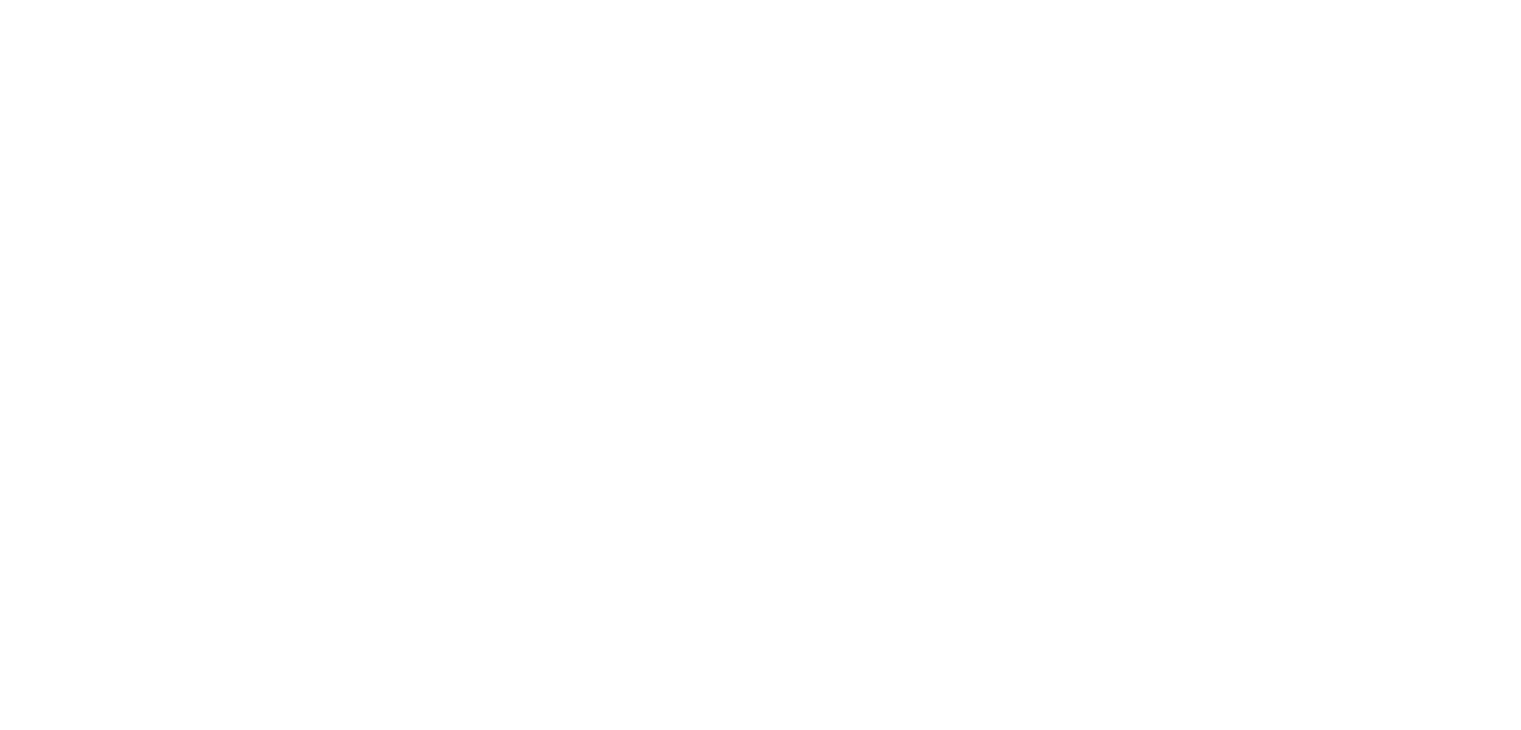 scroll, scrollTop: 0, scrollLeft: 0, axis: both 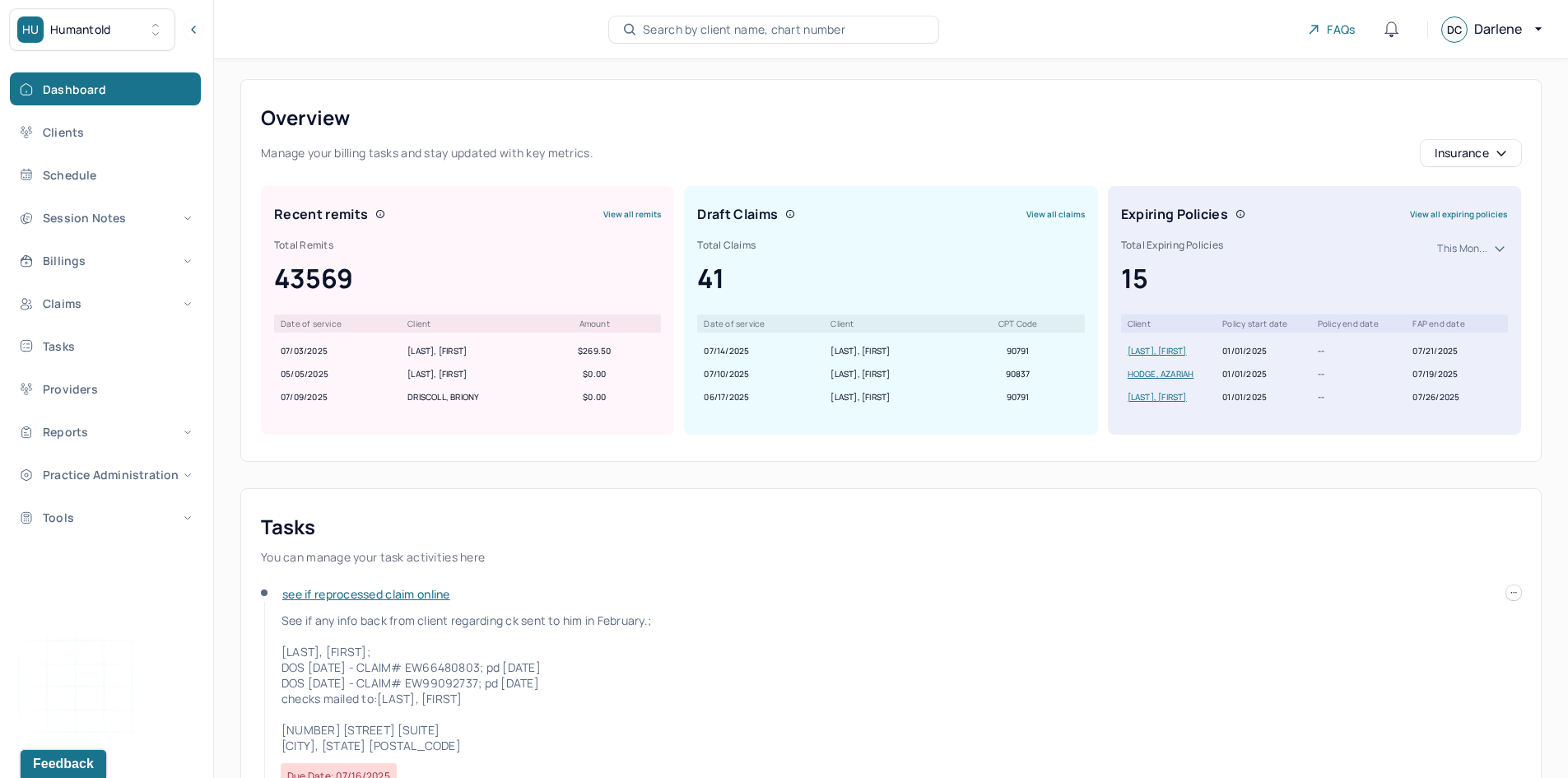 click on "View all claims" at bounding box center [1055, 214] 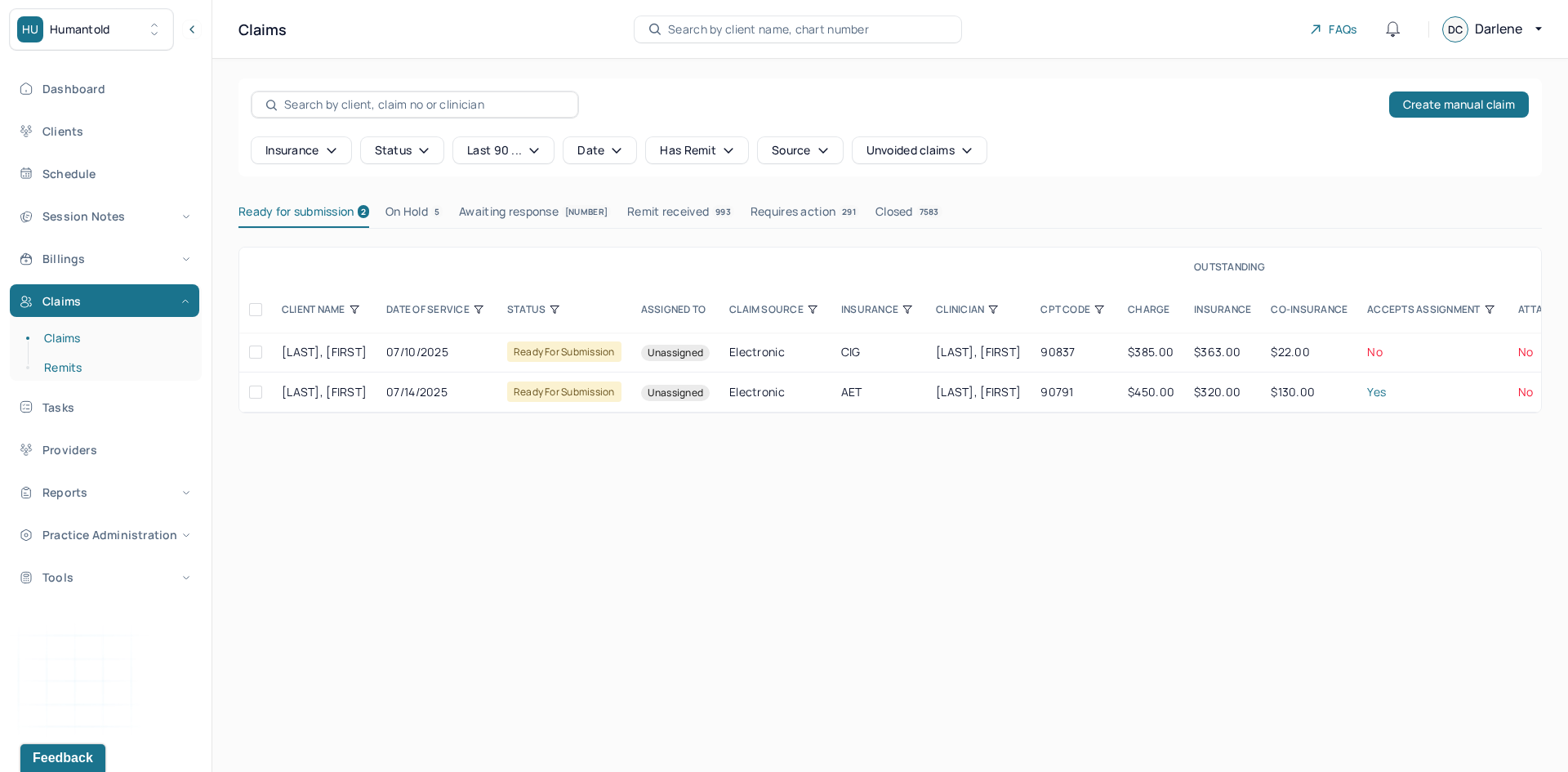 click on "Remits" at bounding box center [114, 368] 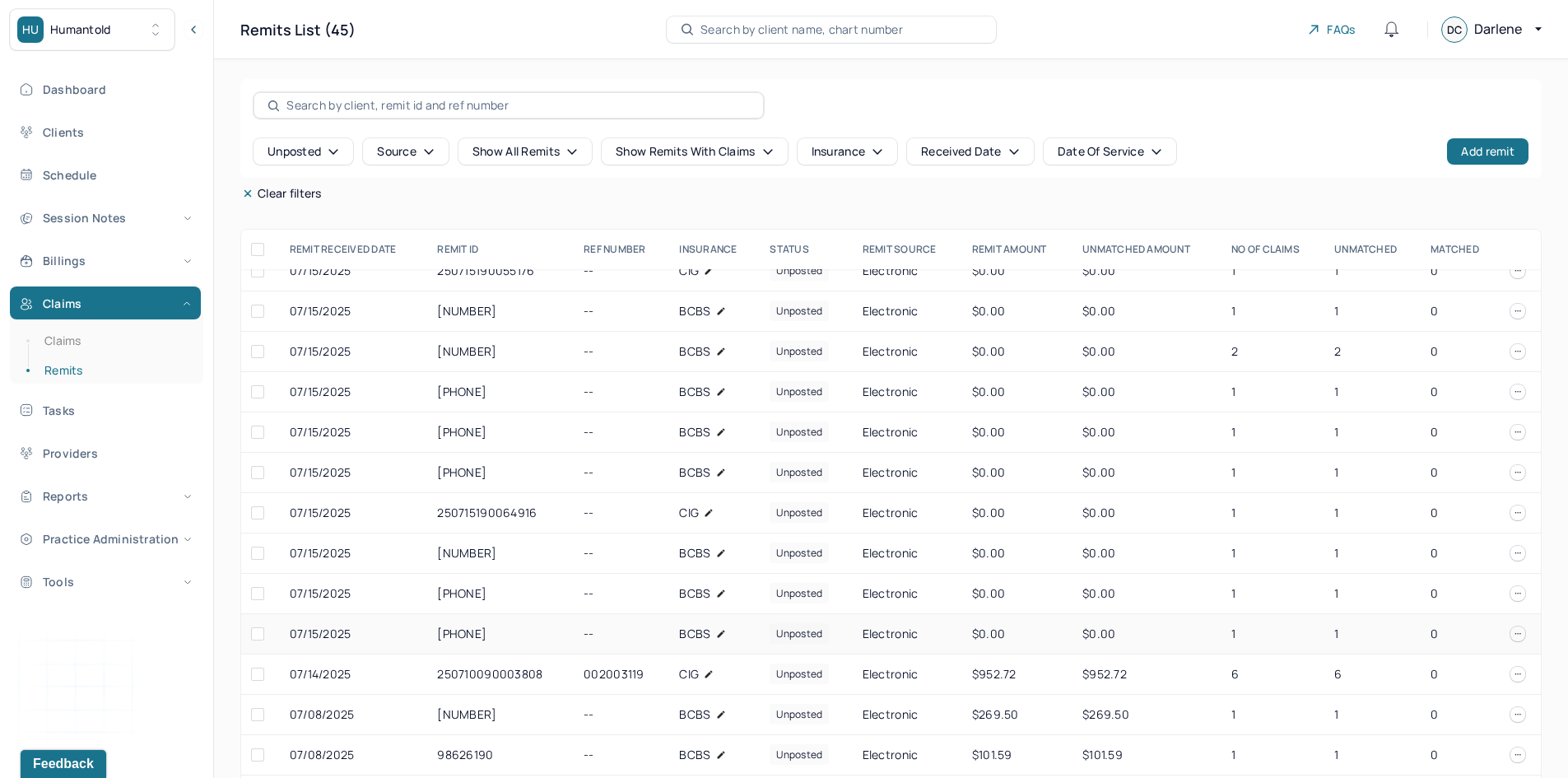 scroll, scrollTop: 1234, scrollLeft: 0, axis: vertical 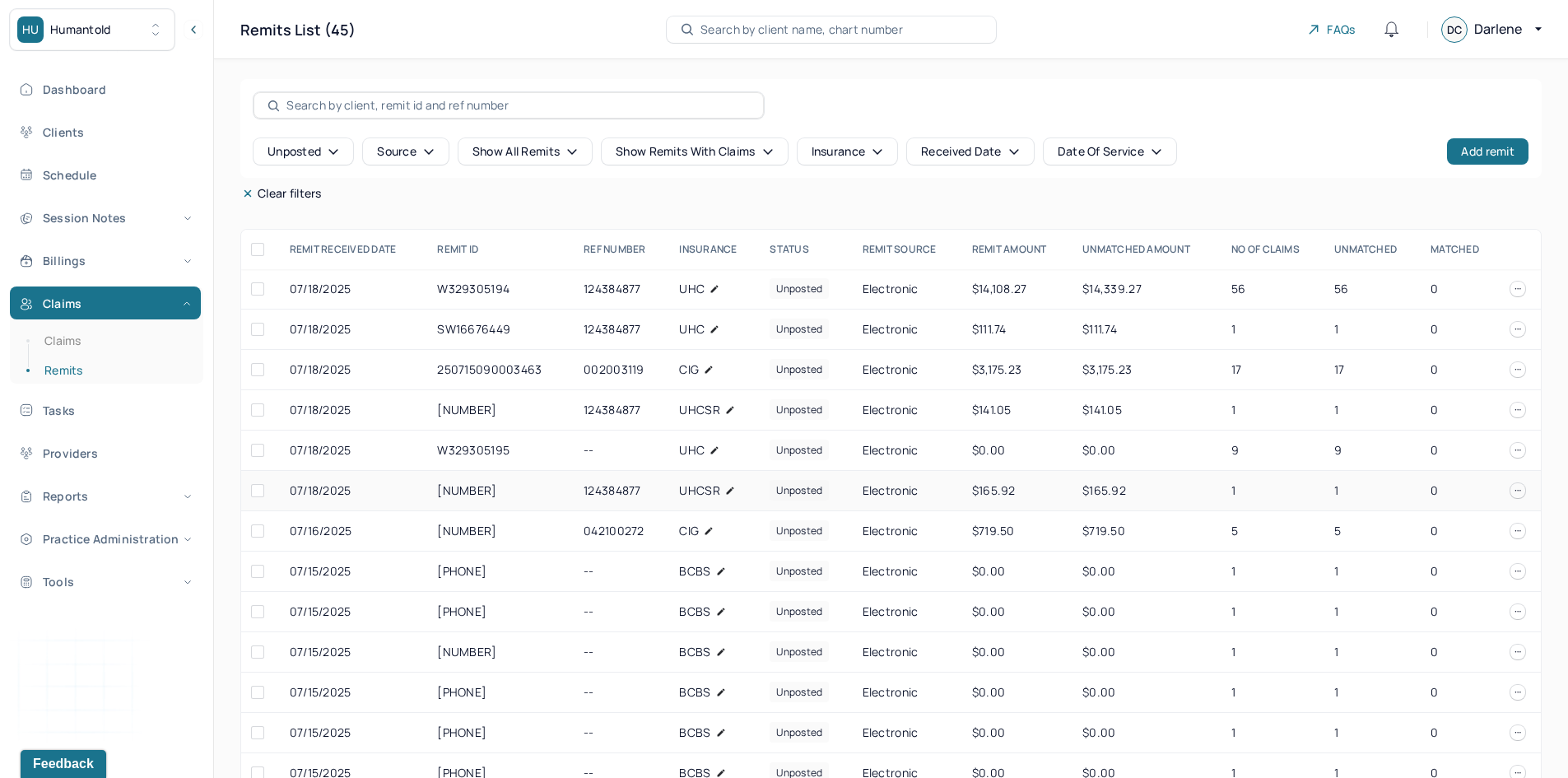 click on "[NUMBER]" at bounding box center (500, 491) 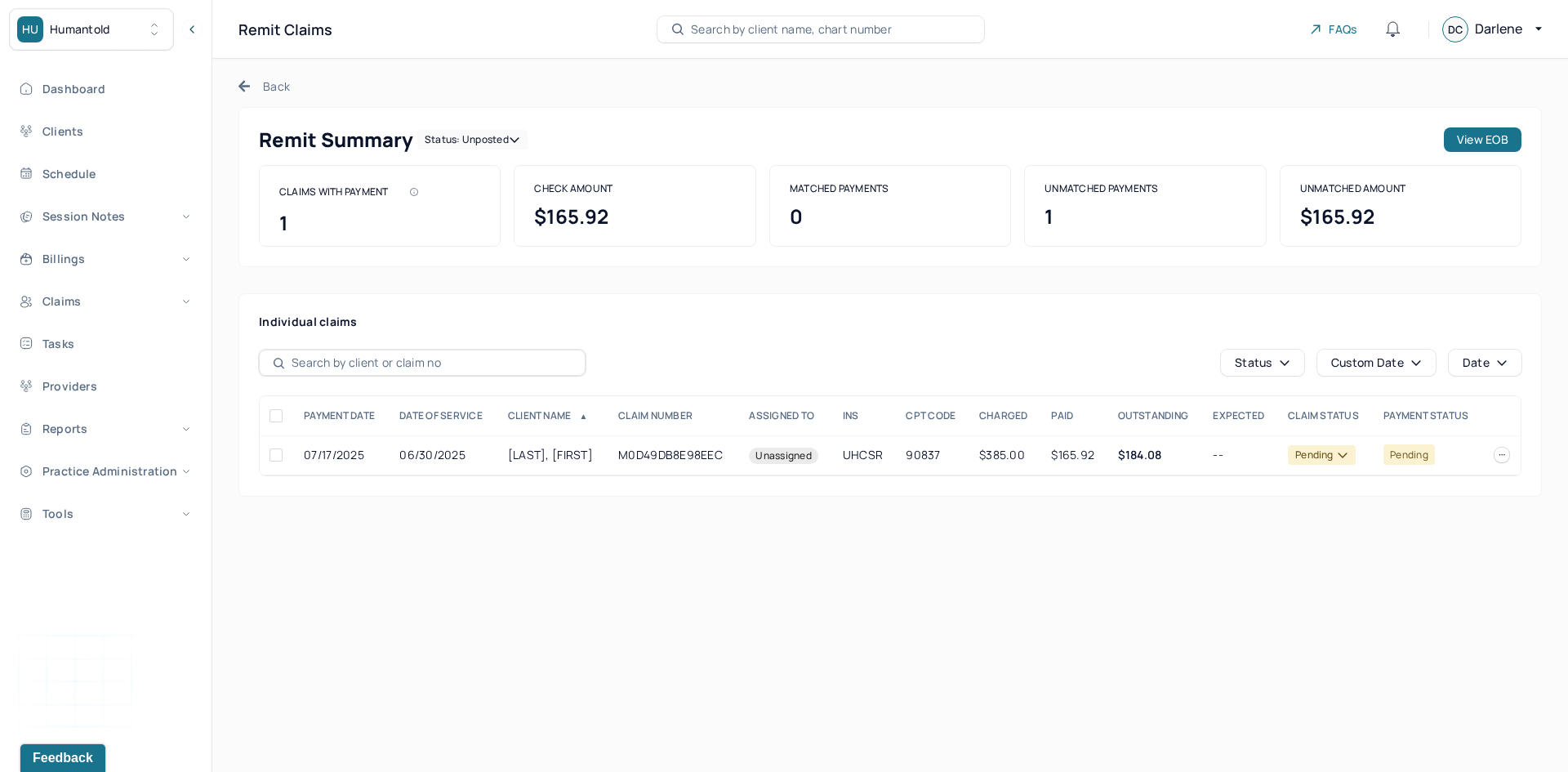 click 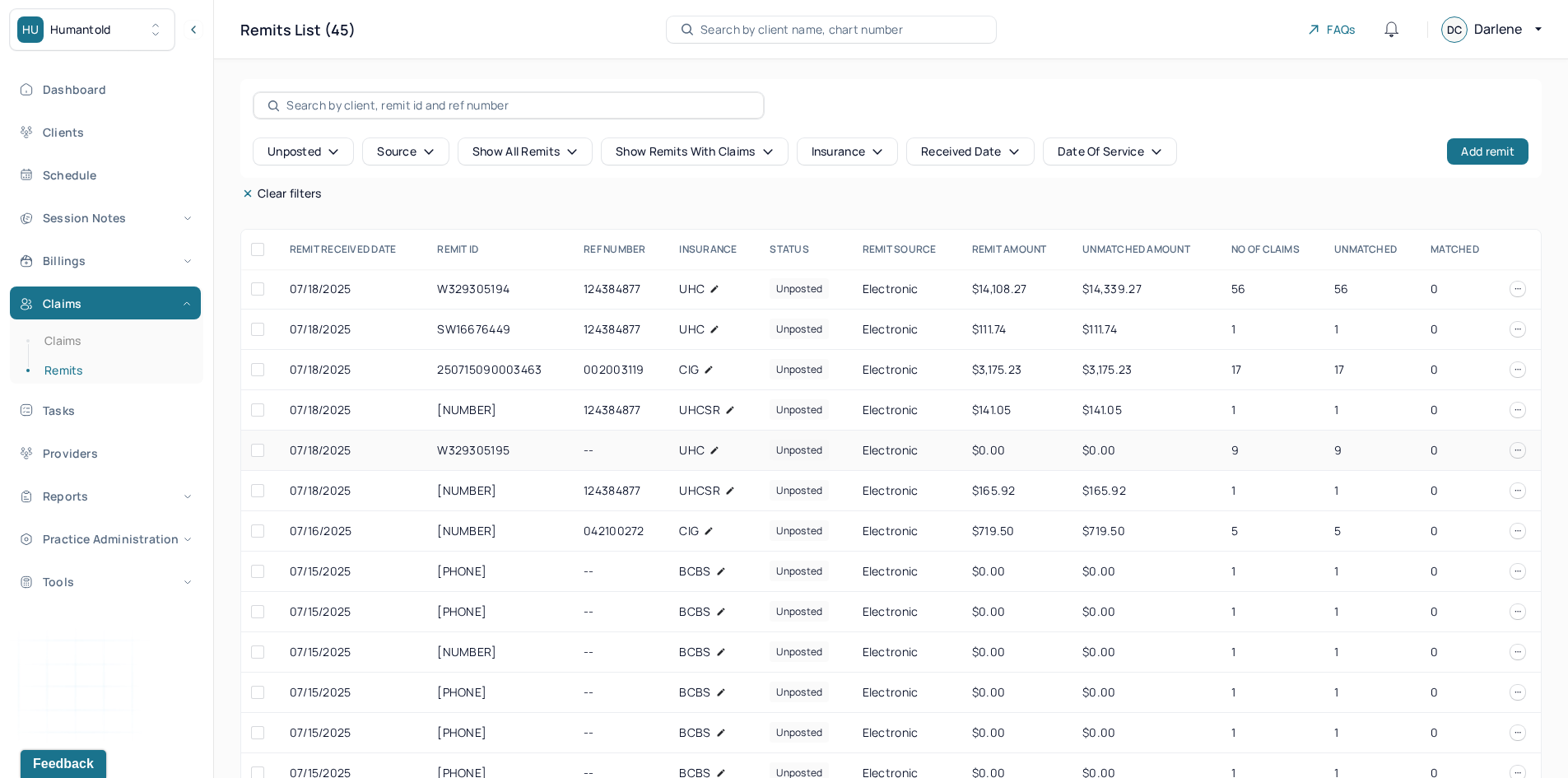 click on "W329305195" at bounding box center (500, 450) 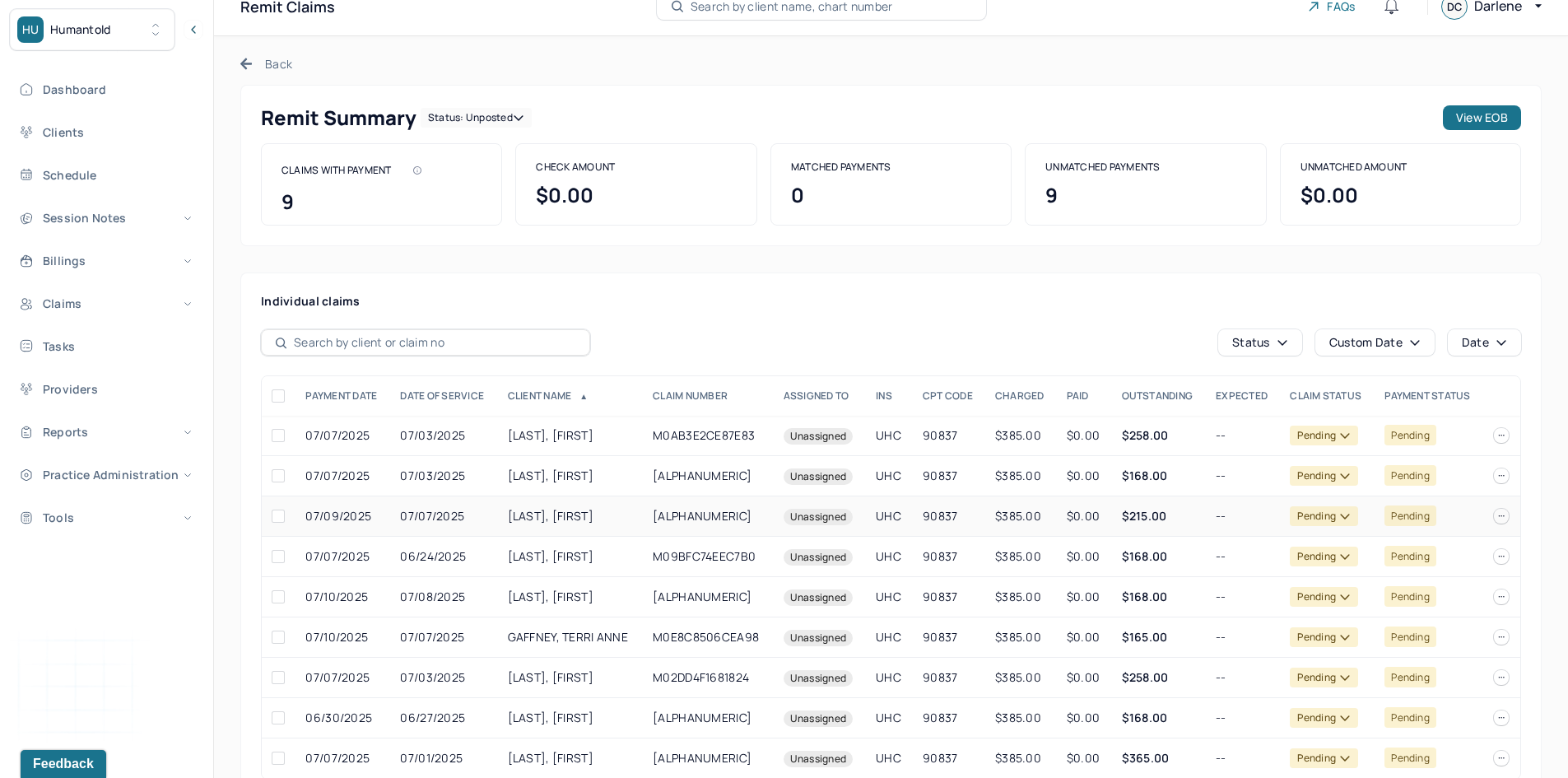 scroll, scrollTop: 0, scrollLeft: 0, axis: both 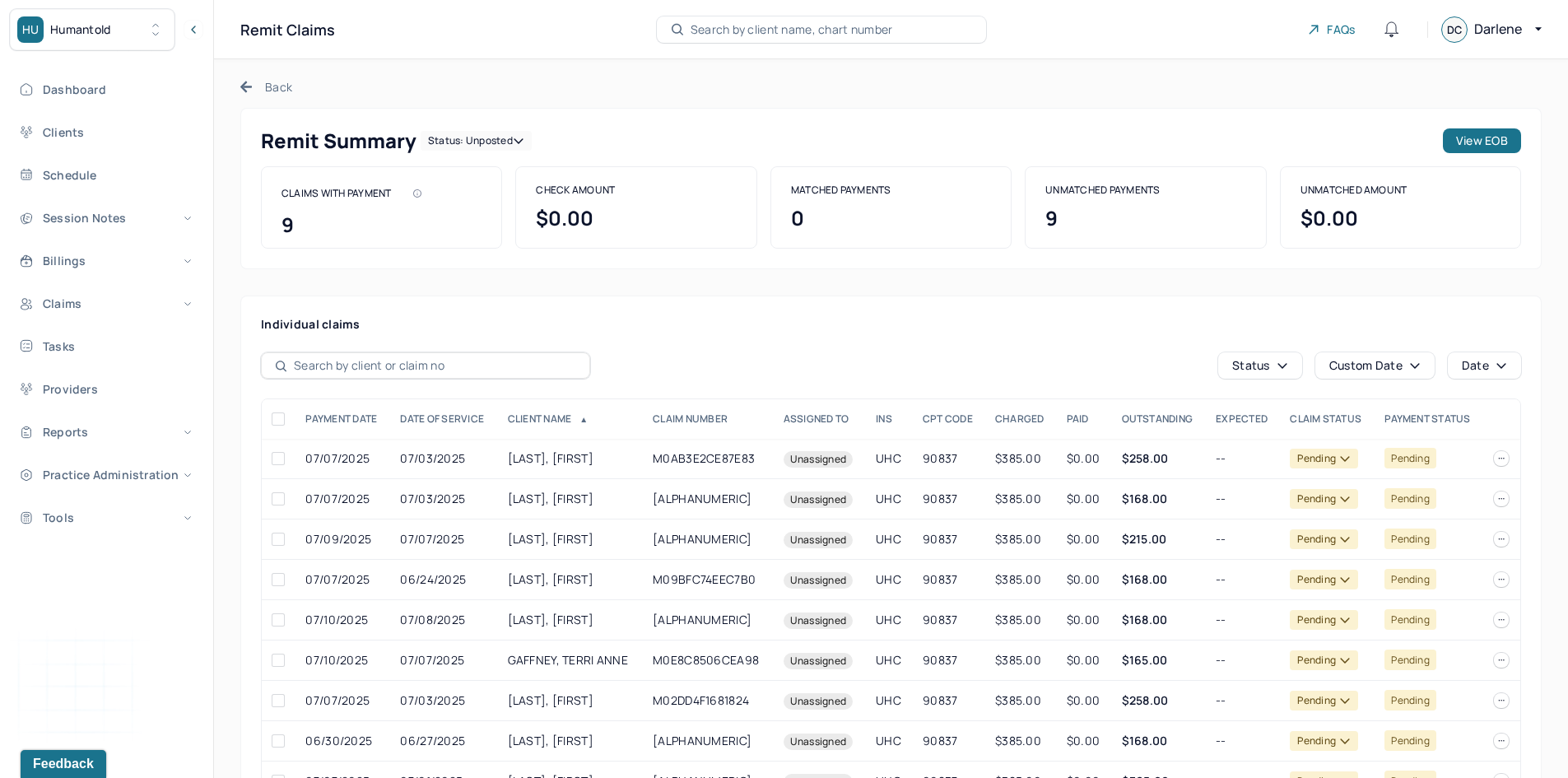 click 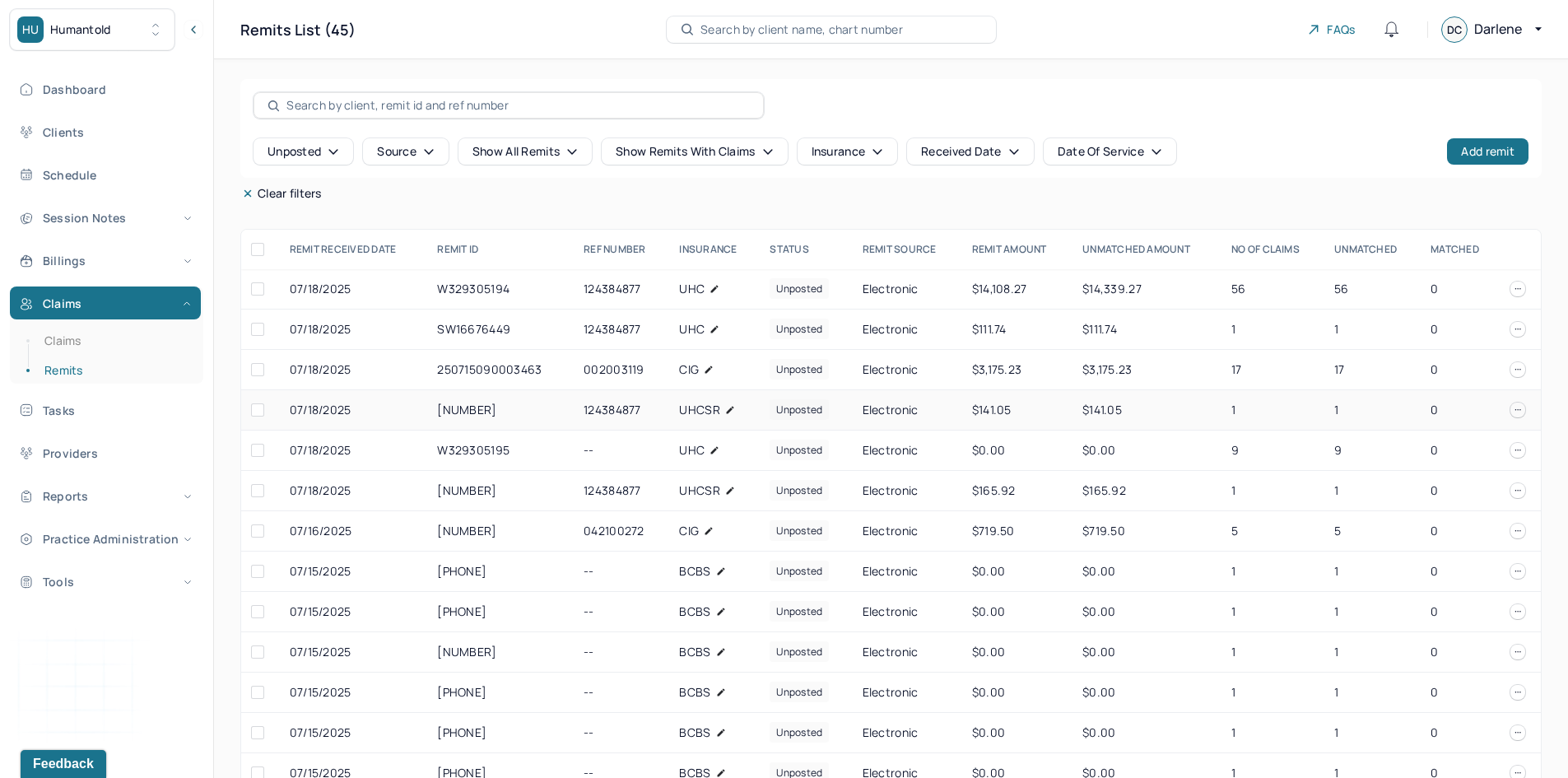 click on "[NUMBER]" at bounding box center [500, 410] 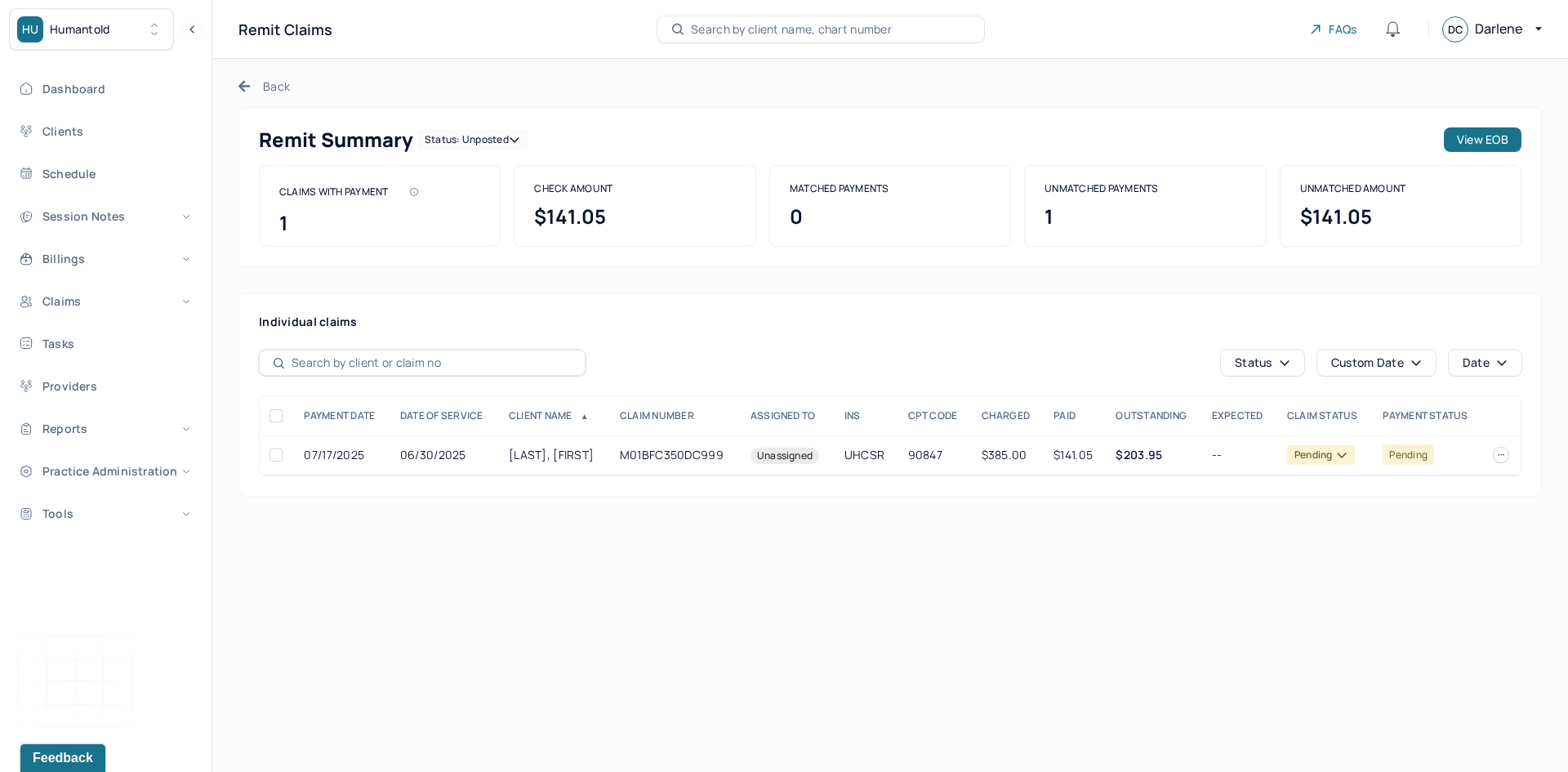 click 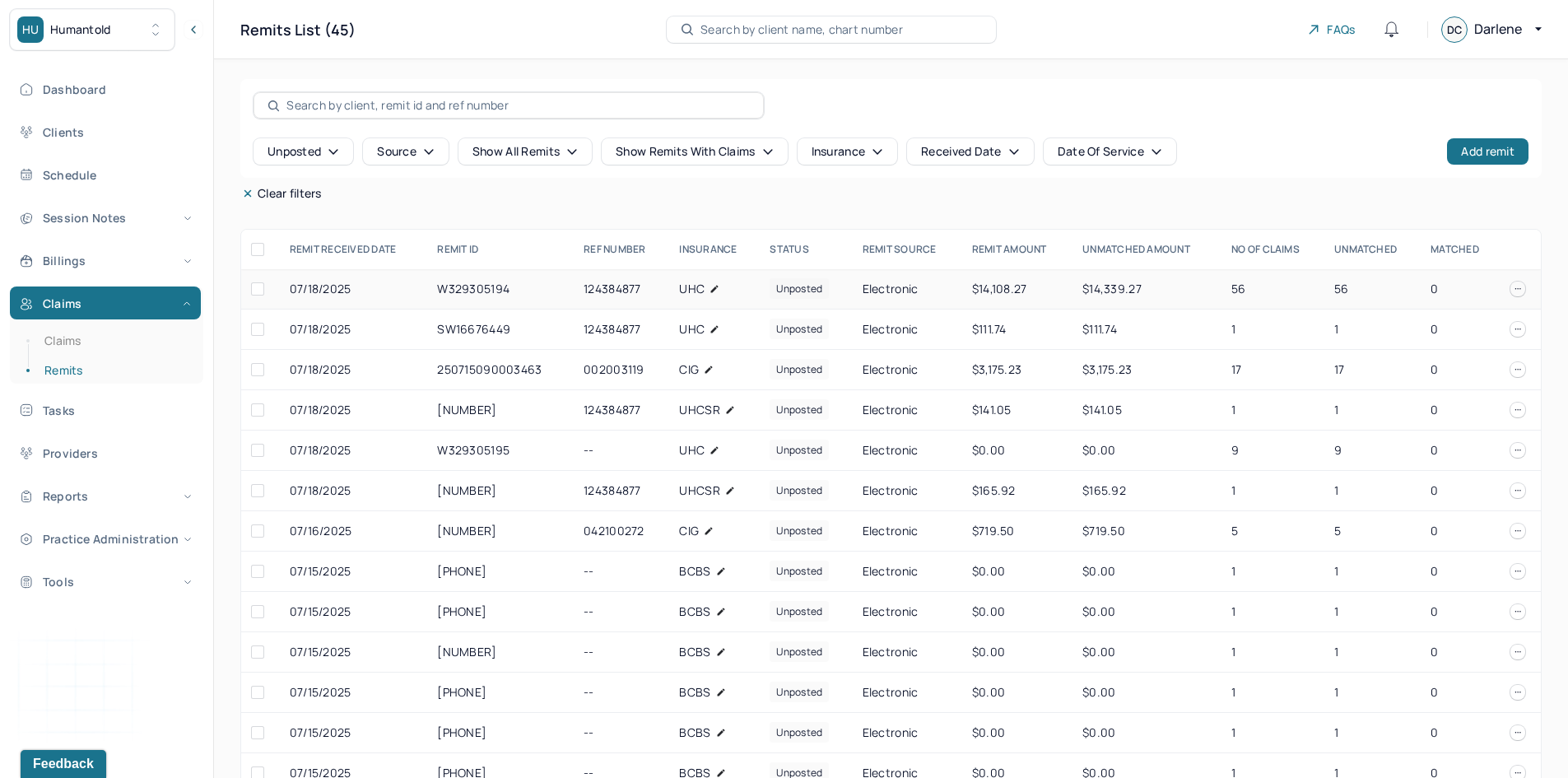 click on "W329305194" at bounding box center [500, 289] 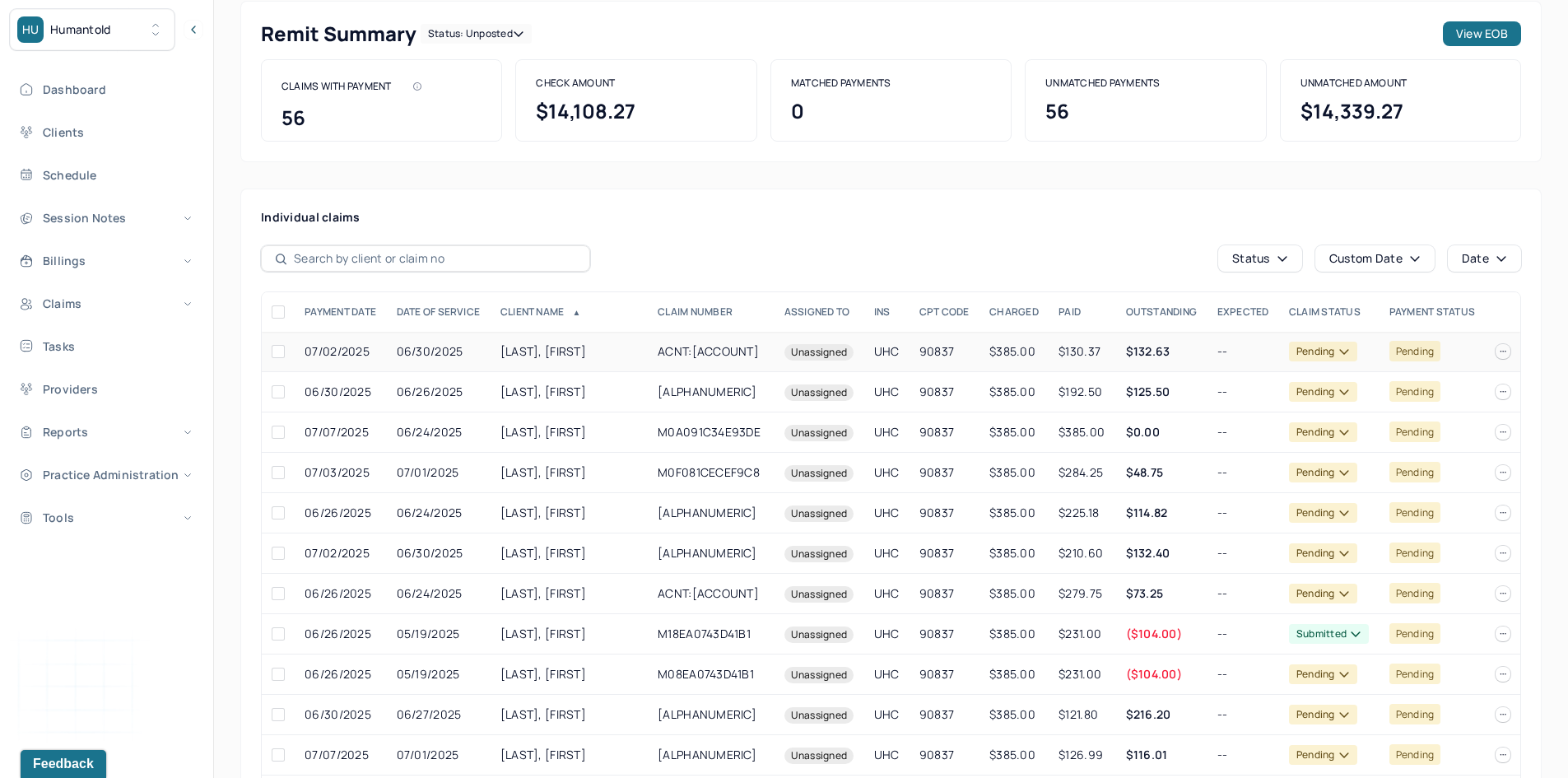 scroll, scrollTop: 165, scrollLeft: 0, axis: vertical 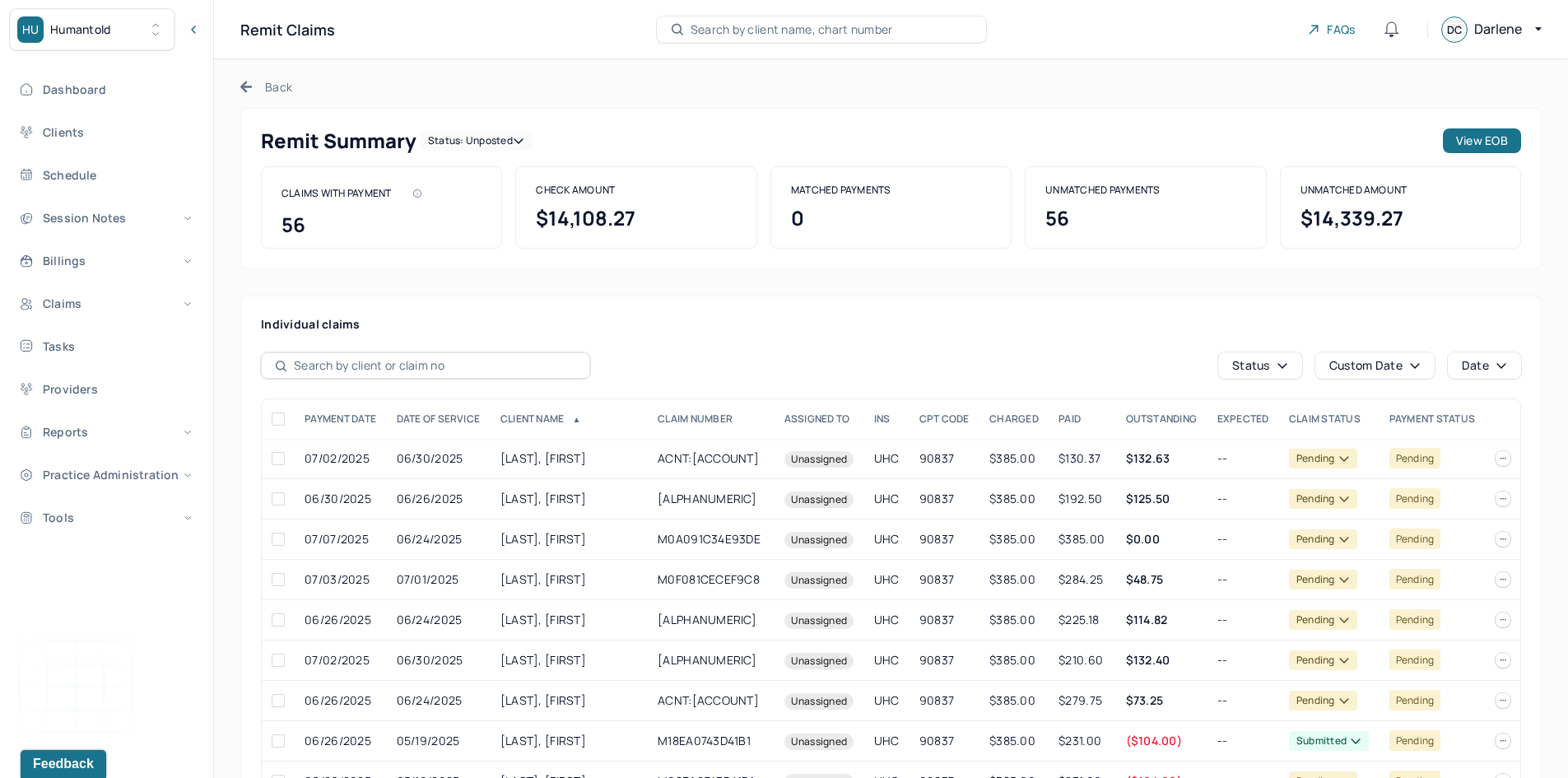 click 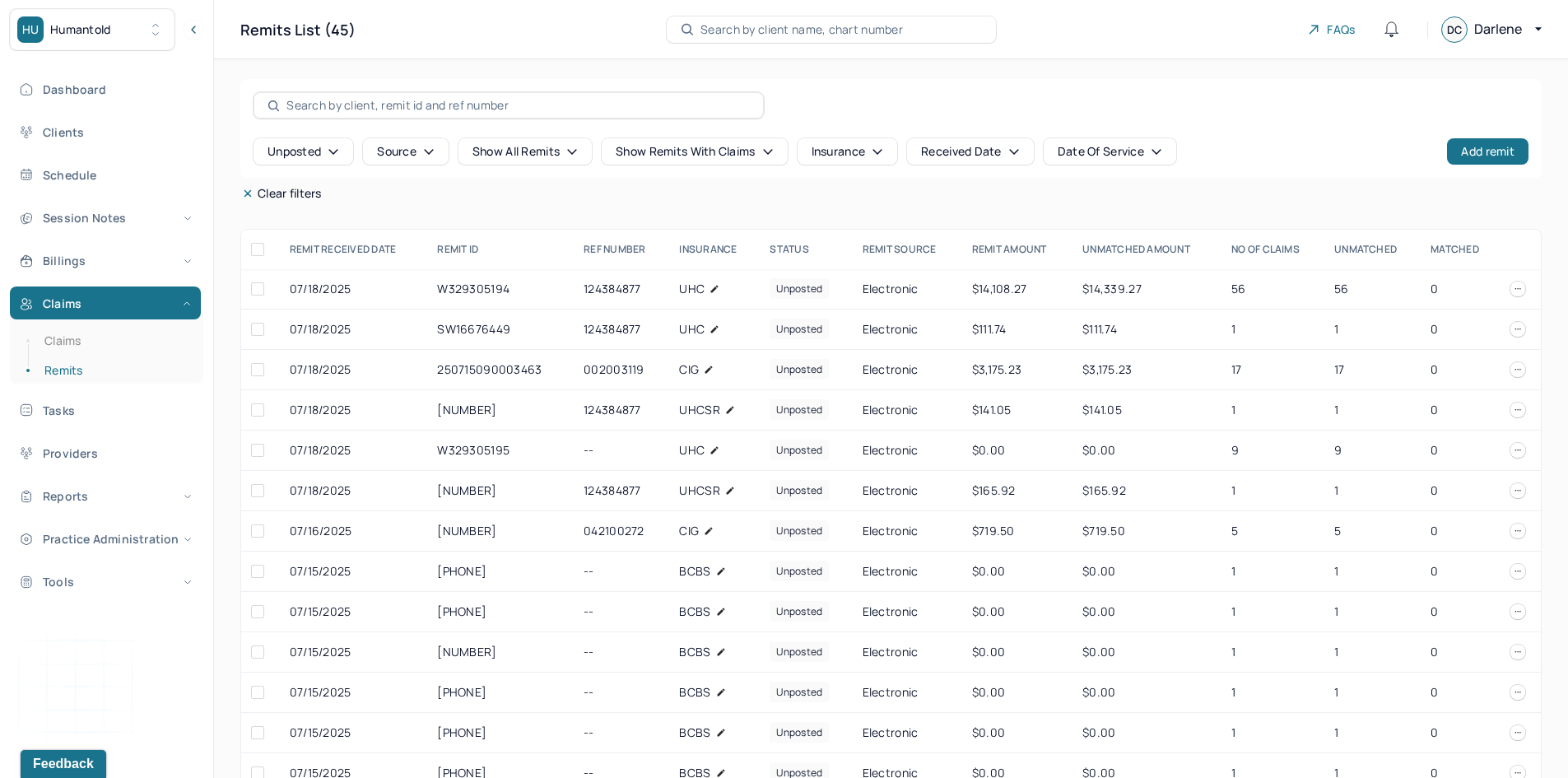 click on "Search by client name, chart number" at bounding box center (831, 30) 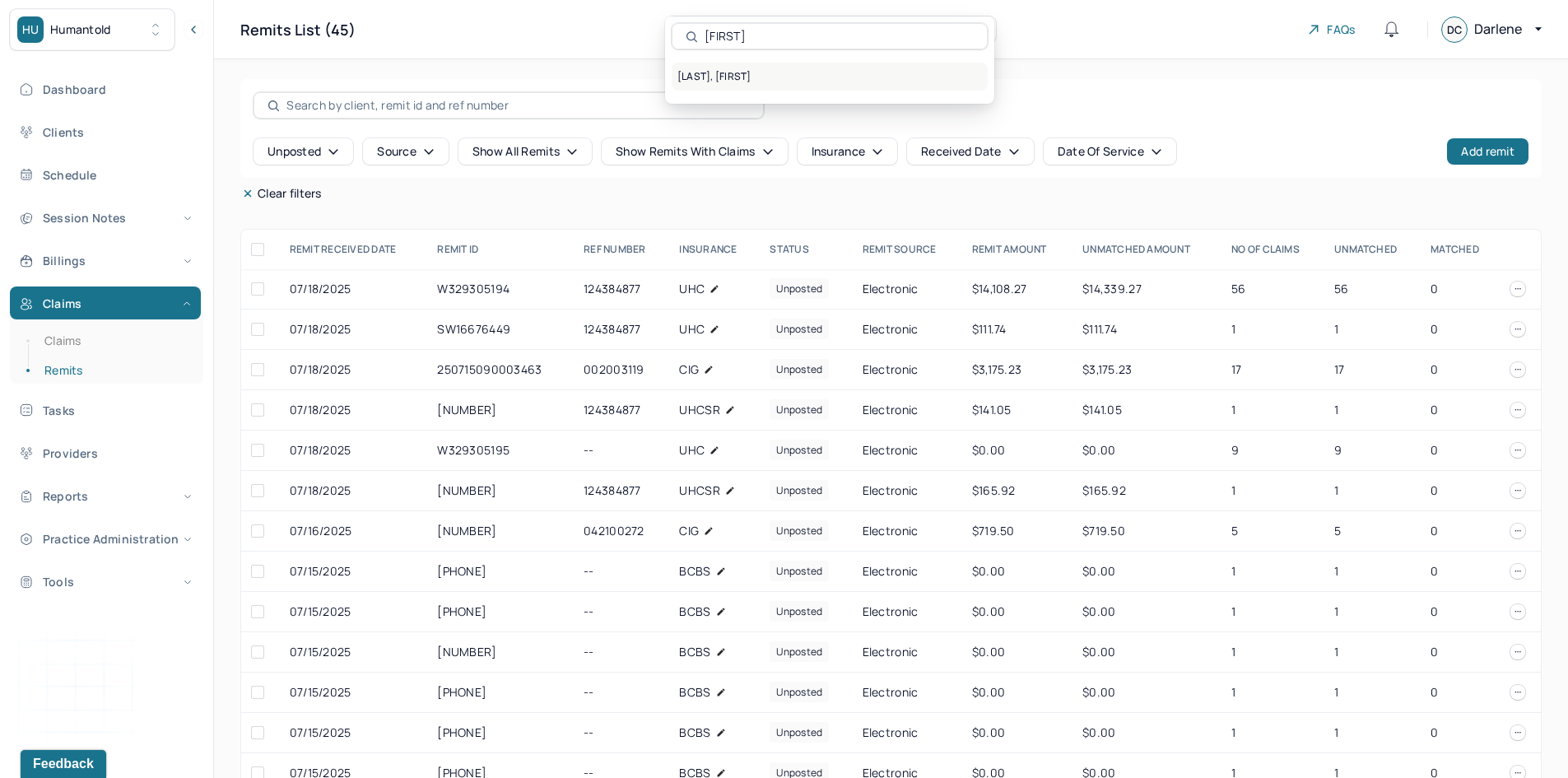 type on "friedhe" 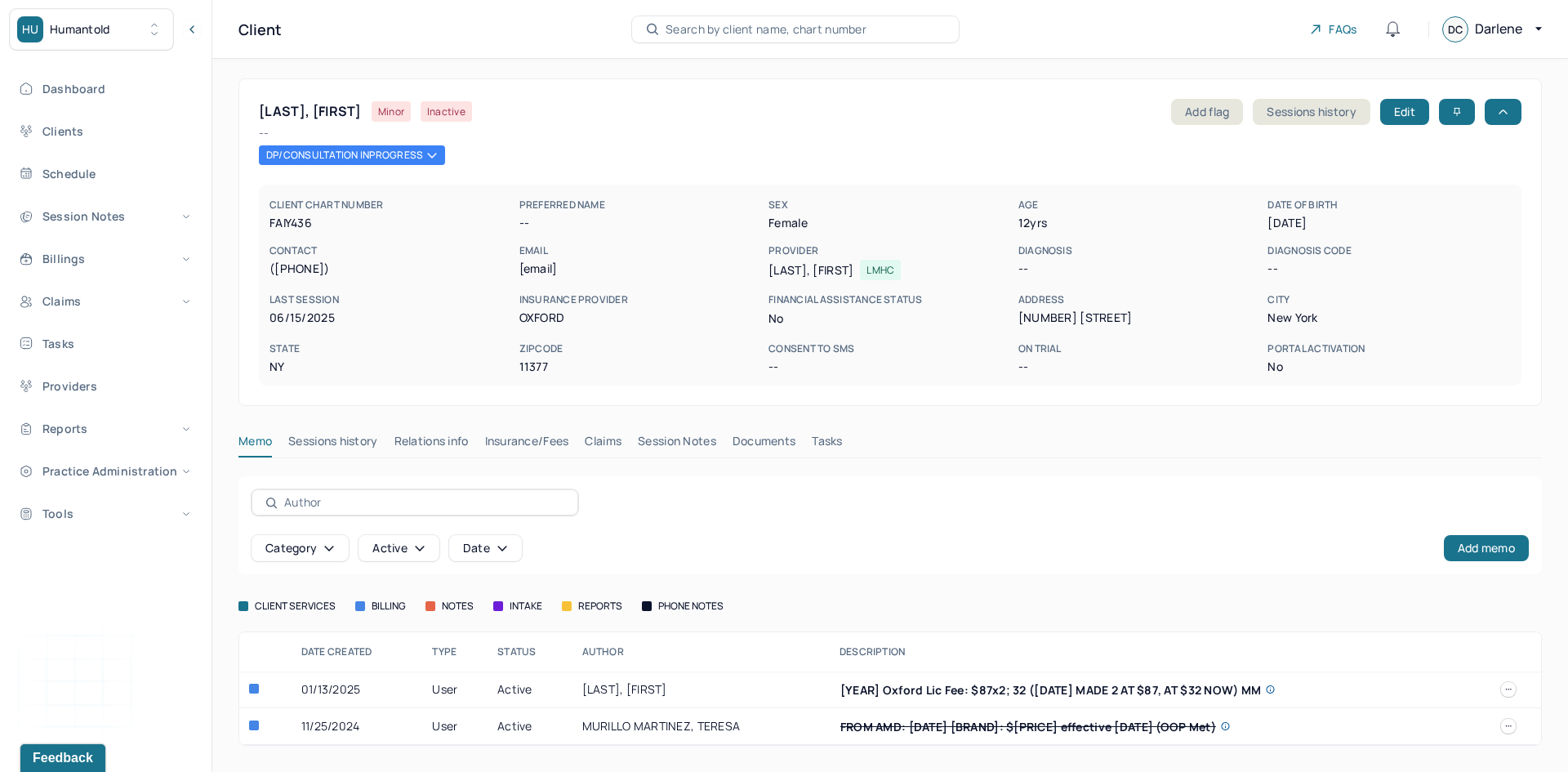 click on "Claims" at bounding box center [603, 444] 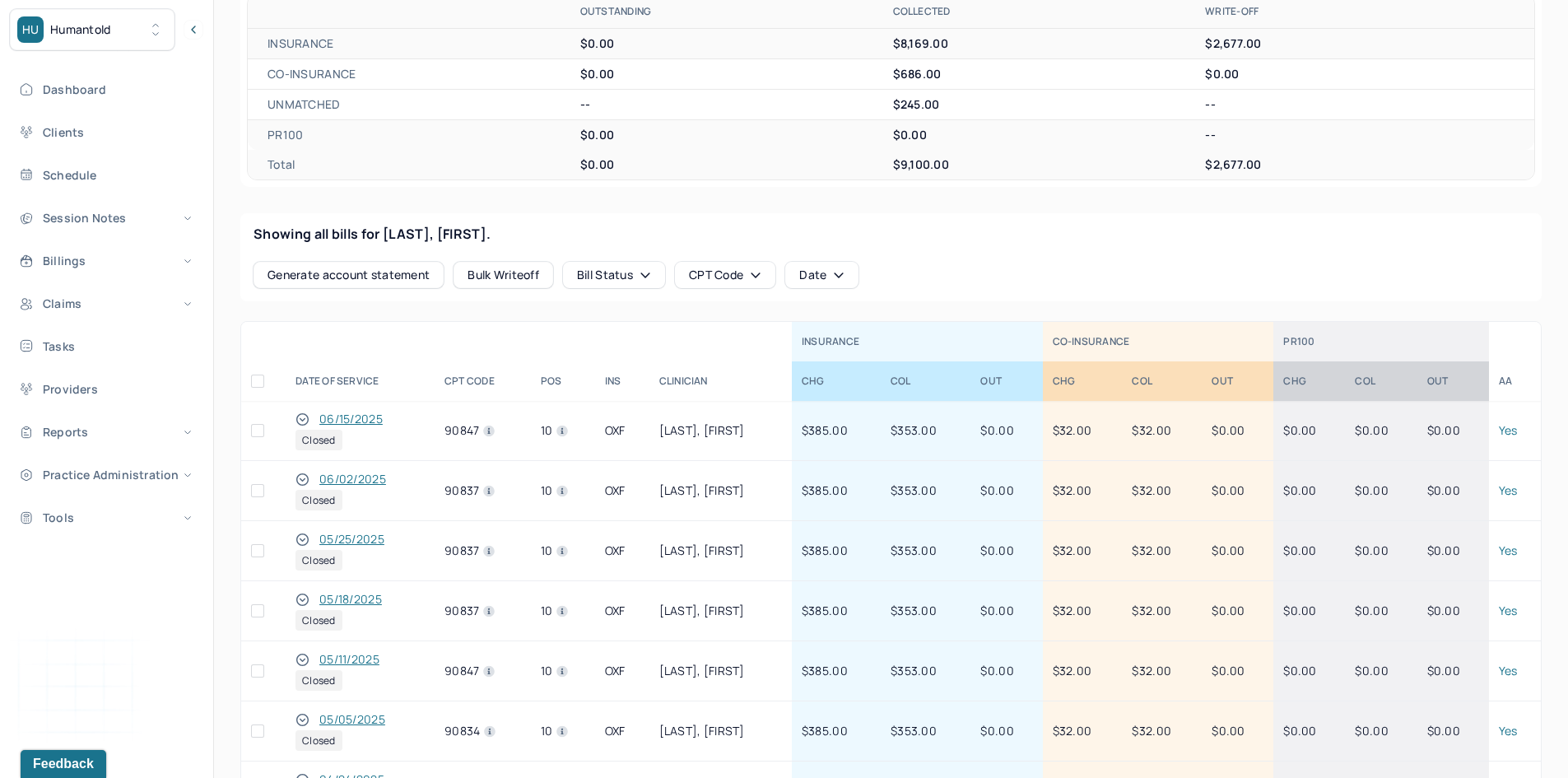 scroll, scrollTop: 494, scrollLeft: 0, axis: vertical 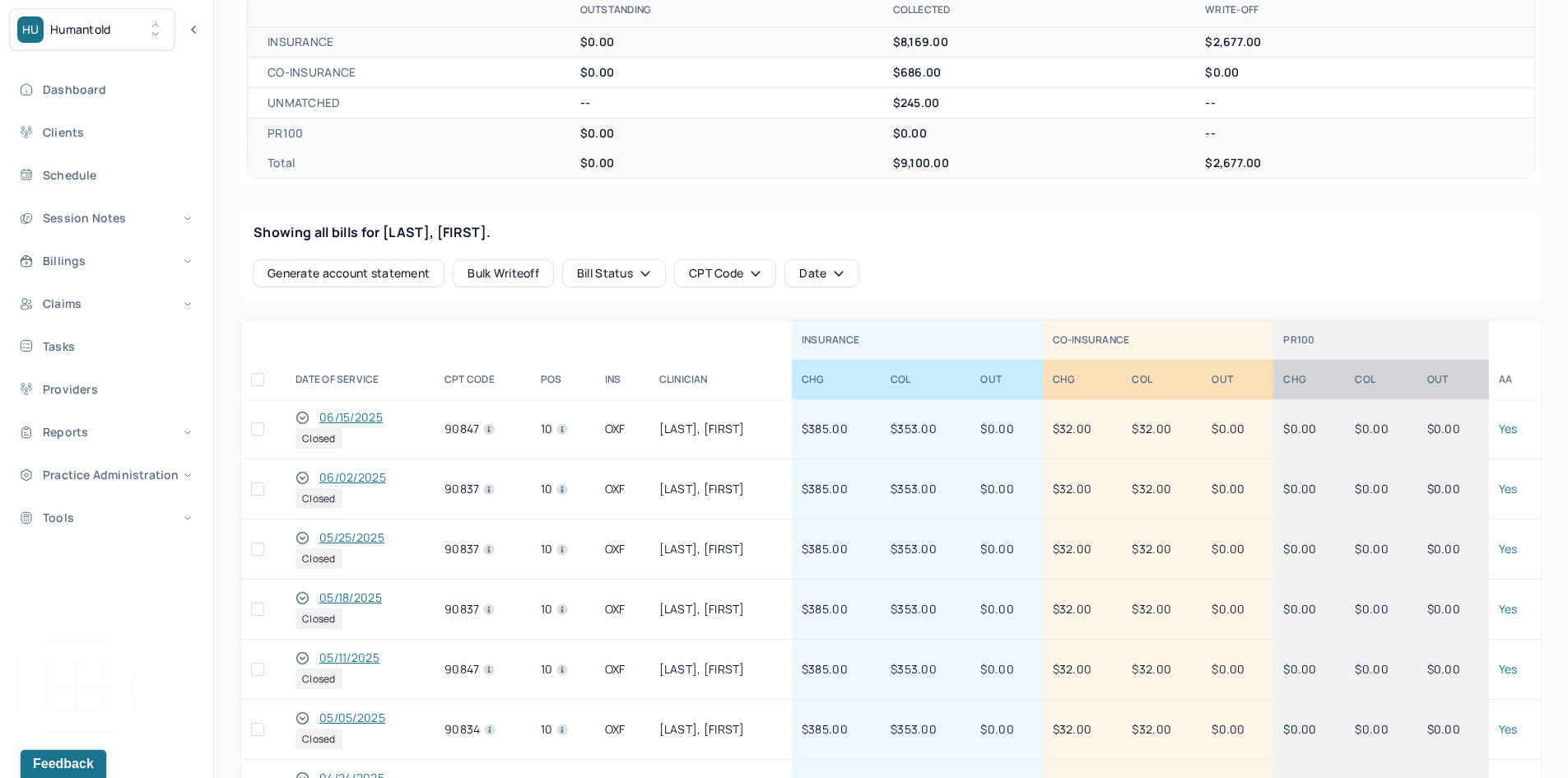 click 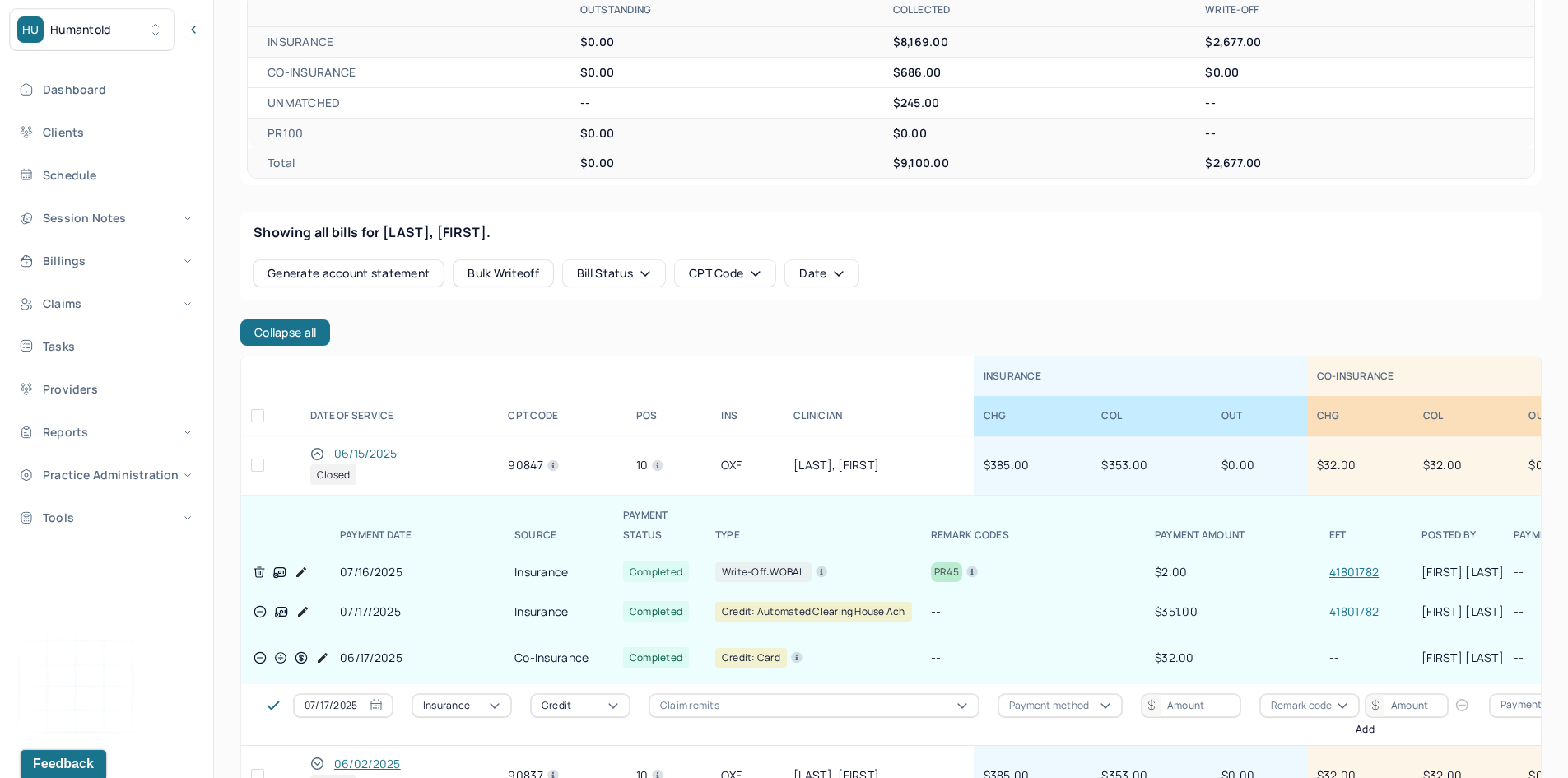 click 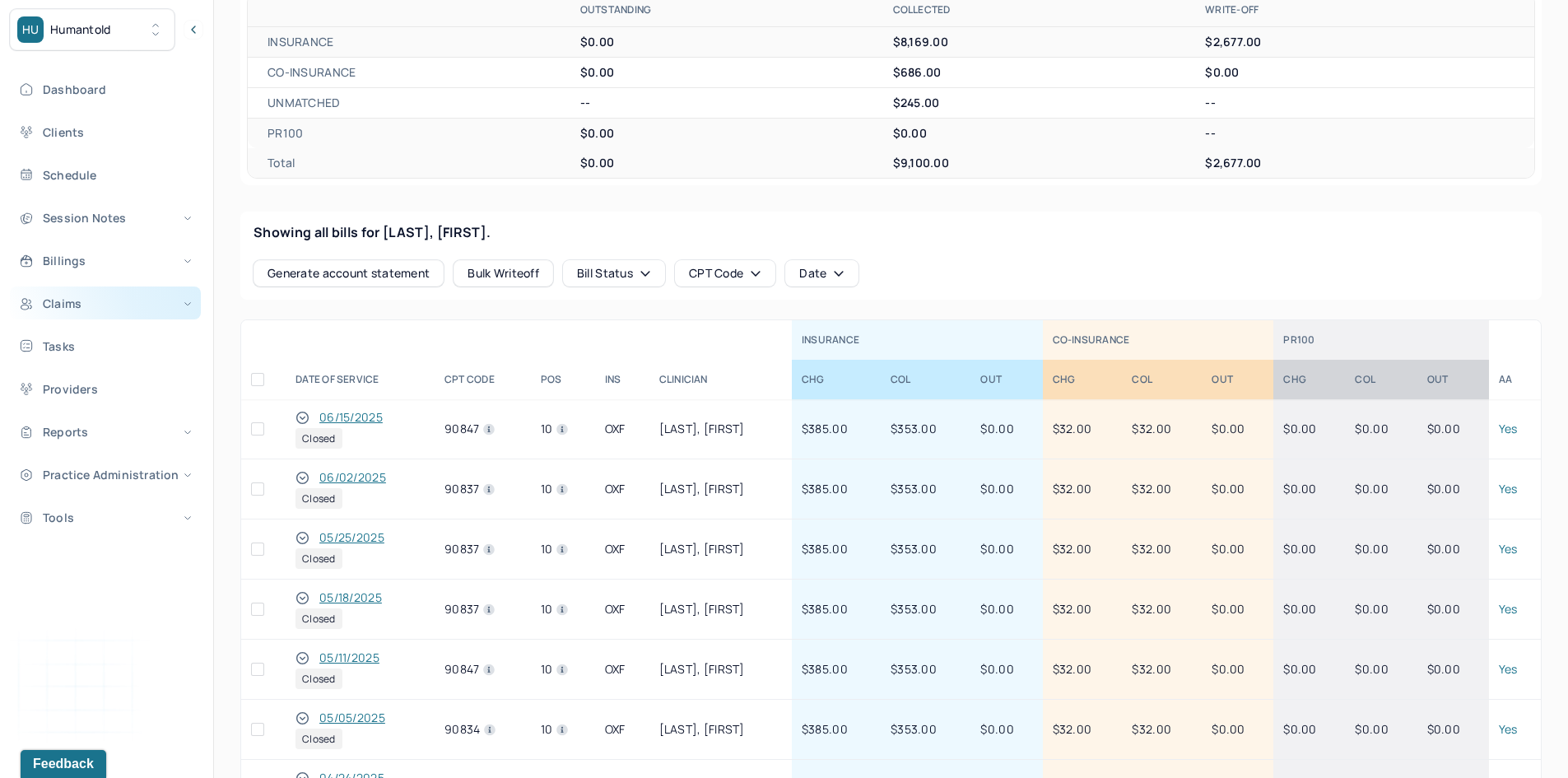 click on "Claims" at bounding box center (105, 303) 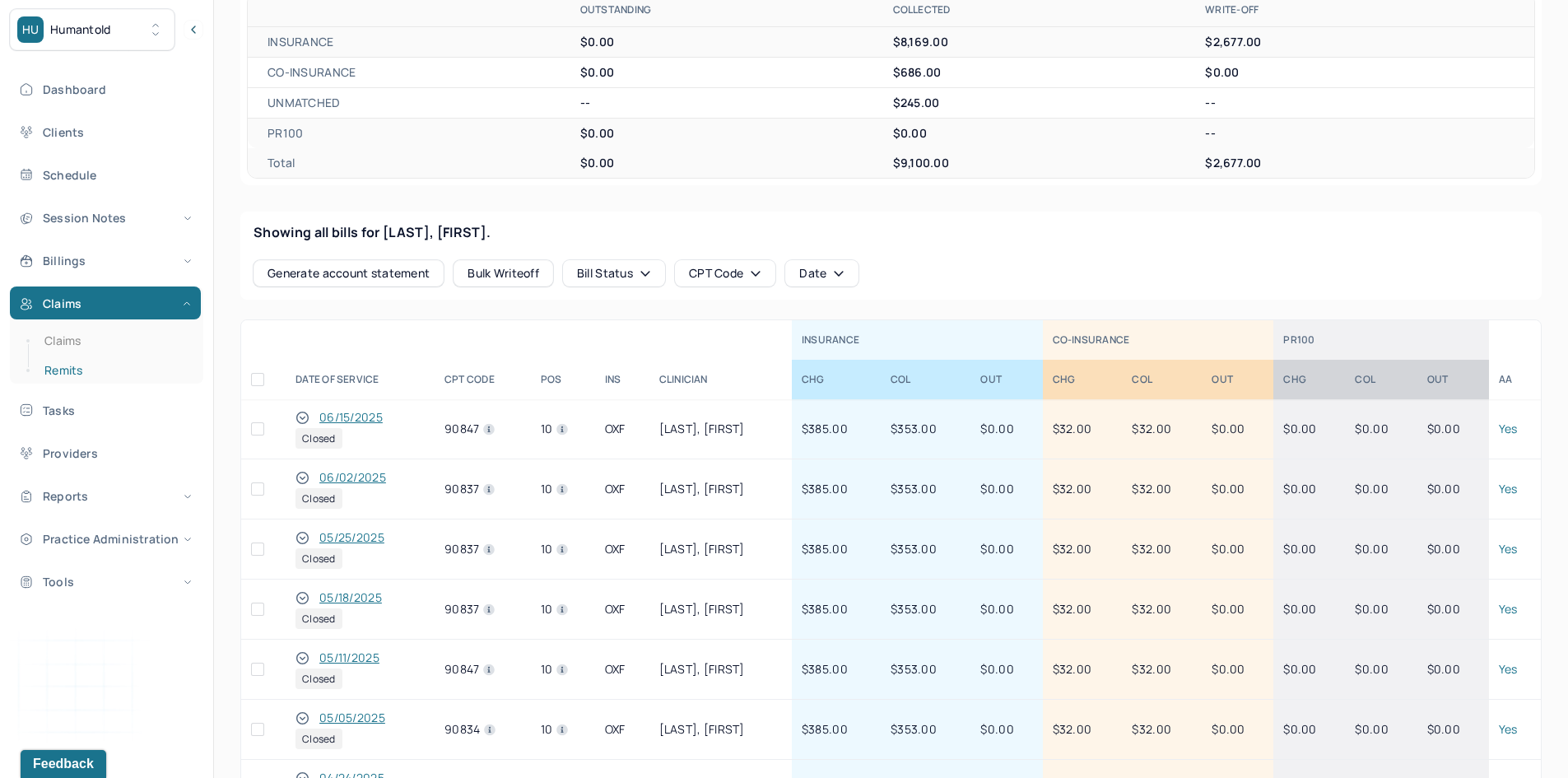 click on "Remits" at bounding box center (114, 370) 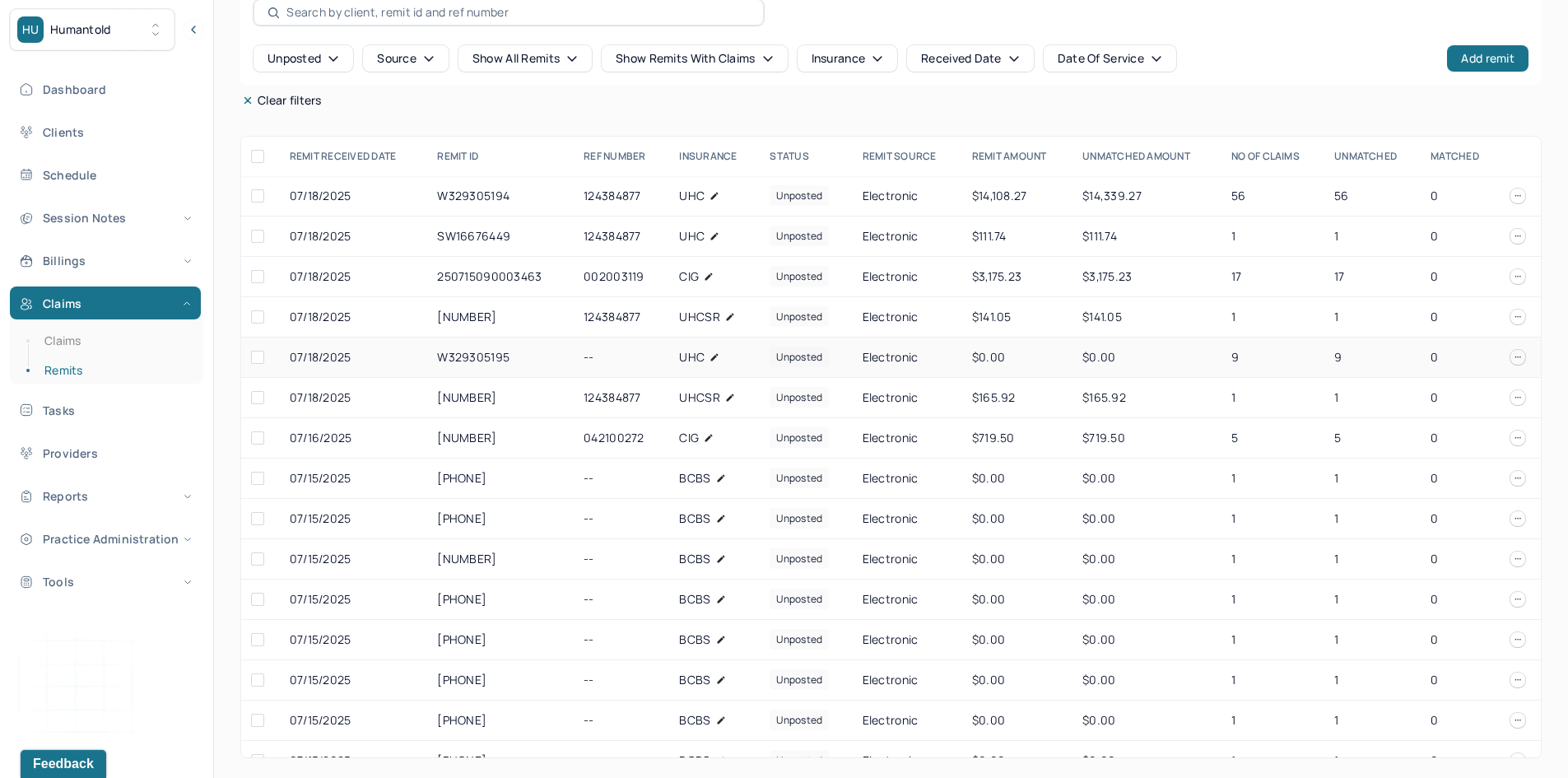 scroll, scrollTop: 93, scrollLeft: 0, axis: vertical 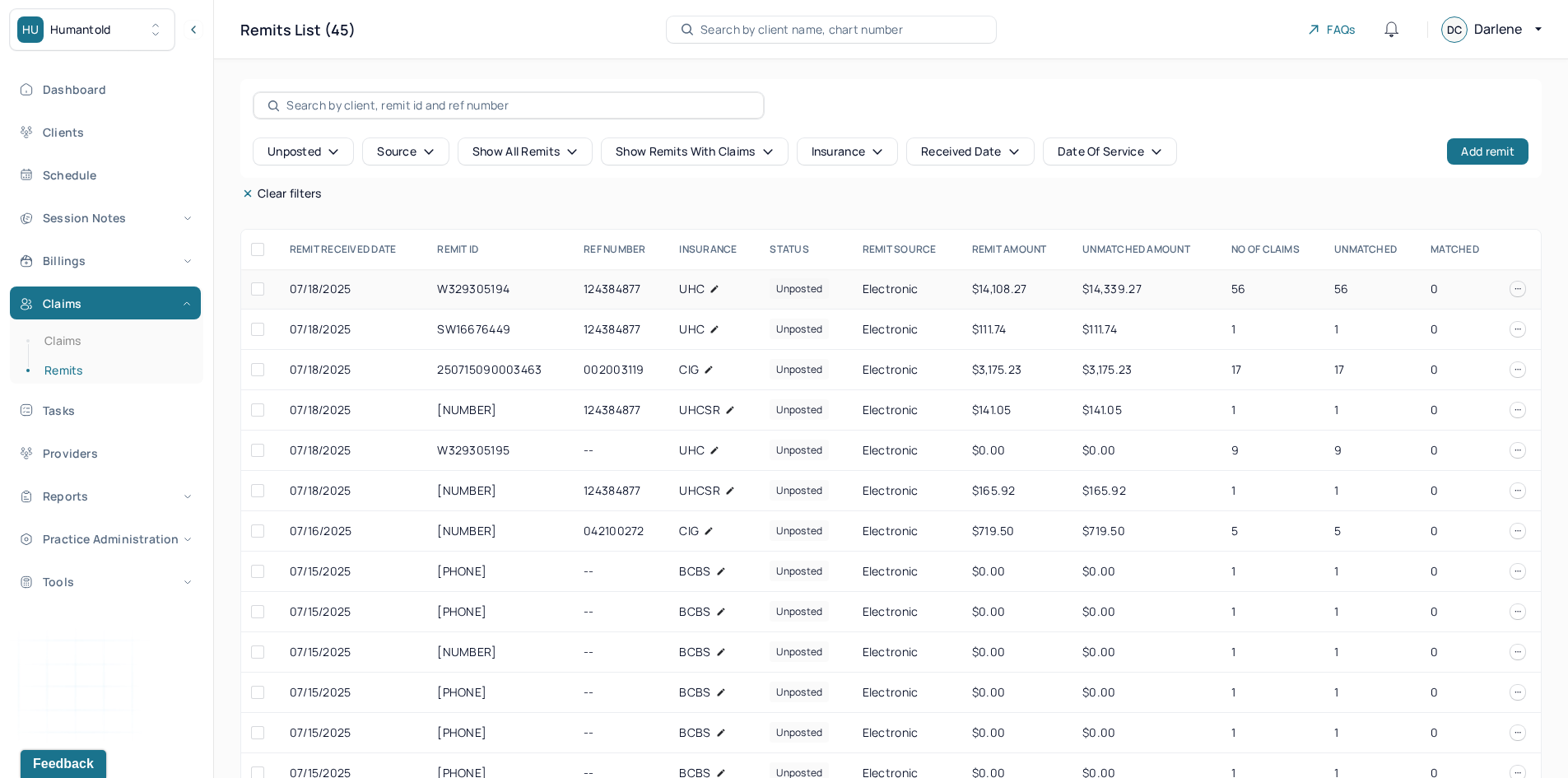 click on "UHC" at bounding box center [691, 289] 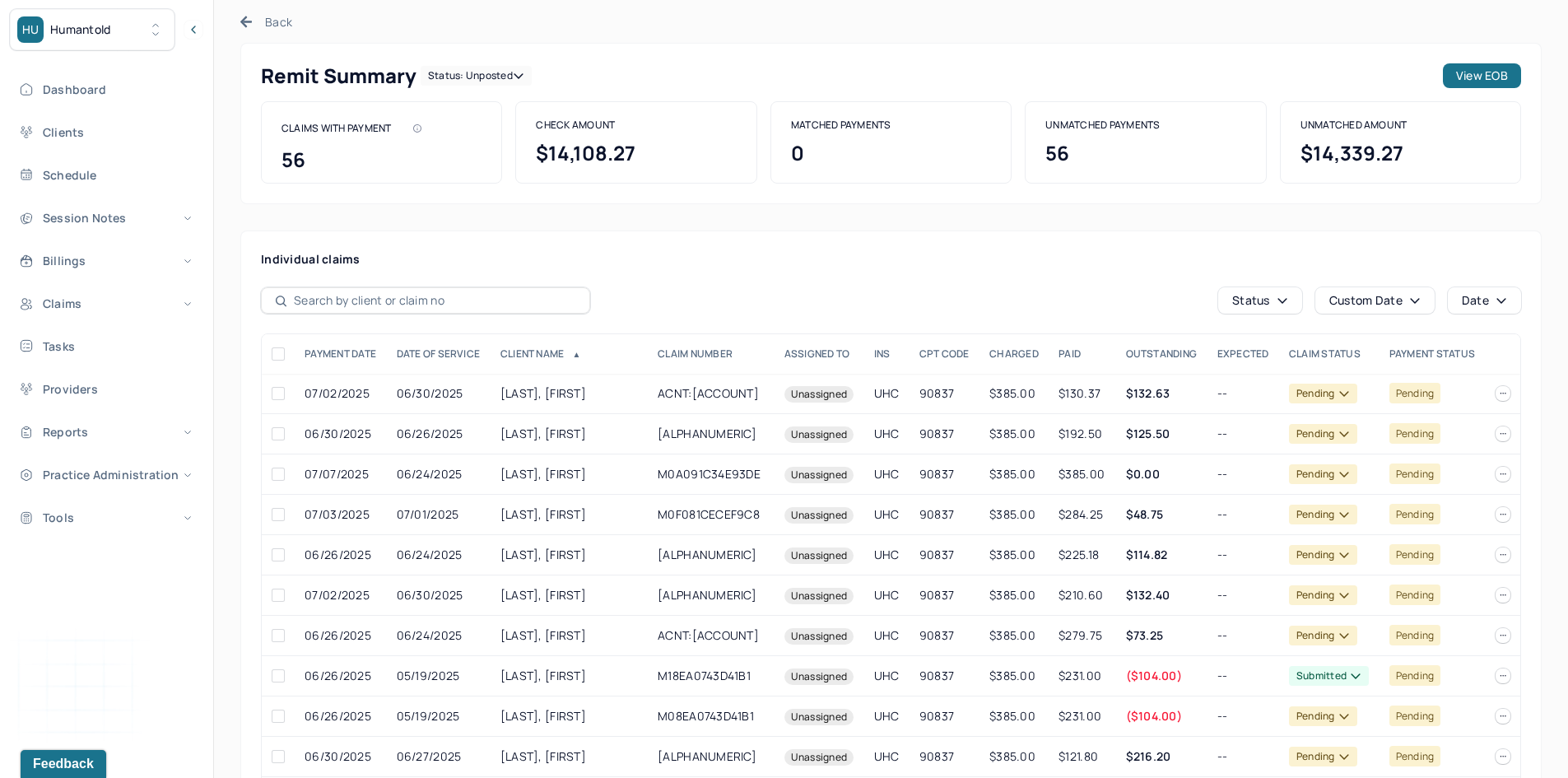 scroll, scrollTop: 165, scrollLeft: 0, axis: vertical 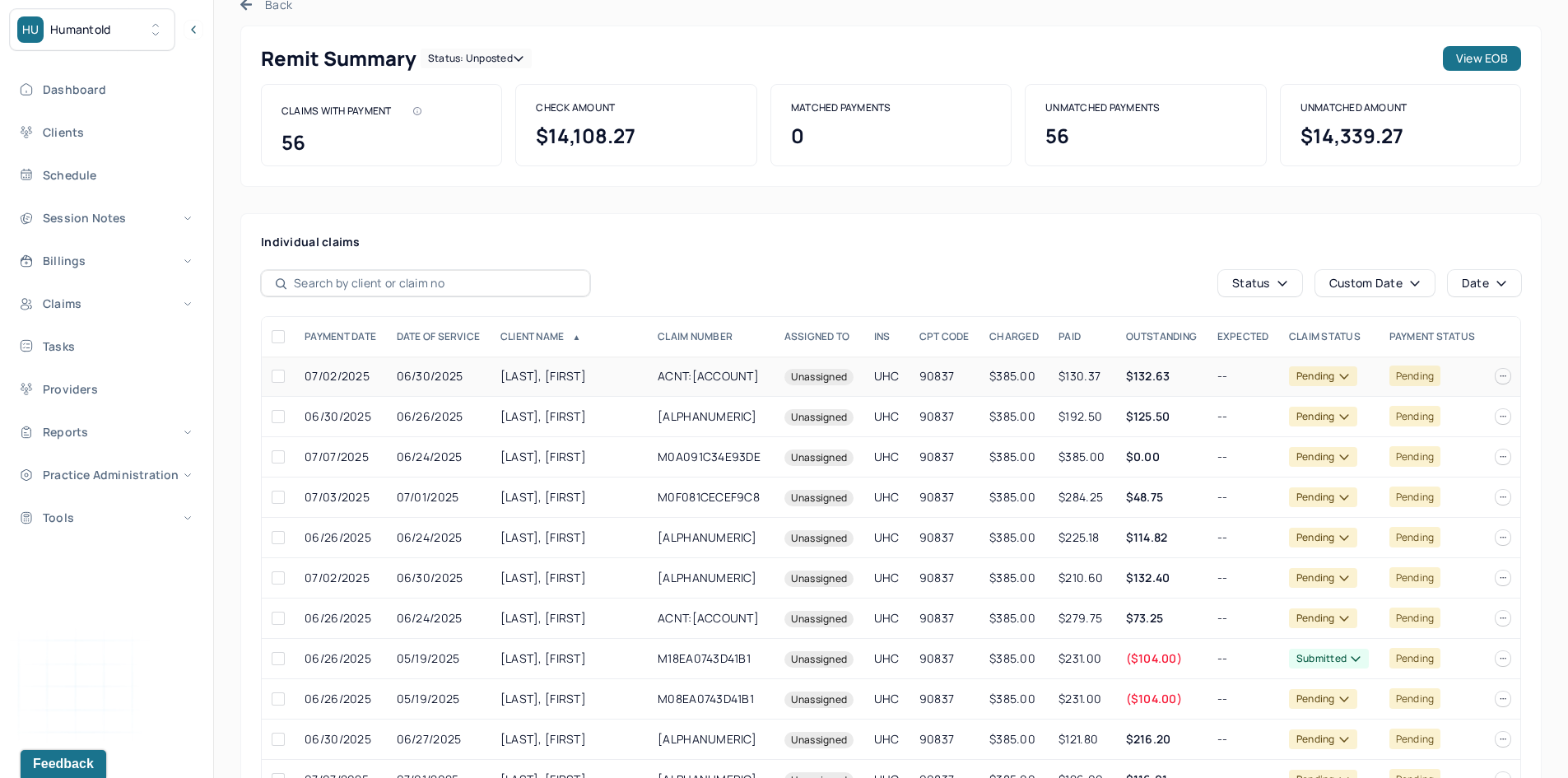 click on "ATHELSTANLOWE, JUDITH" at bounding box center (569, 376) 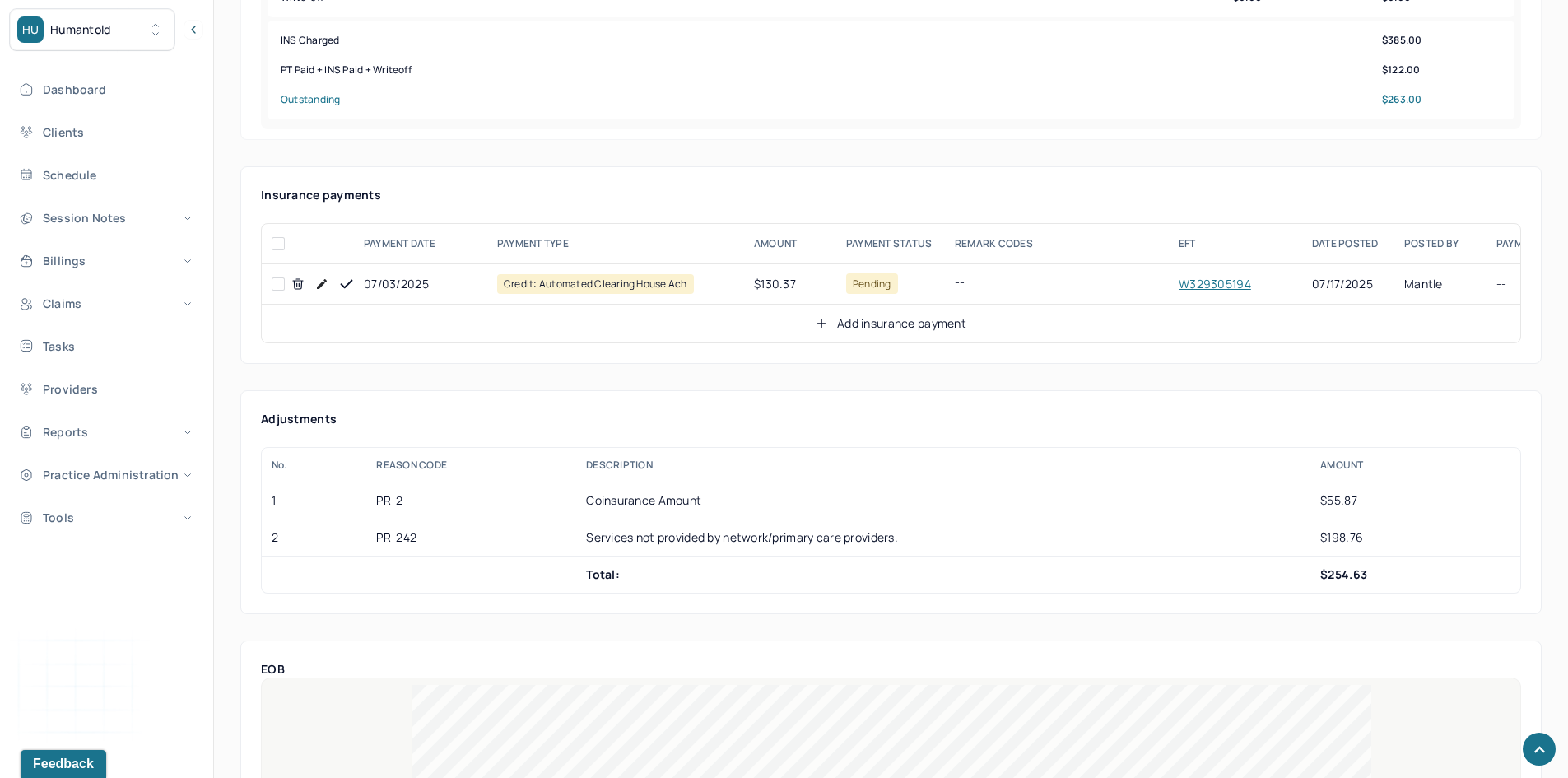 scroll, scrollTop: 741, scrollLeft: 0, axis: vertical 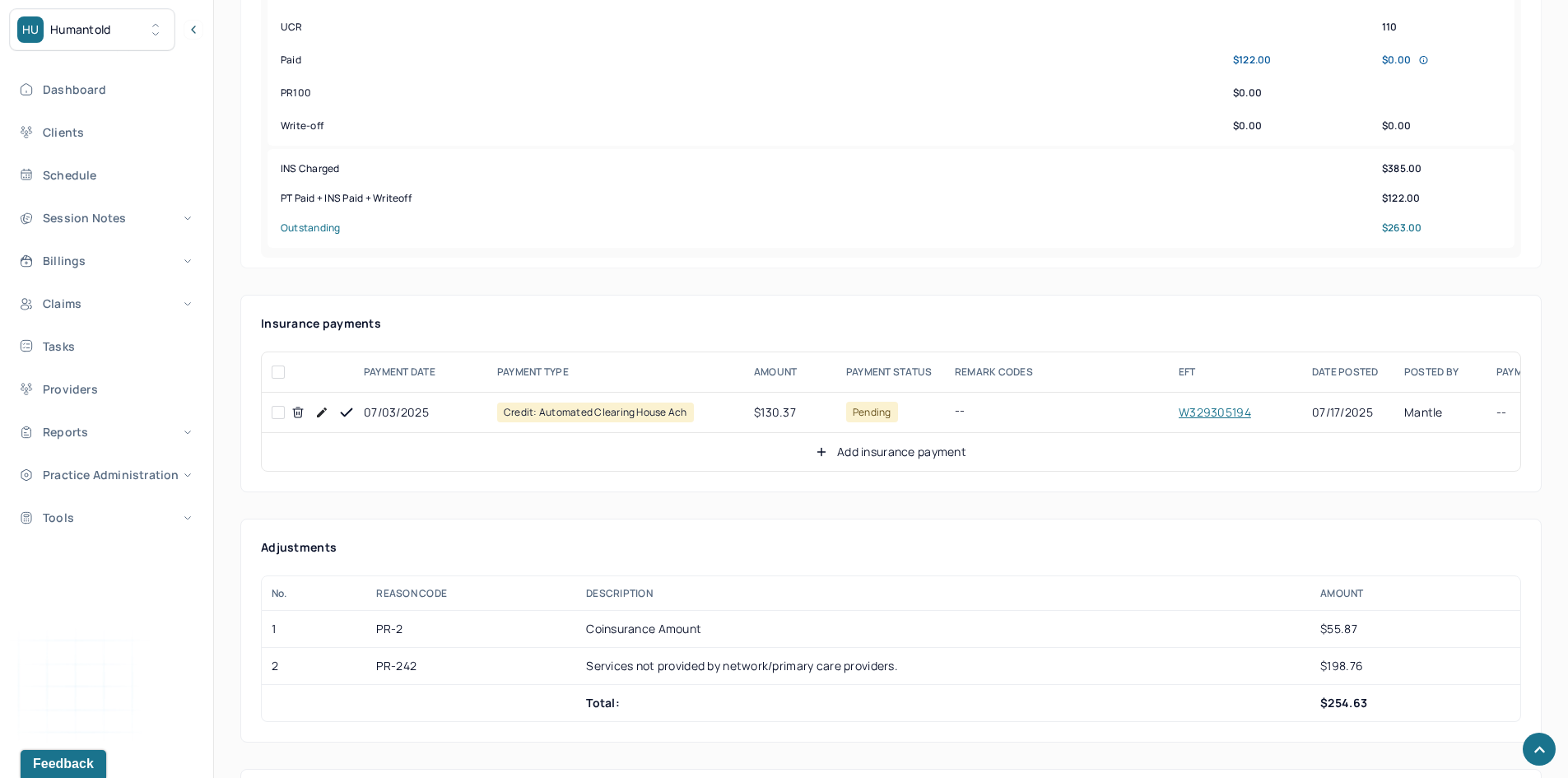 click at bounding box center [278, 412] 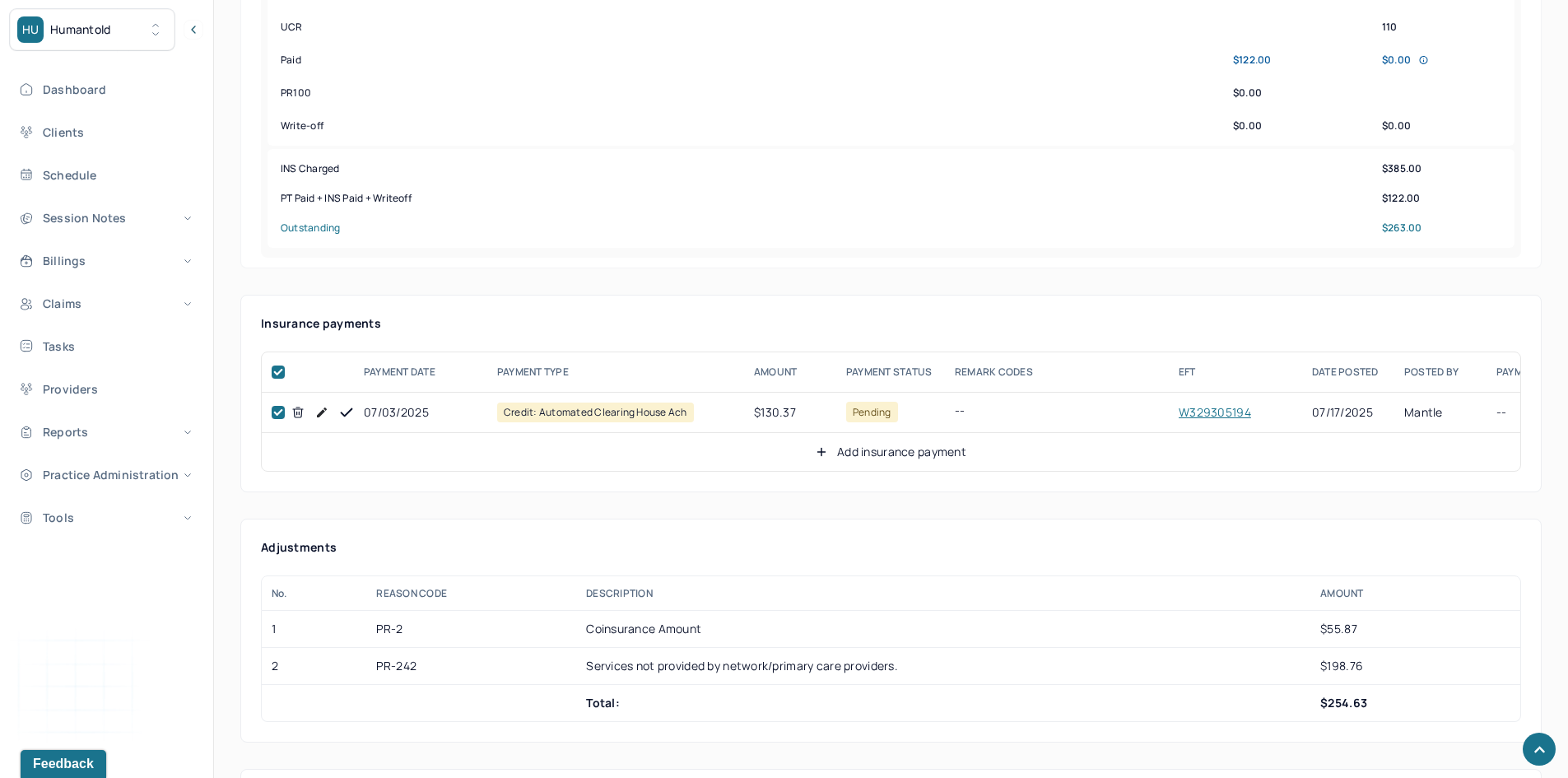 checkbox on "true" 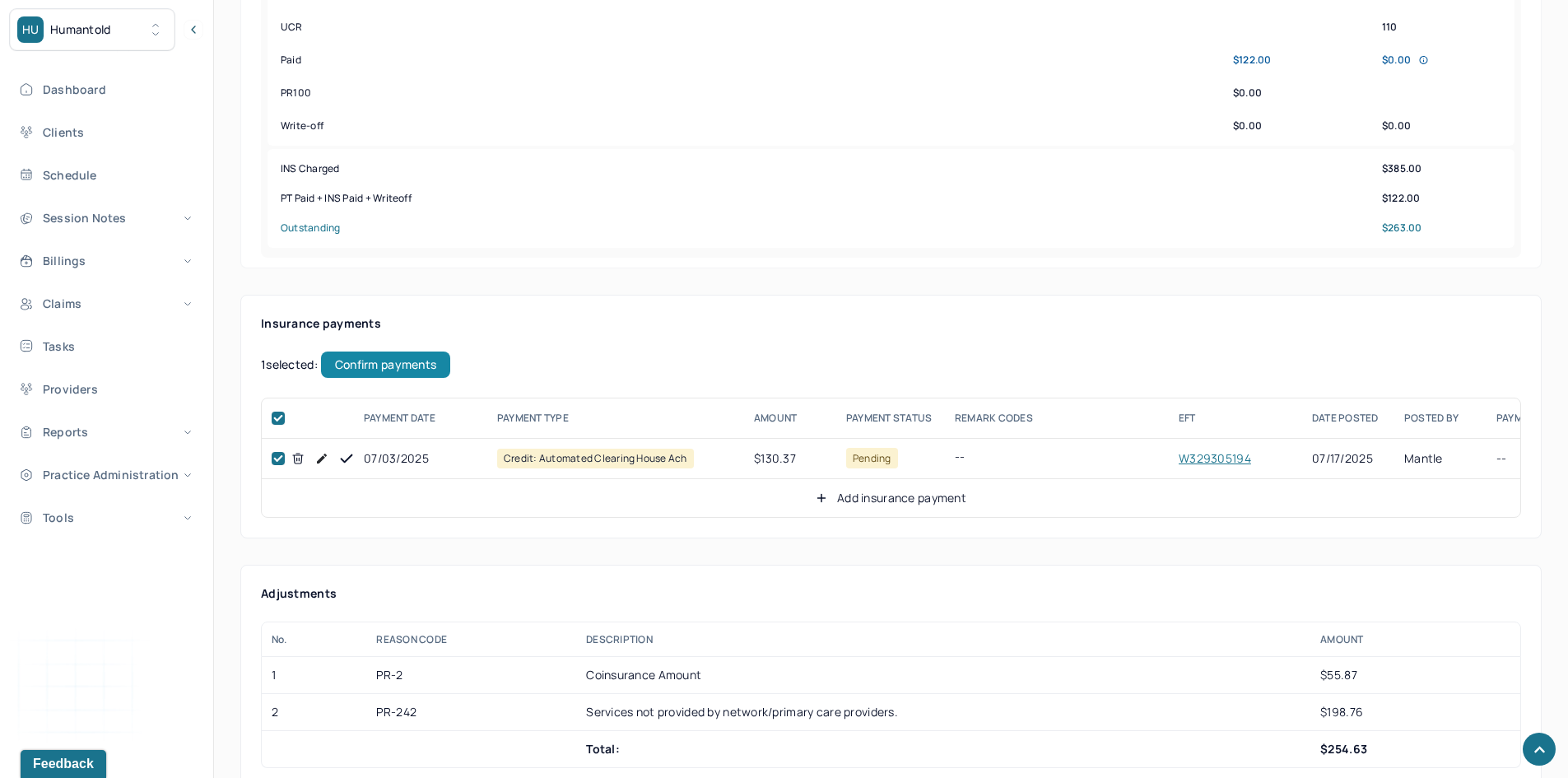 click on "Confirm payments" at bounding box center [385, 365] 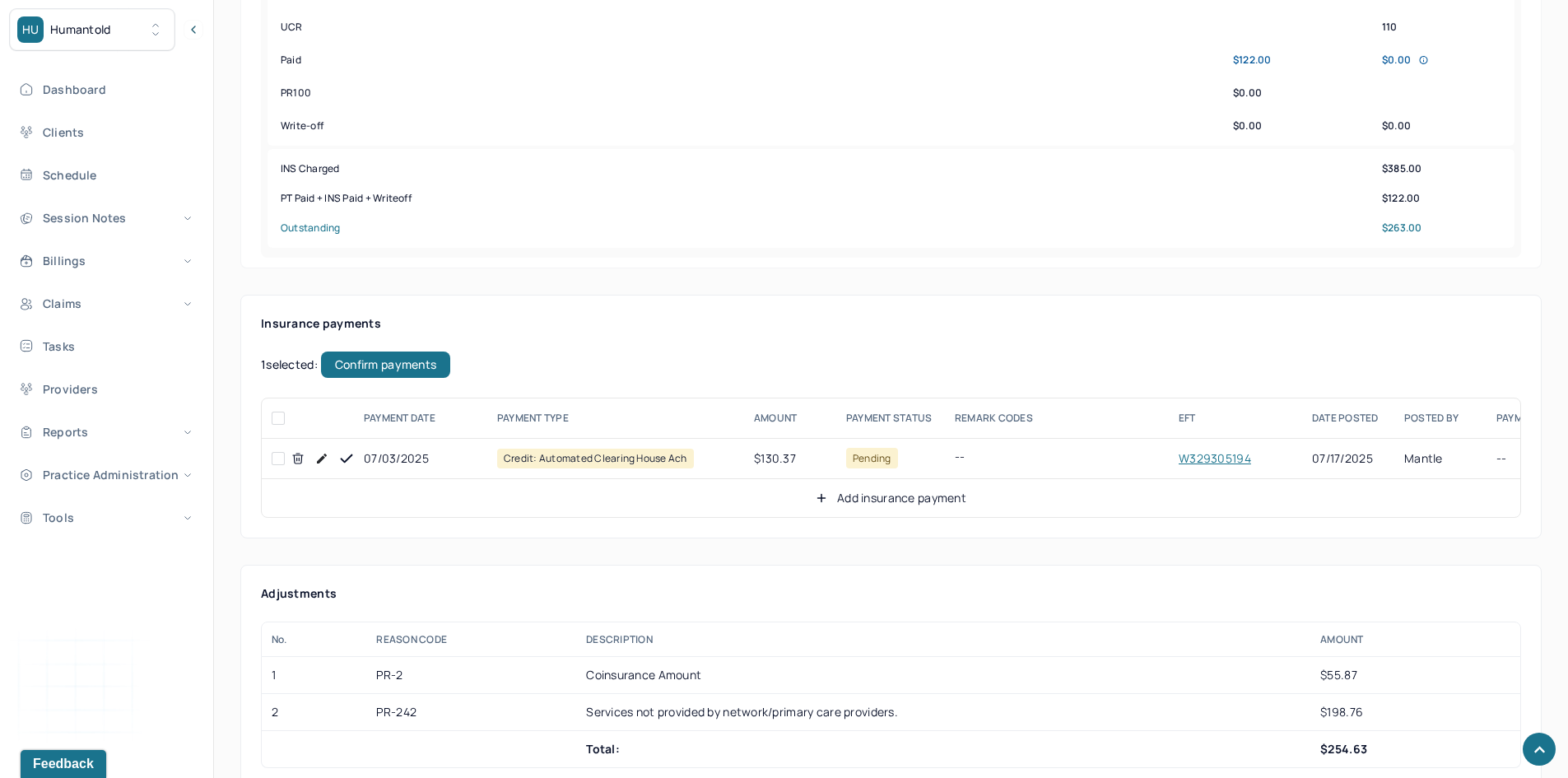 checkbox on "false" 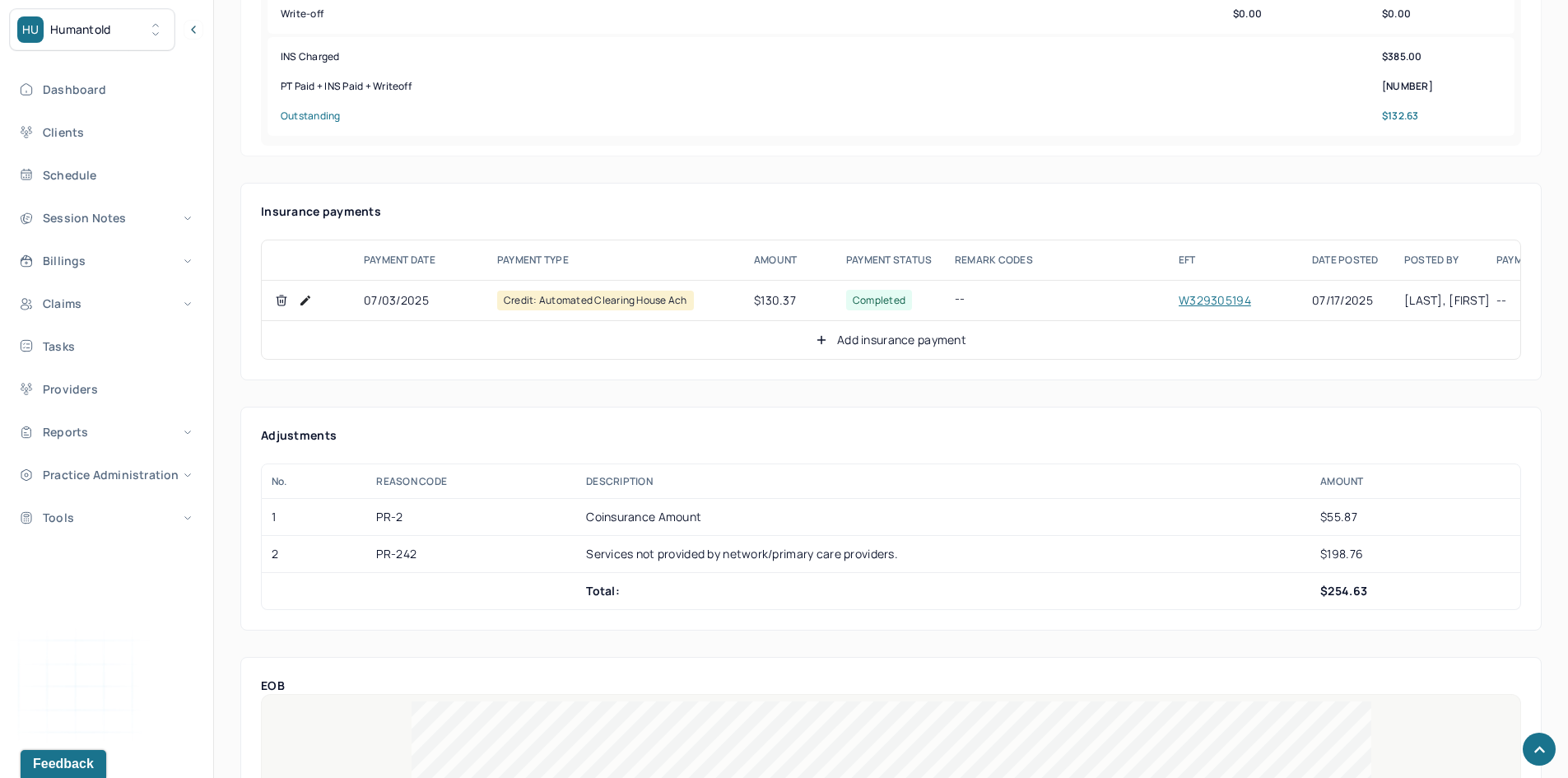 scroll, scrollTop: 823, scrollLeft: 0, axis: vertical 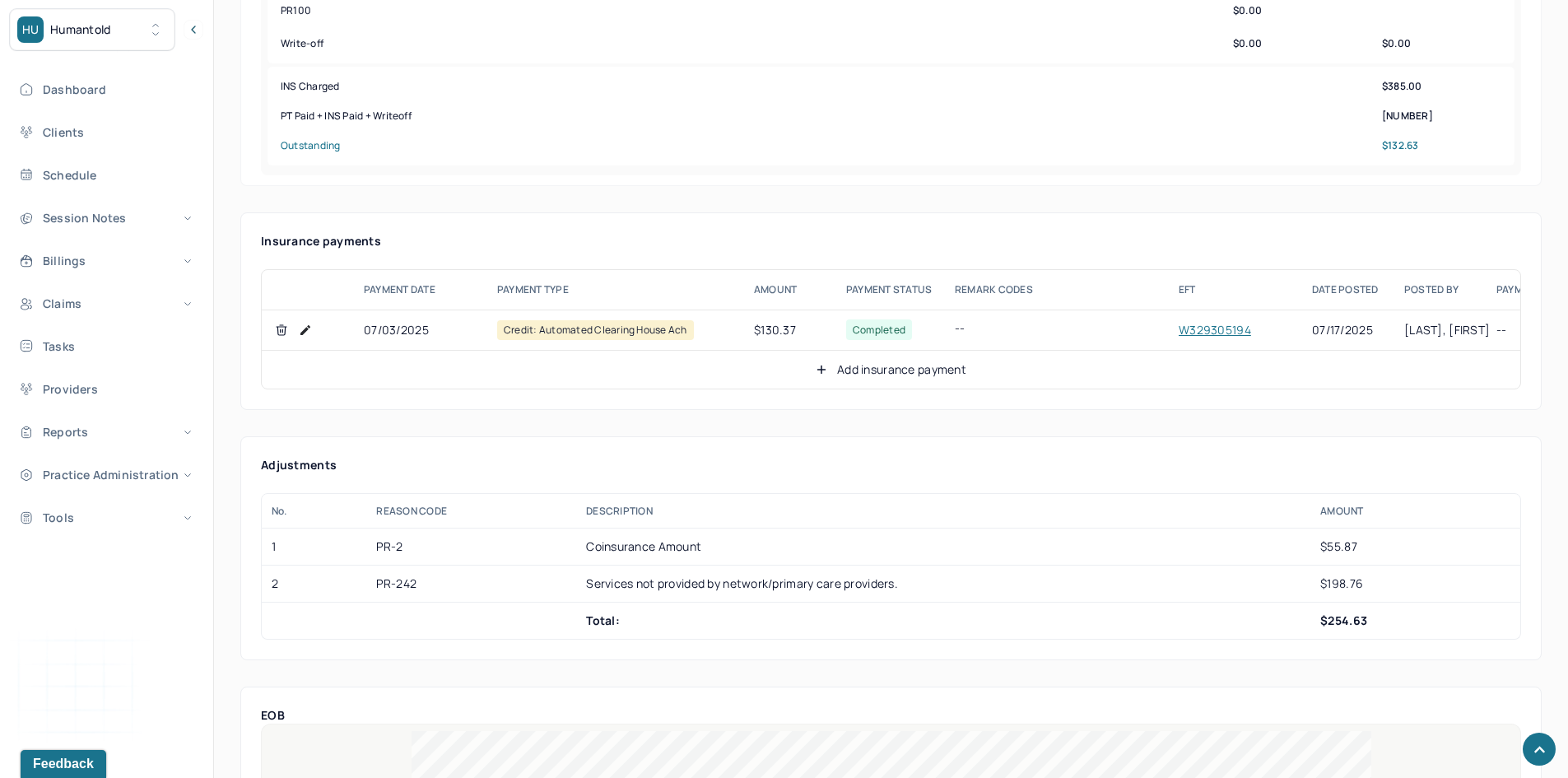 click 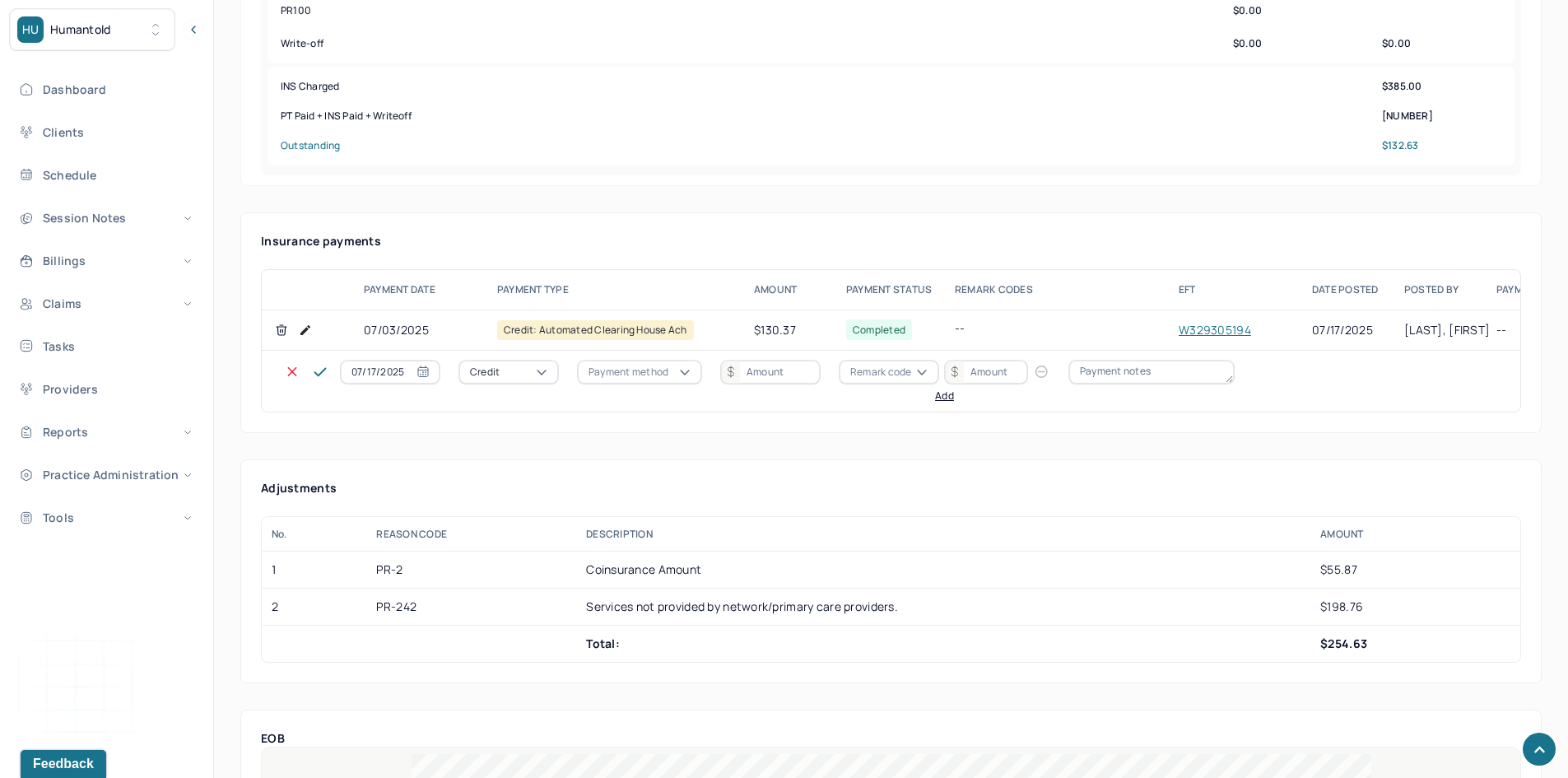 click on "Credit" at bounding box center [509, 372] 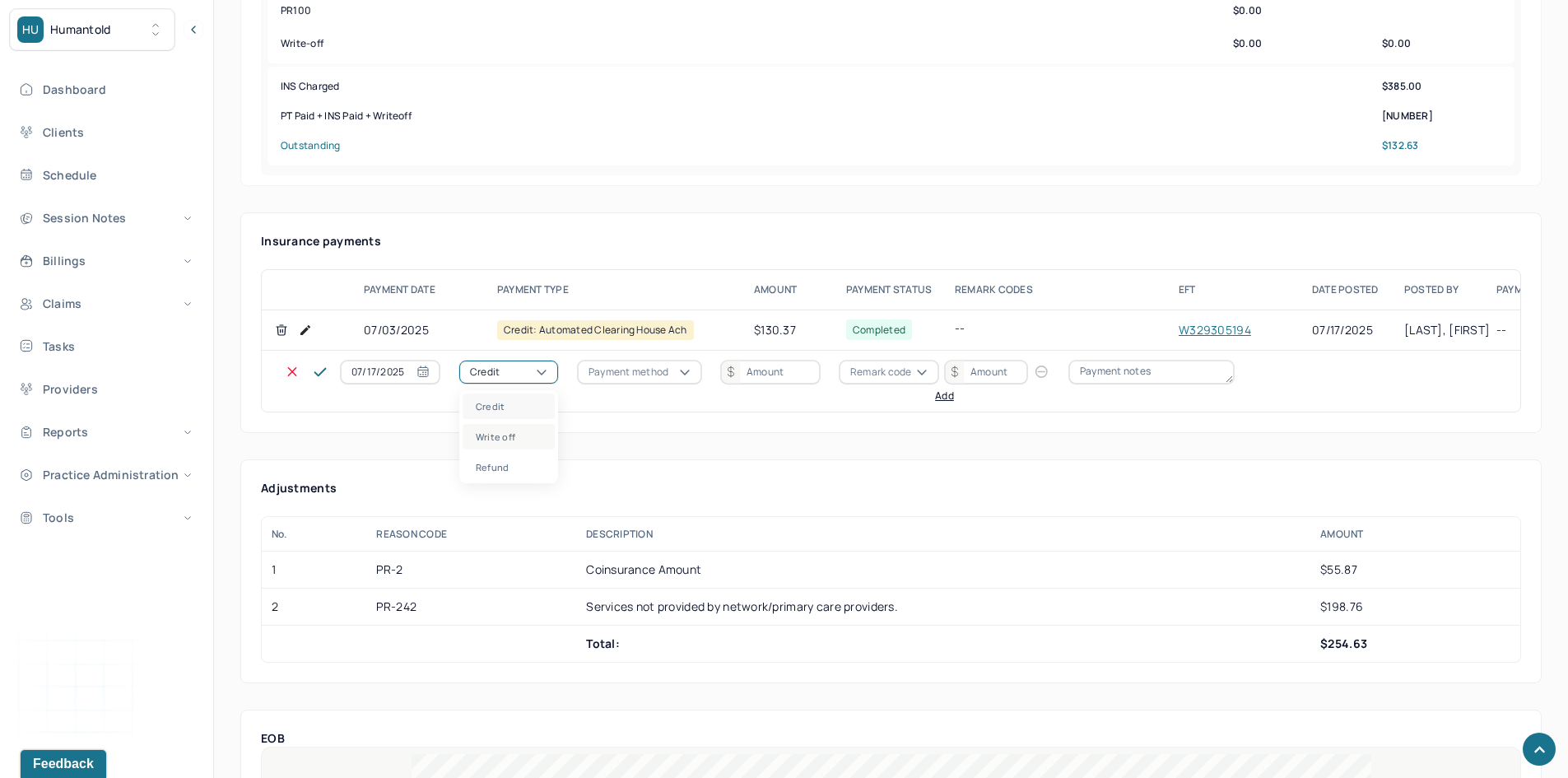 click on "Write off" at bounding box center [509, 436] 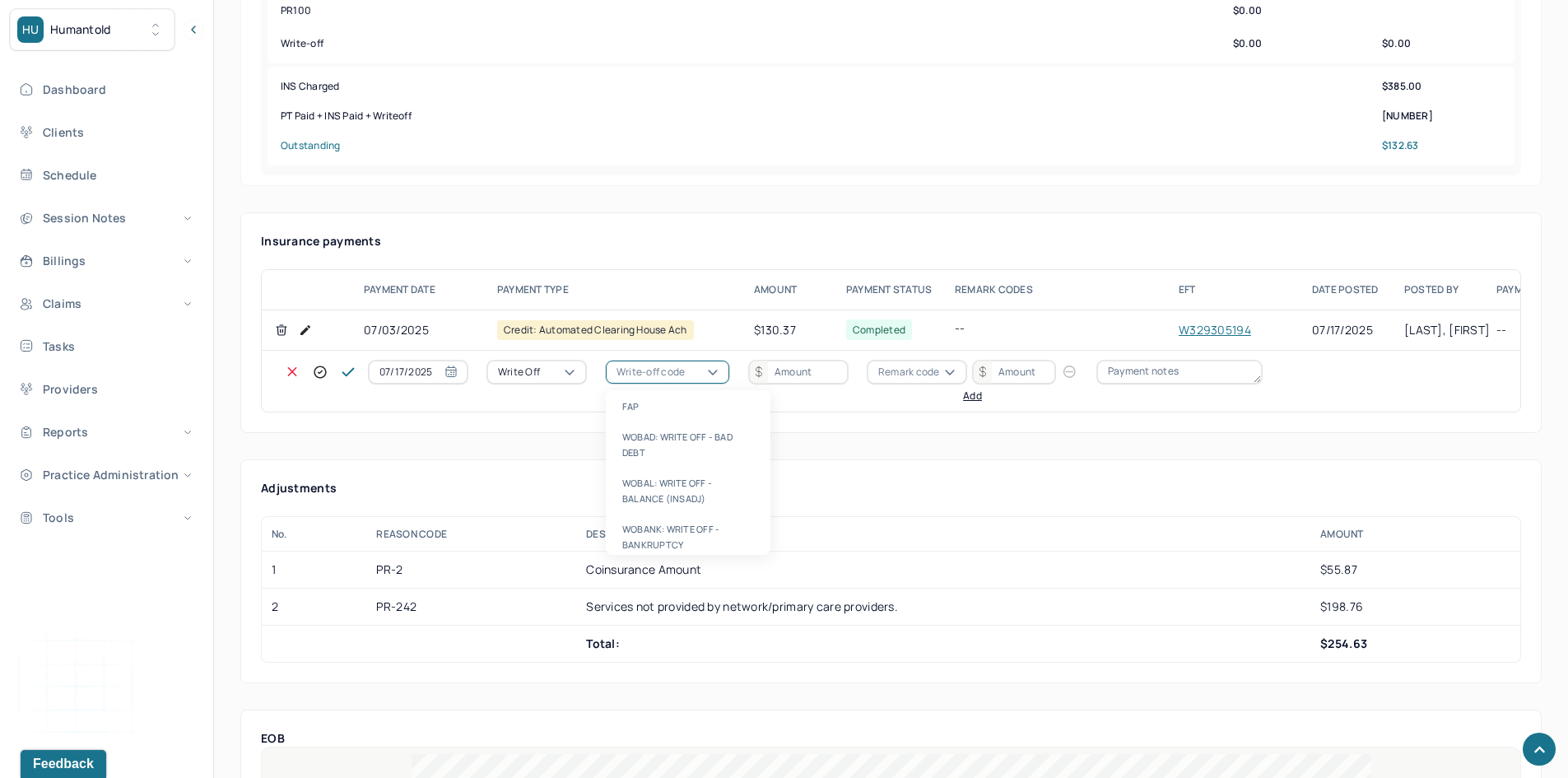 click on "Write-off code" at bounding box center [650, 372] 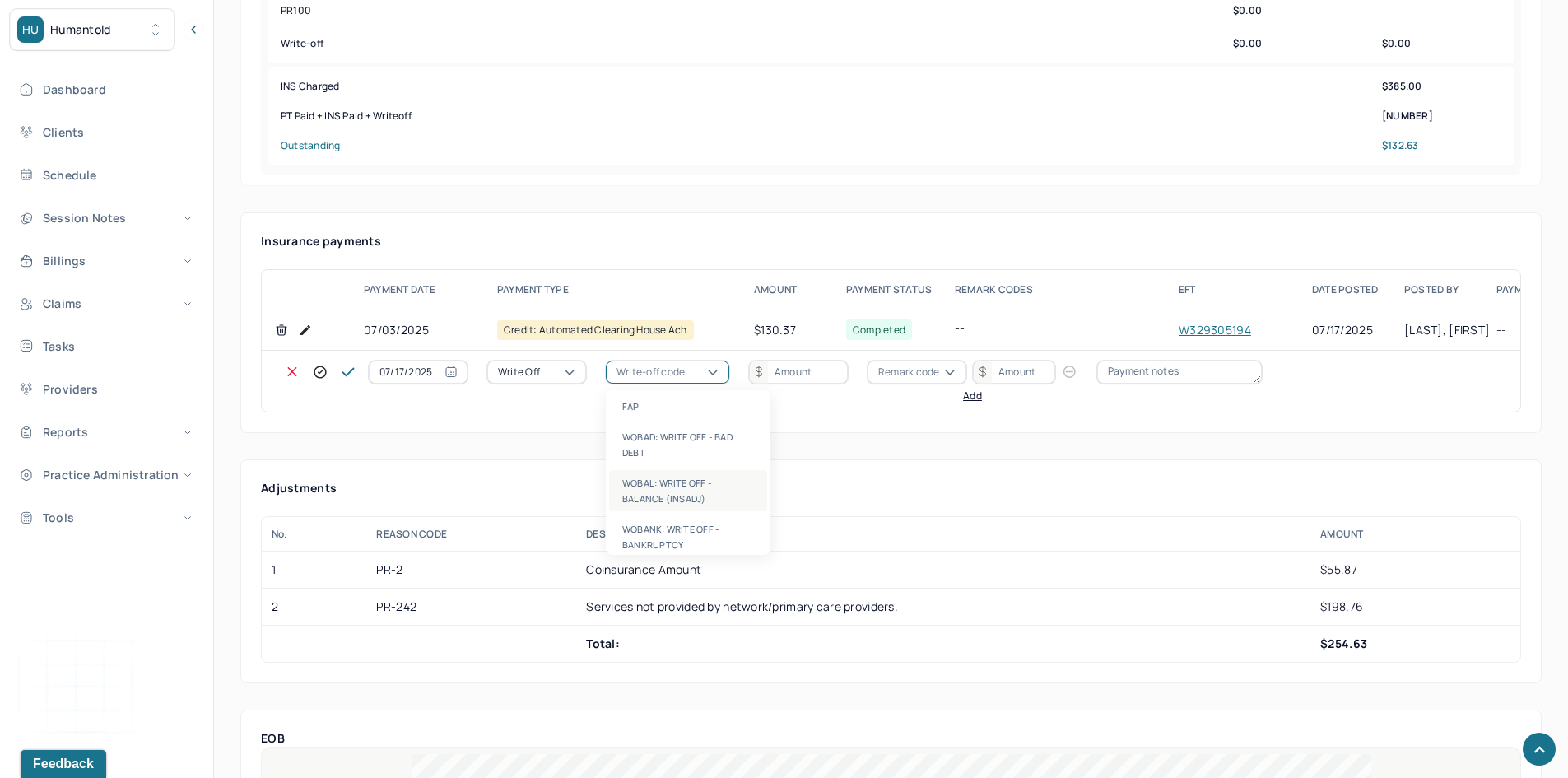 click on "WOBAL: WRITE OFF - BALANCE (INSADJ)" at bounding box center [688, 491] 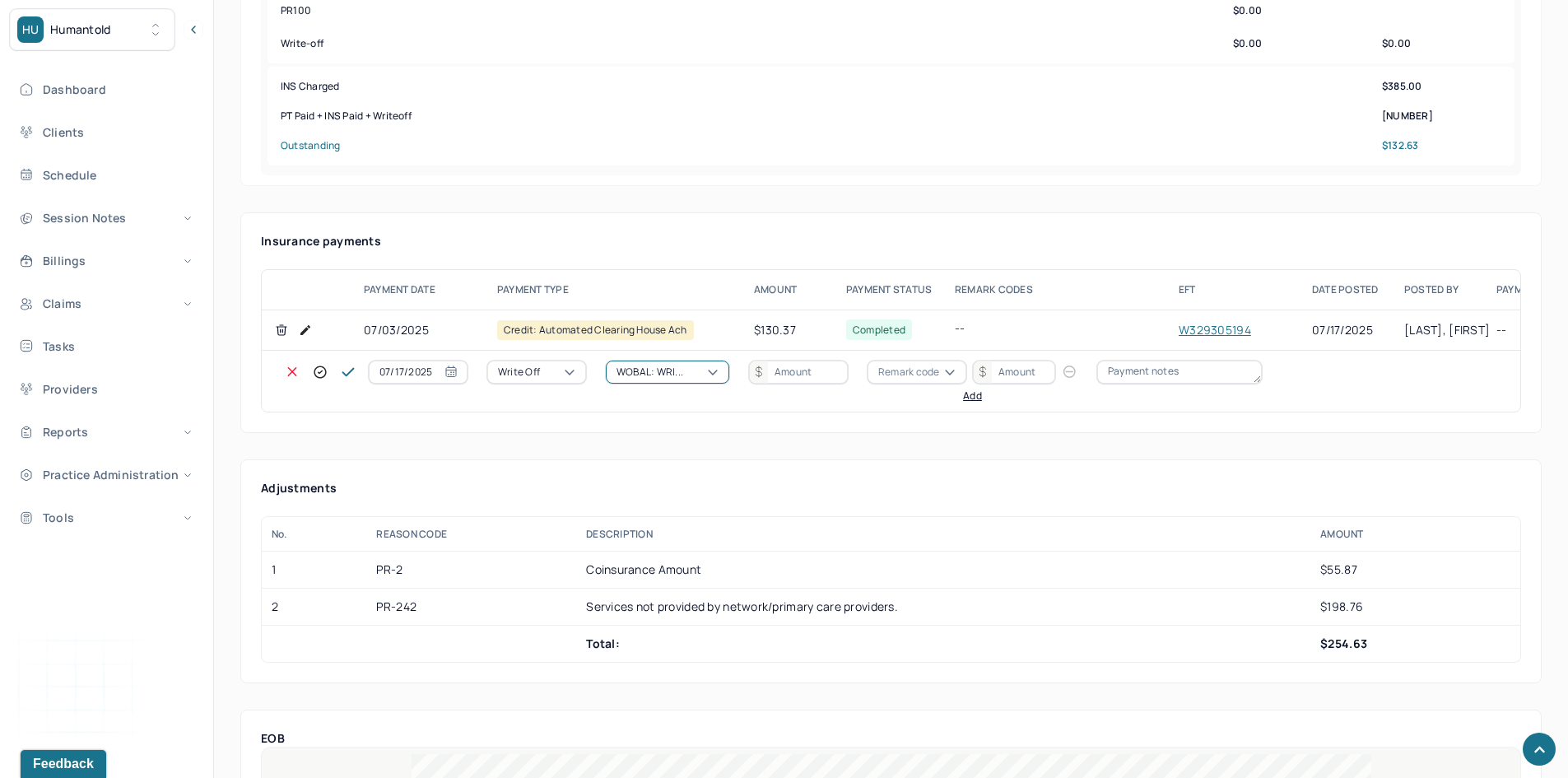 click at bounding box center [798, 372] 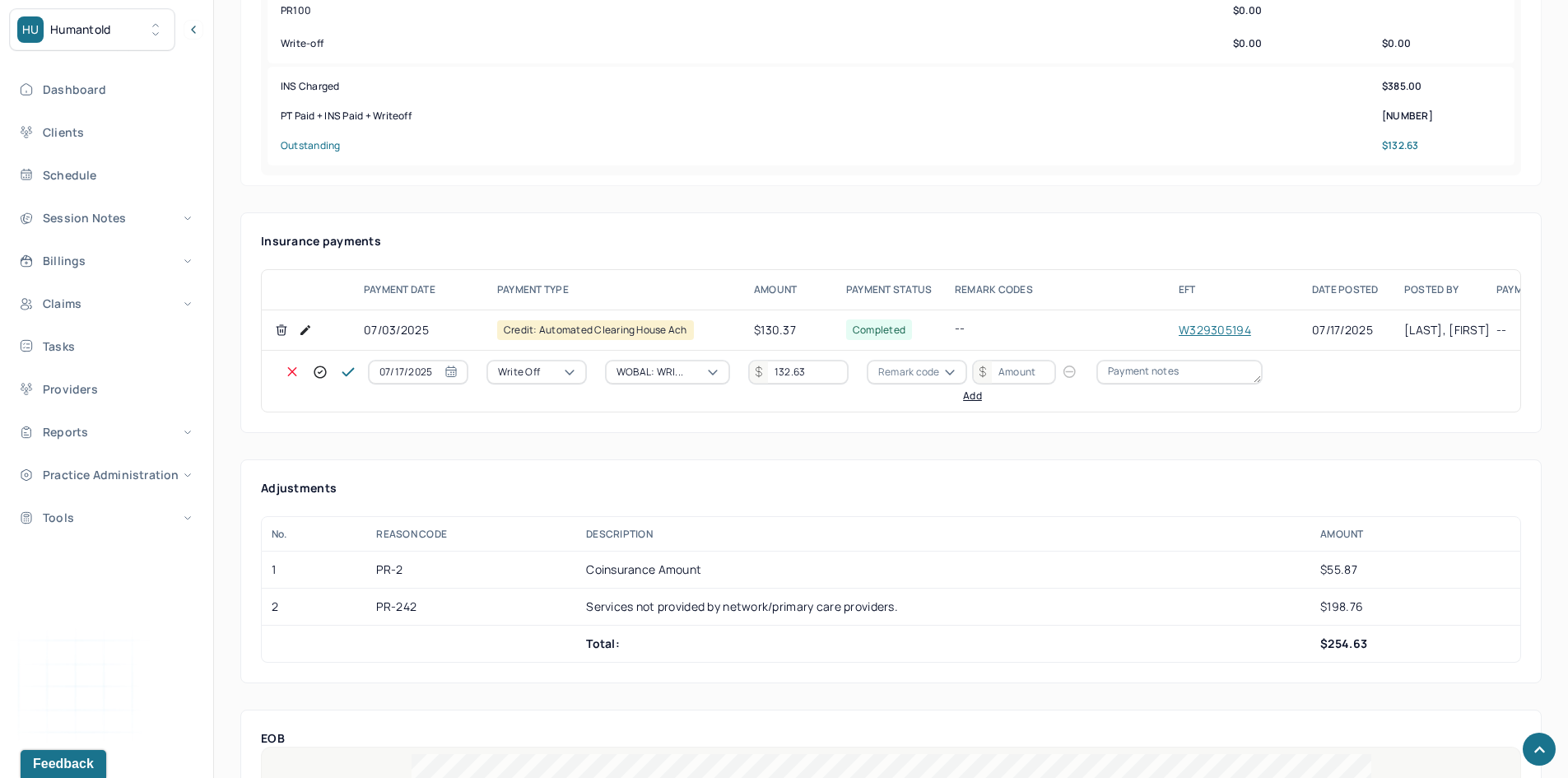 type on "132.63" 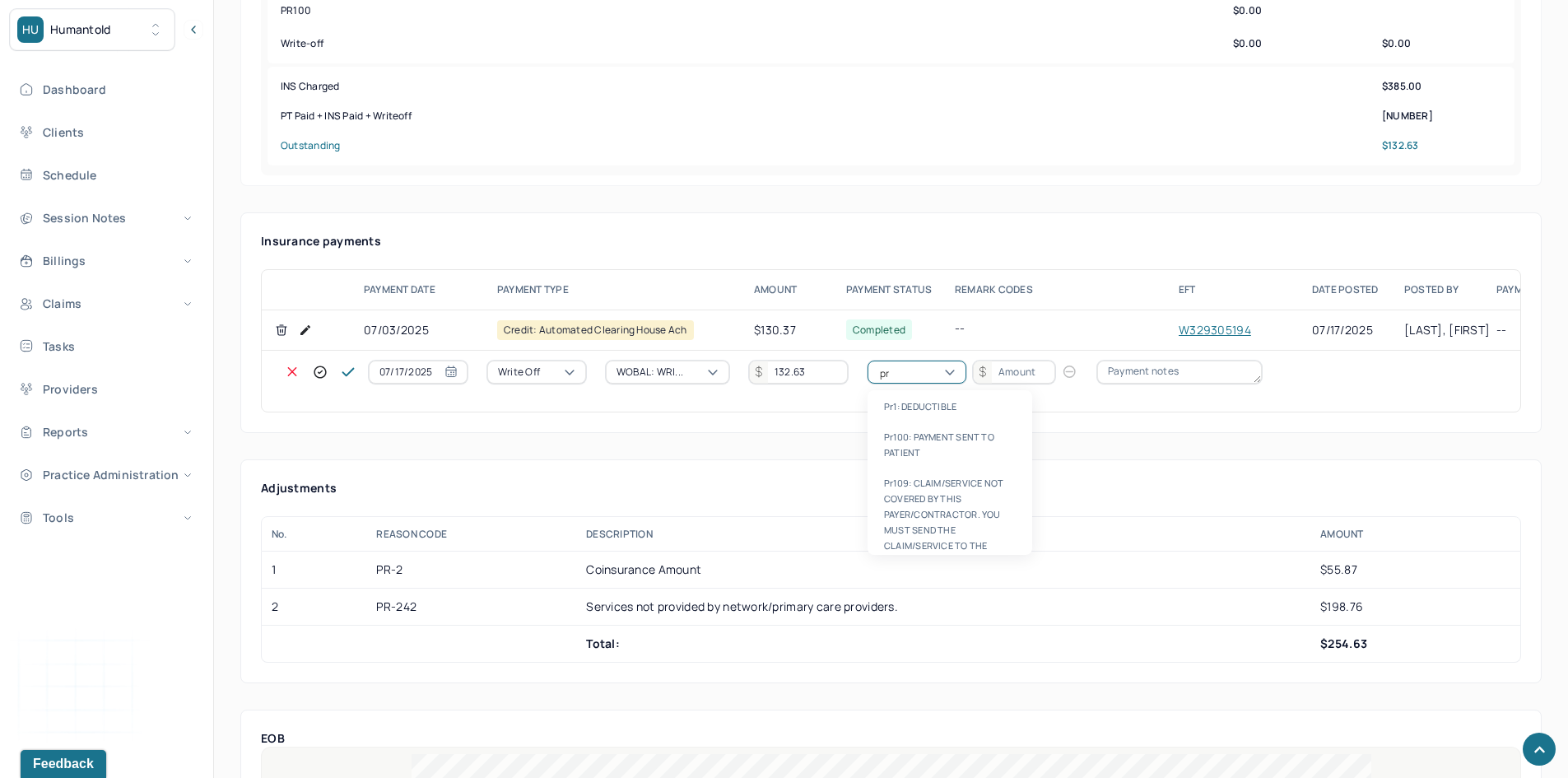 type on "pr2" 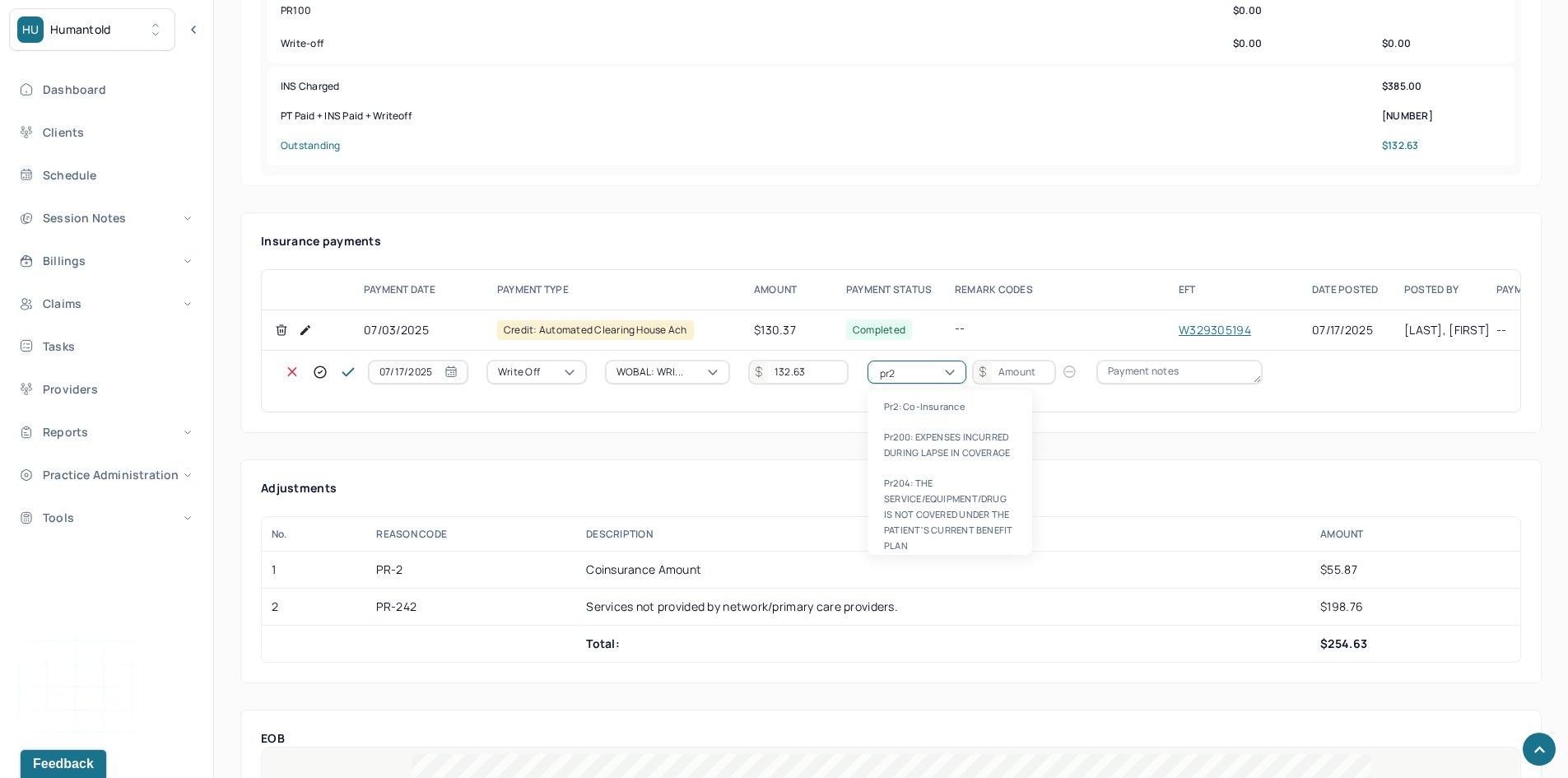 type 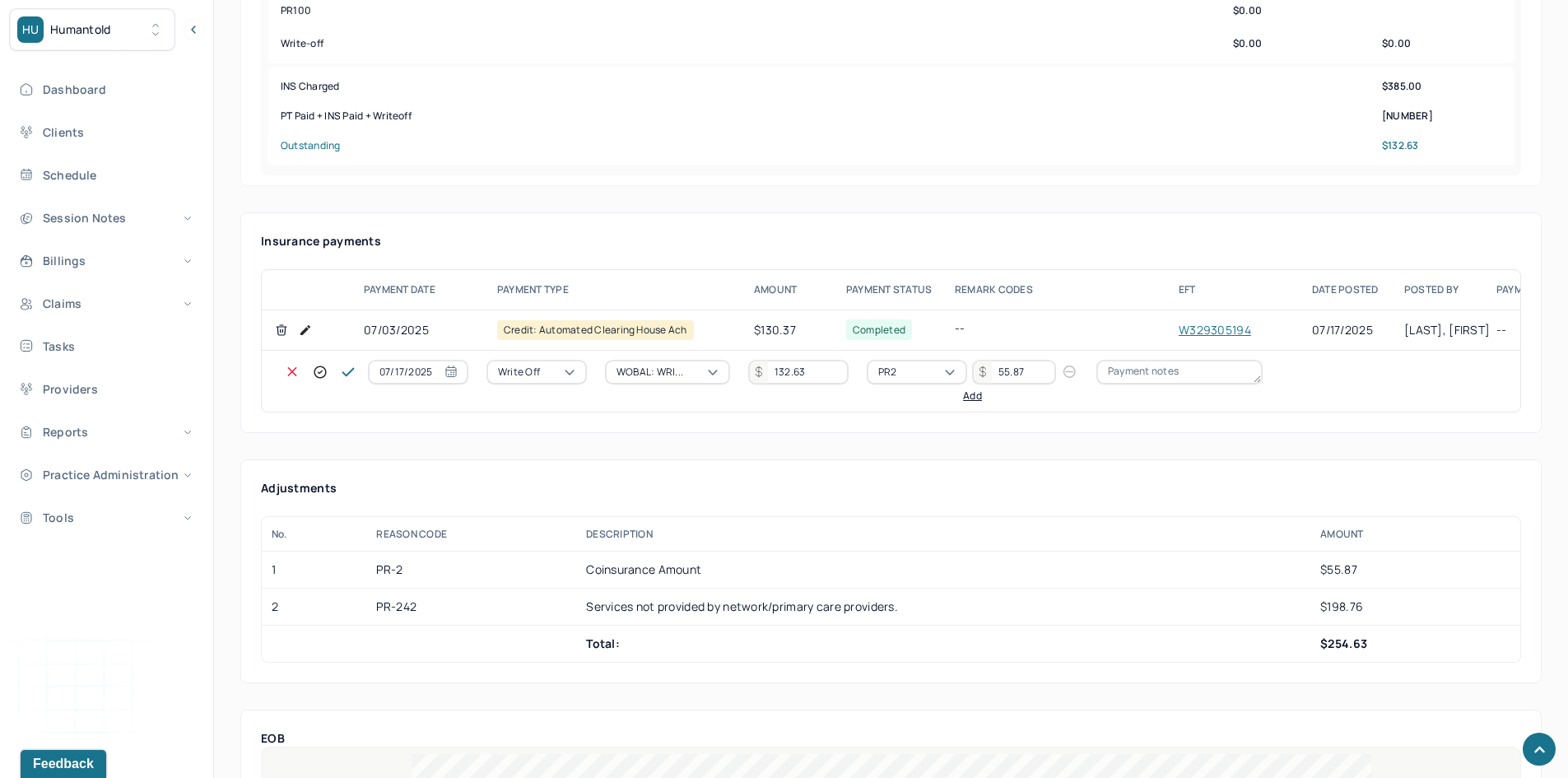 type on "55.87" 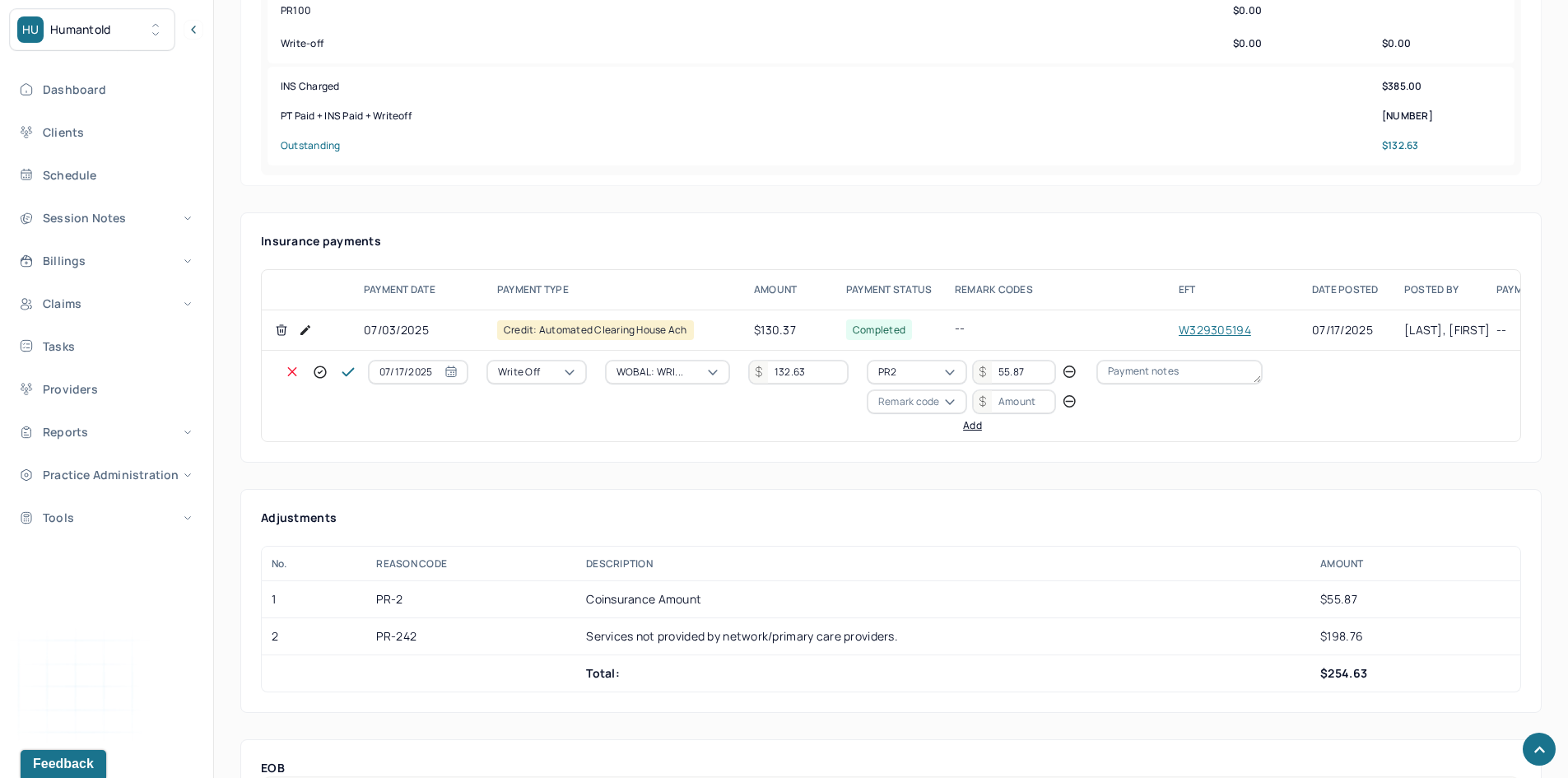 click on "Remark code" at bounding box center (909, 402) 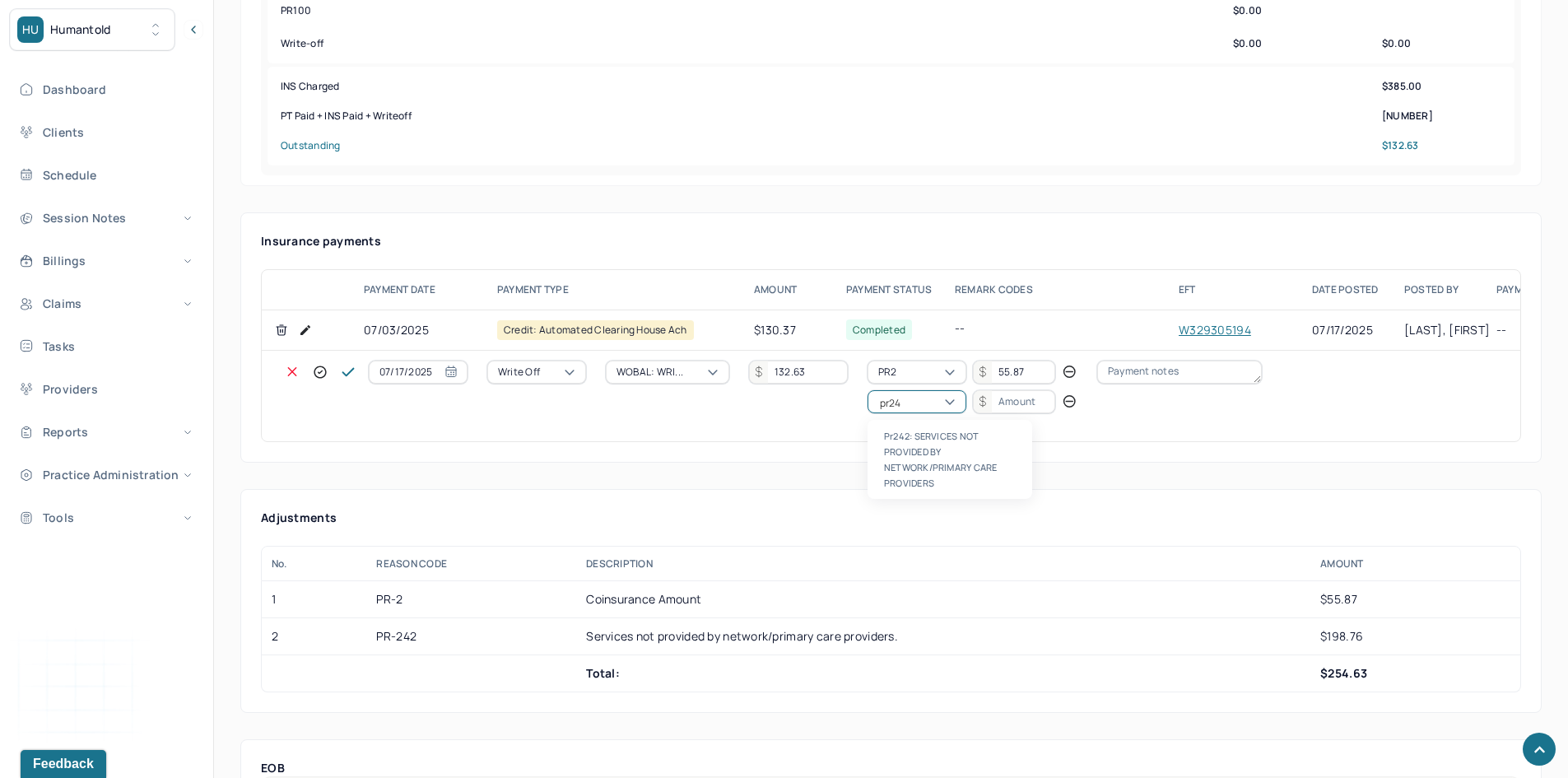 scroll, scrollTop: 0, scrollLeft: 0, axis: both 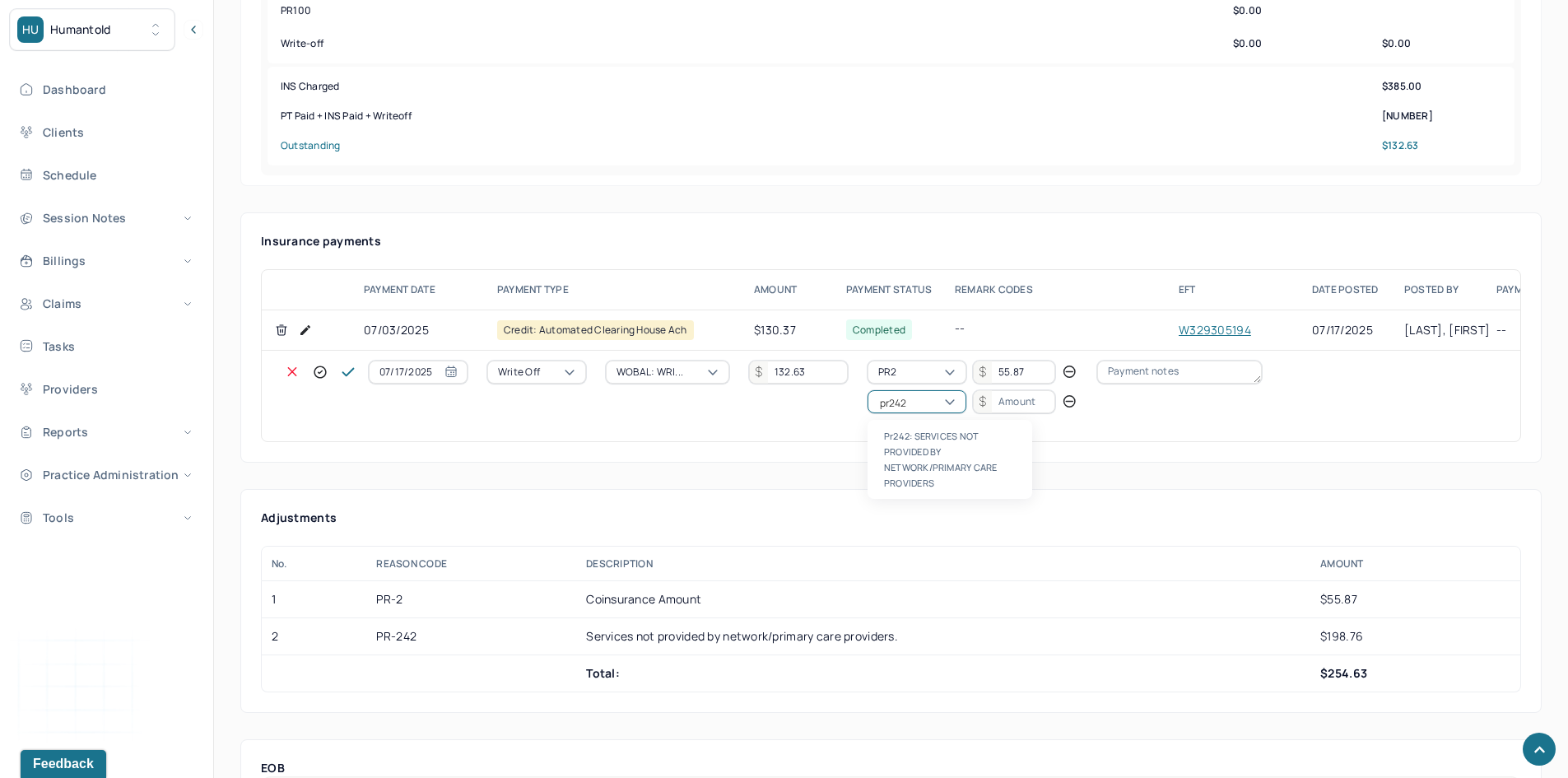 type 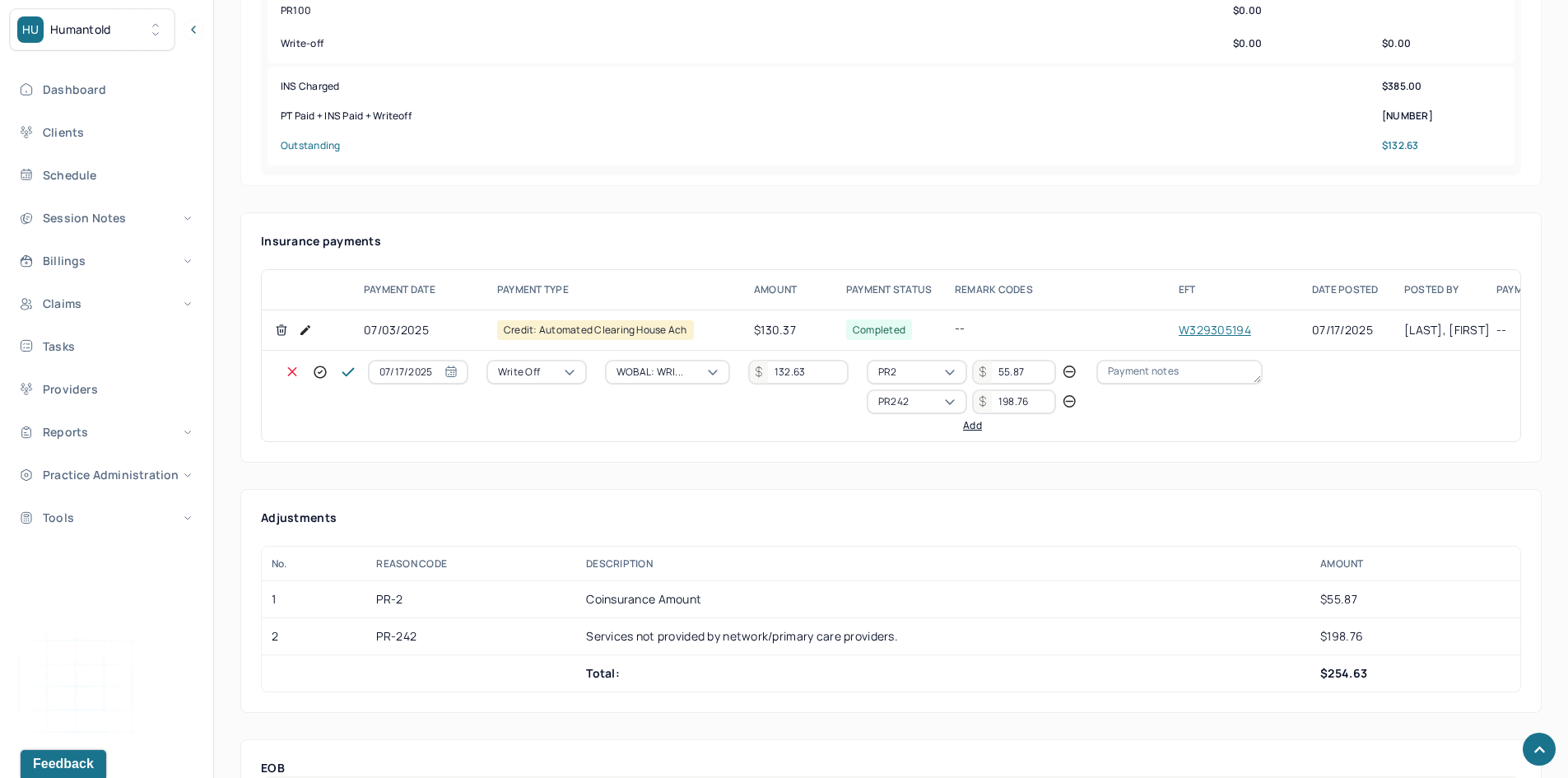 type on "198.76" 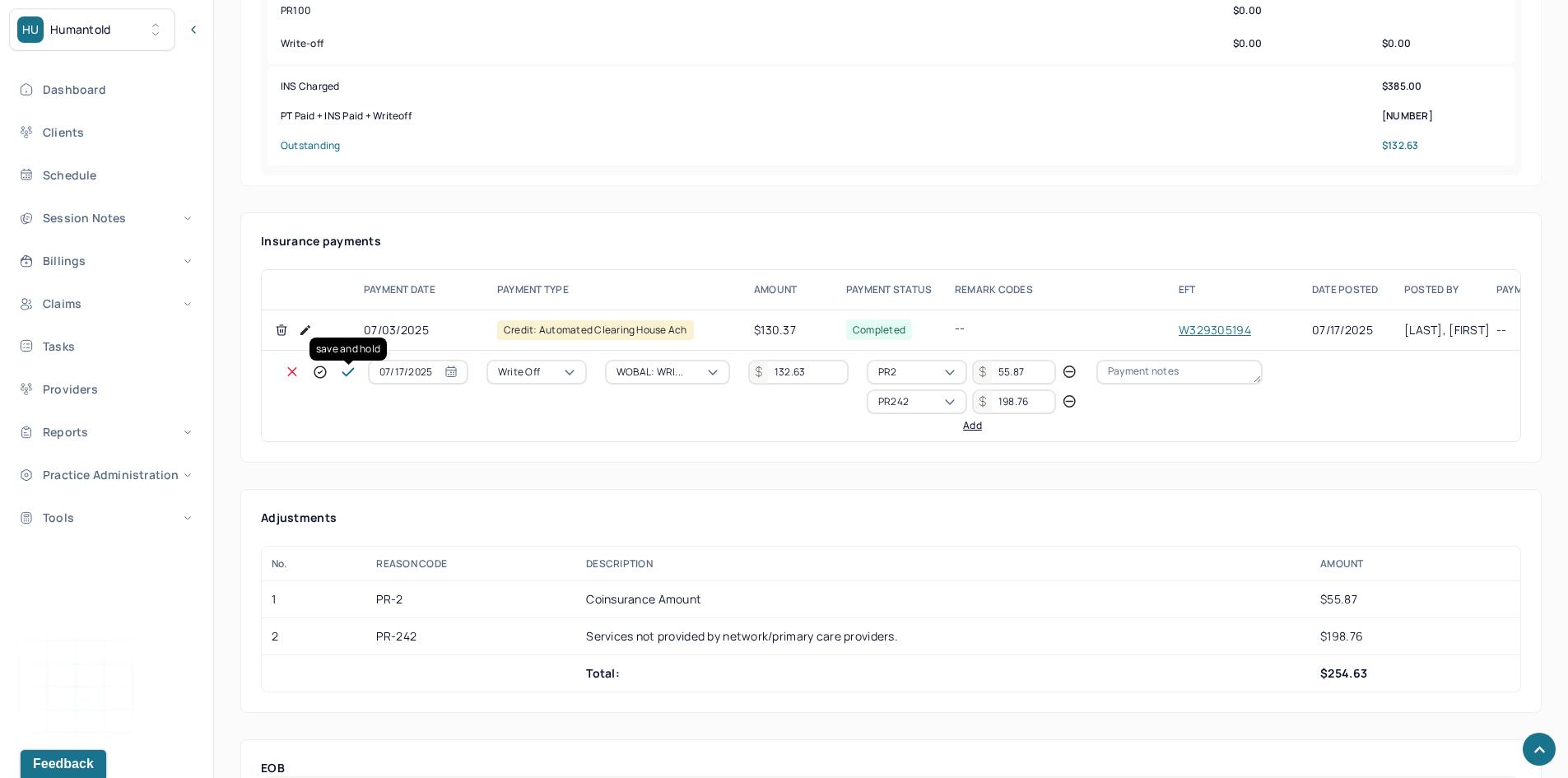 click 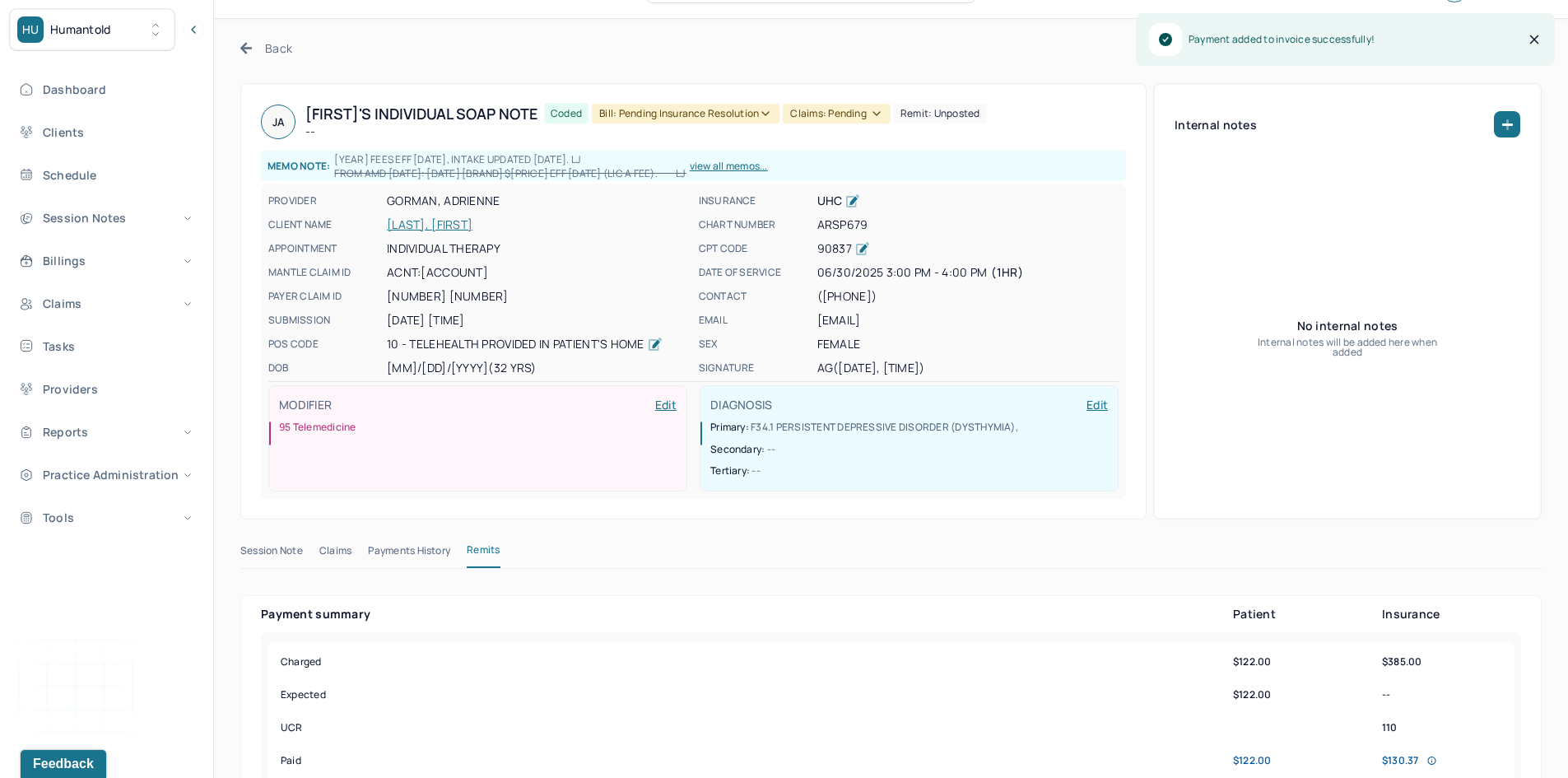 scroll, scrollTop: 0, scrollLeft: 0, axis: both 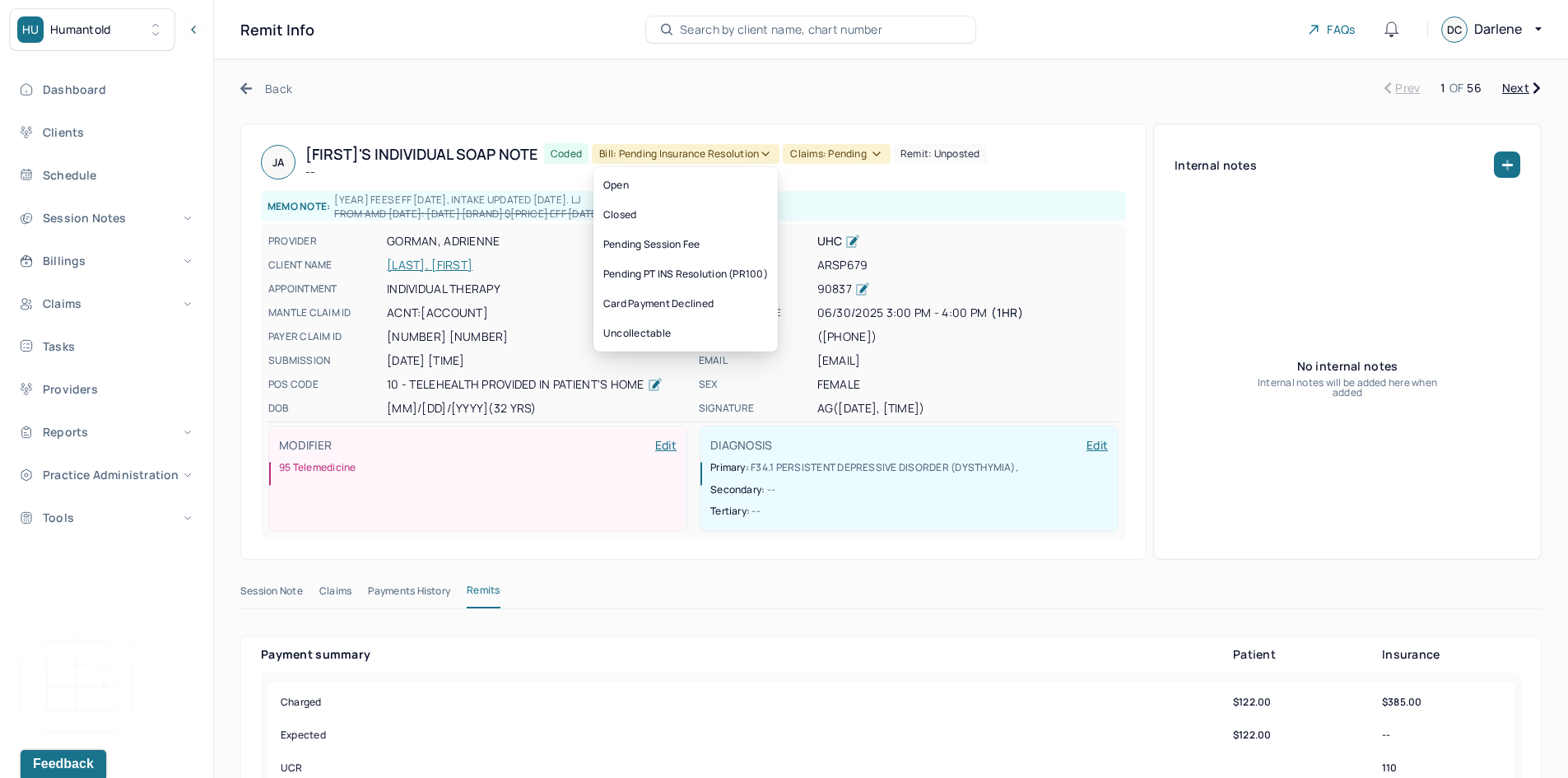 click on "Bill: Pending Insurance Resolution" at bounding box center [686, 154] 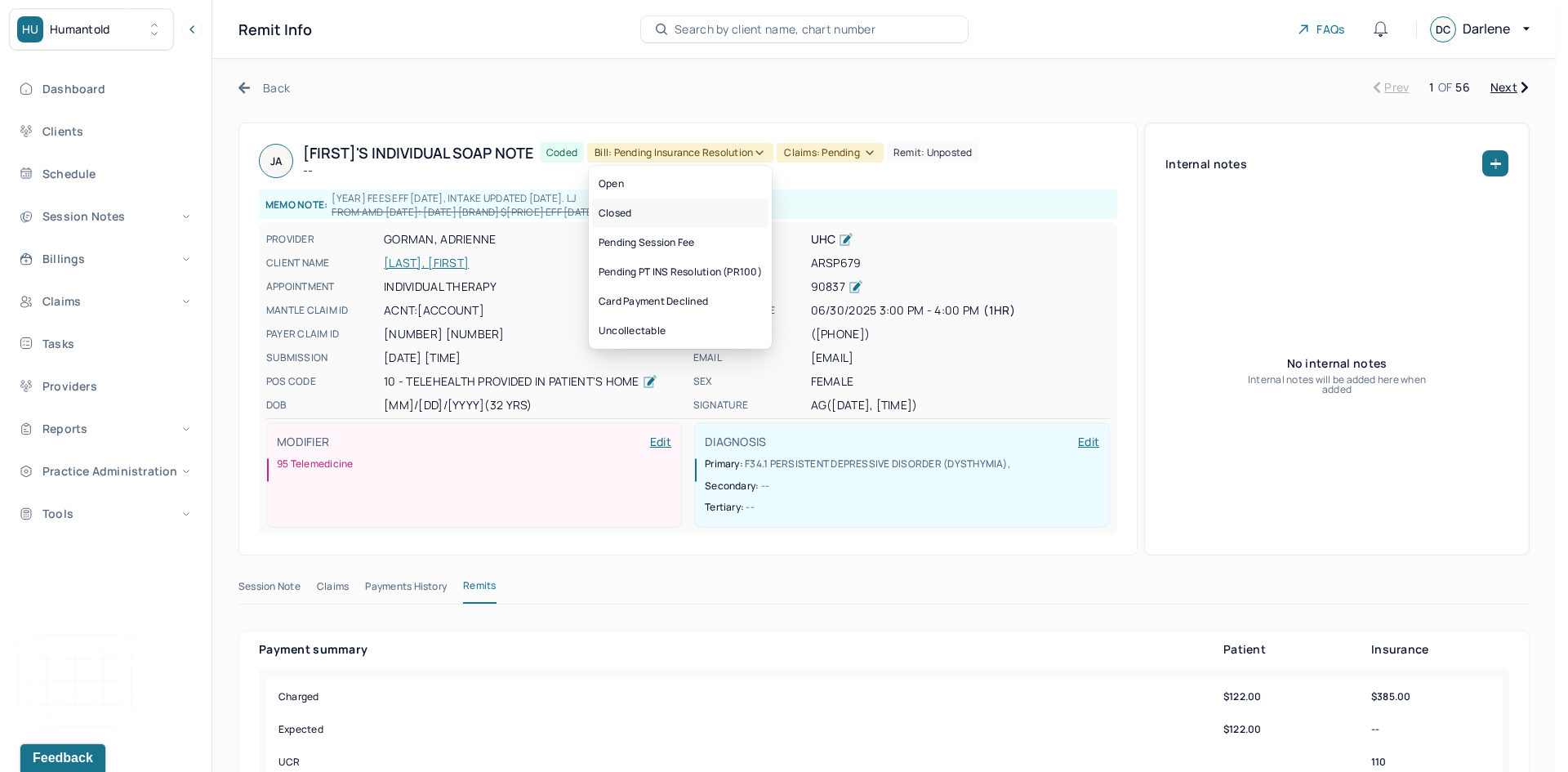 click on "Closed" at bounding box center [680, 213] 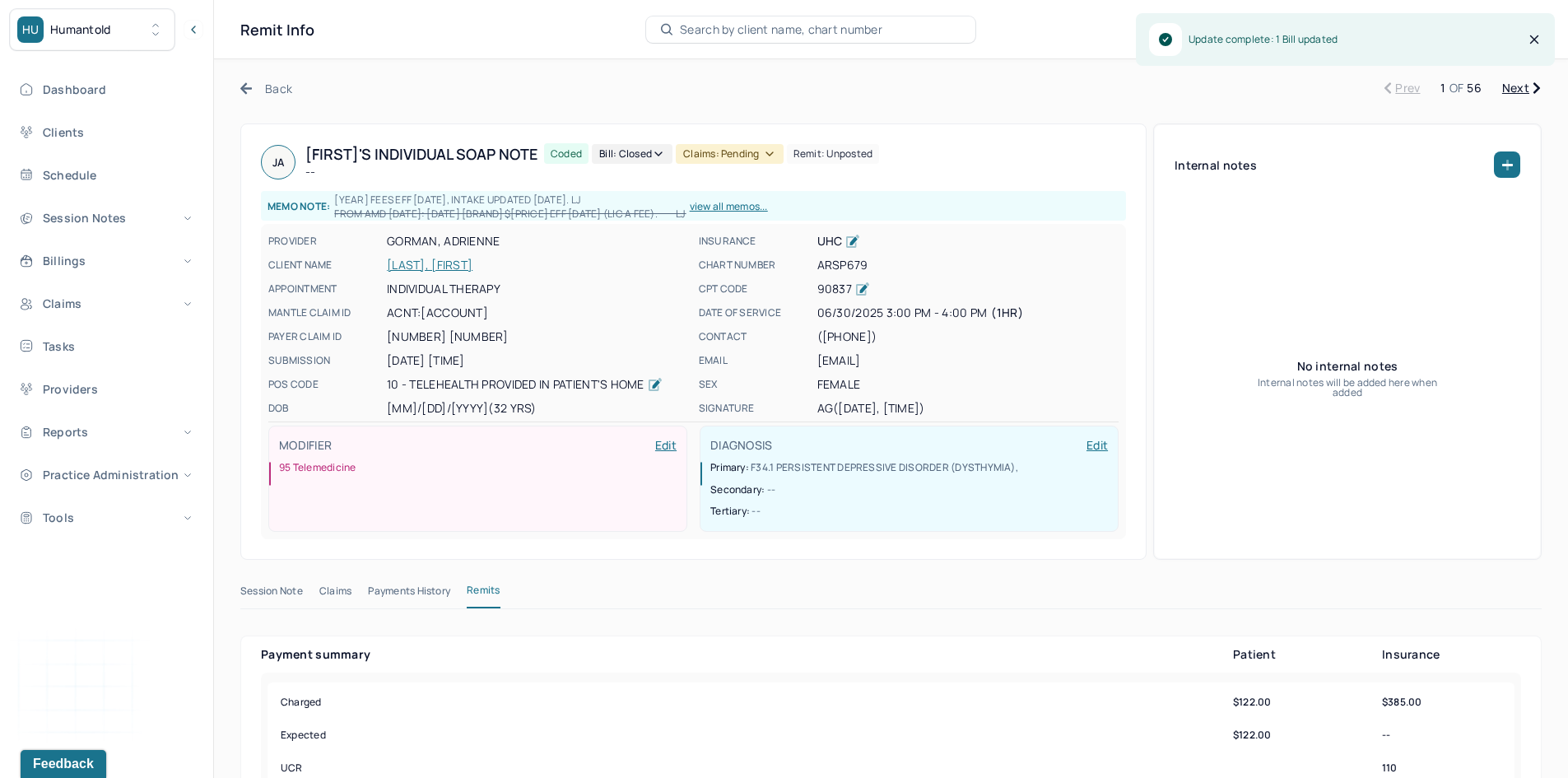 click on "Claims: pending" at bounding box center [729, 154] 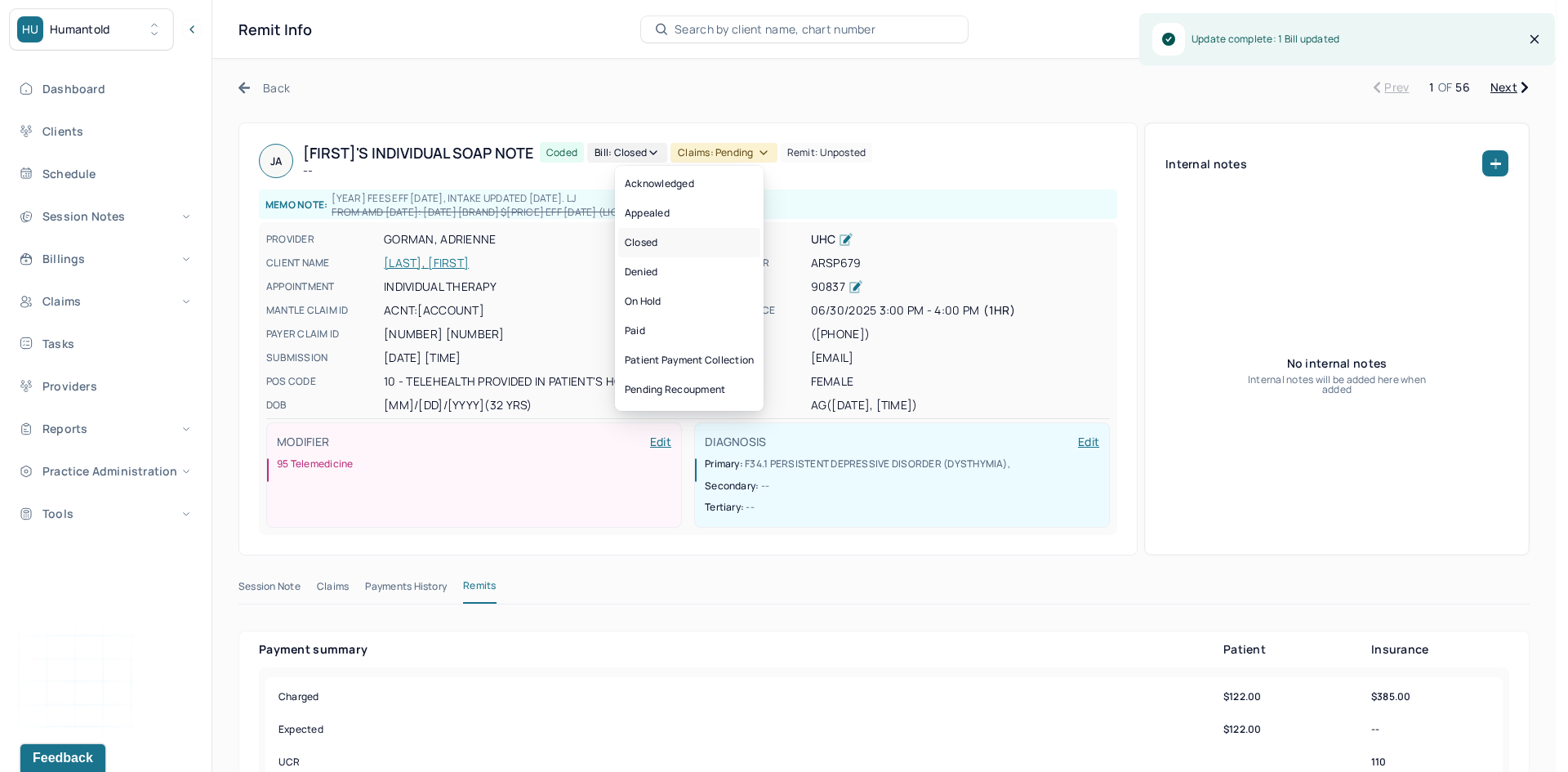 click on "Closed" at bounding box center (689, 243) 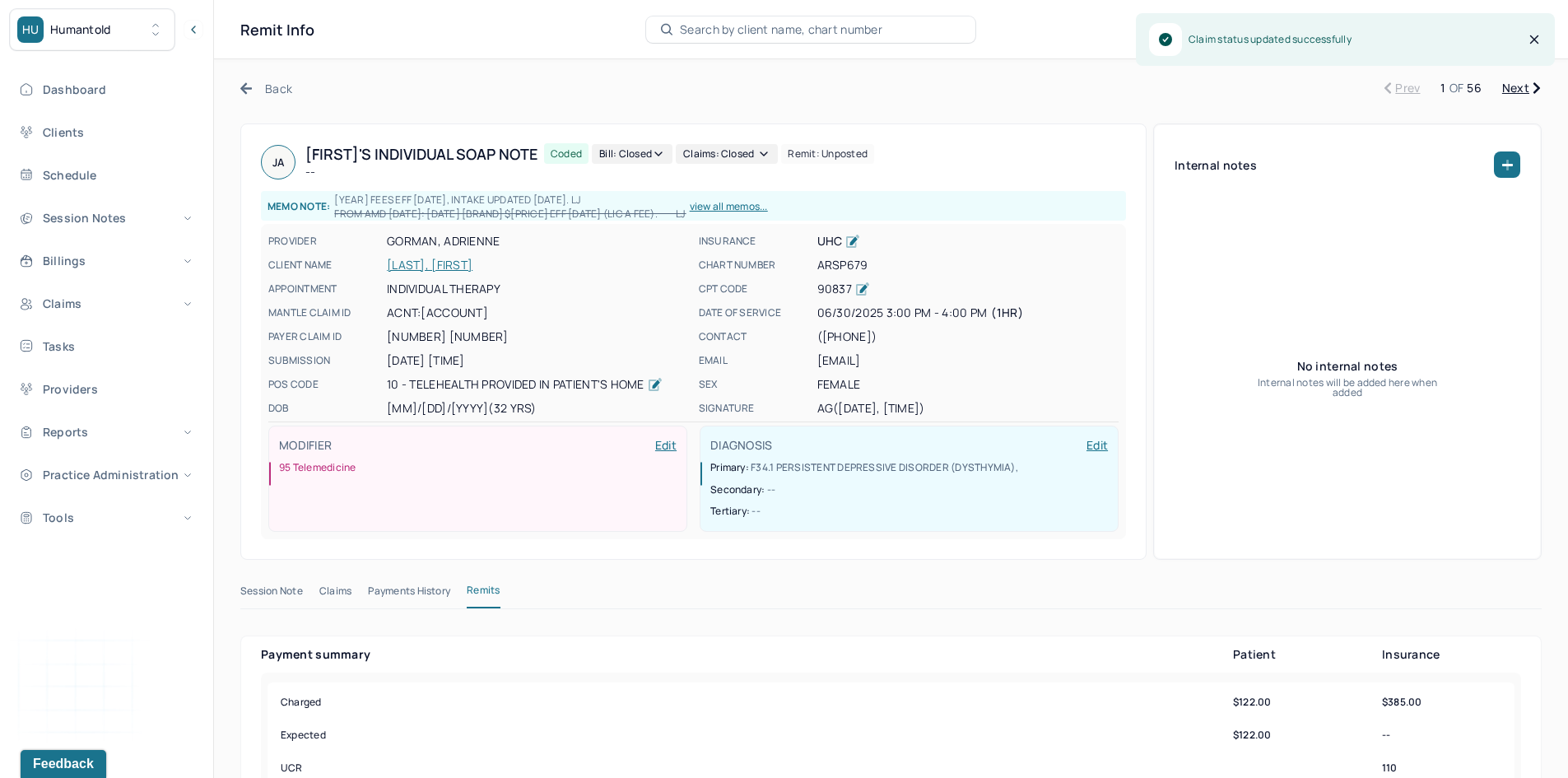 click on "Next" at bounding box center [1521, 88] 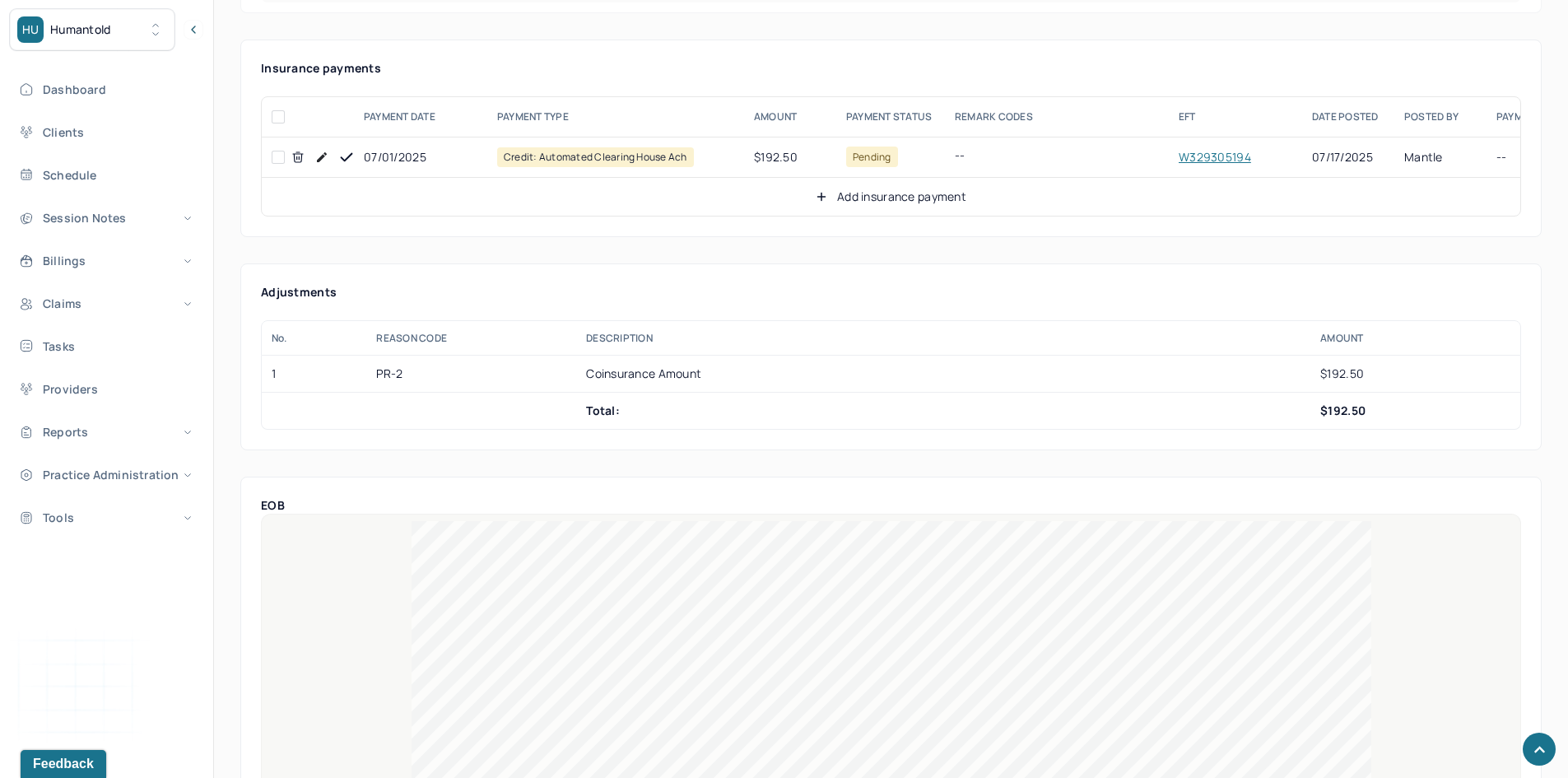 scroll, scrollTop: 741, scrollLeft: 0, axis: vertical 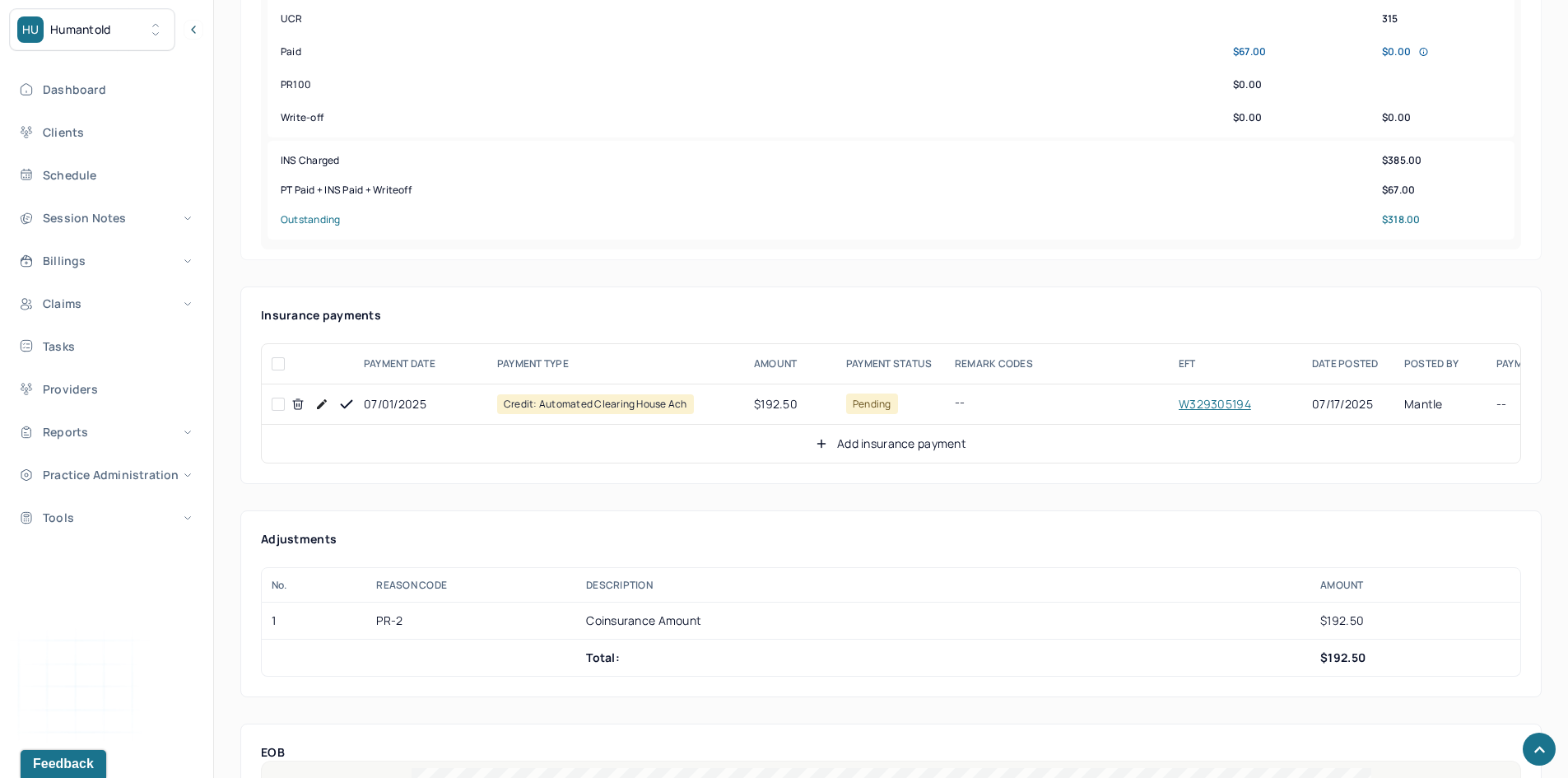 click at bounding box center [278, 404] 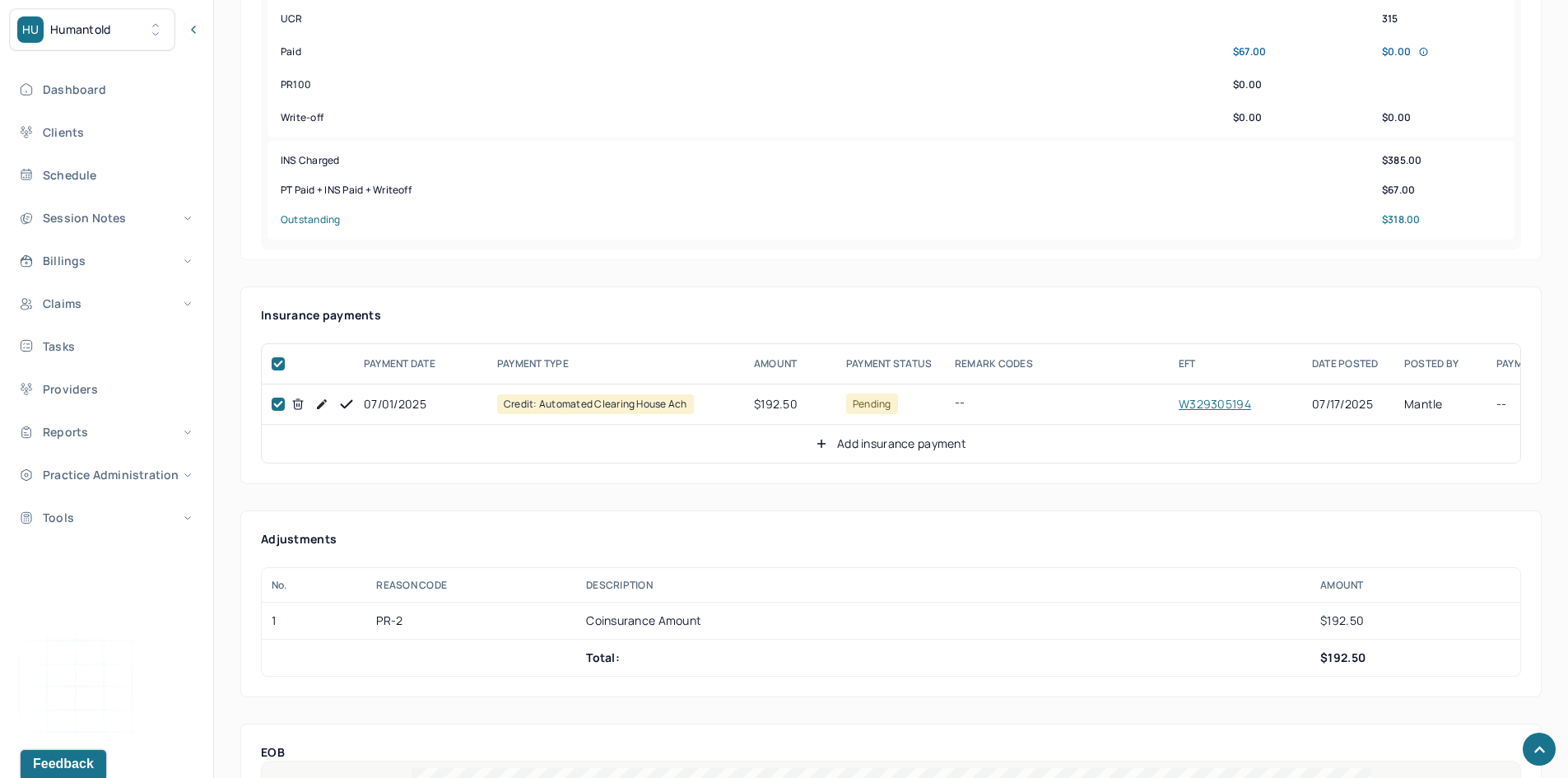 checkbox on "true" 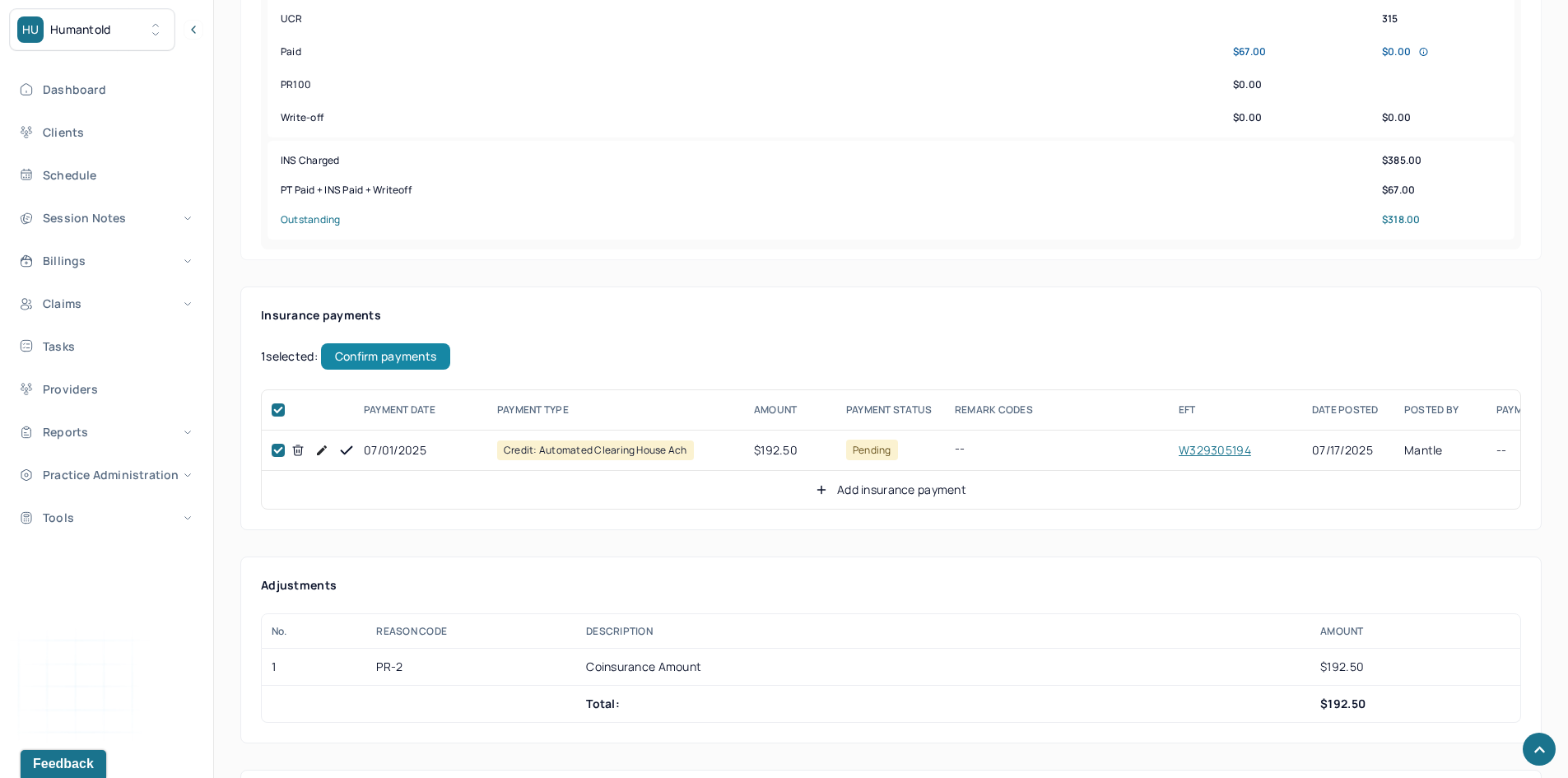 click on "Confirm payments" at bounding box center [385, 356] 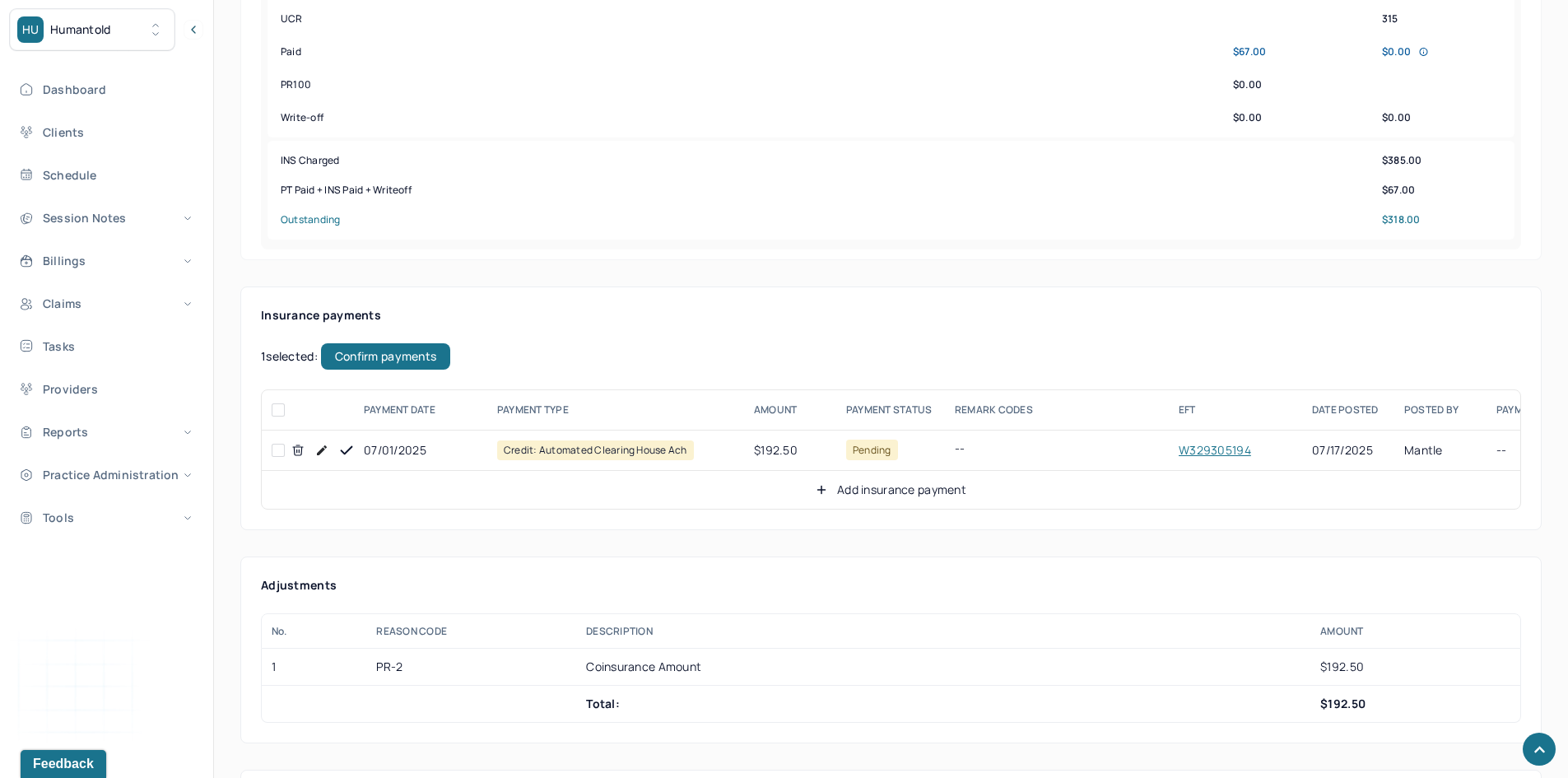 checkbox on "false" 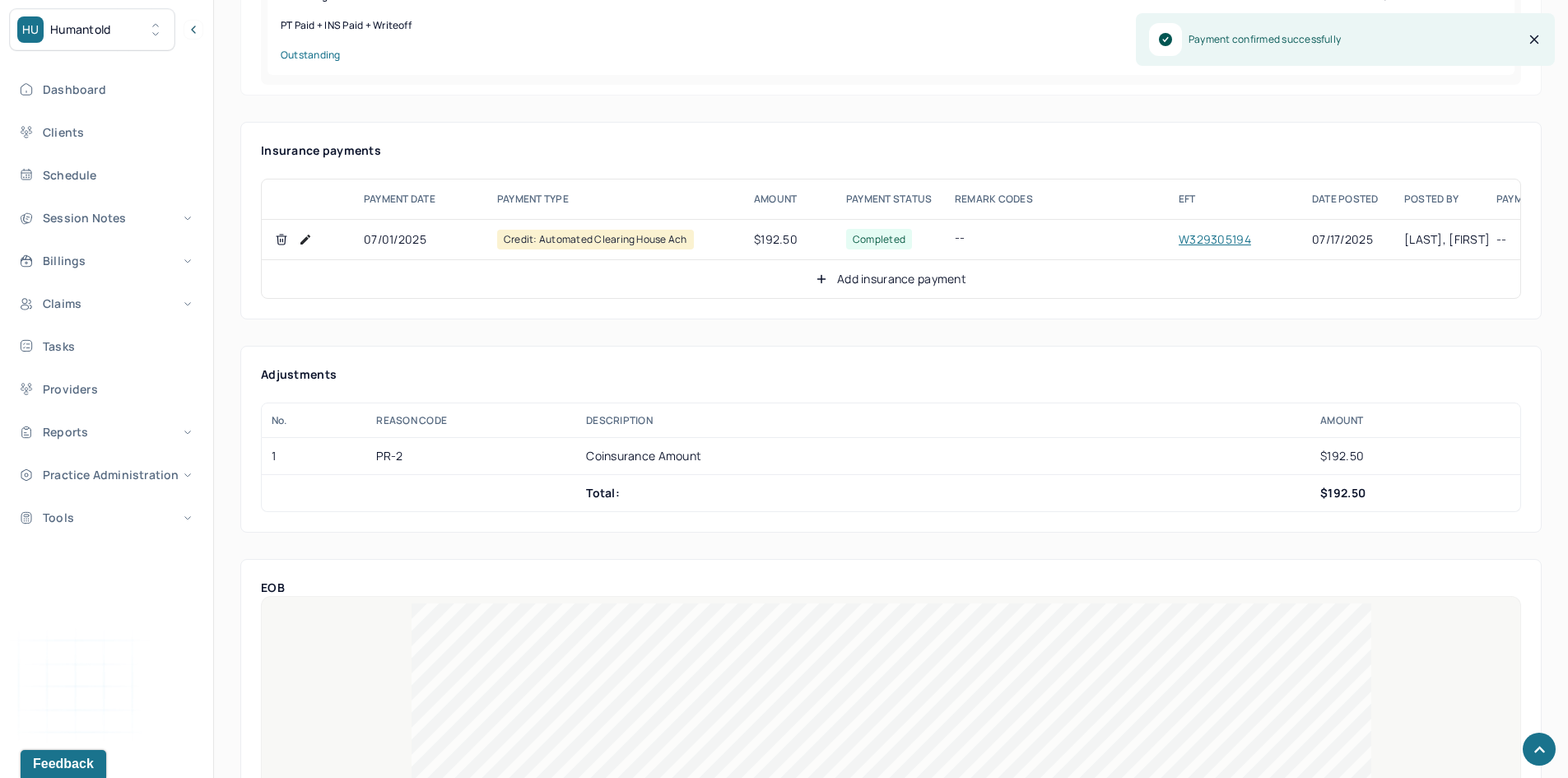 scroll, scrollTop: 823, scrollLeft: 0, axis: vertical 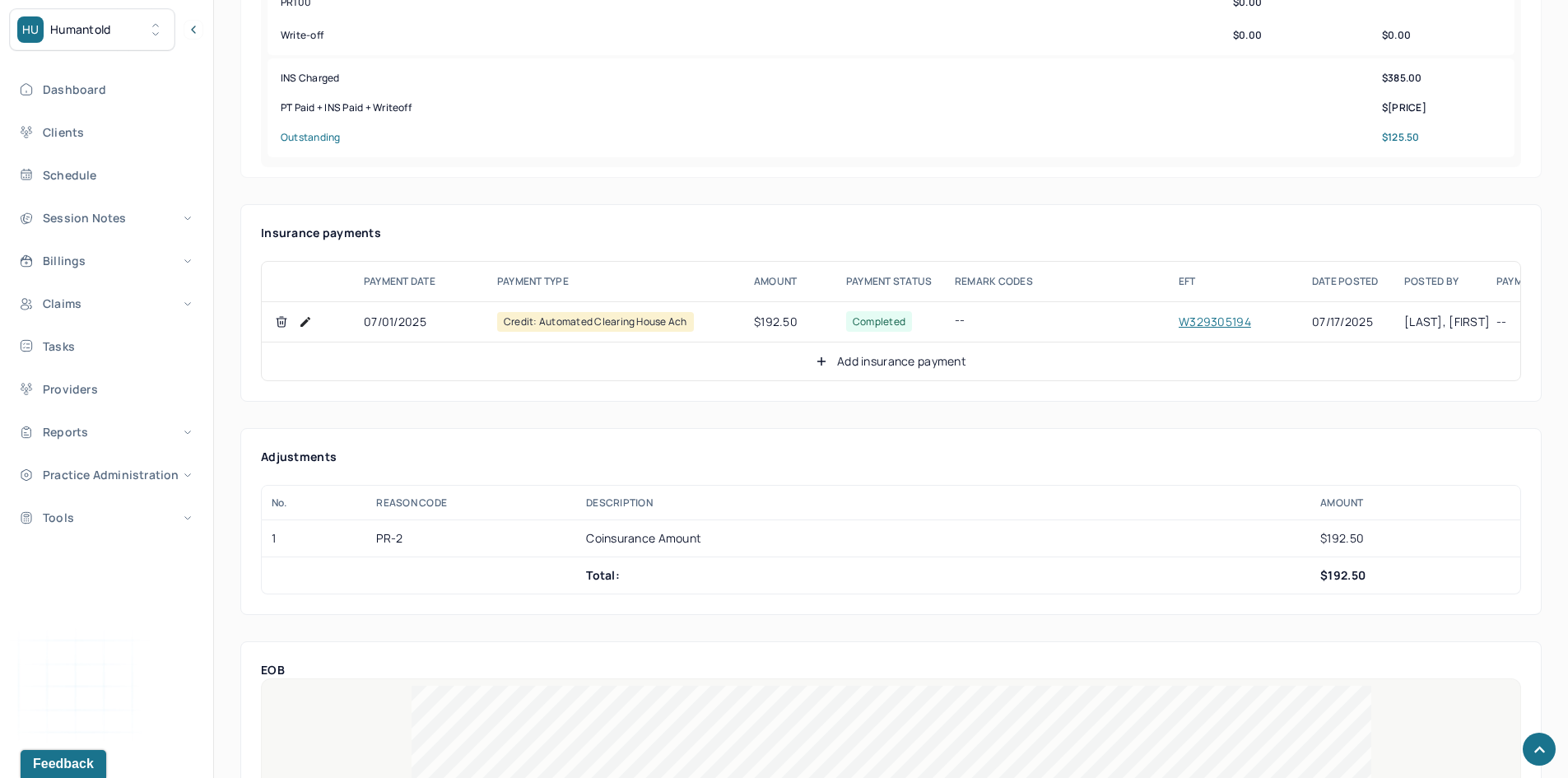 click 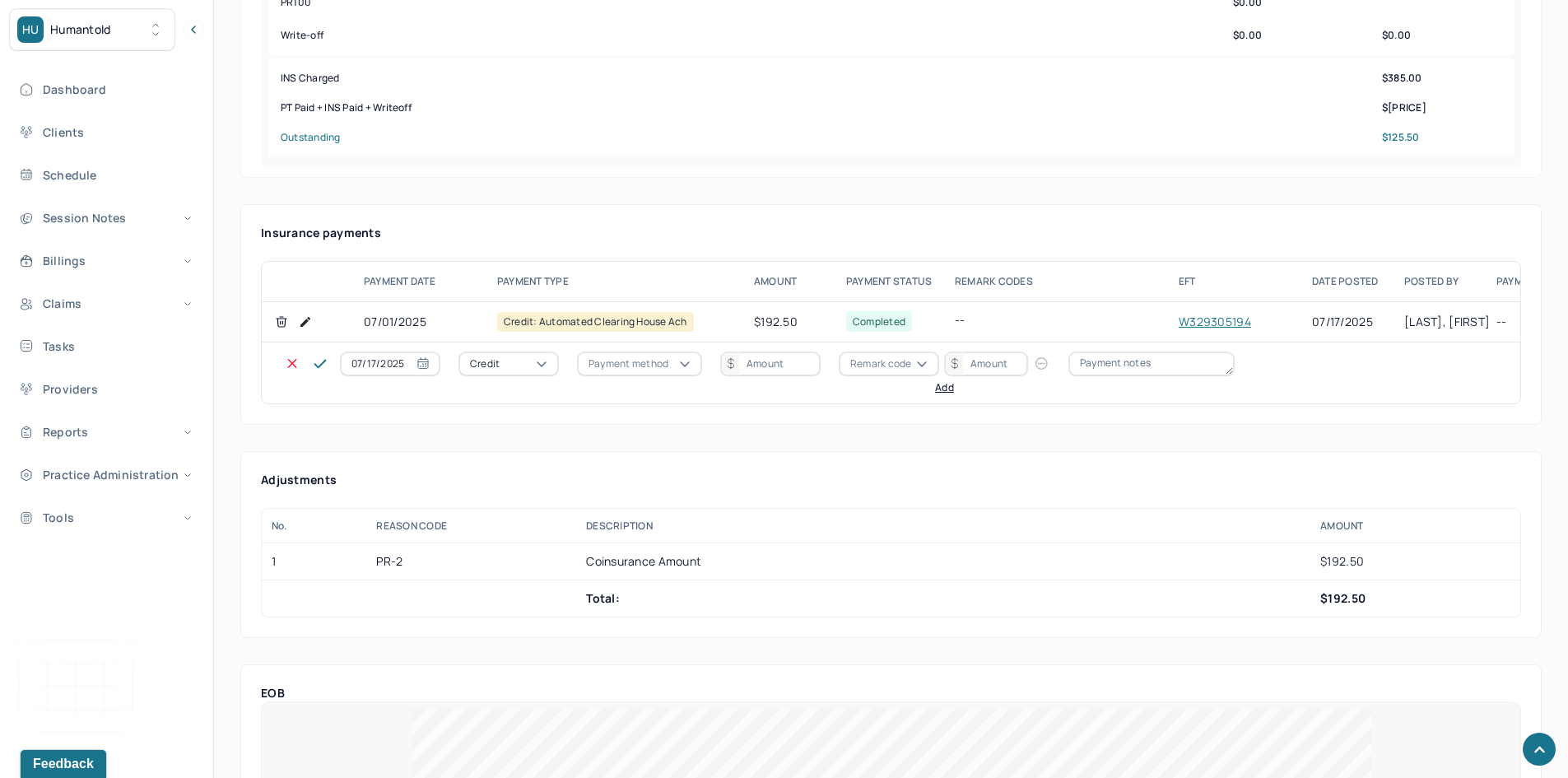 click on "Credit" at bounding box center [509, 364] 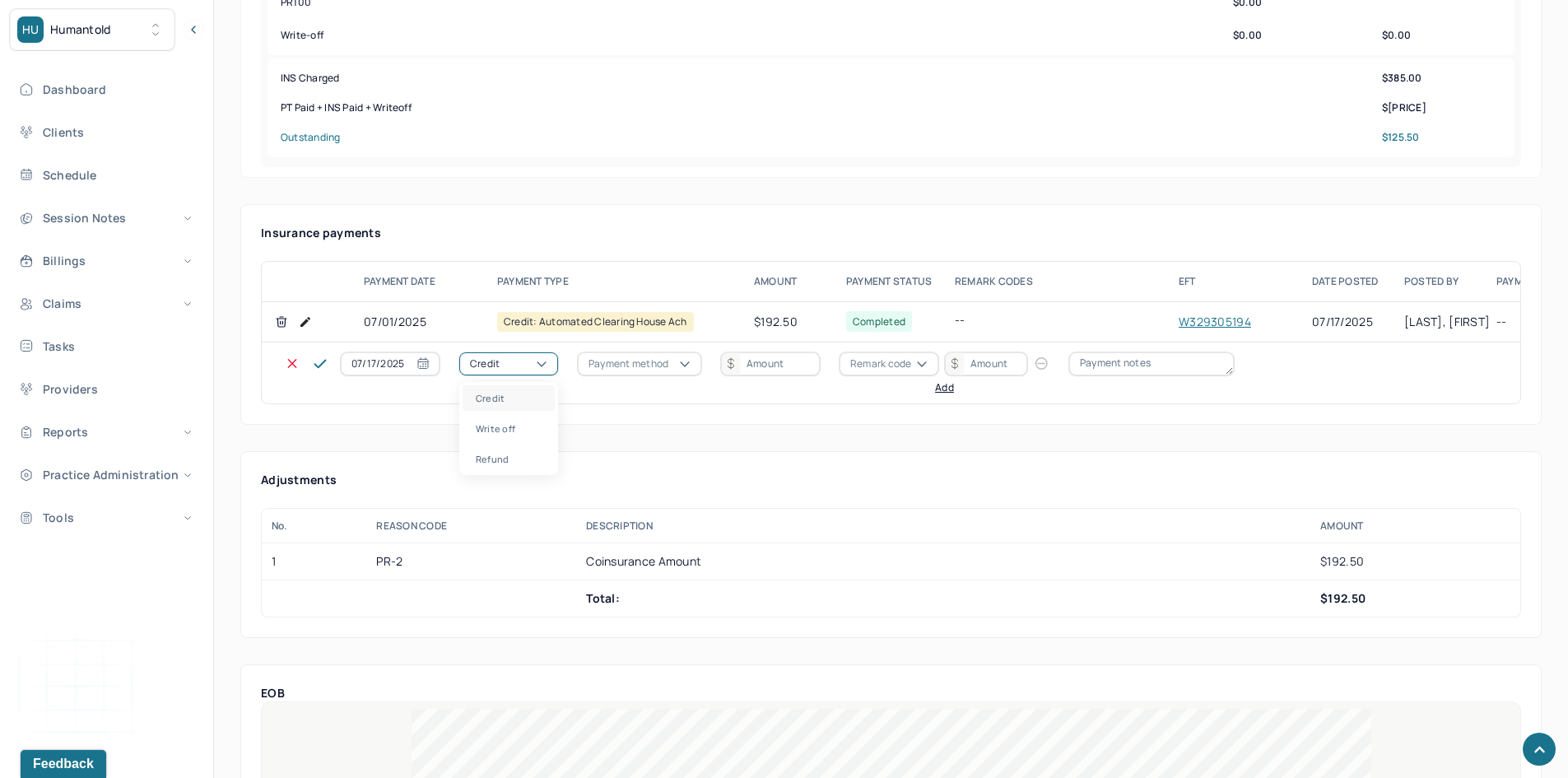 click on "Write off" at bounding box center [509, 428] 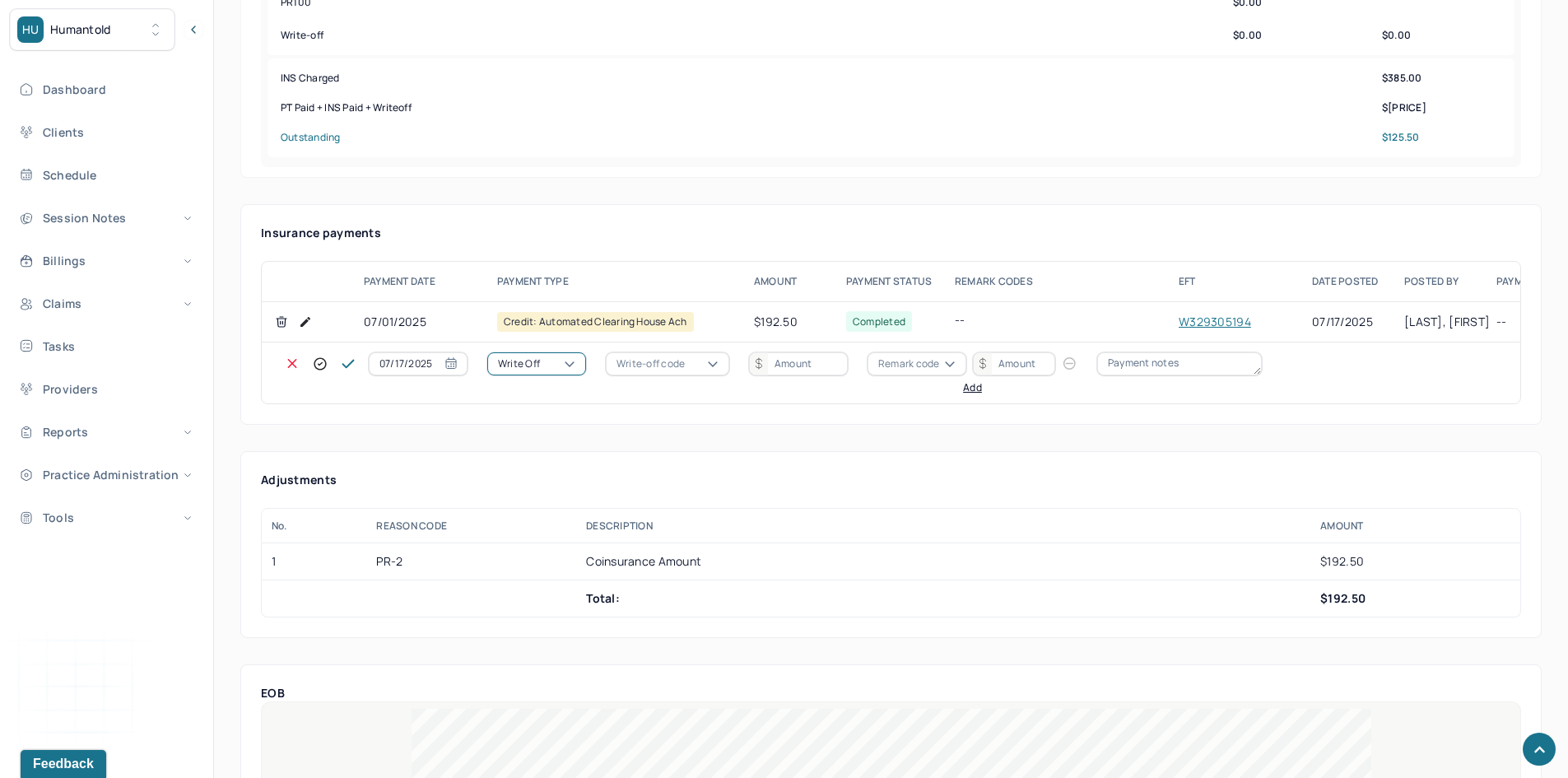 click on "Write-off code" at bounding box center (650, 364) 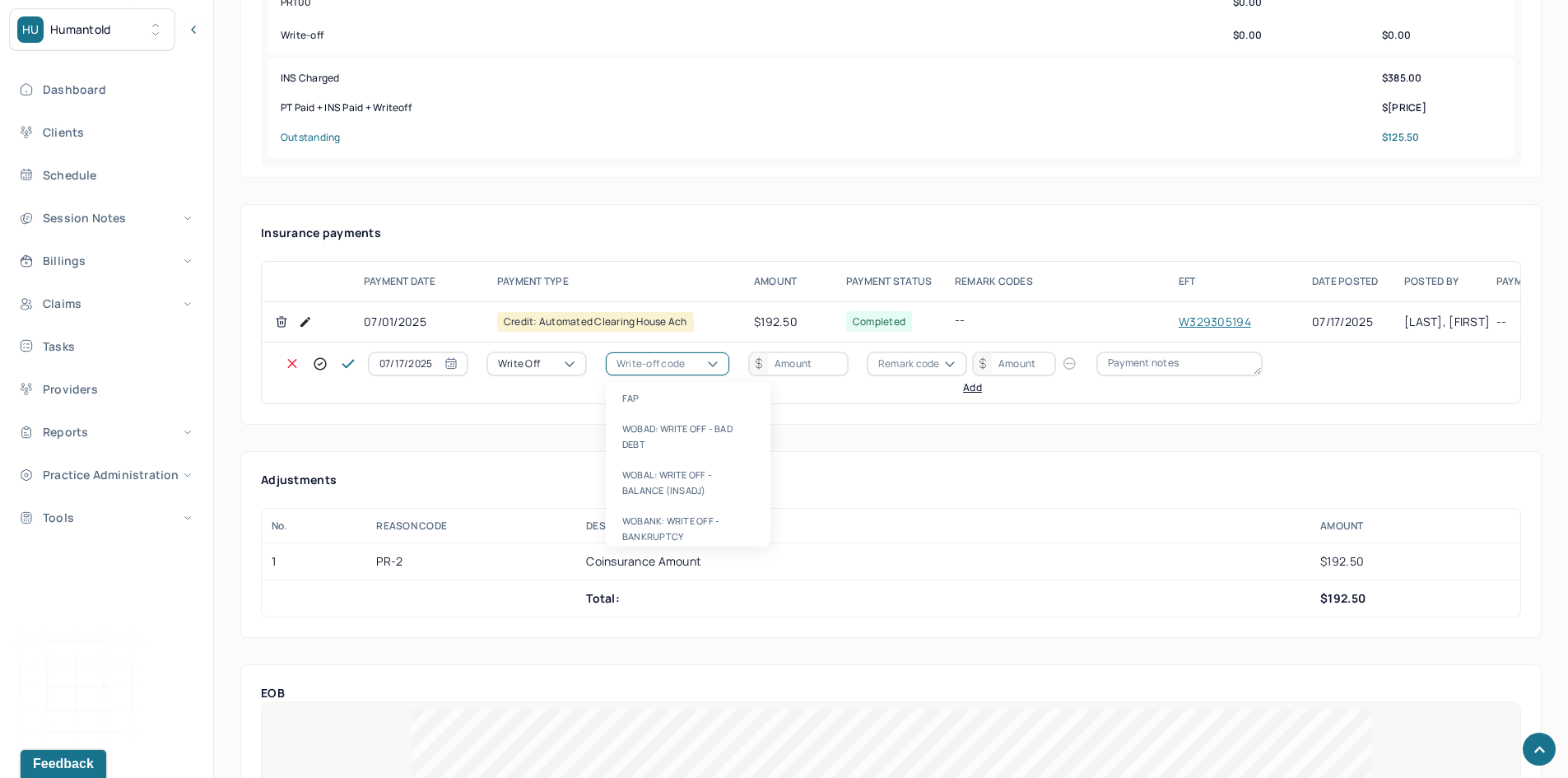 drag, startPoint x: 640, startPoint y: 483, endPoint x: 724, endPoint y: 420, distance: 105 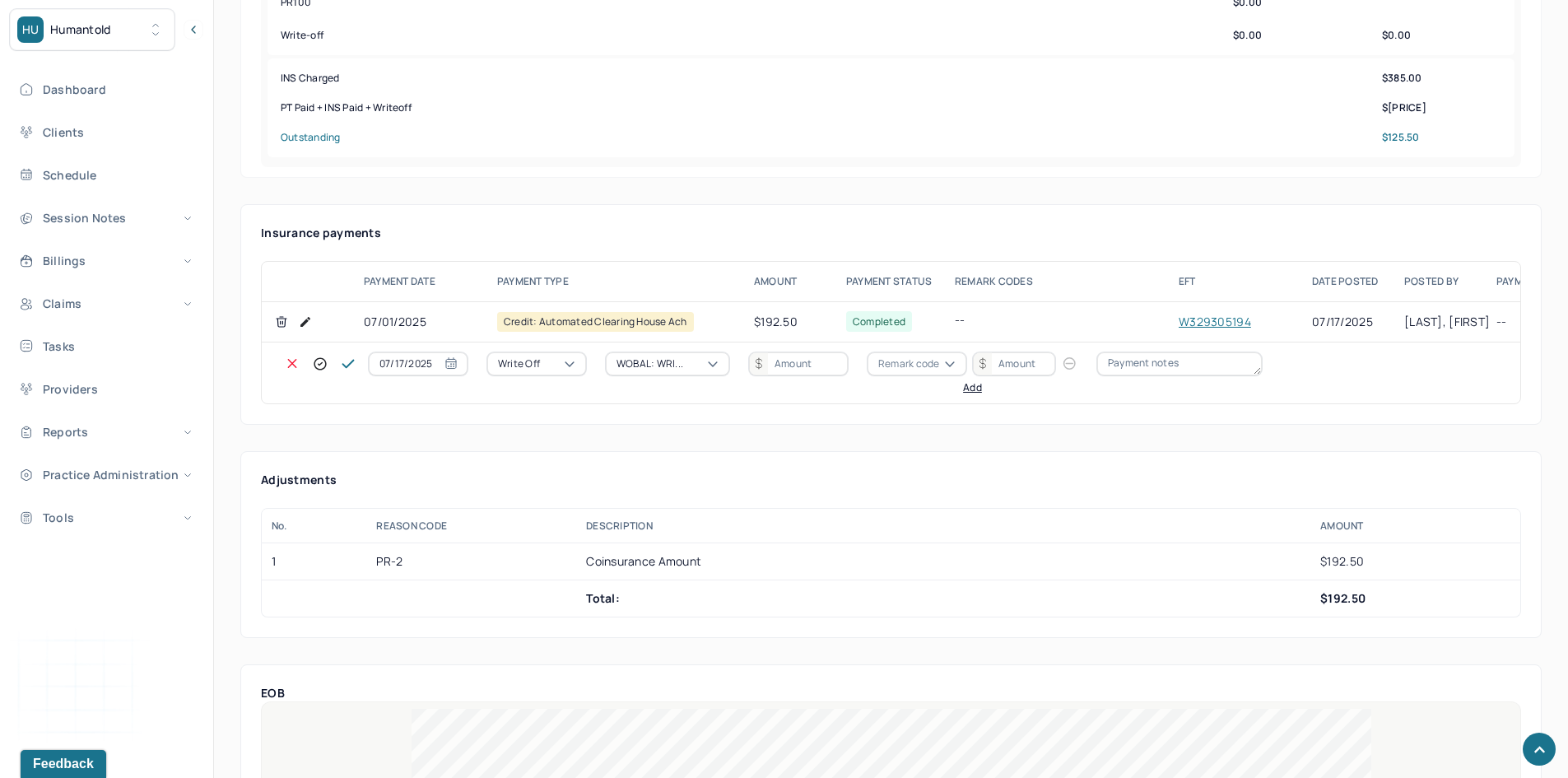 click at bounding box center [798, 364] 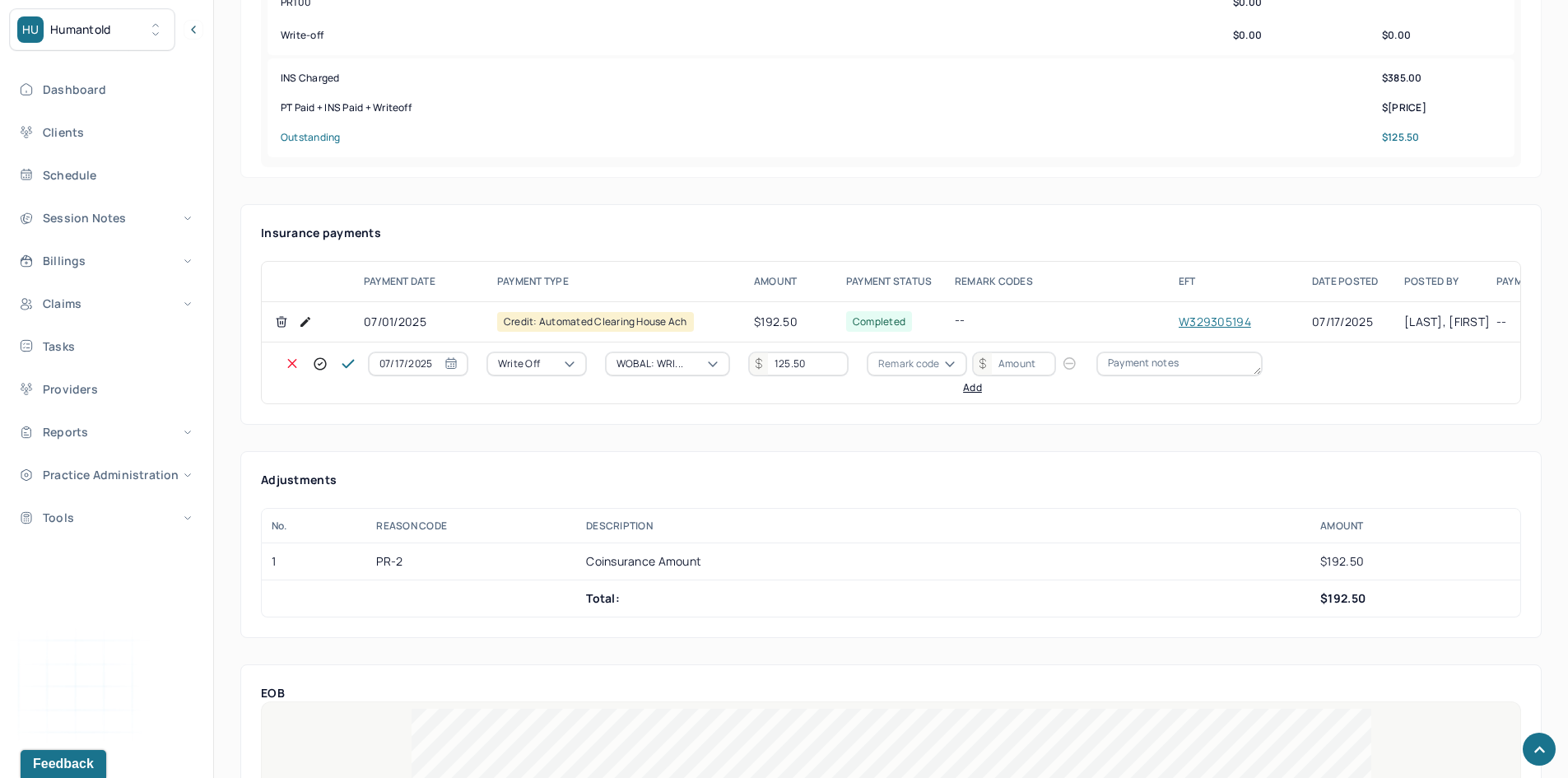 type on "125.50" 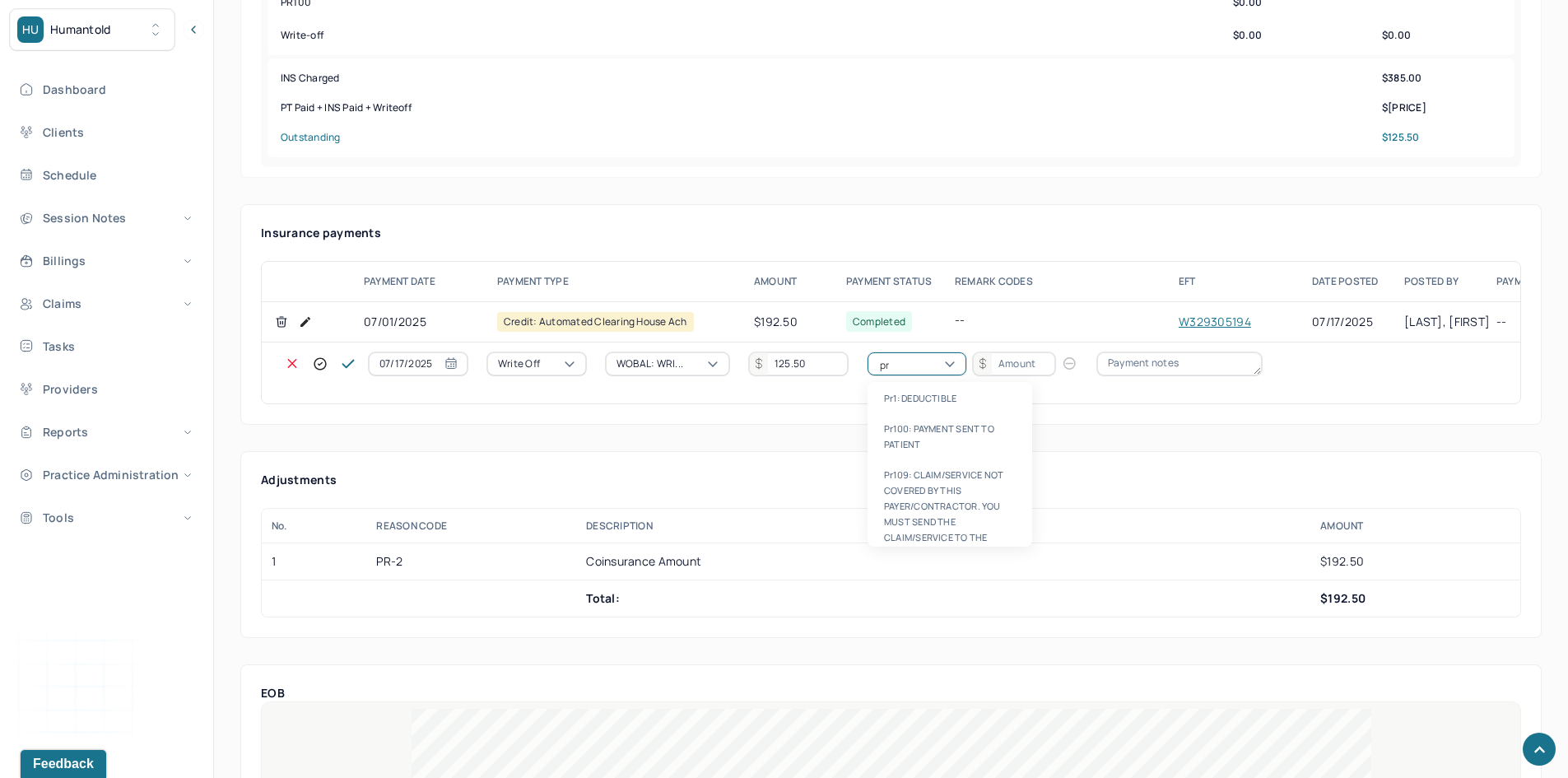 type on "pr2" 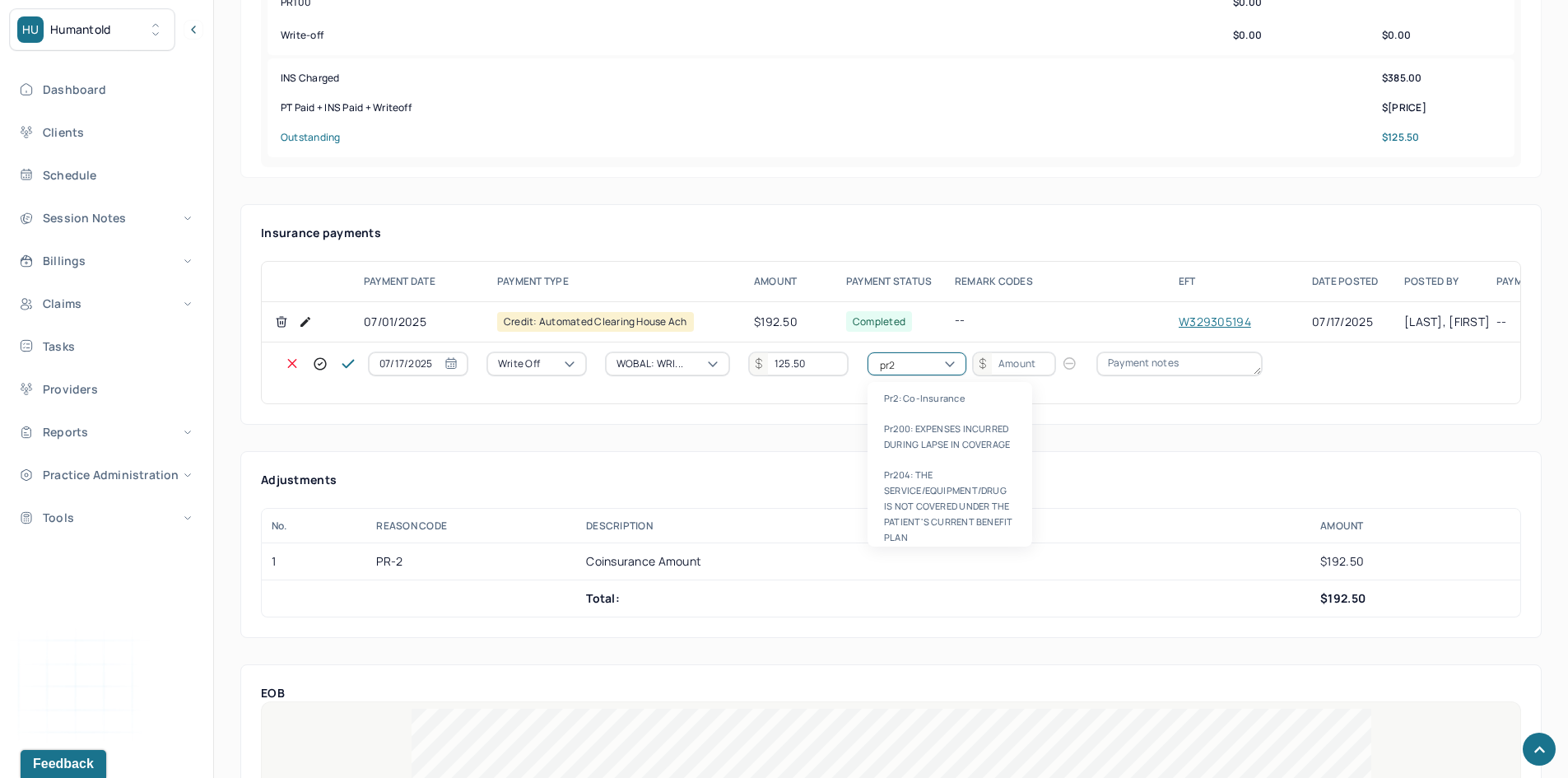 type 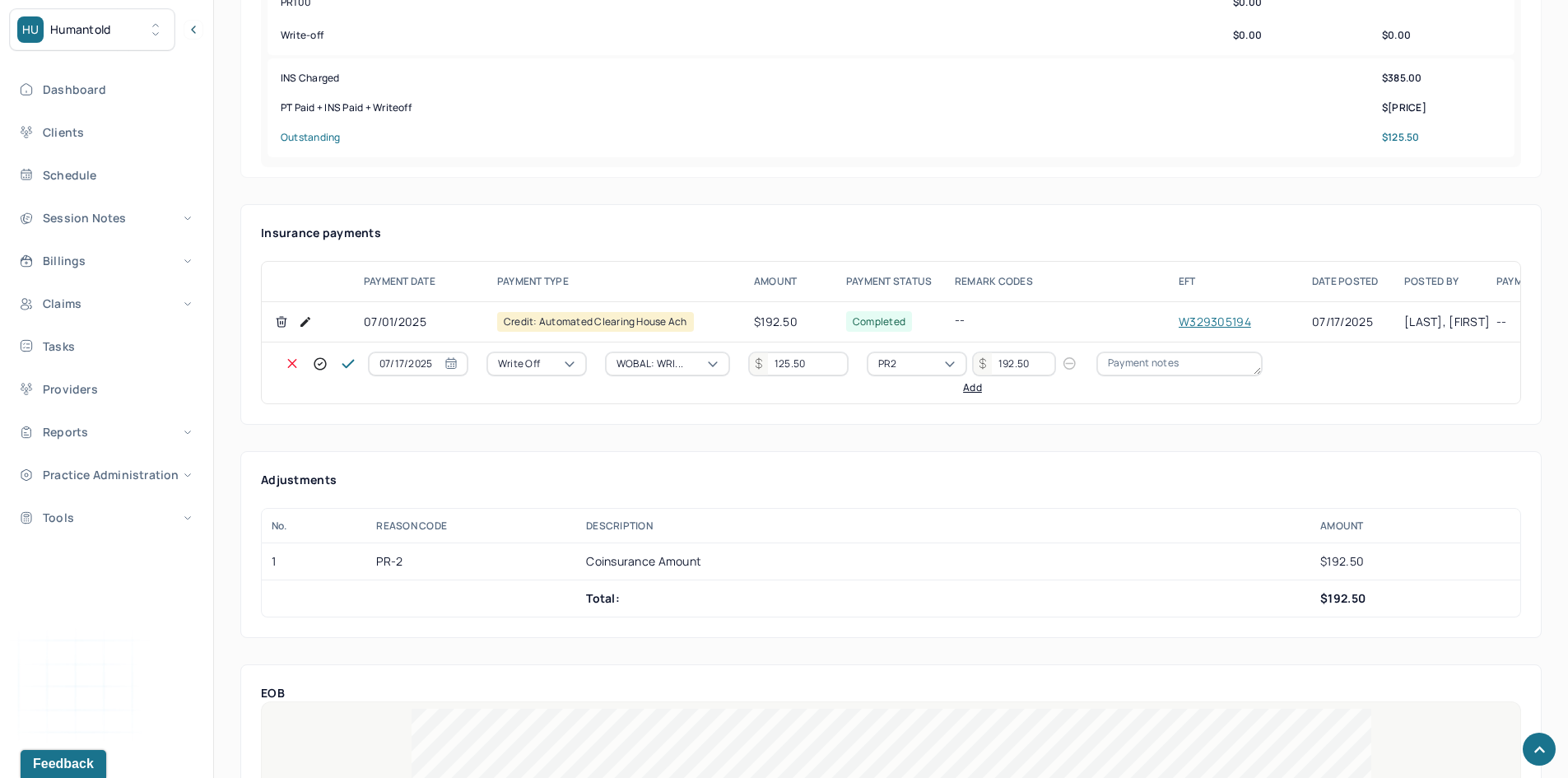 type on "192.50" 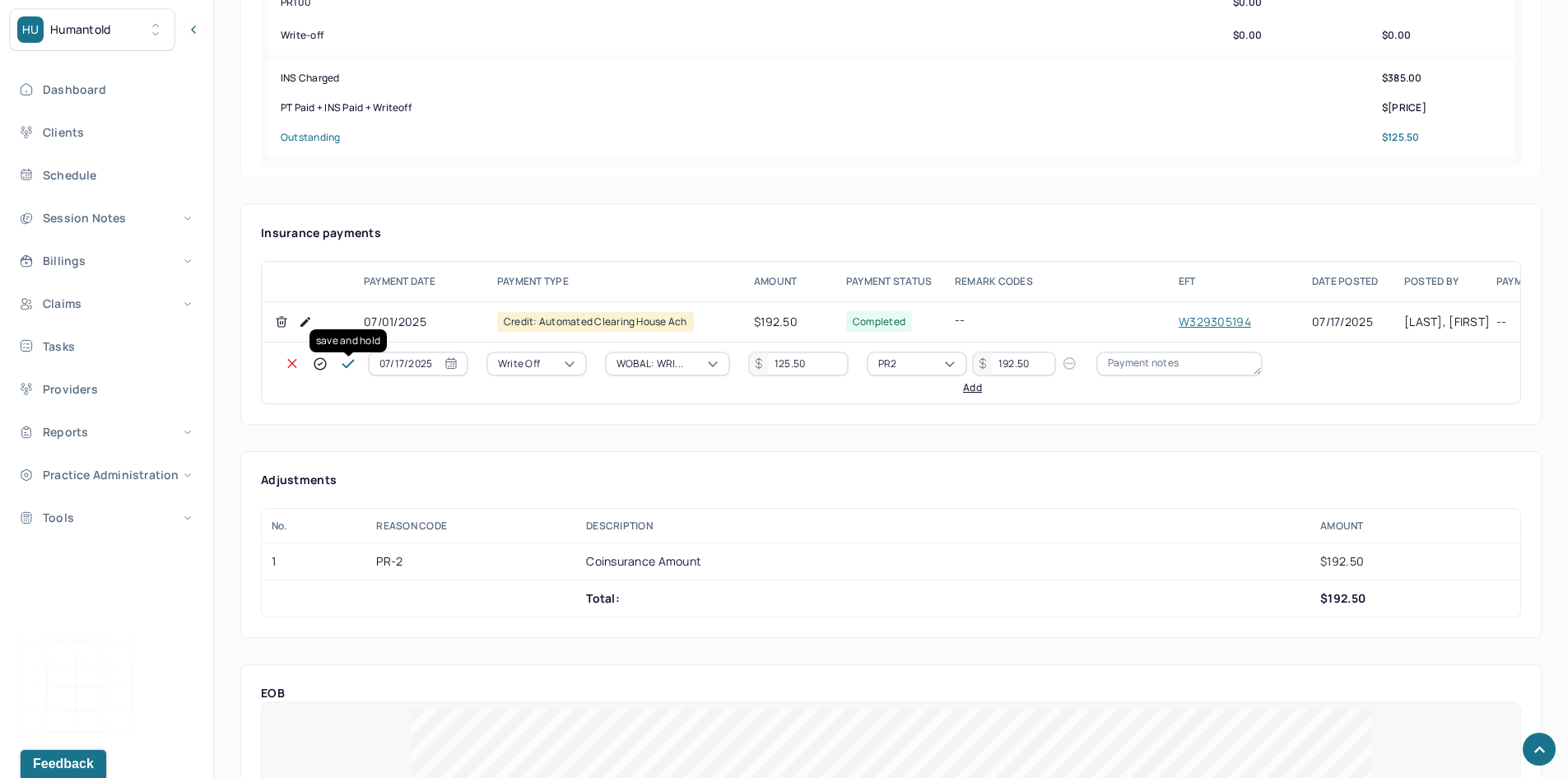 click 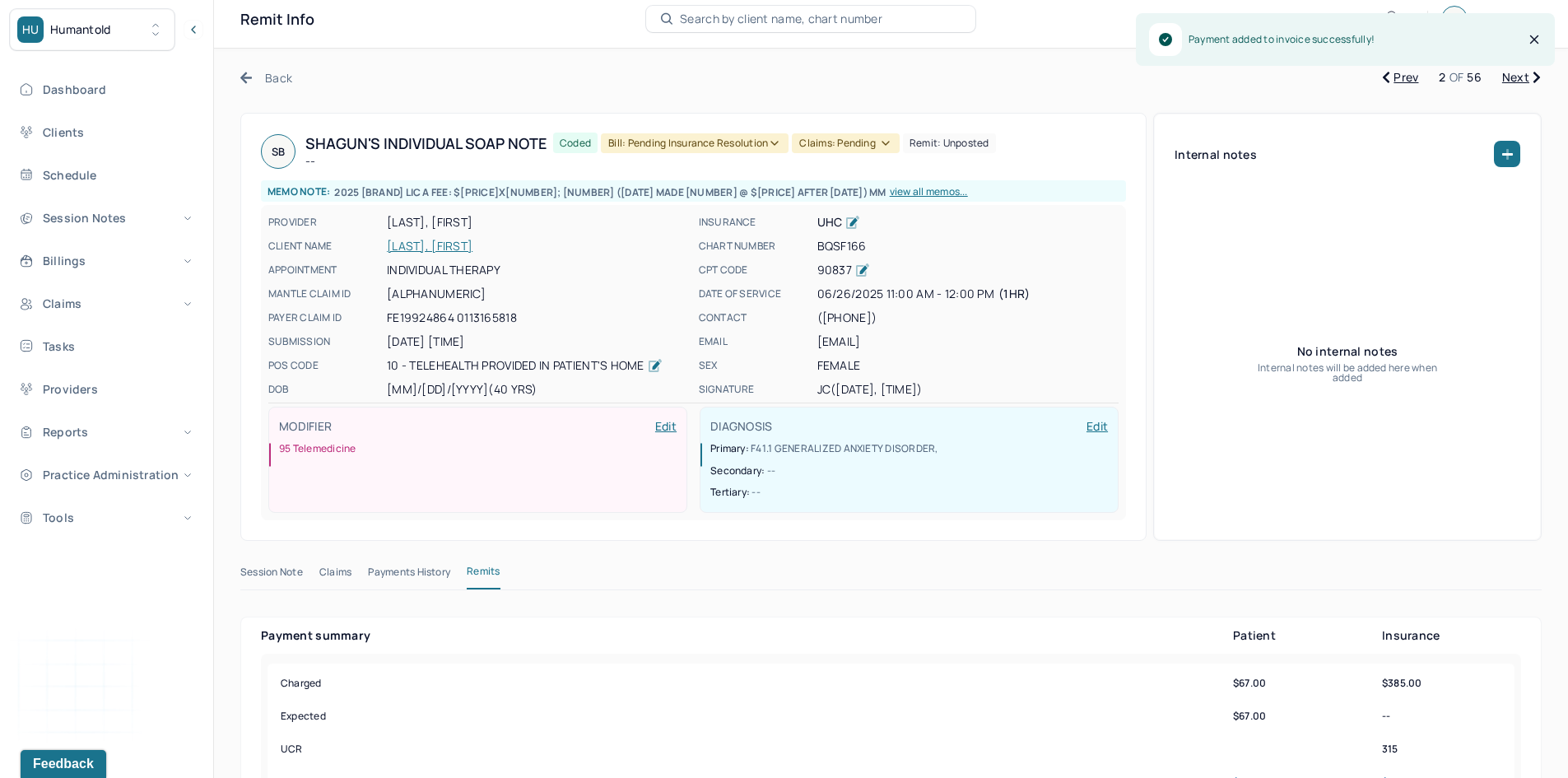 scroll, scrollTop: 0, scrollLeft: 0, axis: both 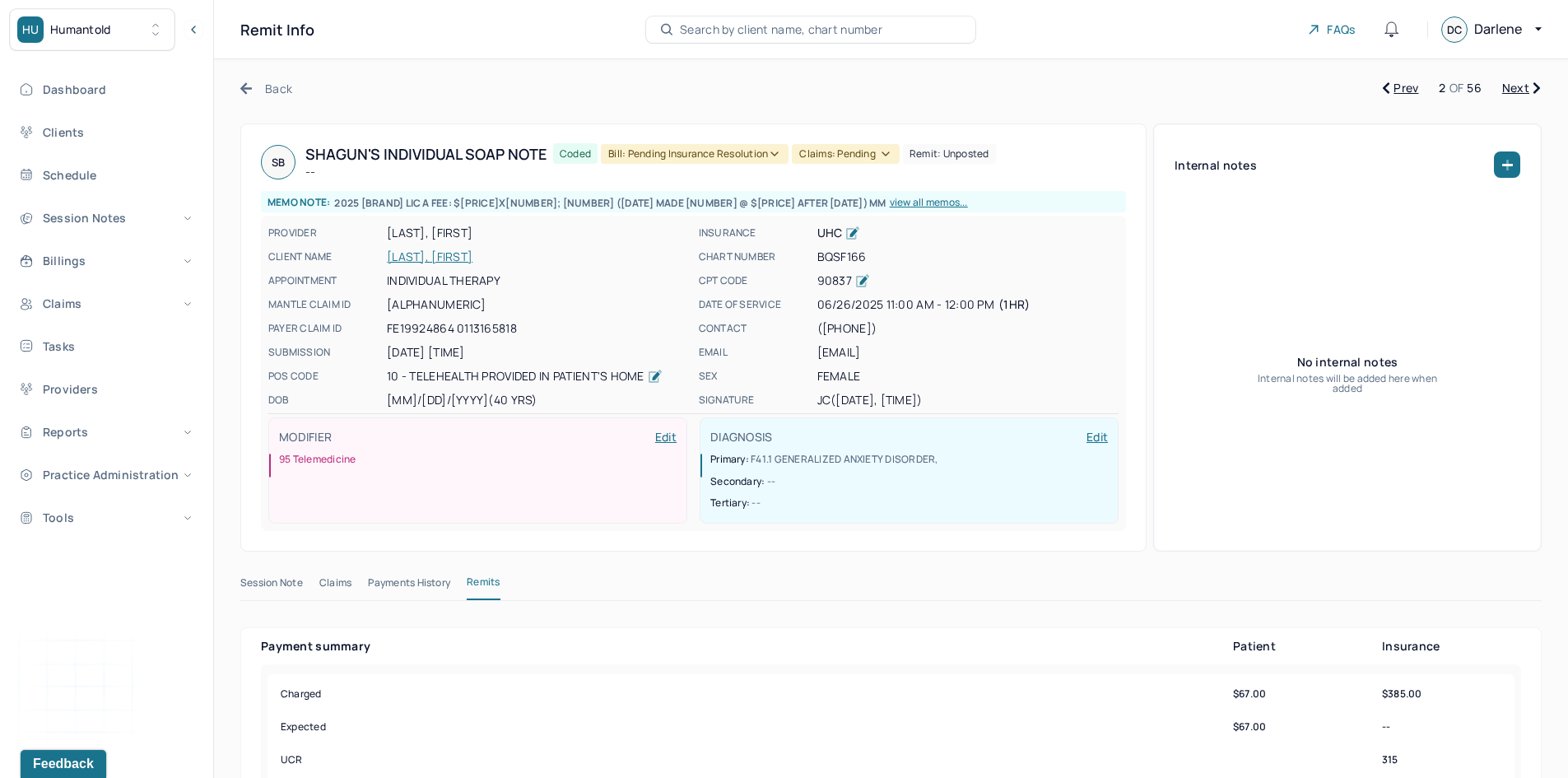click on "Bill: Pending Insurance Resolution" at bounding box center (695, 154) 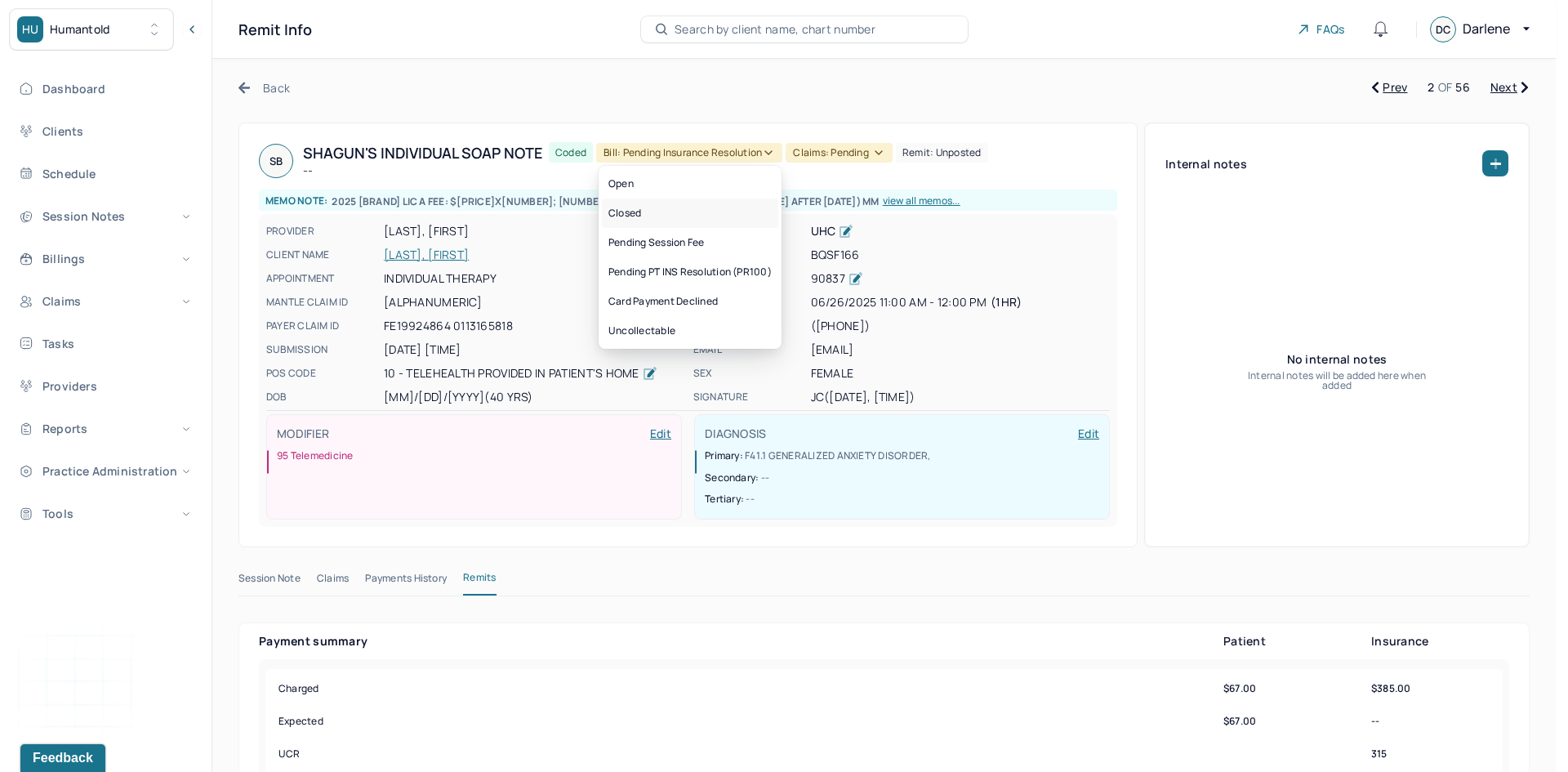 click on "Closed" at bounding box center (690, 213) 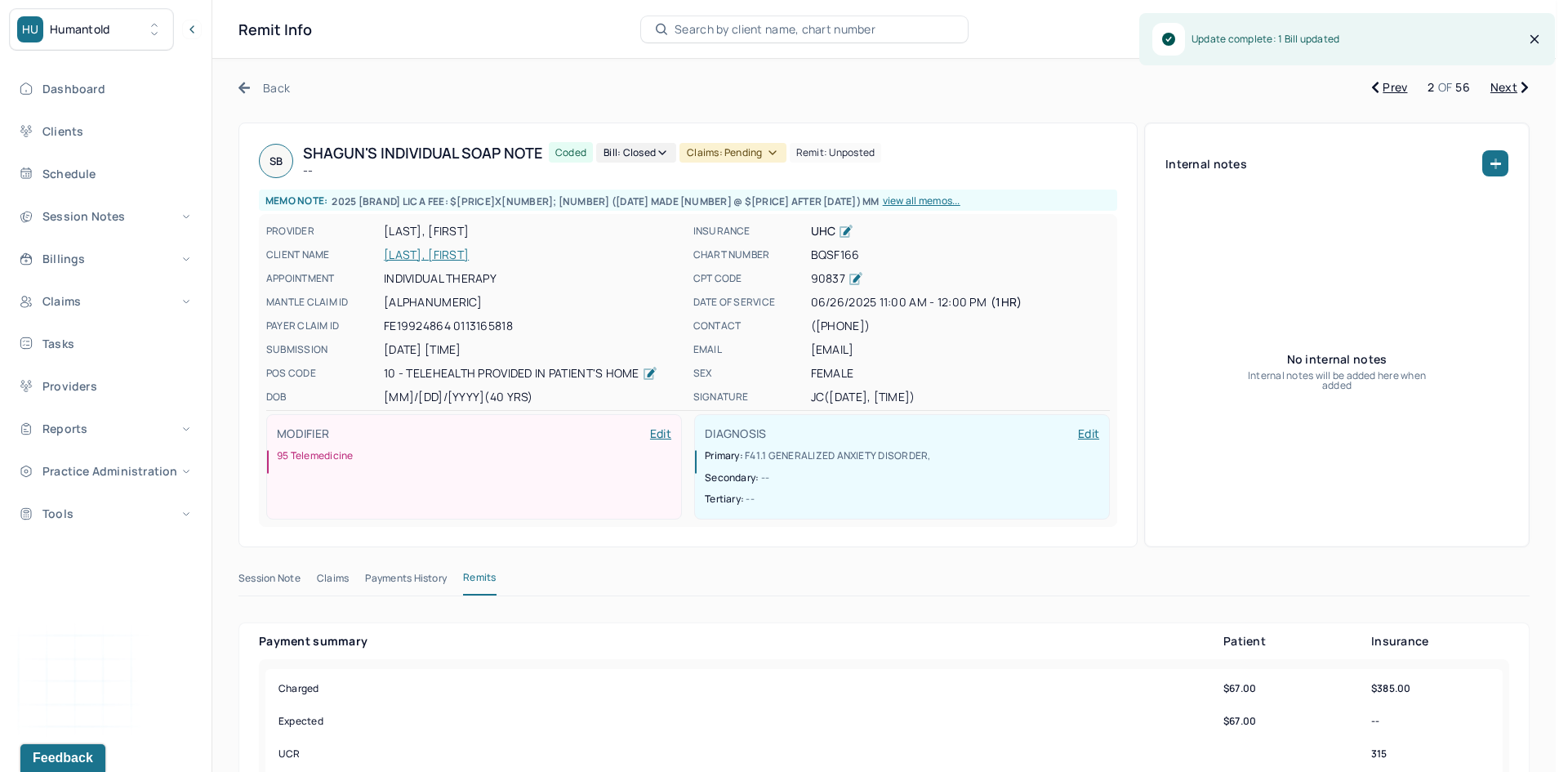 click on "Claims: pending" at bounding box center (733, 153) 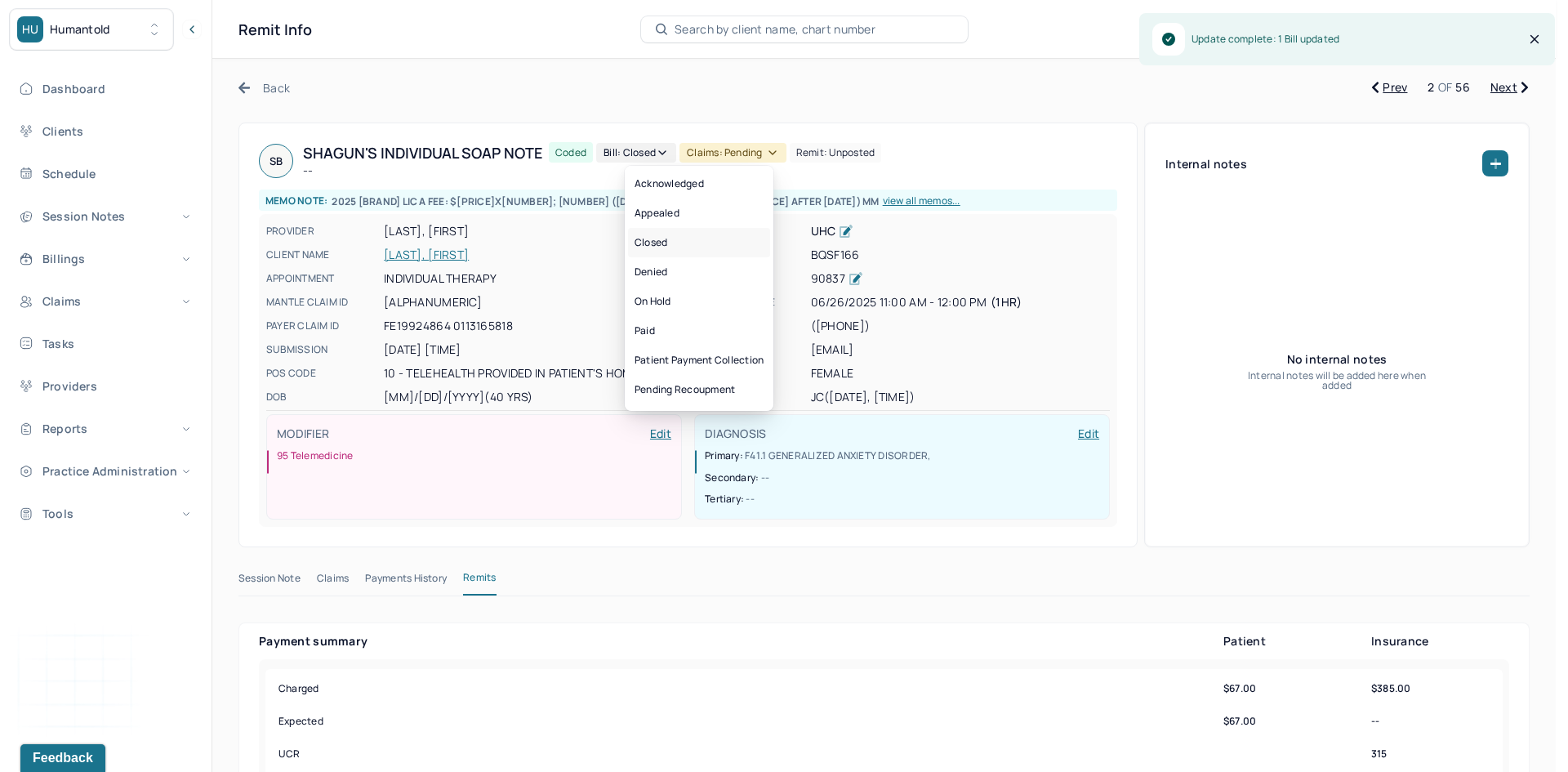 click on "Closed" at bounding box center [699, 243] 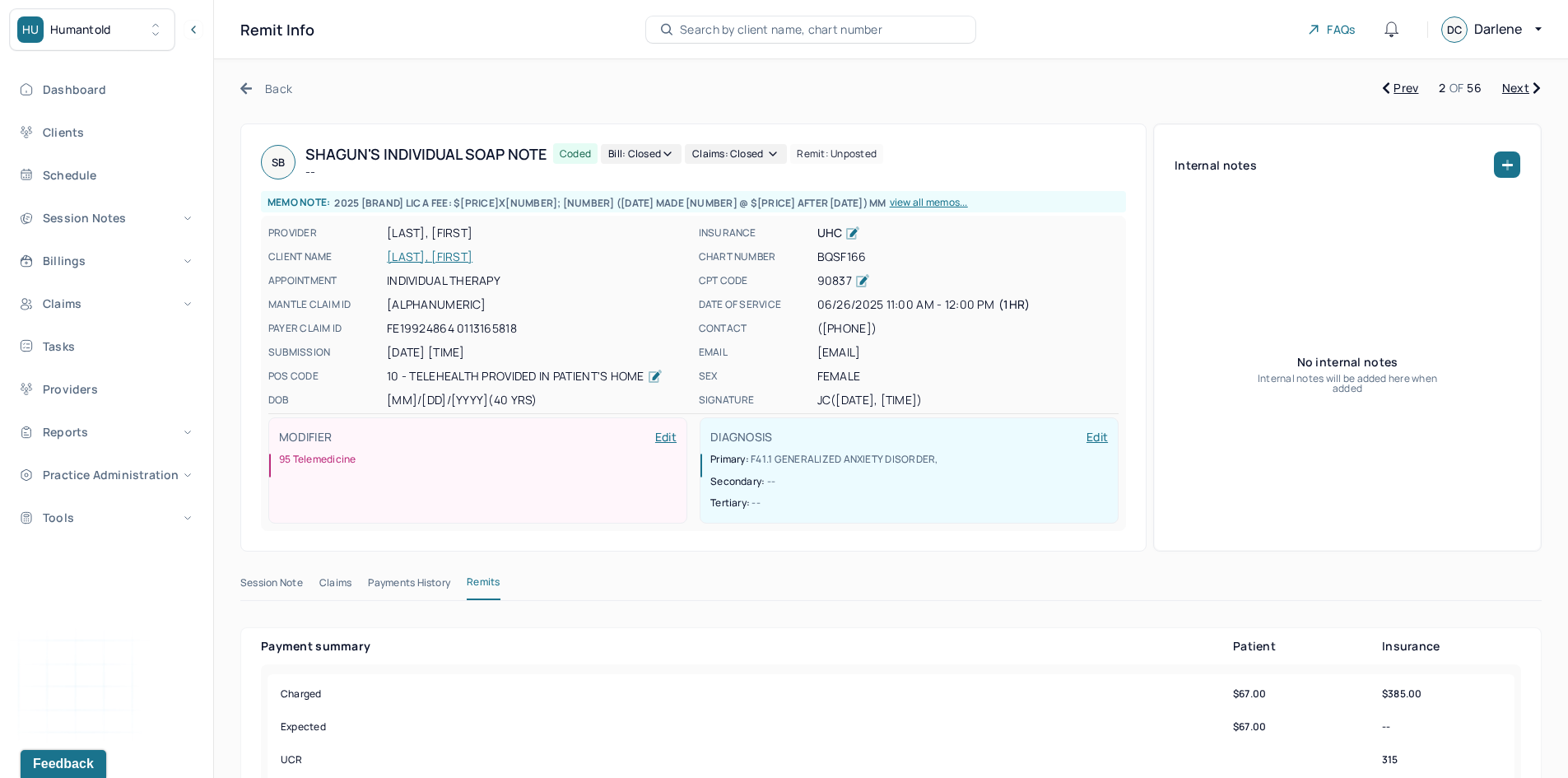 click on "Next" at bounding box center [1521, 88] 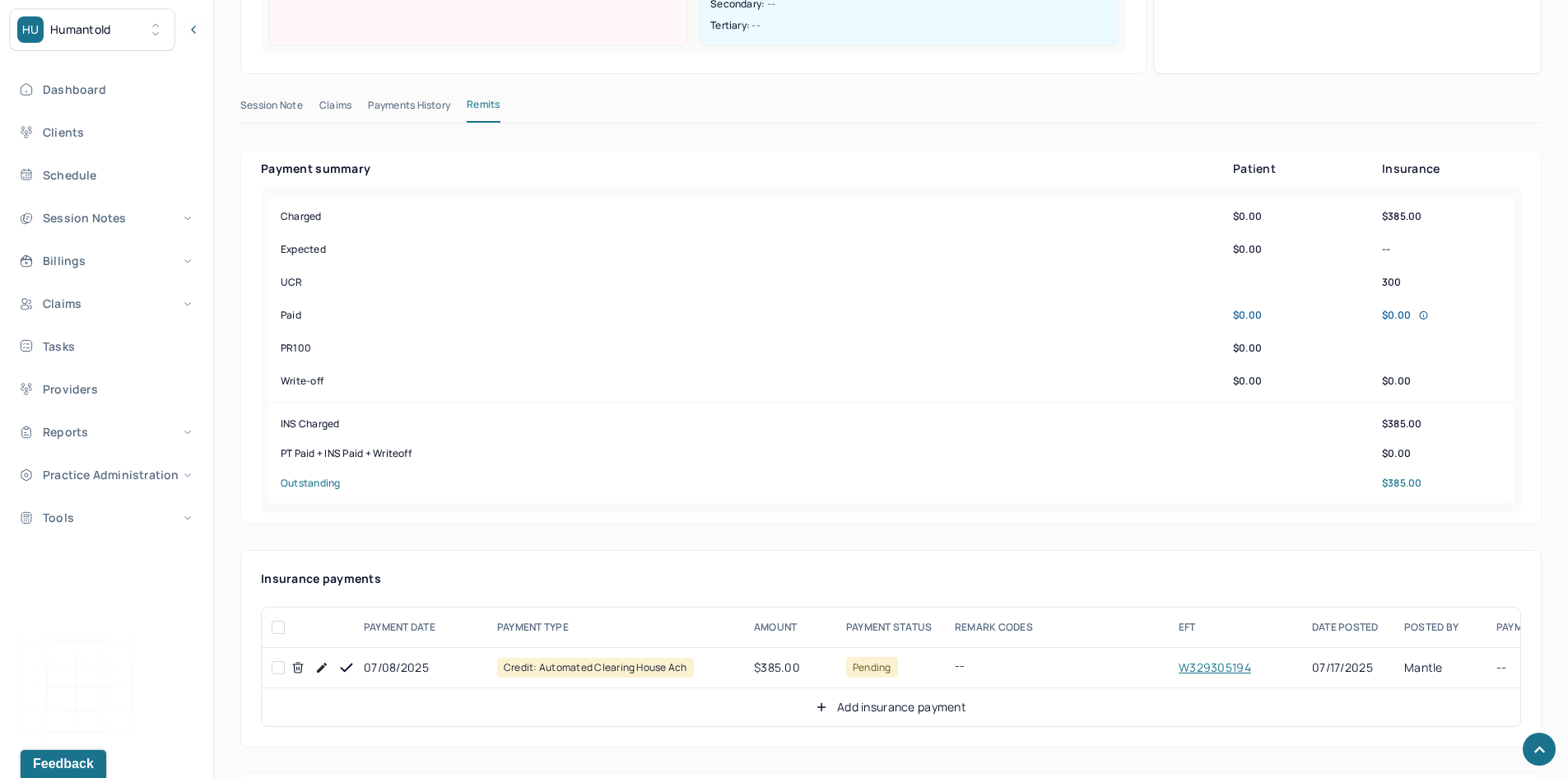 scroll, scrollTop: 741, scrollLeft: 0, axis: vertical 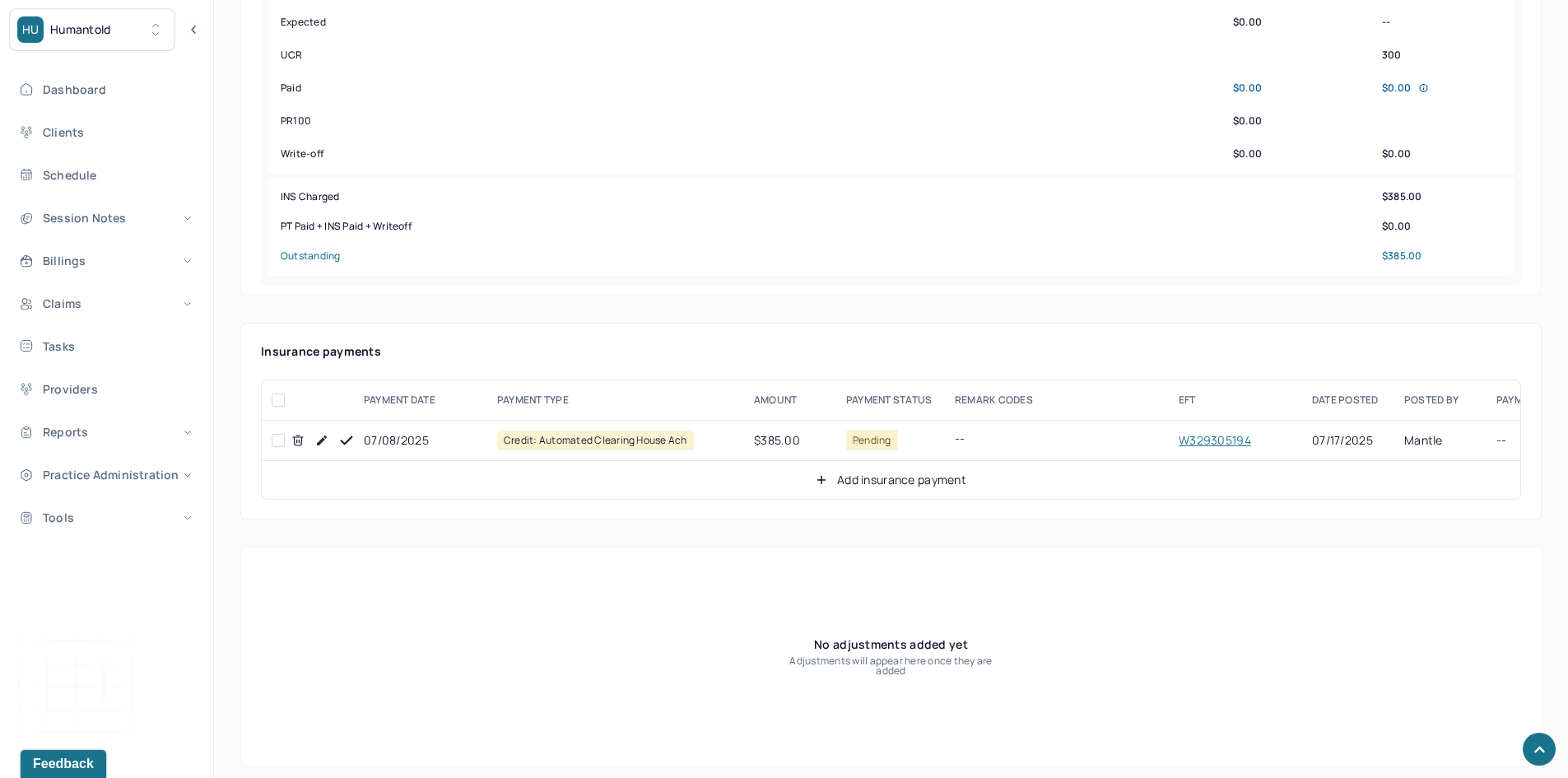 click at bounding box center (278, 440) 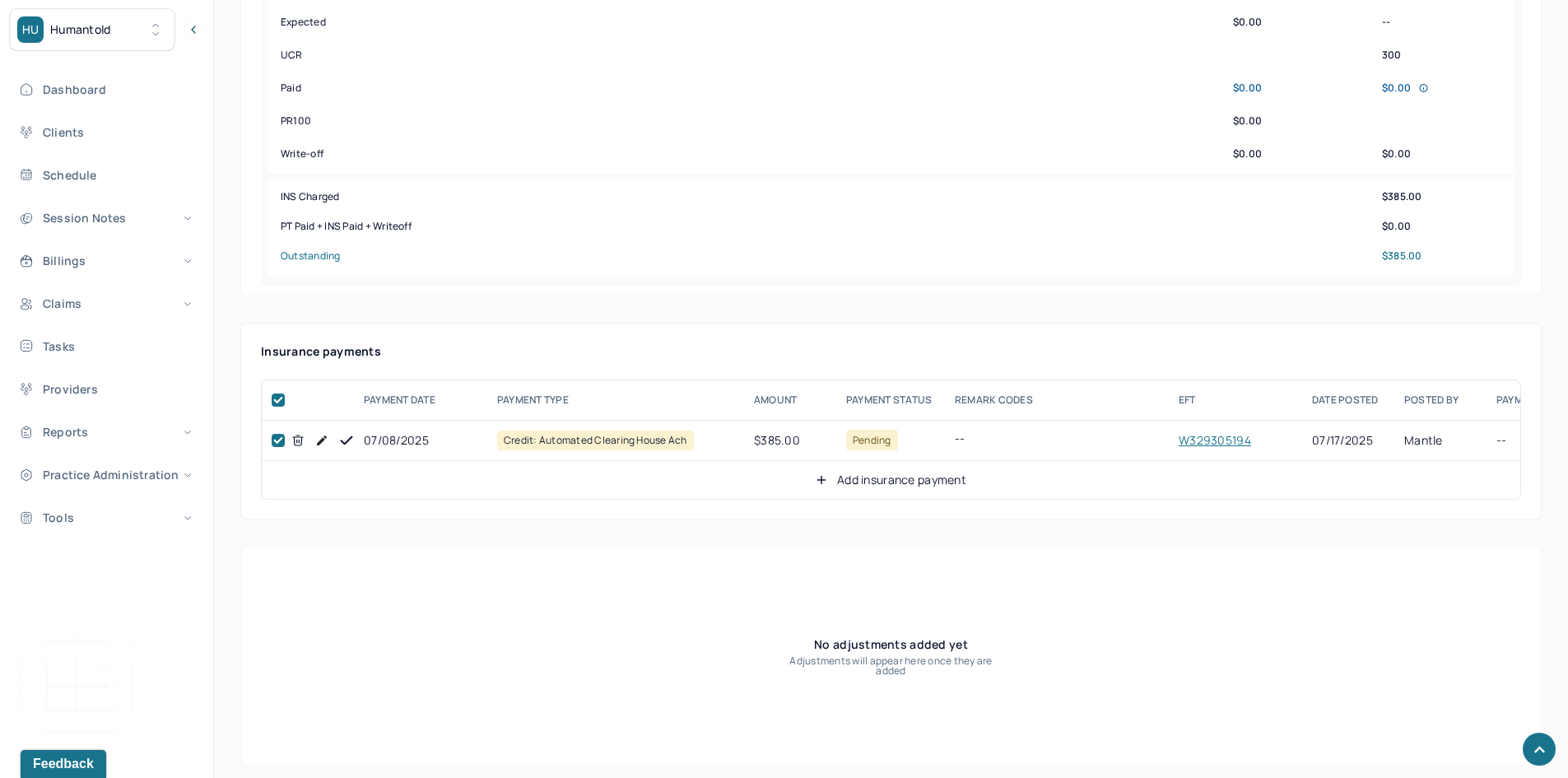 checkbox on "true" 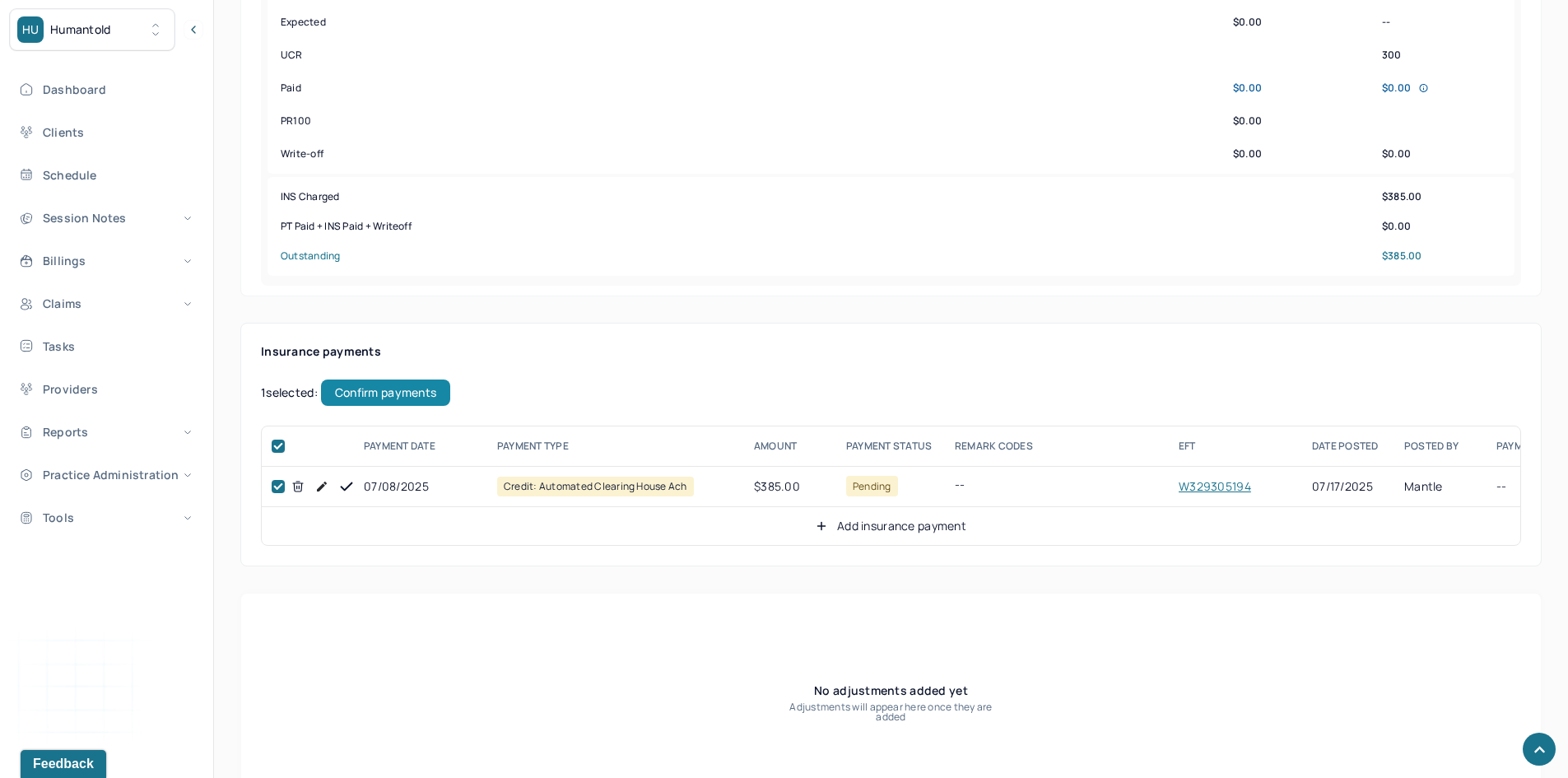 click on "Confirm payments" at bounding box center [385, 393] 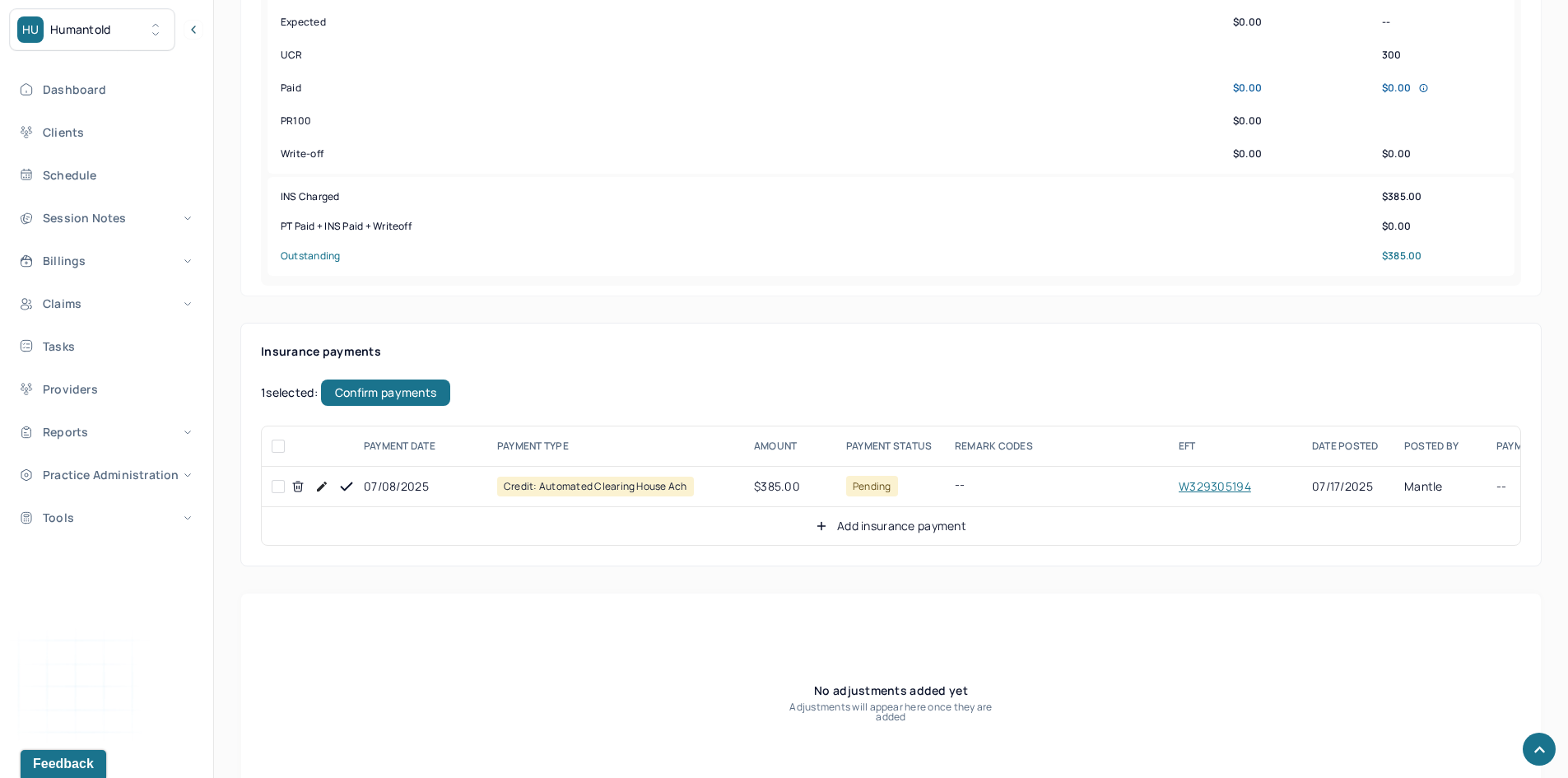 checkbox on "false" 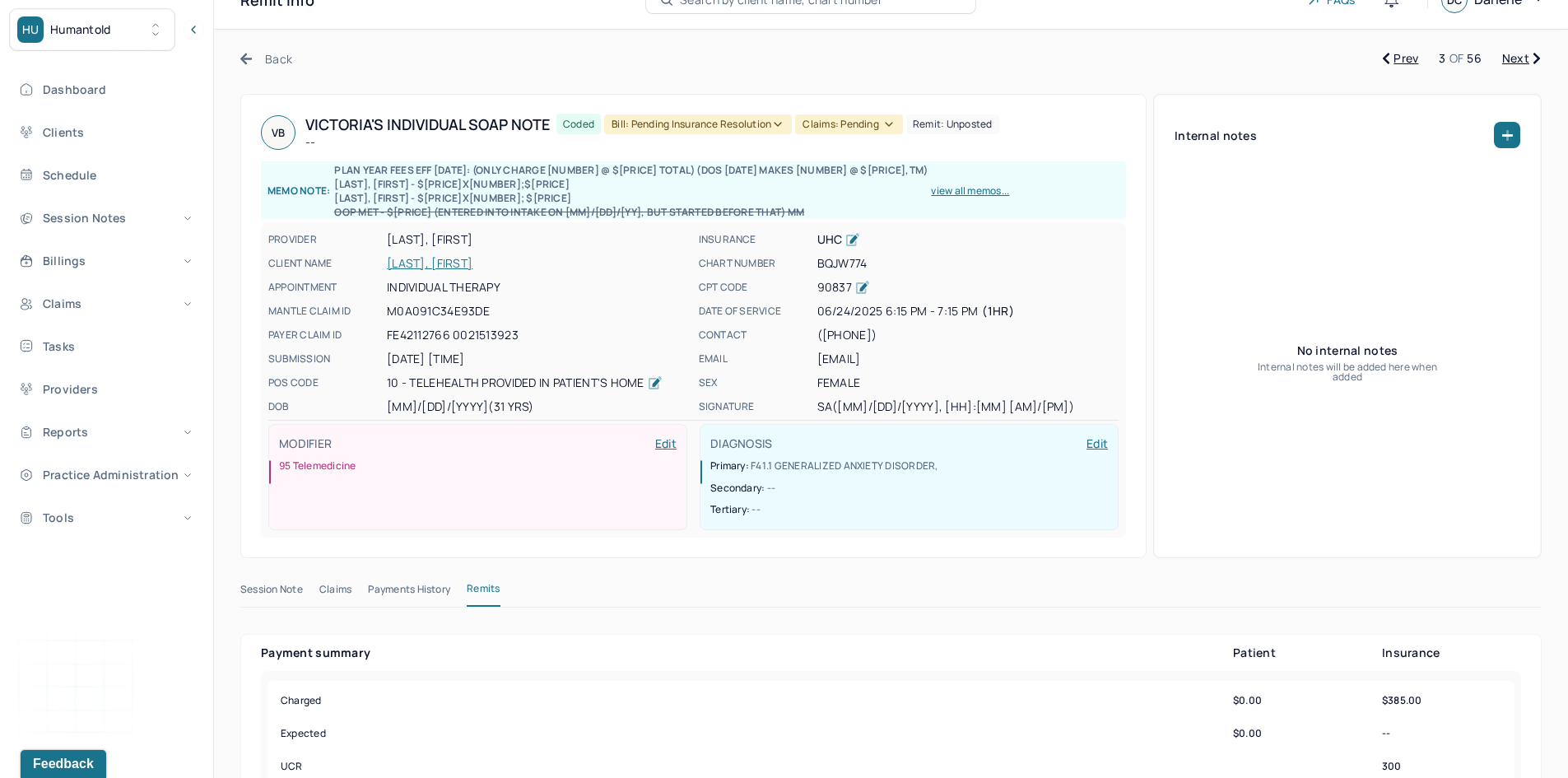 scroll, scrollTop: 0, scrollLeft: 0, axis: both 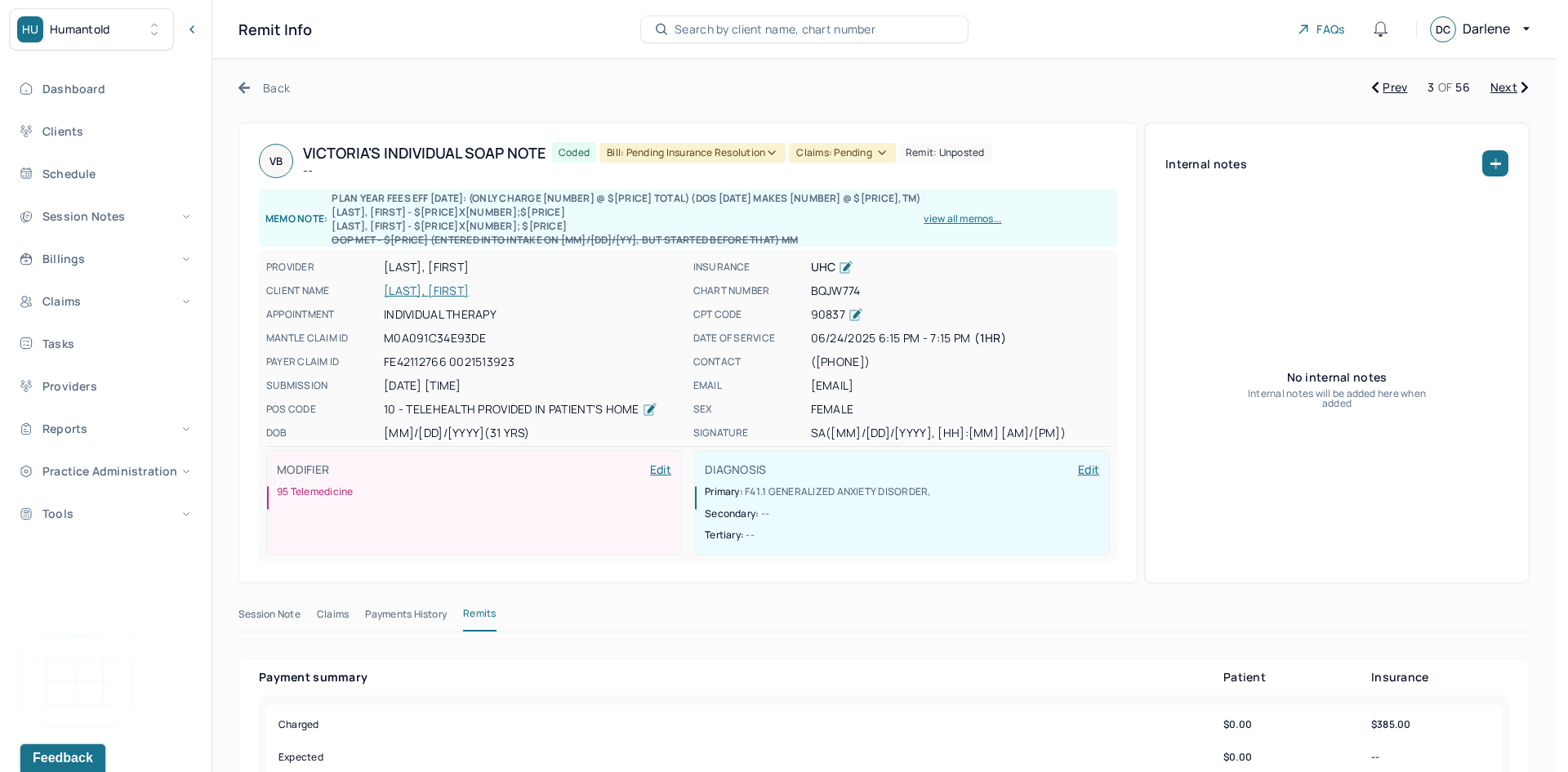 click on "Bill: Pending Insurance Resolution" at bounding box center (693, 153) 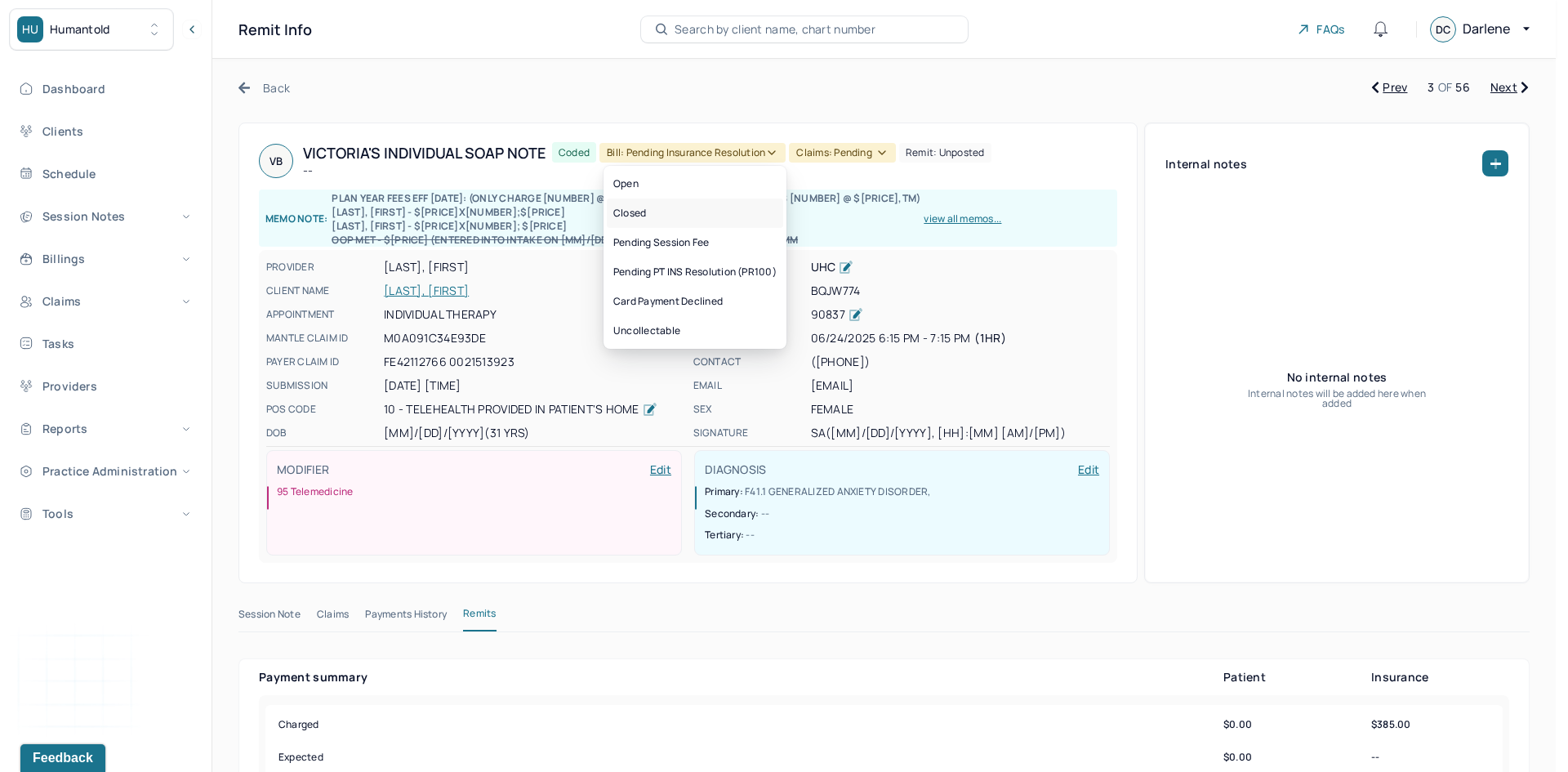 click on "Closed" at bounding box center (695, 213) 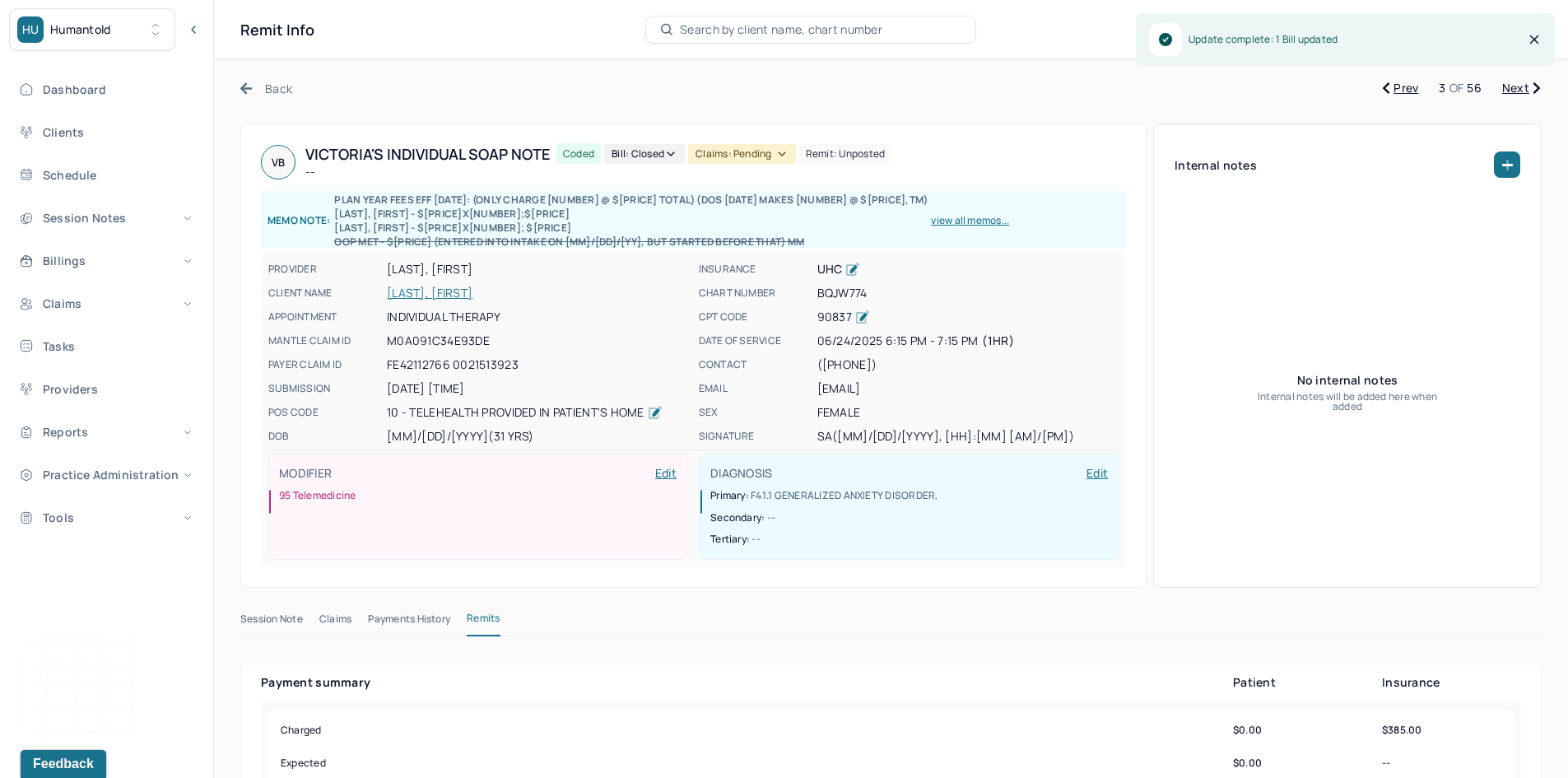 click on "Claims: pending" at bounding box center [742, 154] 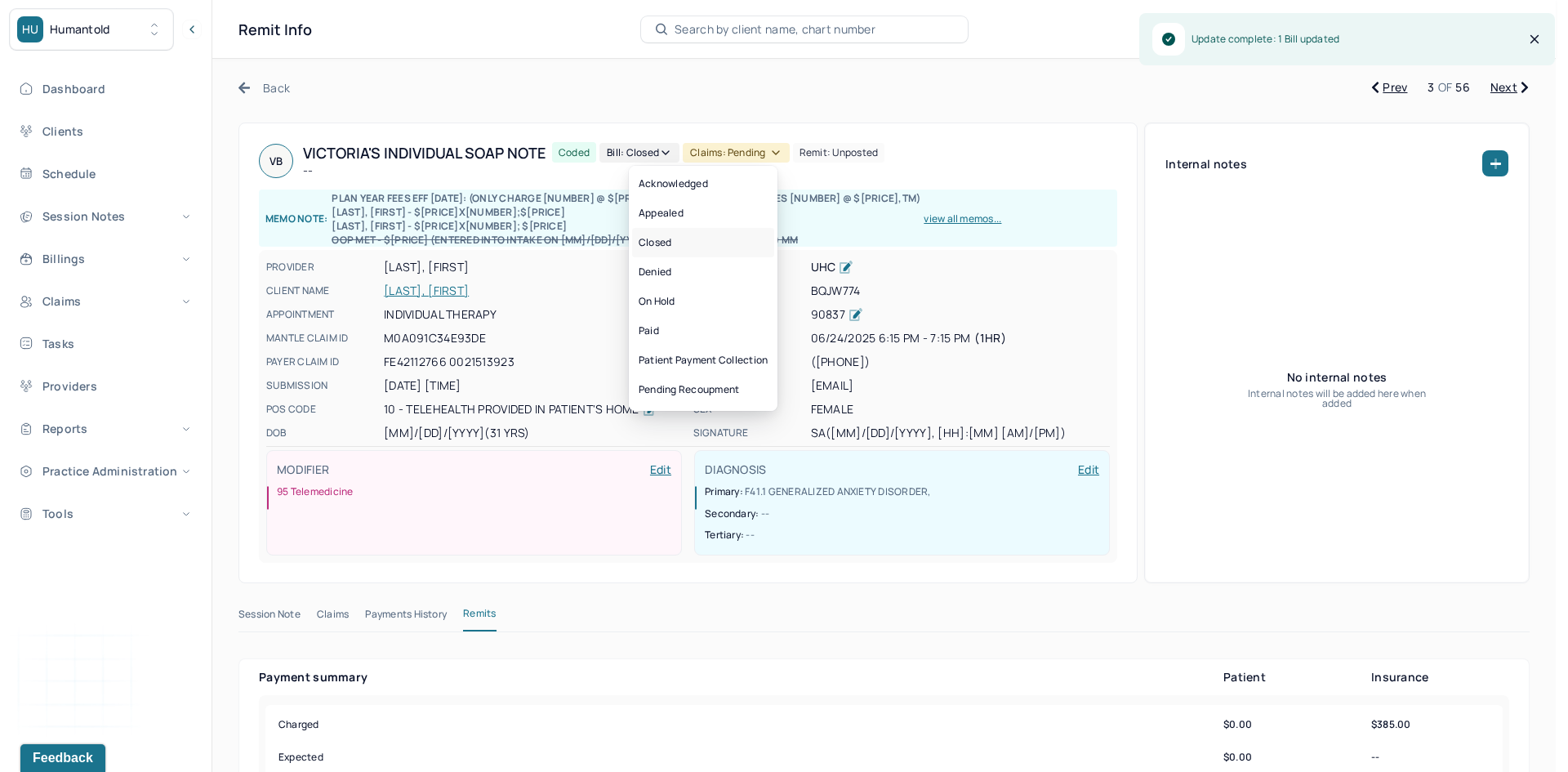 click on "Closed" at bounding box center [703, 243] 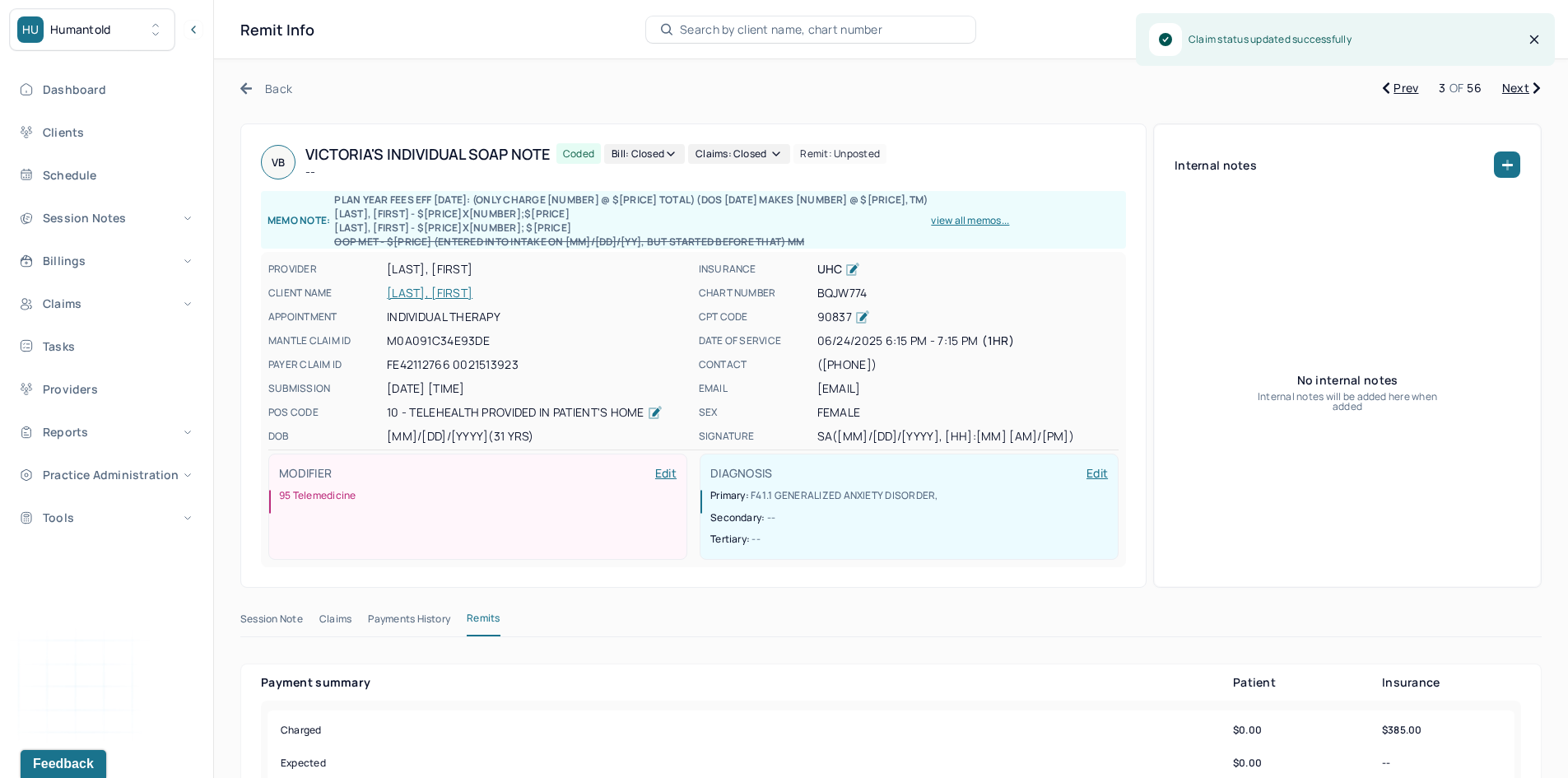 click on "Next" at bounding box center (1521, 88) 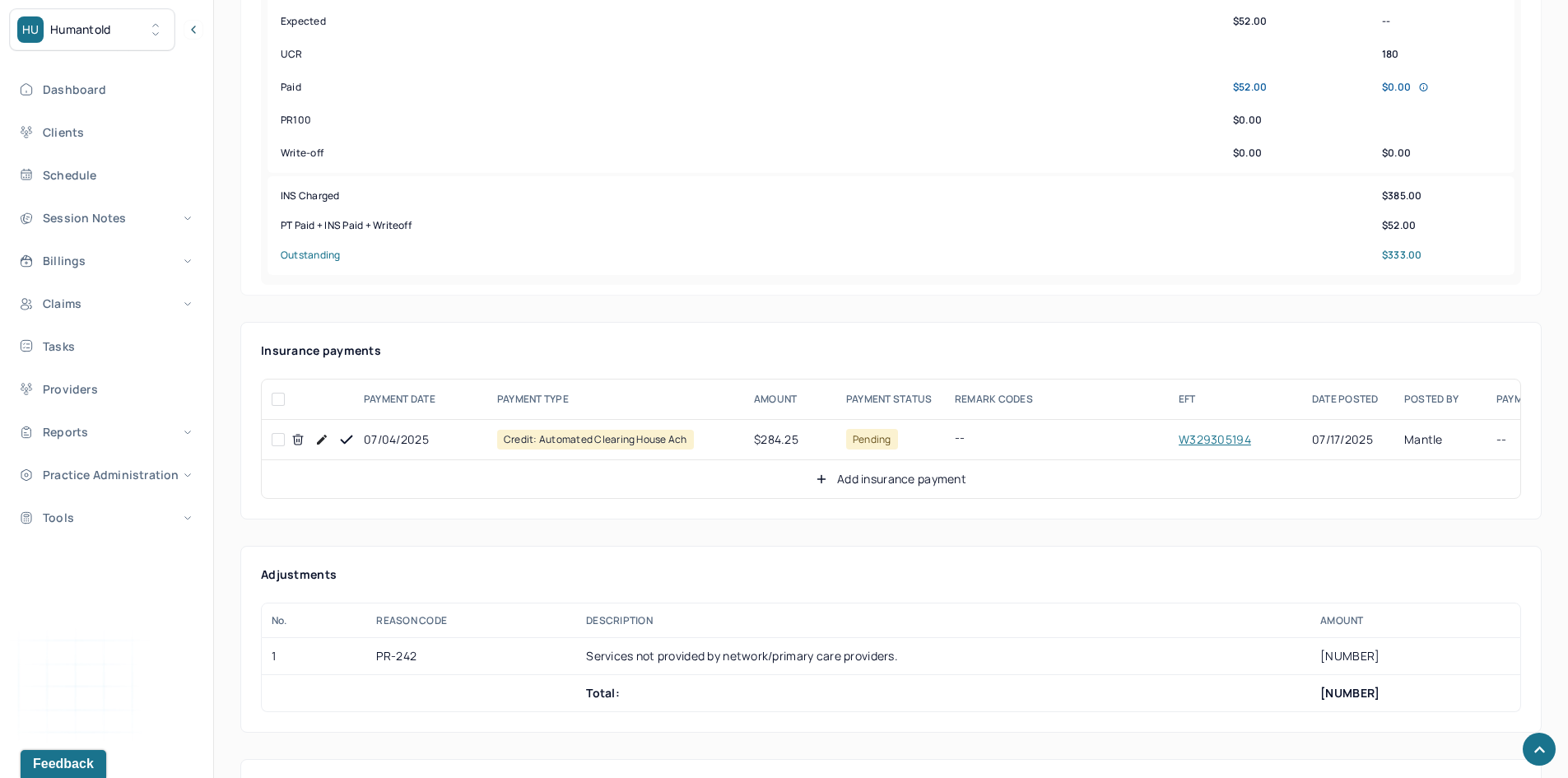 scroll, scrollTop: 741, scrollLeft: 0, axis: vertical 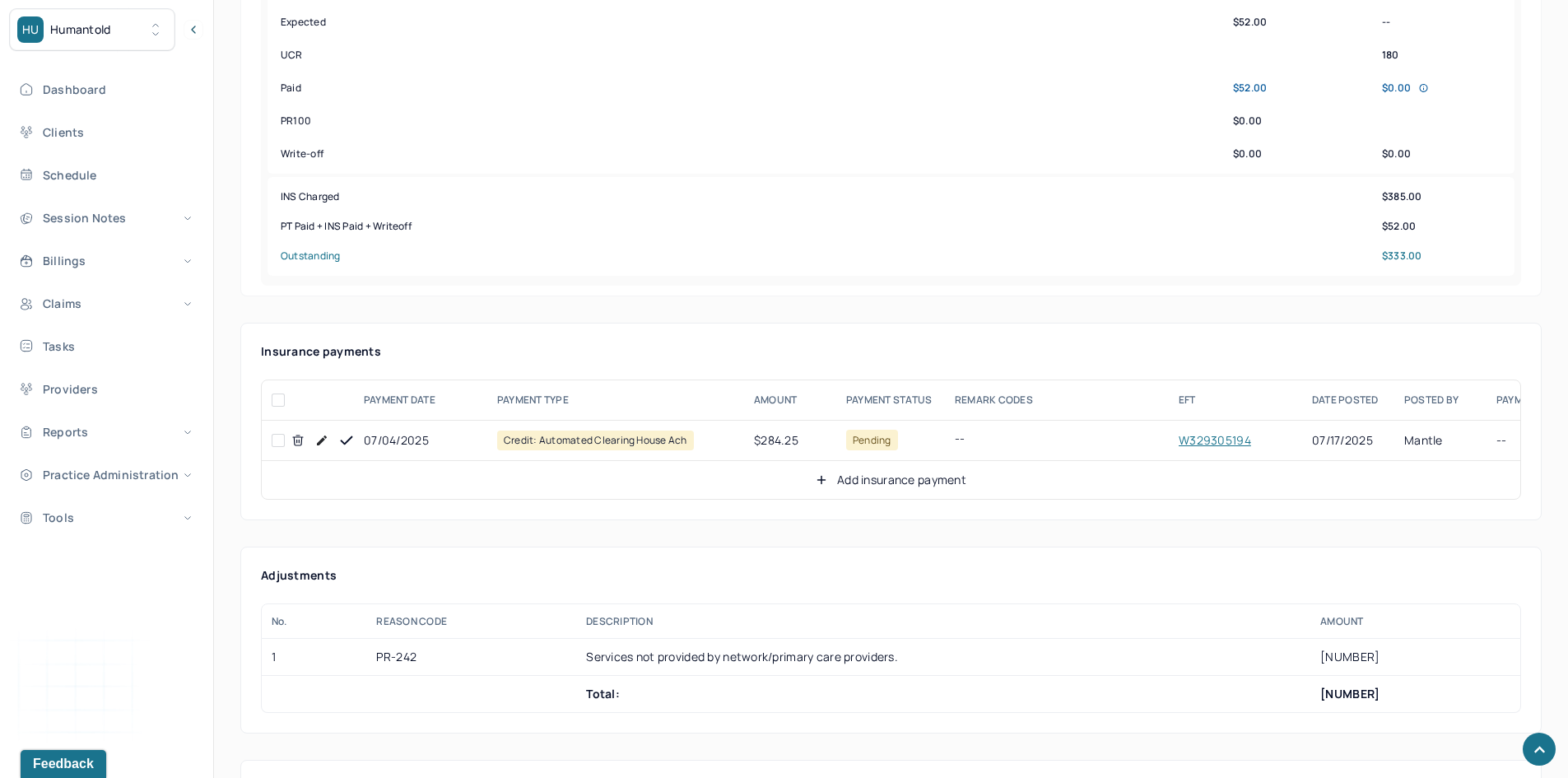 click at bounding box center [278, 440] 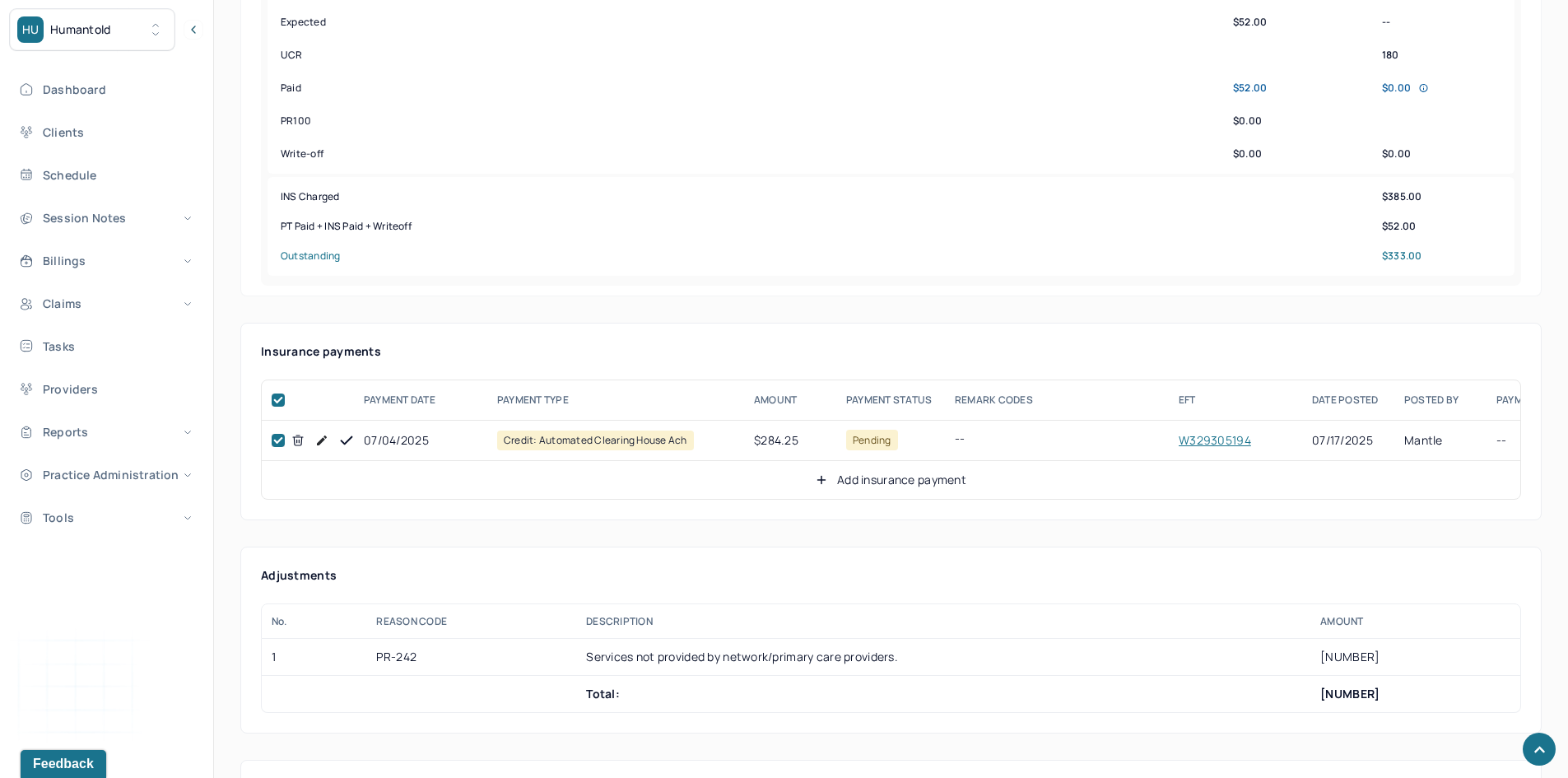 checkbox on "true" 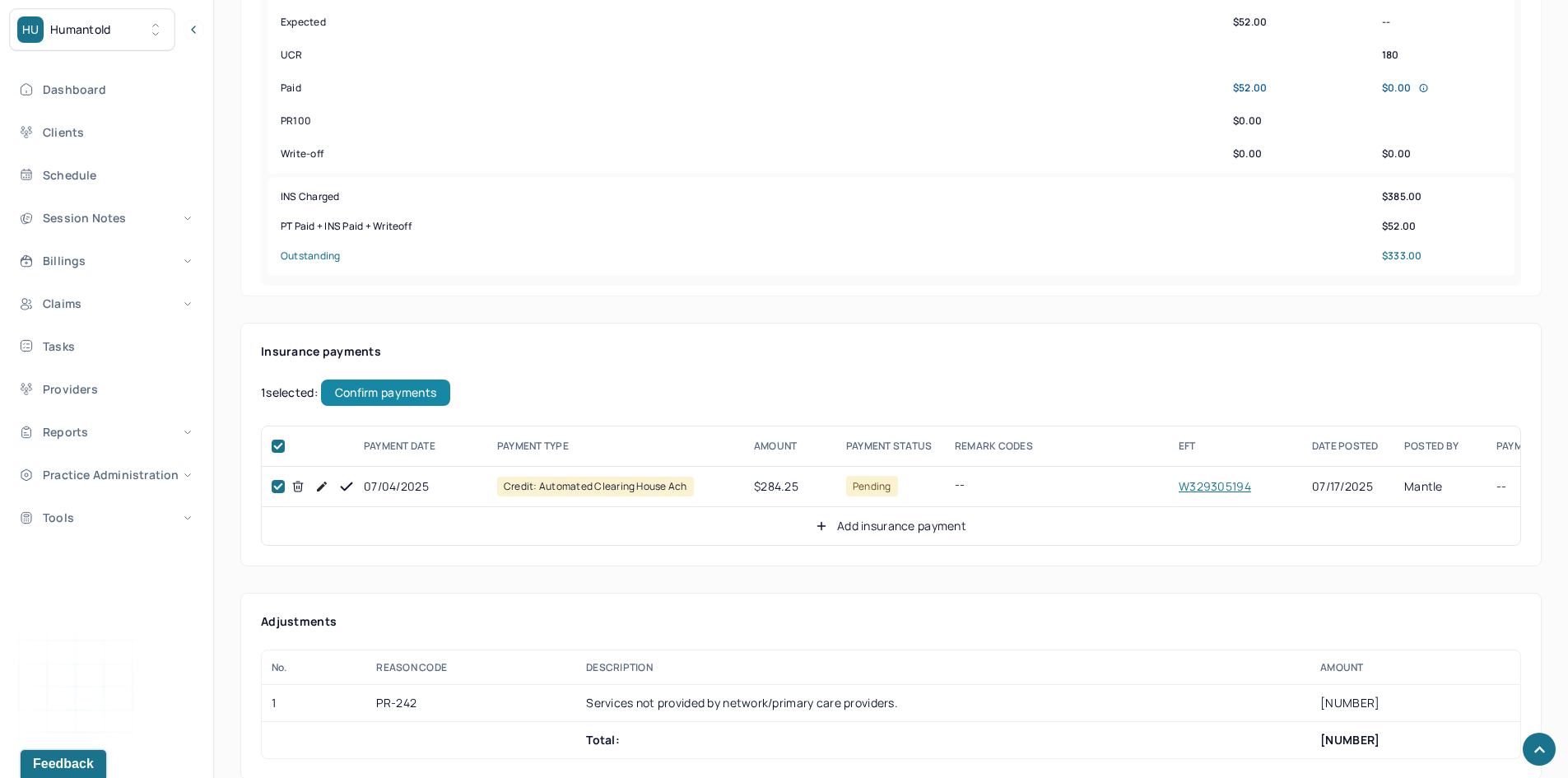 click on "Confirm payments" at bounding box center [385, 393] 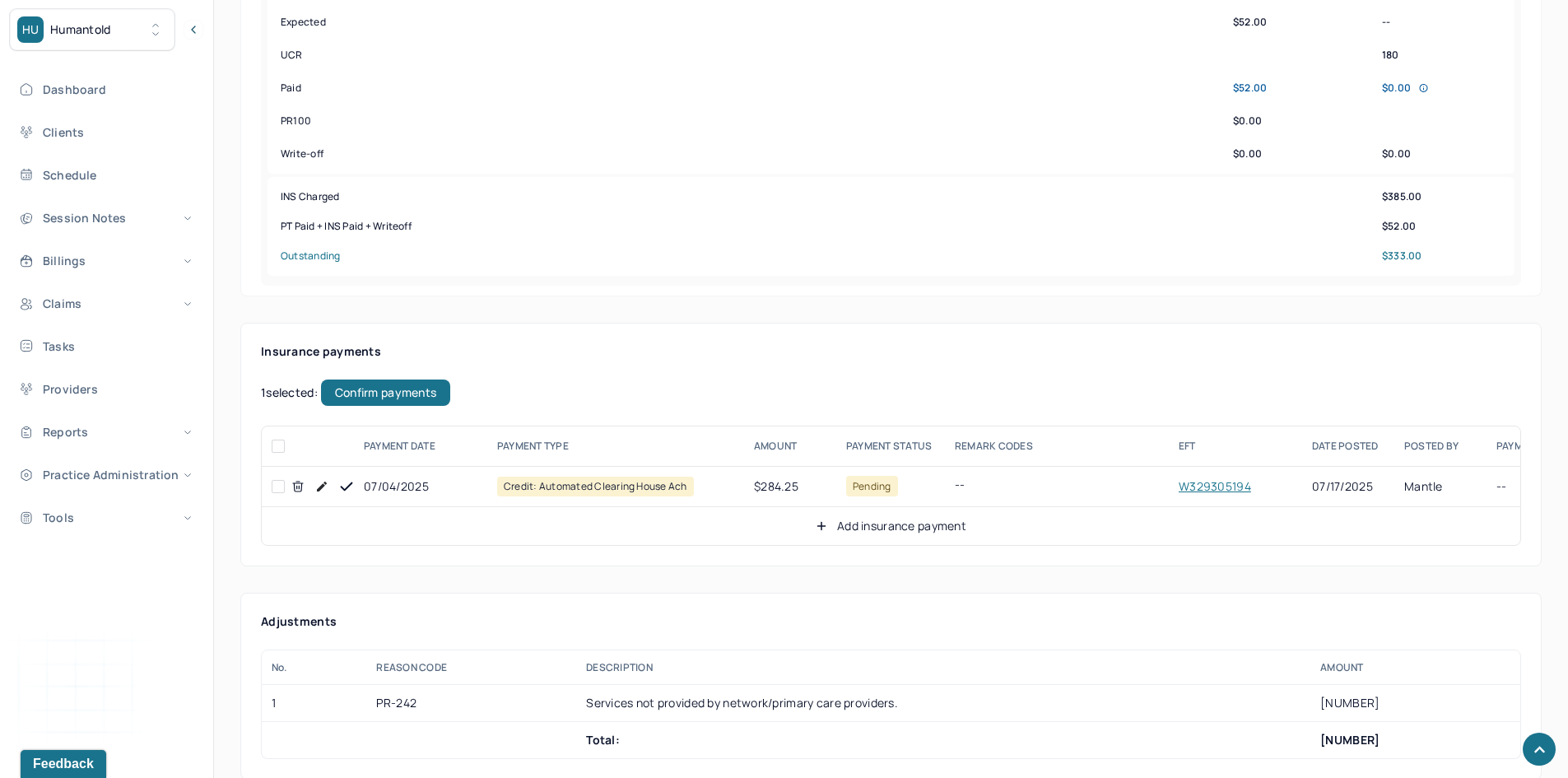 checkbox on "false" 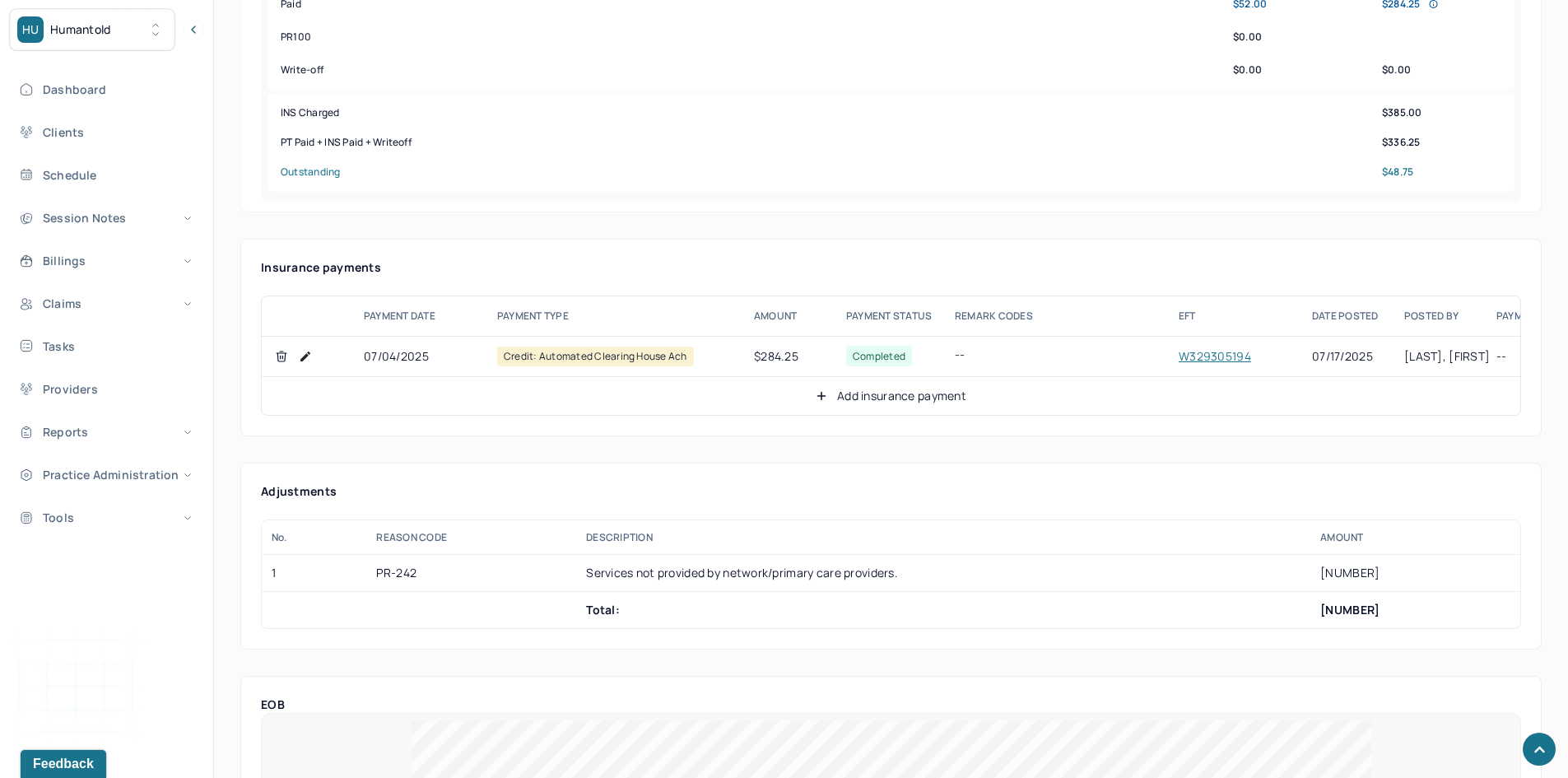 scroll, scrollTop: 906, scrollLeft: 0, axis: vertical 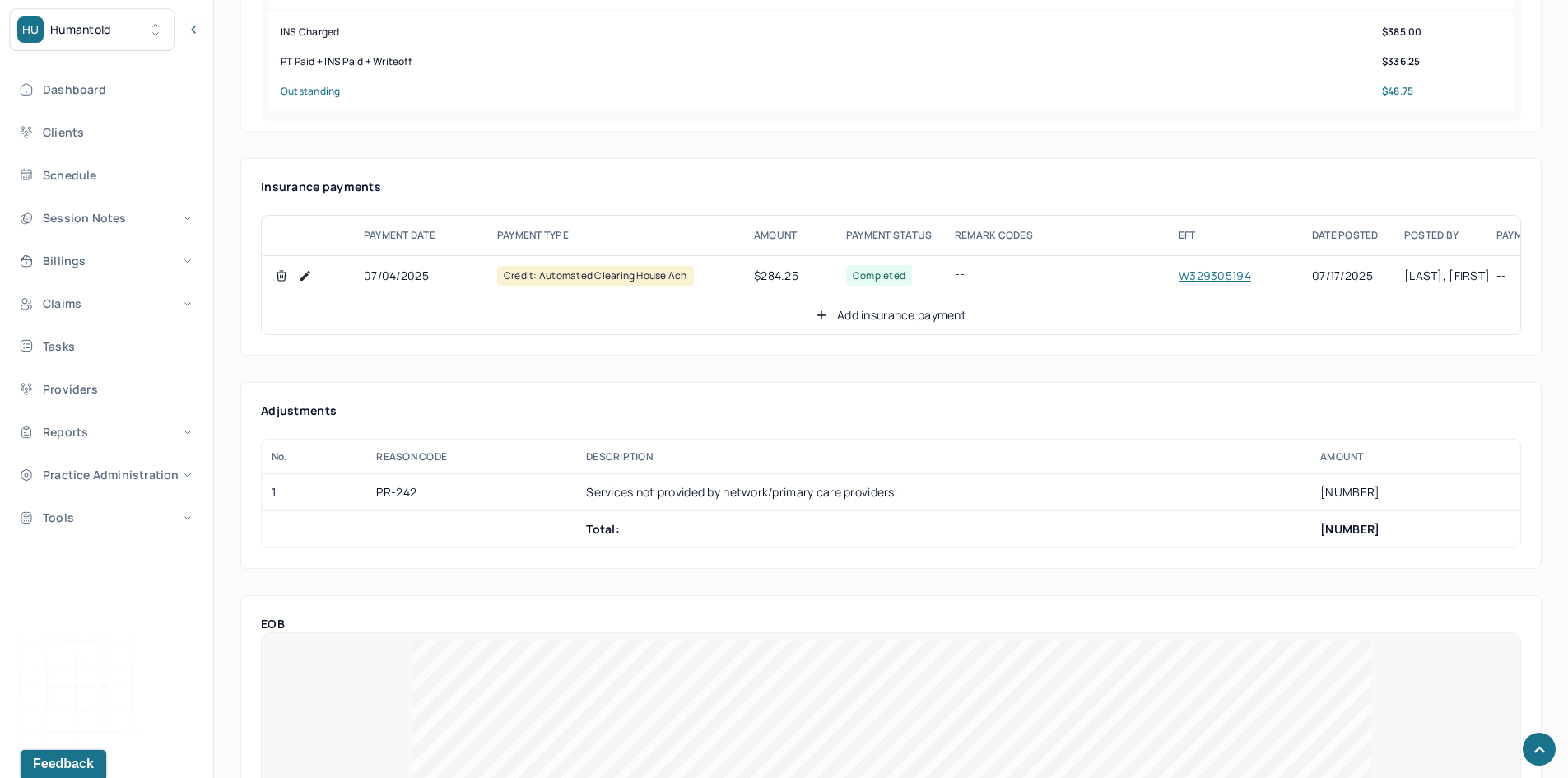 click 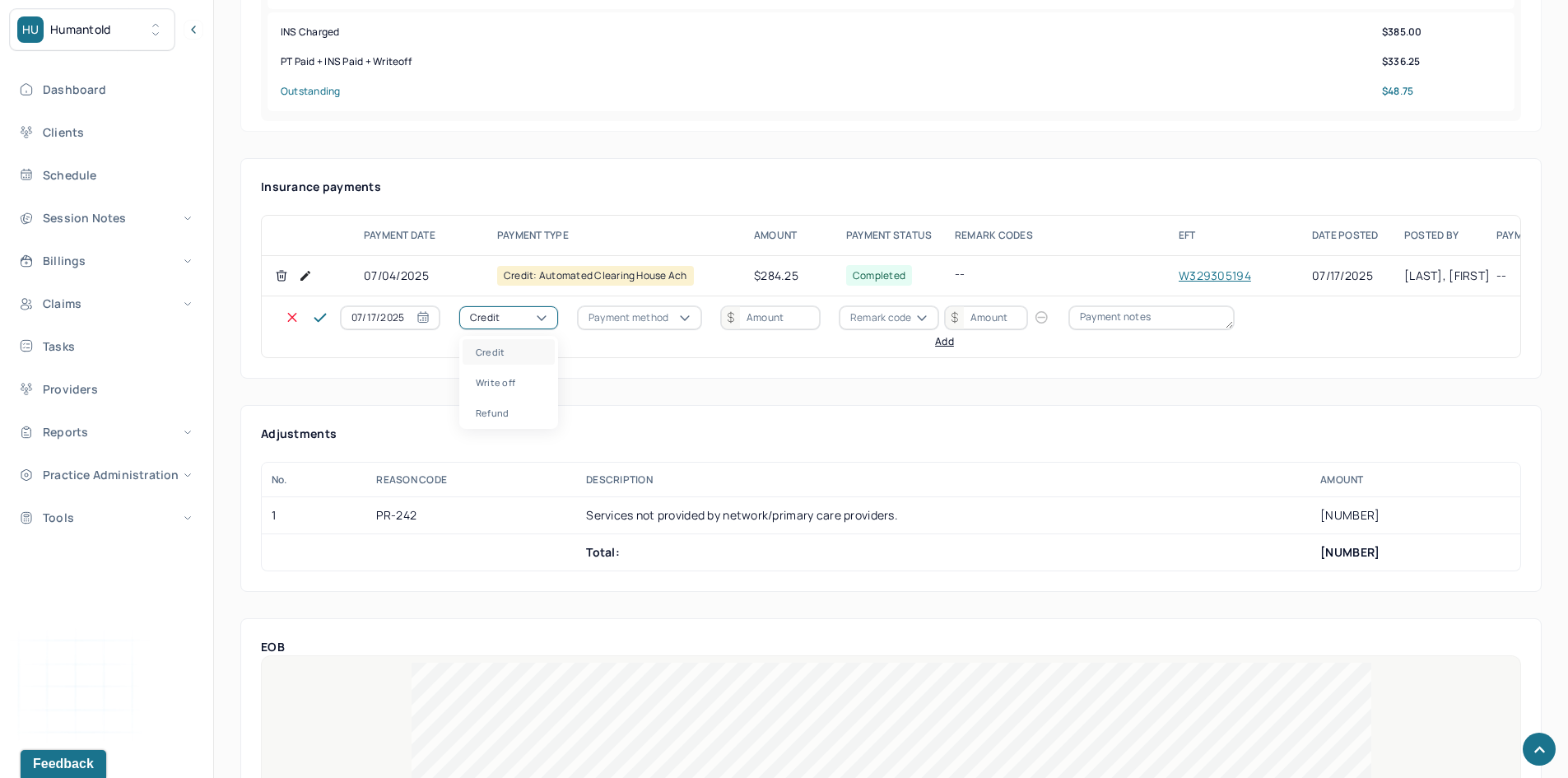click on "Credit" at bounding box center [509, 318] 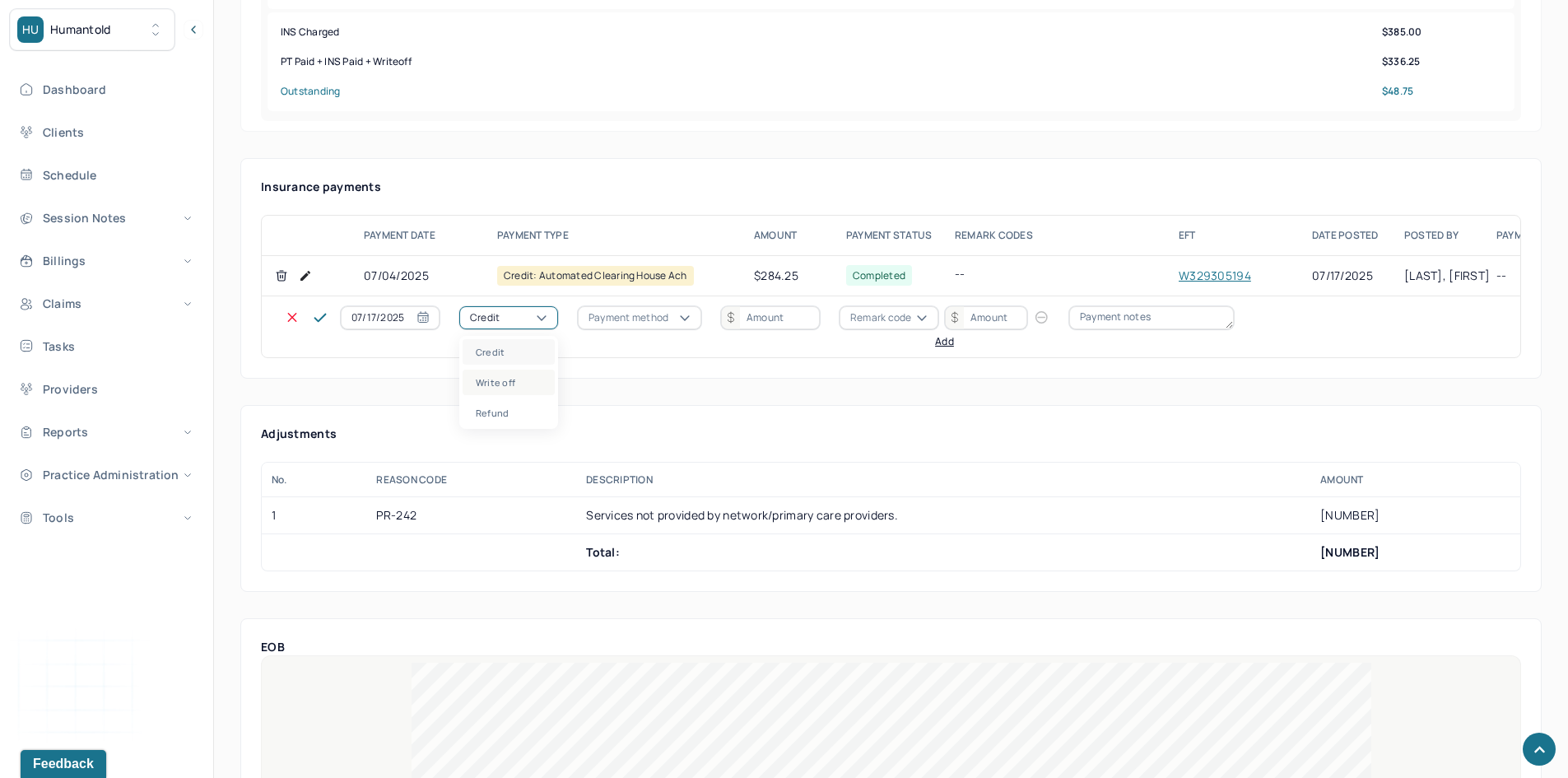 click on "Write off" at bounding box center [509, 382] 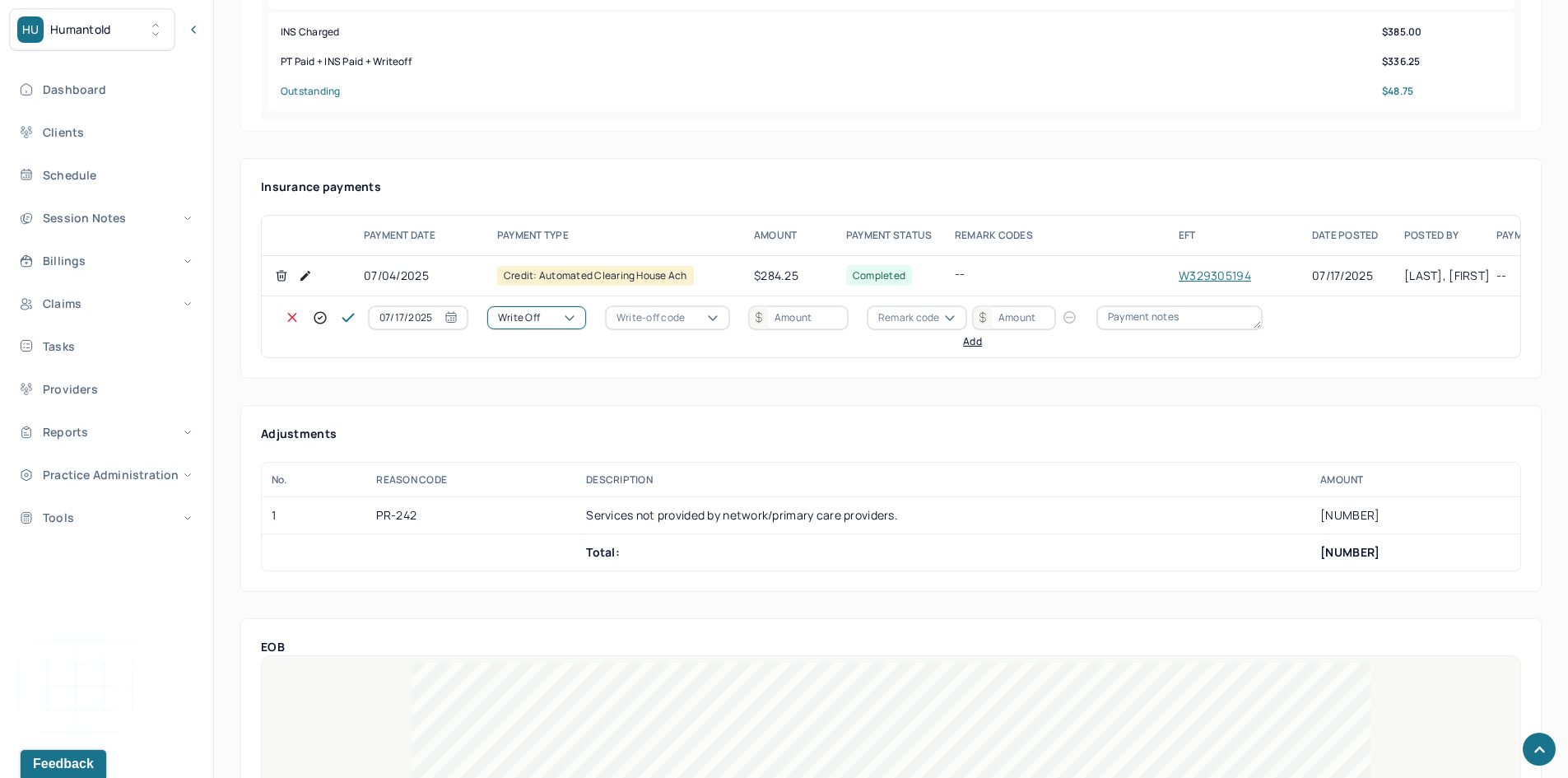 click on "Write-off code" at bounding box center (650, 318) 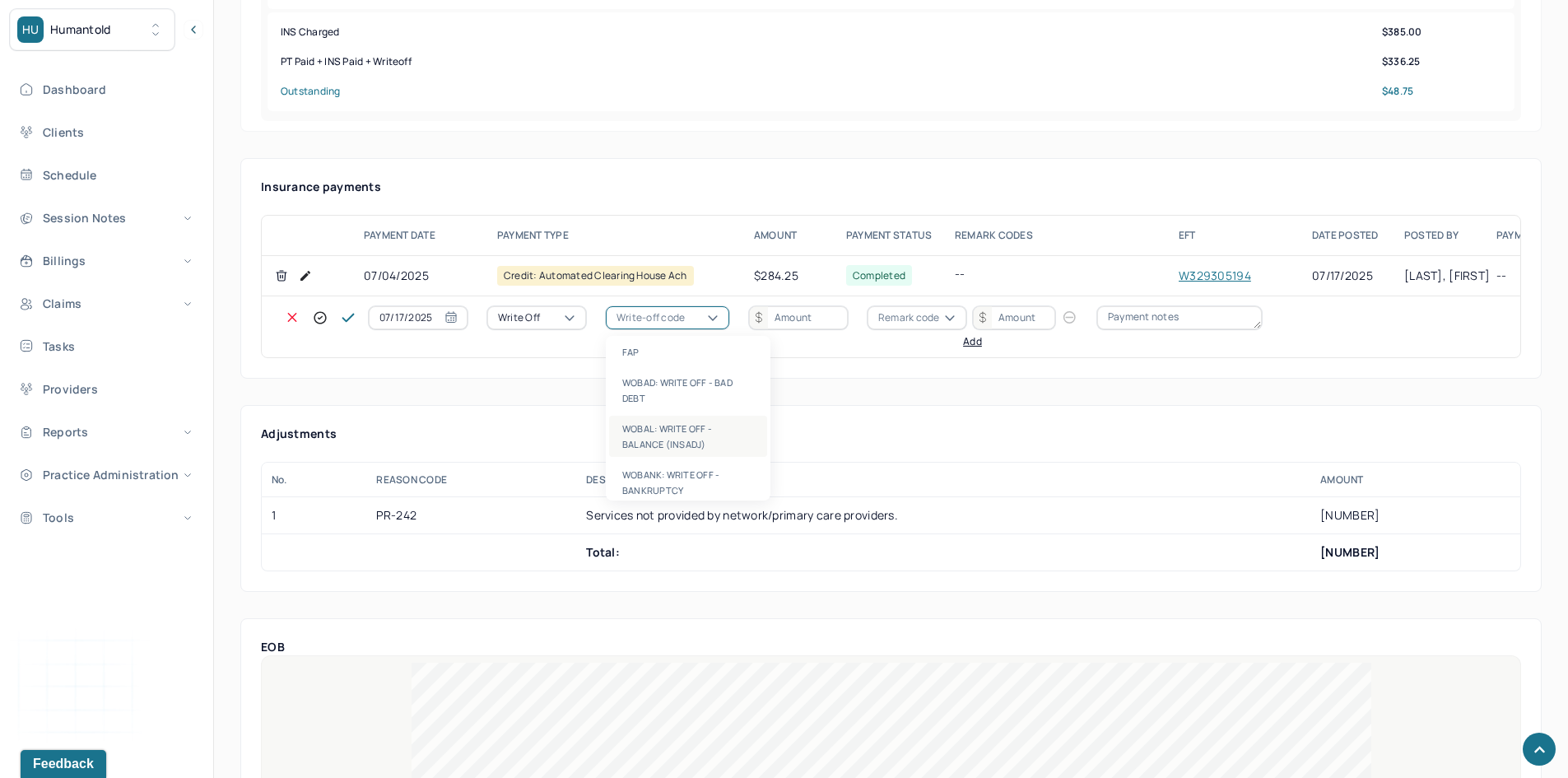 click on "WOBAL: WRITE OFF - BALANCE (INSADJ)" at bounding box center (688, 436) 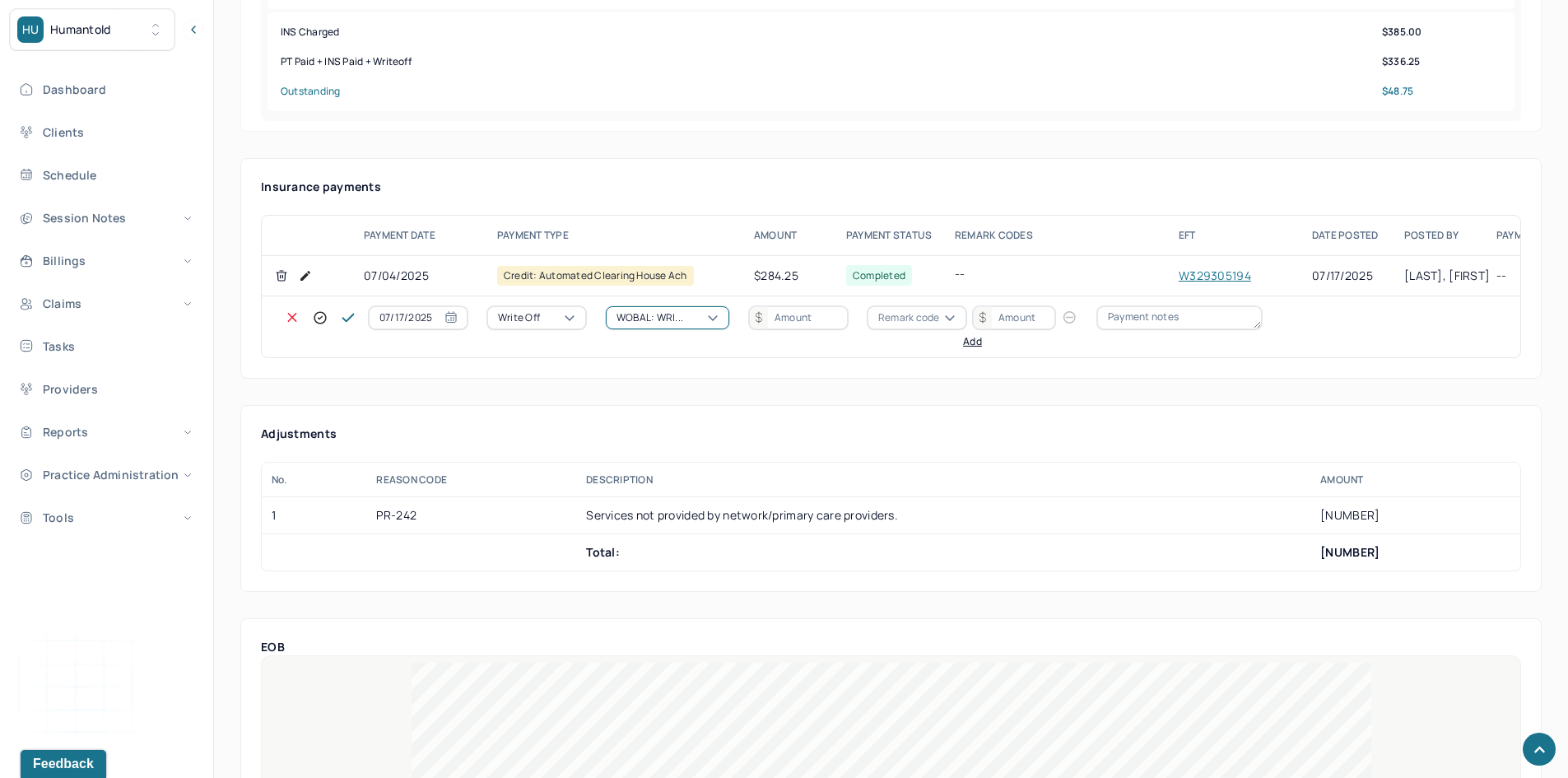 click on "07/17/2025 Write off option WOBAL: WRITE OFF - BALANCE (INSADJ), selected. WOBAL: WRI... Remark code       Add" at bounding box center (891, 327) 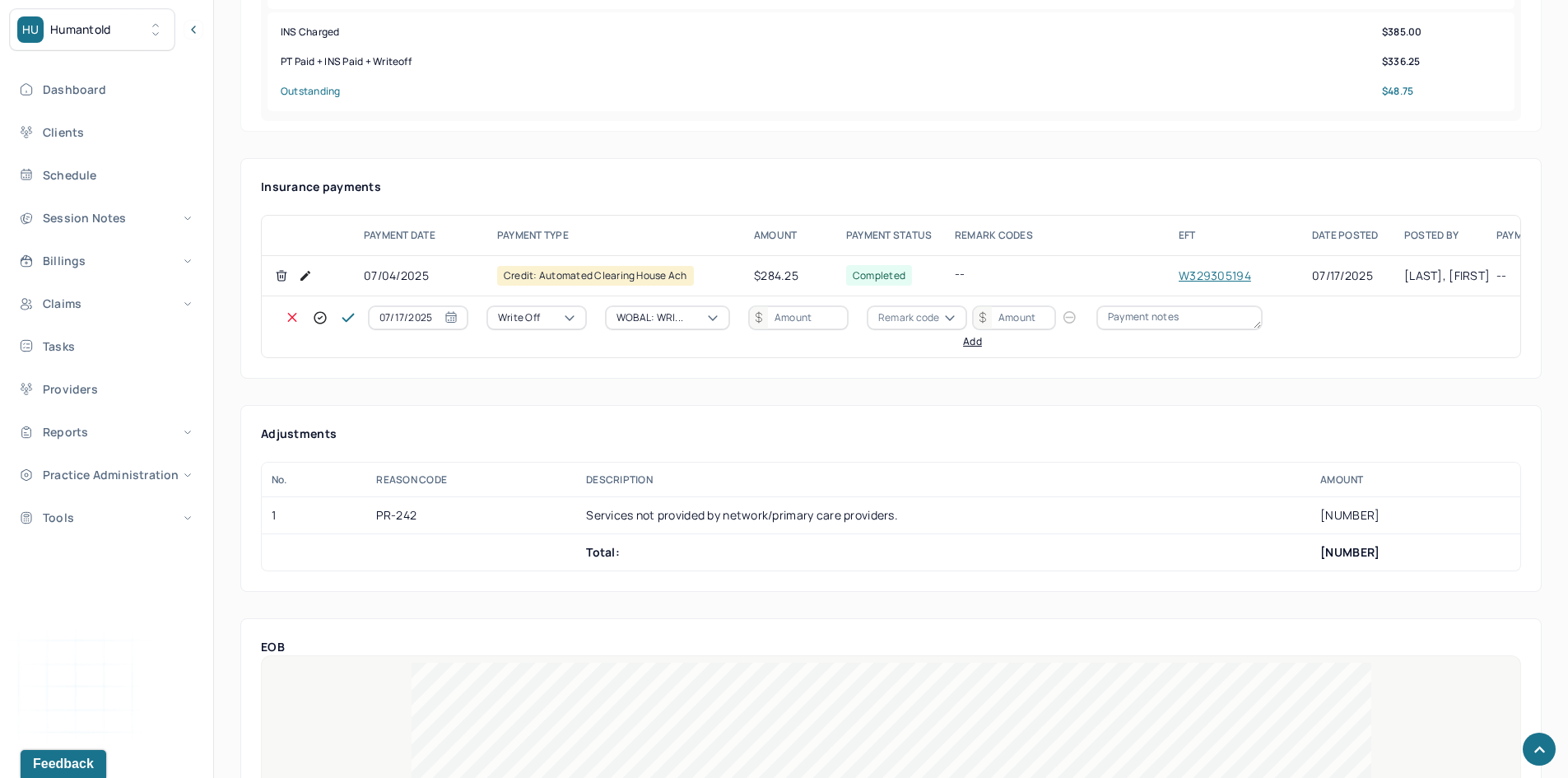 click at bounding box center [798, 318] 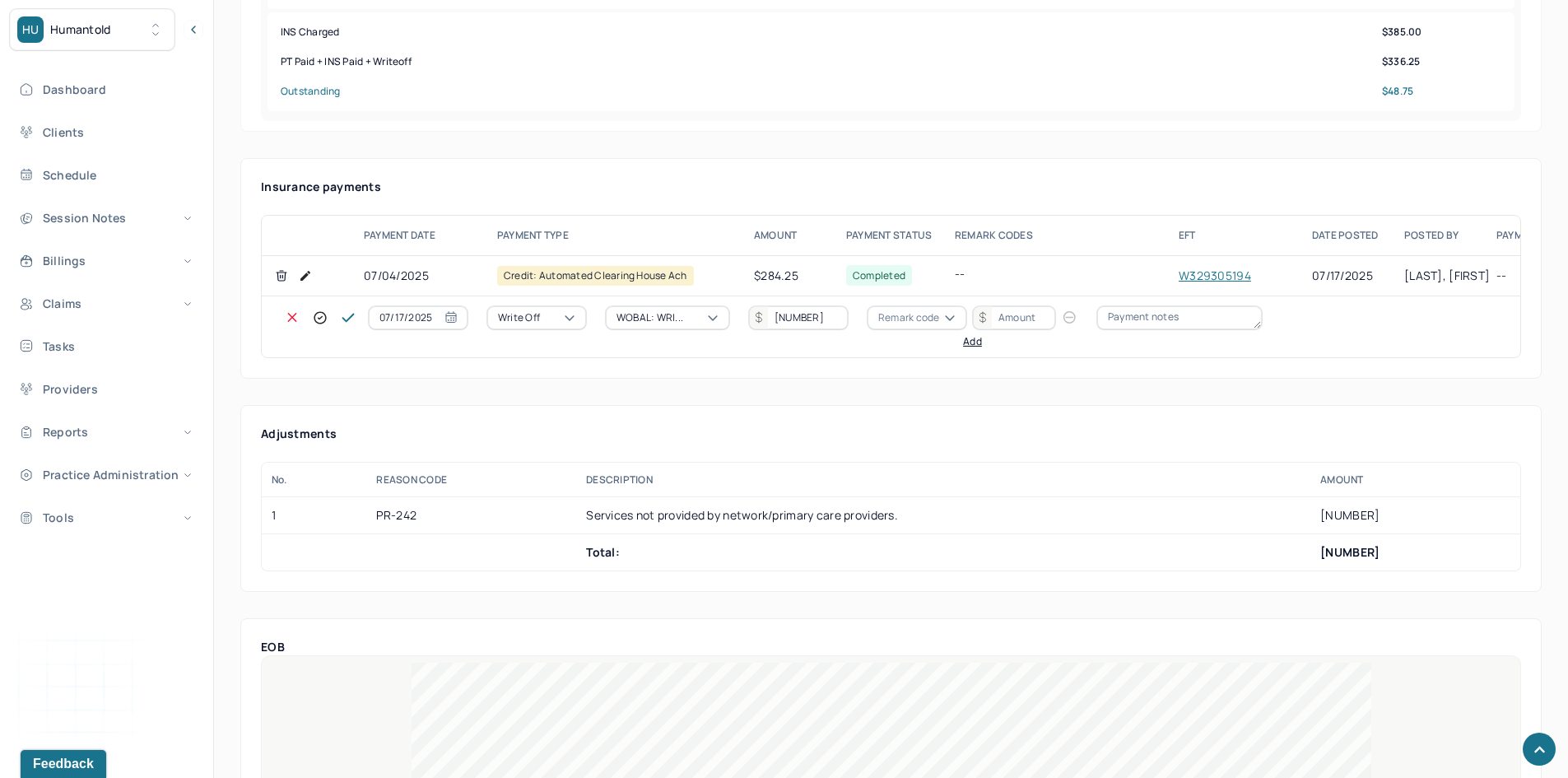 type on "48.75" 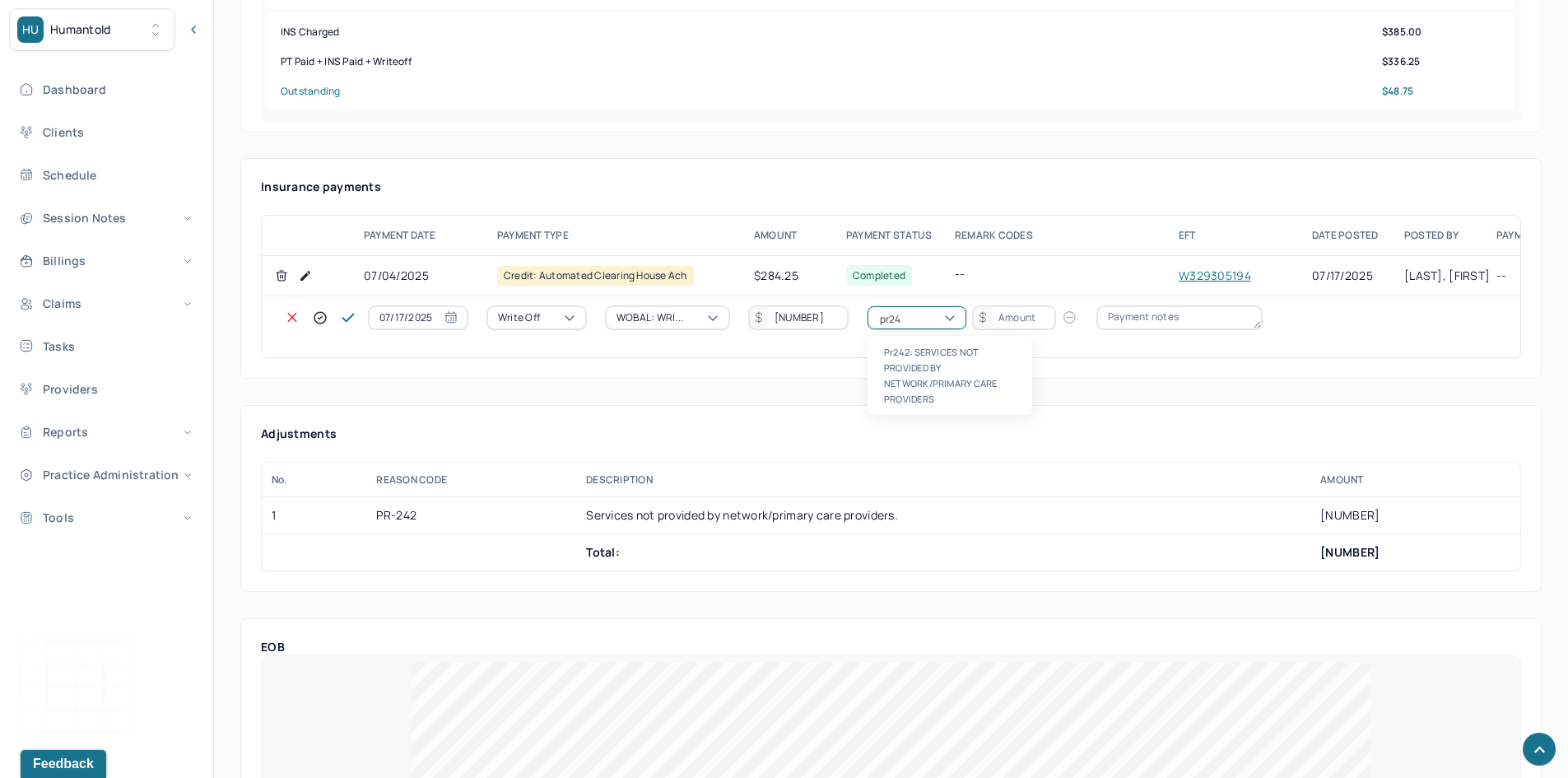 type on "pr242" 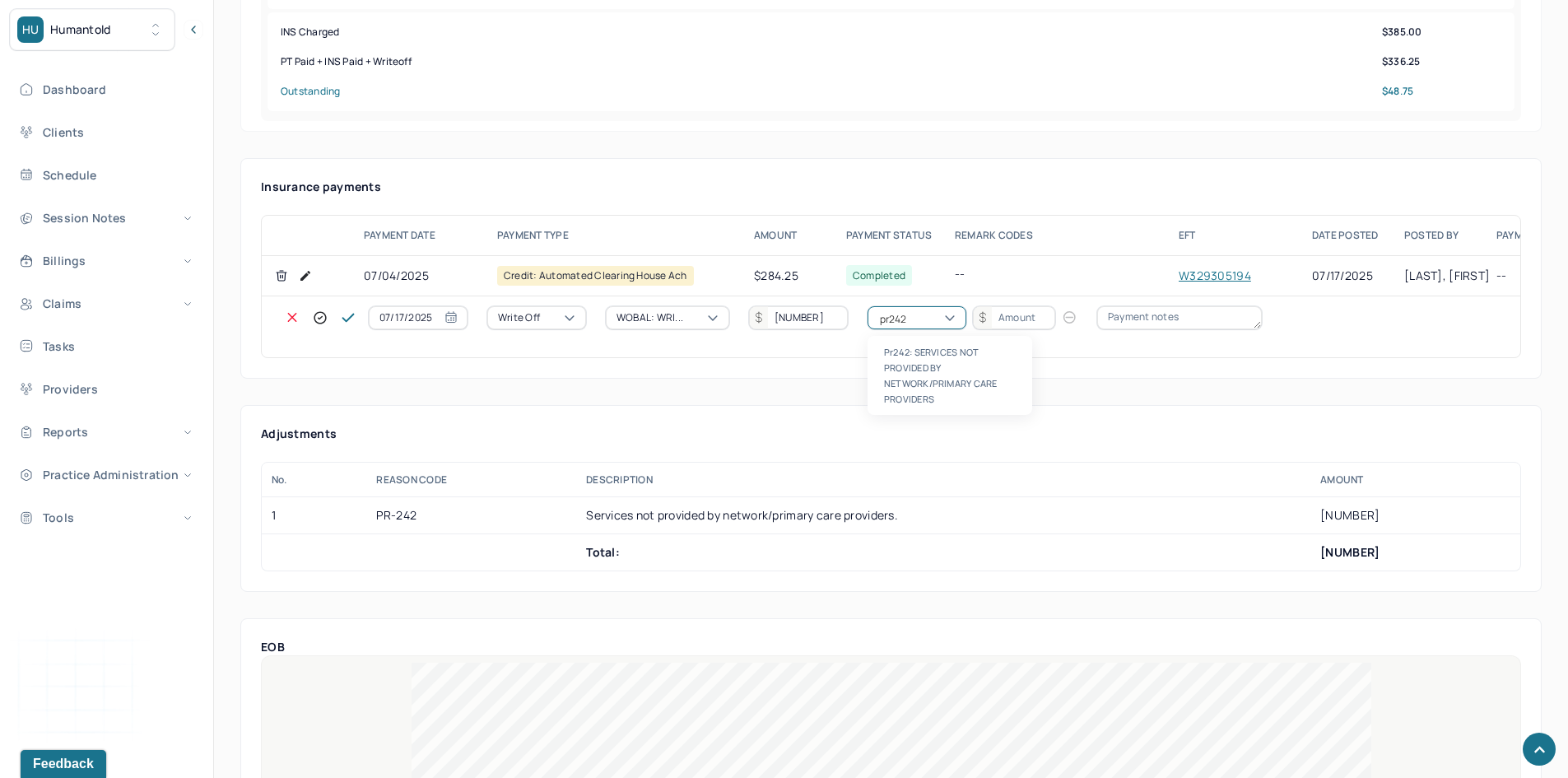 type 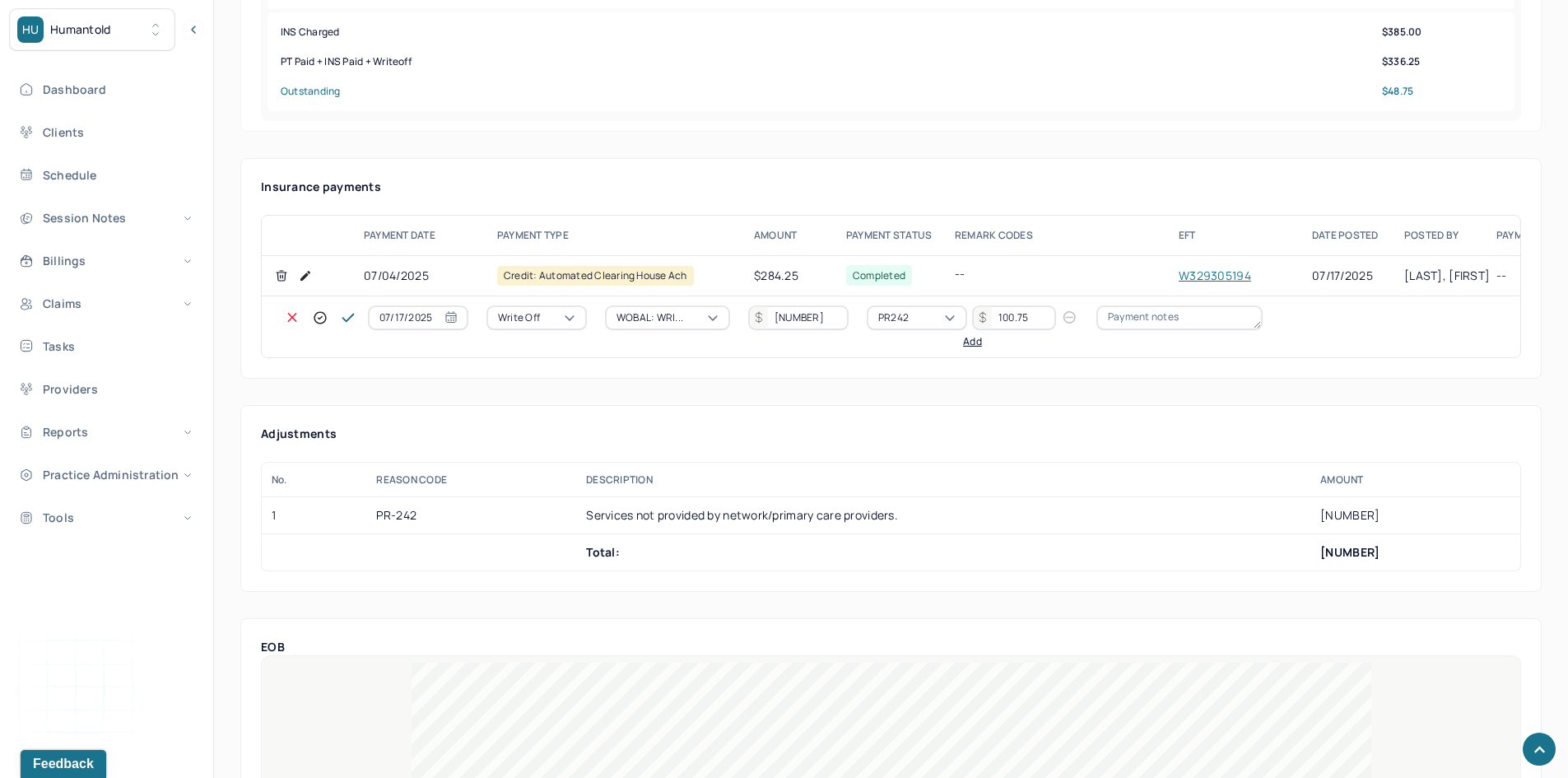 type on "100.75" 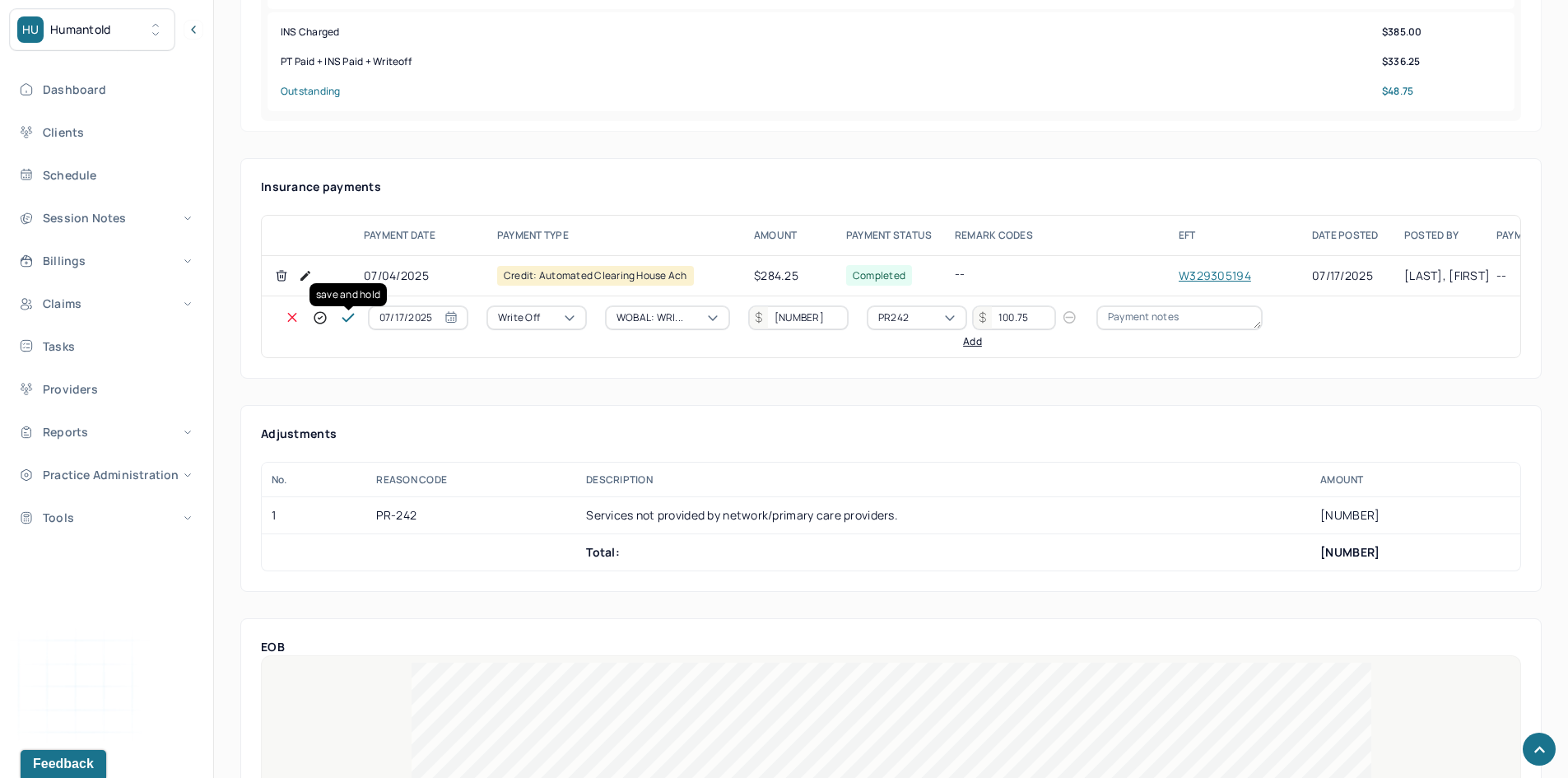 click 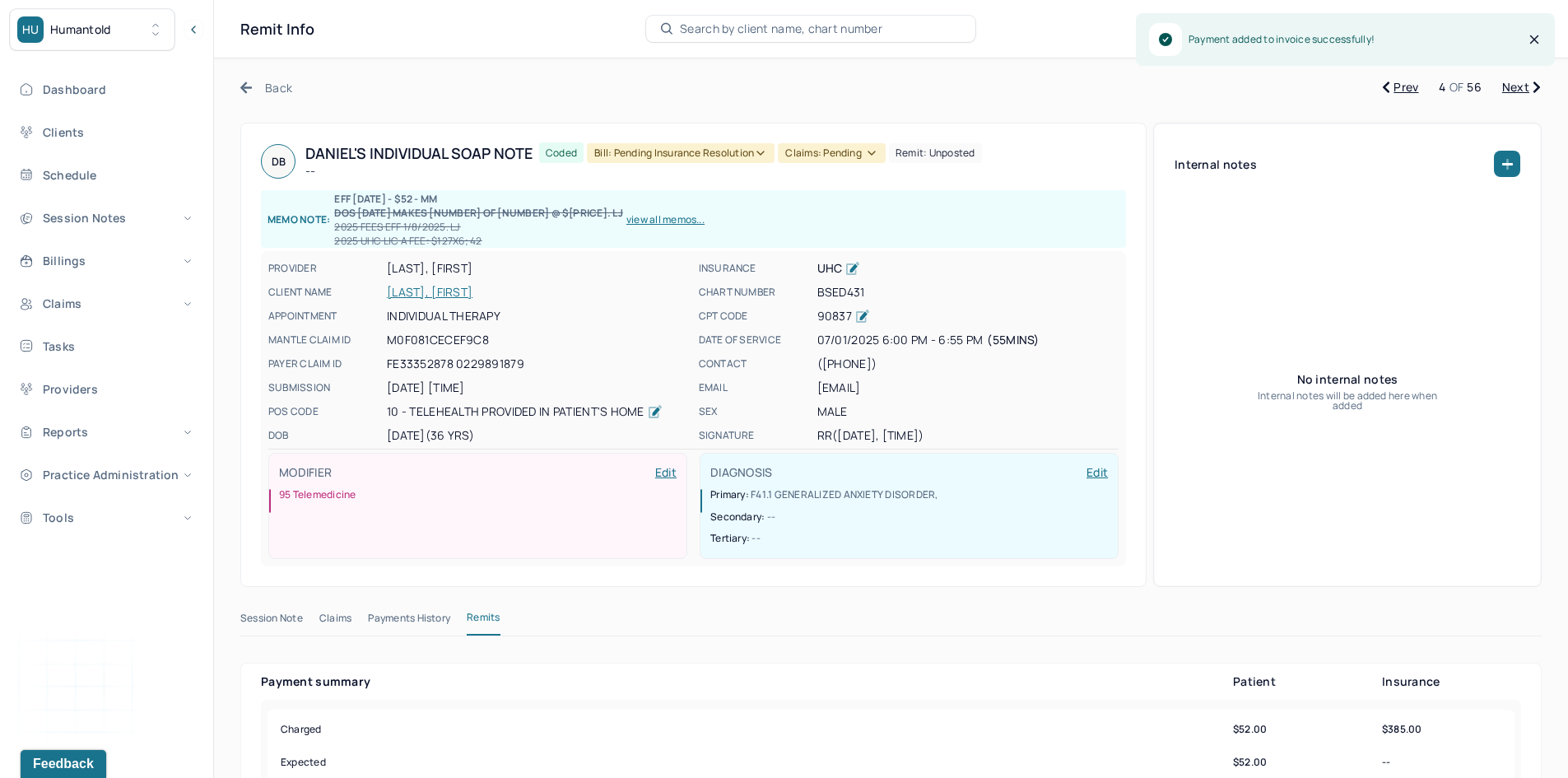 scroll, scrollTop: 0, scrollLeft: 0, axis: both 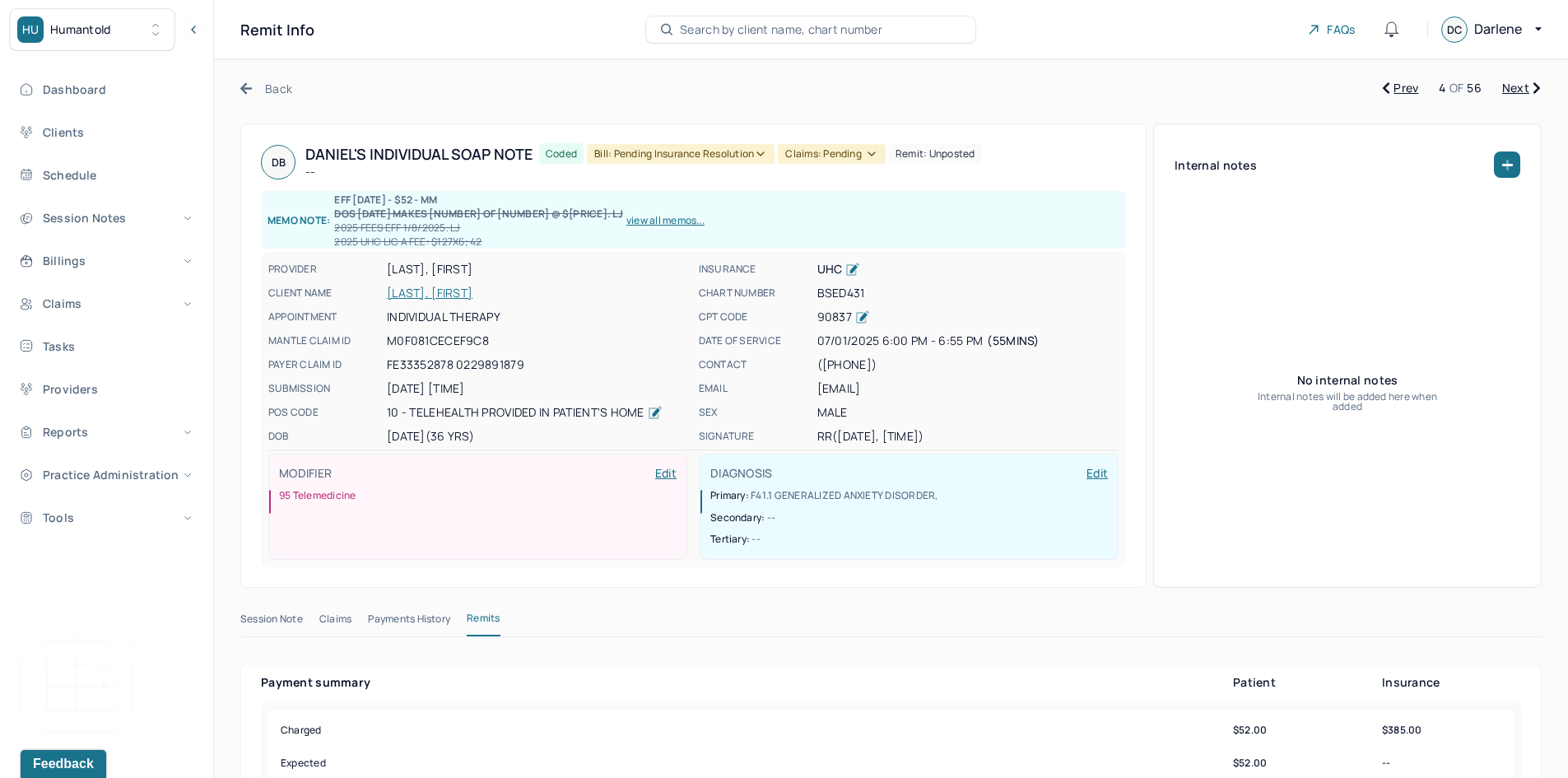 click on "Bill: Pending Insurance Resolution" at bounding box center (681, 154) 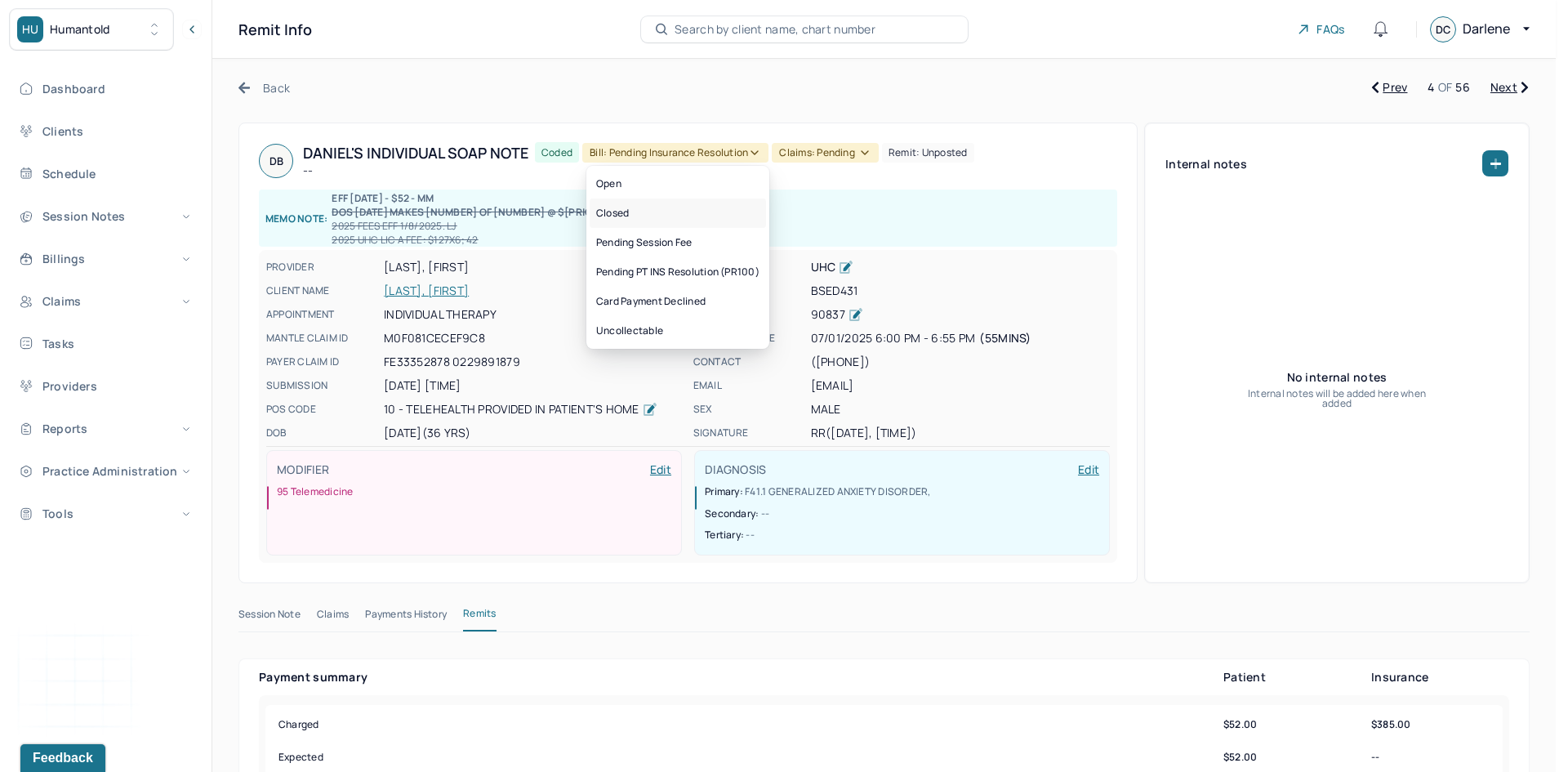 click on "Closed" at bounding box center [678, 213] 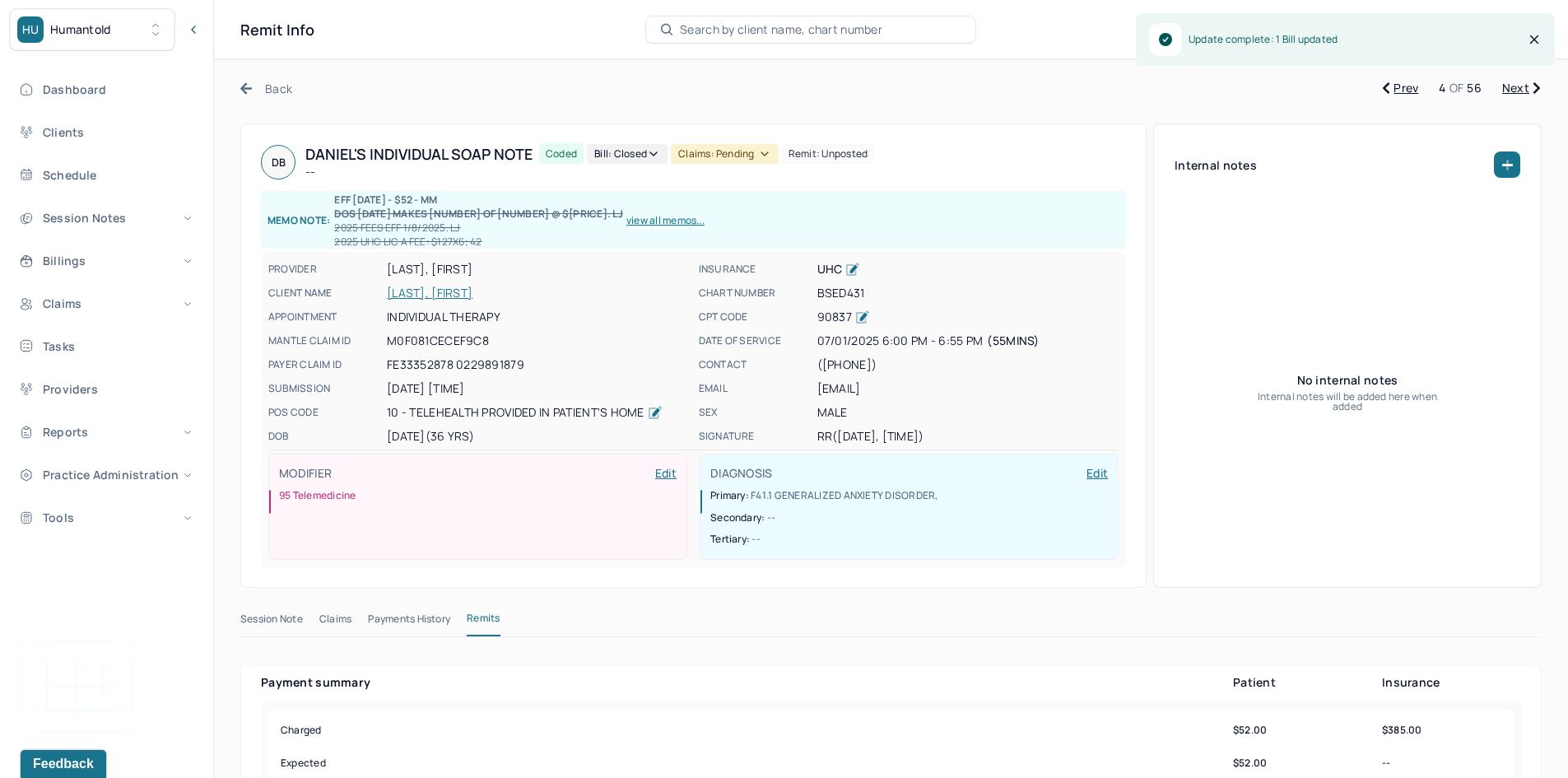 click on "Claims: pending" at bounding box center (724, 154) 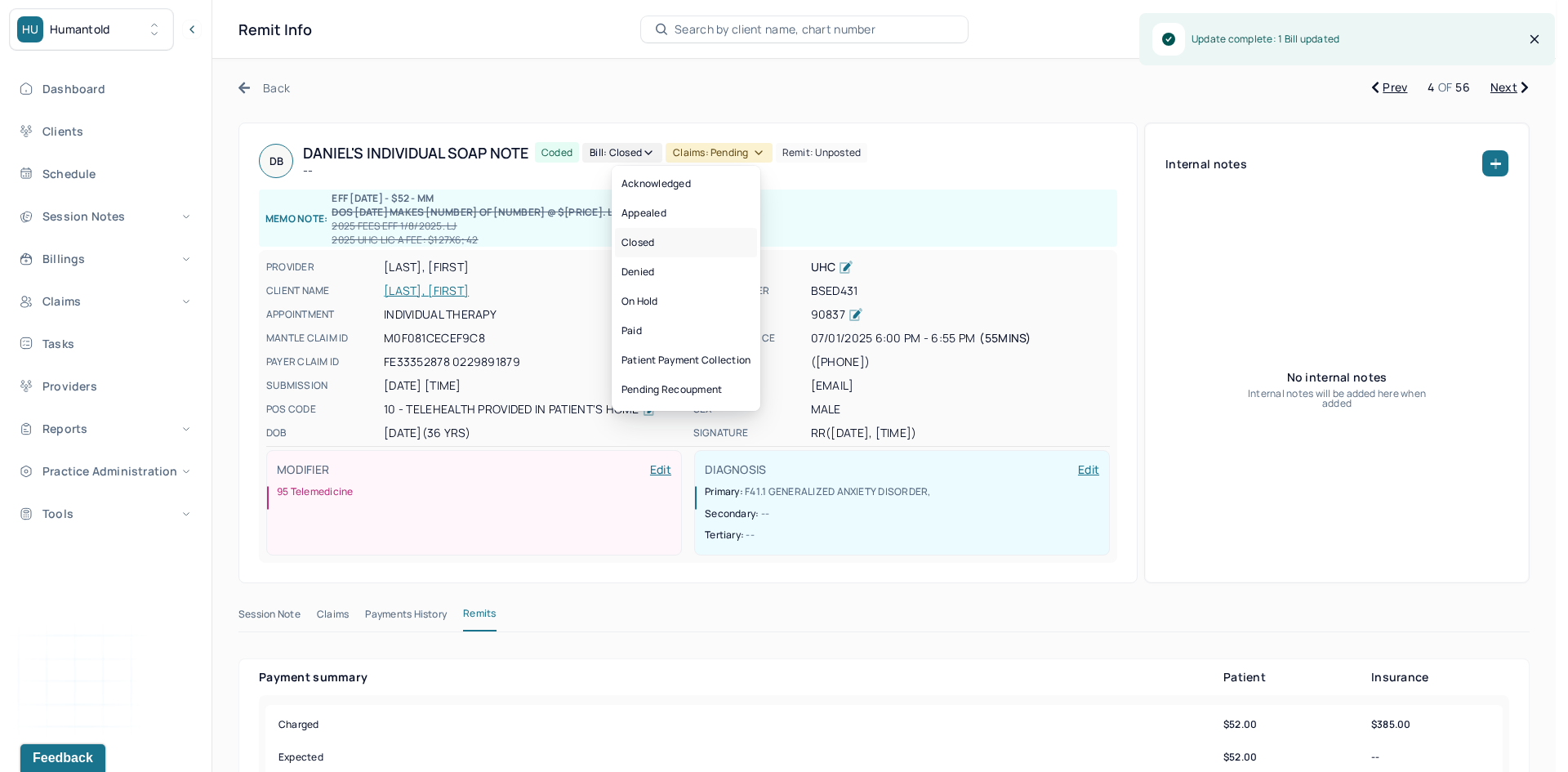 click on "Closed" at bounding box center (686, 243) 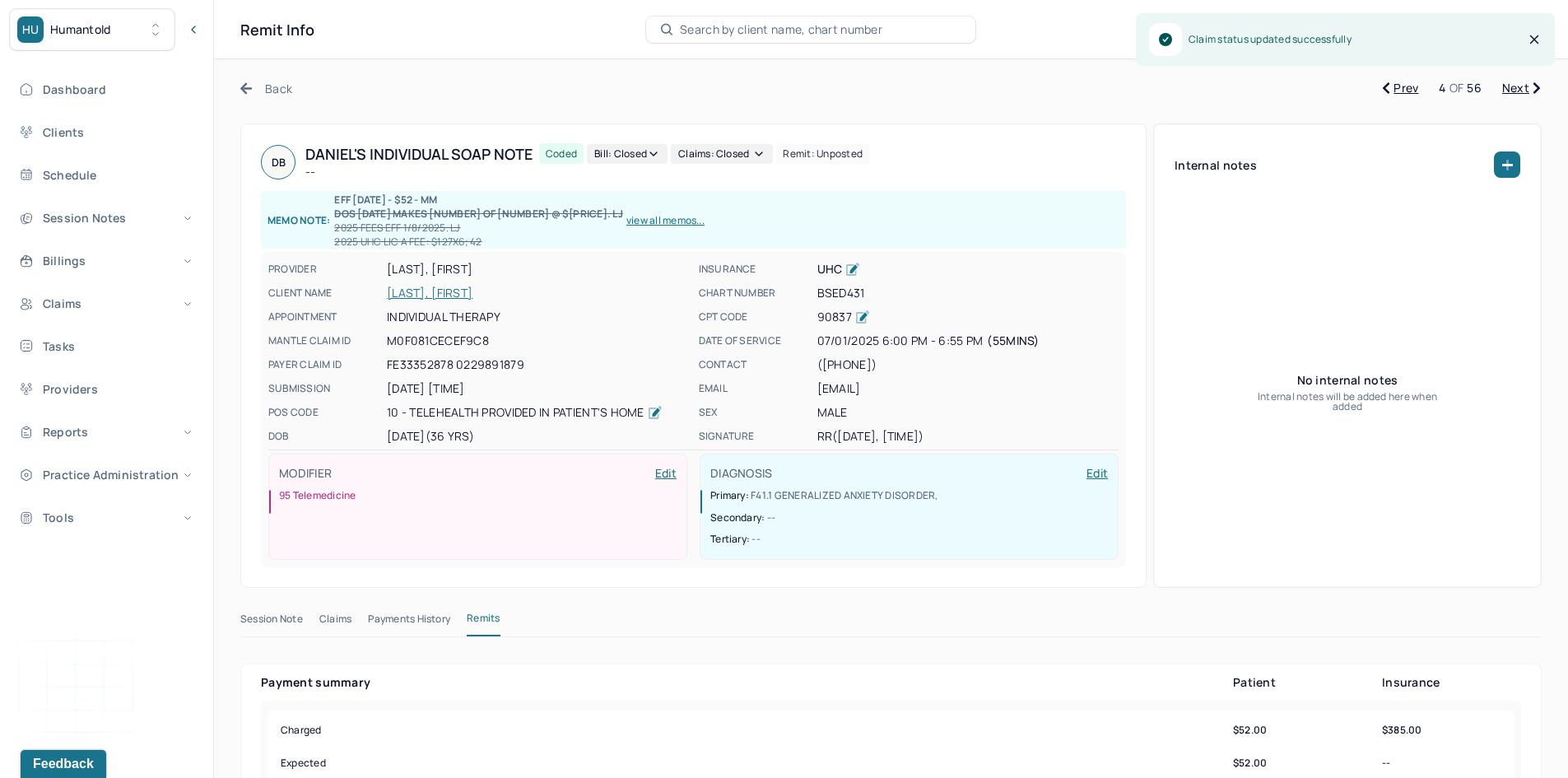 click on "Next" at bounding box center [1521, 88] 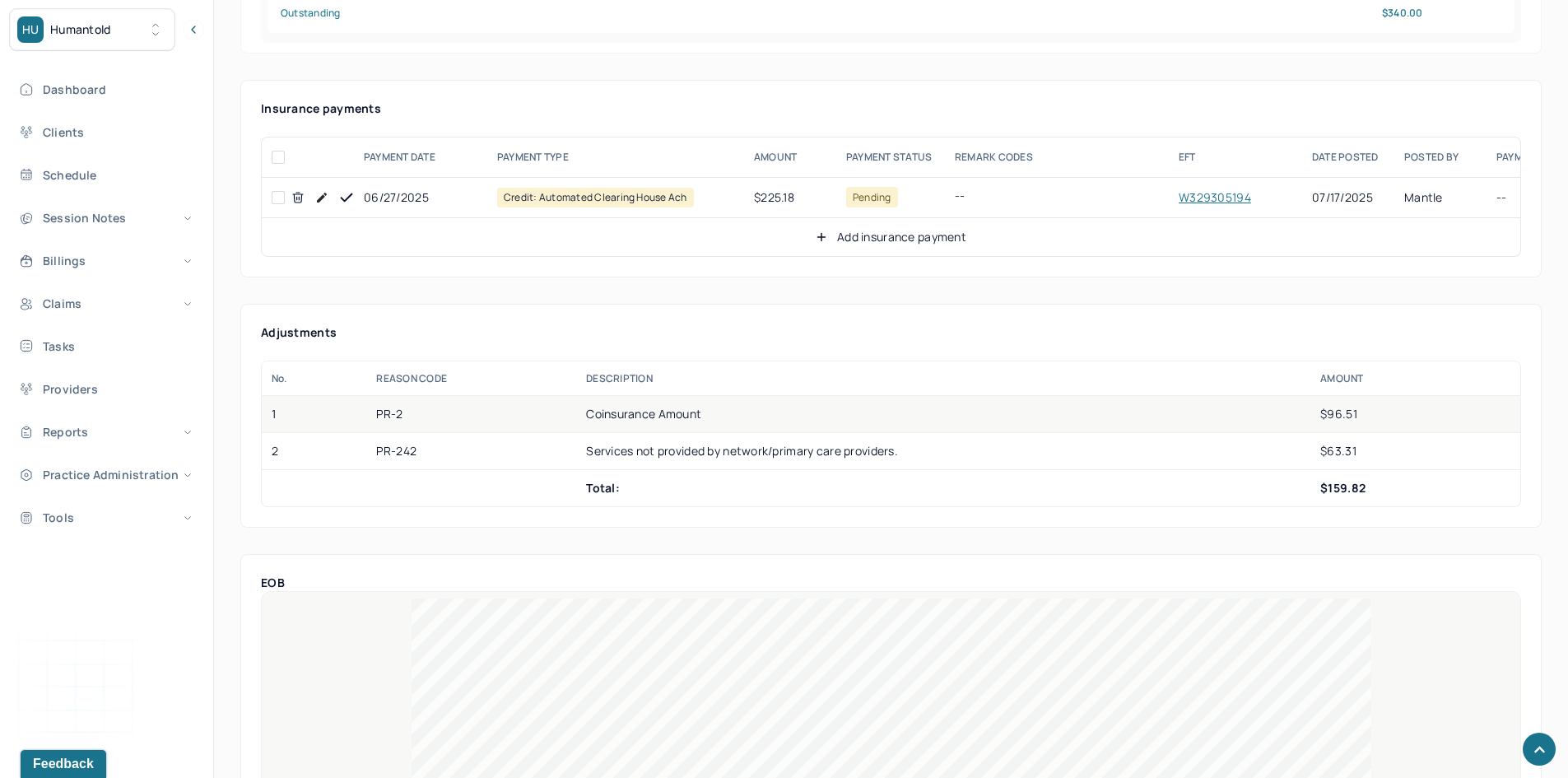 scroll, scrollTop: 906, scrollLeft: 0, axis: vertical 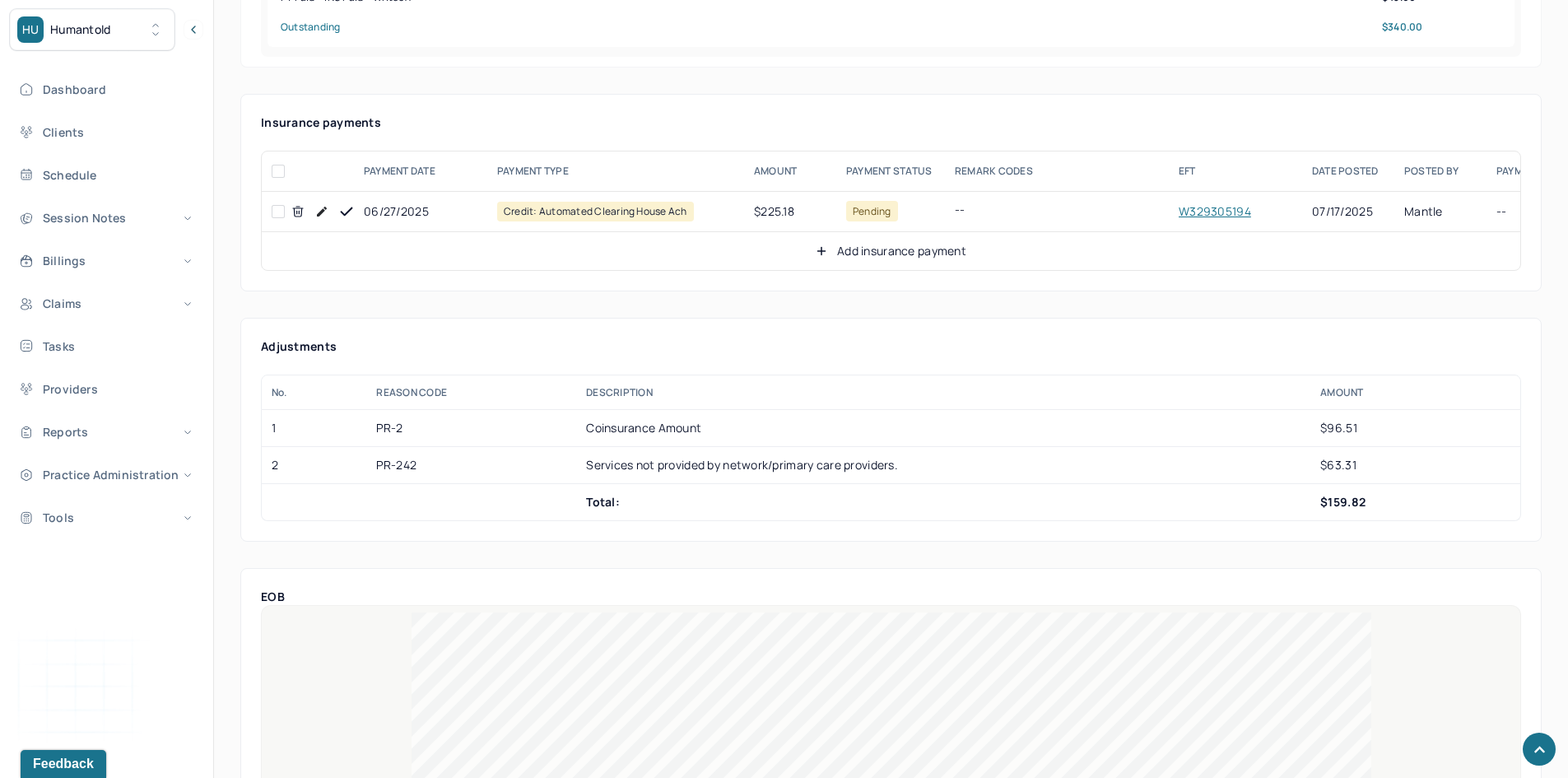 click at bounding box center [278, 212] 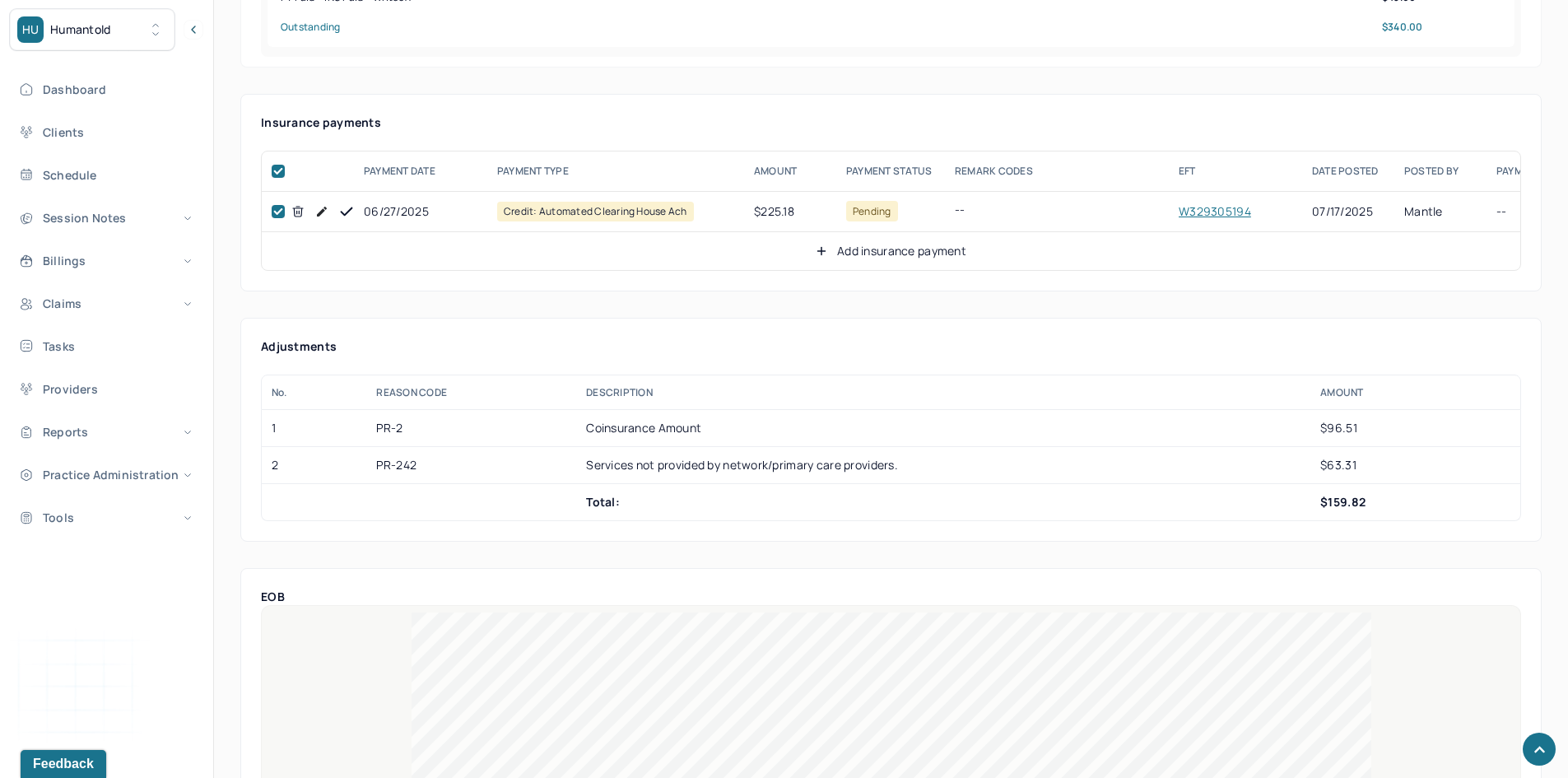 checkbox on "true" 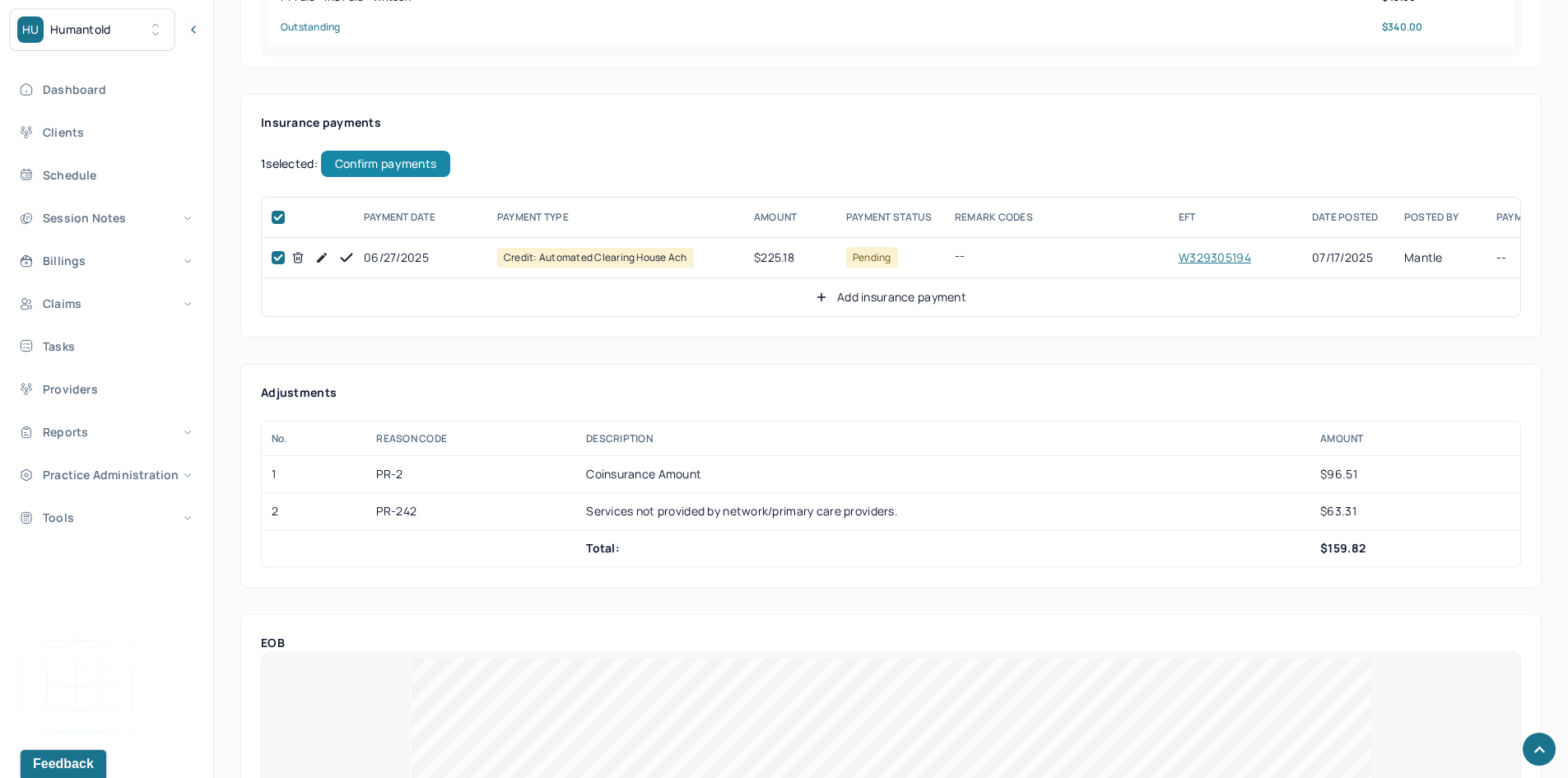 click on "Confirm payments" at bounding box center (385, 164) 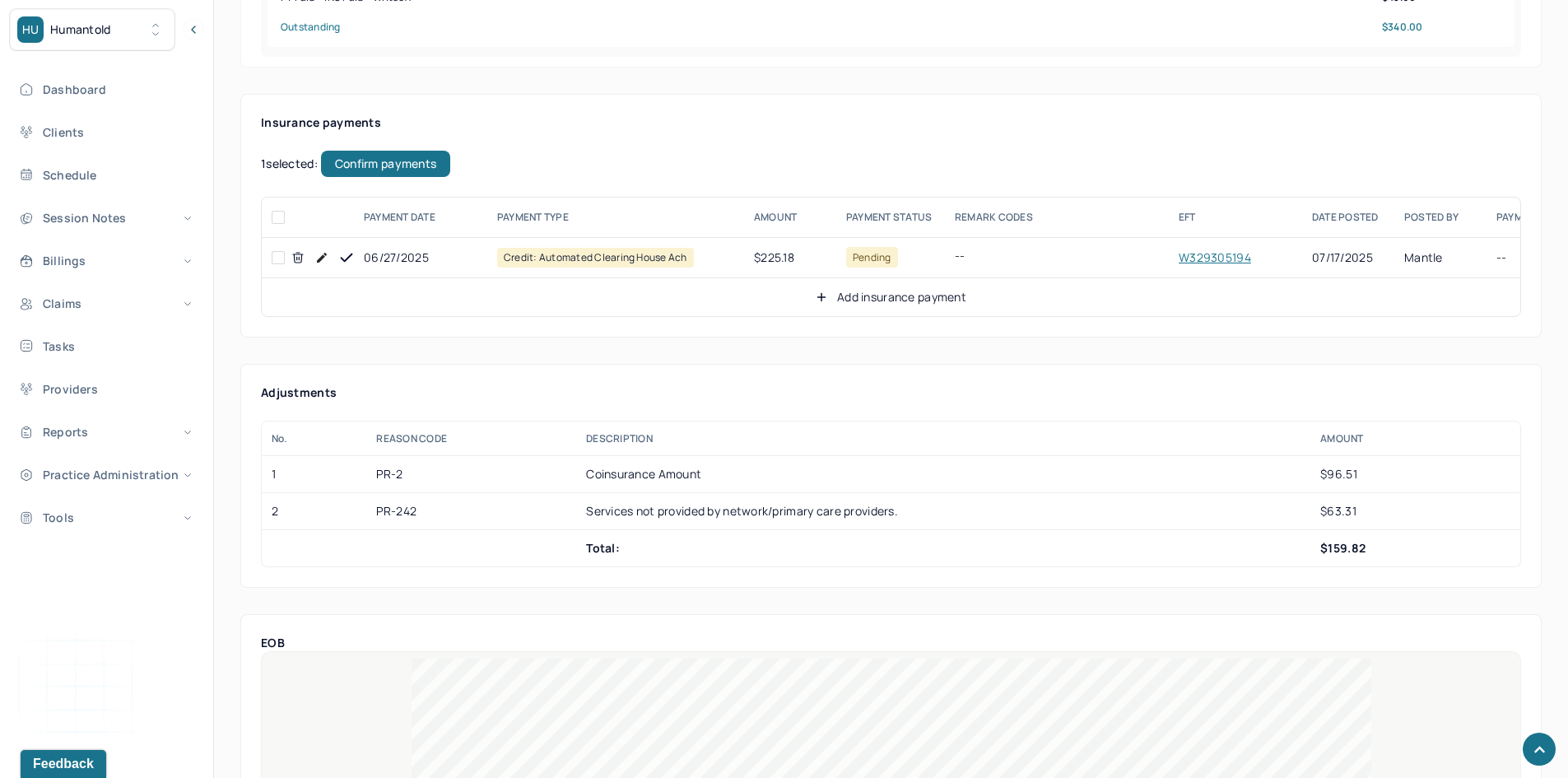 checkbox on "false" 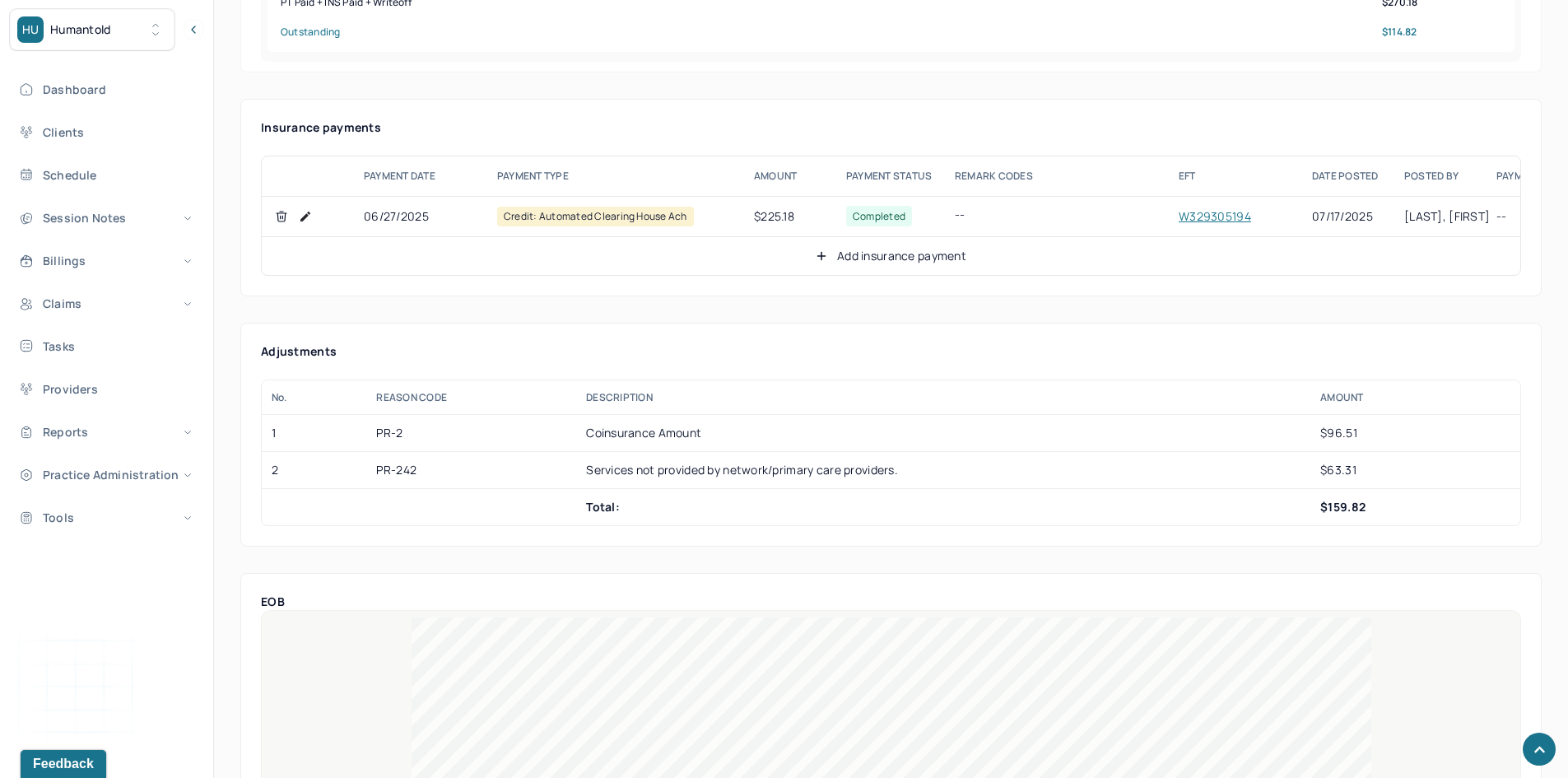 scroll, scrollTop: 823, scrollLeft: 0, axis: vertical 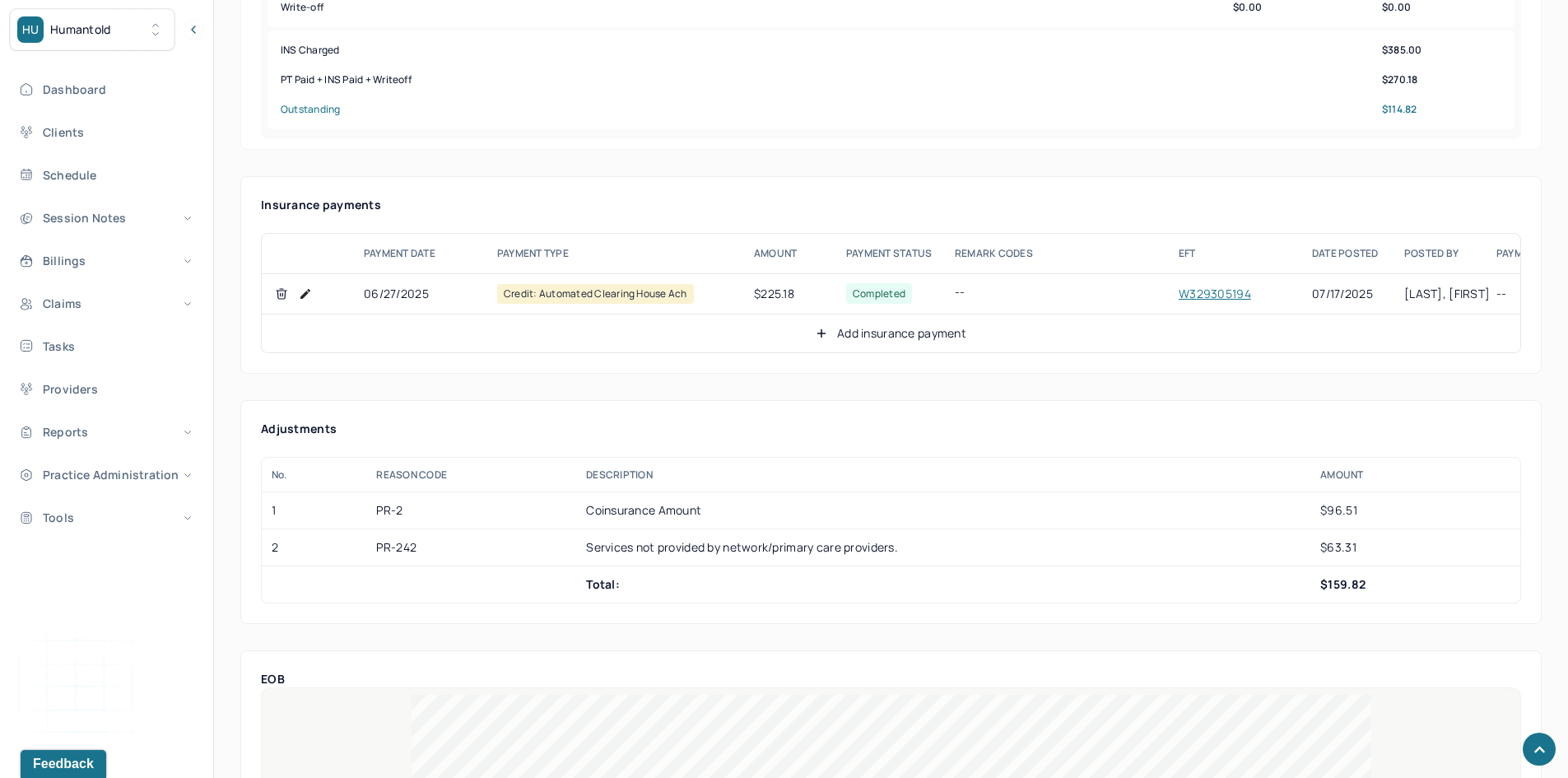 click 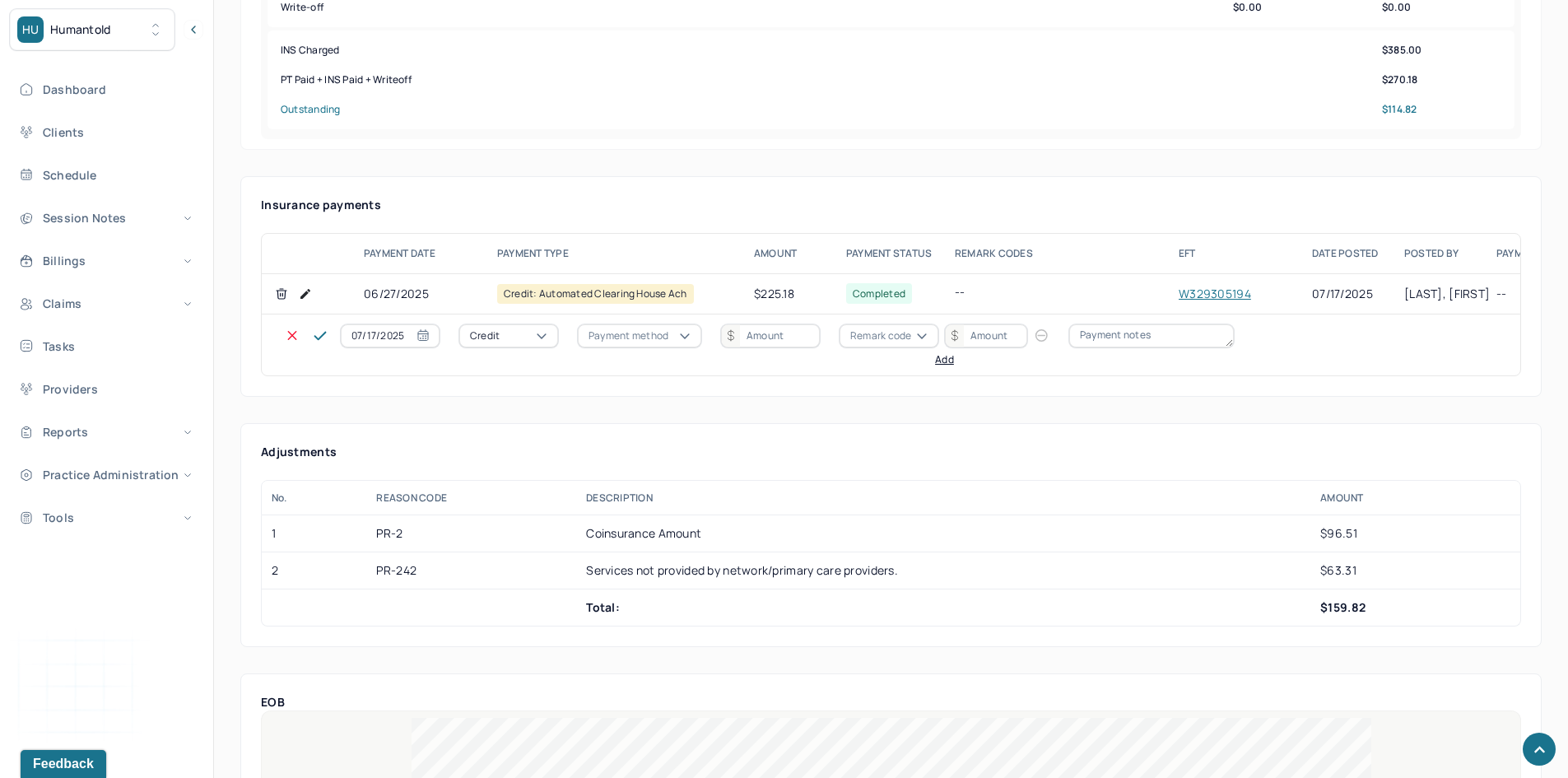 click on "Credit" at bounding box center (509, 336) 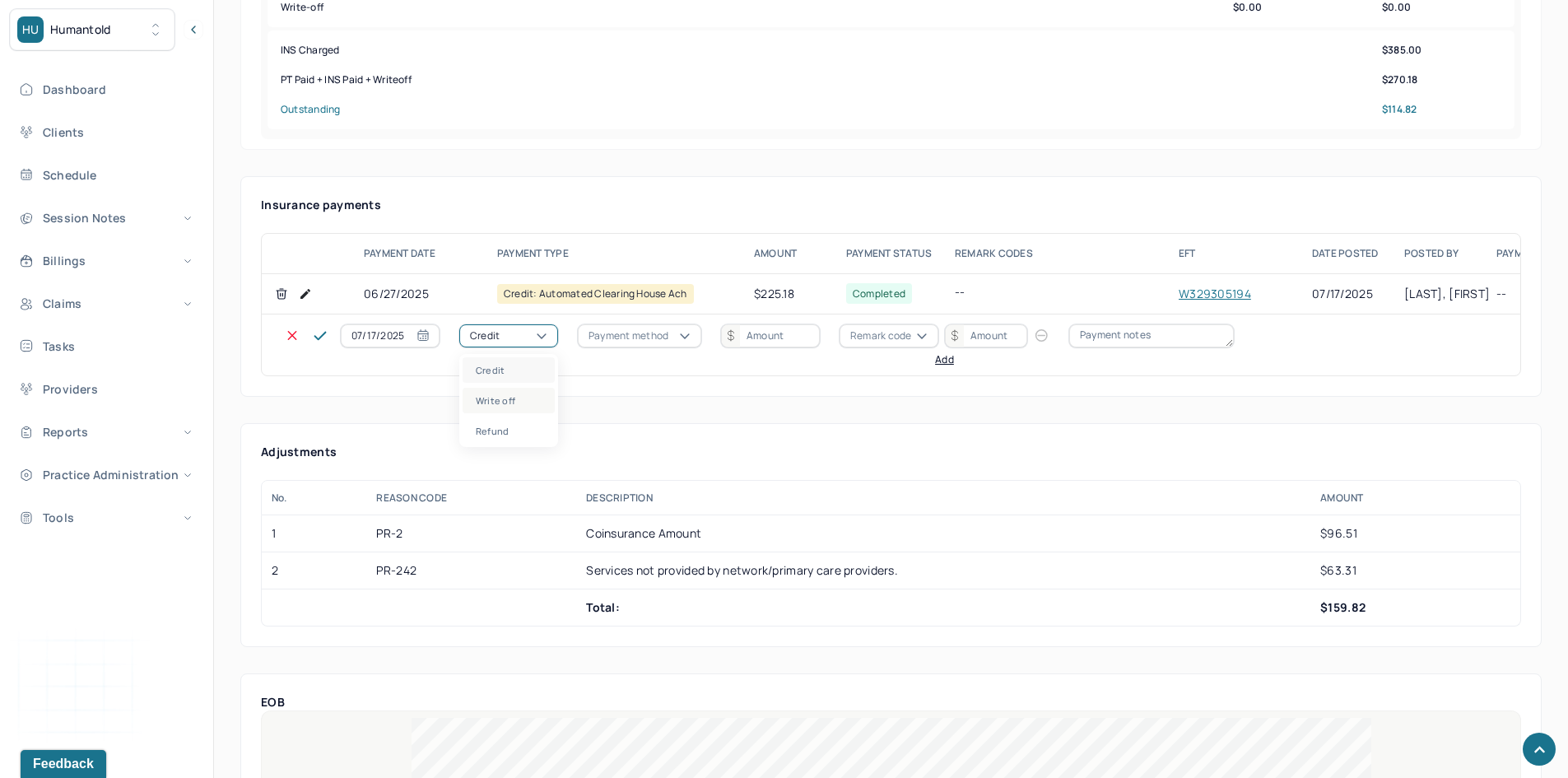 click on "Write off" at bounding box center (509, 400) 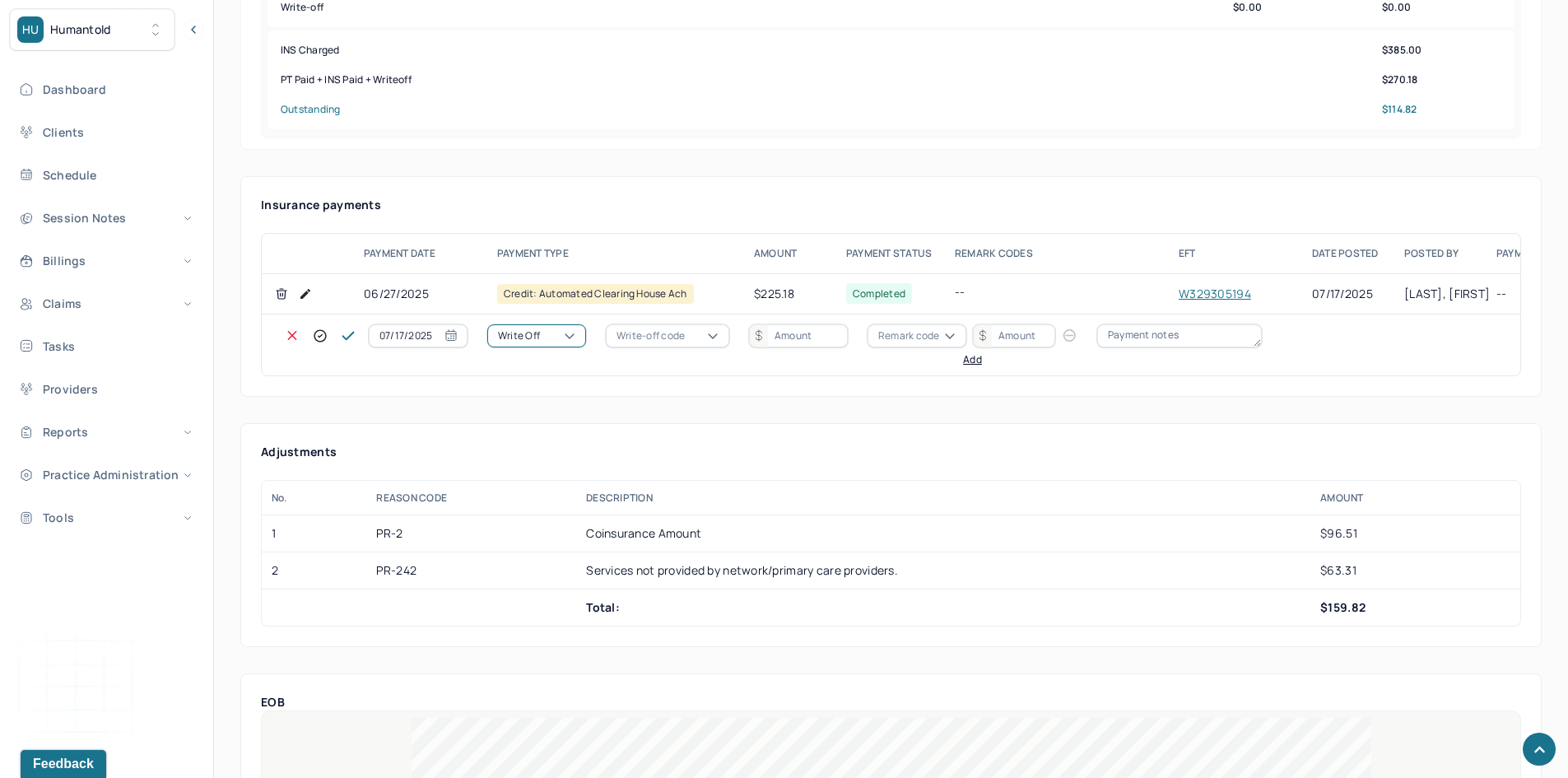 click on "Write-off code" at bounding box center [650, 336] 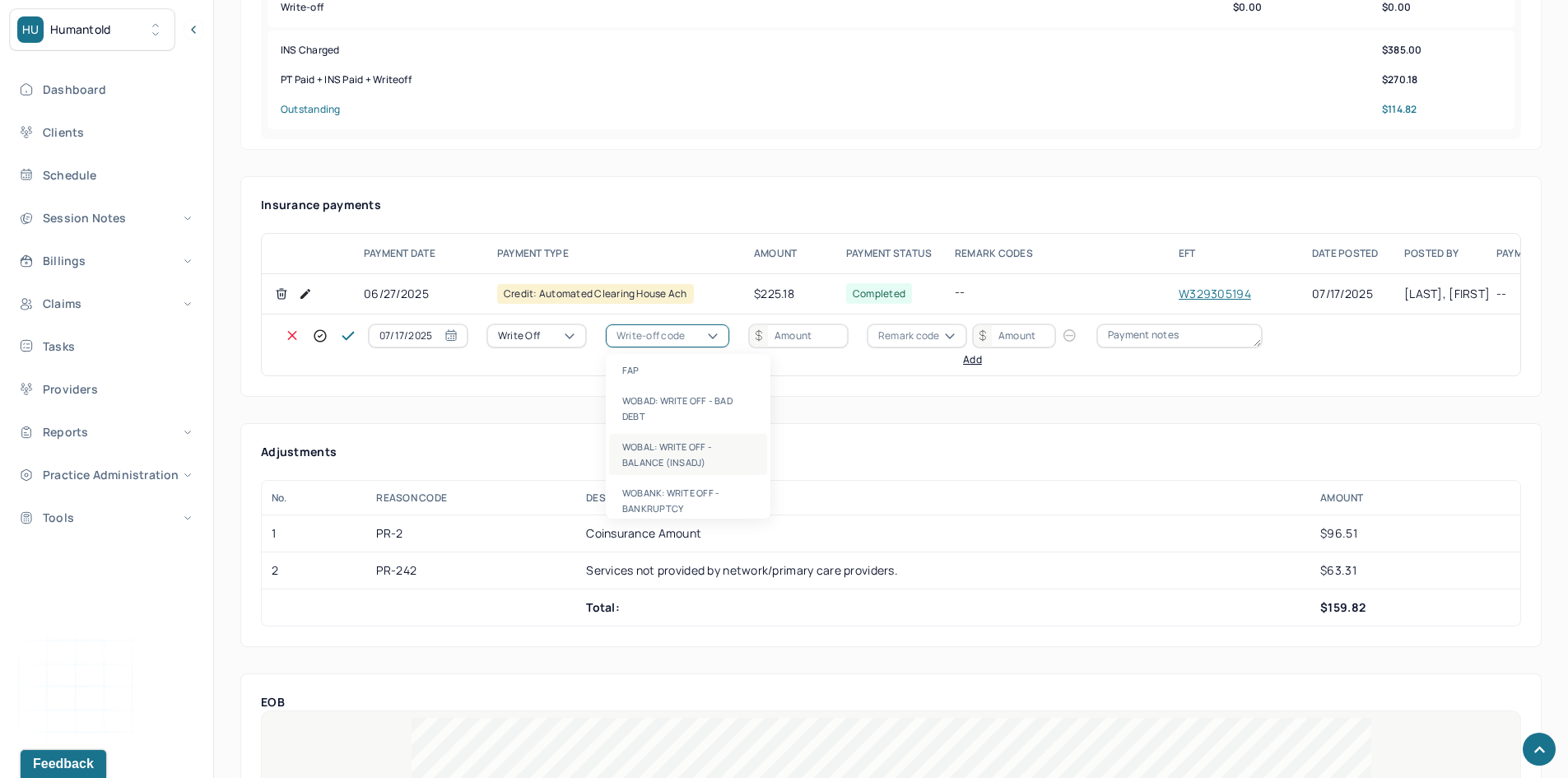 click on "WOBAL: WRITE OFF - BALANCE (INSADJ)" at bounding box center (688, 454) 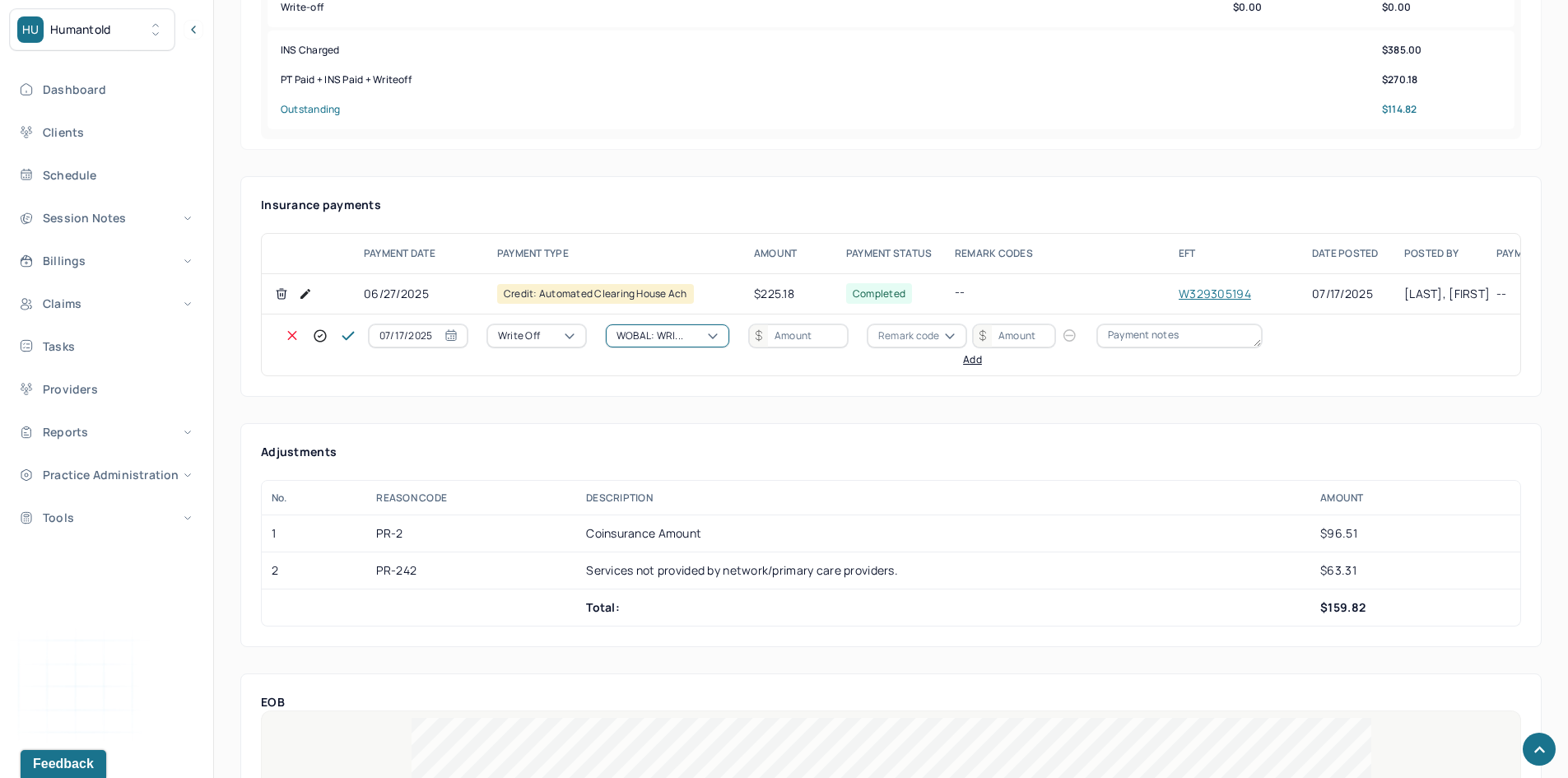 click at bounding box center (798, 336) 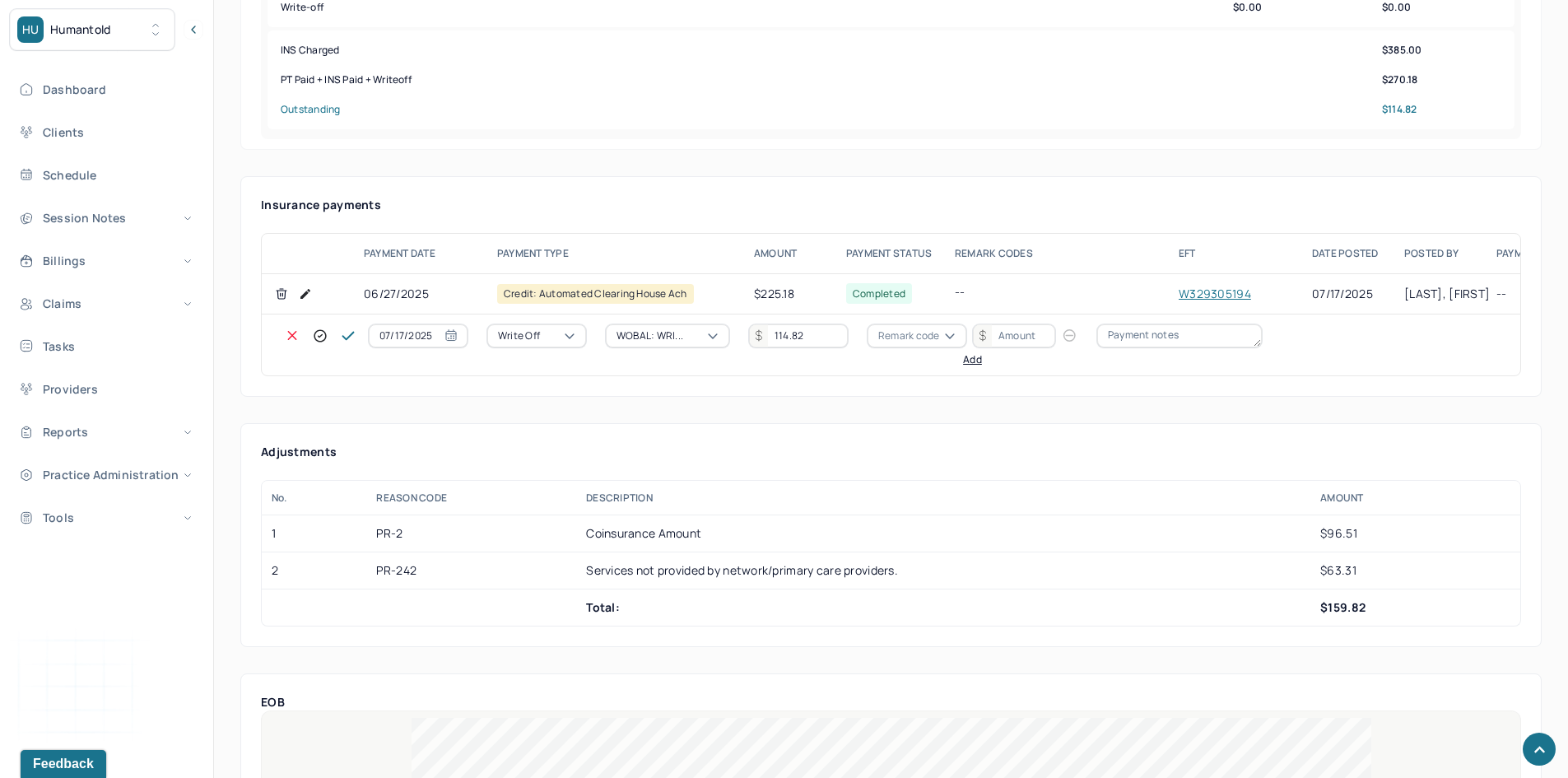 type on "114.82" 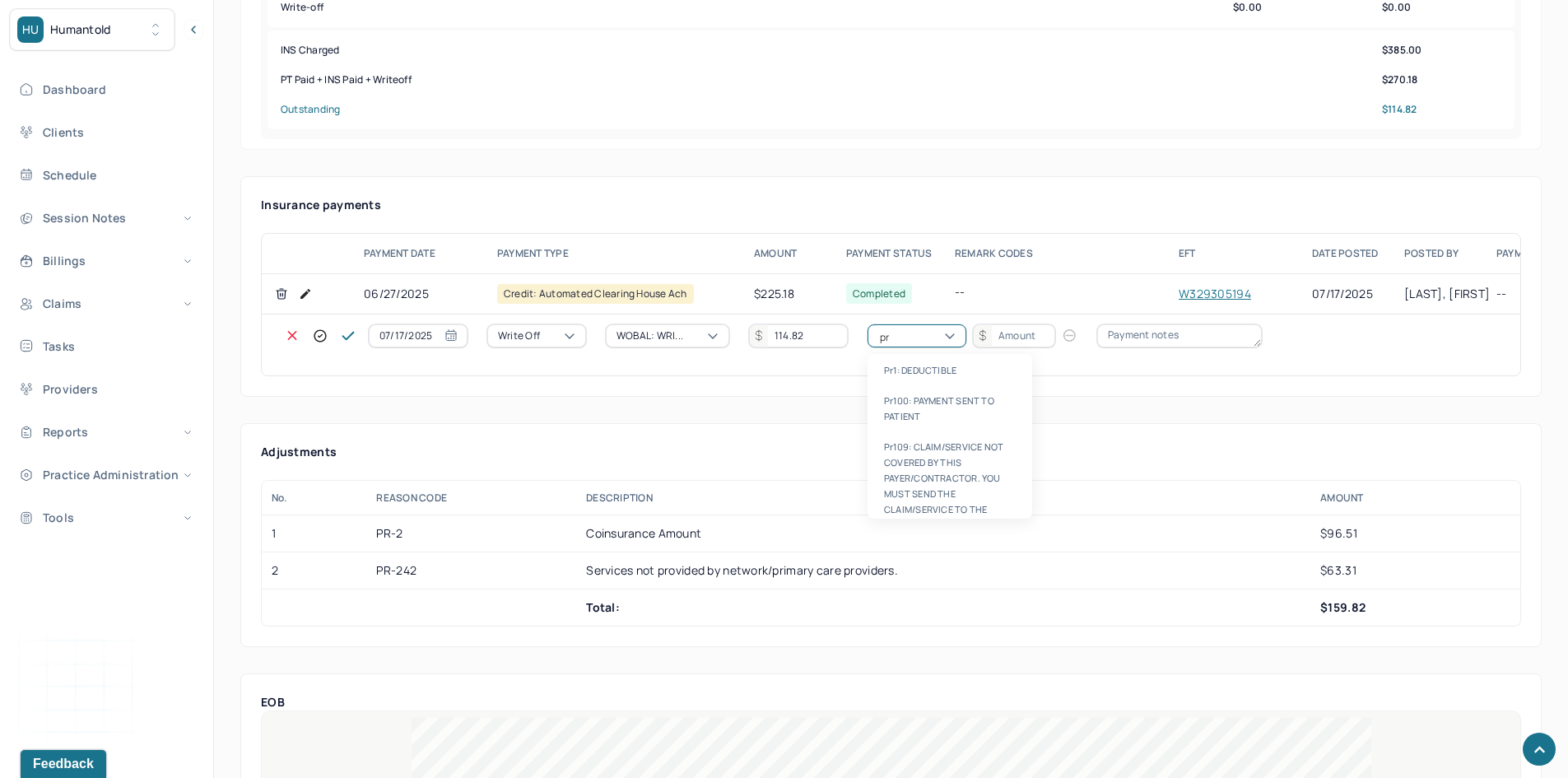 type on "pr2" 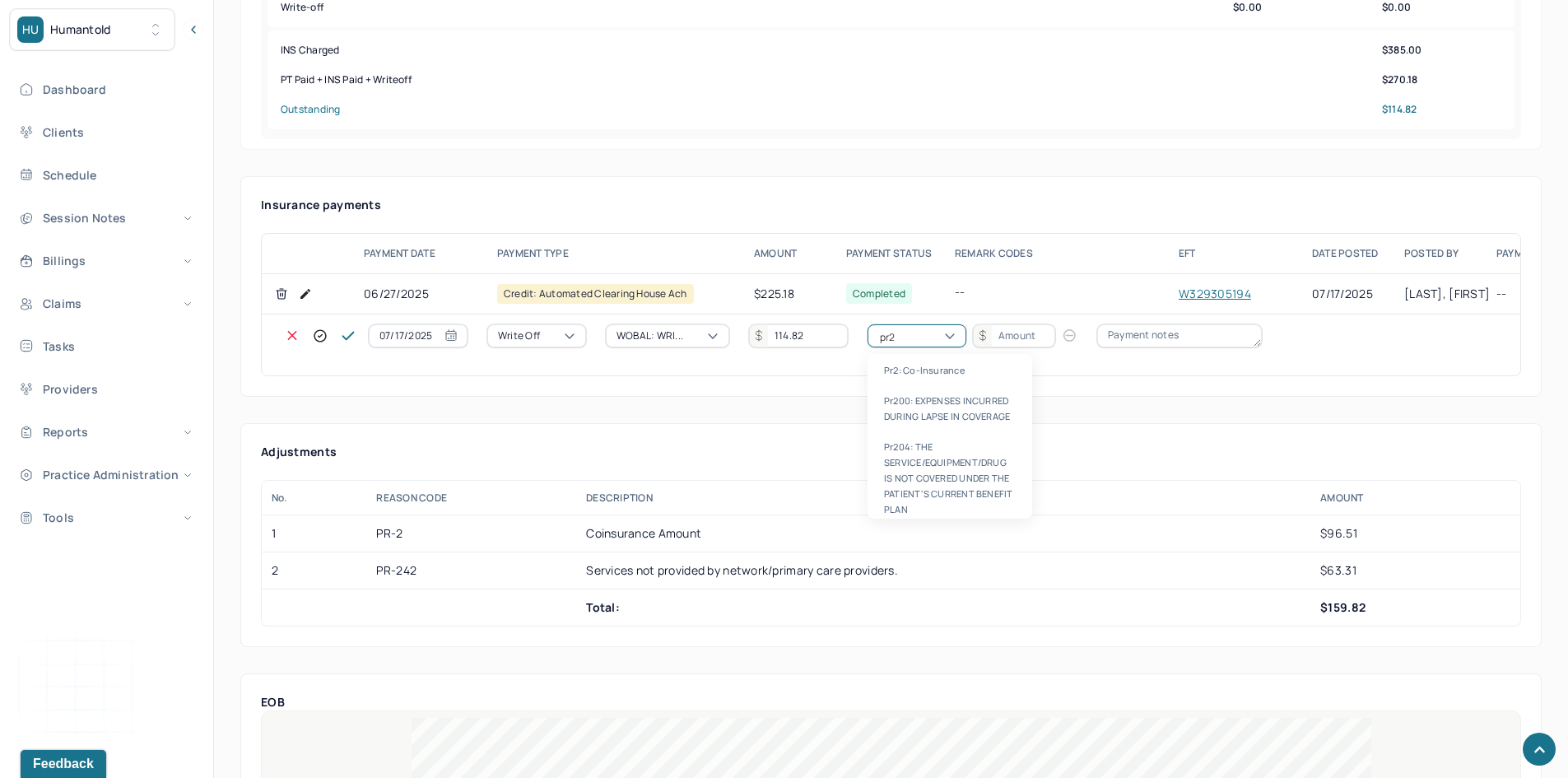 type 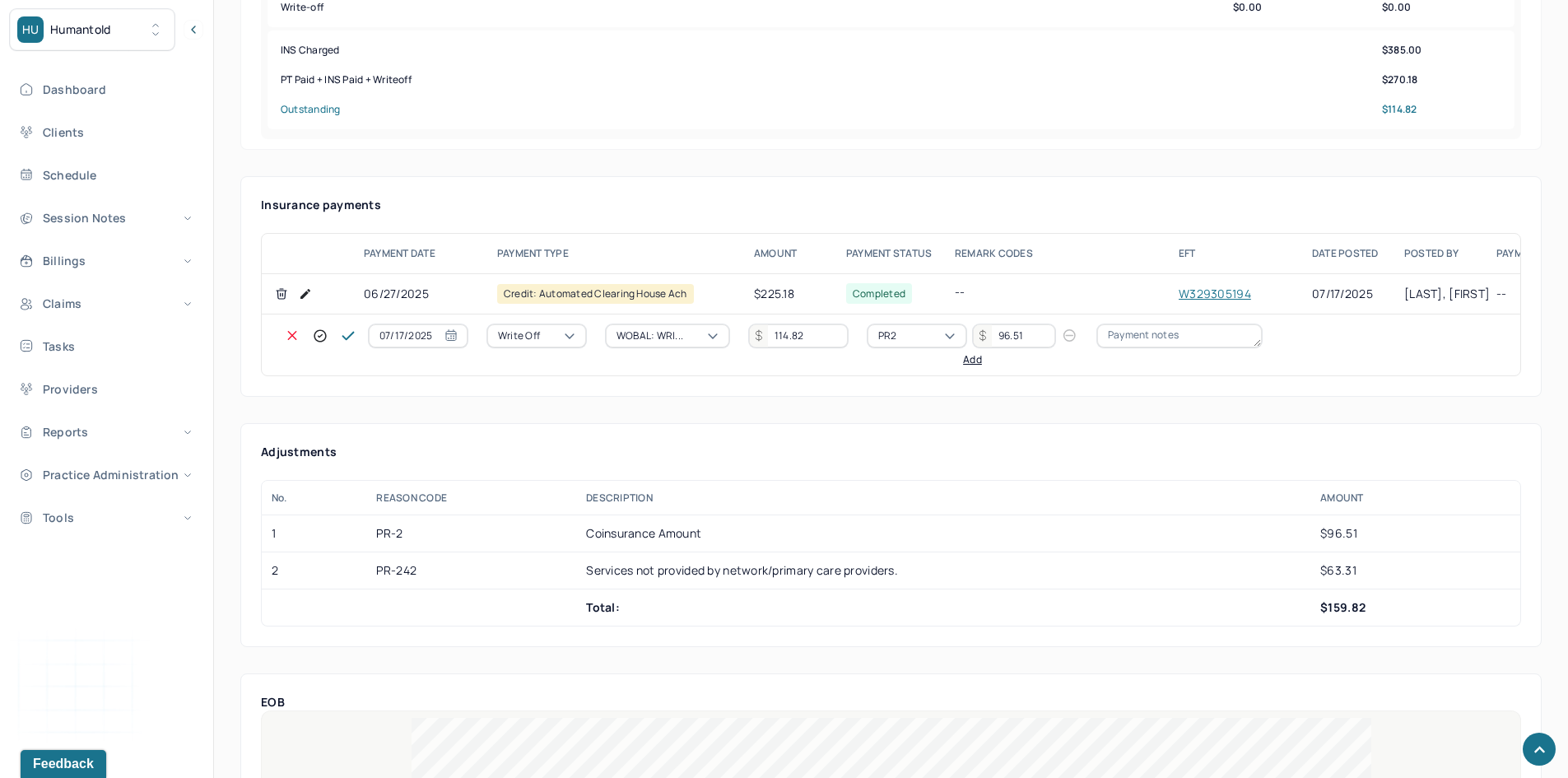 type on "96.51" 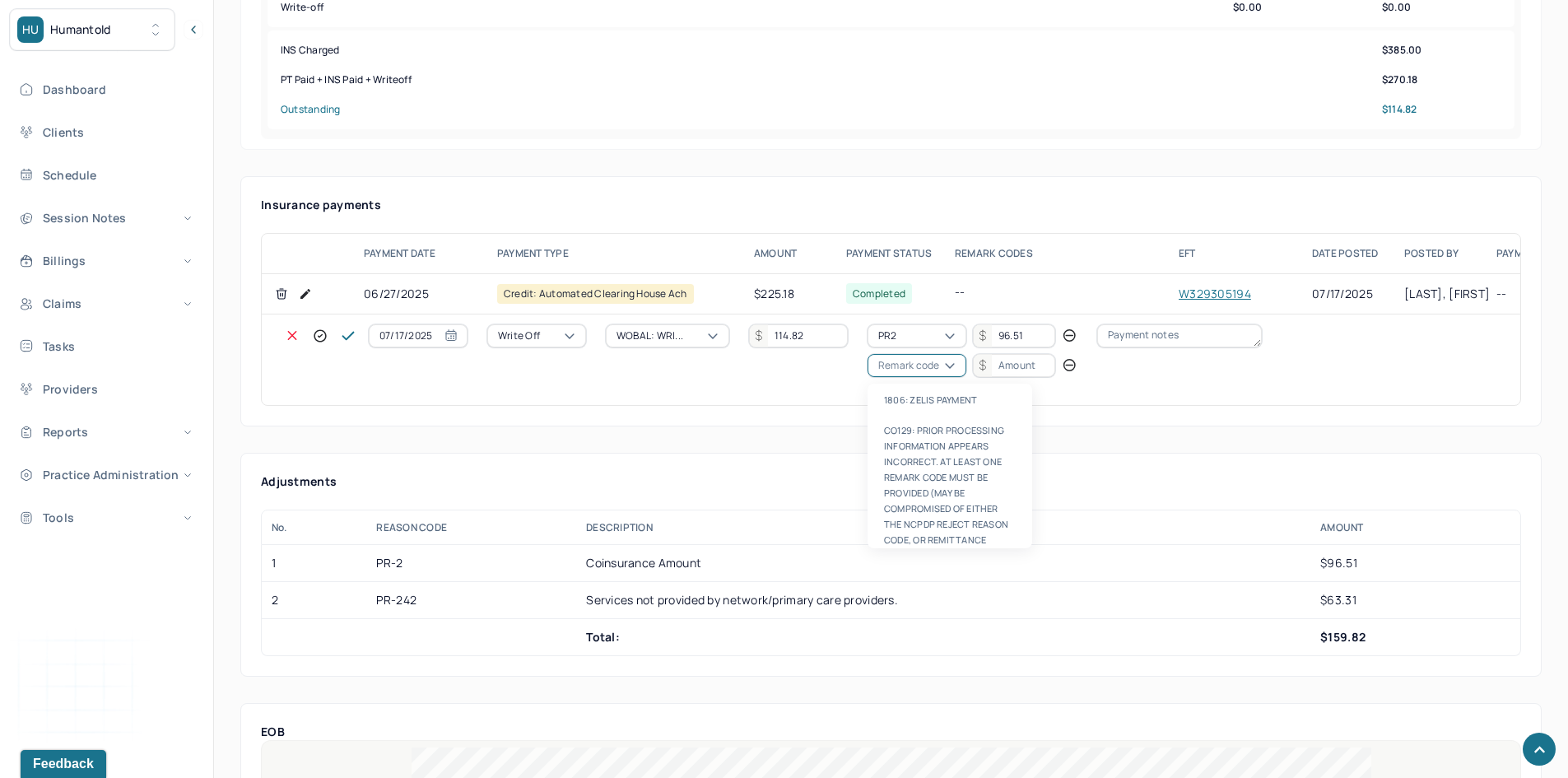 click on "Remark code" at bounding box center [909, 366] 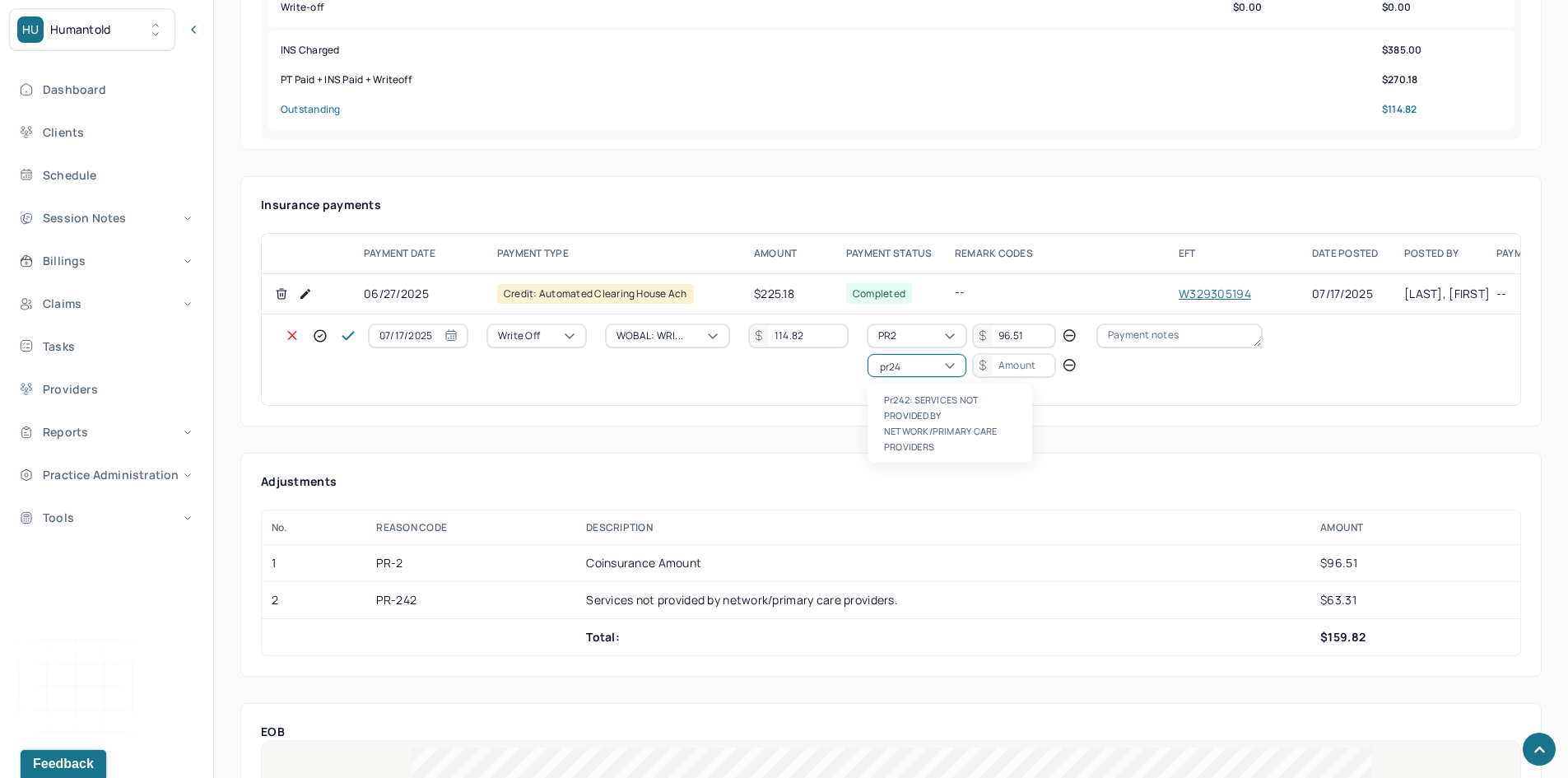 scroll, scrollTop: 0, scrollLeft: 0, axis: both 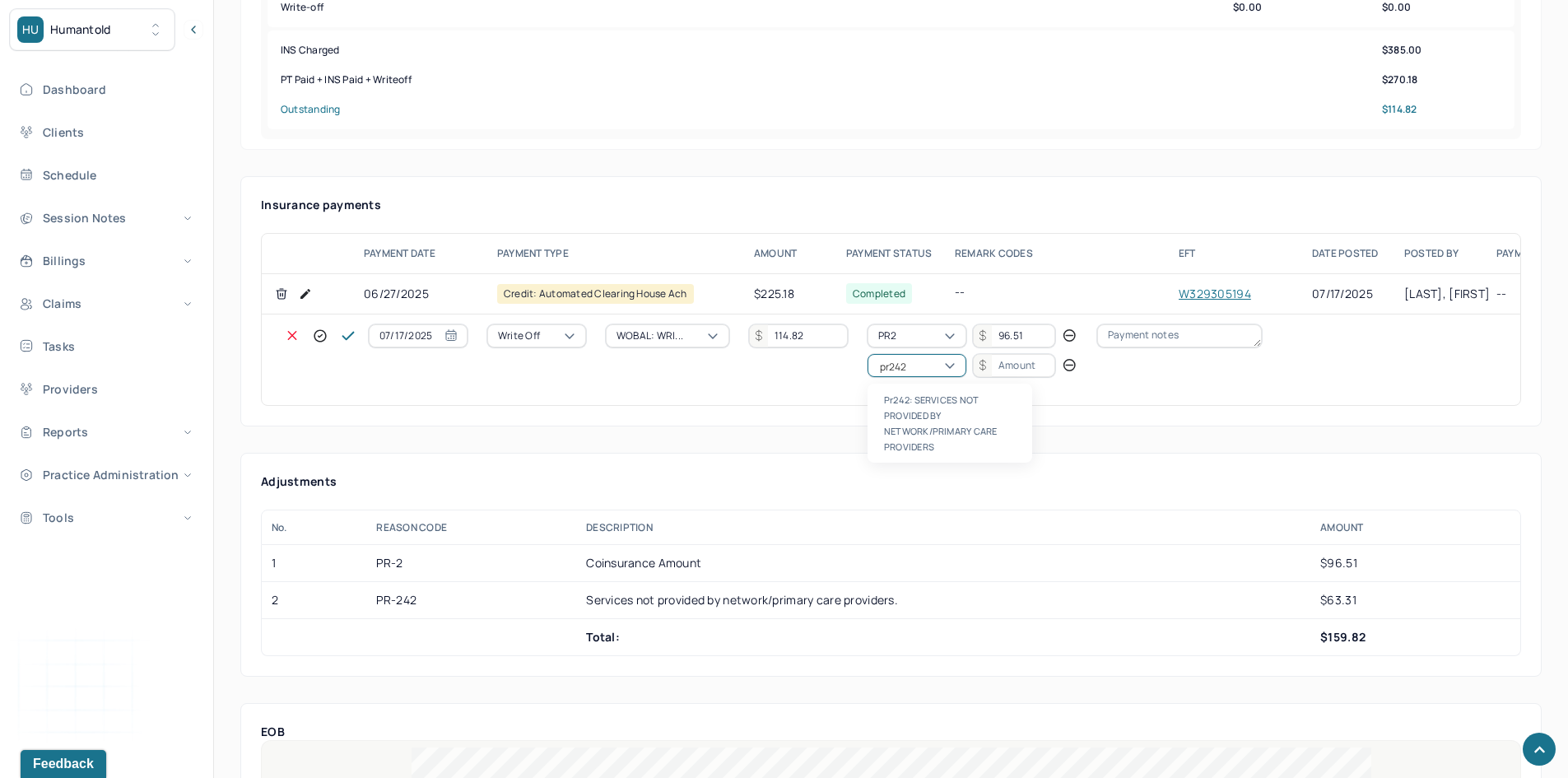 type 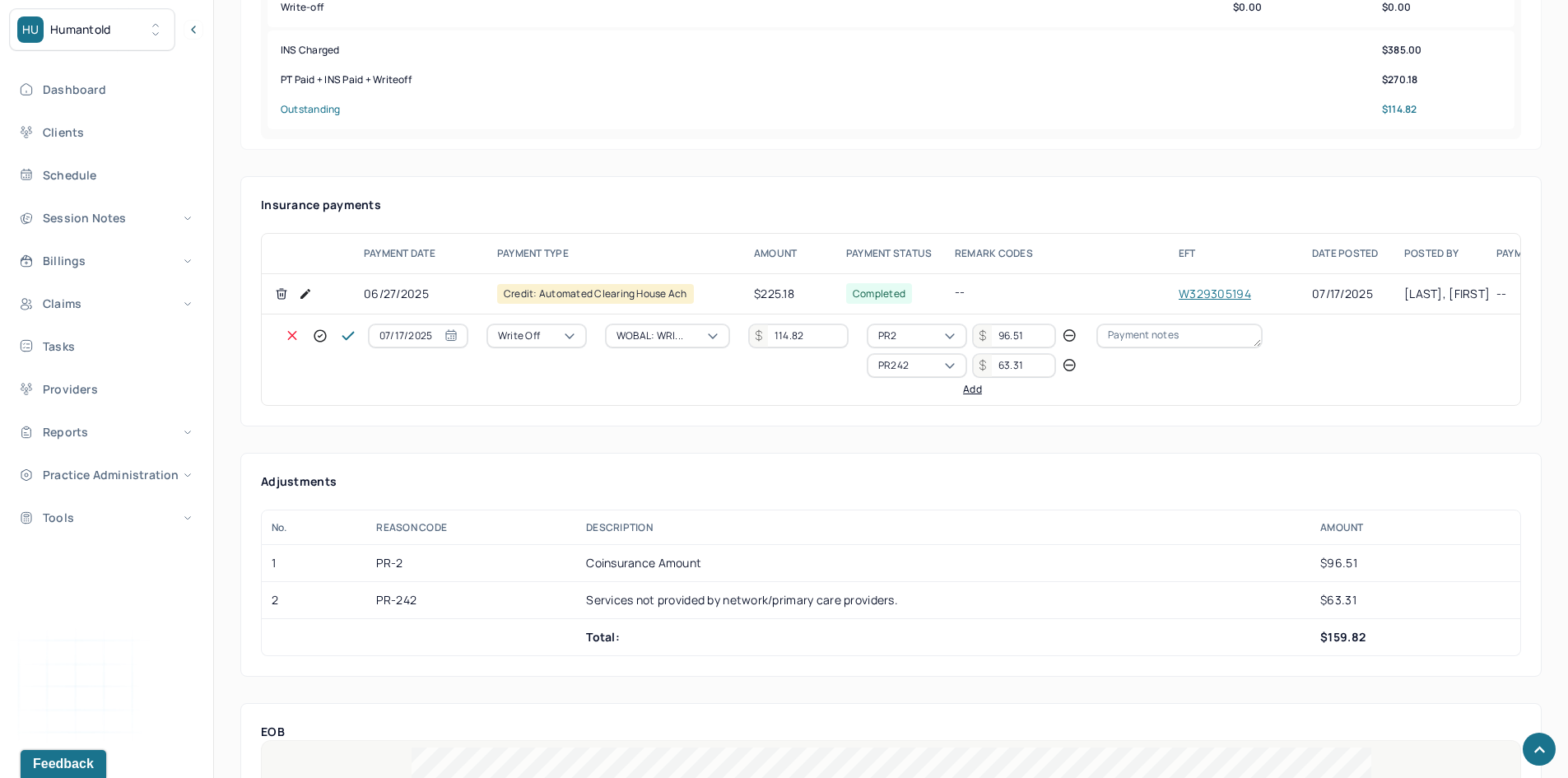 type on "63.31" 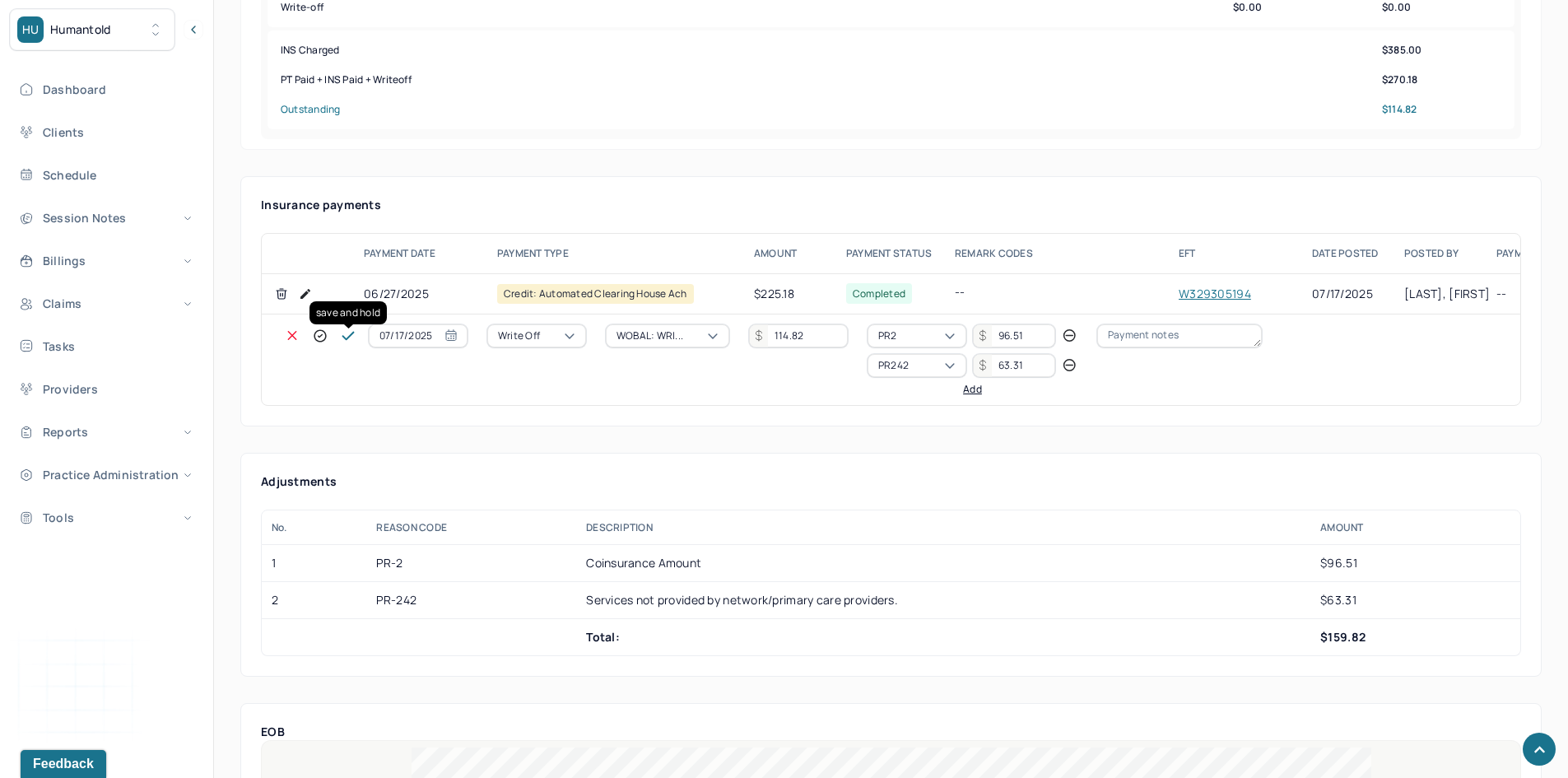 click 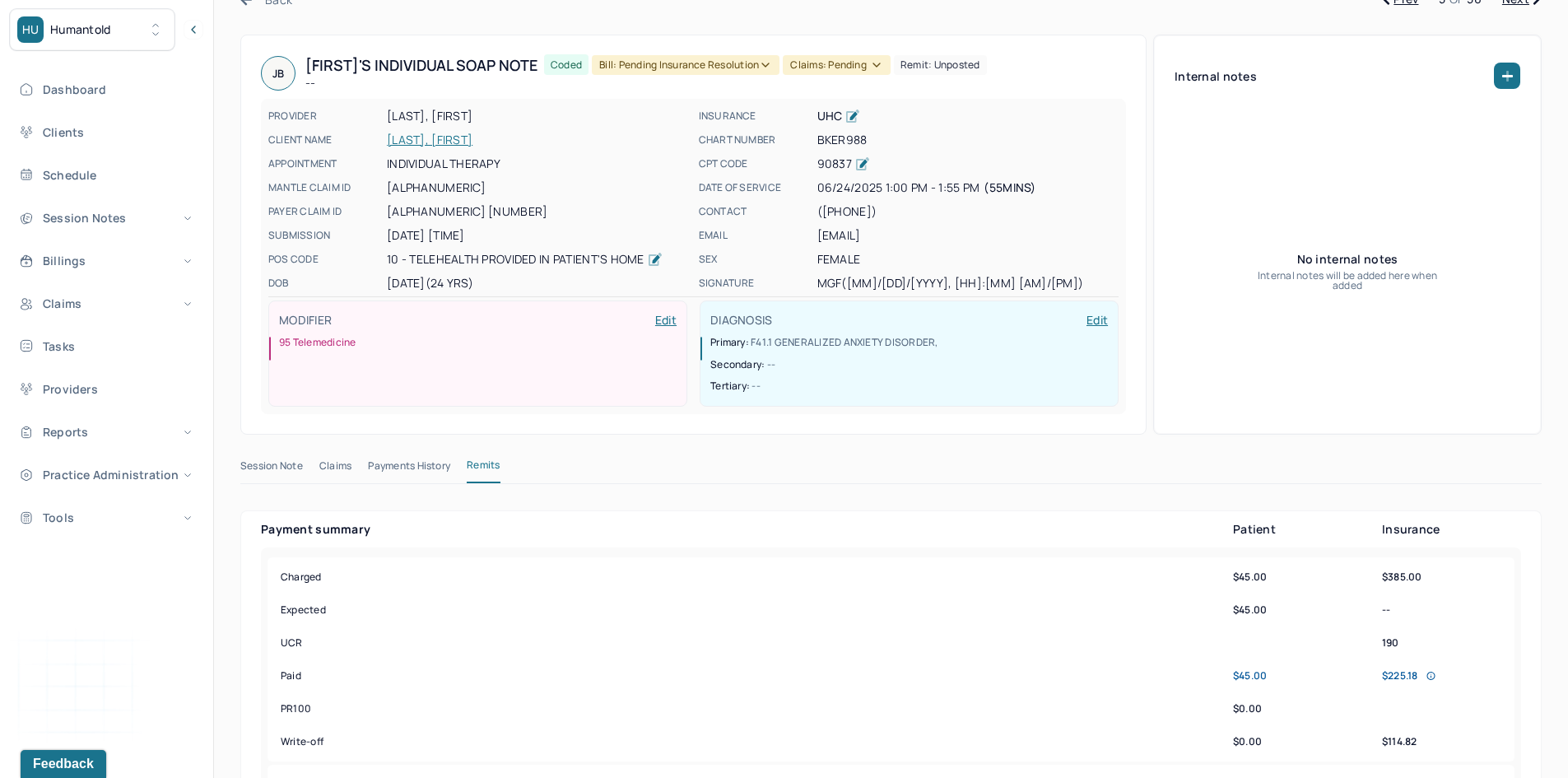 scroll, scrollTop: 0, scrollLeft: 0, axis: both 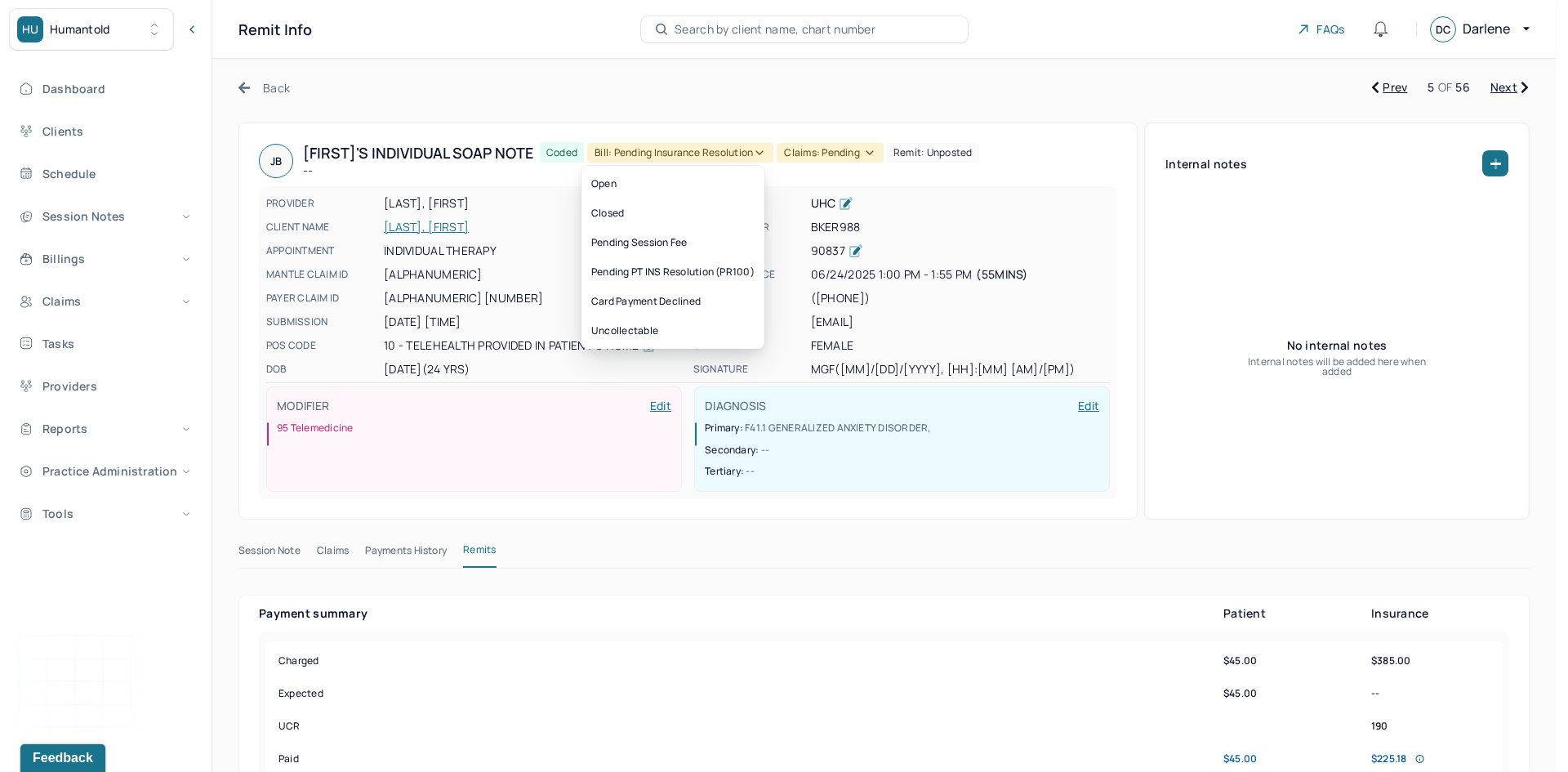 click on "Bill: Pending Insurance Resolution" at bounding box center (680, 153) 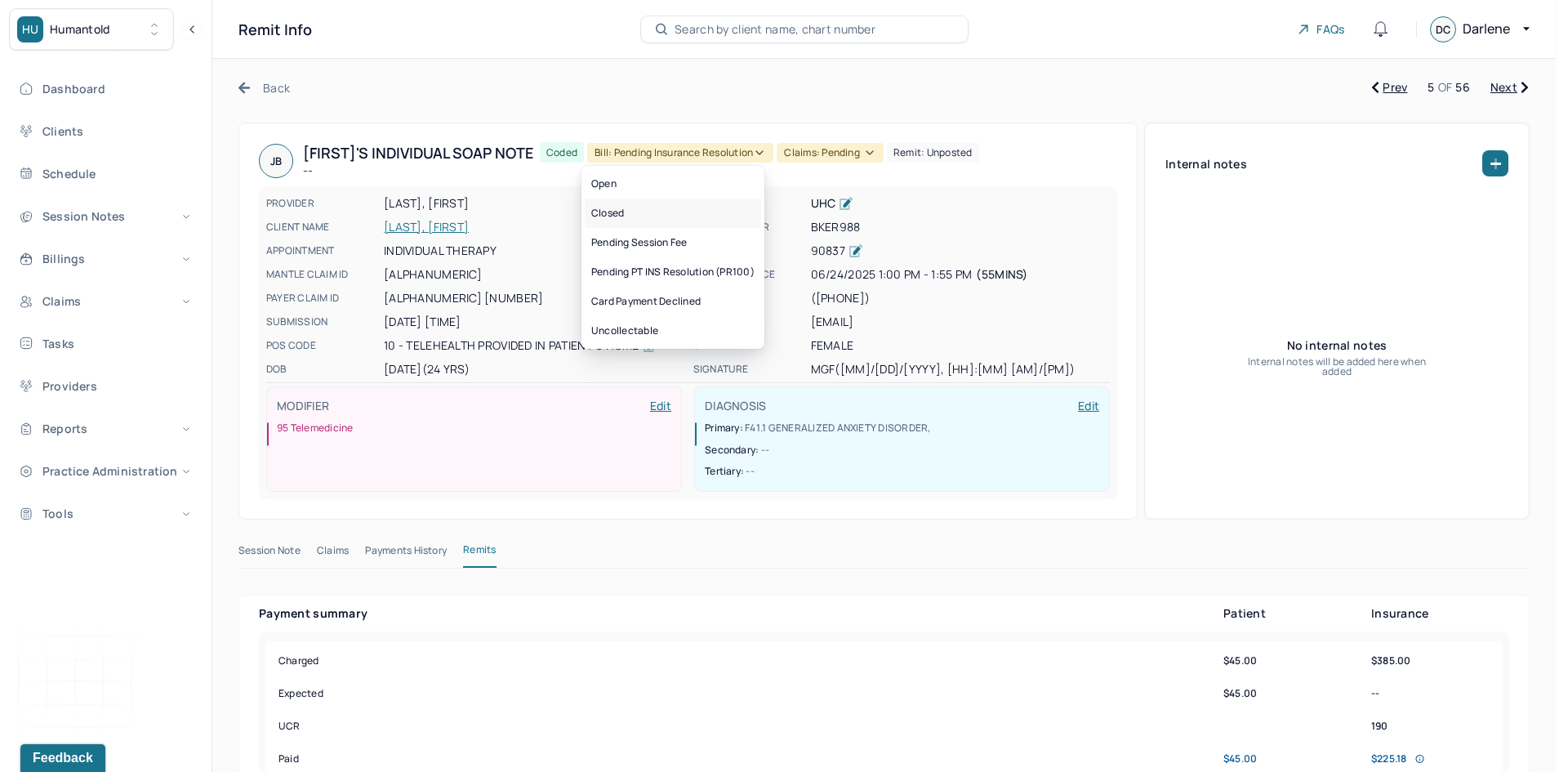 click on "Closed" at bounding box center [673, 213] 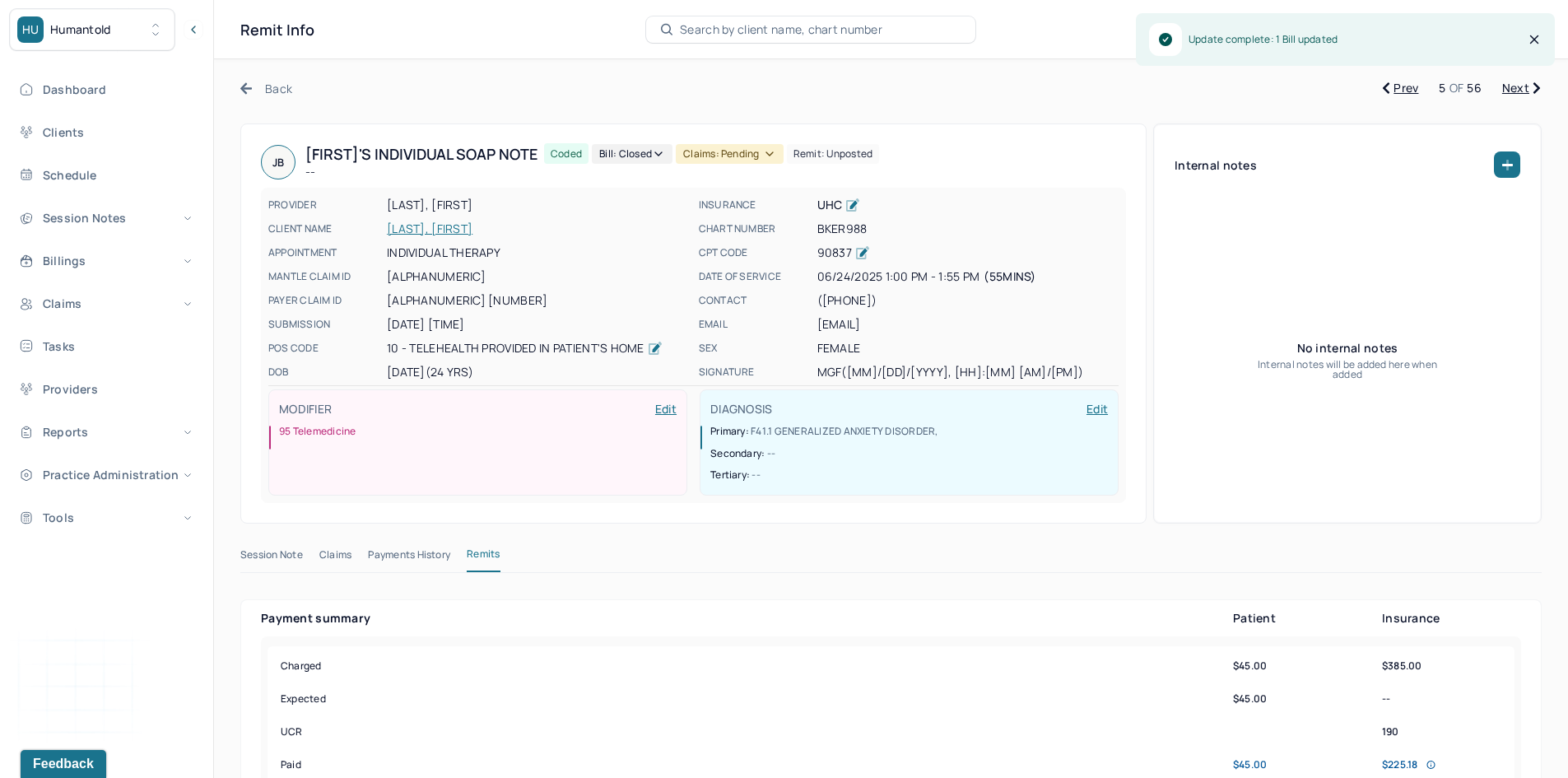 click on "Claims: pending" at bounding box center [729, 154] 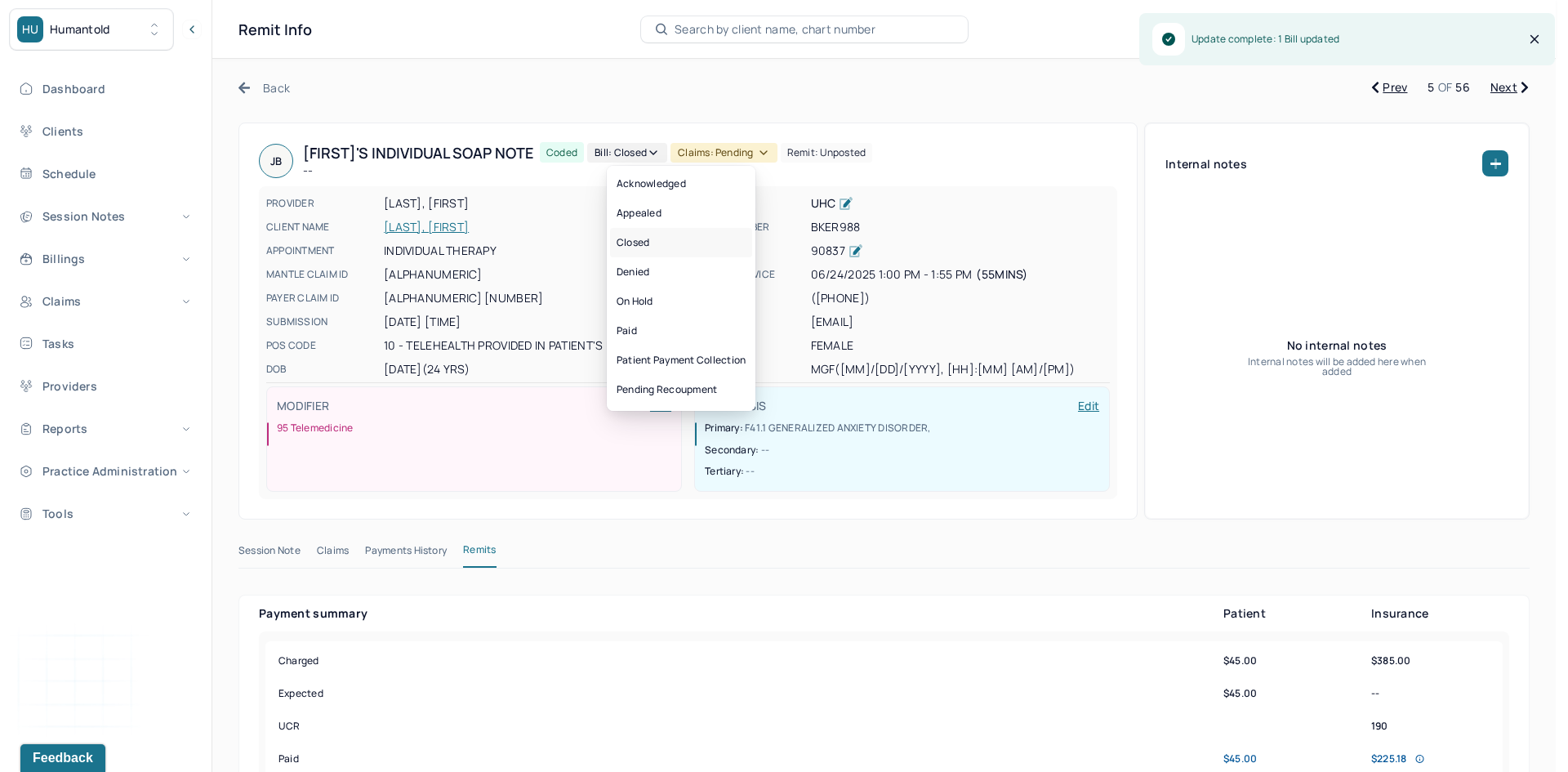 click on "Closed" at bounding box center (681, 243) 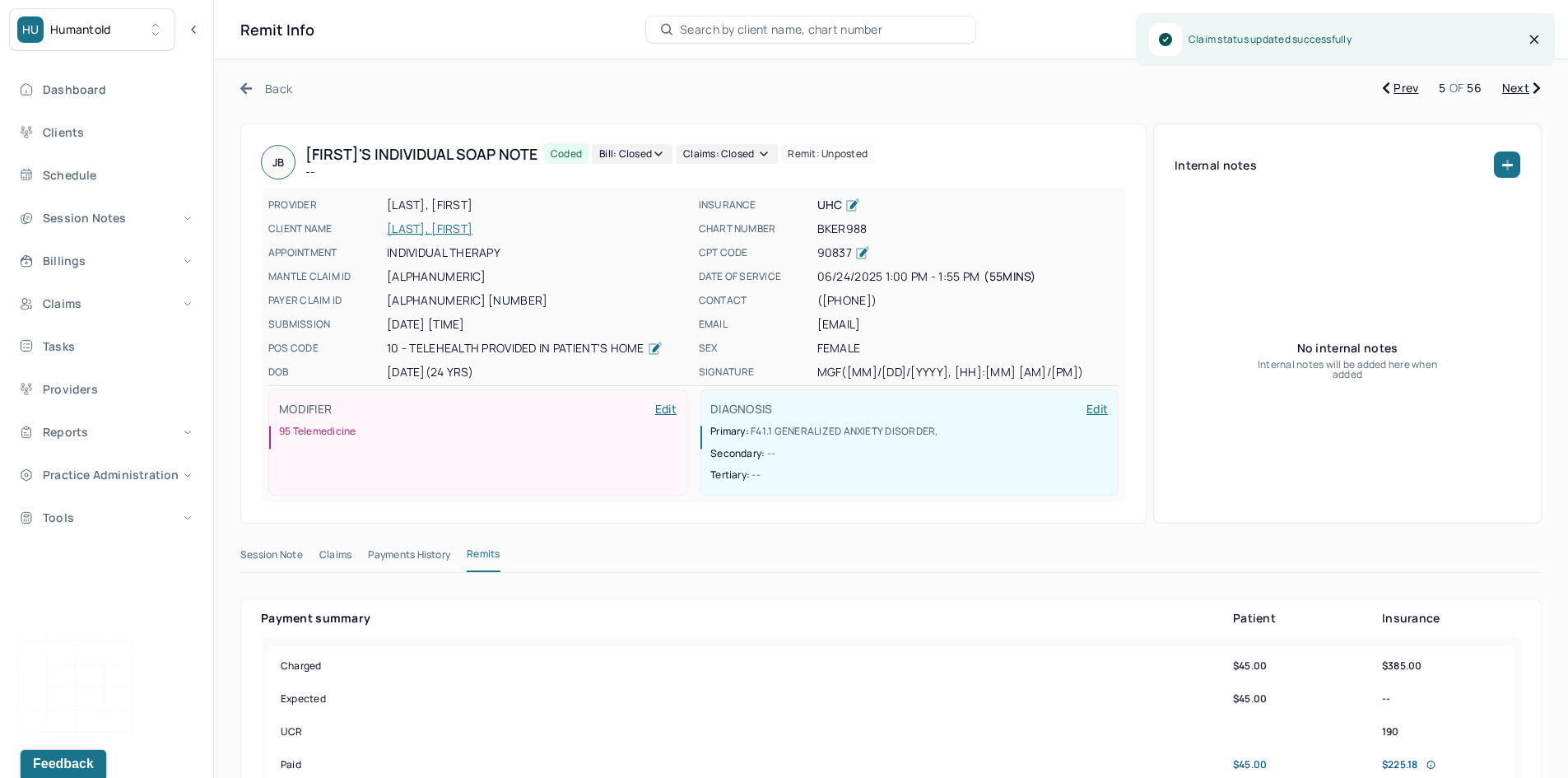 click on "Next" at bounding box center [1521, 88] 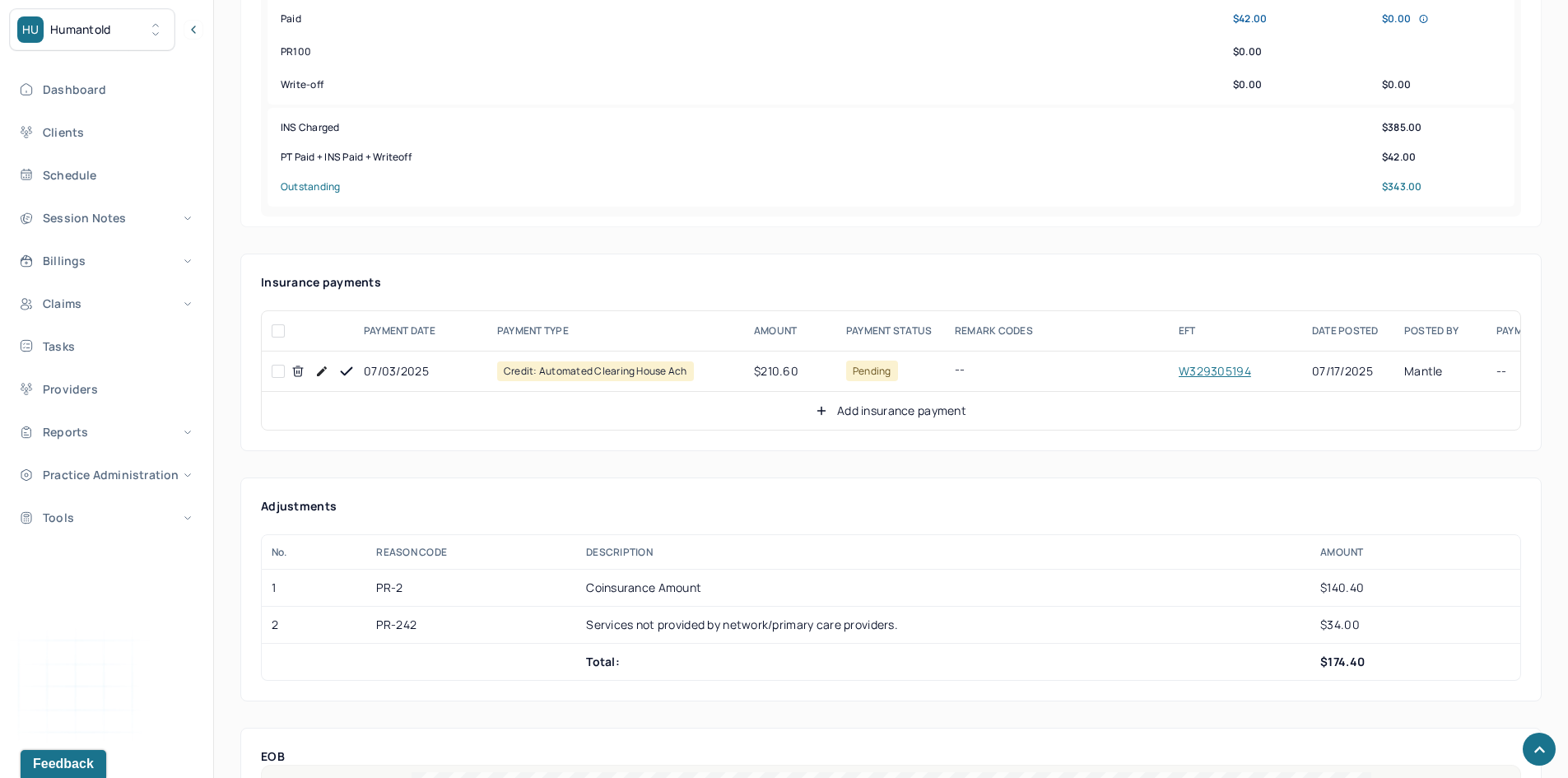 scroll, scrollTop: 741, scrollLeft: 0, axis: vertical 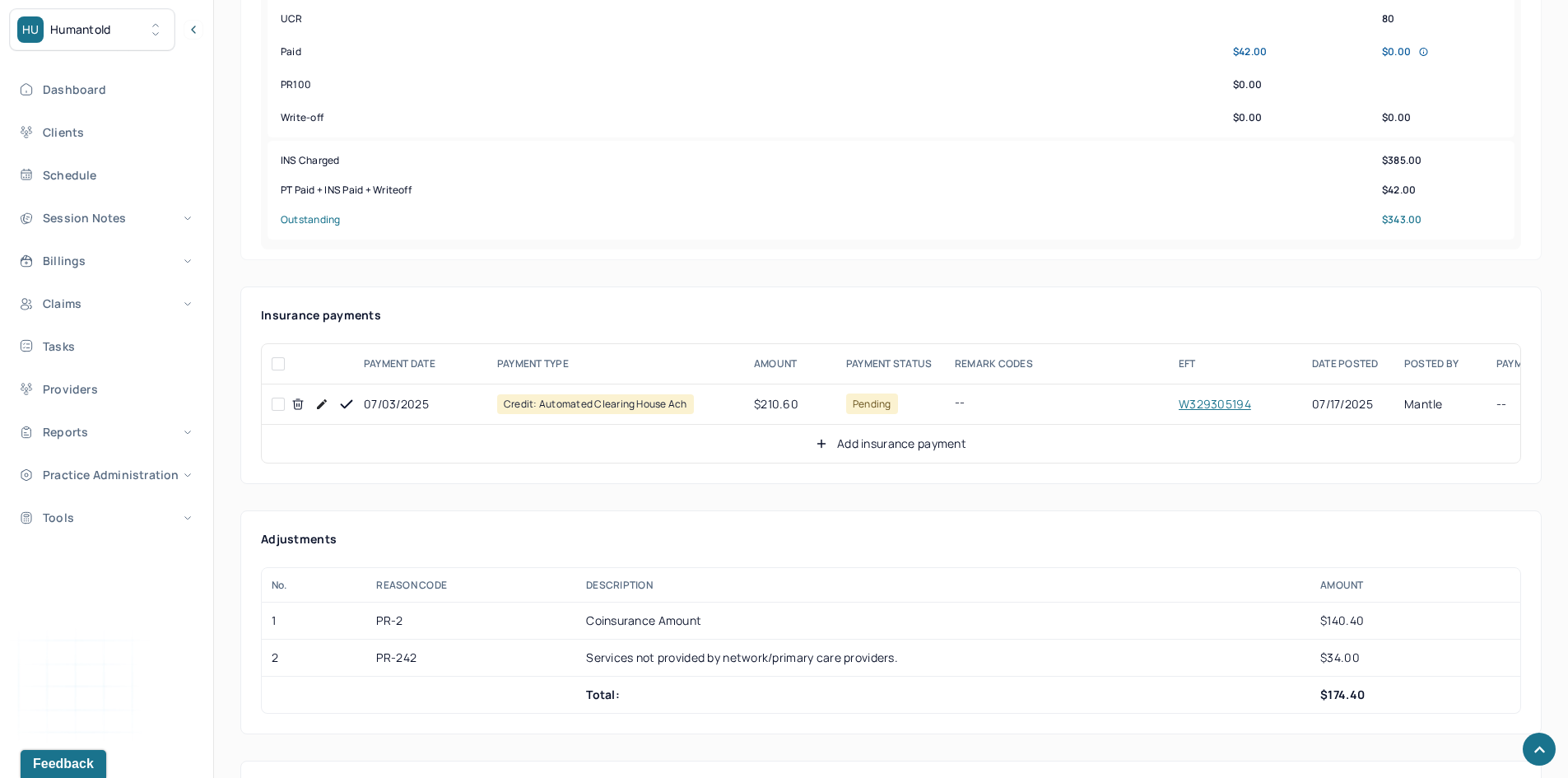 click at bounding box center [278, 404] 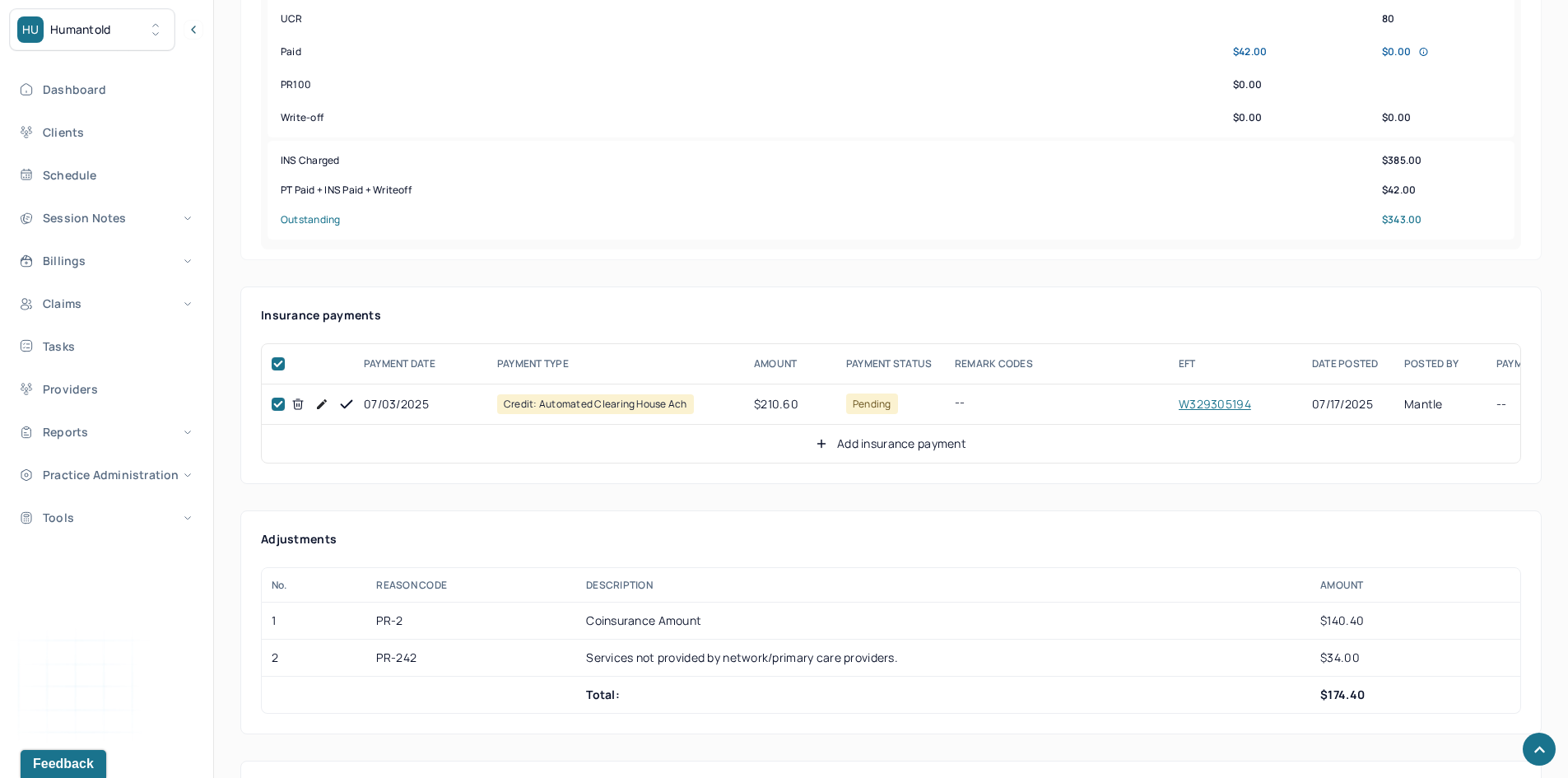 checkbox on "true" 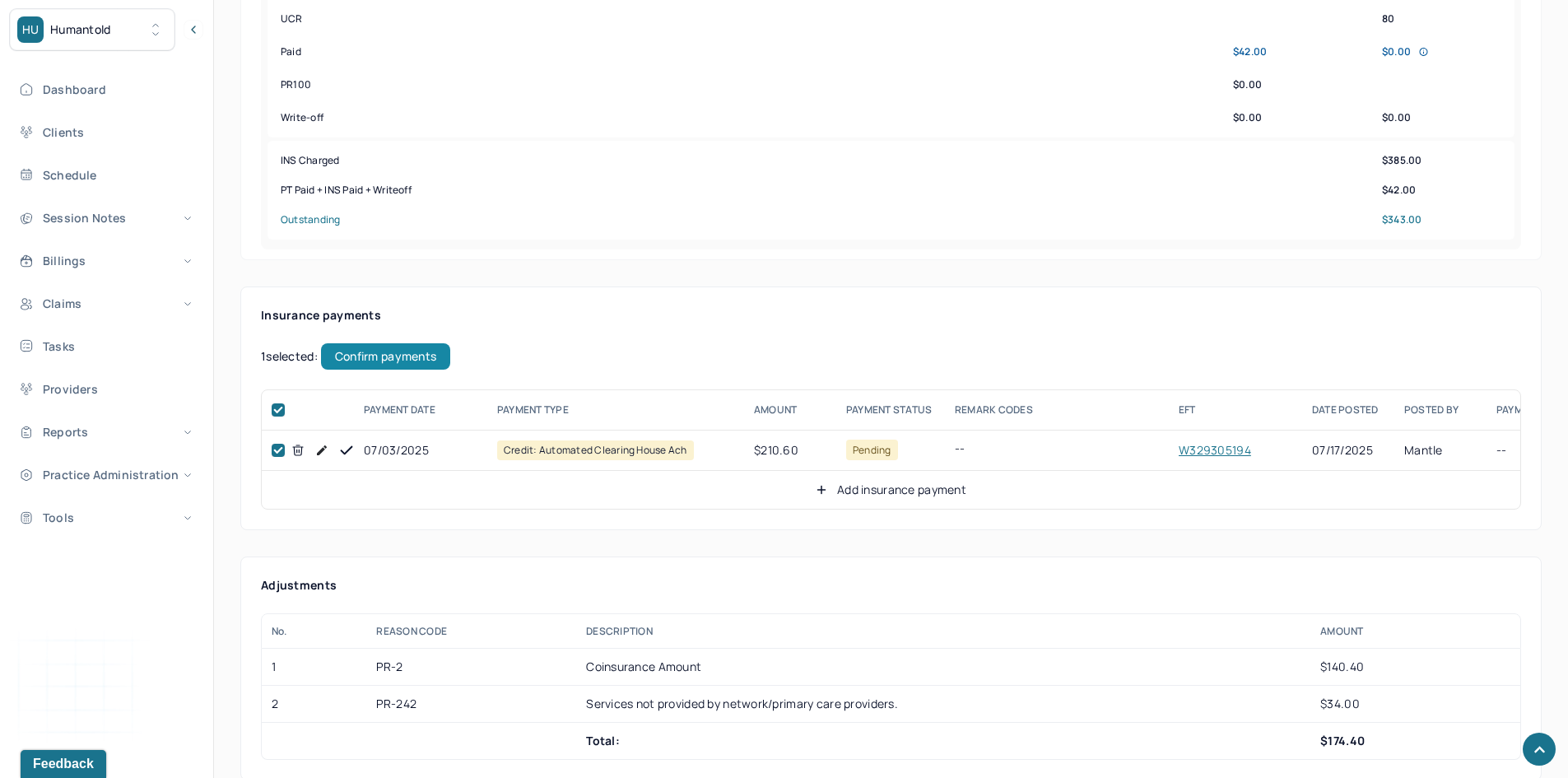 click on "Confirm payments" at bounding box center (385, 356) 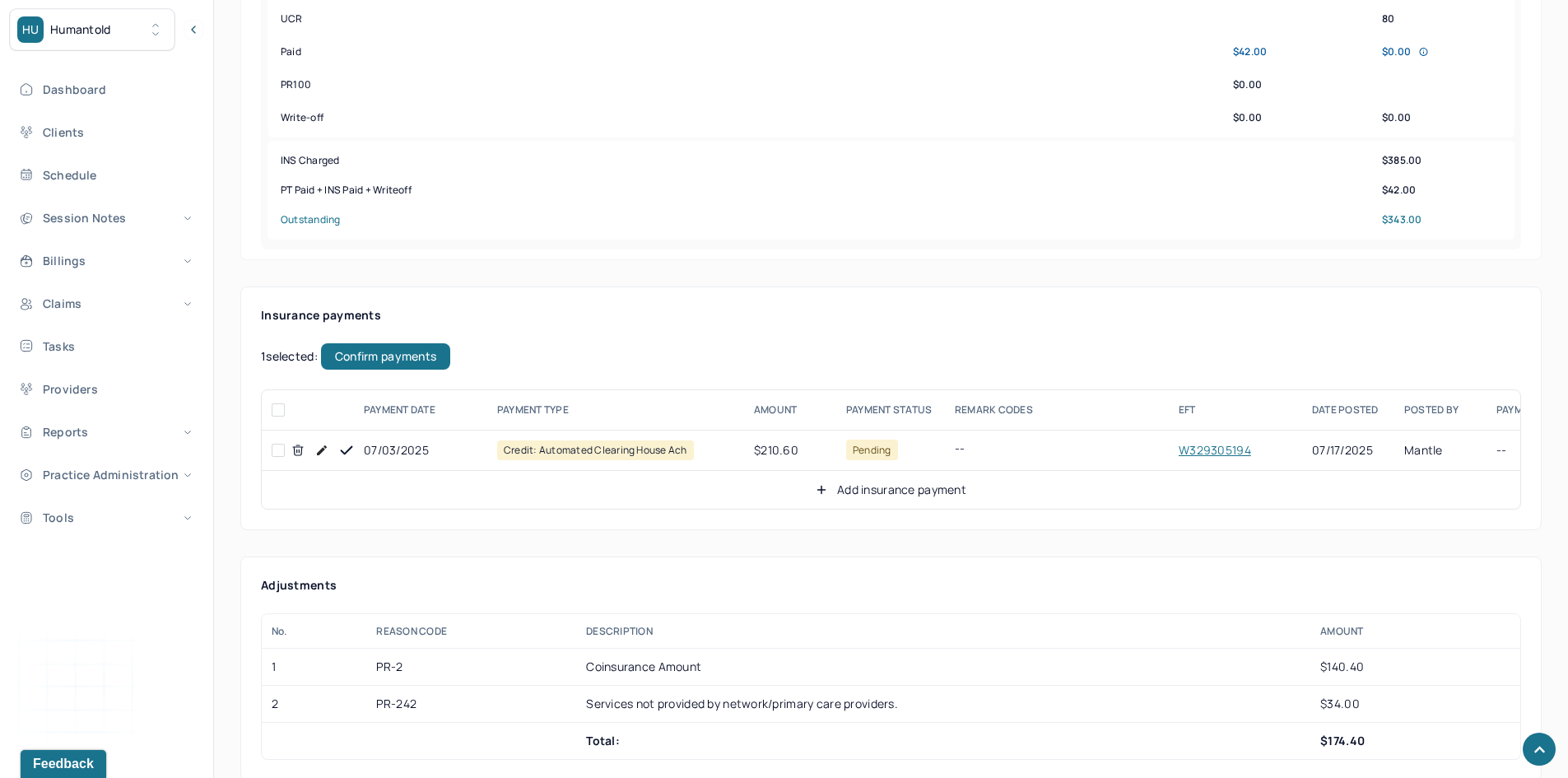checkbox on "false" 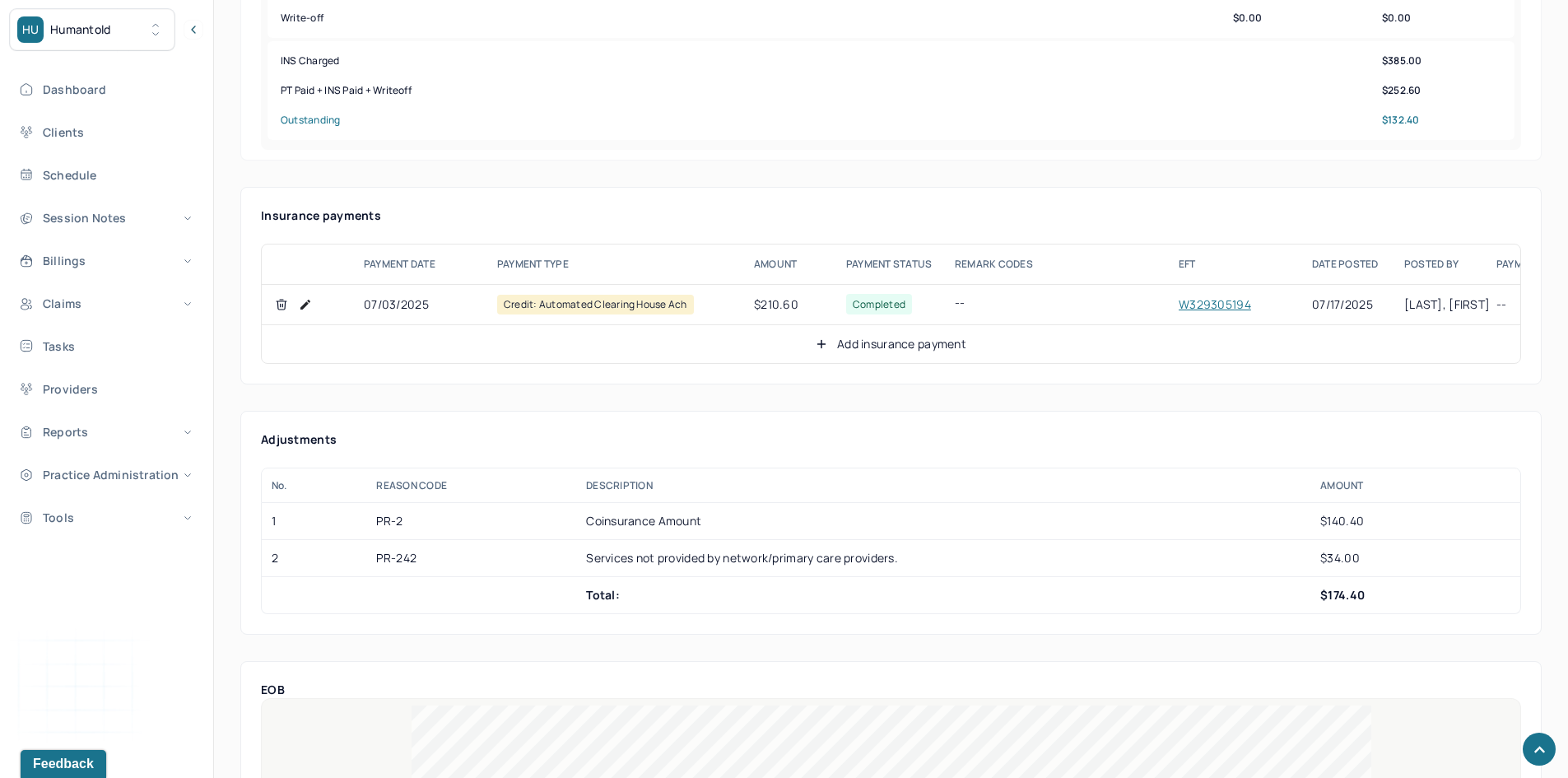 scroll, scrollTop: 906, scrollLeft: 0, axis: vertical 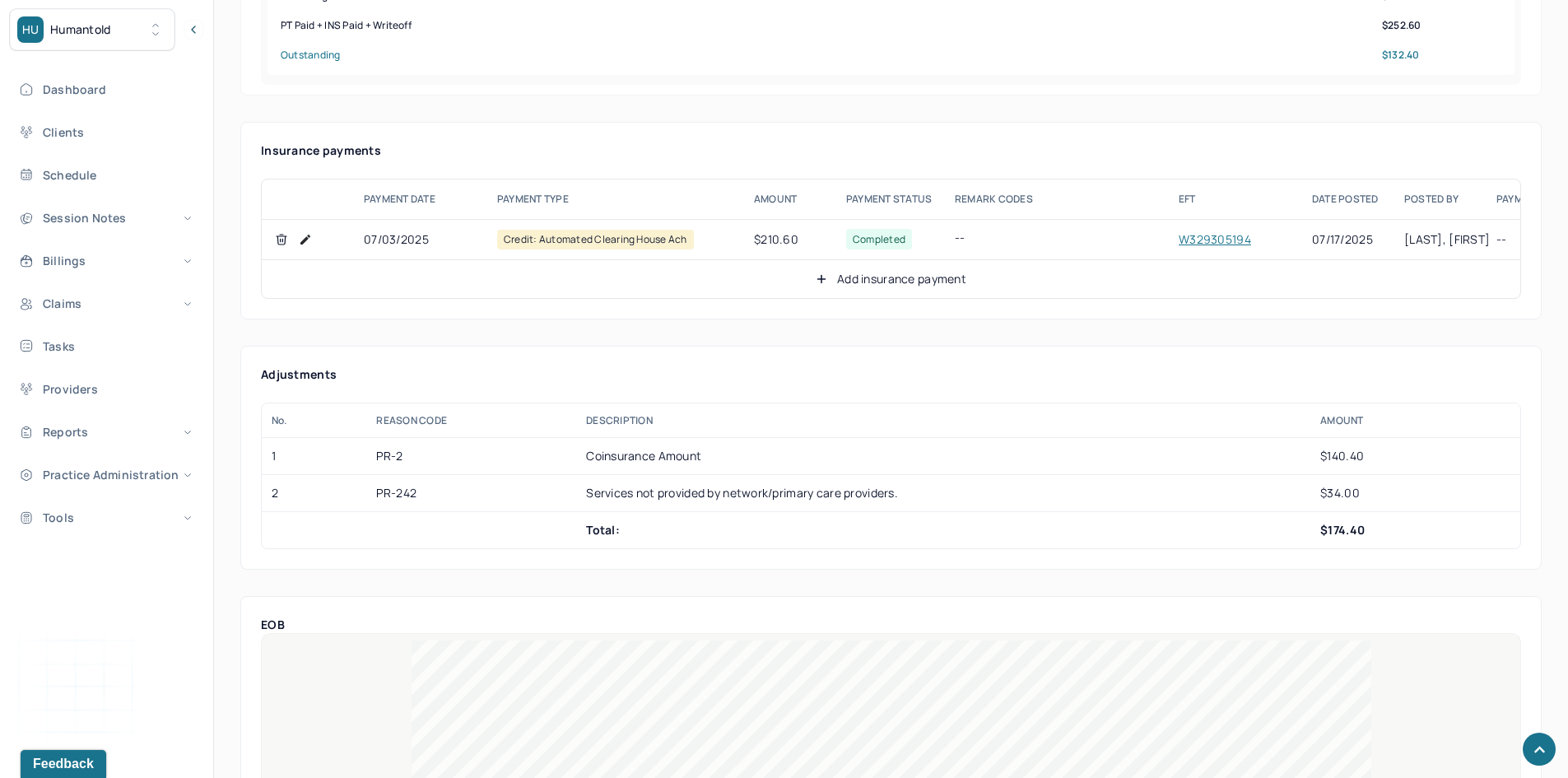 click 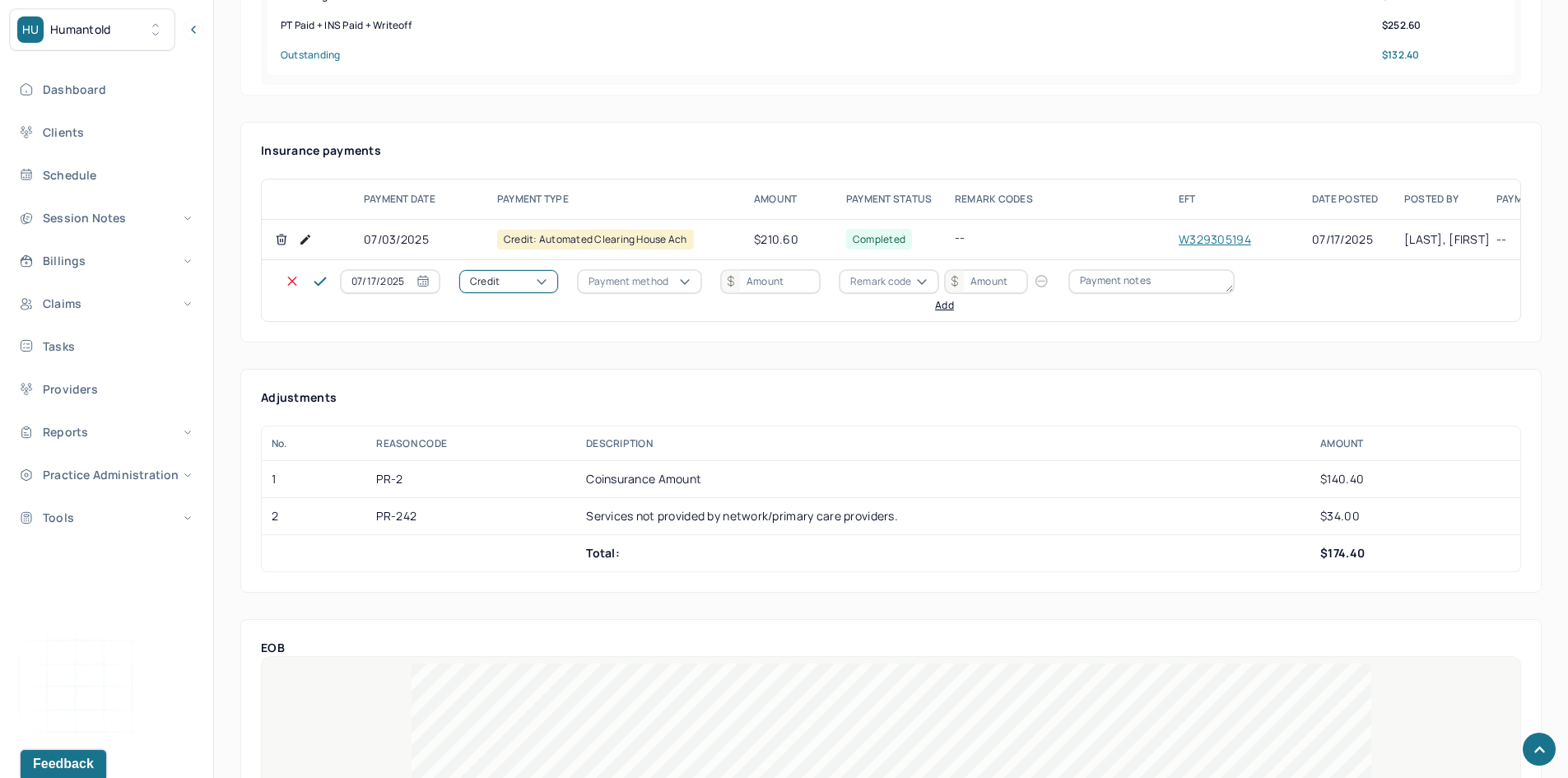 click on "Credit" at bounding box center [485, 282] 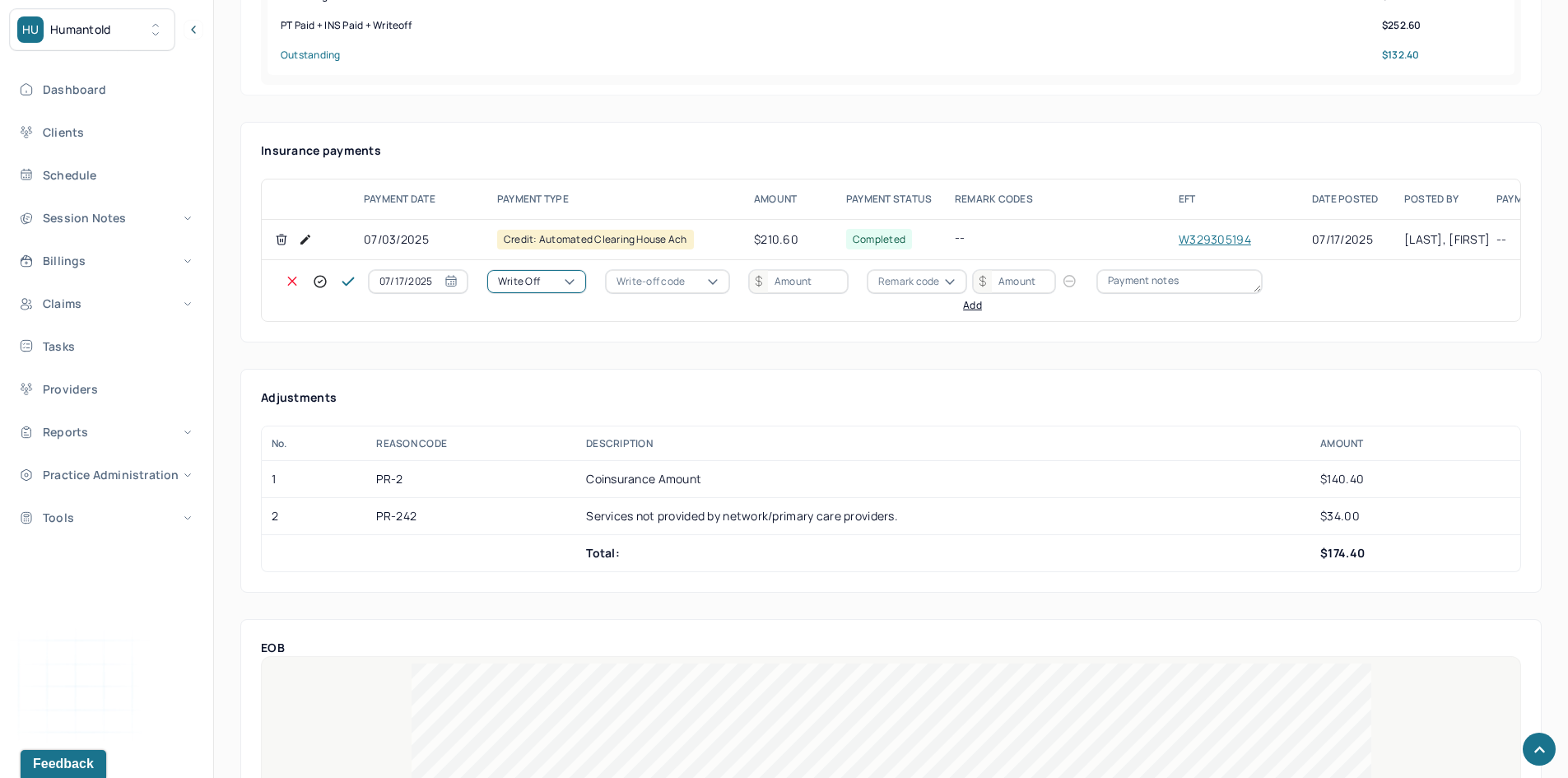 click on "Write-off code" at bounding box center (650, 282) 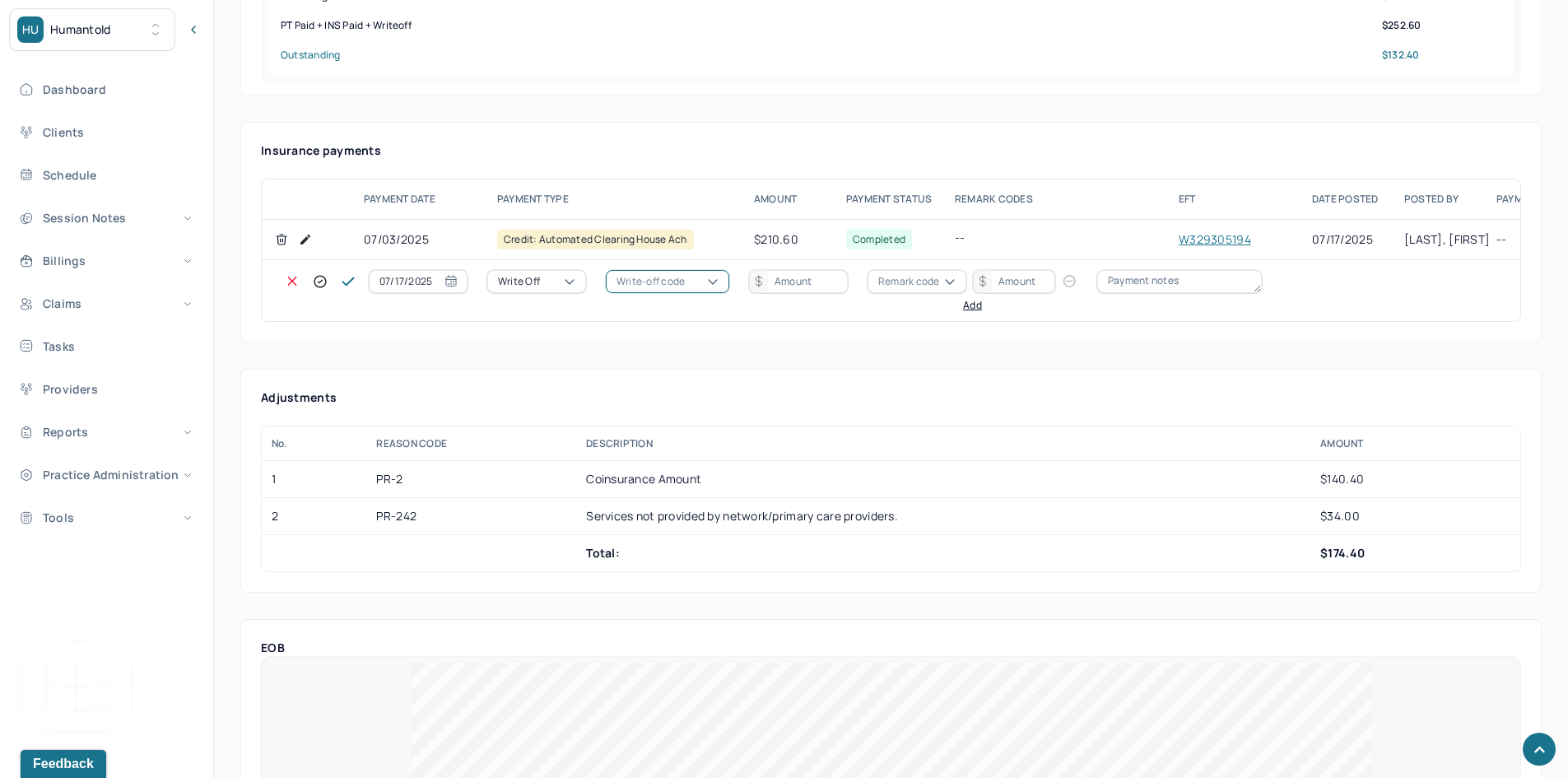 click on "WOBAL: WRITE OFF - BALANCE (INSADJ)" at bounding box center (82, -21) 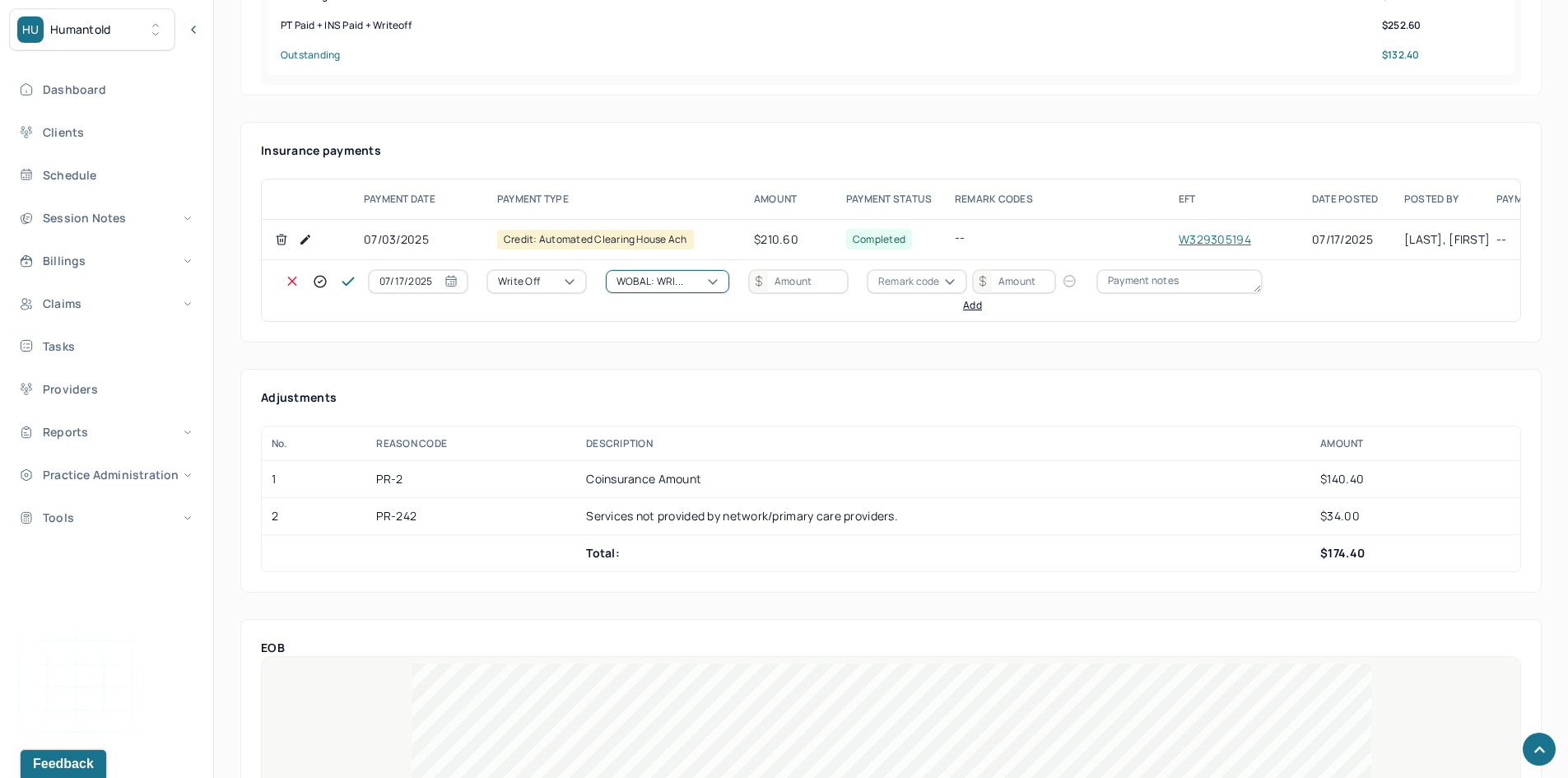 click at bounding box center (798, 282) 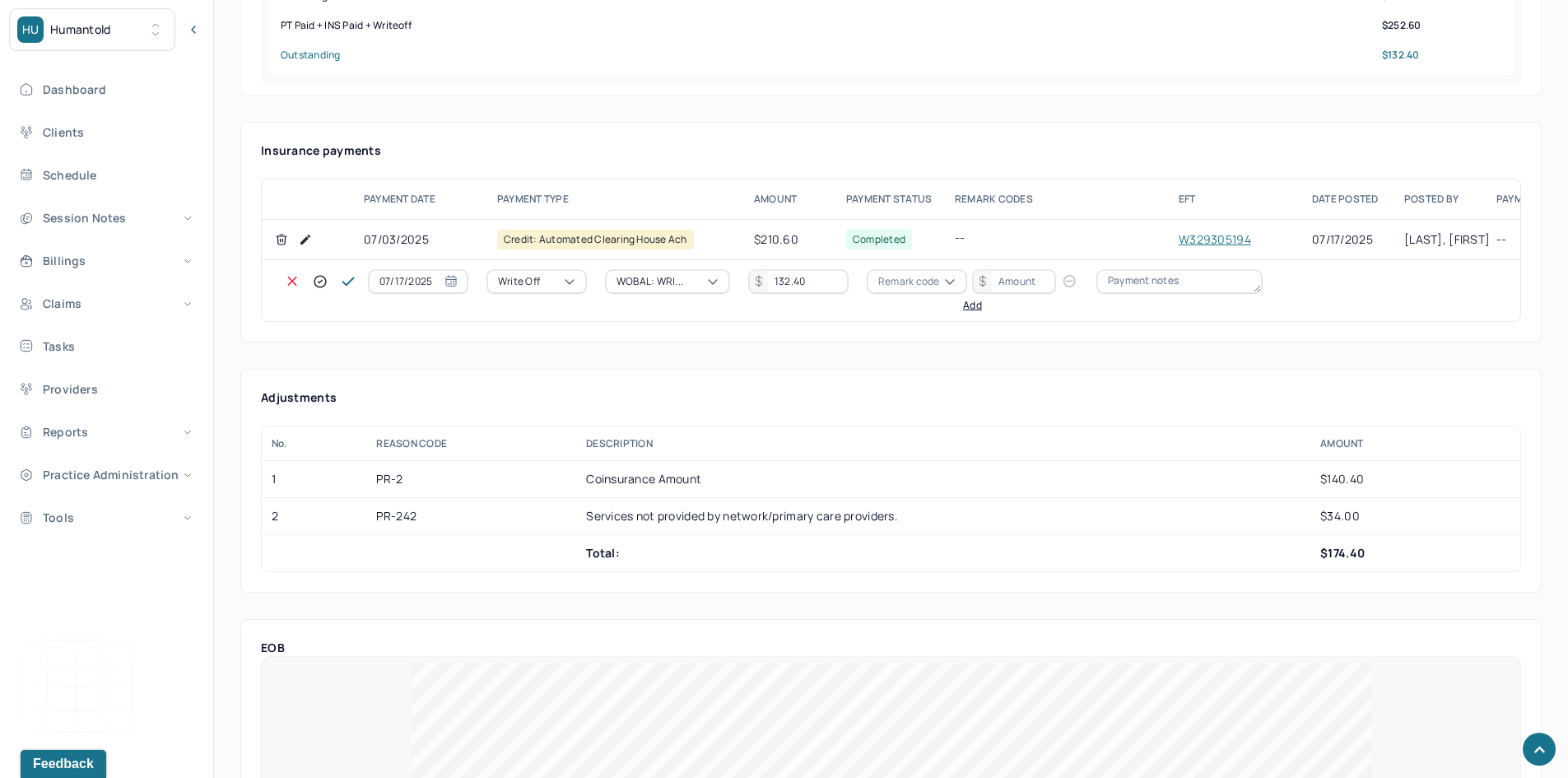 type on "132.40" 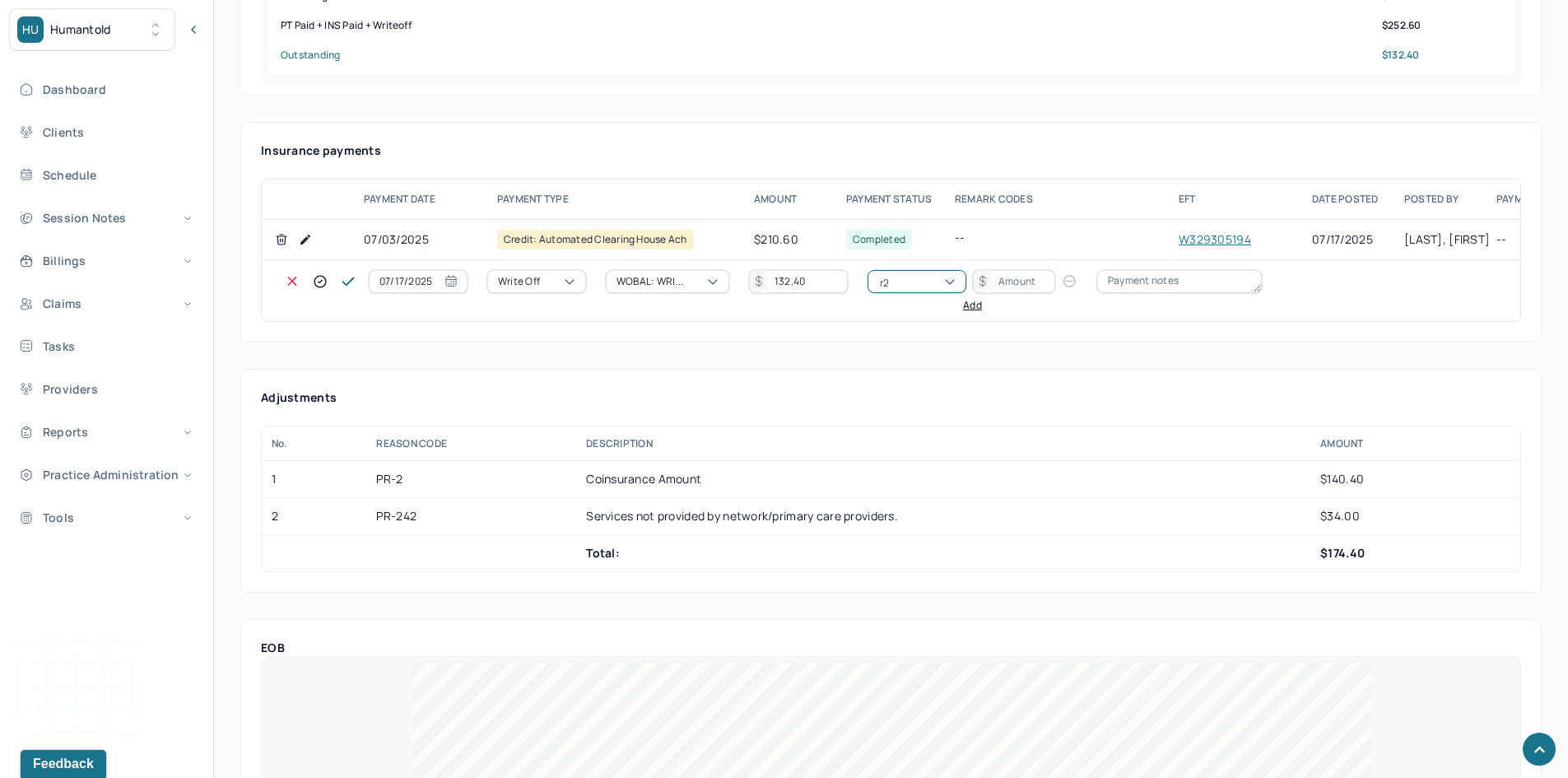 type on "r" 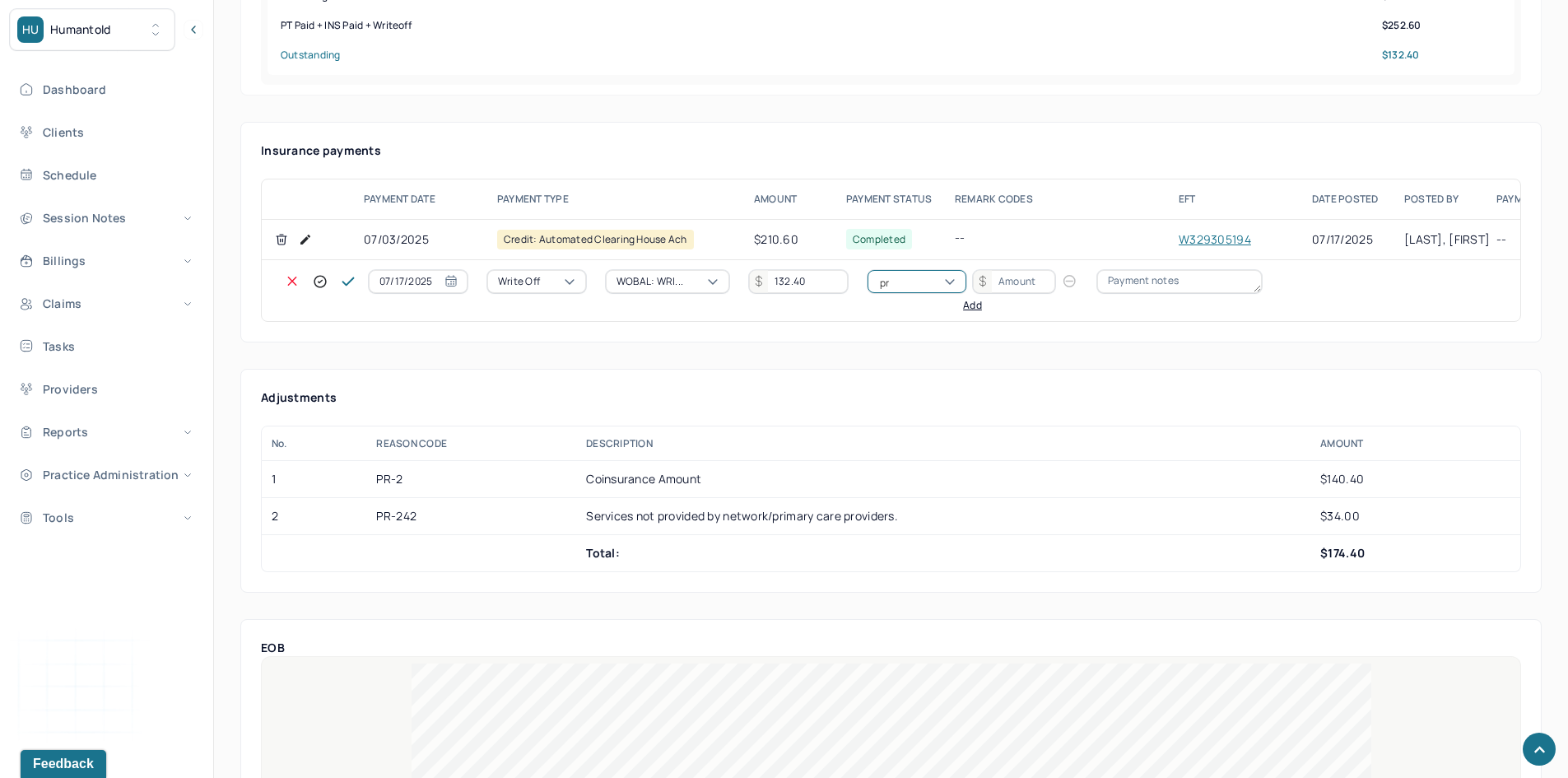 type on "pr2" 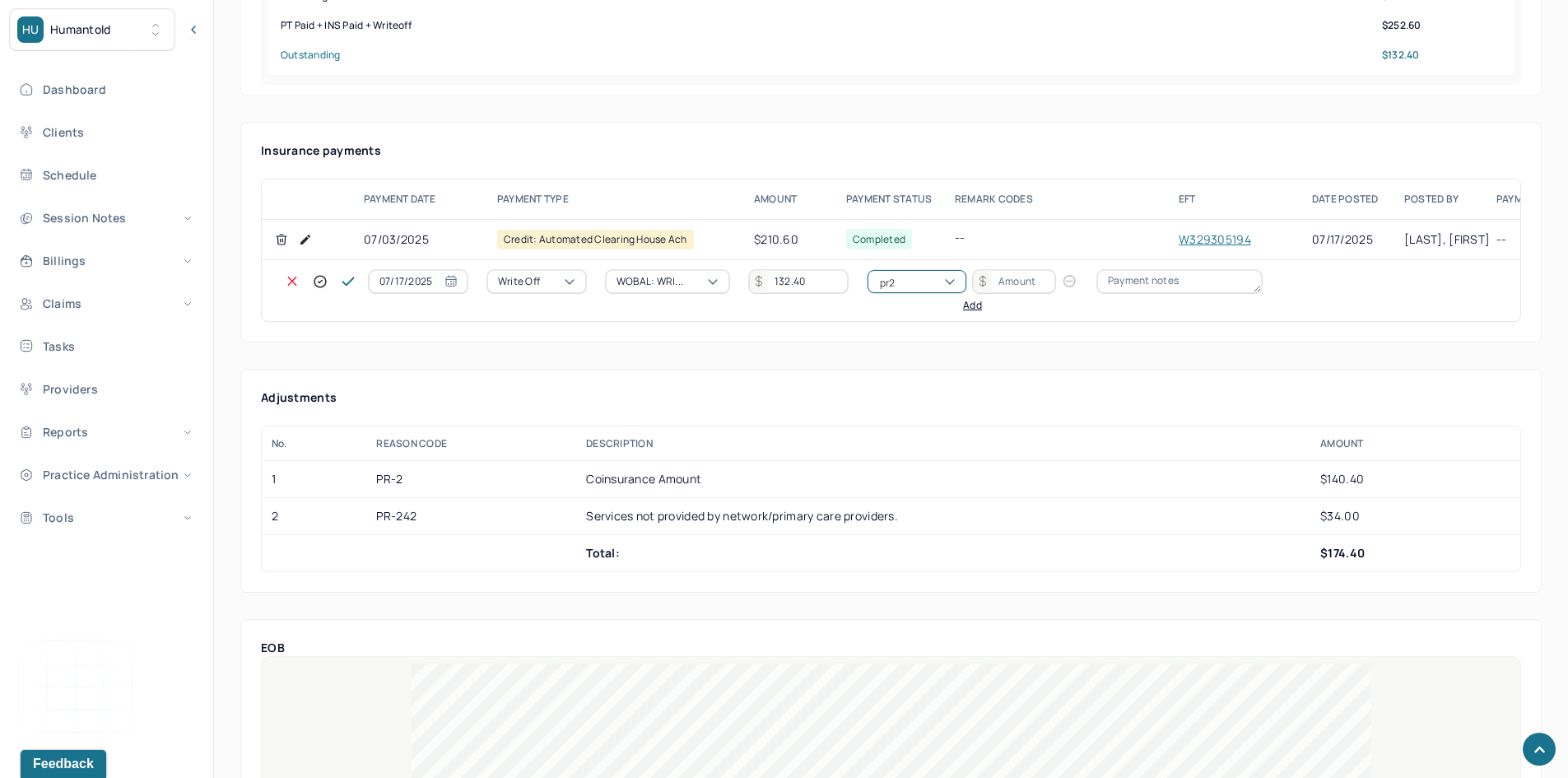 type 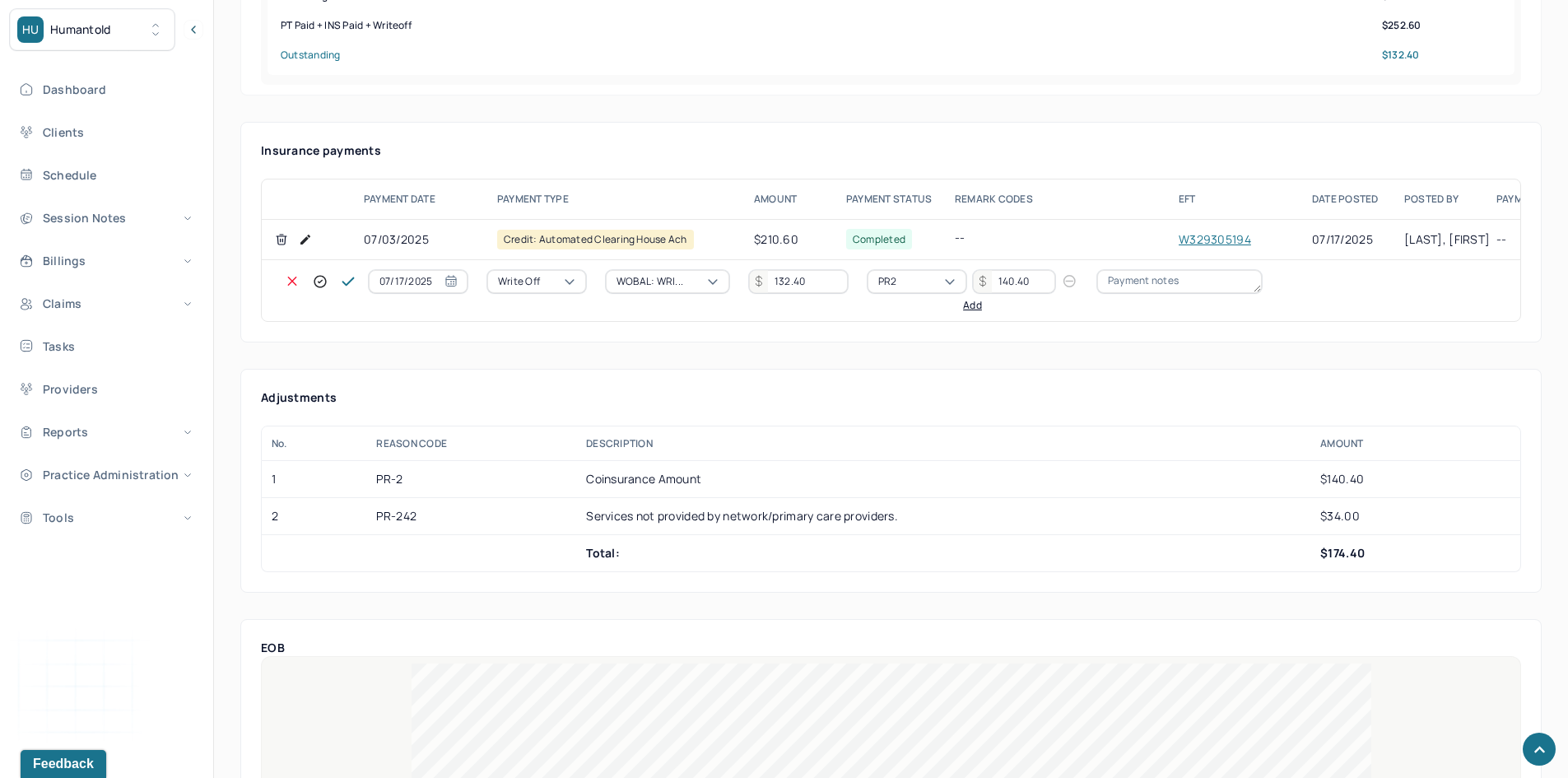 type on "140.40" 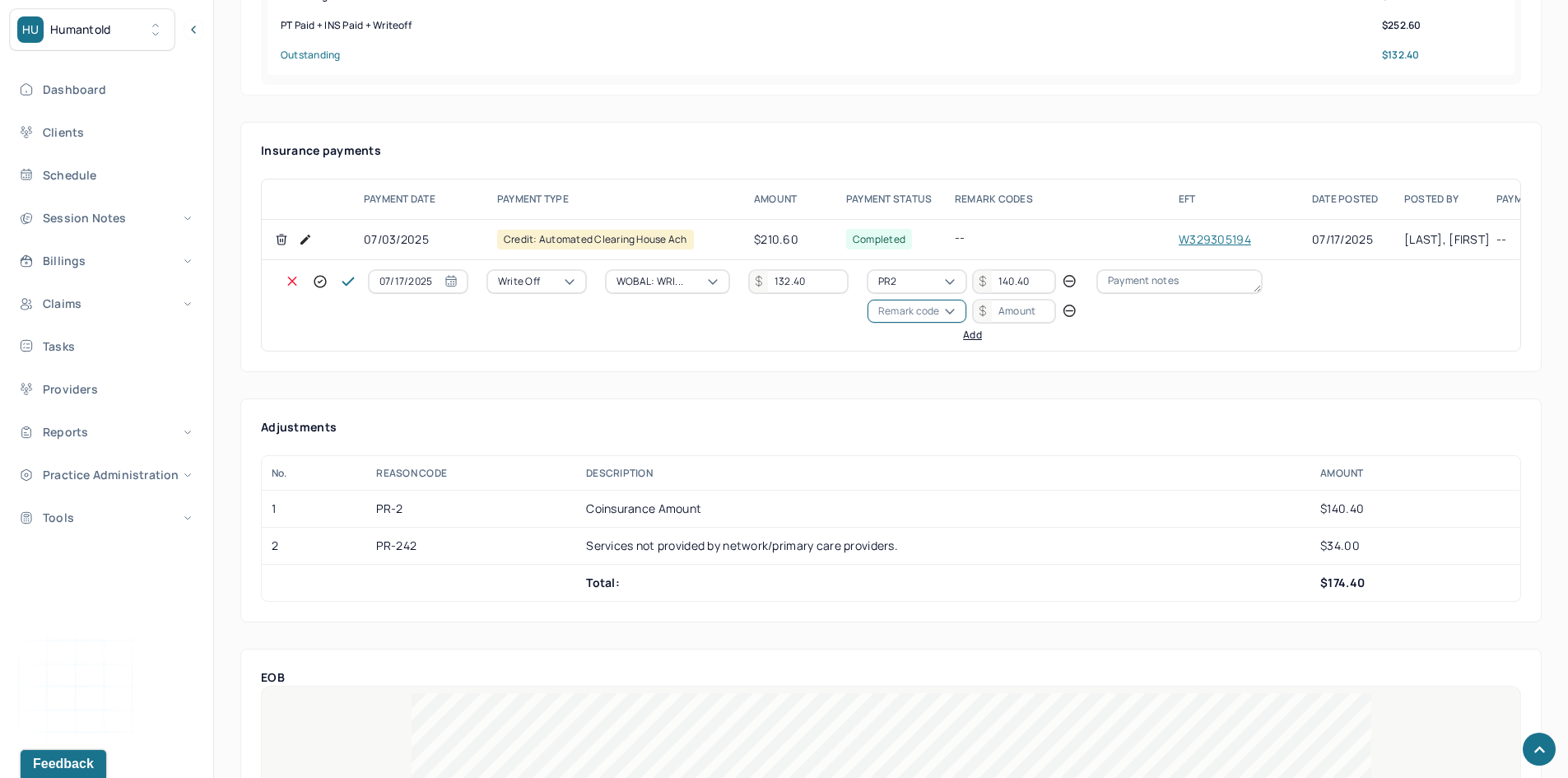 click on "Remark code" at bounding box center (909, 311) 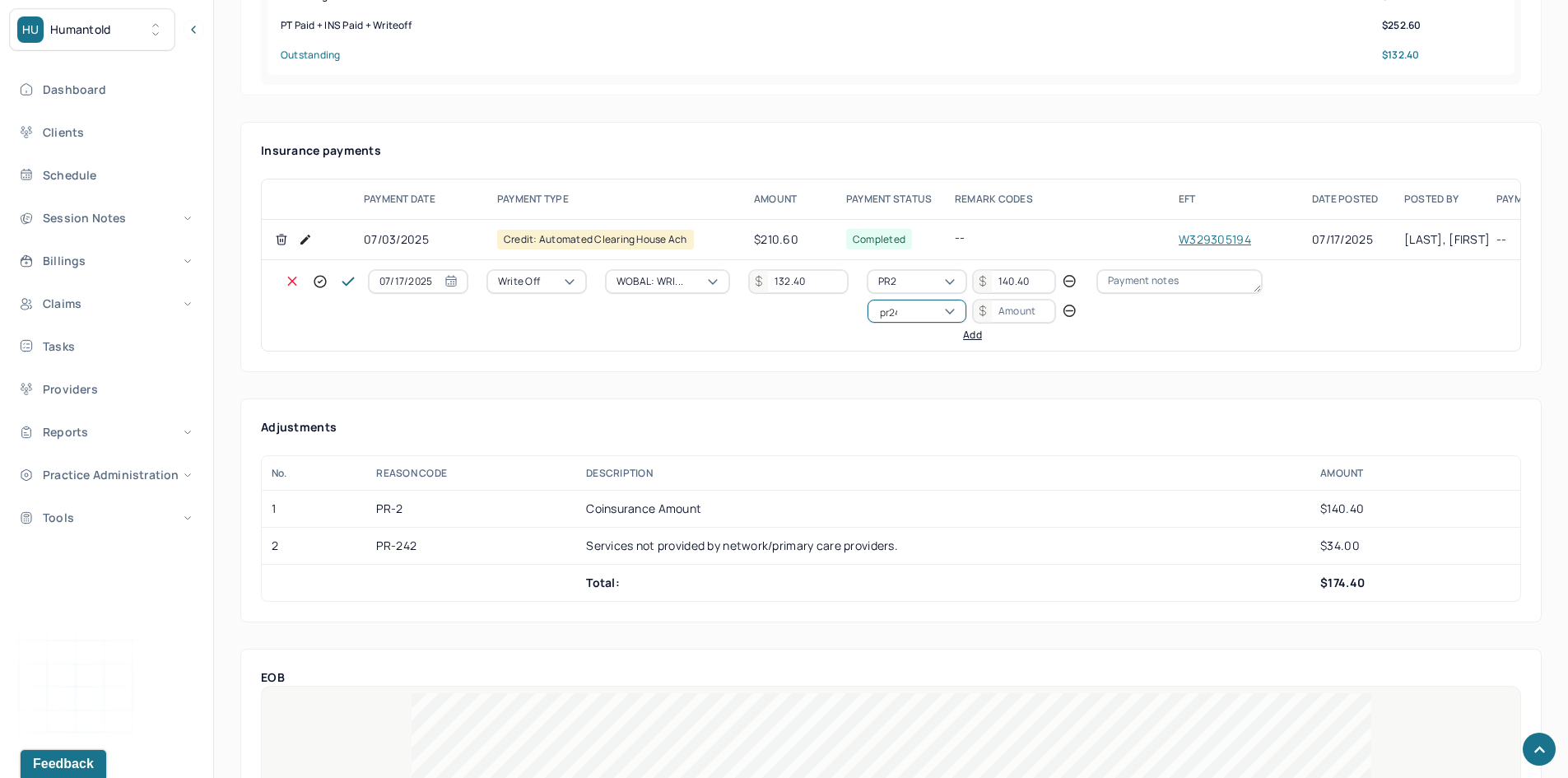 scroll, scrollTop: 0, scrollLeft: 0, axis: both 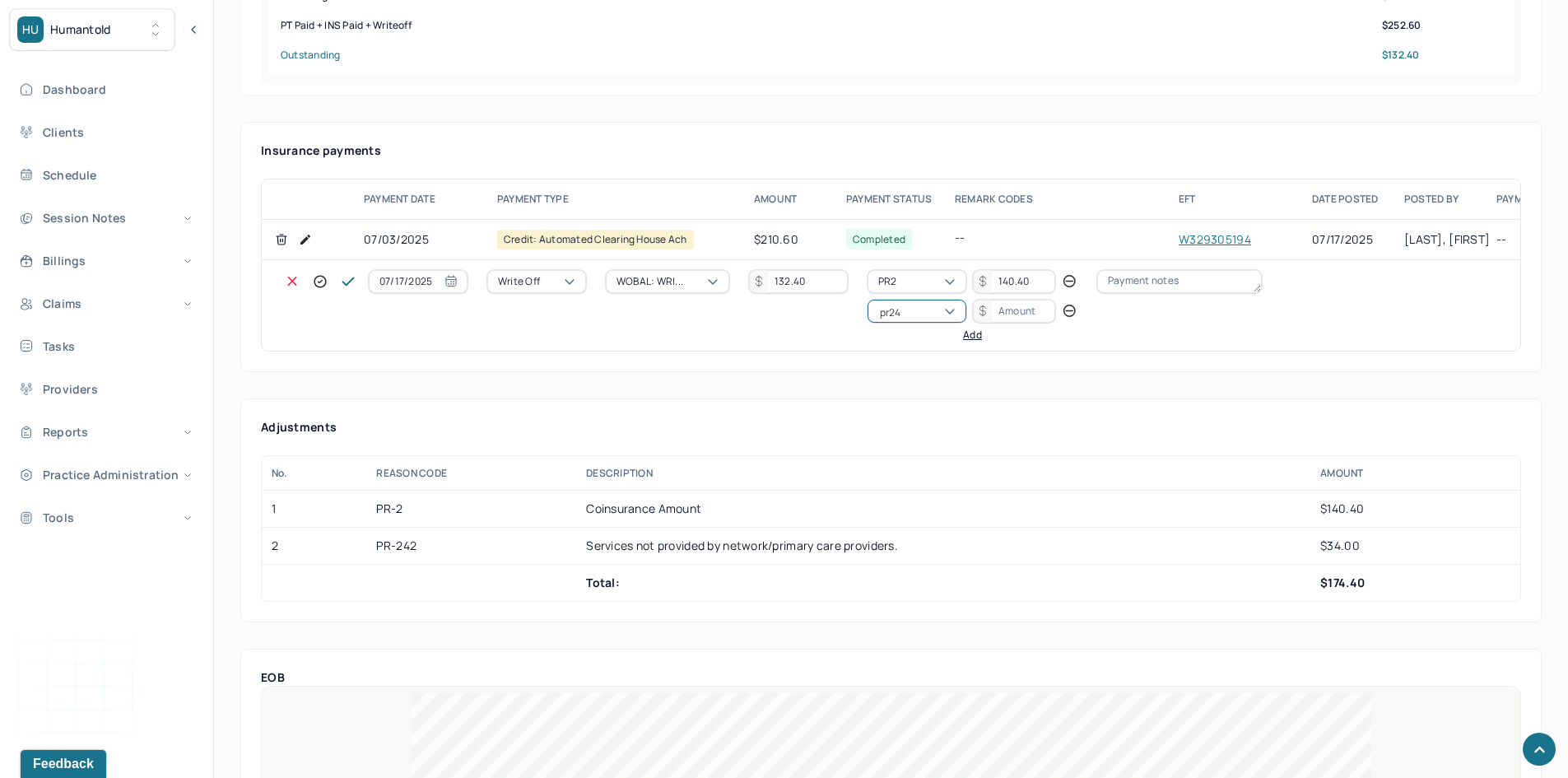 type on "pr242" 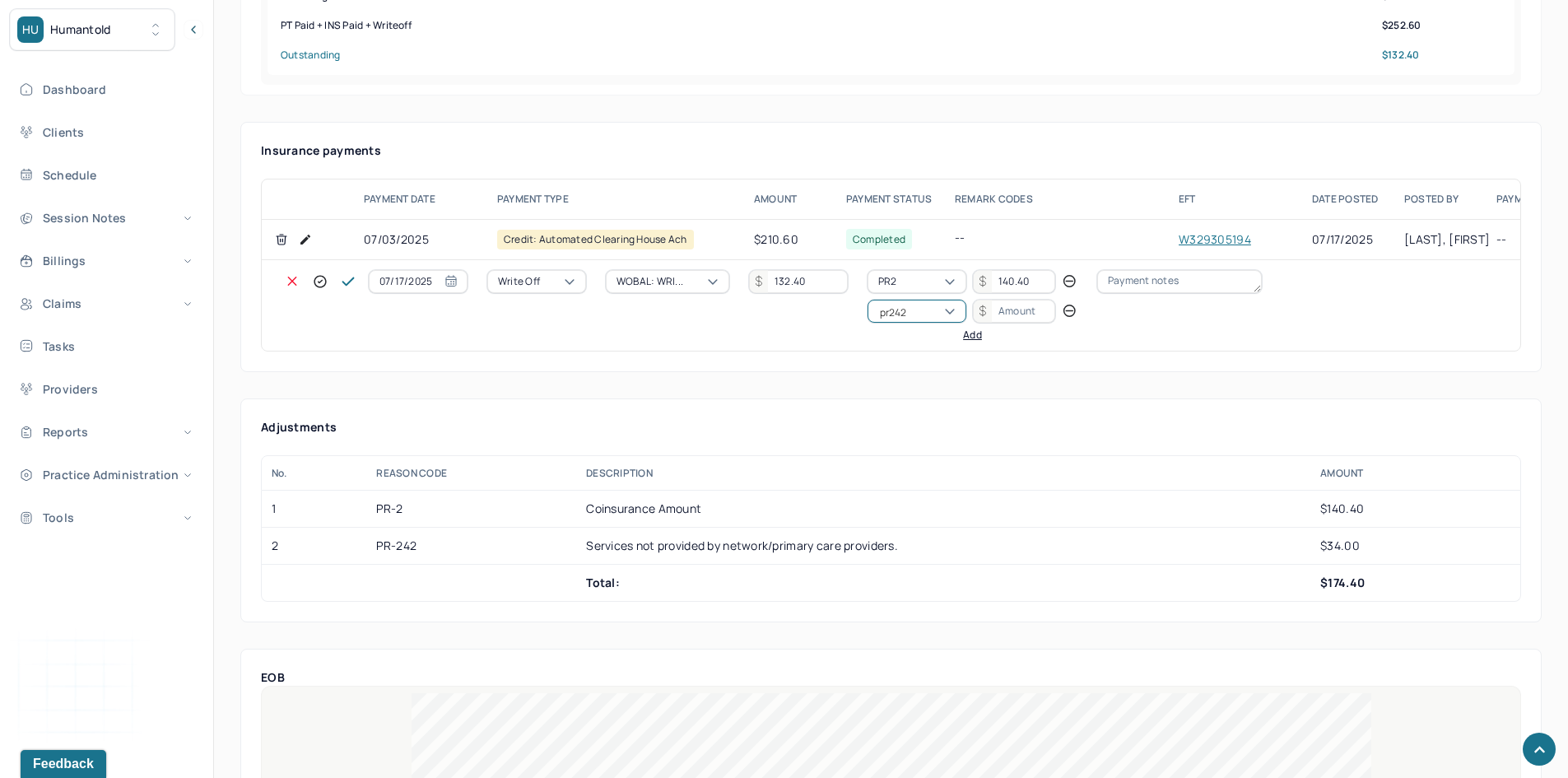 type 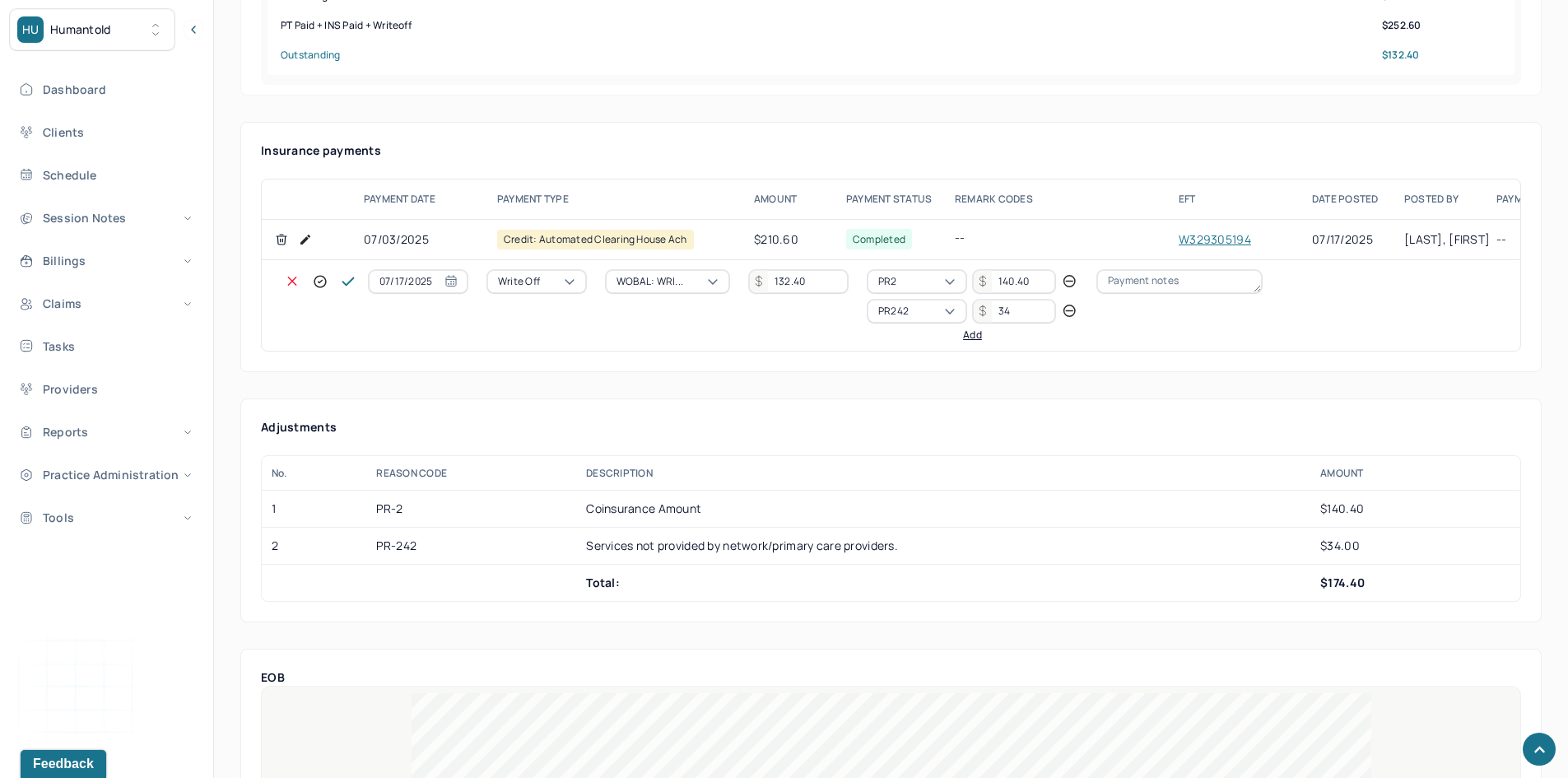 type on "34" 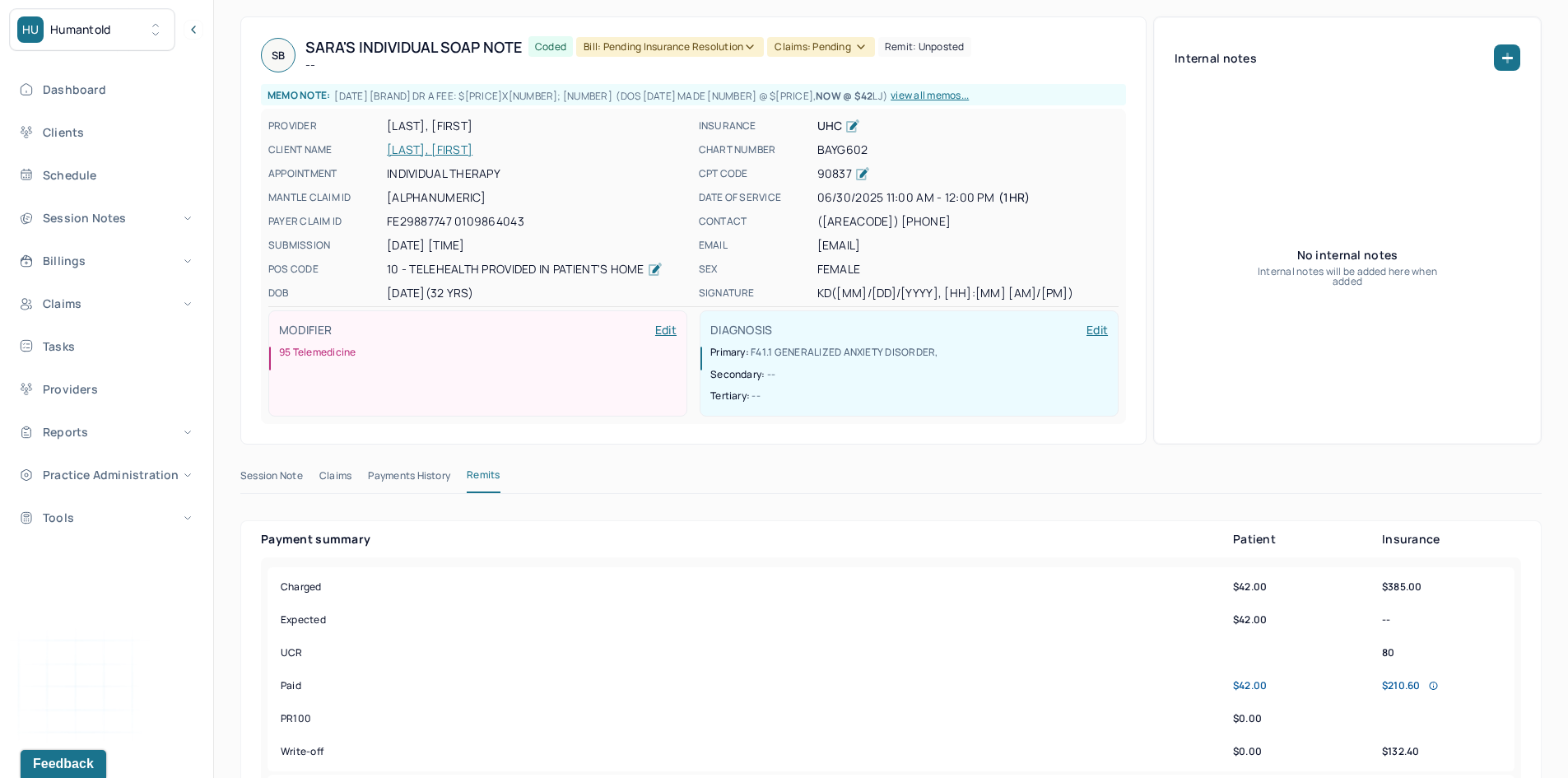 scroll, scrollTop: 0, scrollLeft: 0, axis: both 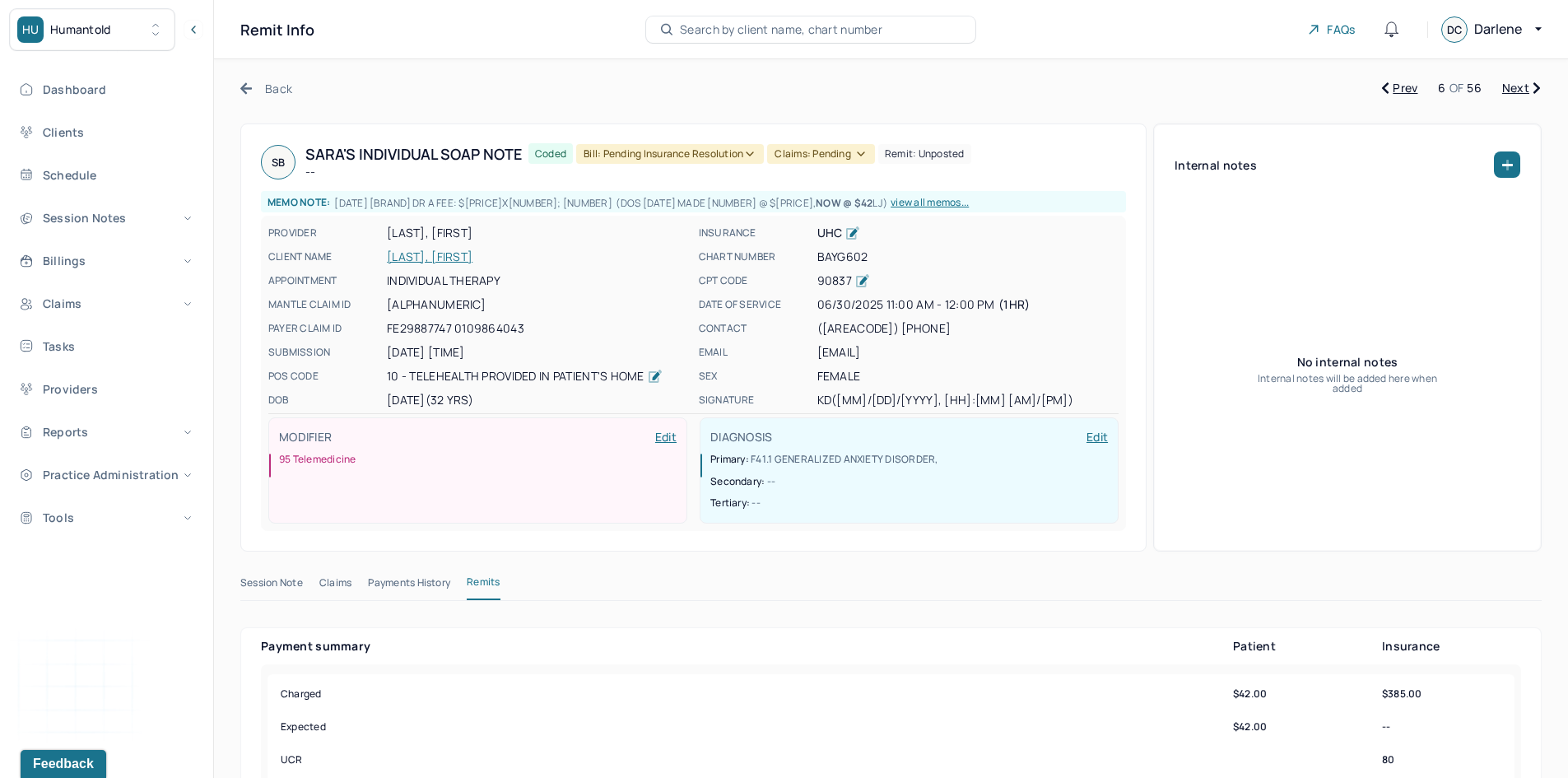click on "Bill: Pending Insurance Resolution" at bounding box center [670, 154] 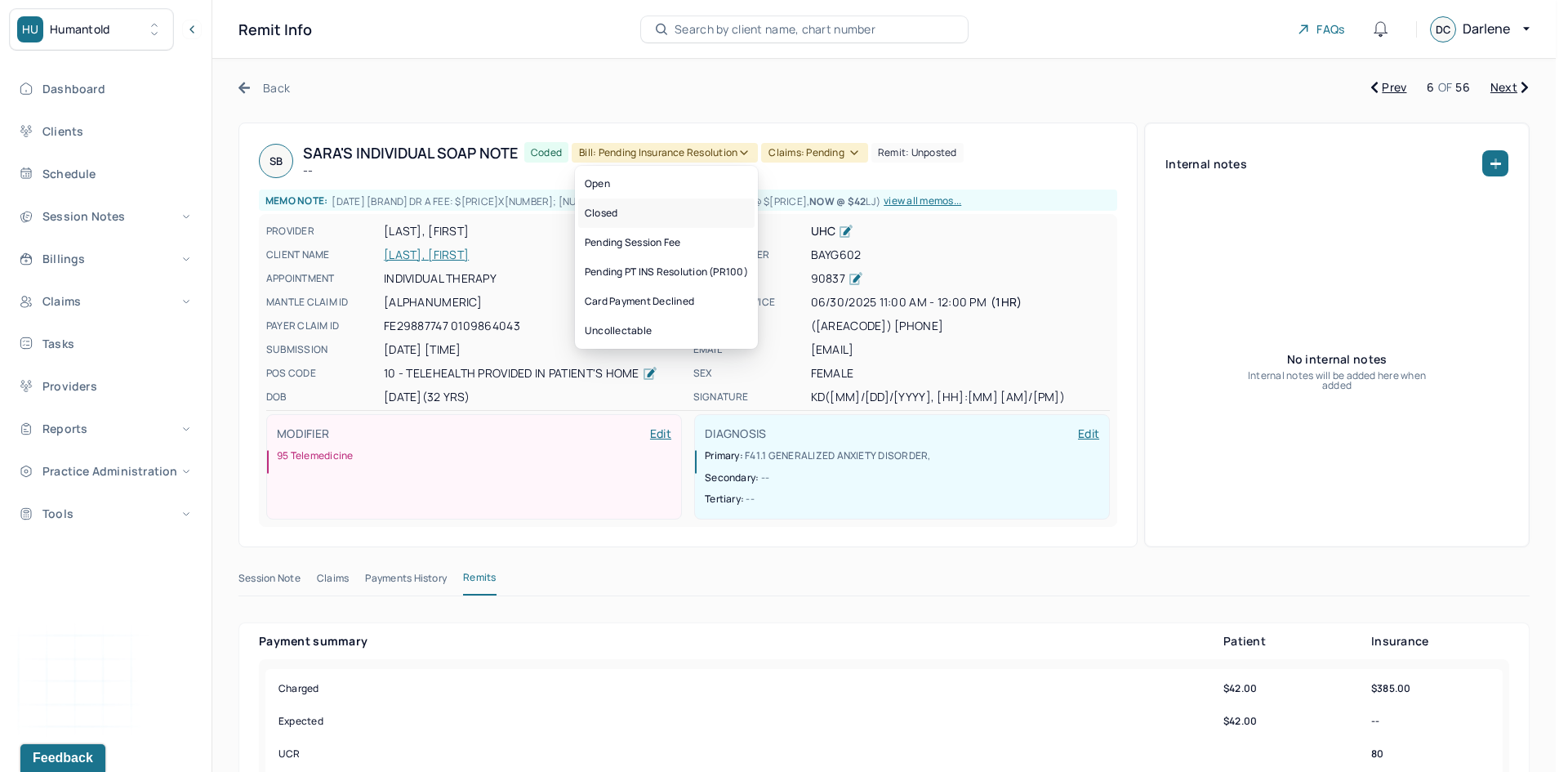 click on "Closed" at bounding box center [666, 213] 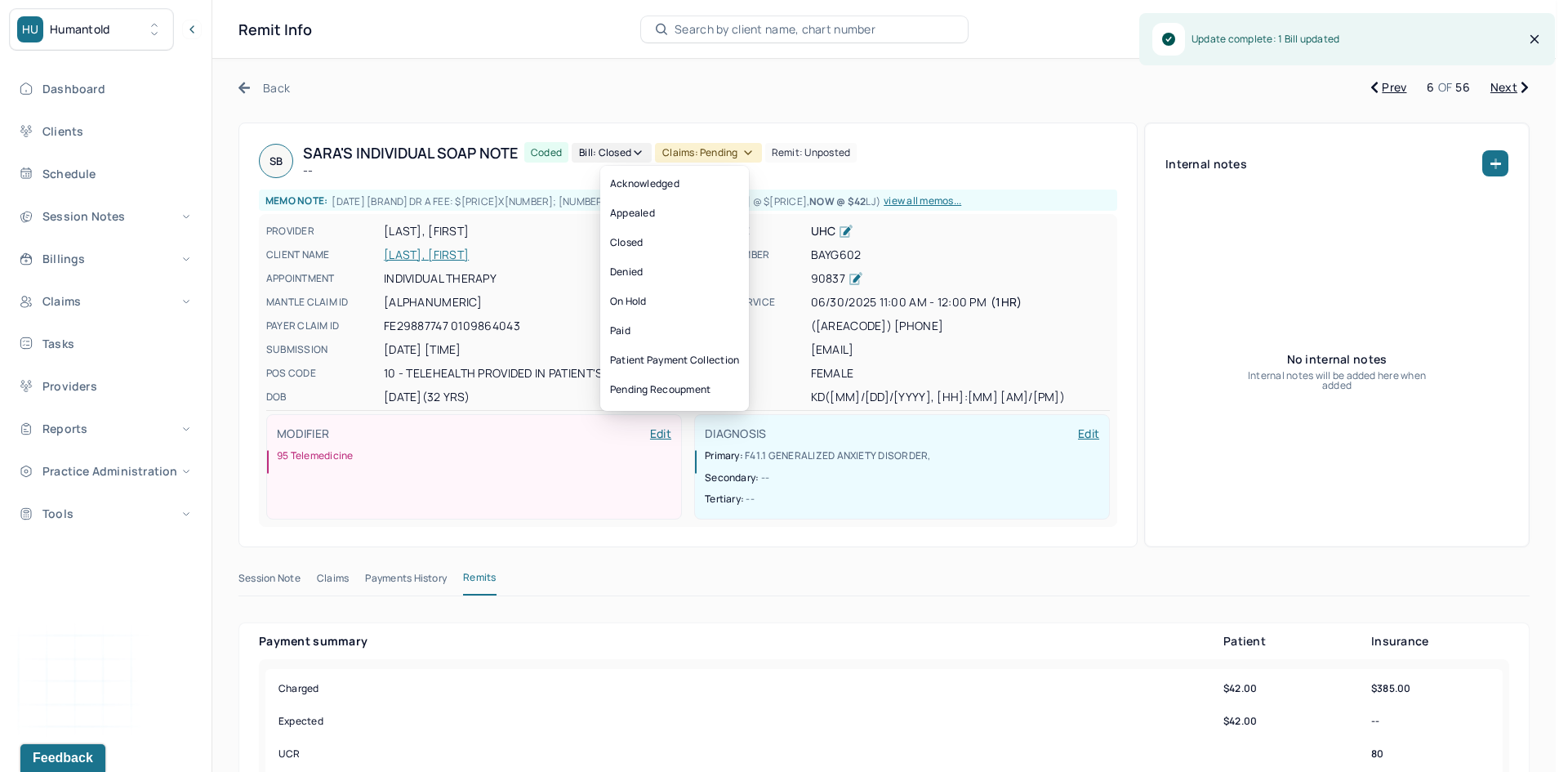 click on "Claims: pending" at bounding box center [708, 153] 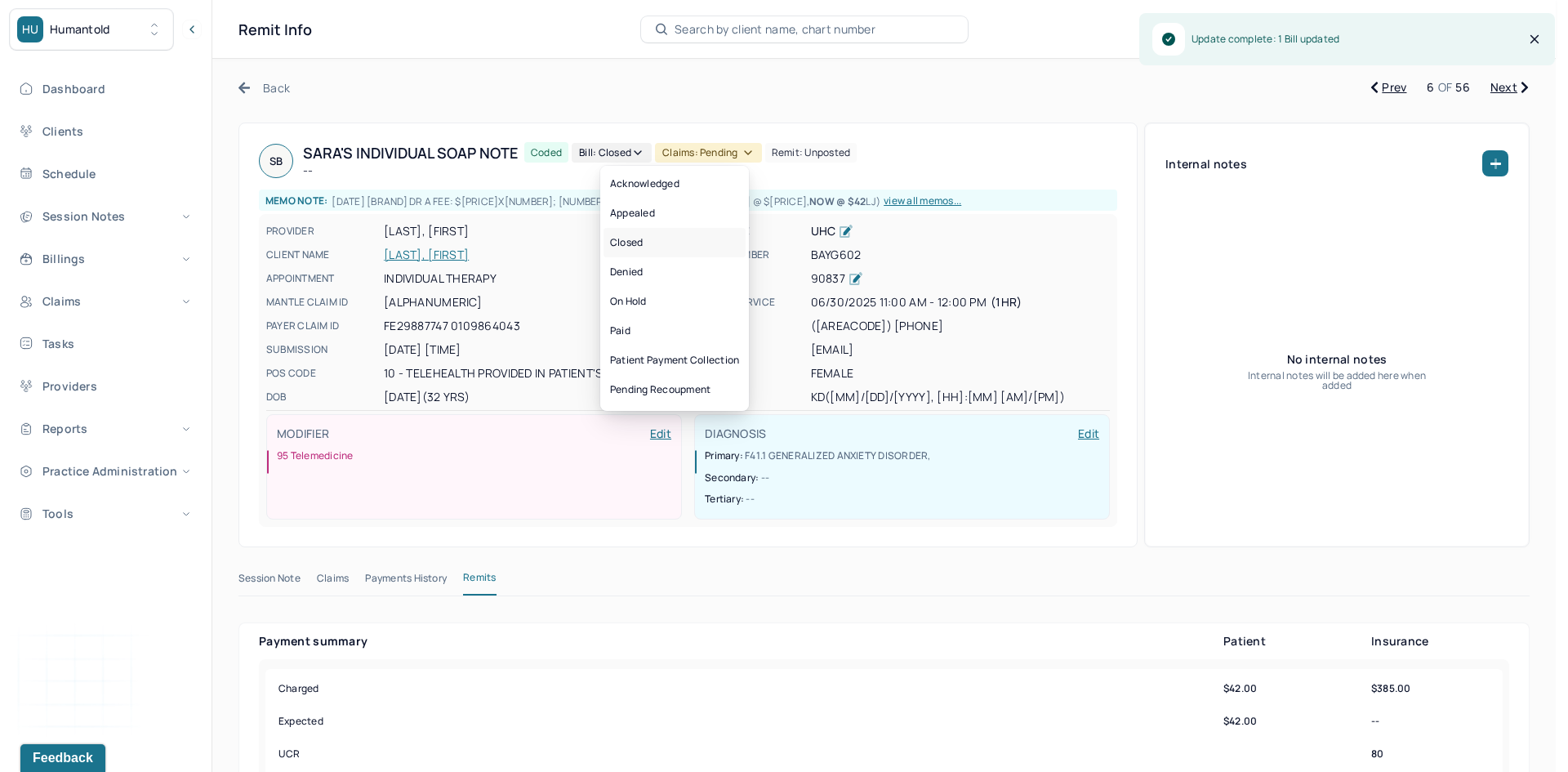 click on "Closed" at bounding box center (675, 243) 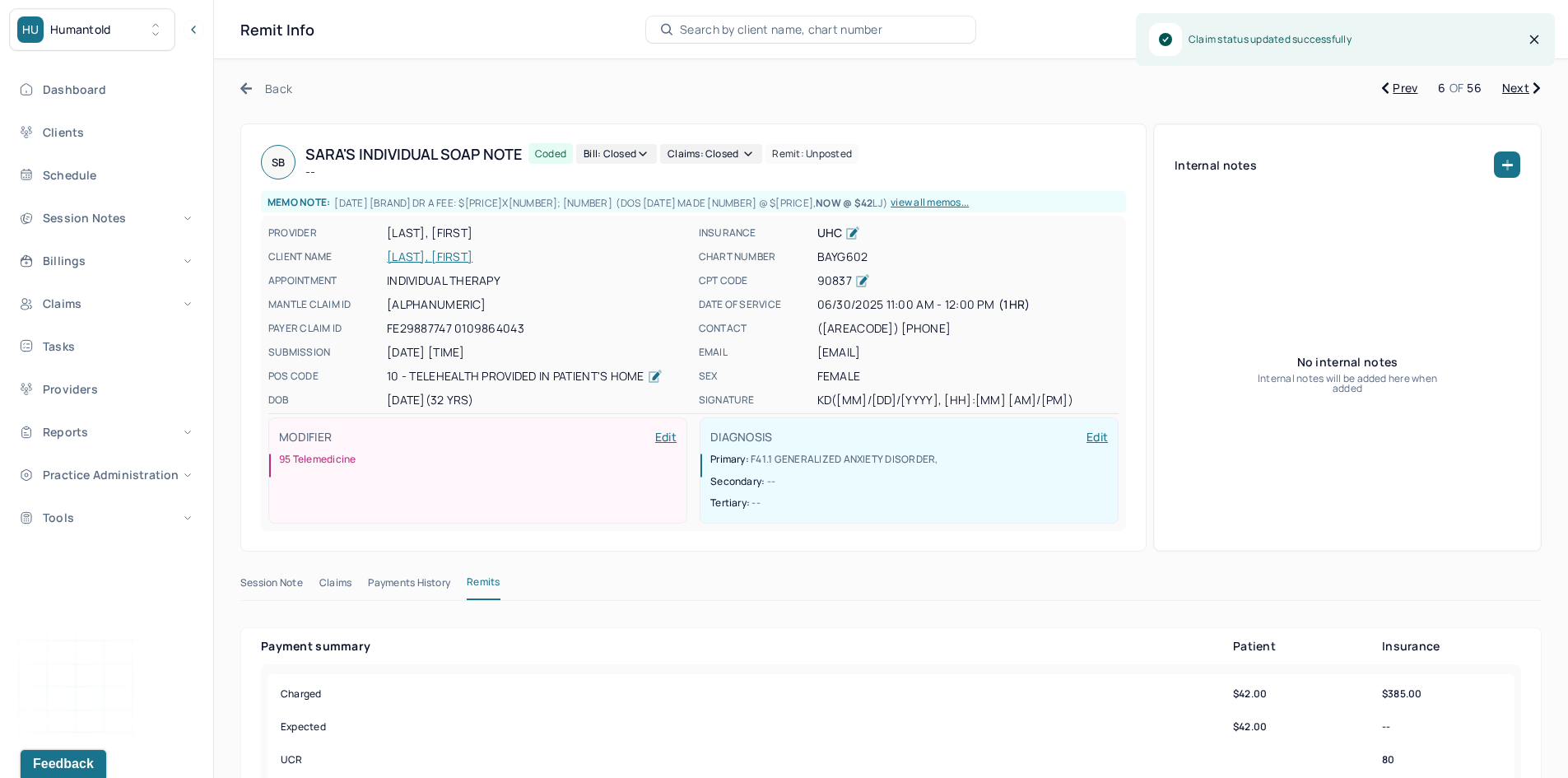 click on "Next" at bounding box center (1521, 88) 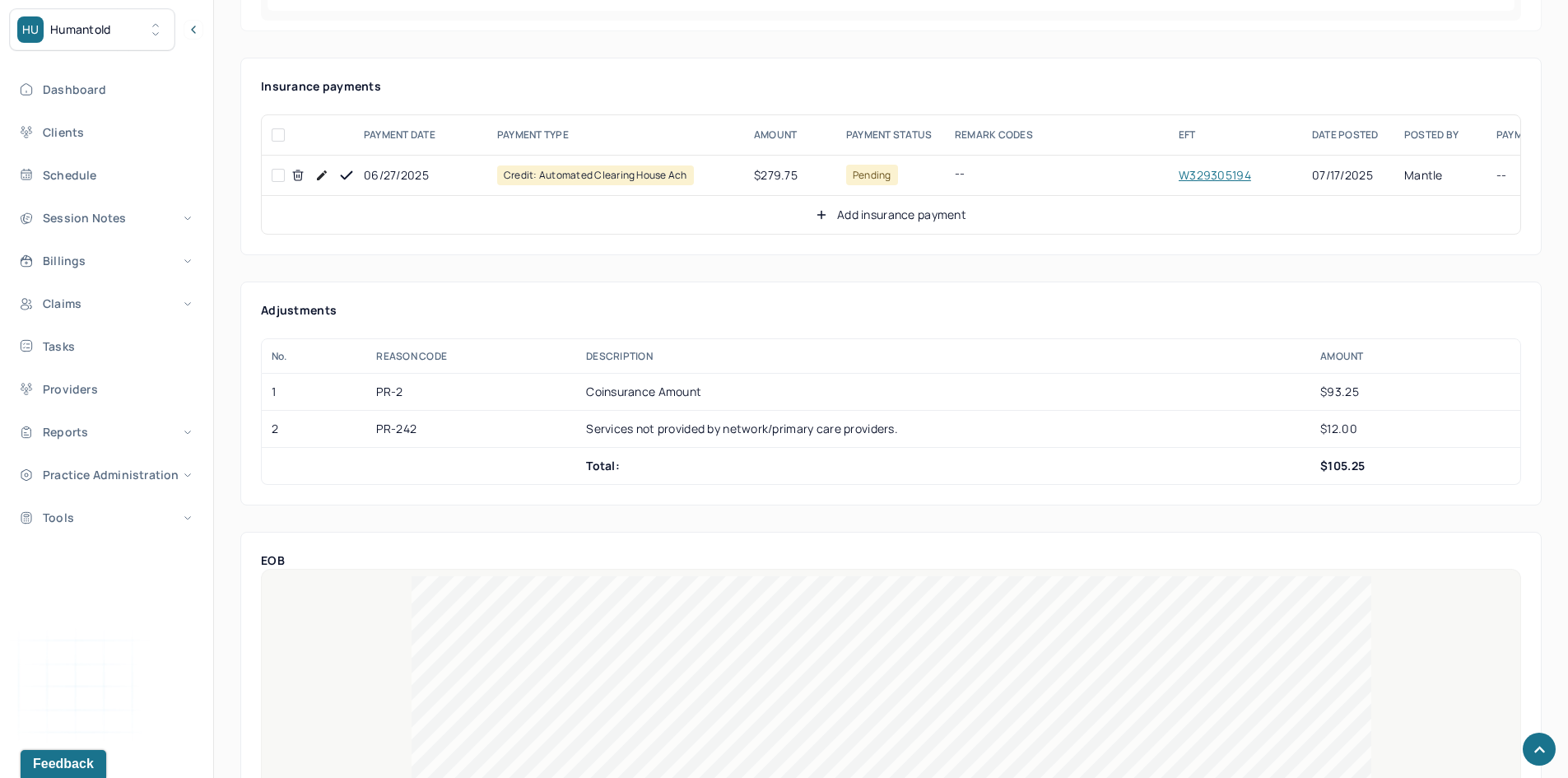 scroll, scrollTop: 906, scrollLeft: 0, axis: vertical 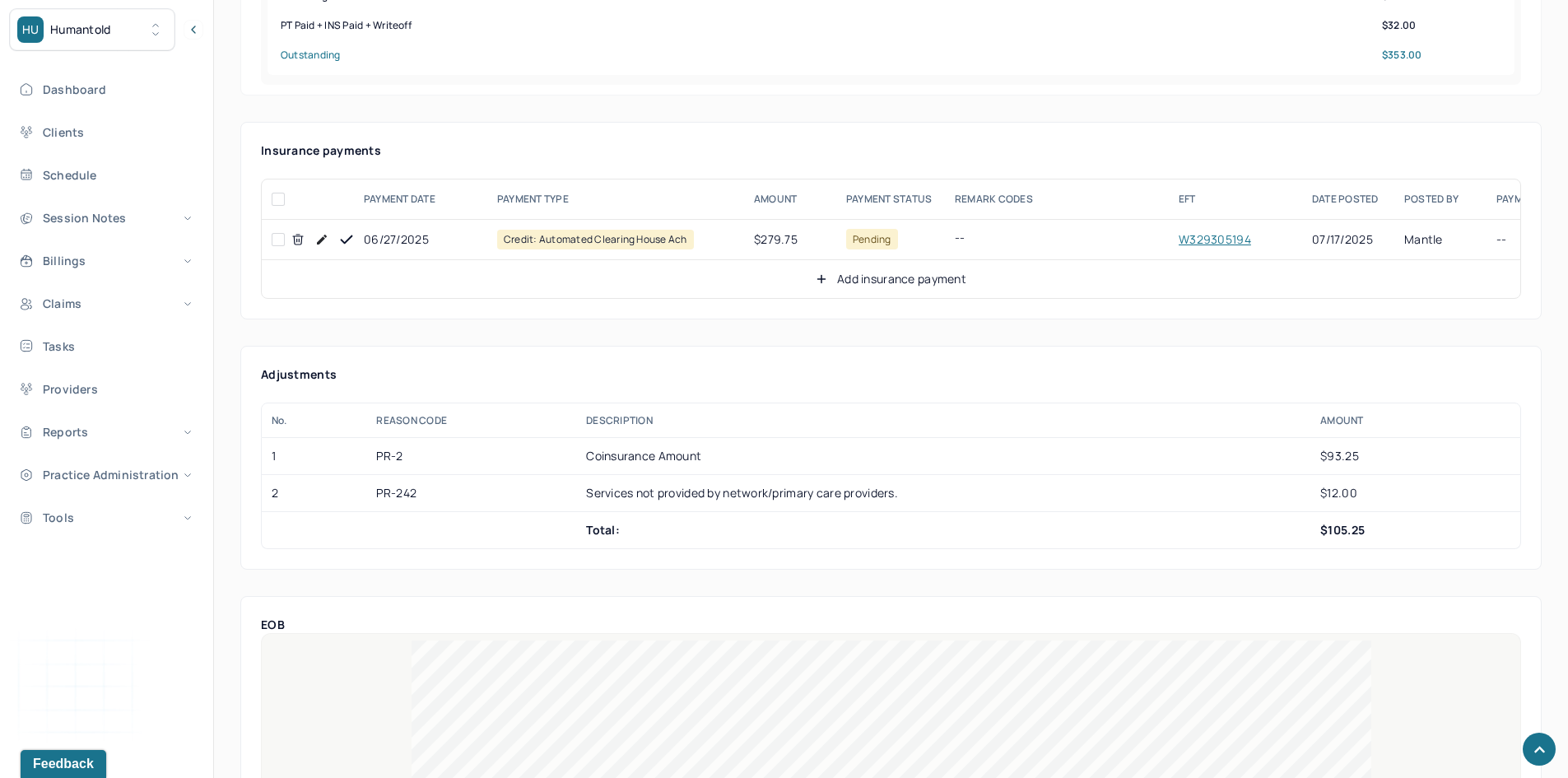 click at bounding box center (278, 240) 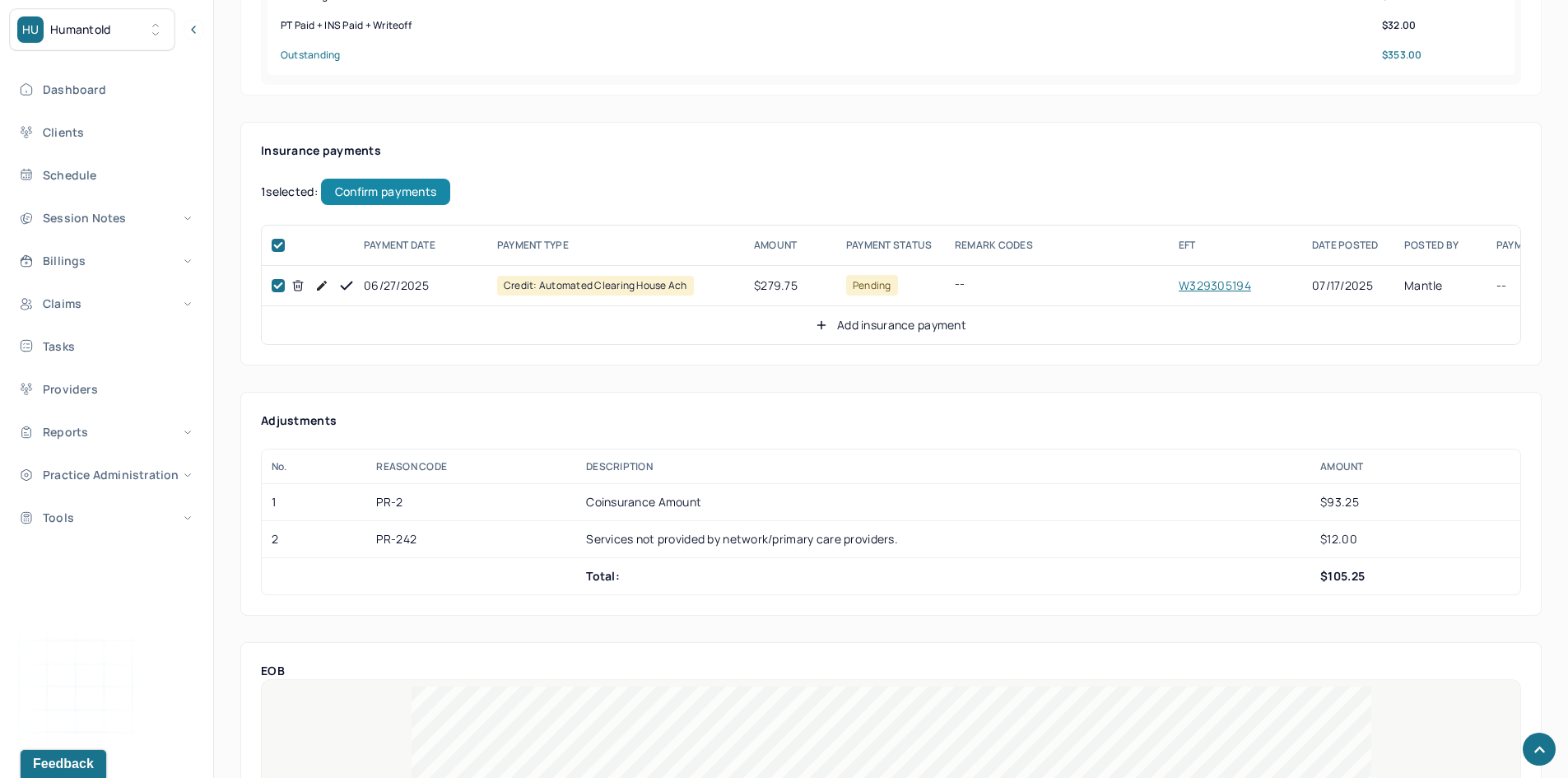 click on "Confirm payments" at bounding box center [385, 192] 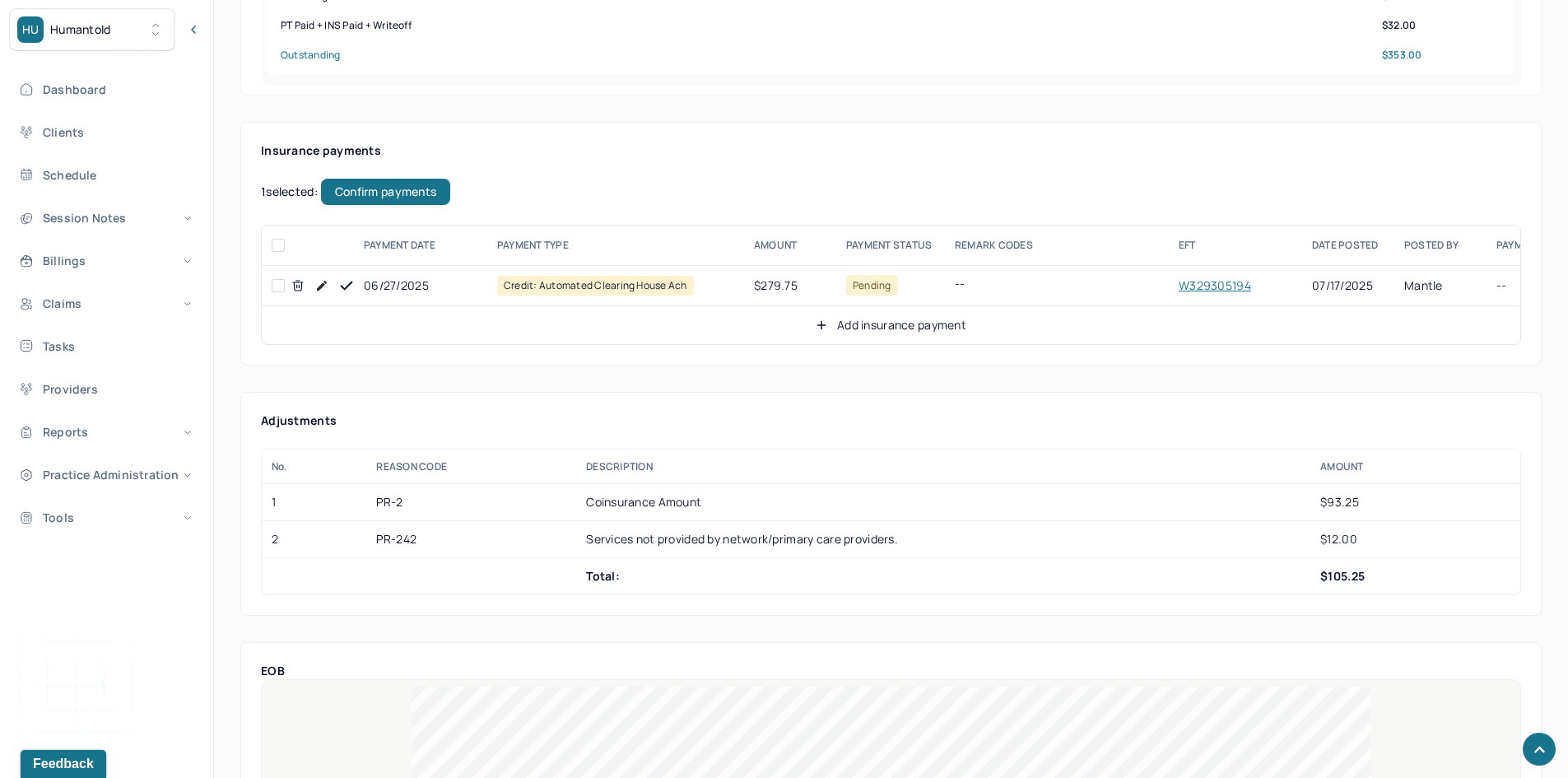 checkbox on "false" 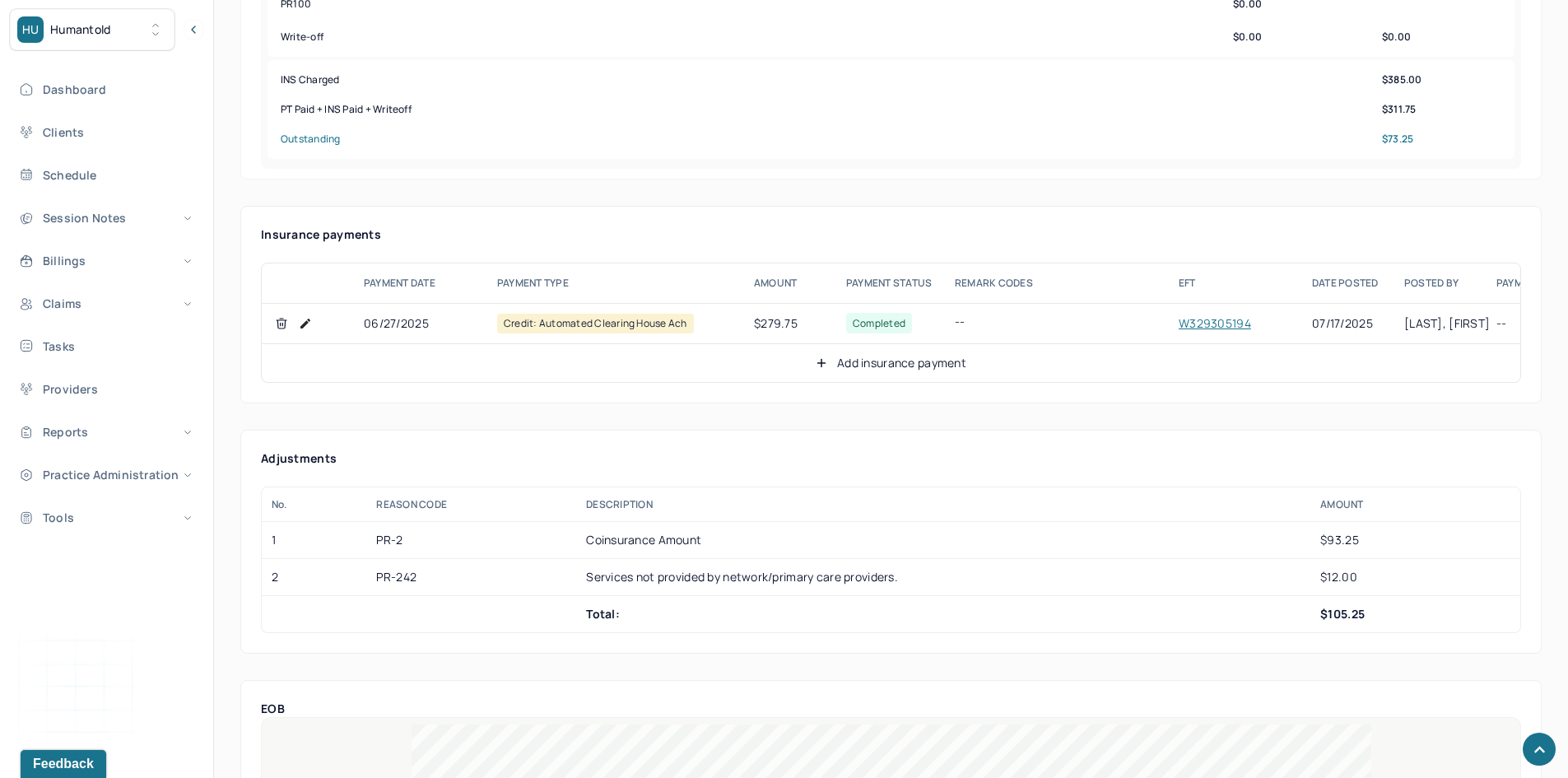 scroll, scrollTop: 823, scrollLeft: 0, axis: vertical 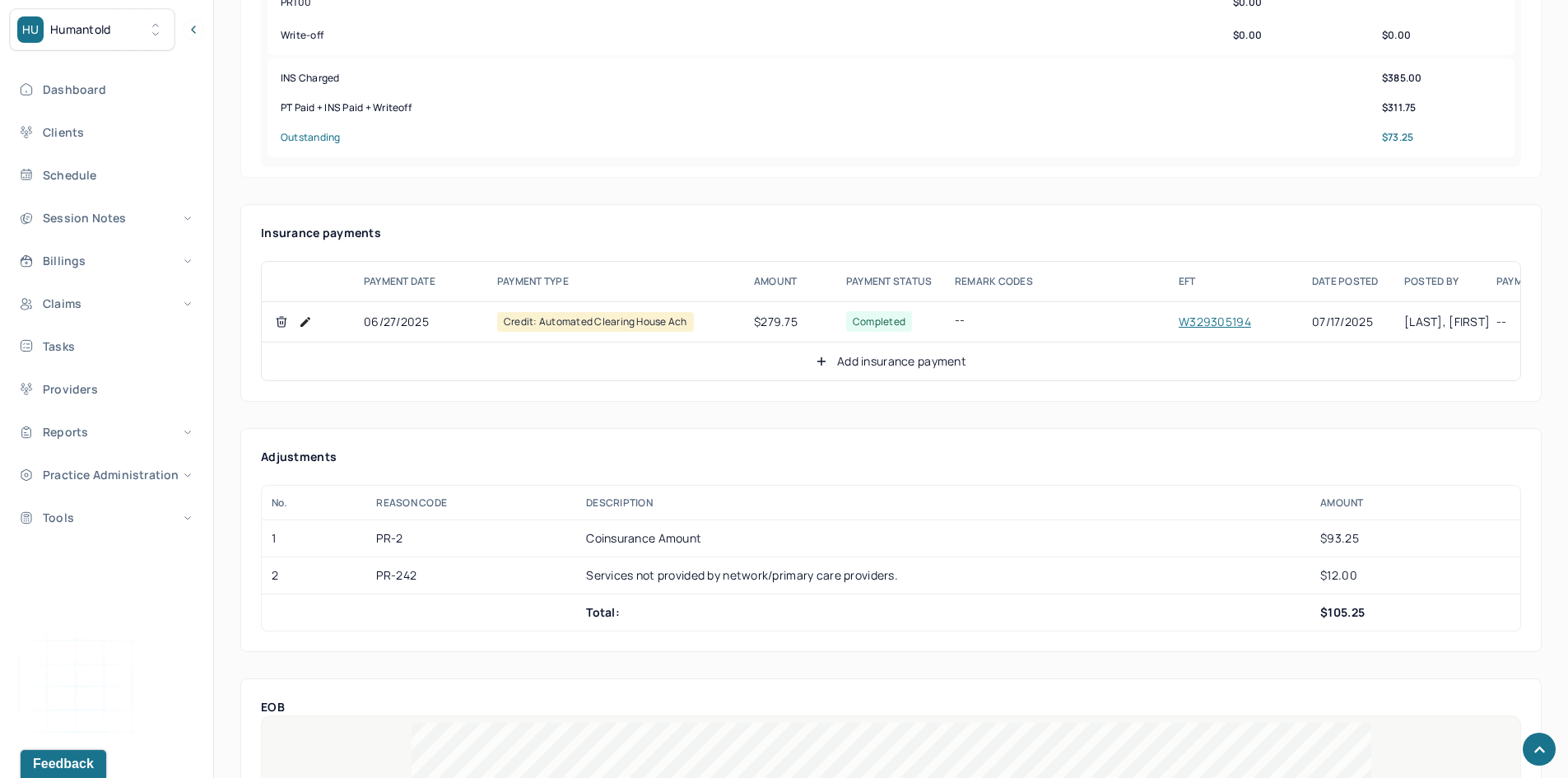 click 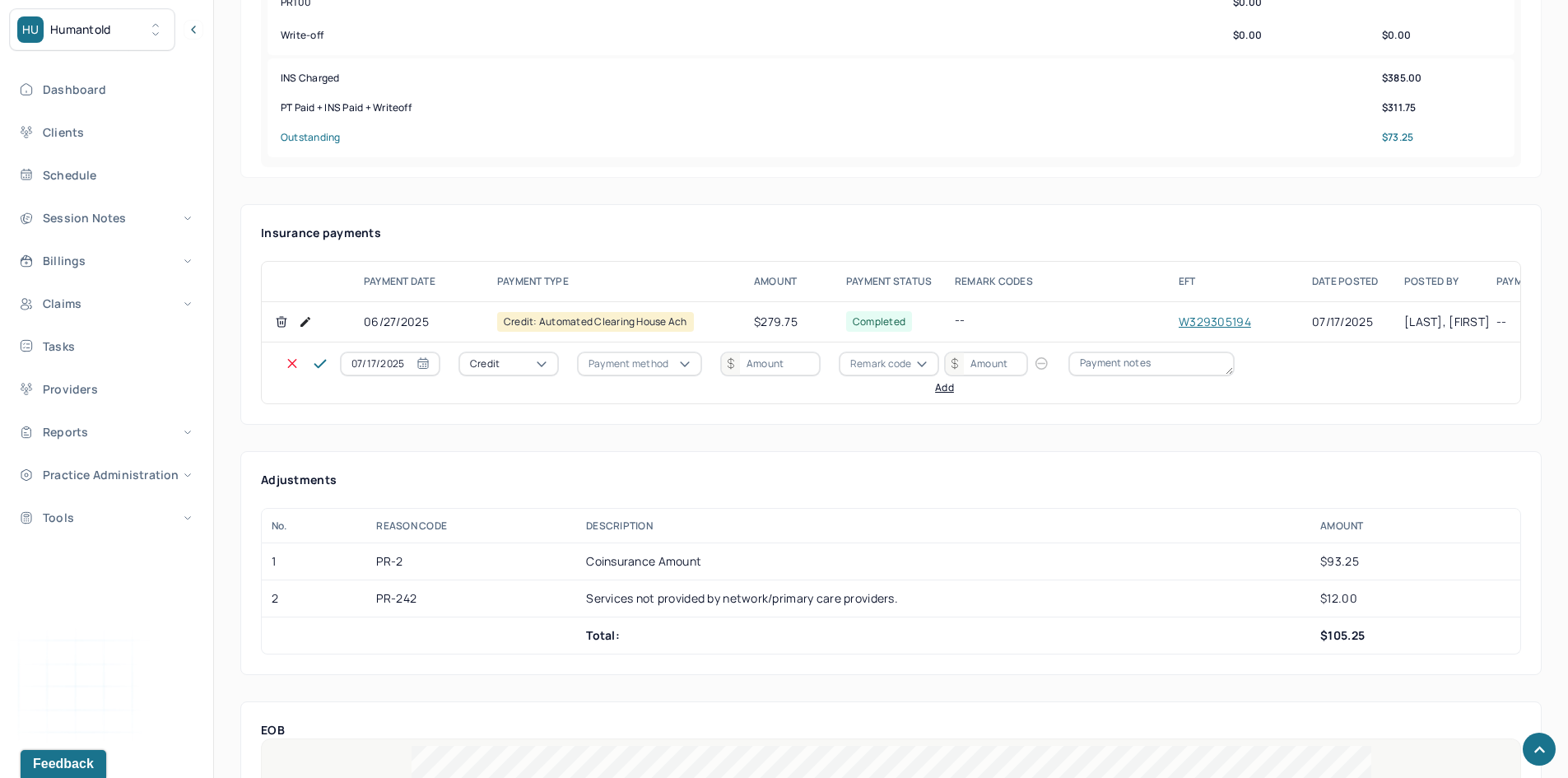 click on "Credit" at bounding box center (509, 364) 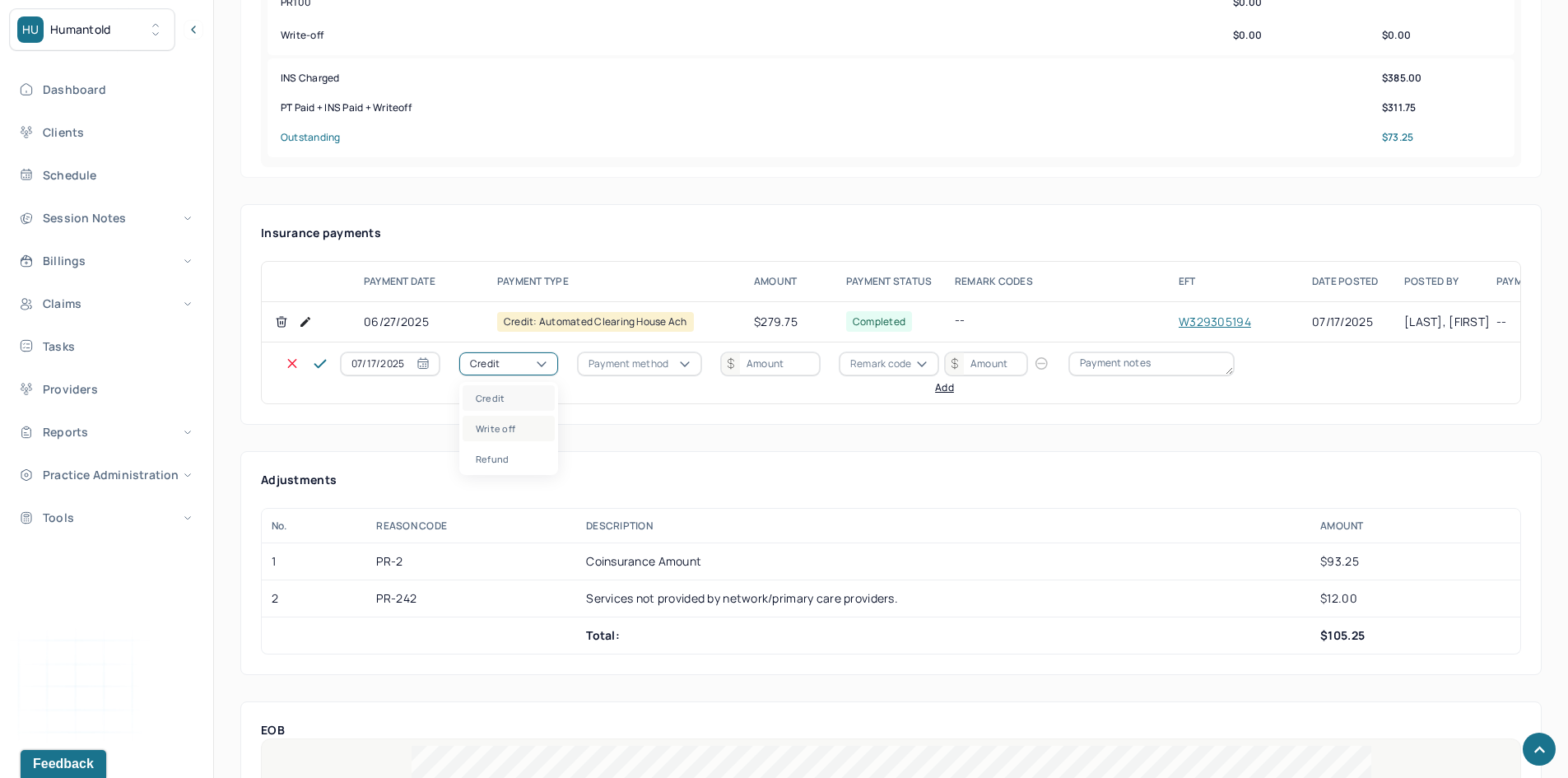 click on "Write off" at bounding box center [509, 428] 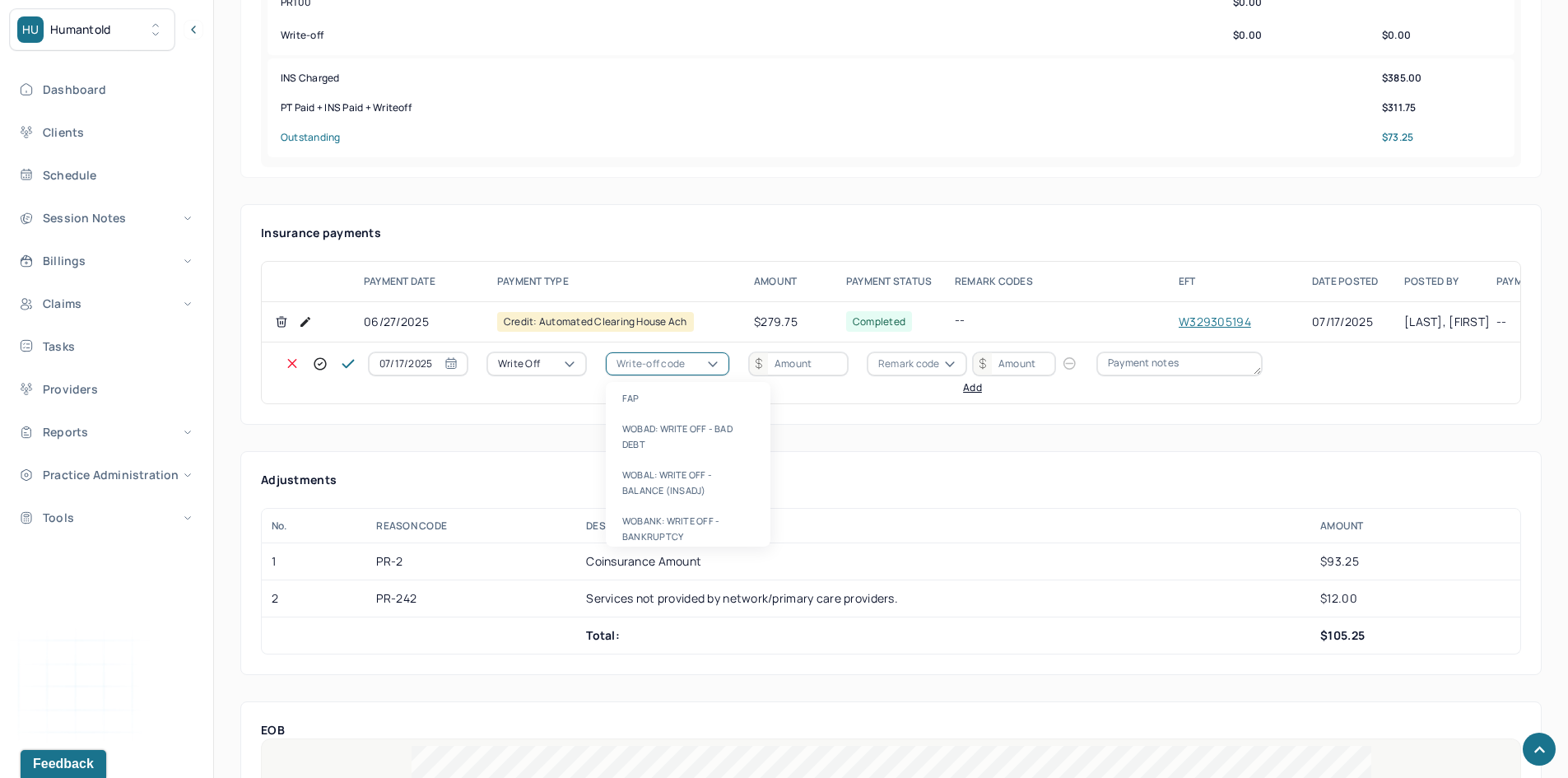 click on "Write-off code" at bounding box center [668, 364] 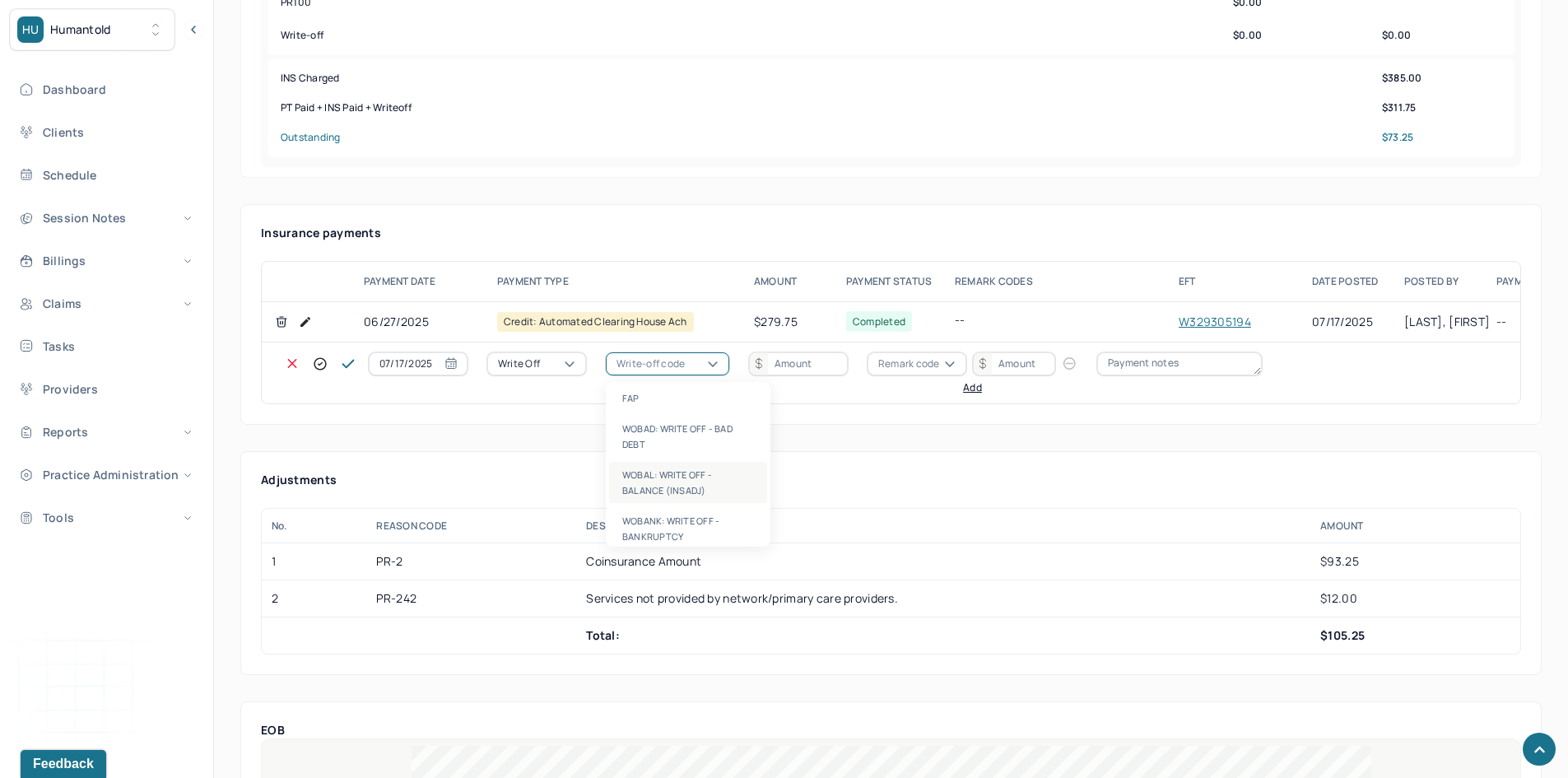 click on "WOBAL: WRITE OFF - BALANCE (INSADJ)" at bounding box center [688, 482] 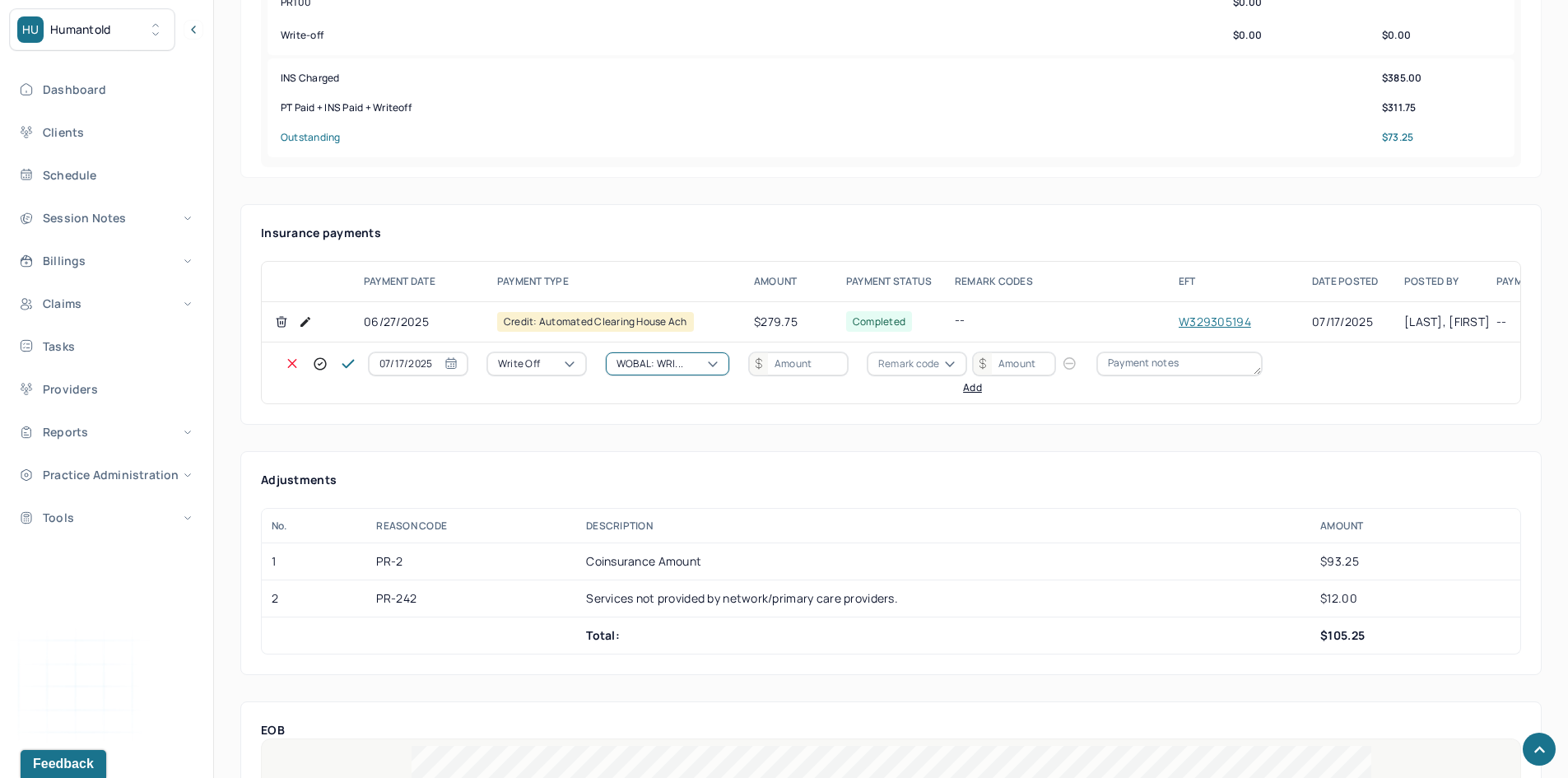click at bounding box center (798, 364) 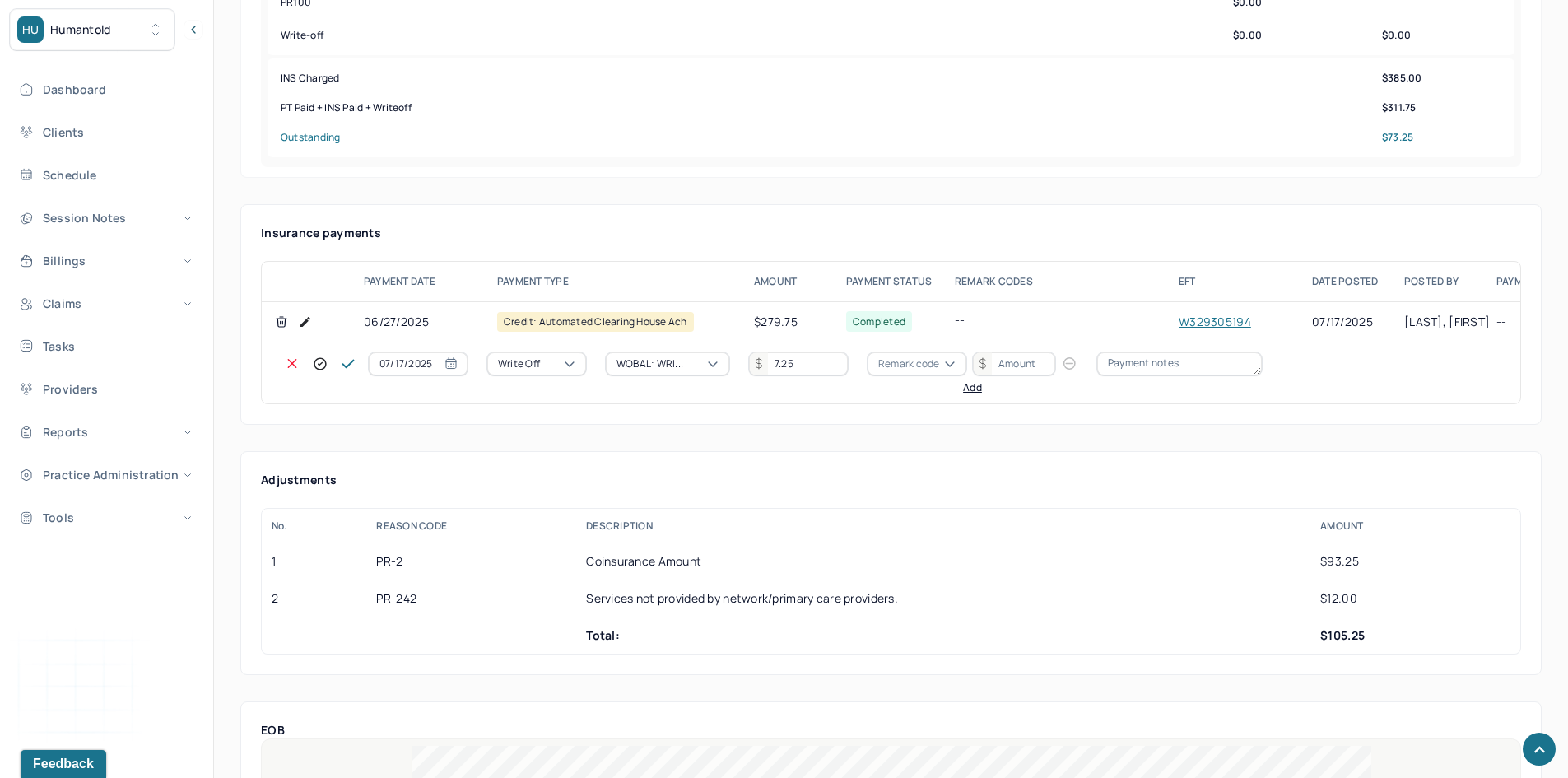 drag, startPoint x: 814, startPoint y: 368, endPoint x: 770, endPoint y: 362, distance: 44.407207 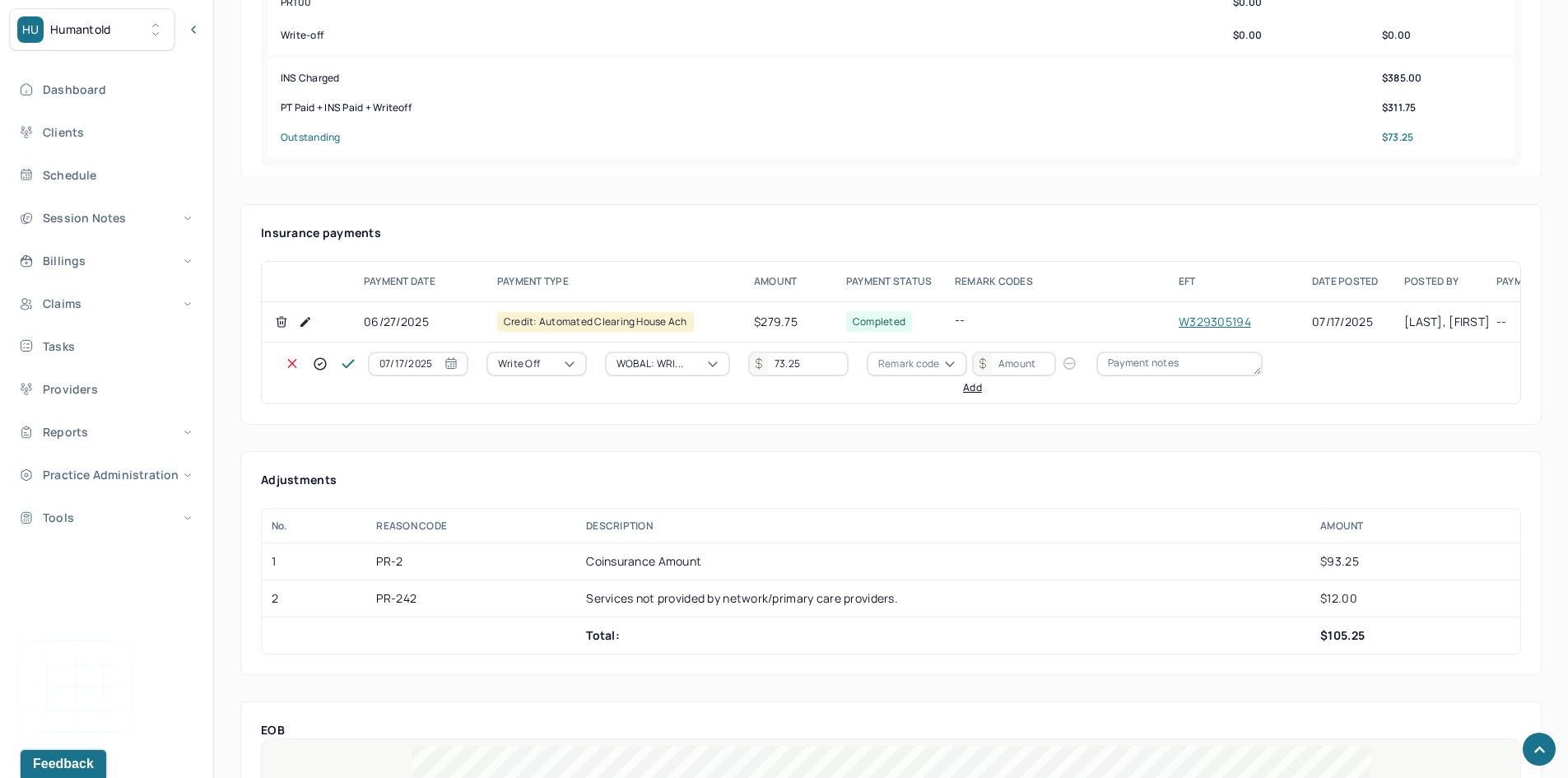 type on "73.25" 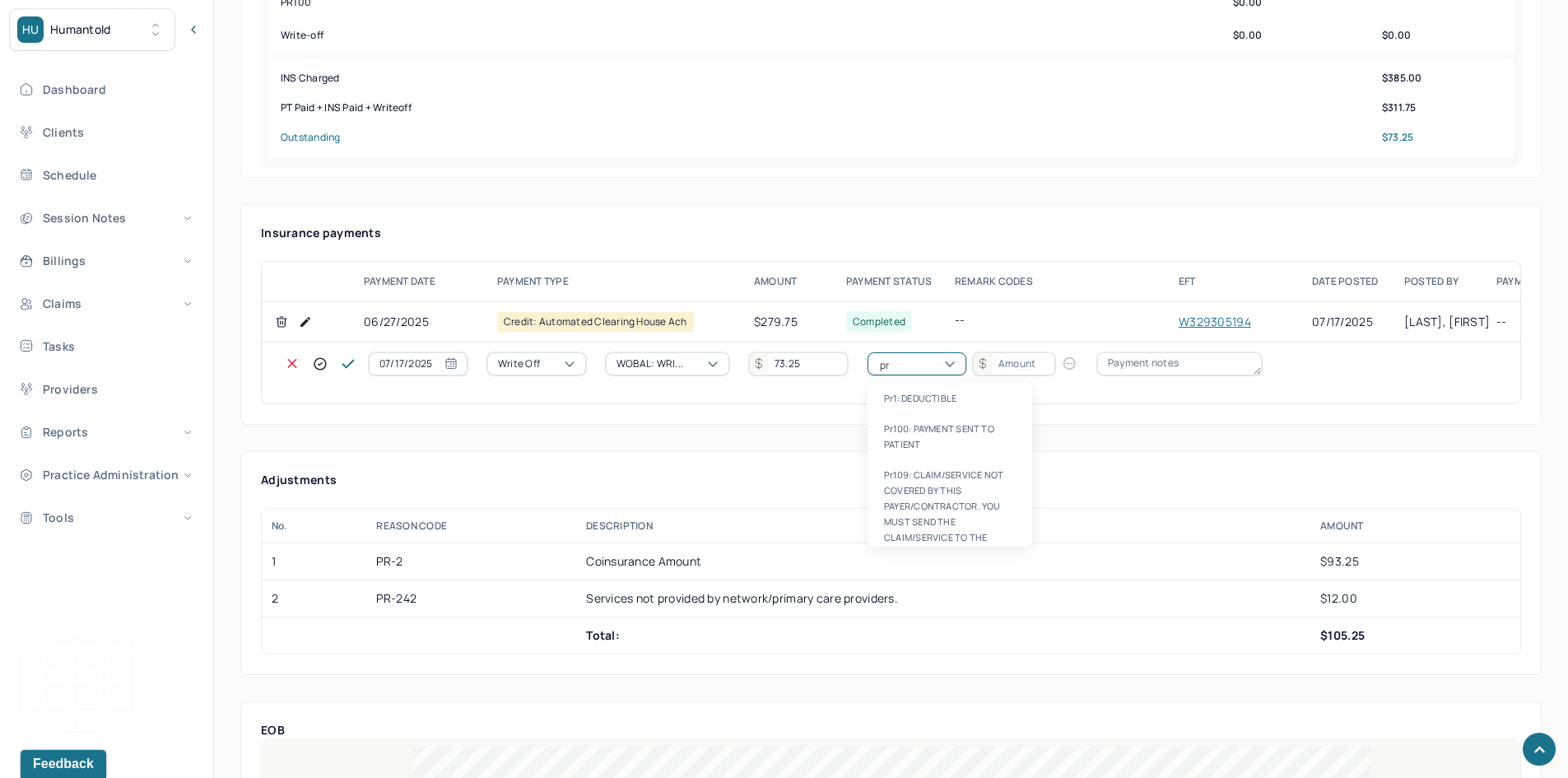 type on "pr2" 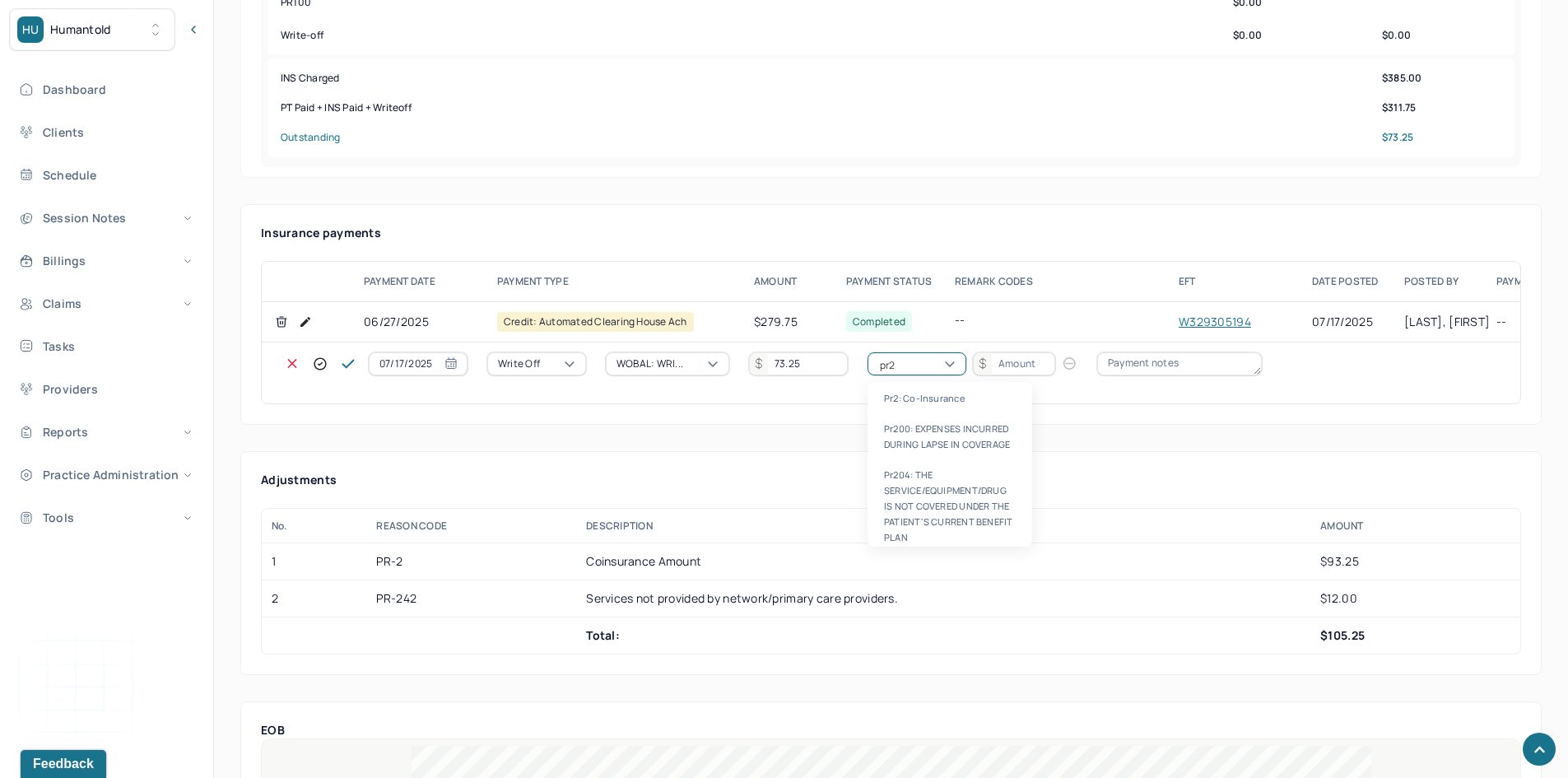 type 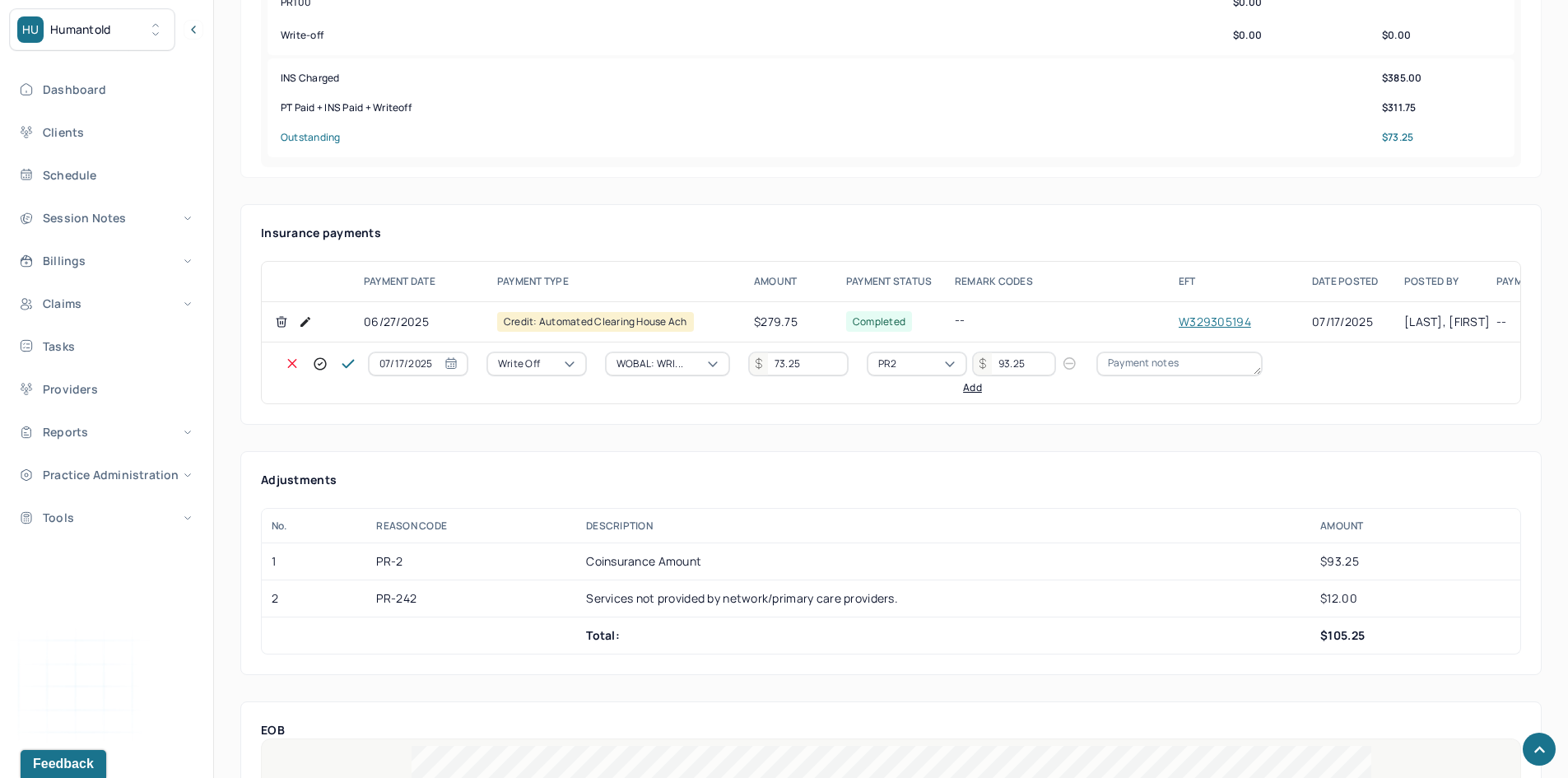 type on "93.25" 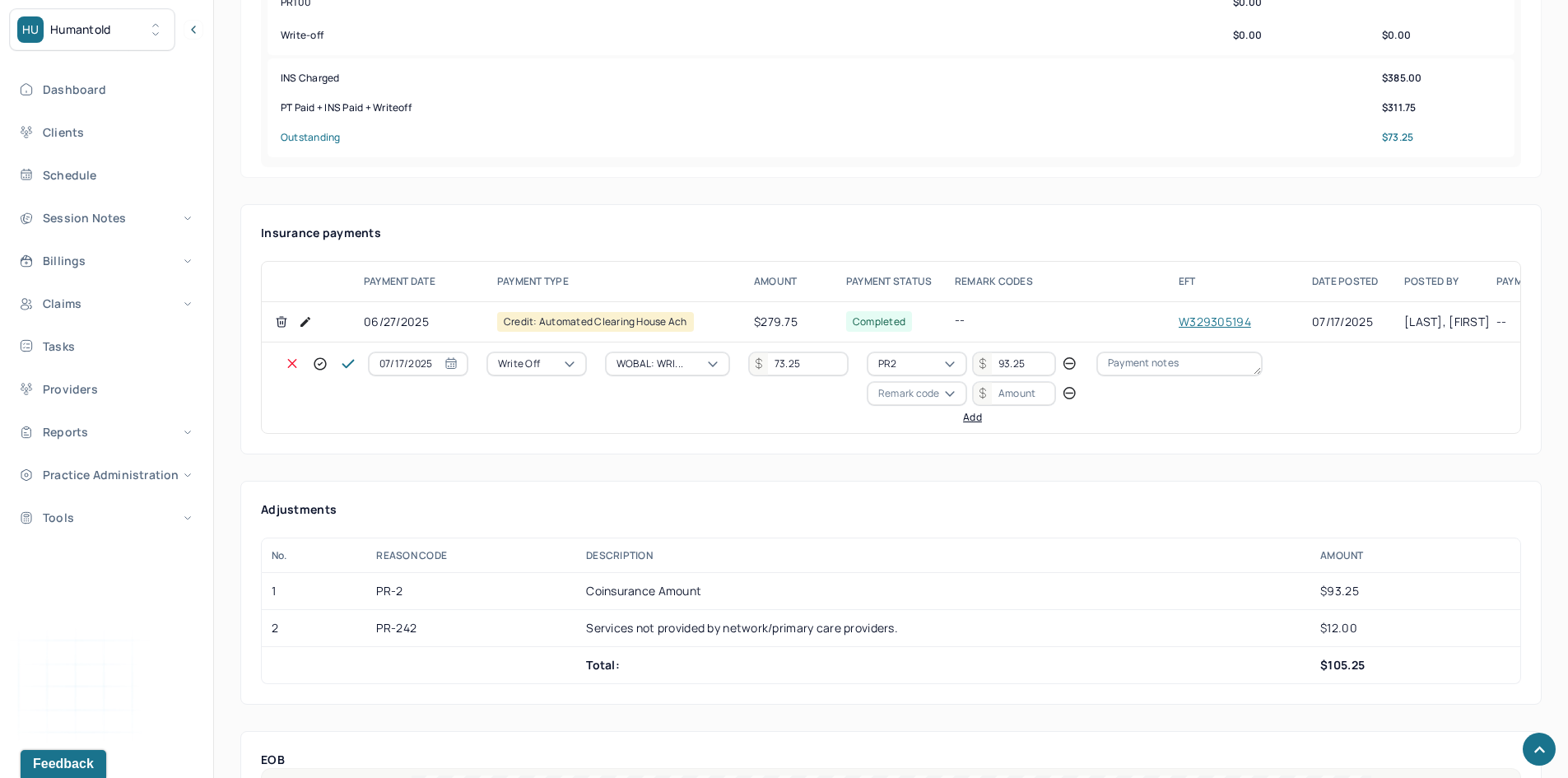 click on "Remark code" at bounding box center (909, 394) 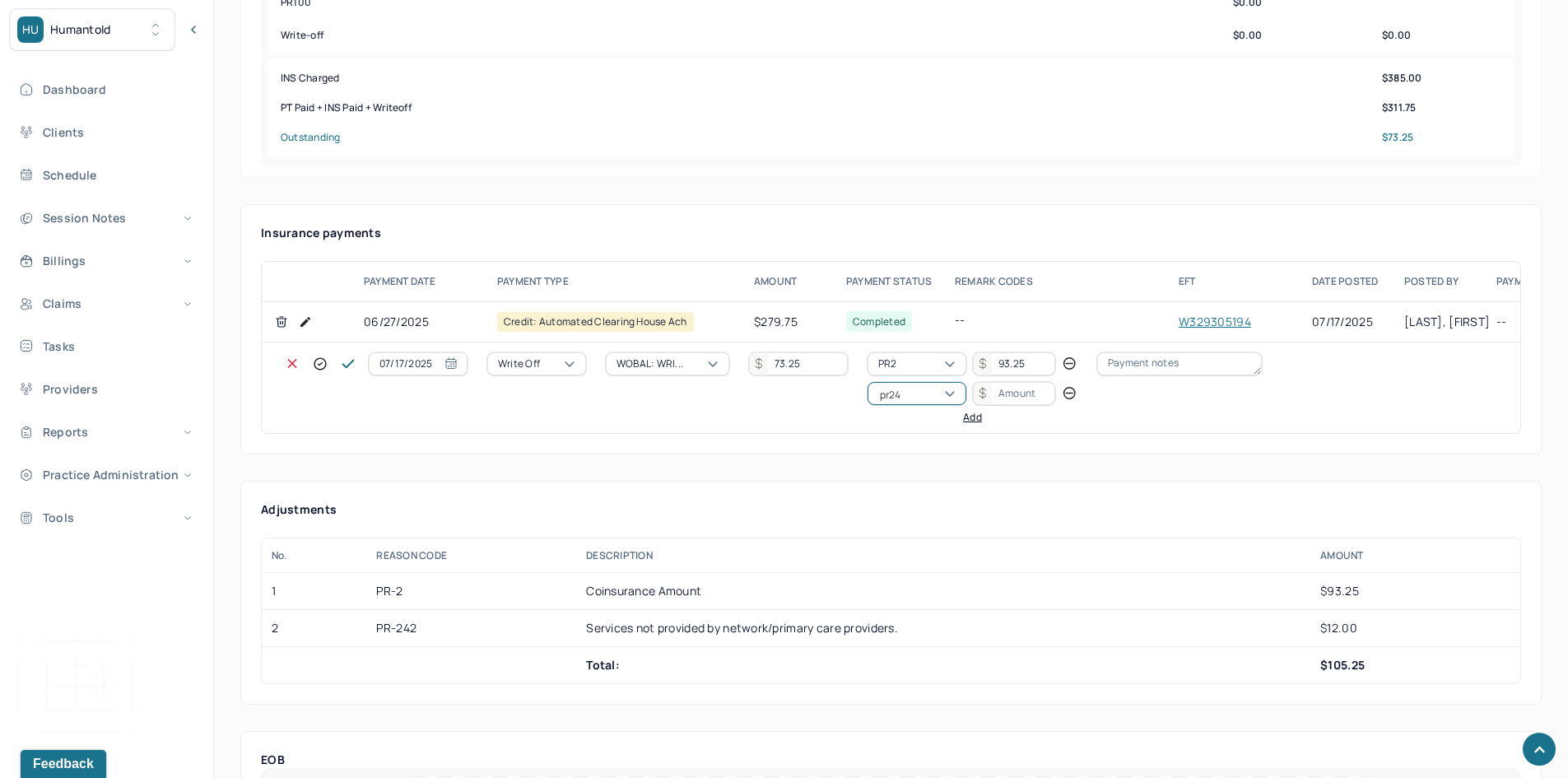 scroll, scrollTop: 0, scrollLeft: 0, axis: both 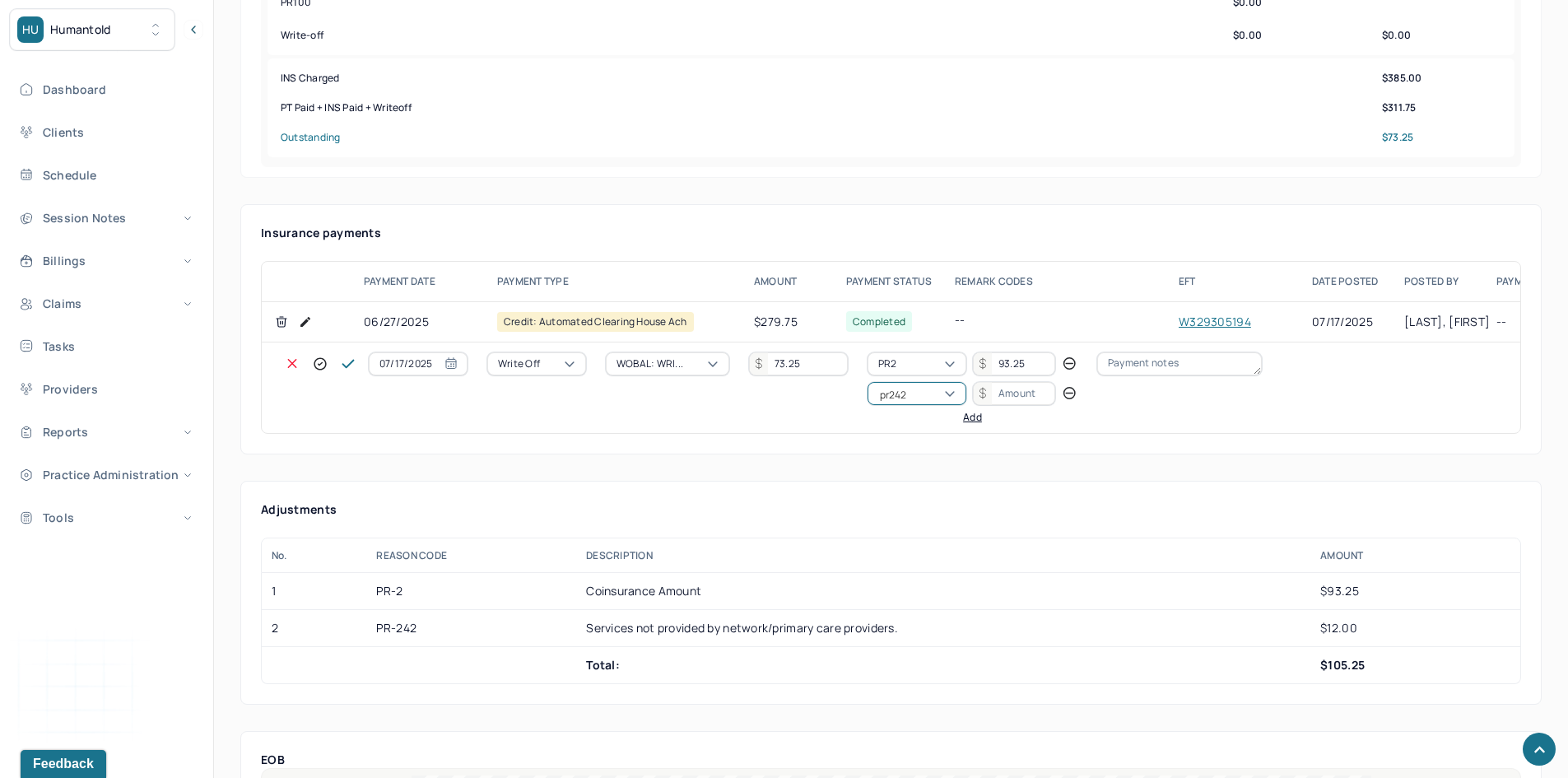 type 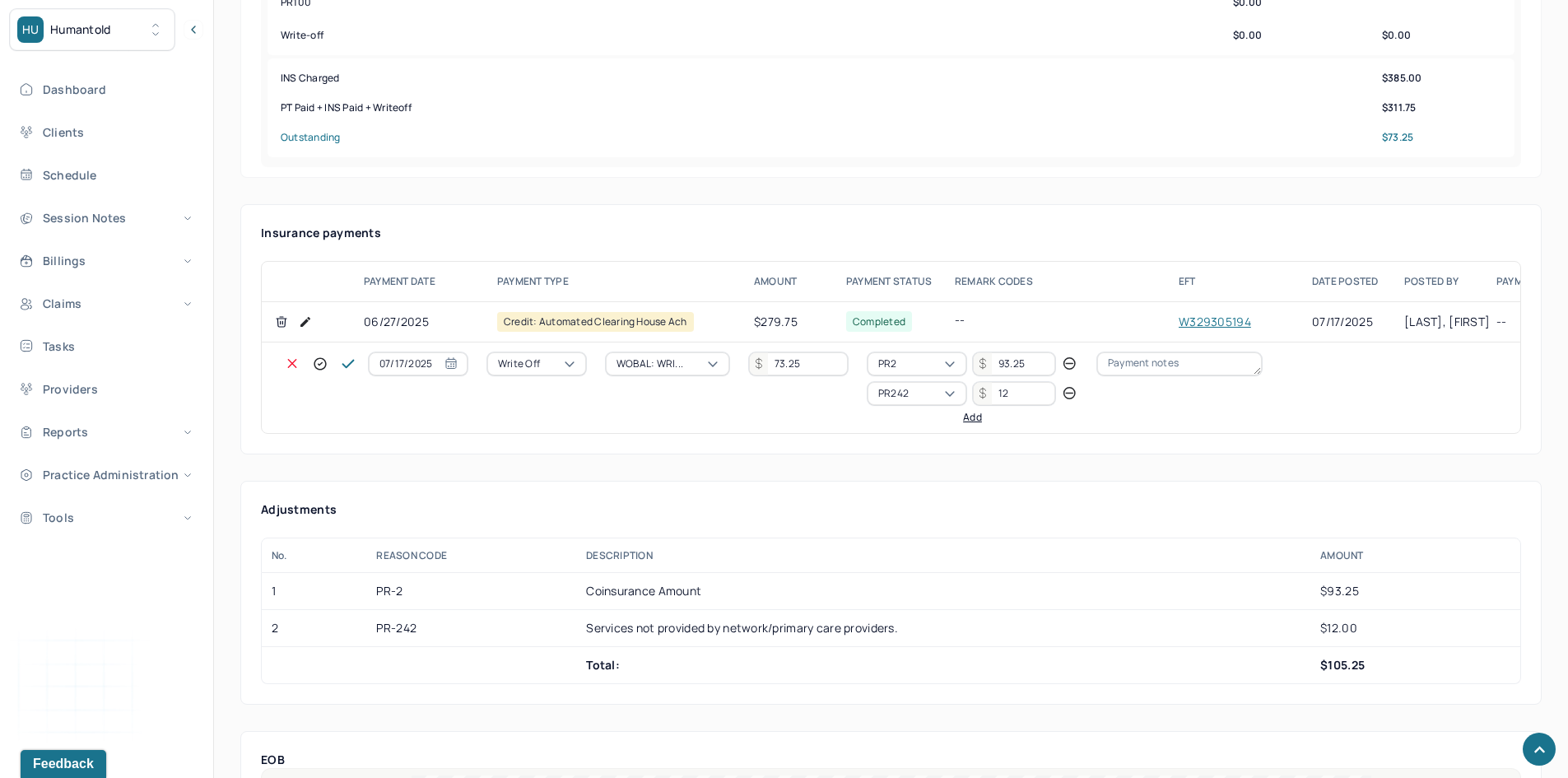 type on "12" 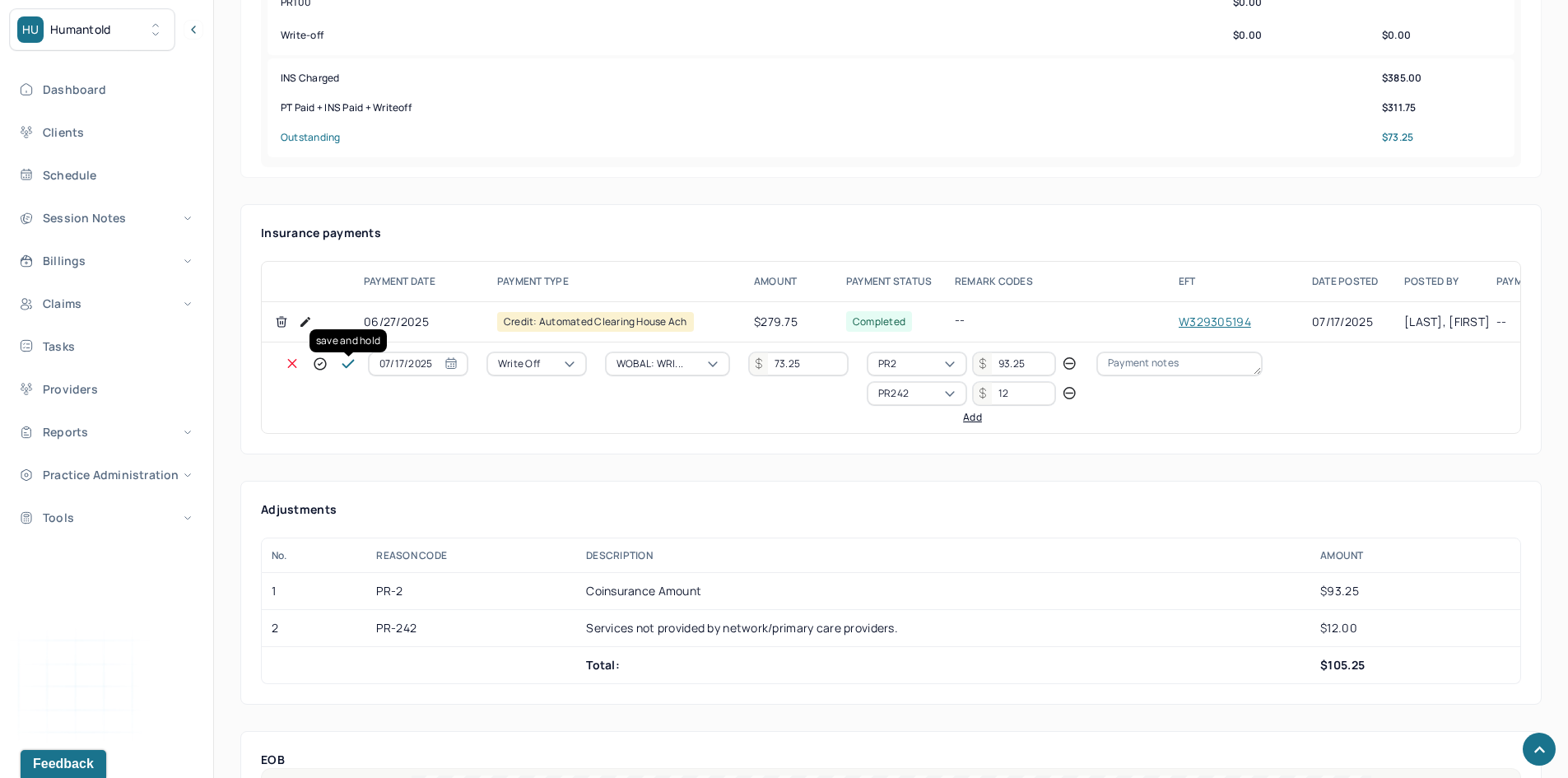 click 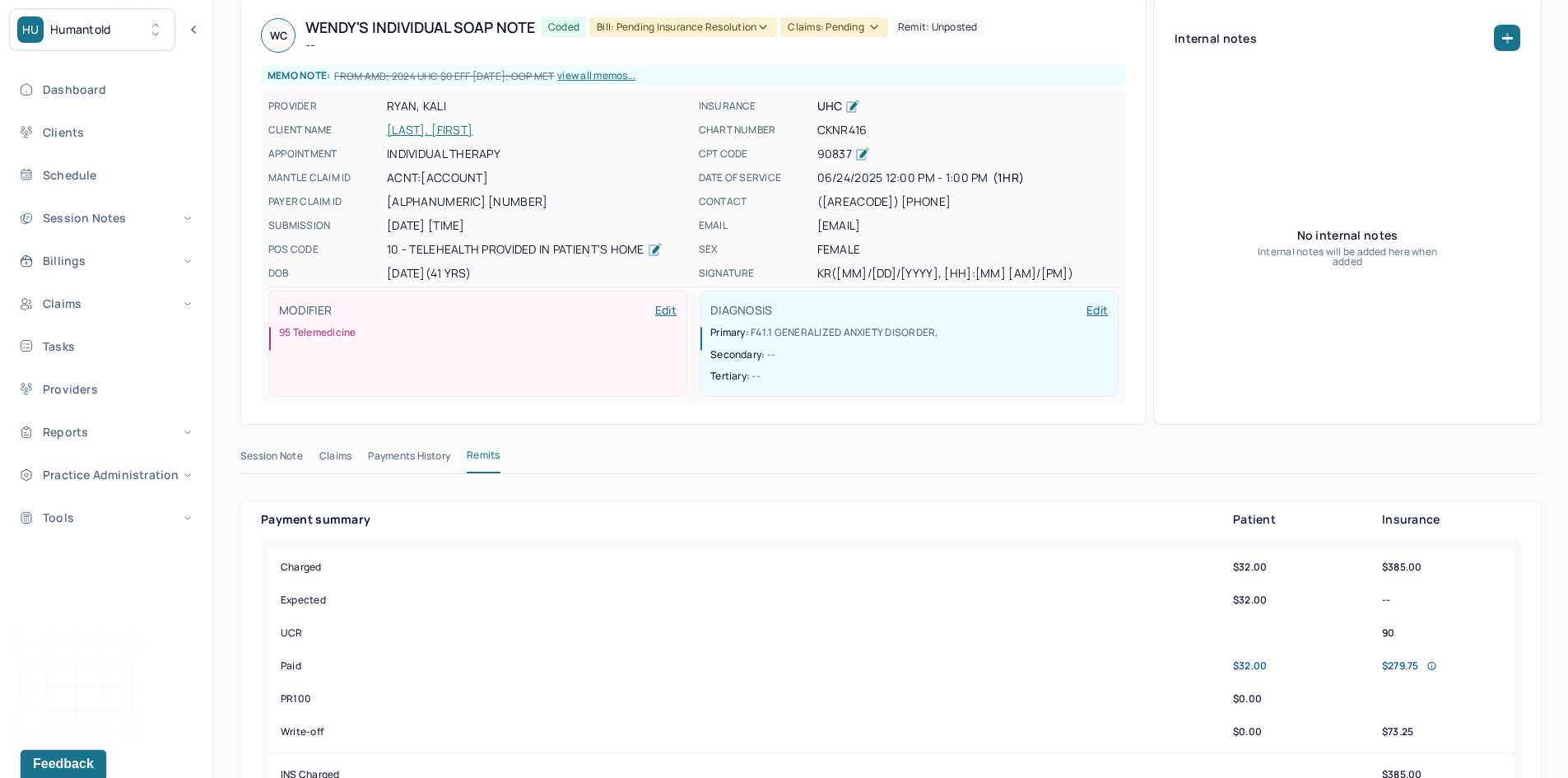 scroll, scrollTop: 0, scrollLeft: 0, axis: both 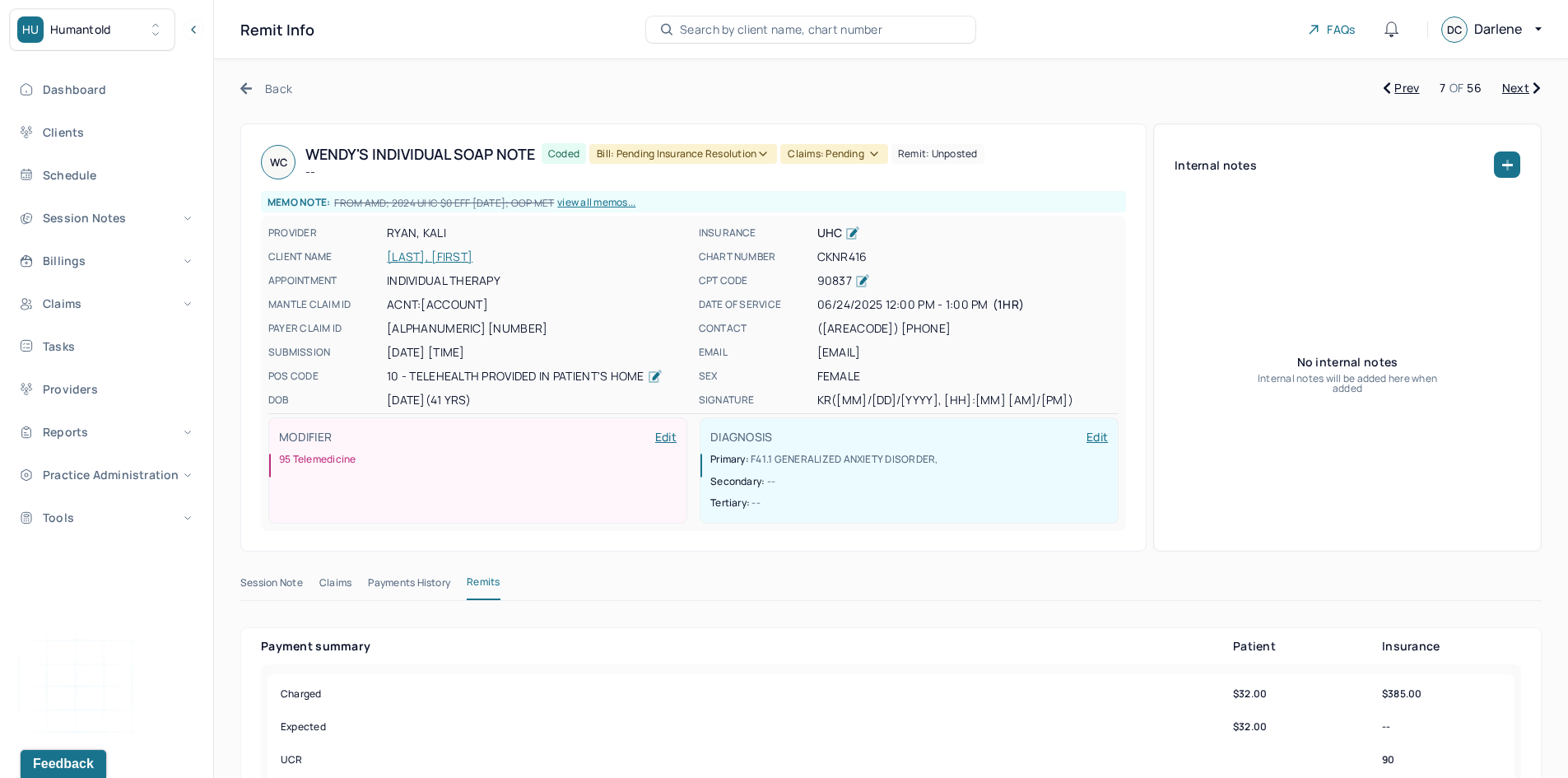 click on "Bill: Pending Insurance Resolution" at bounding box center [683, 154] 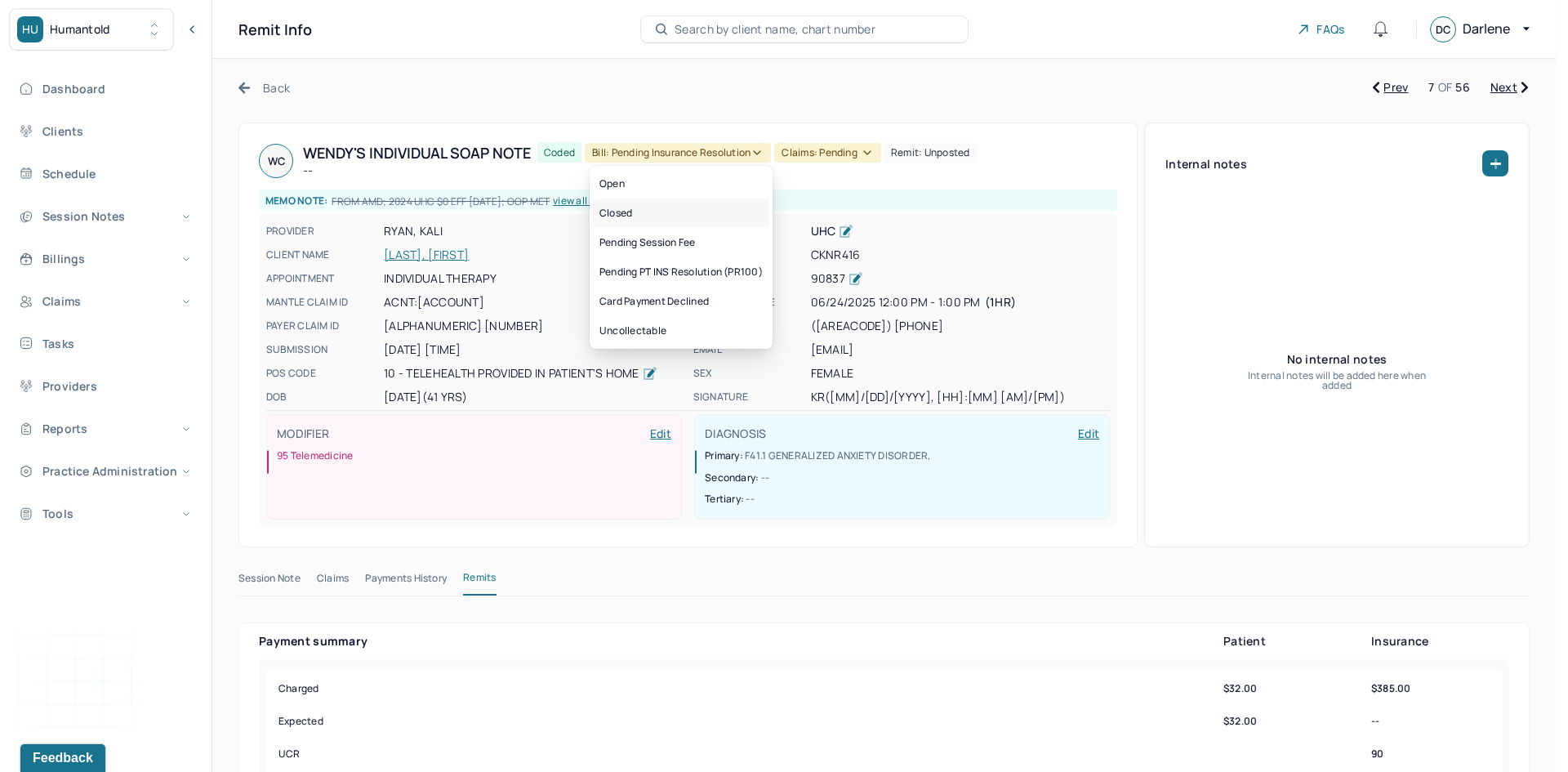 click on "Closed" at bounding box center [681, 213] 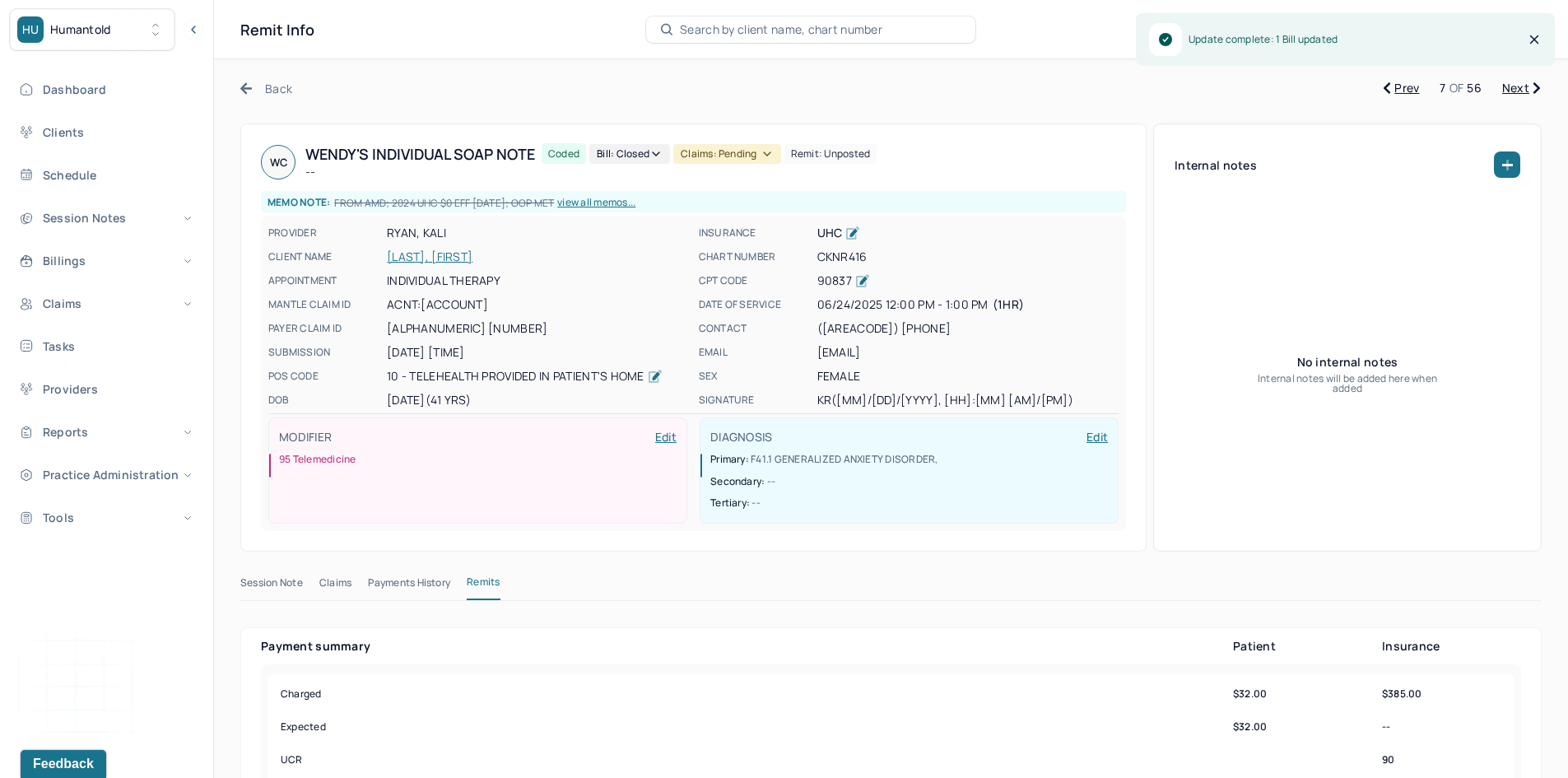 click on "Claims: pending" at bounding box center [727, 154] 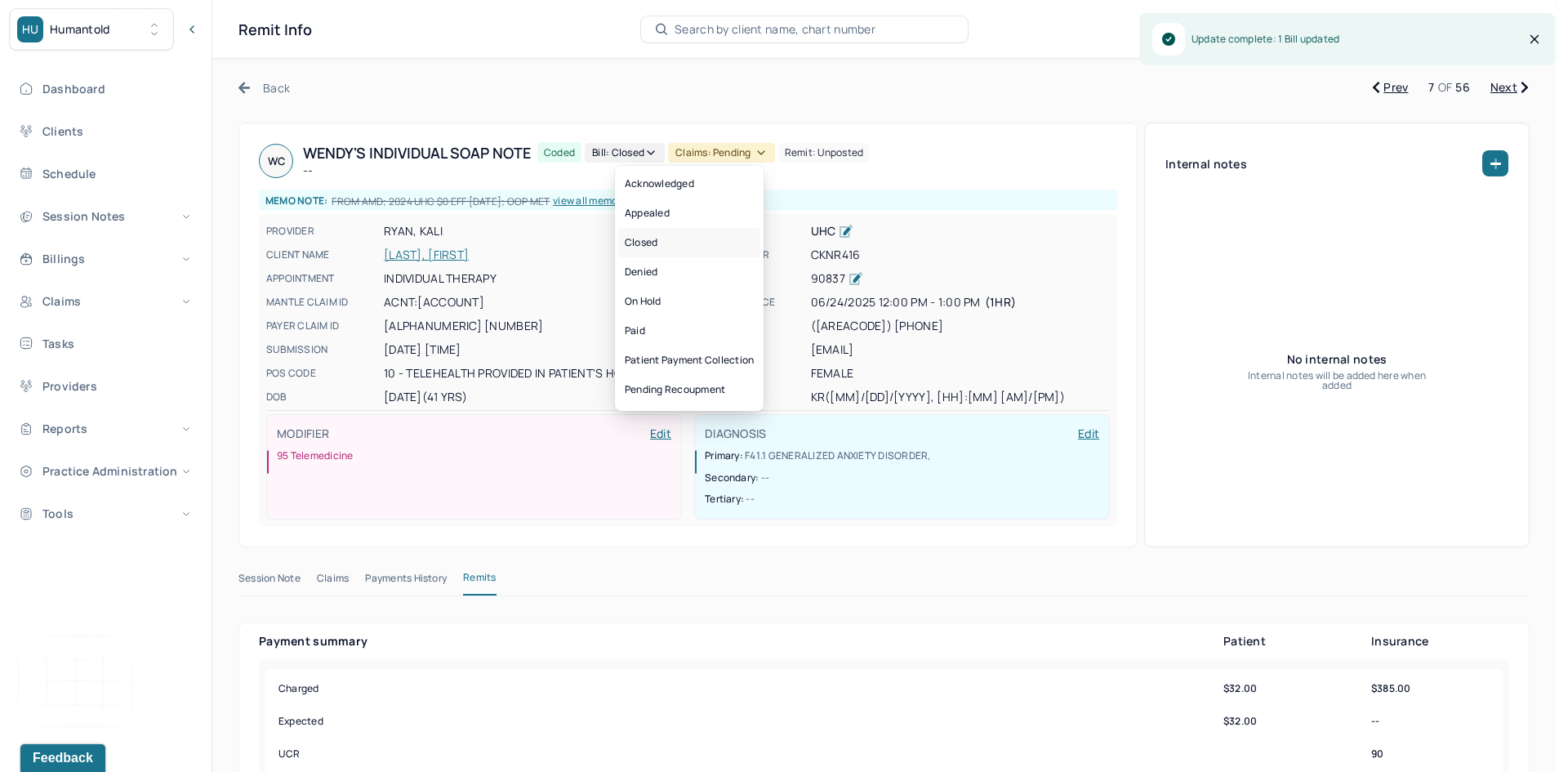 click on "Closed" at bounding box center [689, 243] 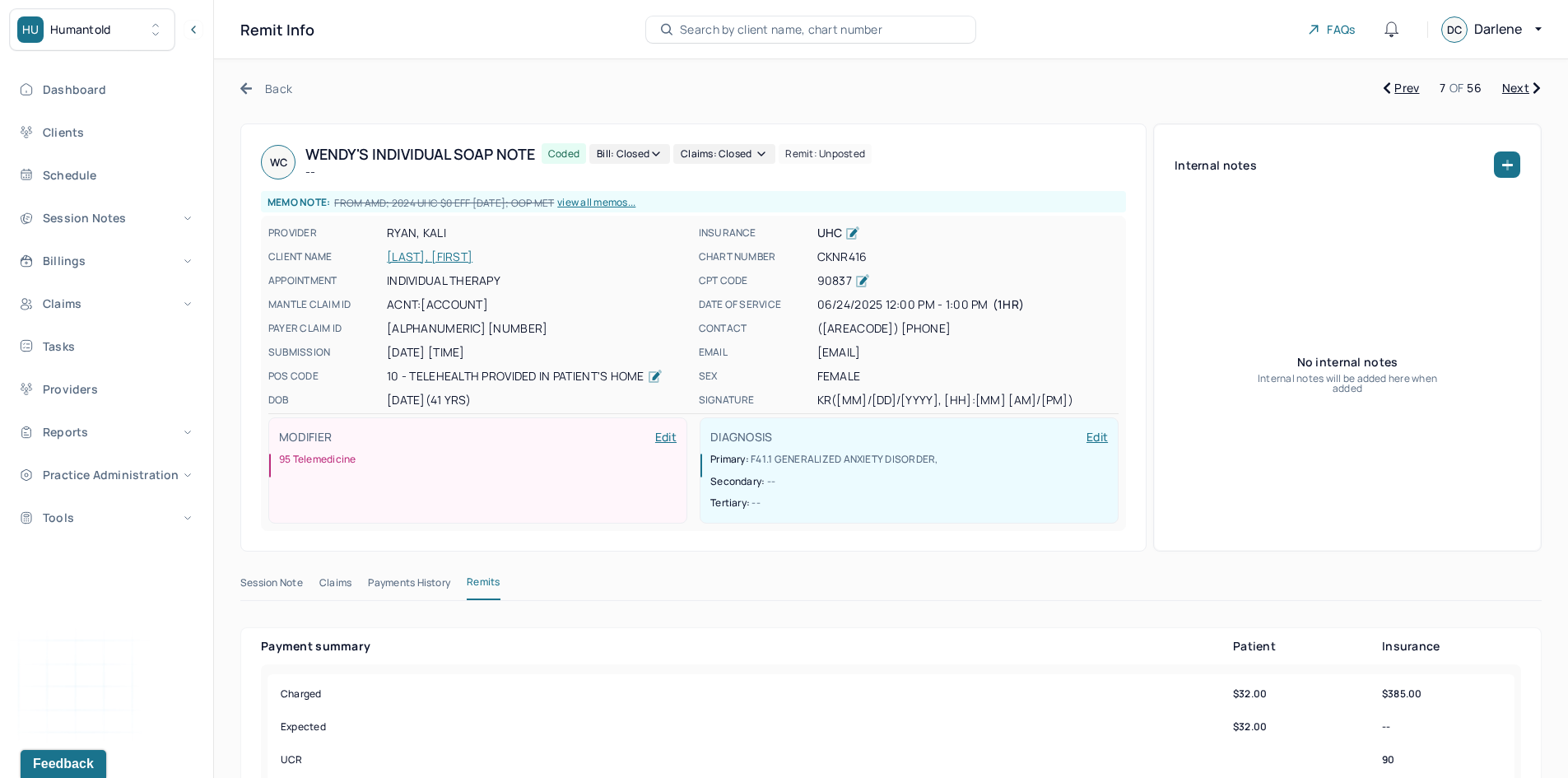 click on "Next" at bounding box center [1521, 88] 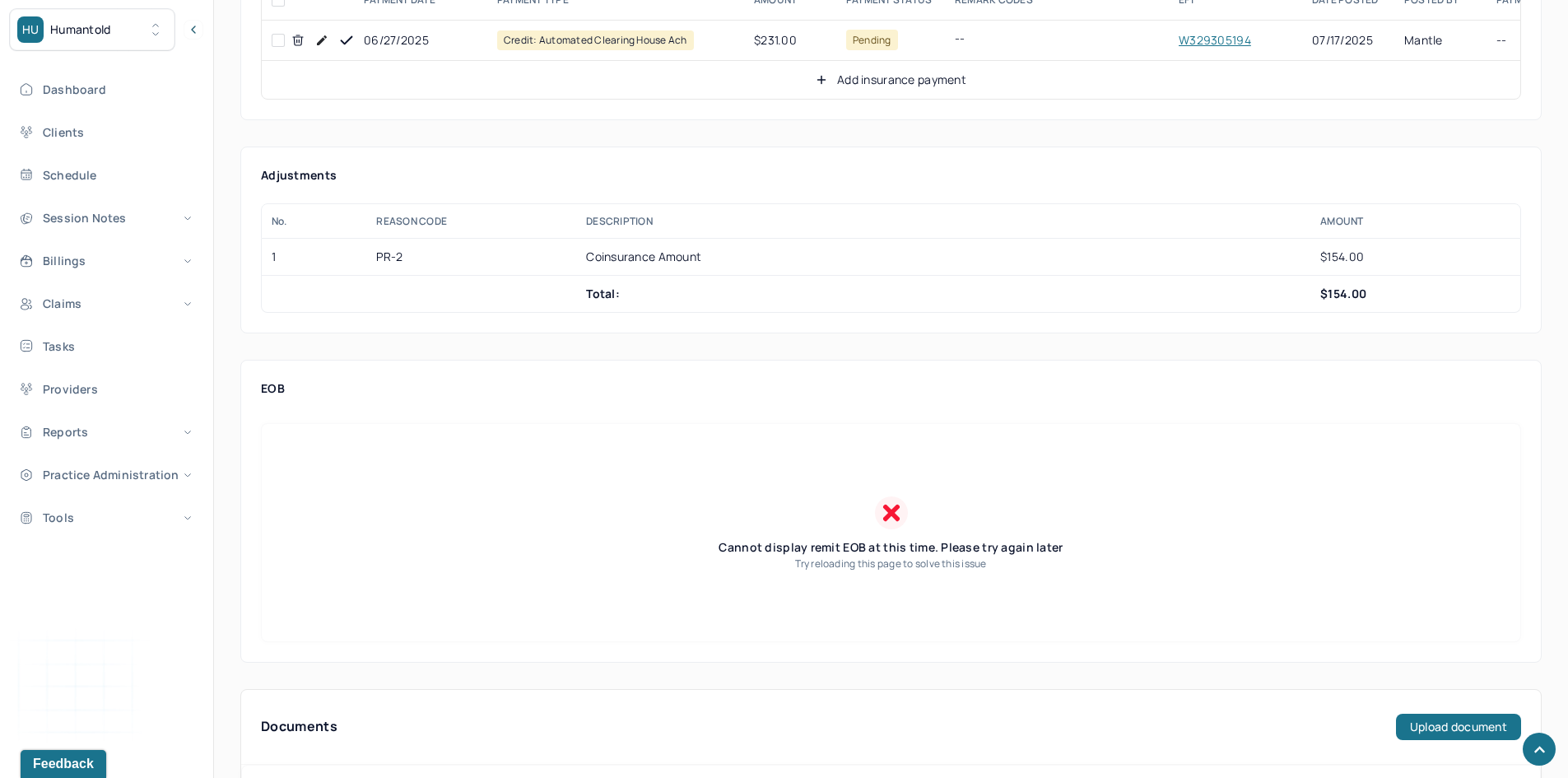 scroll, scrollTop: 906, scrollLeft: 0, axis: vertical 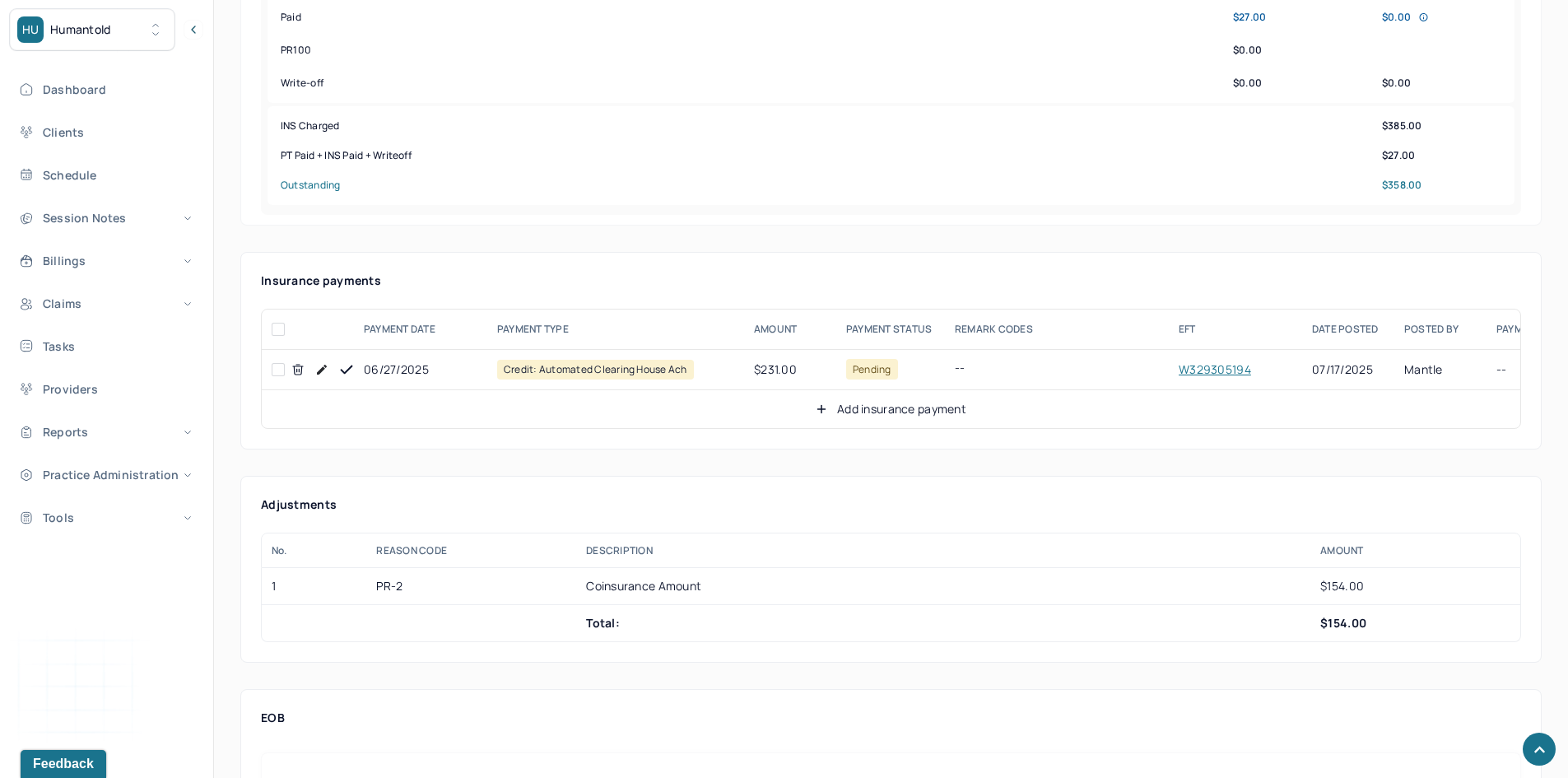 click at bounding box center (278, 370) 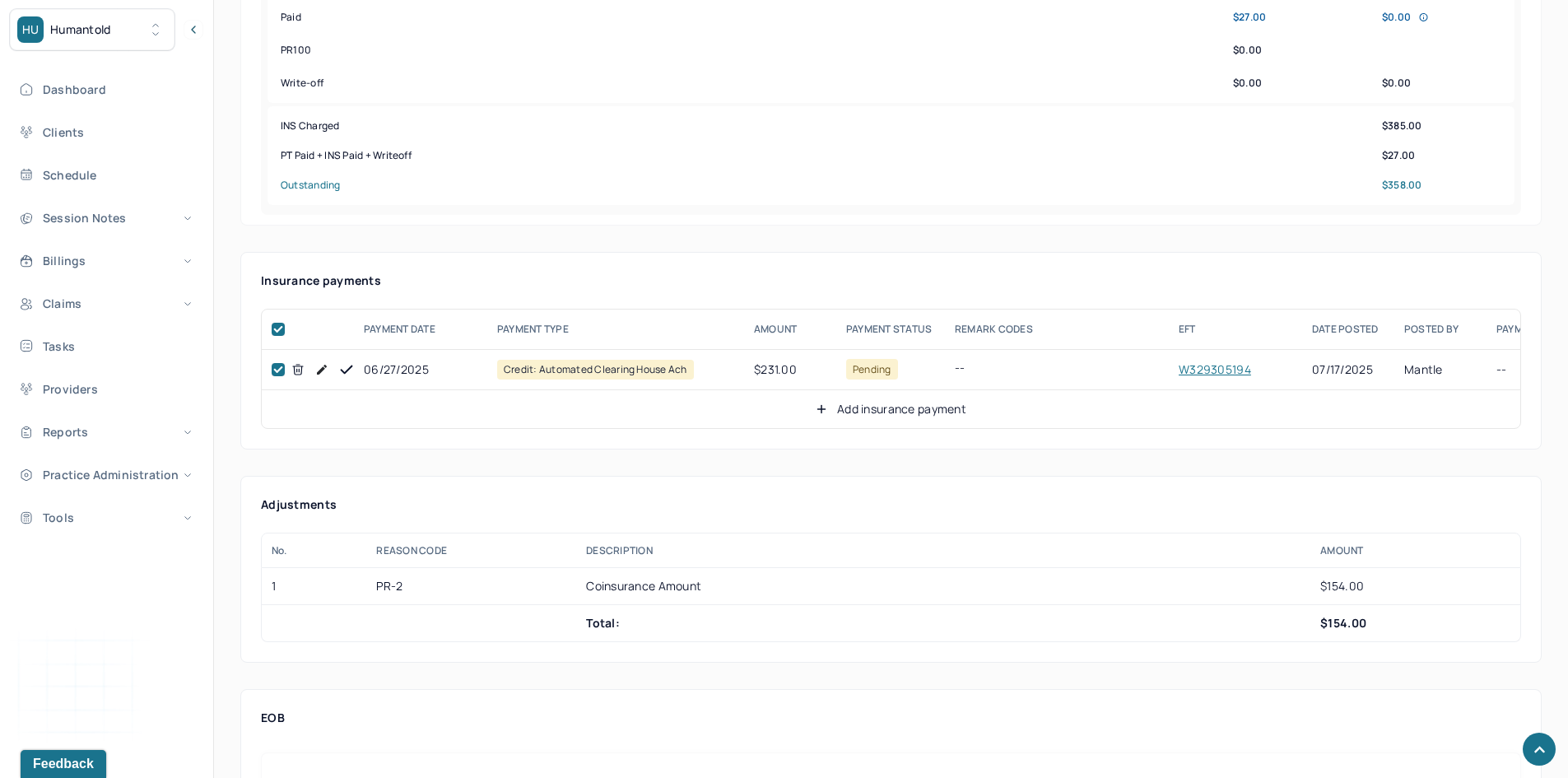 checkbox on "true" 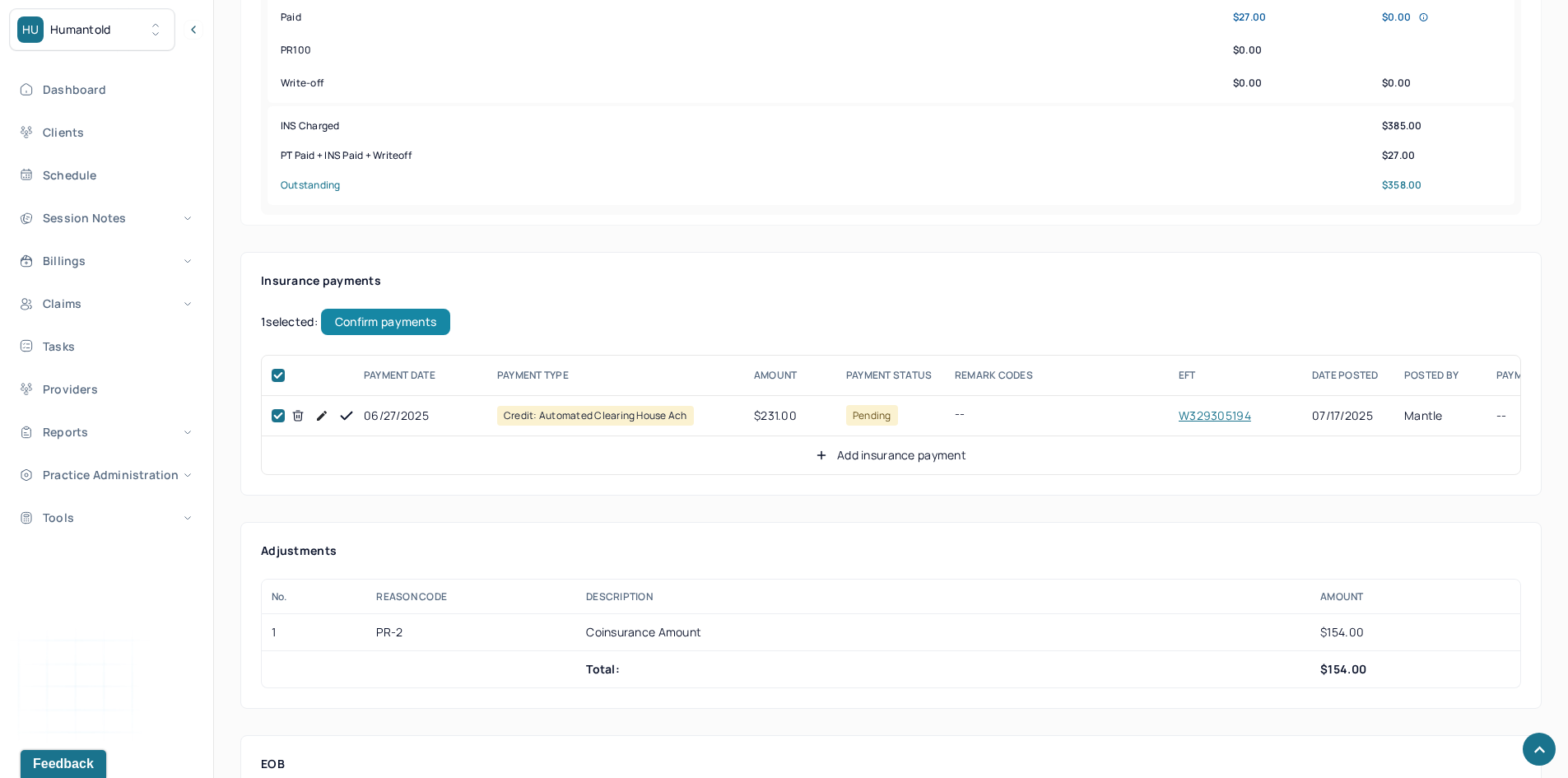 click on "Confirm payments" at bounding box center (385, 322) 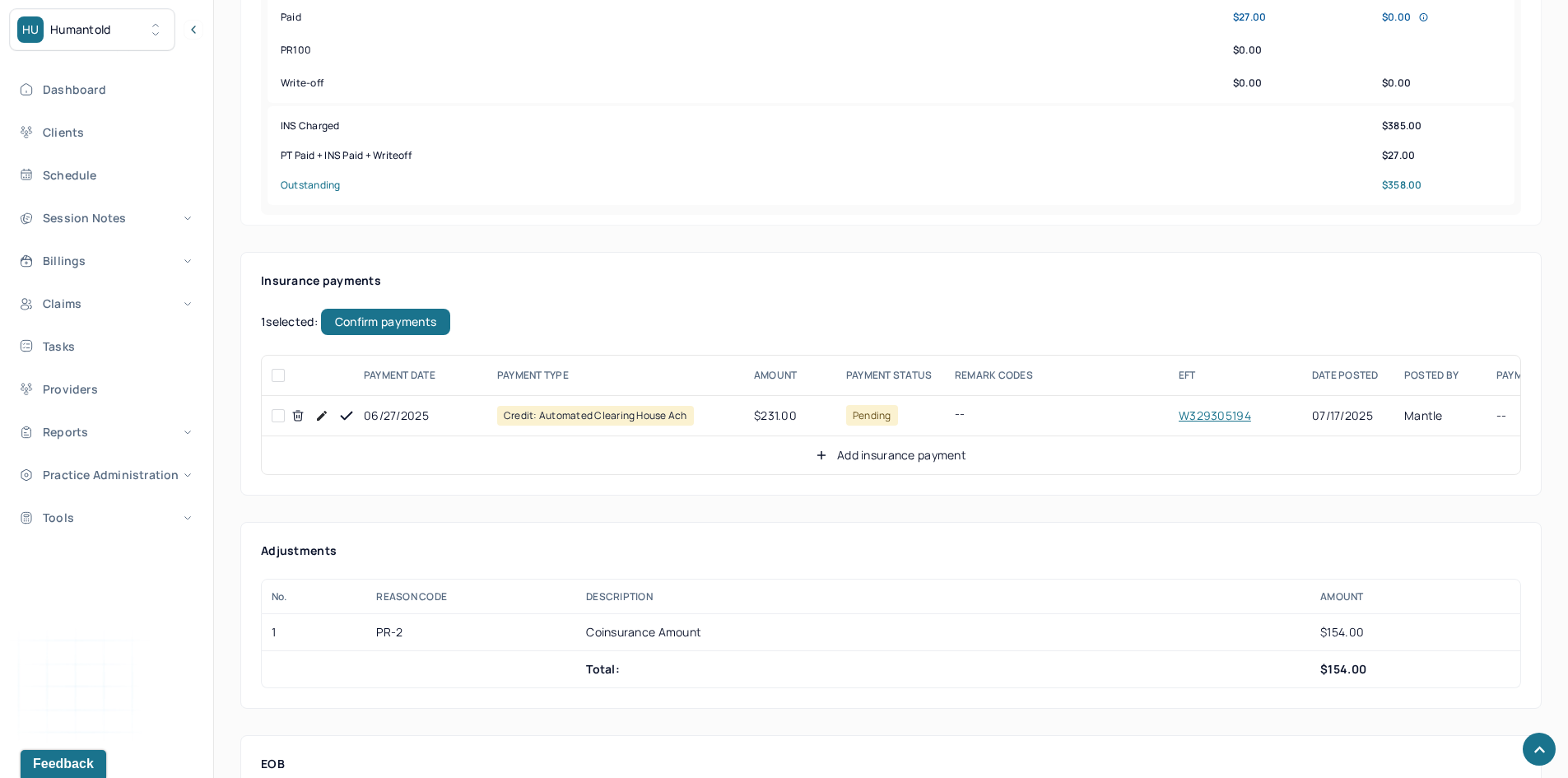checkbox on "false" 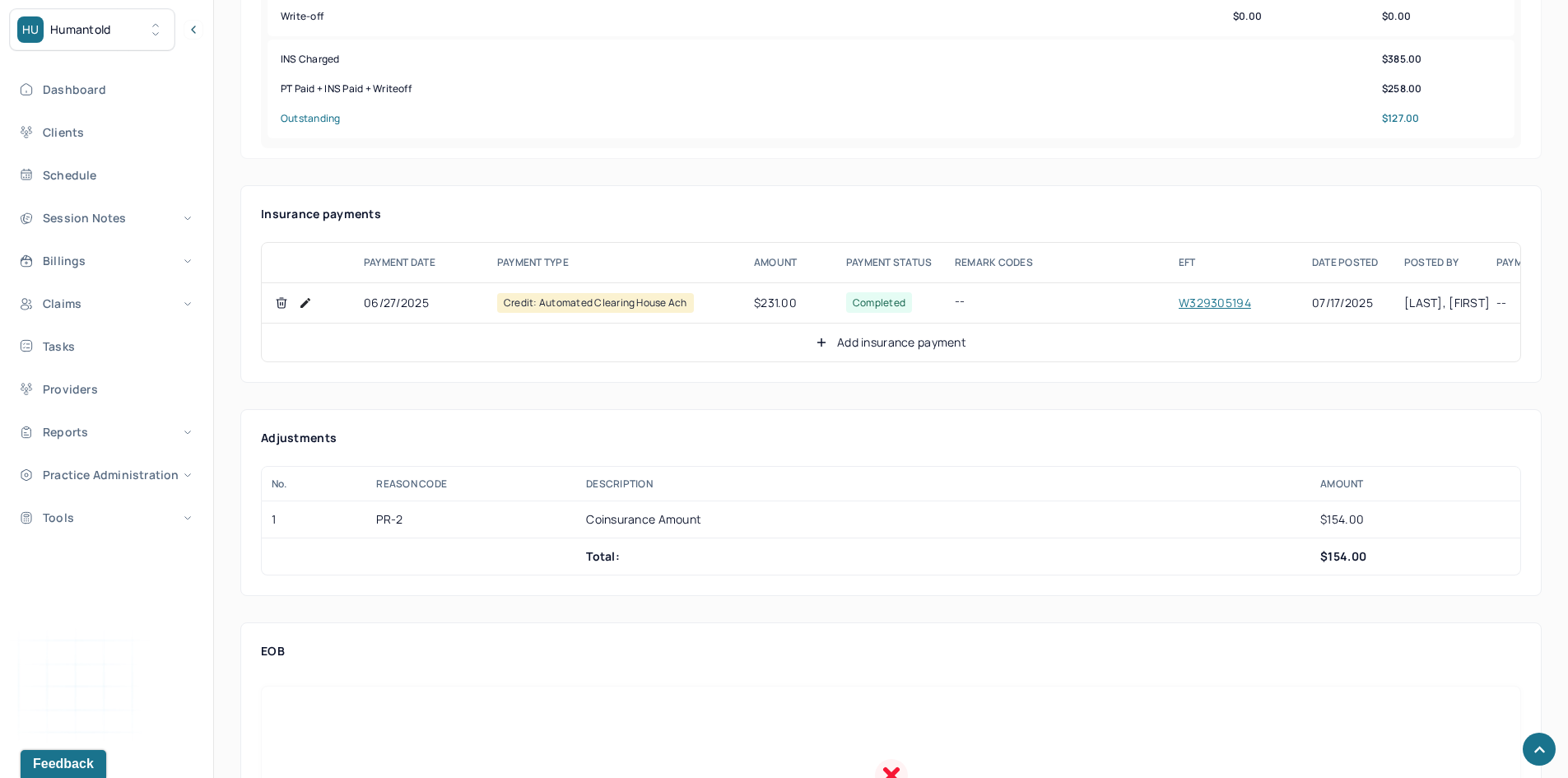 scroll, scrollTop: 988, scrollLeft: 0, axis: vertical 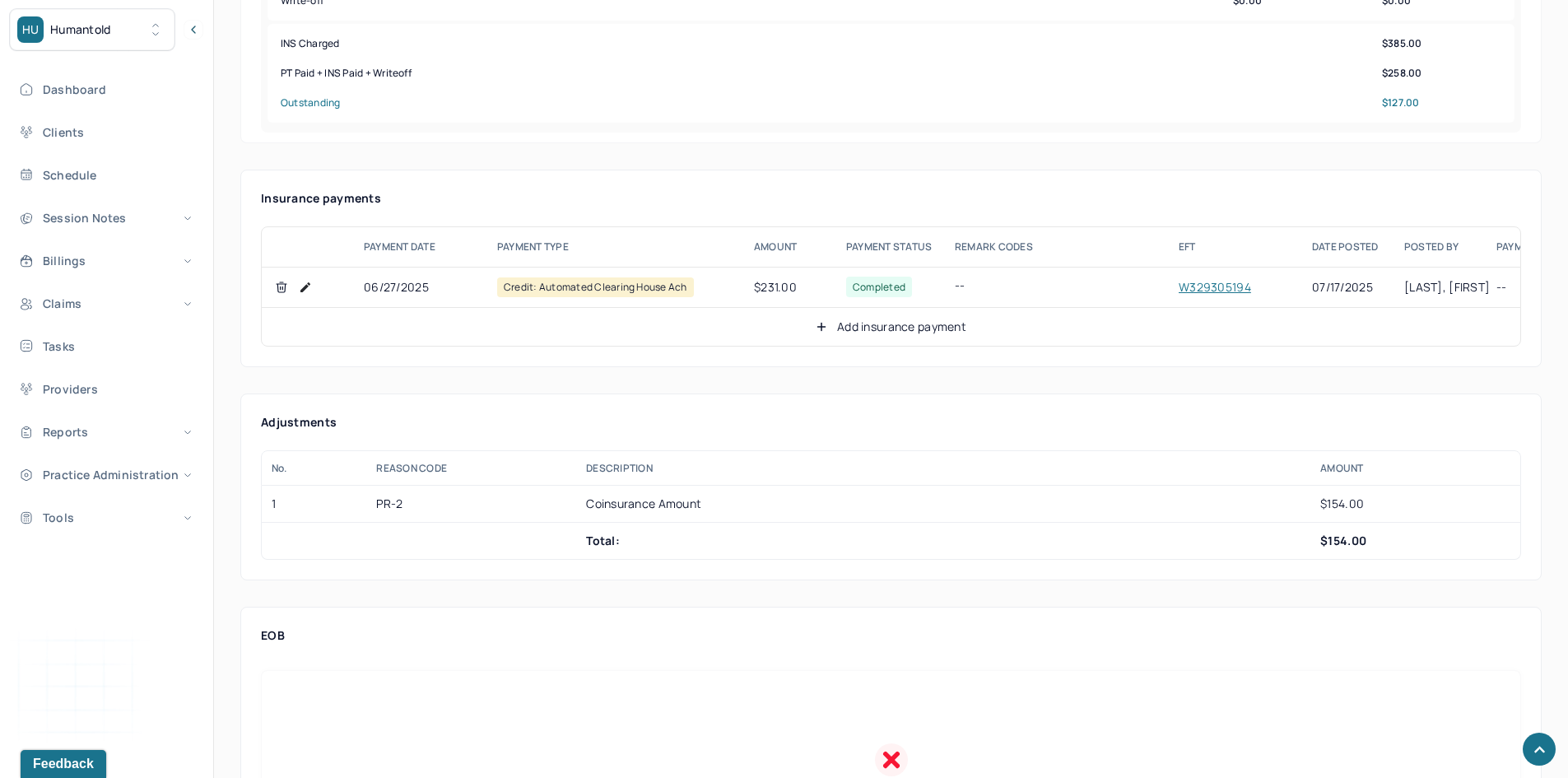 click 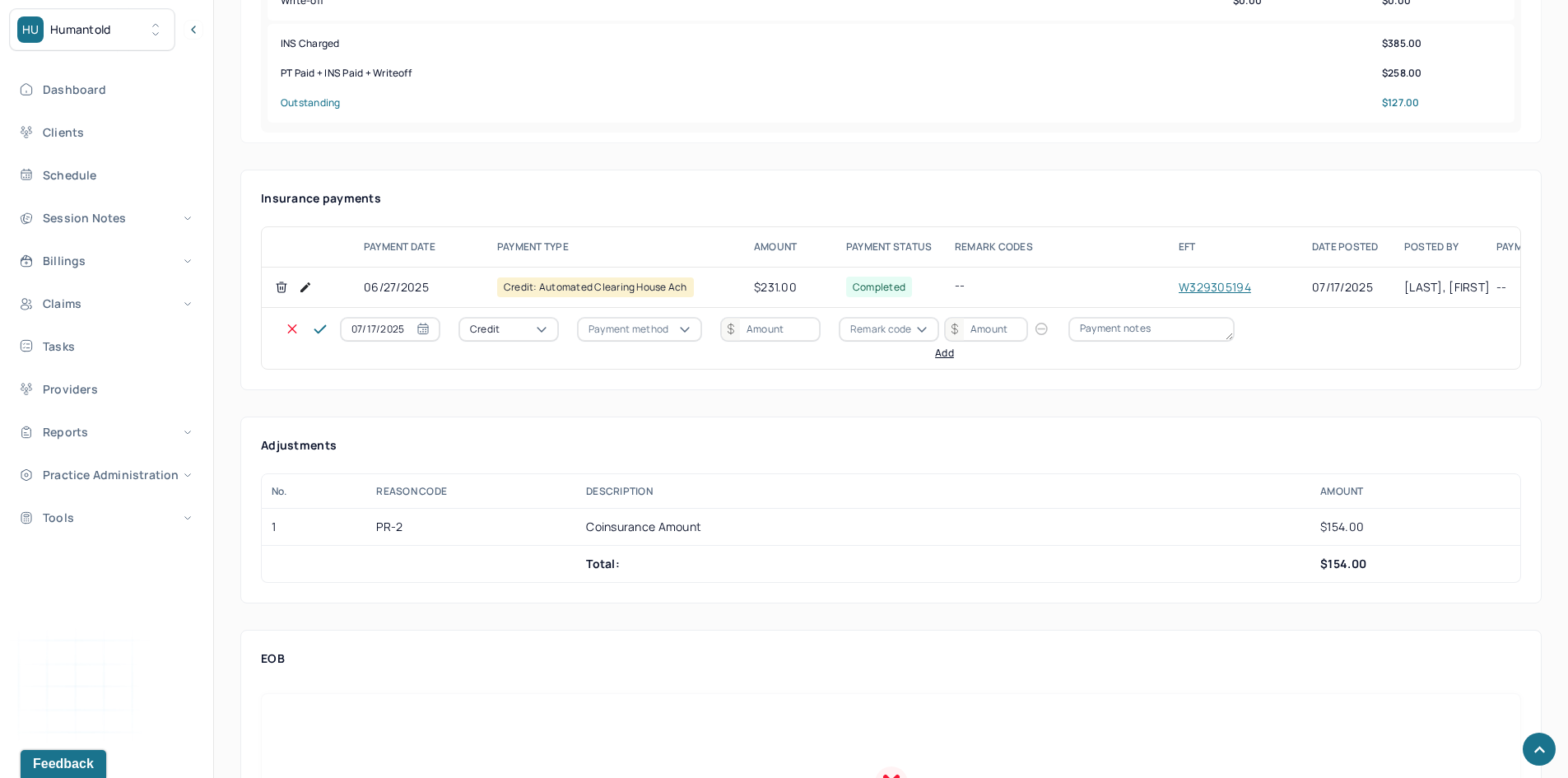 click on "Credit" at bounding box center [485, 329] 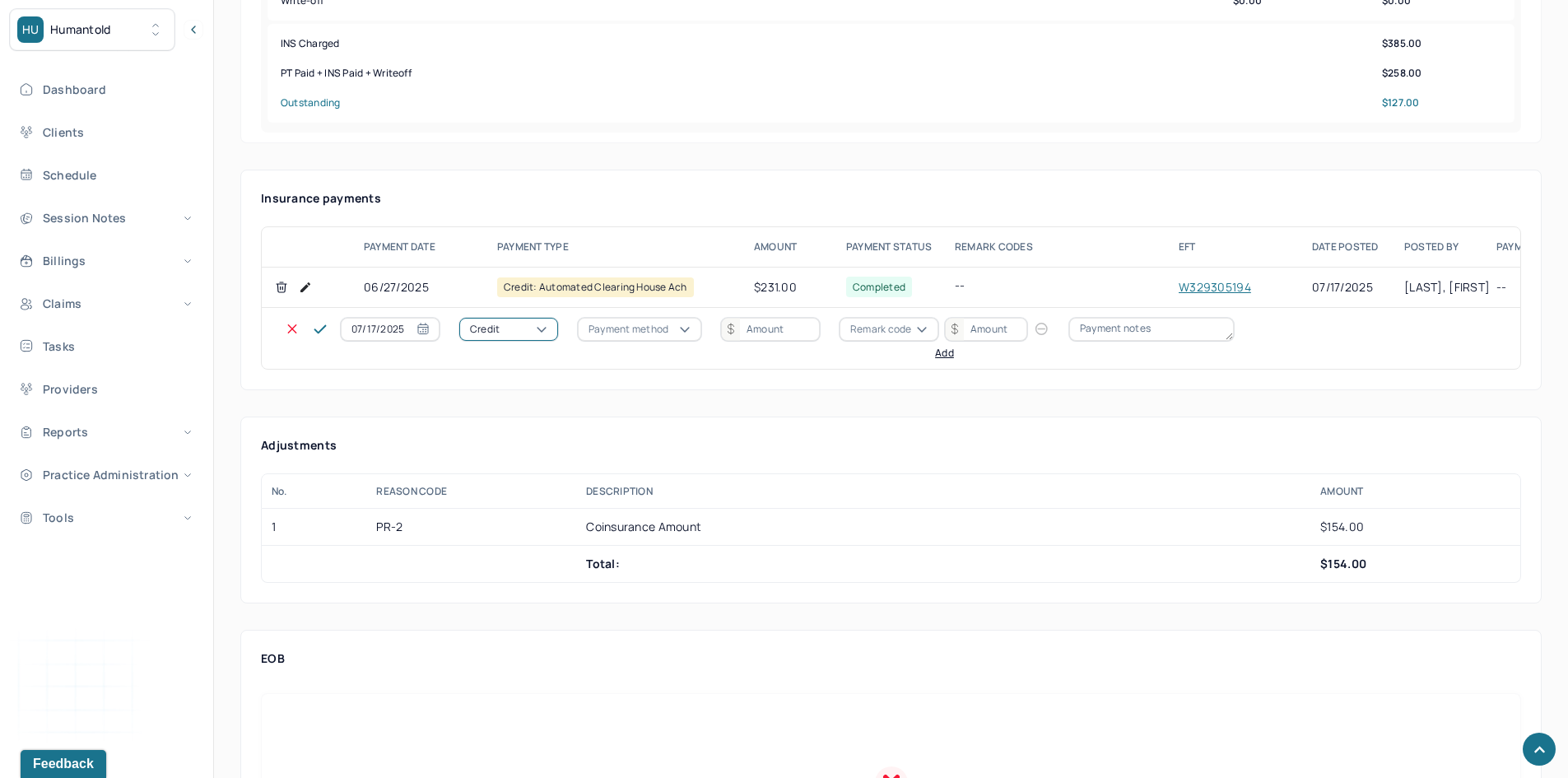 click on "Write off" at bounding box center (49, -157) 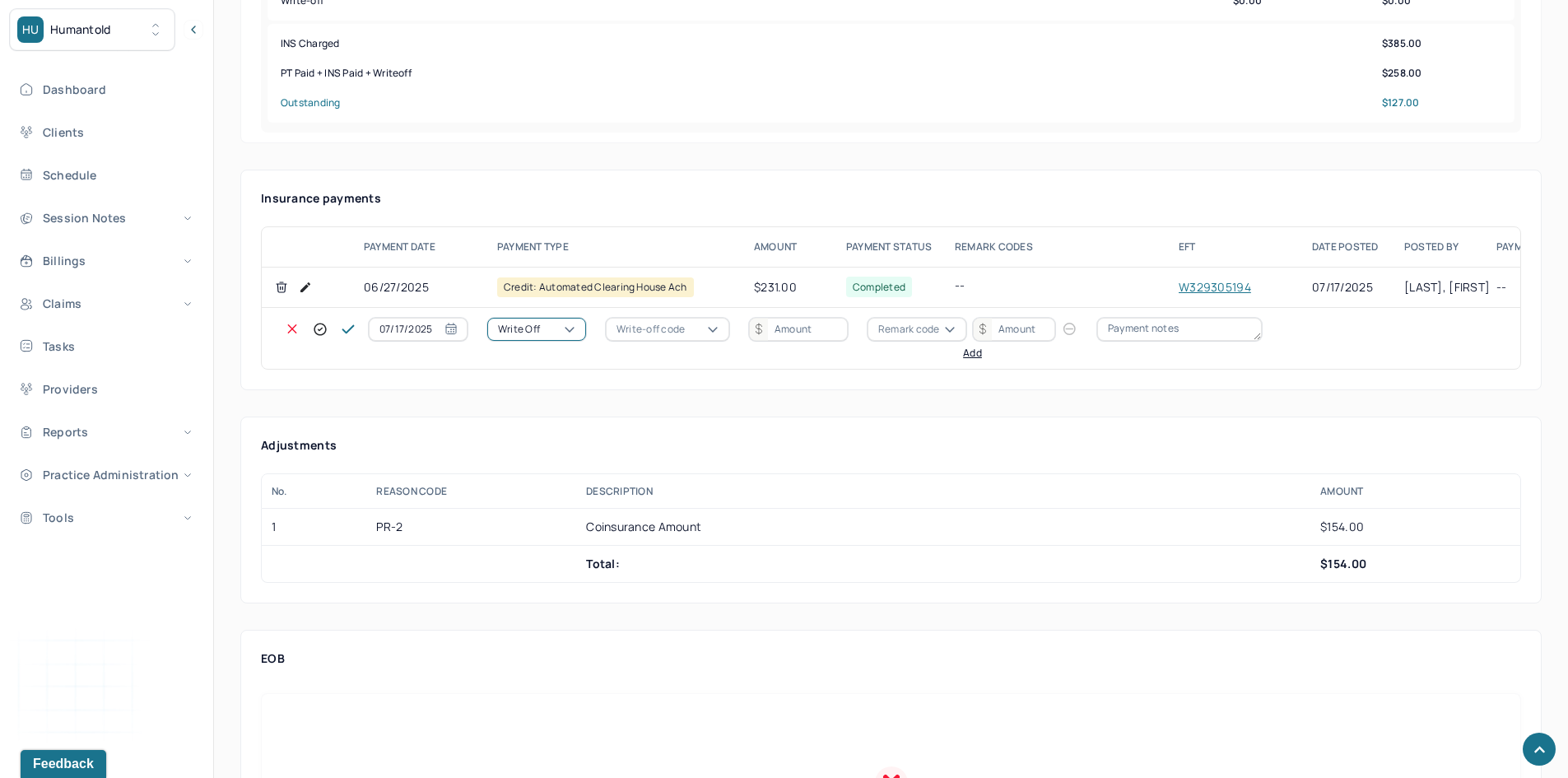 click on "Write-off code" at bounding box center [650, 329] 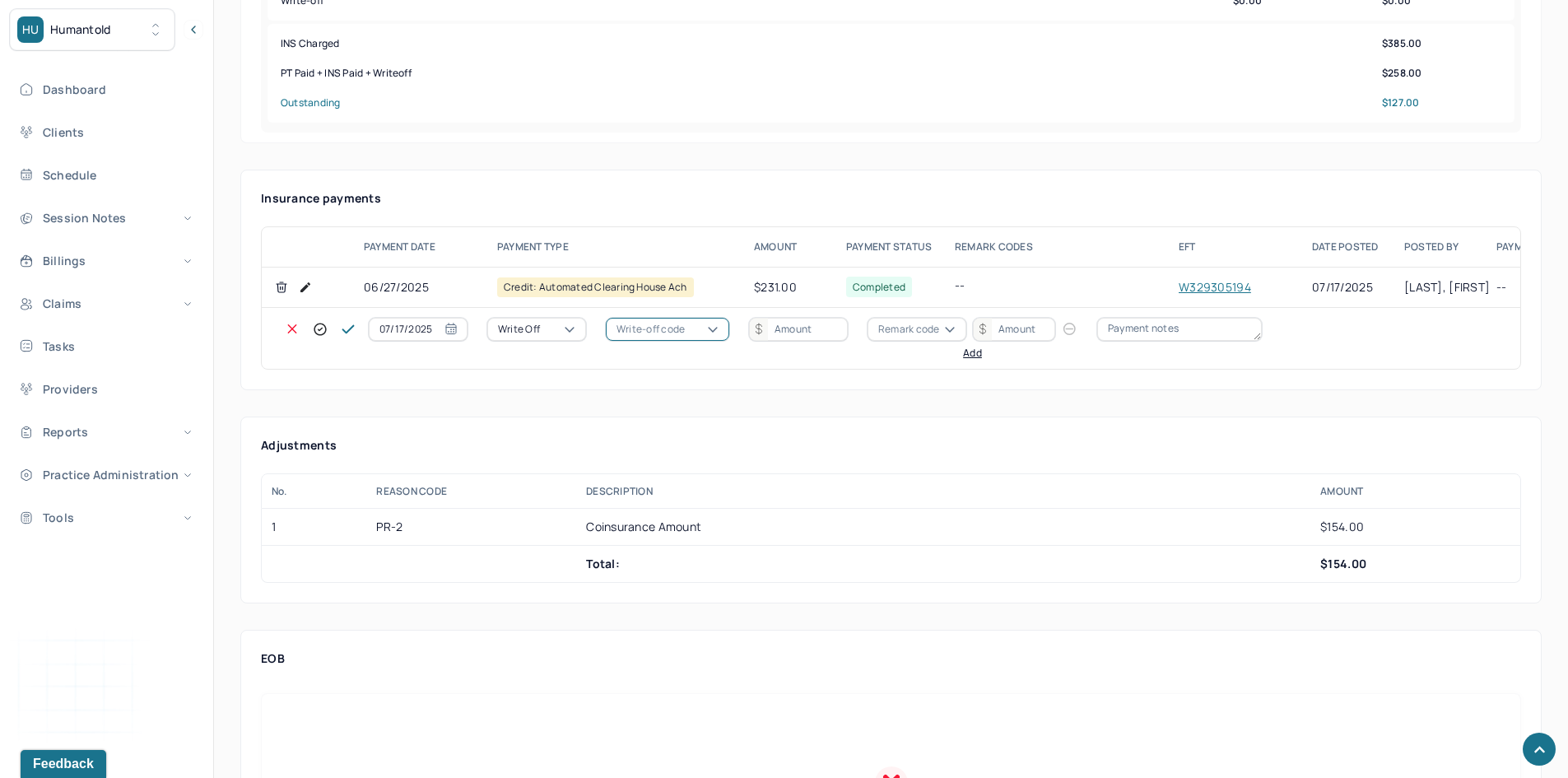 click on "WOBAL: WRITE OFF - BALANCE (INSADJ)" at bounding box center [82, -103] 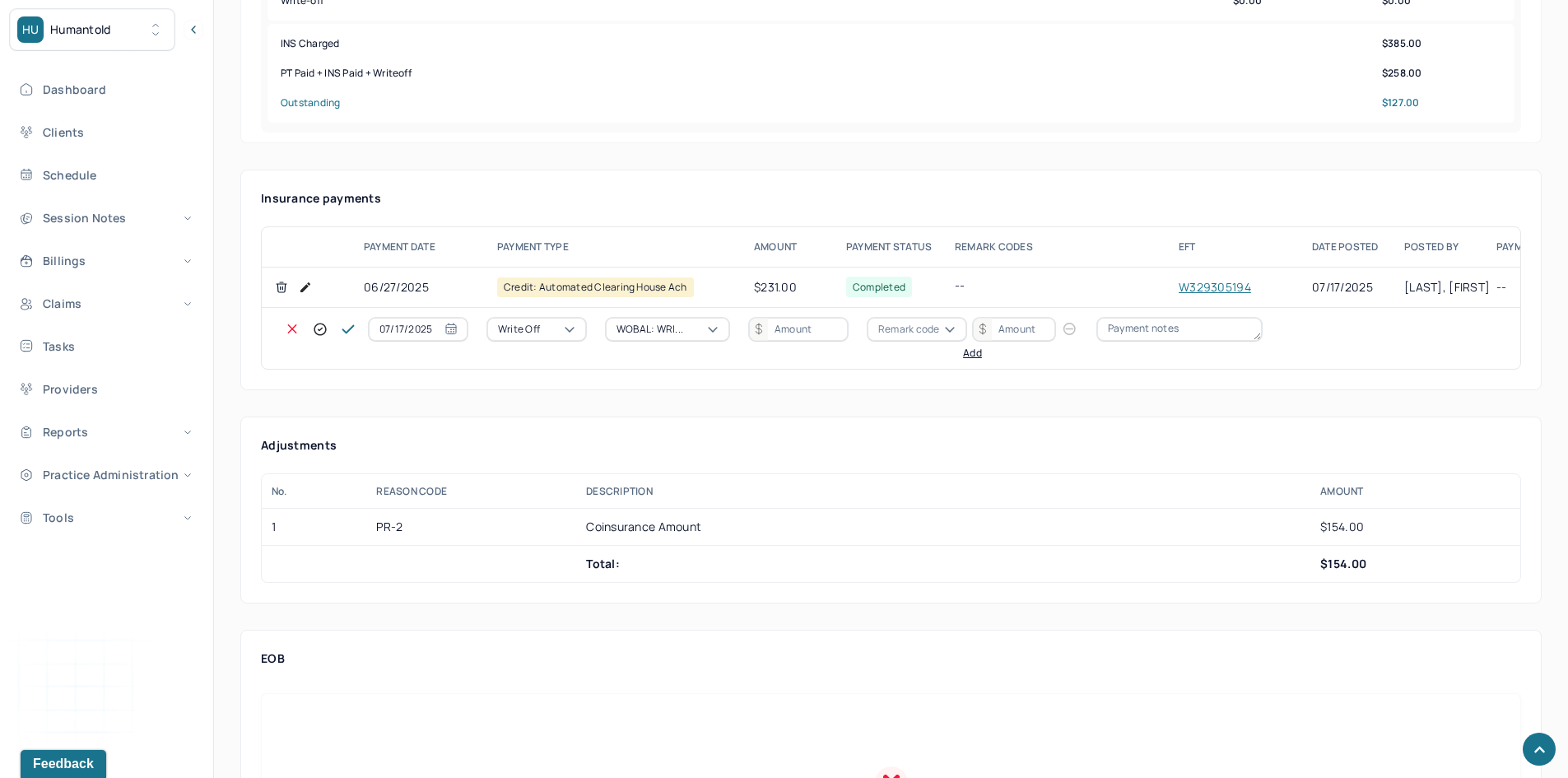 click at bounding box center [798, 329] 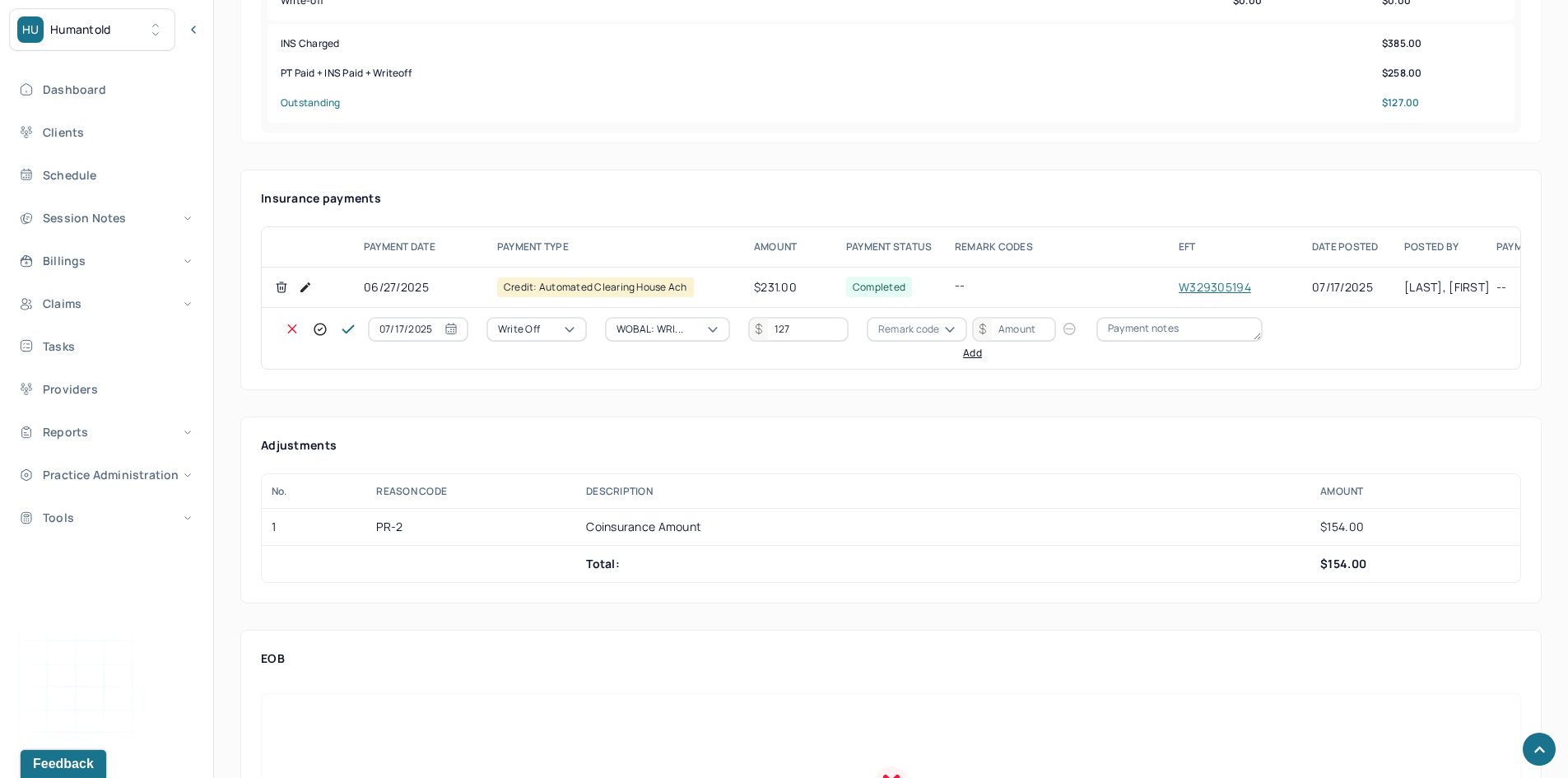 type on "127" 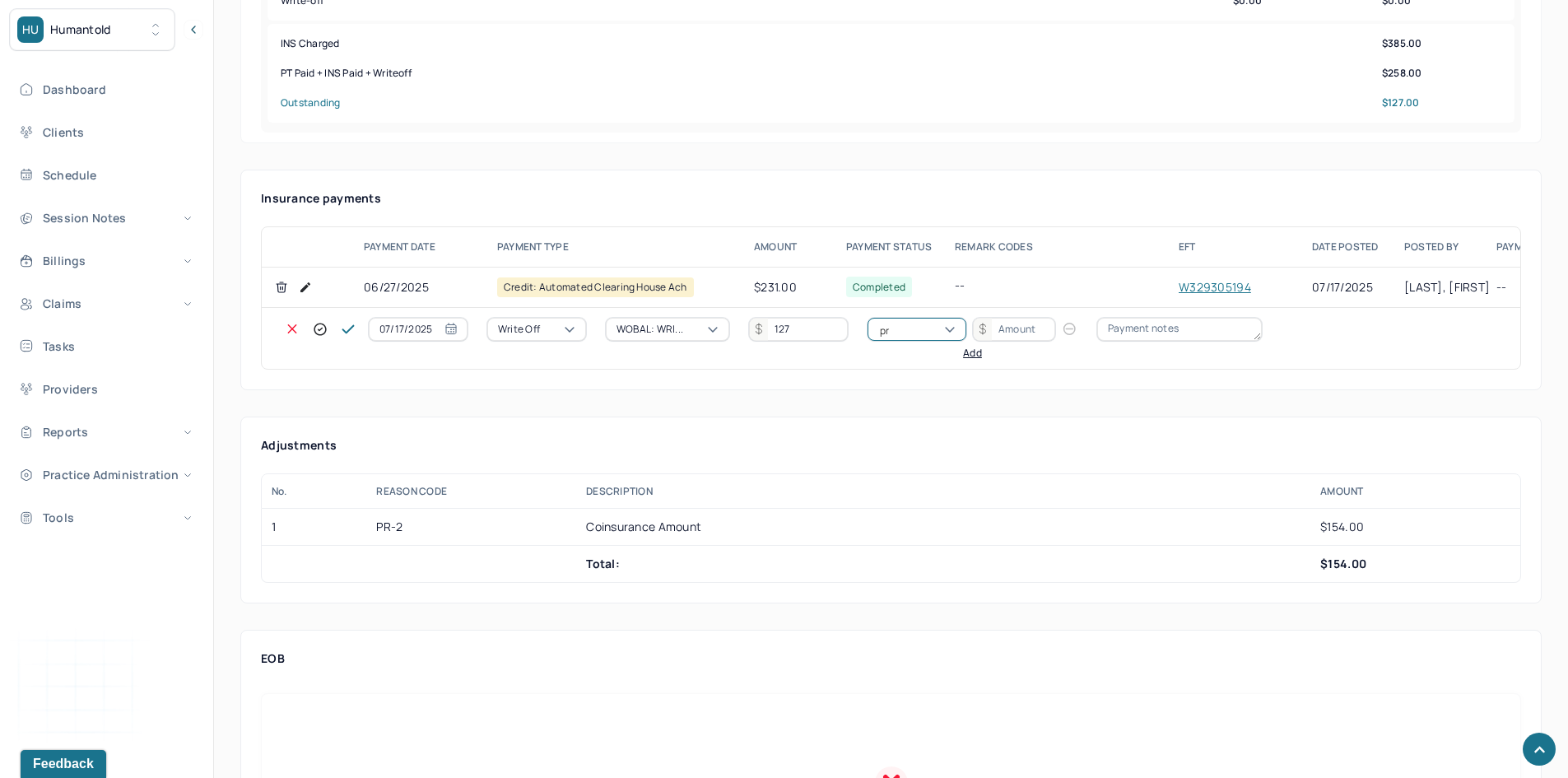 type on "pr2" 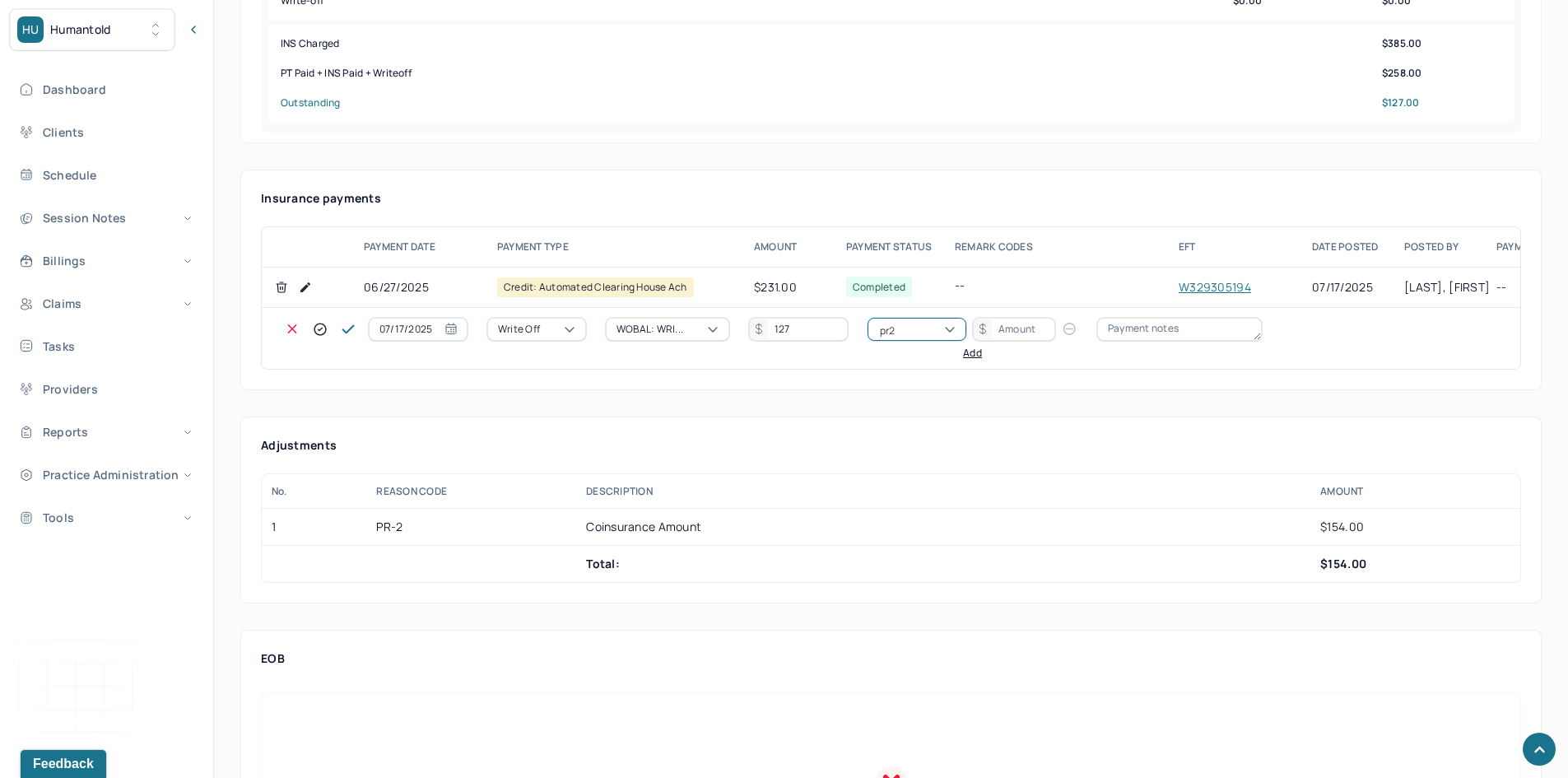 type 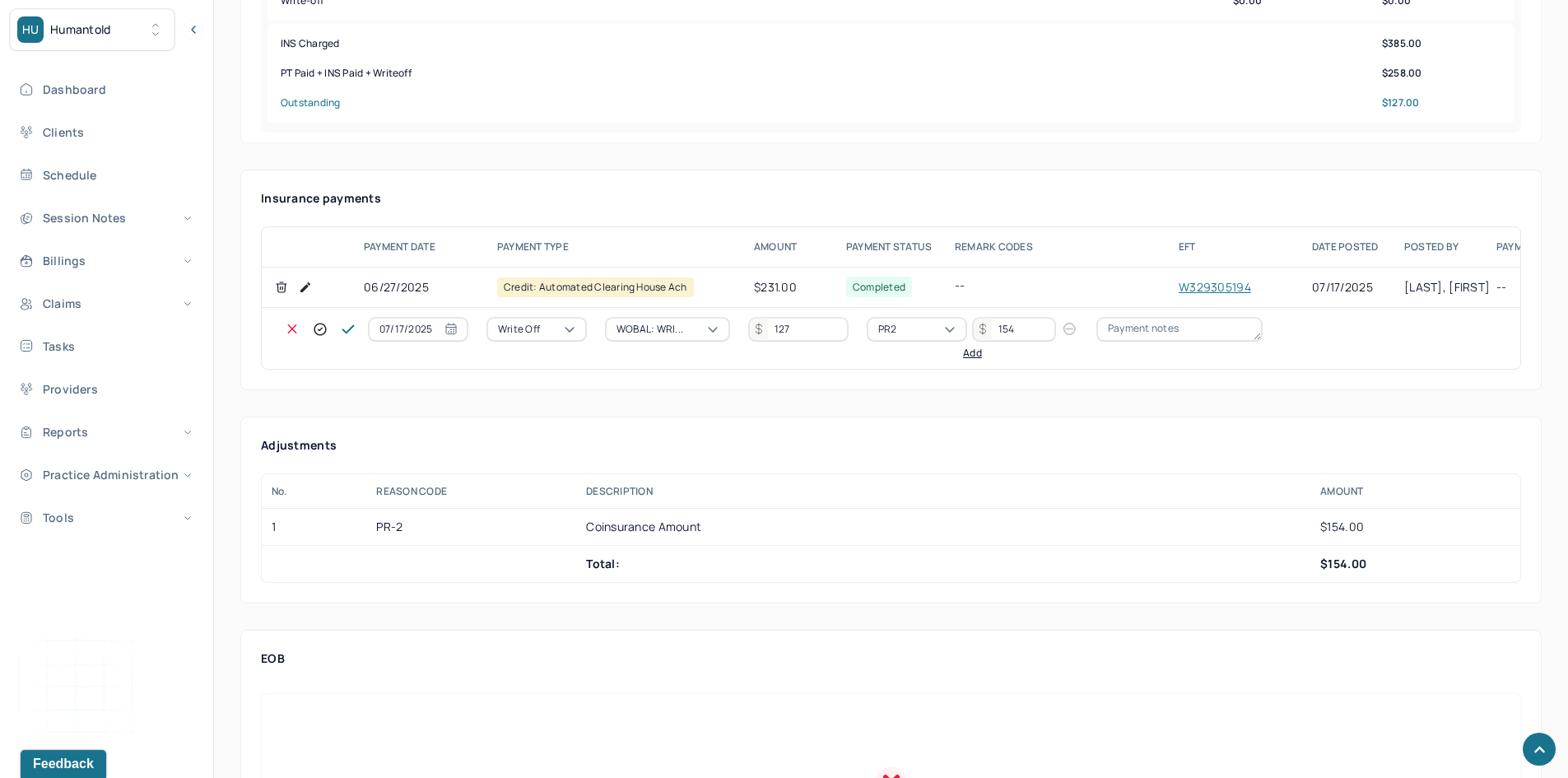 type on "154" 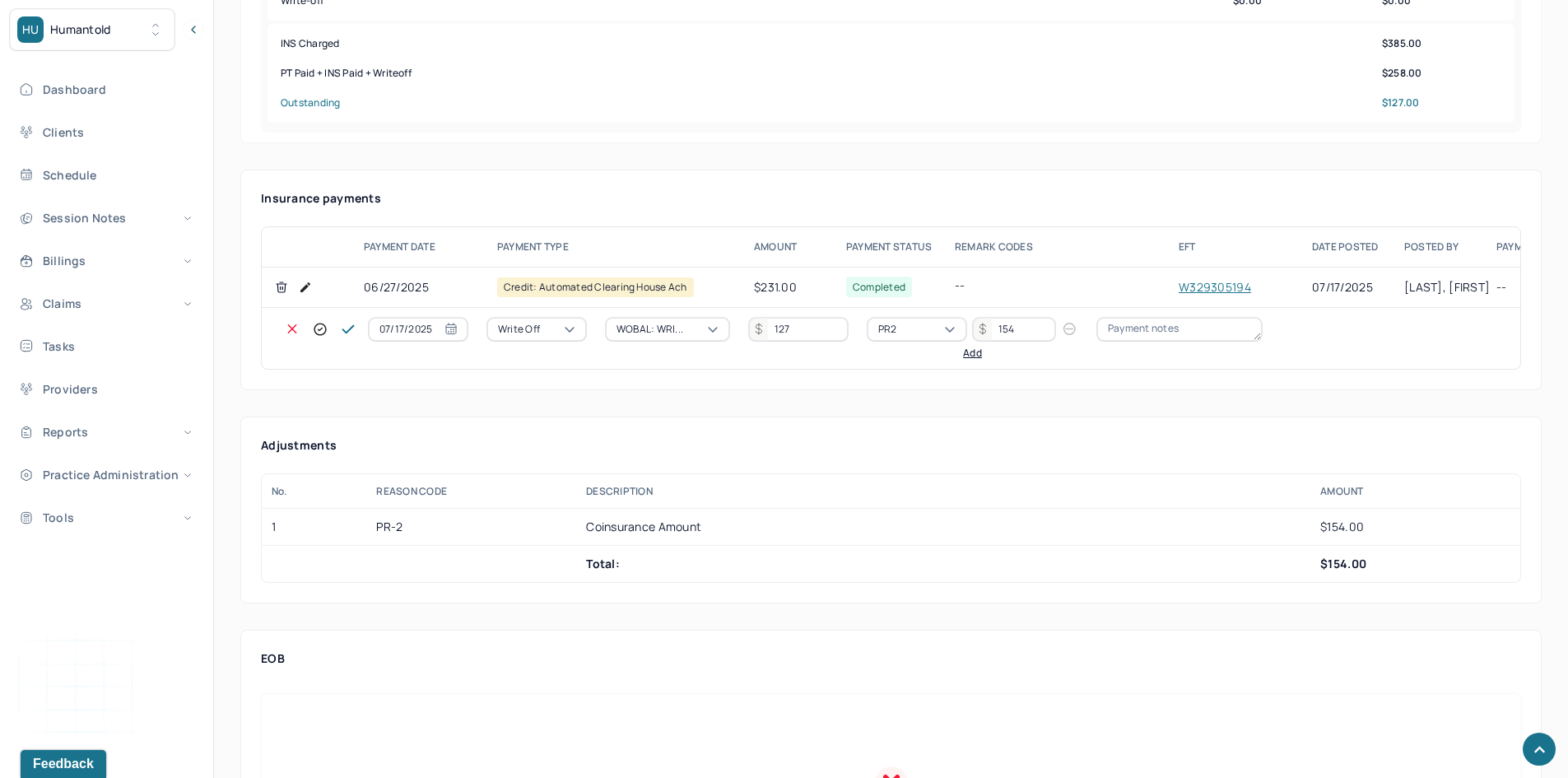 type 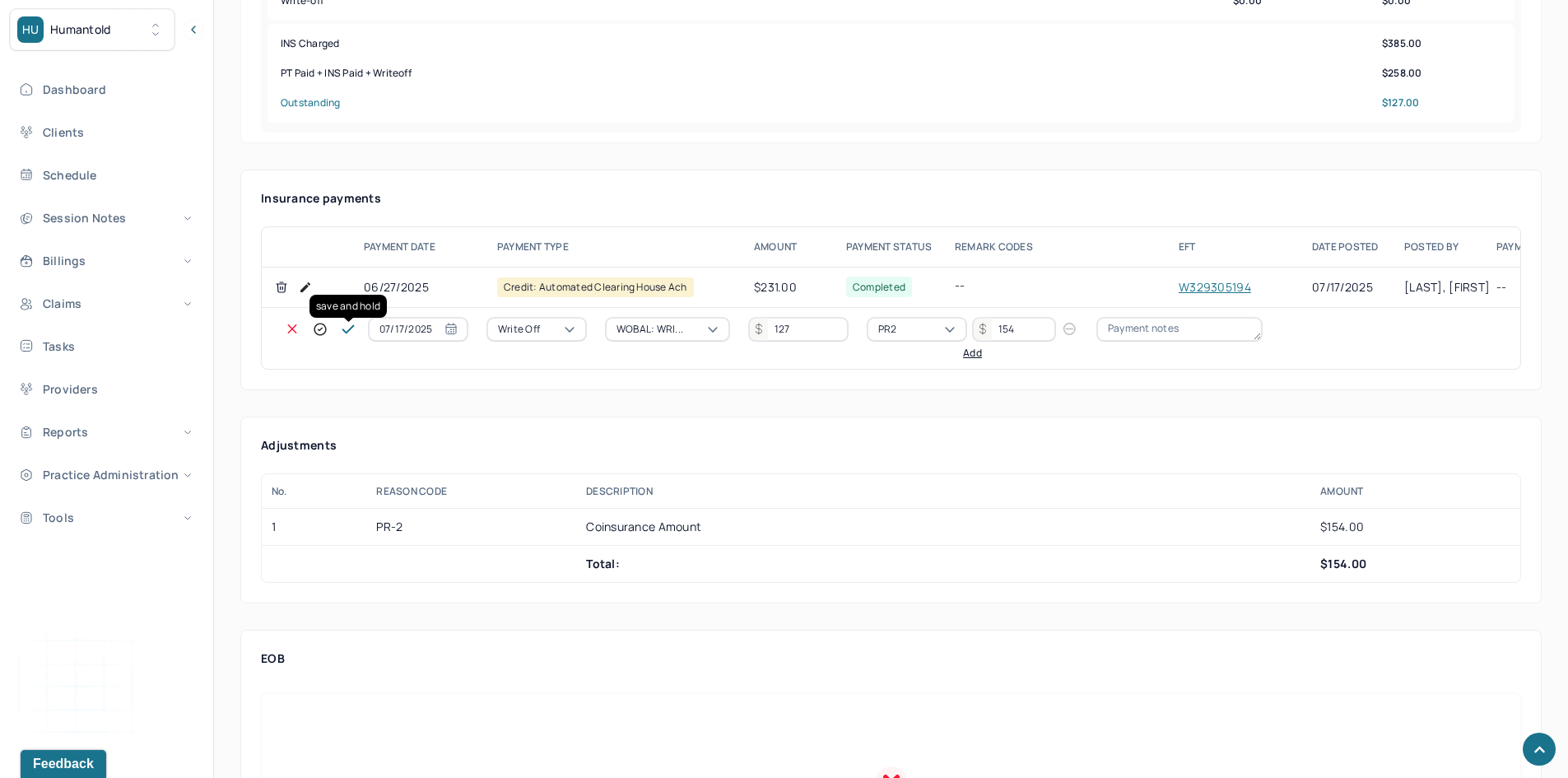 click 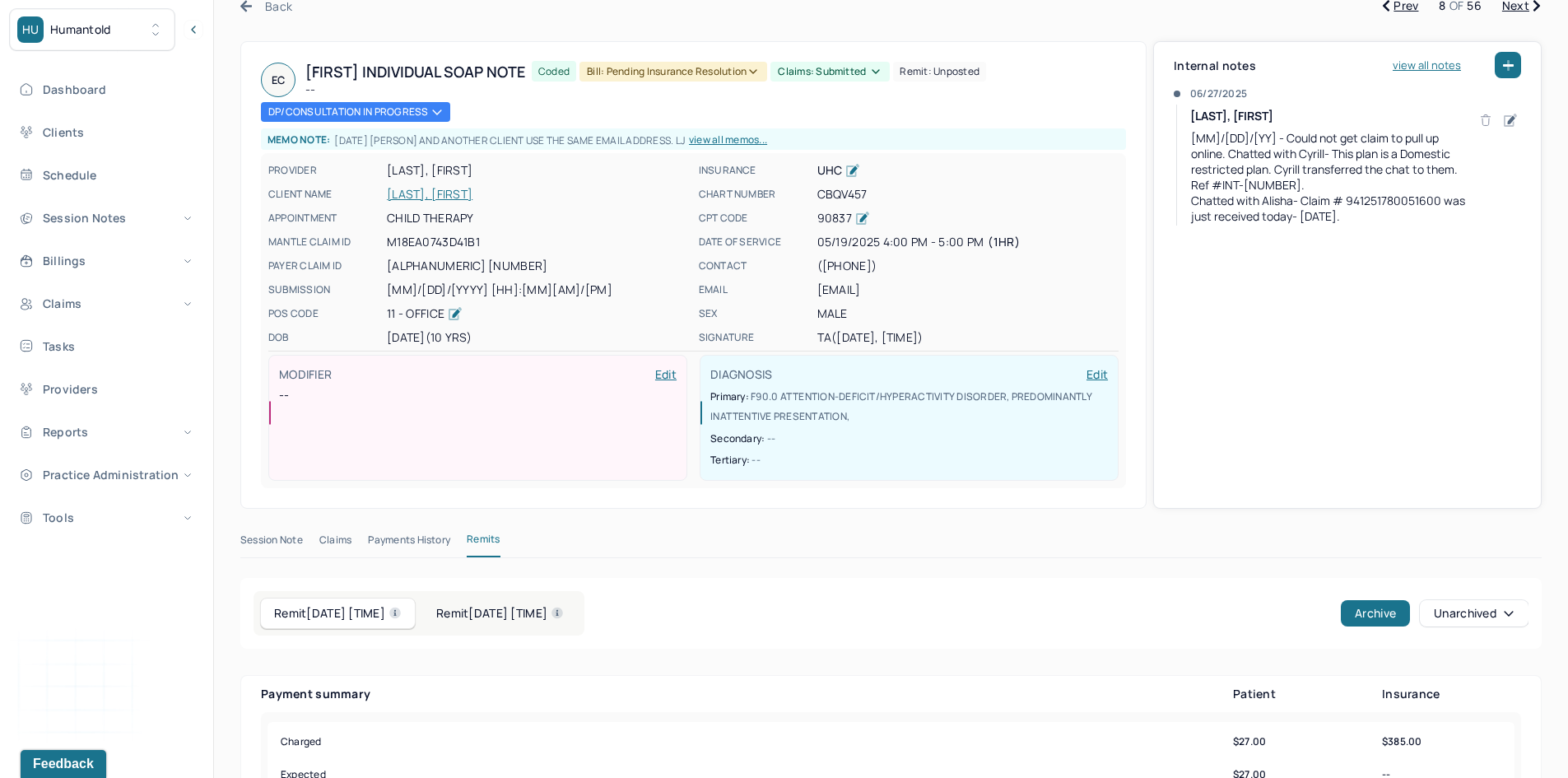 scroll, scrollTop: 0, scrollLeft: 0, axis: both 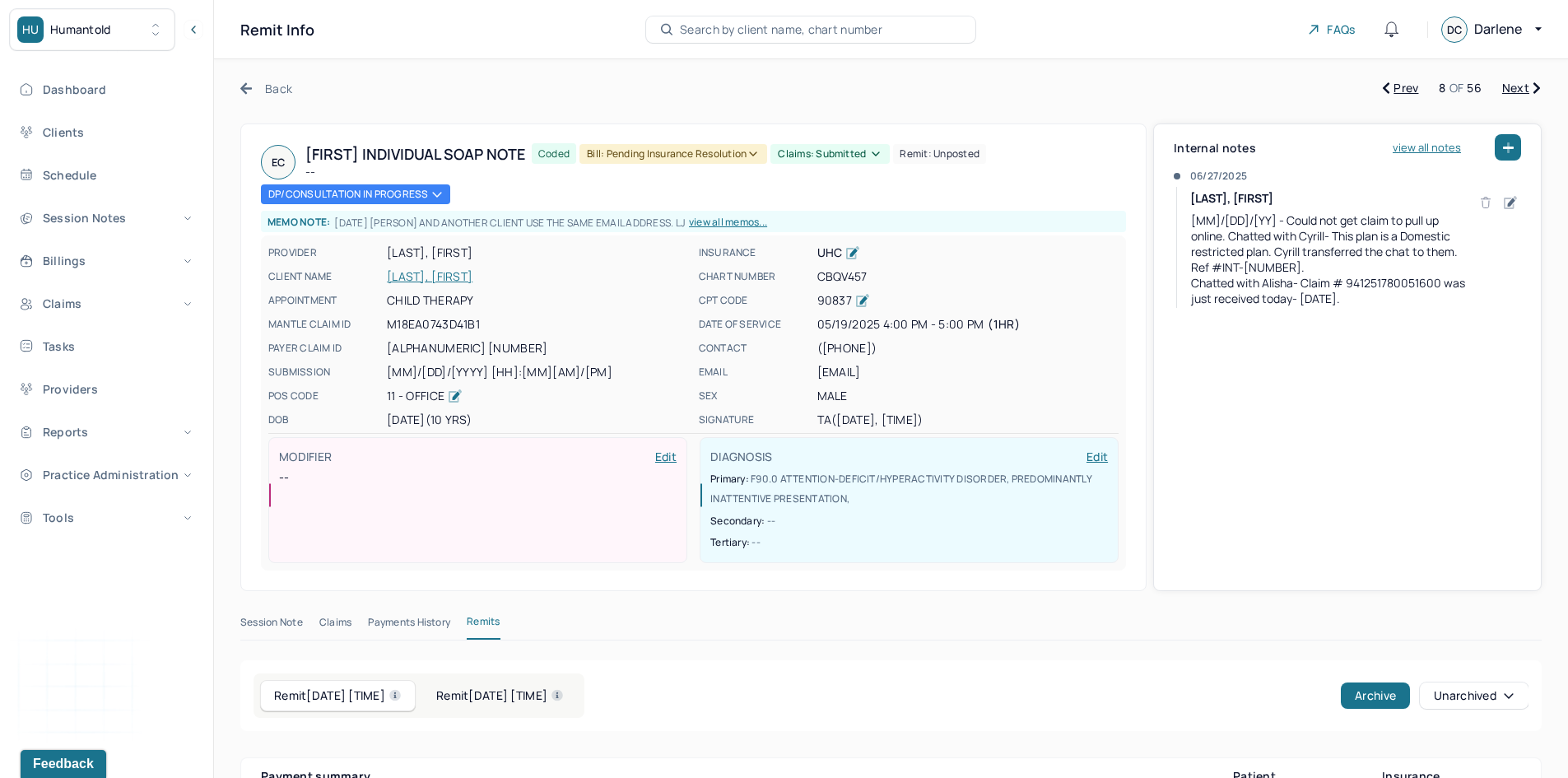 click on "Bill: Pending Insurance Resolution" at bounding box center (673, 154) 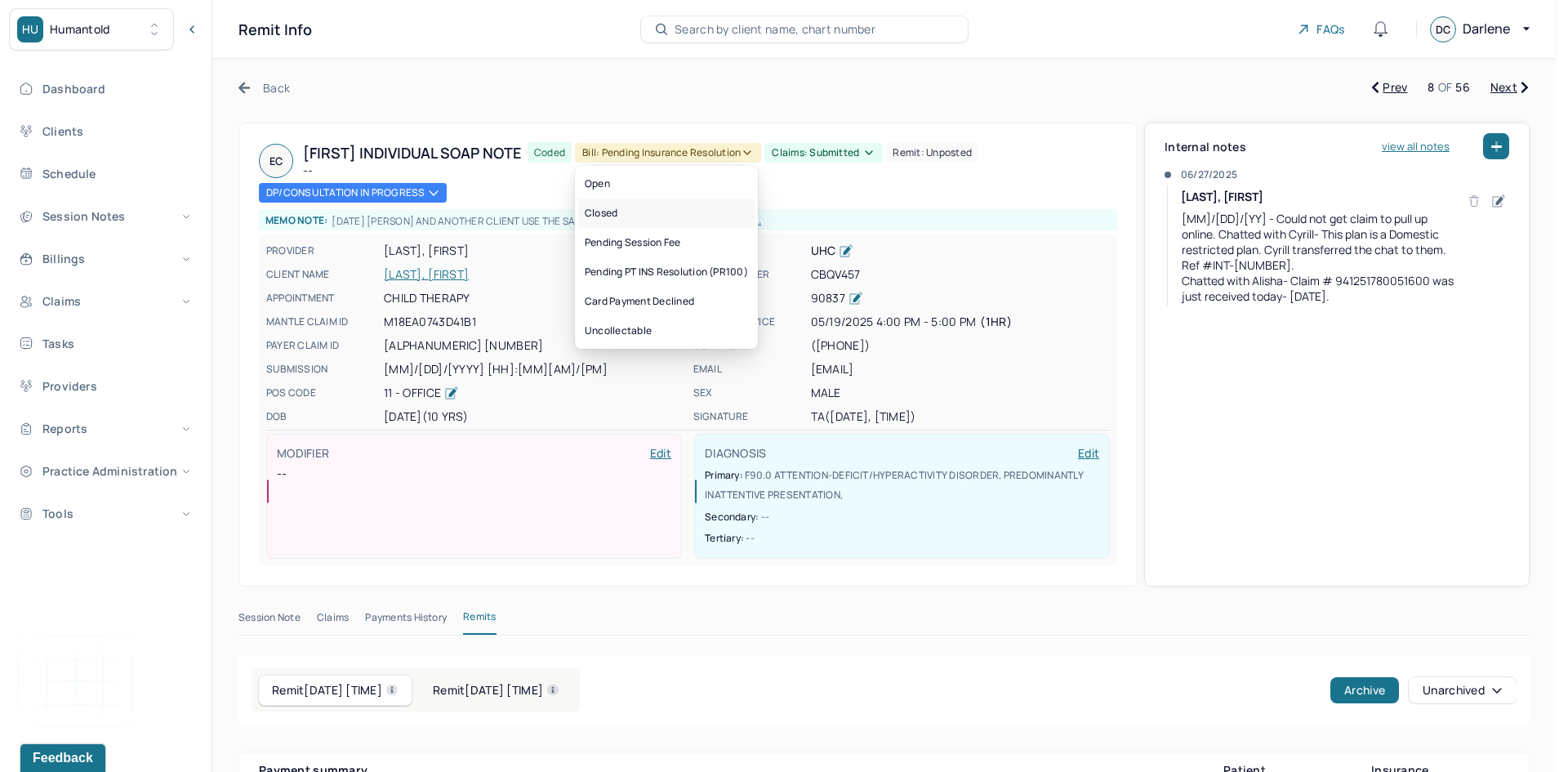 click on "Closed" at bounding box center (666, 213) 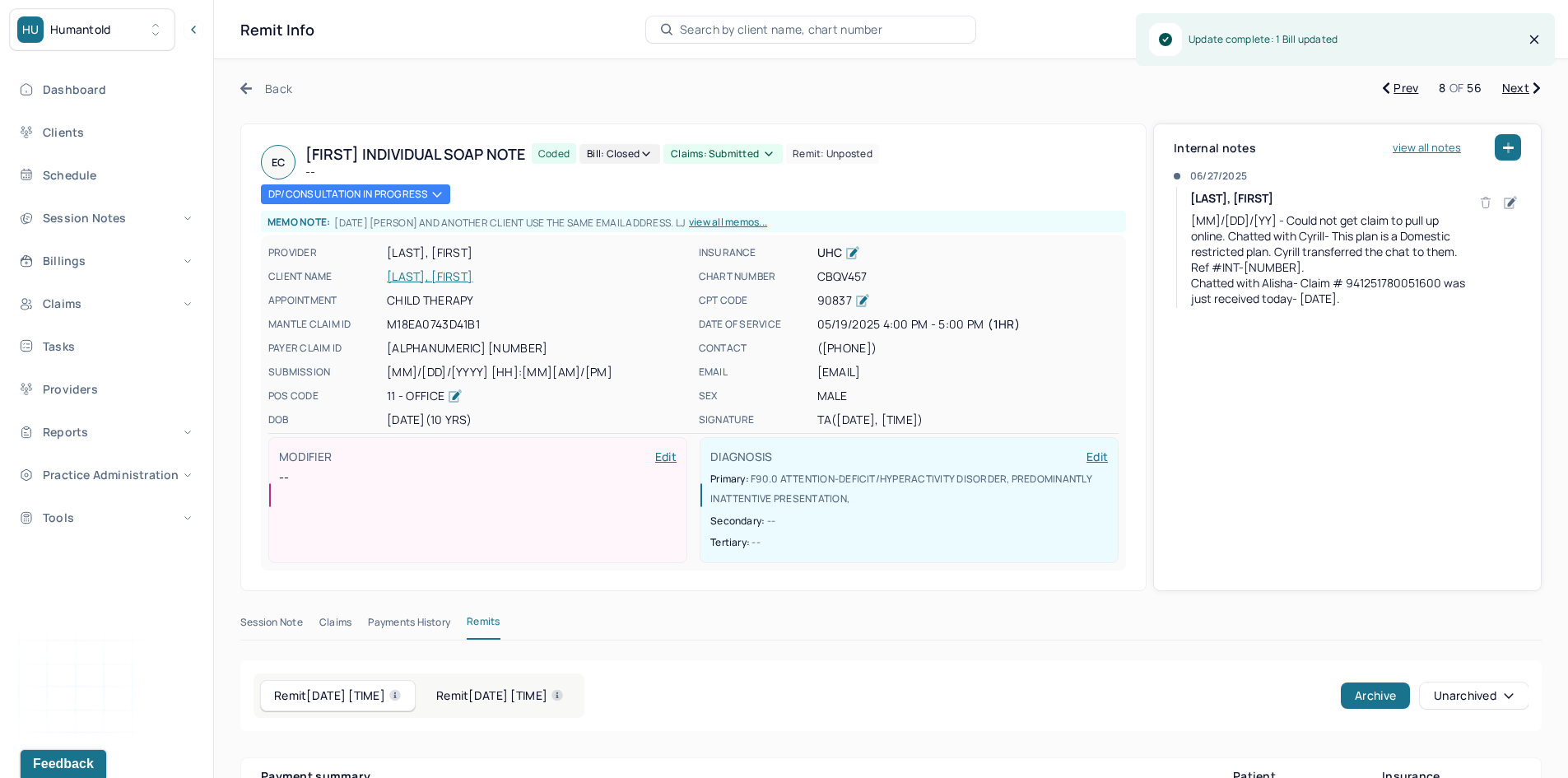 click on "Claims: submitted" at bounding box center (723, 154) 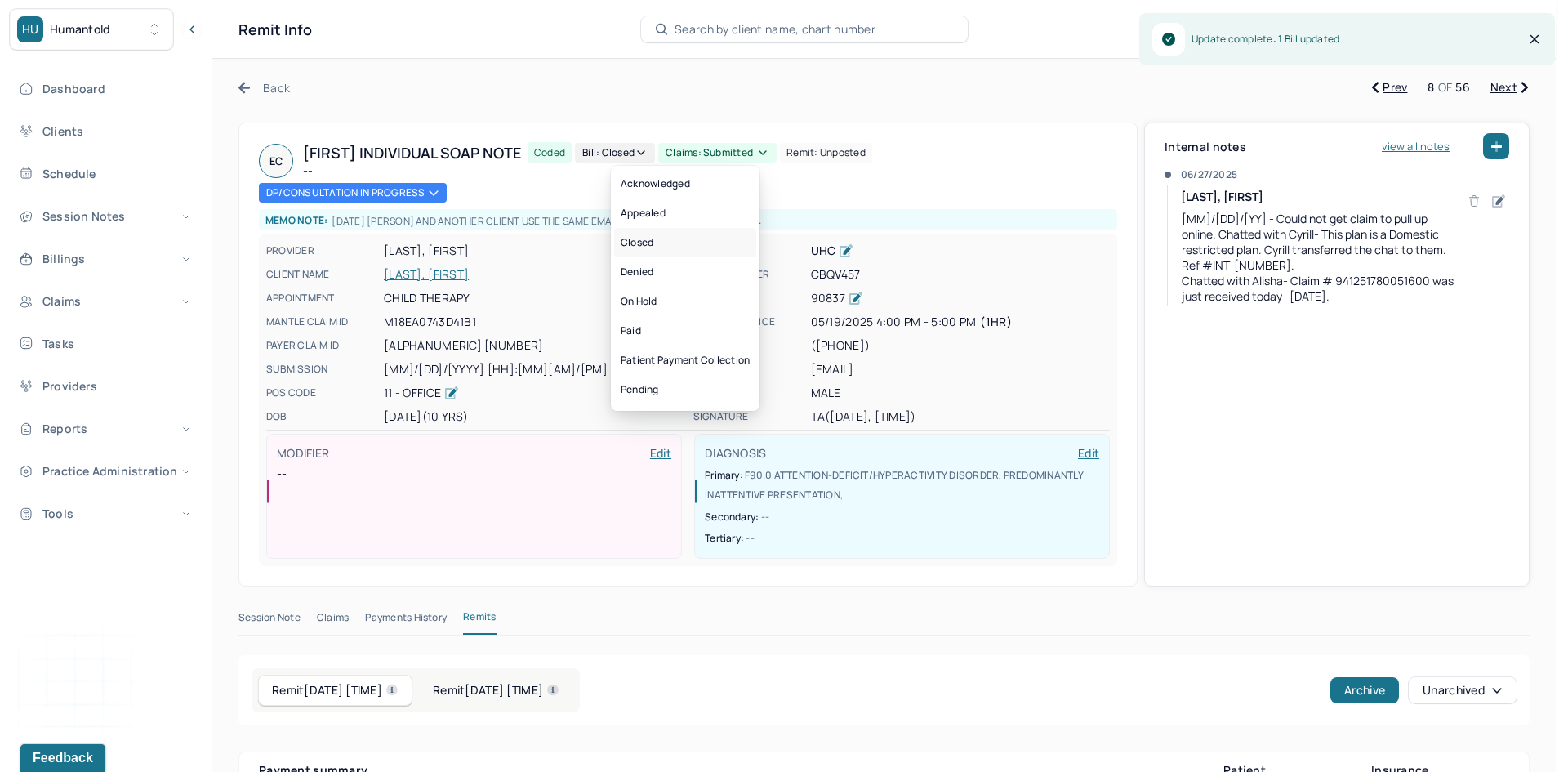 click on "Closed" at bounding box center (685, 243) 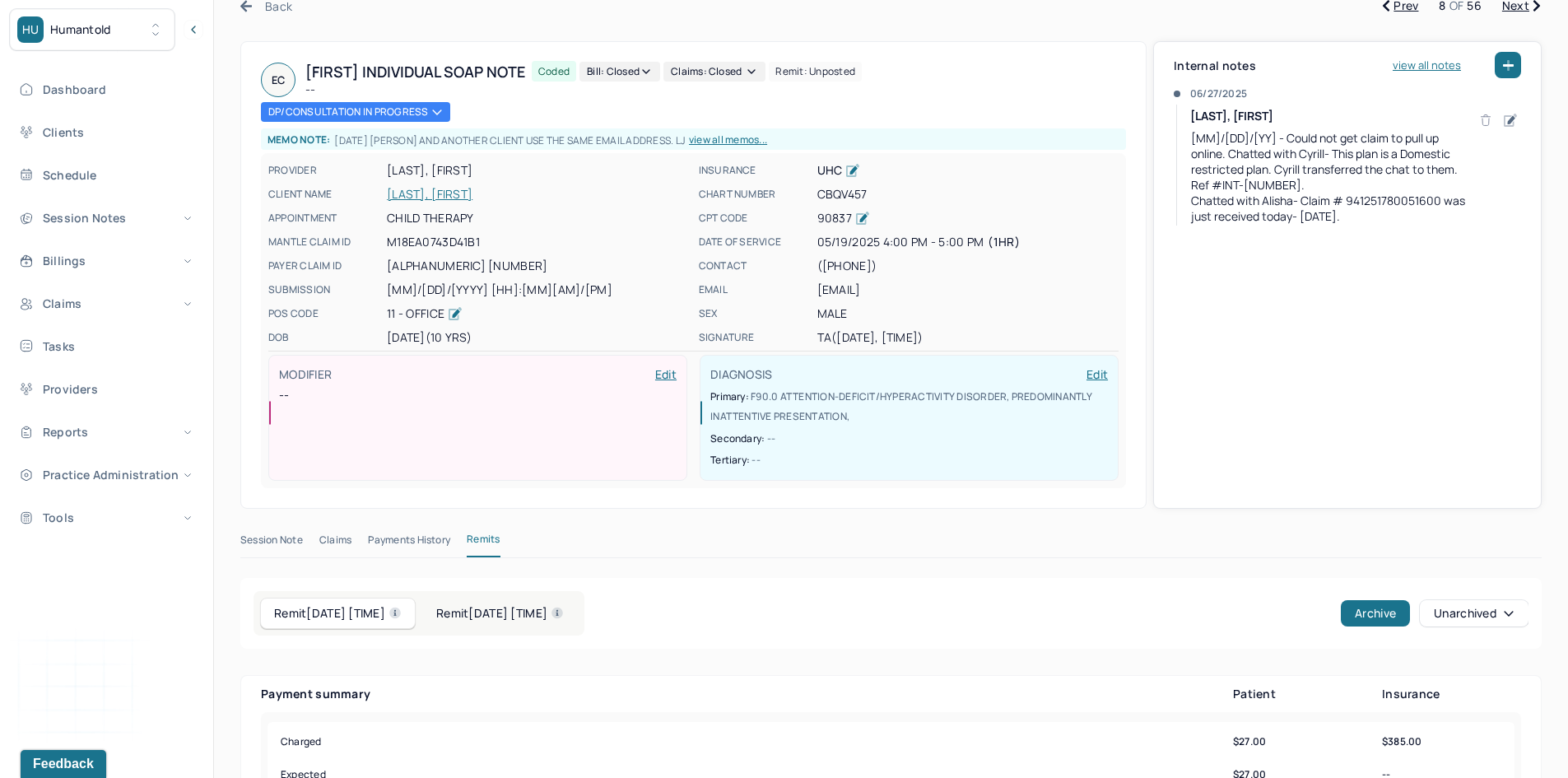 scroll, scrollTop: 0, scrollLeft: 0, axis: both 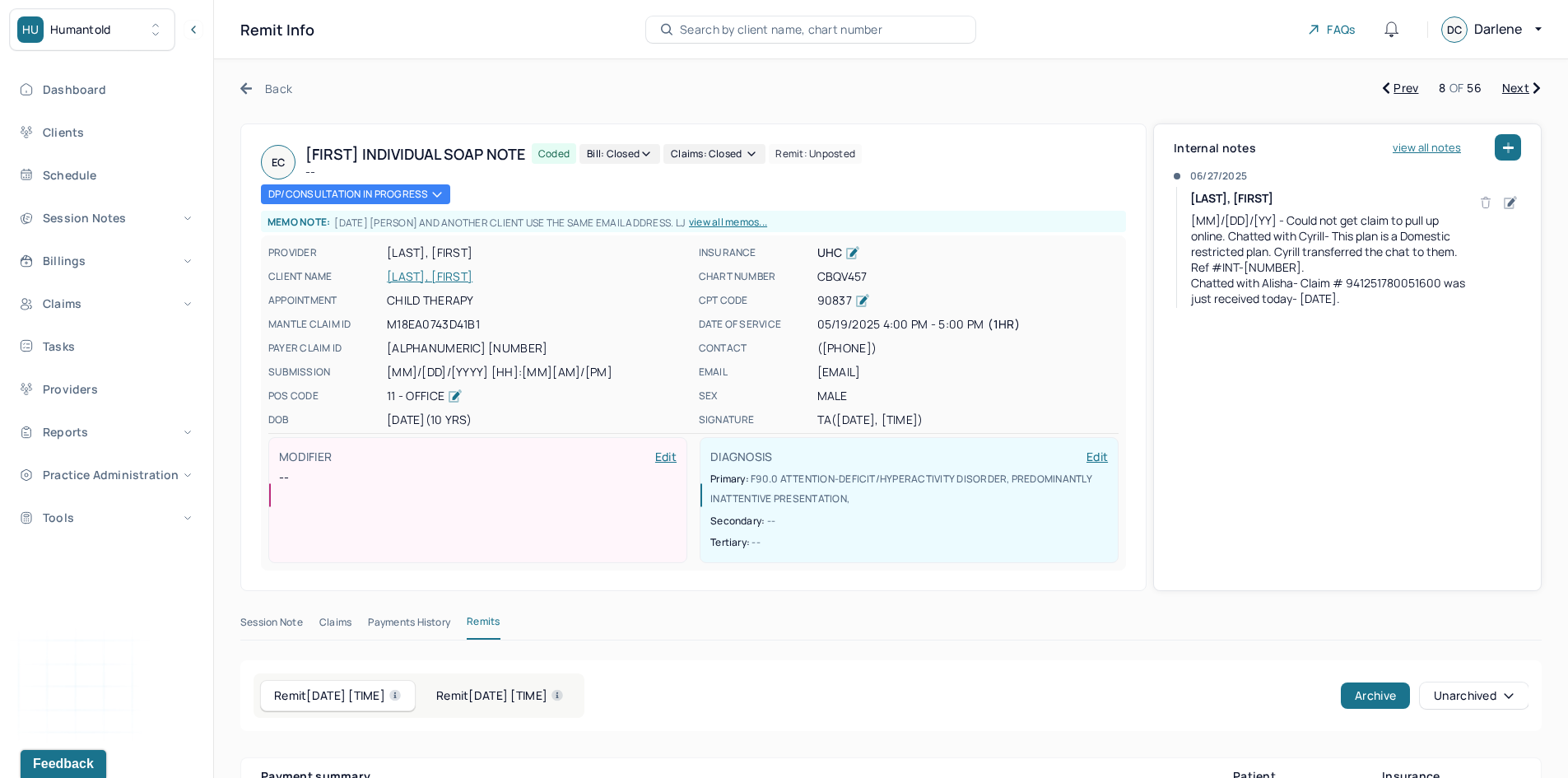 click on "Next" at bounding box center (1521, 88) 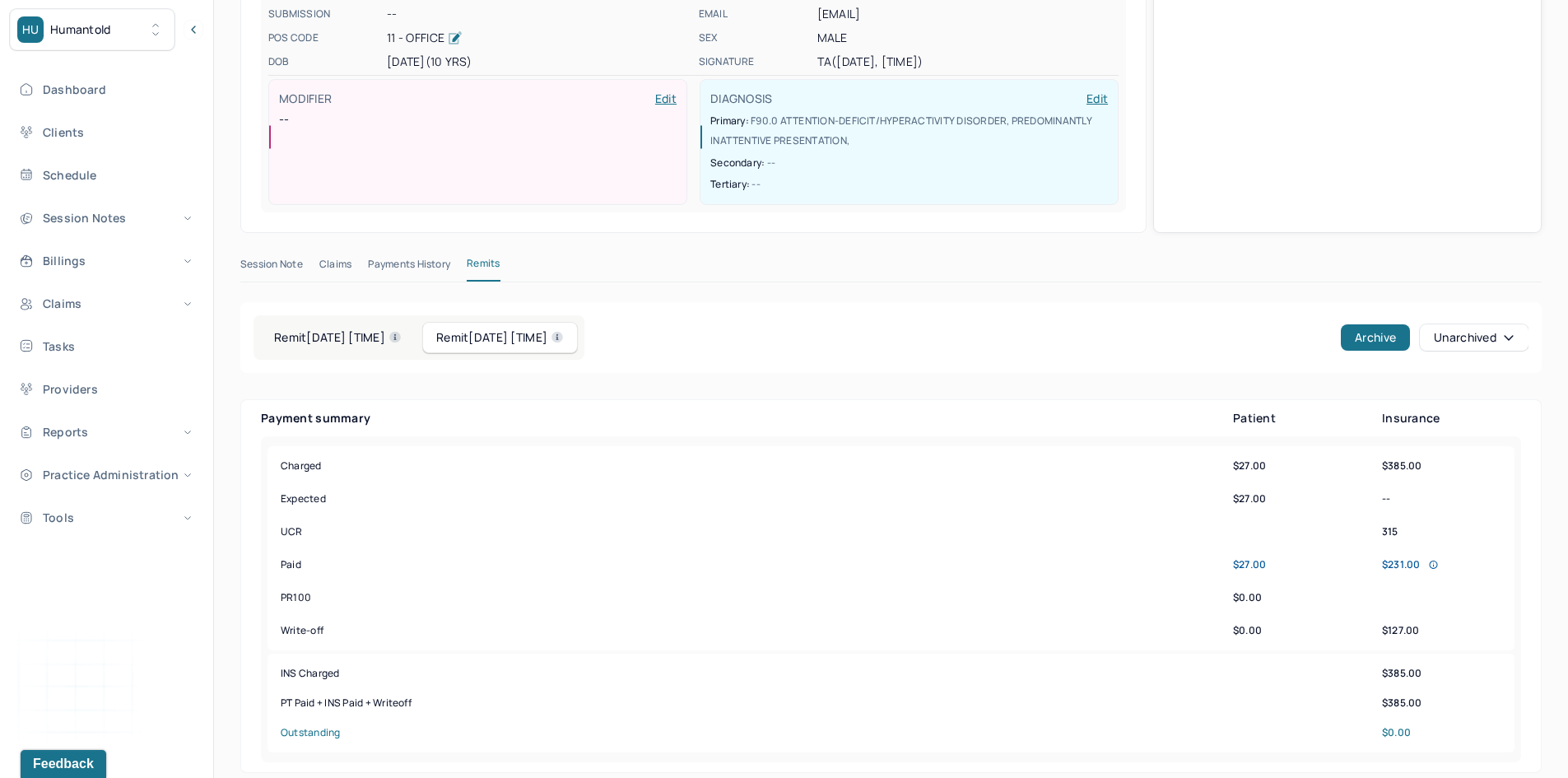 scroll, scrollTop: 412, scrollLeft: 0, axis: vertical 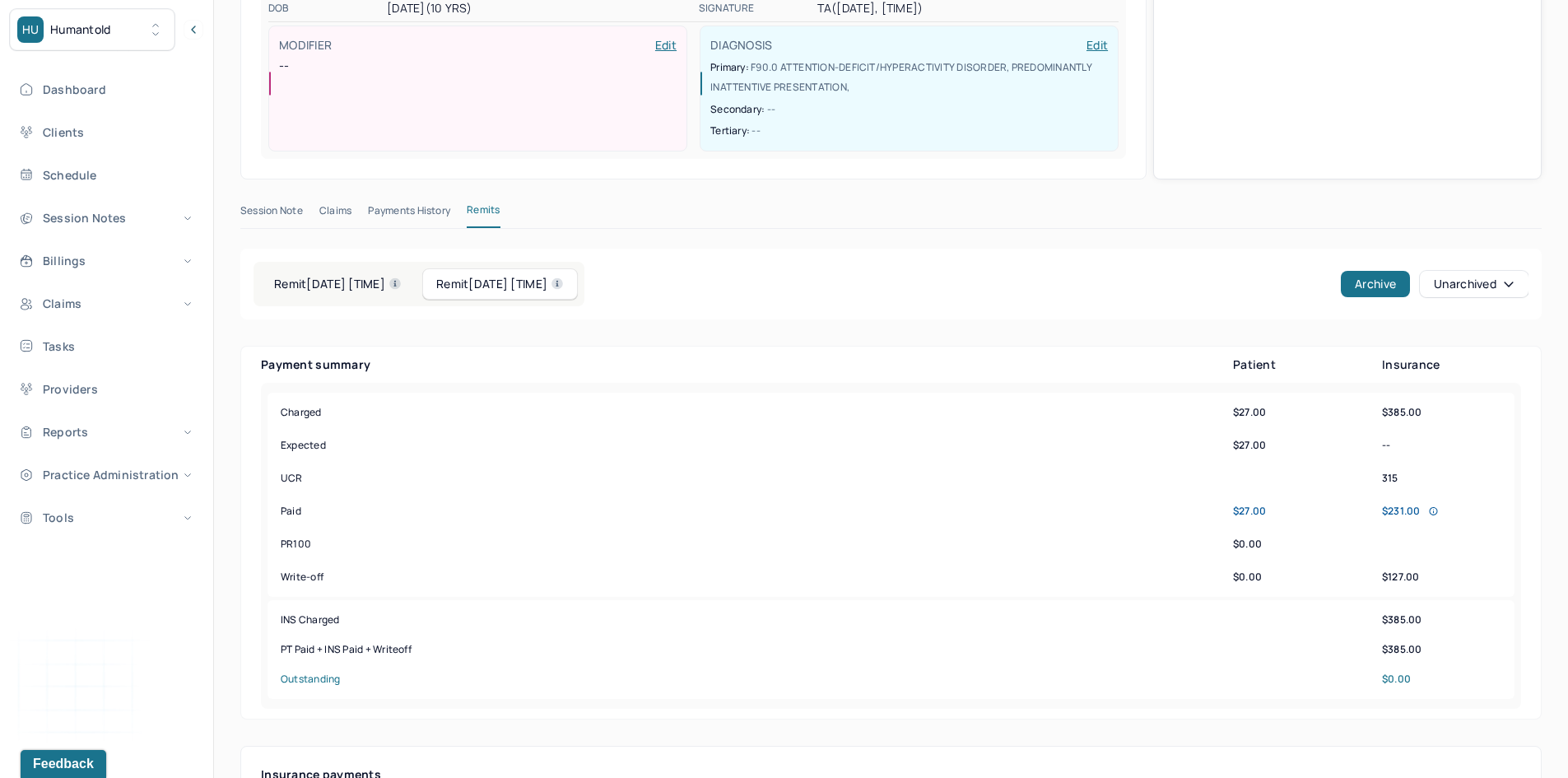 click on "Remit 06/26/2025 08:00pm" at bounding box center (500, 284) 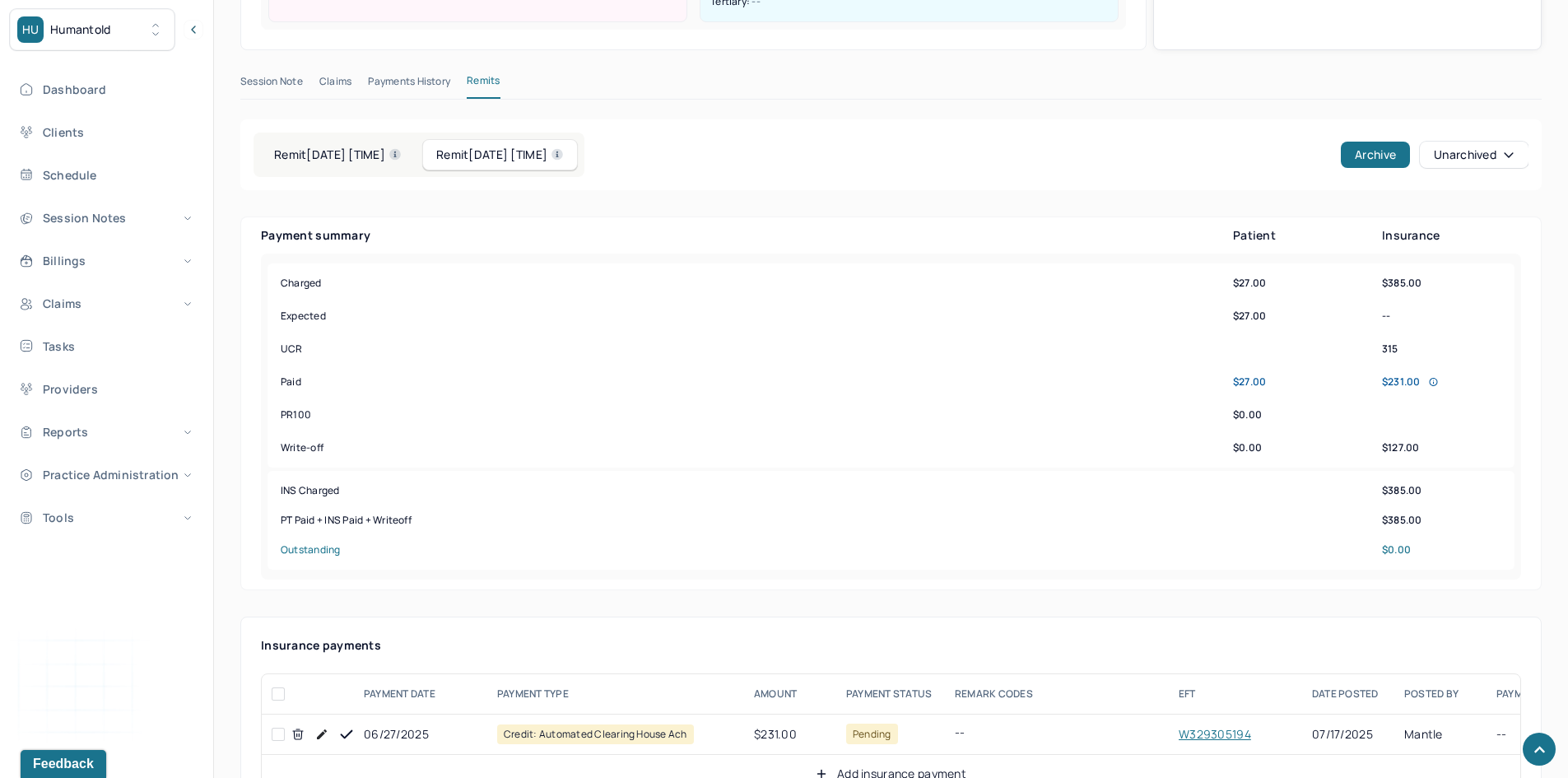 scroll, scrollTop: 329, scrollLeft: 0, axis: vertical 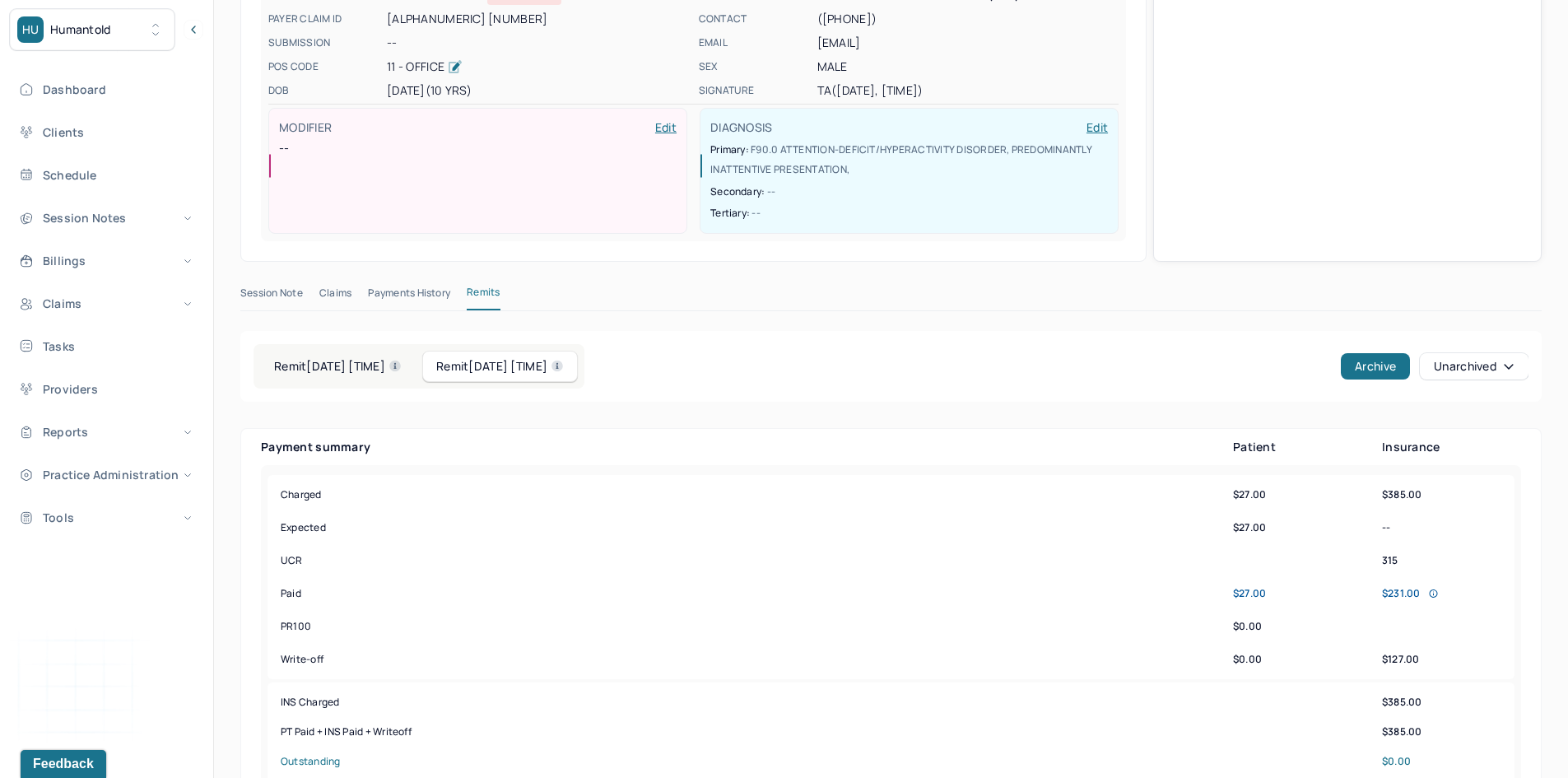 click on "Remit 06/26/2025 08:00pm" at bounding box center [337, 366] 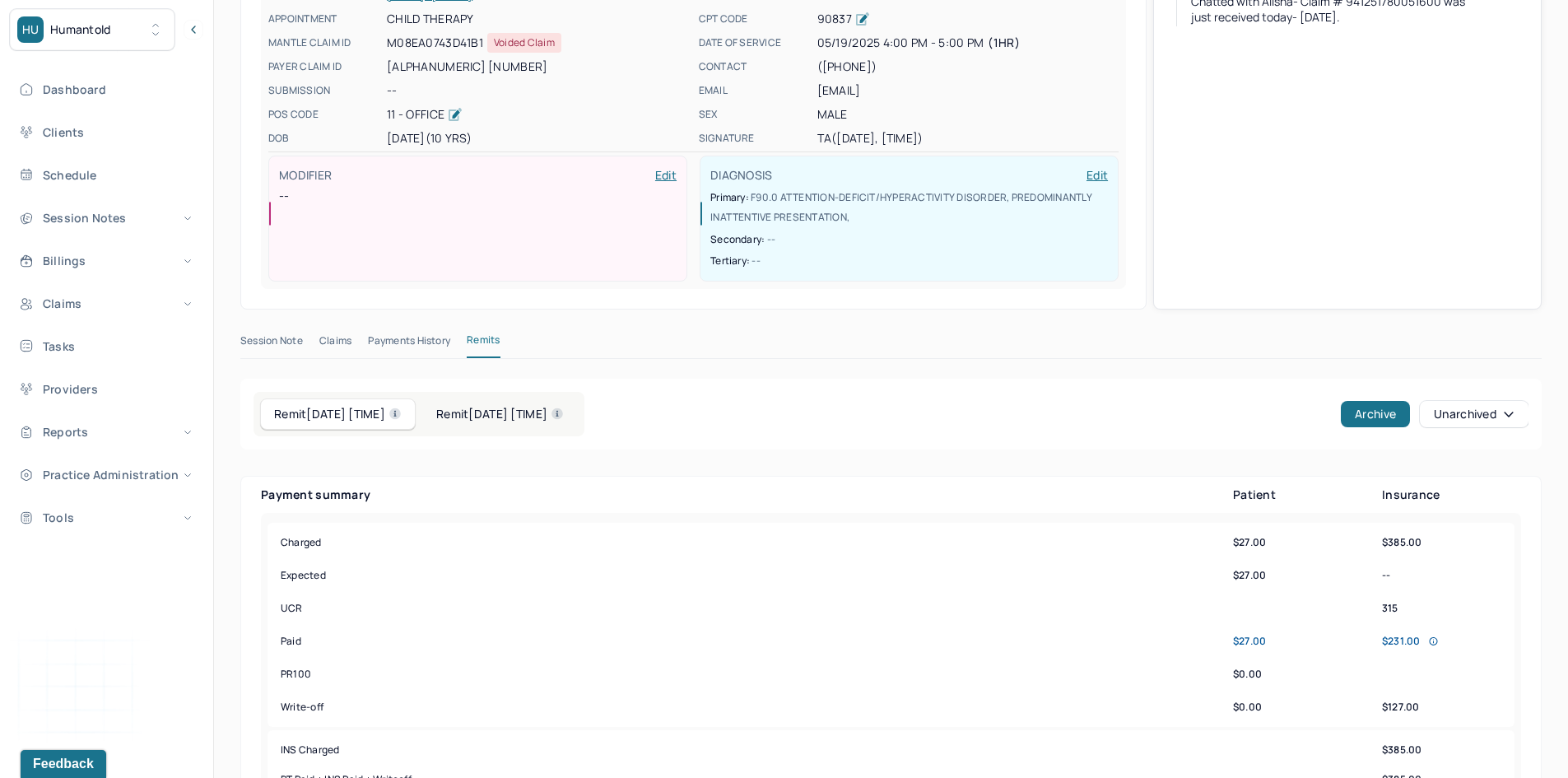 scroll, scrollTop: 329, scrollLeft: 0, axis: vertical 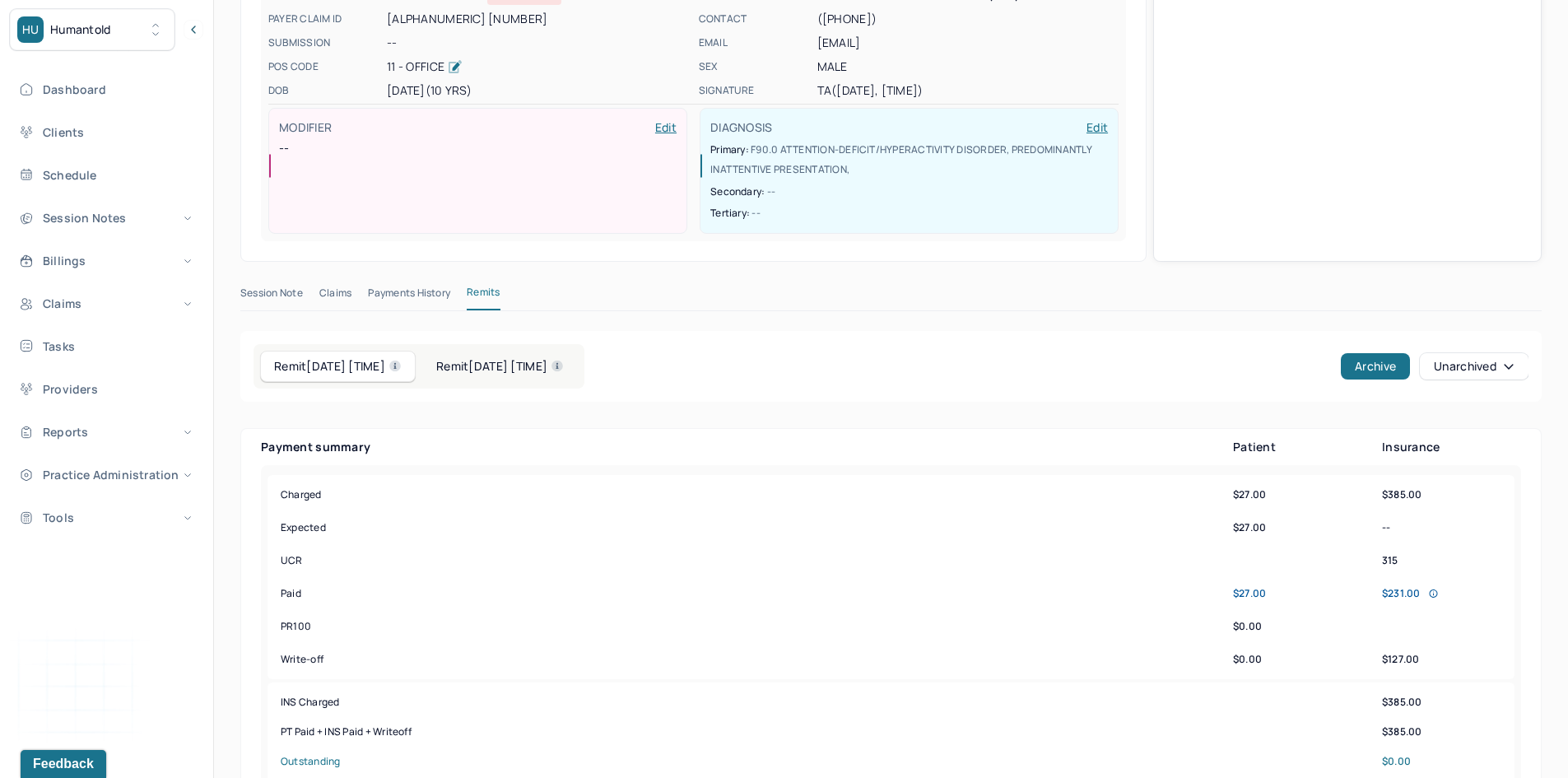 click on "Remit 06/26/2025 08:00pm" at bounding box center [500, 366] 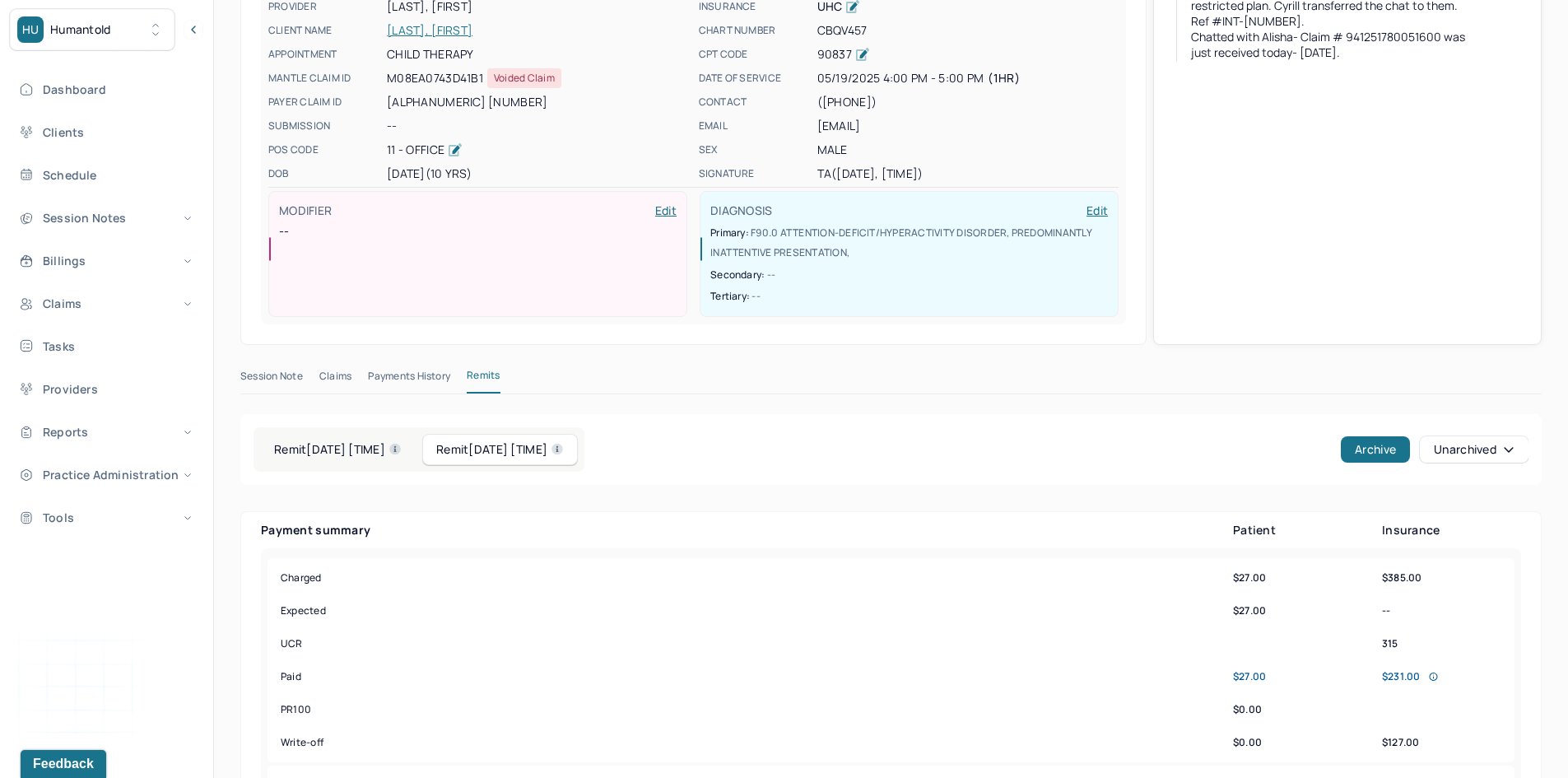scroll, scrollTop: 82, scrollLeft: 0, axis: vertical 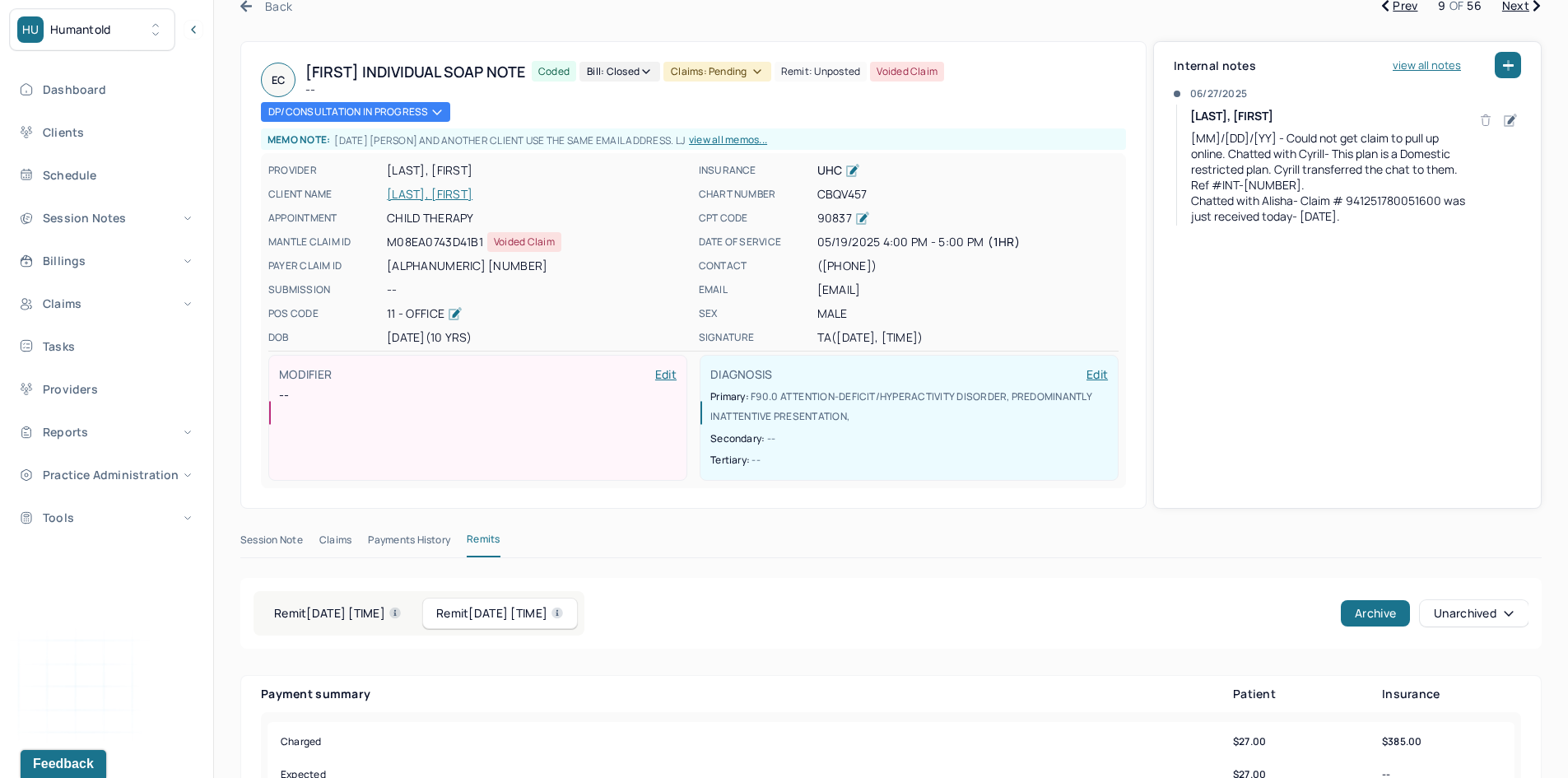 click 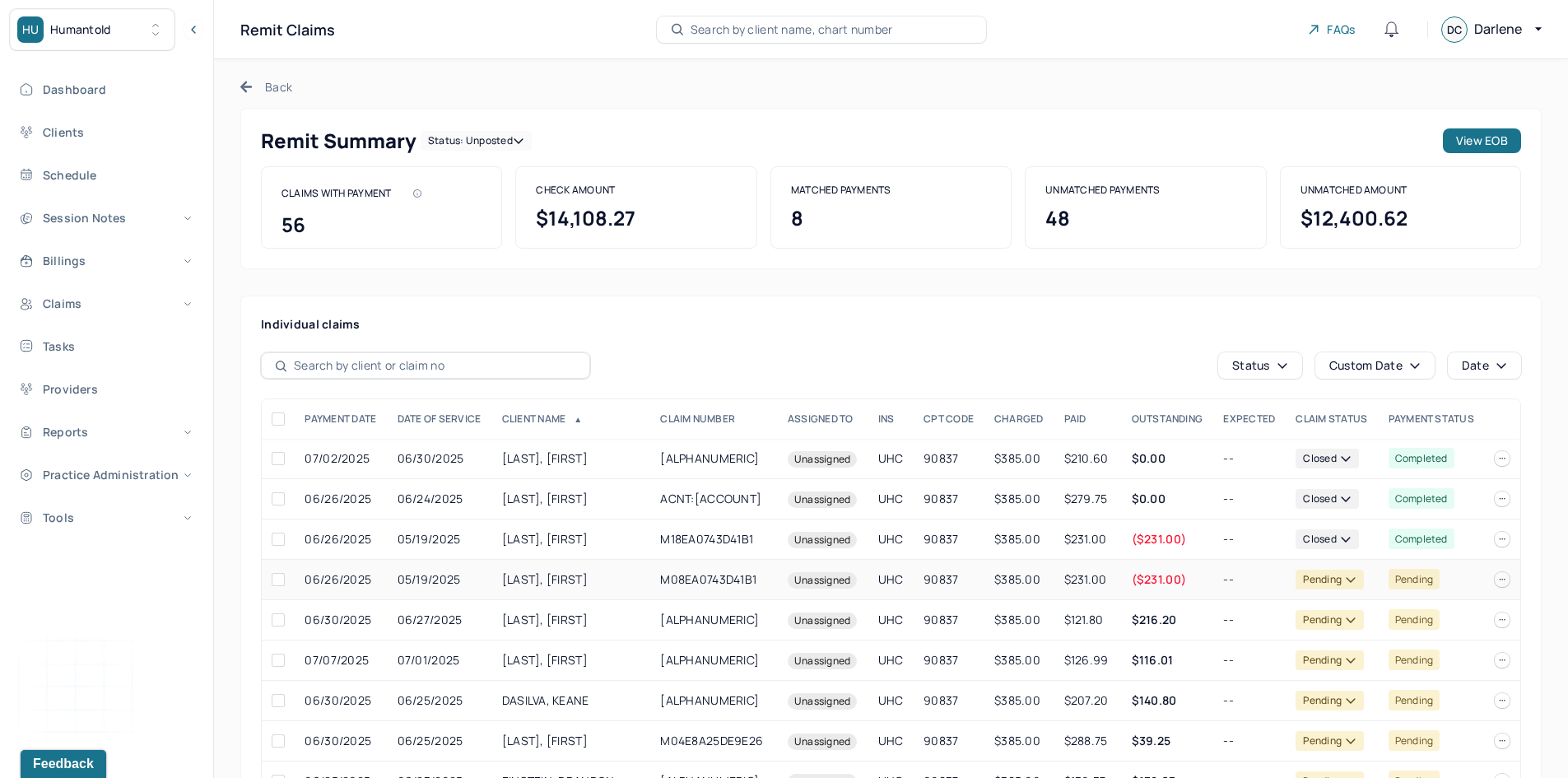 scroll, scrollTop: 165, scrollLeft: 0, axis: vertical 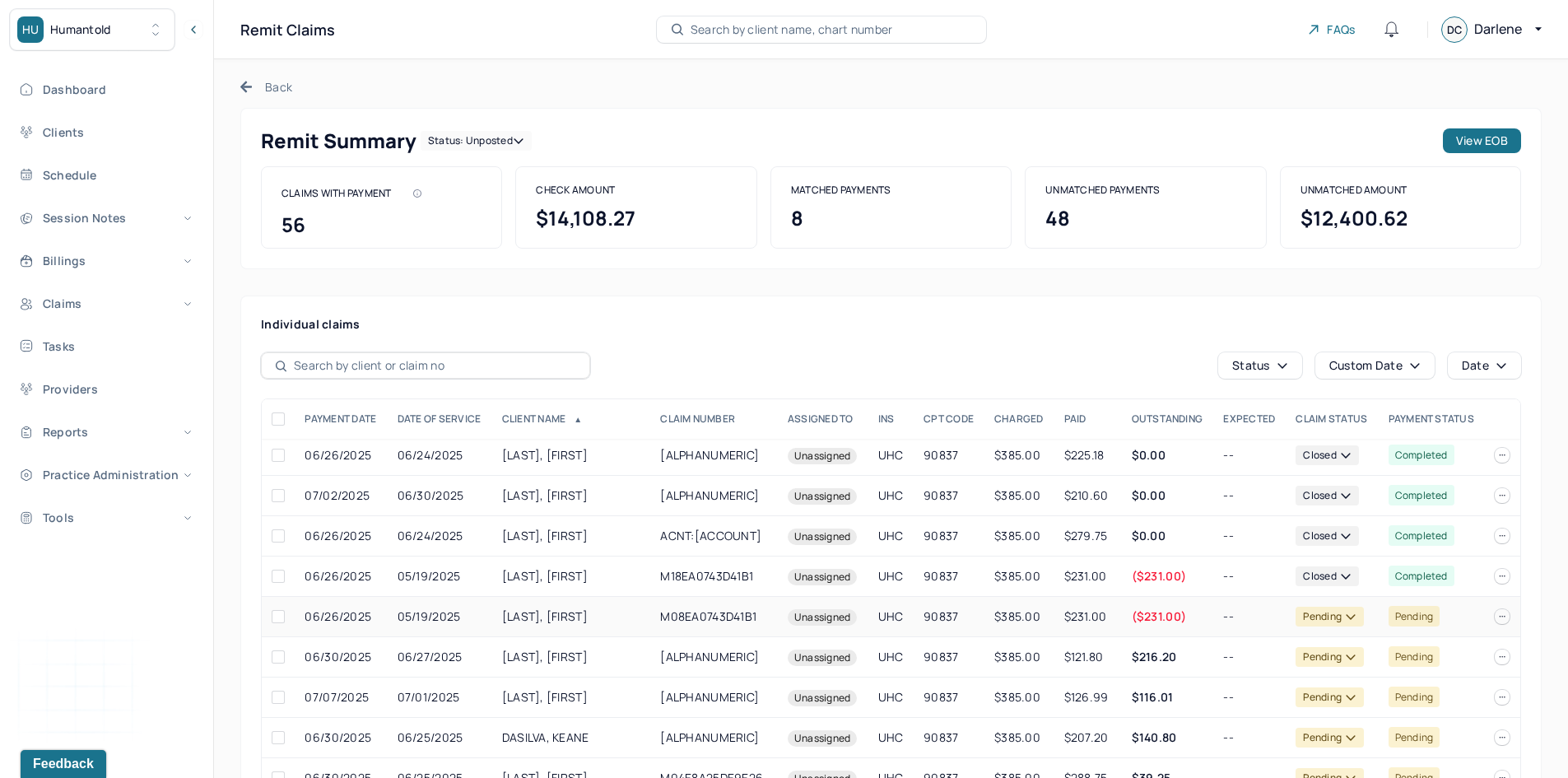 click on "CHIANG, ELLIE" at bounding box center [571, 617] 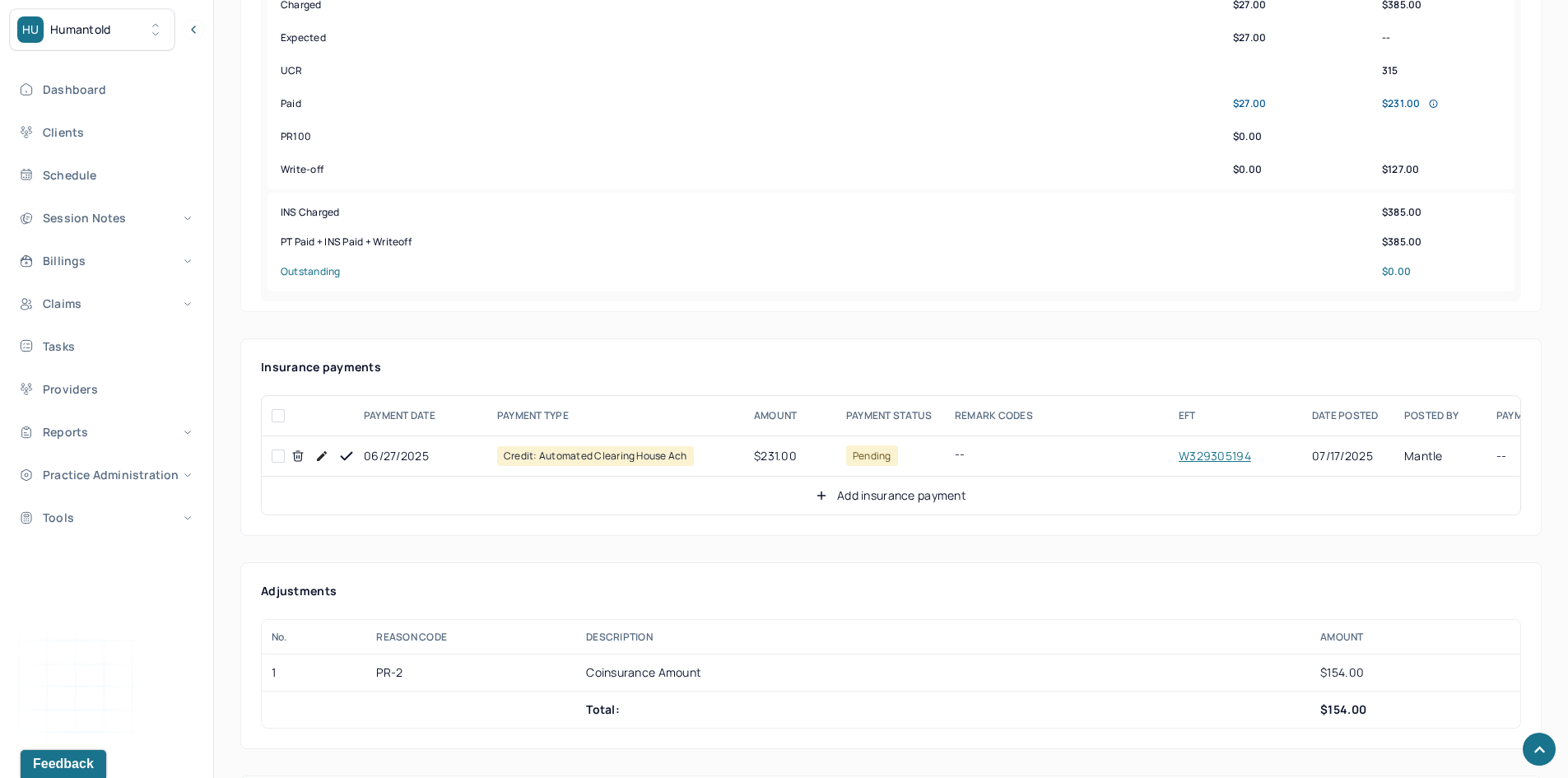 scroll, scrollTop: 823, scrollLeft: 0, axis: vertical 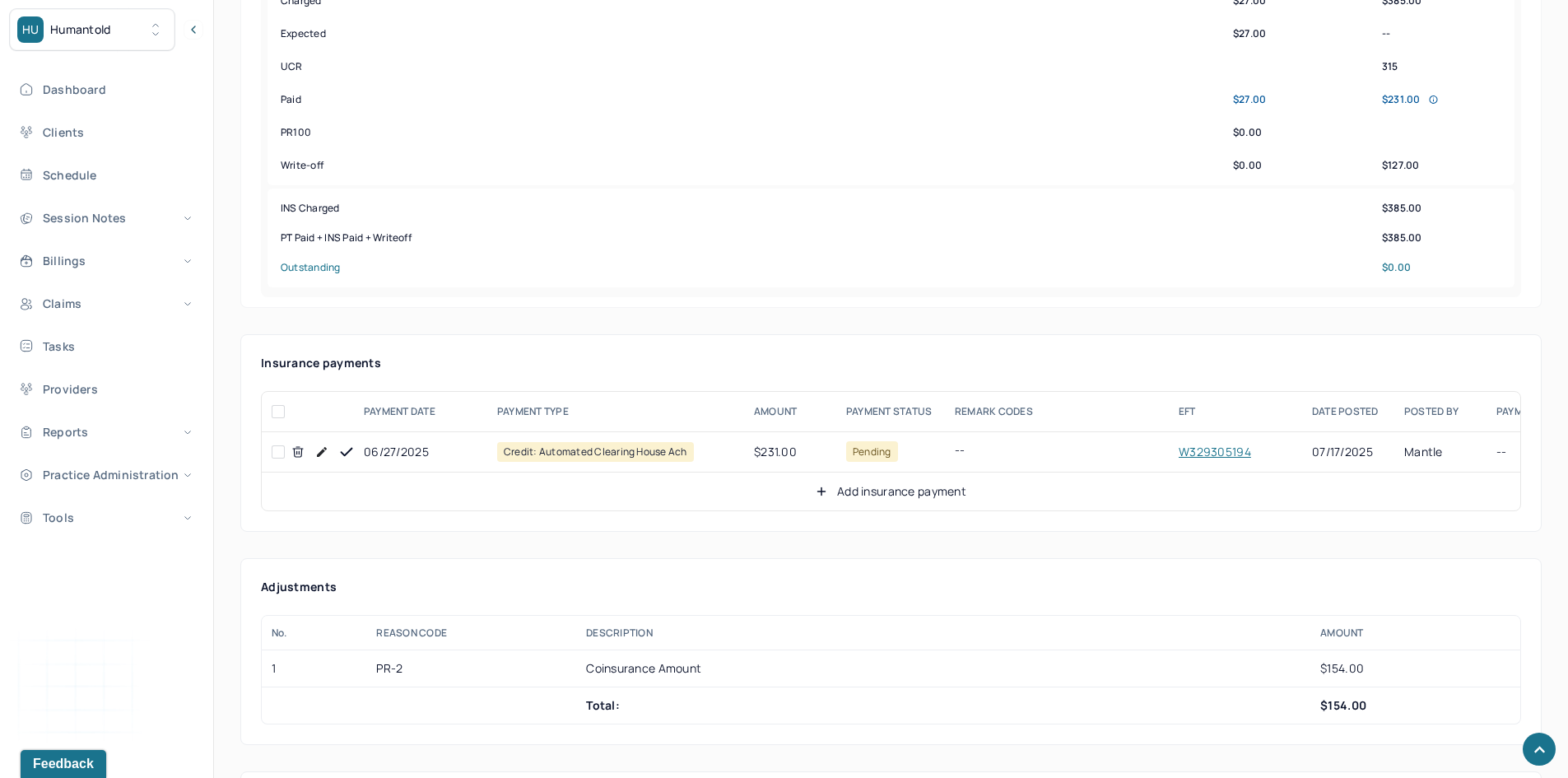 click at bounding box center [278, 452] 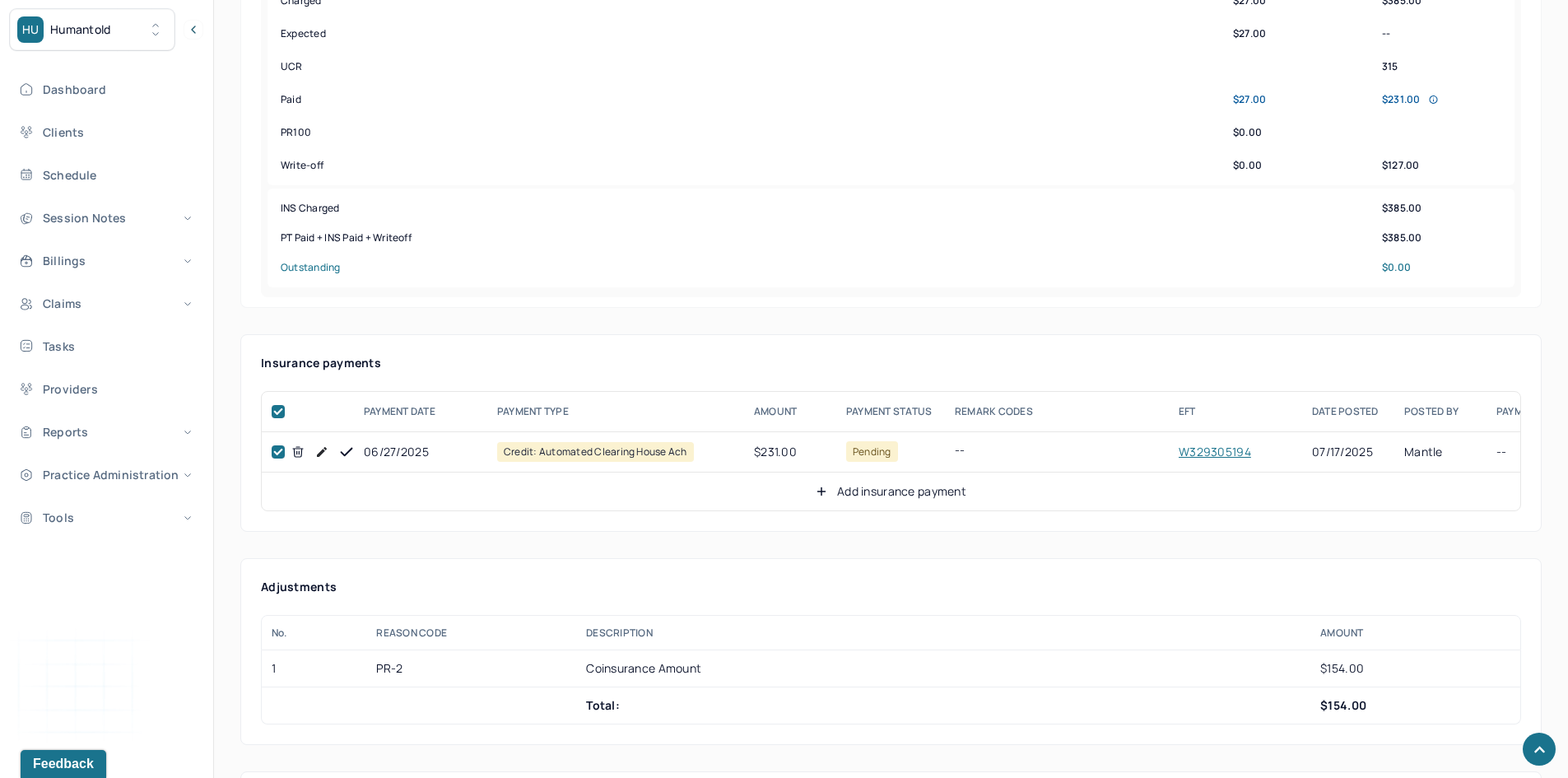checkbox on "true" 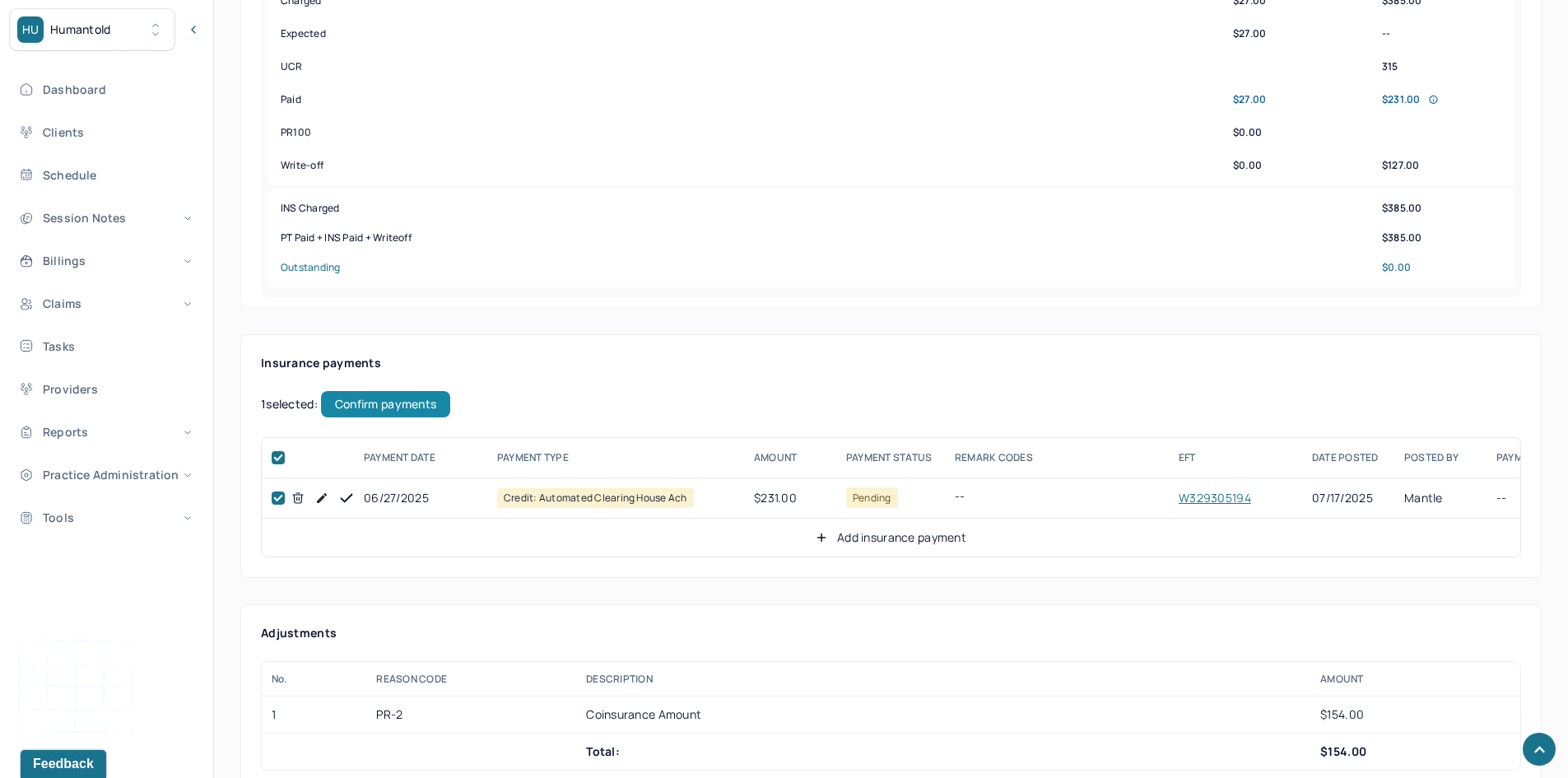click on "Confirm payments" at bounding box center (385, 404) 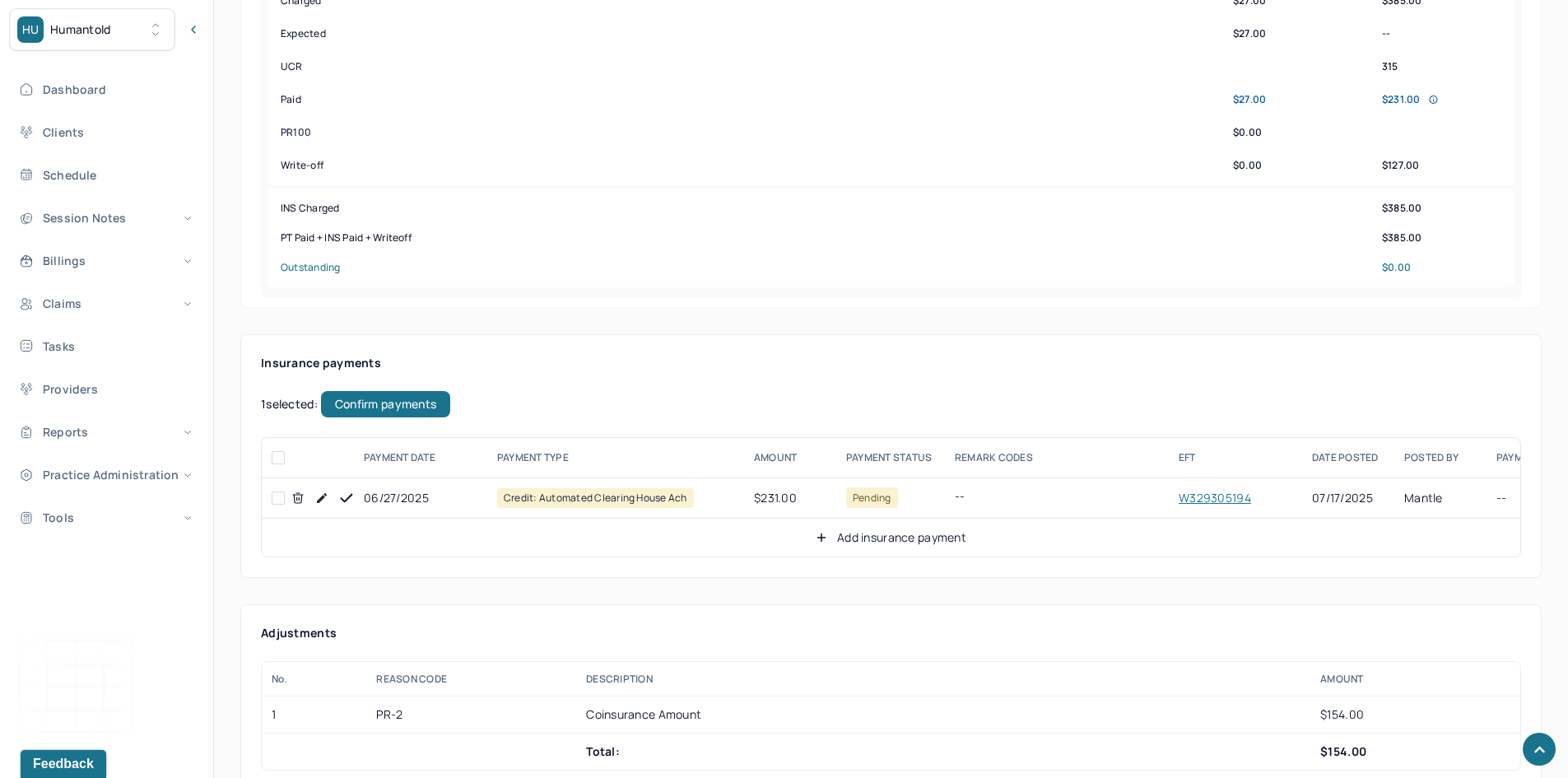 checkbox on "false" 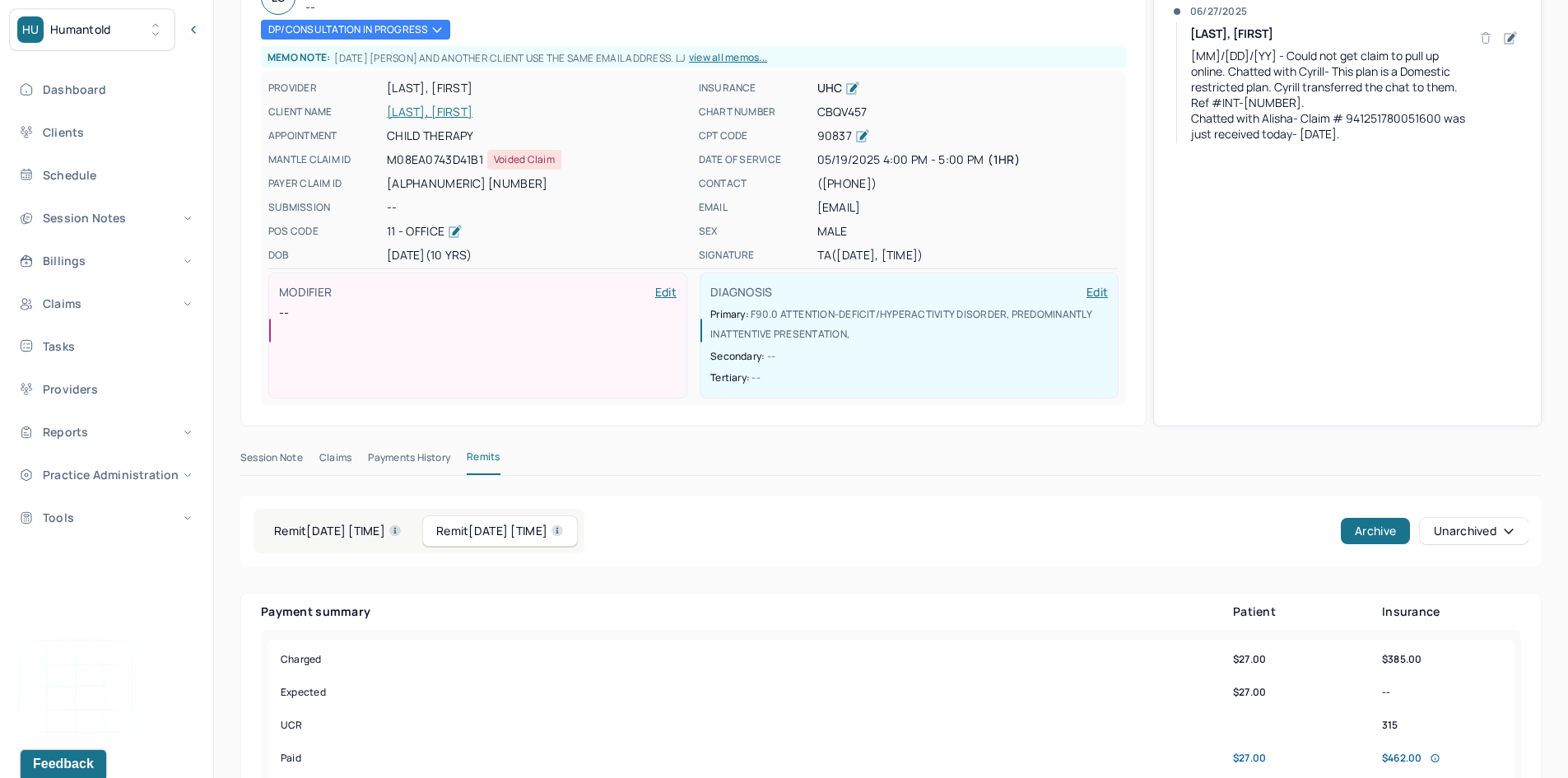 scroll, scrollTop: 0, scrollLeft: 0, axis: both 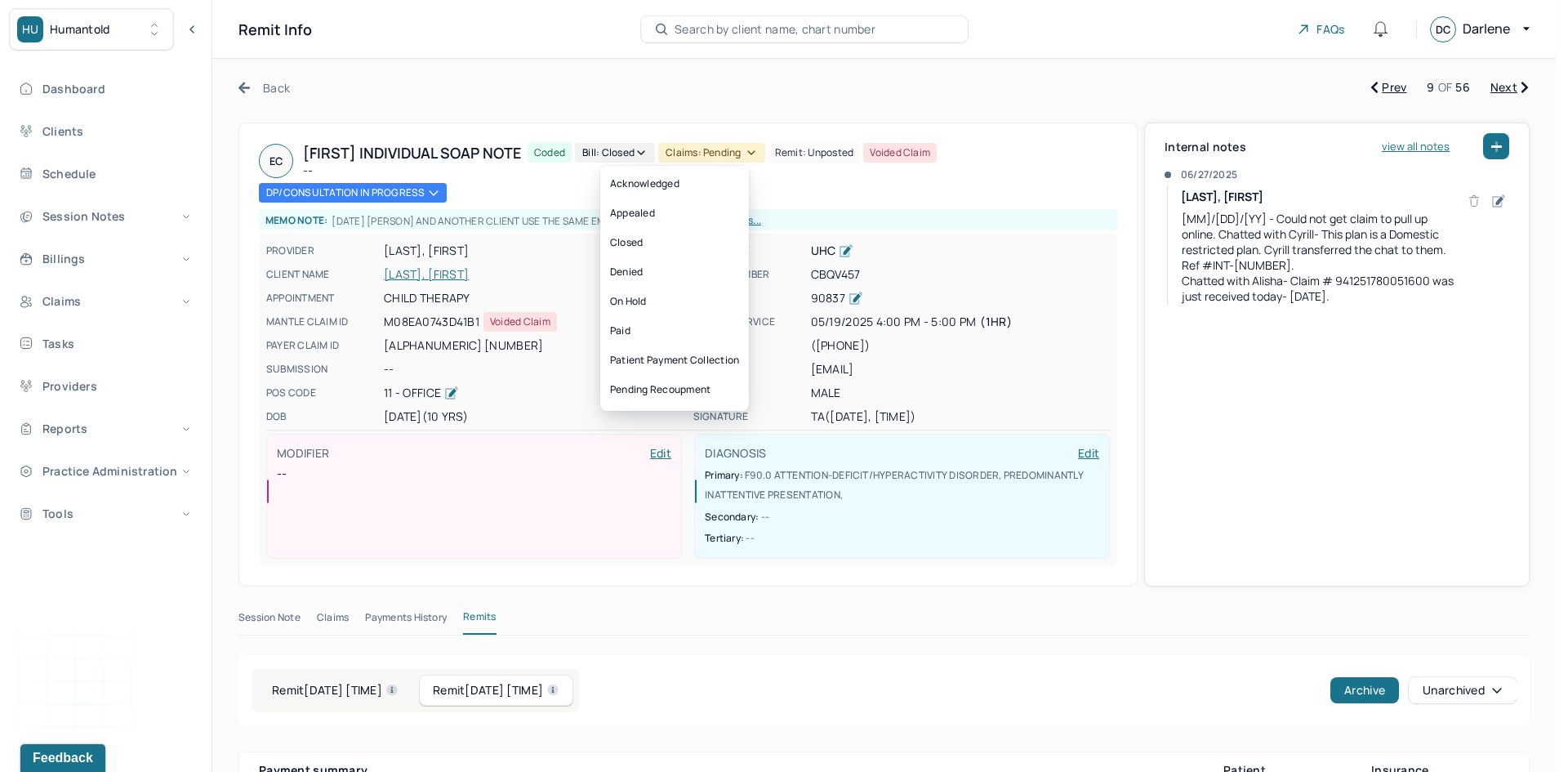 click on "Claims: pending" at bounding box center (711, 153) 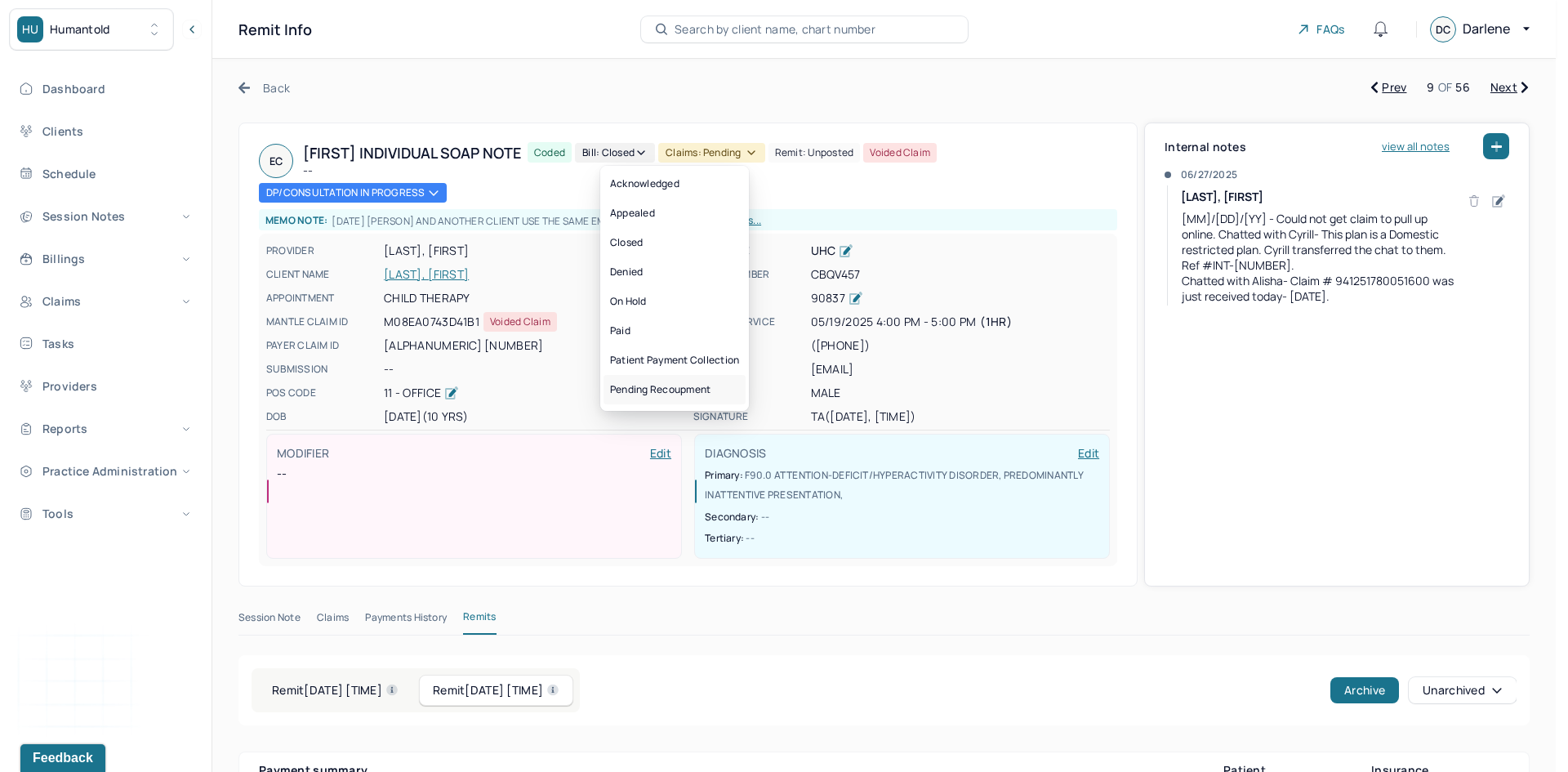 click on "Pending recoupment" at bounding box center [675, 390] 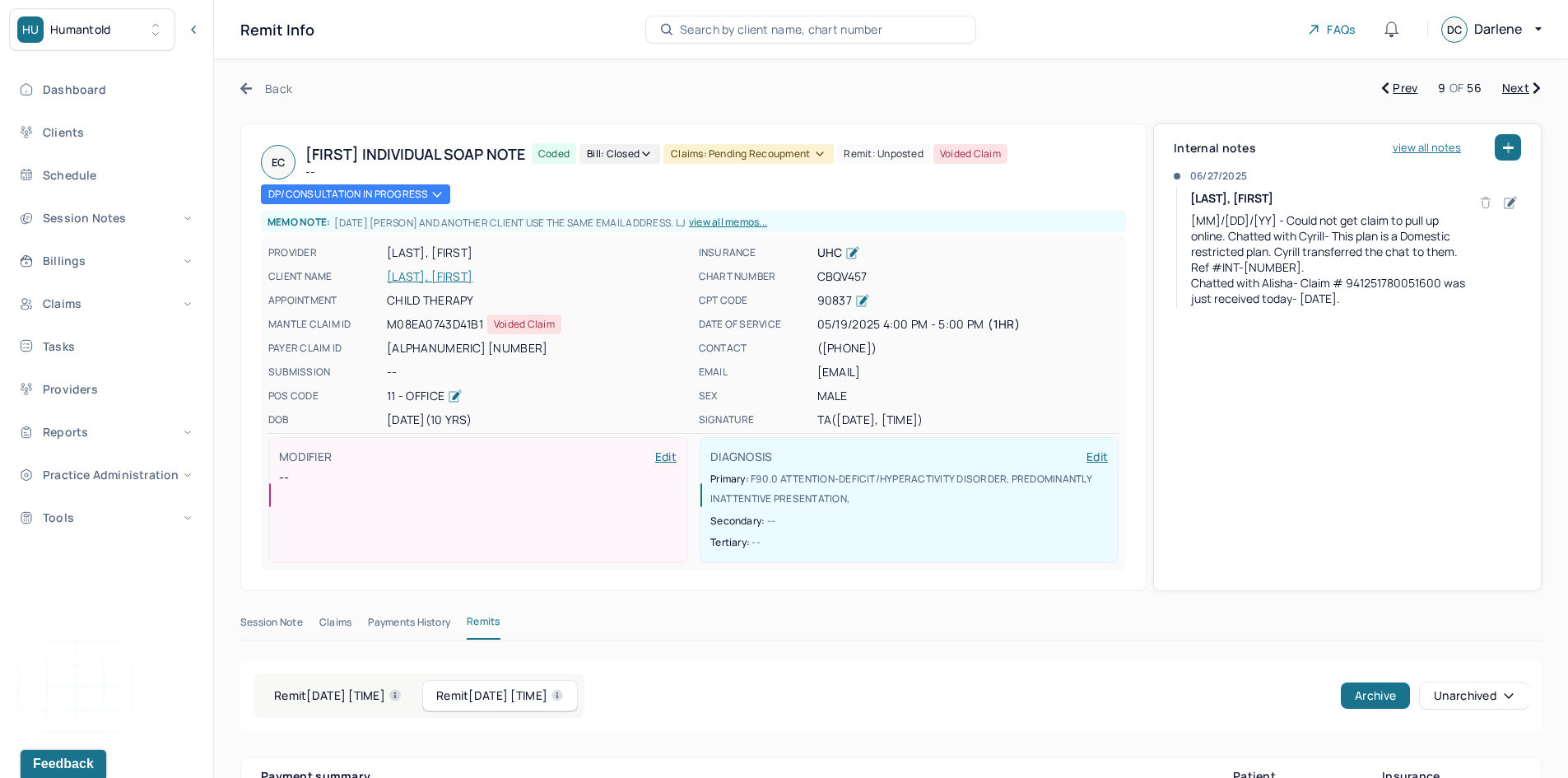 click on "Next" at bounding box center [1521, 88] 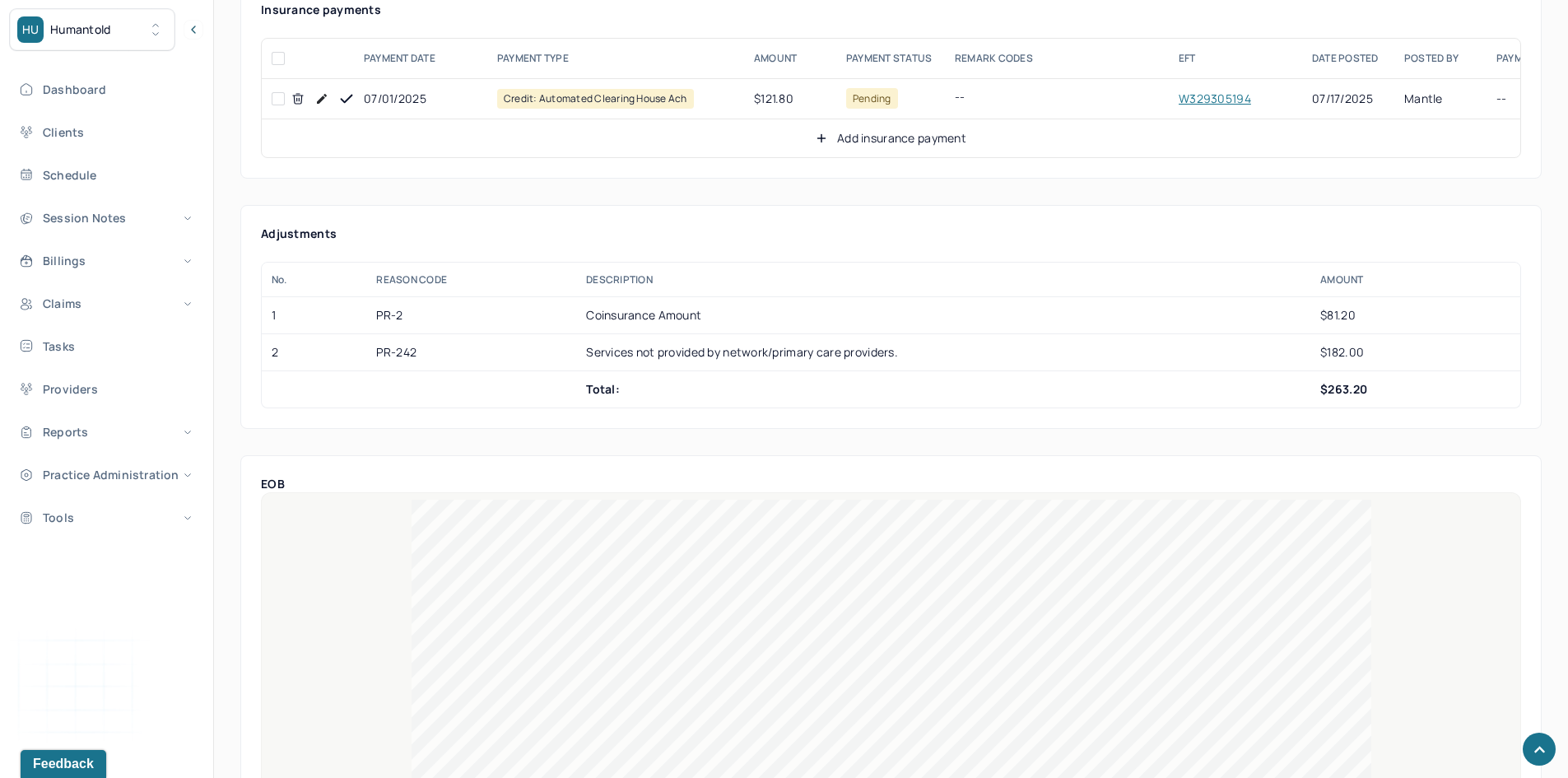 scroll, scrollTop: 906, scrollLeft: 0, axis: vertical 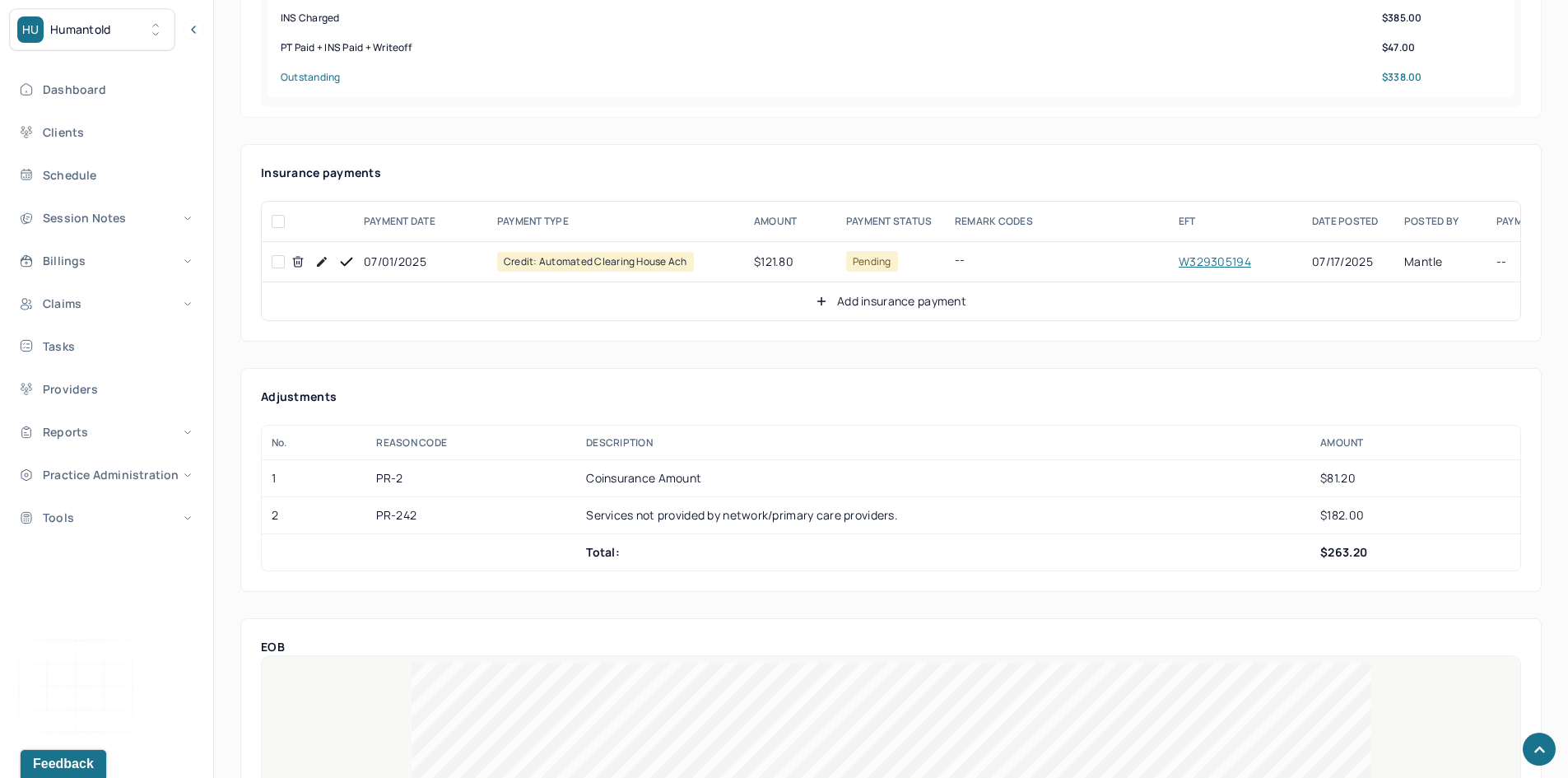 click at bounding box center [278, 262] 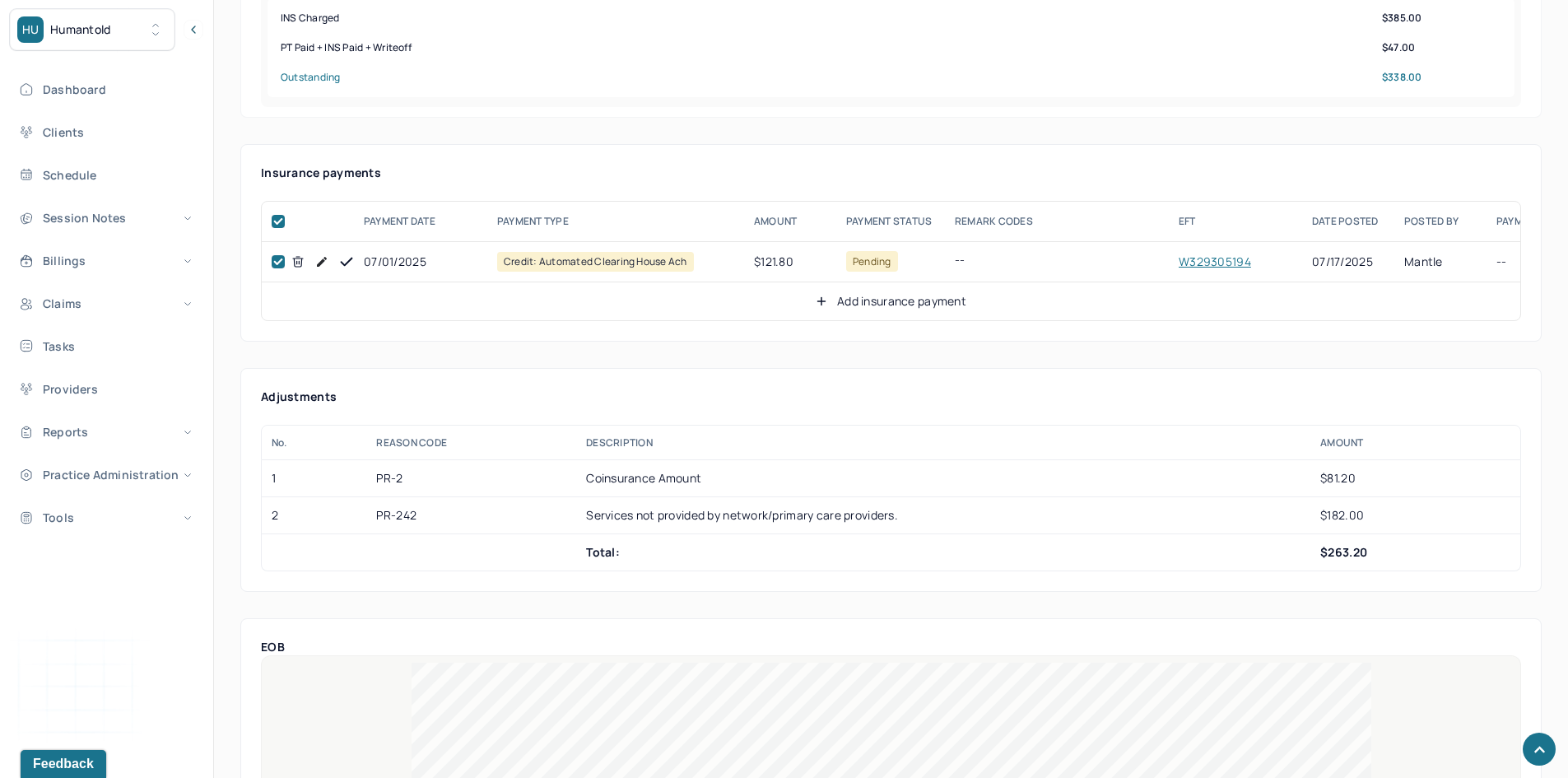 checkbox on "true" 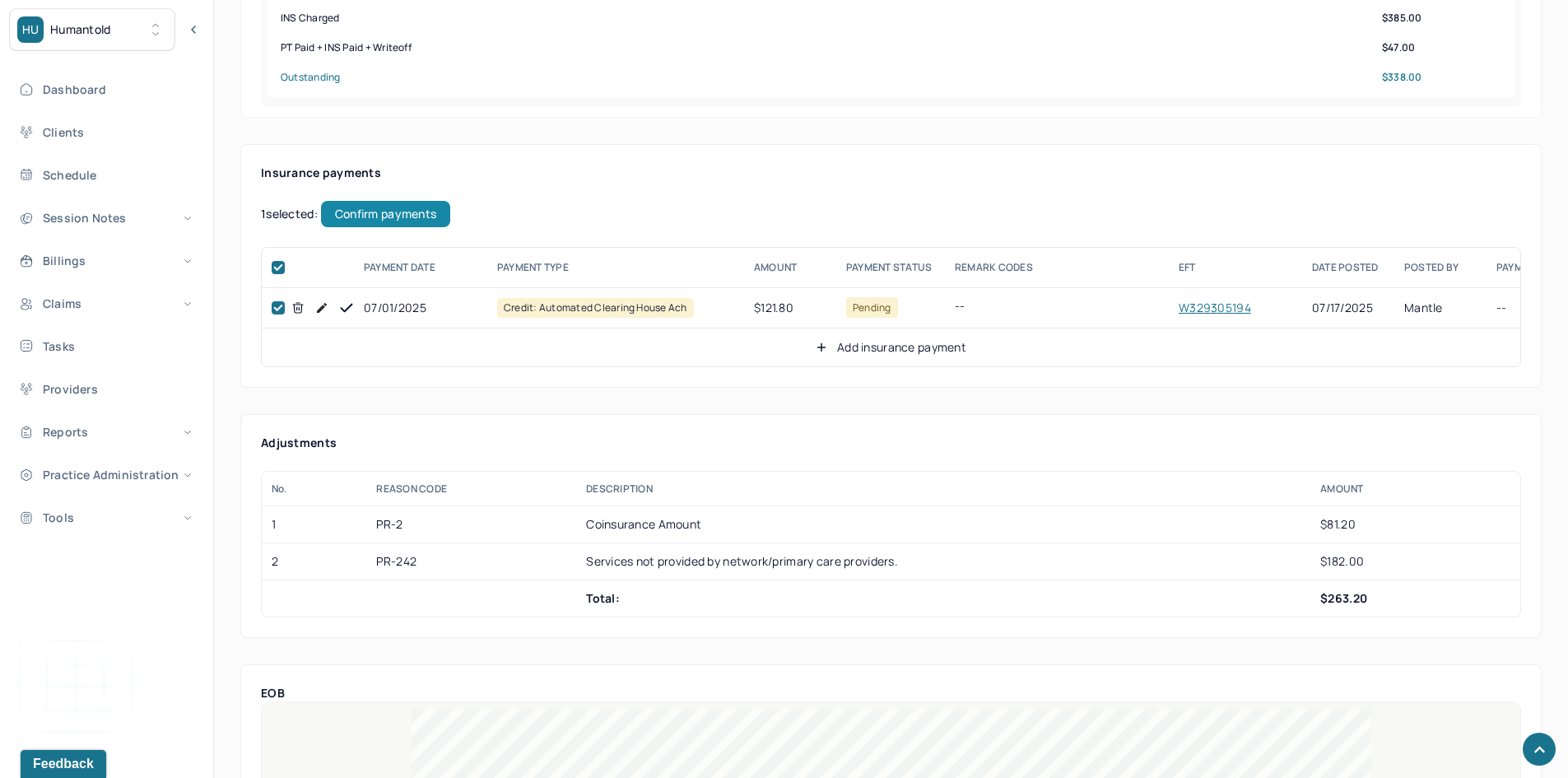 click on "Confirm payments" at bounding box center (385, 214) 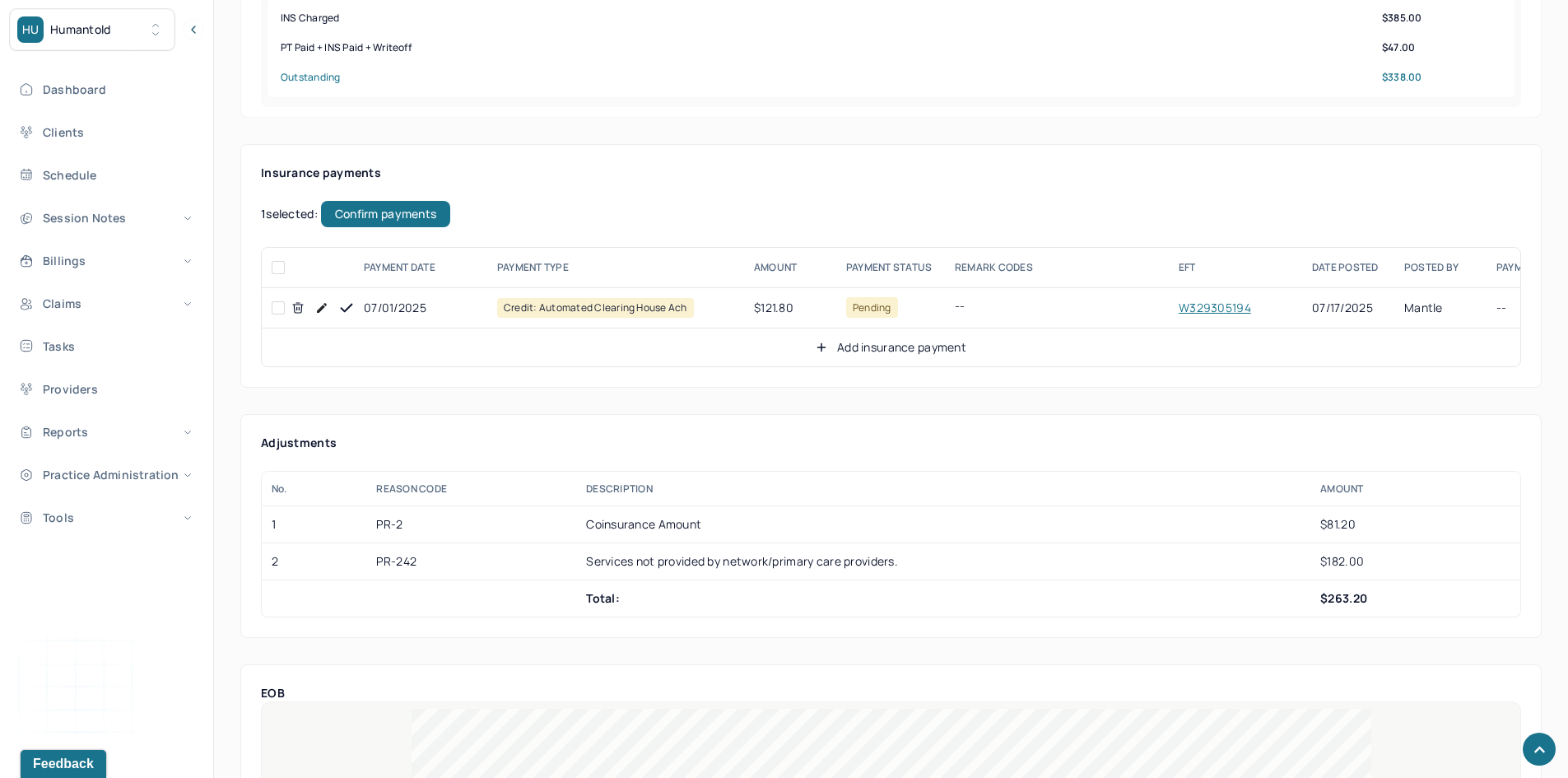 checkbox on "false" 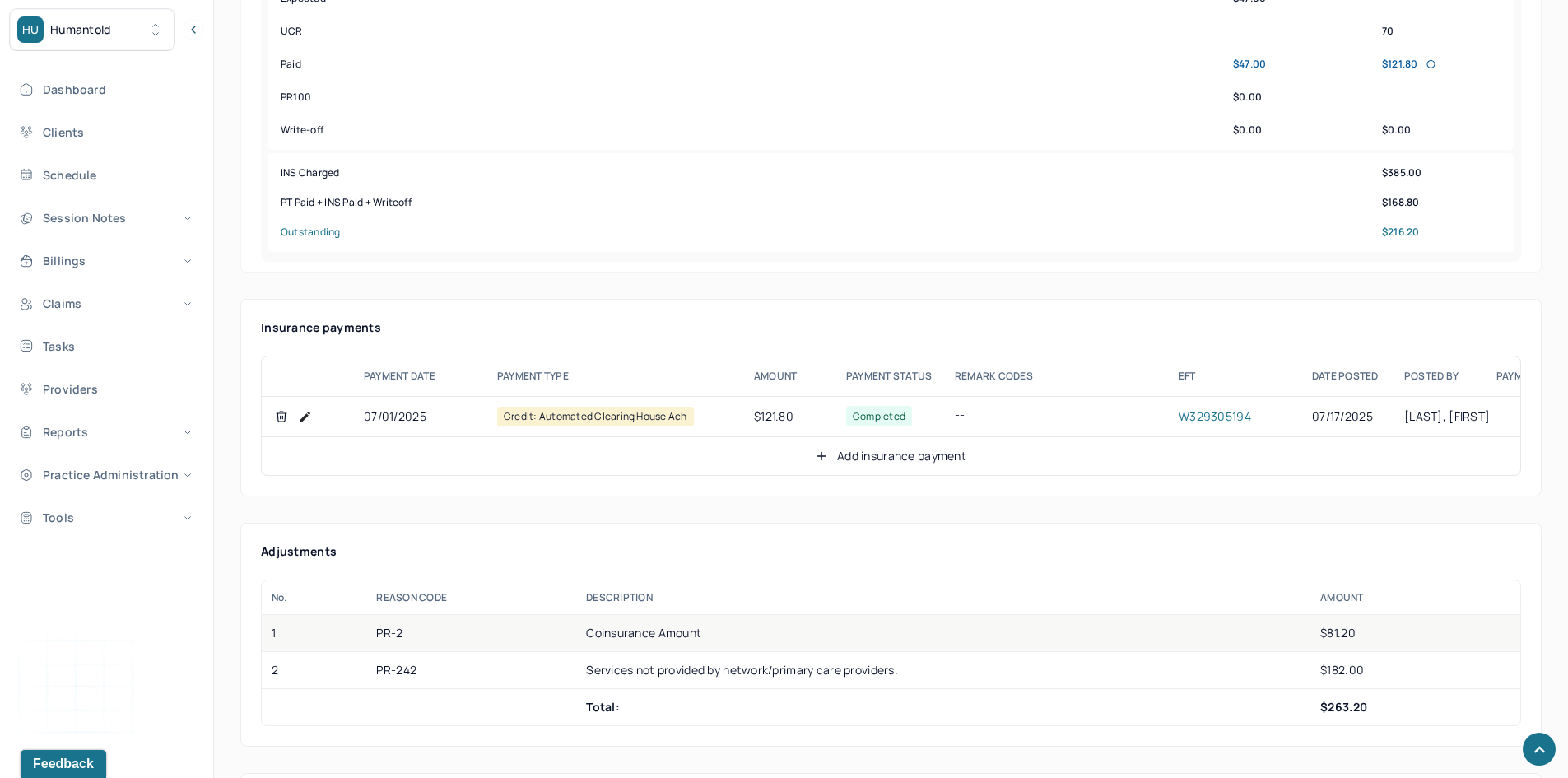 scroll, scrollTop: 741, scrollLeft: 0, axis: vertical 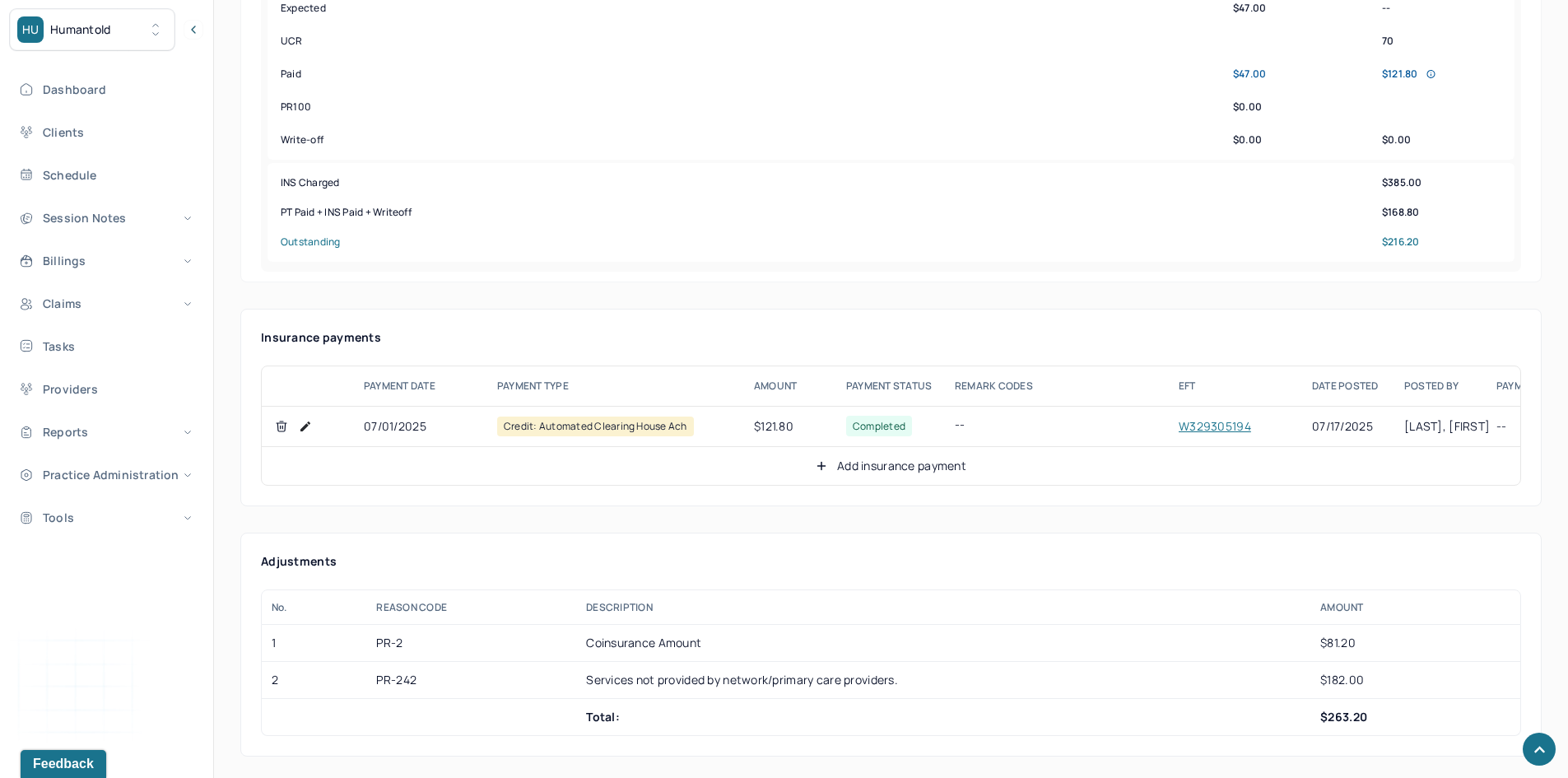 click 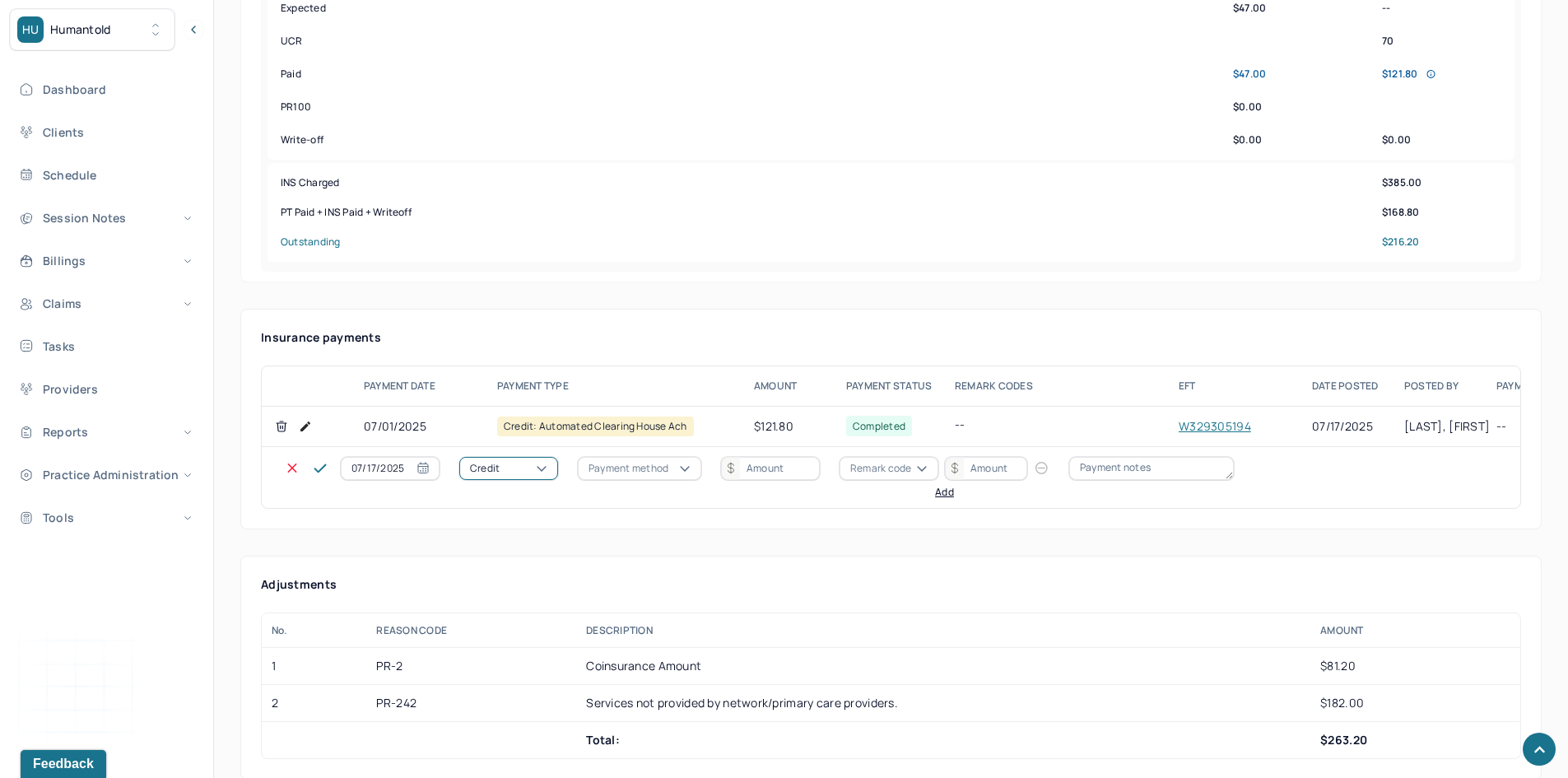 click on "Credit" at bounding box center (485, 468) 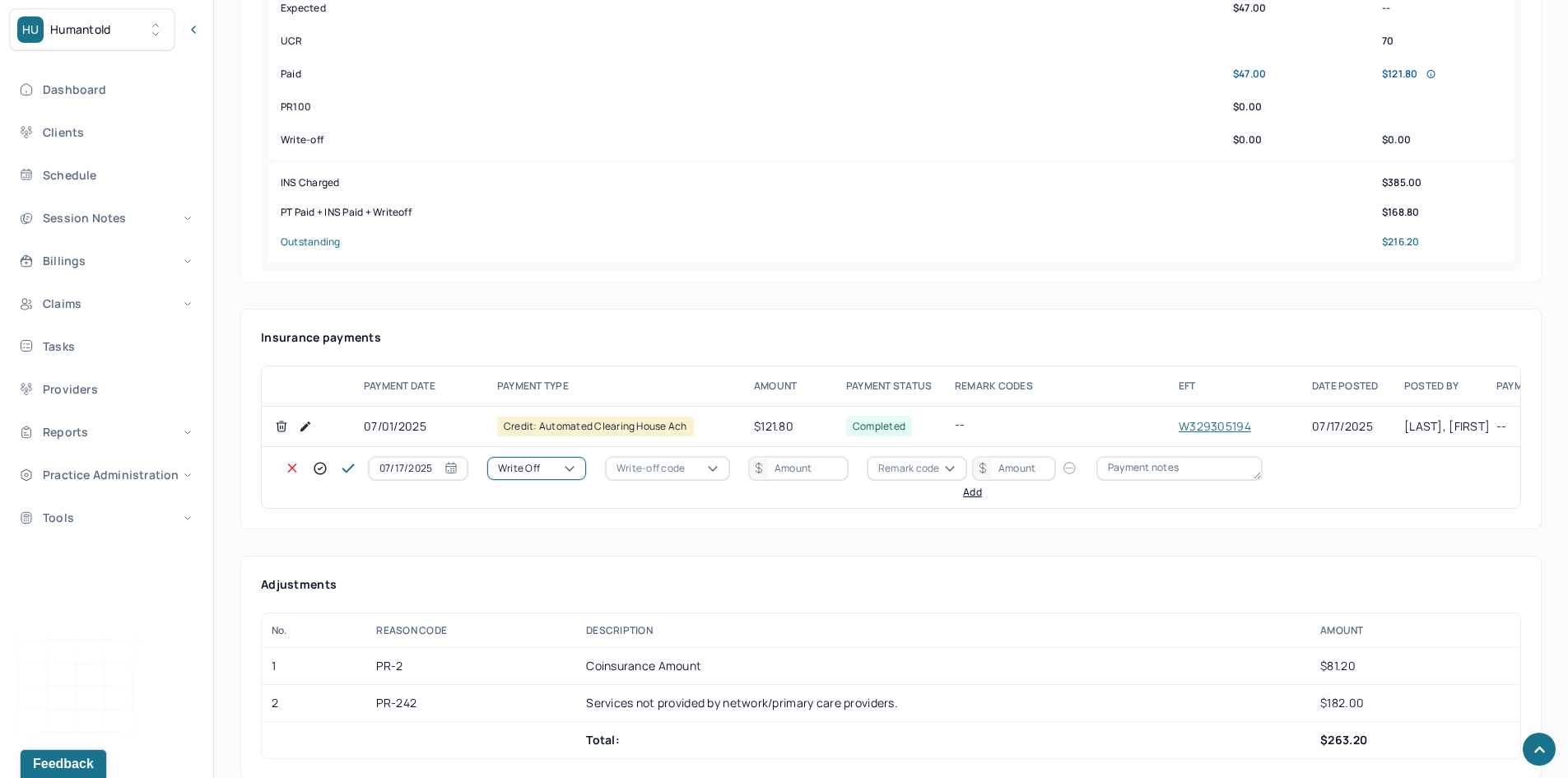 click on "Write-off code" at bounding box center [650, 468] 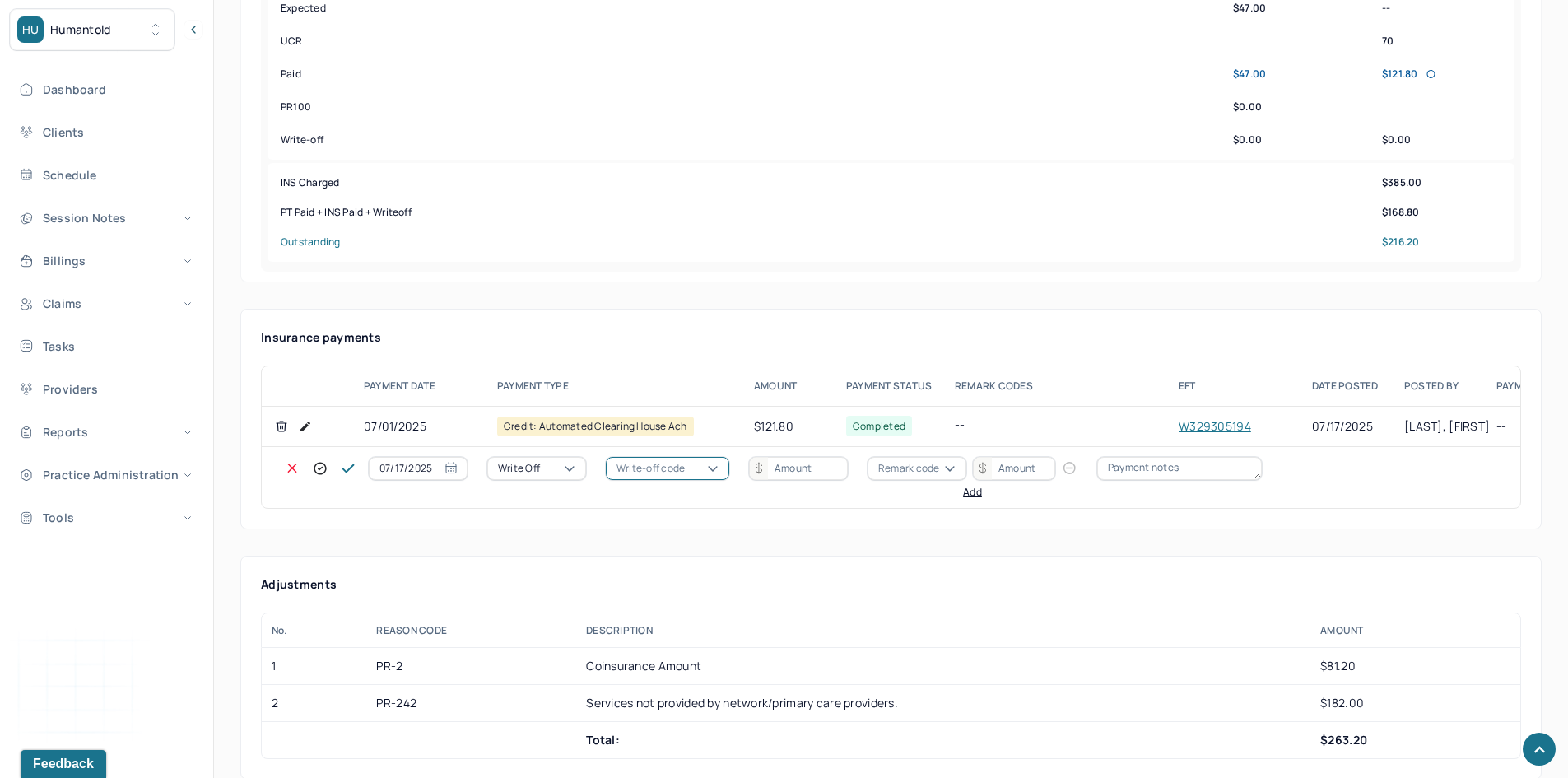 drag, startPoint x: 653, startPoint y: 588, endPoint x: 729, endPoint y: 523, distance: 100.005 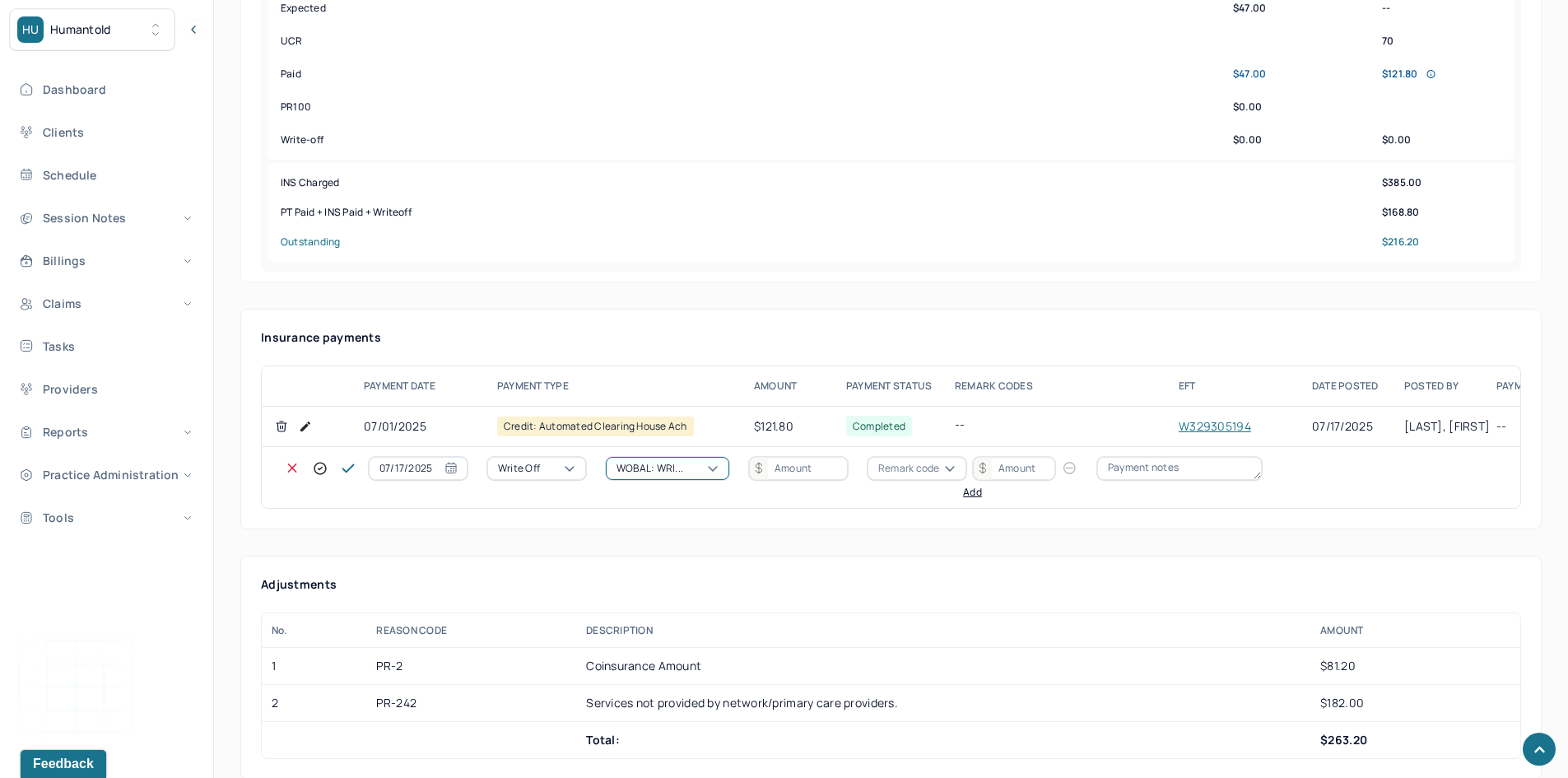 click at bounding box center (798, 468) 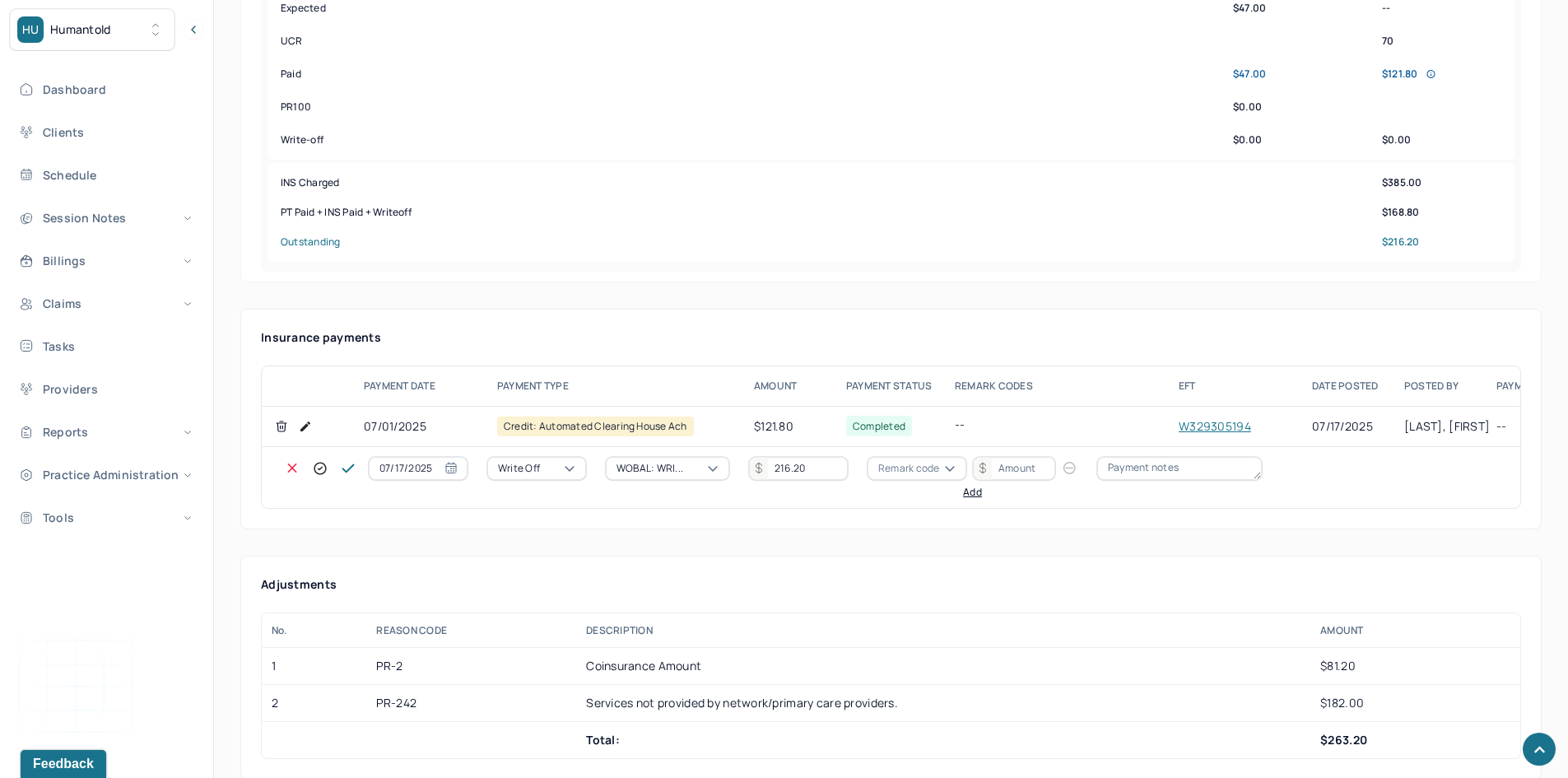 type on "216.20" 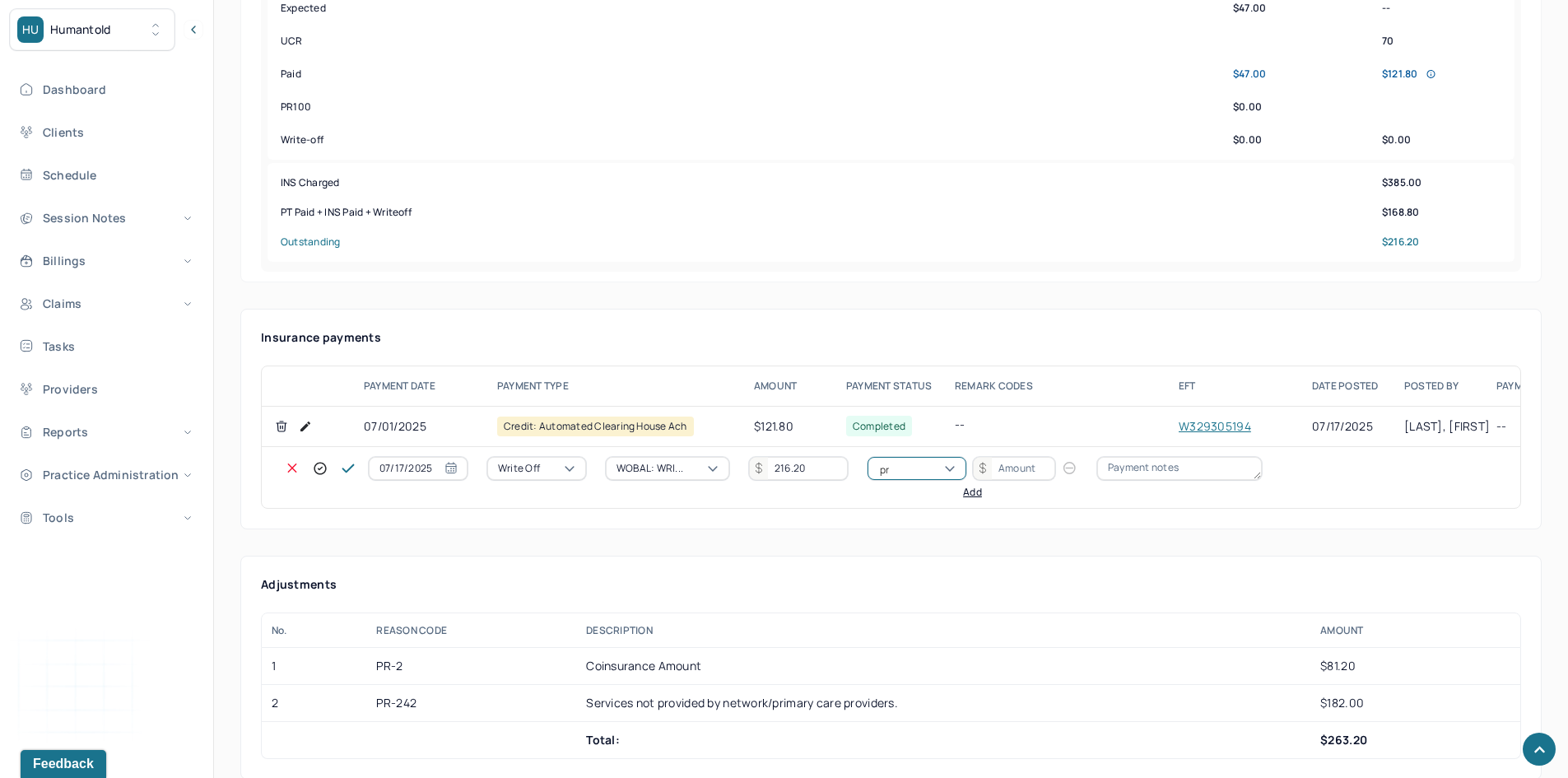 type on "pr2" 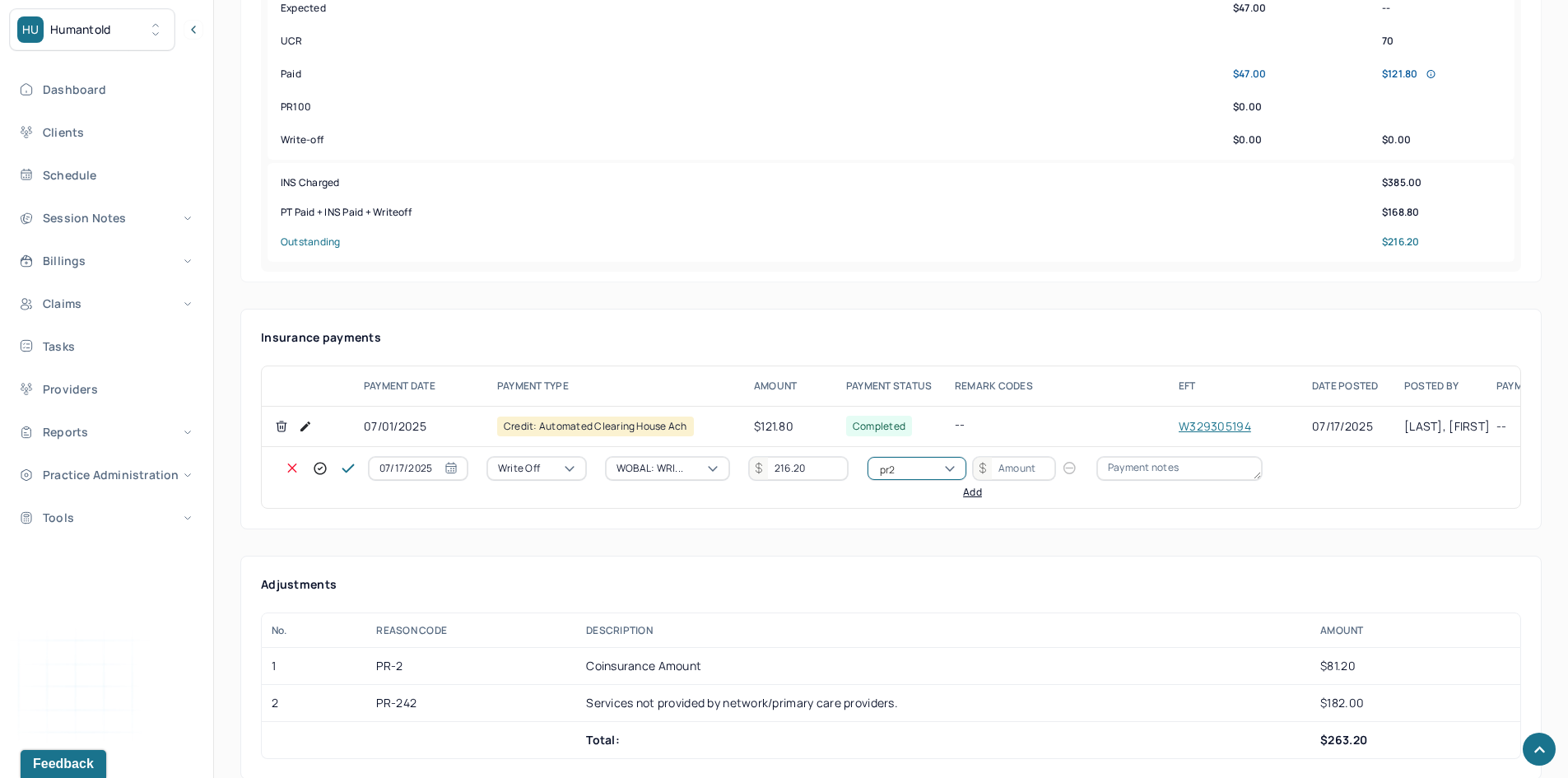 type 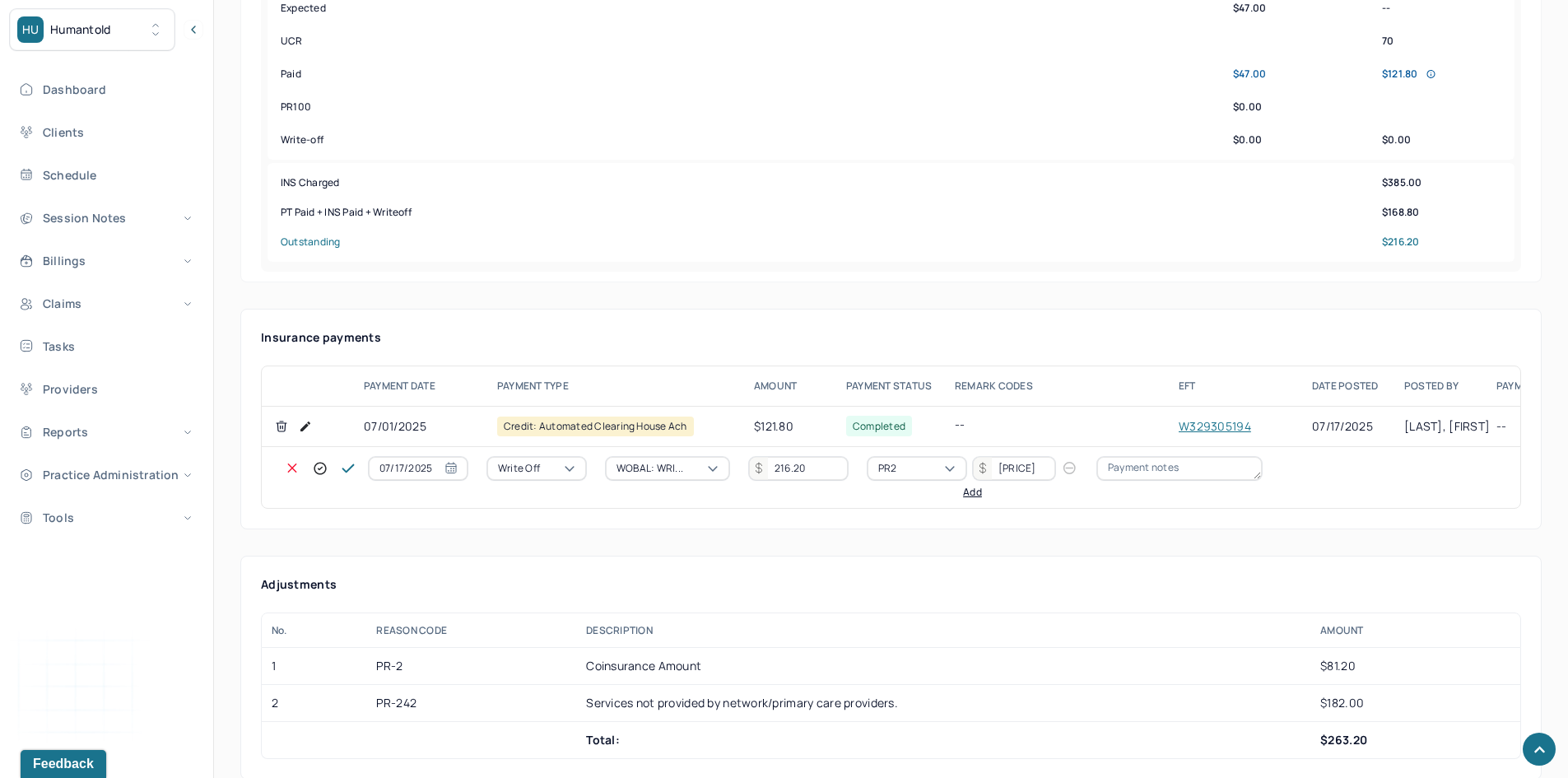 type on "81.20" 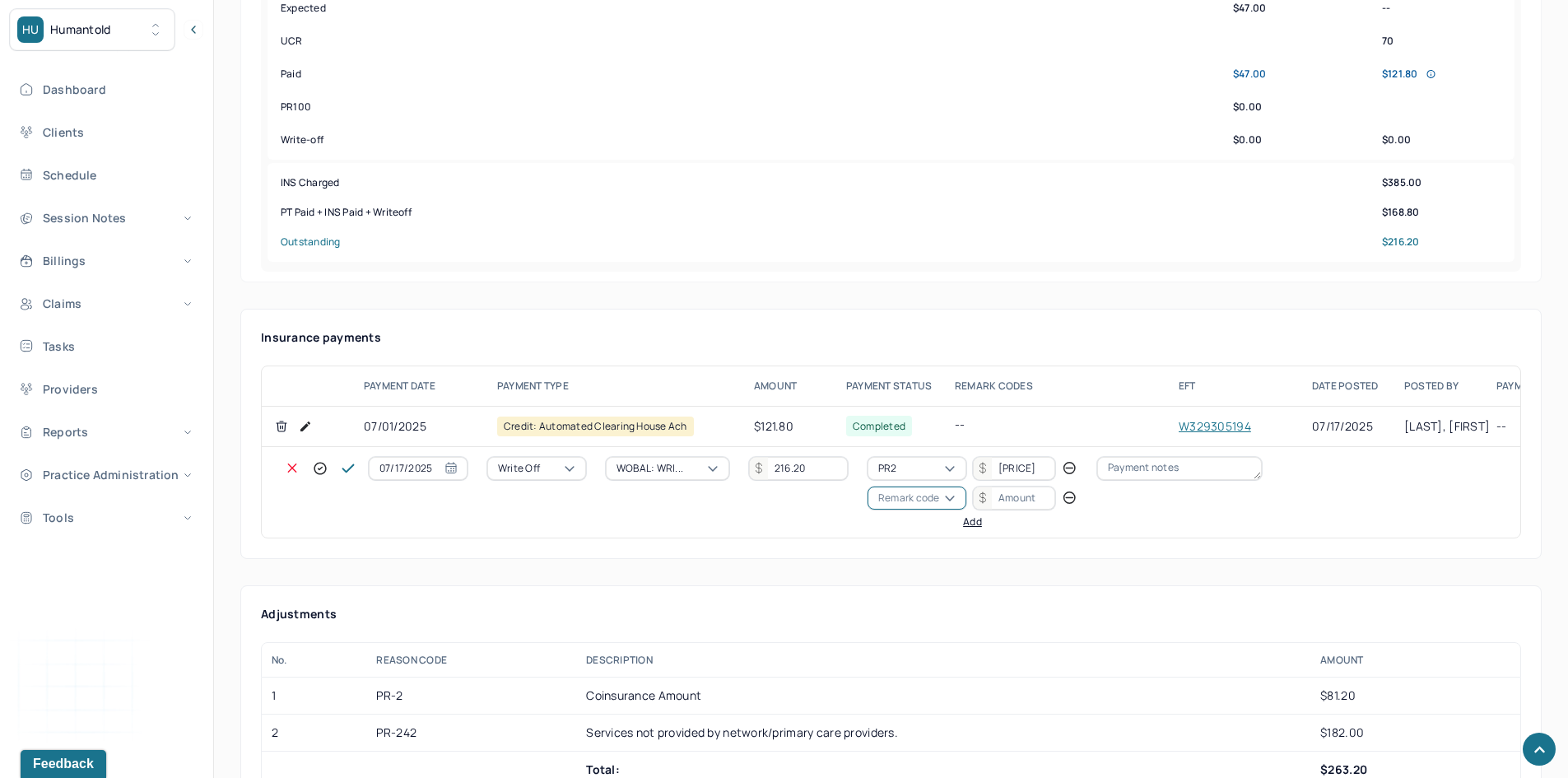 click on "Remark code" at bounding box center [909, 498] 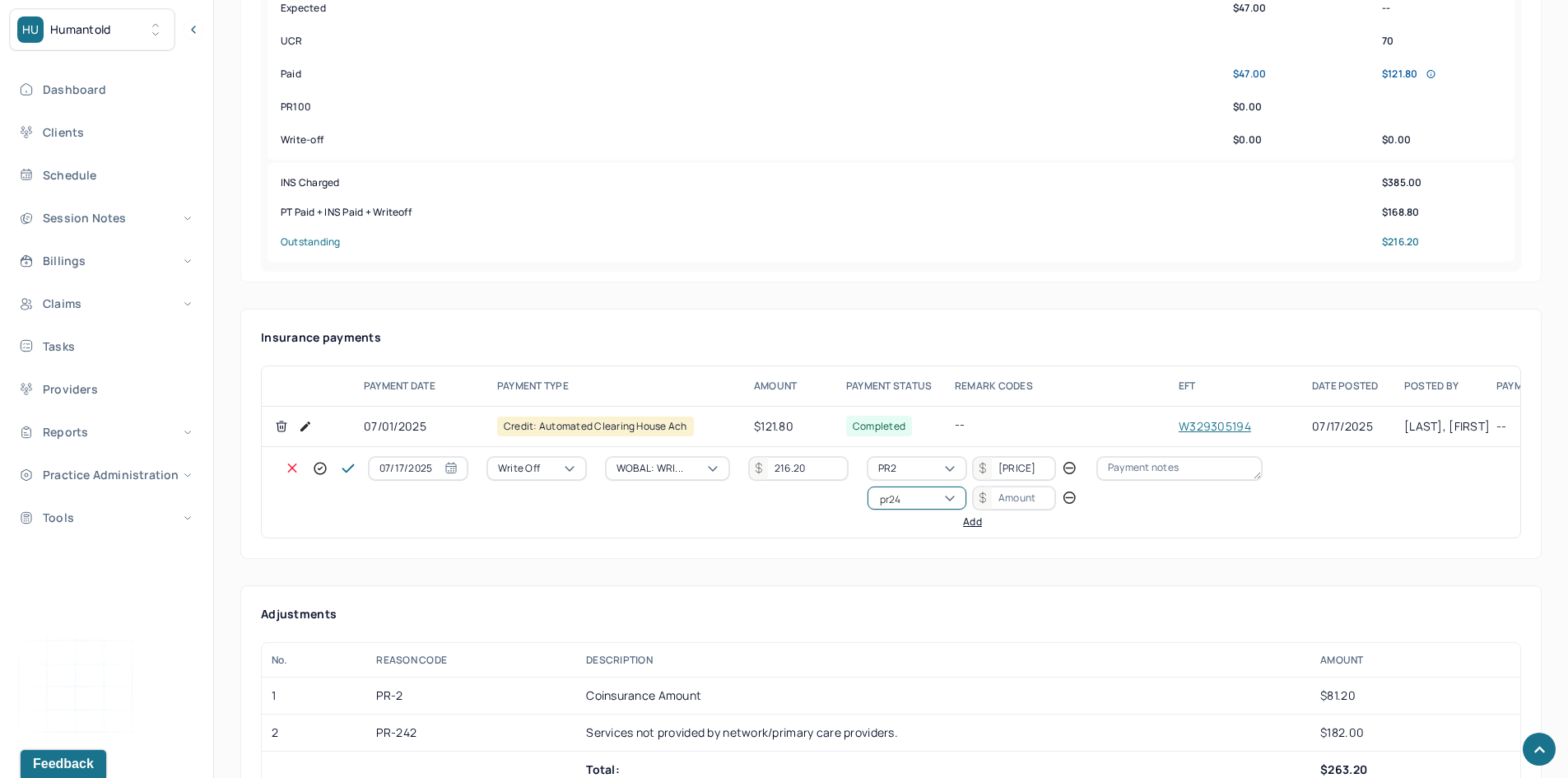 scroll, scrollTop: 0, scrollLeft: 0, axis: both 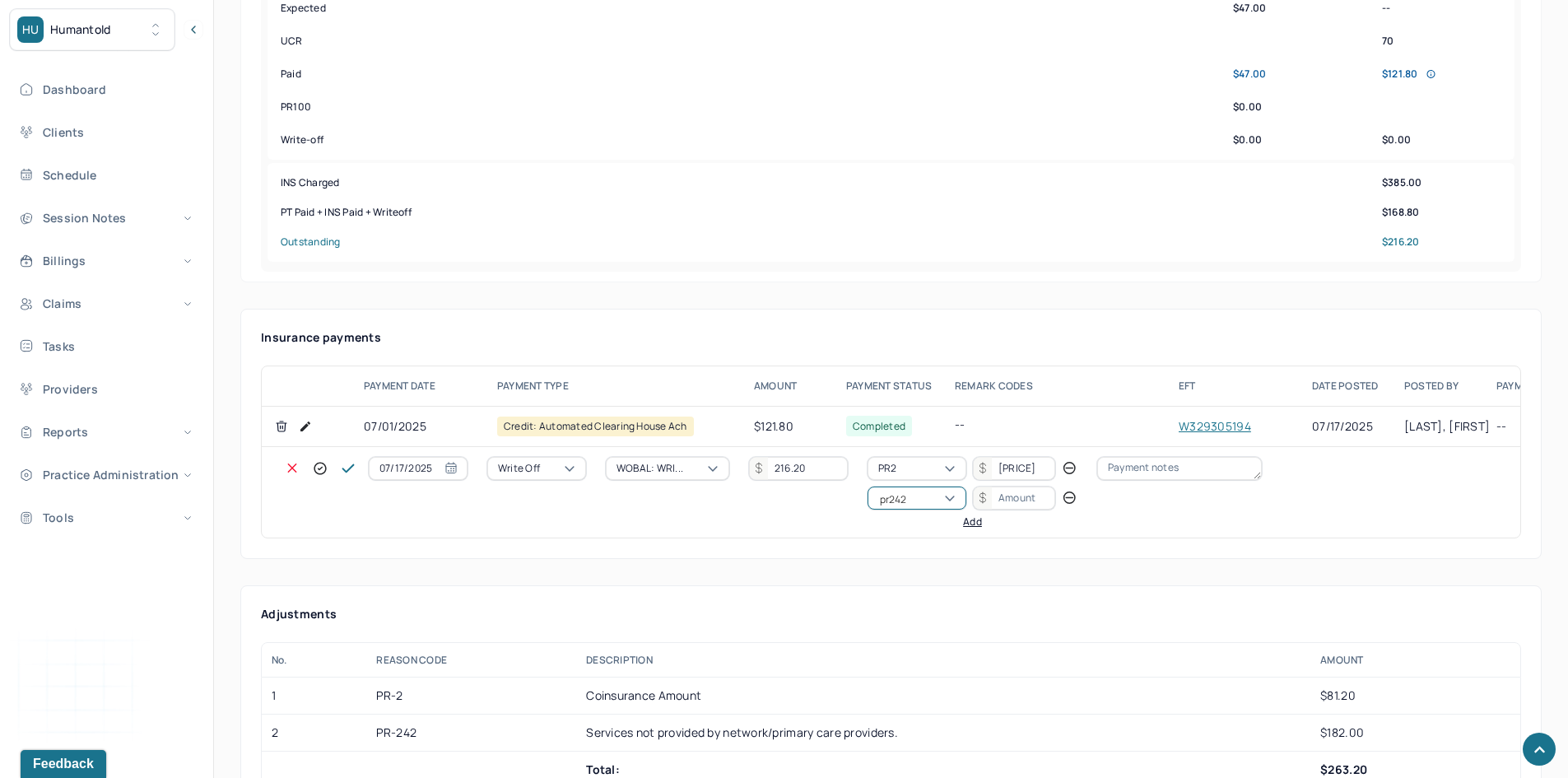type 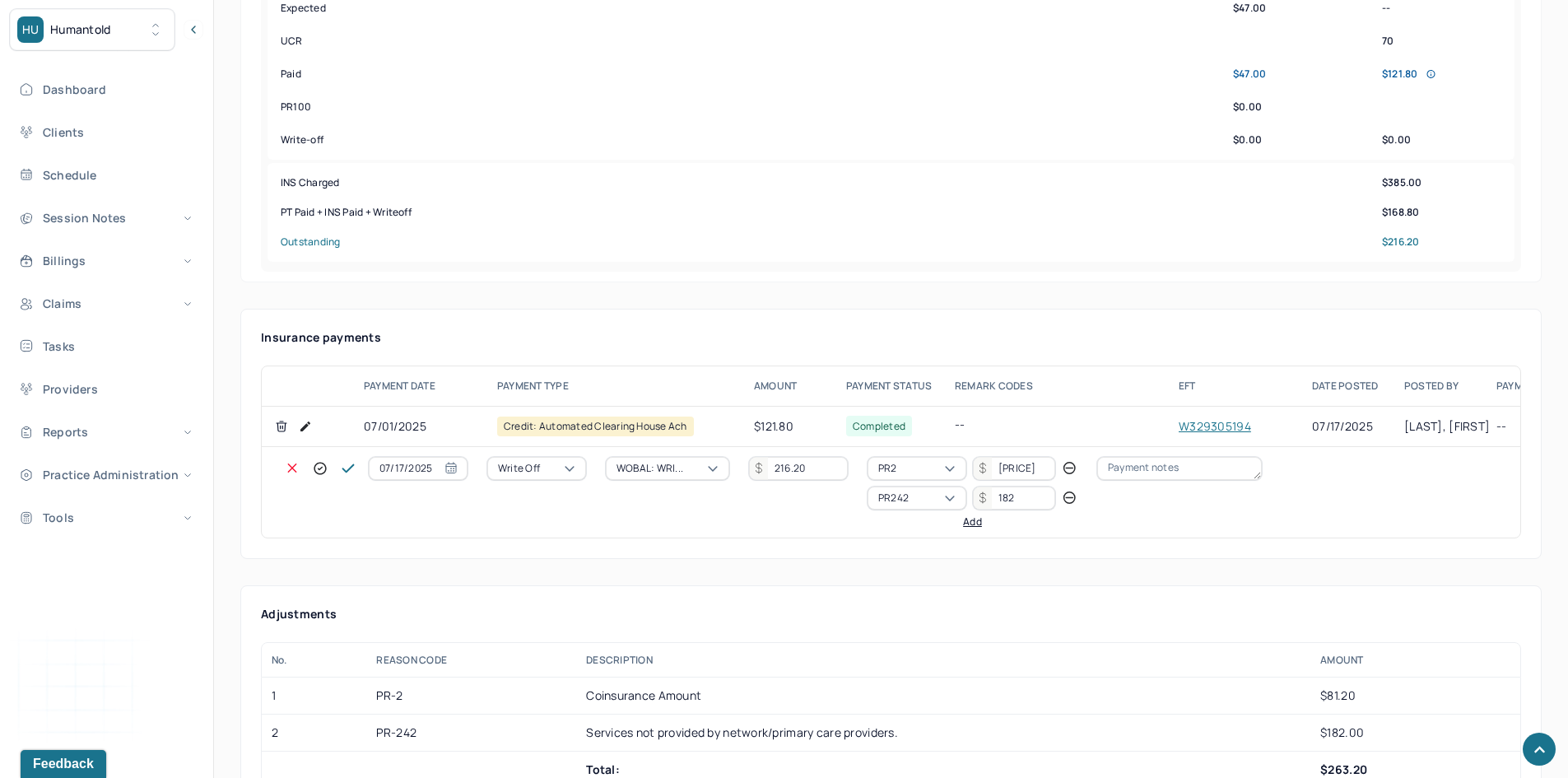 type on "182" 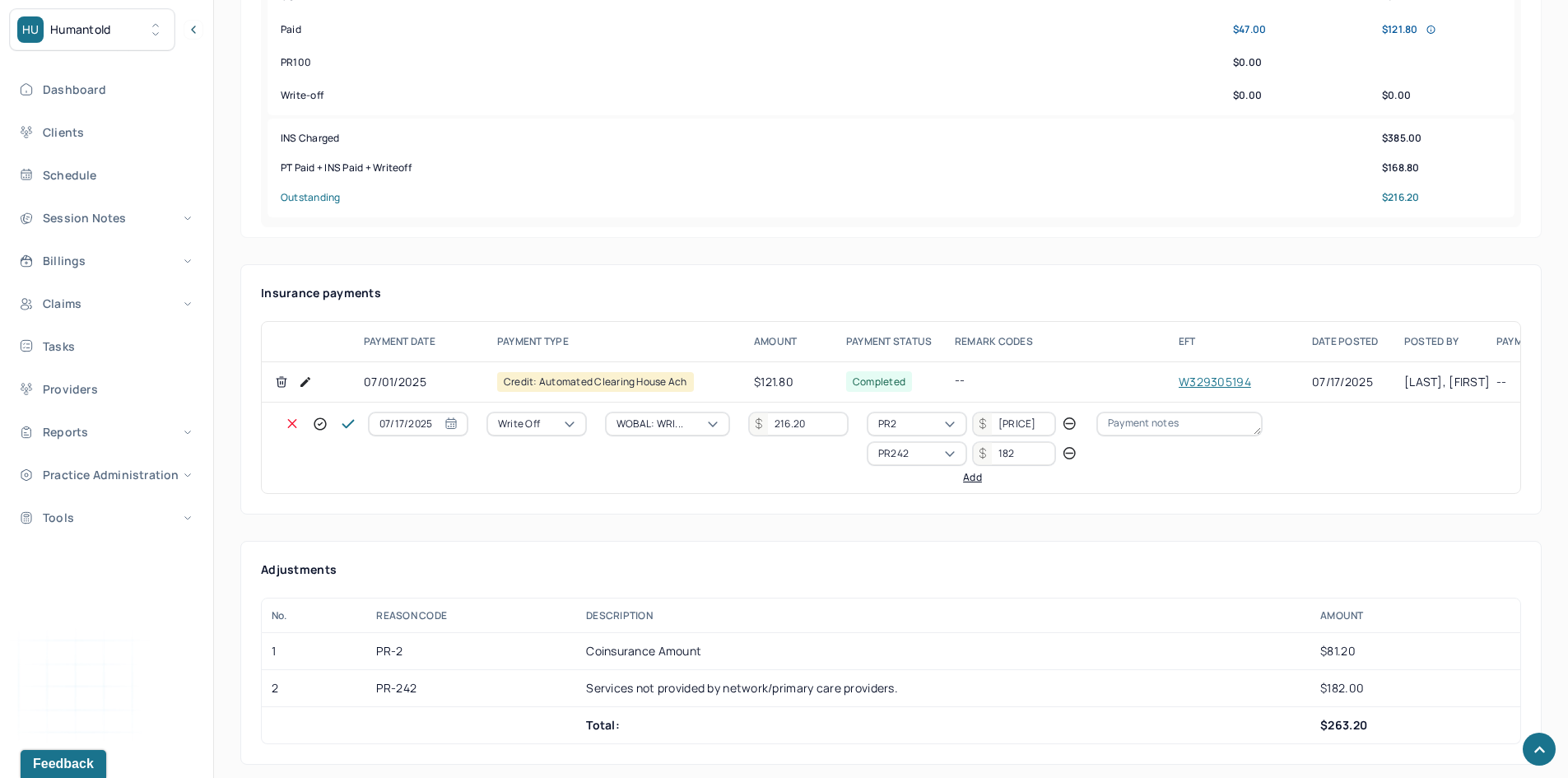 scroll, scrollTop: 988, scrollLeft: 0, axis: vertical 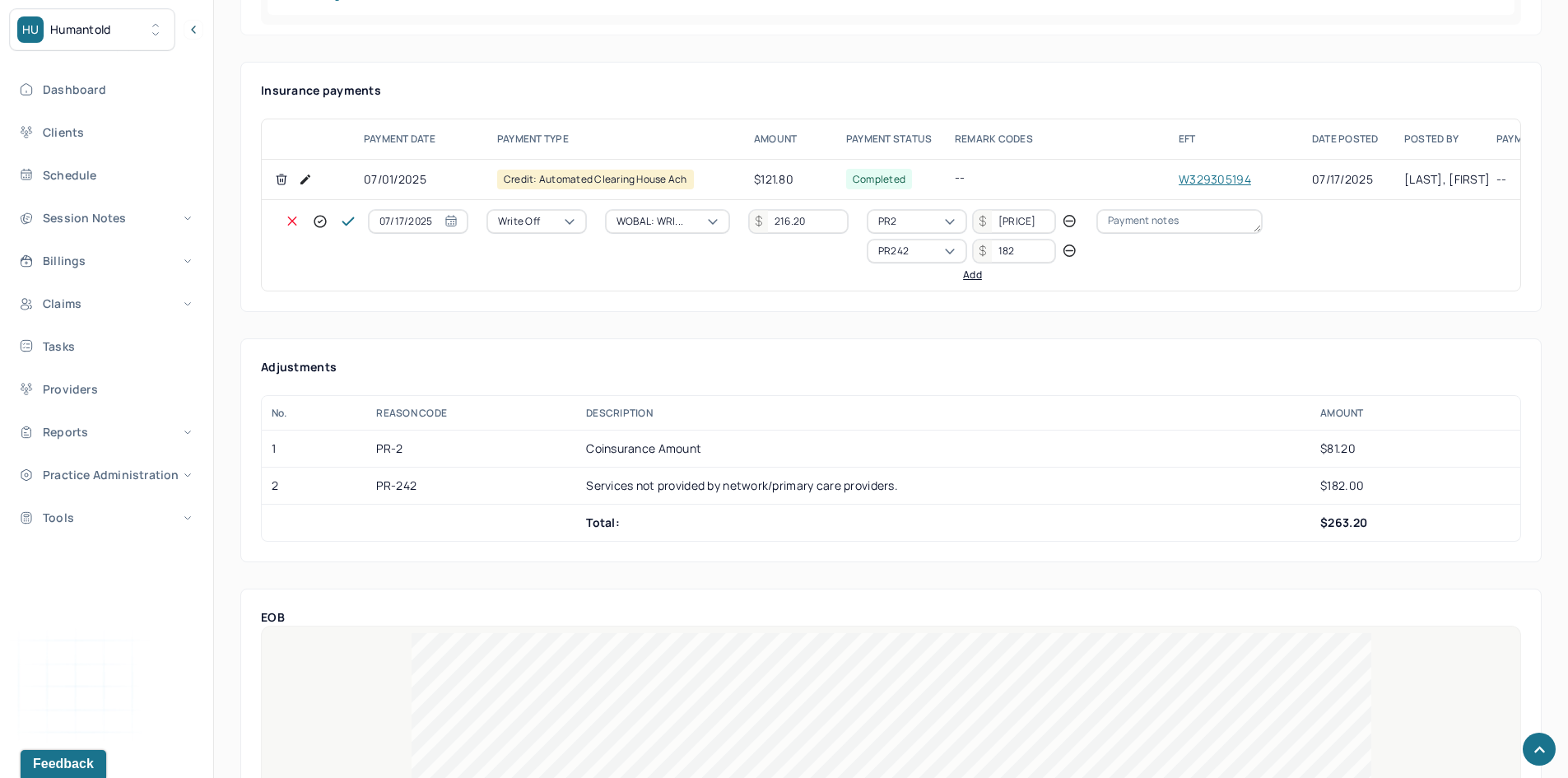 click 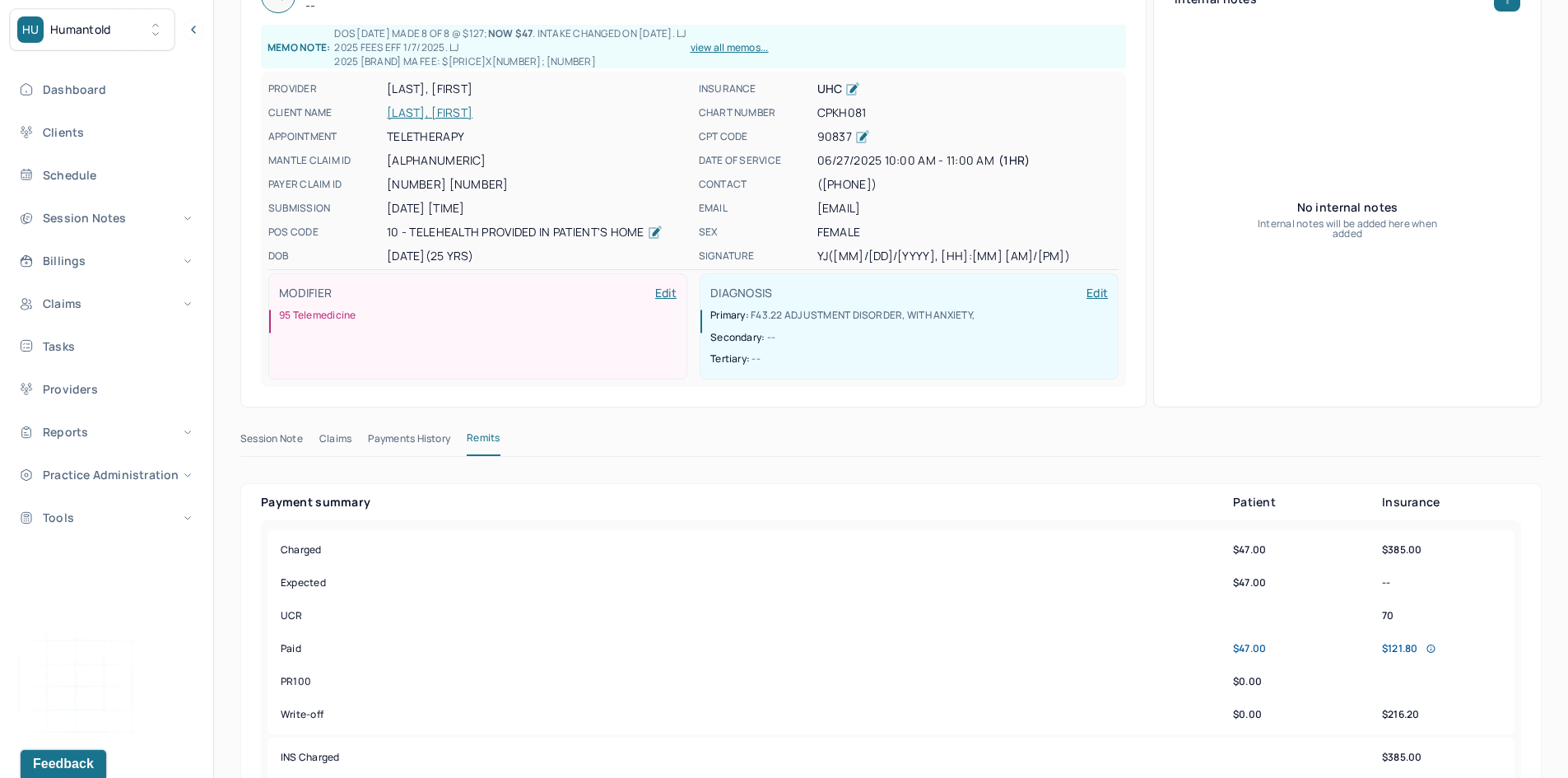scroll, scrollTop: 0, scrollLeft: 0, axis: both 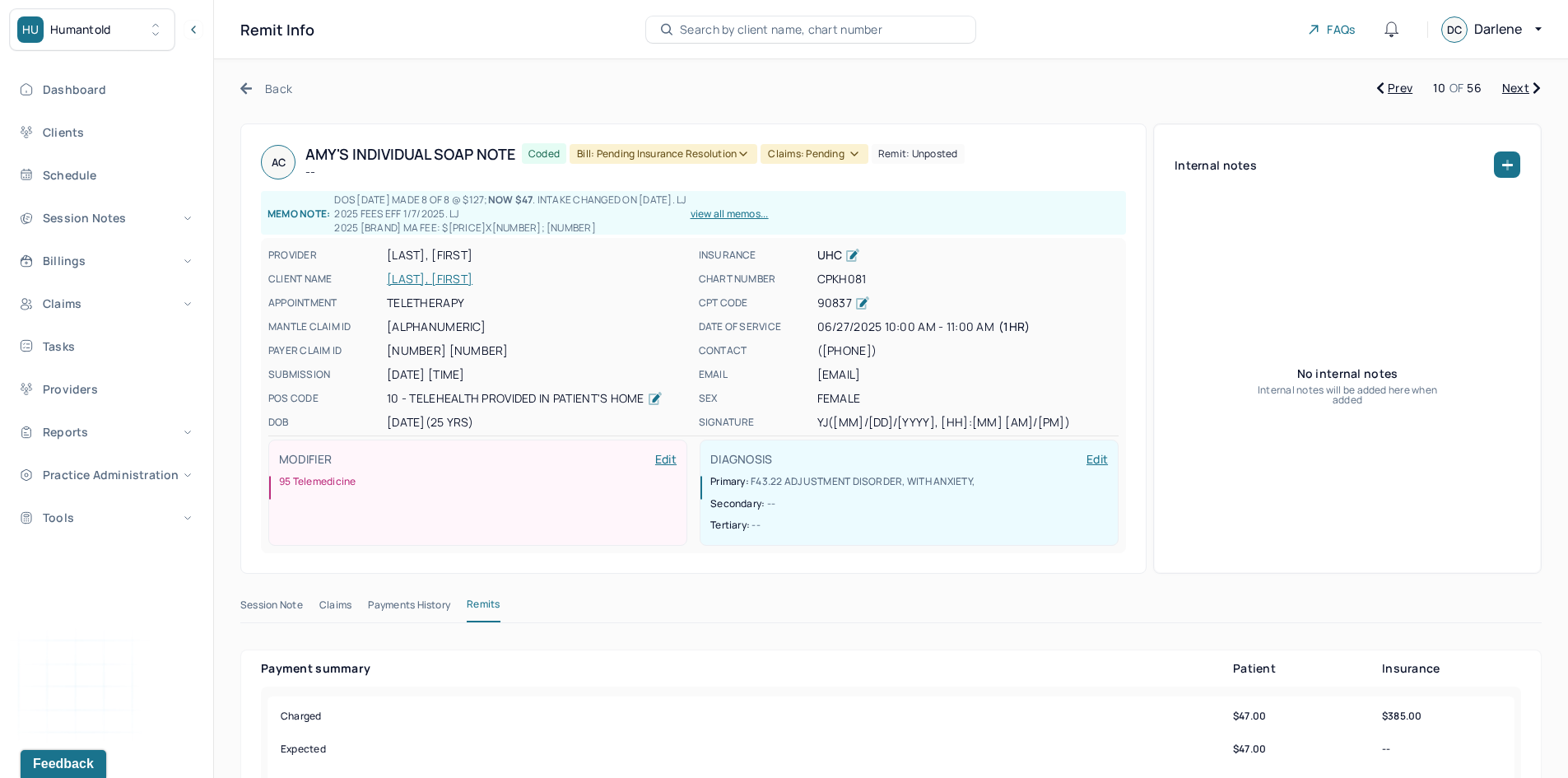 click on "Bill: Pending Insurance Resolution" at bounding box center [663, 154] 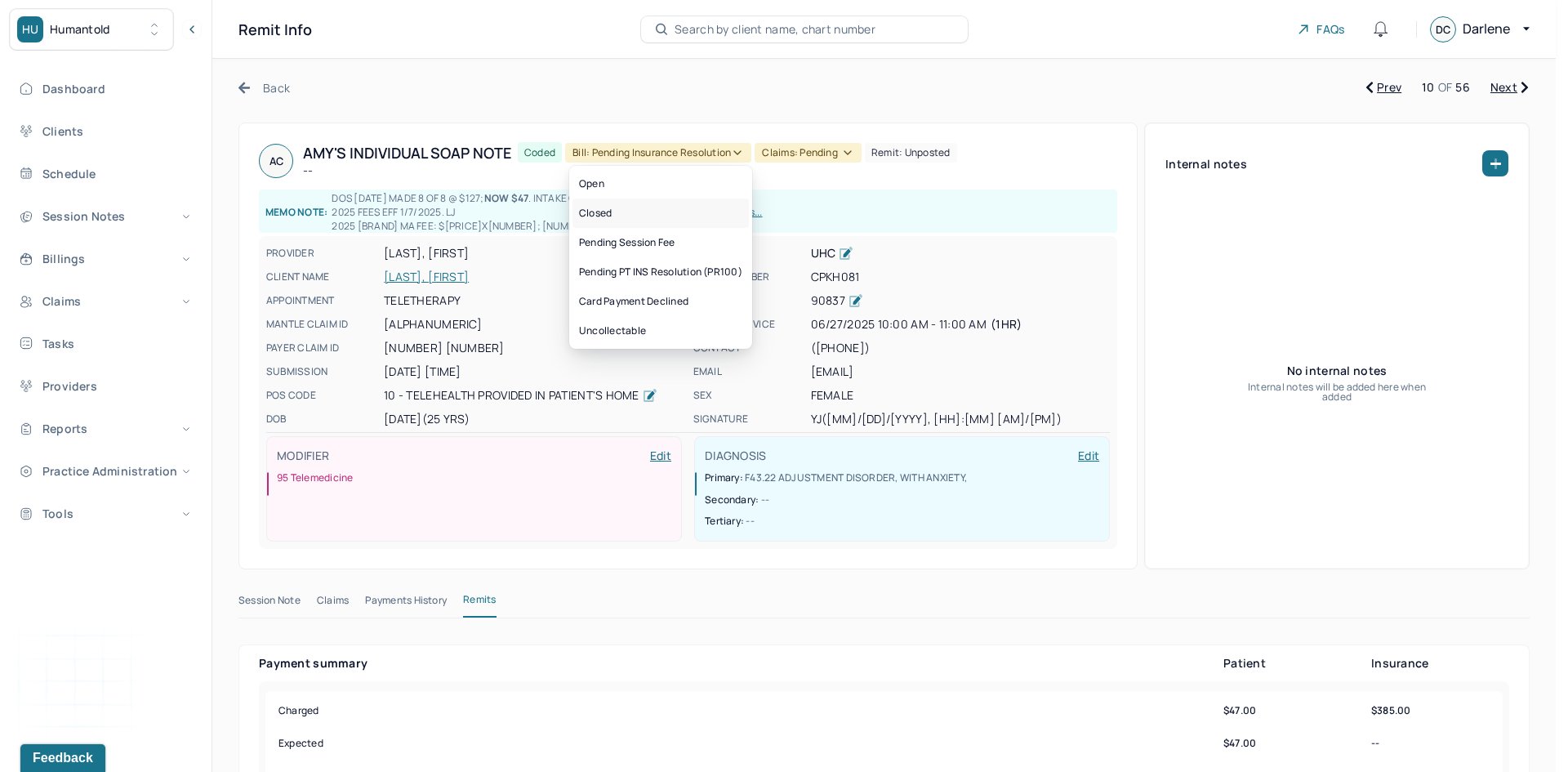 click on "Closed" at bounding box center (661, 213) 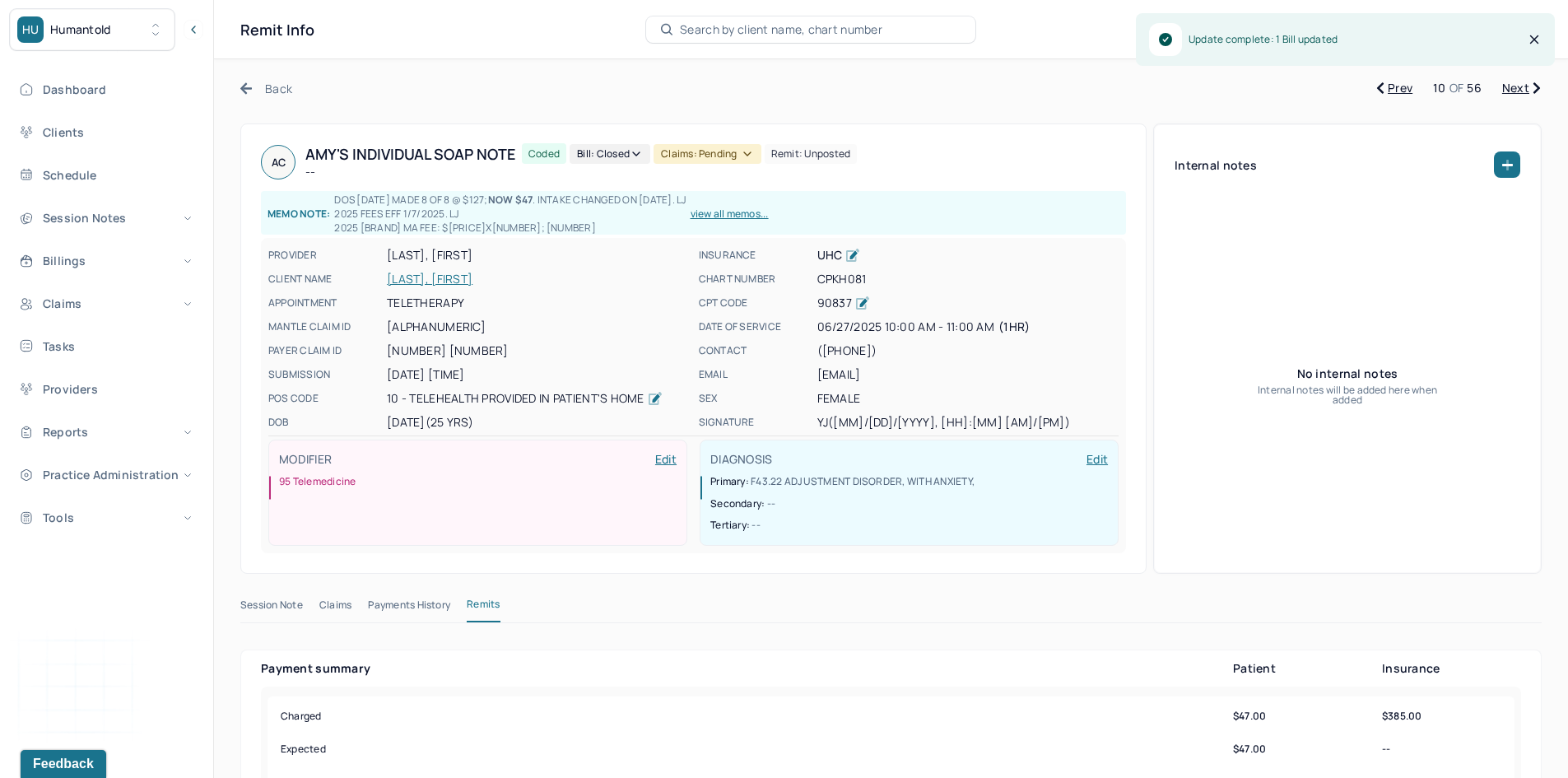 click on "Claims: pending" at bounding box center [707, 154] 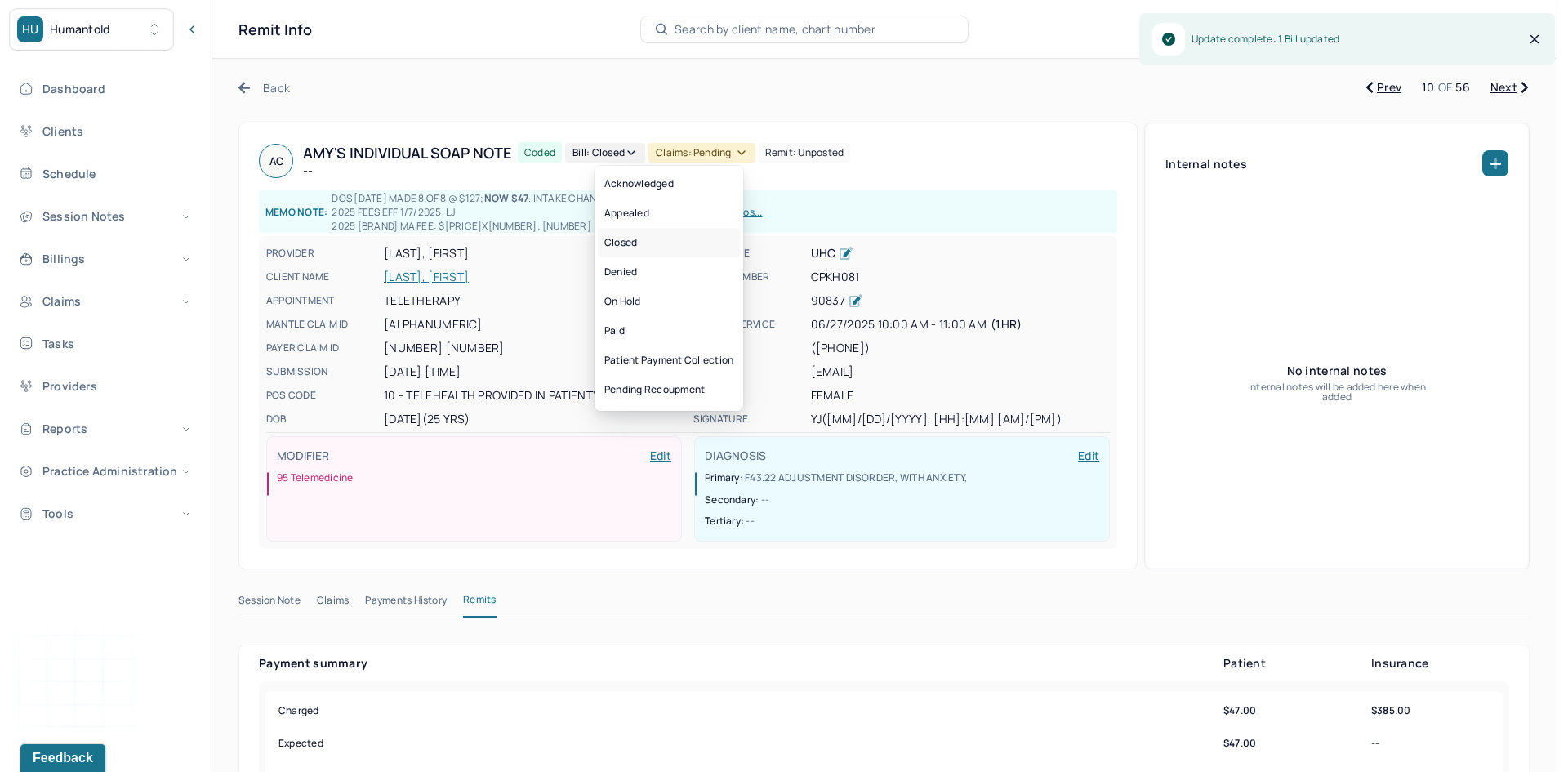 click on "Closed" at bounding box center (669, 243) 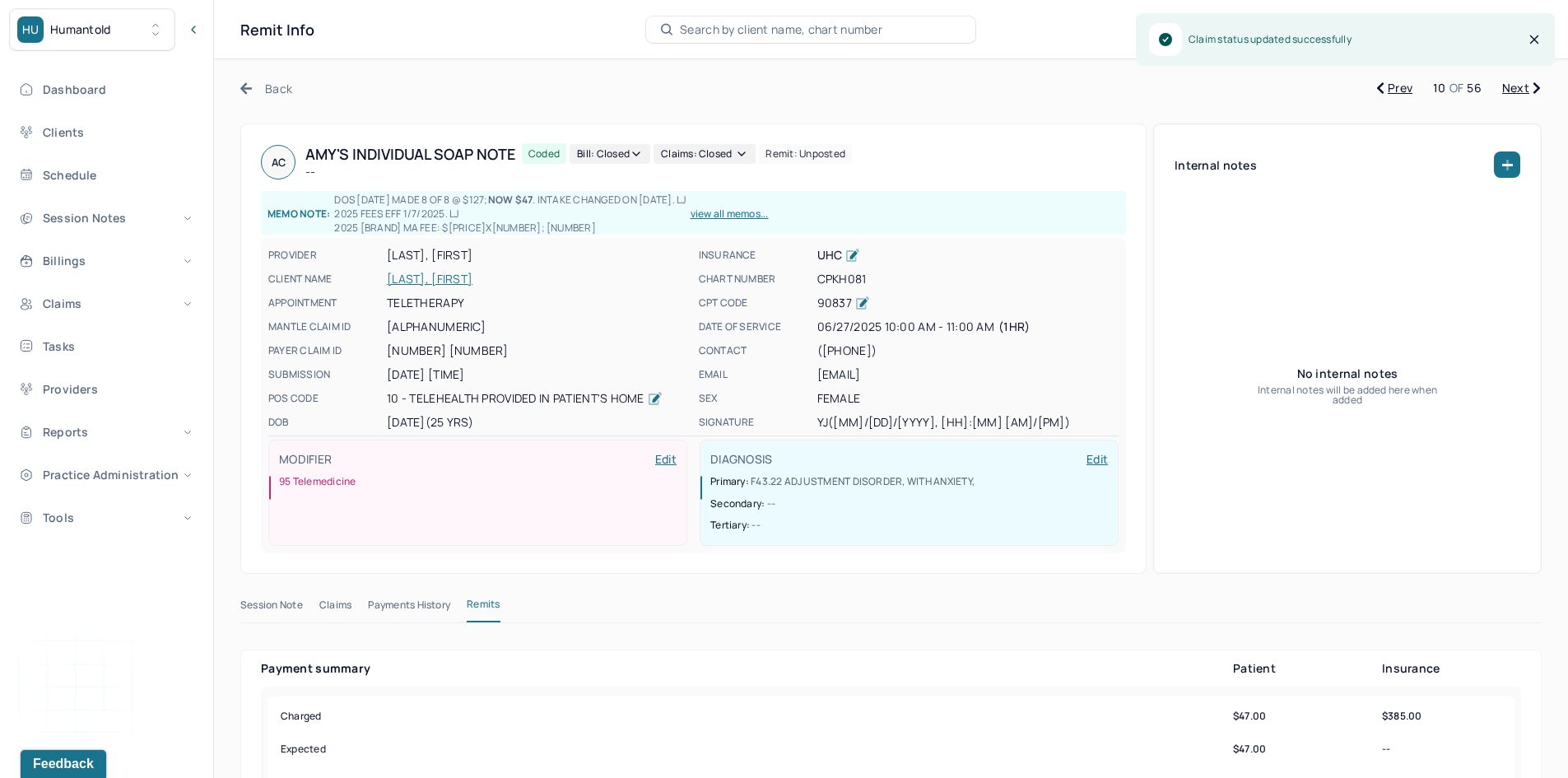 click on "Next" at bounding box center (1521, 88) 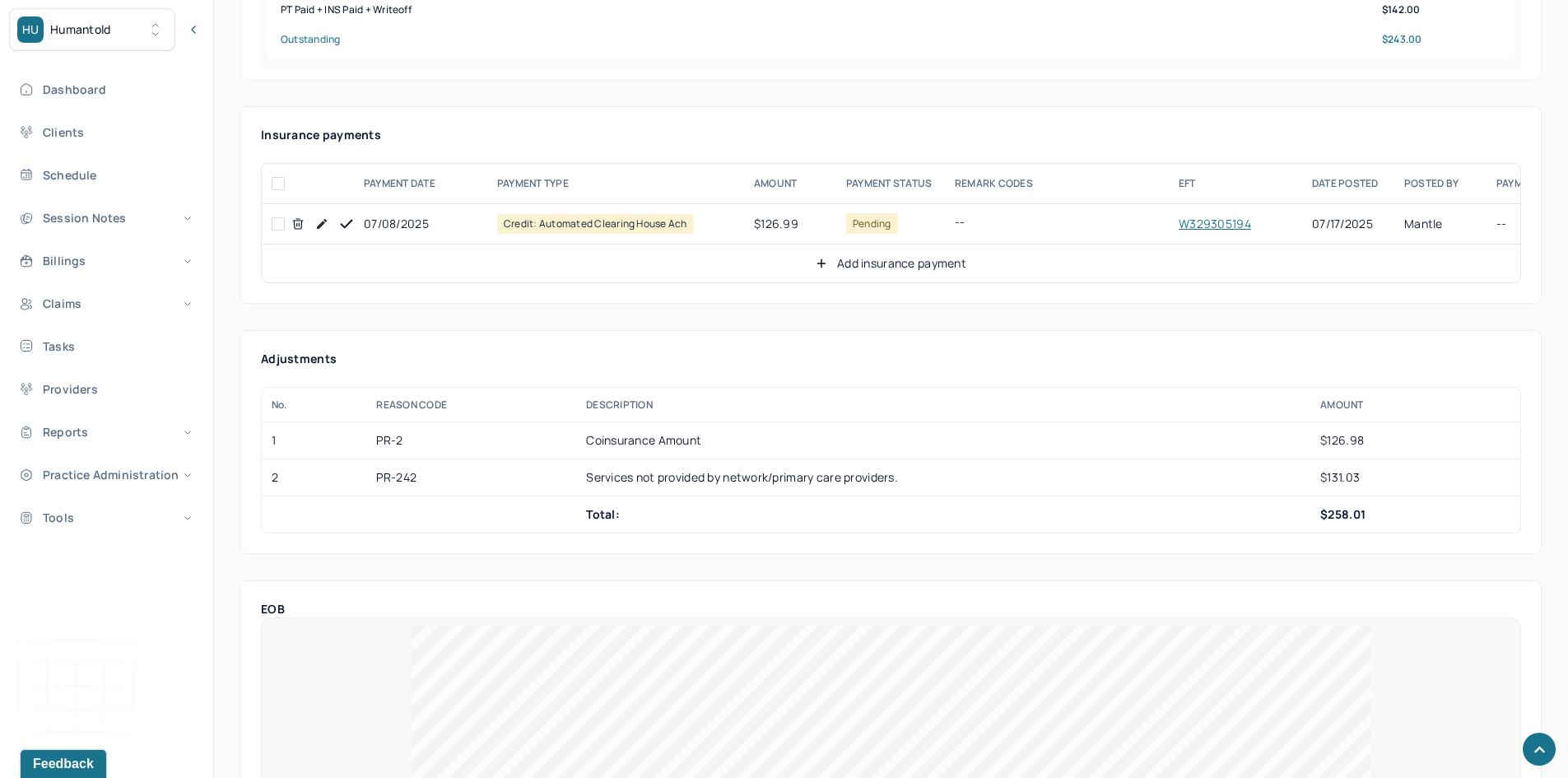 scroll, scrollTop: 906, scrollLeft: 0, axis: vertical 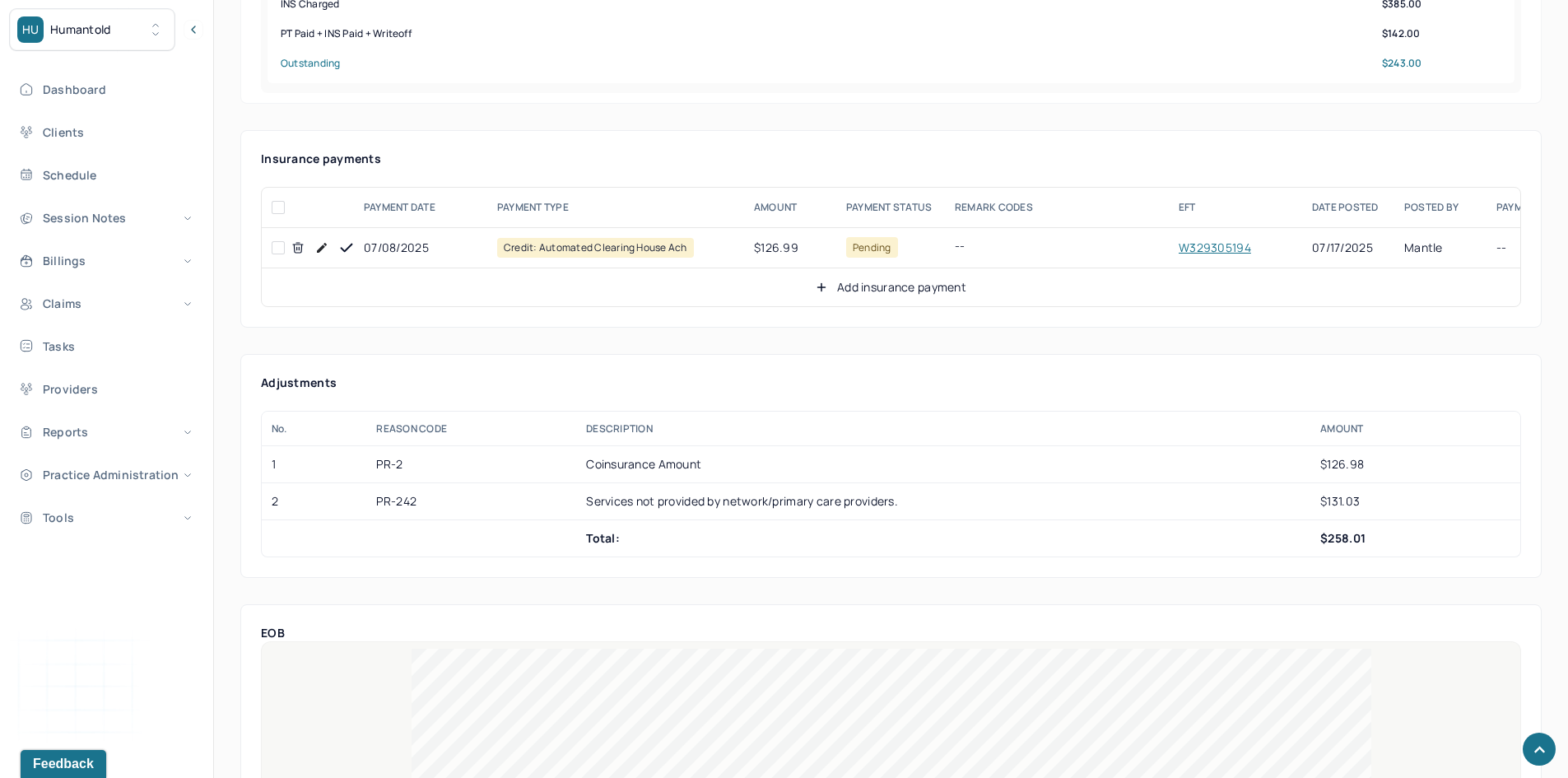 click at bounding box center (278, 248) 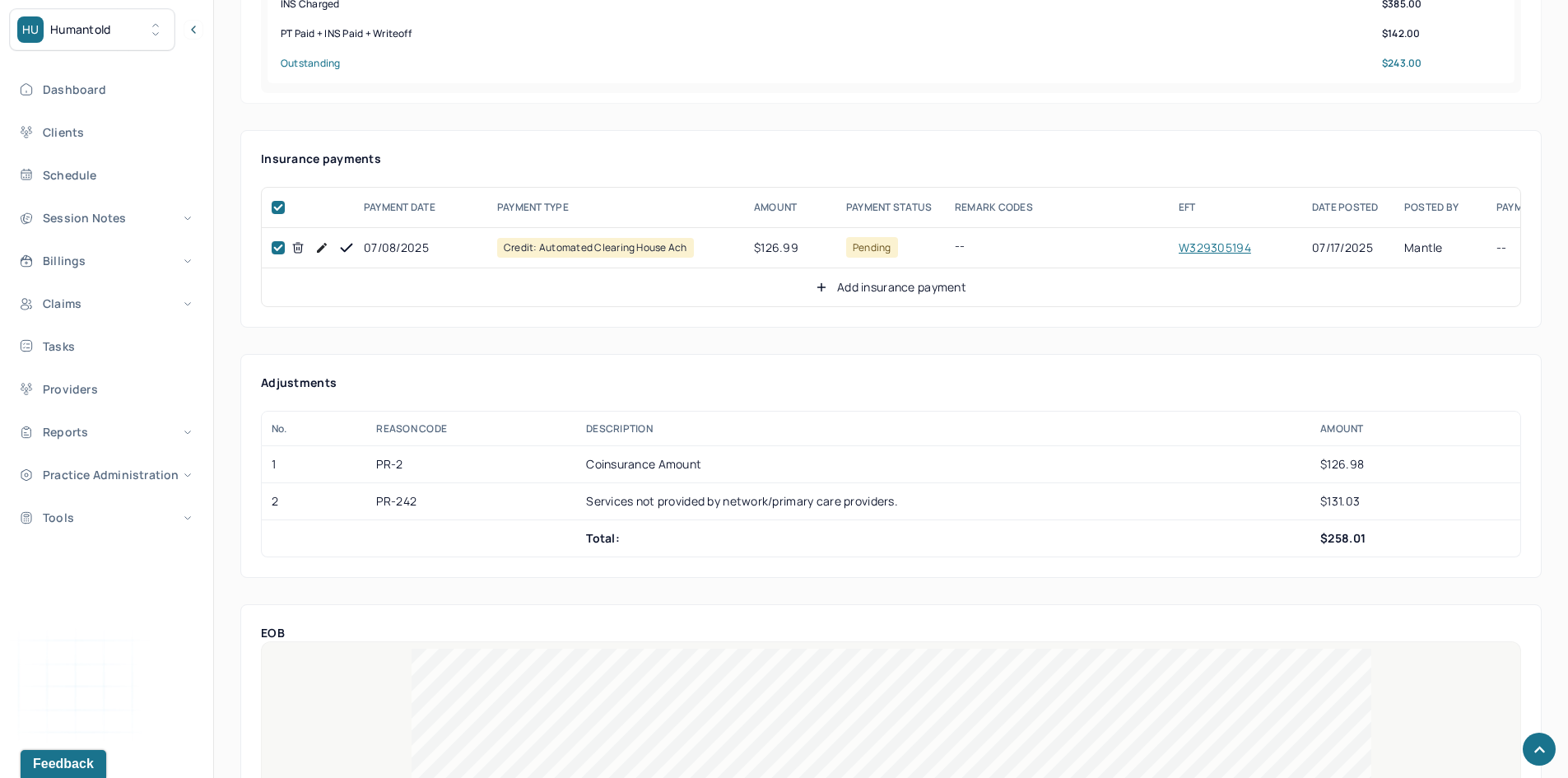 checkbox on "true" 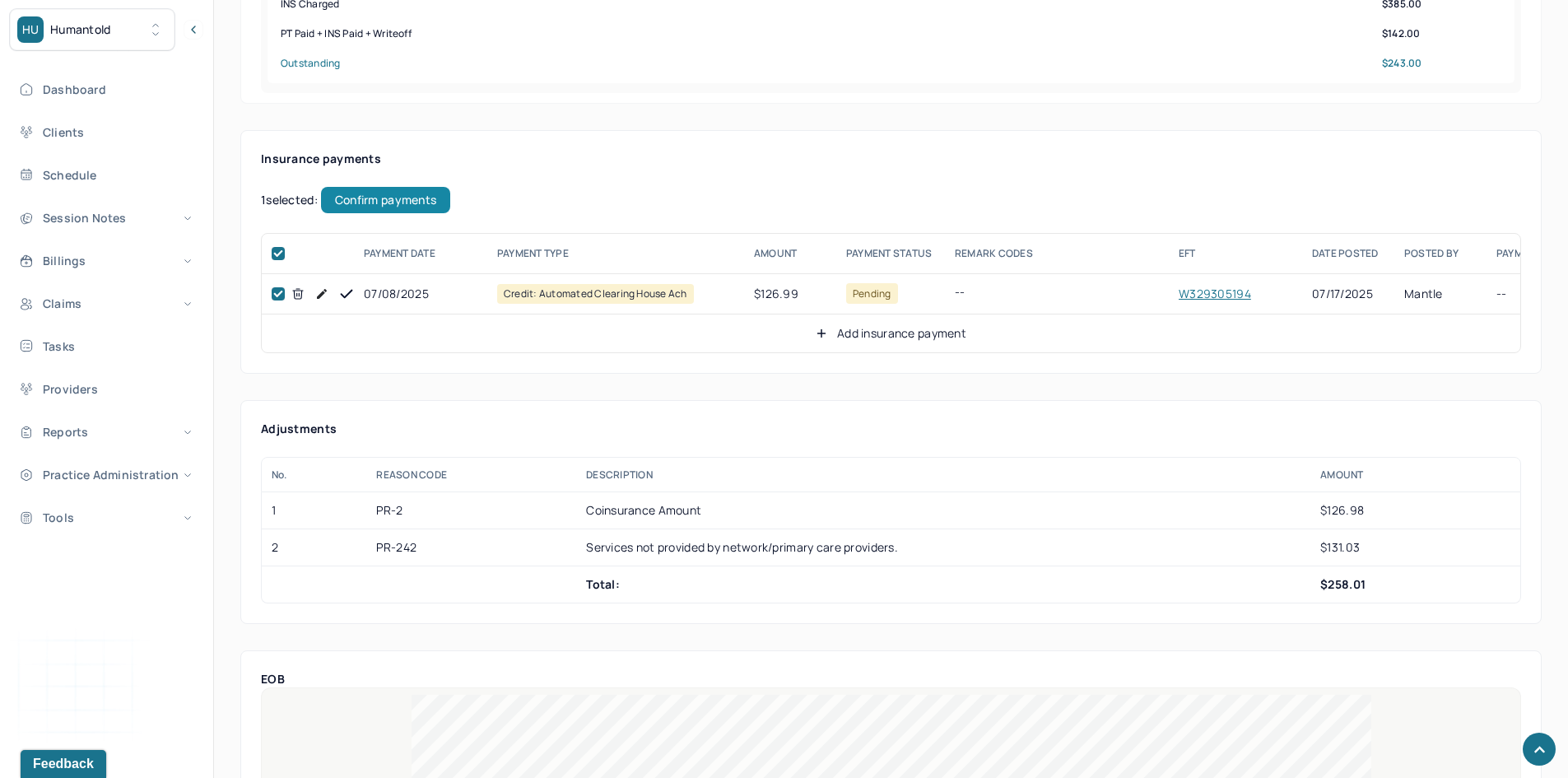 click on "Confirm payments" at bounding box center [385, 200] 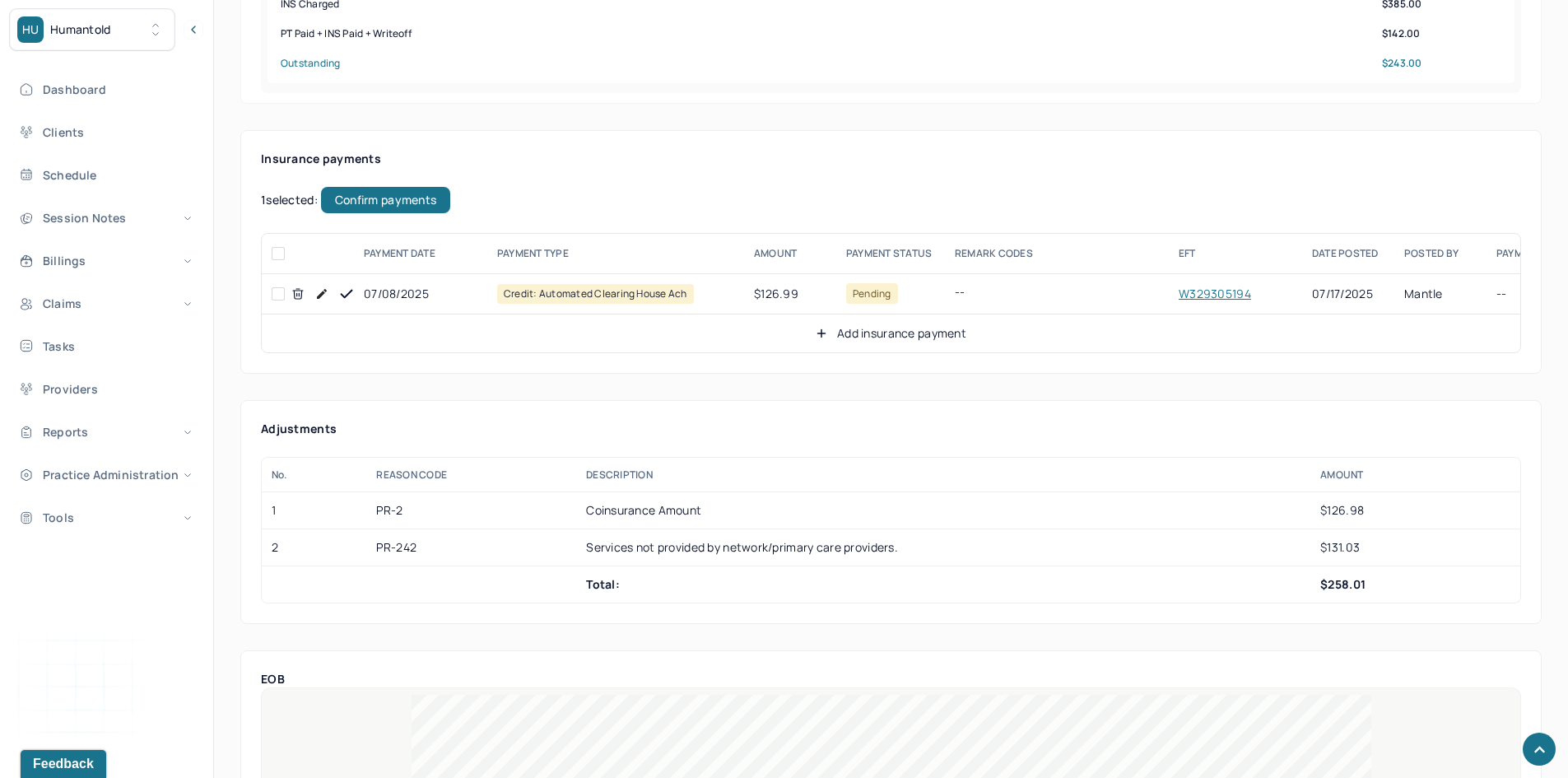 checkbox on "false" 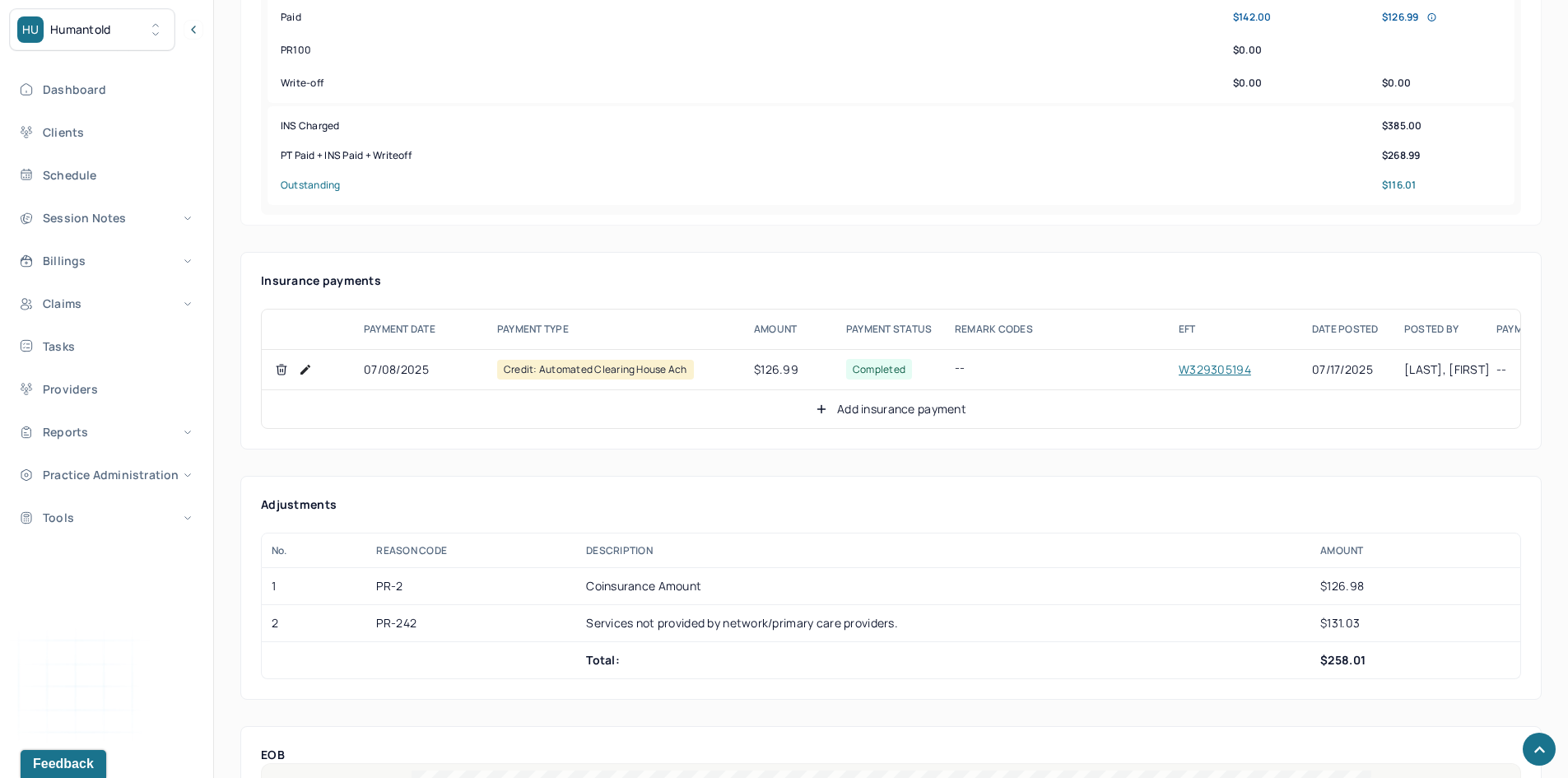 scroll, scrollTop: 823, scrollLeft: 0, axis: vertical 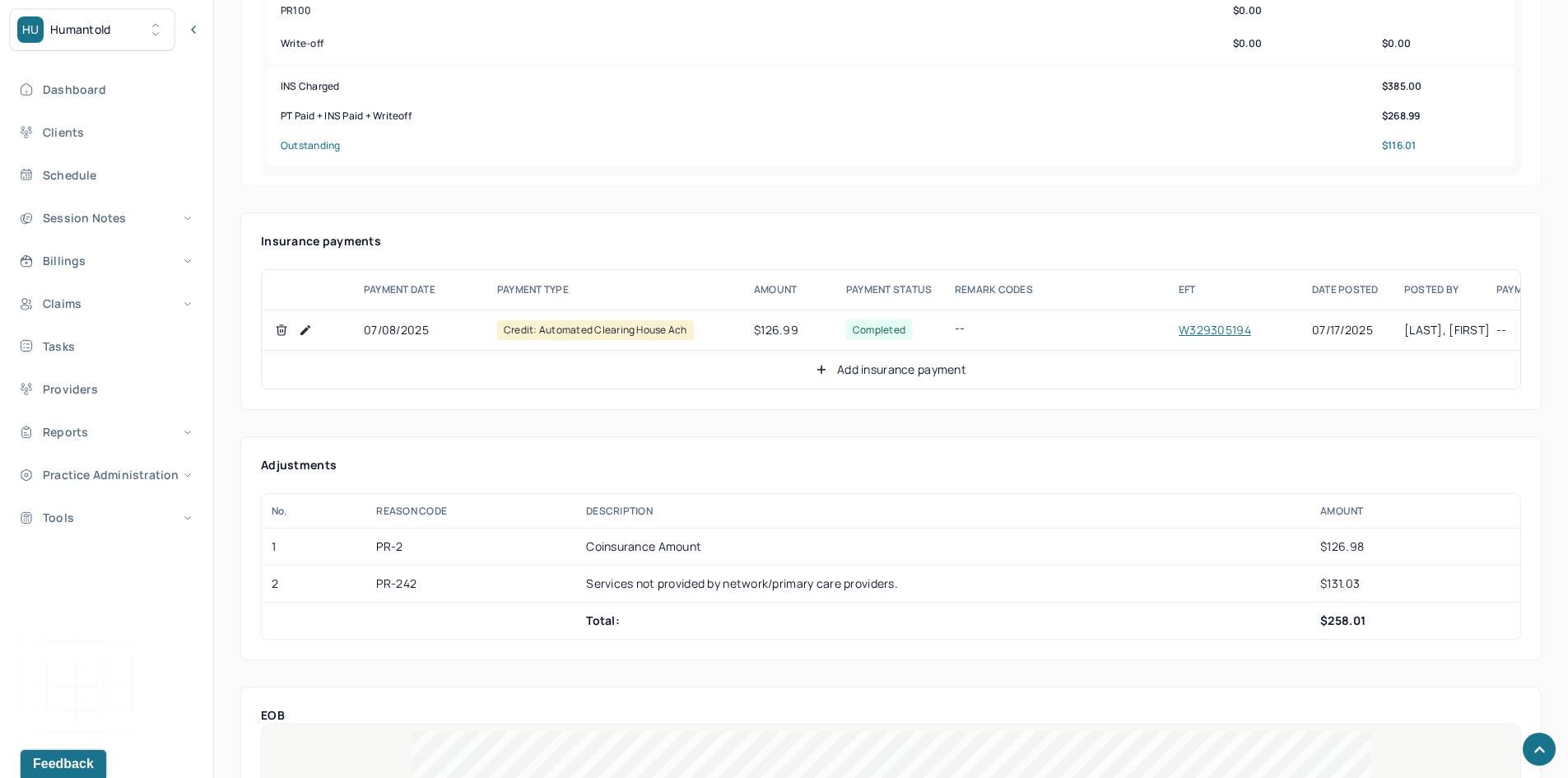 click 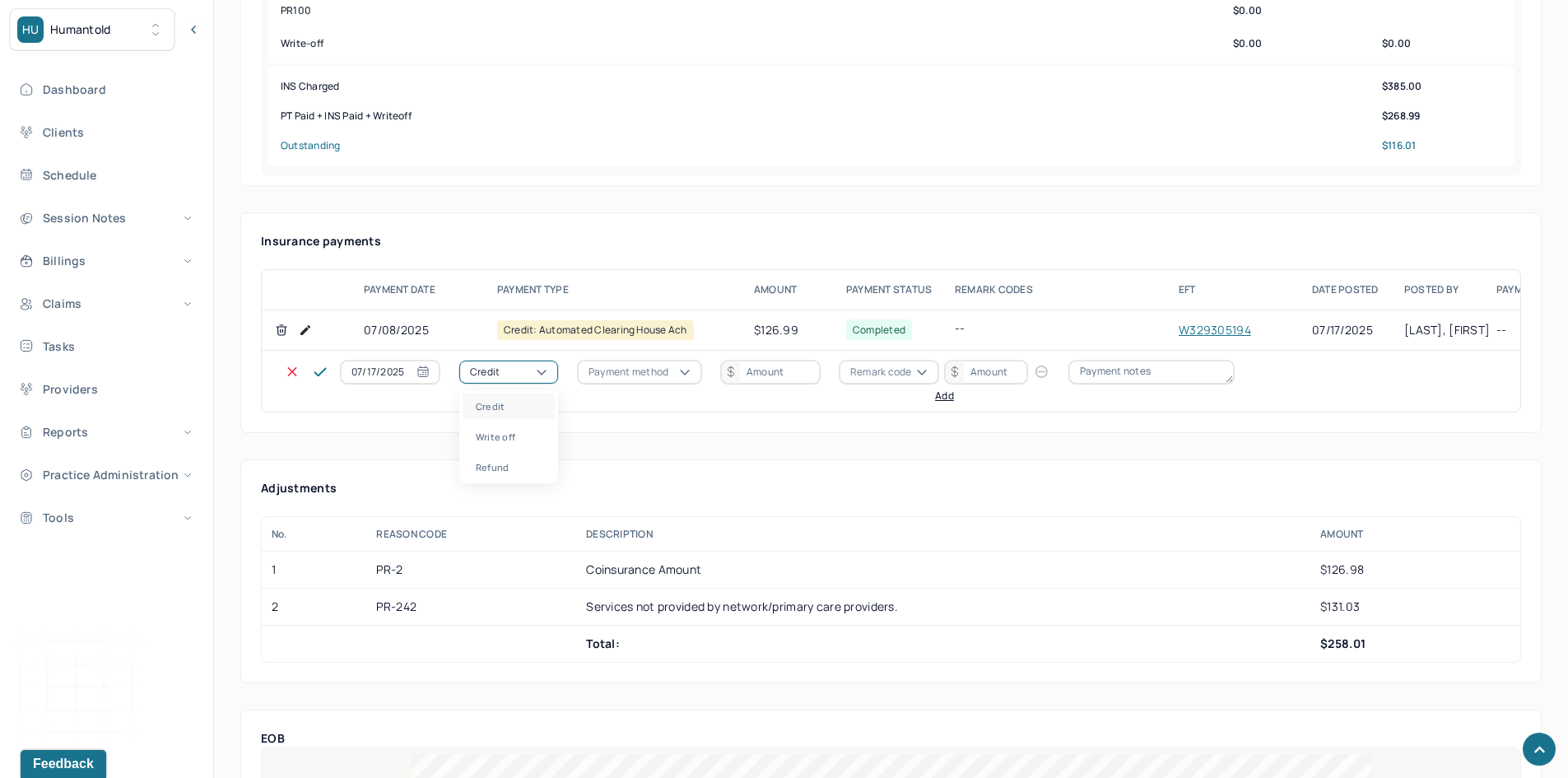 click on "Credit" at bounding box center (509, 372) 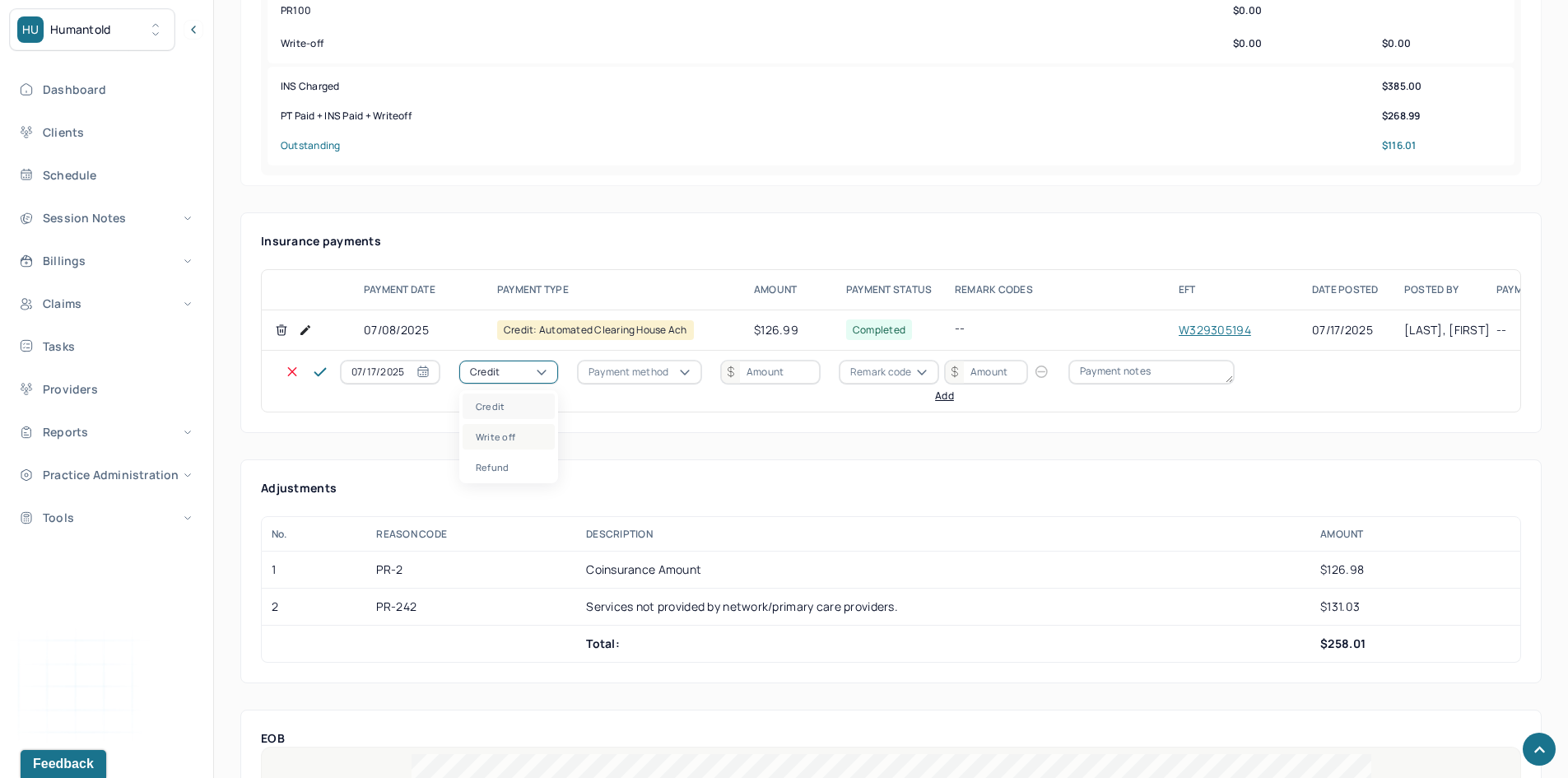 click on "Write off" at bounding box center (509, 436) 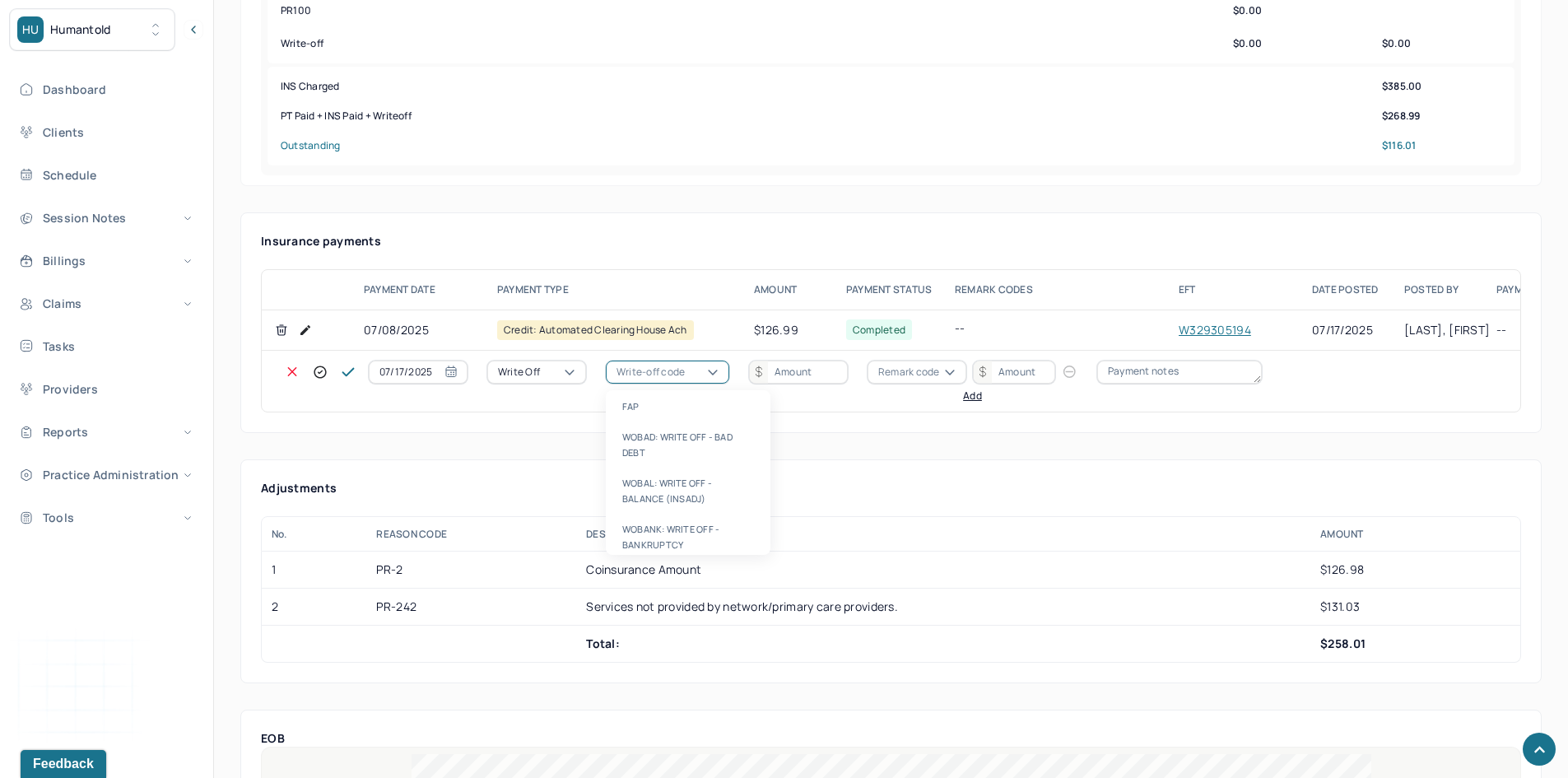 click on "Write-off code" at bounding box center [650, 372] 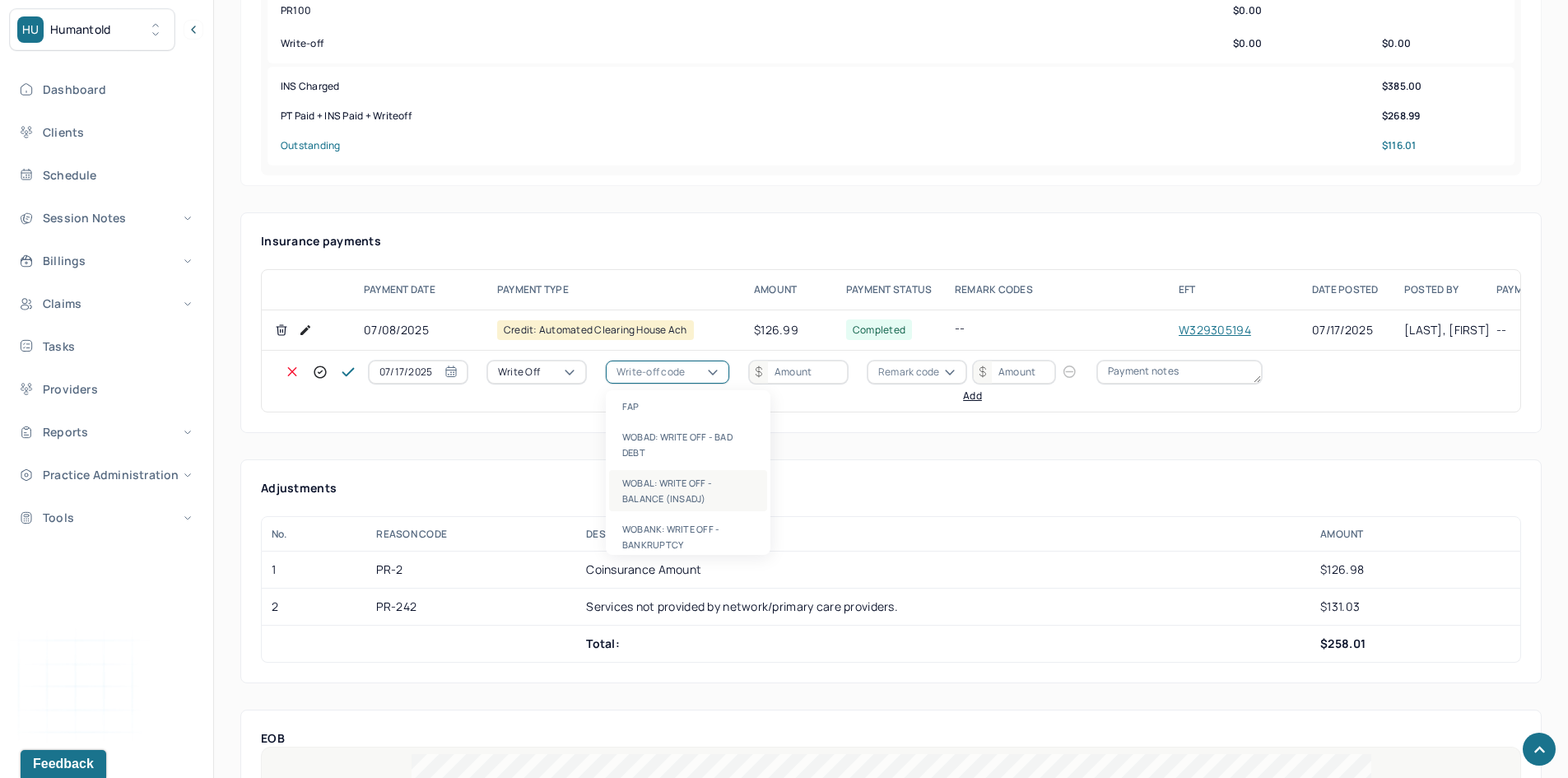 click on "WOBAL: WRITE OFF - BALANCE (INSADJ)" at bounding box center [688, 491] 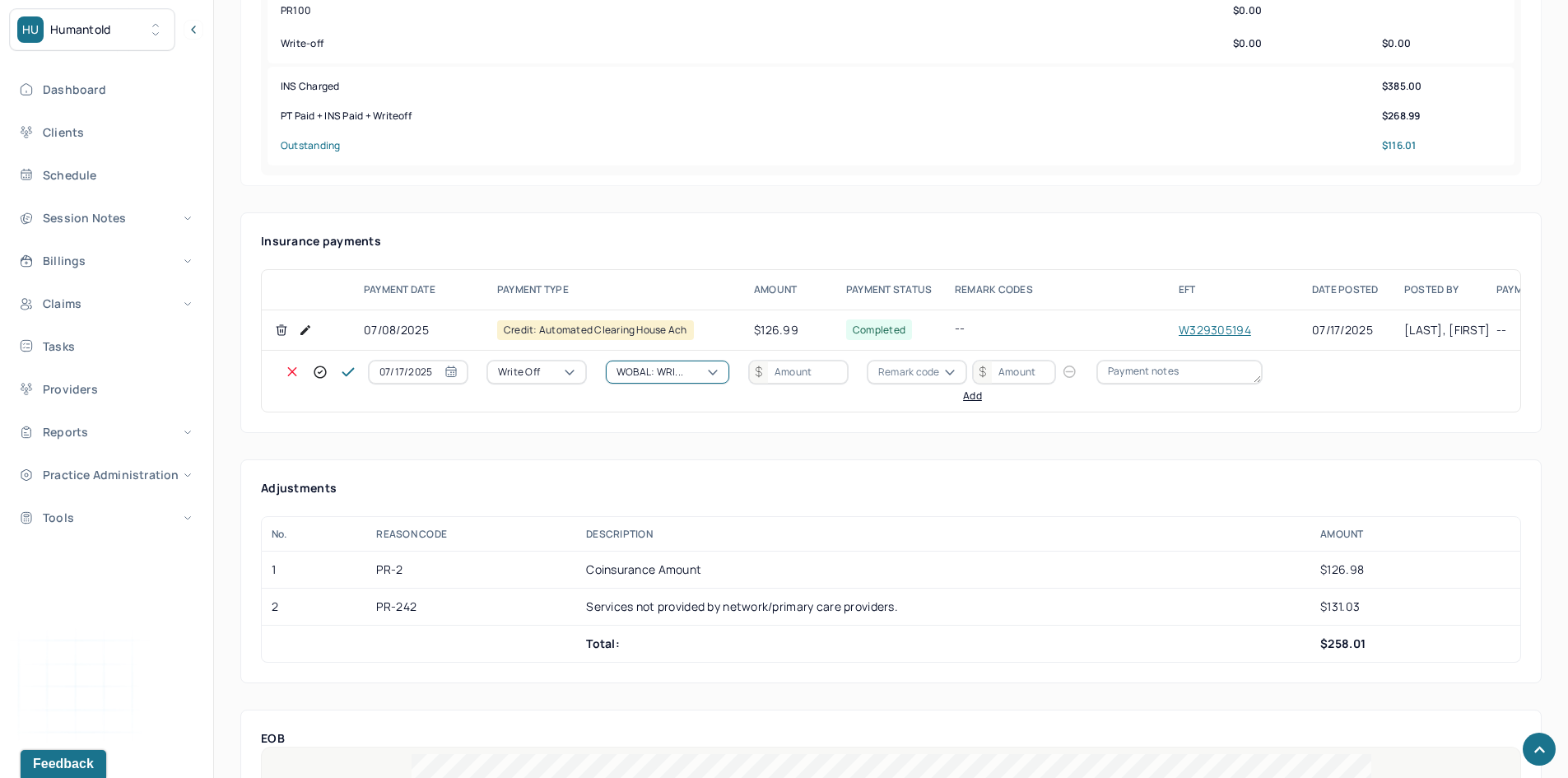 click at bounding box center (798, 372) 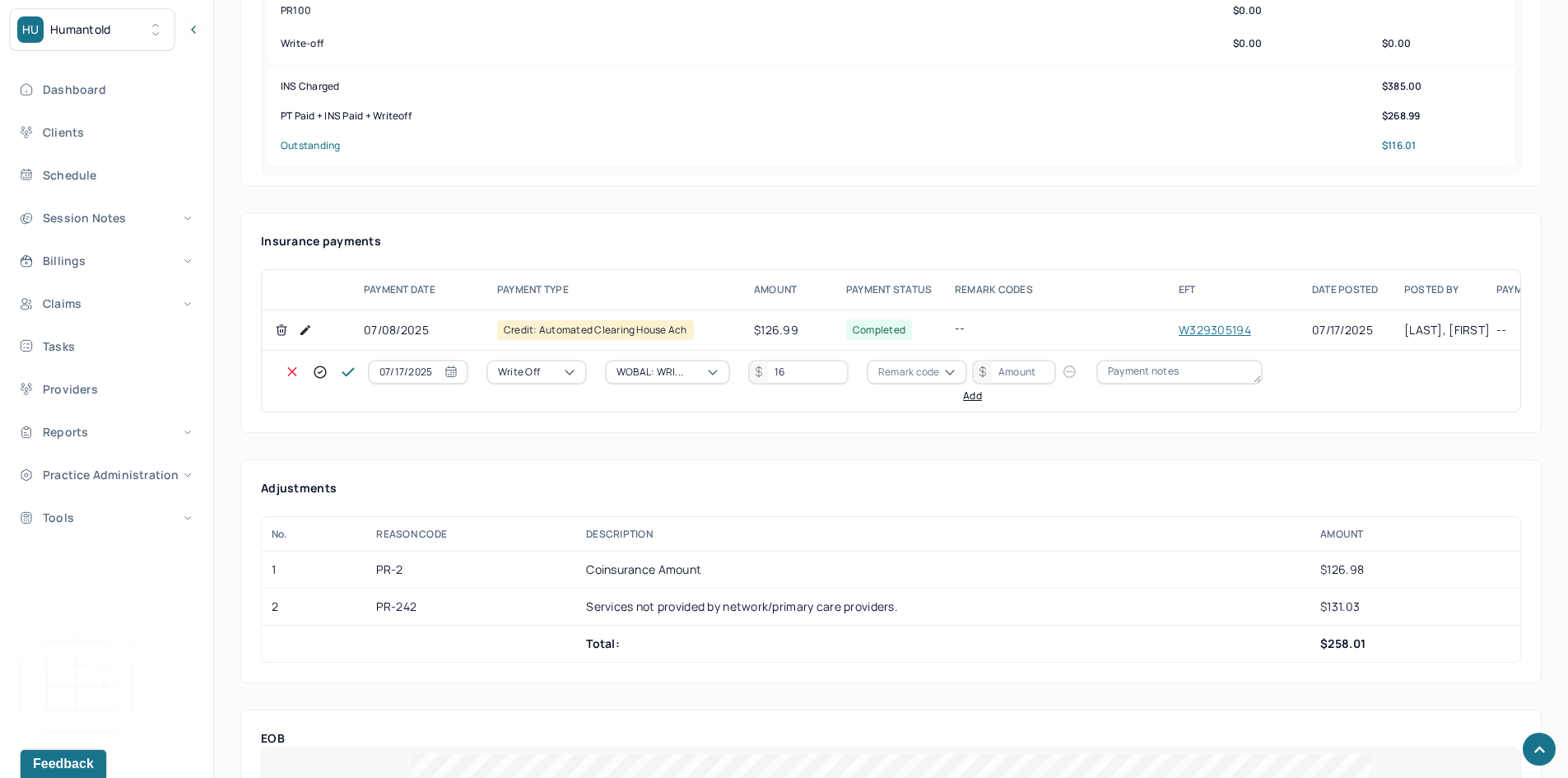 type on "1" 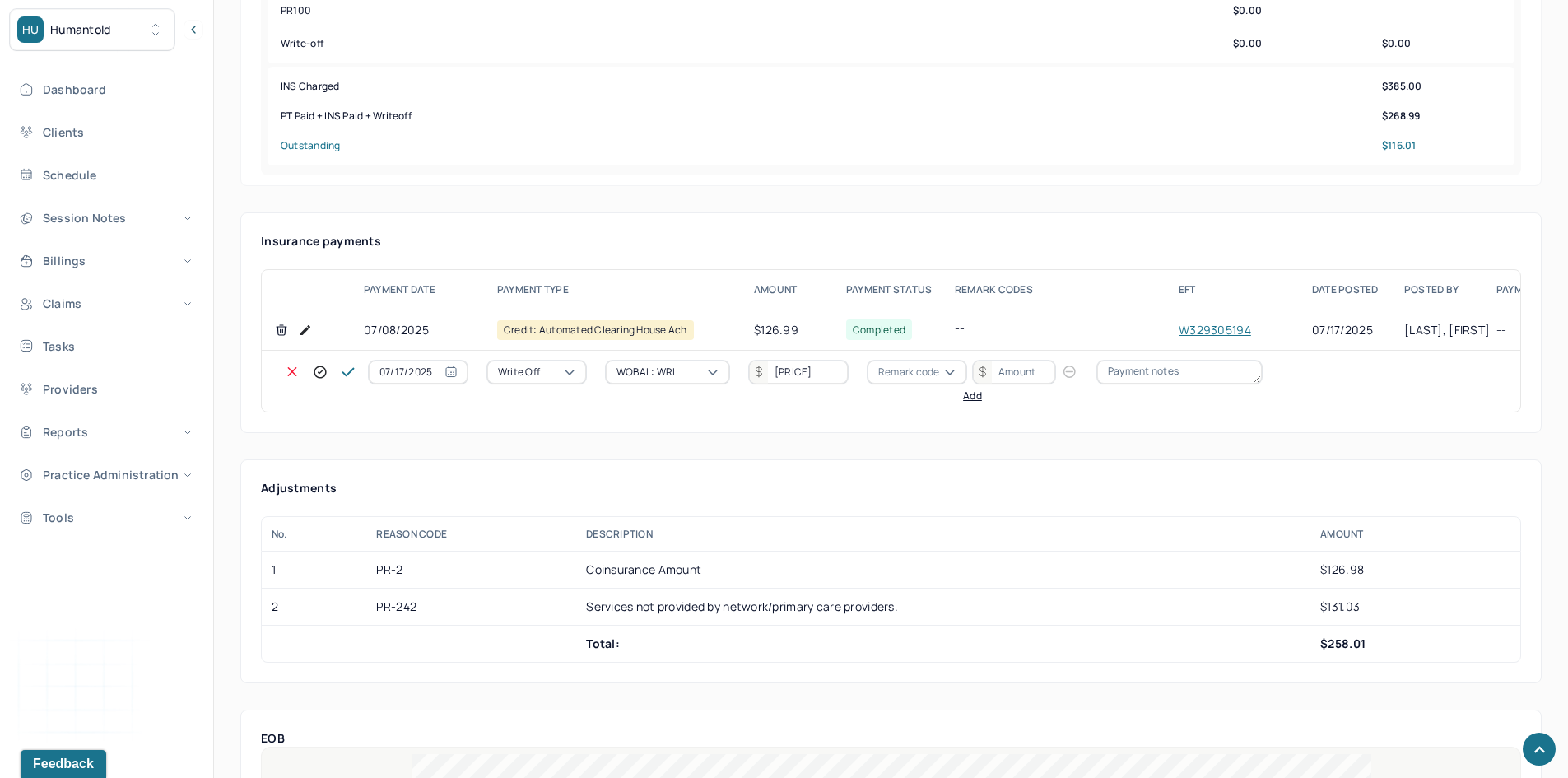 type on "116.01" 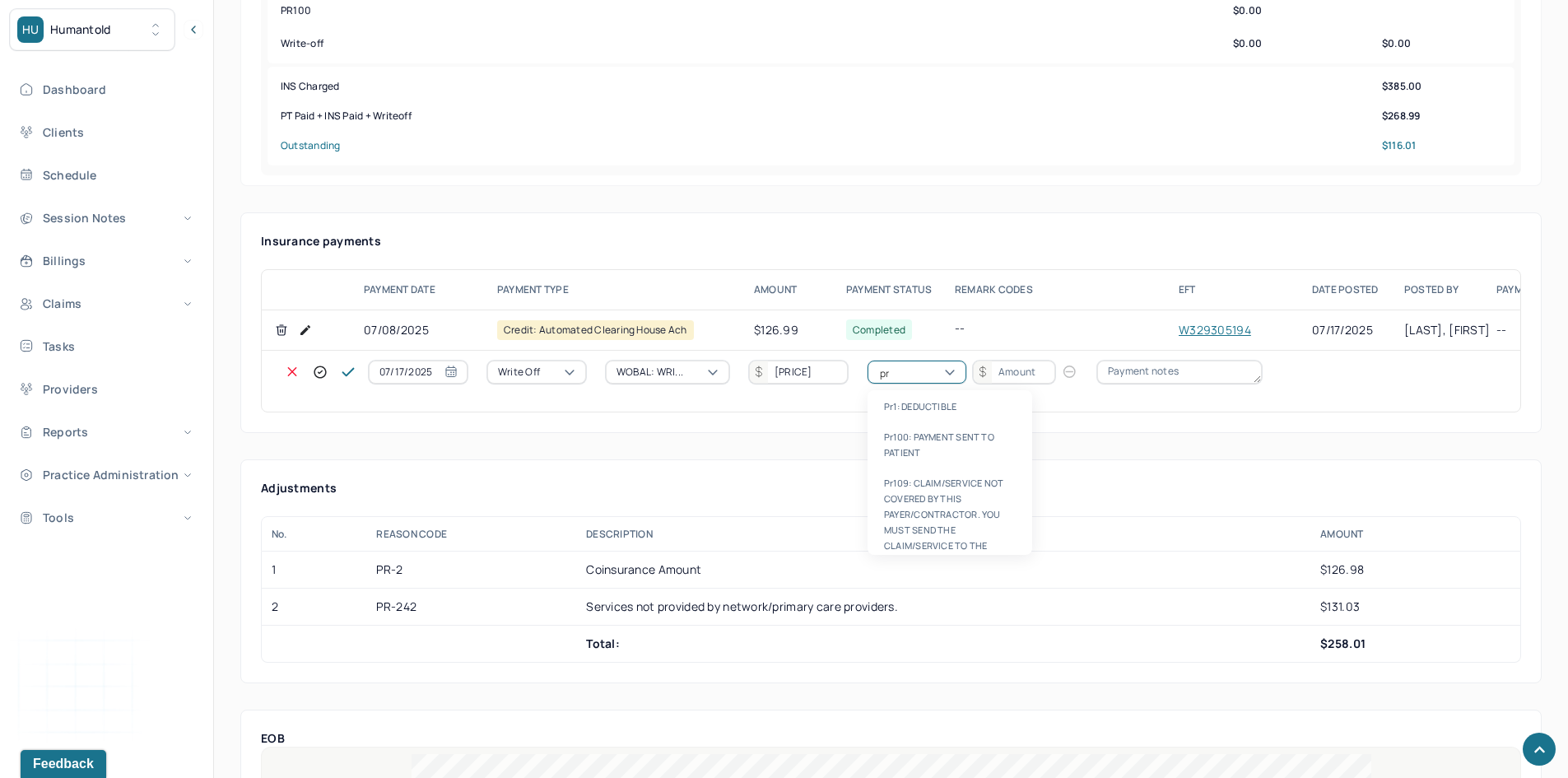 type on "pr2" 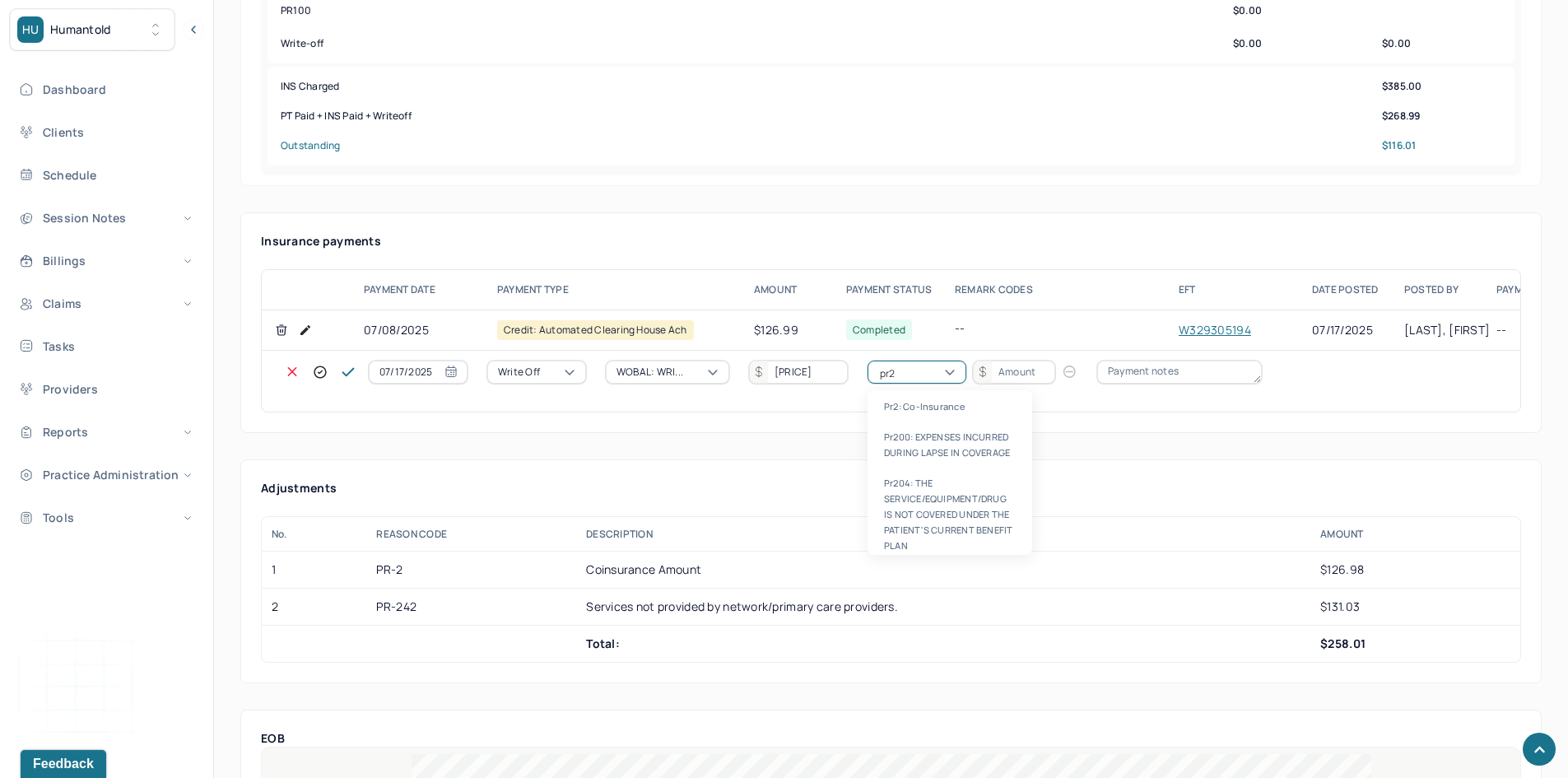 type 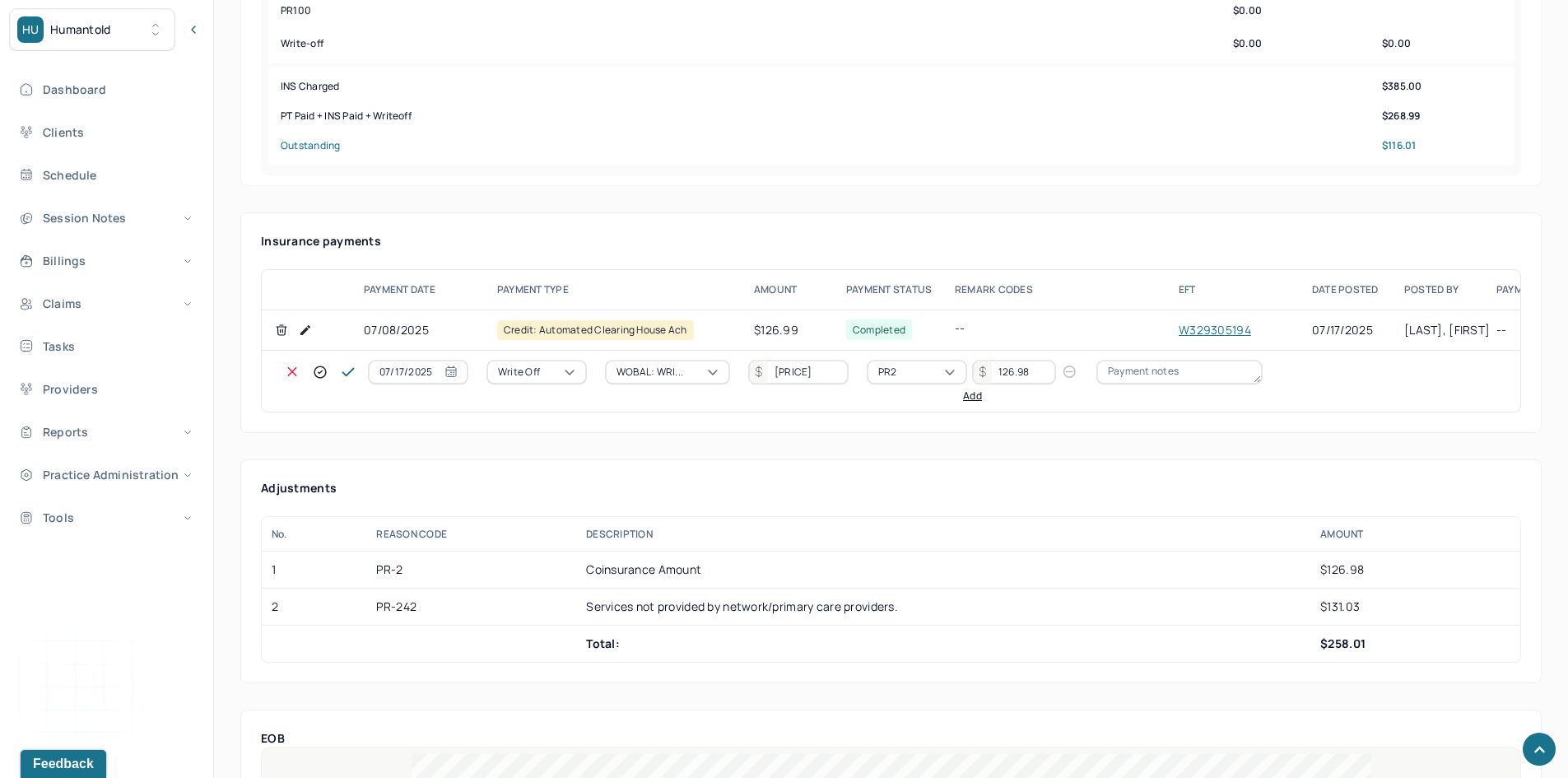 type on "126.98" 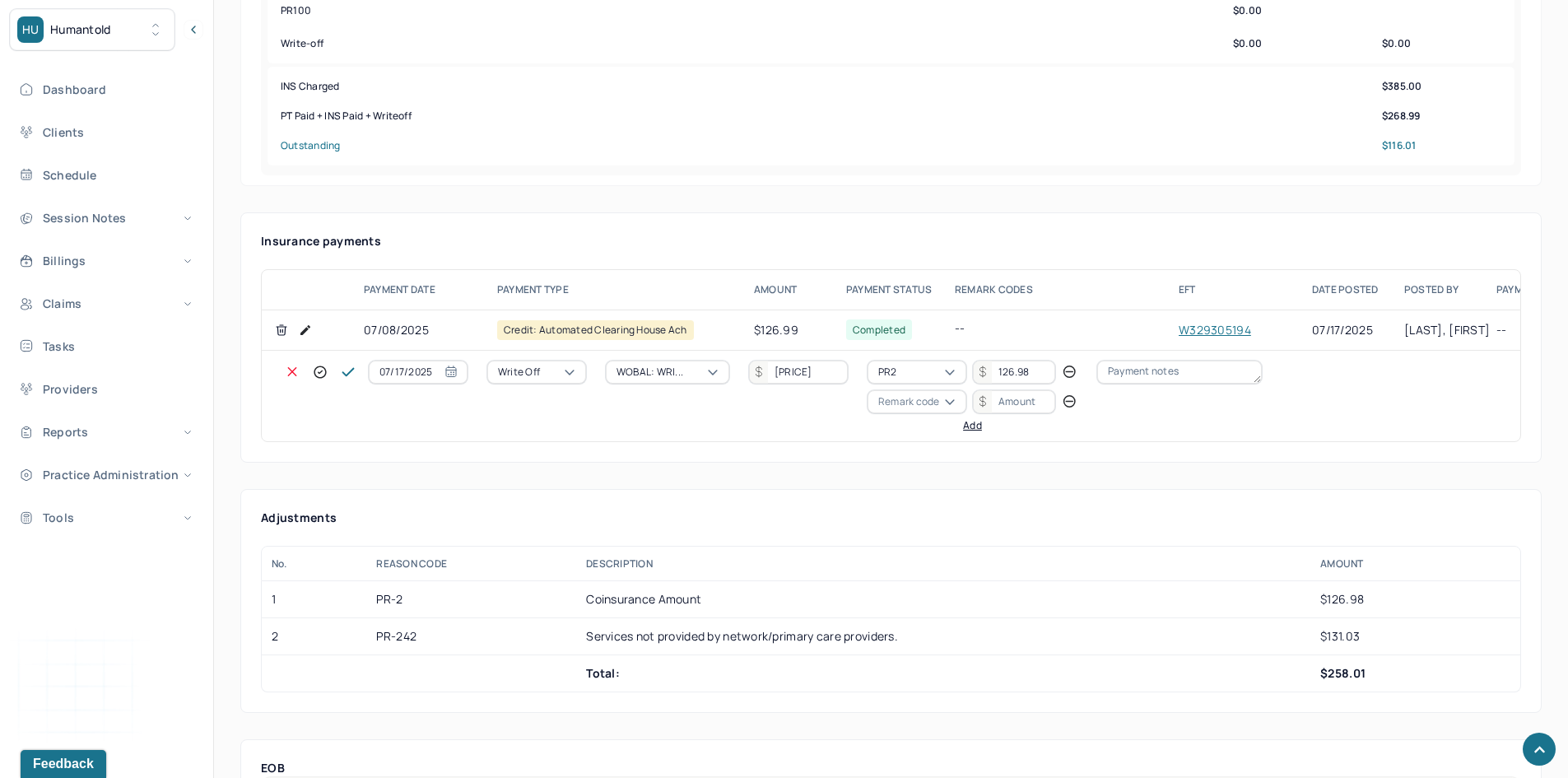 click on "Remark code" at bounding box center (909, 402) 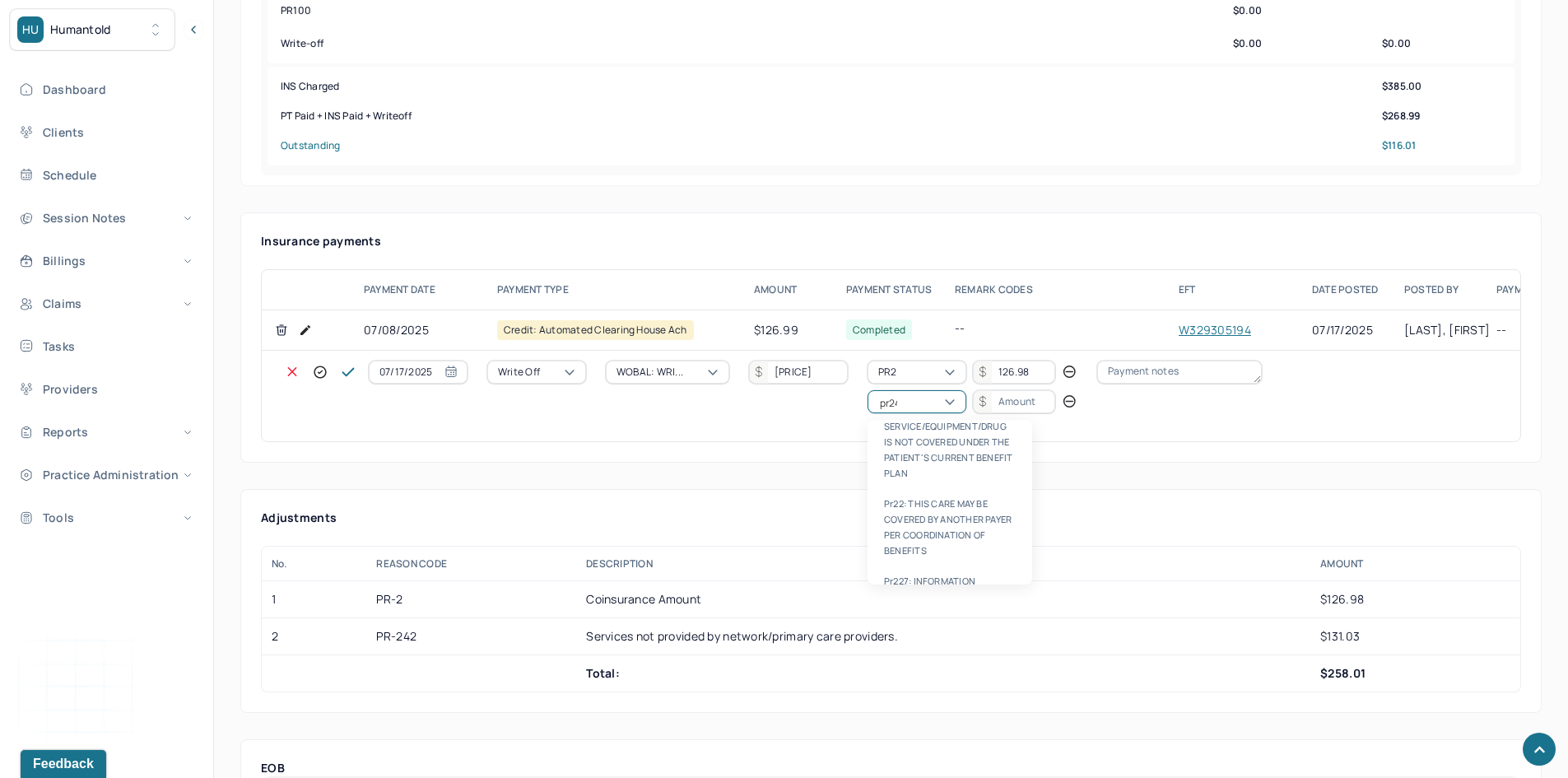 scroll, scrollTop: 0, scrollLeft: 0, axis: both 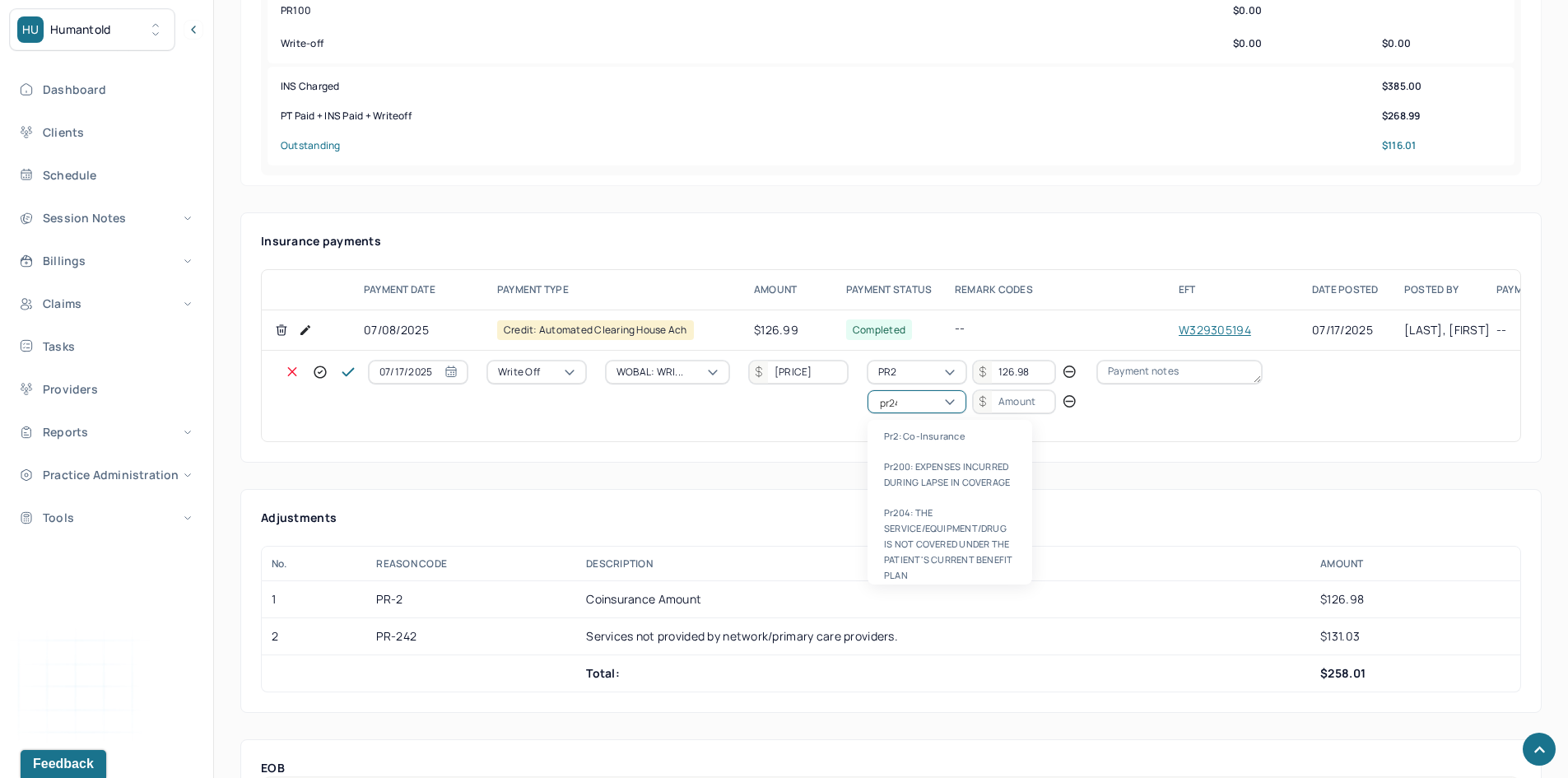 type on "pr242" 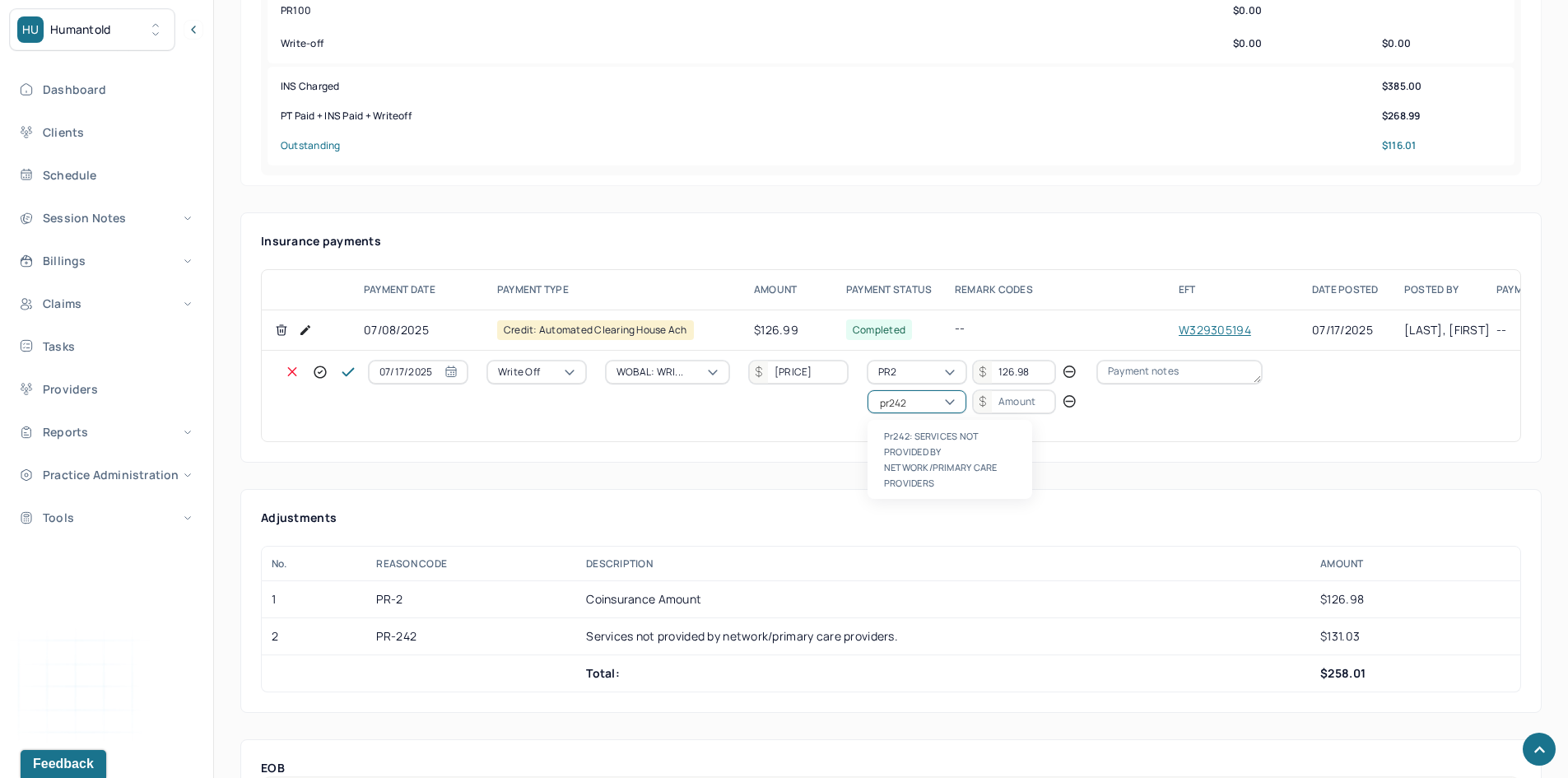 type 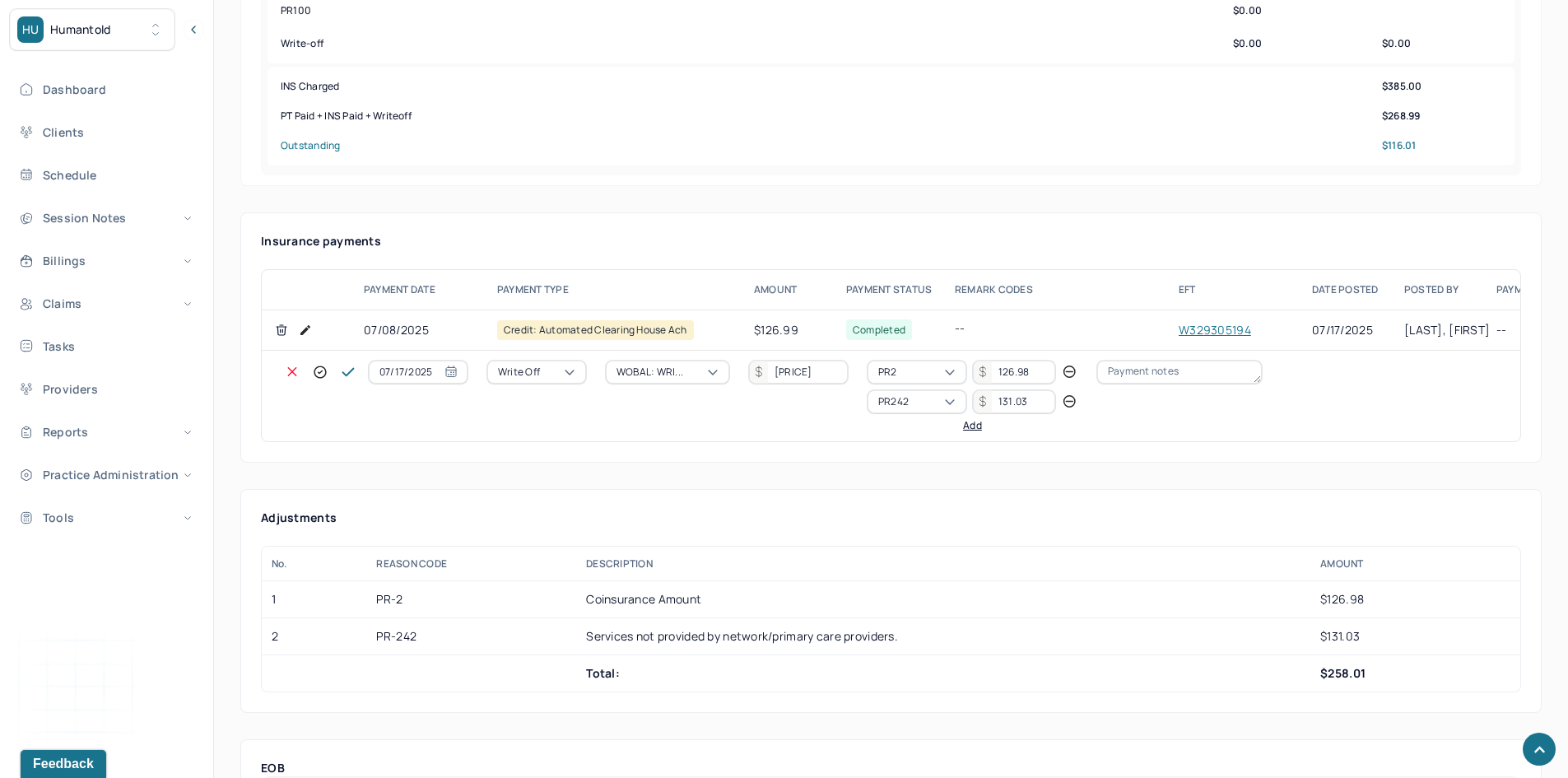 type on "131.03" 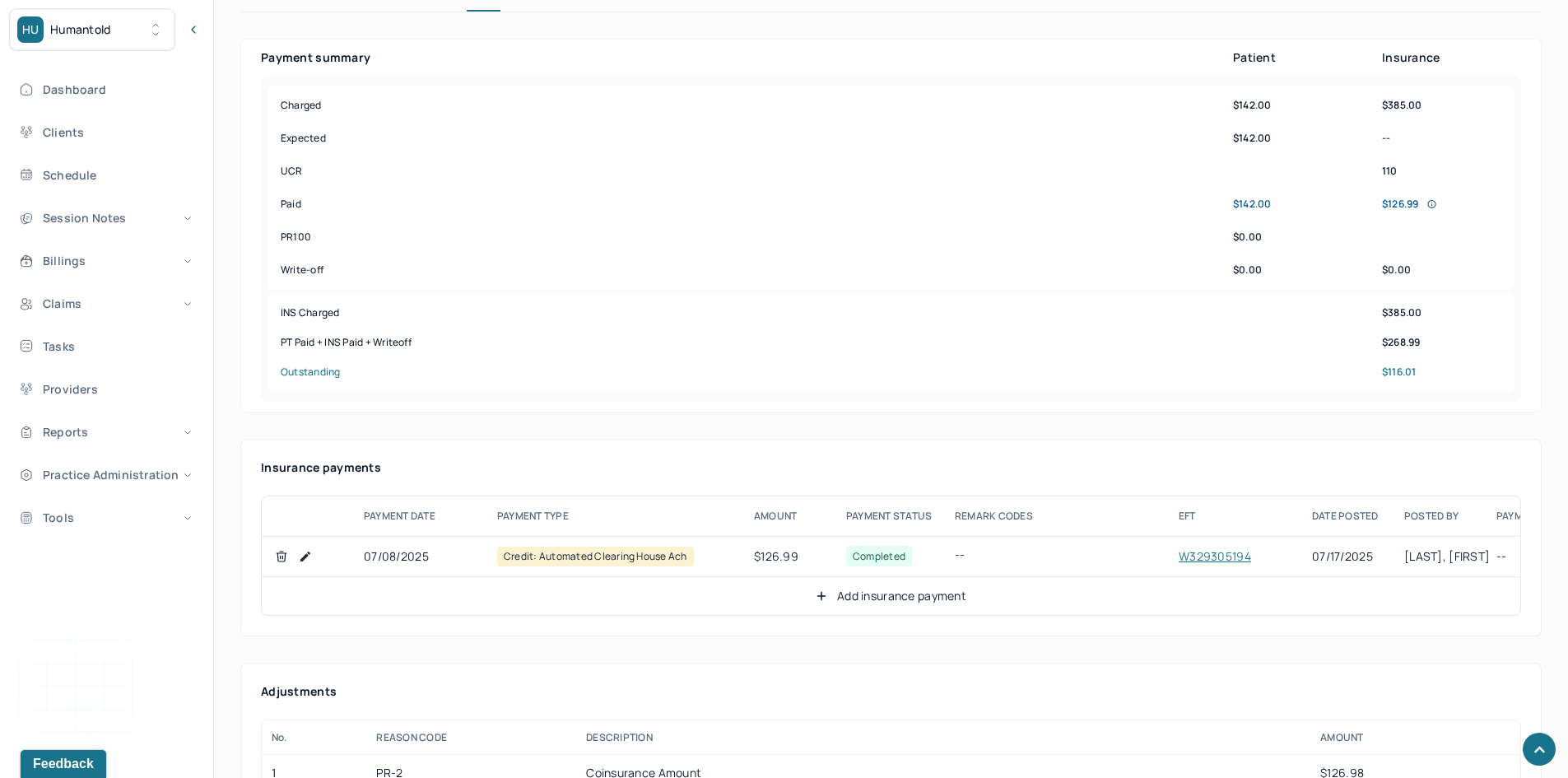 scroll, scrollTop: 823, scrollLeft: 0, axis: vertical 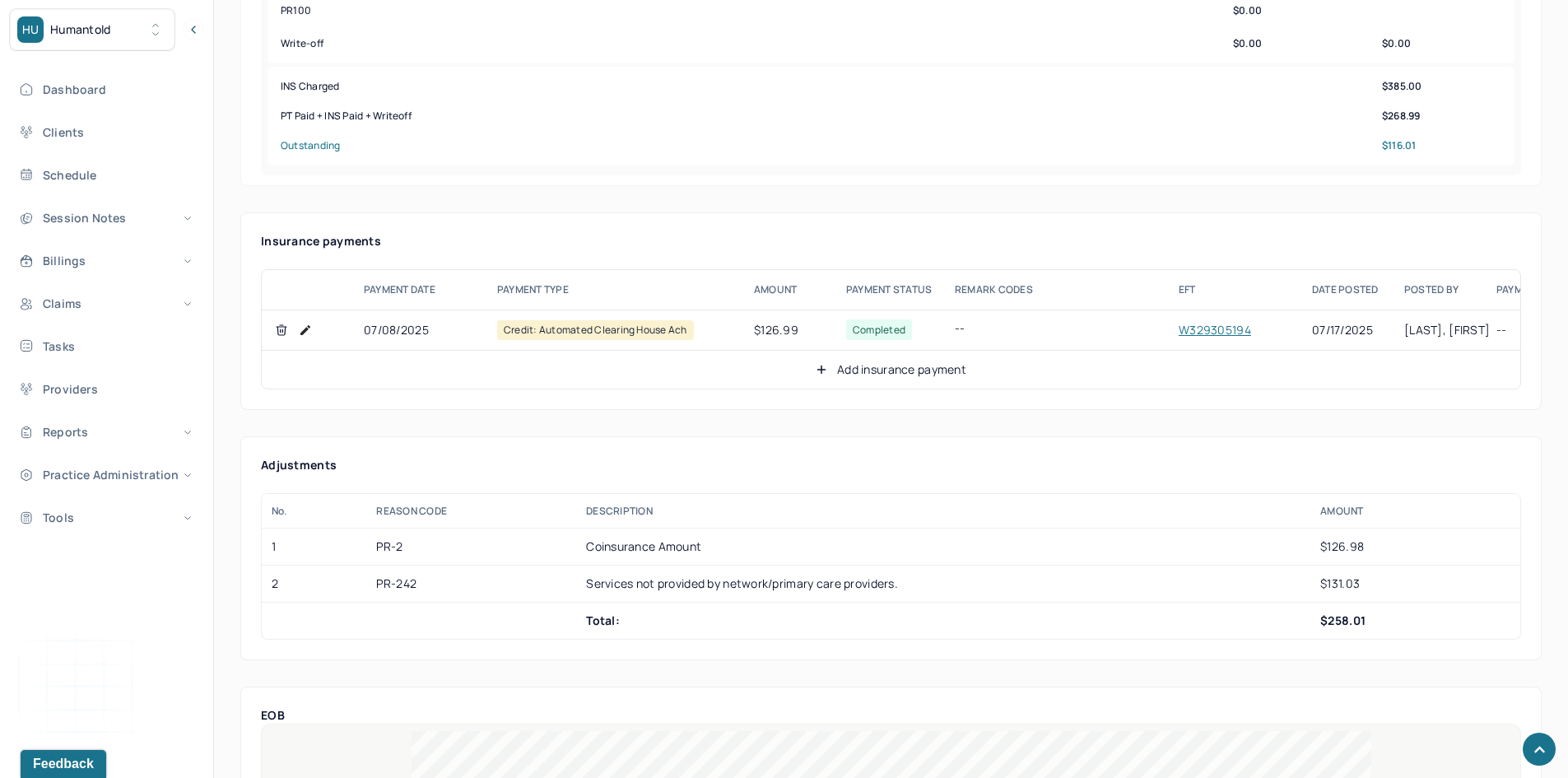 click 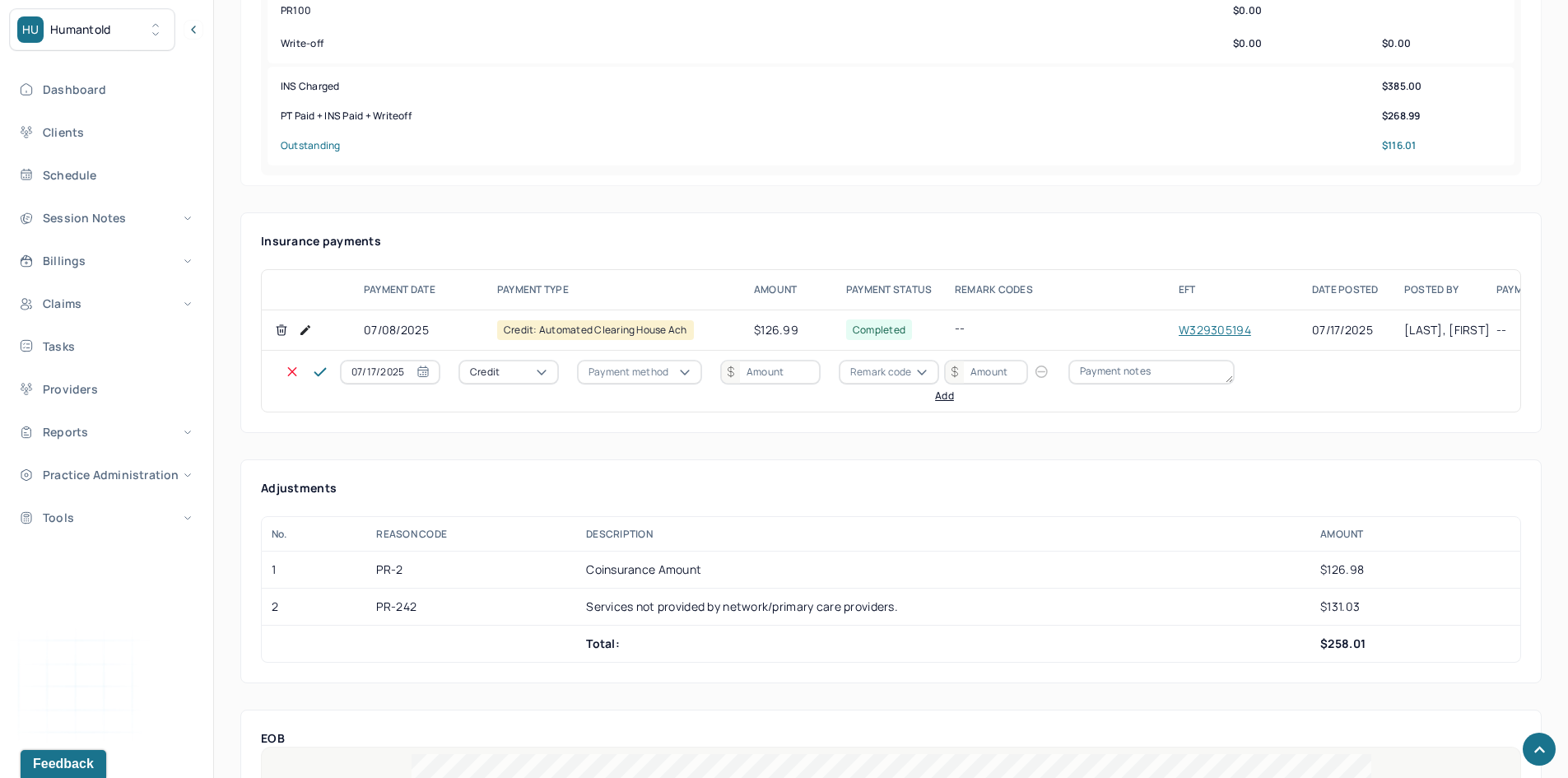 click on "Credit" at bounding box center [485, 372] 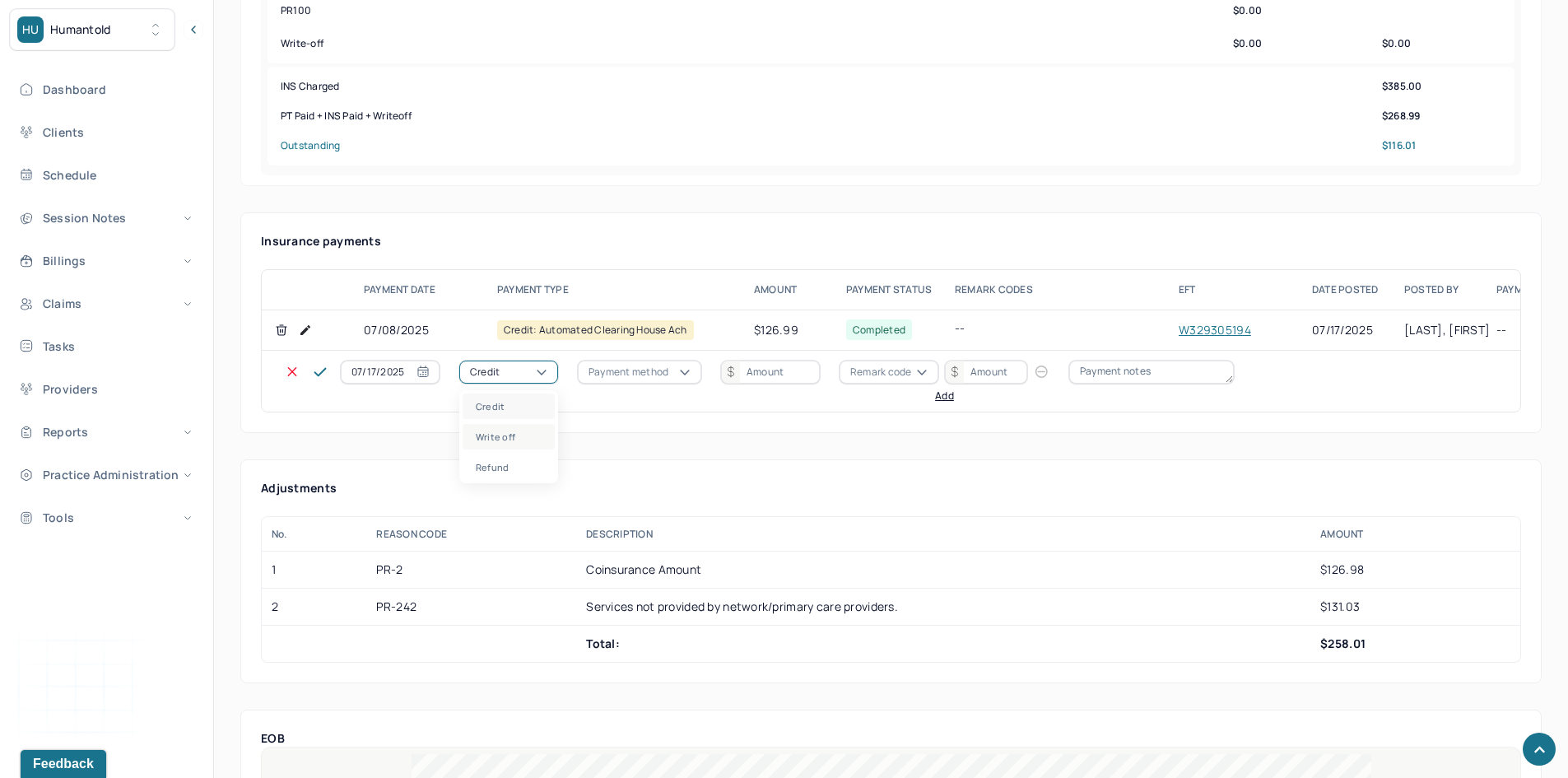 click on "Write off" at bounding box center [509, 436] 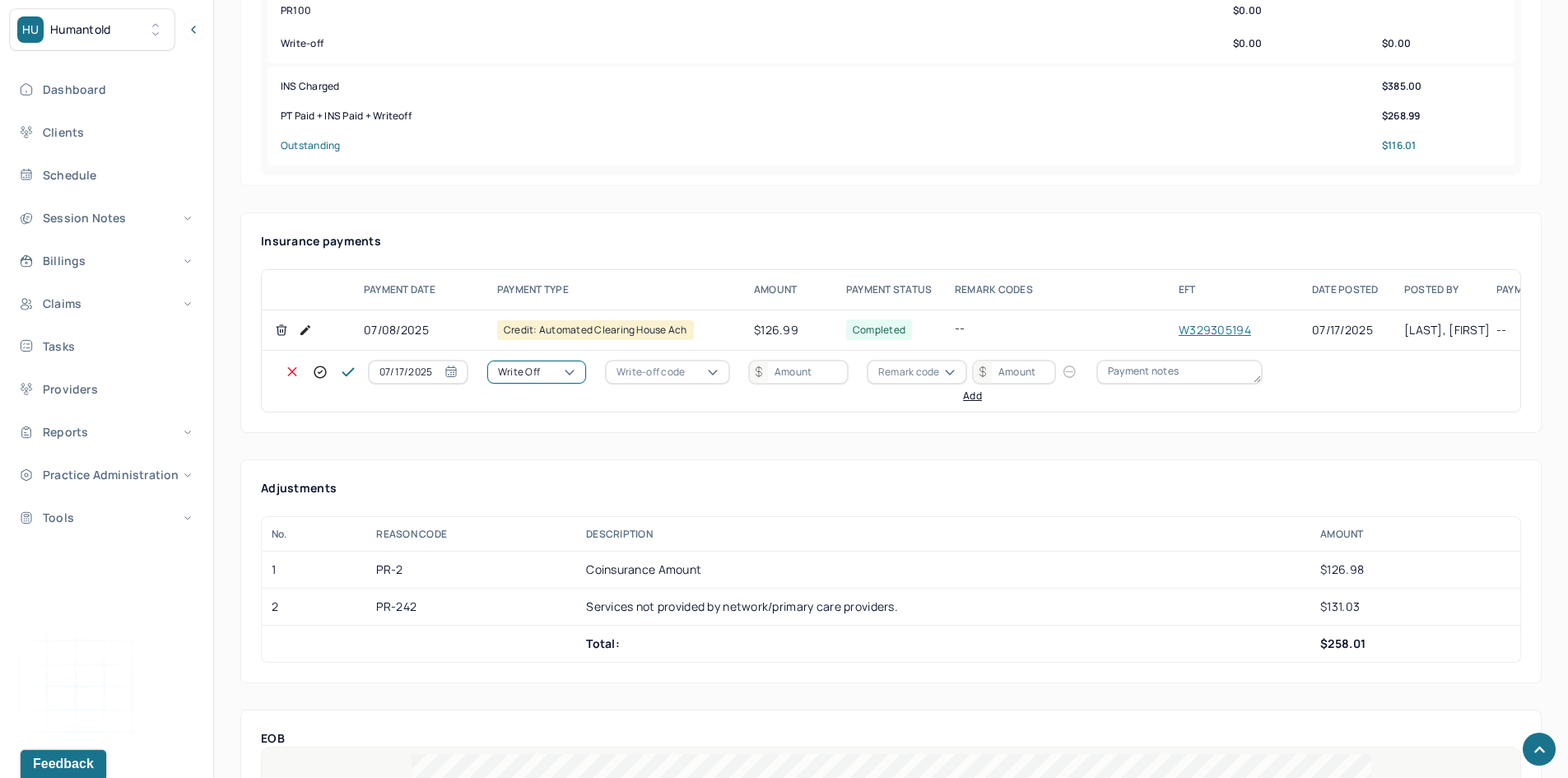 click on "Write-off code" at bounding box center (650, 372) 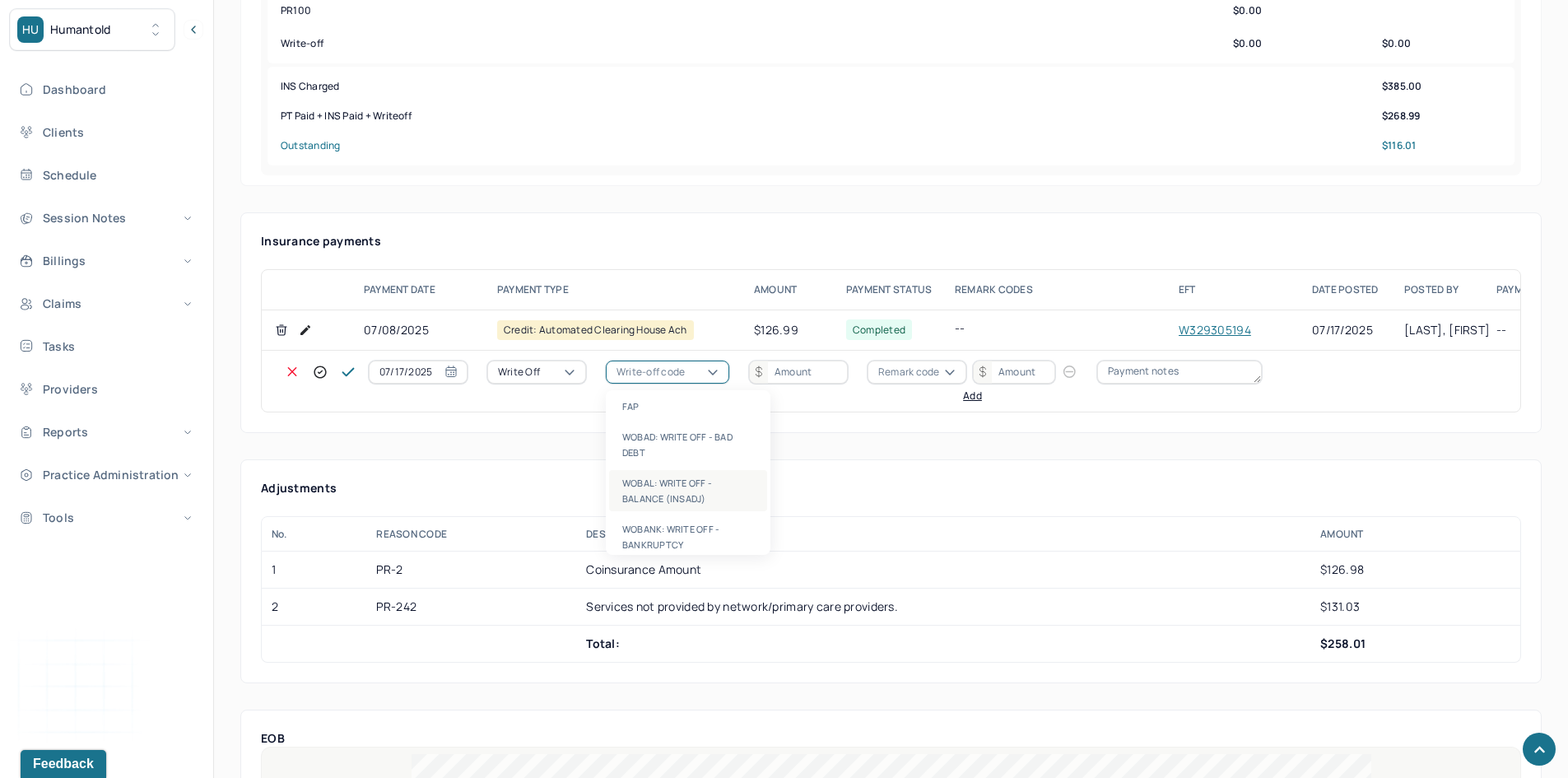 click on "WOBAL: WRITE OFF - BALANCE (INSADJ)" at bounding box center [688, 491] 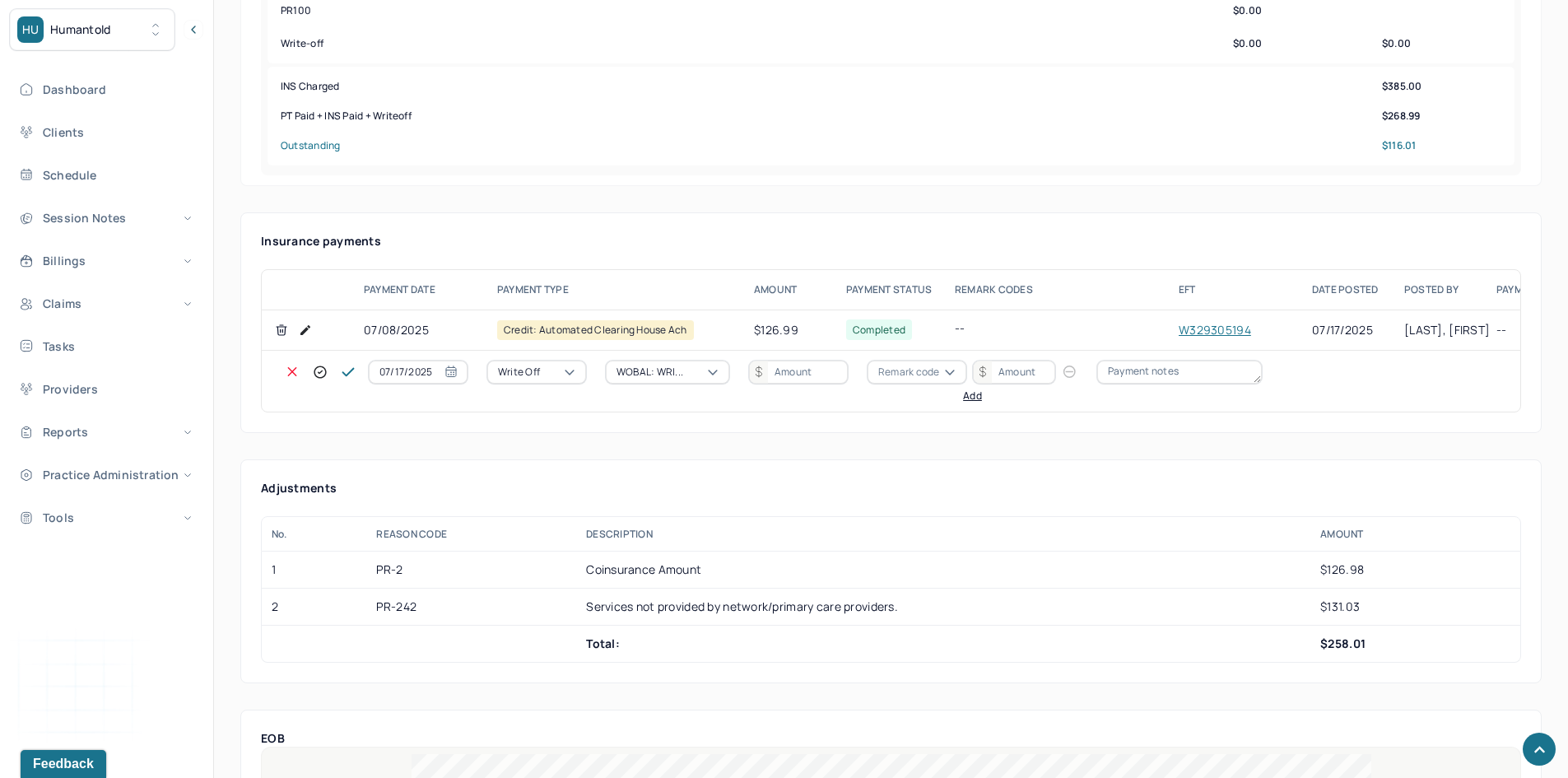 drag, startPoint x: 789, startPoint y: 377, endPoint x: 779, endPoint y: 371, distance: 11.661904 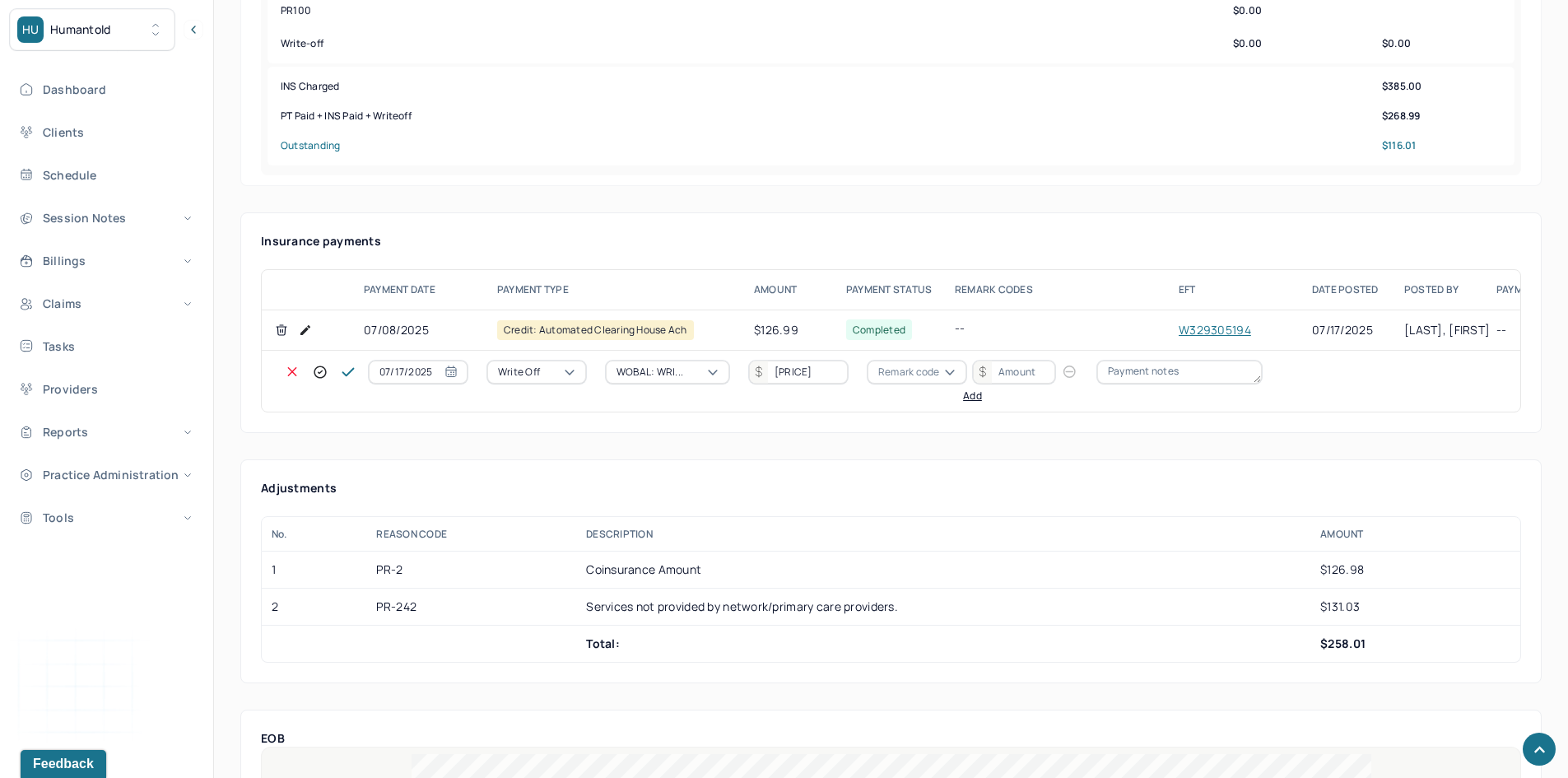 type on "116.01" 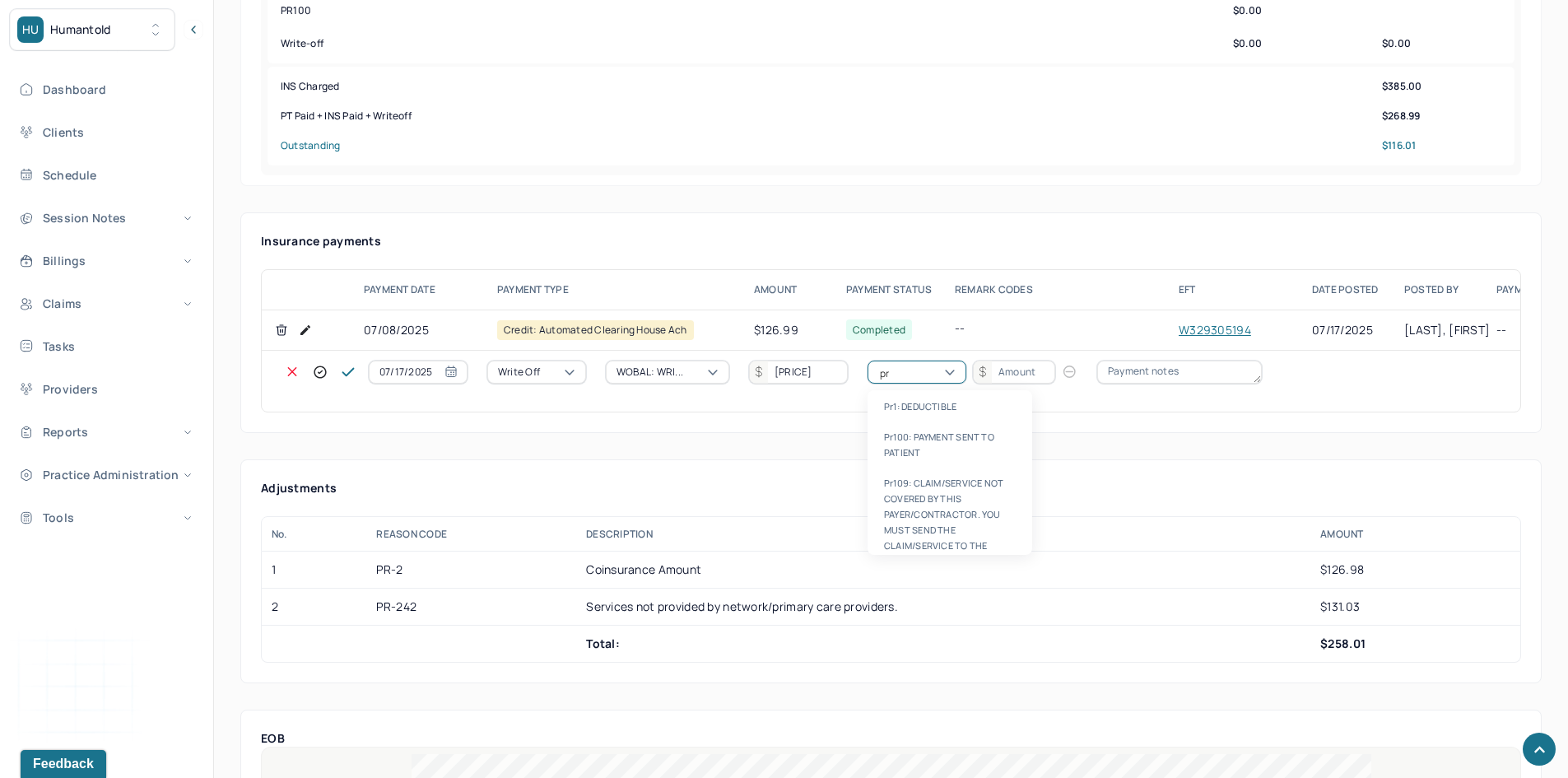 type on "pr2" 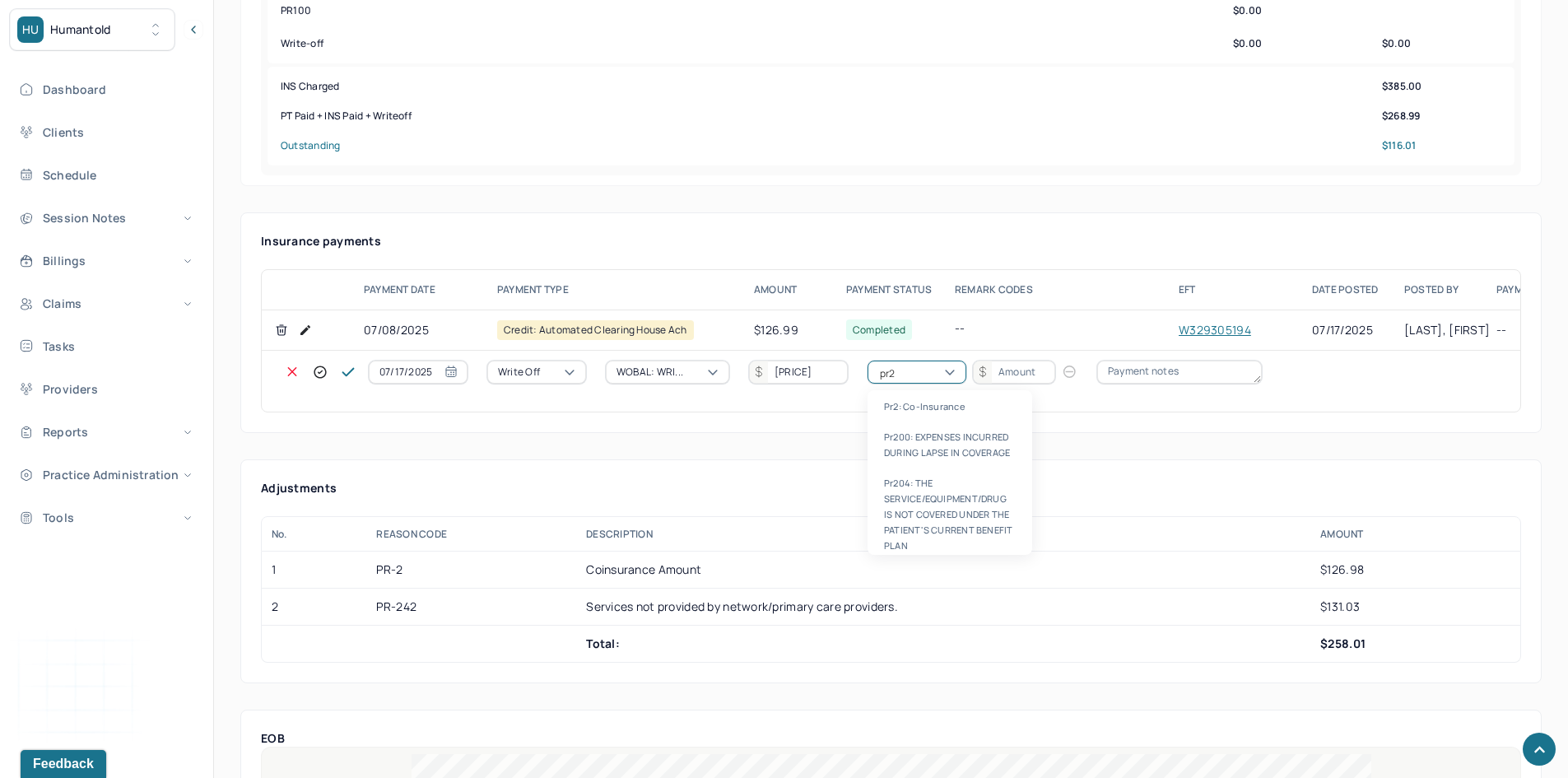 type 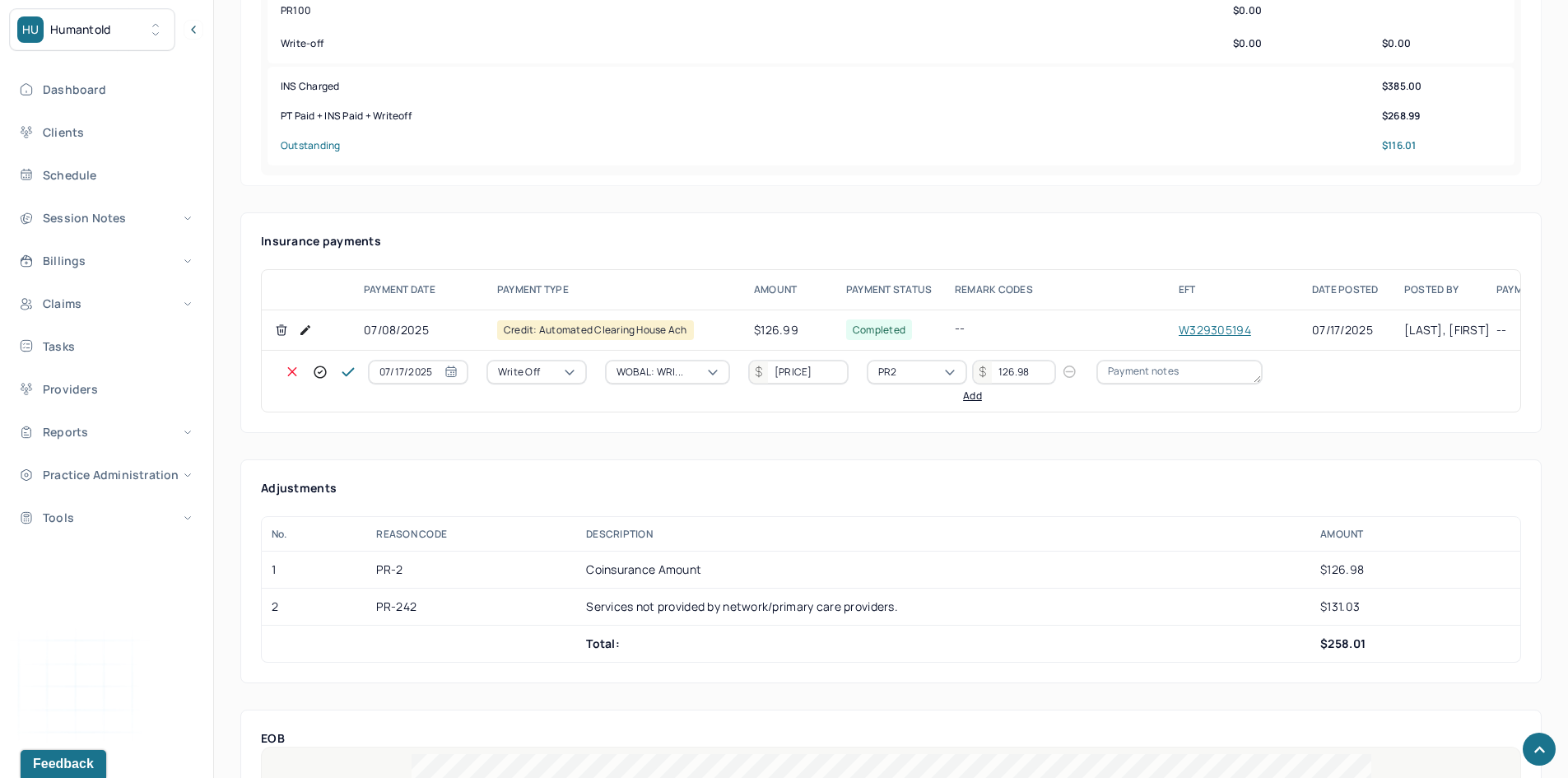 type on "126.98" 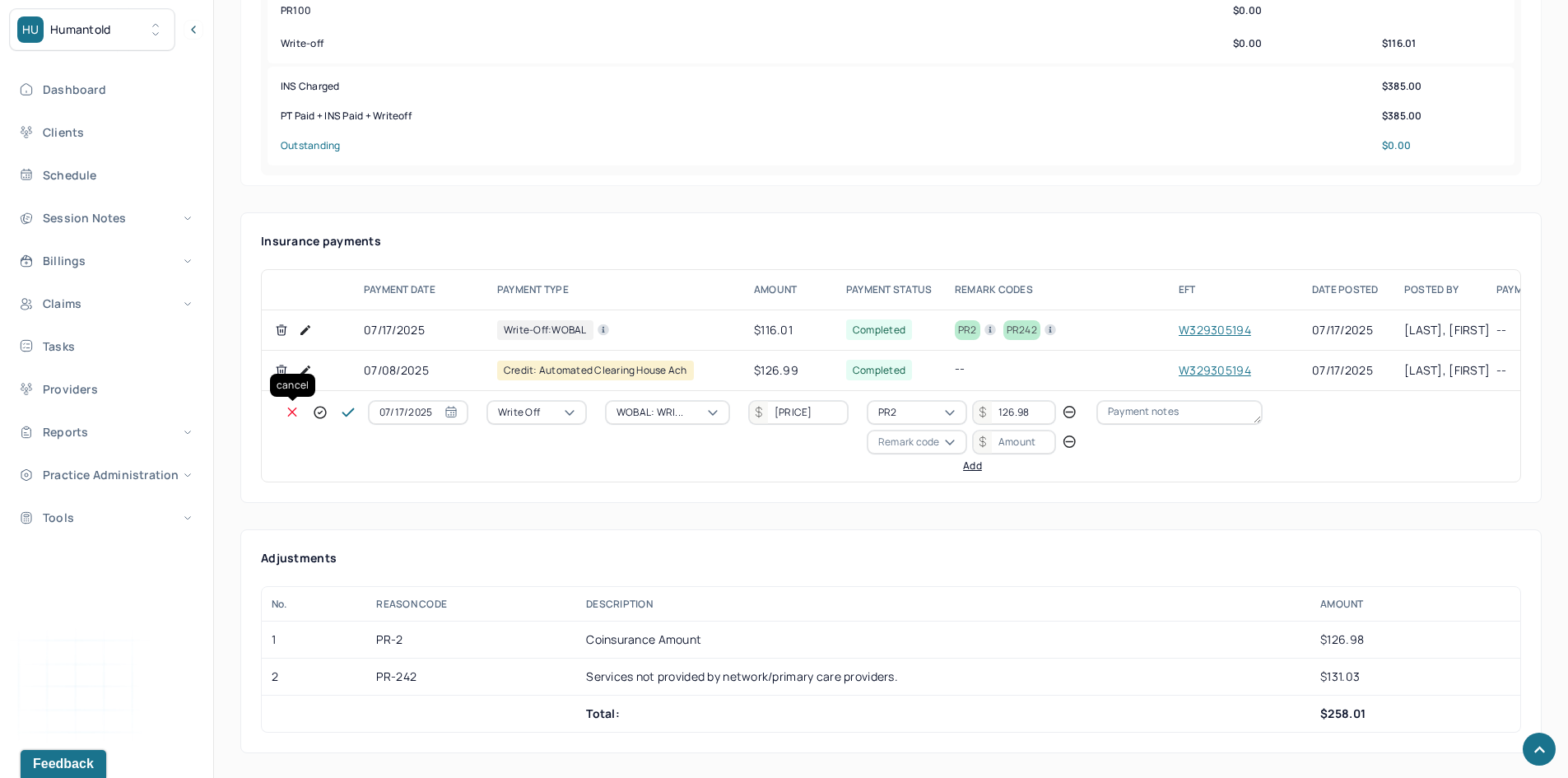click 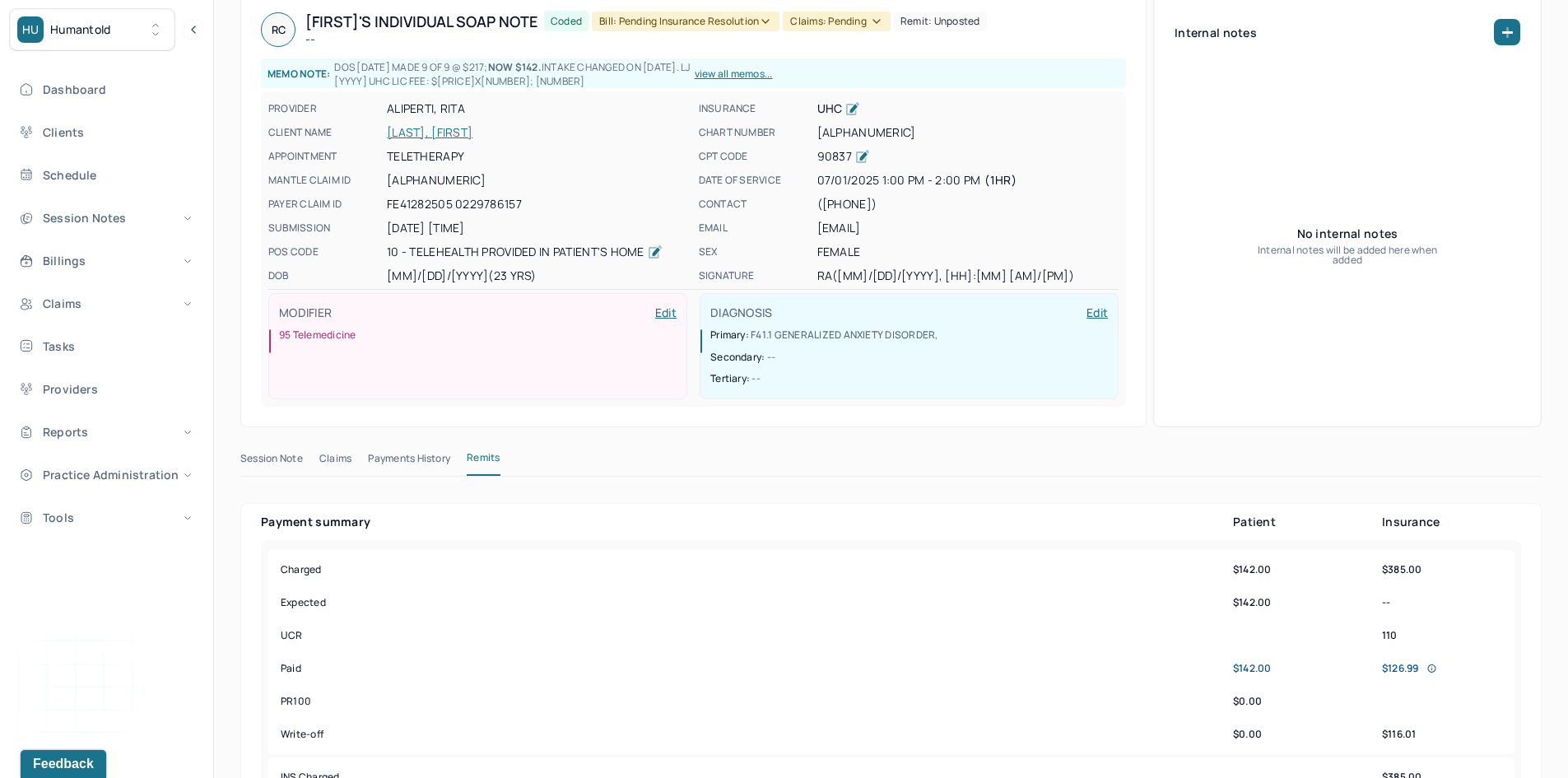 scroll, scrollTop: 0, scrollLeft: 0, axis: both 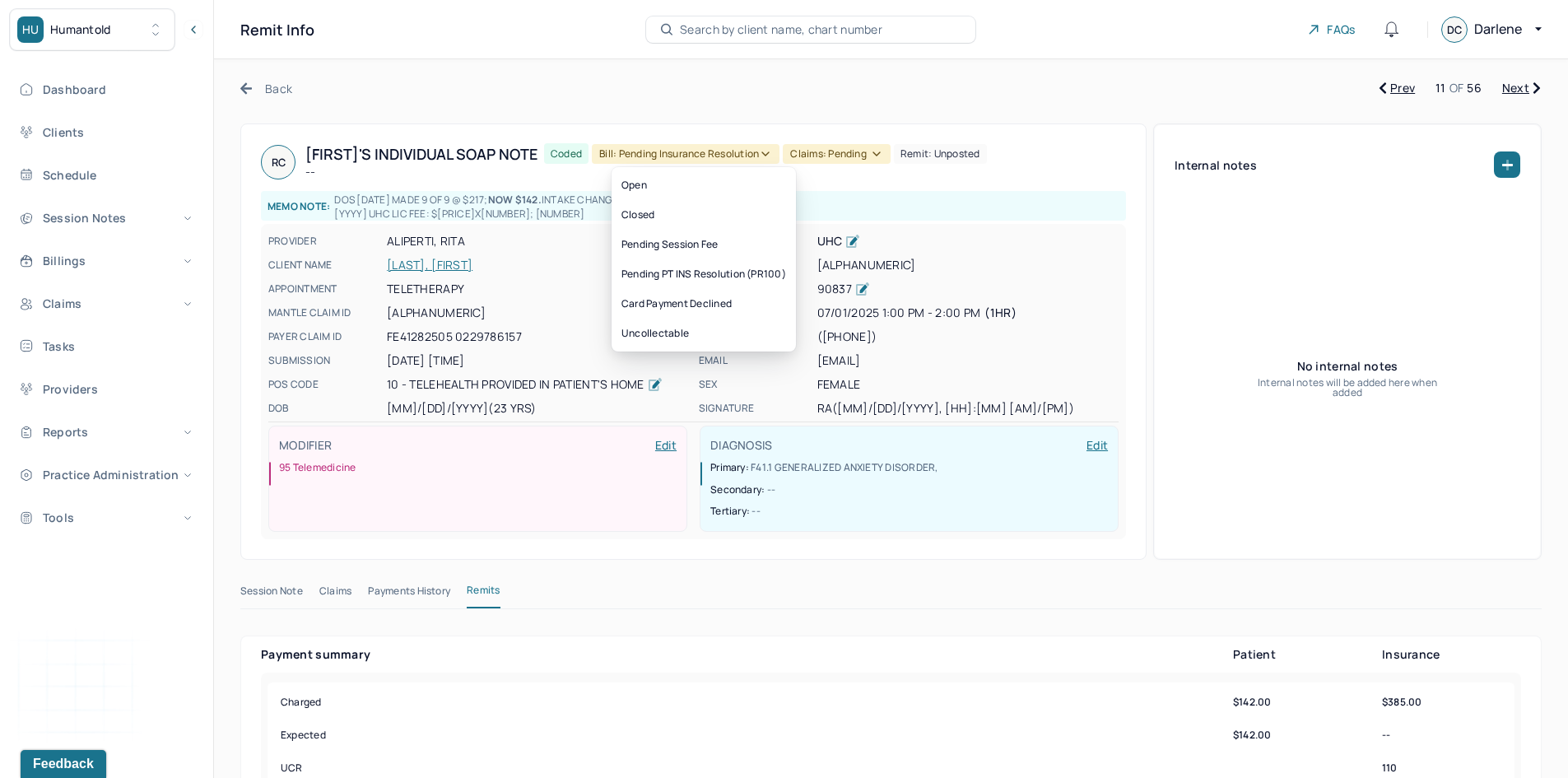 click on "Bill: Pending Insurance Resolution" at bounding box center [686, 154] 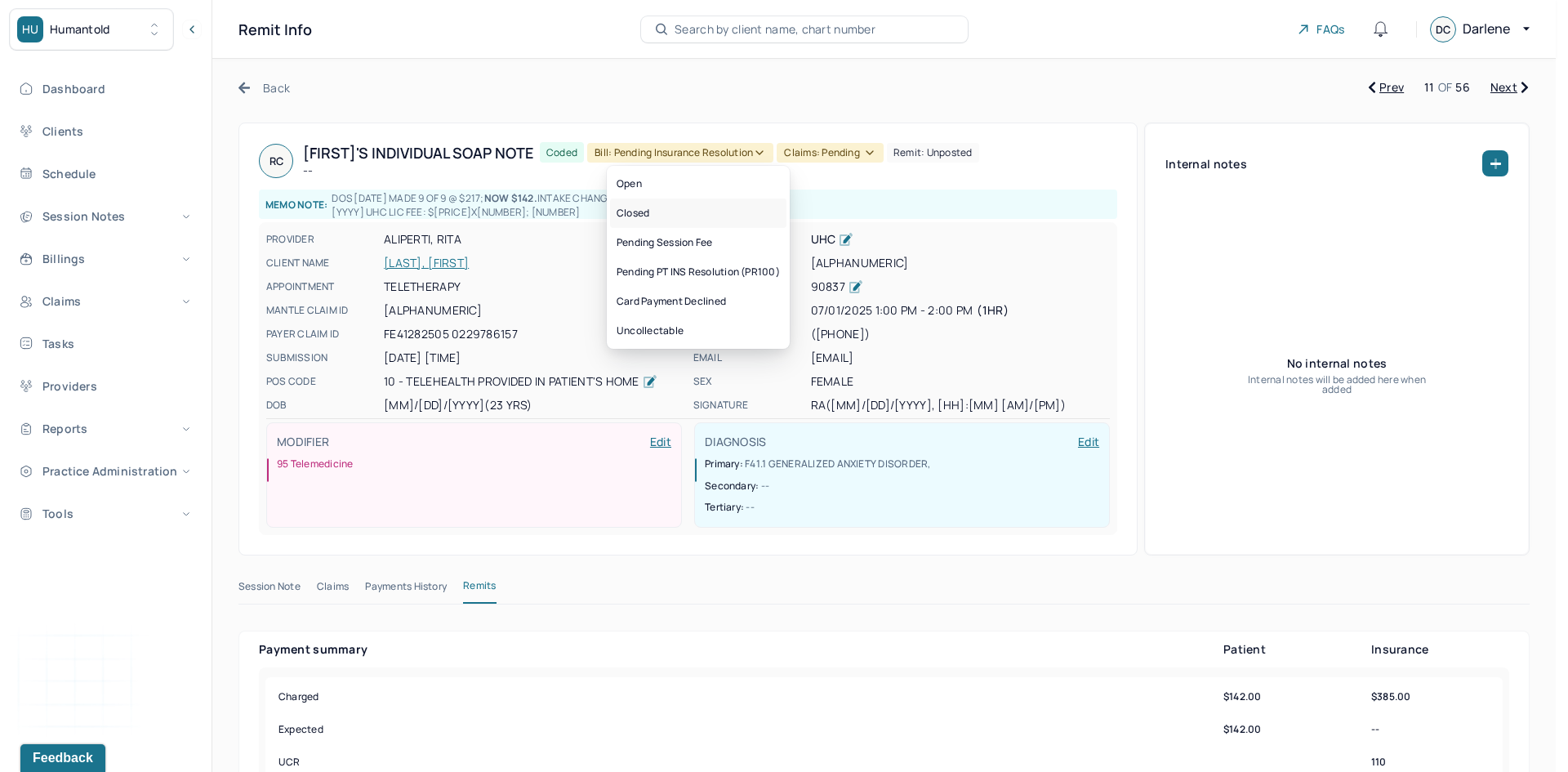 click on "Closed" at bounding box center [698, 213] 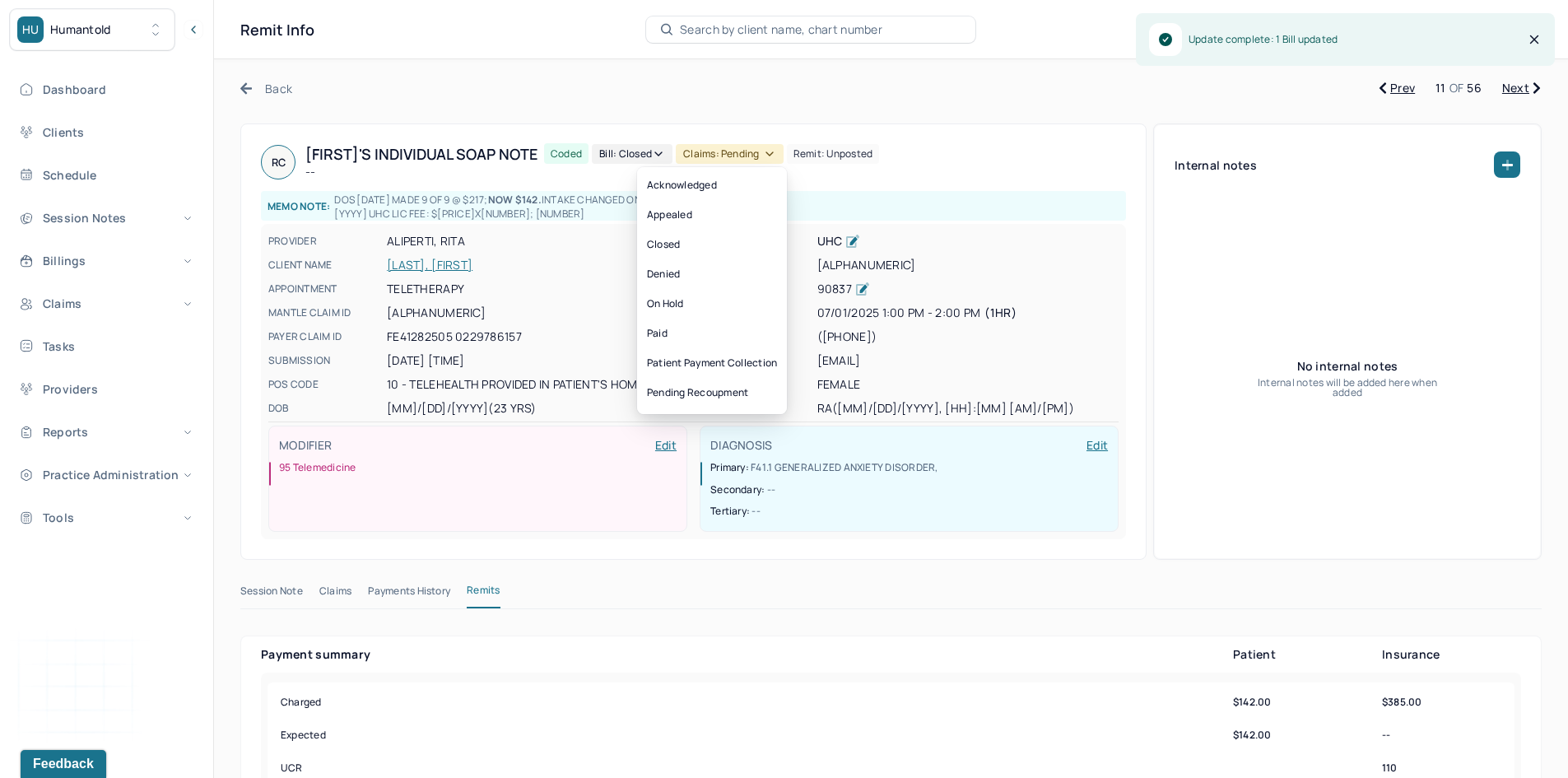 click on "Claims: pending" at bounding box center [729, 154] 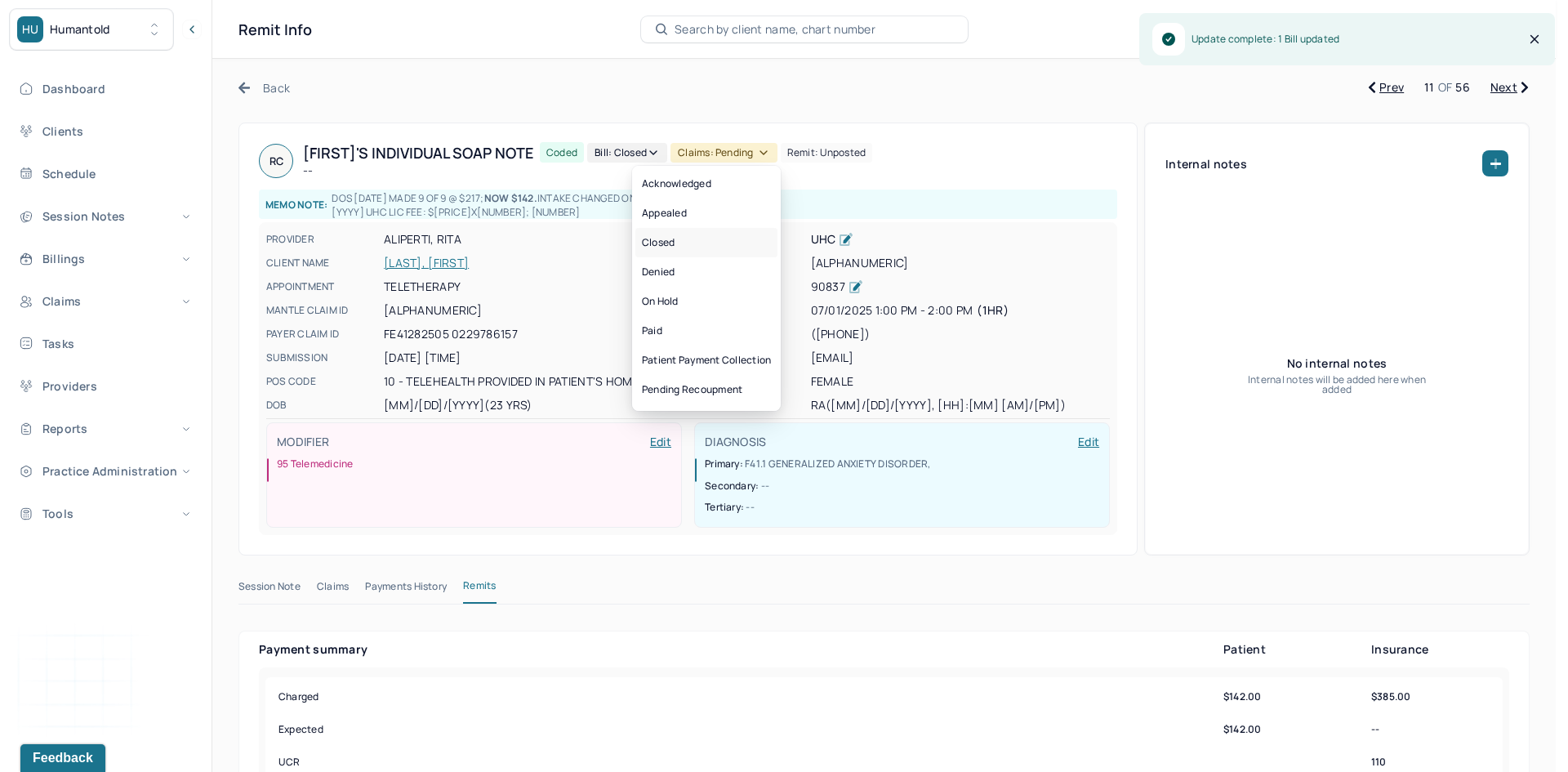 click on "Closed" at bounding box center [706, 243] 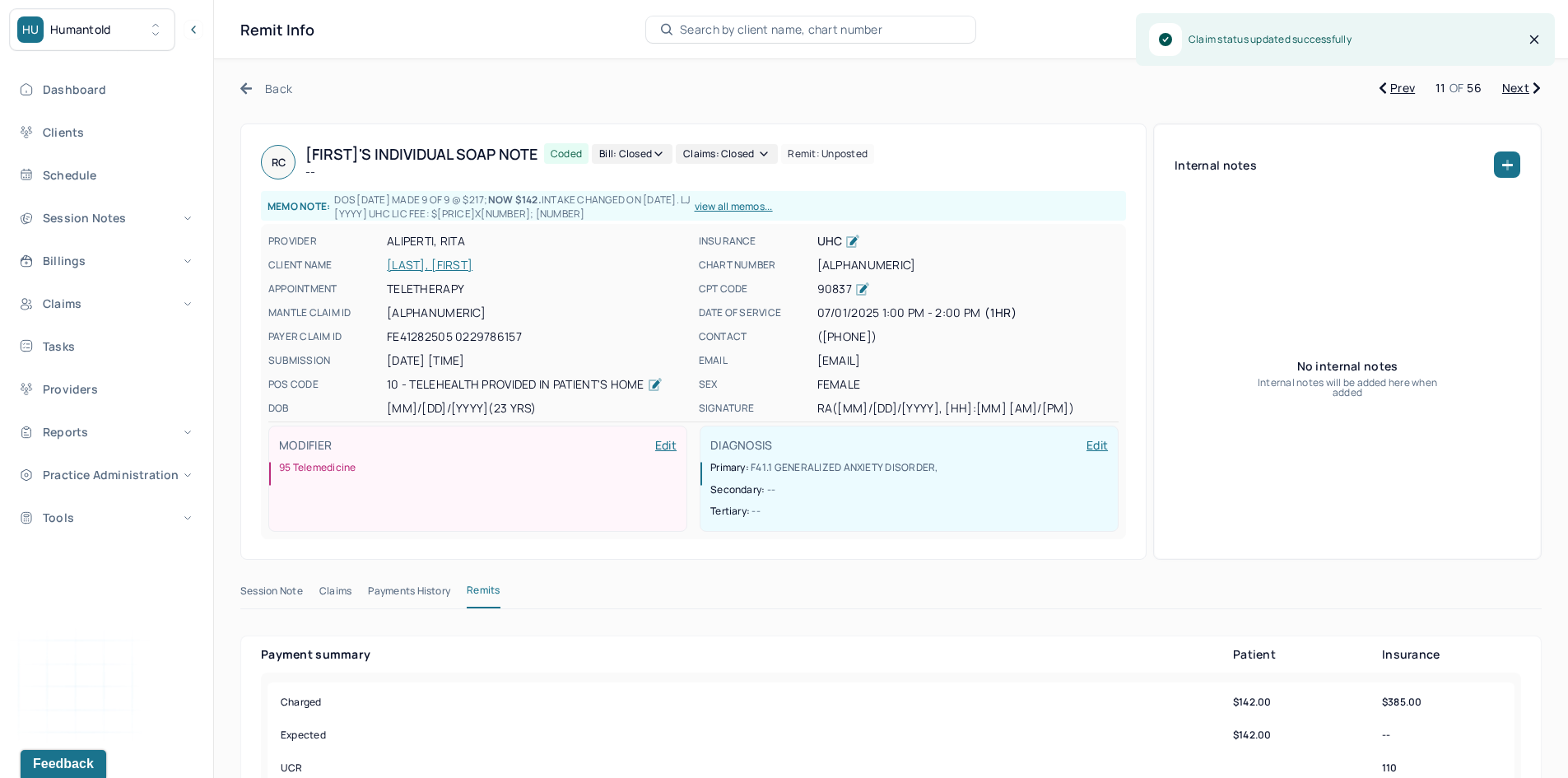 click on "Next" at bounding box center [1521, 88] 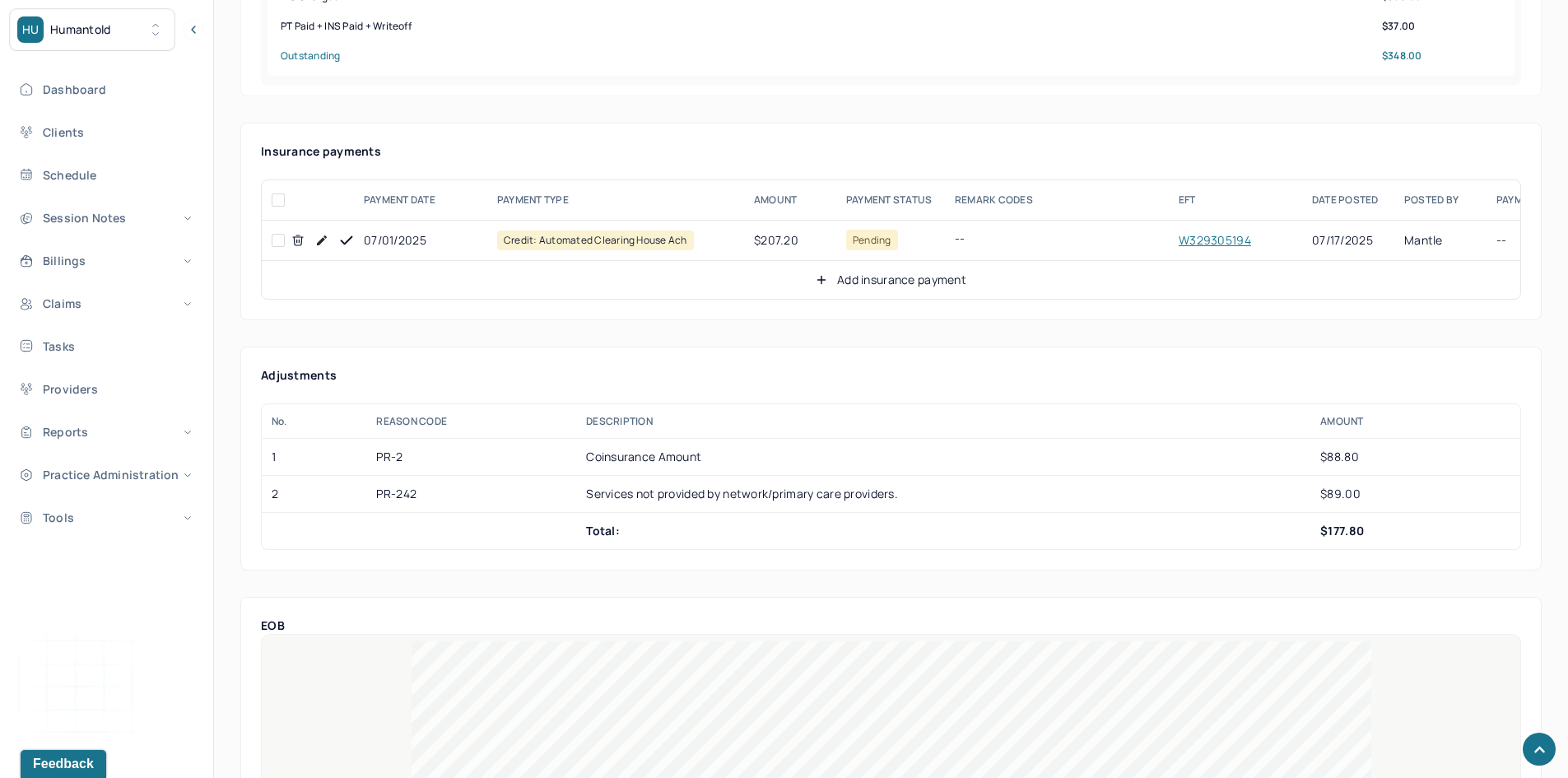 scroll, scrollTop: 906, scrollLeft: 0, axis: vertical 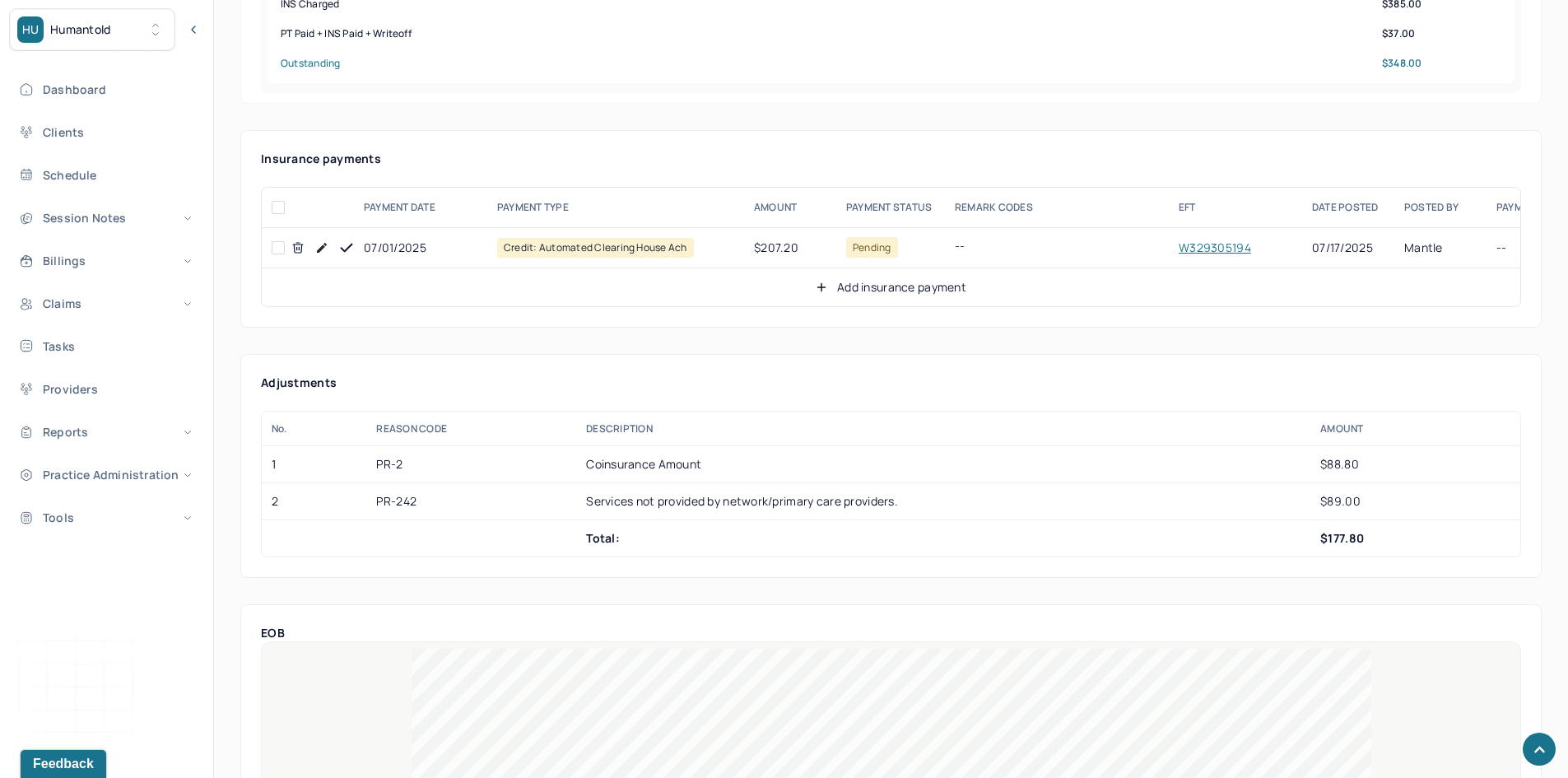 click at bounding box center [278, 248] 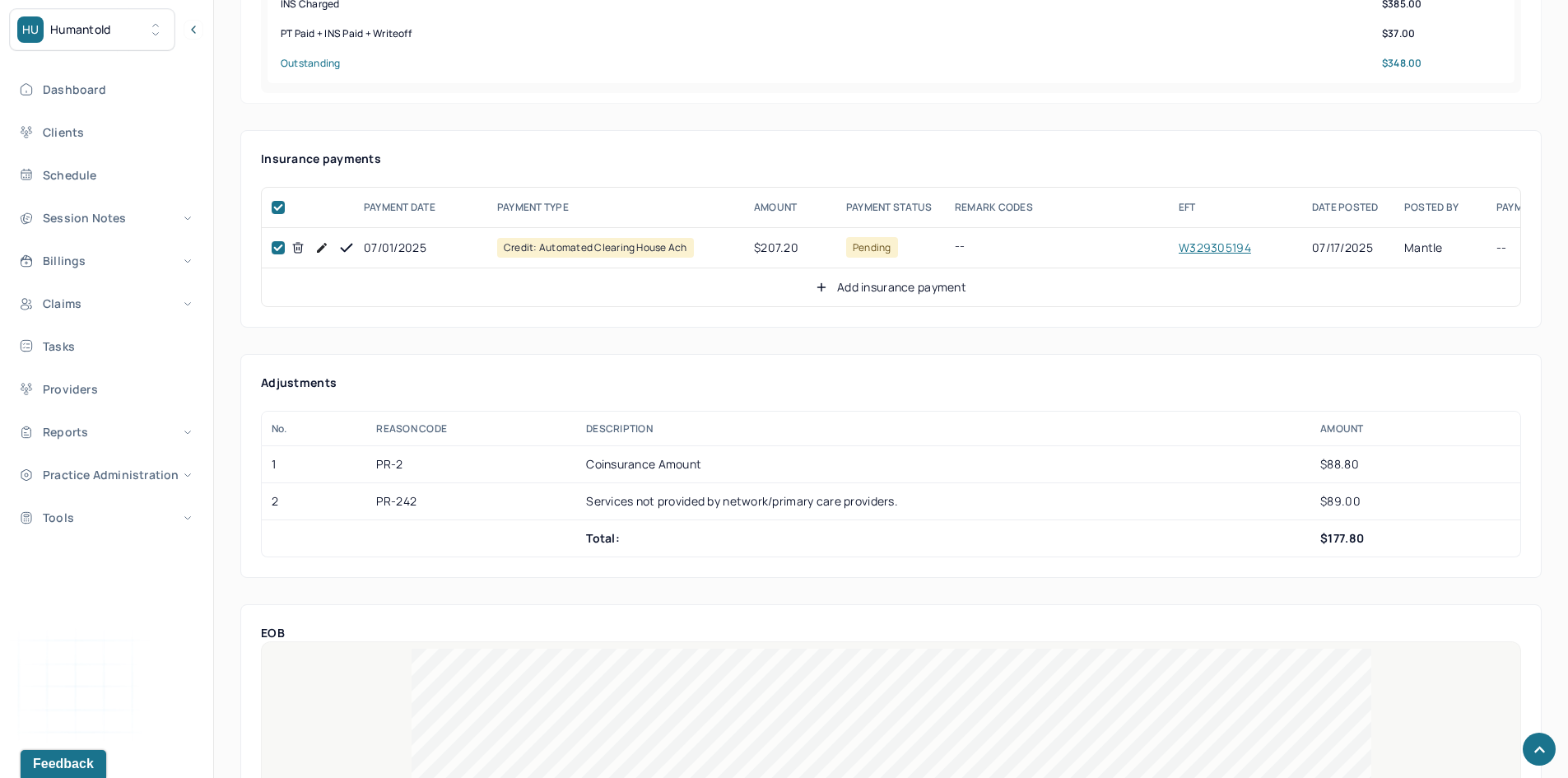 checkbox on "true" 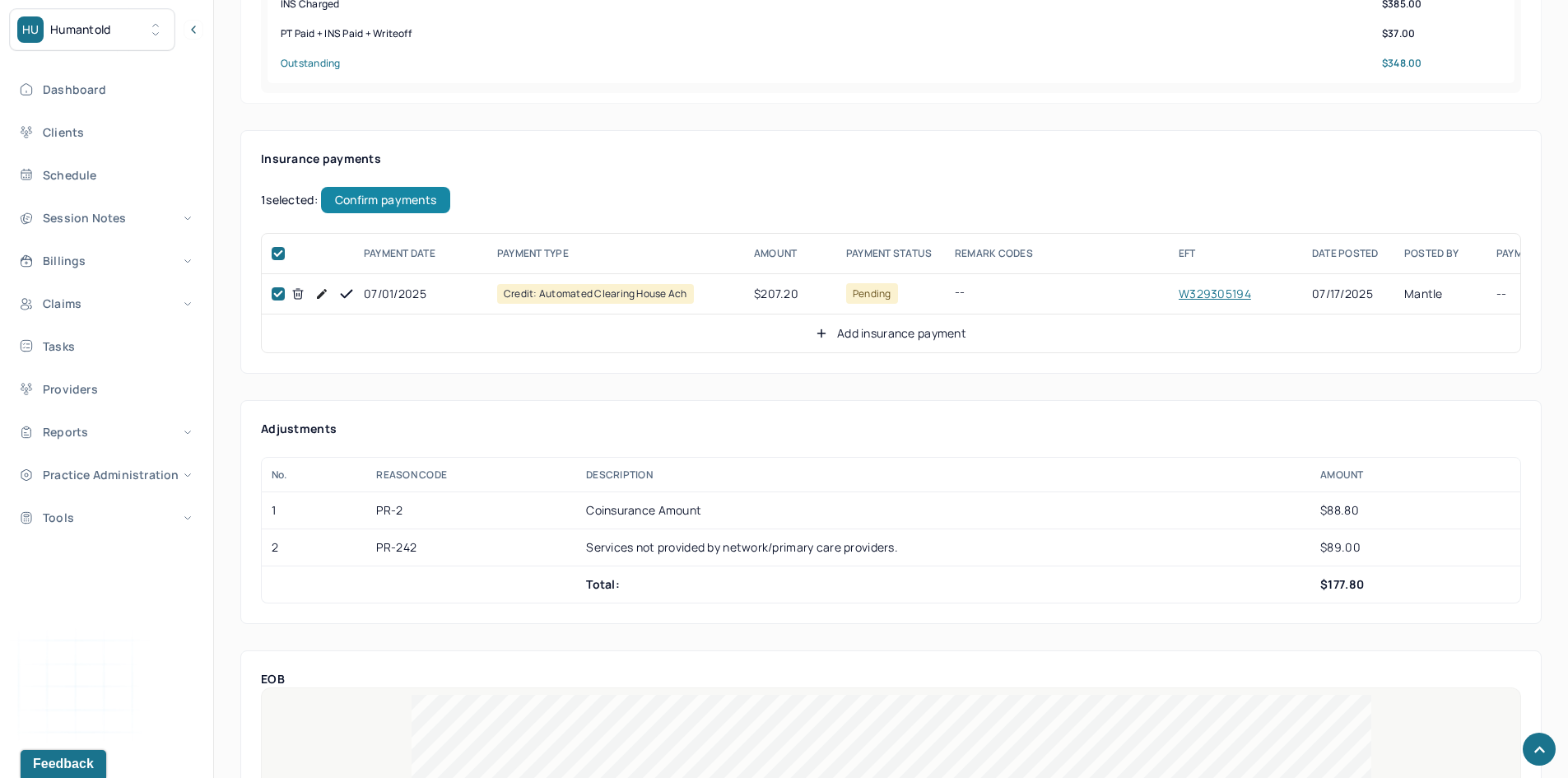 click on "Confirm payments" at bounding box center (385, 200) 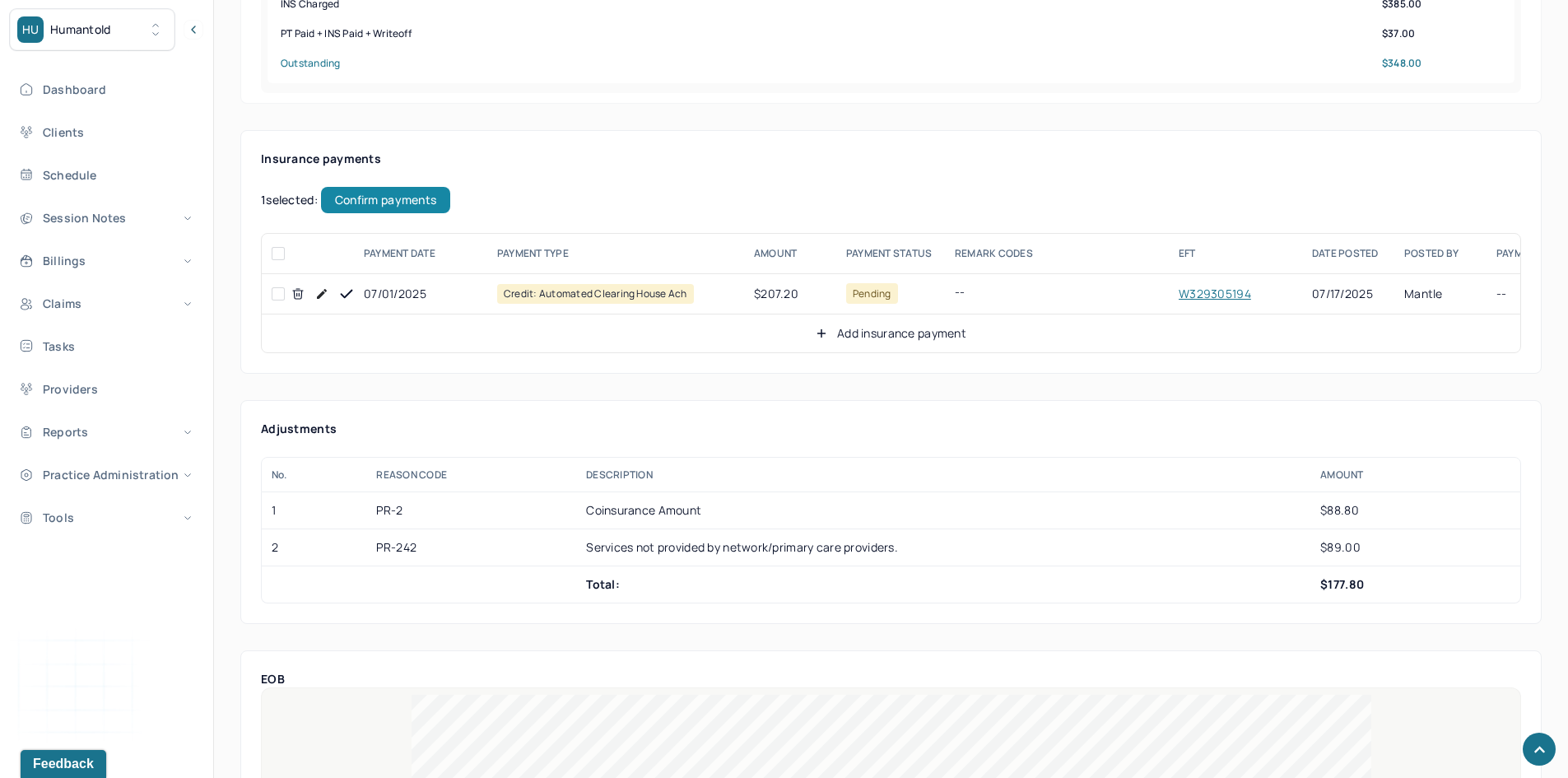 checkbox on "false" 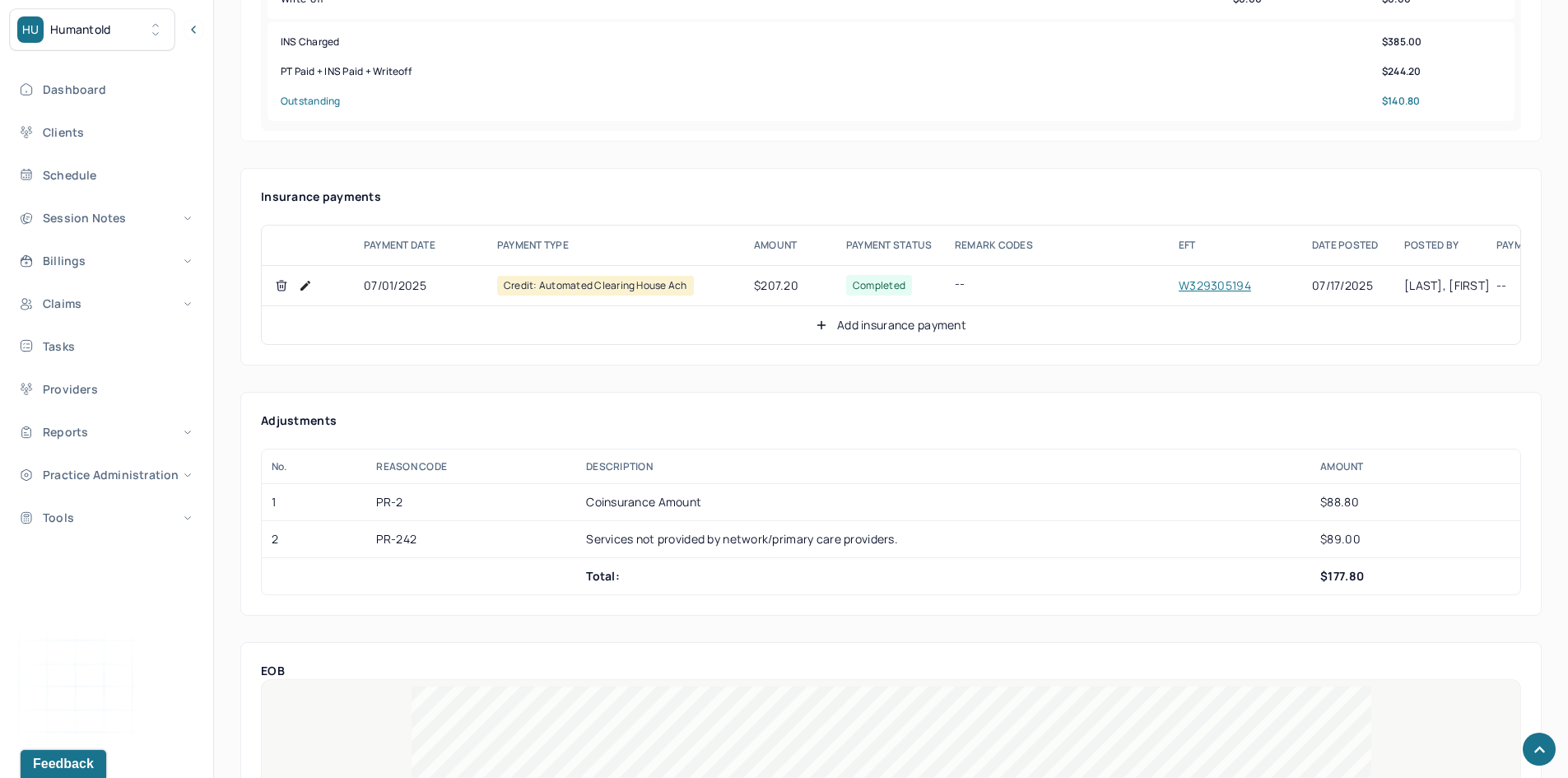 scroll, scrollTop: 906, scrollLeft: 0, axis: vertical 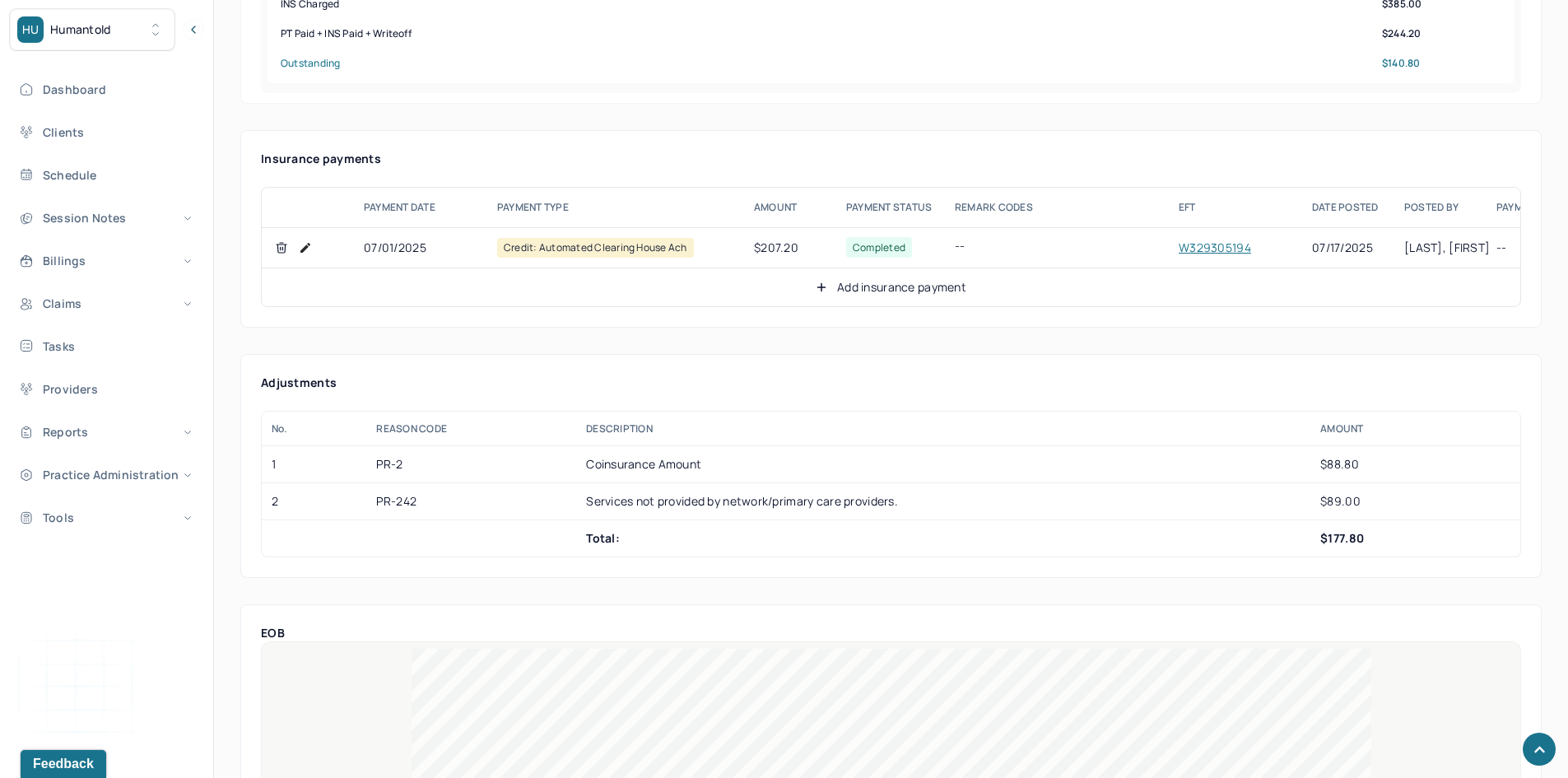 click 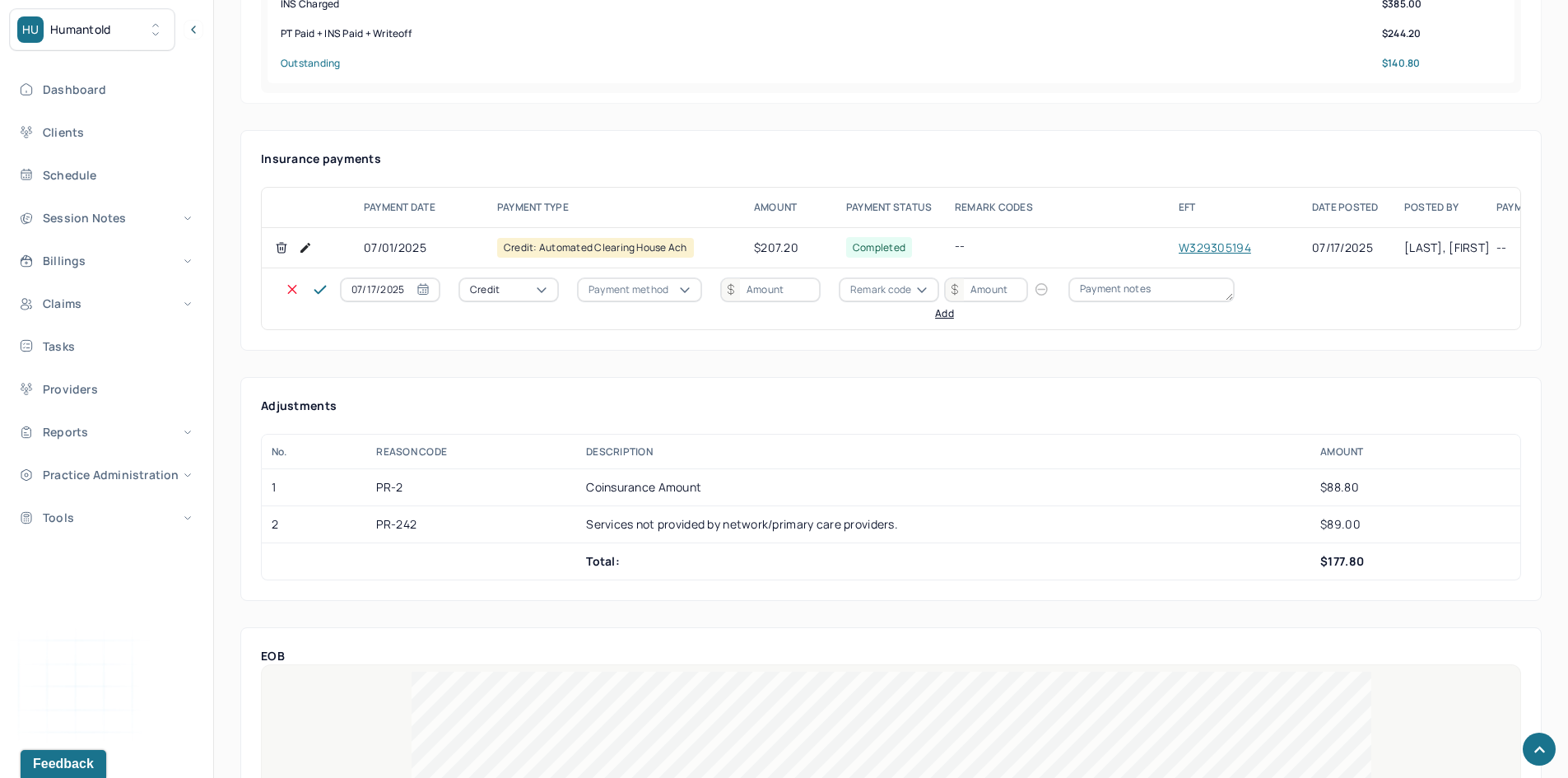 click on "Credit" at bounding box center (509, 290) 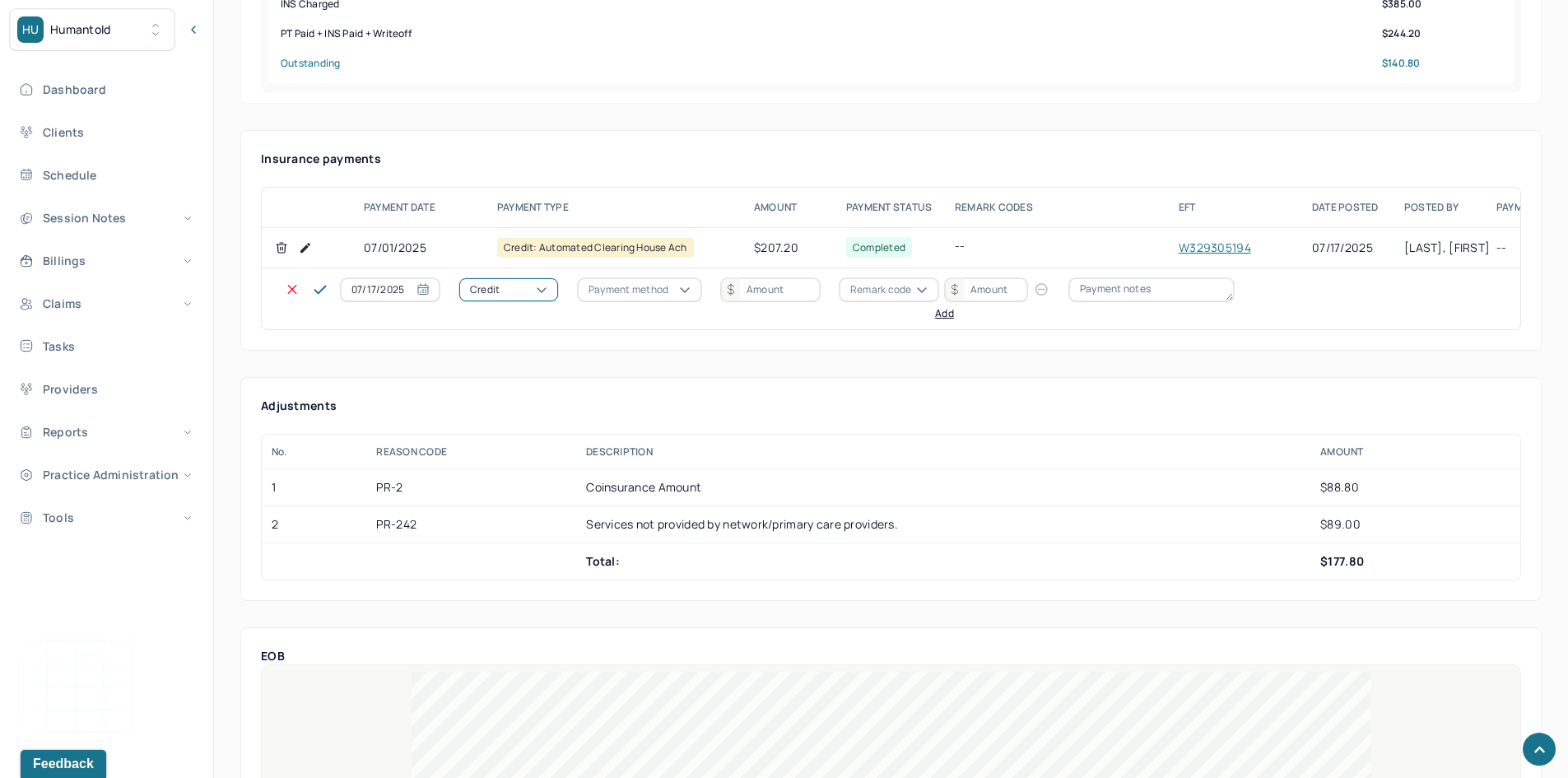 click on "Write off" at bounding box center [49, -75] 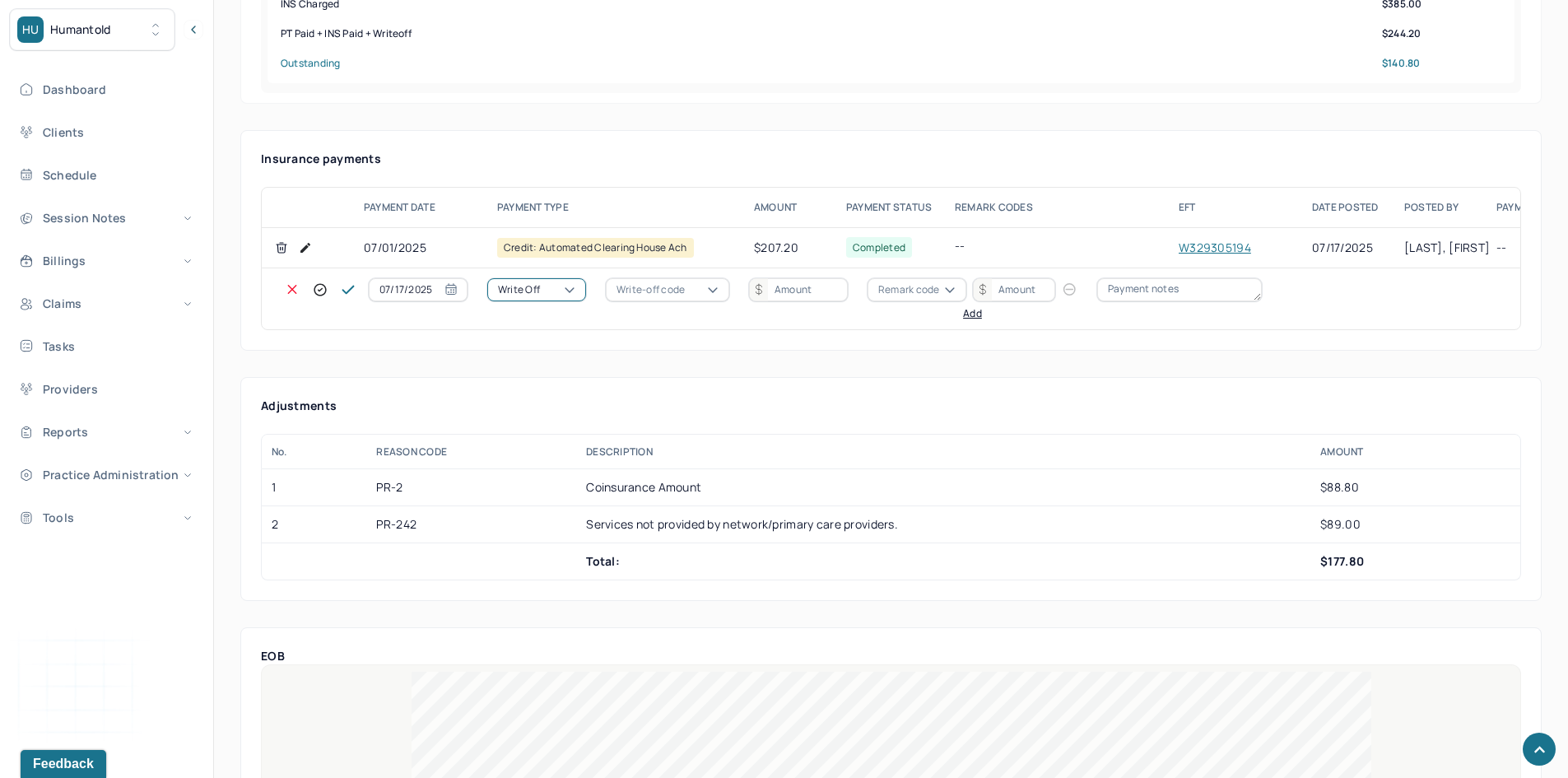 click on "Write-off code" at bounding box center (650, 290) 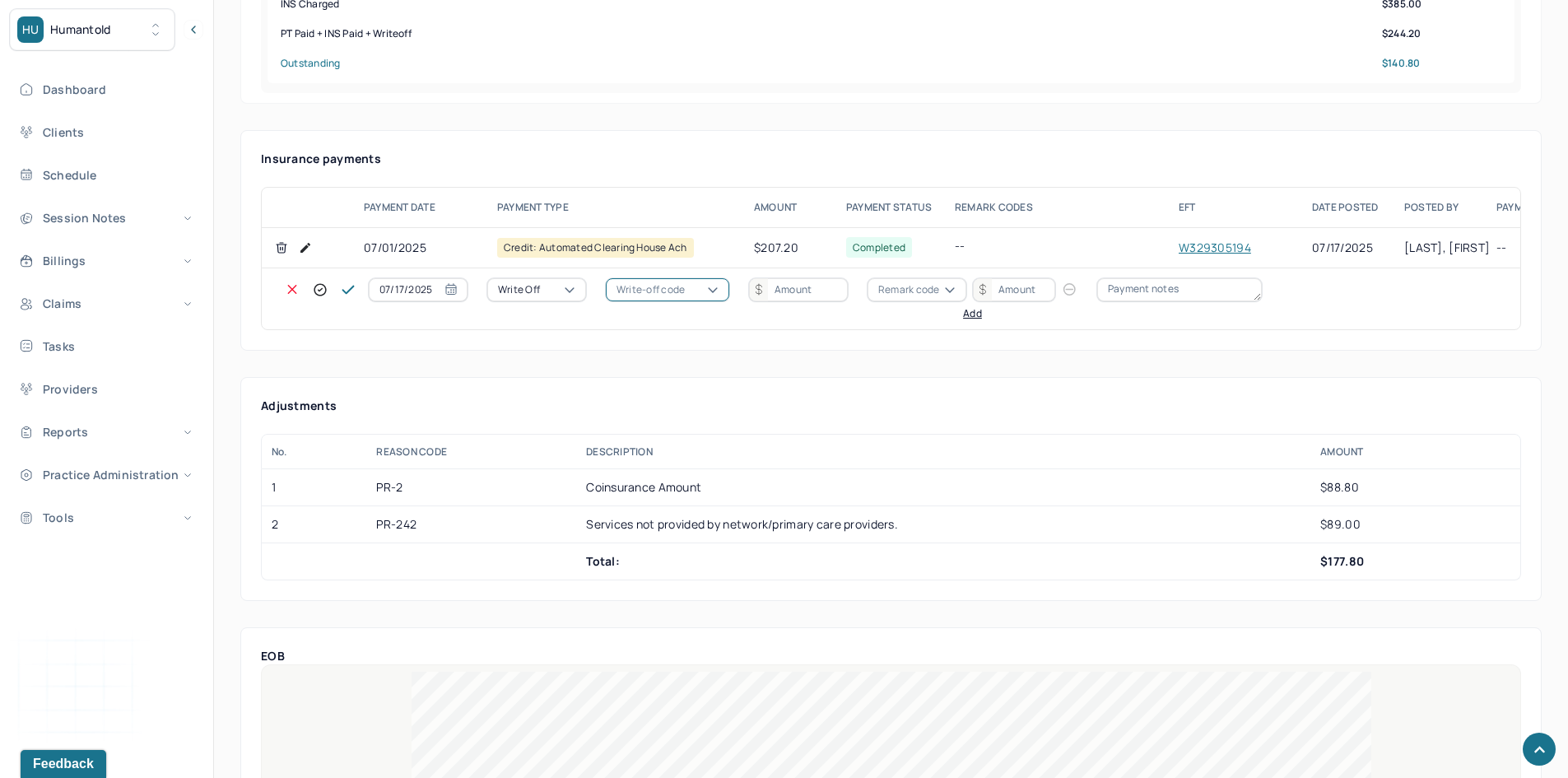 click on "WOBAL: WRITE OFF - BALANCE (INSADJ)" at bounding box center [82, -21] 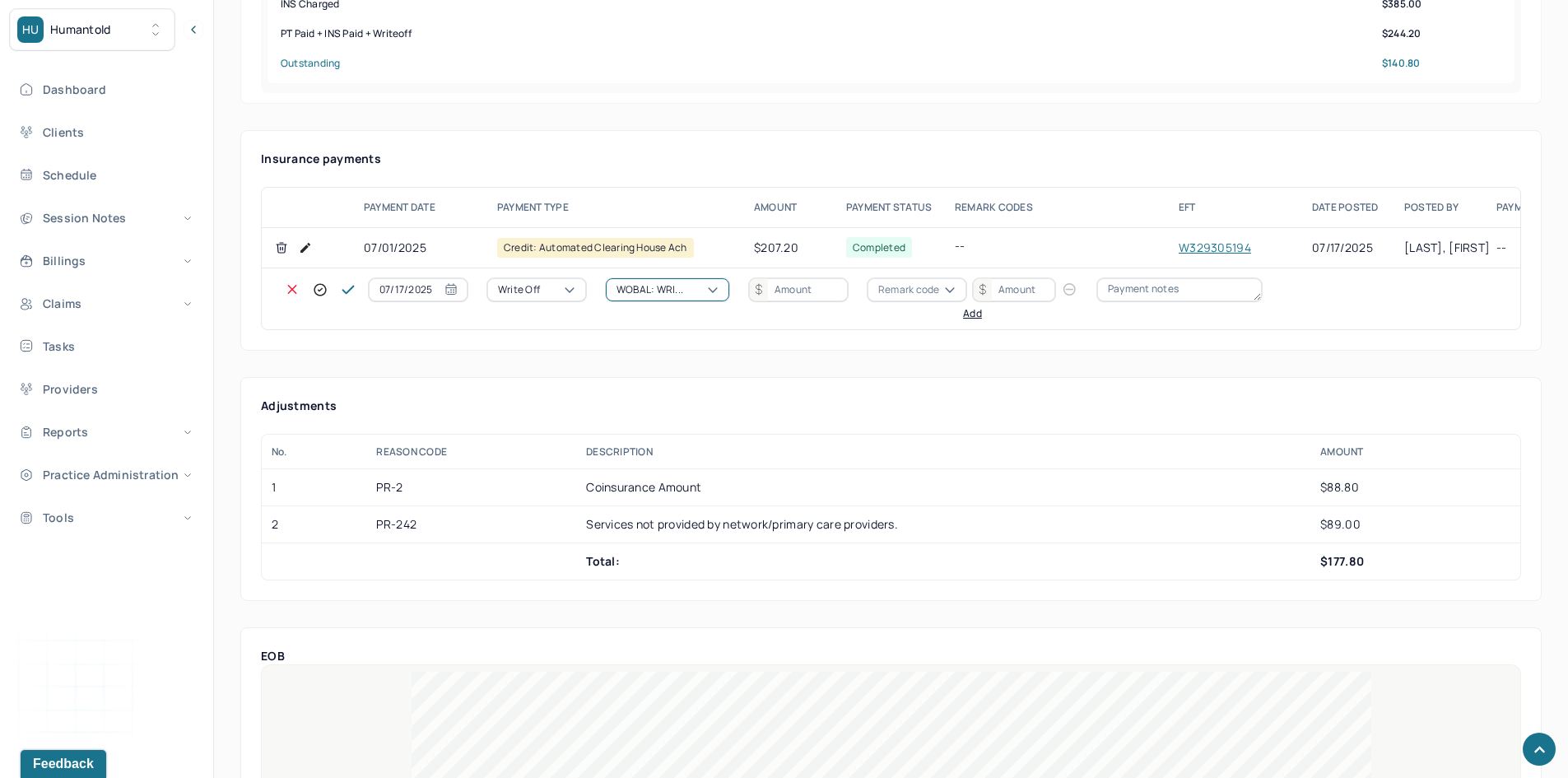 click at bounding box center [798, 290] 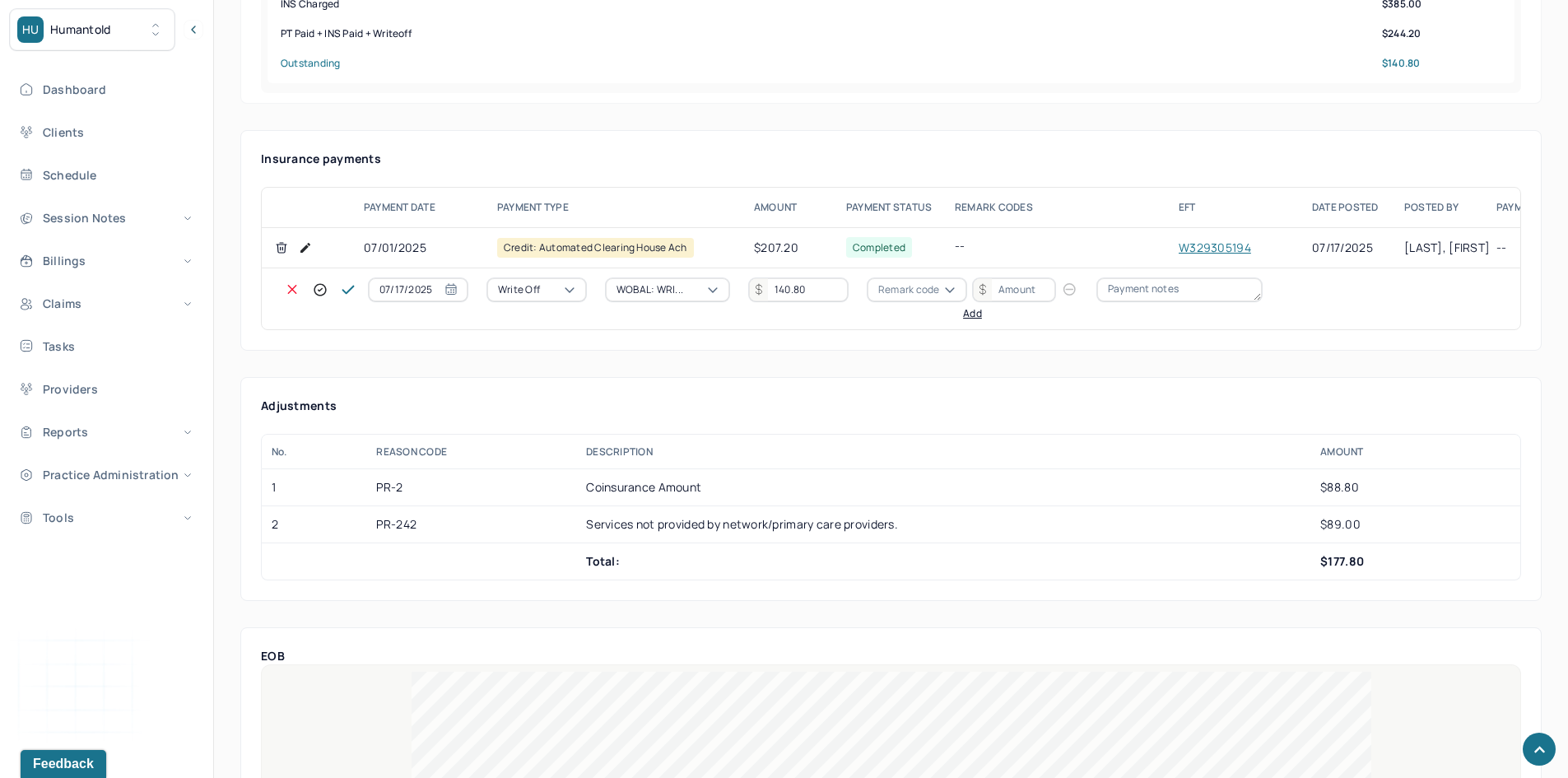 type on "140.80" 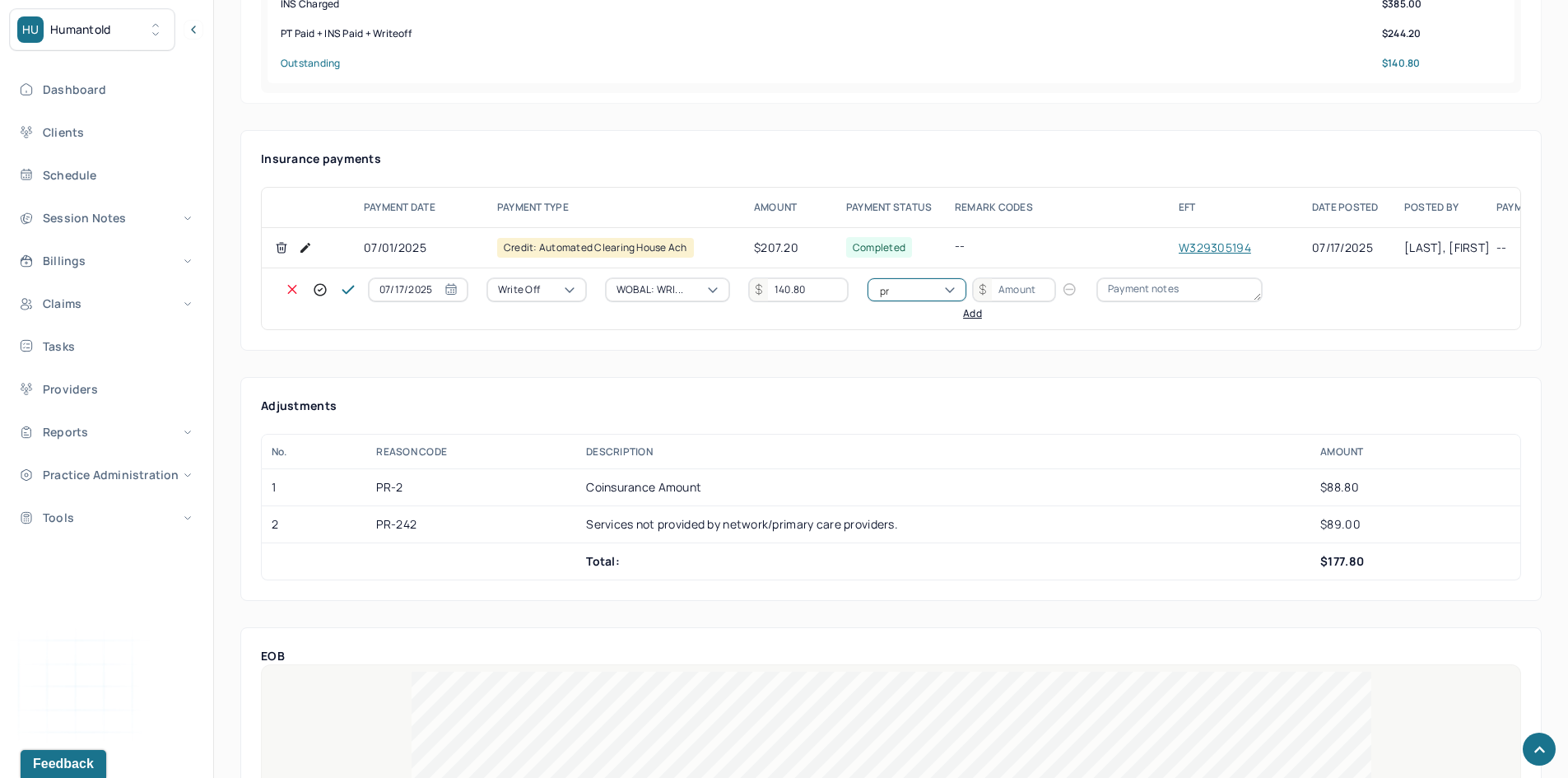 type on "pr2" 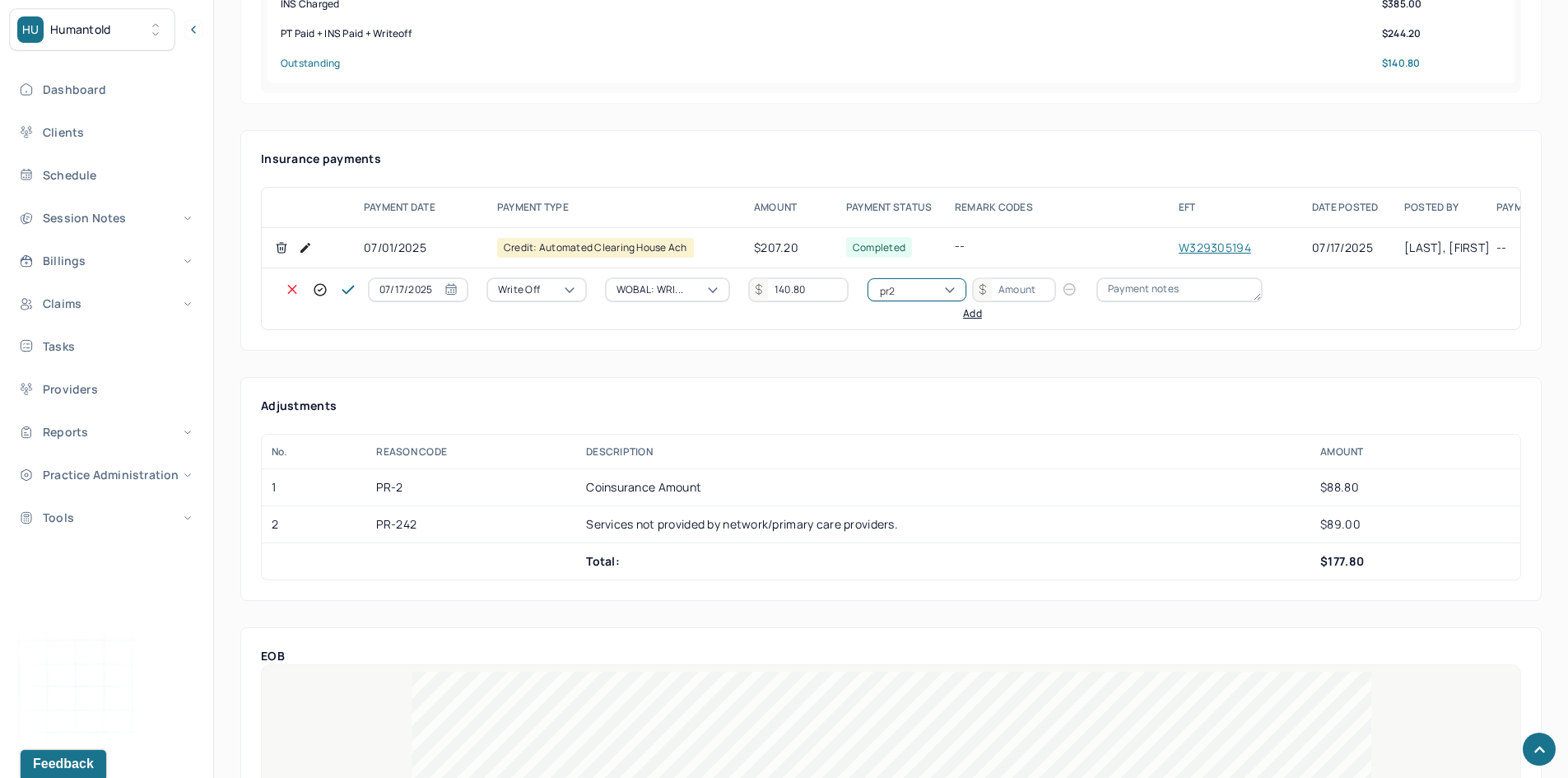 type 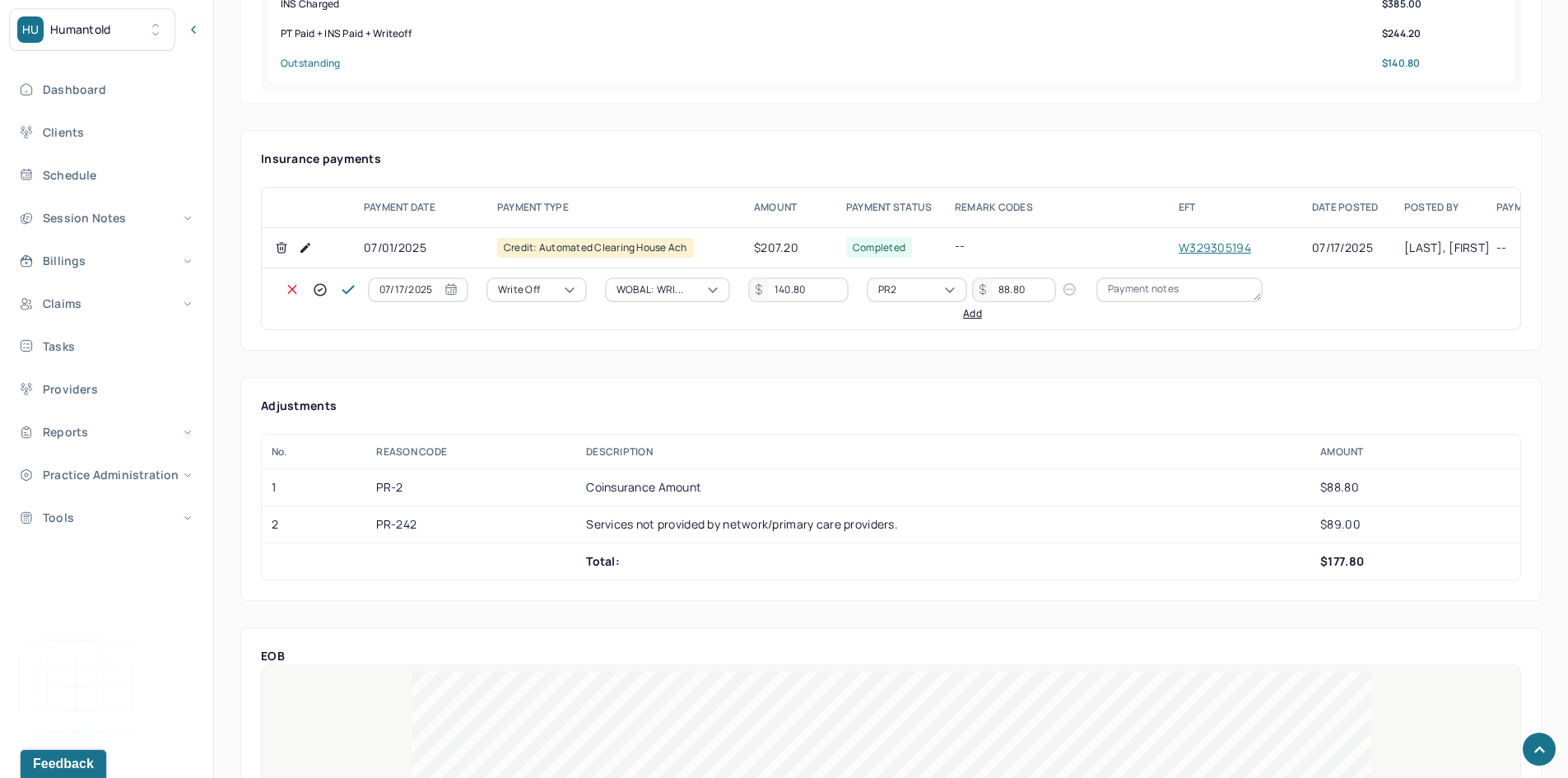 type on "88.80" 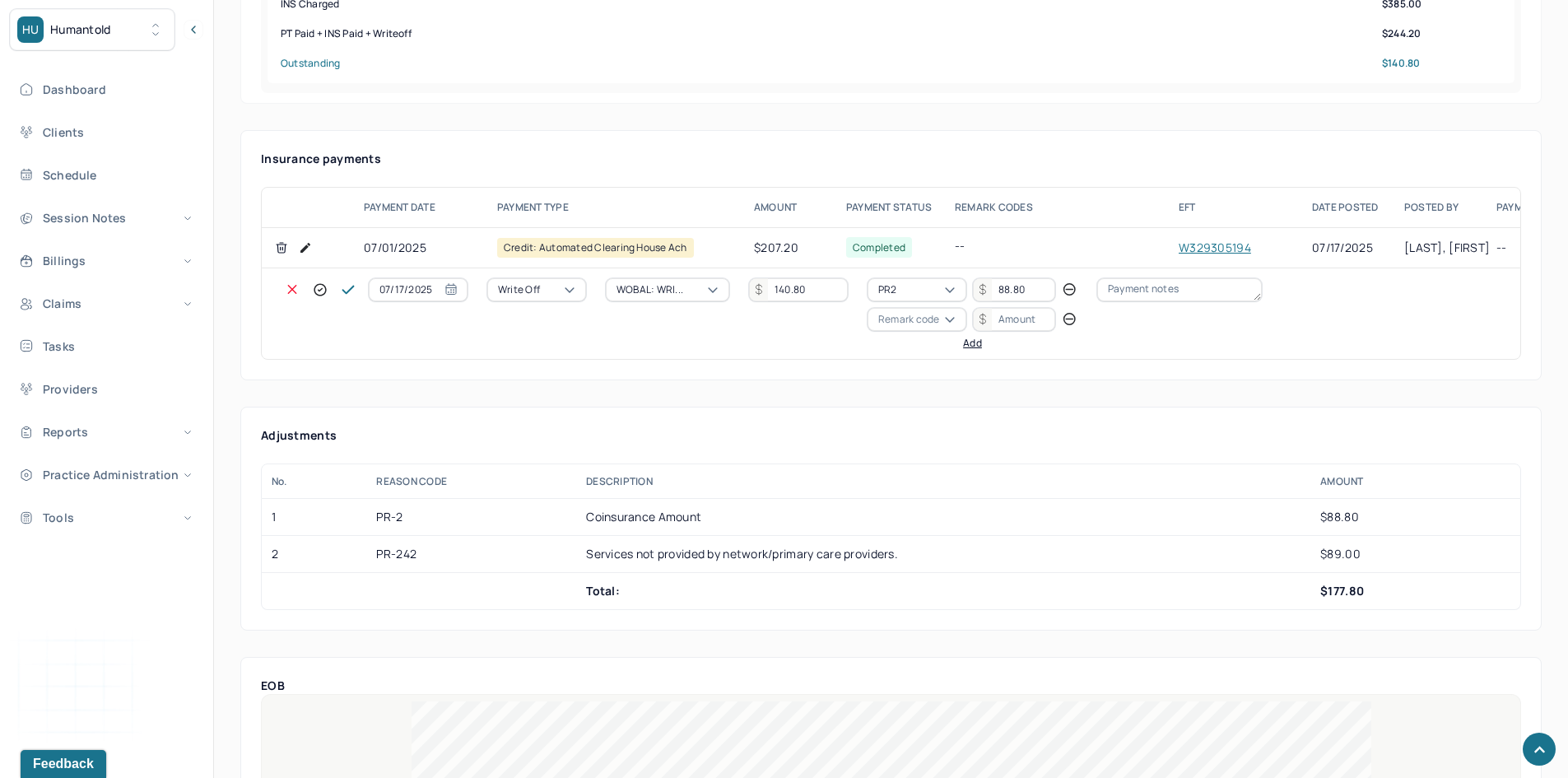 click on "Remark code" at bounding box center [909, 319] 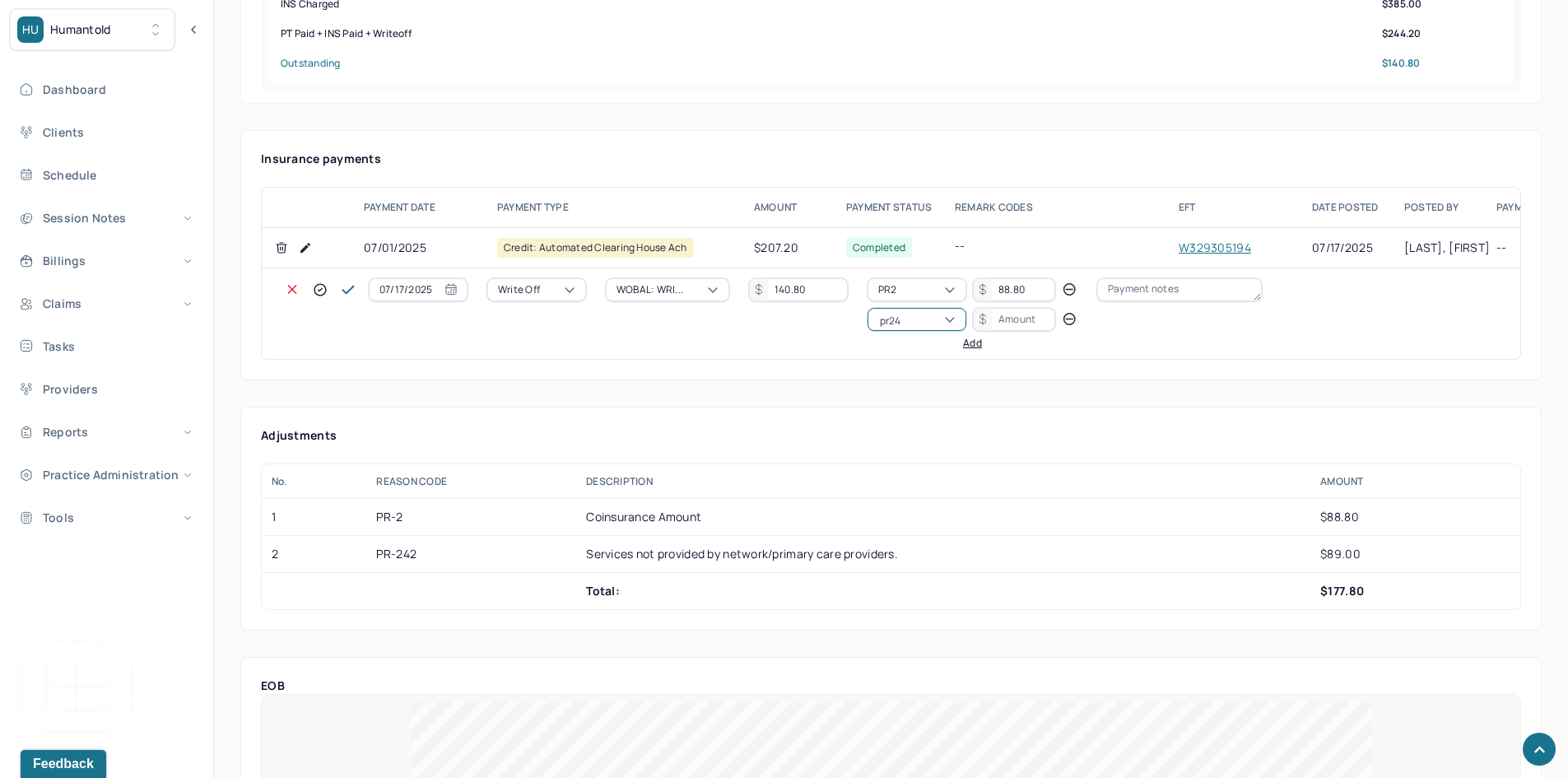scroll, scrollTop: 0, scrollLeft: 0, axis: both 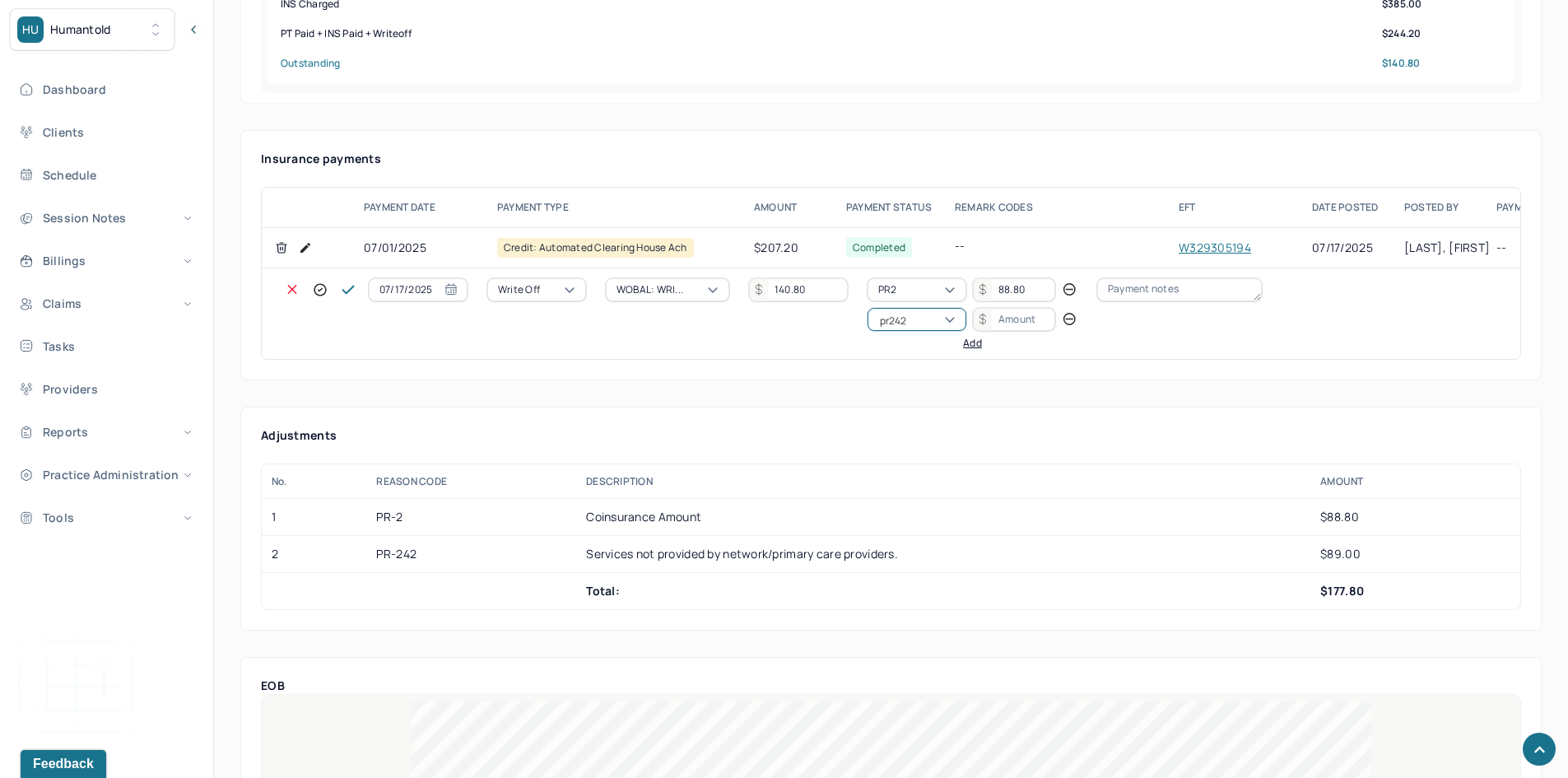 type 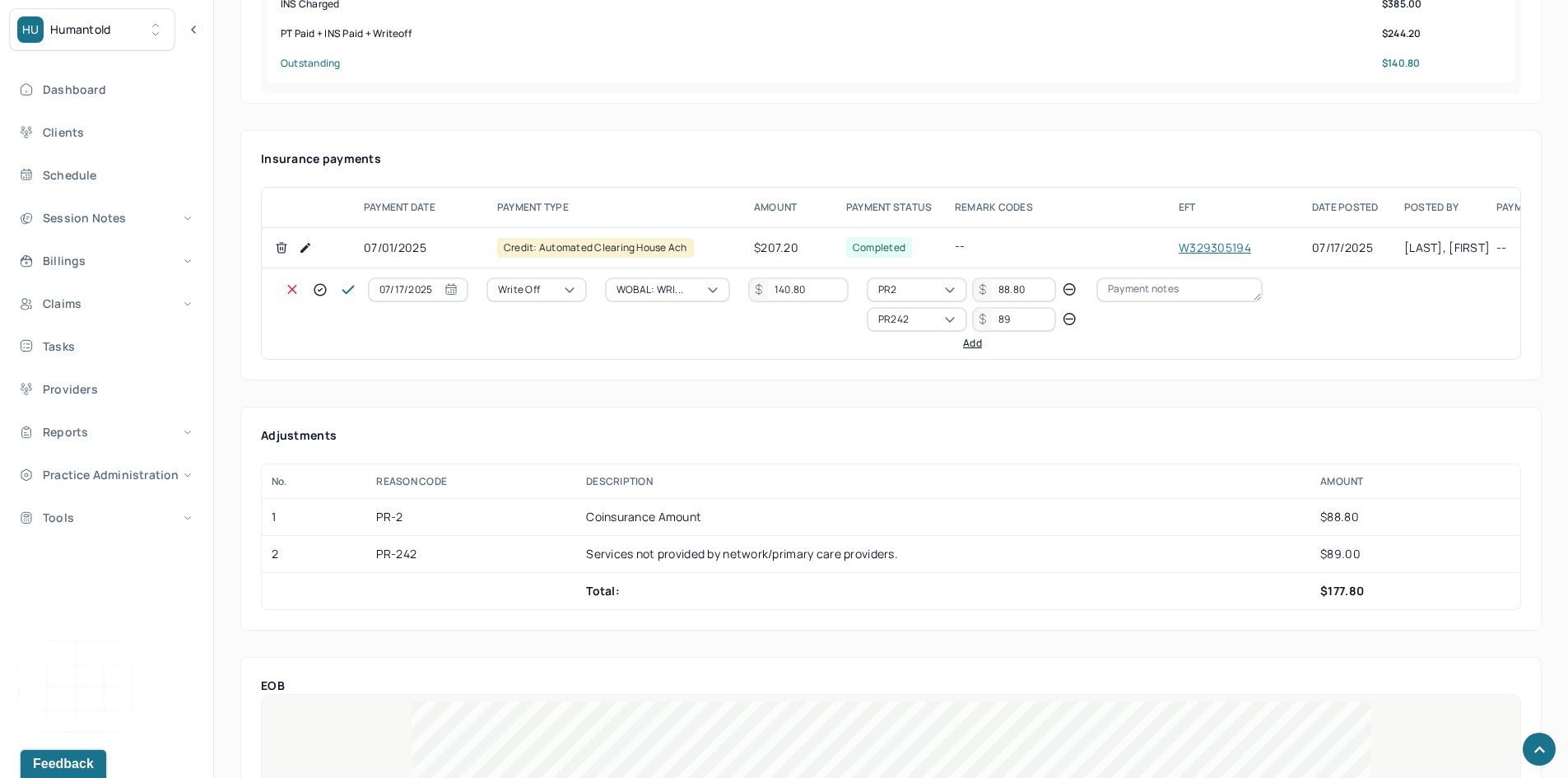 type on "89" 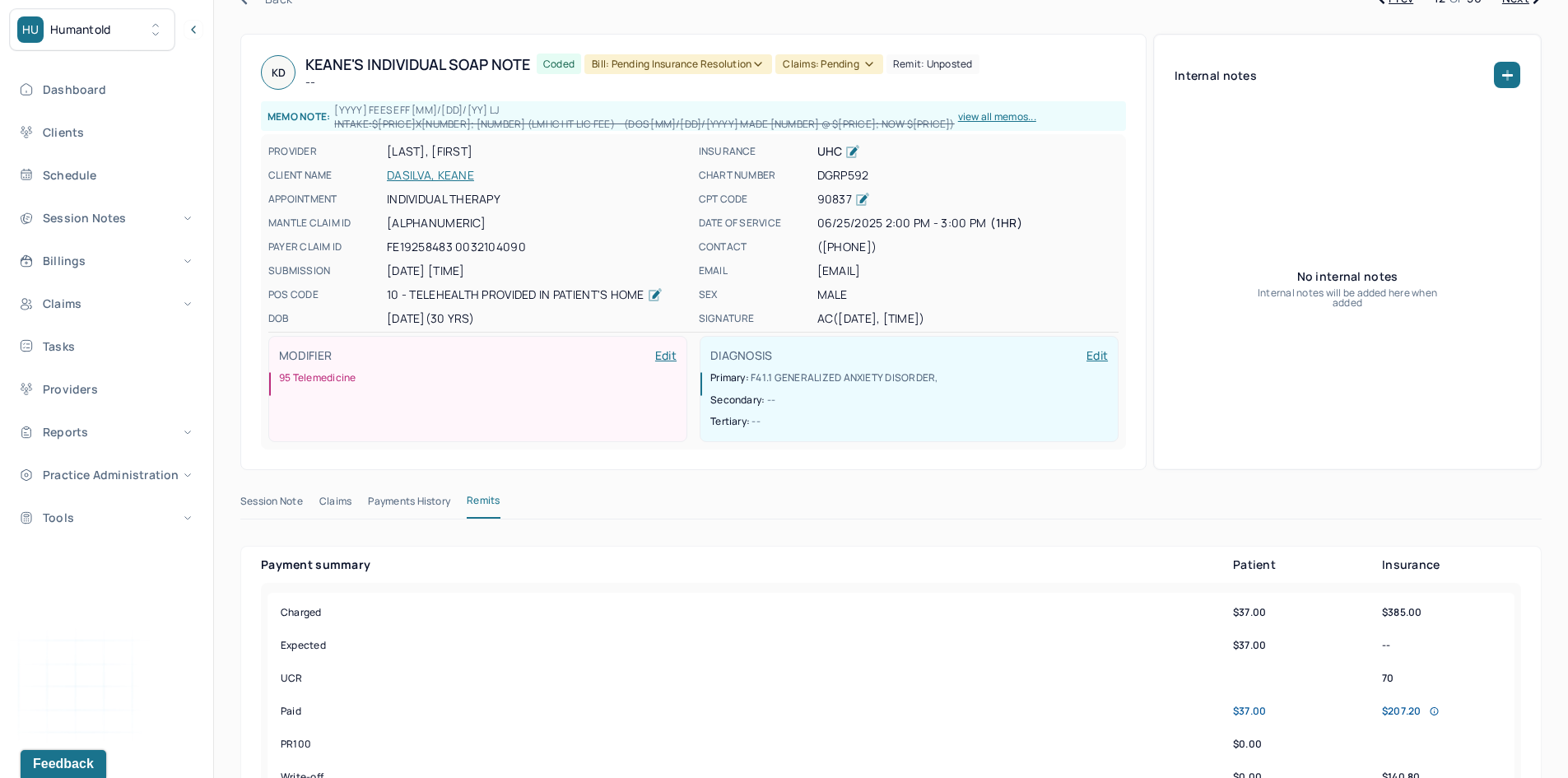 scroll, scrollTop: 0, scrollLeft: 0, axis: both 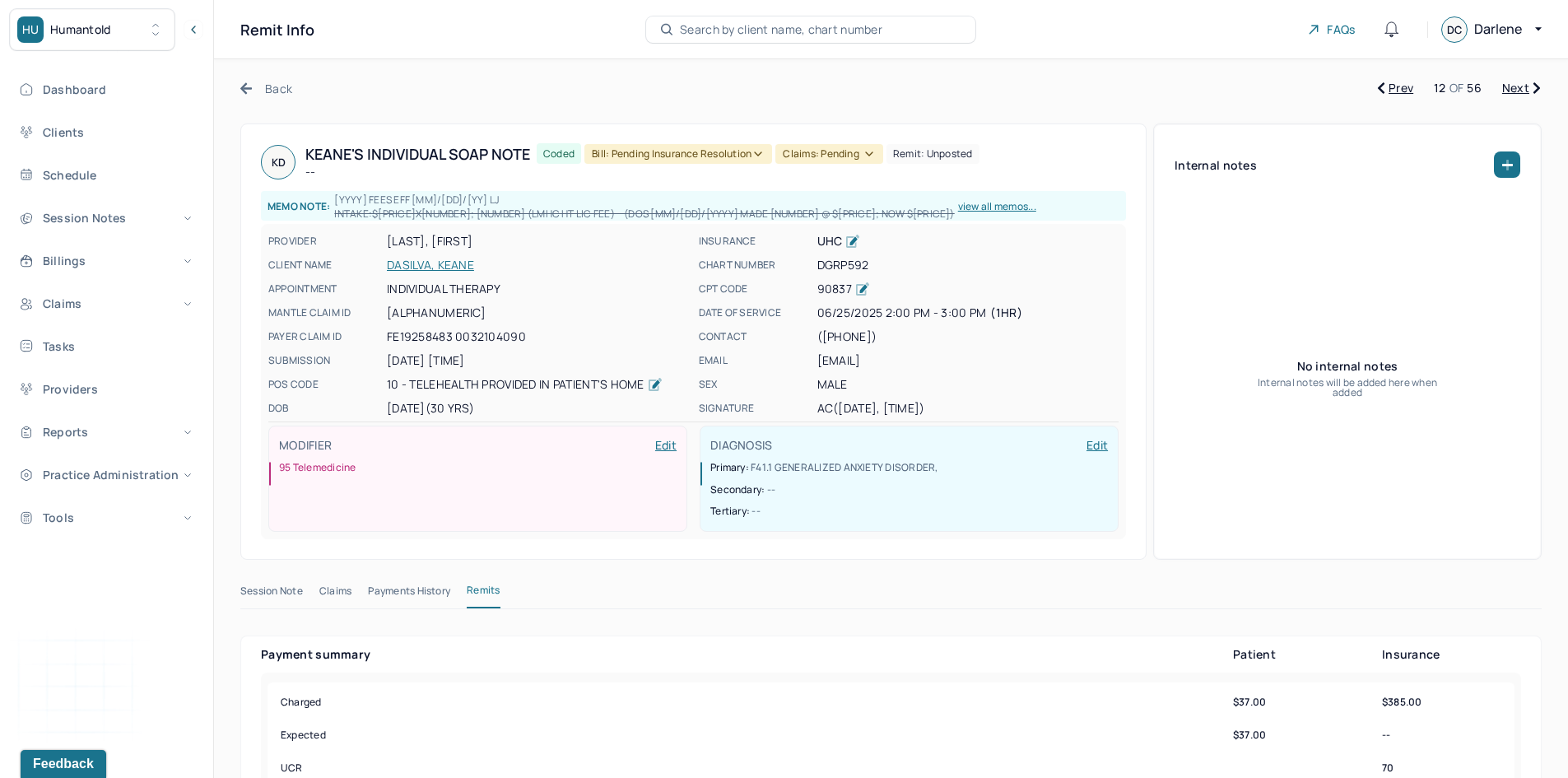 click on "Bill: Pending Insurance Resolution" at bounding box center [678, 154] 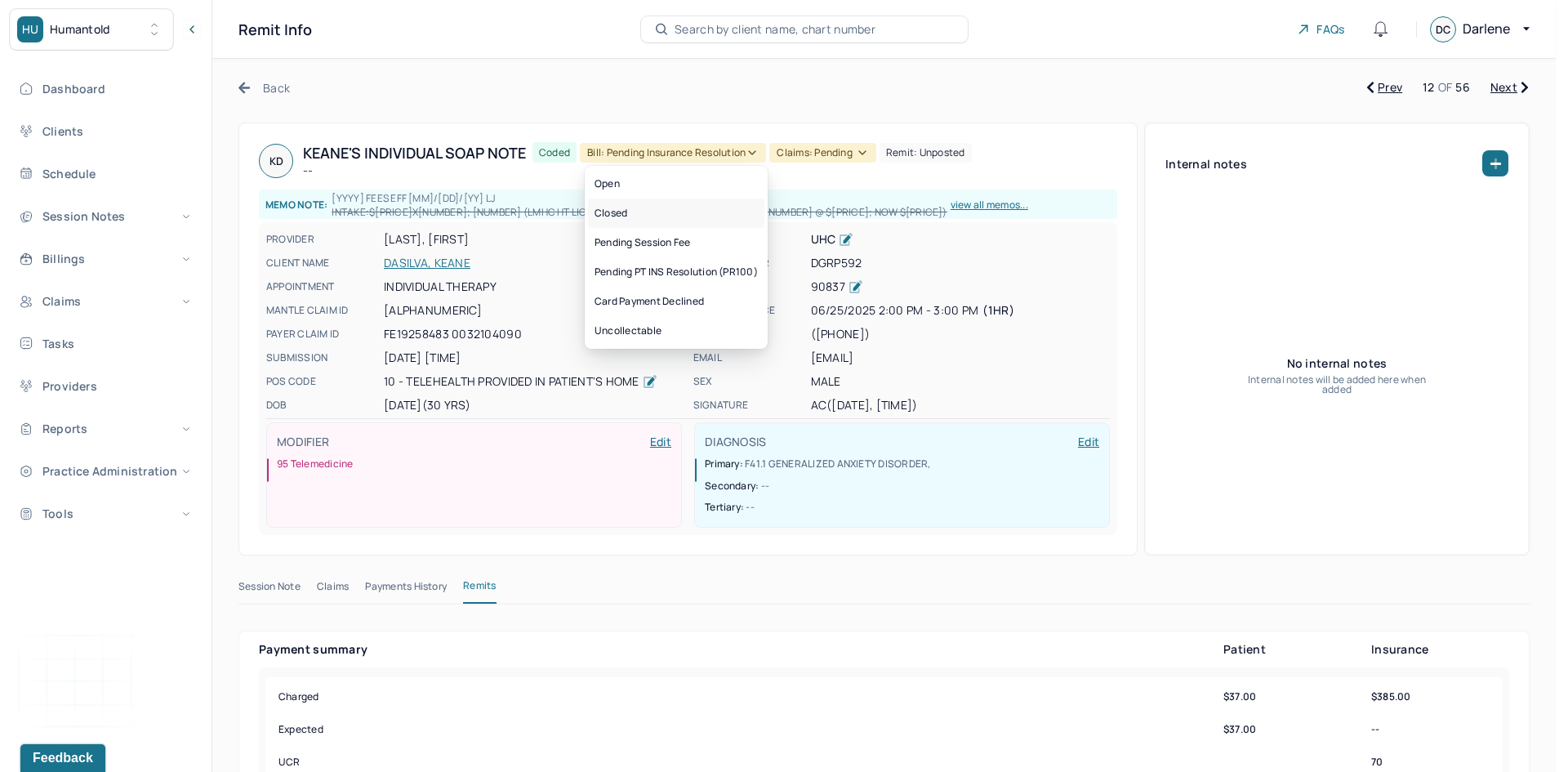 click on "Closed" at bounding box center (676, 213) 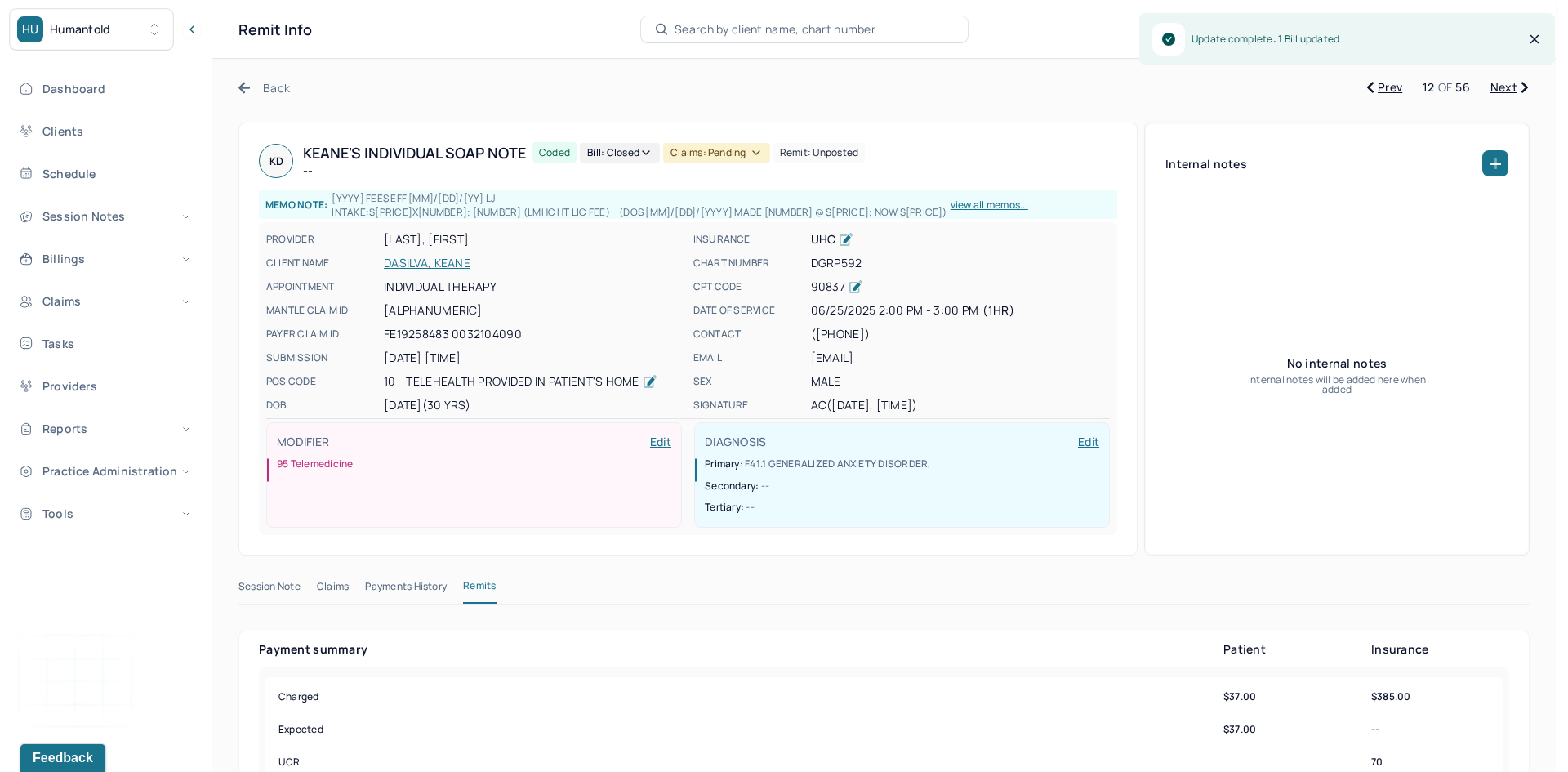 click on "Claims: pending" at bounding box center [716, 153] 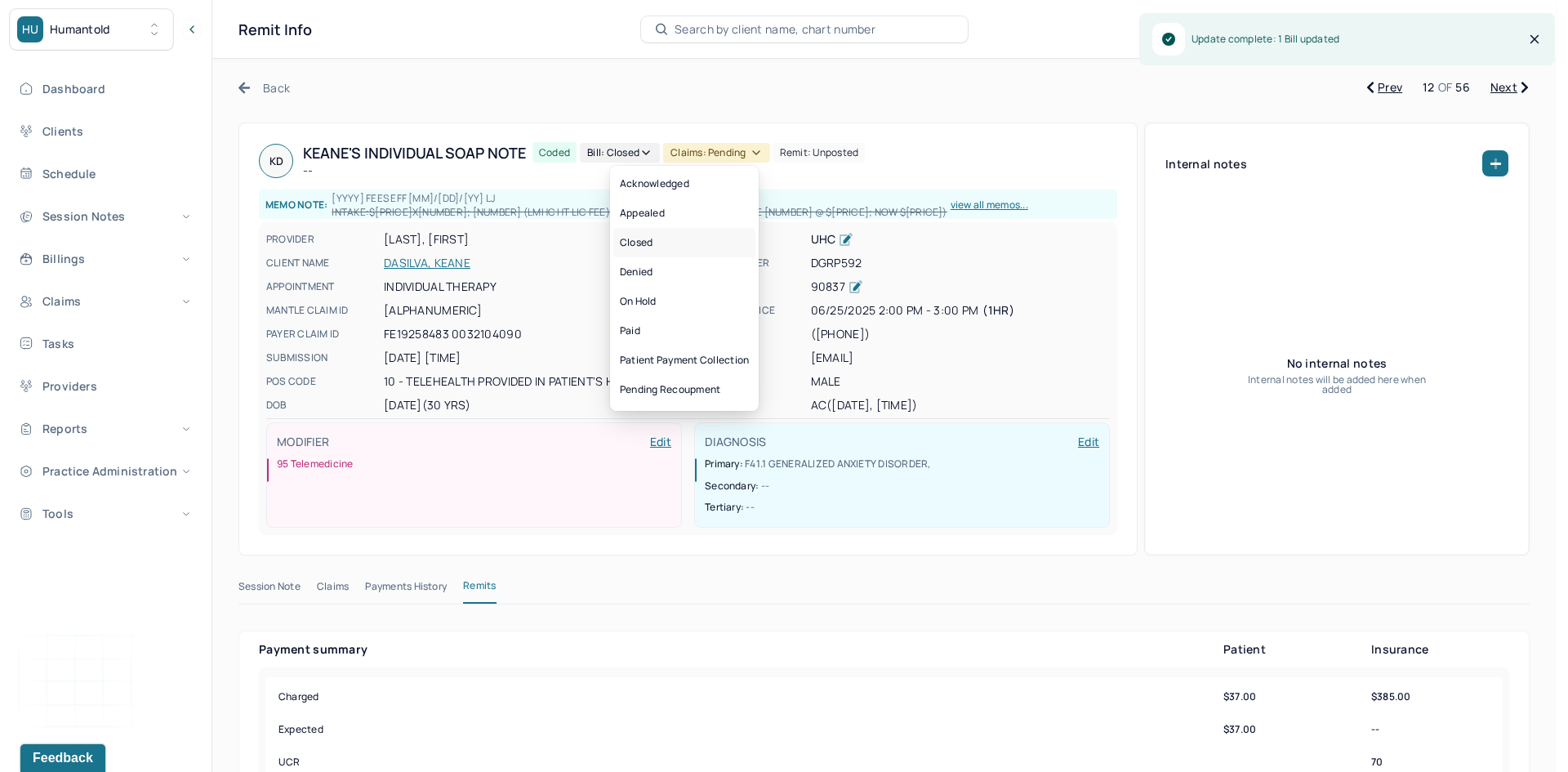 click on "Closed" at bounding box center (684, 243) 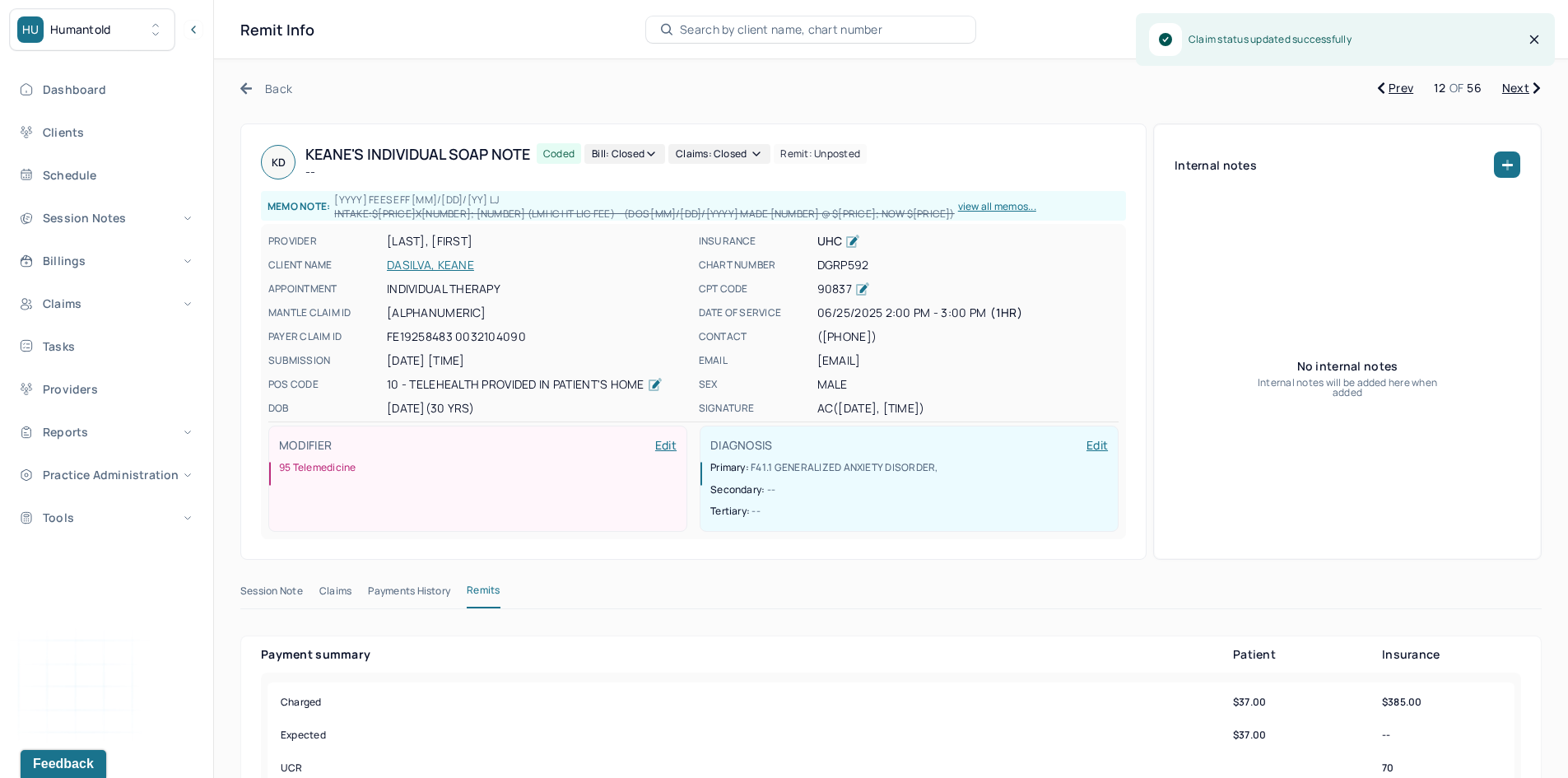 click on "Next" at bounding box center [1521, 88] 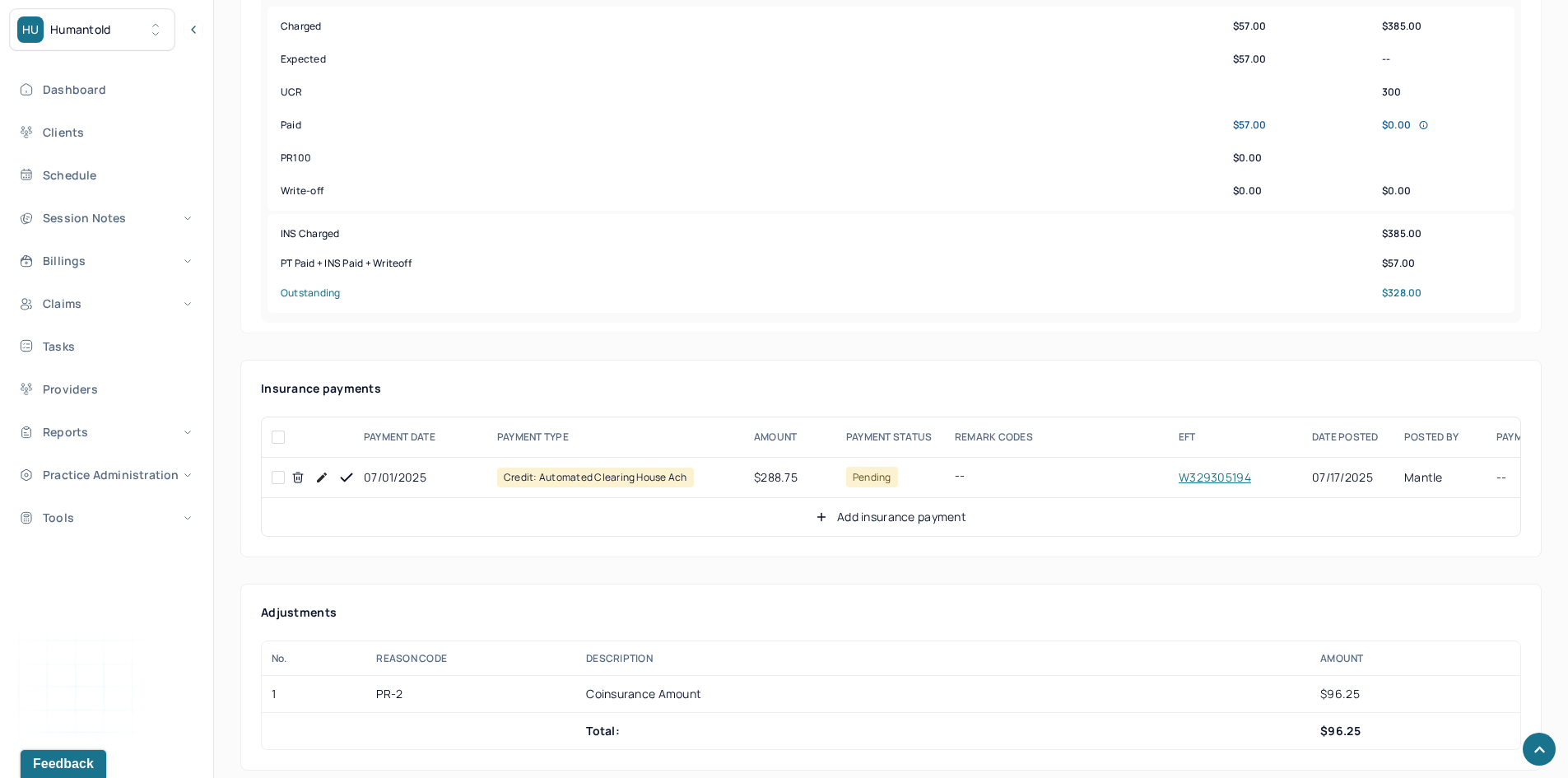 scroll, scrollTop: 659, scrollLeft: 0, axis: vertical 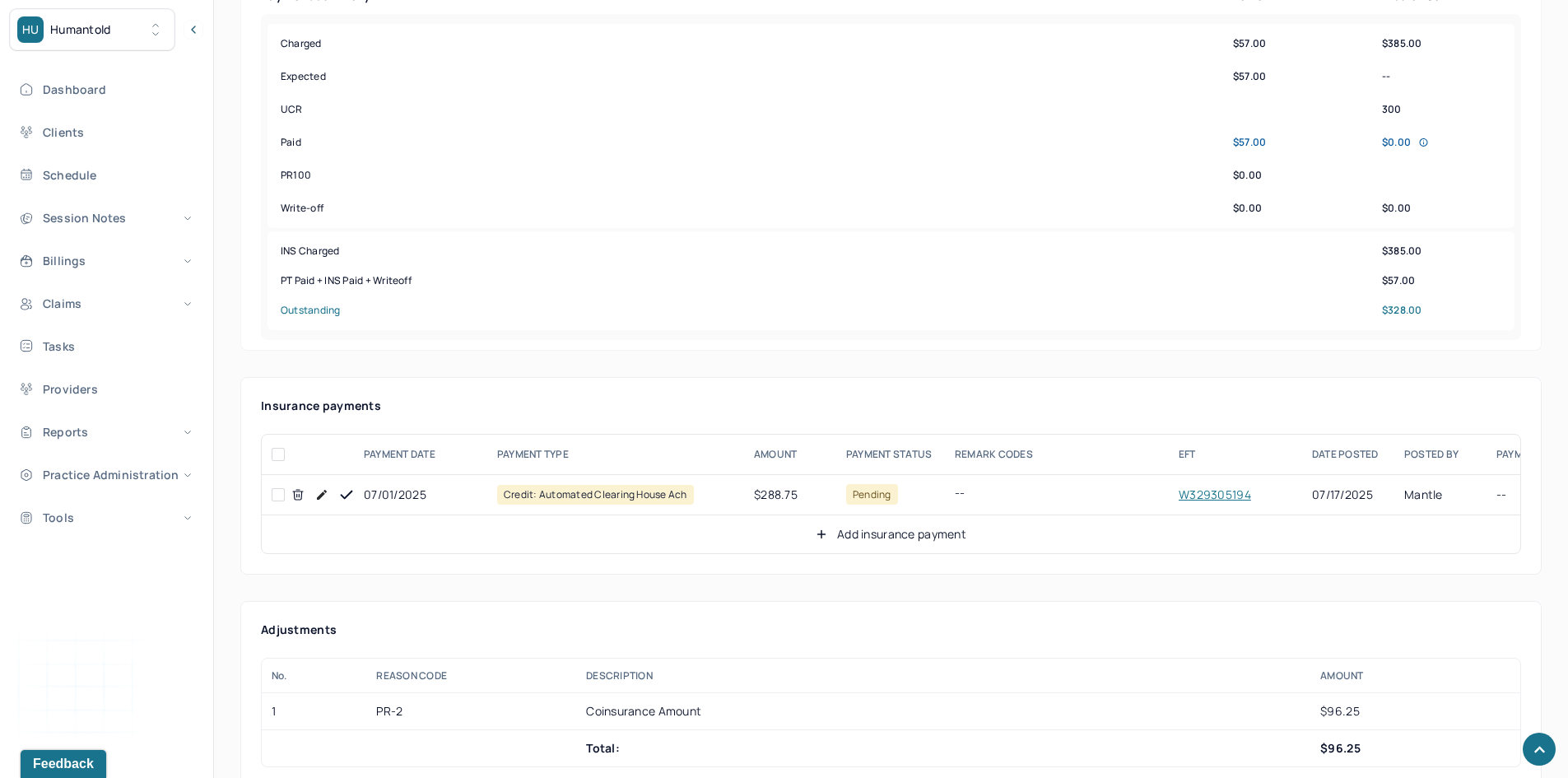 click at bounding box center [278, 495] 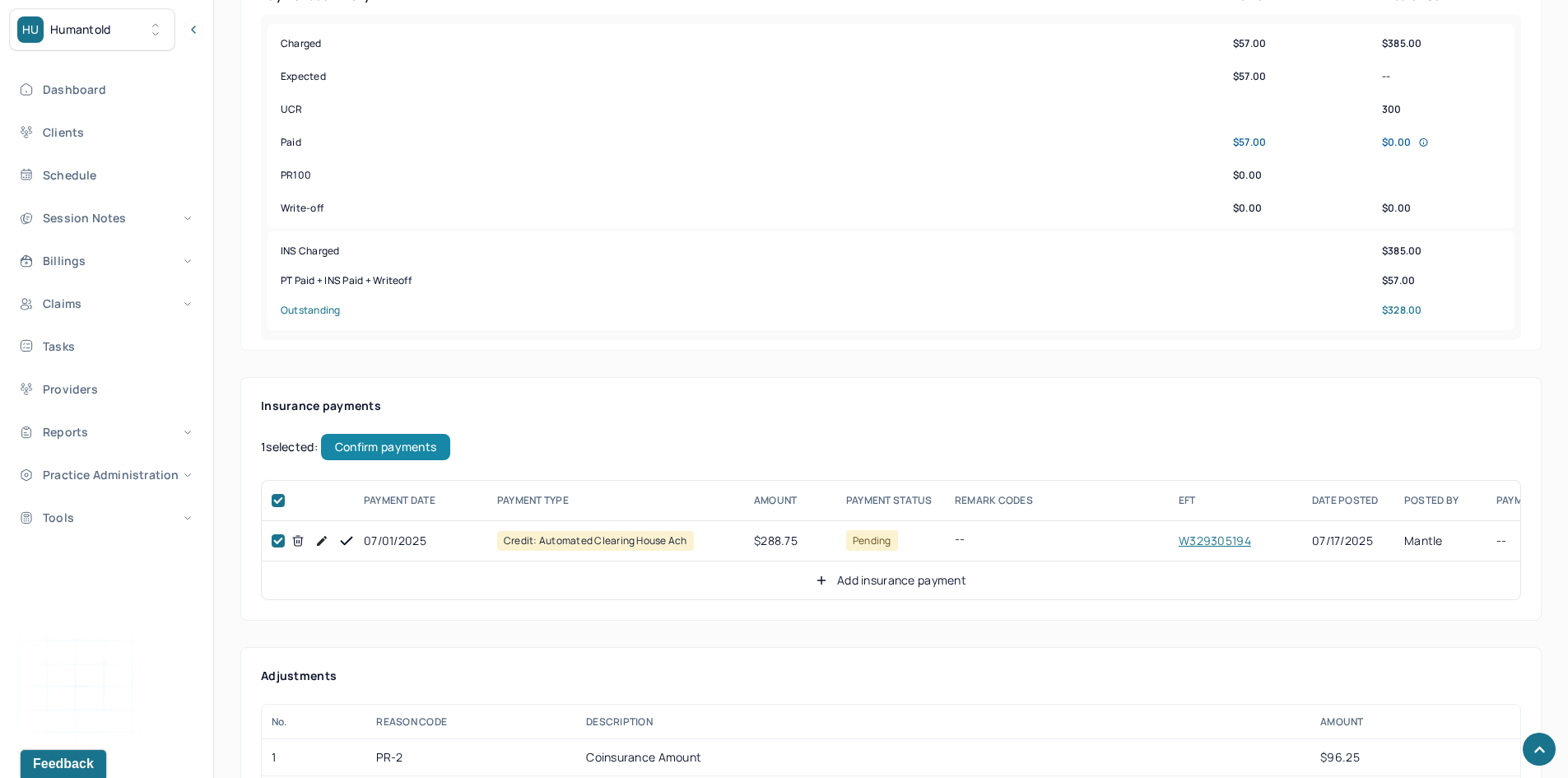 click on "Confirm payments" at bounding box center [385, 447] 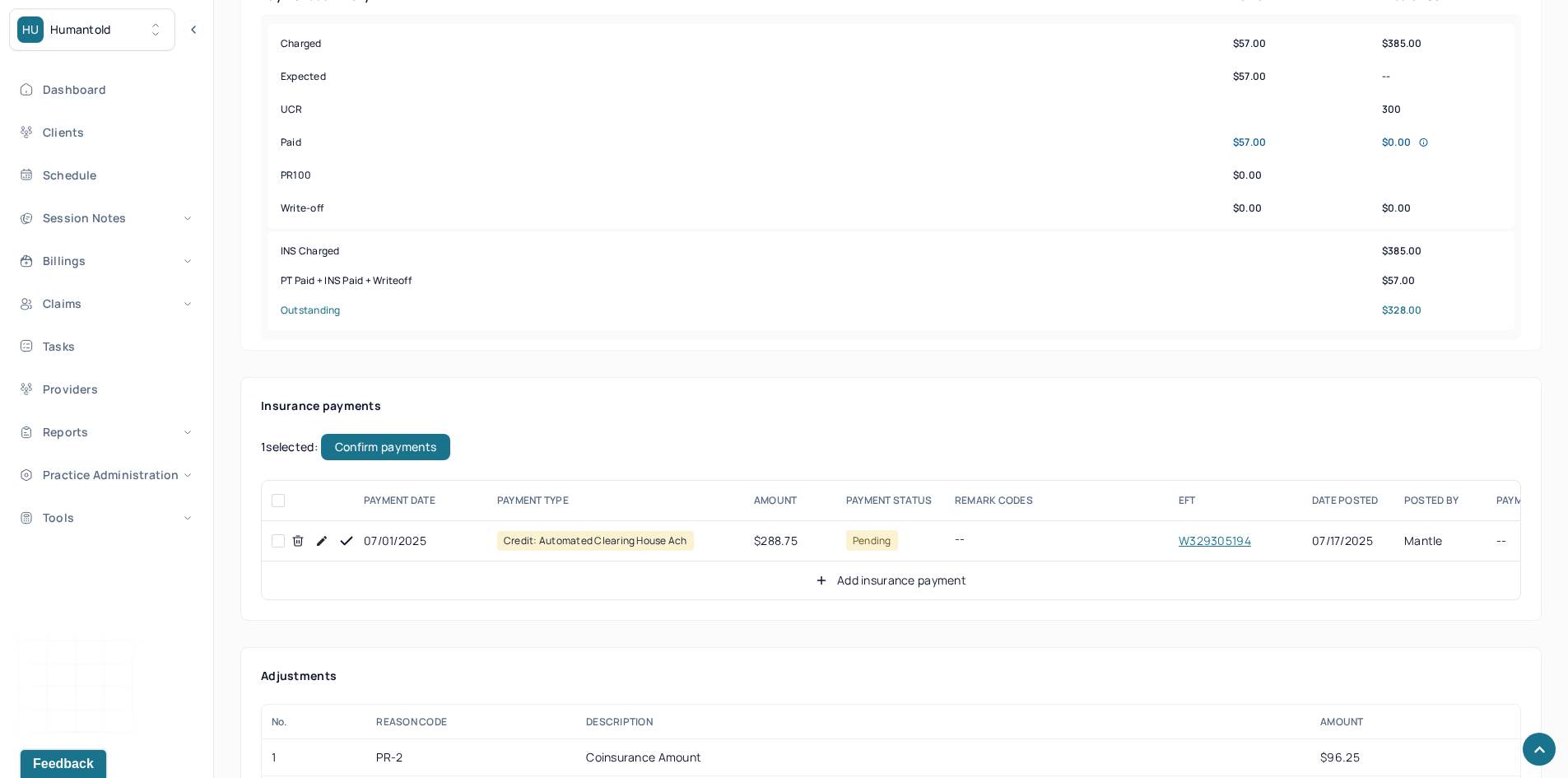 checkbox on "false" 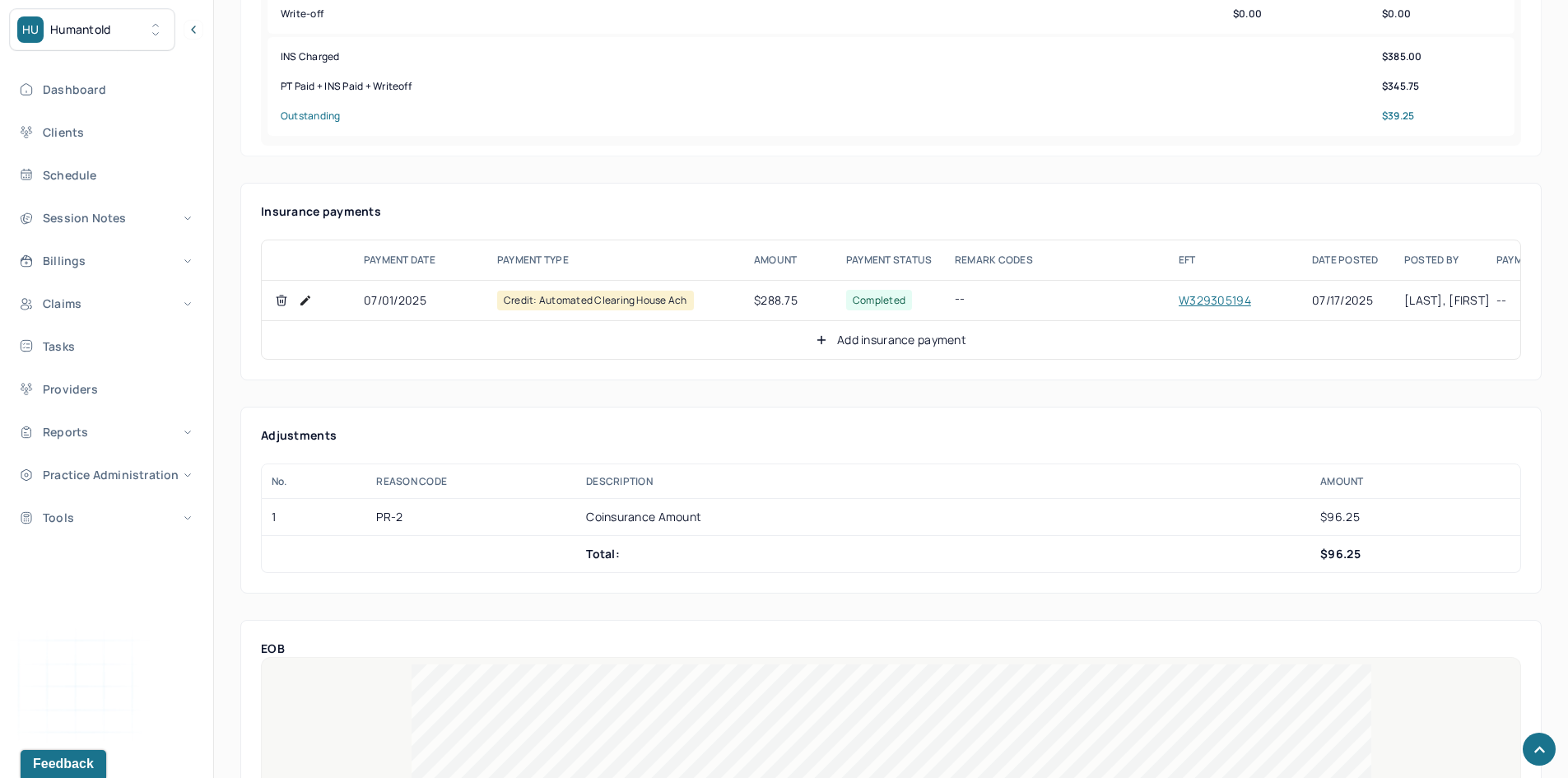 scroll, scrollTop: 823, scrollLeft: 0, axis: vertical 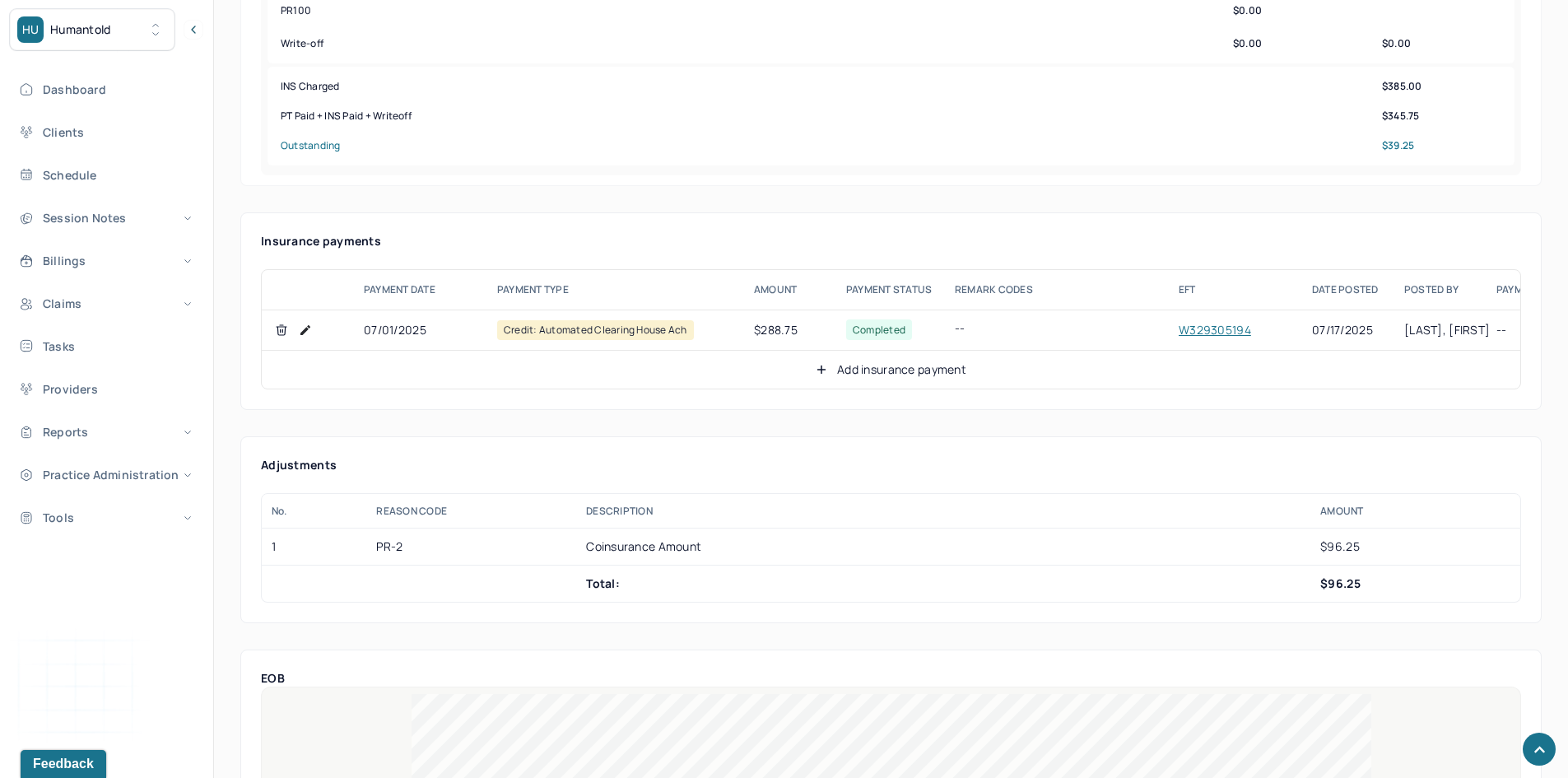 click 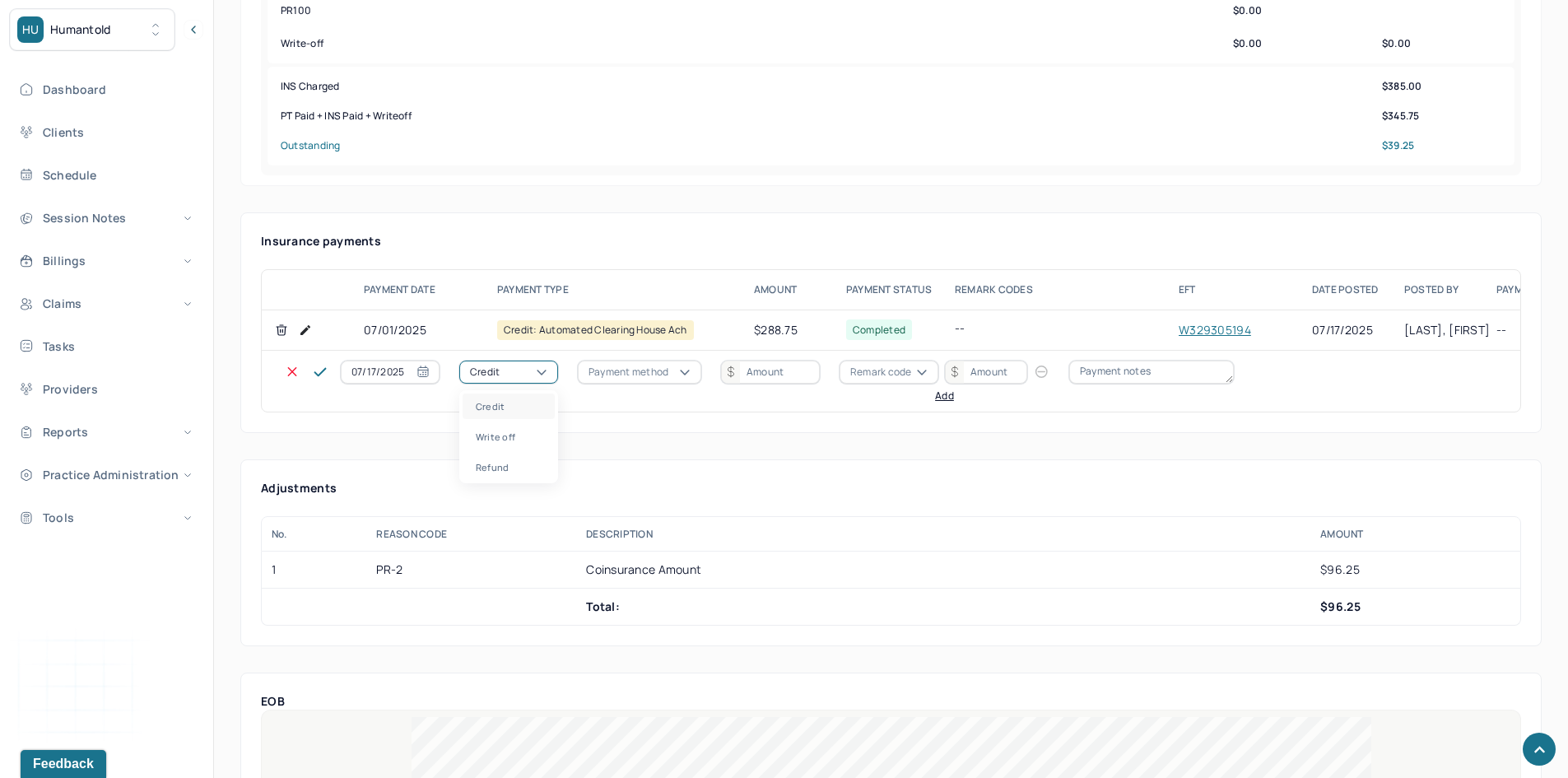 click on "Credit" at bounding box center [509, 372] 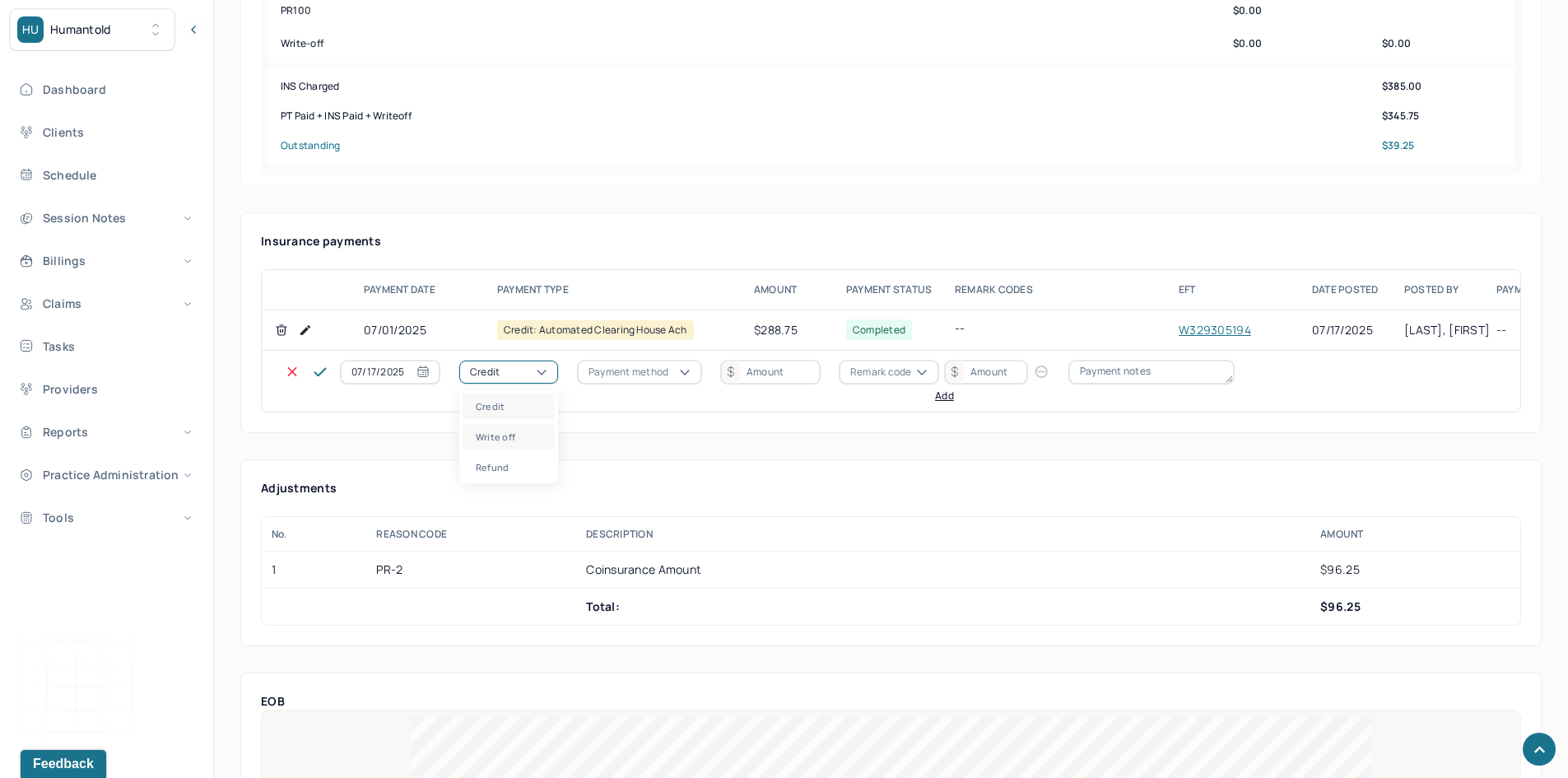 click on "Write off" at bounding box center [509, 436] 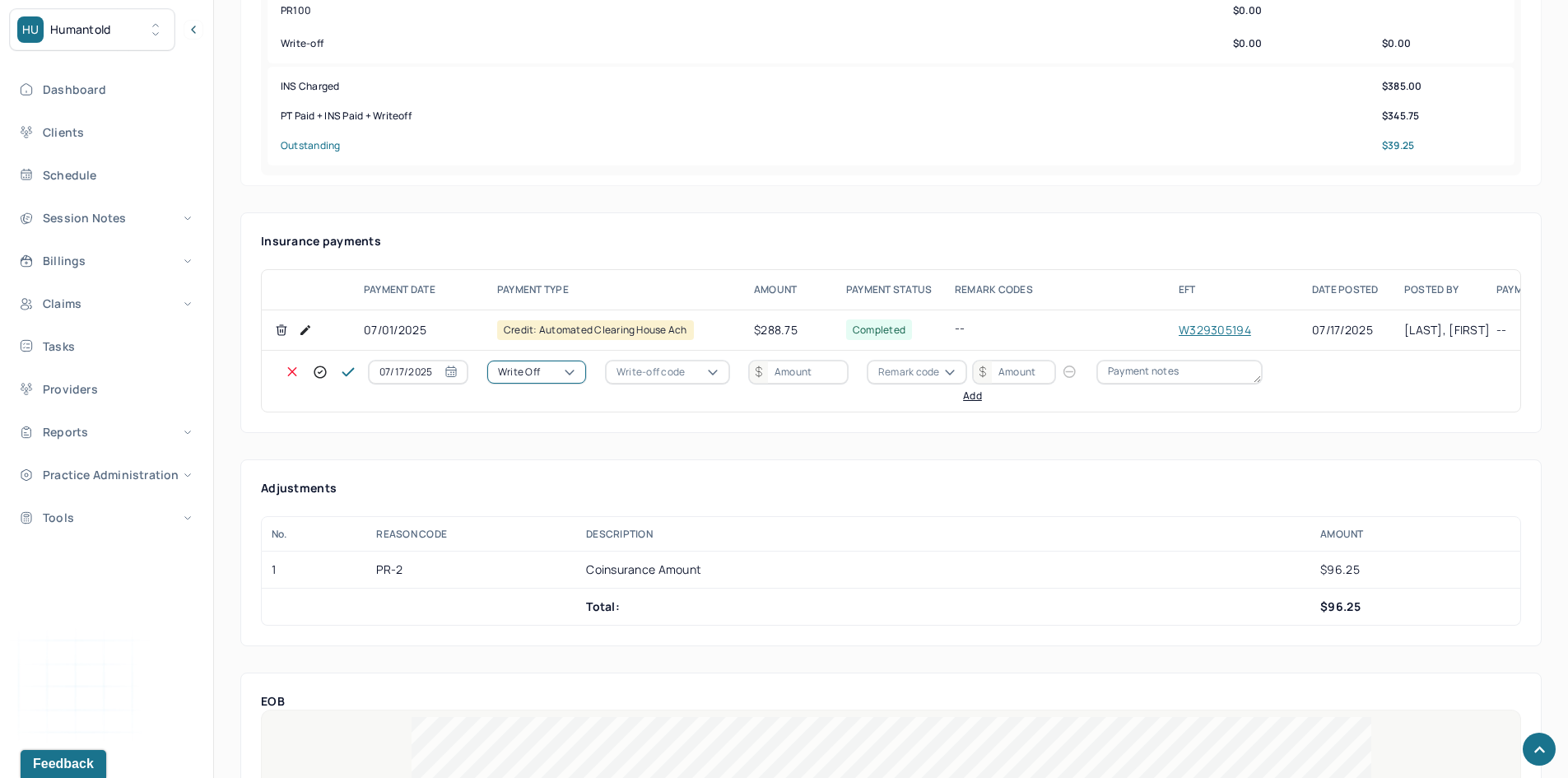 click on "Write off" at bounding box center (519, 372) 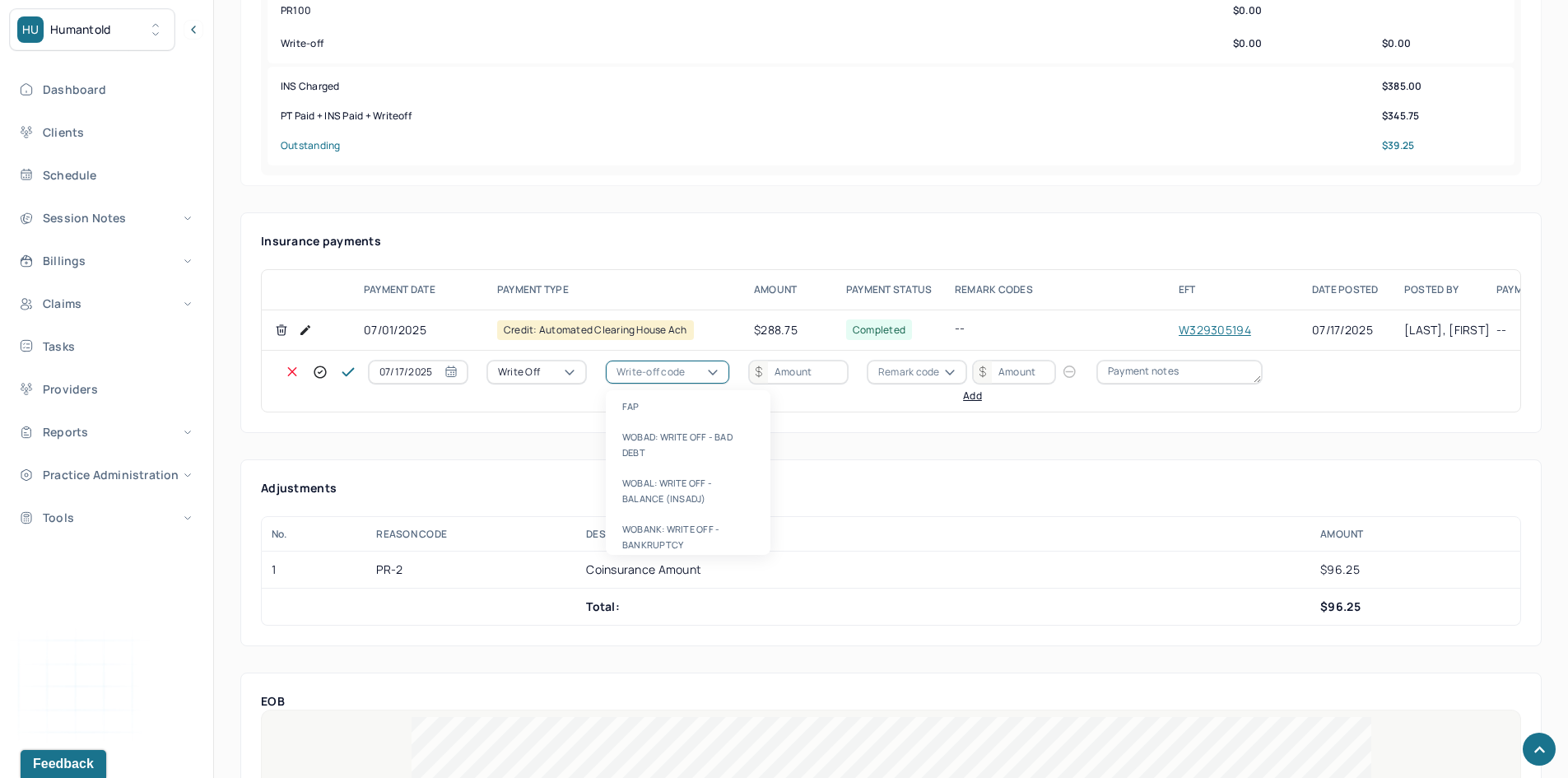 click on "Write-off code" at bounding box center (650, 372) 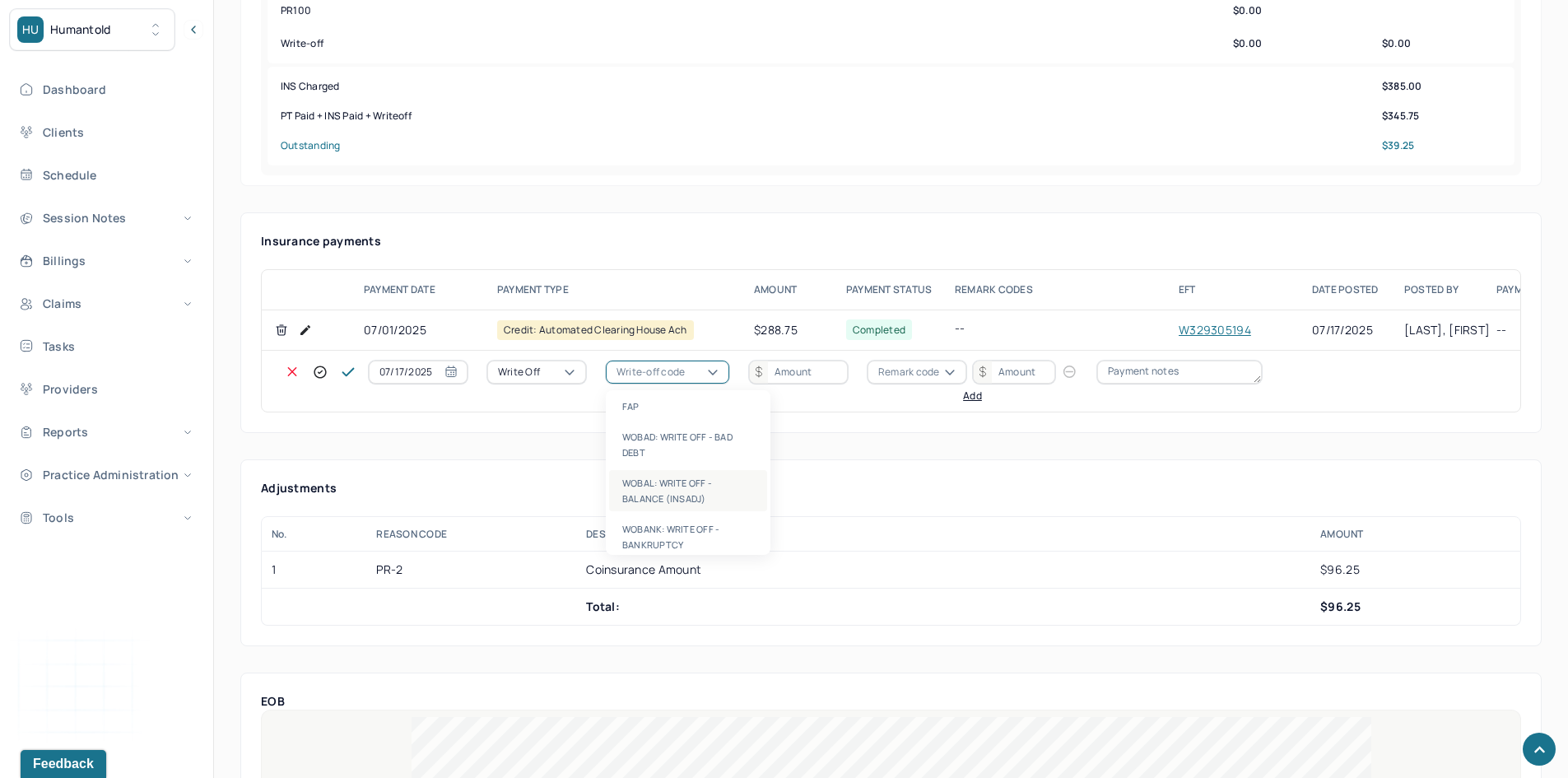 click on "WOBAL: WRITE OFF - BALANCE (INSADJ)" at bounding box center (688, 491) 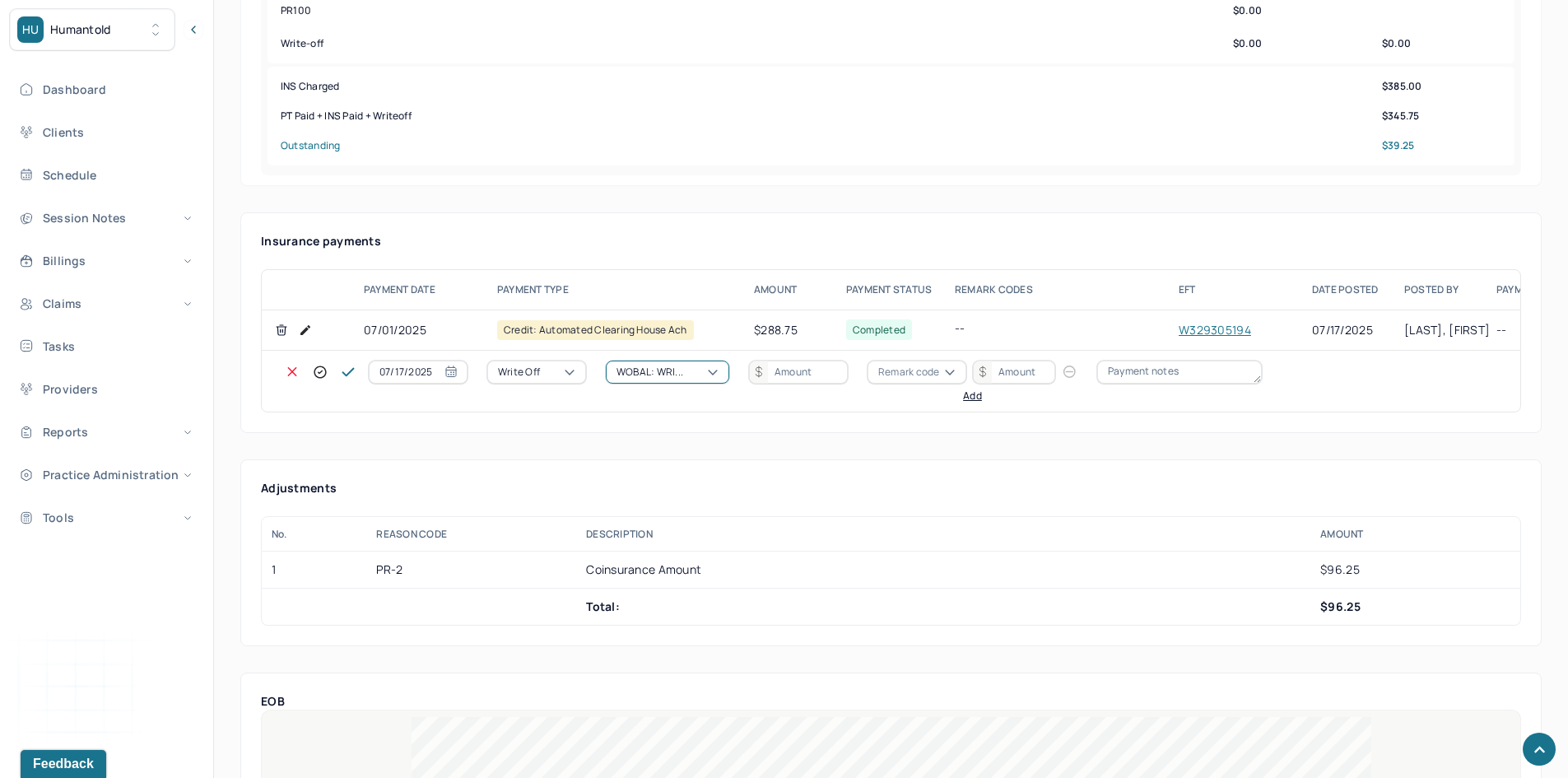 click at bounding box center [798, 372] 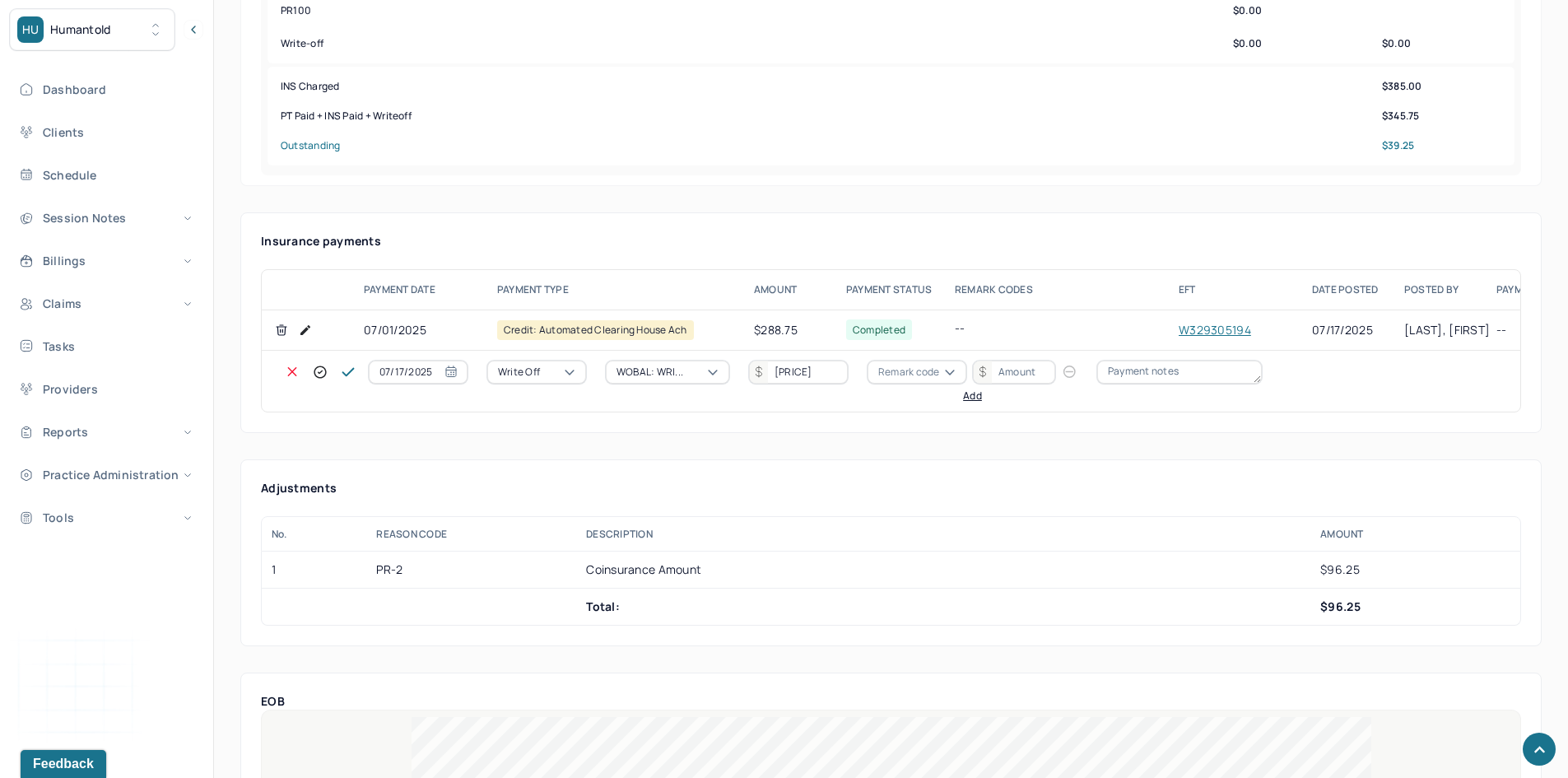 type on "39.25" 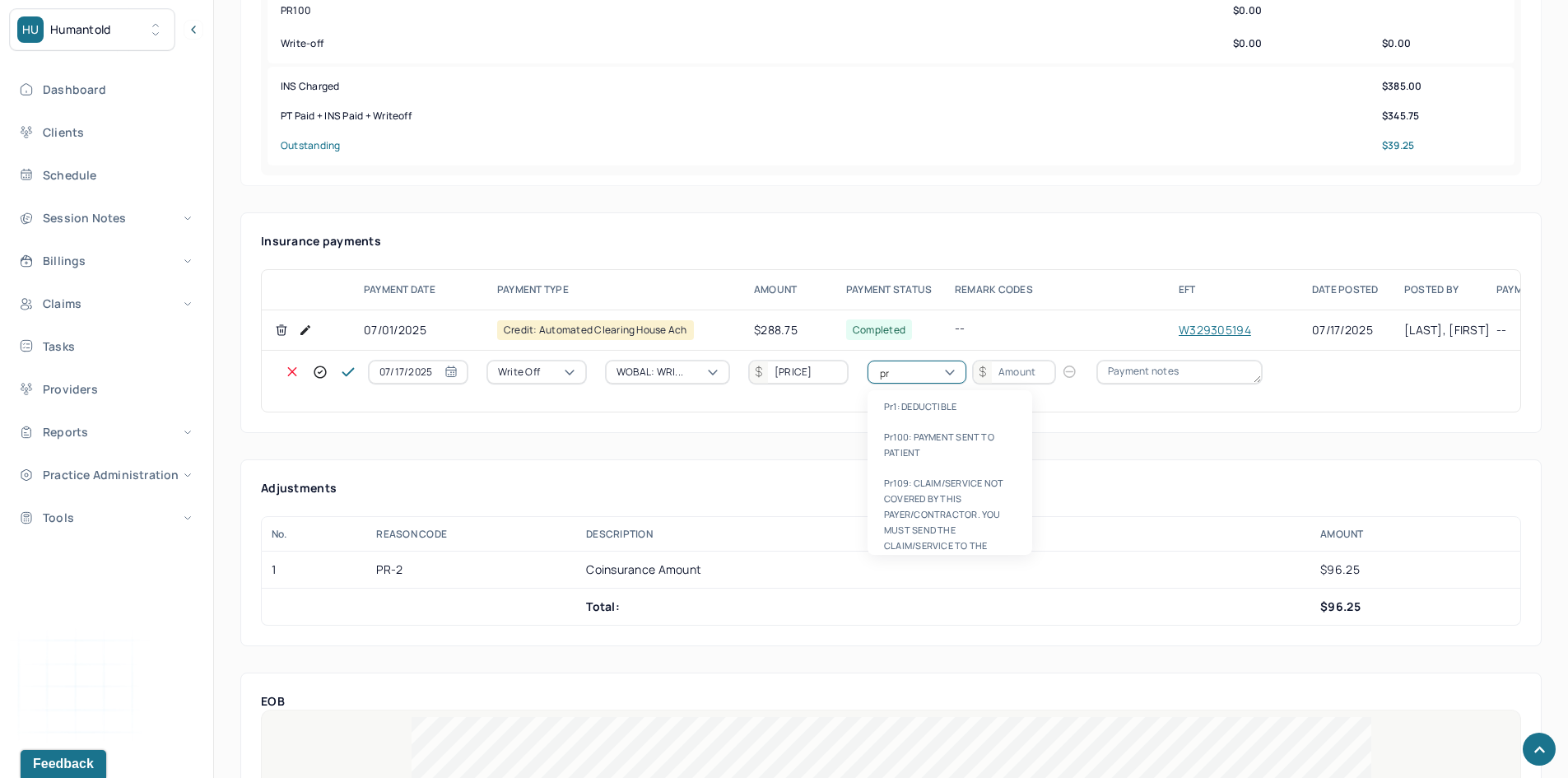 type on "pr2" 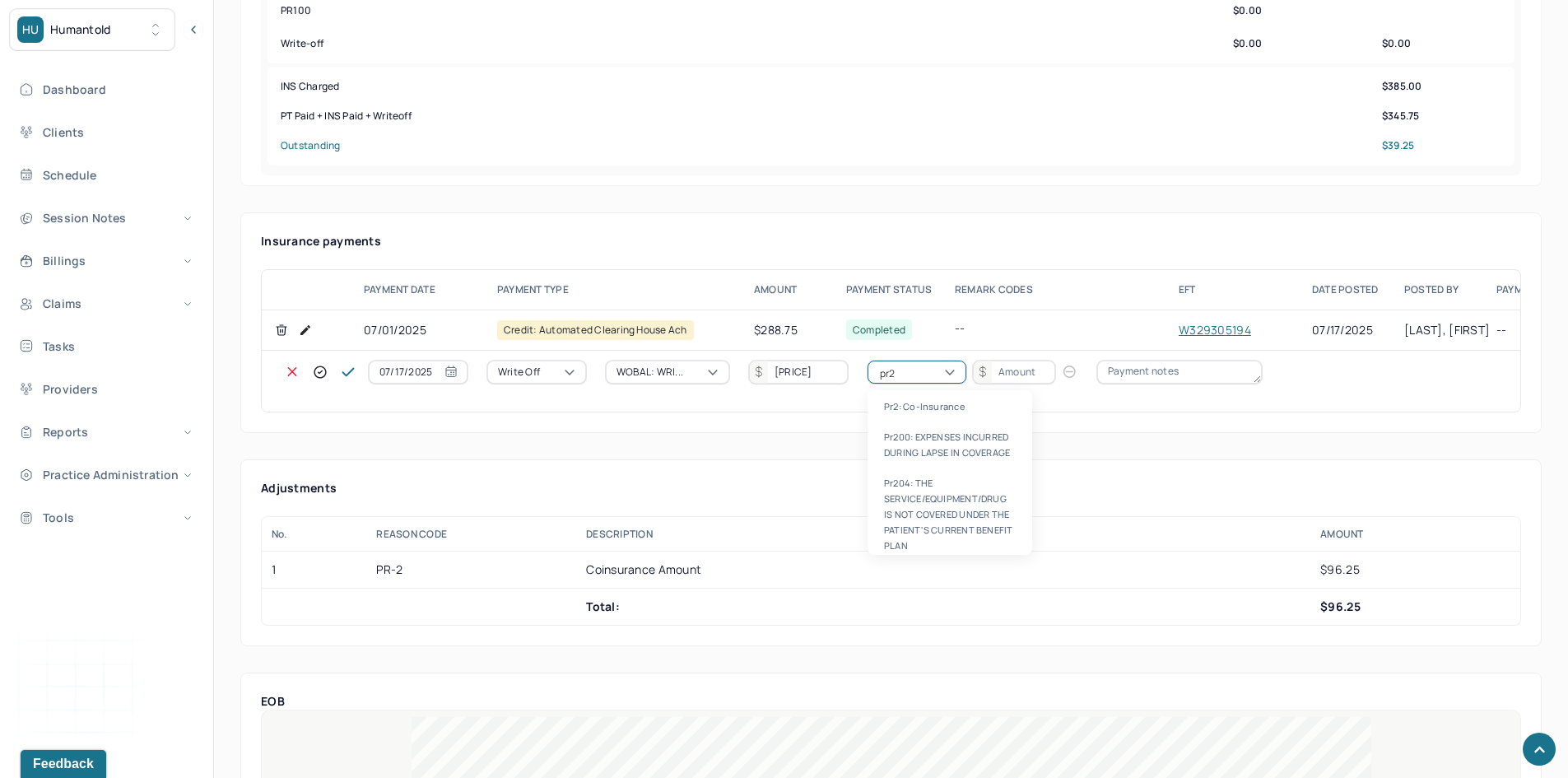 type 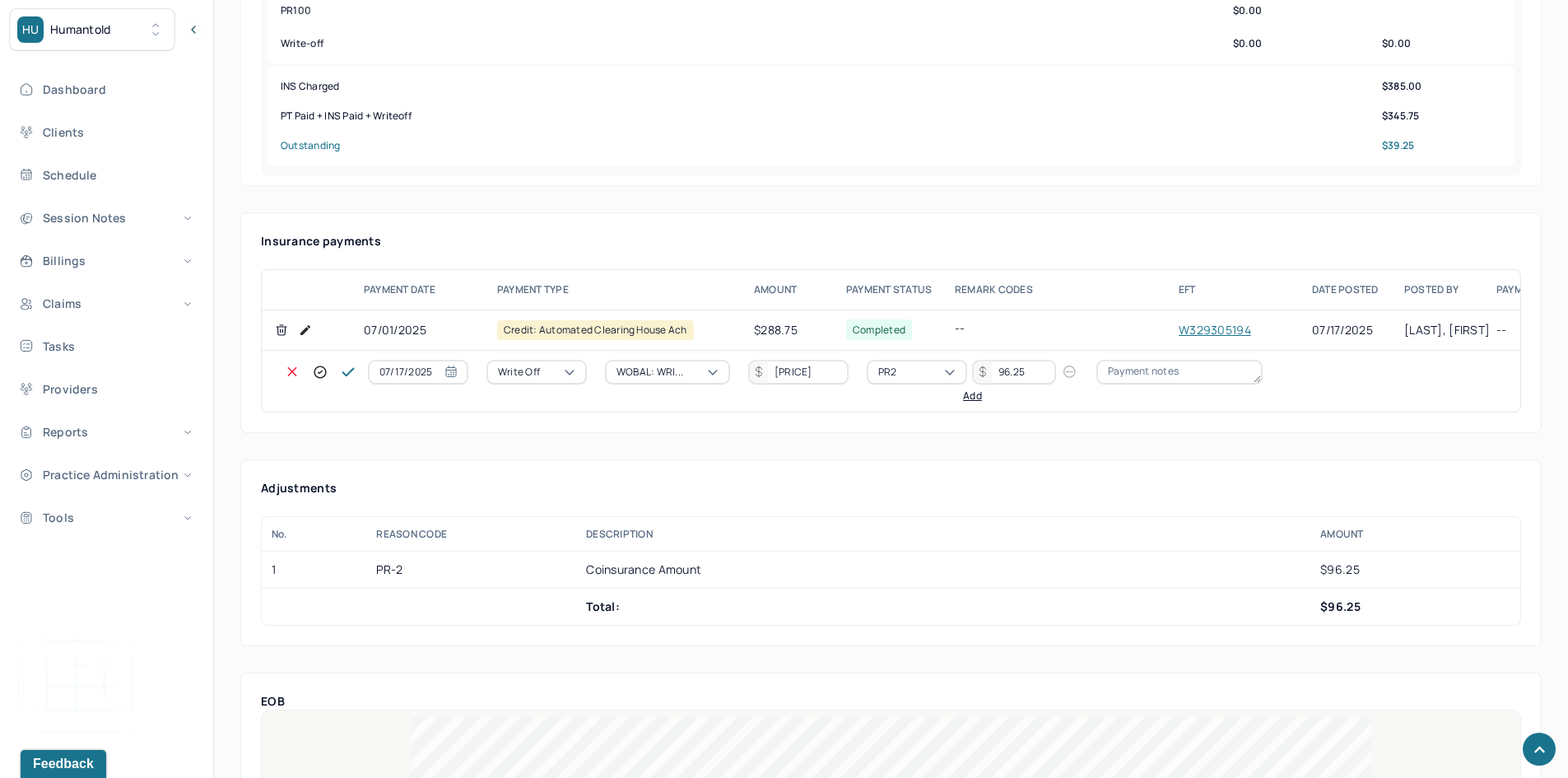 type on "96.25" 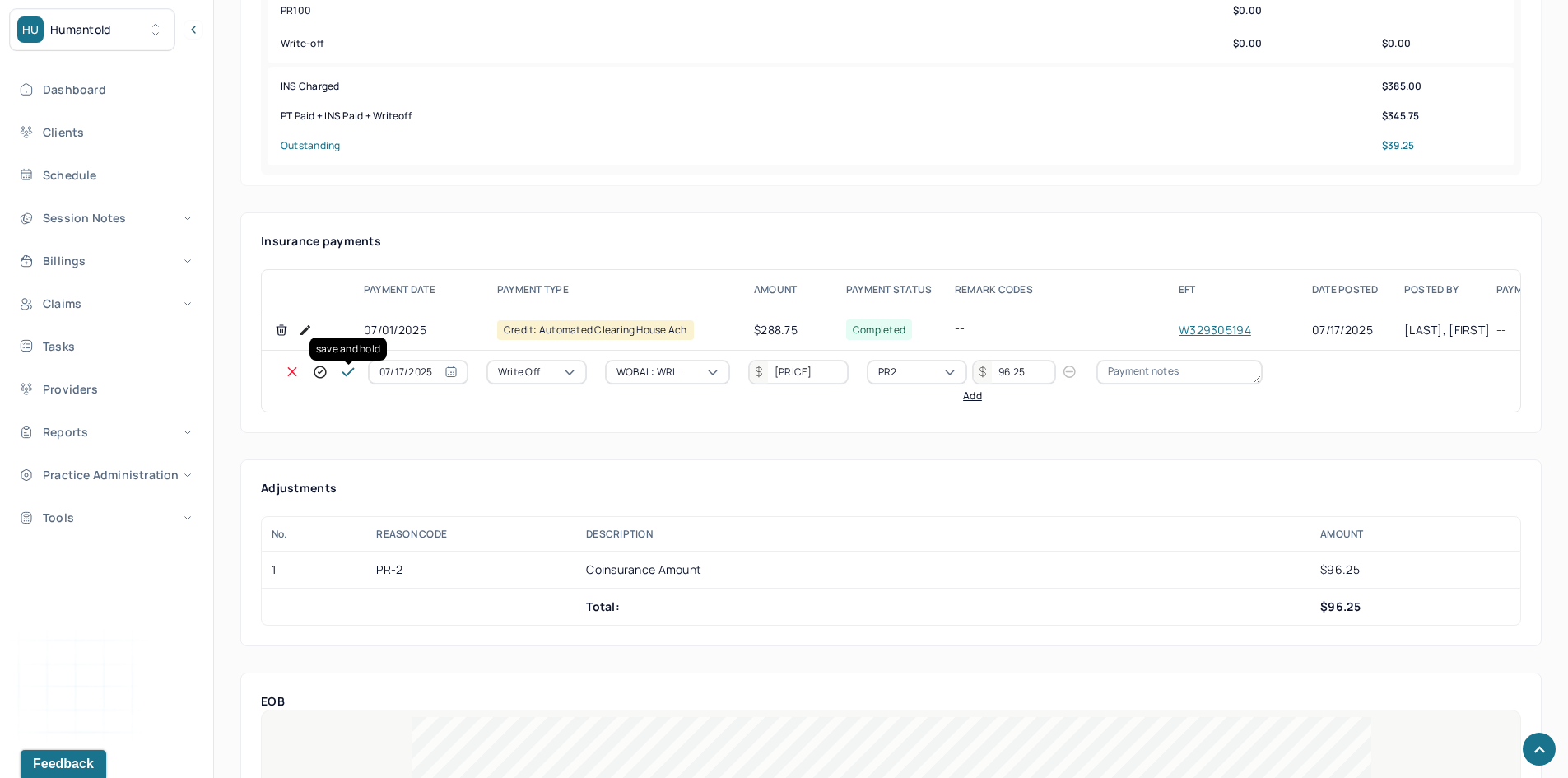 click 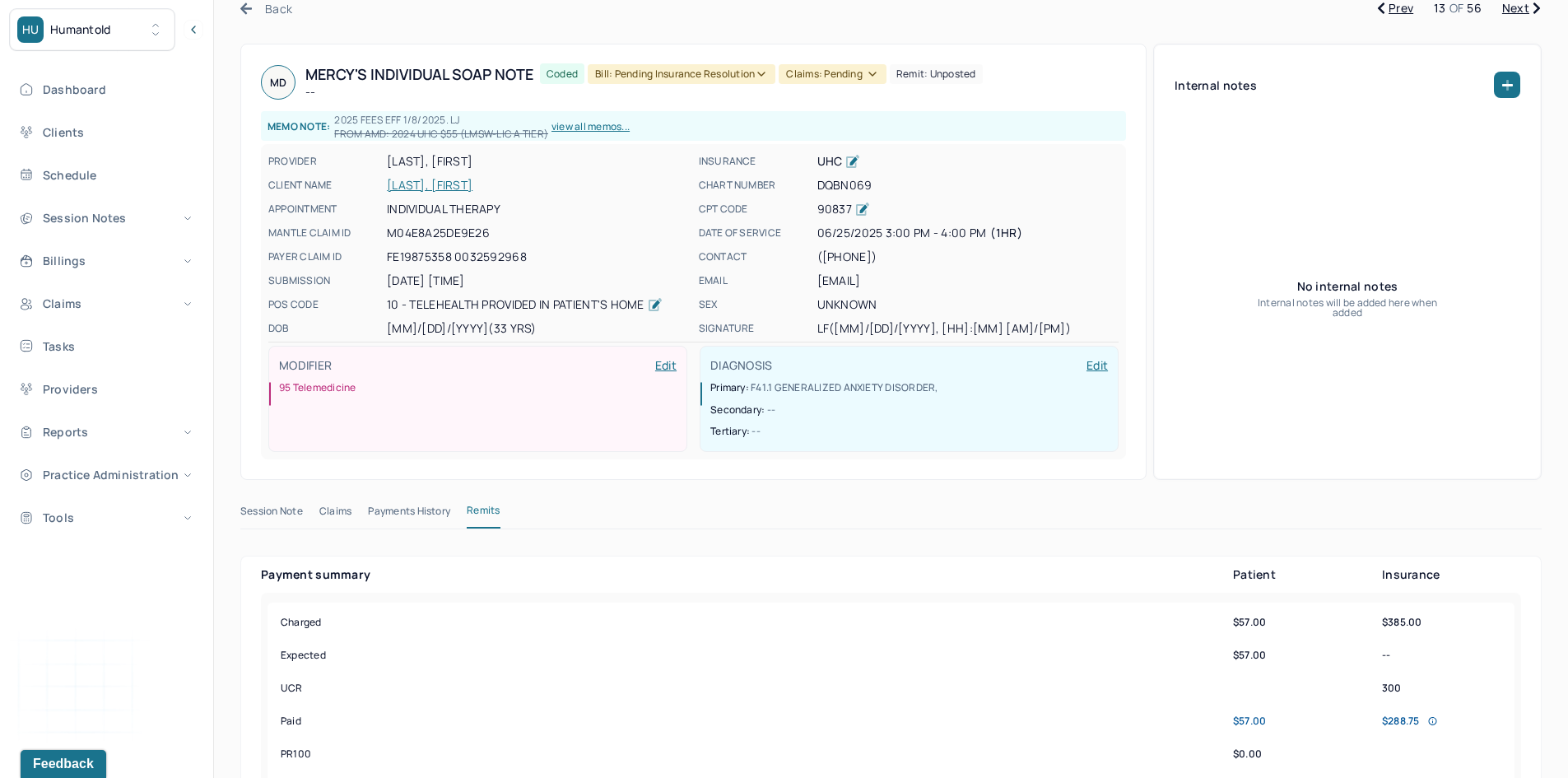 scroll, scrollTop: 0, scrollLeft: 0, axis: both 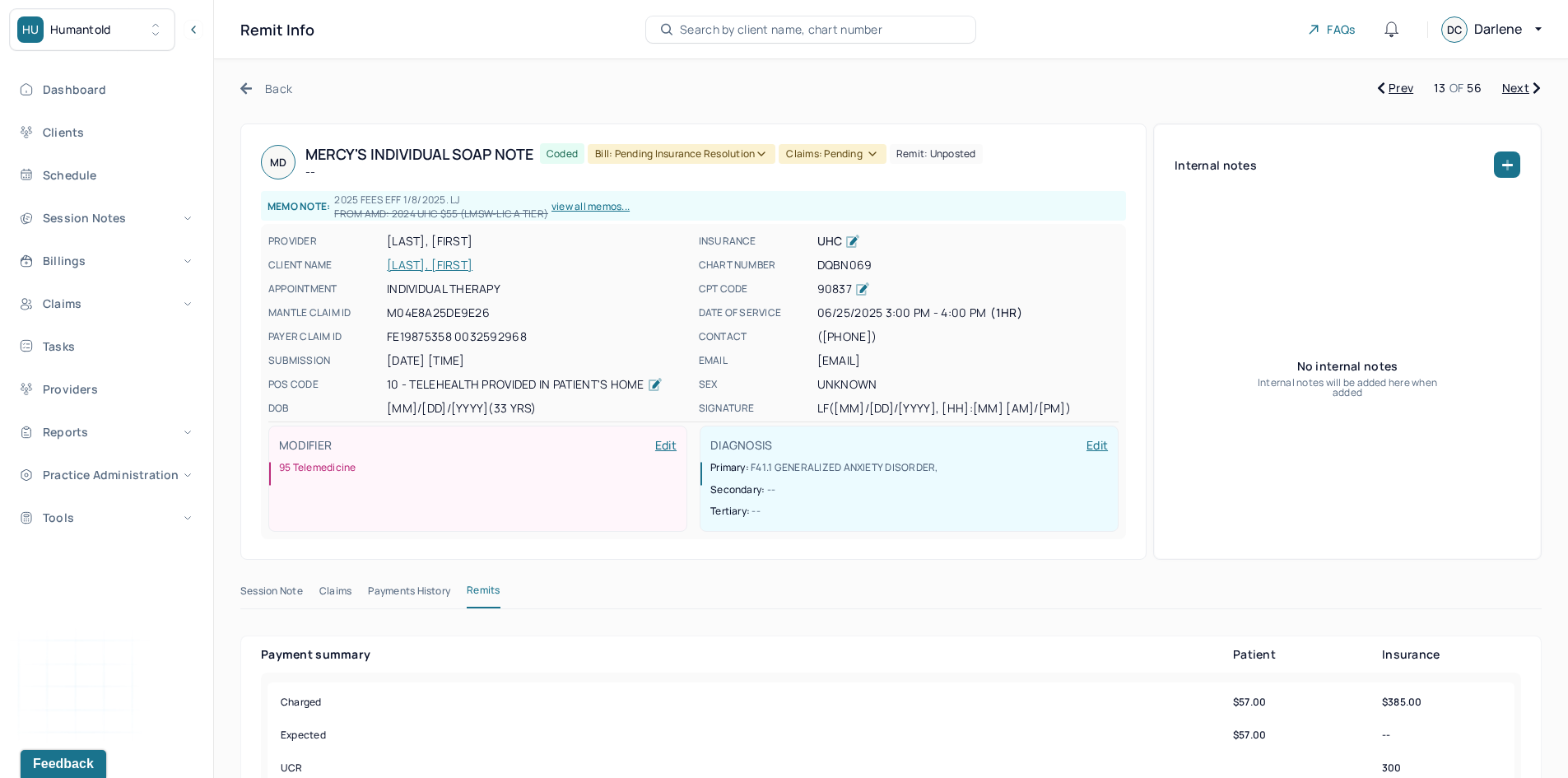click on "Bill: Pending Insurance Resolution" at bounding box center [682, 154] 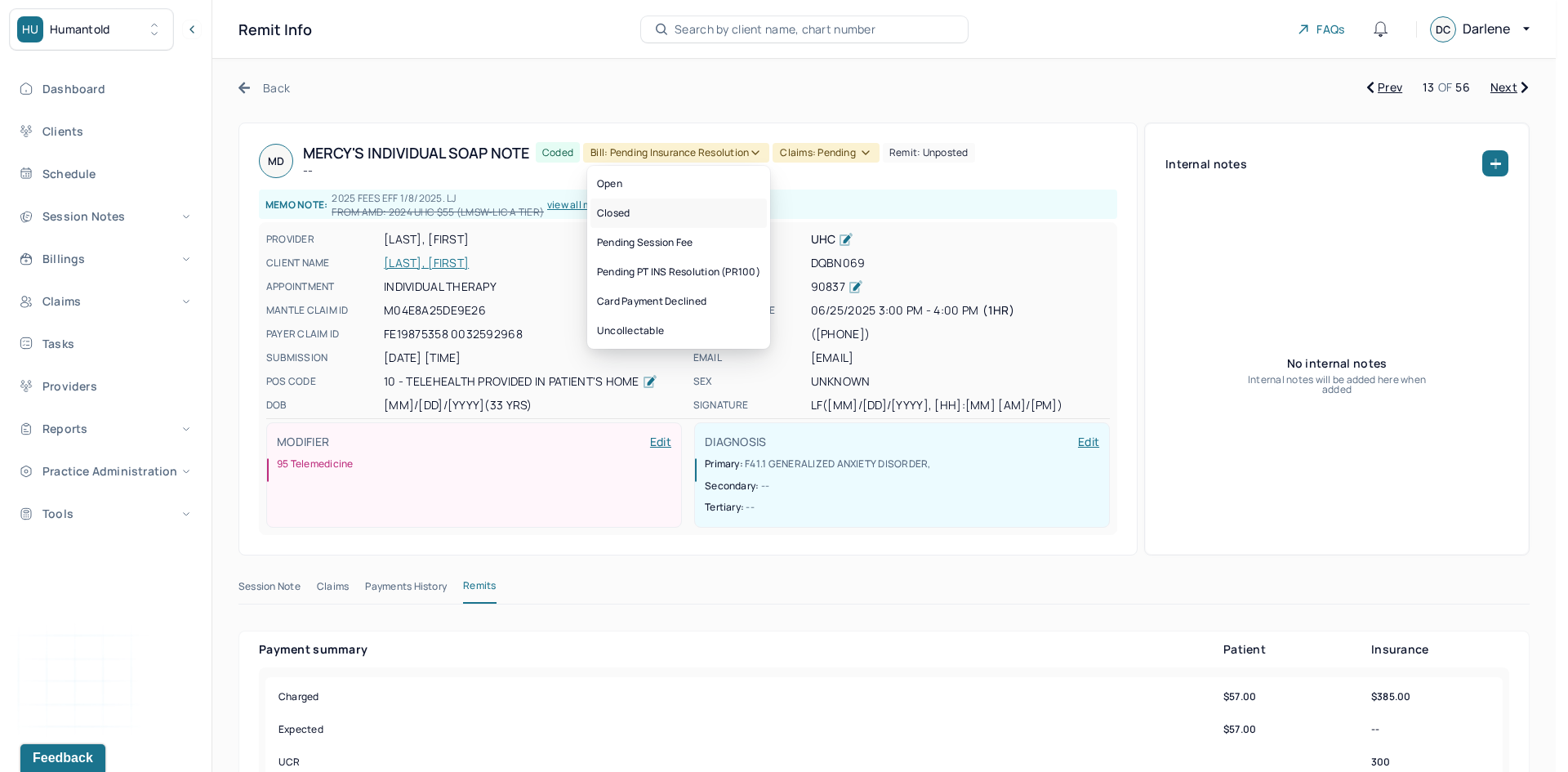 click on "Closed" at bounding box center [679, 213] 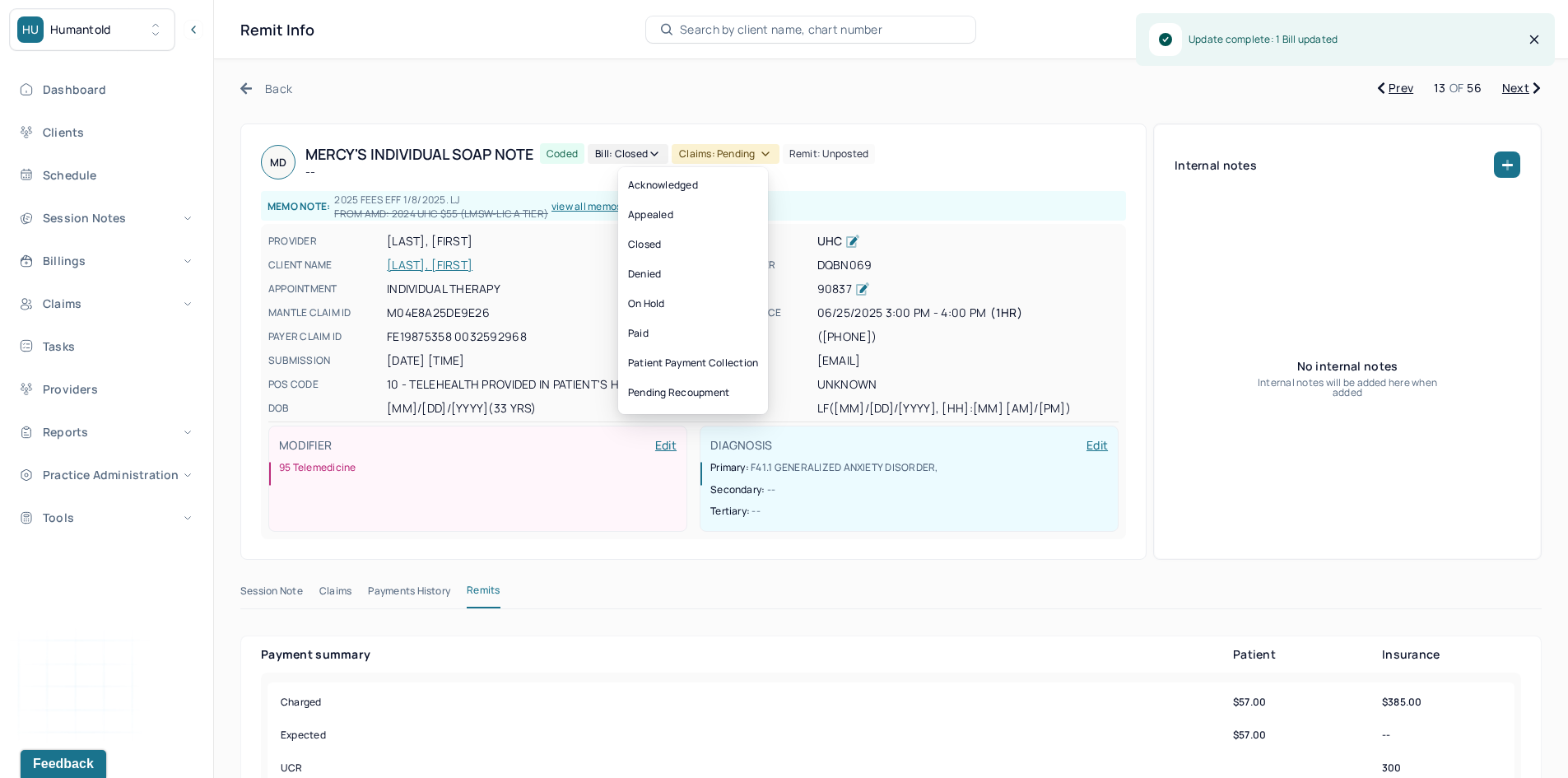click on "Claims: pending" at bounding box center [725, 154] 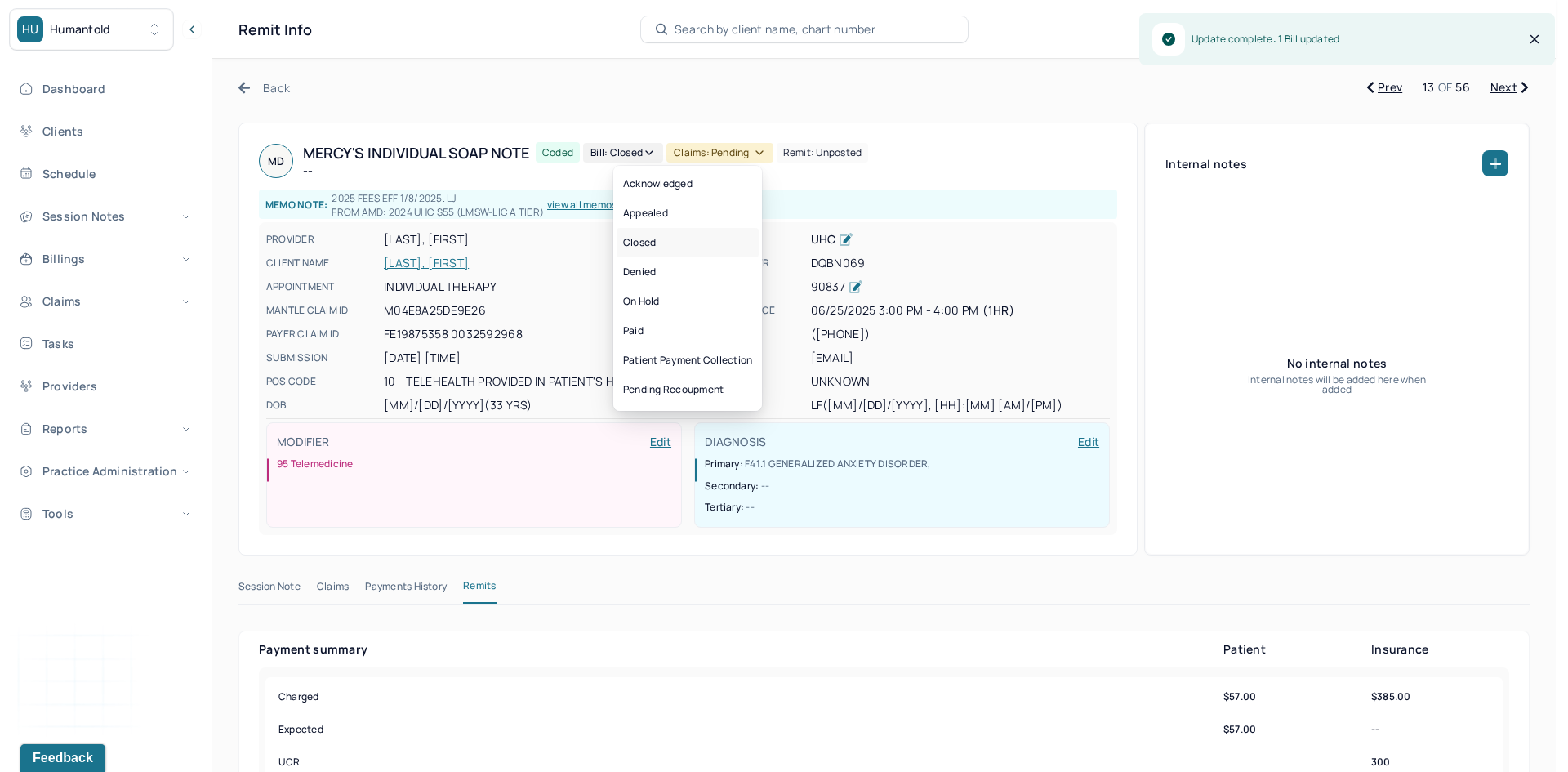 click on "Closed" at bounding box center (688, 243) 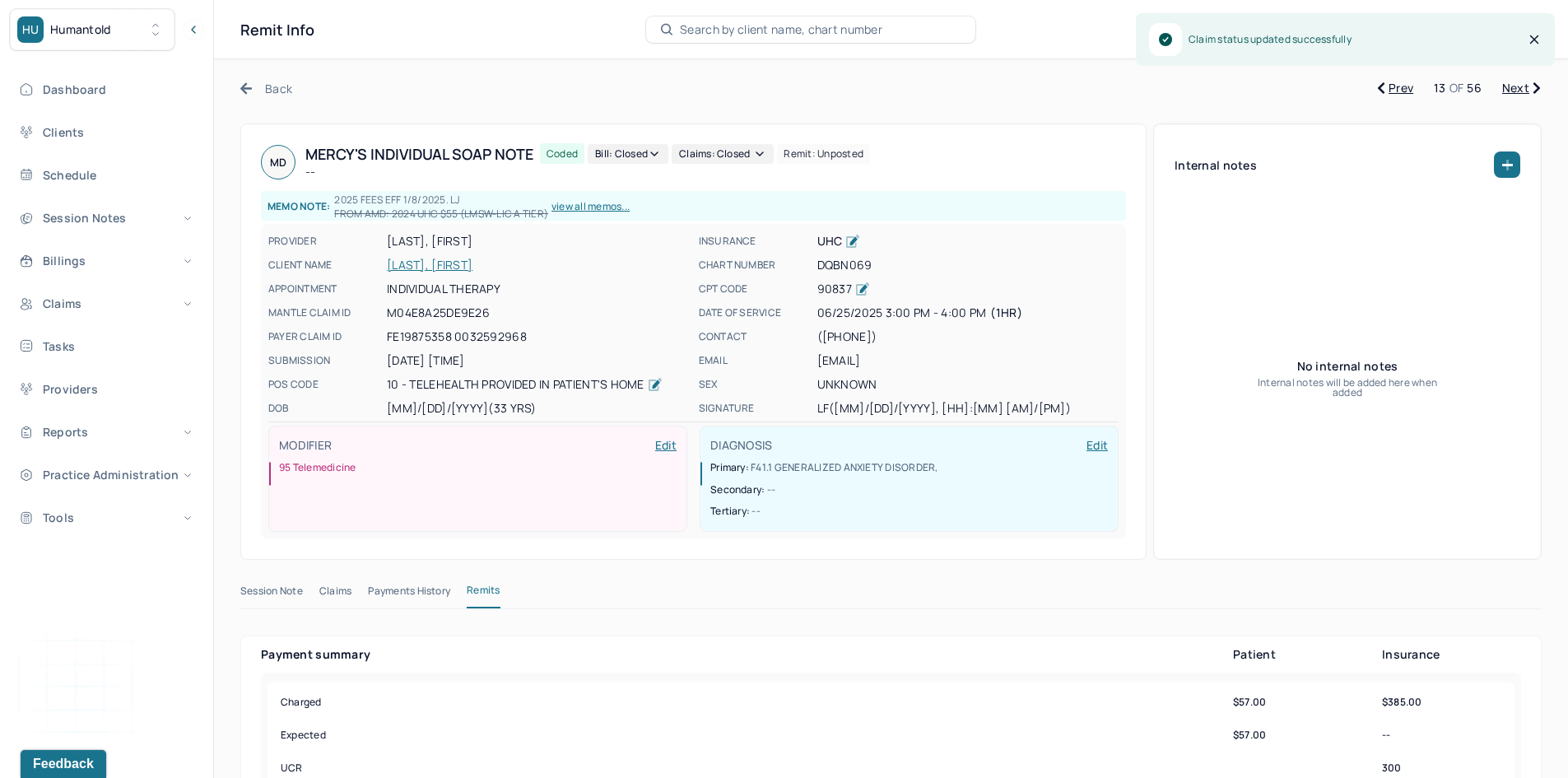 click on "Next" at bounding box center (1521, 88) 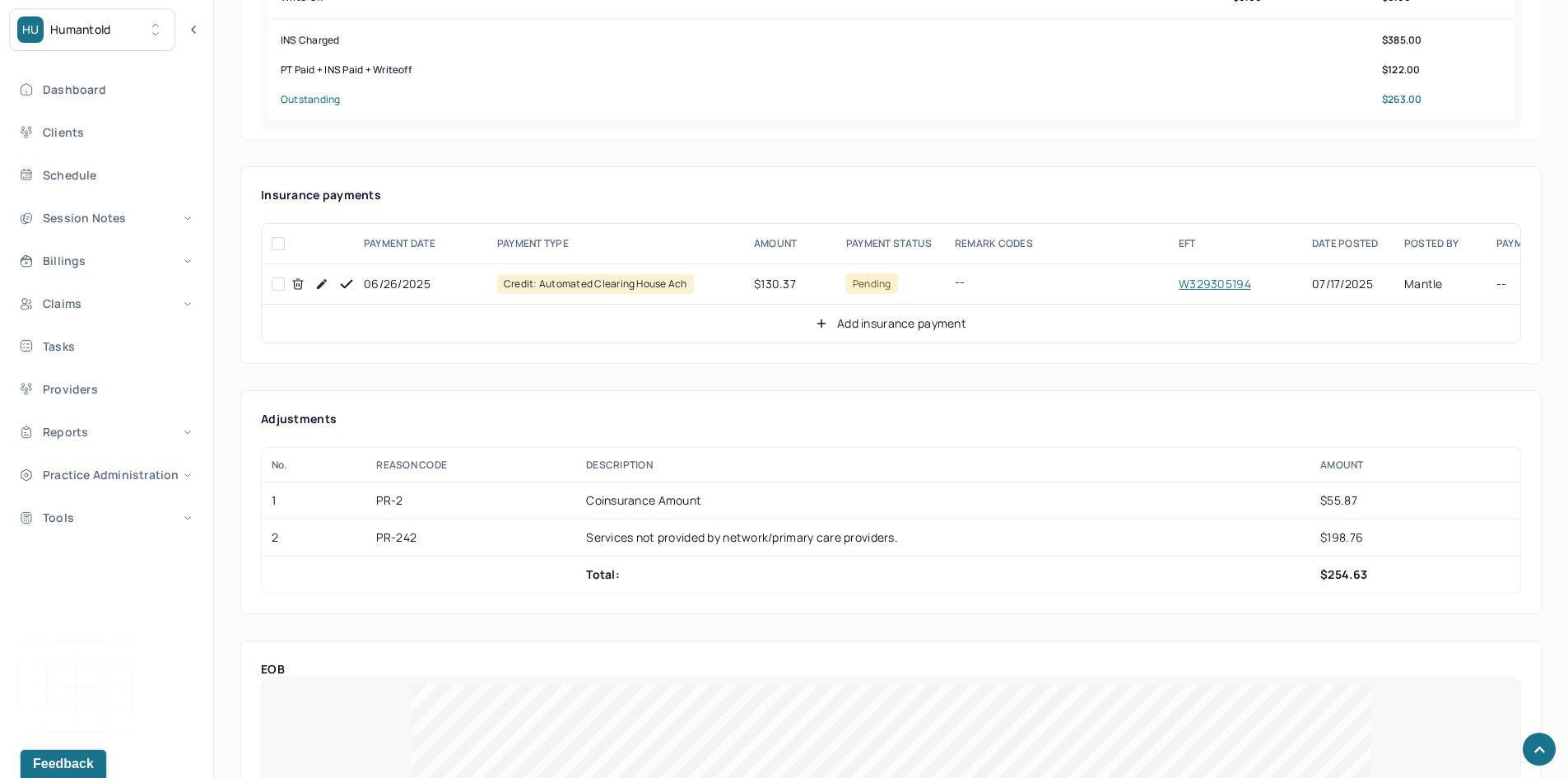 scroll, scrollTop: 741, scrollLeft: 0, axis: vertical 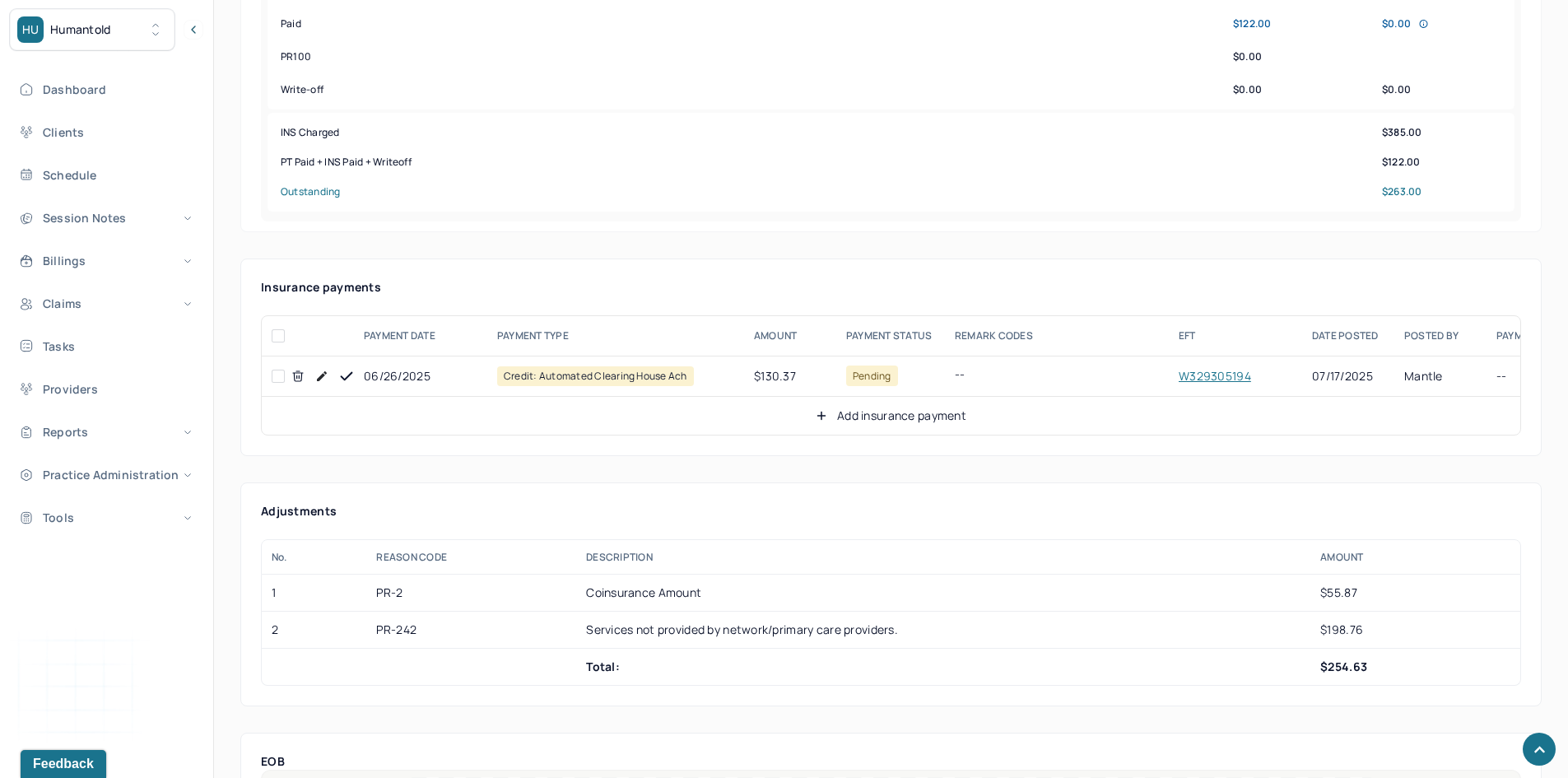 click at bounding box center (278, 376) 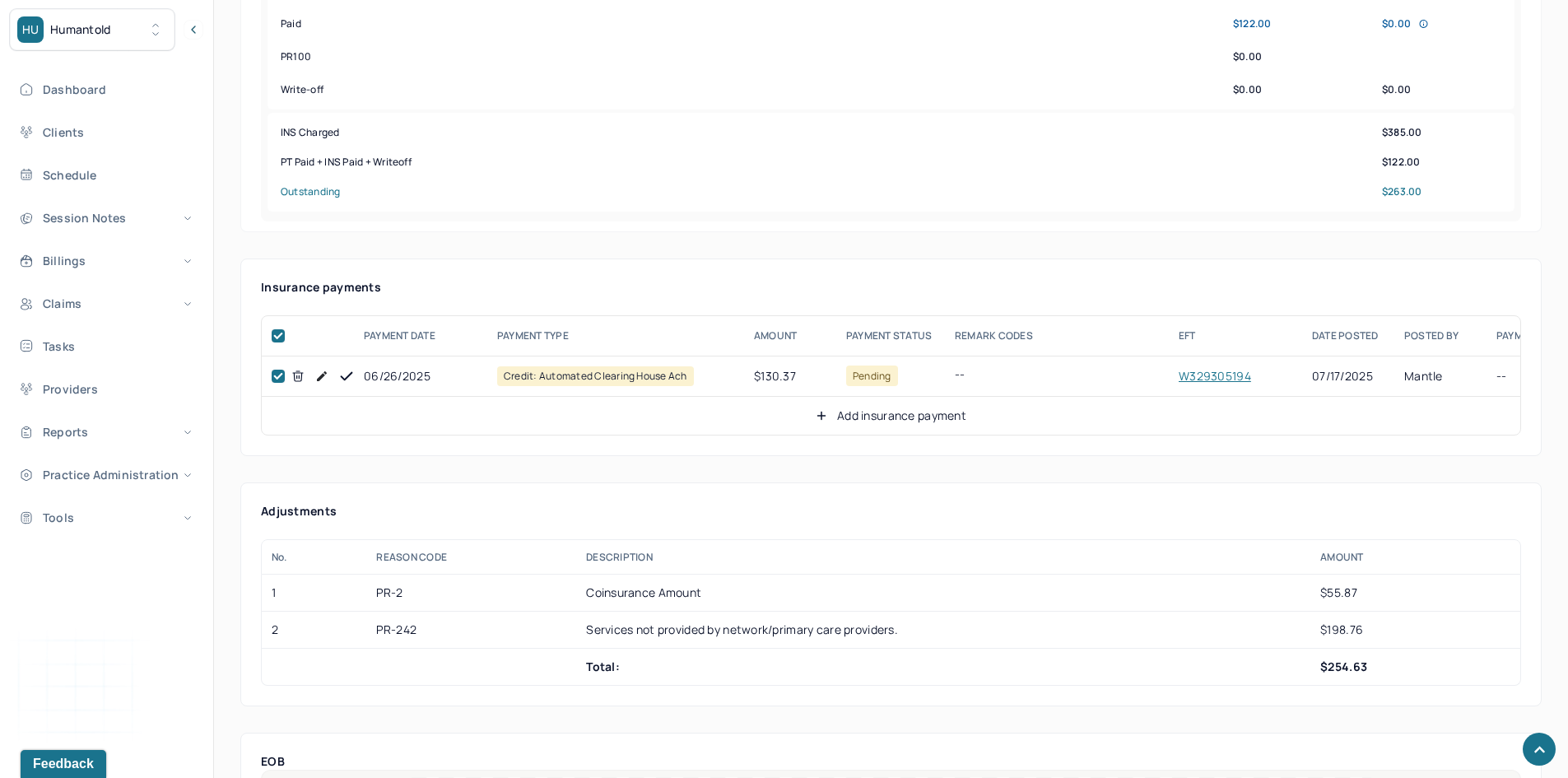 checkbox on "true" 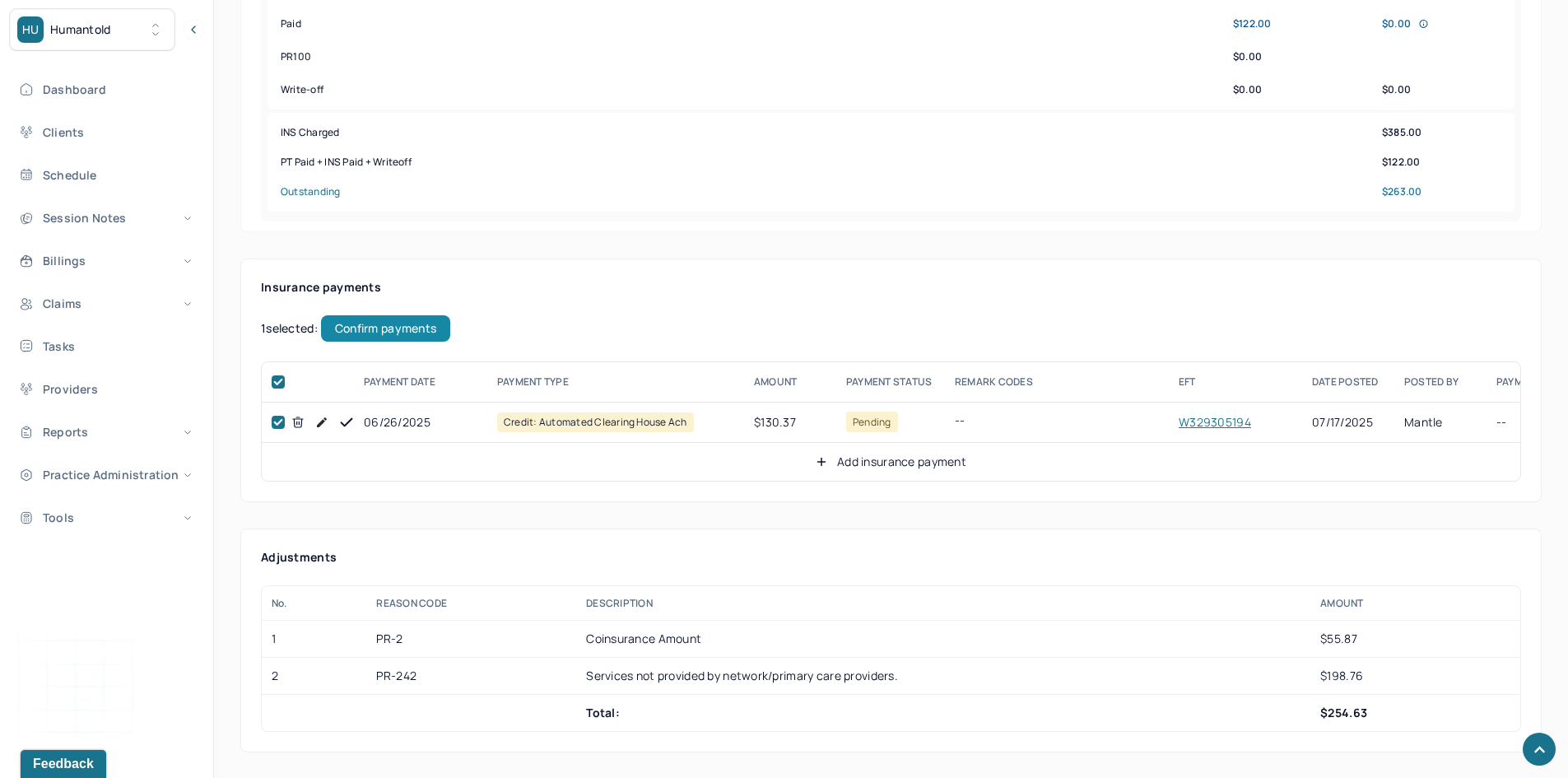 click on "Confirm payments" at bounding box center (385, 328) 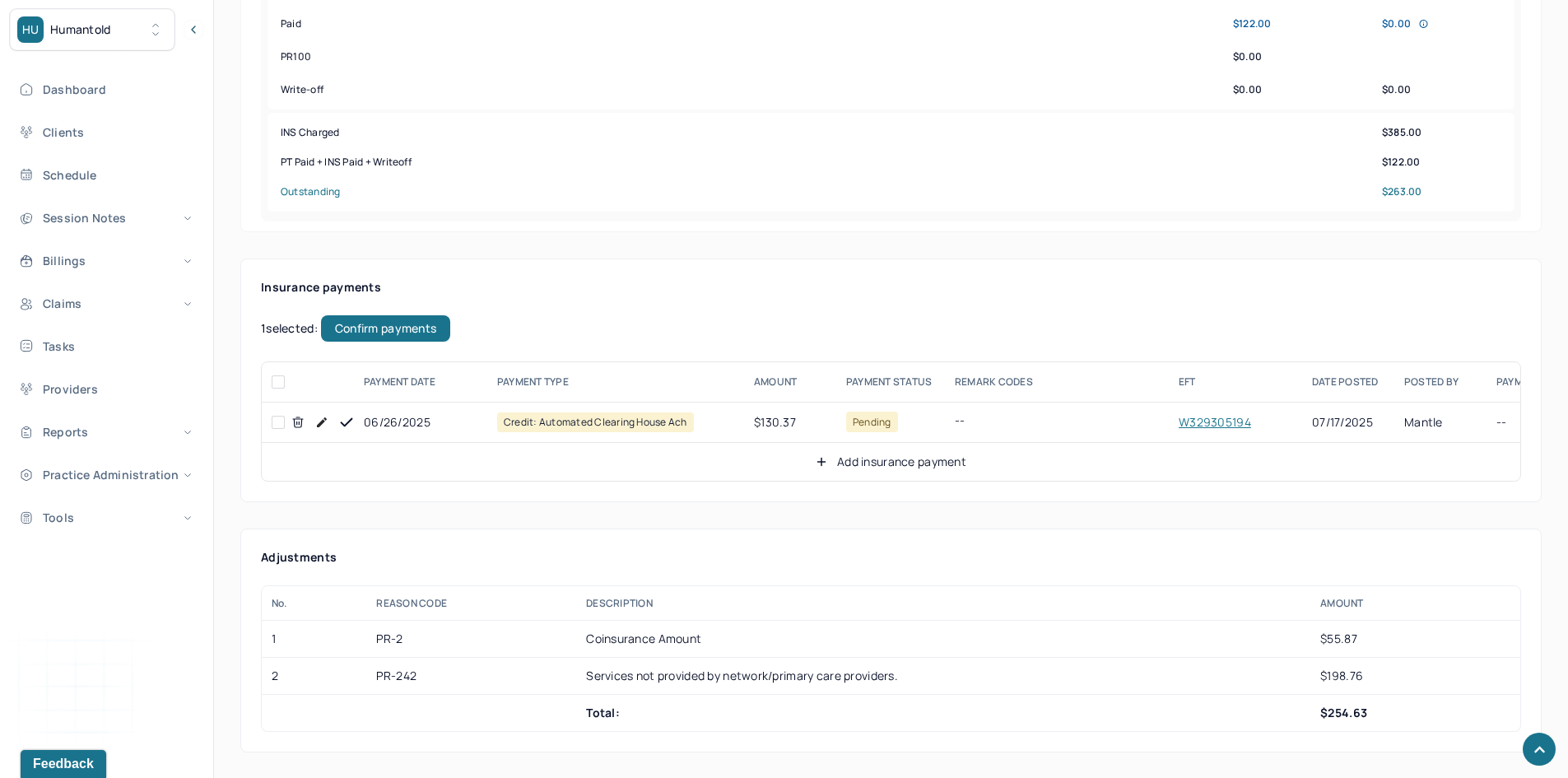 checkbox on "false" 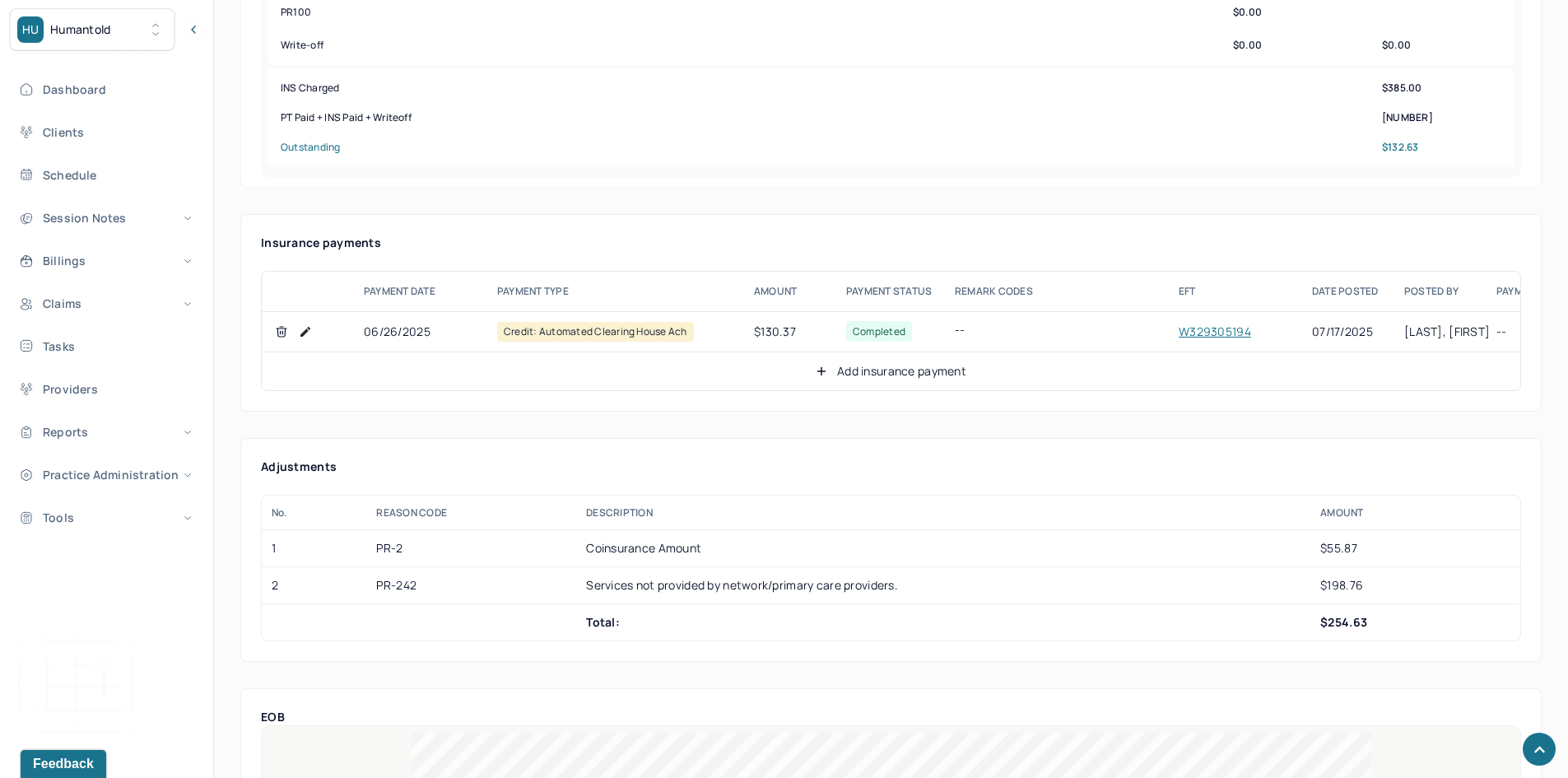 scroll, scrollTop: 823, scrollLeft: 0, axis: vertical 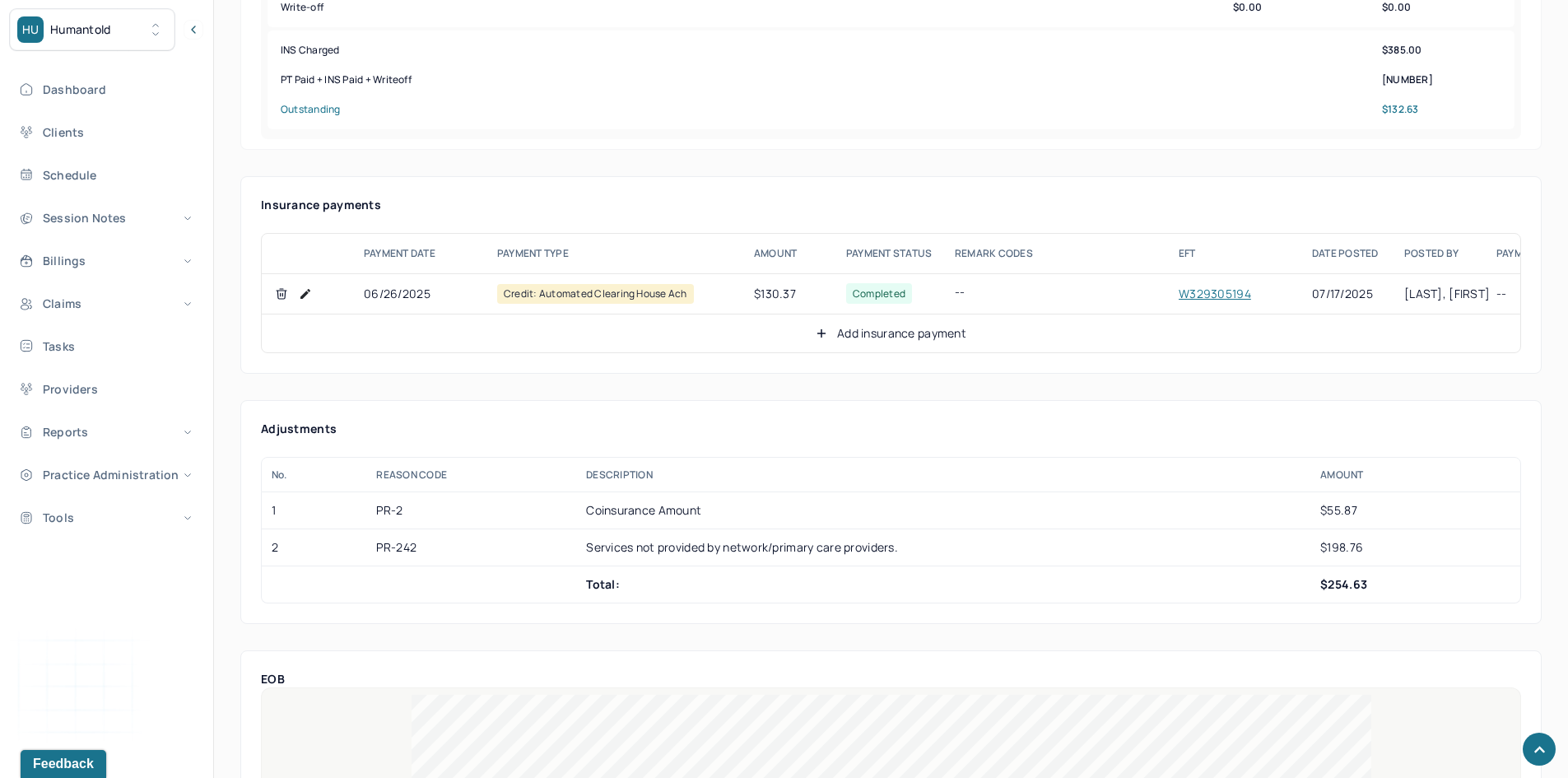 click 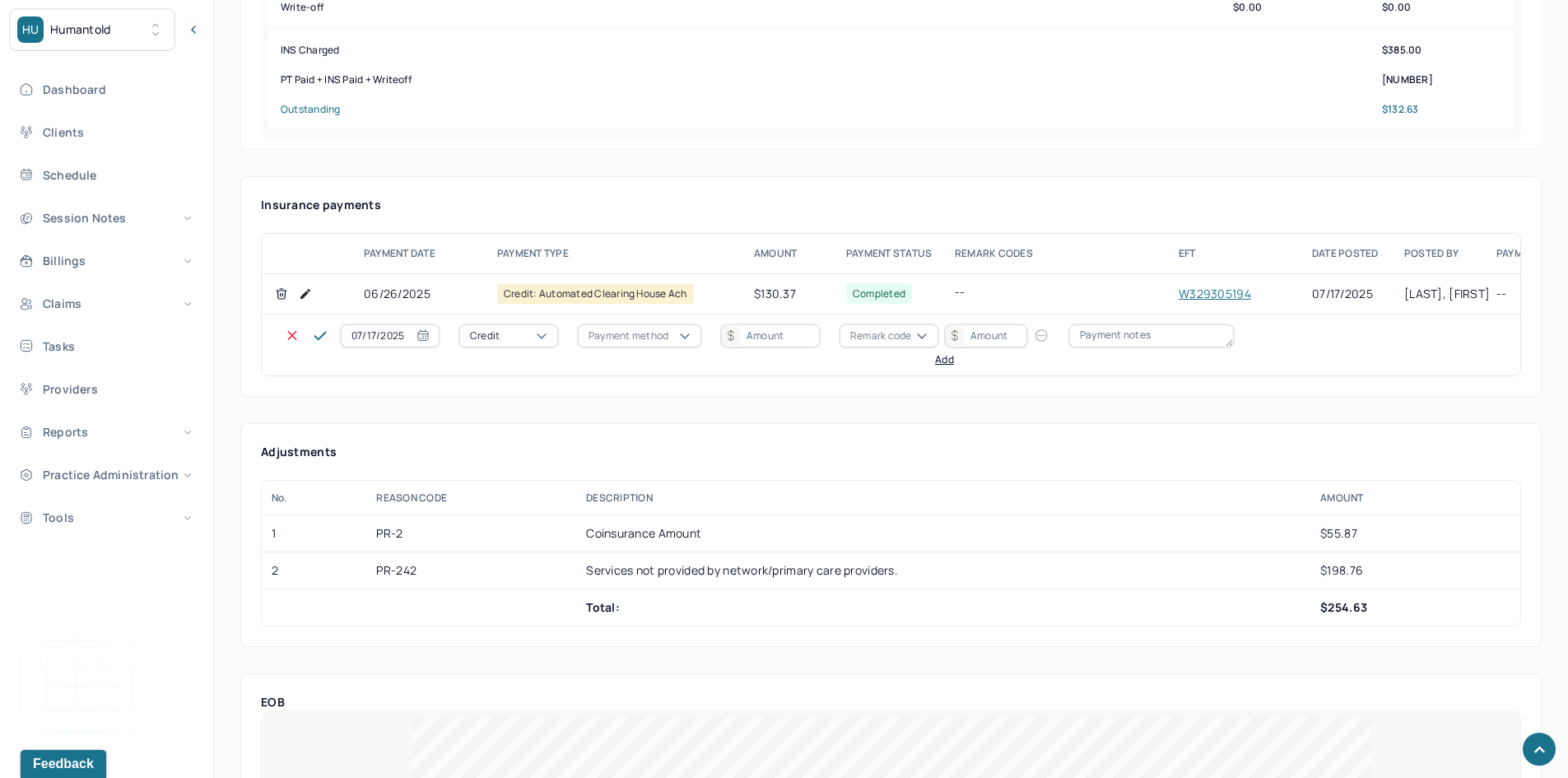 click on "Credit" at bounding box center (509, 336) 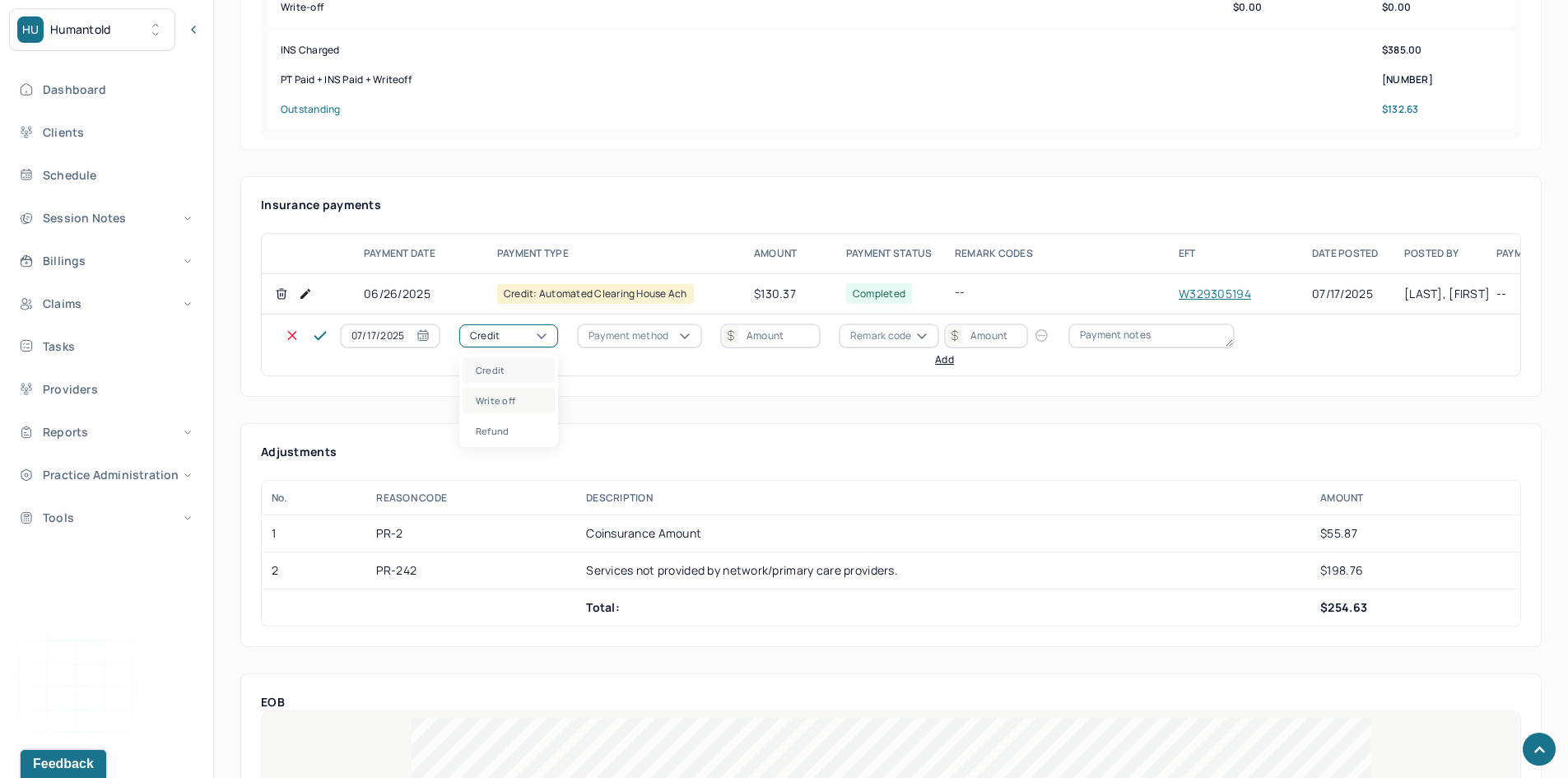 click on "Write off" at bounding box center [509, 400] 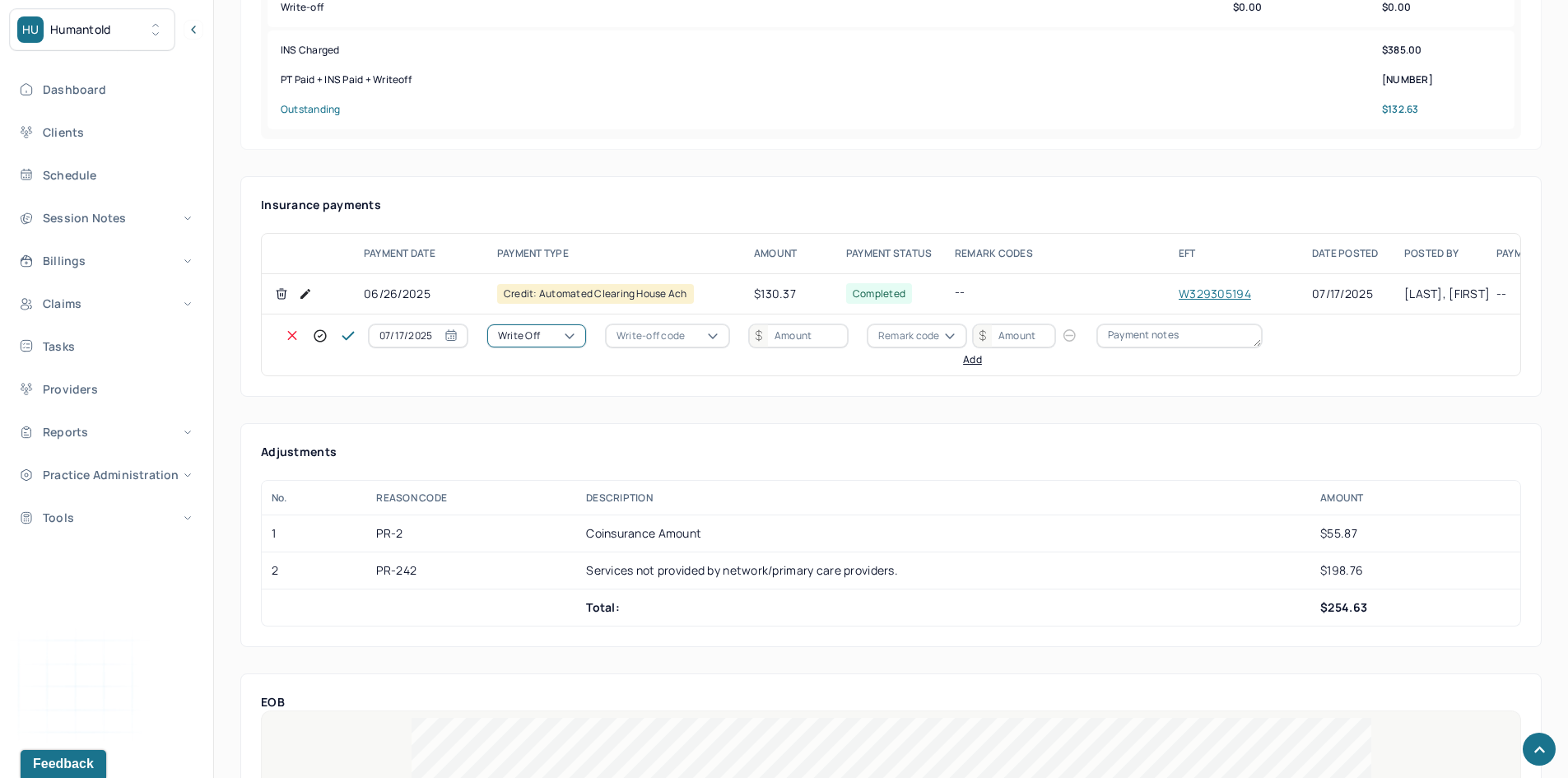 click on "Write-off code" at bounding box center (650, 336) 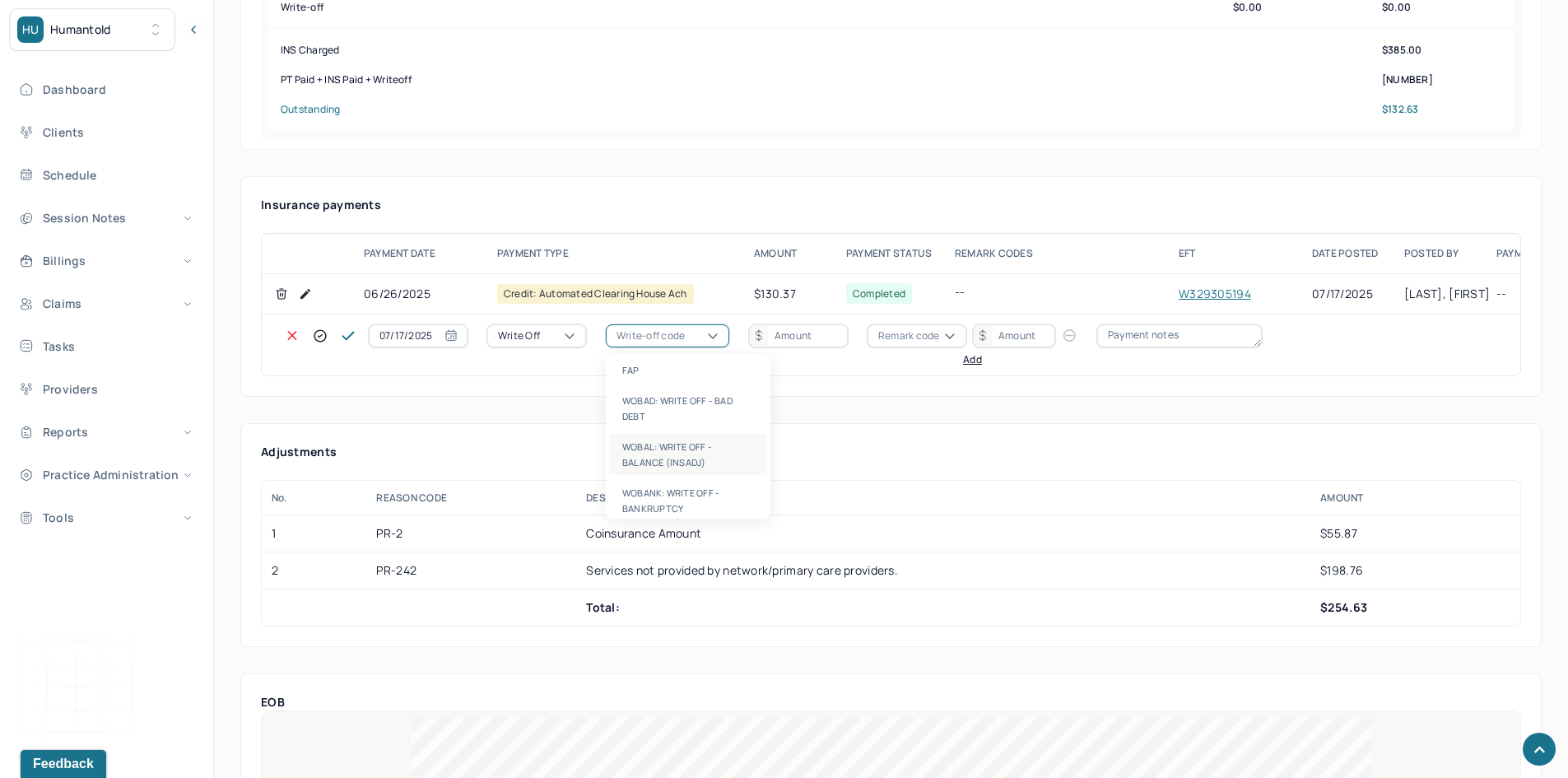 click on "WOBAL: WRITE OFF - BALANCE (INSADJ)" at bounding box center [688, 454] 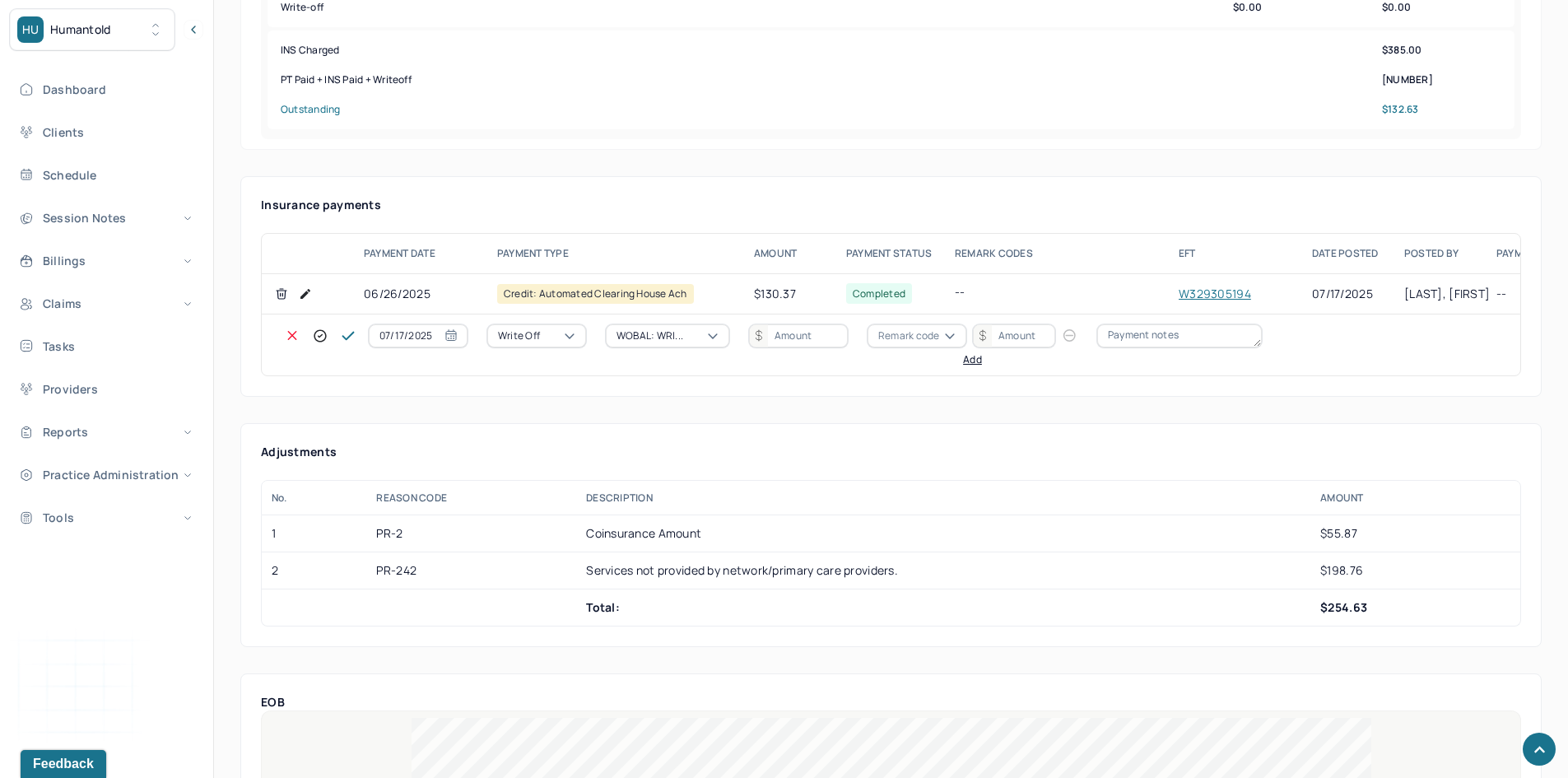 click at bounding box center [798, 336] 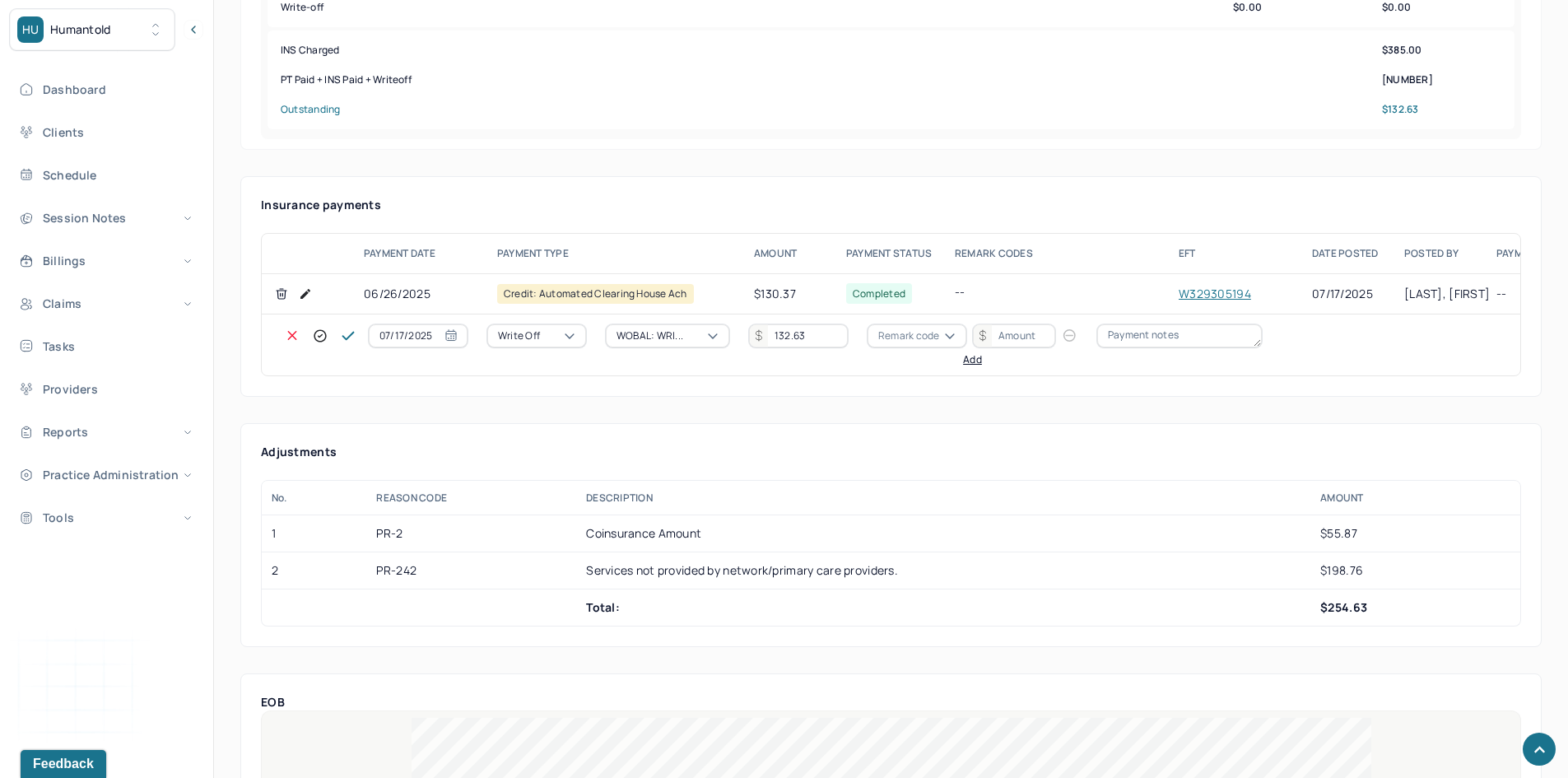 type on "132.63" 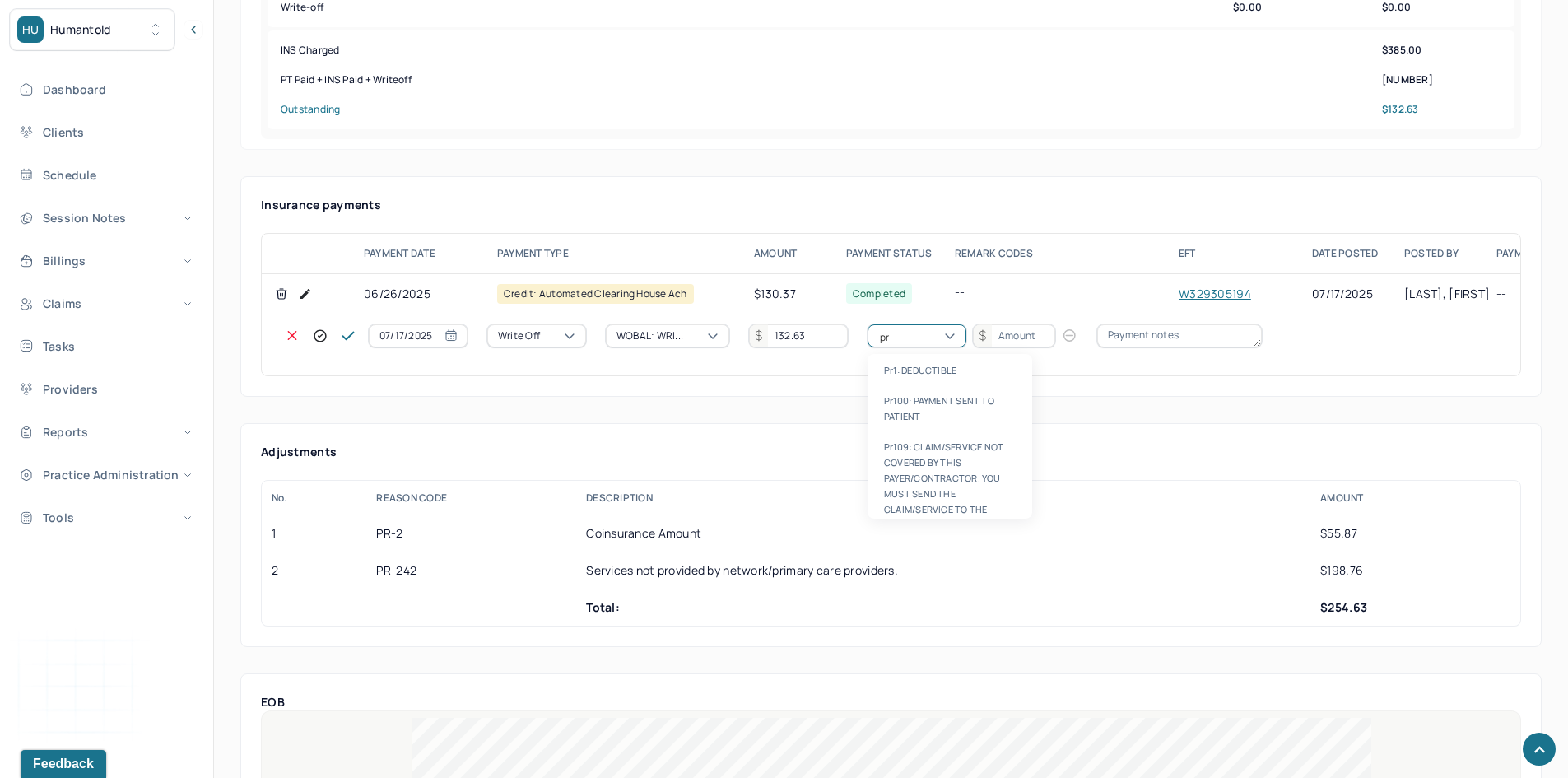 type on "pr2" 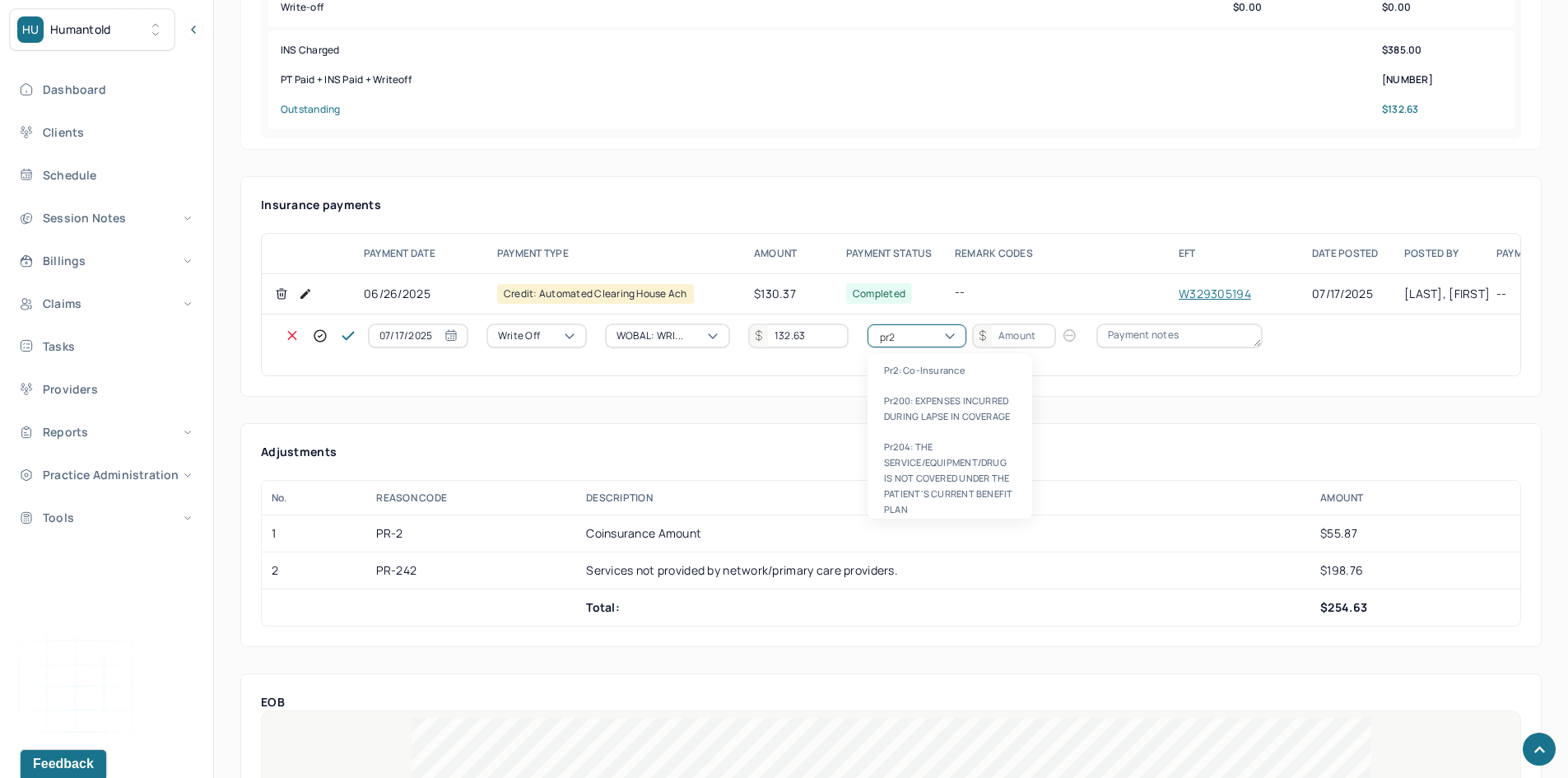 type 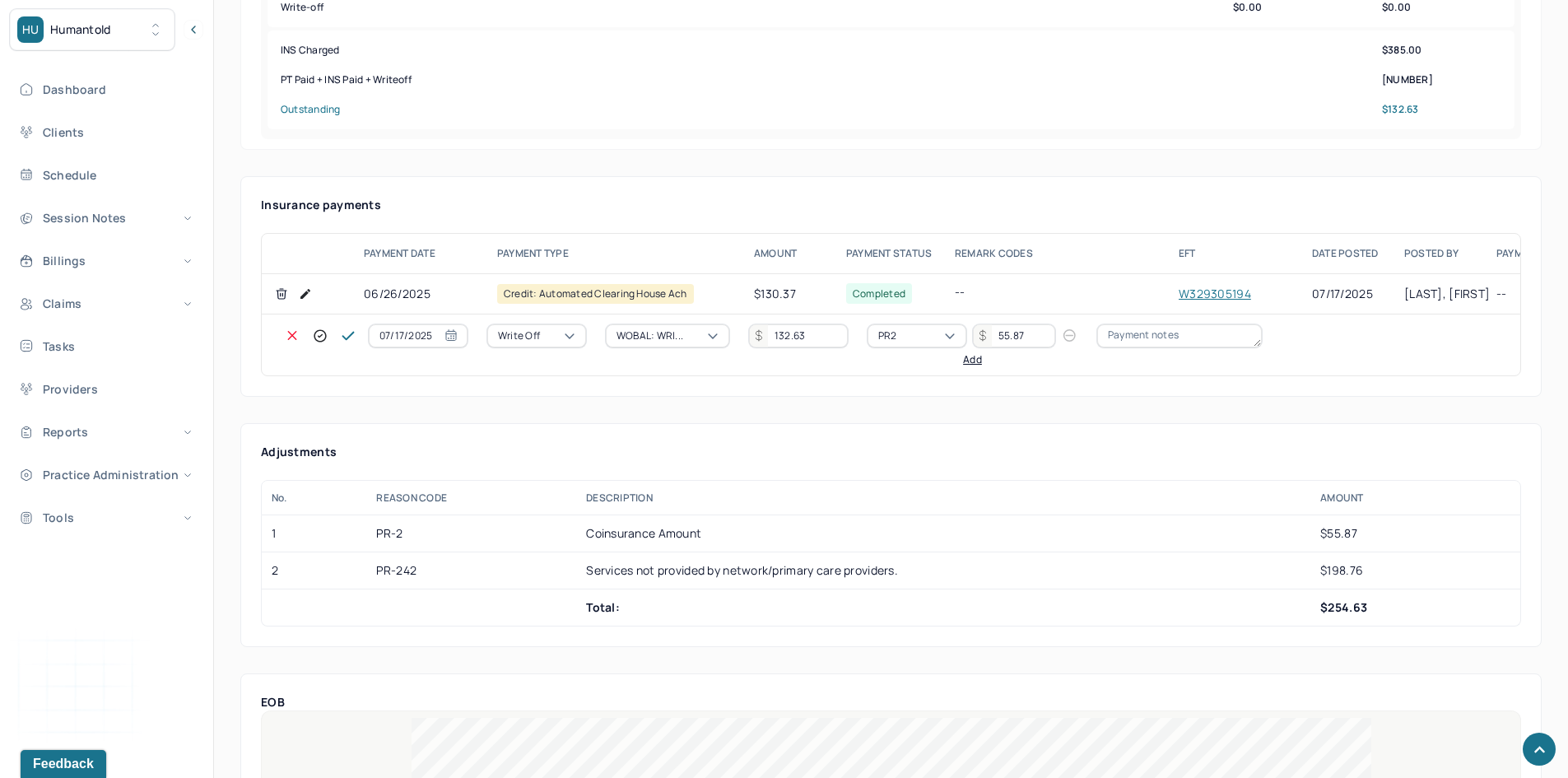 type on "55.87" 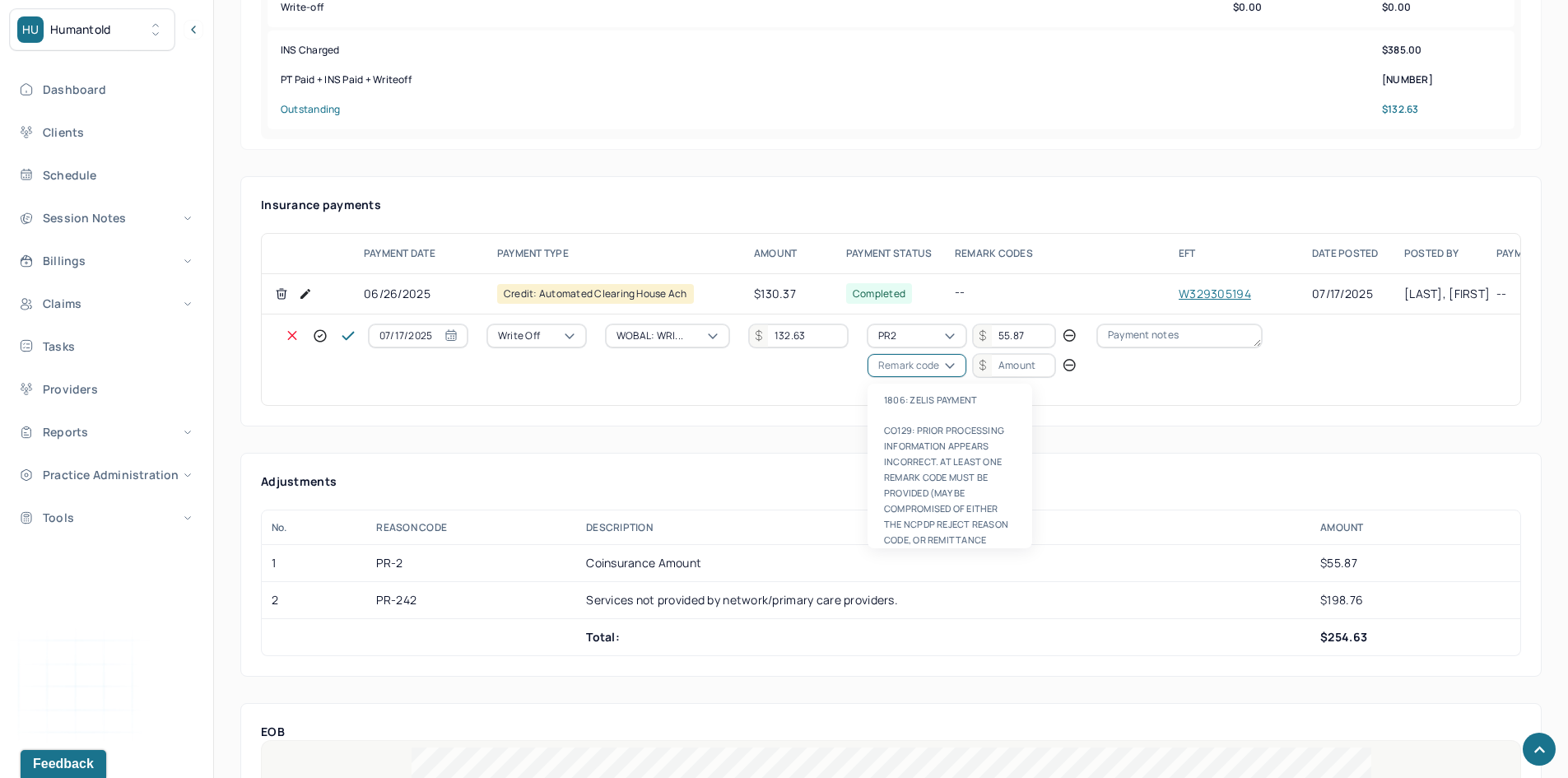 click on "Remark code" at bounding box center [909, 366] 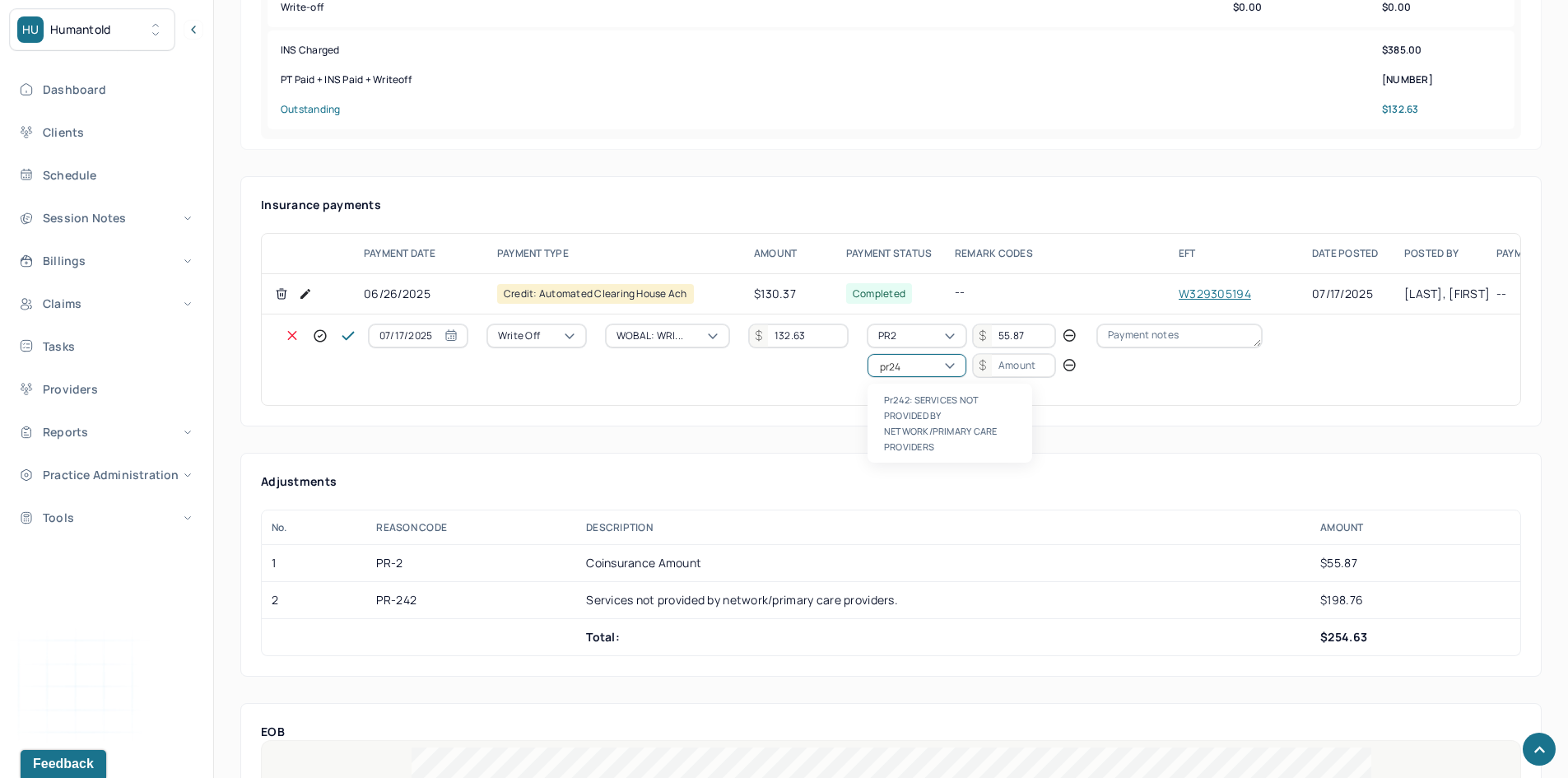 scroll, scrollTop: 0, scrollLeft: 0, axis: both 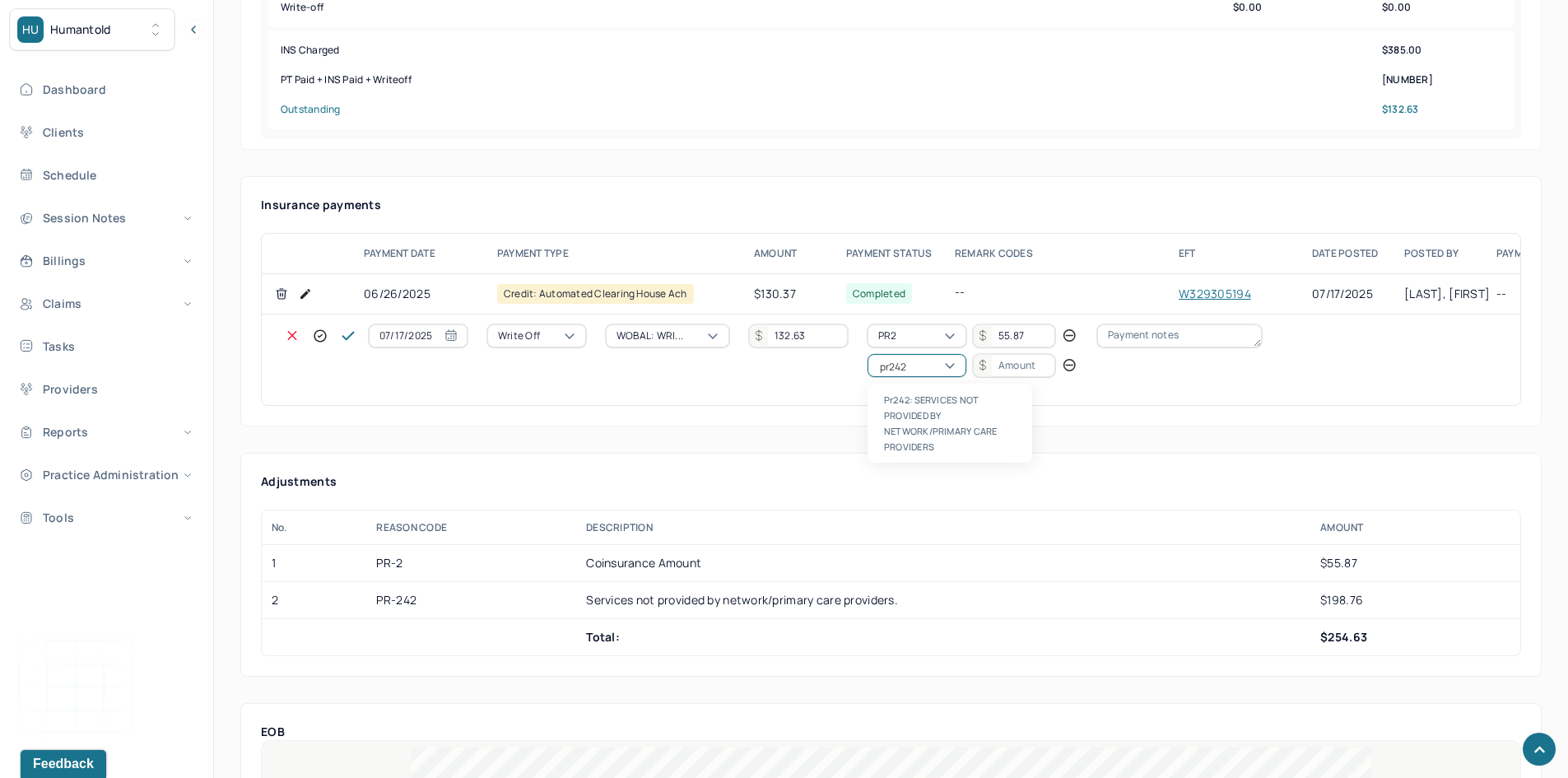 type 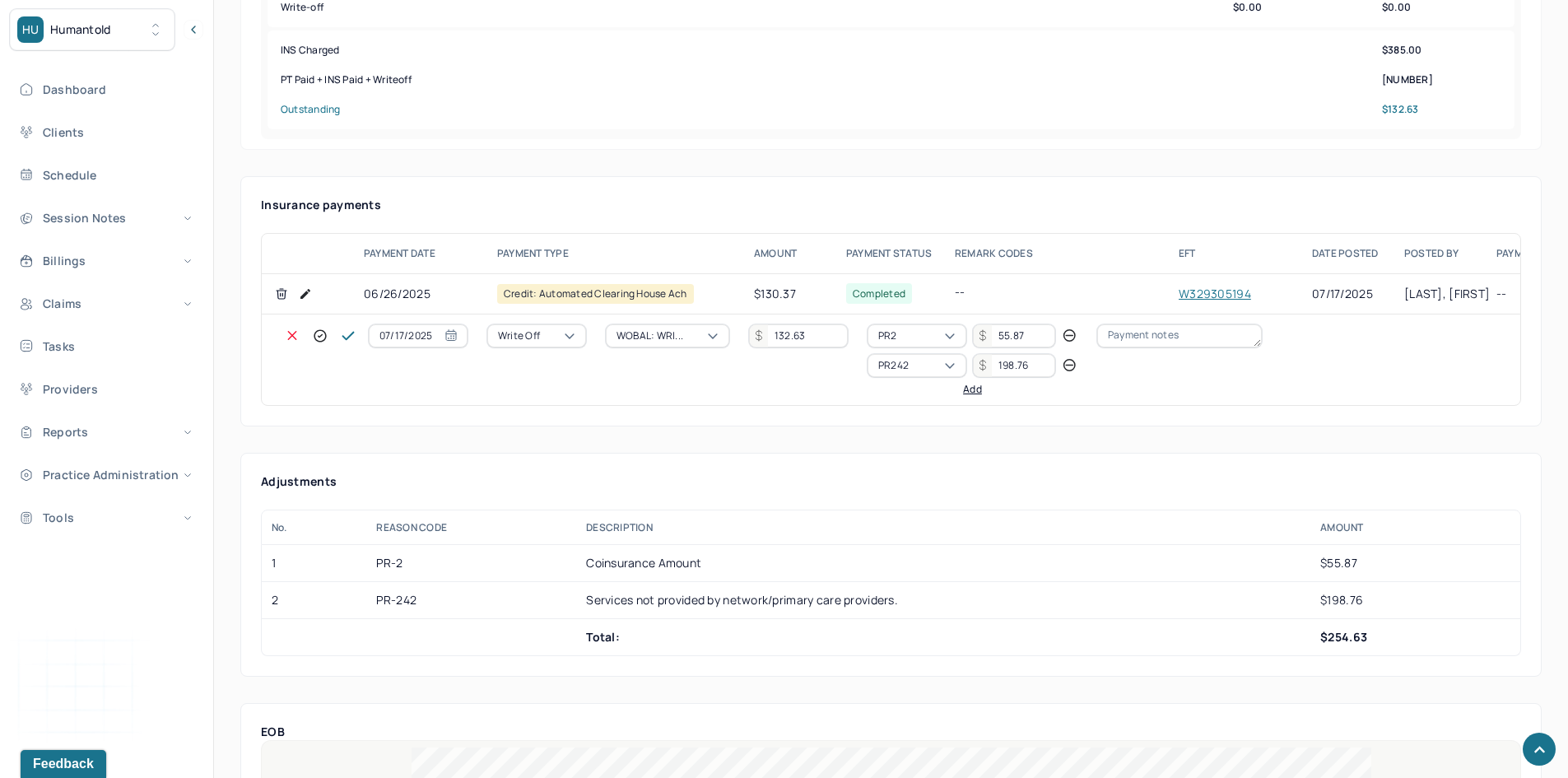 type on "198.76" 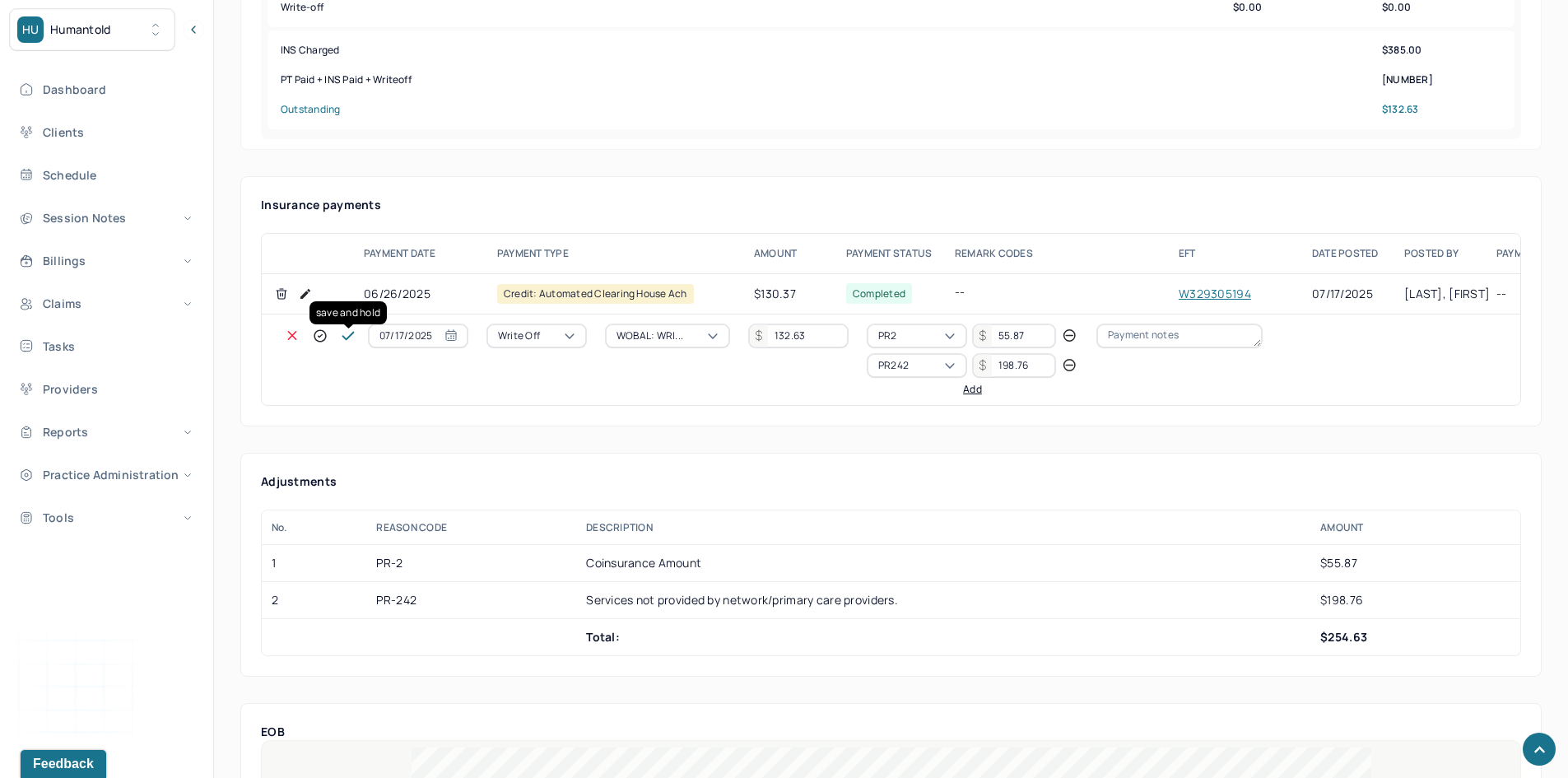 click 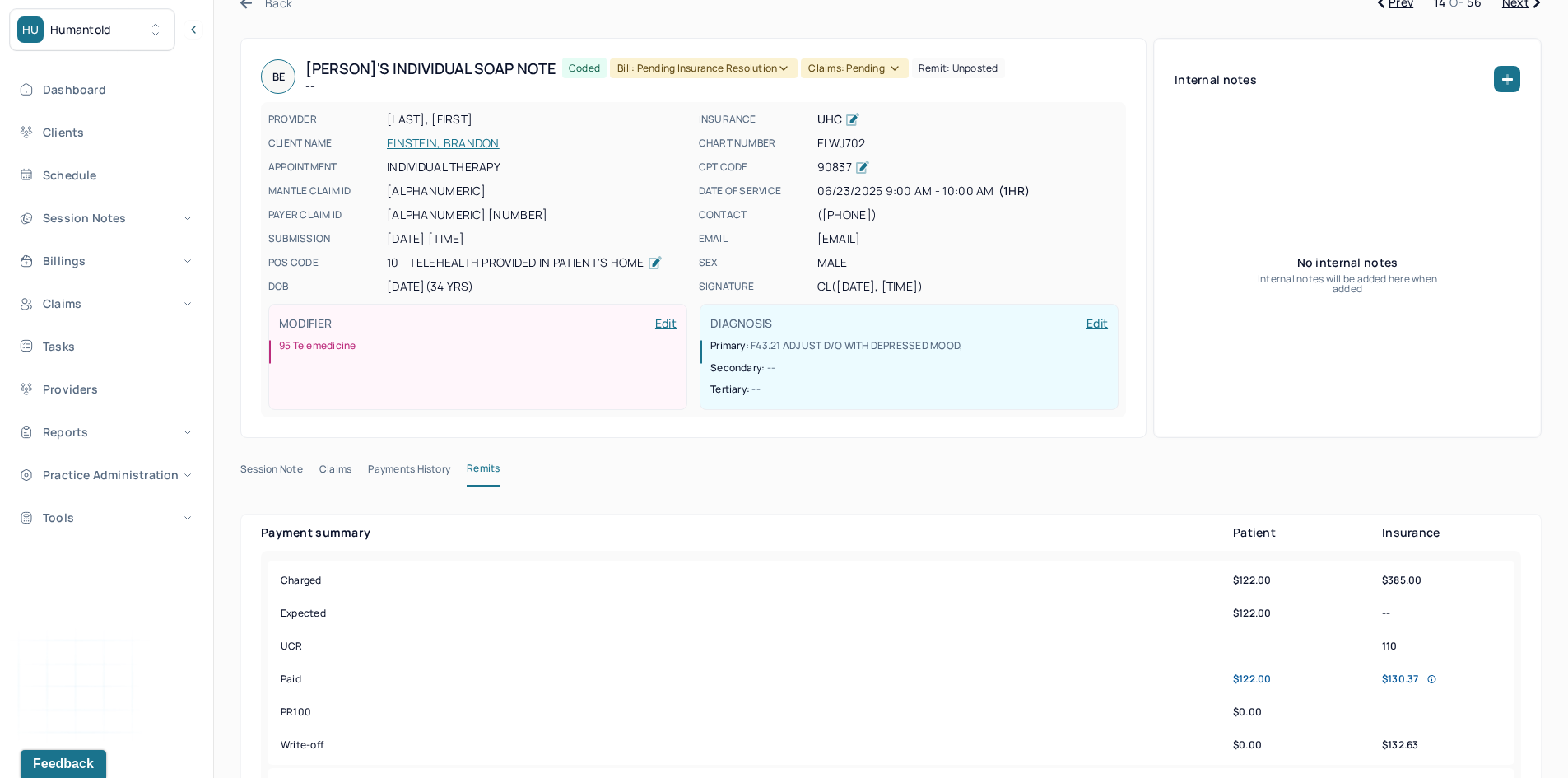 scroll, scrollTop: 0, scrollLeft: 0, axis: both 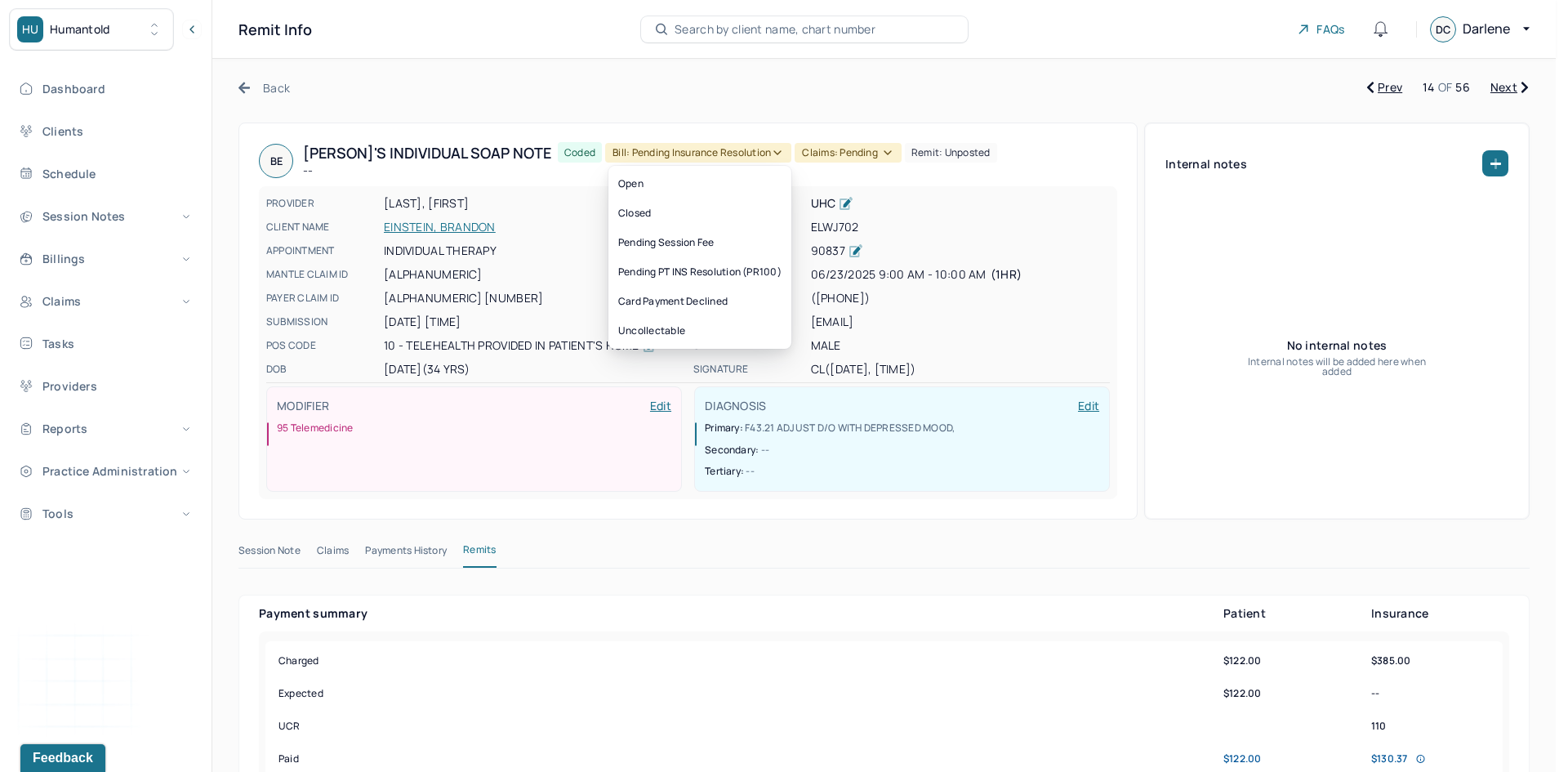 click on "Bill: Pending Insurance Resolution" at bounding box center [698, 153] 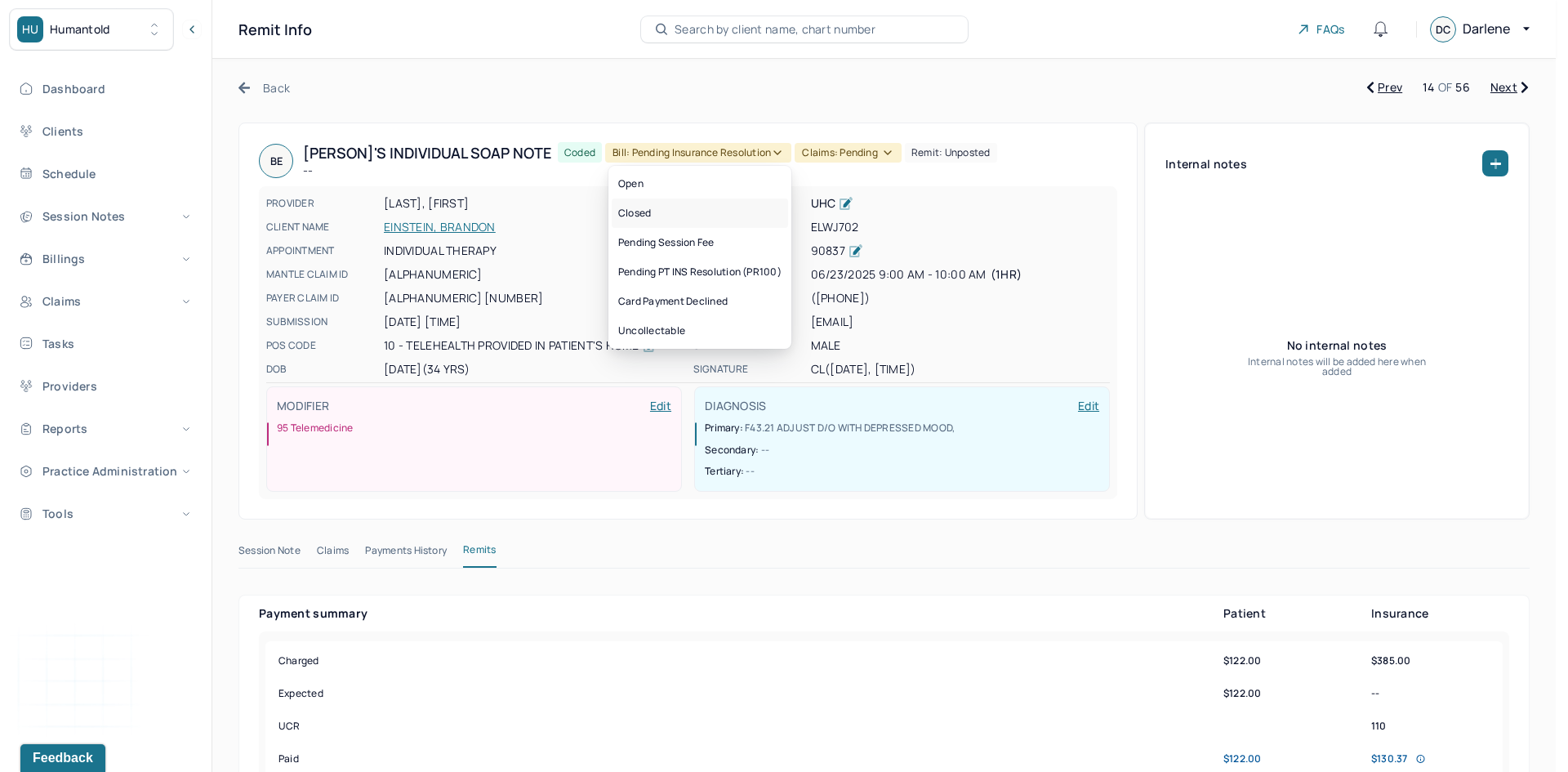 click on "Closed" at bounding box center (700, 213) 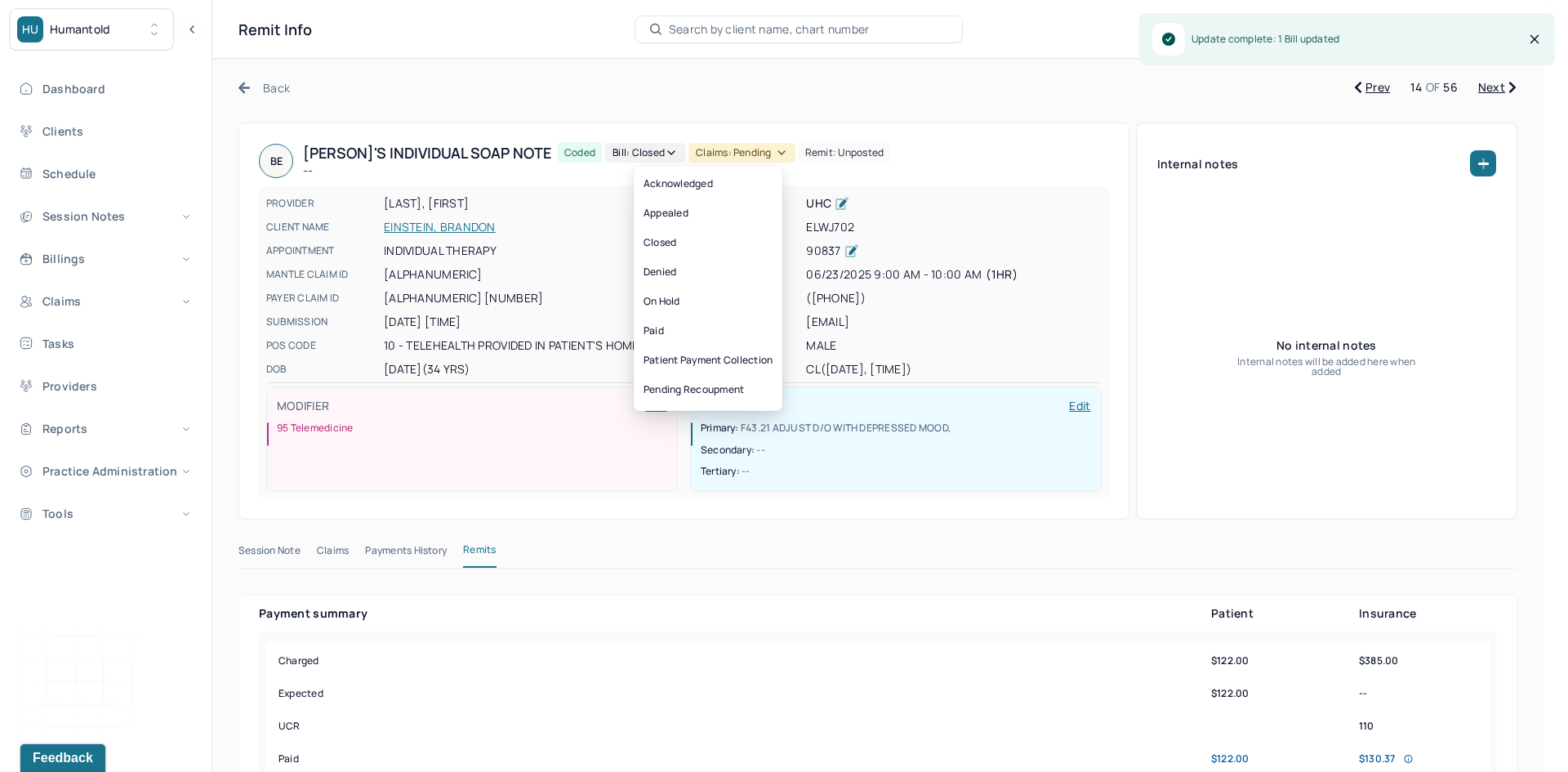 click on "Claims: pending" at bounding box center (742, 153) 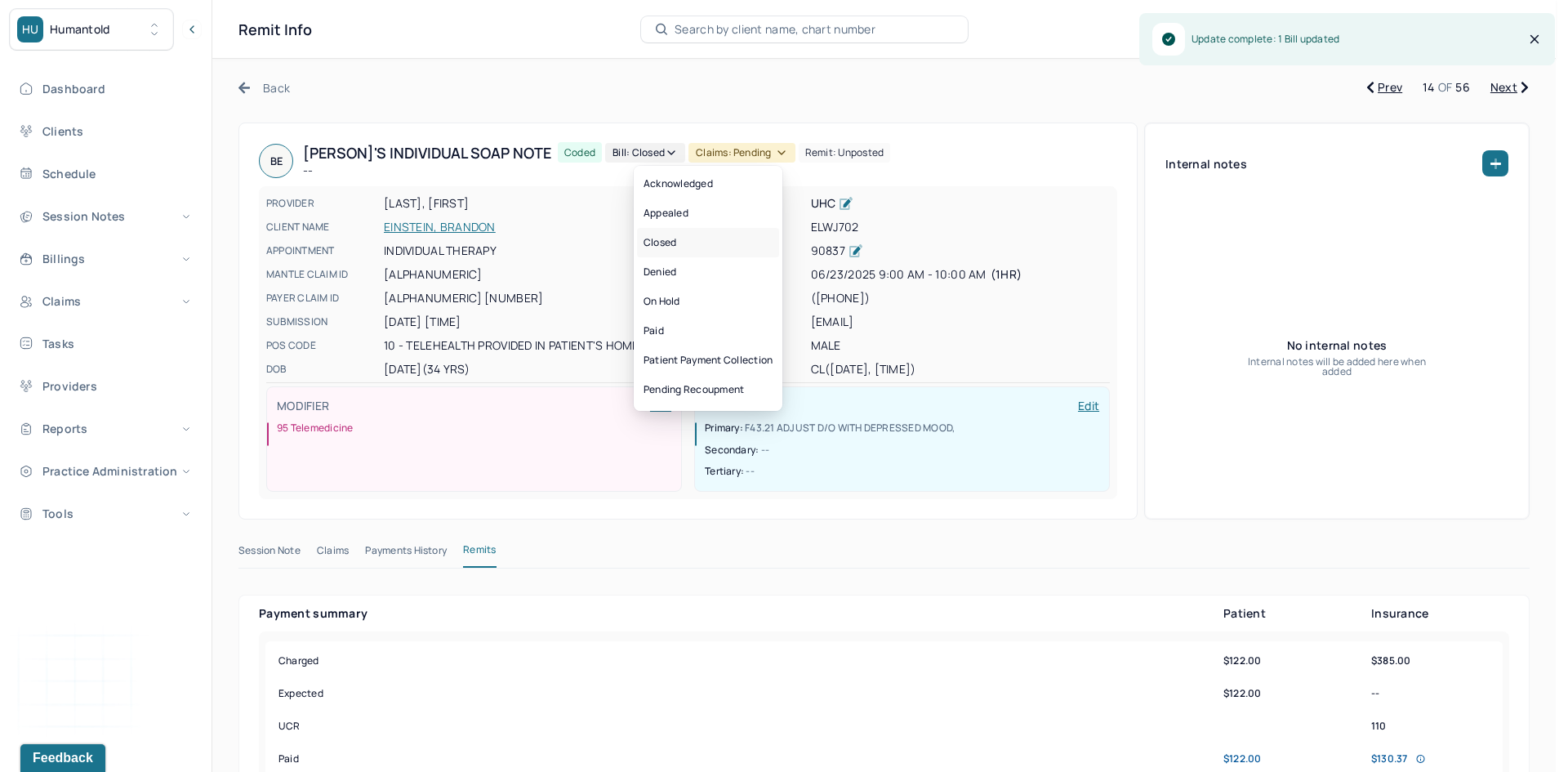 click on "Closed" at bounding box center [708, 243] 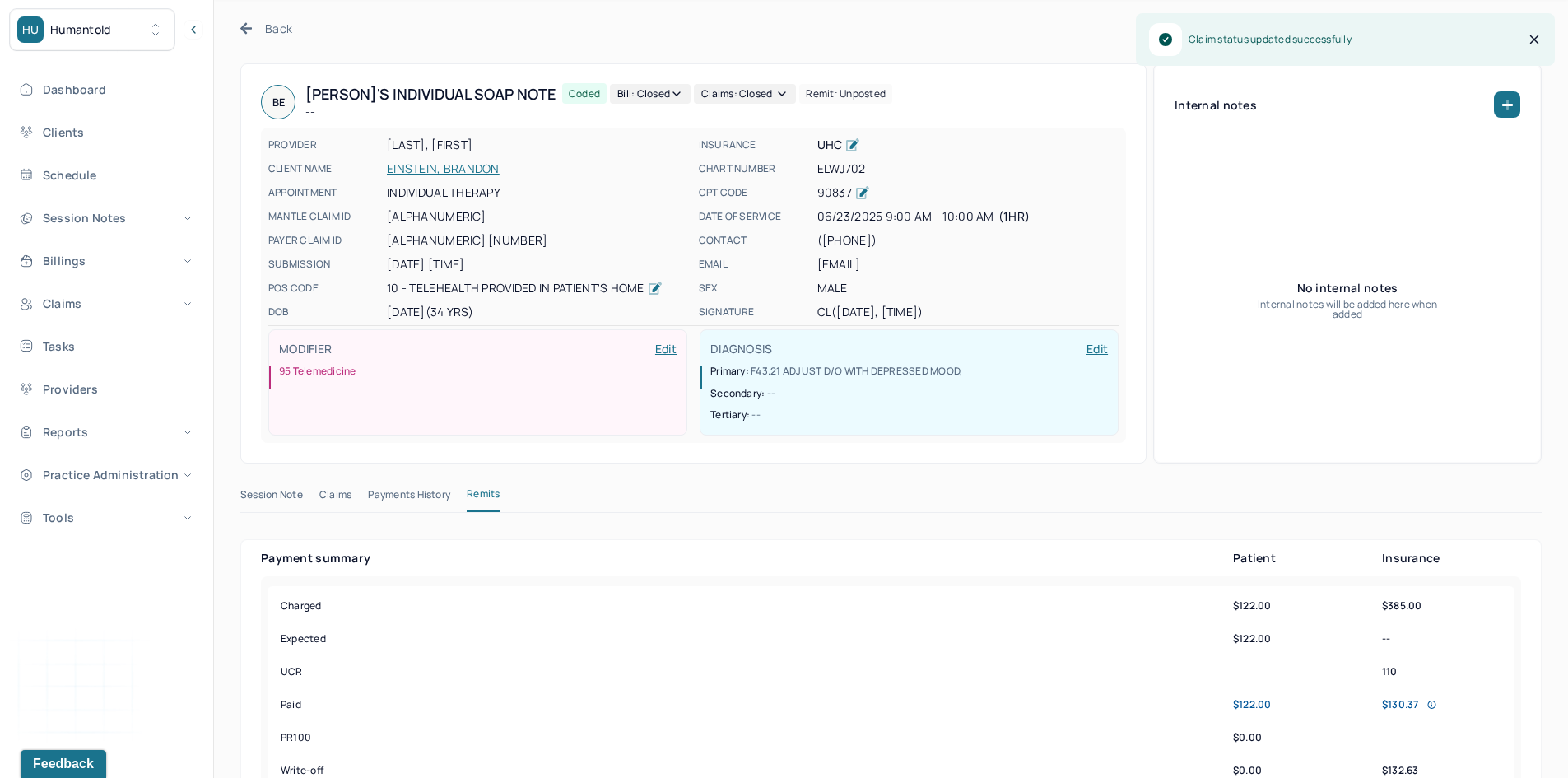 scroll, scrollTop: 0, scrollLeft: 0, axis: both 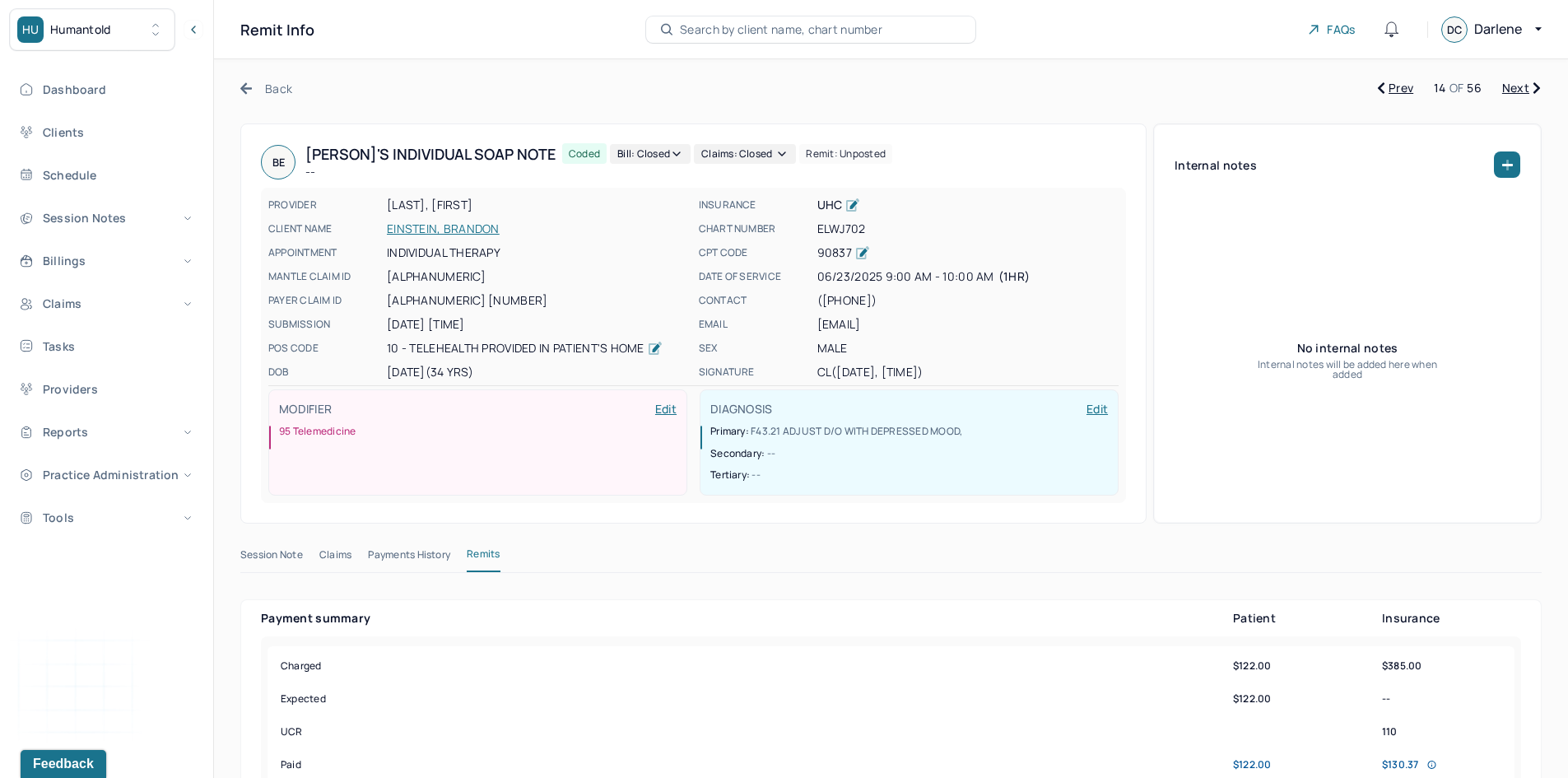 click on "Next" at bounding box center (1521, 88) 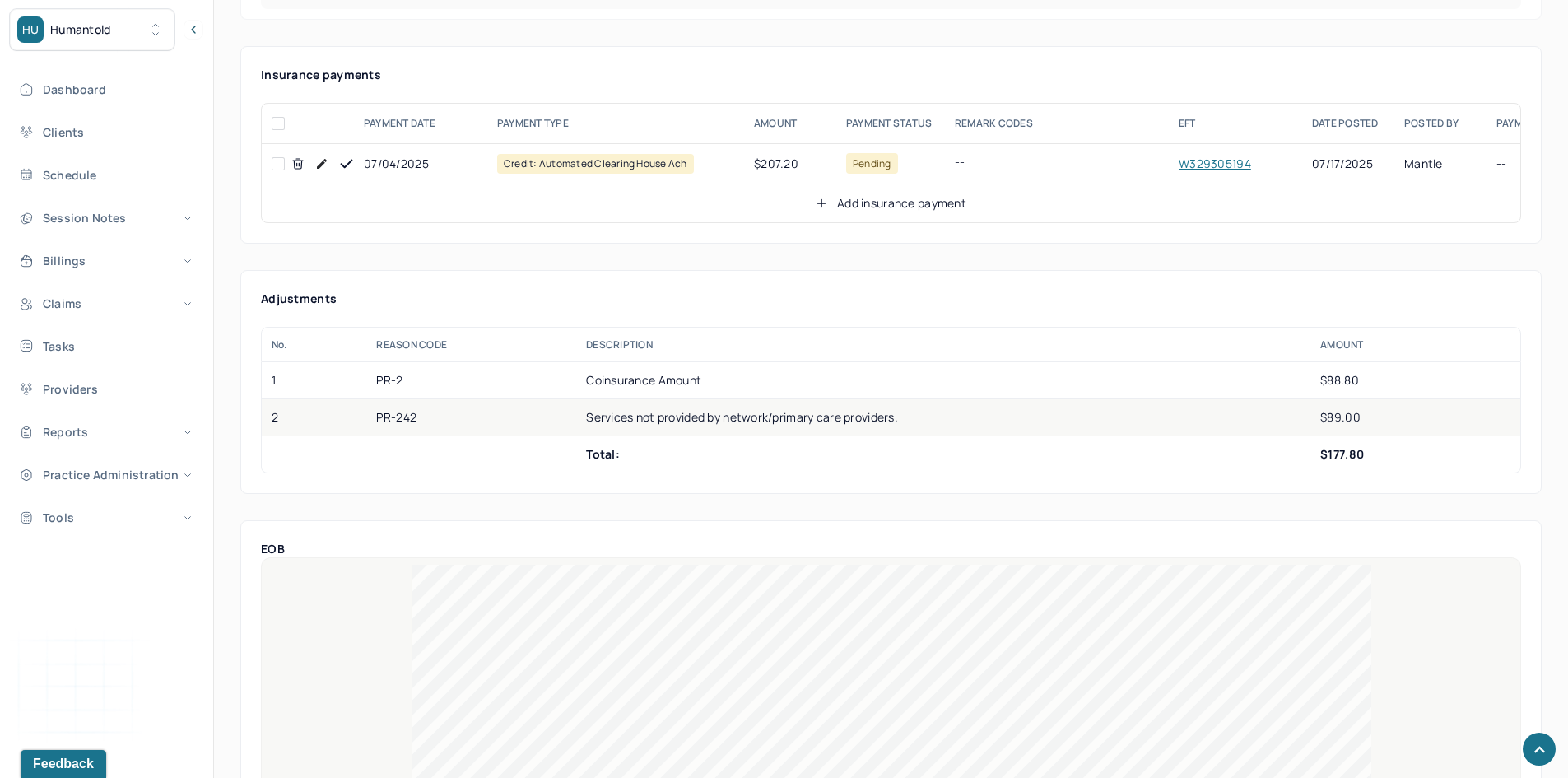 scroll, scrollTop: 988, scrollLeft: 0, axis: vertical 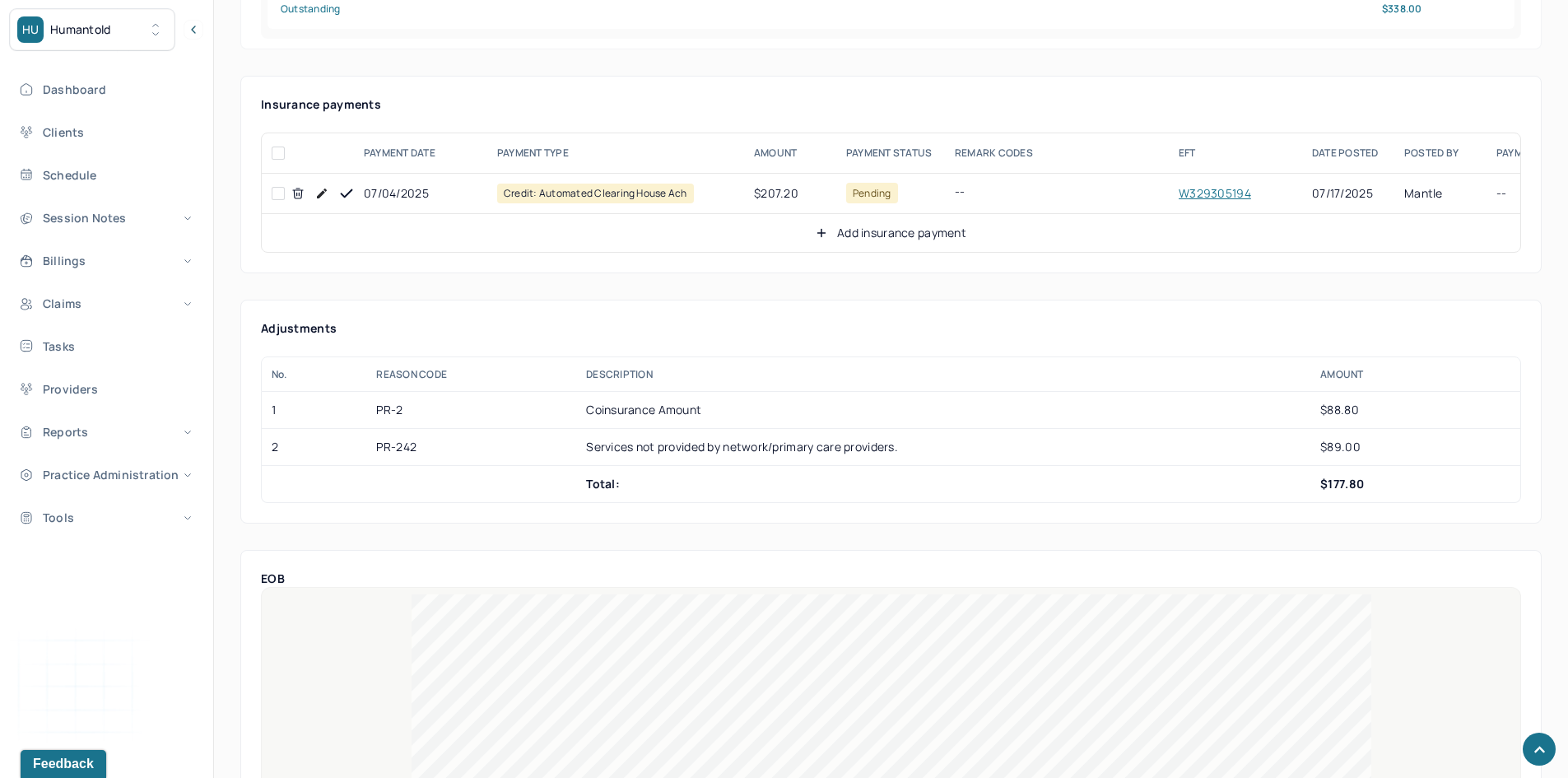click at bounding box center (278, 193) 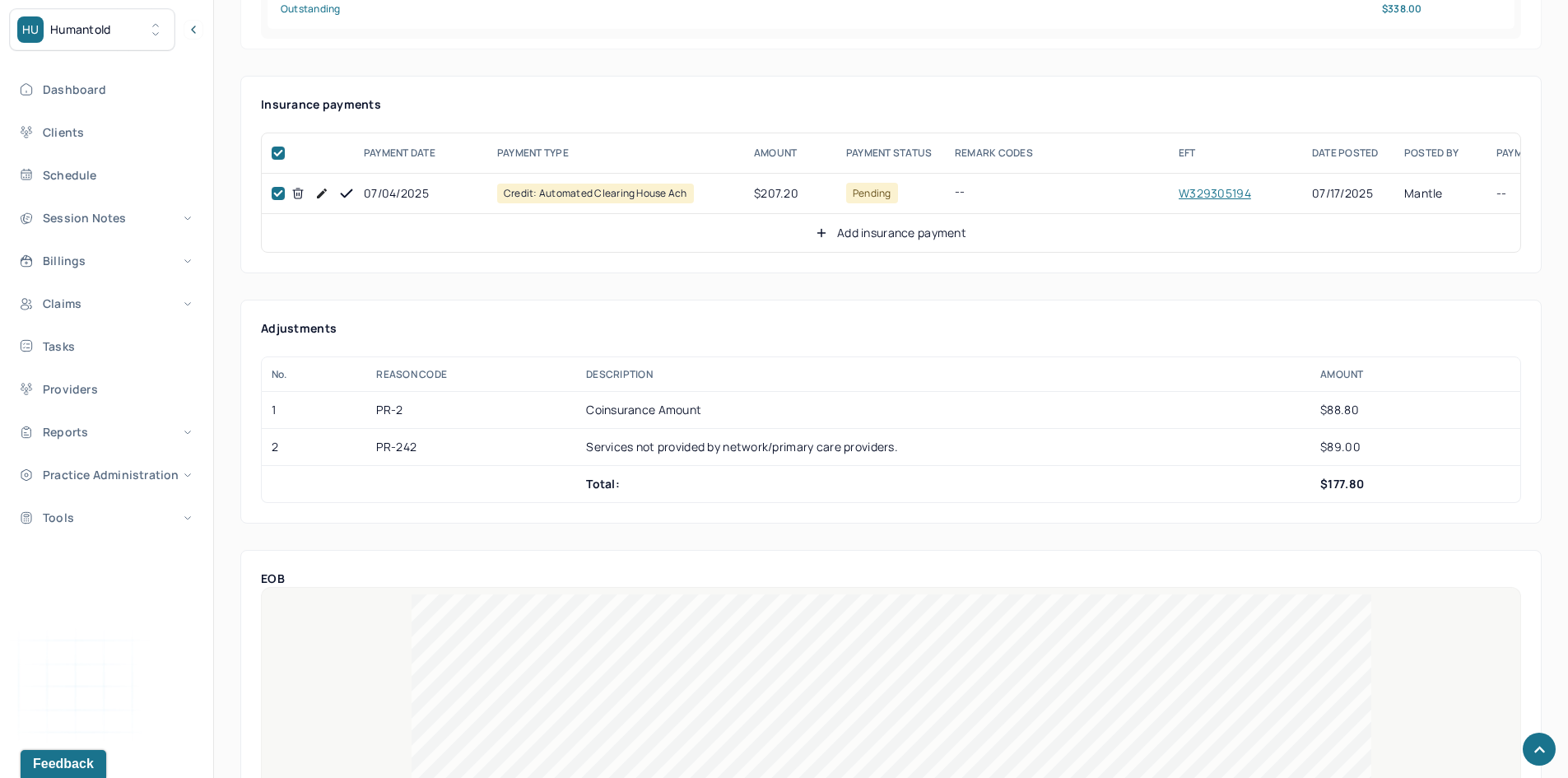 checkbox on "true" 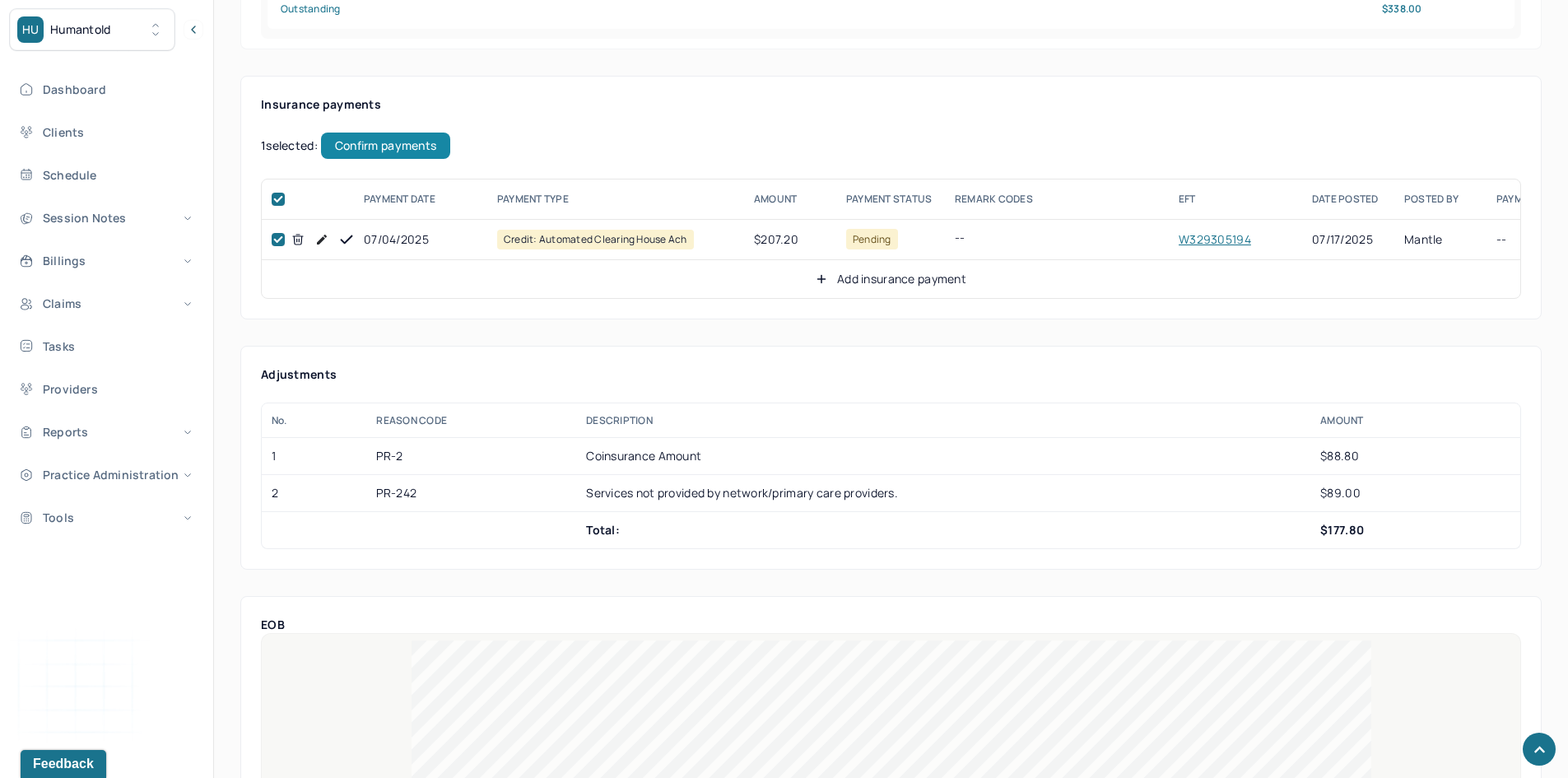 click on "Confirm payments" at bounding box center (385, 146) 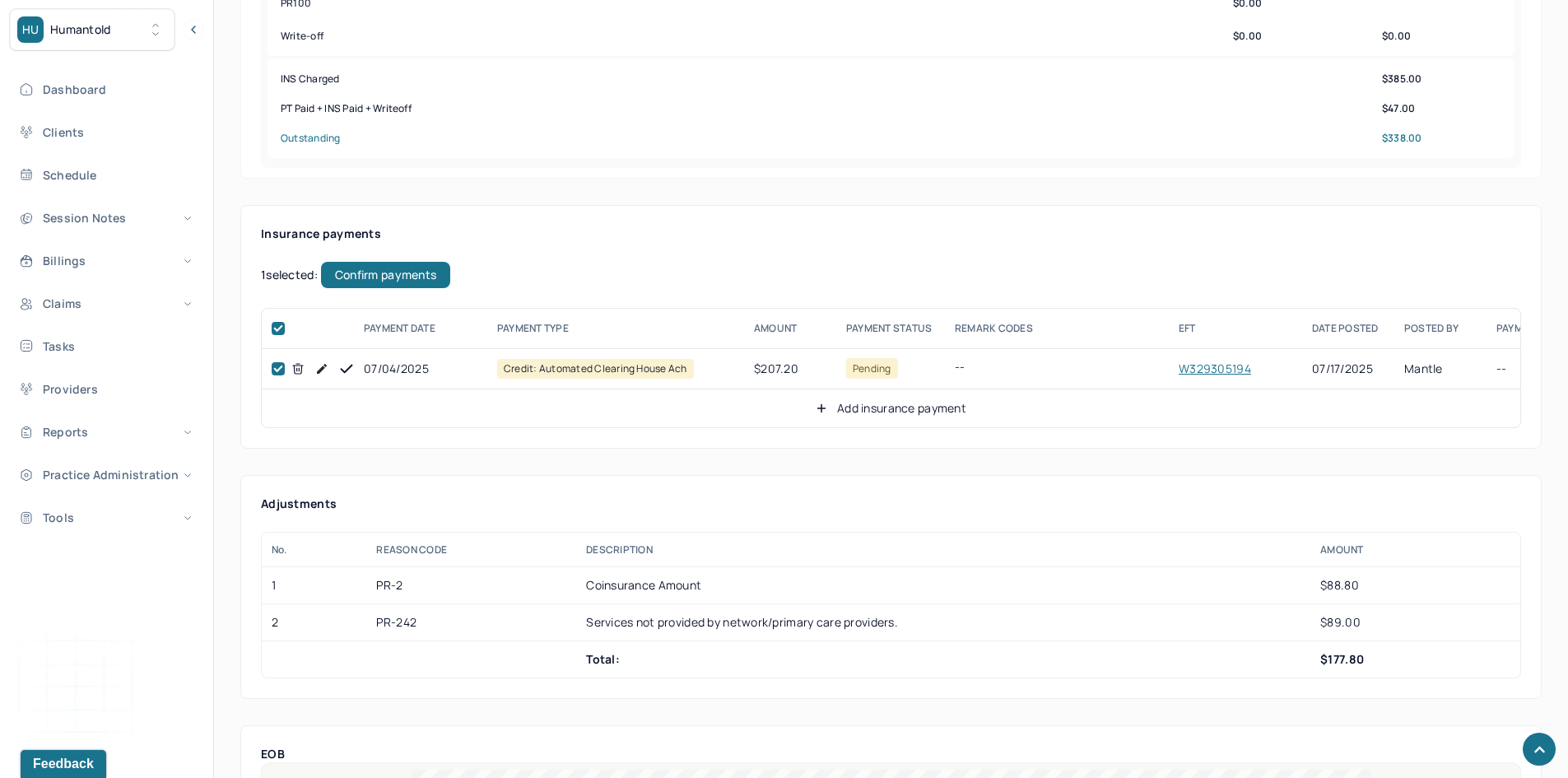 scroll, scrollTop: 576, scrollLeft: 0, axis: vertical 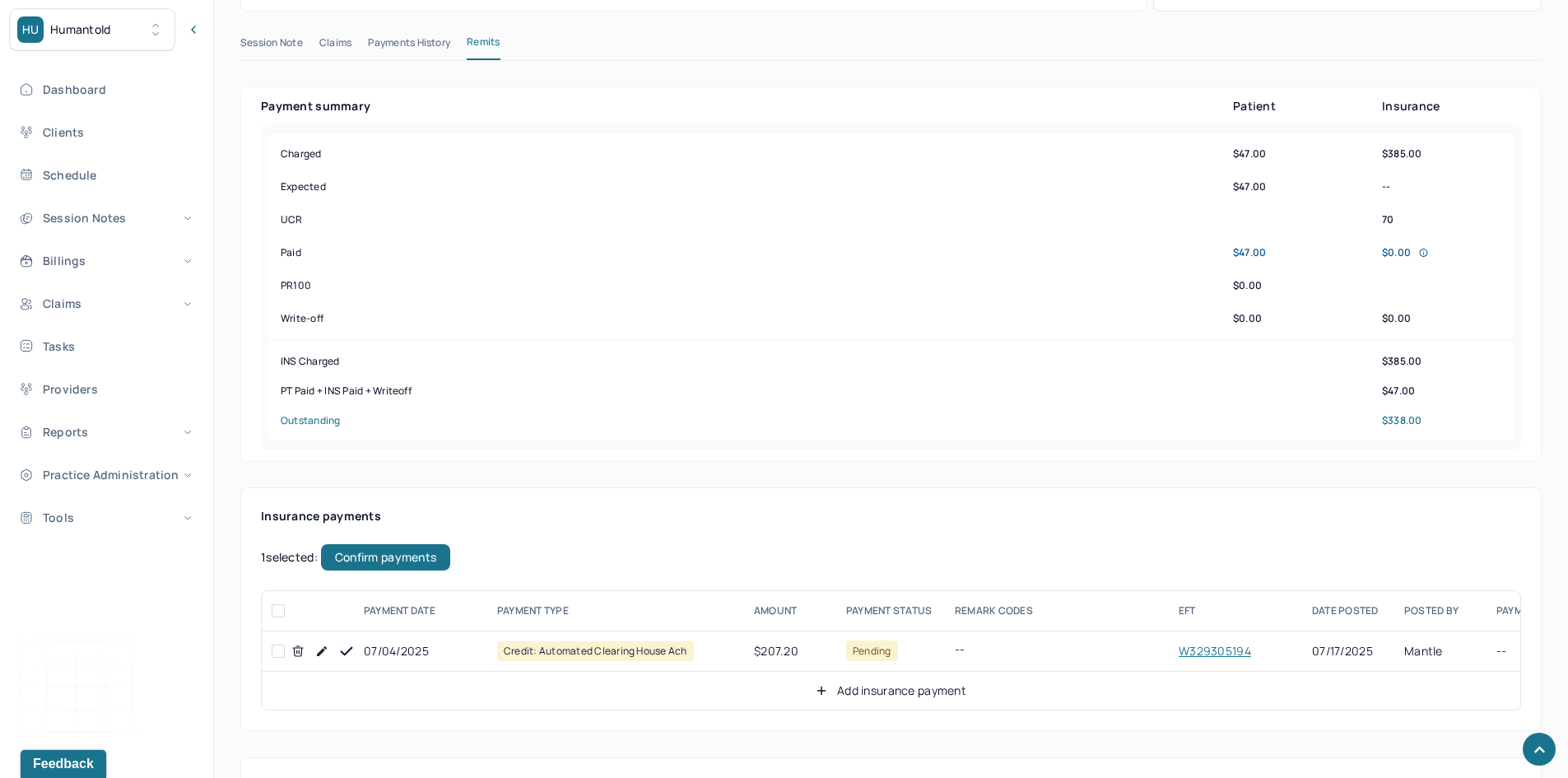checkbox on "false" 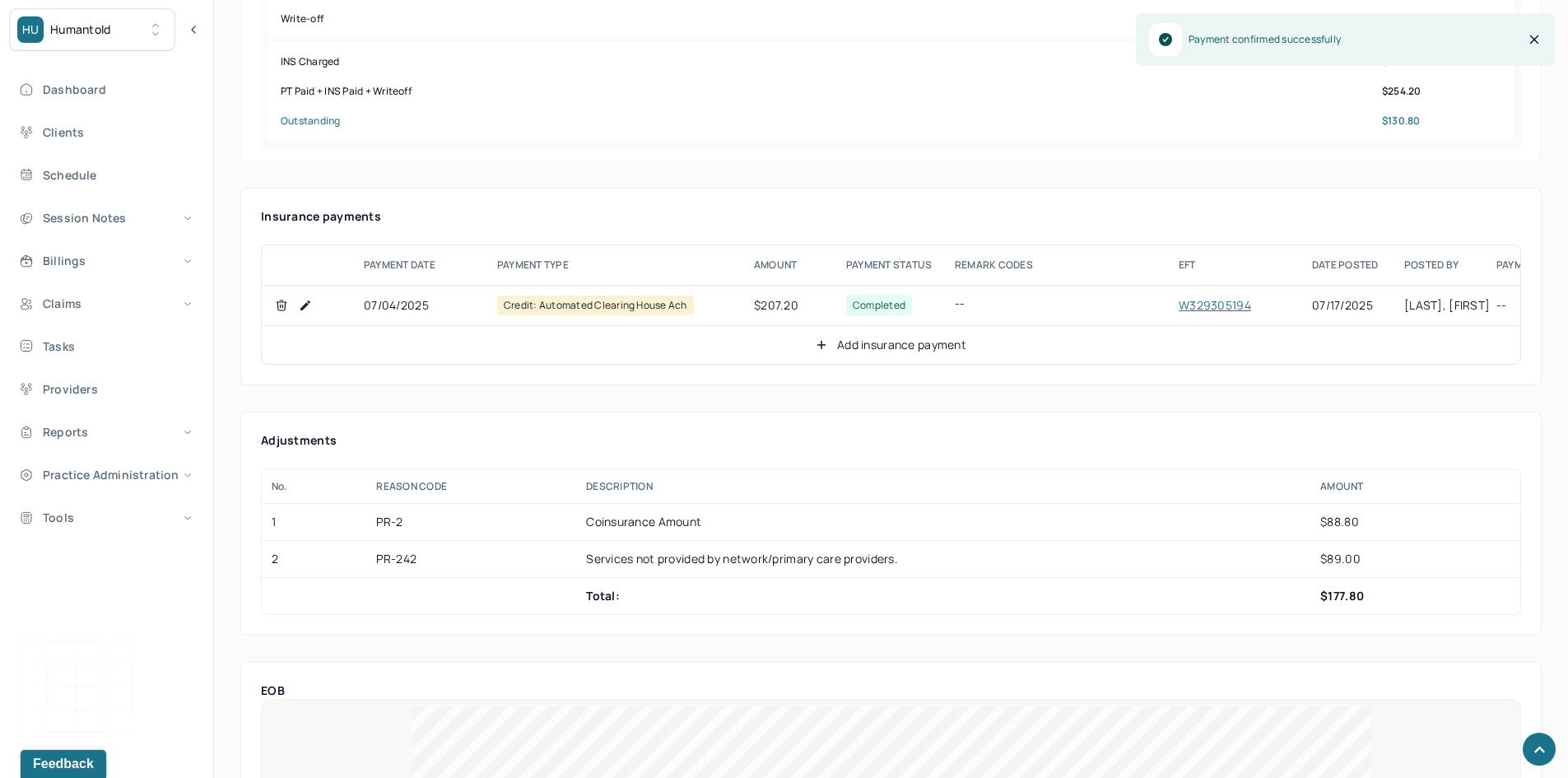 scroll, scrollTop: 906, scrollLeft: 0, axis: vertical 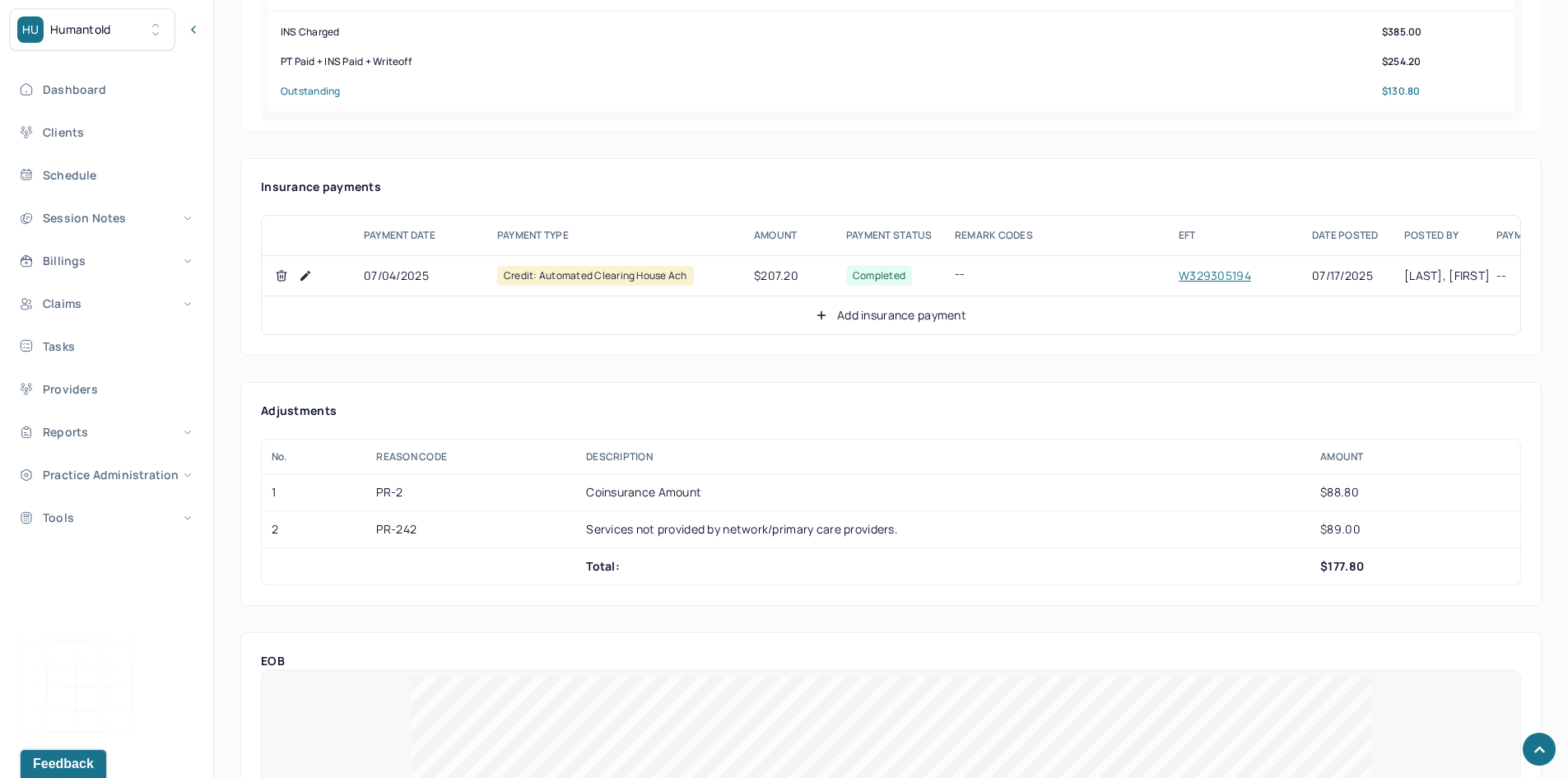 click 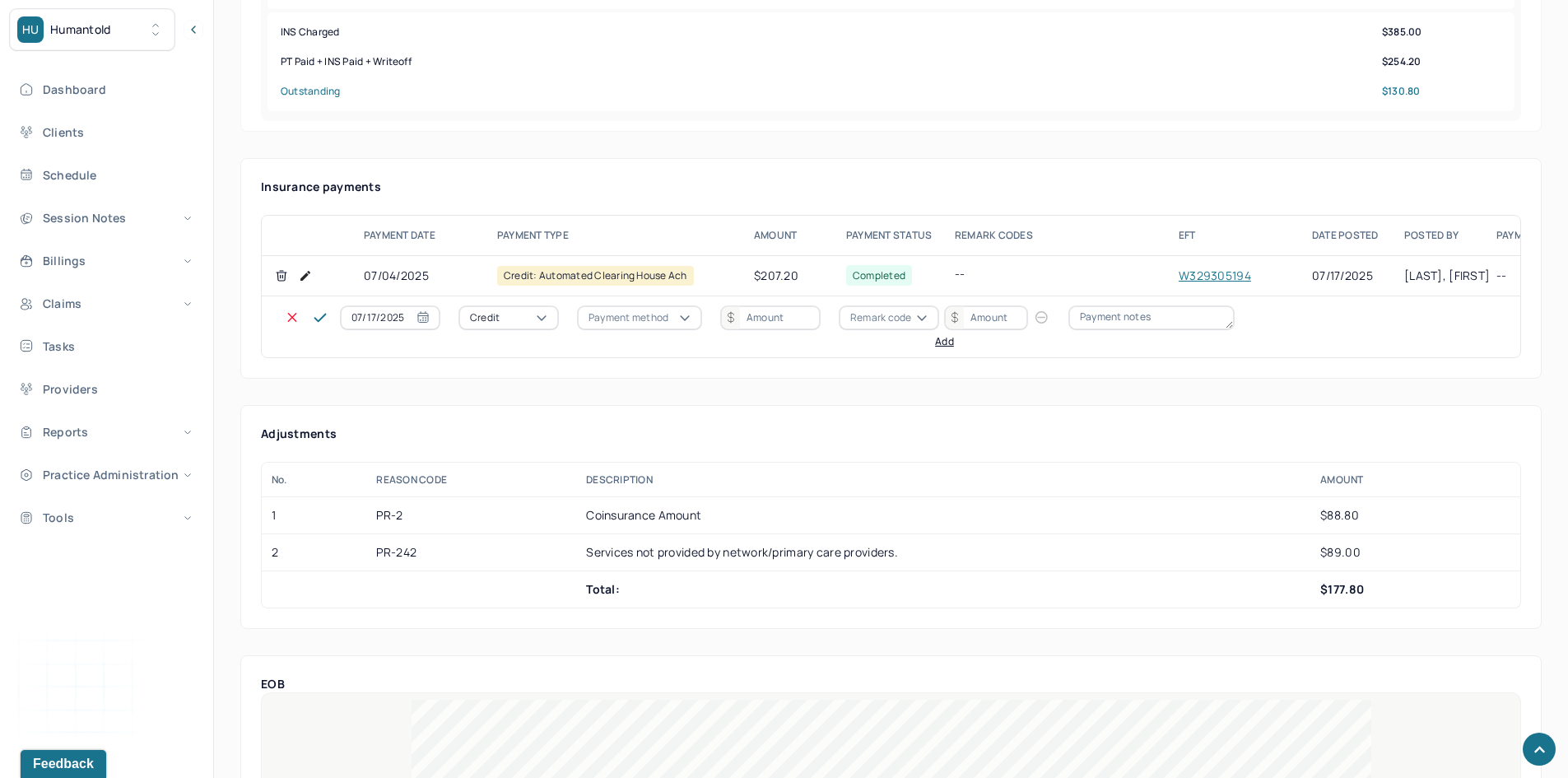 click on "Credit" at bounding box center (509, 318) 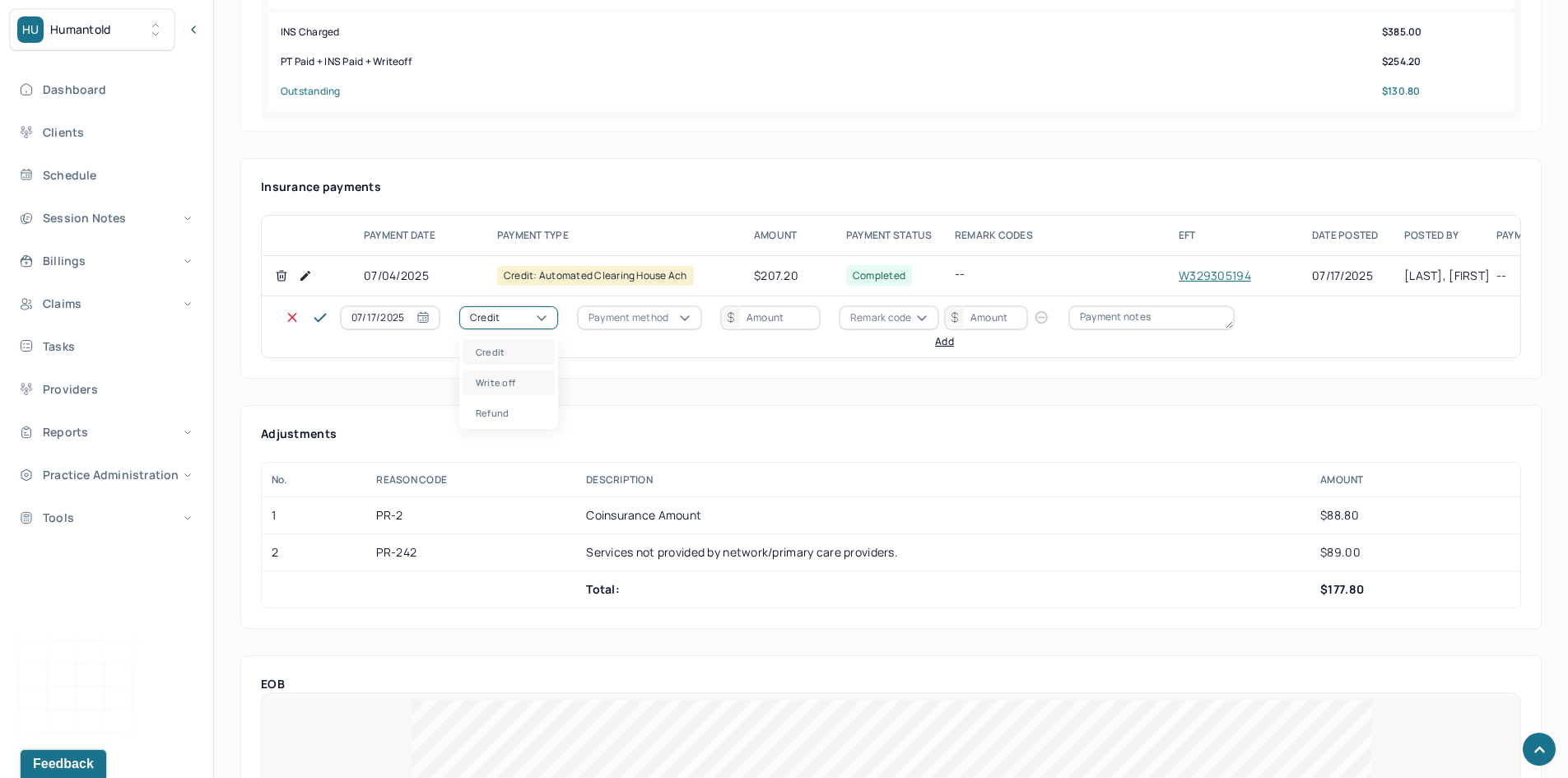 click on "Write off" at bounding box center [509, 382] 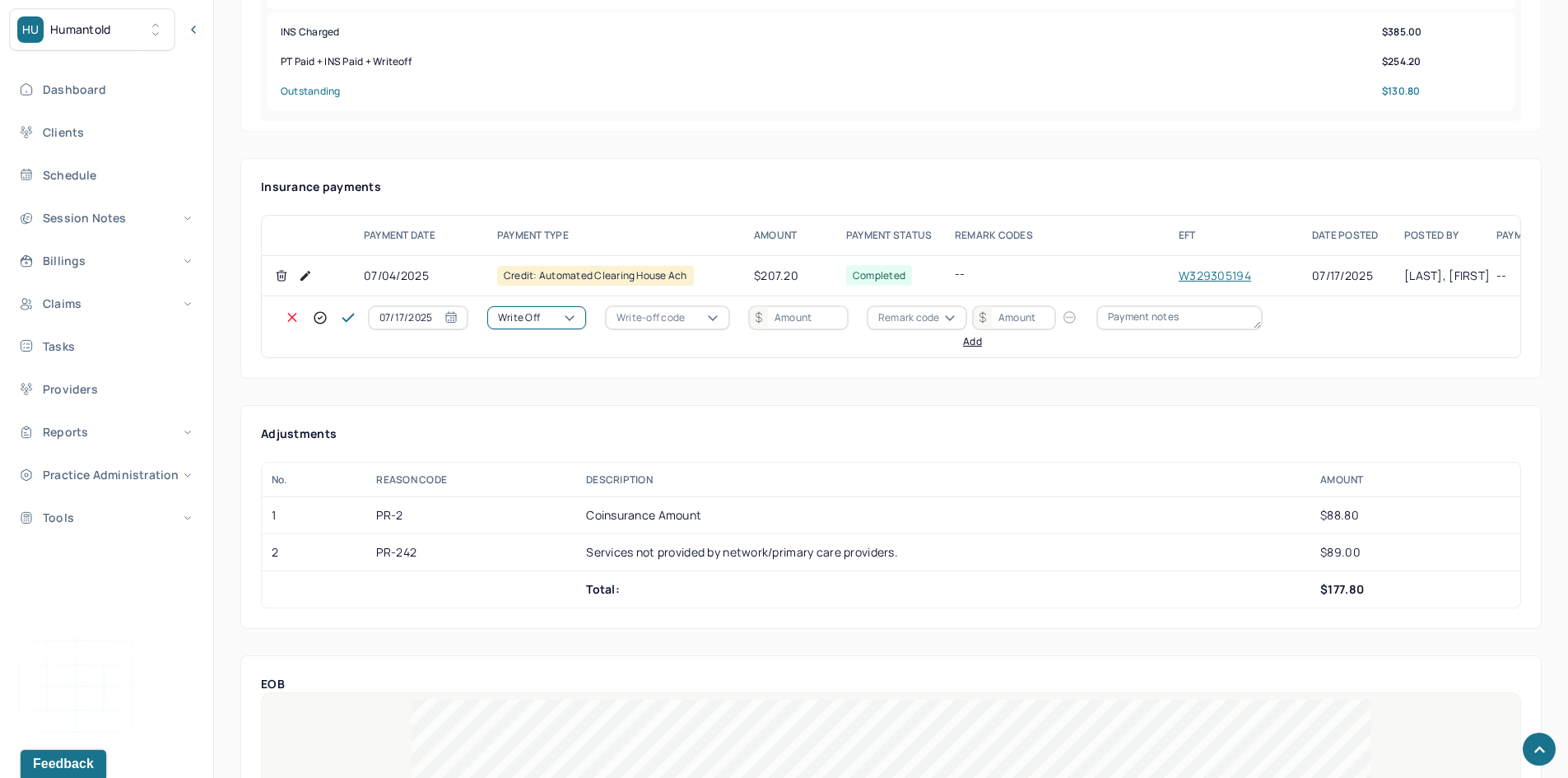 click on "Write-off code" at bounding box center [650, 318] 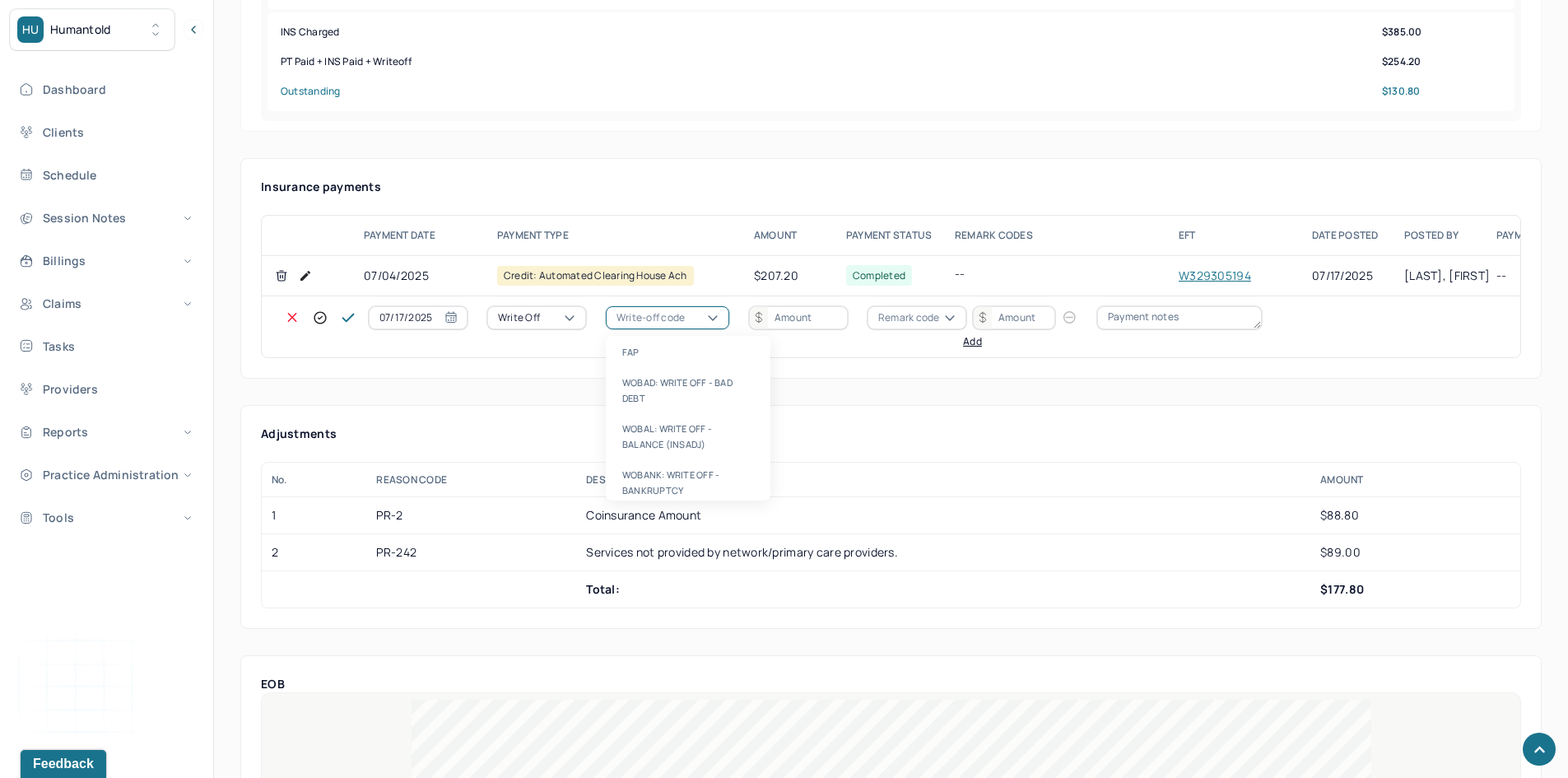 drag, startPoint x: 667, startPoint y: 439, endPoint x: 744, endPoint y: 387, distance: 92.91394 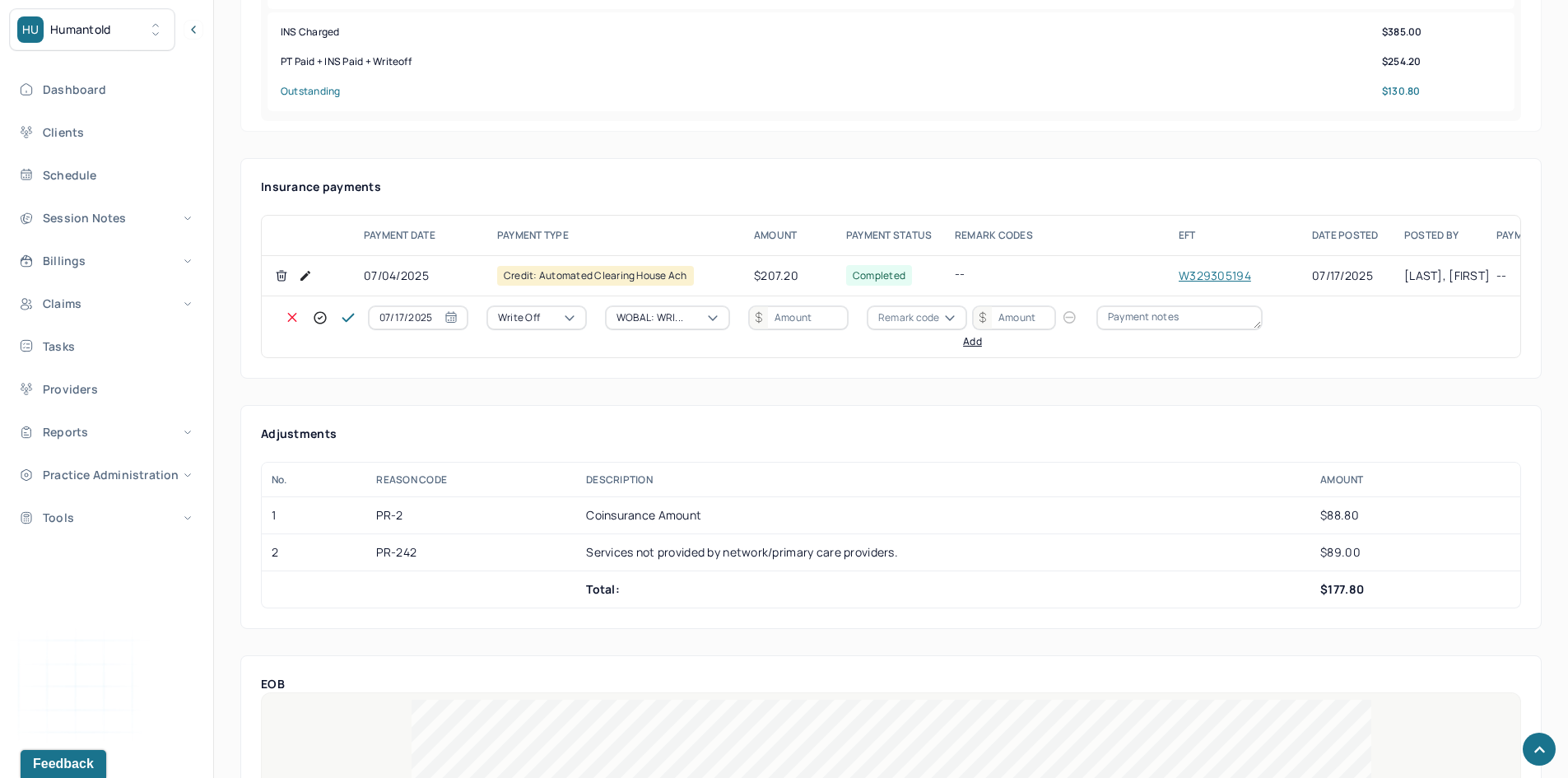 click at bounding box center [798, 318] 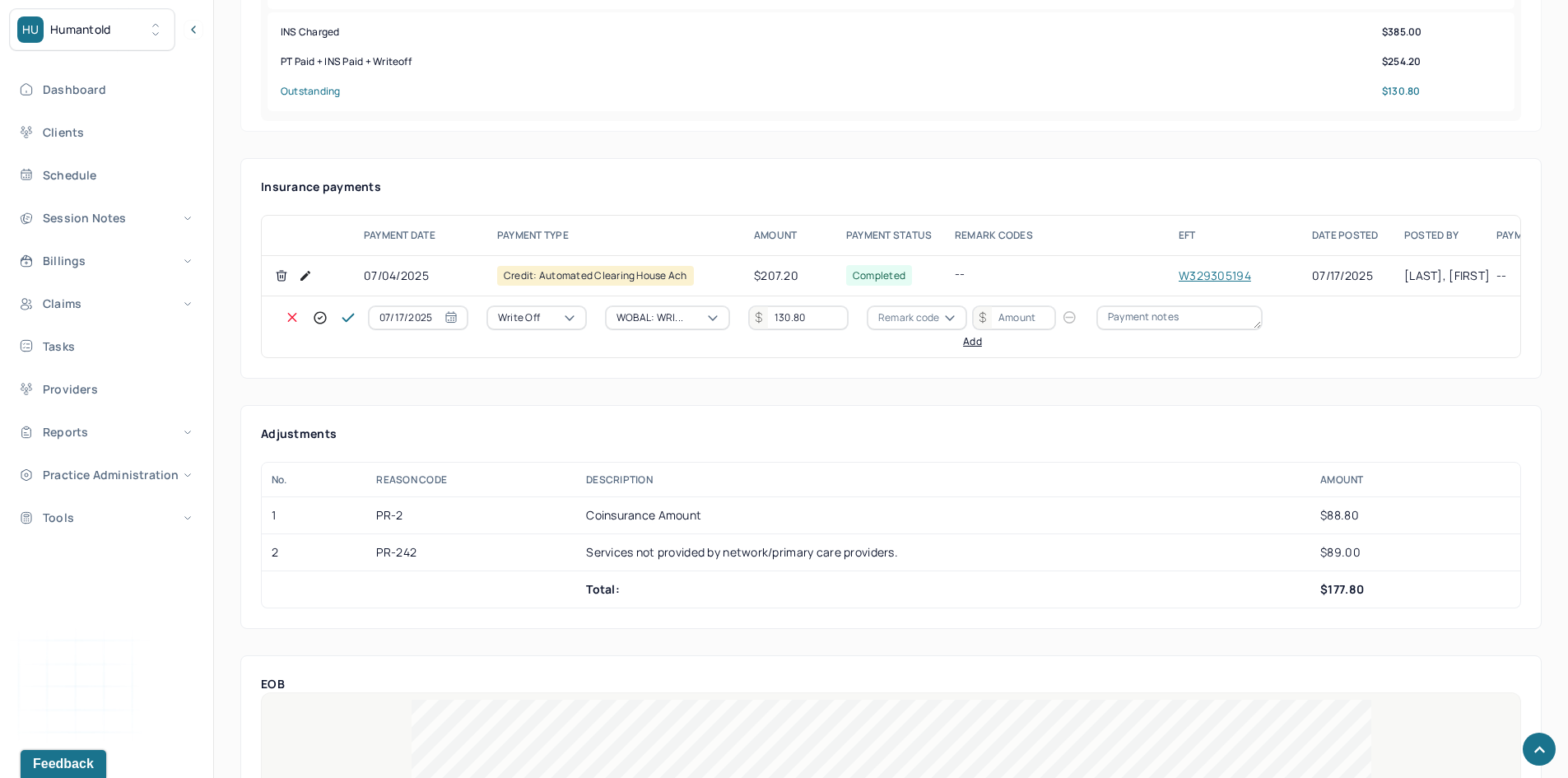 type on "130.80" 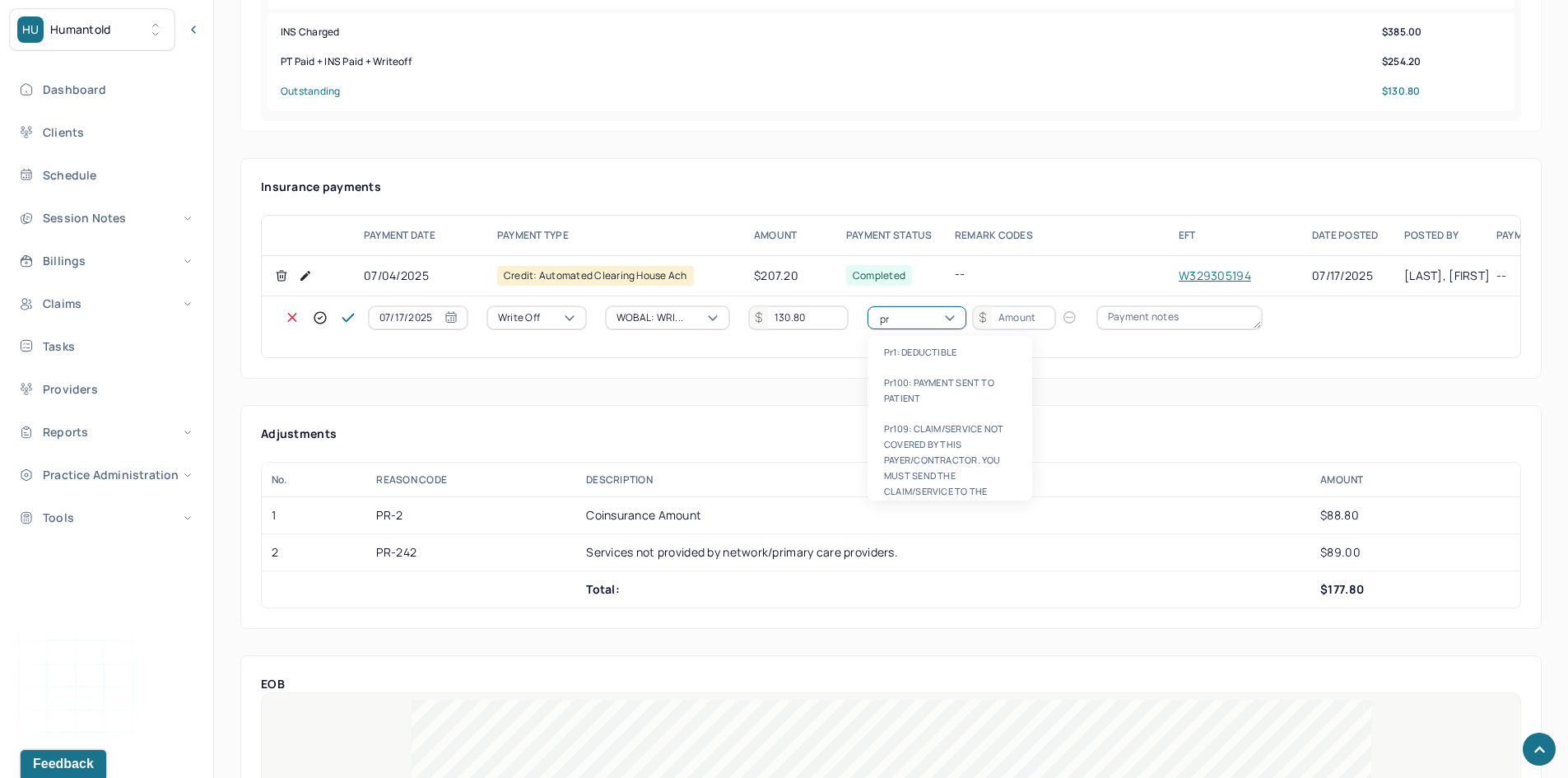 type on "pr2" 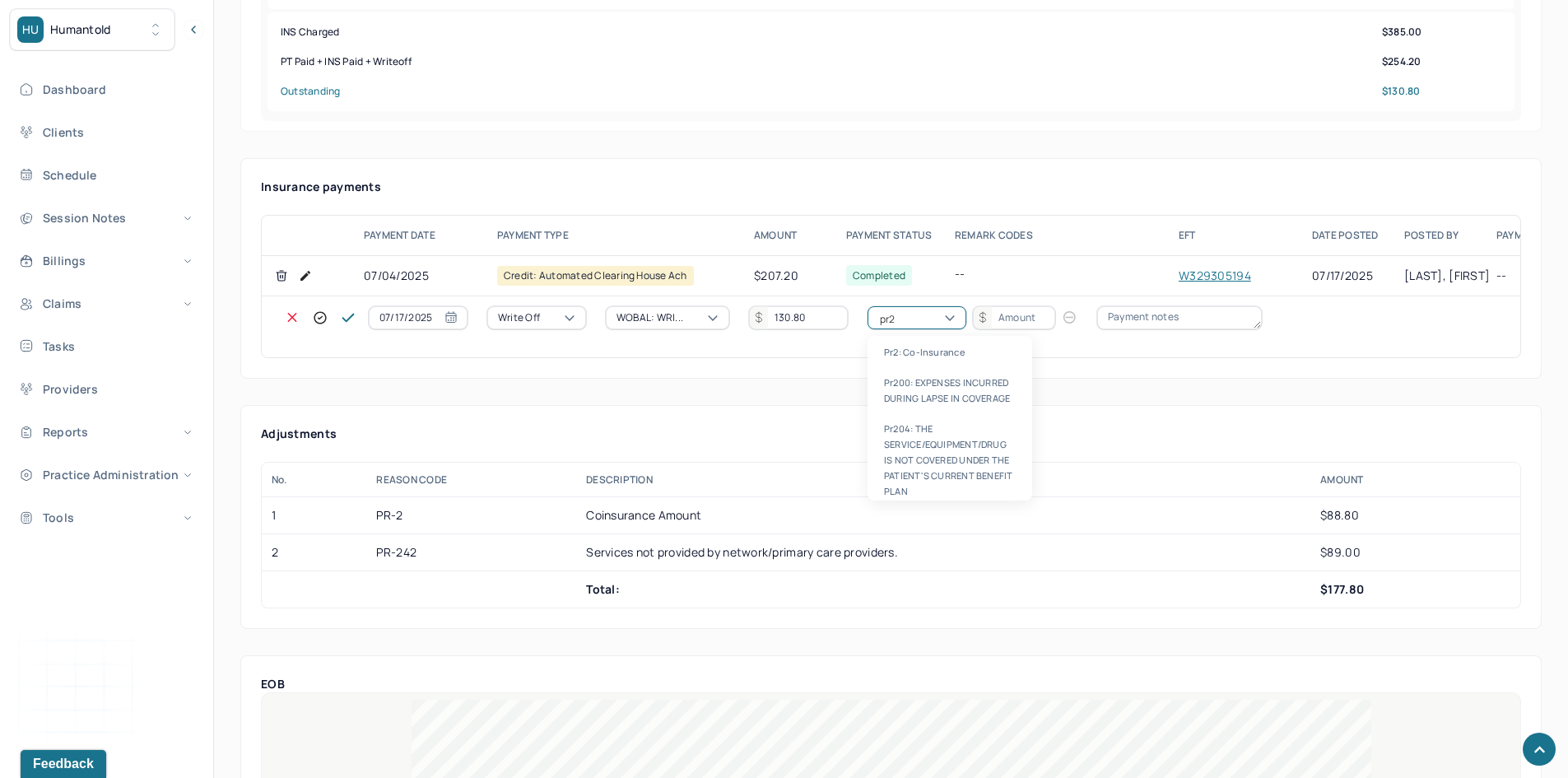 type 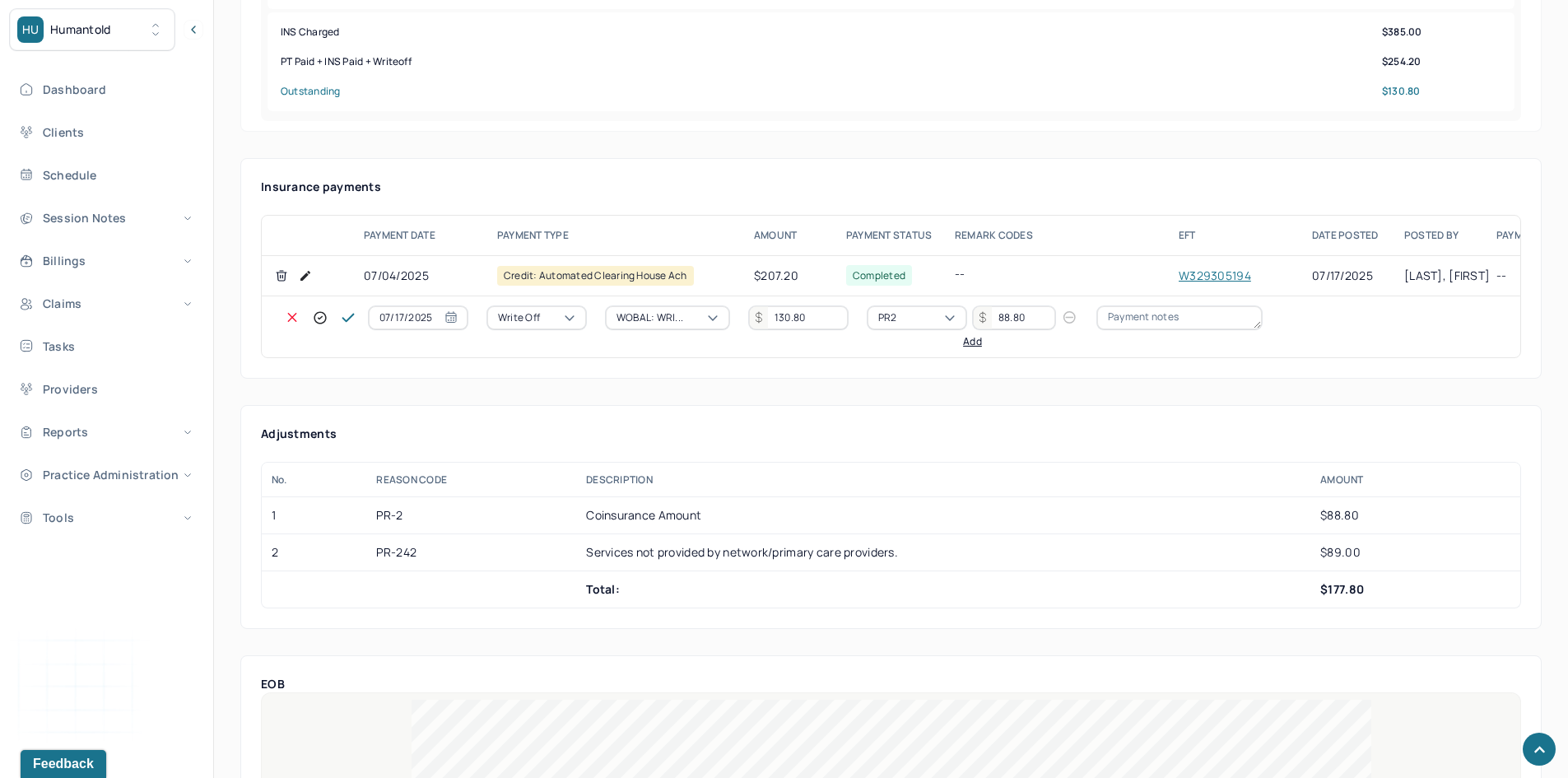 type on "88.80" 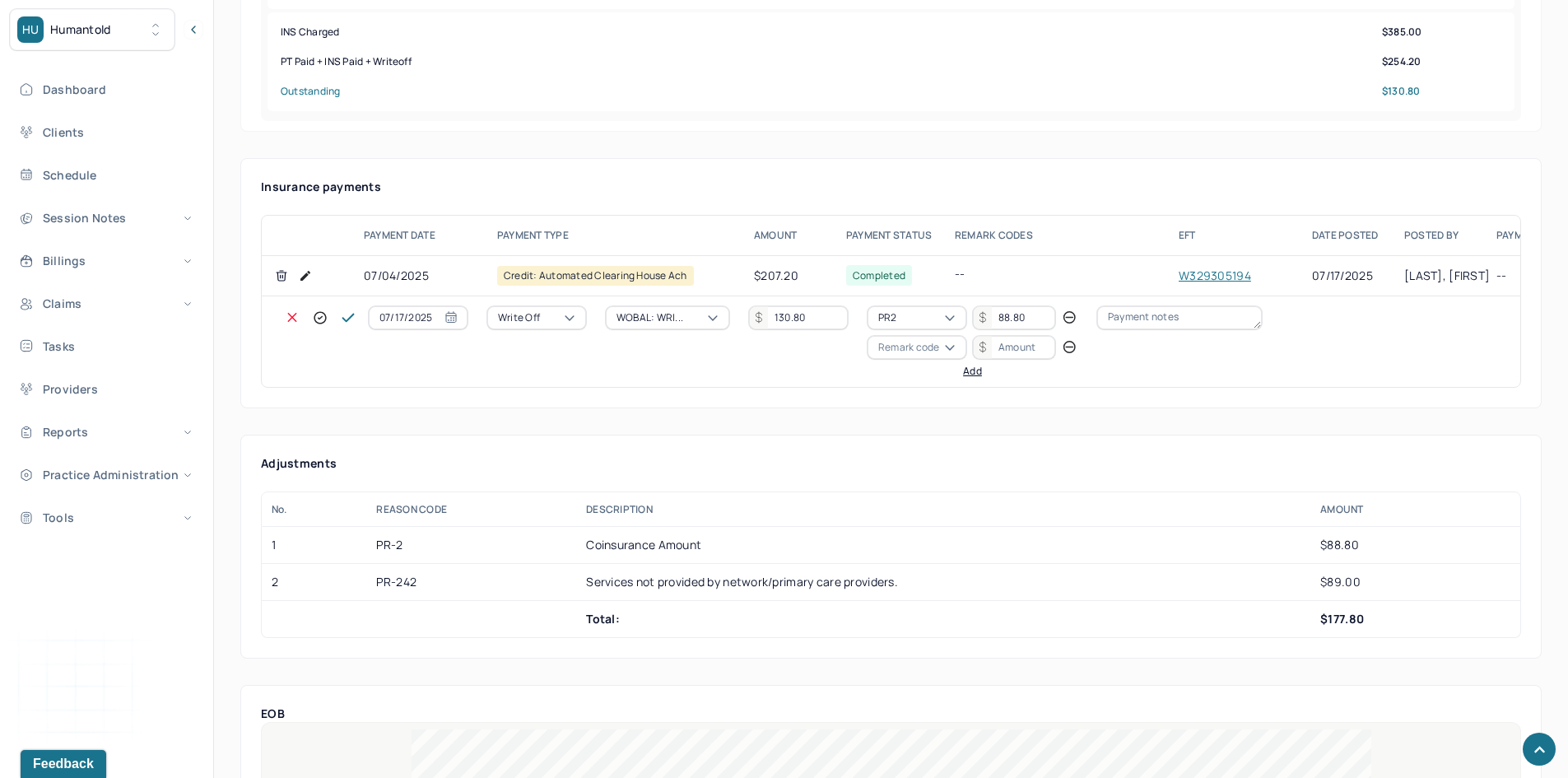 click on "Remark code" at bounding box center (909, 347) 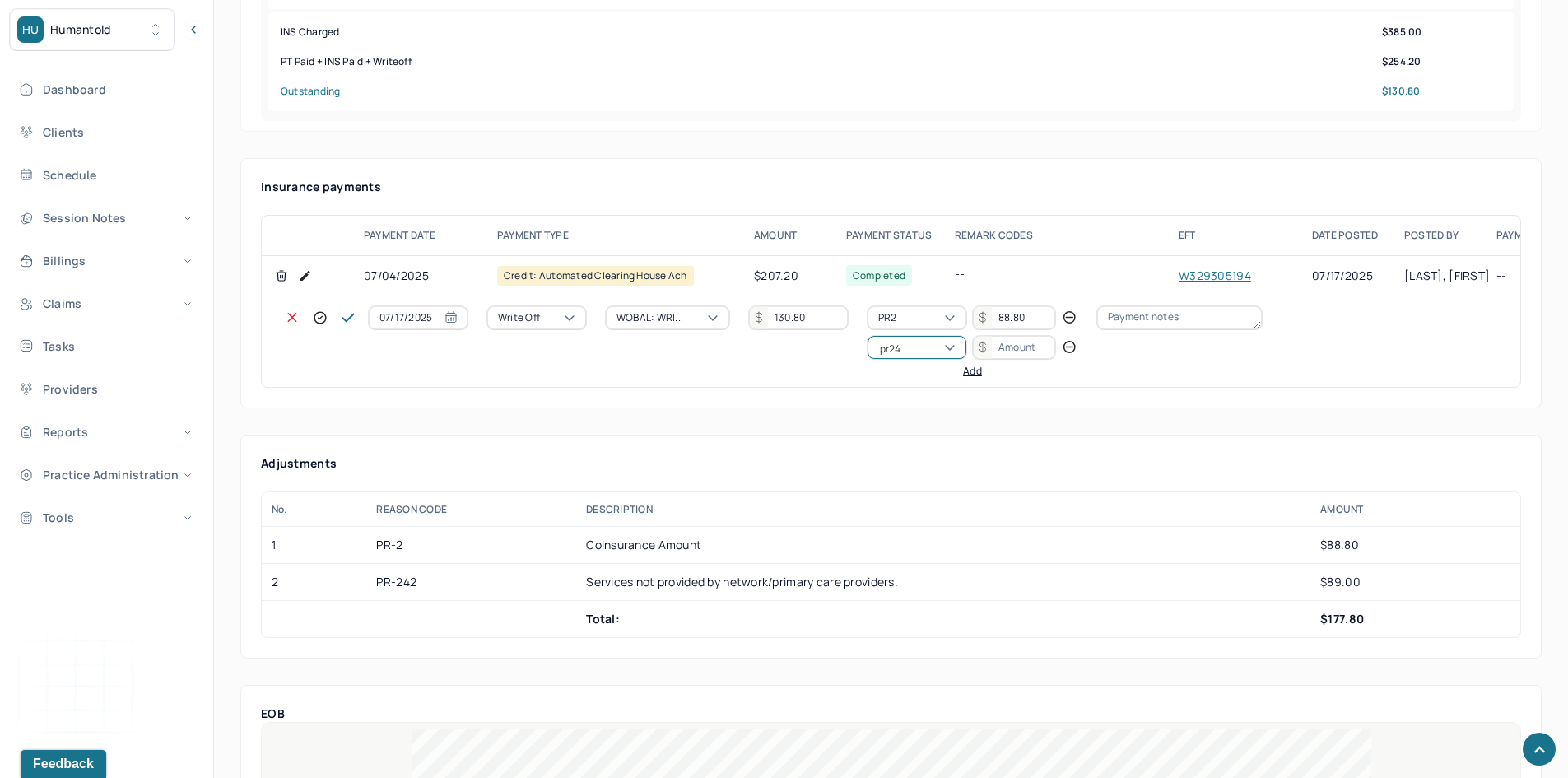 scroll, scrollTop: 0, scrollLeft: 0, axis: both 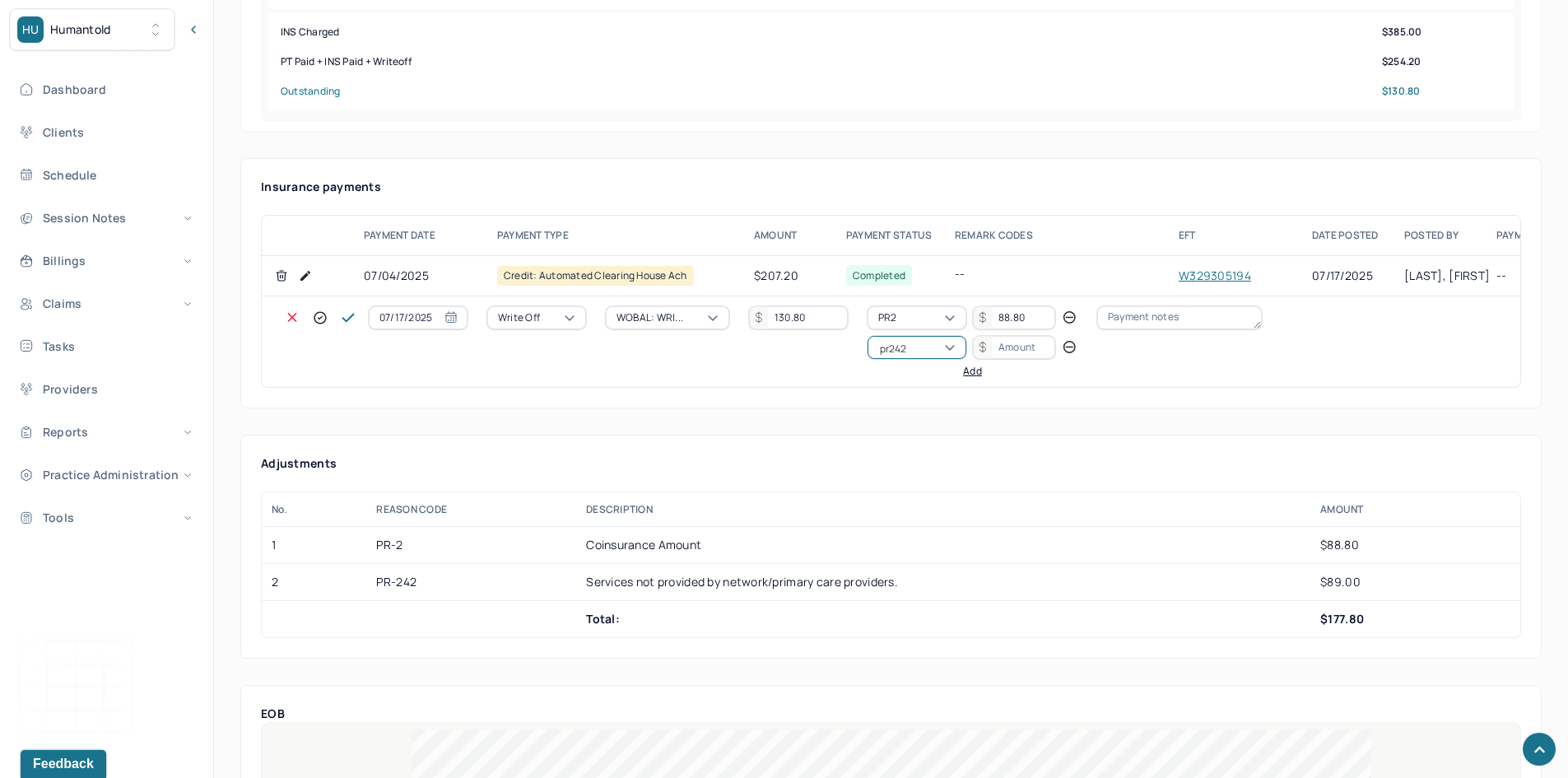 type 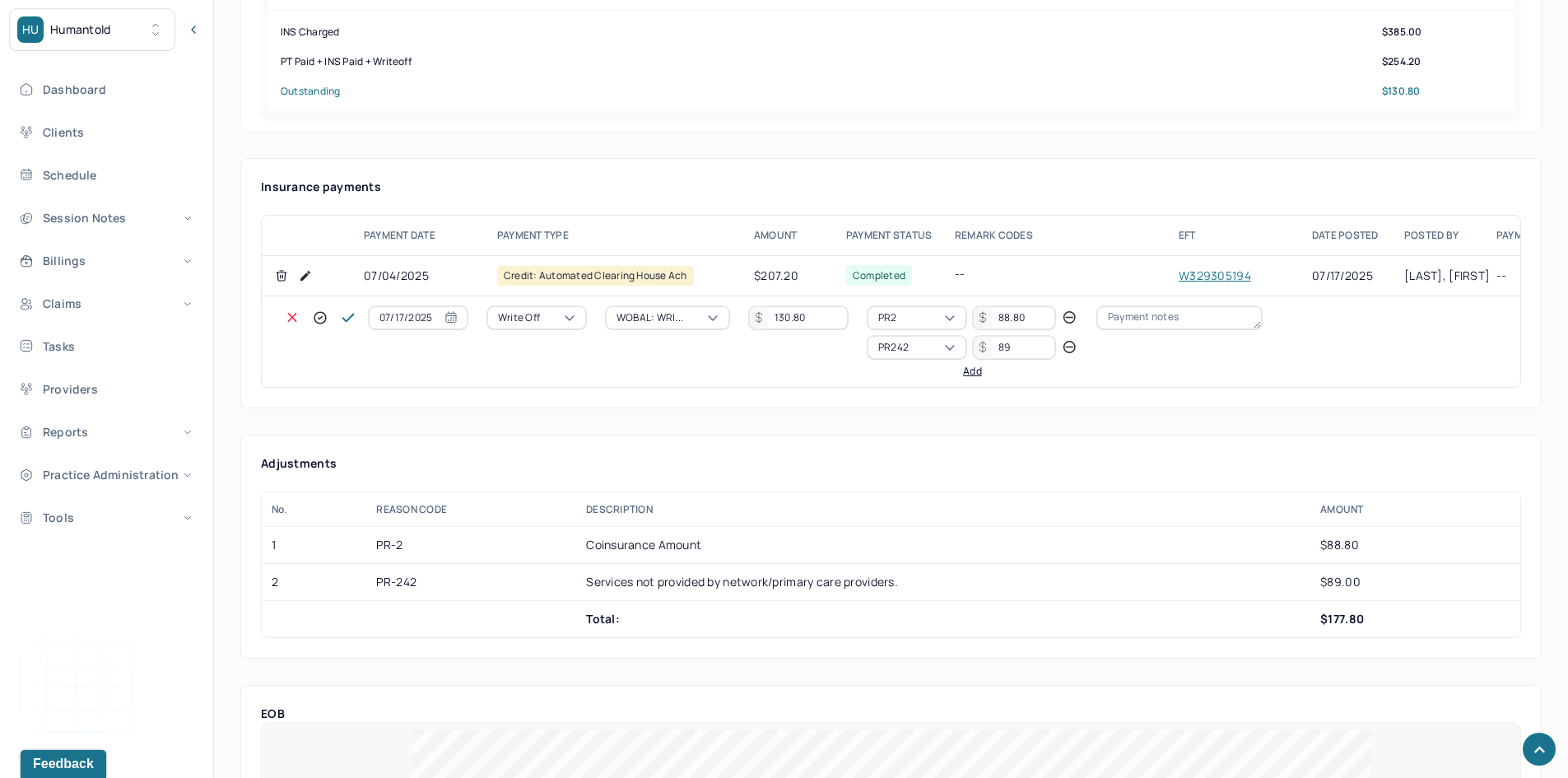 type on "89" 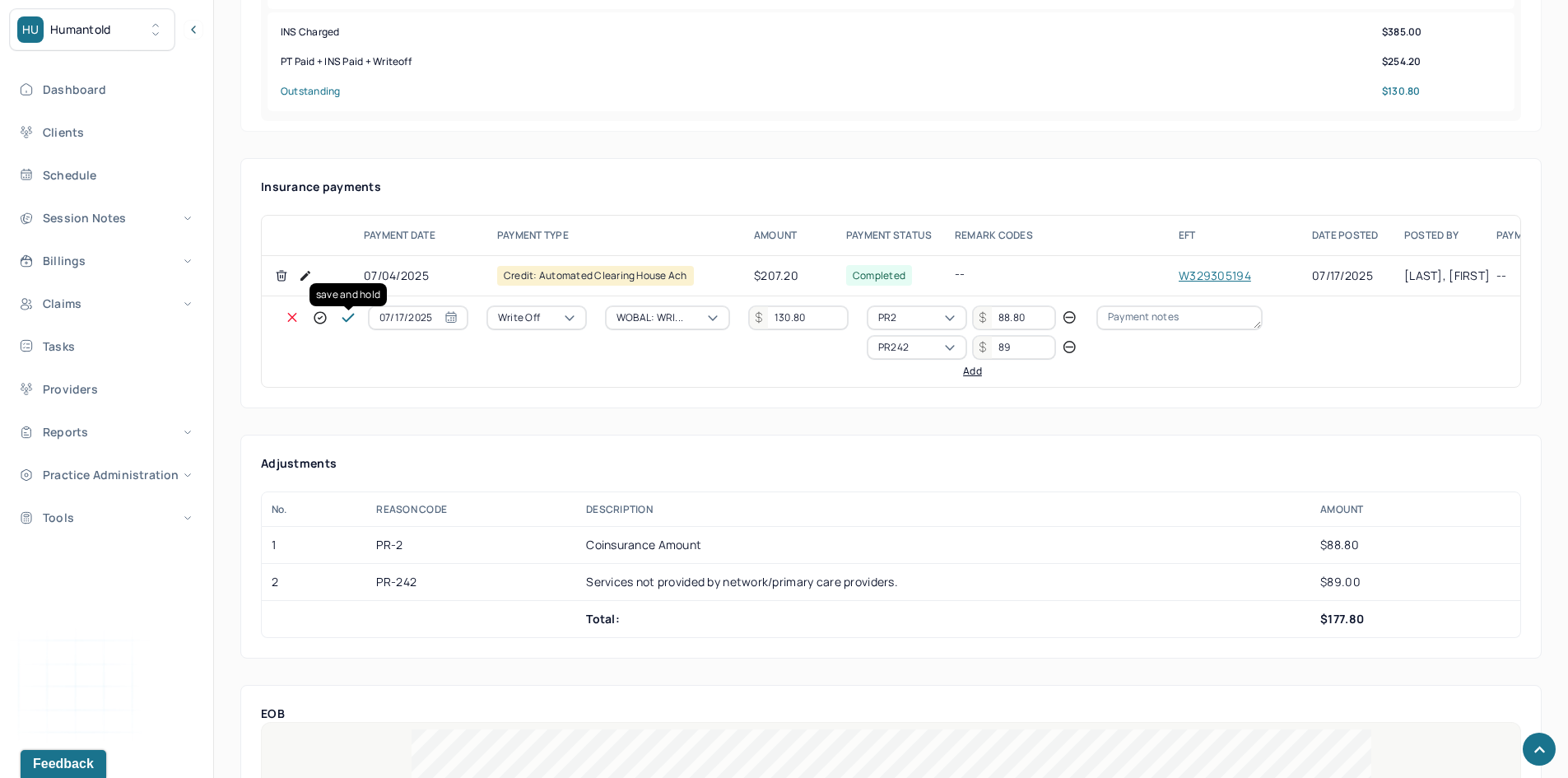 click 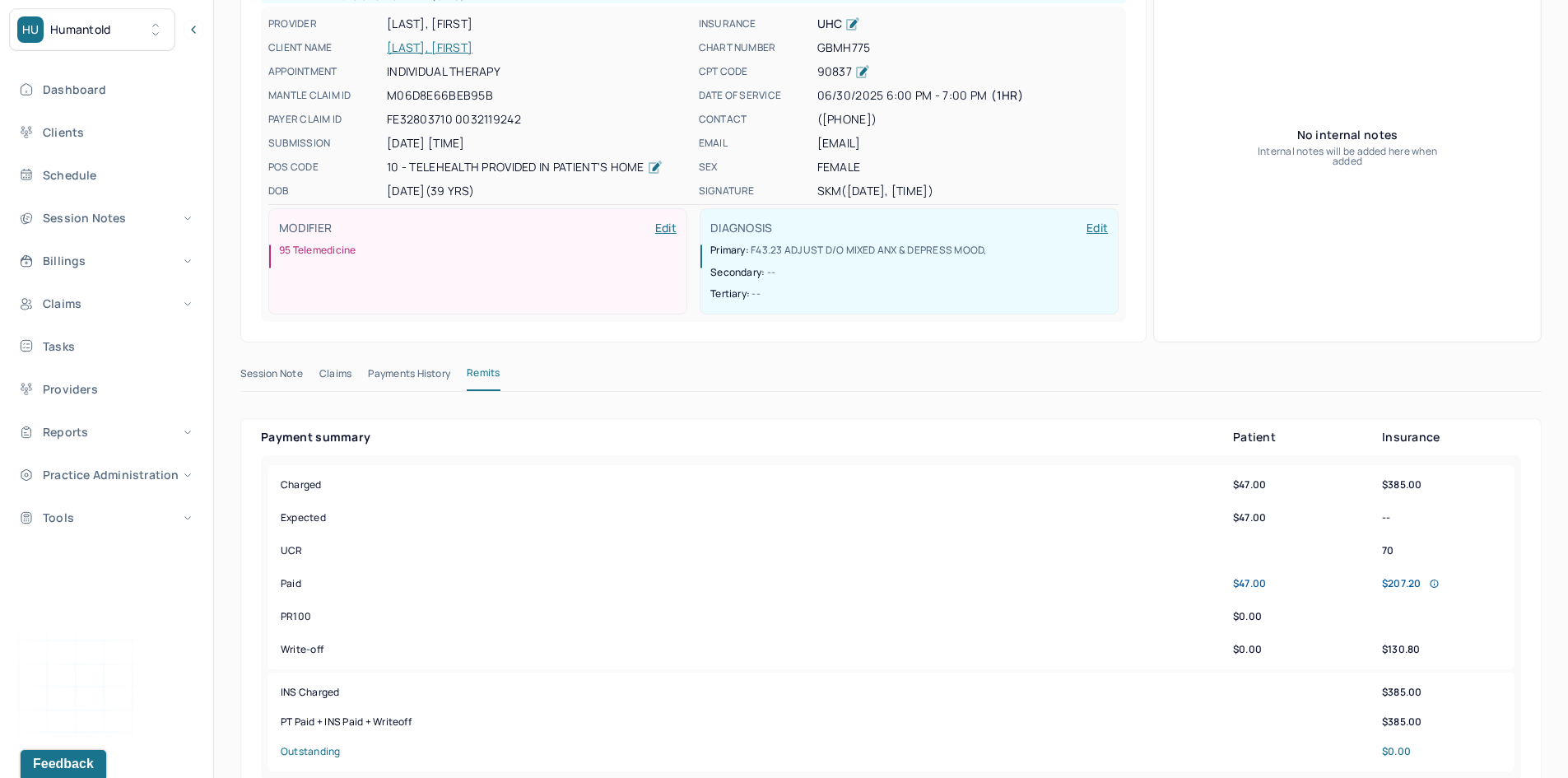 scroll, scrollTop: 82, scrollLeft: 0, axis: vertical 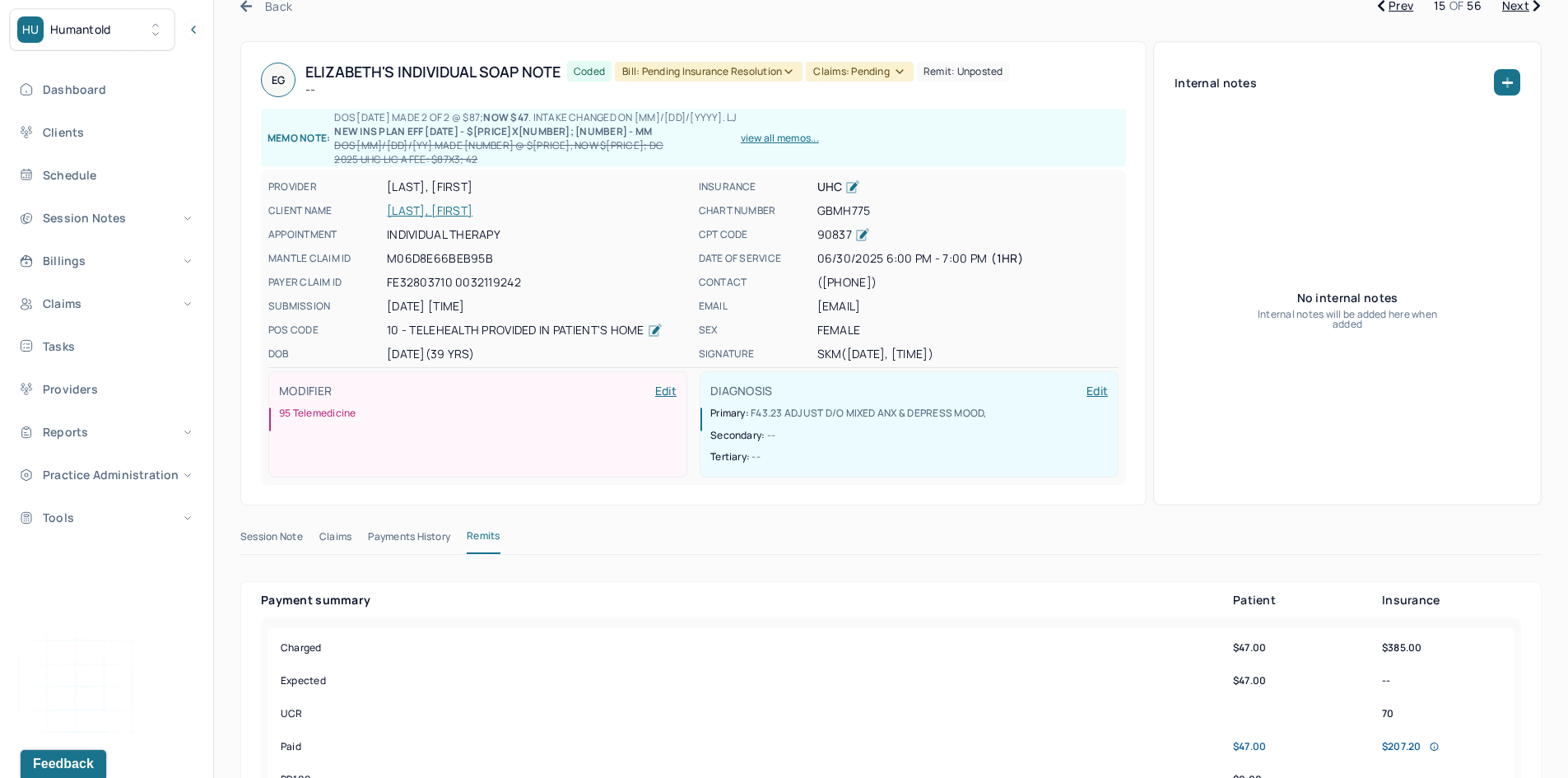 click on "Bill: Pending Insurance Resolution" at bounding box center [709, 72] 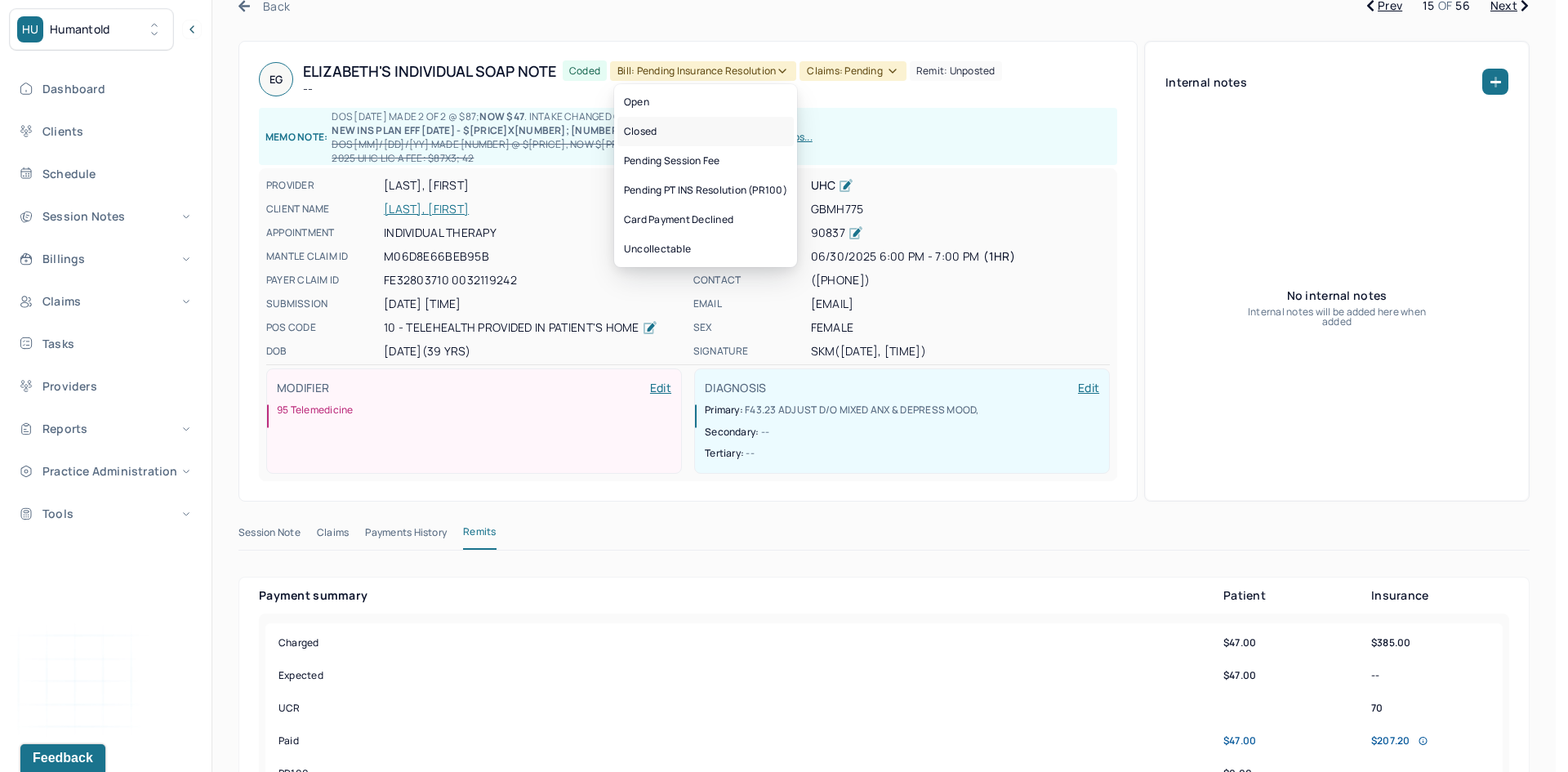 click on "Closed" at bounding box center (706, 132) 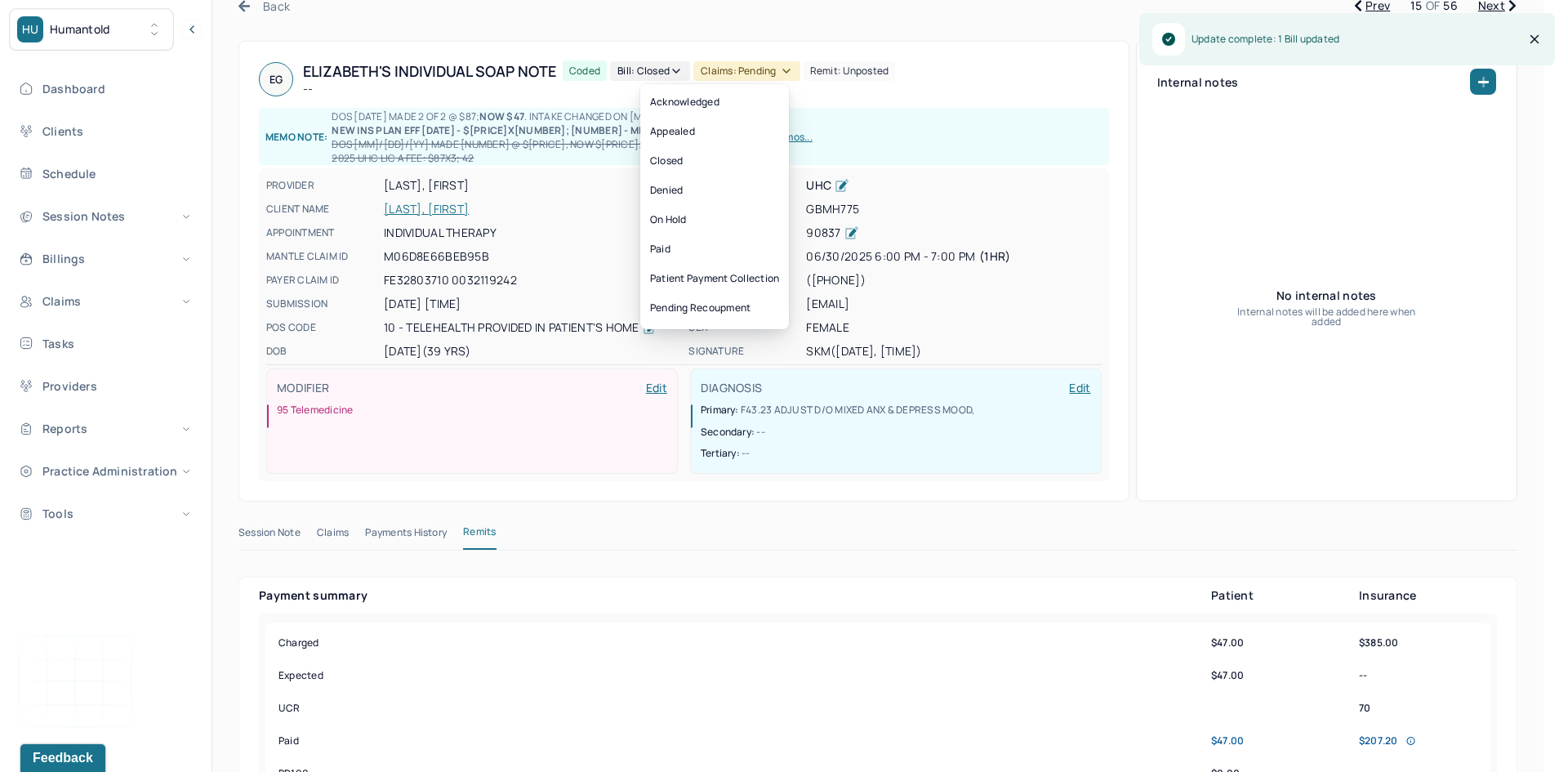 click on "Claims: pending" at bounding box center (746, 71) 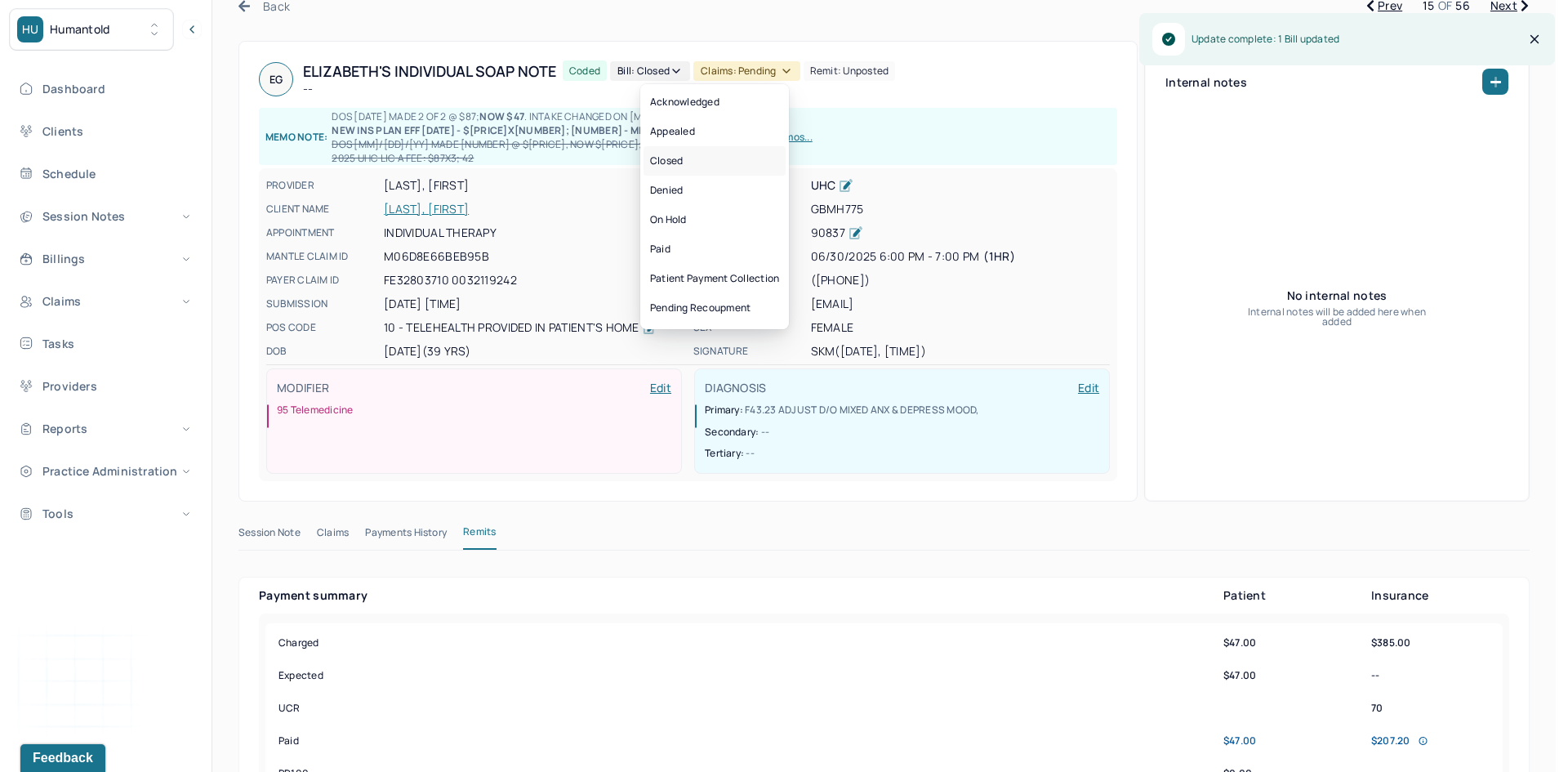 click on "Closed" at bounding box center (715, 161) 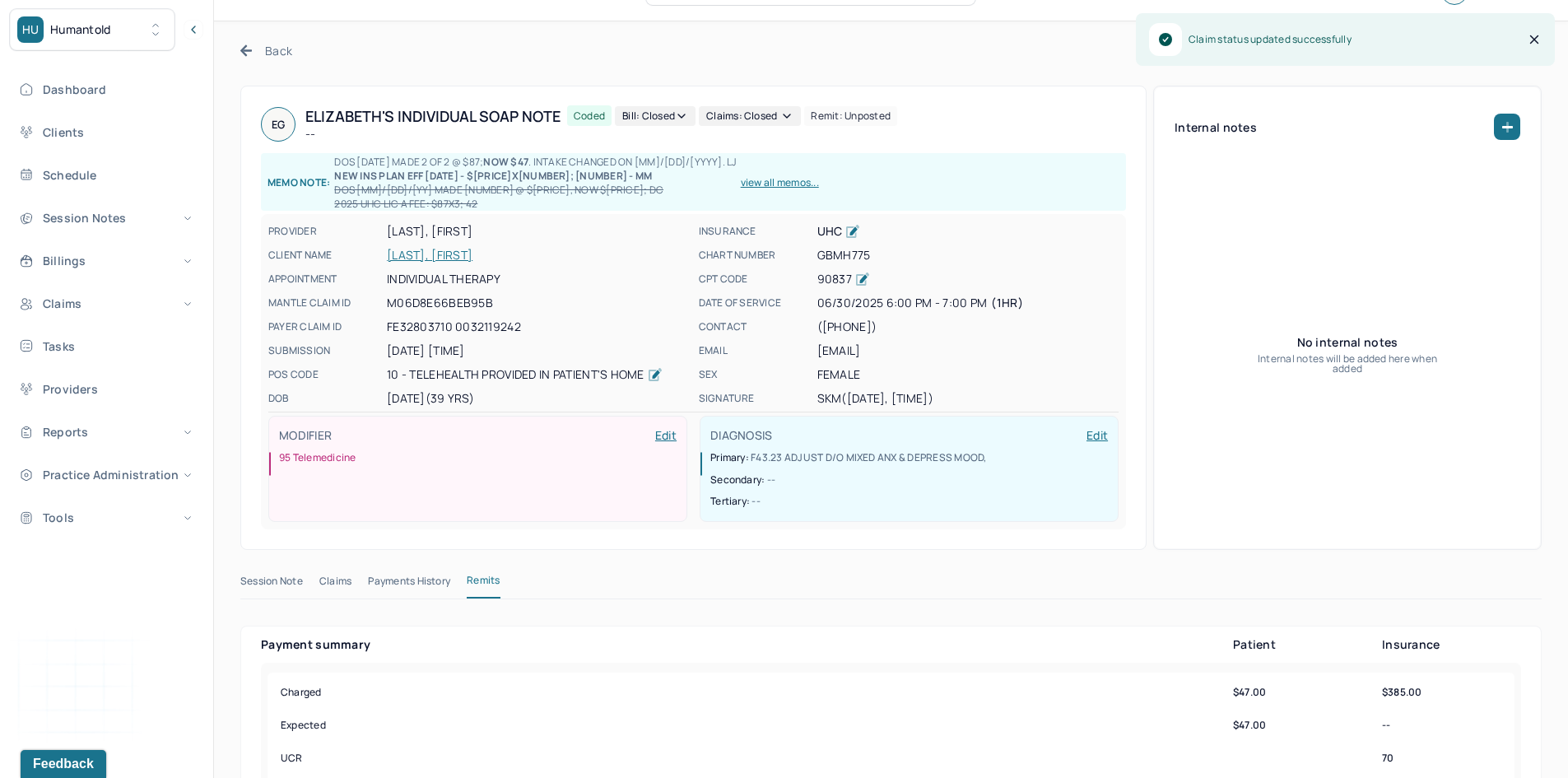 scroll, scrollTop: 0, scrollLeft: 0, axis: both 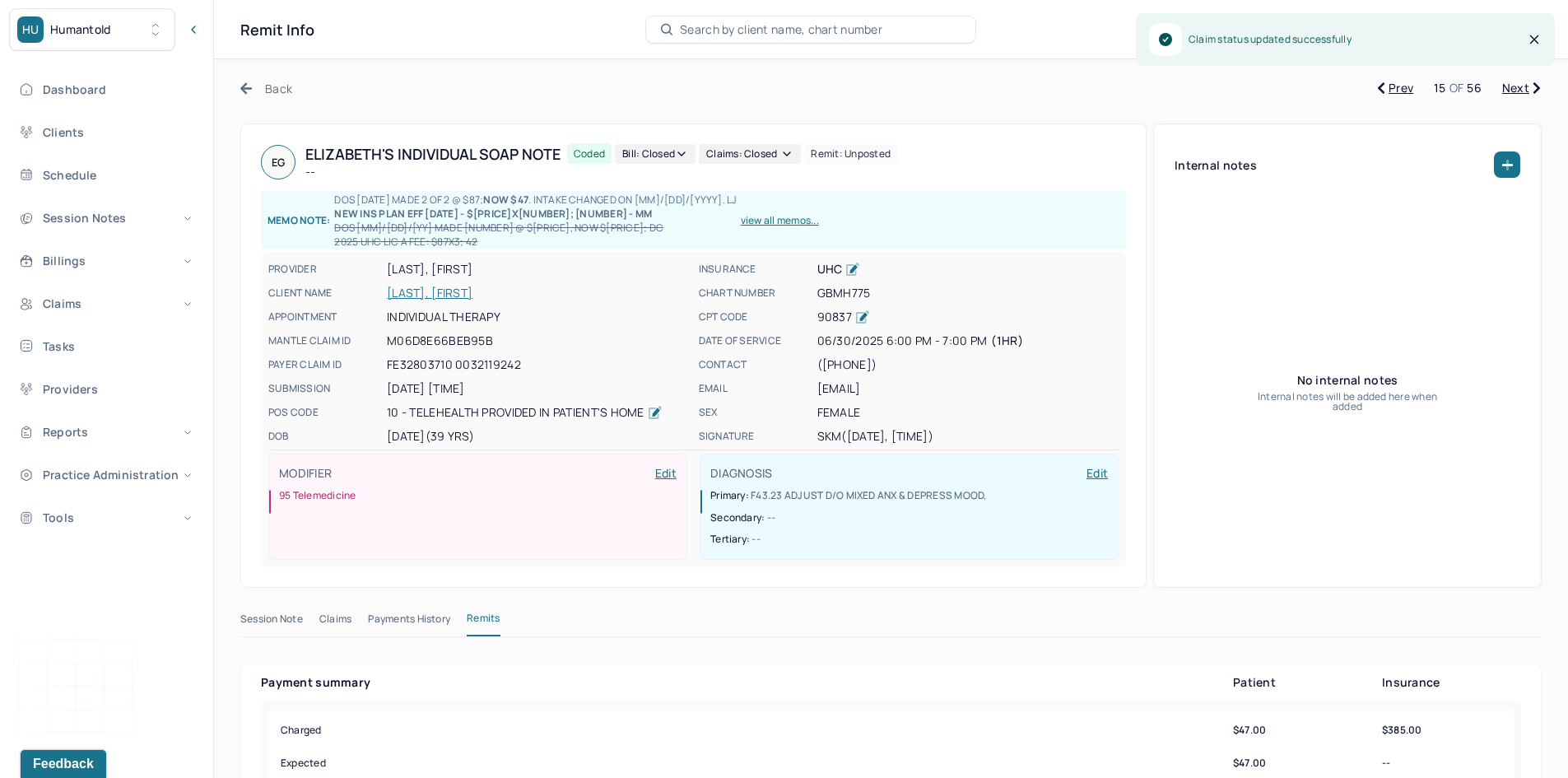 click on "Next" at bounding box center (1521, 88) 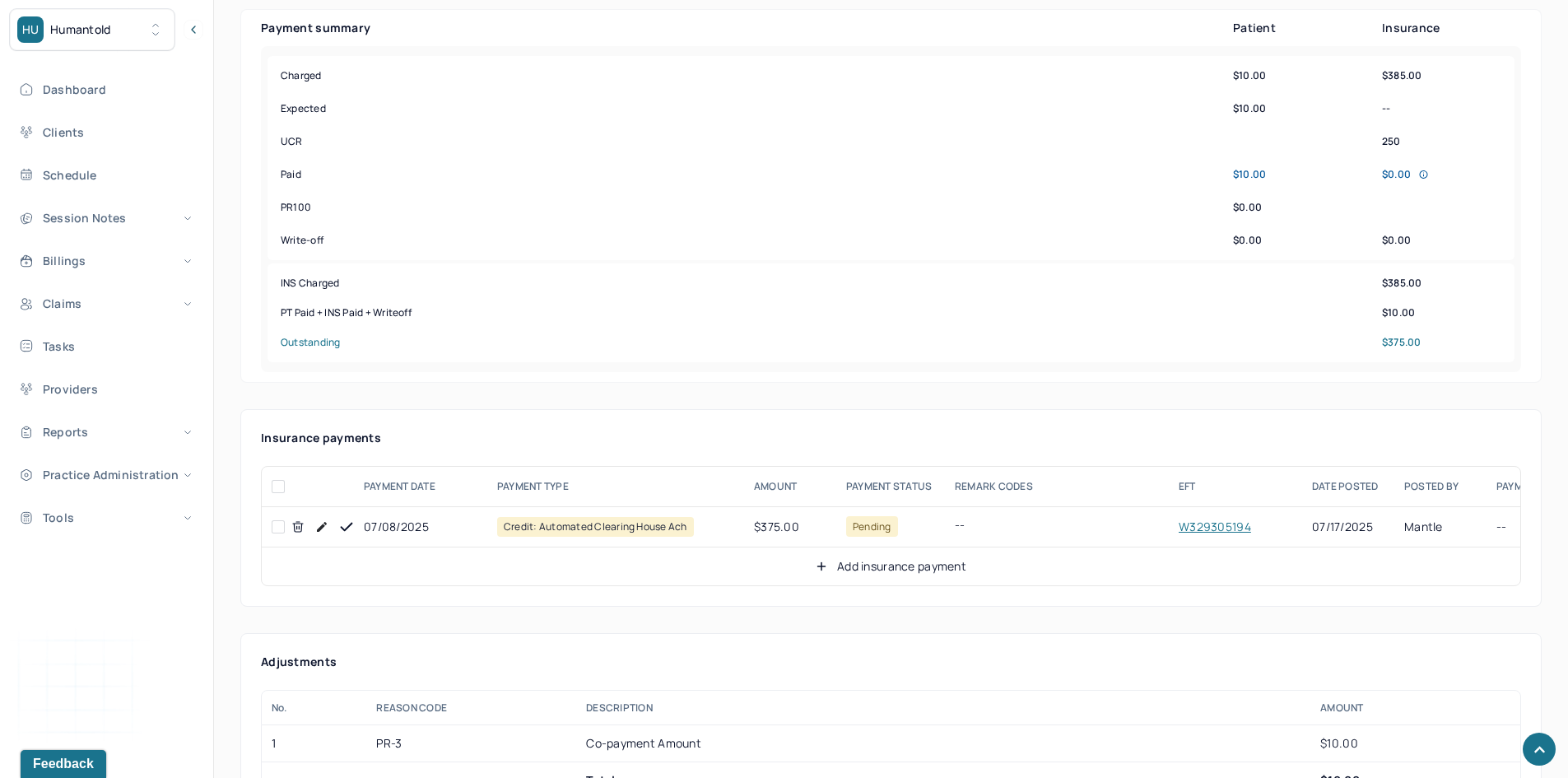 scroll, scrollTop: 659, scrollLeft: 0, axis: vertical 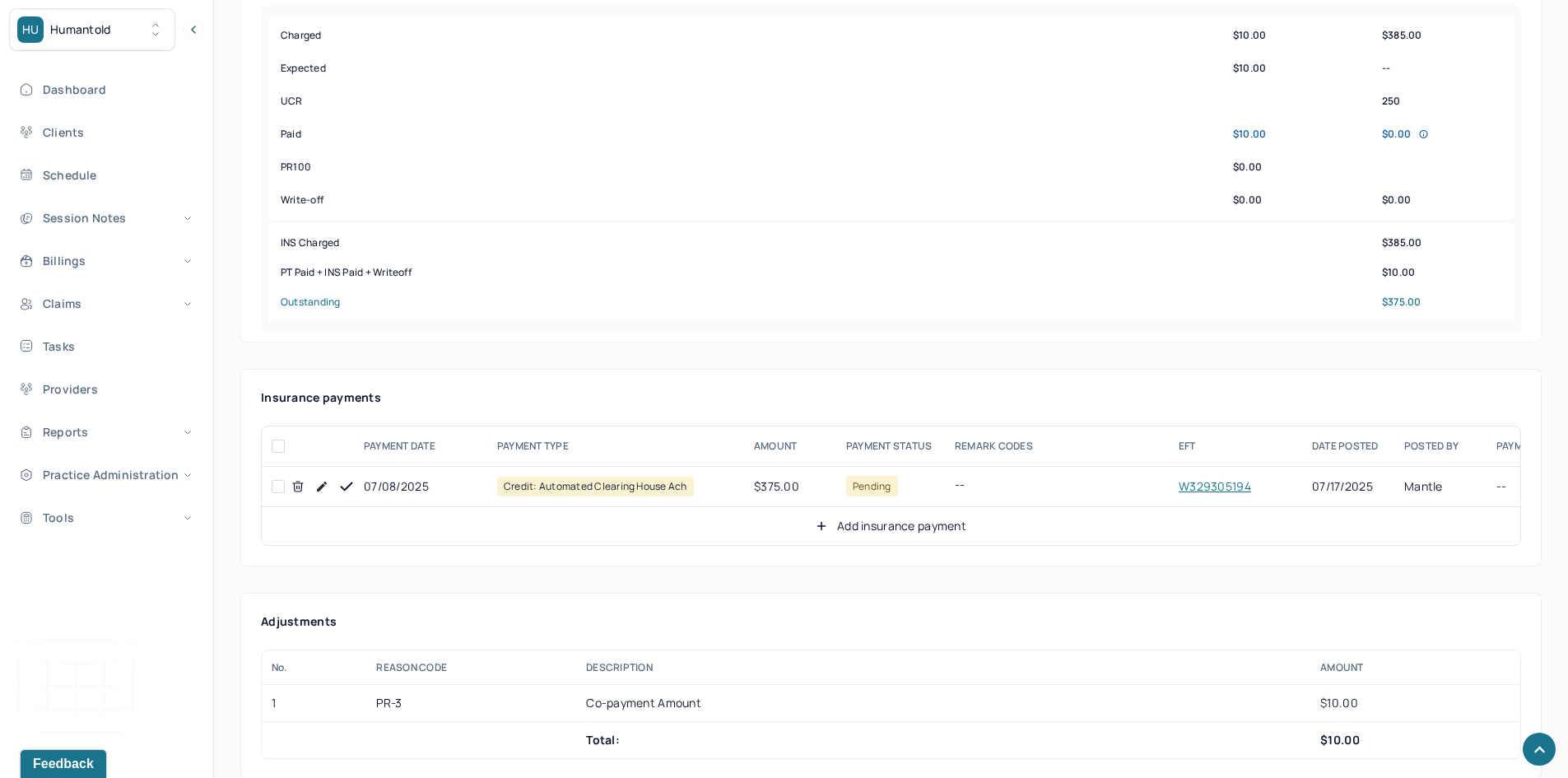 click at bounding box center [278, 487] 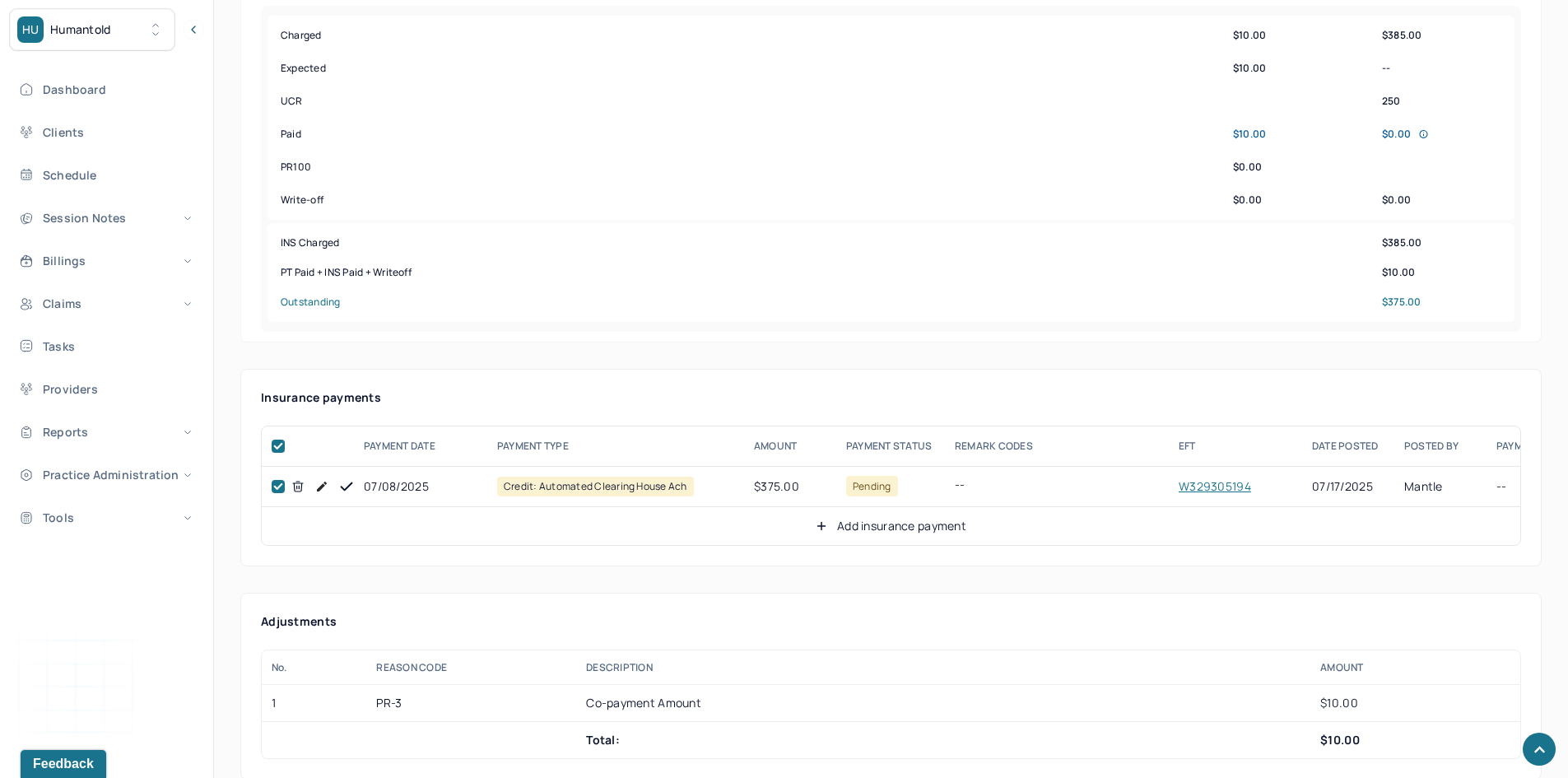 checkbox on "true" 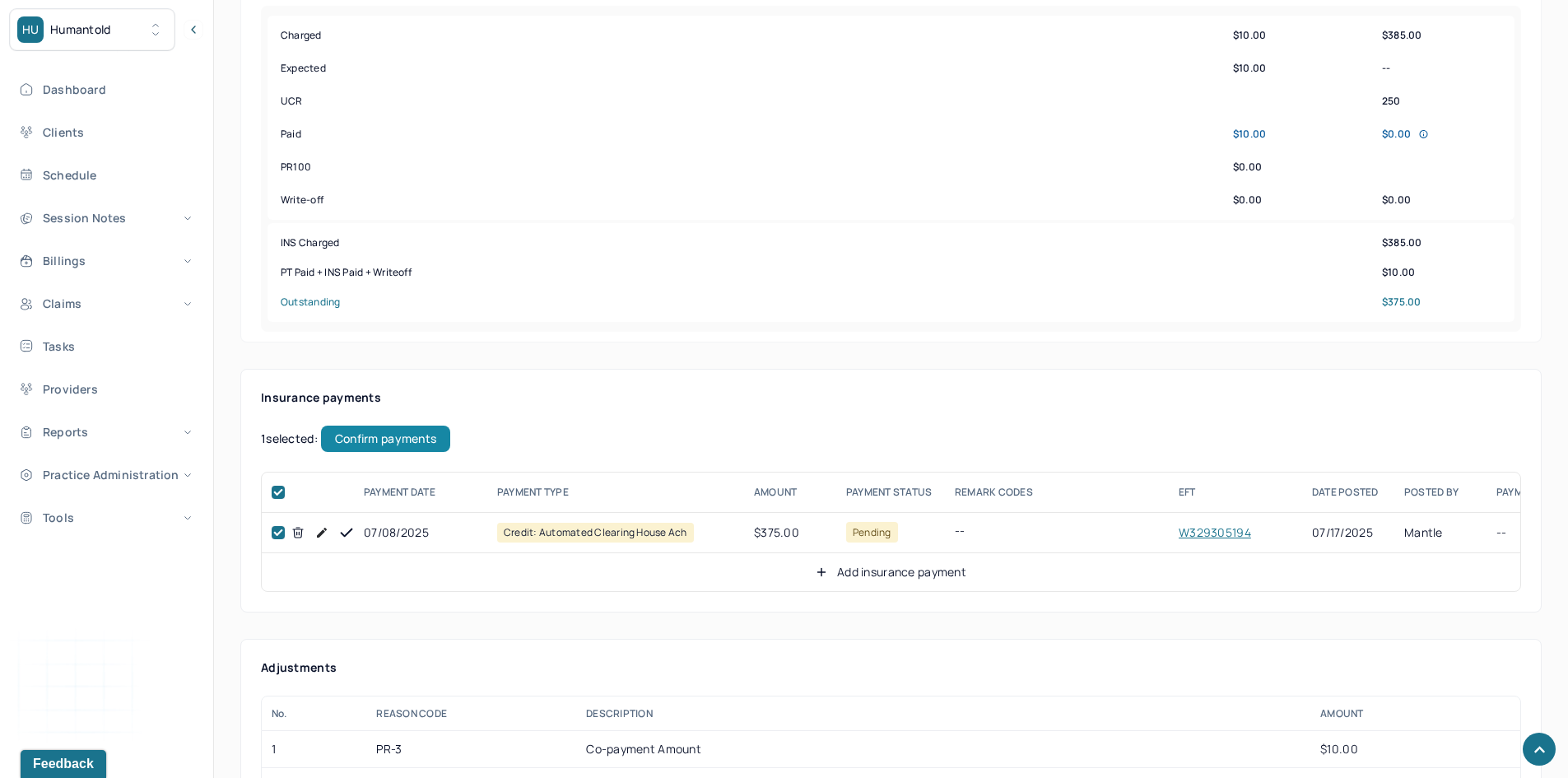 click on "Confirm payments" at bounding box center (385, 439) 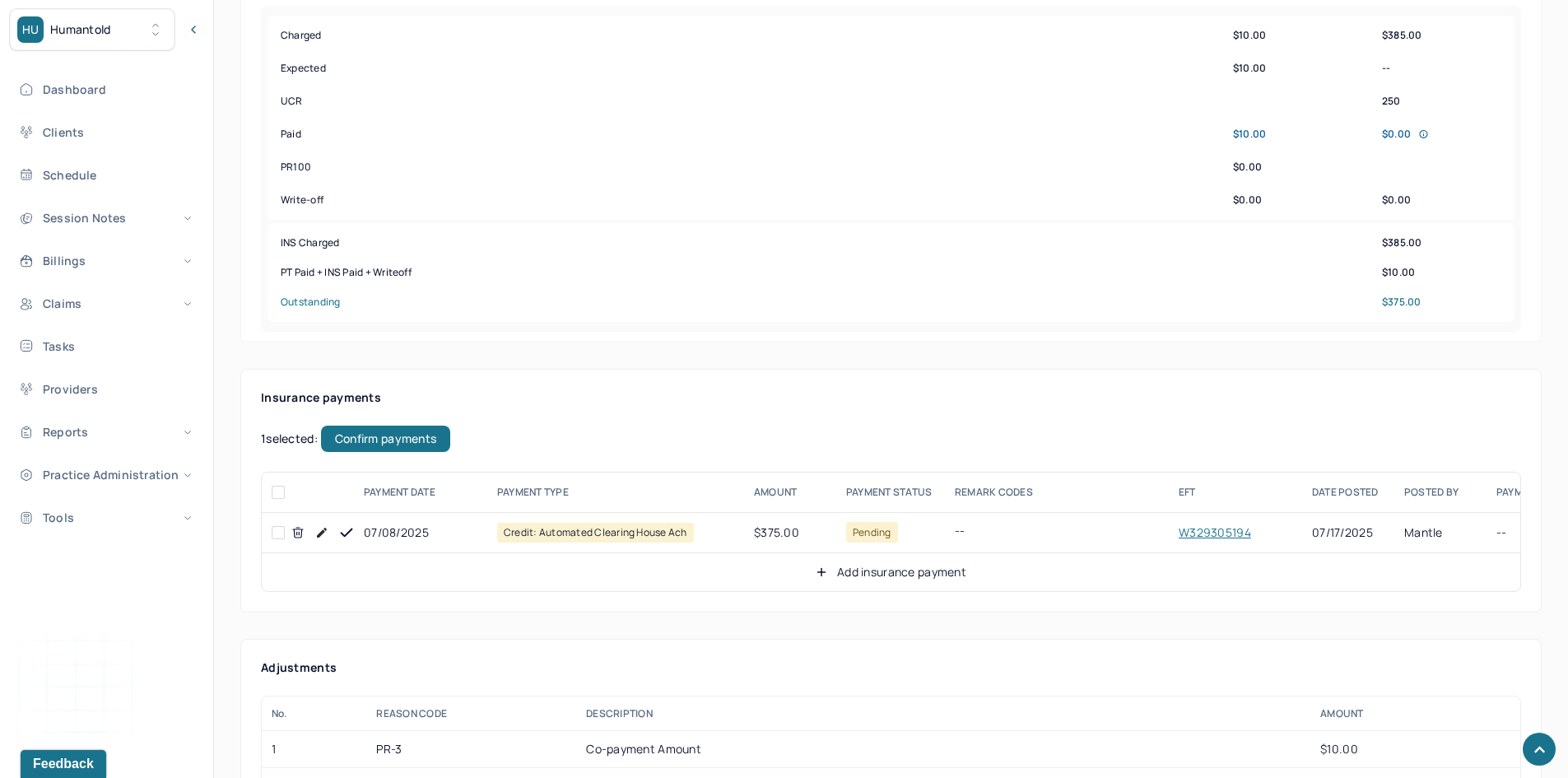 checkbox on "false" 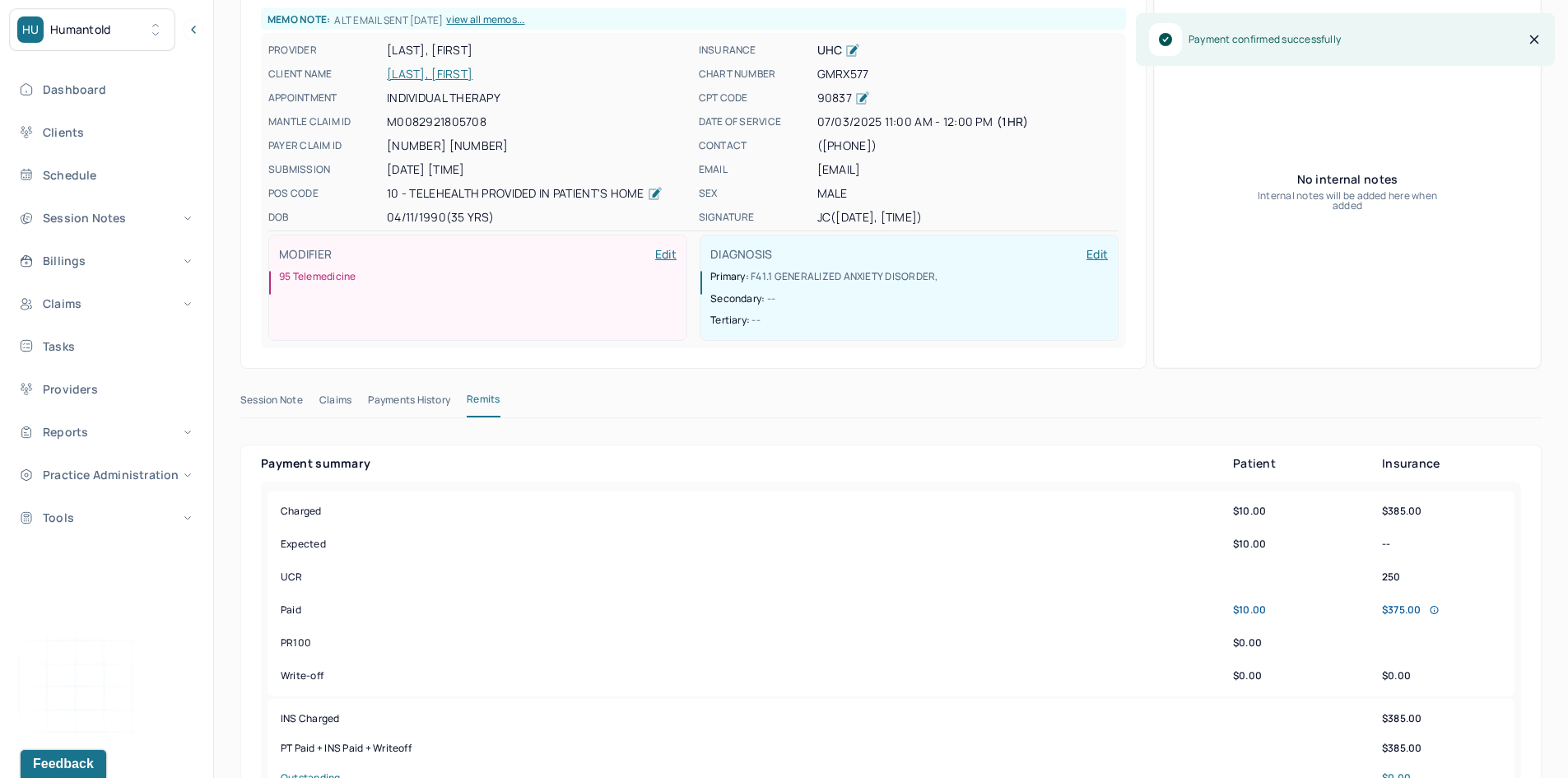 scroll, scrollTop: 0, scrollLeft: 0, axis: both 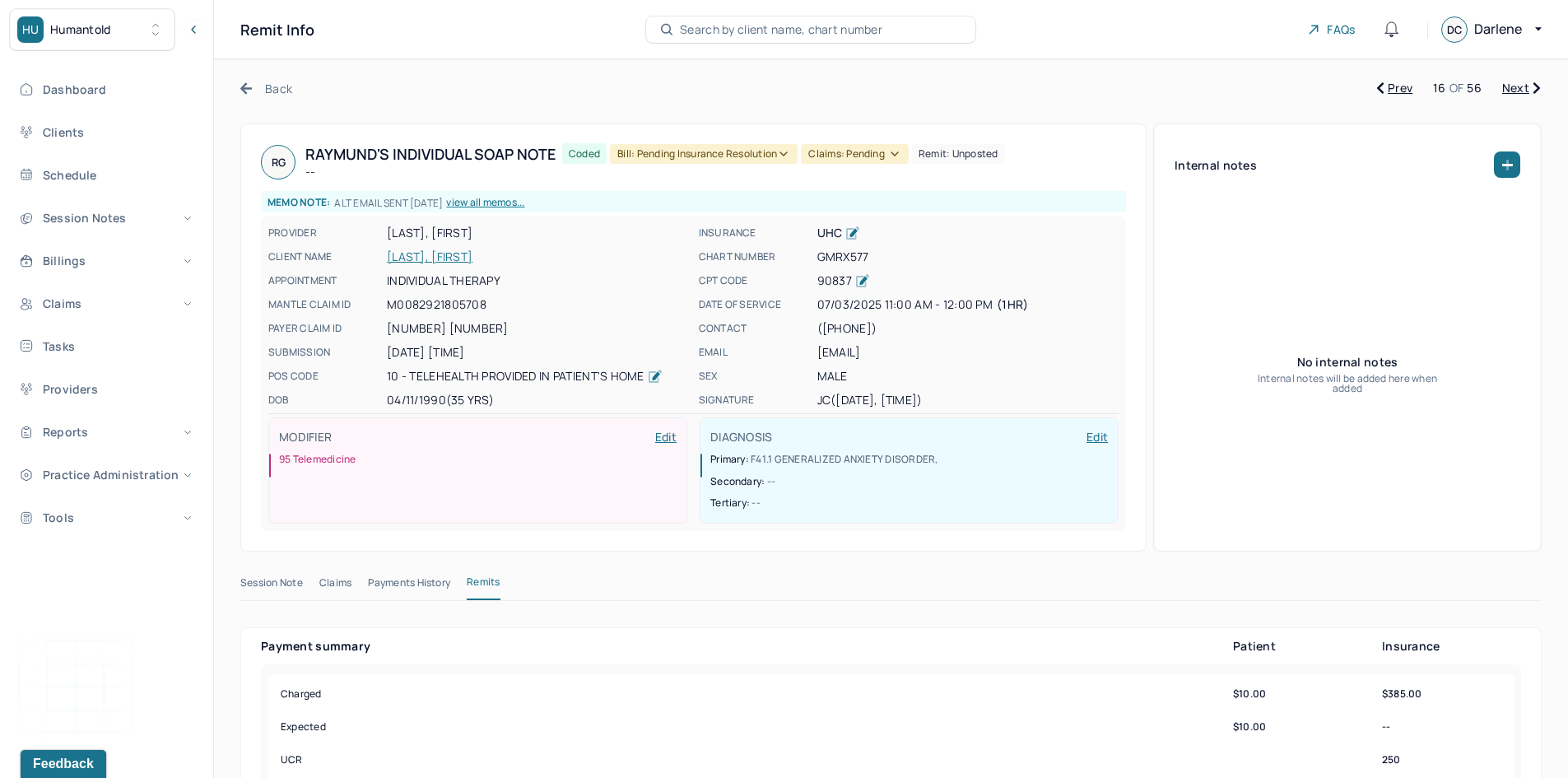 click on "Bill: Pending Insurance Resolution" at bounding box center (704, 154) 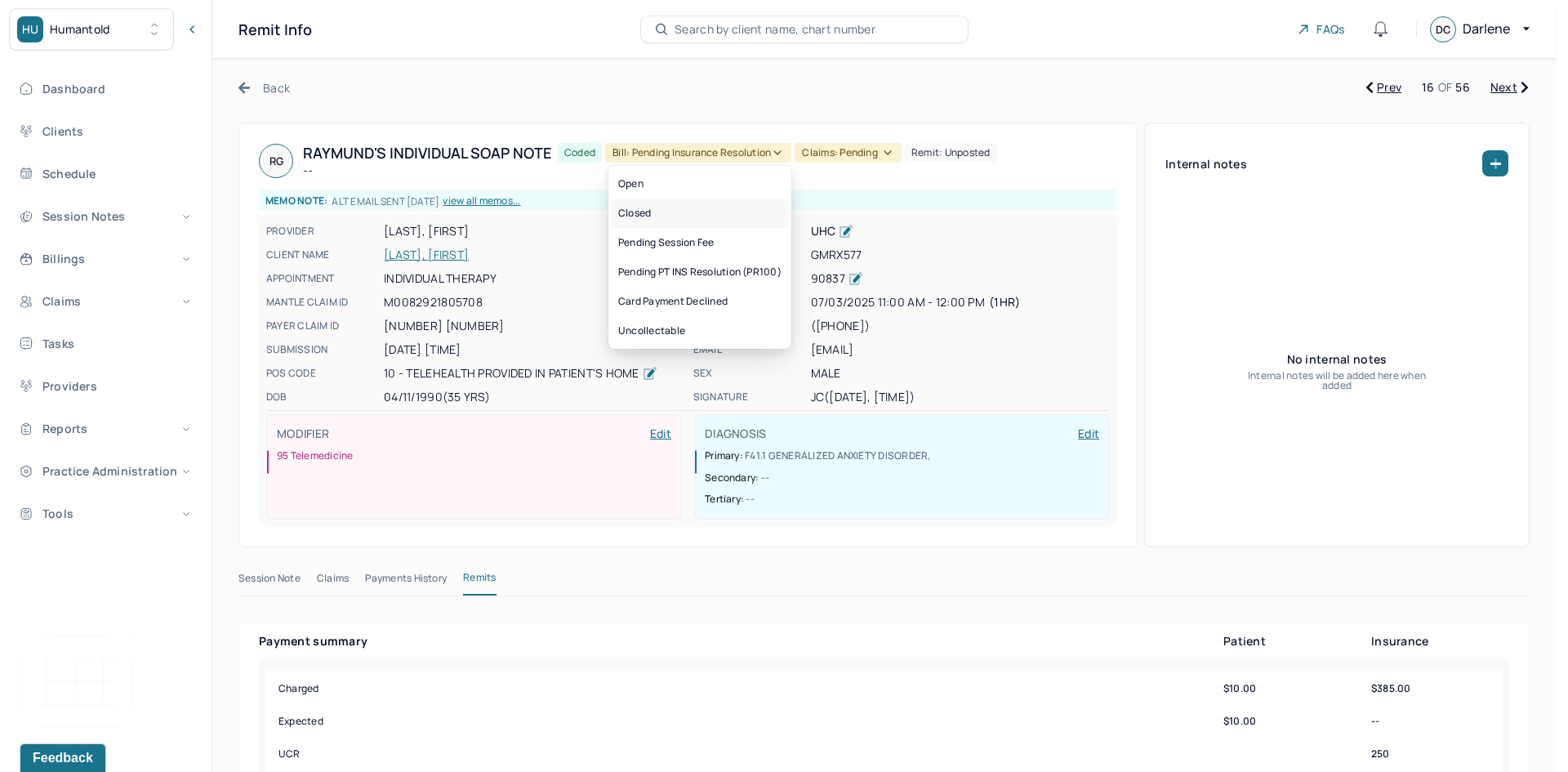 click on "Closed" at bounding box center [700, 213] 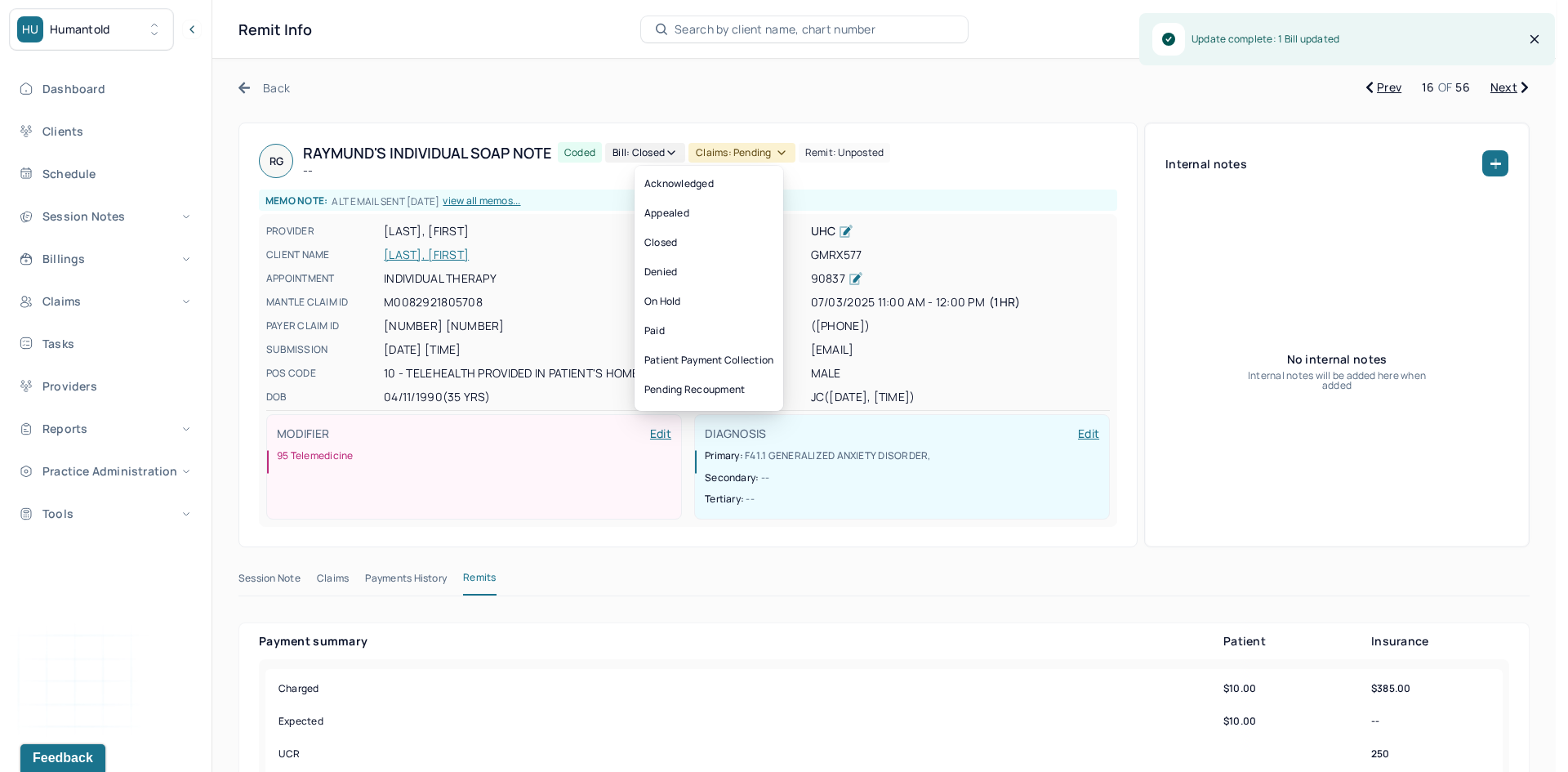 click on "Claims: pending" at bounding box center (742, 153) 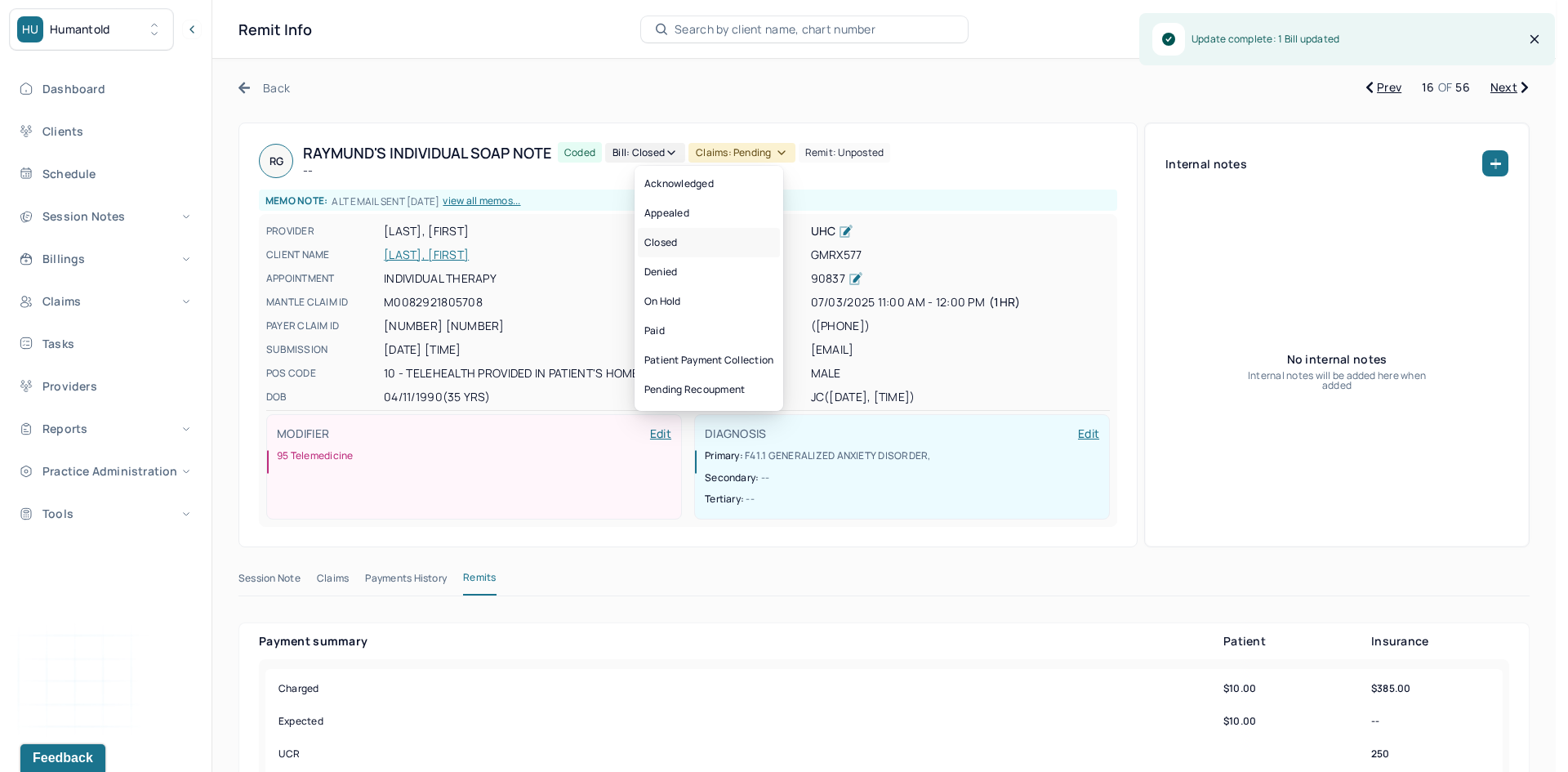 click on "Closed" at bounding box center (709, 243) 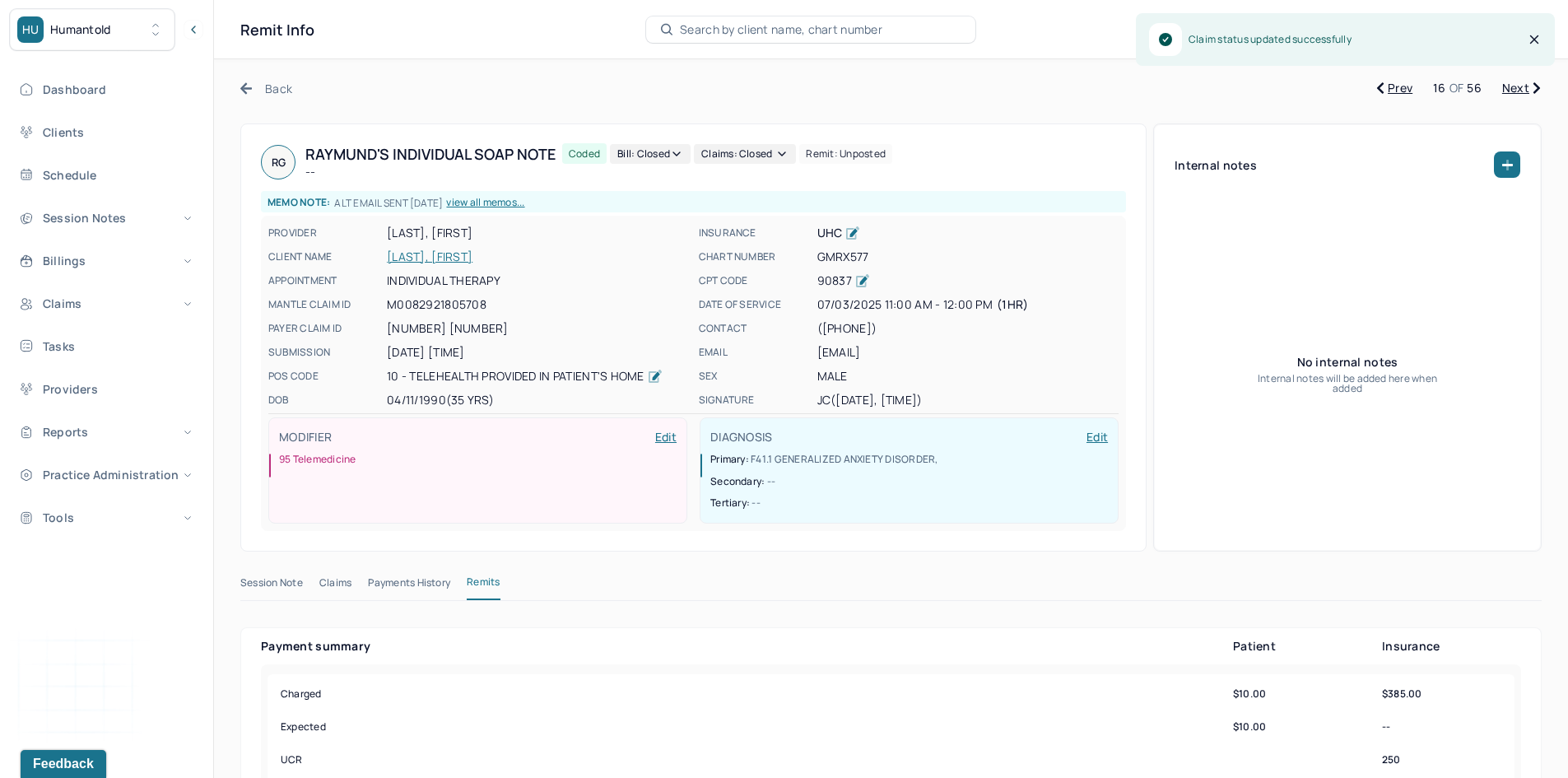 click on "Next" at bounding box center (1521, 88) 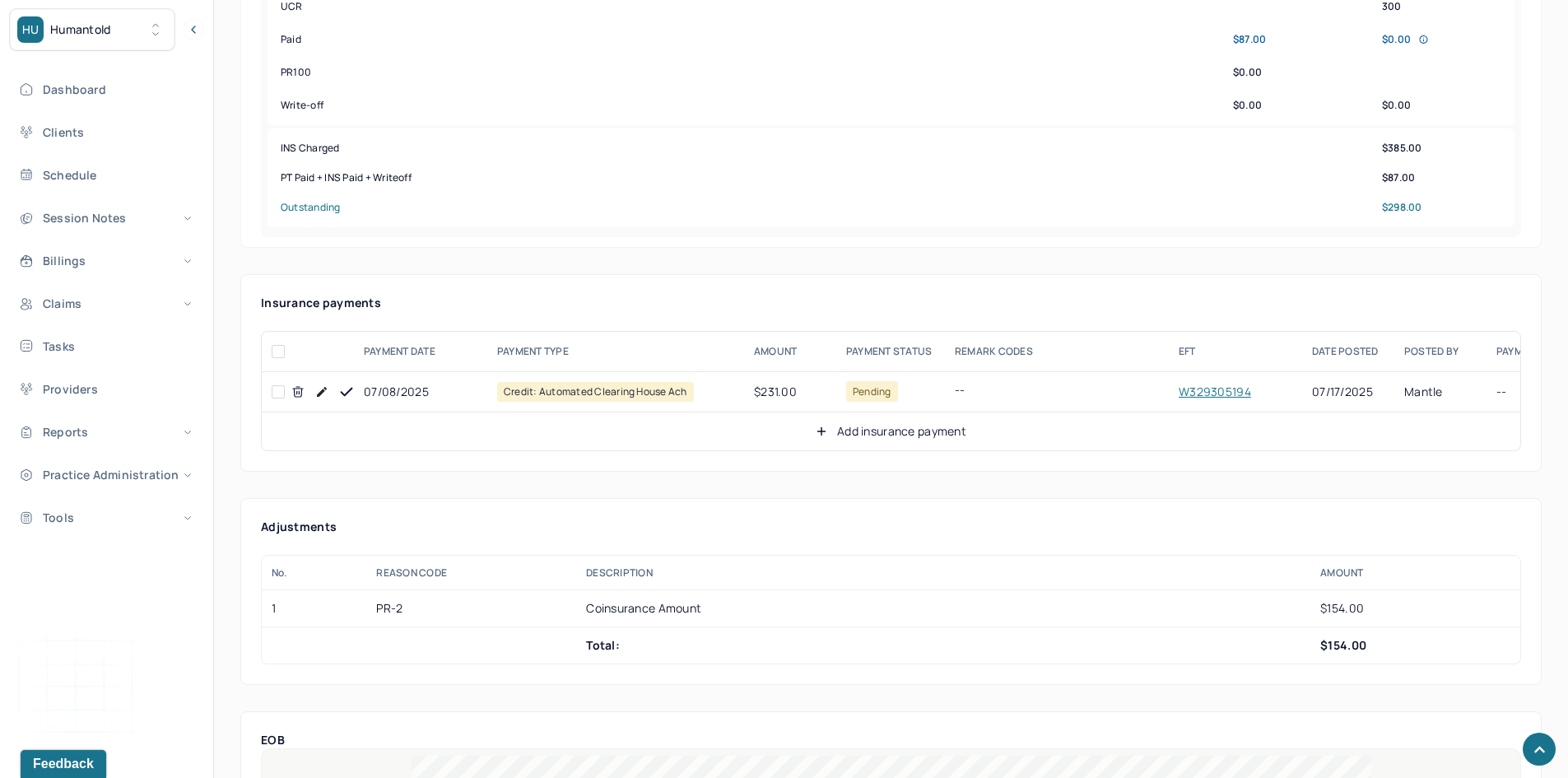 scroll, scrollTop: 823, scrollLeft: 0, axis: vertical 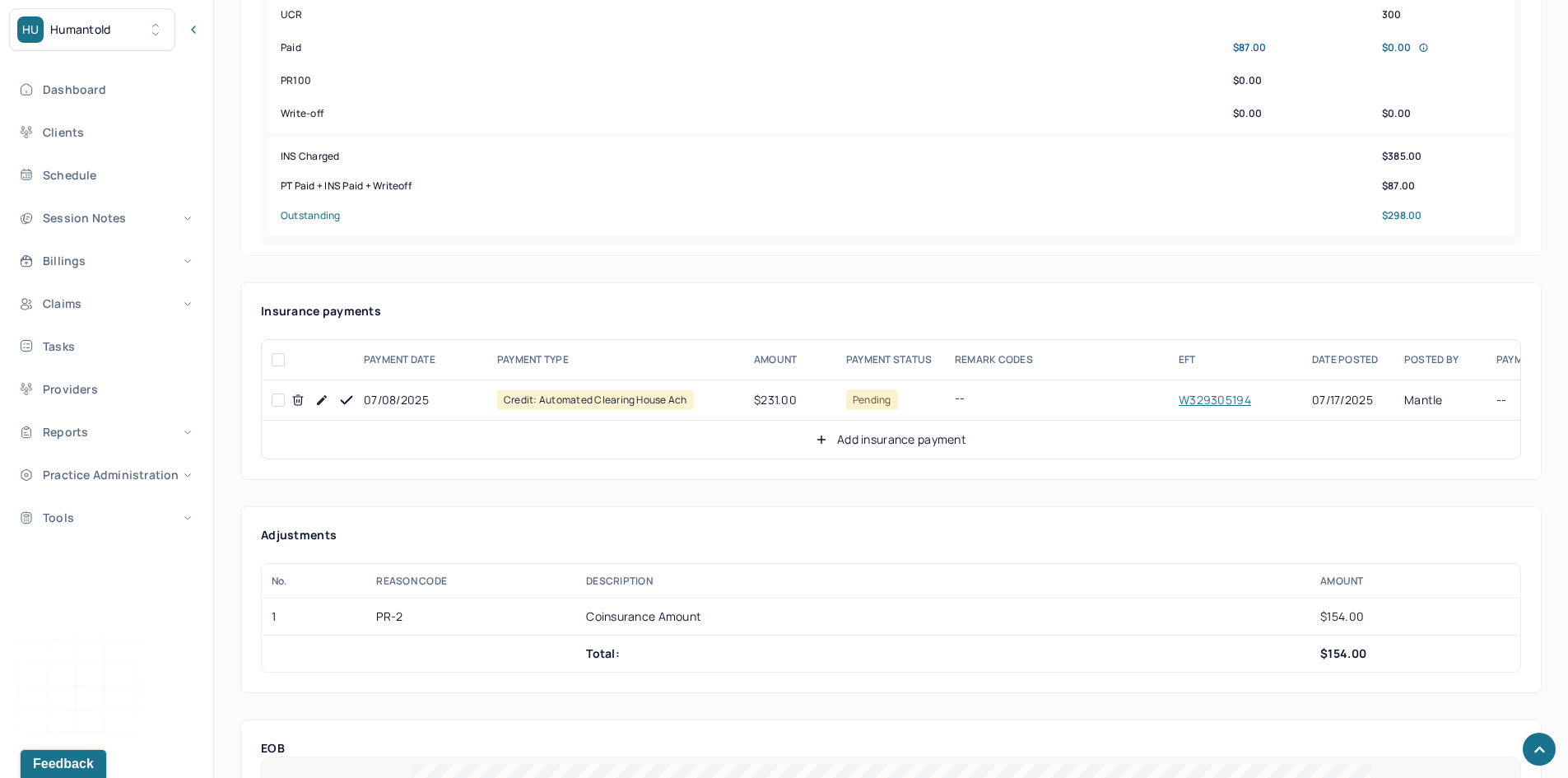 click at bounding box center [278, 400] 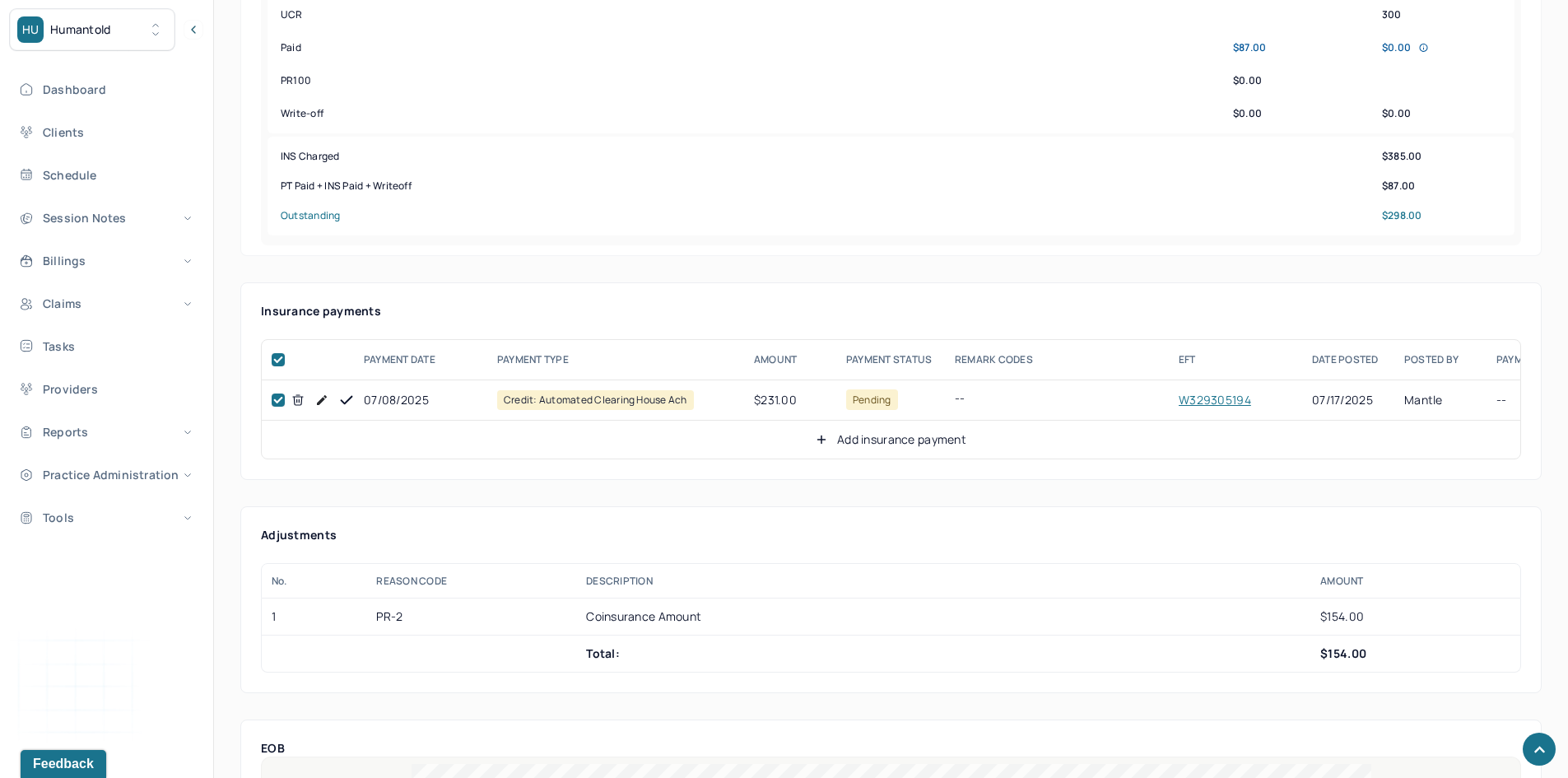 checkbox on "true" 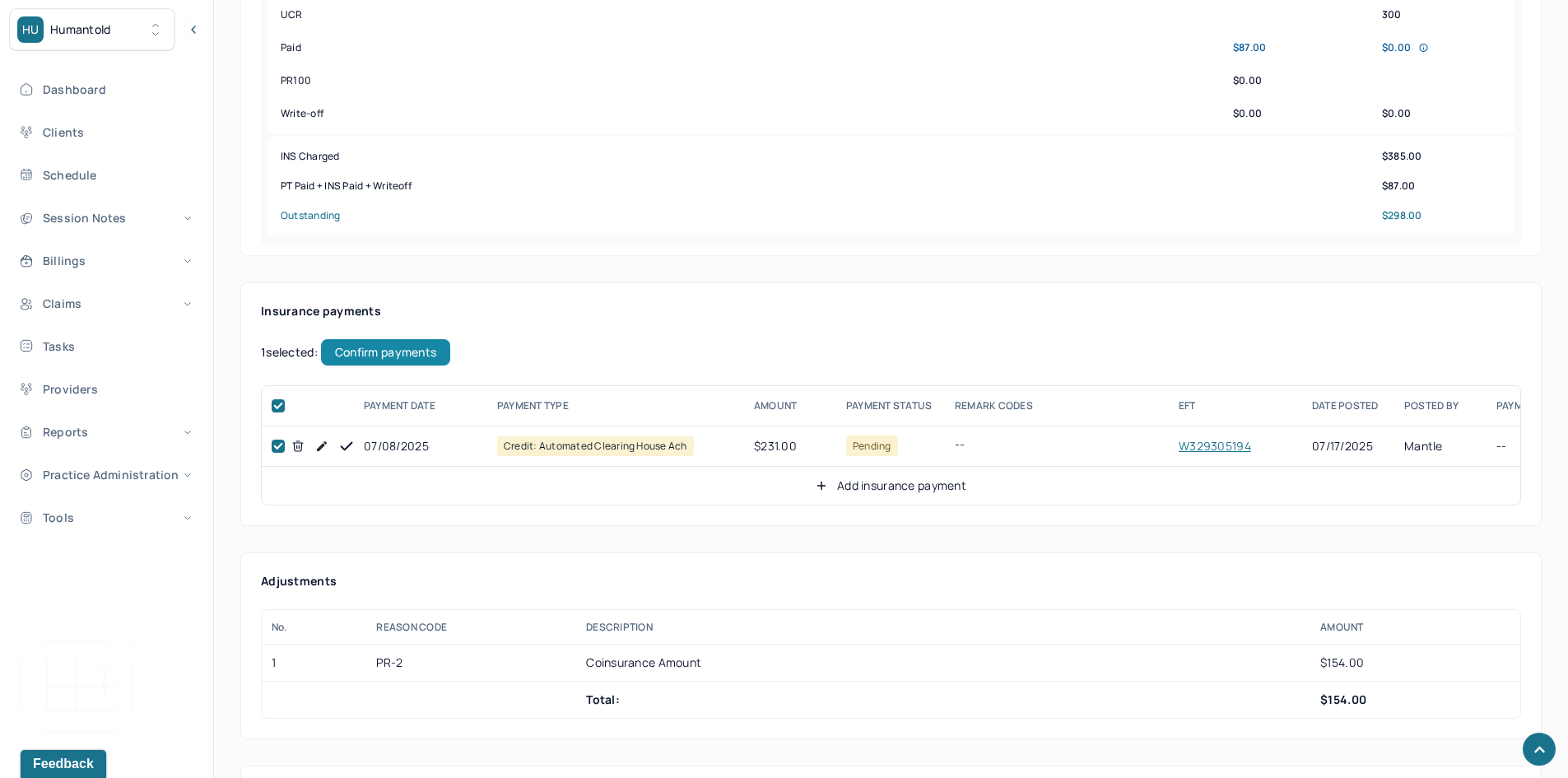 click on "Confirm payments" at bounding box center (385, 352) 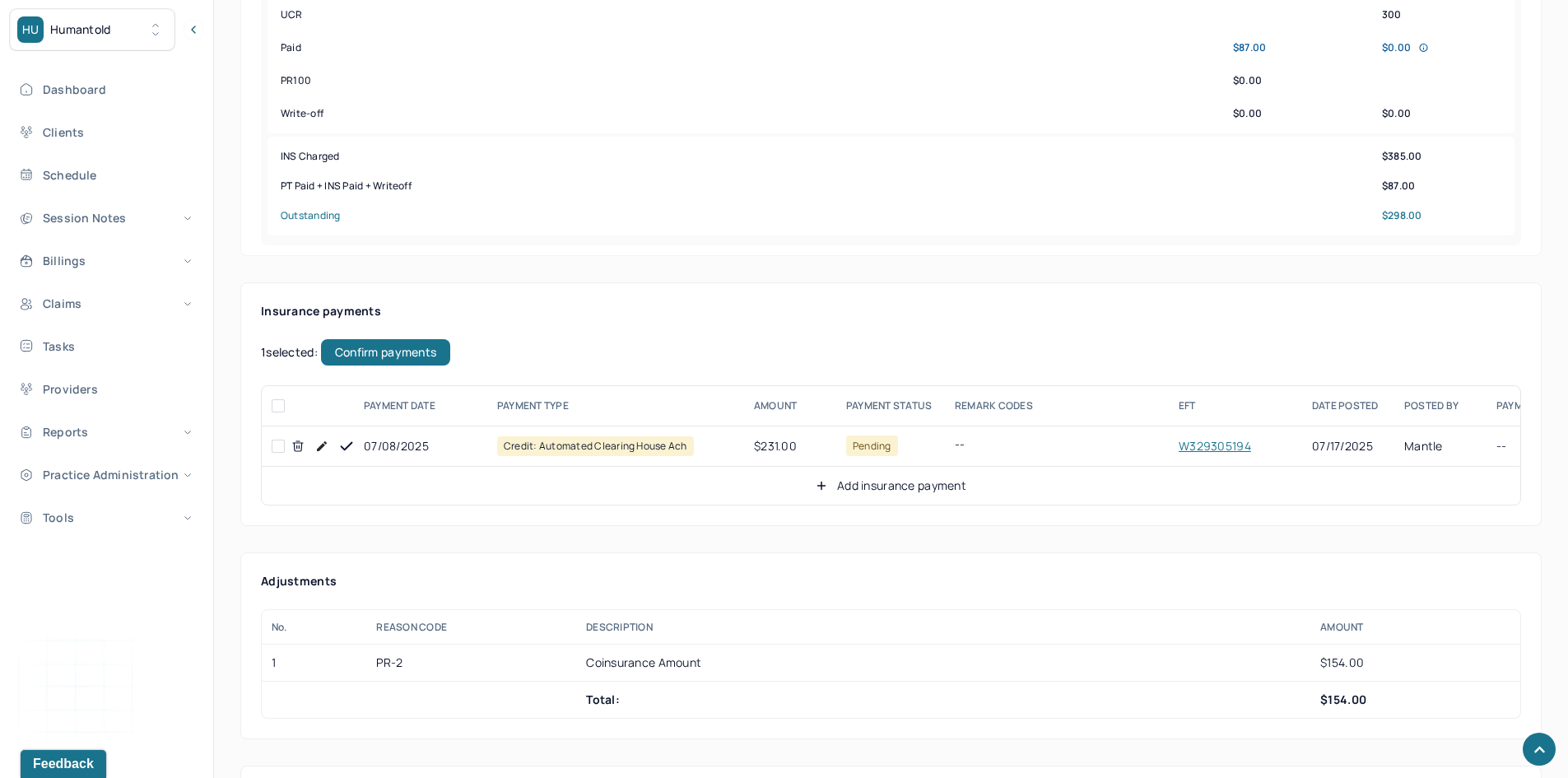 checkbox on "false" 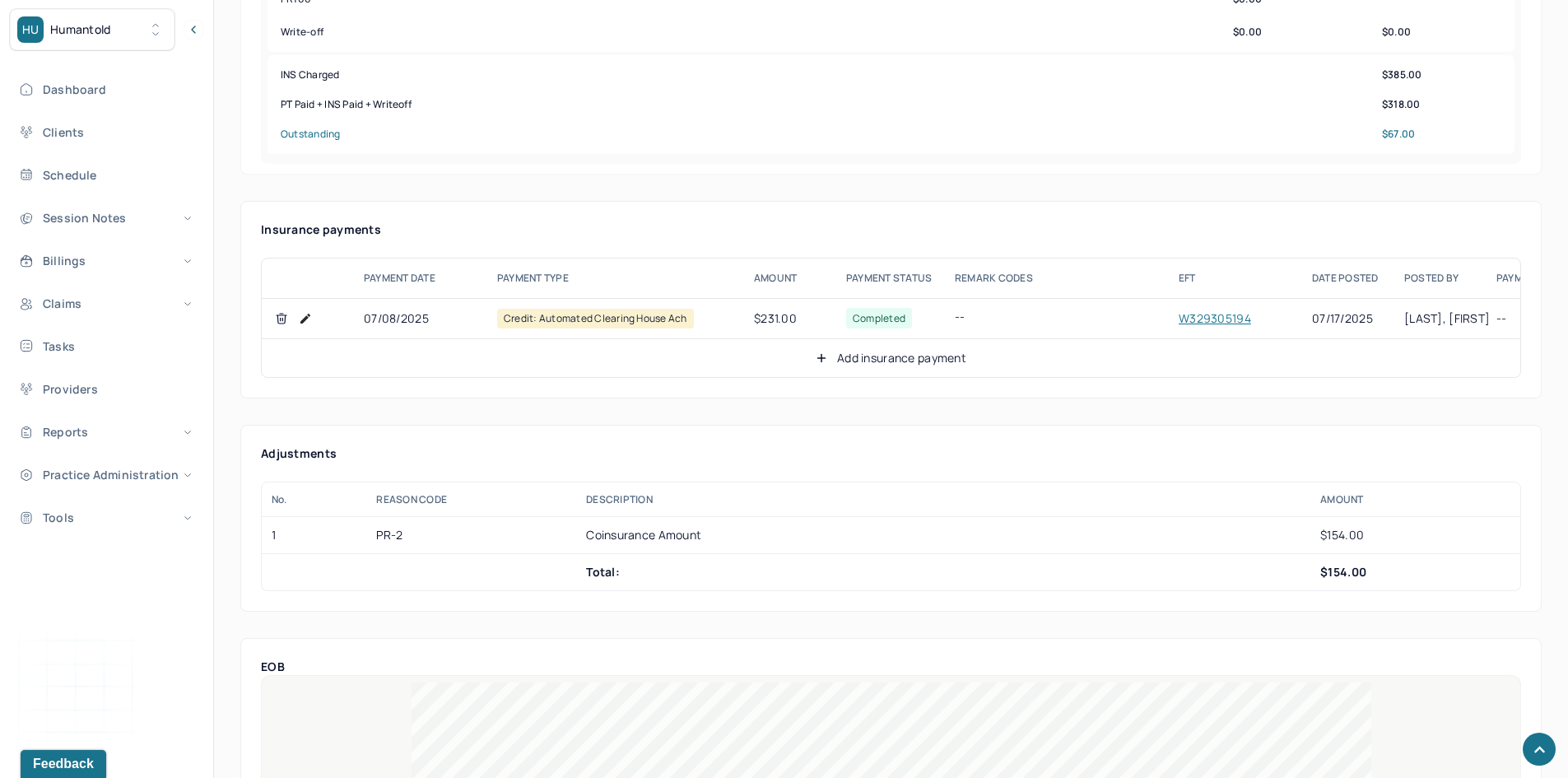 scroll, scrollTop: 906, scrollLeft: 0, axis: vertical 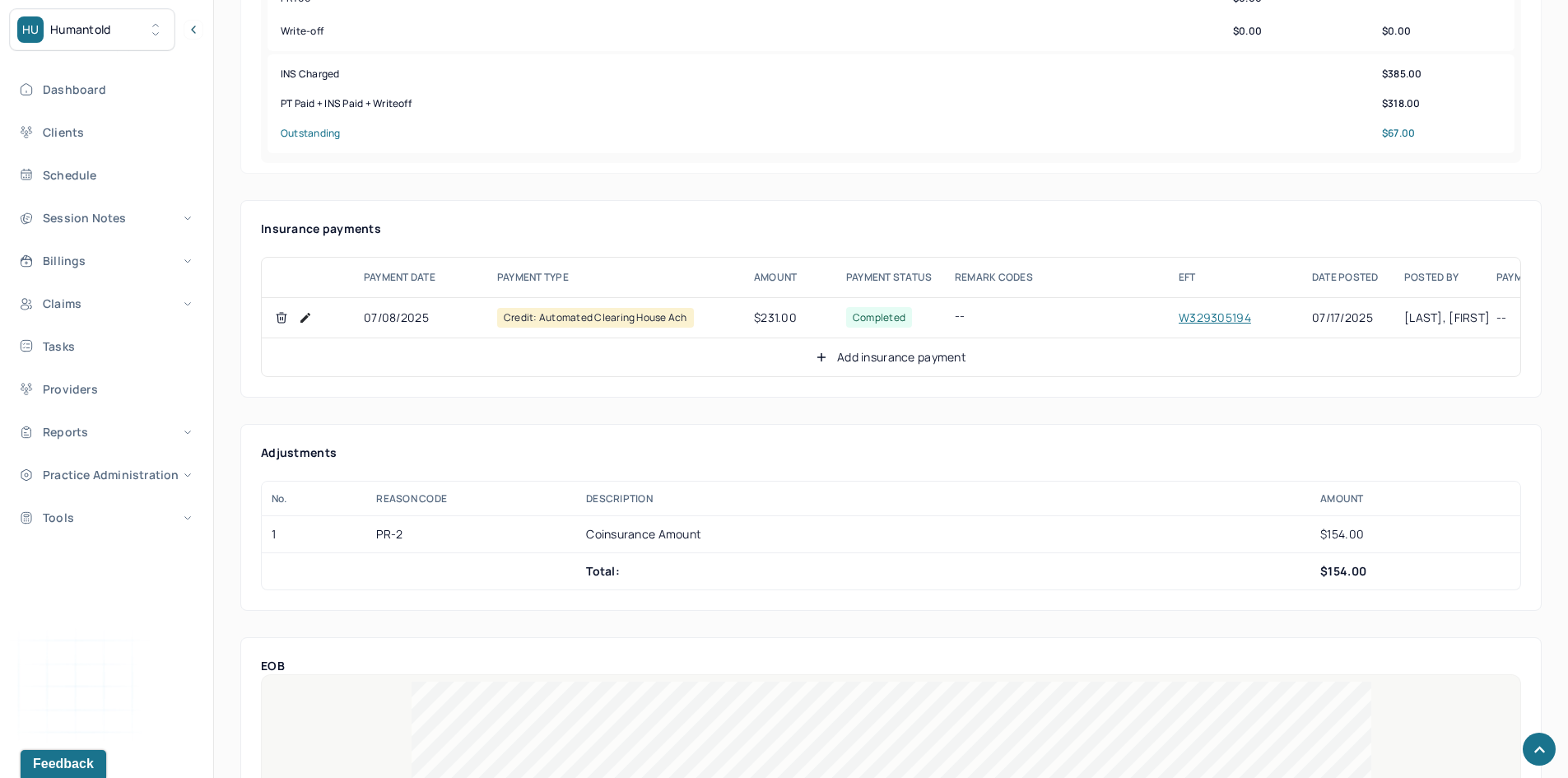 click 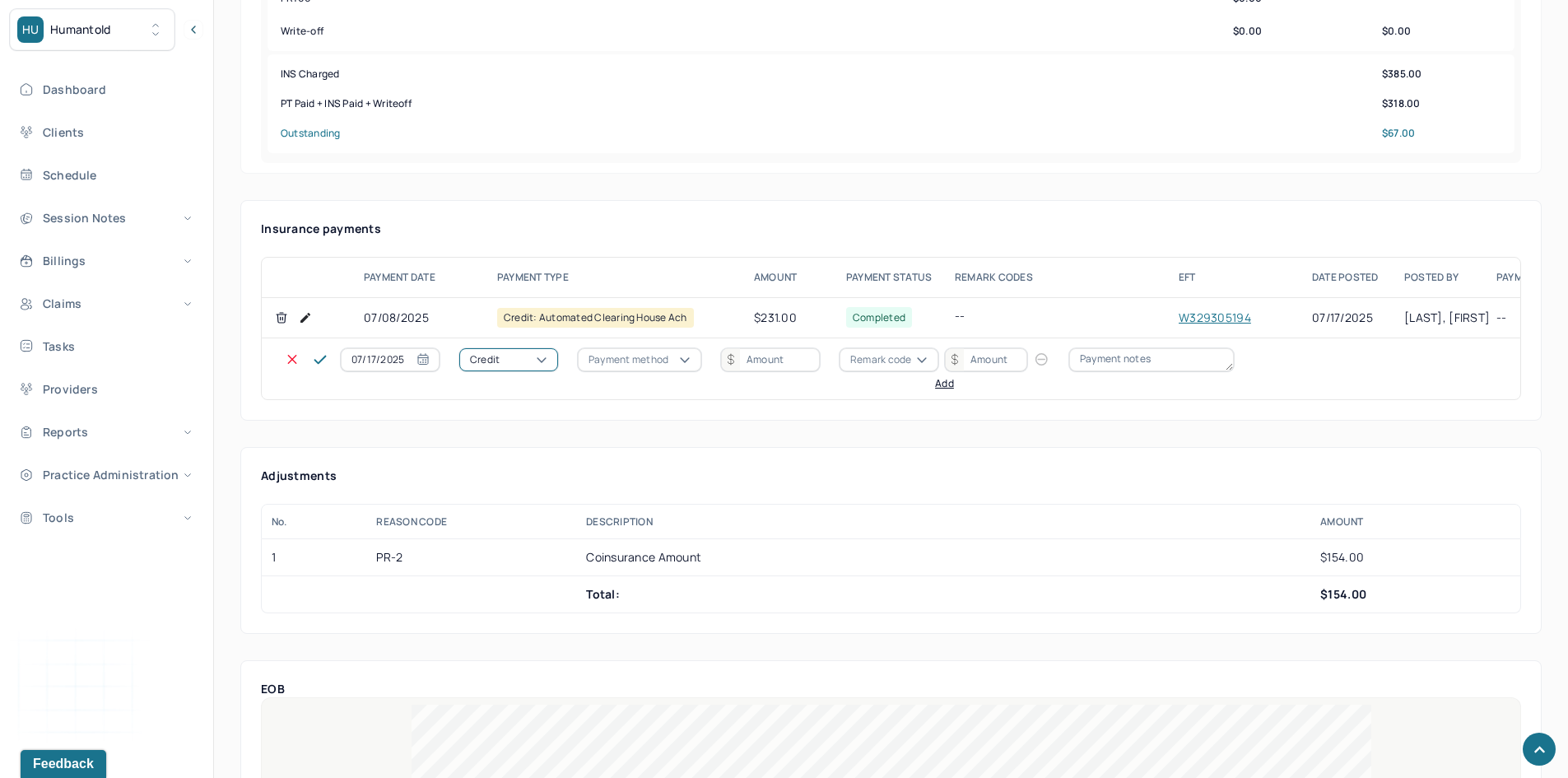 click on "Credit" at bounding box center [509, 360] 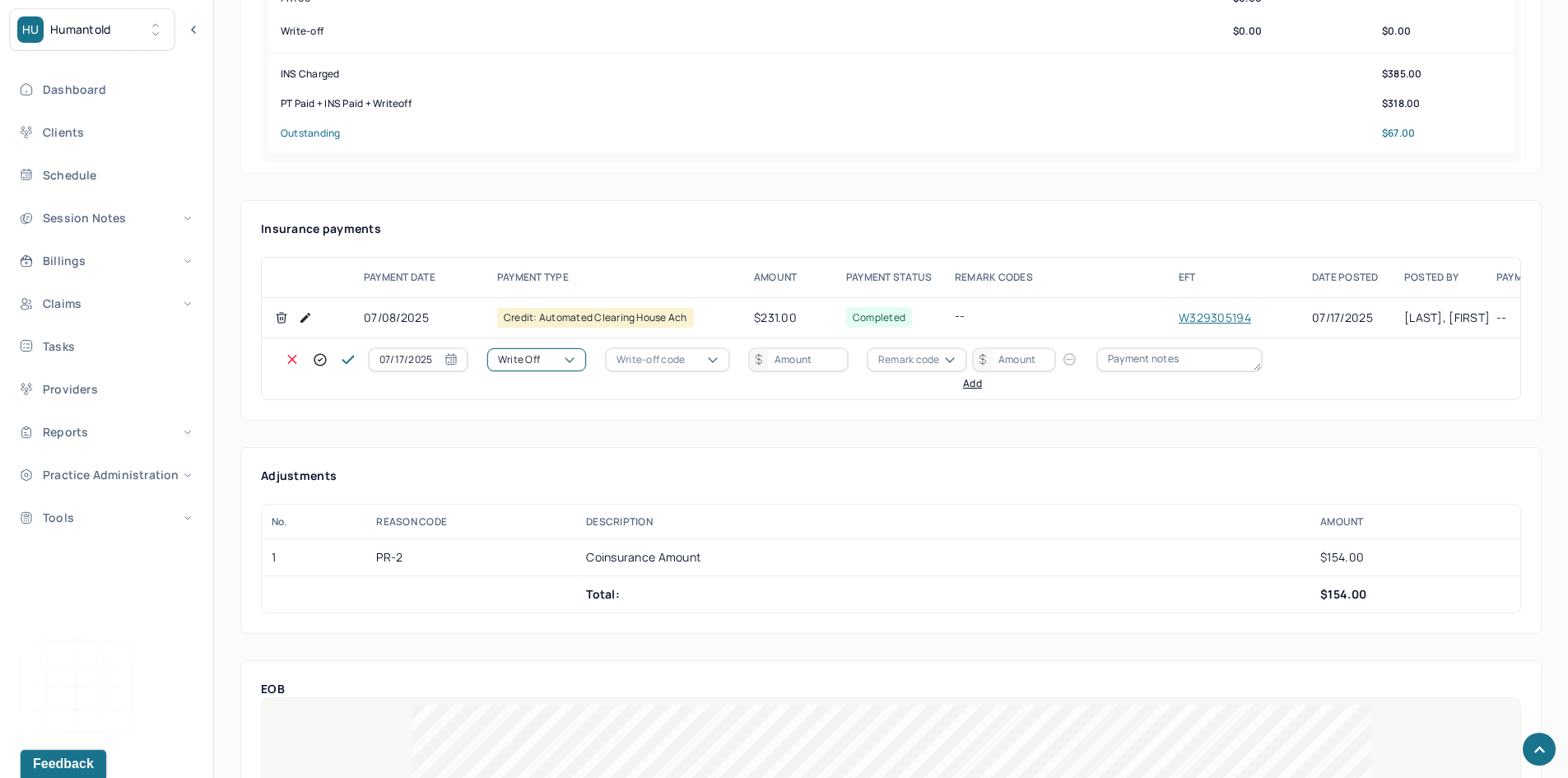 click on "Write-off code" at bounding box center [650, 360] 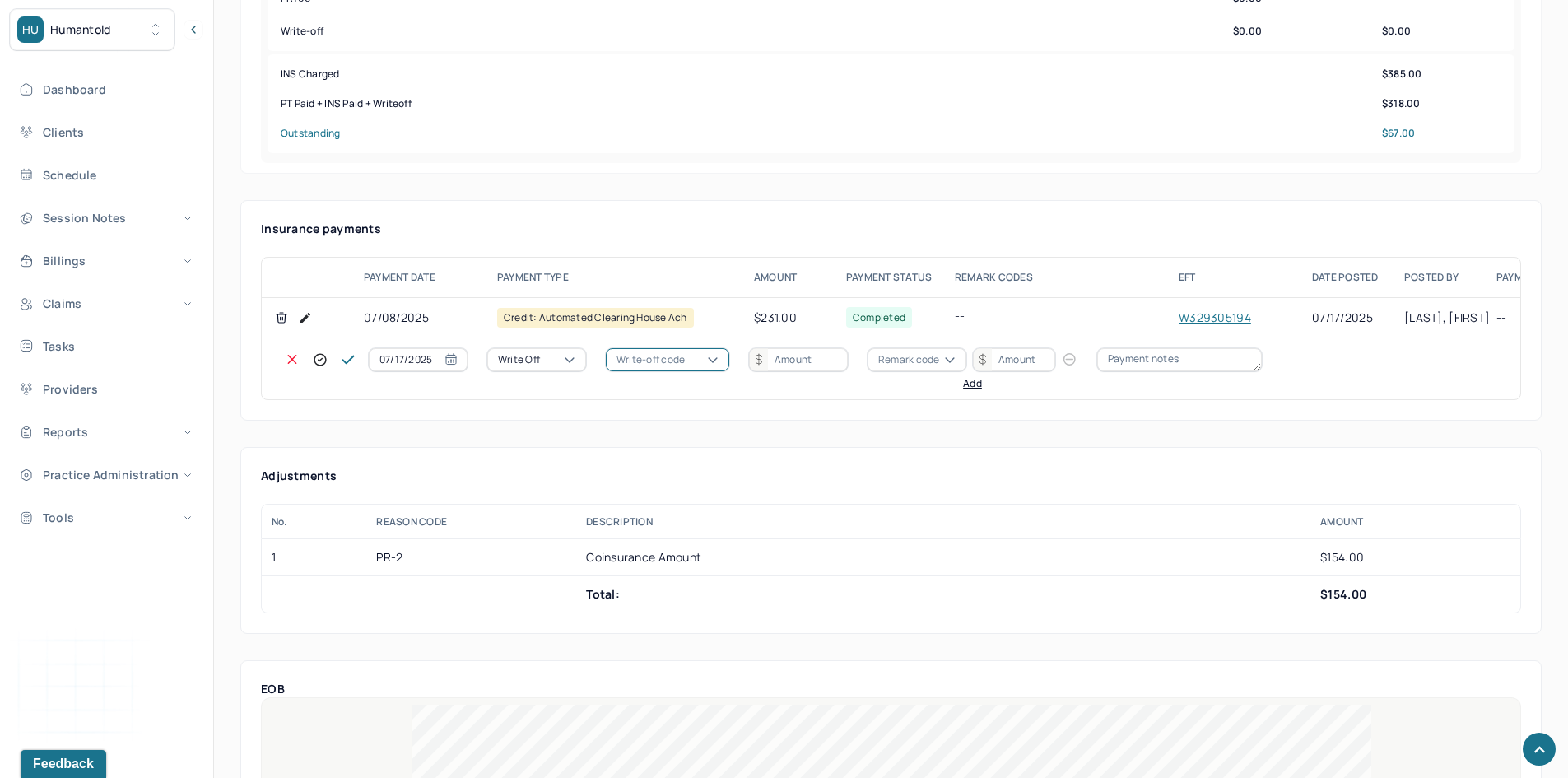 click on "WOBAL: WRITE OFF - BALANCE (INSADJ)" at bounding box center [82, -21] 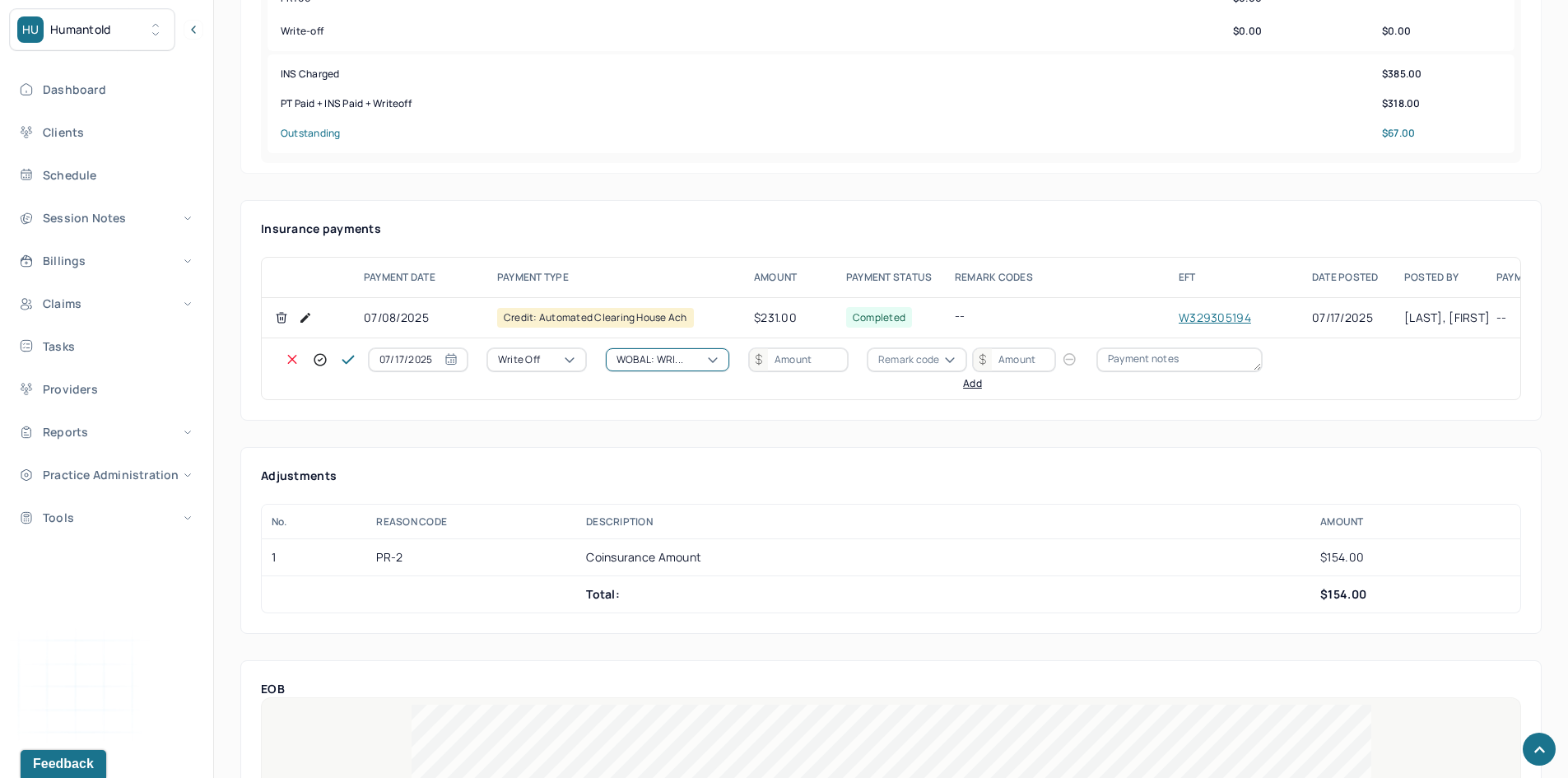 click on "07/17/2025 Write off option WOBAL: WRITE OFF - BALANCE (INSADJ), selected. WOBAL: WRI... Remark code       Add" at bounding box center (825, 369) 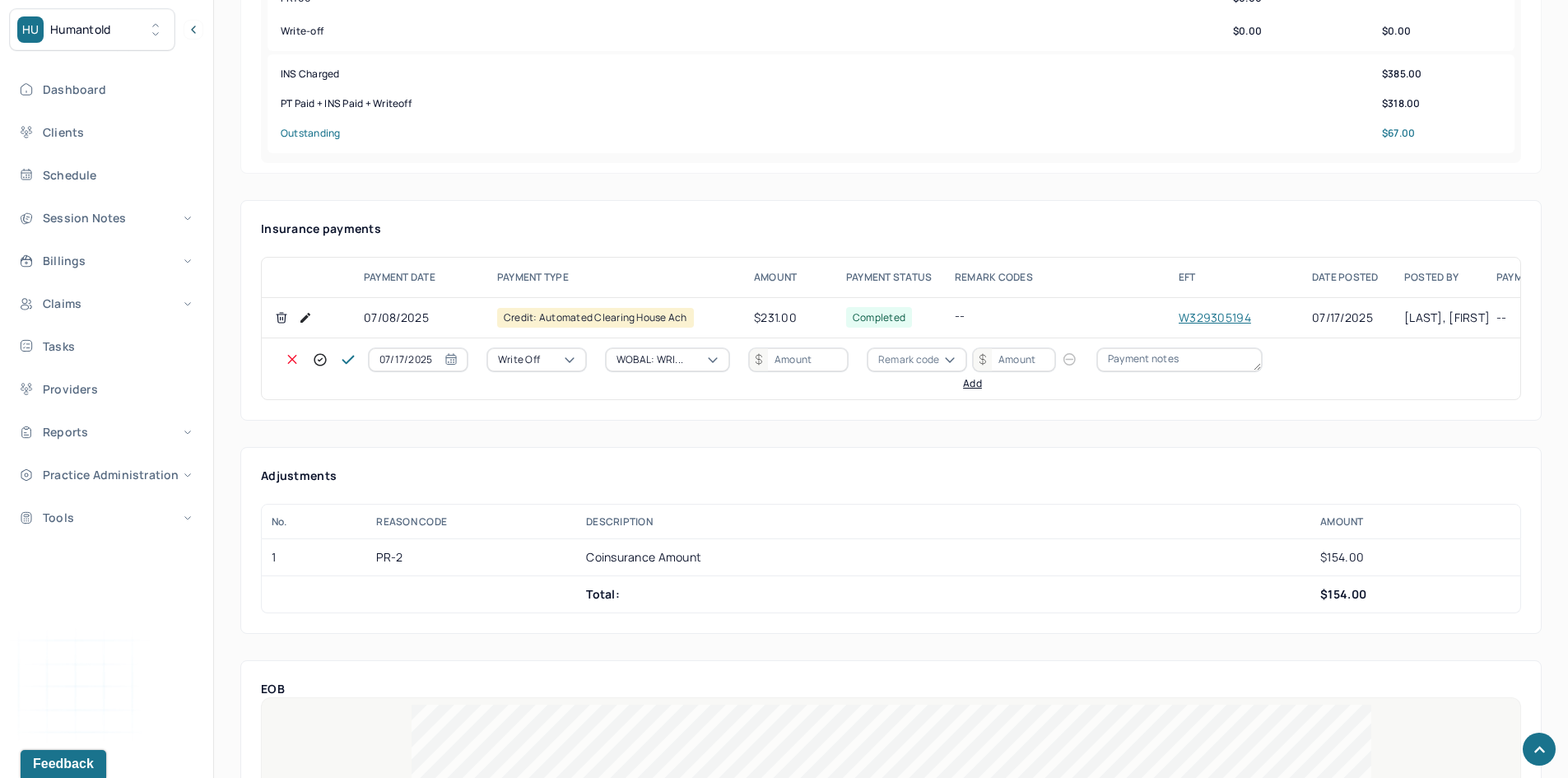 click at bounding box center [798, 360] 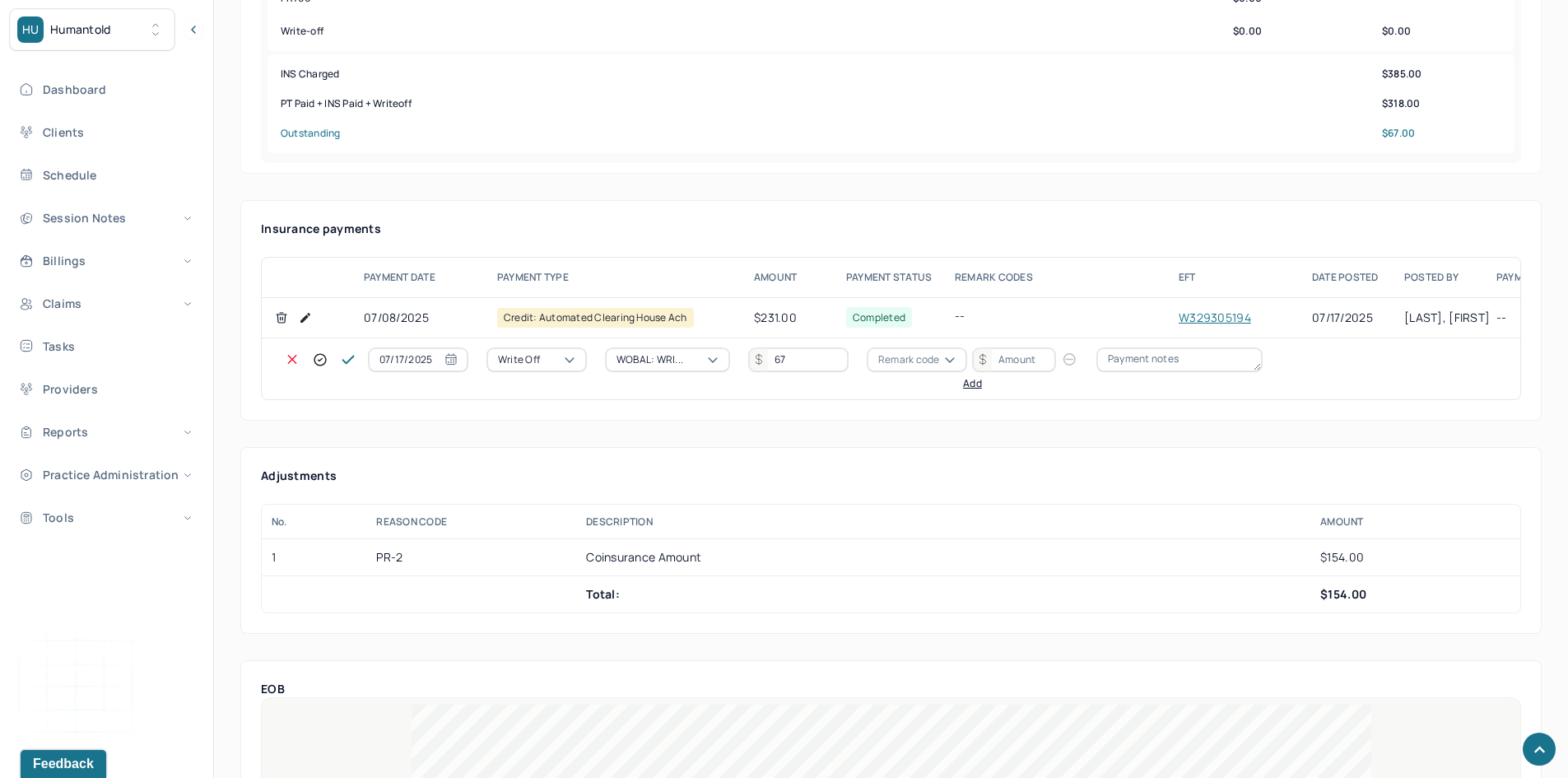 type on "67" 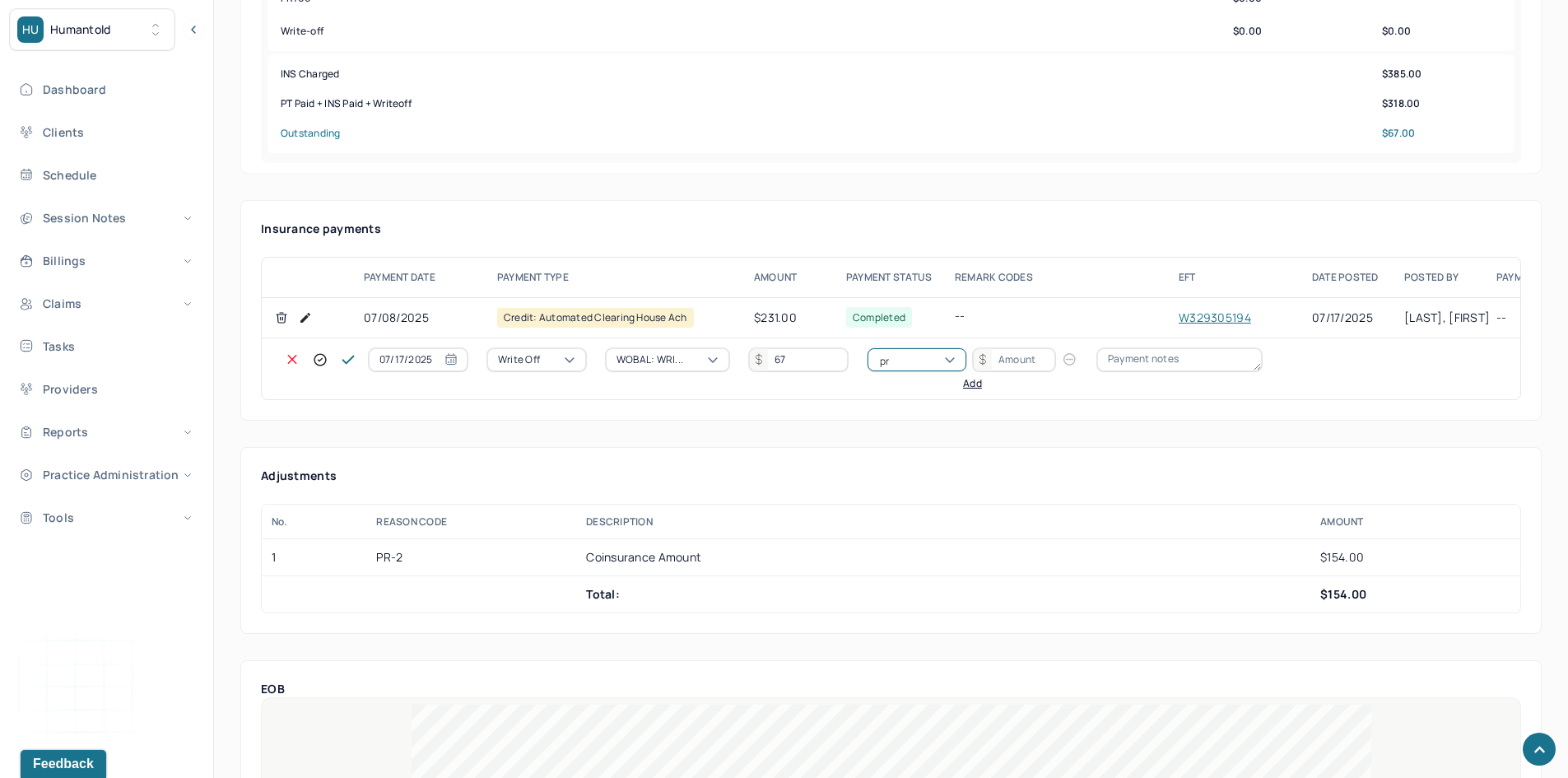 type on "pr2" 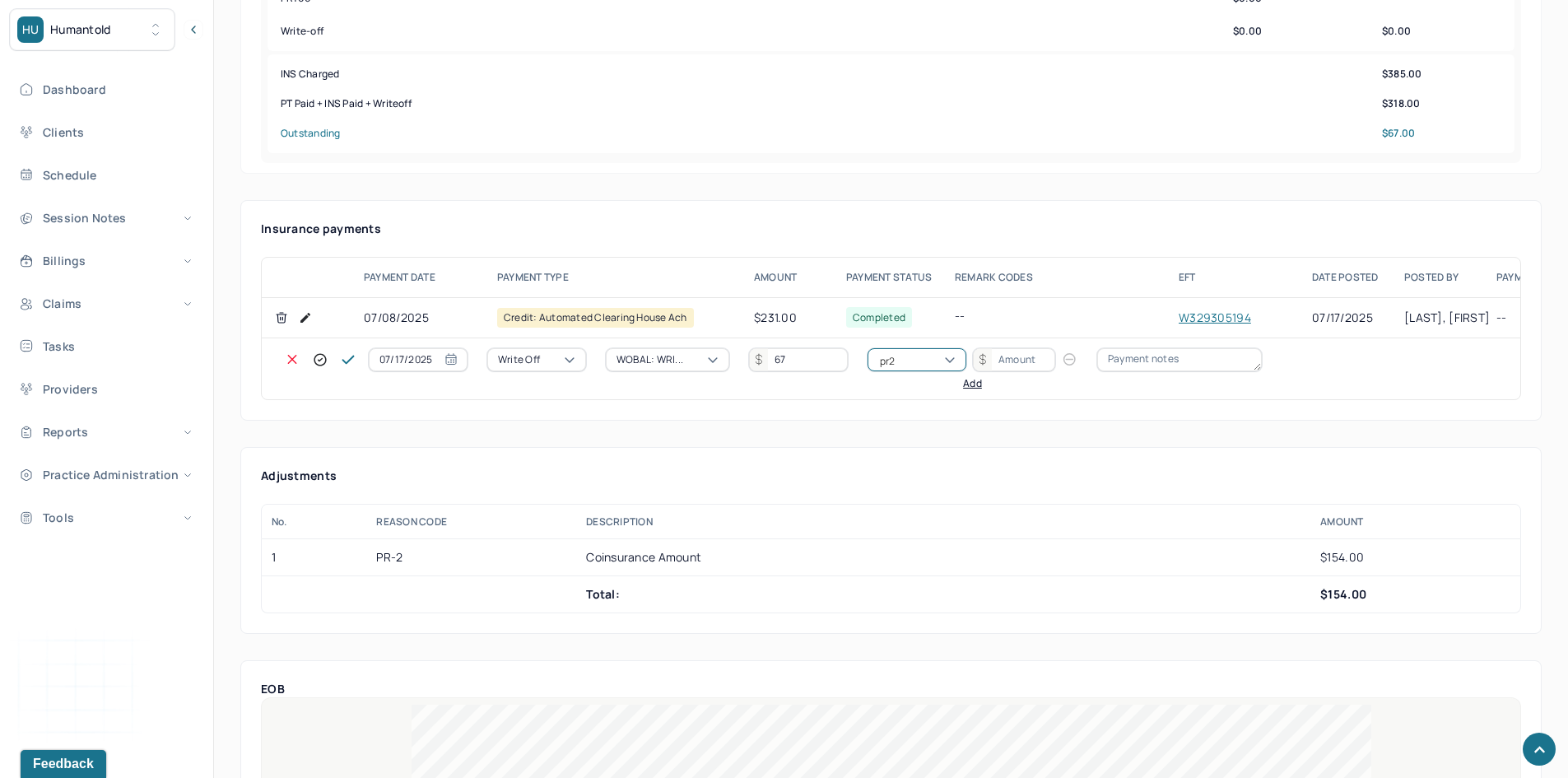 type 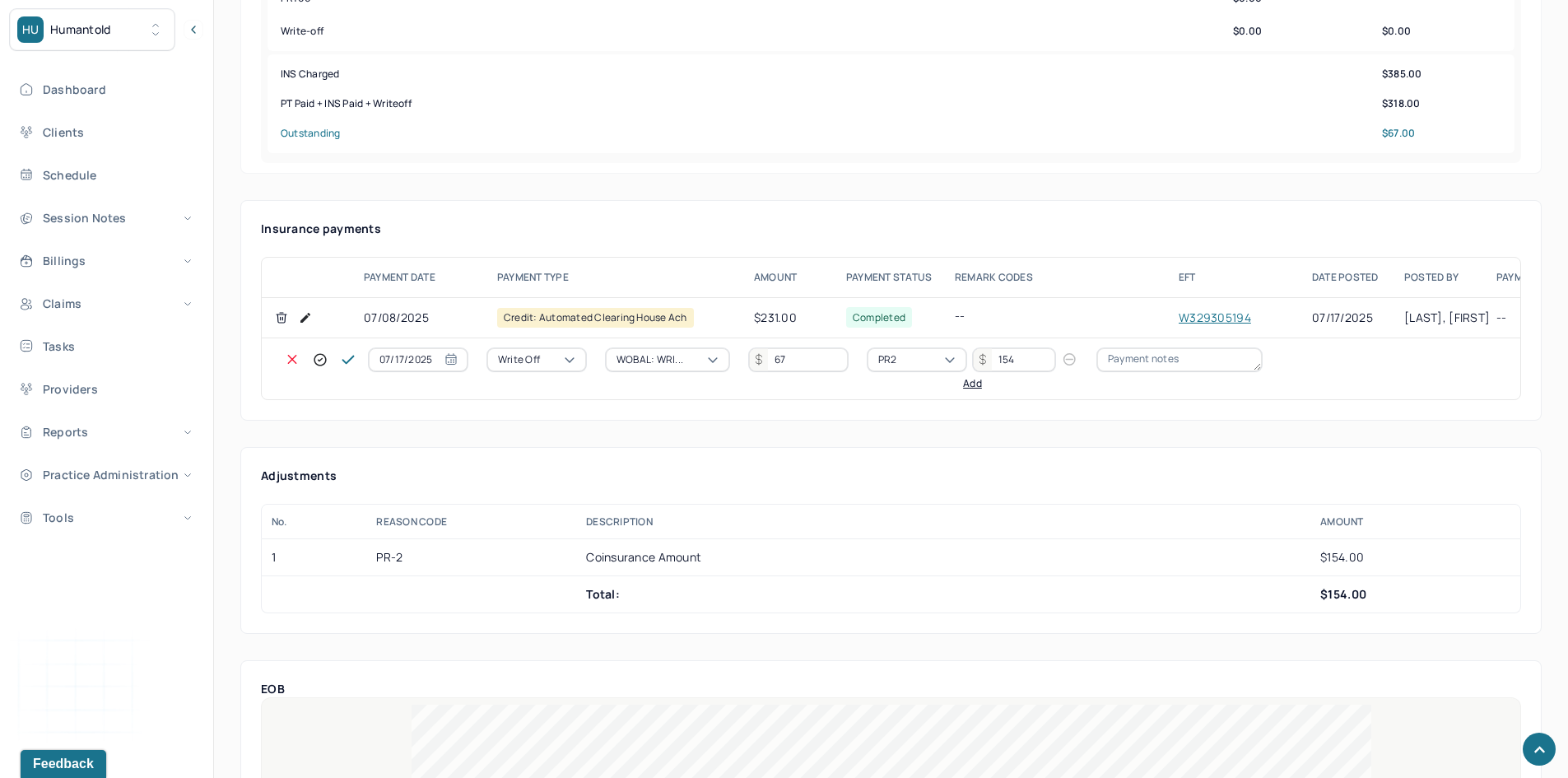 type on "154" 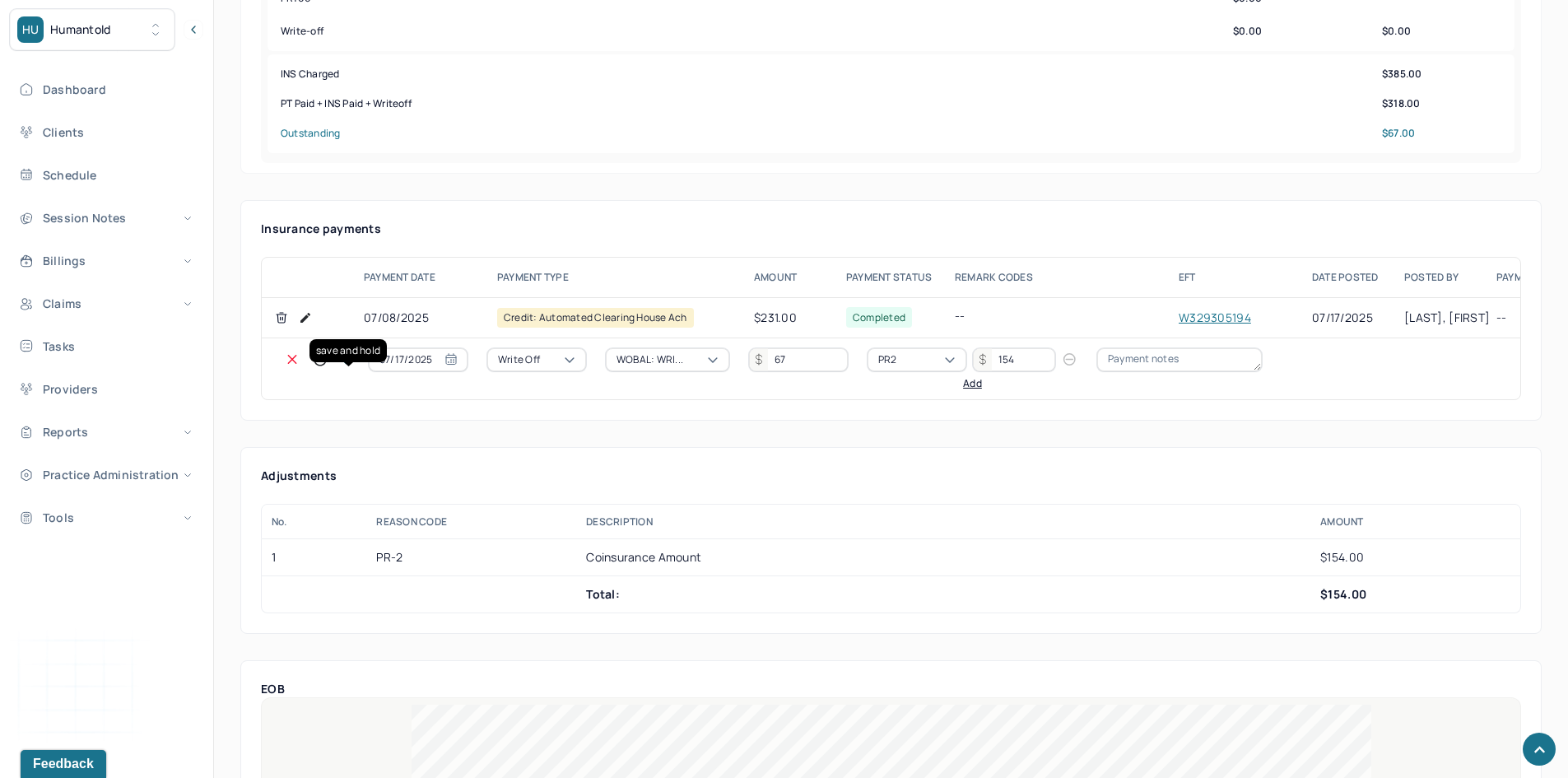 click 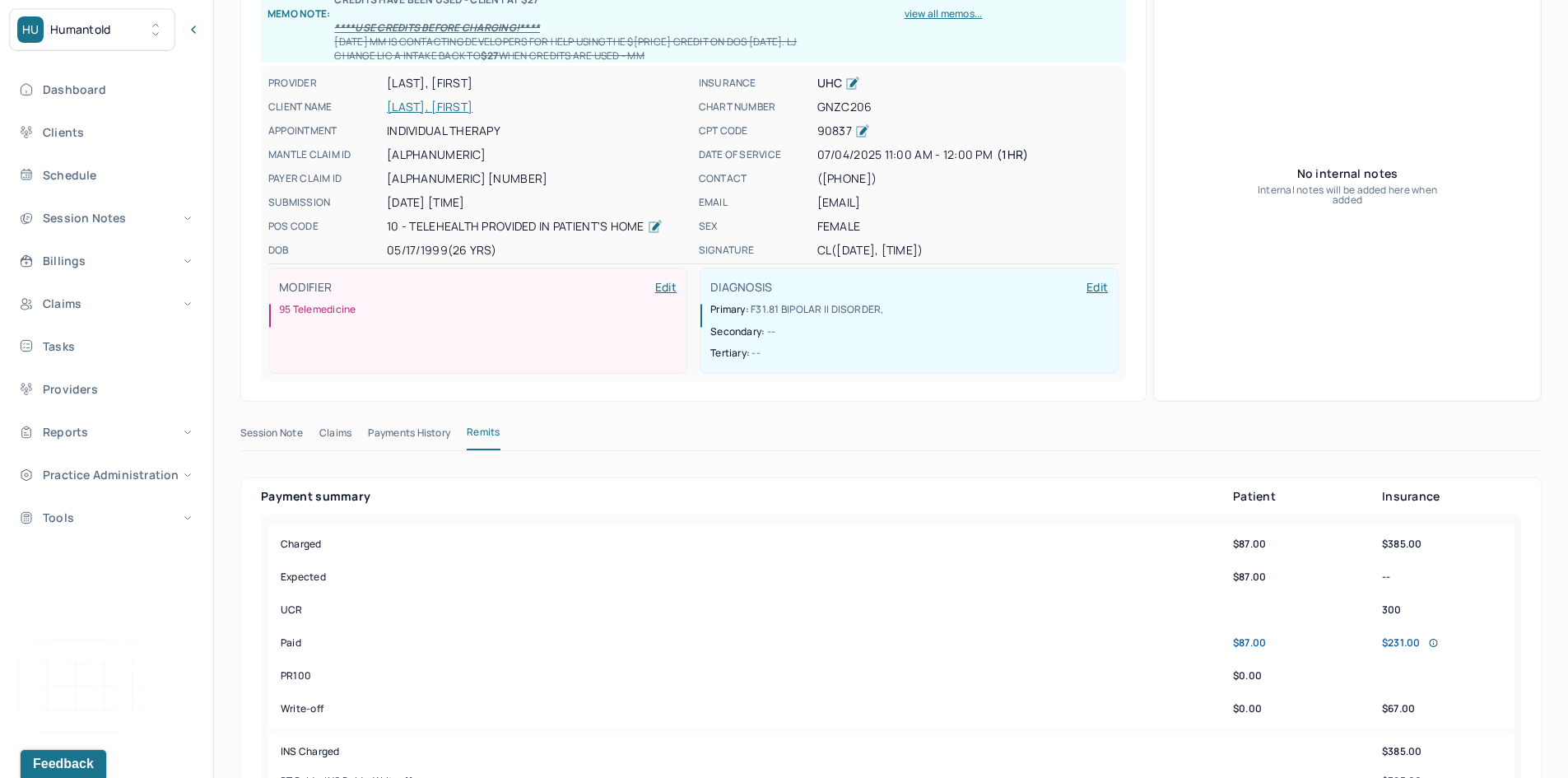 scroll, scrollTop: 0, scrollLeft: 0, axis: both 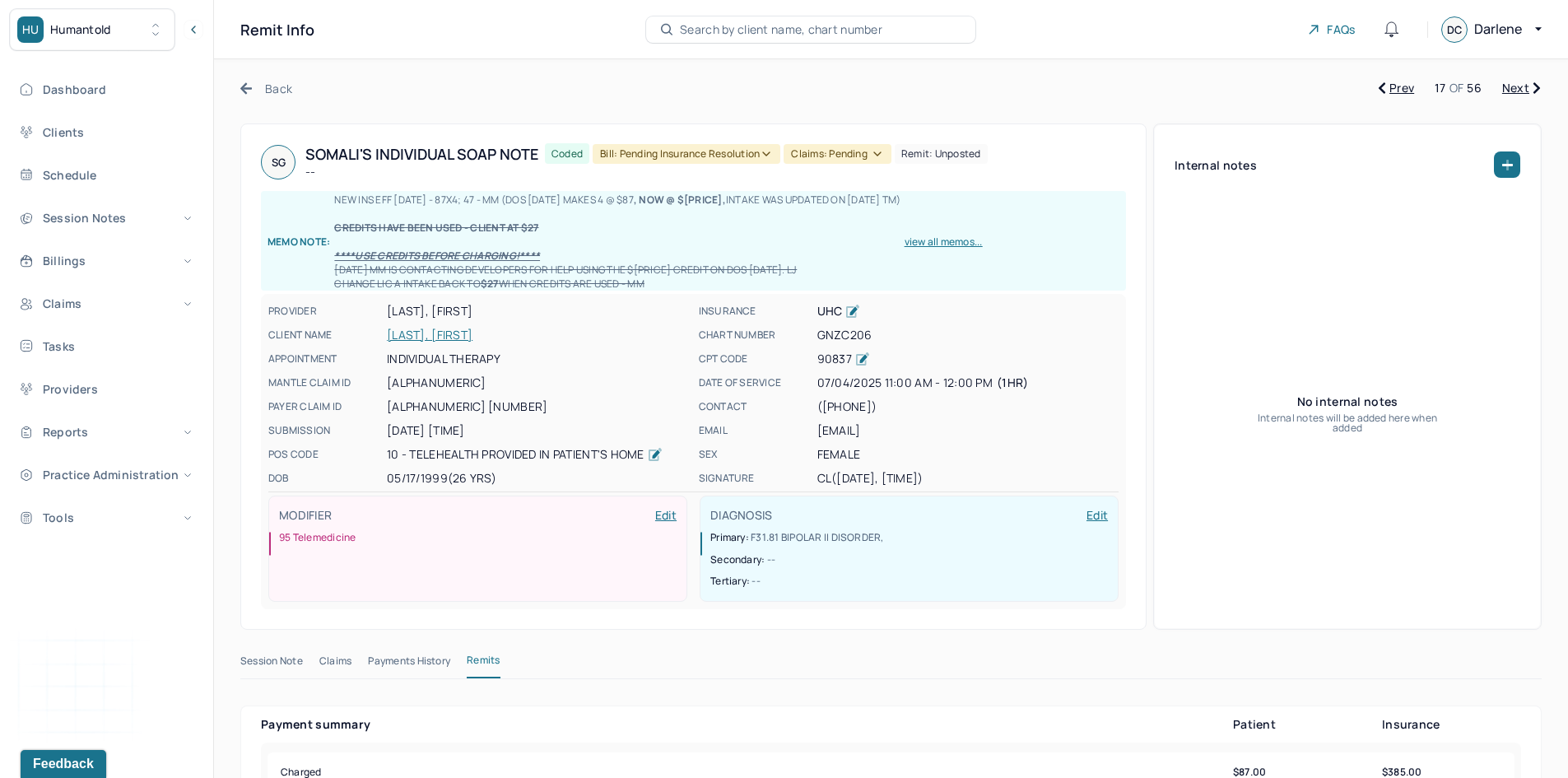 click on "Bill: Pending Insurance Resolution" at bounding box center [686, 154] 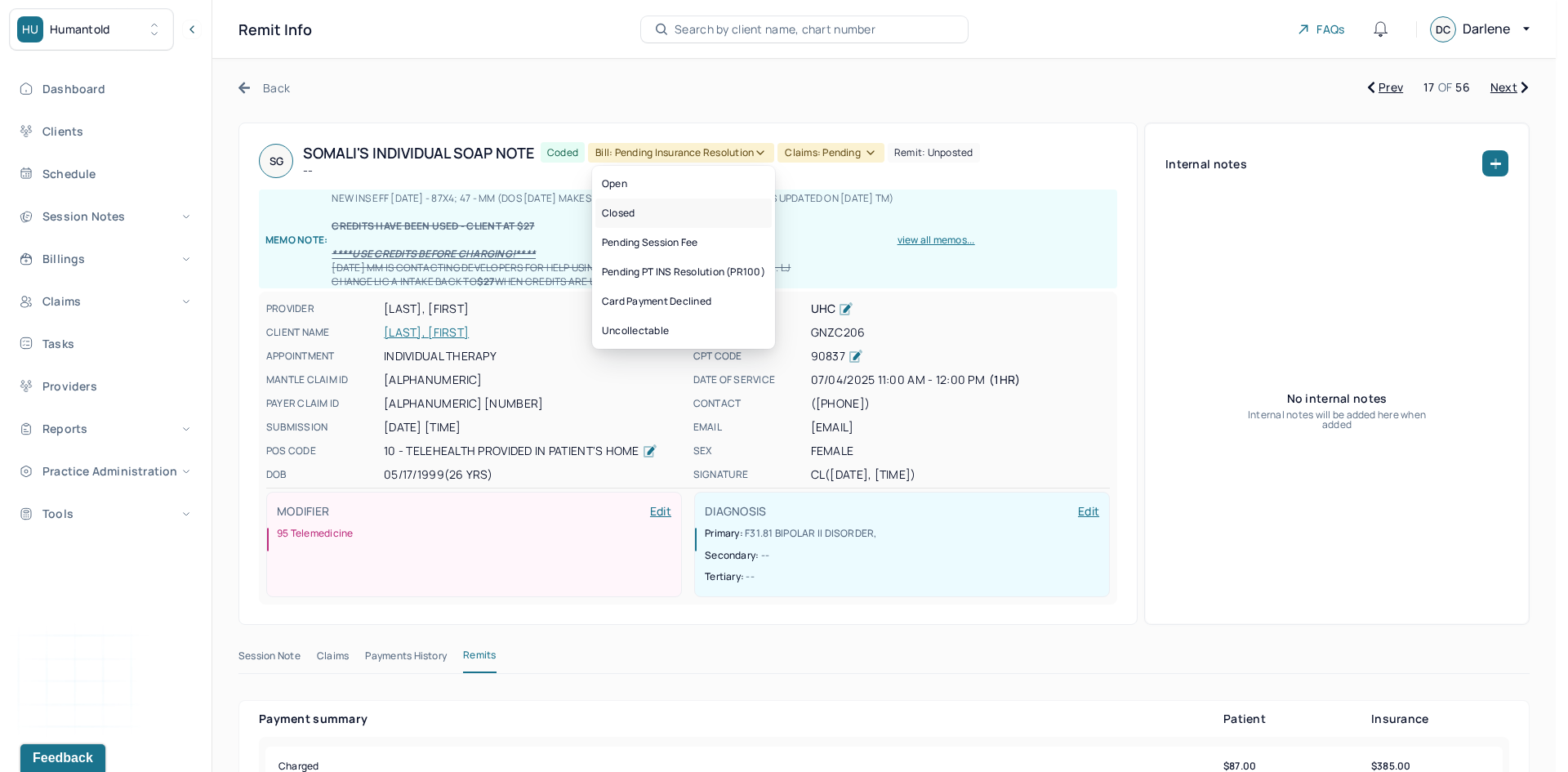 click on "Closed" at bounding box center [684, 213] 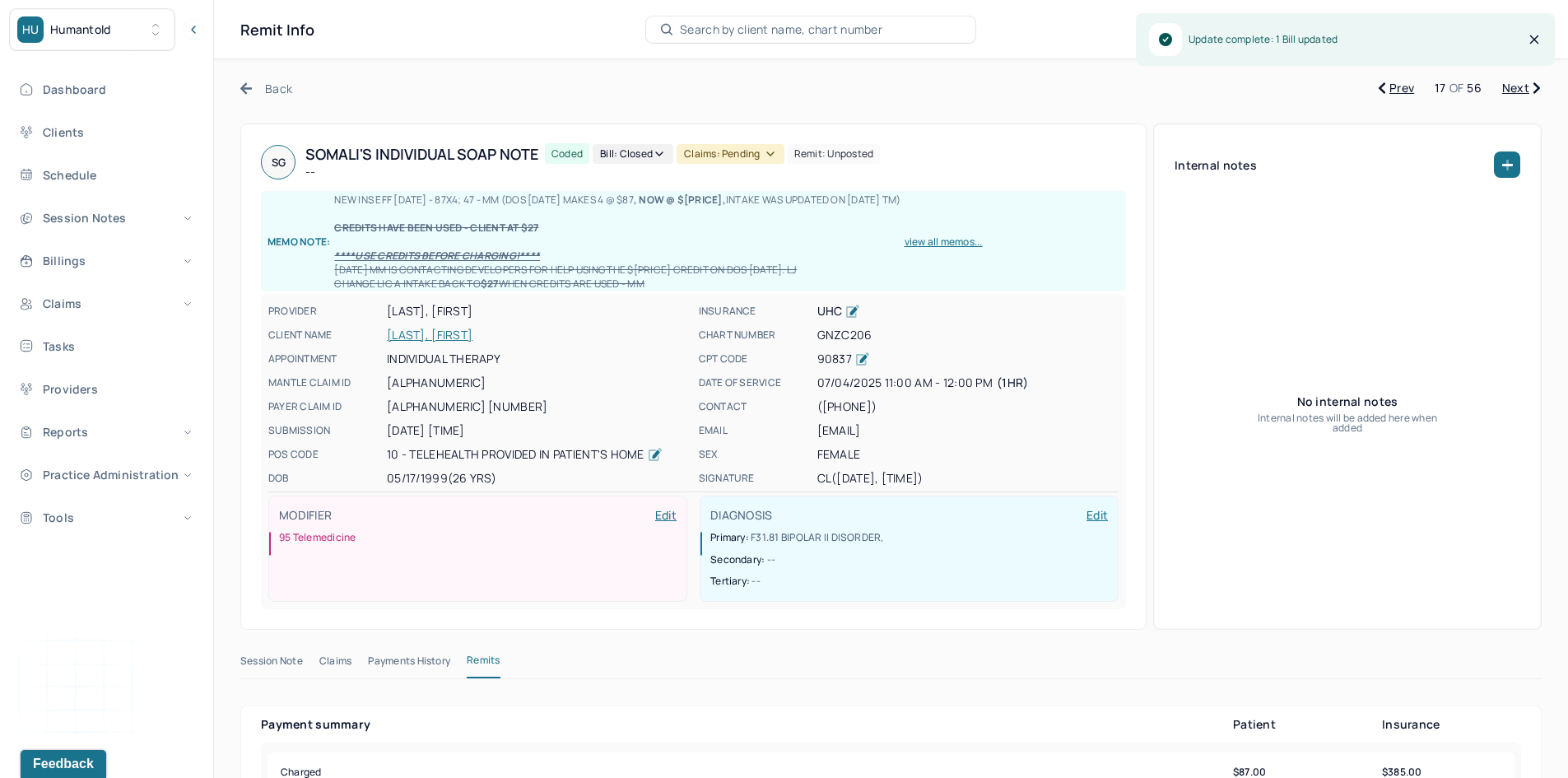 click on "Claims: pending" at bounding box center [730, 154] 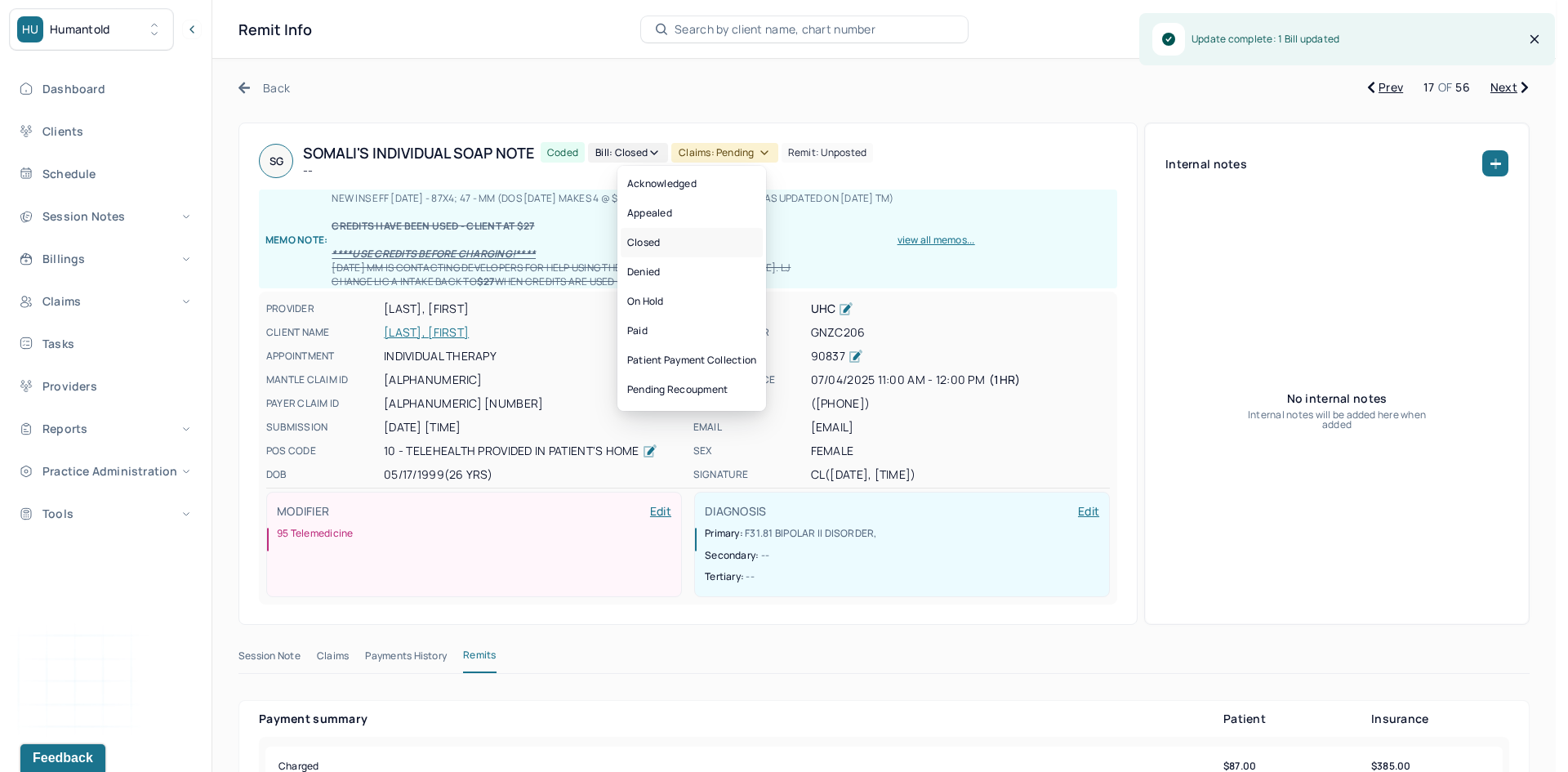 click on "Closed" at bounding box center (692, 243) 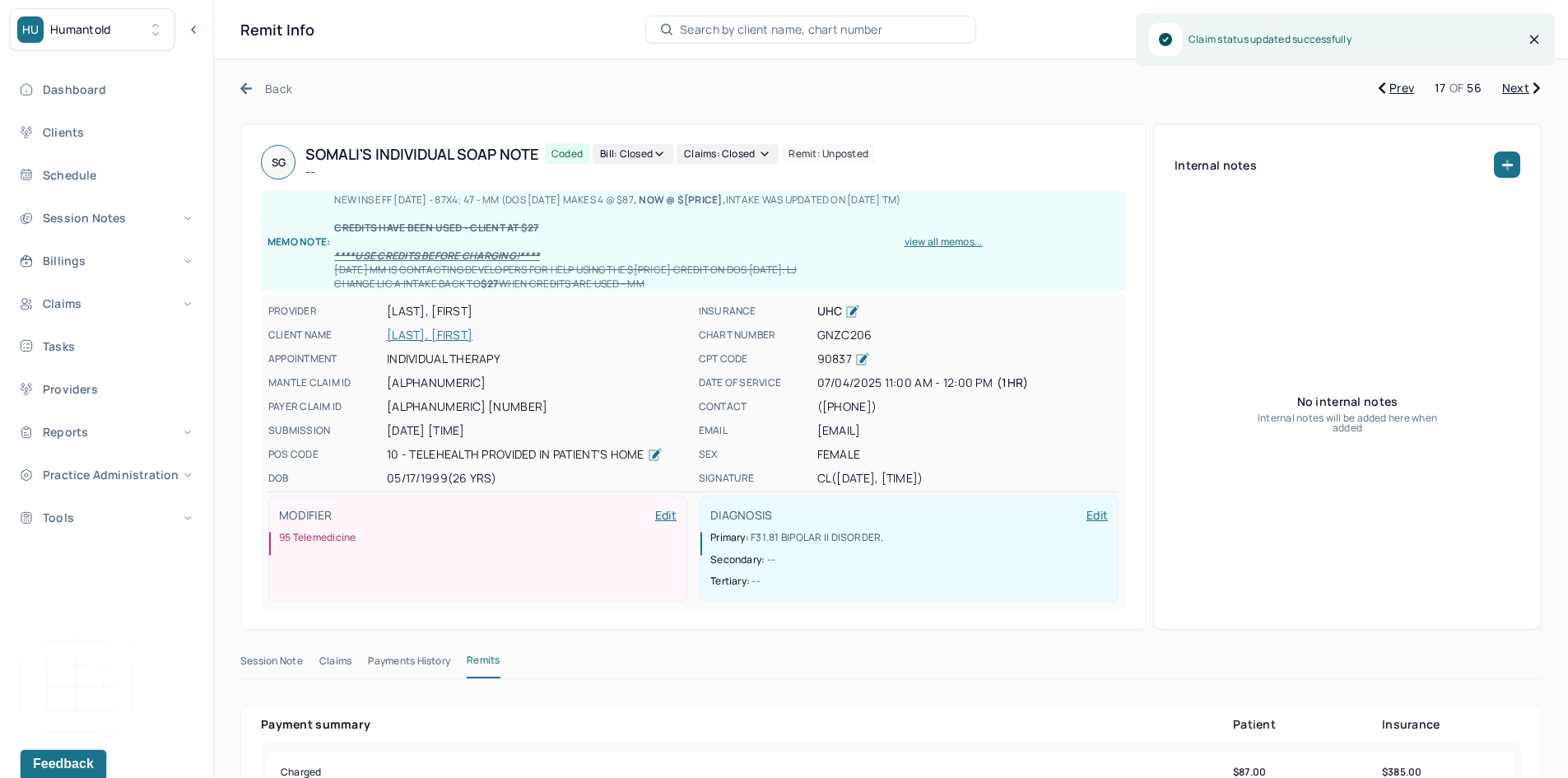 click on "Next" at bounding box center [1521, 88] 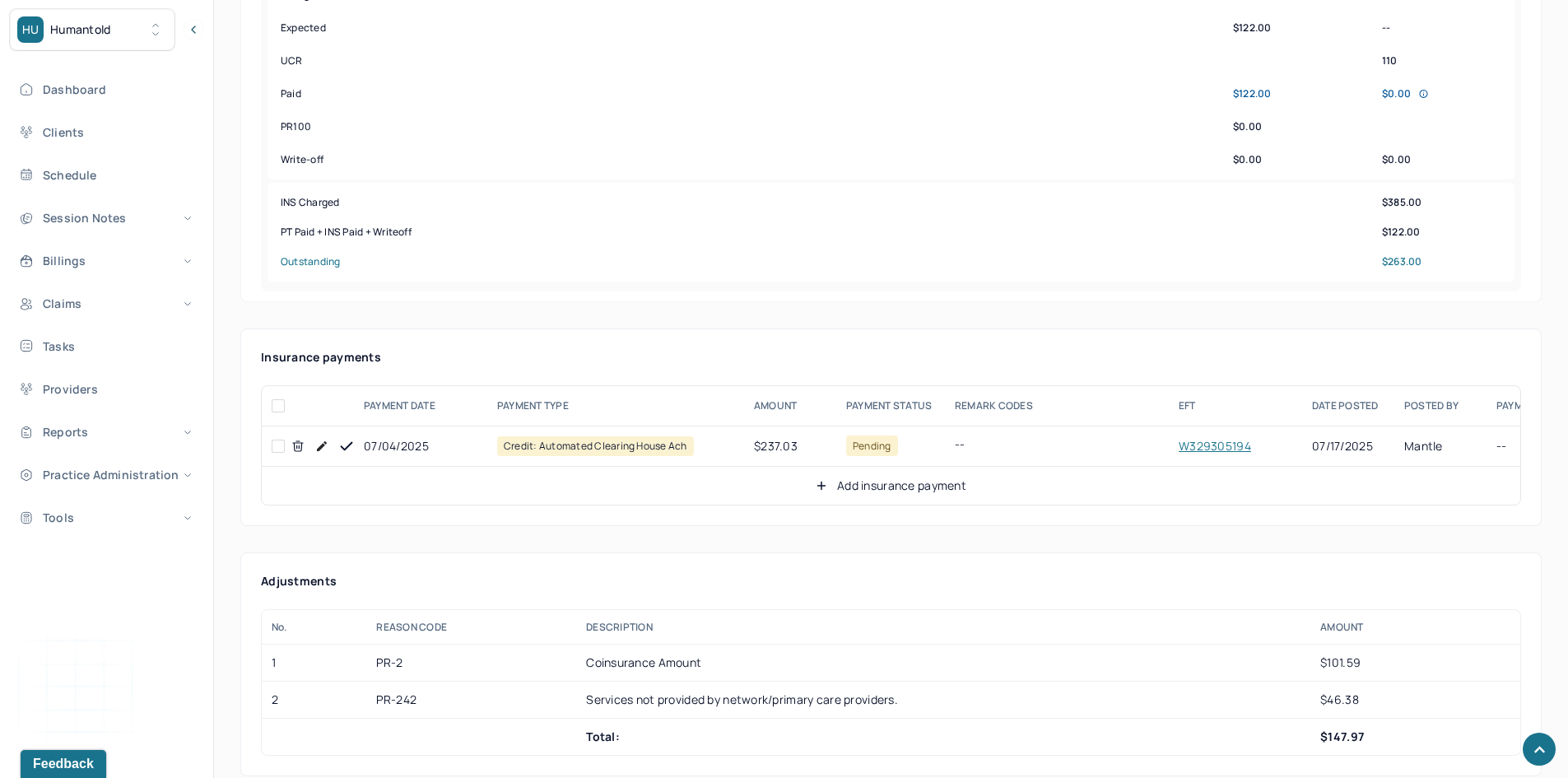 scroll, scrollTop: 741, scrollLeft: 0, axis: vertical 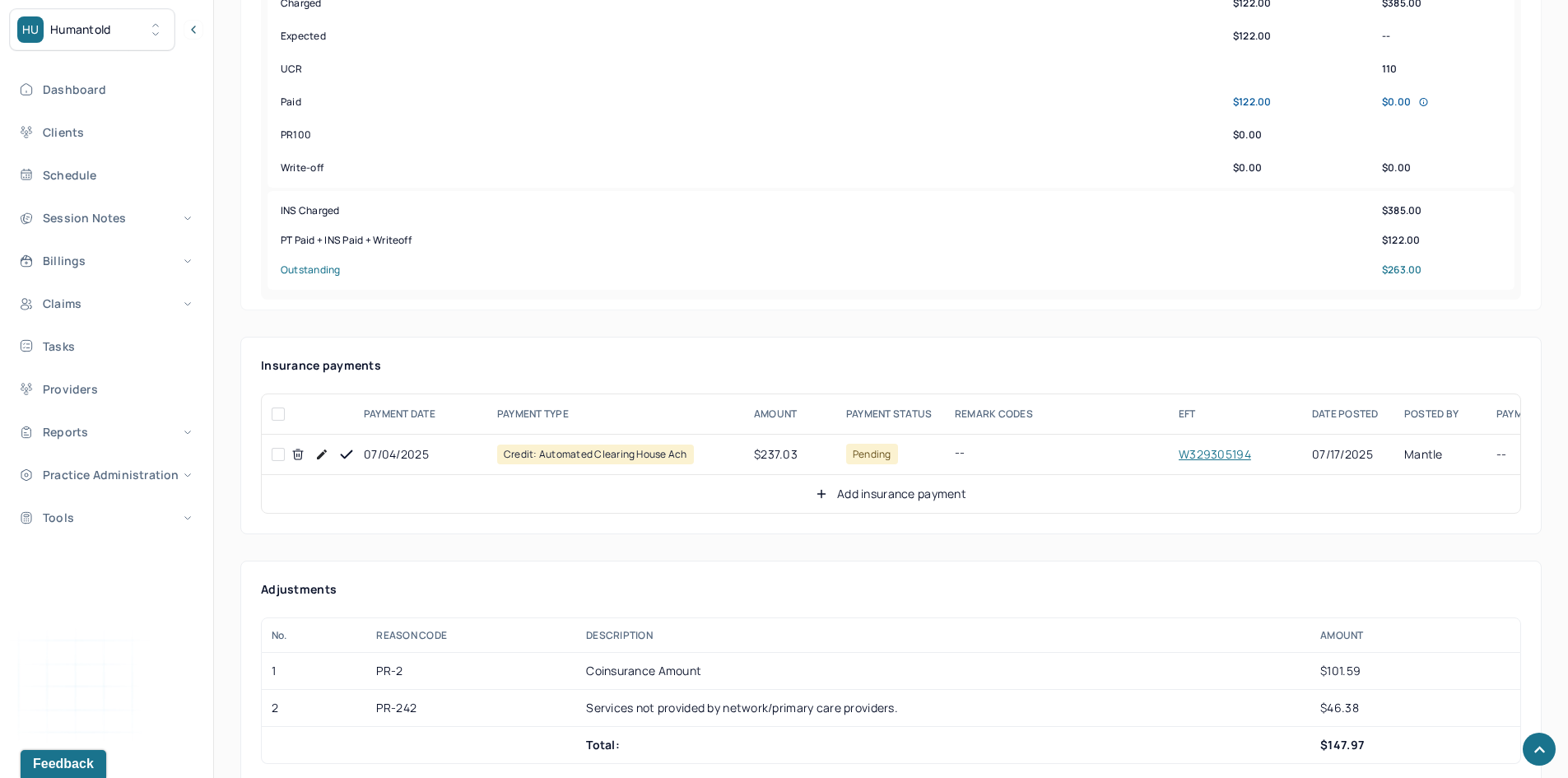 click at bounding box center [278, 454] 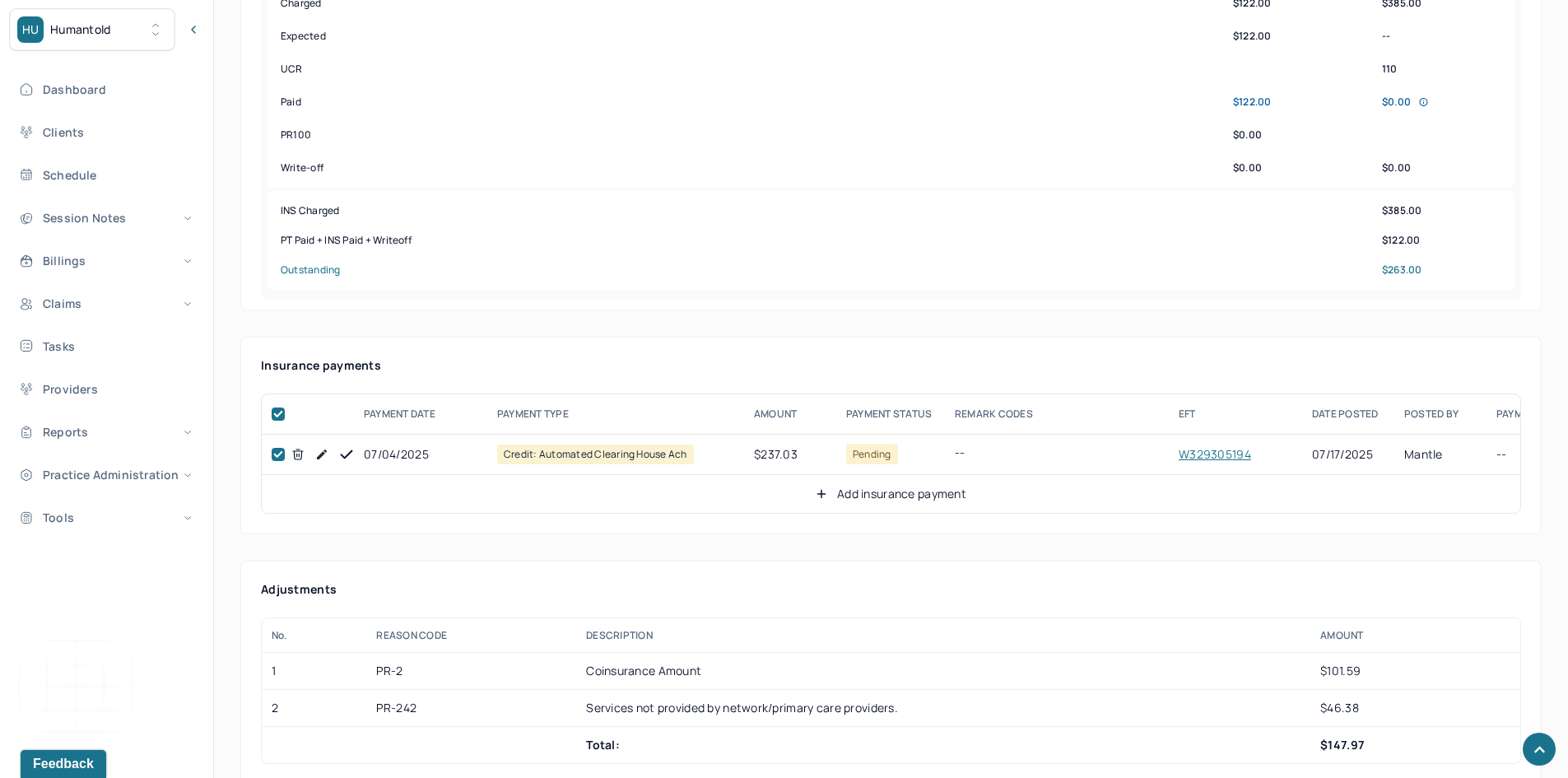 checkbox on "true" 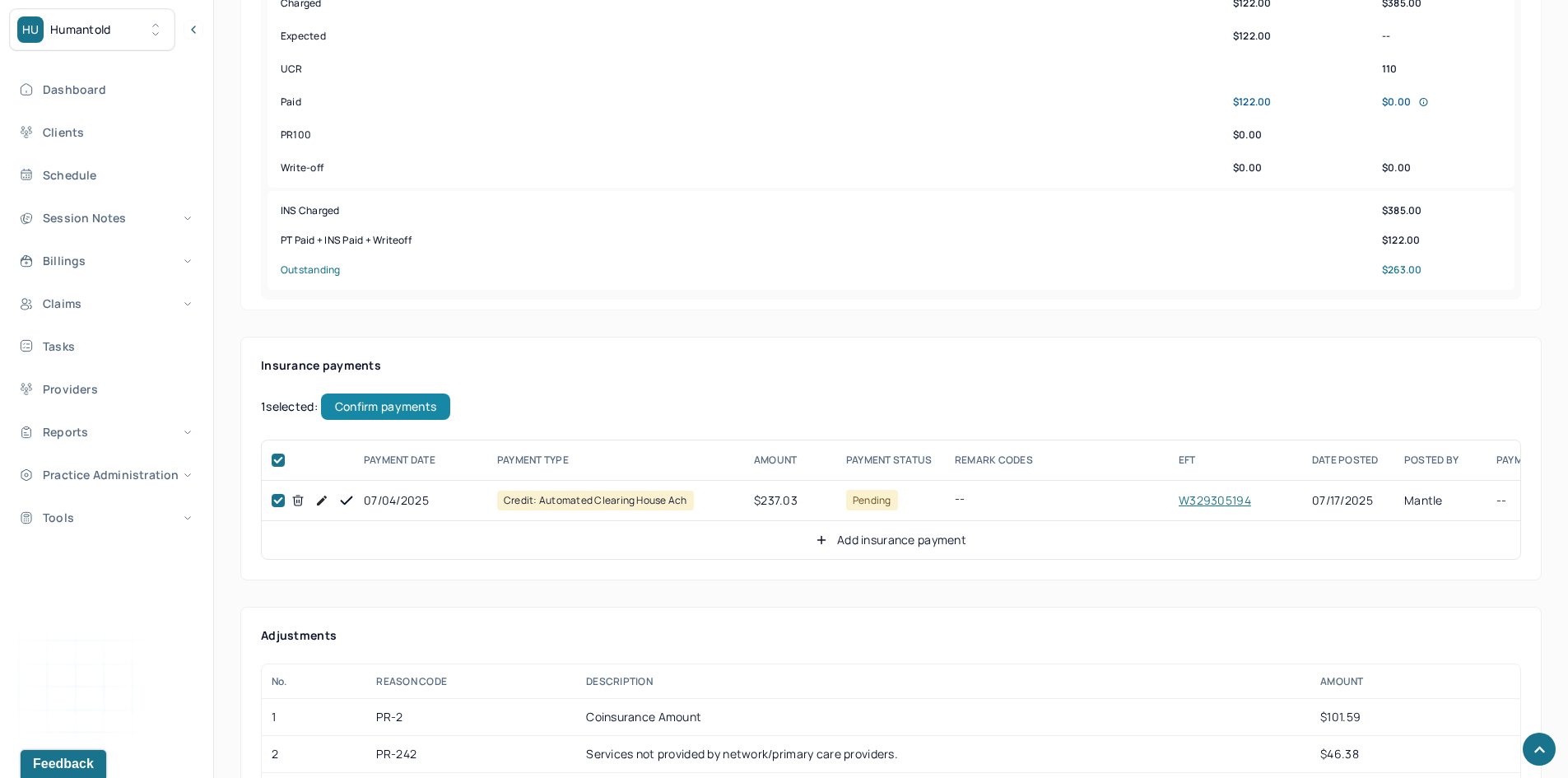 click on "Confirm payments" at bounding box center [385, 407] 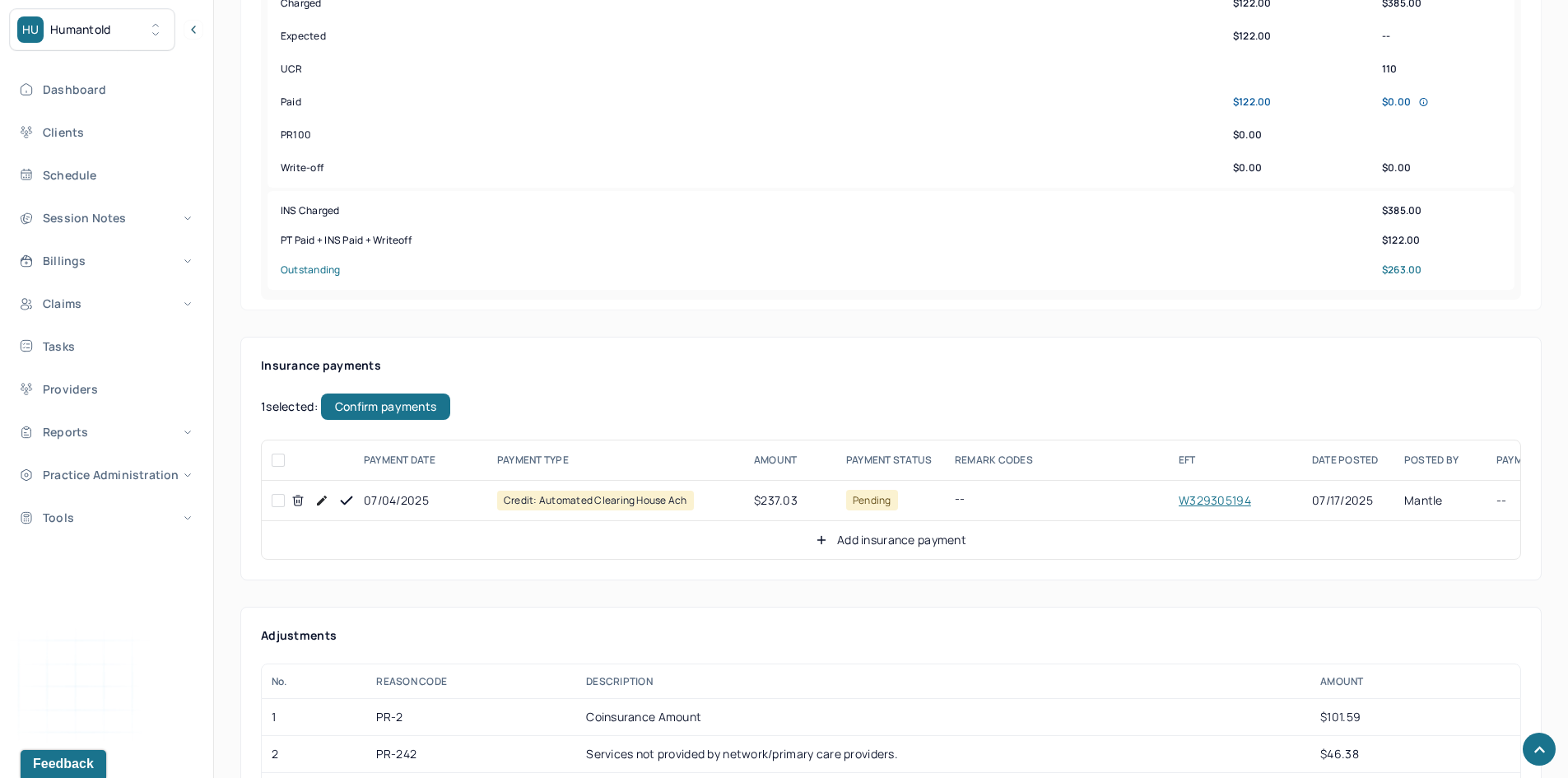 checkbox on "false" 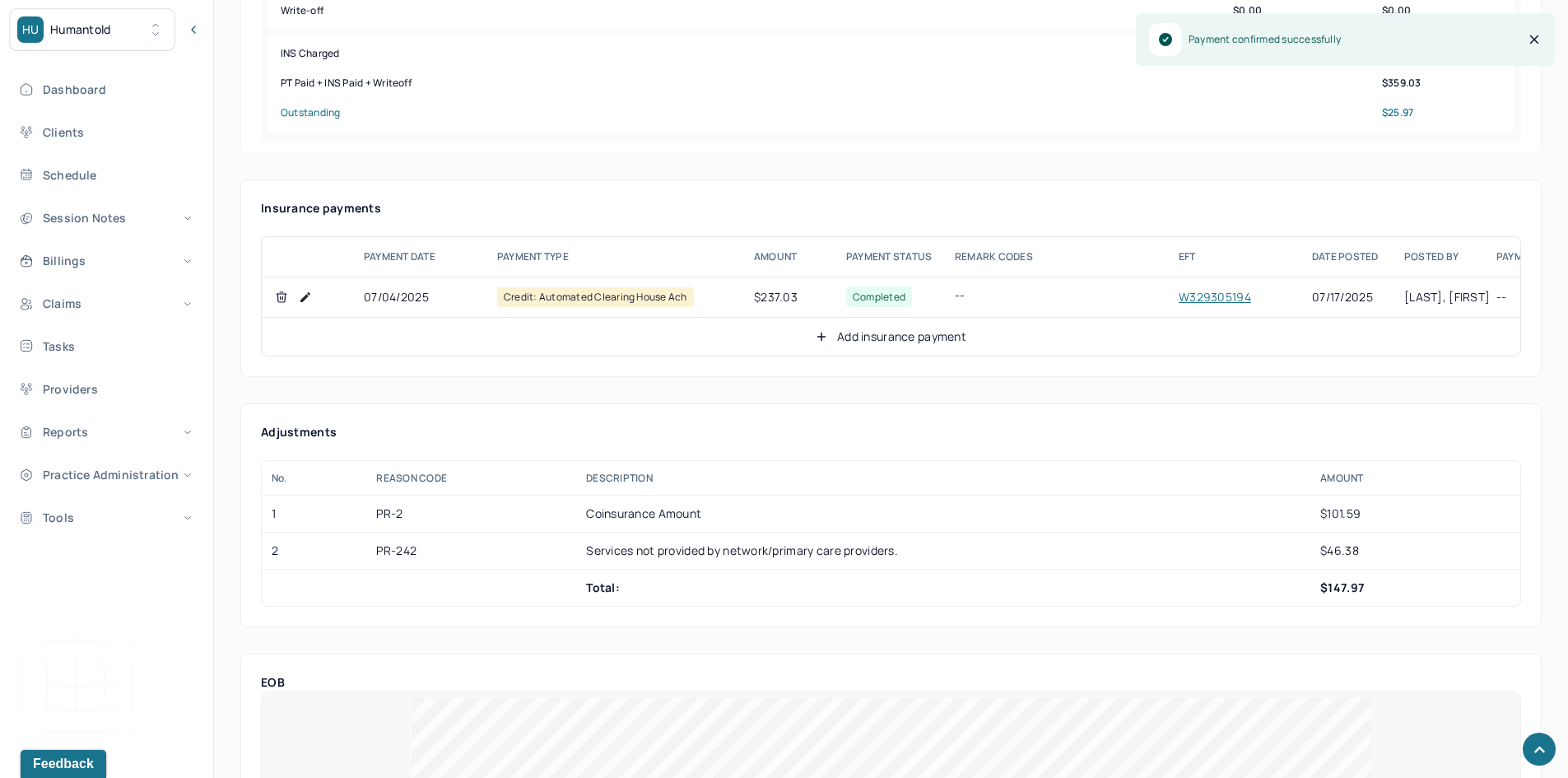 scroll, scrollTop: 906, scrollLeft: 0, axis: vertical 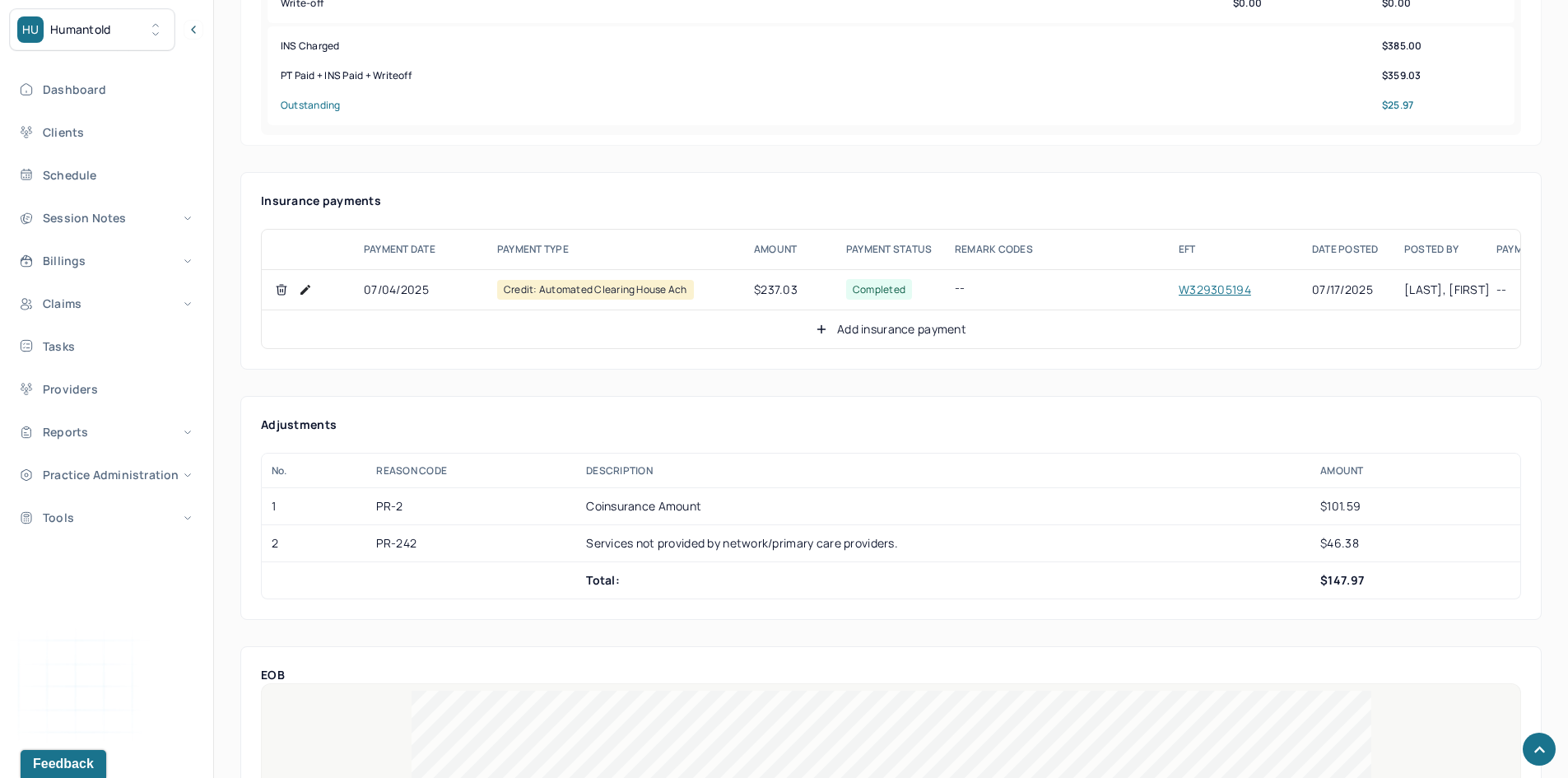 click 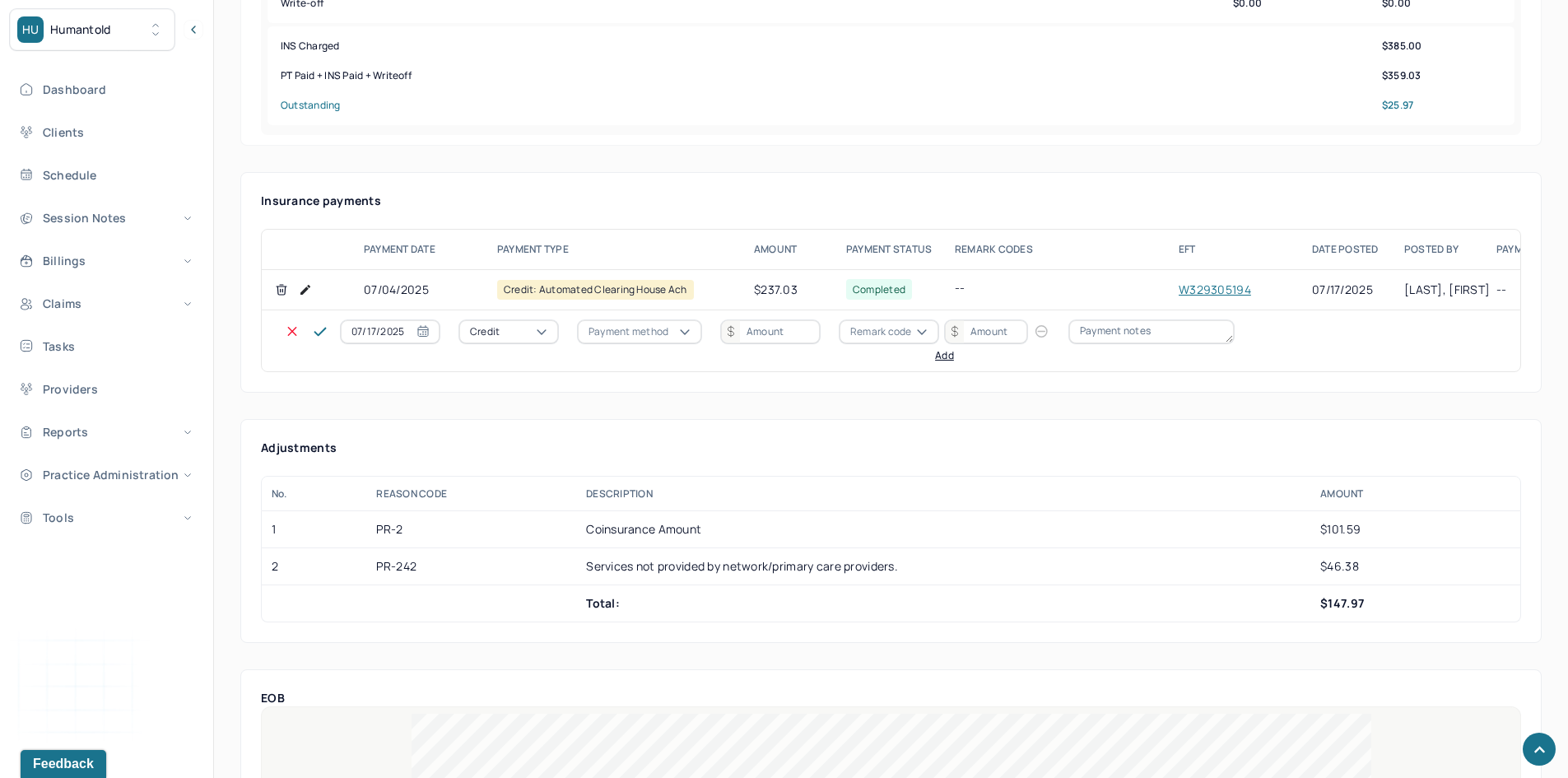 click on "Credit" at bounding box center (509, 332) 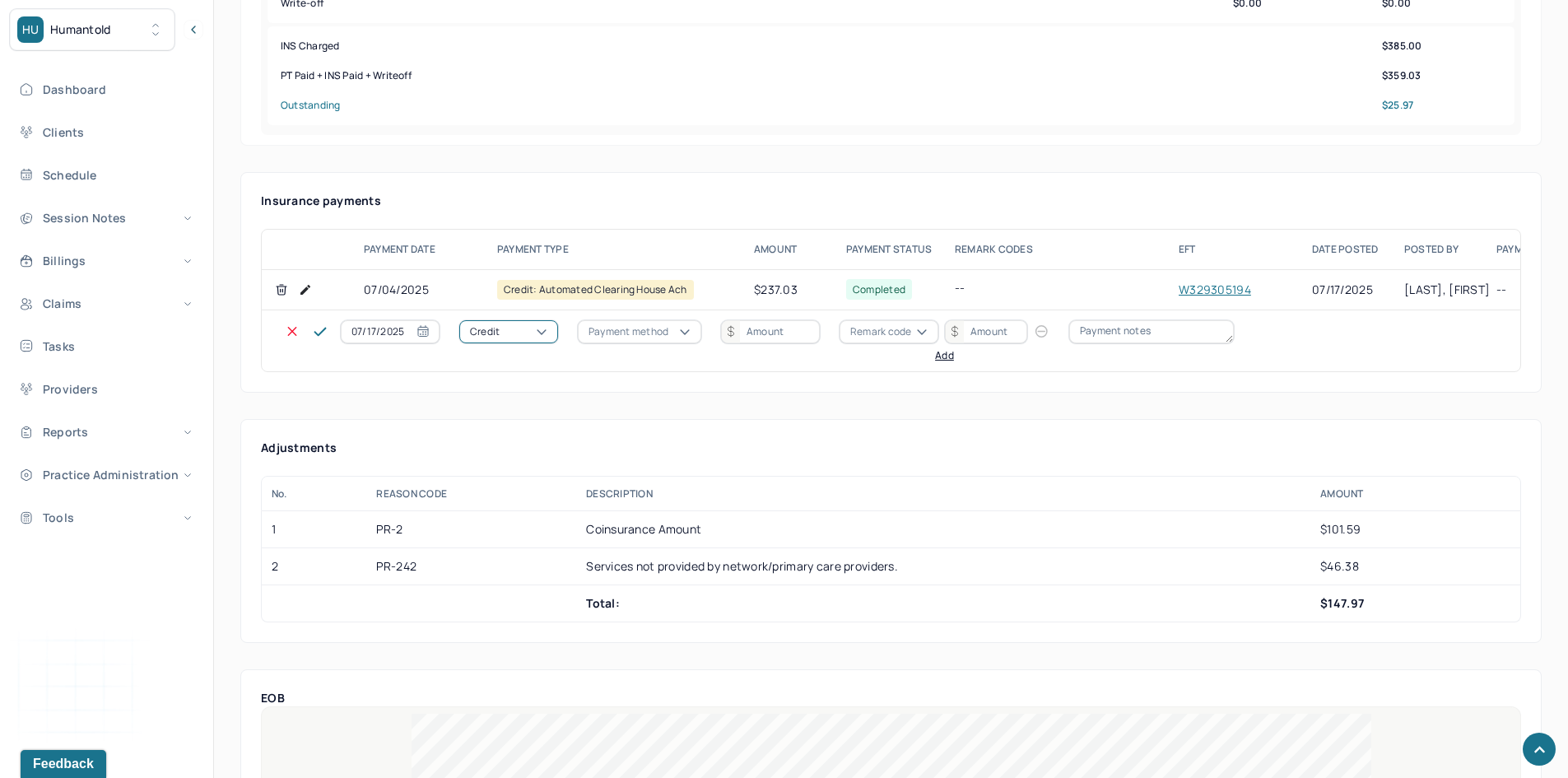 click on "Write off" at bounding box center [49, -75] 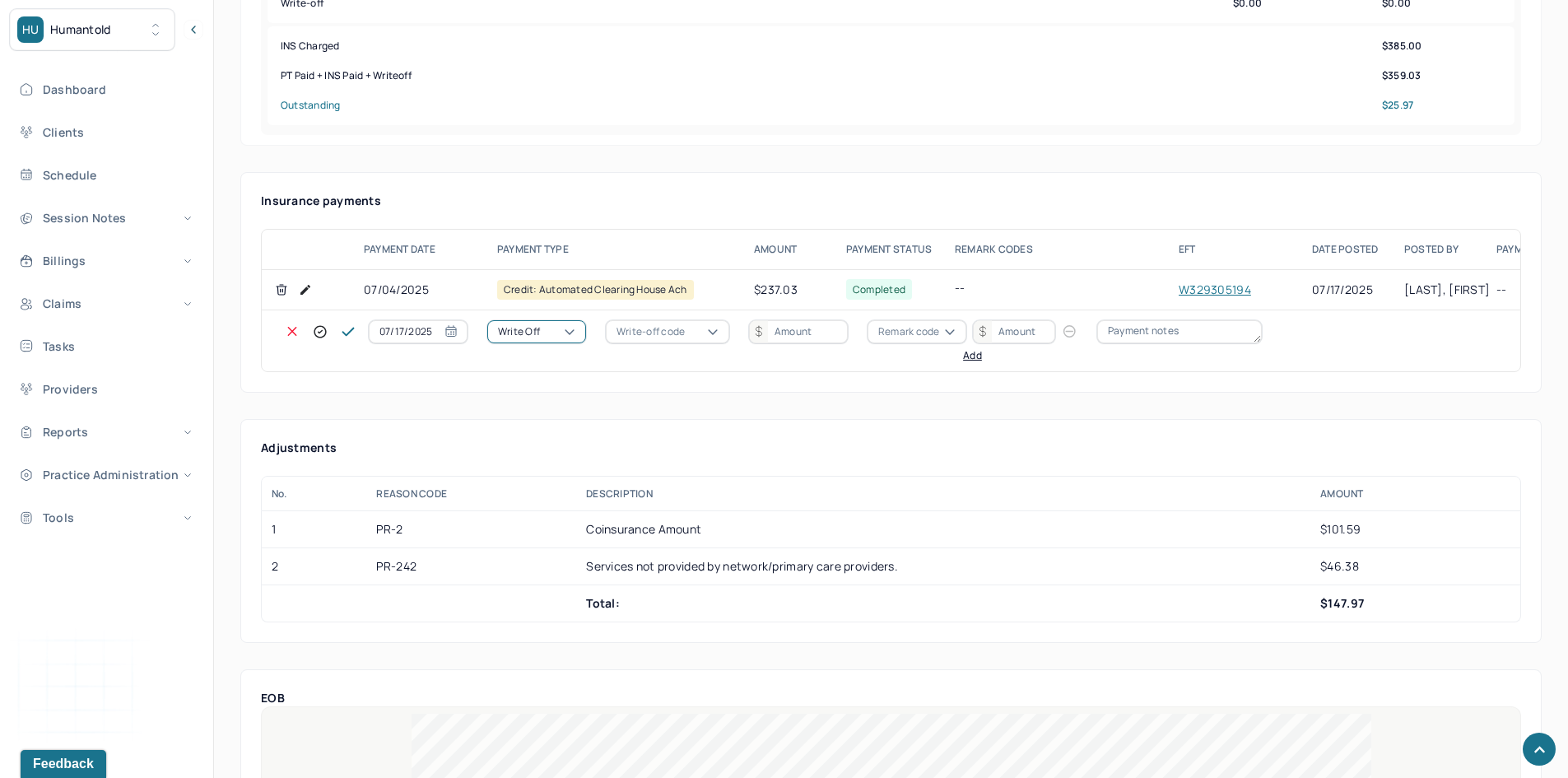 click on "Write-off code" at bounding box center [650, 332] 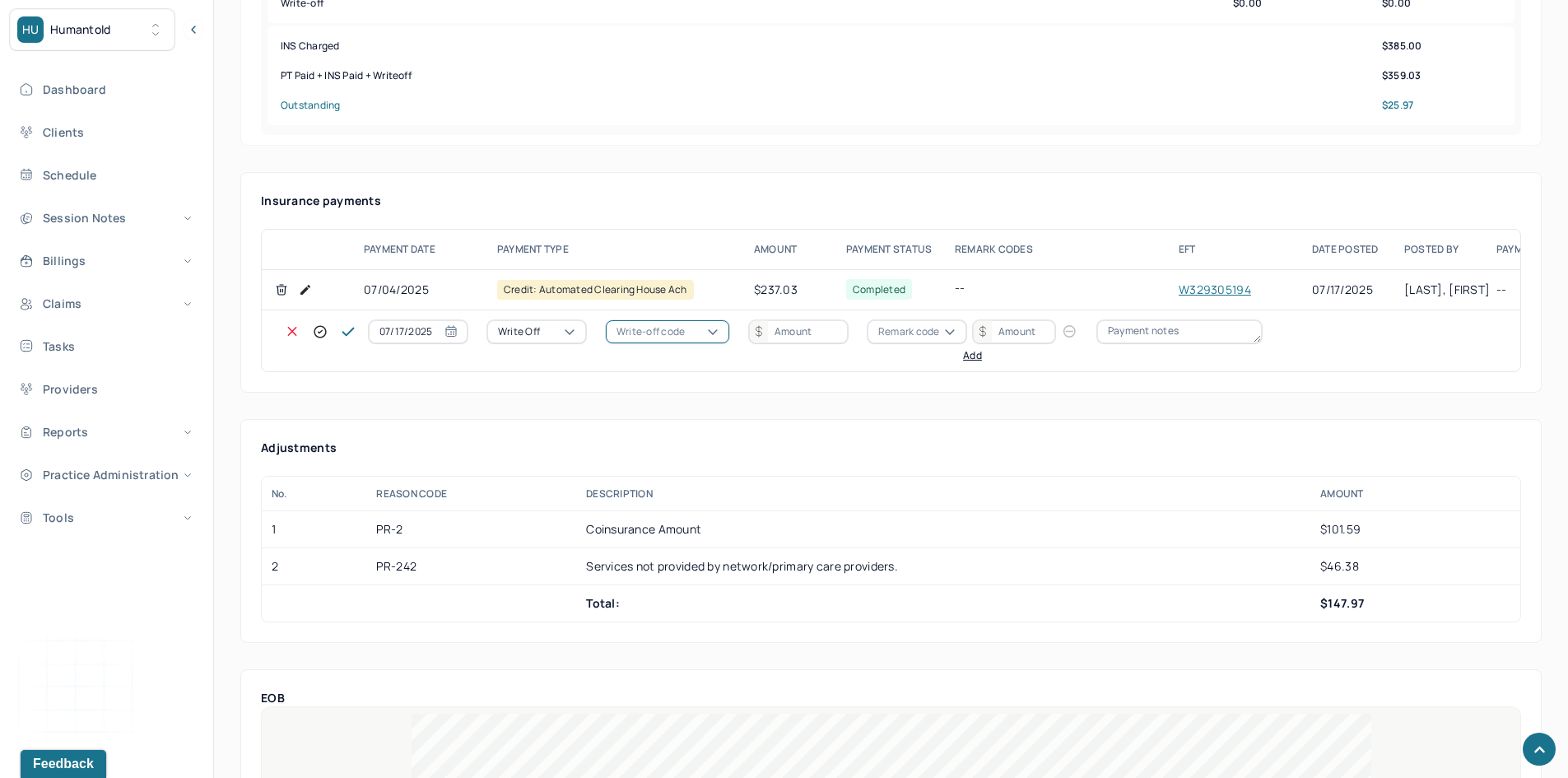 click on "WOBAL: WRITE OFF - BALANCE (INSADJ)" at bounding box center (82, -21) 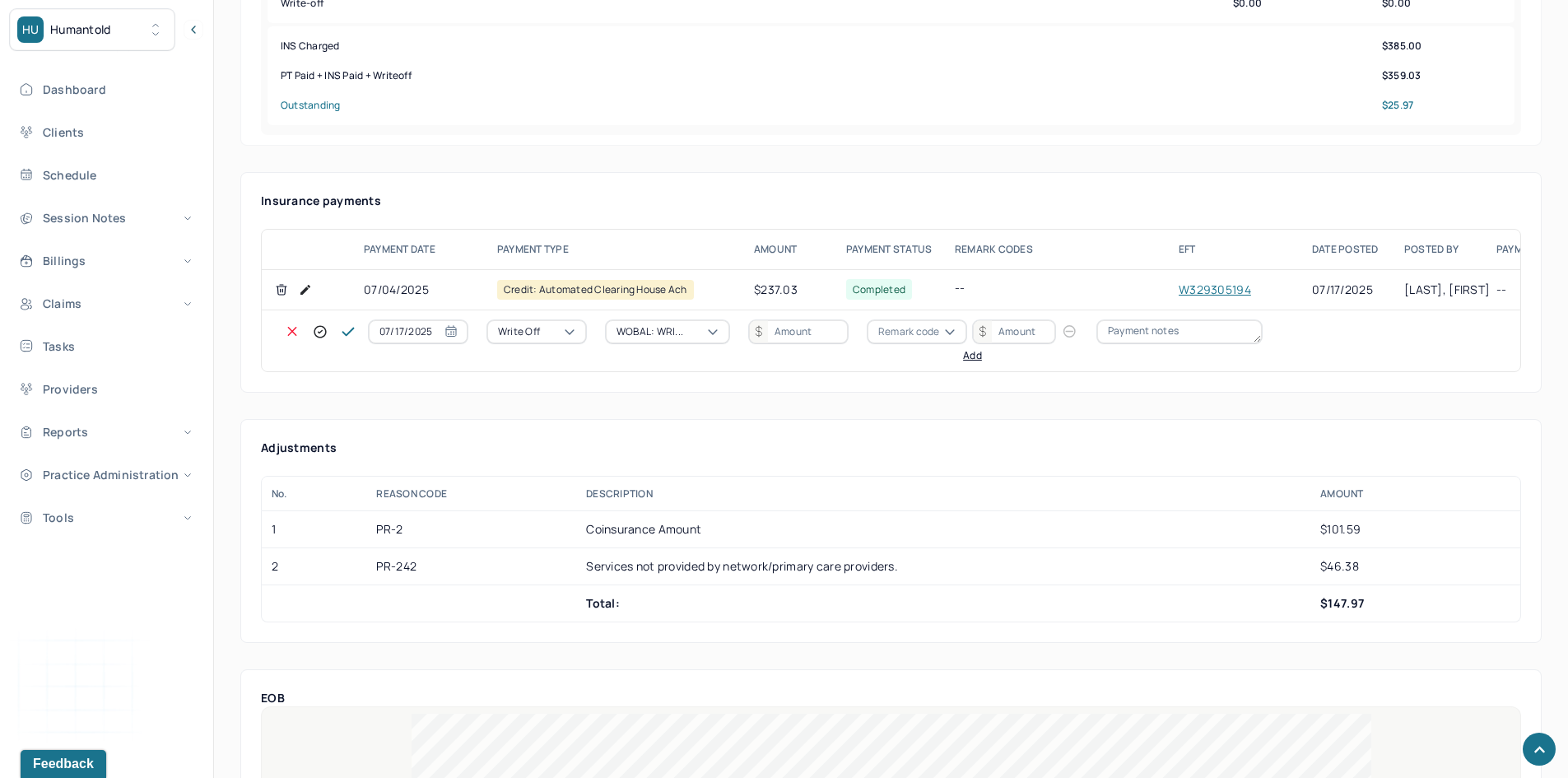 click at bounding box center (798, 332) 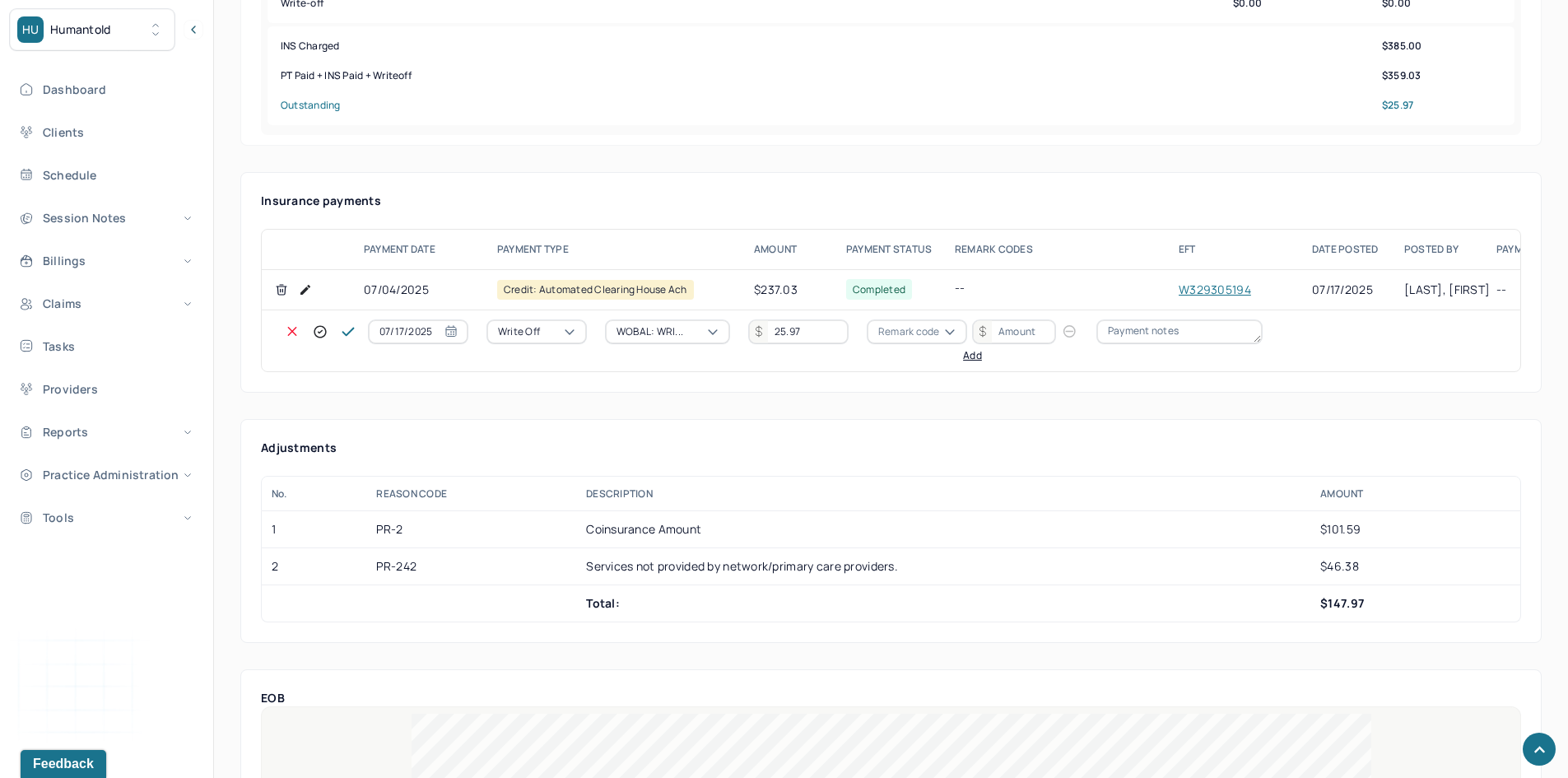 type on "25.97" 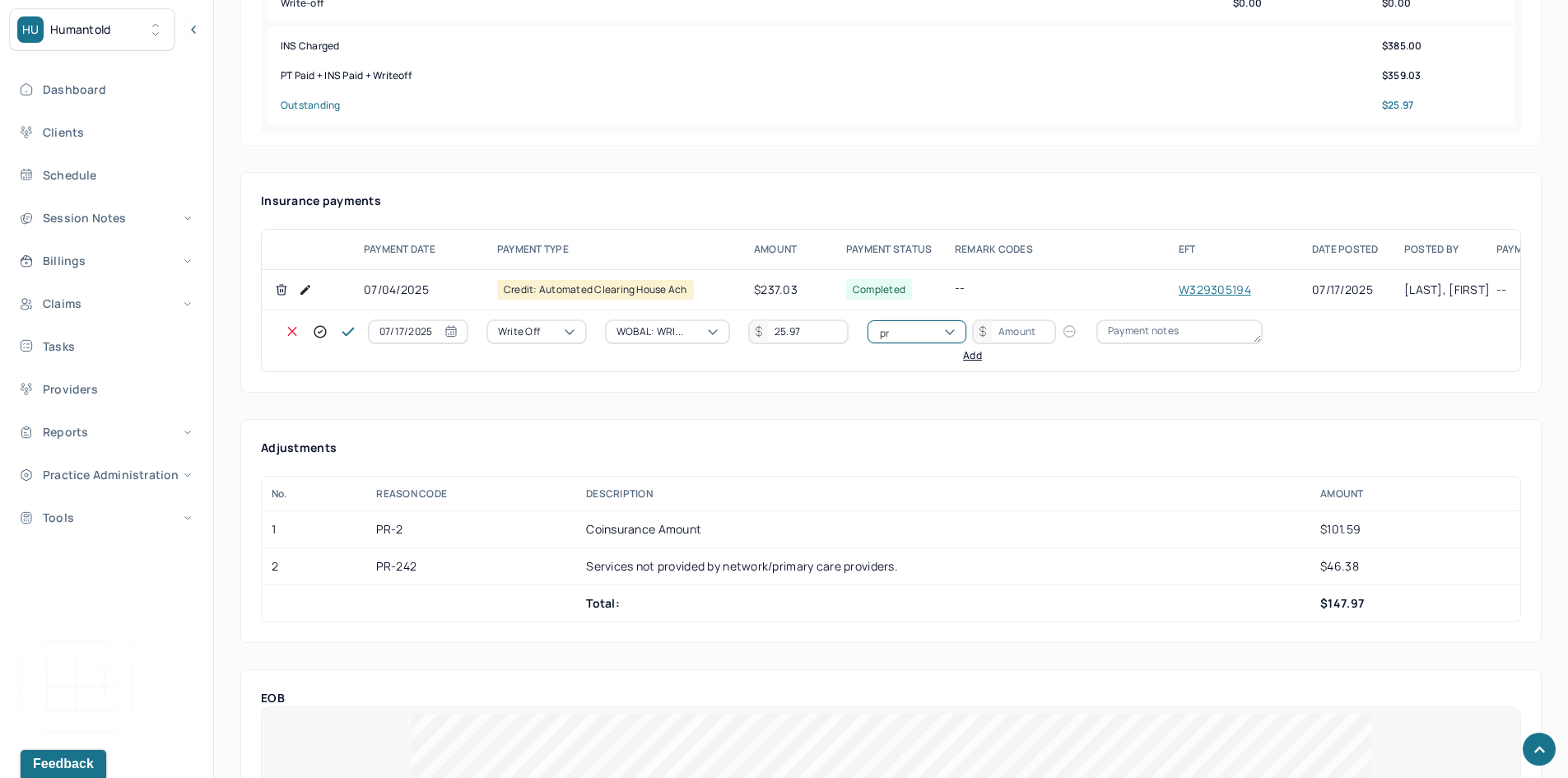 type on "pr2" 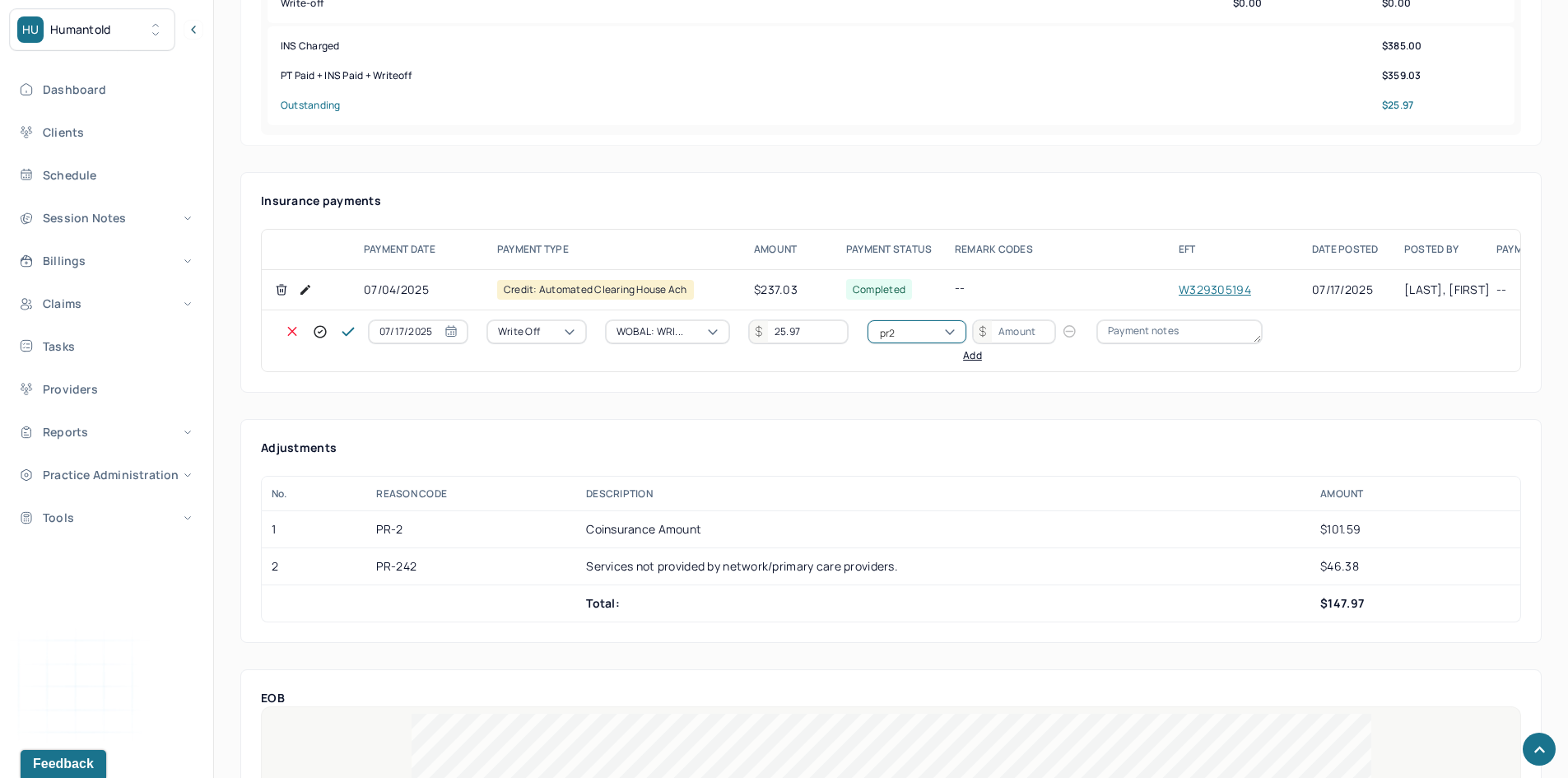 type 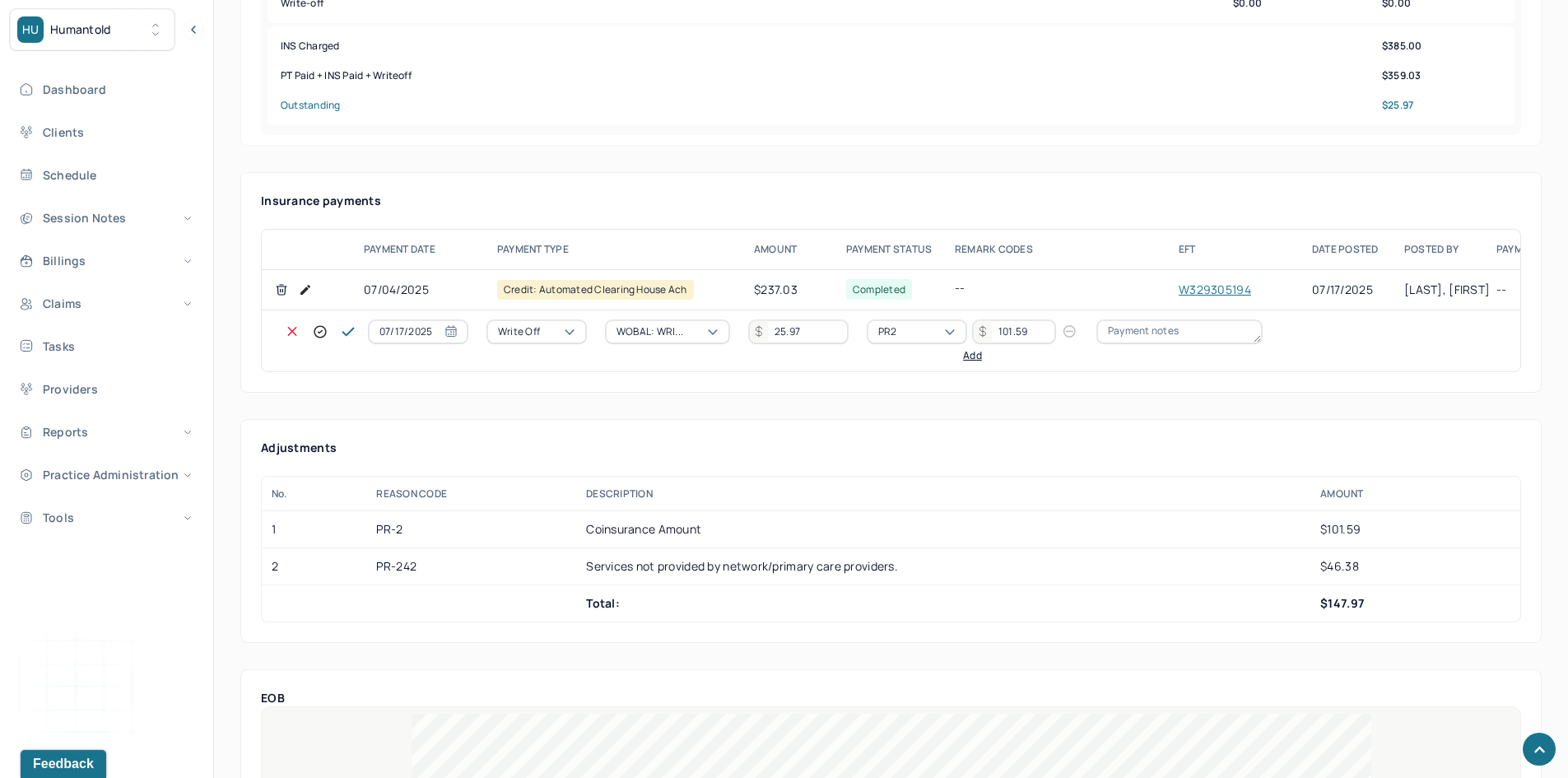 type on "101.59" 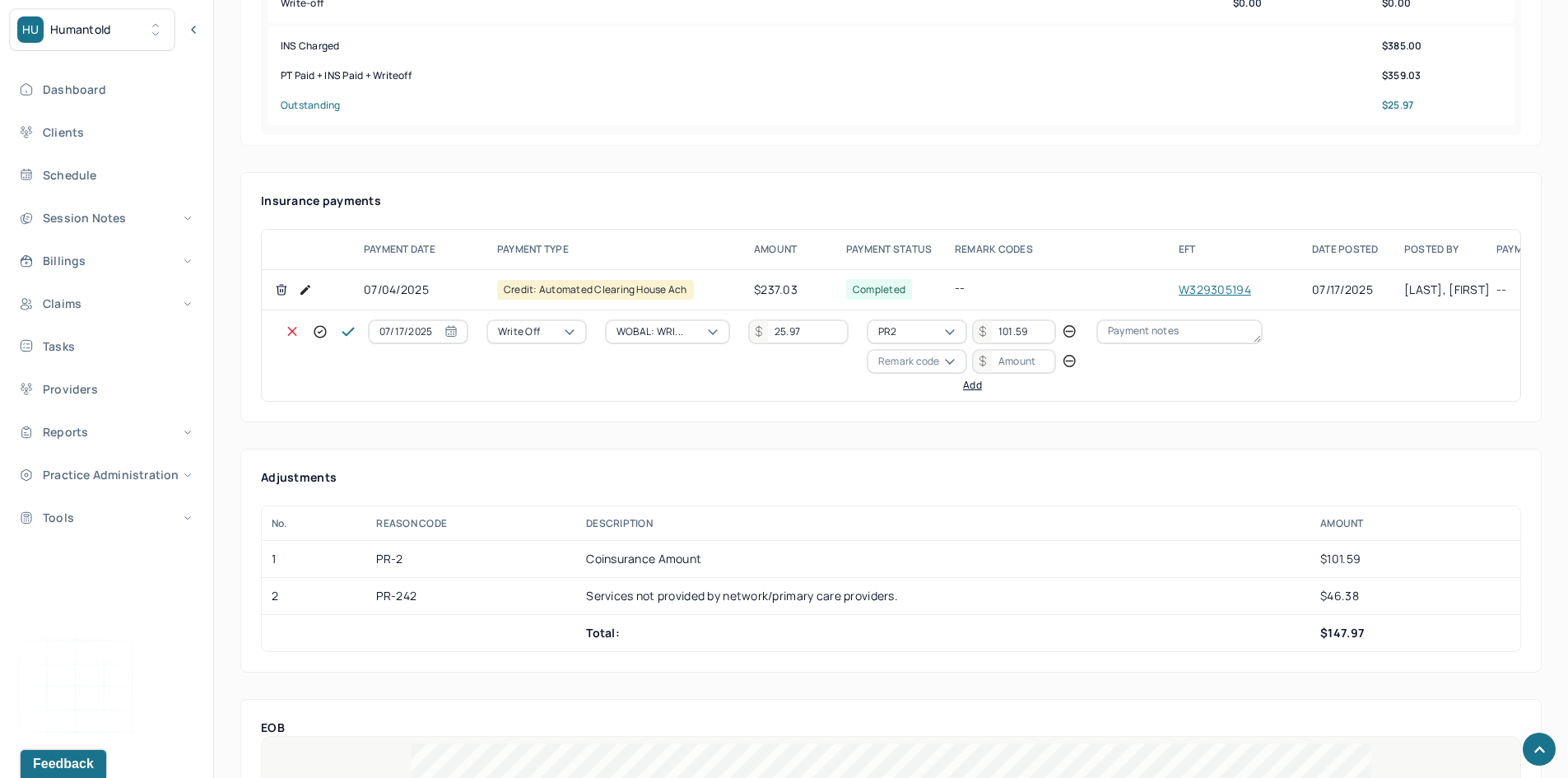 click on "Remark code" at bounding box center [909, 361] 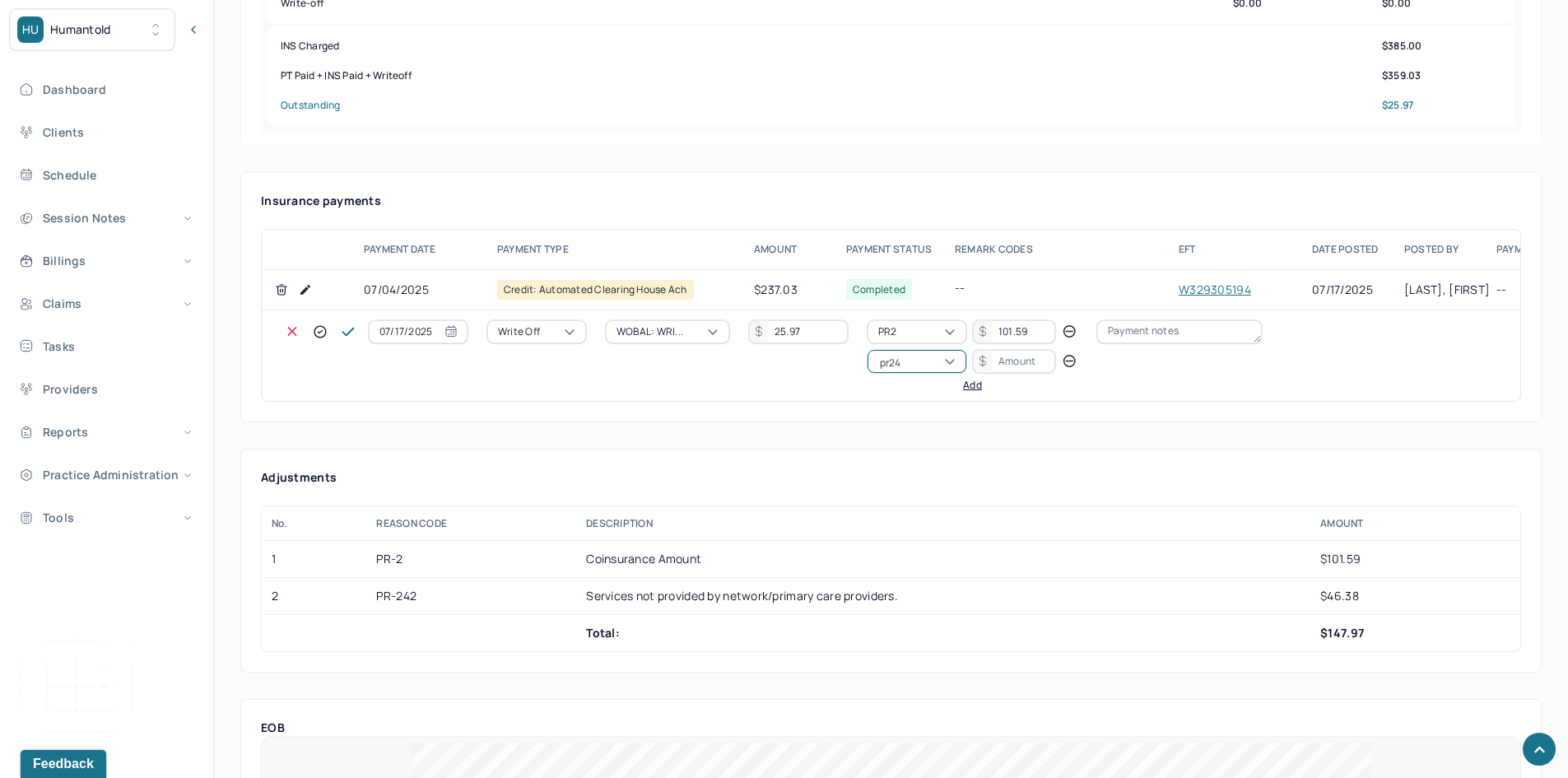 scroll, scrollTop: 0, scrollLeft: 0, axis: both 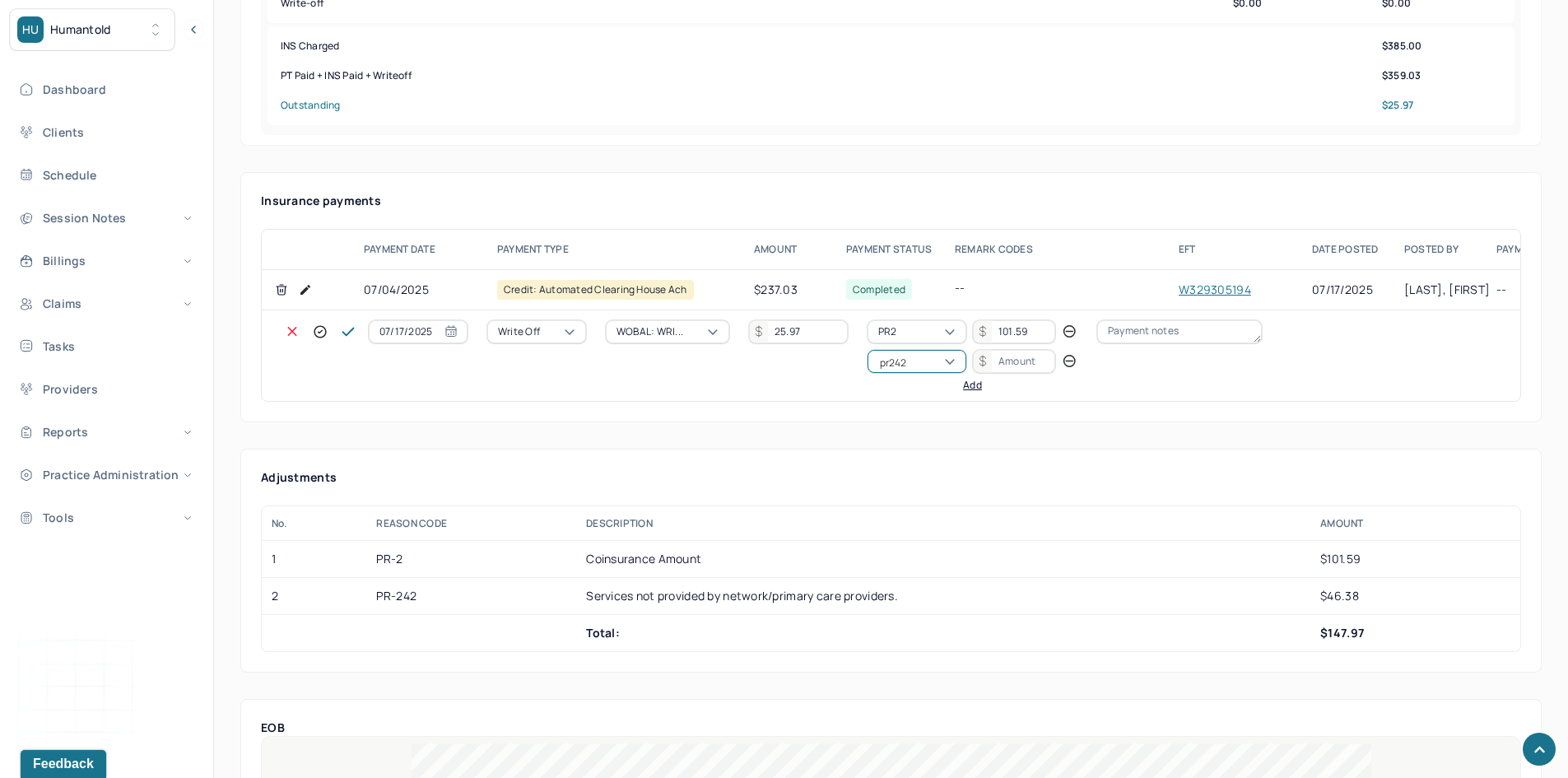 type 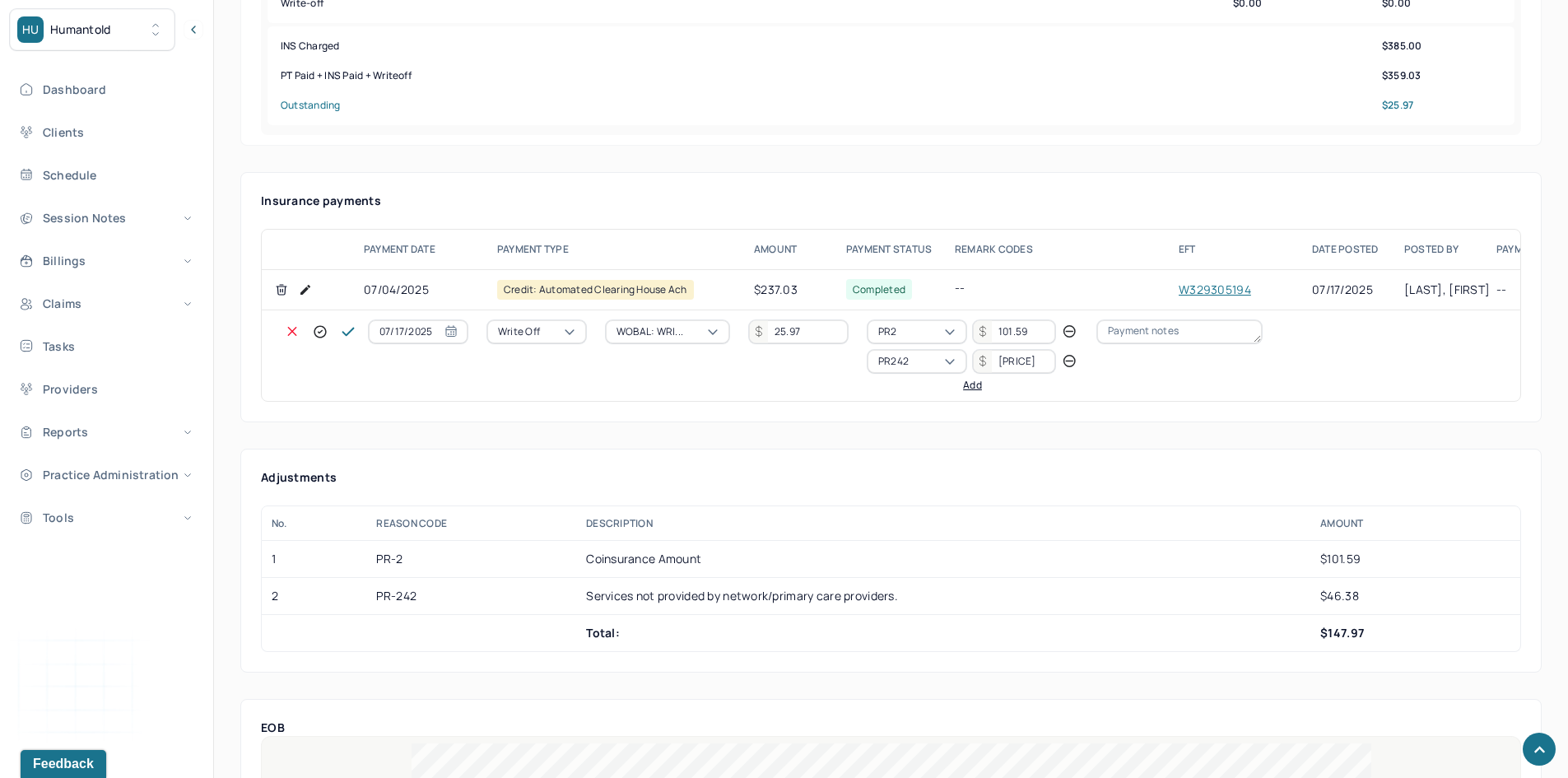 type on "46.38" 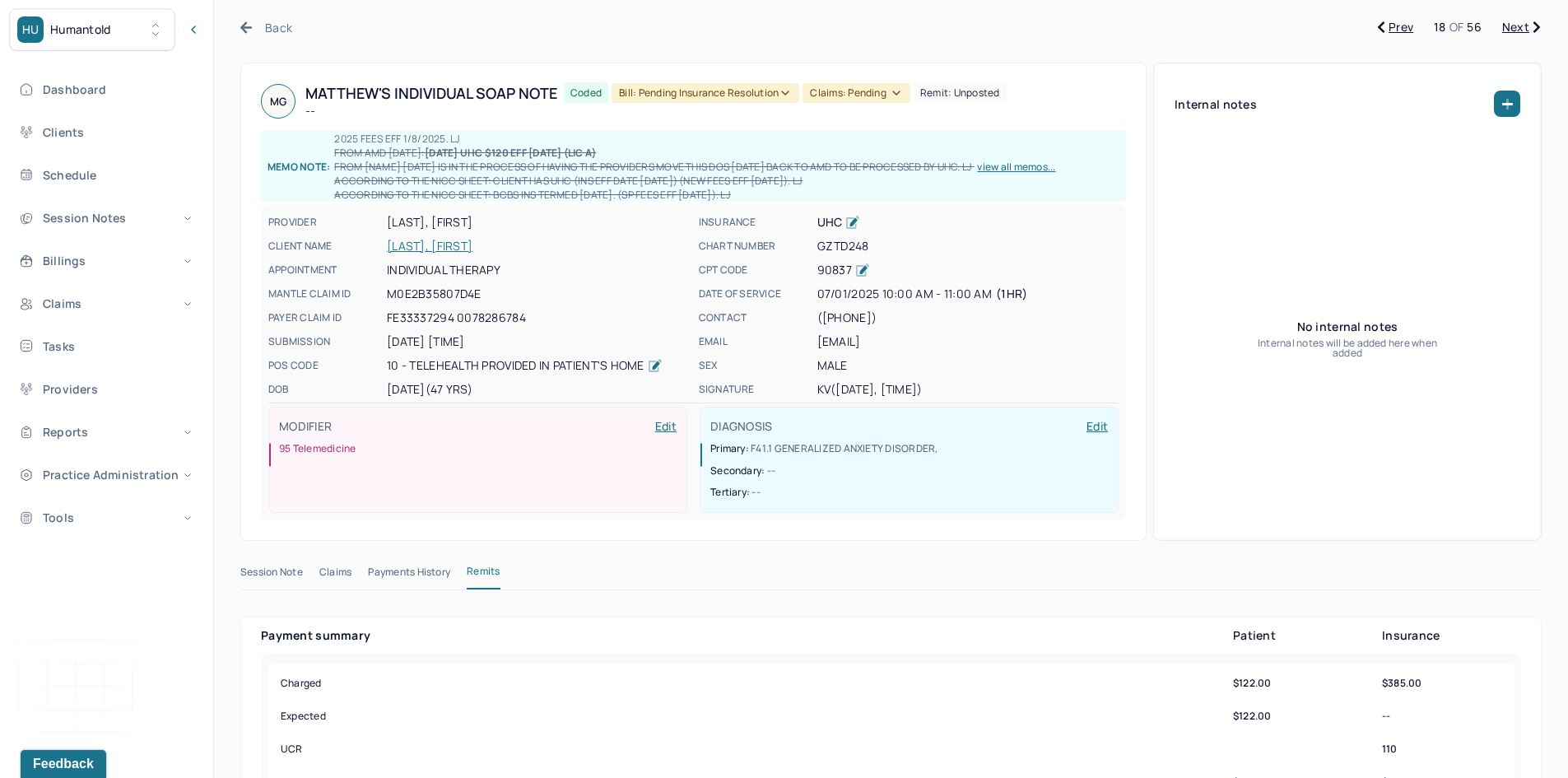 scroll, scrollTop: 0, scrollLeft: 0, axis: both 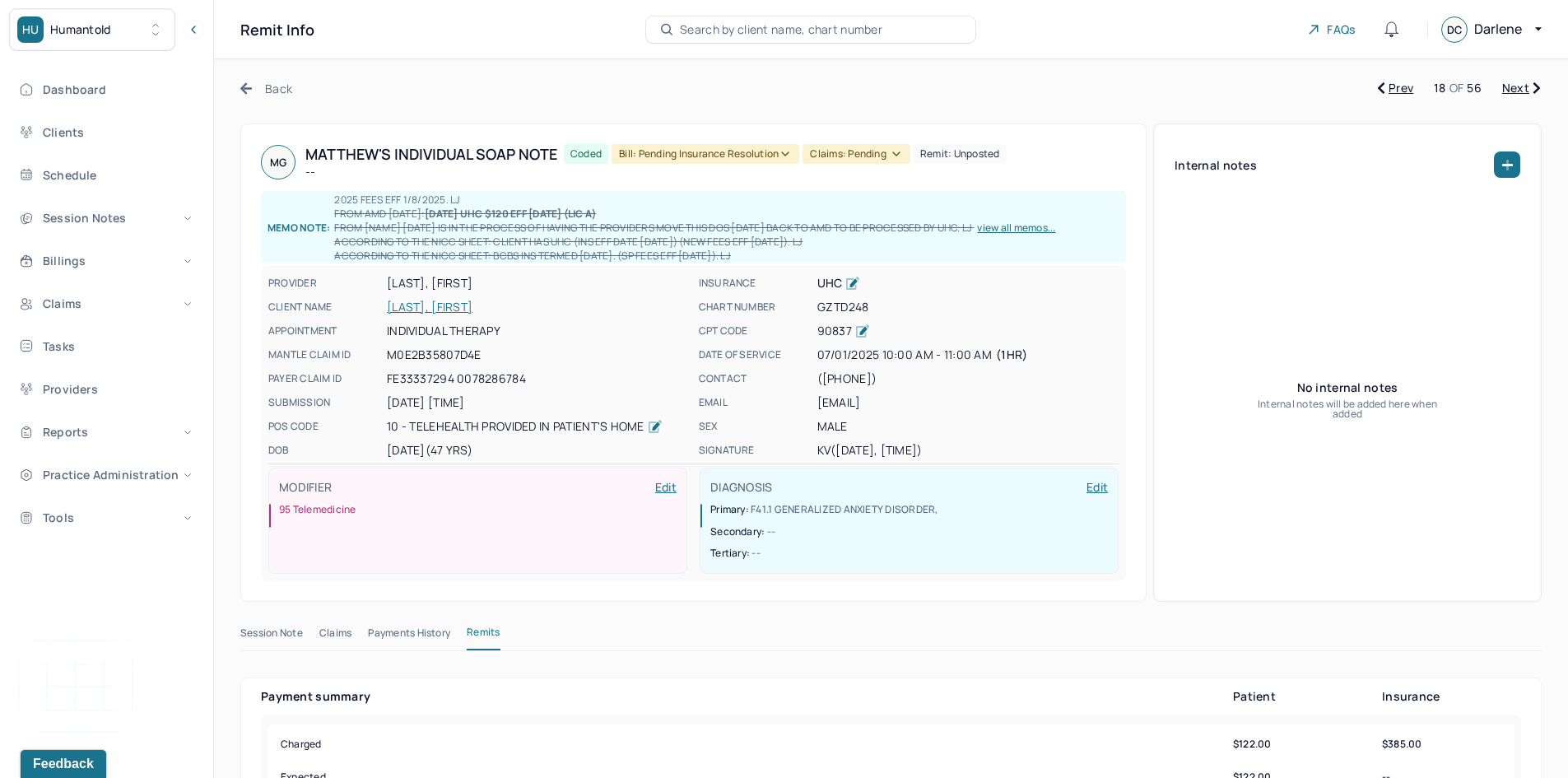 click on "Bill: Pending Insurance Resolution" at bounding box center [705, 154] 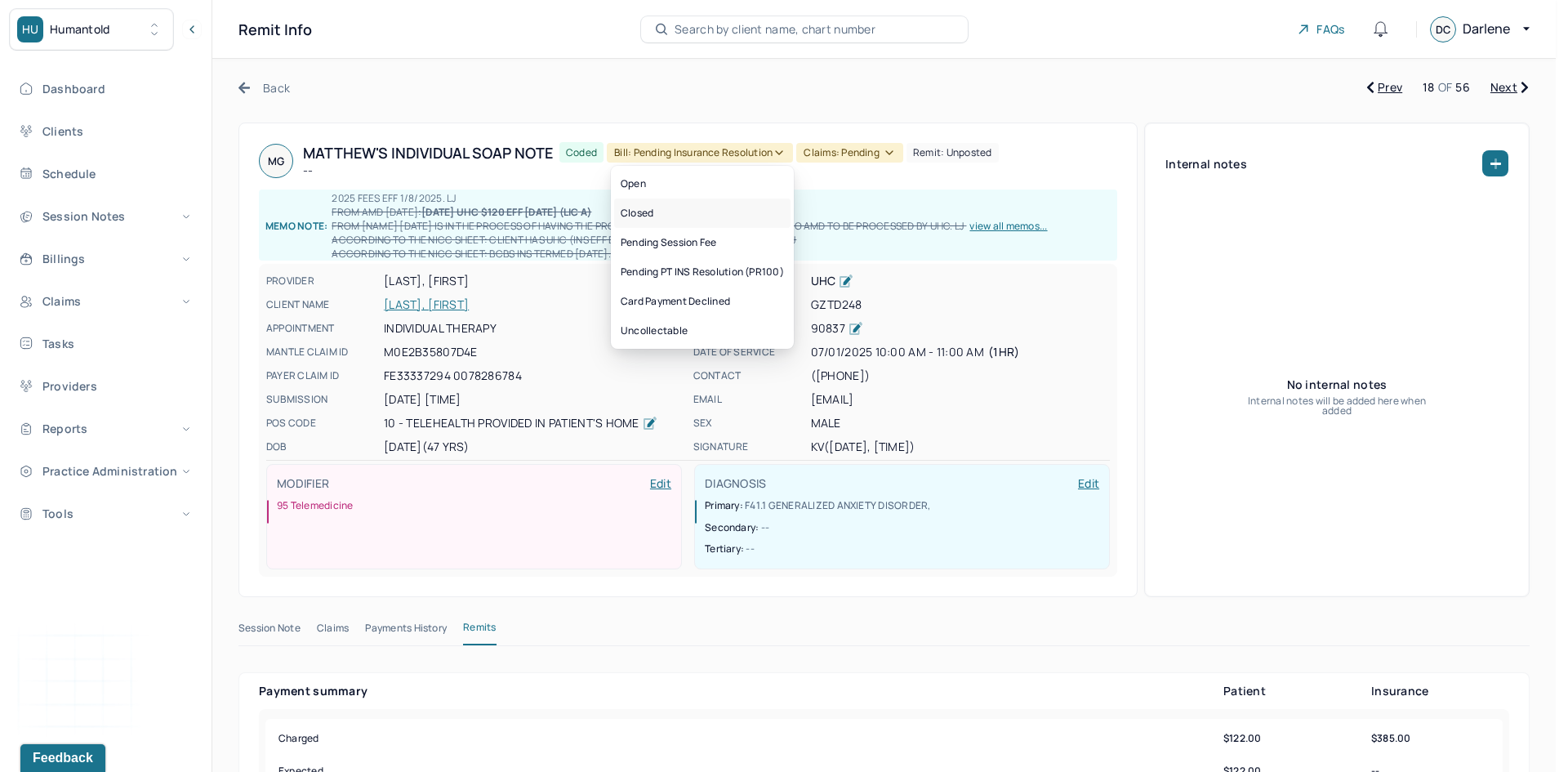 click on "Closed" at bounding box center [702, 213] 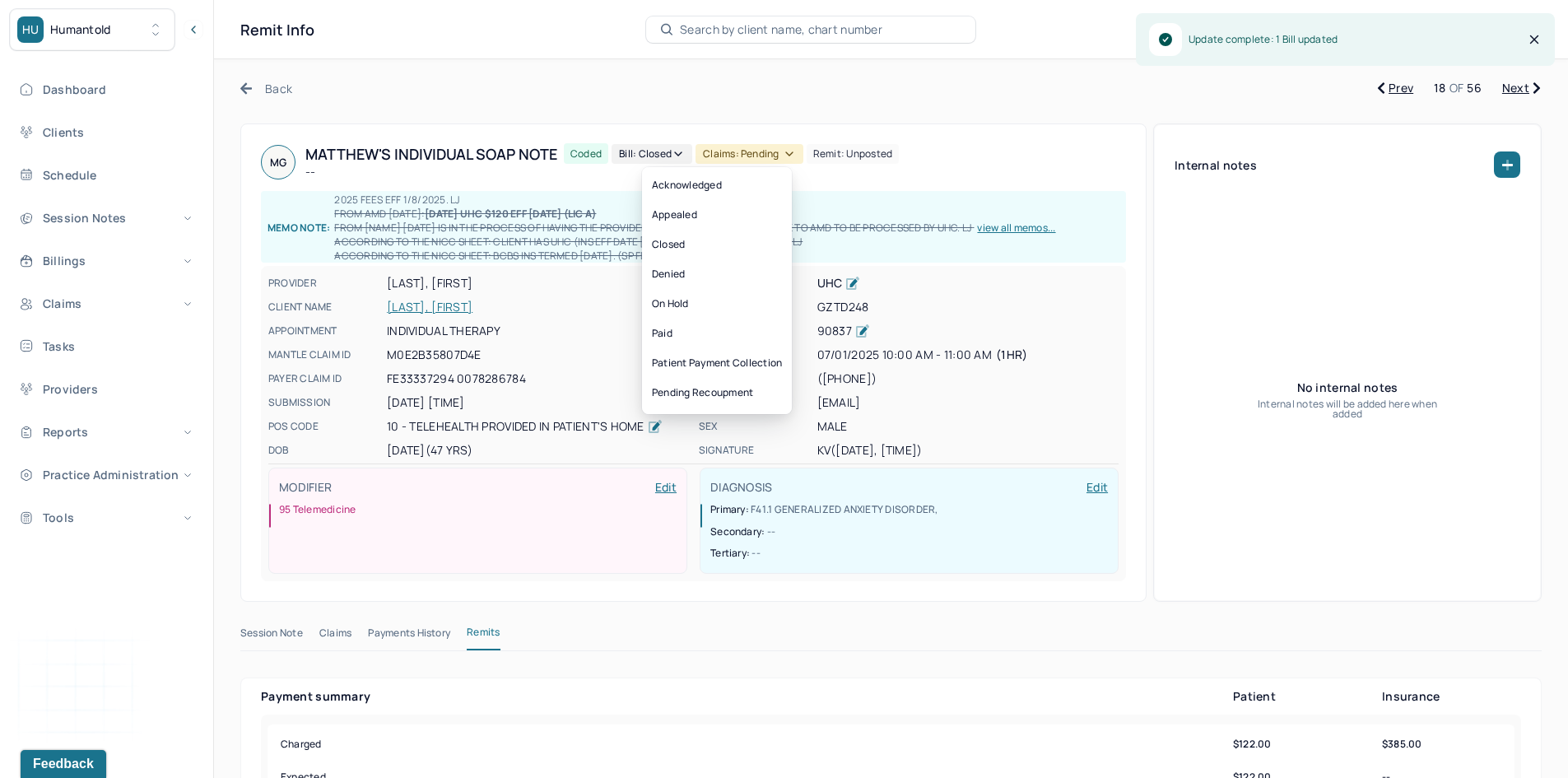 click on "Claims: pending" at bounding box center [749, 154] 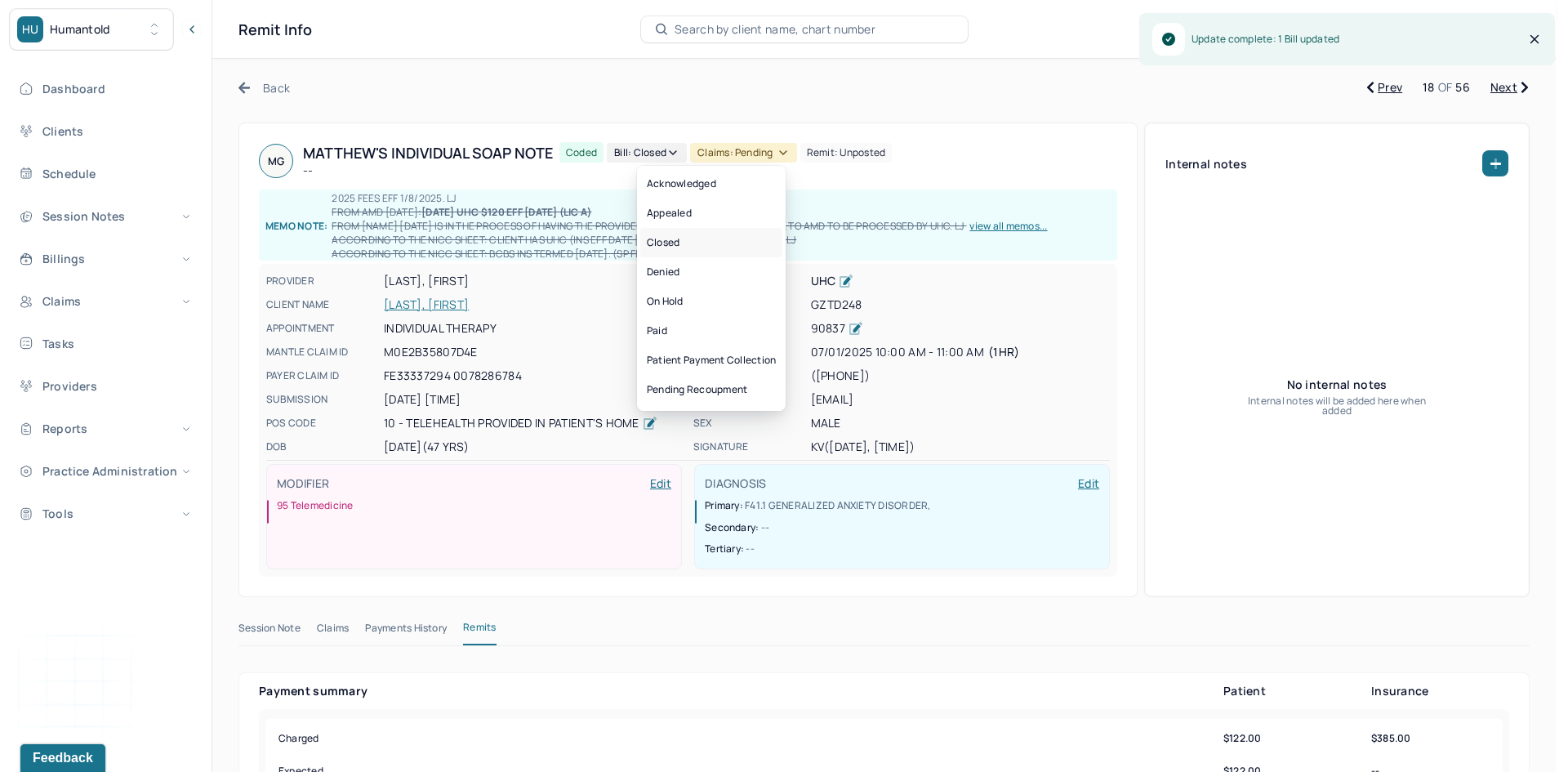 click on "Closed" at bounding box center [711, 243] 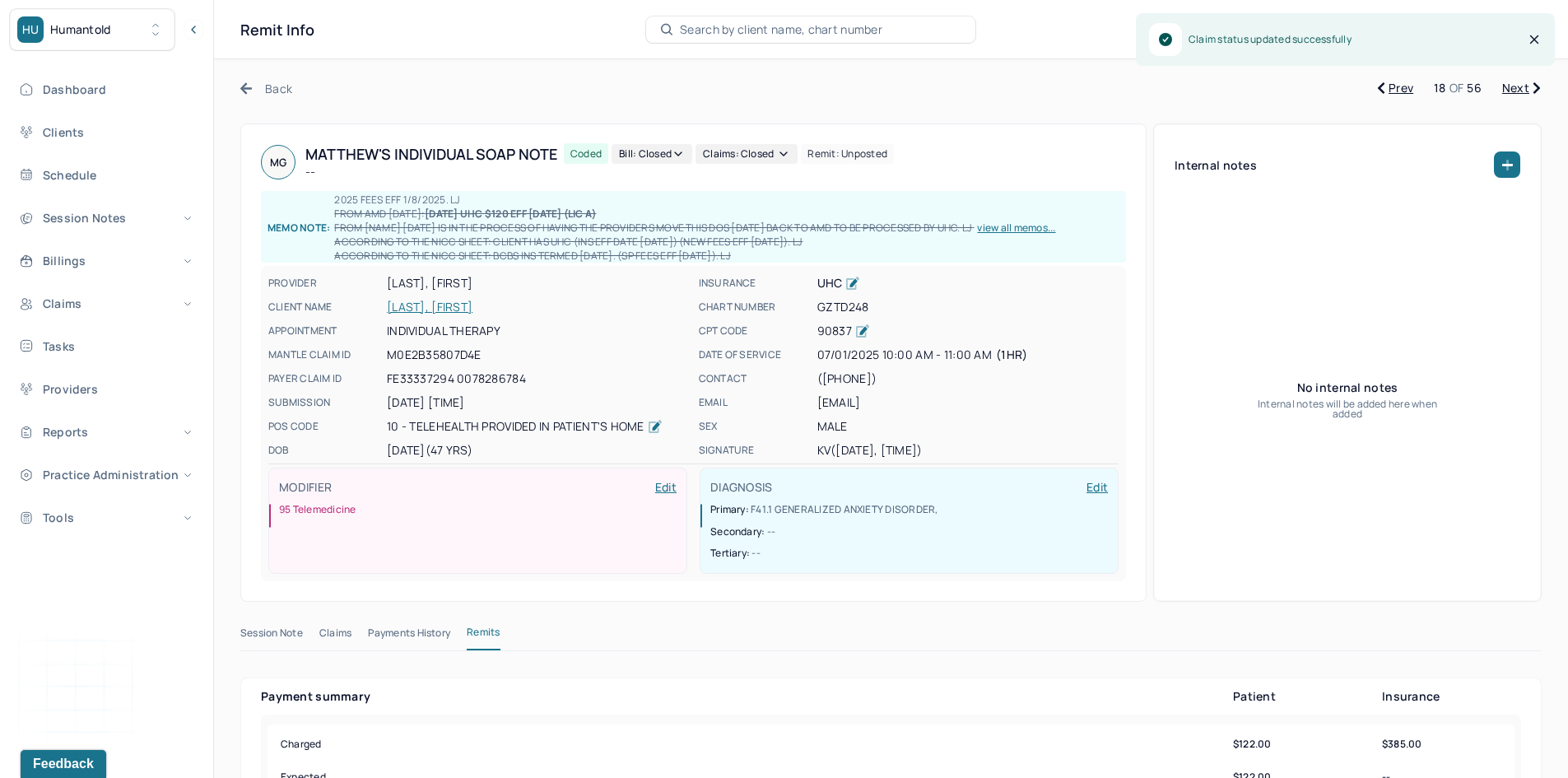 click on "Next" at bounding box center [1521, 88] 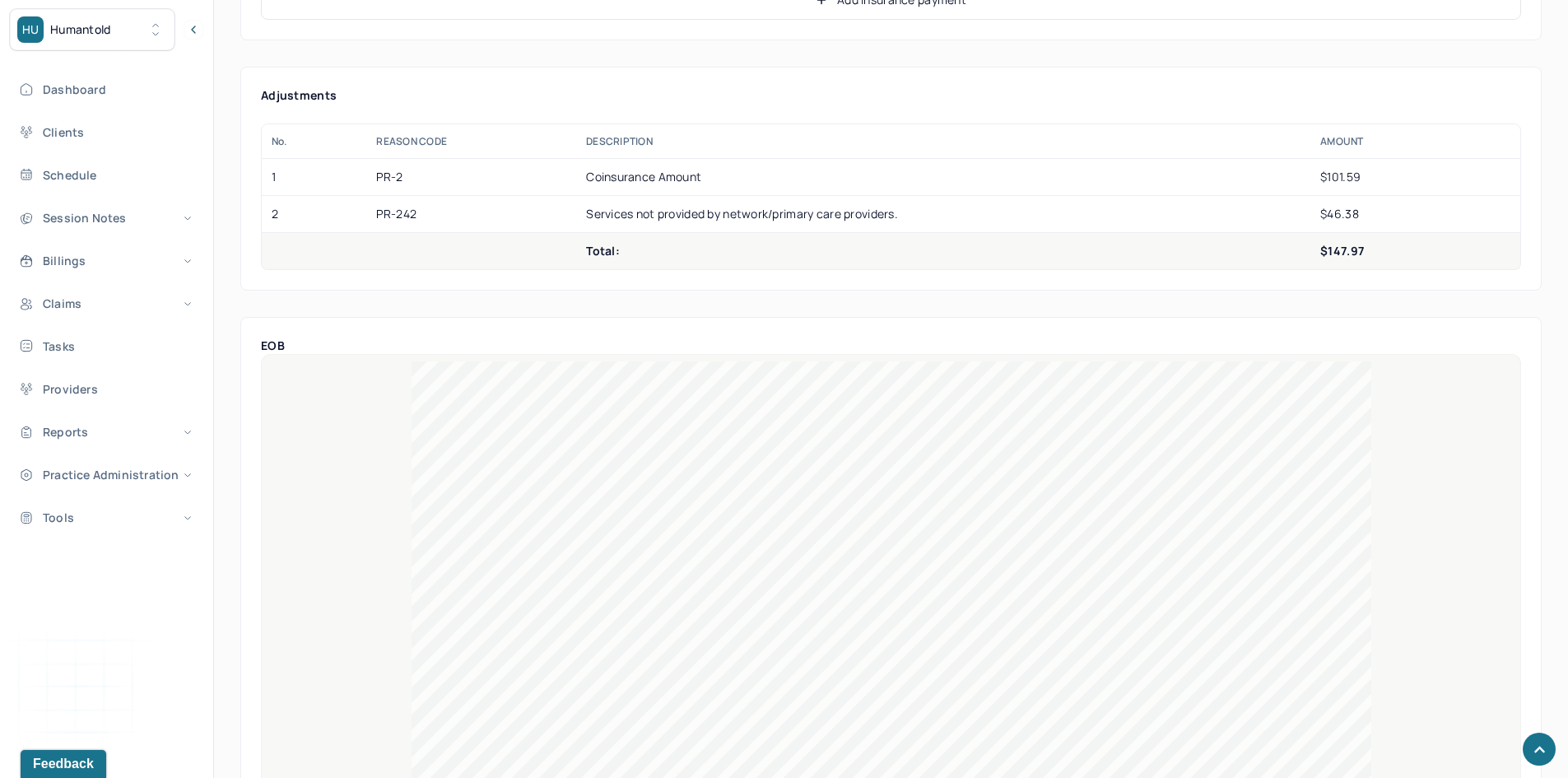scroll, scrollTop: 906, scrollLeft: 0, axis: vertical 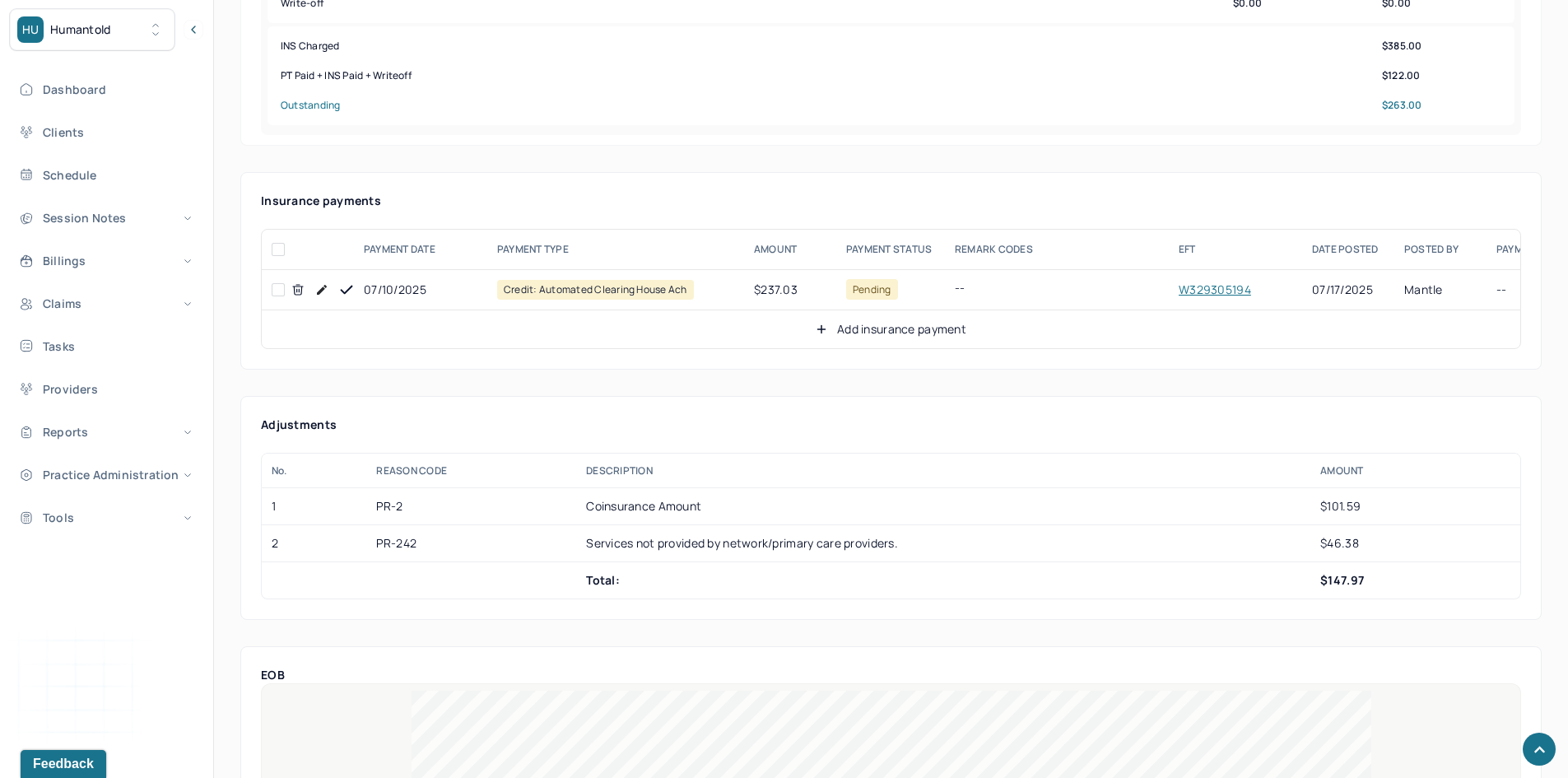 click at bounding box center (278, 290) 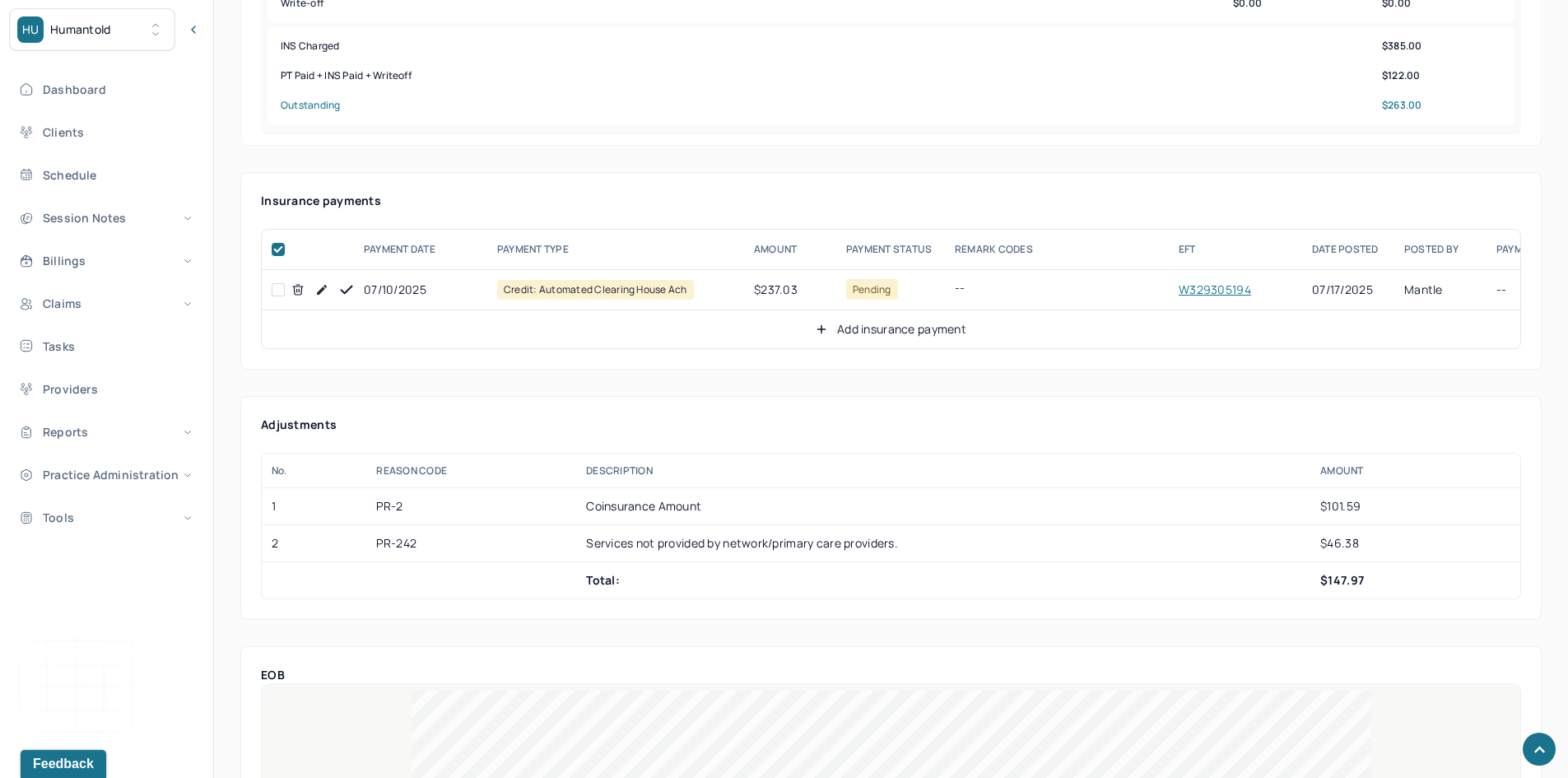checkbox on "true" 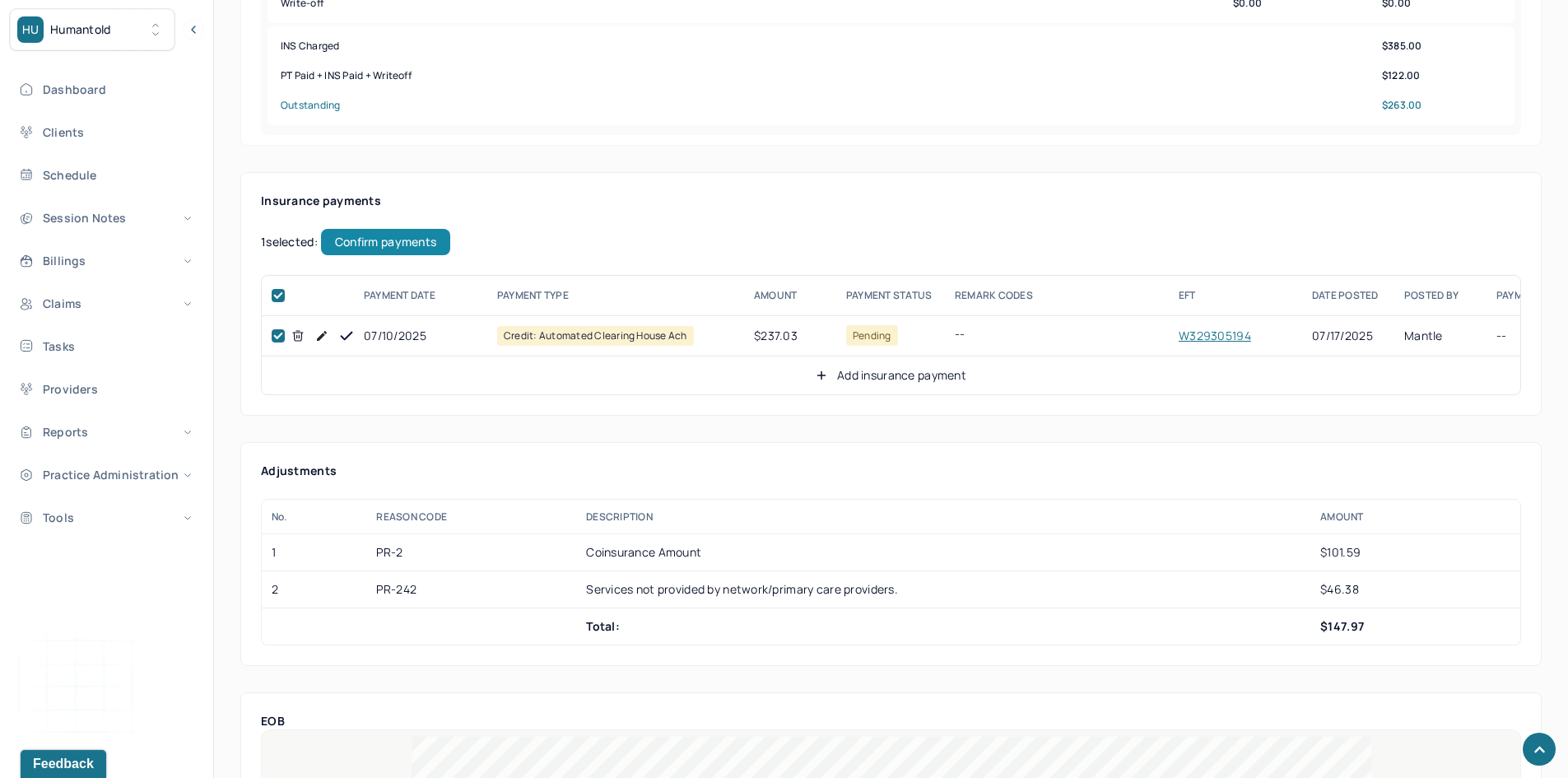 click on "Confirm payments" at bounding box center (385, 242) 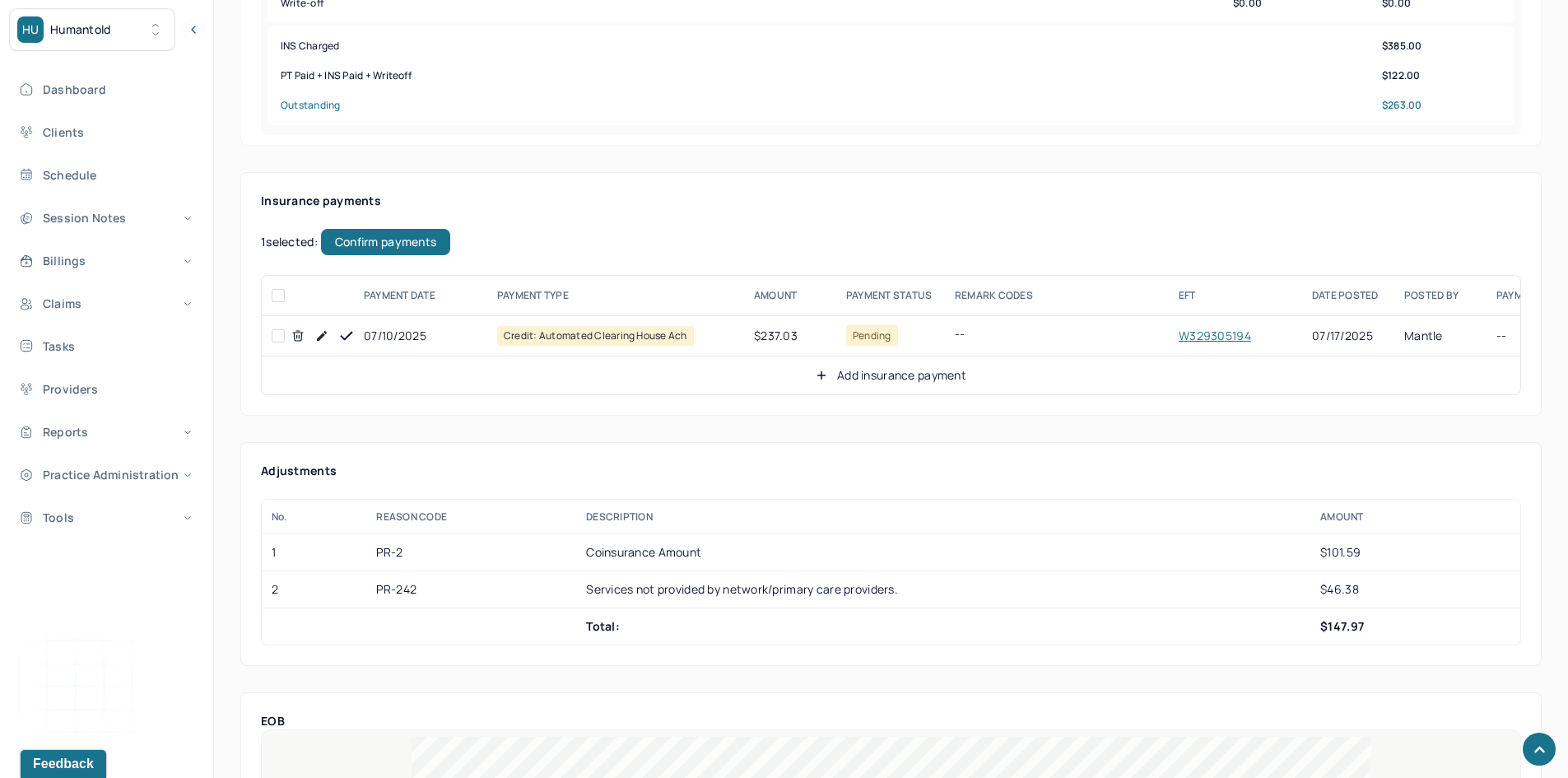 checkbox on "false" 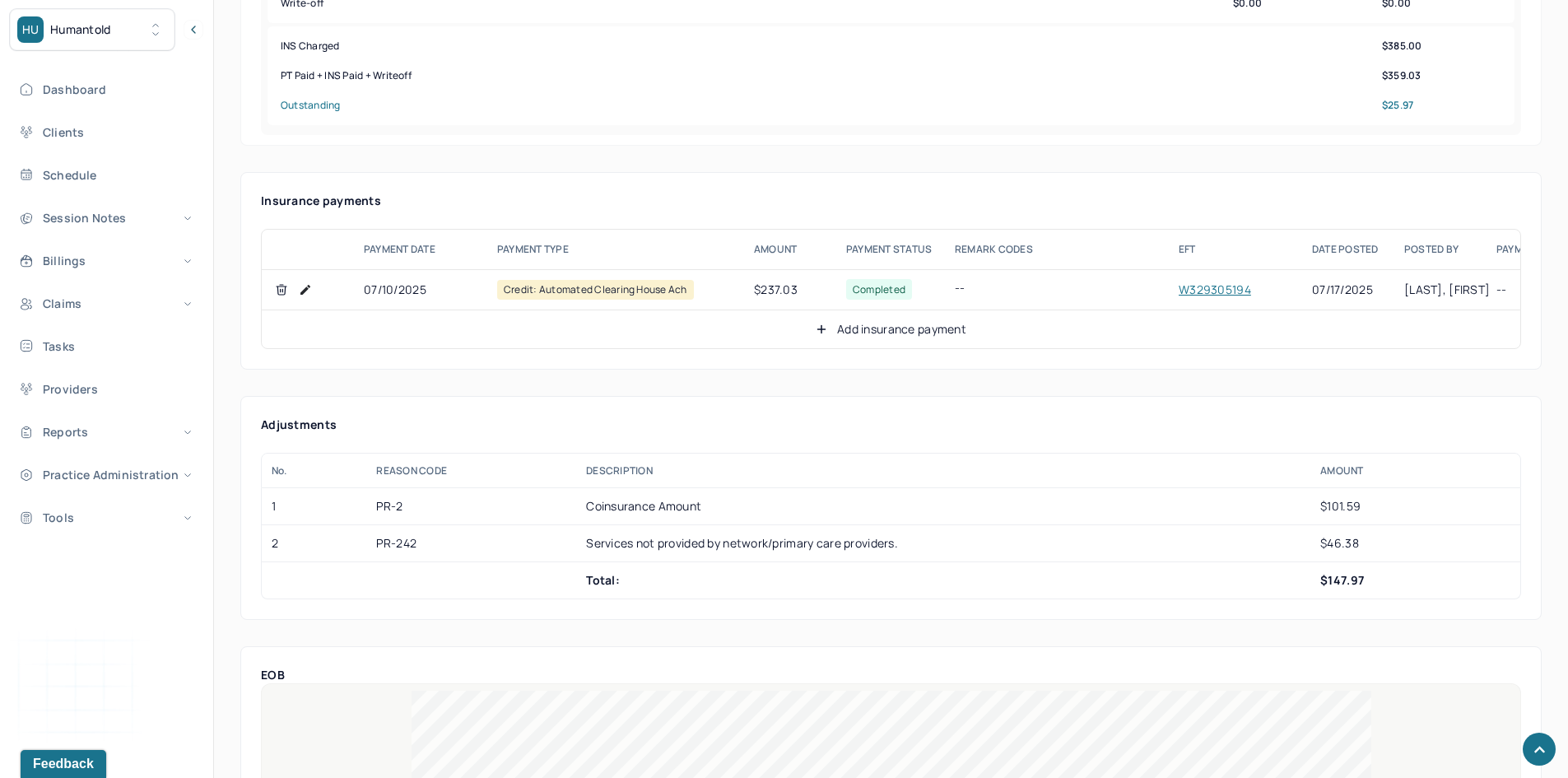 click 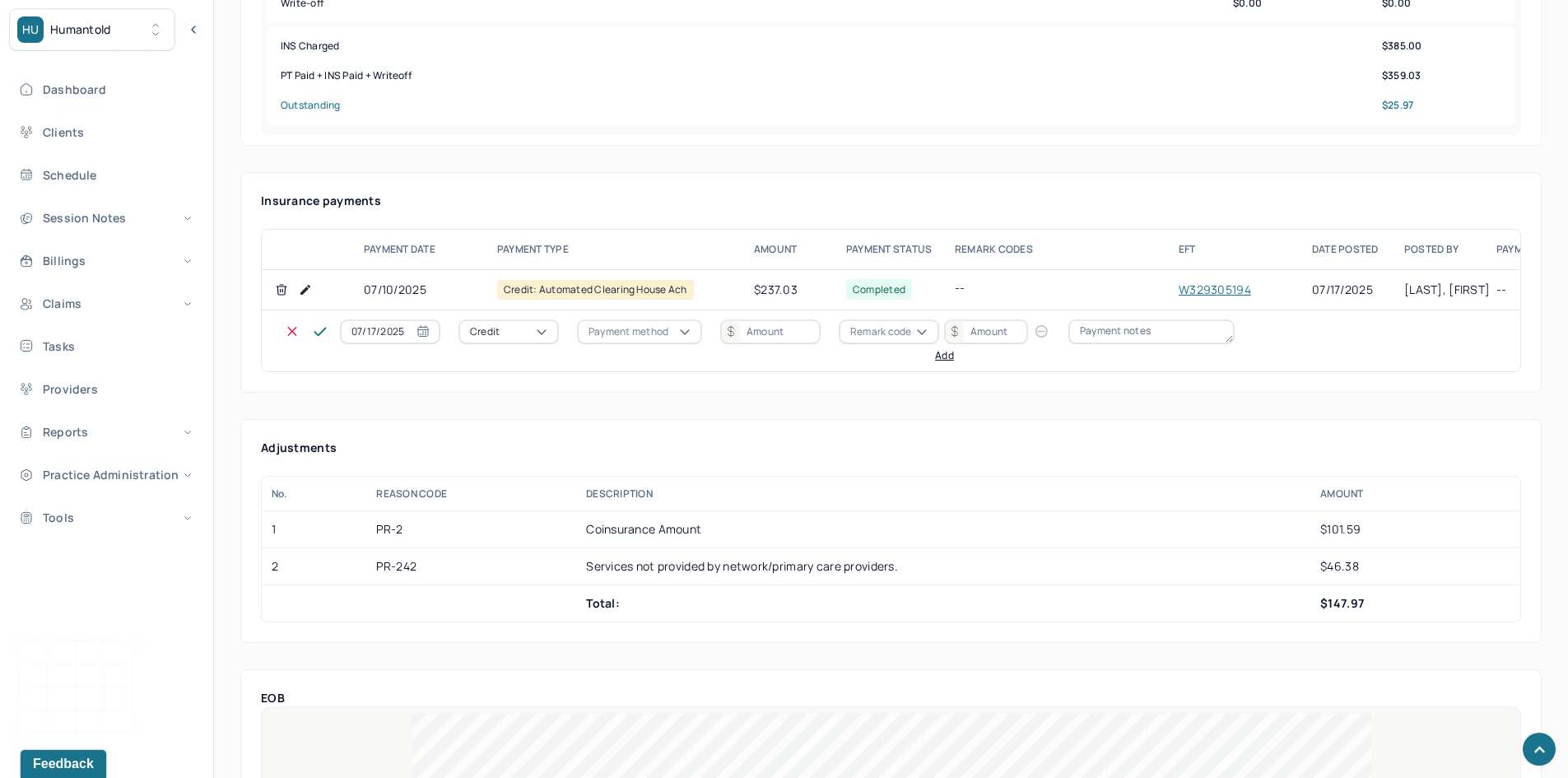 click on "Credit" at bounding box center (509, 332) 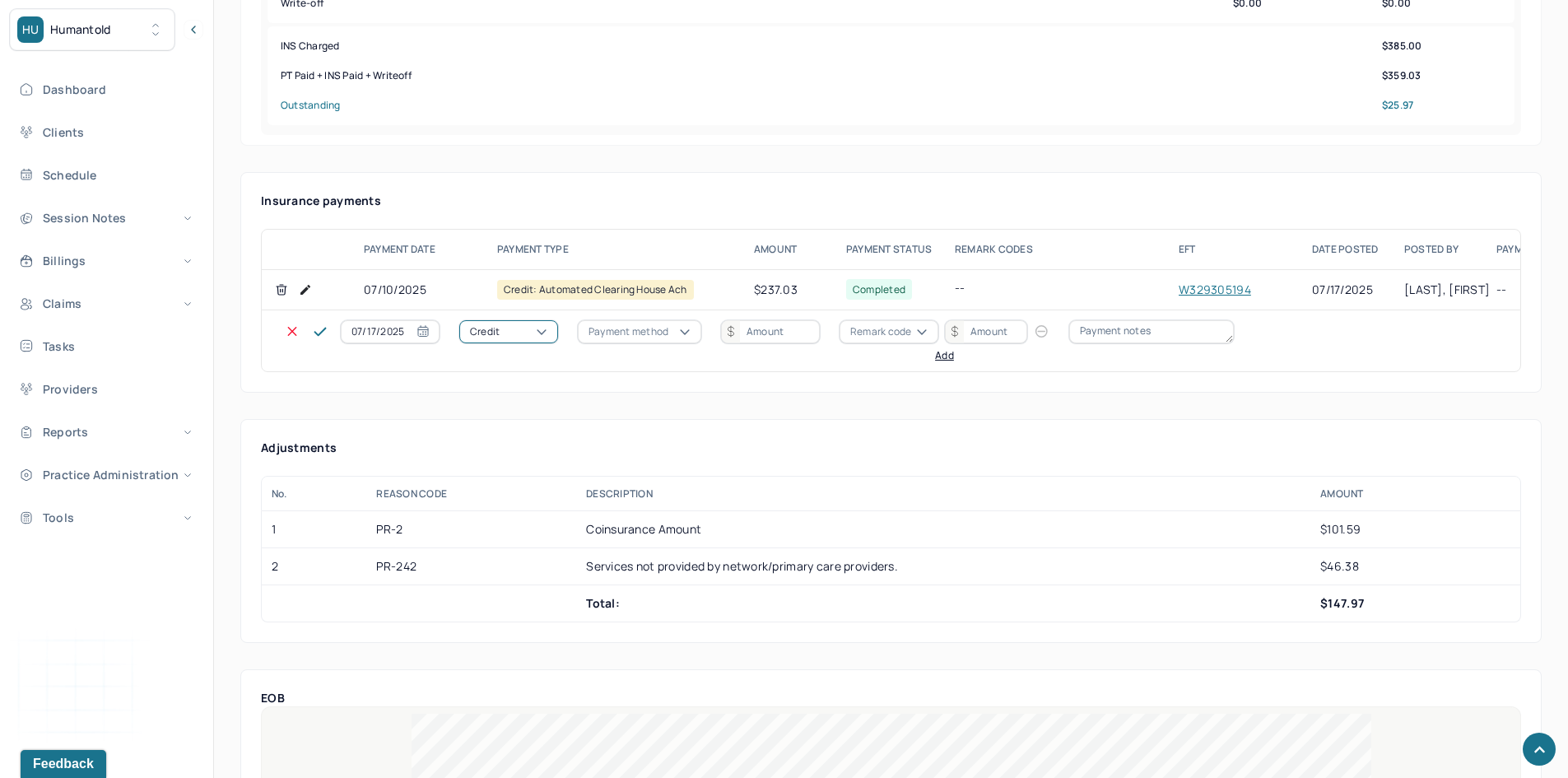 click on "Write off" at bounding box center (49, -75) 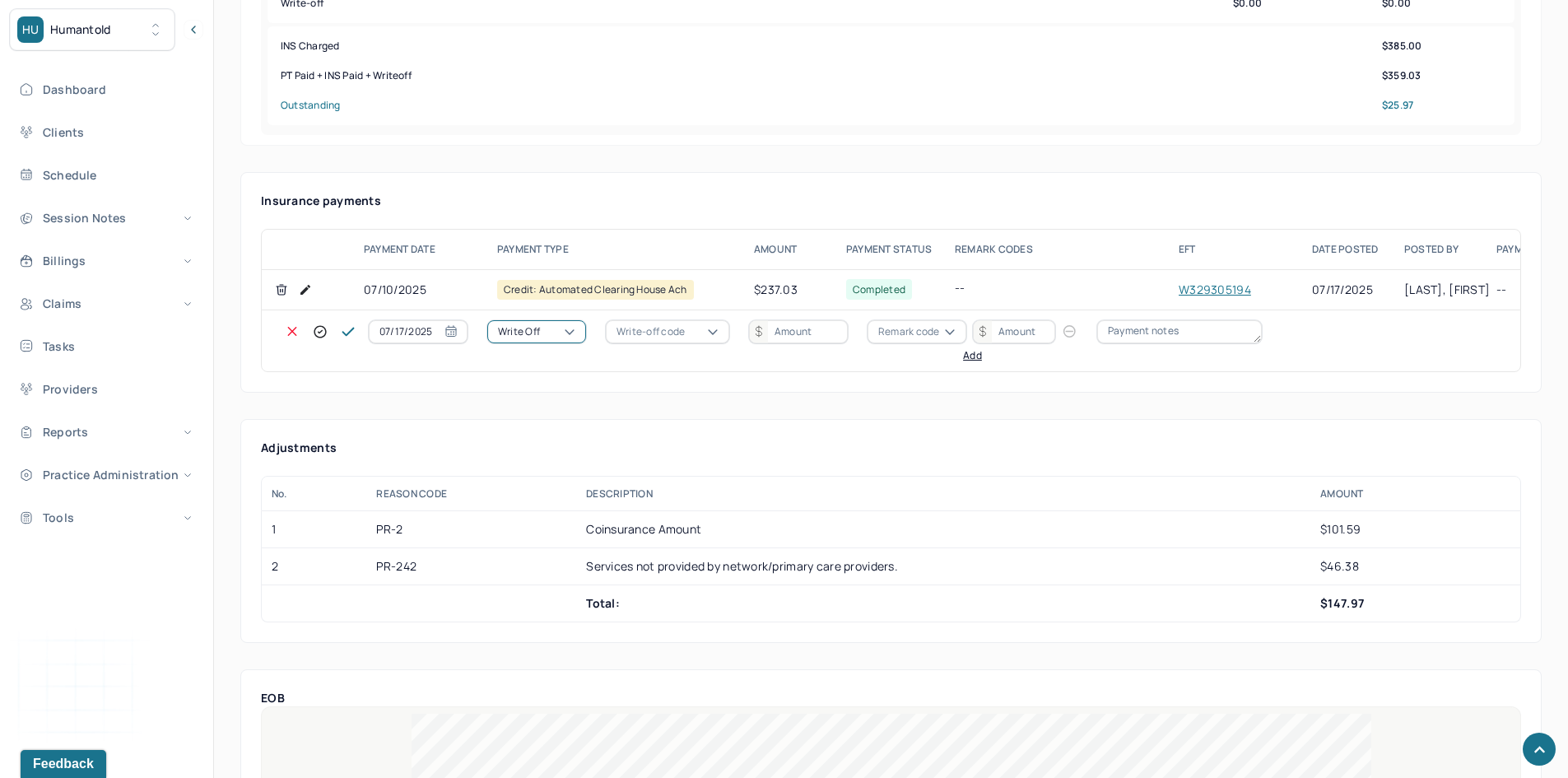click on "Write-off code" at bounding box center [650, 332] 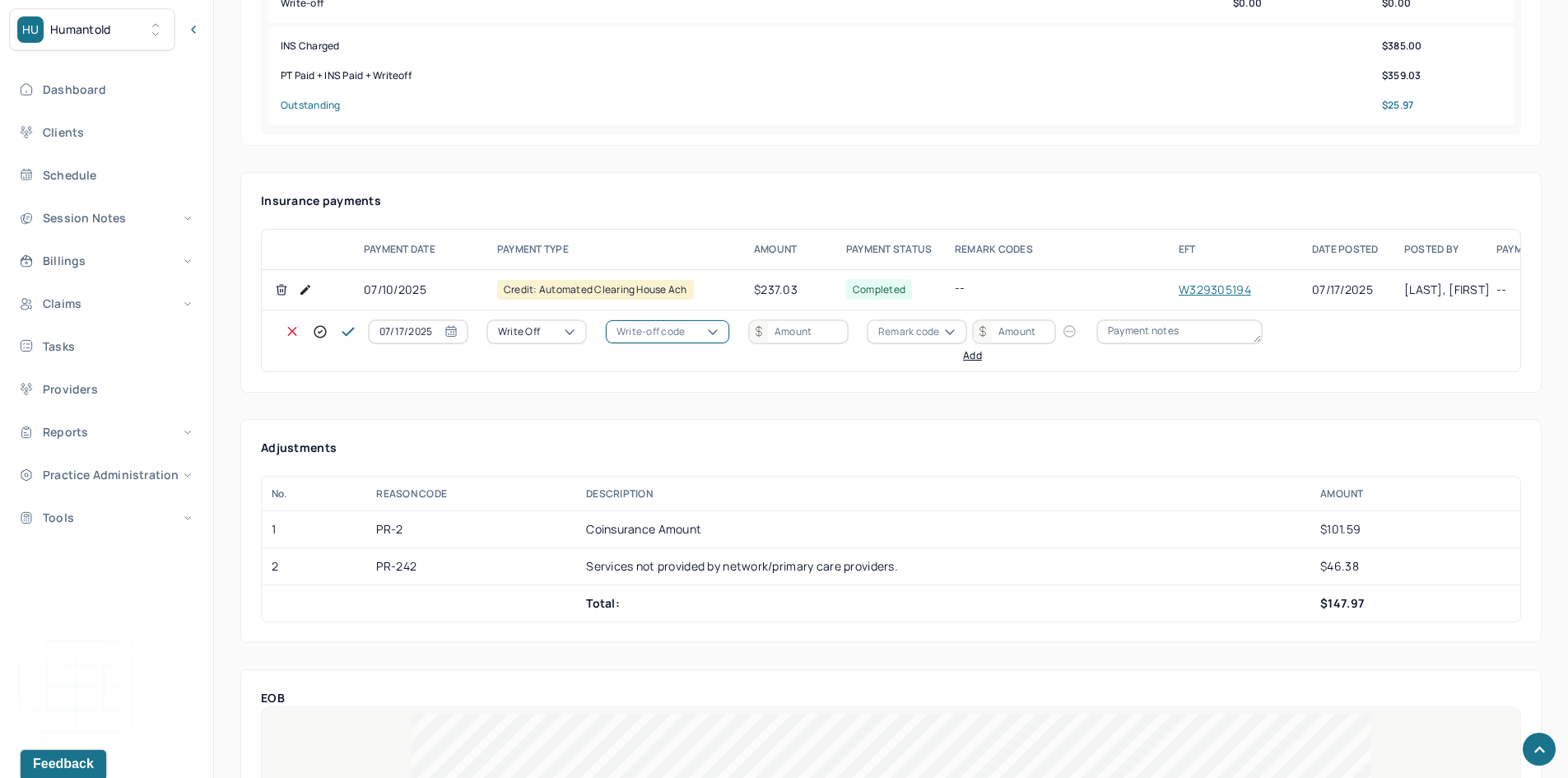 click on "WOBAL: WRITE OFF - BALANCE (INSADJ)" at bounding box center [82, -21] 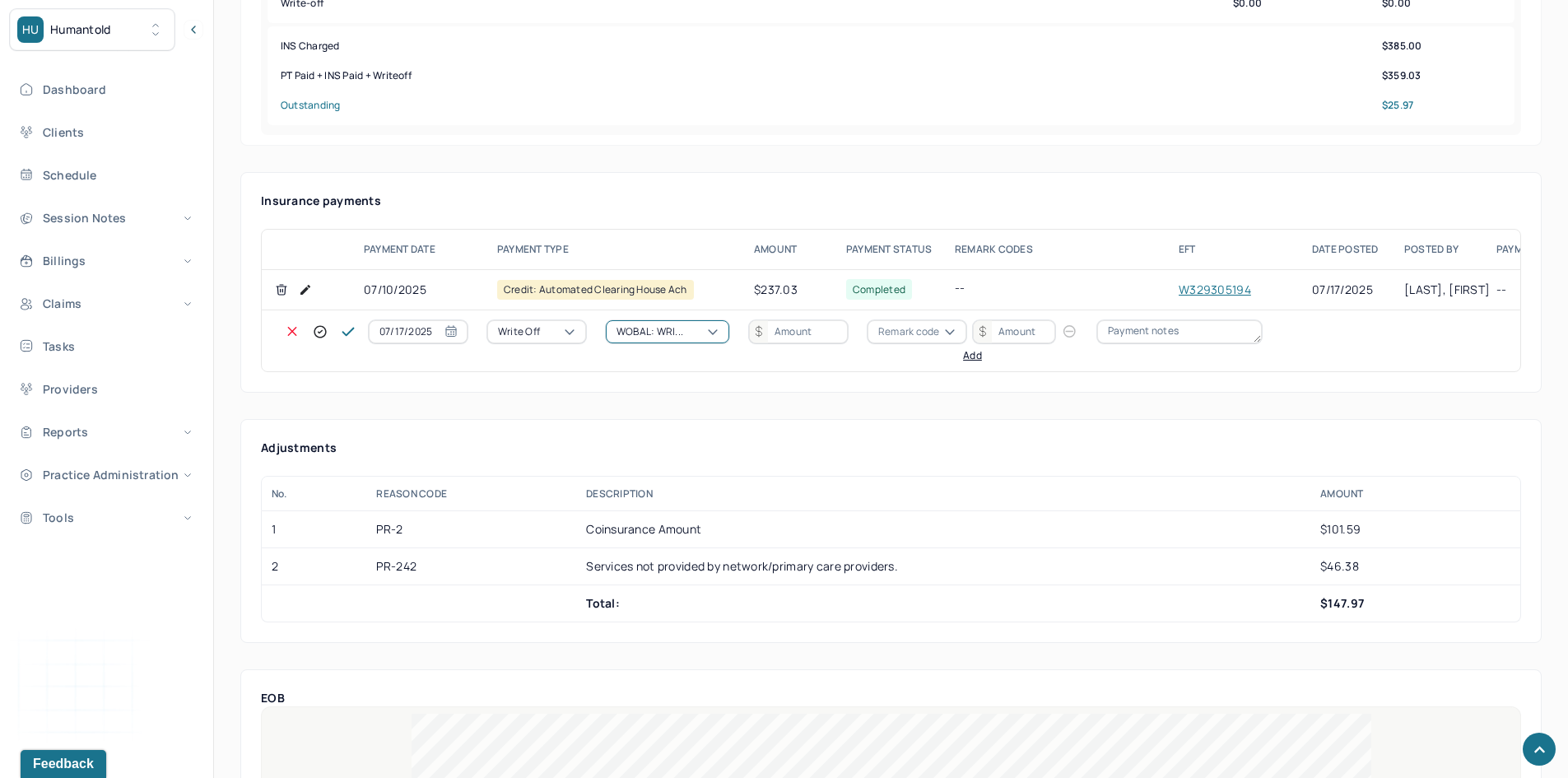 click at bounding box center [798, 332] 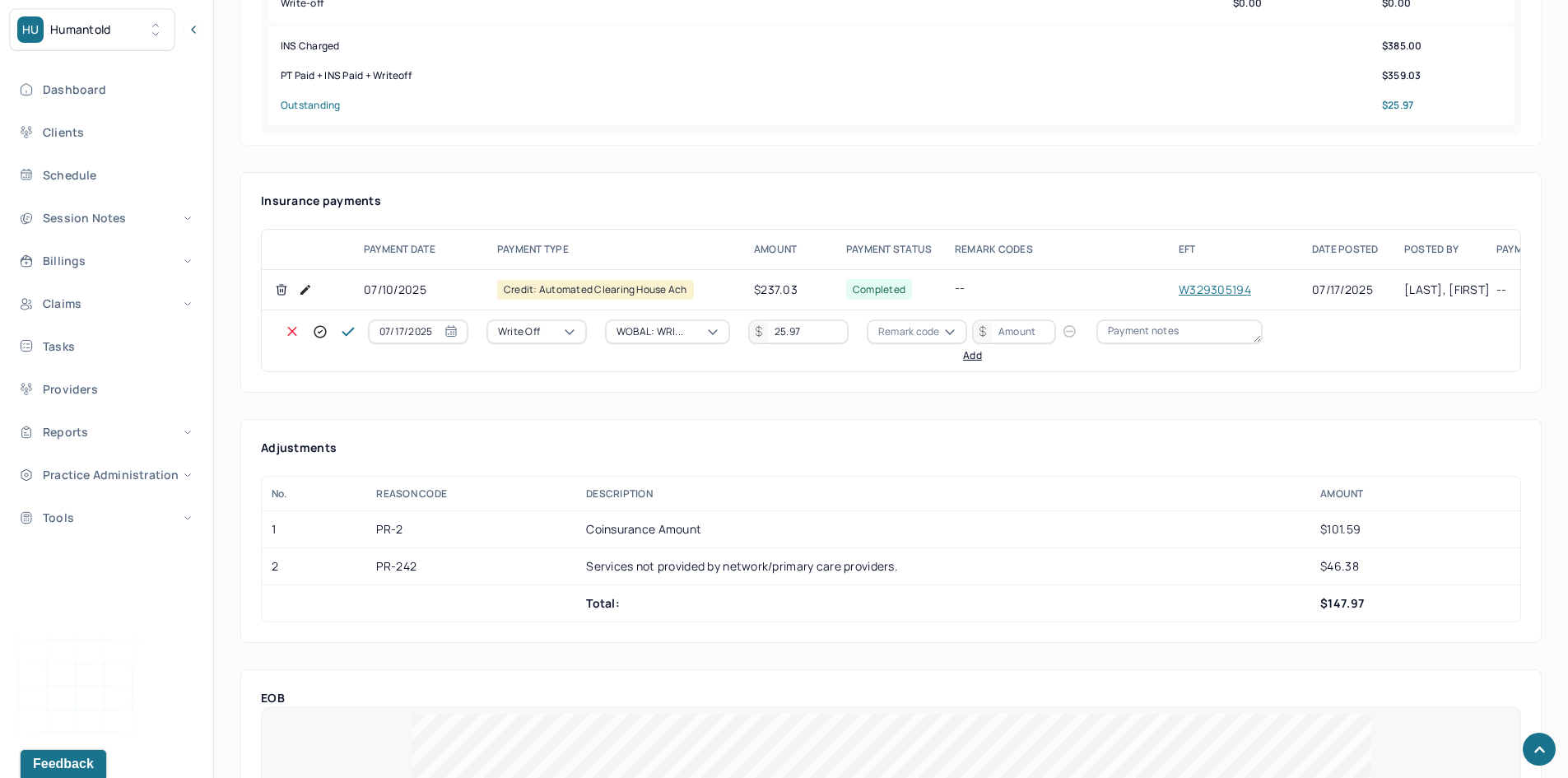 type on "25.97" 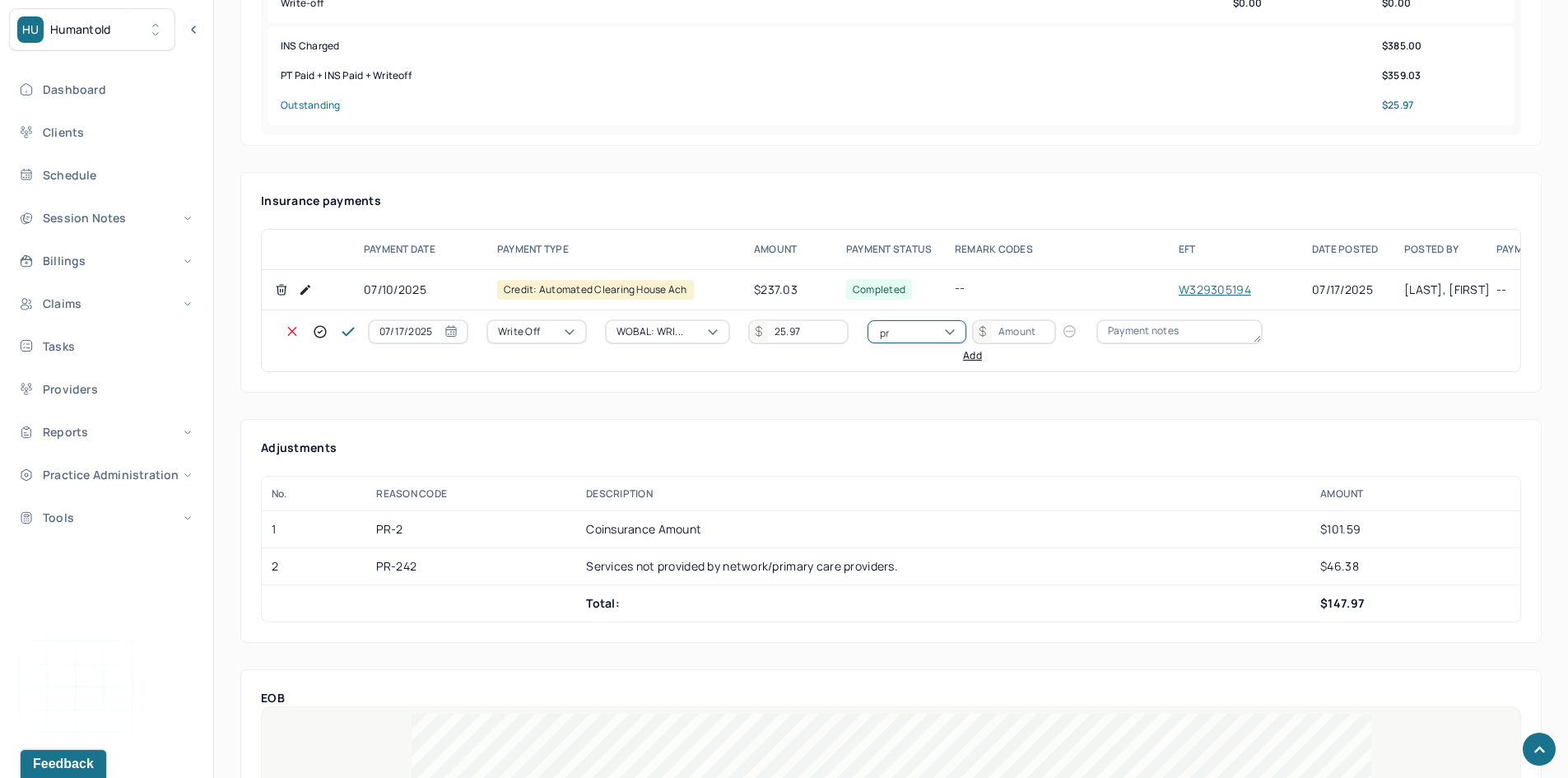 type on "pr2" 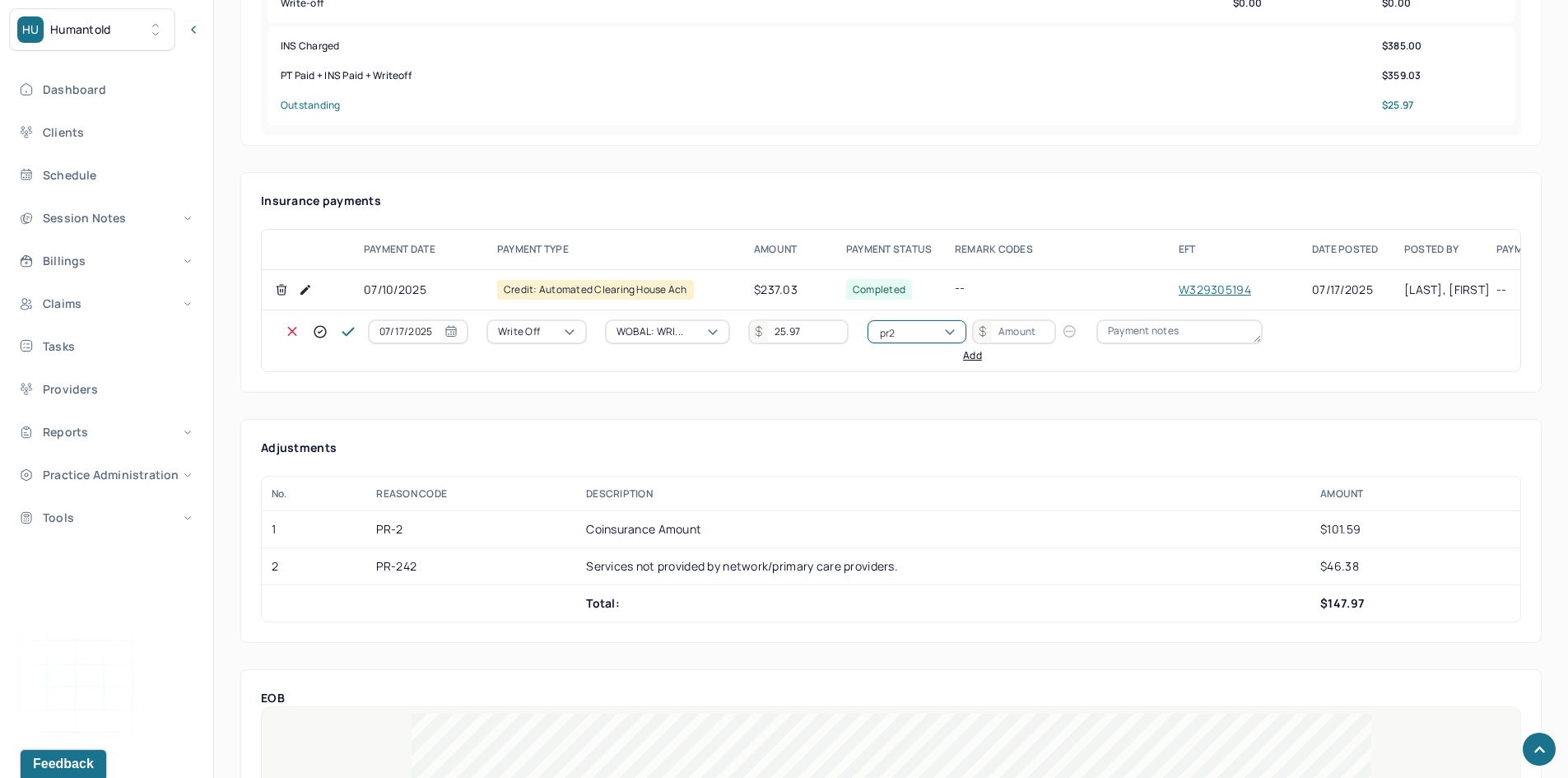 type 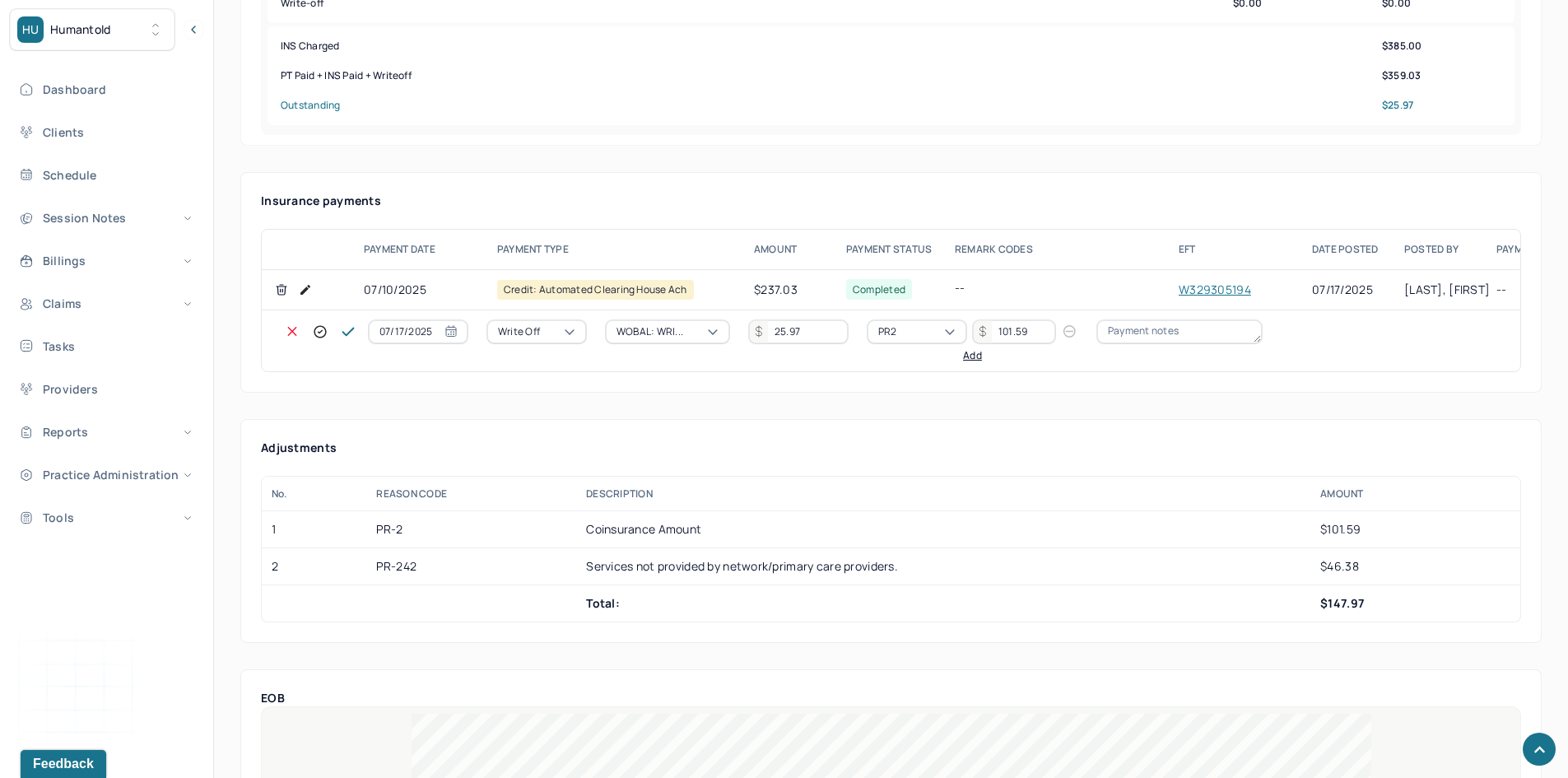 type on "101.59" 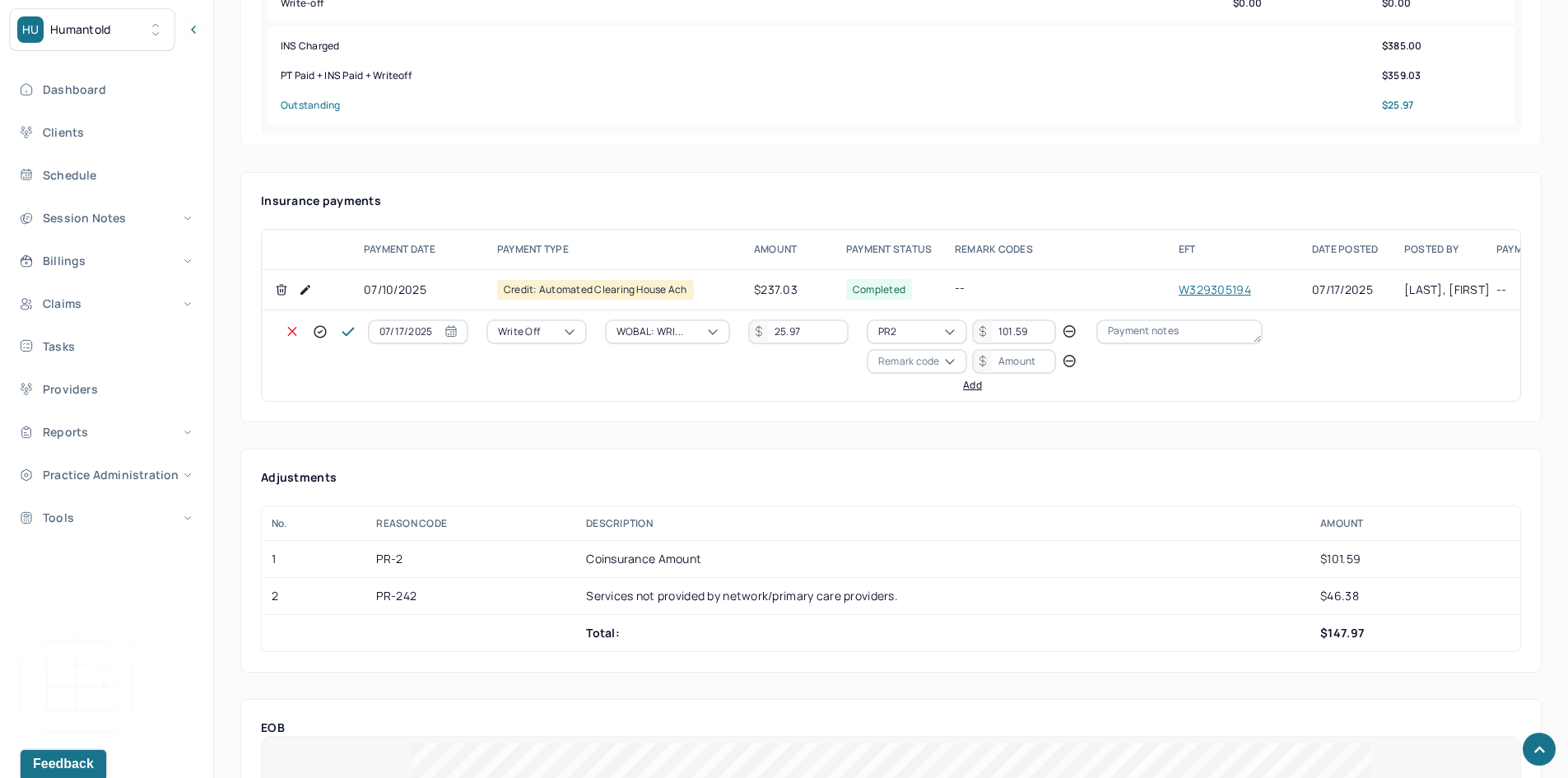 click on "Remark code" at bounding box center (909, 361) 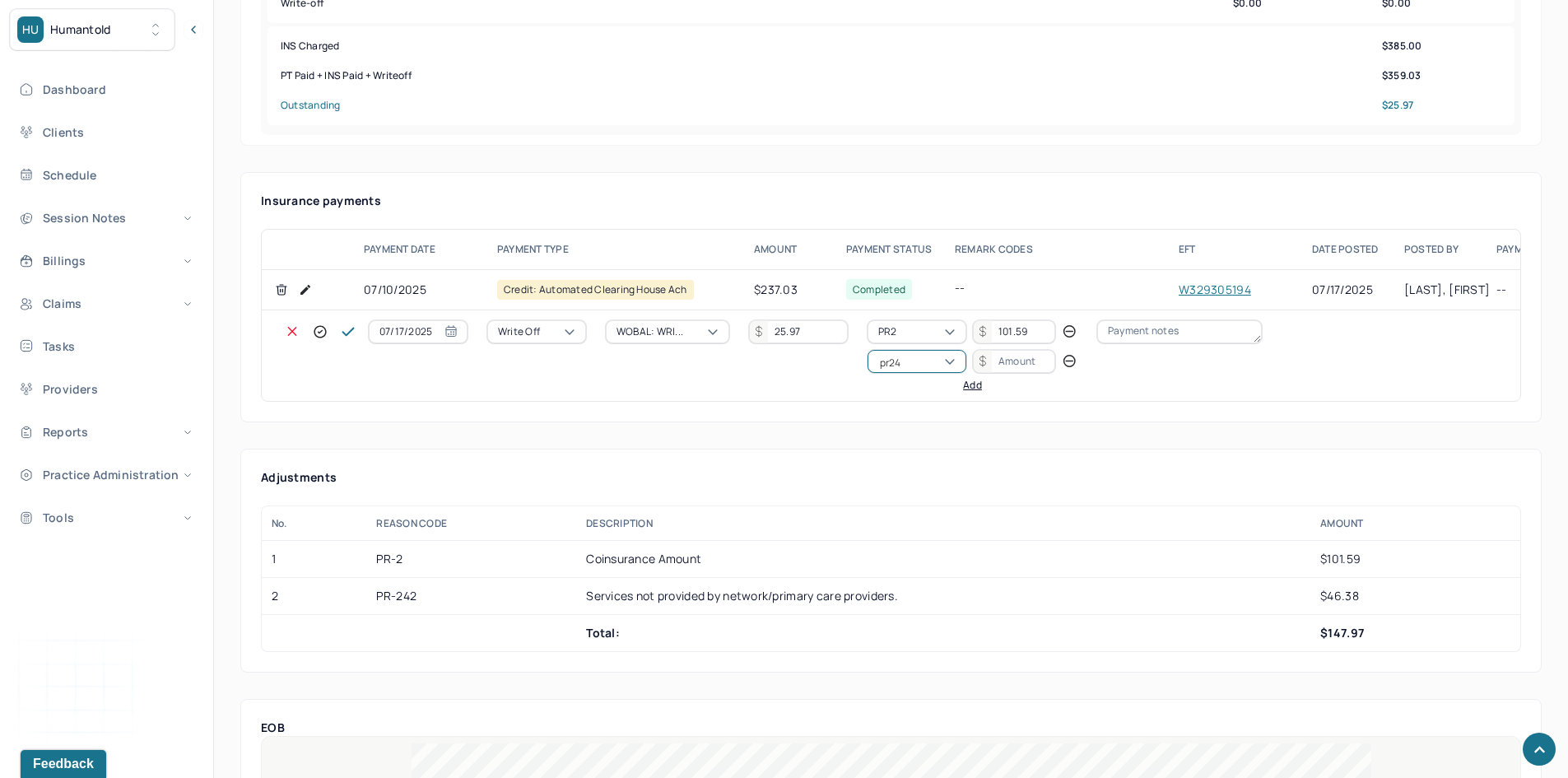 scroll, scrollTop: 0, scrollLeft: 0, axis: both 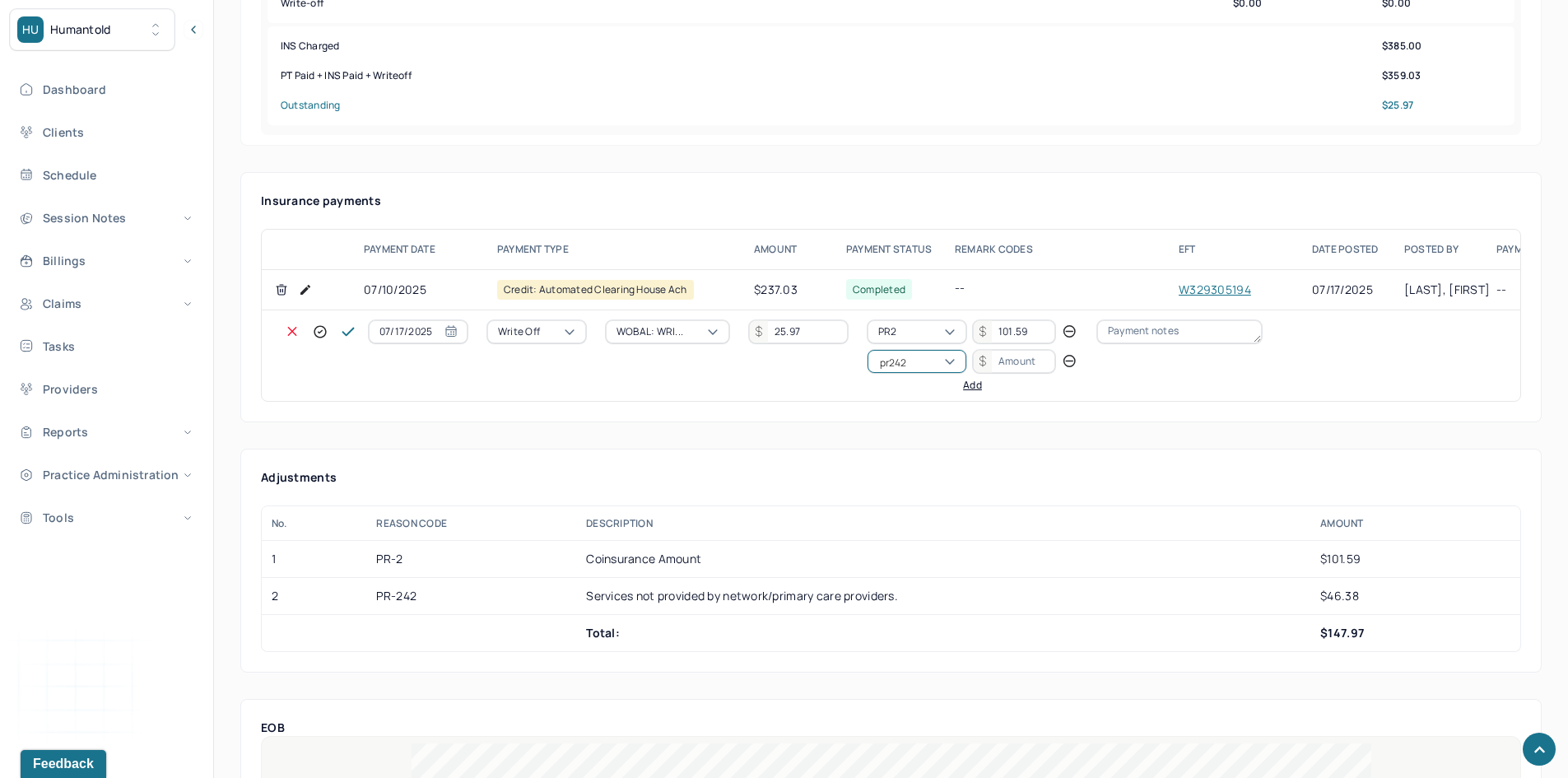 type 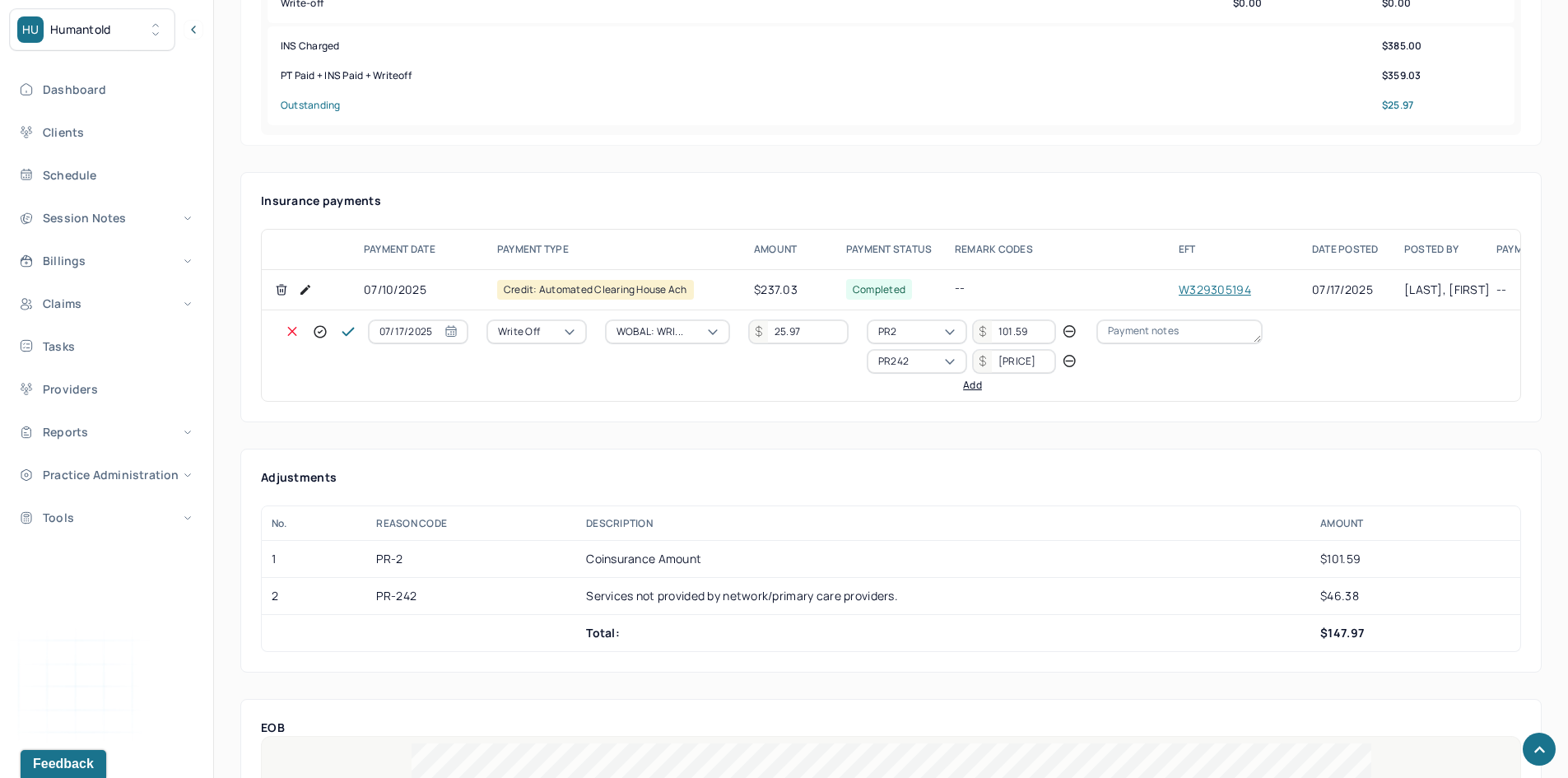type on "46.38" 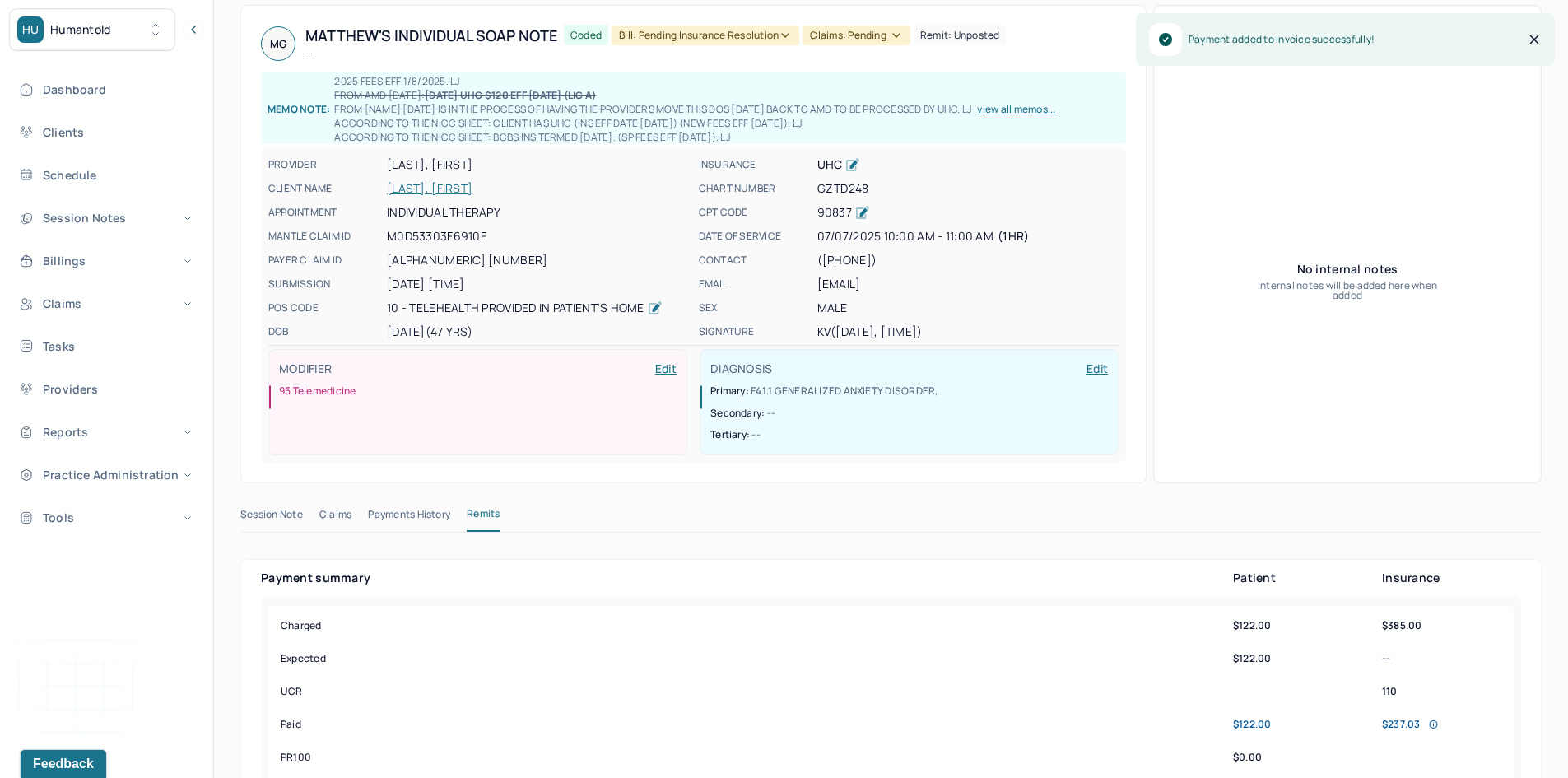 scroll, scrollTop: 0, scrollLeft: 0, axis: both 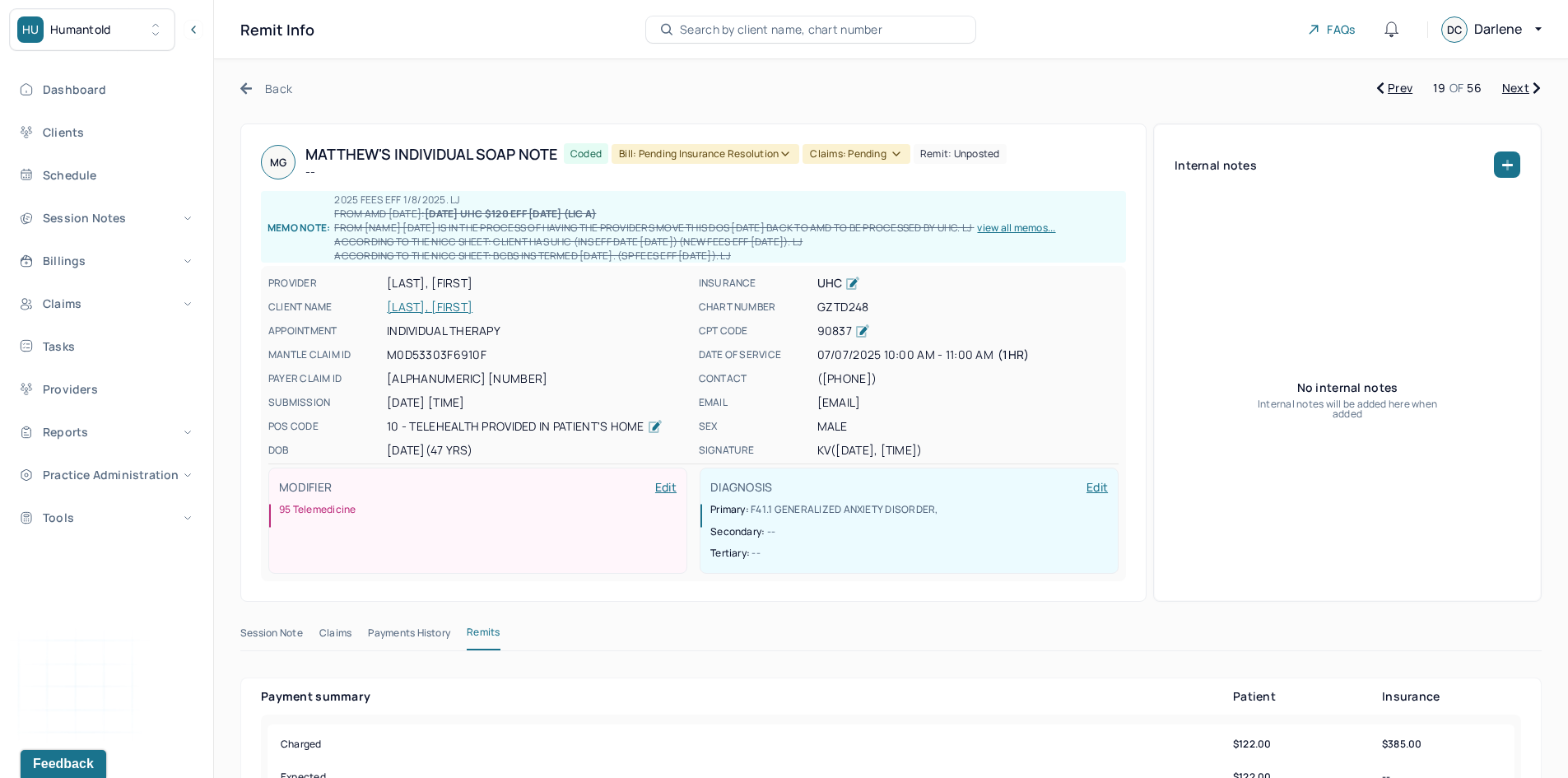 click on "Bill: Pending Insurance Resolution" at bounding box center (705, 154) 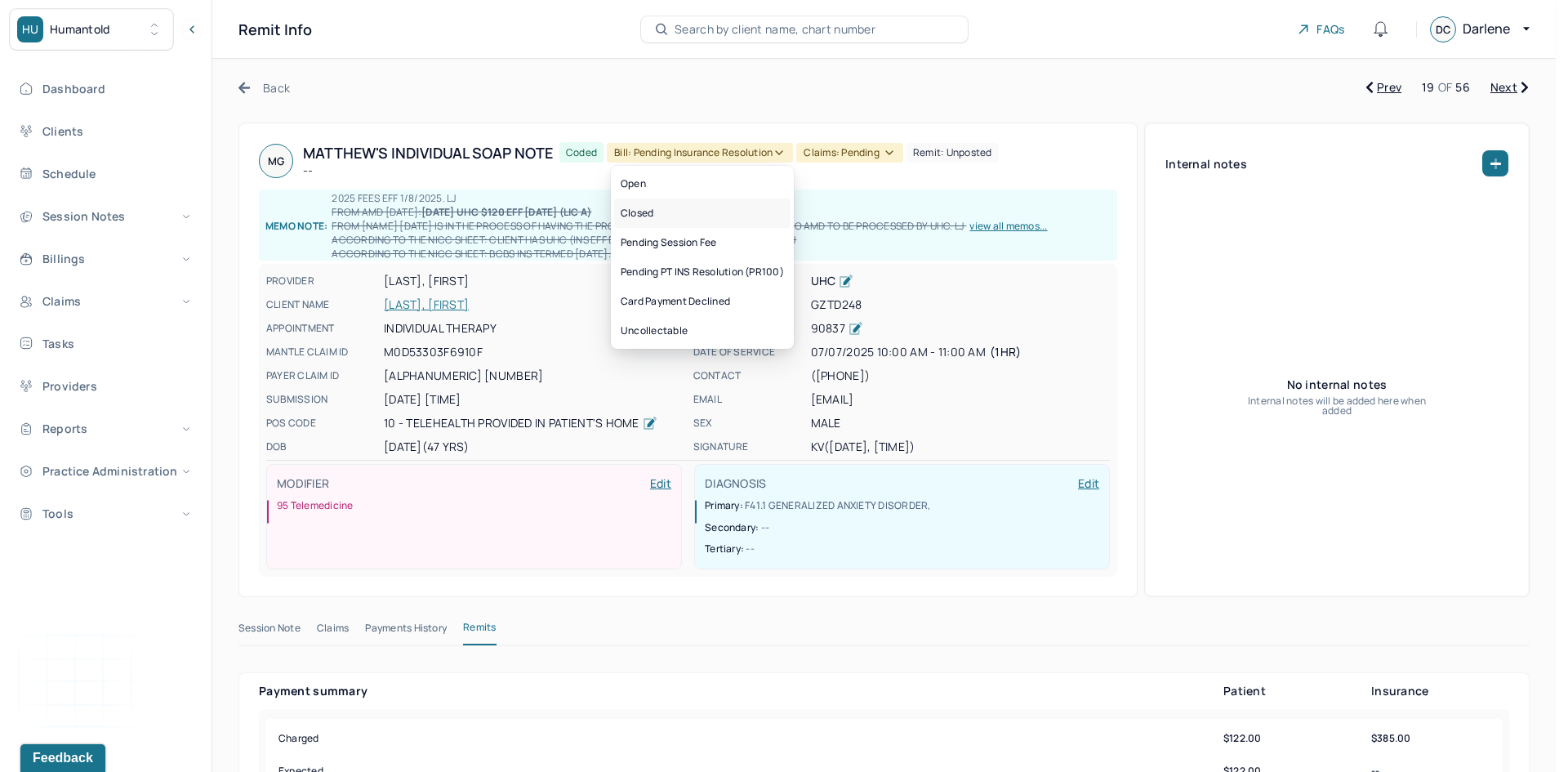 click on "Closed" at bounding box center (702, 213) 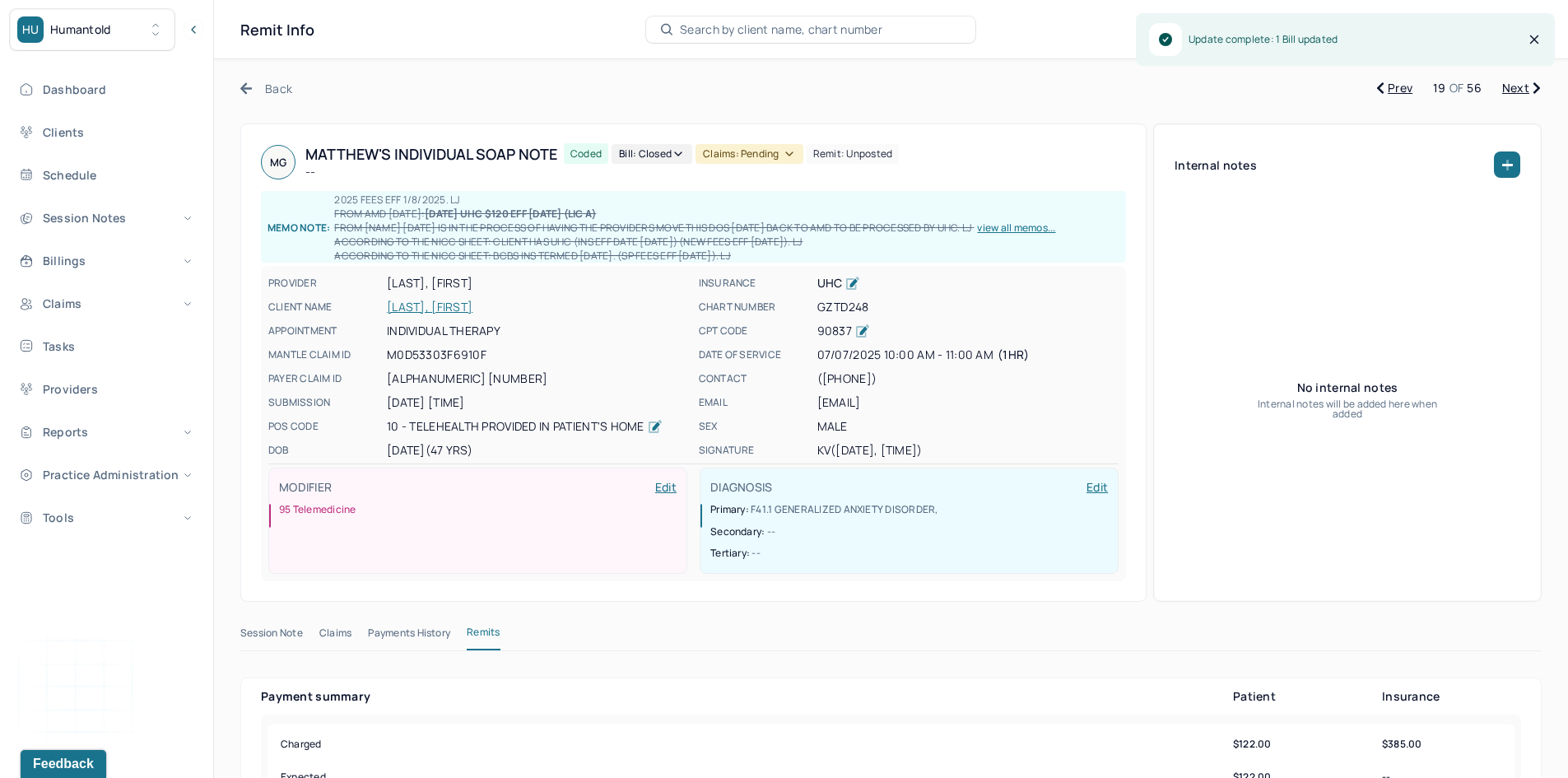 click on "Claims: pending" at bounding box center (749, 154) 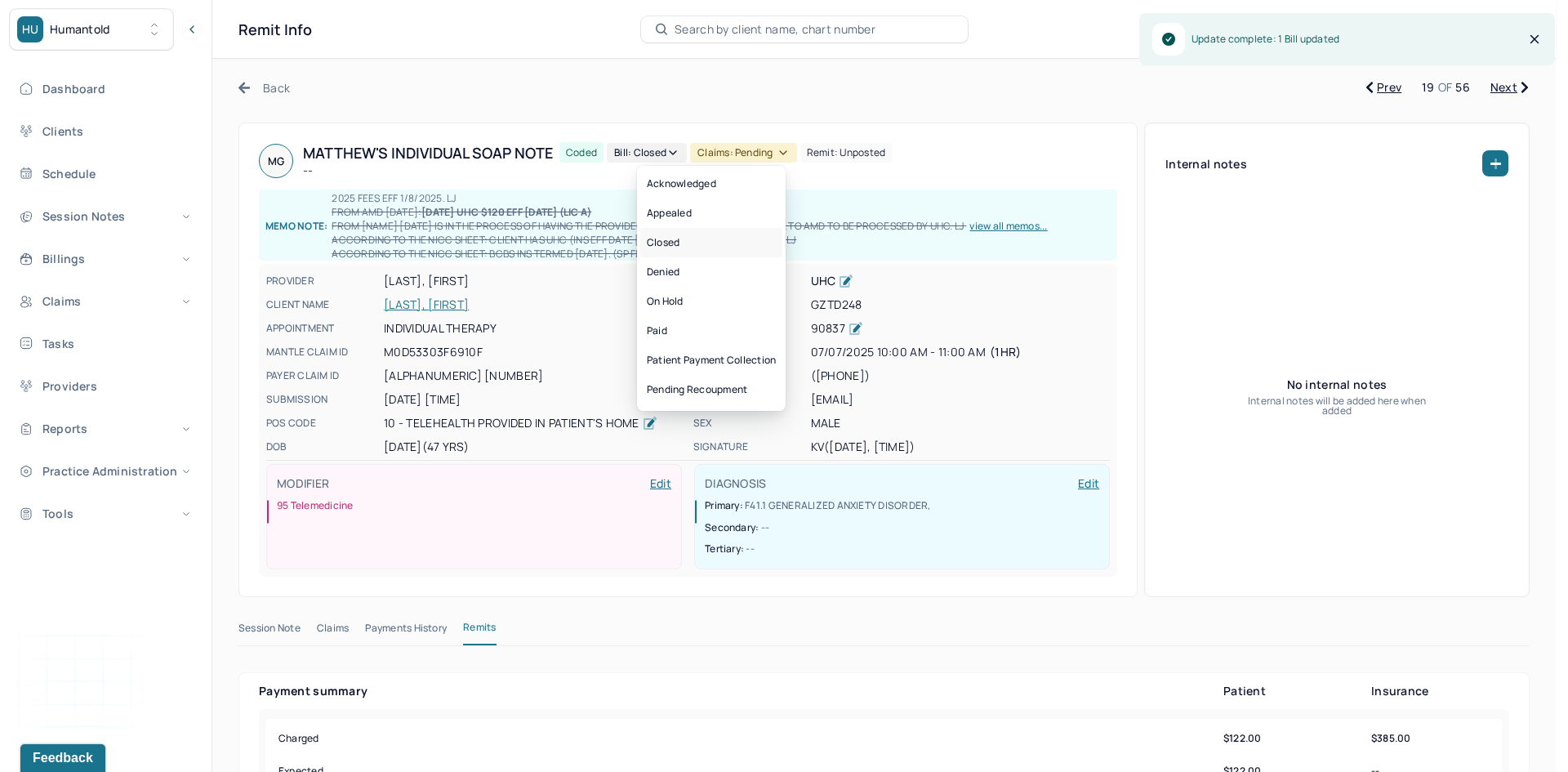 click on "Closed" at bounding box center [711, 243] 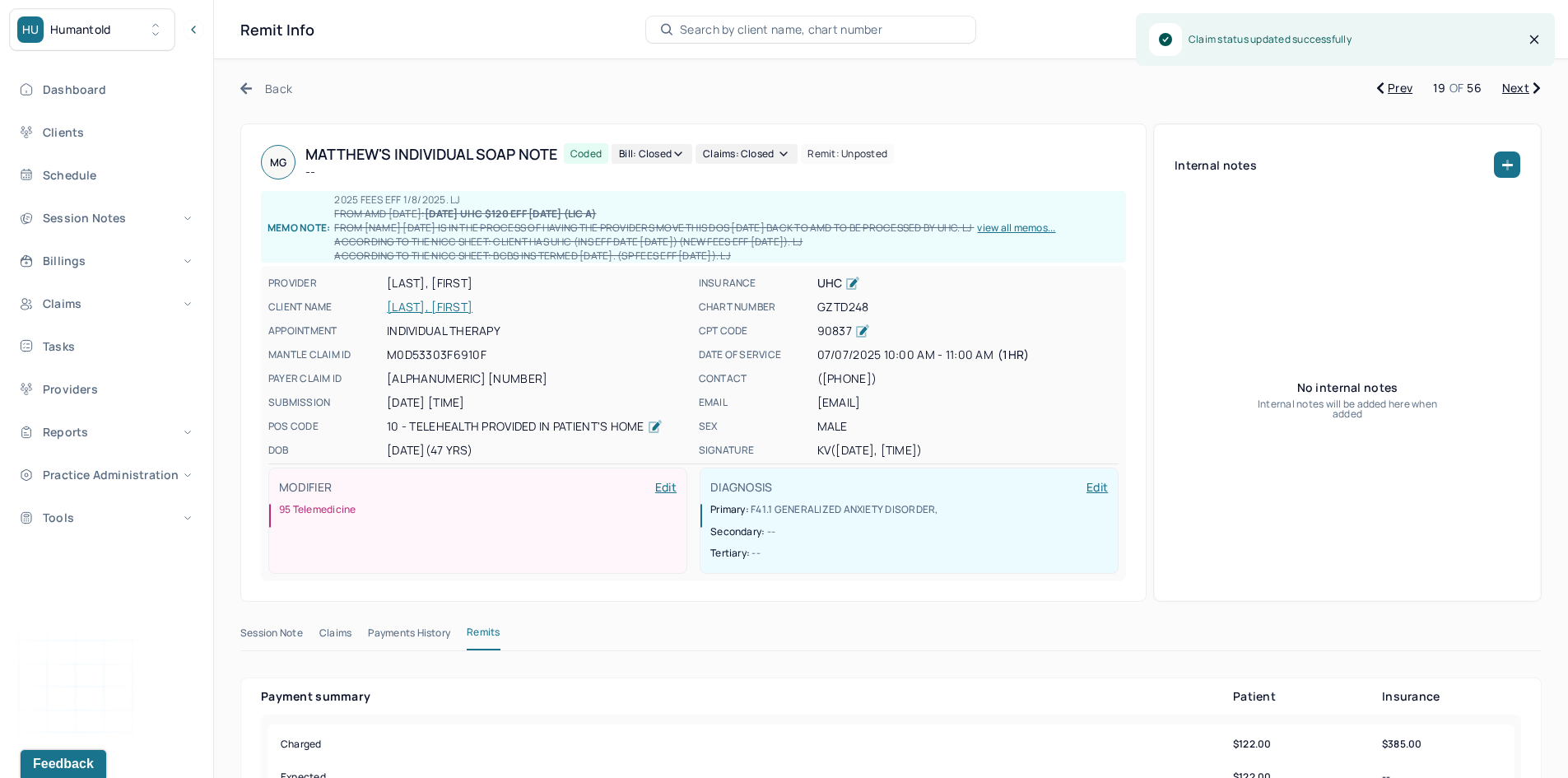 click on "Next" at bounding box center (1521, 88) 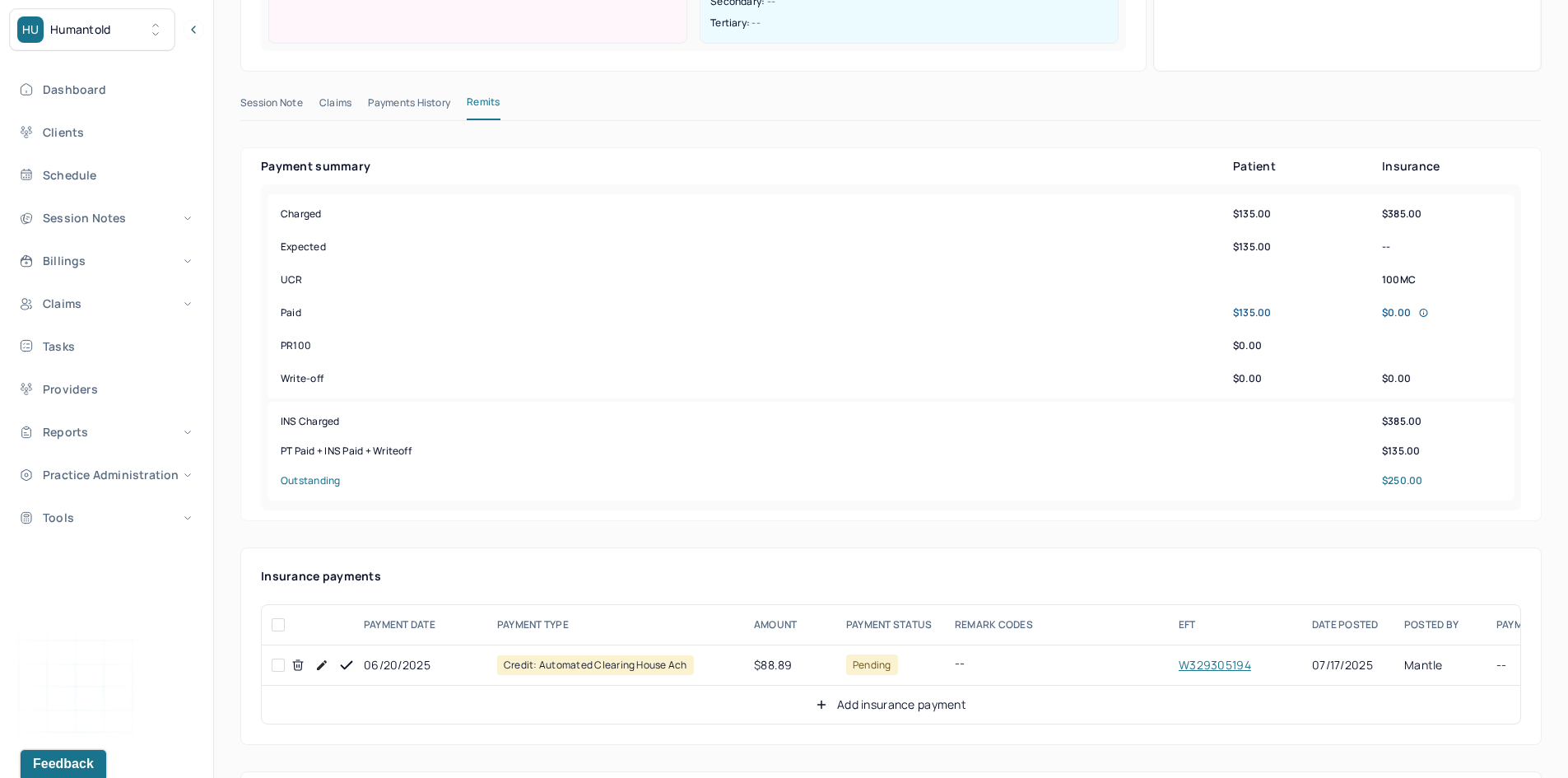 scroll, scrollTop: 741, scrollLeft: 0, axis: vertical 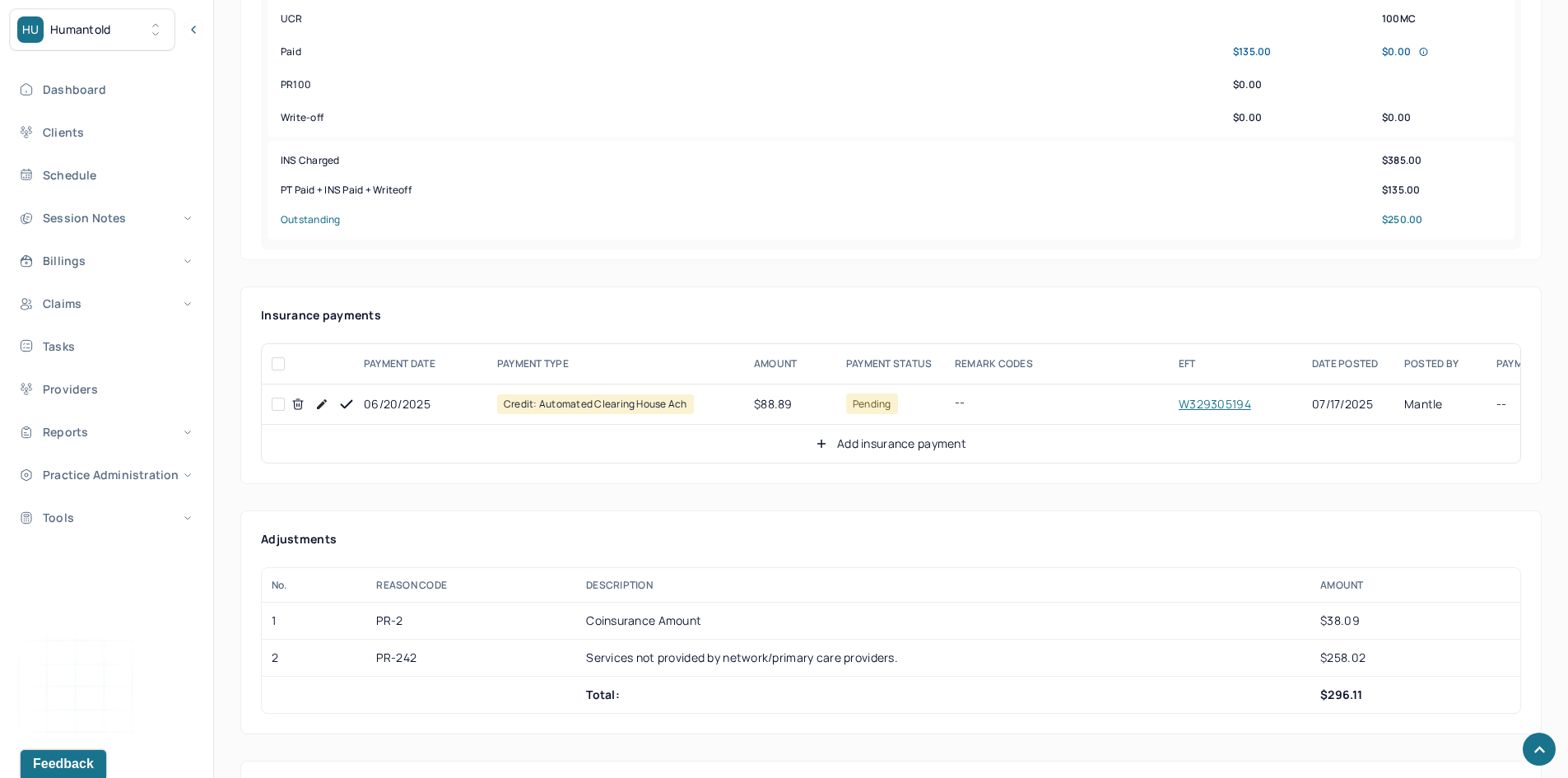 click at bounding box center (278, 404) 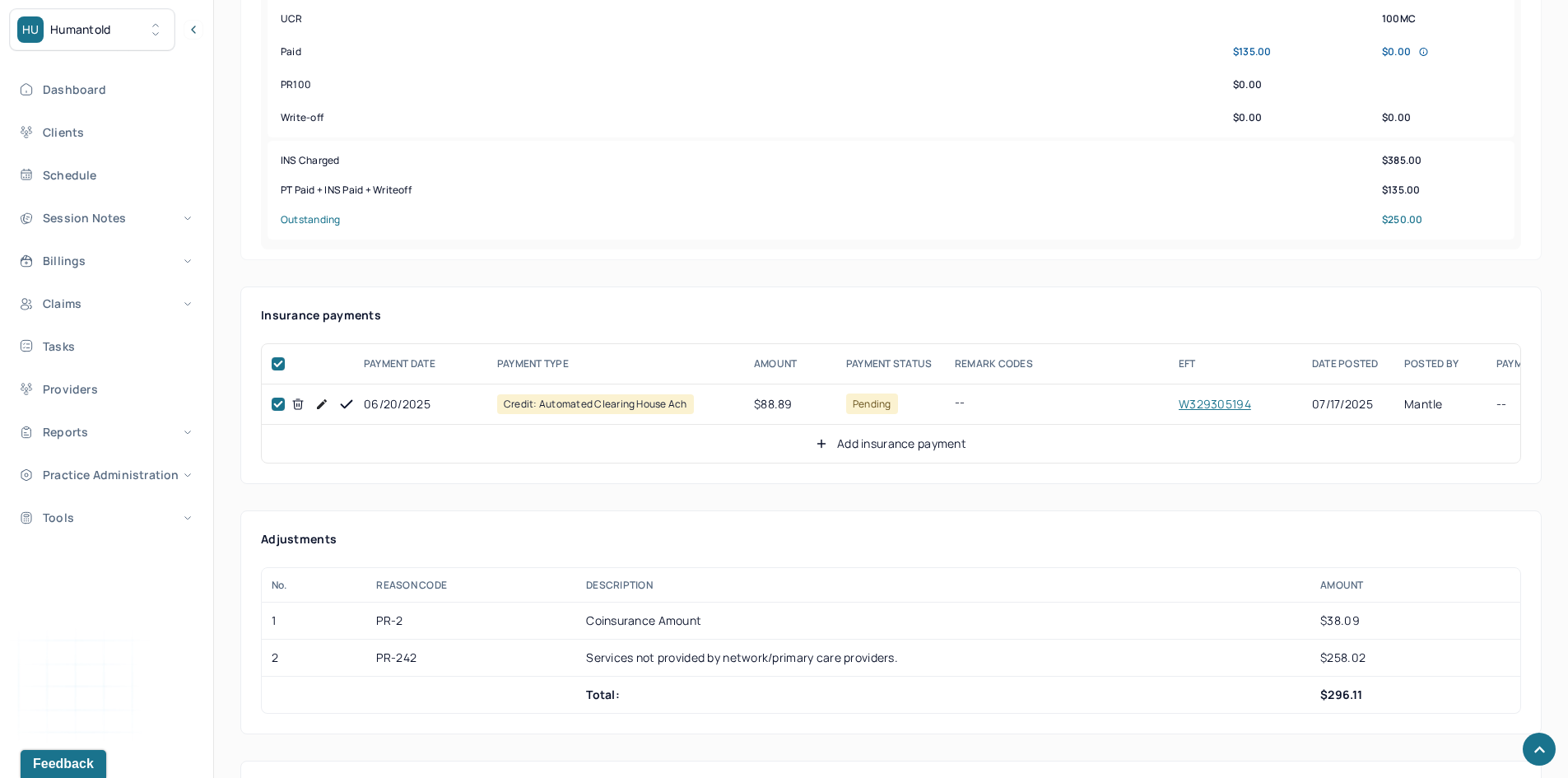 checkbox on "true" 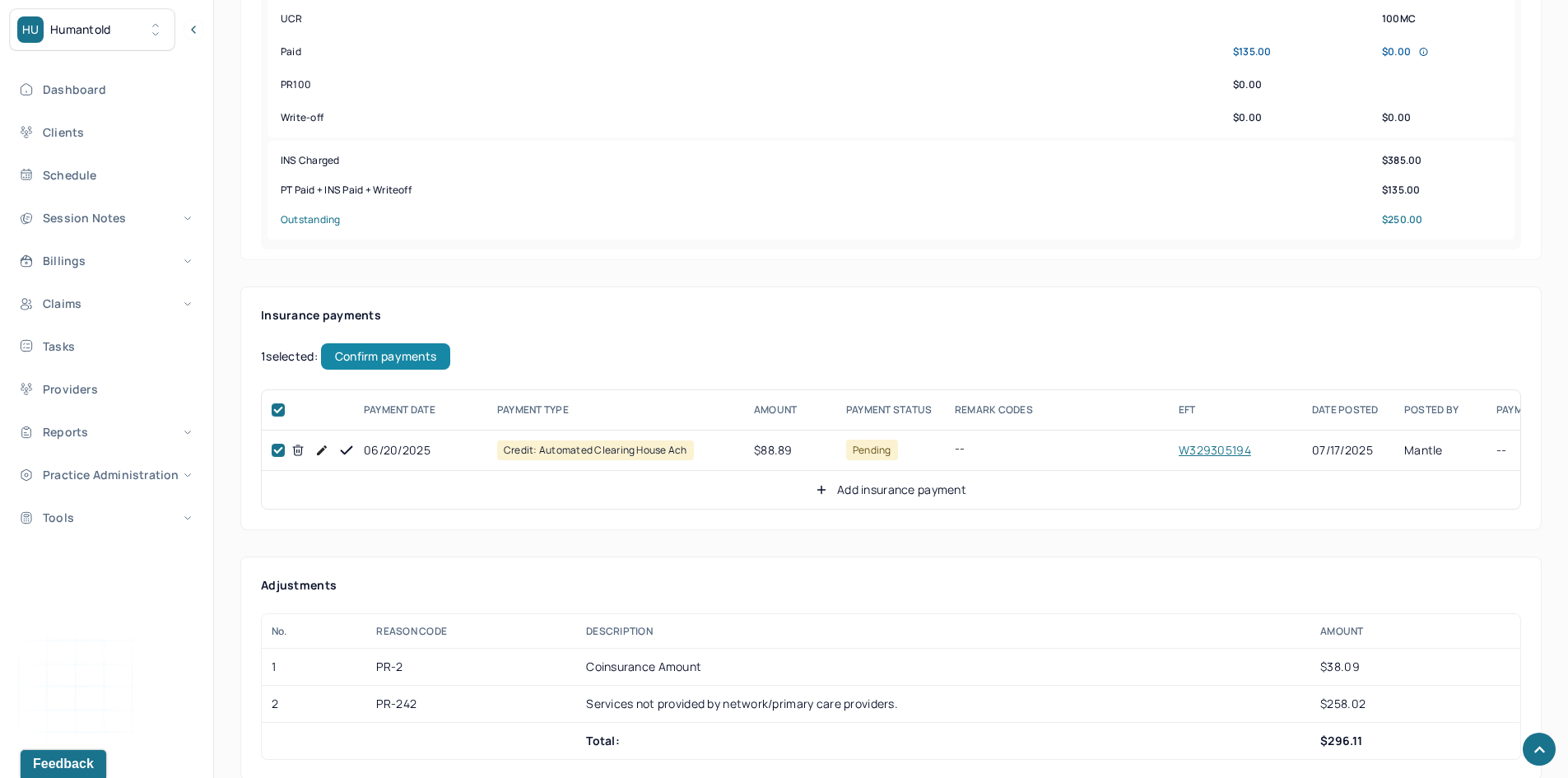 click on "Confirm payments" at bounding box center (385, 356) 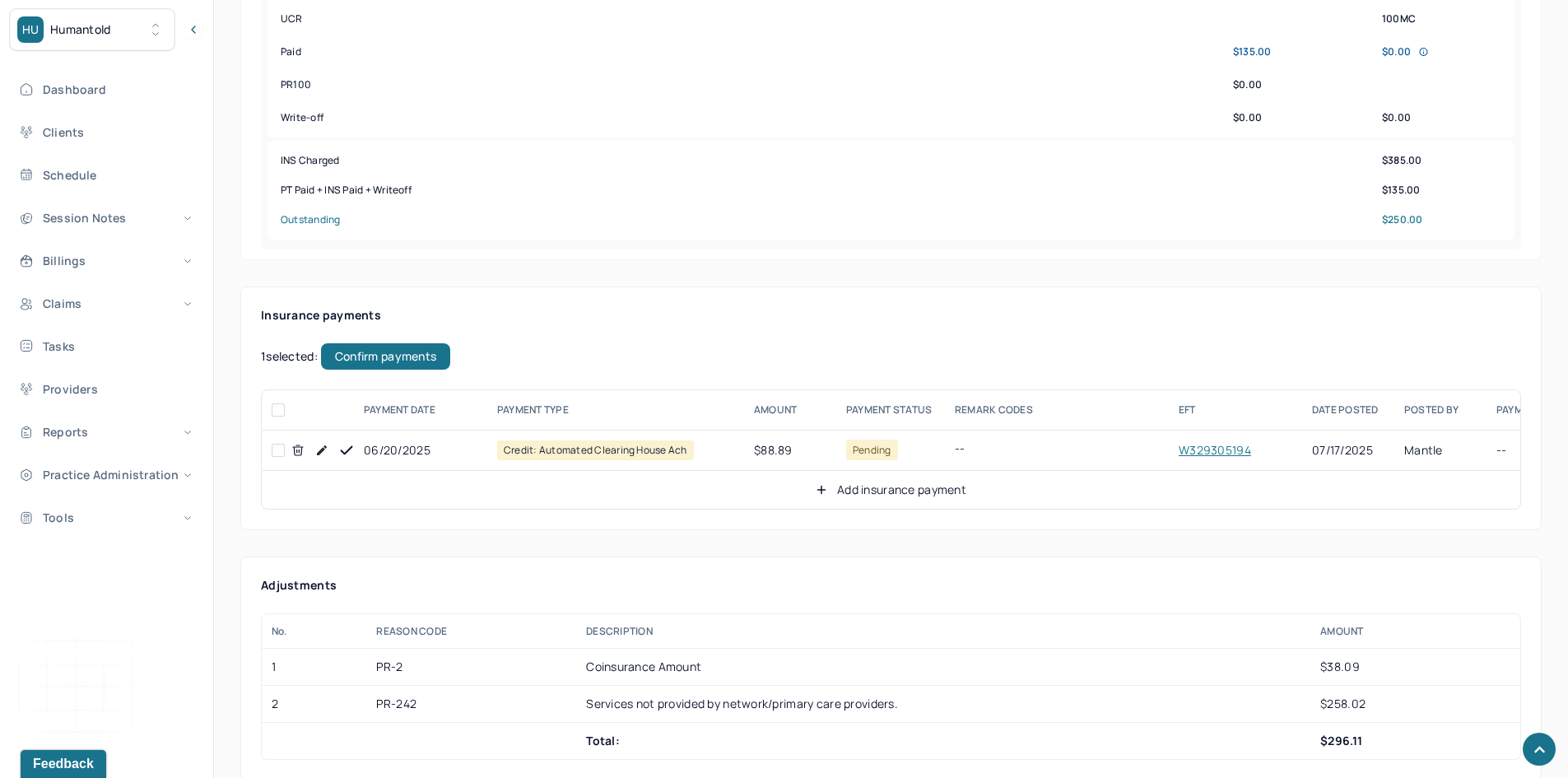 checkbox on "false" 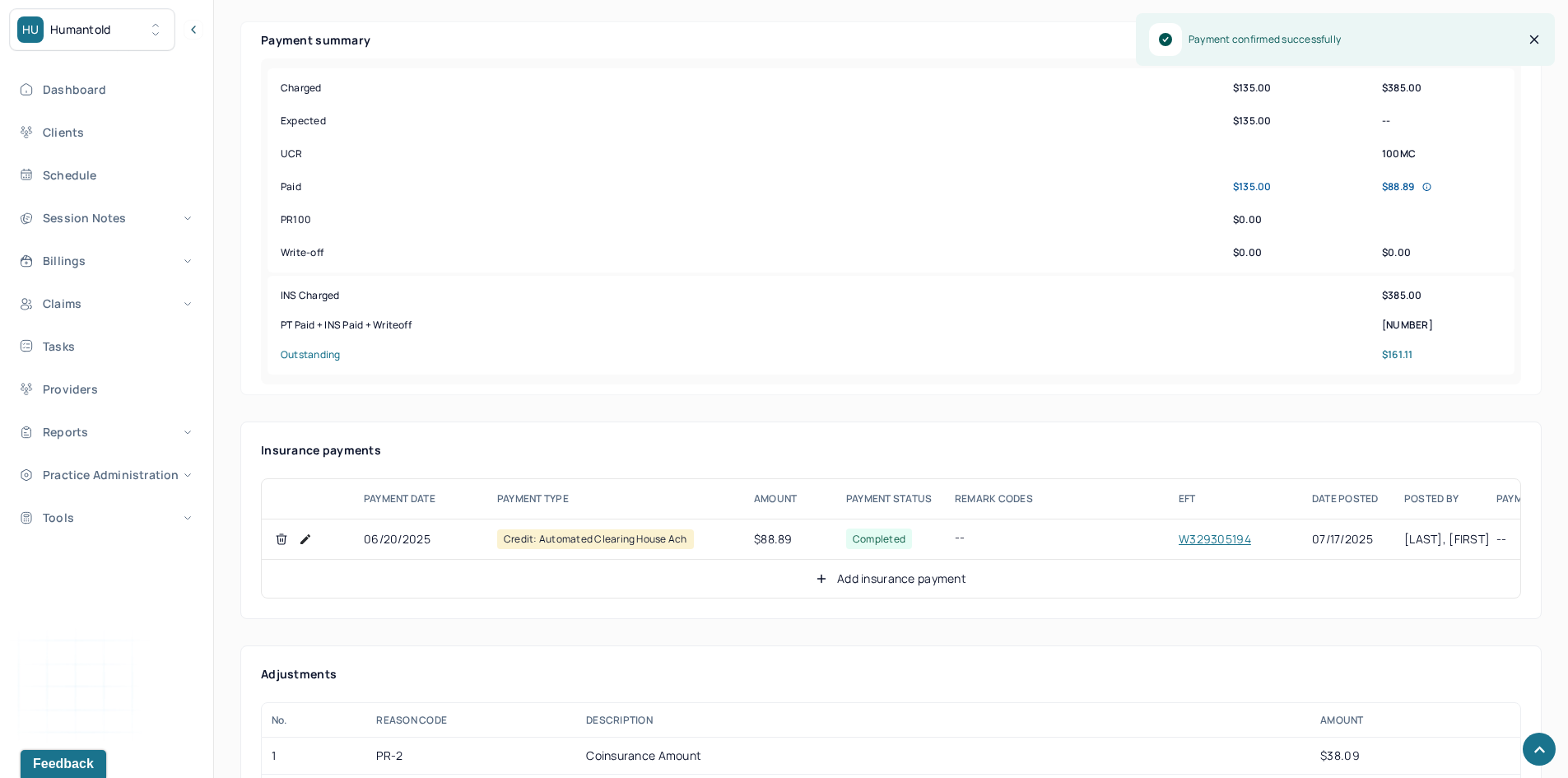 scroll, scrollTop: 576, scrollLeft: 0, axis: vertical 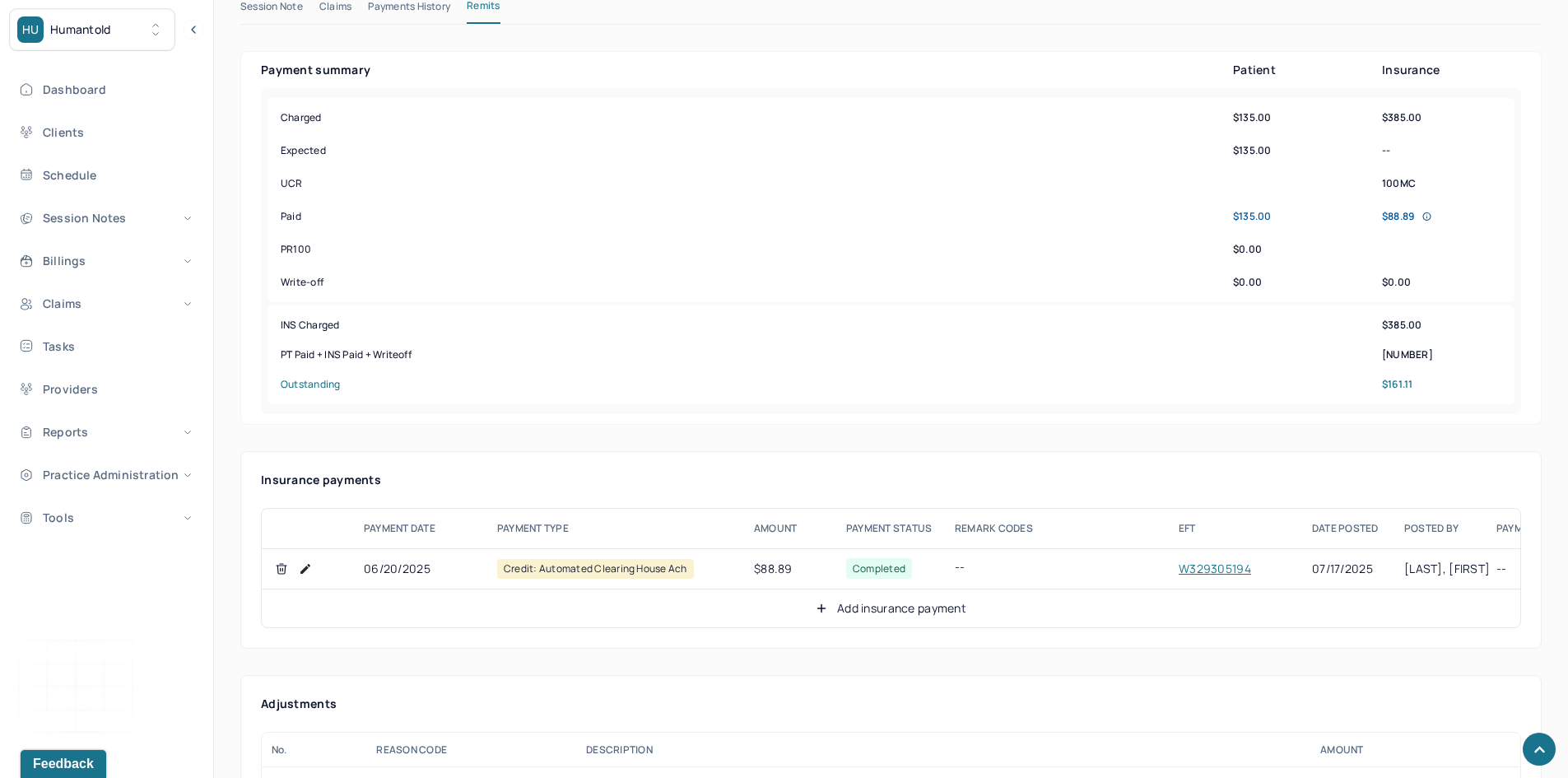 click 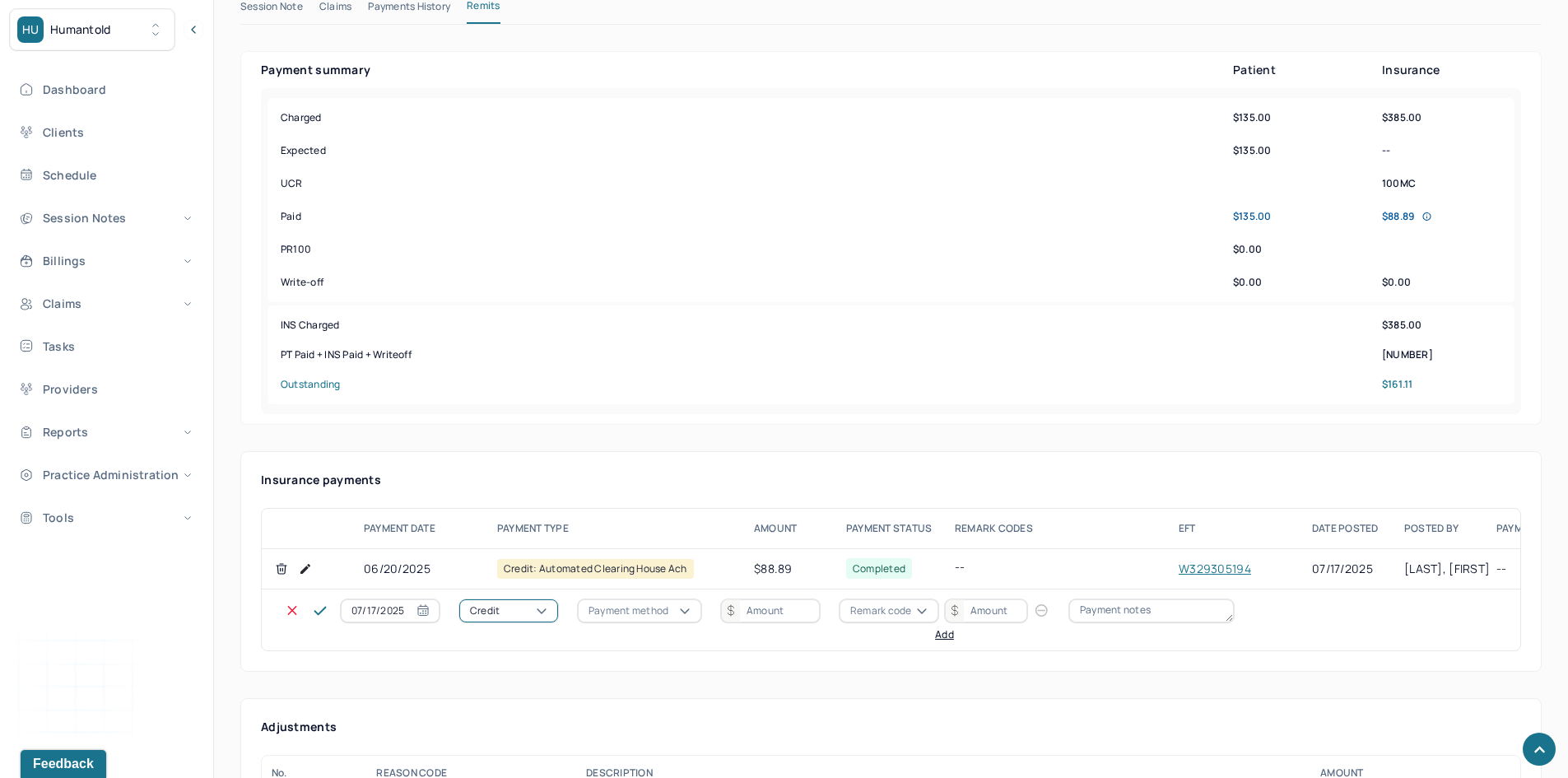 click on "Credit" at bounding box center (509, 611) 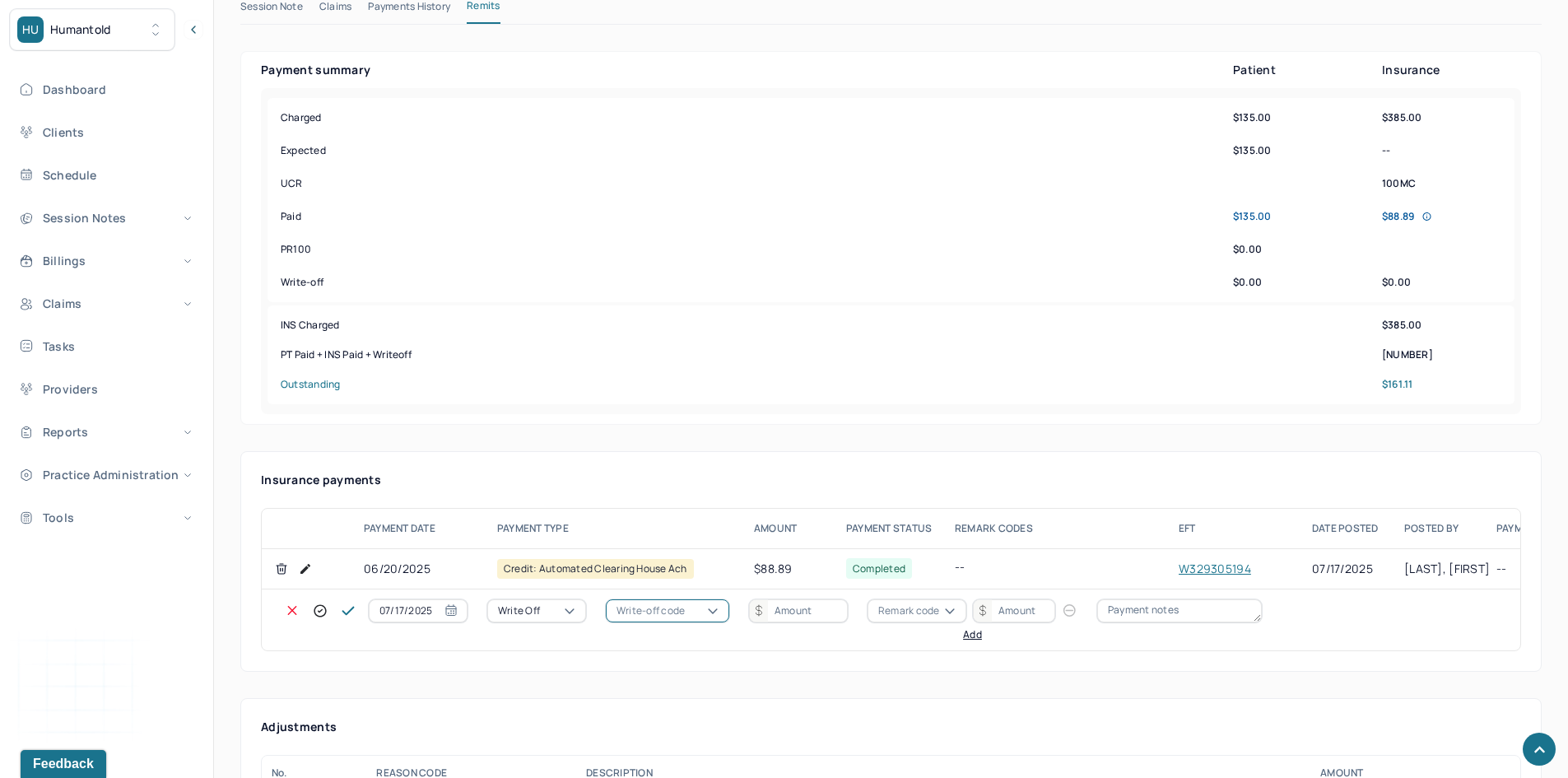 click on "Write-off code" at bounding box center (650, 611) 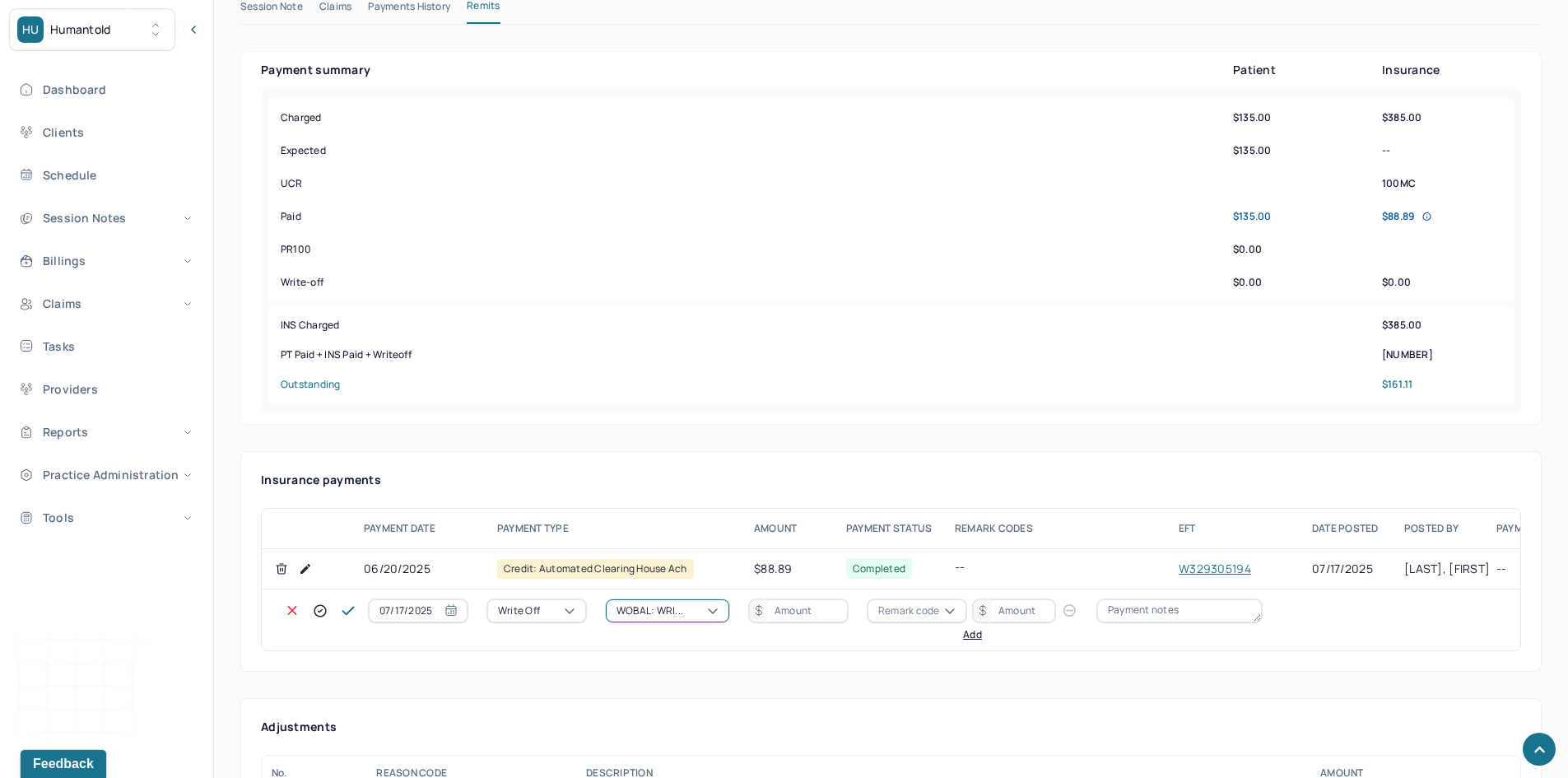 click at bounding box center [798, 611] 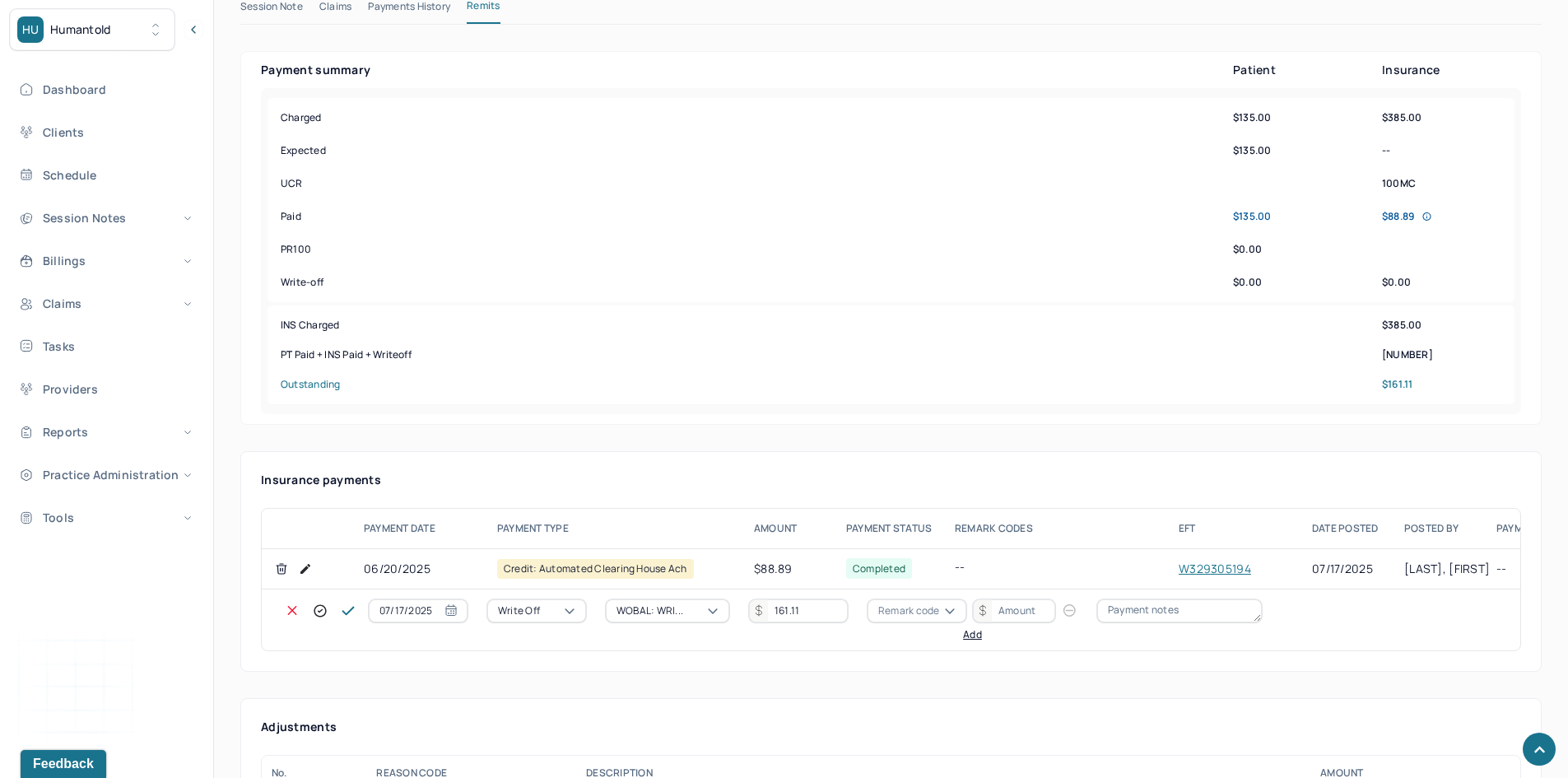 type on "161.11" 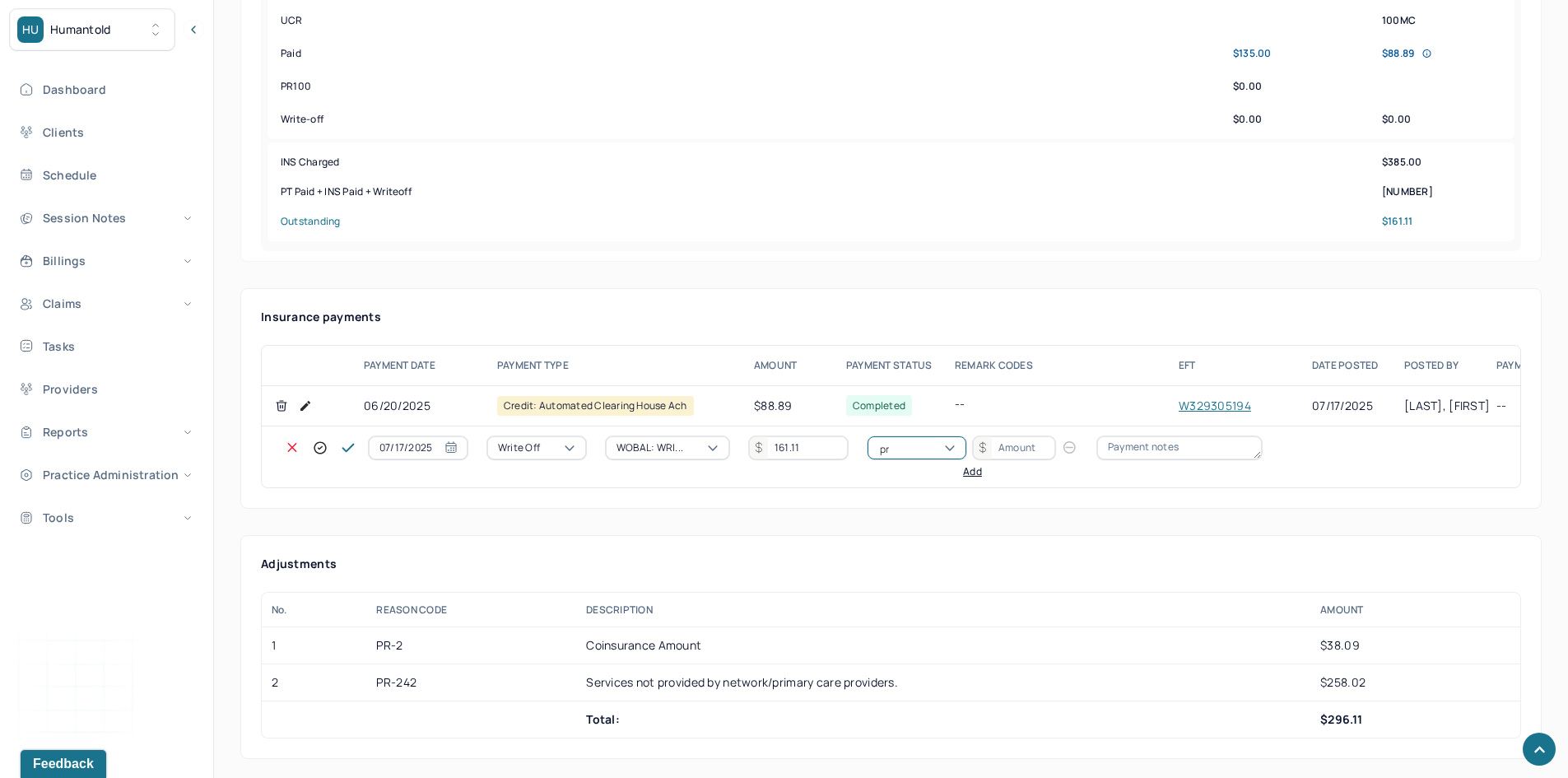 scroll, scrollTop: 741, scrollLeft: 0, axis: vertical 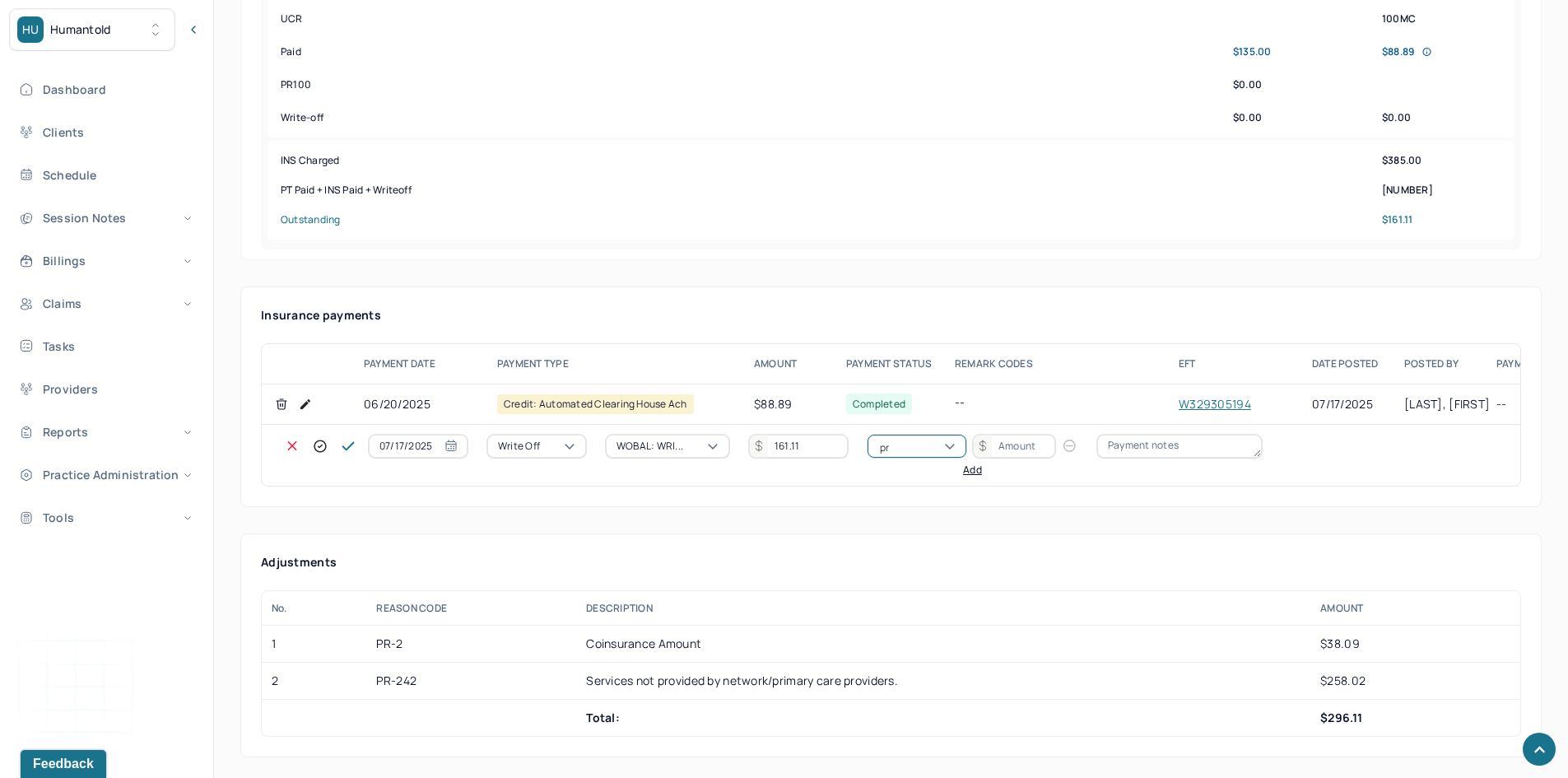 type on "pr2" 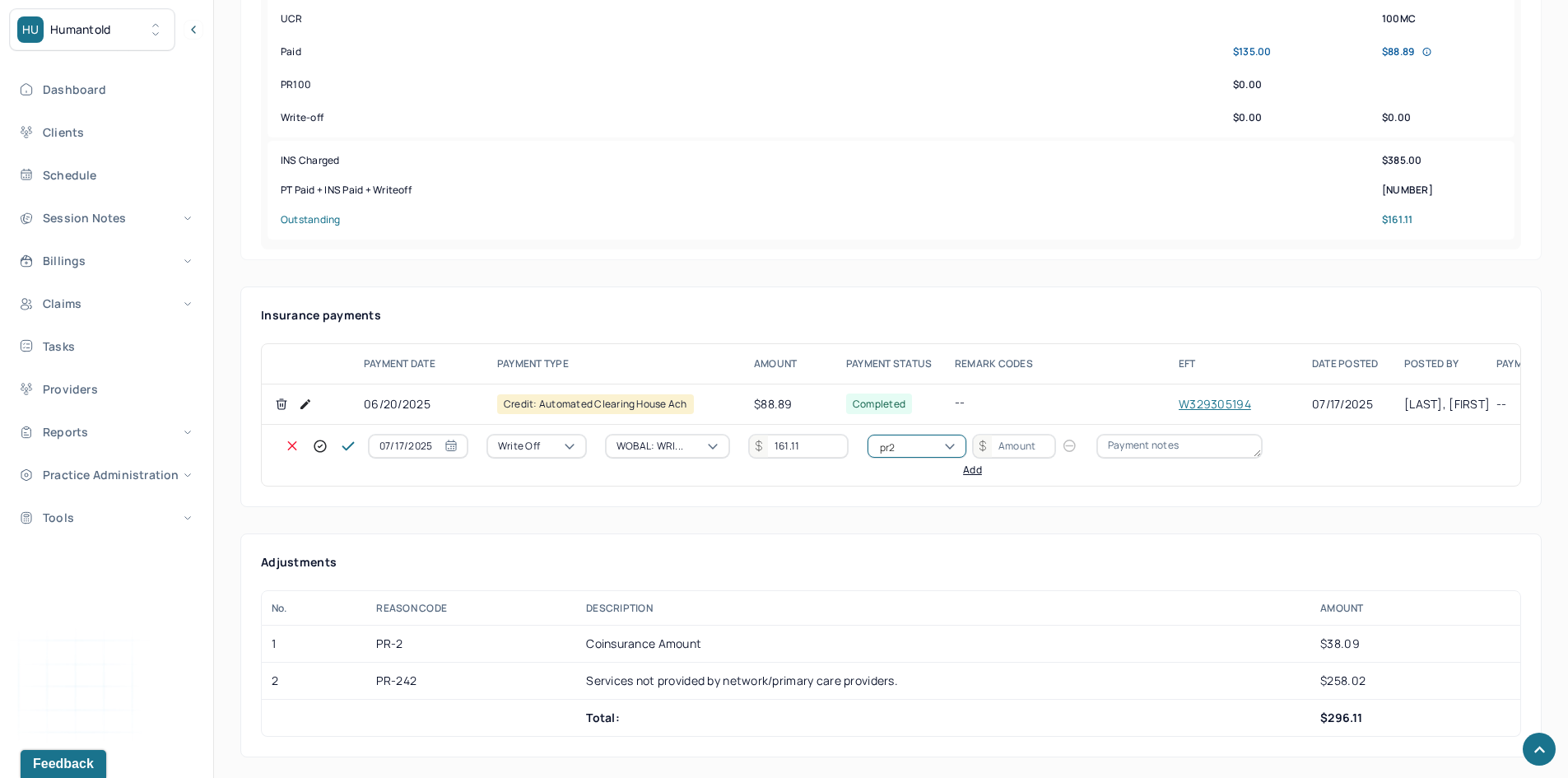 type 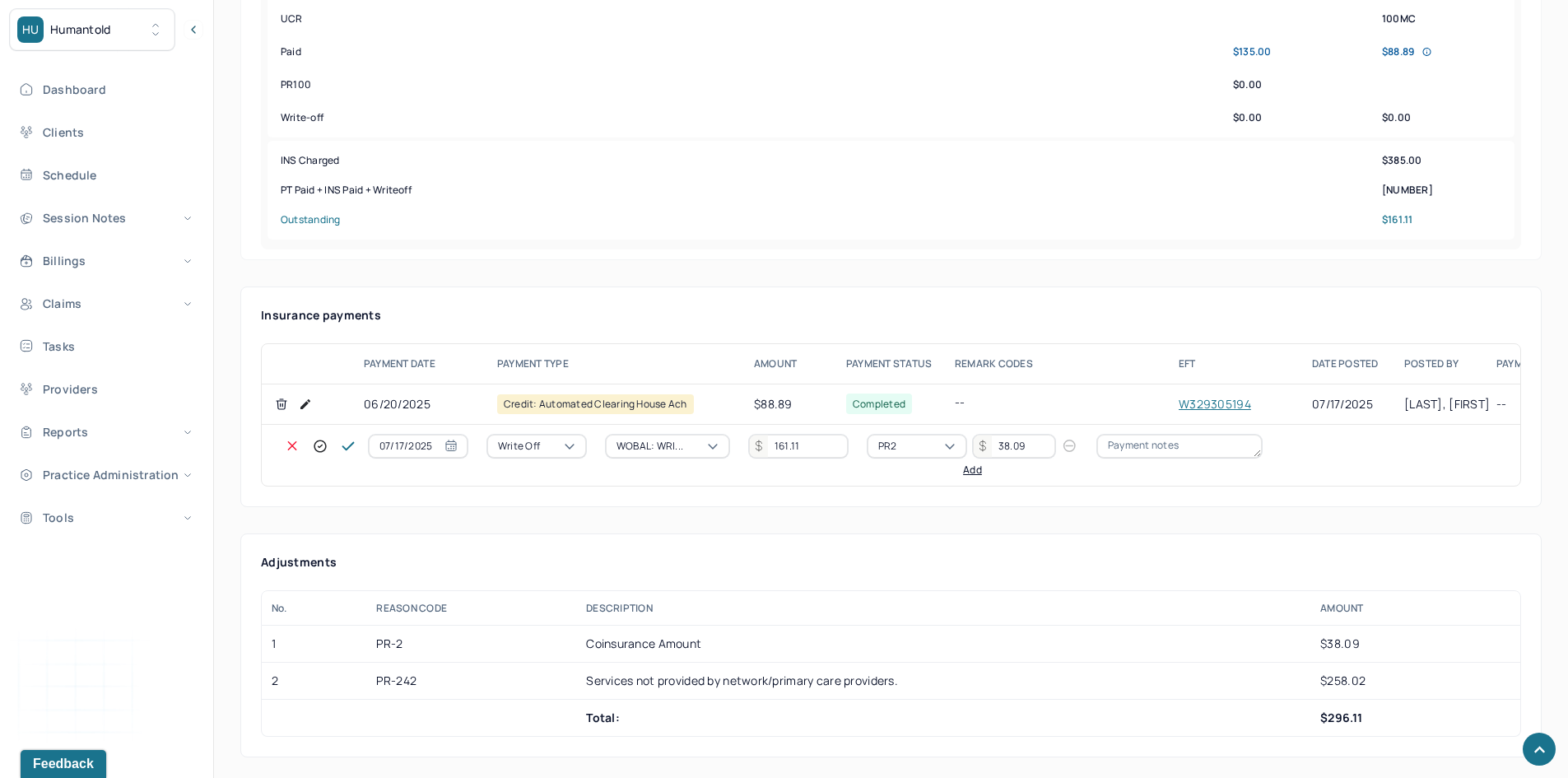 type on "38.09" 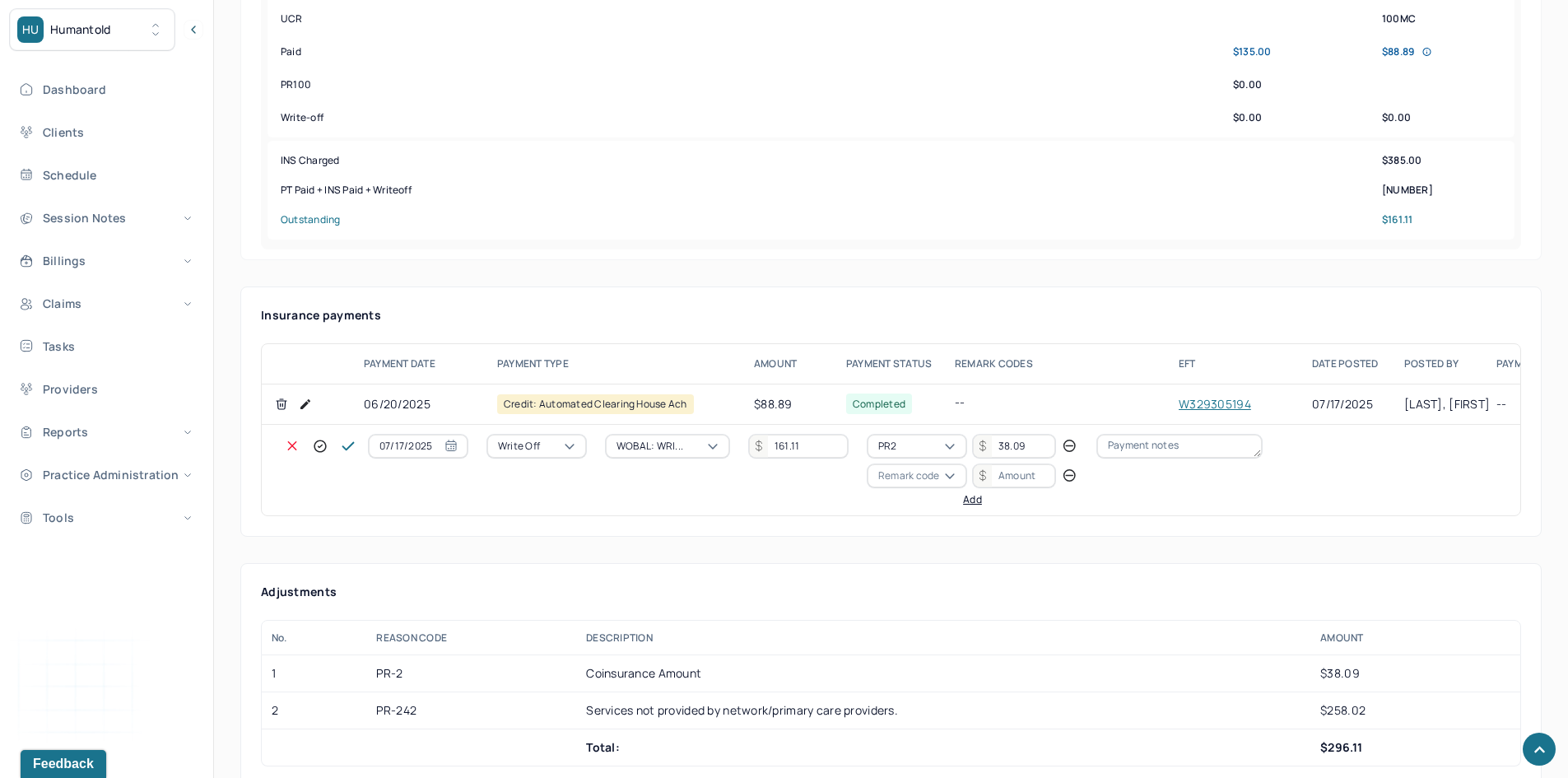 click on "Remark code" at bounding box center [909, 476] 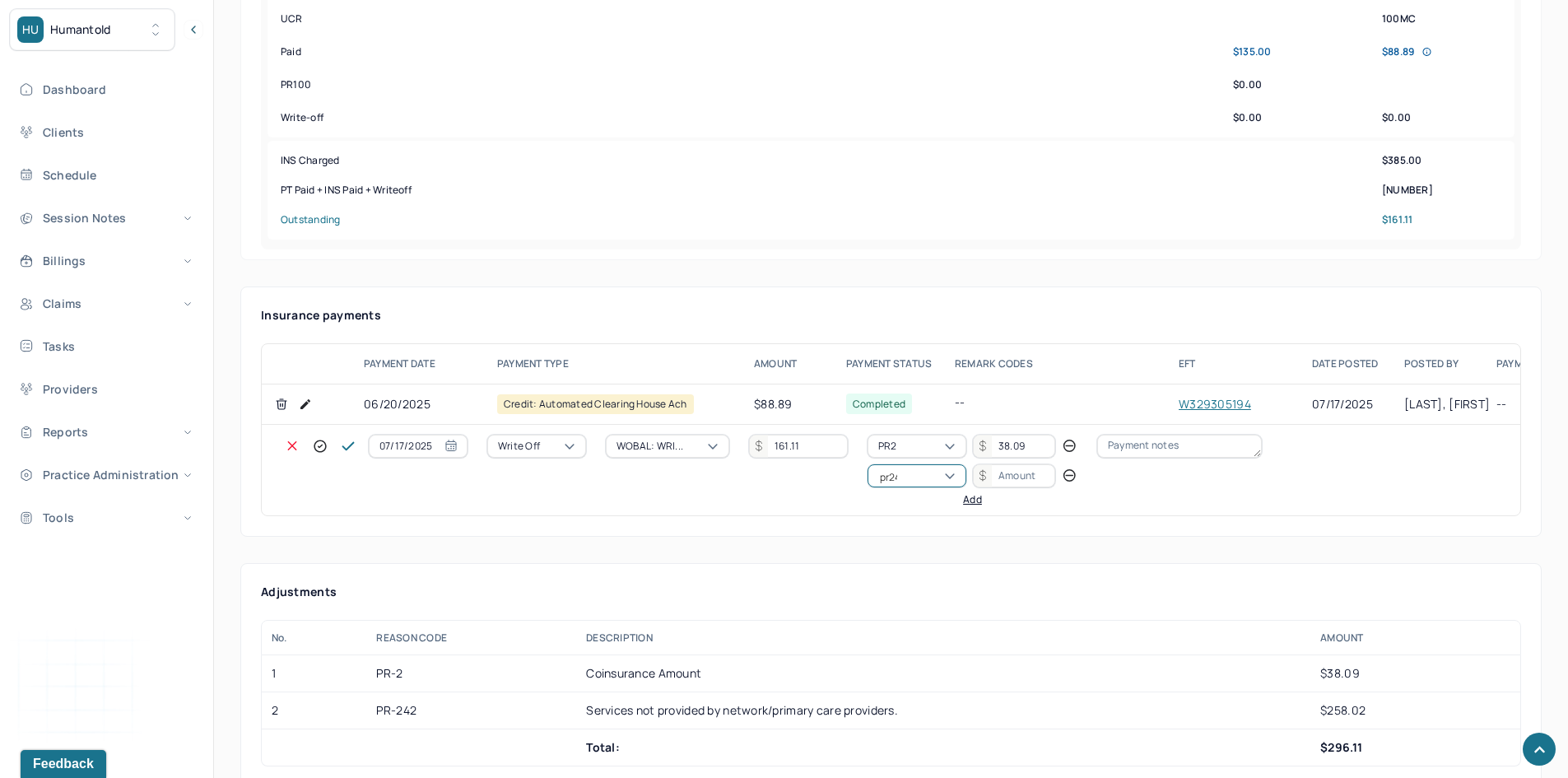 scroll, scrollTop: 0, scrollLeft: 0, axis: both 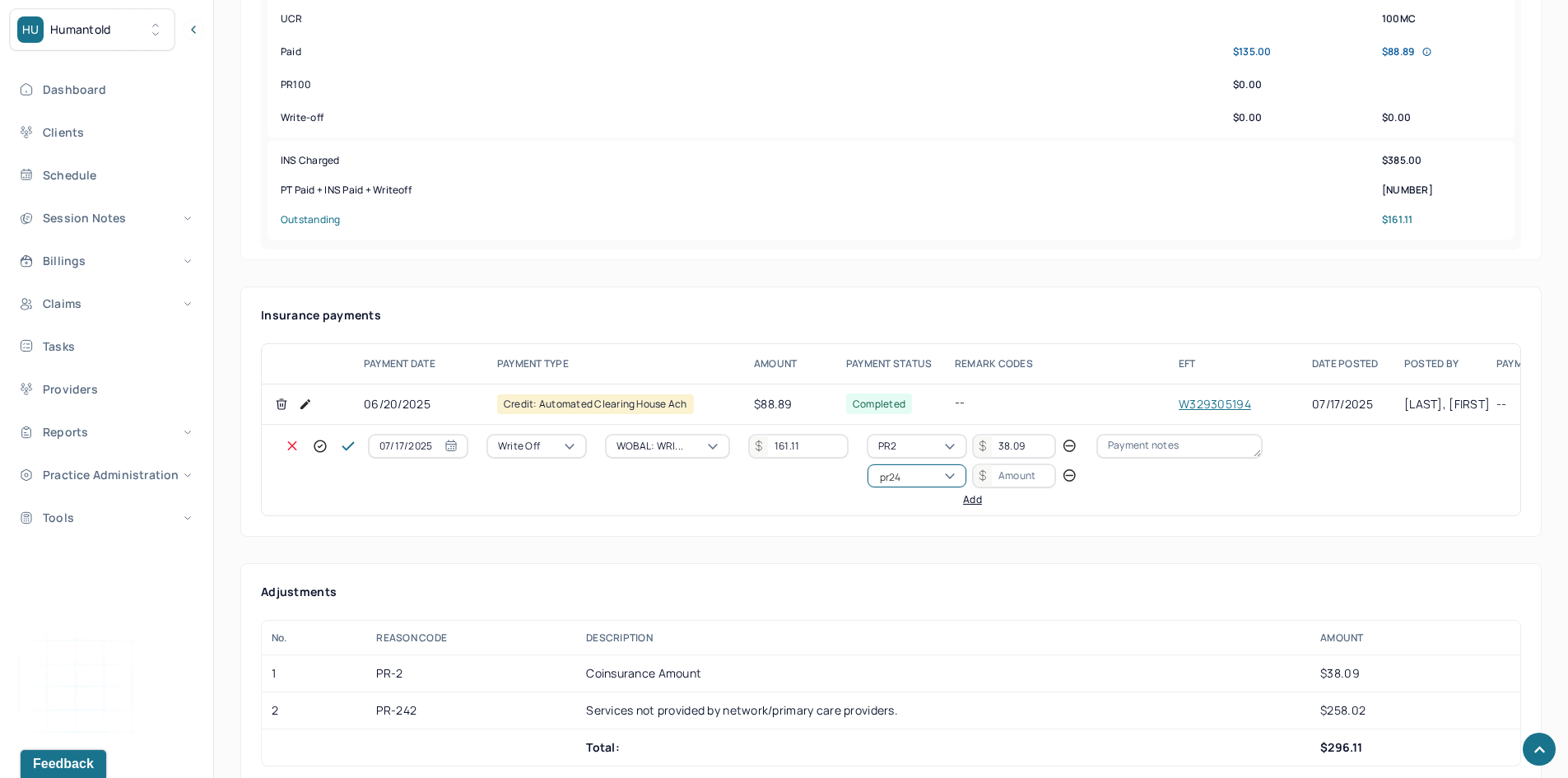 type on "pr242" 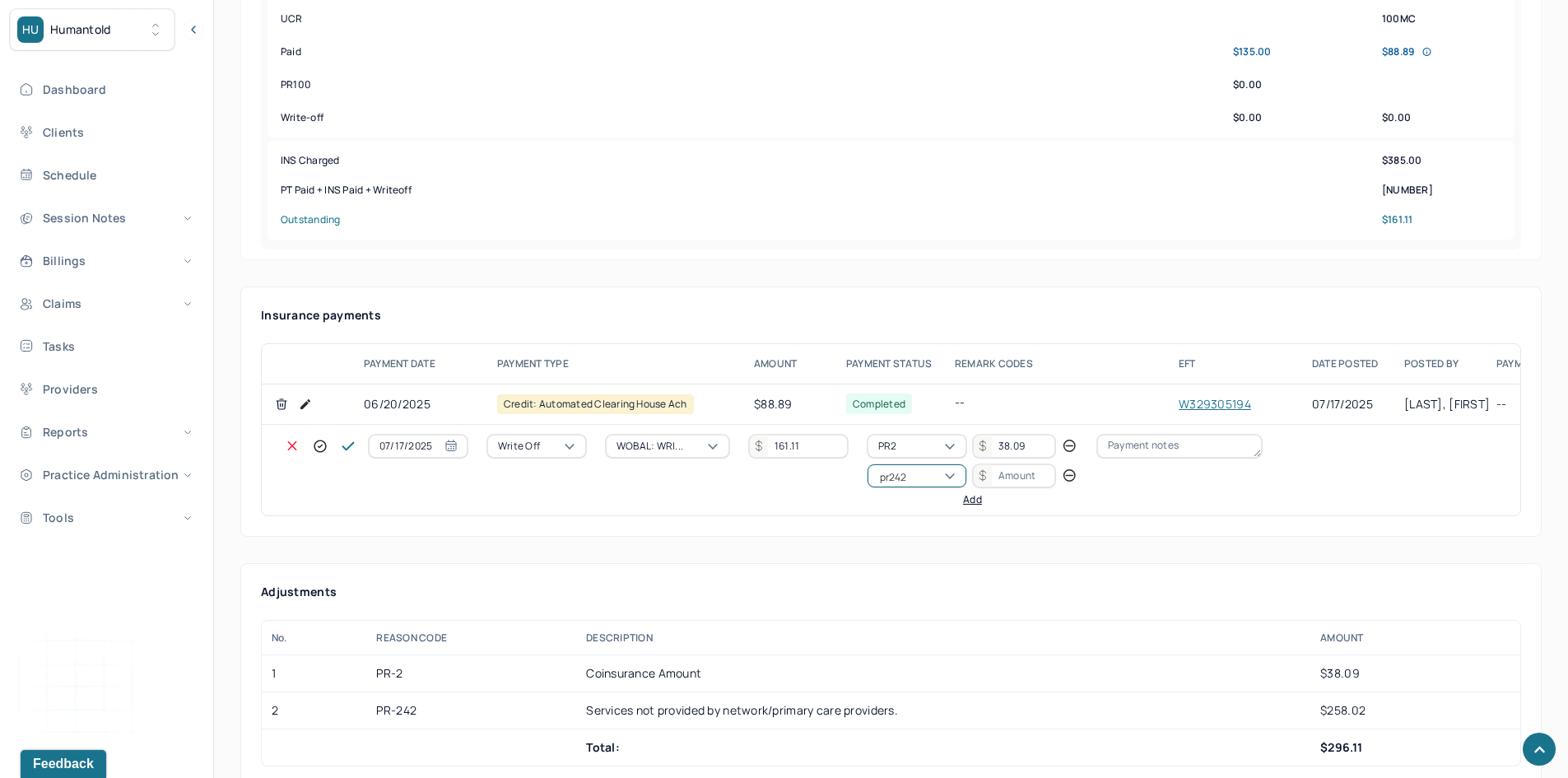 type 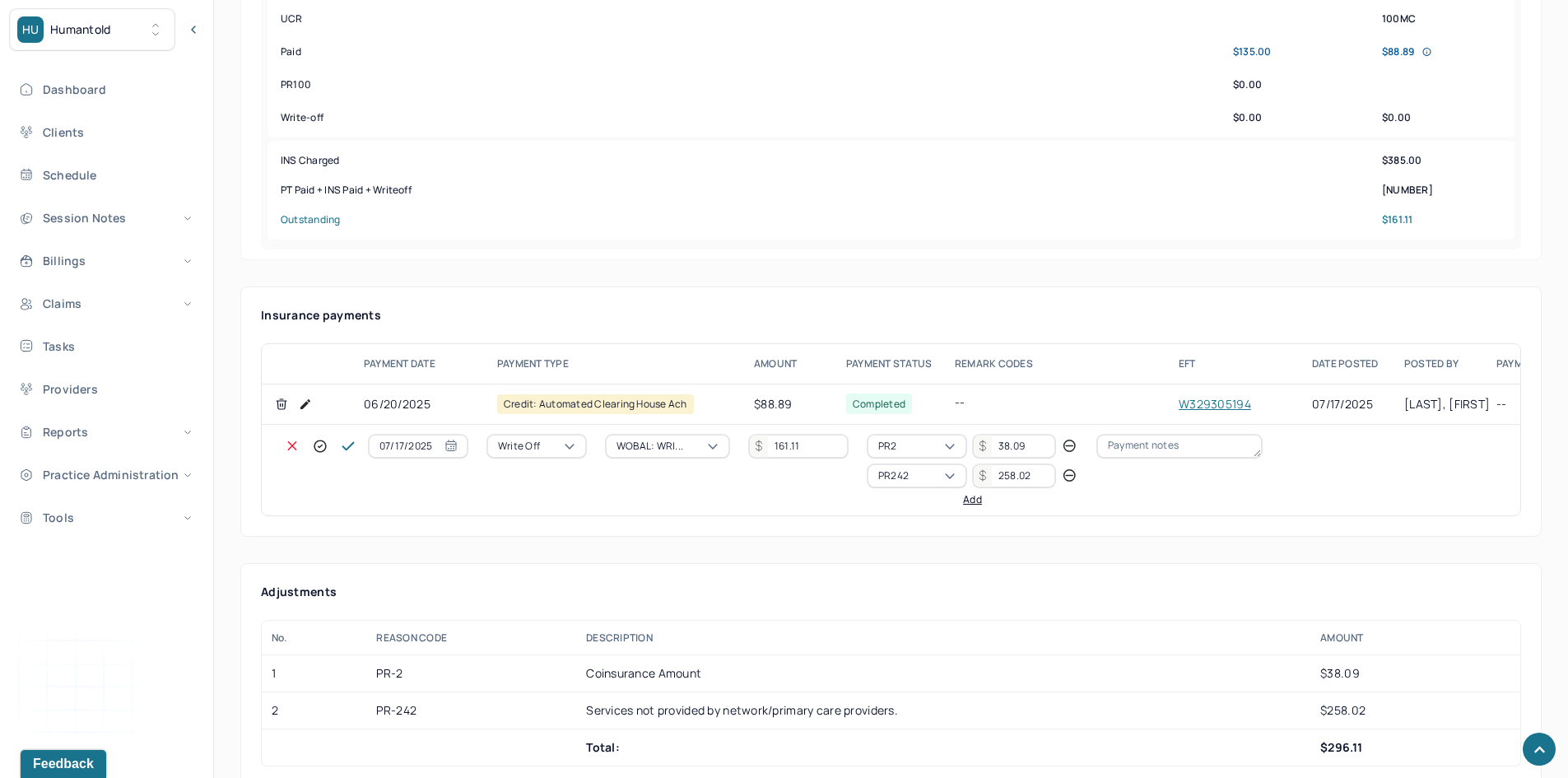 type on "258.02" 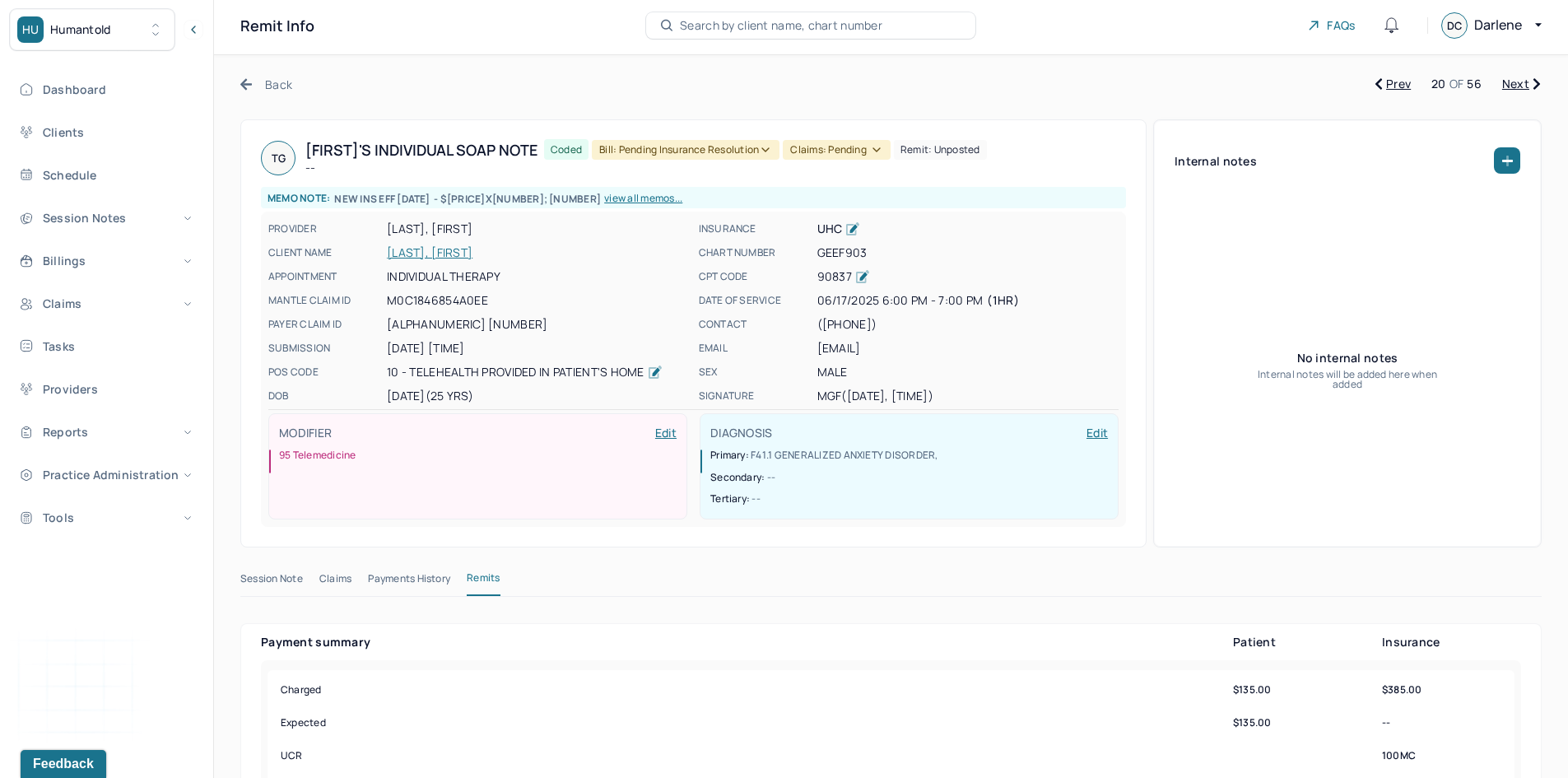 scroll, scrollTop: 0, scrollLeft: 0, axis: both 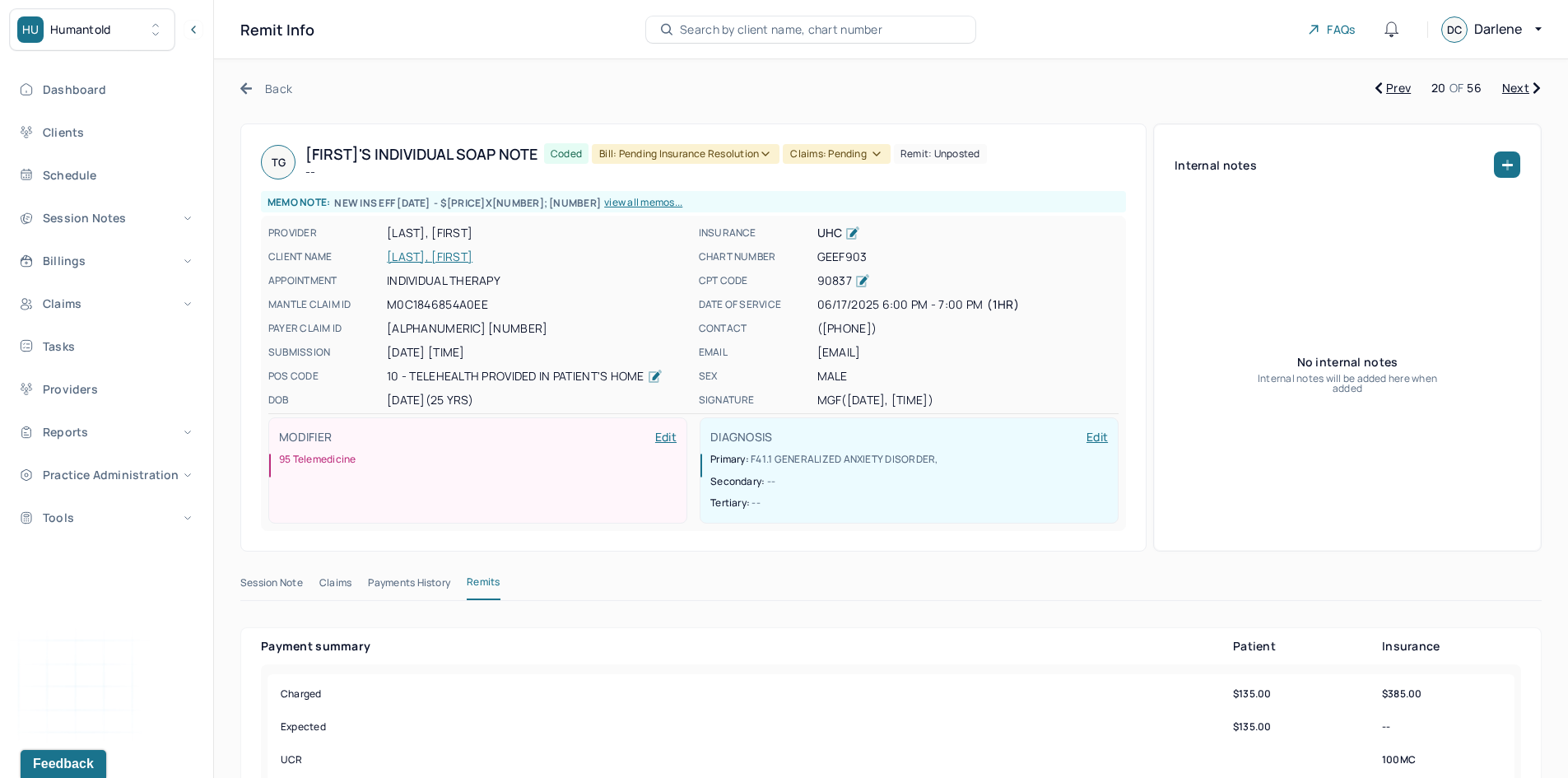 click on "TG Tomás's   Individual soap note -- Coded   Bill: Pending Insurance Resolution     Claims: pending   Remit: unposted Memo note: NEW INS EFF 7/2/25  - $217X9; 117 view all memos... PROVIDER FINGADO, MELISSA CLIENT NAME GUARDIA, TOMÁS APPOINTMENT Individual therapy   MANTLE CLAIM ID M0C1846854A0EE PAYER CLAIM ID FD84256975 0554568570 SUBMISSION 06/19/2025 14:11PM POS CODE 10 - Telehealth Provided in Patient's Home     DOB 07/26/1999  (25 Yrs) INSURANCE UHC     CHART NUMBER GEEF903 CPT CODE 90837     DATE OF SERVICE 06/17/2025   6:00 PM   -   7:00 PM ( 1hr ) CONTACT (240) 483-1872 EMAIL tomasguardia.o@gmail.com SEX male SIGNATURE MGF  (06/18/2025, 3:35 PM) MODIFIER   Edit   95 Telemedicine DIAGNOSIS   Edit   Primary:   F41.1 GENERALIZED ANXIETY DISORDER ,  Secondary:   -- Tertiary:   --" at bounding box center [693, 338] 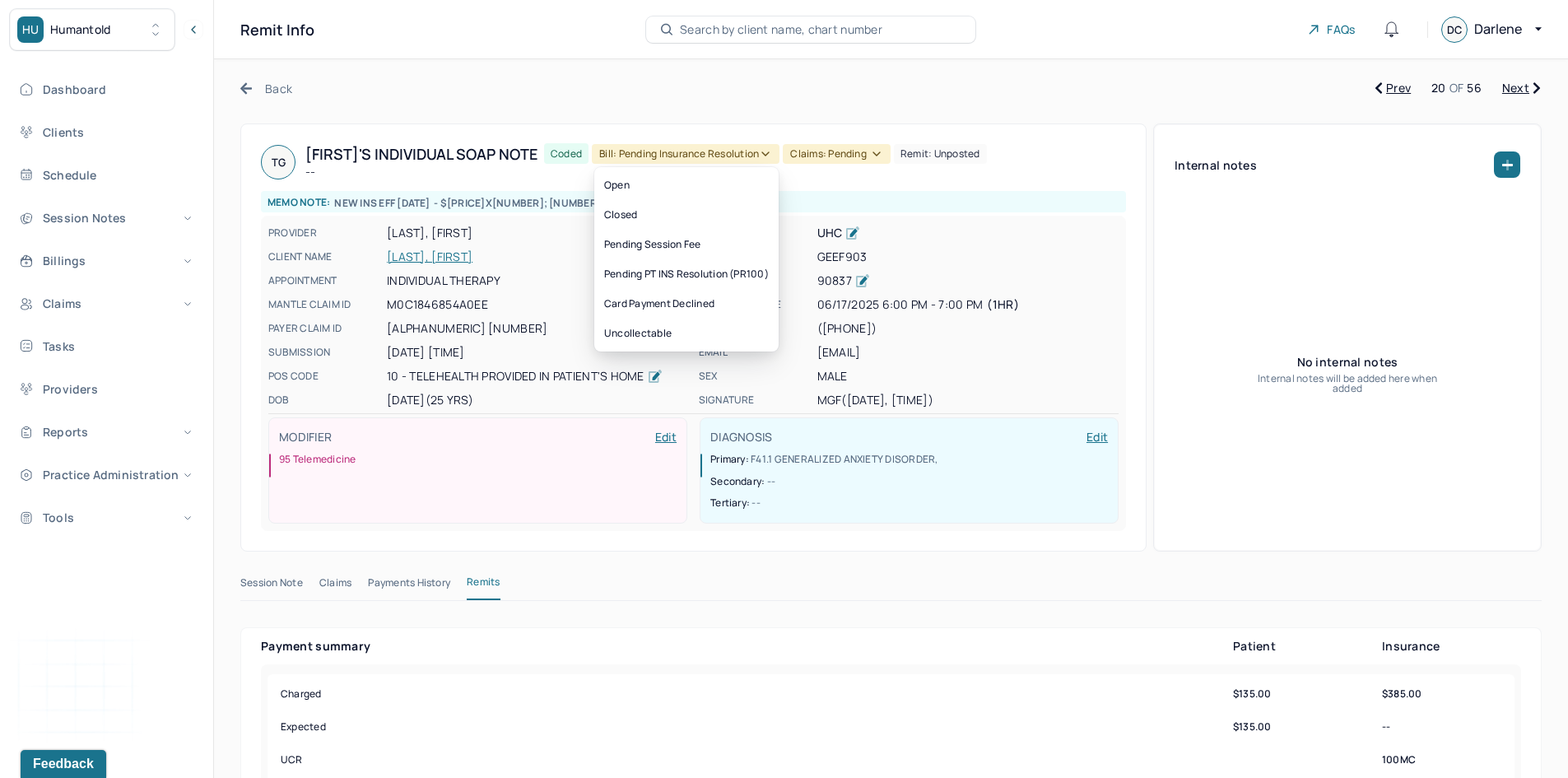 click on "Bill: Pending Insurance Resolution" at bounding box center (686, 154) 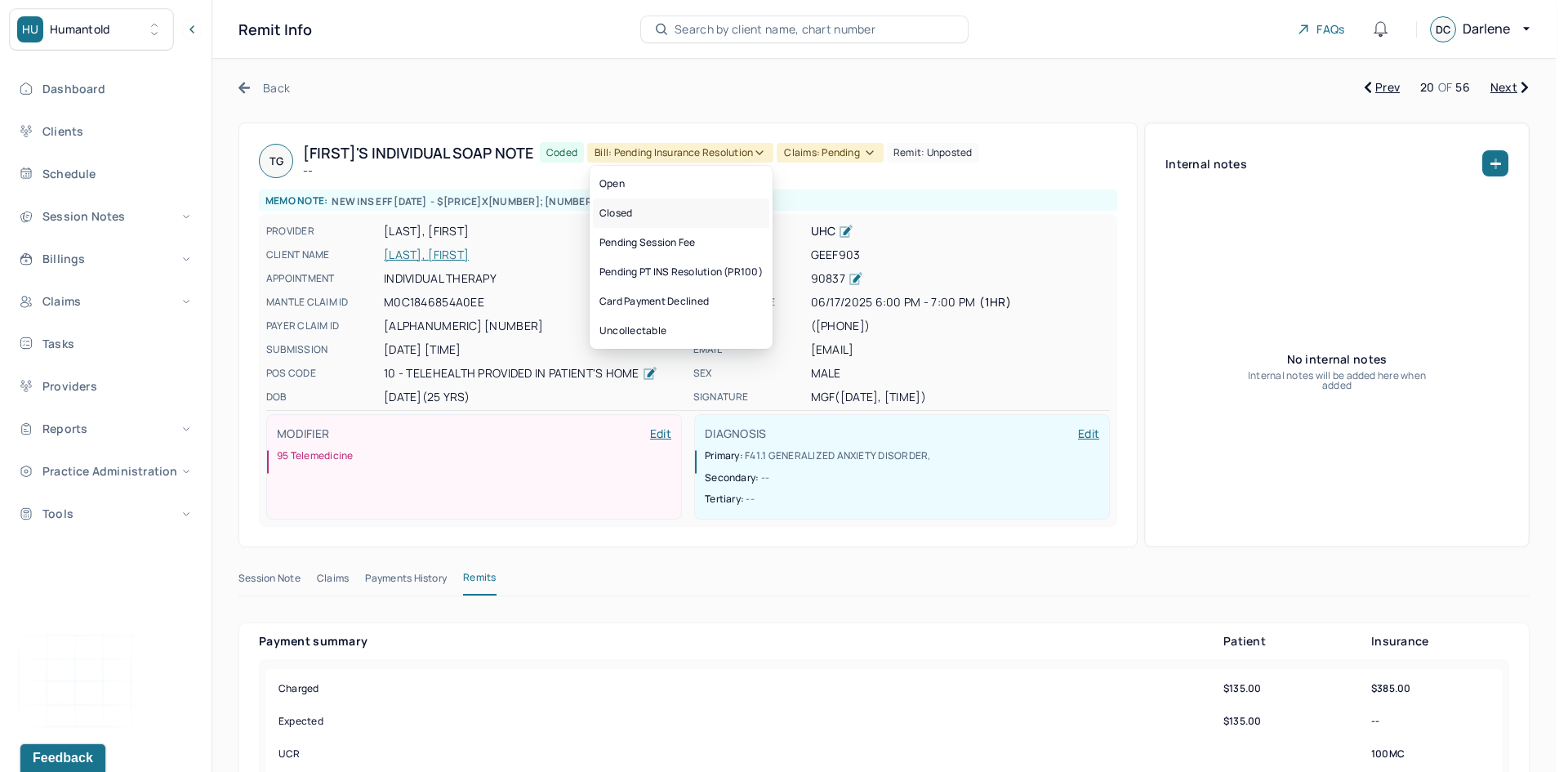 click on "Closed" at bounding box center [681, 213] 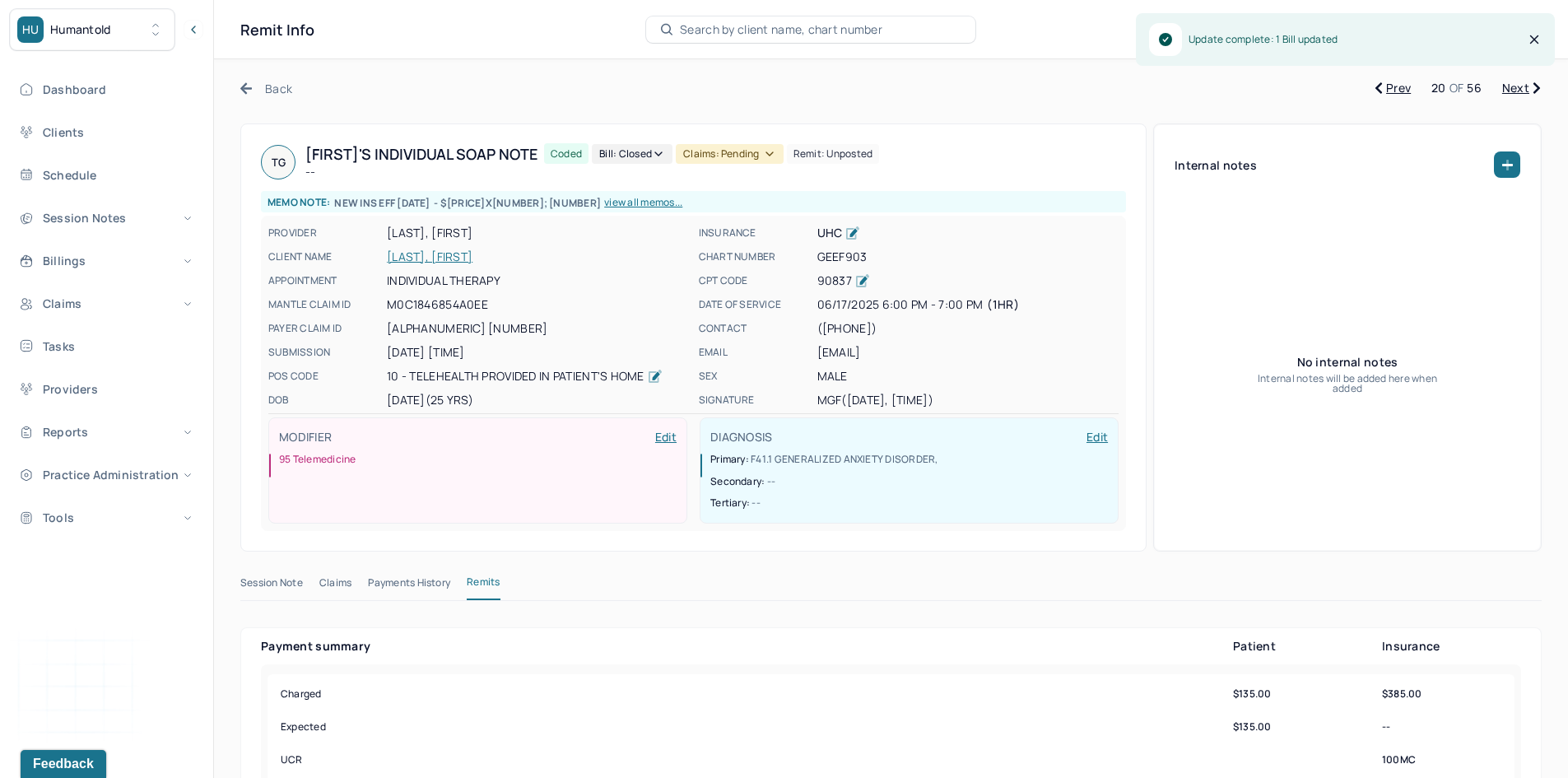 click on "Claims: pending" at bounding box center (729, 154) 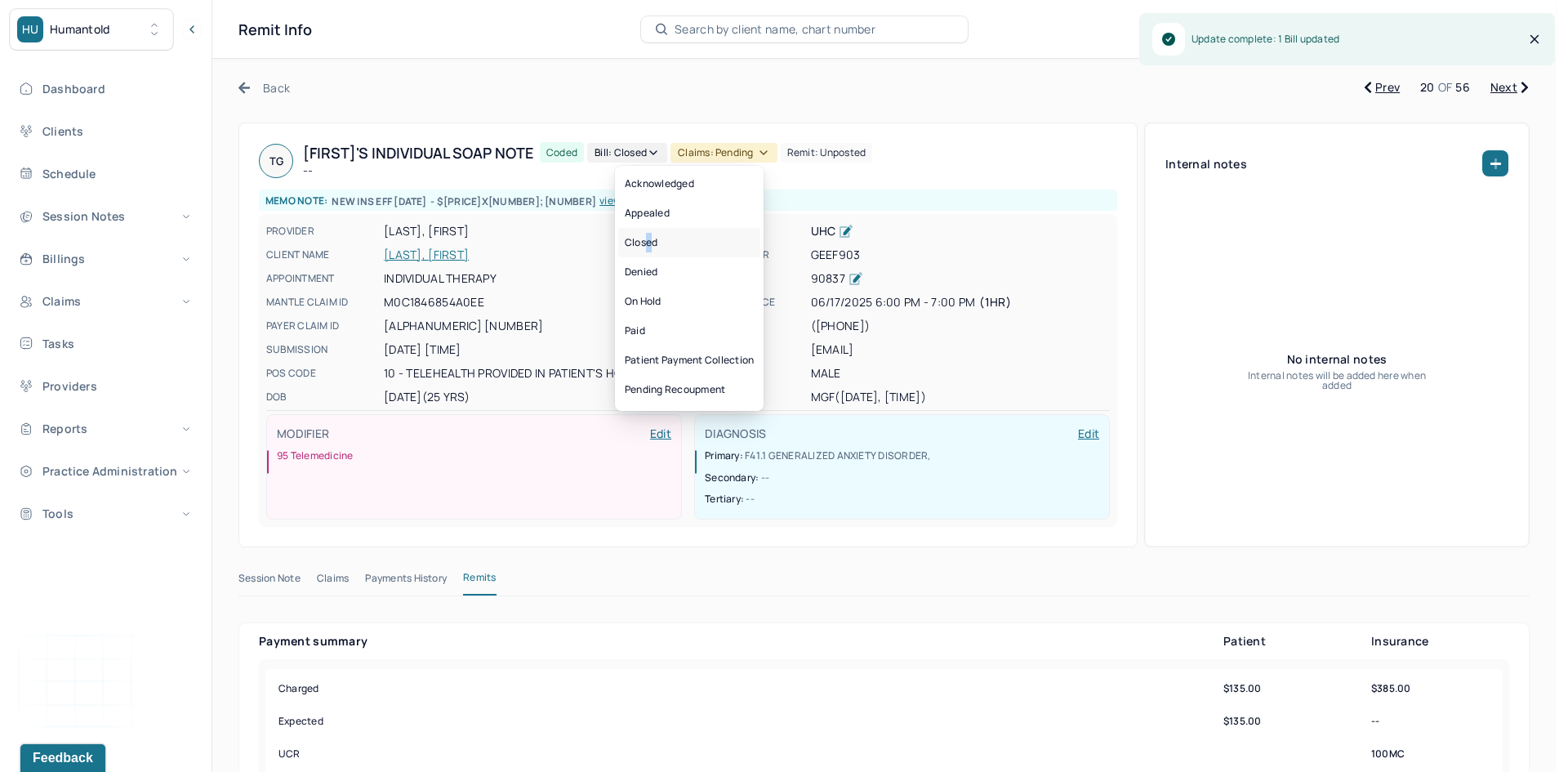 click on "Closed" at bounding box center (689, 243) 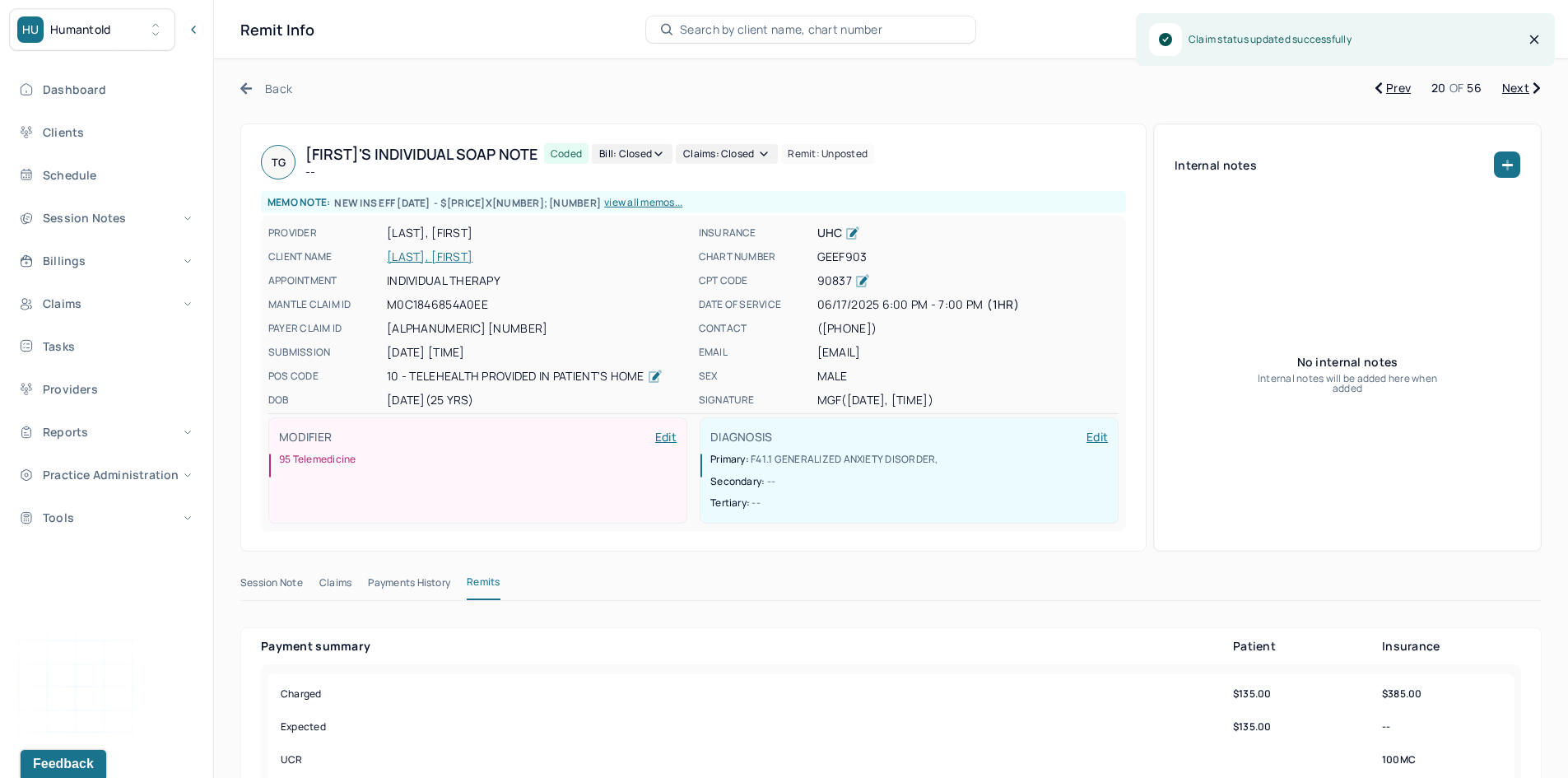 click on "Next" at bounding box center (1521, 88) 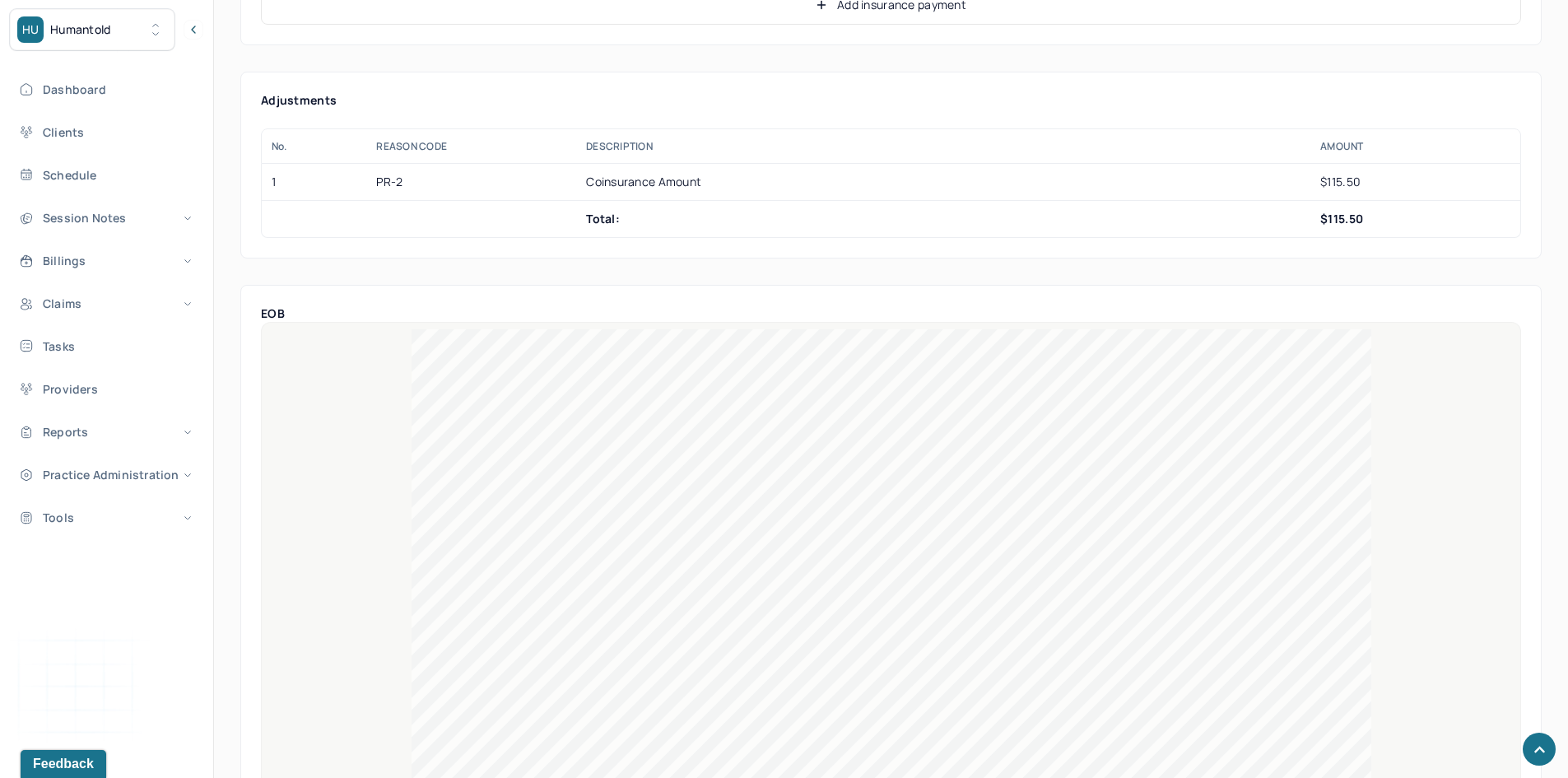 scroll, scrollTop: 988, scrollLeft: 0, axis: vertical 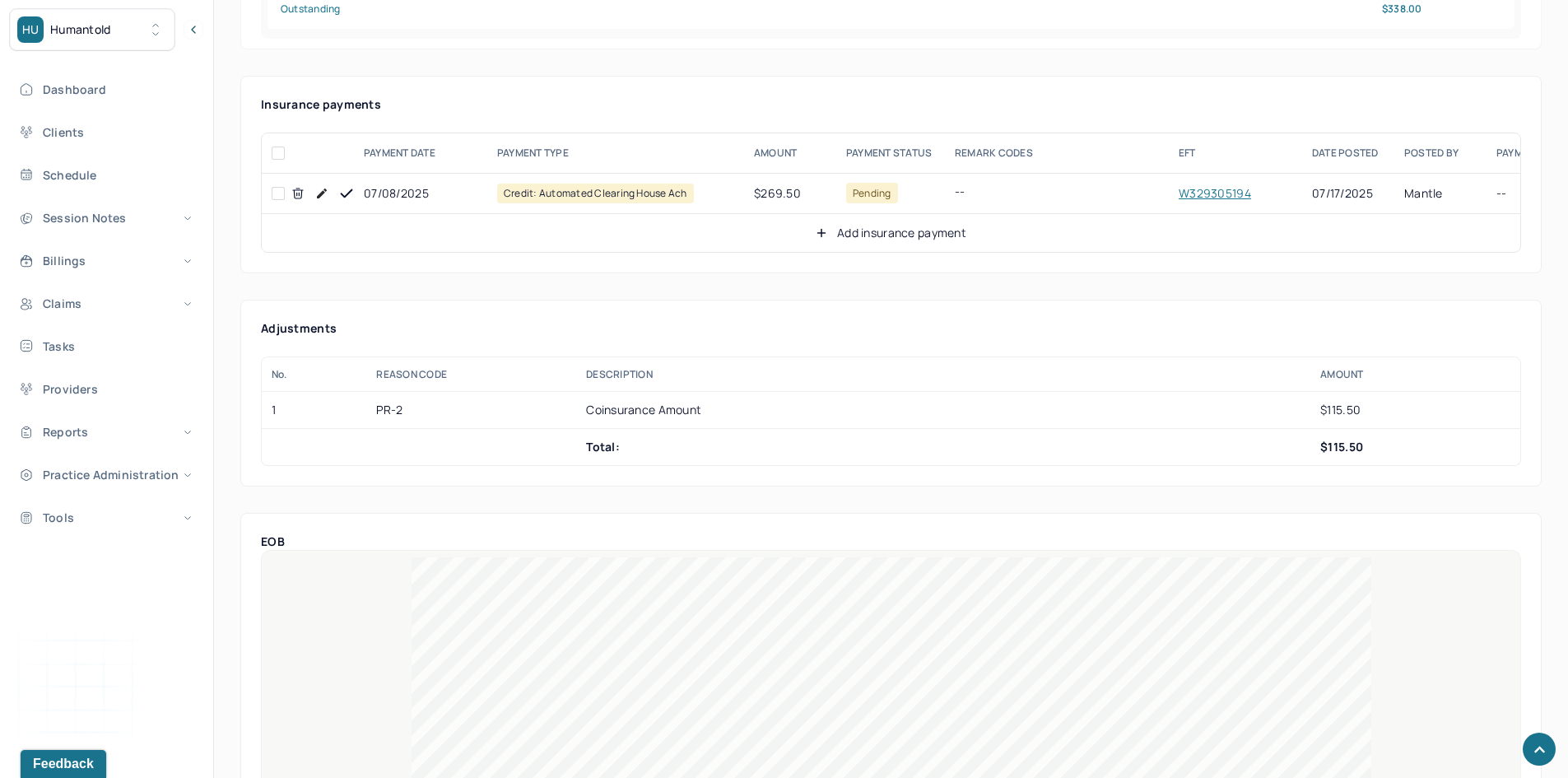 click at bounding box center [278, 193] 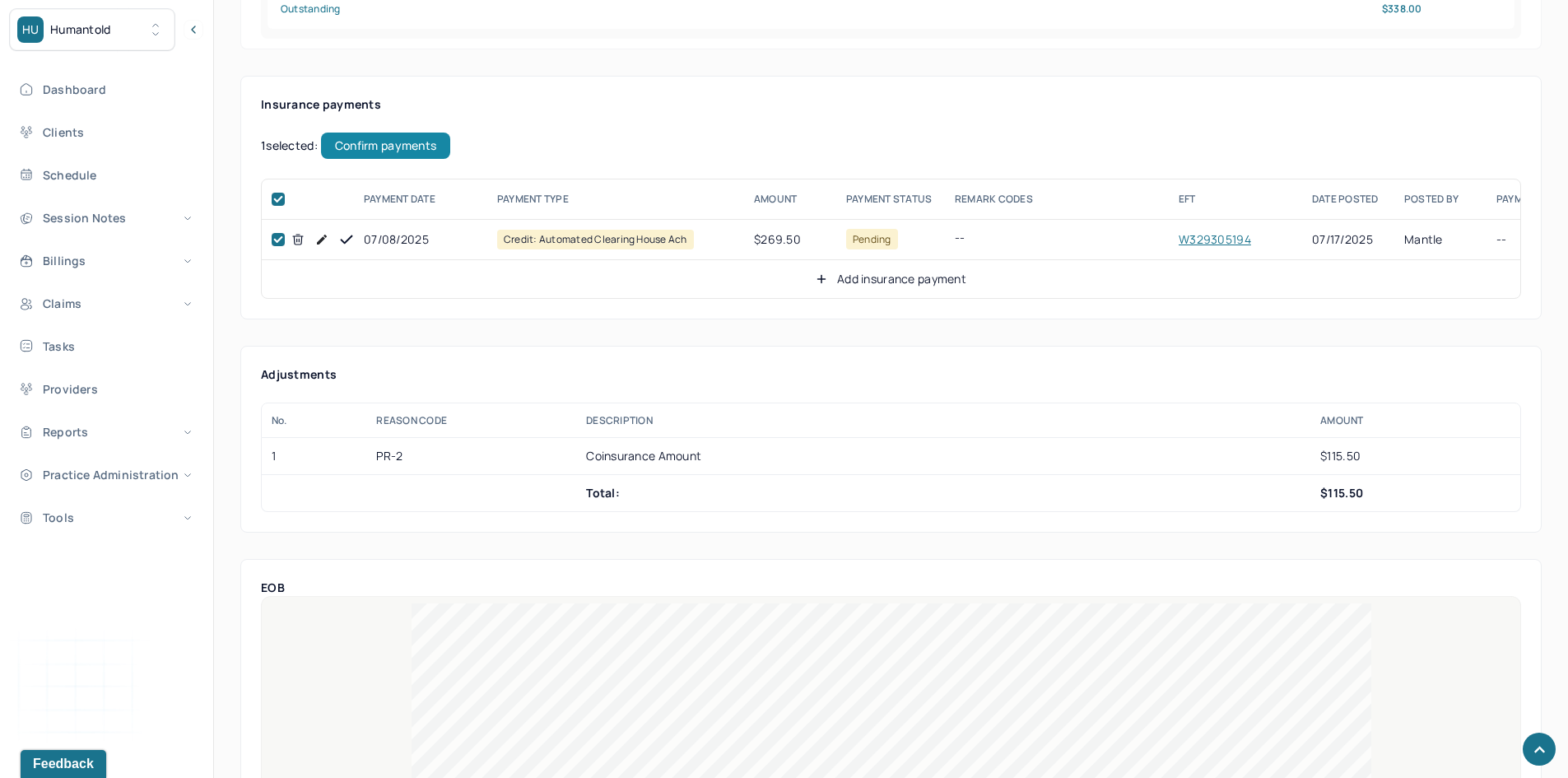 click on "Confirm payments" at bounding box center [385, 146] 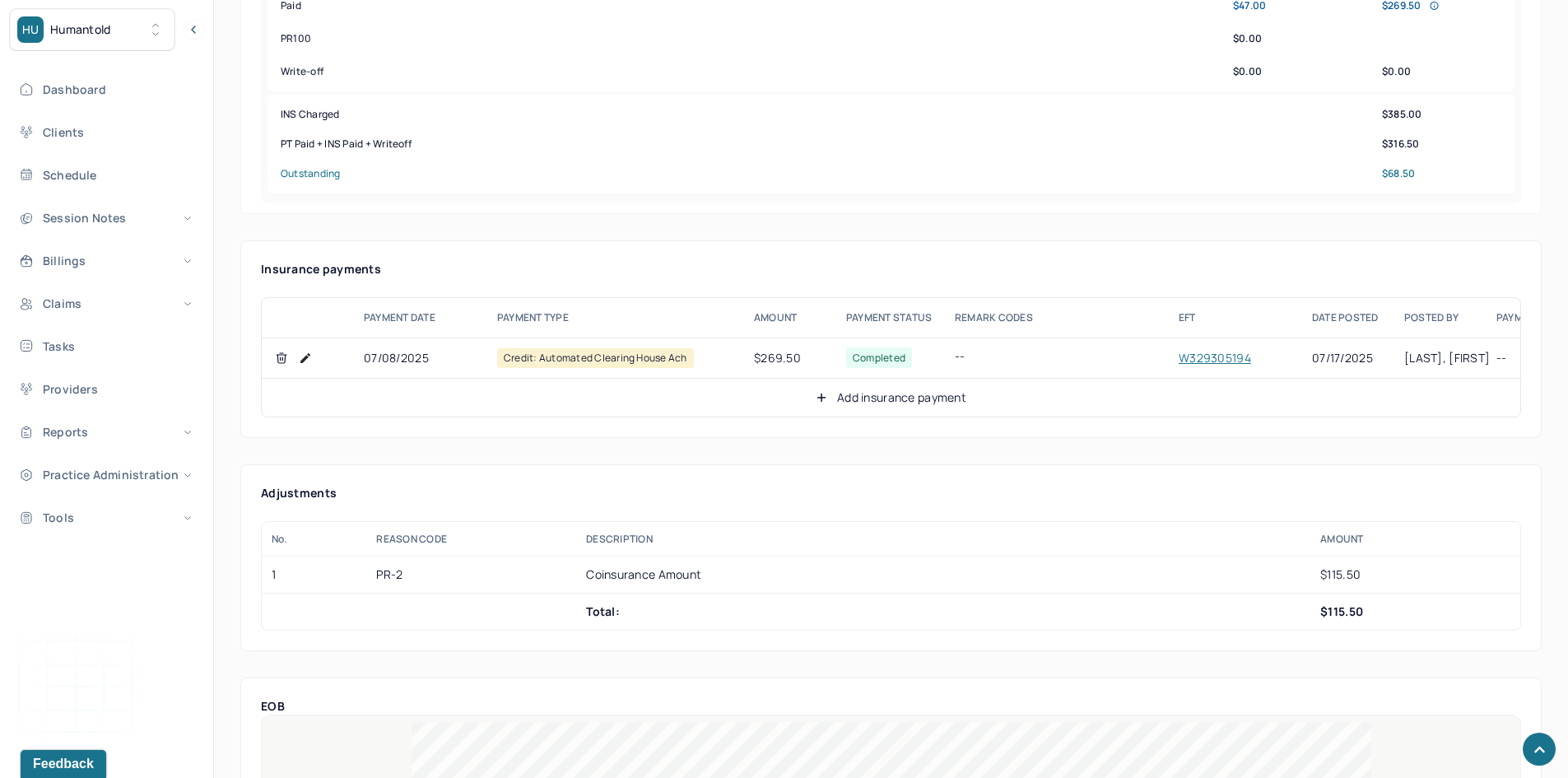 scroll, scrollTop: 906, scrollLeft: 0, axis: vertical 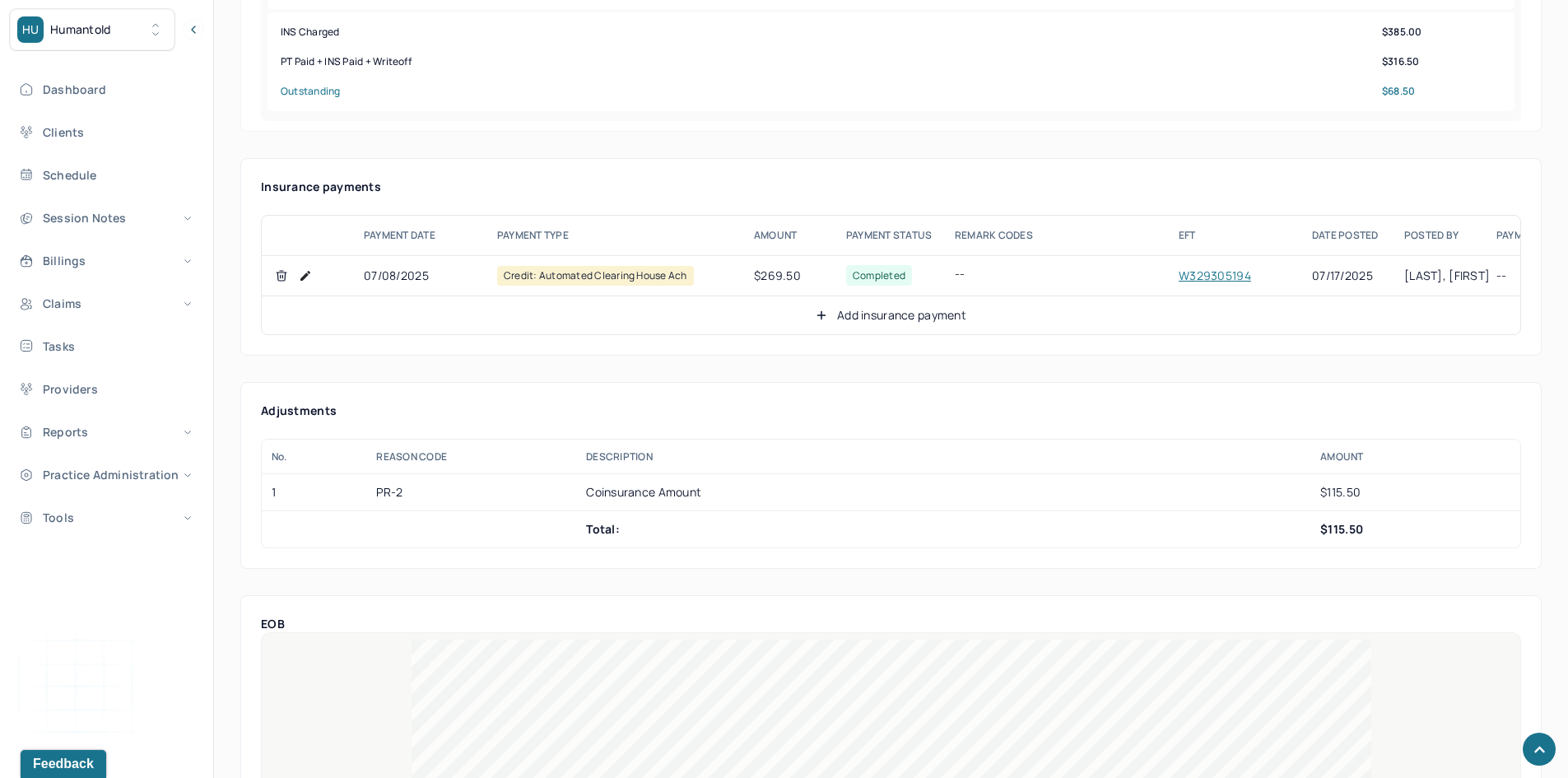 click 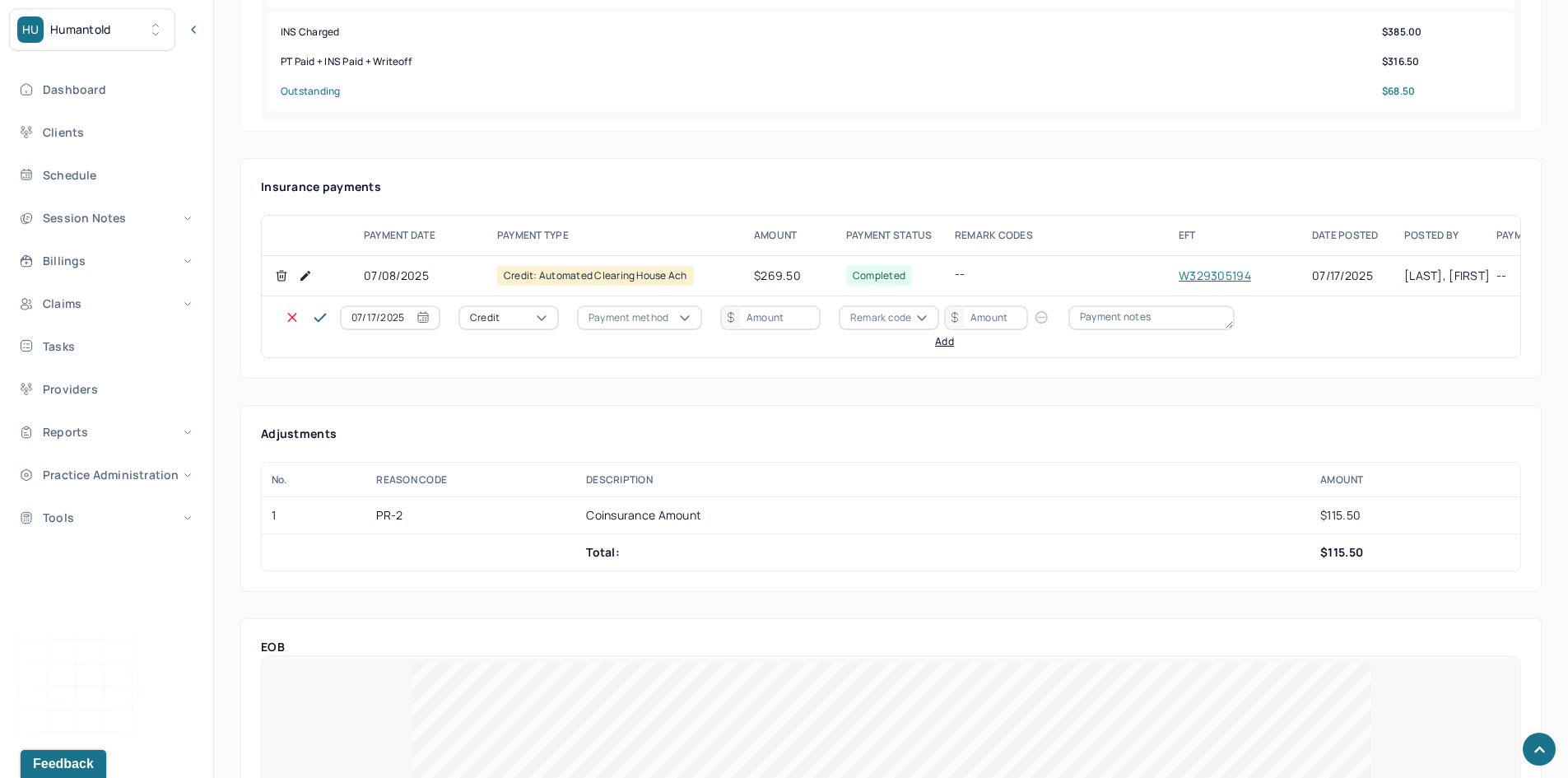 click on "Credit" at bounding box center (509, 318) 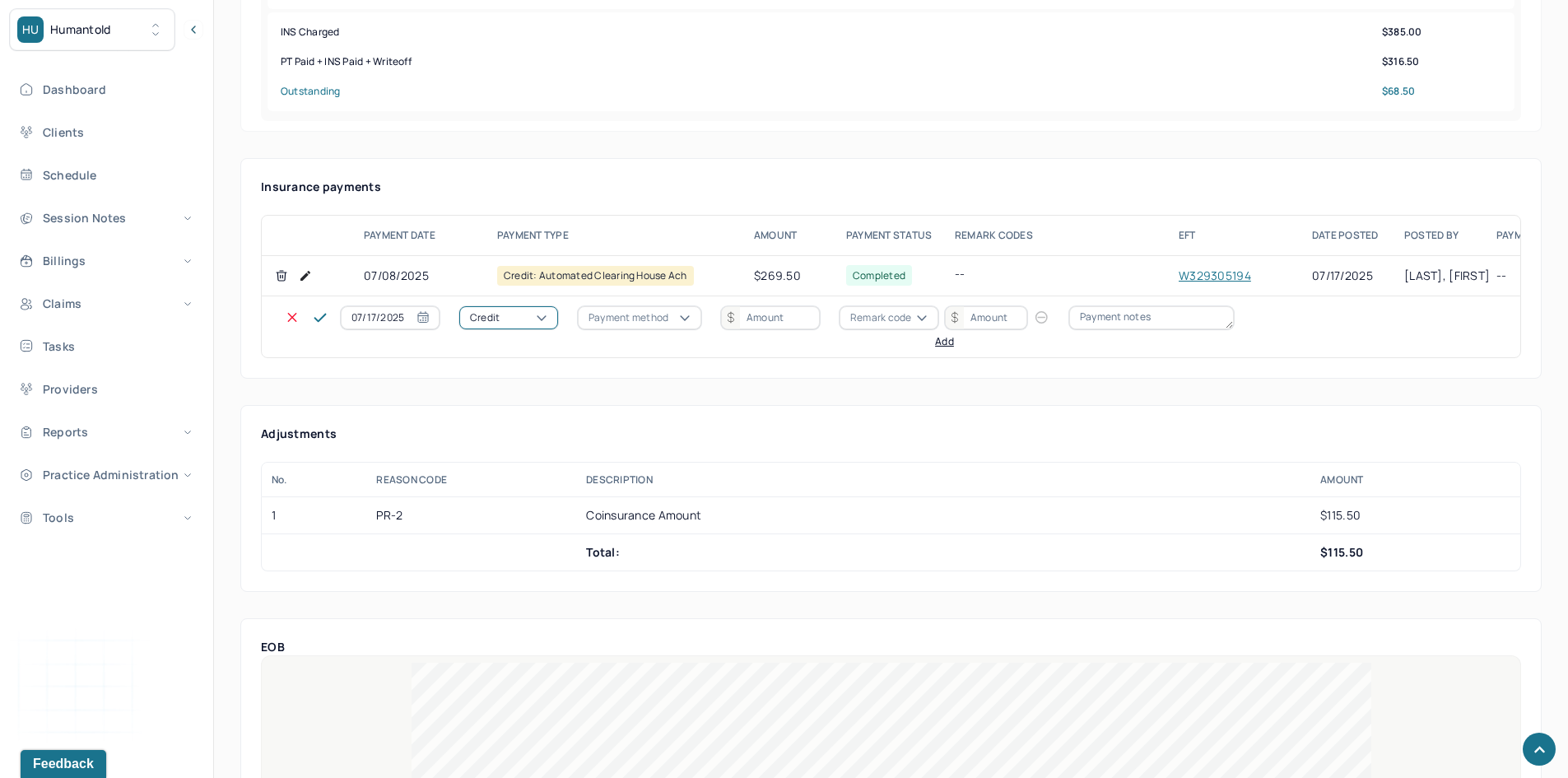 click on "Write off" at bounding box center [49, -75] 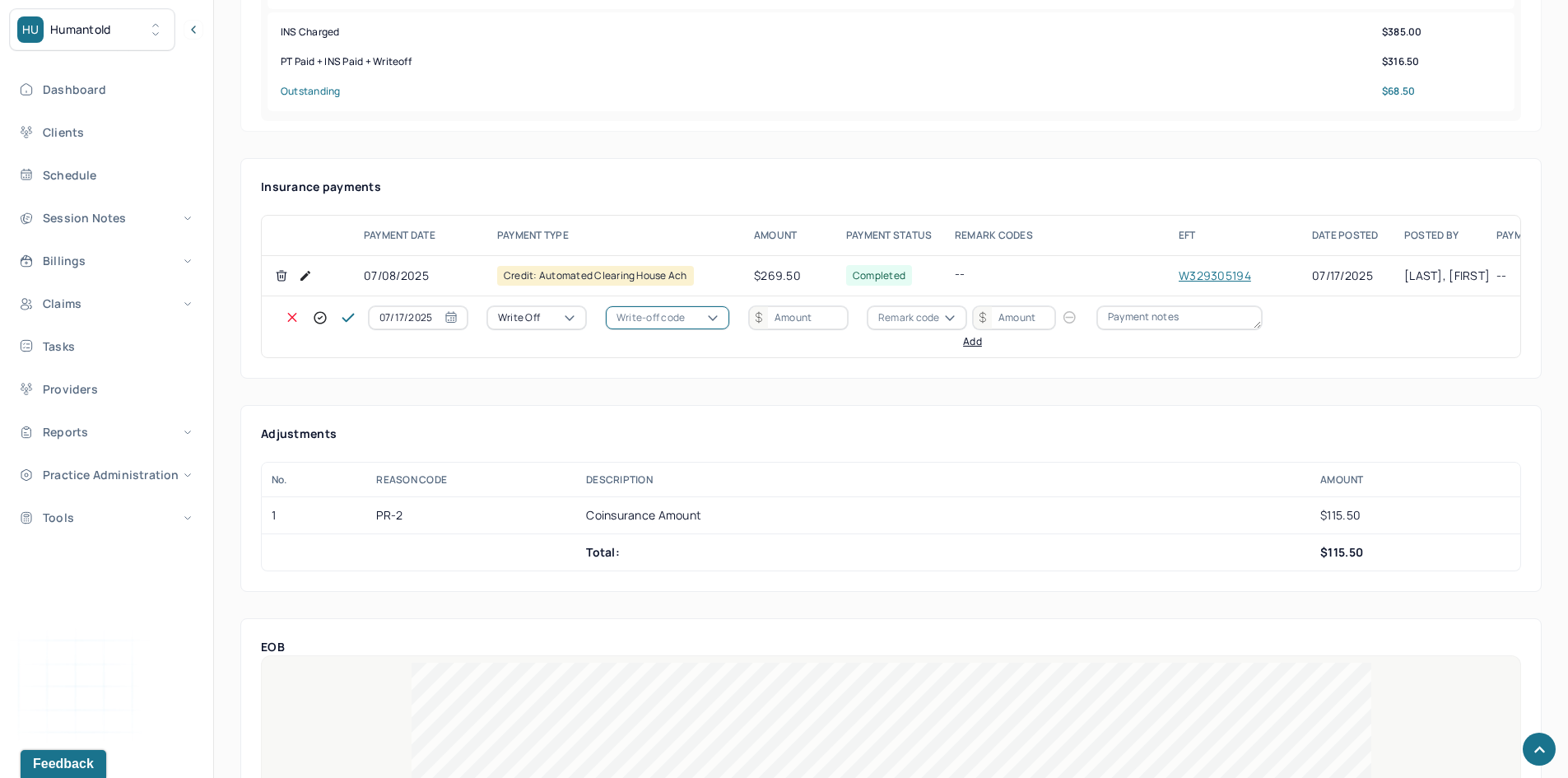 click on "Write-off code" at bounding box center [650, 318] 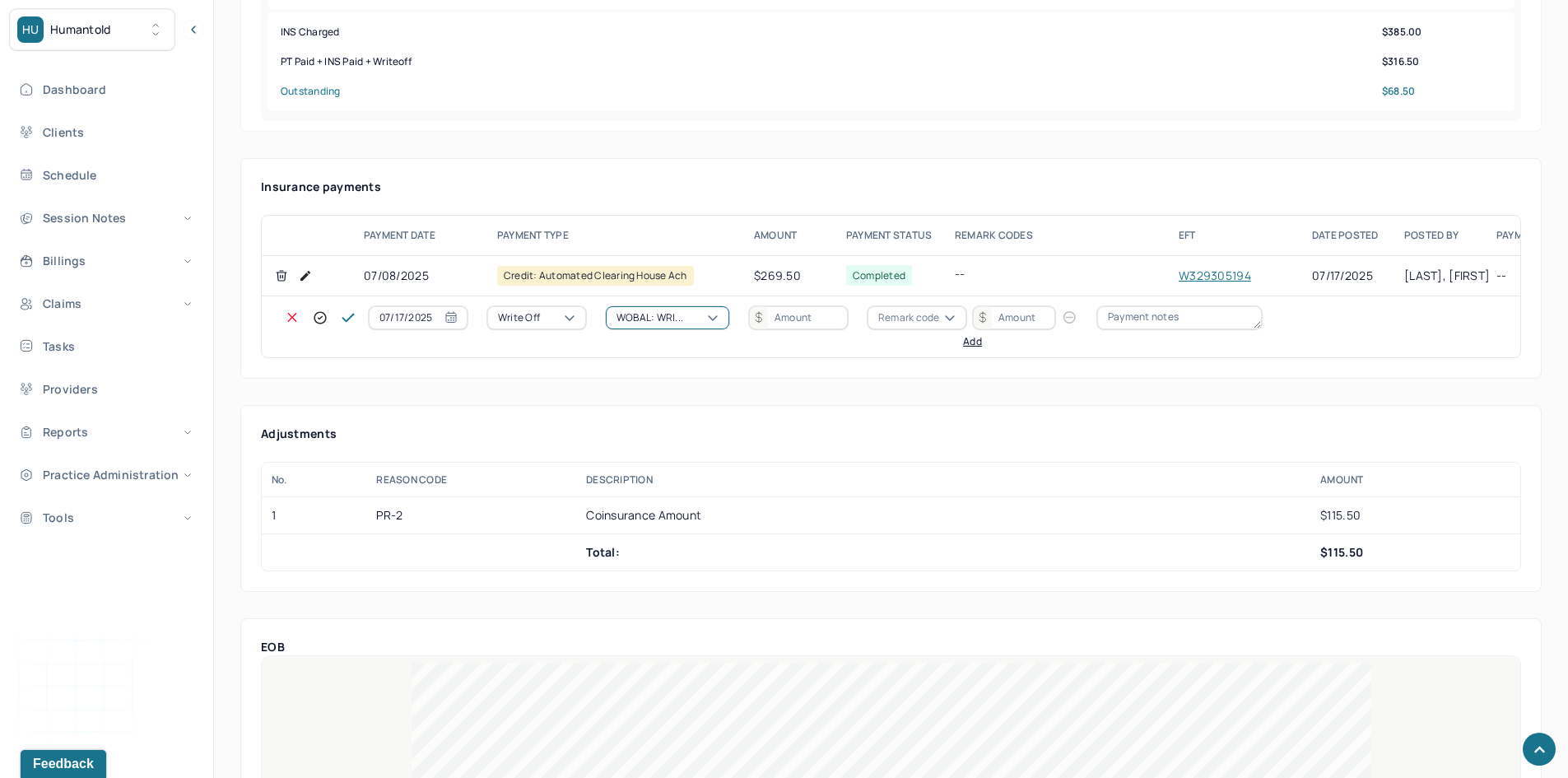 click at bounding box center (798, 318) 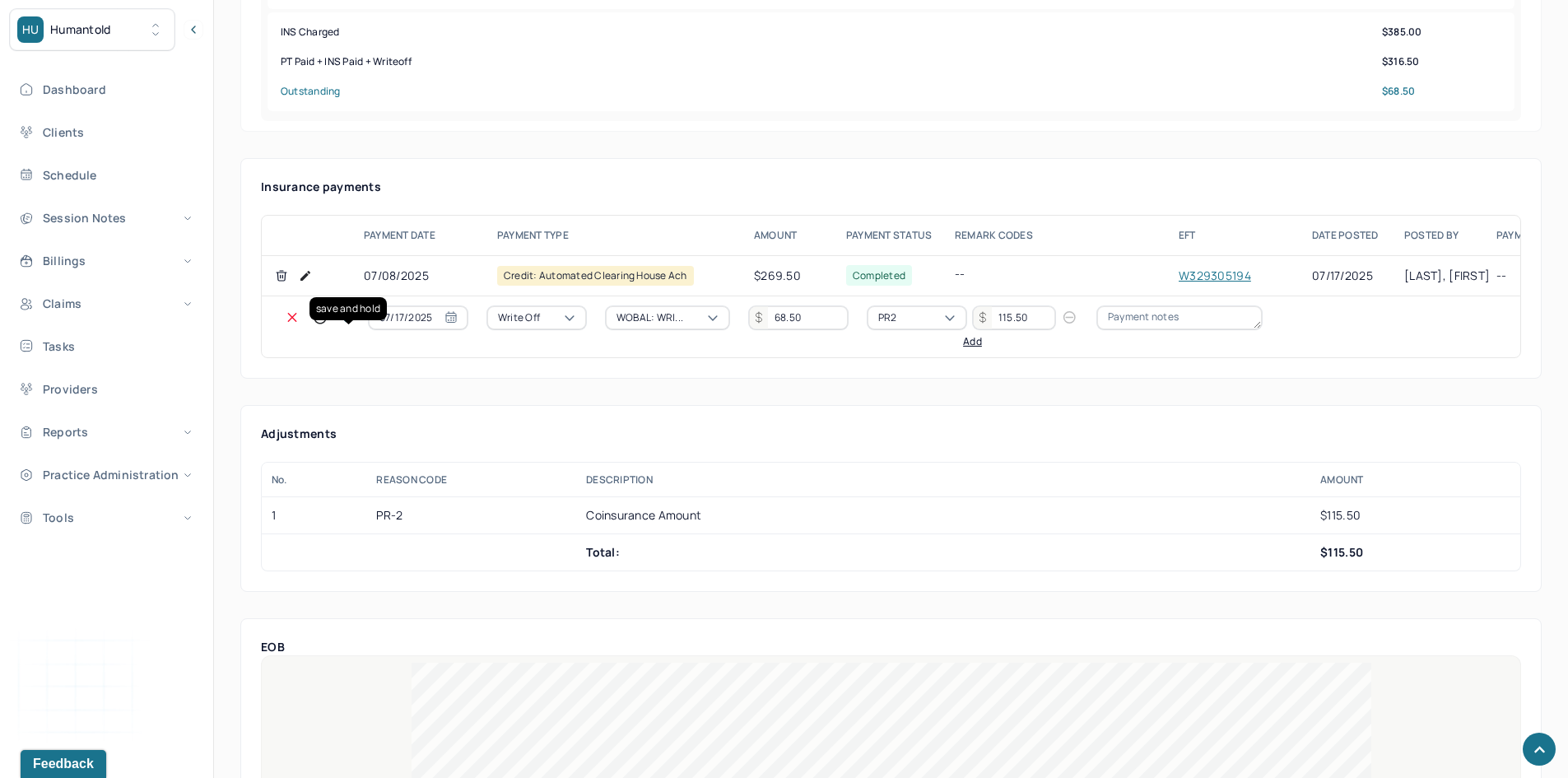 click 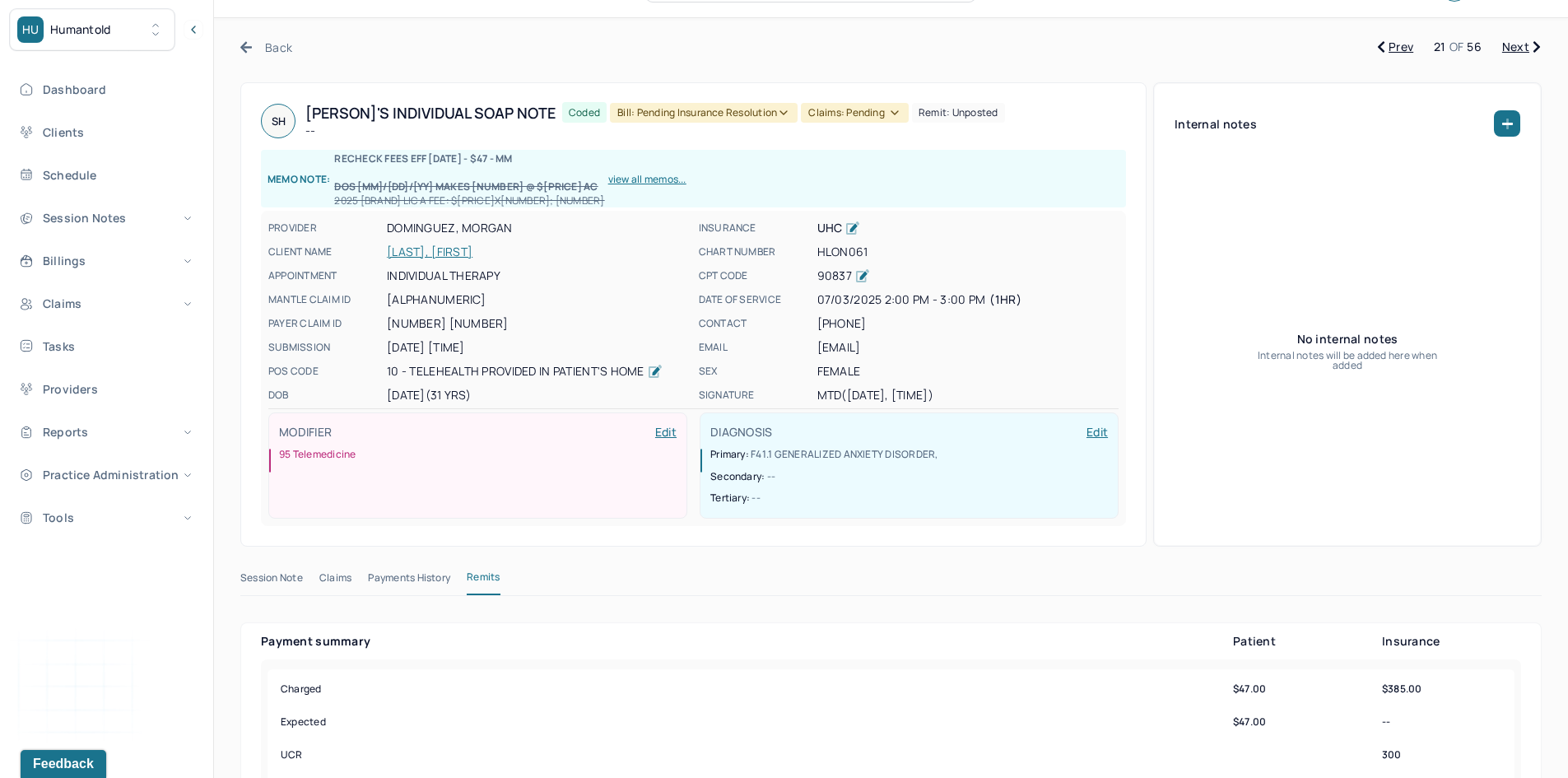 scroll, scrollTop: 0, scrollLeft: 0, axis: both 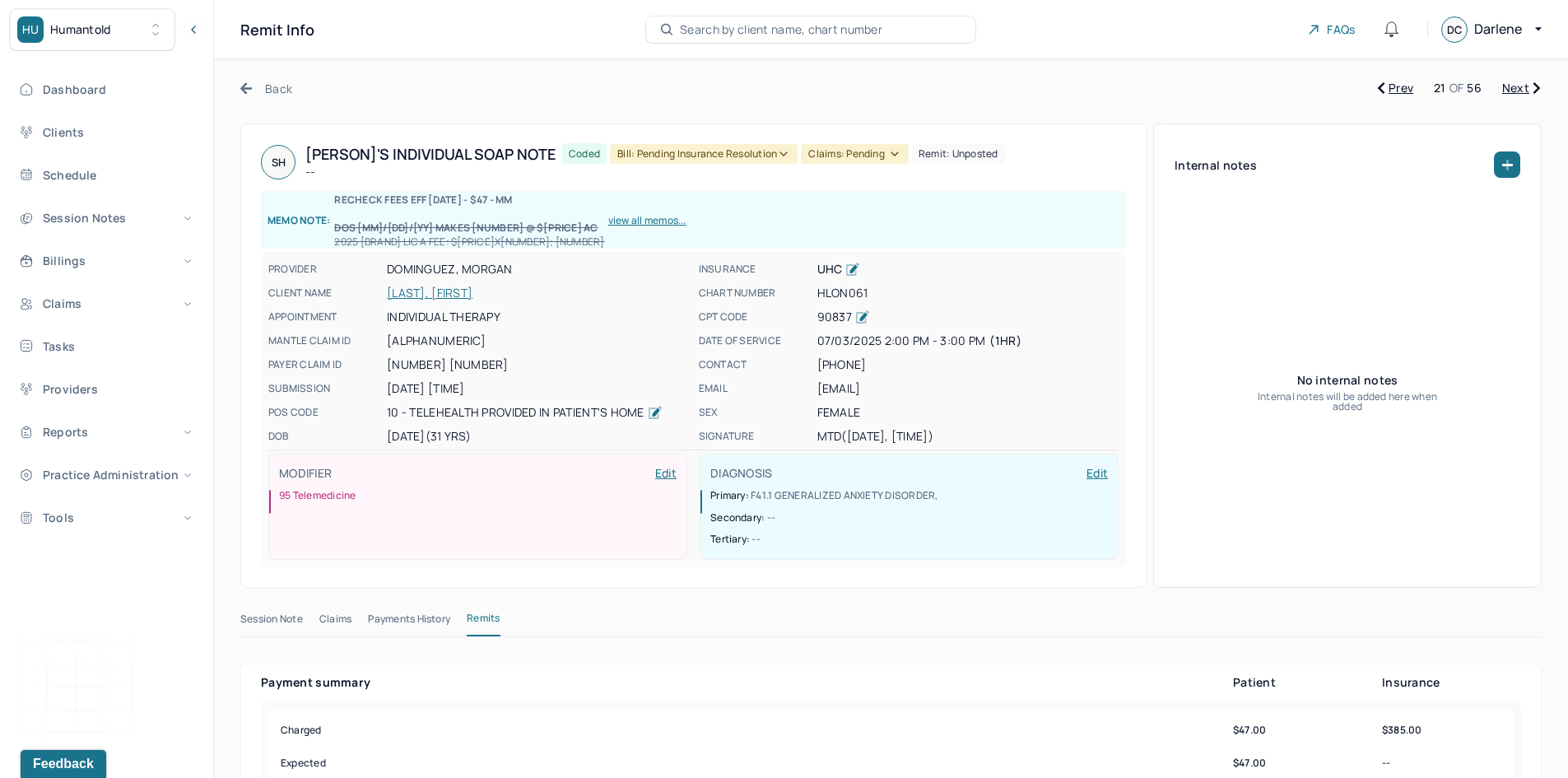 click on "Bill: Pending Insurance Resolution" at bounding box center [704, 154] 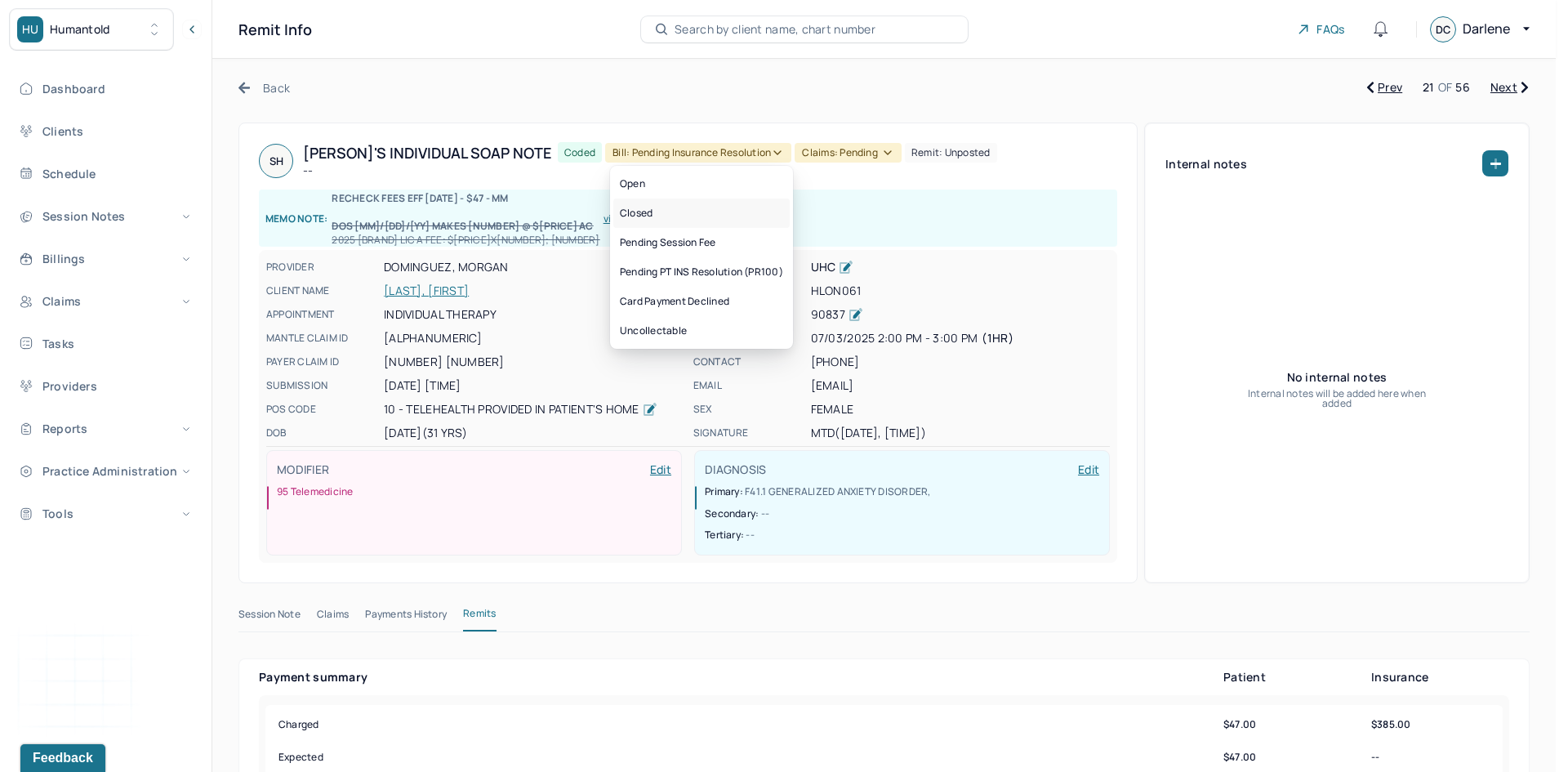 click on "Closed" at bounding box center (702, 213) 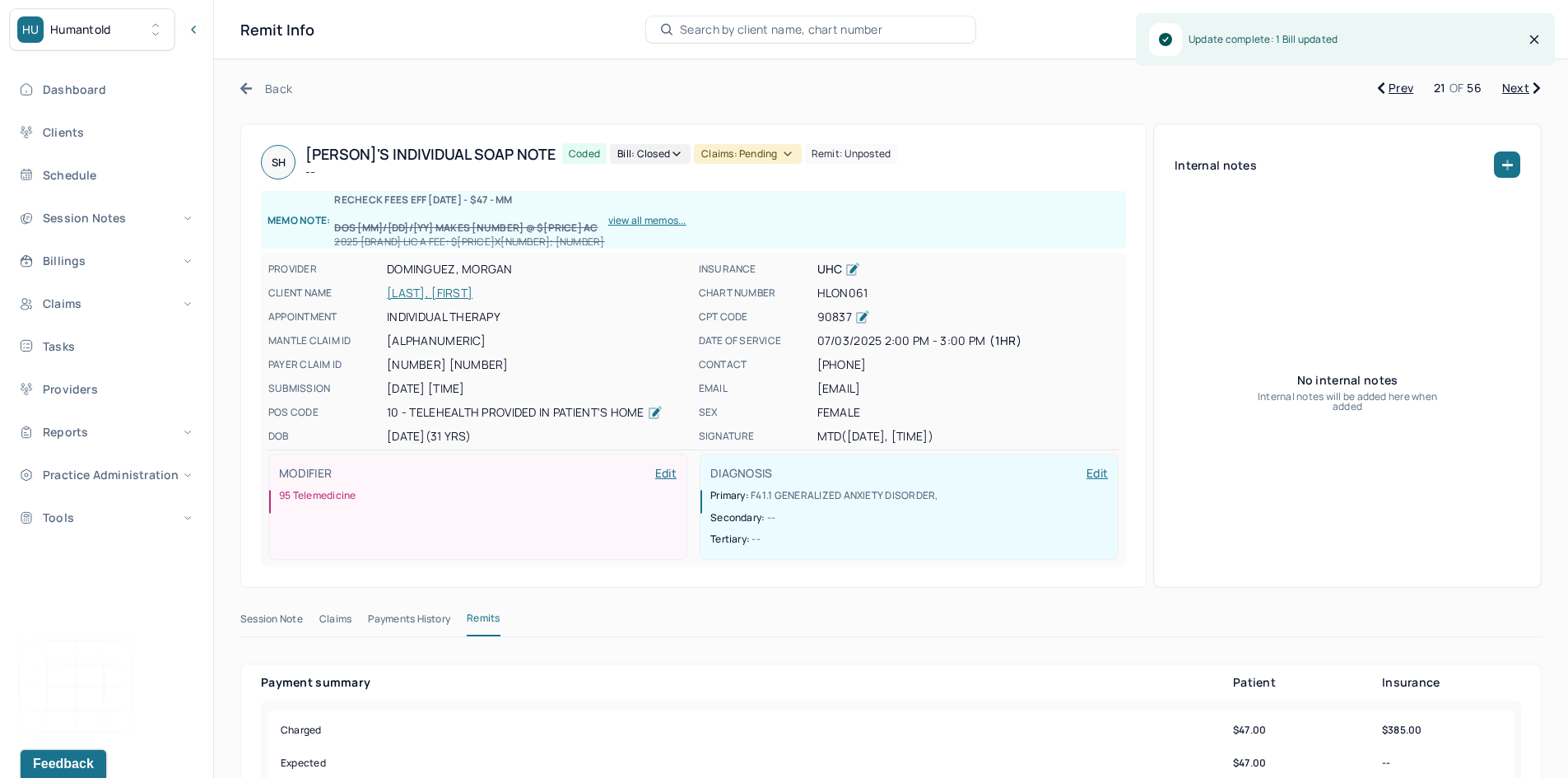 click on "Claims: pending" at bounding box center (747, 154) 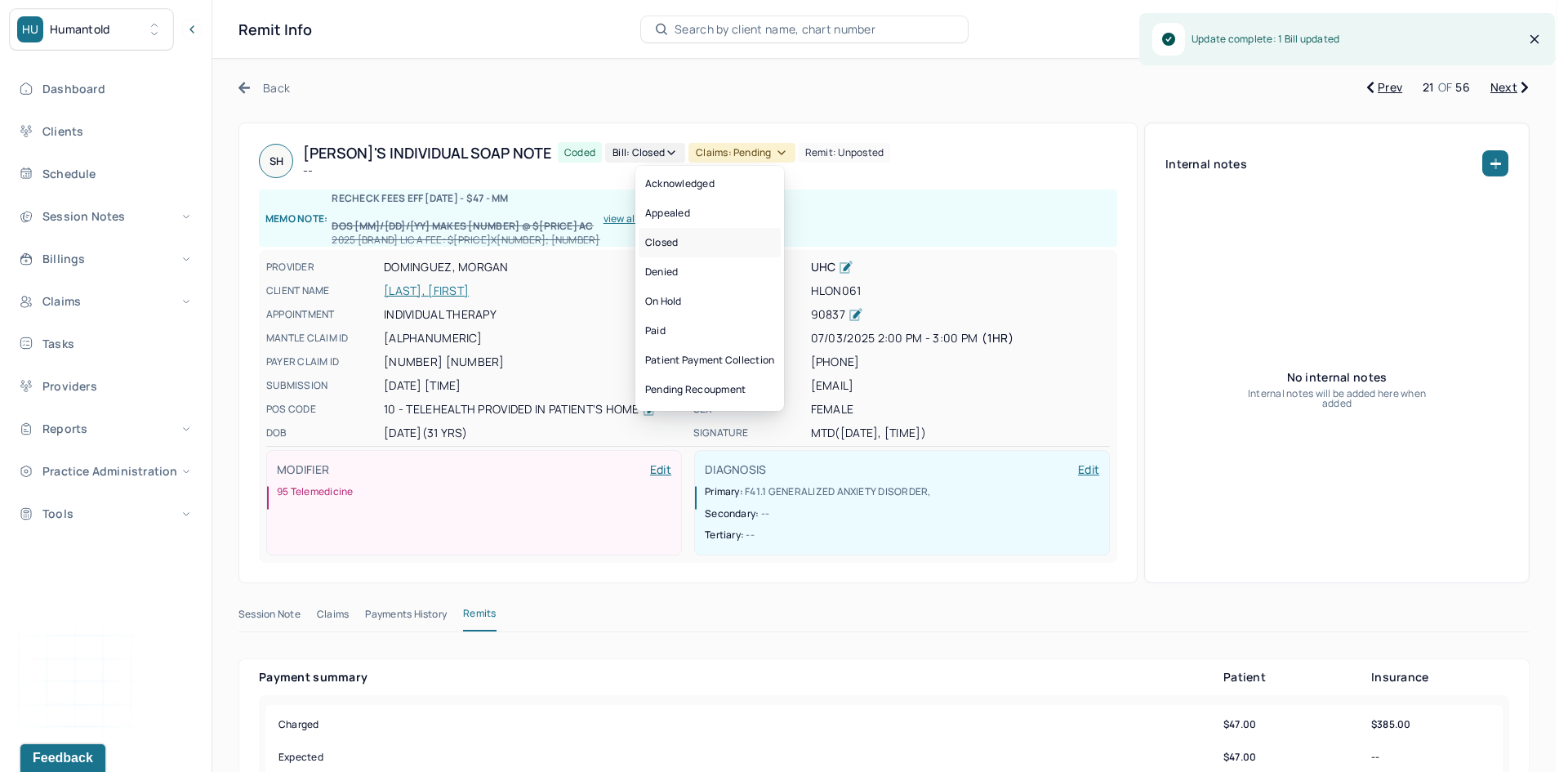 click on "Closed" at bounding box center [710, 243] 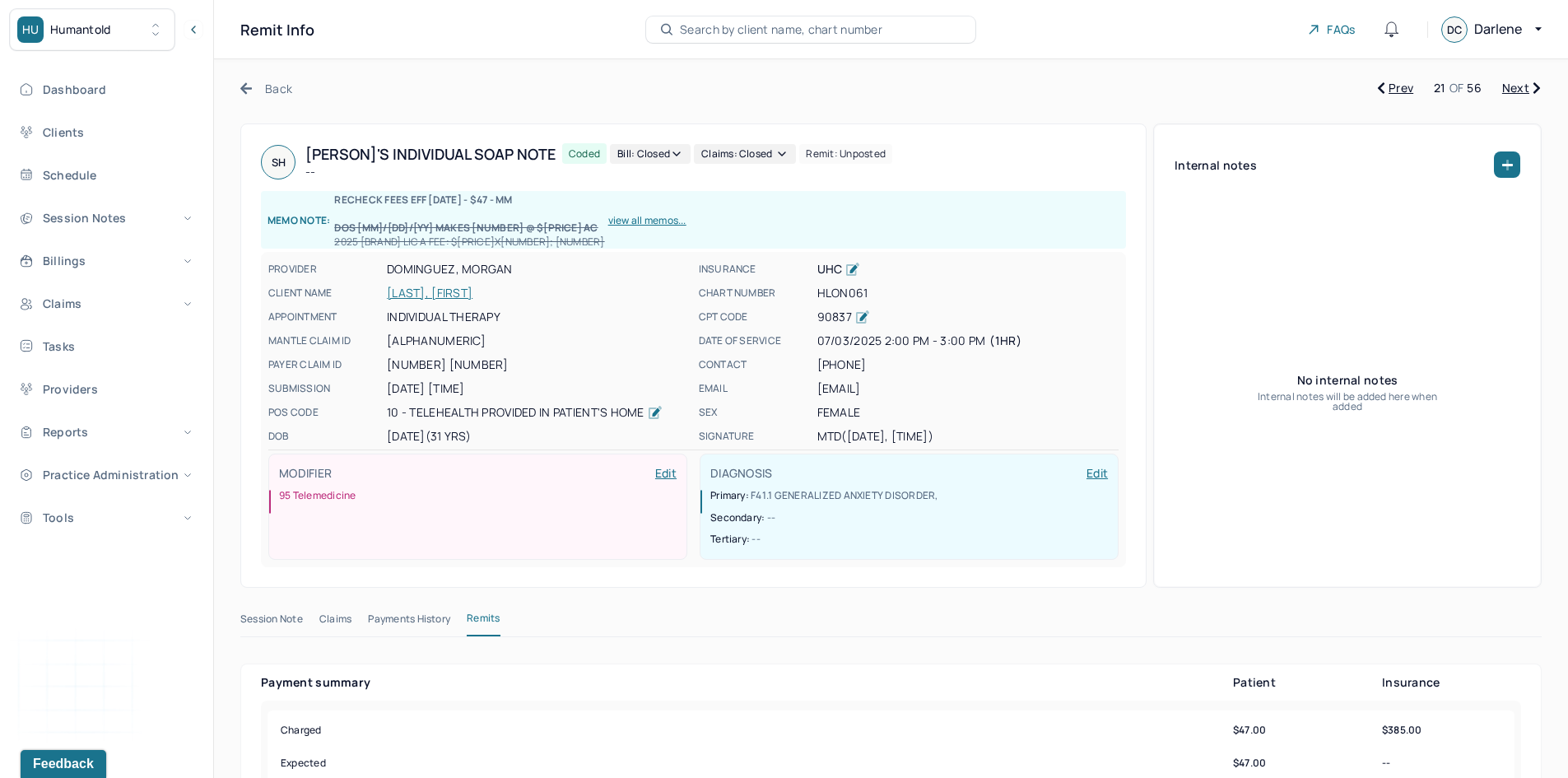 click on "Next" at bounding box center (1521, 88) 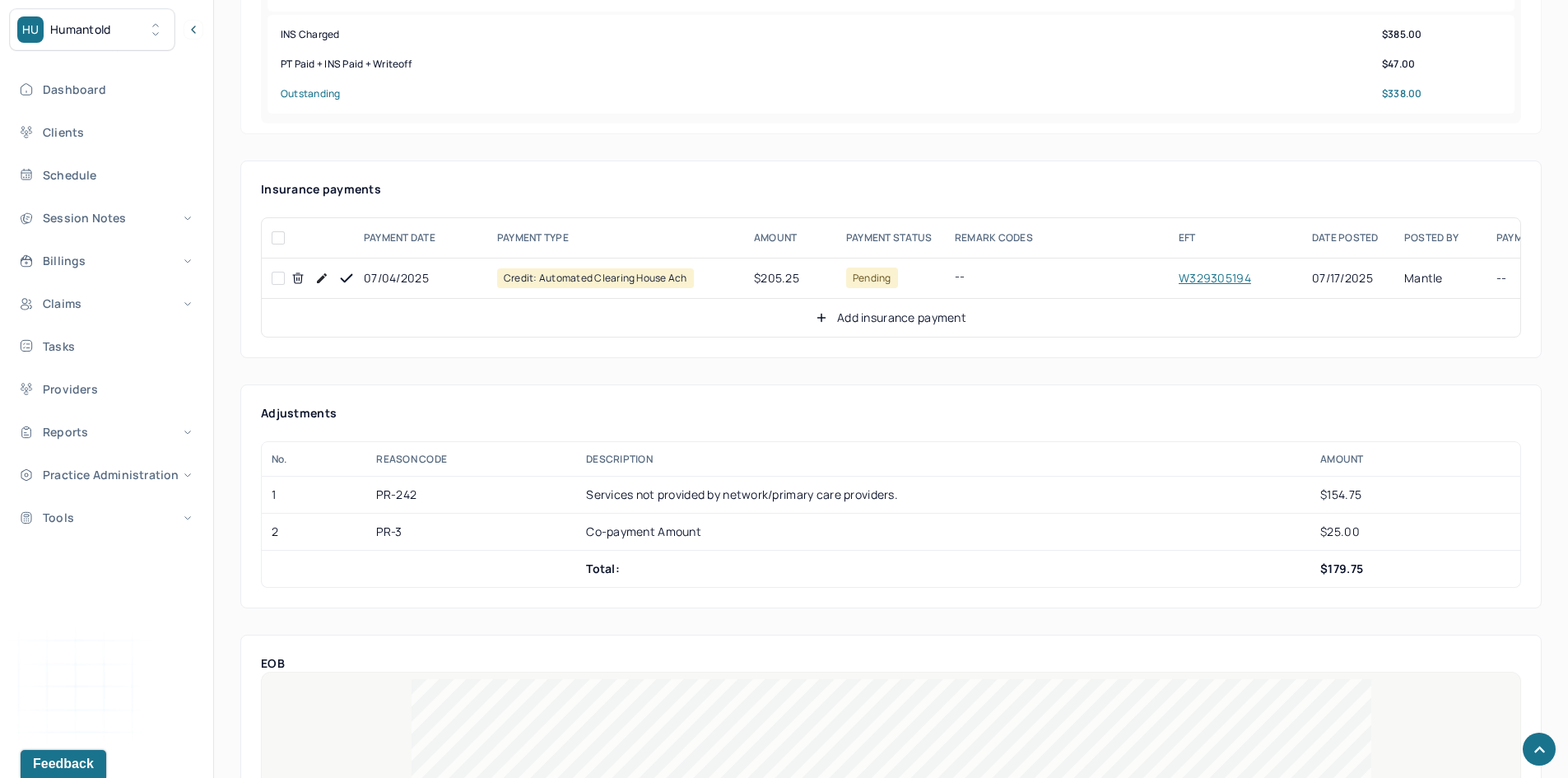 scroll, scrollTop: 823, scrollLeft: 0, axis: vertical 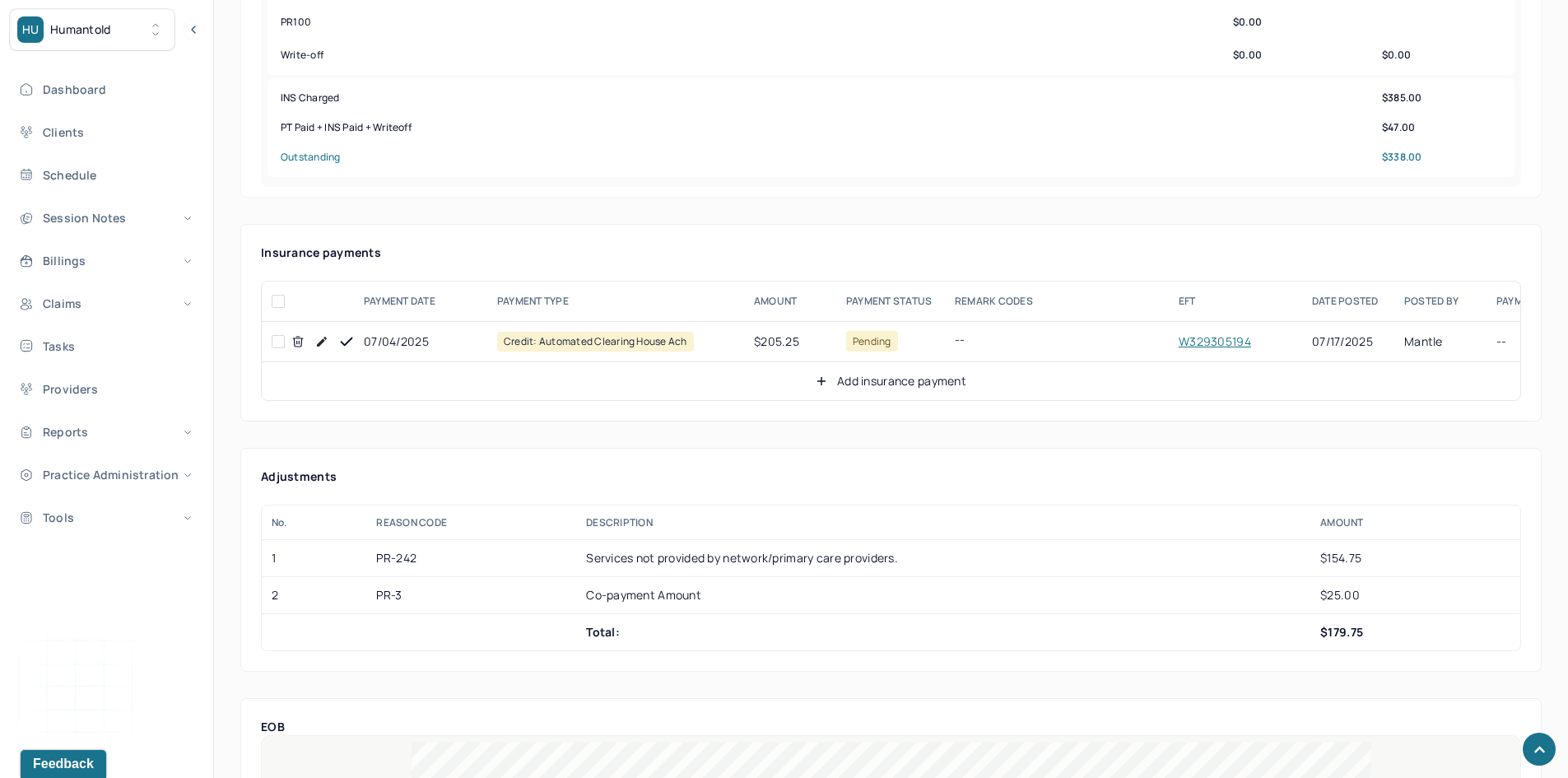 click at bounding box center (278, 342) 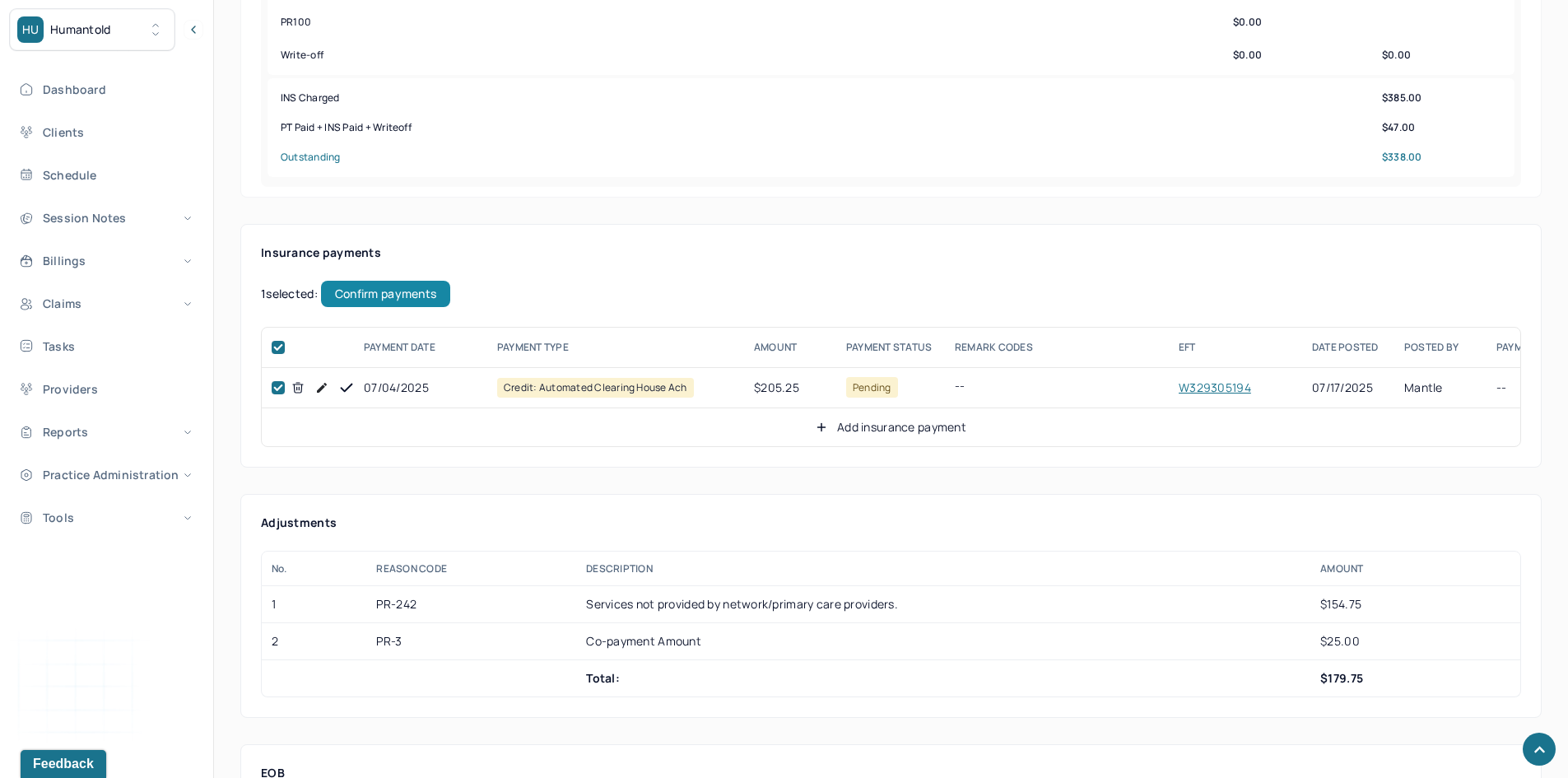 click on "Confirm payments" at bounding box center (385, 294) 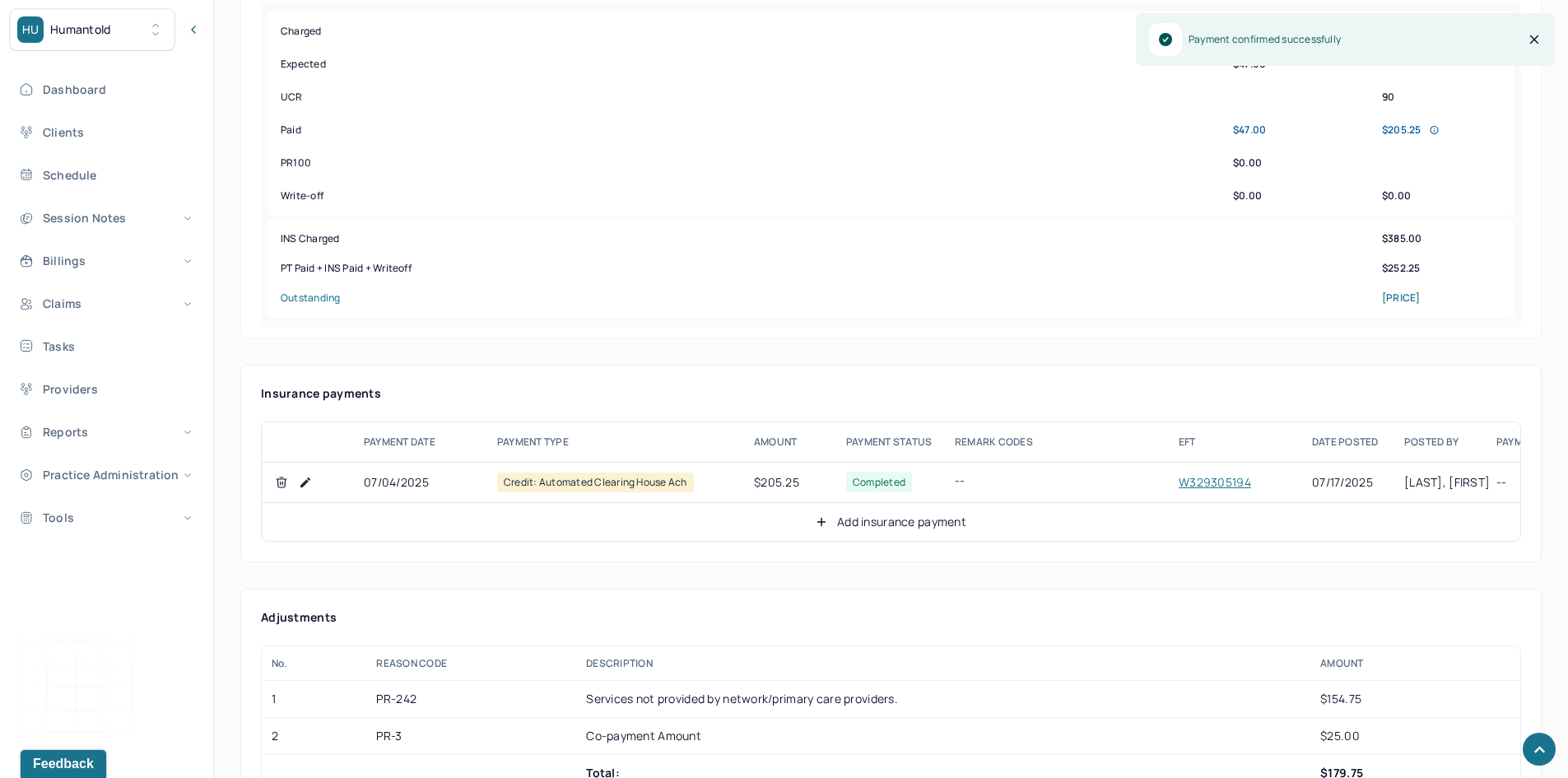 scroll, scrollTop: 741, scrollLeft: 0, axis: vertical 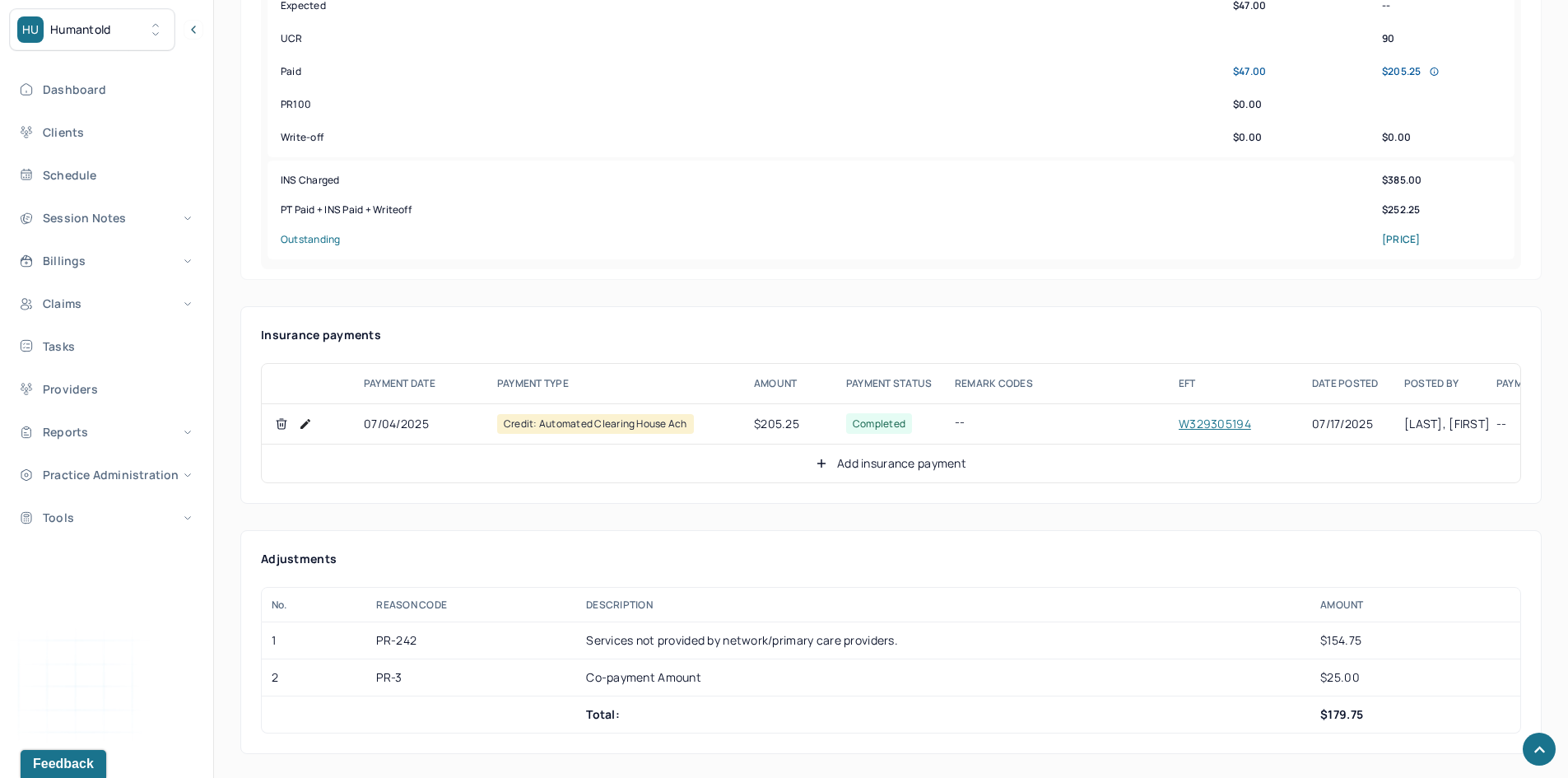 click 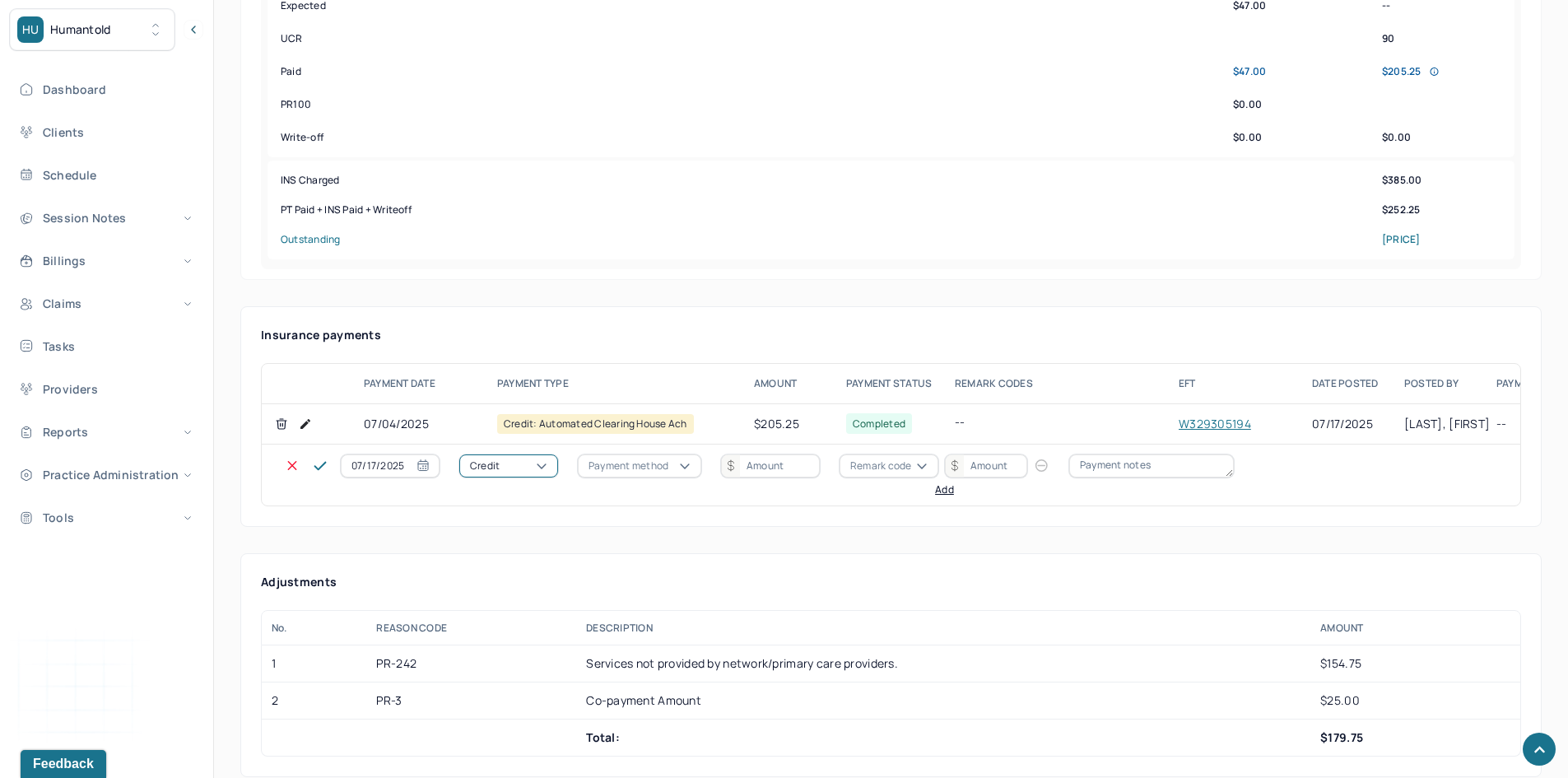 click on "Credit" at bounding box center [509, 466] 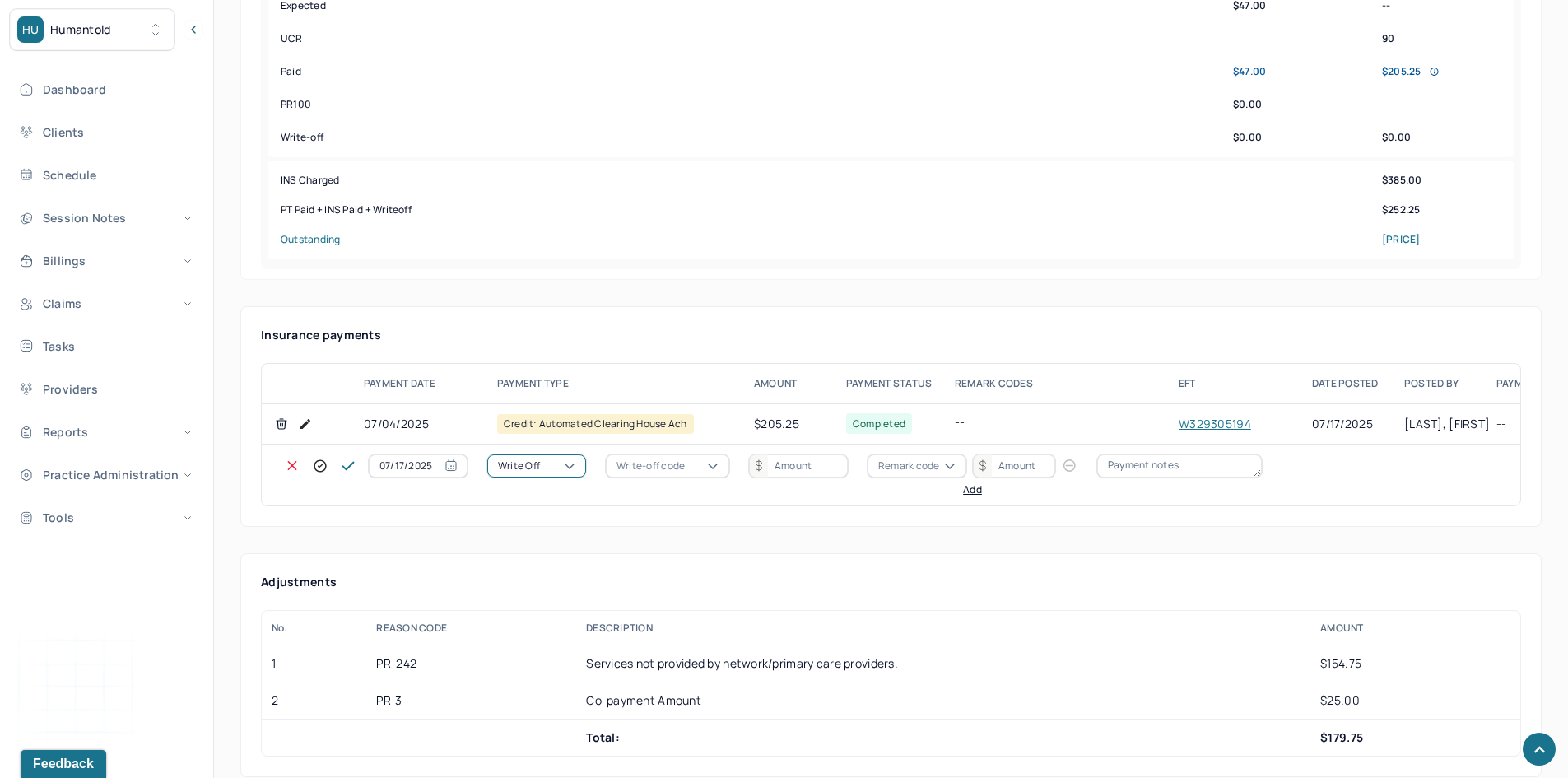 click on "Write-off code" at bounding box center (668, 466) 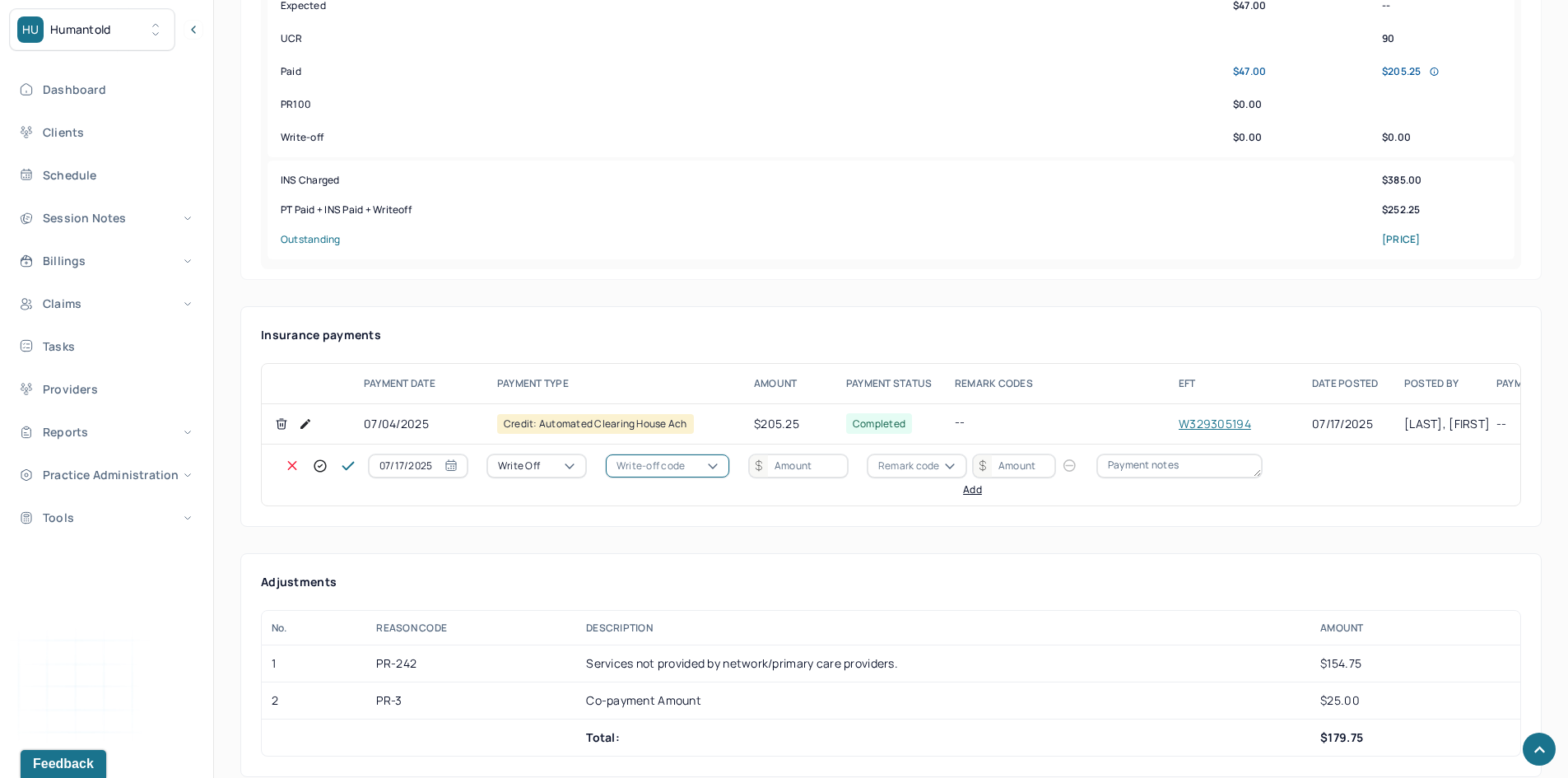 click on "WOBAL: WRITE OFF - BALANCE (INSADJ)" at bounding box center (82, 144) 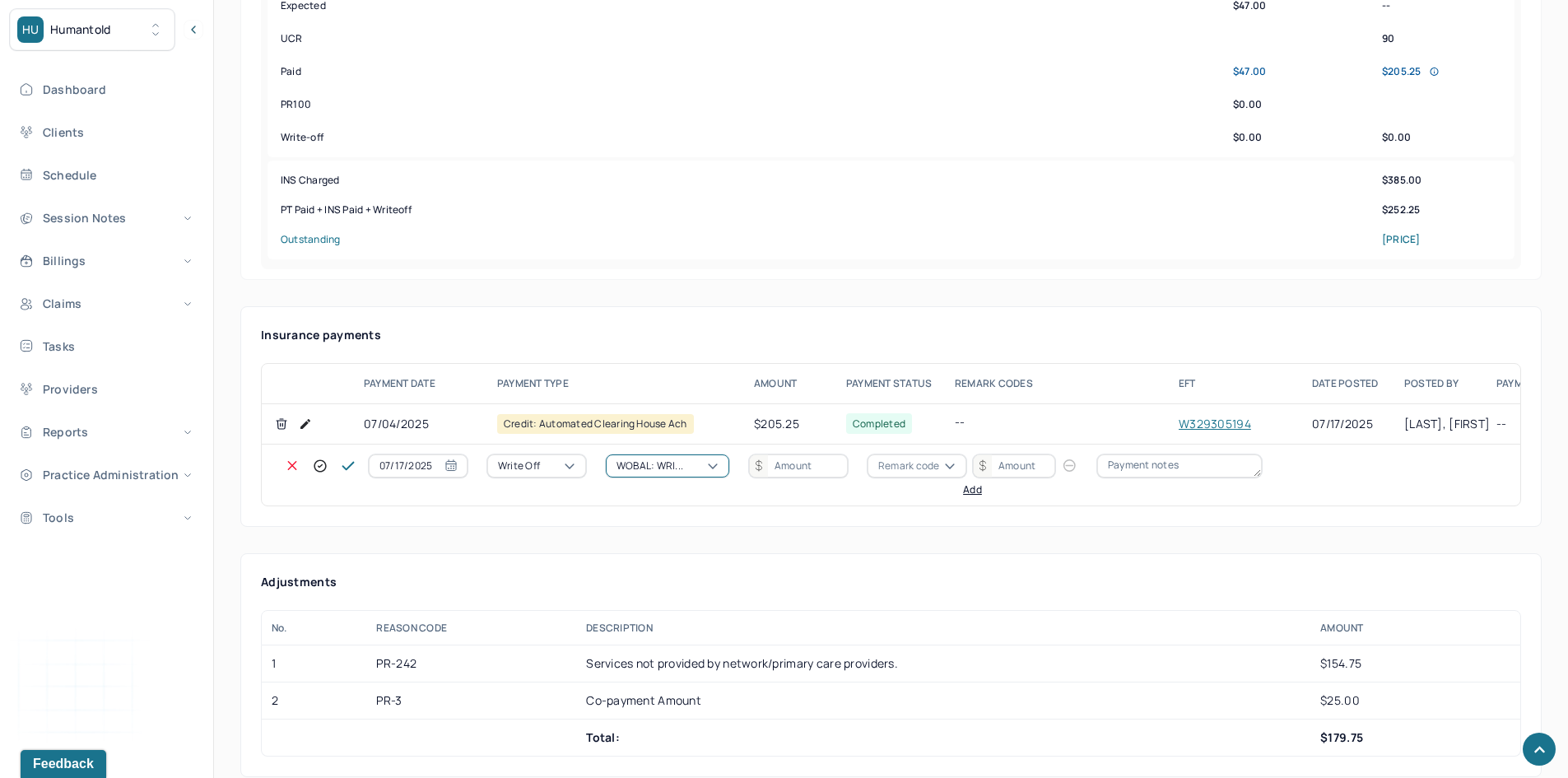 click at bounding box center (798, 466) 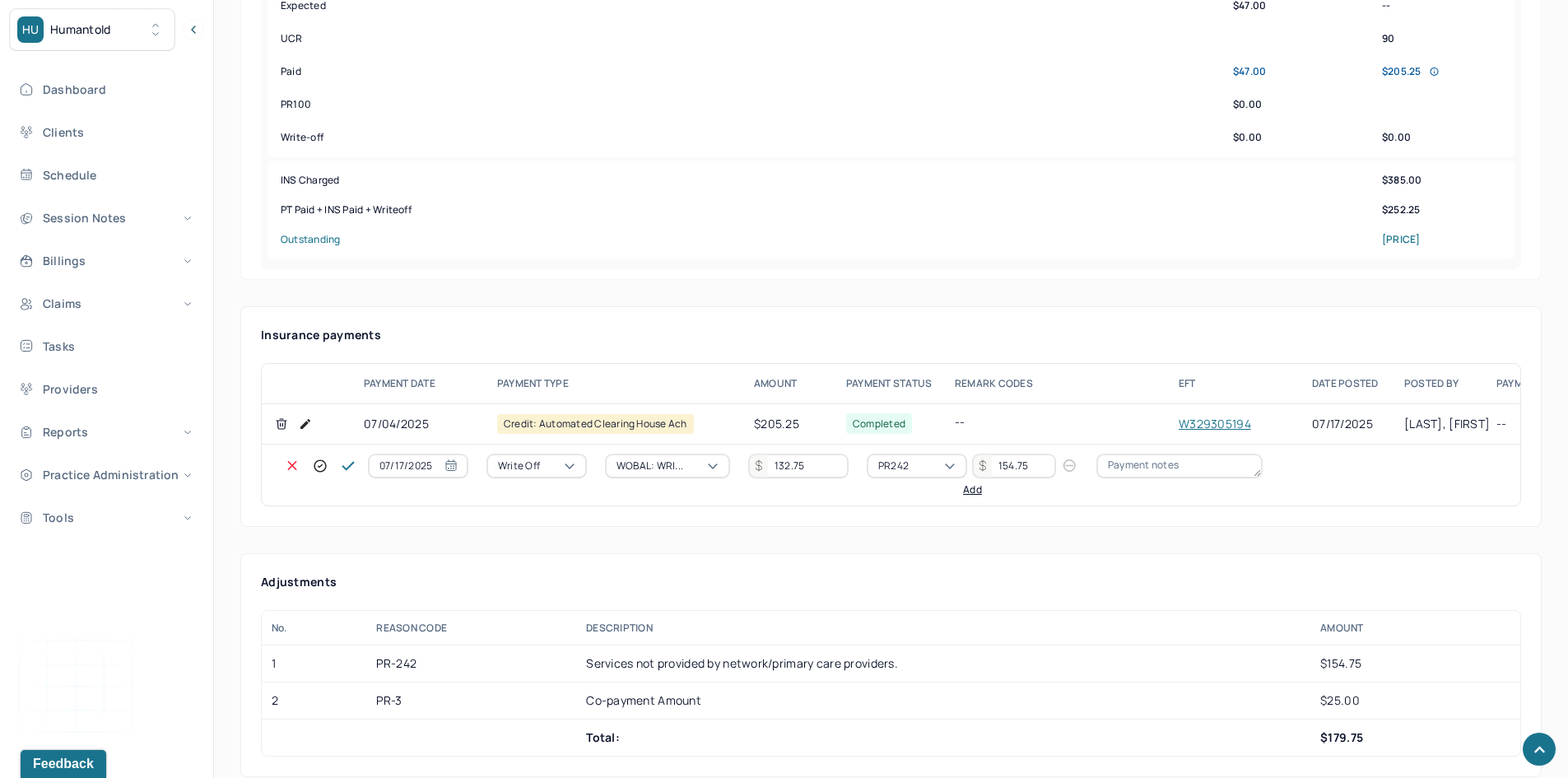 click on "Add" at bounding box center [972, 490] 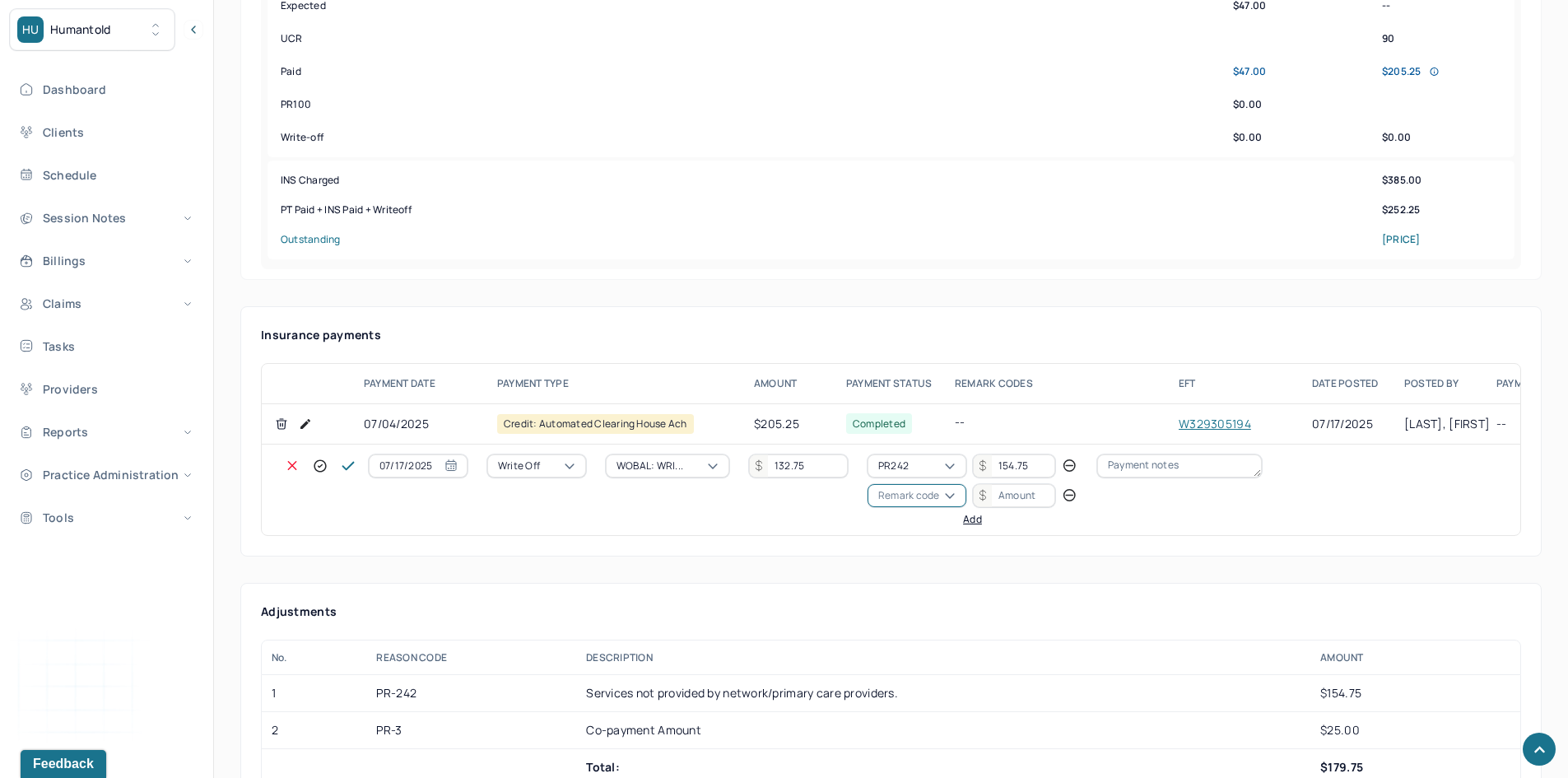 click on "Remark code" at bounding box center (909, 496) 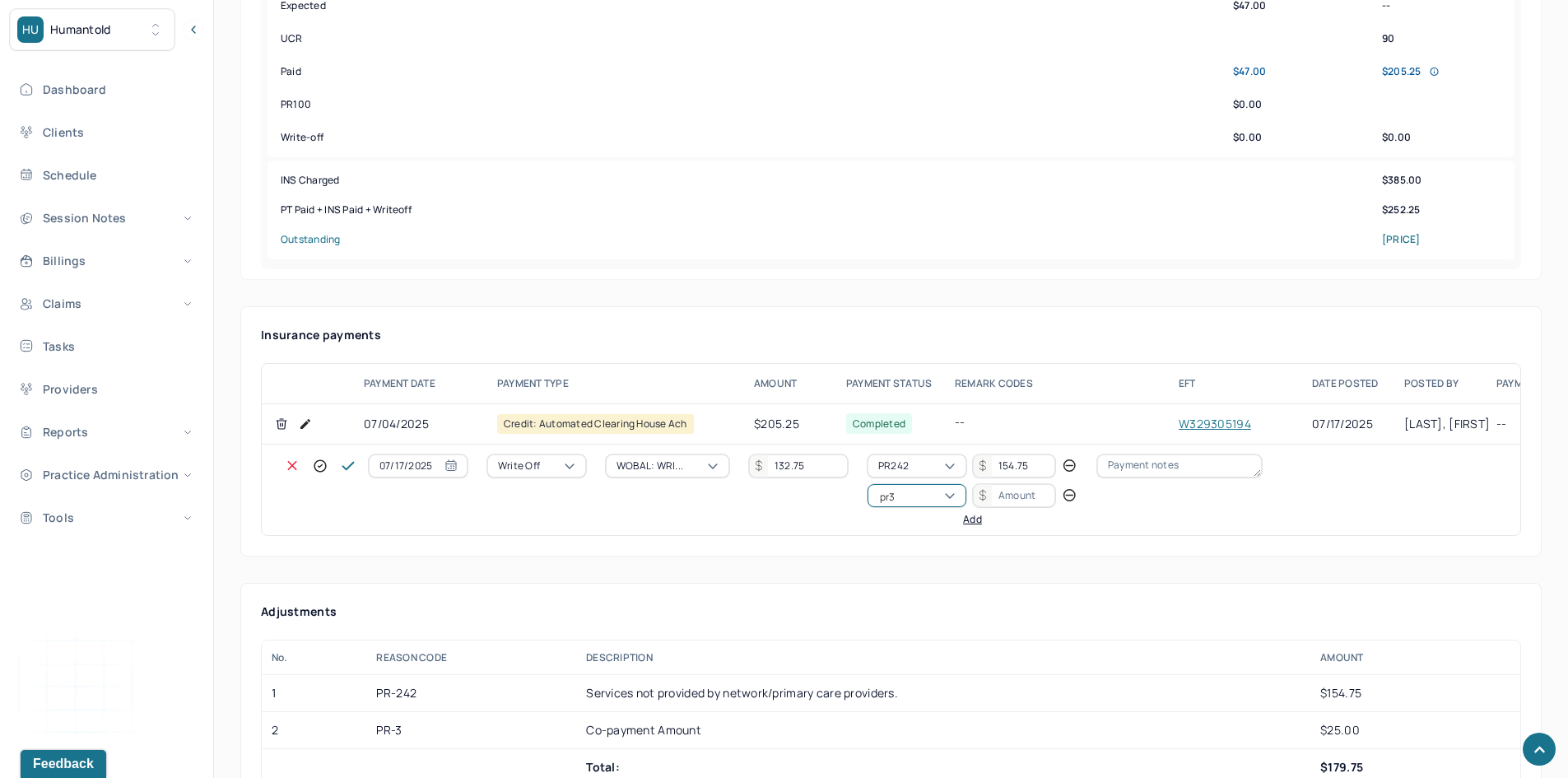scroll, scrollTop: 0, scrollLeft: 0, axis: both 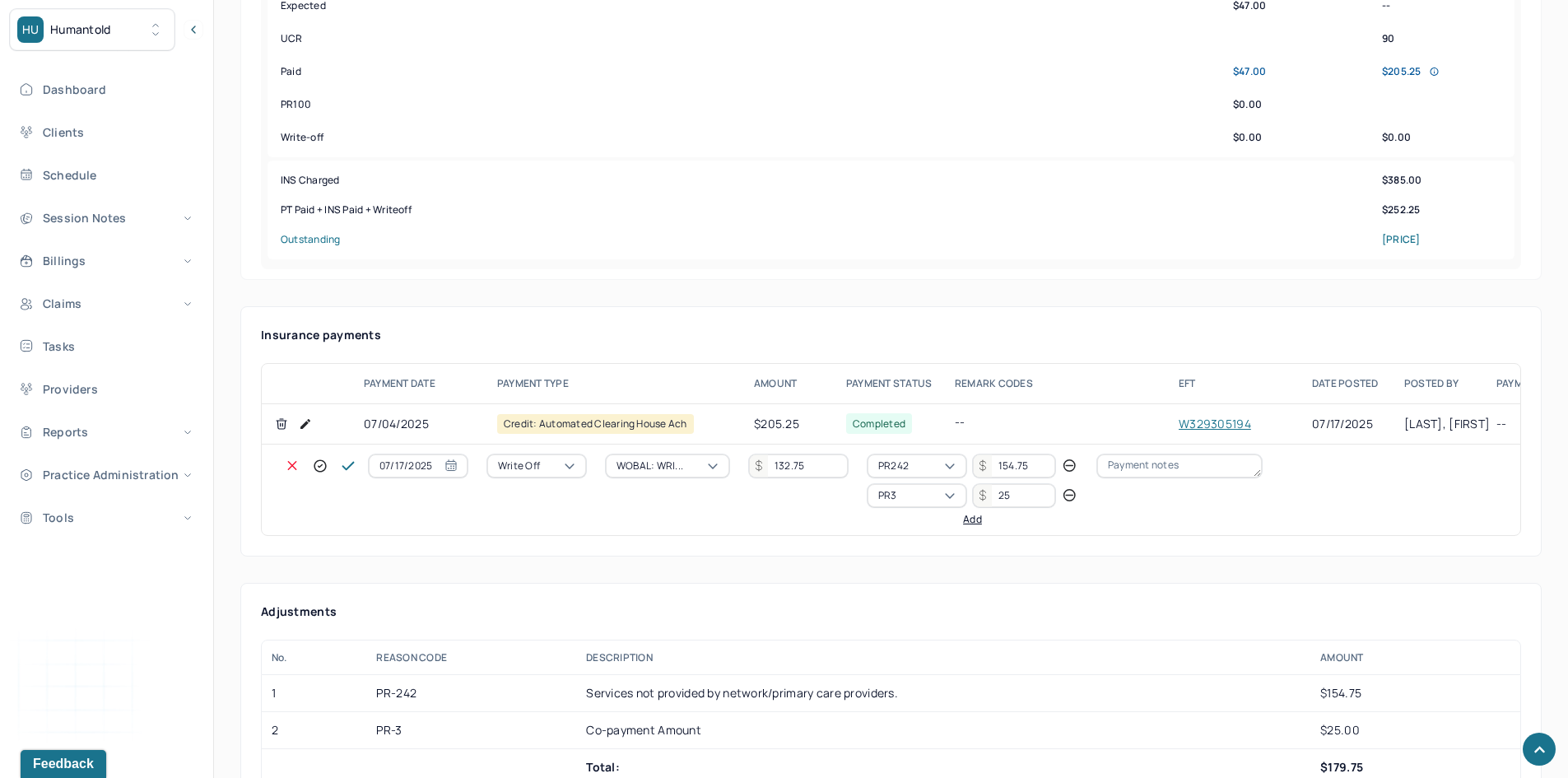 click 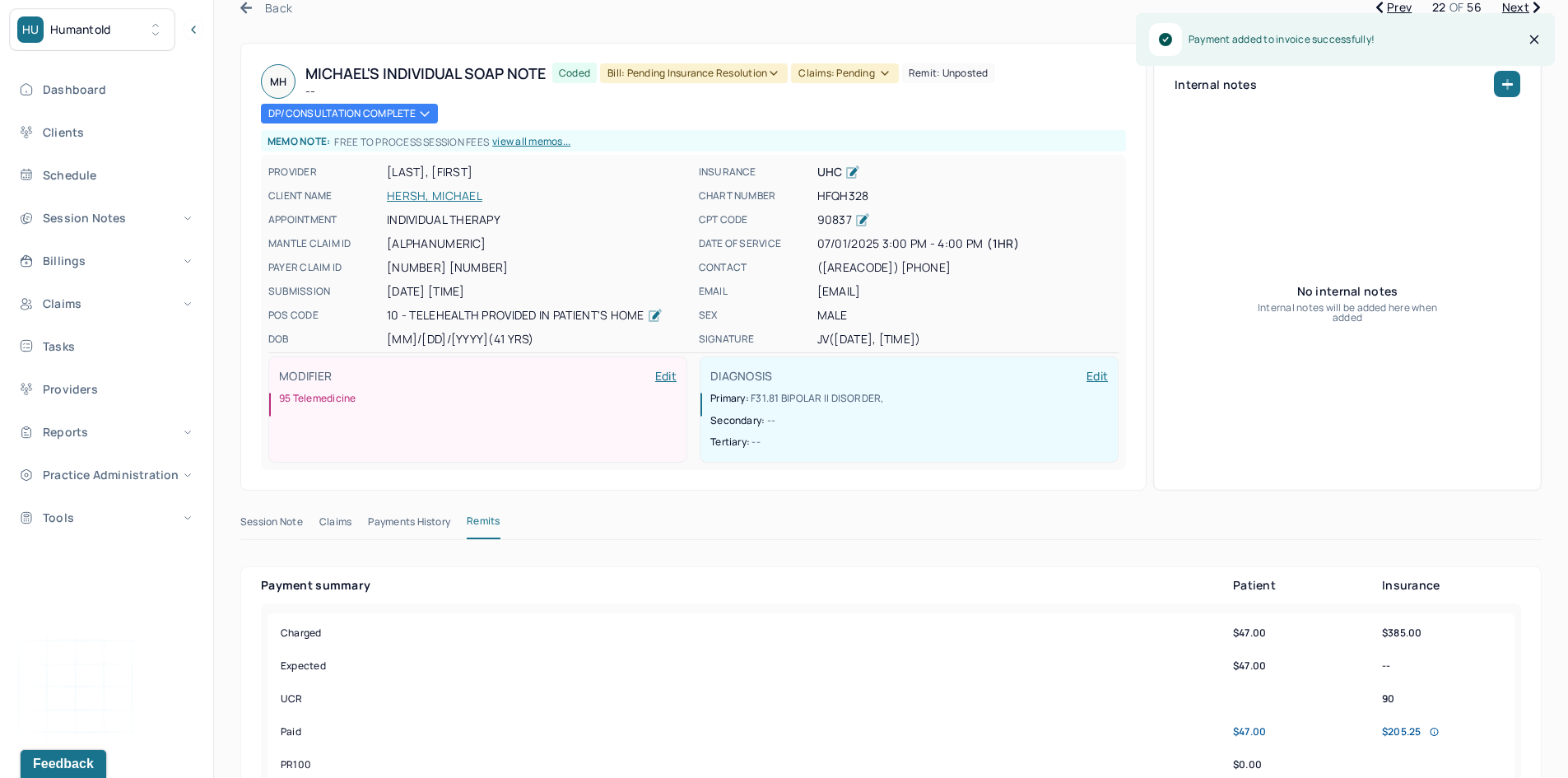 scroll, scrollTop: 0, scrollLeft: 0, axis: both 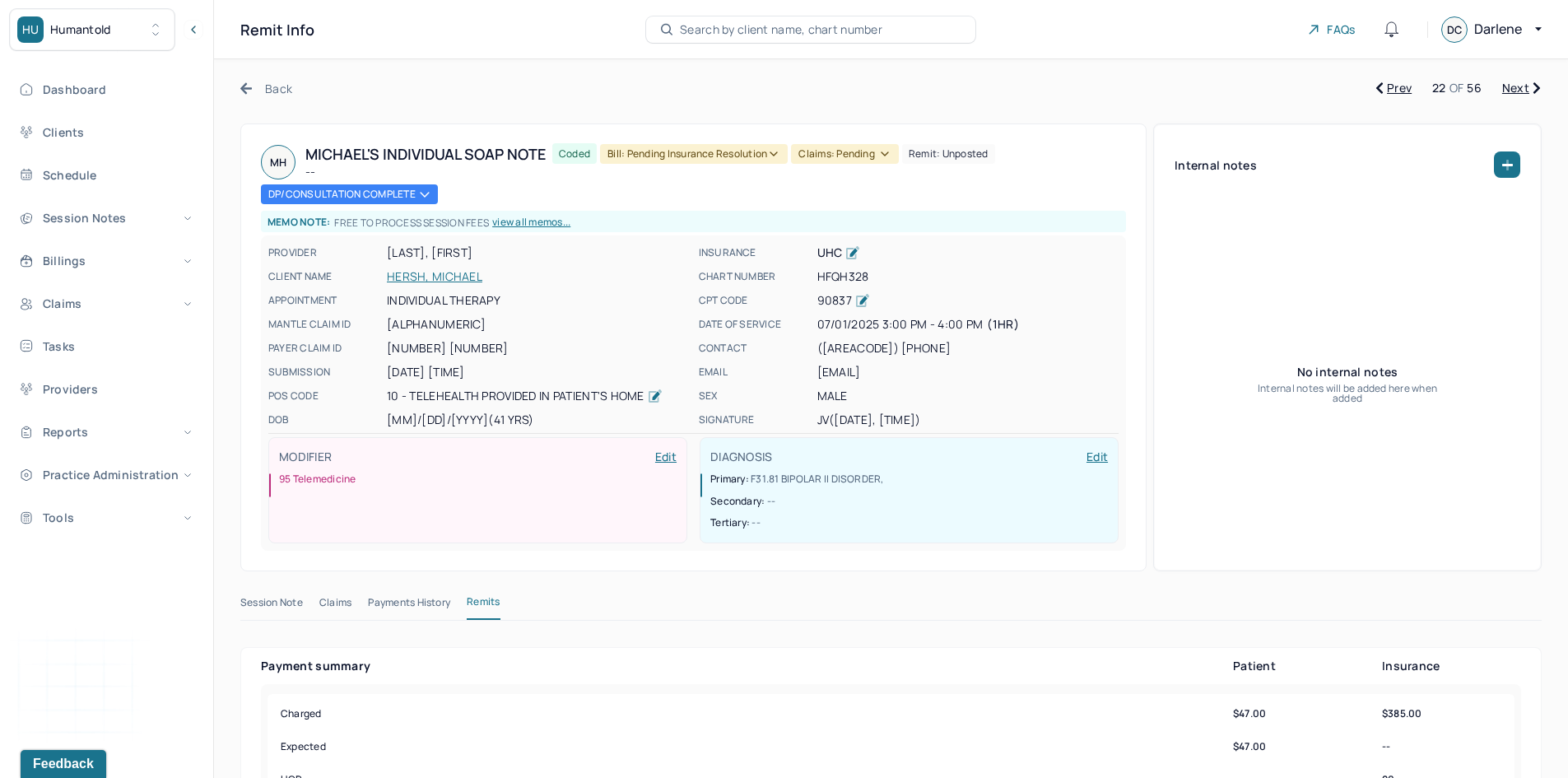 click on "Bill: Pending Insurance Resolution" at bounding box center (694, 154) 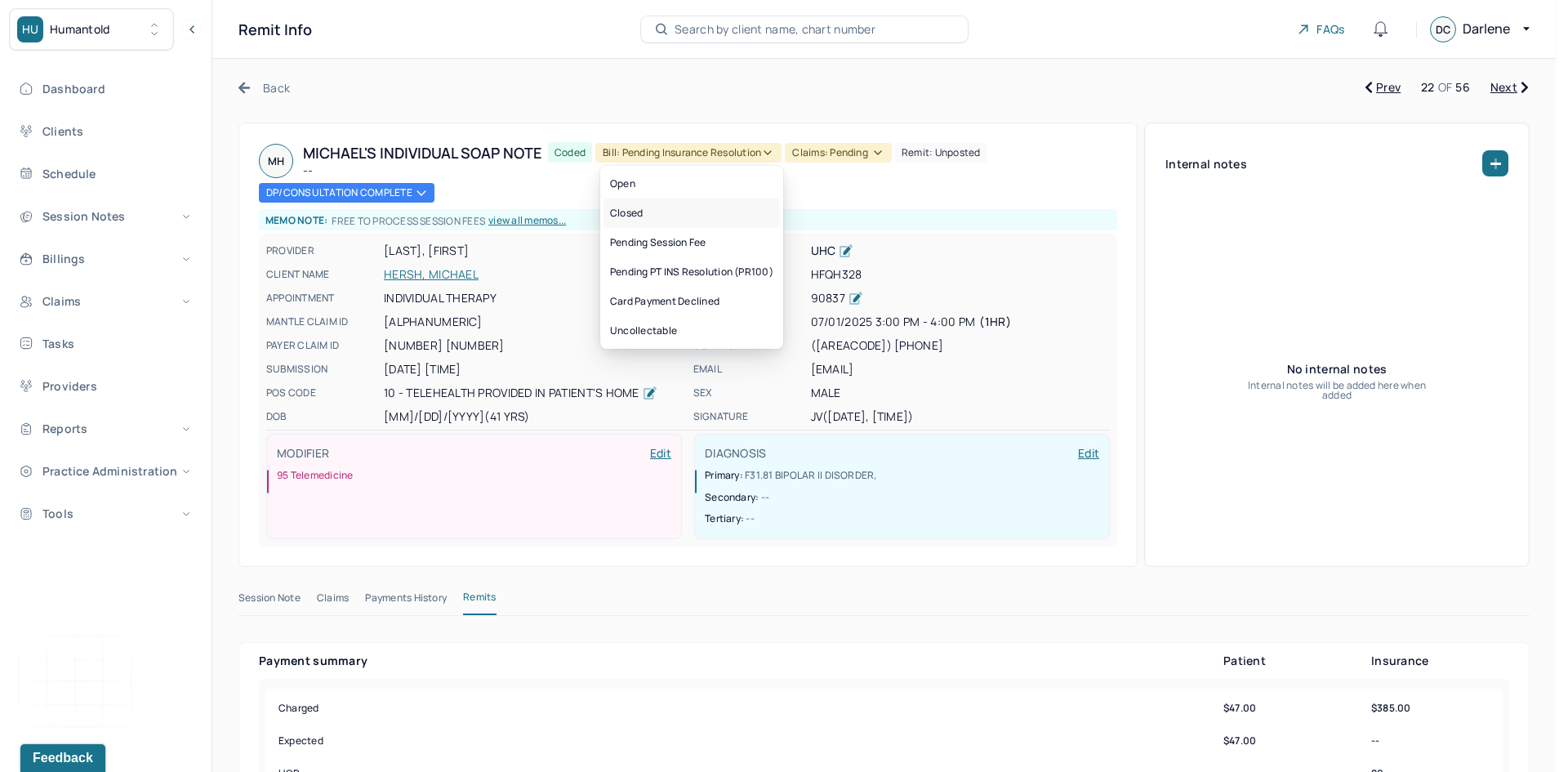 click on "Closed" at bounding box center [692, 213] 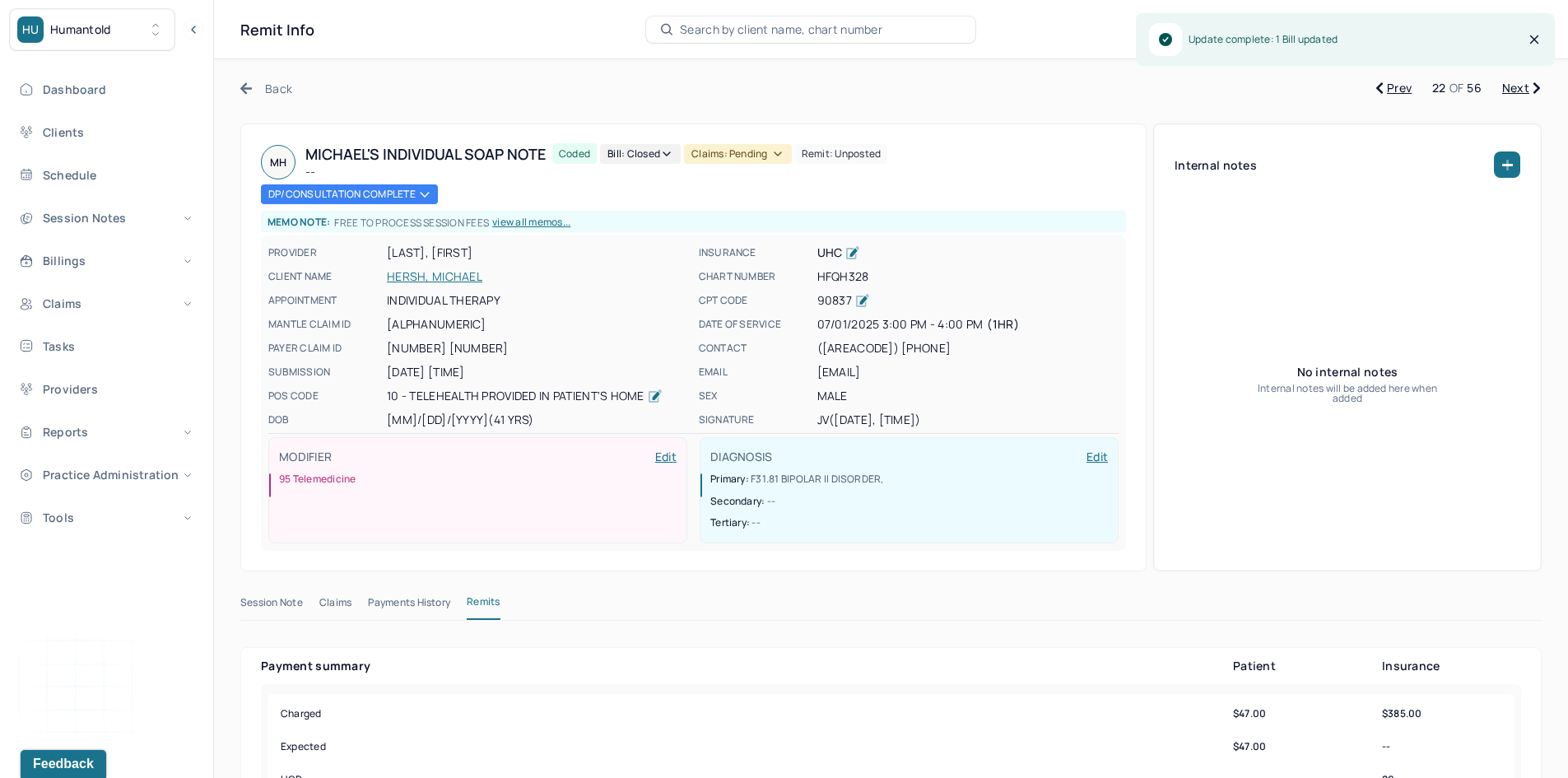 click on "Claims: pending" at bounding box center (737, 154) 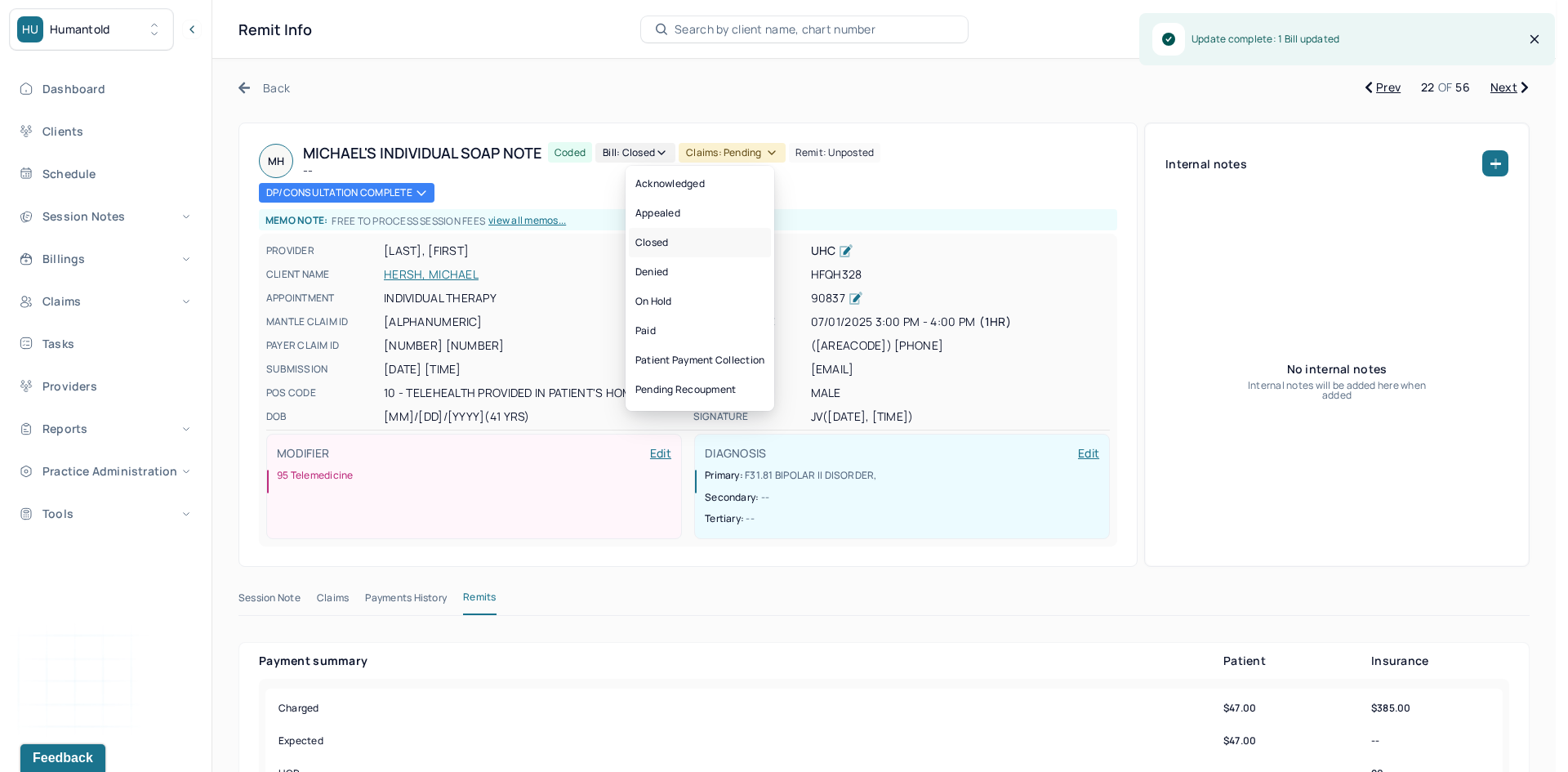 click on "Closed" at bounding box center [700, 243] 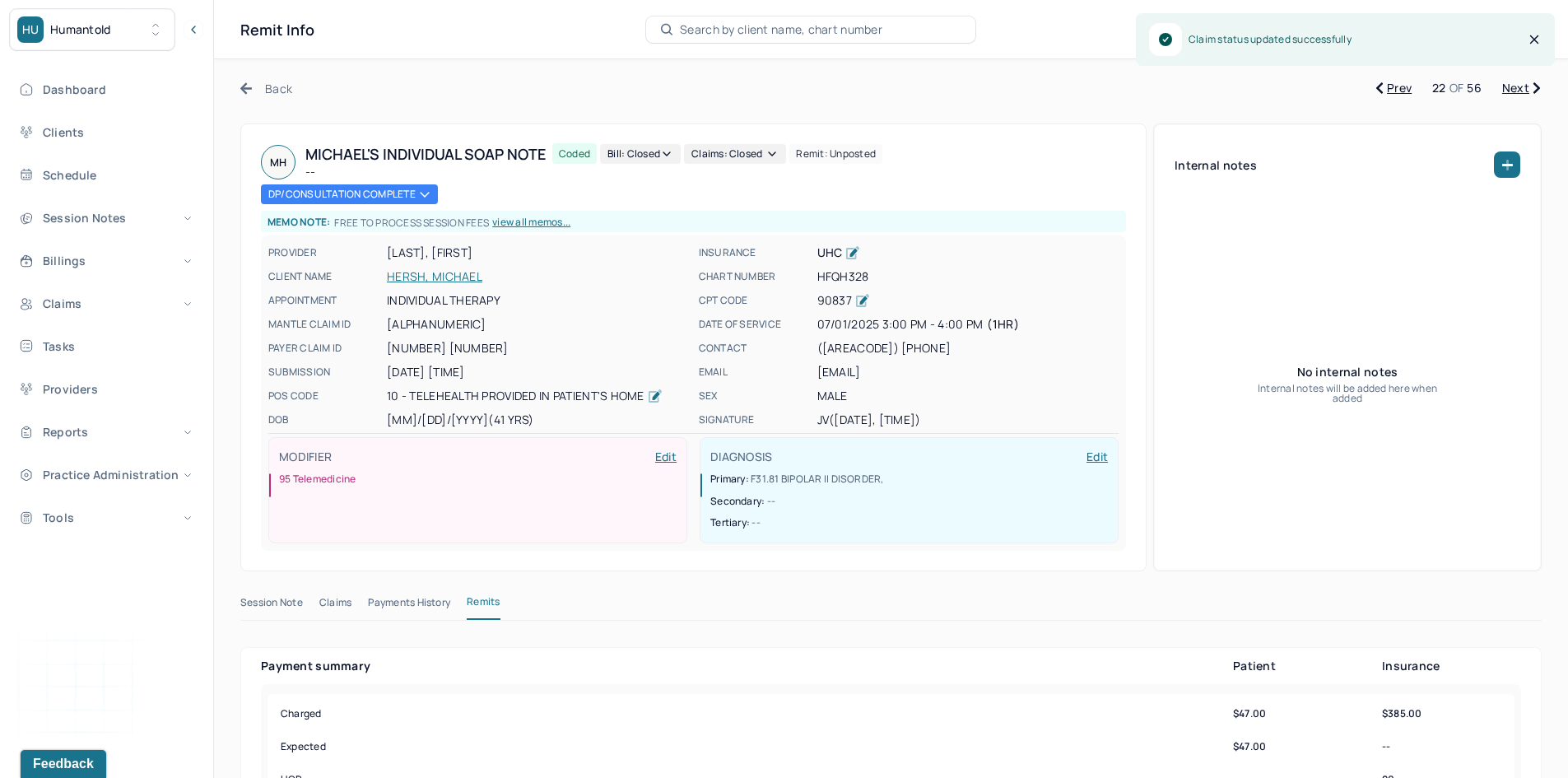click on "Next" at bounding box center (1521, 88) 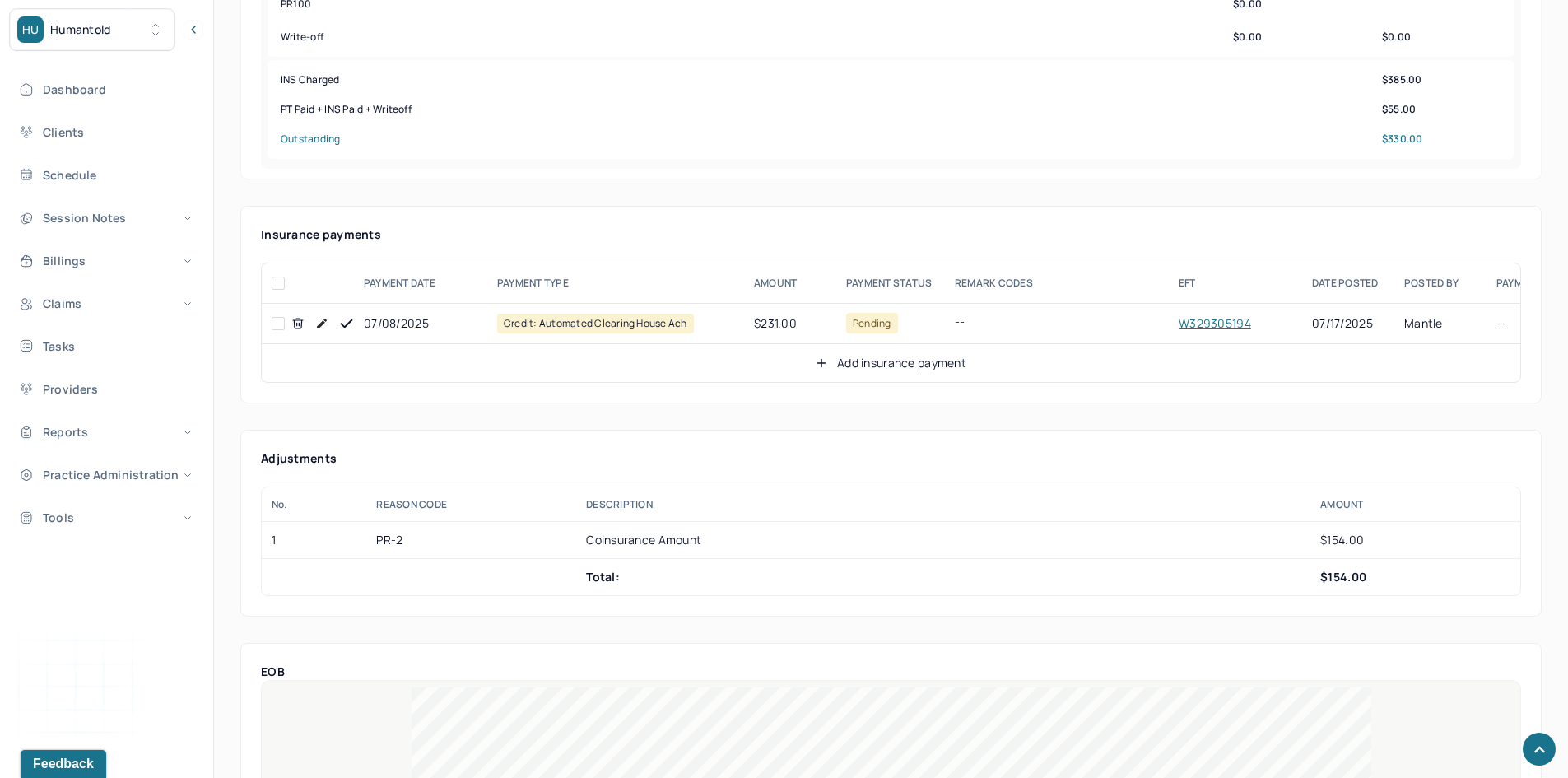 scroll, scrollTop: 659, scrollLeft: 0, axis: vertical 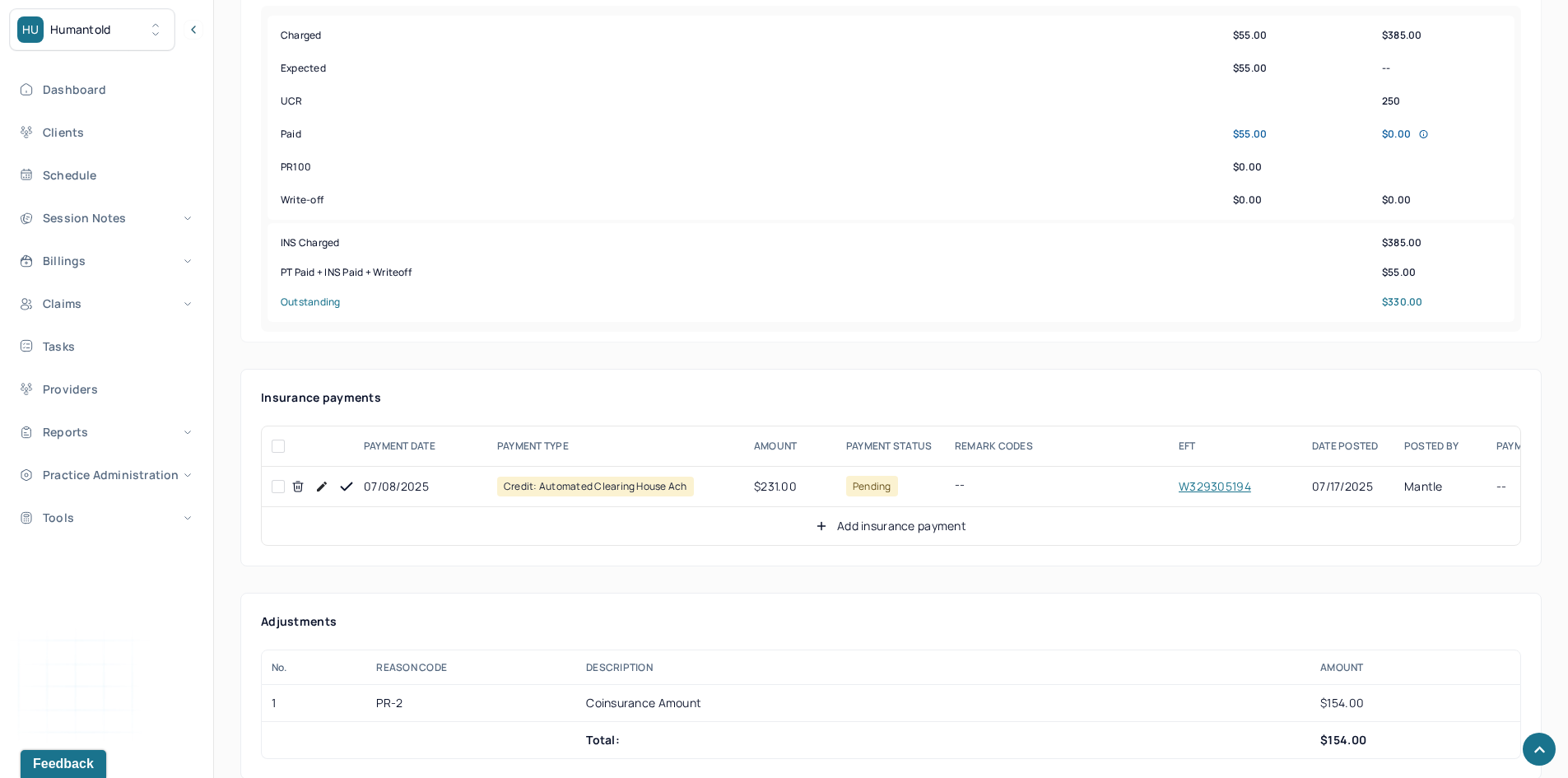 click at bounding box center [278, 487] 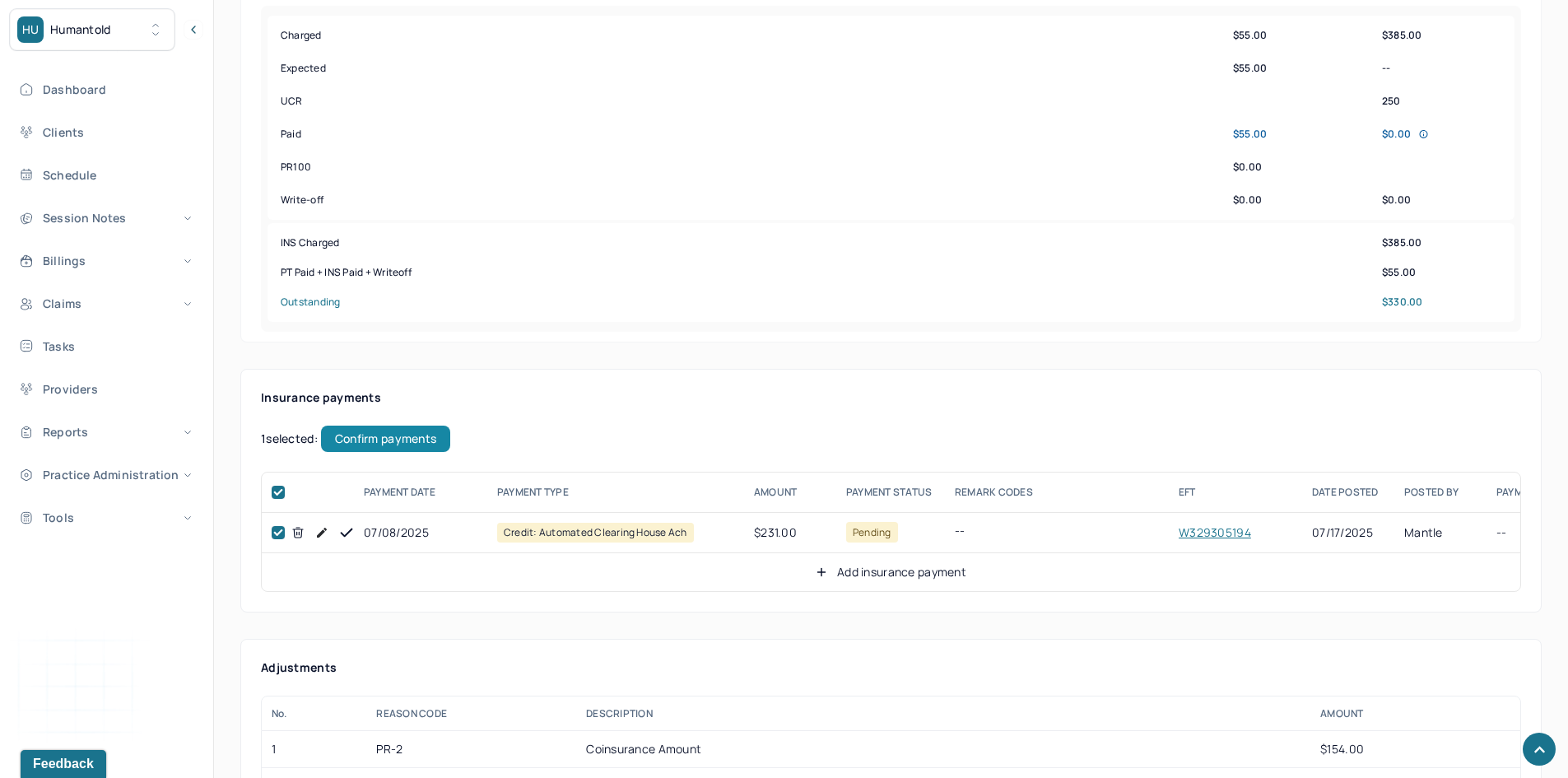 click on "Confirm payments" at bounding box center [385, 439] 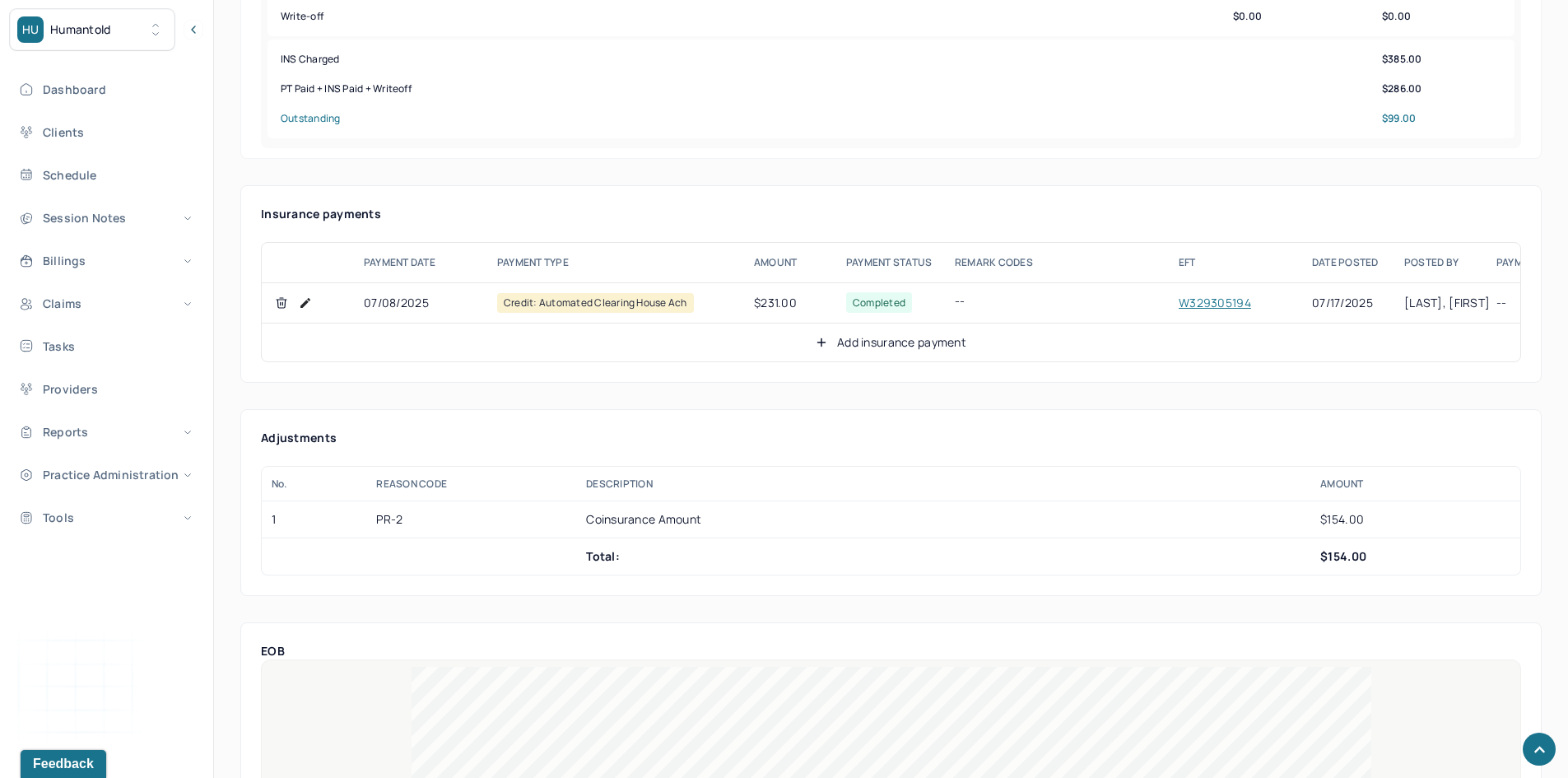 scroll, scrollTop: 906, scrollLeft: 0, axis: vertical 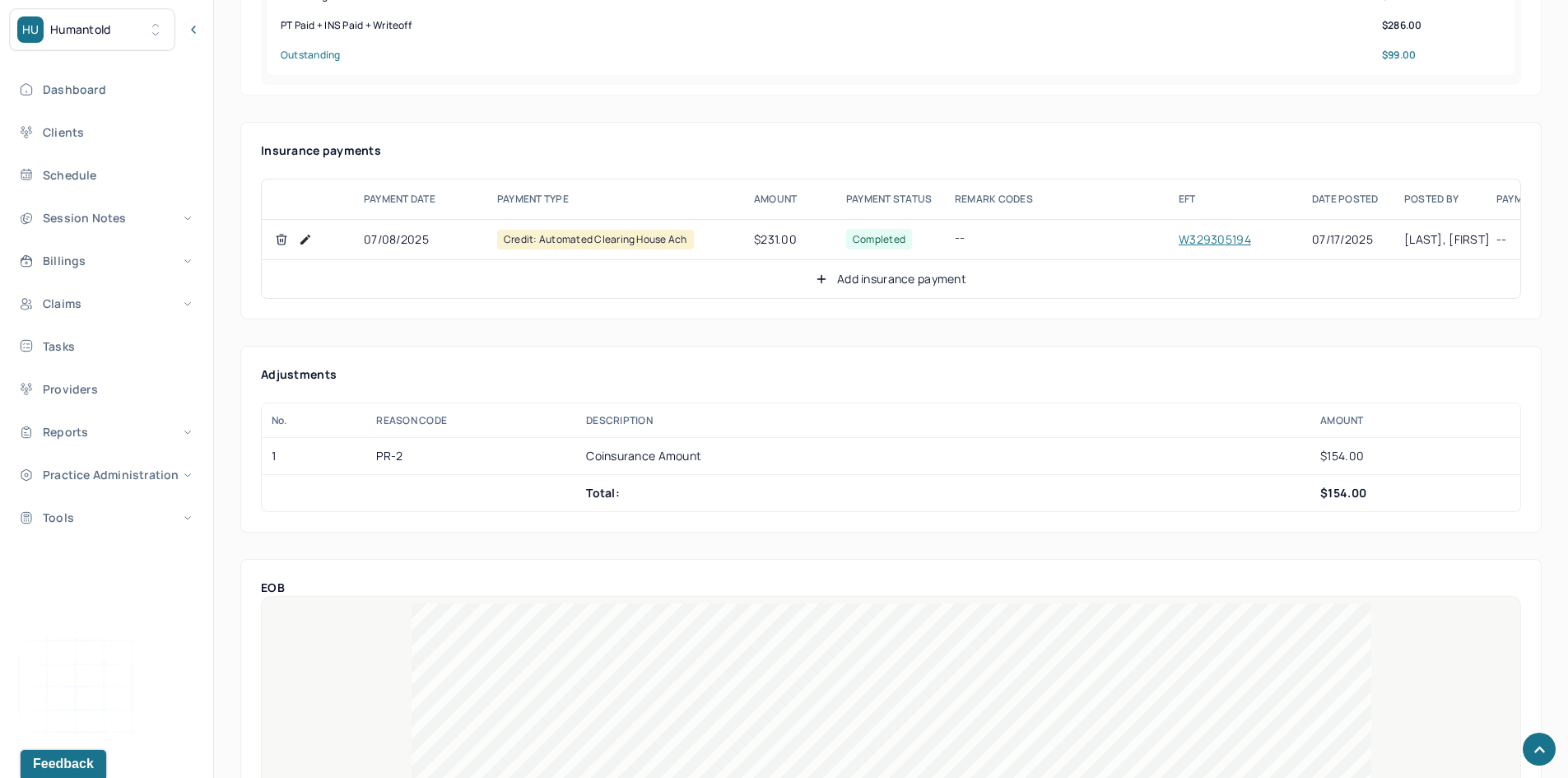 click 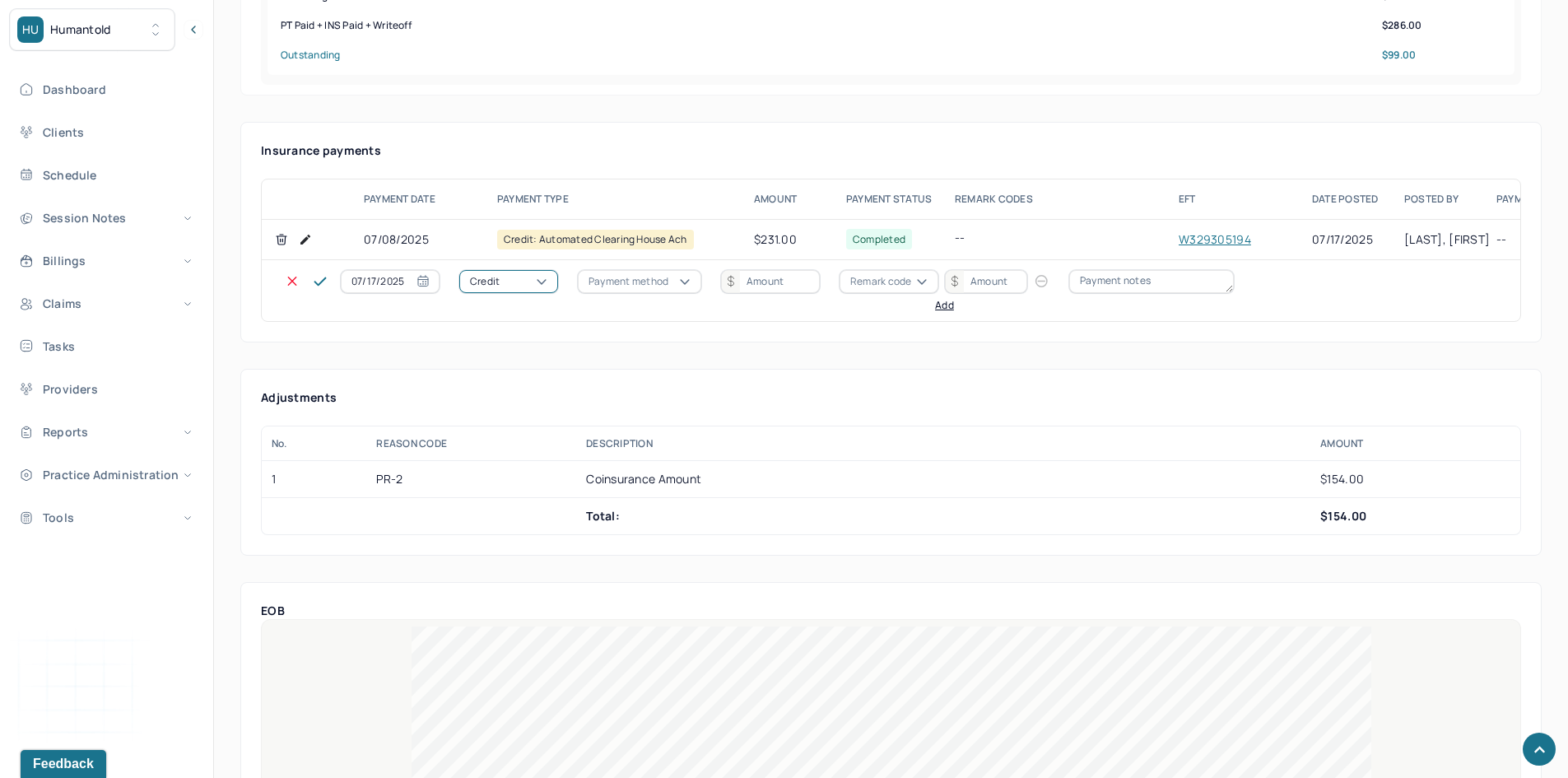 click 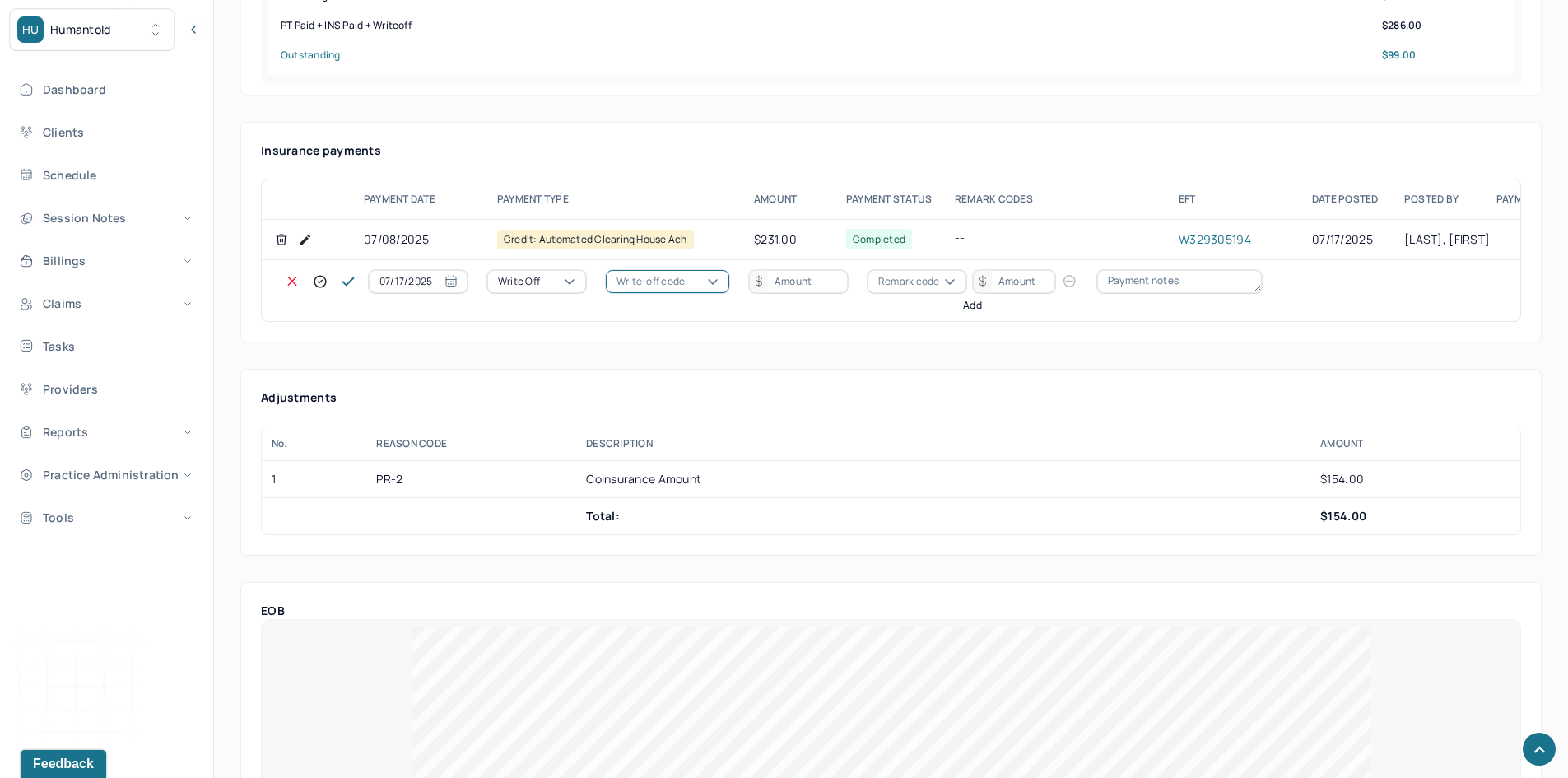 click on "Write-off code" at bounding box center [650, 282] 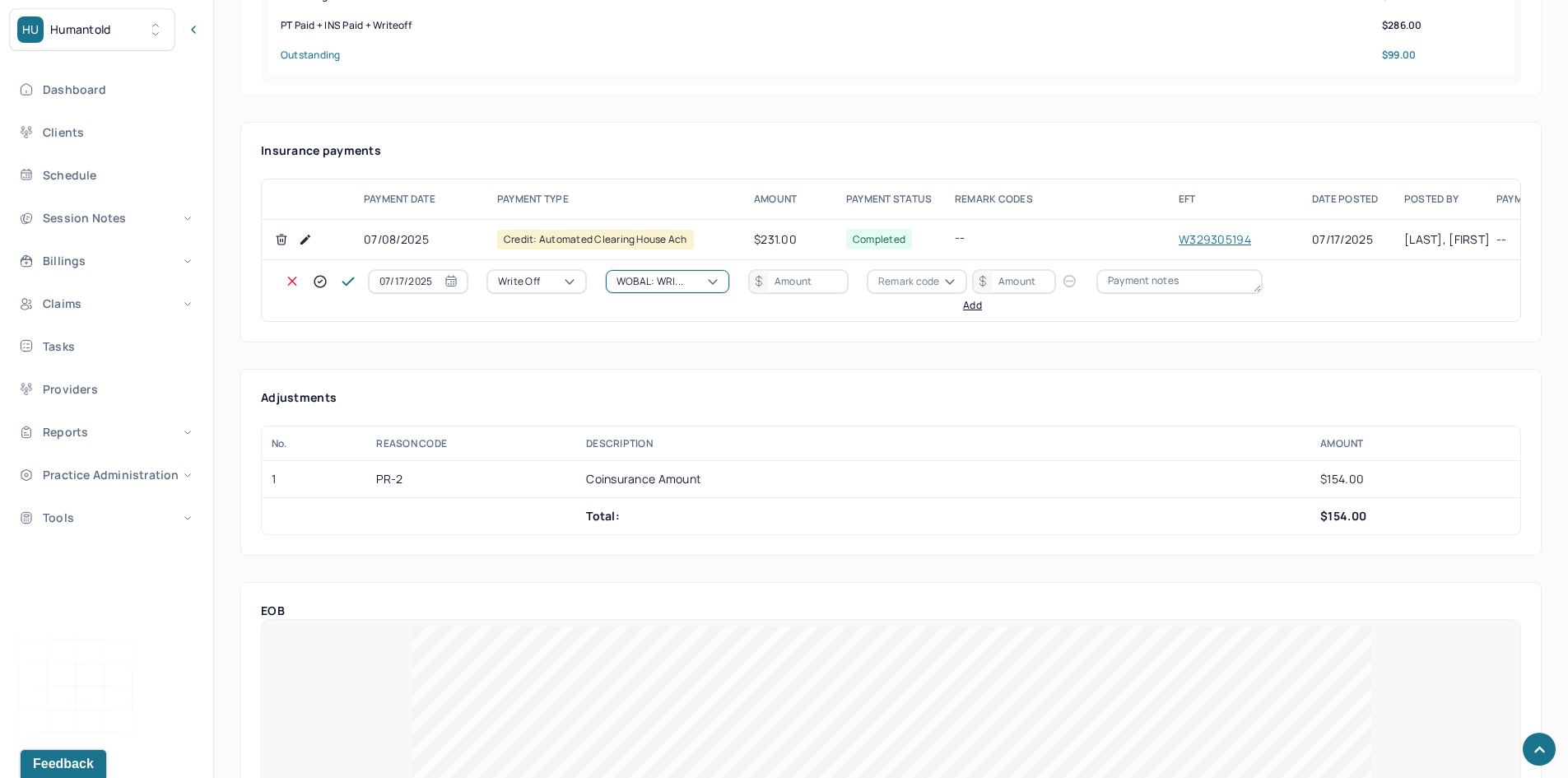 click at bounding box center [798, 282] 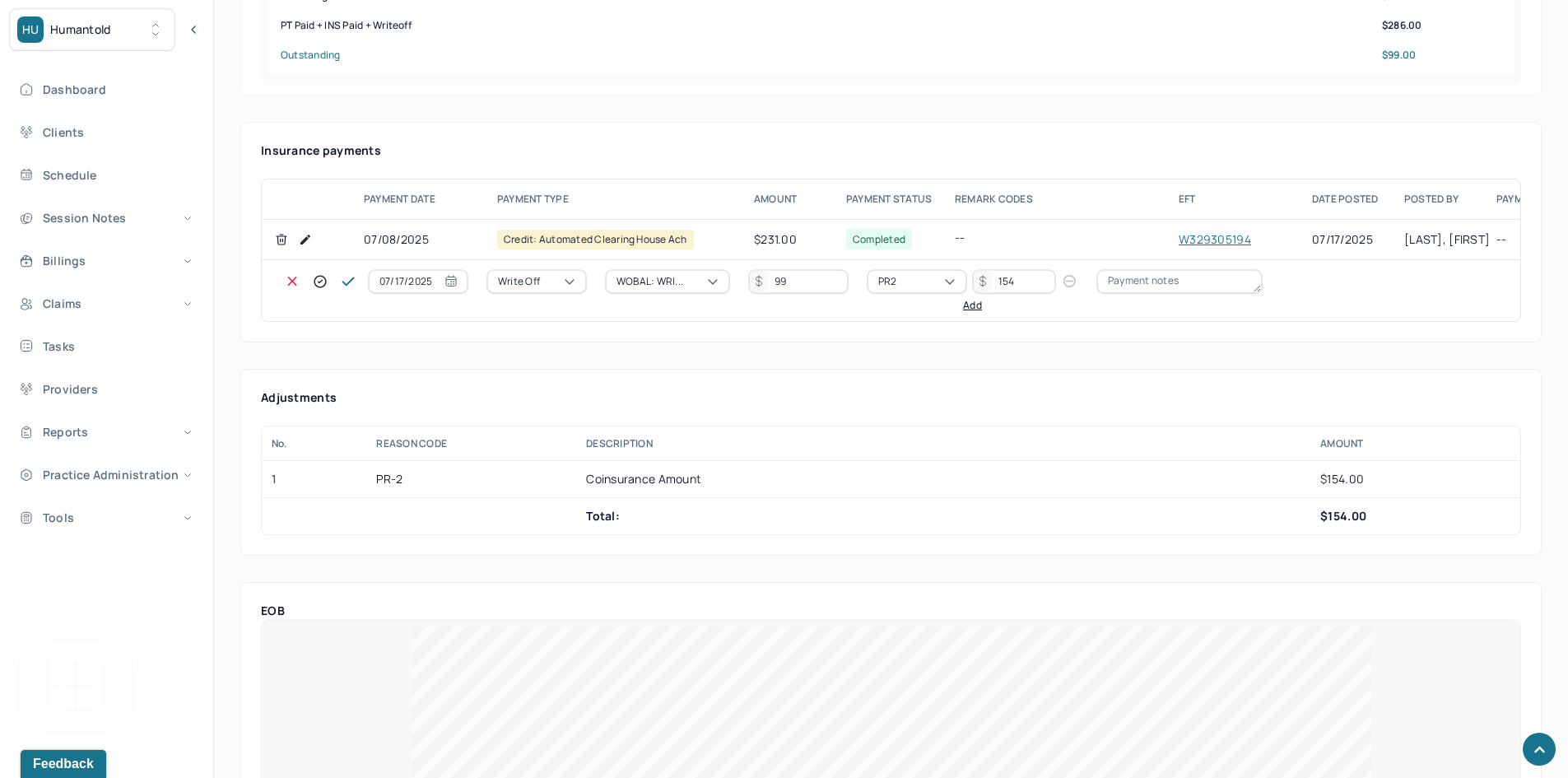 click 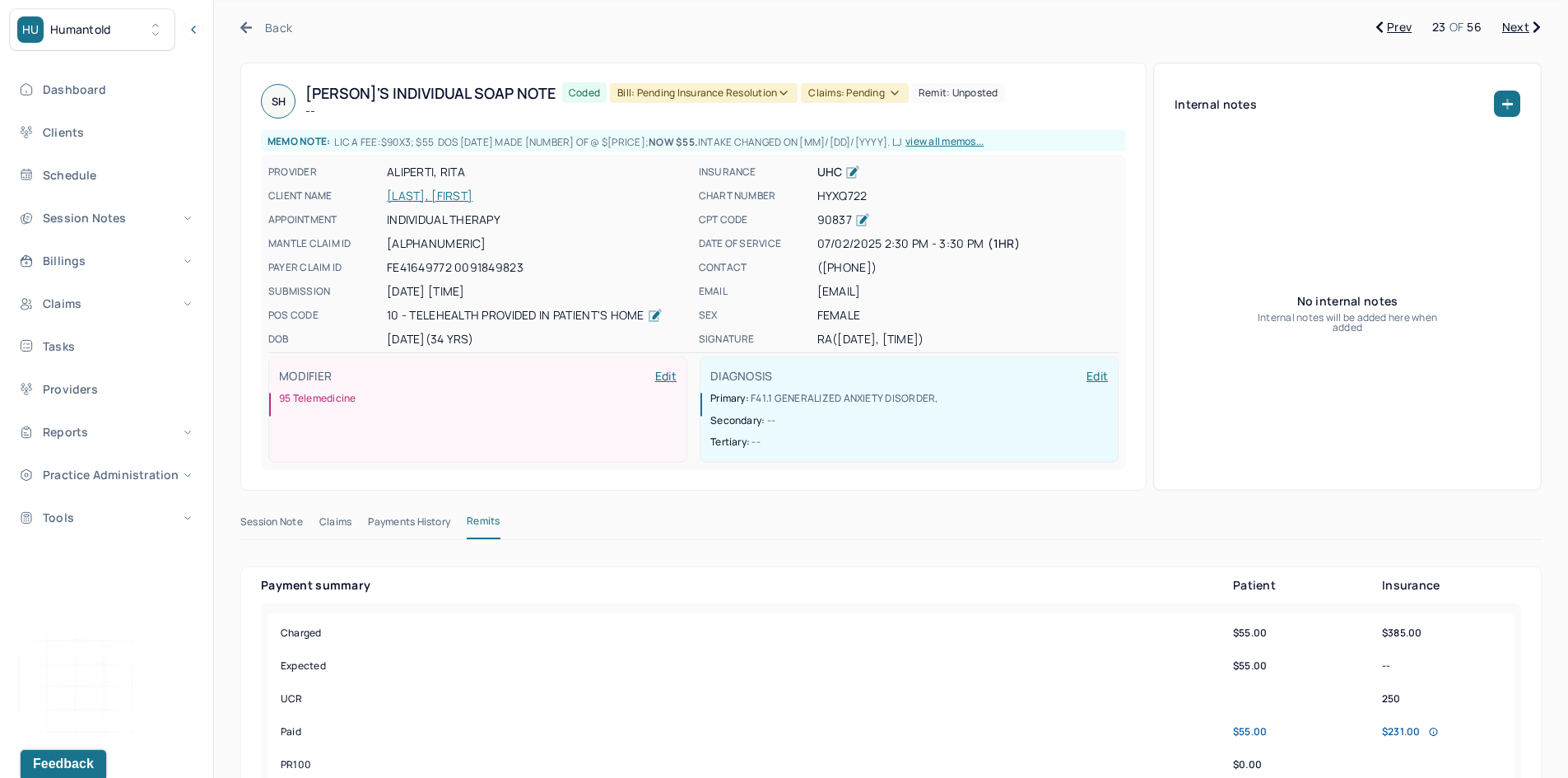 scroll, scrollTop: 0, scrollLeft: 0, axis: both 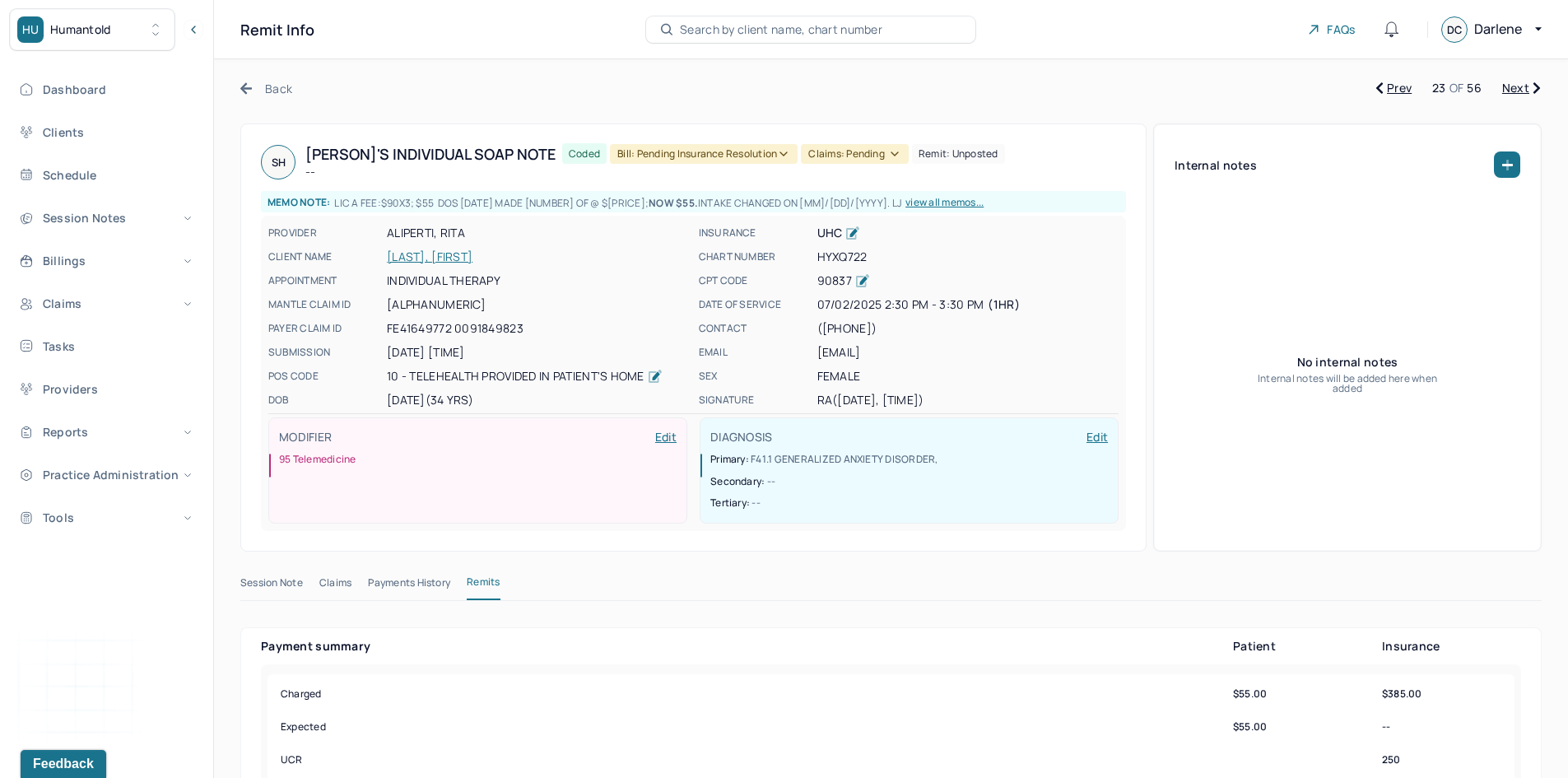 click on "Bill: Pending Insurance Resolution" at bounding box center (704, 154) 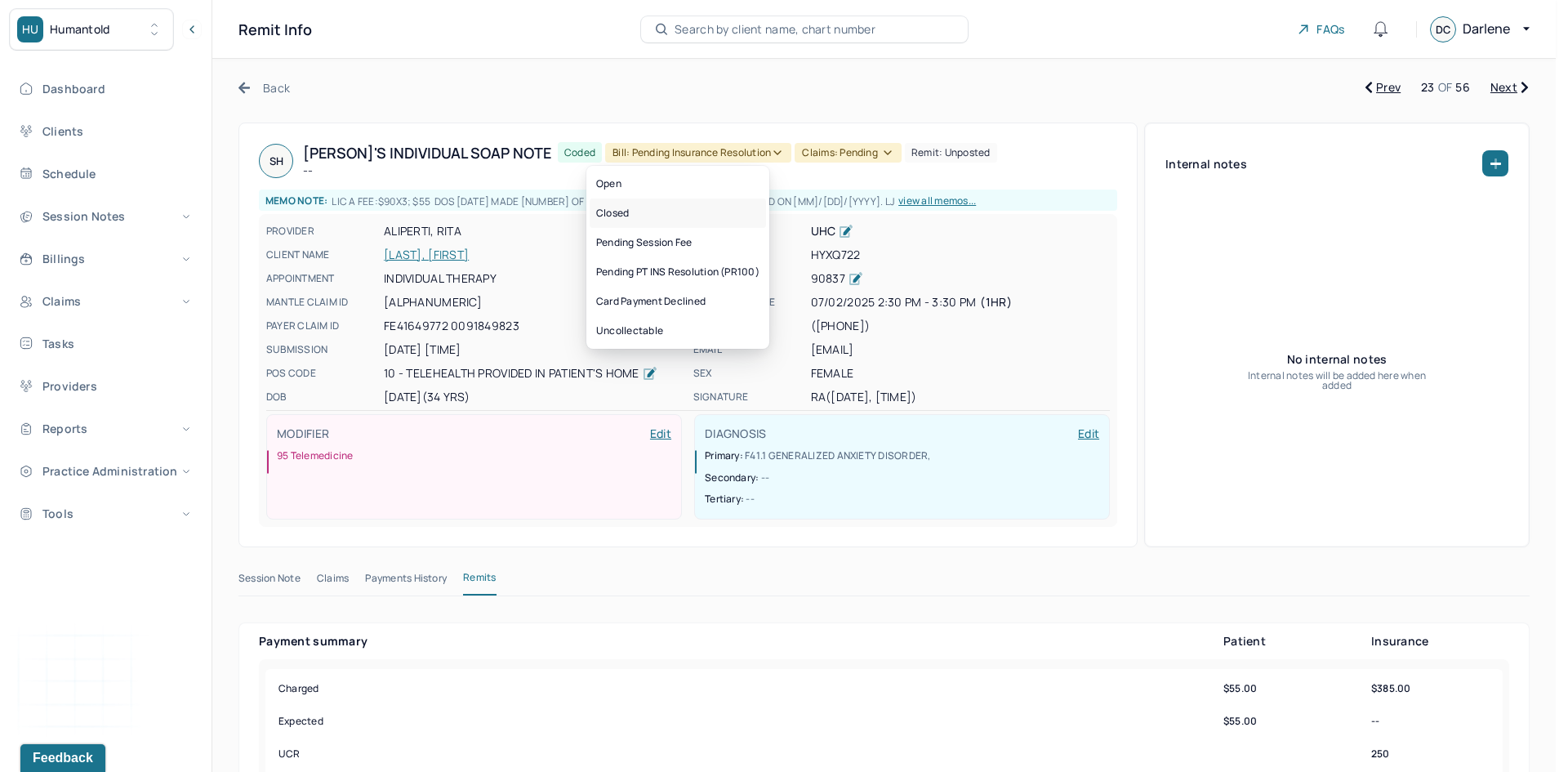 click on "Closed" at bounding box center [678, 213] 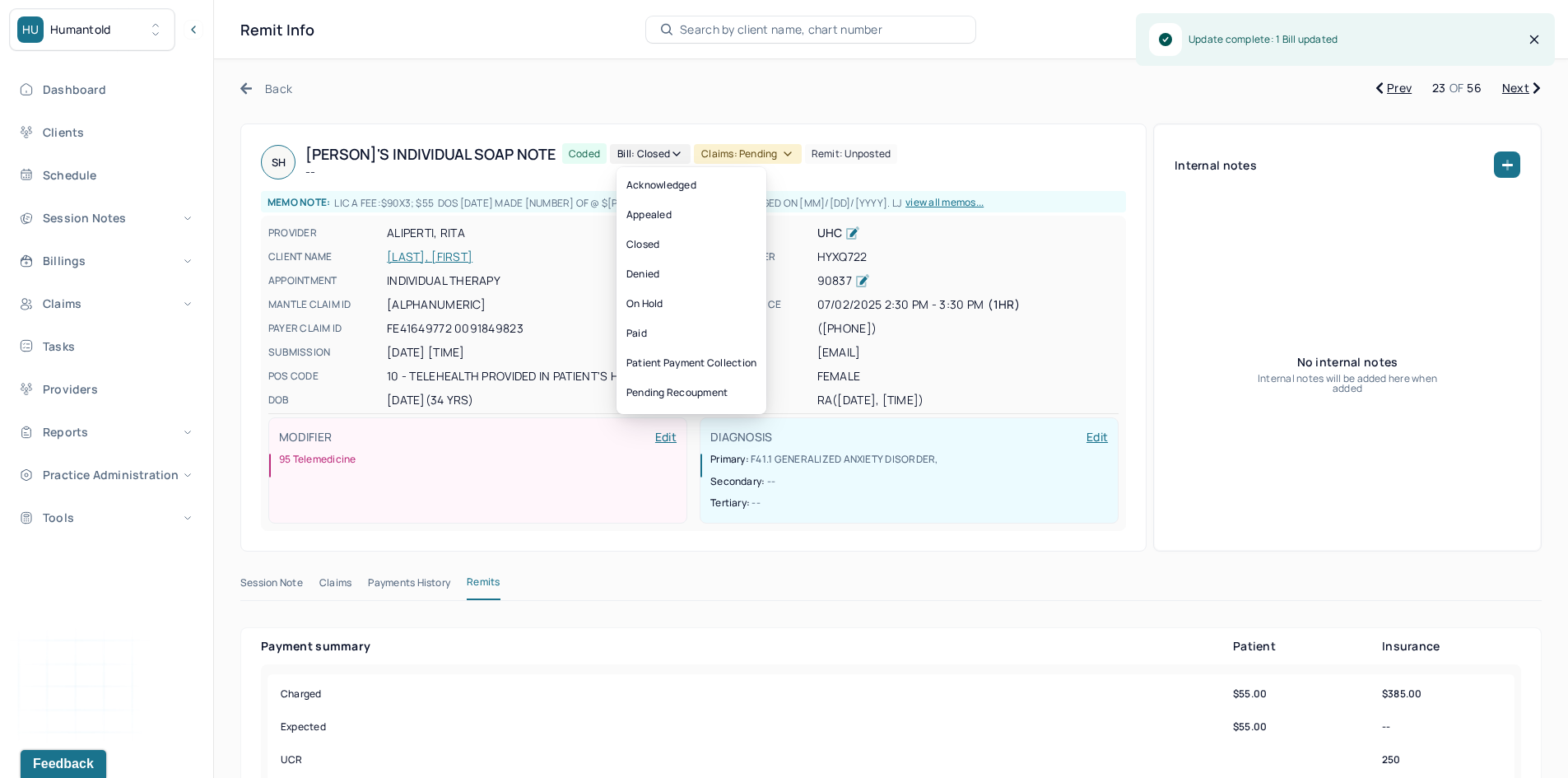 click on "Claims: pending" at bounding box center (747, 154) 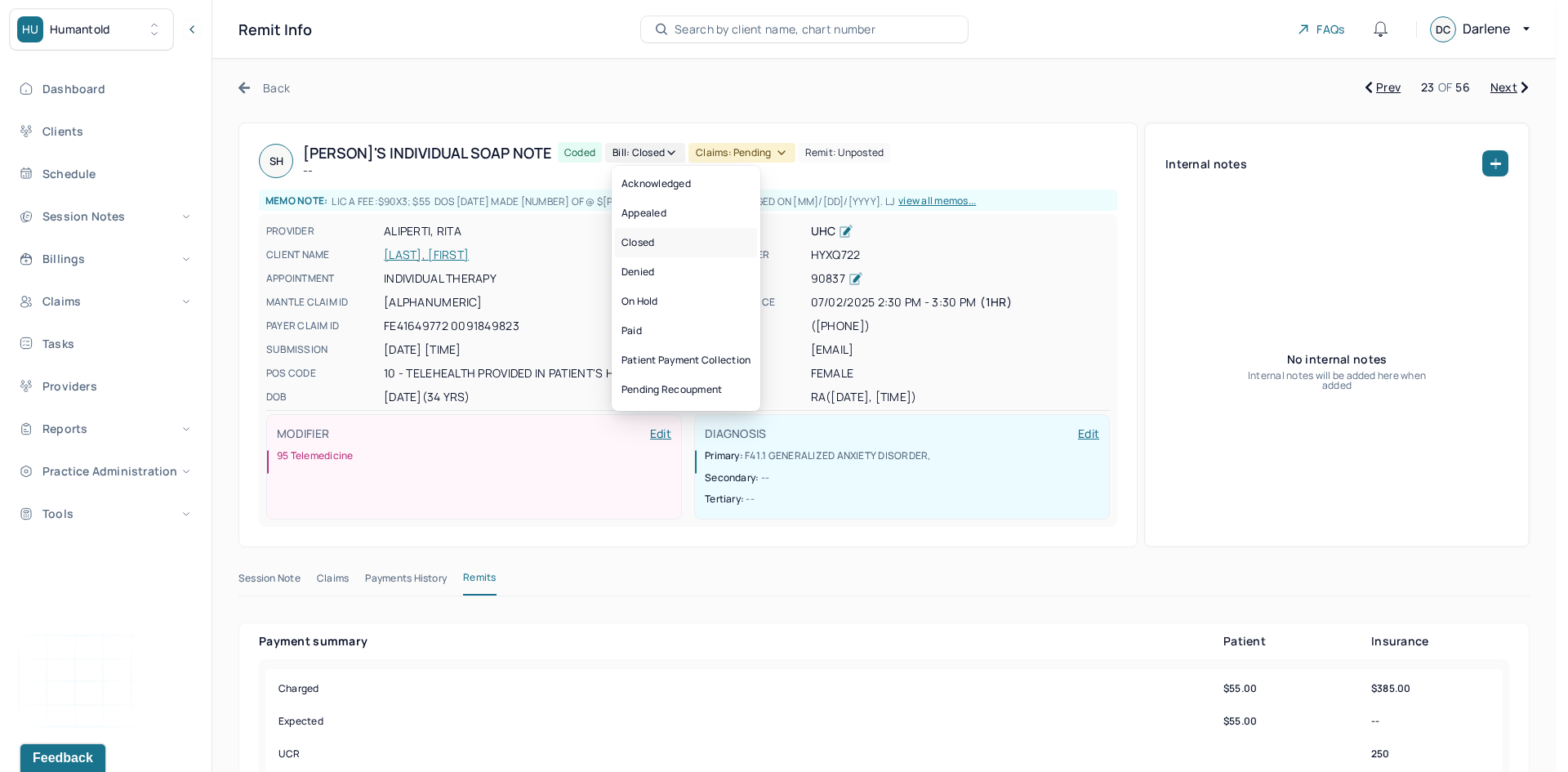 click on "Closed" at bounding box center [686, 243] 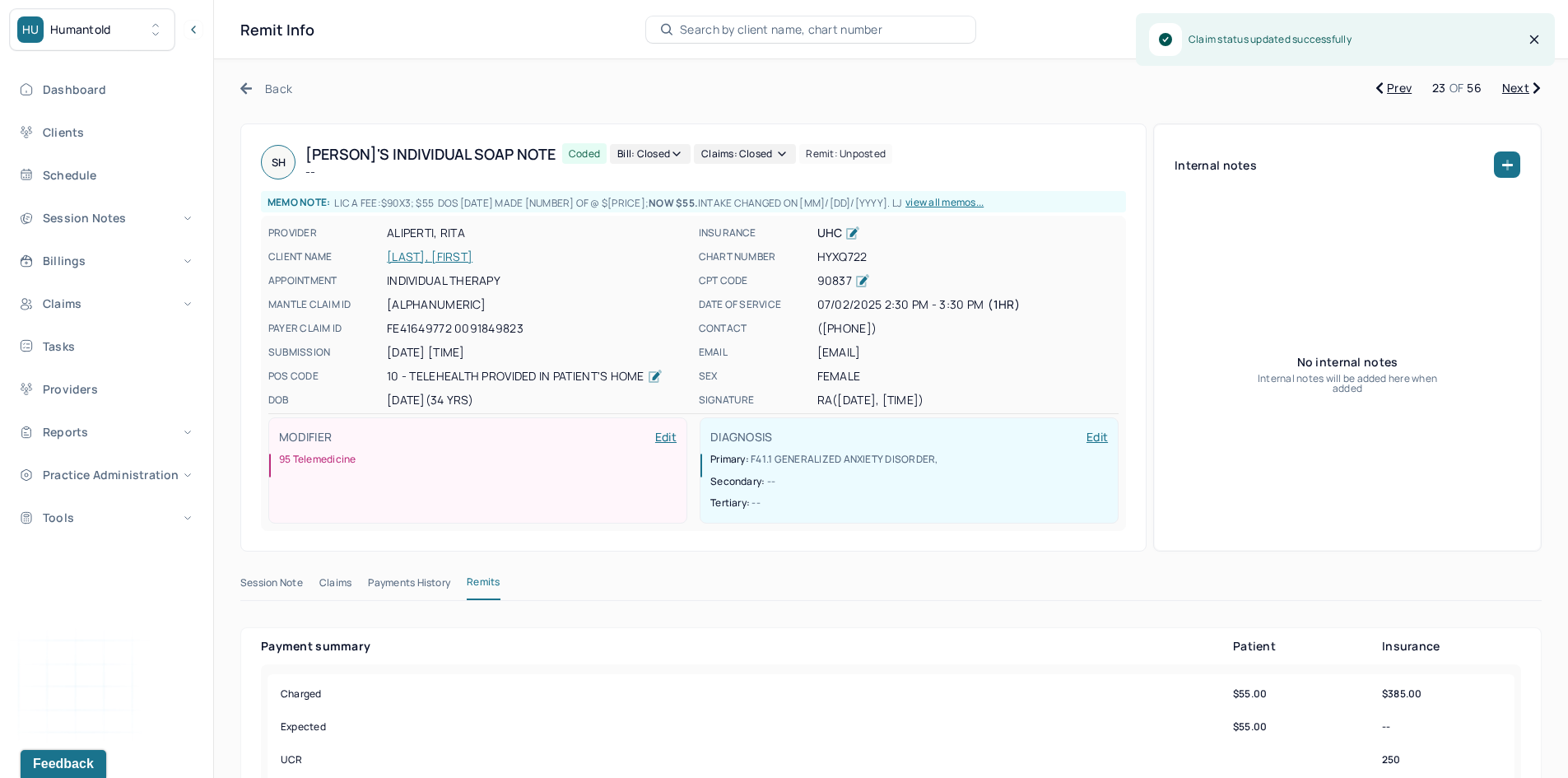 click on "Next" at bounding box center [1521, 88] 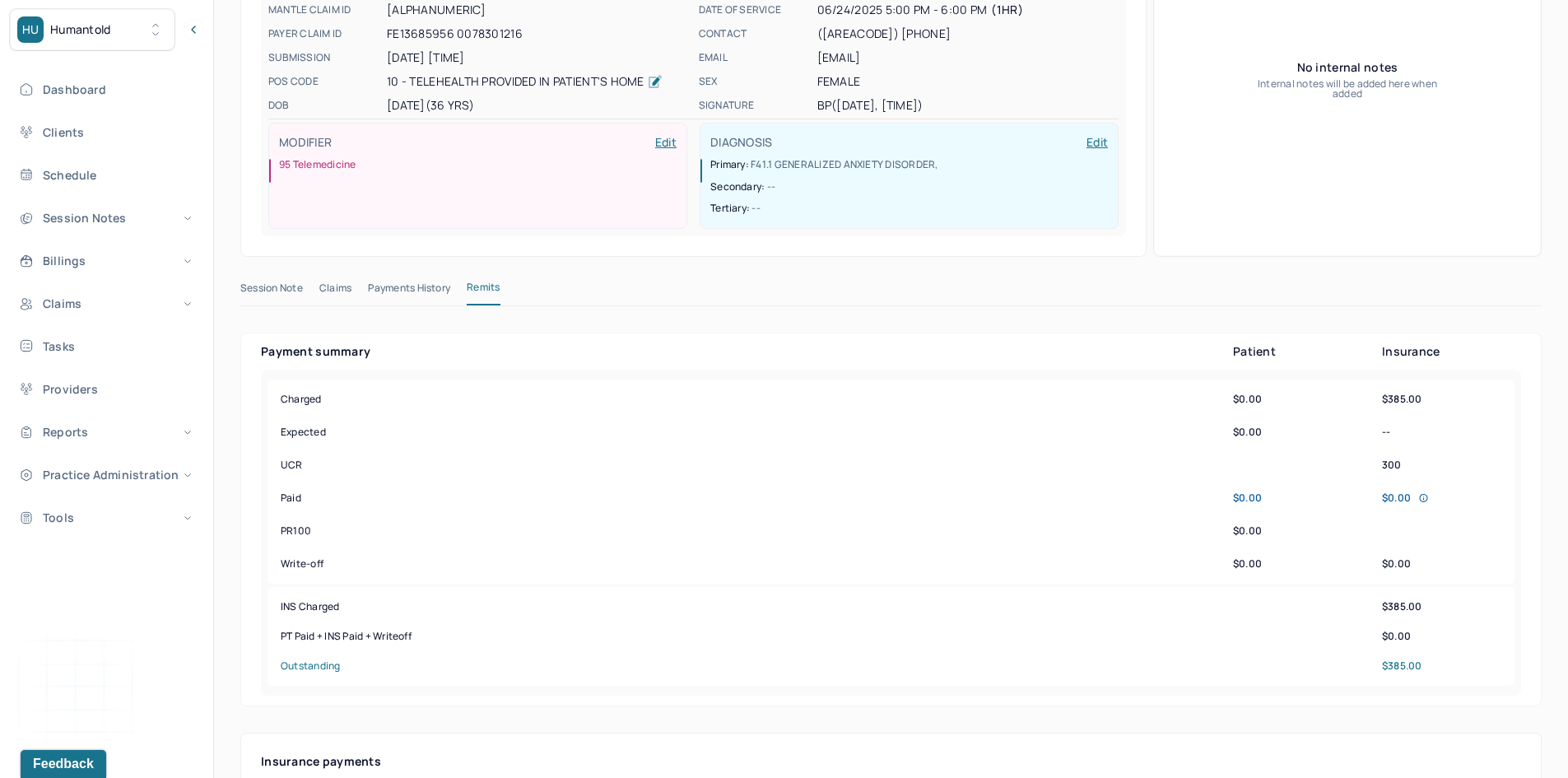 scroll, scrollTop: 412, scrollLeft: 0, axis: vertical 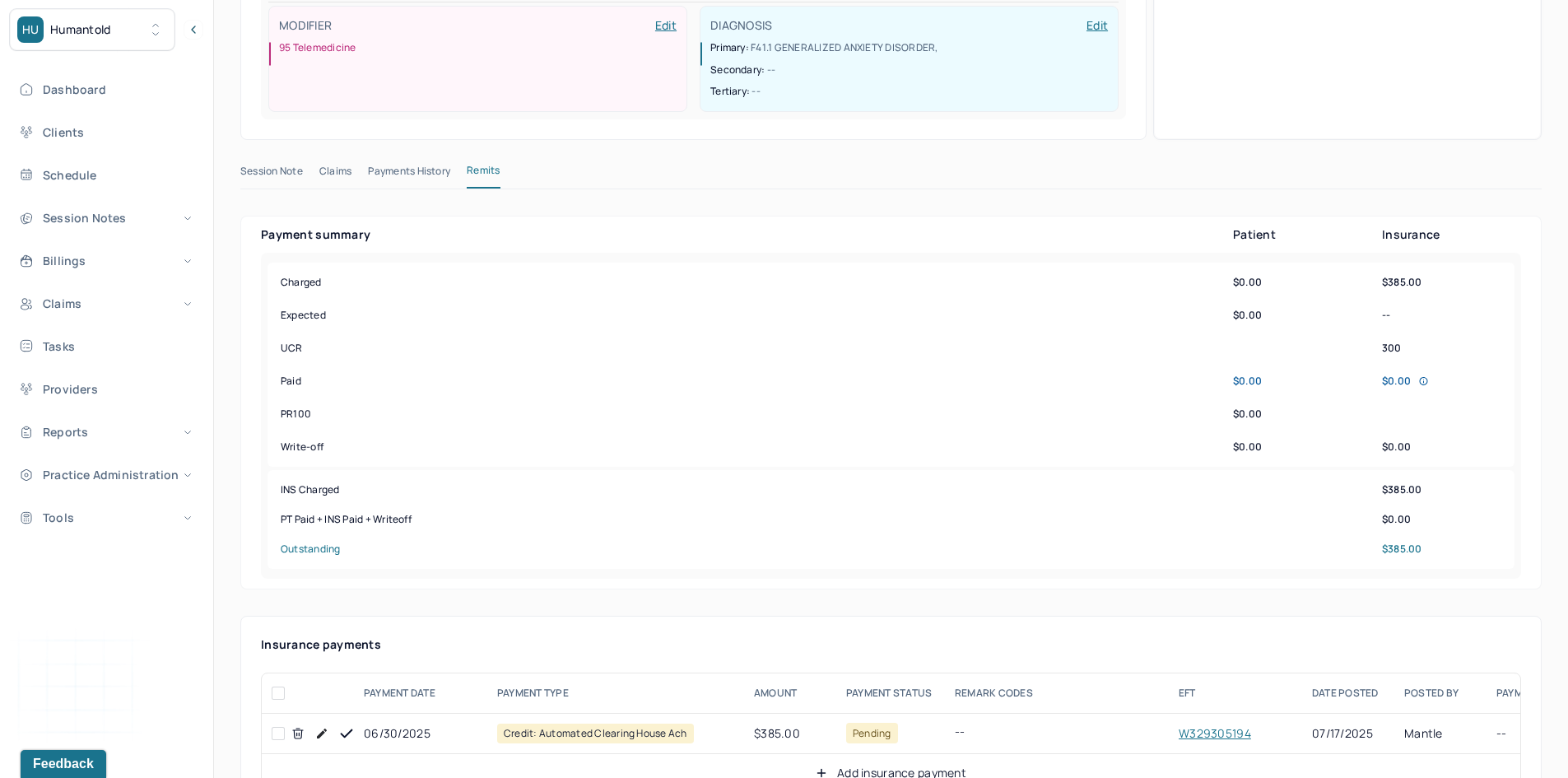 click at bounding box center [278, 734] 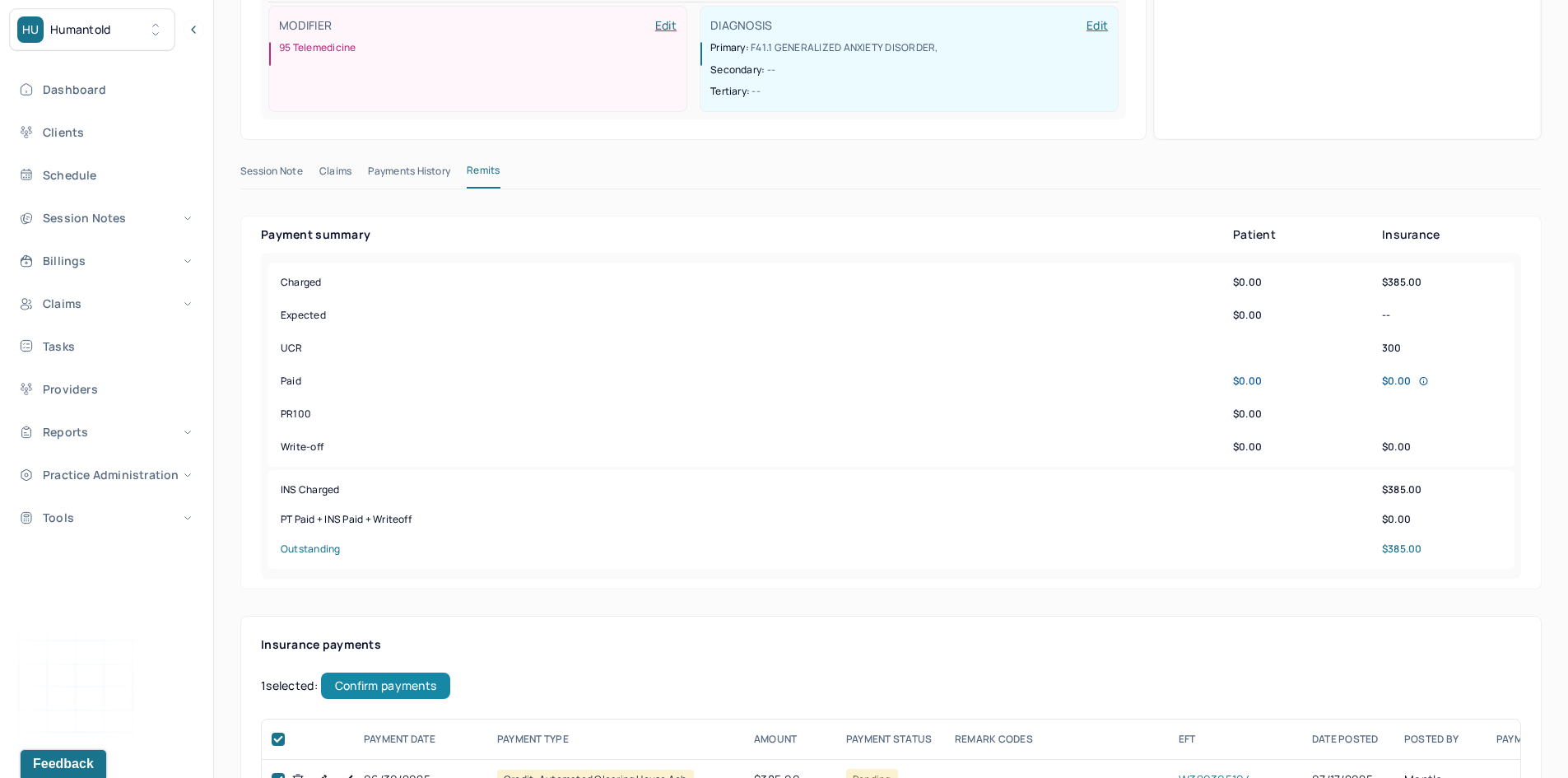 click on "Confirm payments" at bounding box center [385, 686] 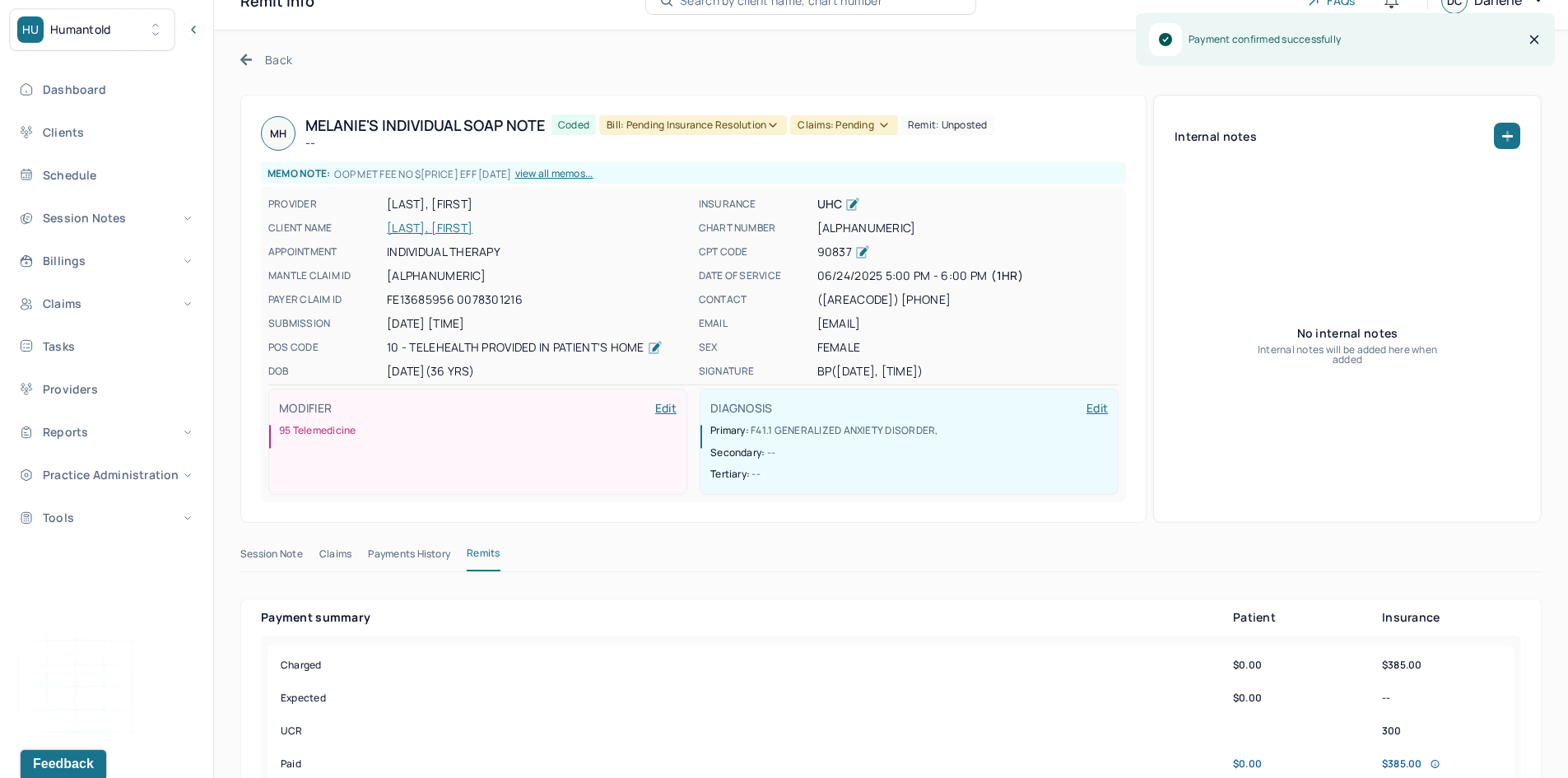 scroll, scrollTop: 0, scrollLeft: 0, axis: both 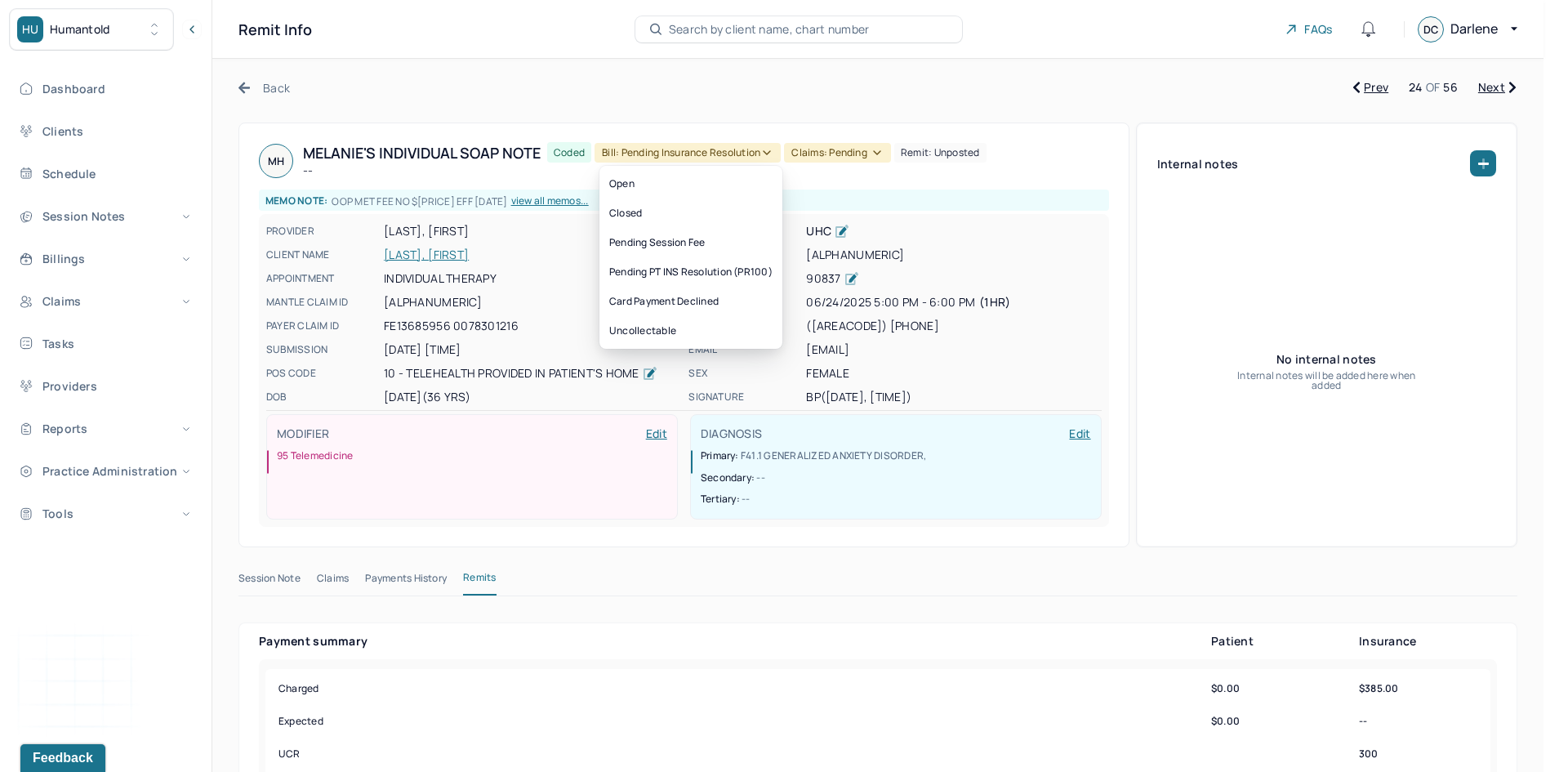 click on "Bill: Pending Insurance Resolution" at bounding box center (688, 153) 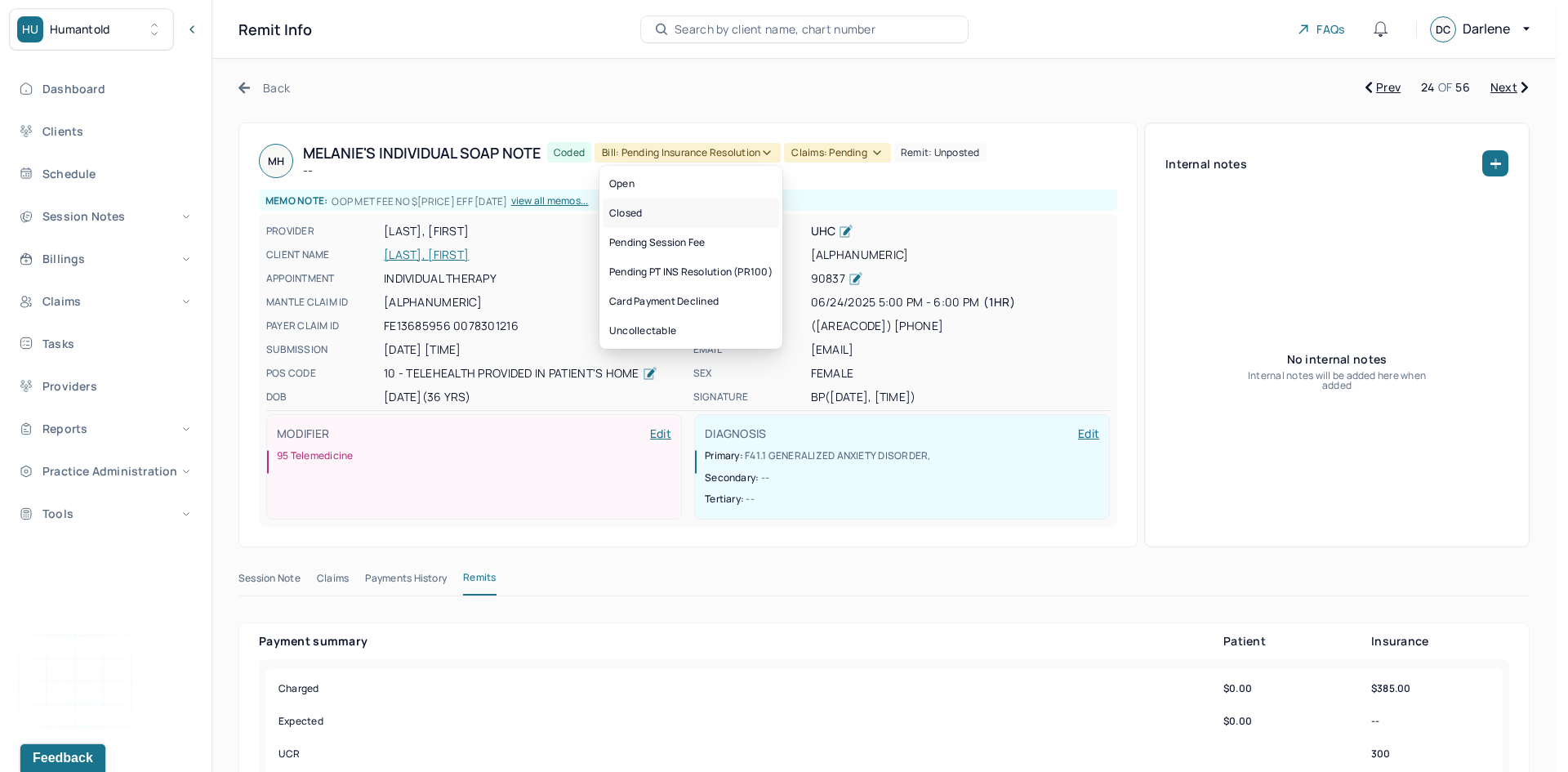 click on "Closed" at bounding box center [691, 213] 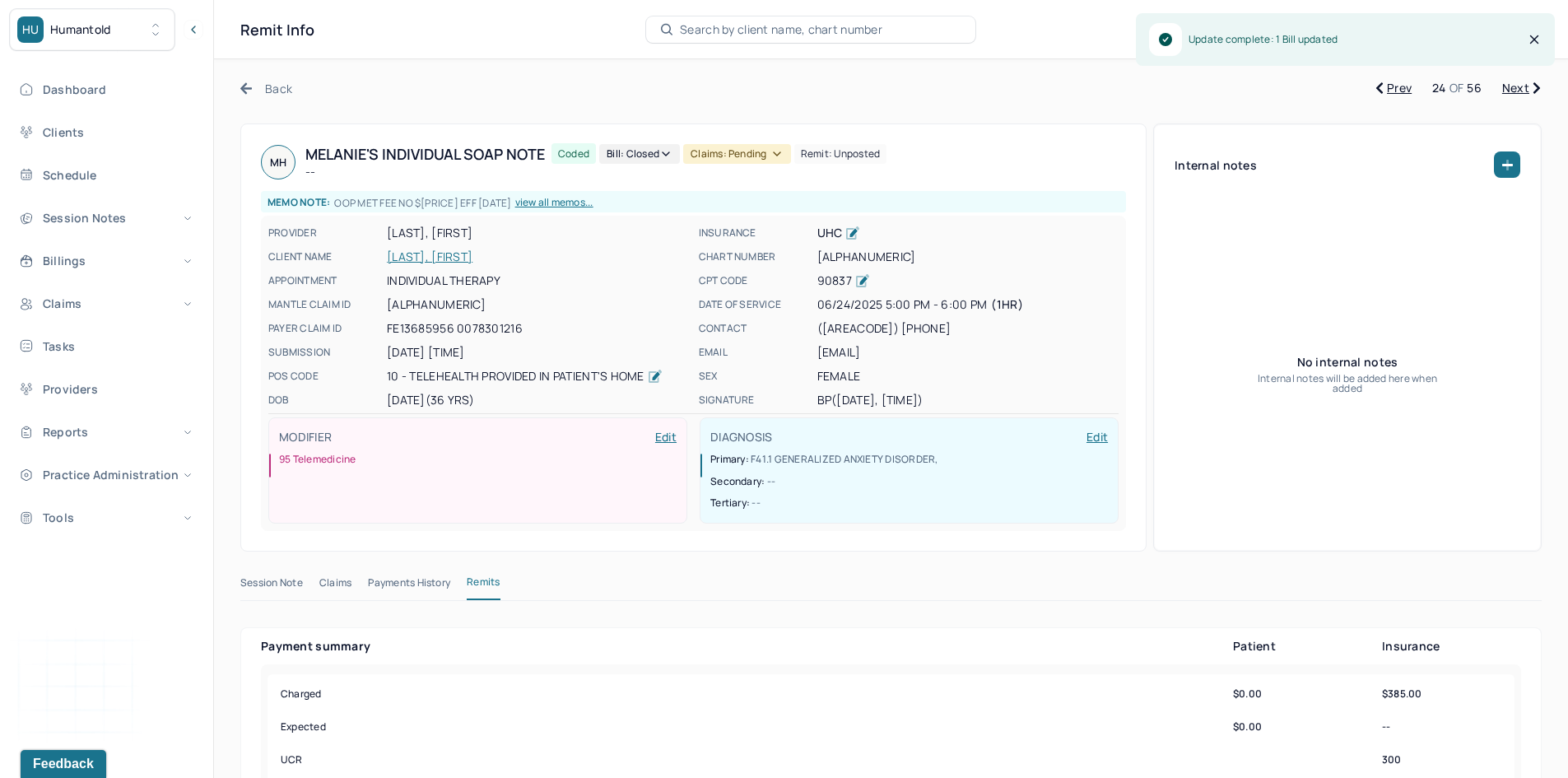 click on "Claims: pending" at bounding box center [737, 154] 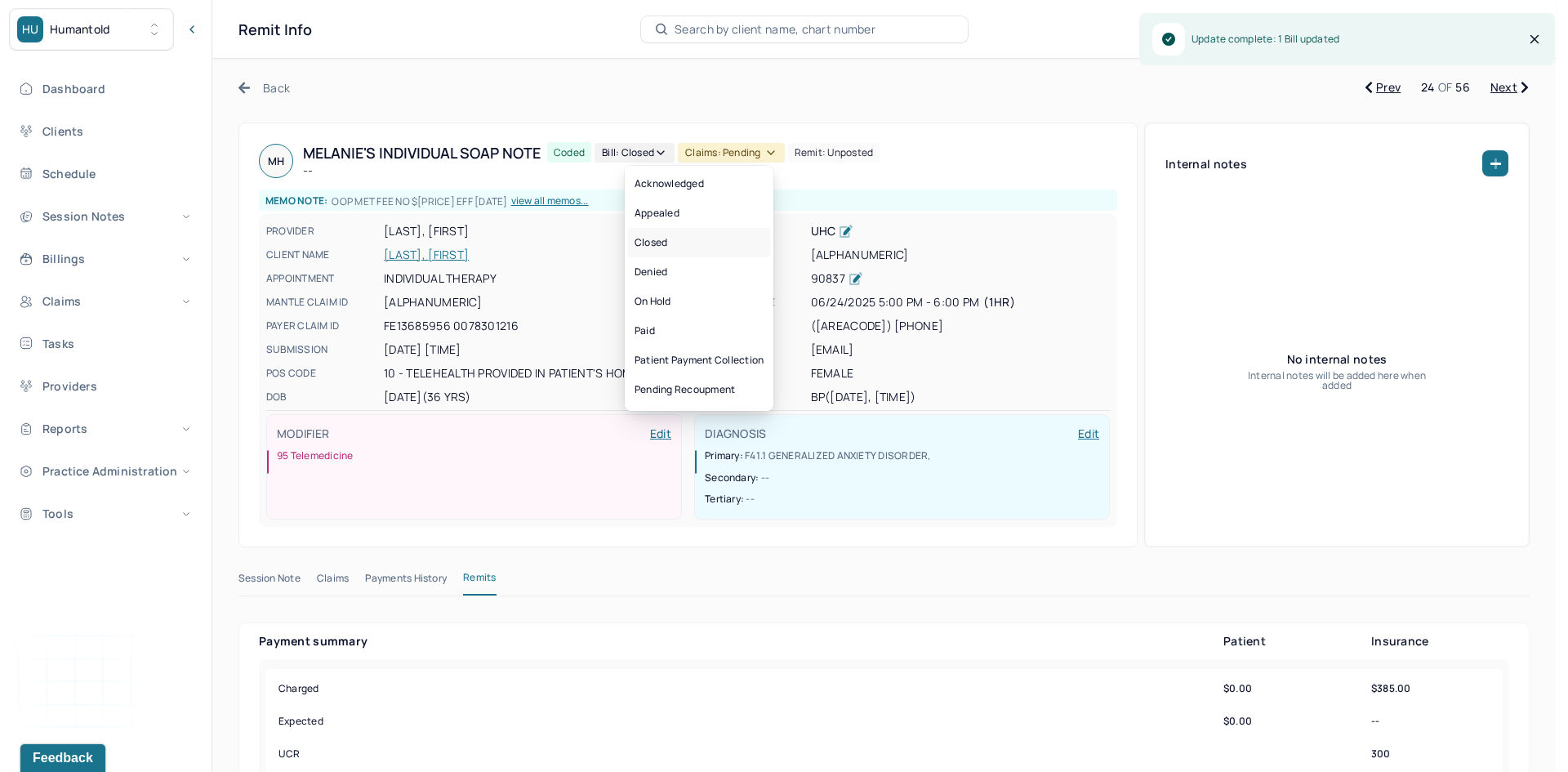 click on "Closed" at bounding box center [699, 243] 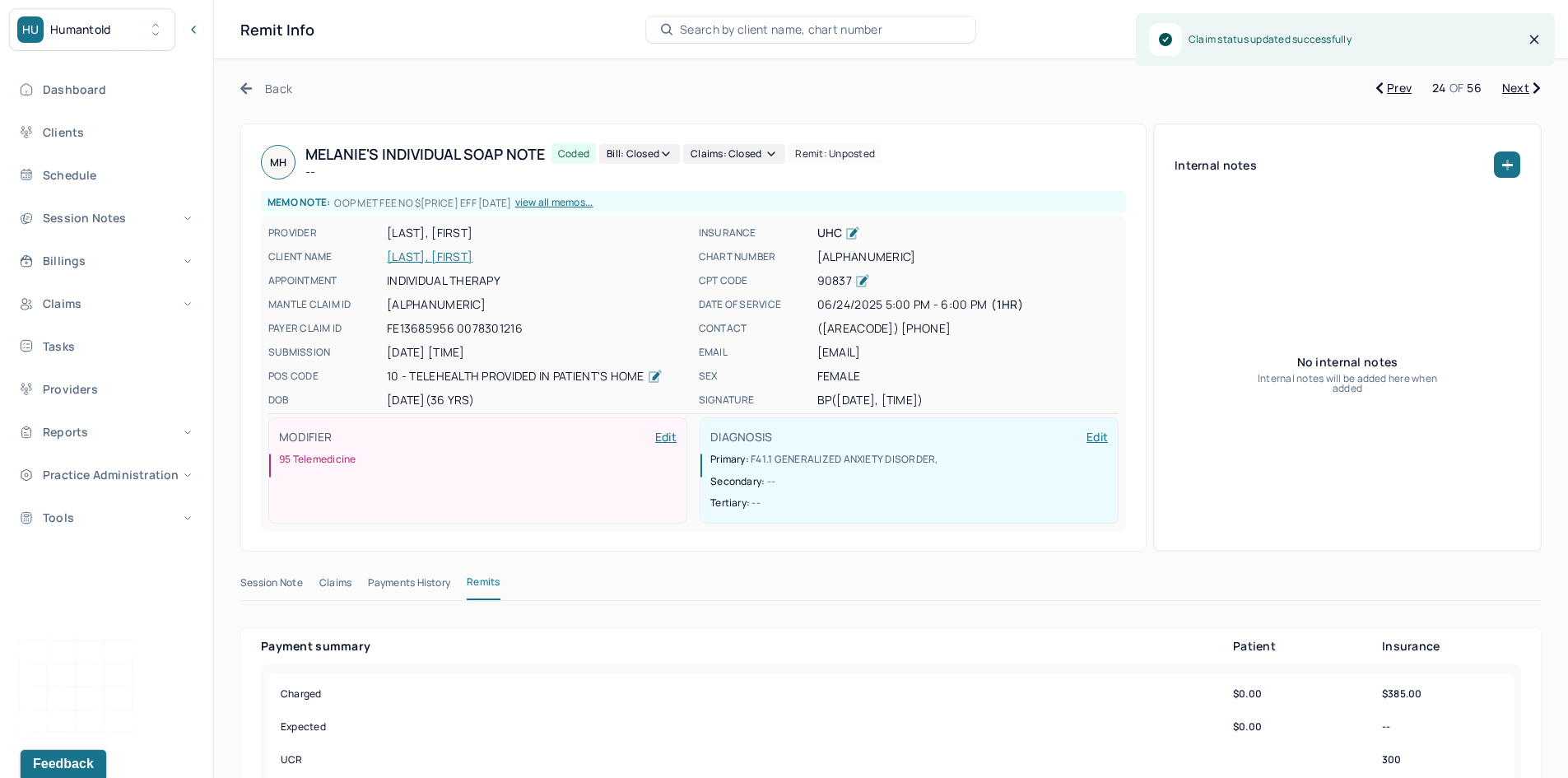 click on "Next" at bounding box center (1521, 88) 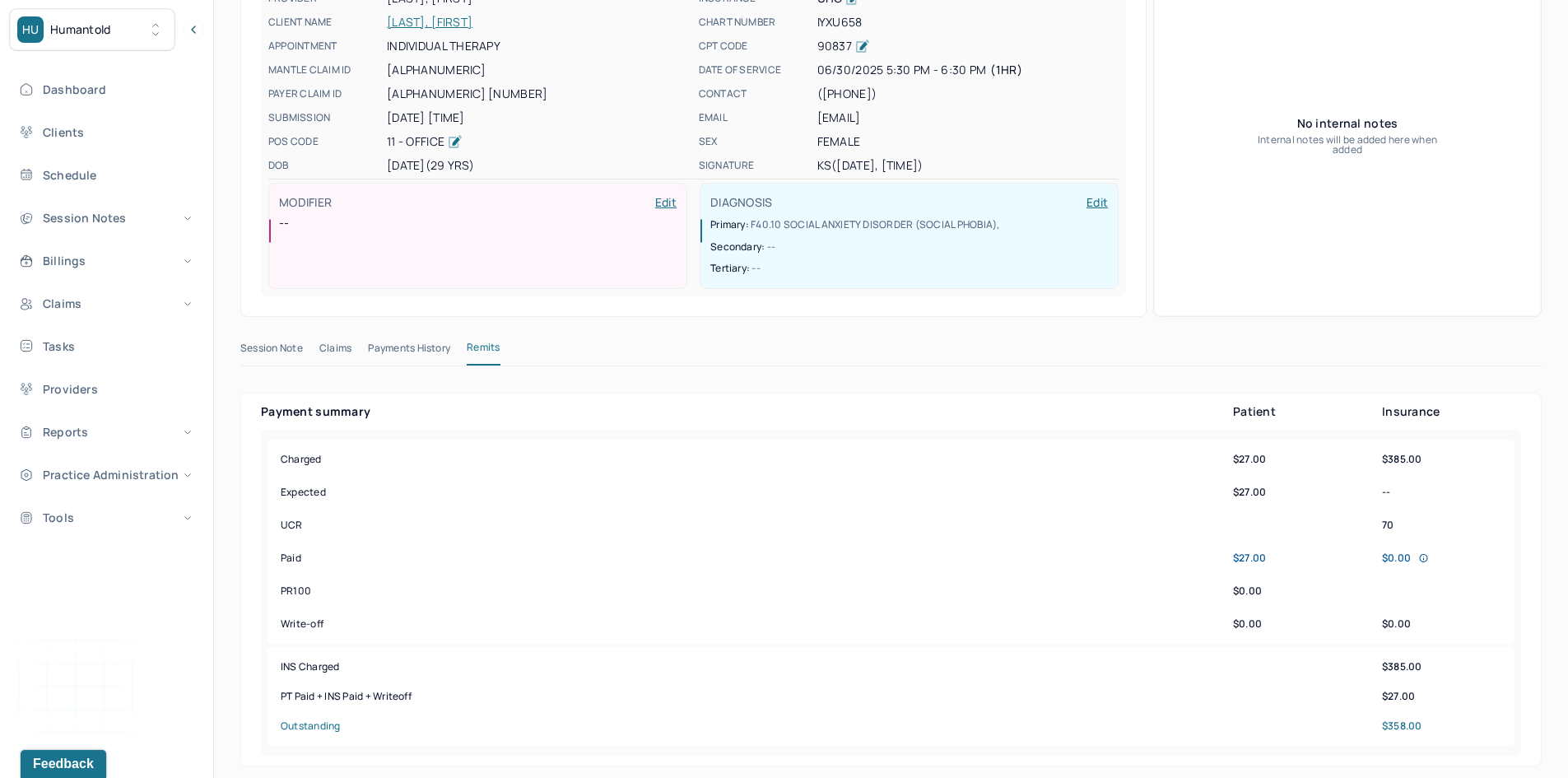 scroll, scrollTop: 247, scrollLeft: 0, axis: vertical 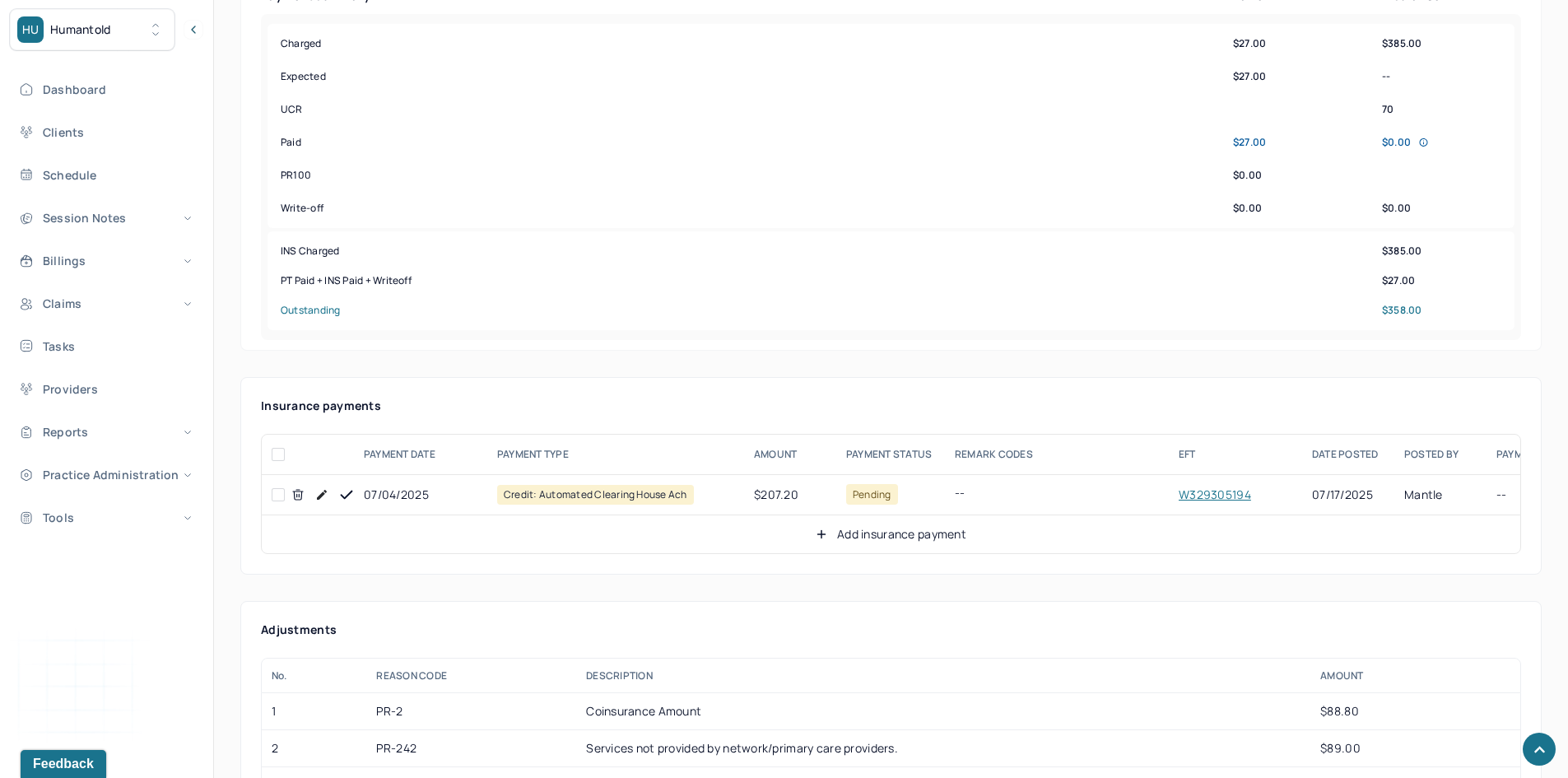 click at bounding box center (278, 495) 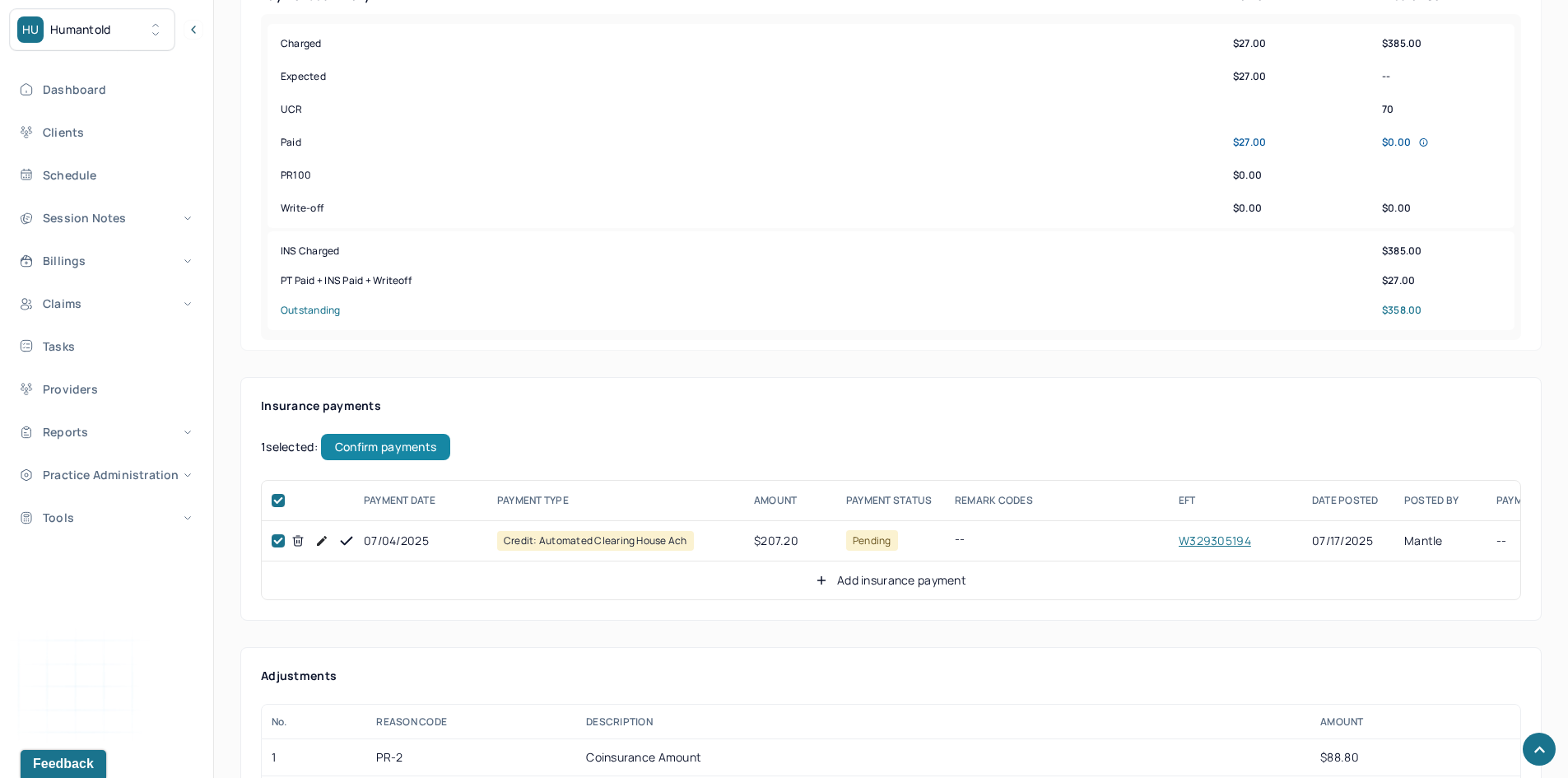 click on "Confirm payments" at bounding box center (385, 447) 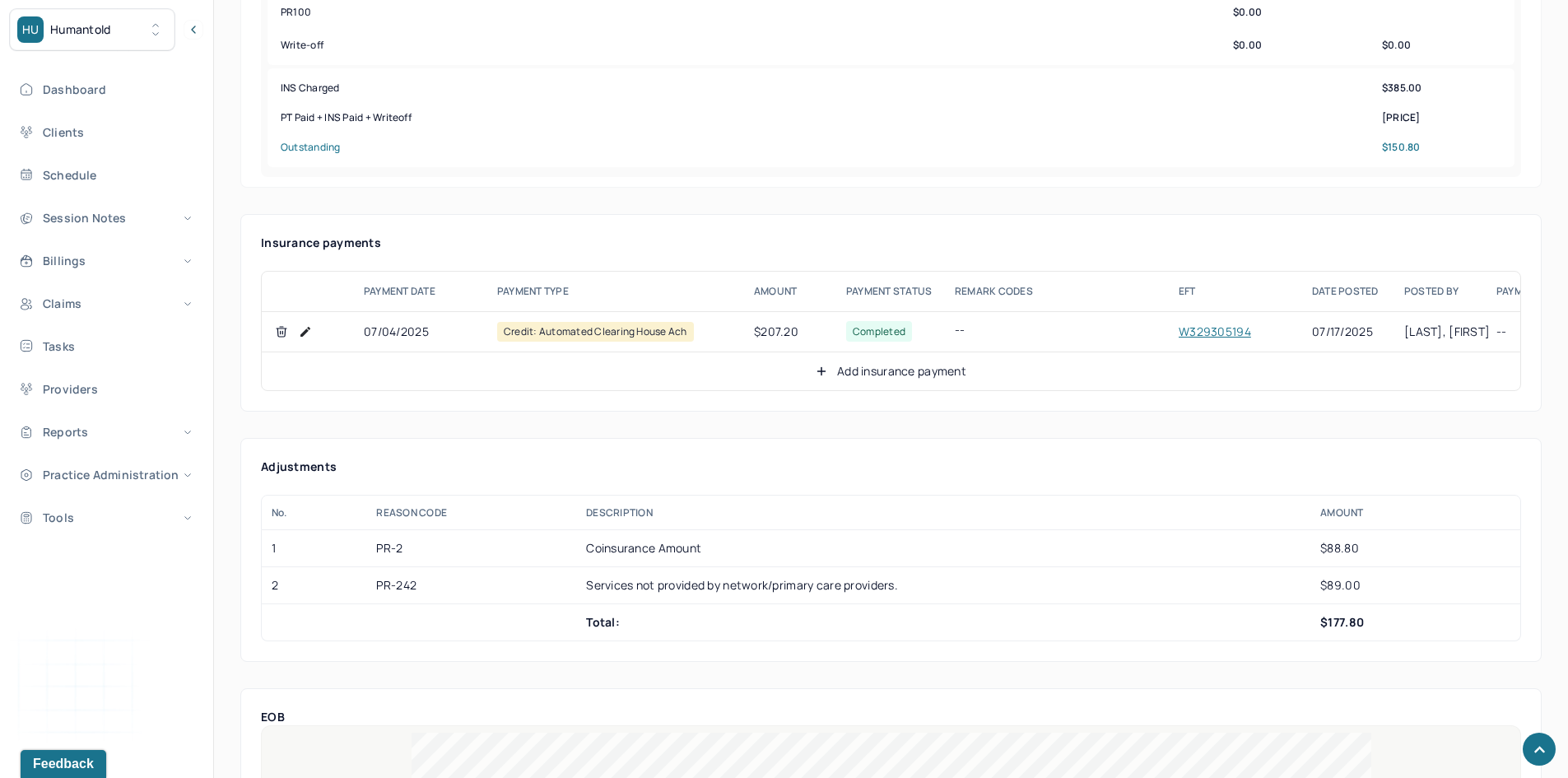 scroll, scrollTop: 823, scrollLeft: 0, axis: vertical 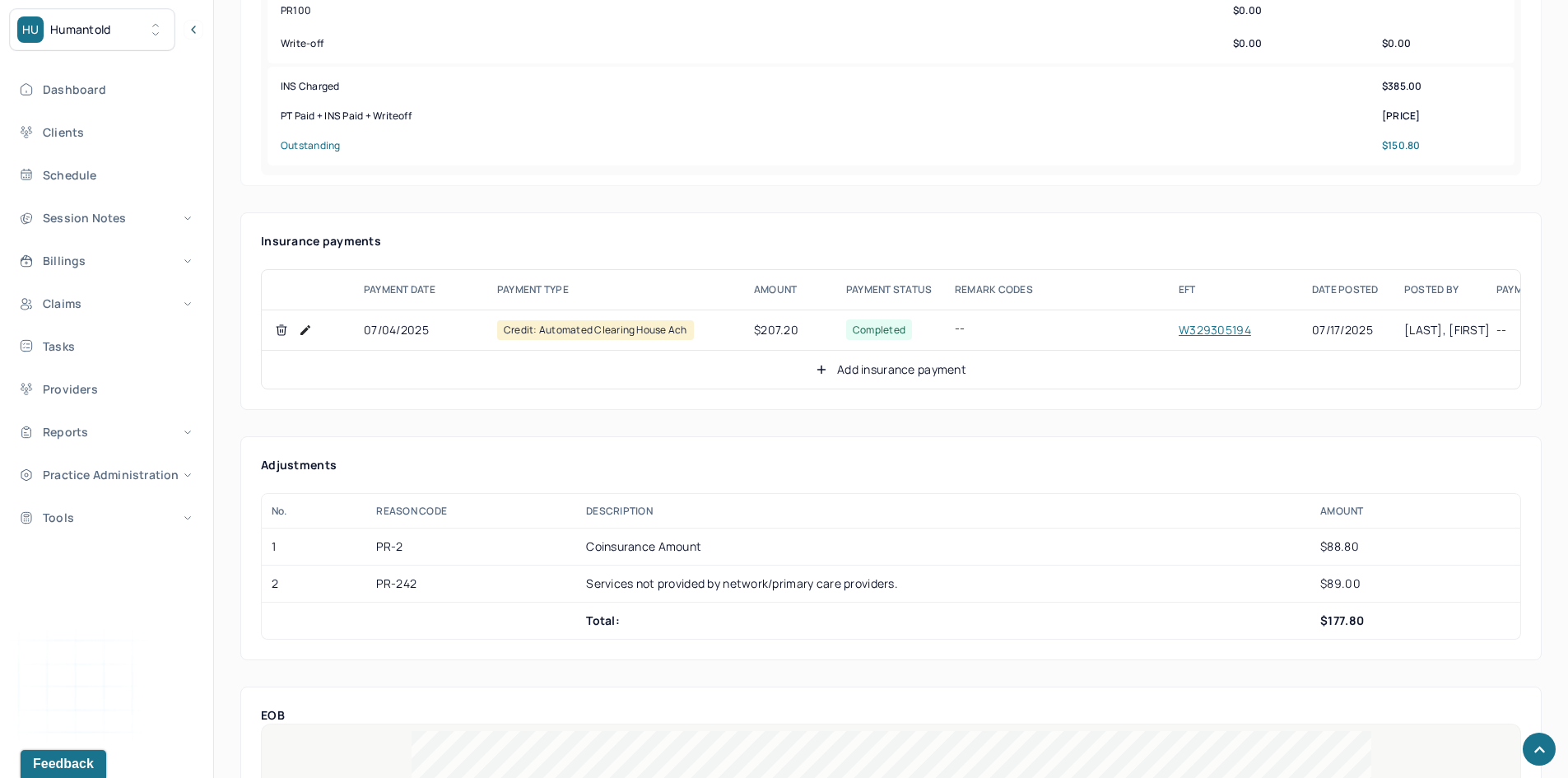 click 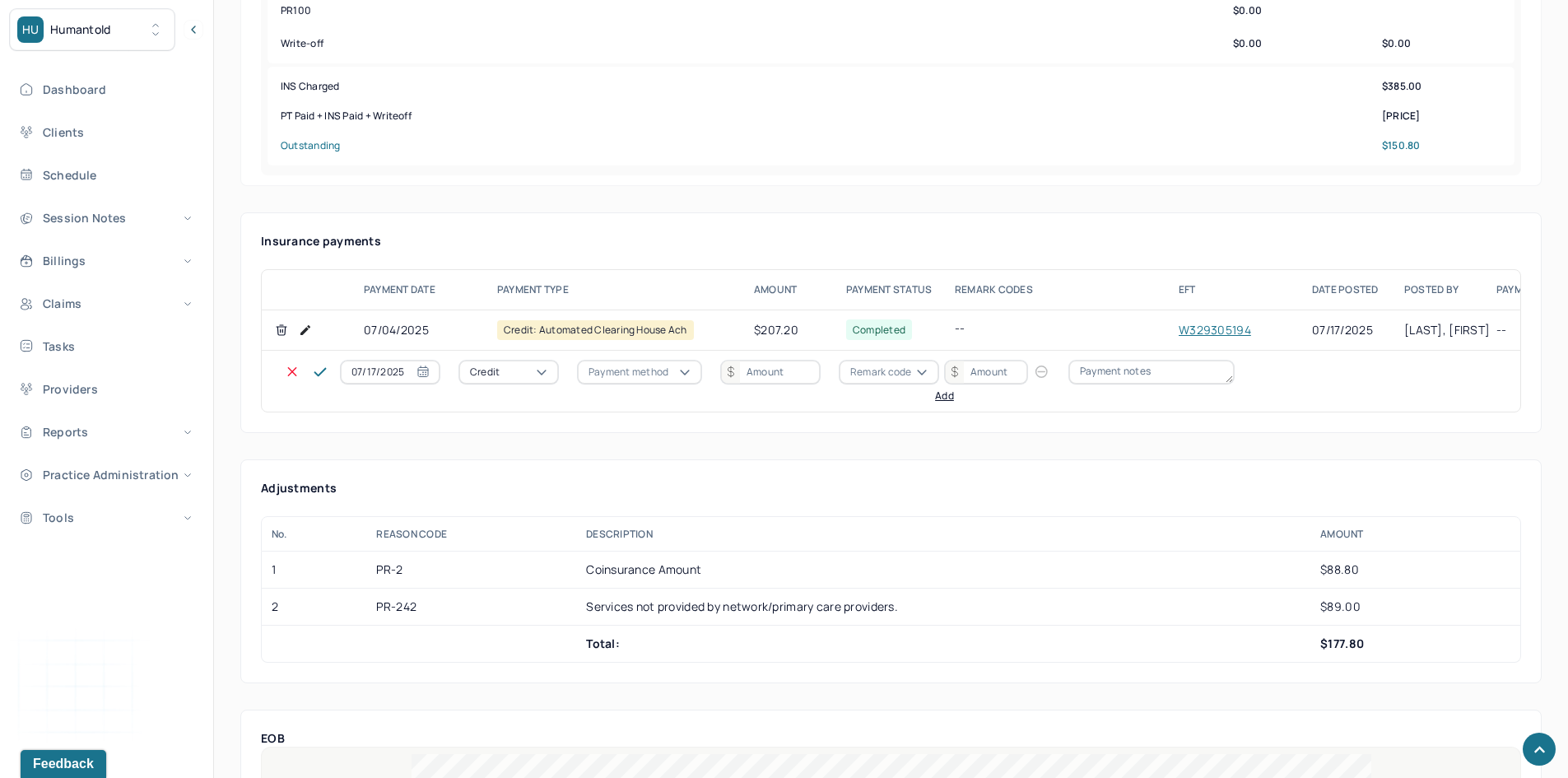click on "Credit" at bounding box center (509, 372) 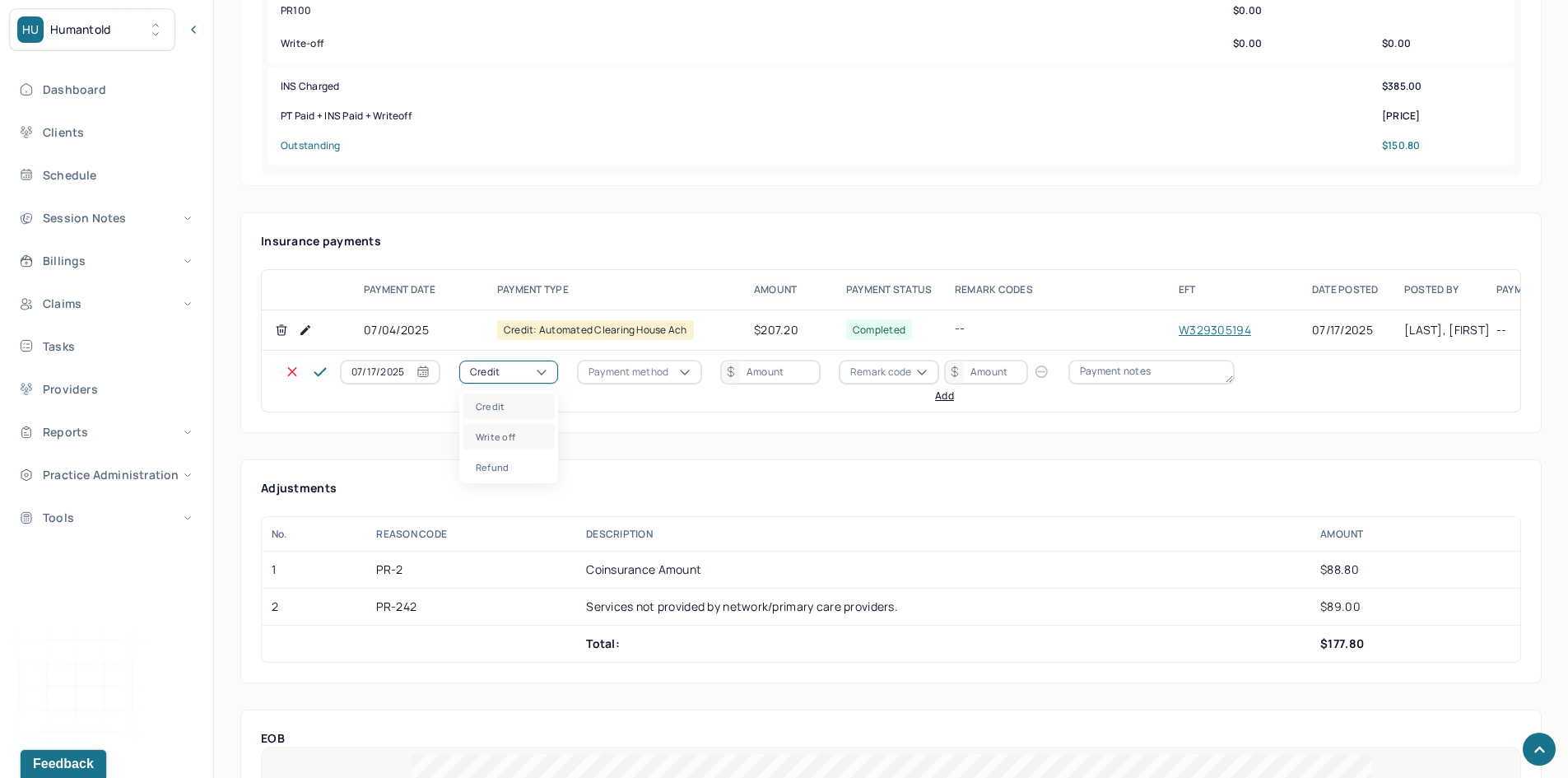 click on "Write off" at bounding box center [509, 436] 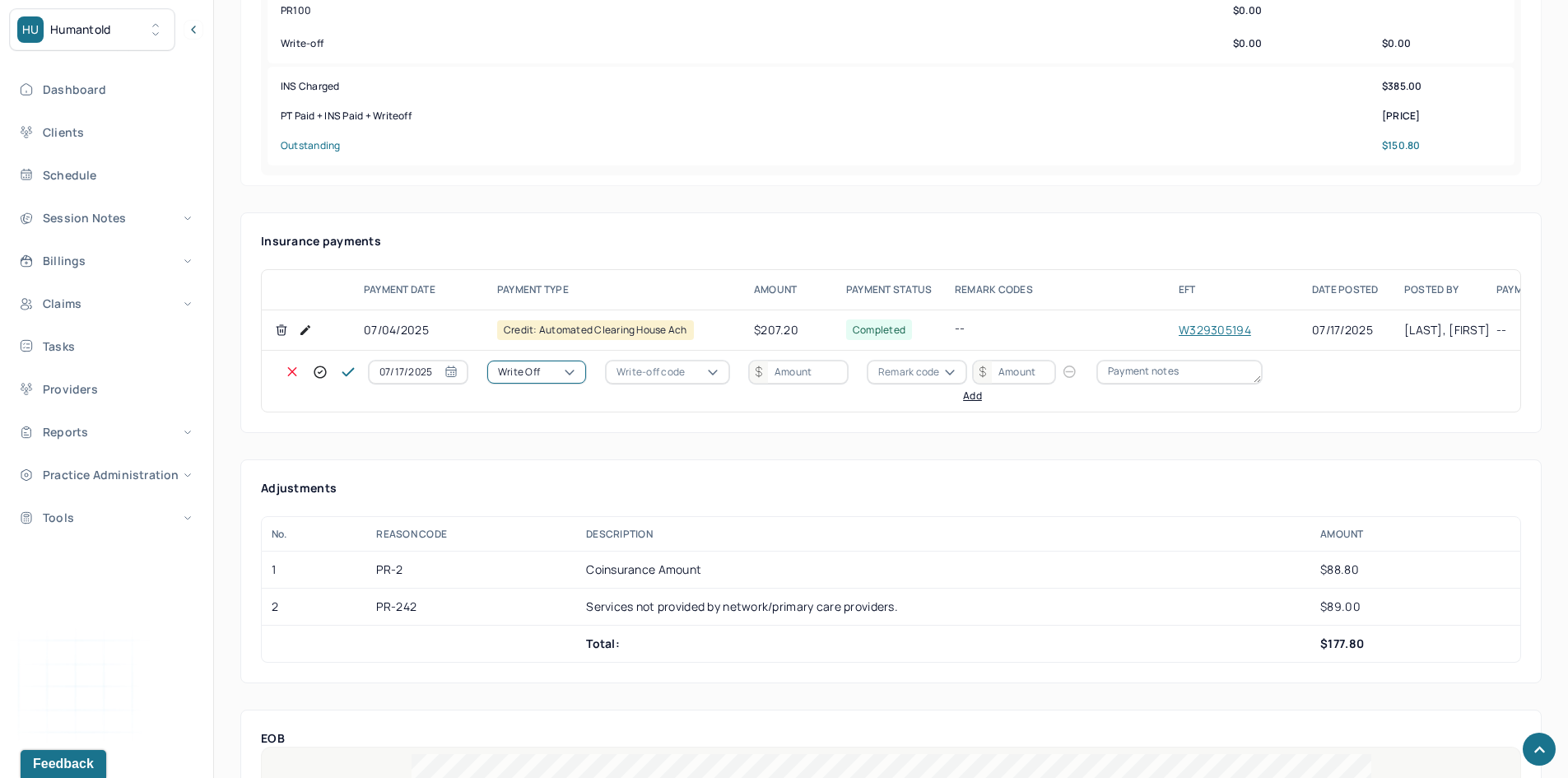 click on "Write-off code" at bounding box center (650, 372) 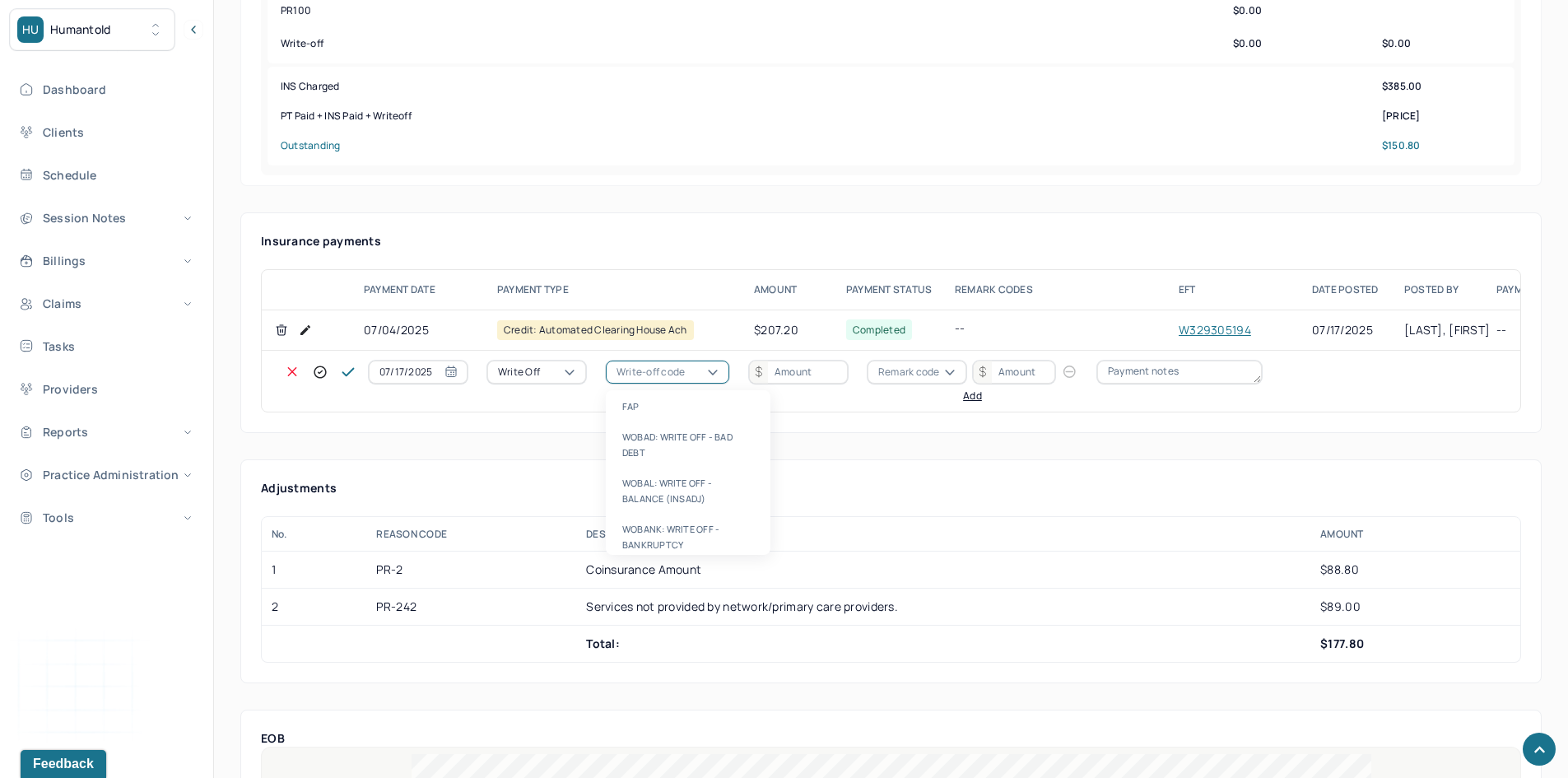 drag, startPoint x: 655, startPoint y: 484, endPoint x: 667, endPoint y: 480, distance: 12.649111 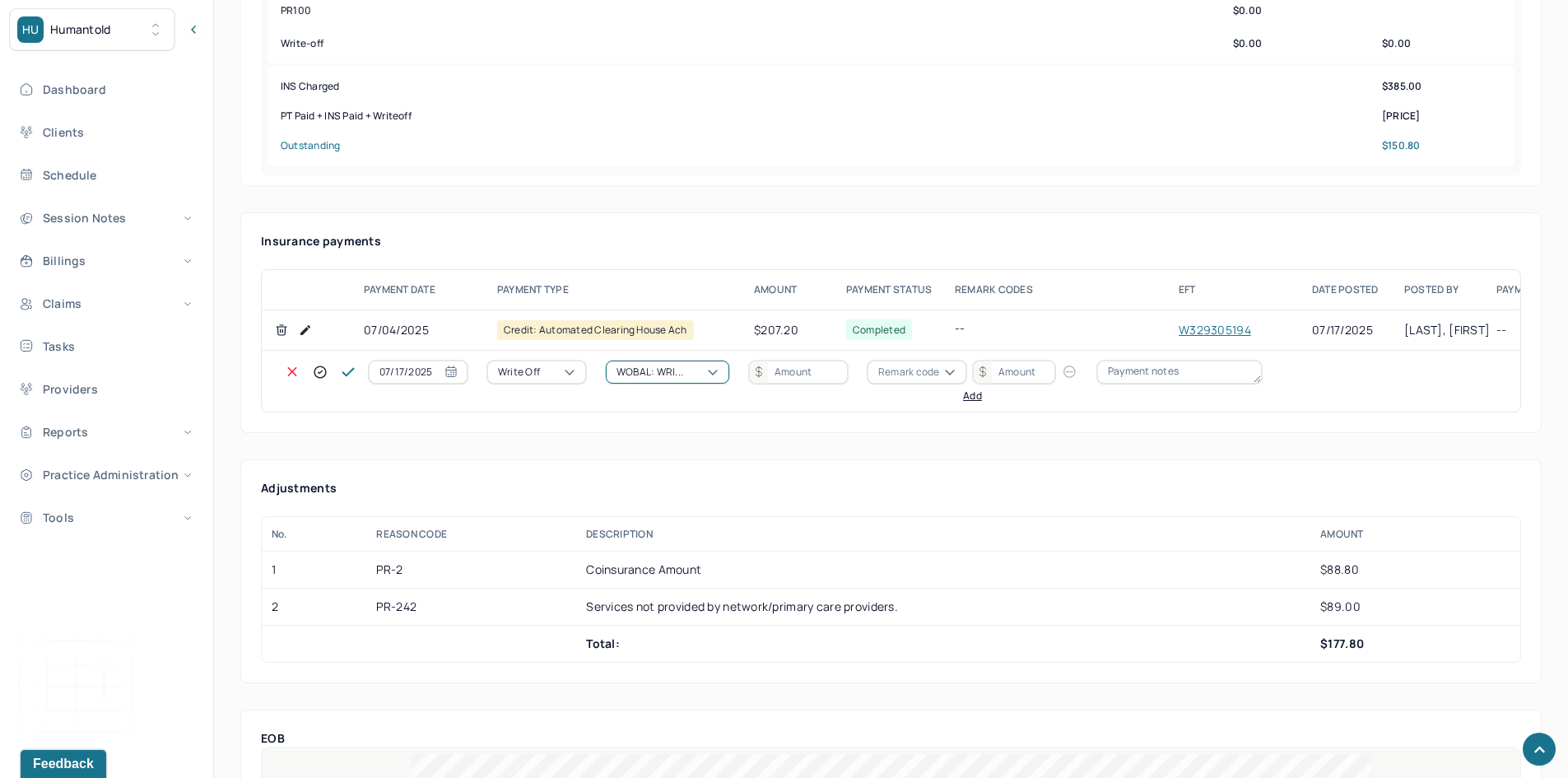 click at bounding box center [798, 372] 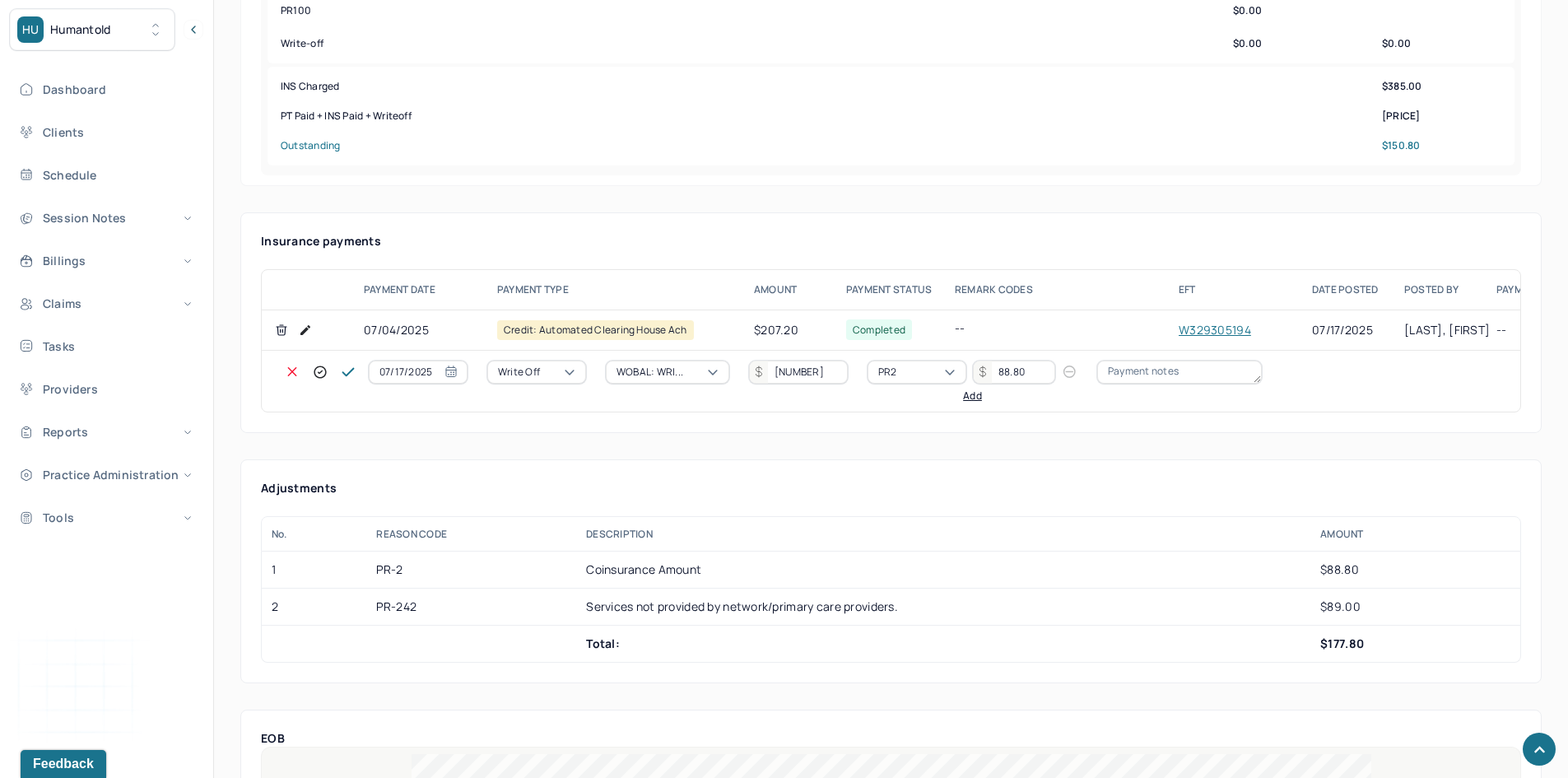 click on "Add" at bounding box center (972, 396) 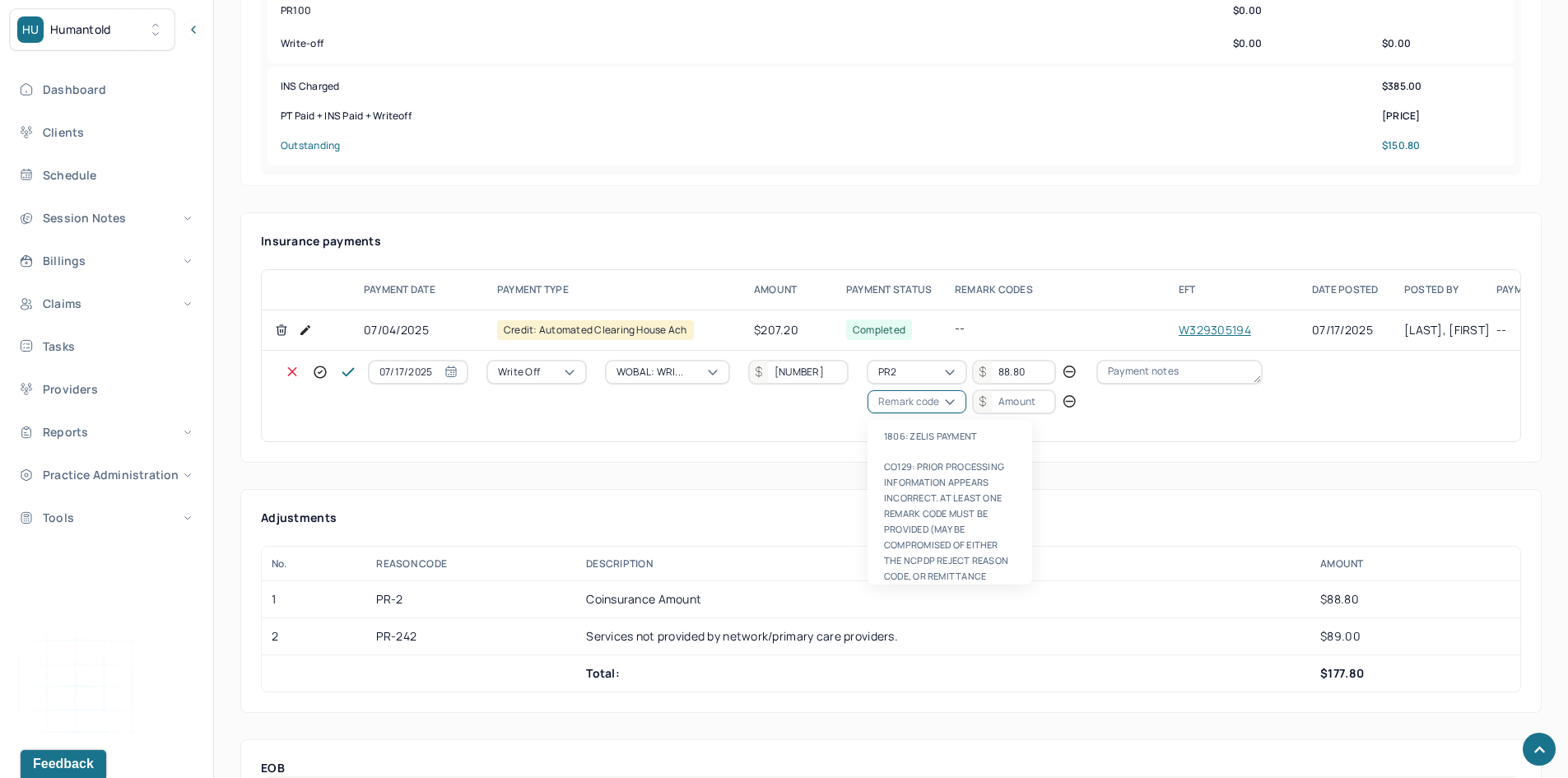 click on "Remark code" at bounding box center (909, 402) 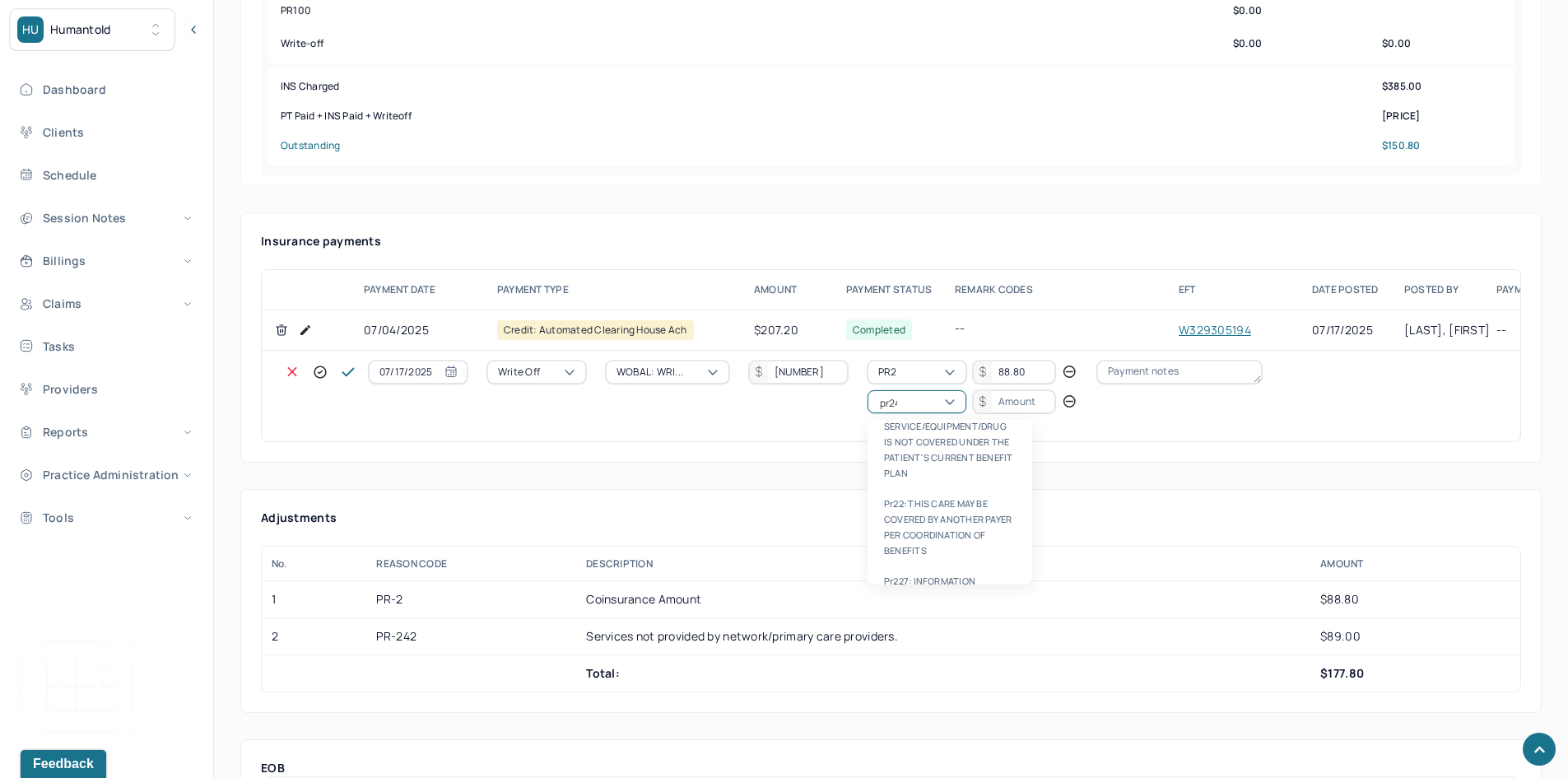 scroll, scrollTop: 0, scrollLeft: 0, axis: both 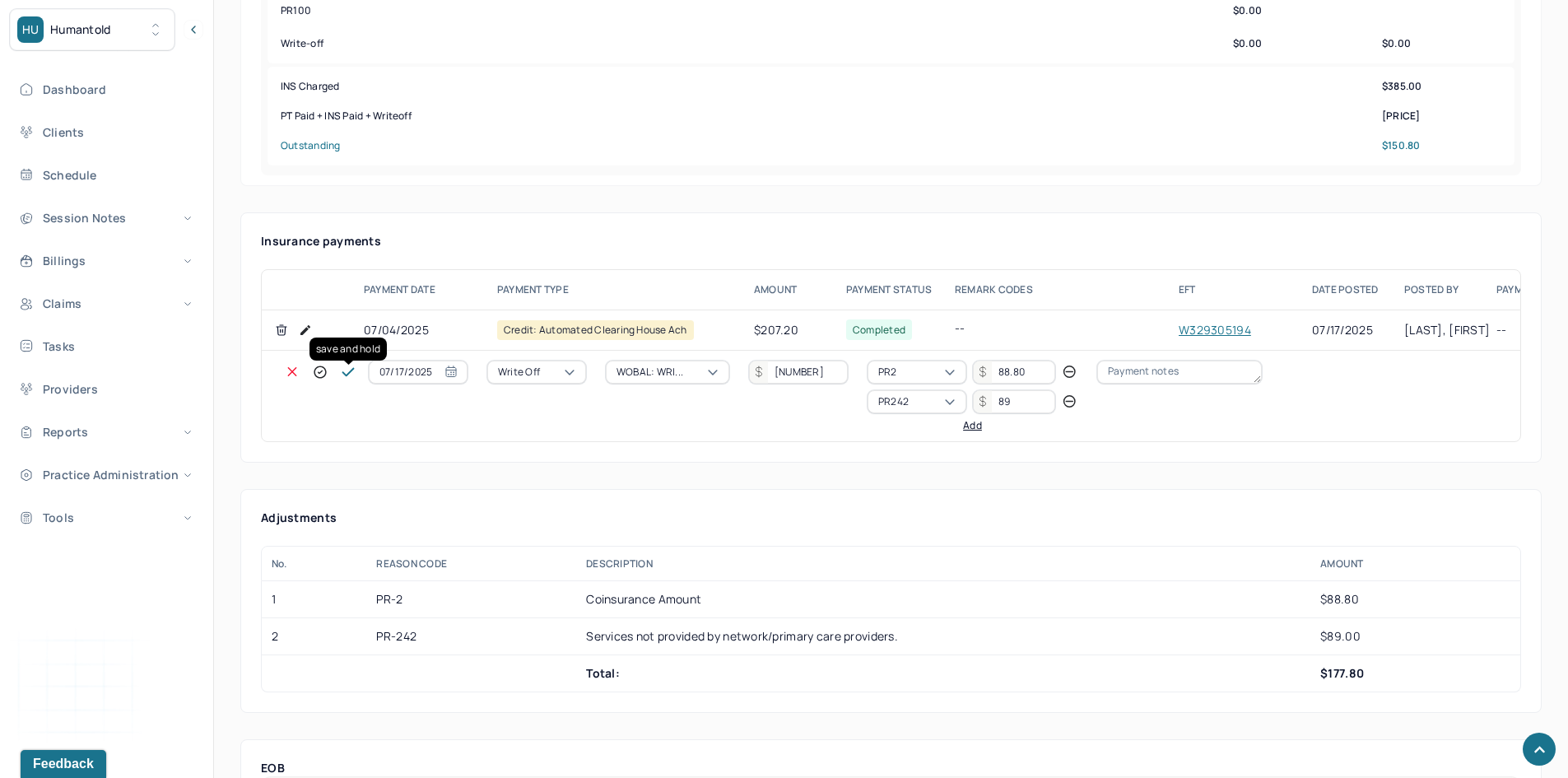click 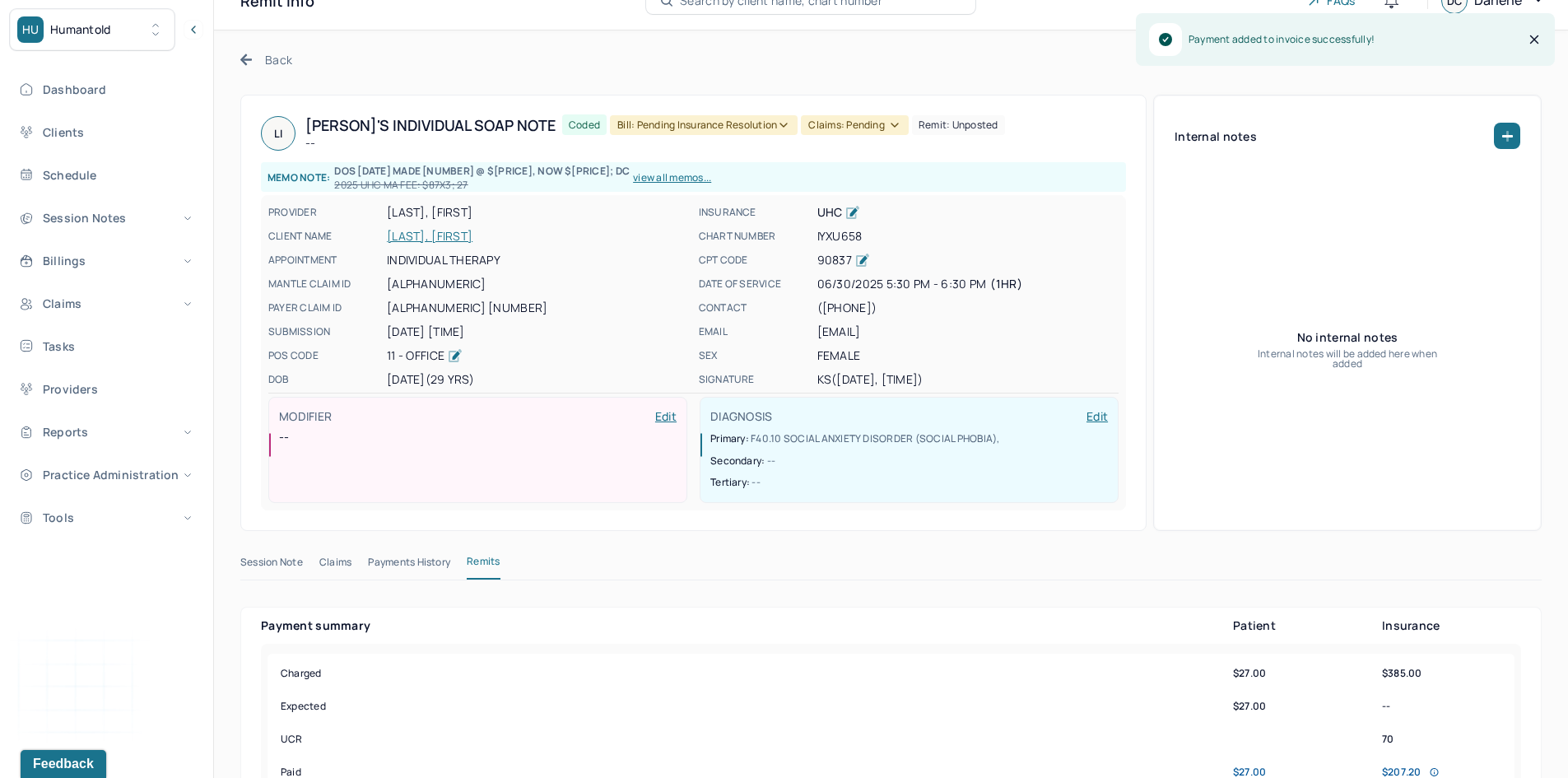scroll, scrollTop: 0, scrollLeft: 0, axis: both 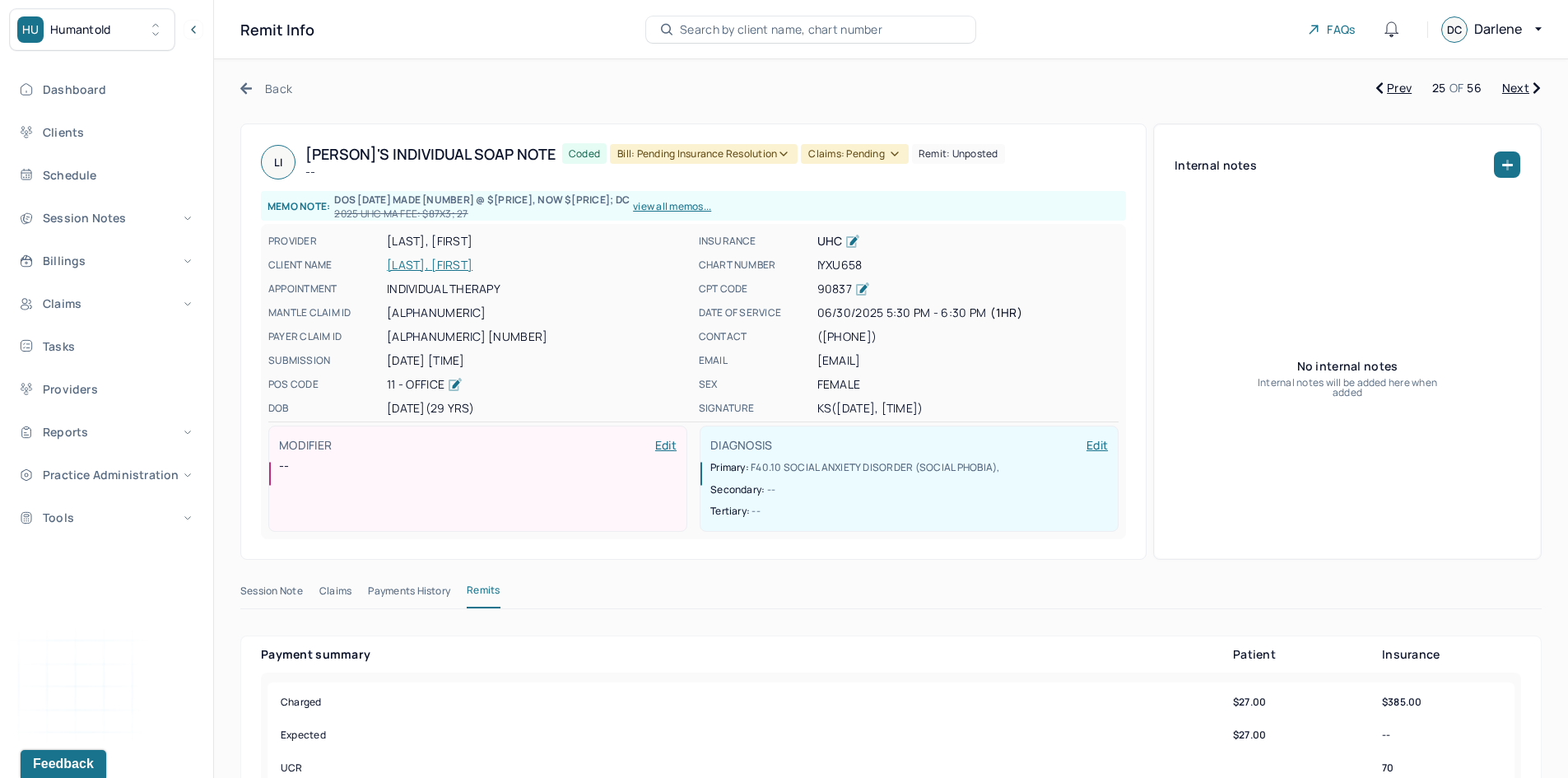 click on "Bill: Pending Insurance Resolution" at bounding box center [704, 154] 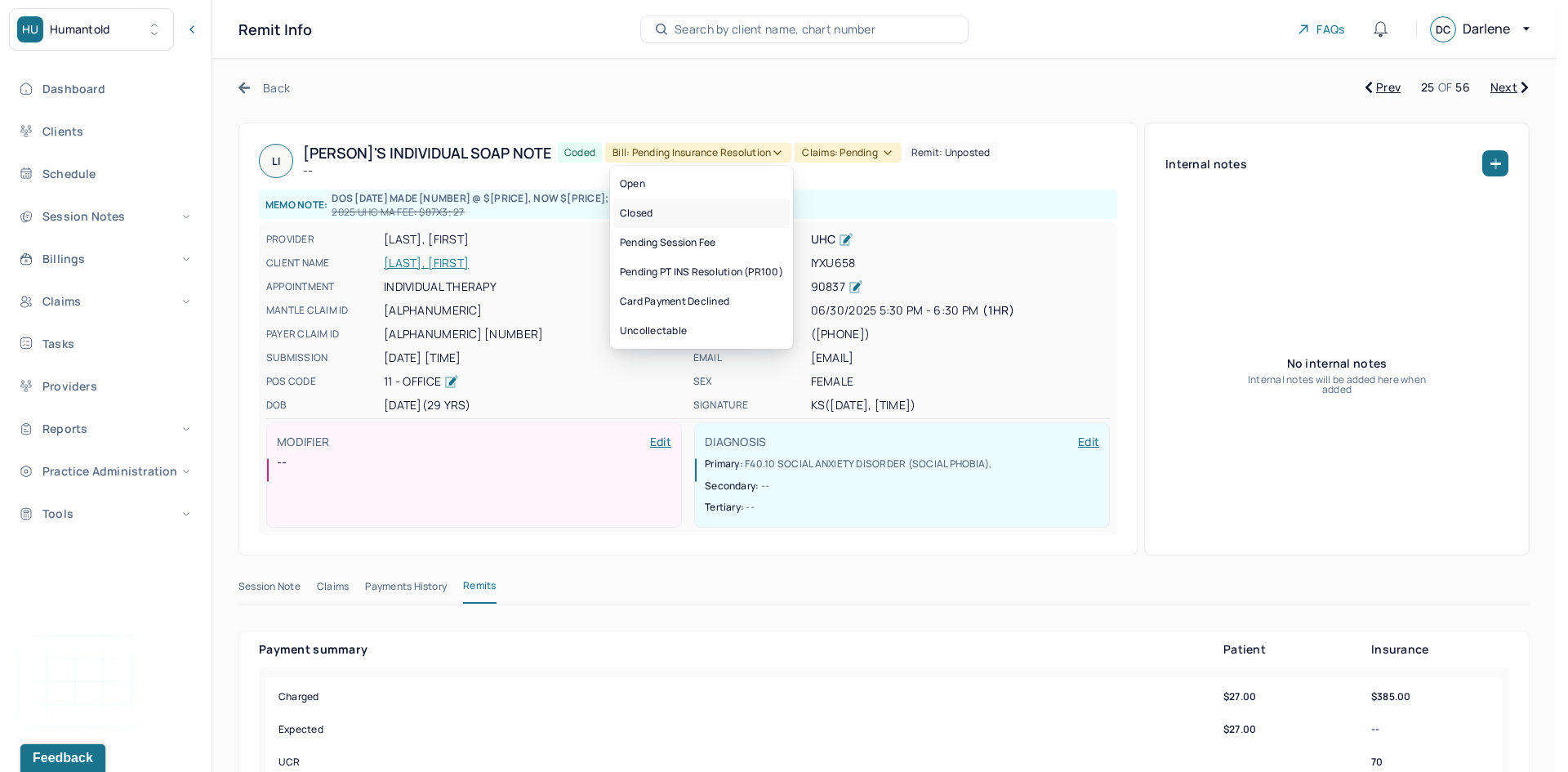 click on "Closed" at bounding box center (702, 213) 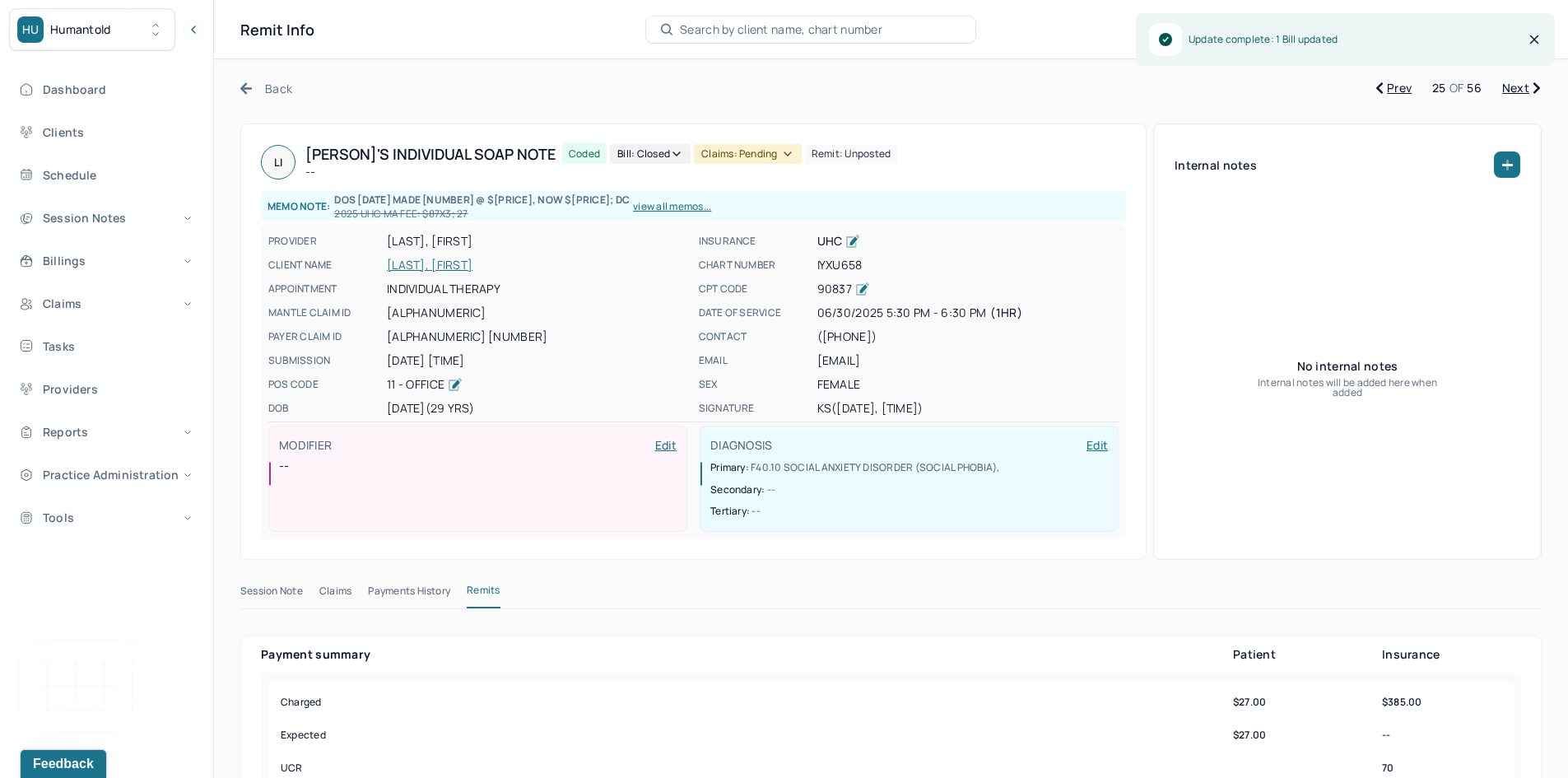click on "Claims: pending" at bounding box center [747, 154] 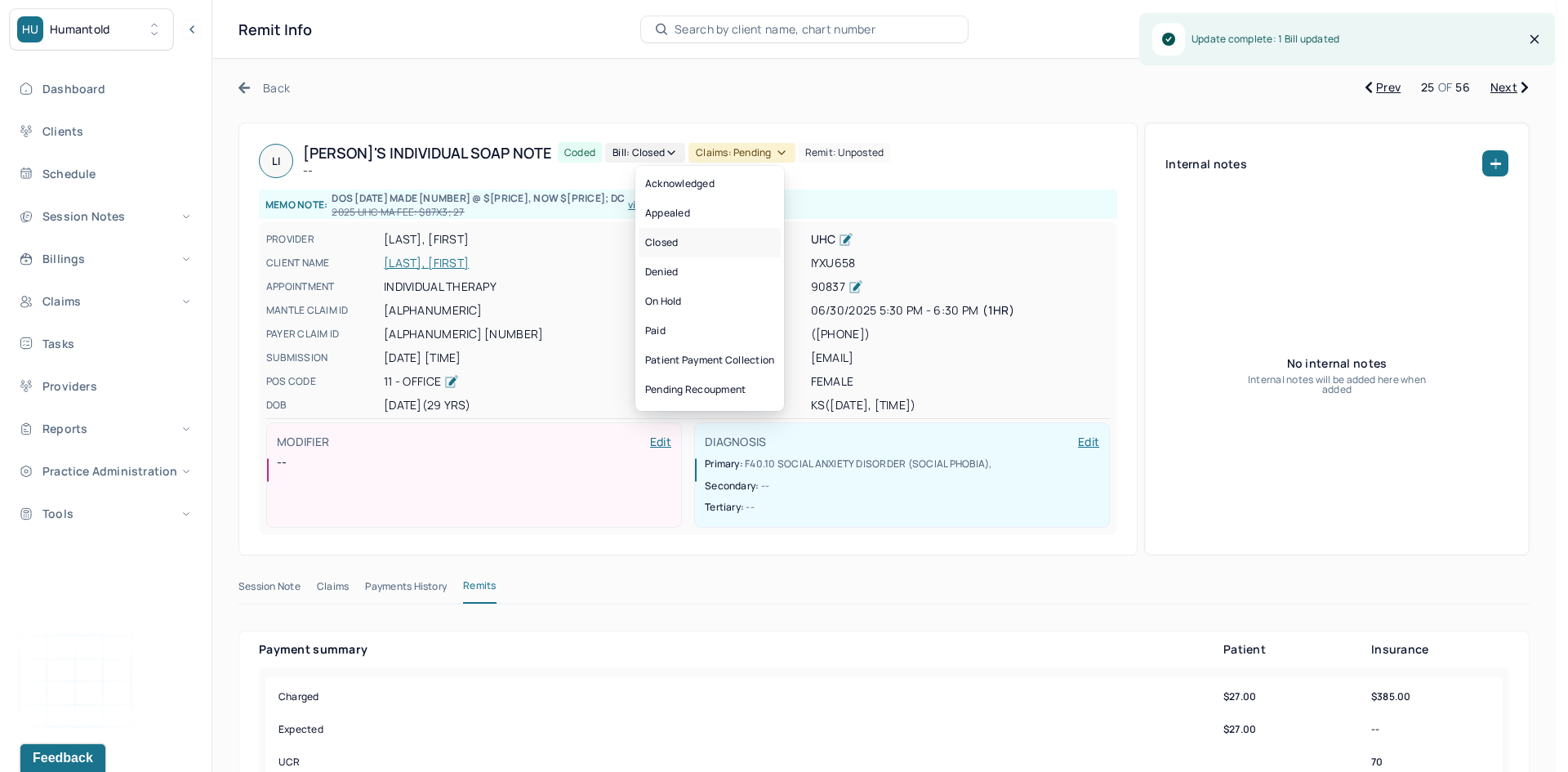 click on "Closed" at bounding box center [710, 243] 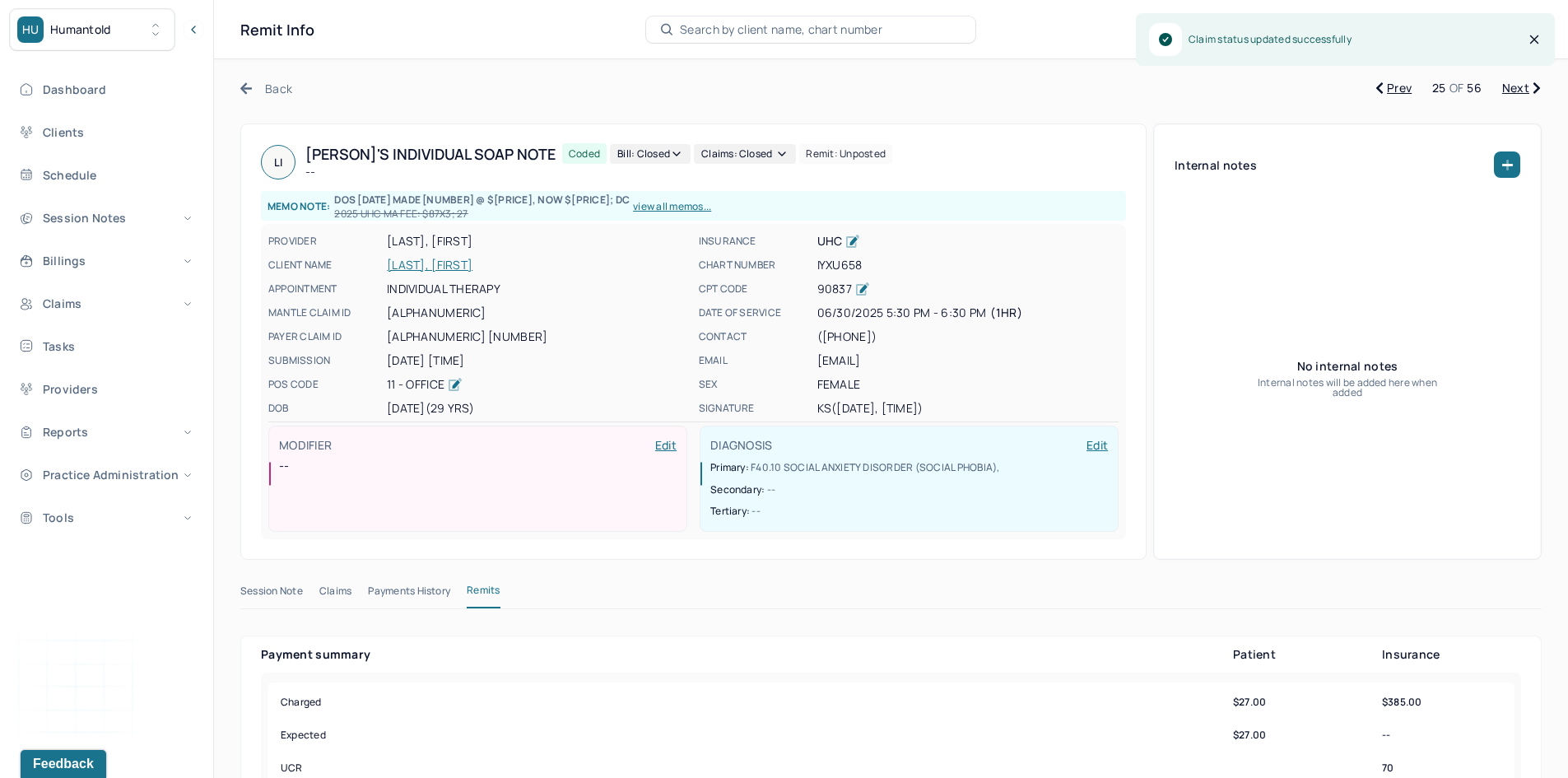 click on "Next" at bounding box center [1521, 88] 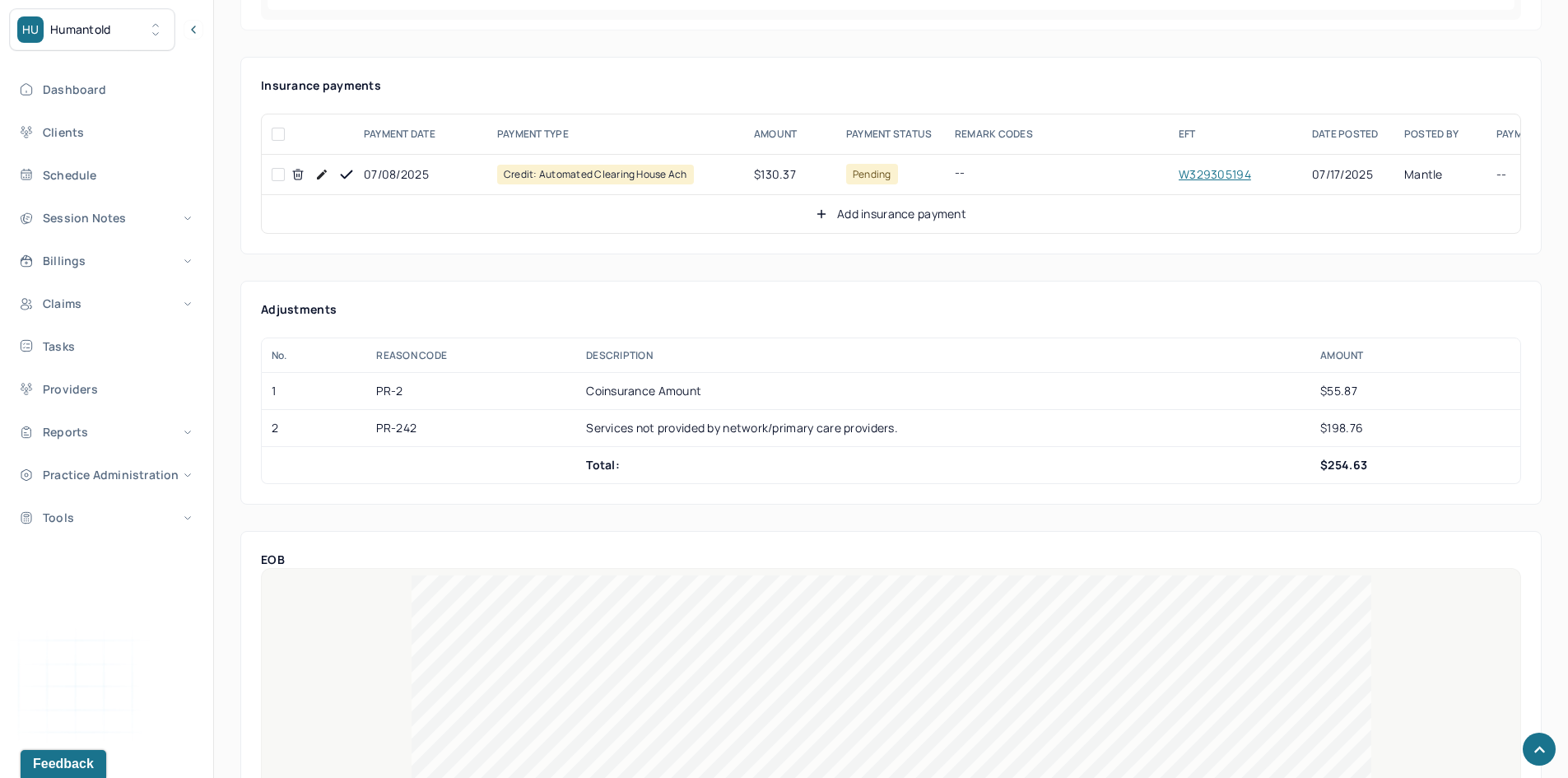 scroll, scrollTop: 988, scrollLeft: 0, axis: vertical 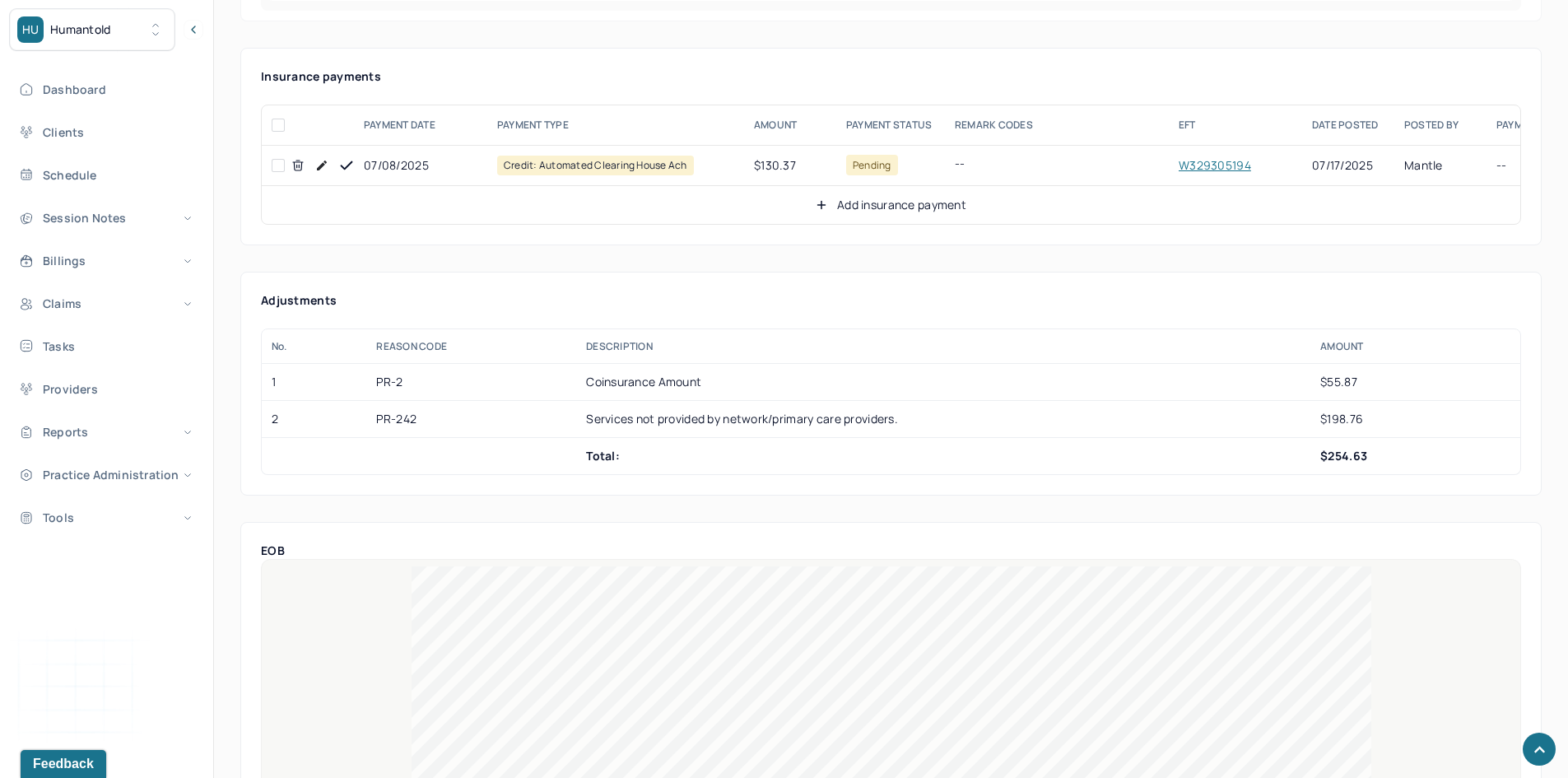 click at bounding box center [278, 165] 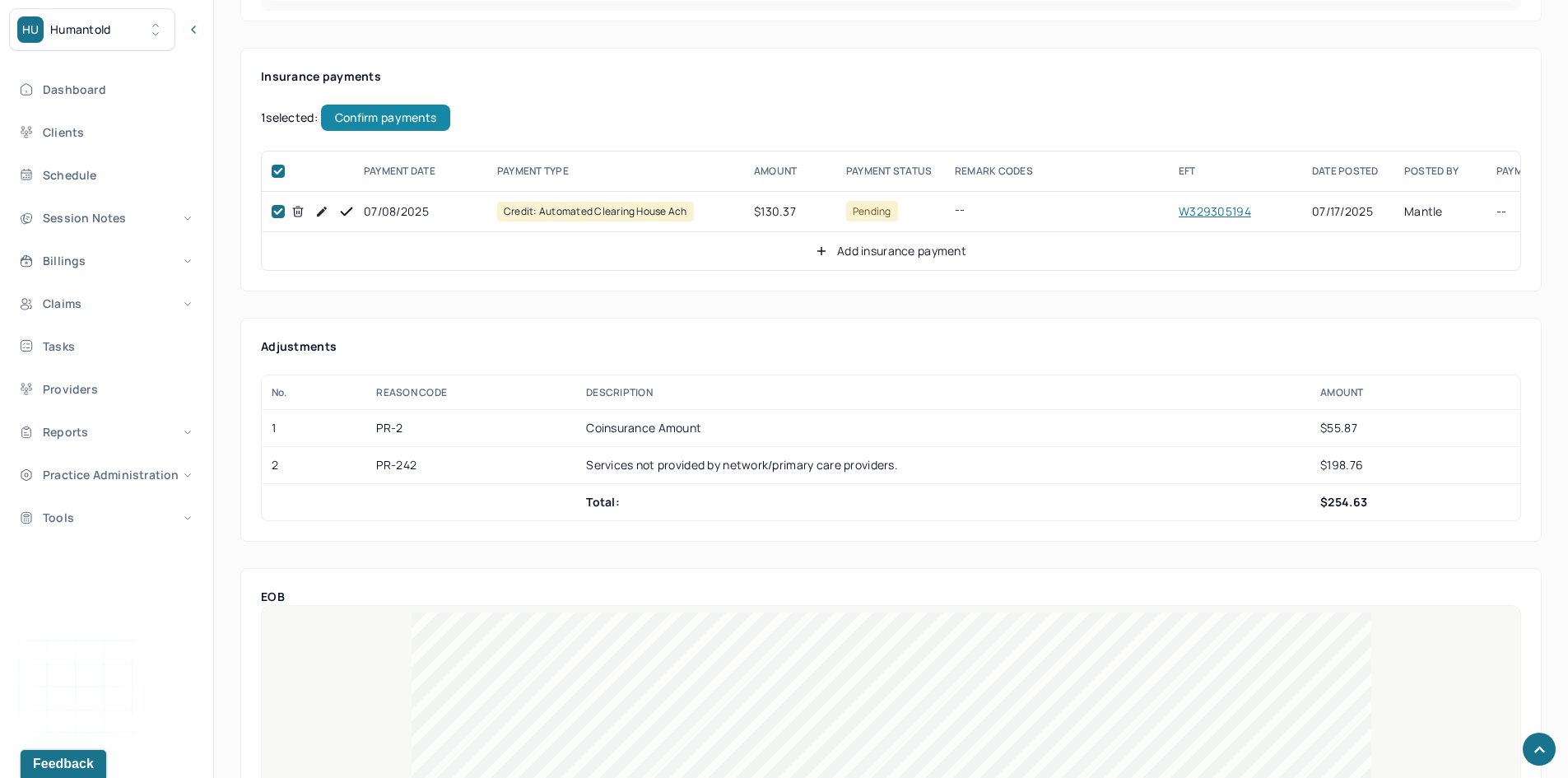 click on "Confirm payments" at bounding box center (385, 118) 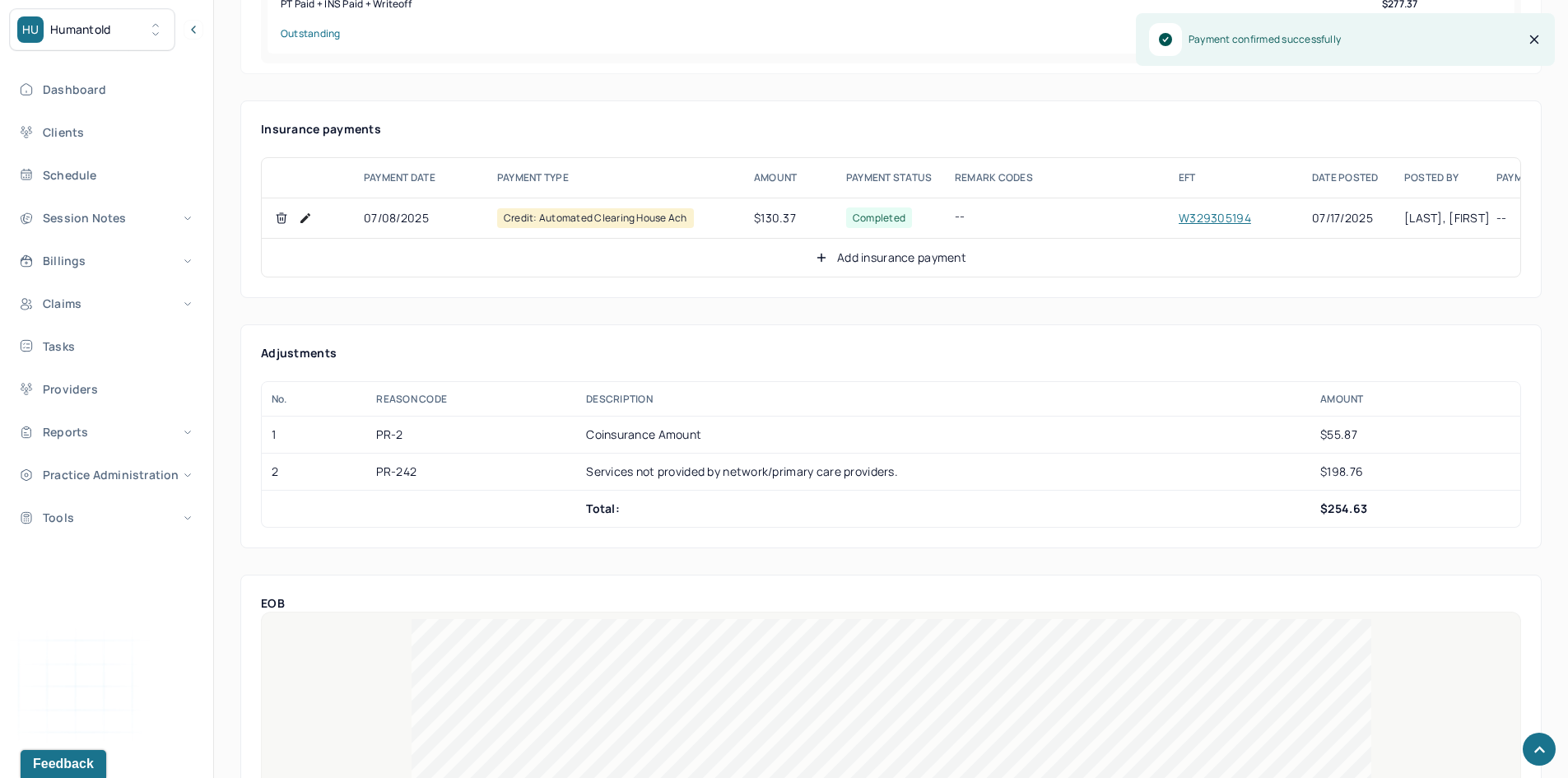 scroll, scrollTop: 906, scrollLeft: 0, axis: vertical 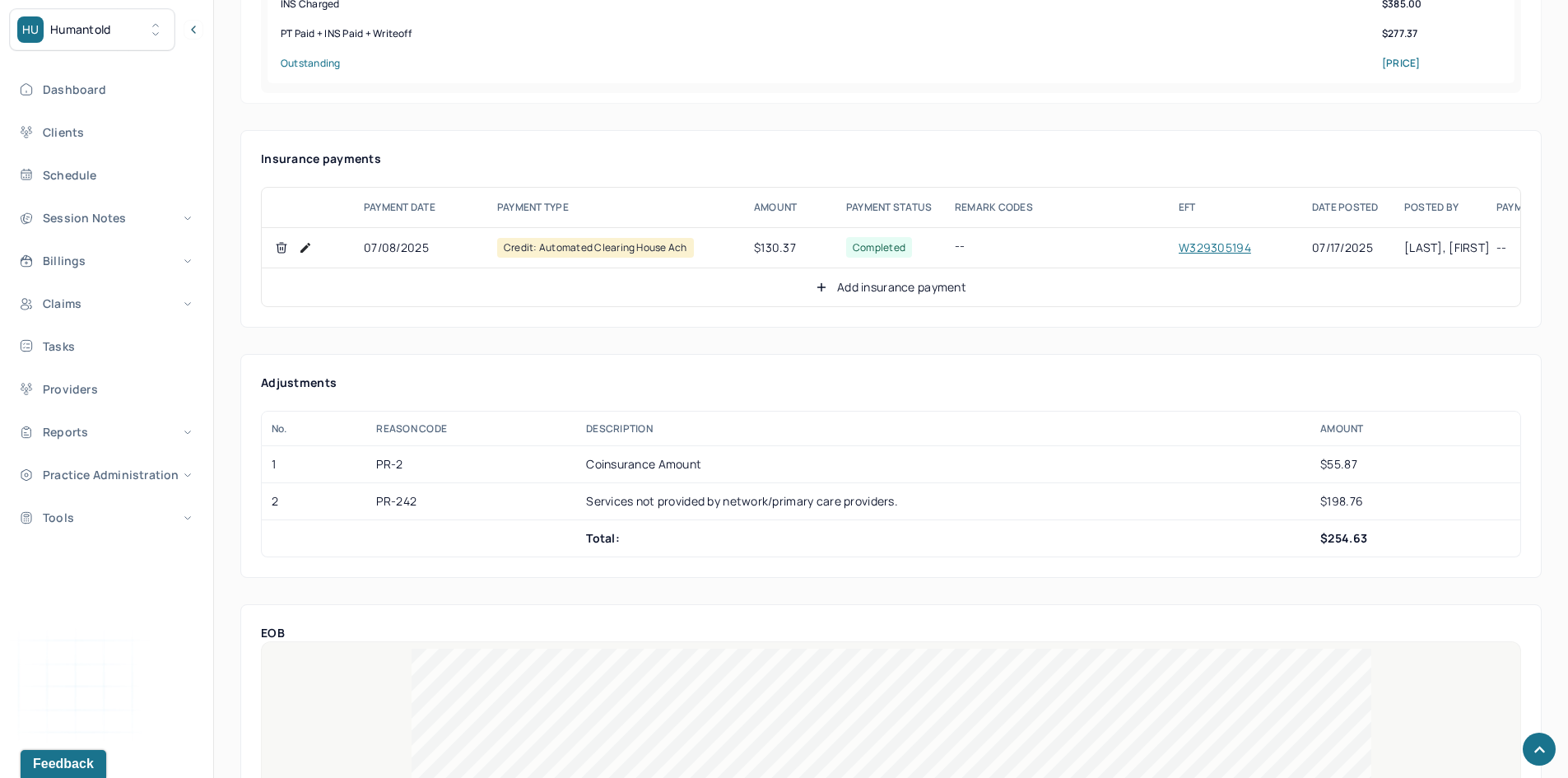 click 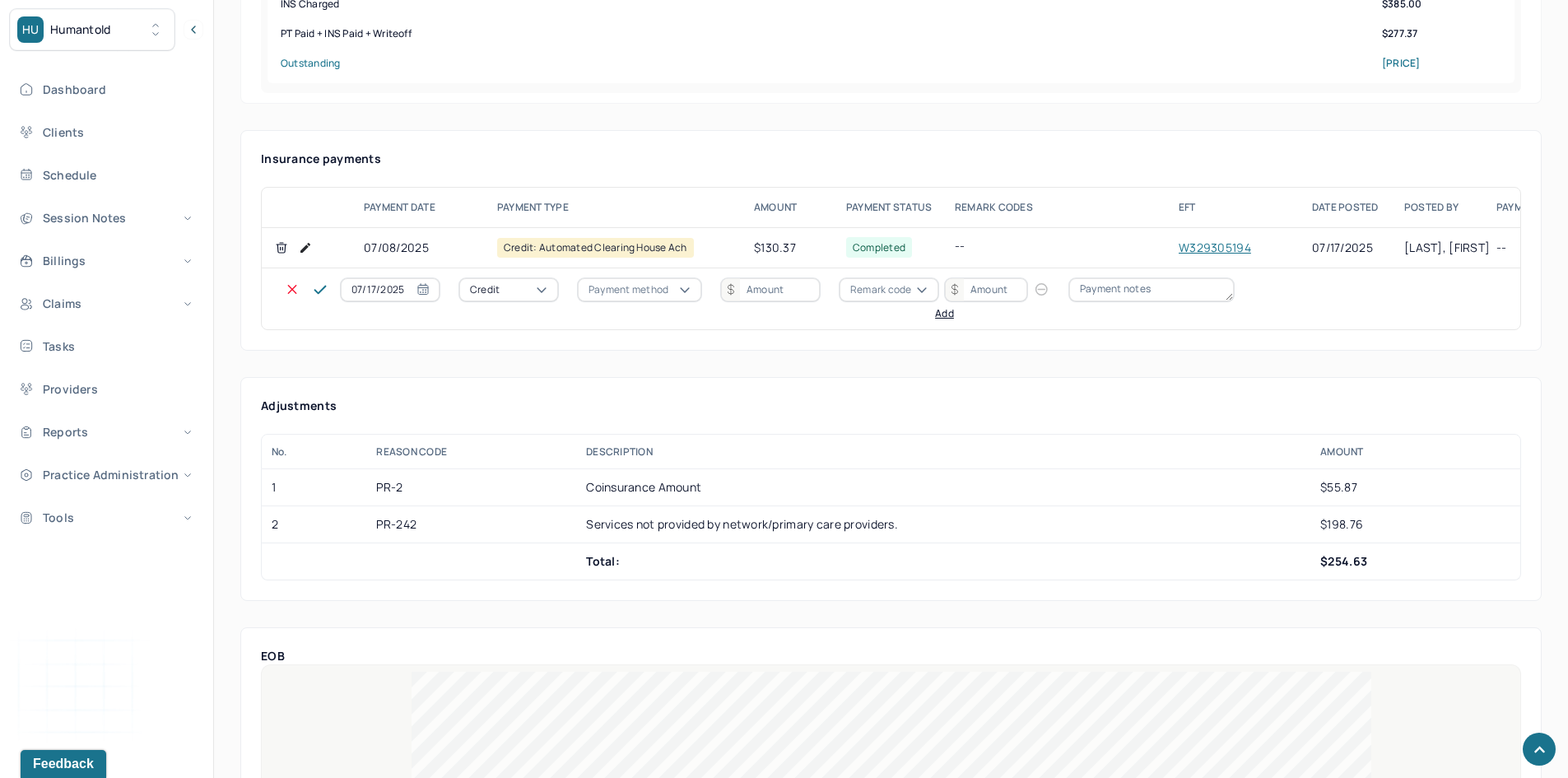 click on "Credit" at bounding box center [485, 290] 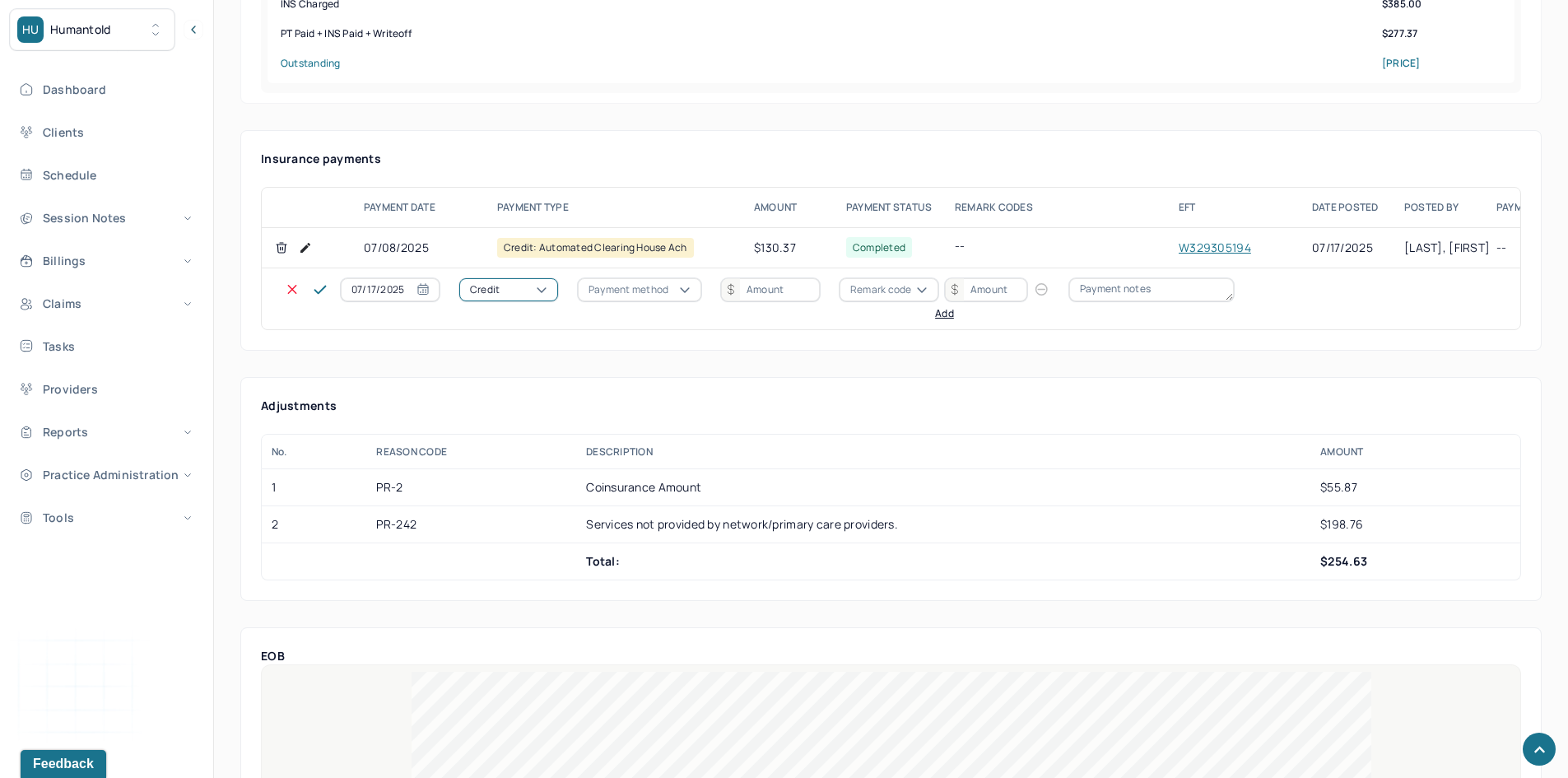 click on "Write off" at bounding box center [49, -75] 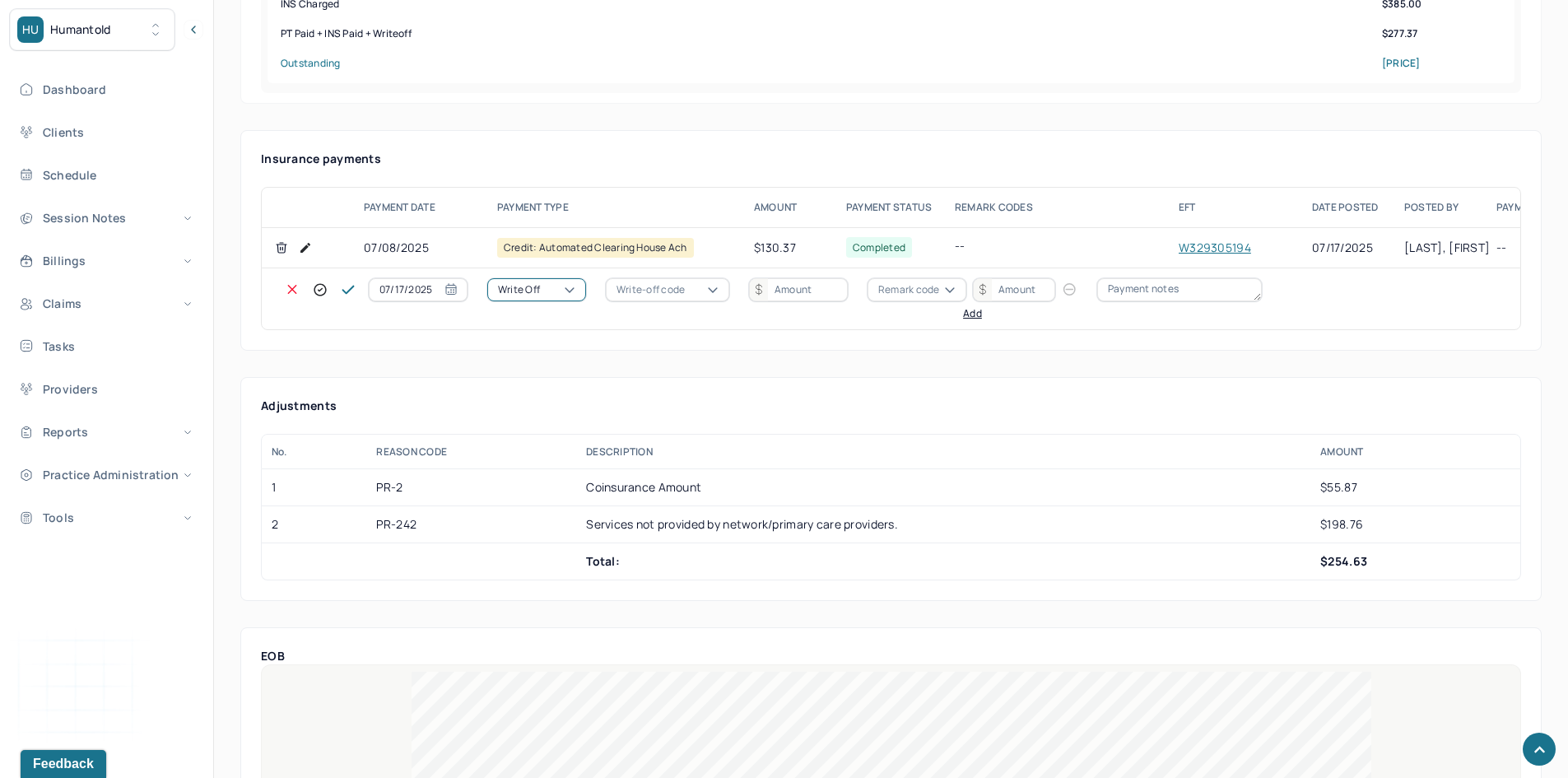 click on "Write-off code" at bounding box center [650, 290] 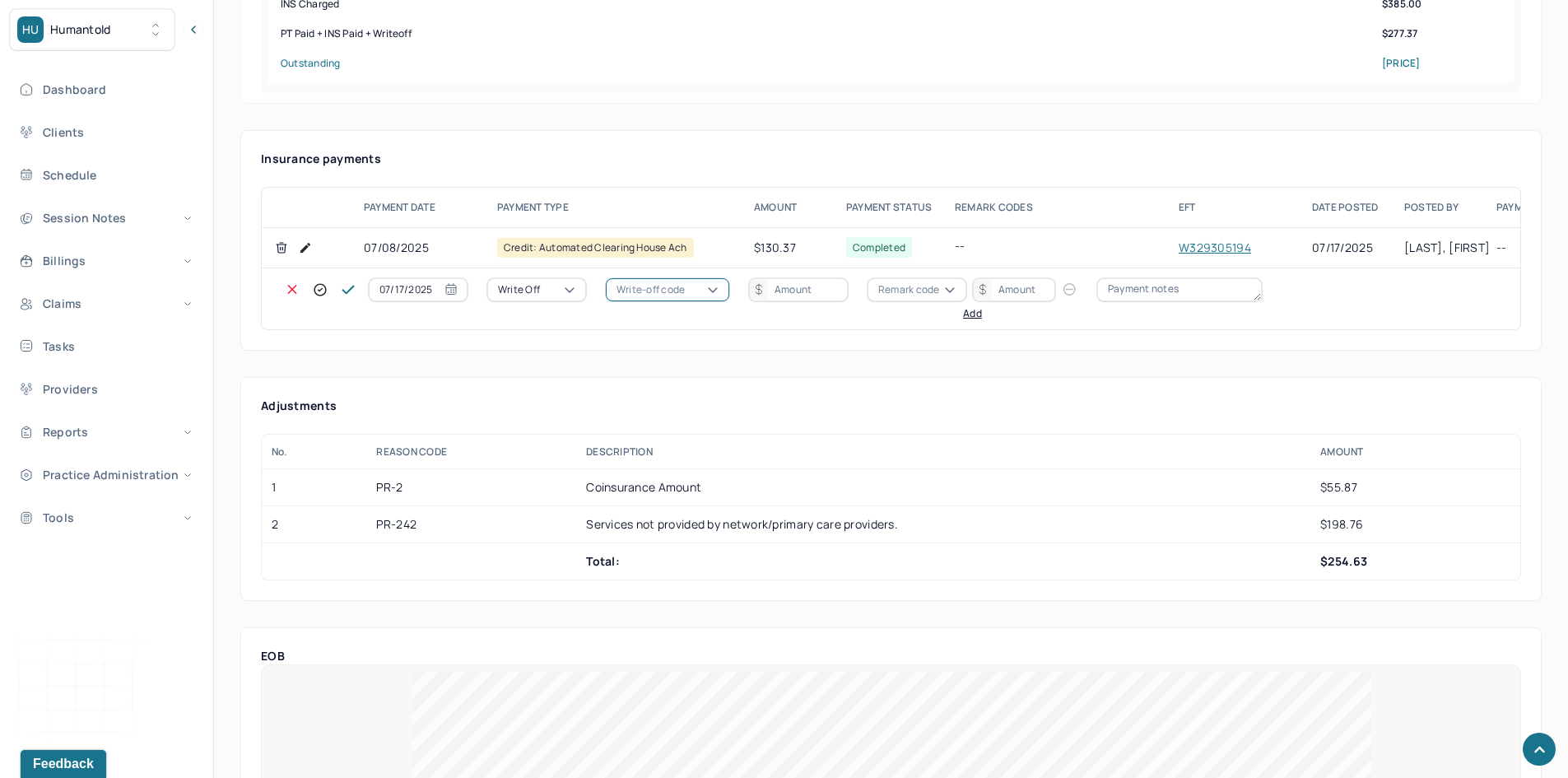 click on "WOBAL: WRITE OFF - BALANCE (INSADJ)" at bounding box center (82, -21) 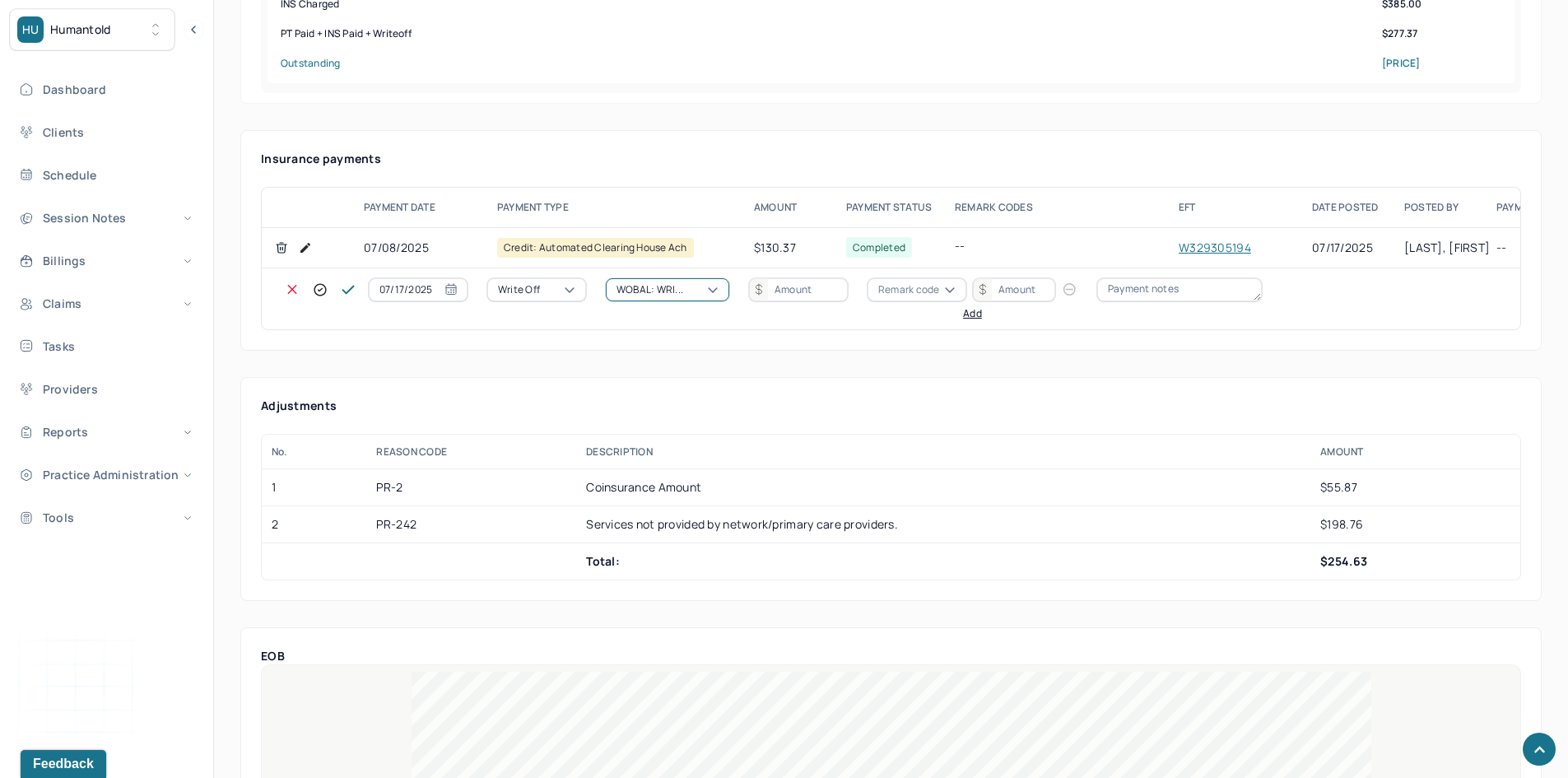 click at bounding box center (798, 290) 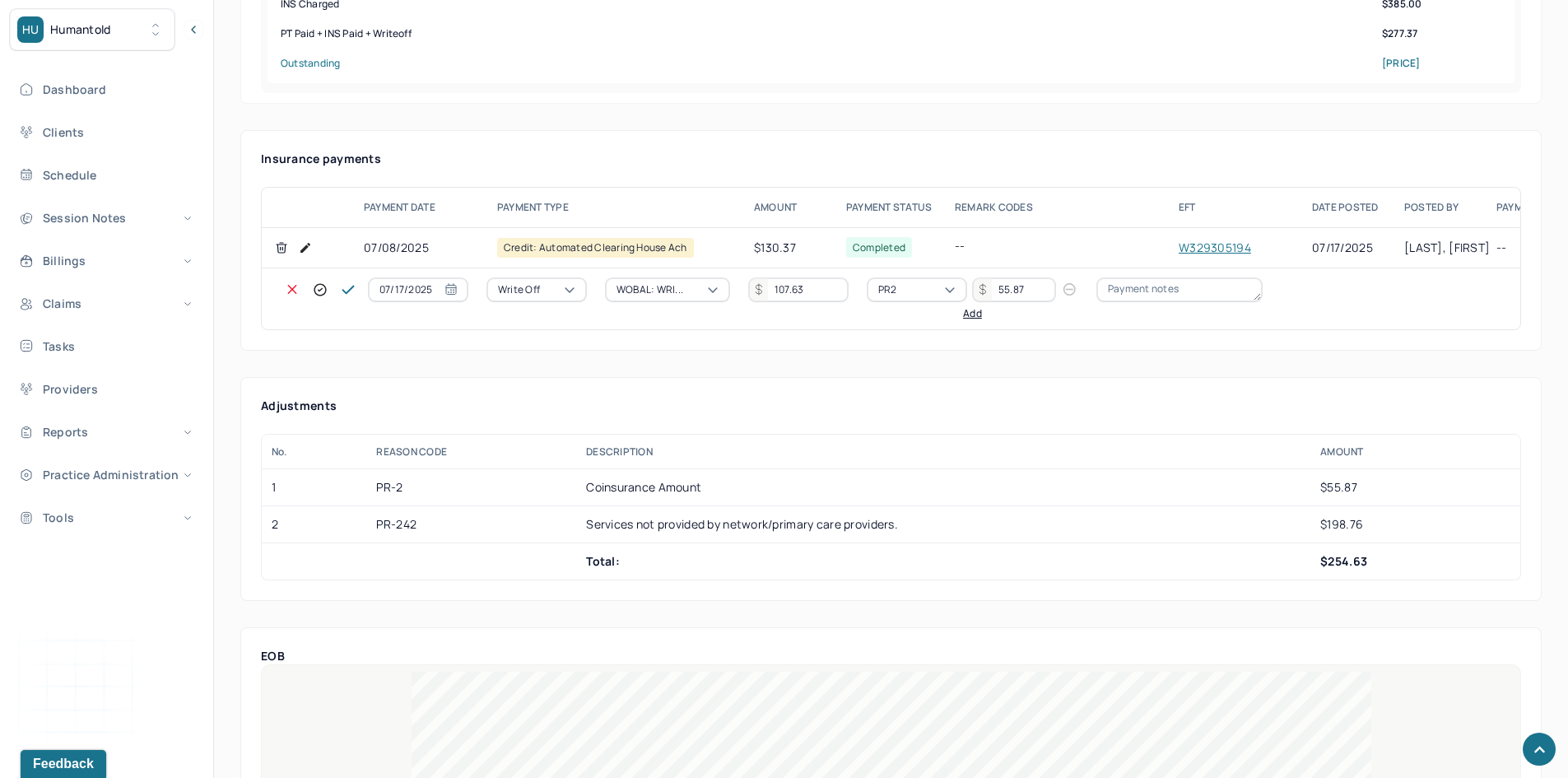 click on "Add" at bounding box center [972, 314] 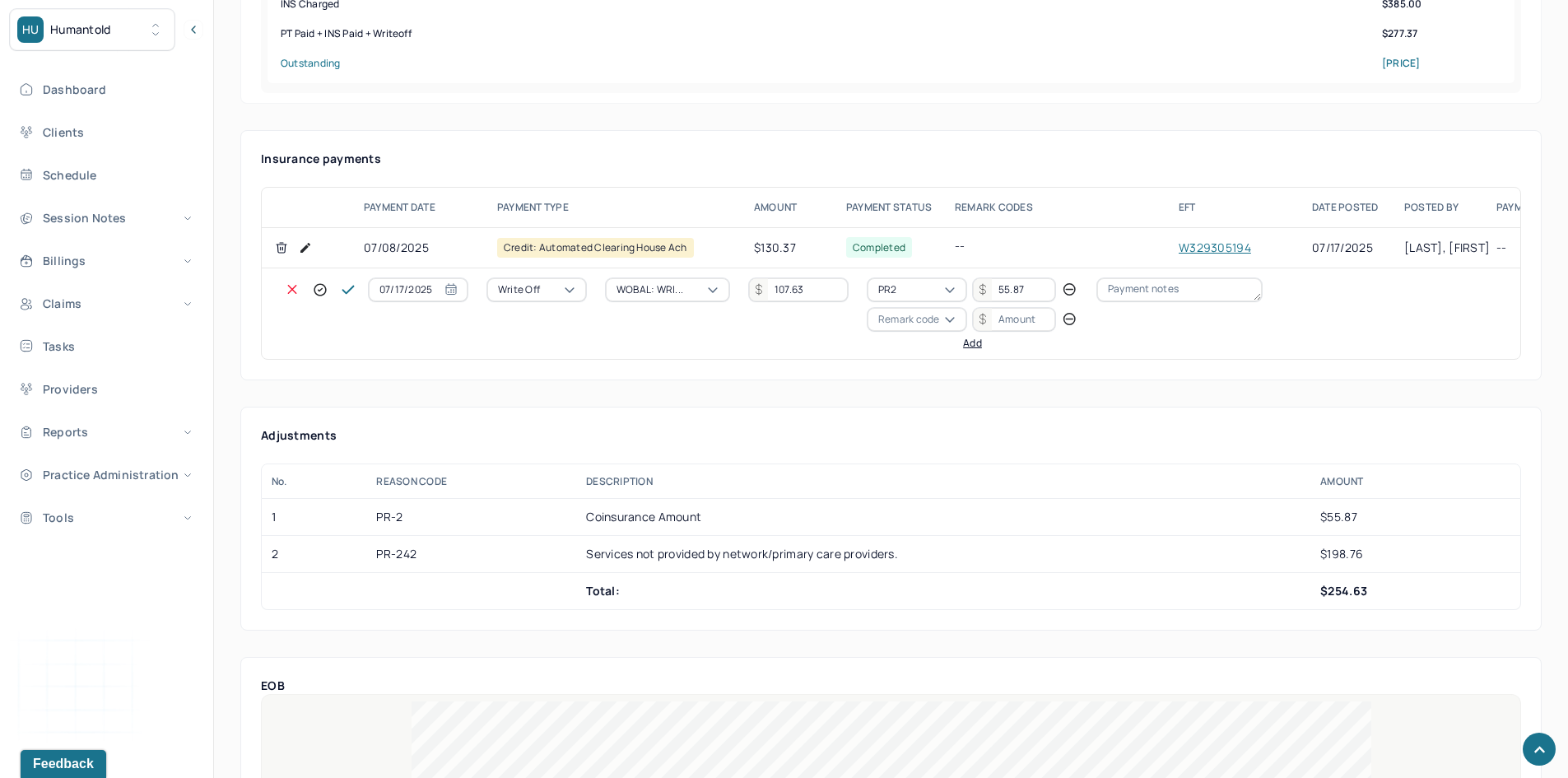 click on "Remark code" at bounding box center (909, 319) 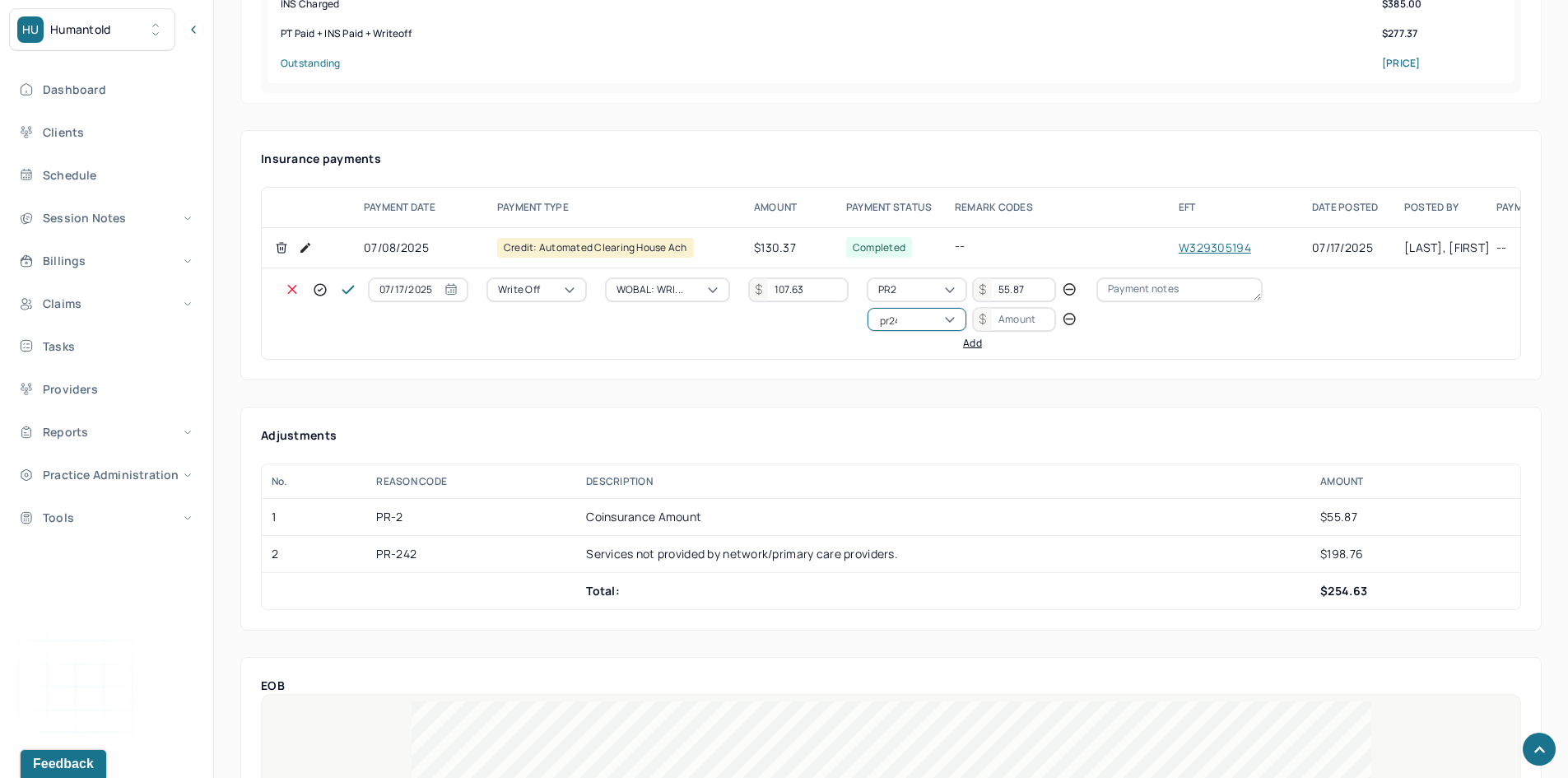 scroll, scrollTop: 0, scrollLeft: 0, axis: both 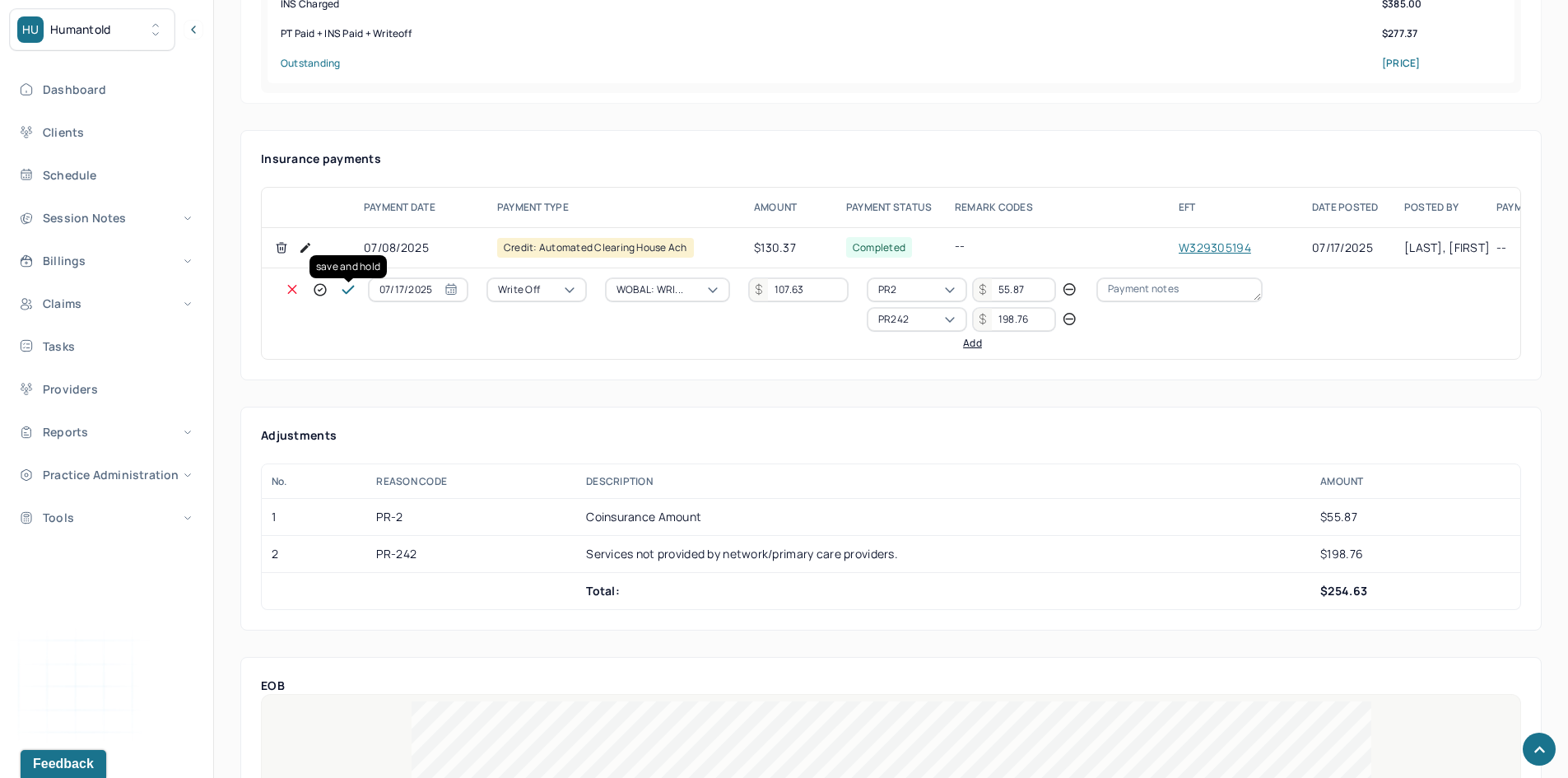 click 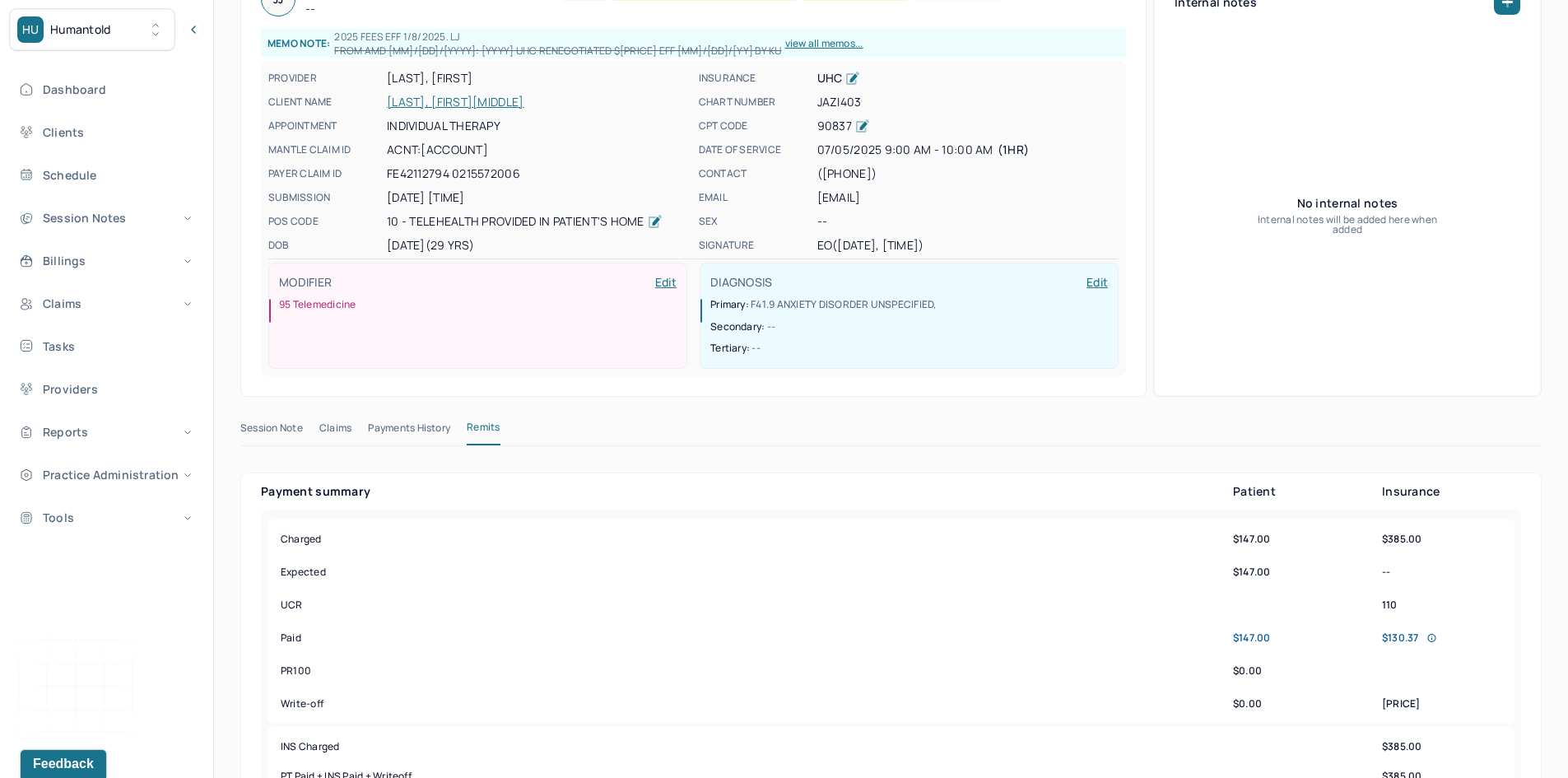scroll, scrollTop: 0, scrollLeft: 0, axis: both 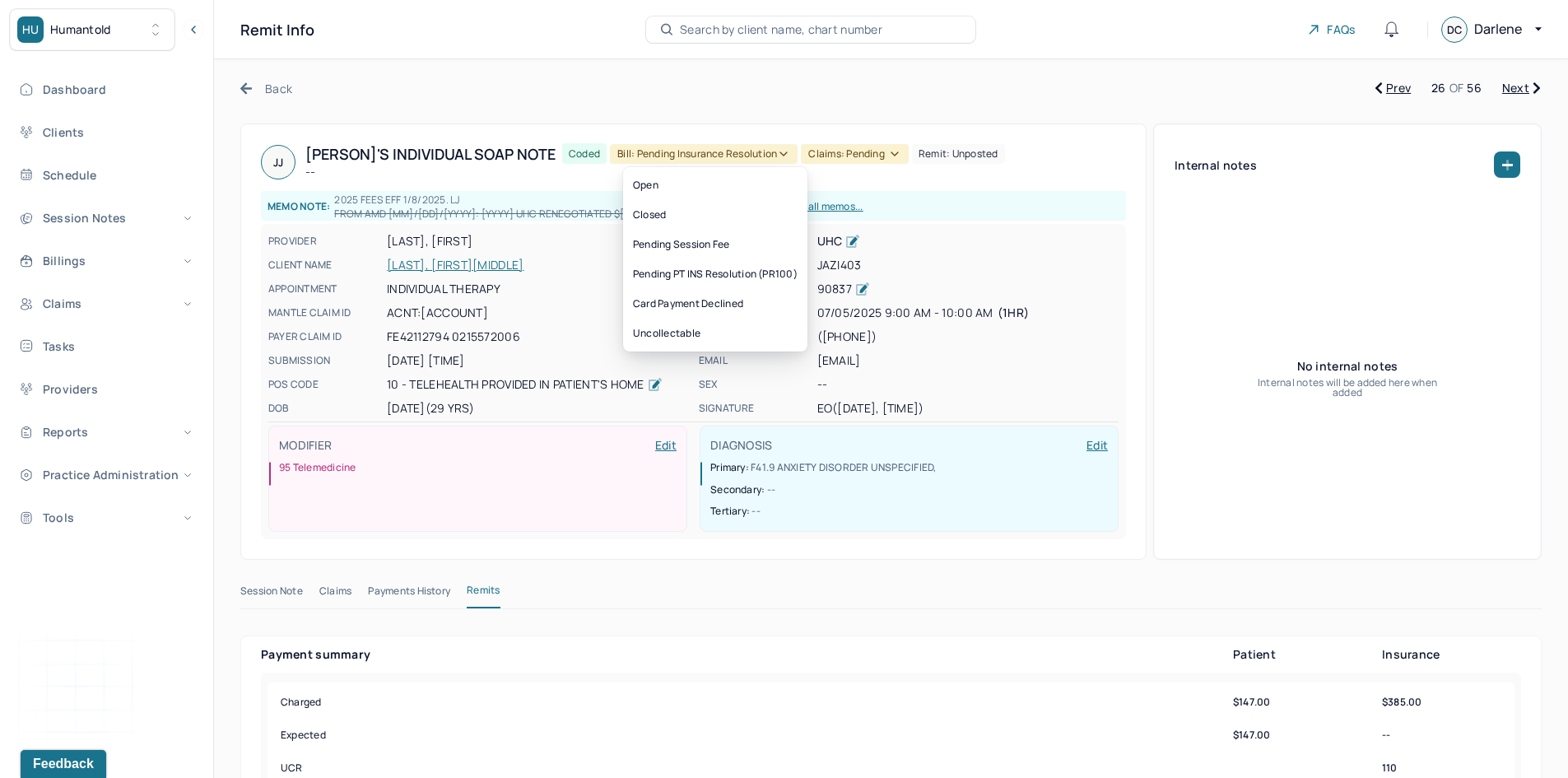 click on "Bill: Pending Insurance Resolution" at bounding box center [704, 154] 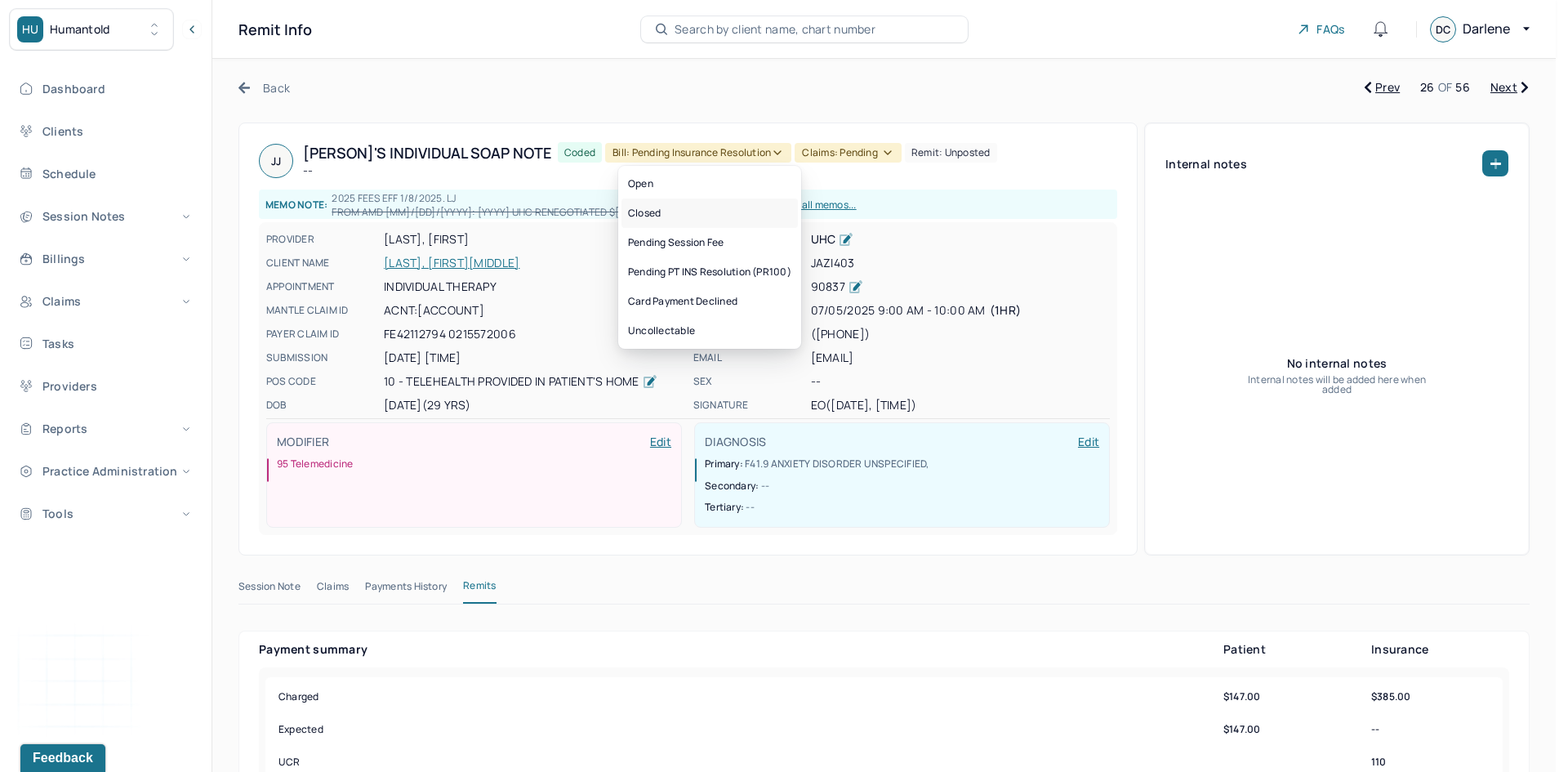 click on "Closed" at bounding box center (710, 213) 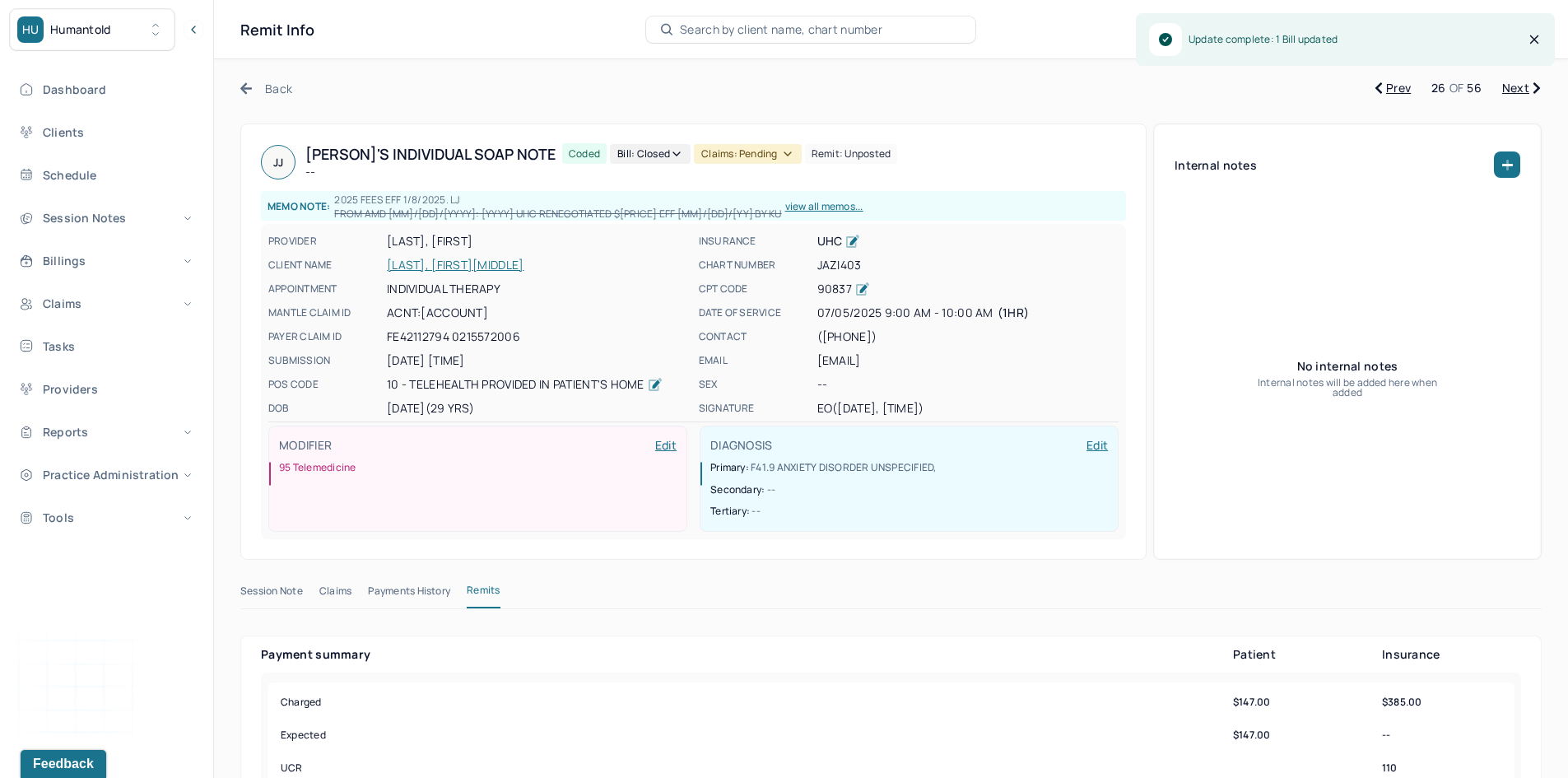 click on "Claims: pending" at bounding box center (747, 154) 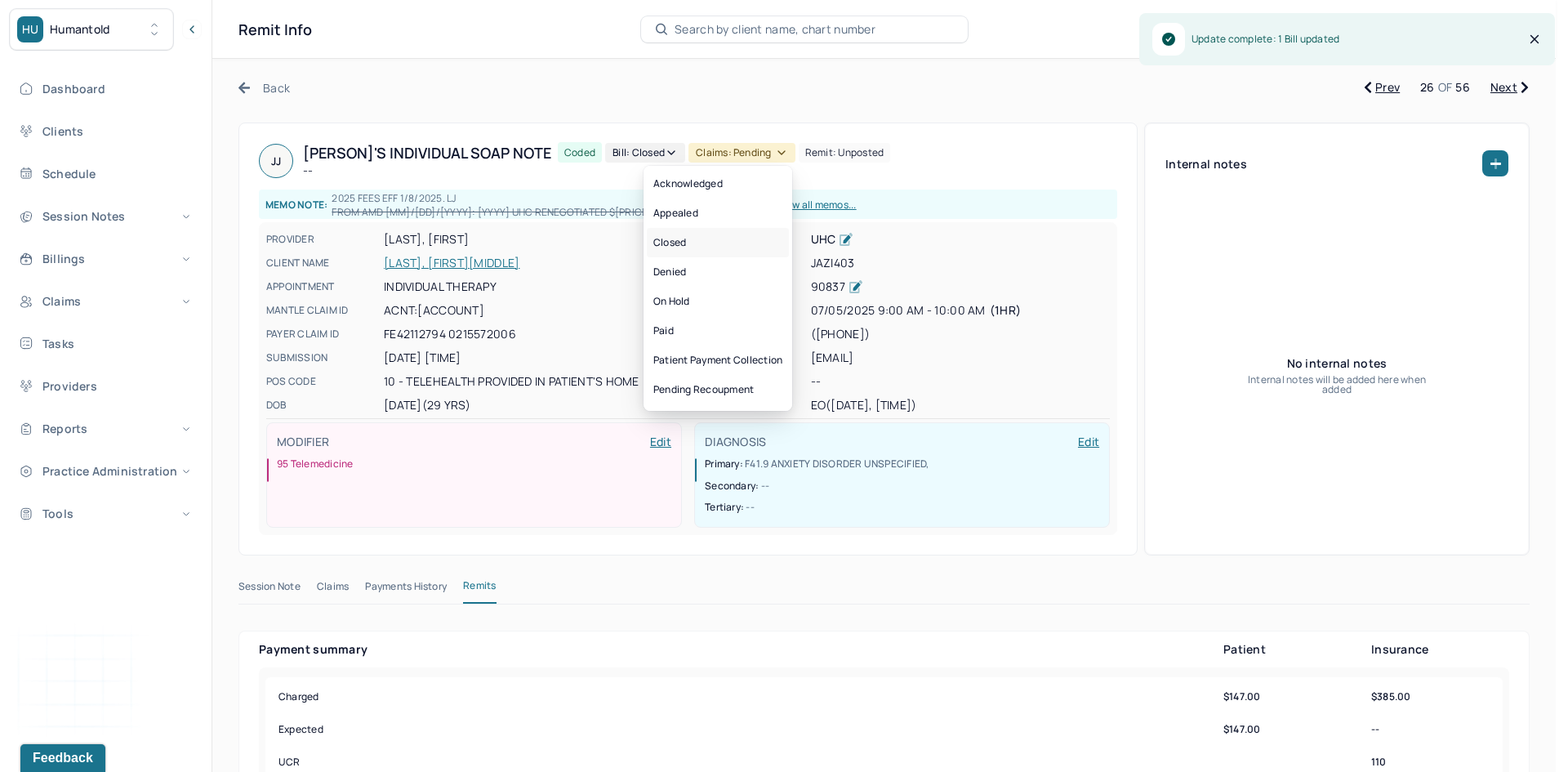 click on "Closed" at bounding box center [718, 243] 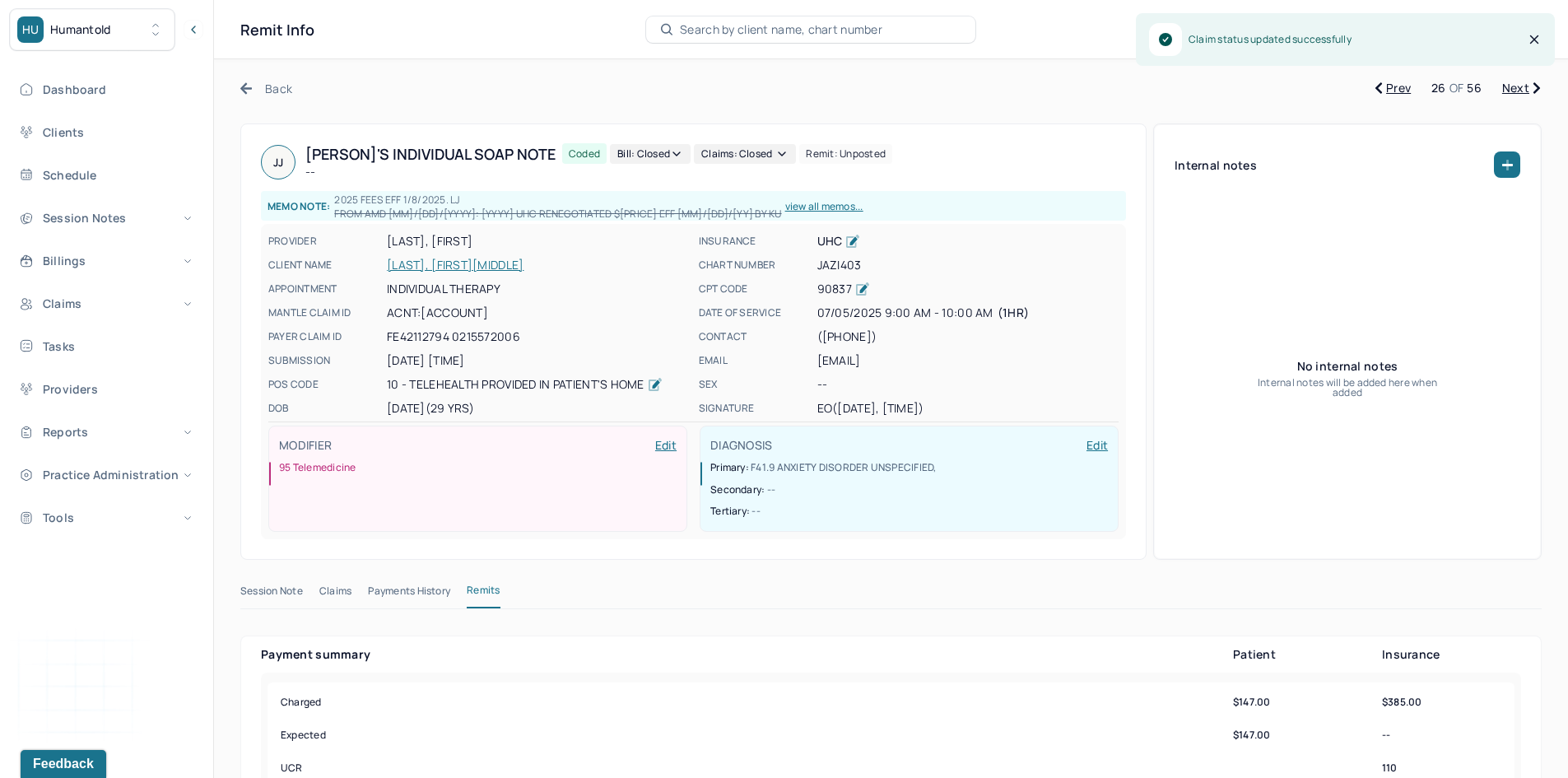click on "Next" at bounding box center (1521, 88) 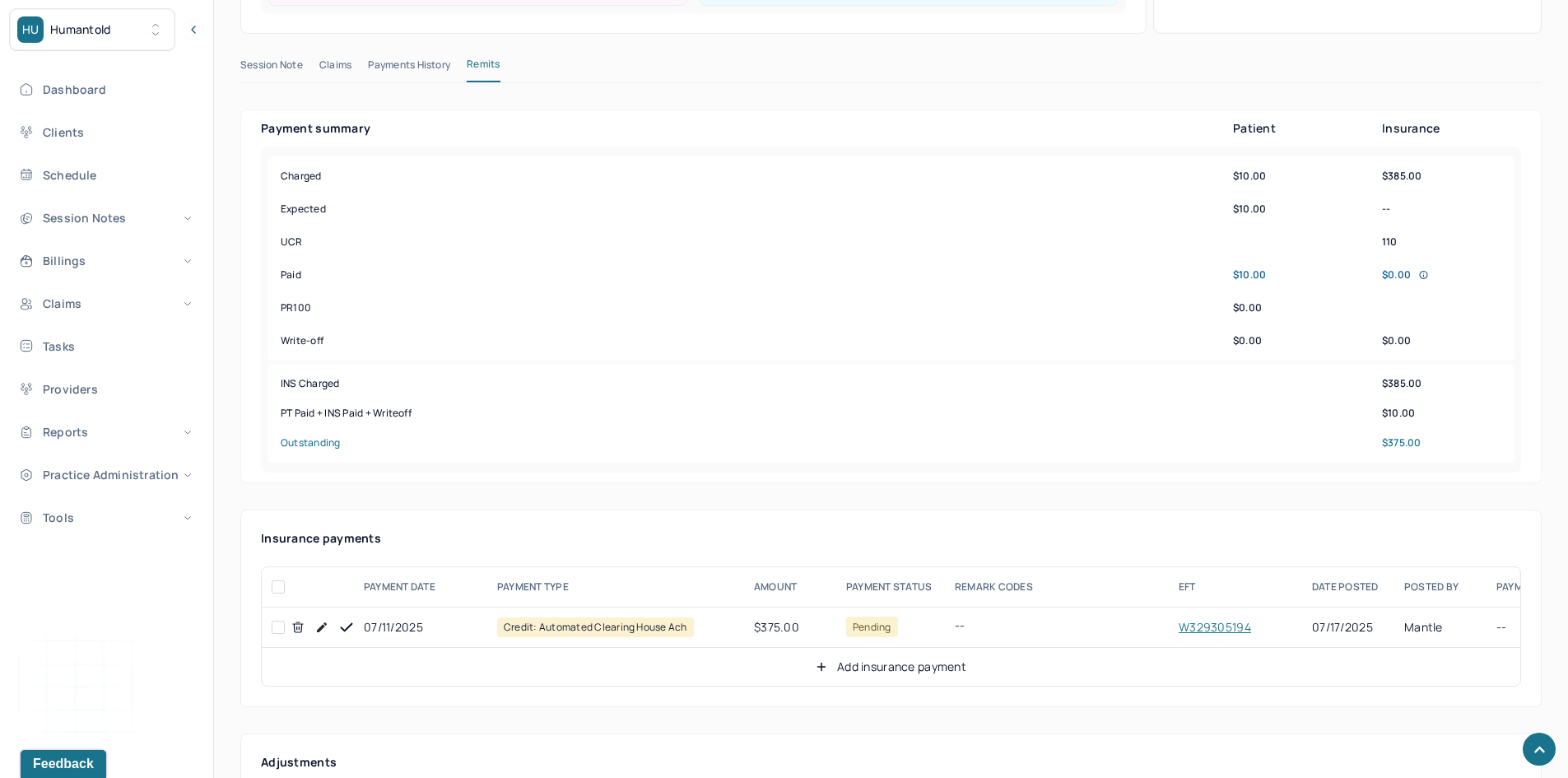 scroll, scrollTop: 659, scrollLeft: 0, axis: vertical 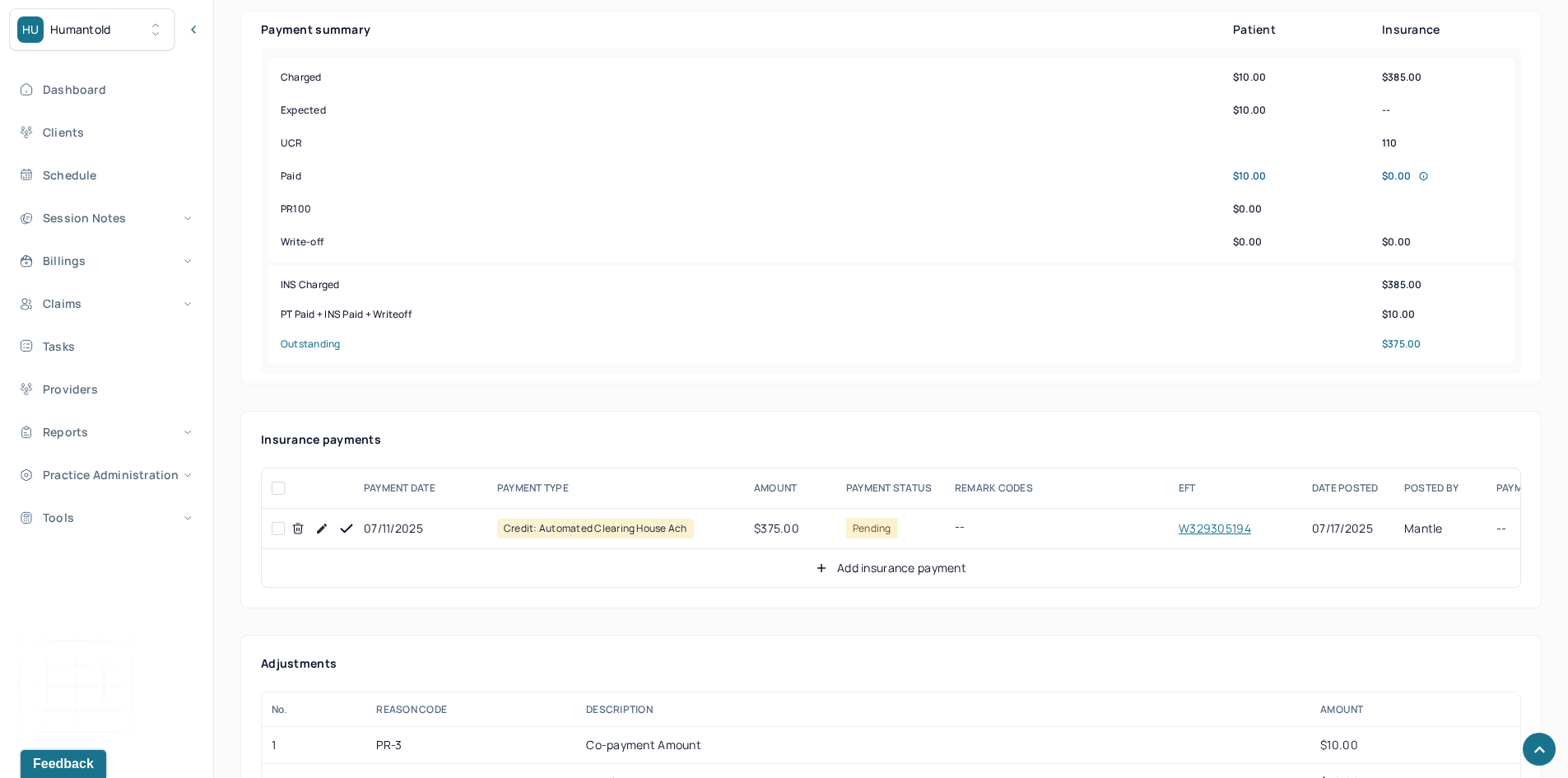 click at bounding box center [278, 529] 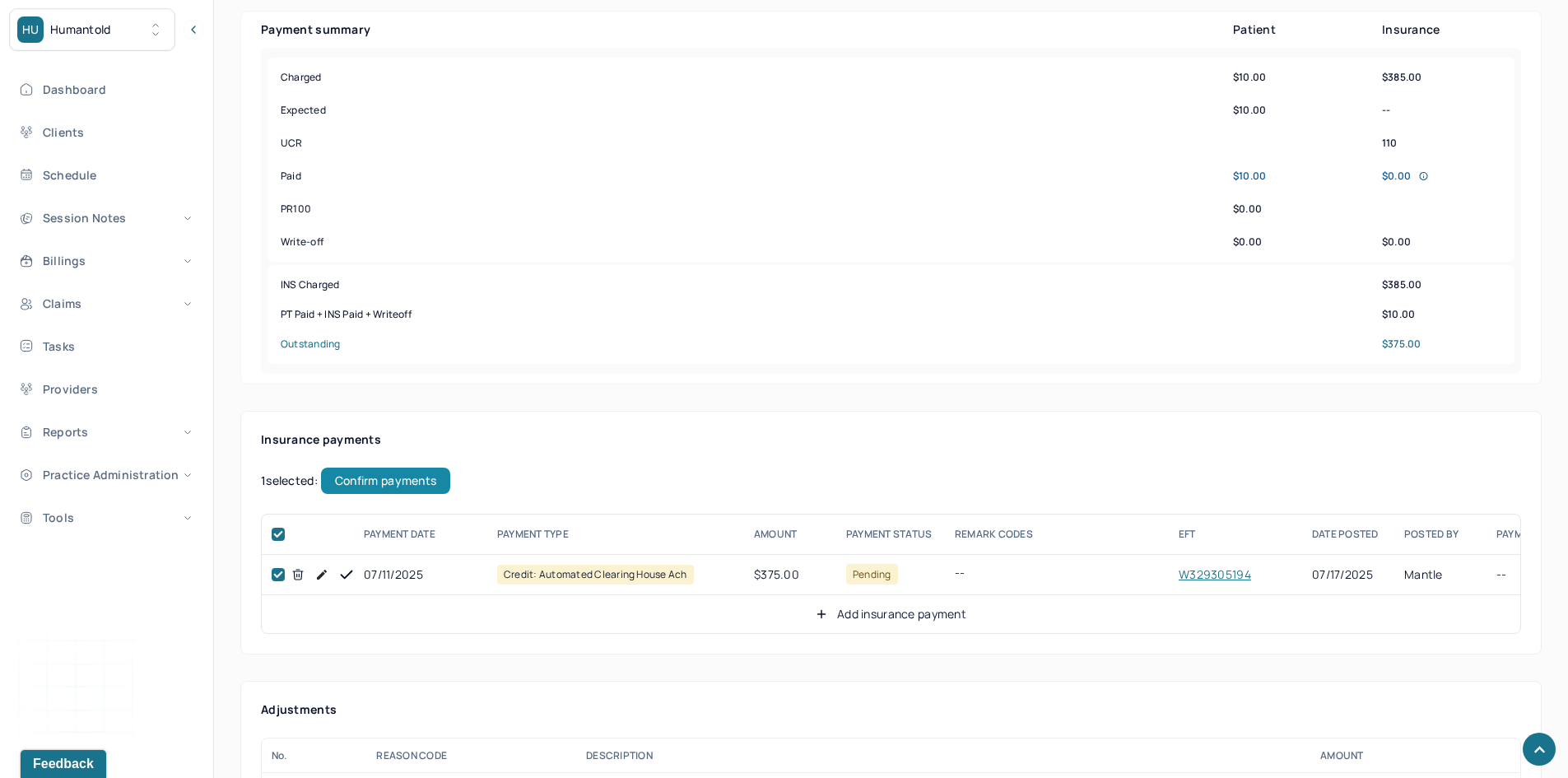 click on "Confirm payments" at bounding box center [385, 481] 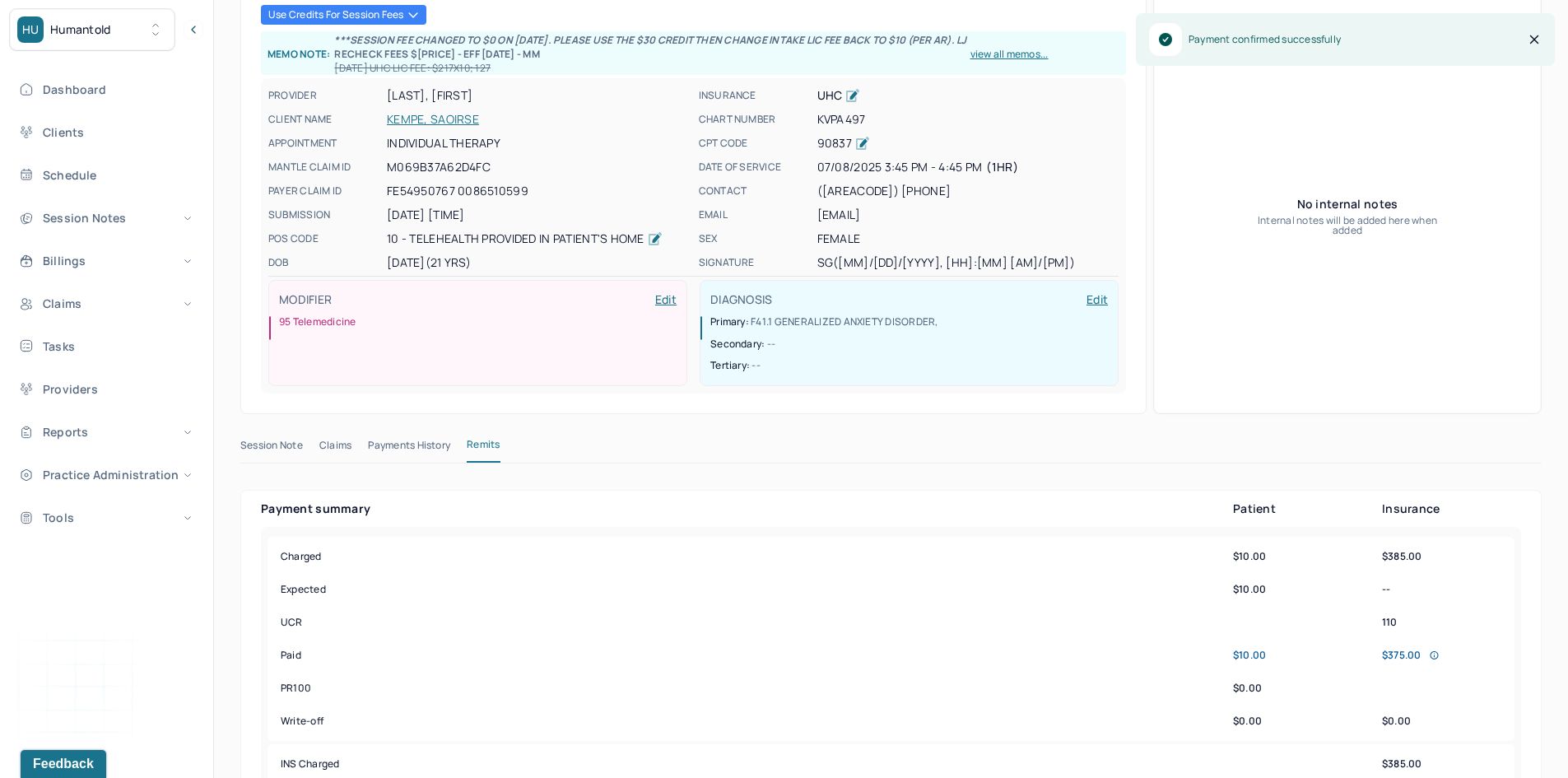 scroll, scrollTop: 0, scrollLeft: 0, axis: both 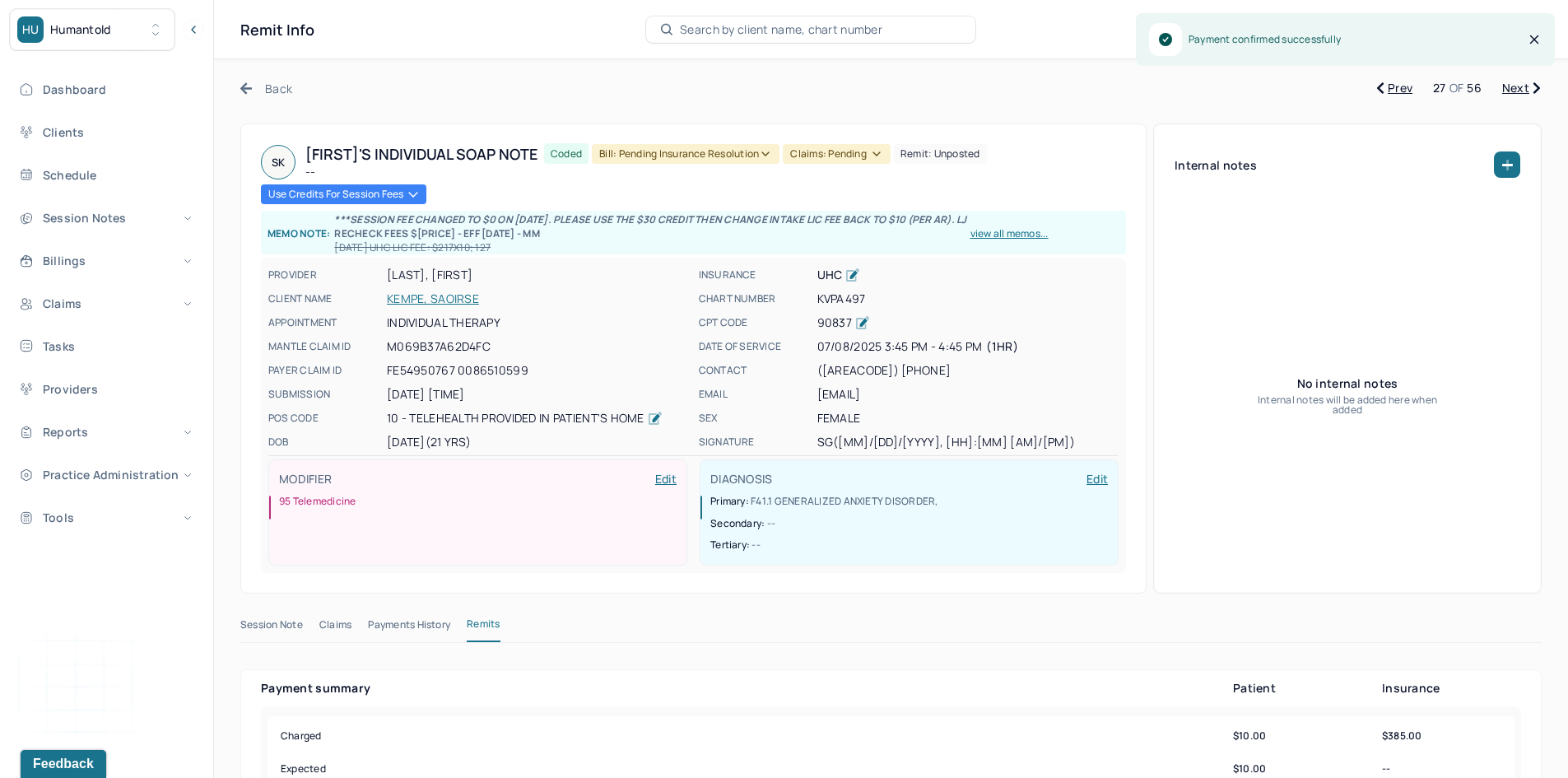 click on "Bill: Pending Insurance Resolution" at bounding box center [686, 154] 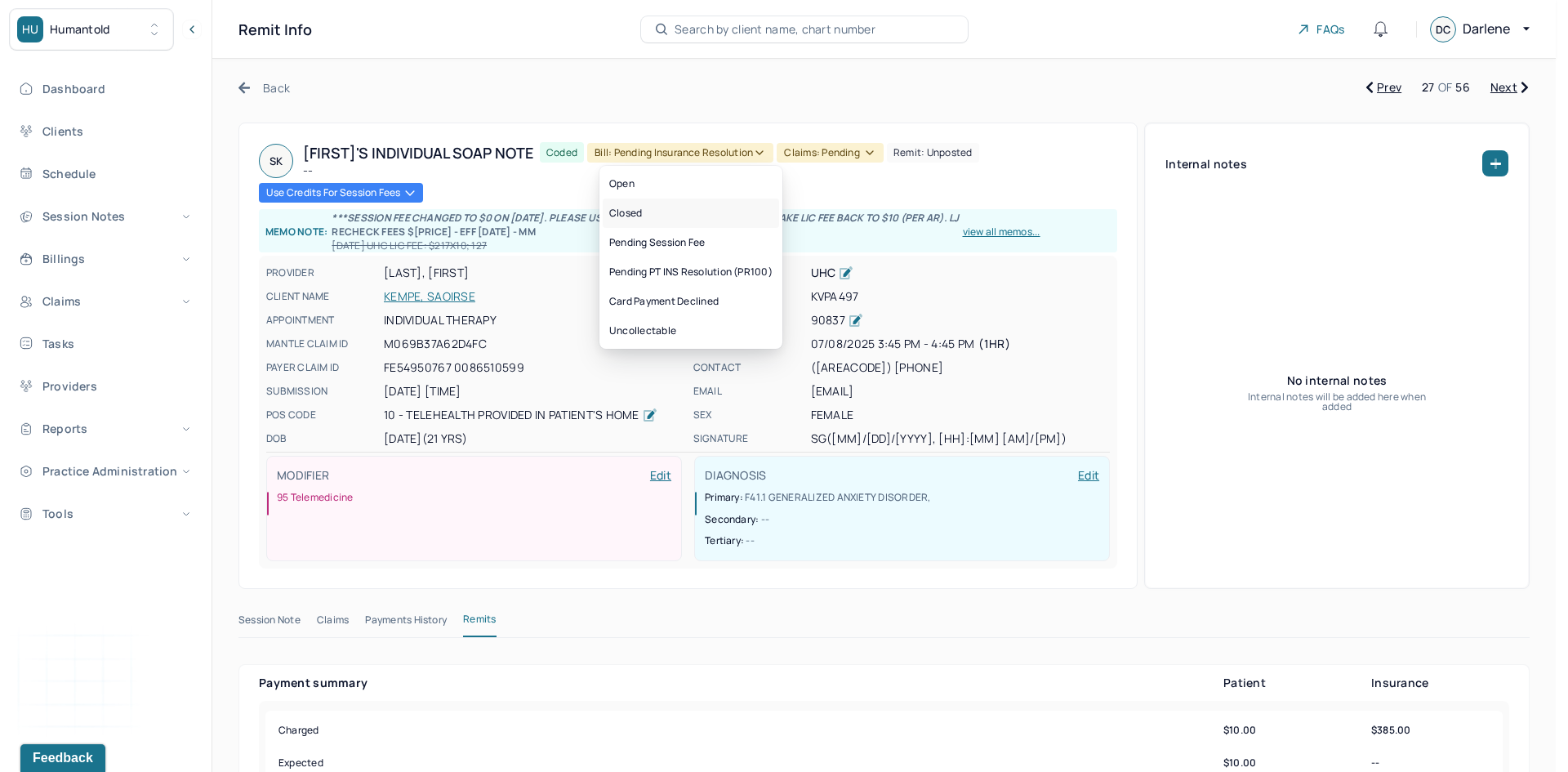 click on "Closed" at bounding box center (691, 213) 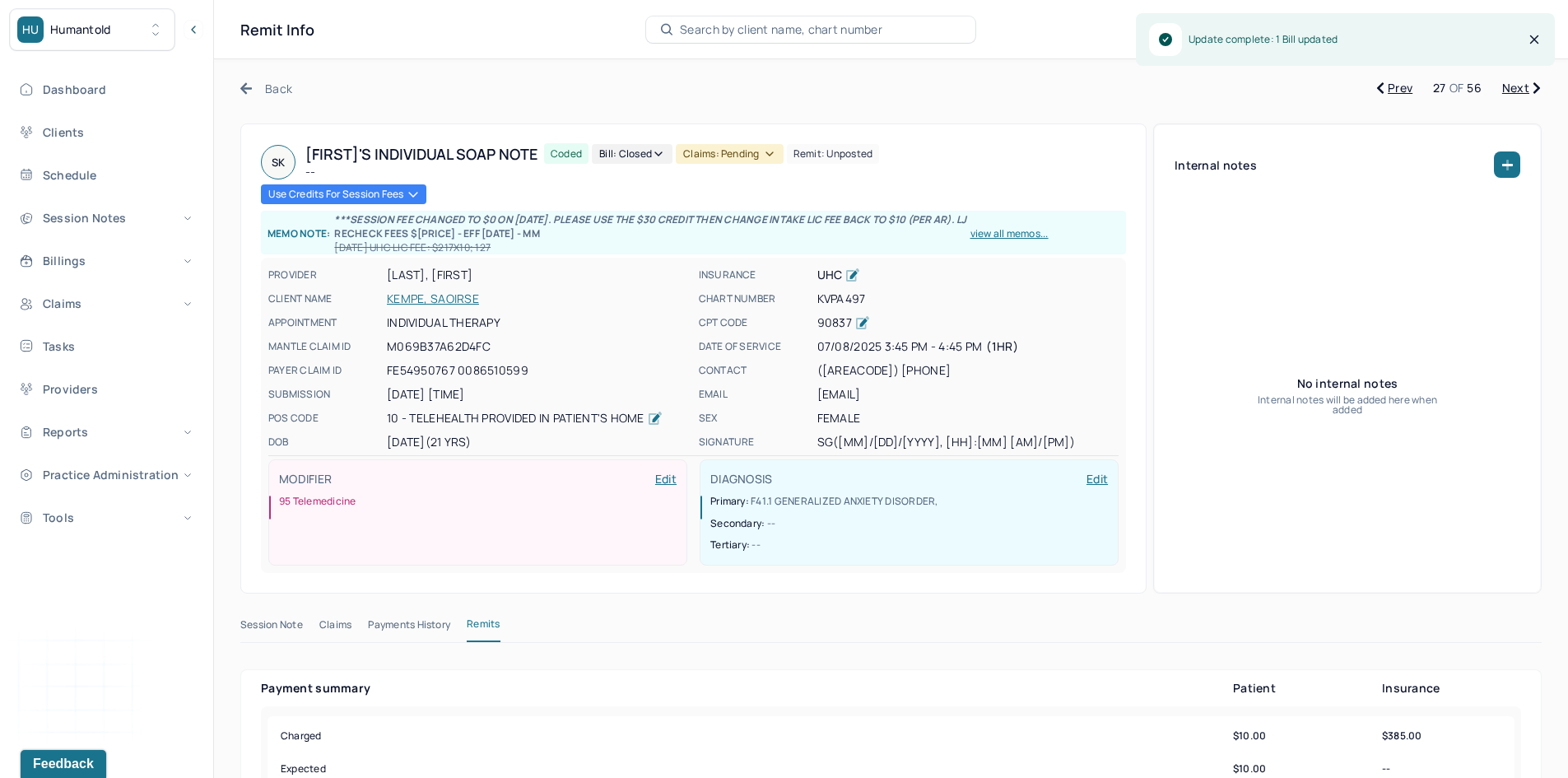 click on "Claims: pending" at bounding box center [729, 154] 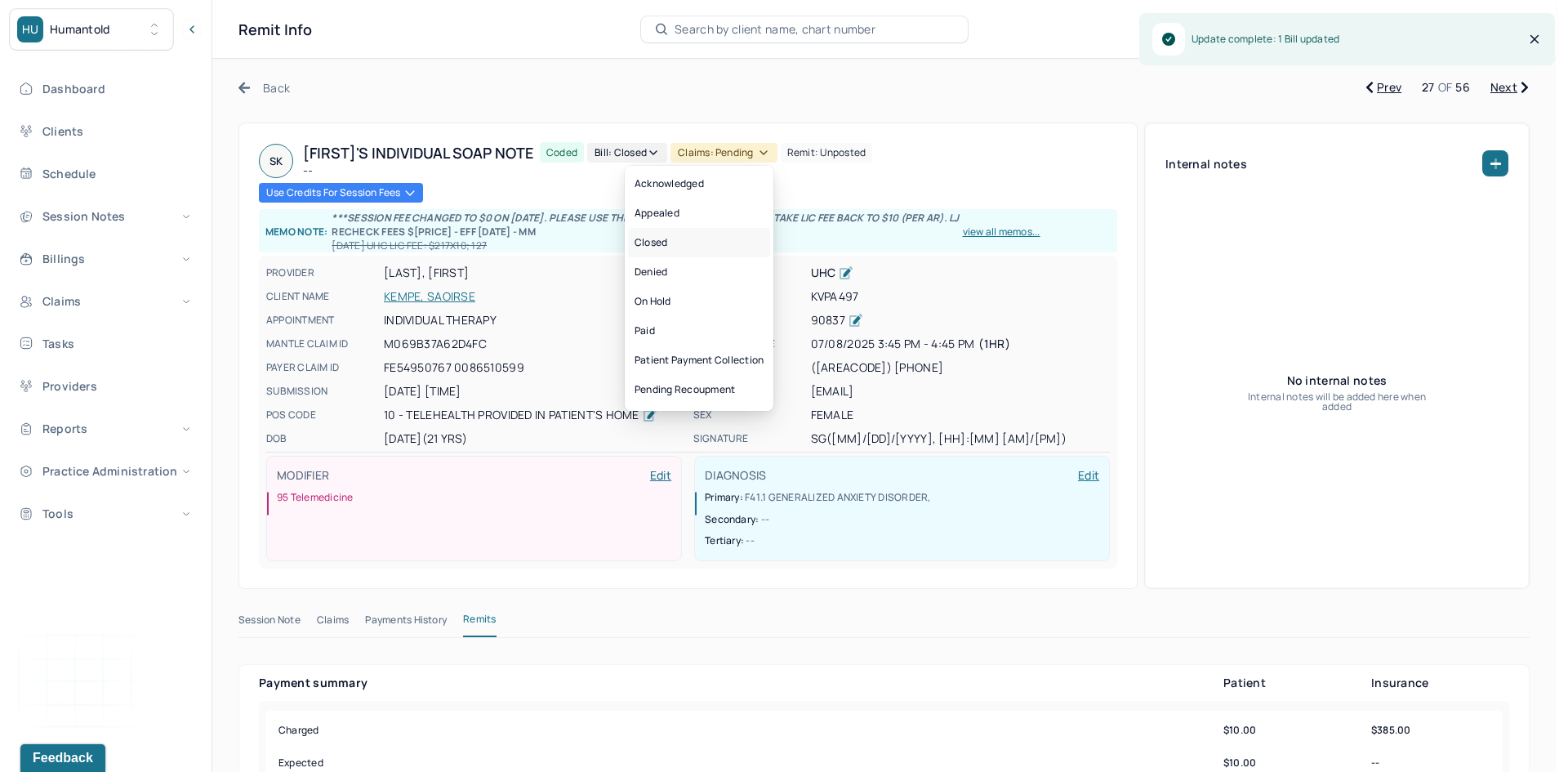 click on "Closed" at bounding box center (699, 243) 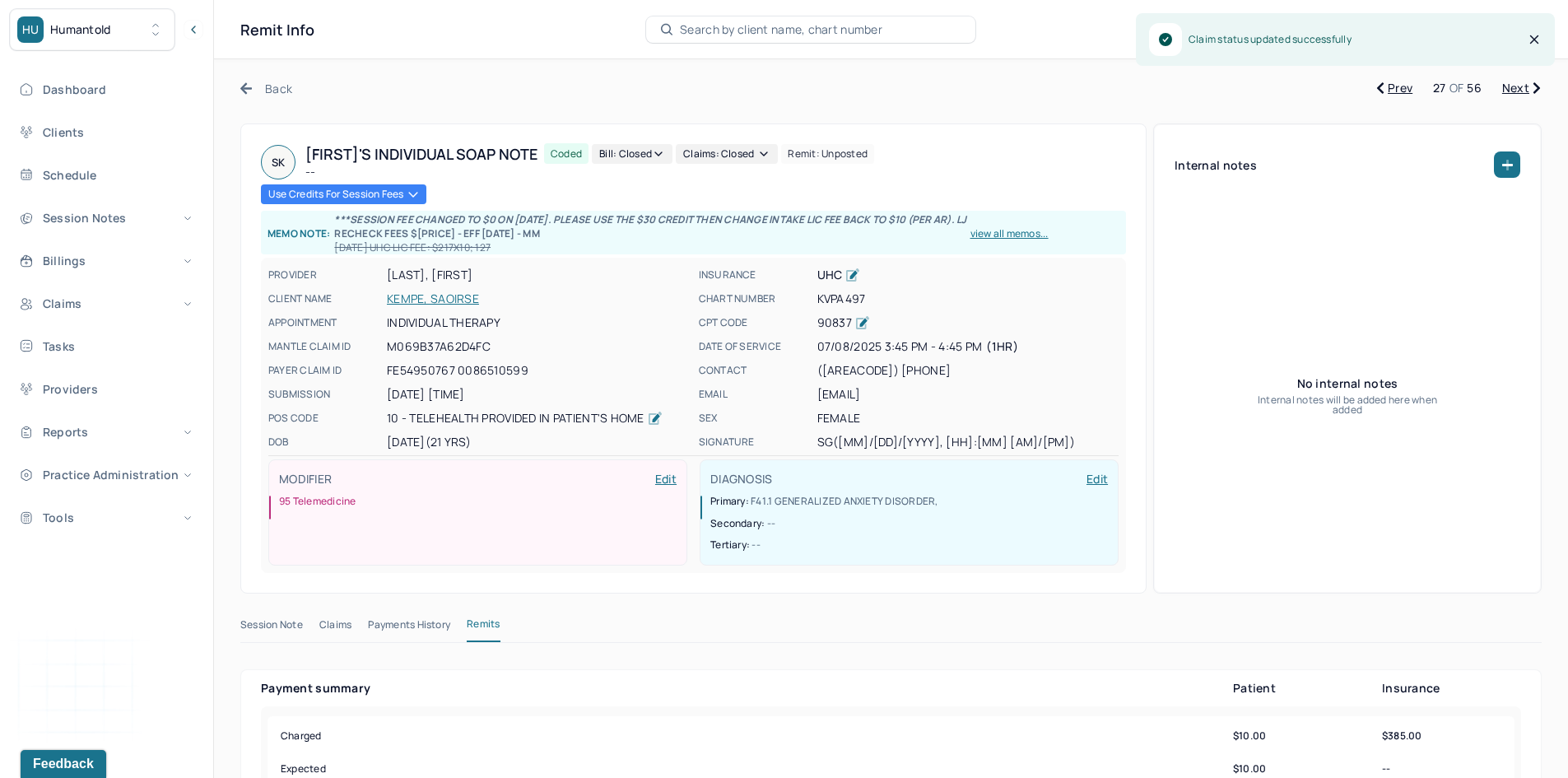 click on "Next" at bounding box center (1521, 88) 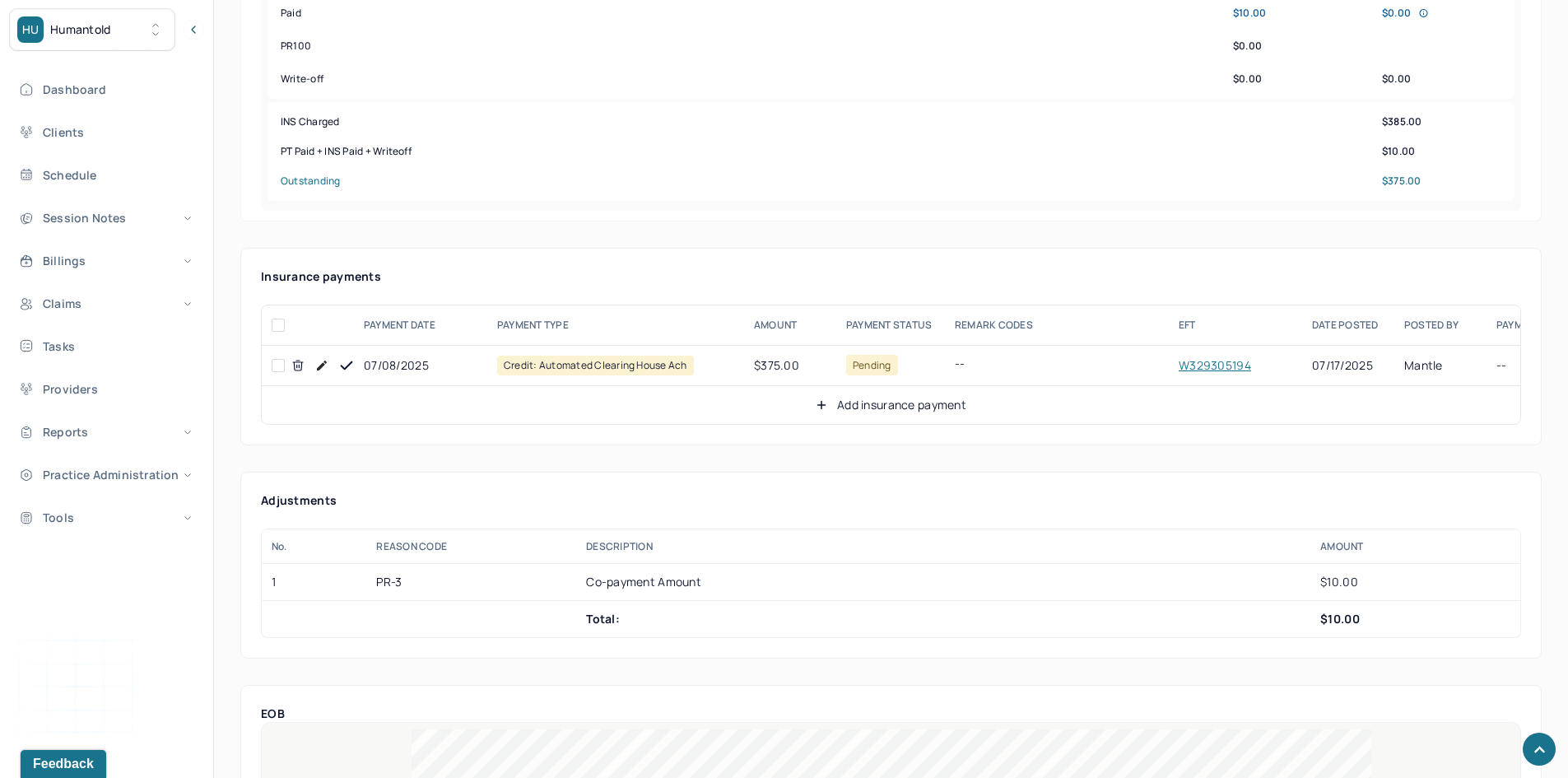 scroll, scrollTop: 823, scrollLeft: 0, axis: vertical 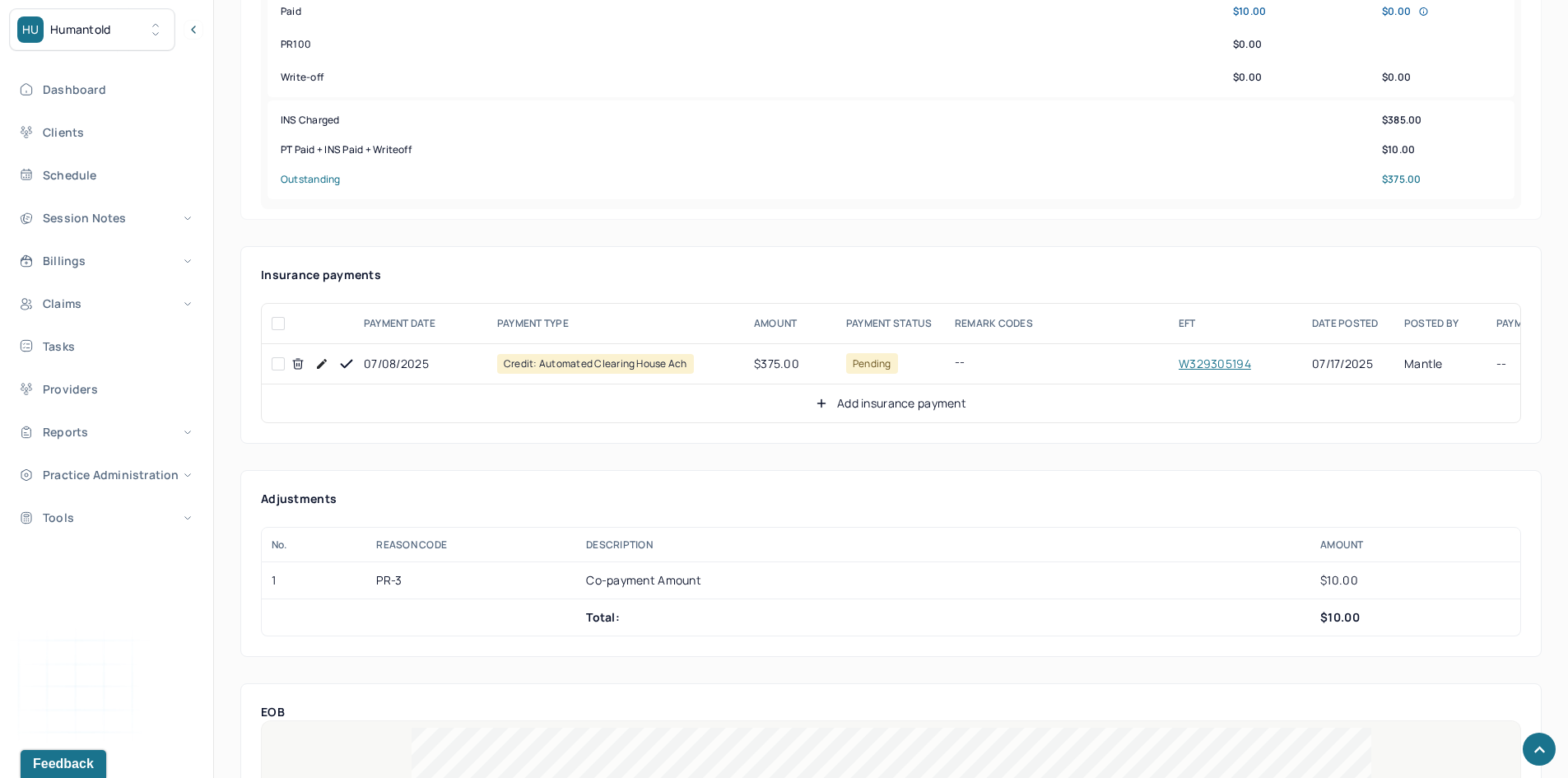 click at bounding box center [278, 364] 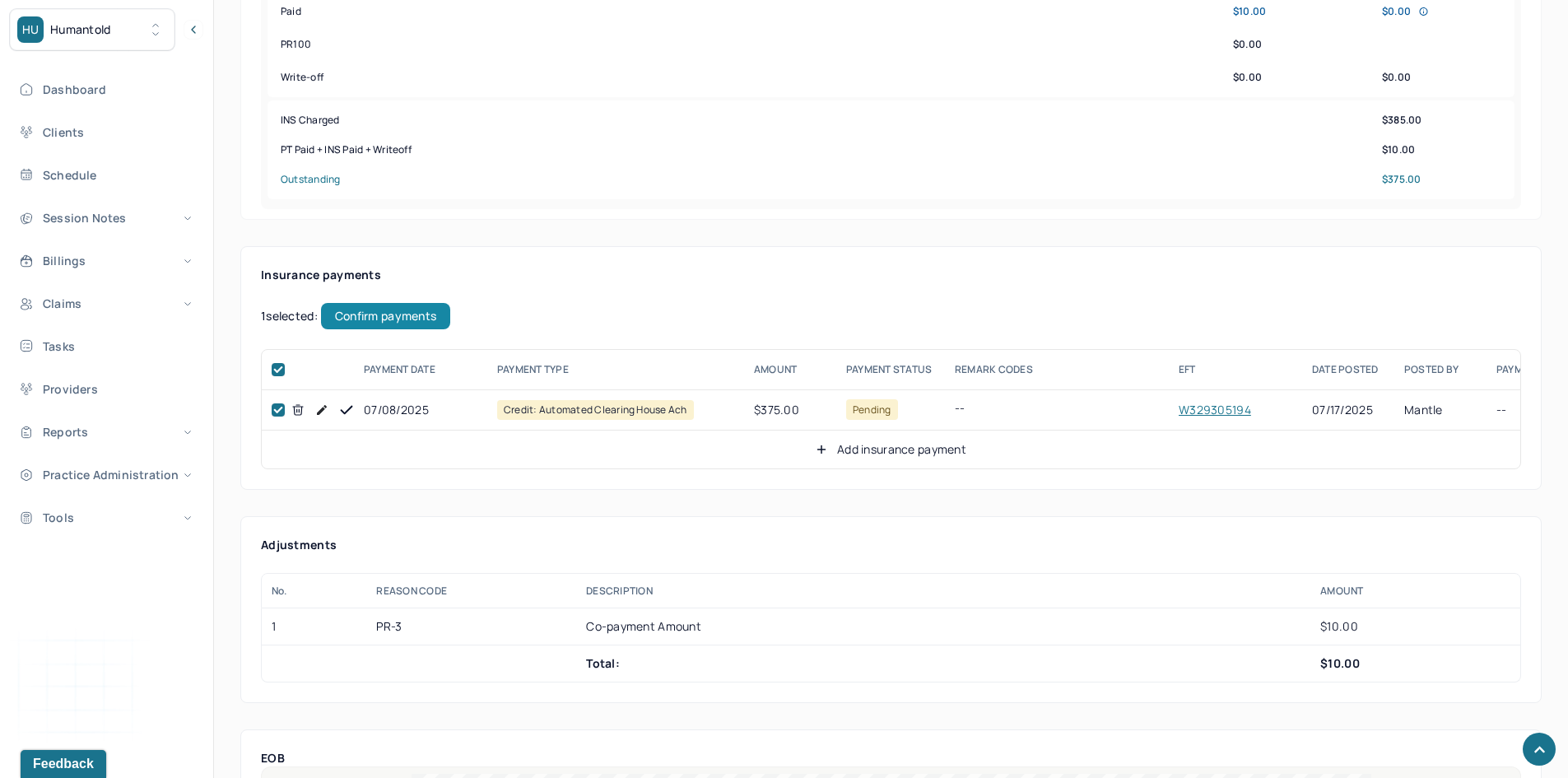 click on "Confirm payments" at bounding box center (385, 316) 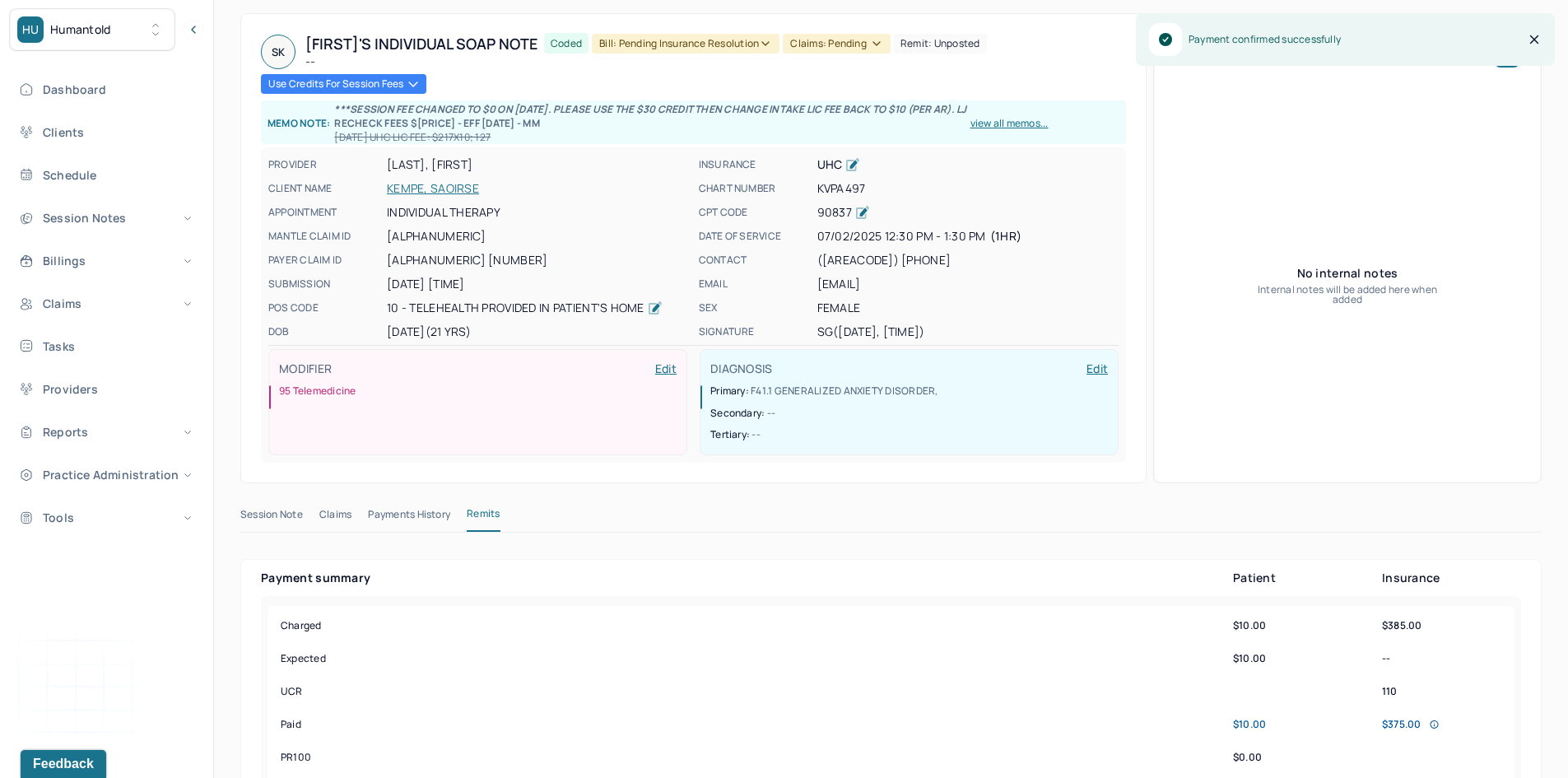 scroll, scrollTop: 0, scrollLeft: 0, axis: both 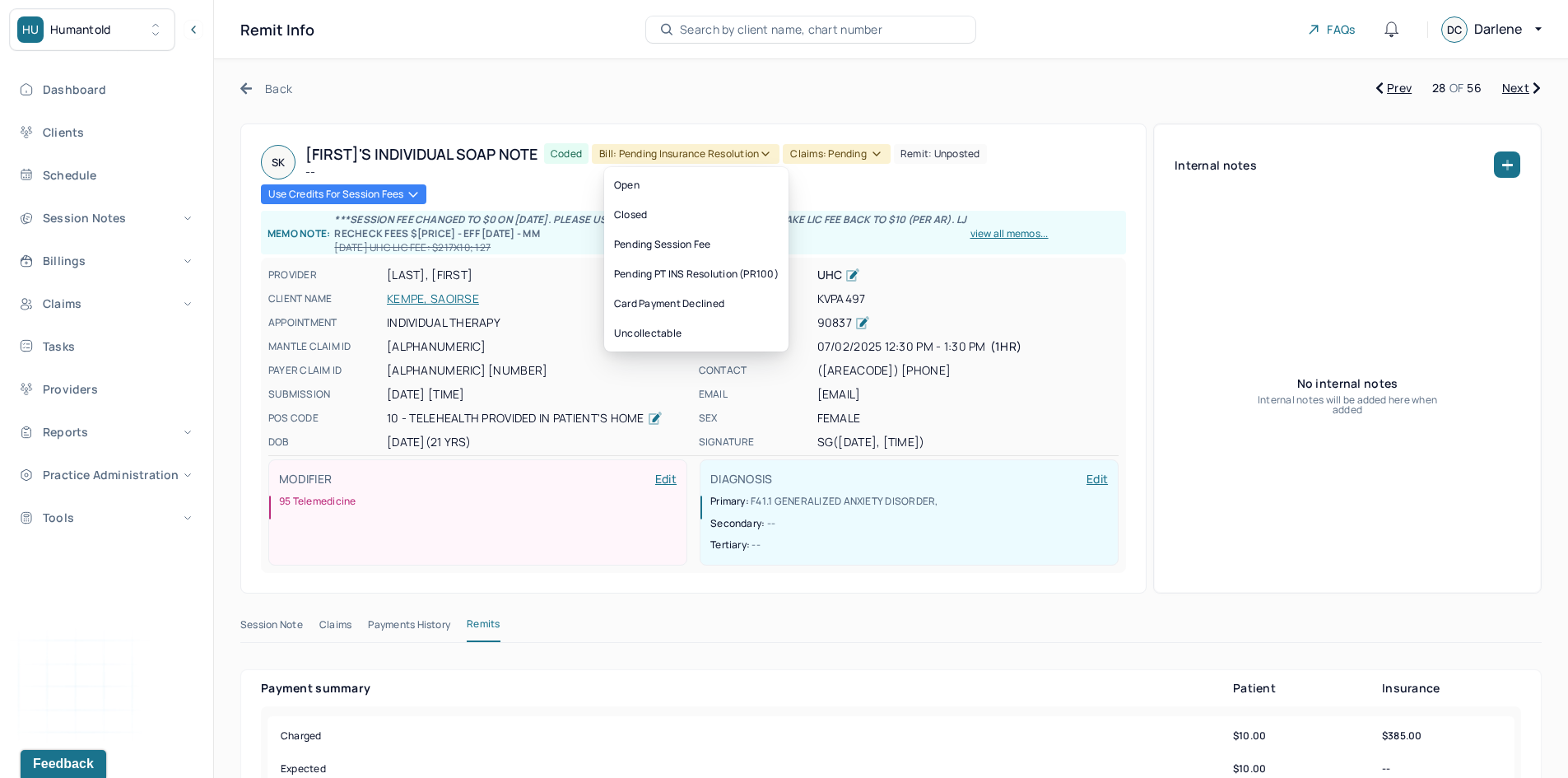 click on "Bill: Pending Insurance Resolution" at bounding box center (686, 154) 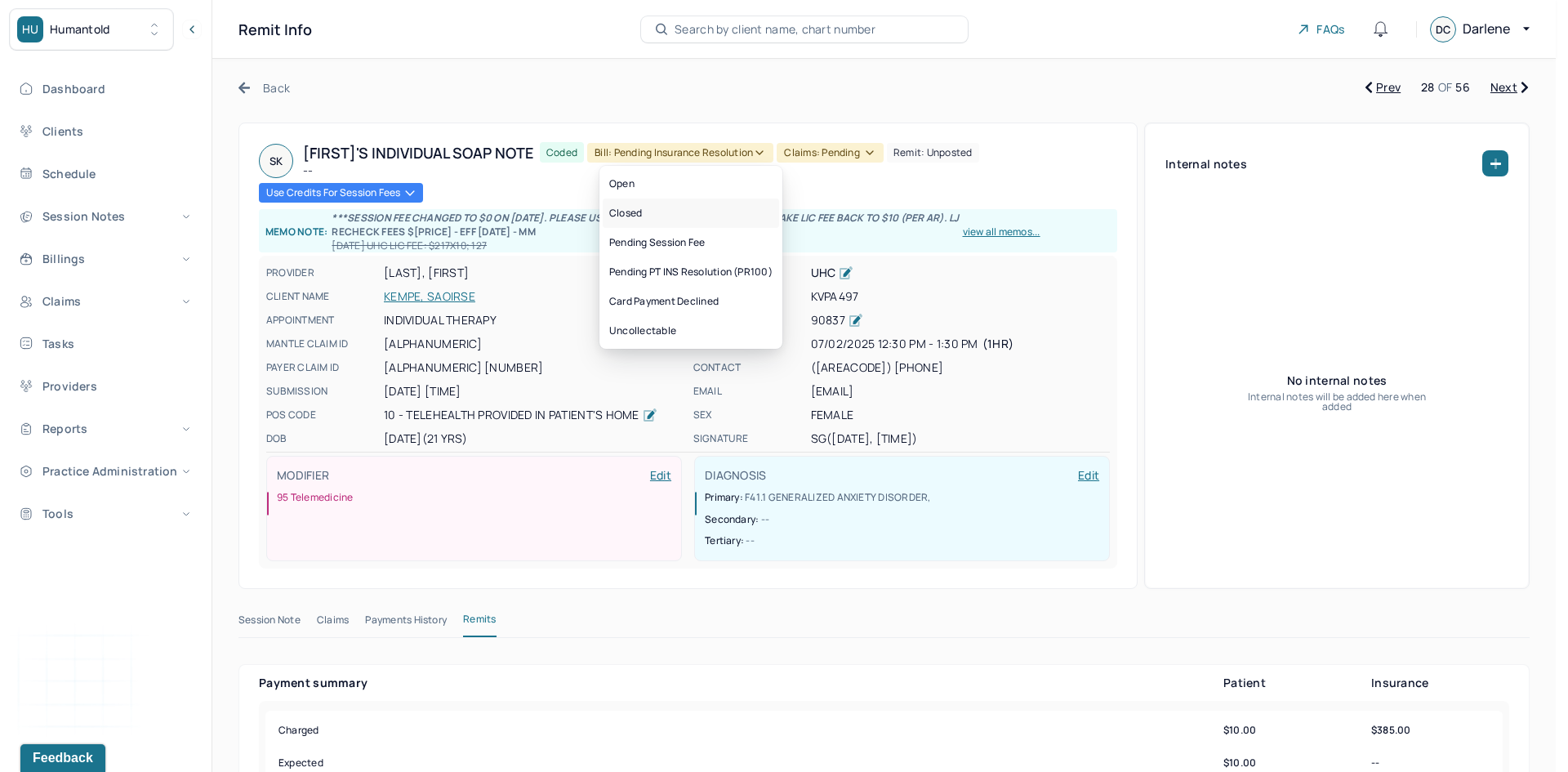 click on "Closed" at bounding box center (691, 213) 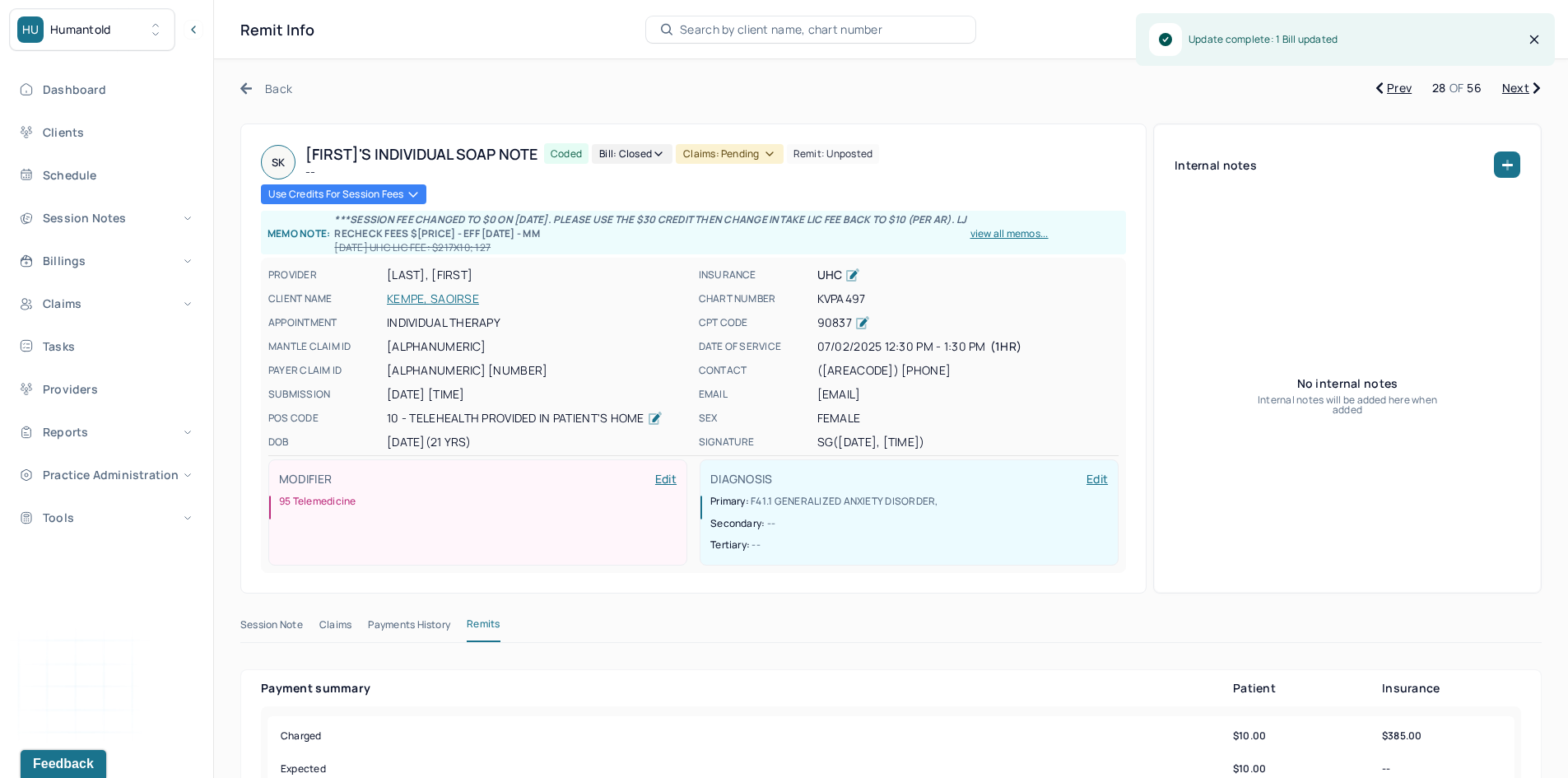 click on "Claims: pending" at bounding box center [729, 154] 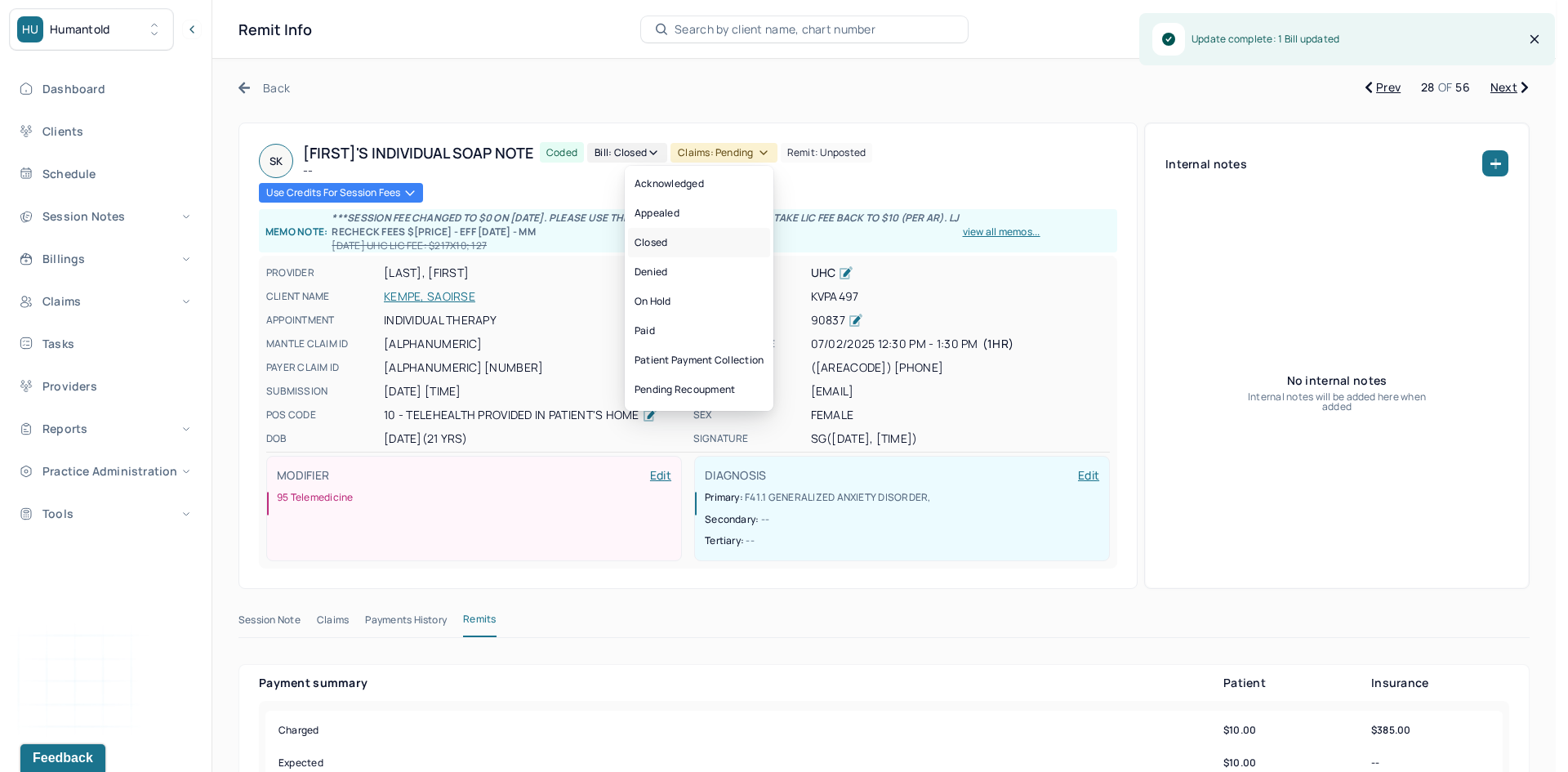 click on "Closed" at bounding box center [699, 243] 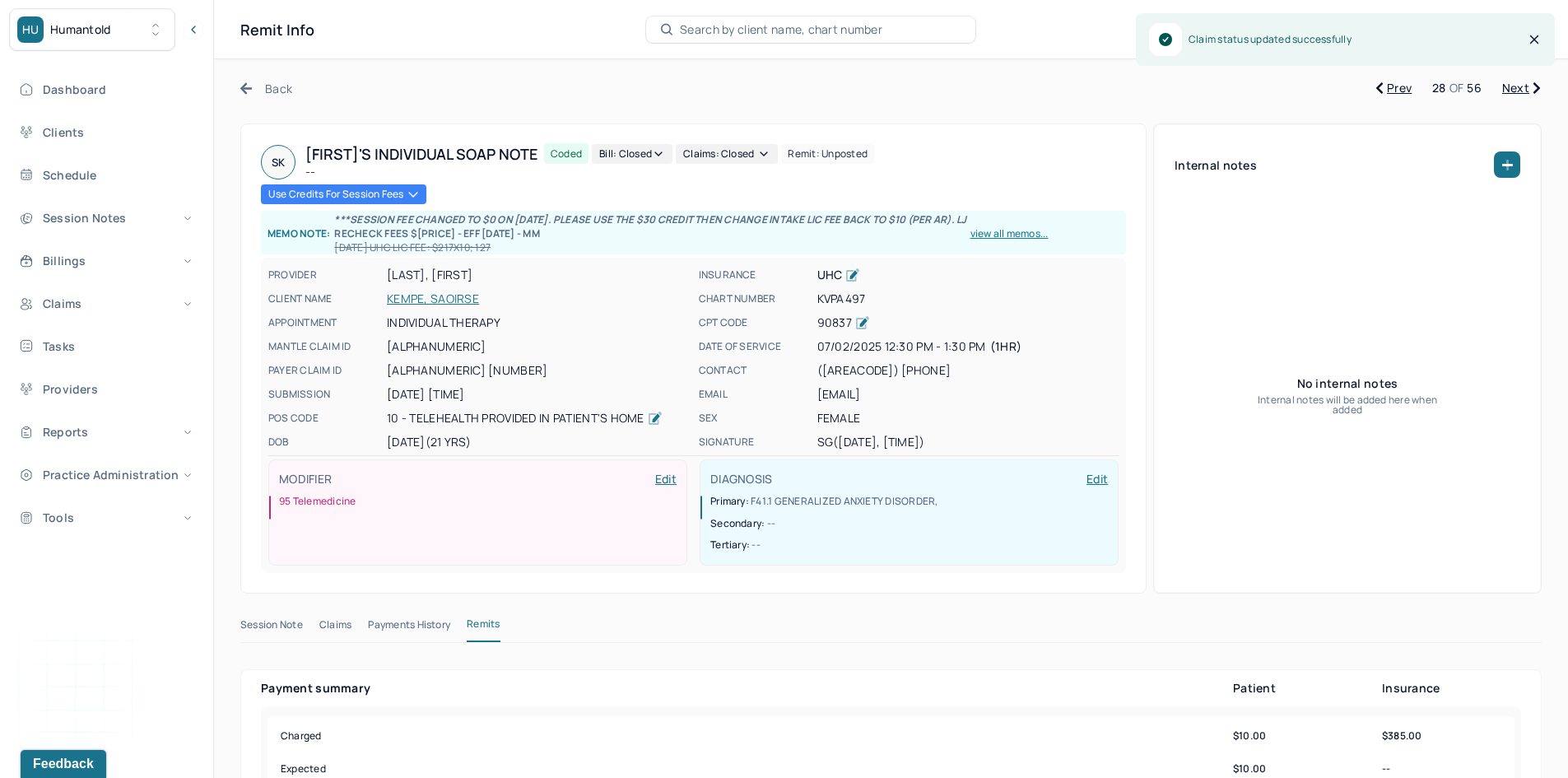click on "Next" at bounding box center [1521, 88] 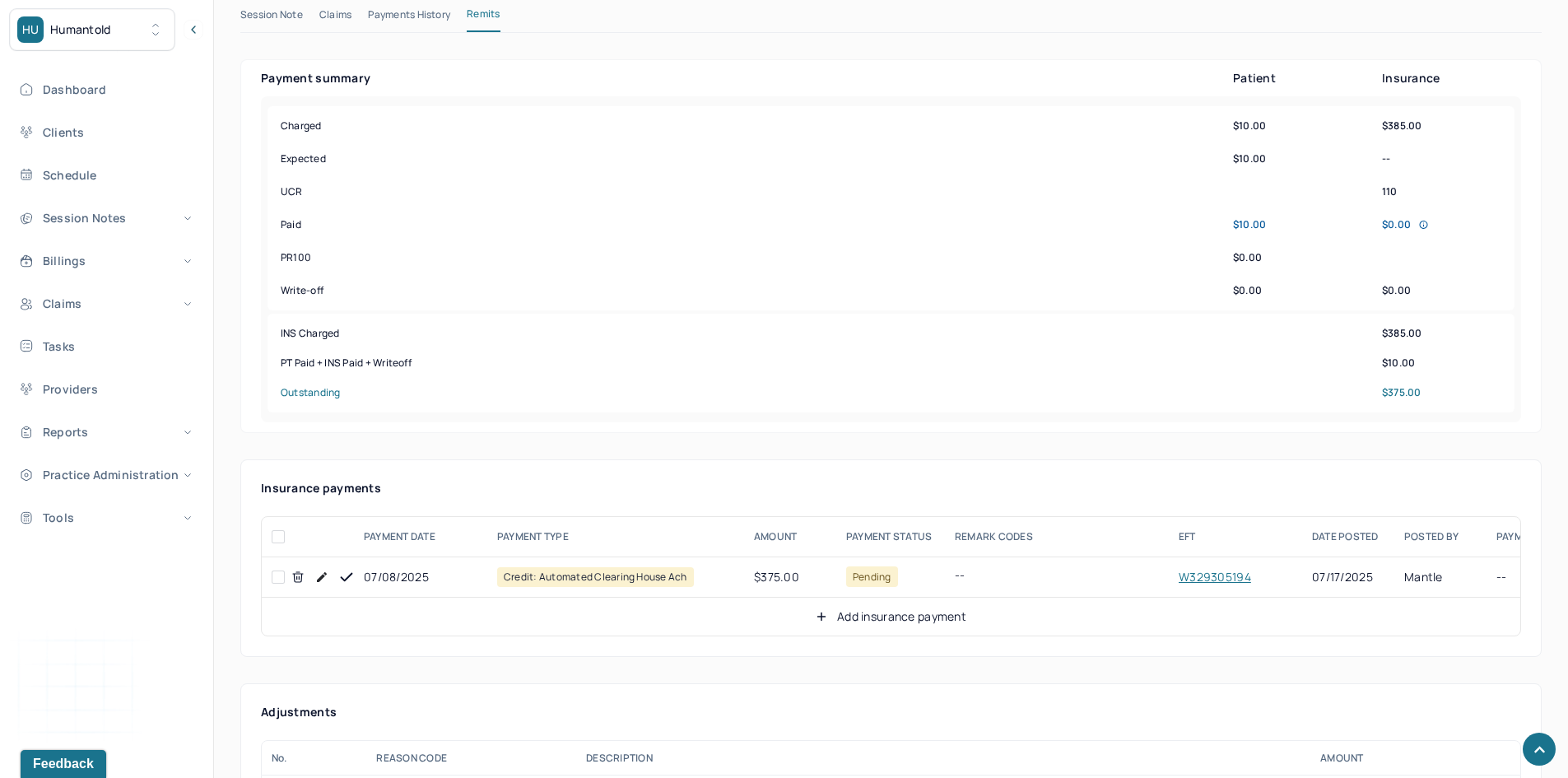 scroll, scrollTop: 659, scrollLeft: 0, axis: vertical 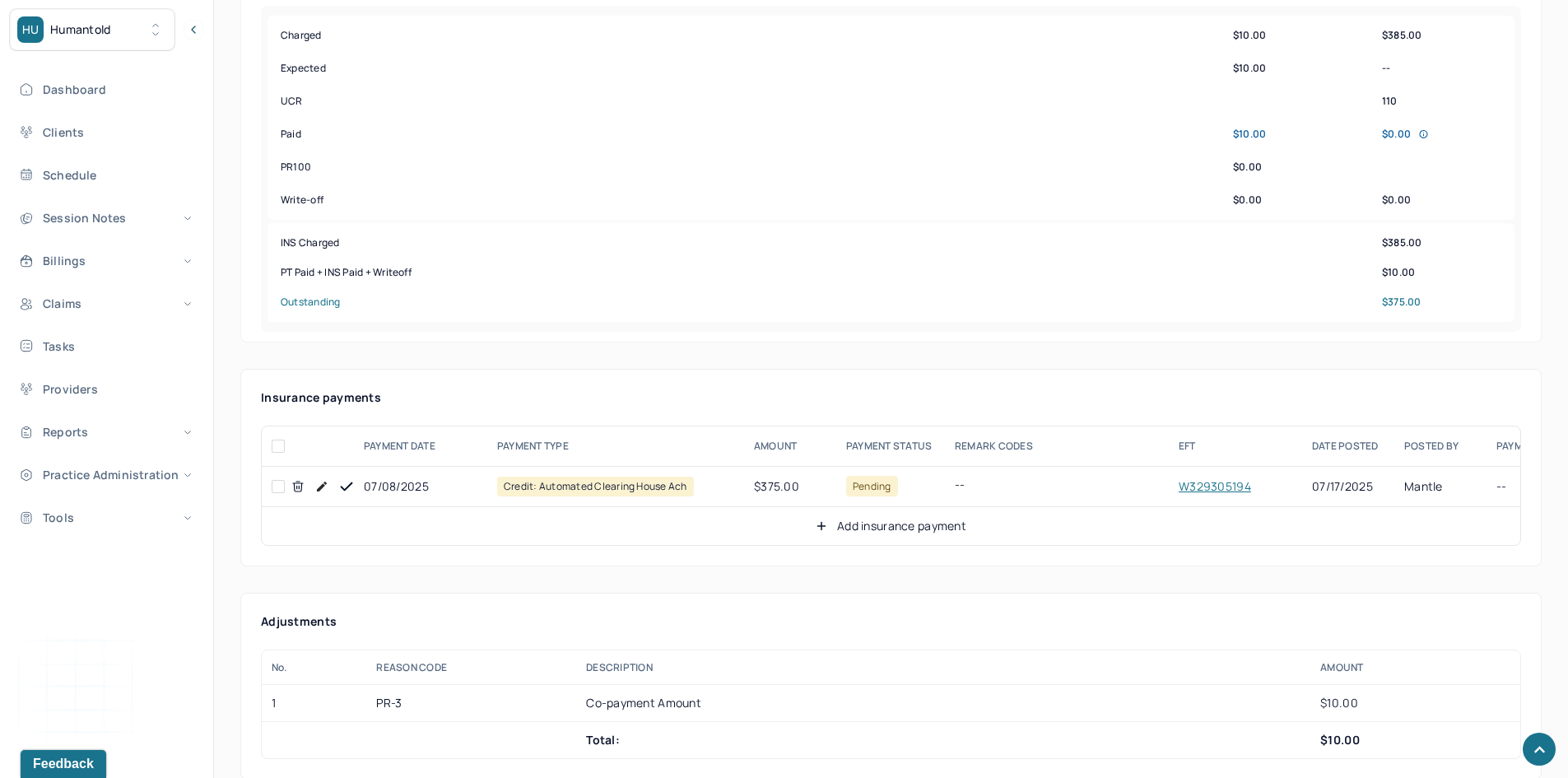 click at bounding box center (278, 487) 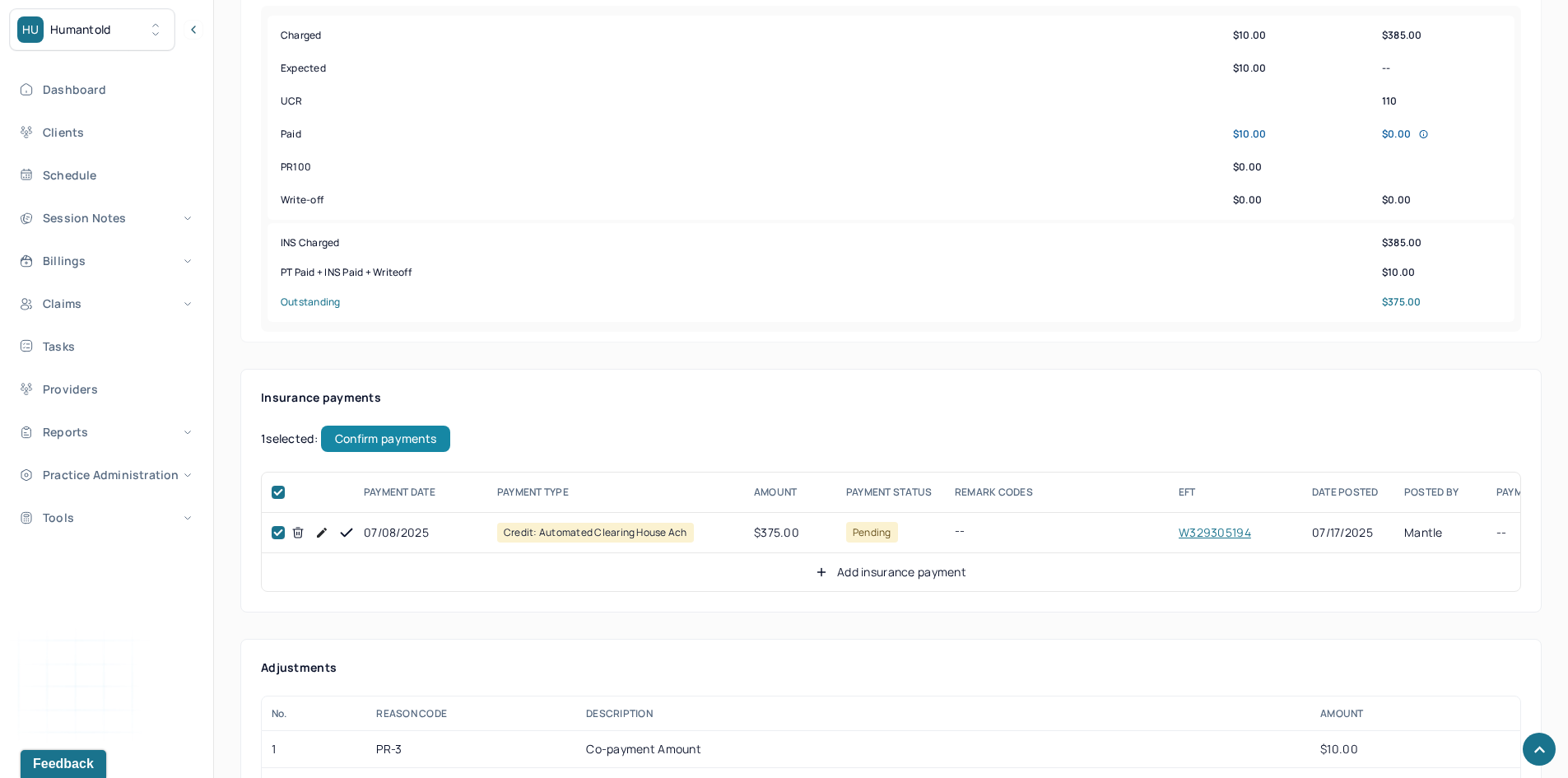 click on "Confirm payments" at bounding box center (385, 439) 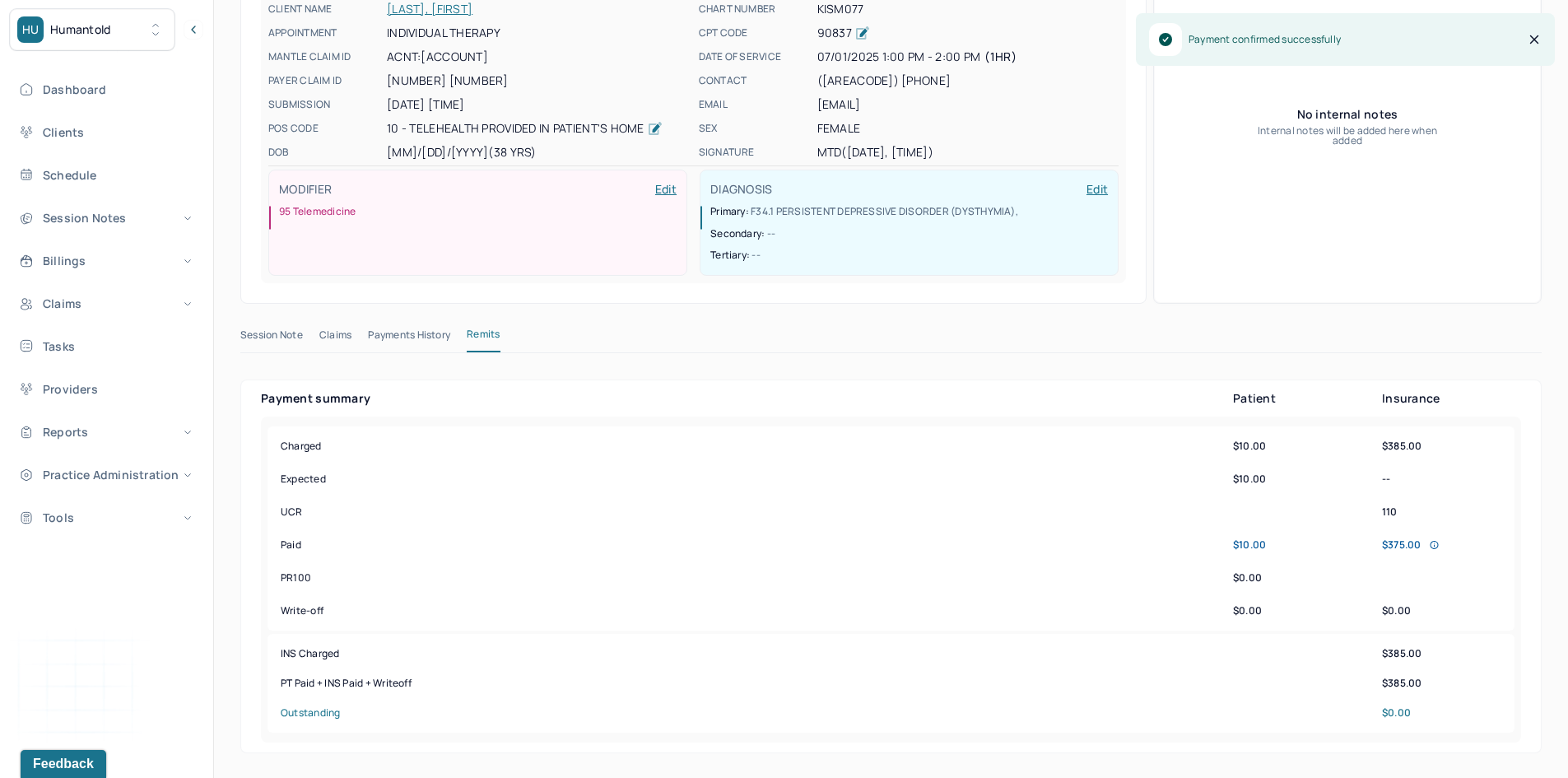 scroll, scrollTop: 0, scrollLeft: 0, axis: both 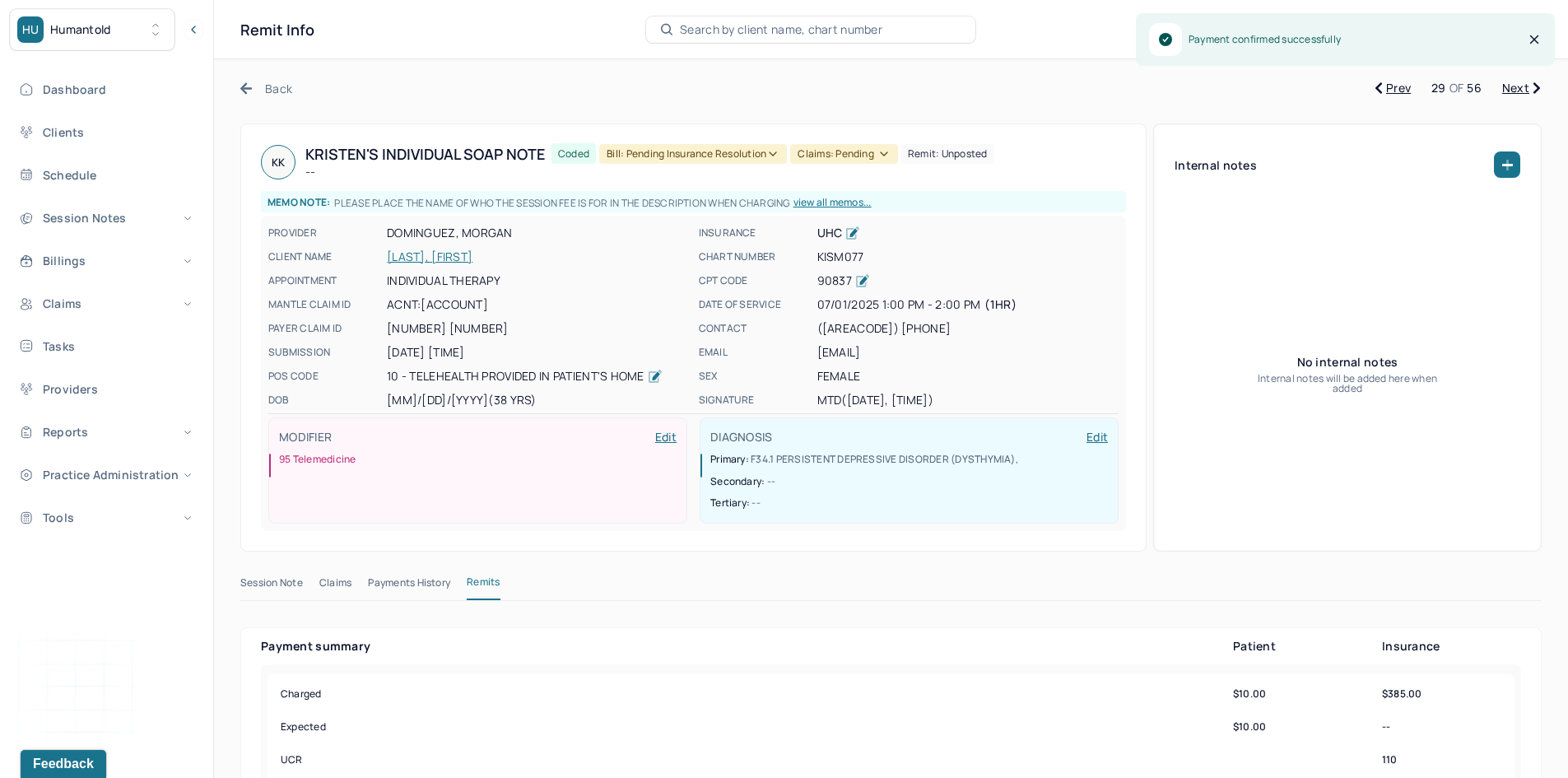 click on "Bill: Pending Insurance Resolution" at bounding box center [693, 154] 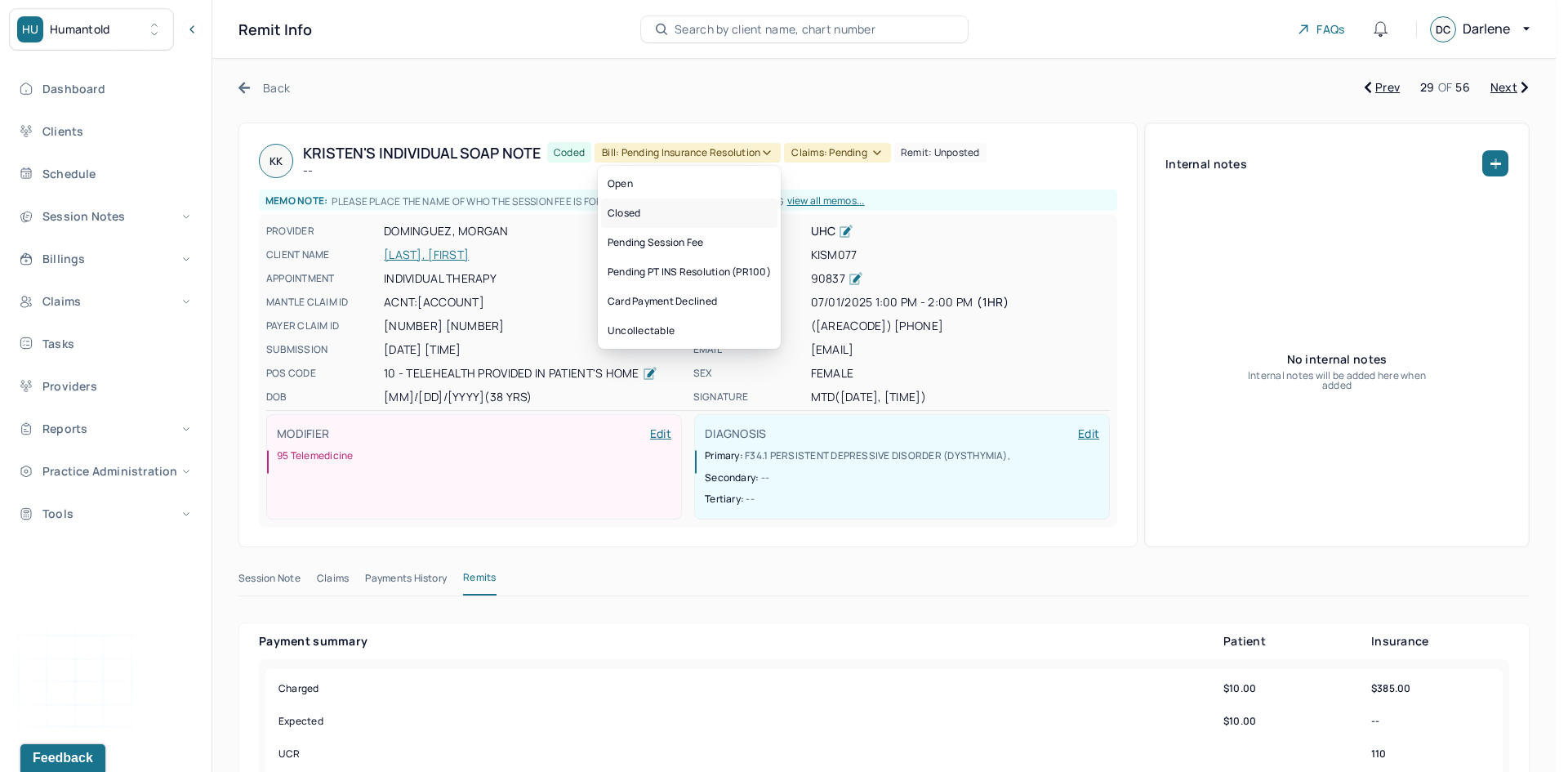 click on "Closed" at bounding box center [689, 213] 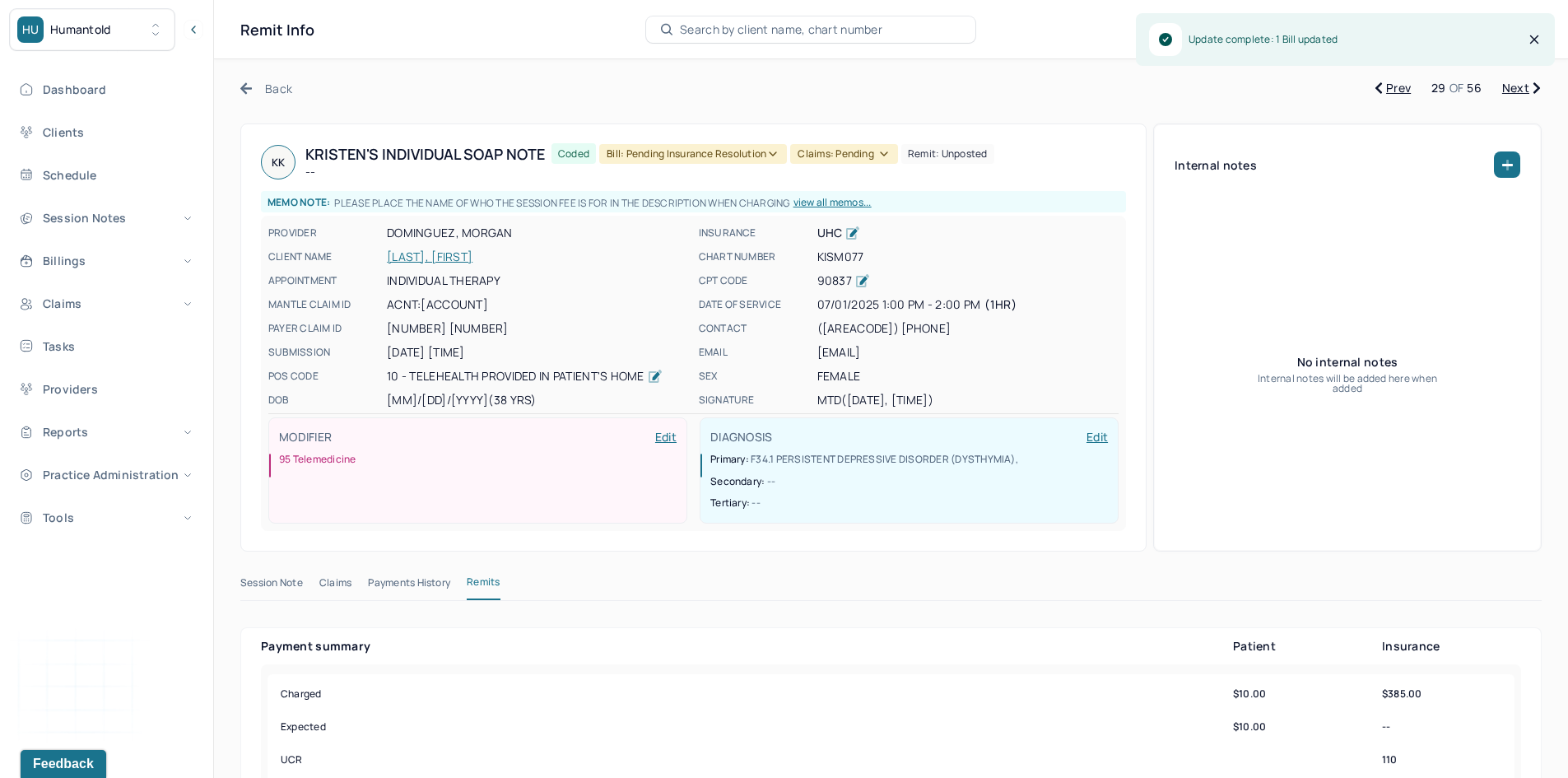 click on "Claims: pending" at bounding box center (844, 154) 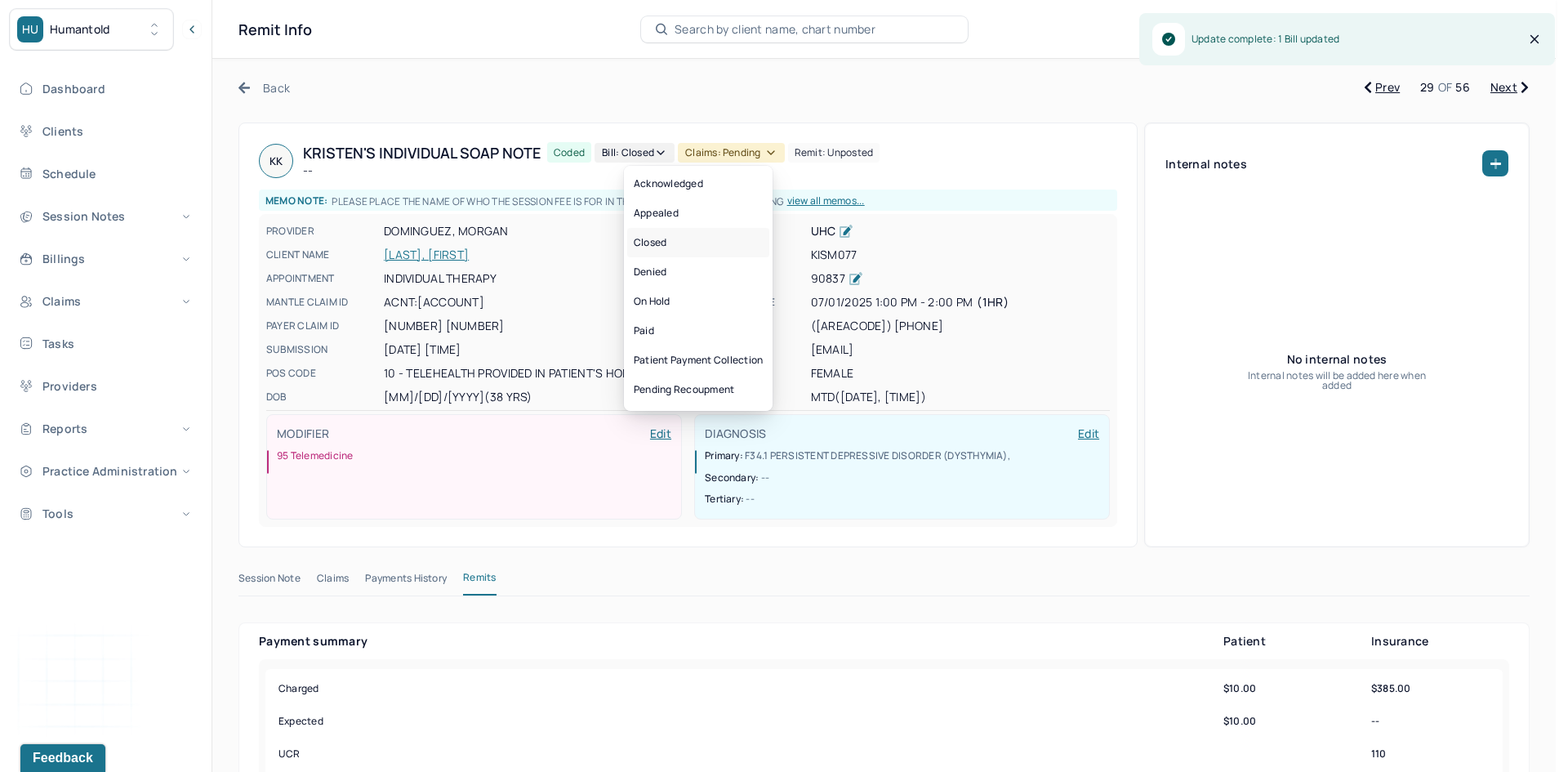 click on "Closed" at bounding box center (698, 243) 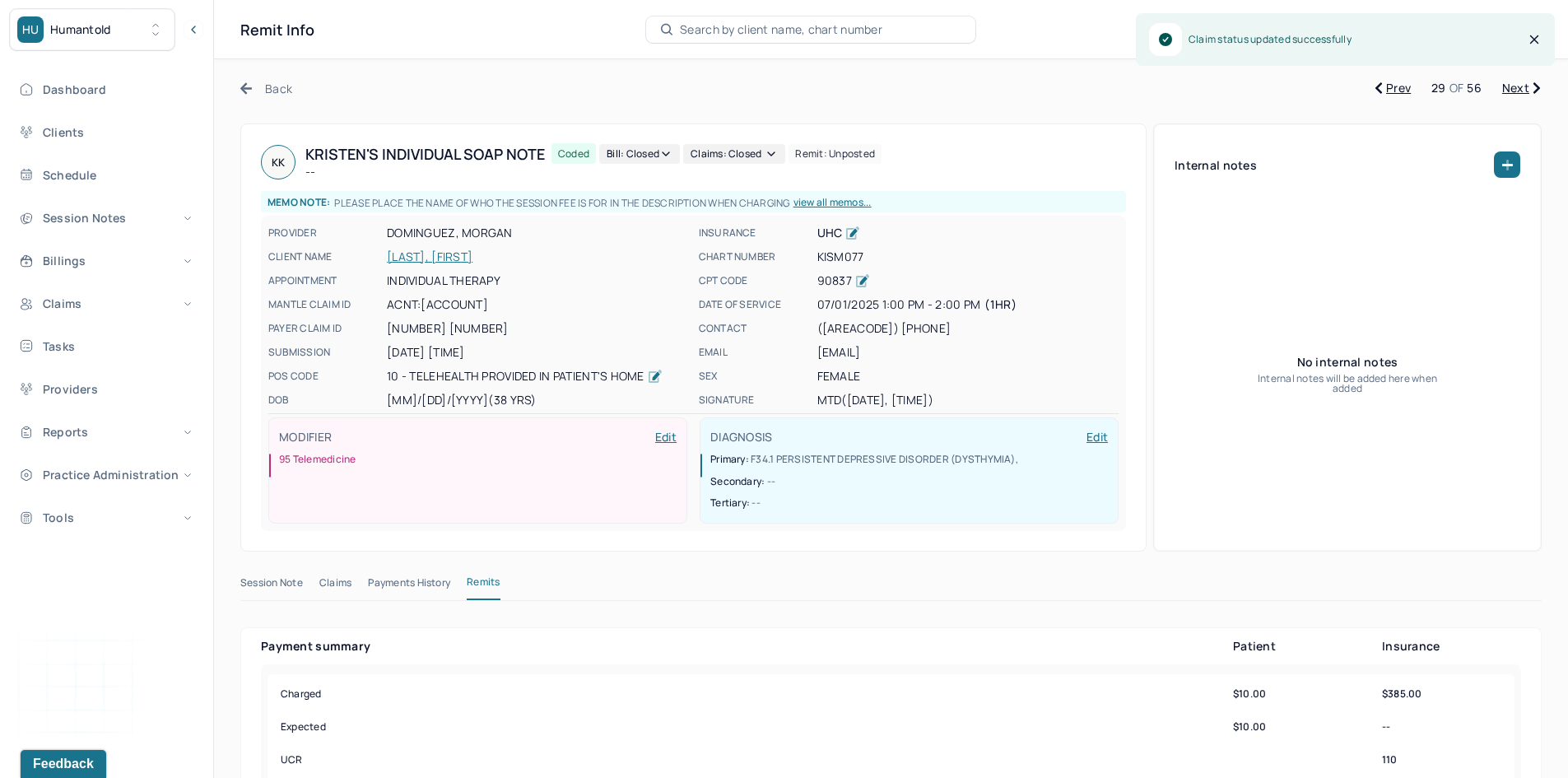 click on "Next" at bounding box center [1521, 88] 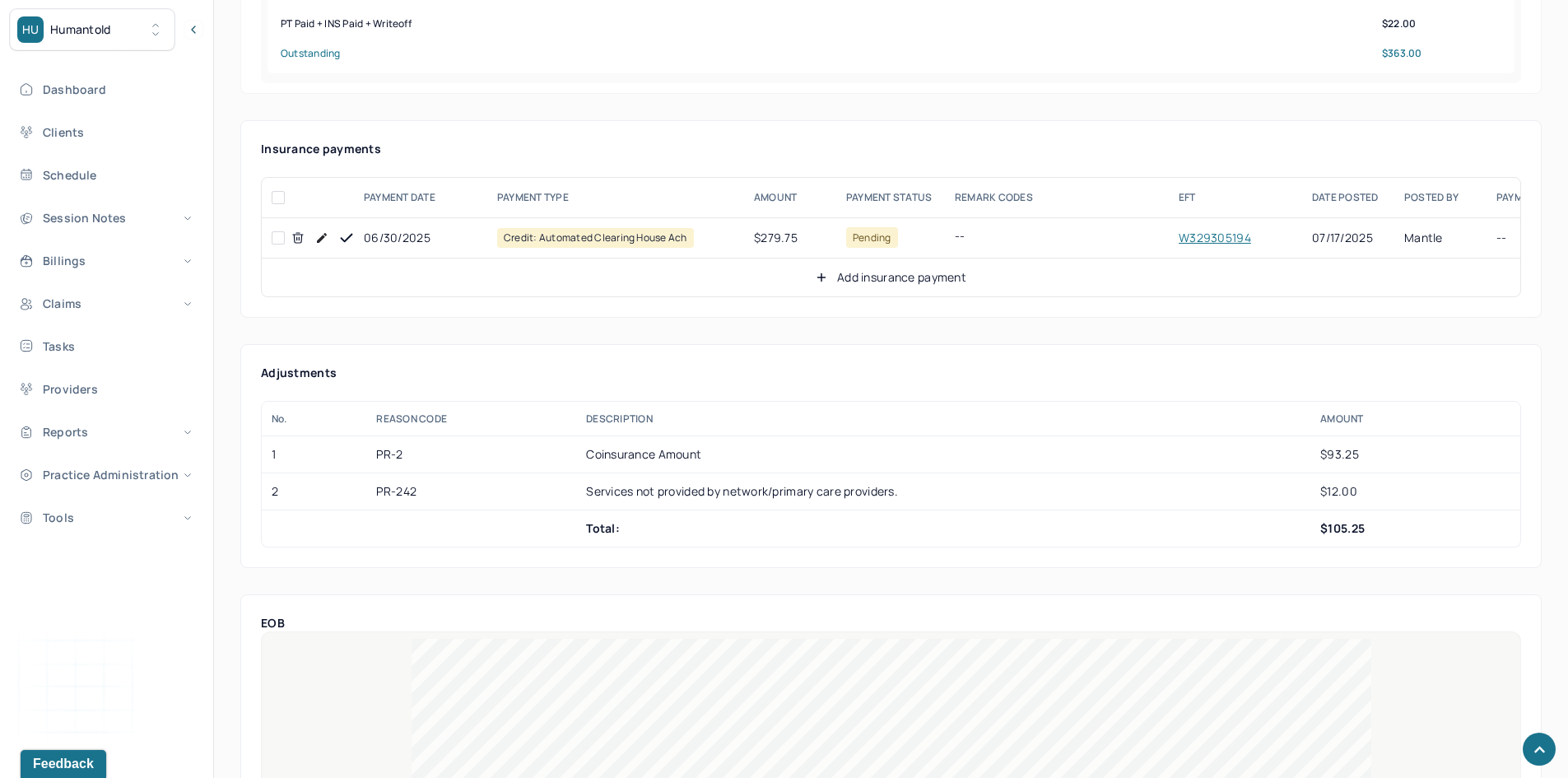 scroll, scrollTop: 906, scrollLeft: 0, axis: vertical 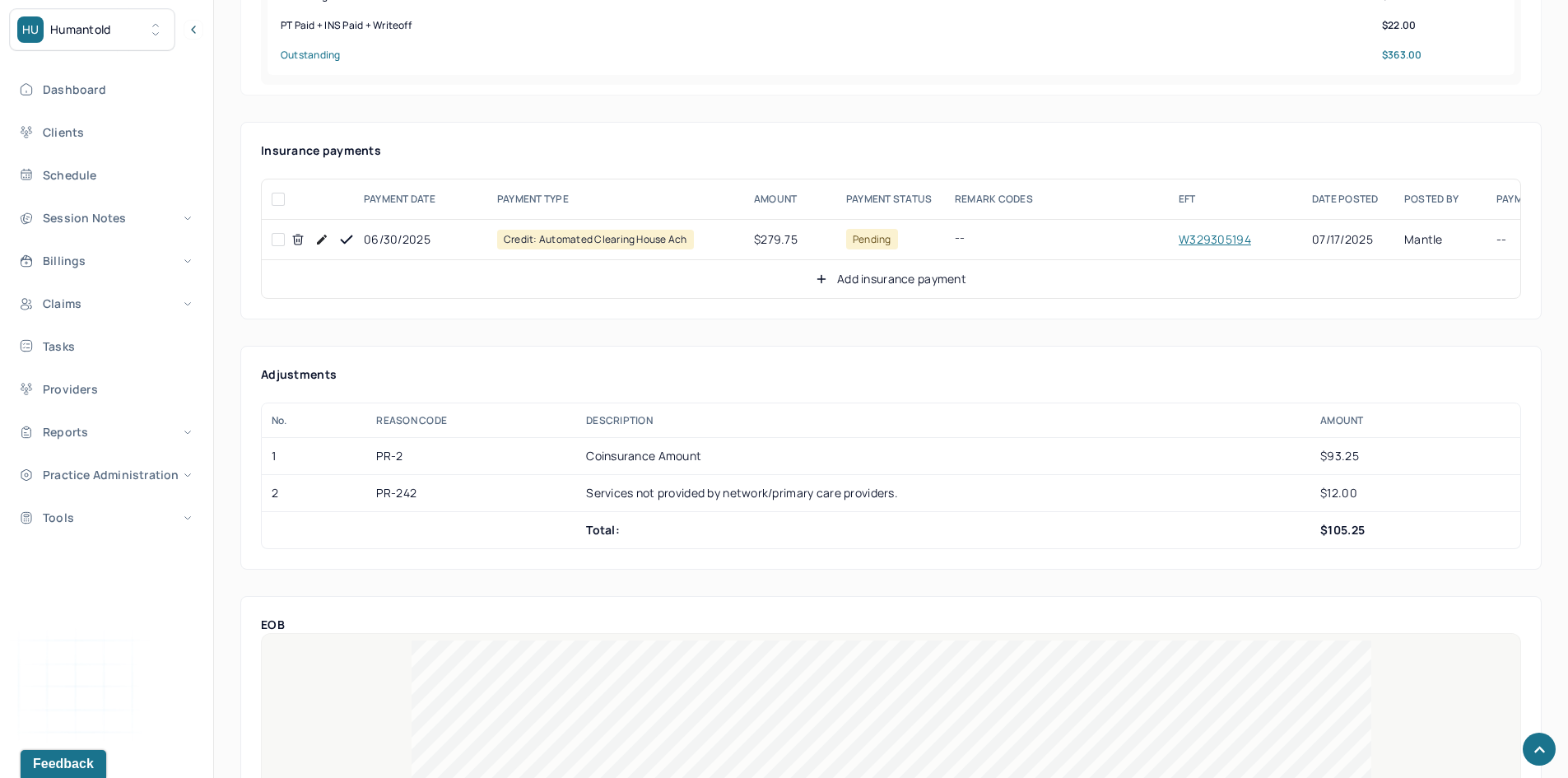 click at bounding box center (278, 240) 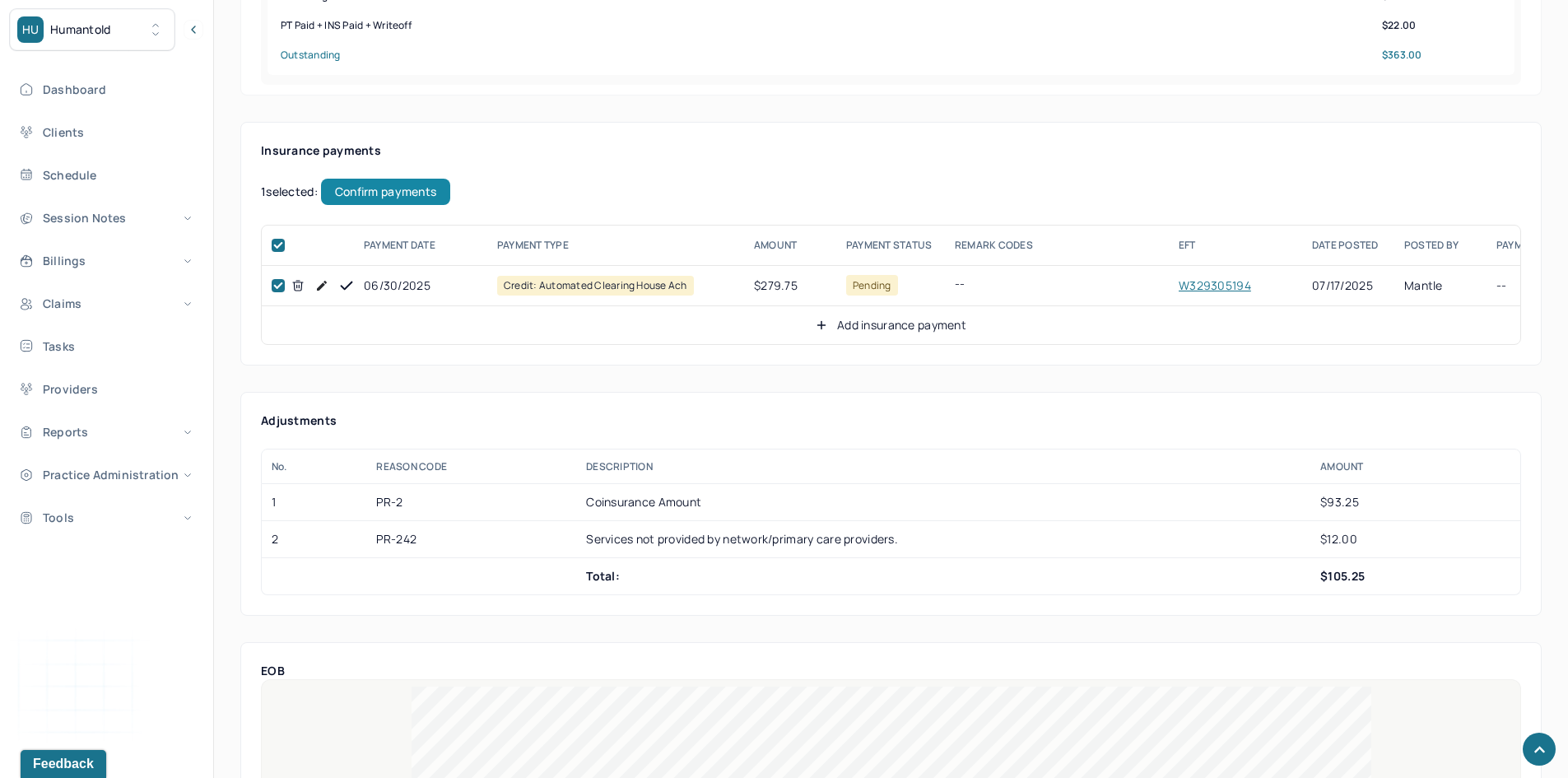 click on "Confirm payments" at bounding box center [385, 192] 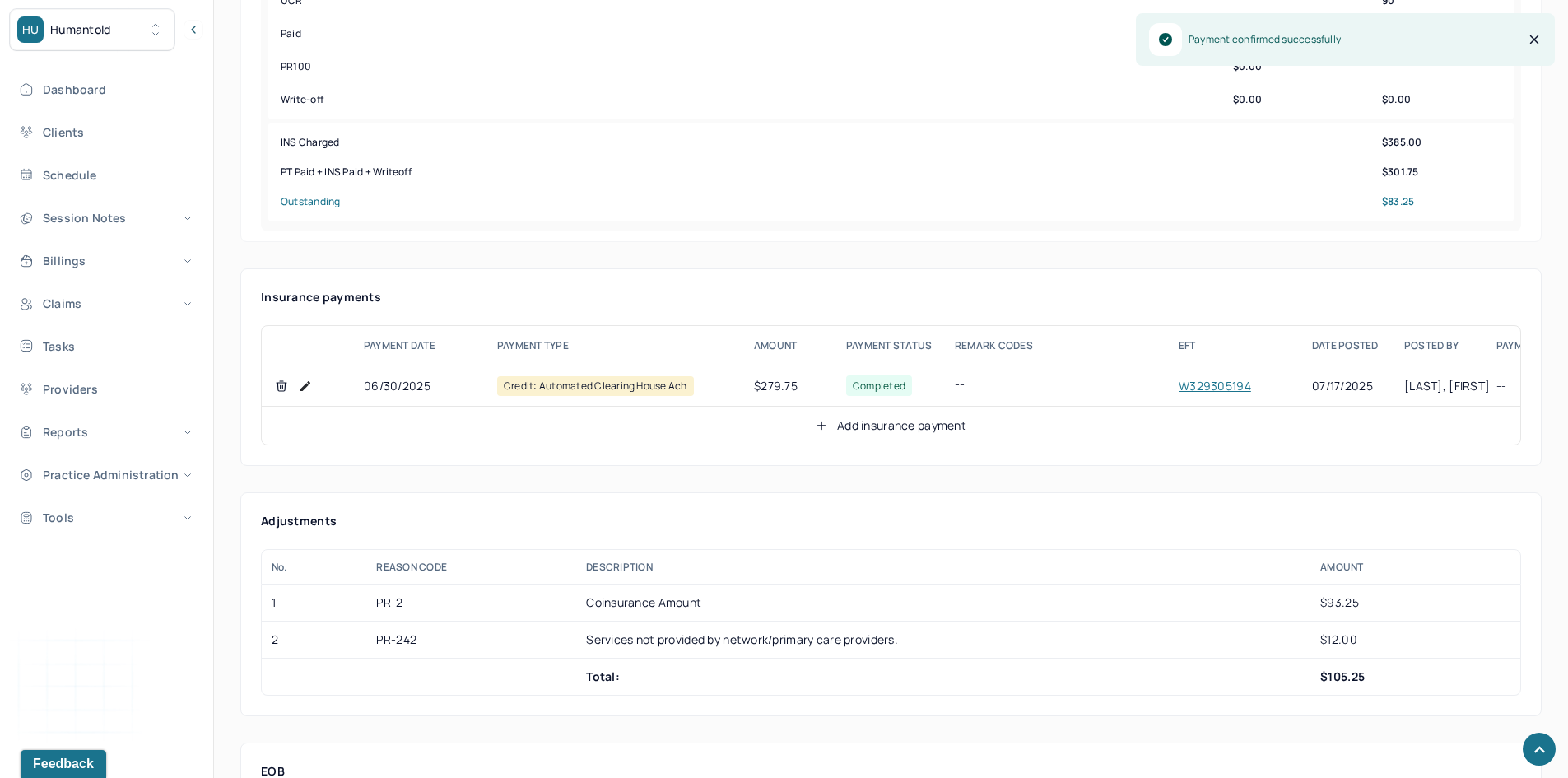 scroll, scrollTop: 741, scrollLeft: 0, axis: vertical 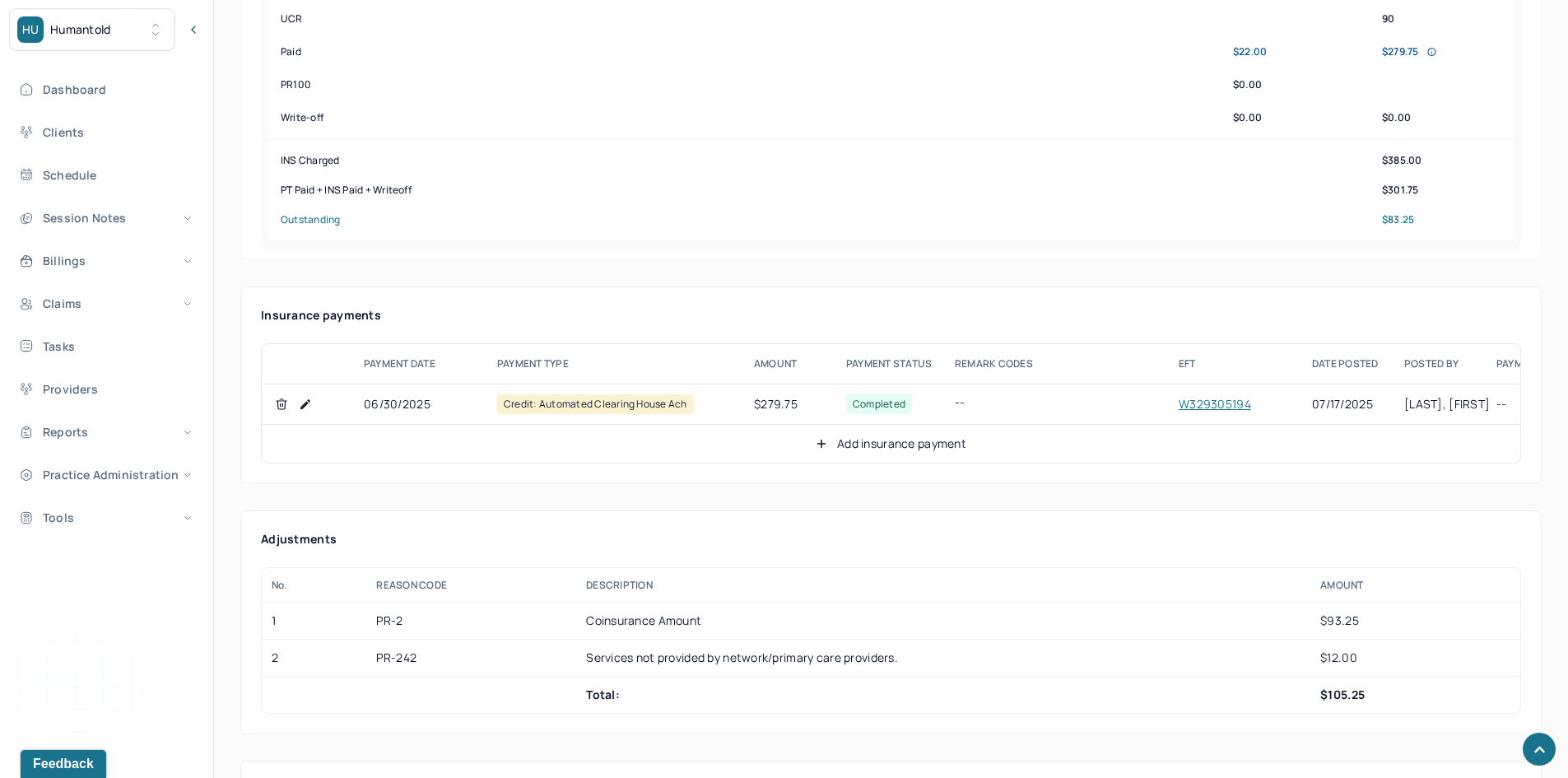click 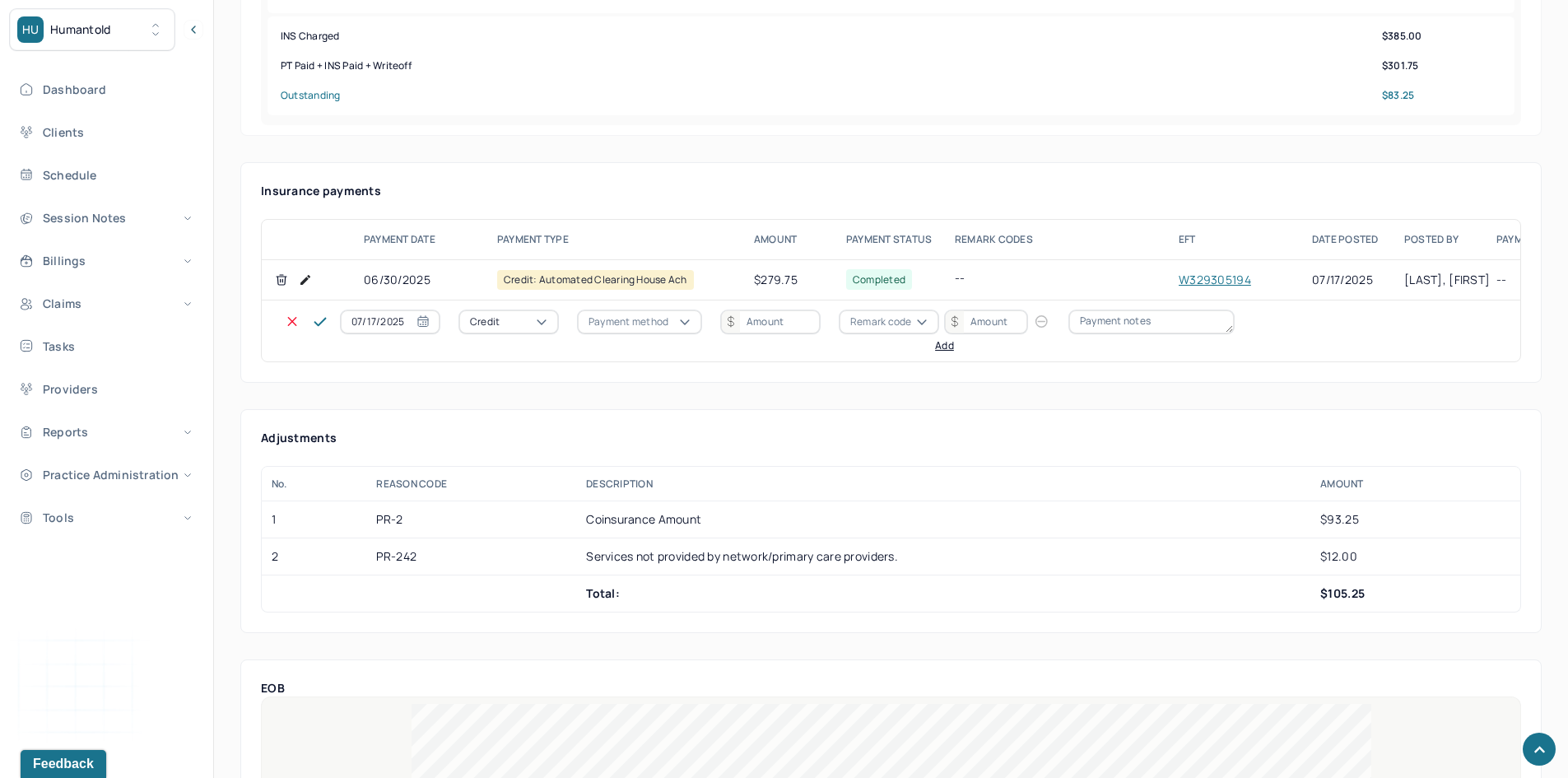 scroll, scrollTop: 906, scrollLeft: 0, axis: vertical 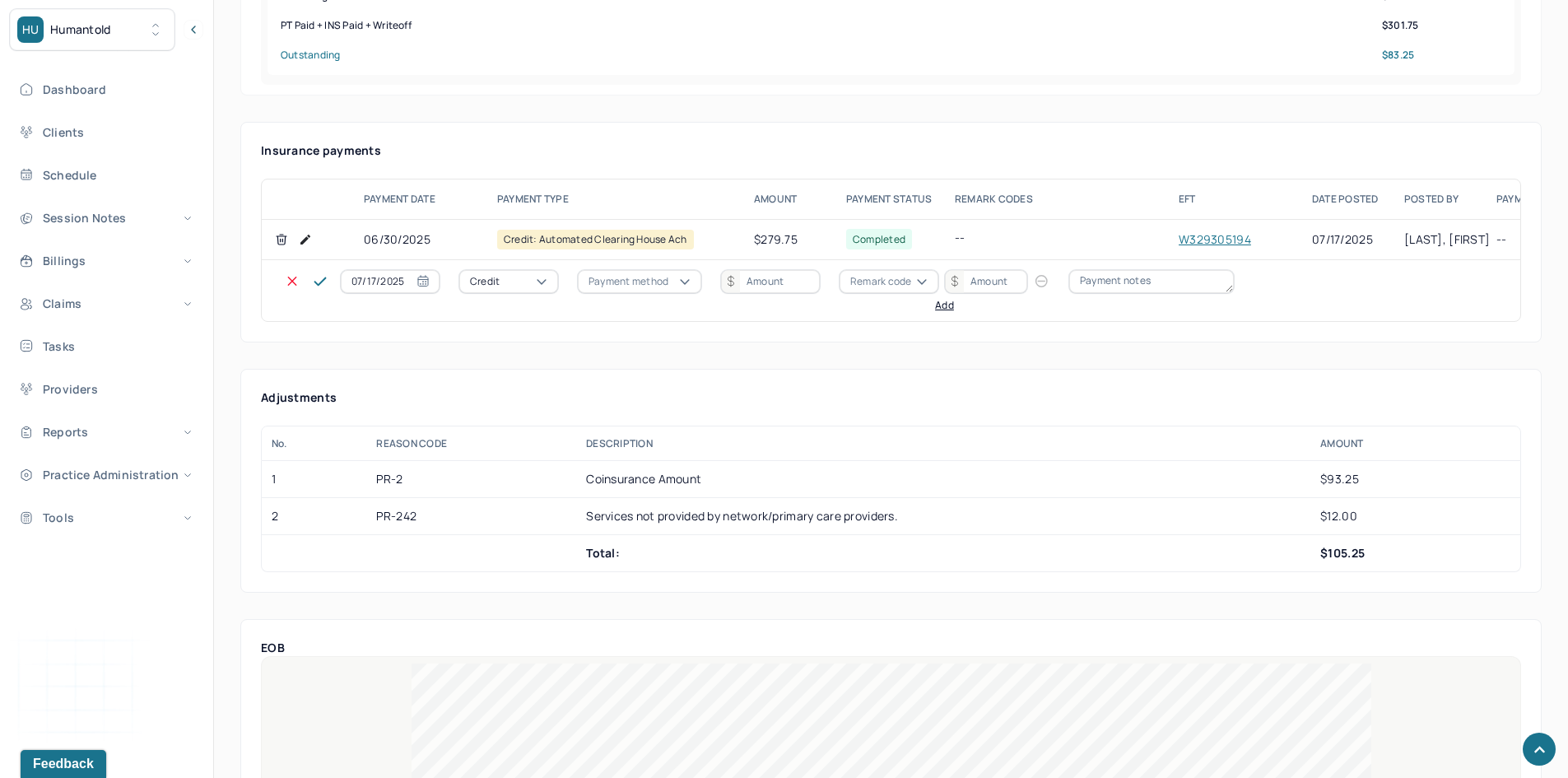 click on "Credit" at bounding box center [509, 282] 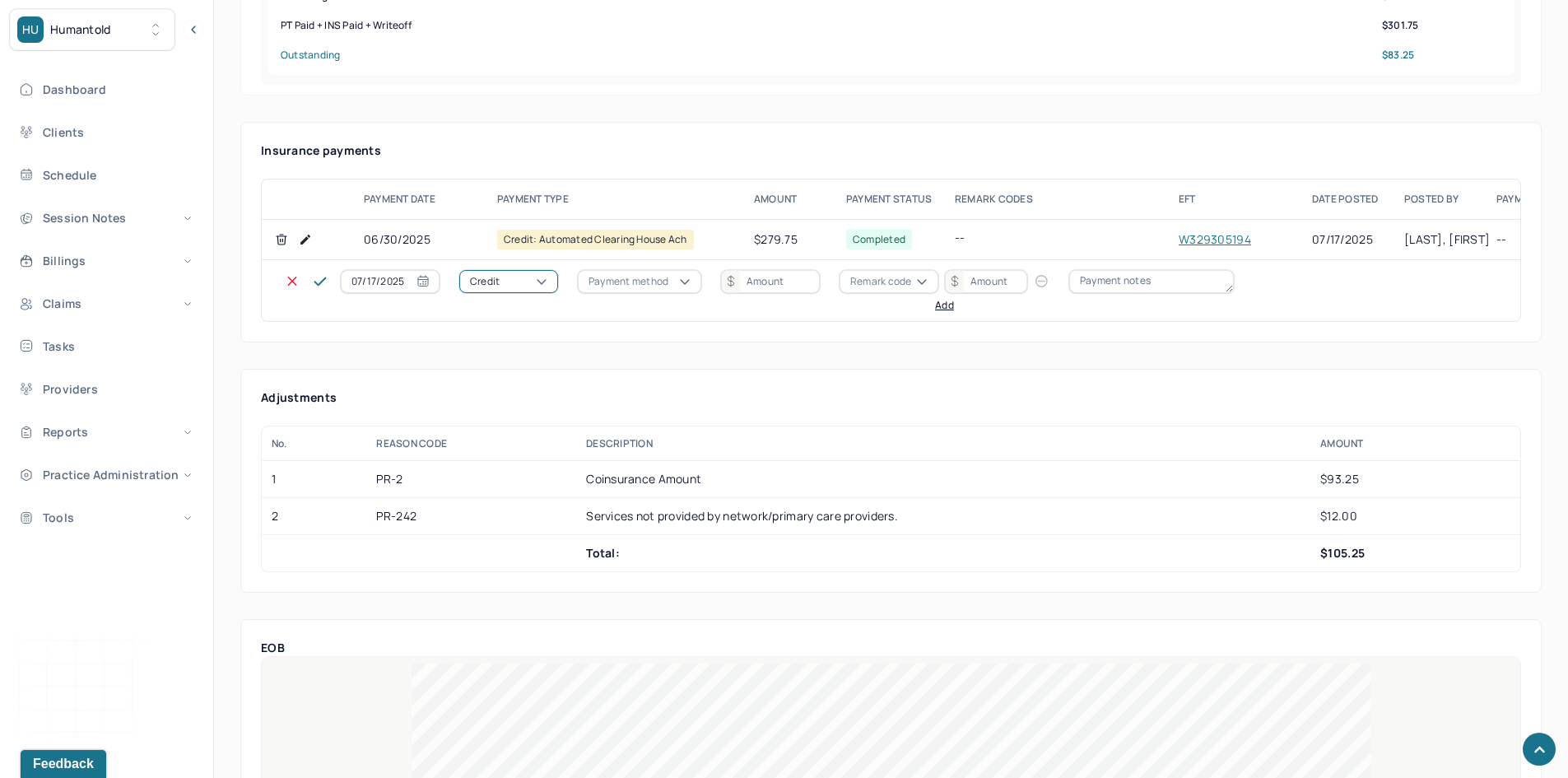 click on "Write off" at bounding box center [49, -75] 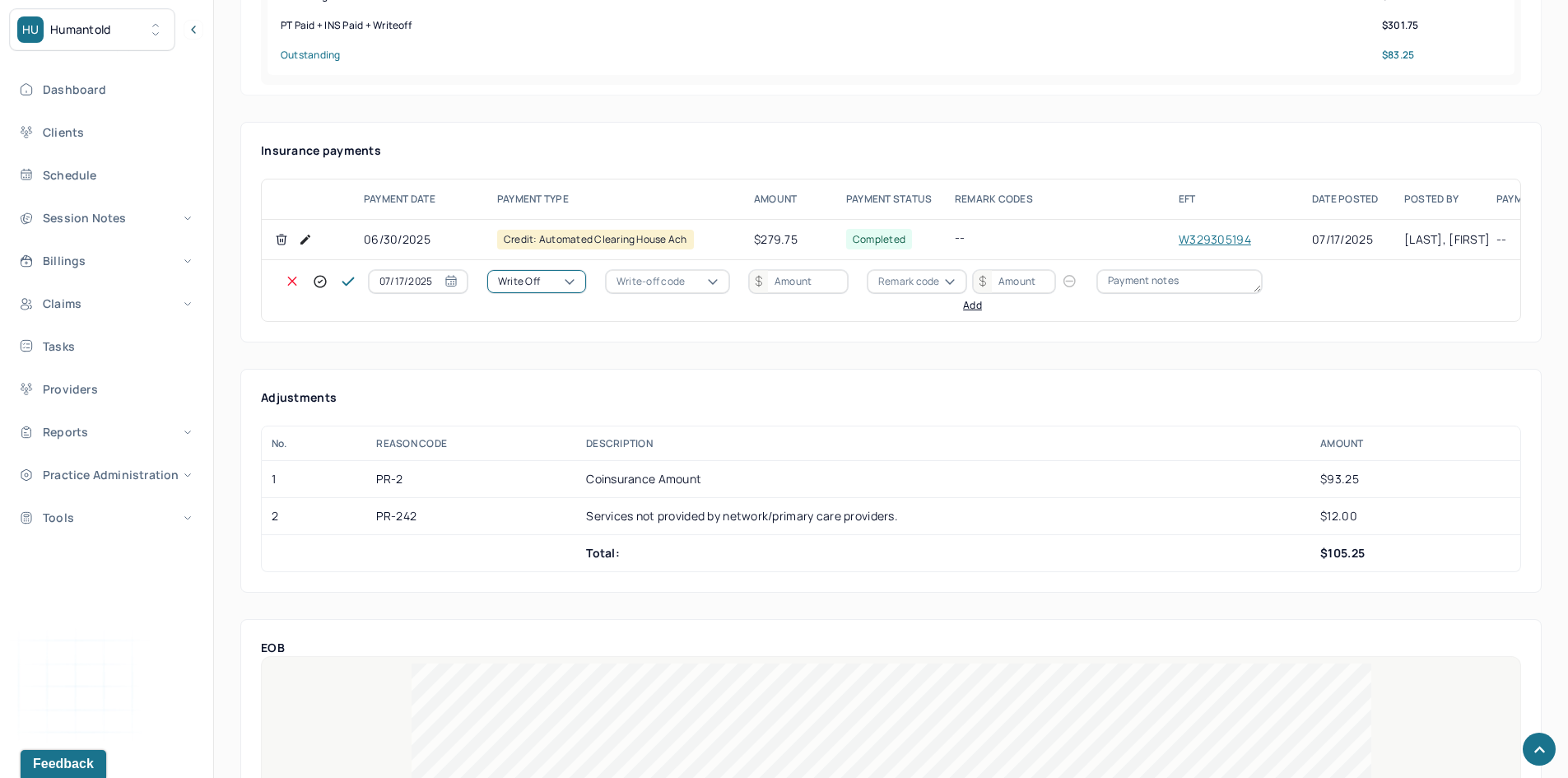 click on "Write-off code" at bounding box center [650, 282] 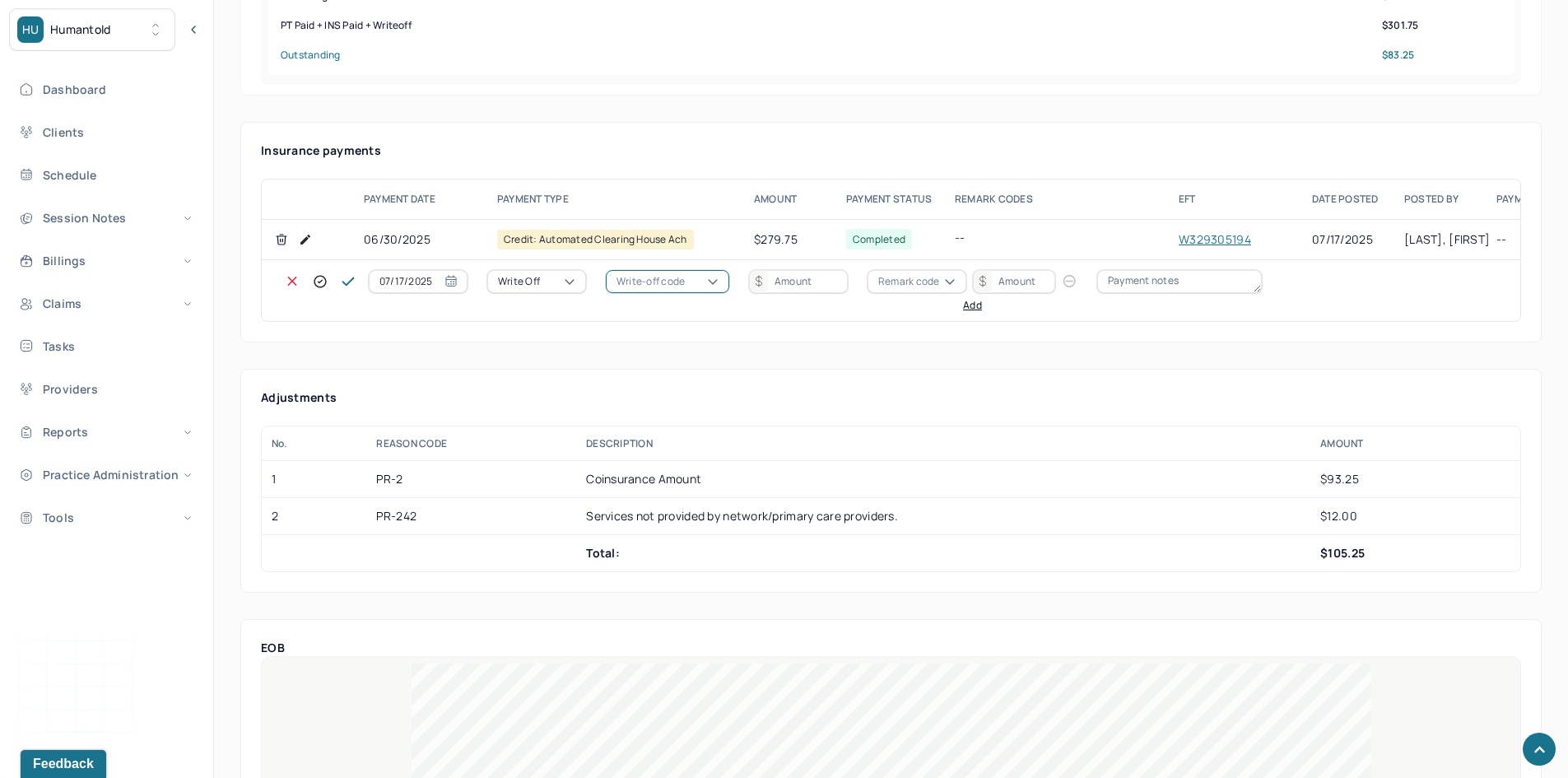 click on "WOBAL: WRITE OFF - BALANCE (INSADJ)" at bounding box center (82, -21) 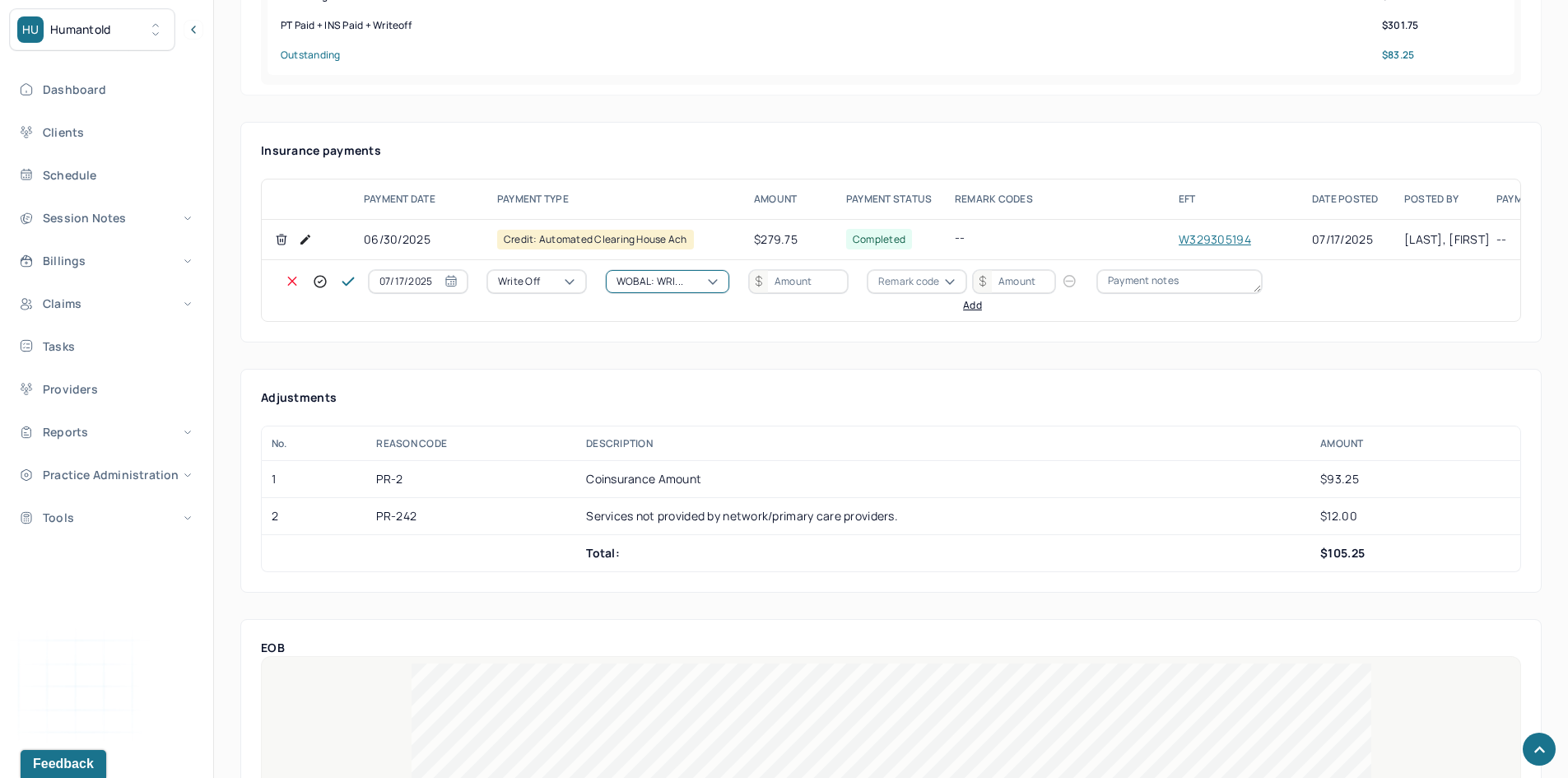 click at bounding box center (798, 282) 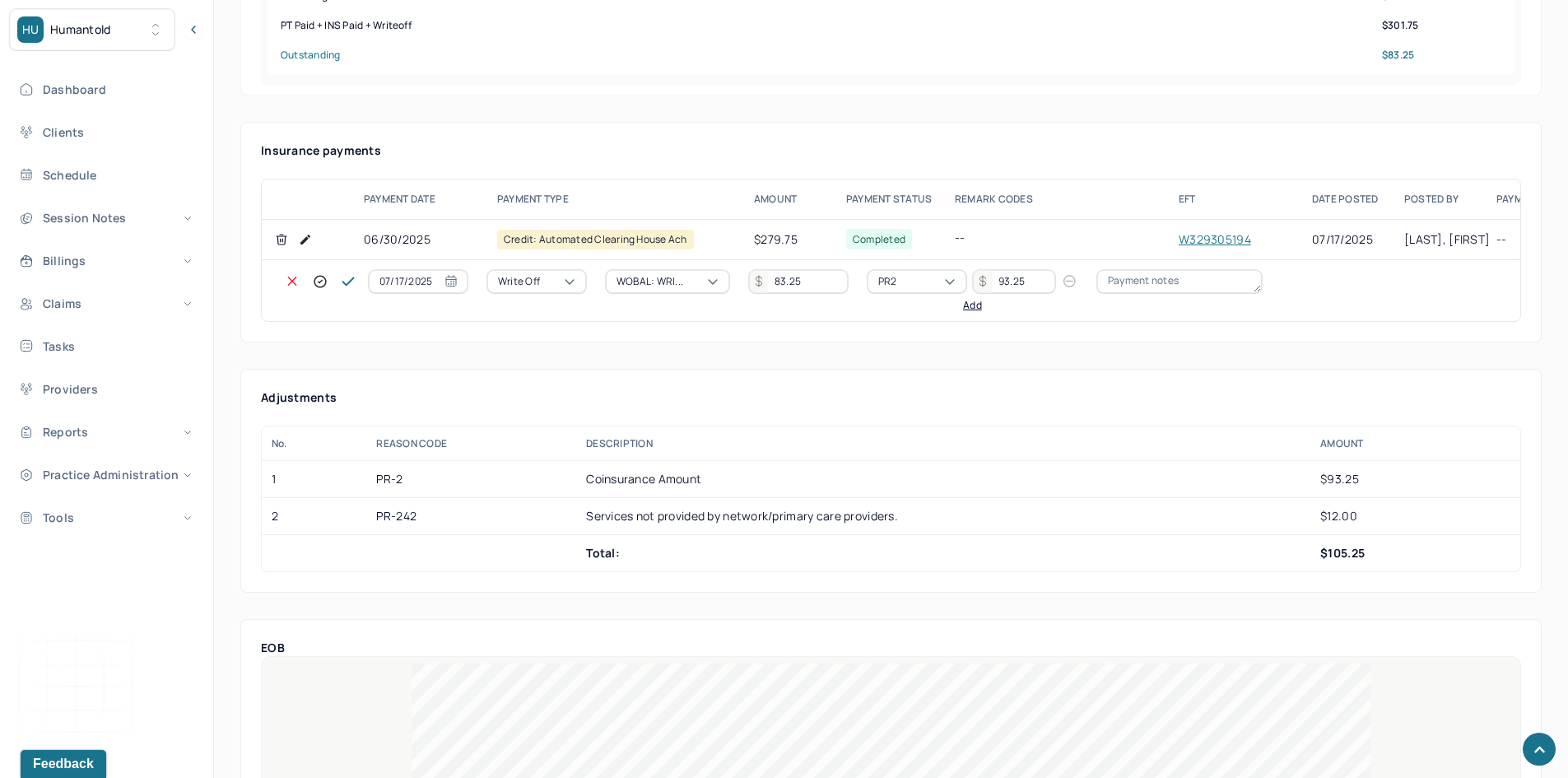 click on "Add" at bounding box center [972, 305] 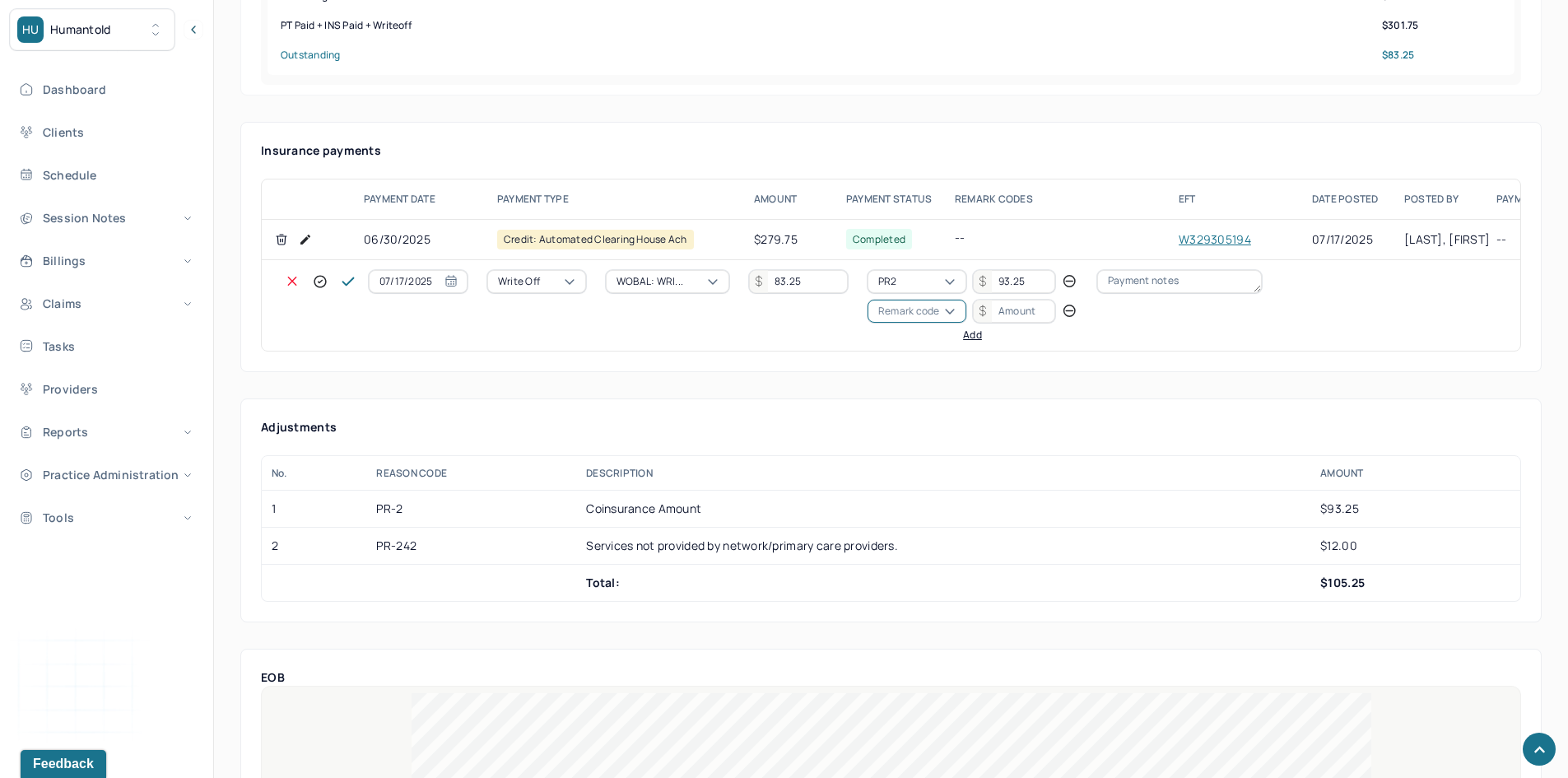 click on "Remark code" at bounding box center (909, 311) 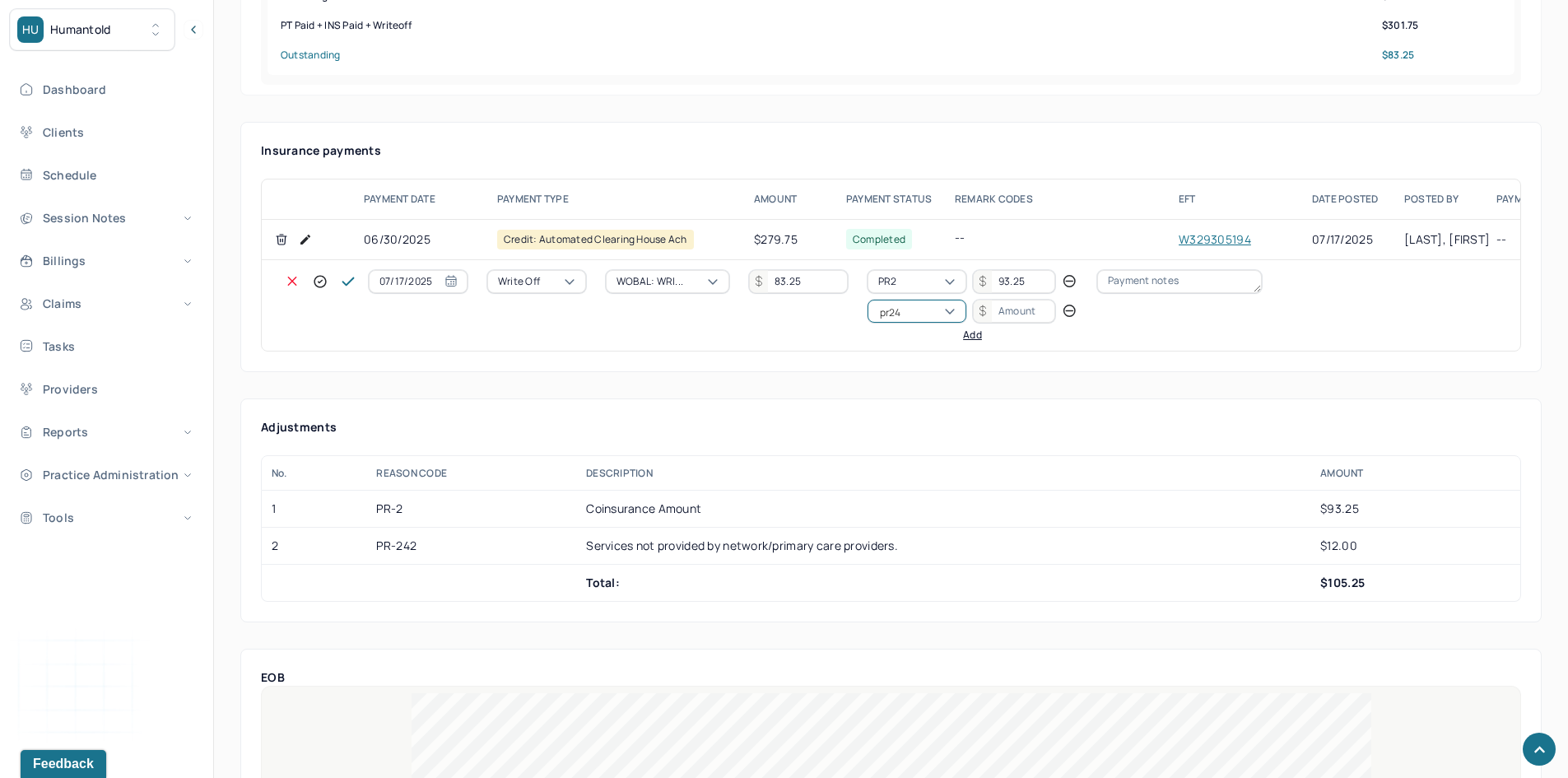 scroll, scrollTop: 0, scrollLeft: 0, axis: both 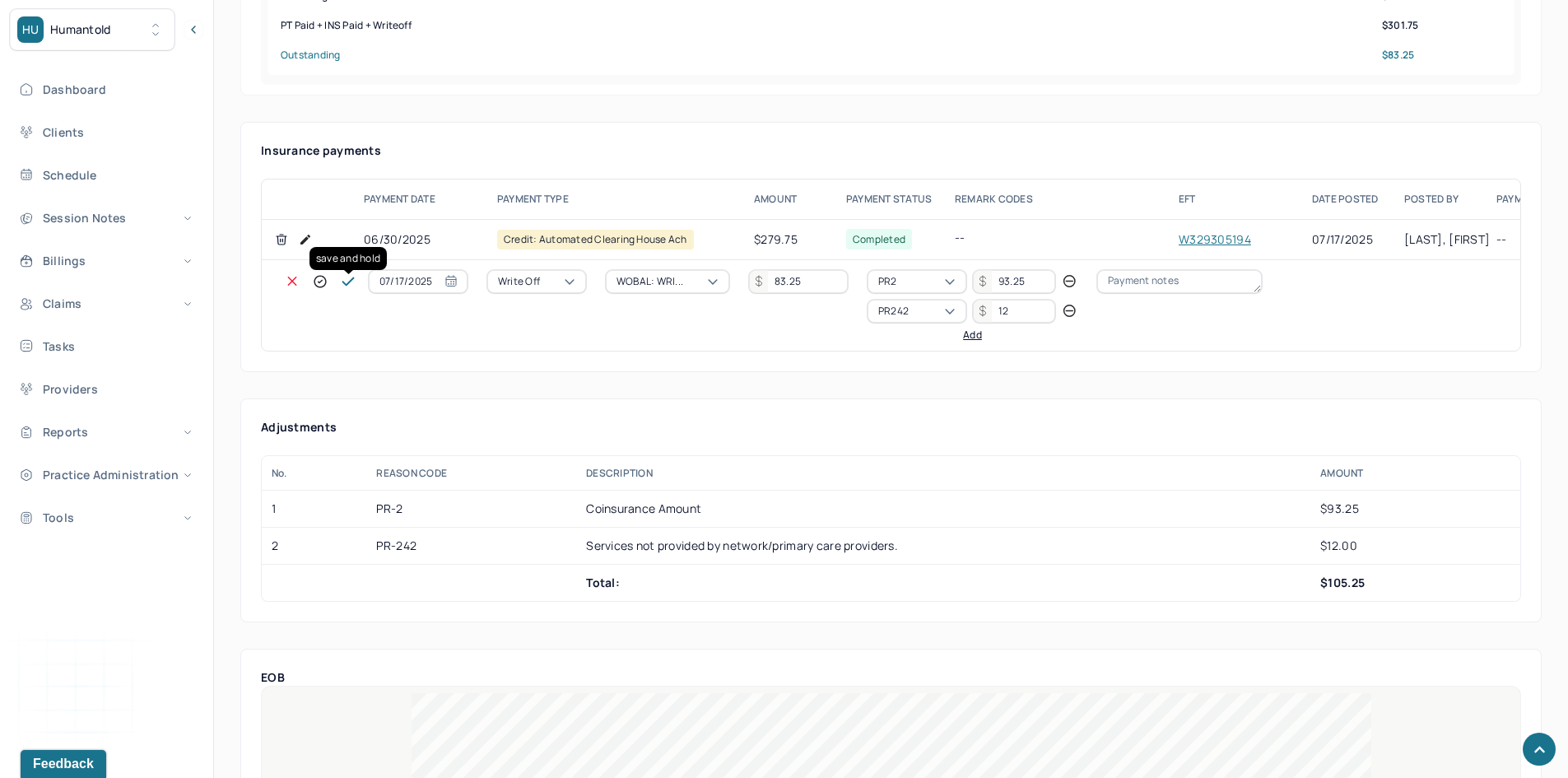 click 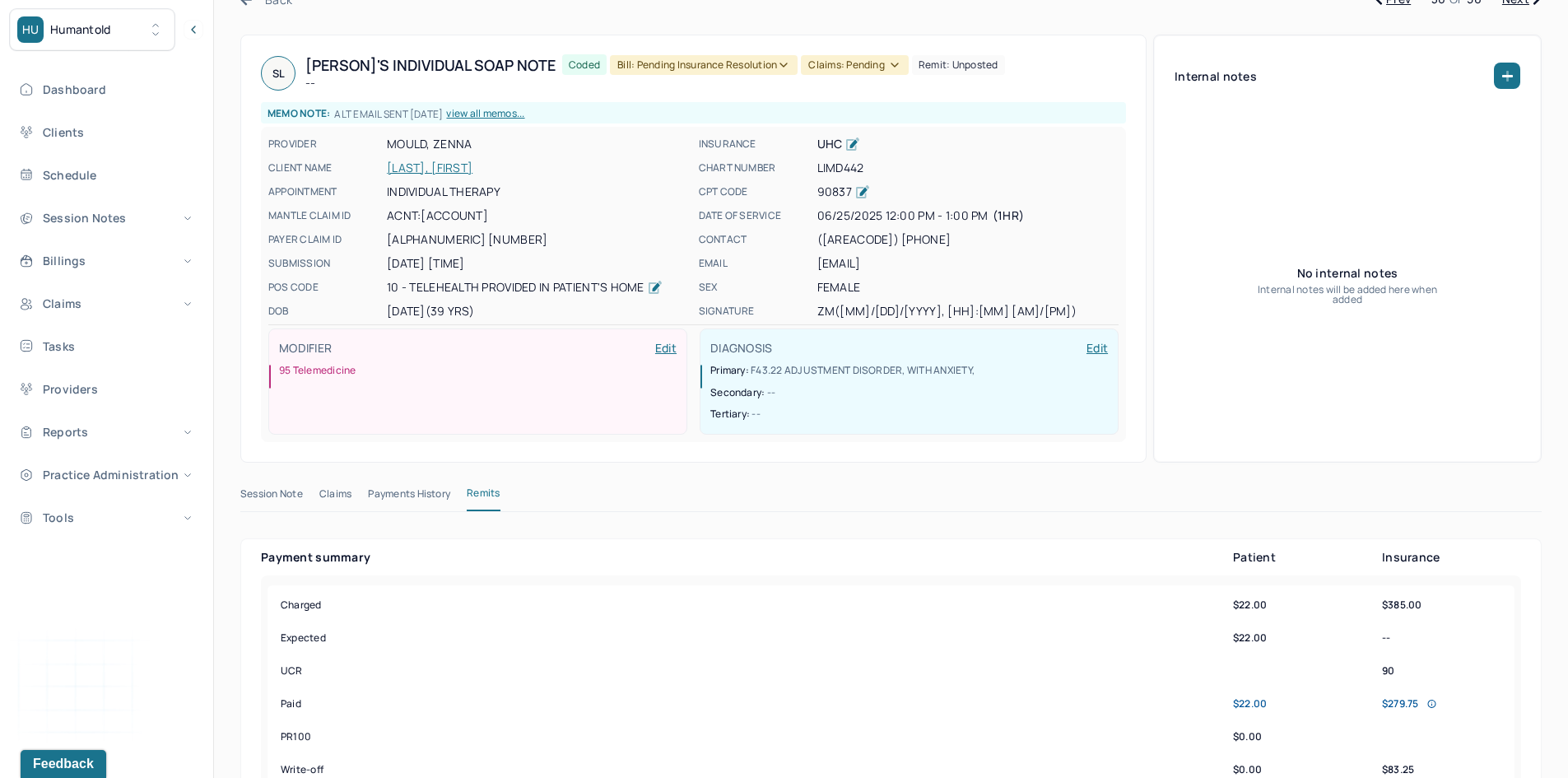 scroll, scrollTop: 0, scrollLeft: 0, axis: both 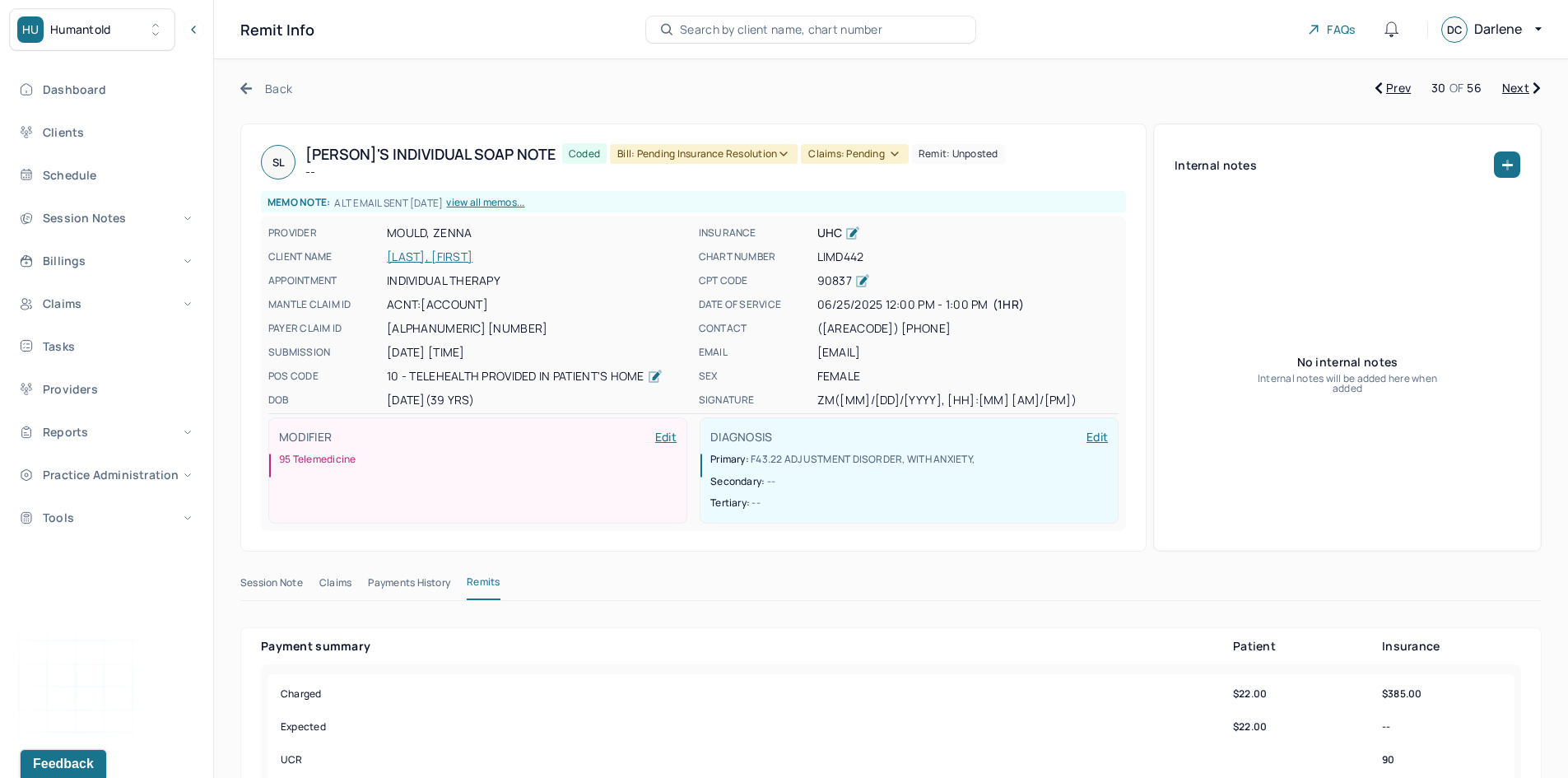 click on "Bill: Pending Insurance Resolution" at bounding box center (704, 154) 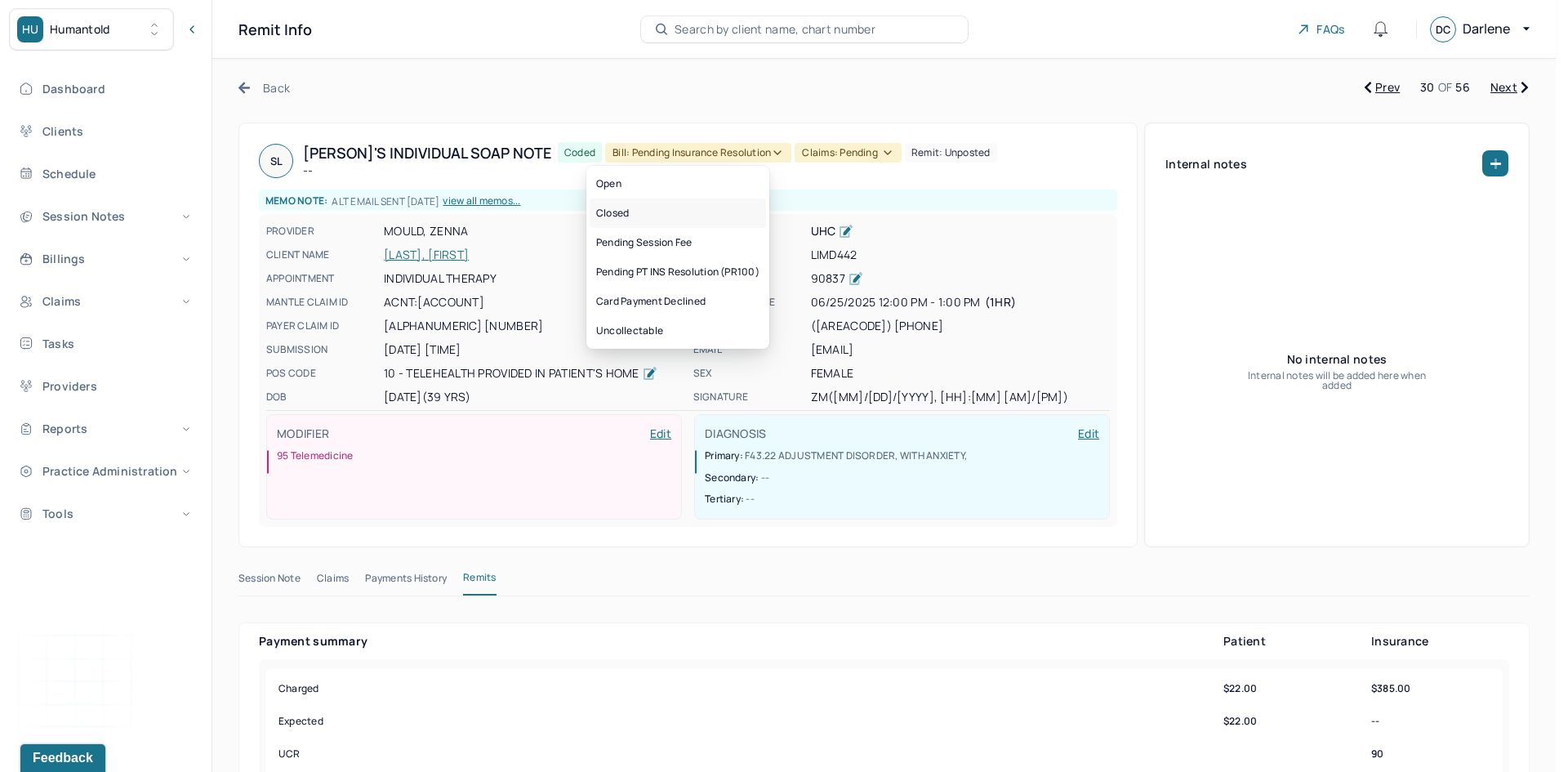 click on "Closed" at bounding box center (678, 213) 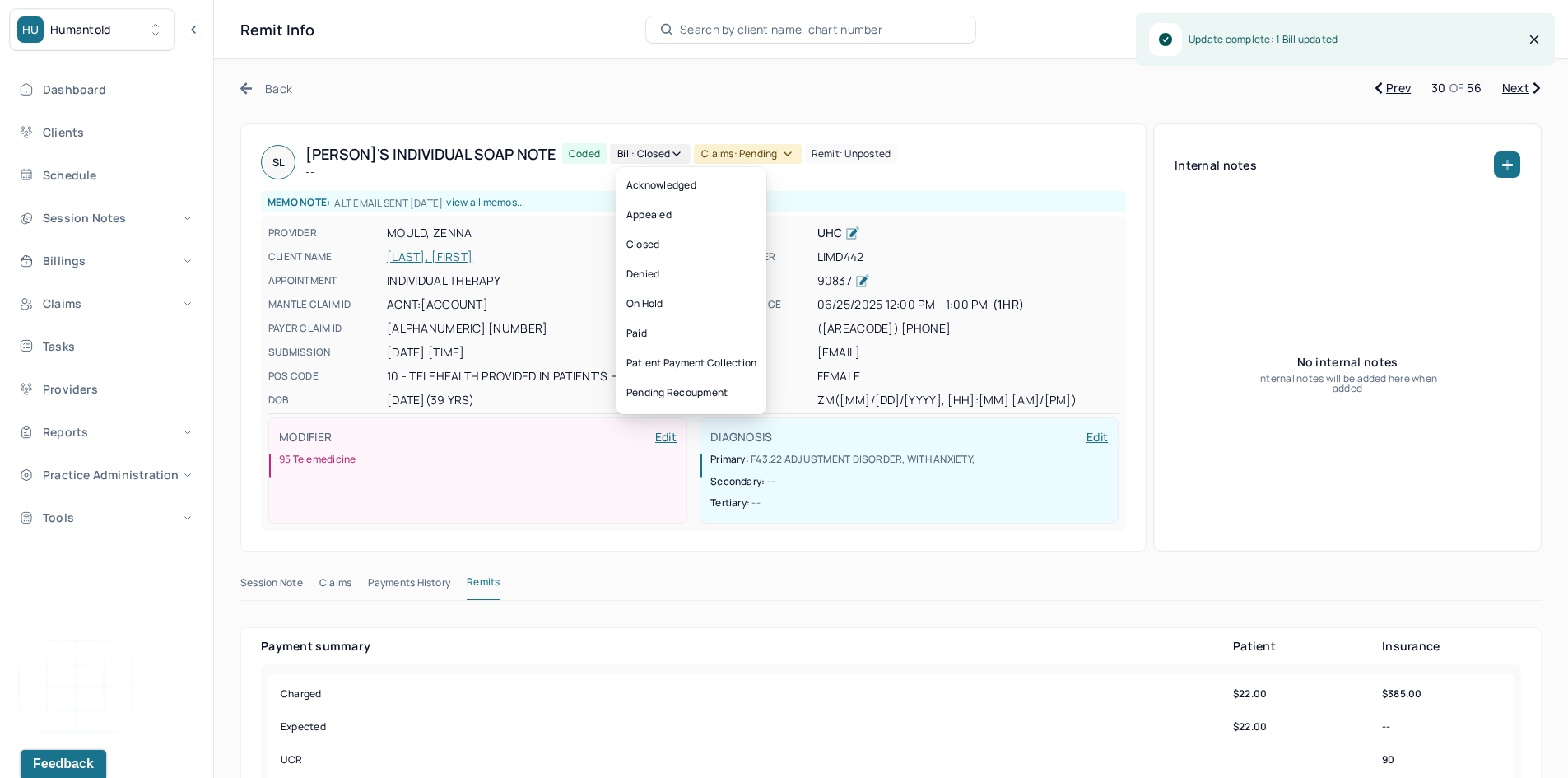 click on "Claims: pending" at bounding box center (747, 154) 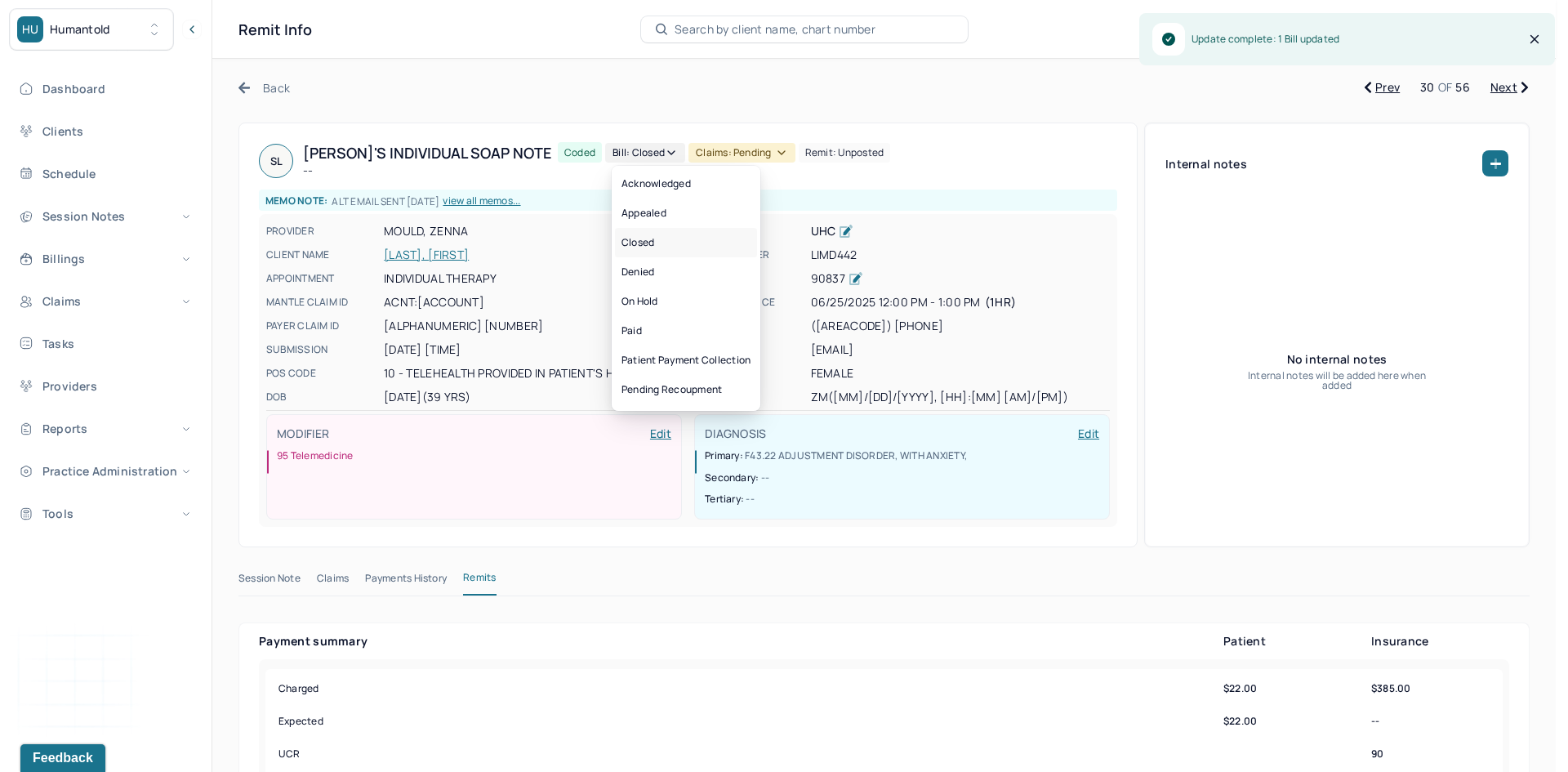 click on "Closed" at bounding box center [686, 243] 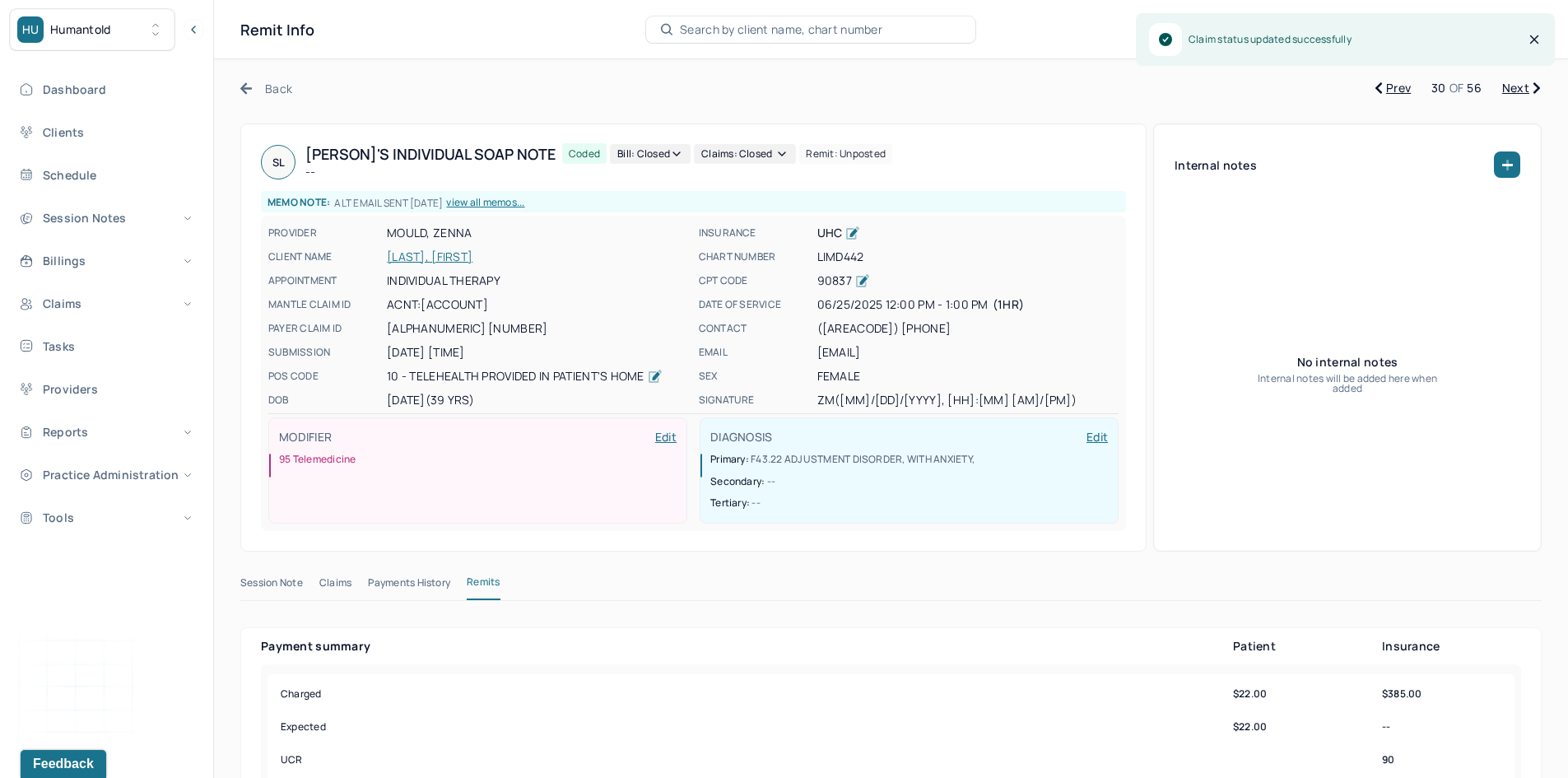 click on "Next" at bounding box center (1521, 88) 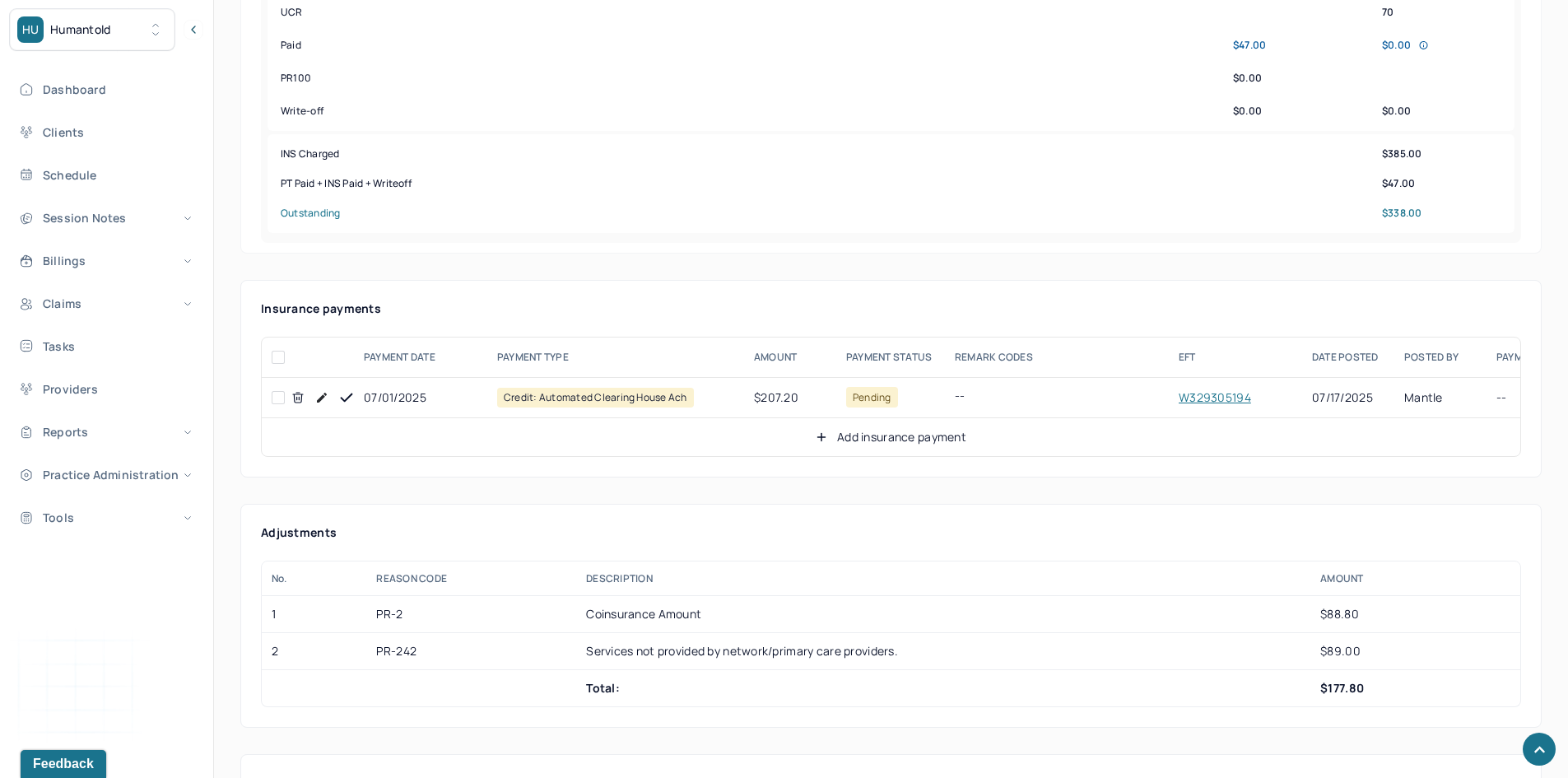 scroll, scrollTop: 741, scrollLeft: 0, axis: vertical 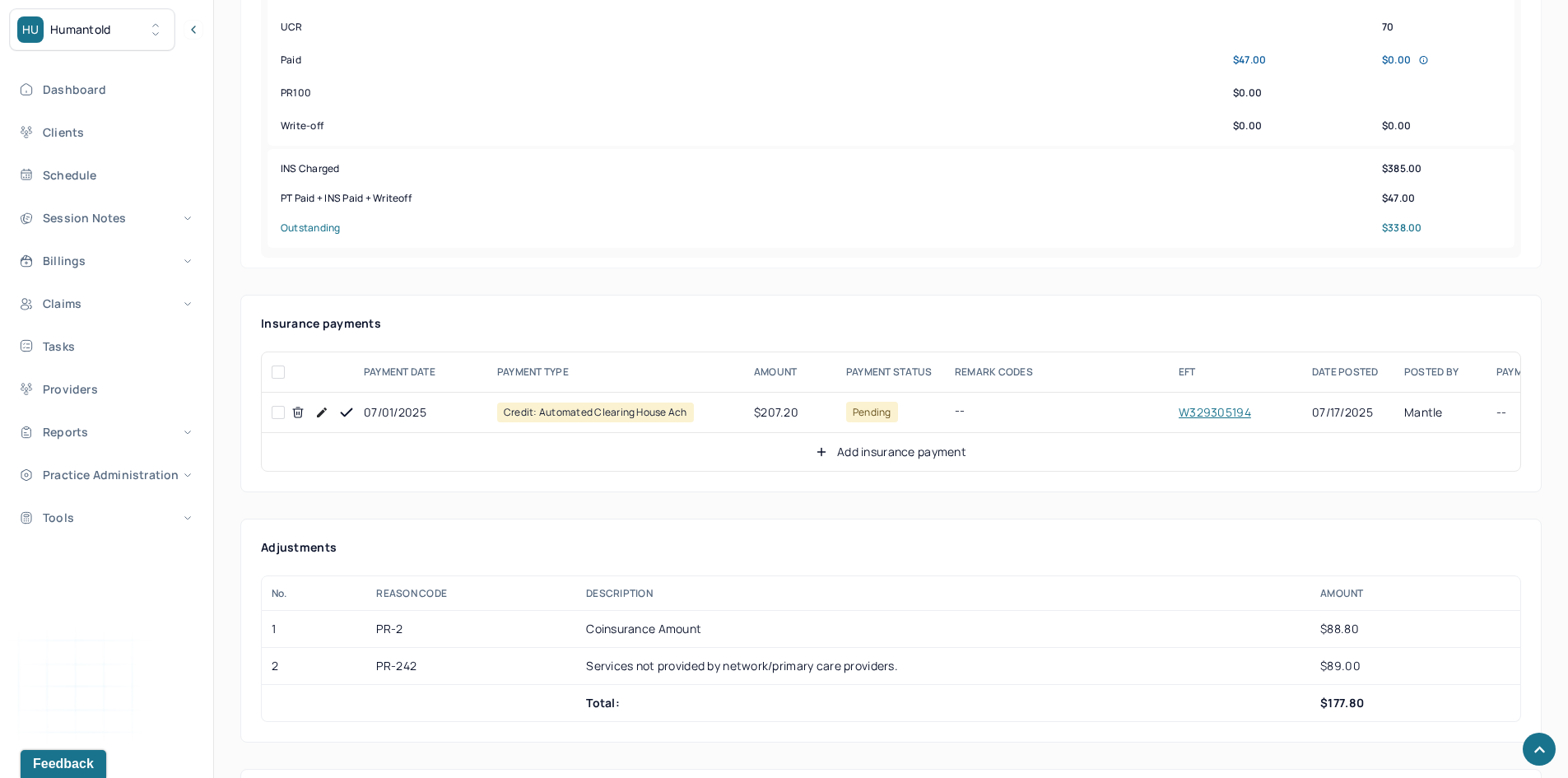 click at bounding box center (278, 412) 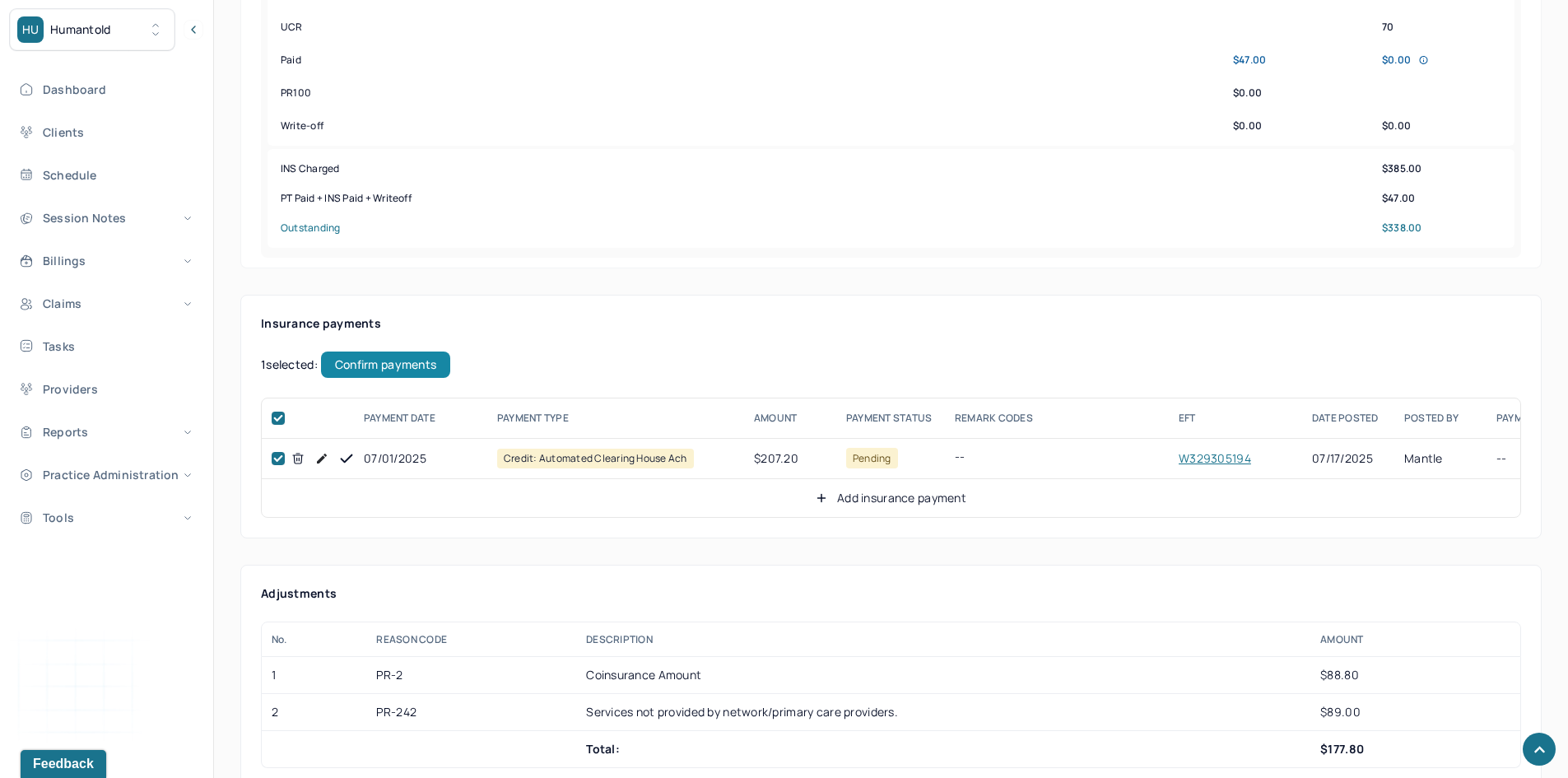 click on "Confirm payments" at bounding box center (385, 365) 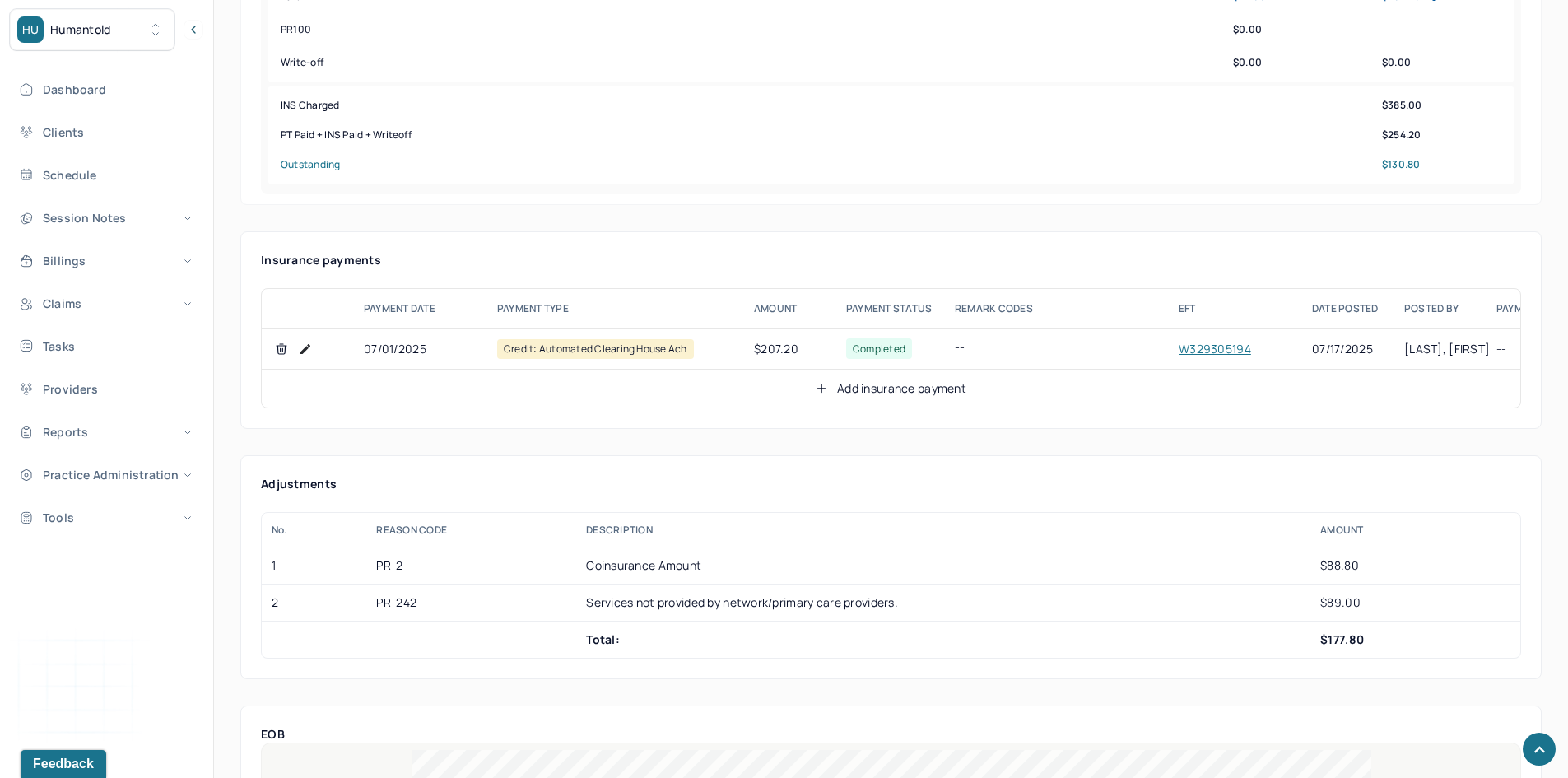 scroll, scrollTop: 823, scrollLeft: 0, axis: vertical 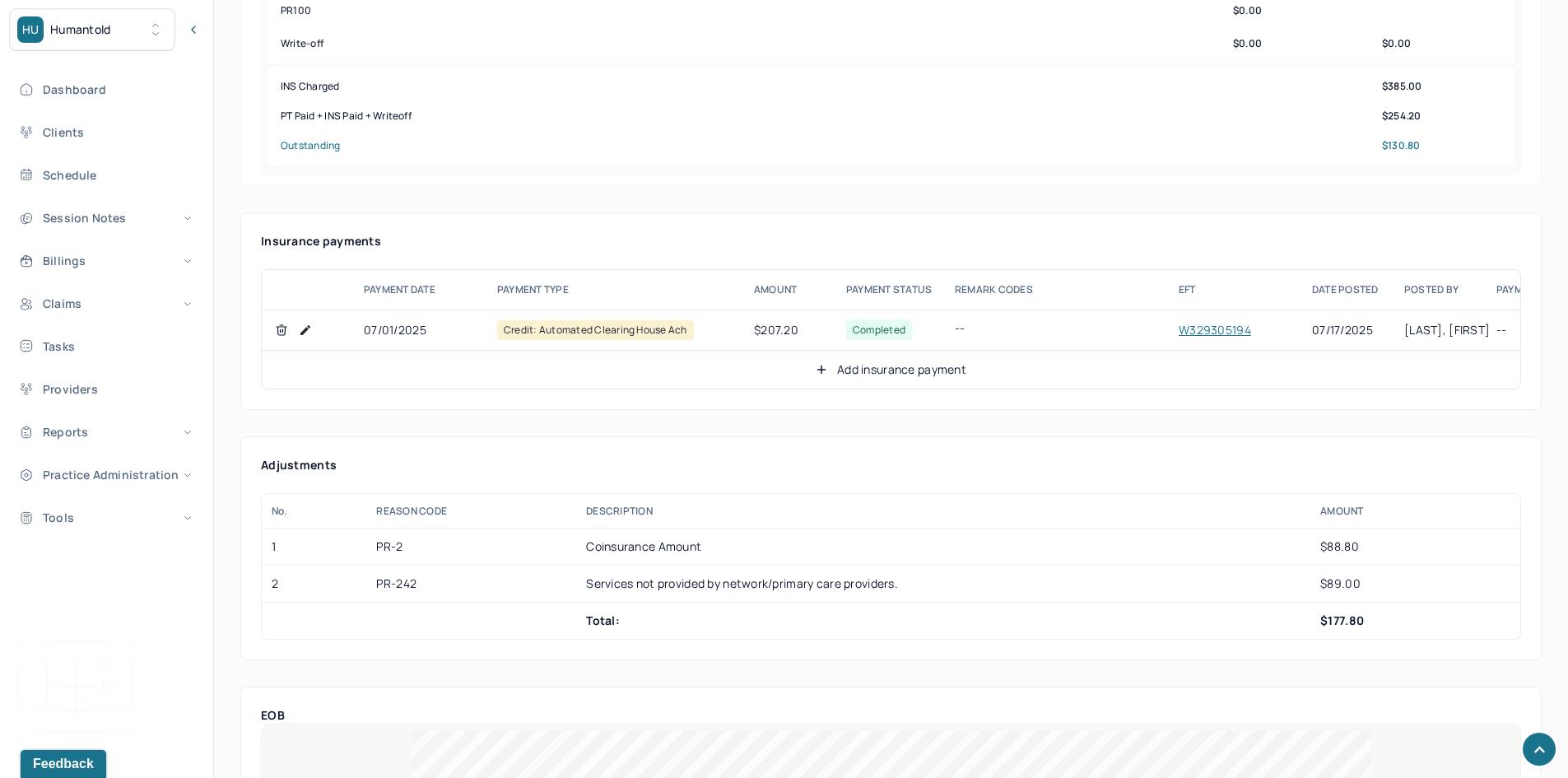 click 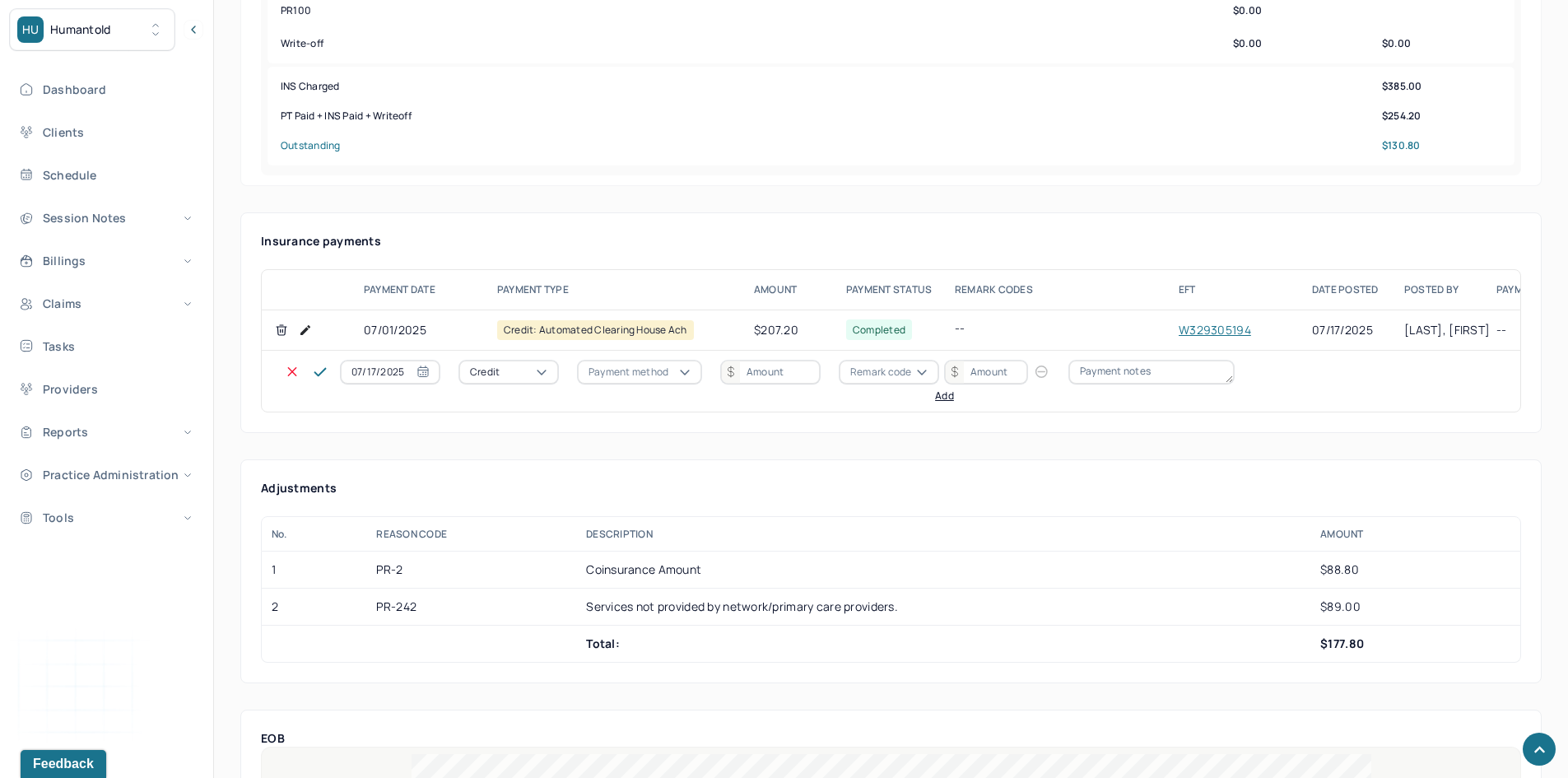 click on "Credit" at bounding box center [509, 372] 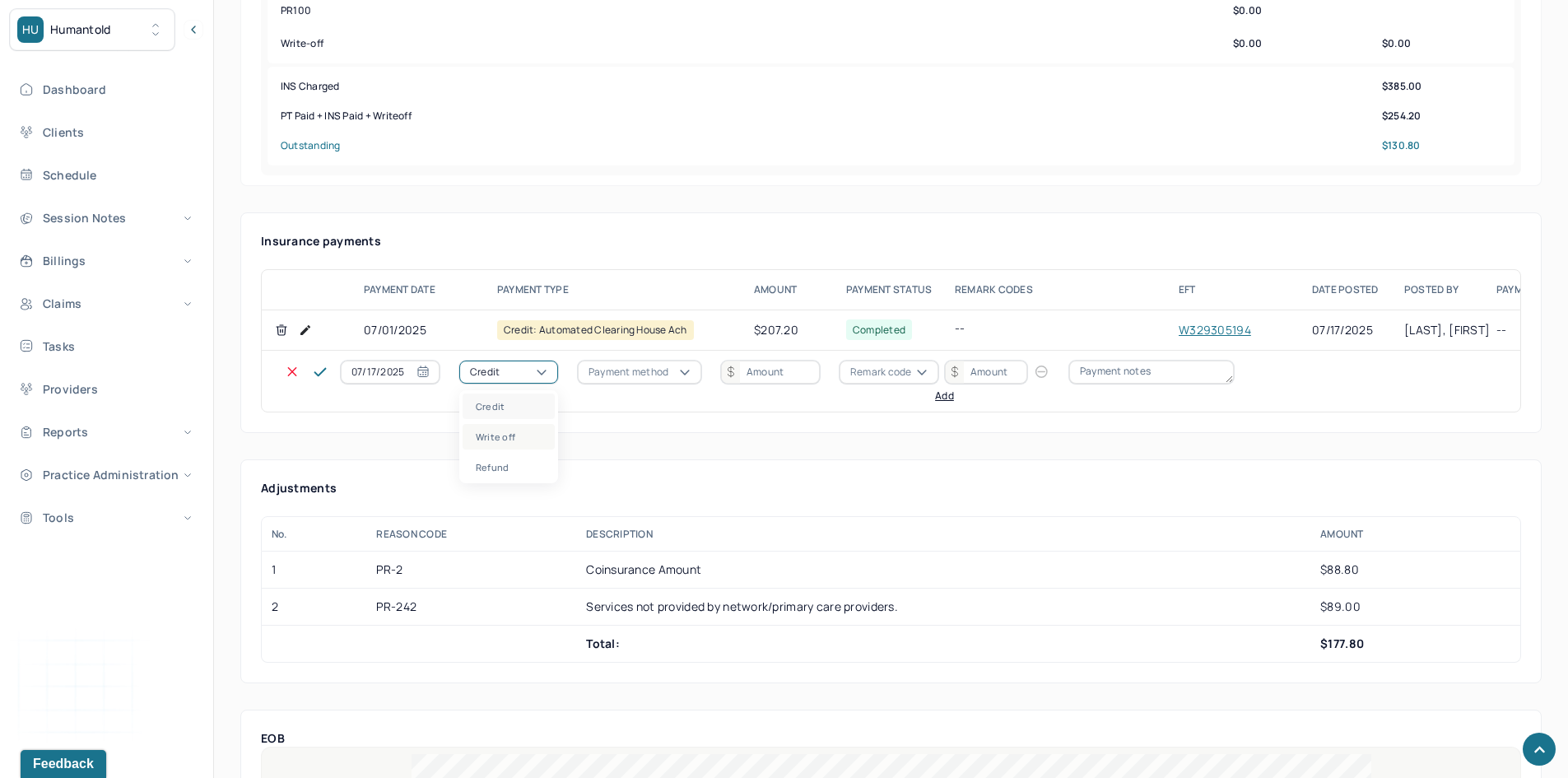 click on "Write off" at bounding box center (509, 436) 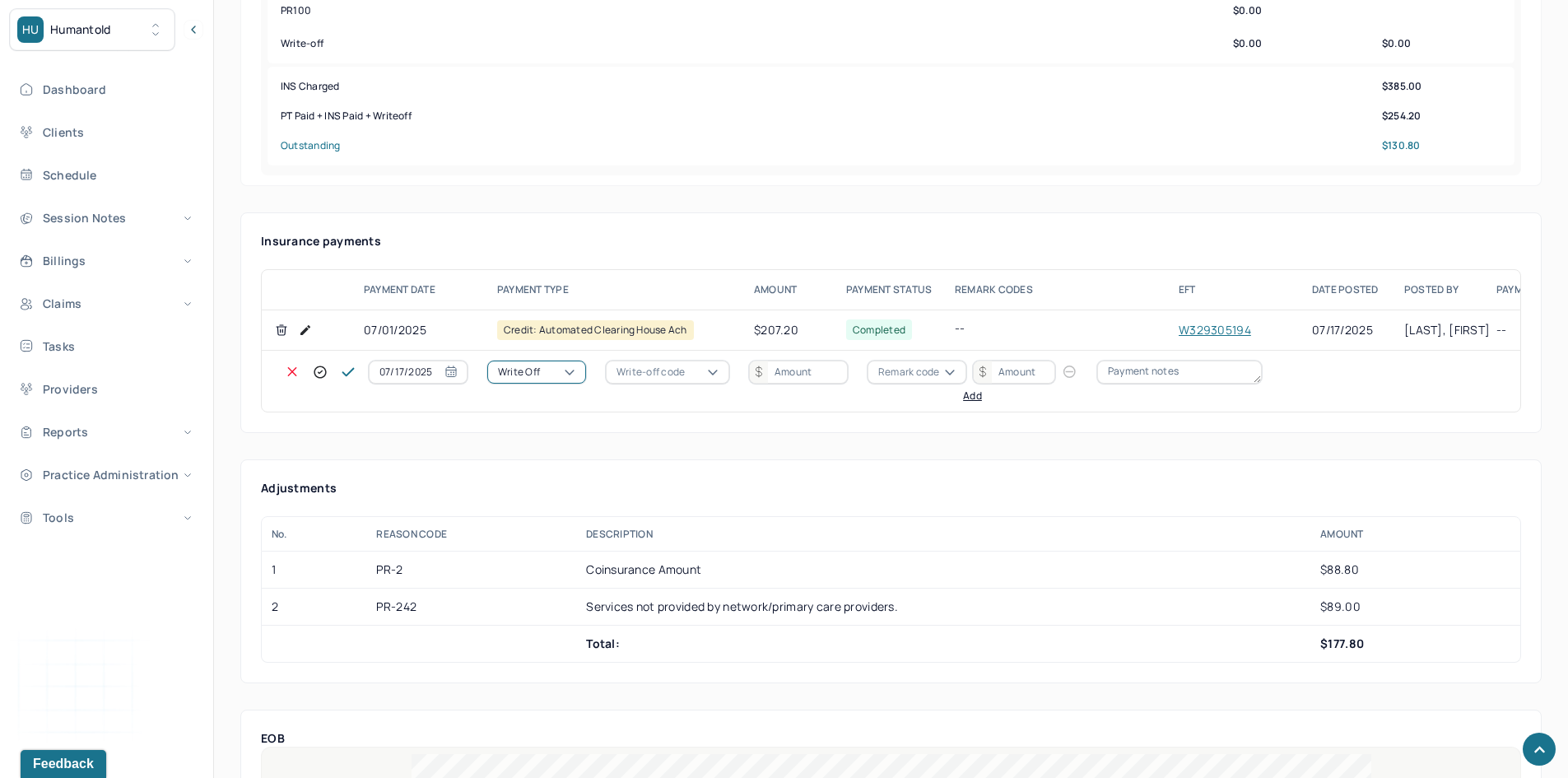 click on "Write-off code" at bounding box center (650, 372) 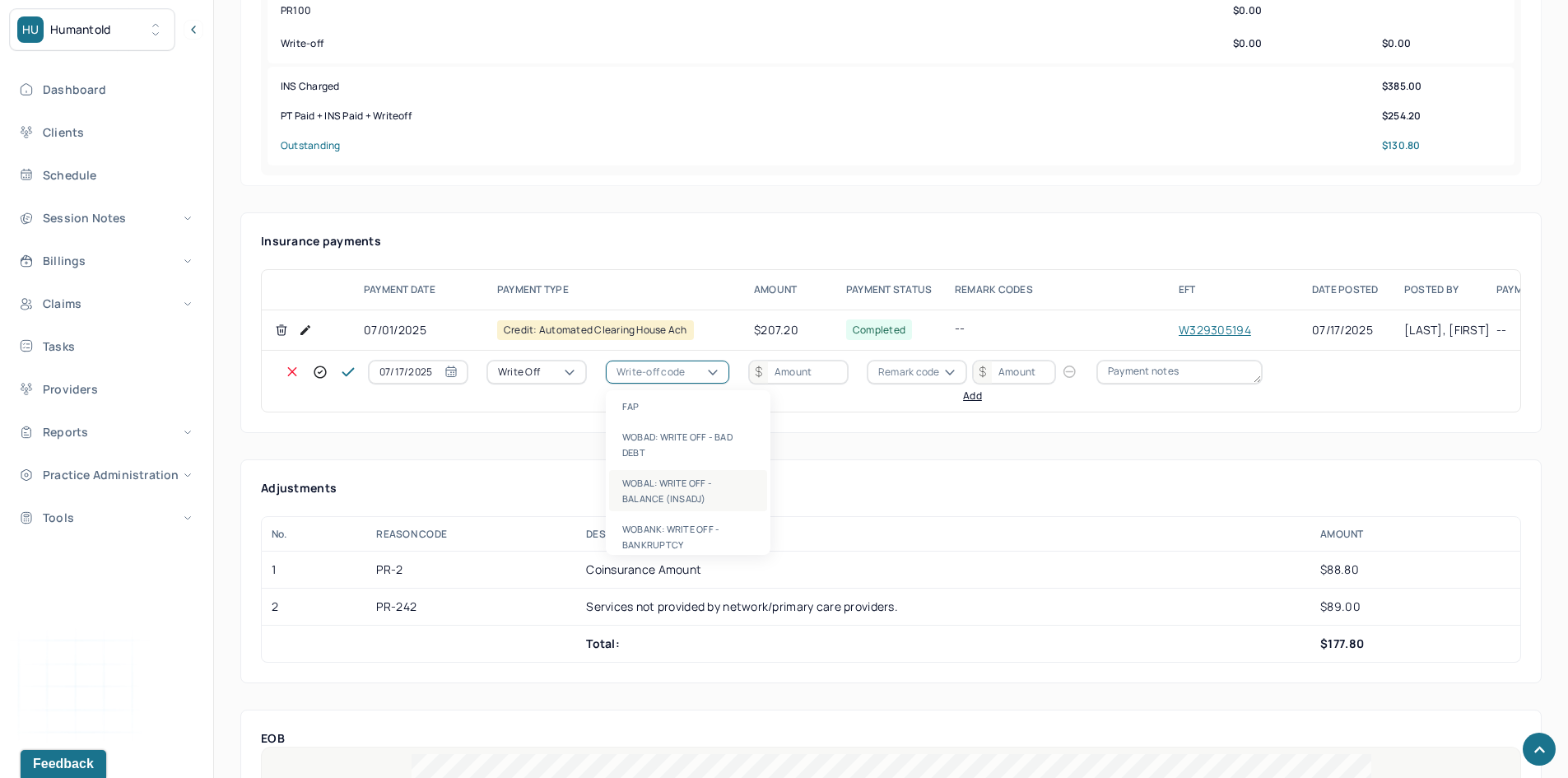 click on "WOBAL: WRITE OFF - BALANCE (INSADJ)" at bounding box center (688, 491) 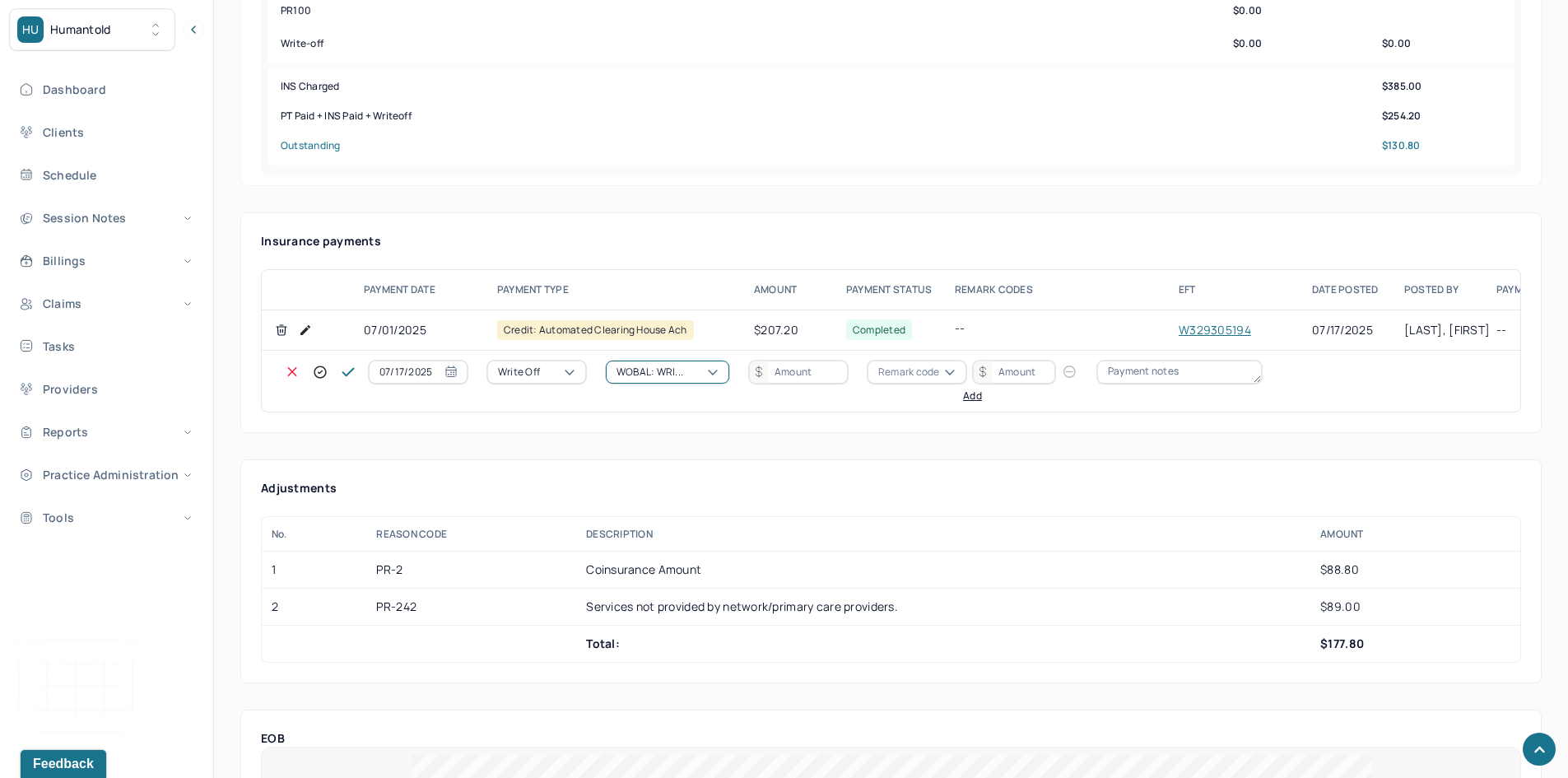 click at bounding box center [798, 372] 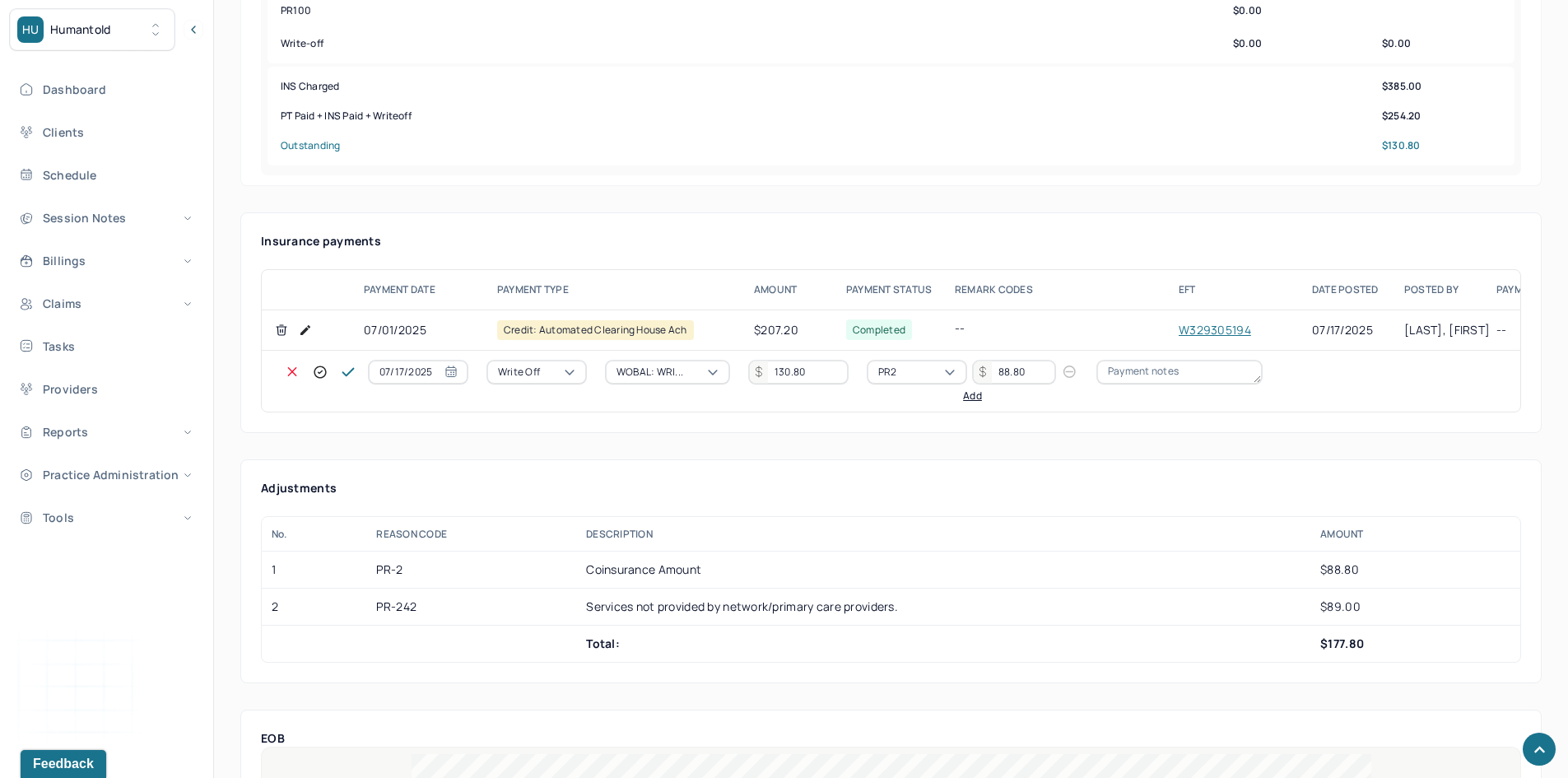 click on "Add" at bounding box center (972, 396) 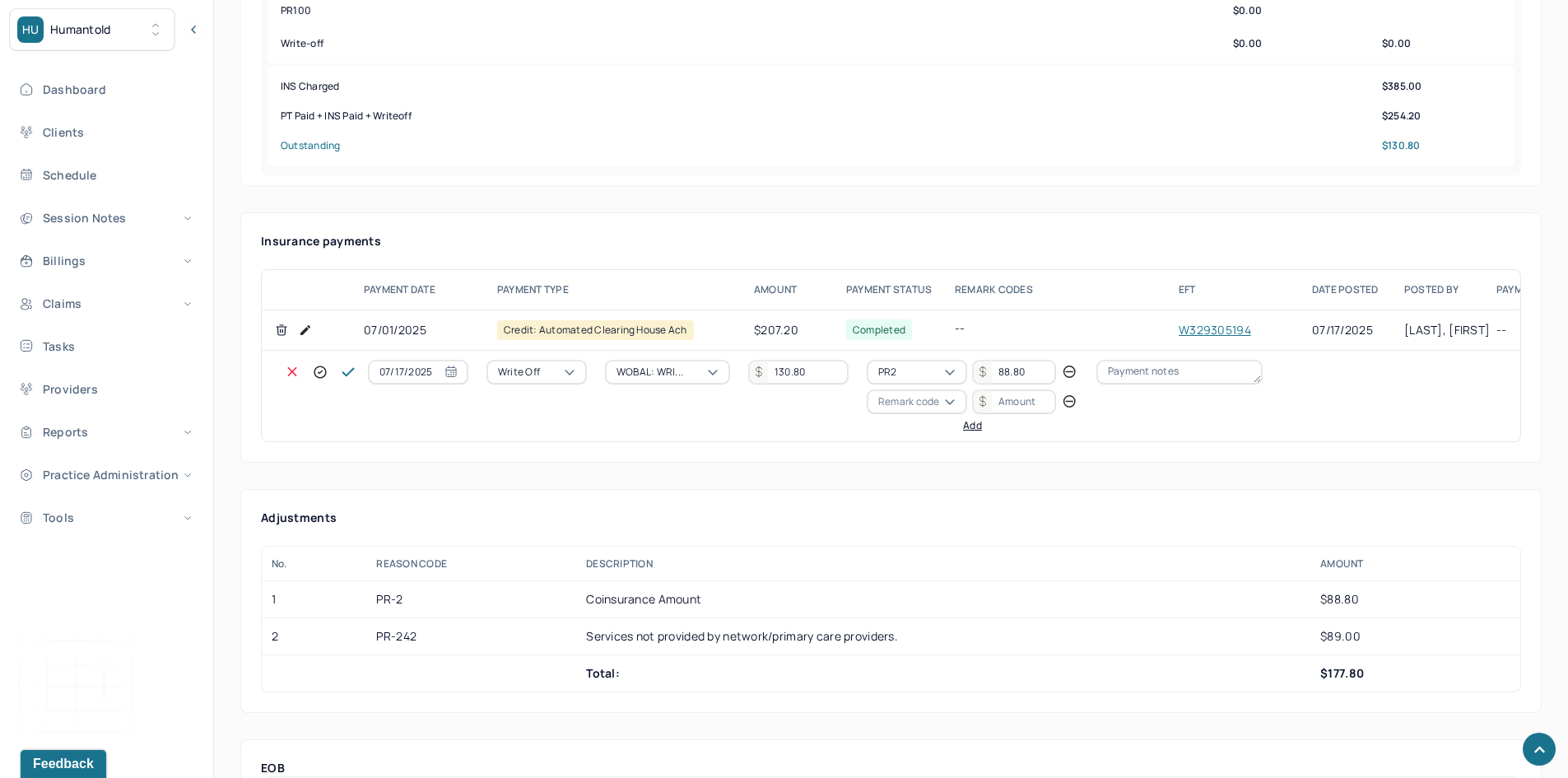 click on "Remark code" at bounding box center [909, 402] 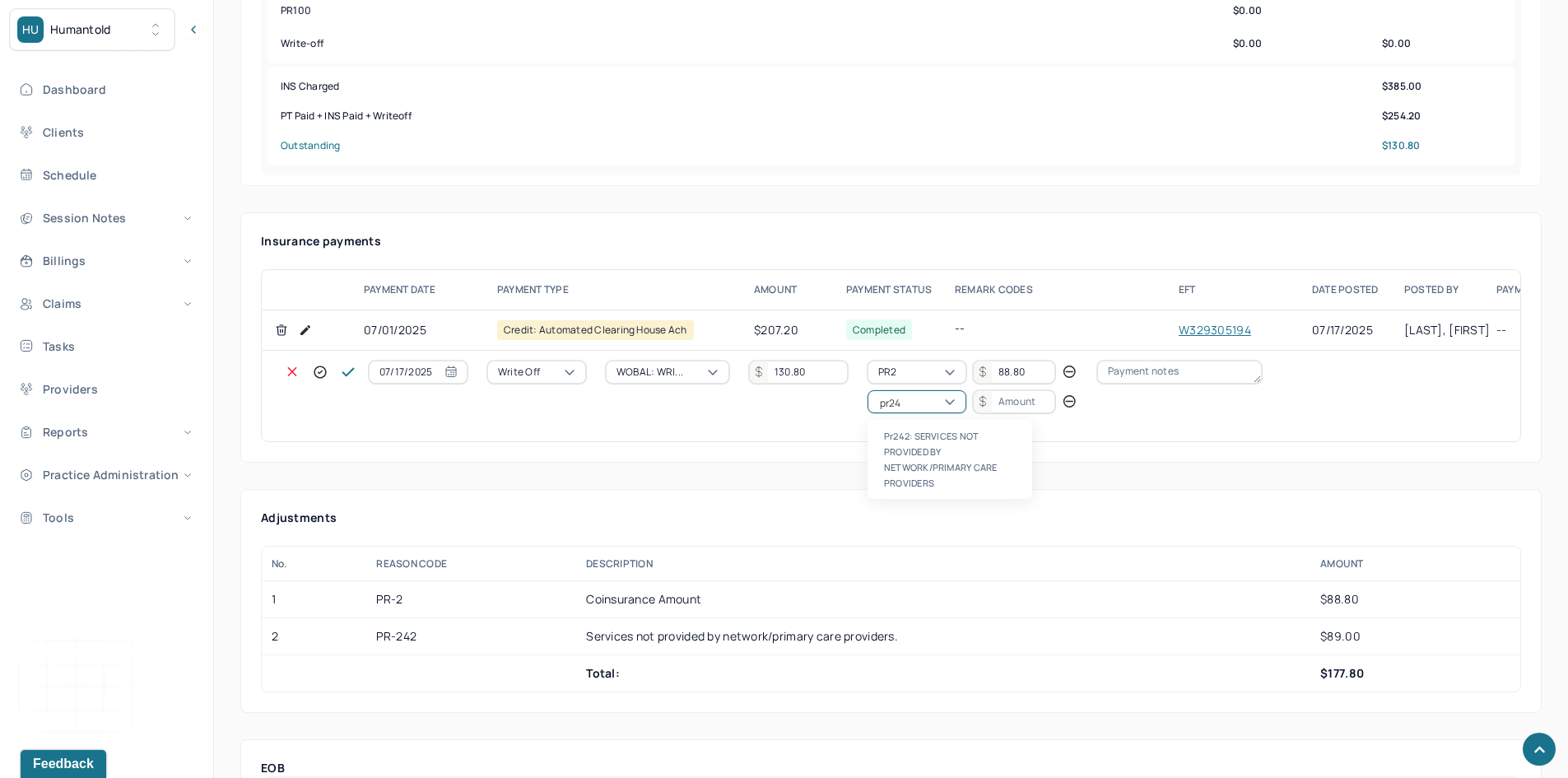 scroll, scrollTop: 0, scrollLeft: 0, axis: both 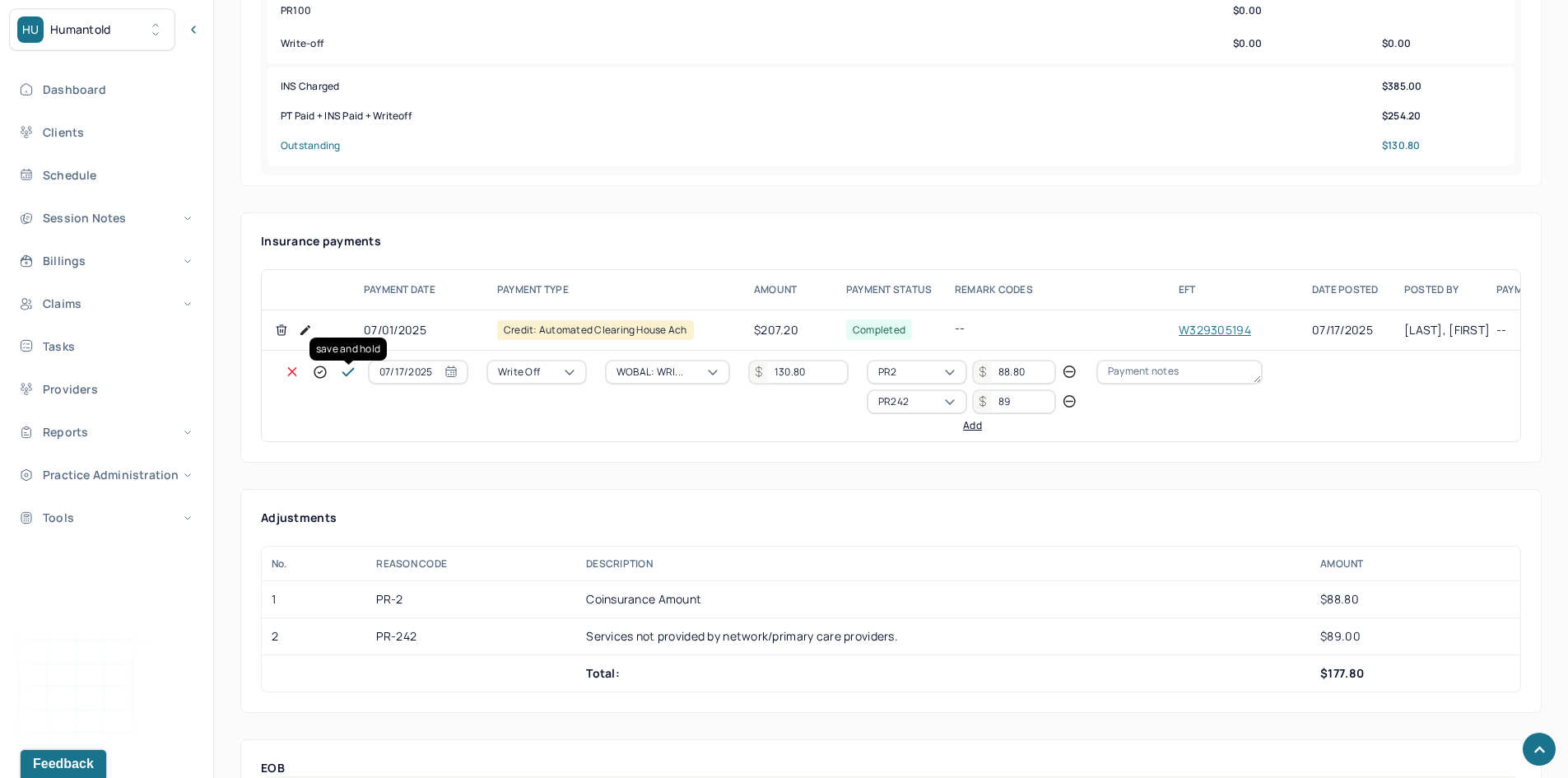 click 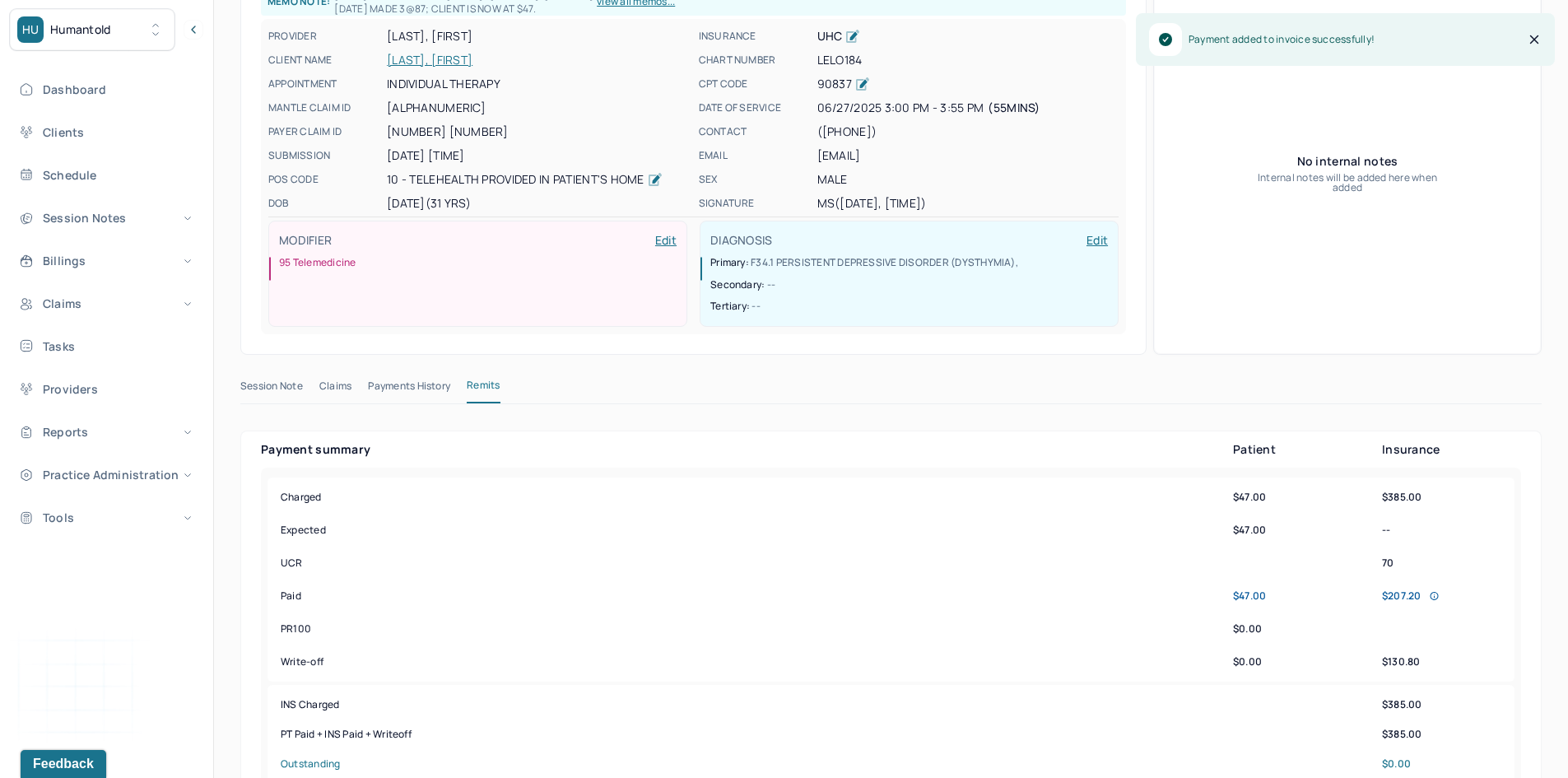 scroll, scrollTop: 0, scrollLeft: 0, axis: both 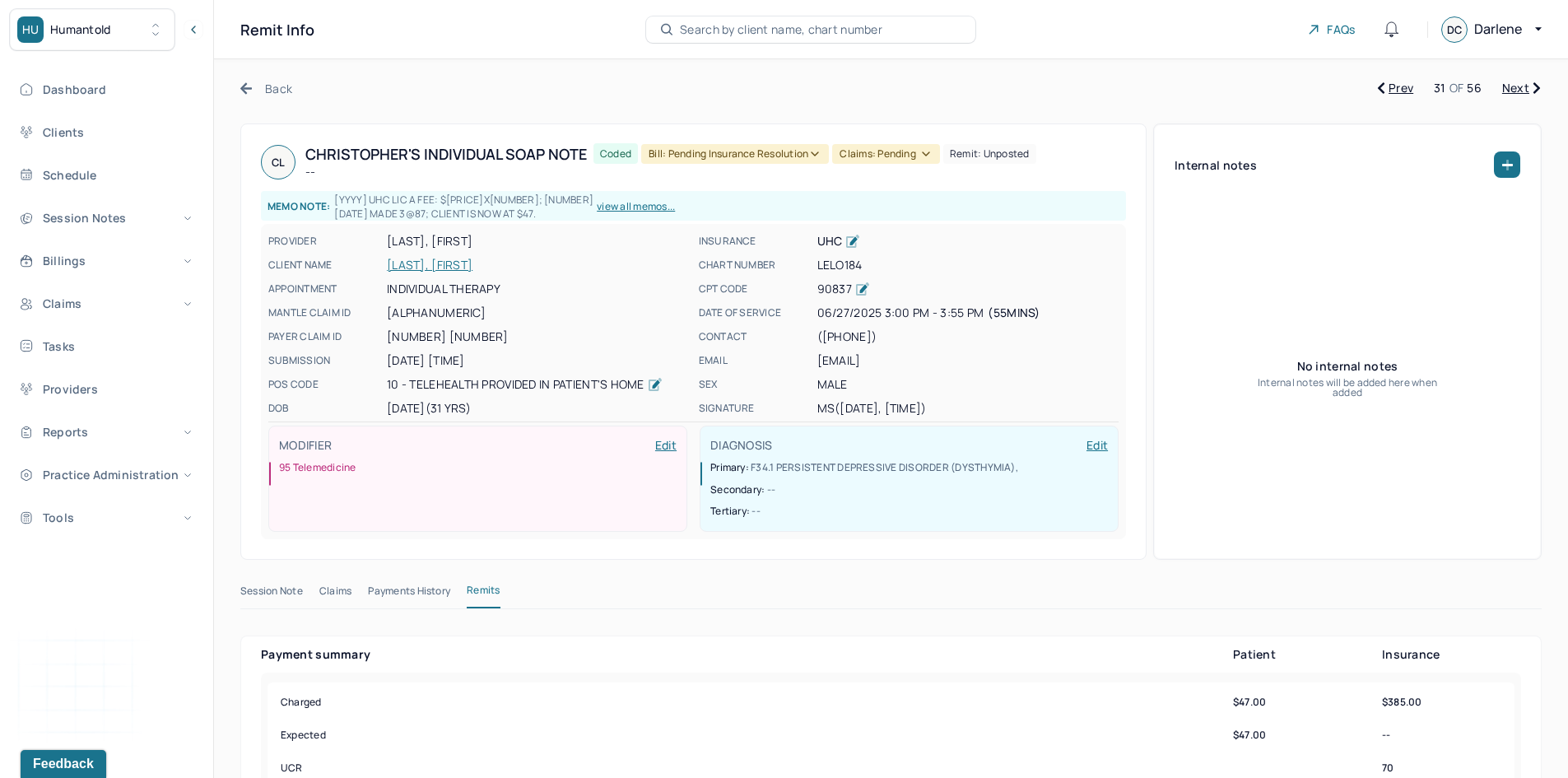 click on "Bill: Pending Insurance Resolution" at bounding box center (735, 154) 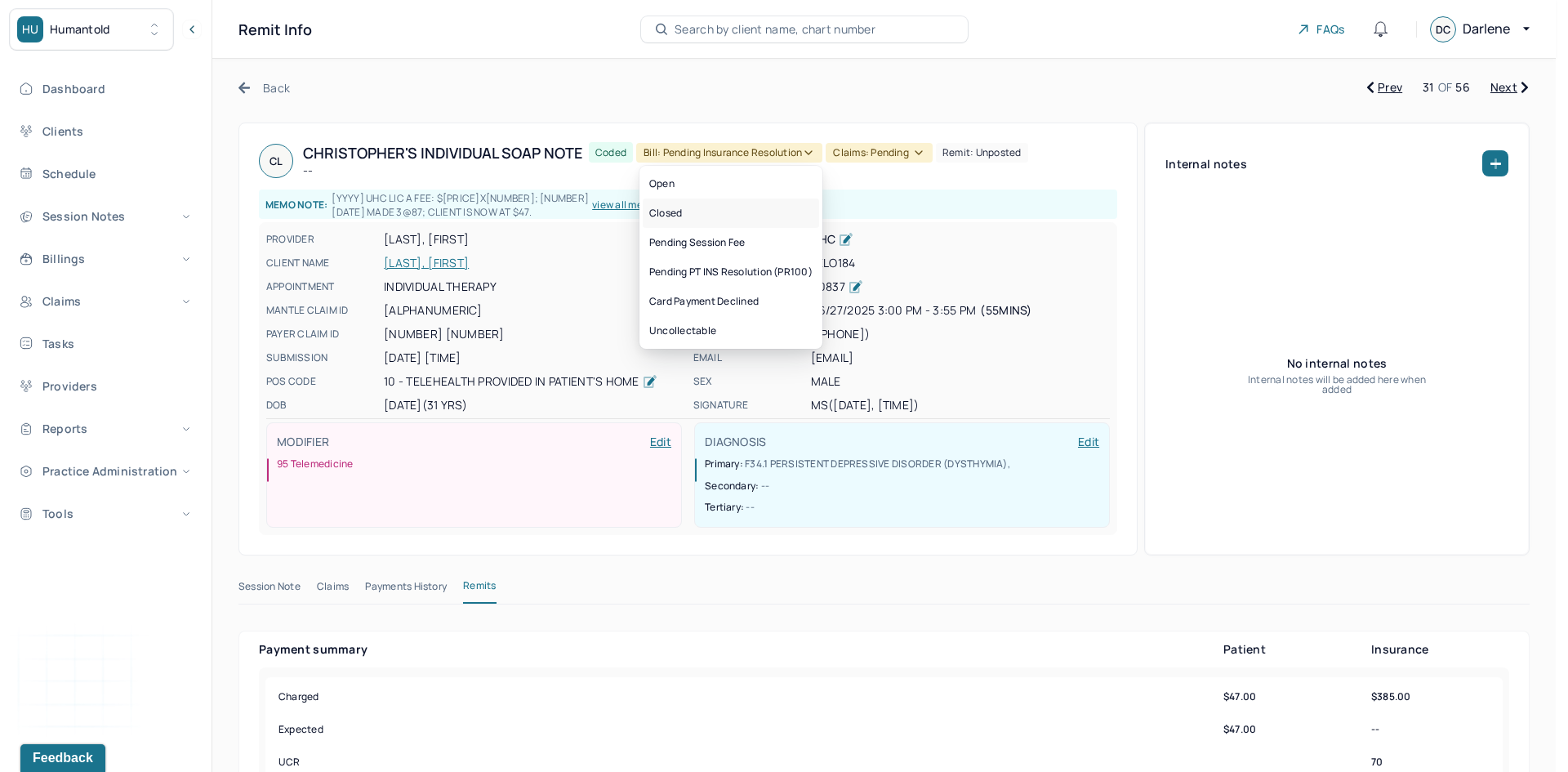 click on "Closed" at bounding box center (731, 213) 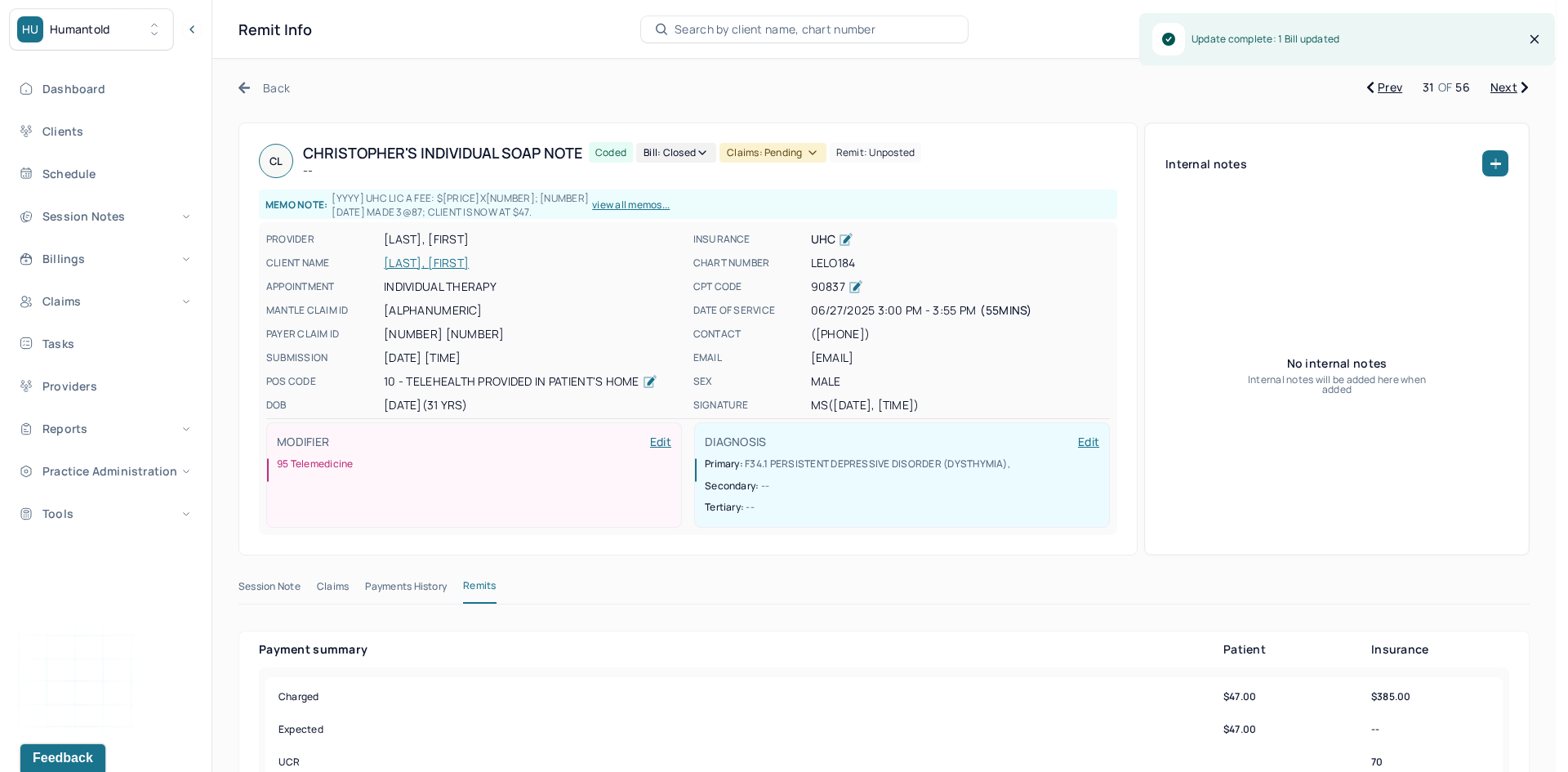 click on "Claims: pending" at bounding box center [773, 153] 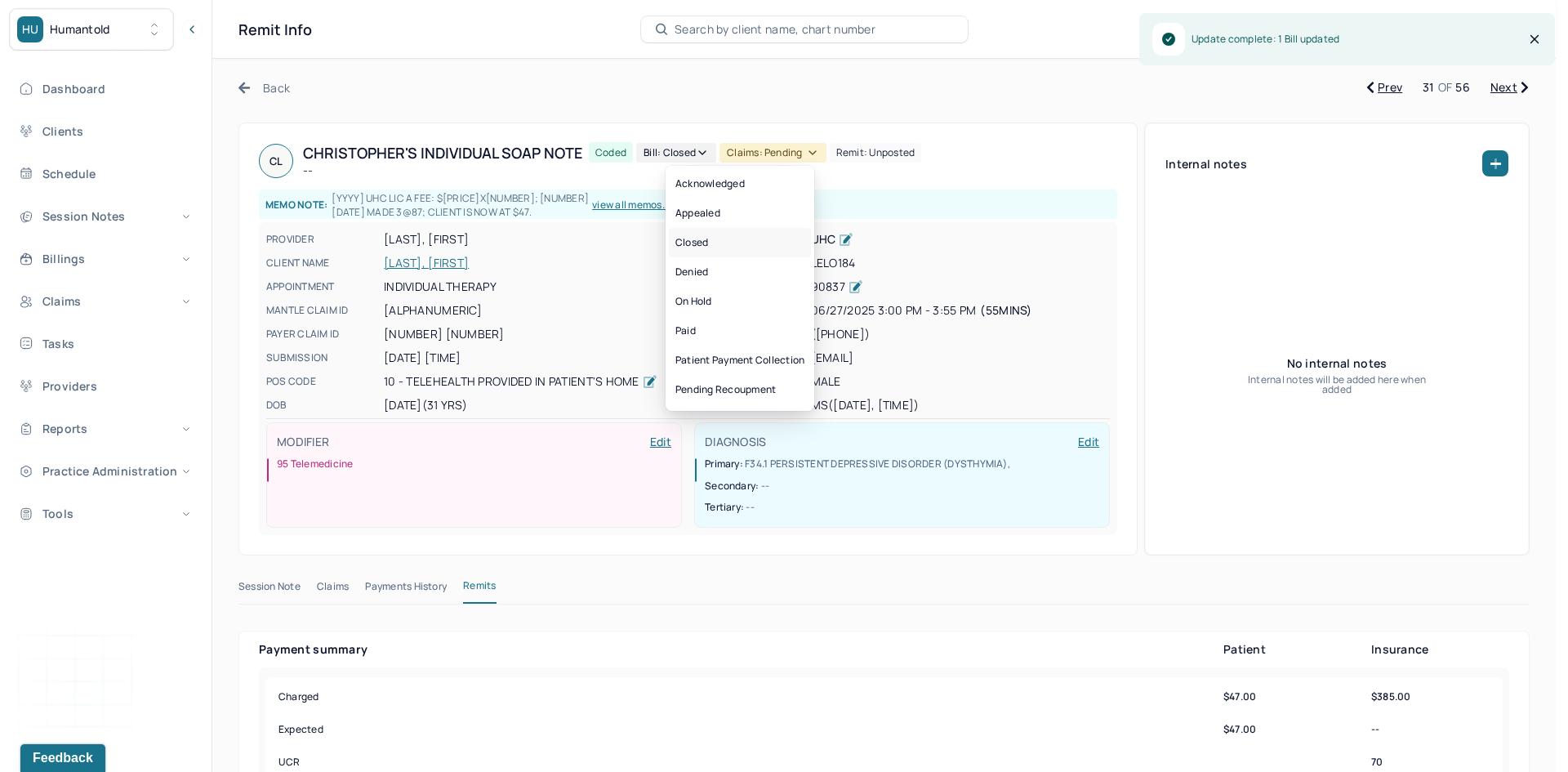 click on "Closed" at bounding box center [740, 243] 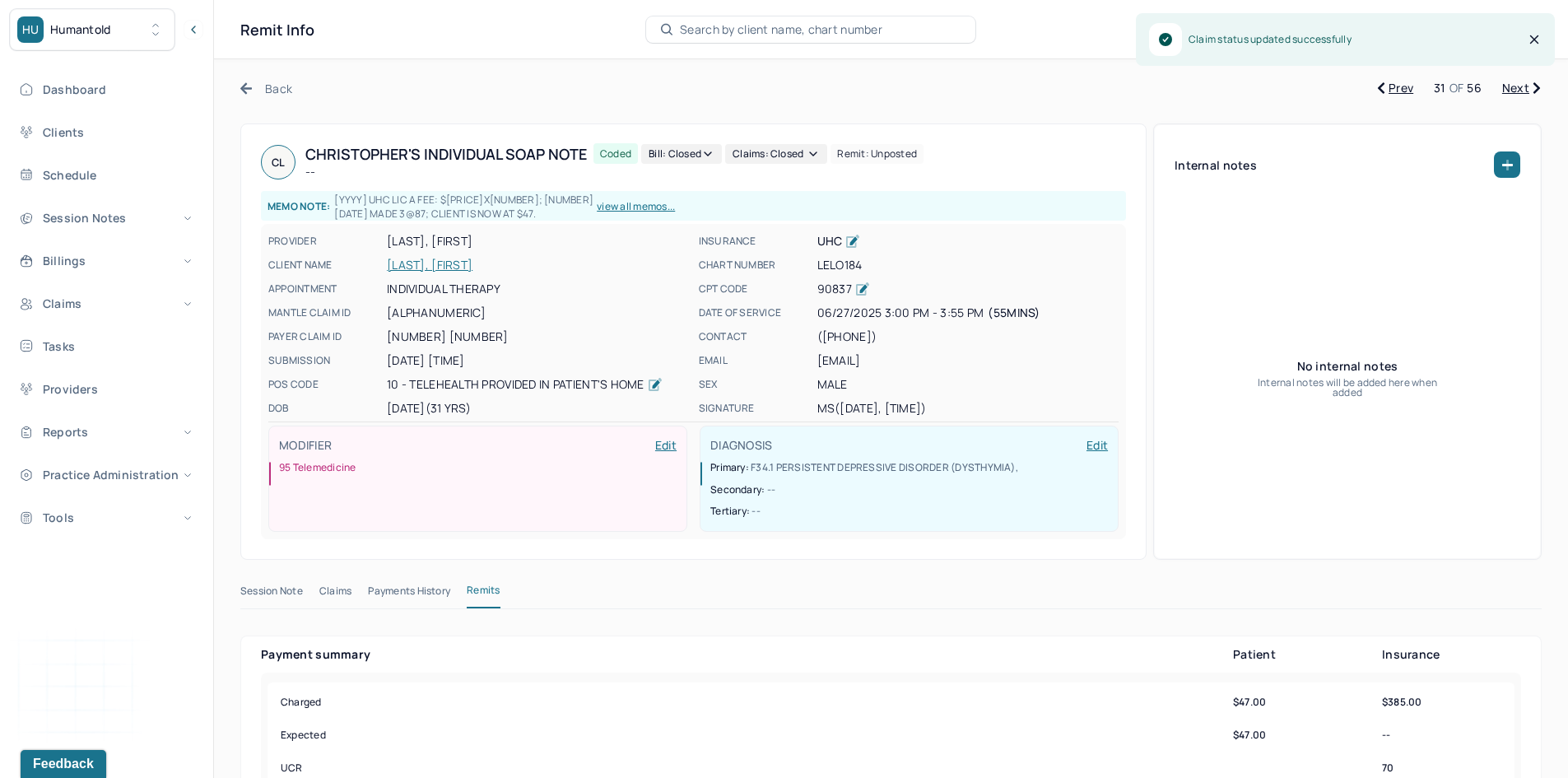 click on "Next" at bounding box center [1521, 88] 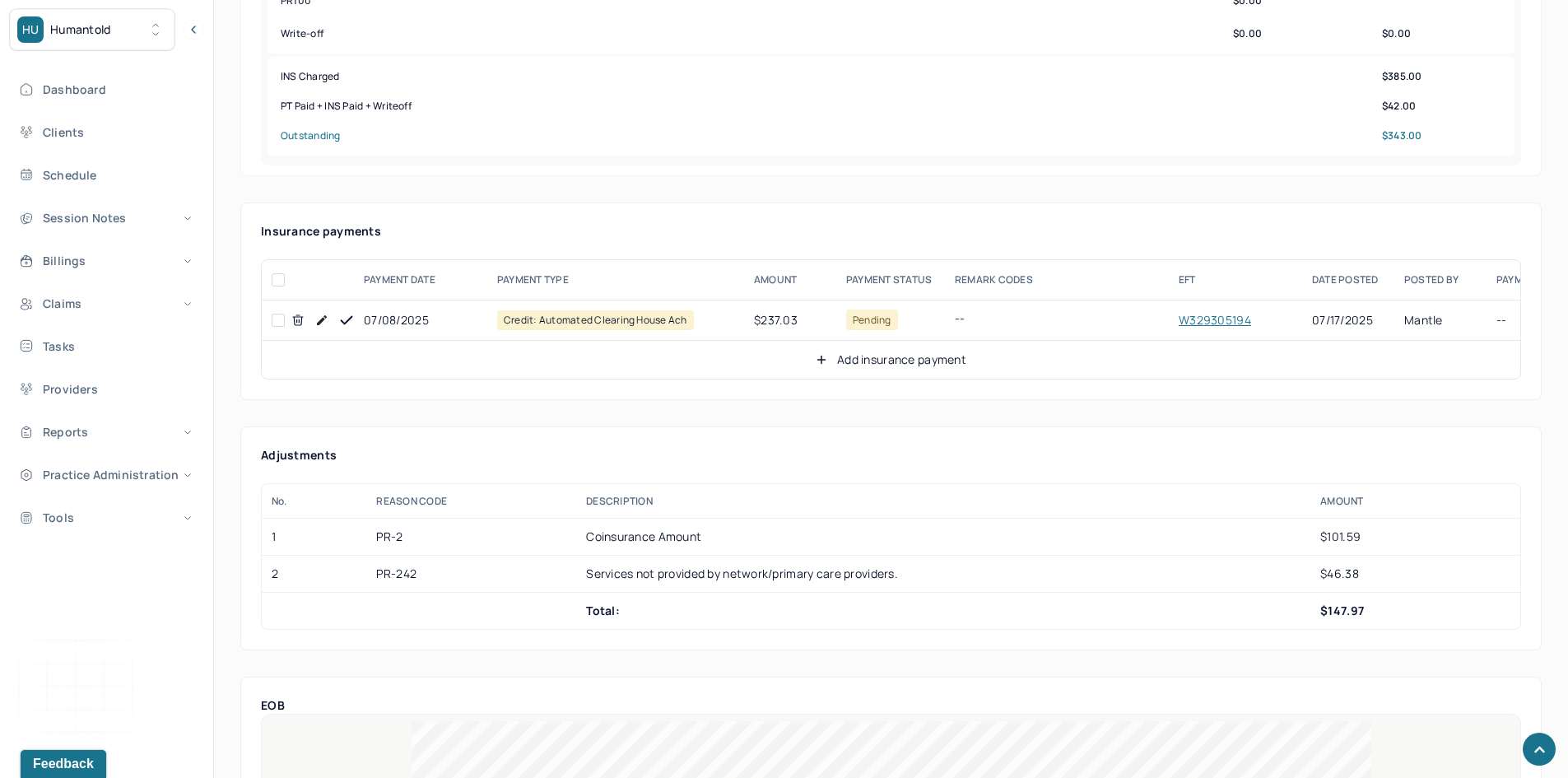 scroll, scrollTop: 741, scrollLeft: 0, axis: vertical 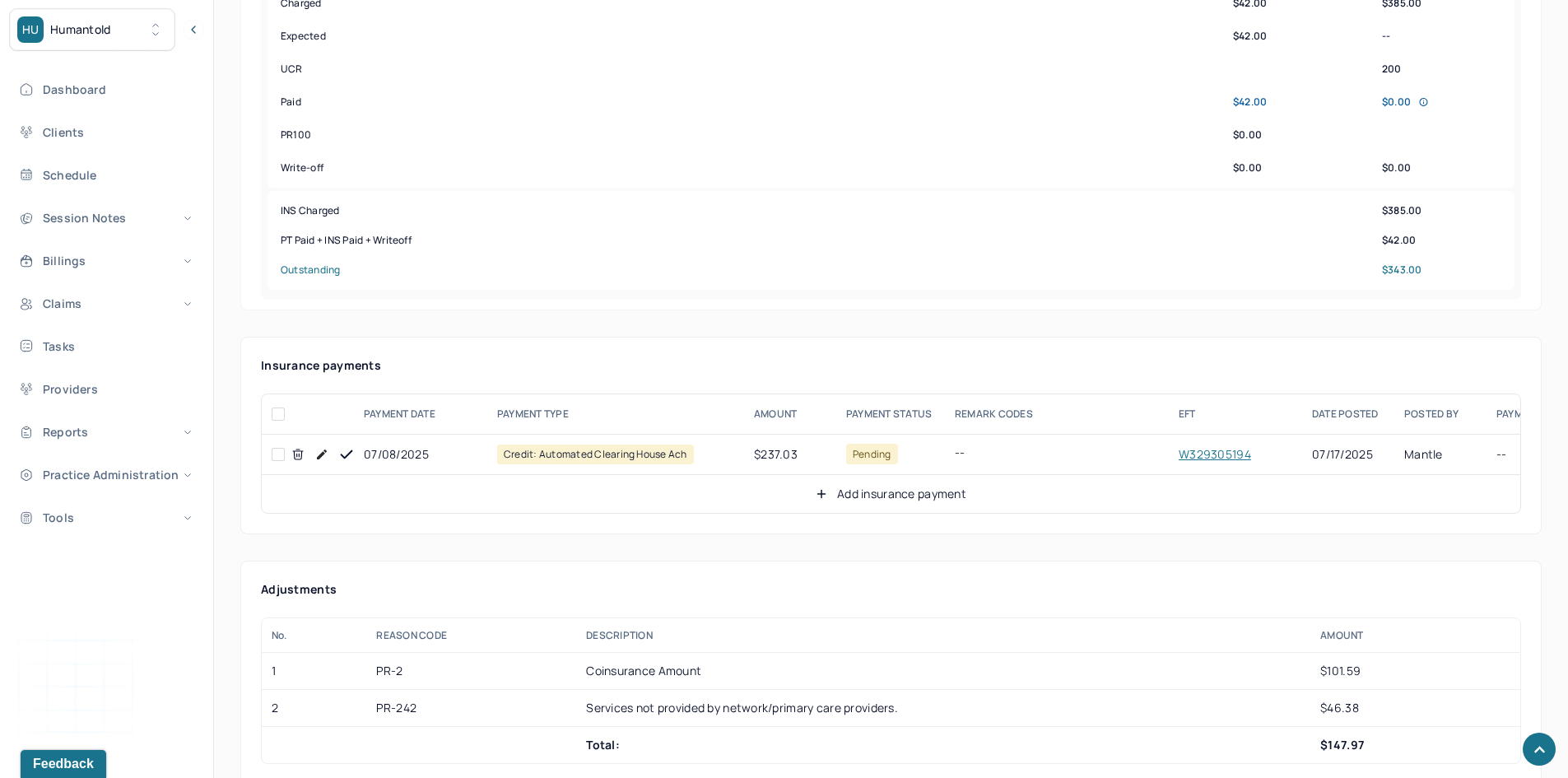 click at bounding box center [278, 454] 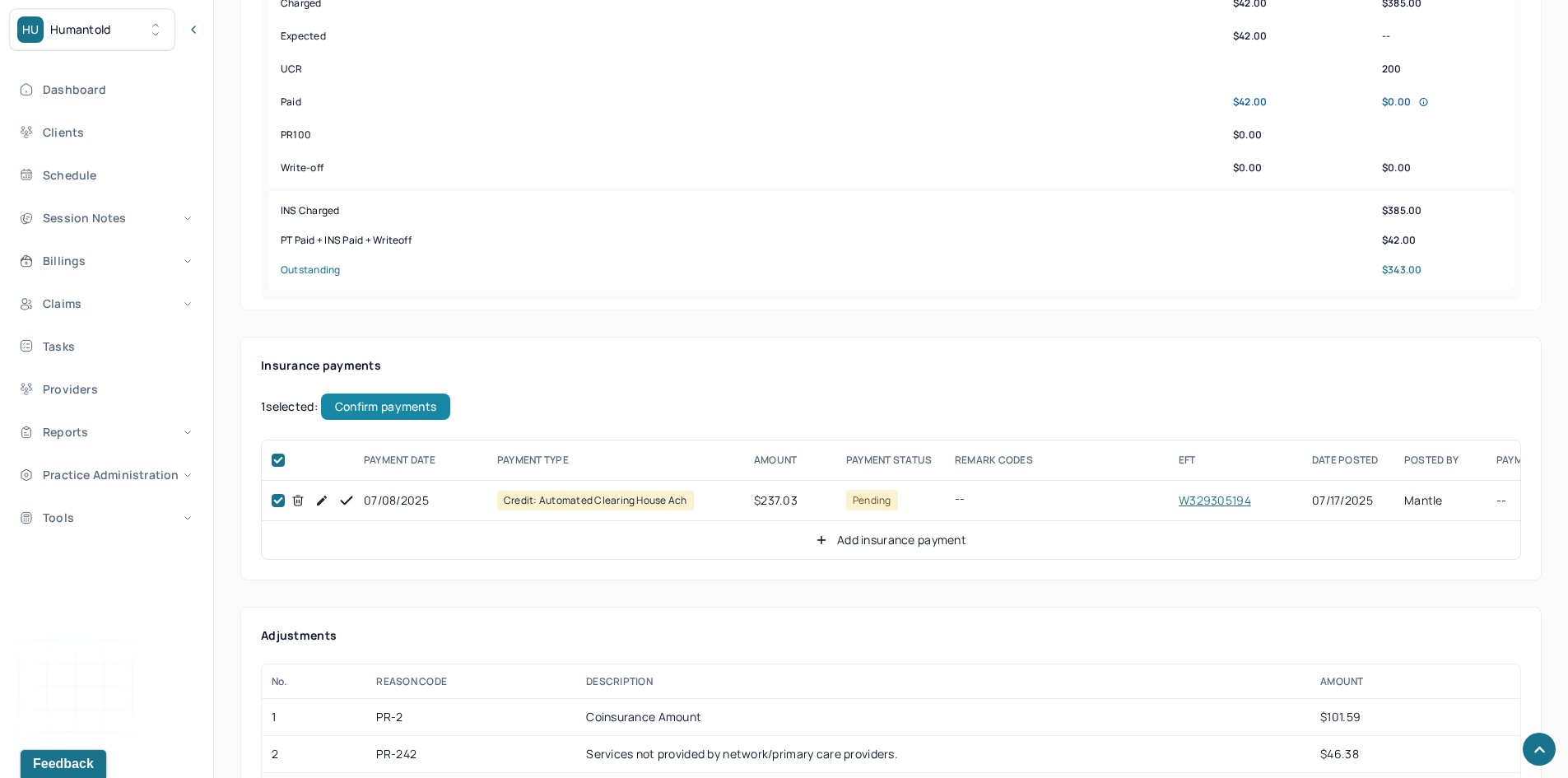 click on "Confirm payments" at bounding box center [385, 407] 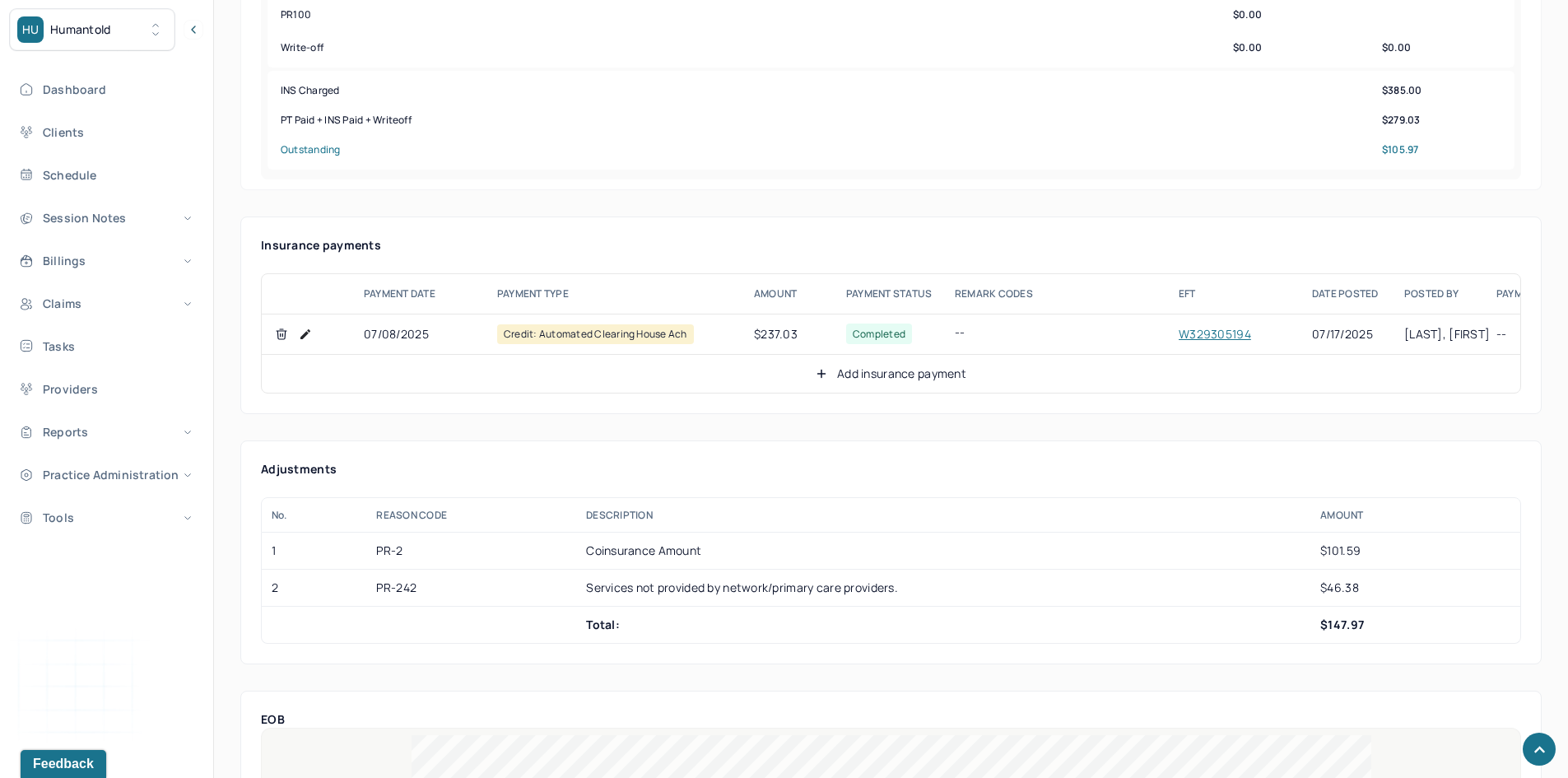 scroll, scrollTop: 906, scrollLeft: 0, axis: vertical 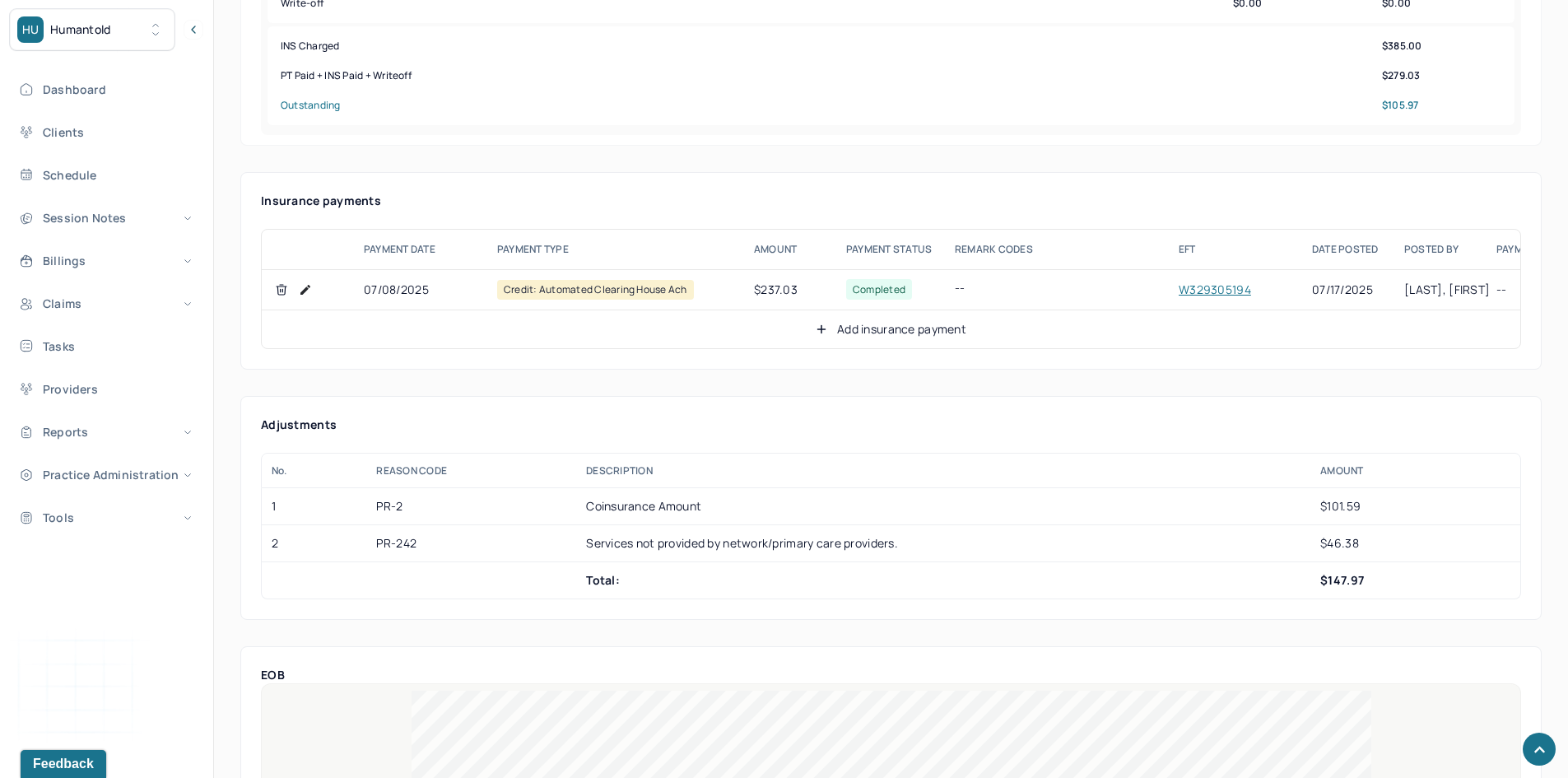 click 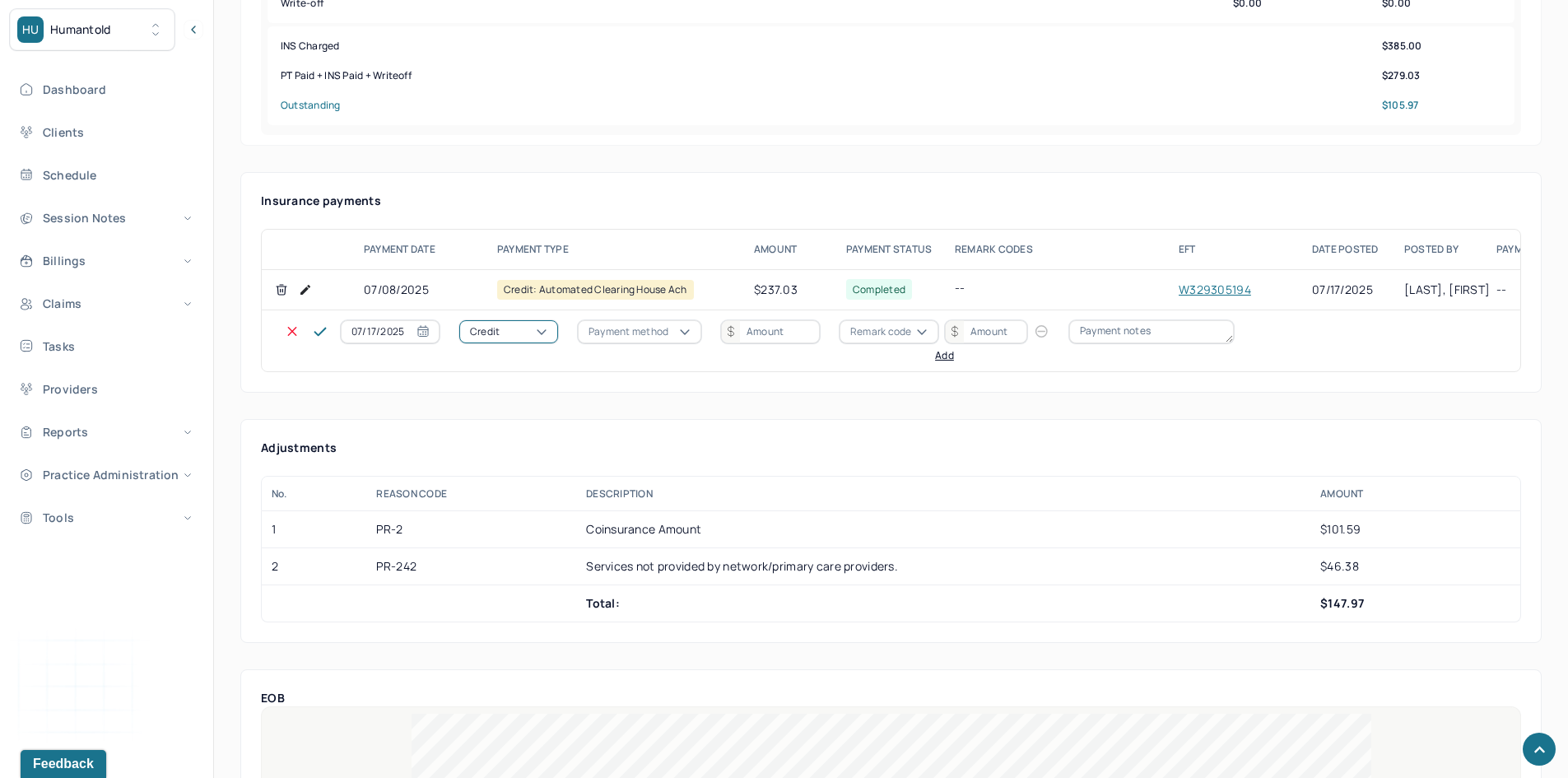 click on "Credit" at bounding box center [509, 332] 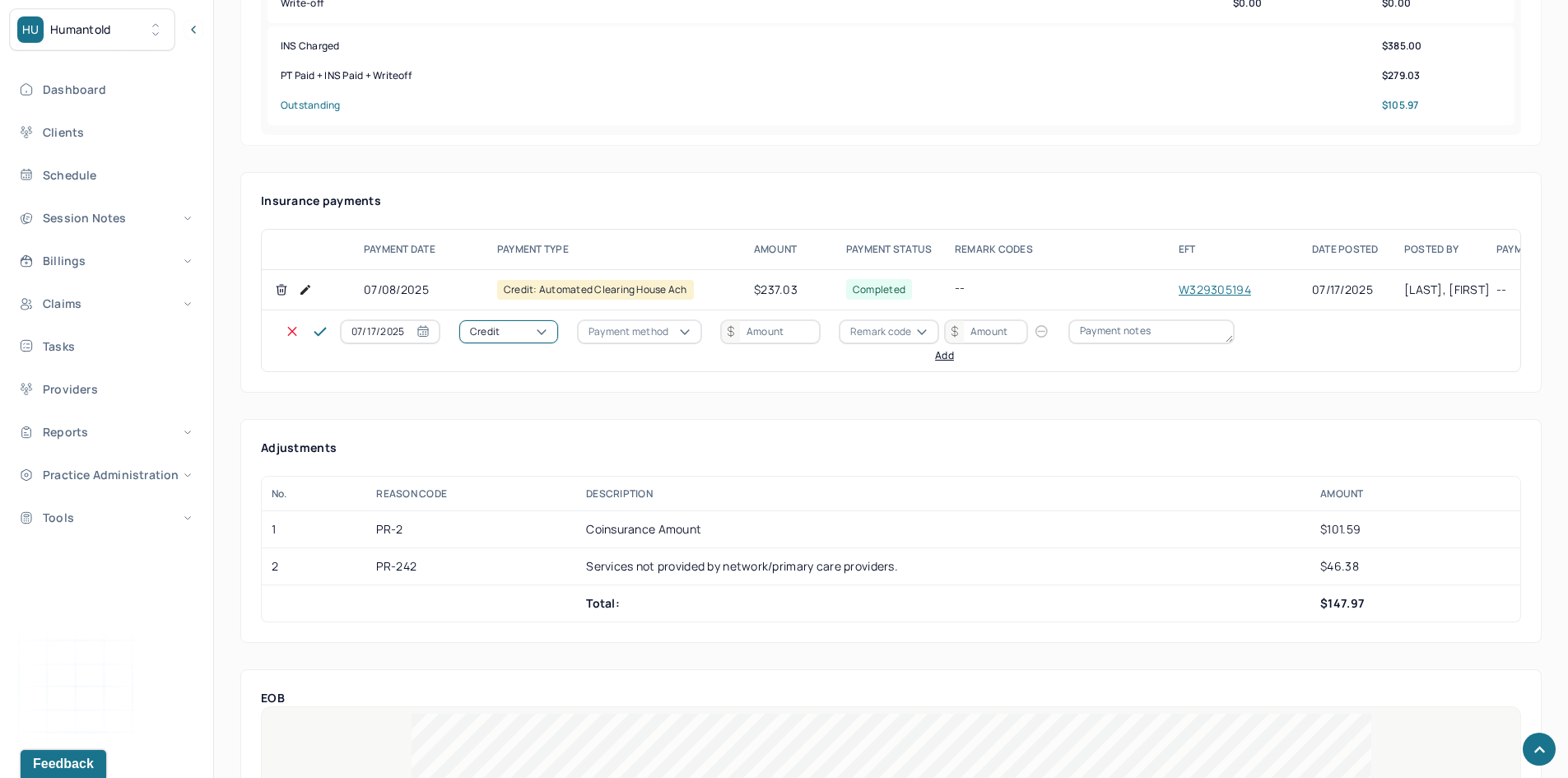 click on "Write off" at bounding box center [49, -75] 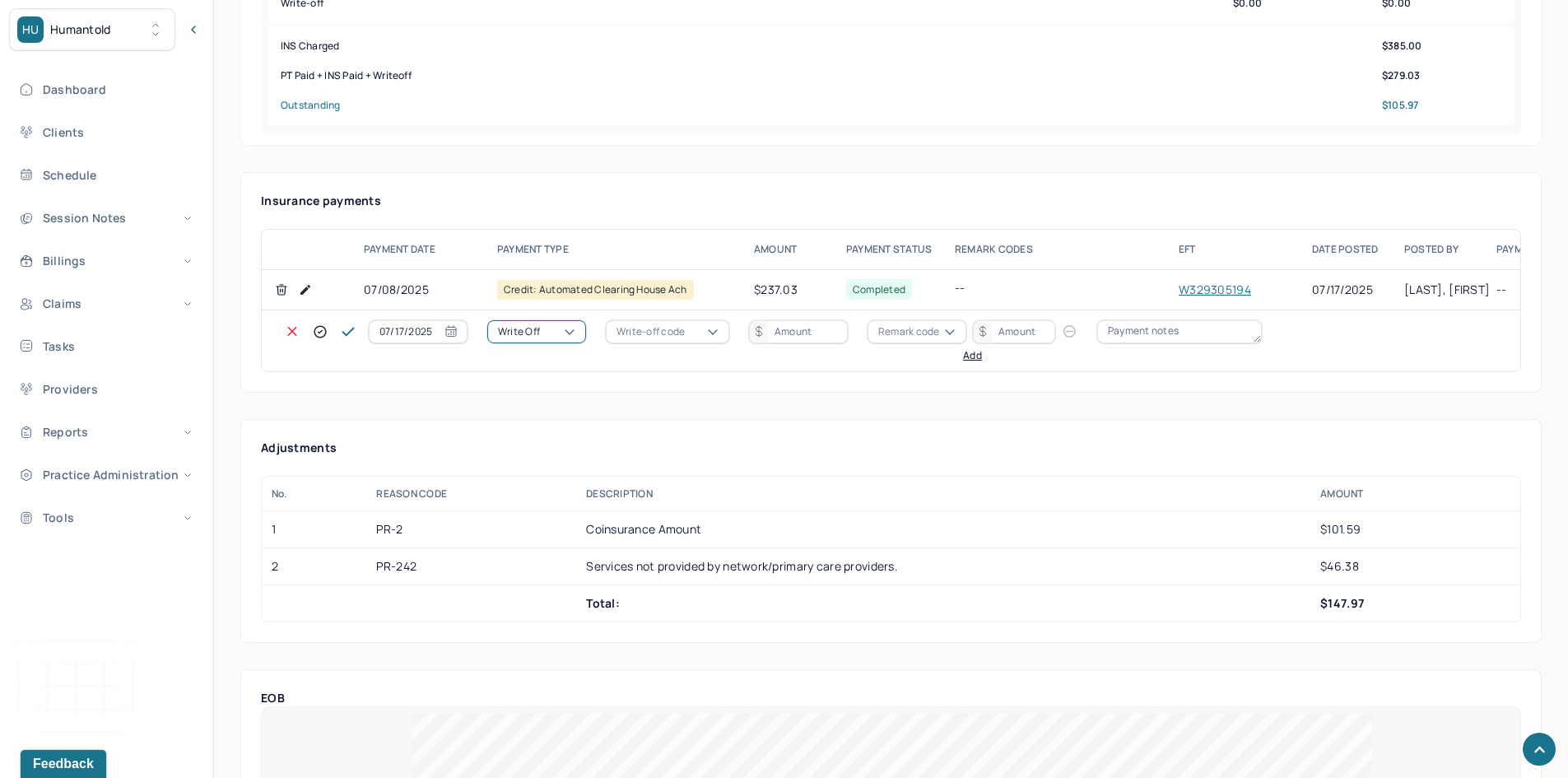 click on "Write-off code" at bounding box center (650, 332) 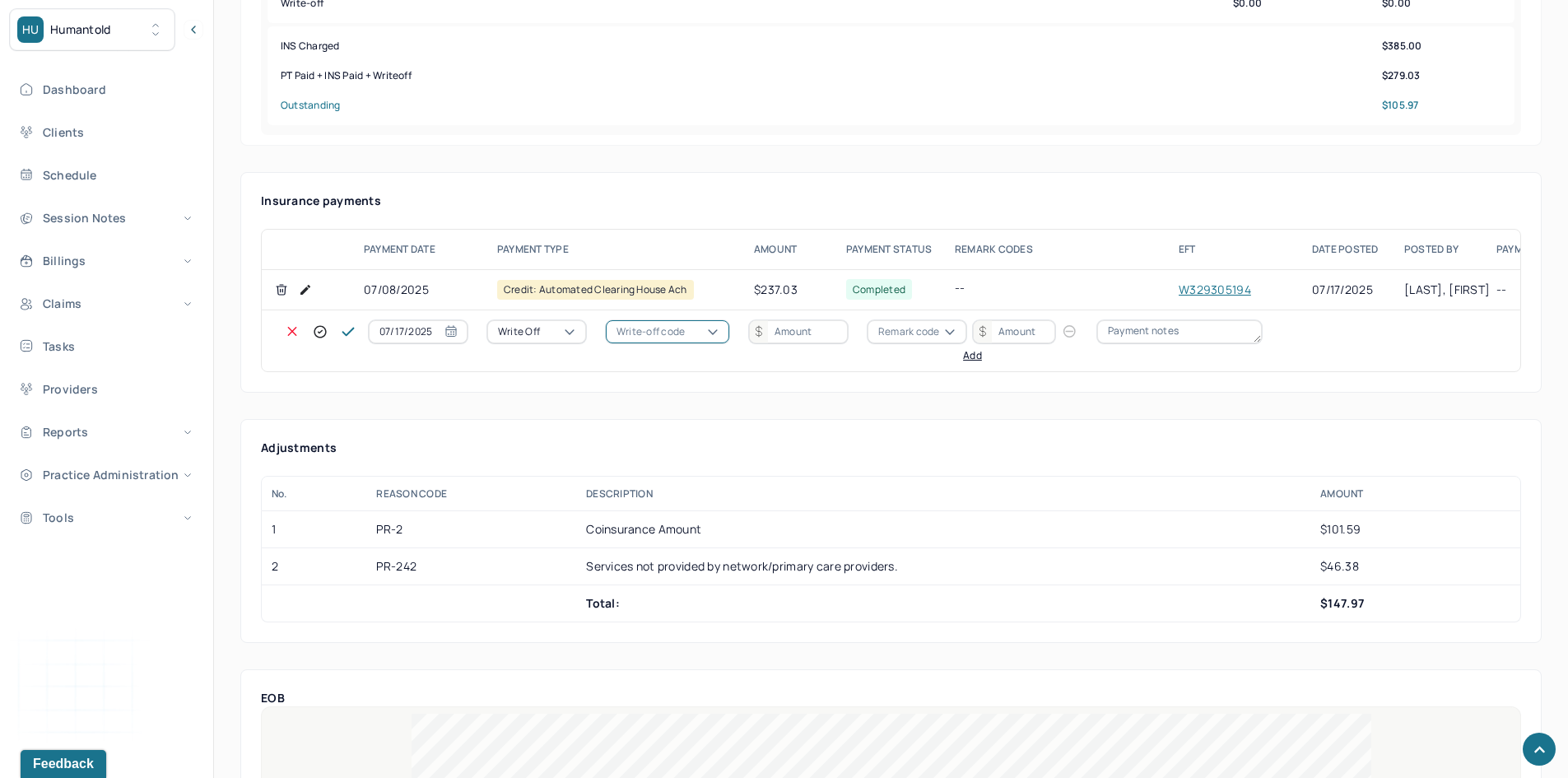 click on "WOBAL: WRITE OFF - BALANCE (INSADJ)" at bounding box center (82, -21) 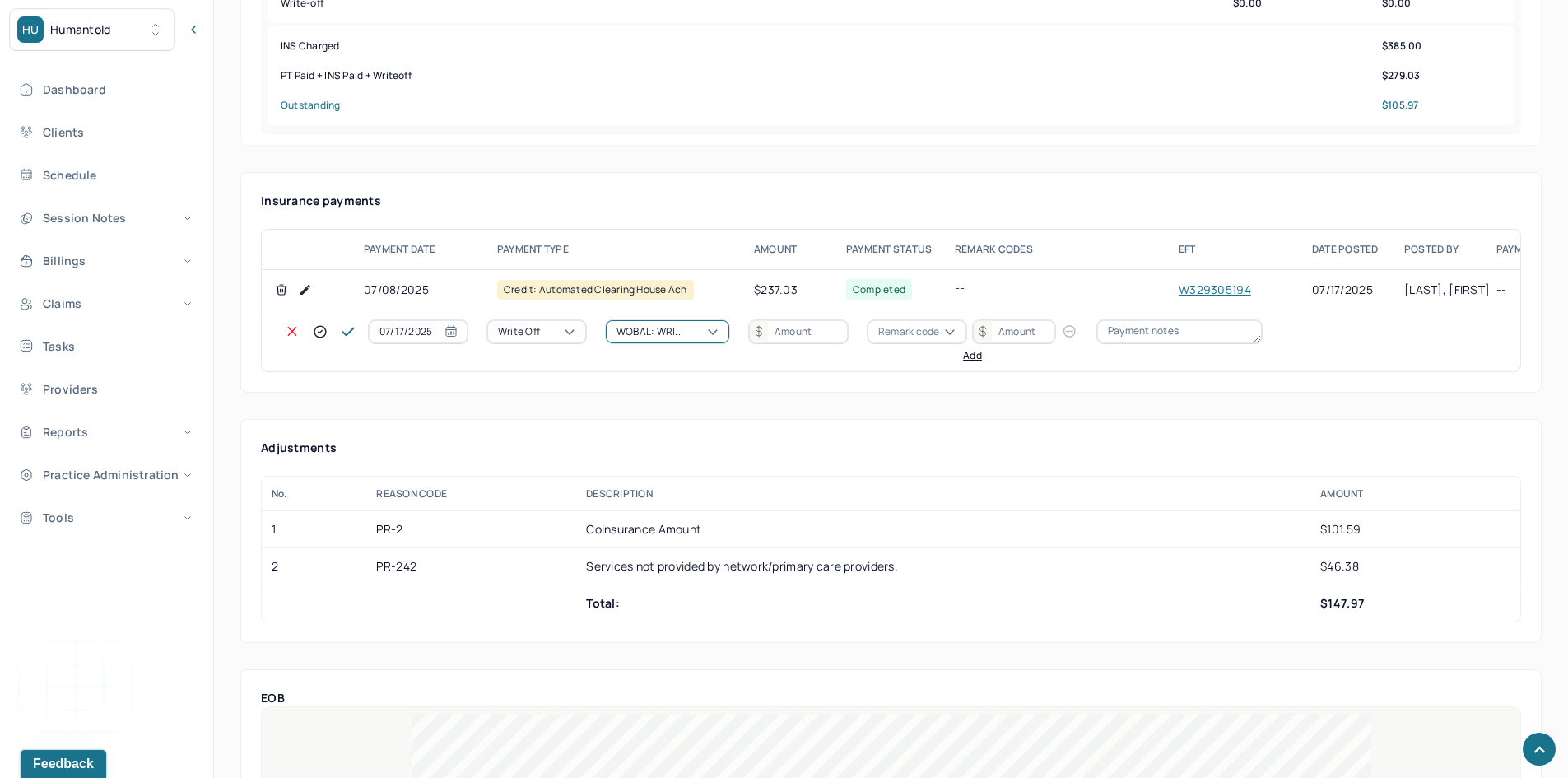 click at bounding box center [798, 332] 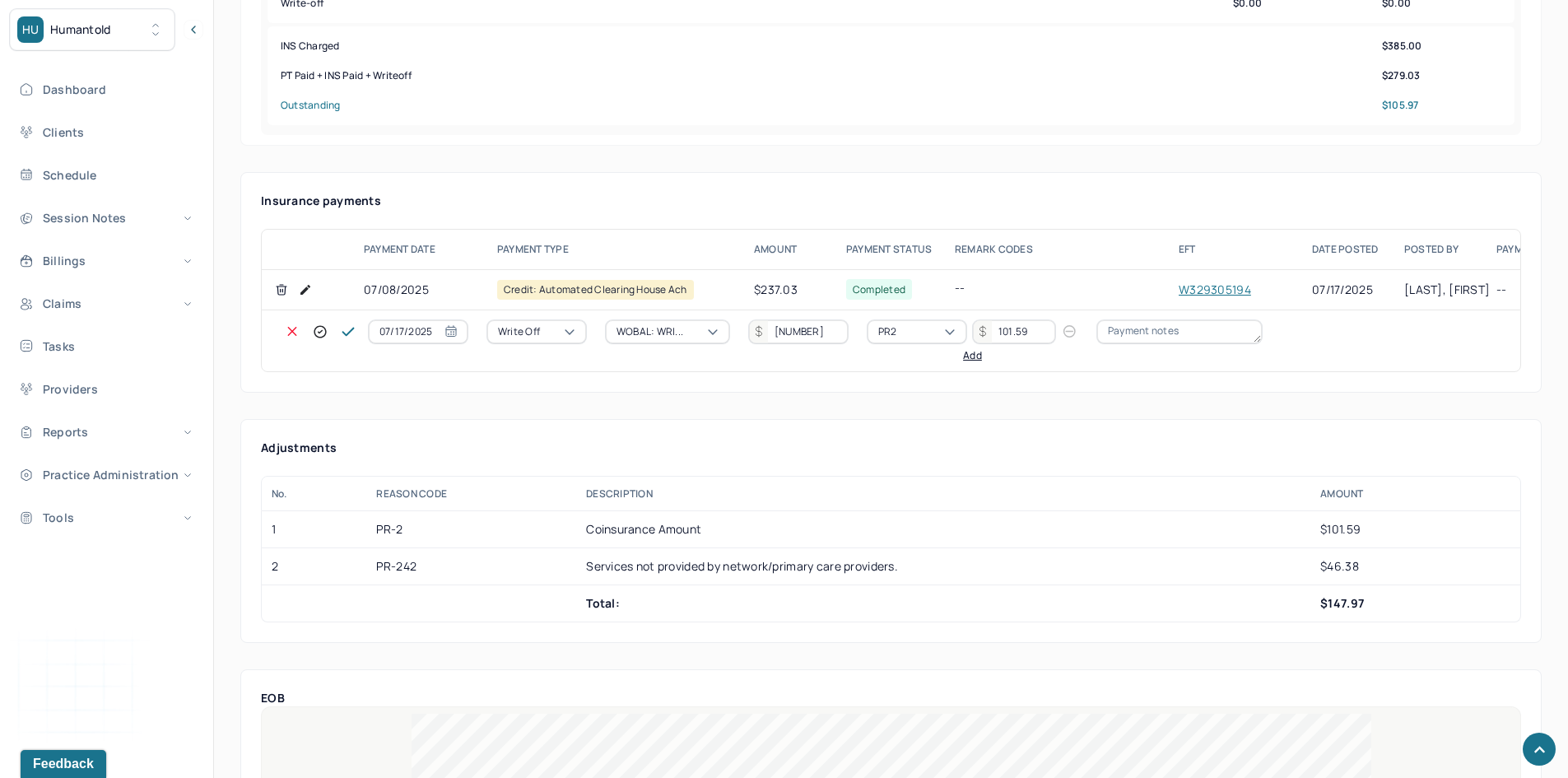 click on "Add" at bounding box center [972, 356] 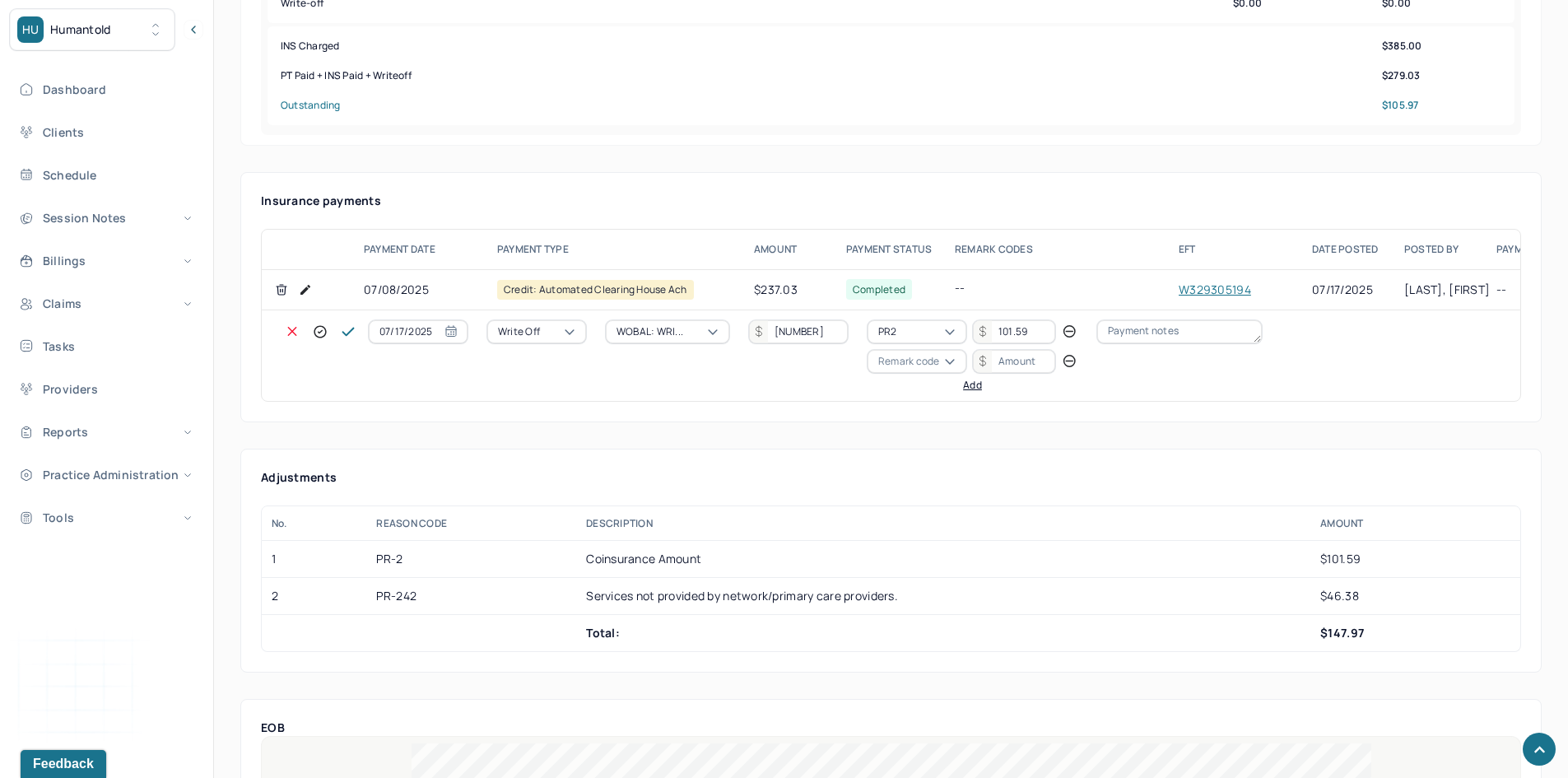 click on "Remark code" at bounding box center (909, 361) 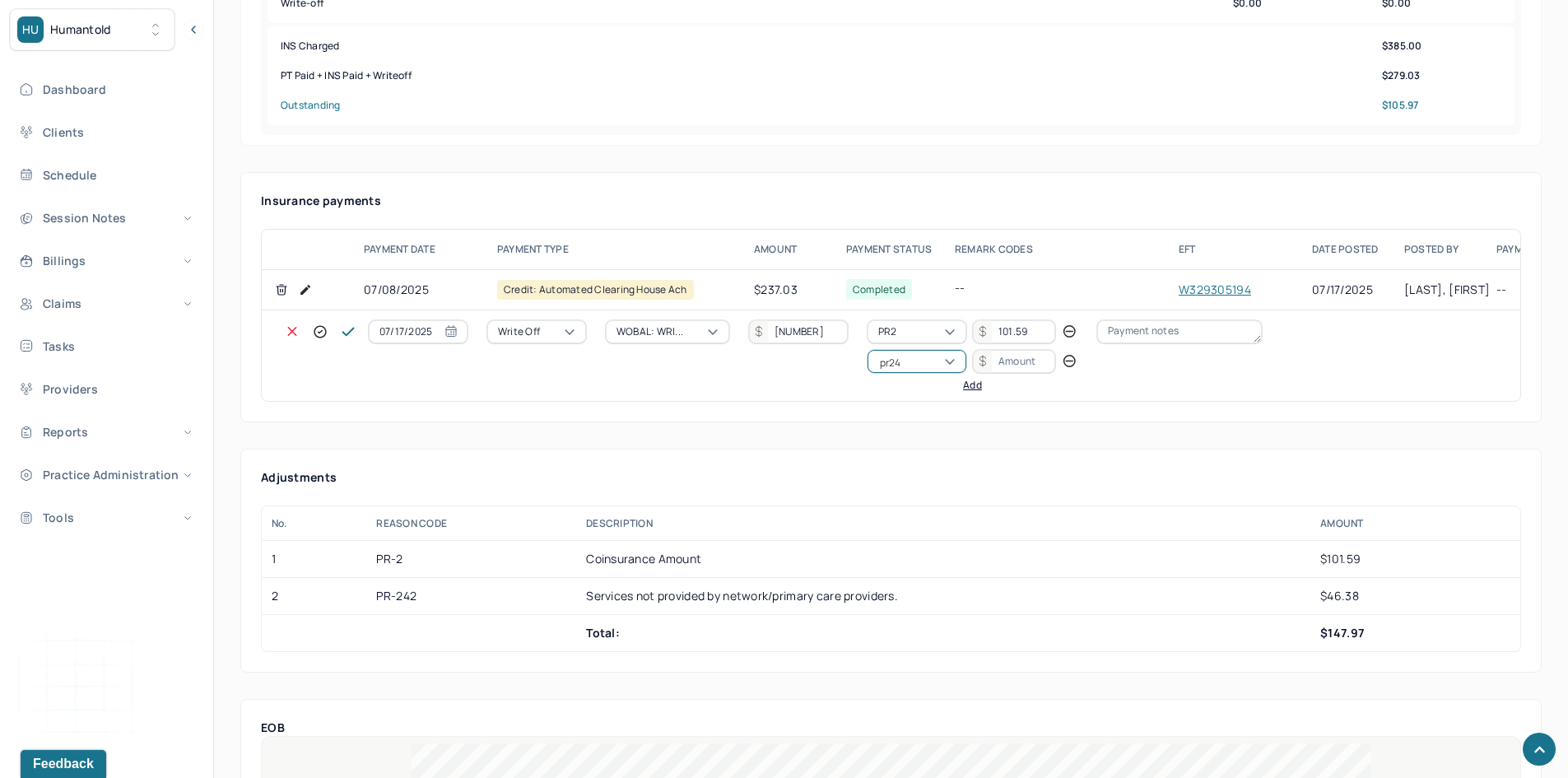 scroll, scrollTop: 0, scrollLeft: 0, axis: both 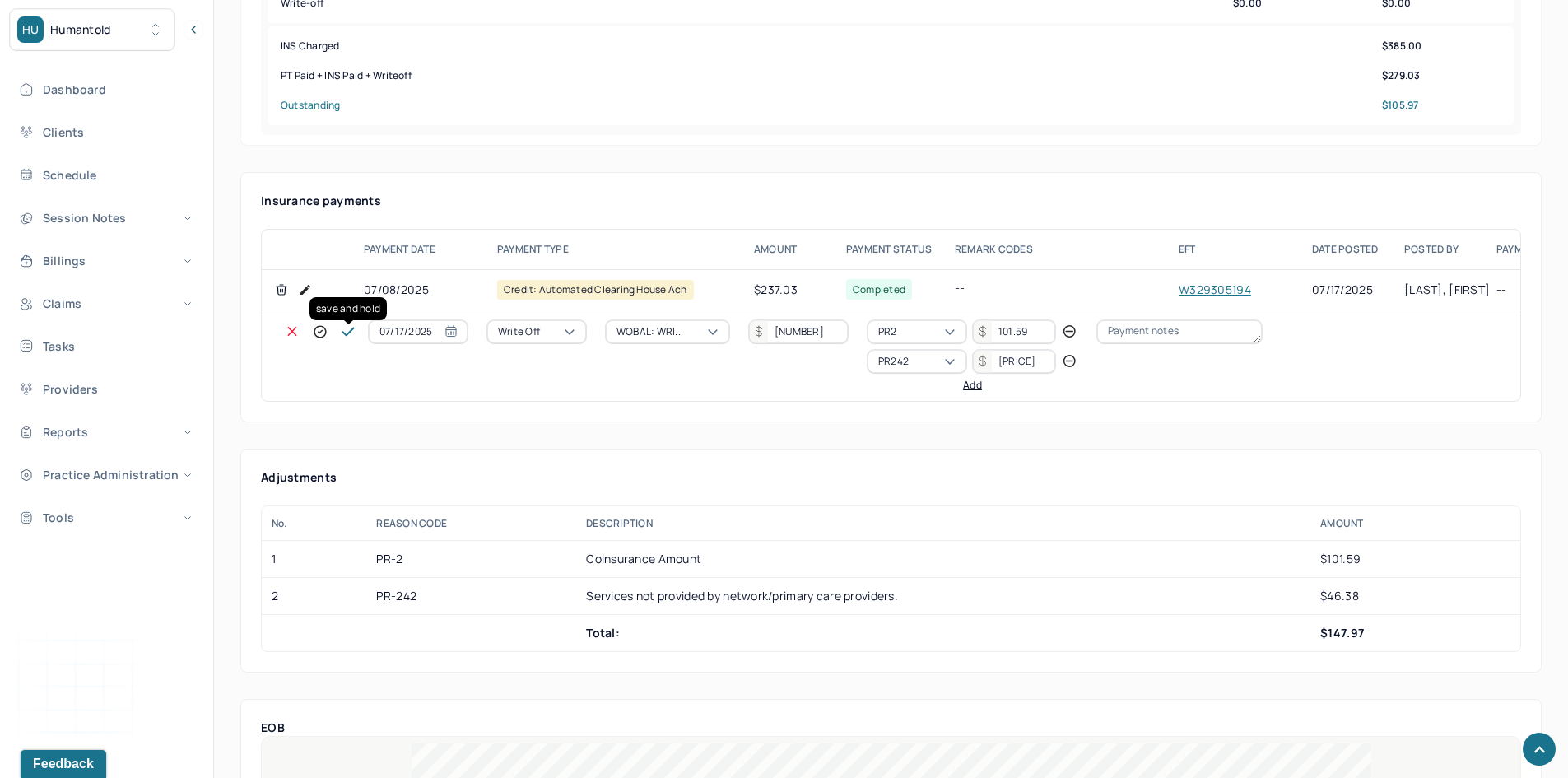 click 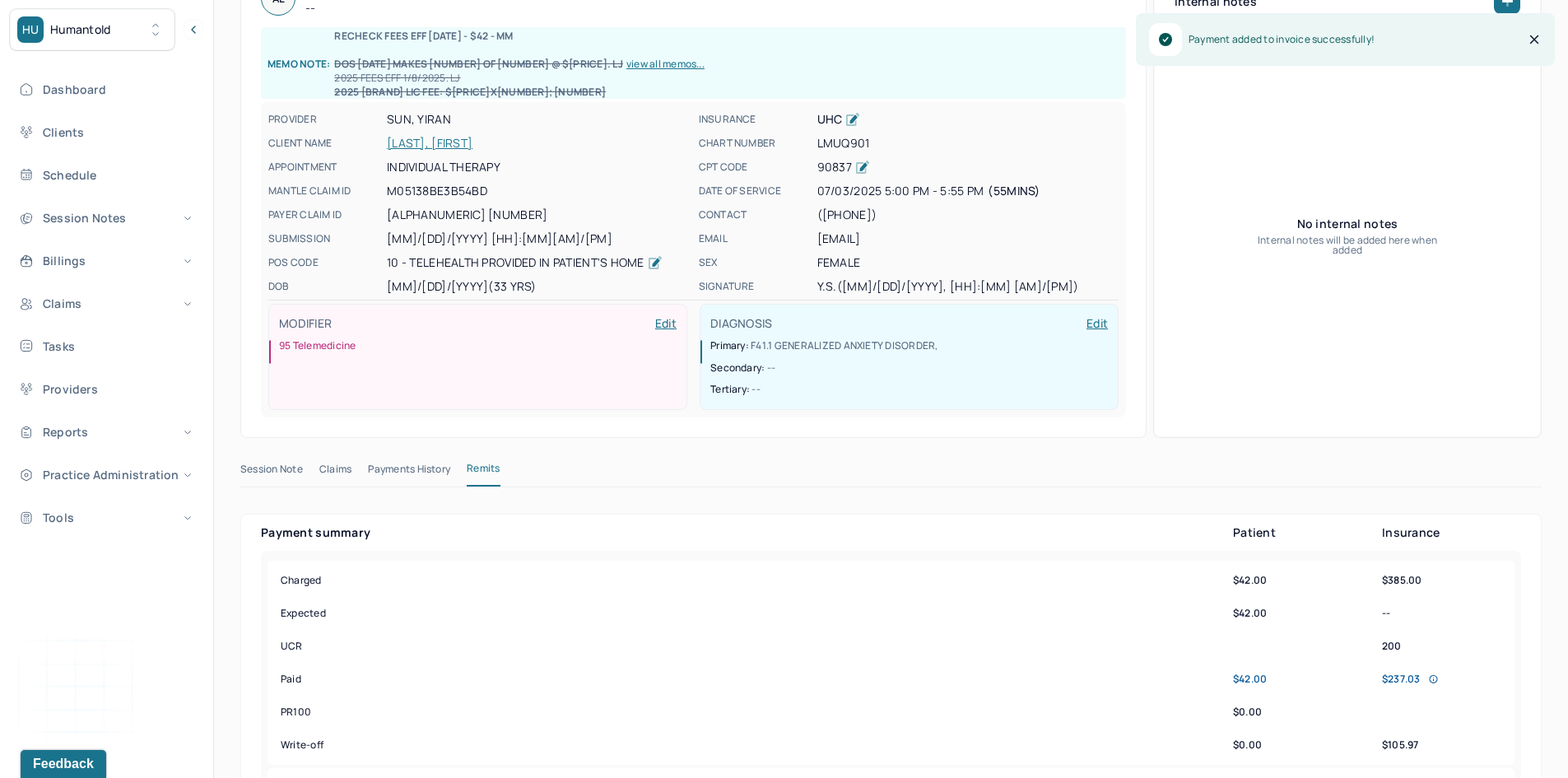 scroll, scrollTop: 0, scrollLeft: 0, axis: both 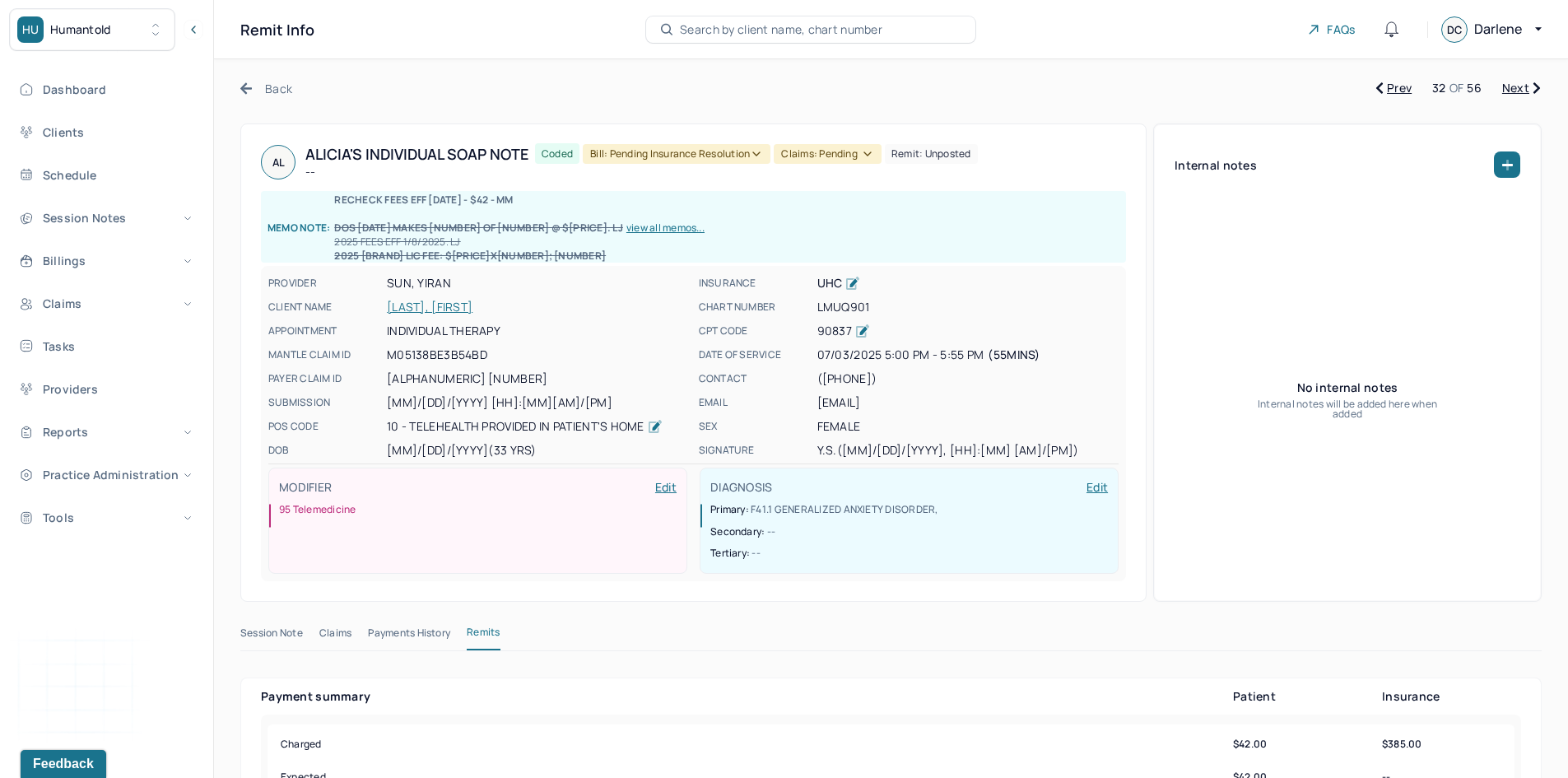 click on "Bill: Pending Insurance Resolution" at bounding box center (677, 154) 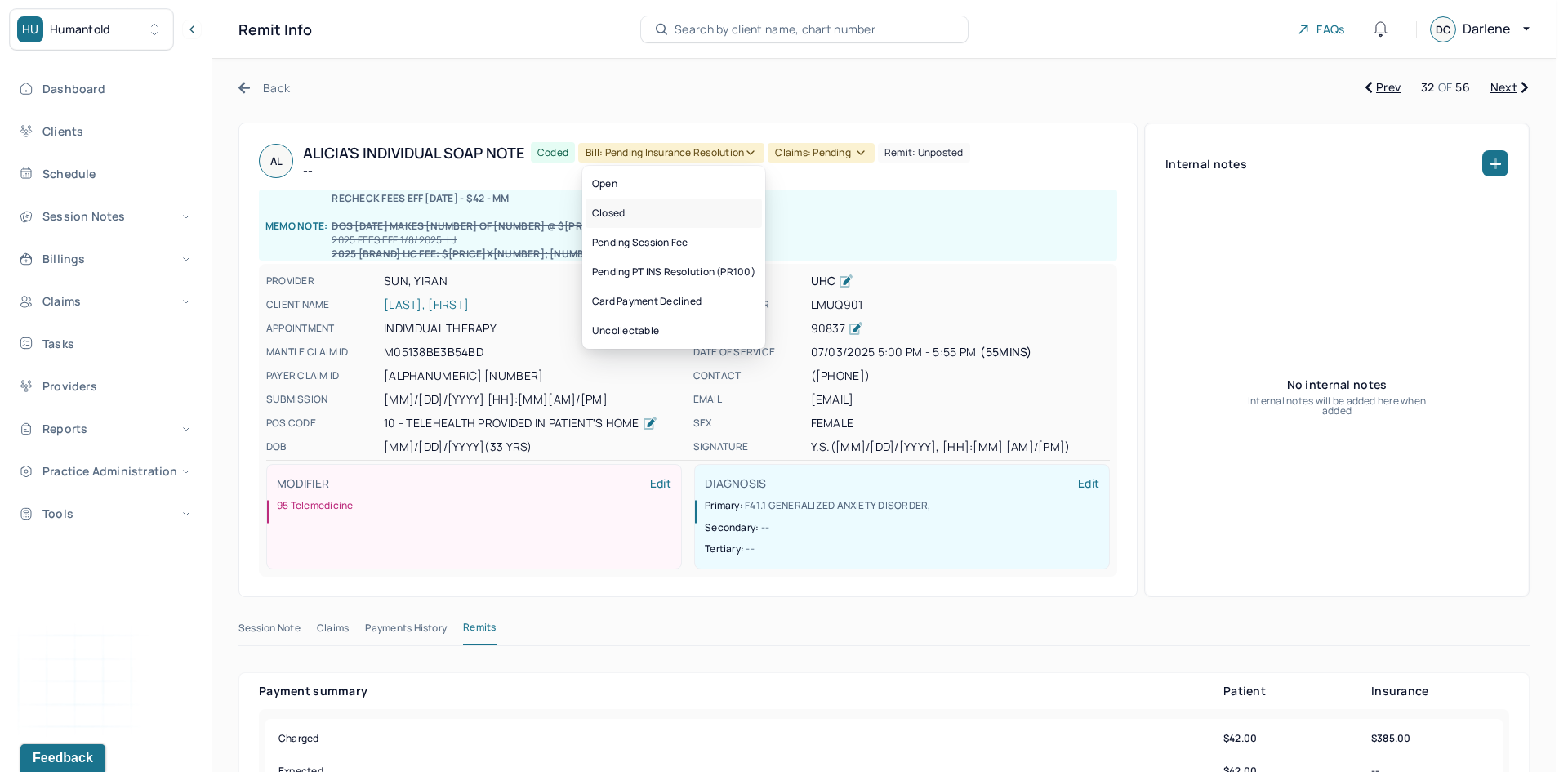 click on "Closed" at bounding box center [674, 213] 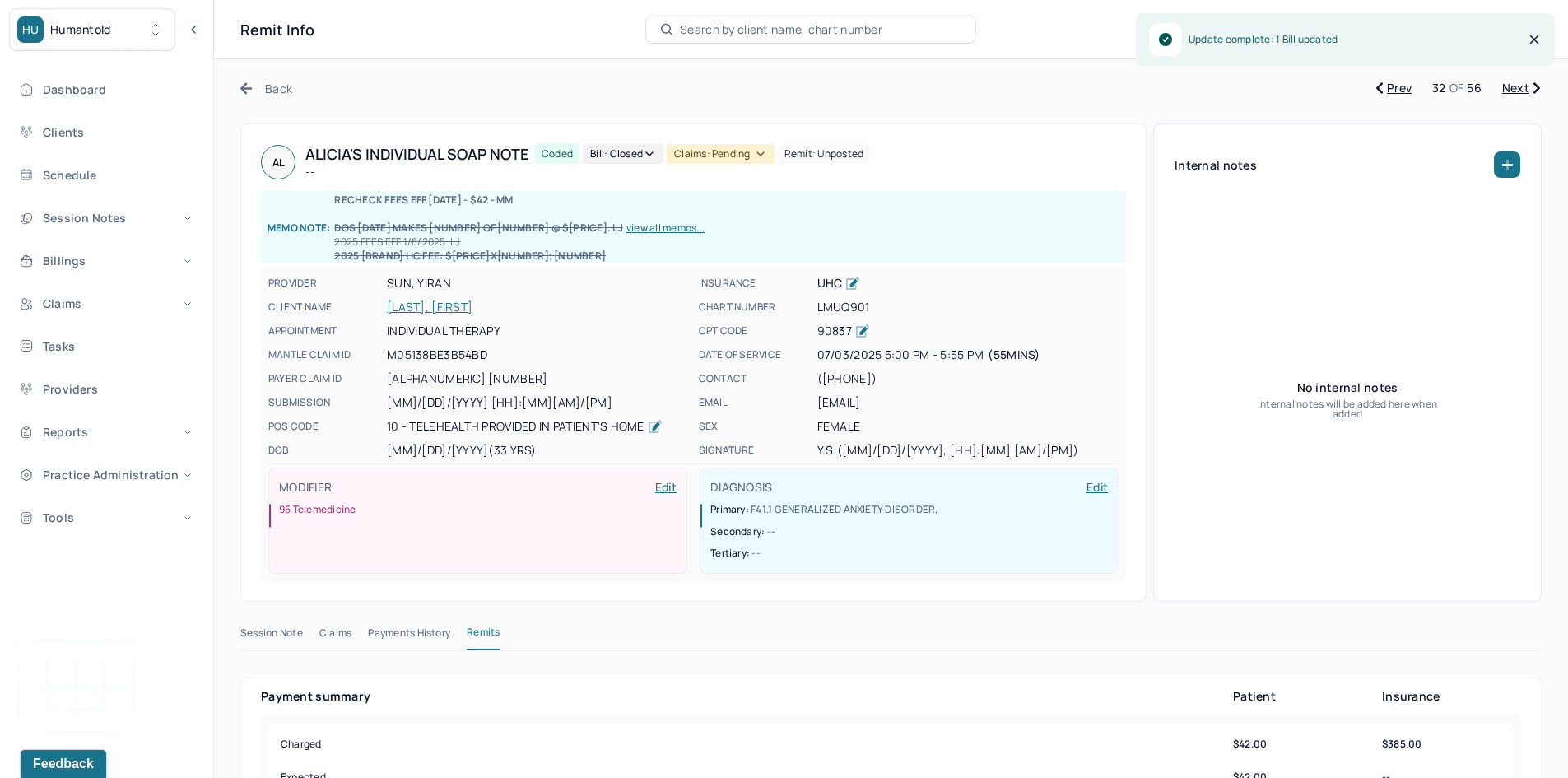 click on "Claims: pending" at bounding box center [720, 154] 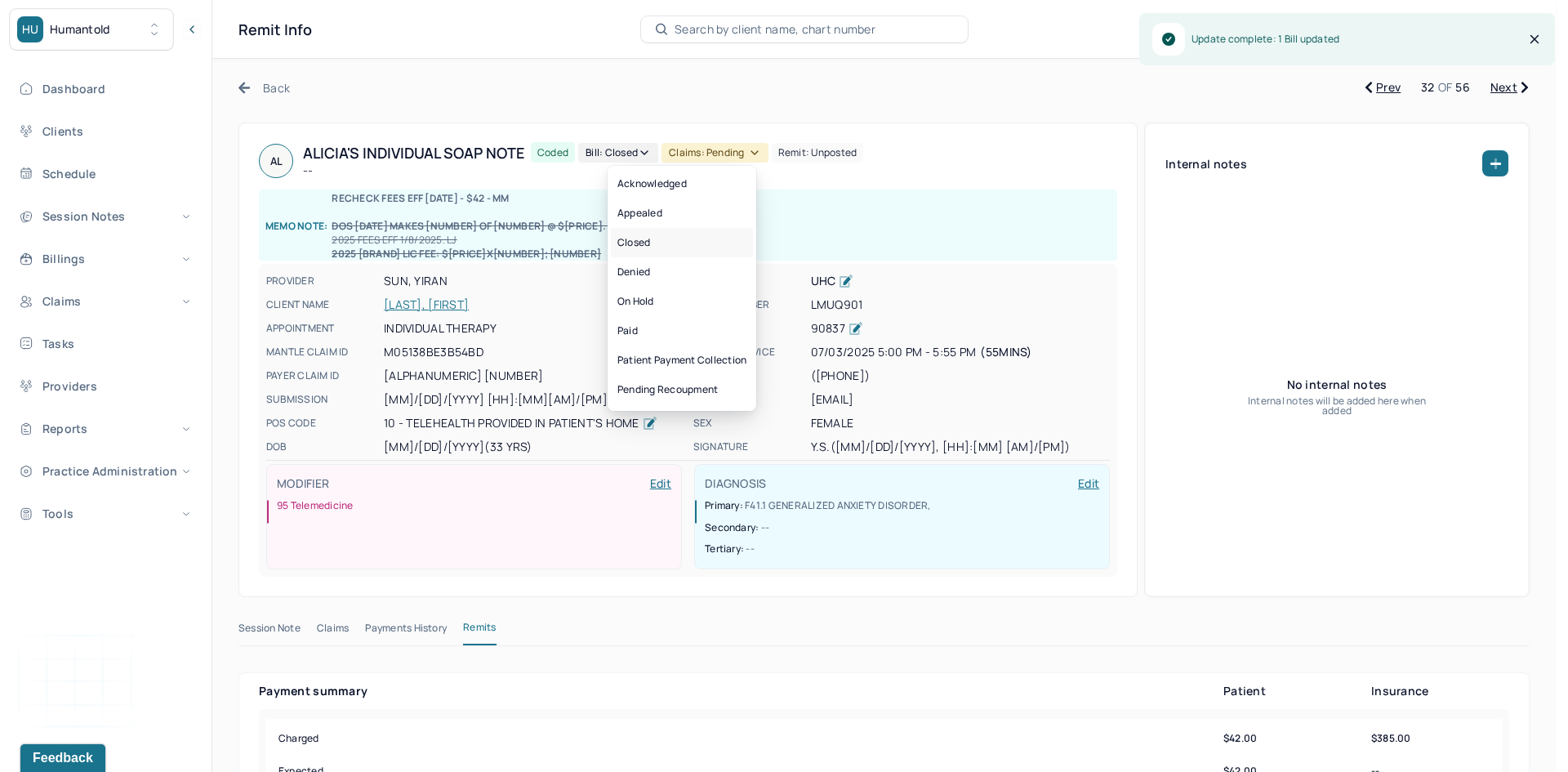 click on "Closed" at bounding box center [682, 243] 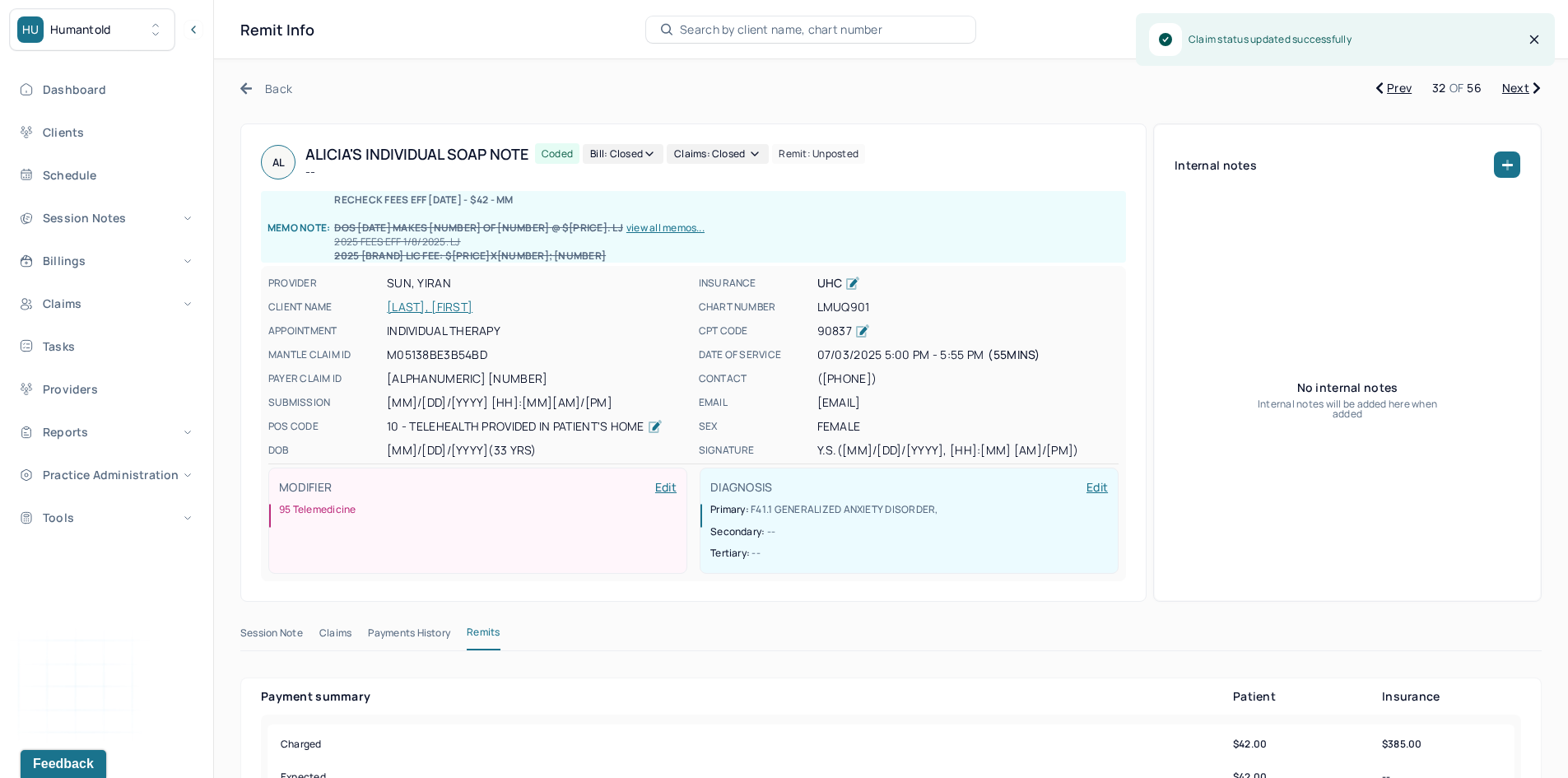 drag, startPoint x: 1519, startPoint y: 89, endPoint x: 1480, endPoint y: 103, distance: 41.4367 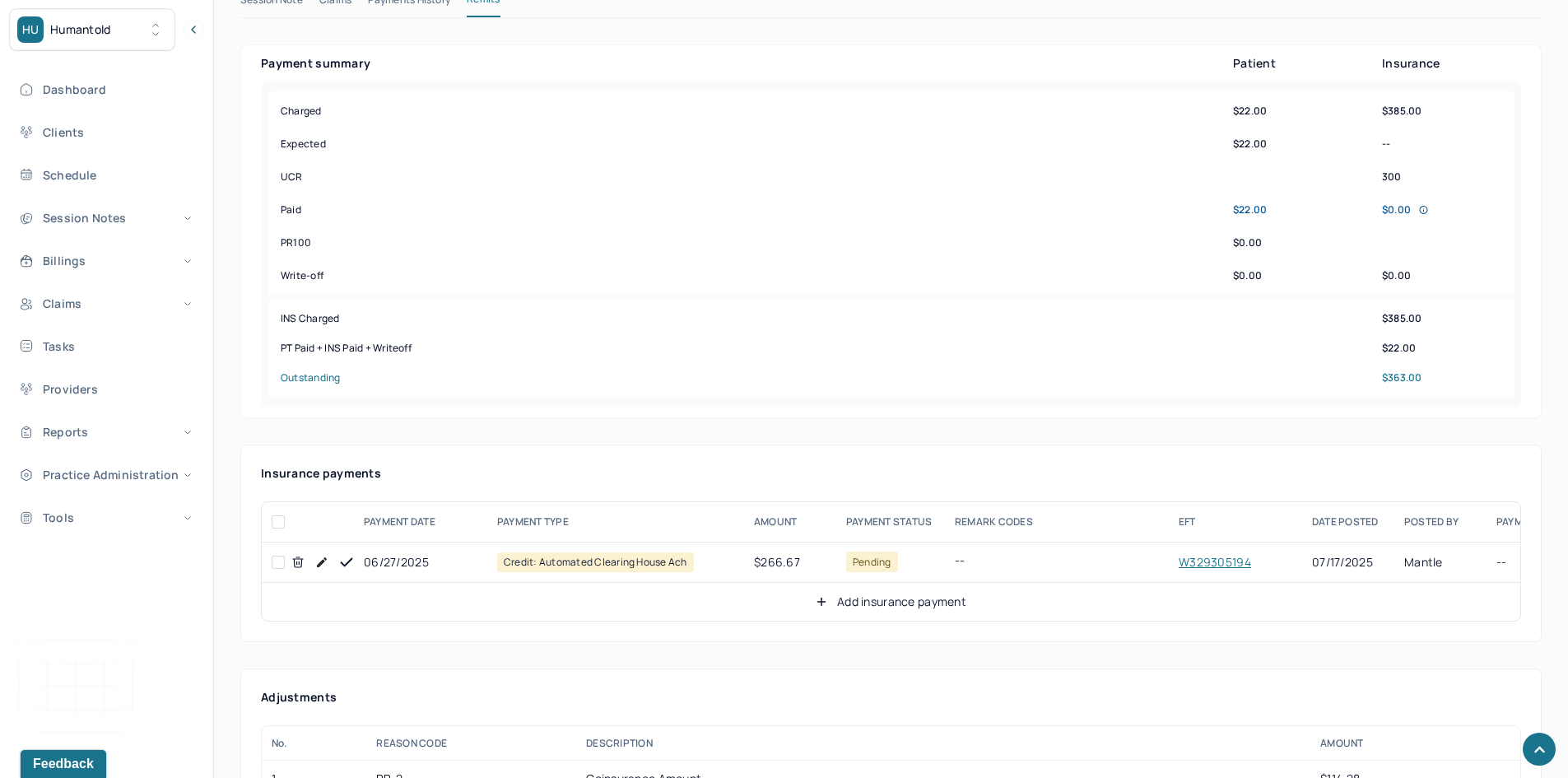 scroll, scrollTop: 576, scrollLeft: 0, axis: vertical 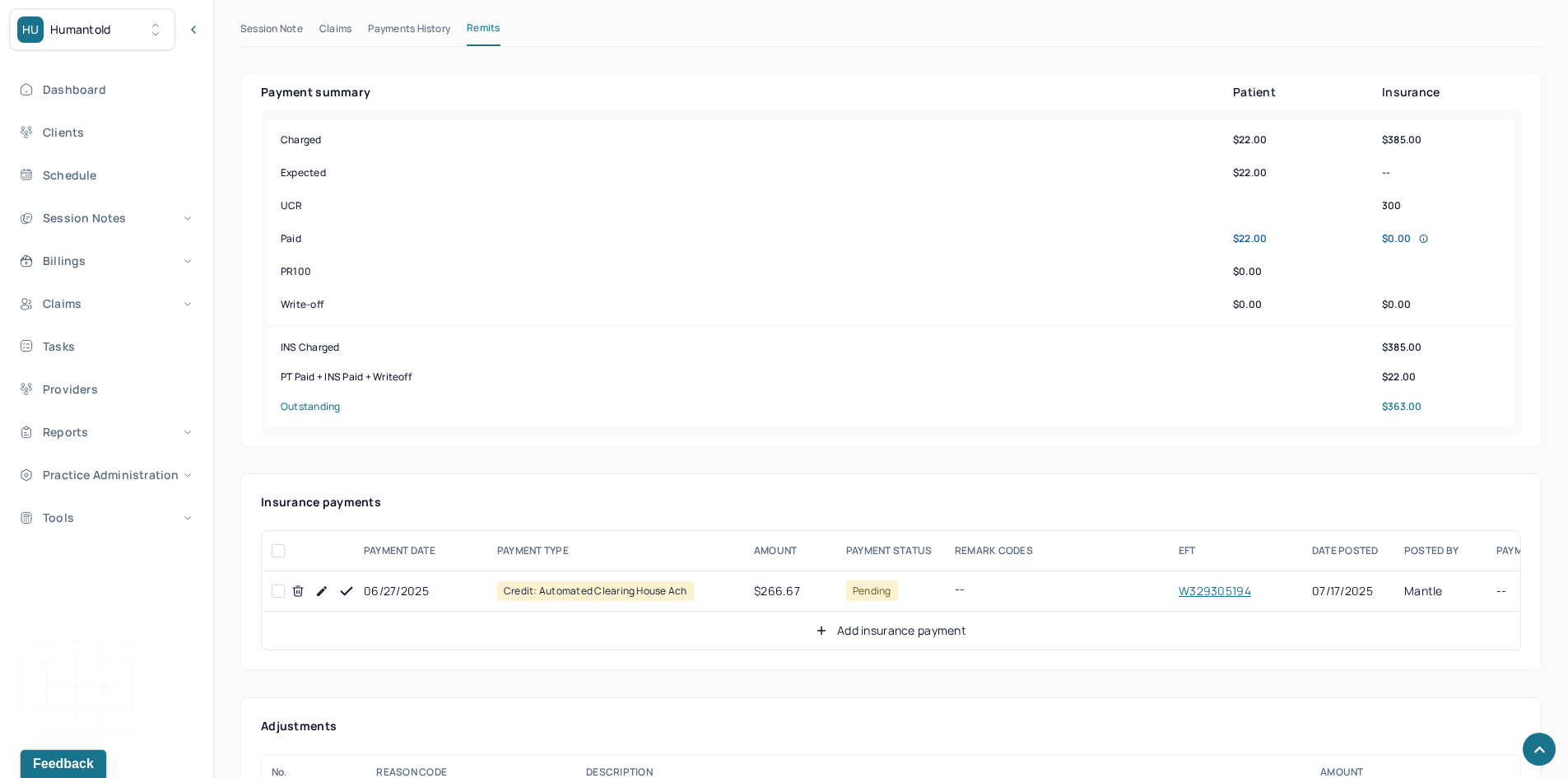 click at bounding box center (278, 591) 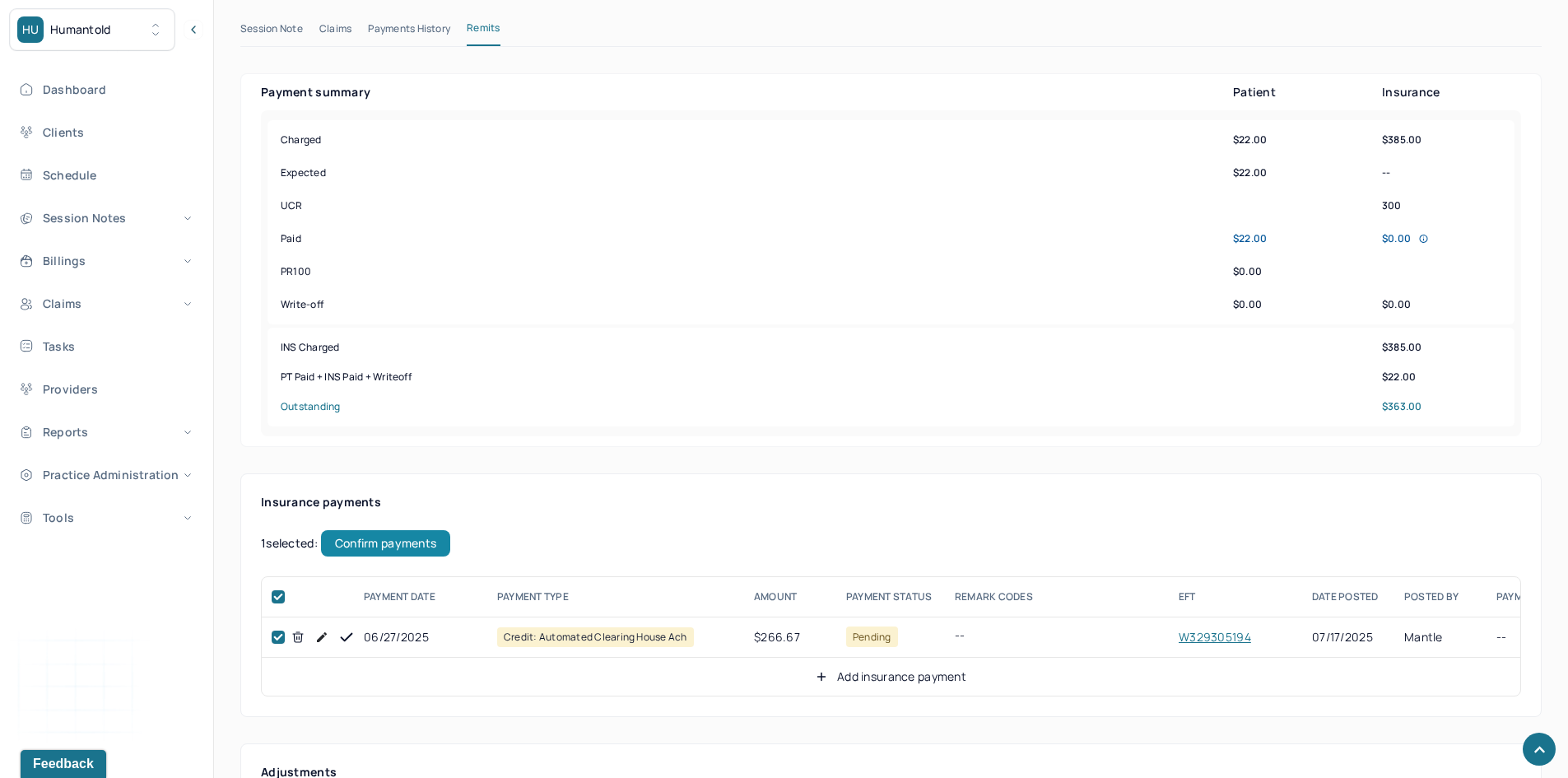 click on "Confirm payments" at bounding box center (385, 543) 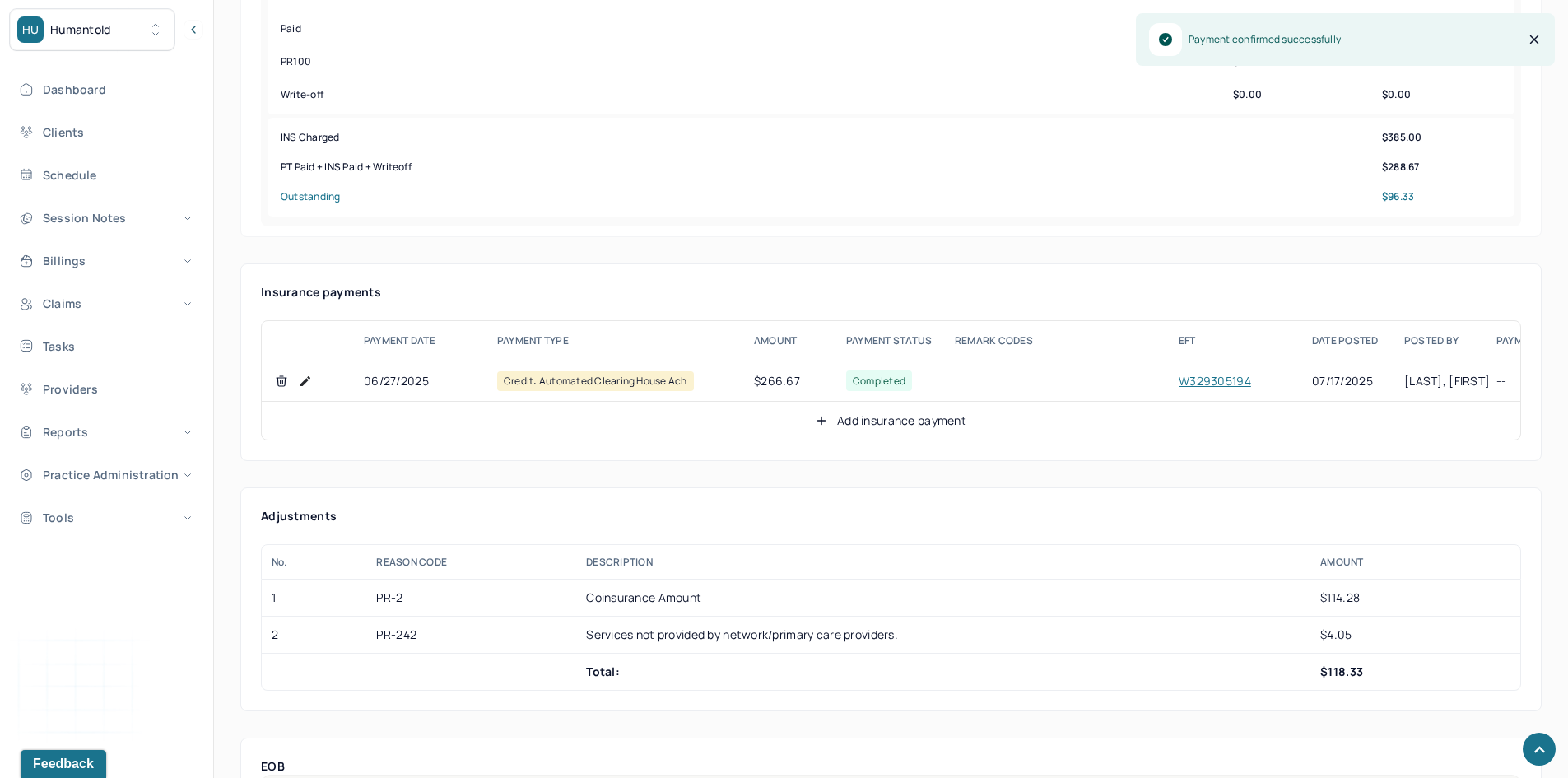 scroll, scrollTop: 823, scrollLeft: 0, axis: vertical 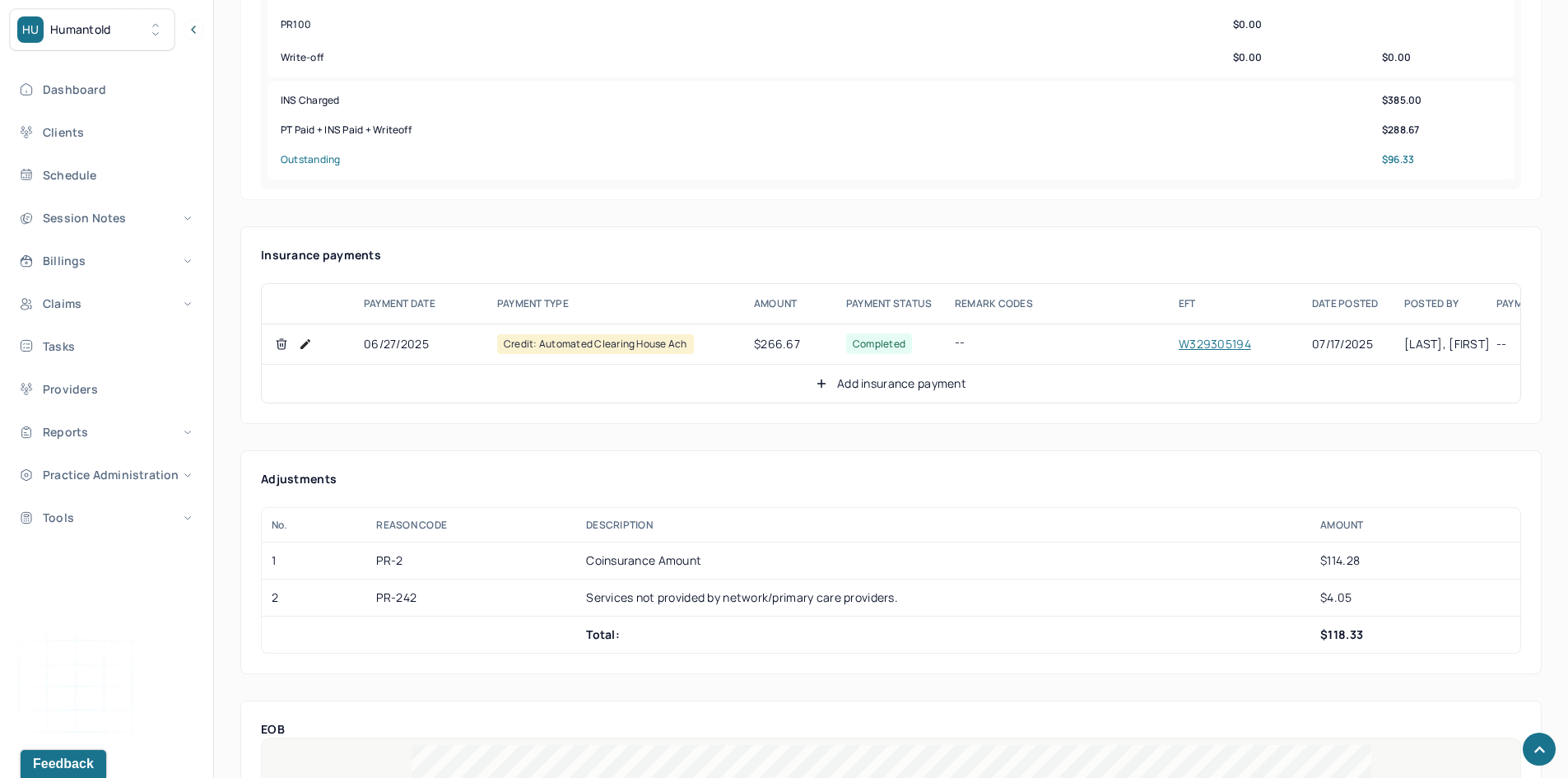 click 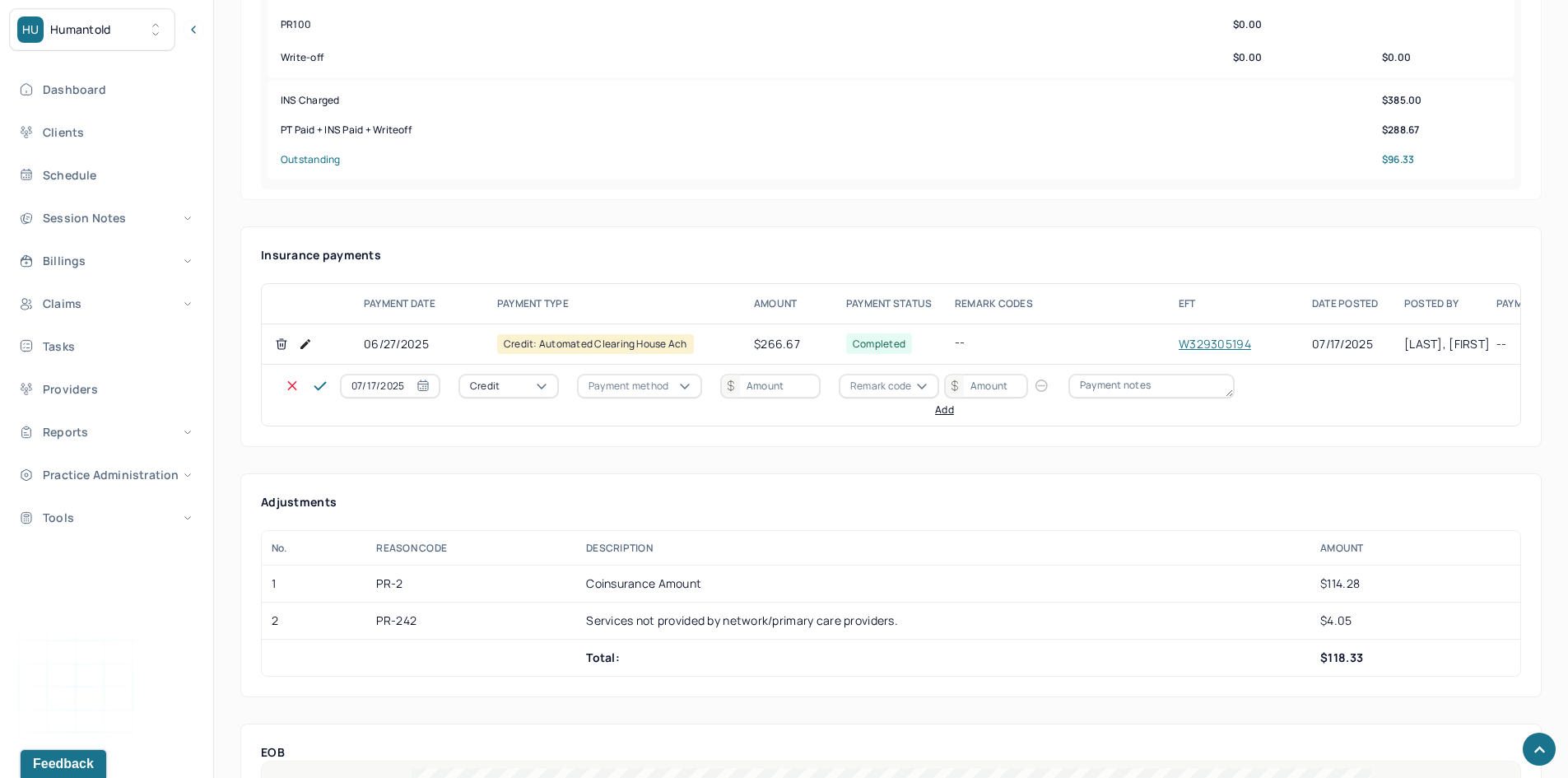 click 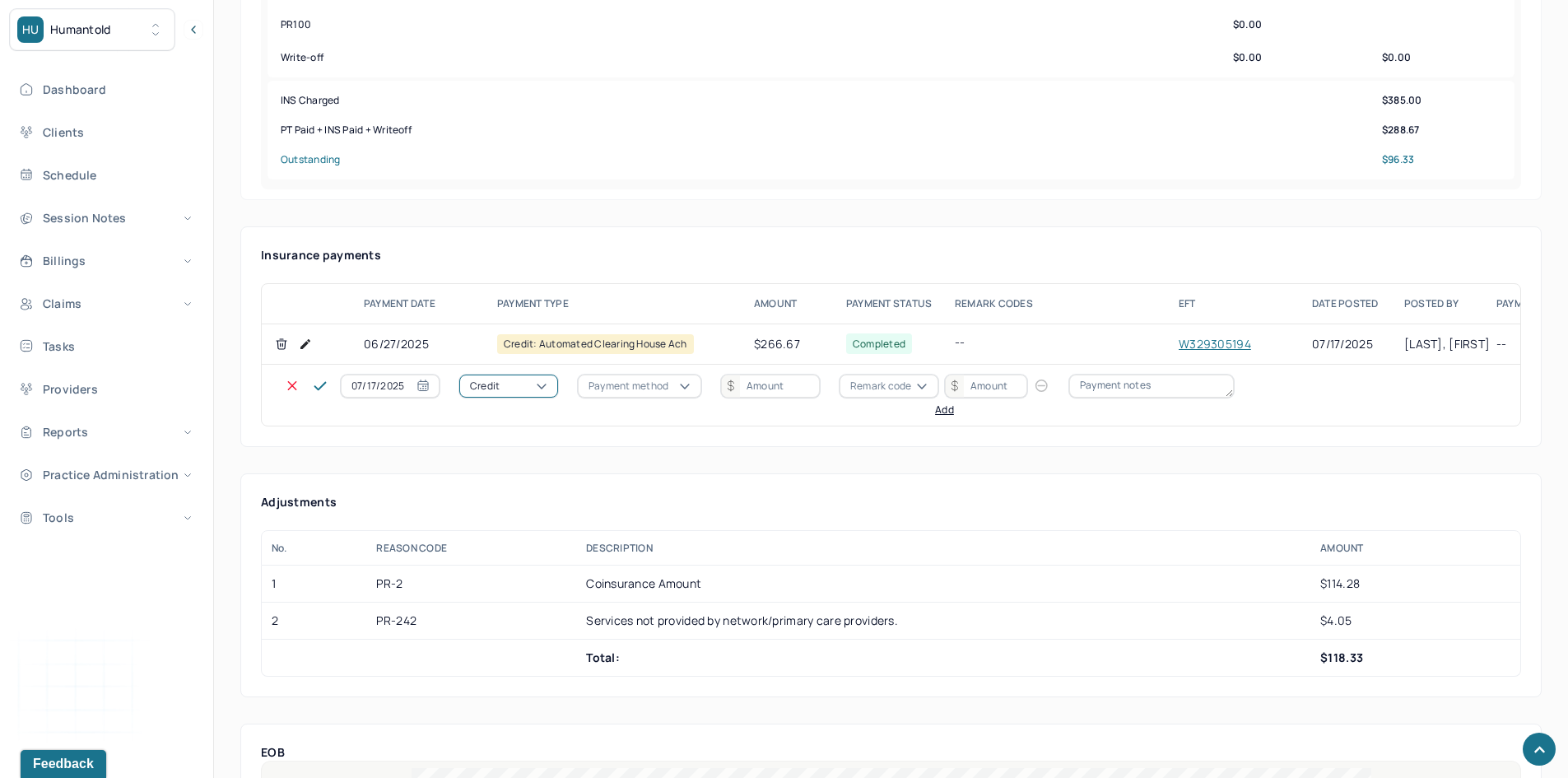 click on "Write off" at bounding box center [49, 7] 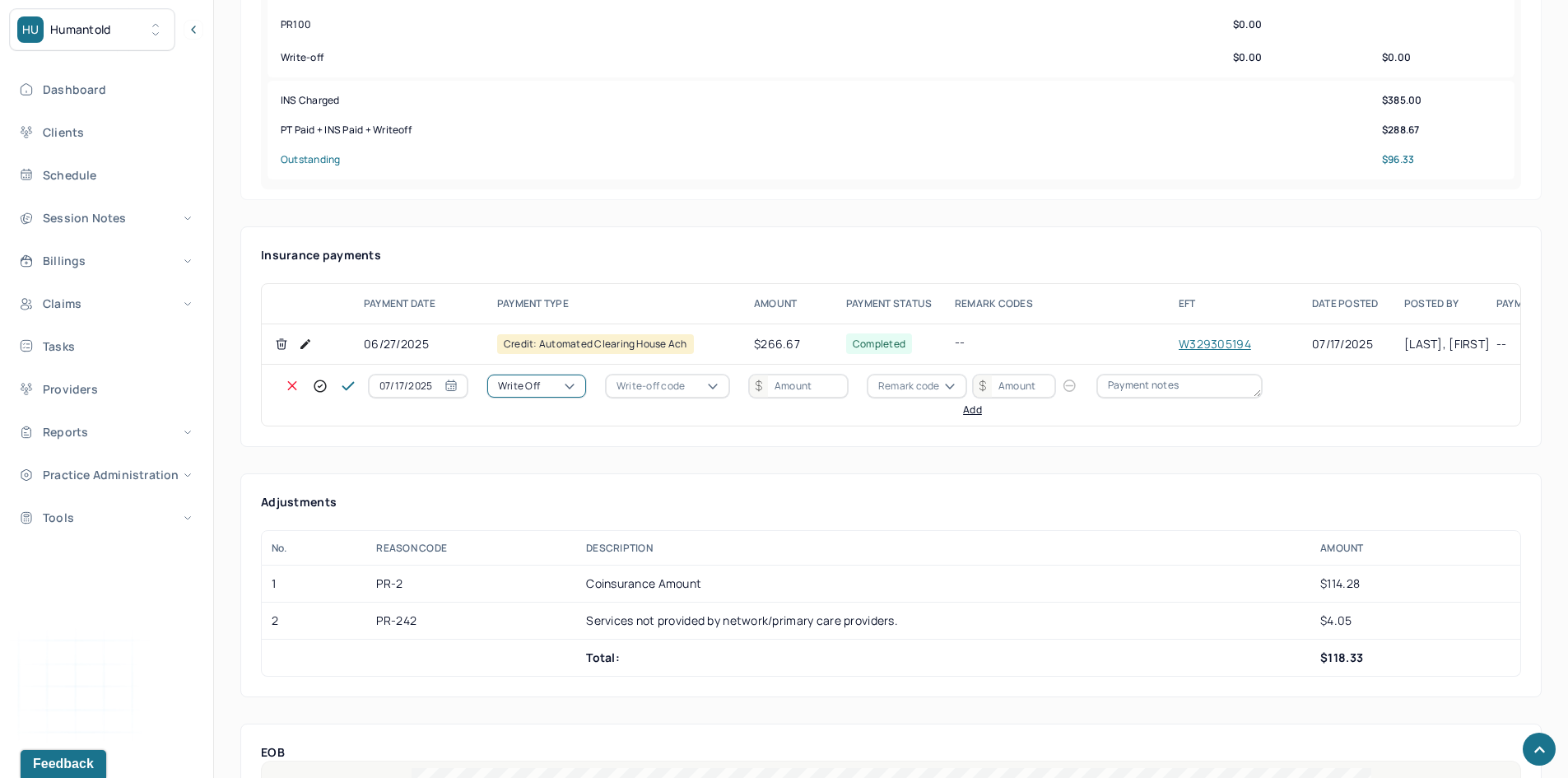 click on "Write-off code" at bounding box center (650, 386) 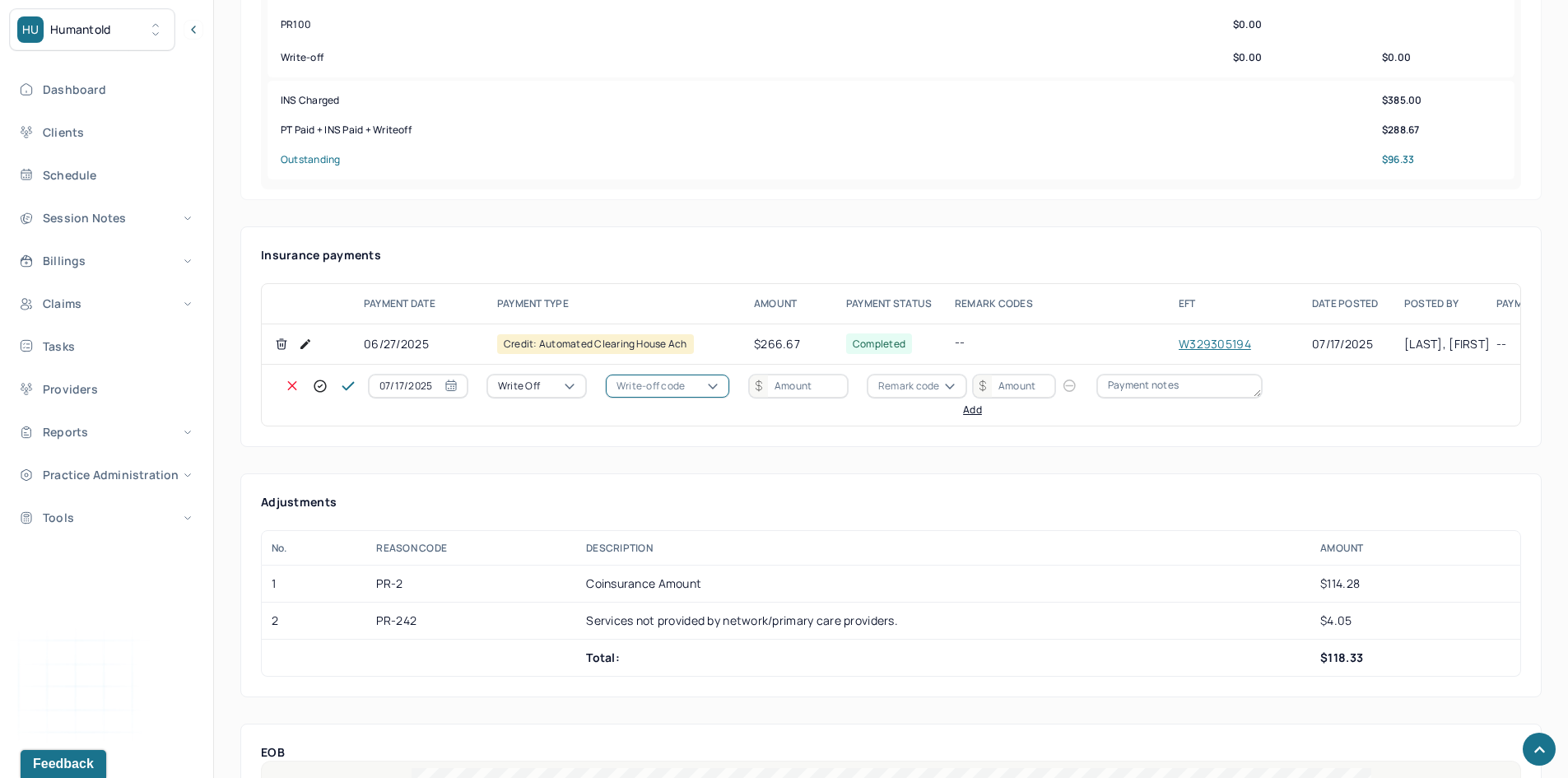 click on "WOBAL: WRITE OFF - BALANCE (INSADJ)" at bounding box center [82, 62] 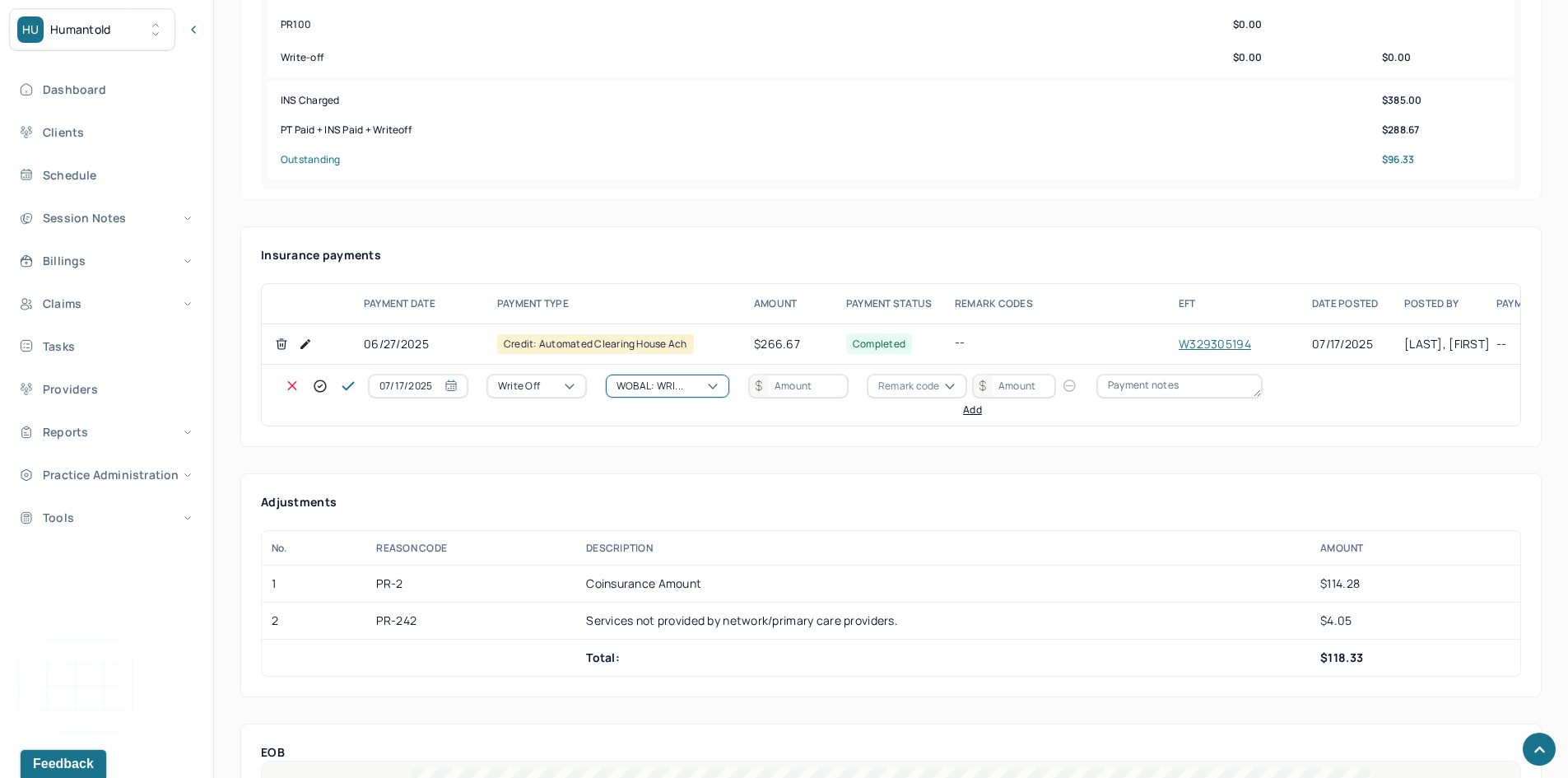 click at bounding box center [798, 386] 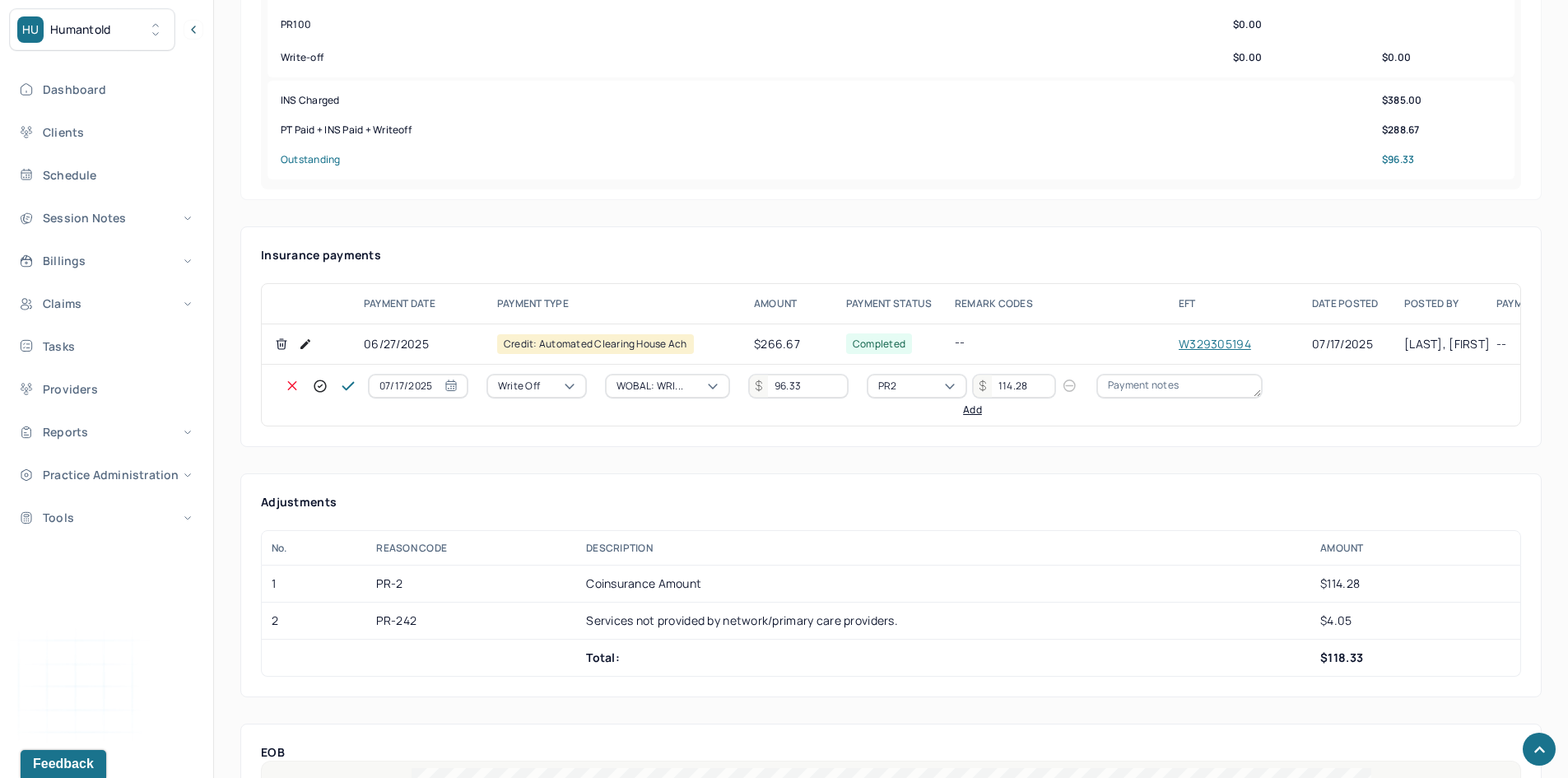click on "Add" at bounding box center (972, 410) 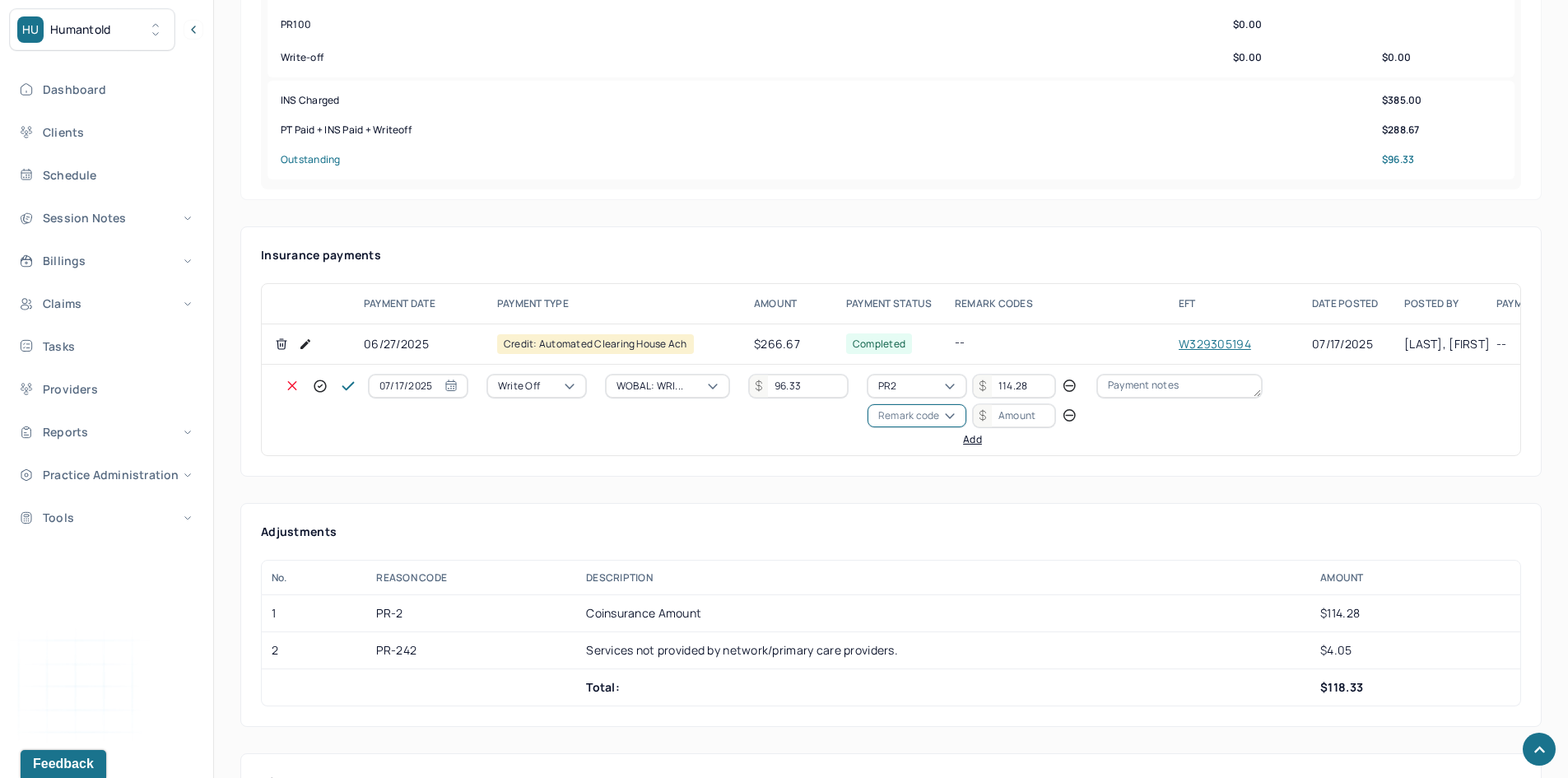 click on "Remark code" at bounding box center [909, 416] 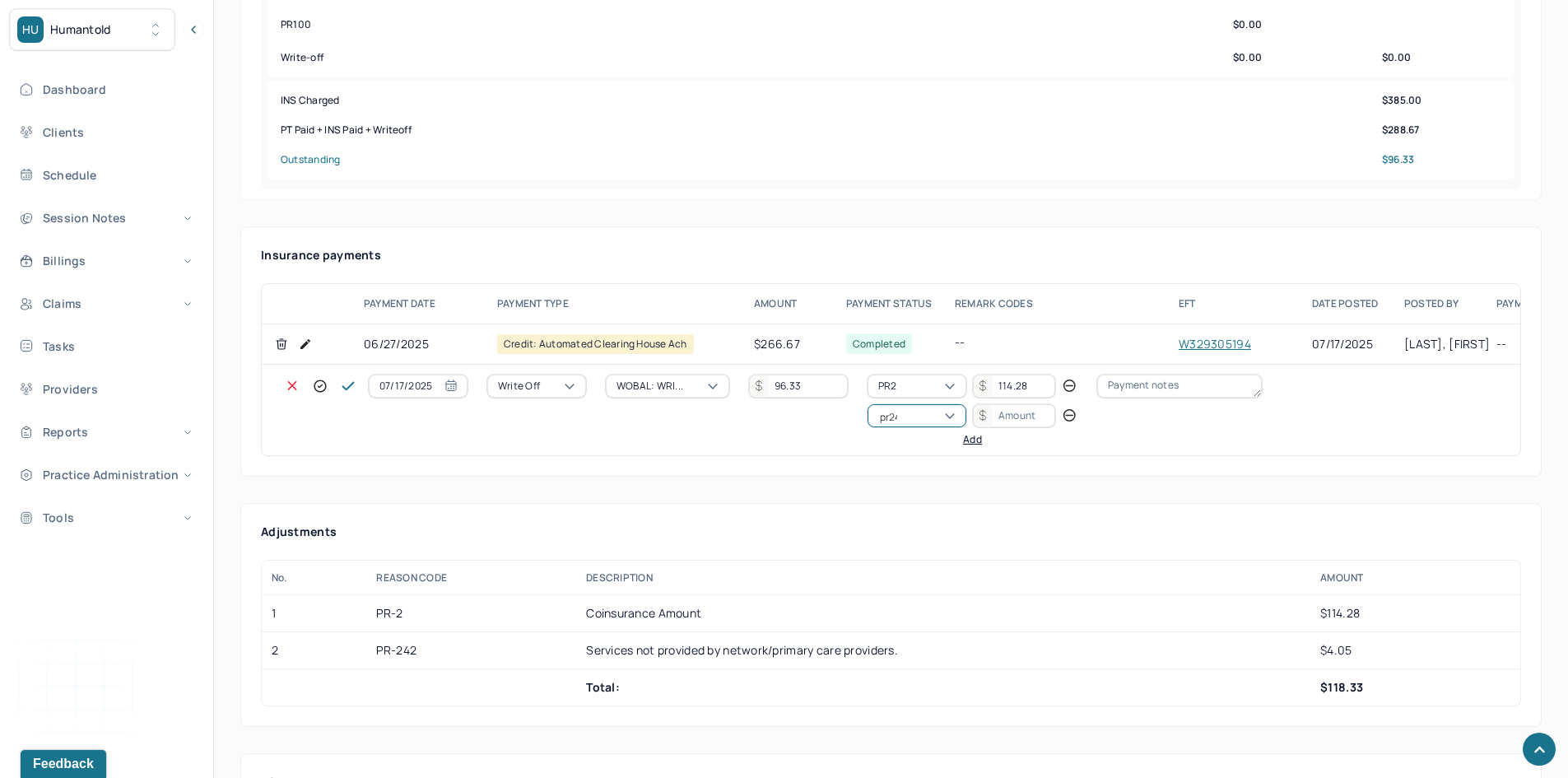 scroll, scrollTop: 0, scrollLeft: 0, axis: both 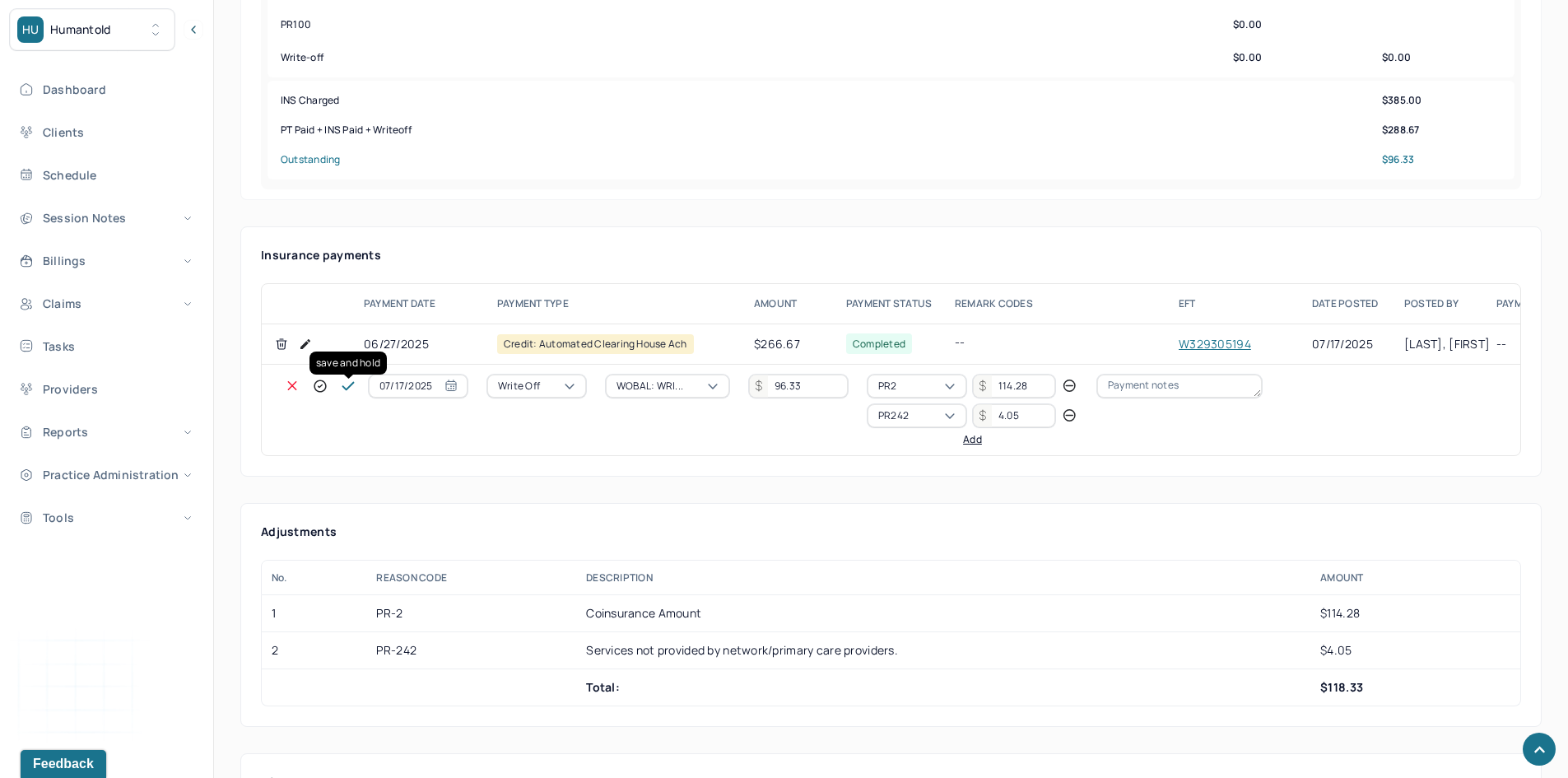 click 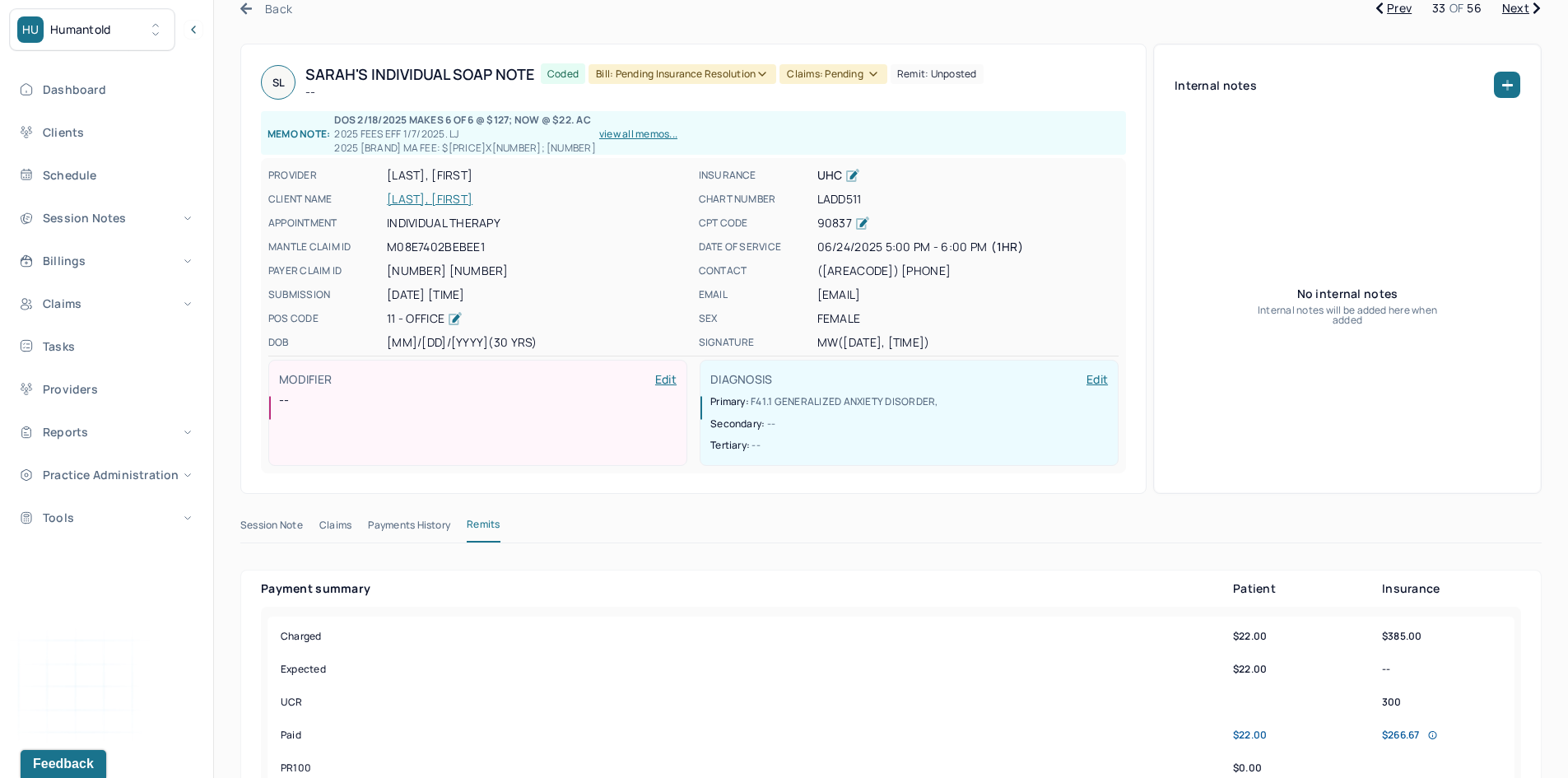 scroll, scrollTop: 0, scrollLeft: 0, axis: both 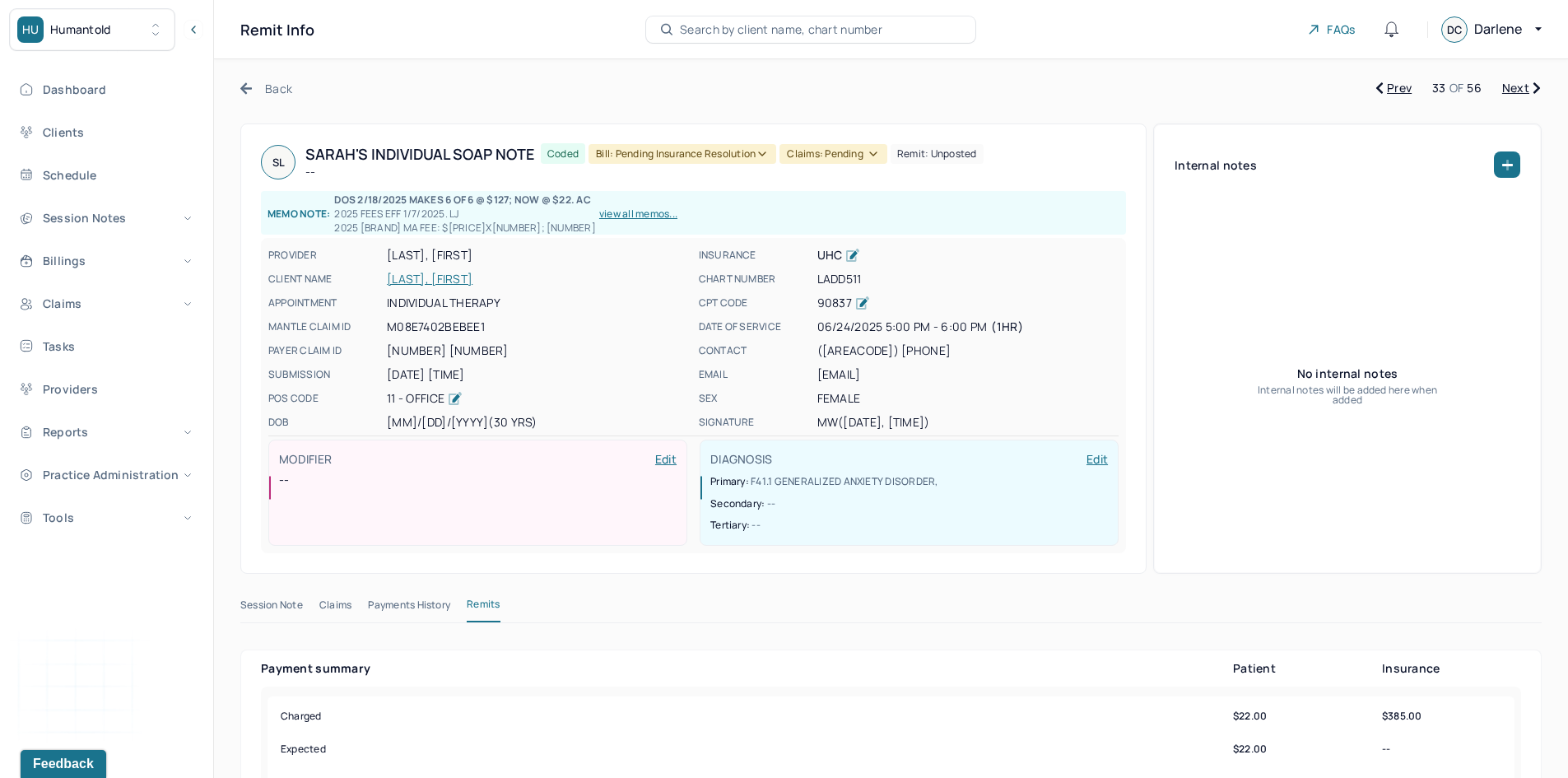 click on "Bill: Pending Insurance Resolution" at bounding box center (682, 154) 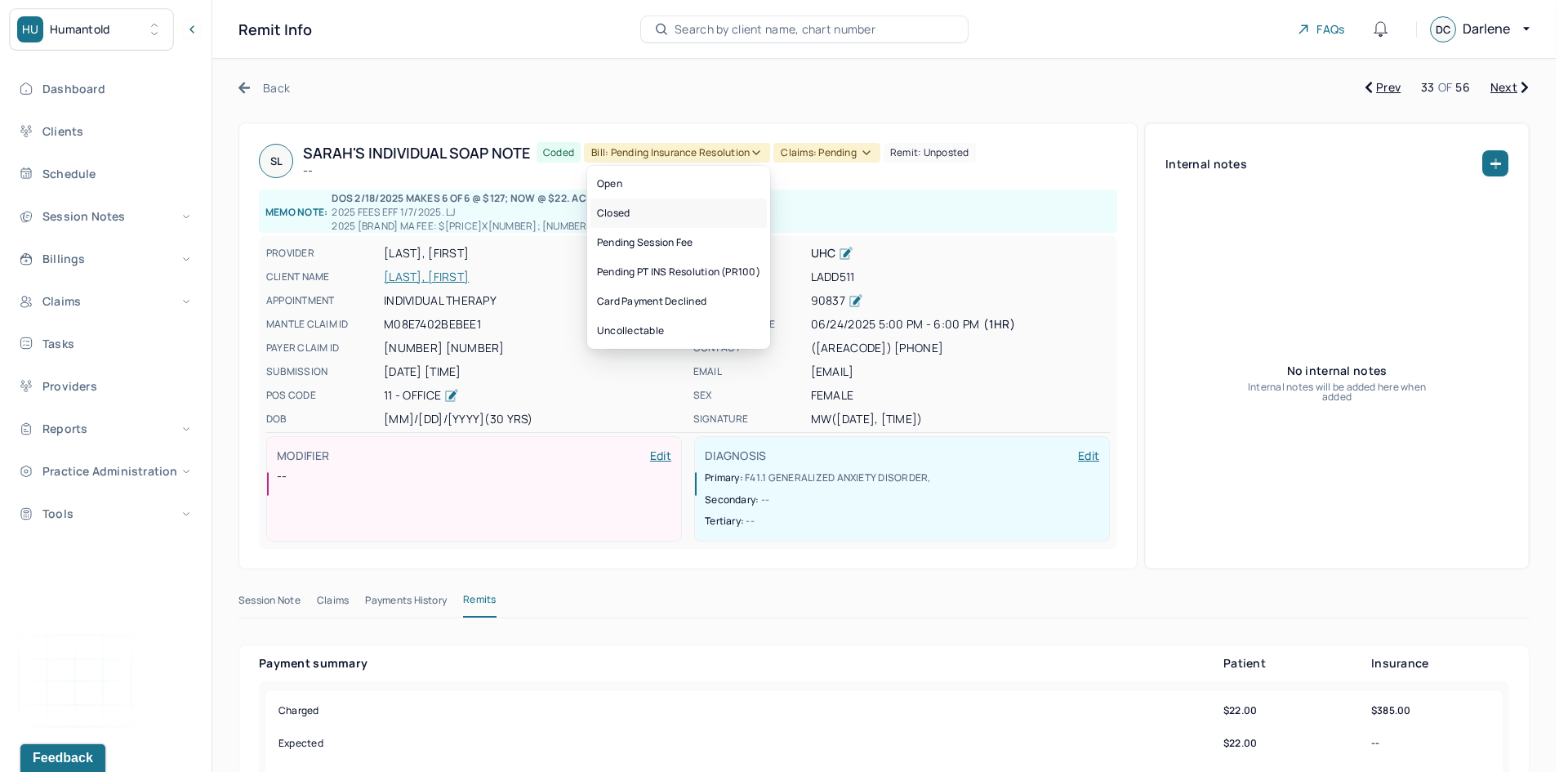 click on "Closed" at bounding box center (679, 213) 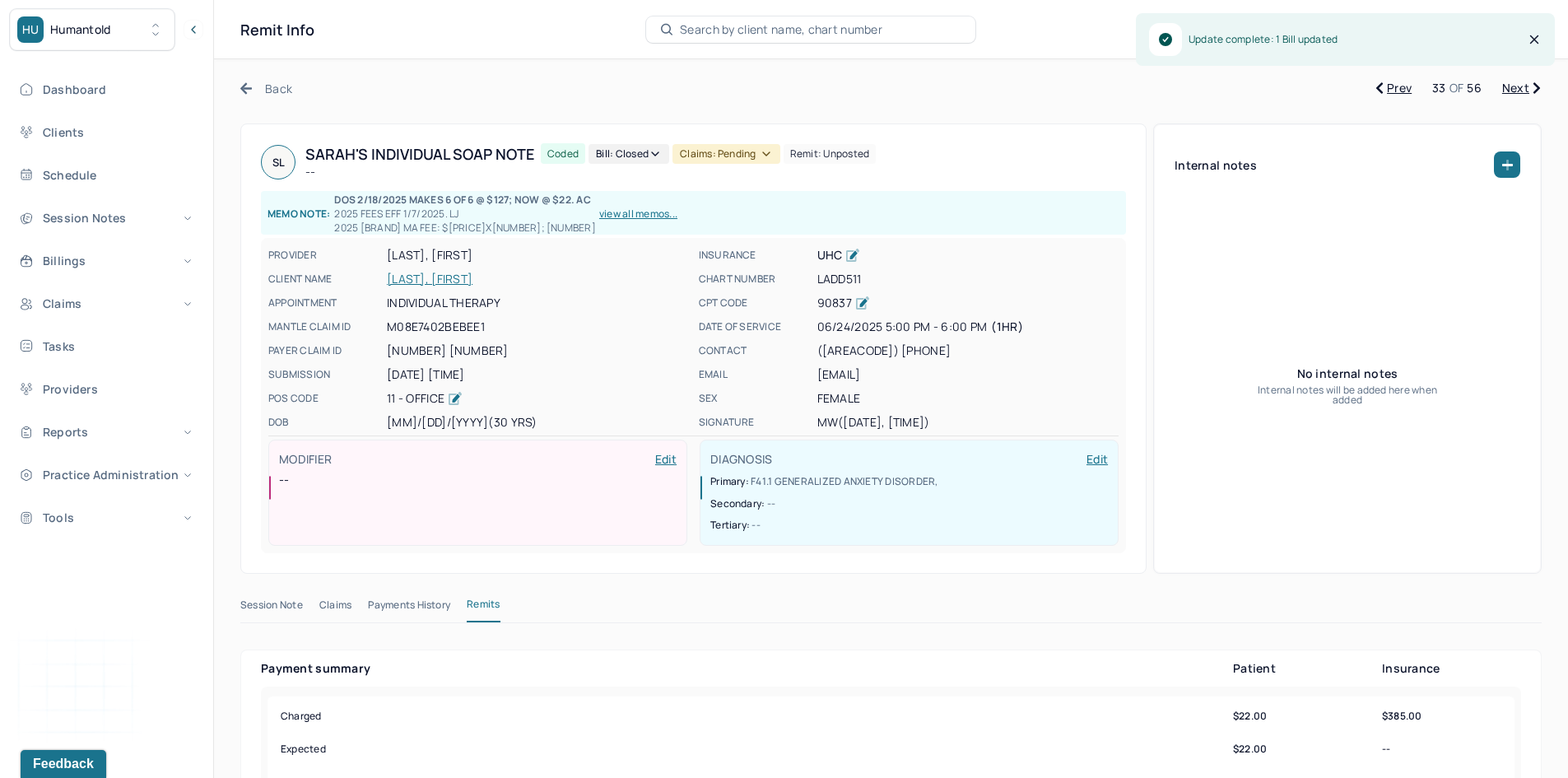 click on "Claims: pending" at bounding box center (726, 154) 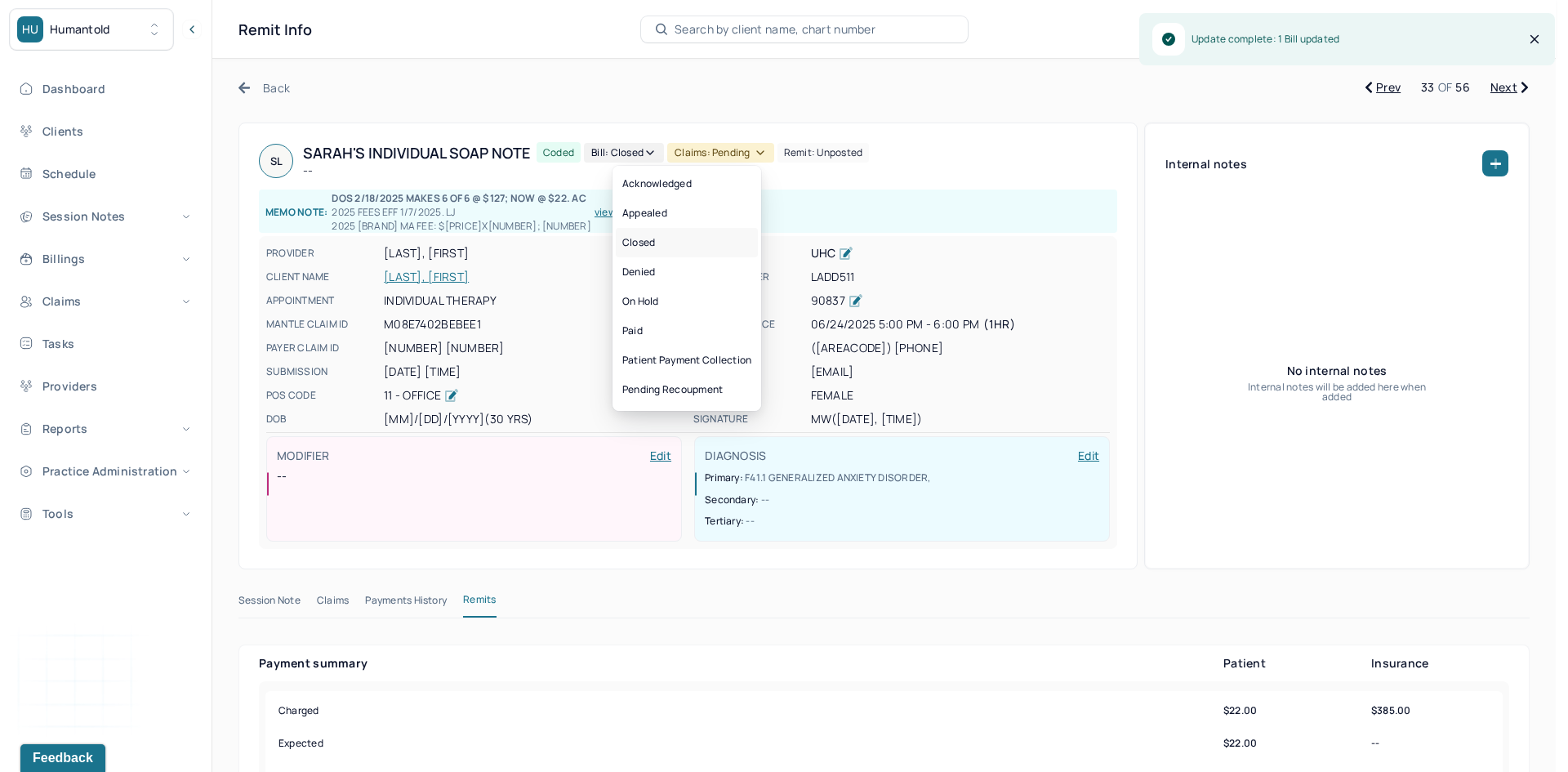 click on "Closed" at bounding box center [687, 243] 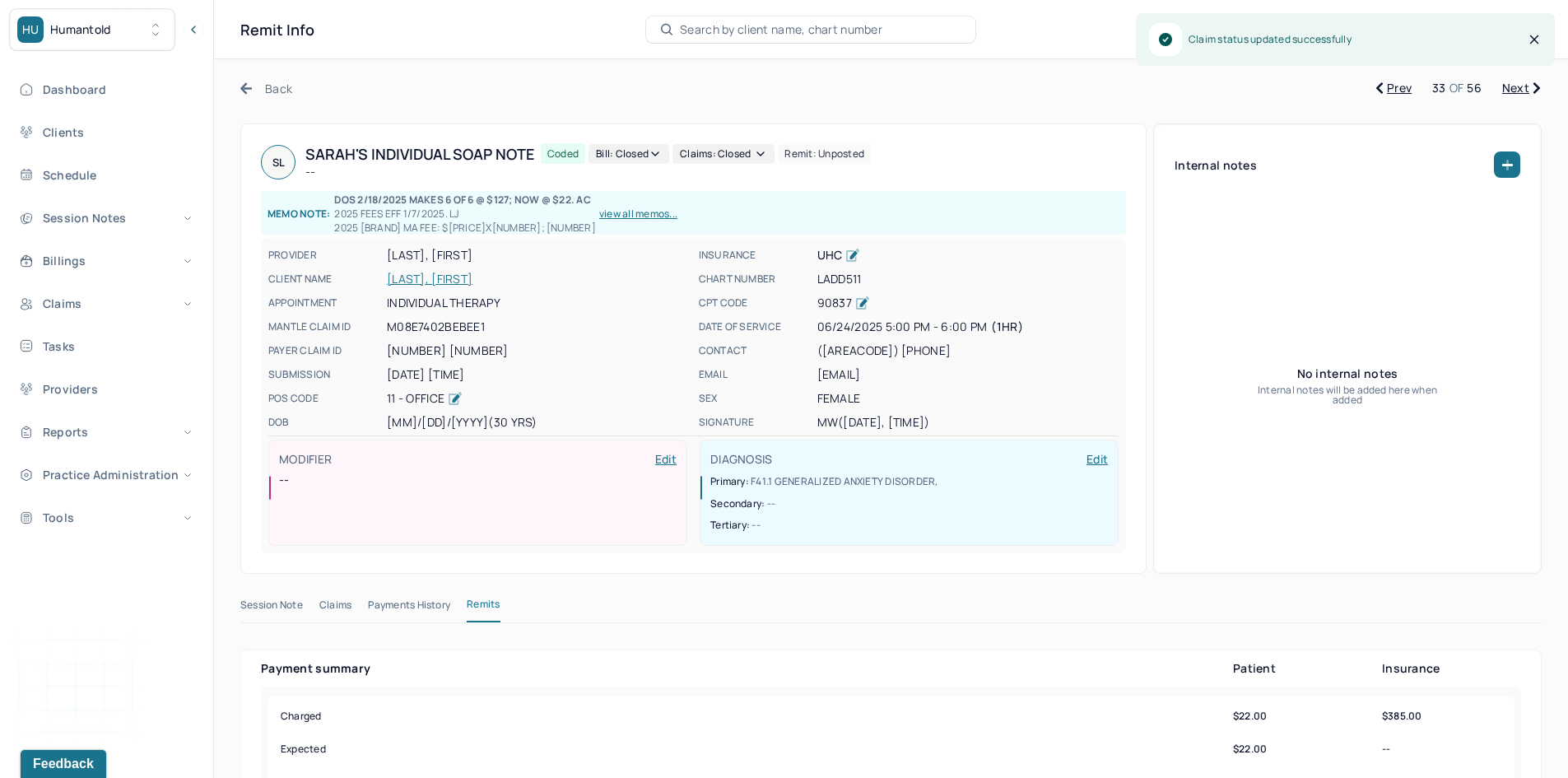 click on "Next" at bounding box center [1521, 88] 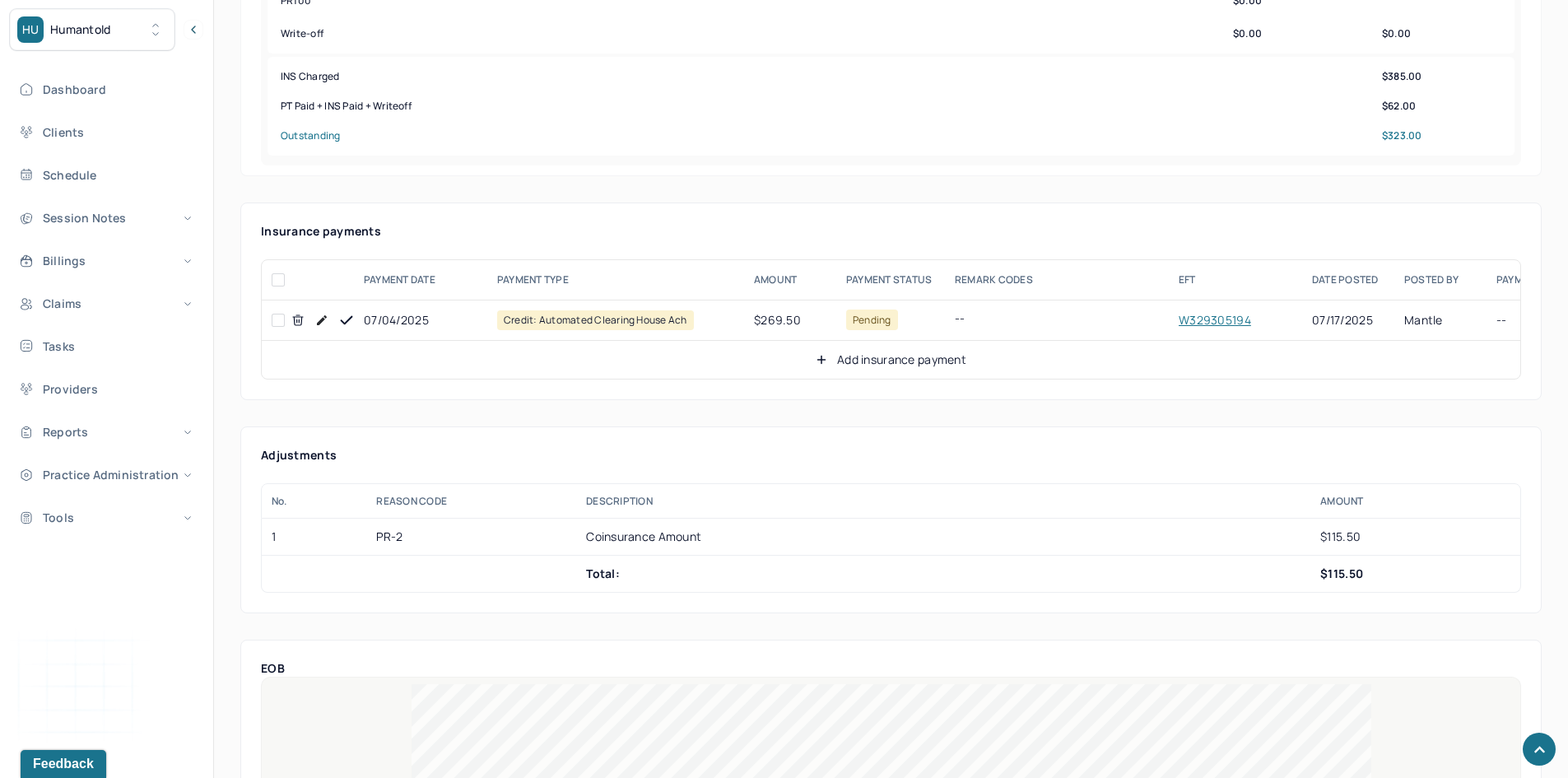 scroll, scrollTop: 659, scrollLeft: 0, axis: vertical 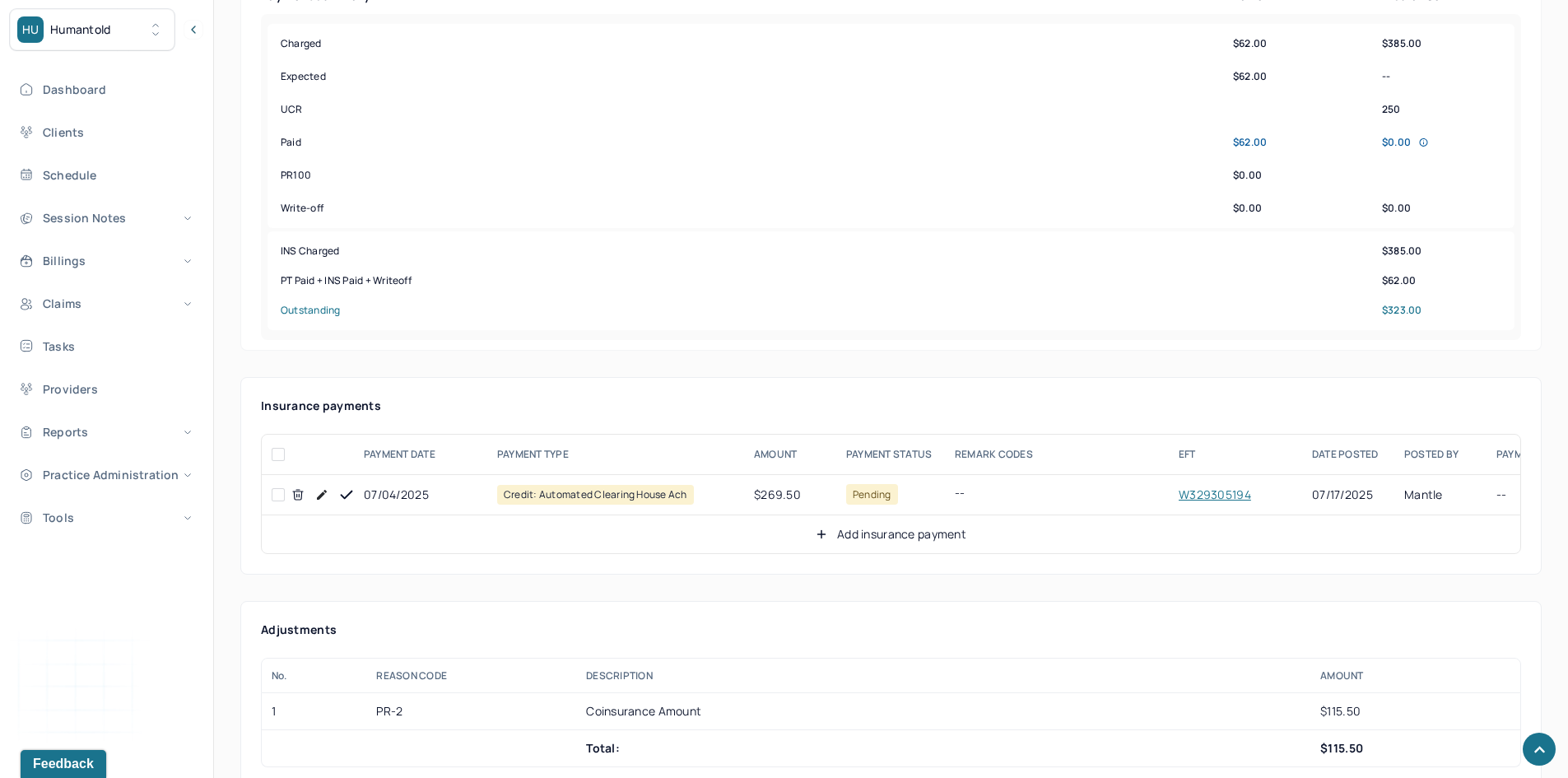 click at bounding box center [278, 495] 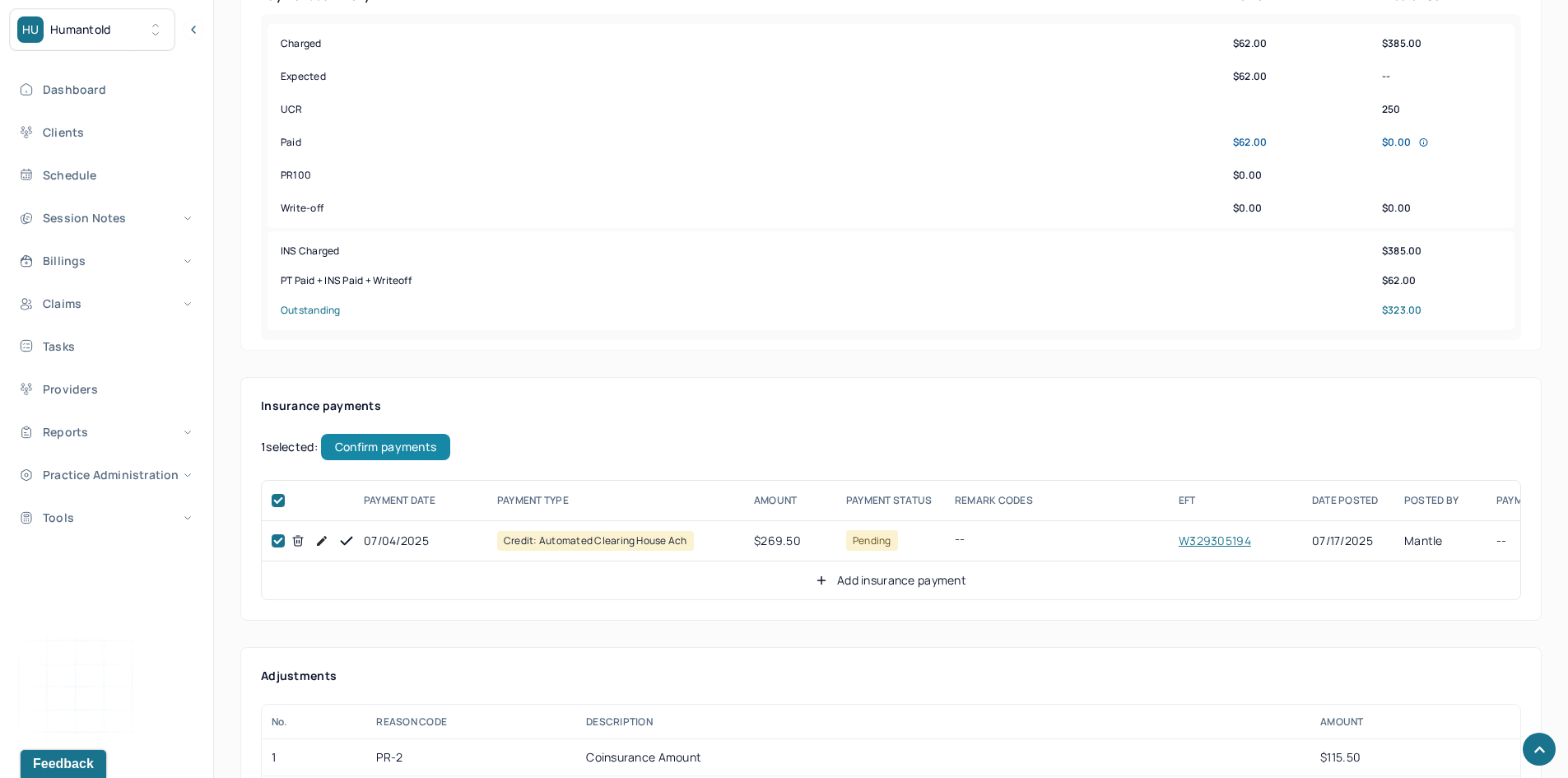click on "Confirm payments" at bounding box center [385, 447] 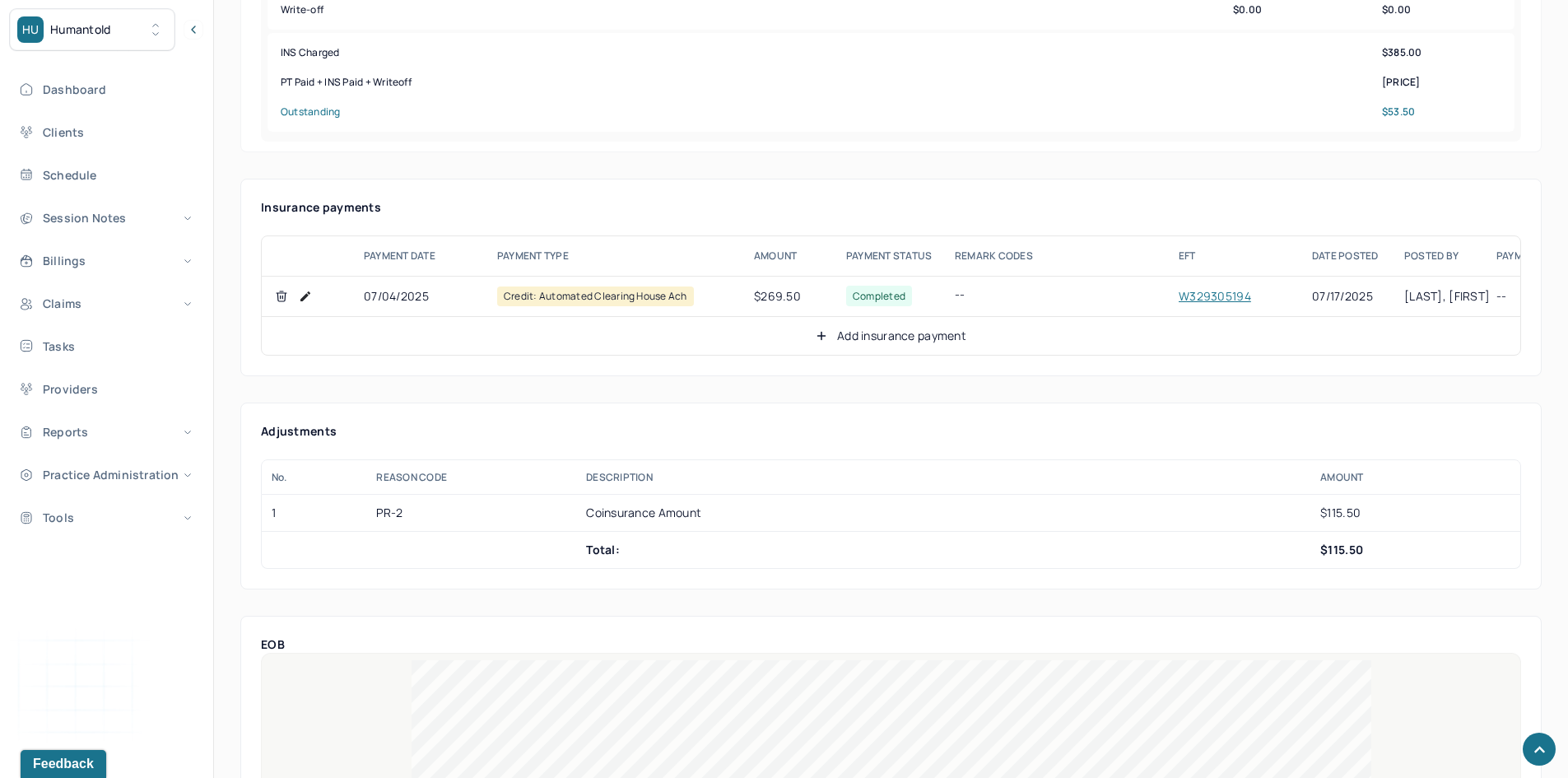 scroll, scrollTop: 823, scrollLeft: 0, axis: vertical 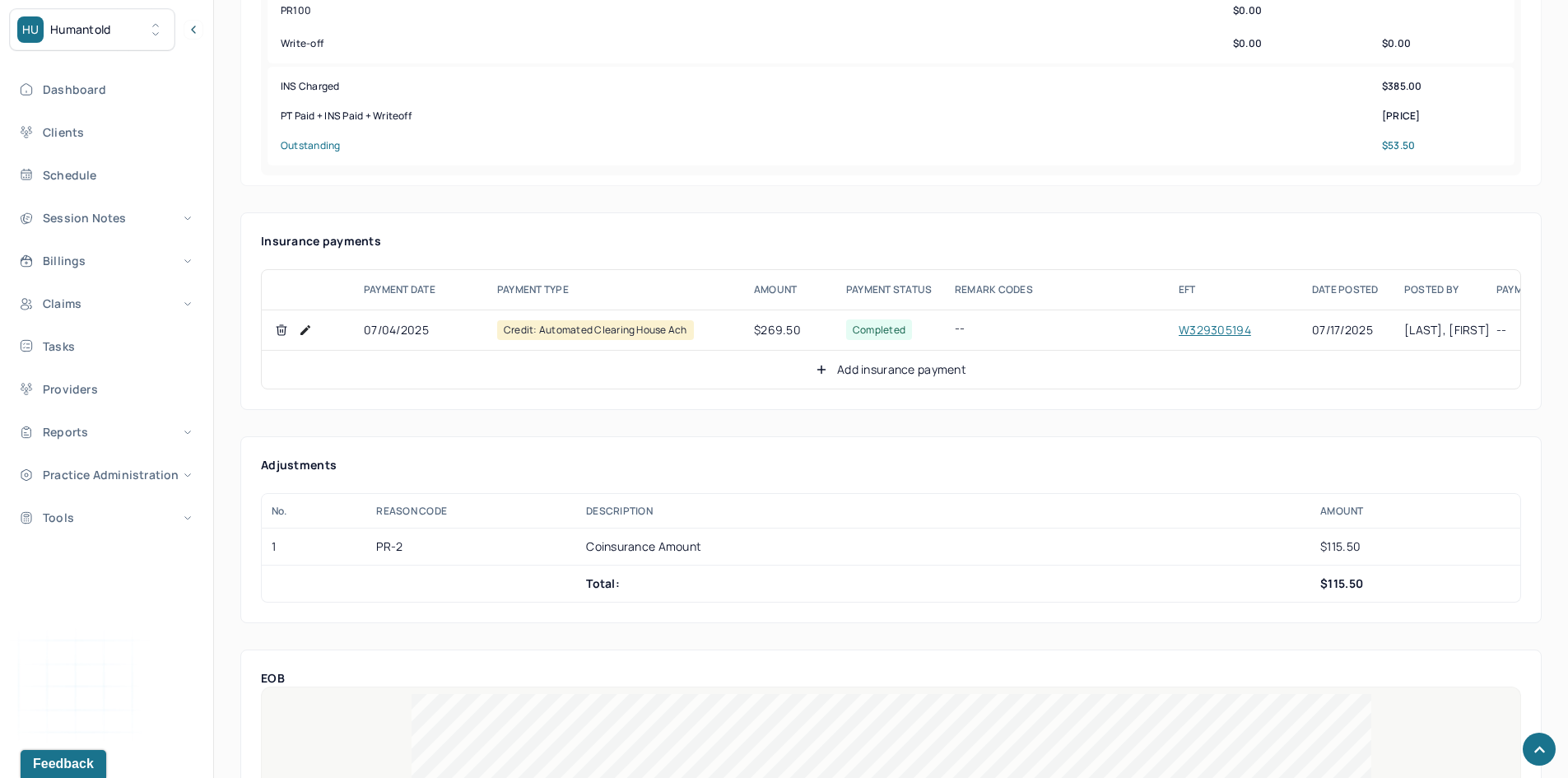 click 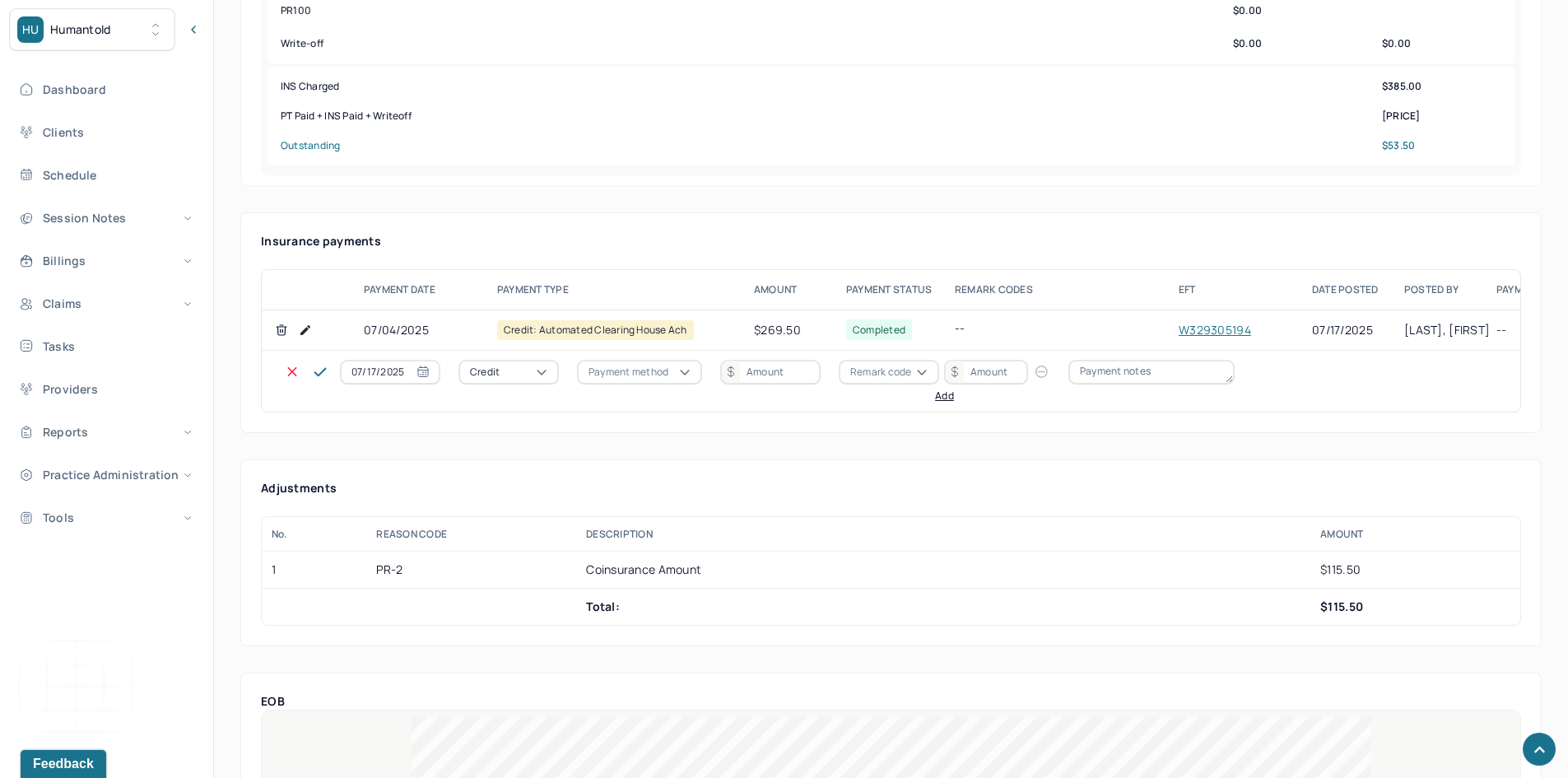 click on "Credit" at bounding box center (509, 372) 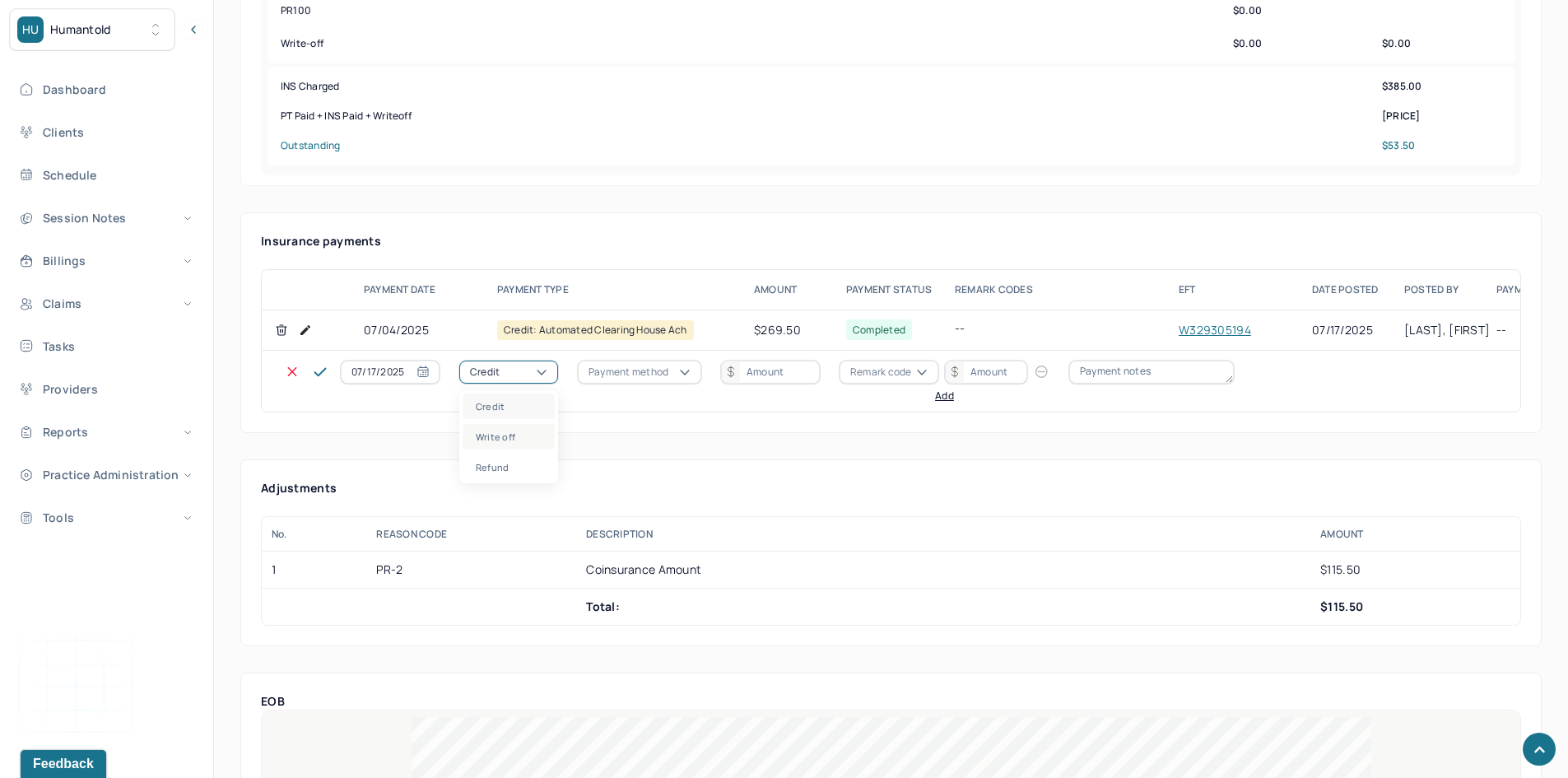 click on "Write off" at bounding box center [509, 436] 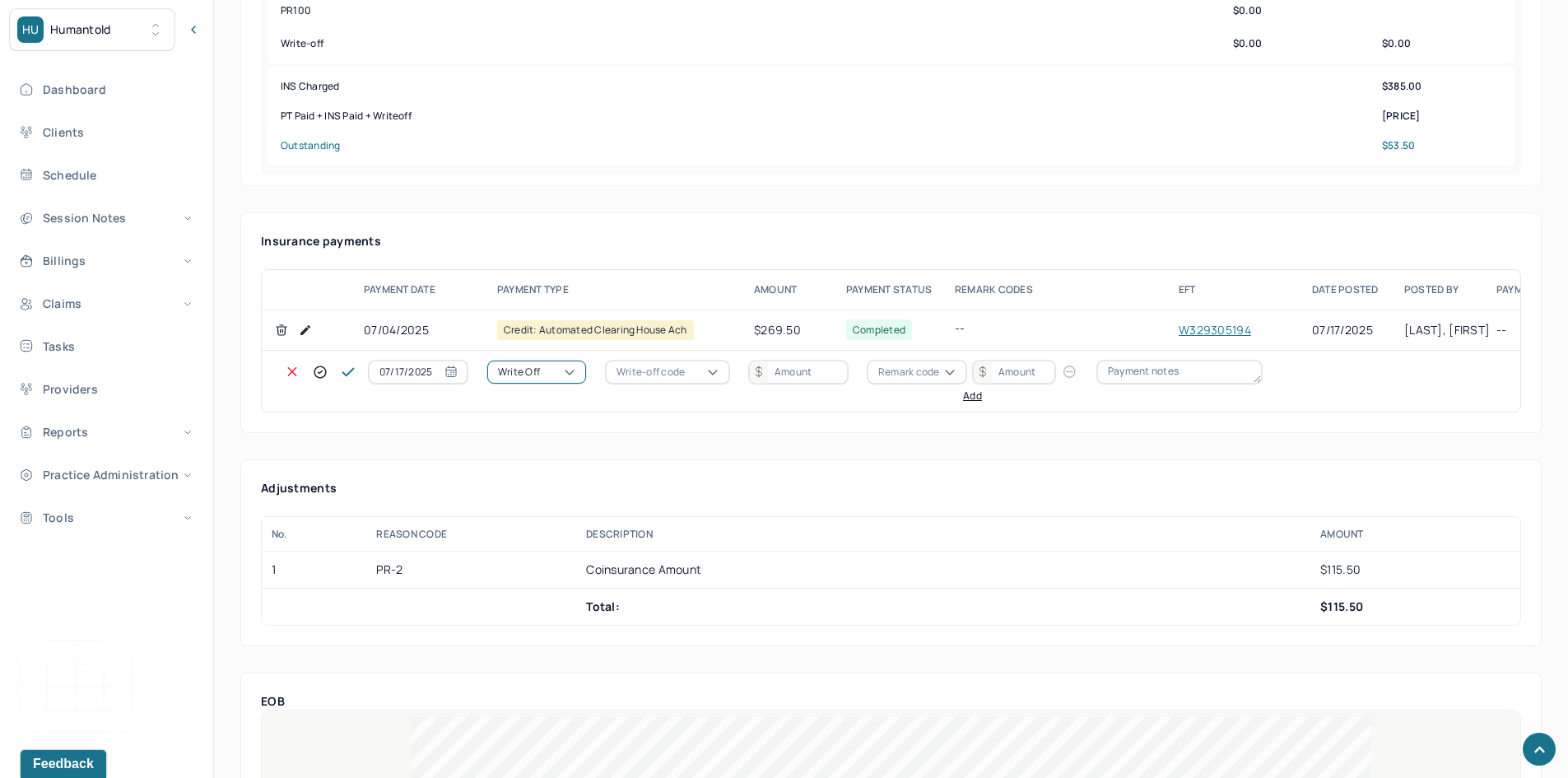 click on "Write-off code" at bounding box center [650, 372] 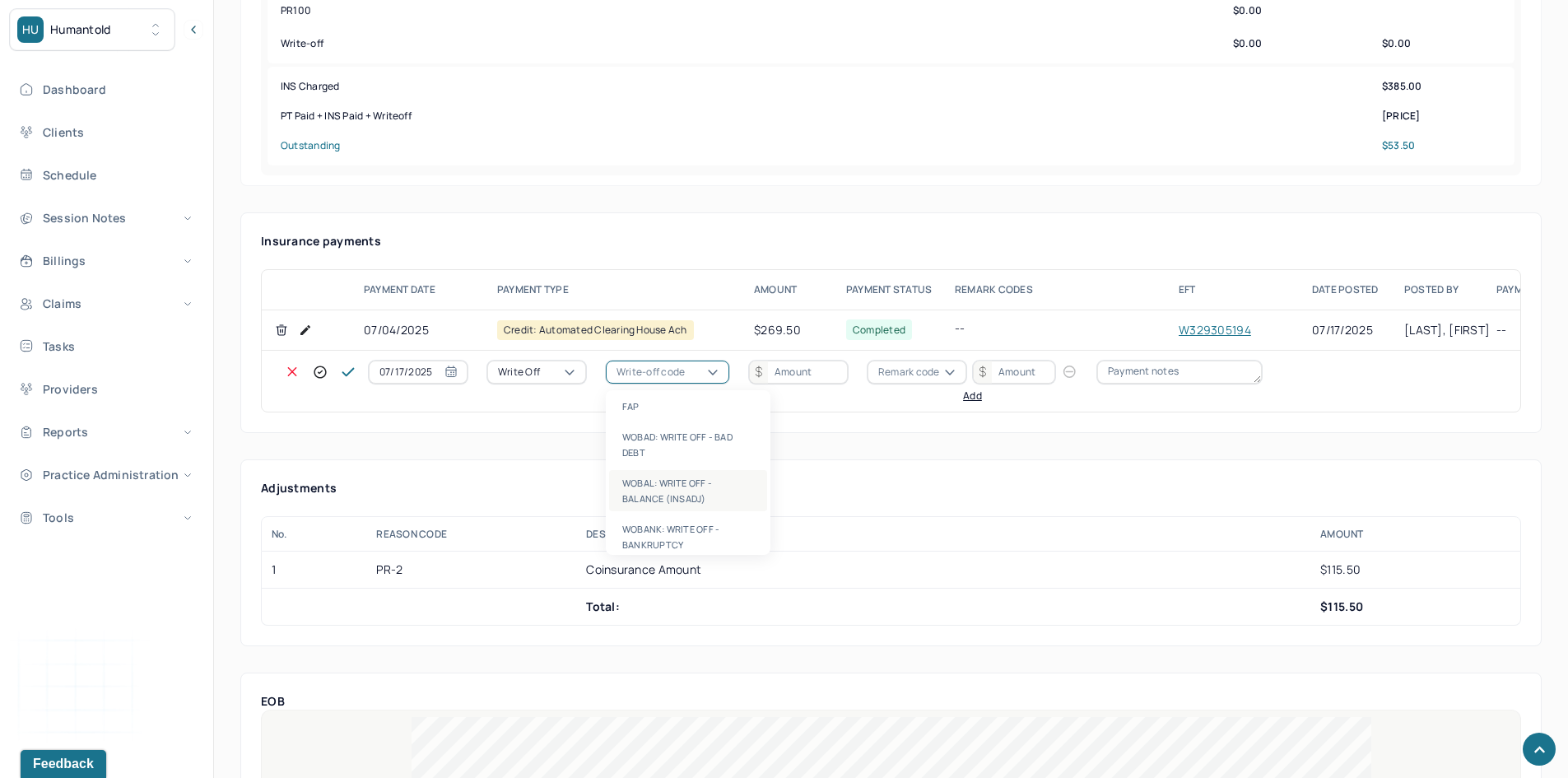 click on "WOBAL: WRITE OFF - BALANCE (INSADJ)" at bounding box center [688, 491] 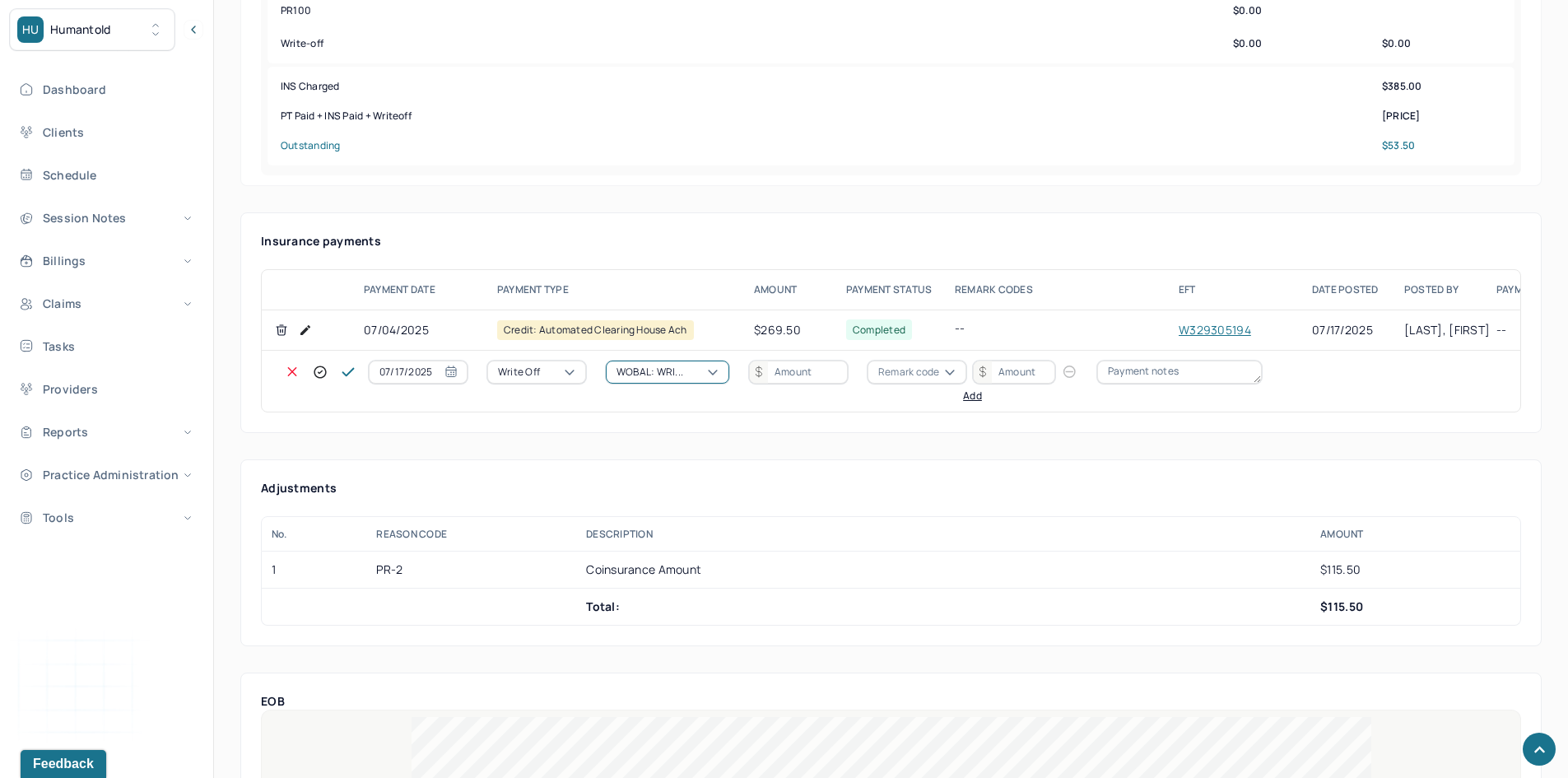 click at bounding box center [798, 372] 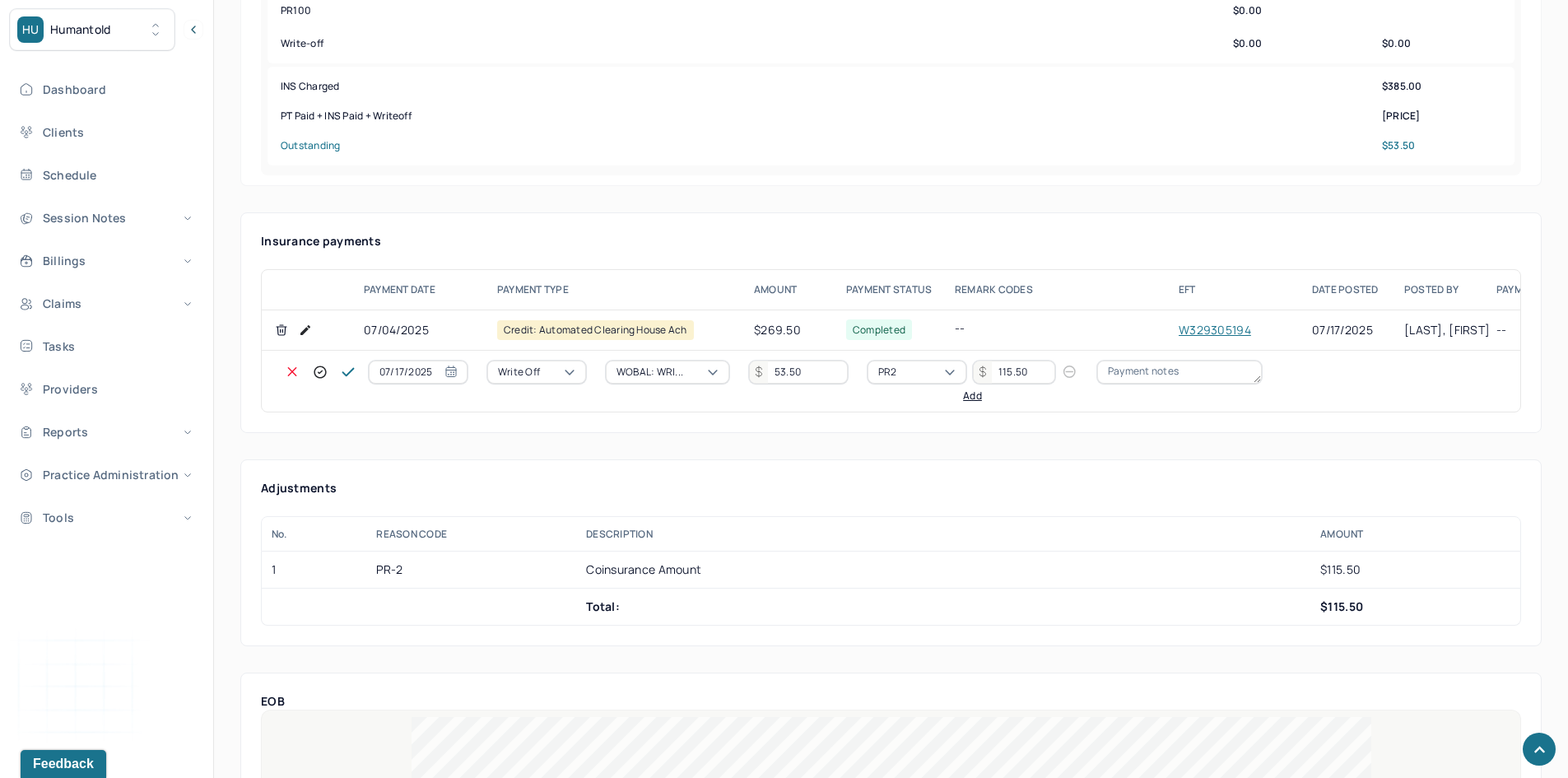 click 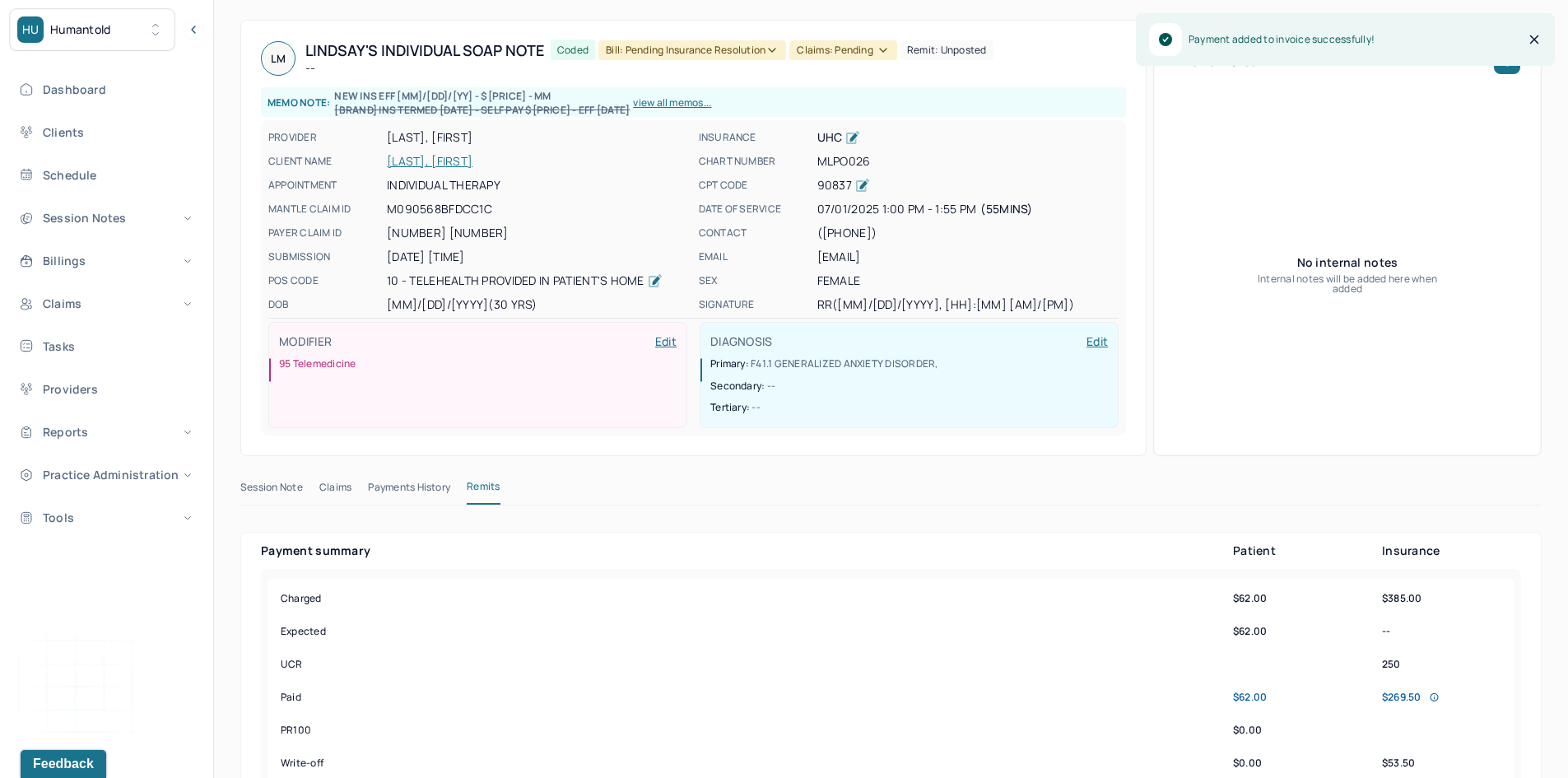 scroll, scrollTop: 0, scrollLeft: 0, axis: both 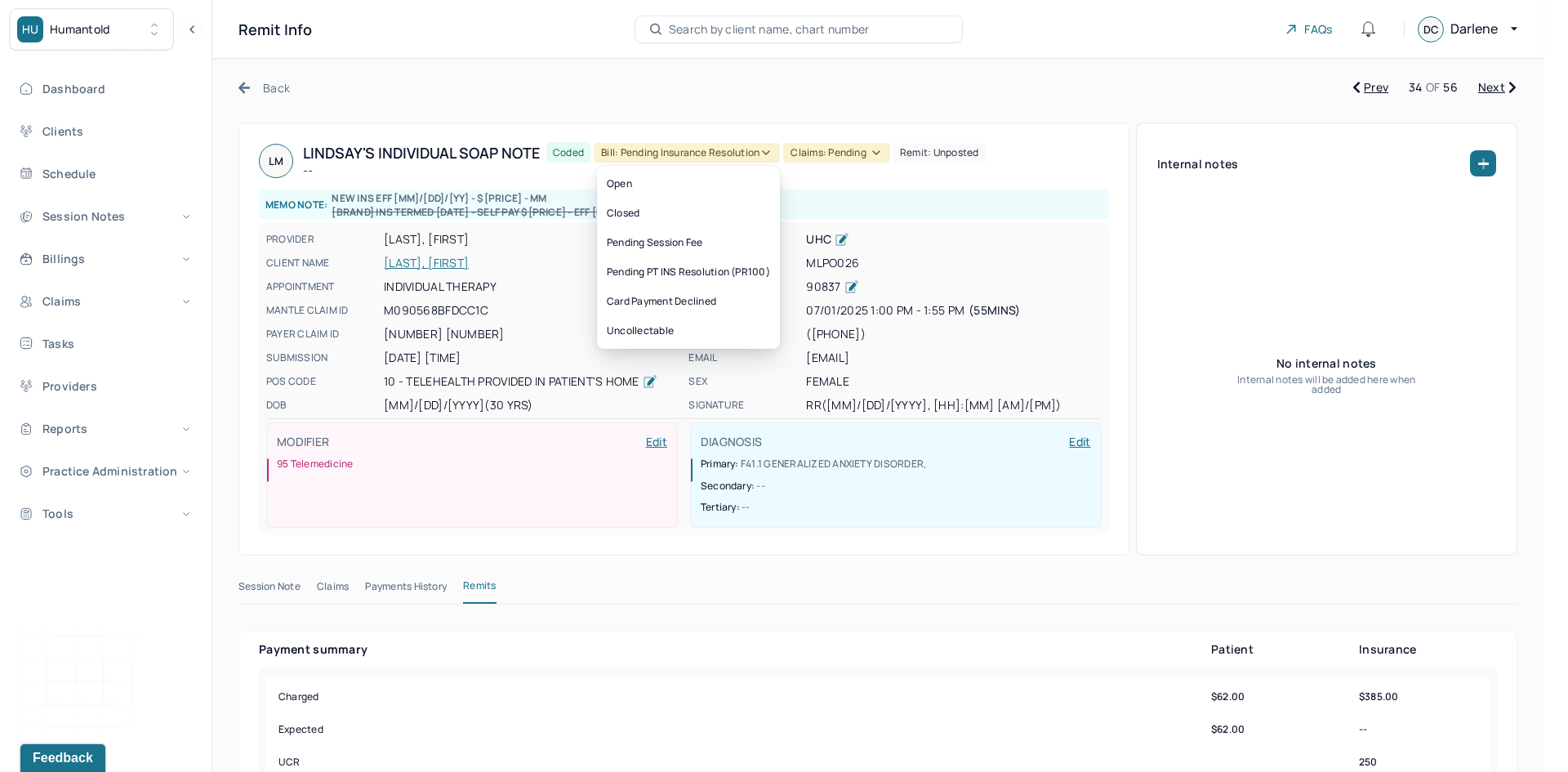 click on "Bill: Pending Insurance Resolution" at bounding box center (687, 153) 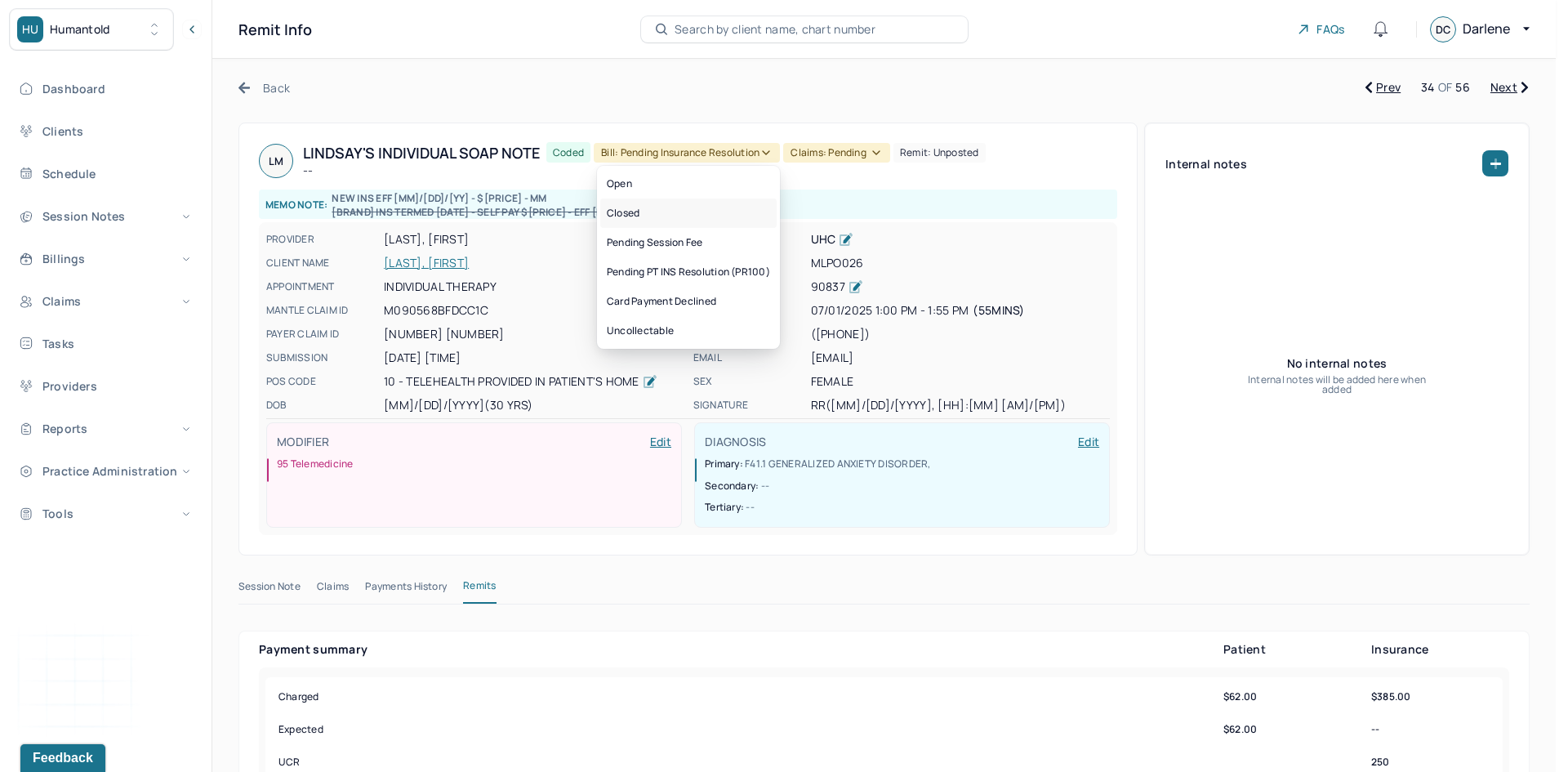 click on "Closed" at bounding box center (688, 213) 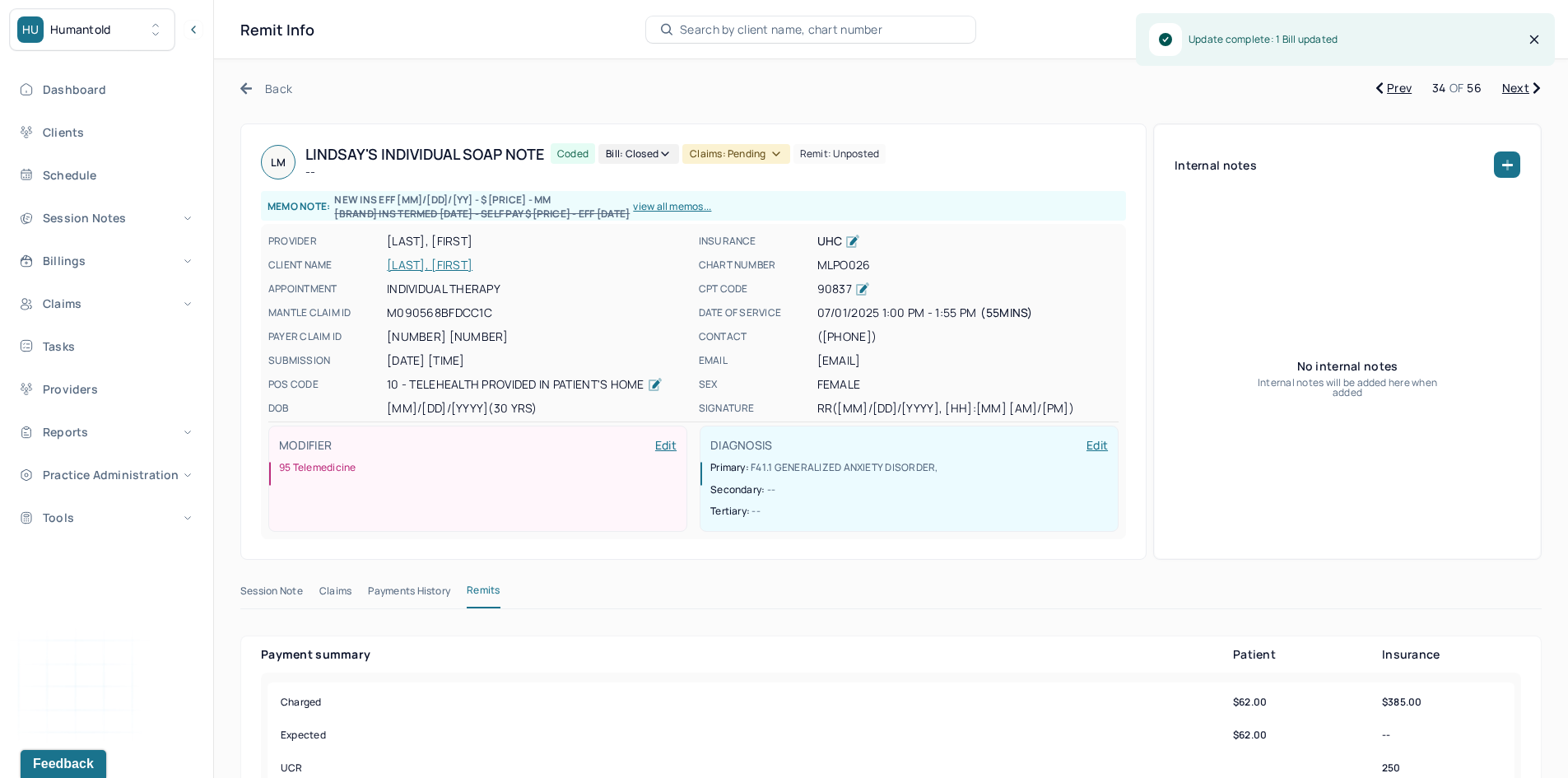 click on "Claims: pending" at bounding box center [736, 154] 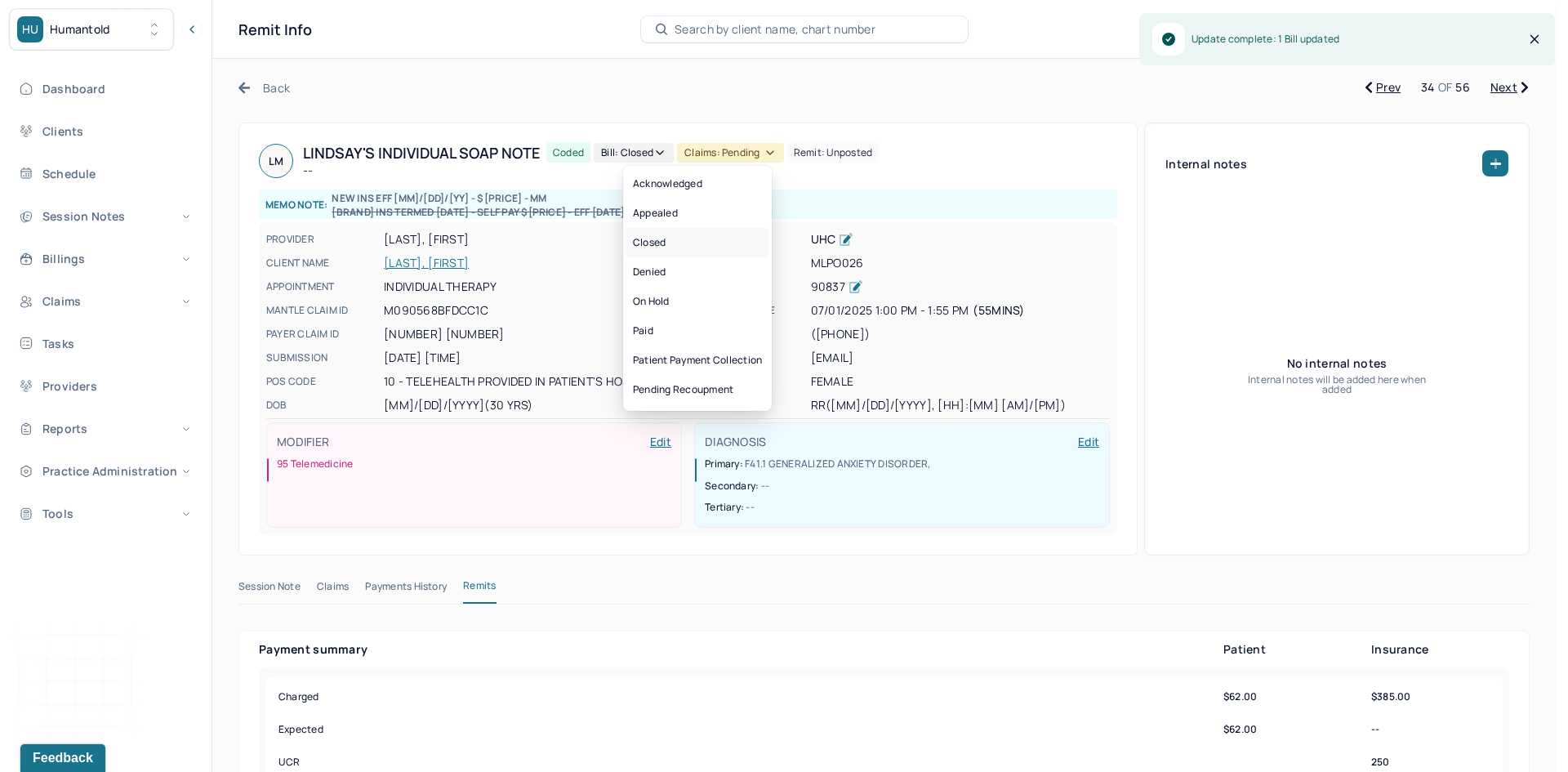 click on "Closed" at bounding box center (697, 243) 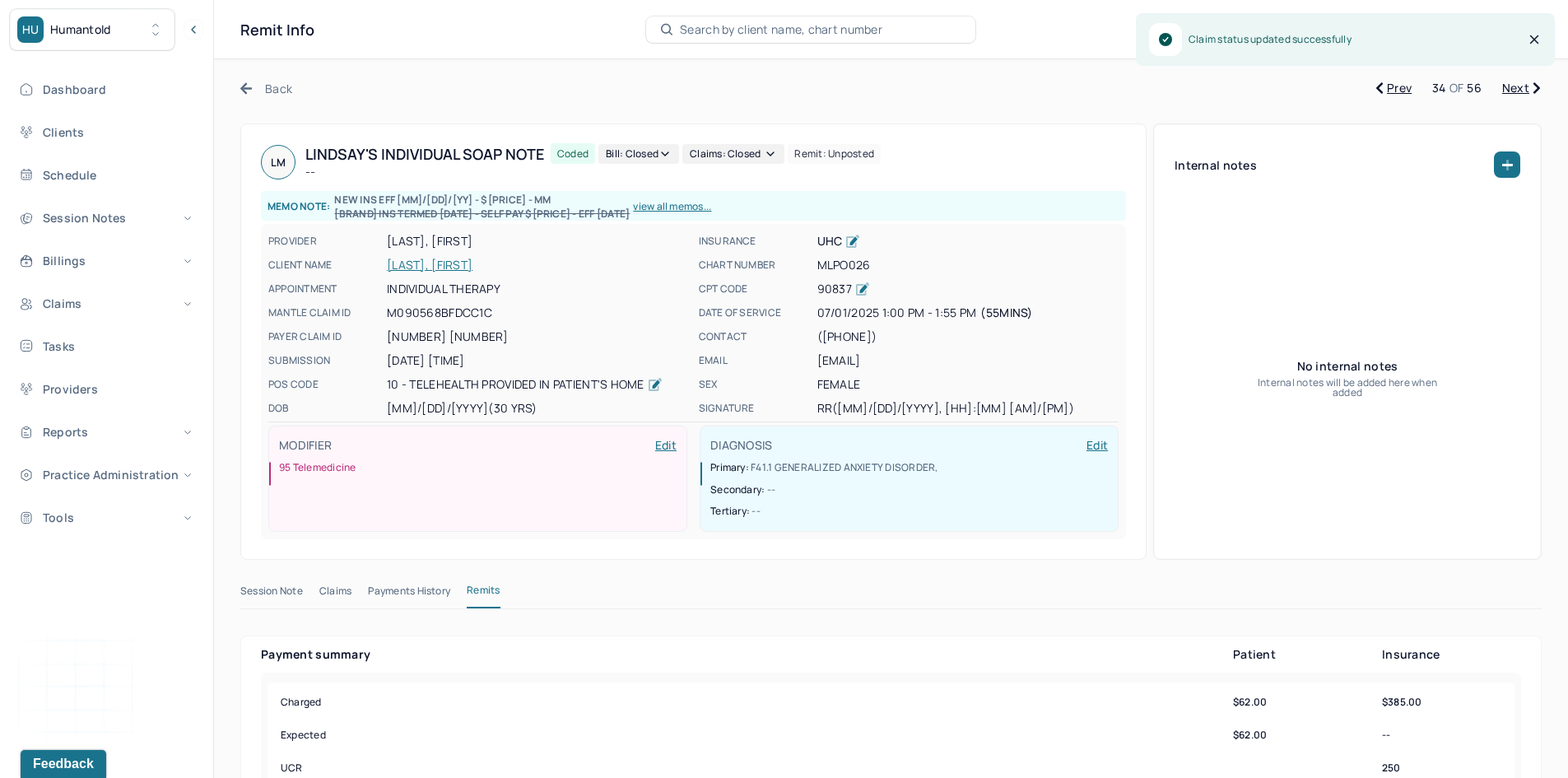 click on "Next" at bounding box center [1521, 88] 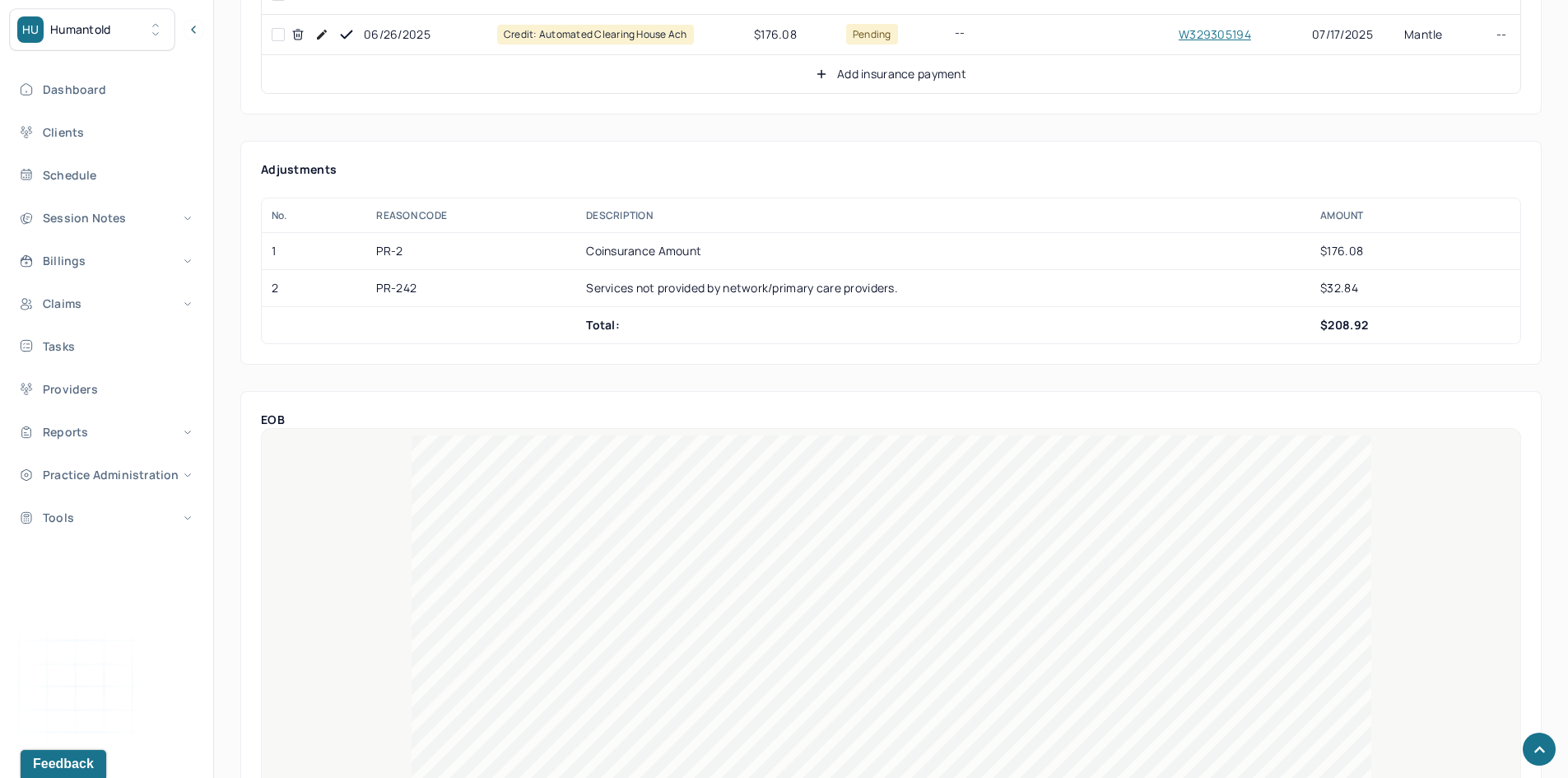 scroll, scrollTop: 906, scrollLeft: 0, axis: vertical 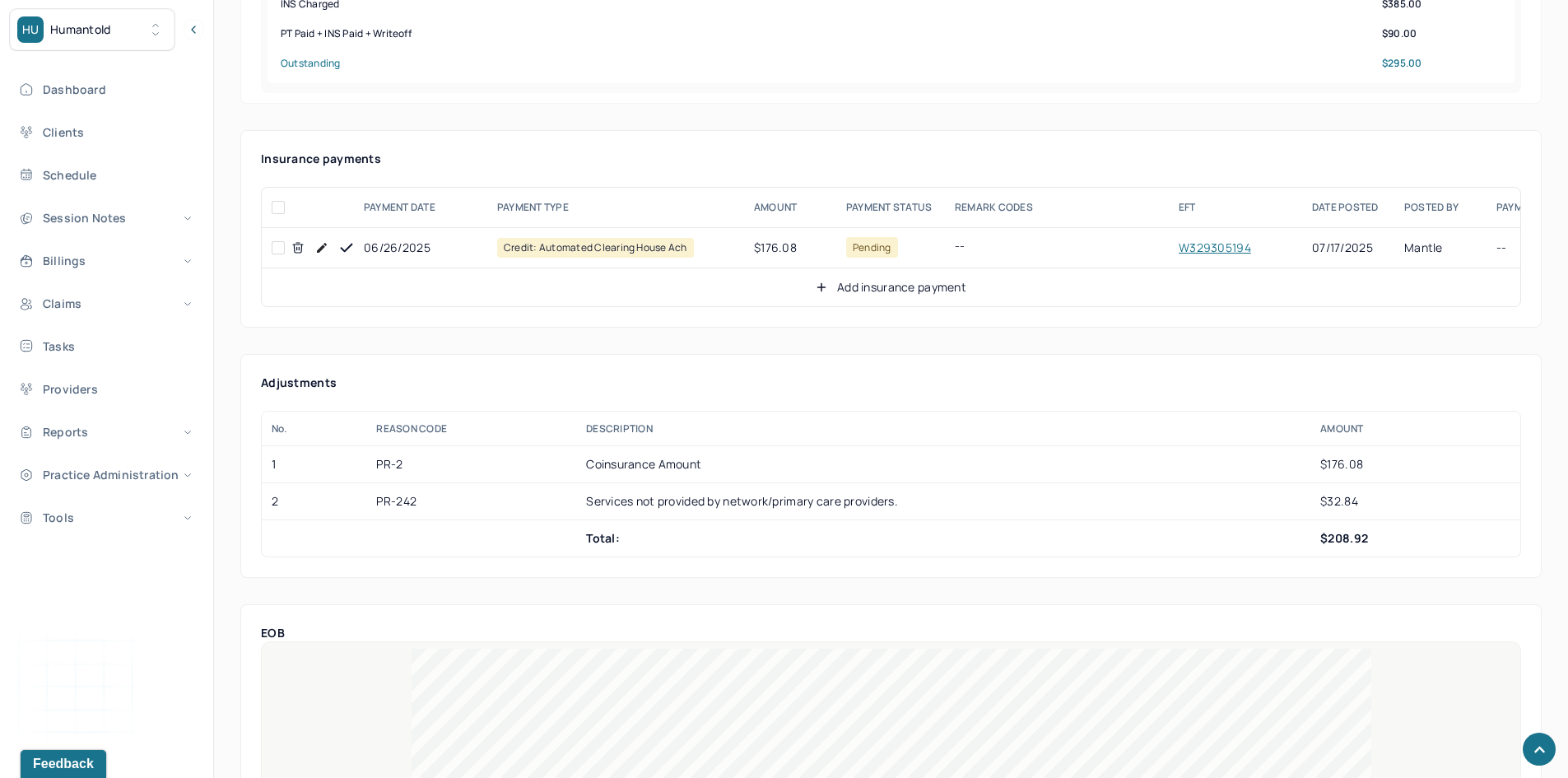 click at bounding box center (278, 248) 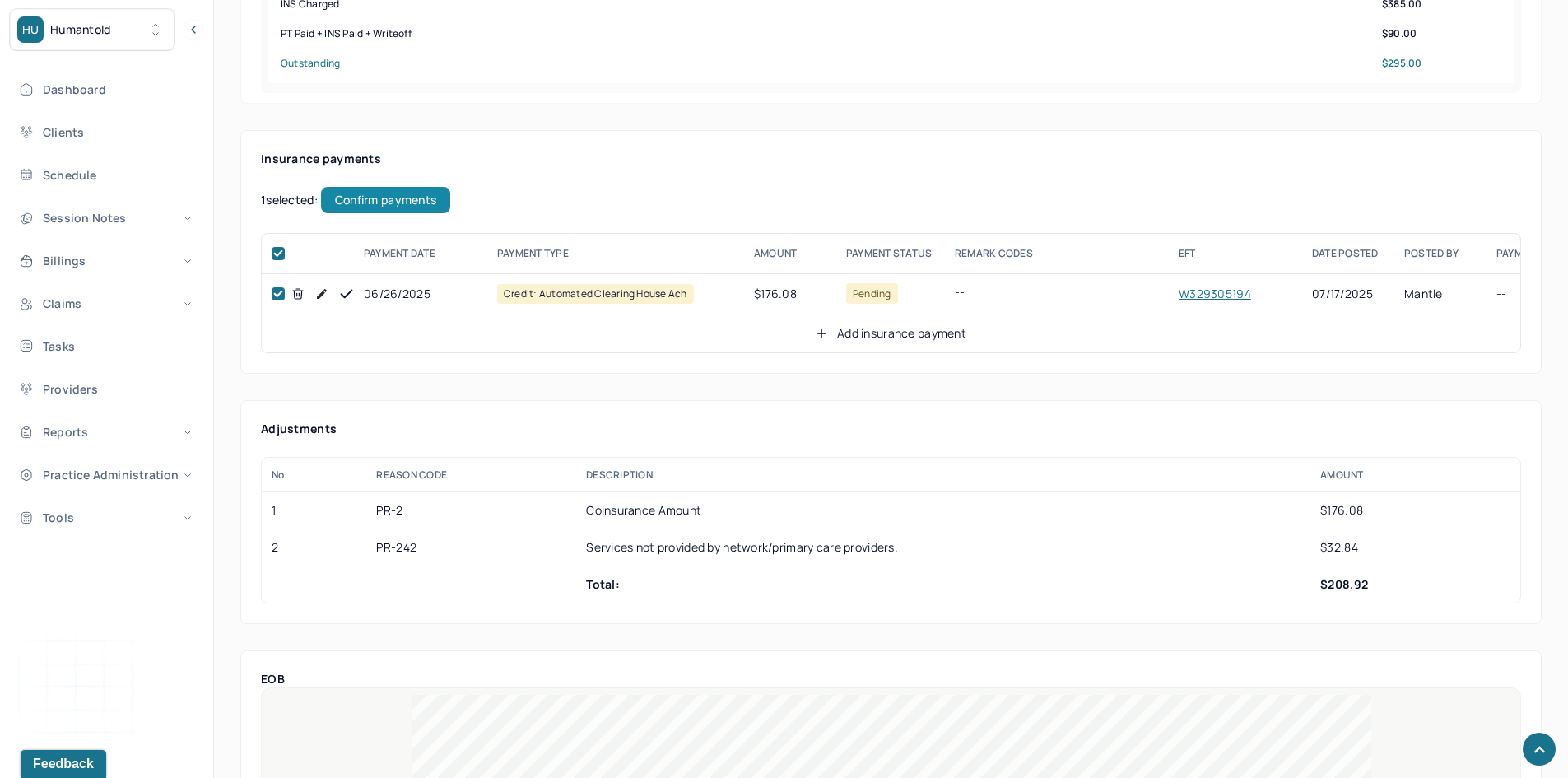click on "Confirm payments" at bounding box center (385, 200) 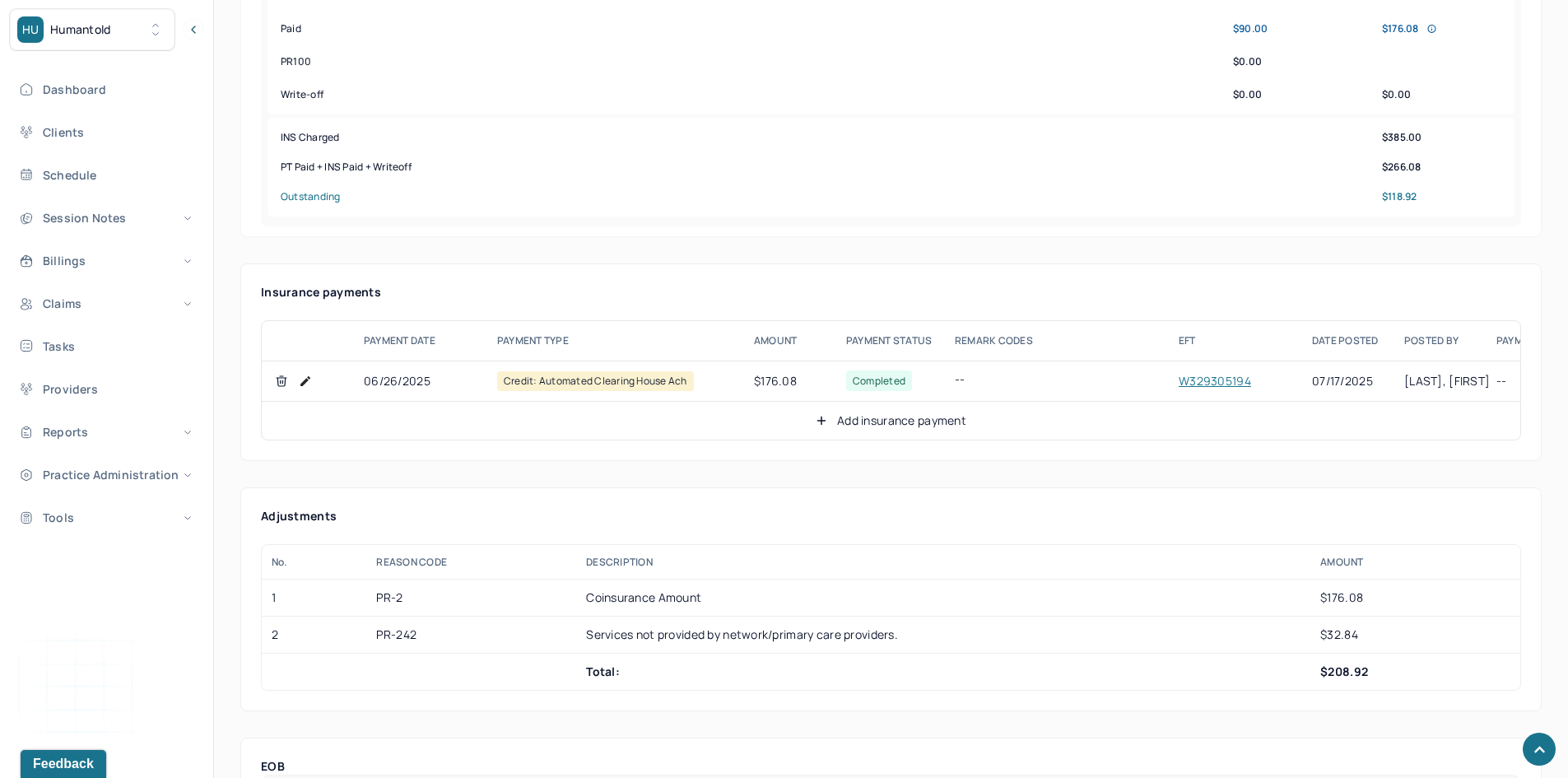 scroll, scrollTop: 823, scrollLeft: 0, axis: vertical 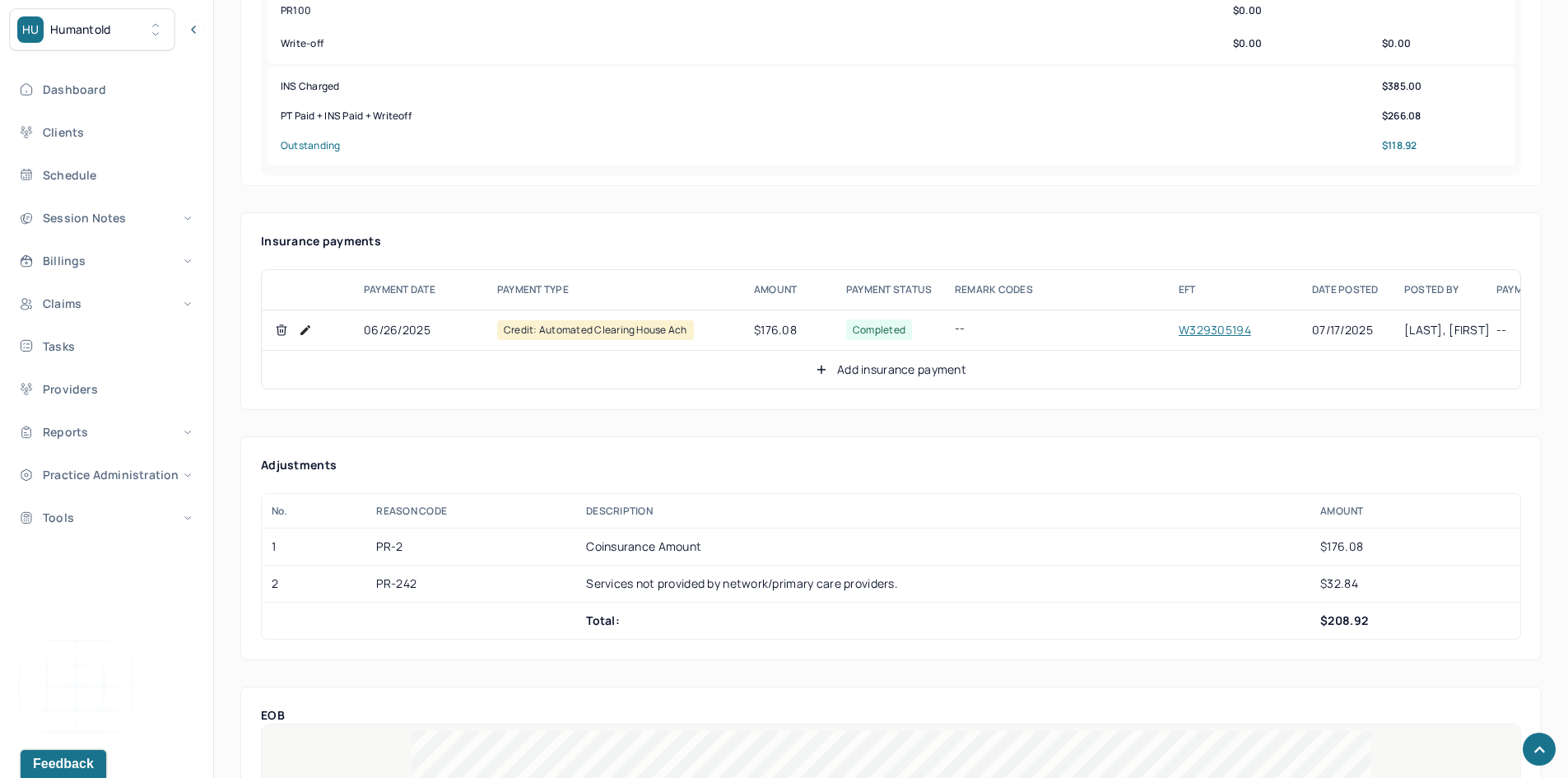 click 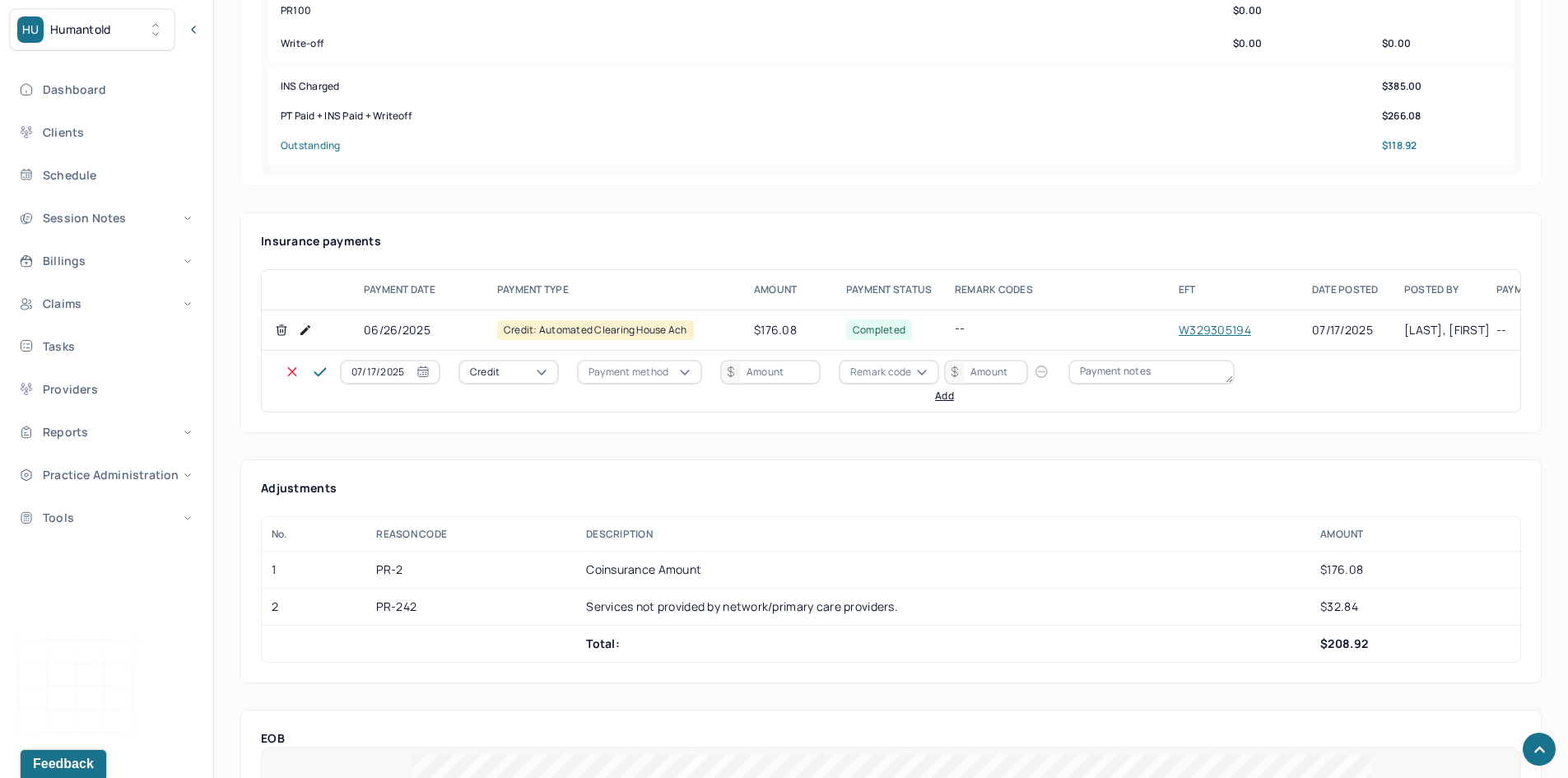 click on "Credit" at bounding box center (485, 372) 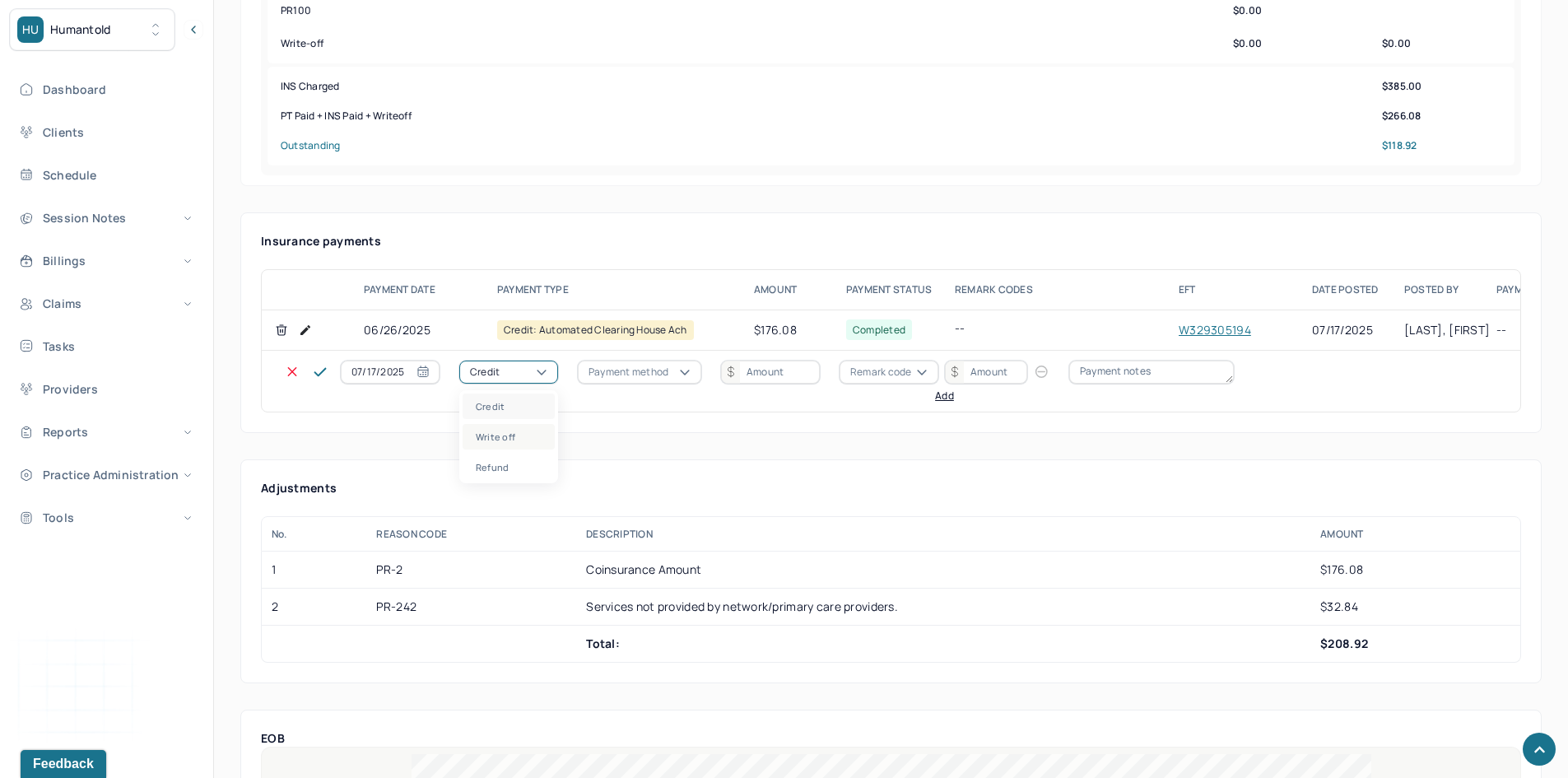 click on "Write off" at bounding box center [509, 436] 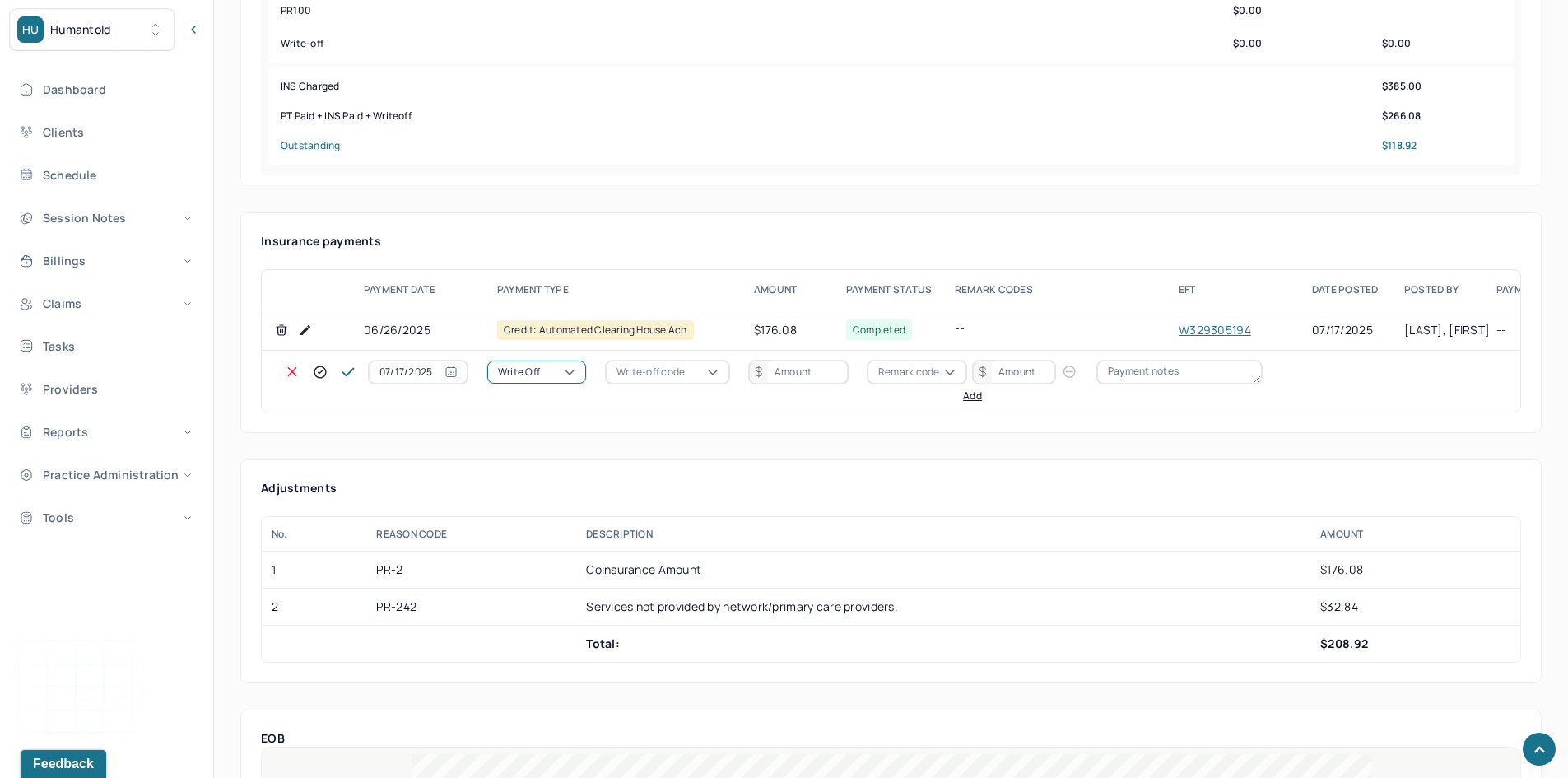 click on "Write-off code" at bounding box center [650, 372] 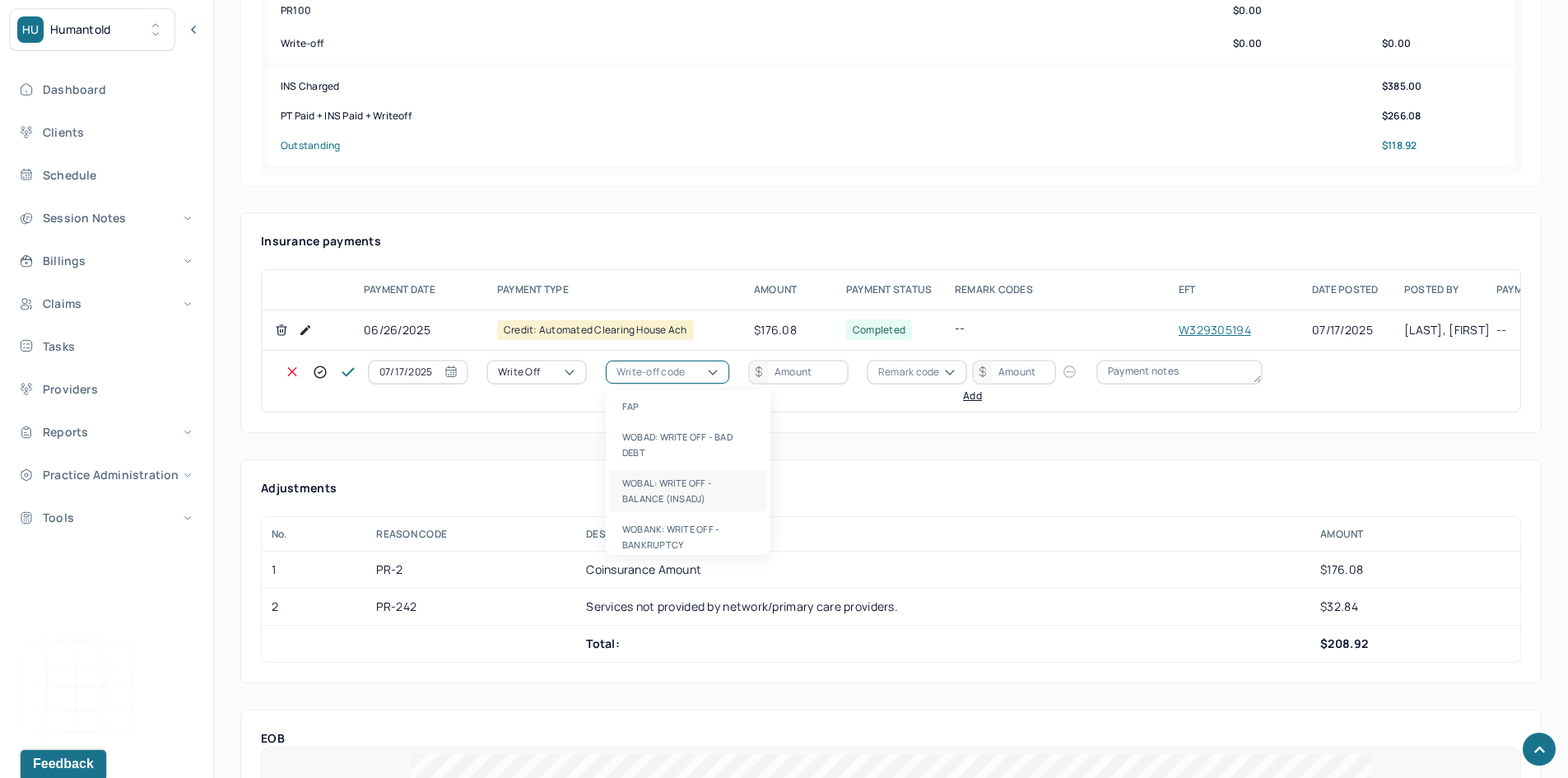 click on "WOBAL: WRITE OFF - BALANCE (INSADJ)" at bounding box center (688, 491) 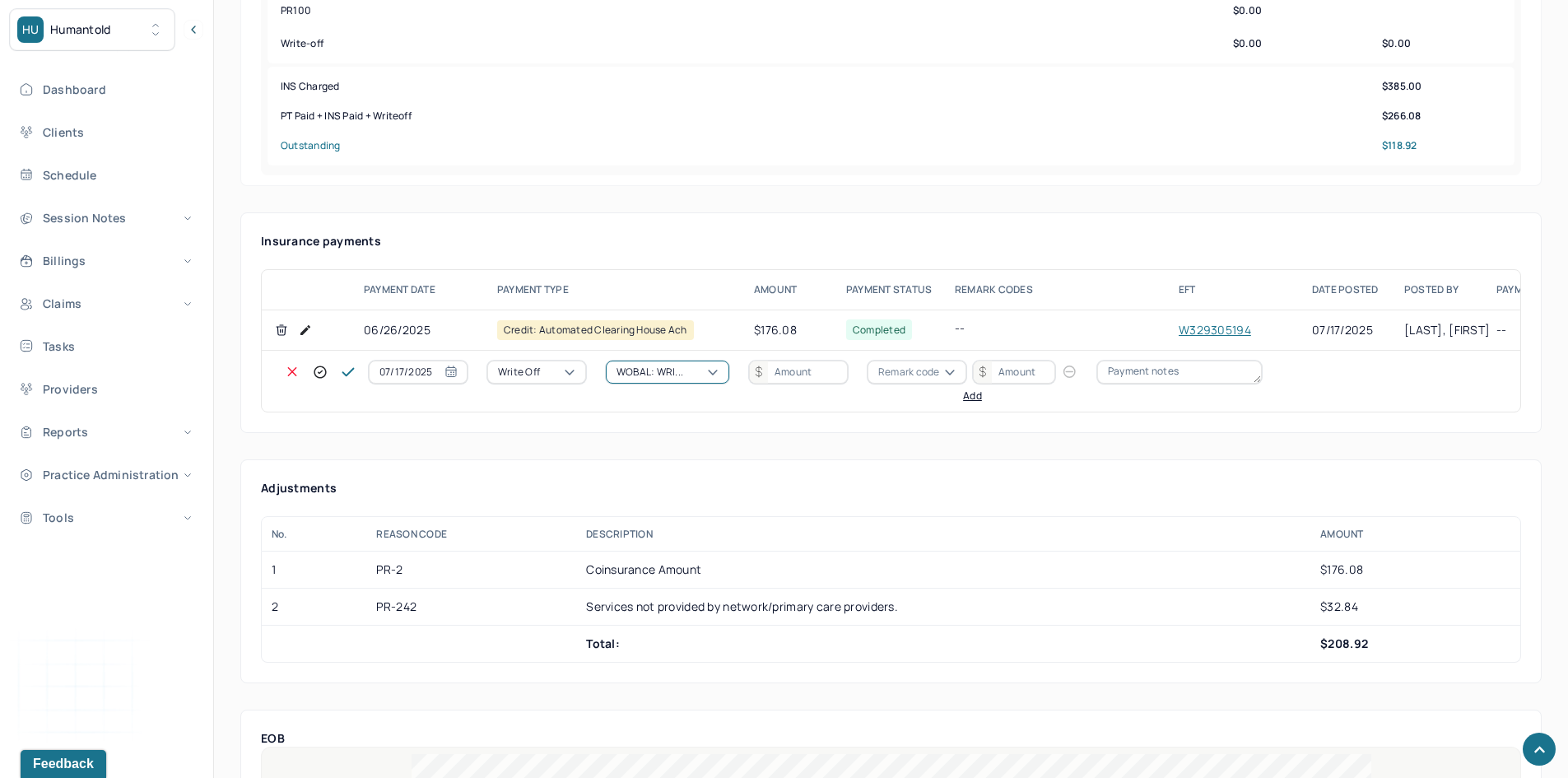 click at bounding box center [798, 372] 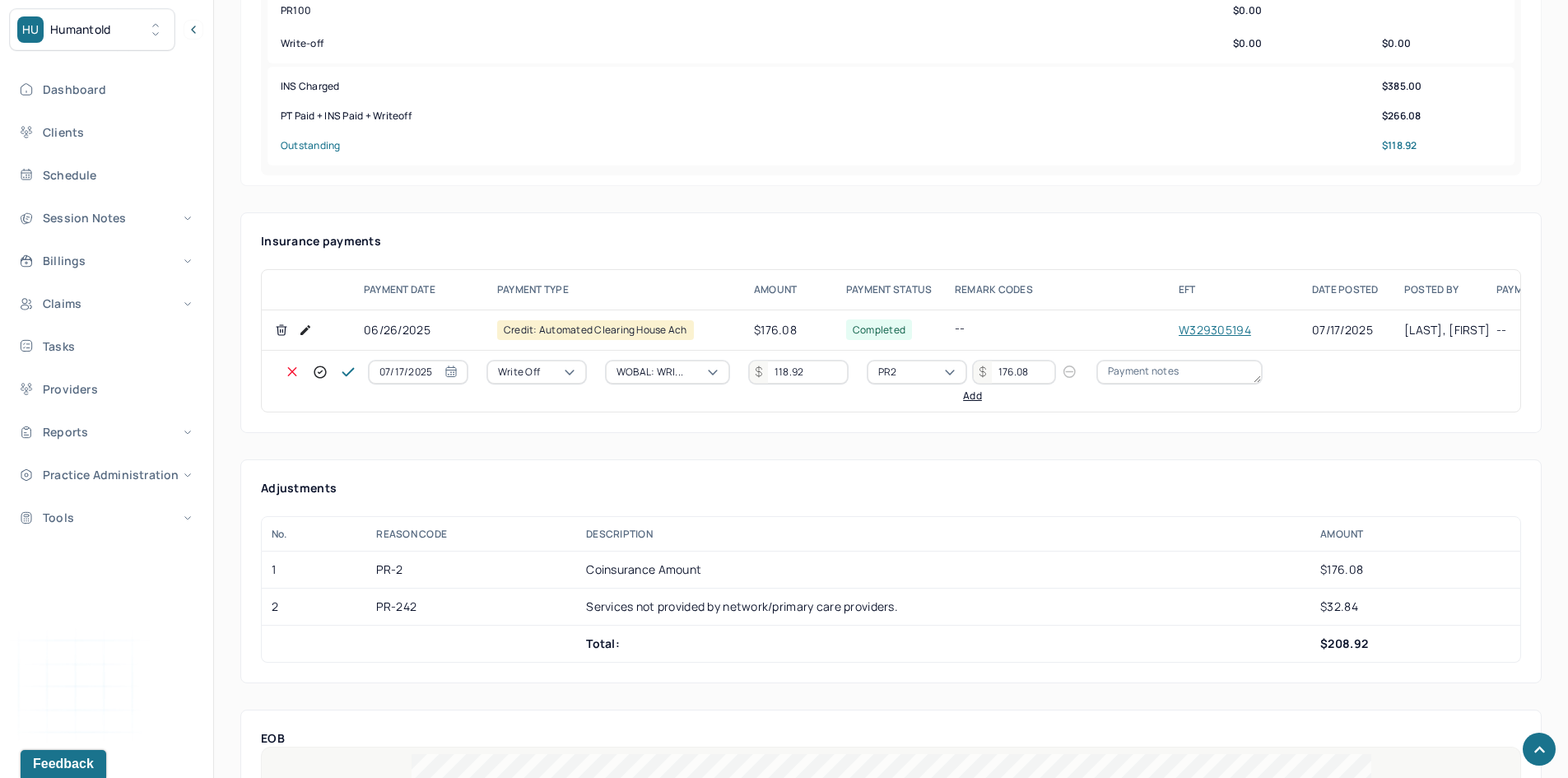 click on "Add" at bounding box center [972, 396] 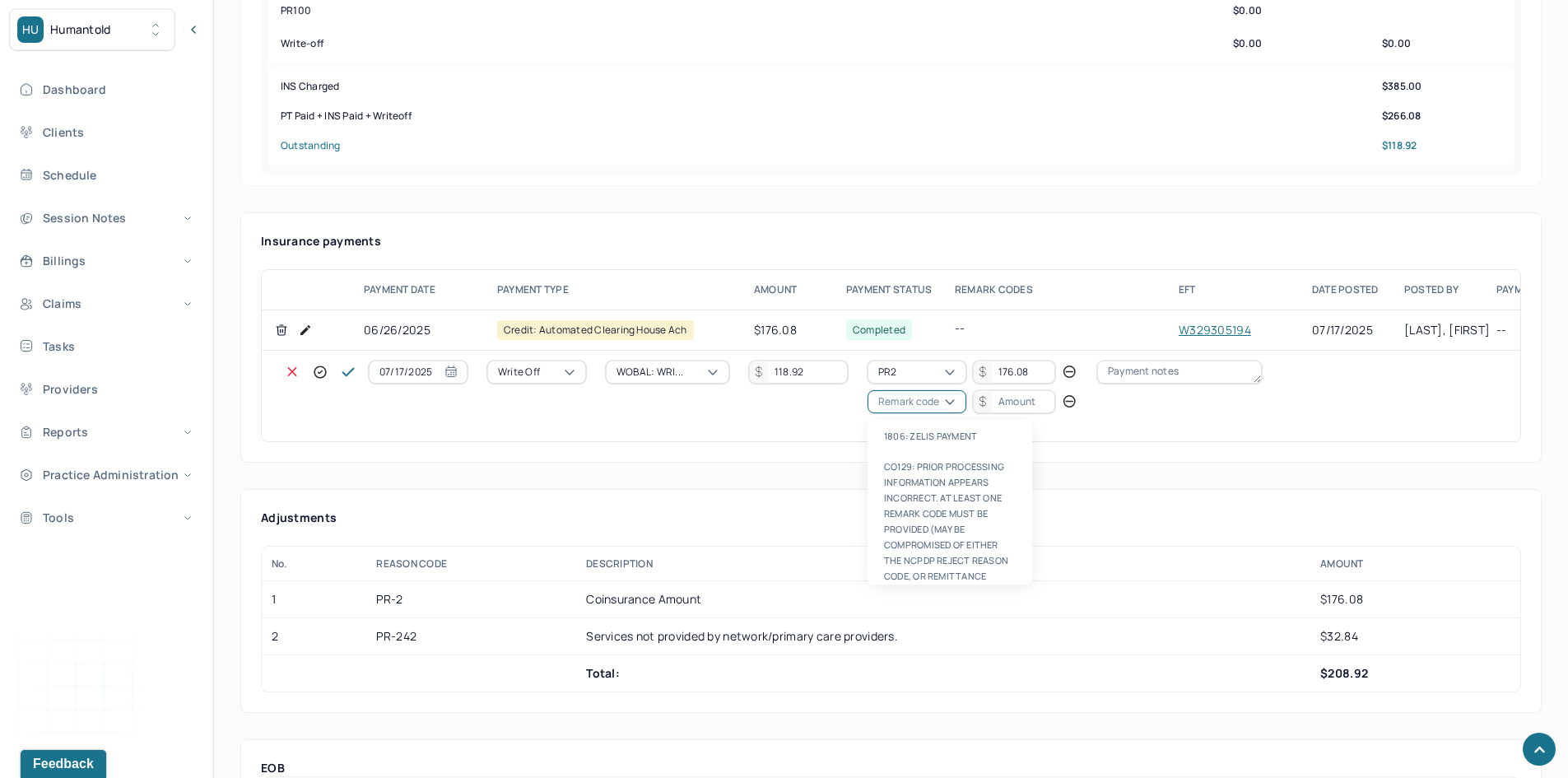click on "Remark code" at bounding box center (909, 402) 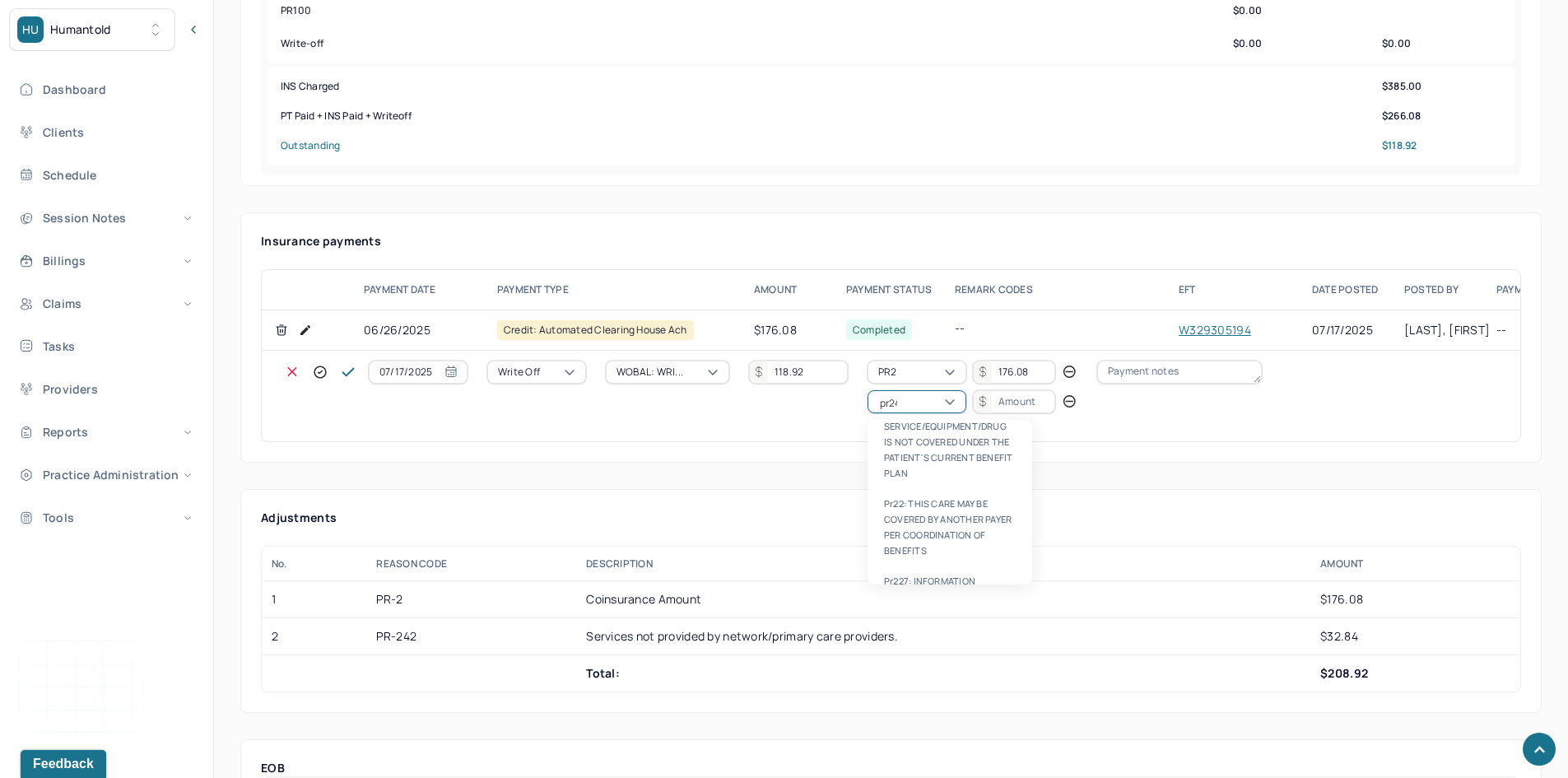 scroll, scrollTop: 0, scrollLeft: 0, axis: both 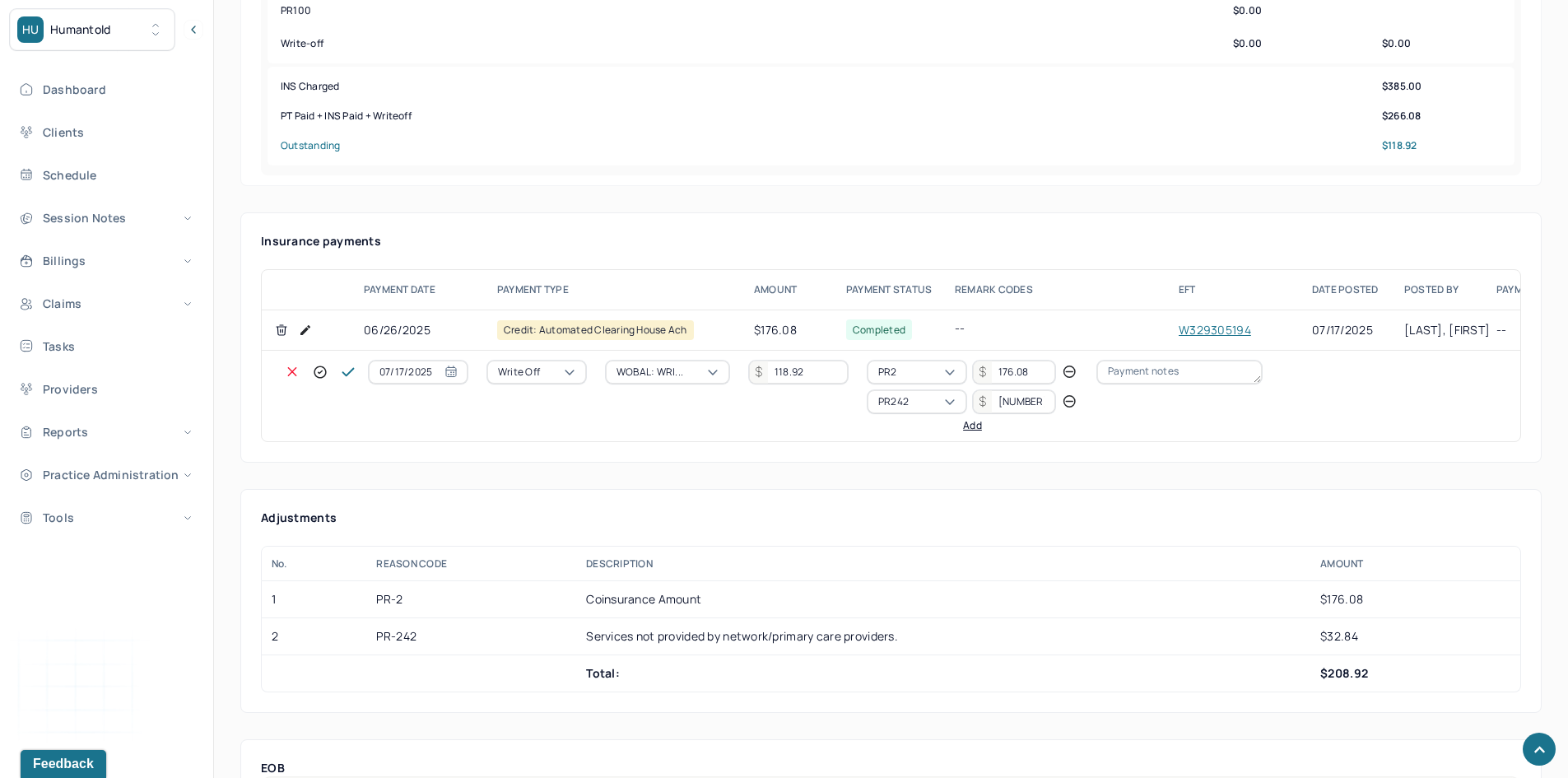 click 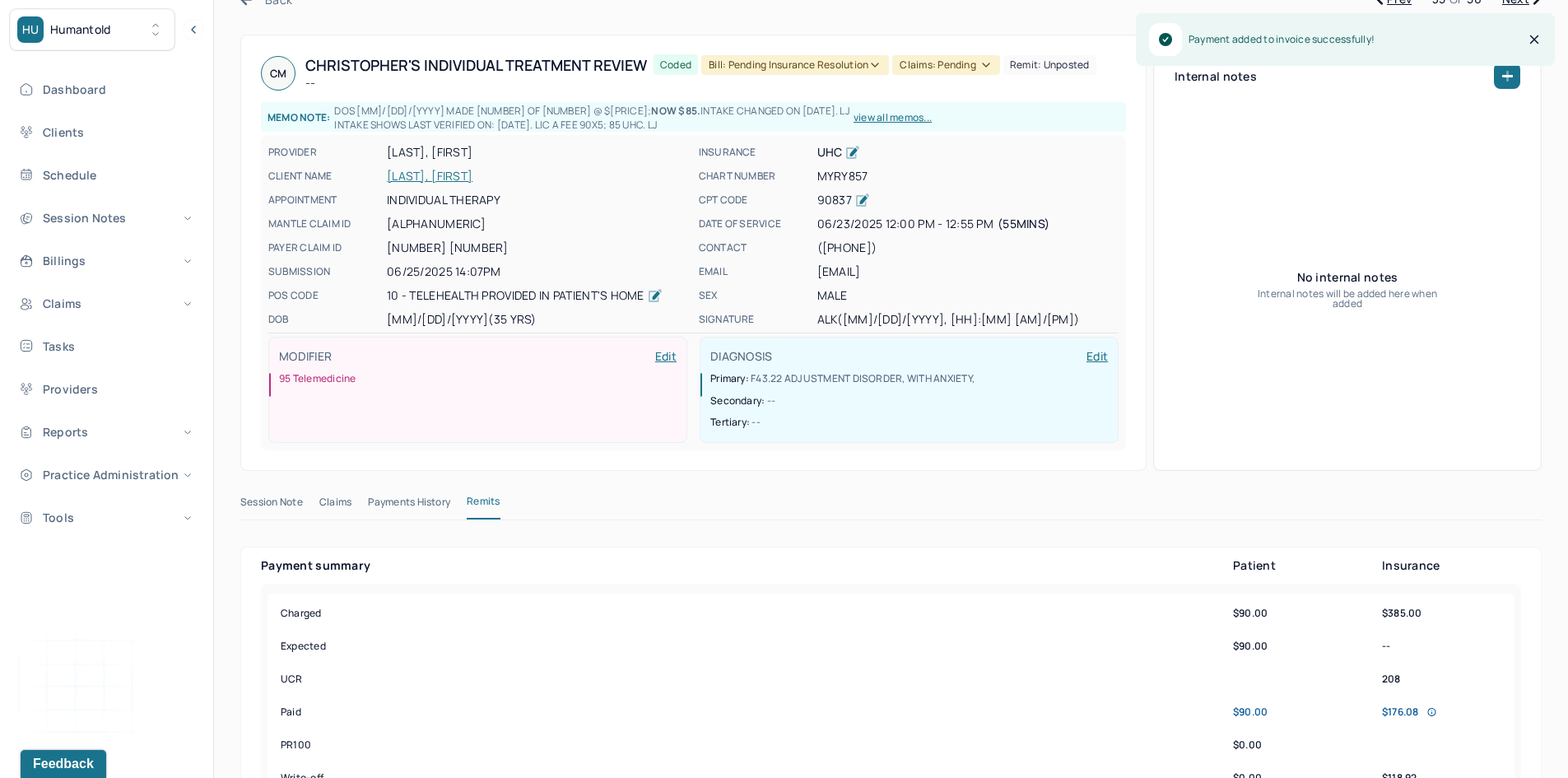 scroll, scrollTop: 0, scrollLeft: 0, axis: both 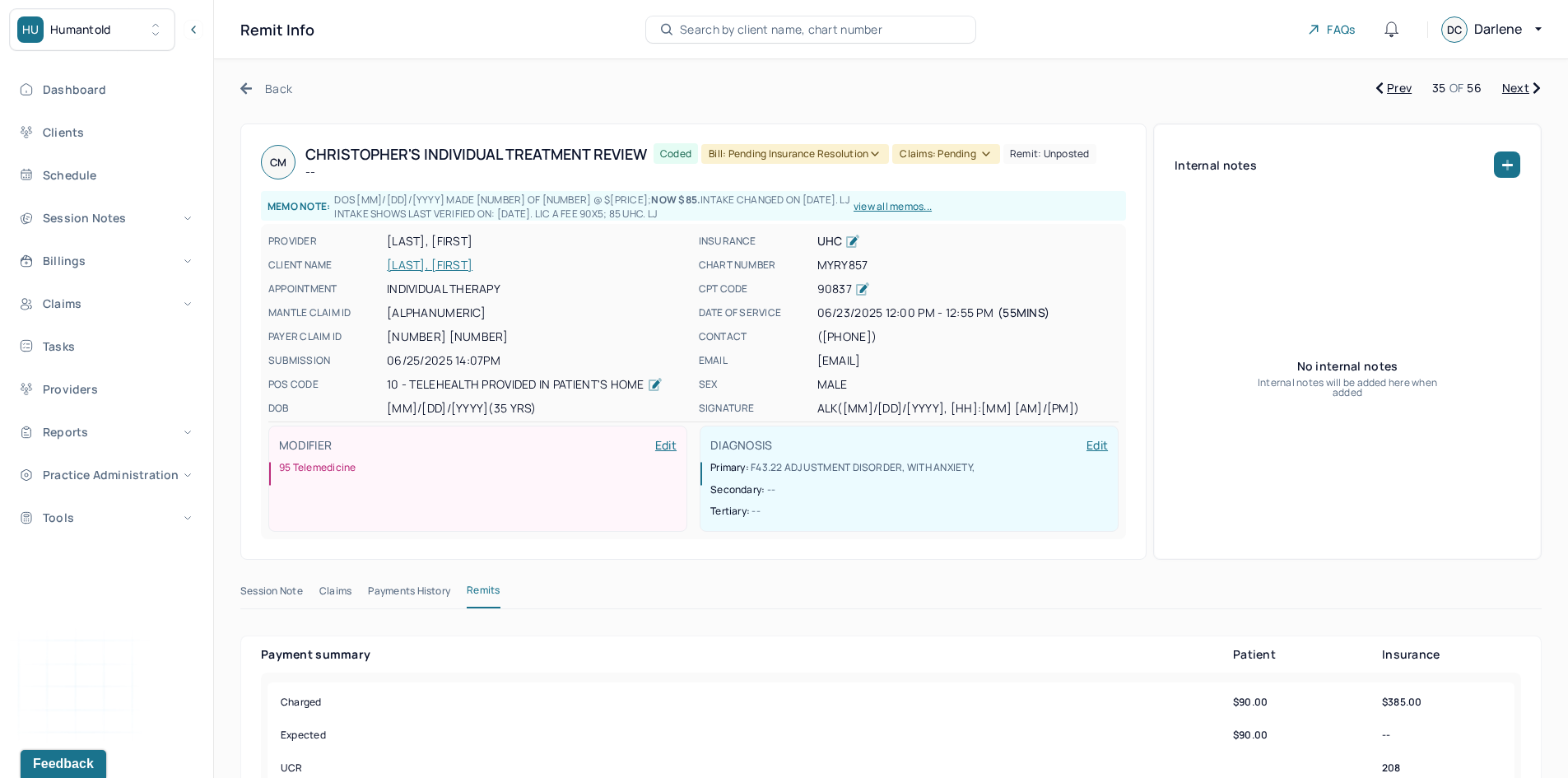 click on "Bill: Pending Insurance Resolution" at bounding box center (795, 154) 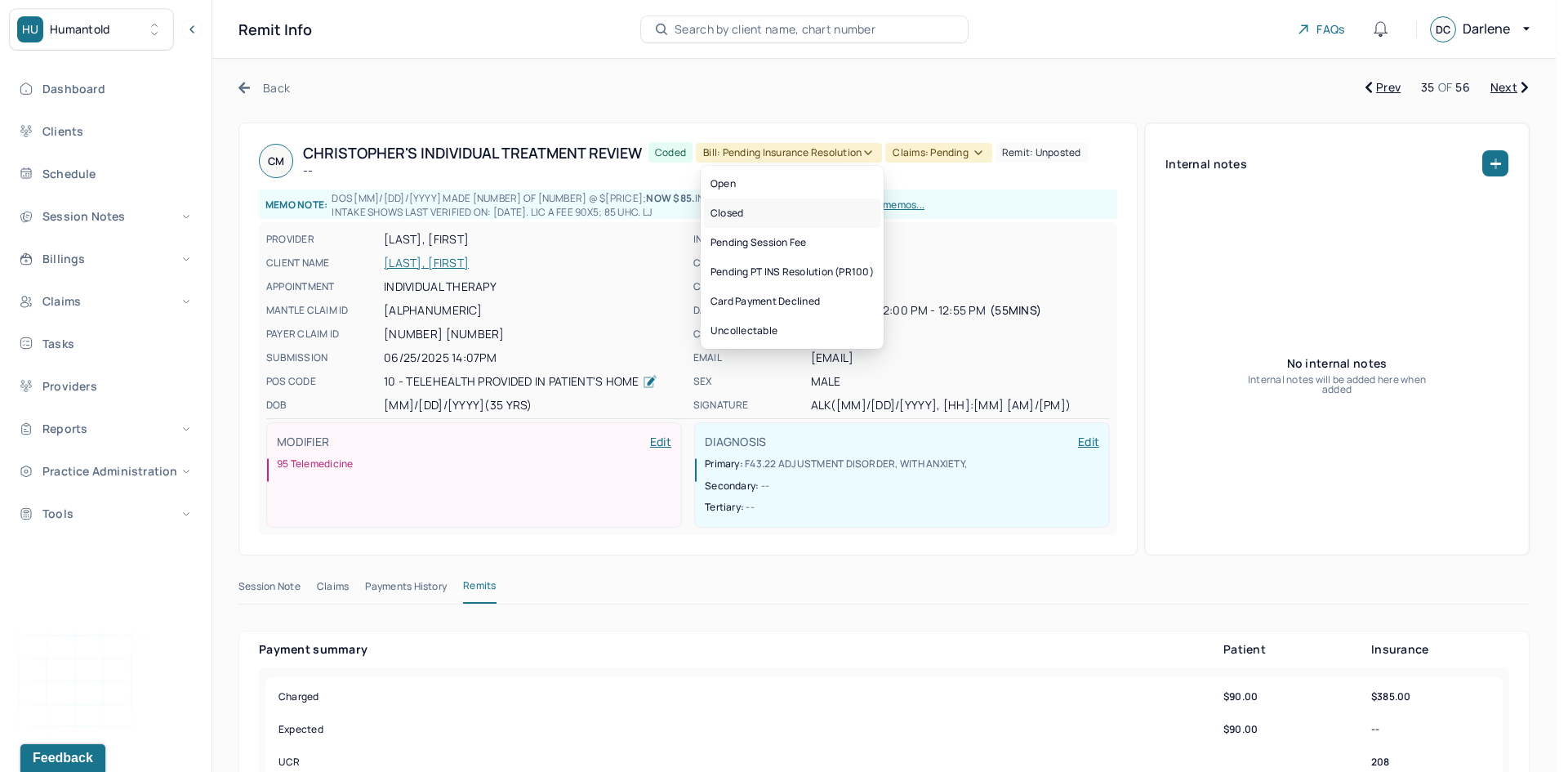 click on "Closed" at bounding box center (792, 213) 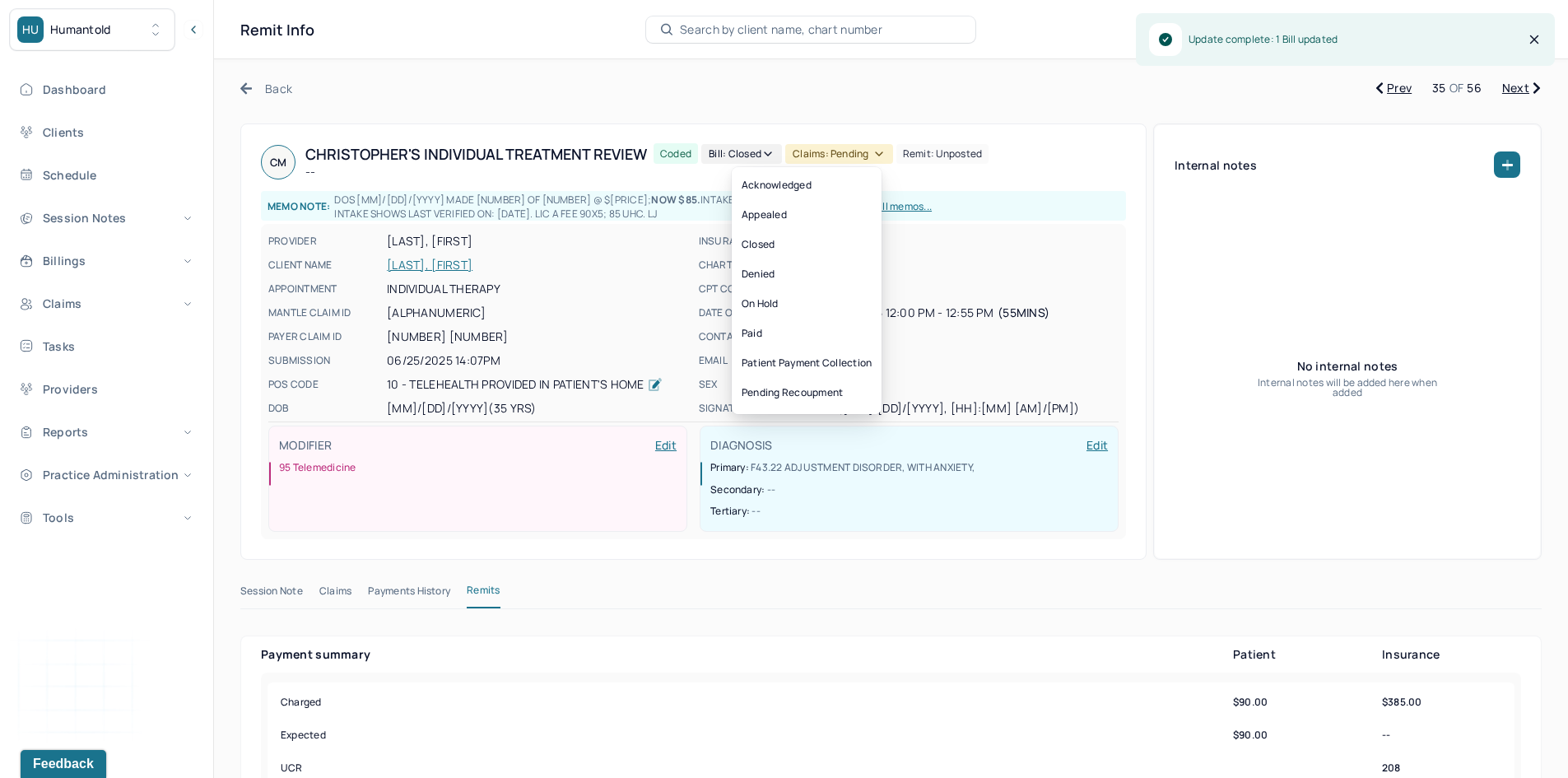 click on "Claims: pending" at bounding box center [839, 154] 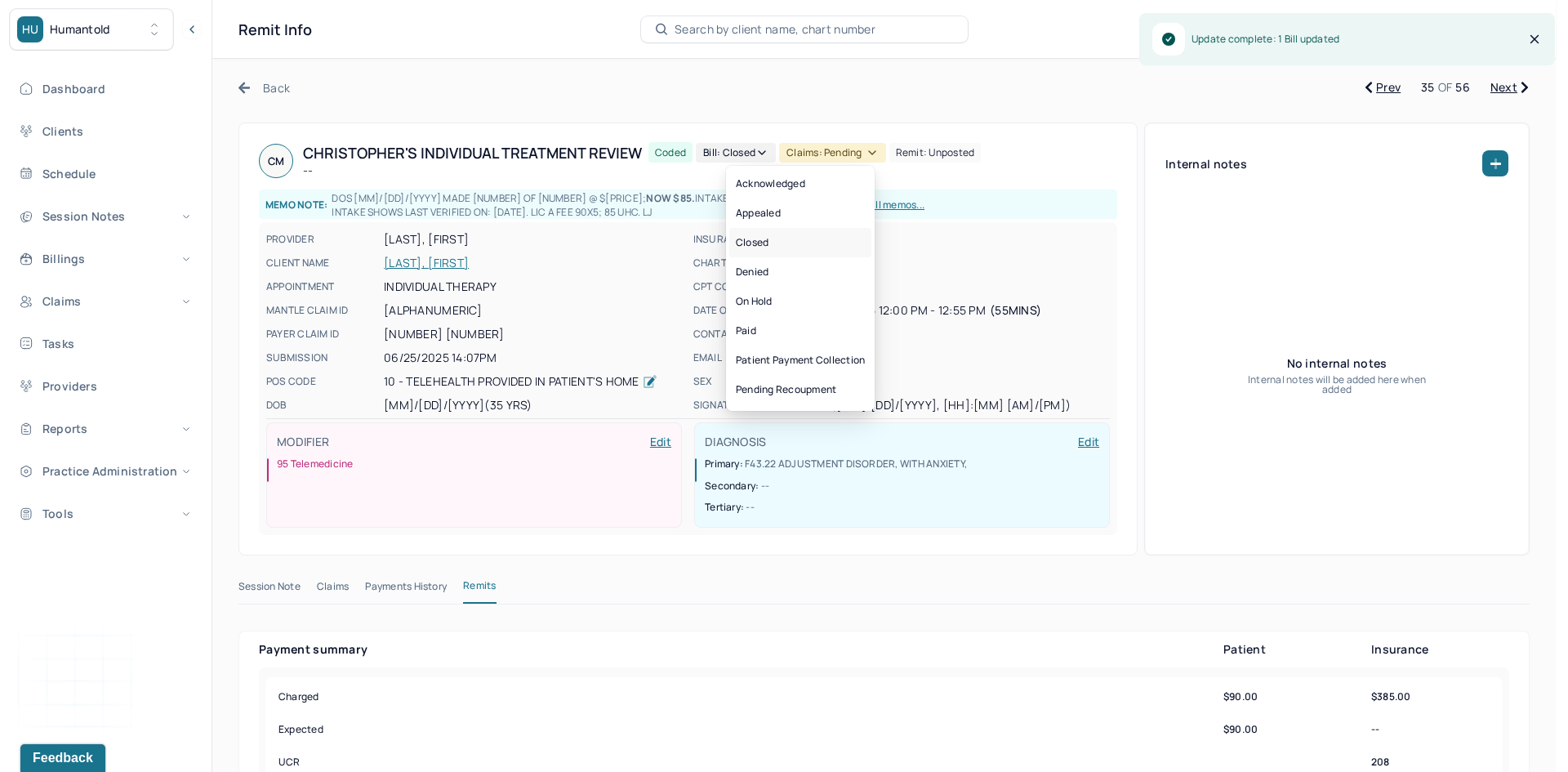 click on "Closed" at bounding box center [800, 243] 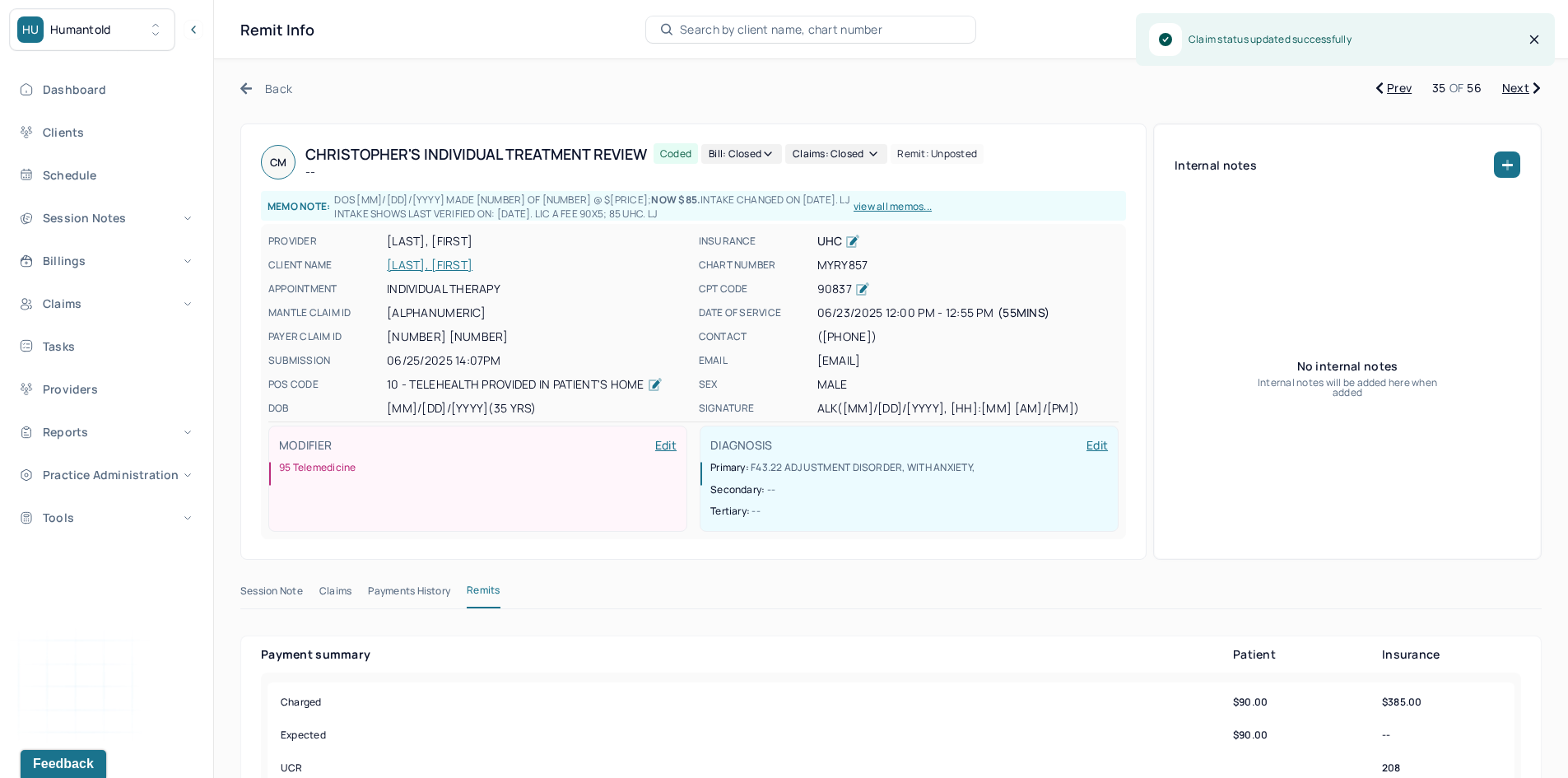 click on "Next" at bounding box center (1521, 88) 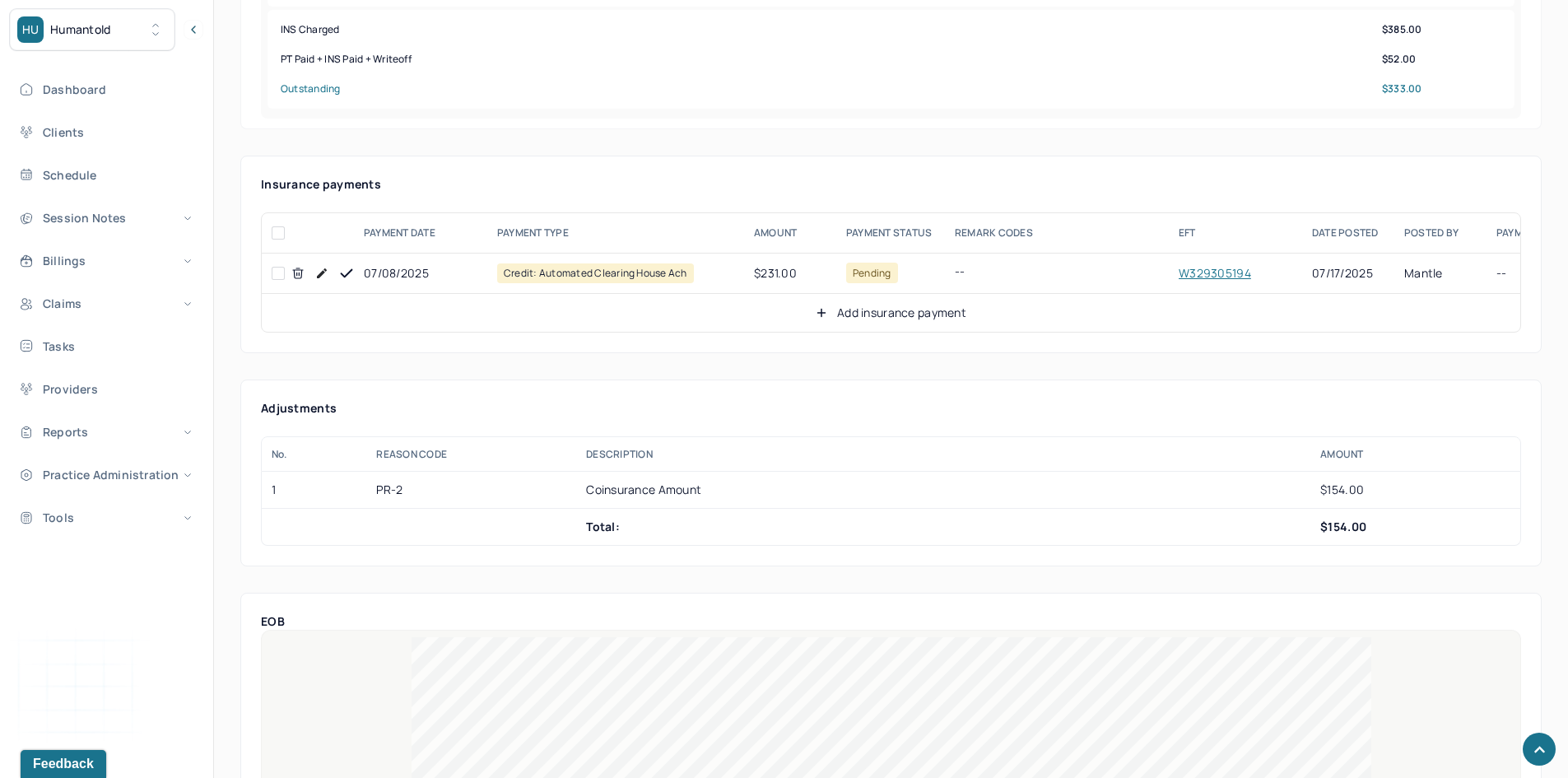 scroll, scrollTop: 906, scrollLeft: 0, axis: vertical 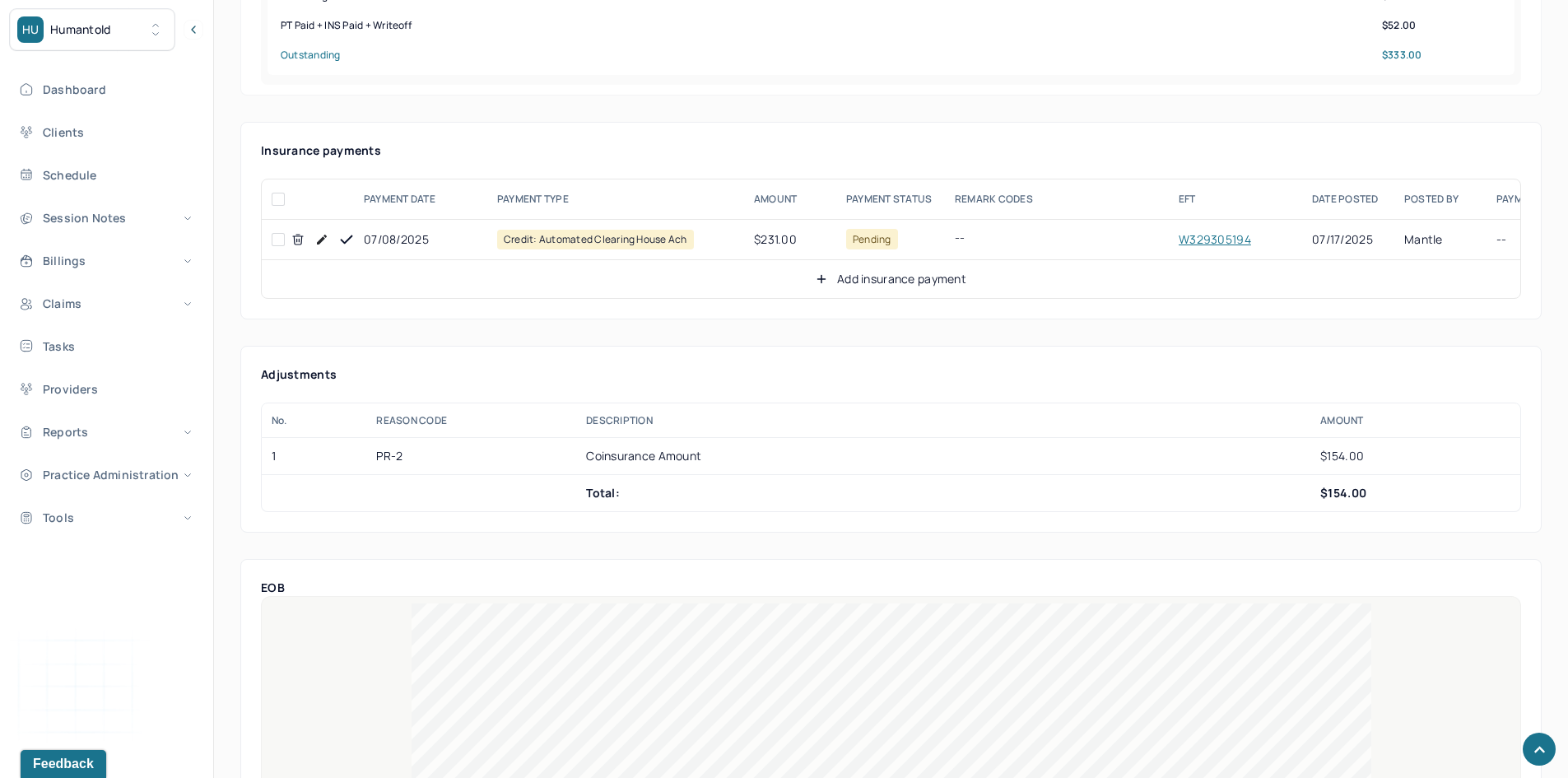 click at bounding box center [278, 240] 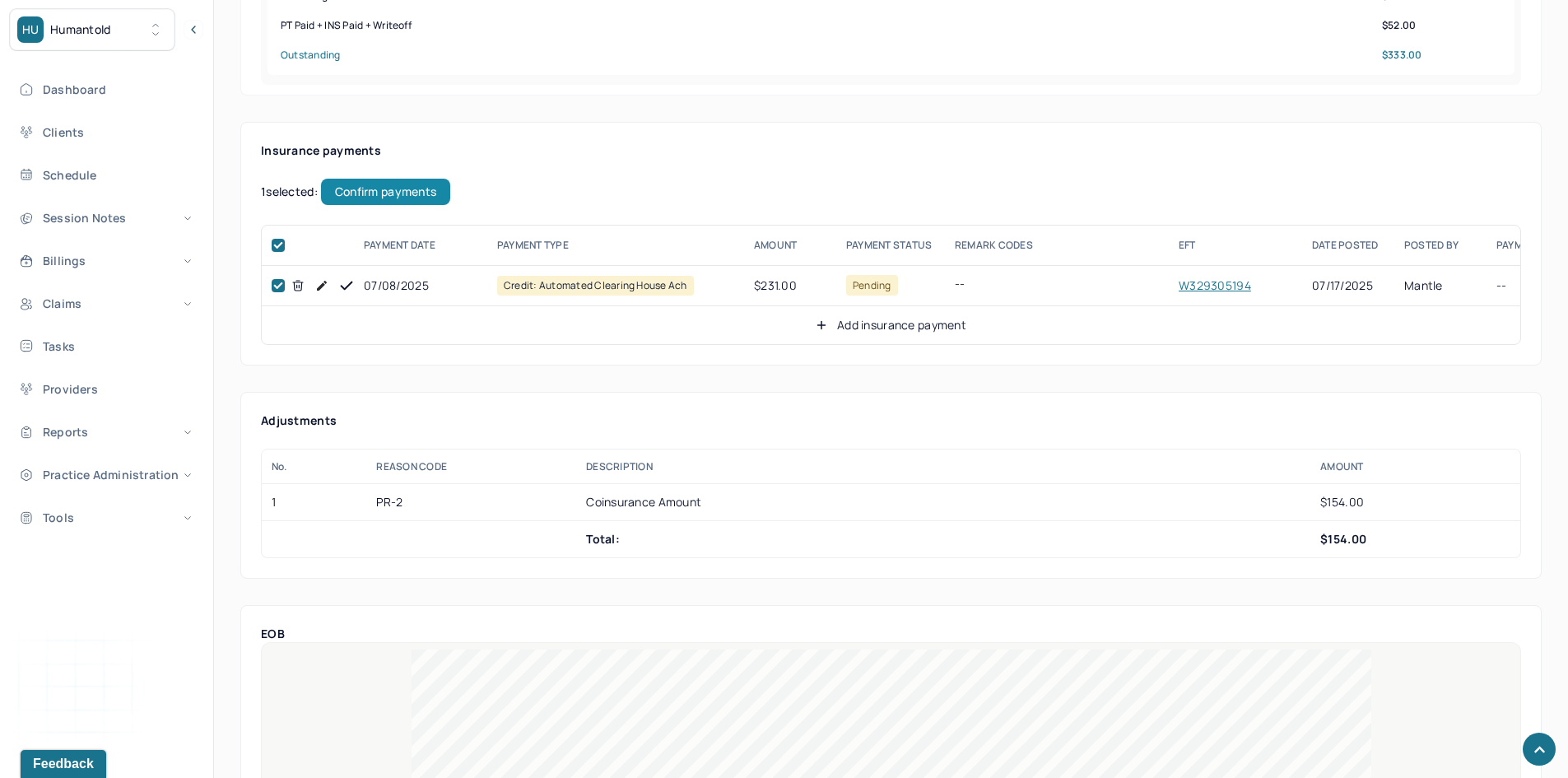 click on "Confirm payments" at bounding box center (385, 192) 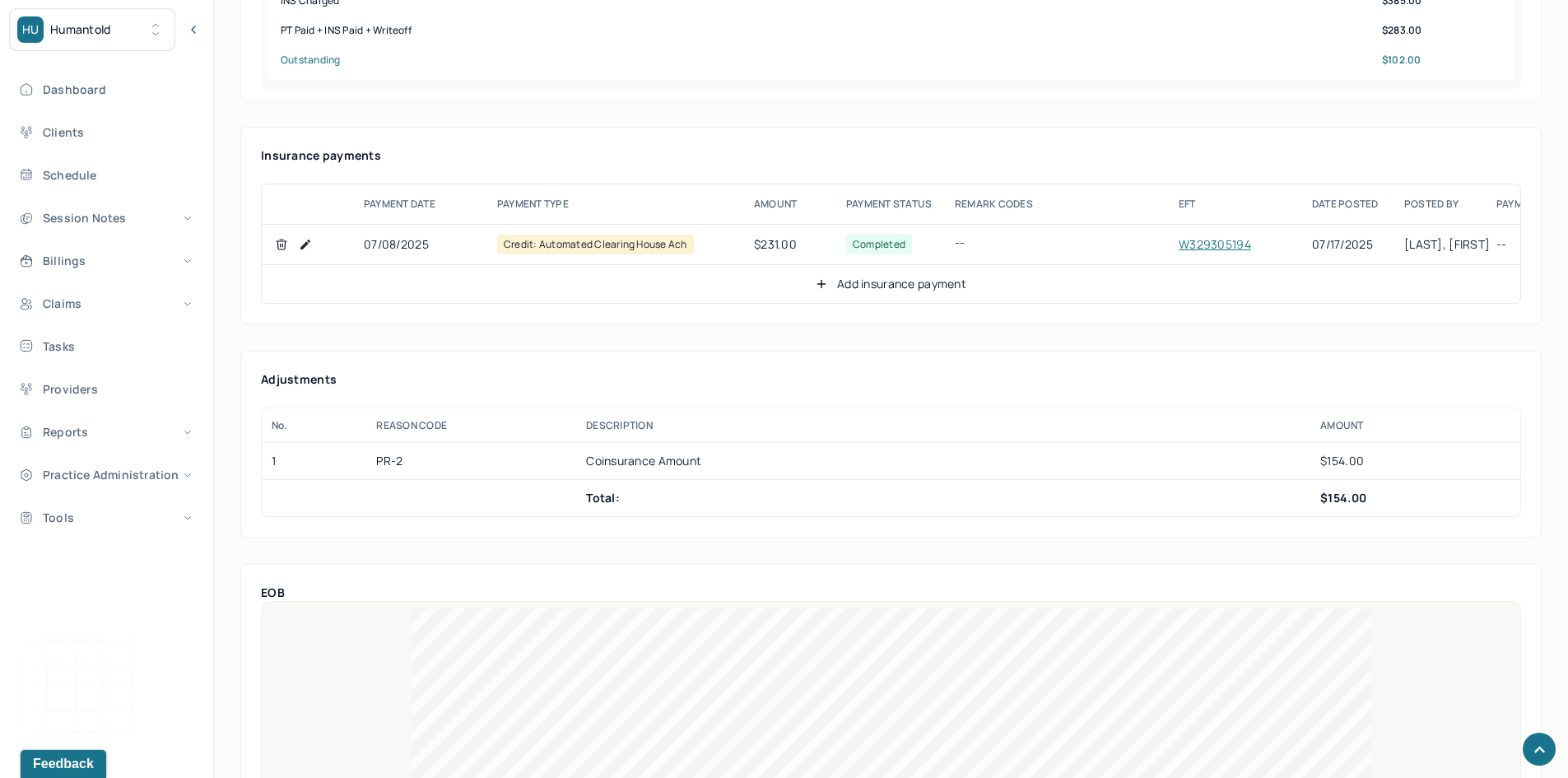scroll, scrollTop: 906, scrollLeft: 0, axis: vertical 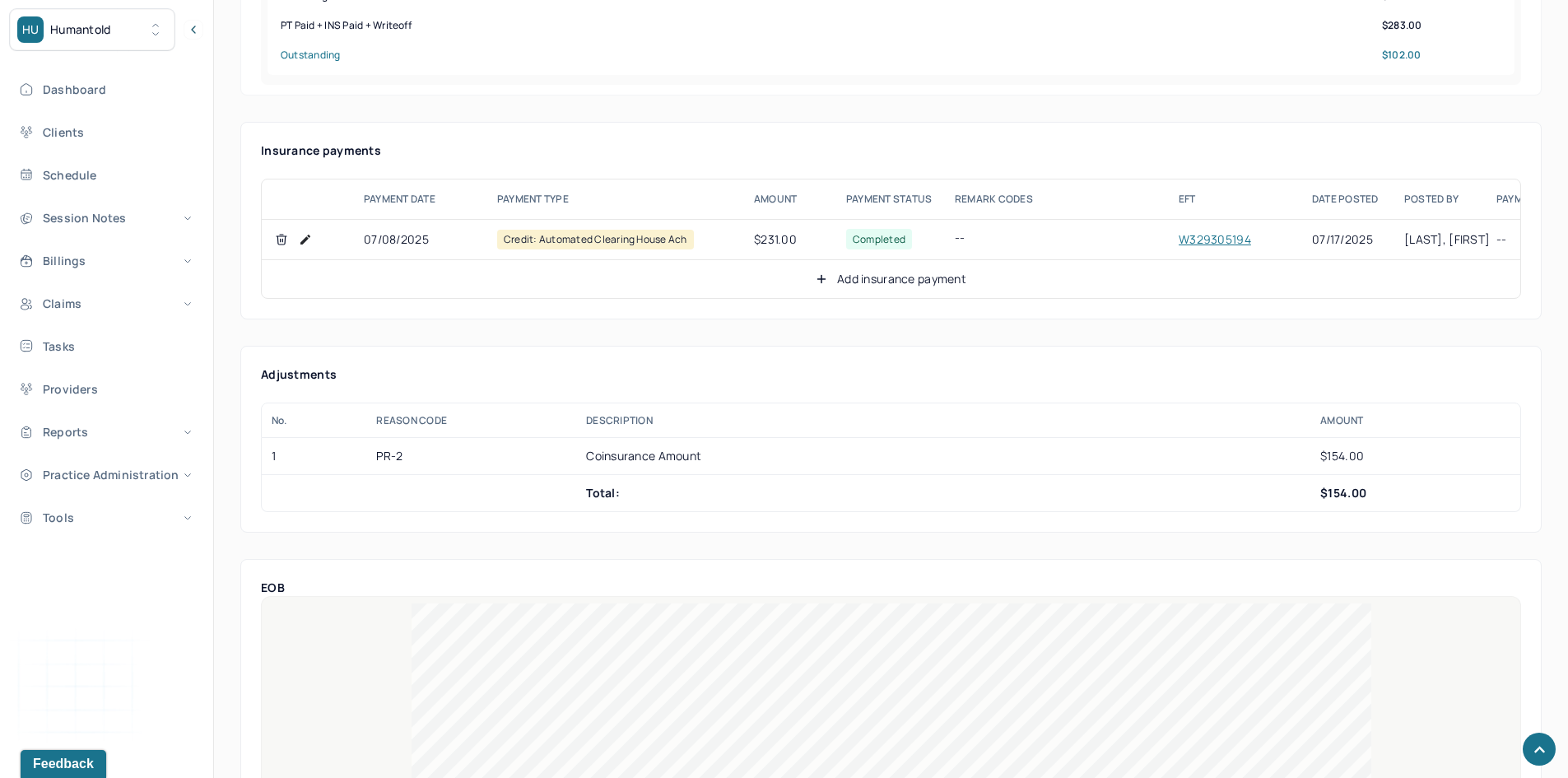 click 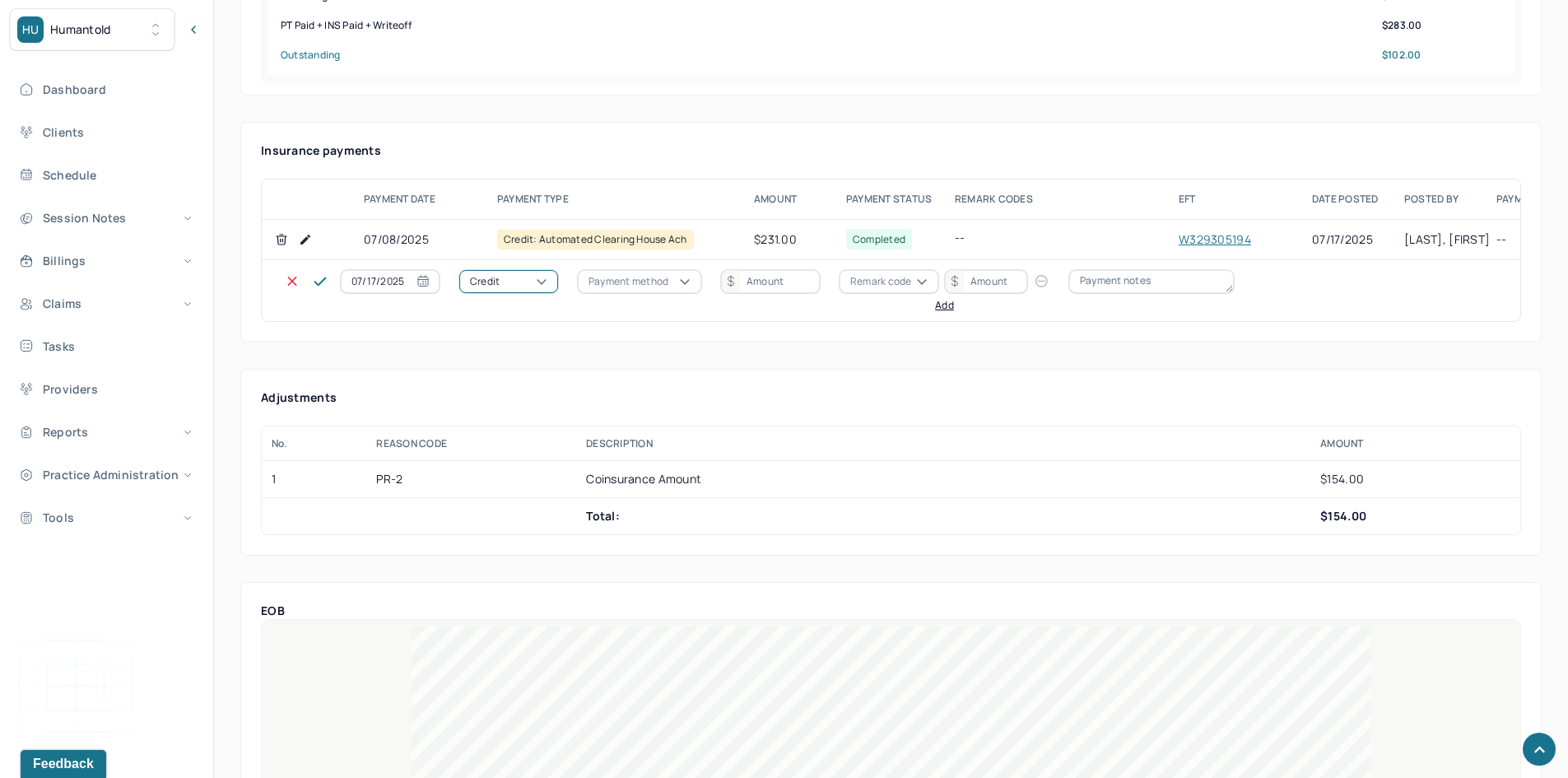 click on "Credit" at bounding box center [509, 282] 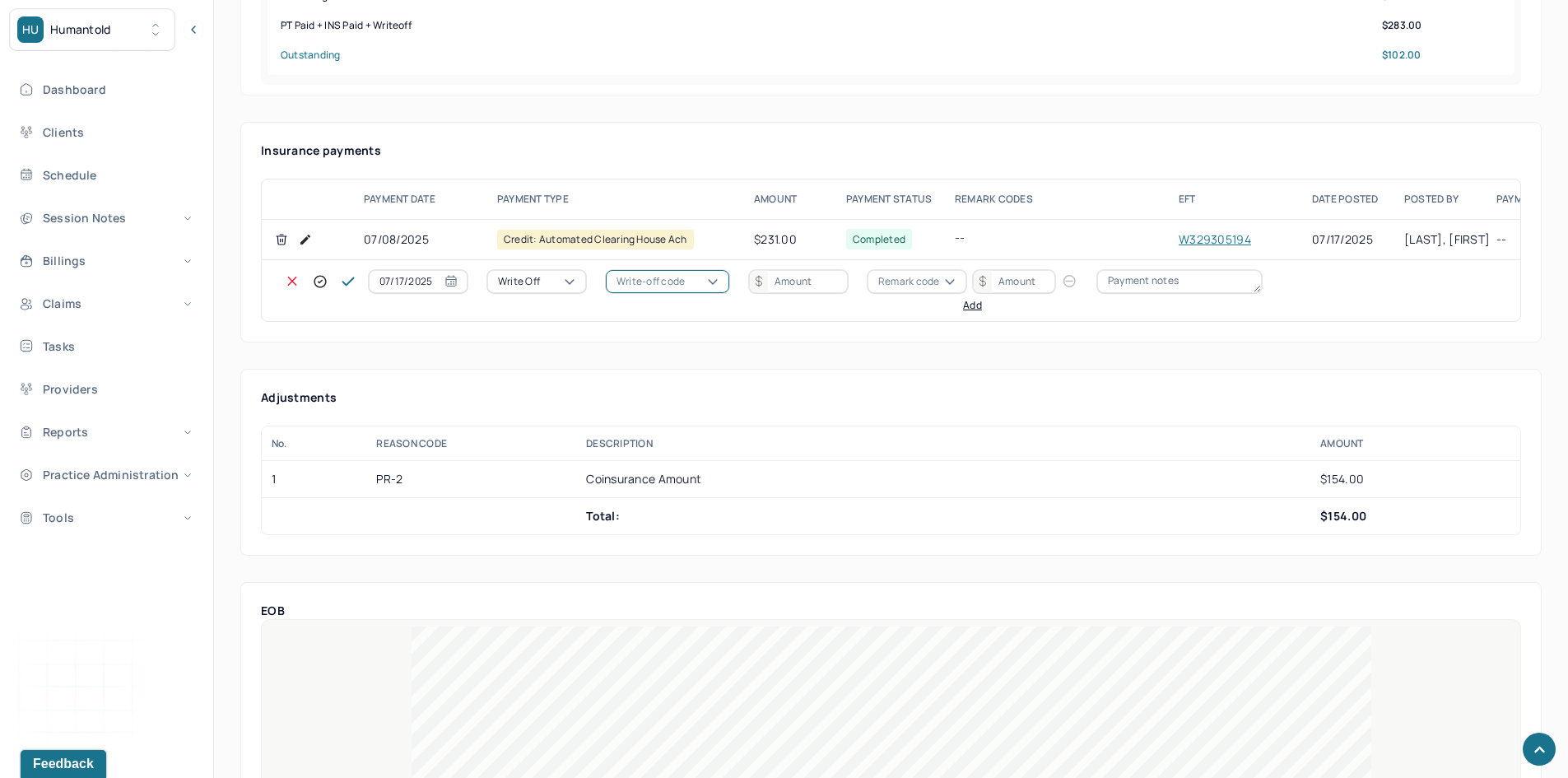 click on "Write-off code" at bounding box center [650, 282] 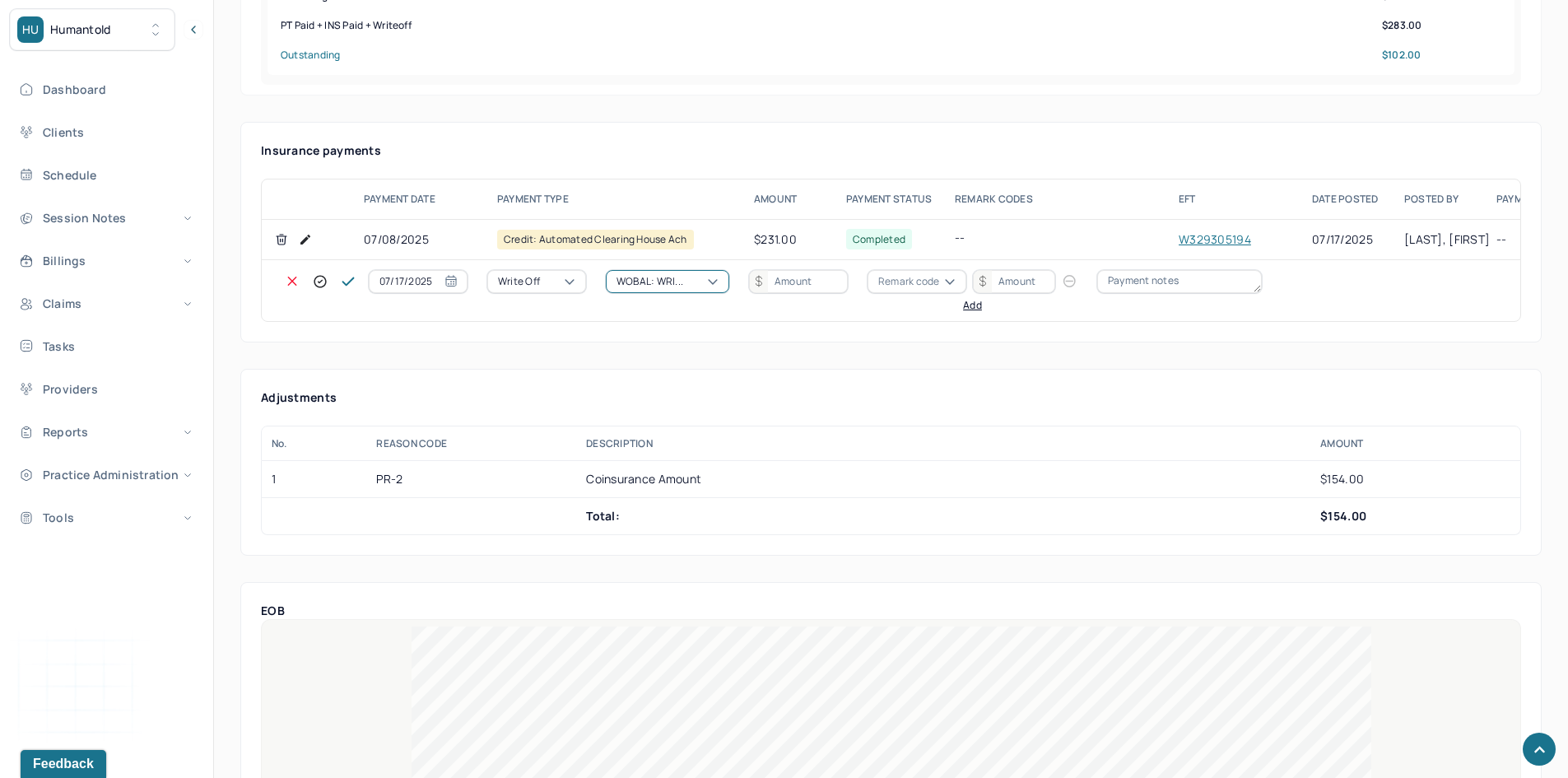 click at bounding box center (798, 282) 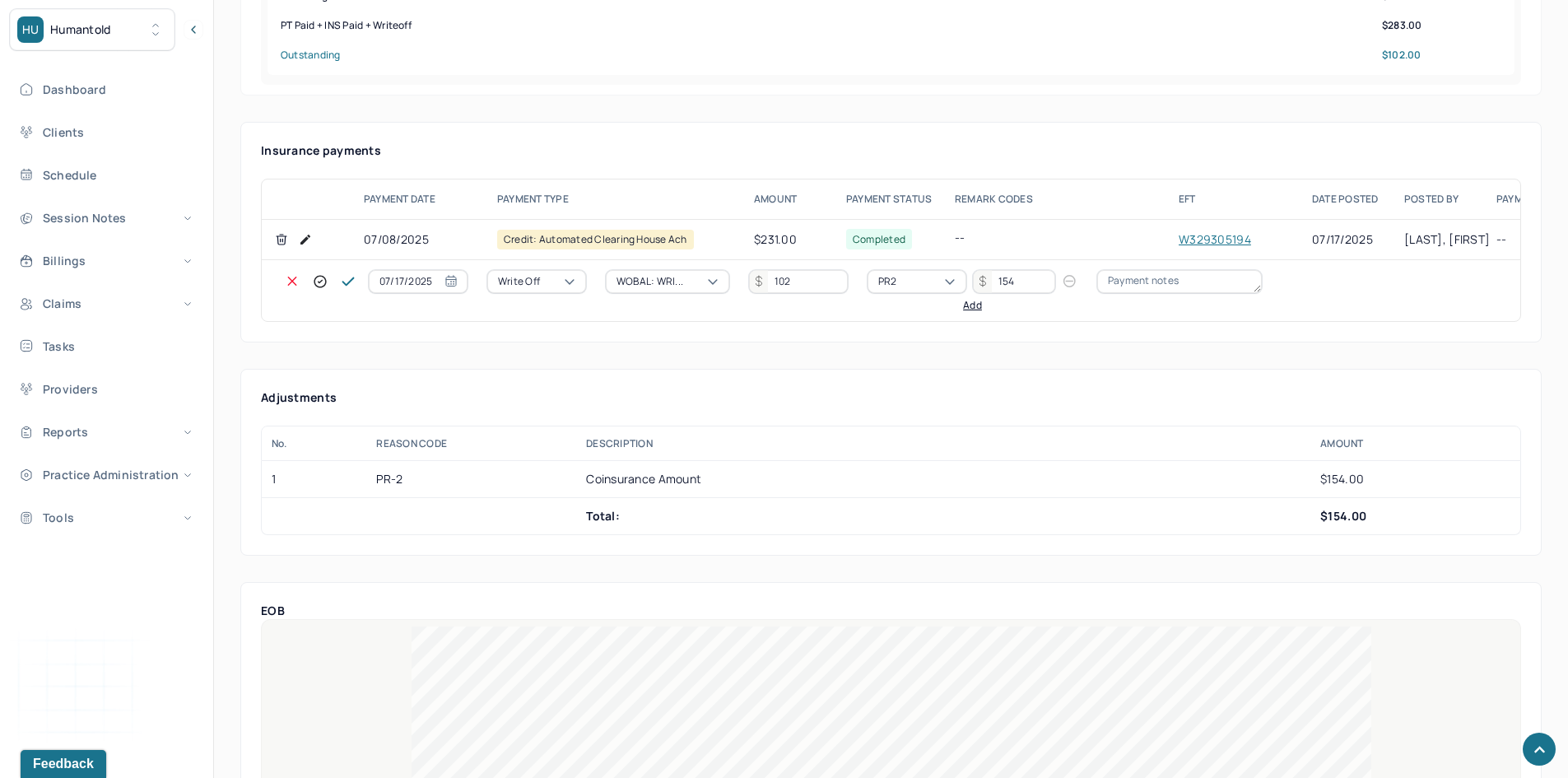click 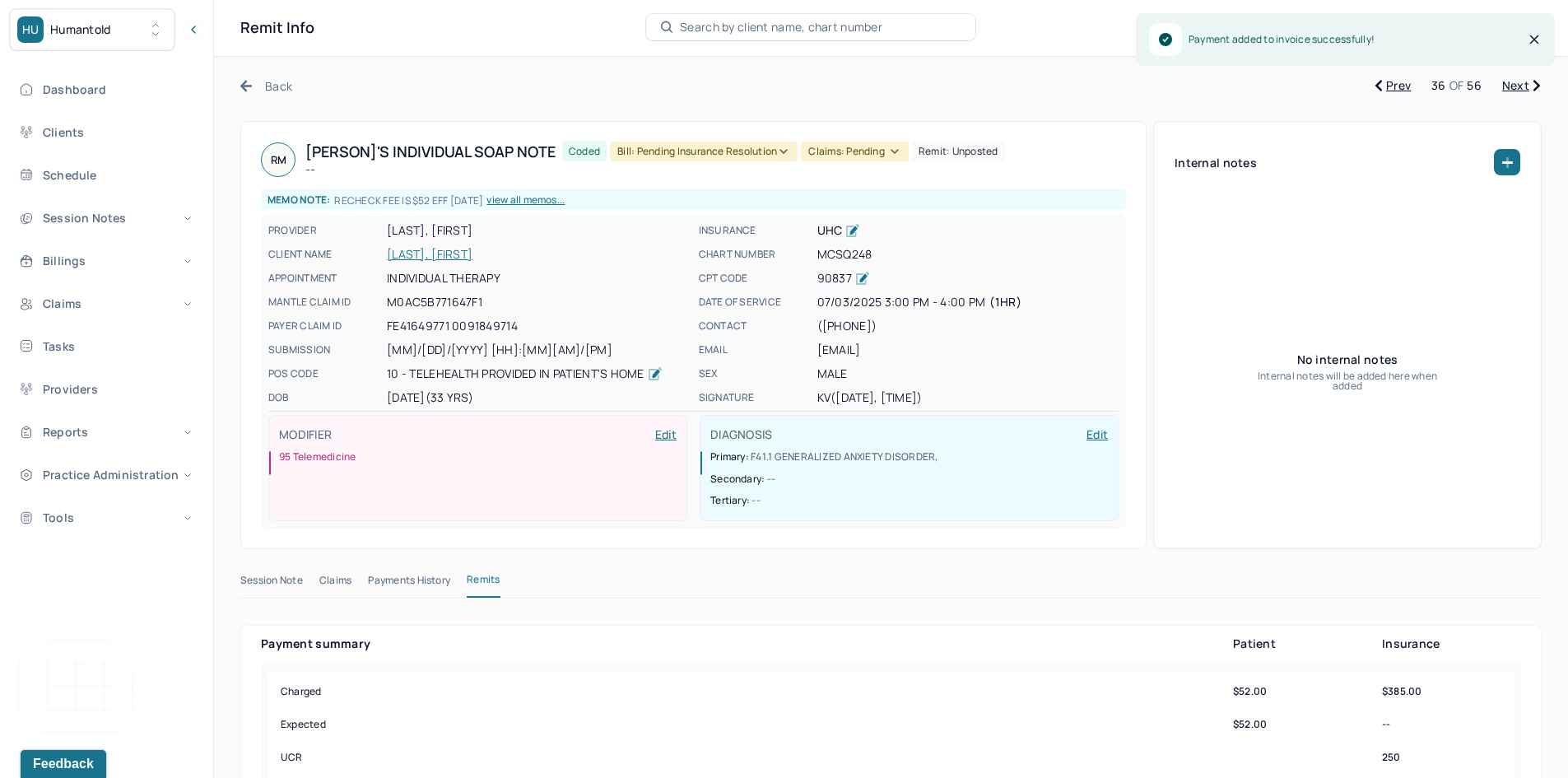 scroll, scrollTop: 0, scrollLeft: 0, axis: both 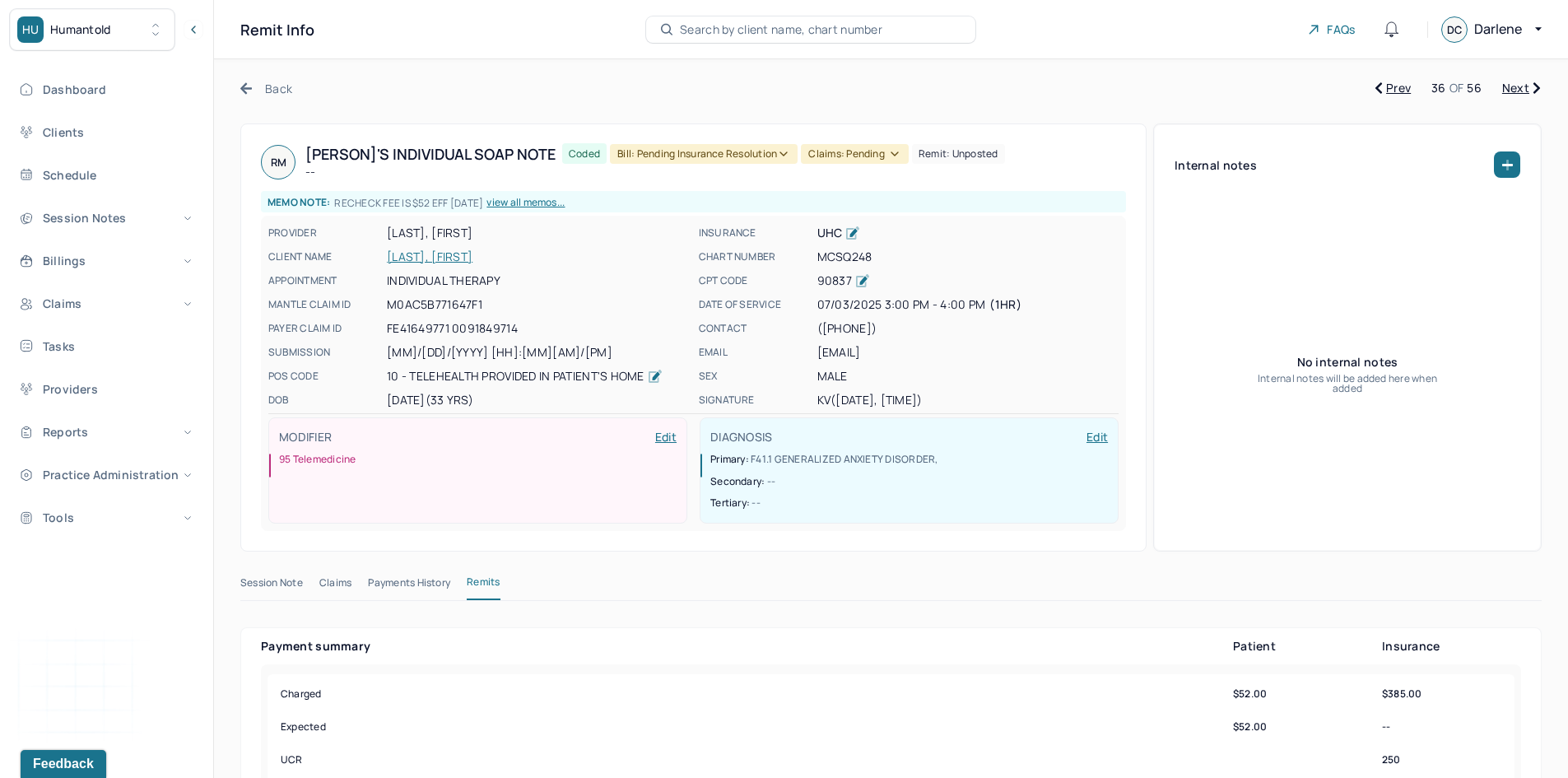 click on "Bill: Pending Insurance Resolution" at bounding box center [704, 154] 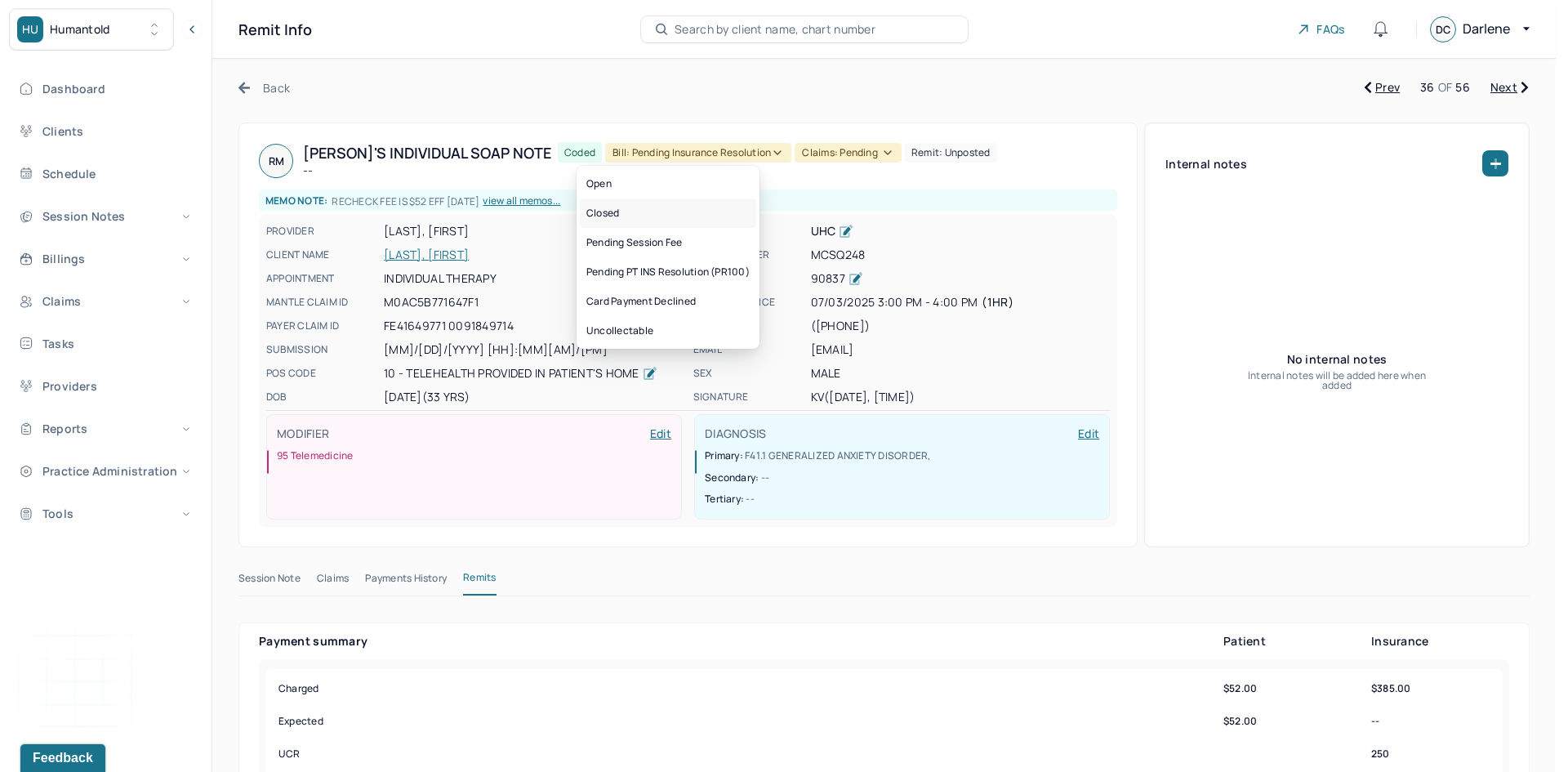 click on "Closed" at bounding box center (668, 213) 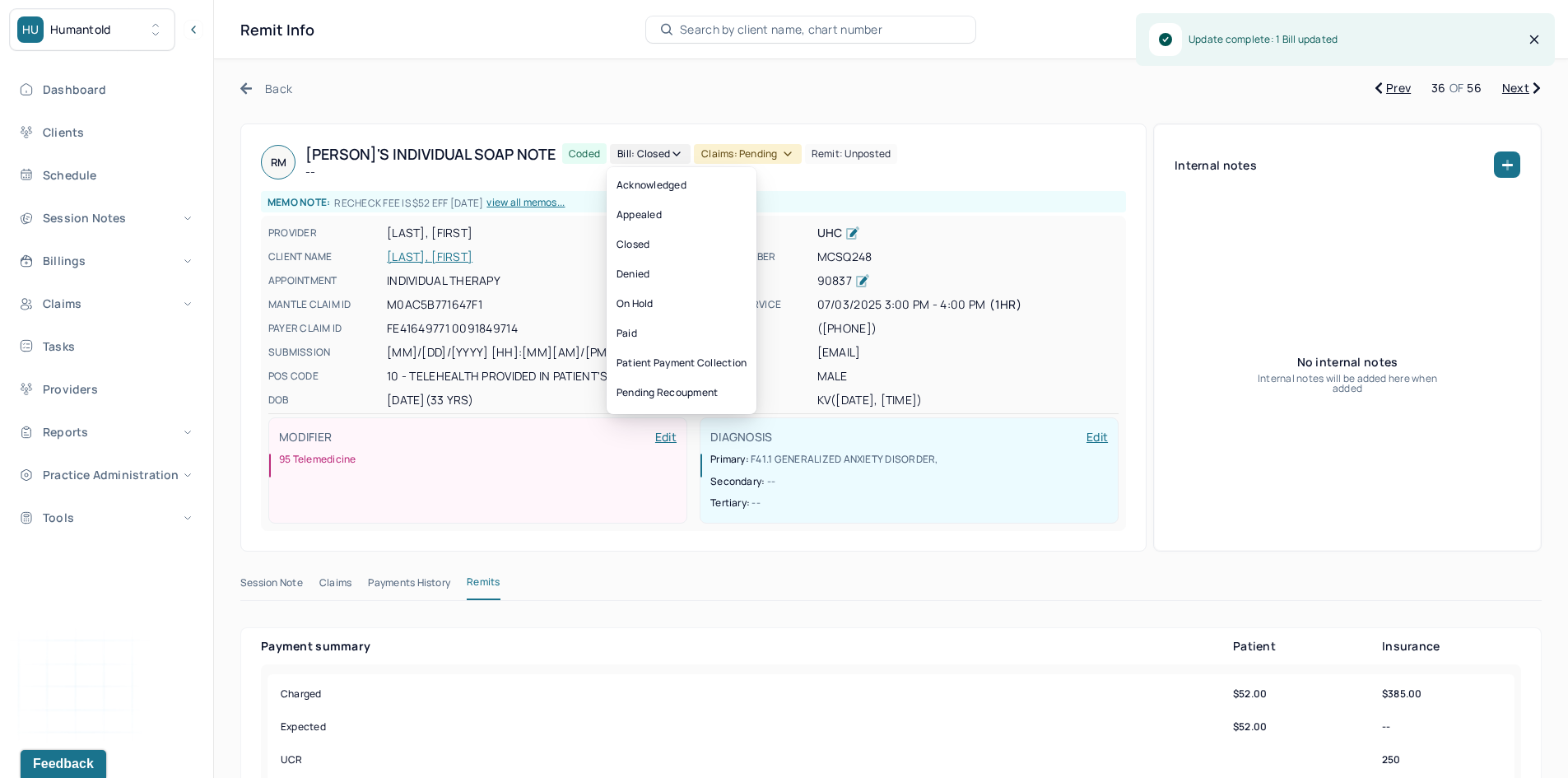 click on "Claims: pending" at bounding box center (747, 154) 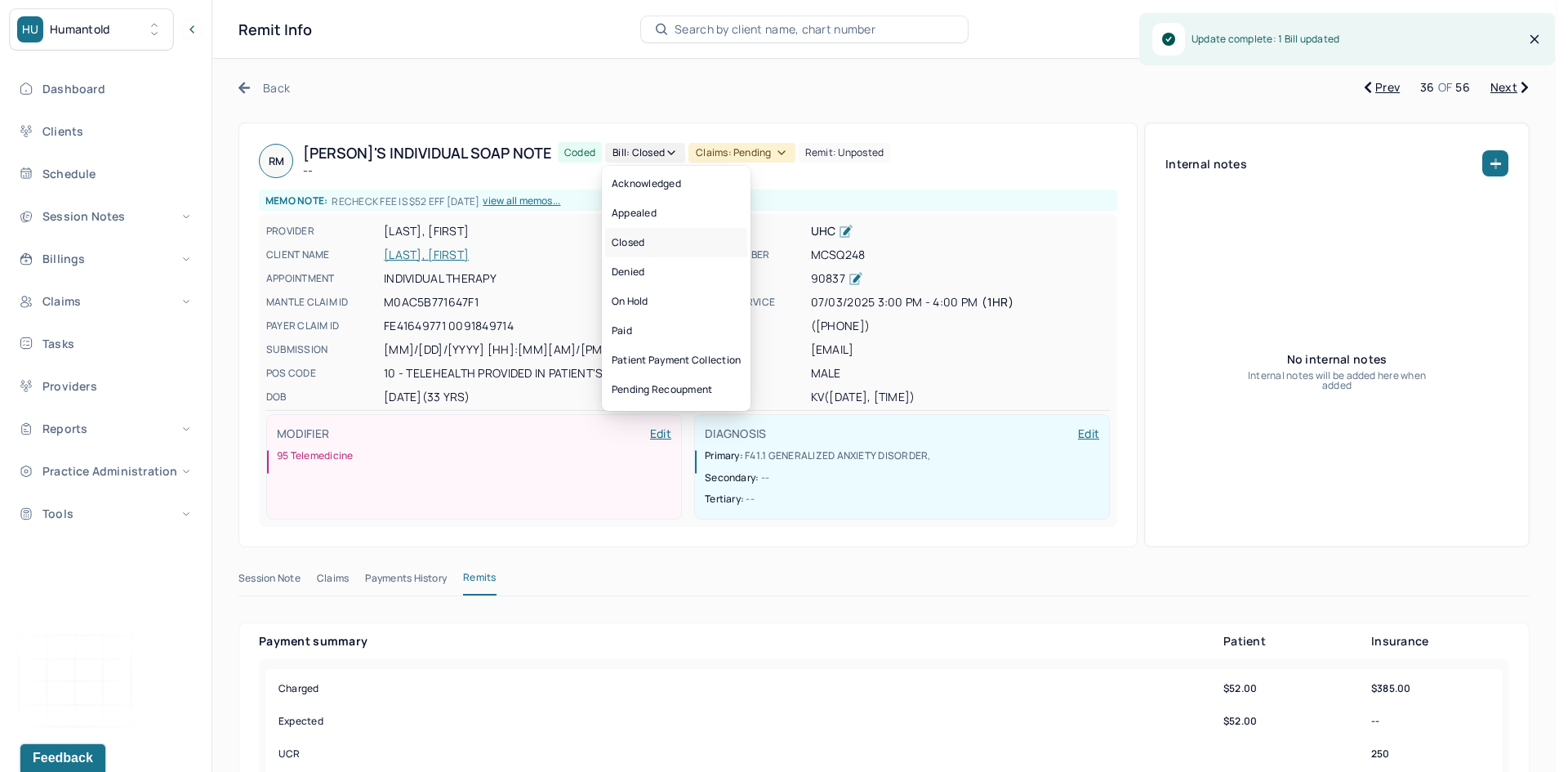 click on "Closed" at bounding box center (676, 243) 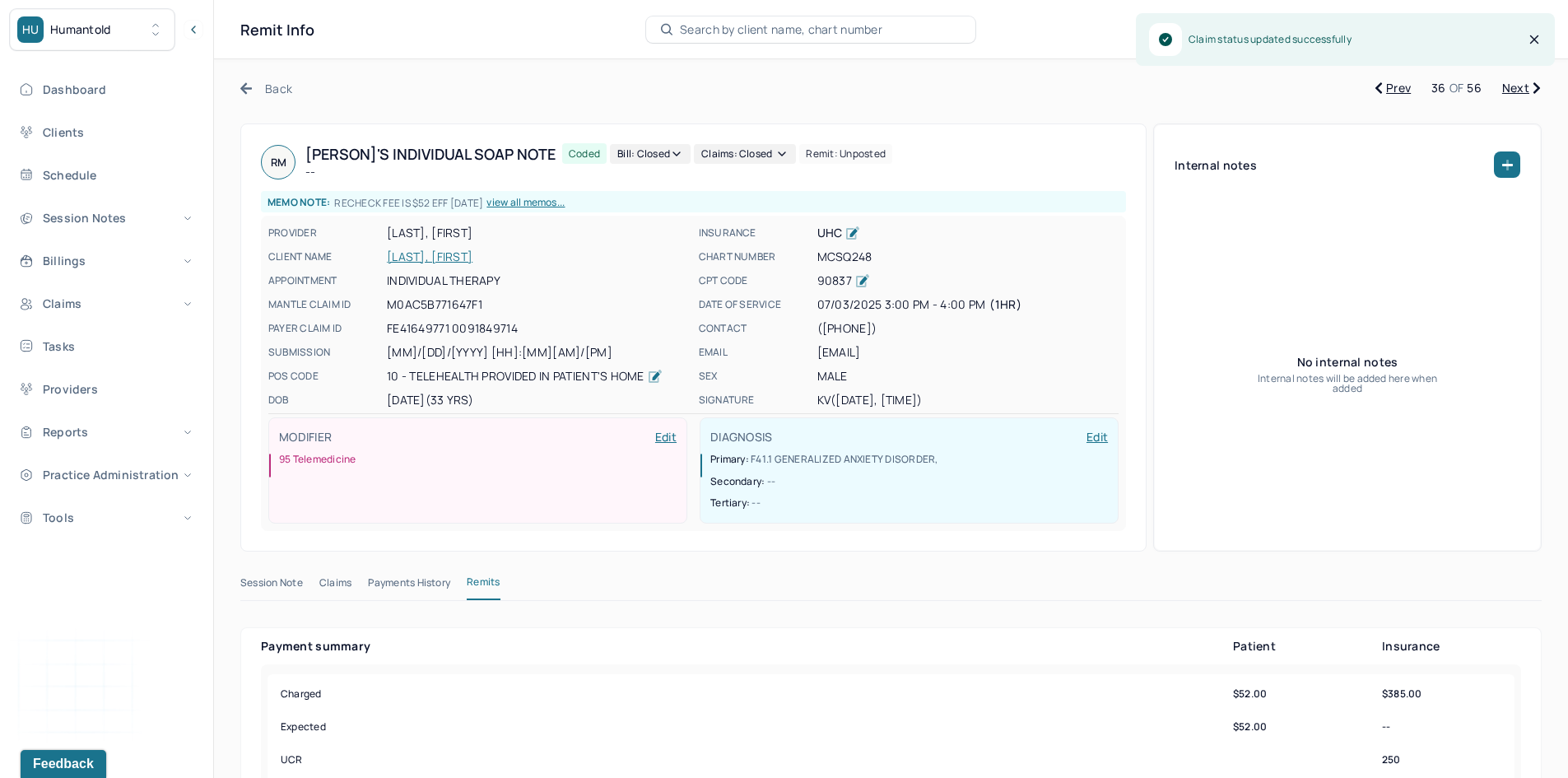 click on "Next" at bounding box center (1521, 88) 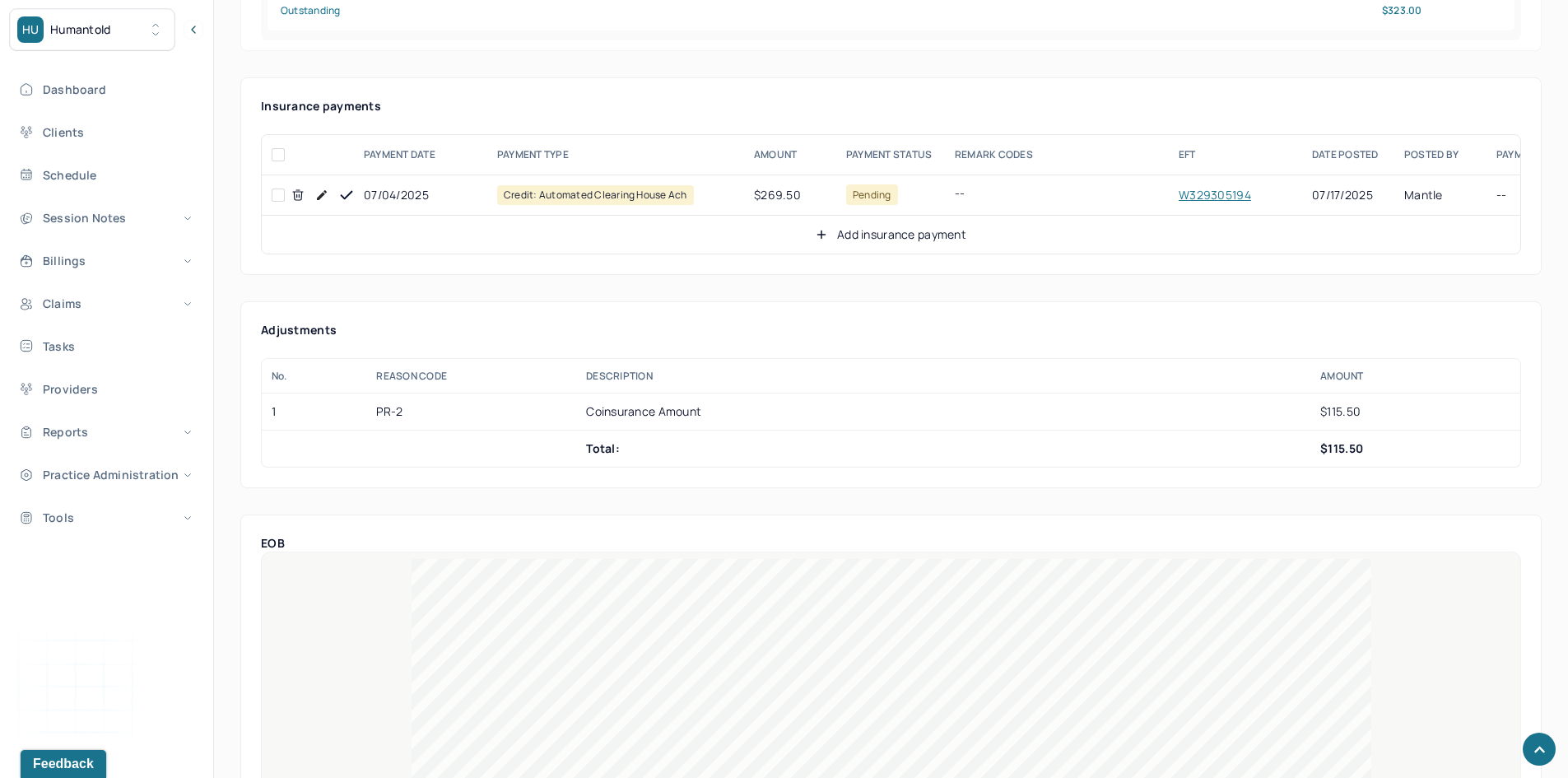 scroll, scrollTop: 906, scrollLeft: 0, axis: vertical 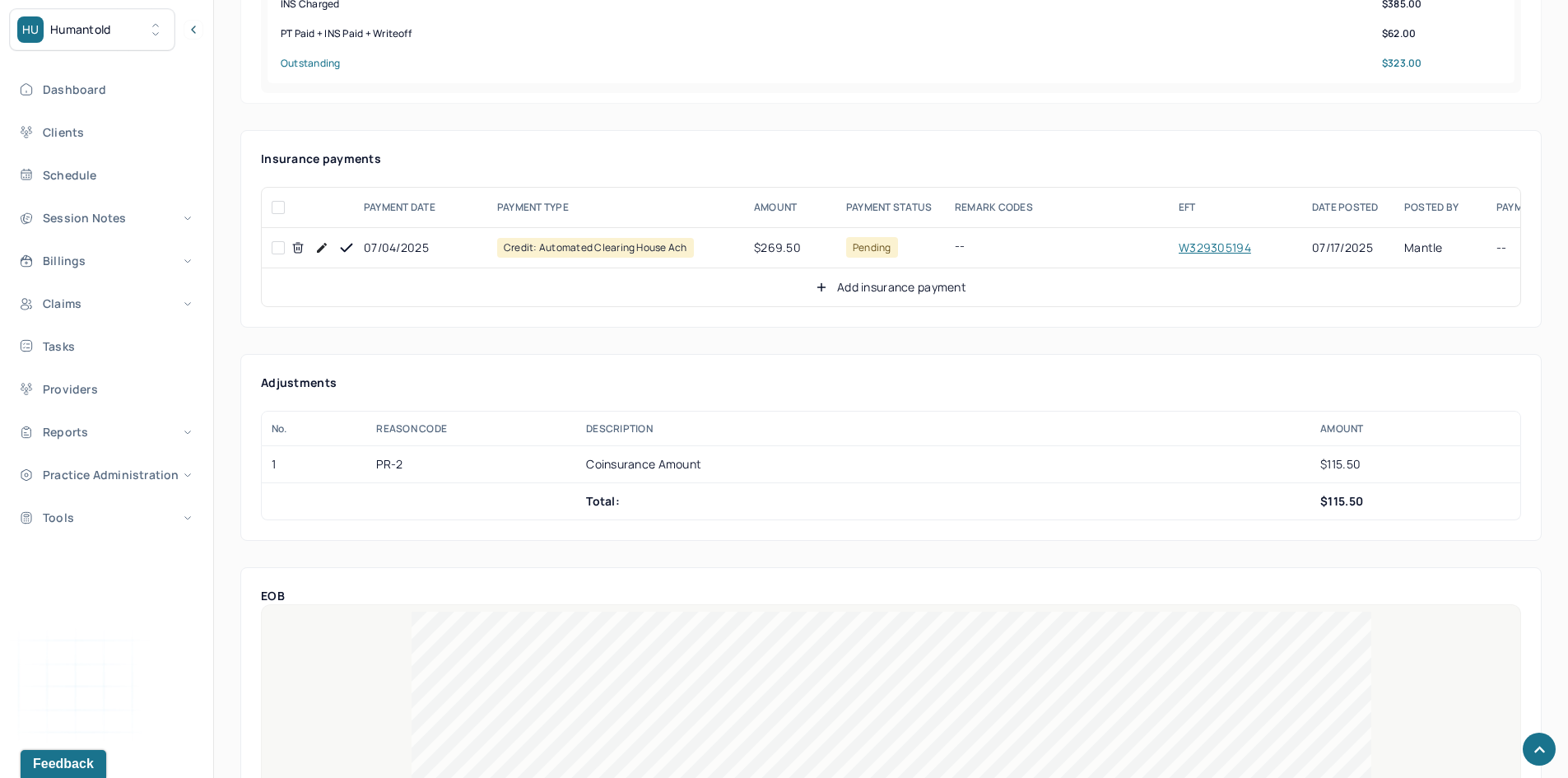 click at bounding box center (278, 248) 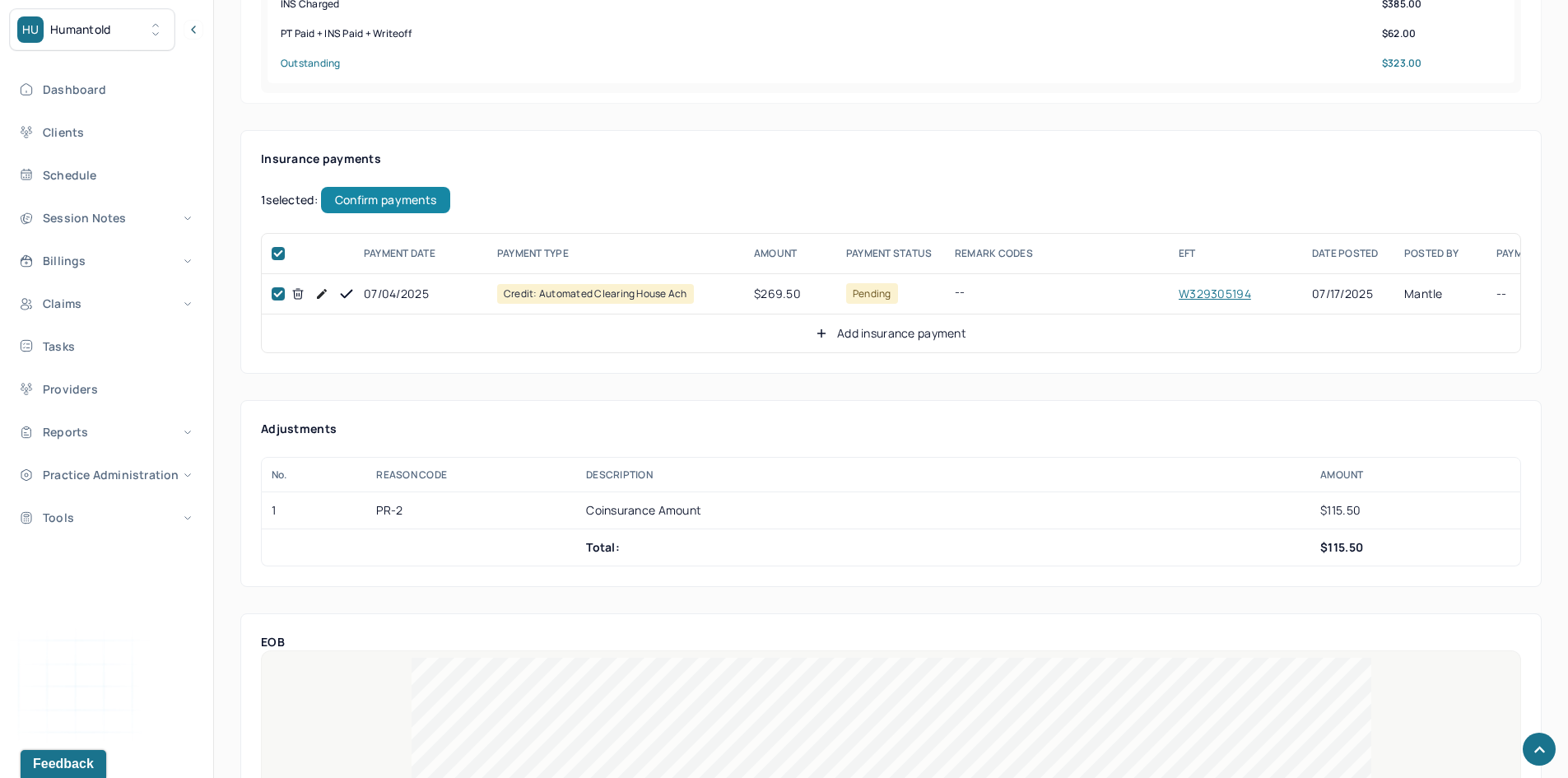 click on "Confirm payments" at bounding box center (385, 200) 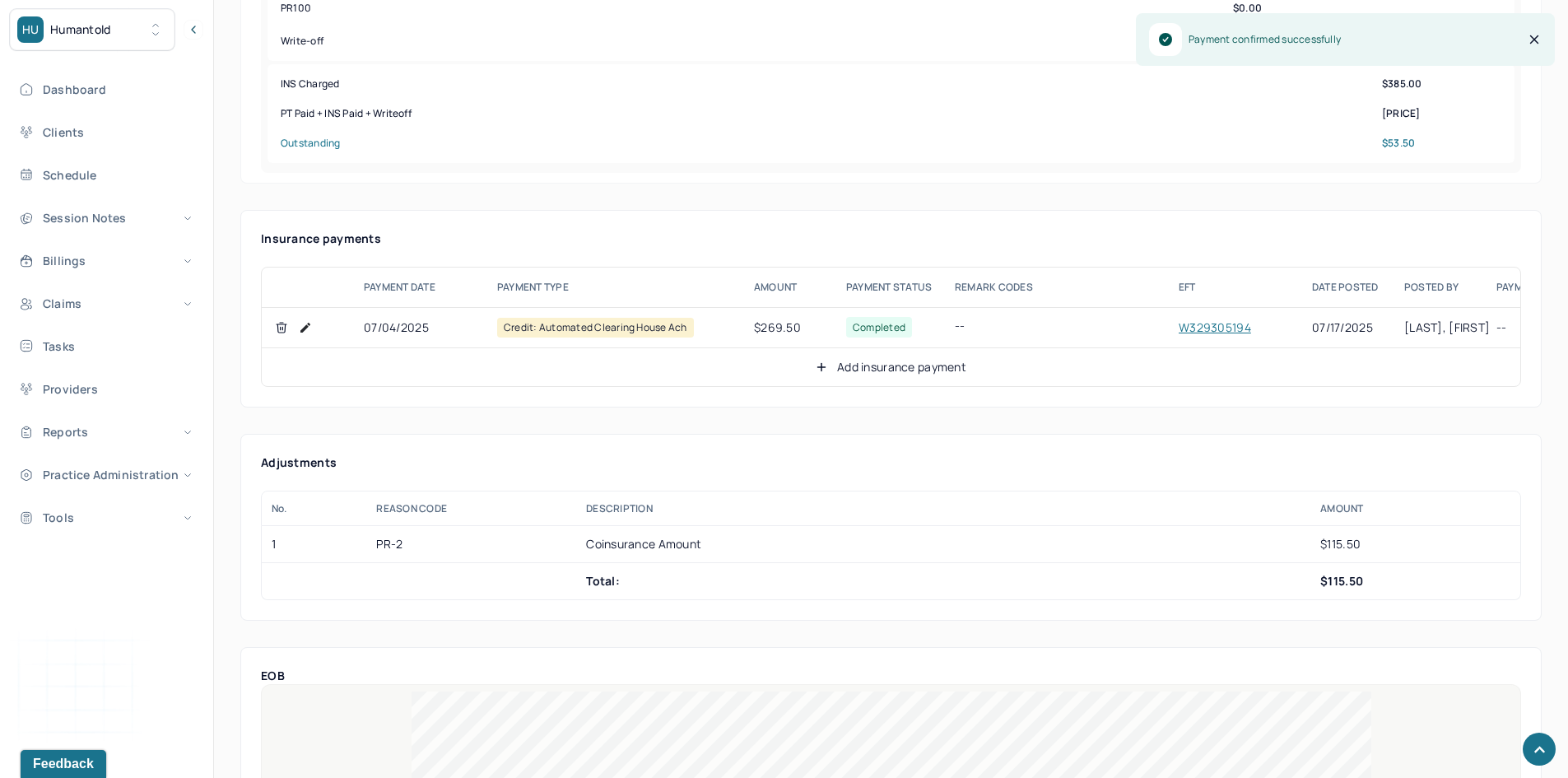 scroll, scrollTop: 823, scrollLeft: 0, axis: vertical 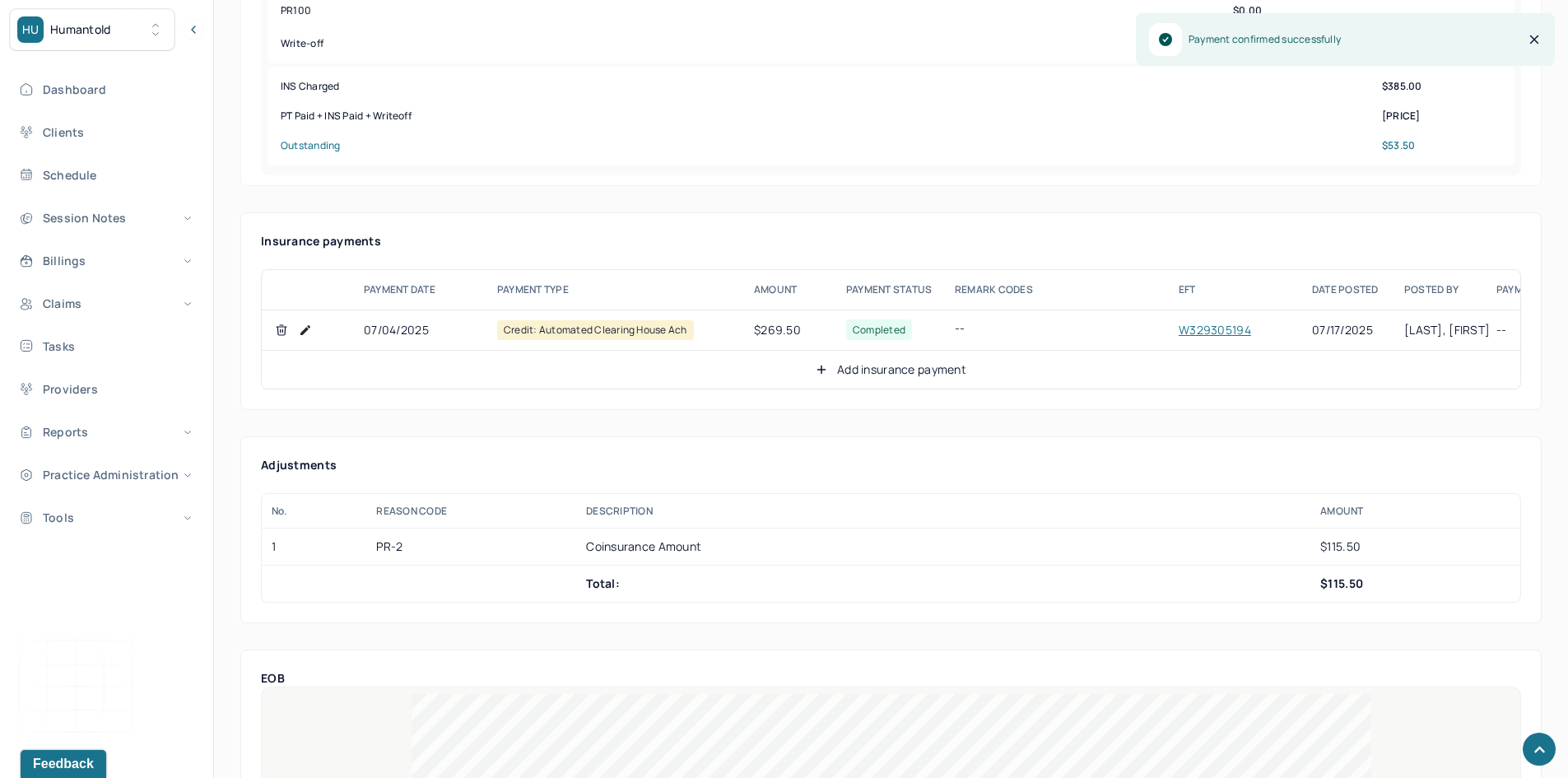 click 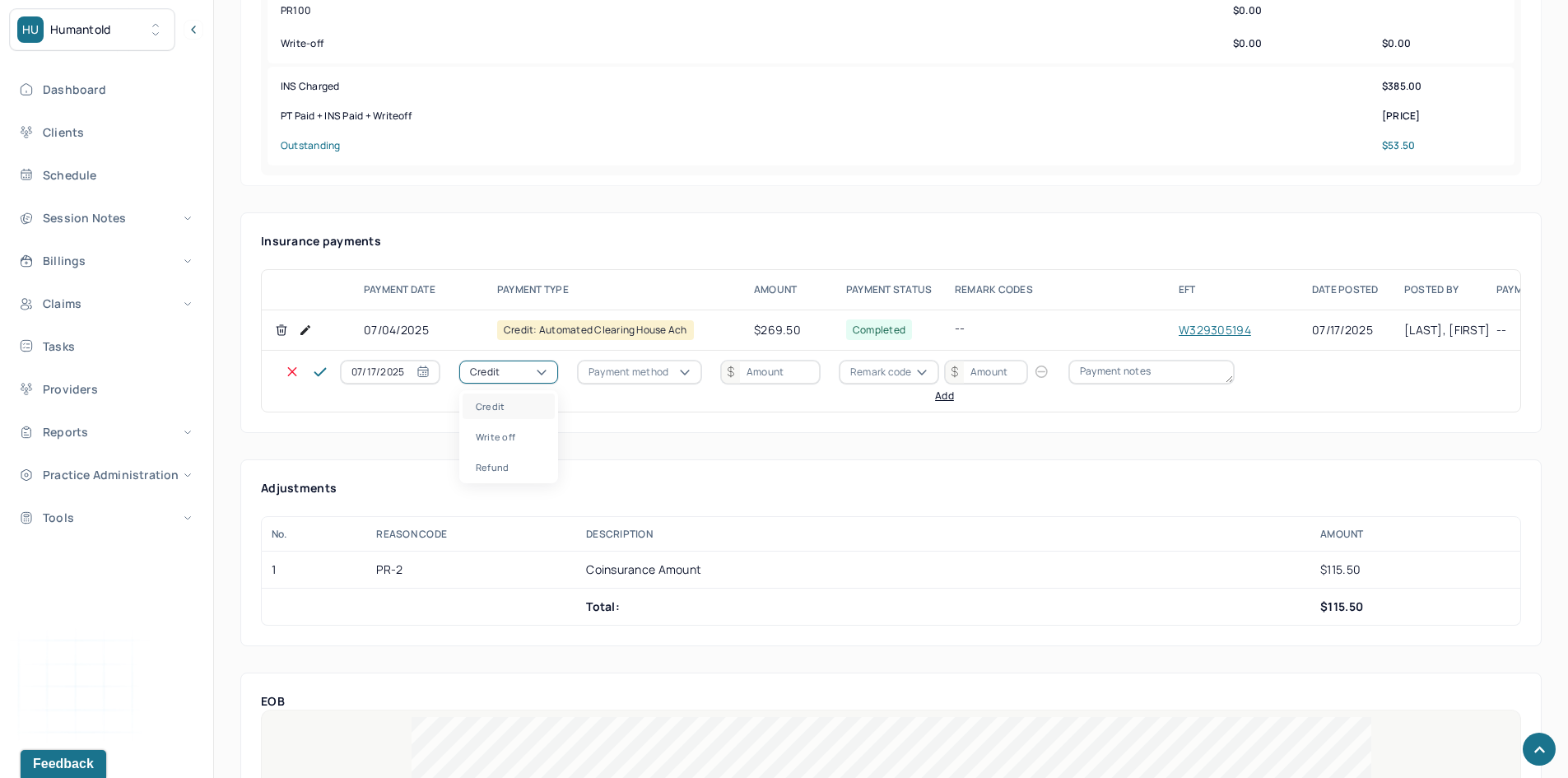 click on "Credit" at bounding box center [509, 372] 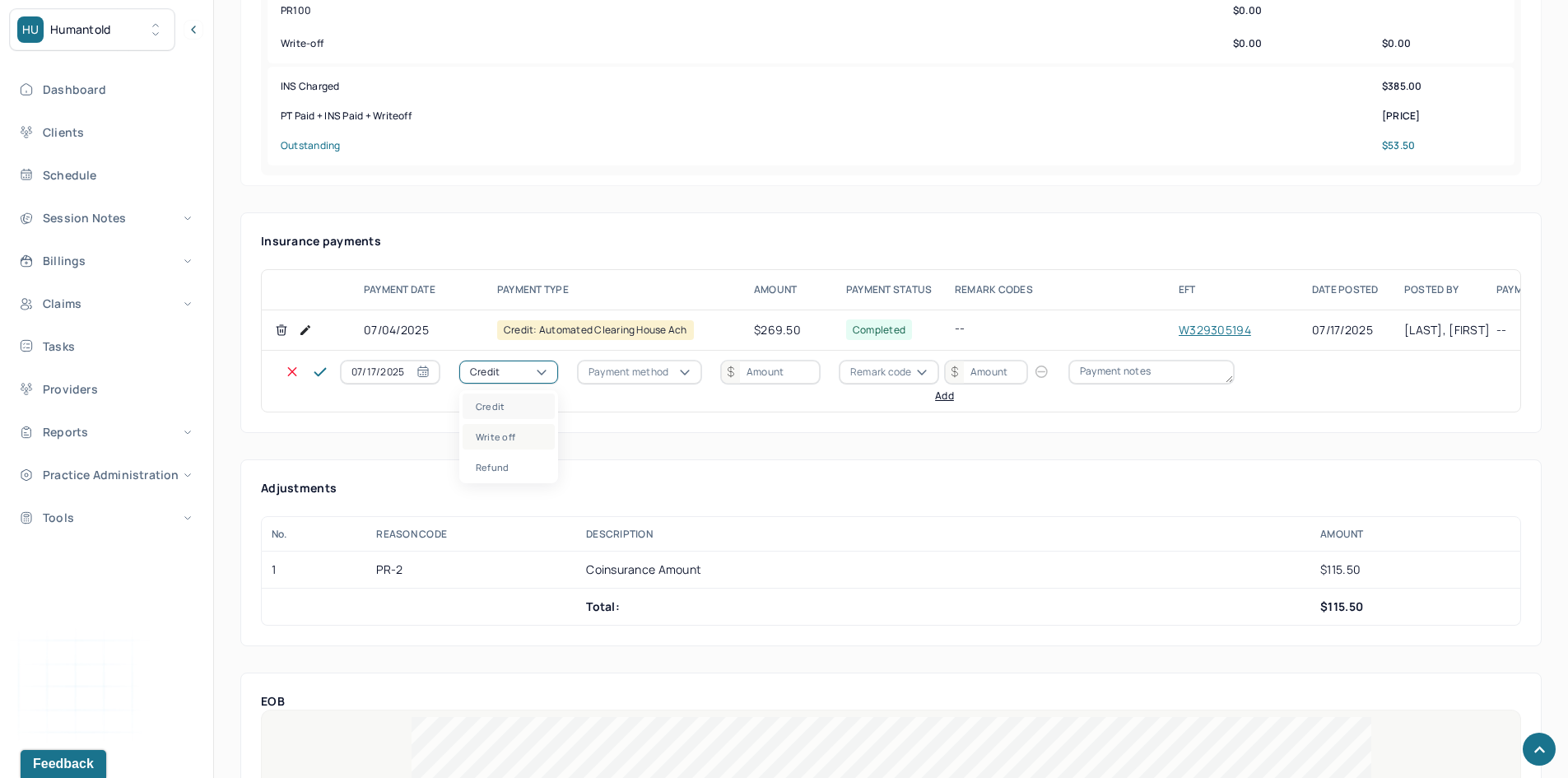 click on "Write off" at bounding box center (509, 436) 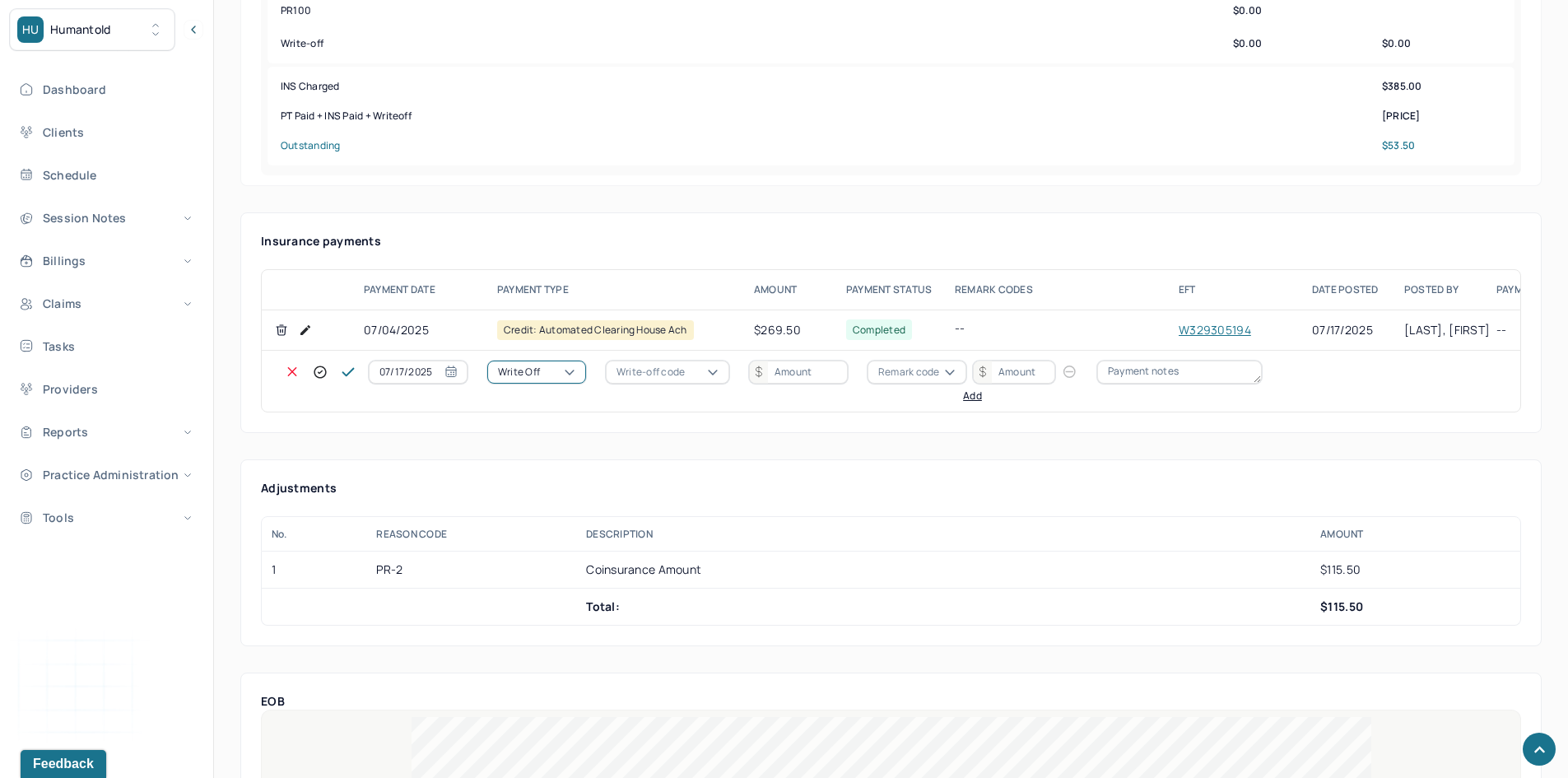 click on "Write-off code" at bounding box center (650, 372) 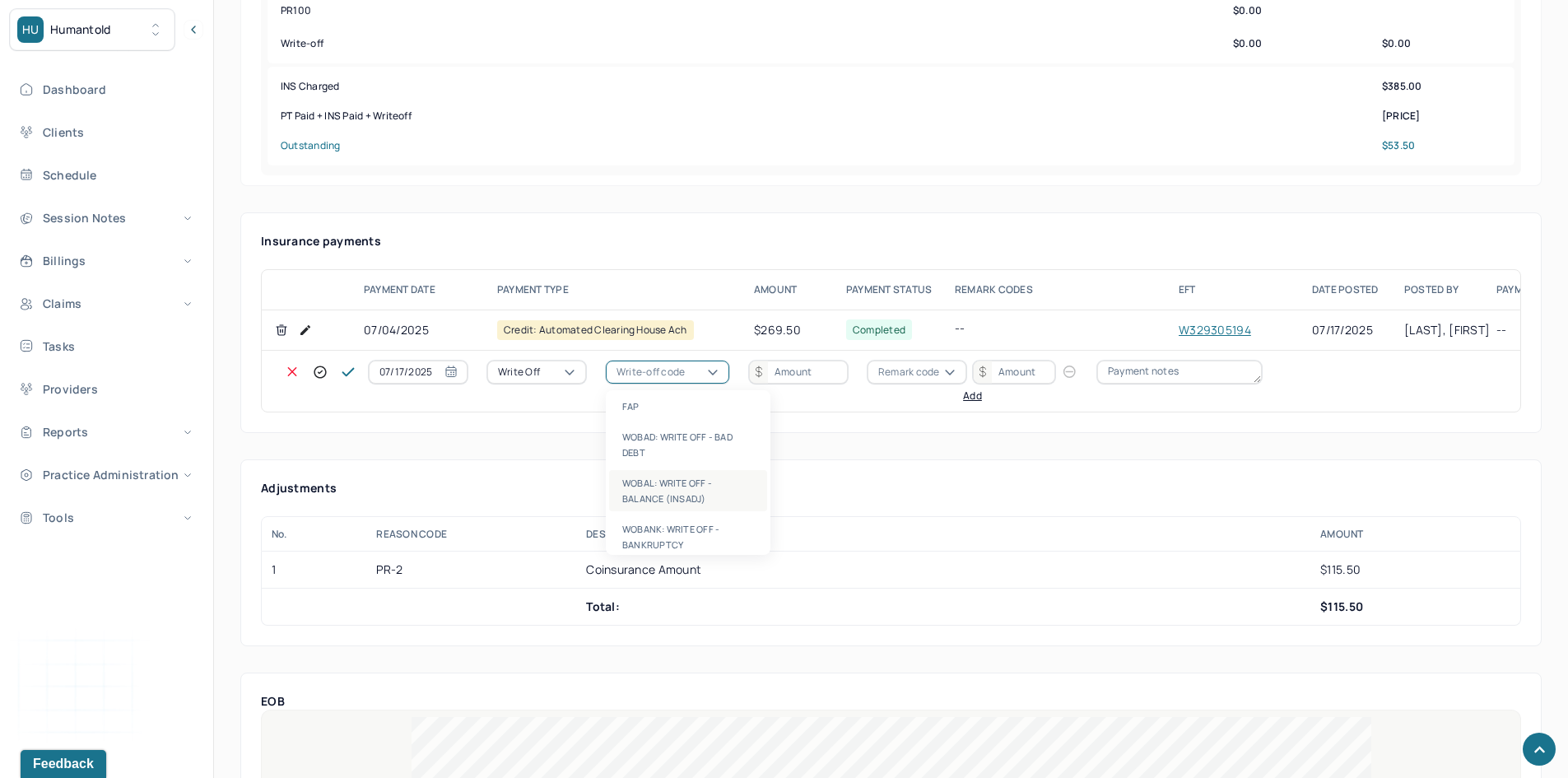 click on "WOBAL: WRITE OFF - BALANCE (INSADJ)" at bounding box center (688, 491) 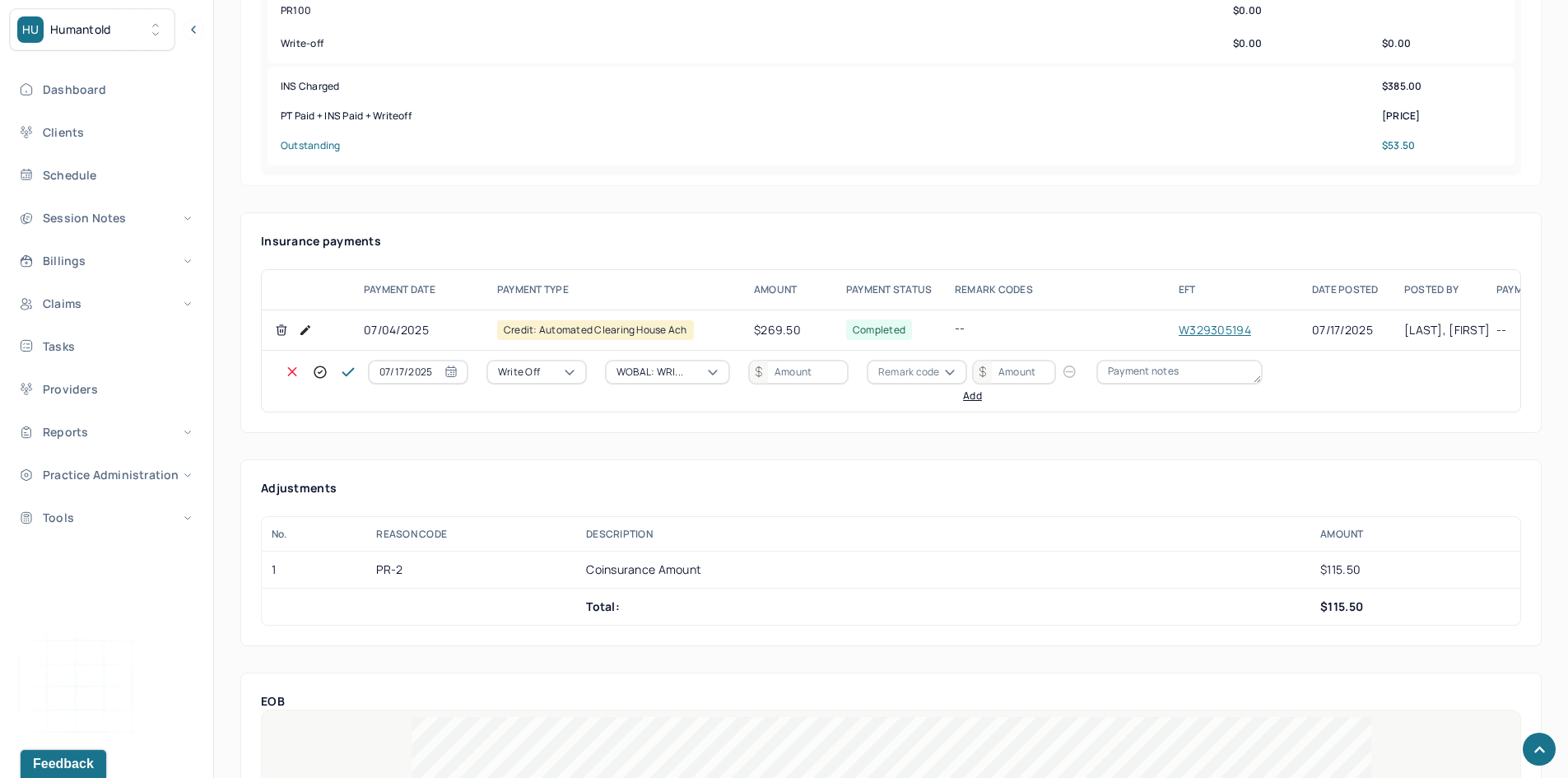 click at bounding box center (798, 372) 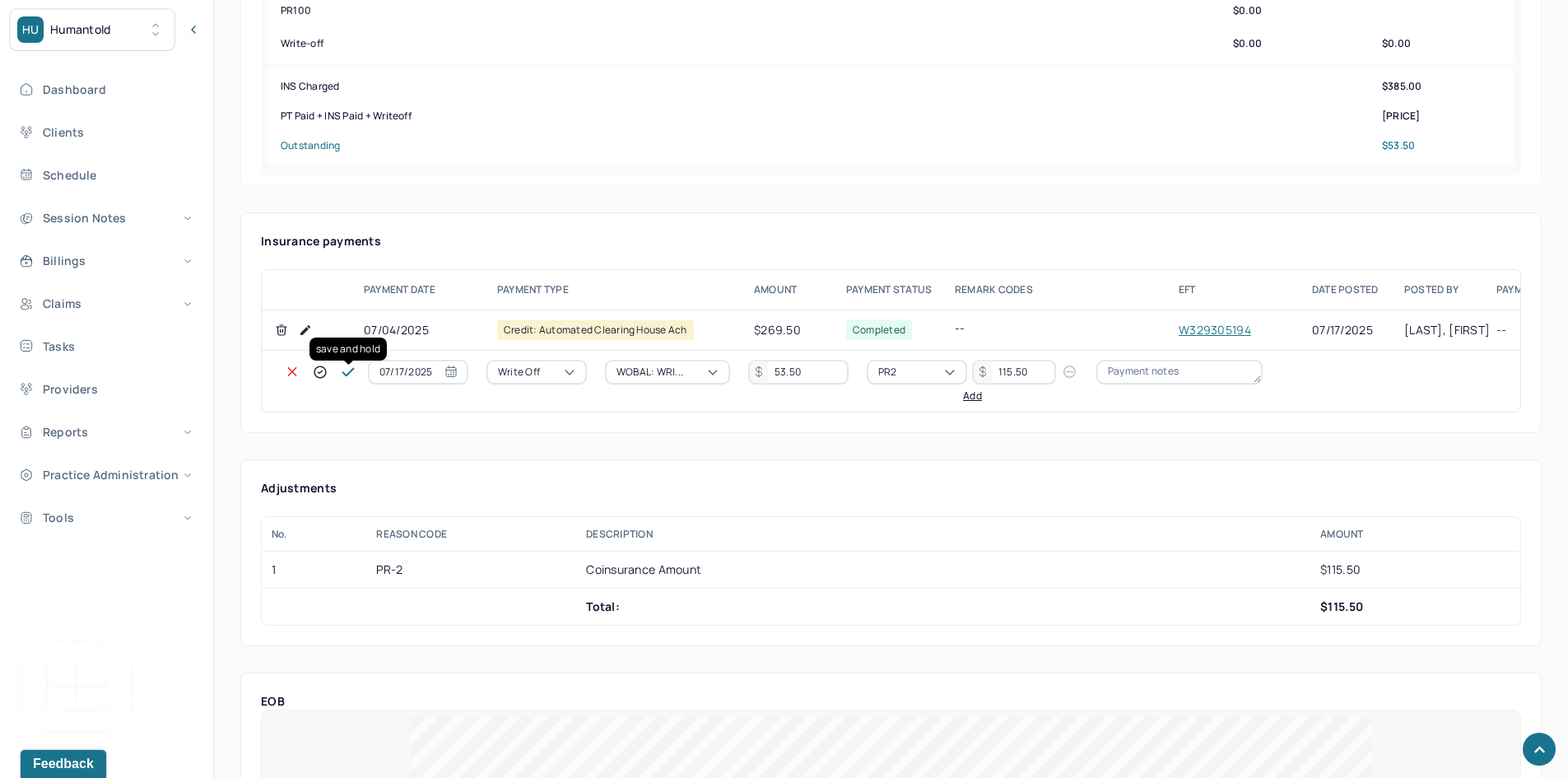 click 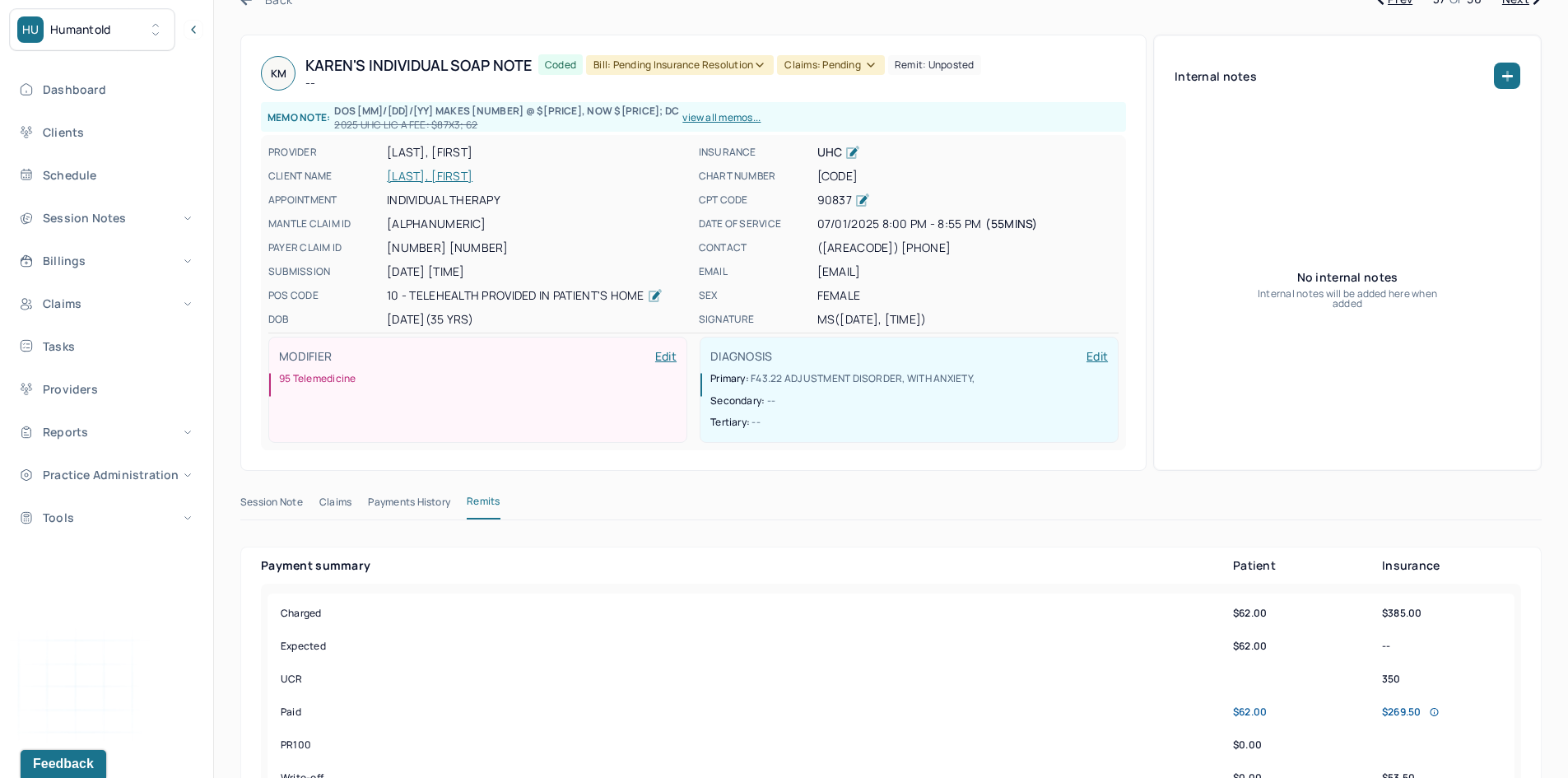 scroll, scrollTop: 82, scrollLeft: 0, axis: vertical 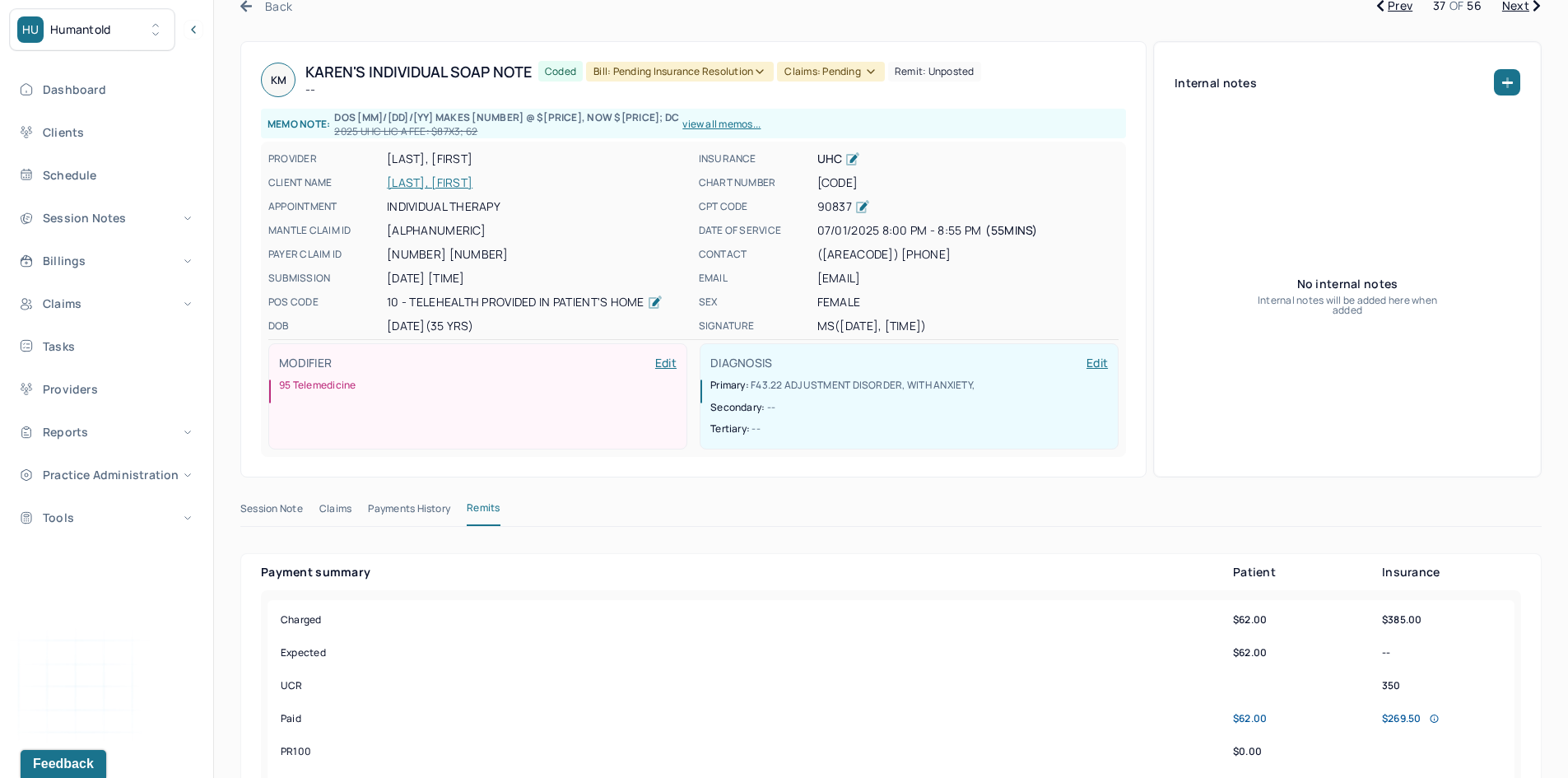 click on "Bill: Pending Insurance Resolution" at bounding box center [680, 72] 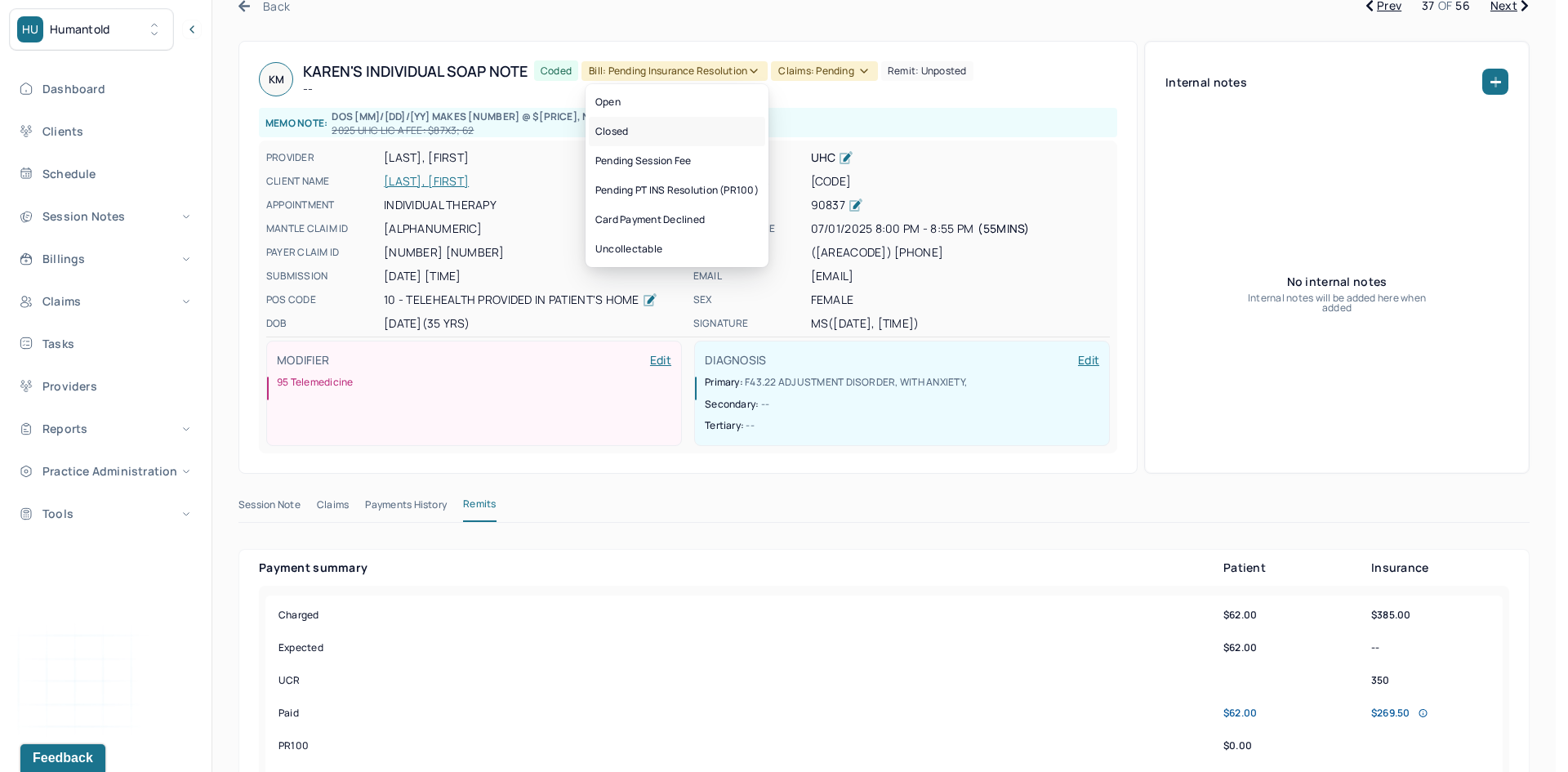 click on "Closed" at bounding box center [677, 132] 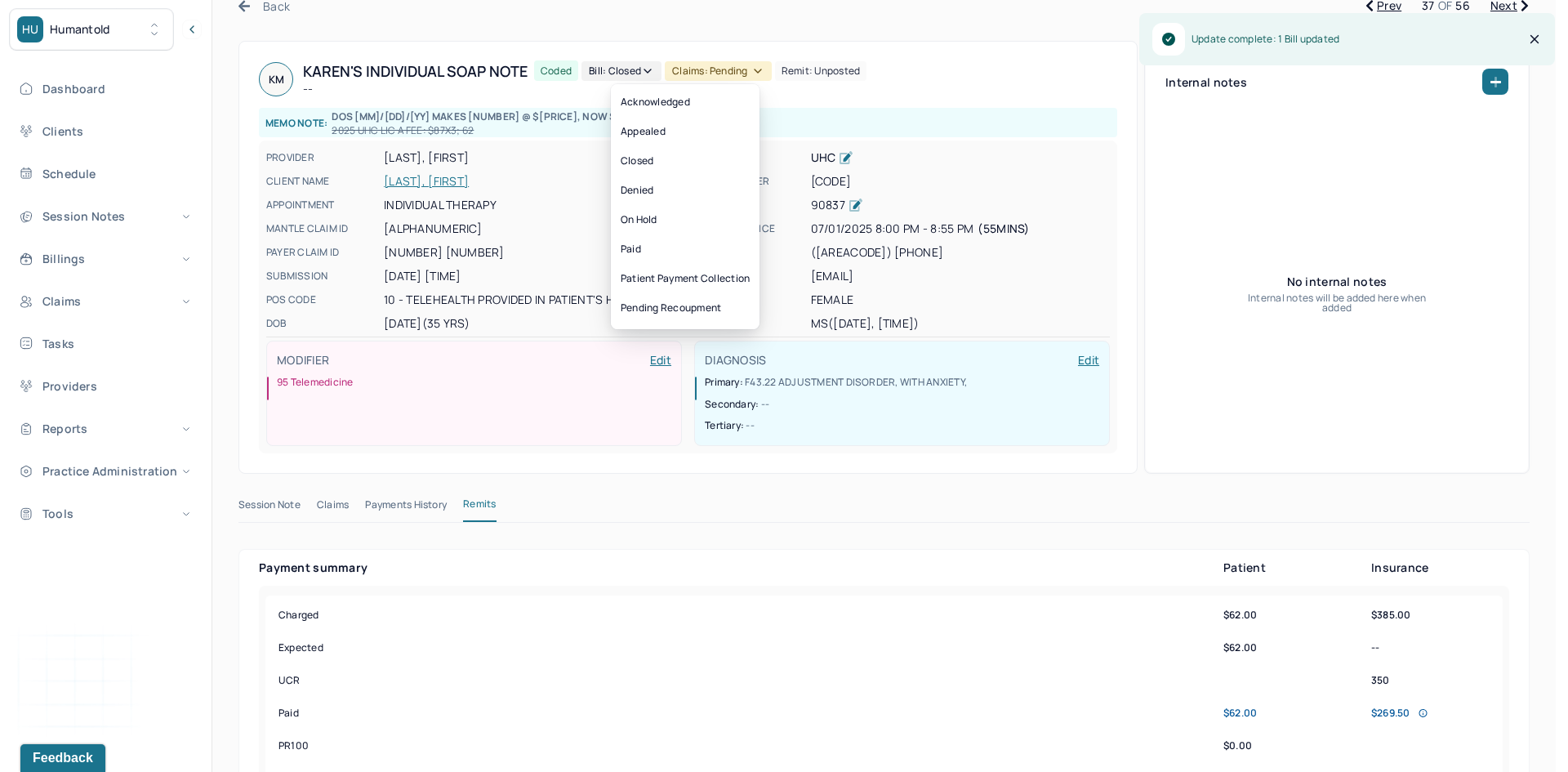 click on "Claims: pending" at bounding box center [718, 71] 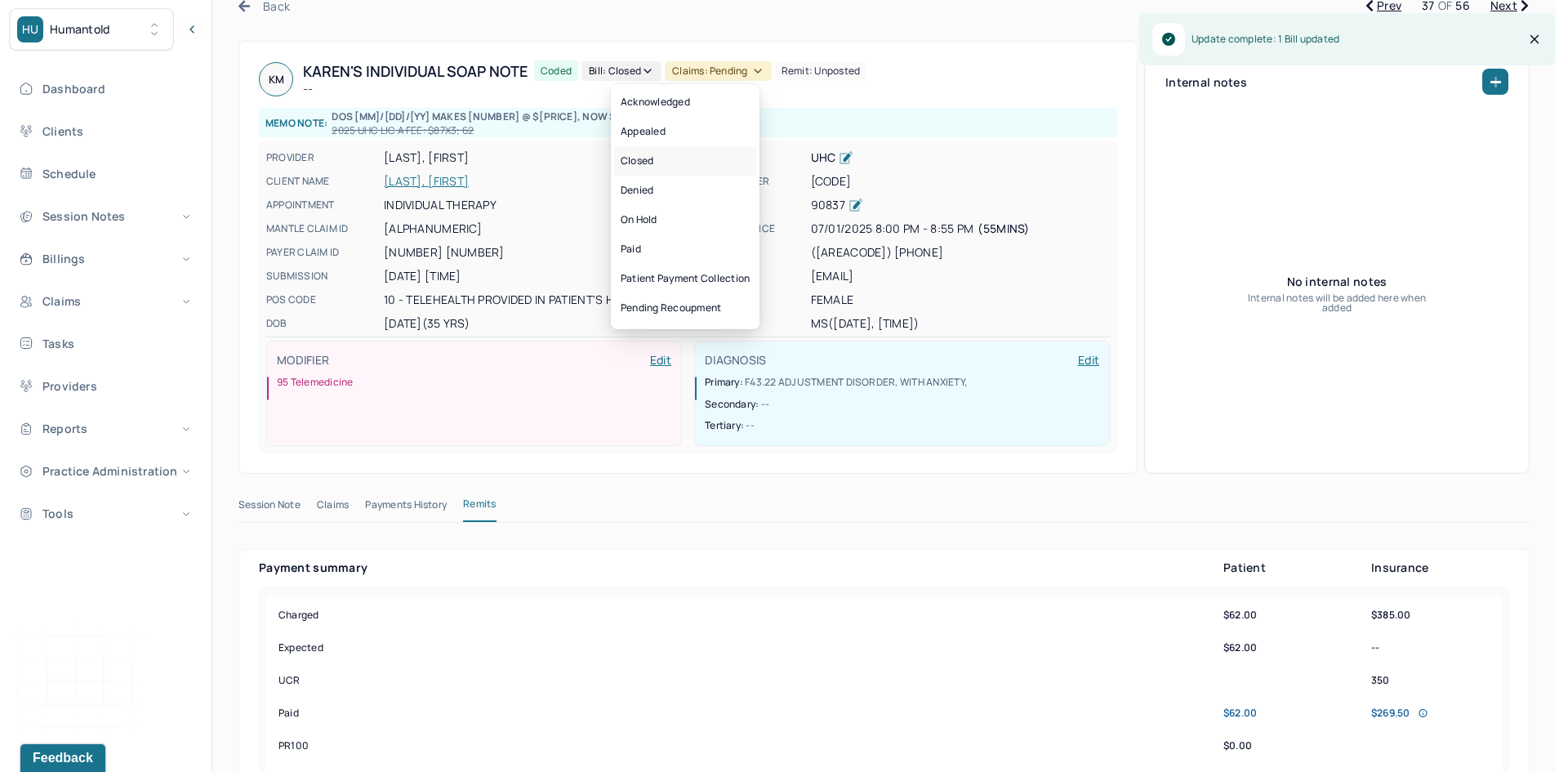 click on "Closed" at bounding box center (685, 161) 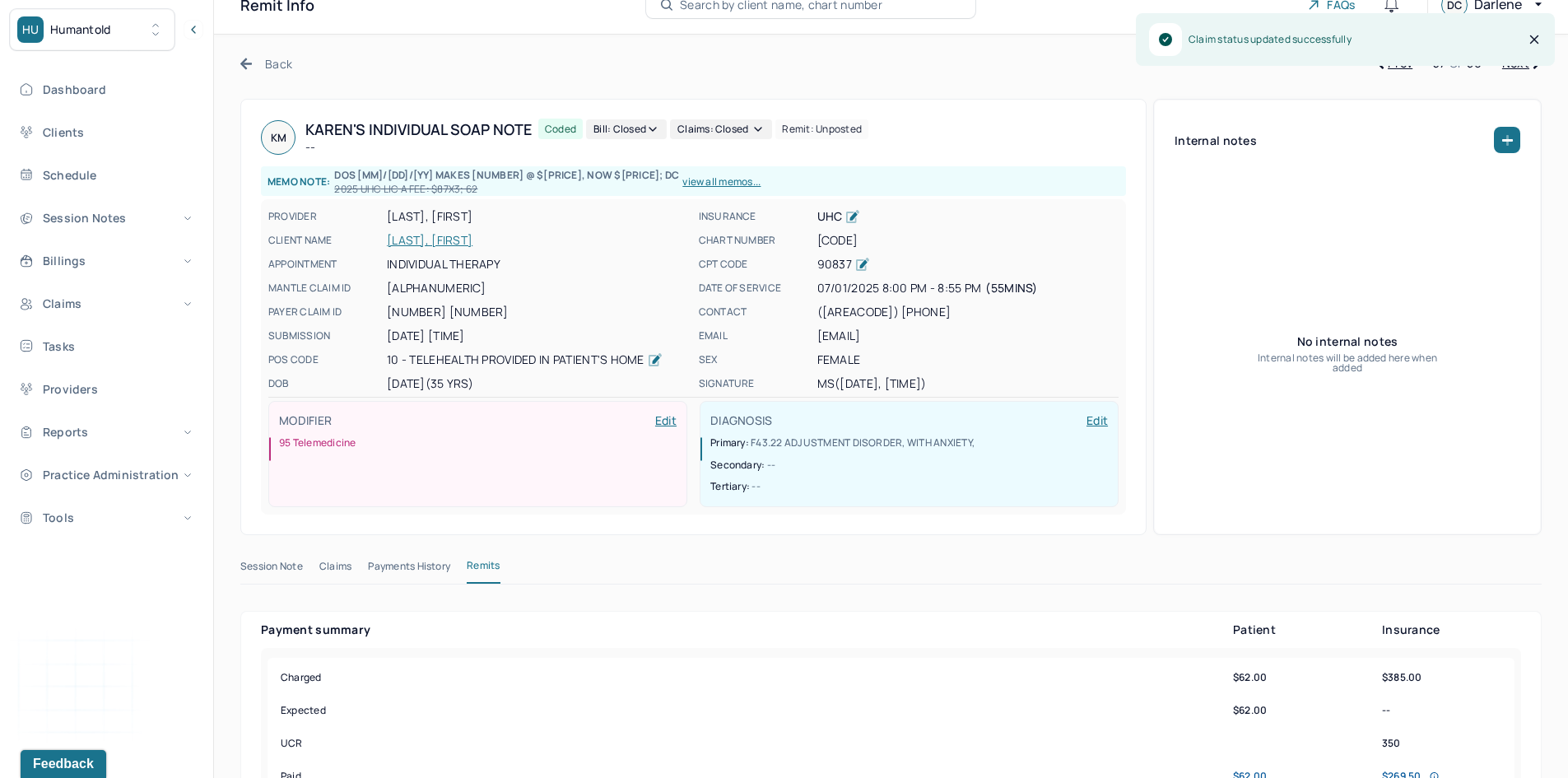 scroll, scrollTop: 0, scrollLeft: 0, axis: both 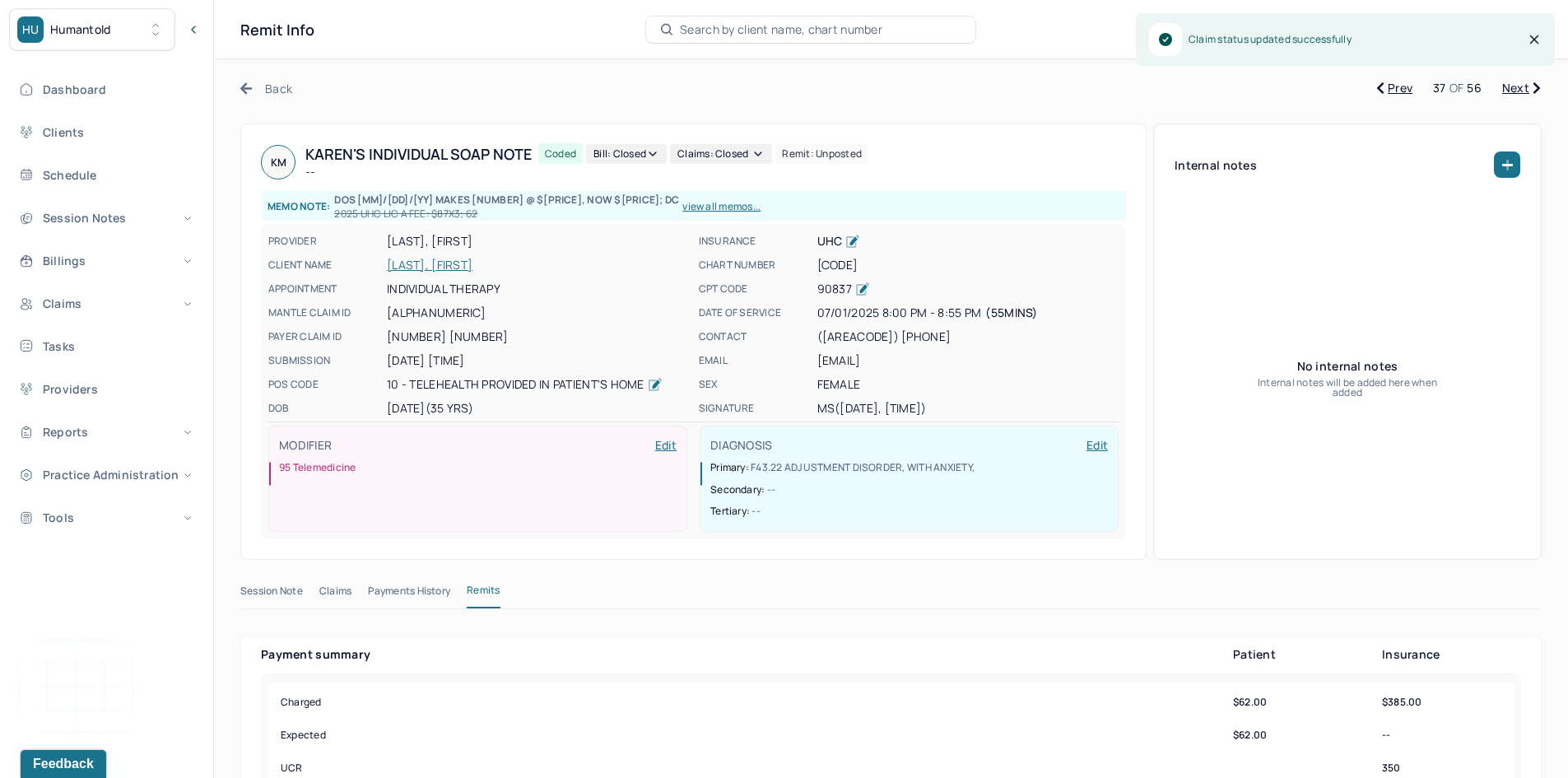 click on "Next" at bounding box center [1521, 88] 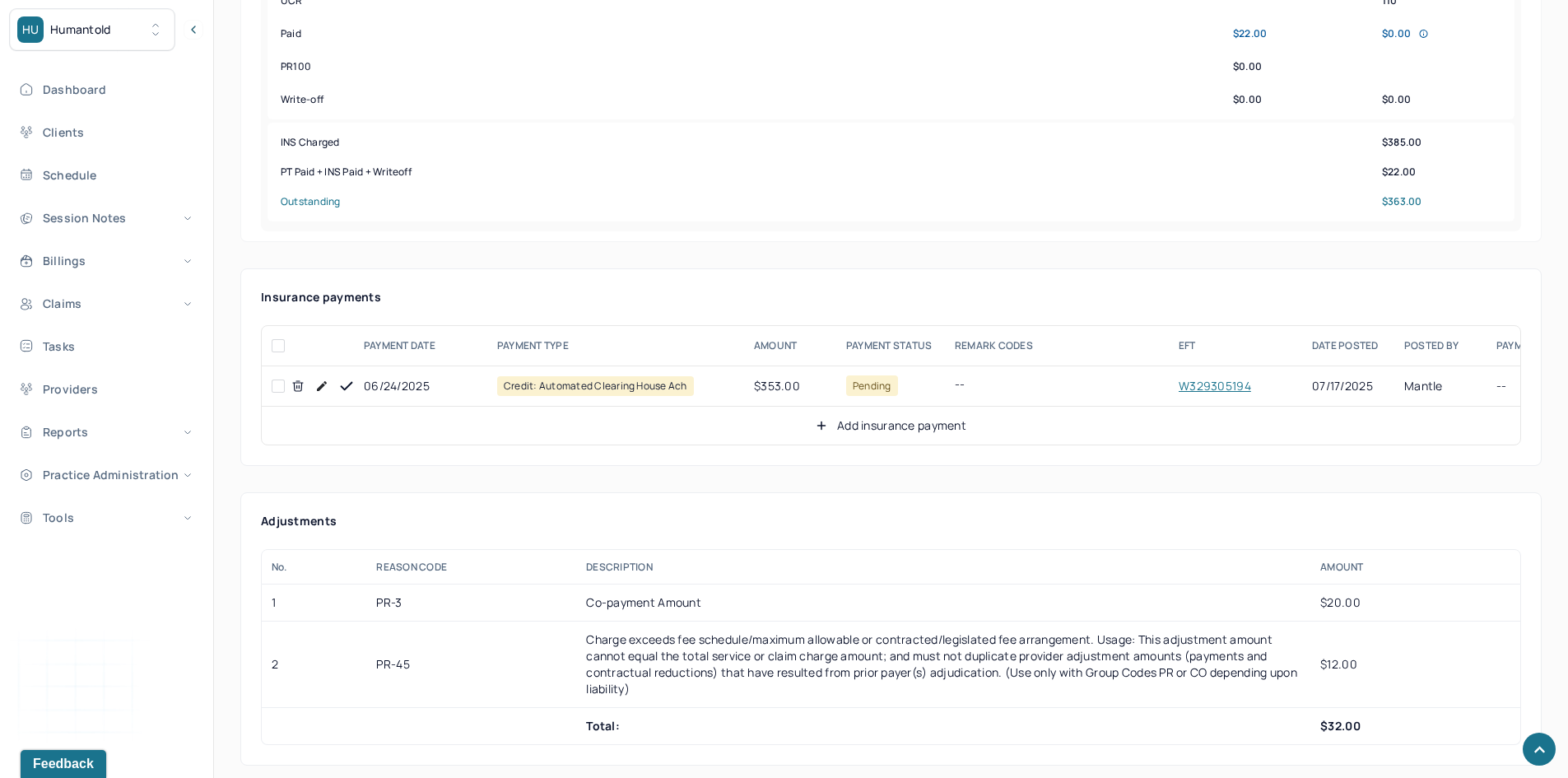 scroll, scrollTop: 741, scrollLeft: 0, axis: vertical 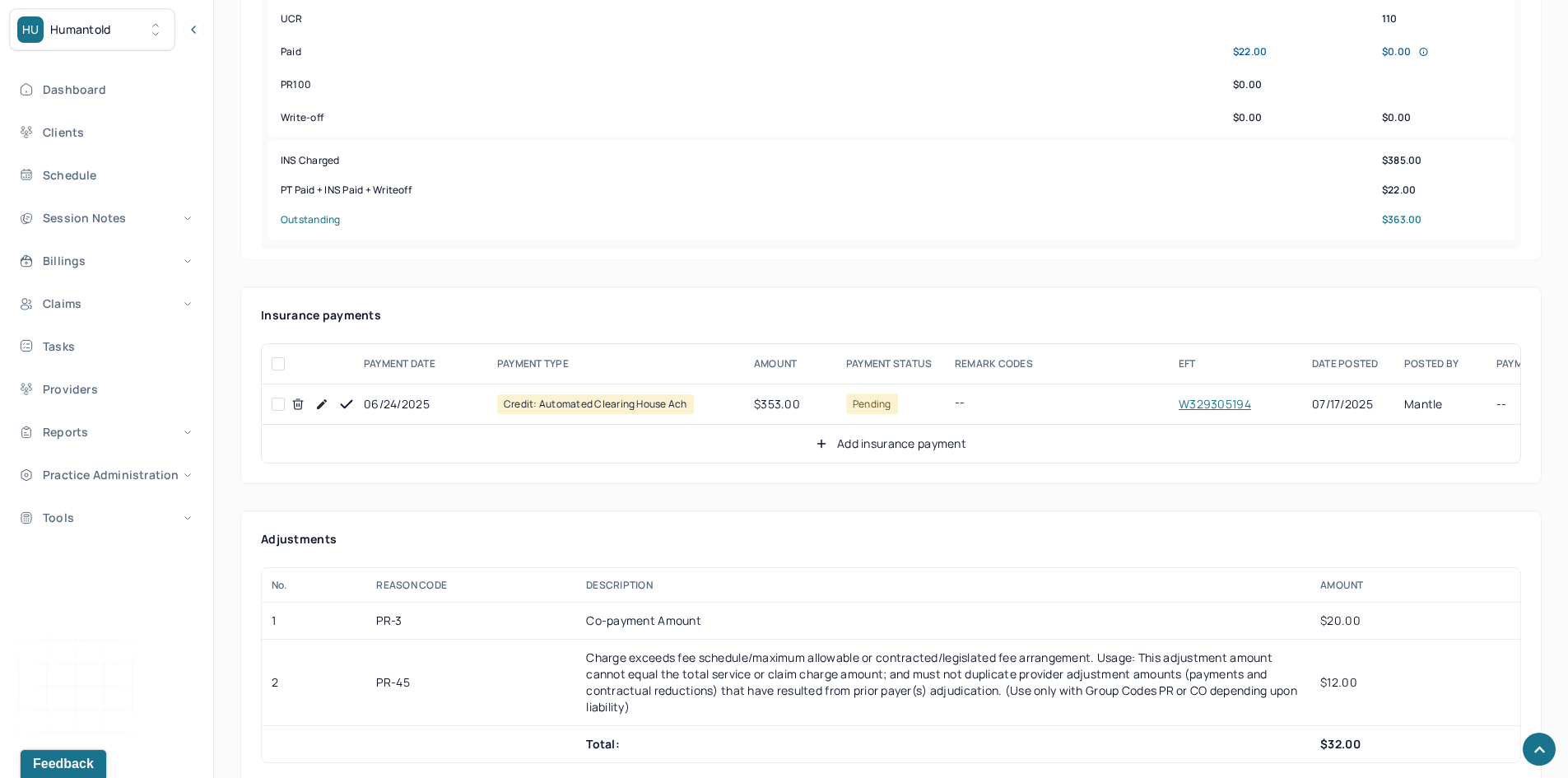 click at bounding box center [278, 404] 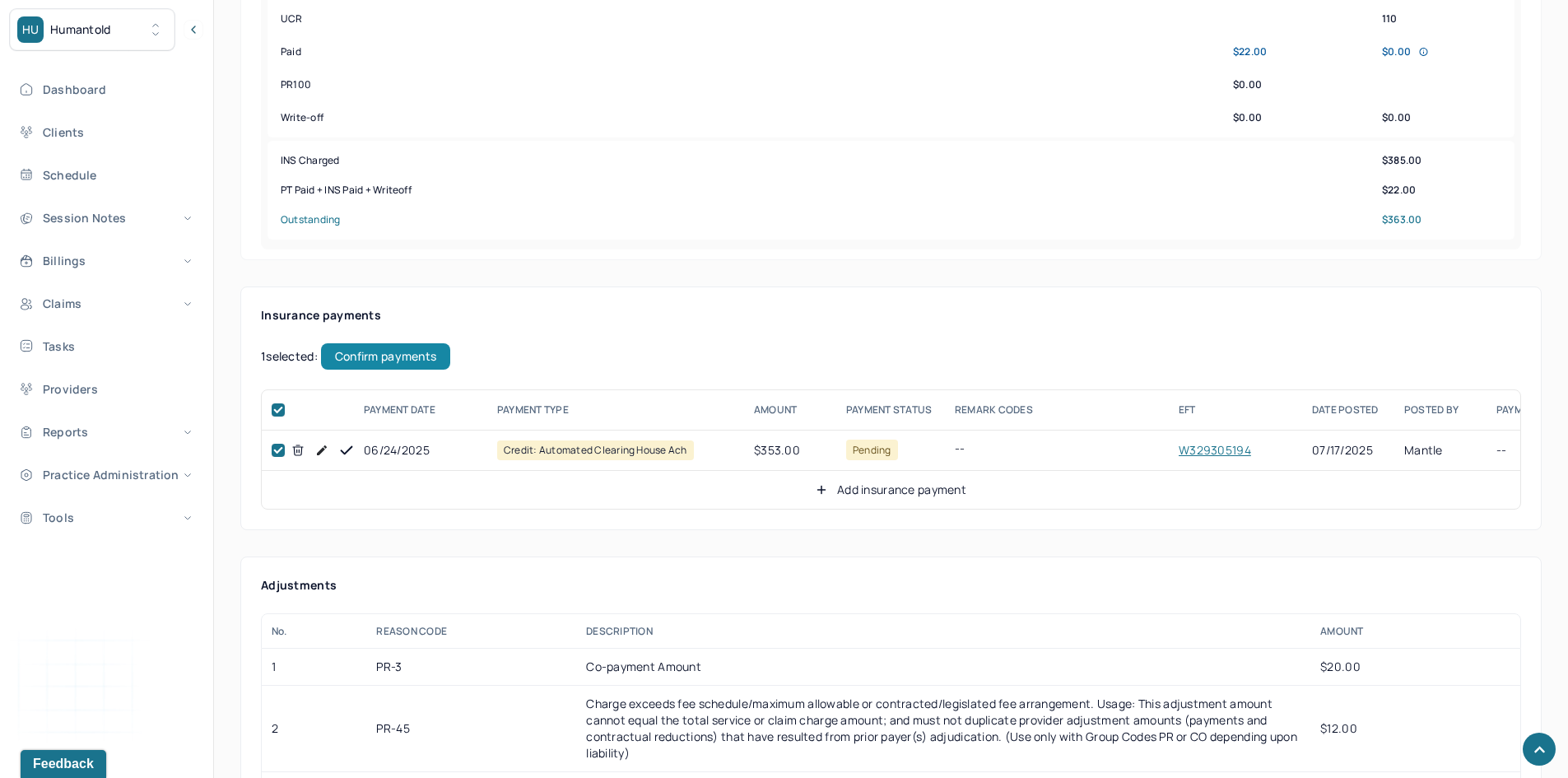 click on "Confirm payments" at bounding box center [385, 356] 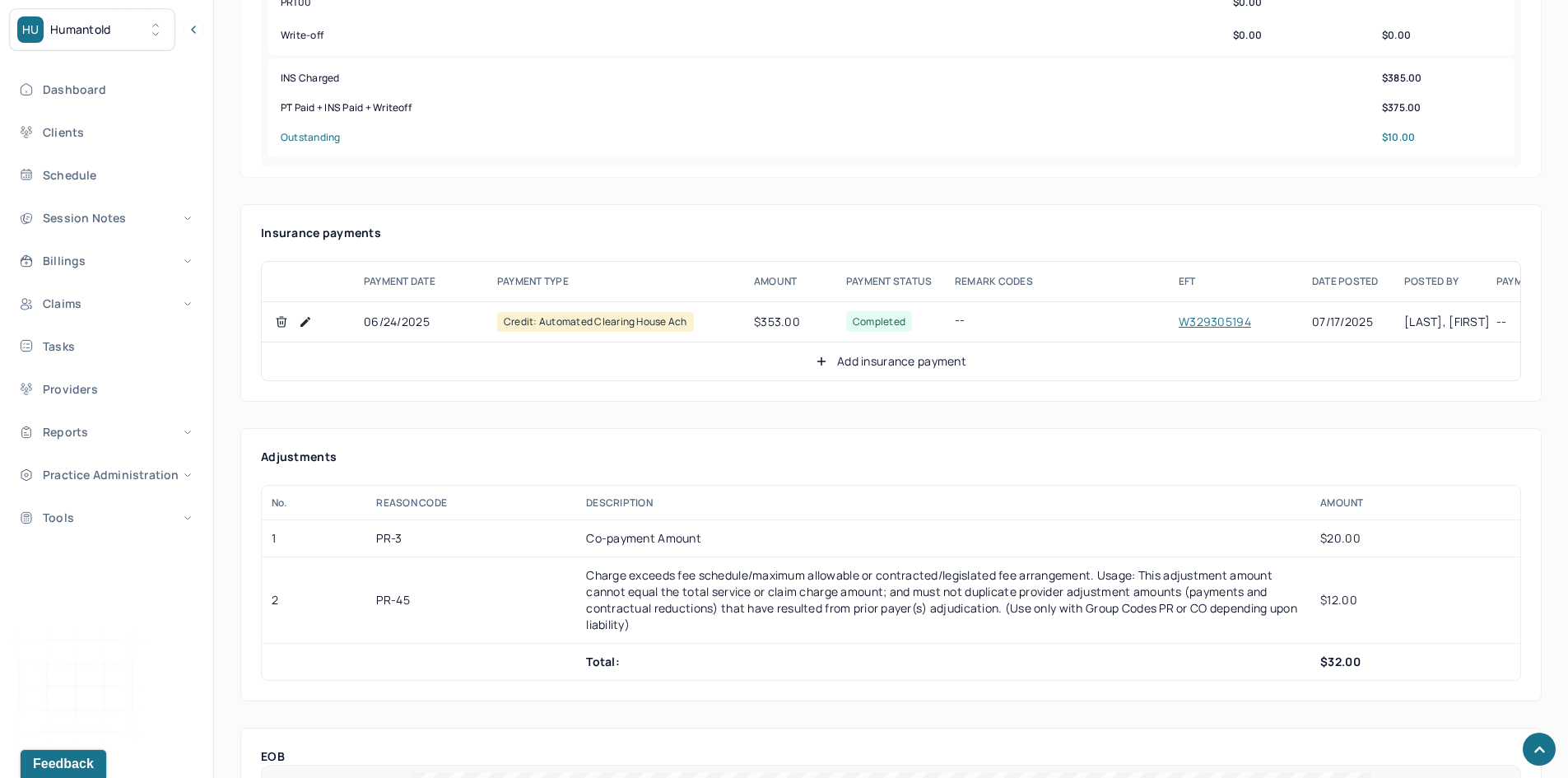 scroll, scrollTop: 906, scrollLeft: 0, axis: vertical 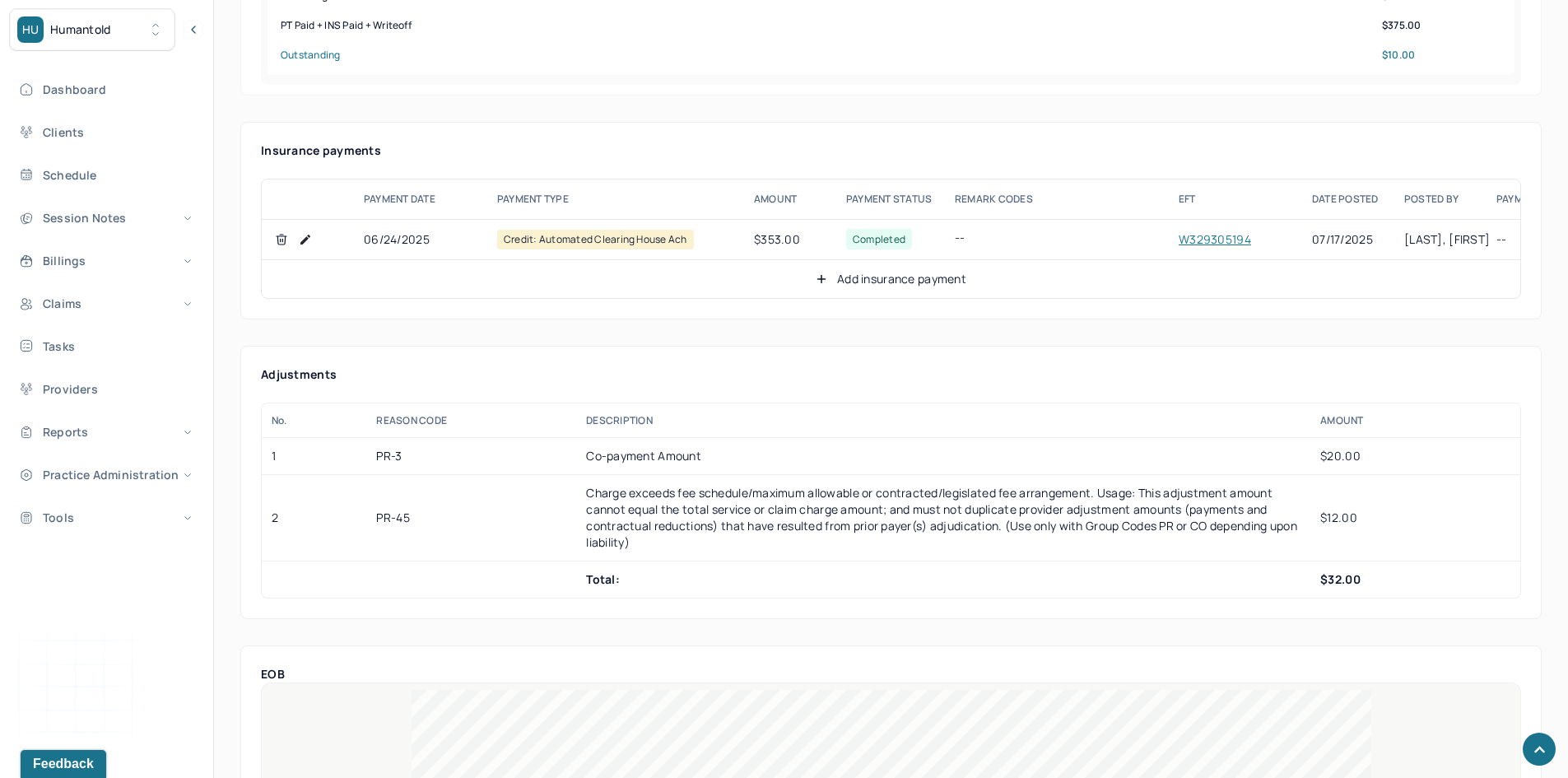 click 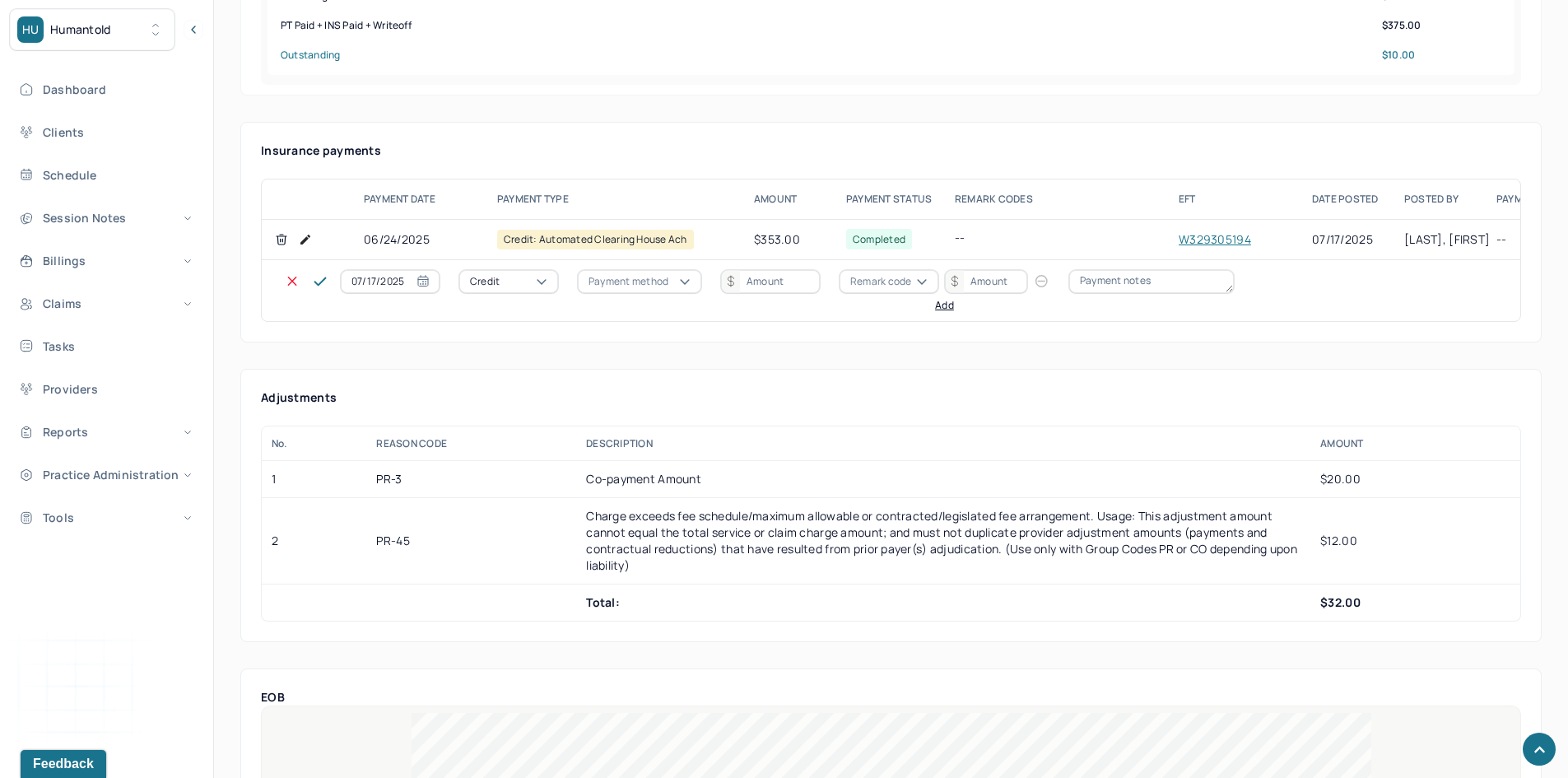 click on "Credit" at bounding box center [485, 282] 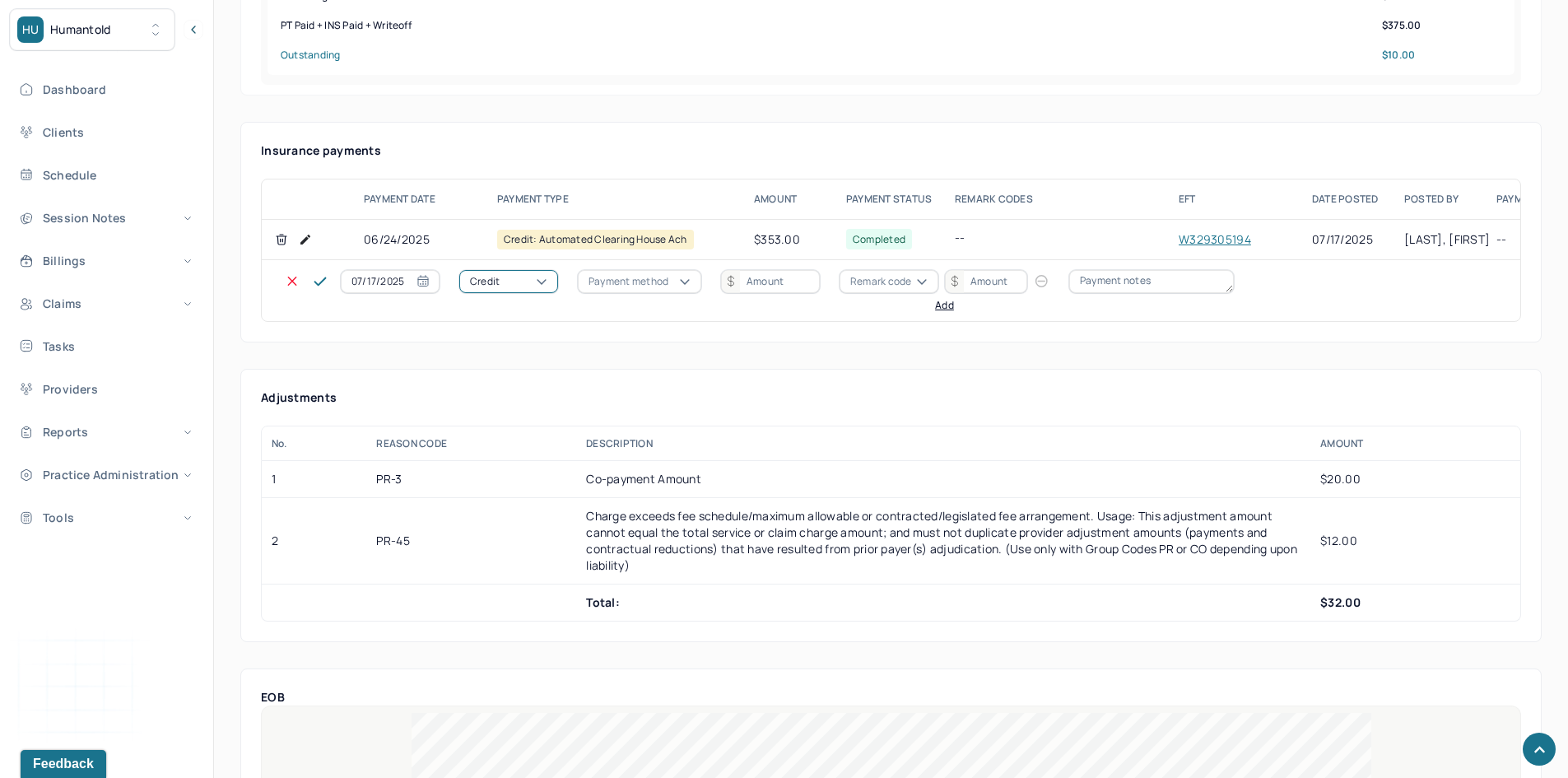 click on "Write off" at bounding box center [49, -75] 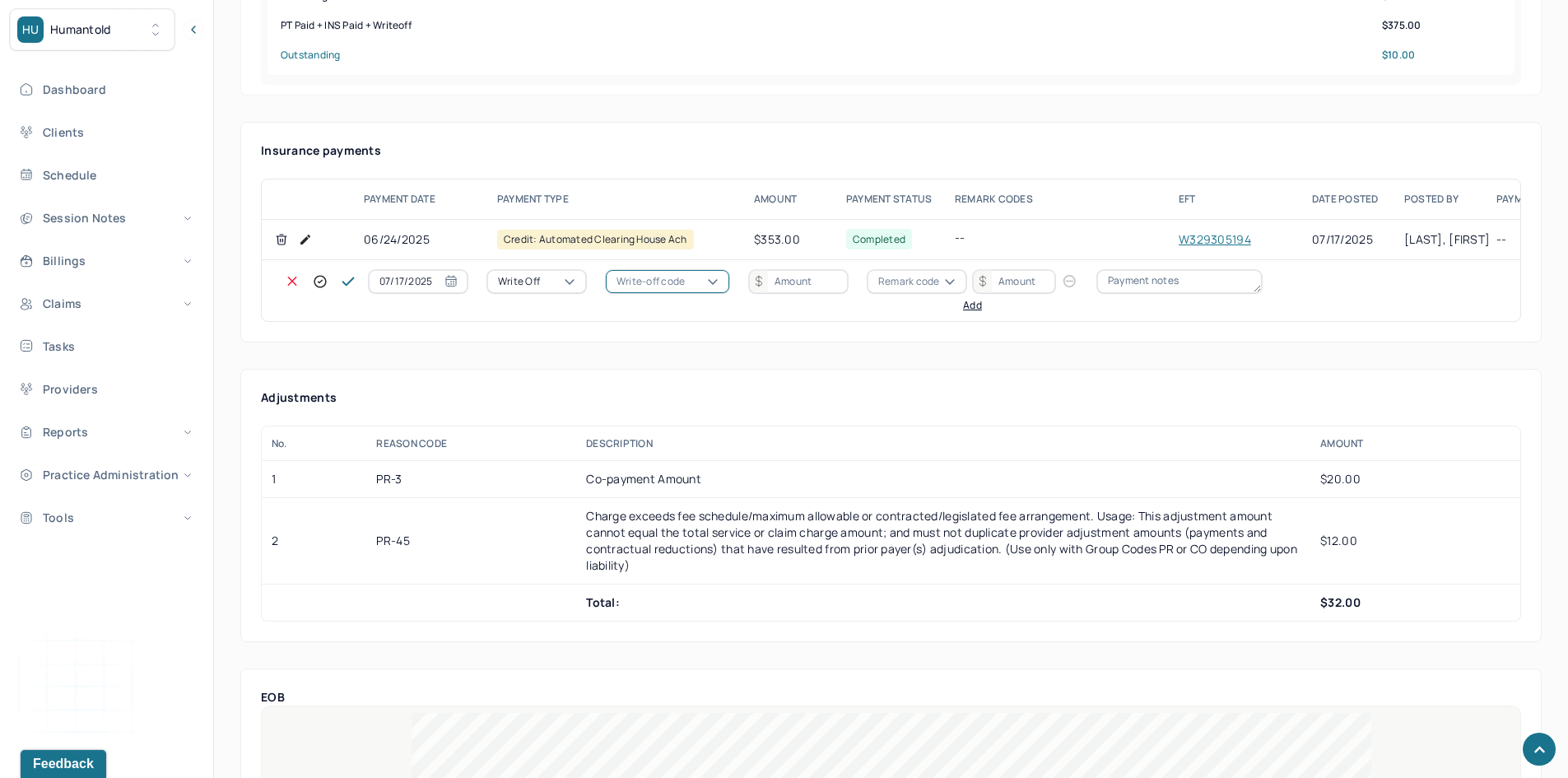 click on "Write-off code" at bounding box center (650, 282) 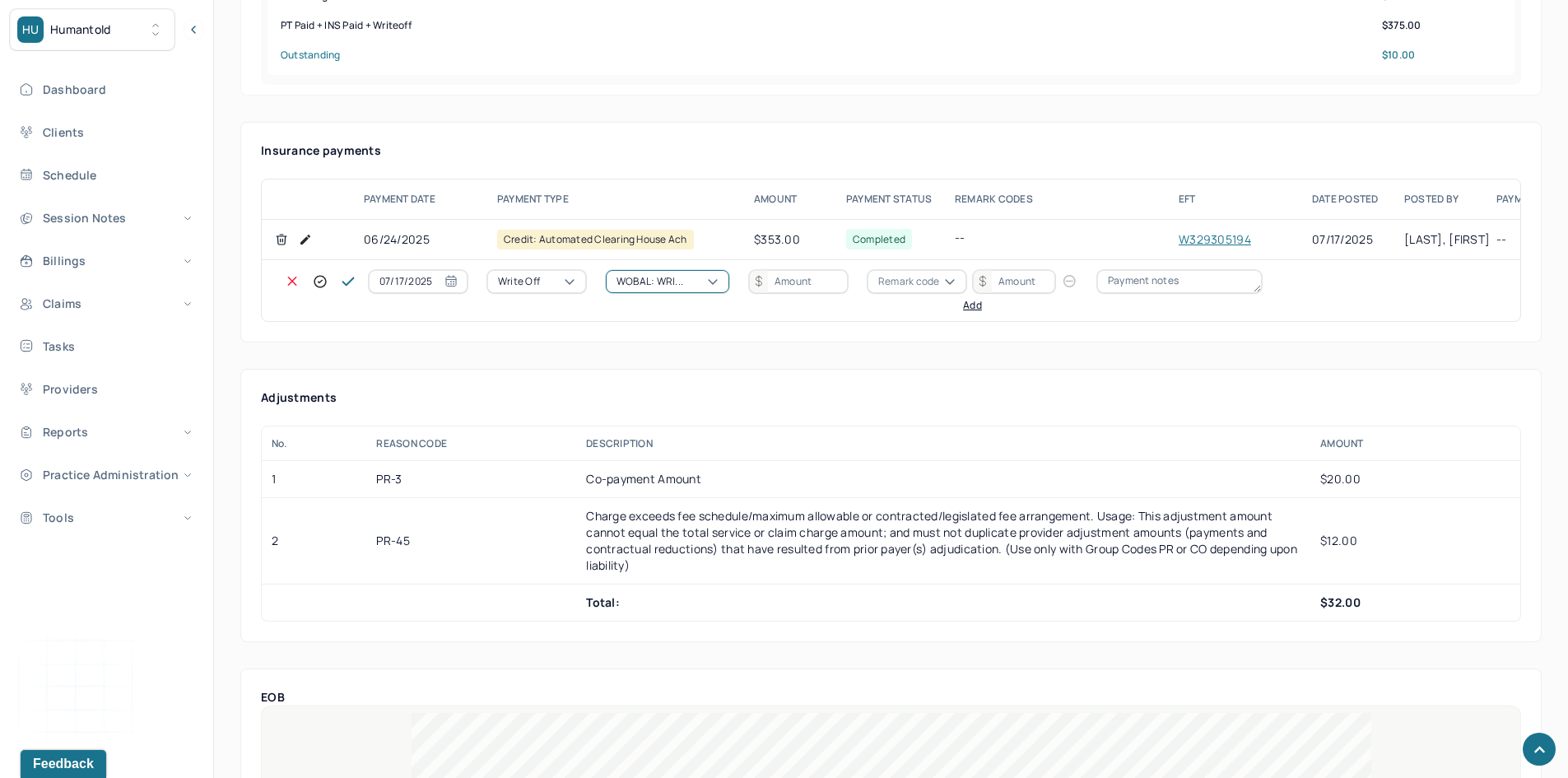 click at bounding box center [798, 282] 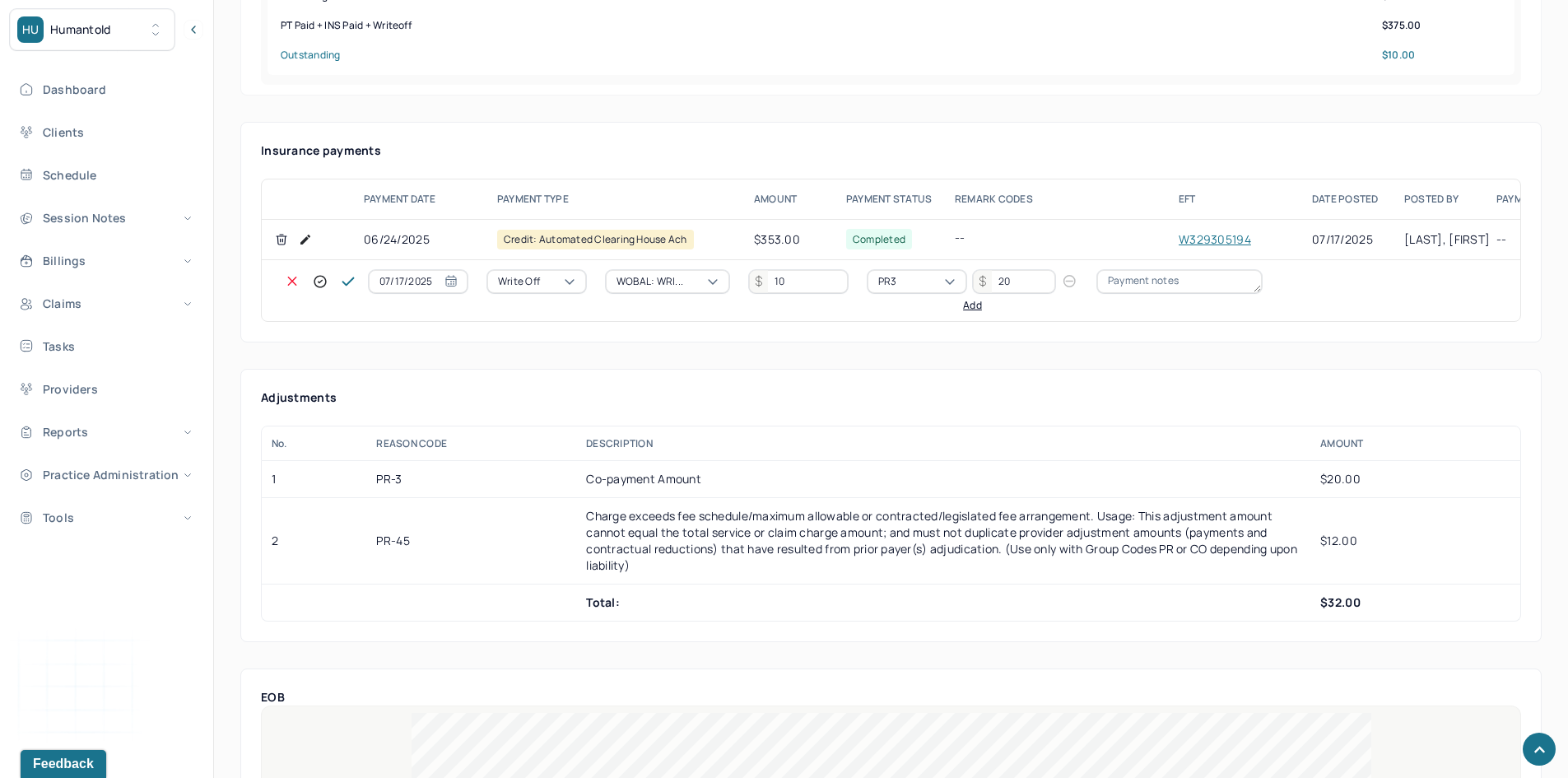 click on "Add" at bounding box center (972, 305) 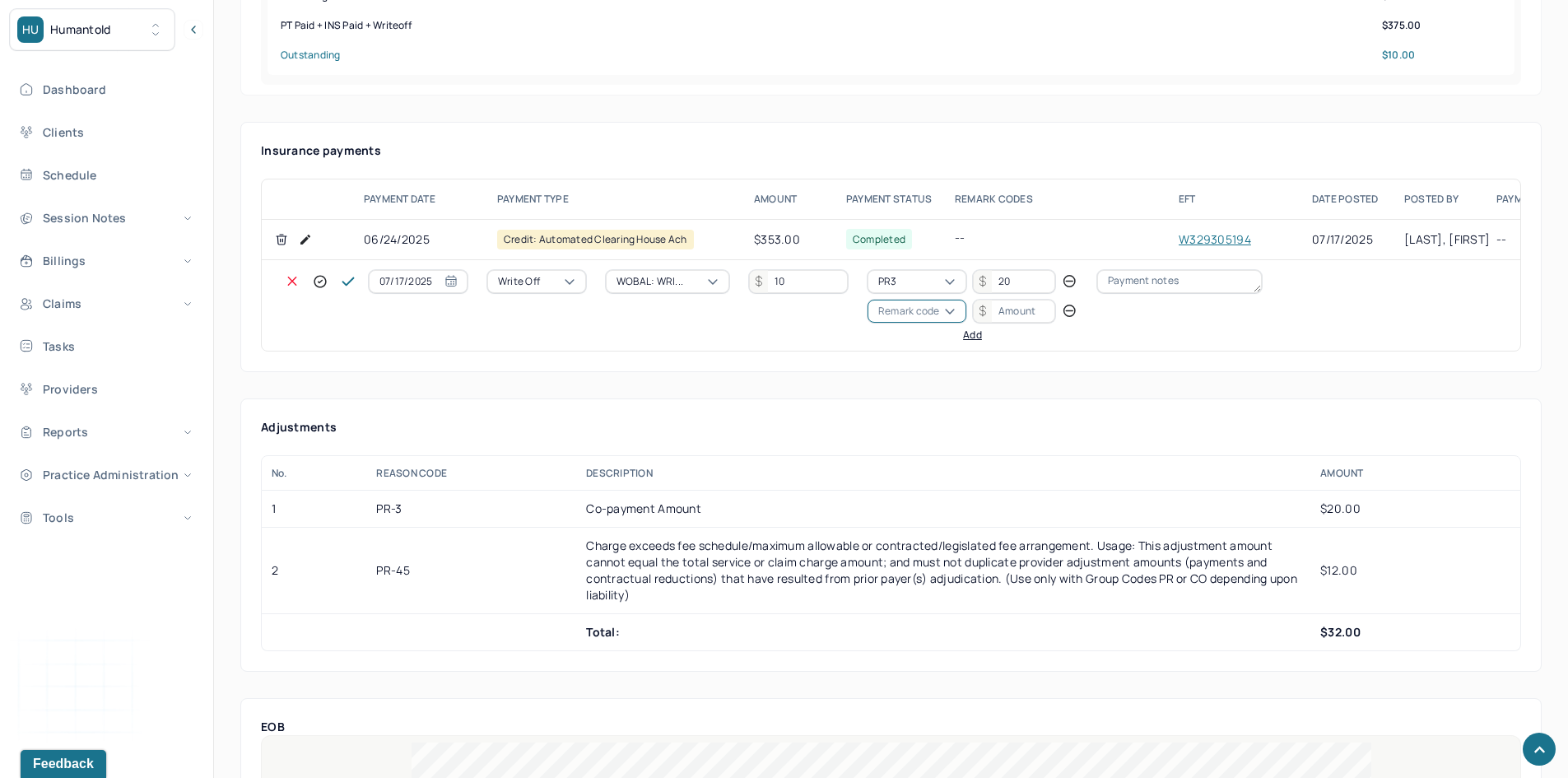 click on "Remark code" at bounding box center [909, 311] 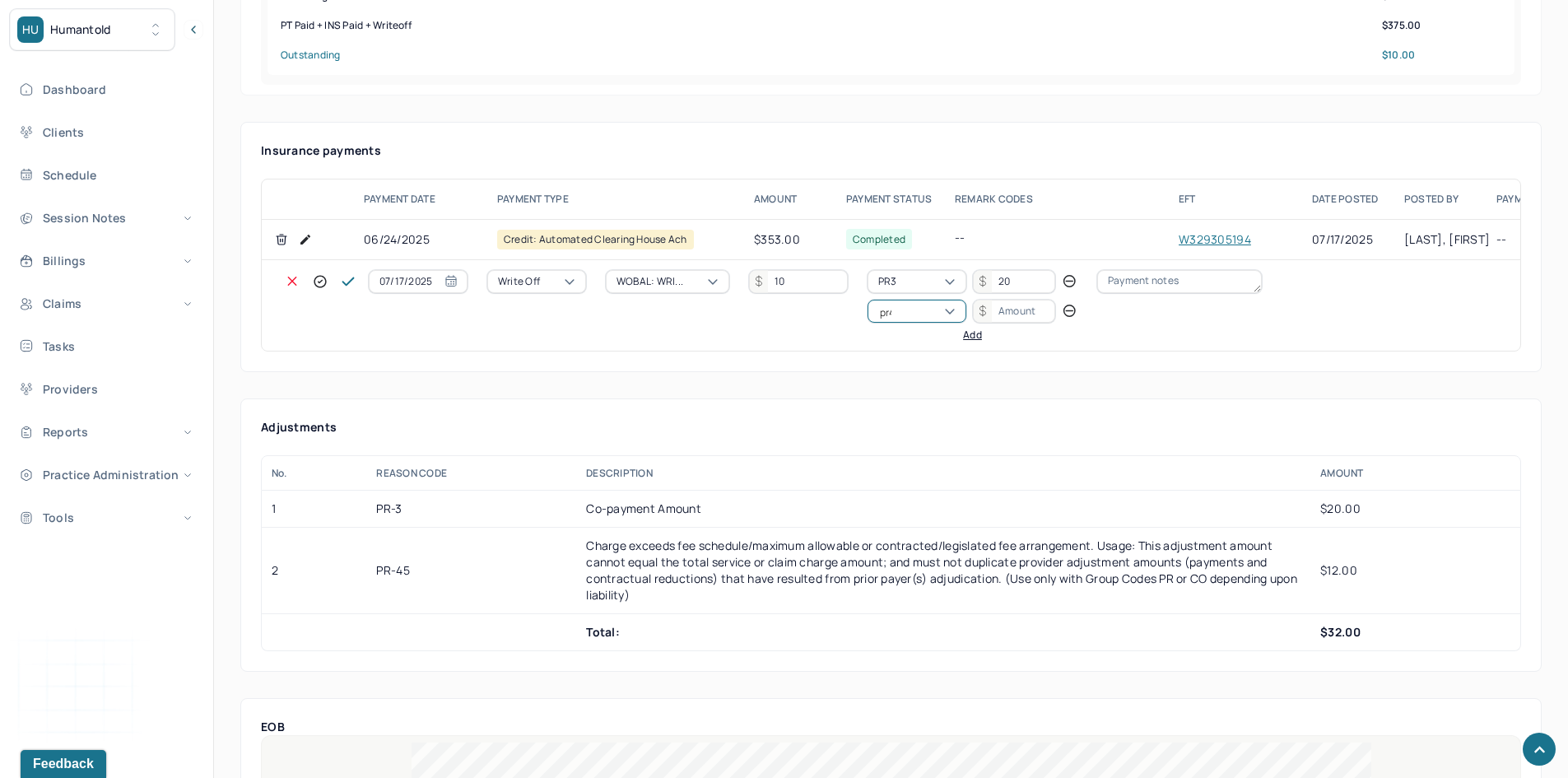 scroll, scrollTop: 0, scrollLeft: 0, axis: both 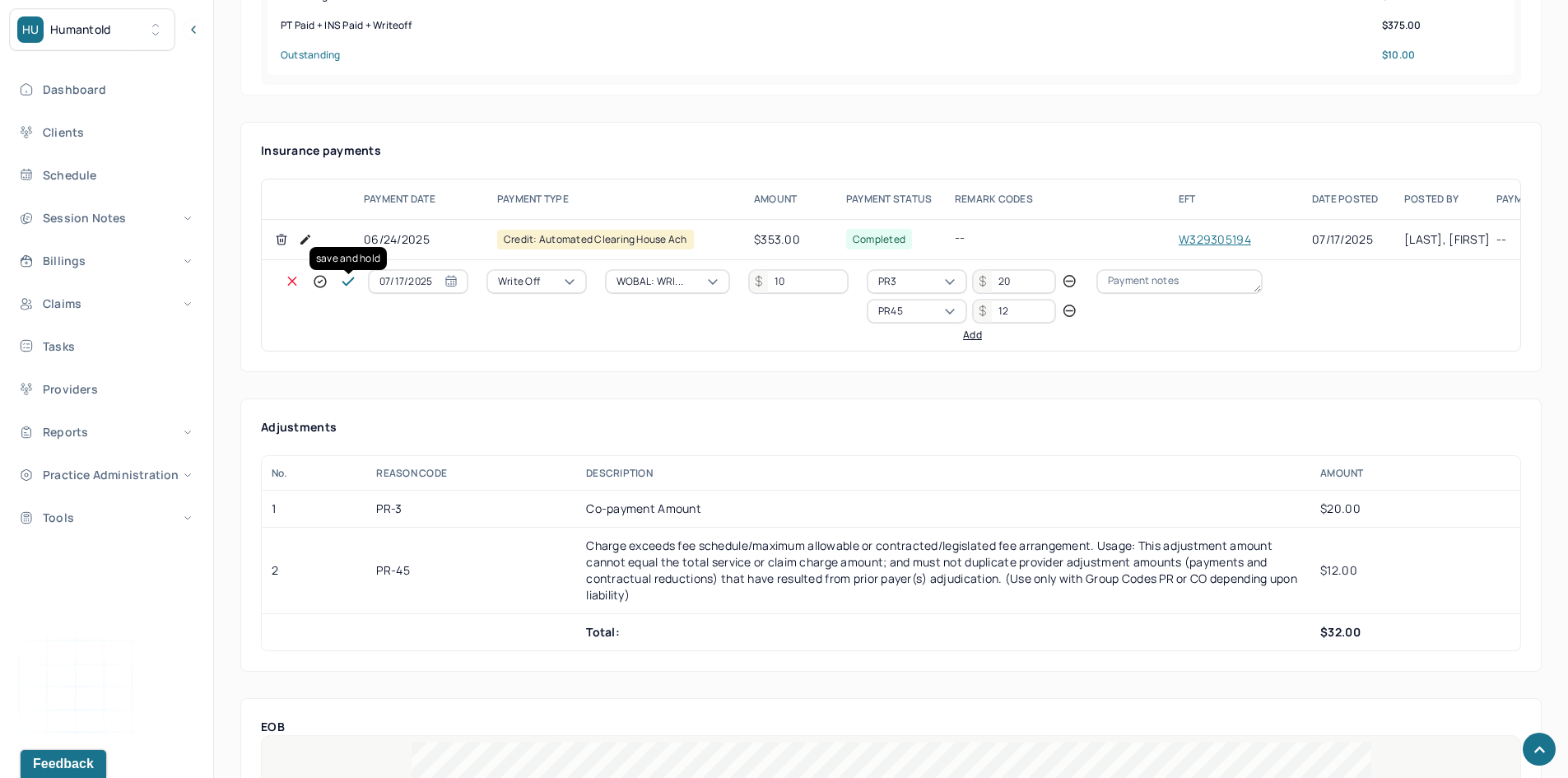 click 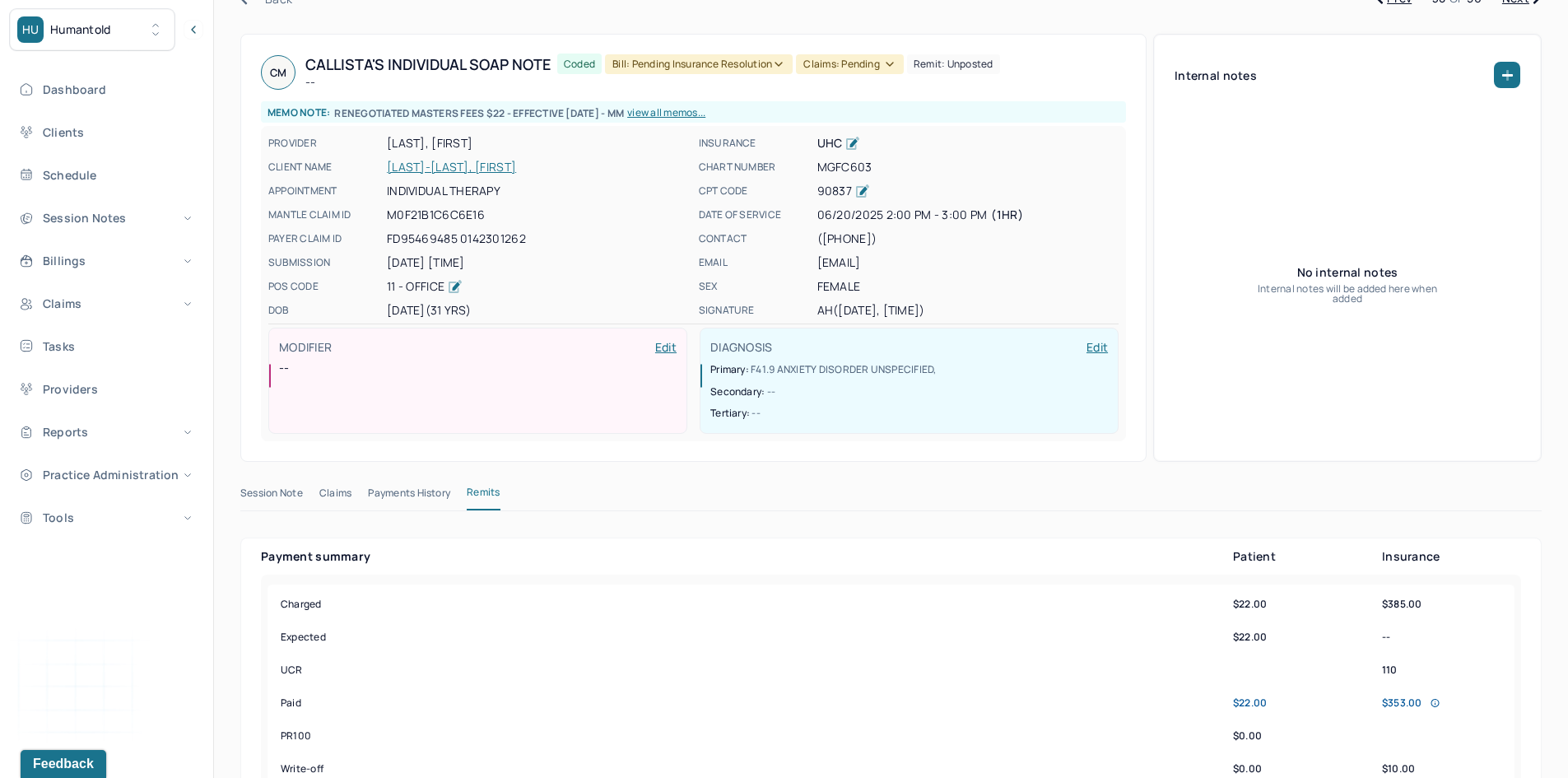 scroll, scrollTop: 82, scrollLeft: 0, axis: vertical 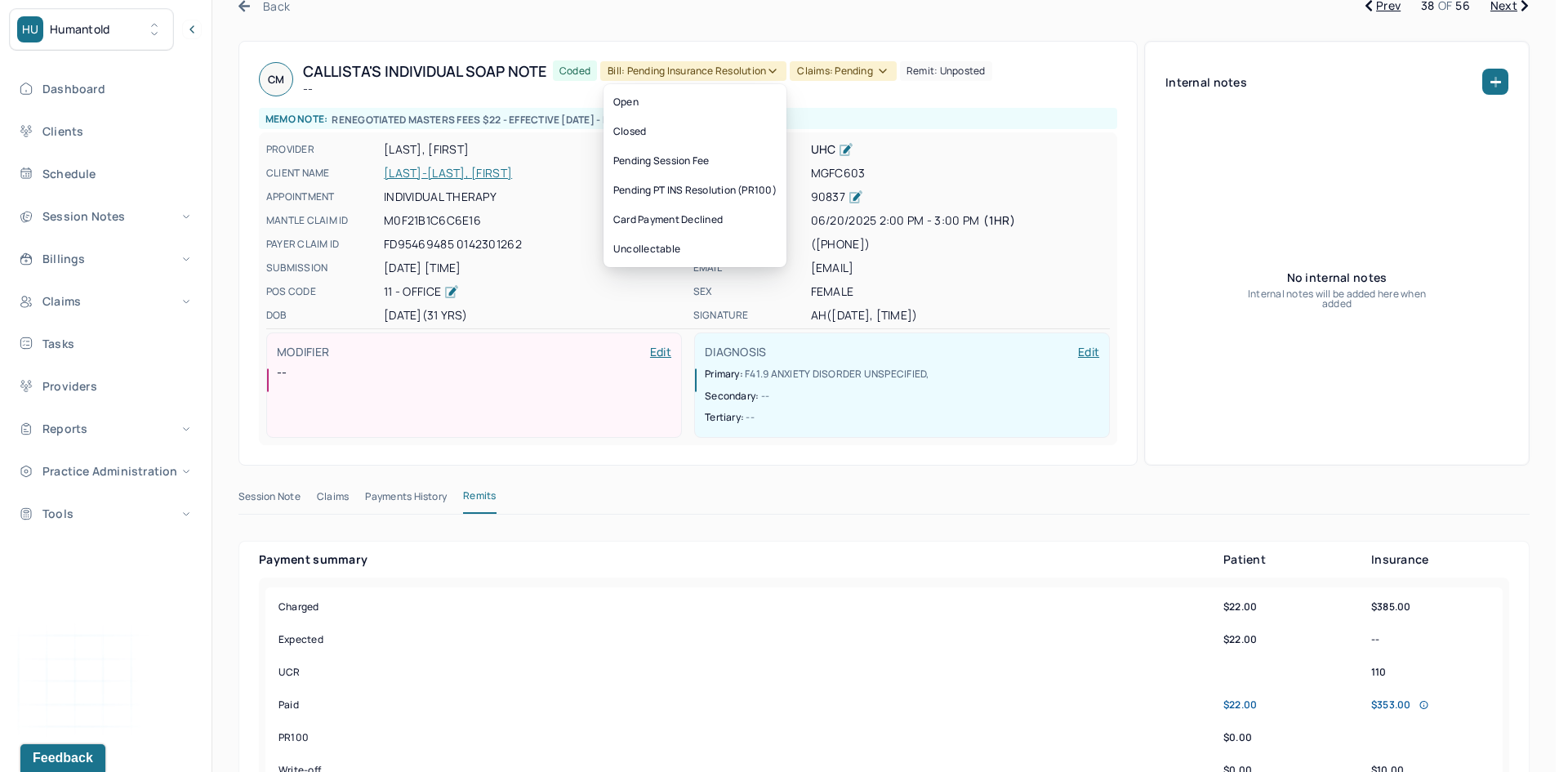 click on "Bill: Pending Insurance Resolution" at bounding box center (693, 71) 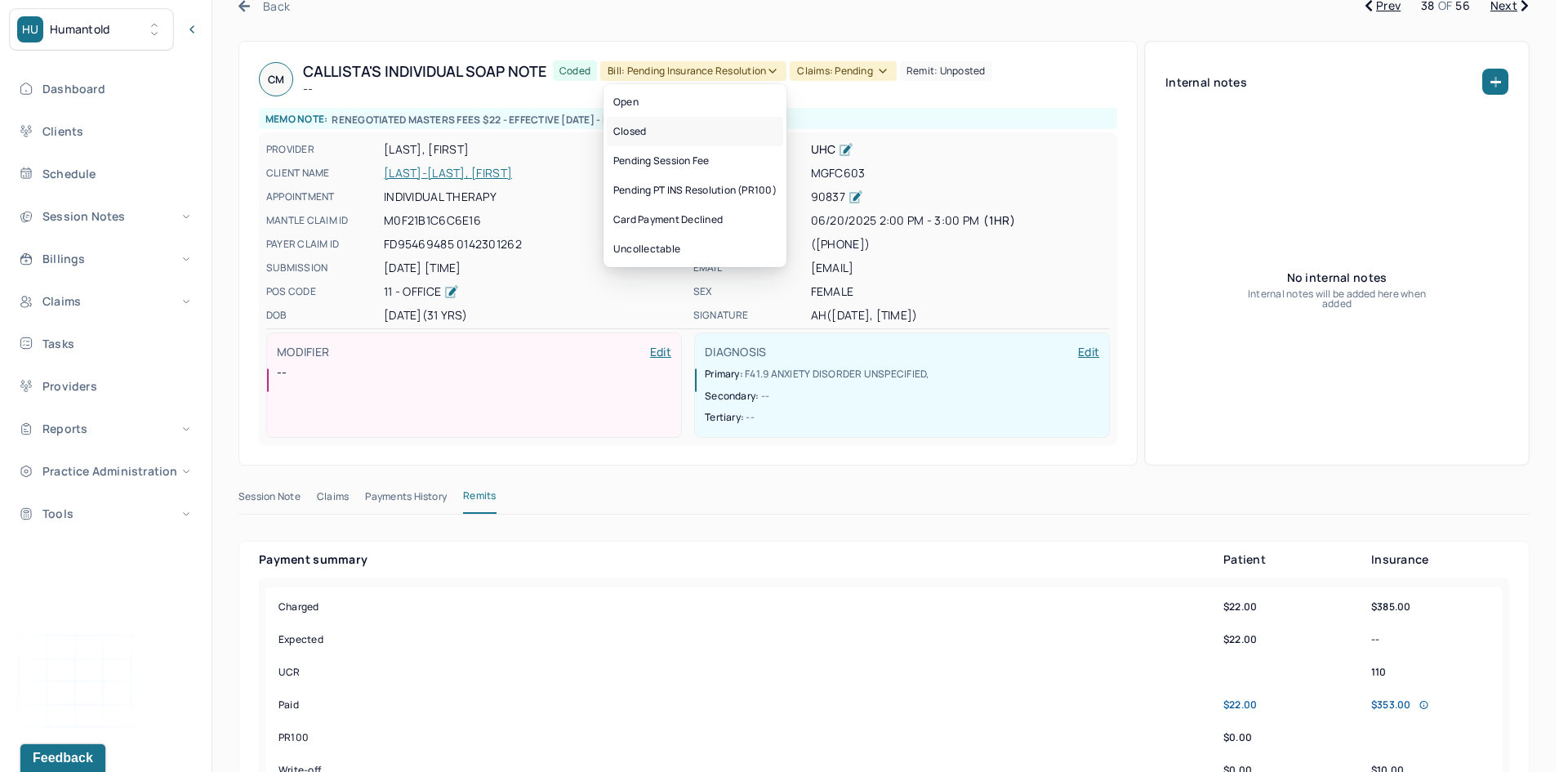 click on "Closed" at bounding box center (695, 132) 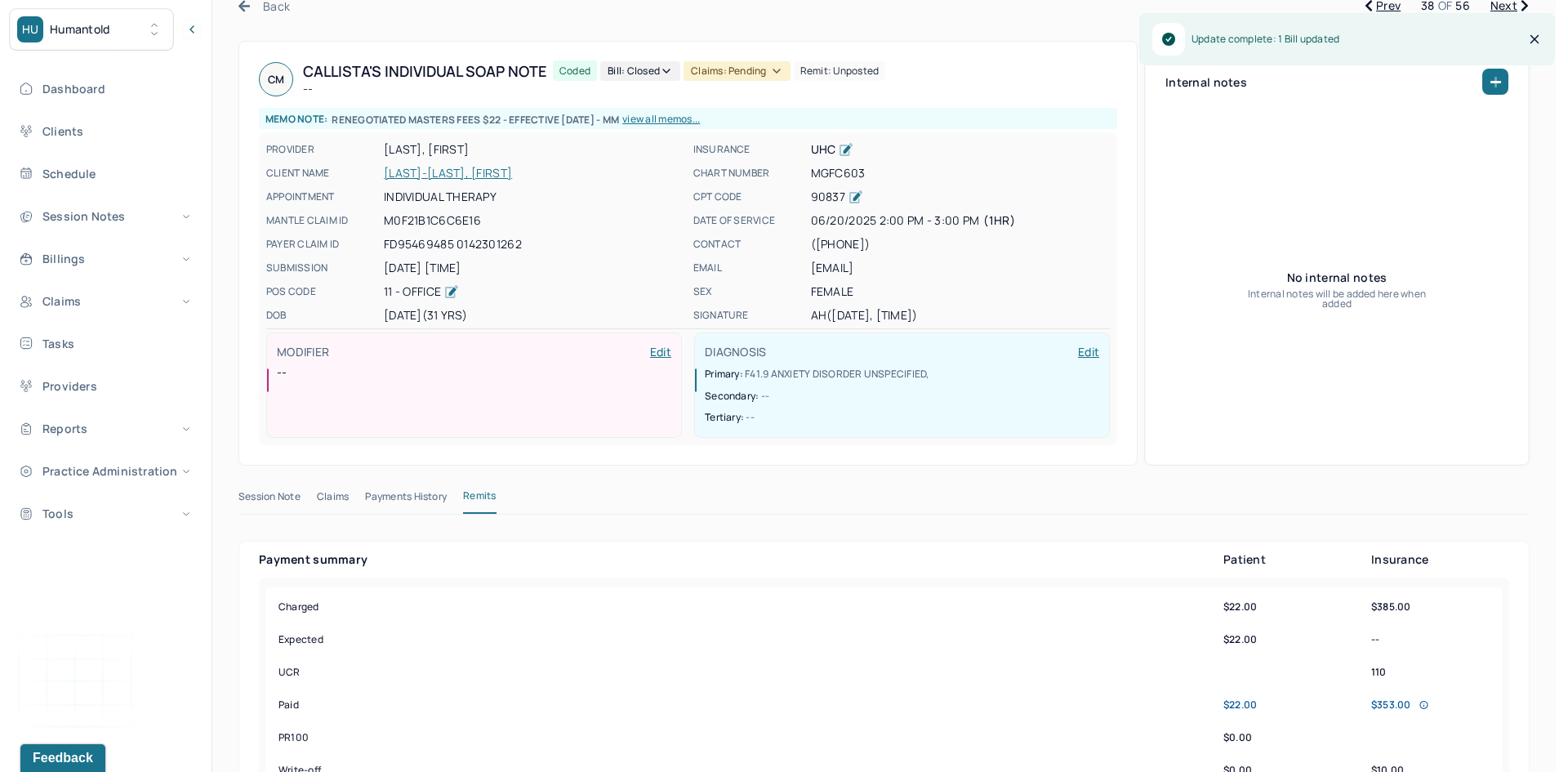 click on "Claims: pending" at bounding box center (737, 71) 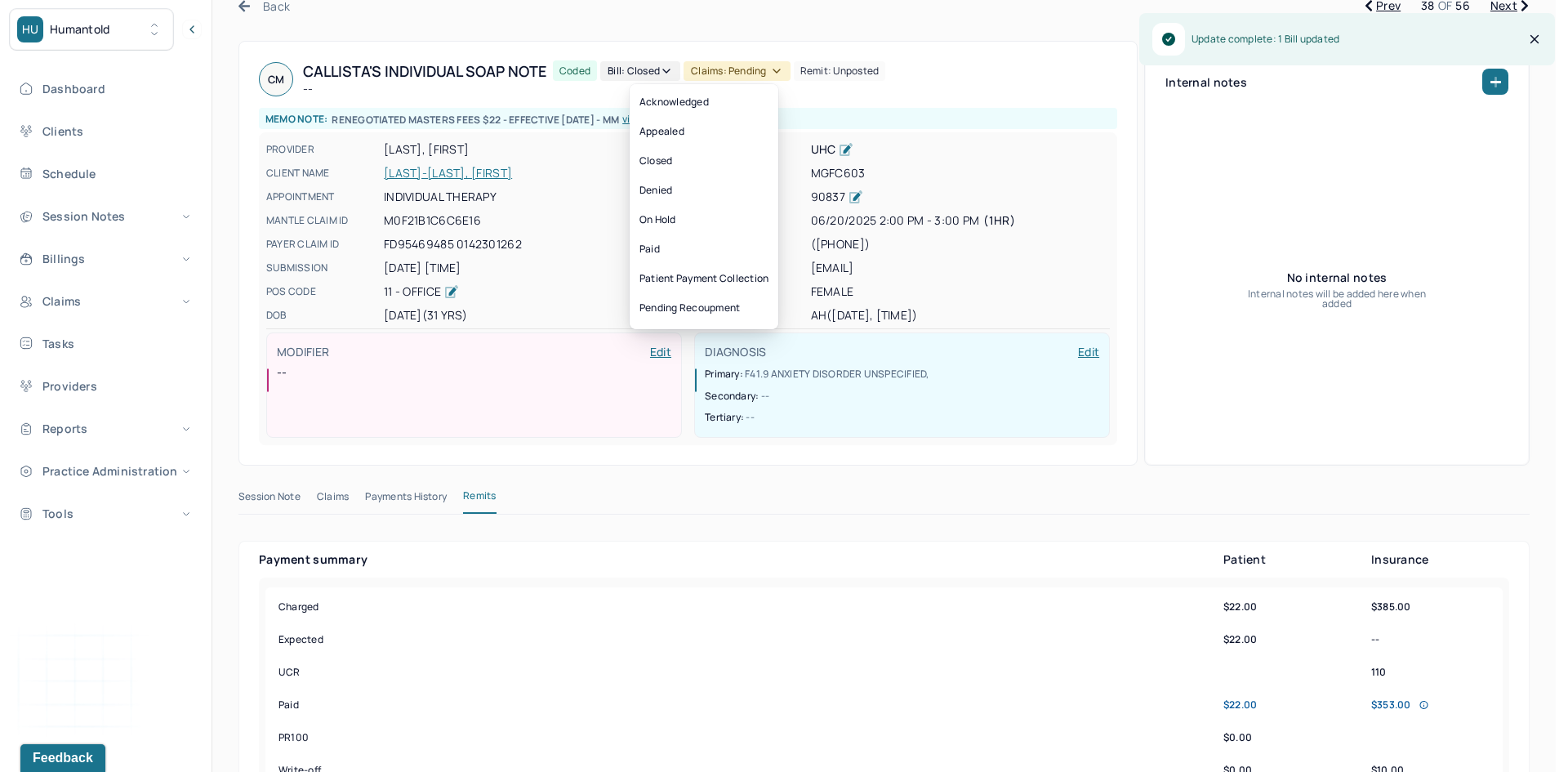 click on "Closed" at bounding box center [704, 161] 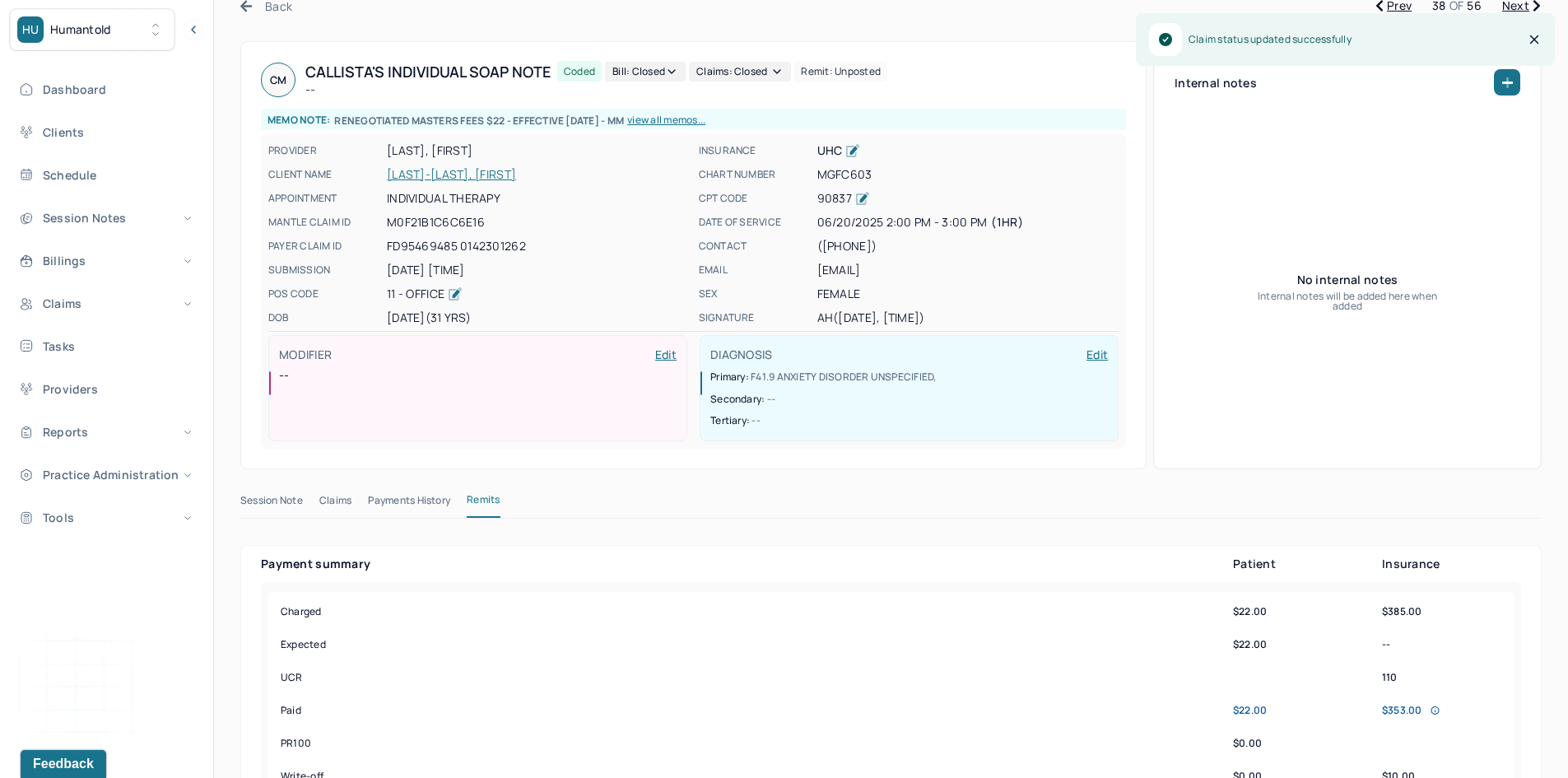 click on "Next" at bounding box center (1521, 6) 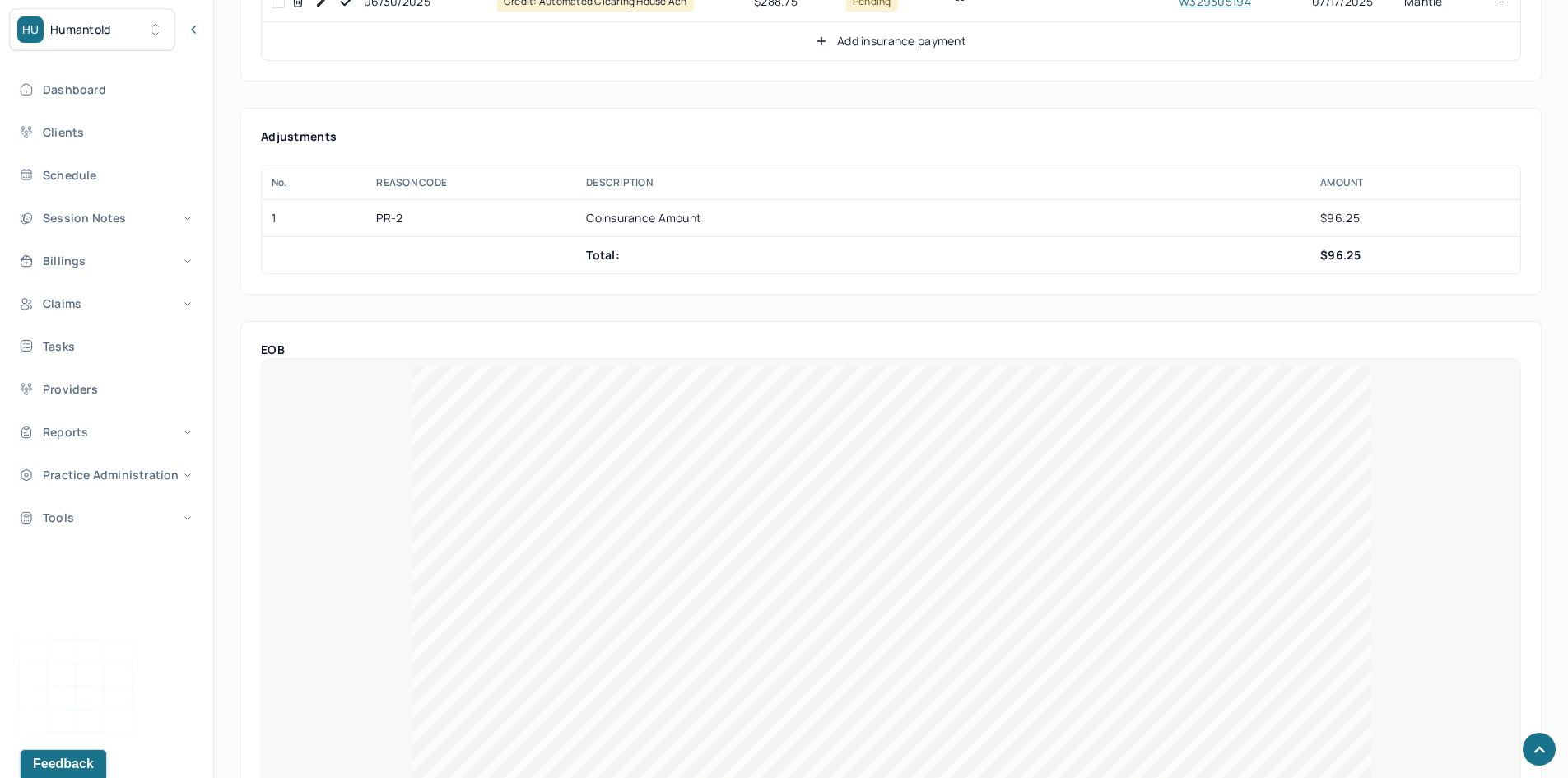 scroll, scrollTop: 906, scrollLeft: 0, axis: vertical 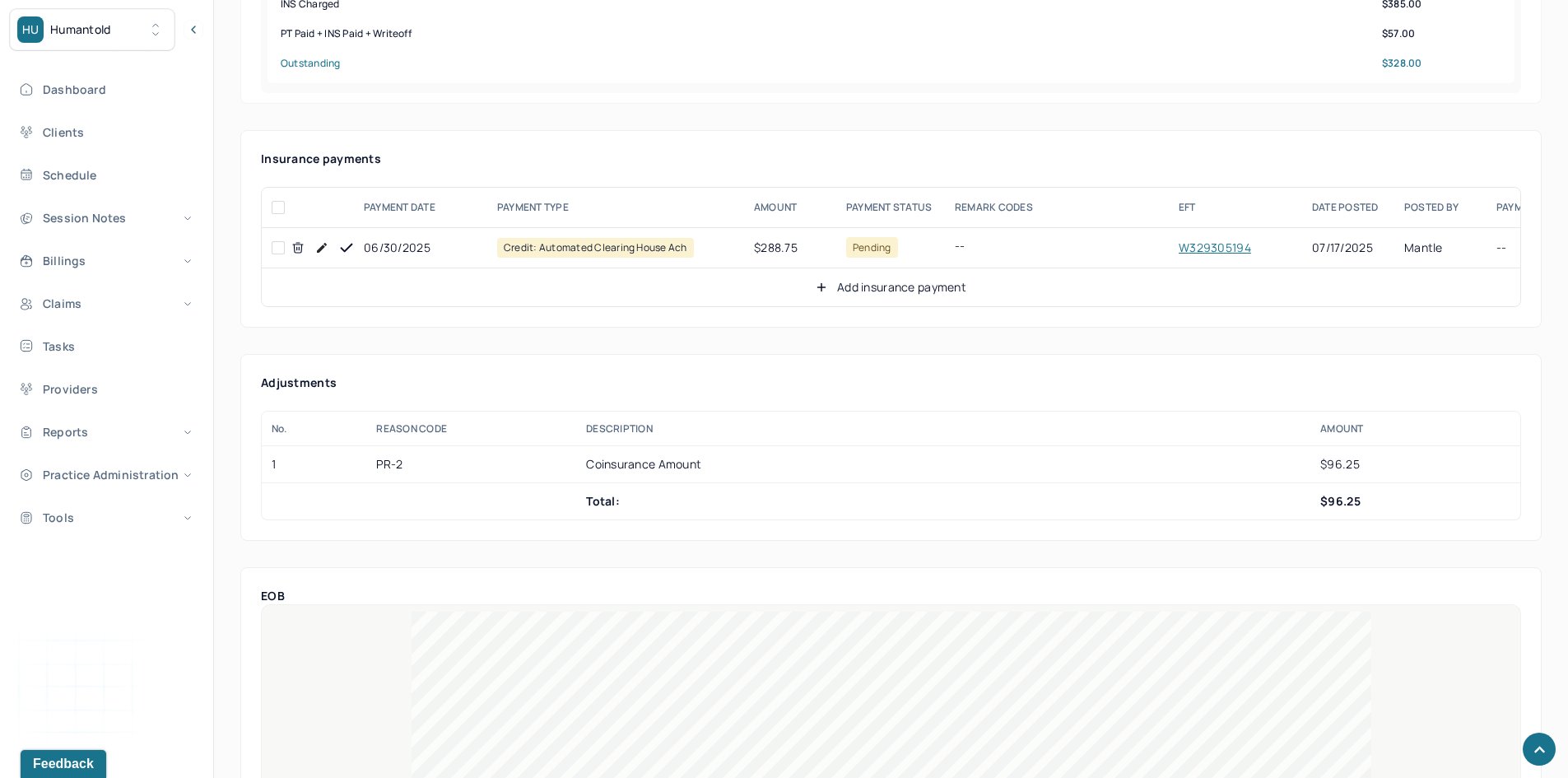 click at bounding box center (278, 248) 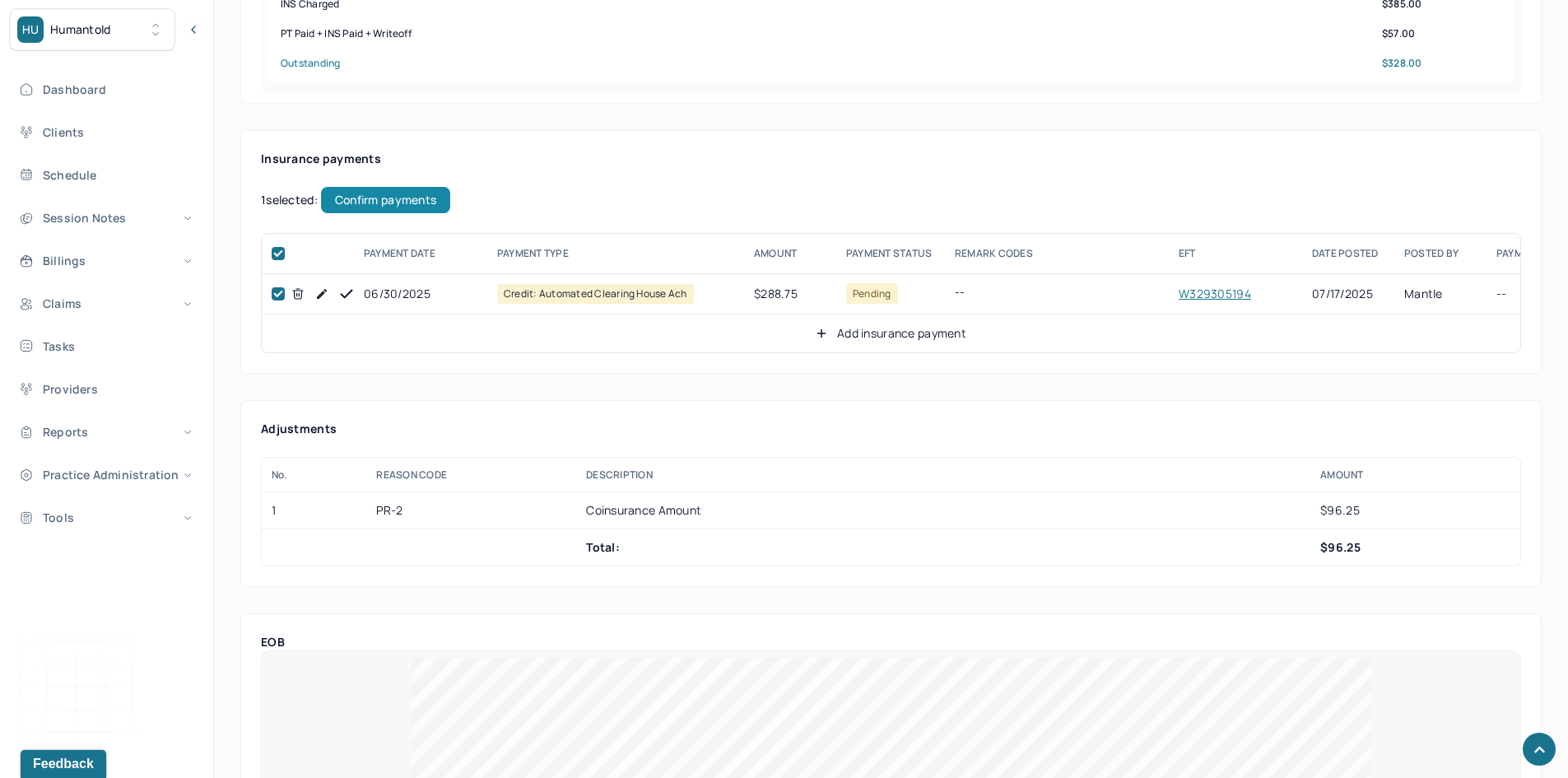 click on "Confirm payments" at bounding box center (385, 200) 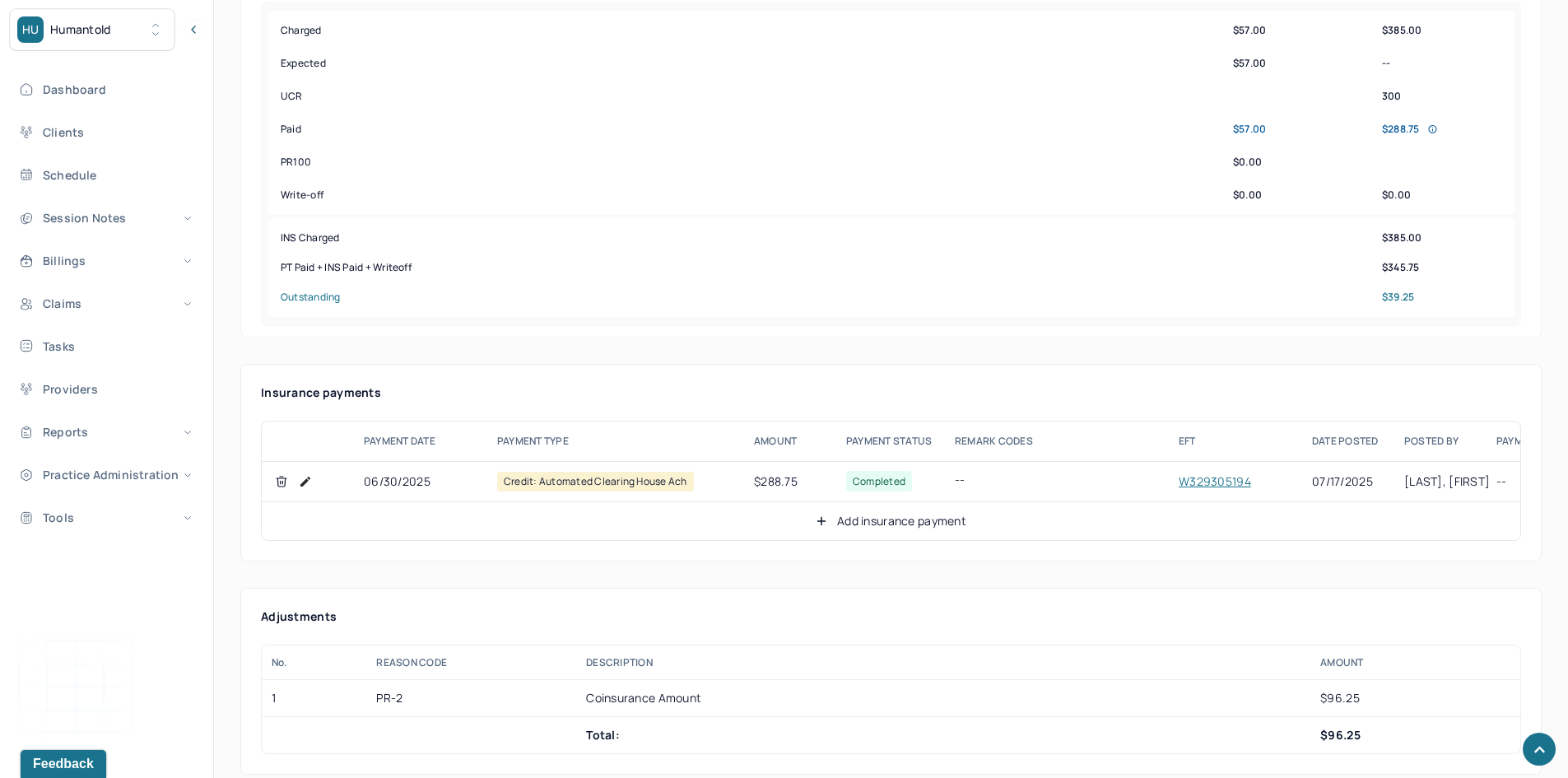 scroll, scrollTop: 823, scrollLeft: 0, axis: vertical 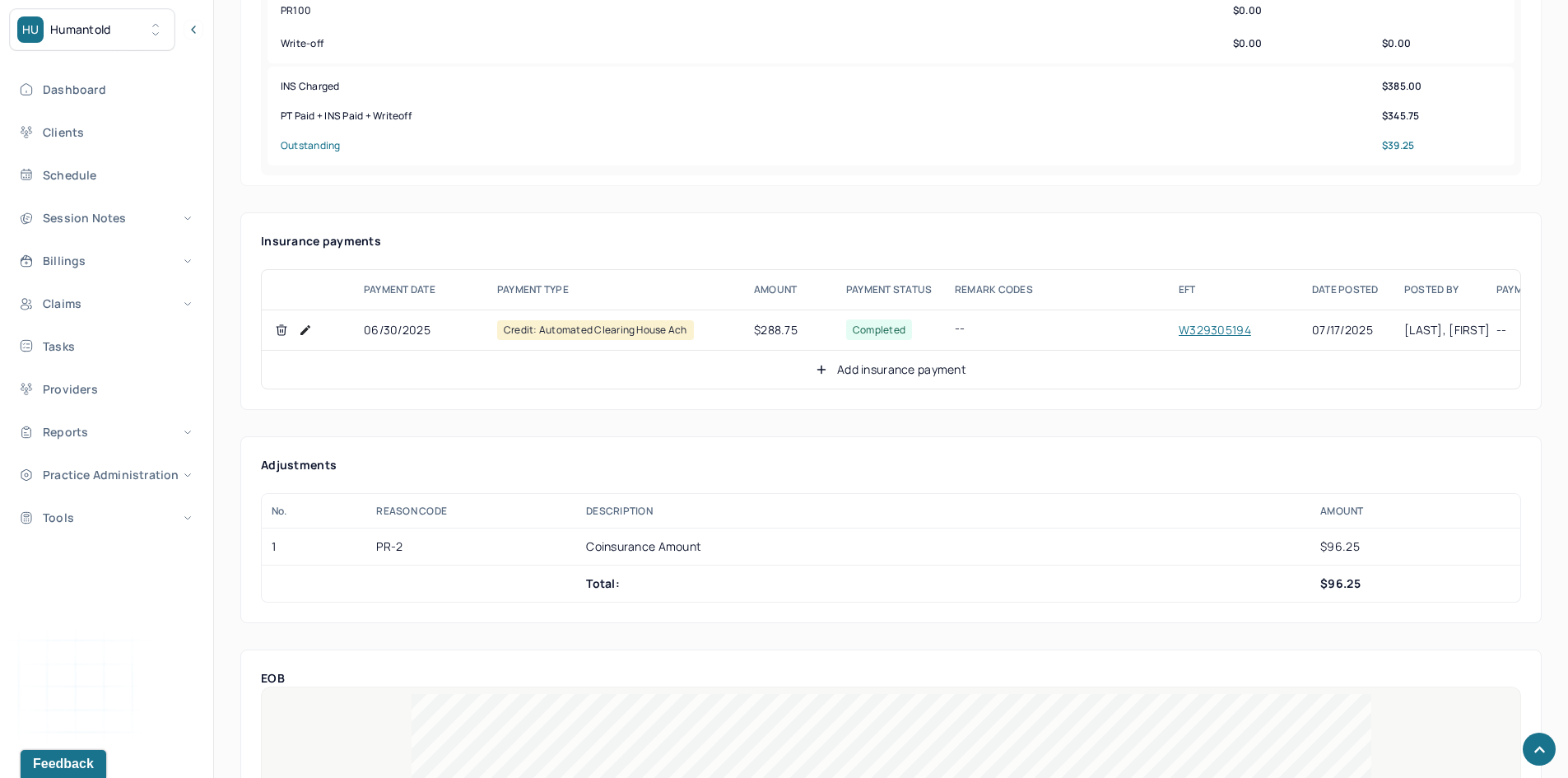 click 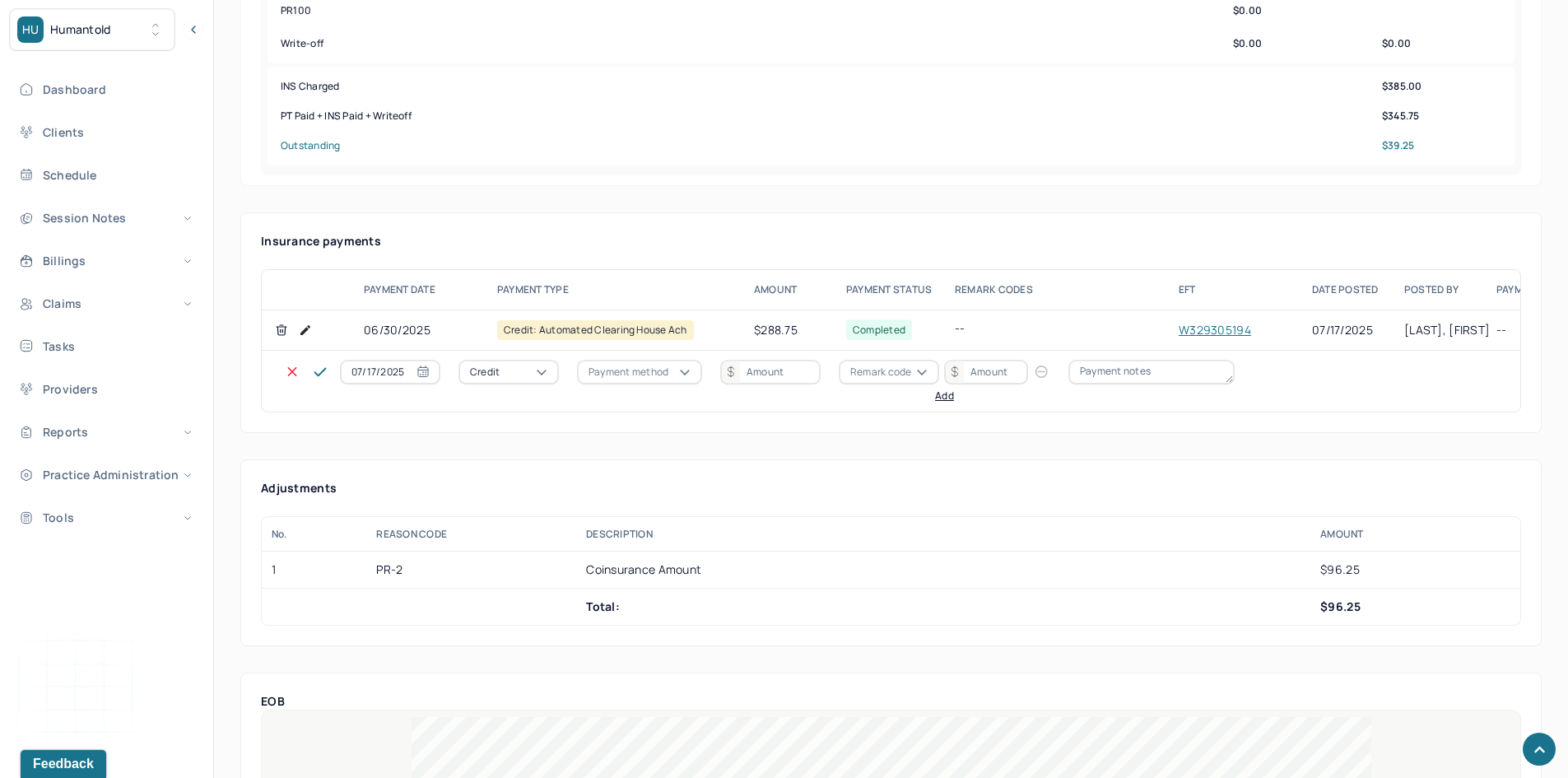 click on "Credit" at bounding box center (485, 372) 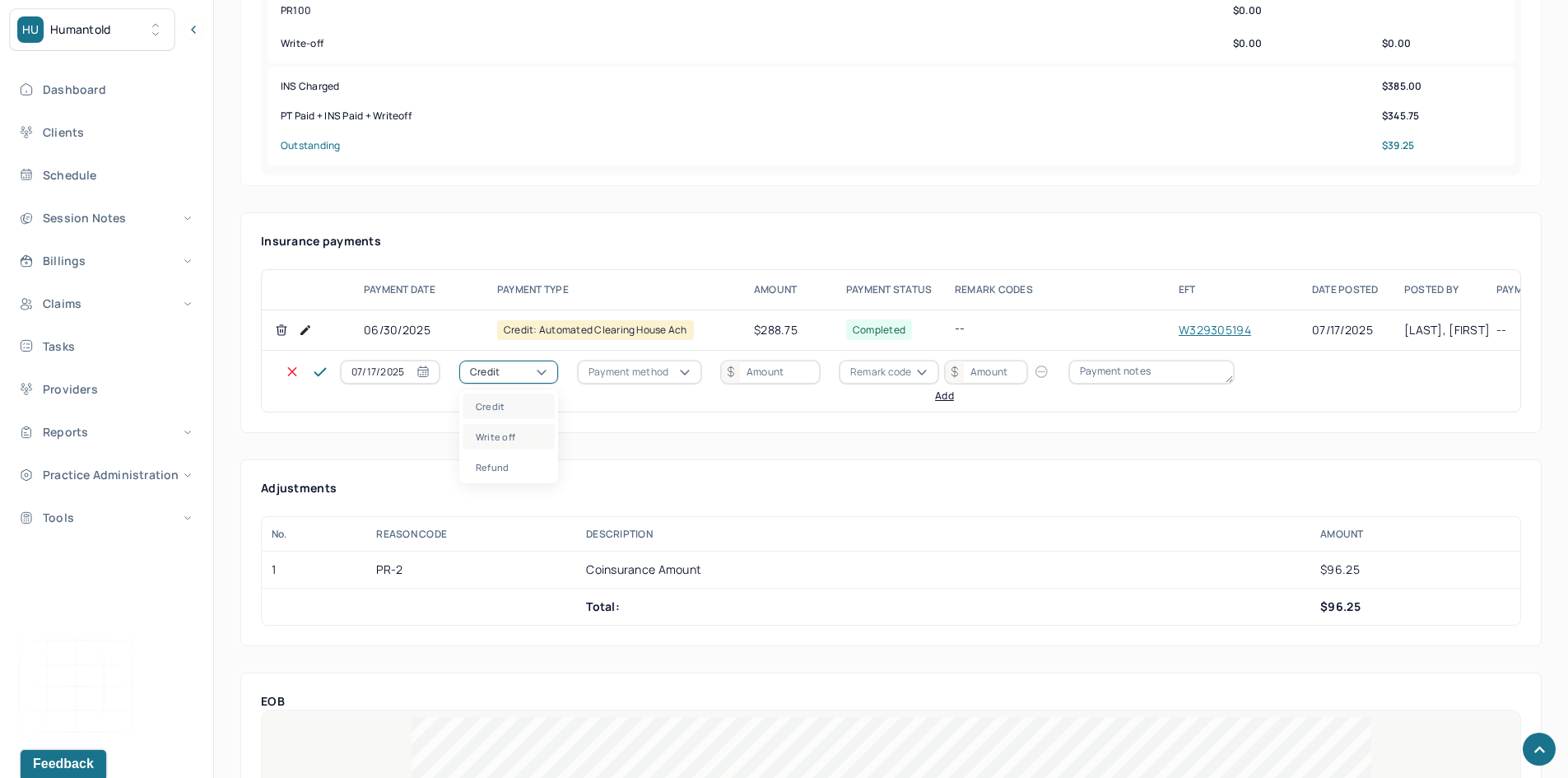 click on "Write off" at bounding box center [509, 436] 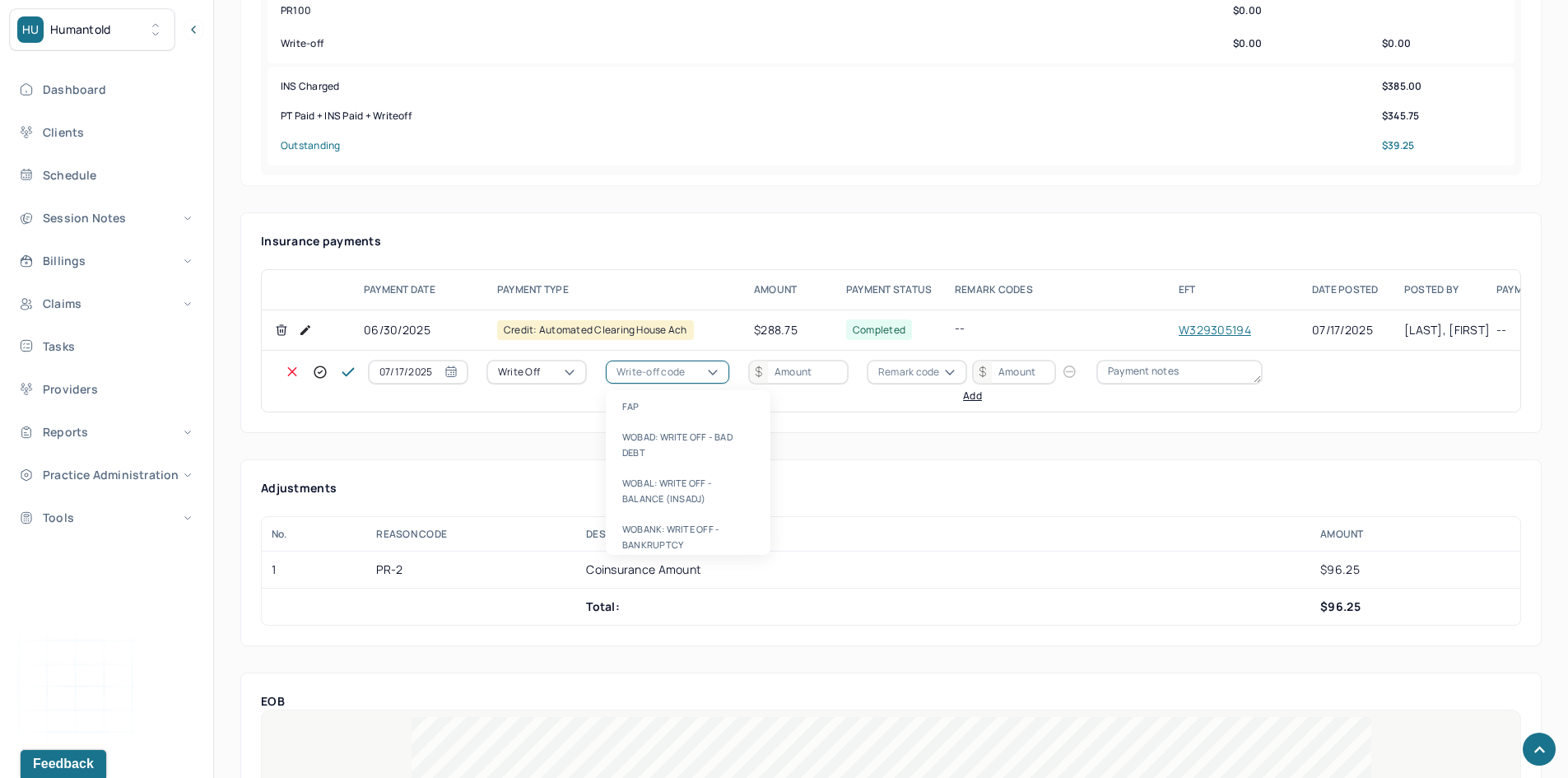 click on "Write-off code" at bounding box center (650, 372) 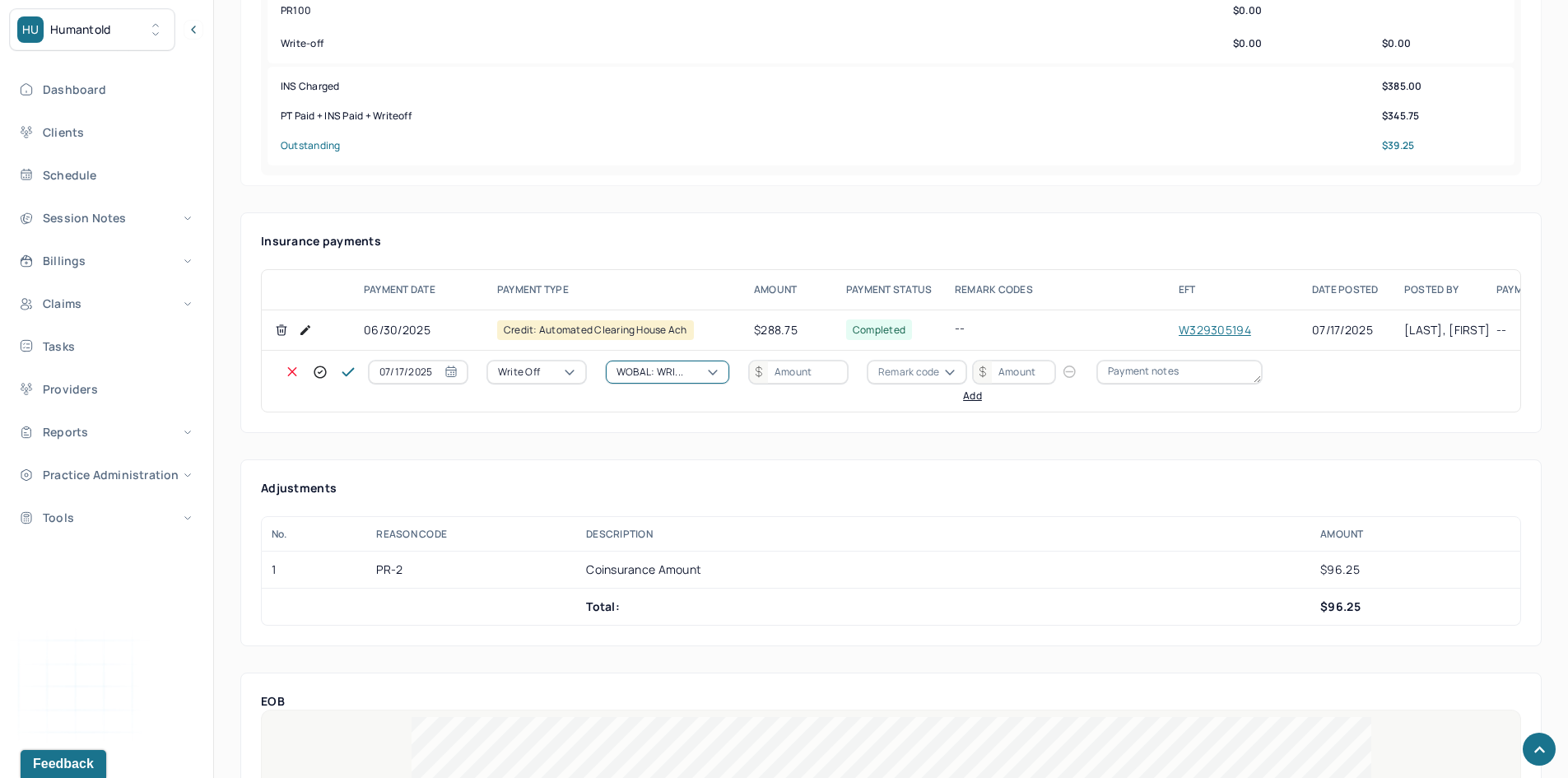 click at bounding box center [798, 372] 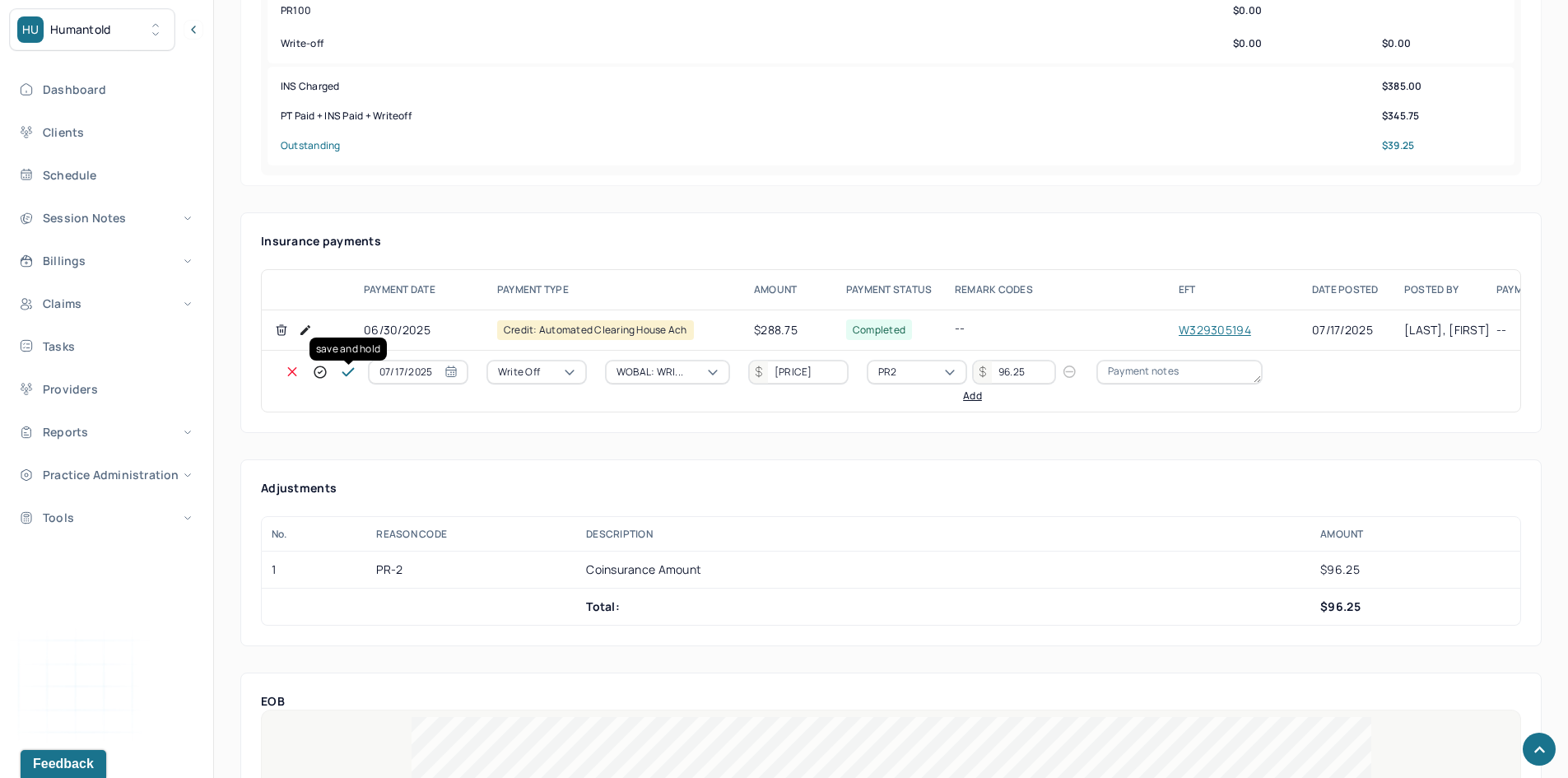 click 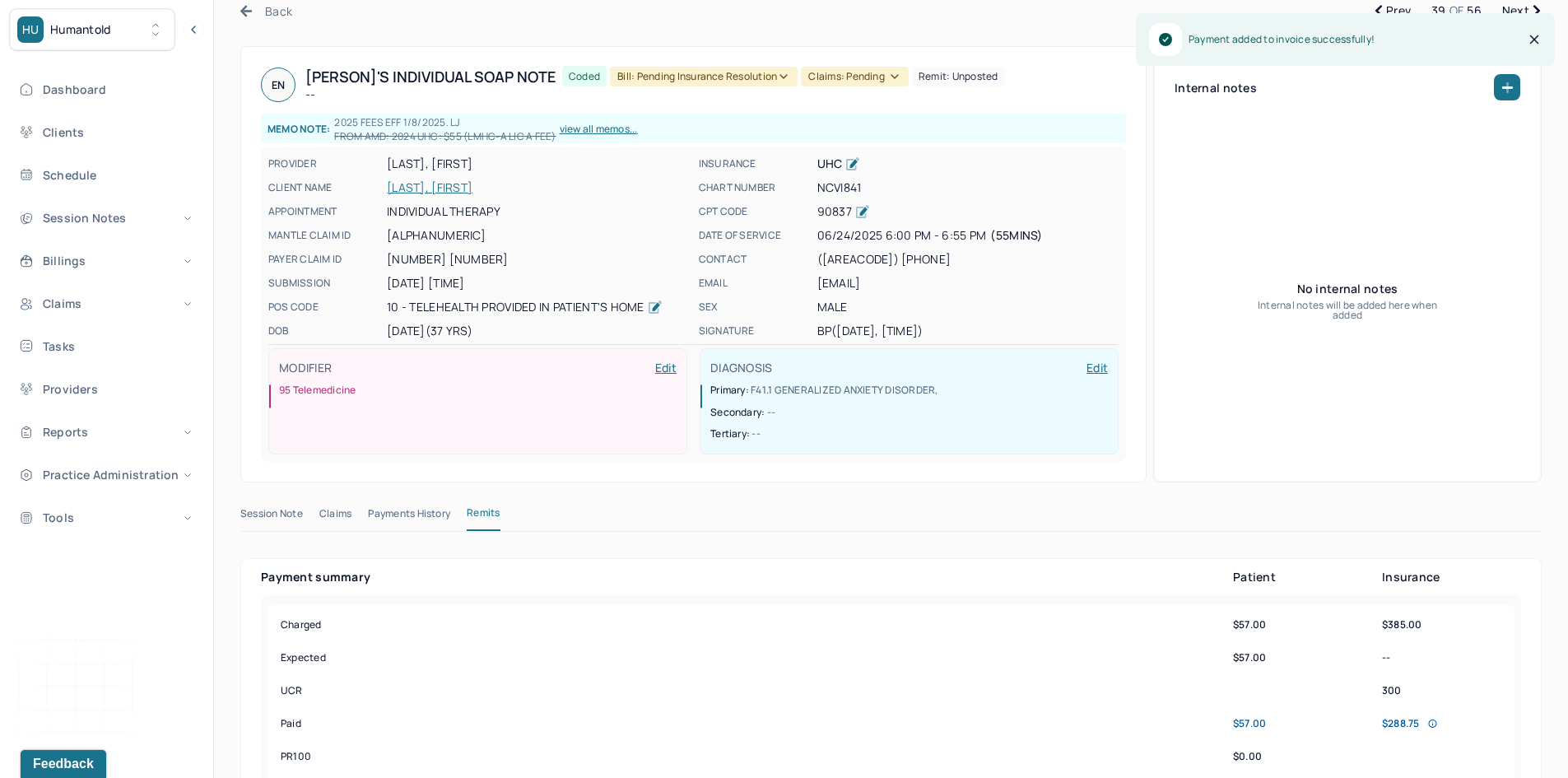 scroll, scrollTop: 0, scrollLeft: 0, axis: both 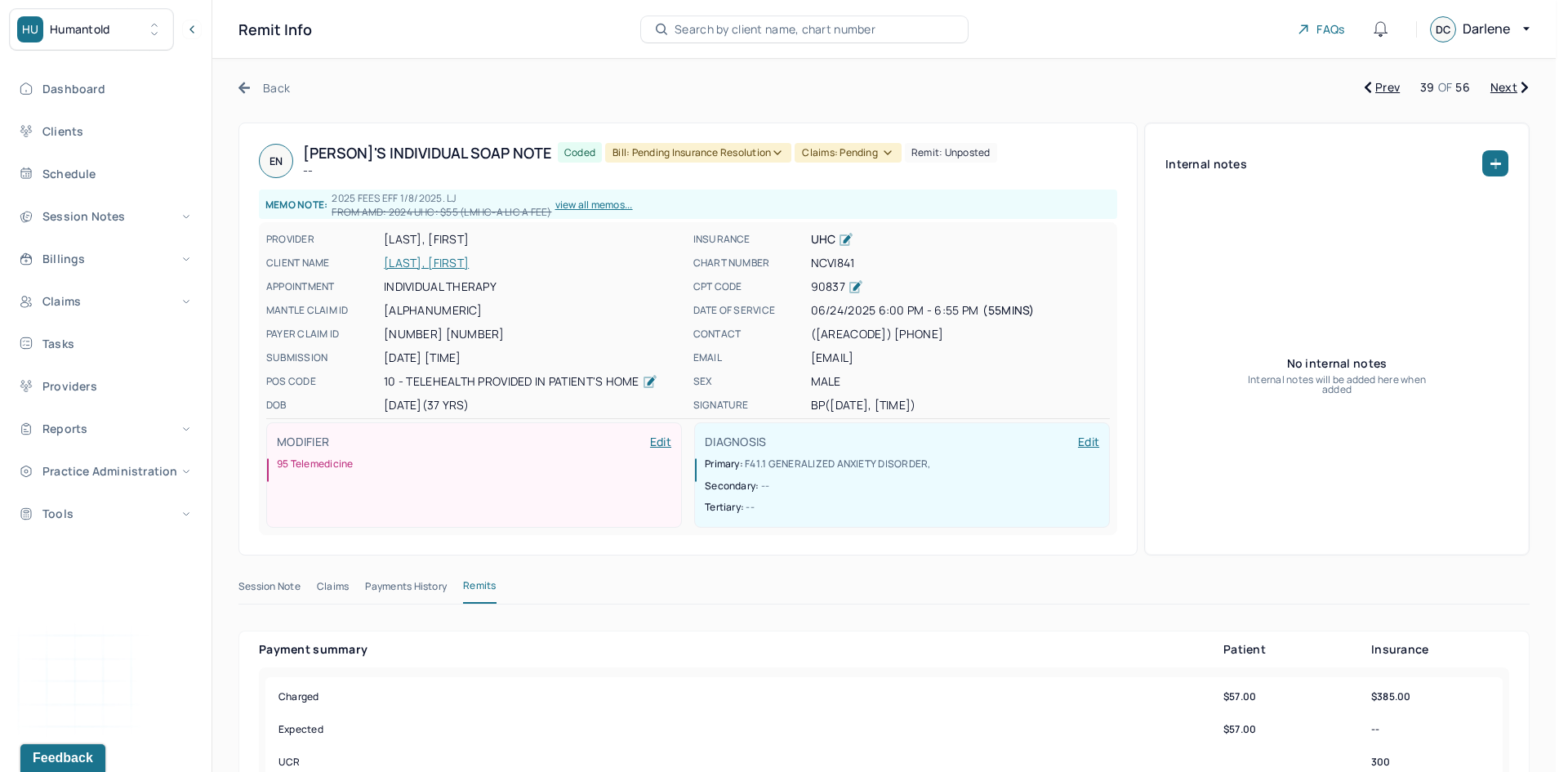 click on "Bill: Pending Insurance Resolution" at bounding box center (698, 153) 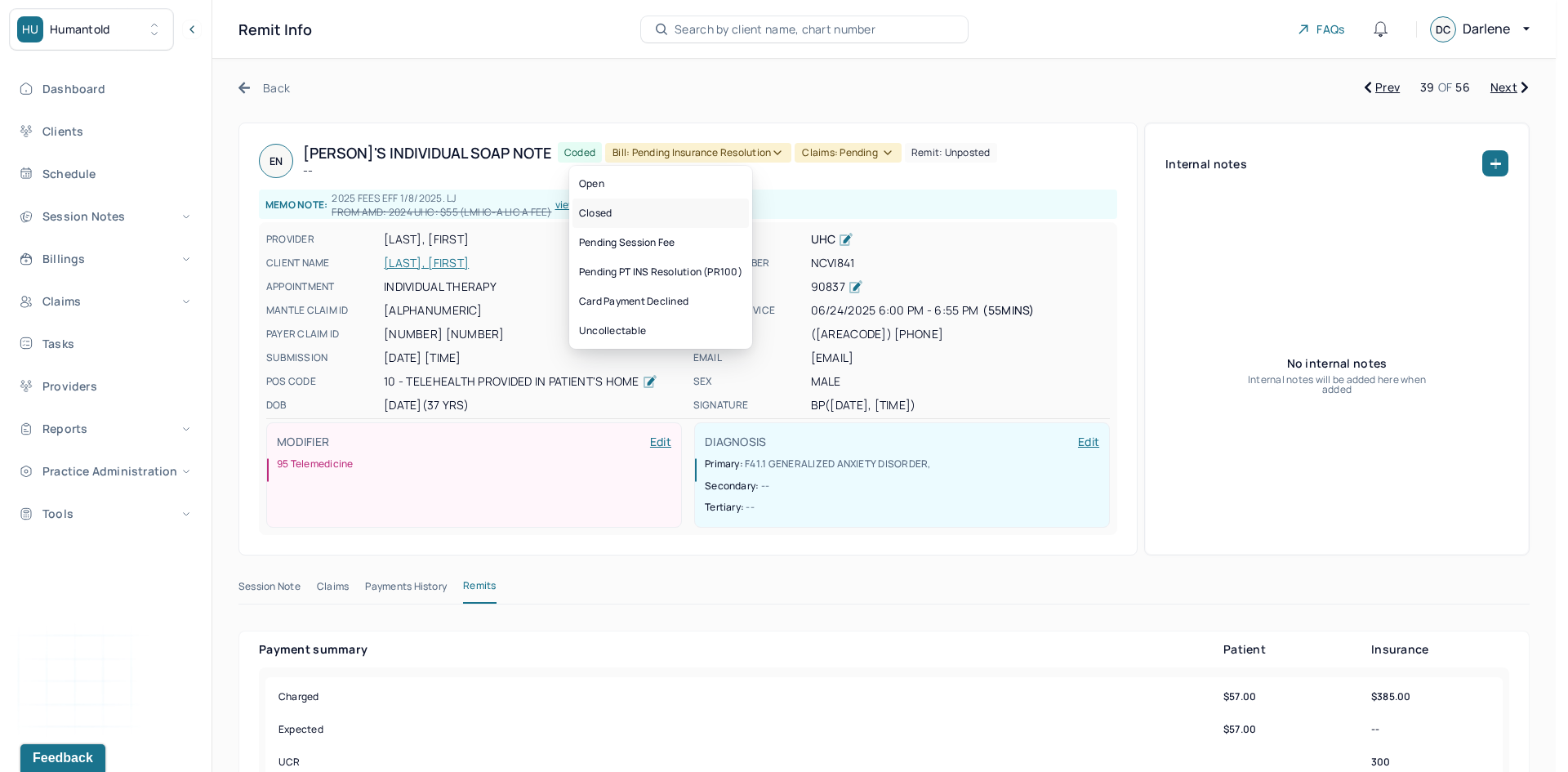click on "Closed" at bounding box center [661, 213] 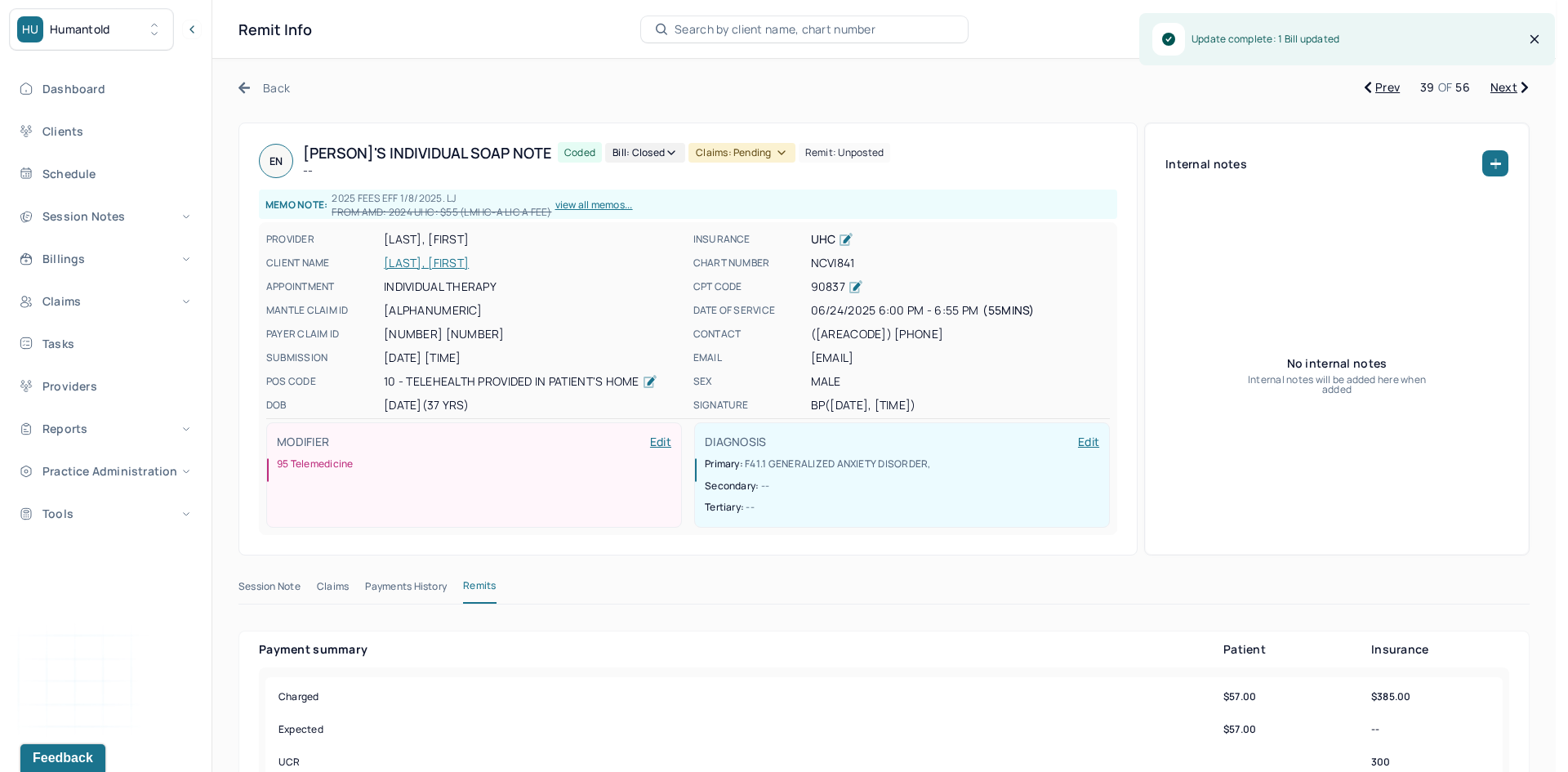 click on "Claims: pending" at bounding box center [742, 153] 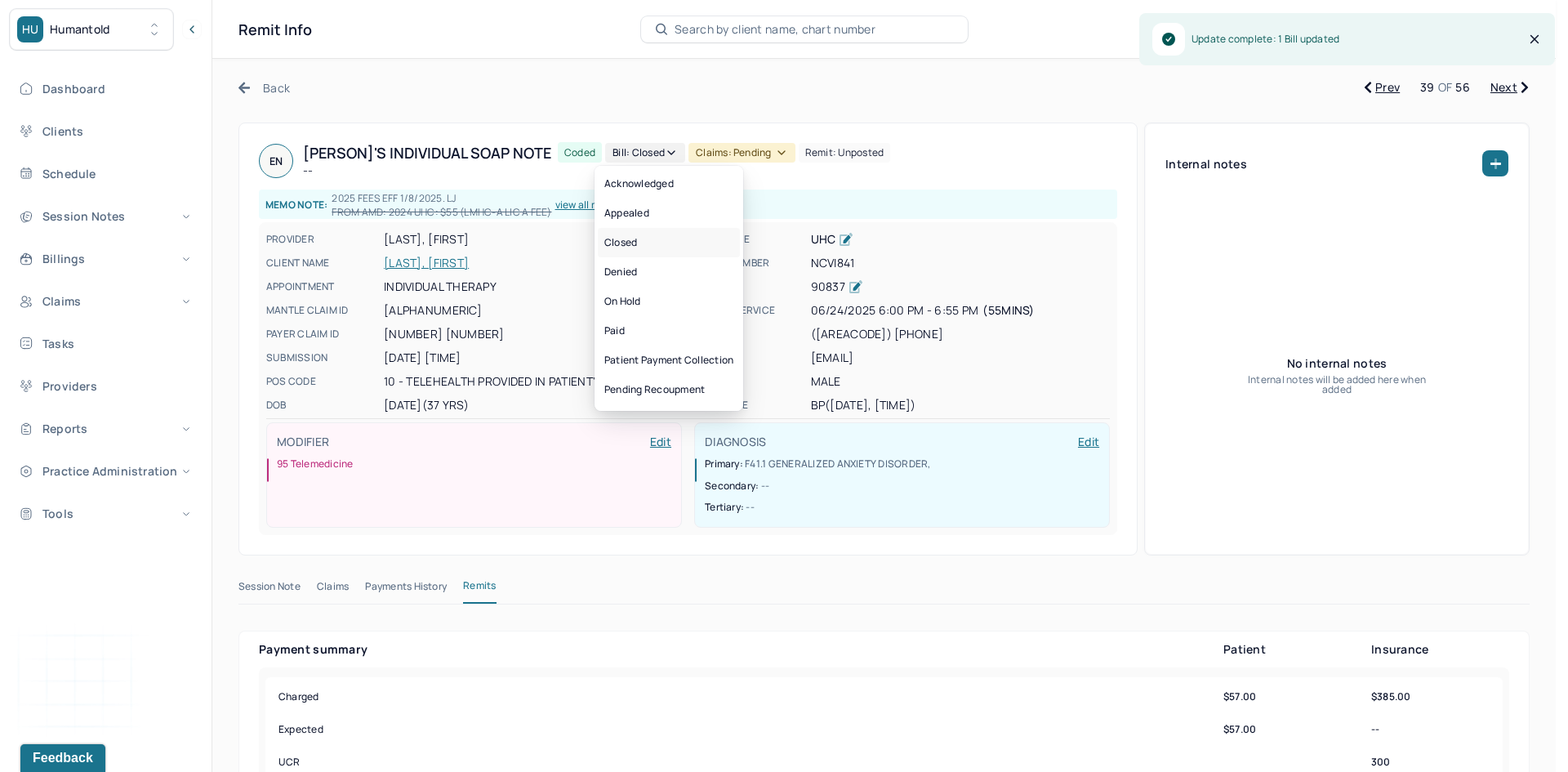 click on "Closed" at bounding box center [669, 243] 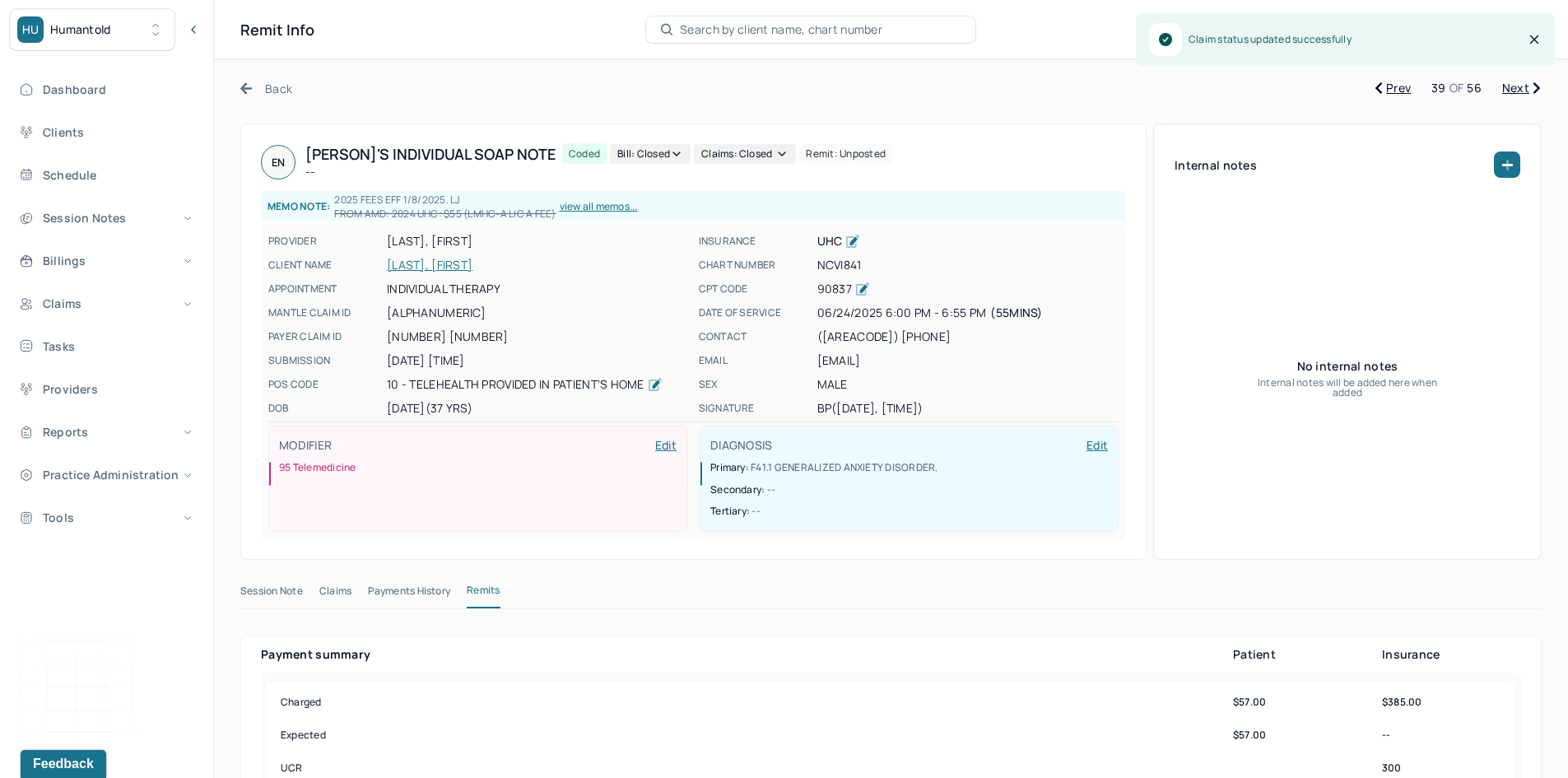 click on "Next" at bounding box center (1521, 88) 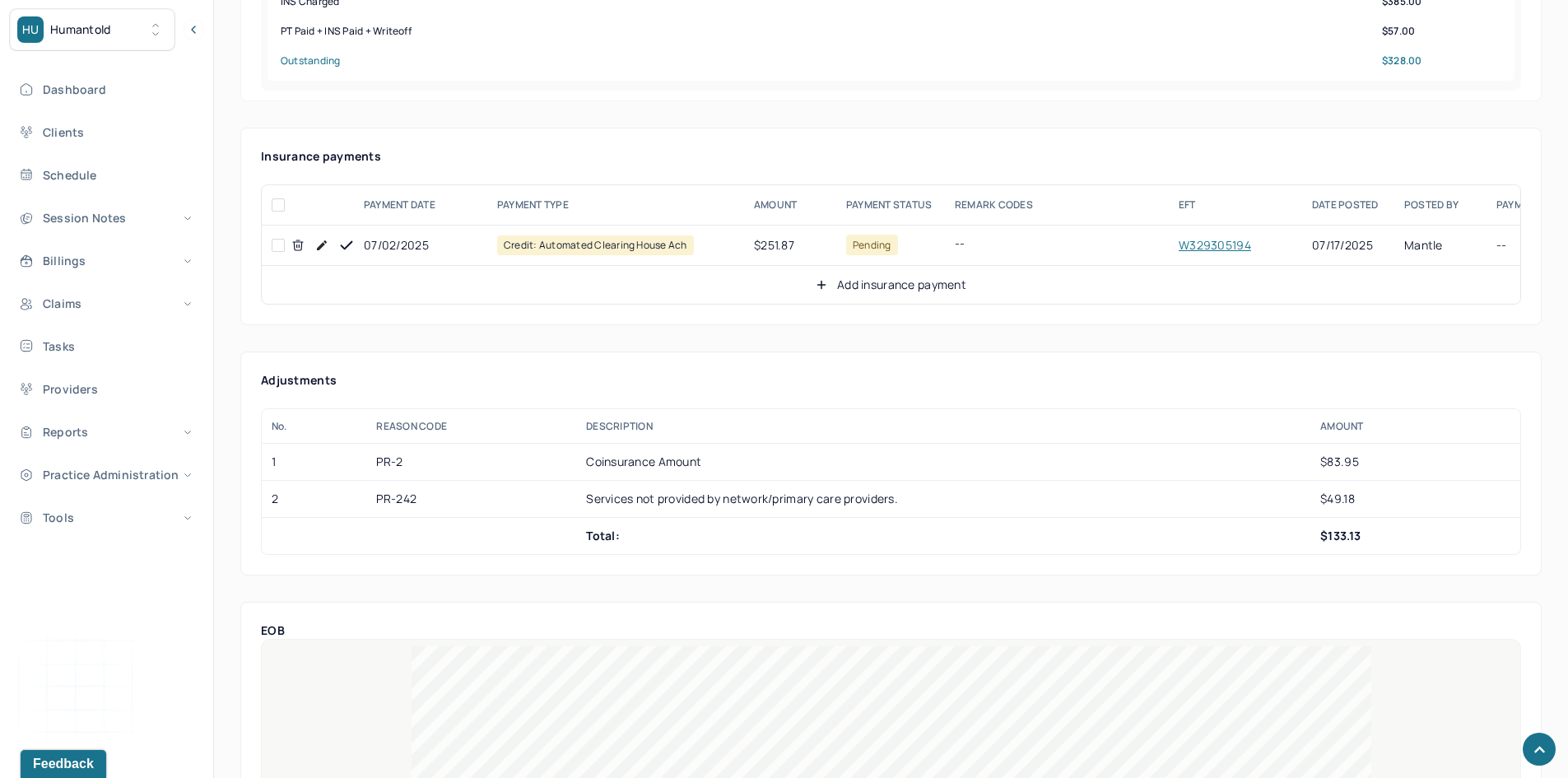scroll, scrollTop: 906, scrollLeft: 0, axis: vertical 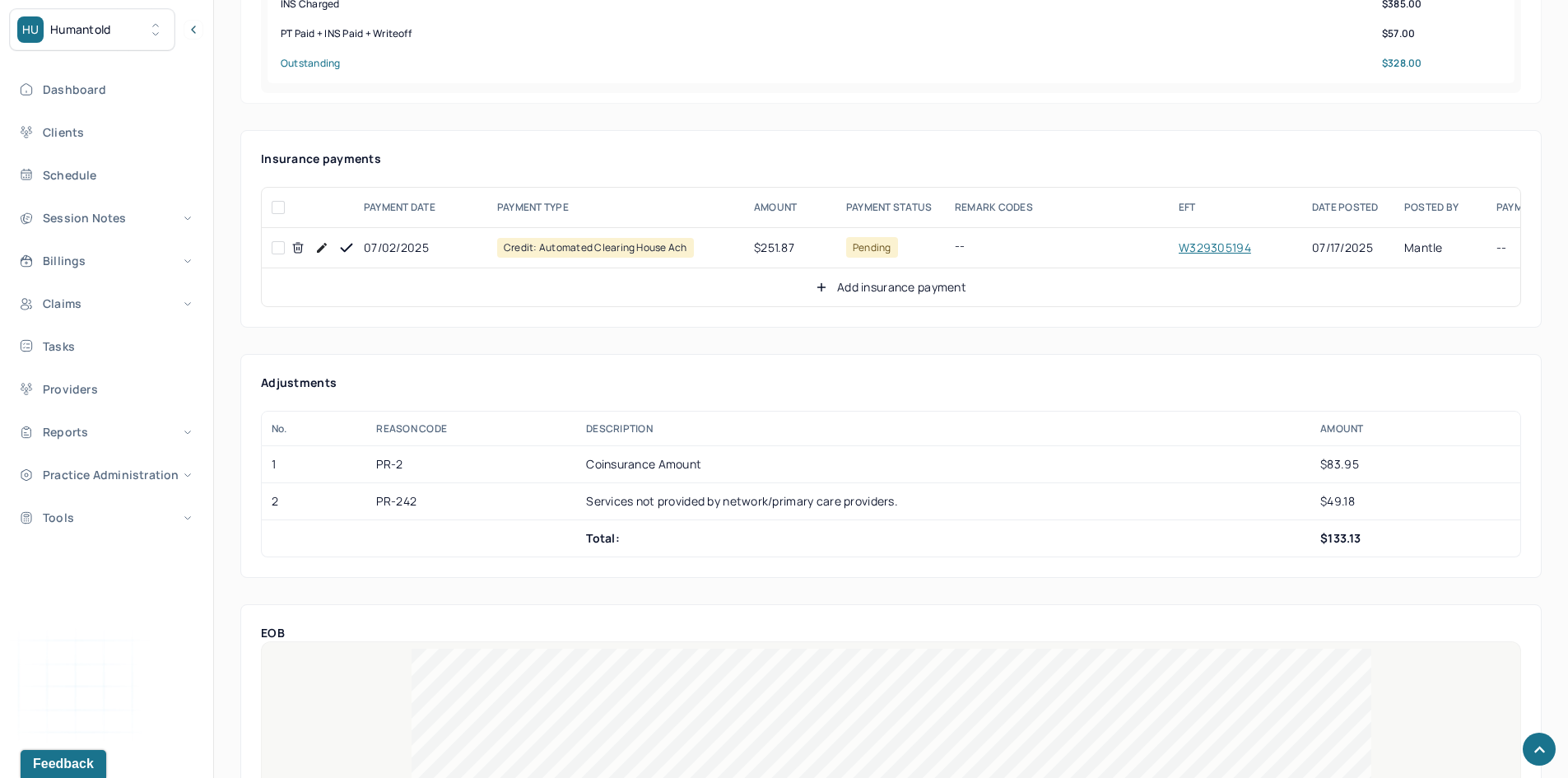 click at bounding box center (278, 248) 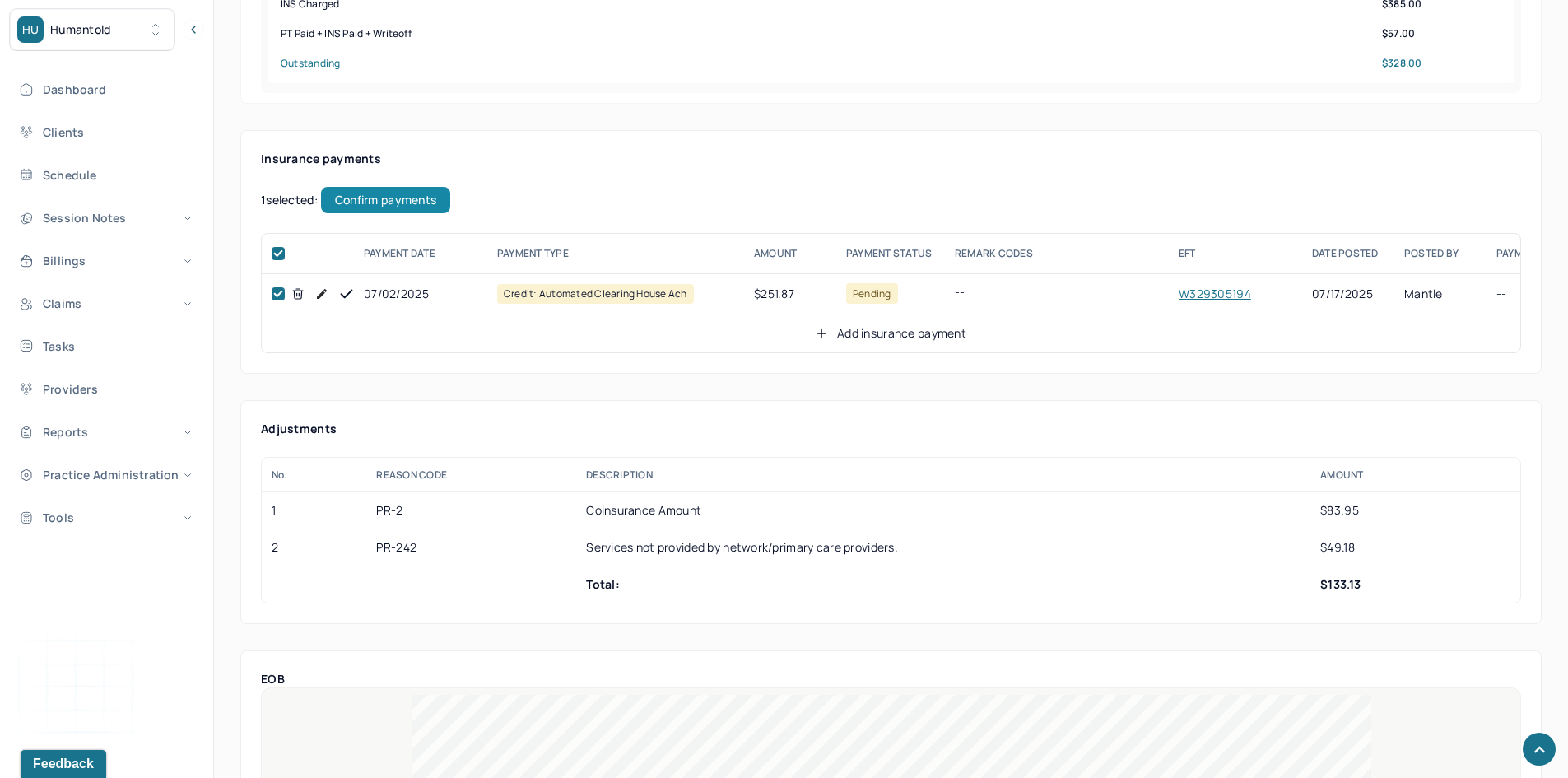 click on "Confirm payments" at bounding box center [385, 200] 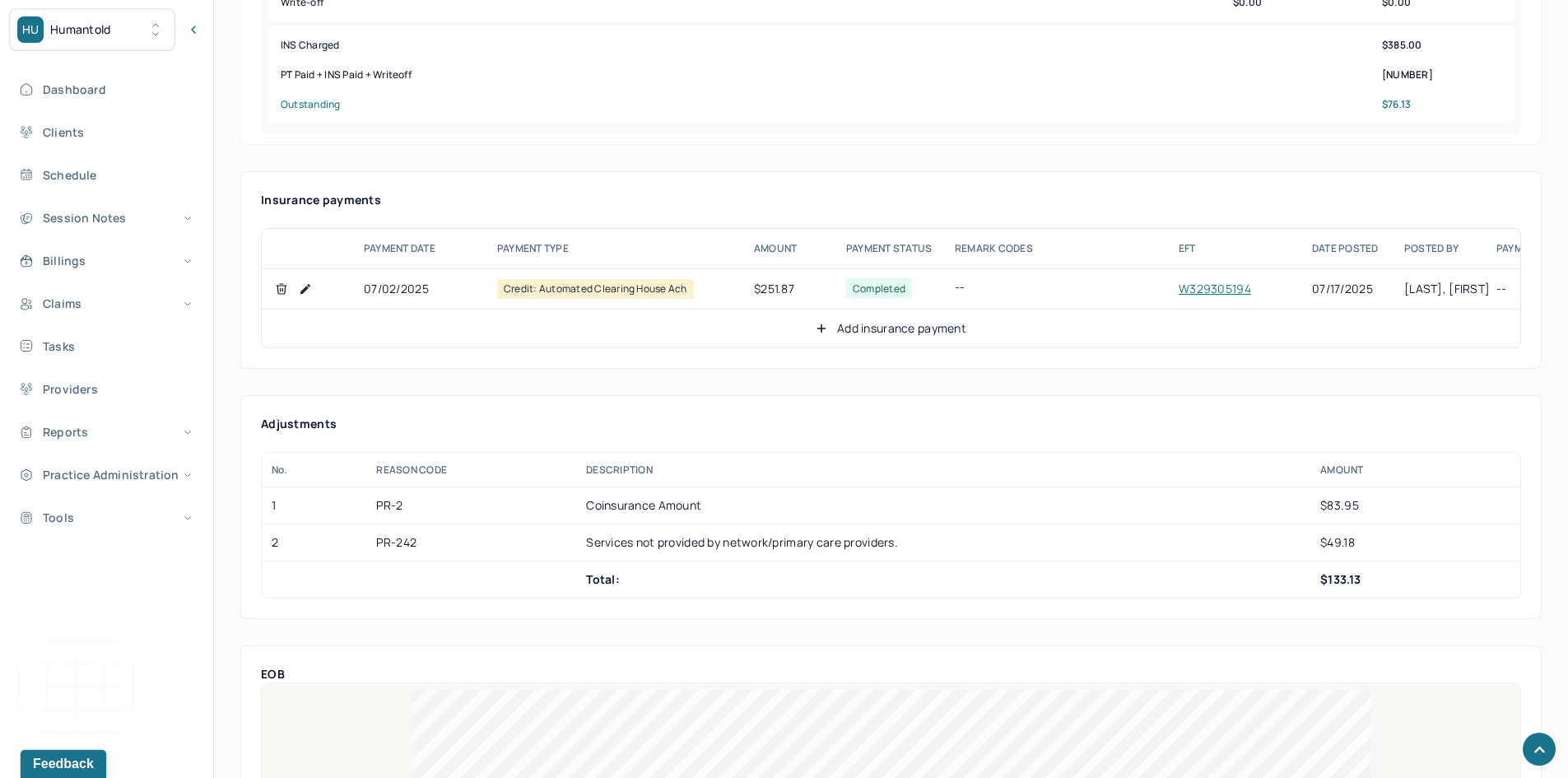 scroll, scrollTop: 906, scrollLeft: 0, axis: vertical 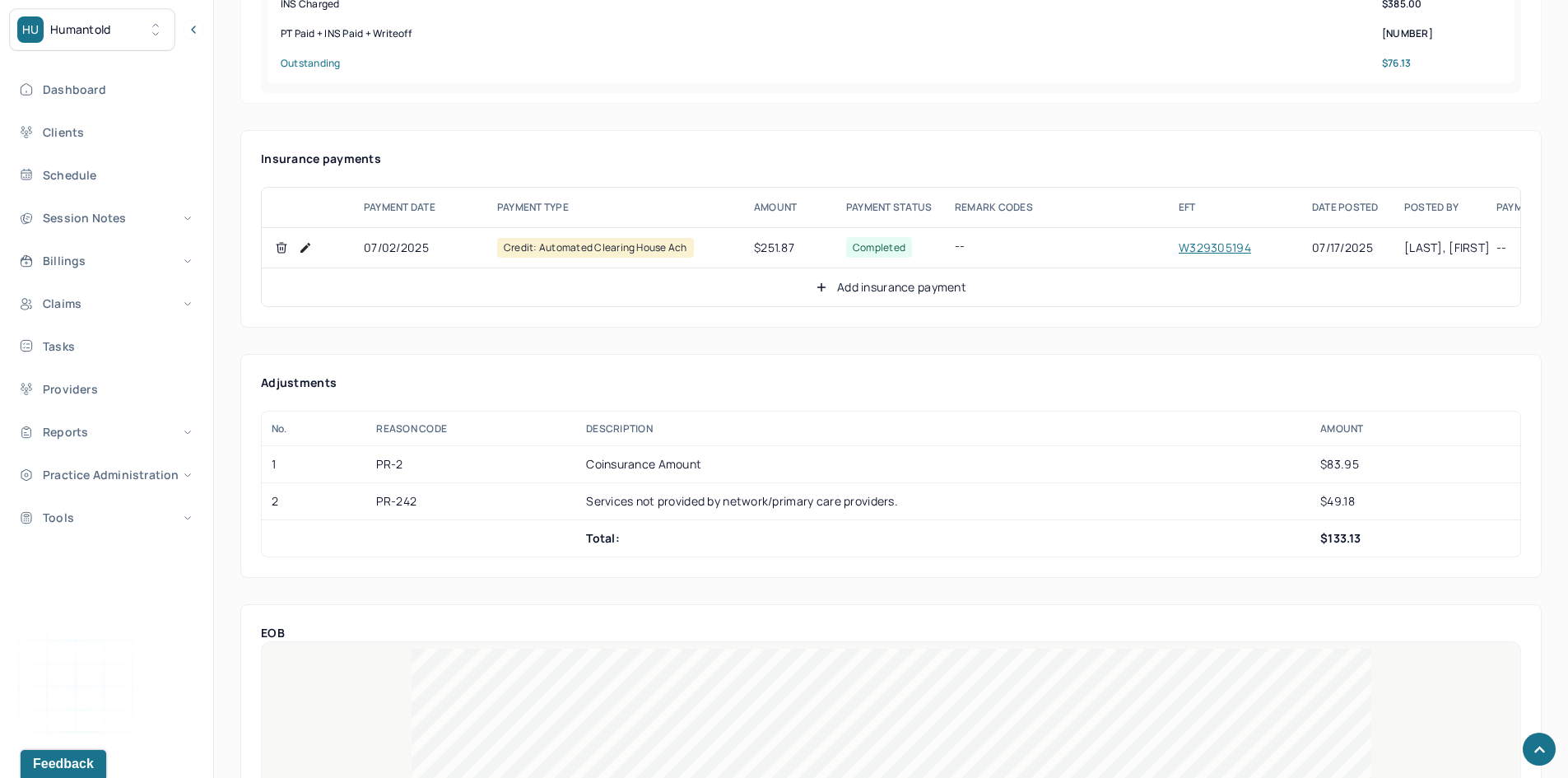 click 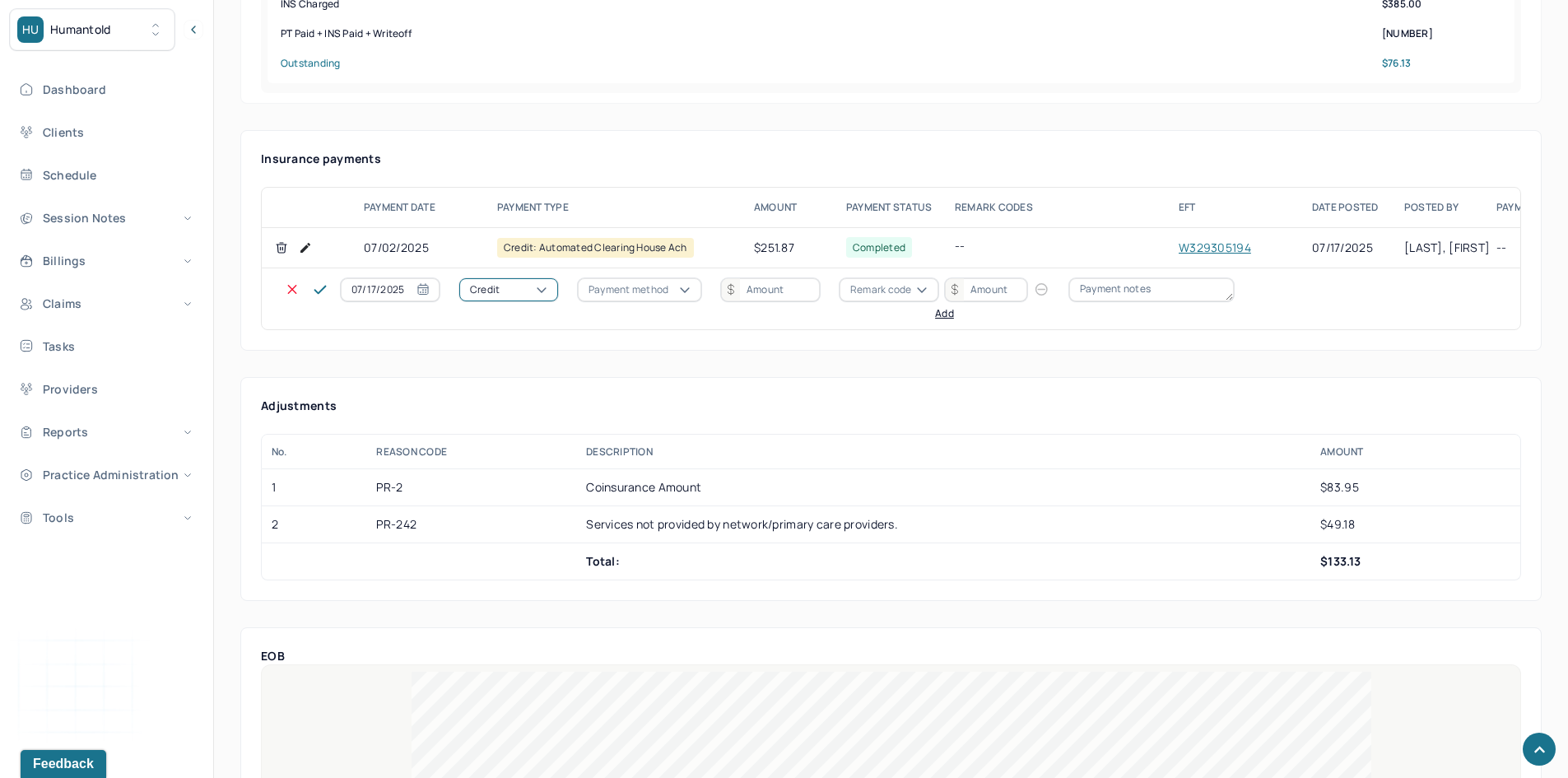 click on "Credit" at bounding box center (509, 290) 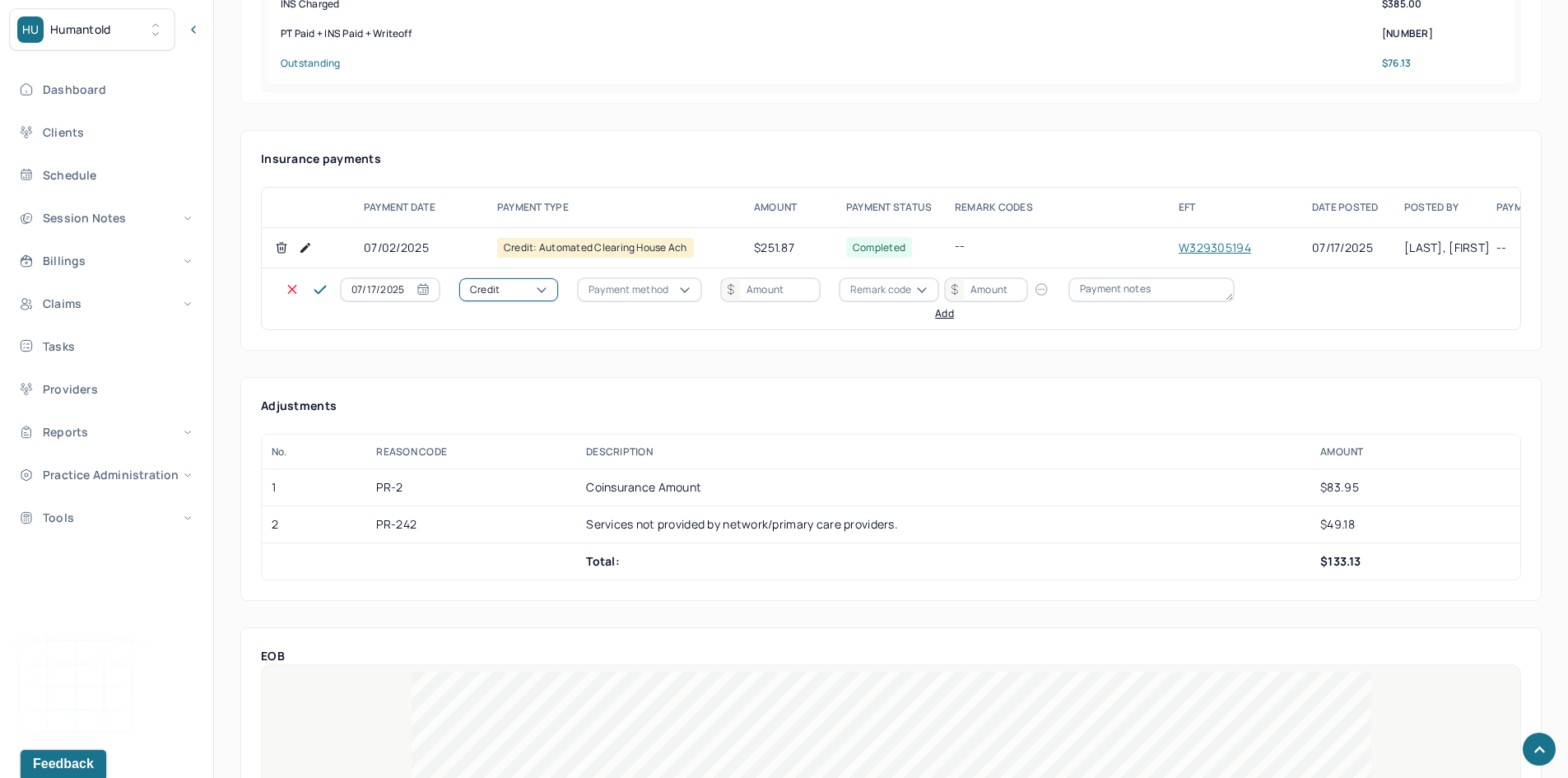 click on "Write off" at bounding box center (49, -75) 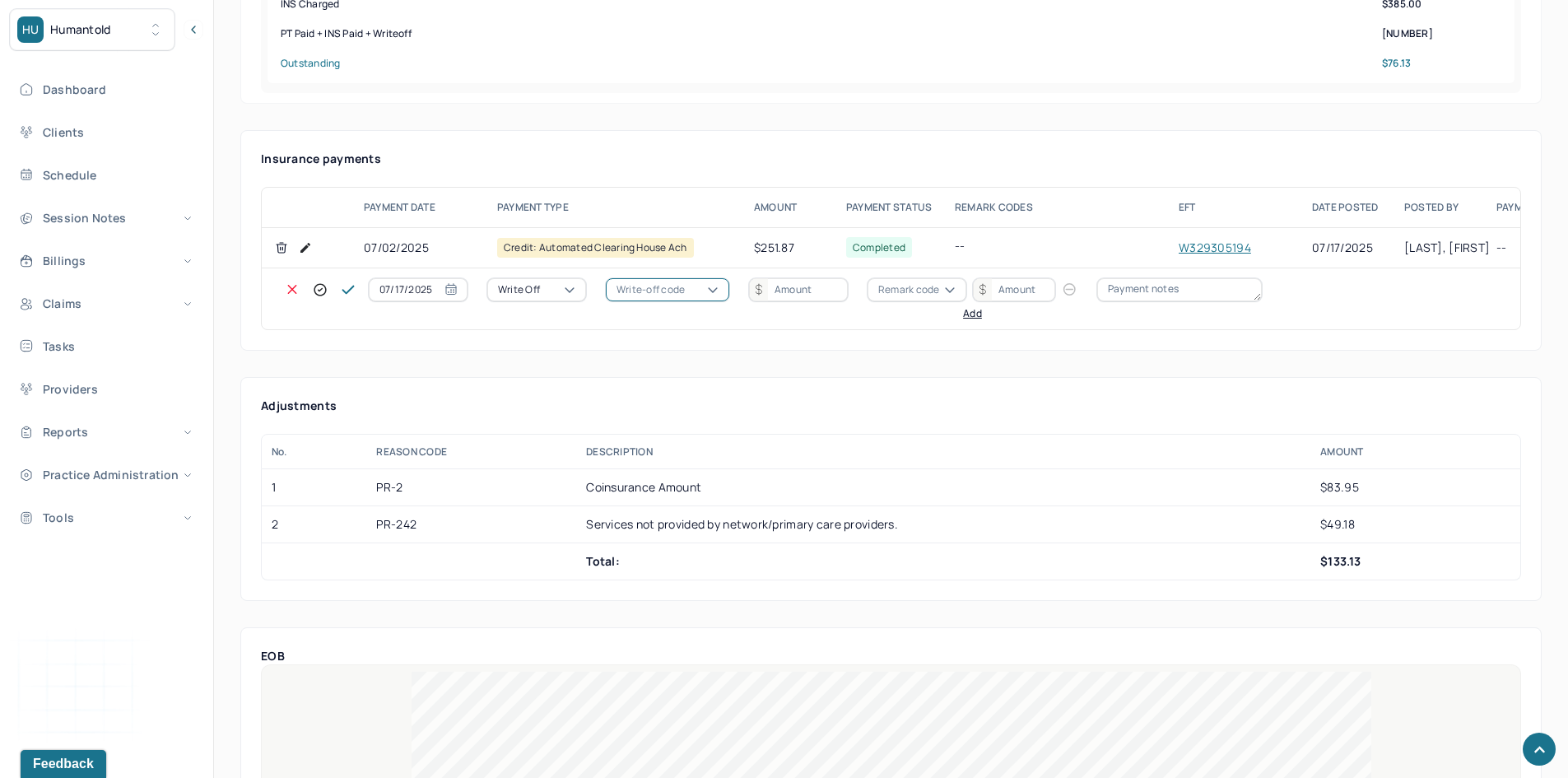 click on "Write-off code" at bounding box center (650, 290) 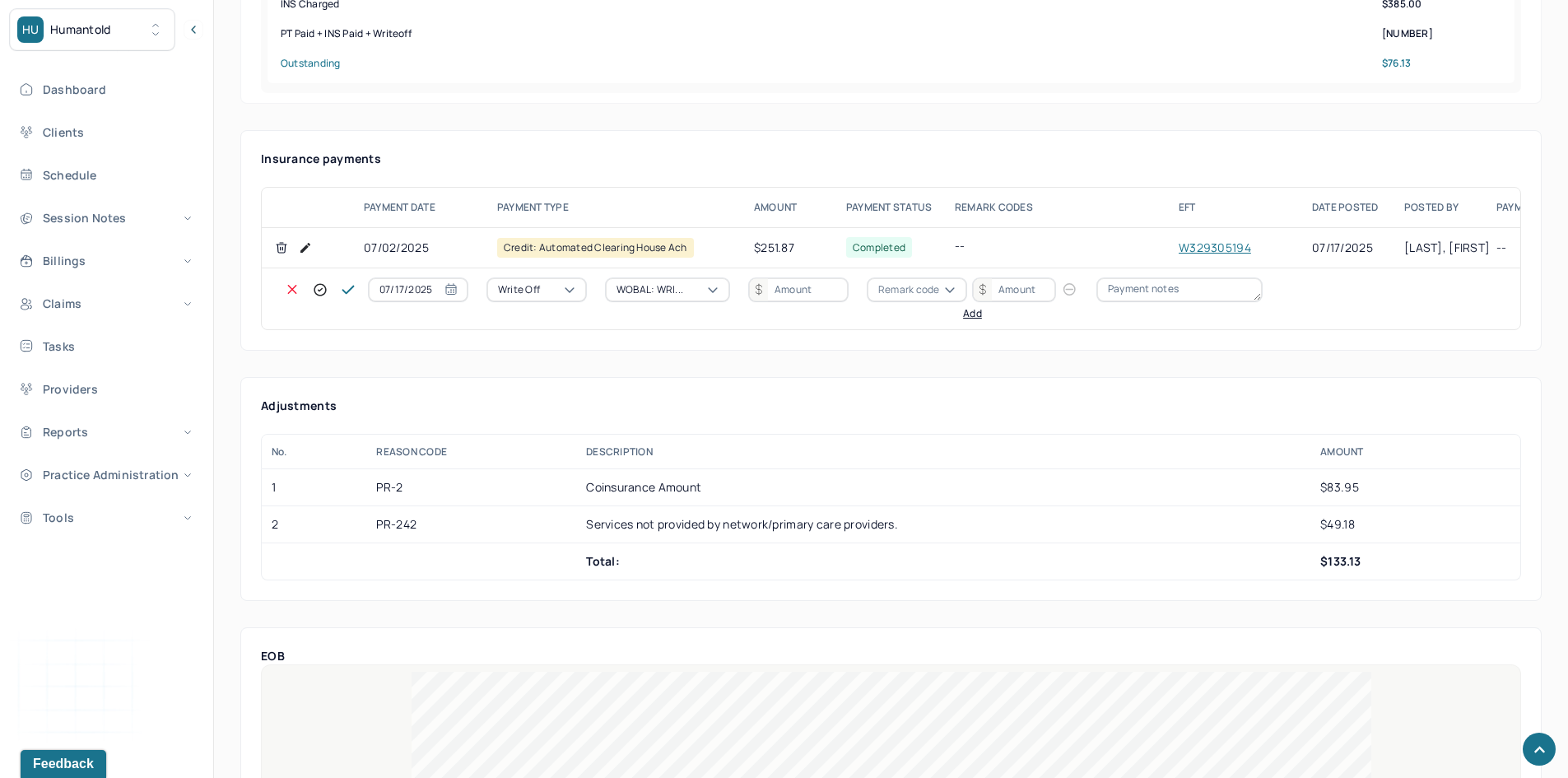 click at bounding box center (798, 290) 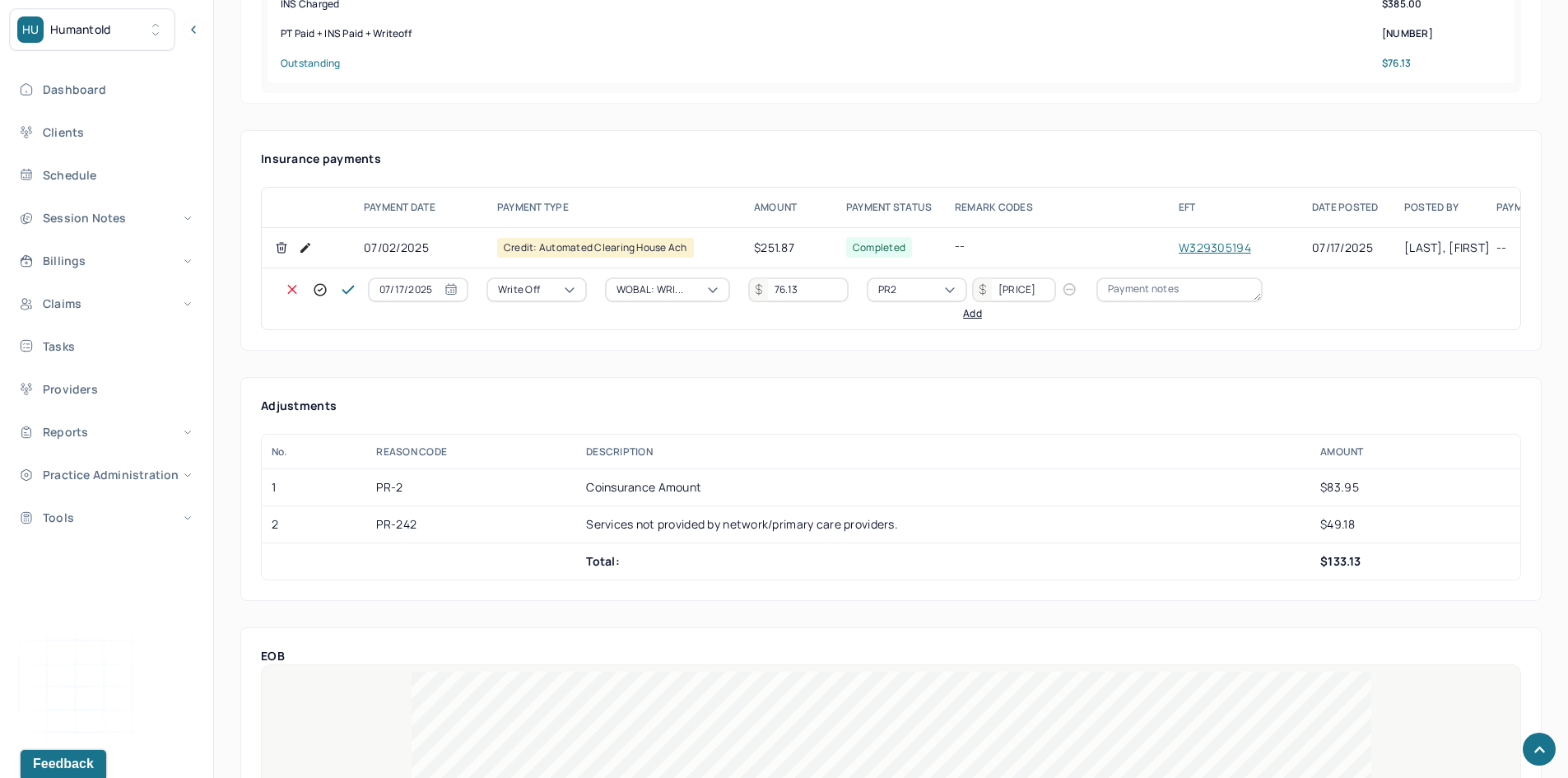 click on "Add" at bounding box center (972, 314) 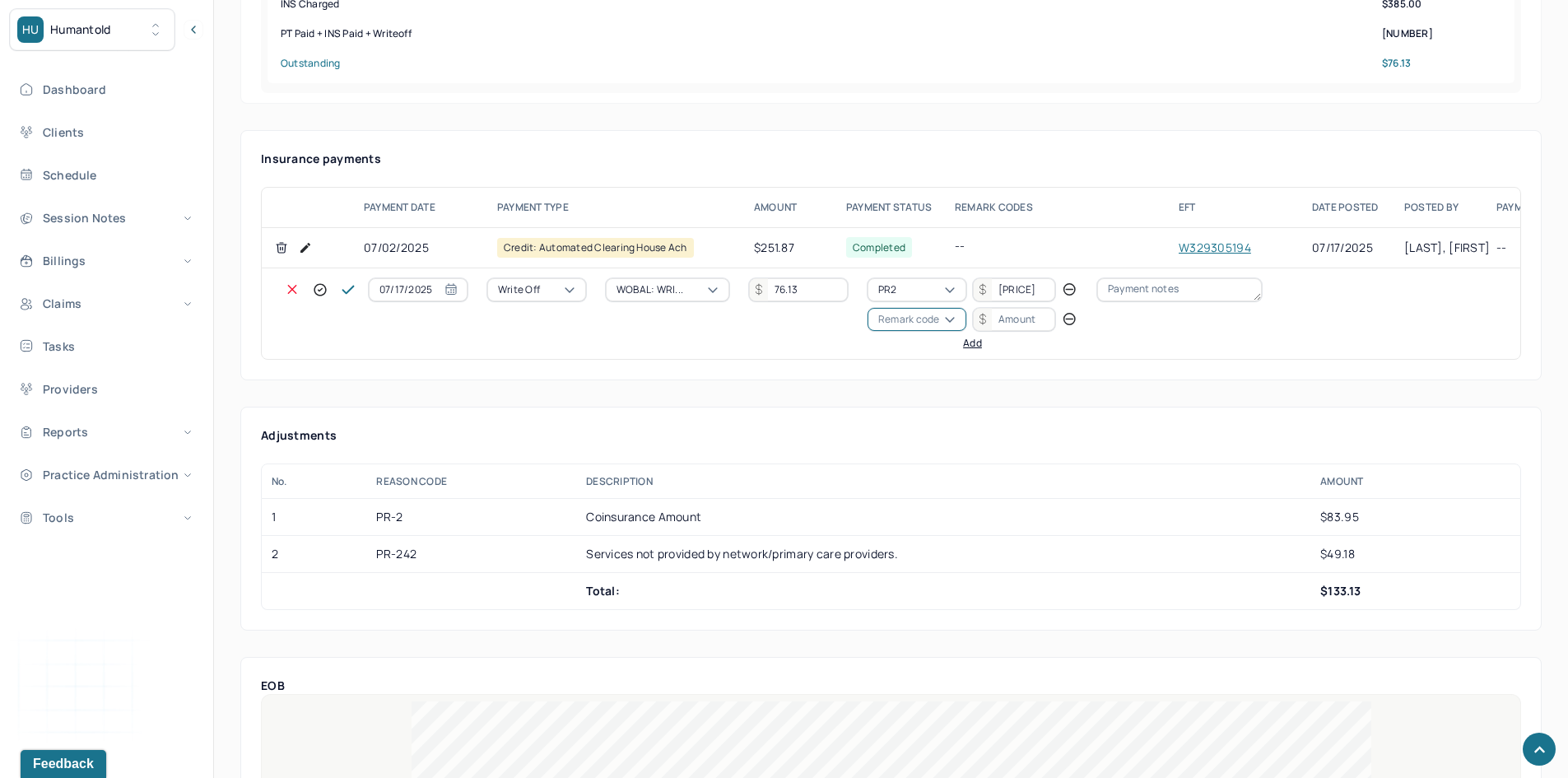 click on "Remark code" at bounding box center [909, 319] 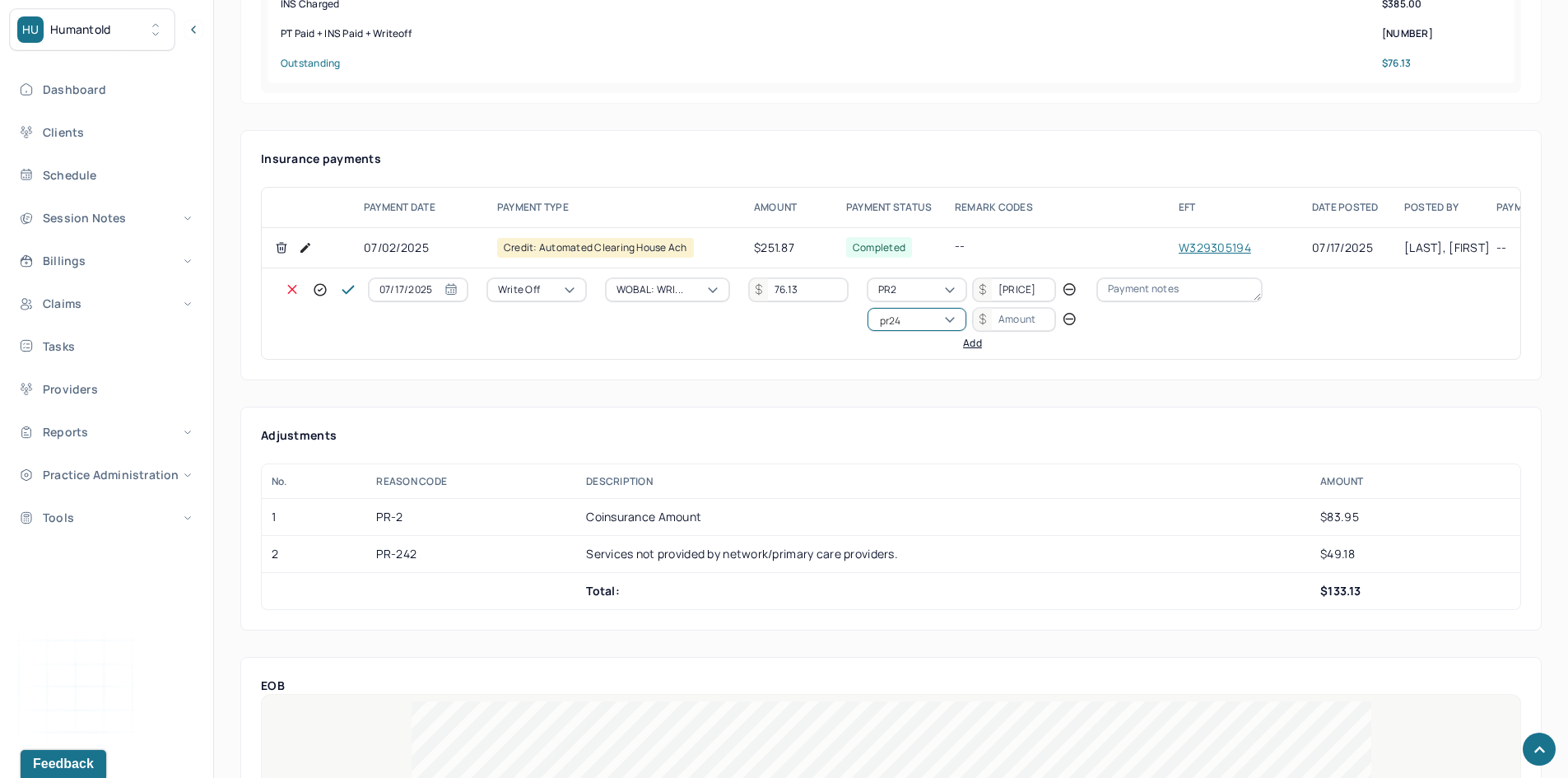 scroll, scrollTop: 0, scrollLeft: 0, axis: both 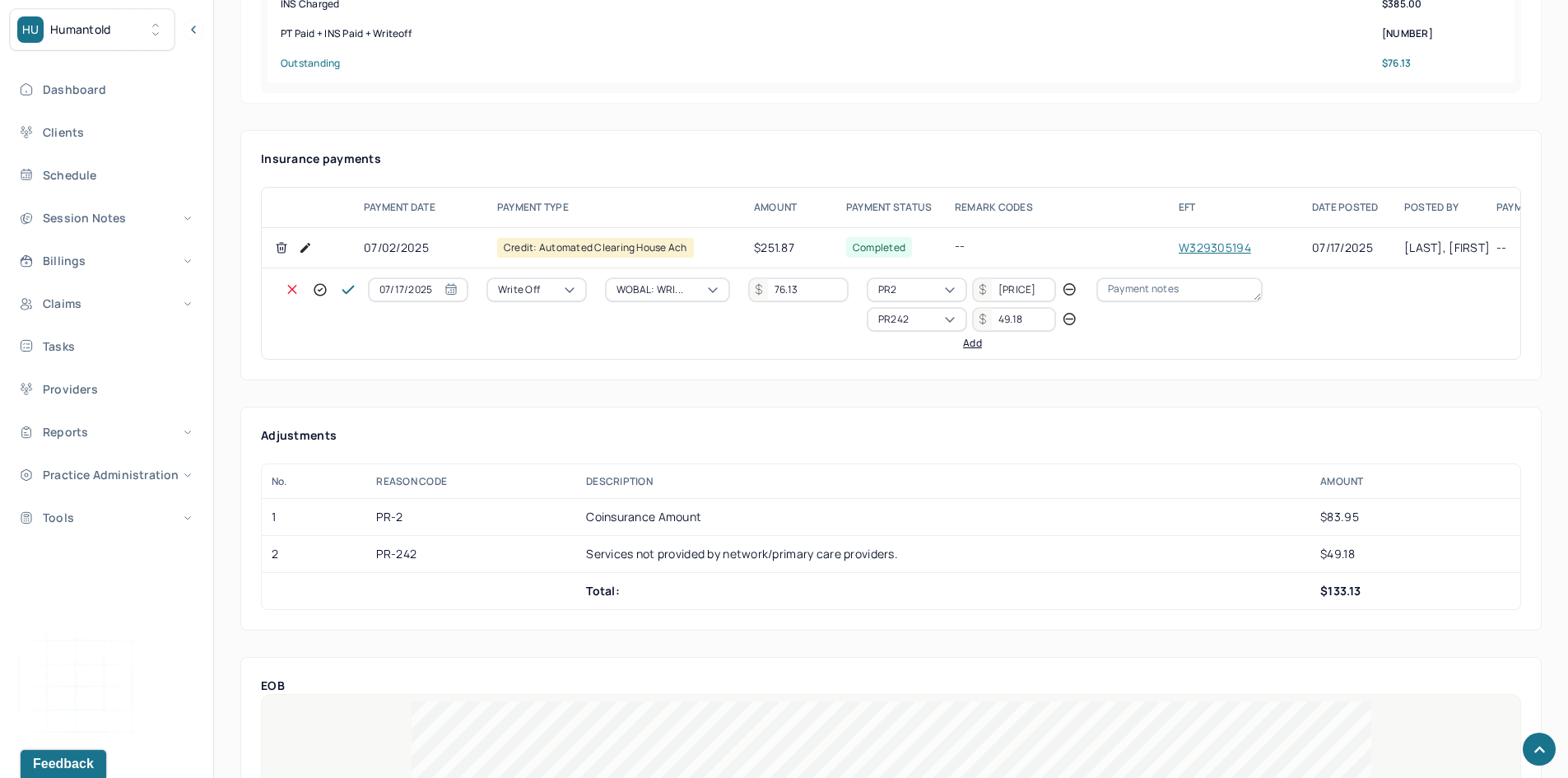 click 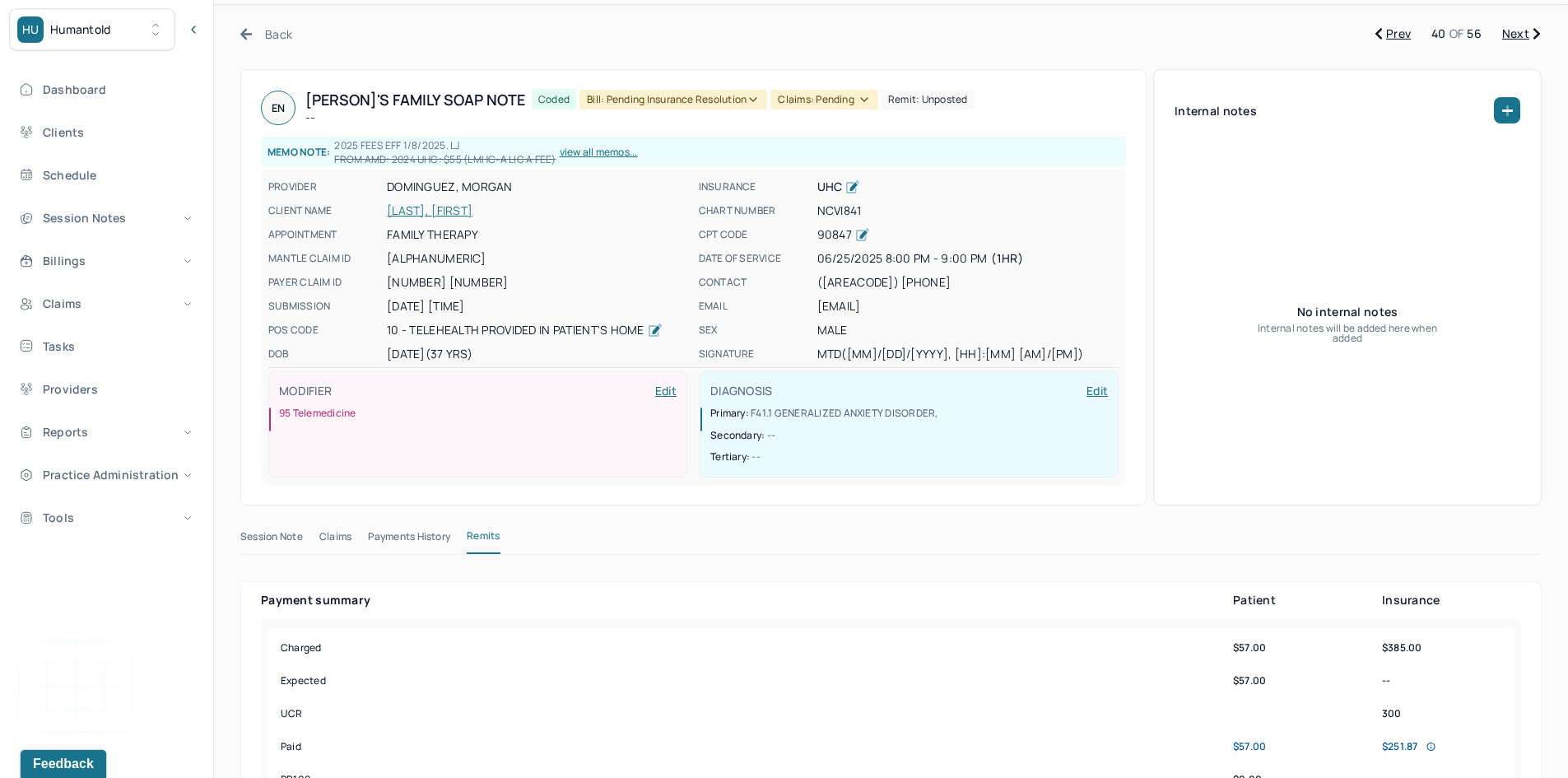 scroll, scrollTop: 0, scrollLeft: 0, axis: both 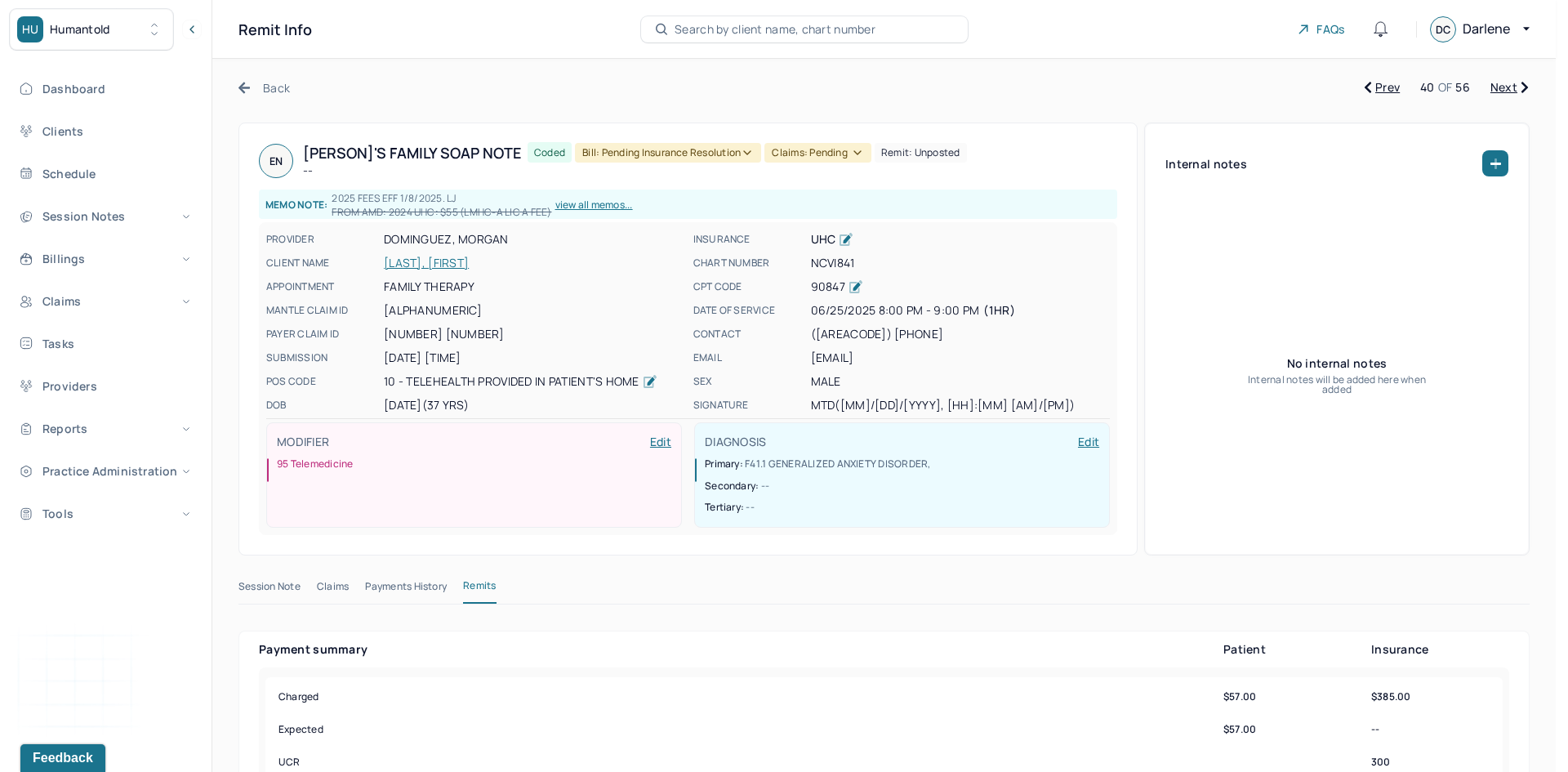 click on "Bill: Pending Insurance Resolution" at bounding box center (668, 153) 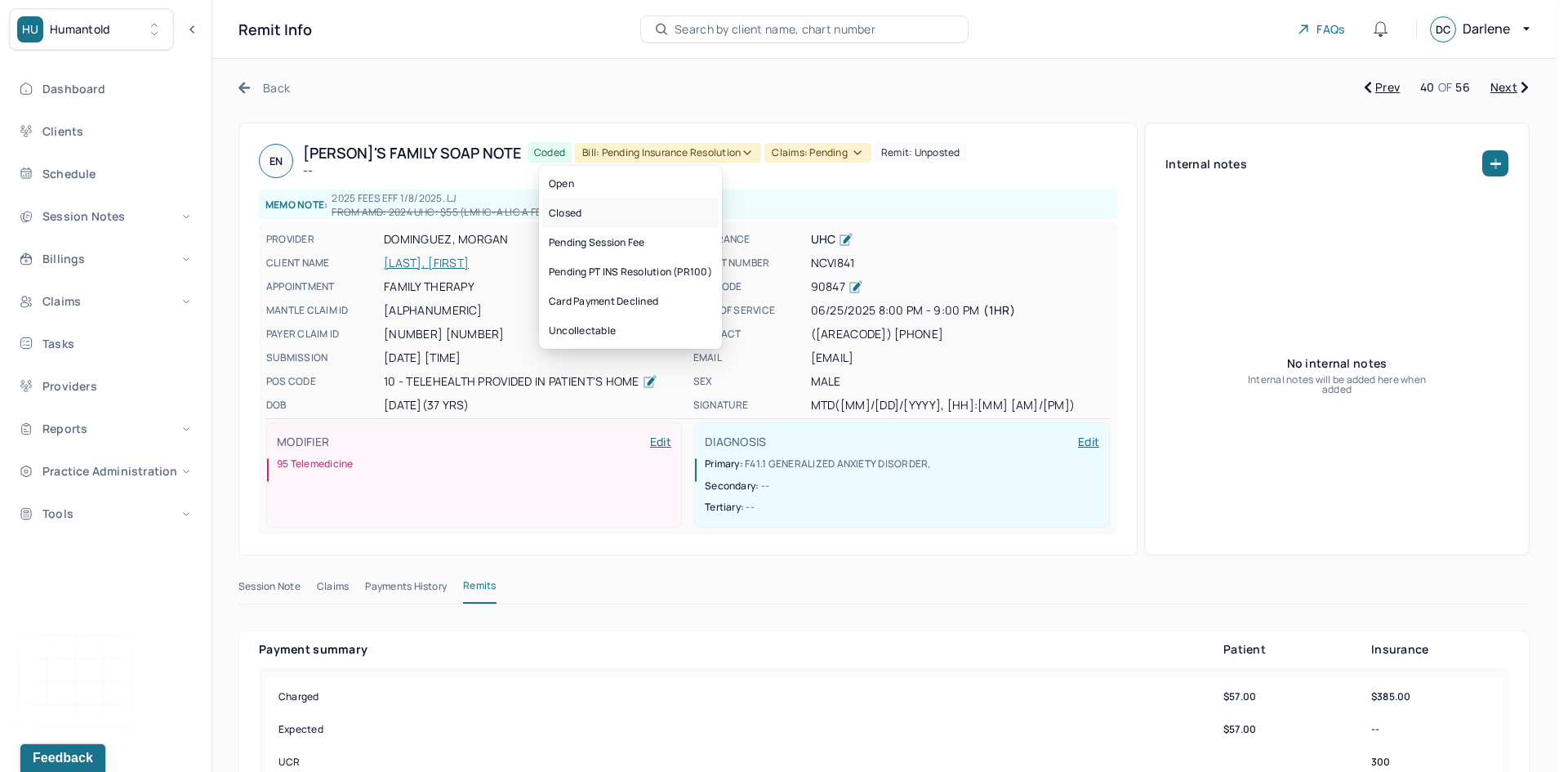 click on "Closed" at bounding box center (630, 213) 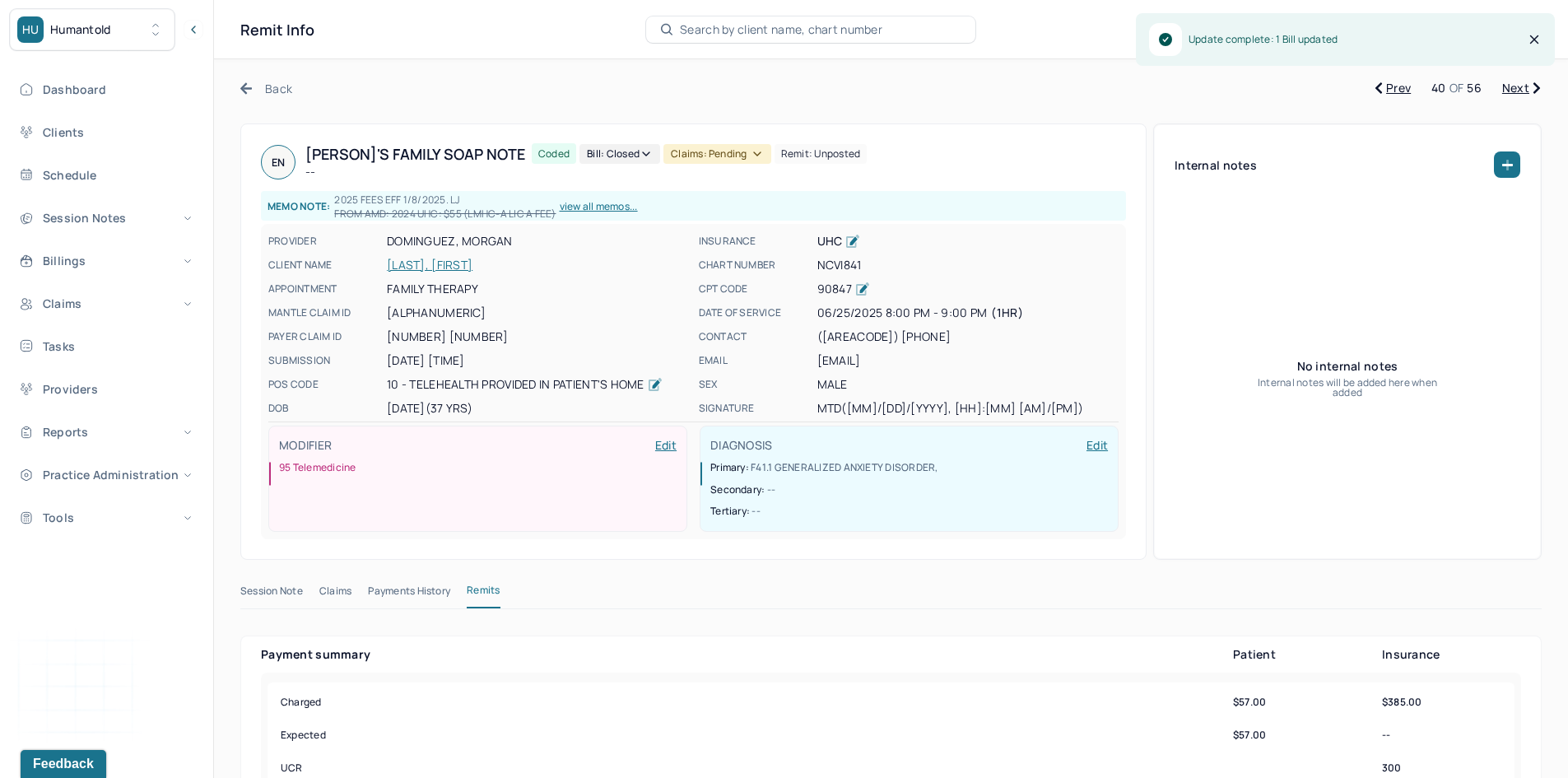 click on "Claims: pending" at bounding box center [717, 154] 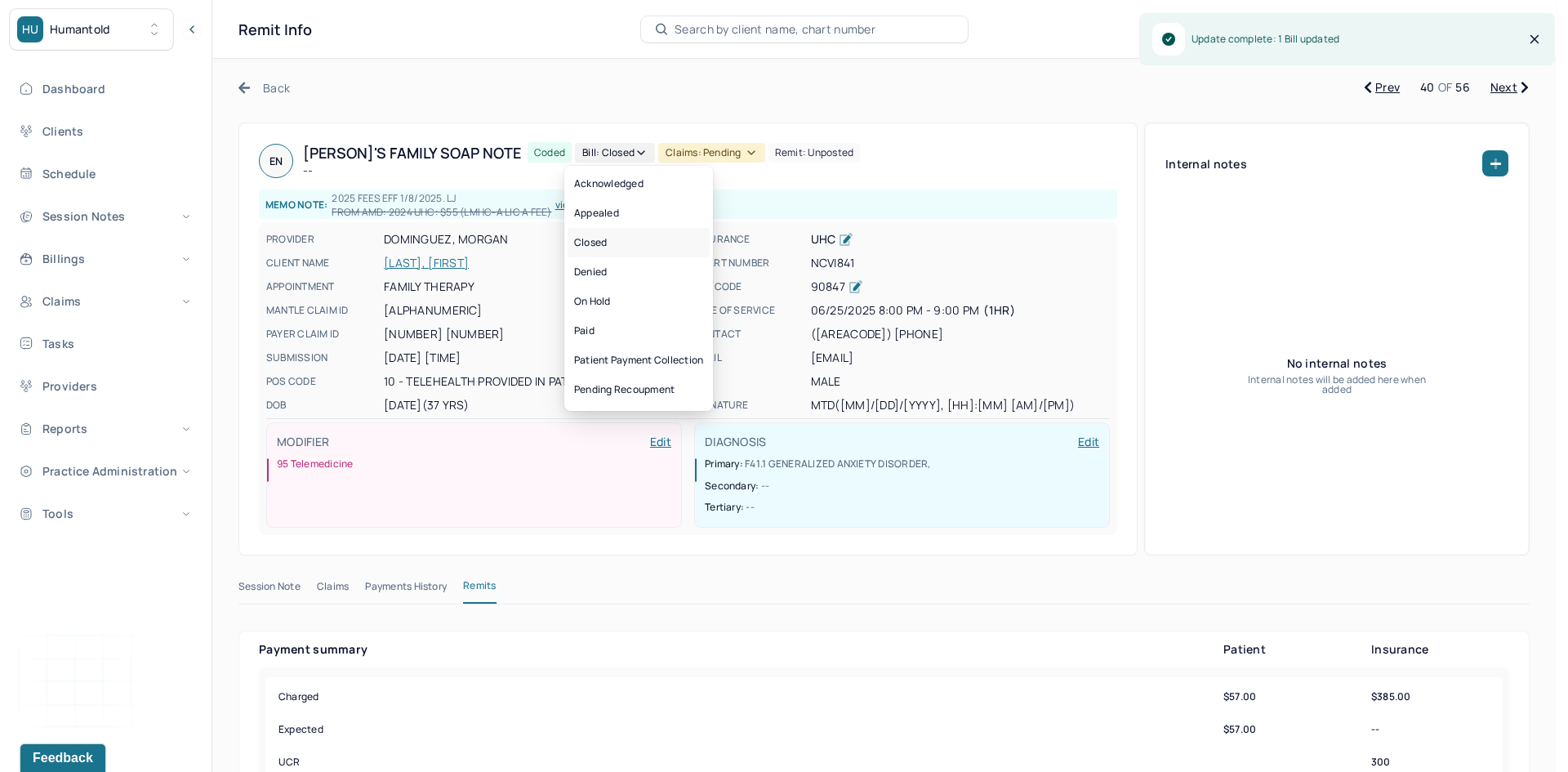 click on "Closed" at bounding box center [639, 243] 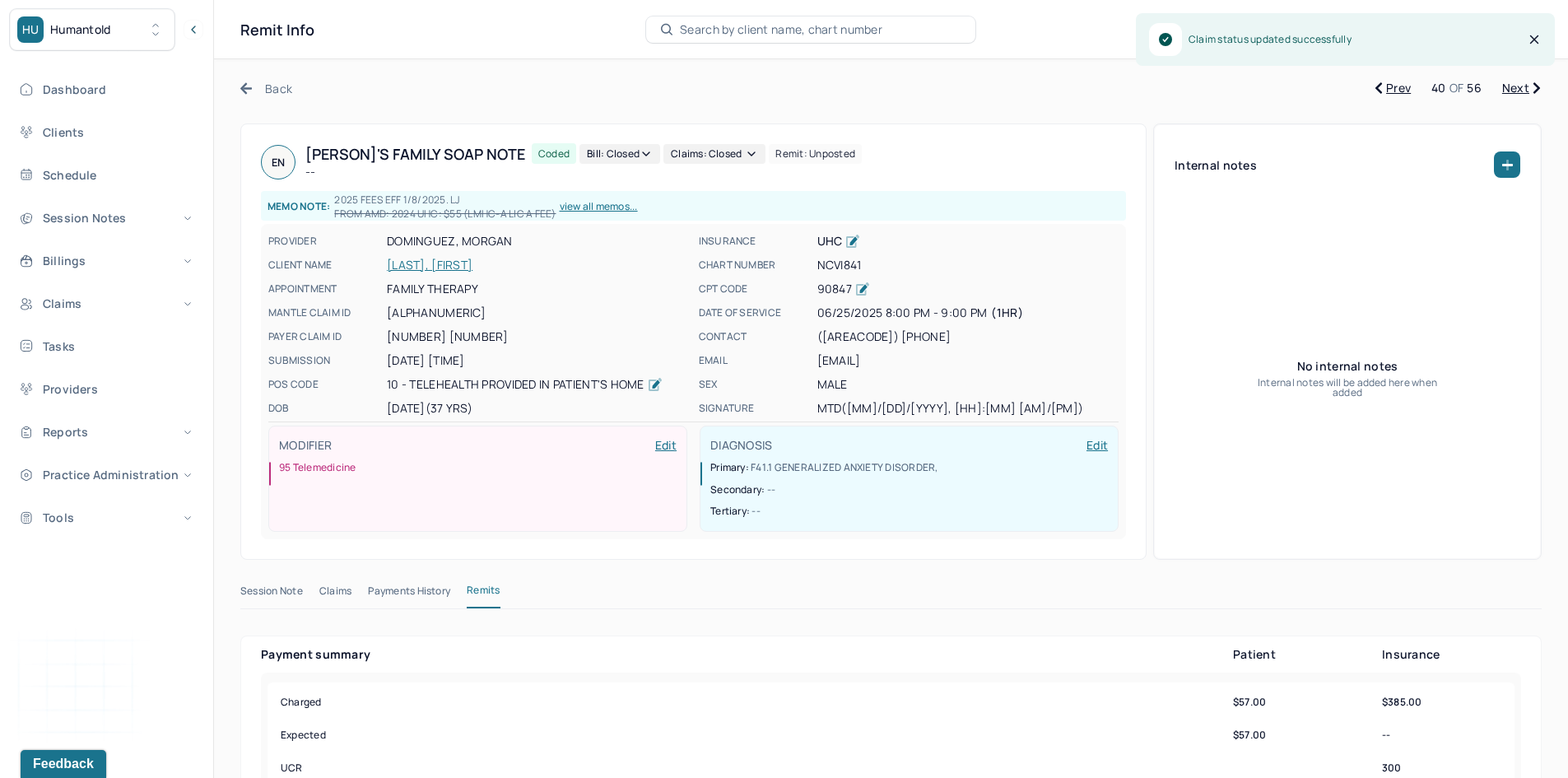 click on "Next" at bounding box center (1521, 88) 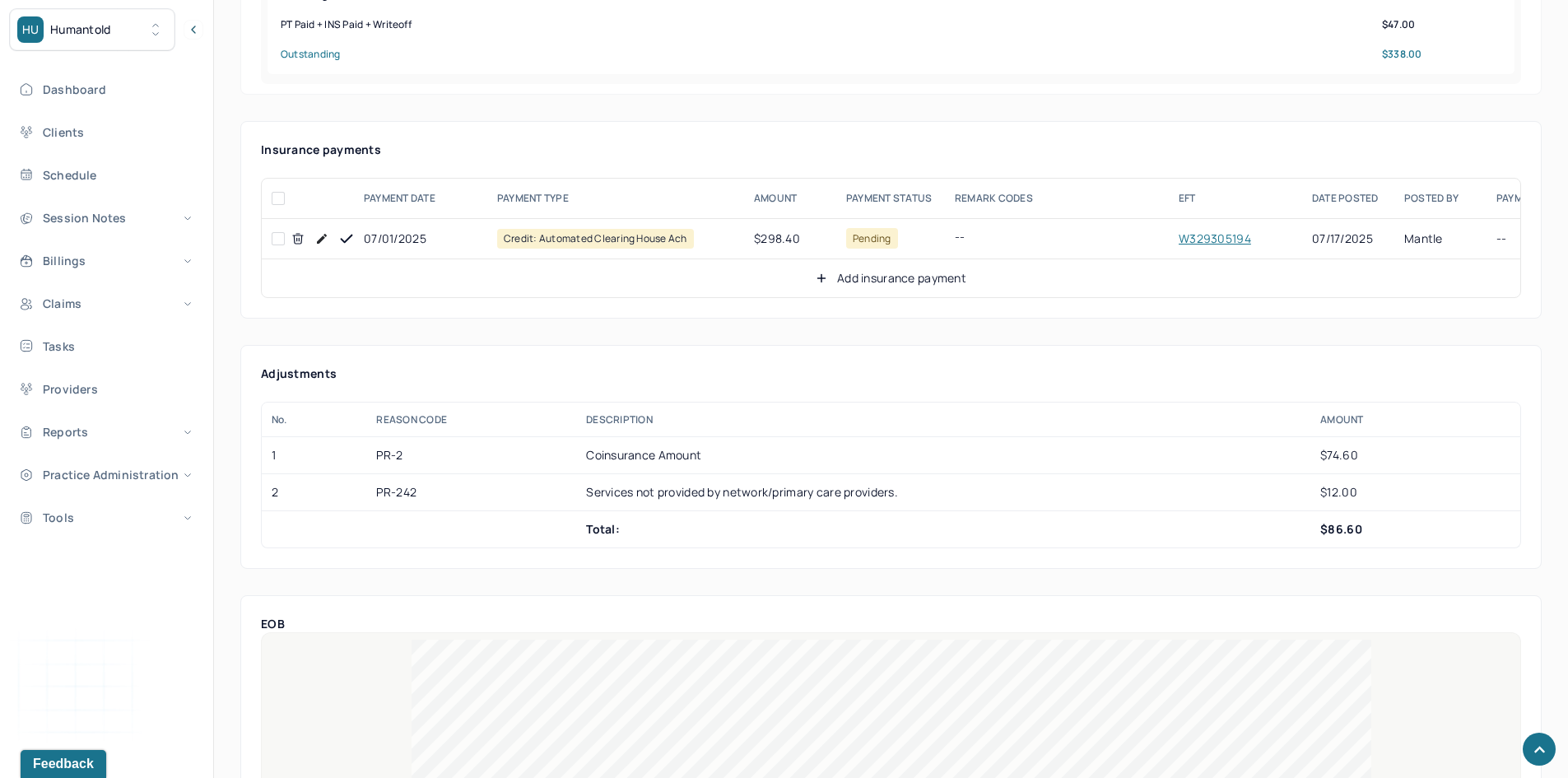 scroll, scrollTop: 906, scrollLeft: 0, axis: vertical 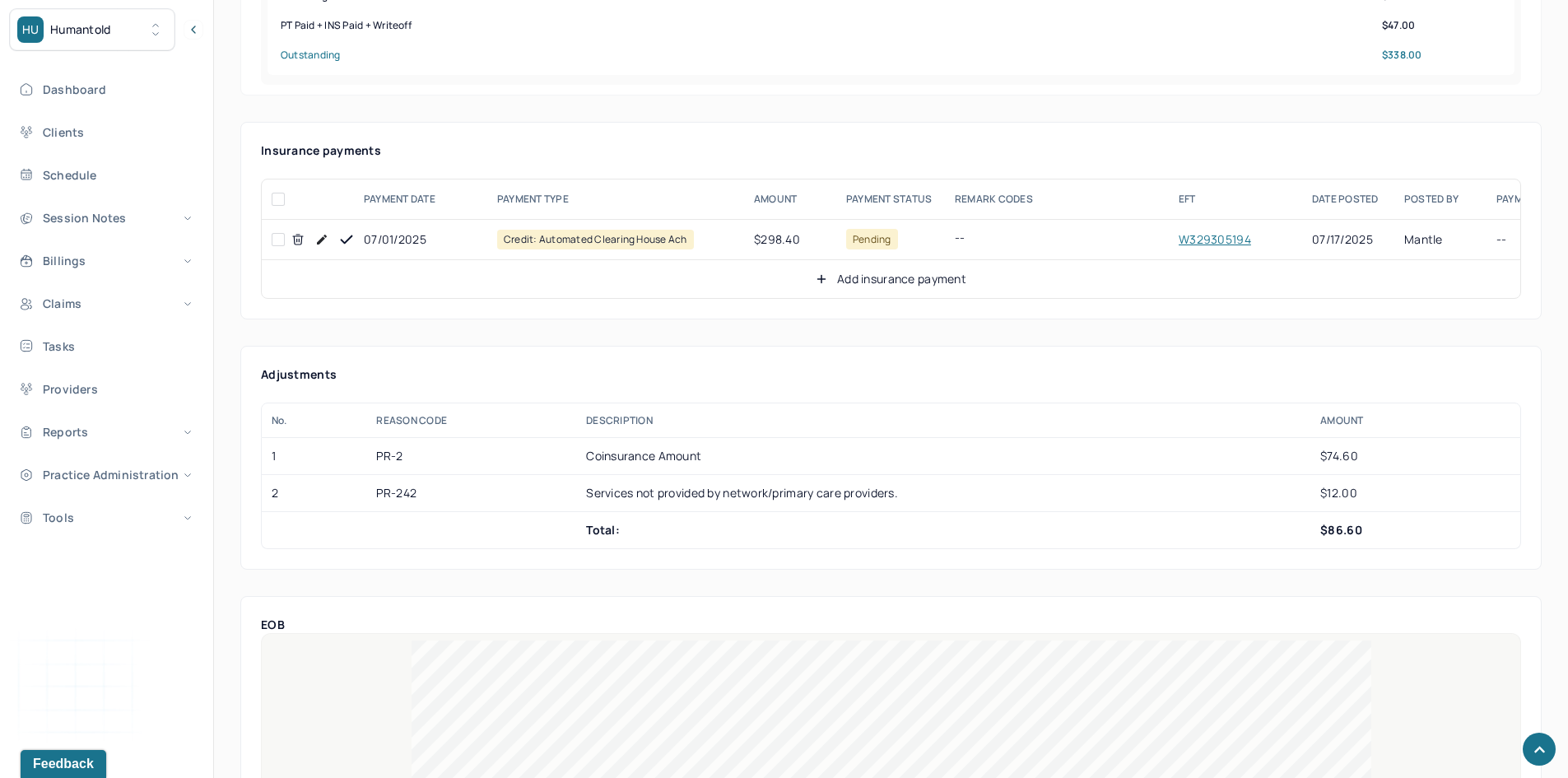click at bounding box center [278, 240] 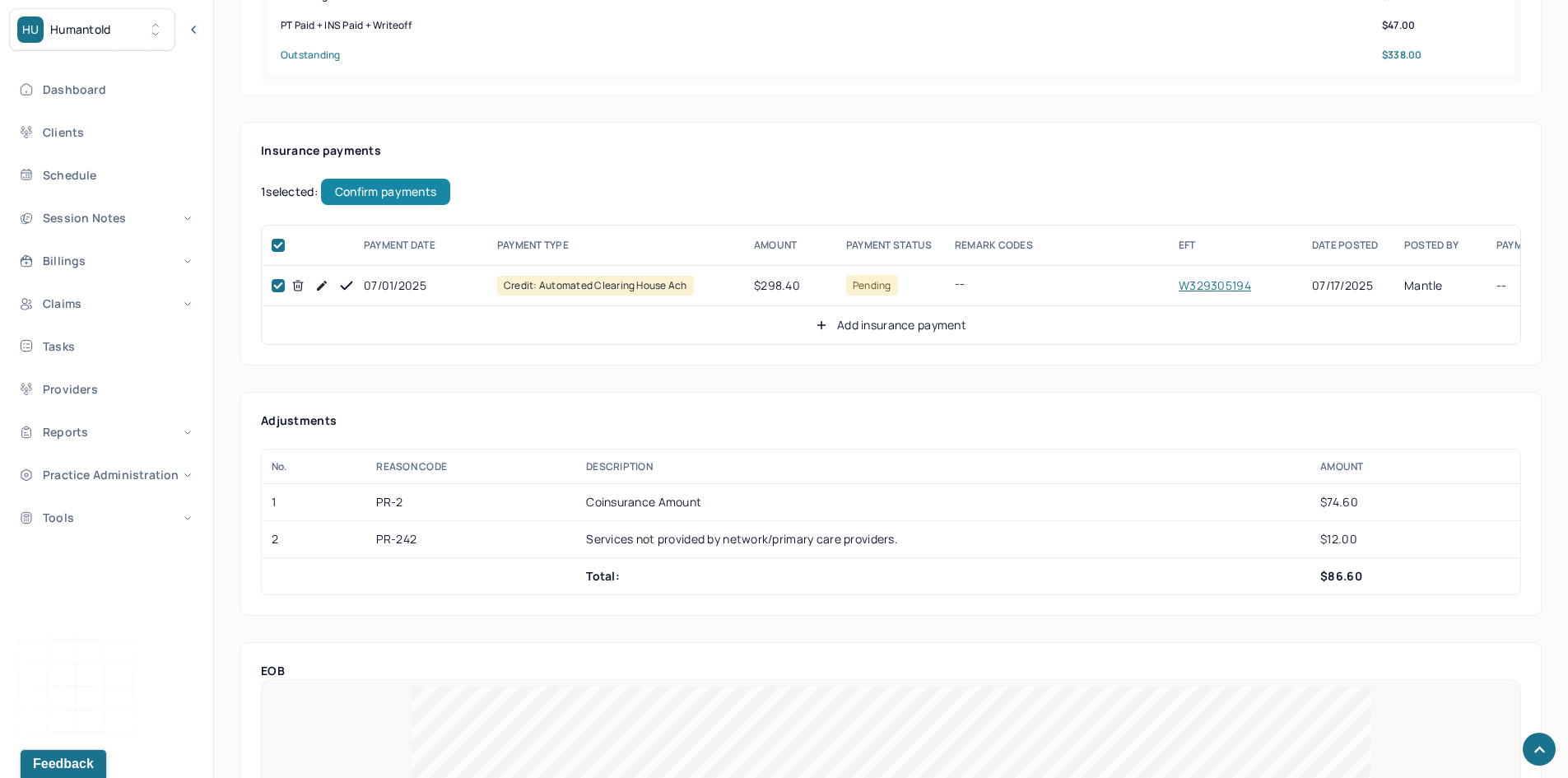 click on "Confirm payments" at bounding box center (385, 192) 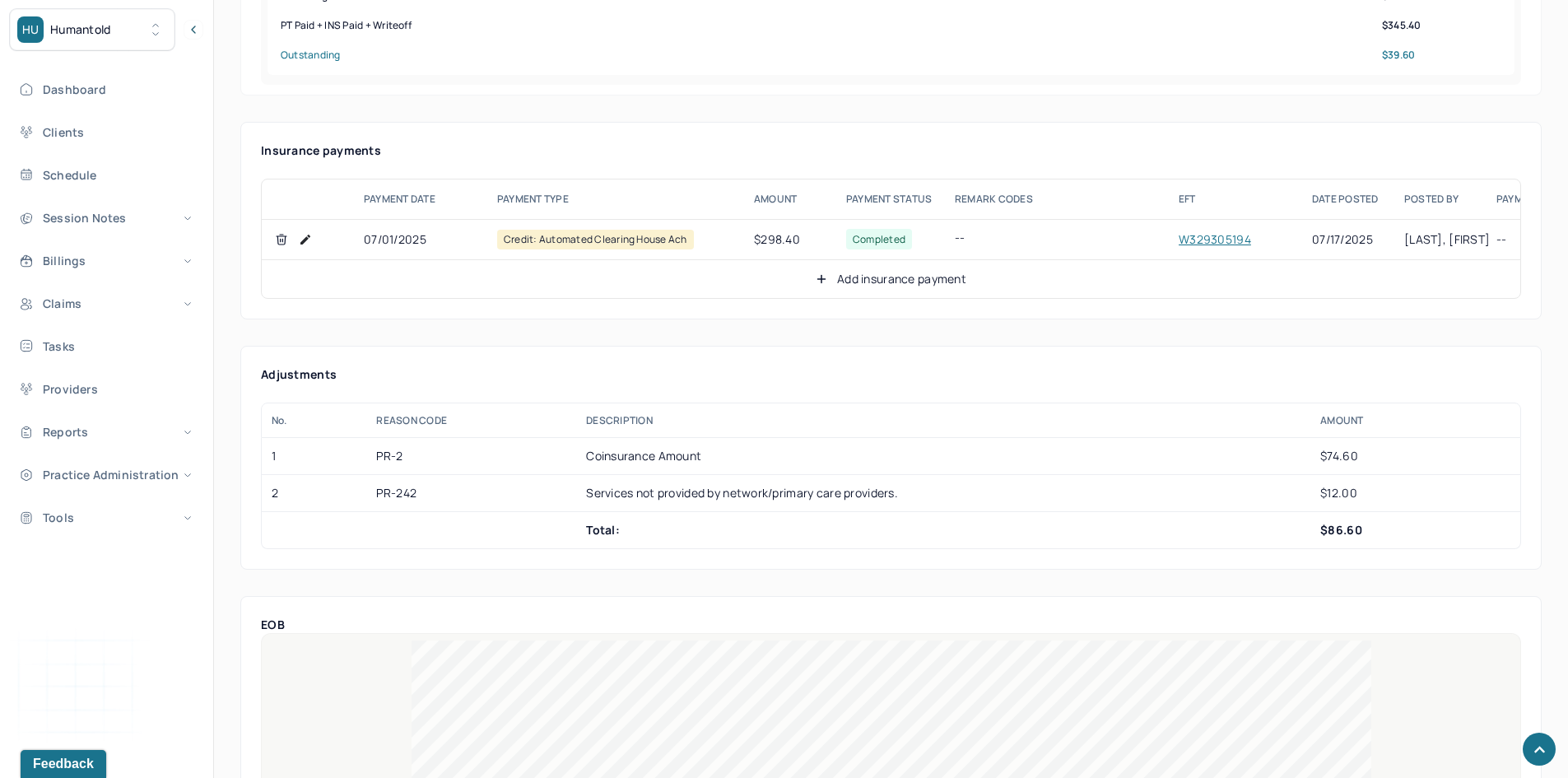 click 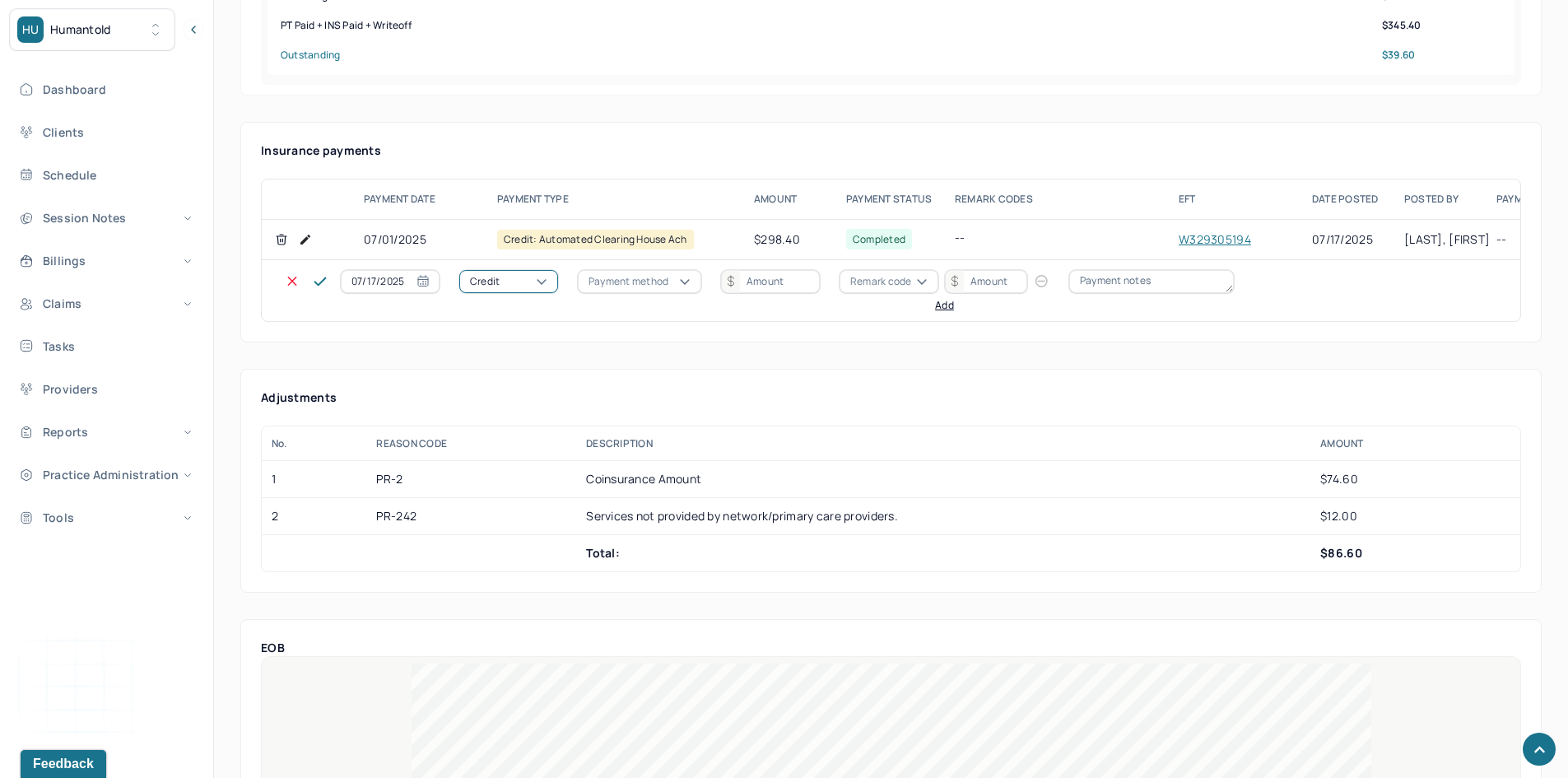 click on "Credit" at bounding box center (509, 282) 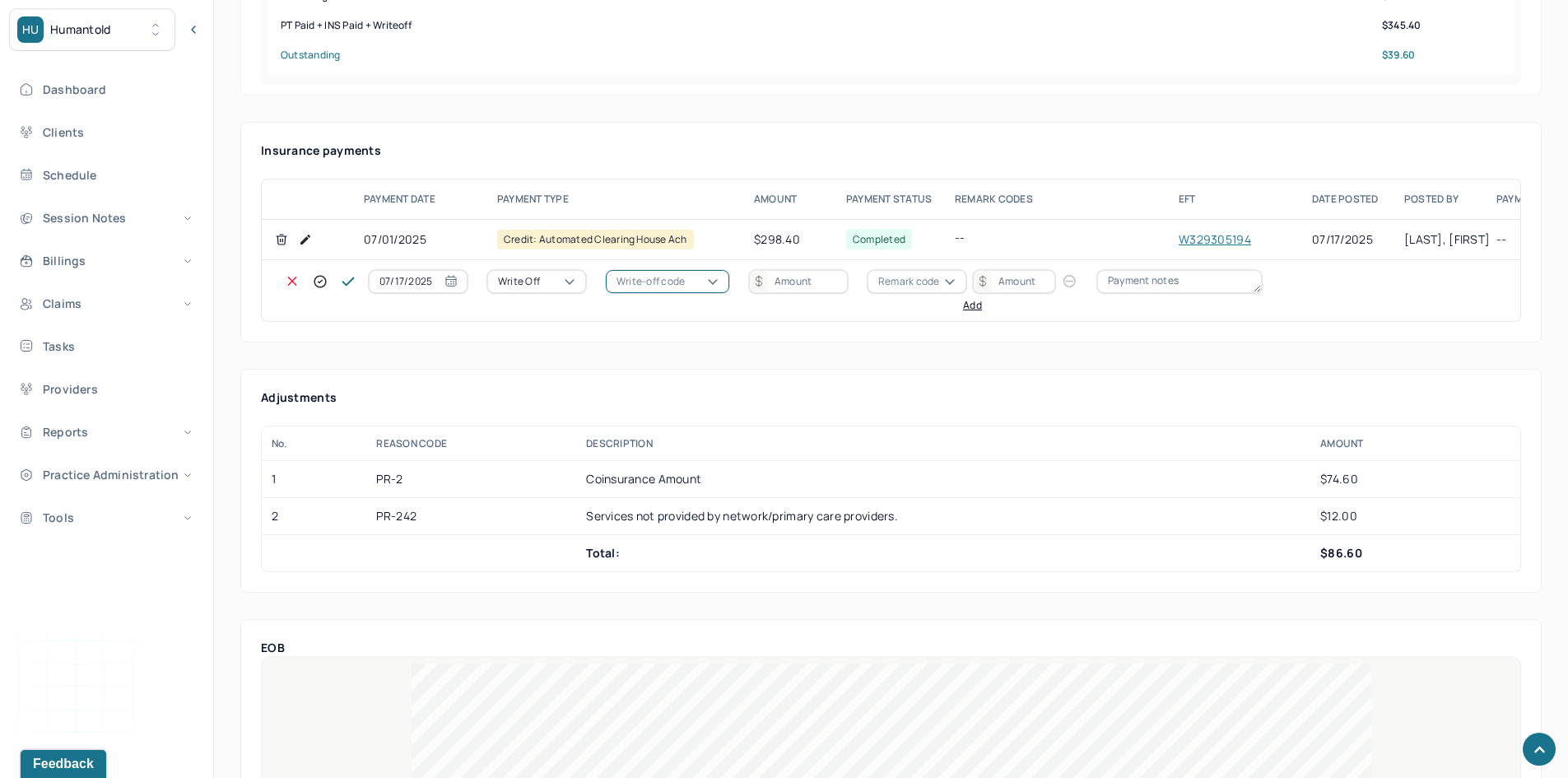 click on "Write-off code" at bounding box center (650, 282) 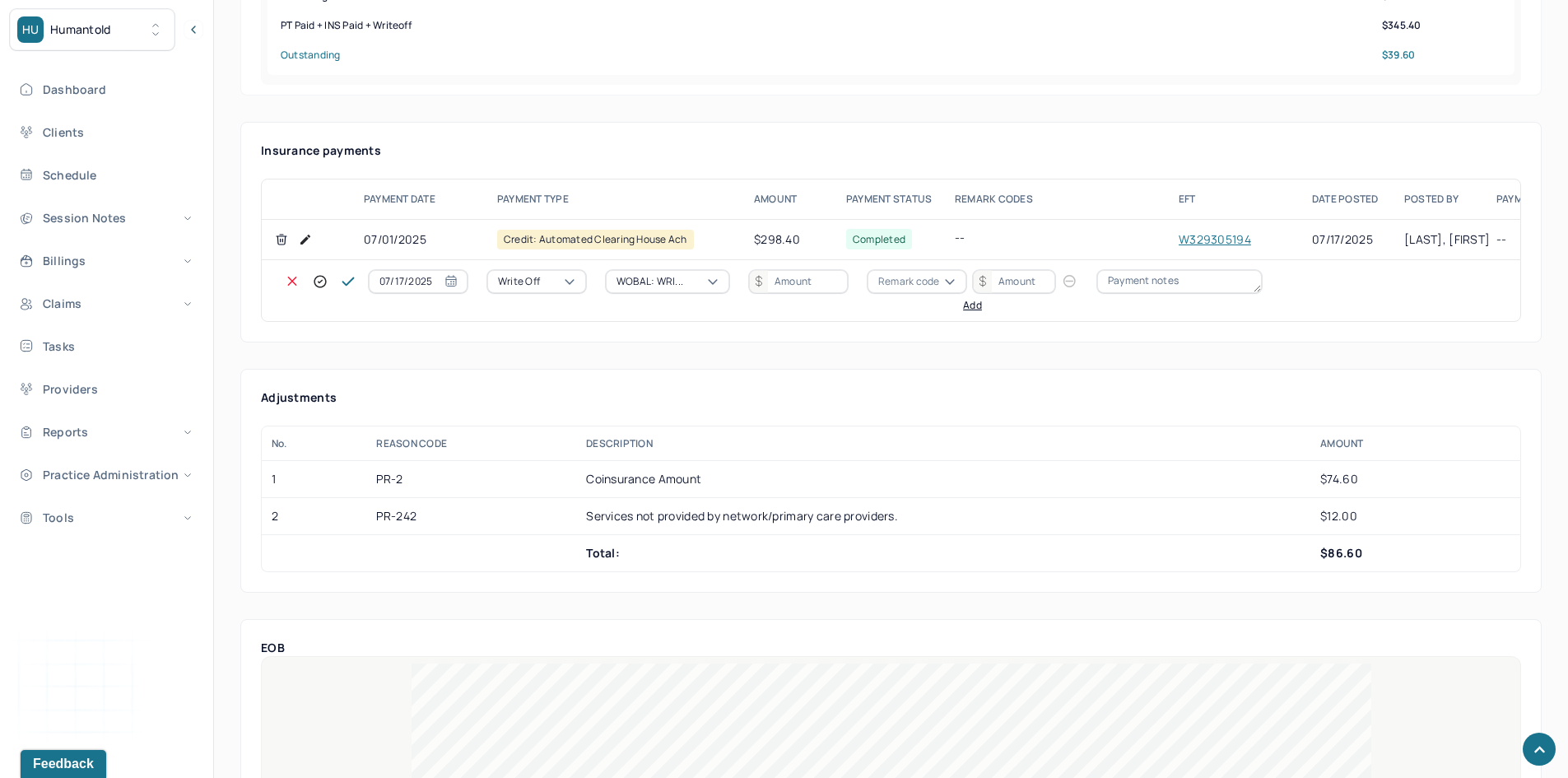 click at bounding box center (798, 282) 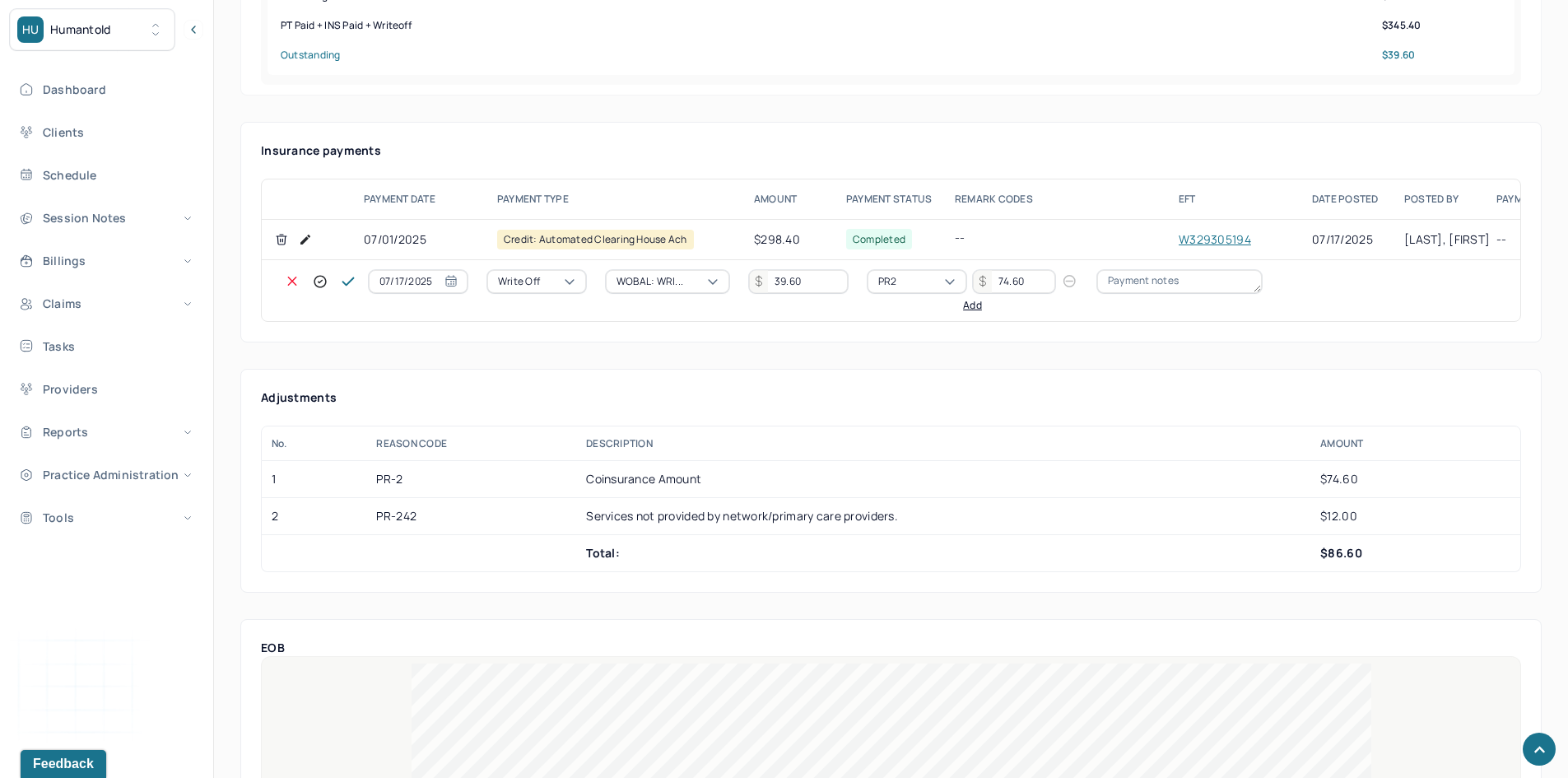 click on "Add" at bounding box center [972, 305] 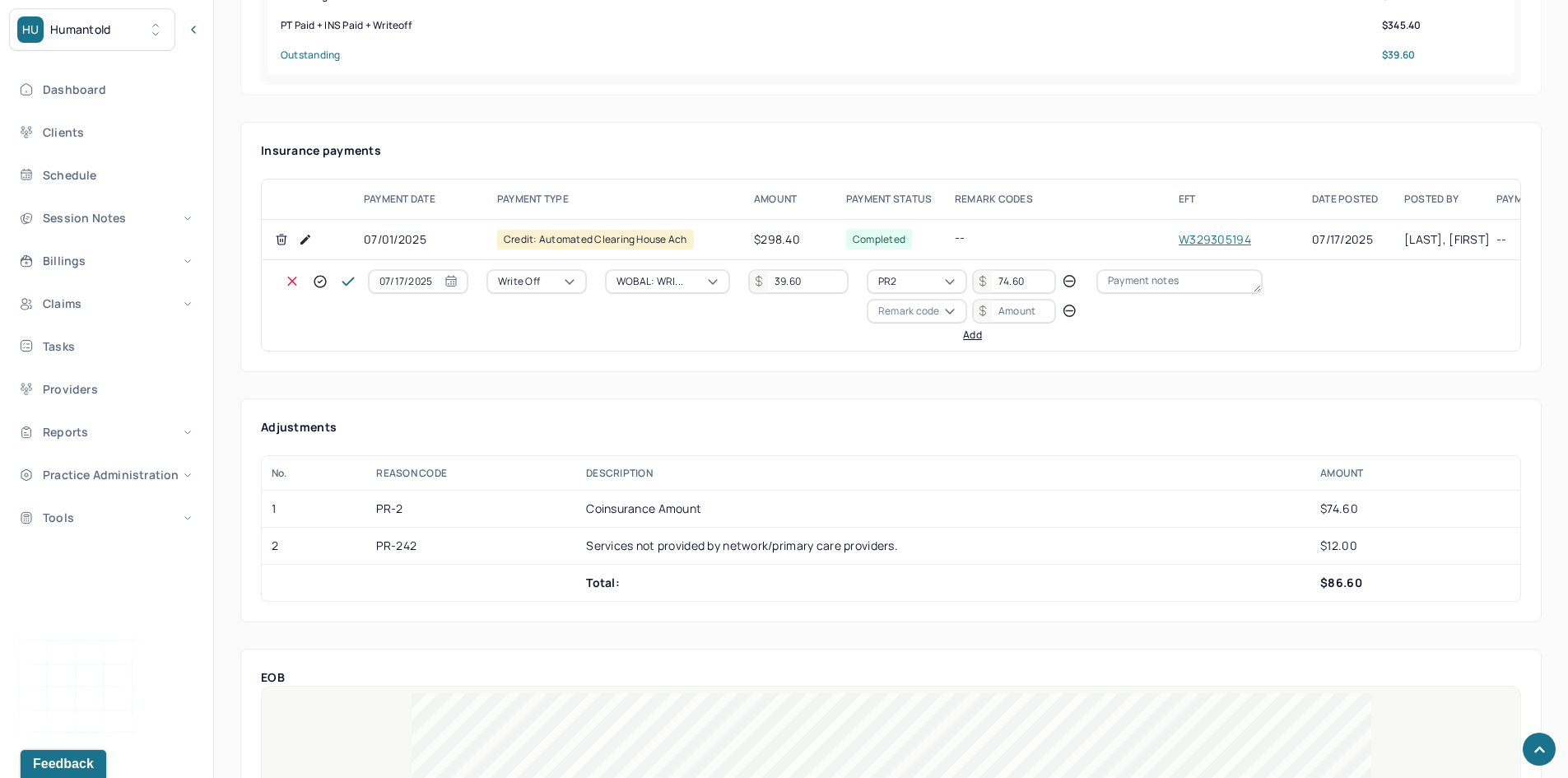 click on "Remark code" at bounding box center (909, 311) 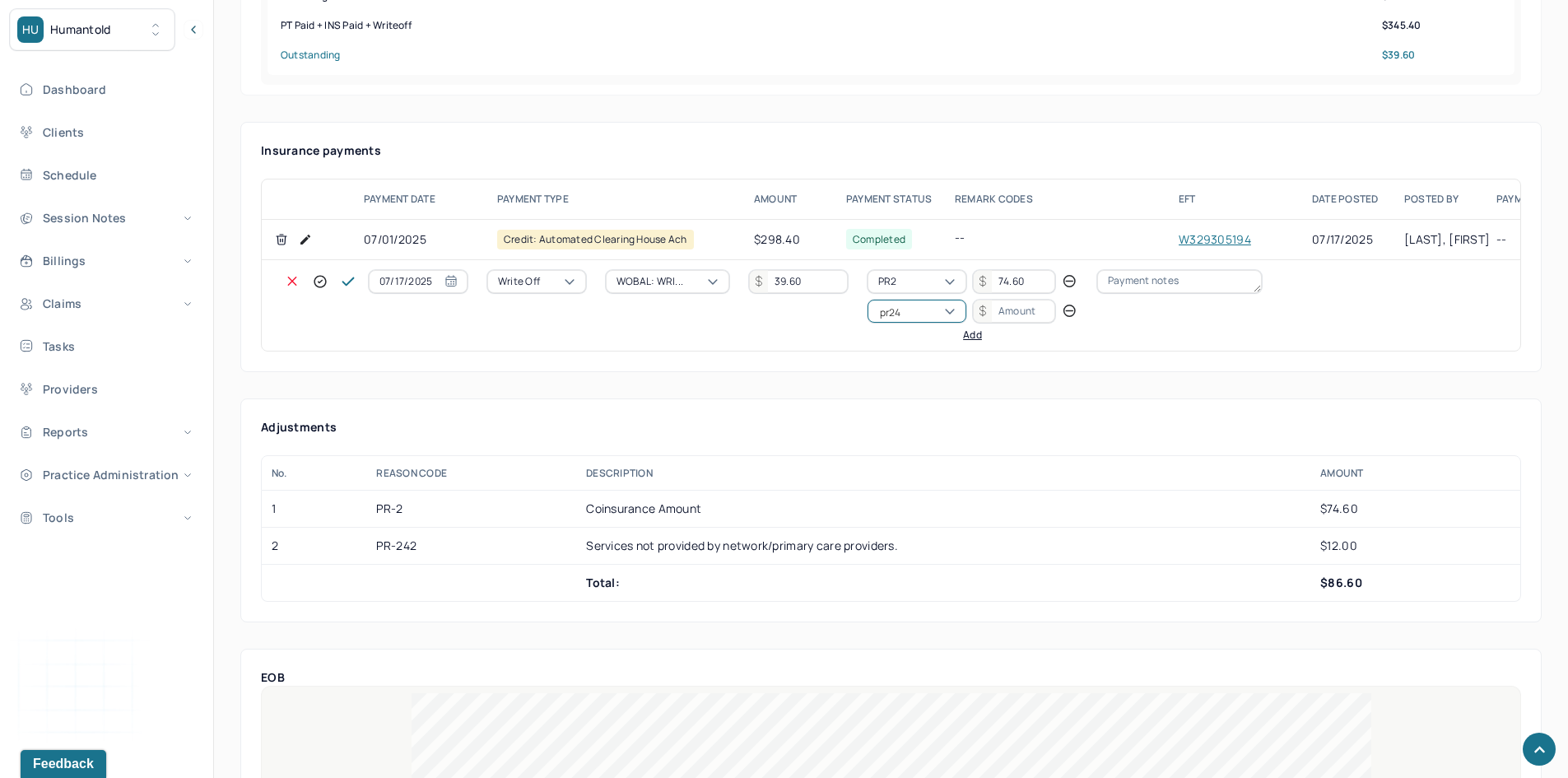 scroll, scrollTop: 0, scrollLeft: 0, axis: both 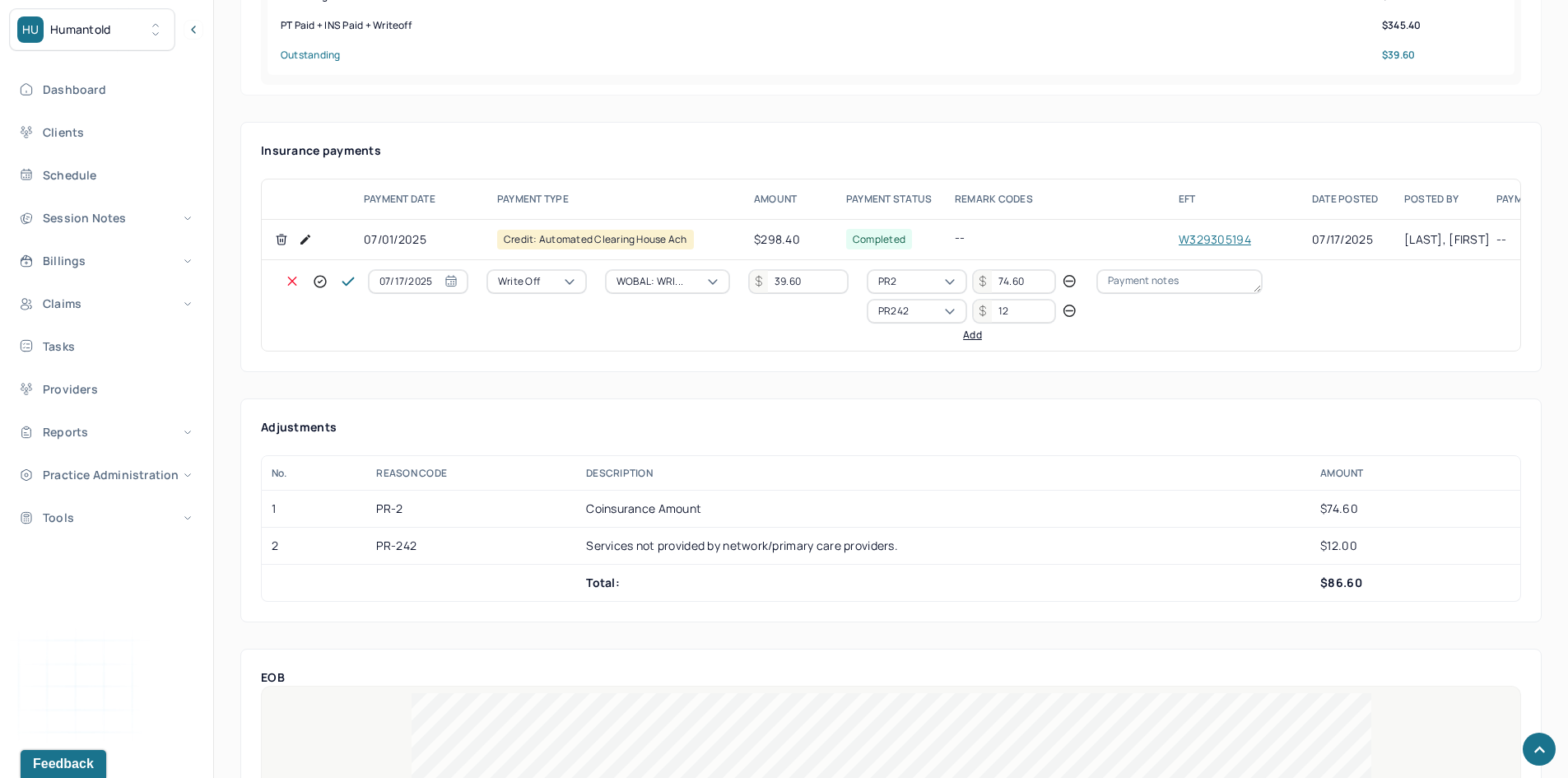 click 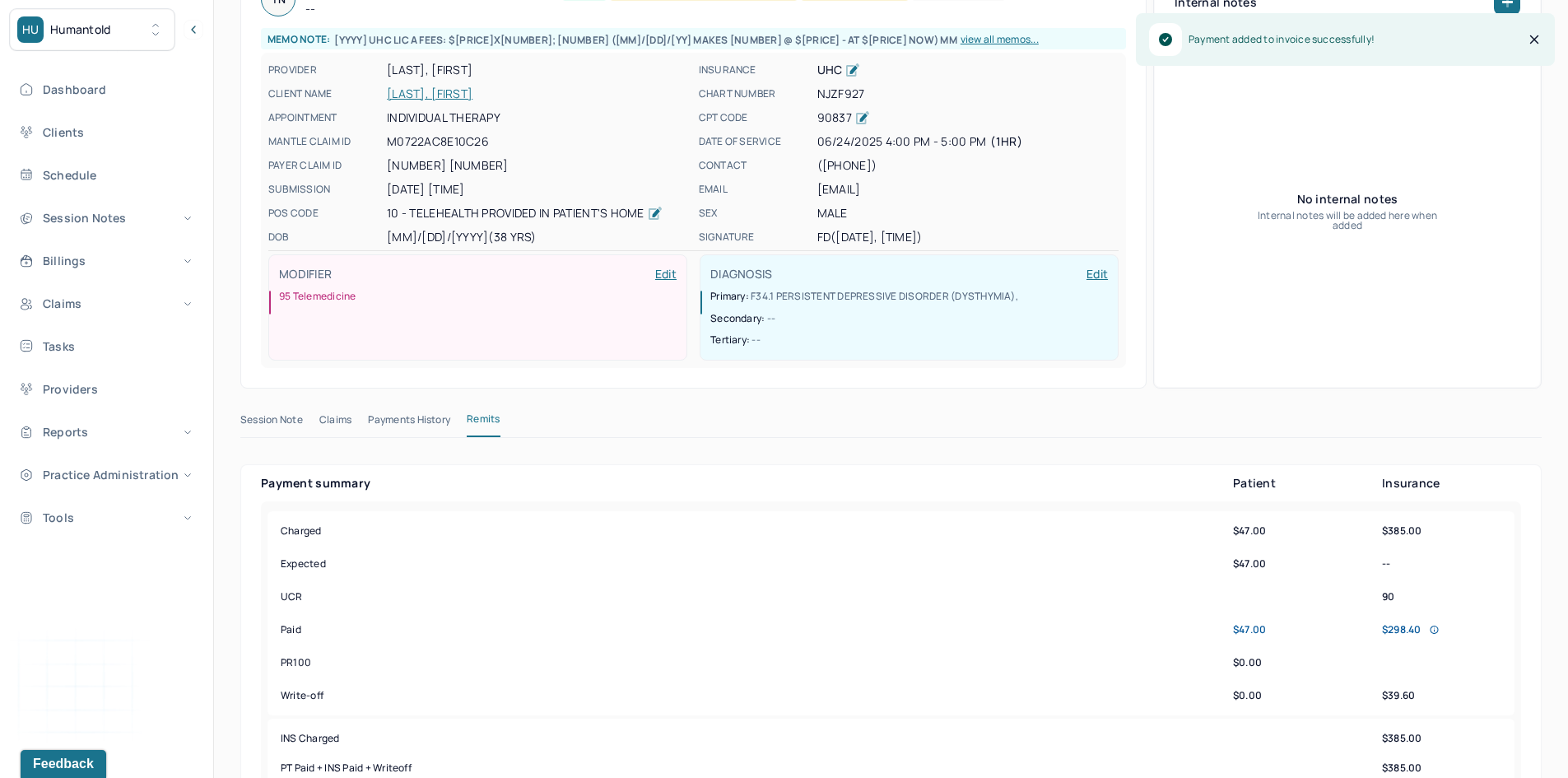 scroll, scrollTop: 0, scrollLeft: 0, axis: both 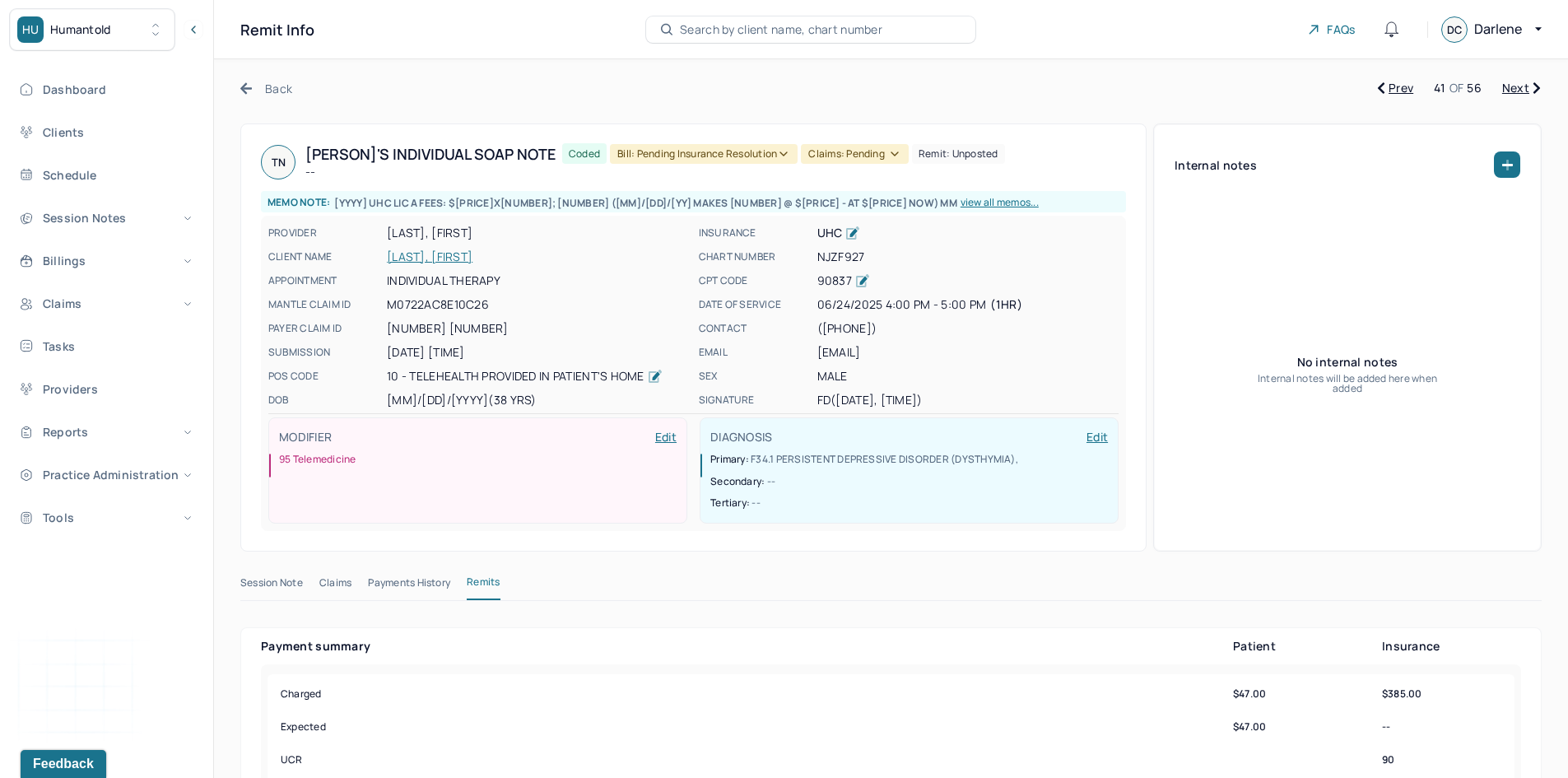 click on "Bill: Pending Insurance Resolution" at bounding box center (704, 154) 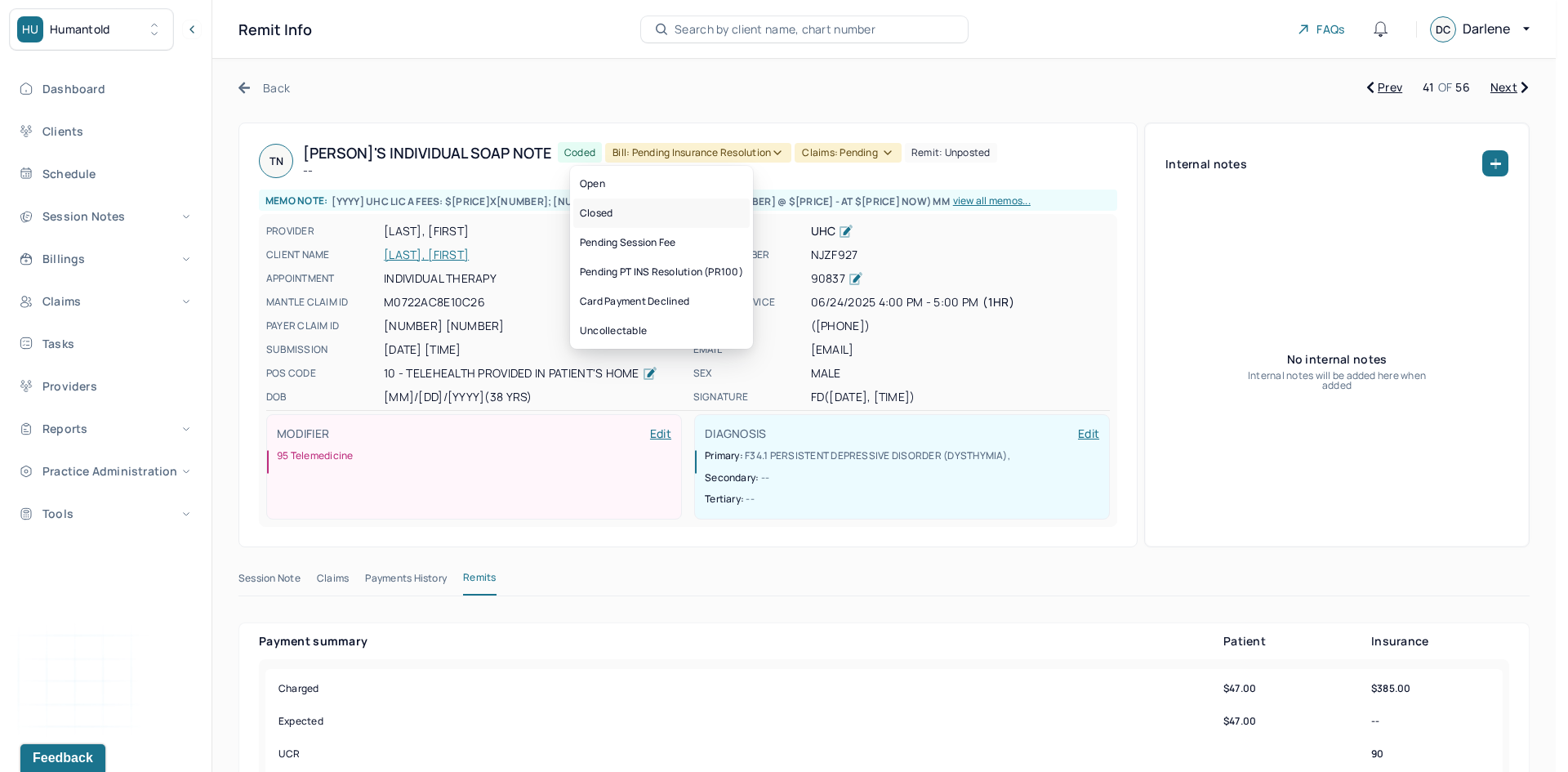 click on "Closed" at bounding box center [662, 213] 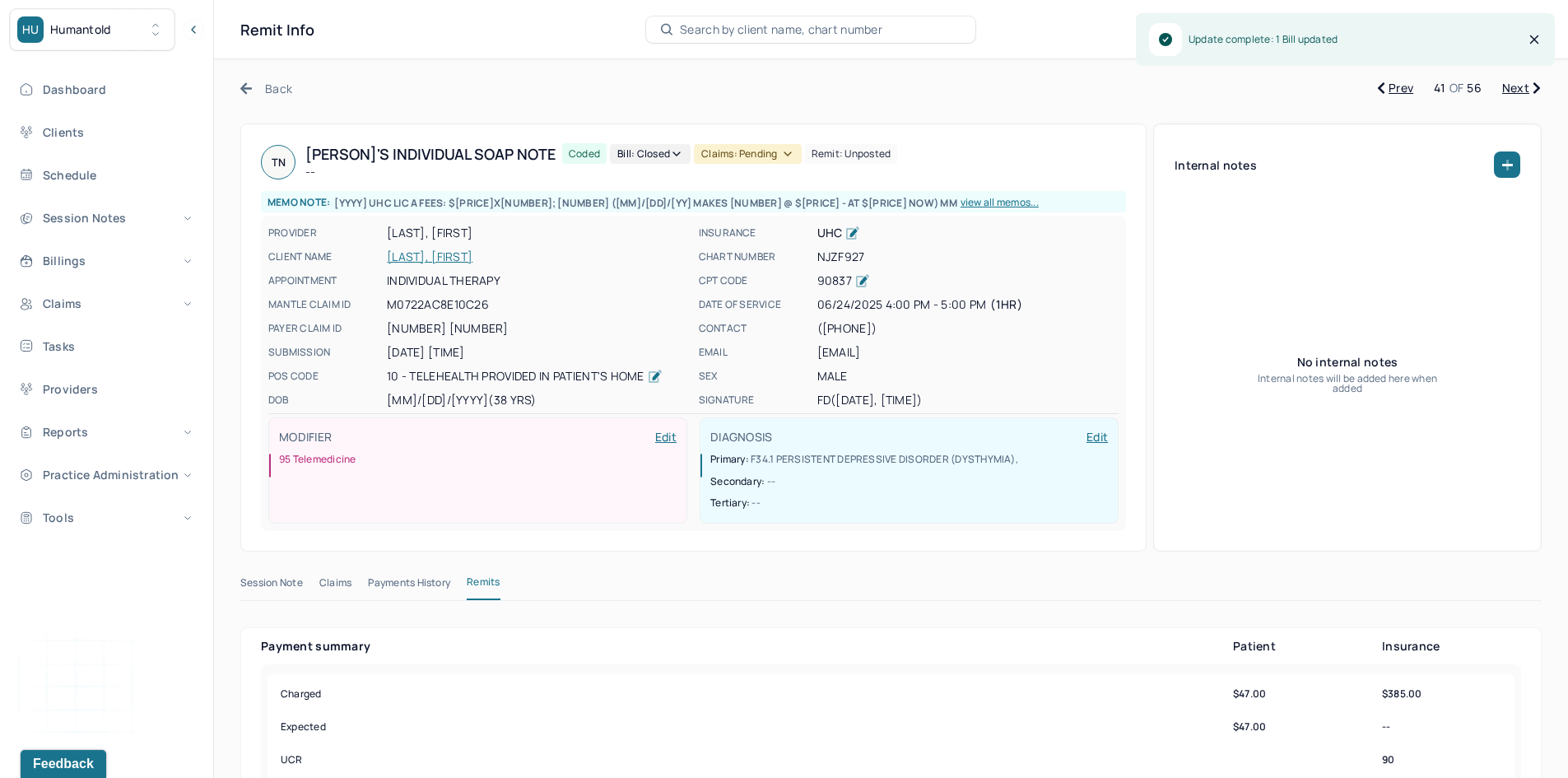 click on "Claims: pending" at bounding box center [747, 154] 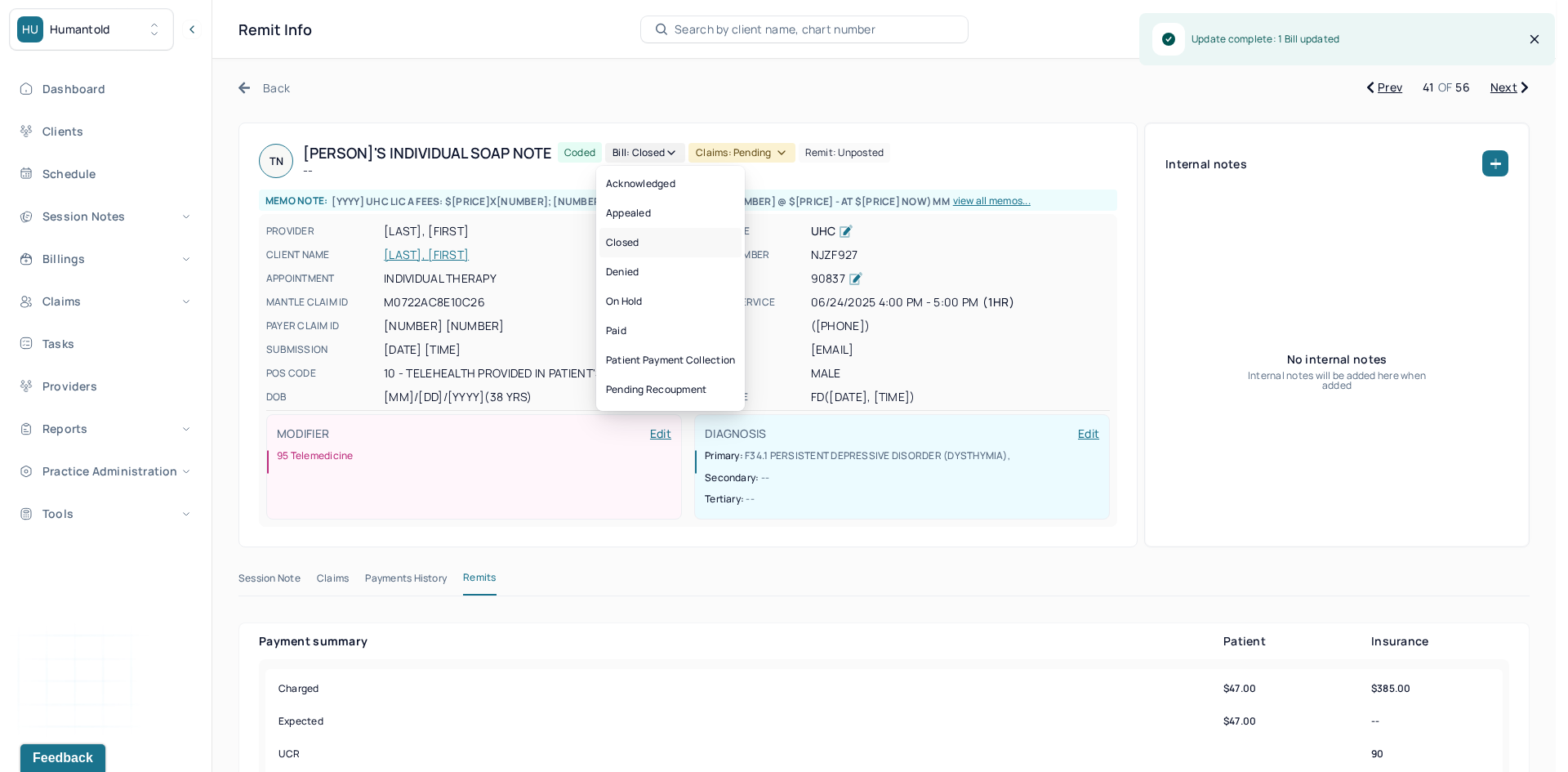 click on "Closed" at bounding box center (670, 243) 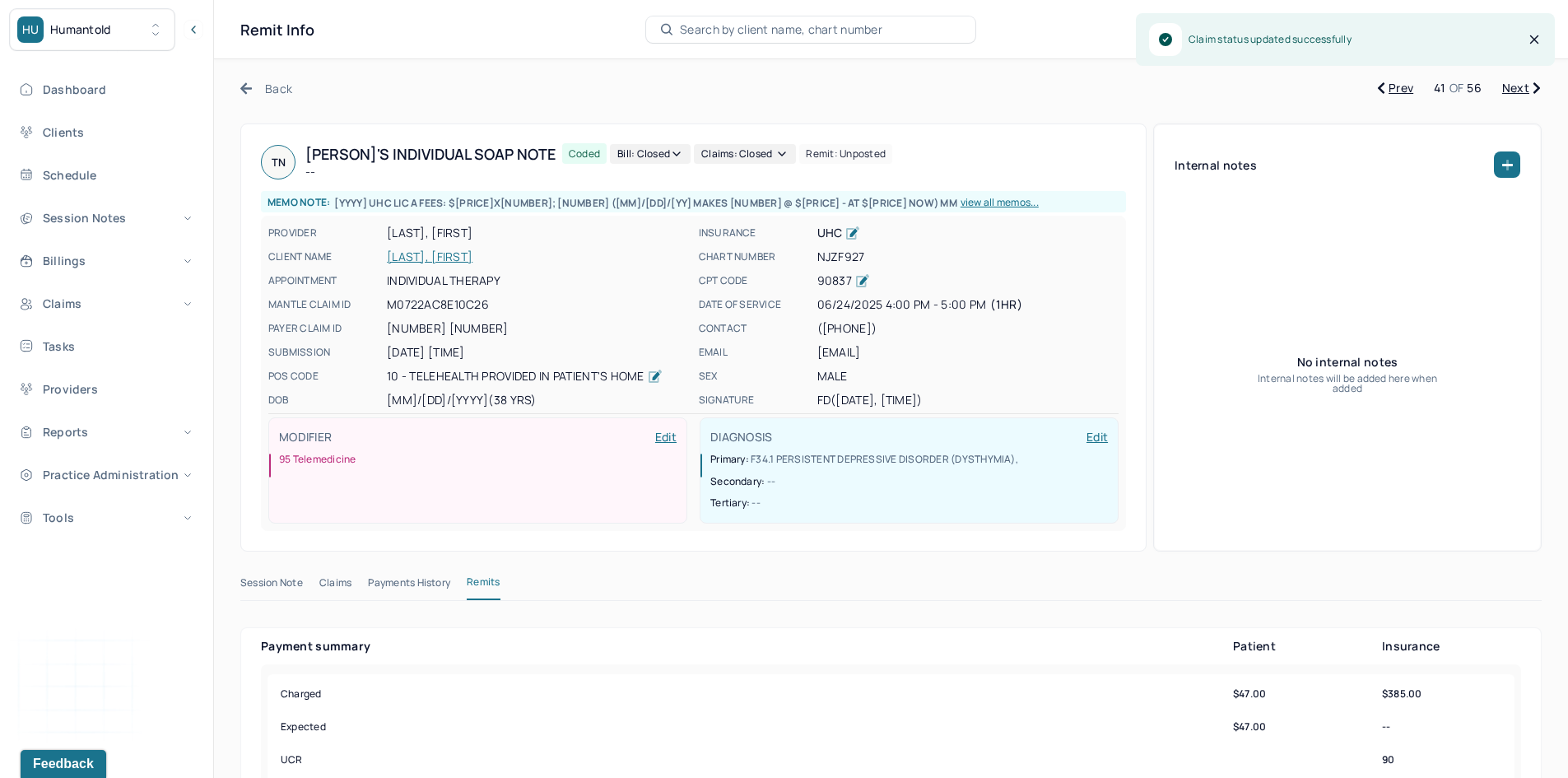 click on "Next" at bounding box center (1521, 88) 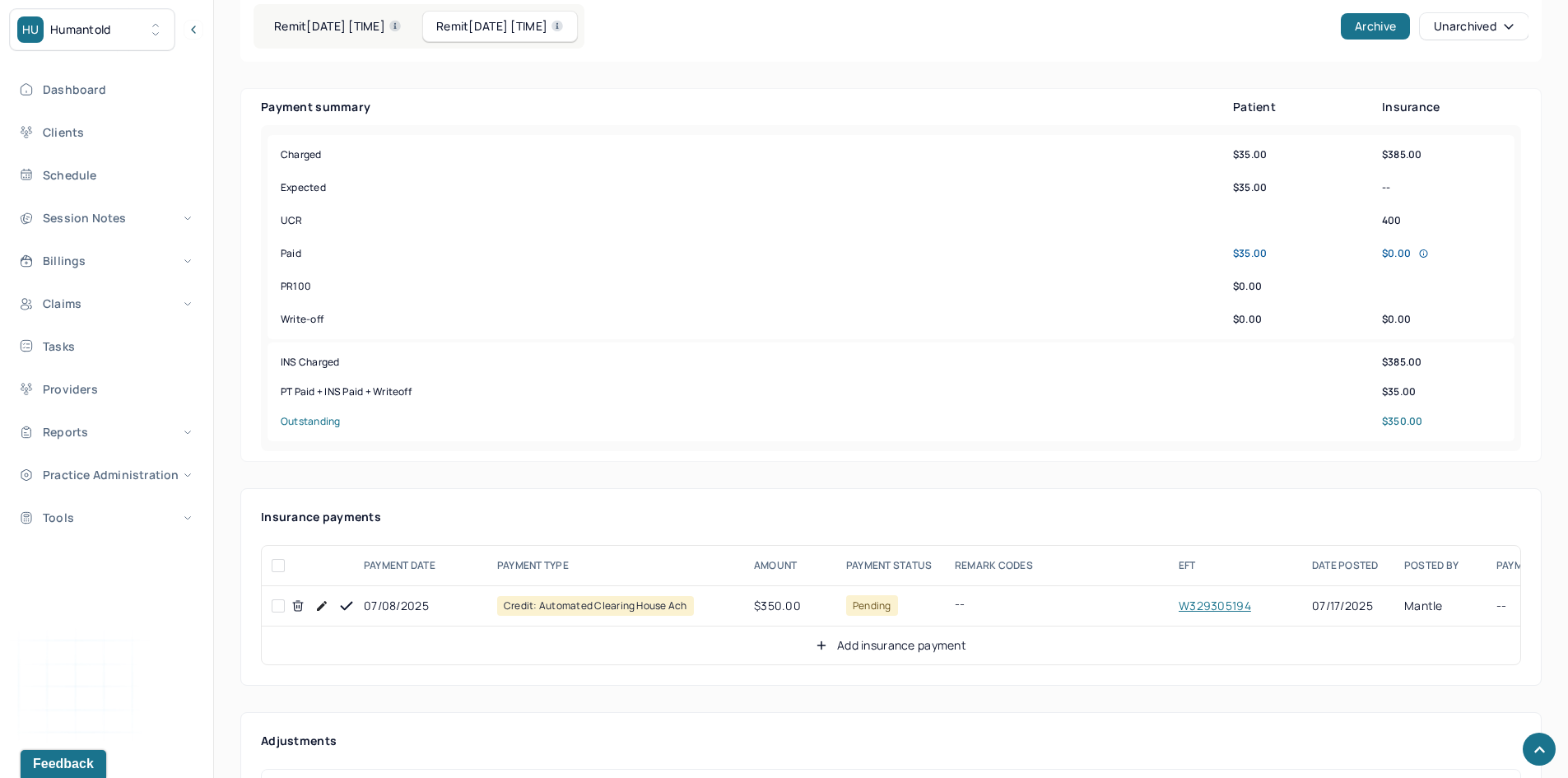 scroll, scrollTop: 659, scrollLeft: 0, axis: vertical 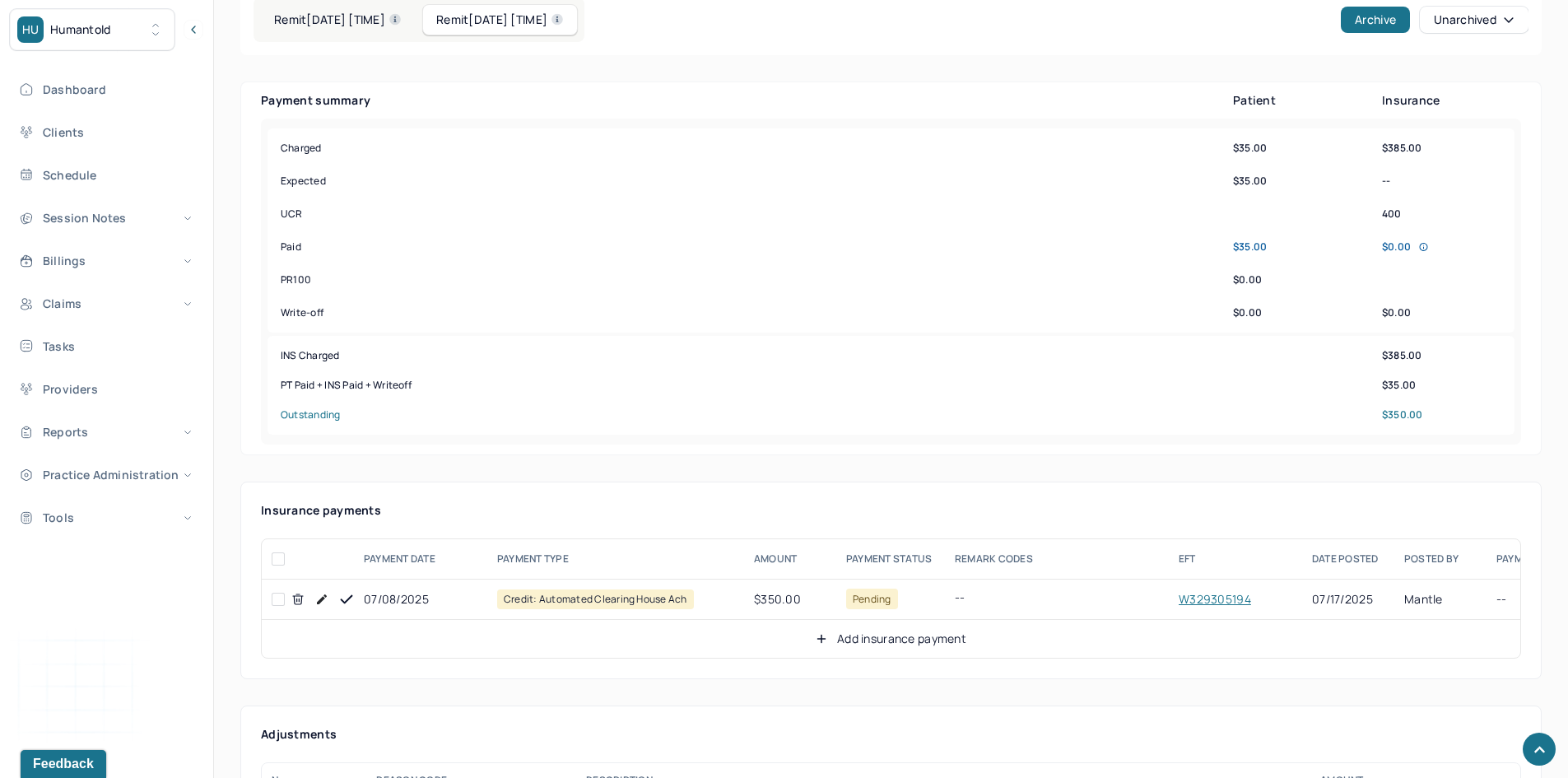 click at bounding box center (278, 599) 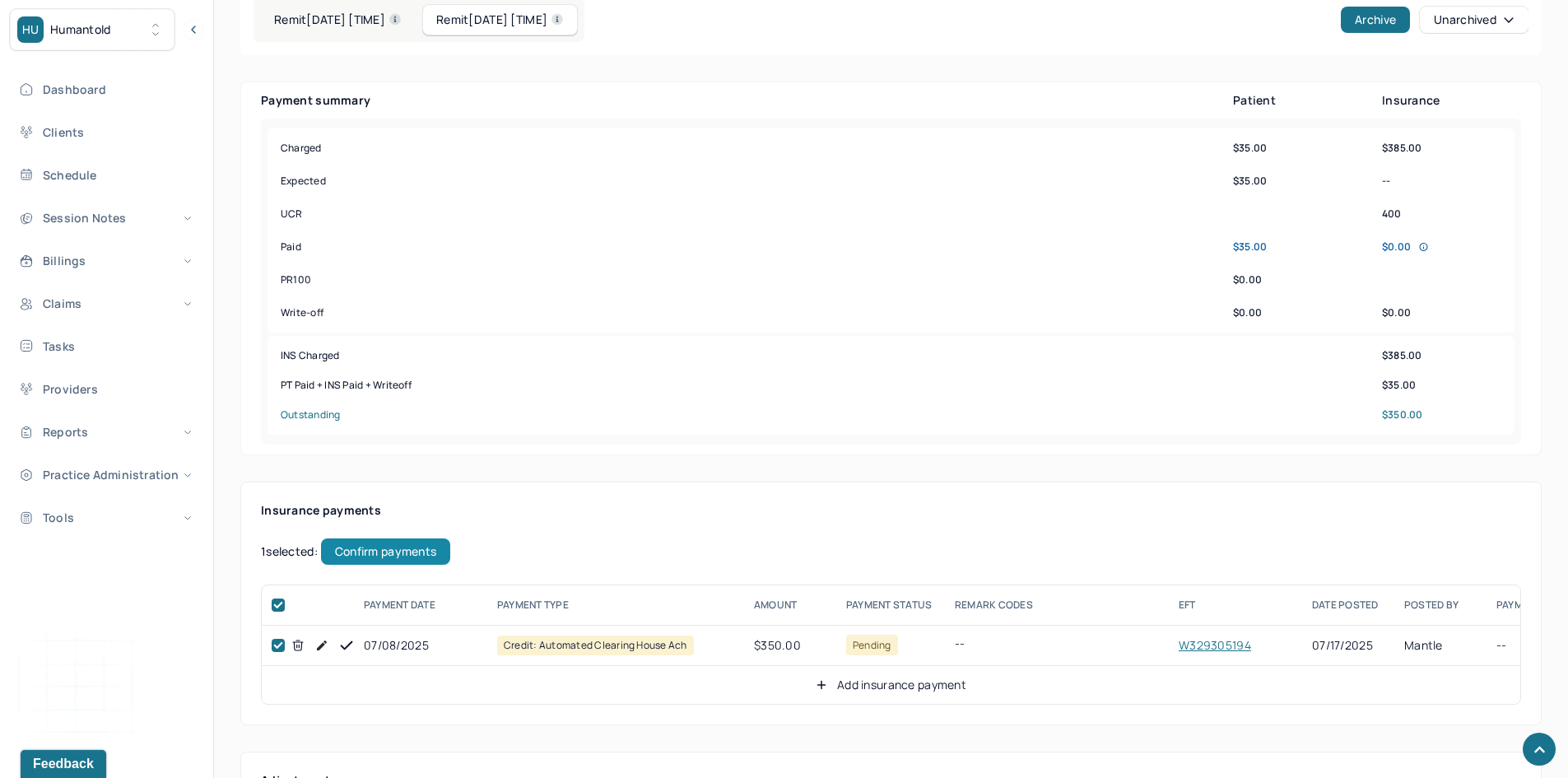 click on "Confirm payments" at bounding box center [385, 552] 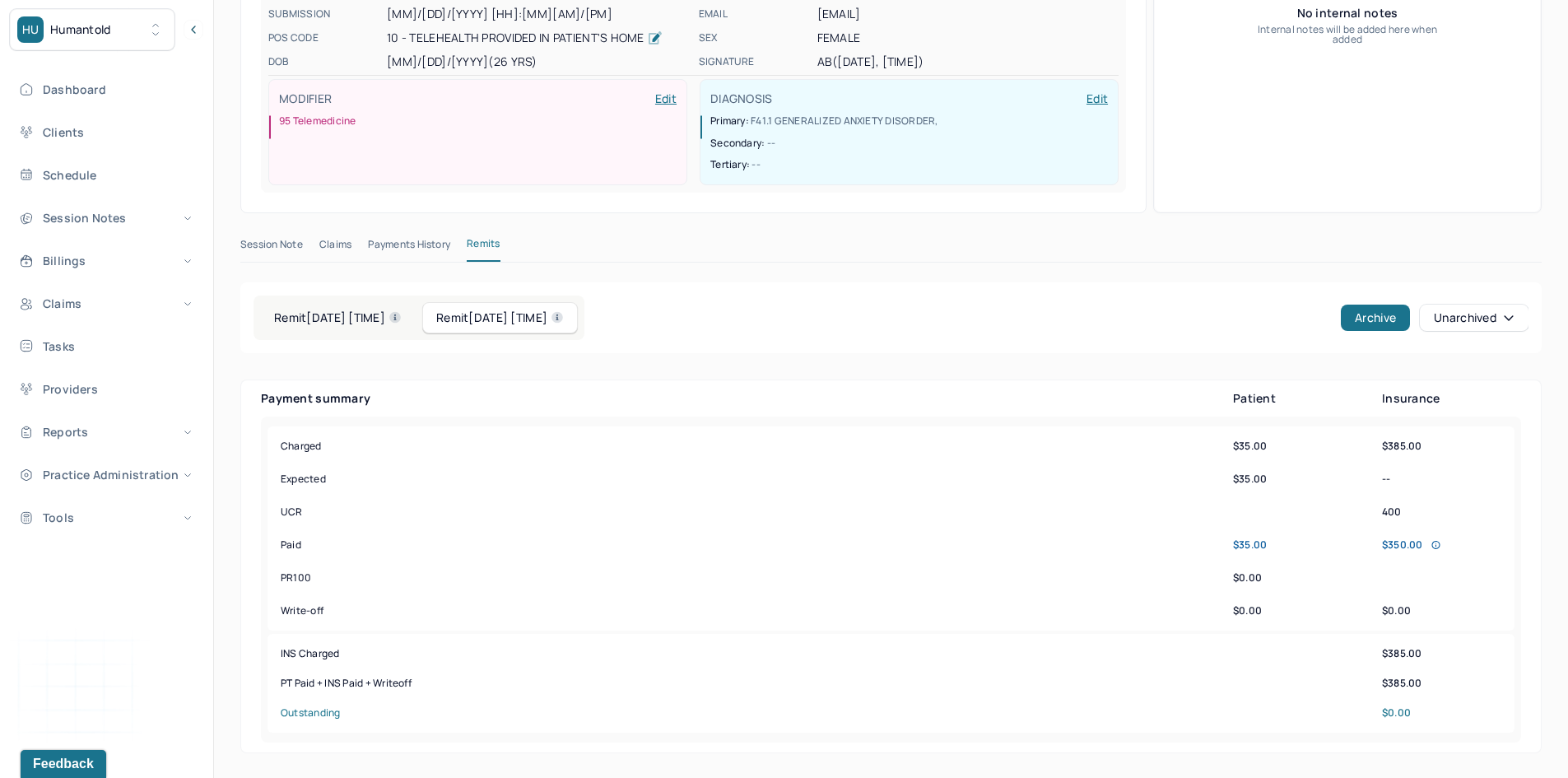 scroll, scrollTop: 412, scrollLeft: 0, axis: vertical 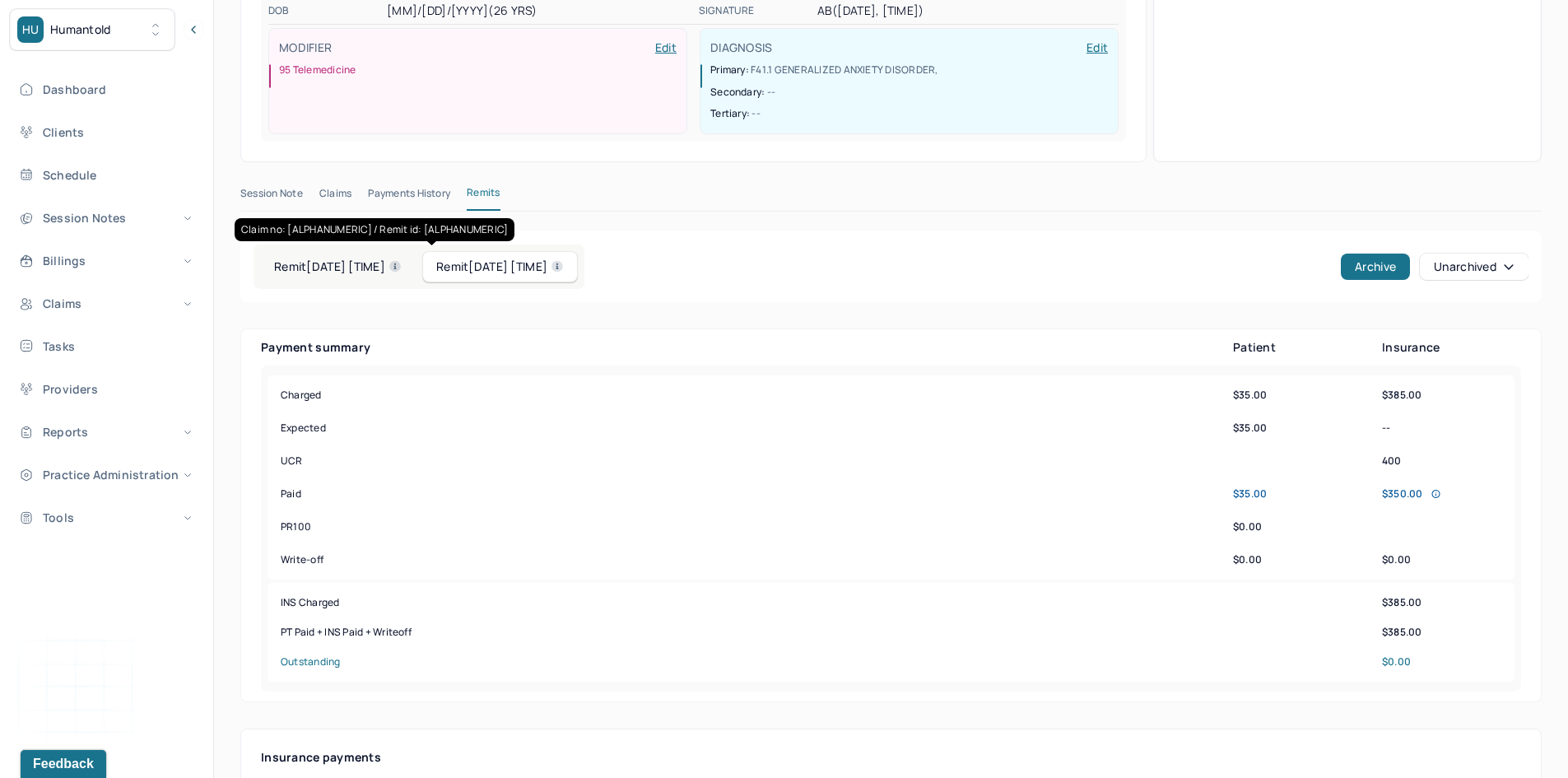 click on "Remit 07/11/2025 08:00pm" at bounding box center [337, 267] 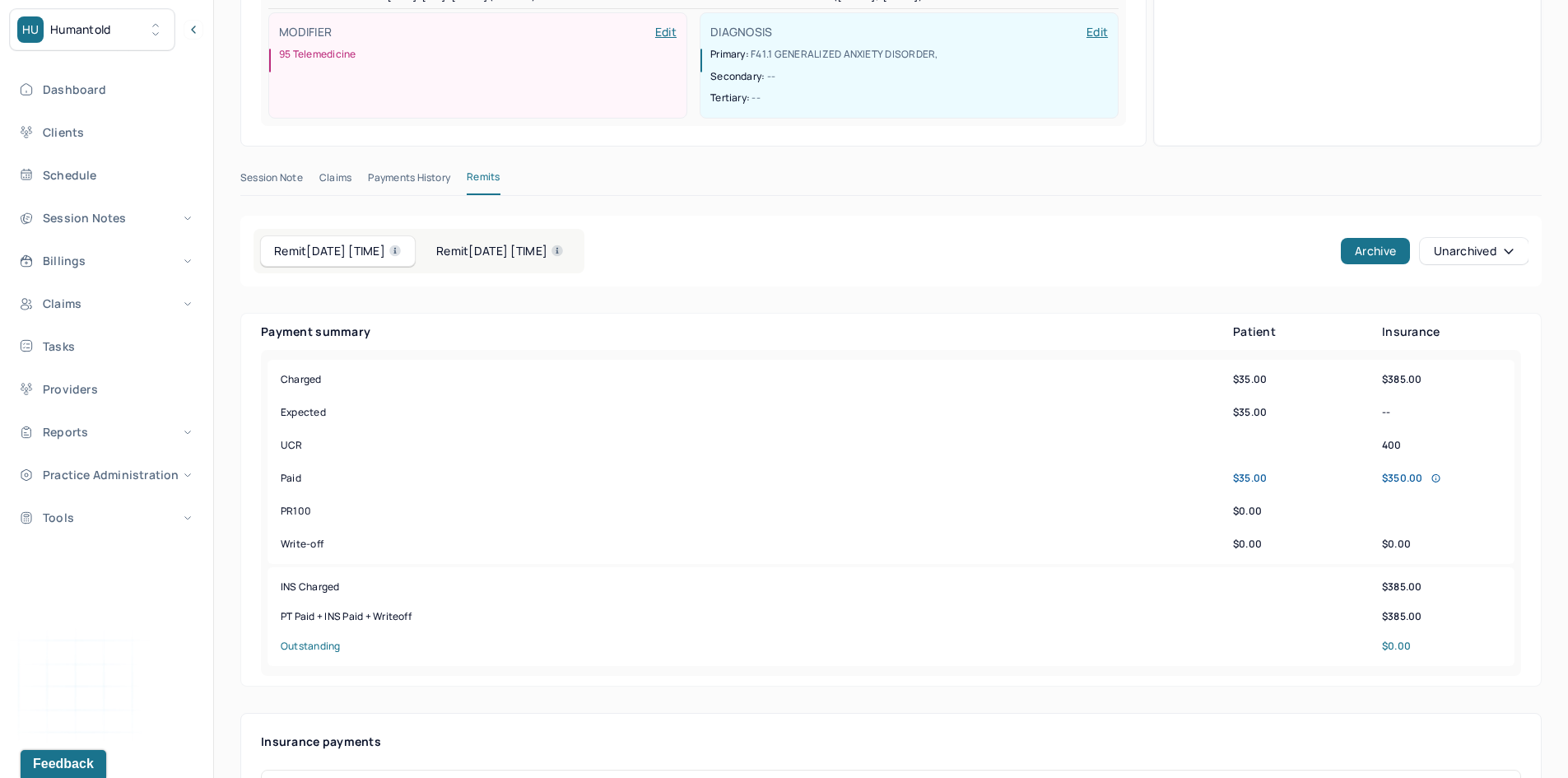 scroll, scrollTop: 165, scrollLeft: 0, axis: vertical 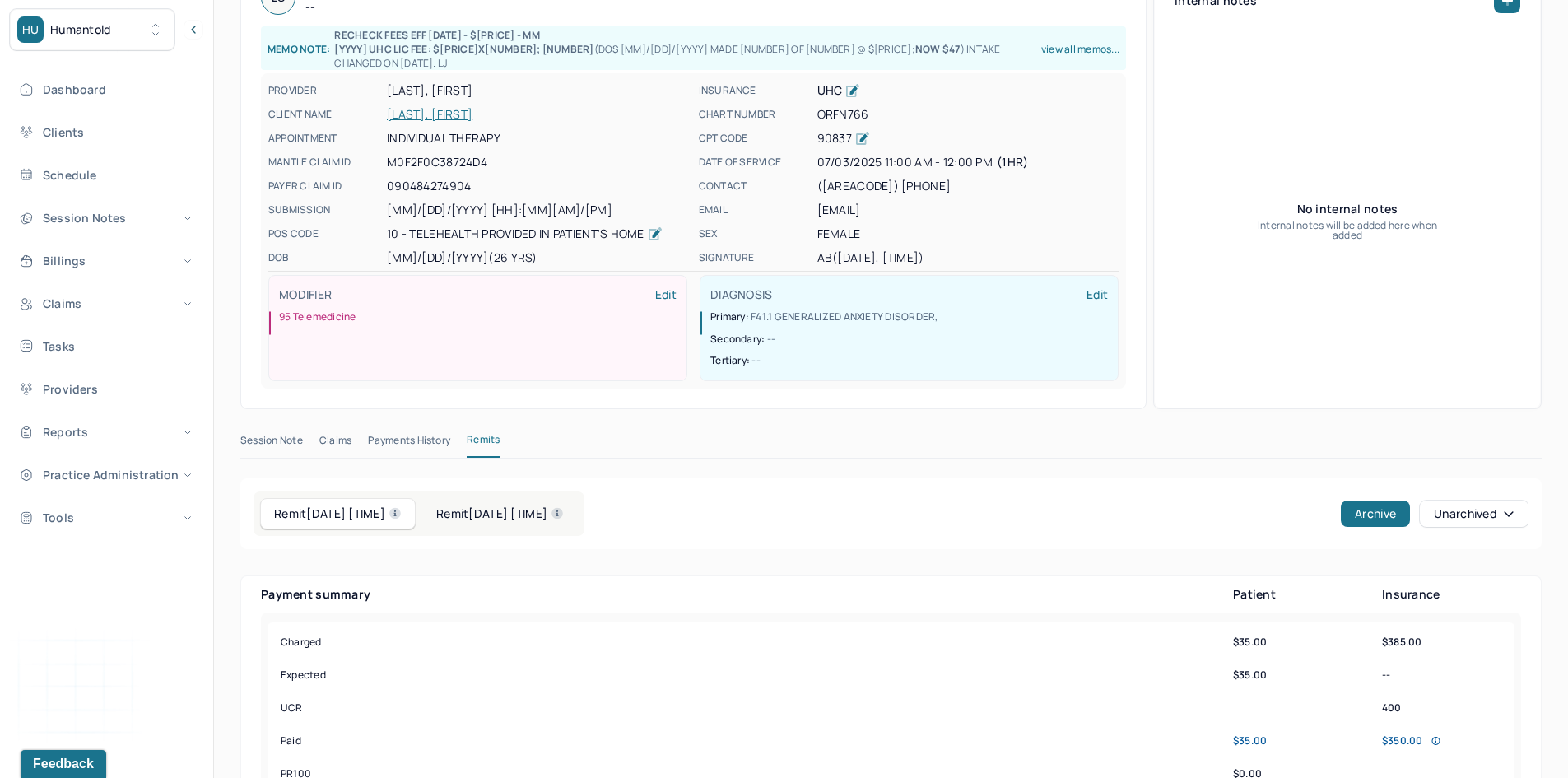 click on "Remit 07/07/2025 08:00pm" at bounding box center (500, 514) 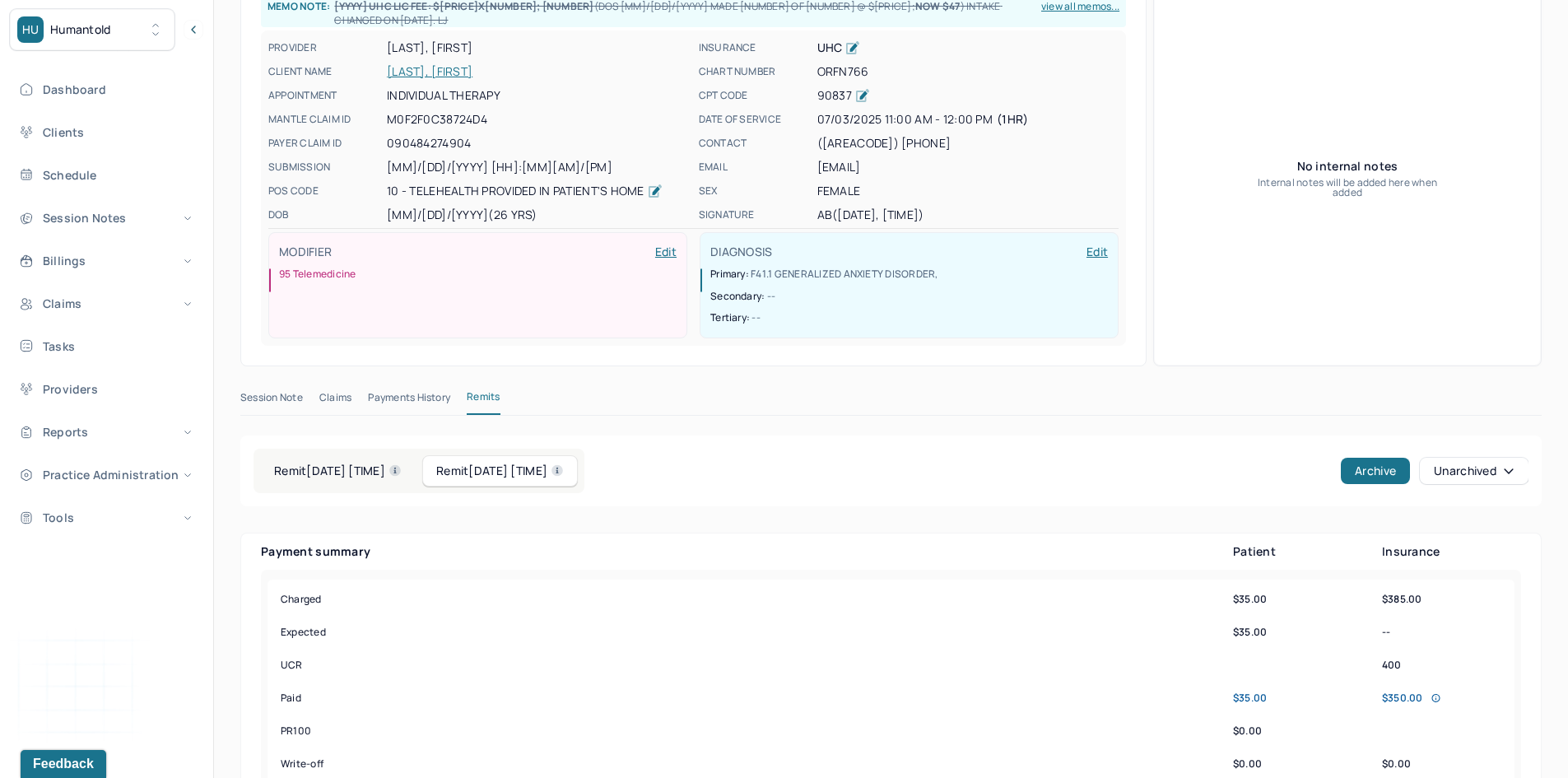 scroll, scrollTop: 0, scrollLeft: 0, axis: both 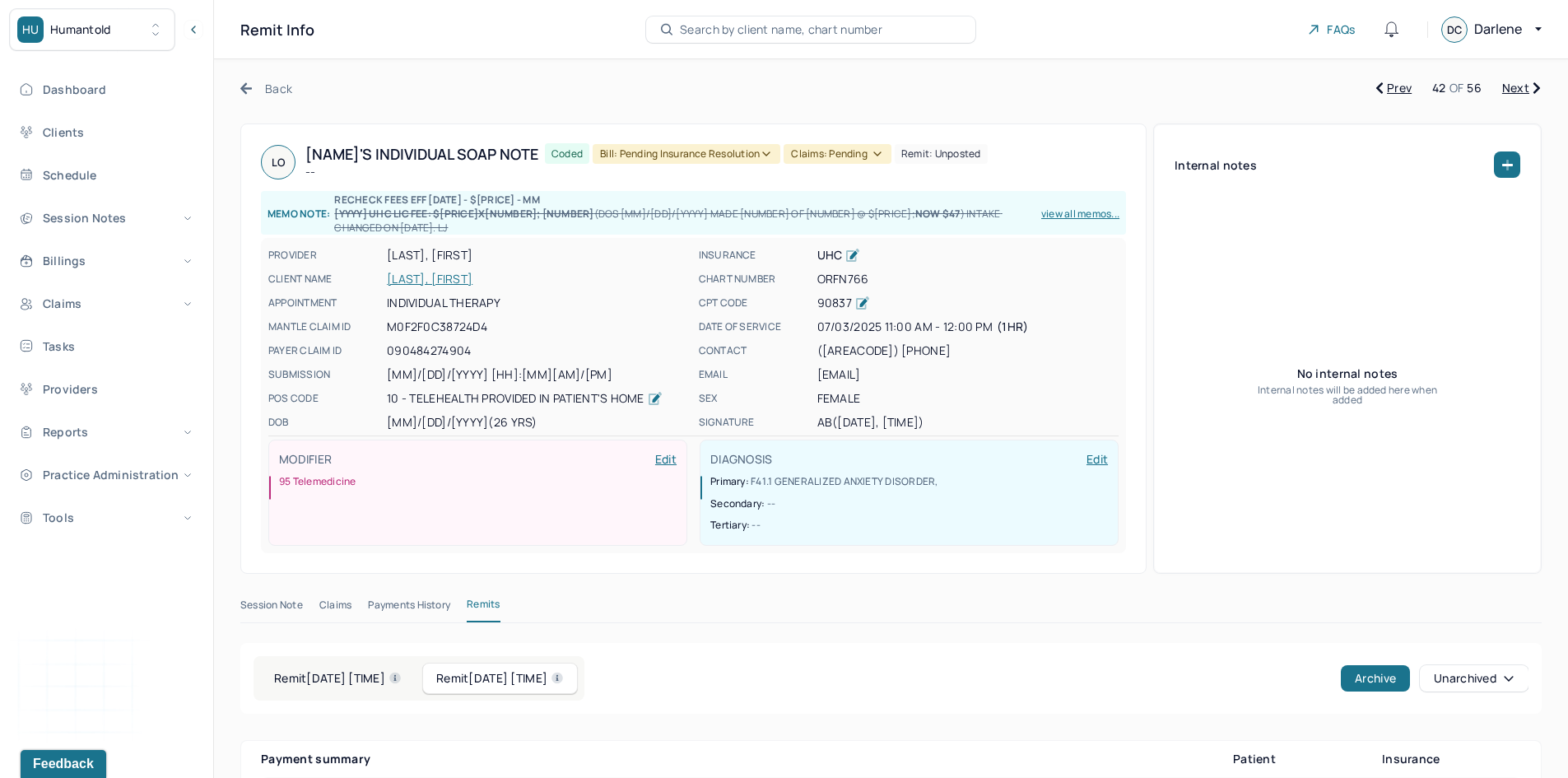 click on "Bill: Pending Insurance Resolution" at bounding box center [686, 154] 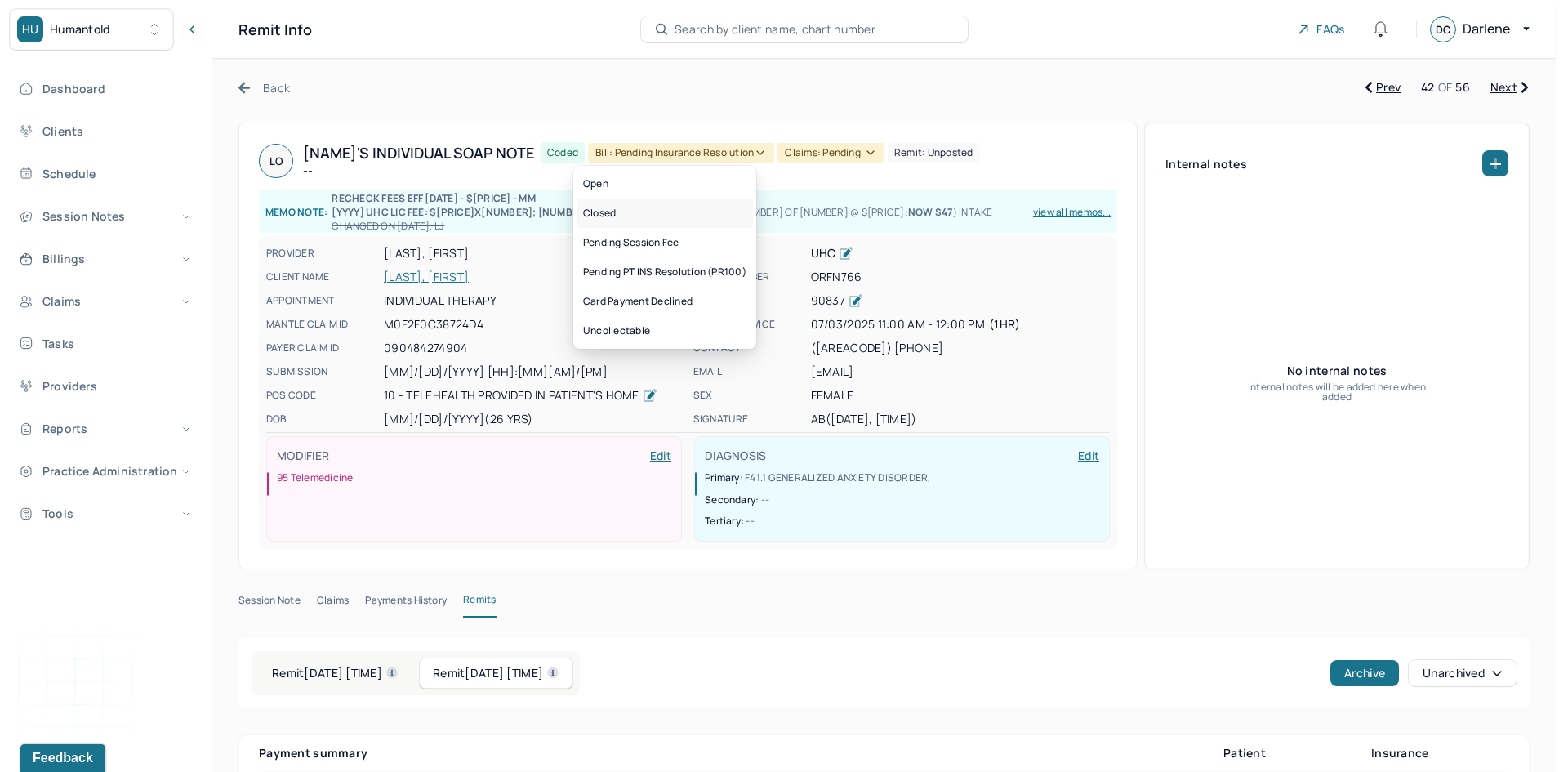 click on "Closed" at bounding box center [665, 213] 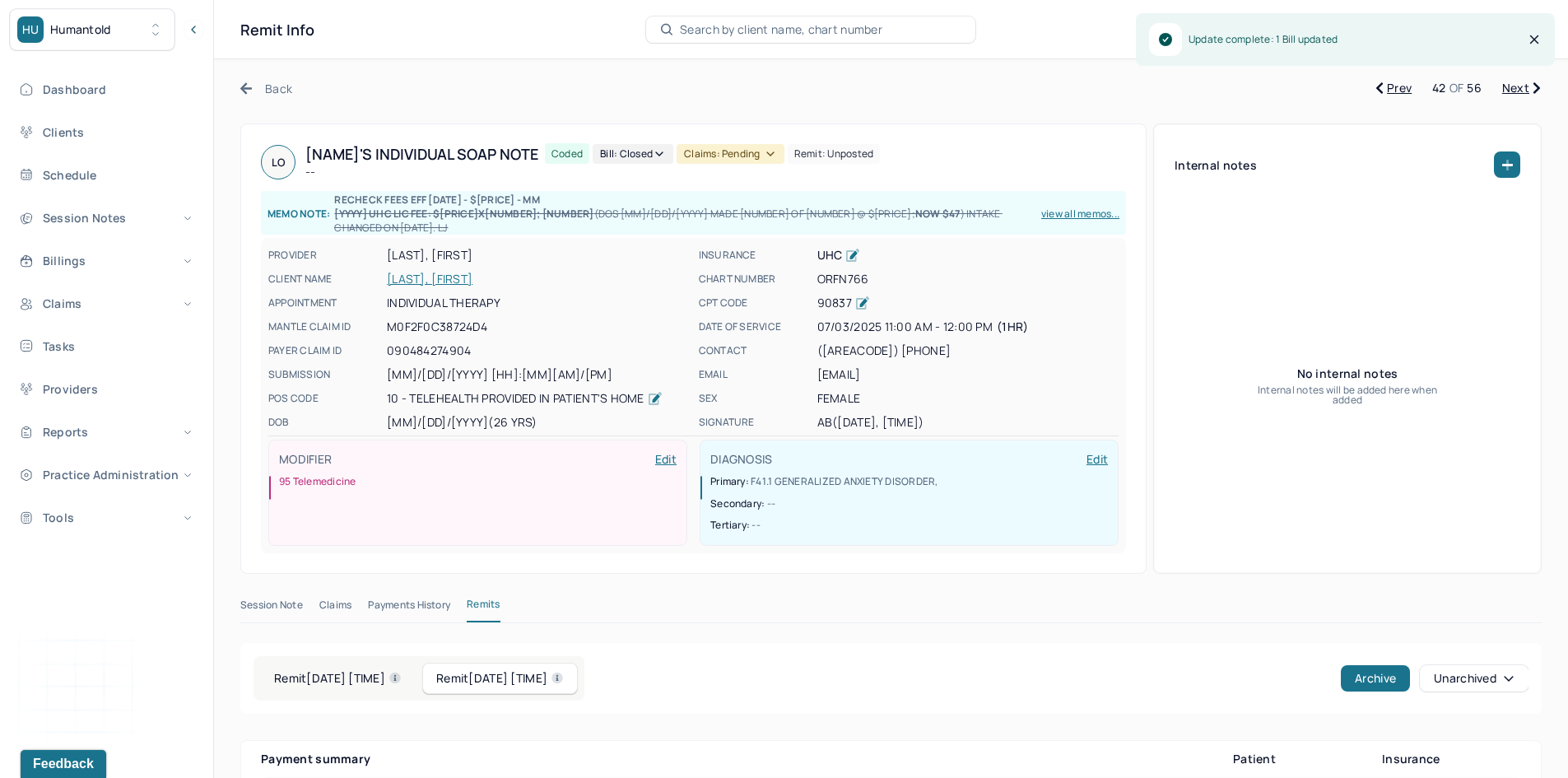 click on "Claims: pending" at bounding box center [730, 154] 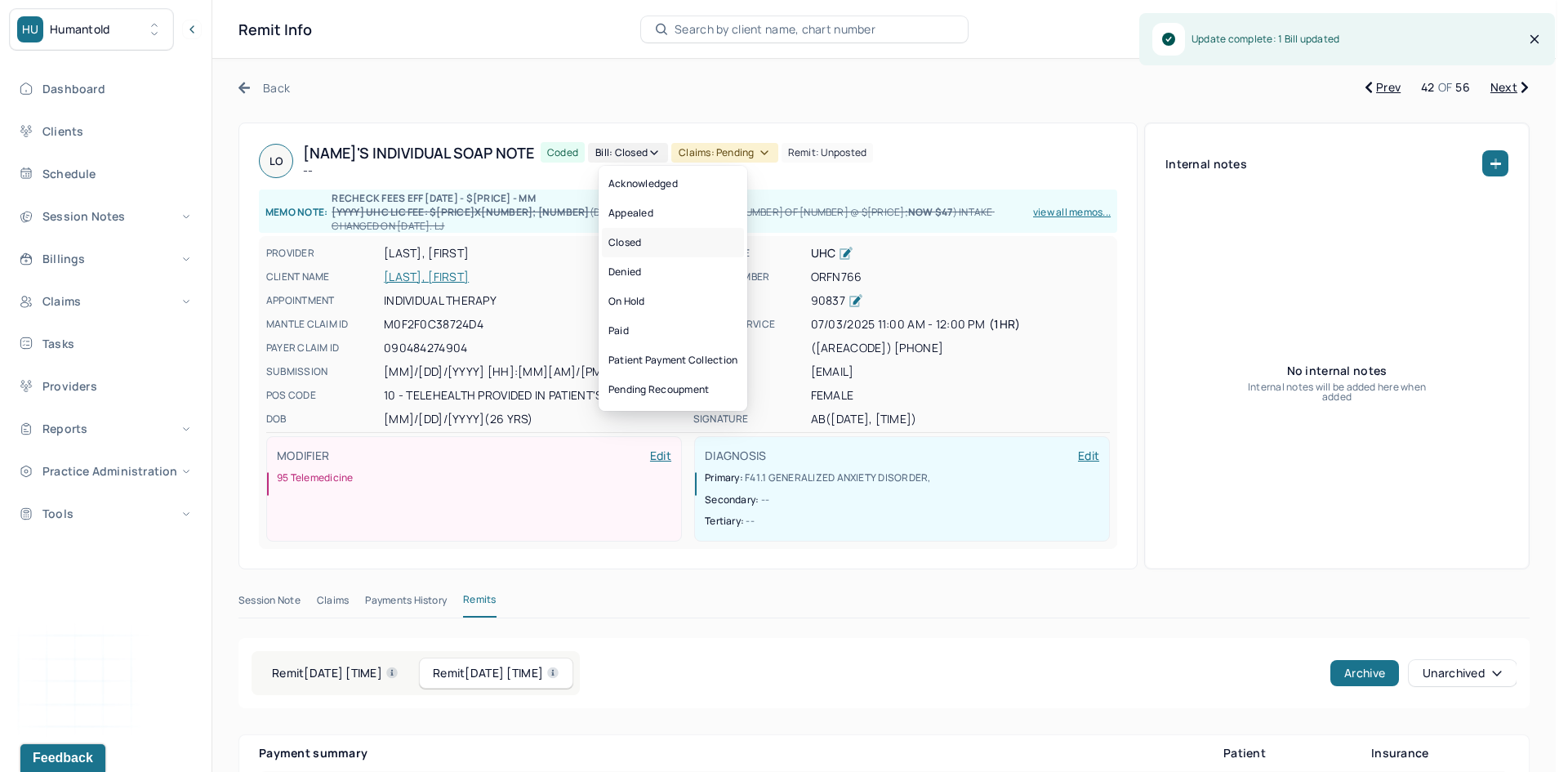 click on "Closed" at bounding box center [673, 243] 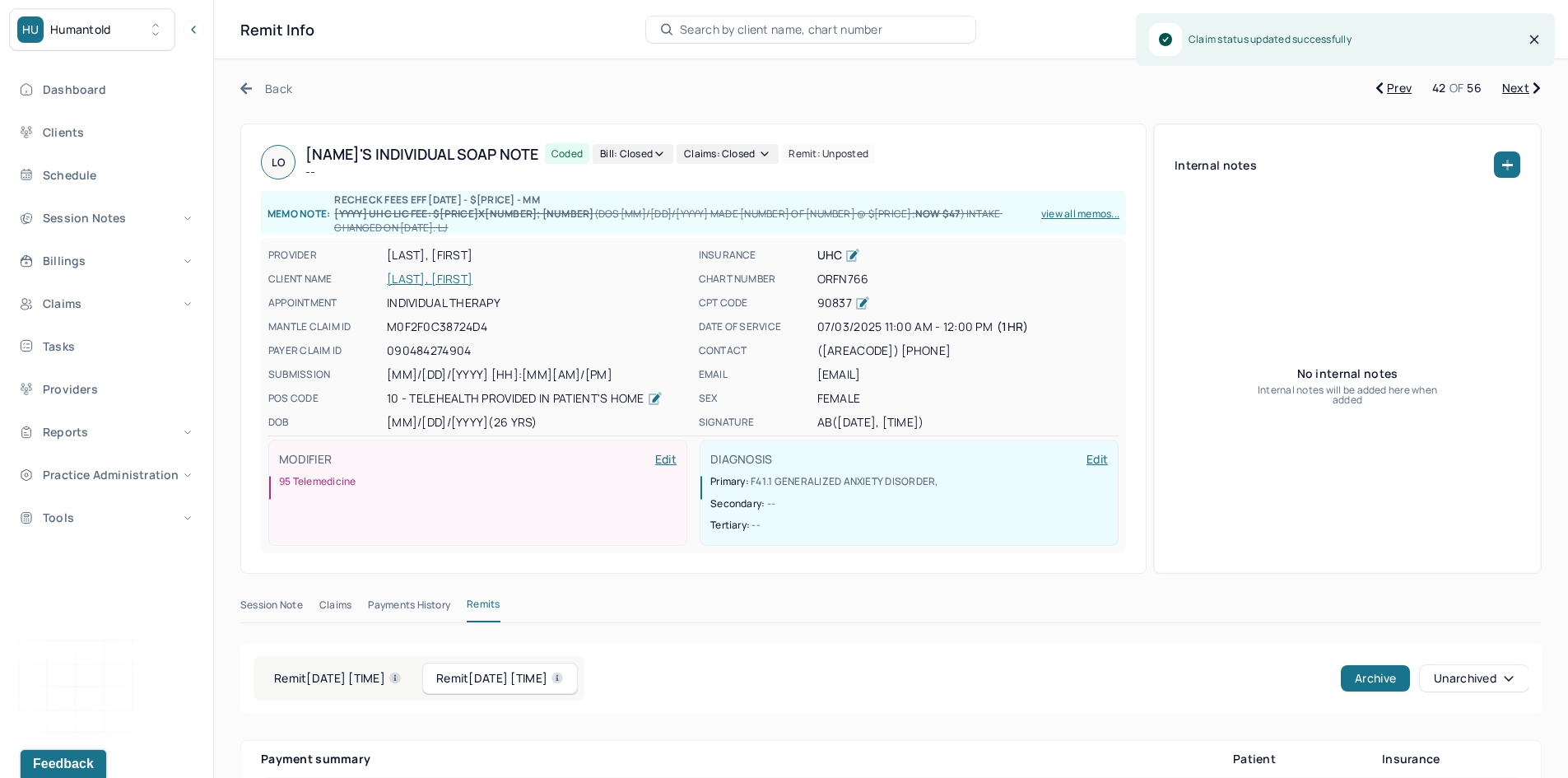 click on "Next" at bounding box center [1521, 88] 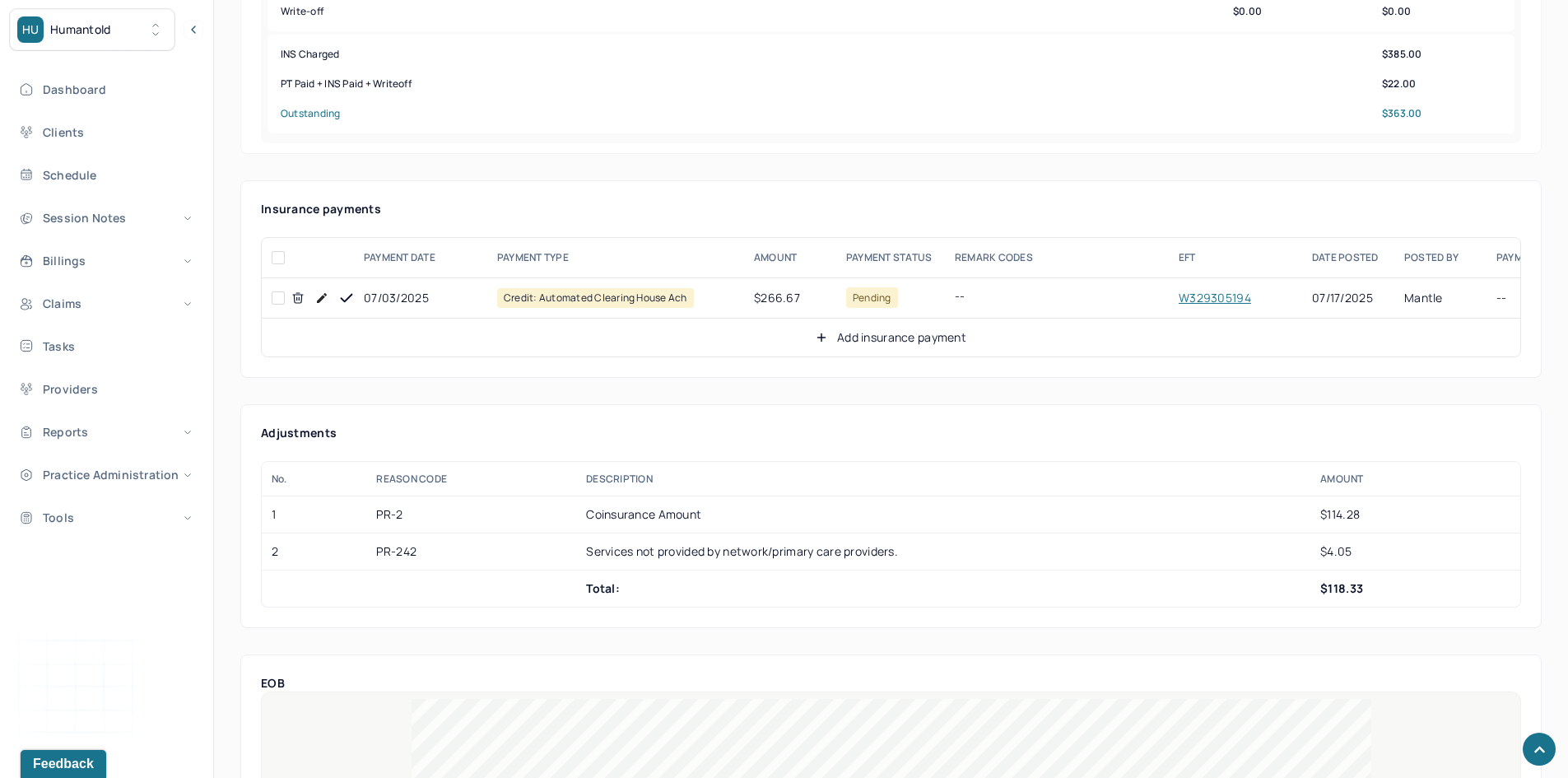 scroll, scrollTop: 659, scrollLeft: 0, axis: vertical 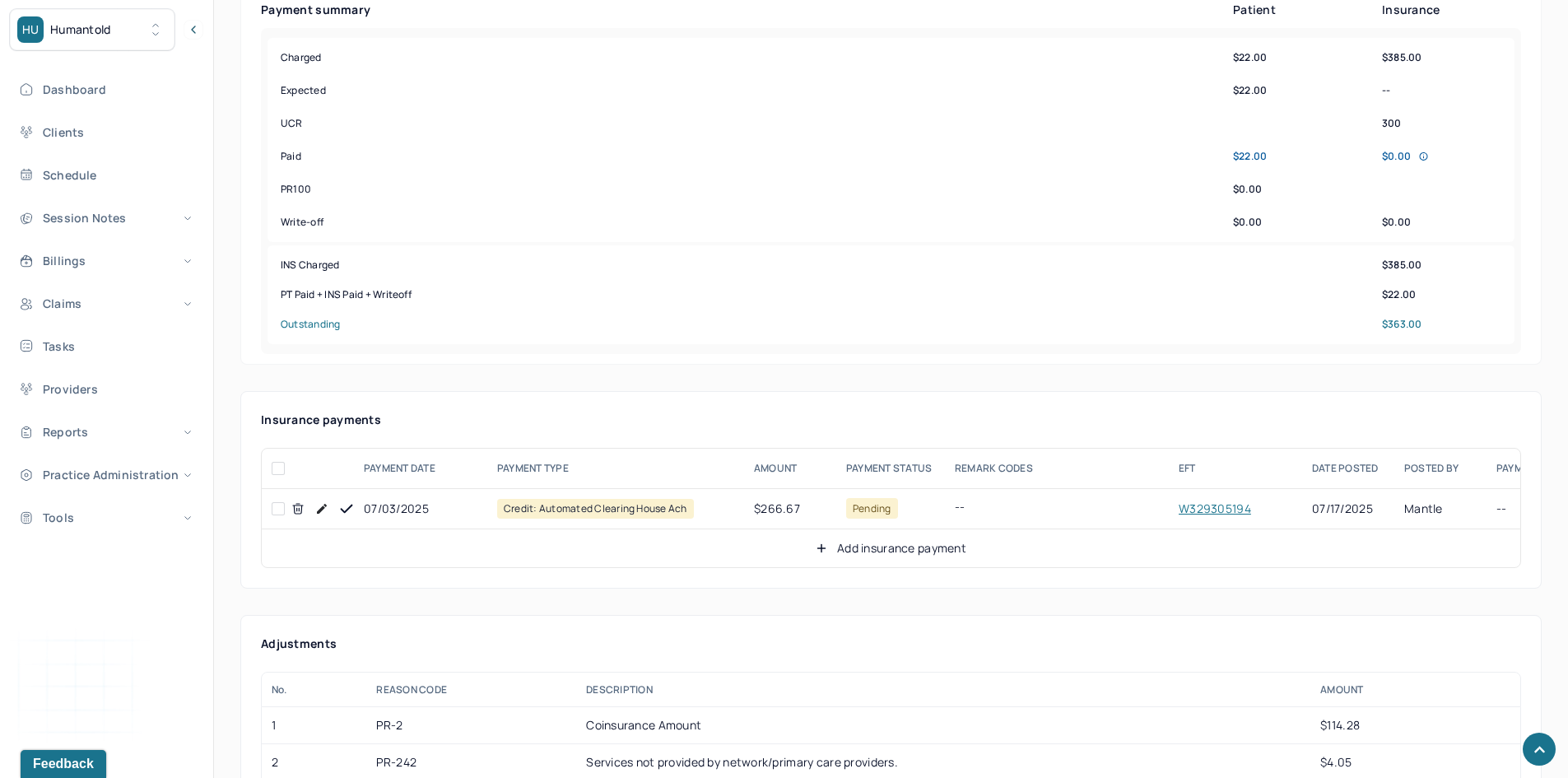 click at bounding box center (278, 509) 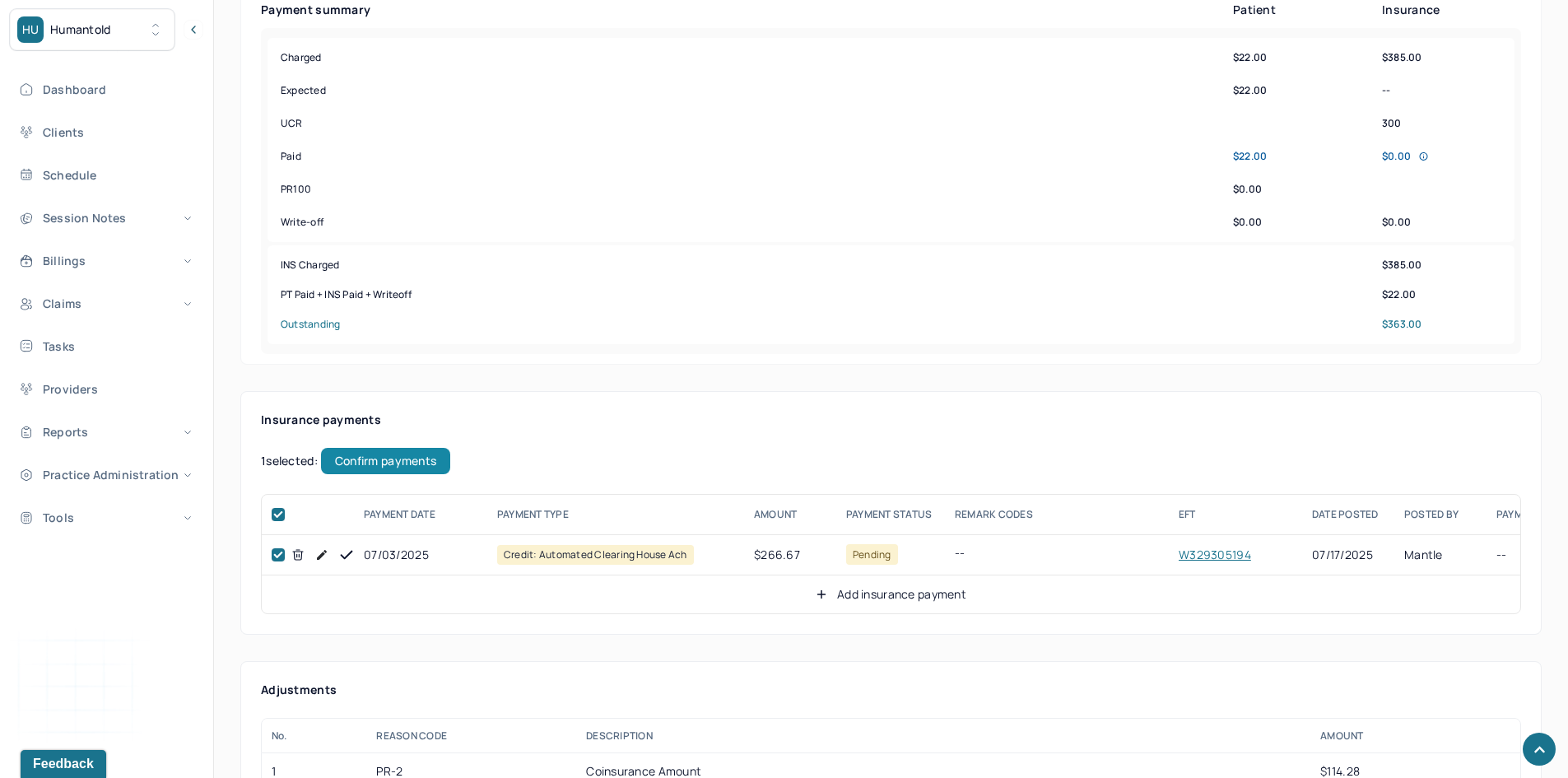 click on "Confirm payments" at bounding box center (385, 461) 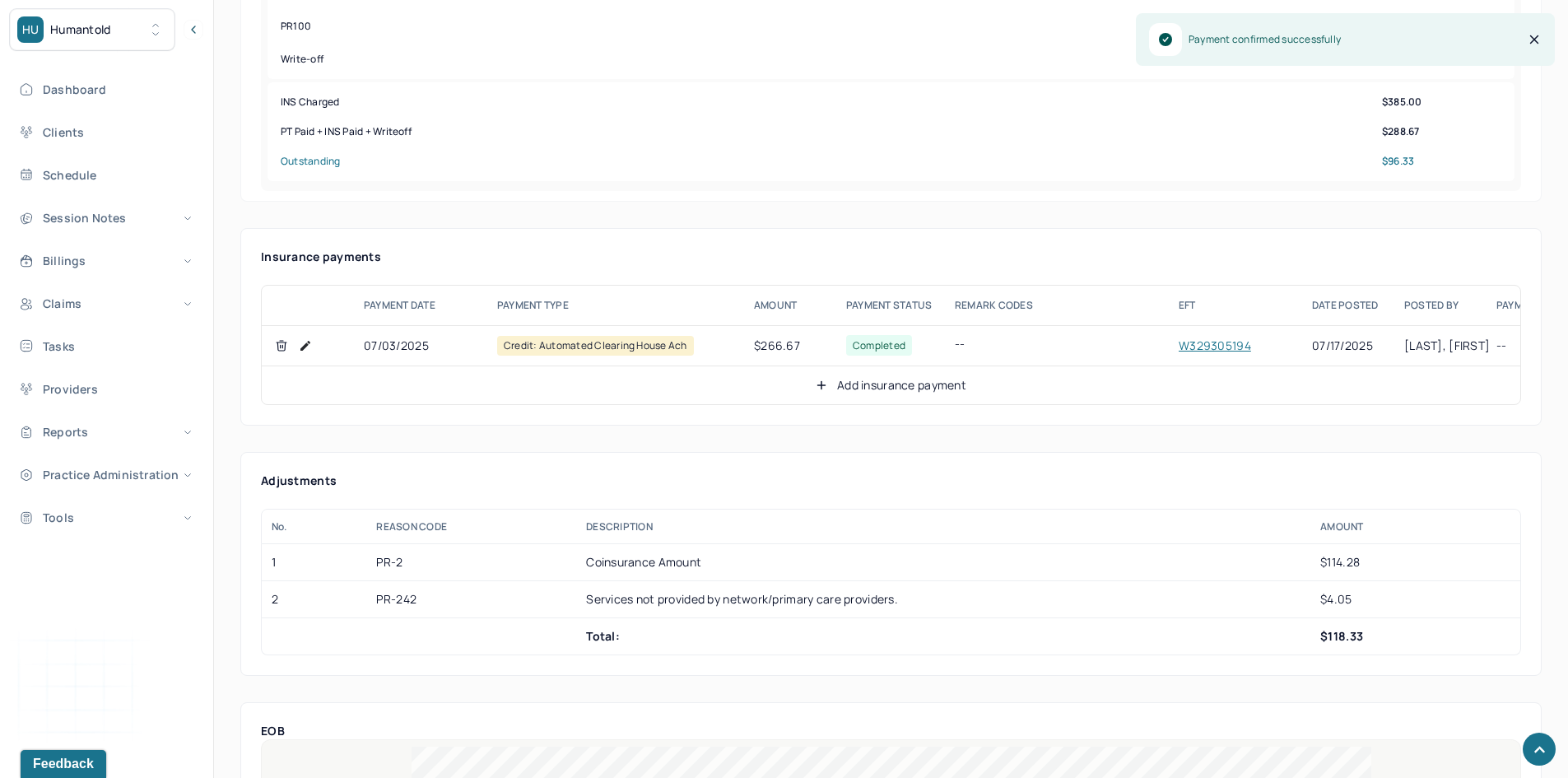 scroll, scrollTop: 906, scrollLeft: 0, axis: vertical 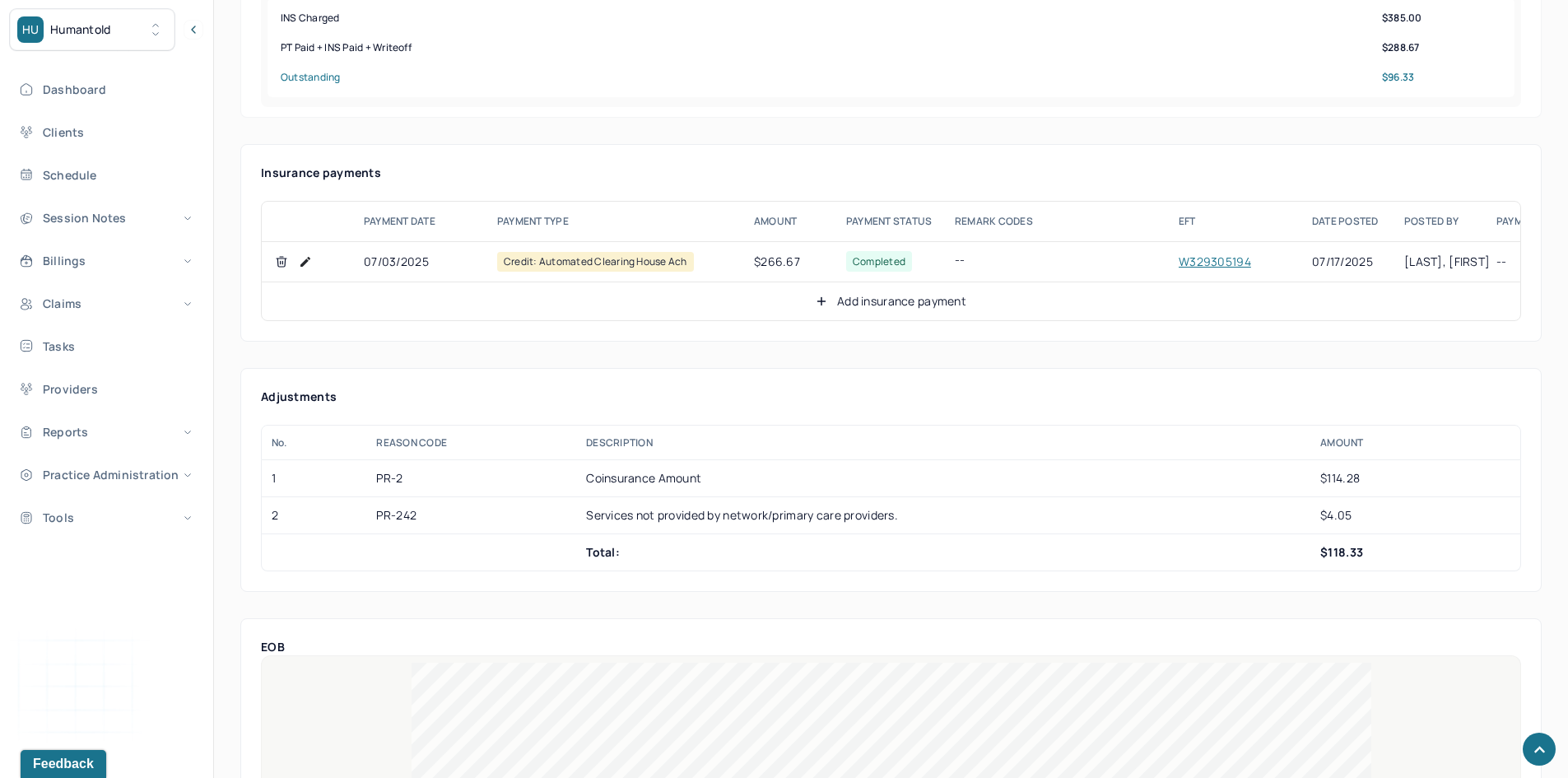 click on "Add insurance payment" at bounding box center [891, 301] 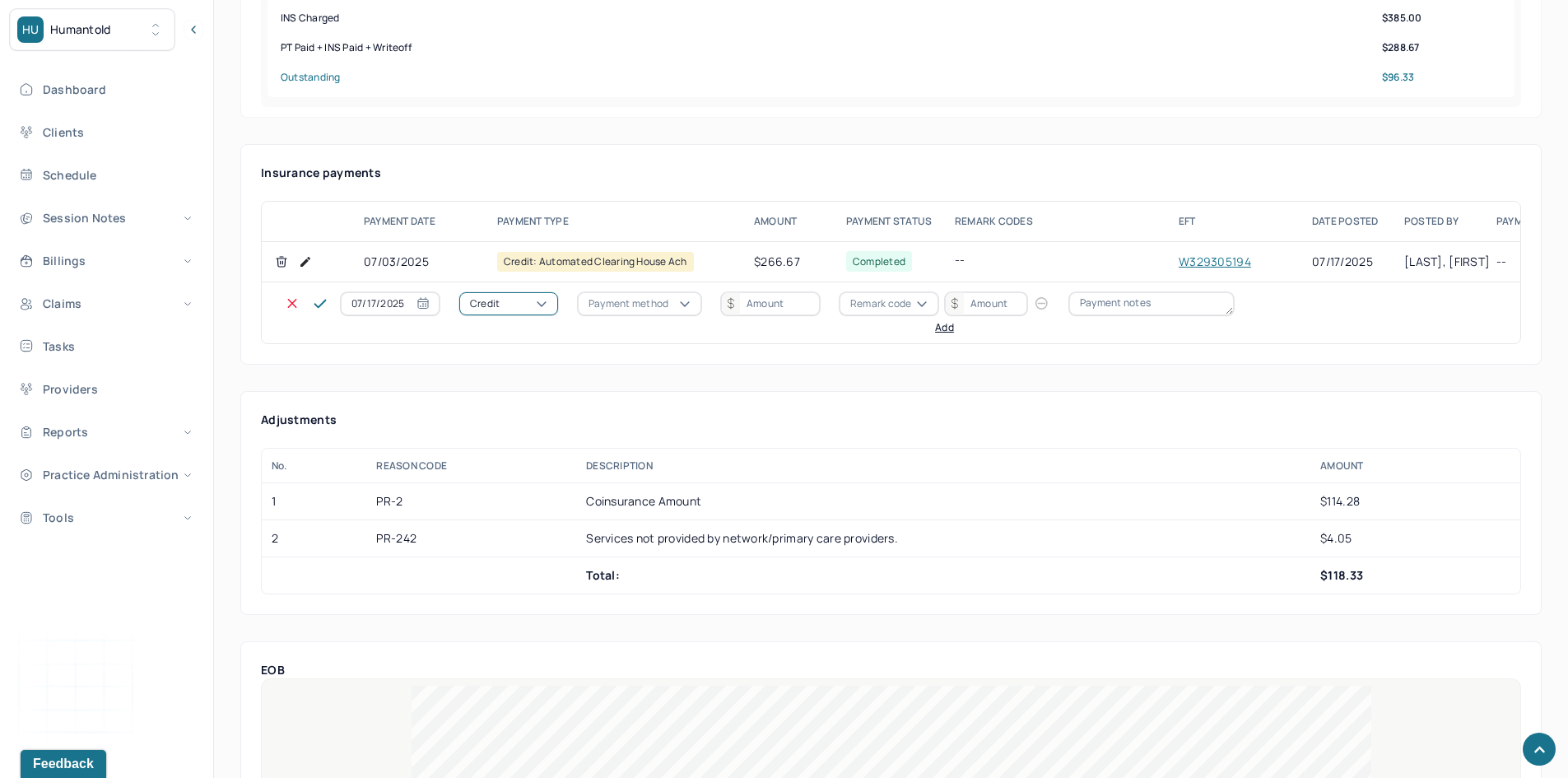 click on "Credit" at bounding box center [485, 304] 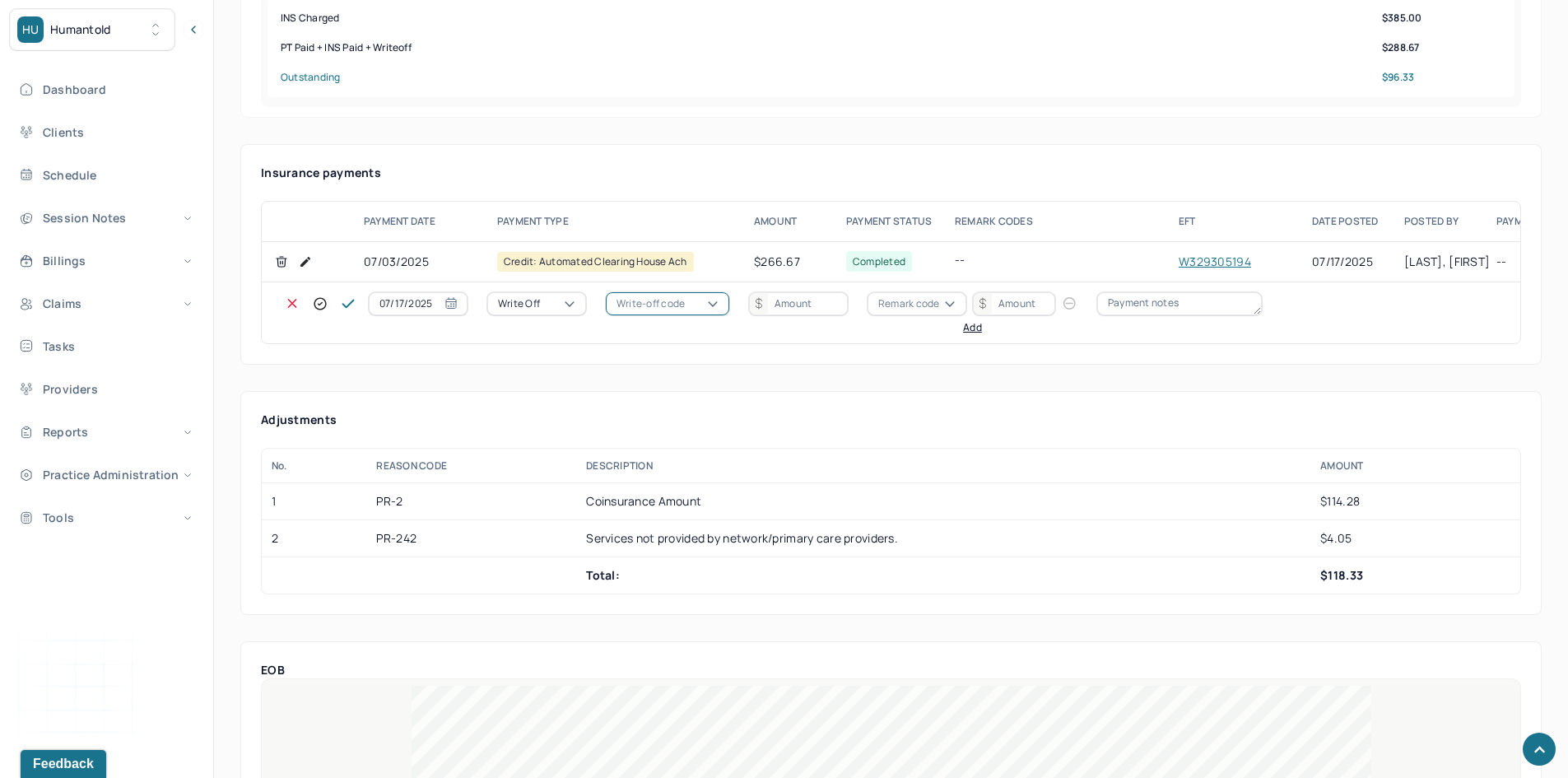 click on "Write-off code" at bounding box center [650, 304] 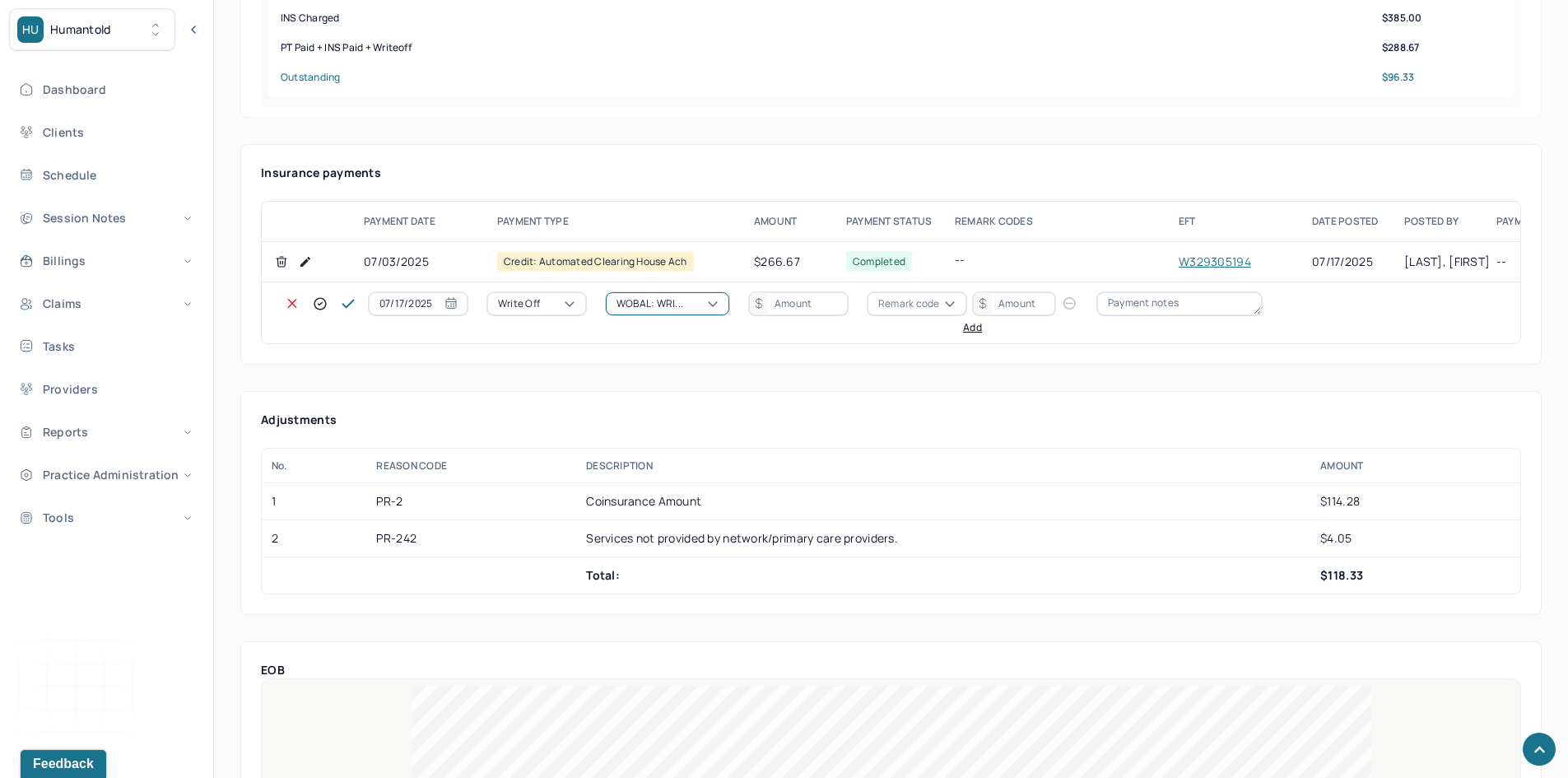 click at bounding box center [798, 304] 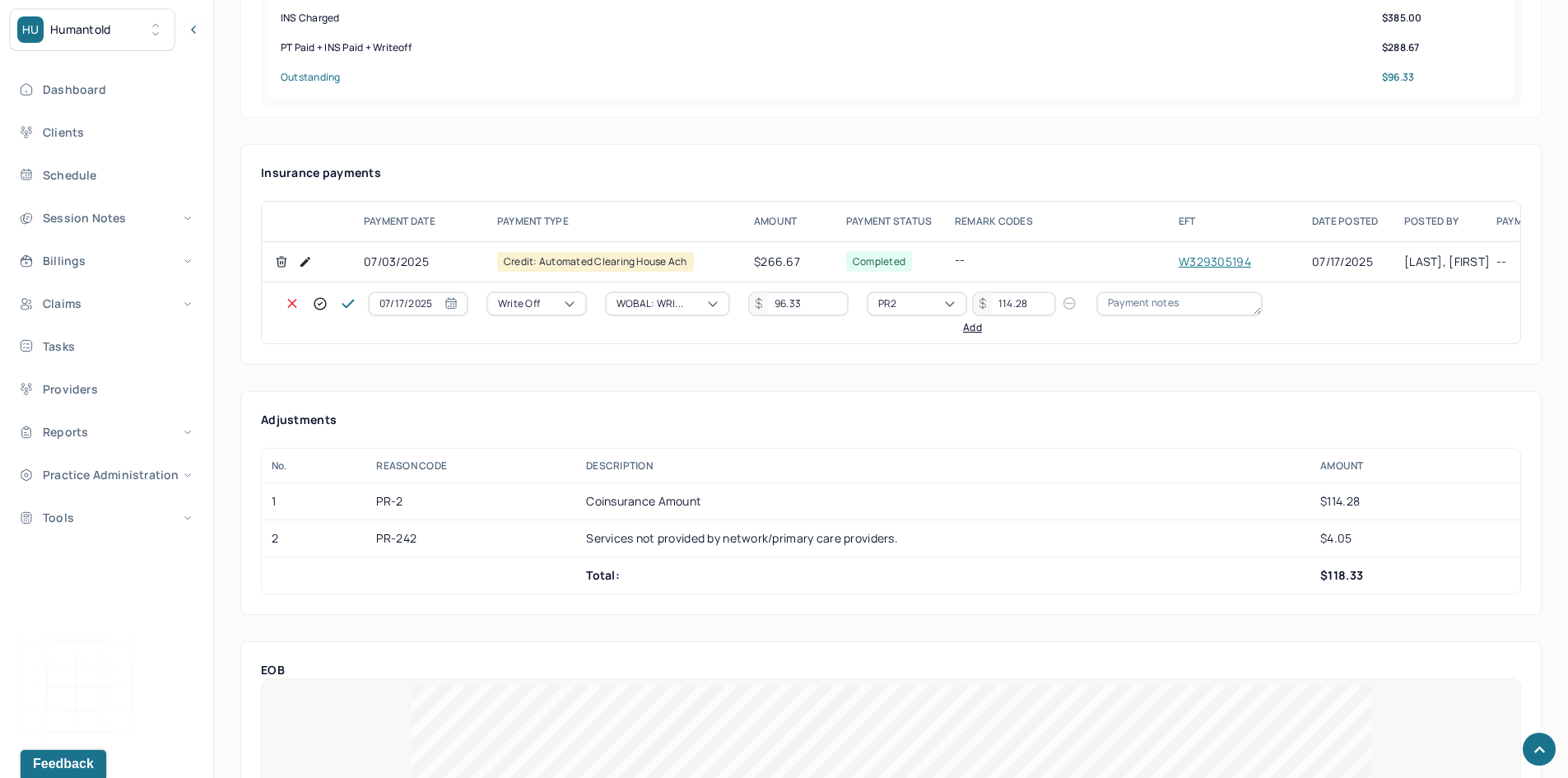click on "Add" at bounding box center [972, 328] 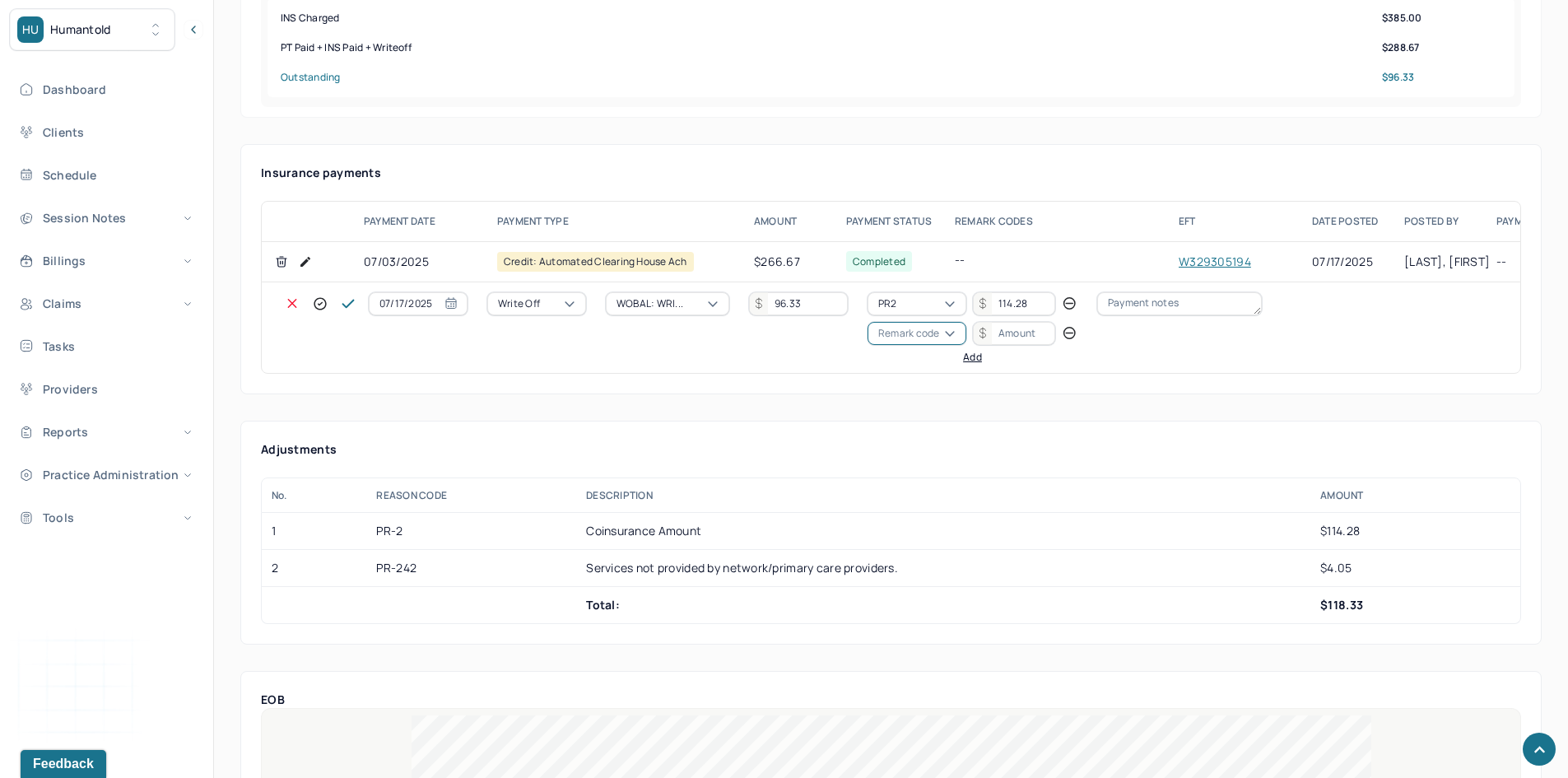click on "Remark code" at bounding box center [909, 333] 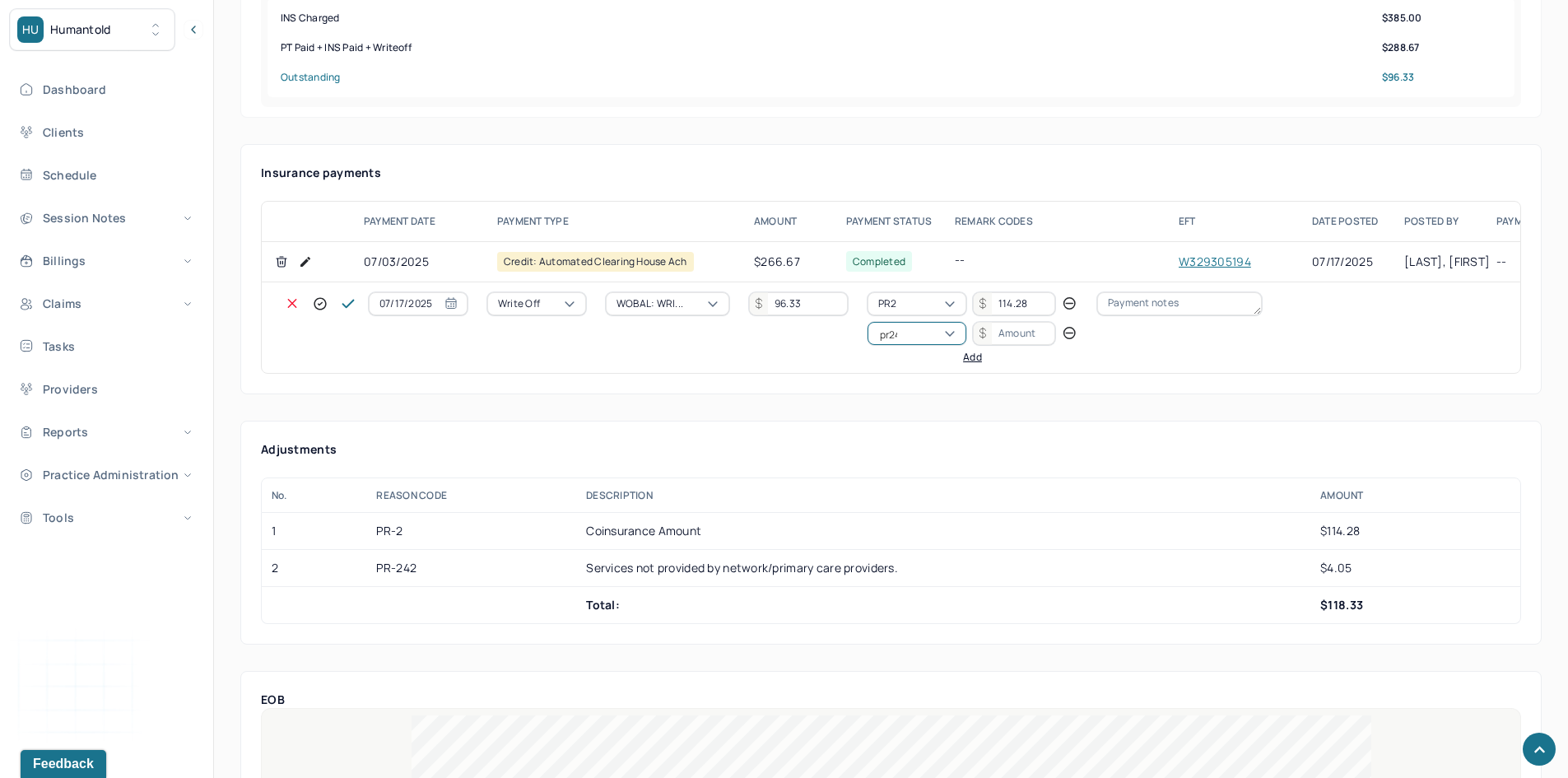 scroll, scrollTop: 0, scrollLeft: 0, axis: both 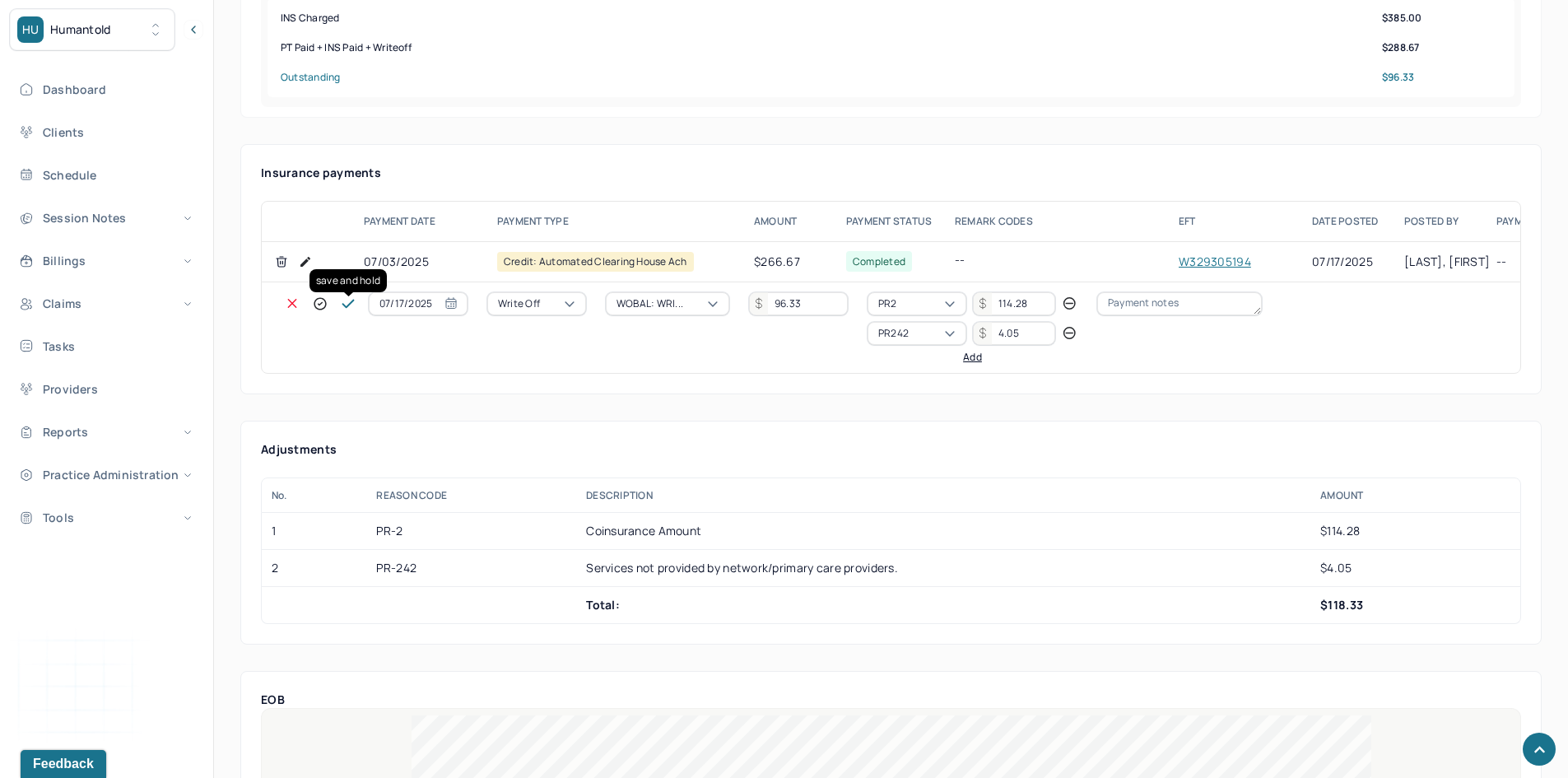click 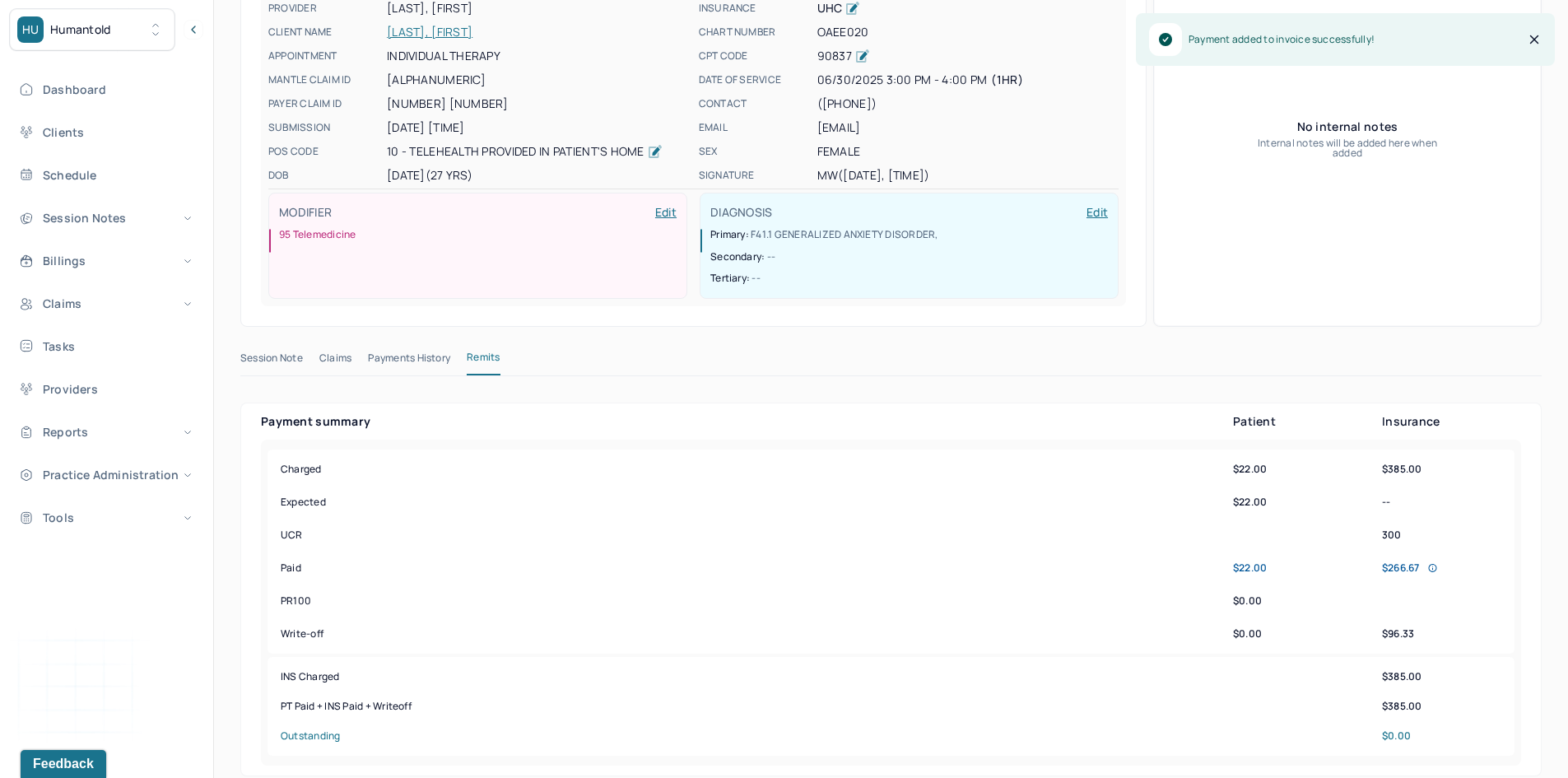 scroll, scrollTop: 0, scrollLeft: 0, axis: both 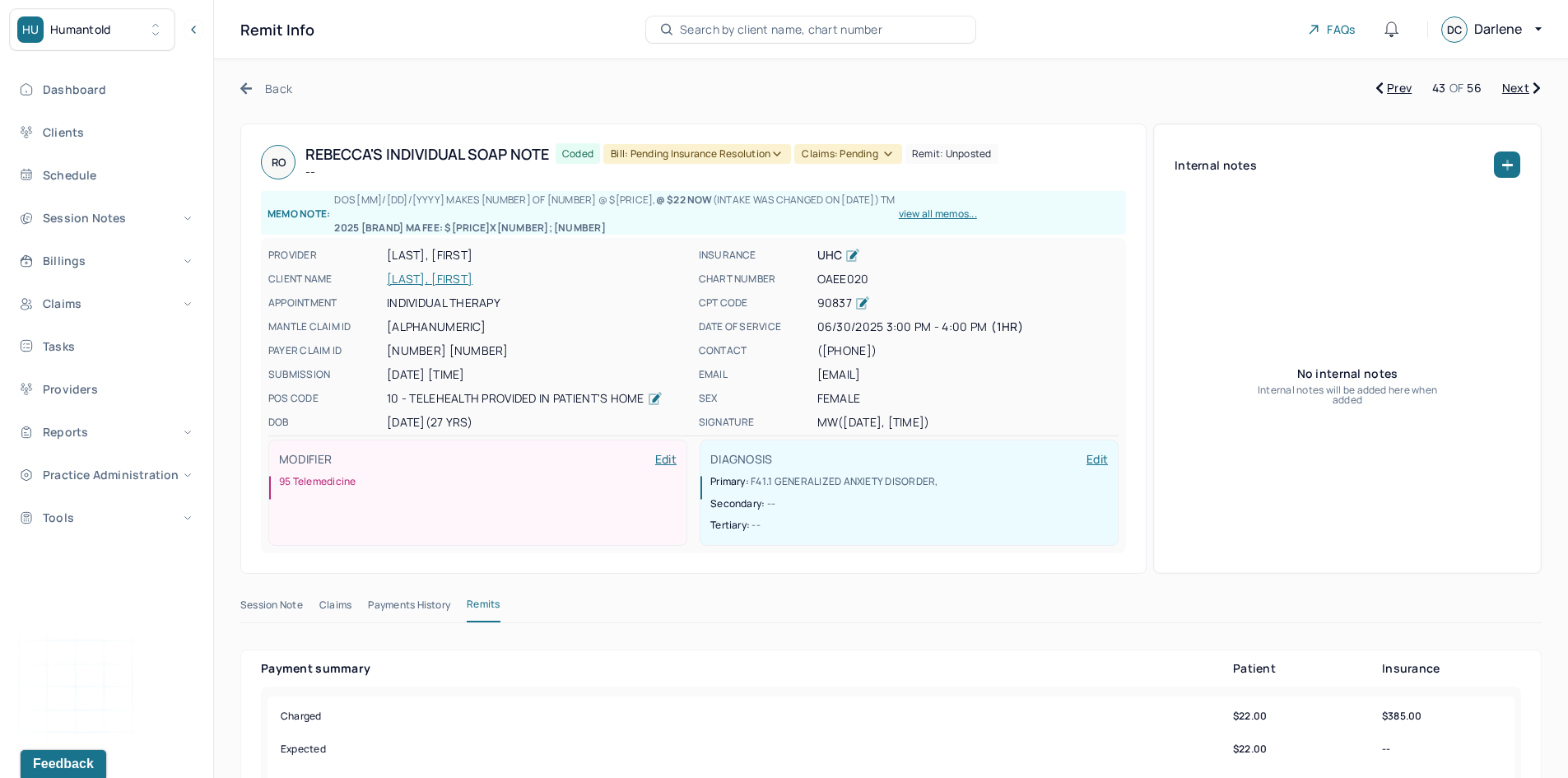 click on "Bill: Pending Insurance Resolution" at bounding box center (697, 154) 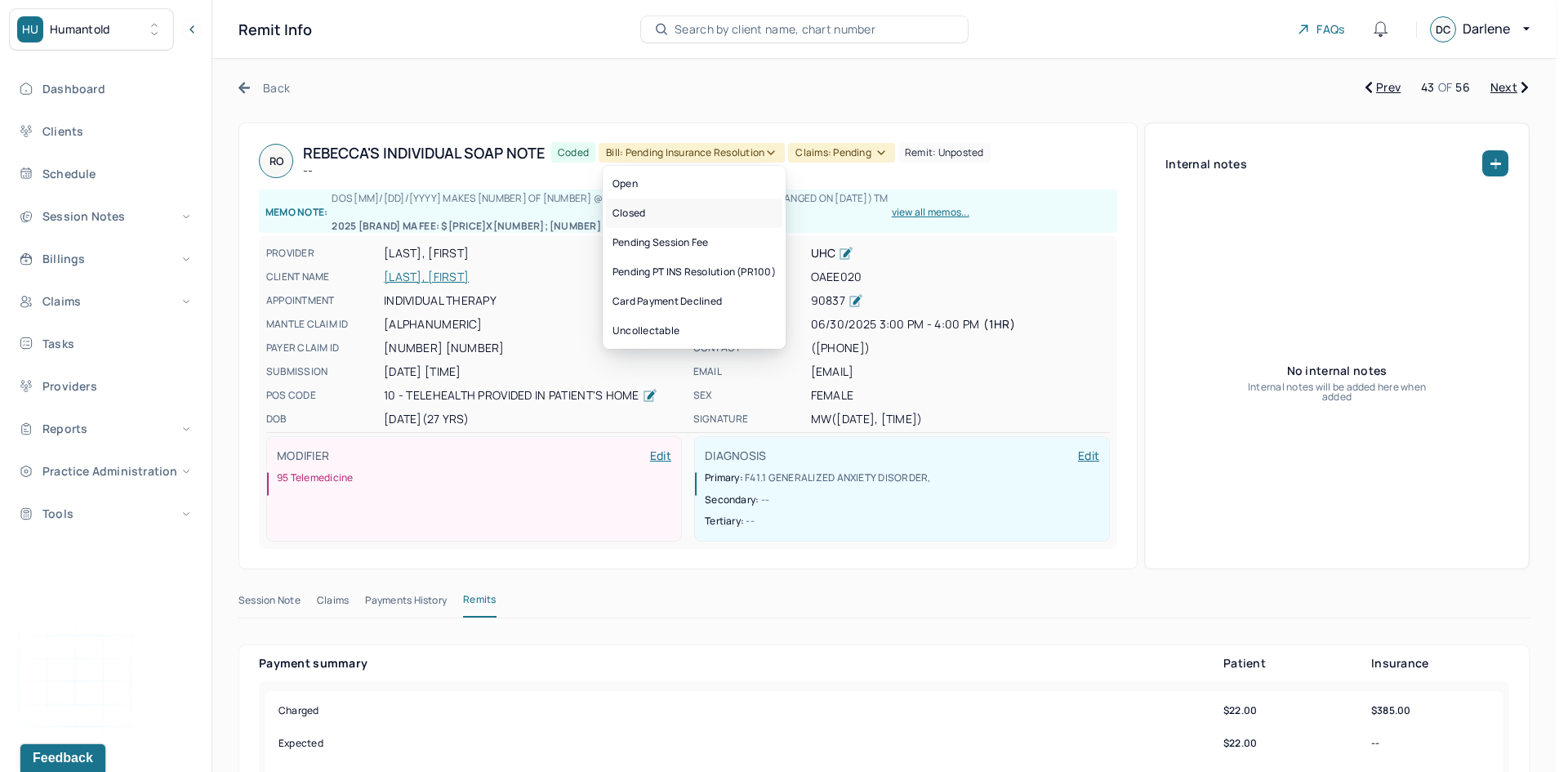 click on "Closed" at bounding box center [694, 213] 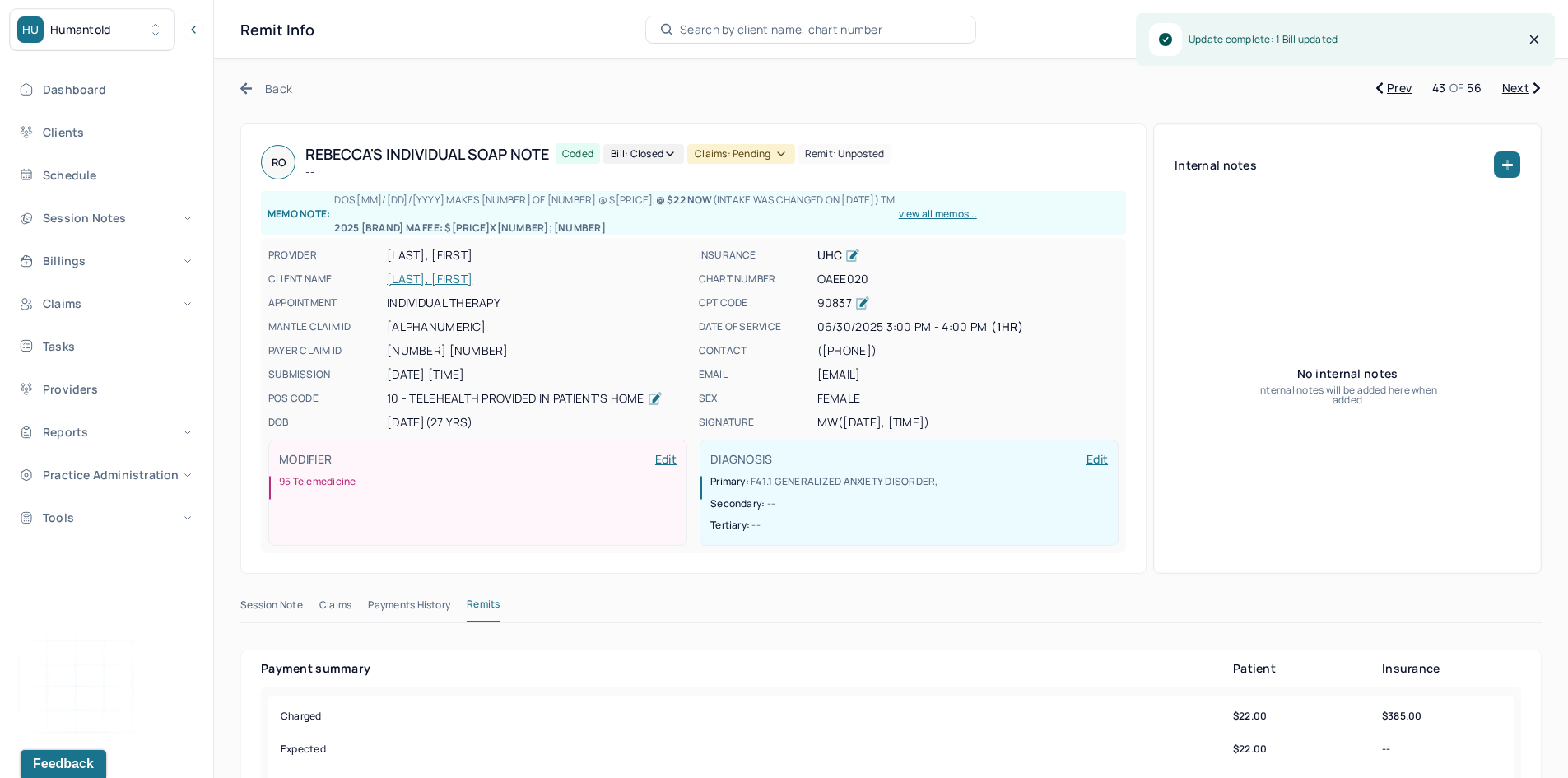 click on "Claims: pending" at bounding box center [741, 154] 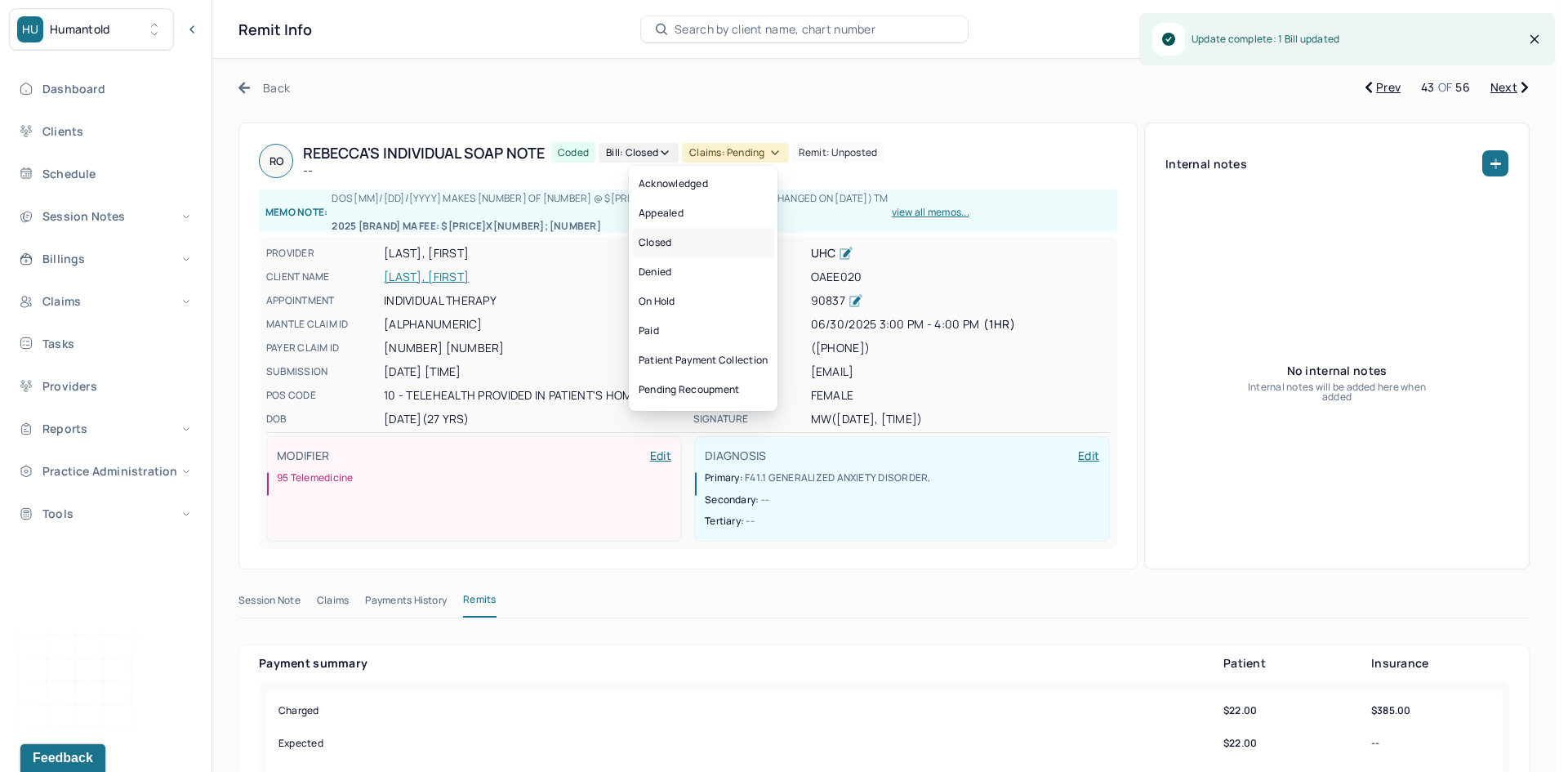 click on "Closed" at bounding box center [703, 243] 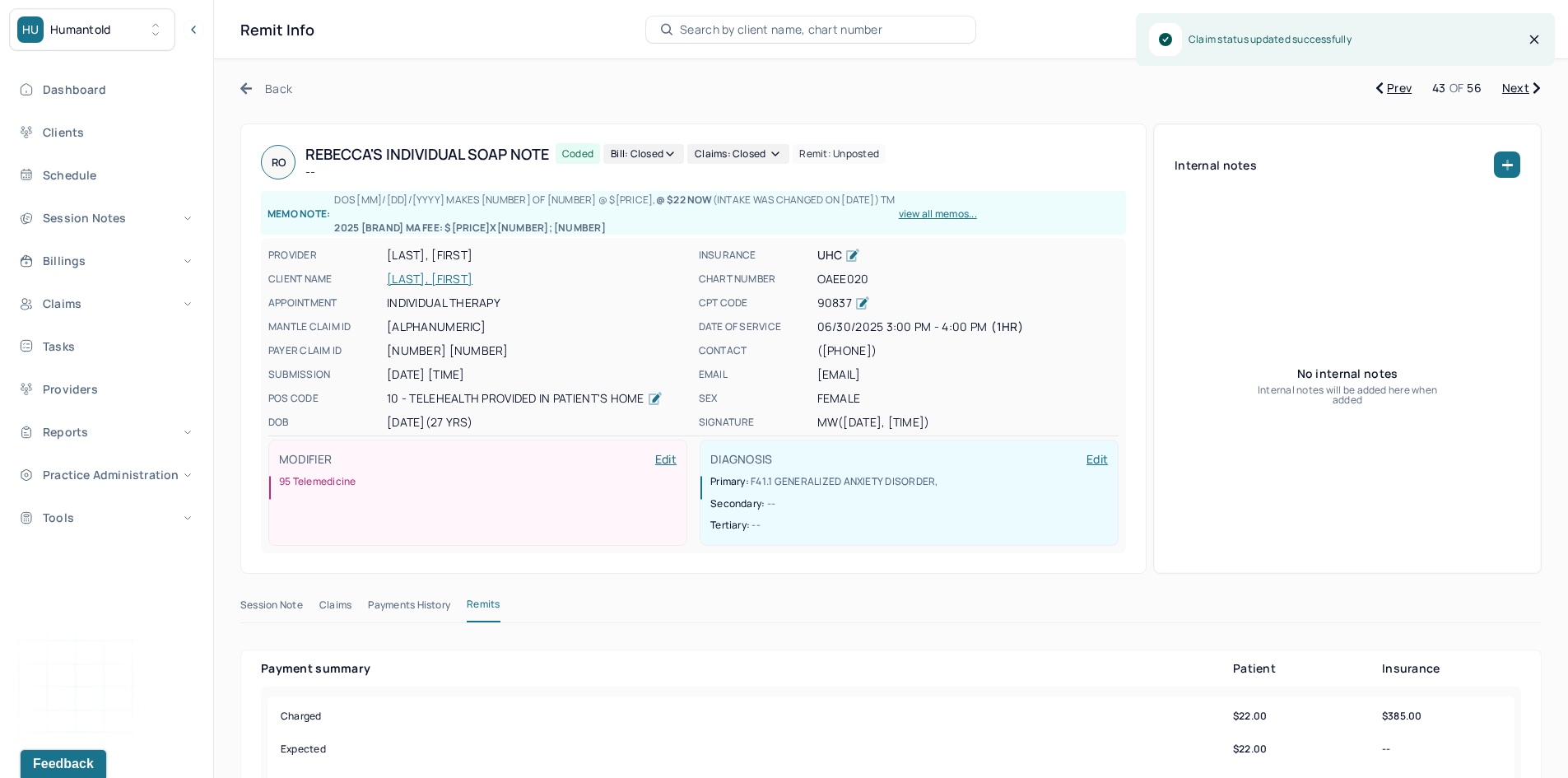 click on "Next" at bounding box center (1521, 88) 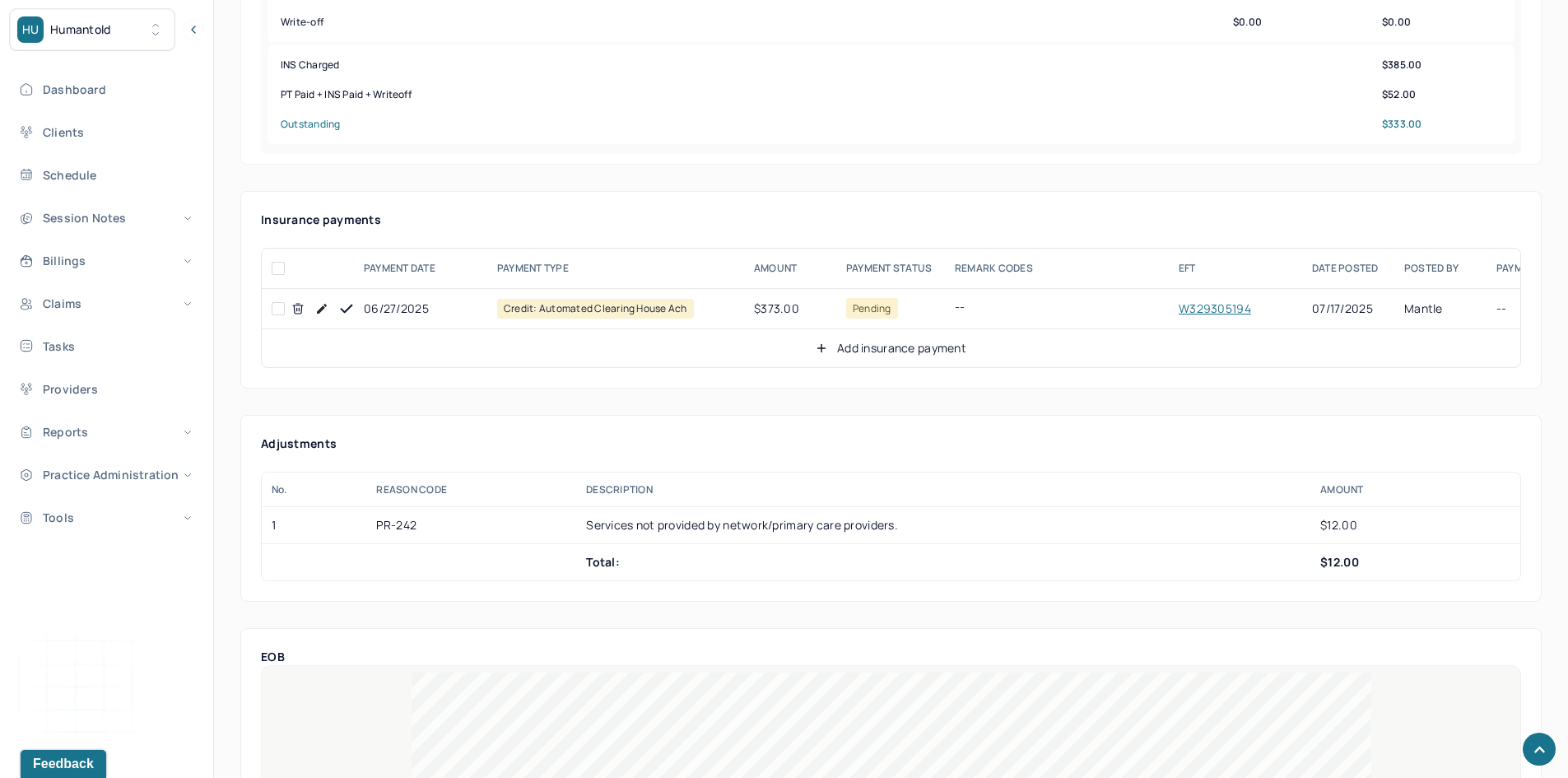 scroll, scrollTop: 823, scrollLeft: 0, axis: vertical 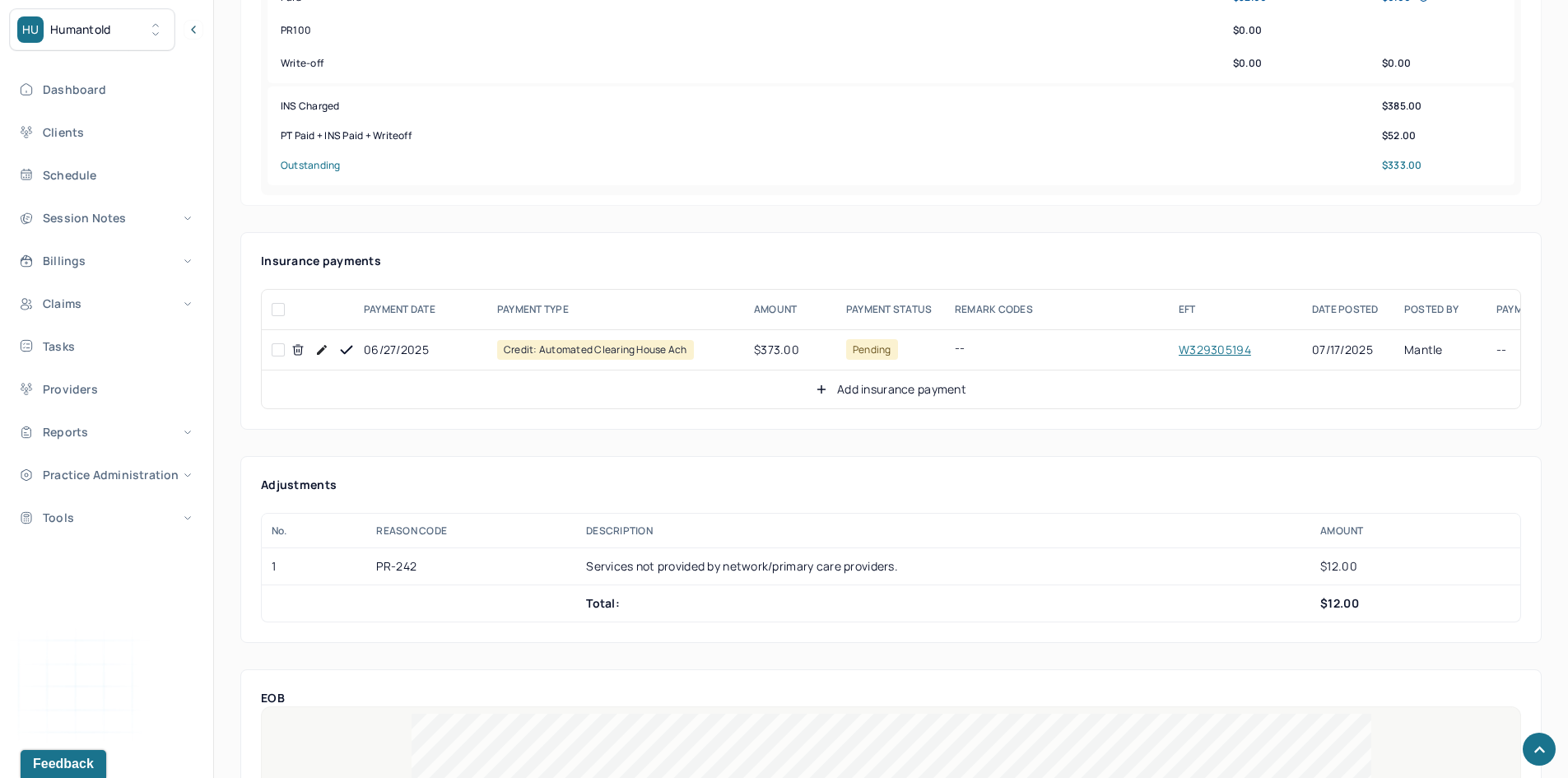 click at bounding box center [278, 350] 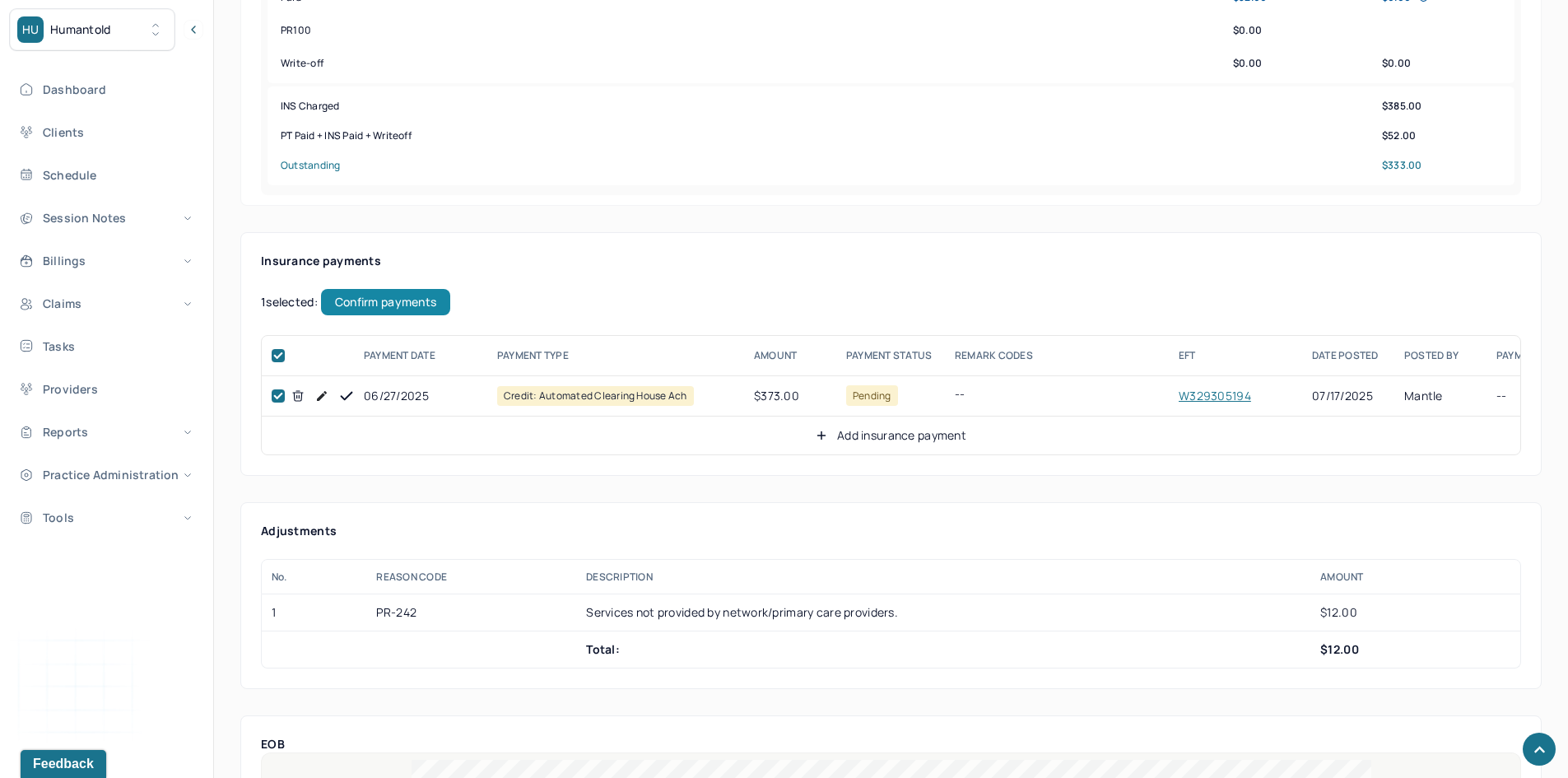 click on "Confirm payments" at bounding box center [385, 302] 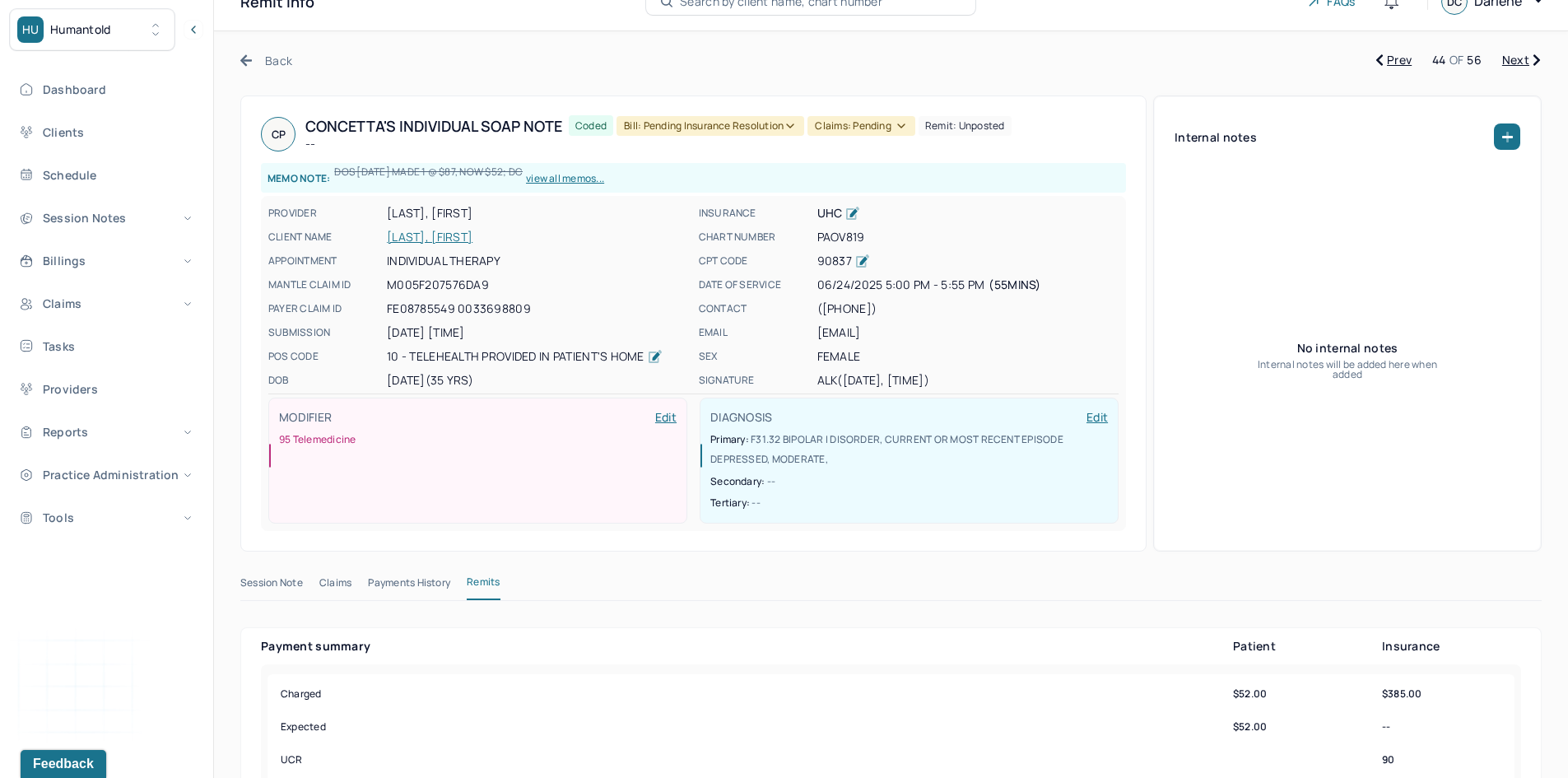 scroll, scrollTop: 0, scrollLeft: 0, axis: both 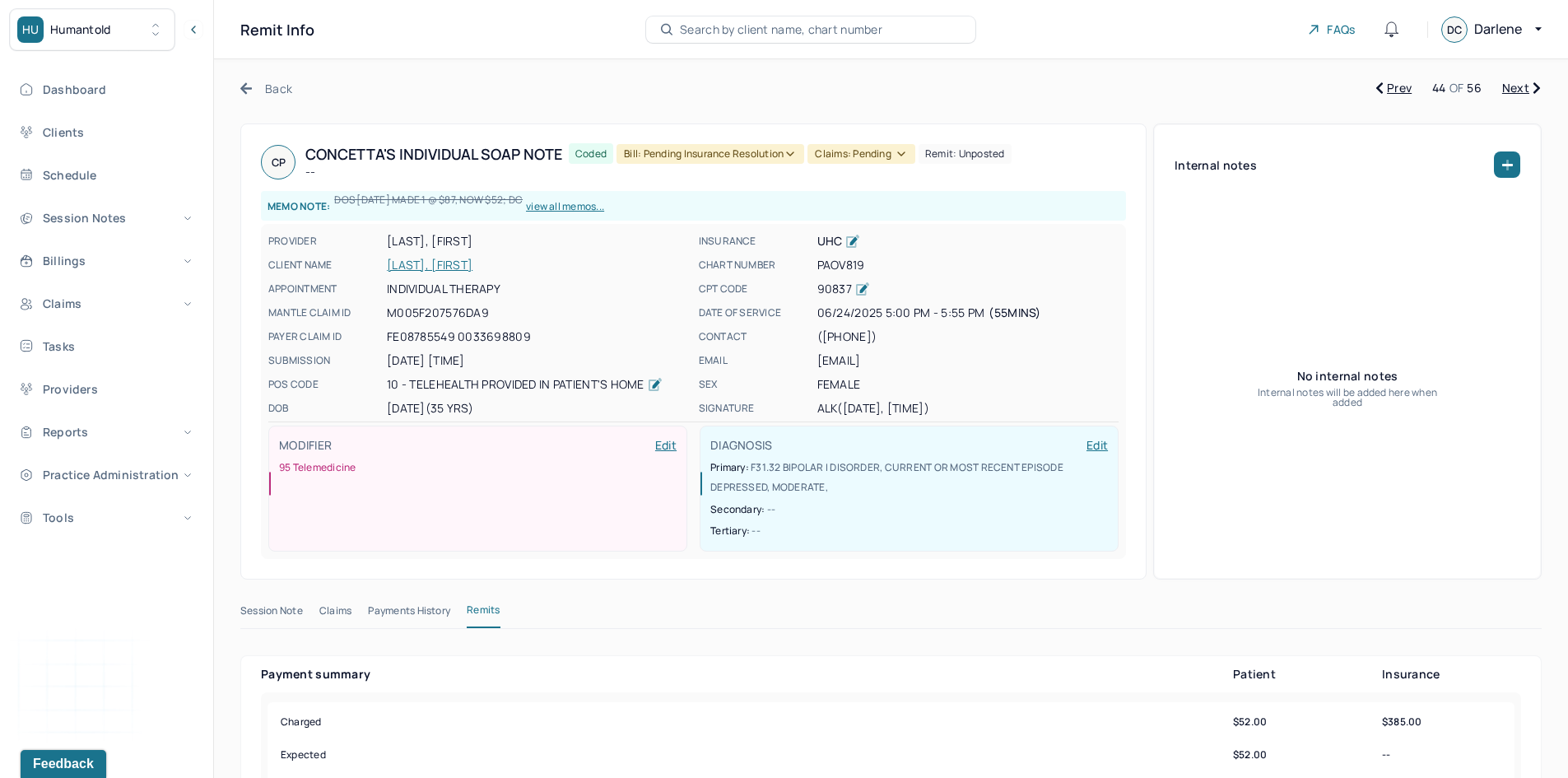 click on "PANZARIELLO, CONCETTA" at bounding box center (537, 265) 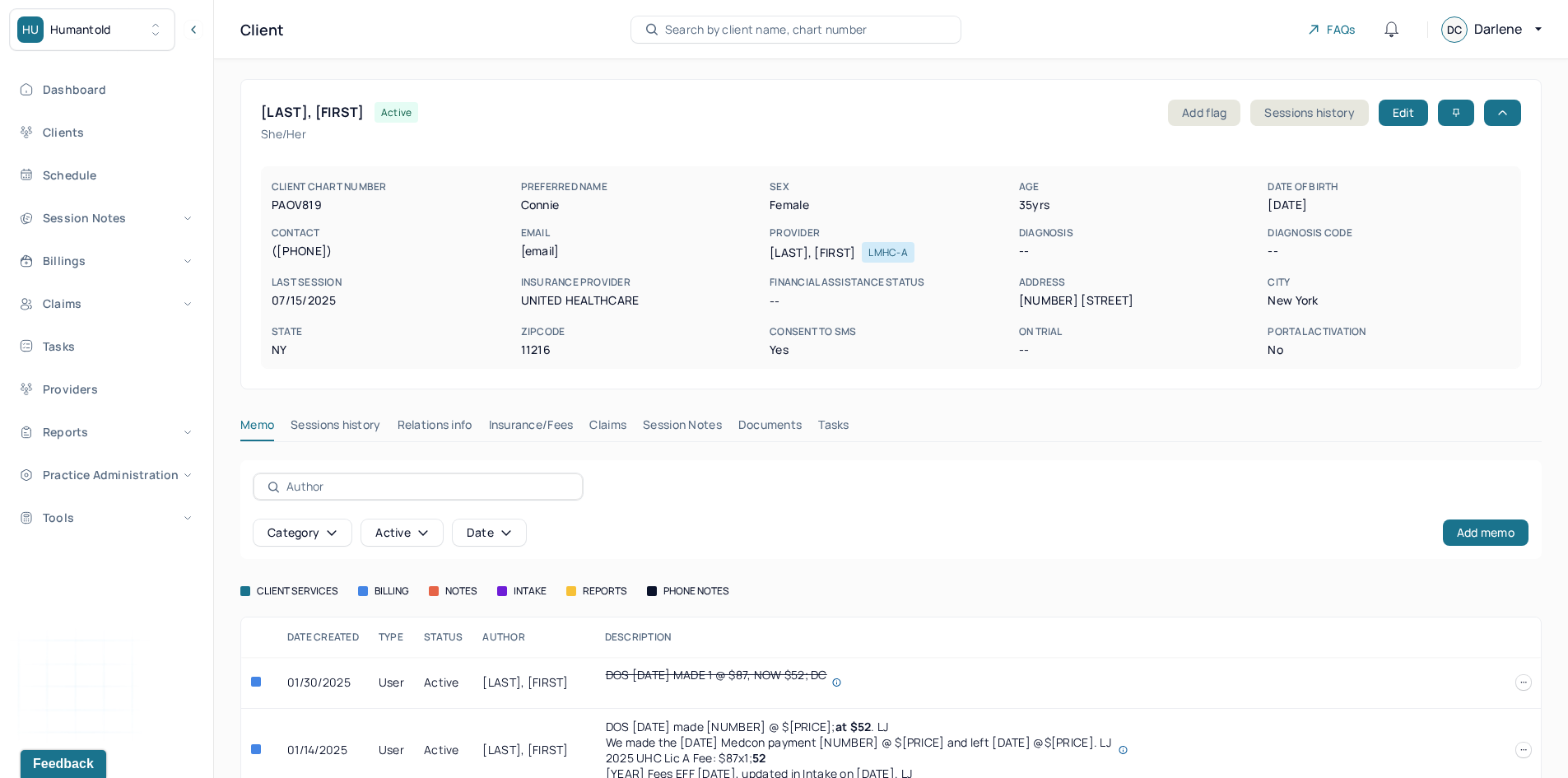 click on "Claims" at bounding box center [607, 428] 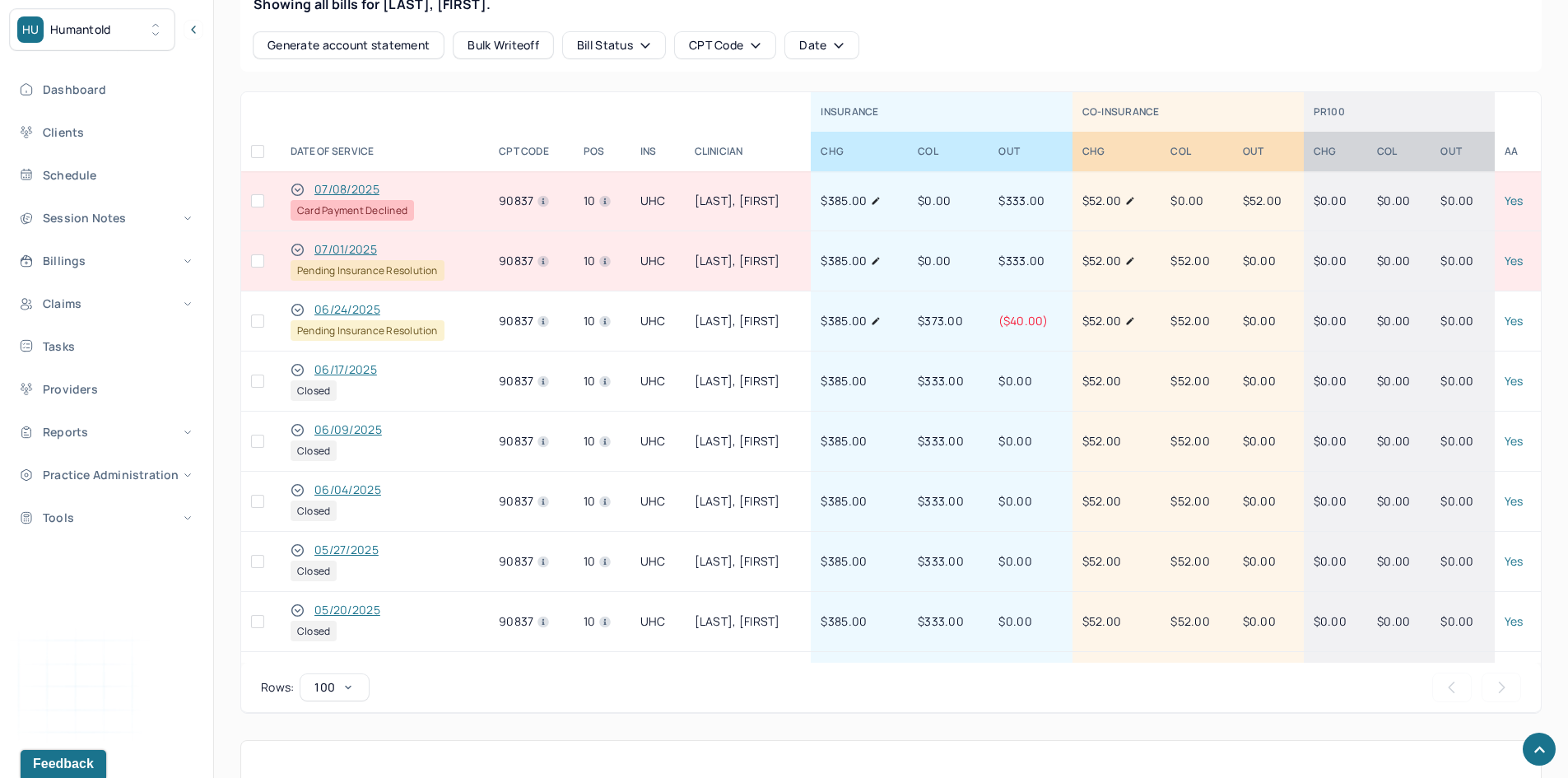 scroll, scrollTop: 667, scrollLeft: 0, axis: vertical 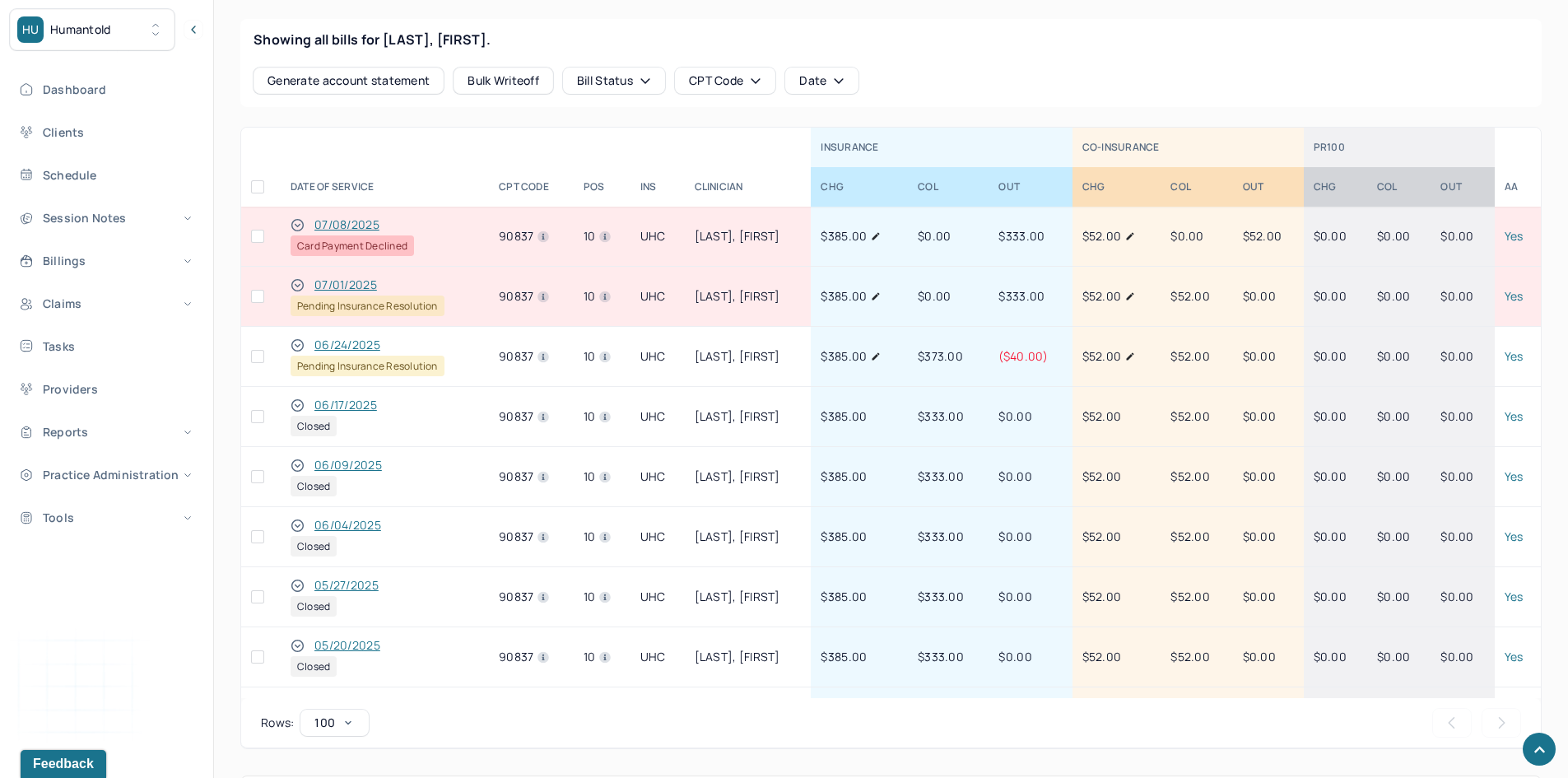 click 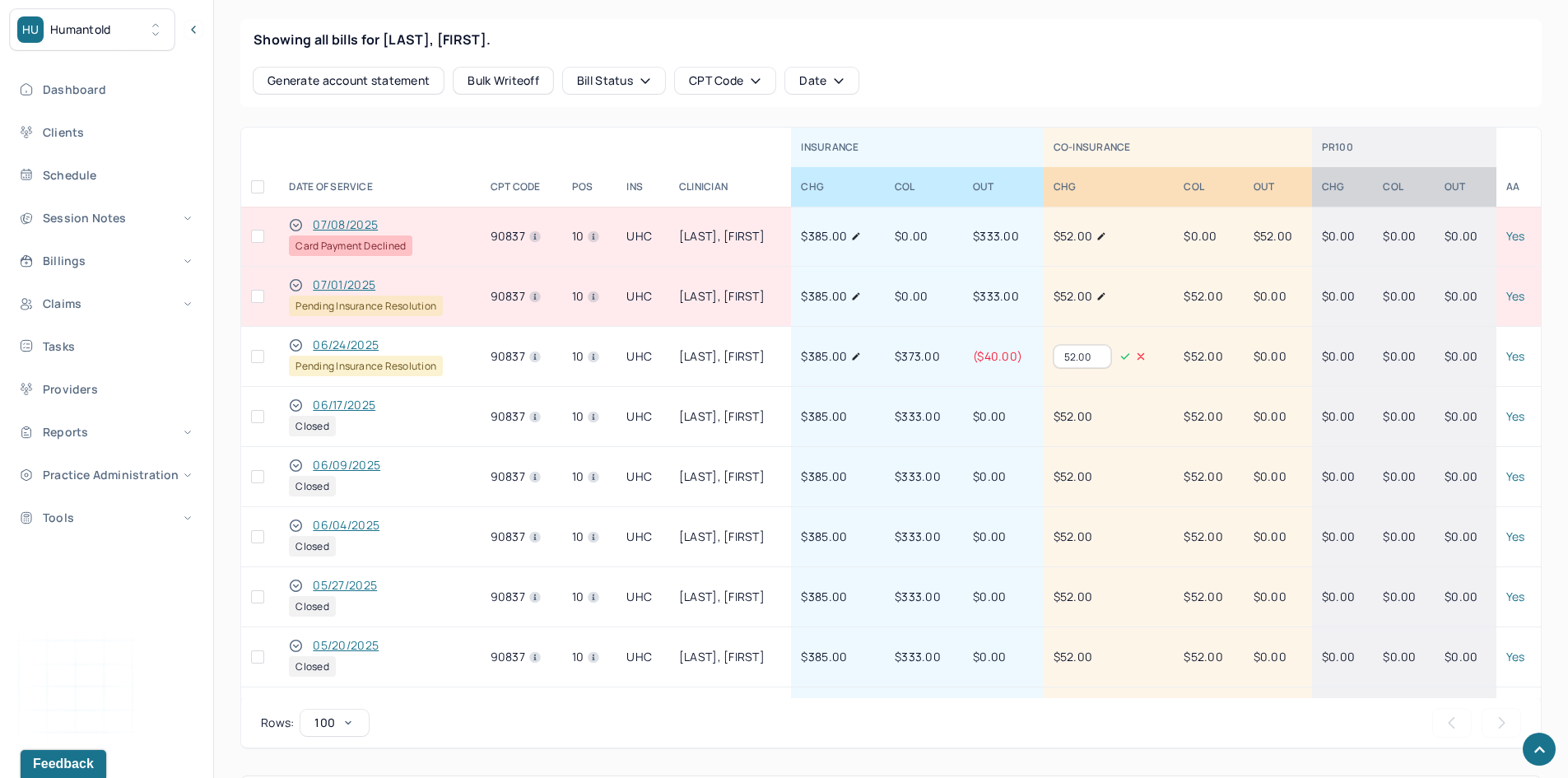 drag, startPoint x: 1104, startPoint y: 356, endPoint x: 1053, endPoint y: 356, distance: 51 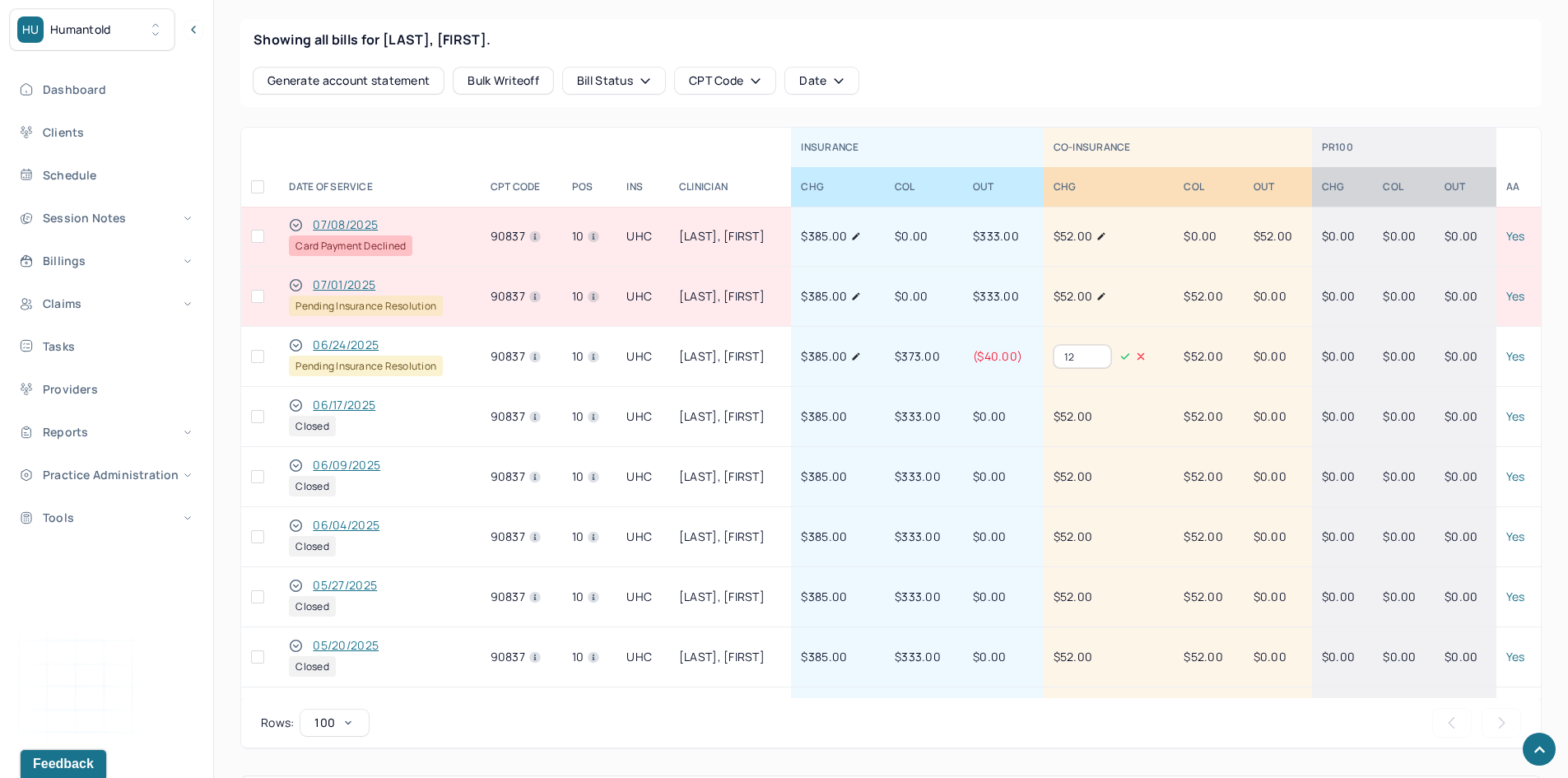 click 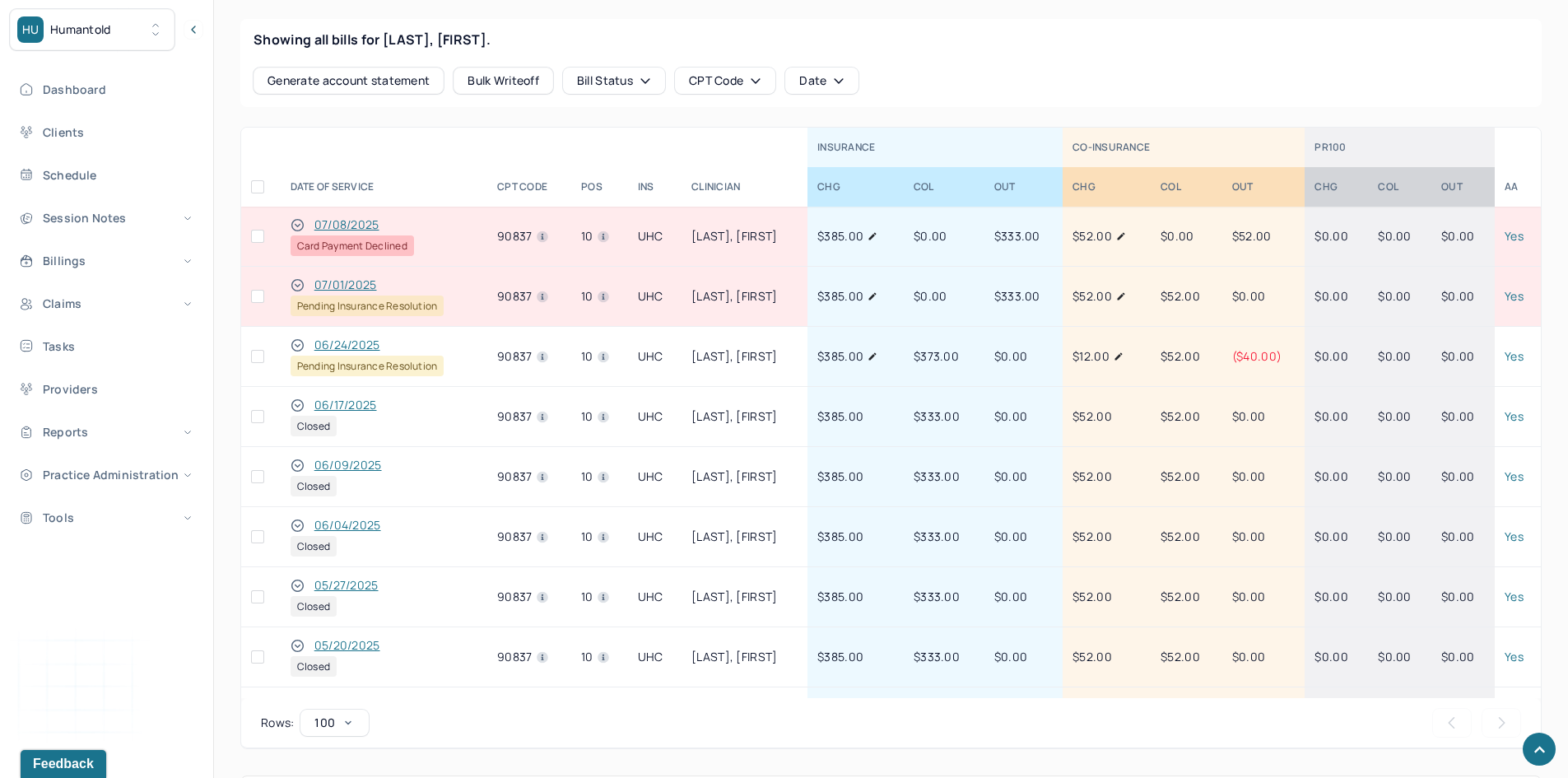click on "06/24/2025" at bounding box center (347, 345) 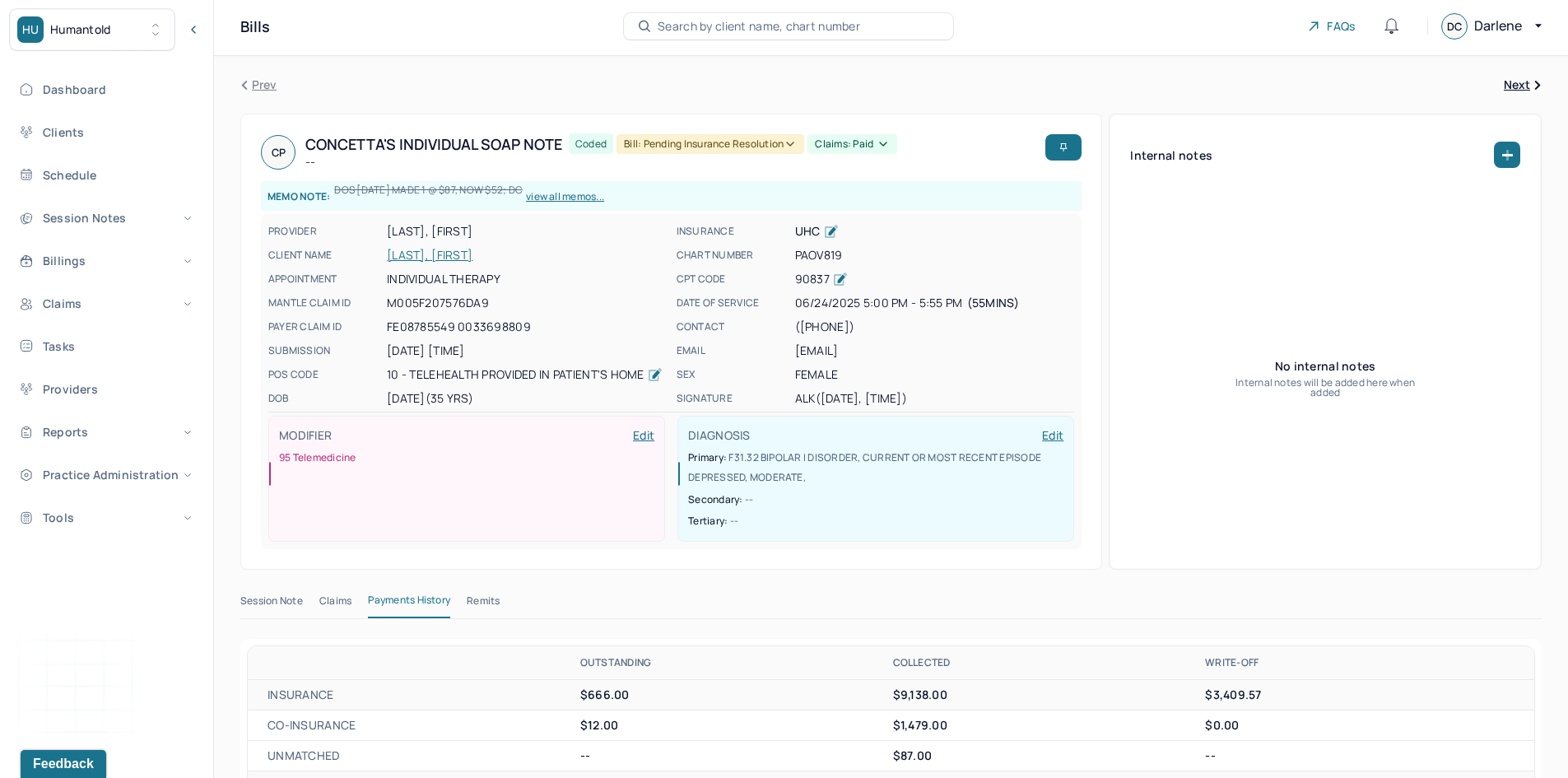 scroll, scrollTop: 0, scrollLeft: 0, axis: both 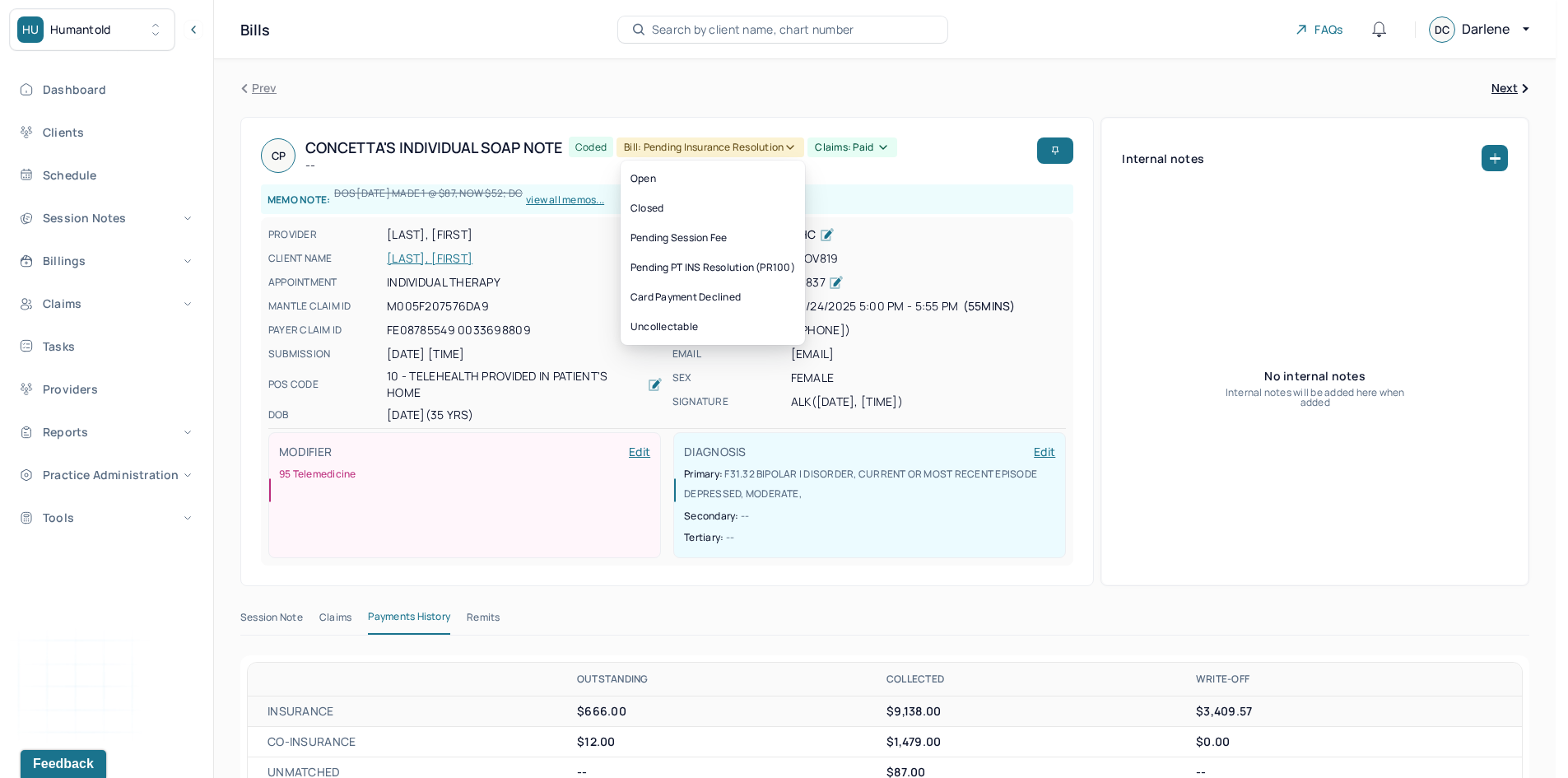 click on "Bill: Pending Insurance Resolution" at bounding box center (710, 147) 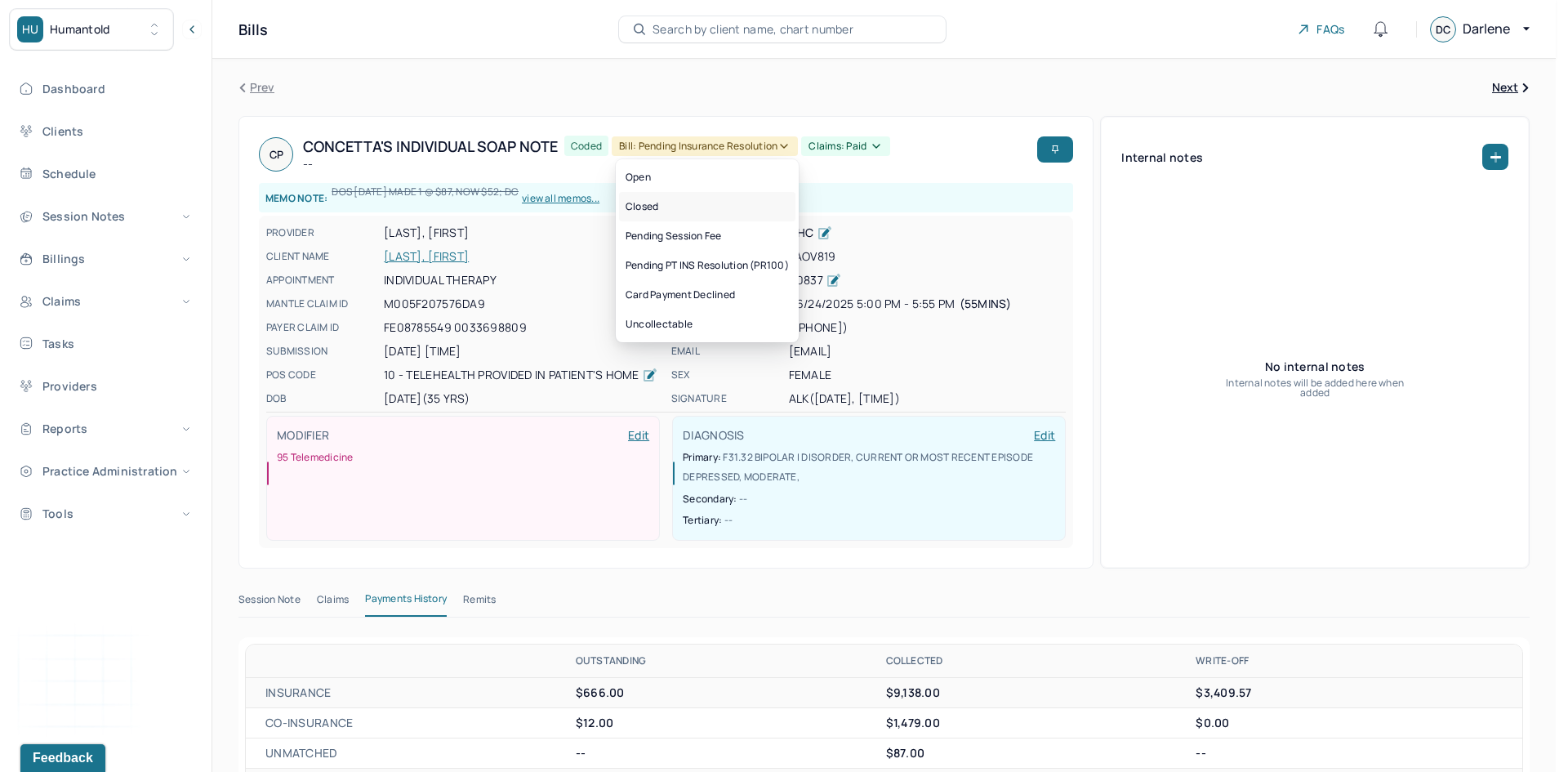 drag, startPoint x: 633, startPoint y: 206, endPoint x: 675, endPoint y: 203, distance: 42.107007 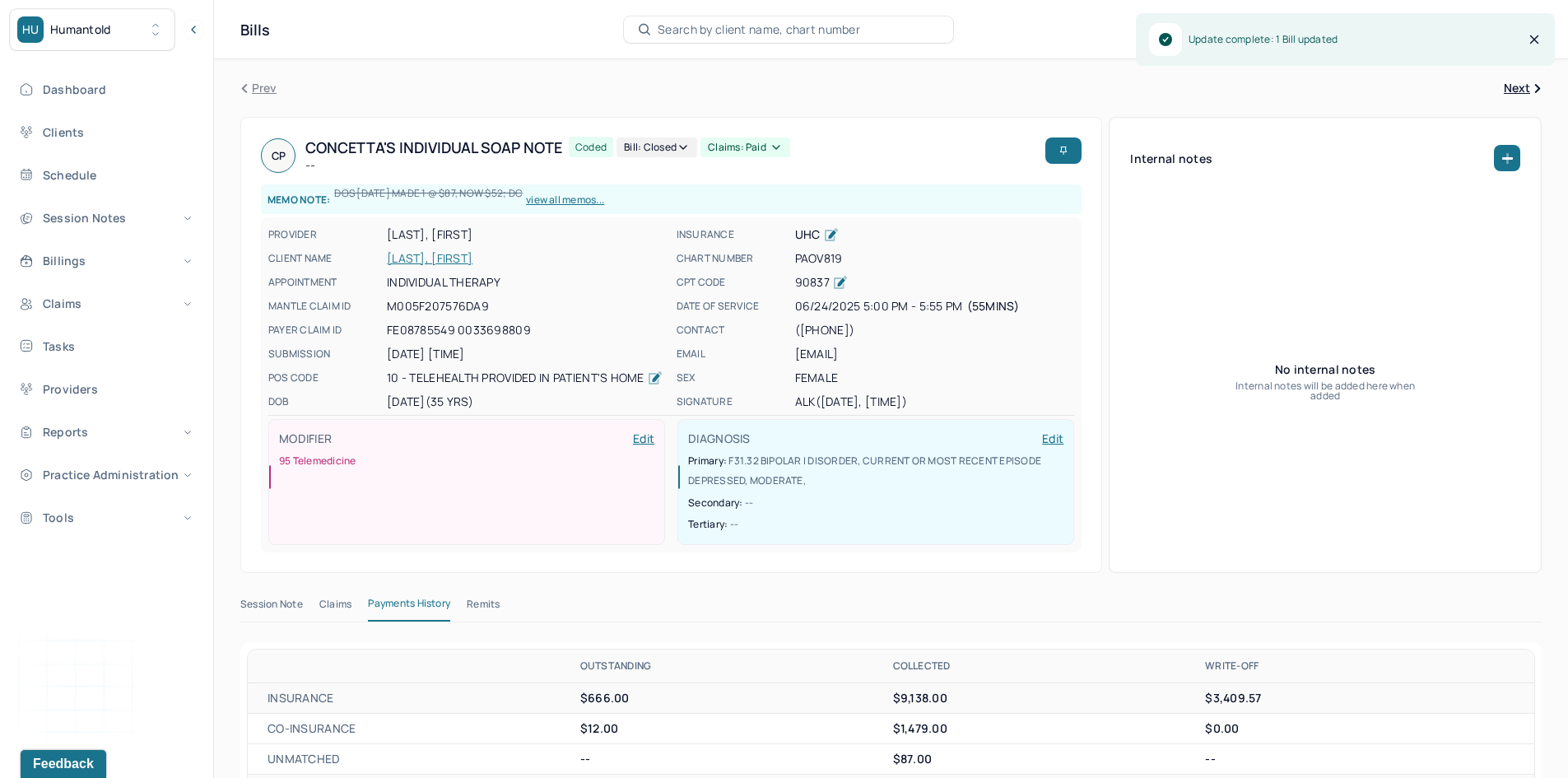 click on "Claims: paid" at bounding box center (745, 147) 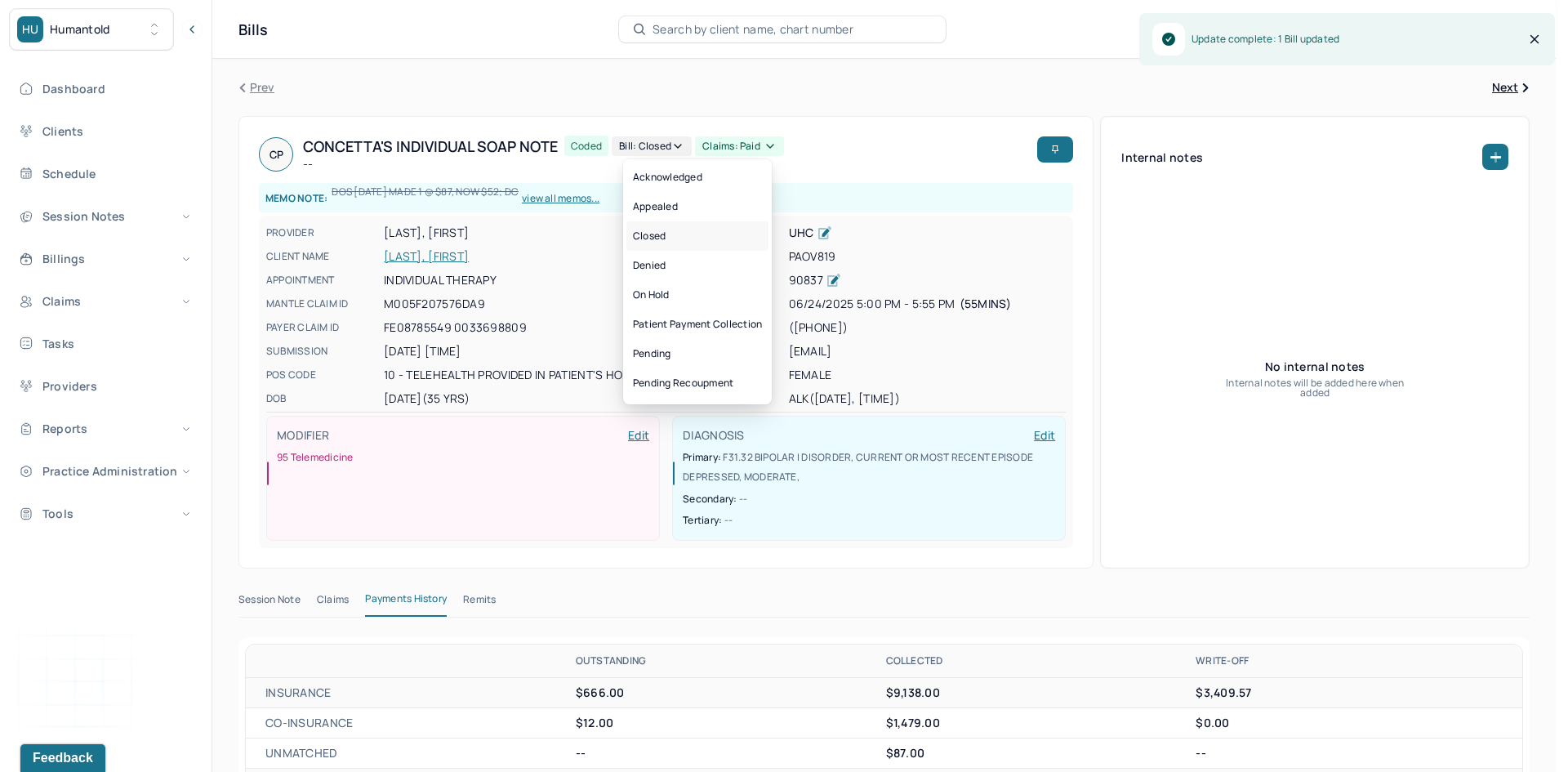 click on "Closed" at bounding box center (697, 236) 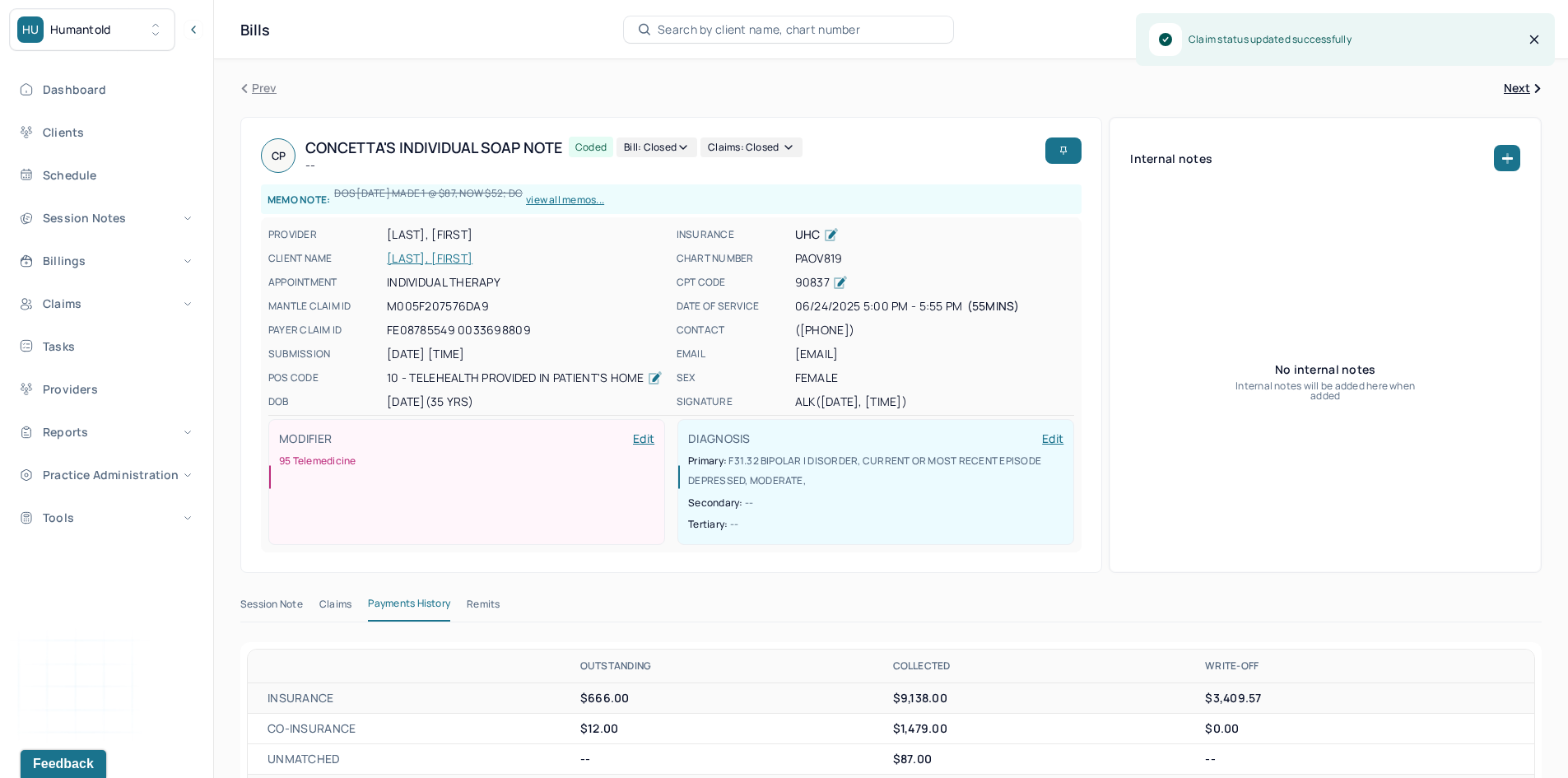 click on "view all memos..." at bounding box center [565, 200] 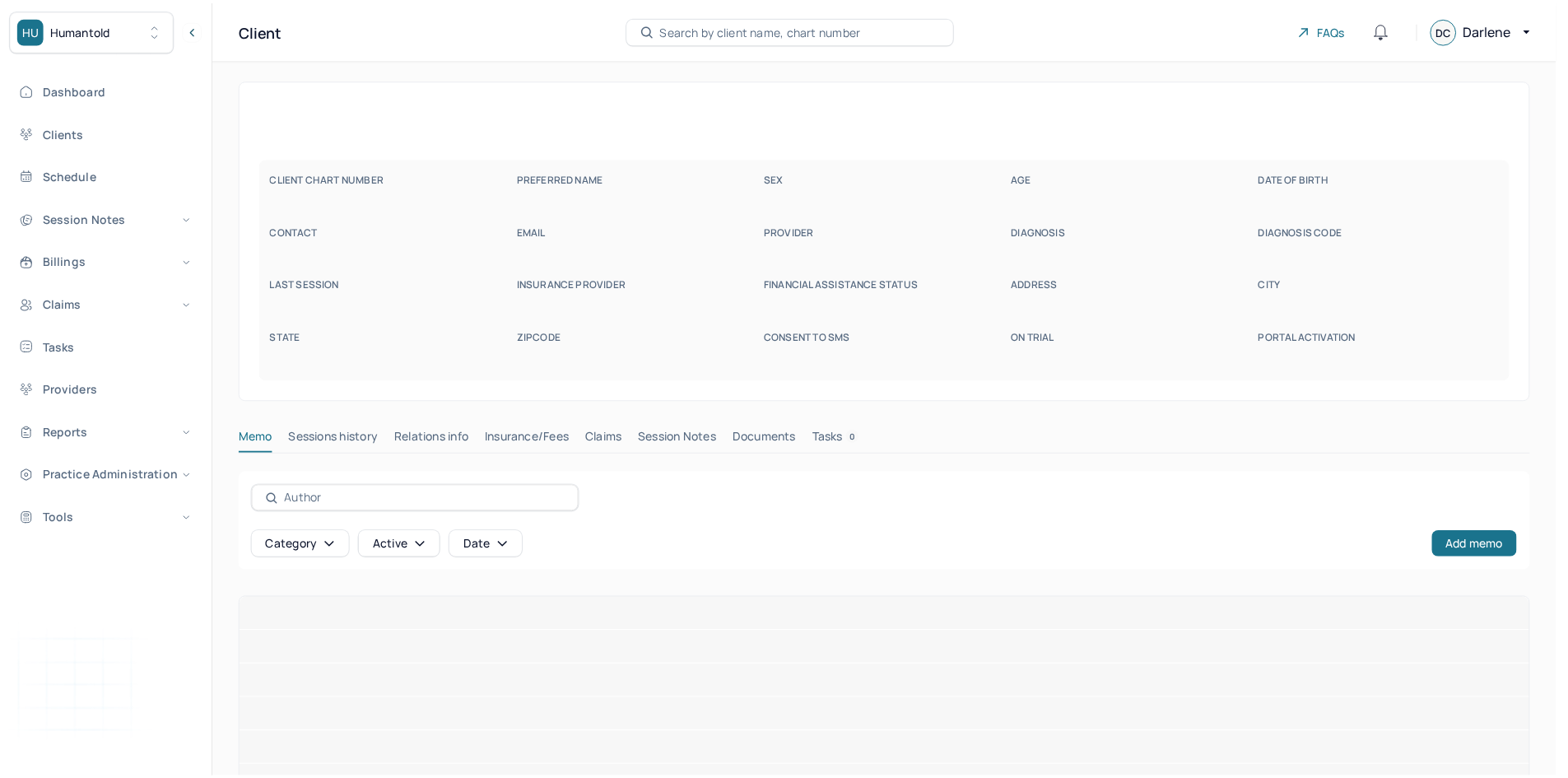 scroll, scrollTop: 0, scrollLeft: 0, axis: both 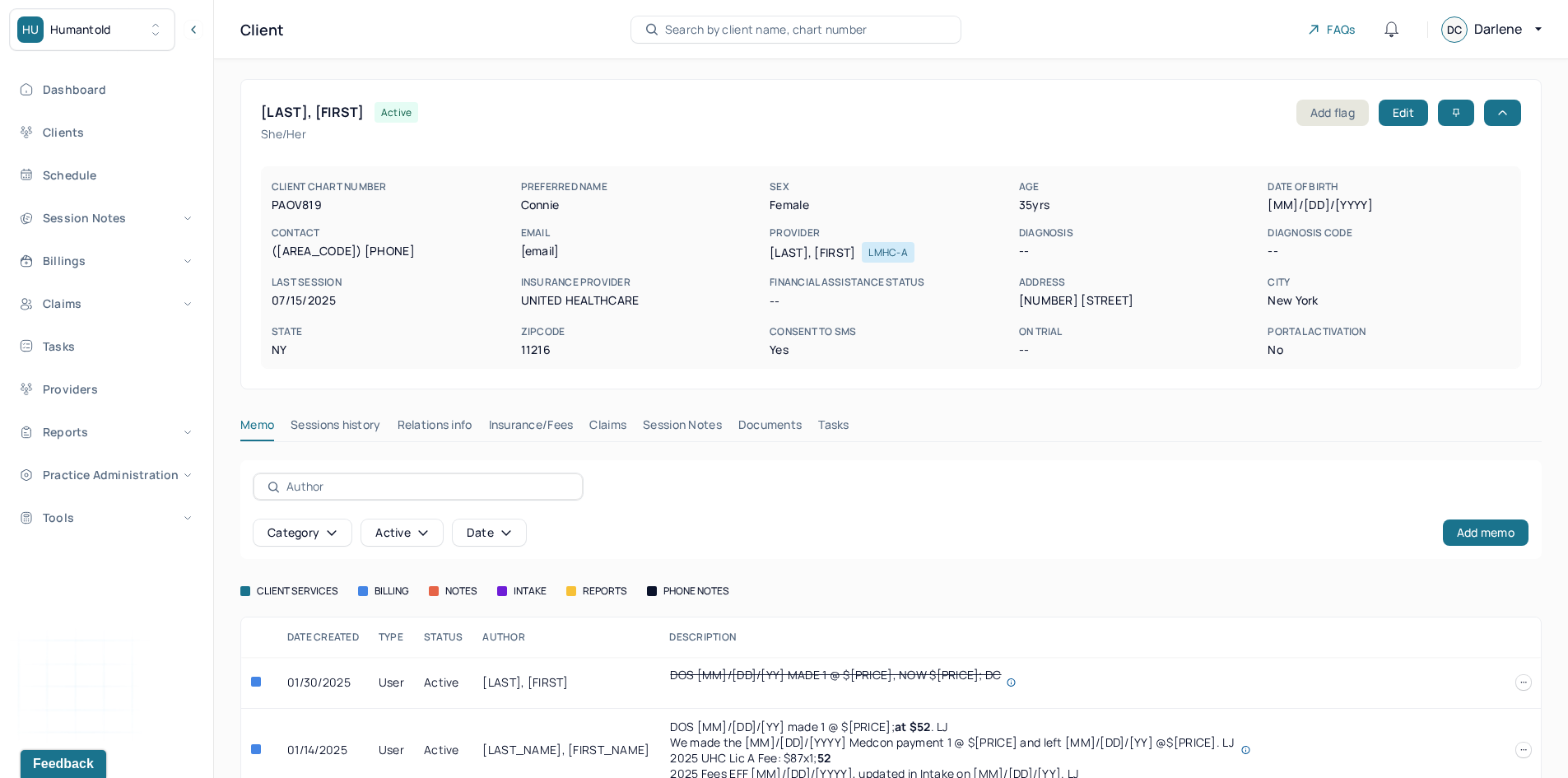 click on "PAOV819" at bounding box center [393, 205] 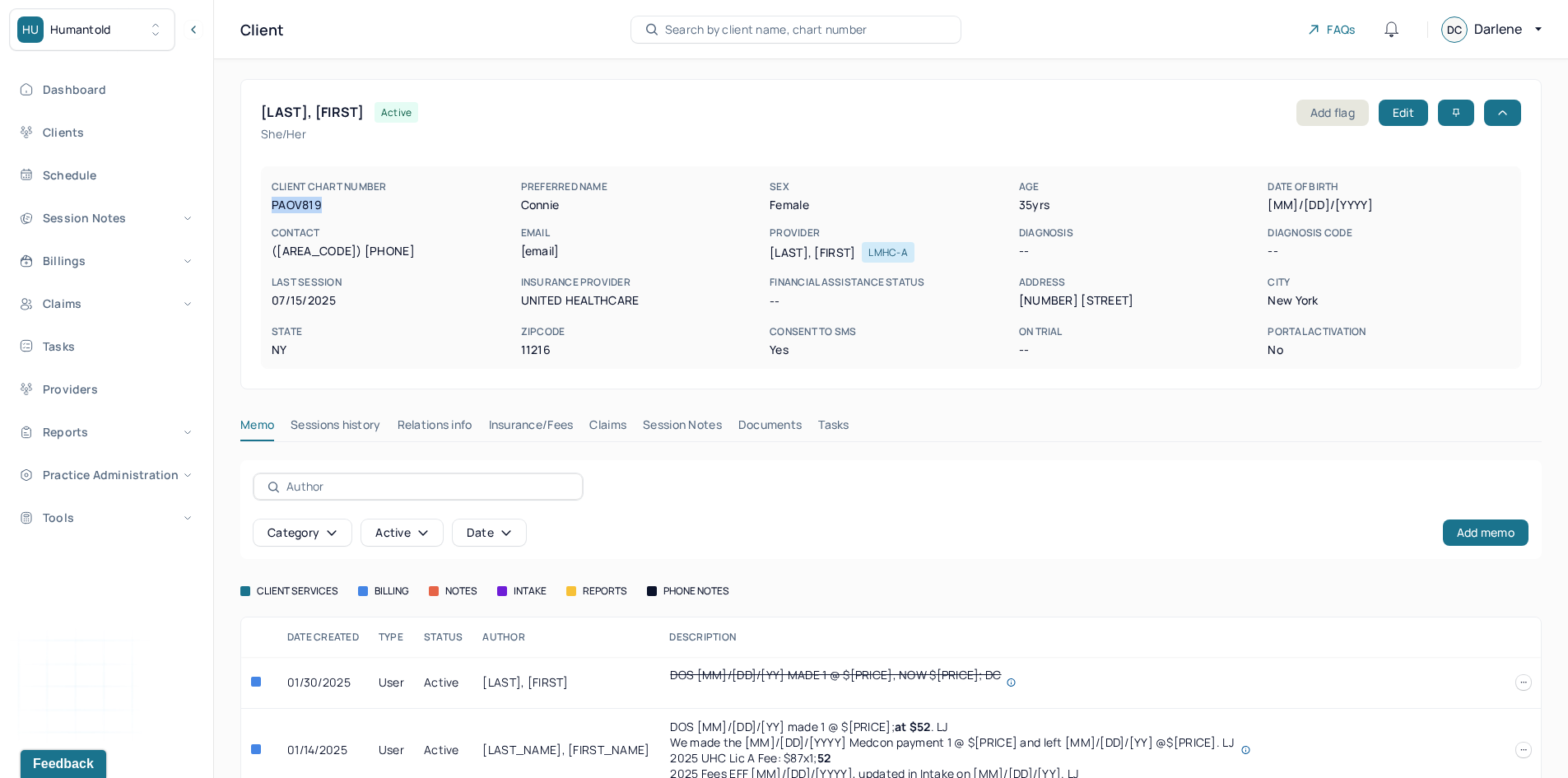 click on "PAOV819" at bounding box center [393, 205] 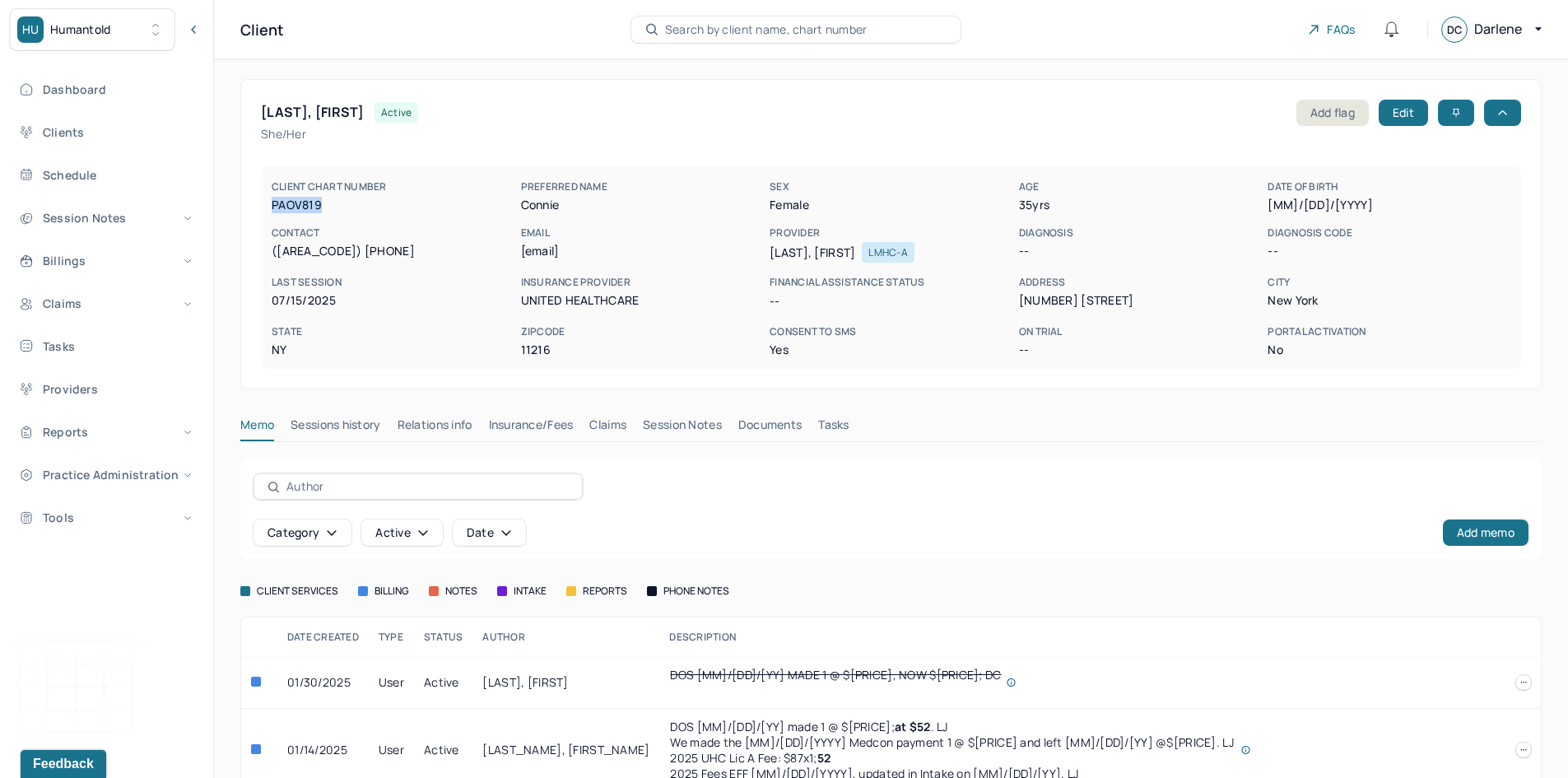 click on "Insurance/Fees" at bounding box center [531, 428] 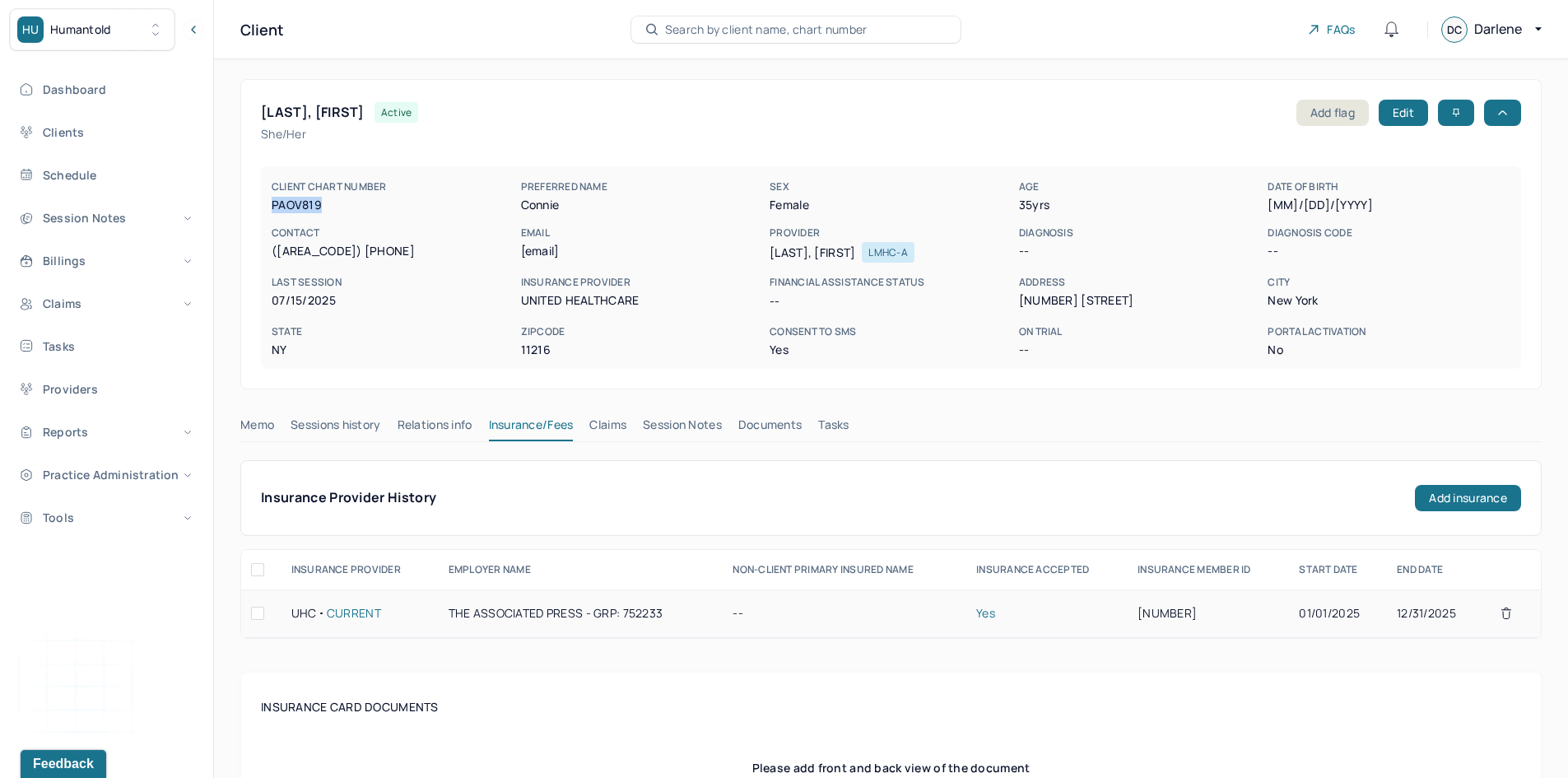 drag, startPoint x: 1205, startPoint y: 613, endPoint x: 1134, endPoint y: 619, distance: 71.25307 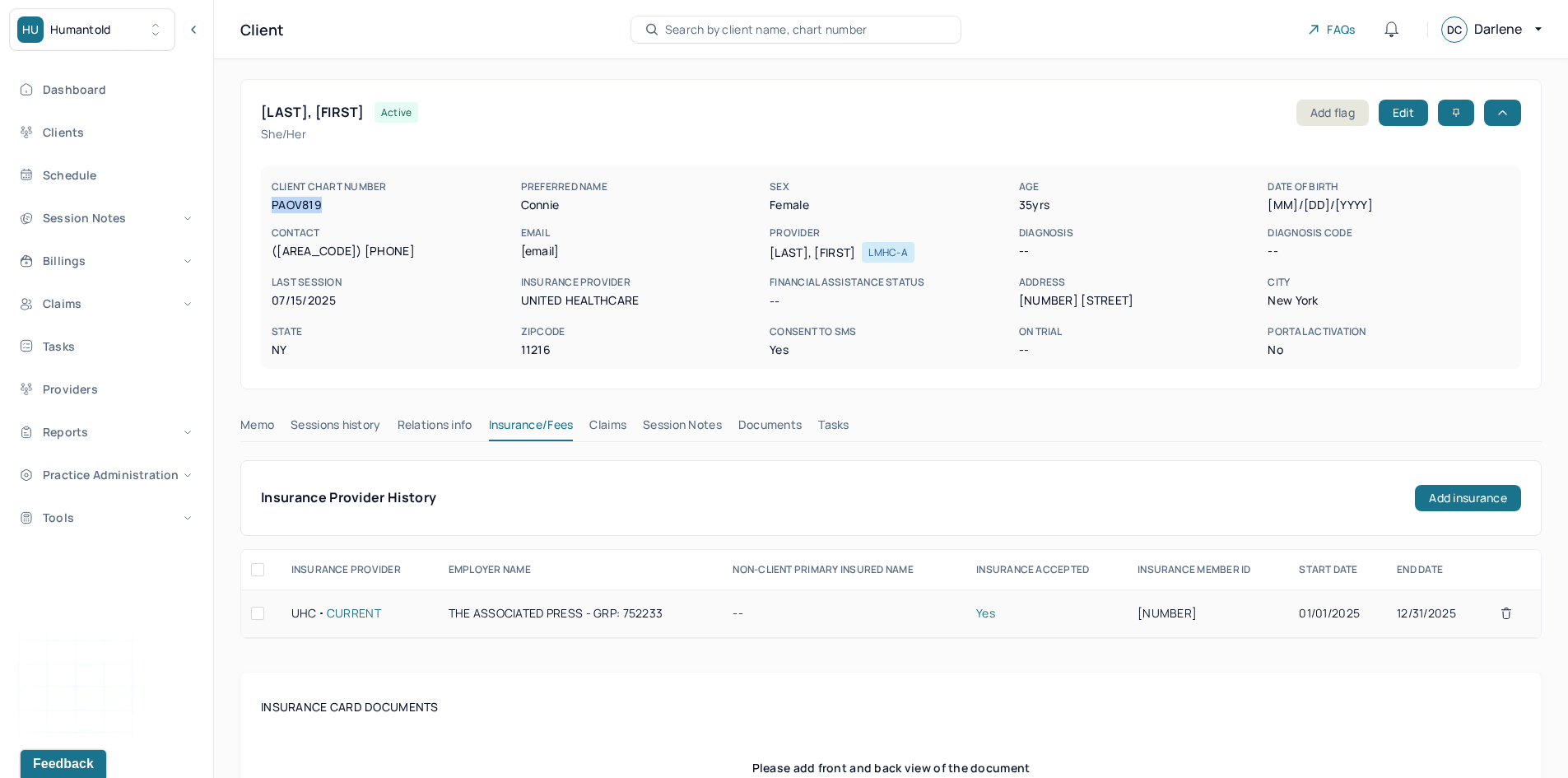 copy on "990563554" 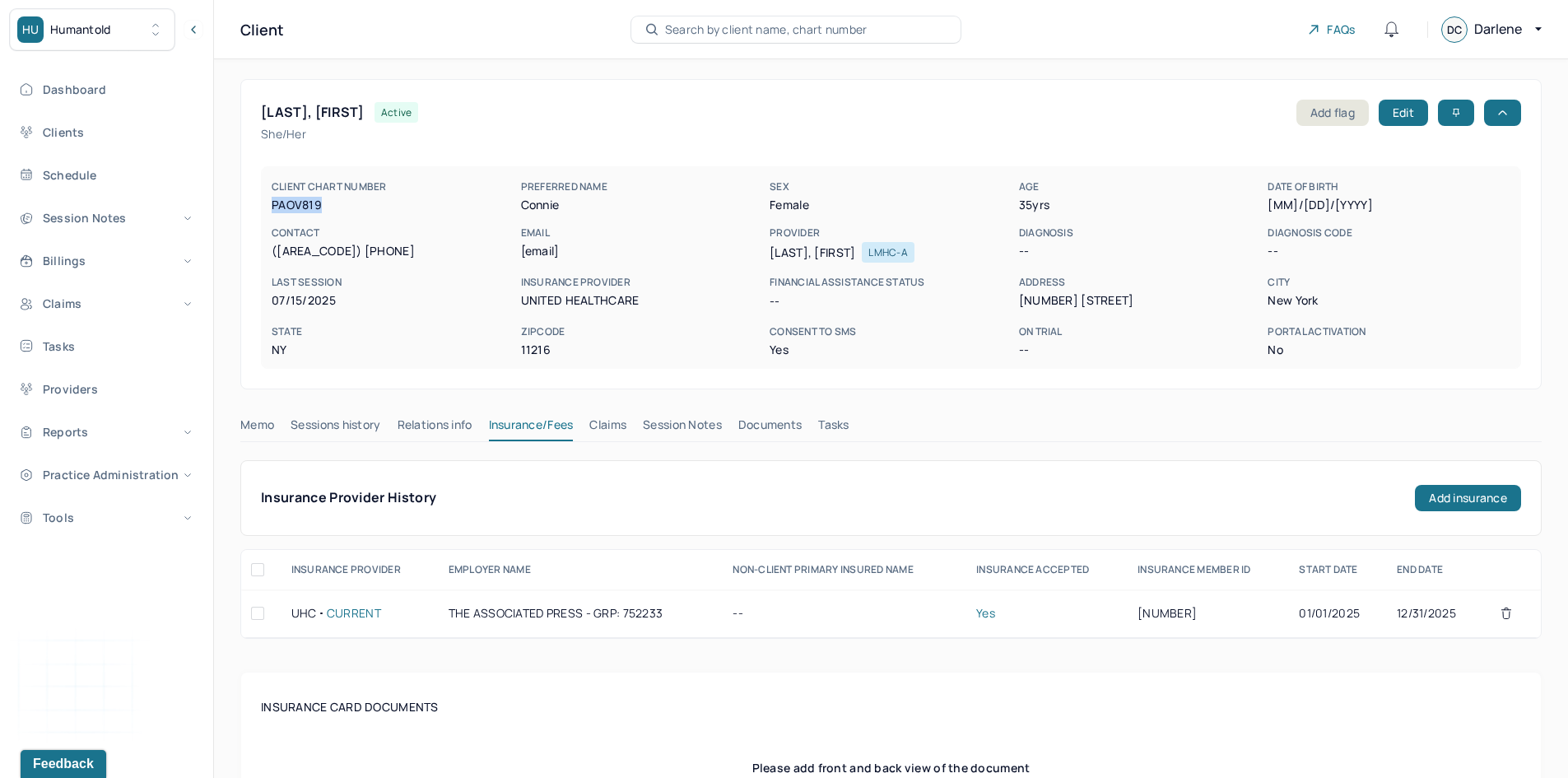 click on "Claims" at bounding box center [607, 428] 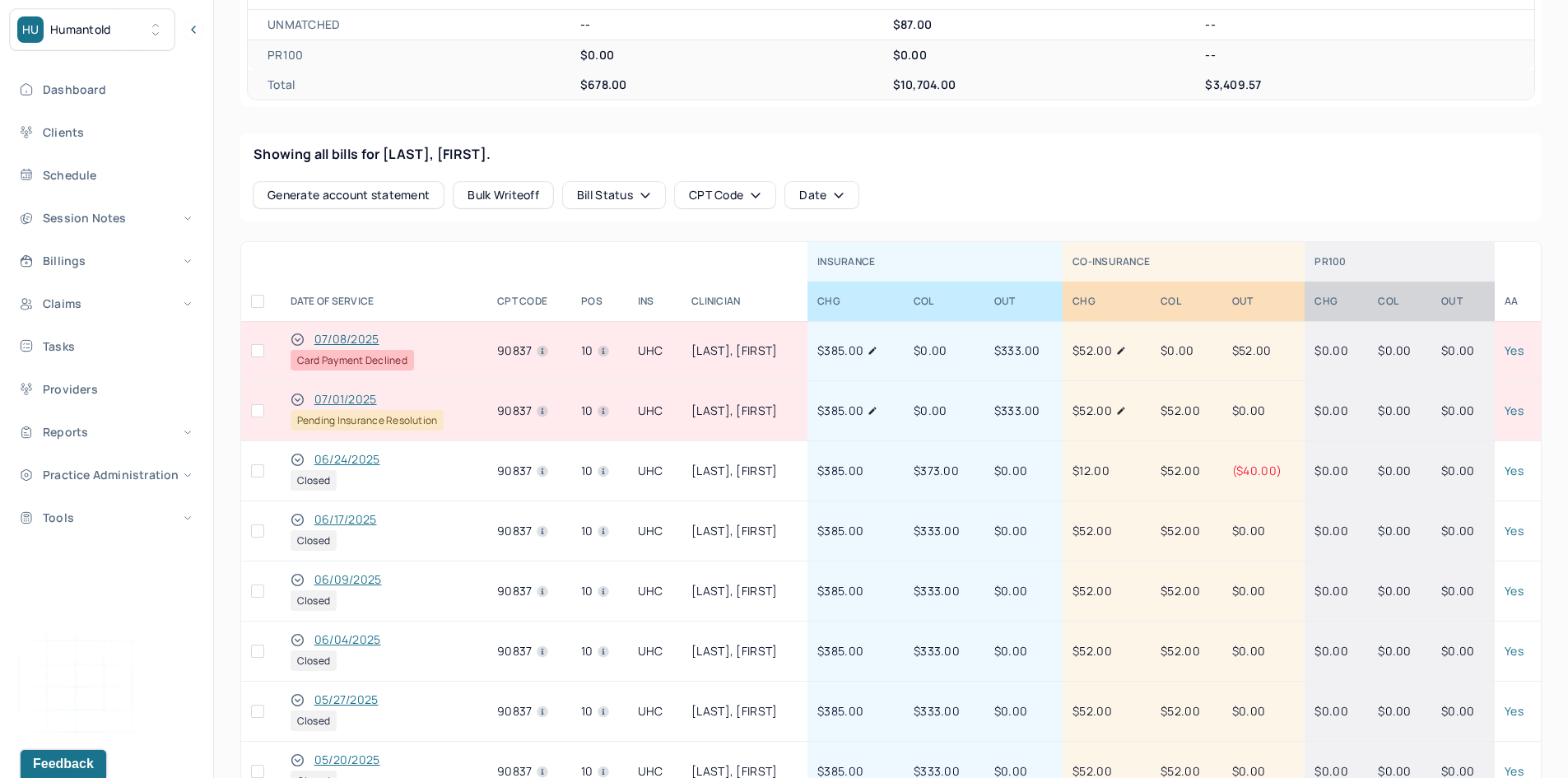 scroll, scrollTop: 576, scrollLeft: 0, axis: vertical 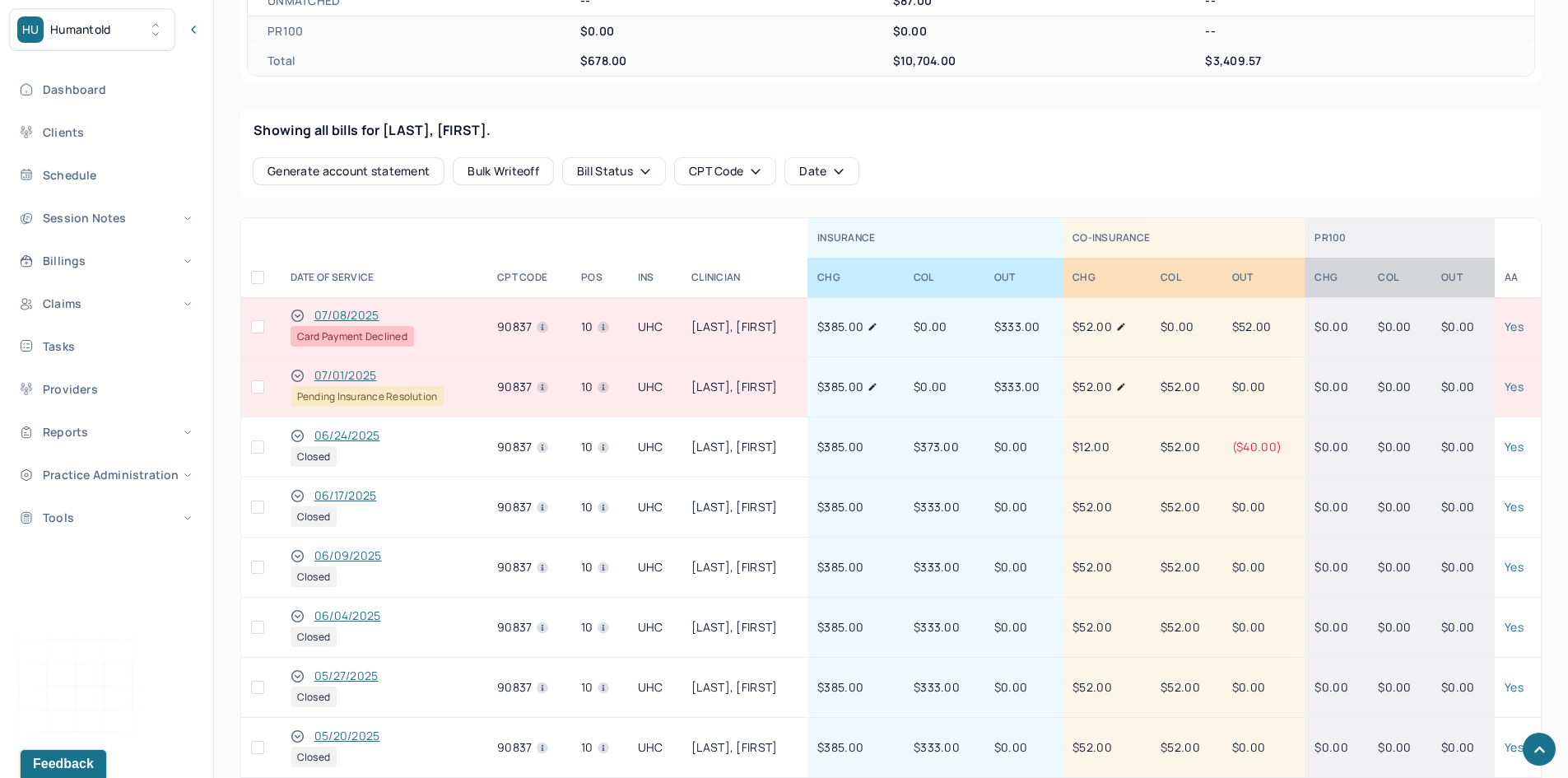 click on "06/24/2025" at bounding box center [347, 436] 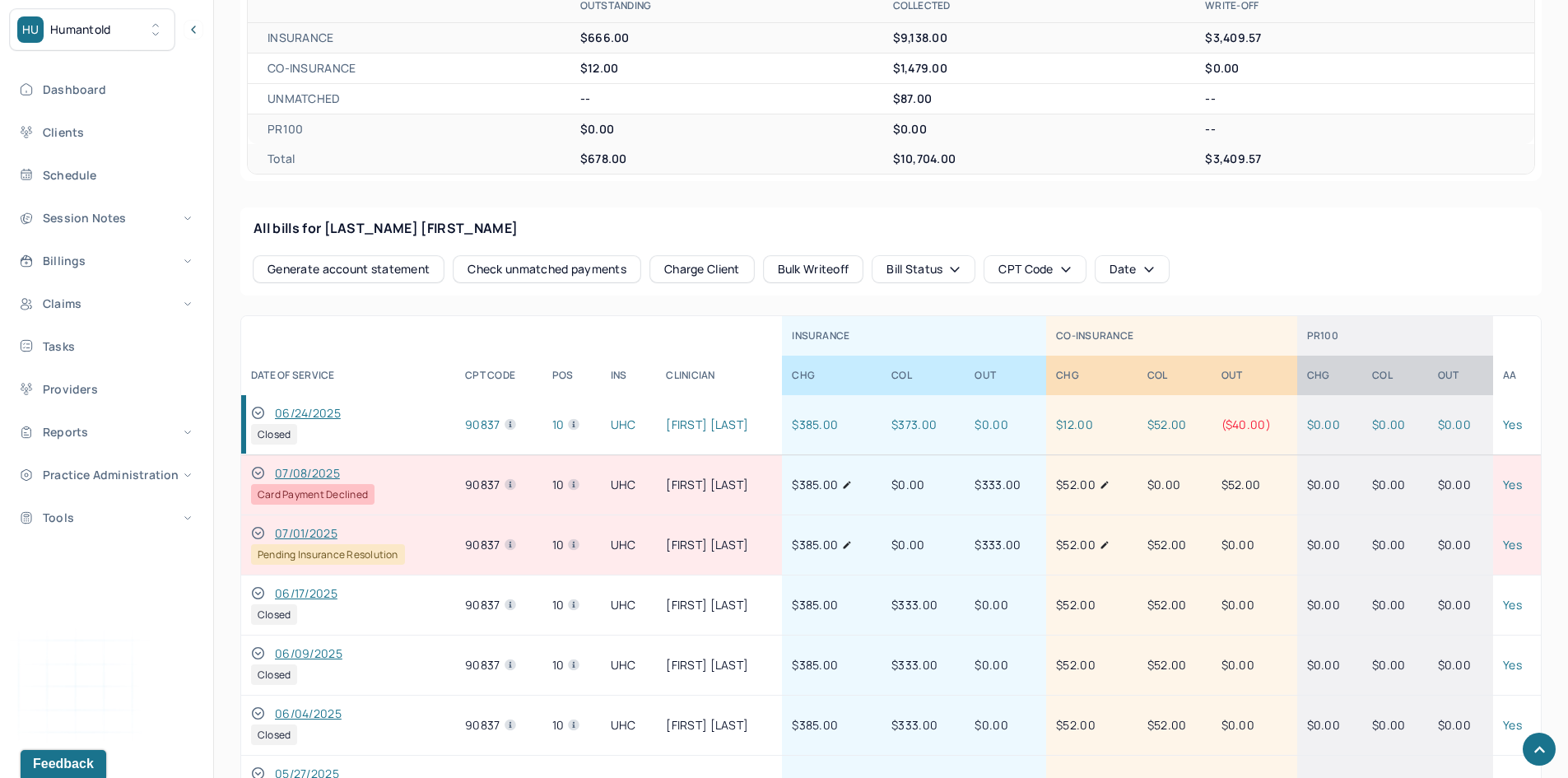scroll, scrollTop: 660, scrollLeft: 0, axis: vertical 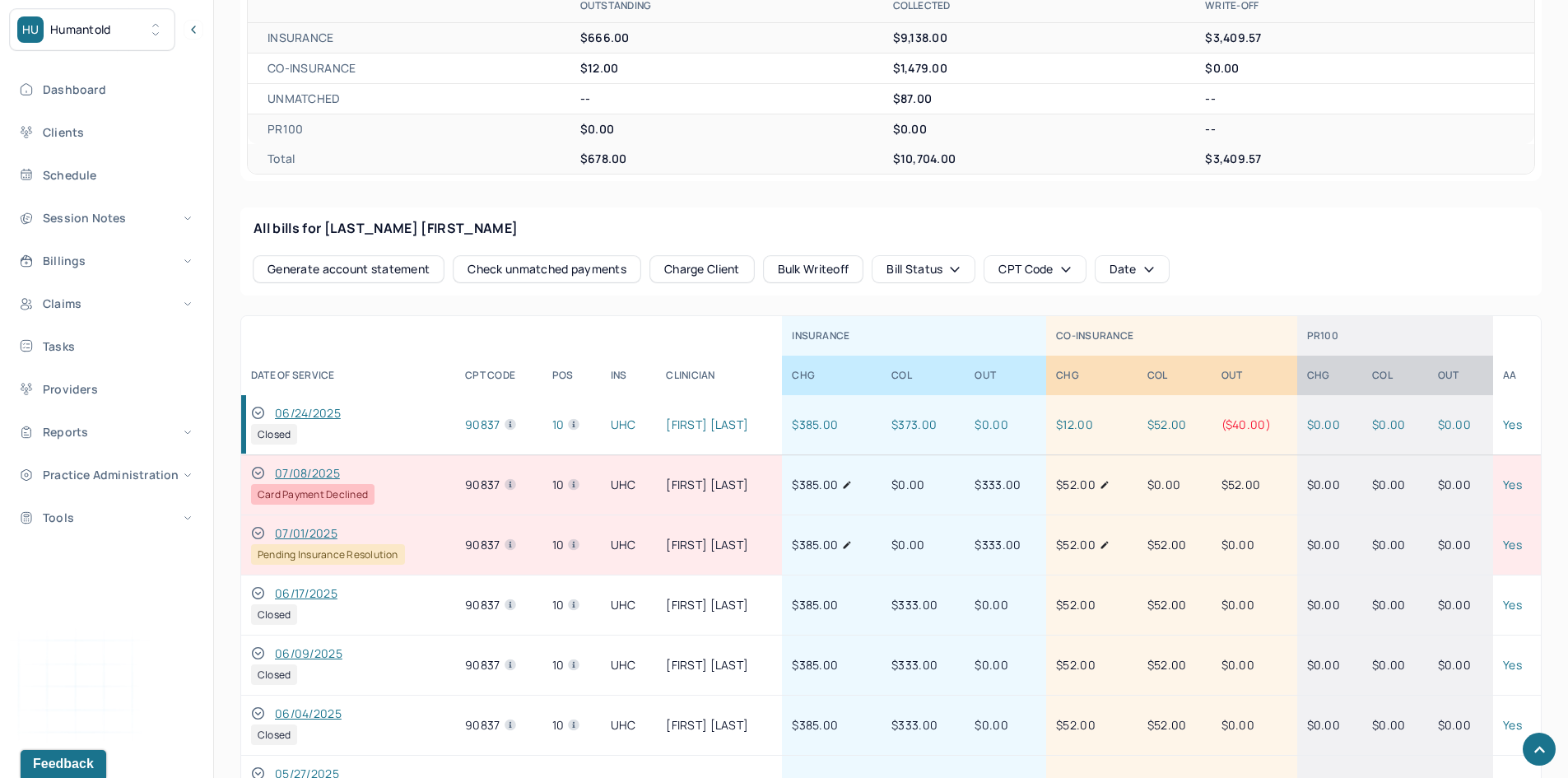 click 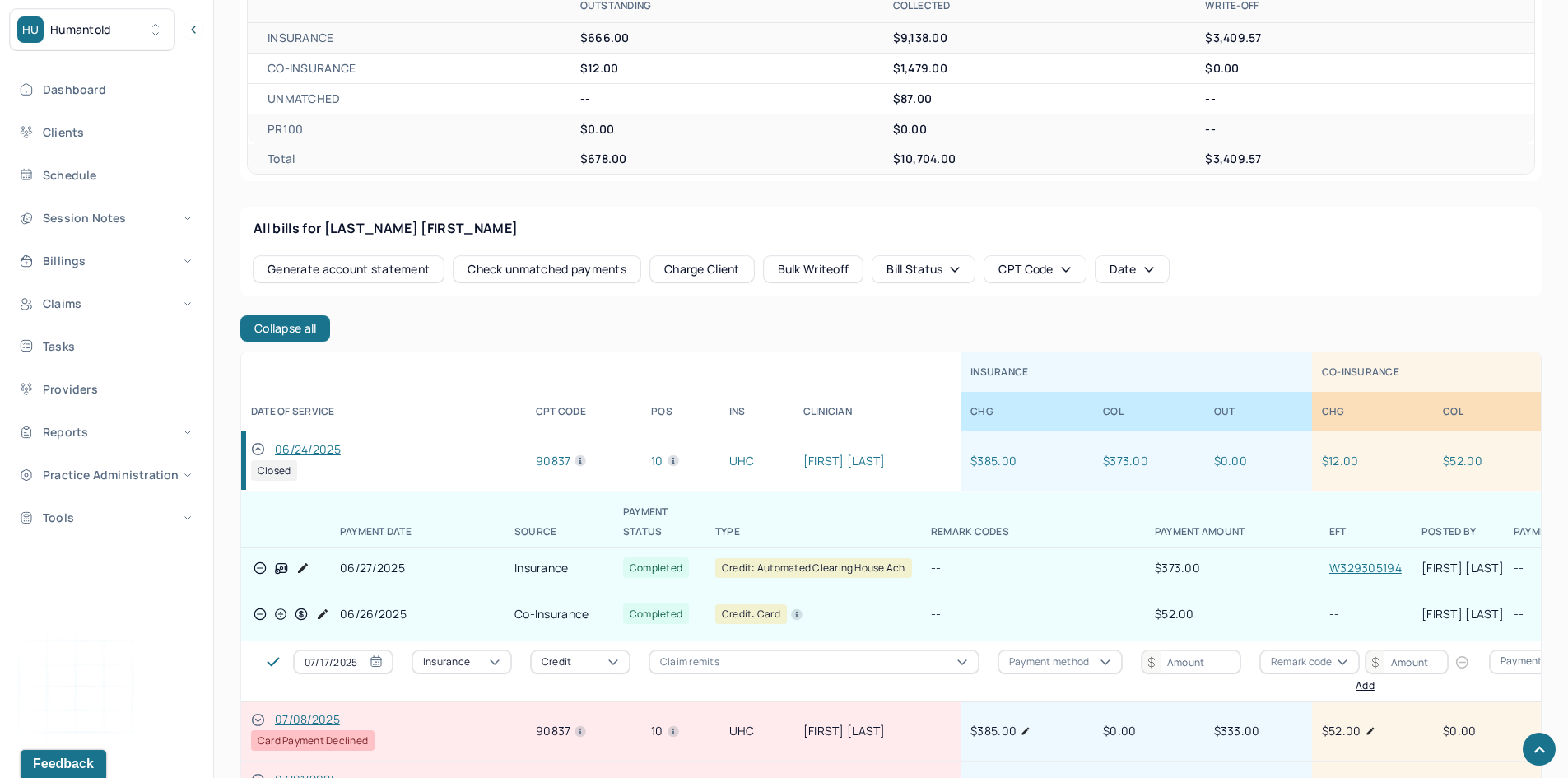 click 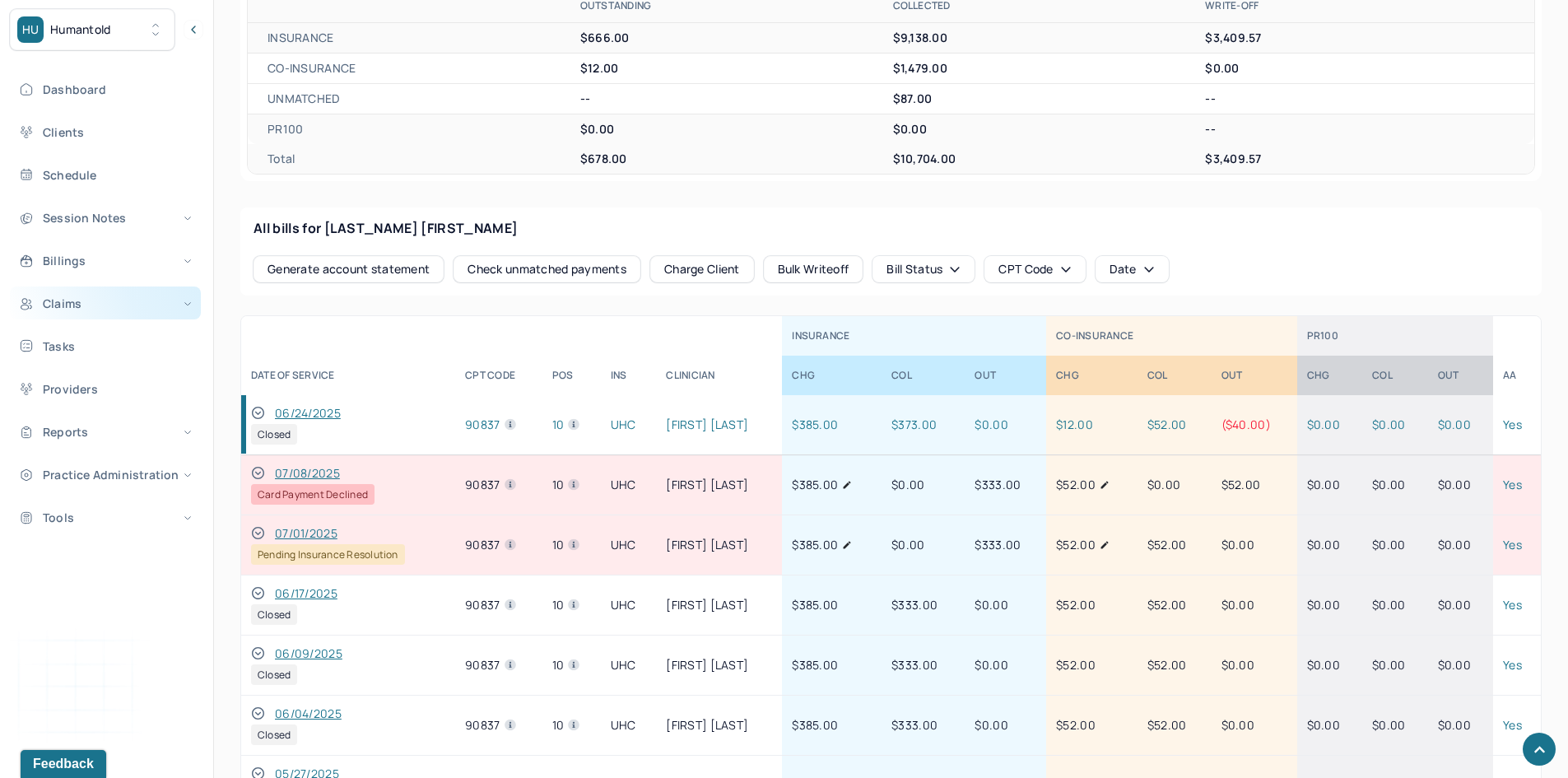 click on "Claims" at bounding box center (105, 303) 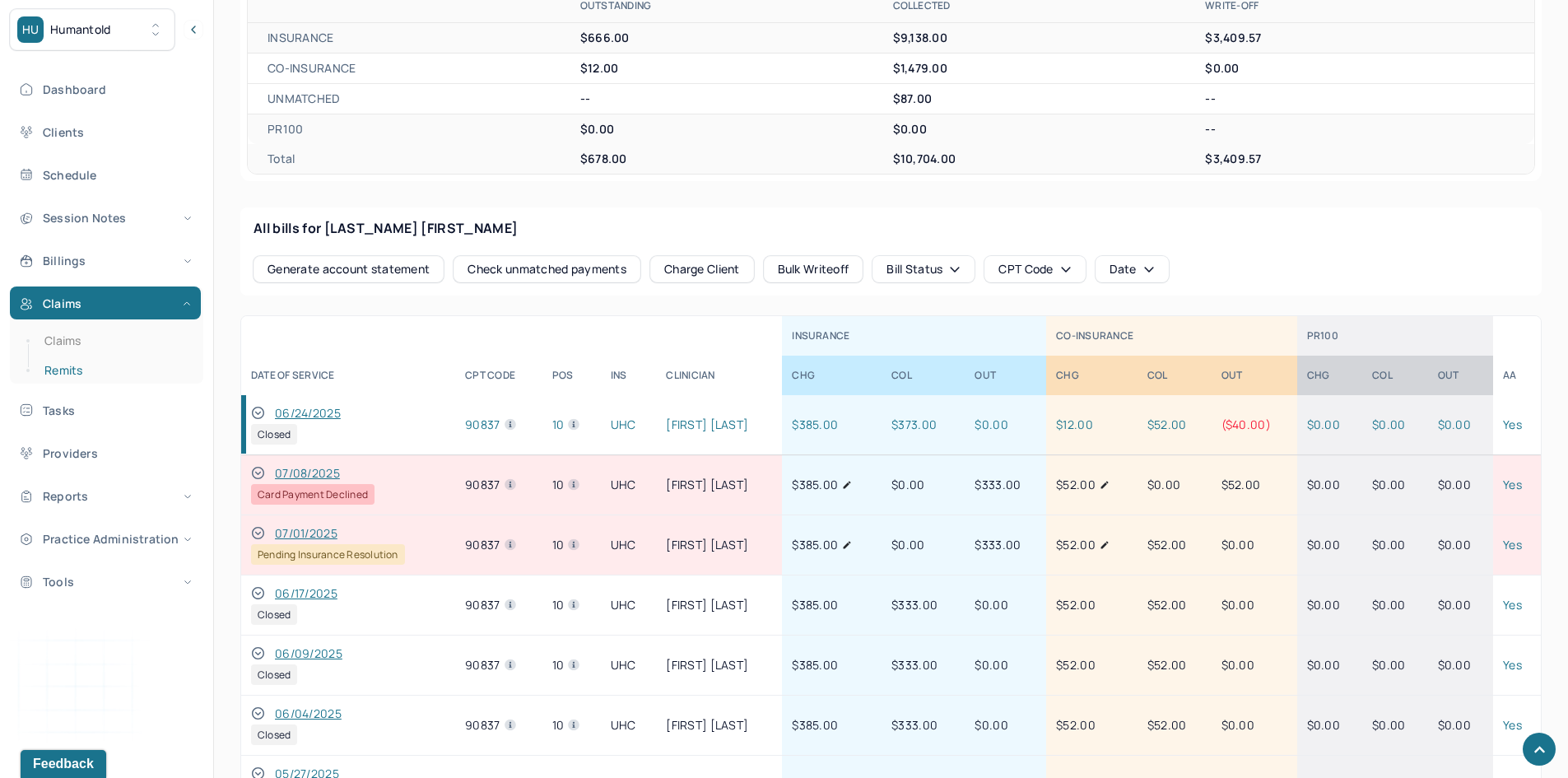 click on "Remits" at bounding box center [114, 370] 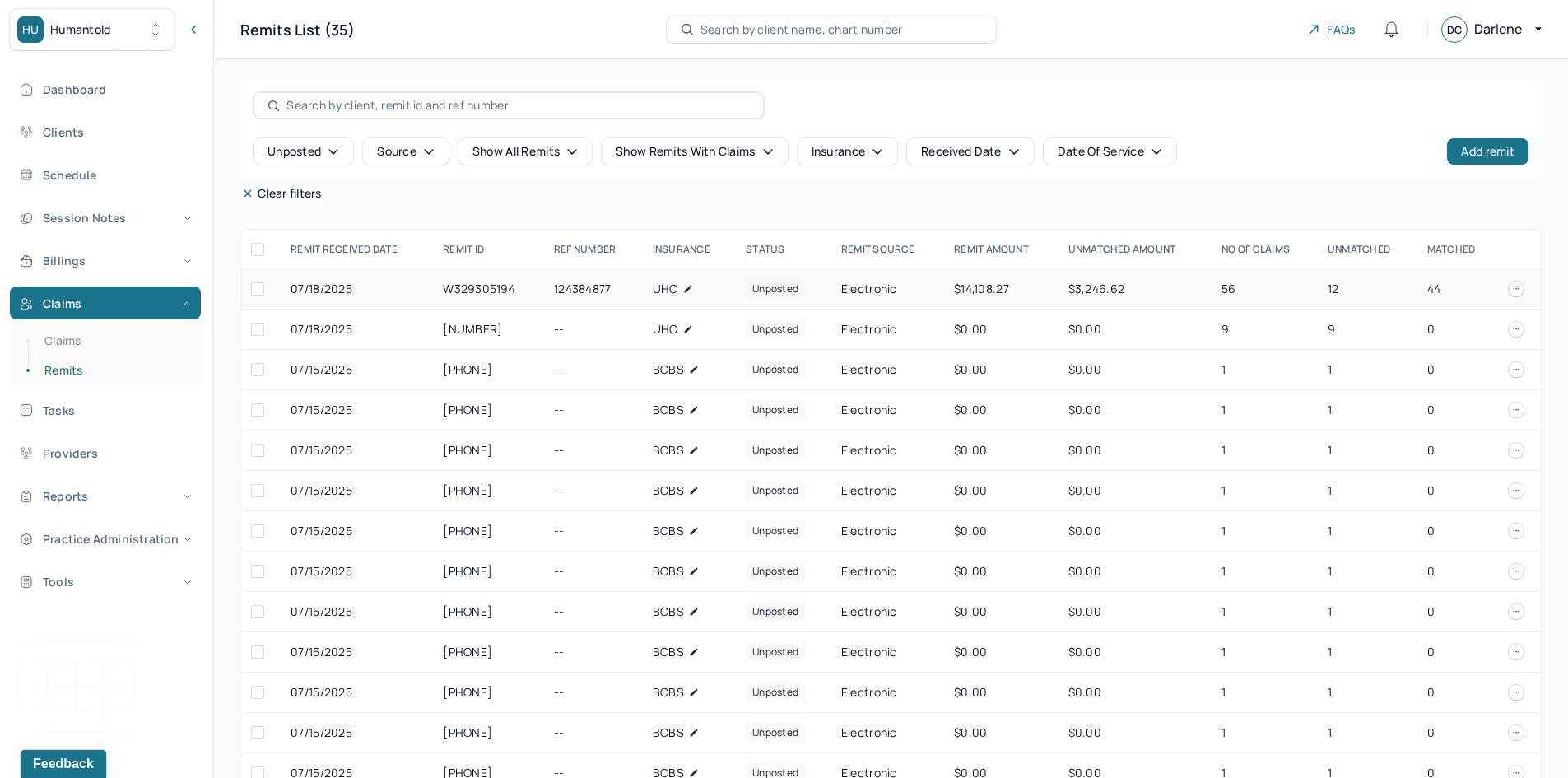 click on "UHC" at bounding box center [665, 289] 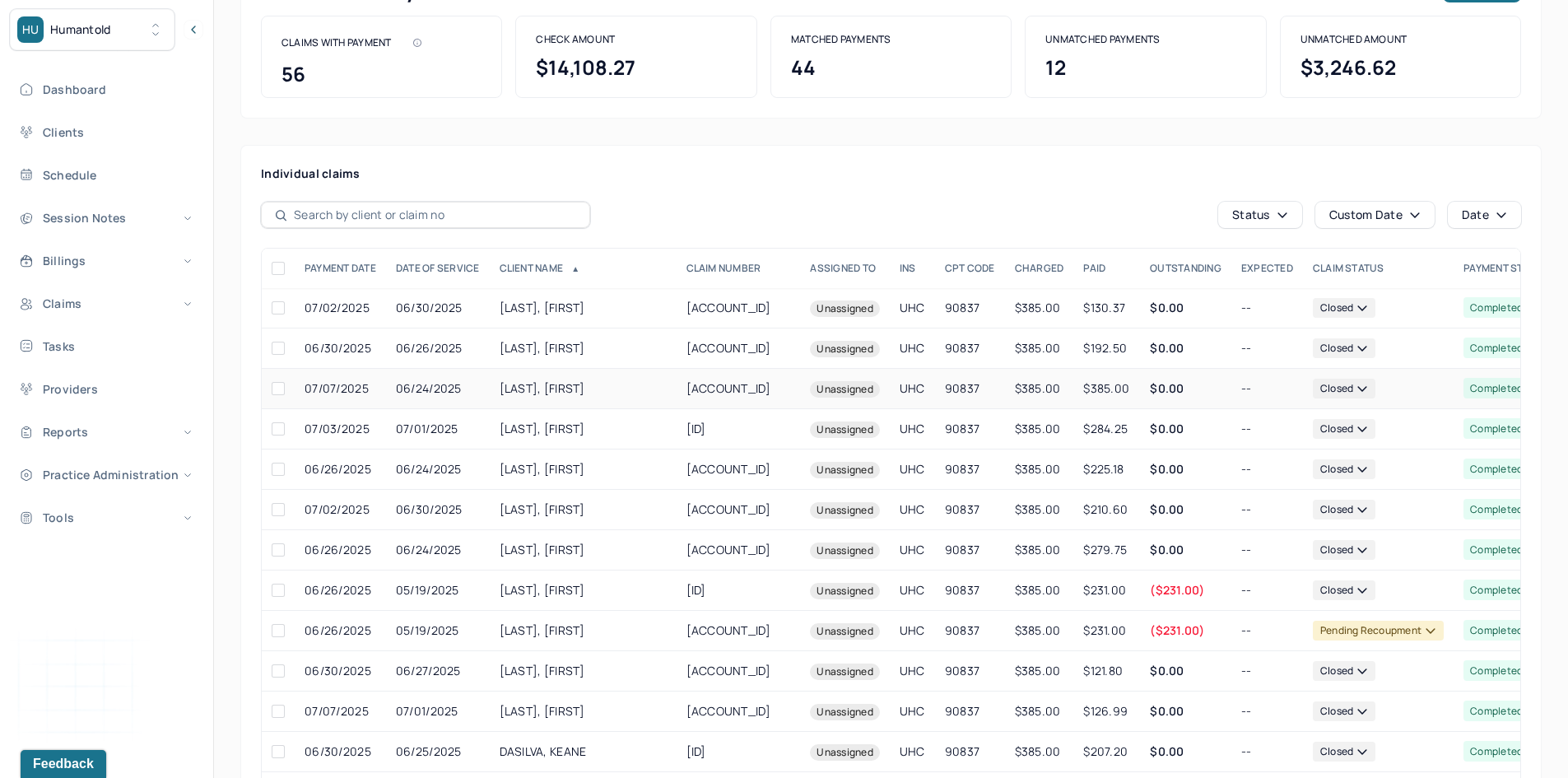 scroll, scrollTop: 165, scrollLeft: 0, axis: vertical 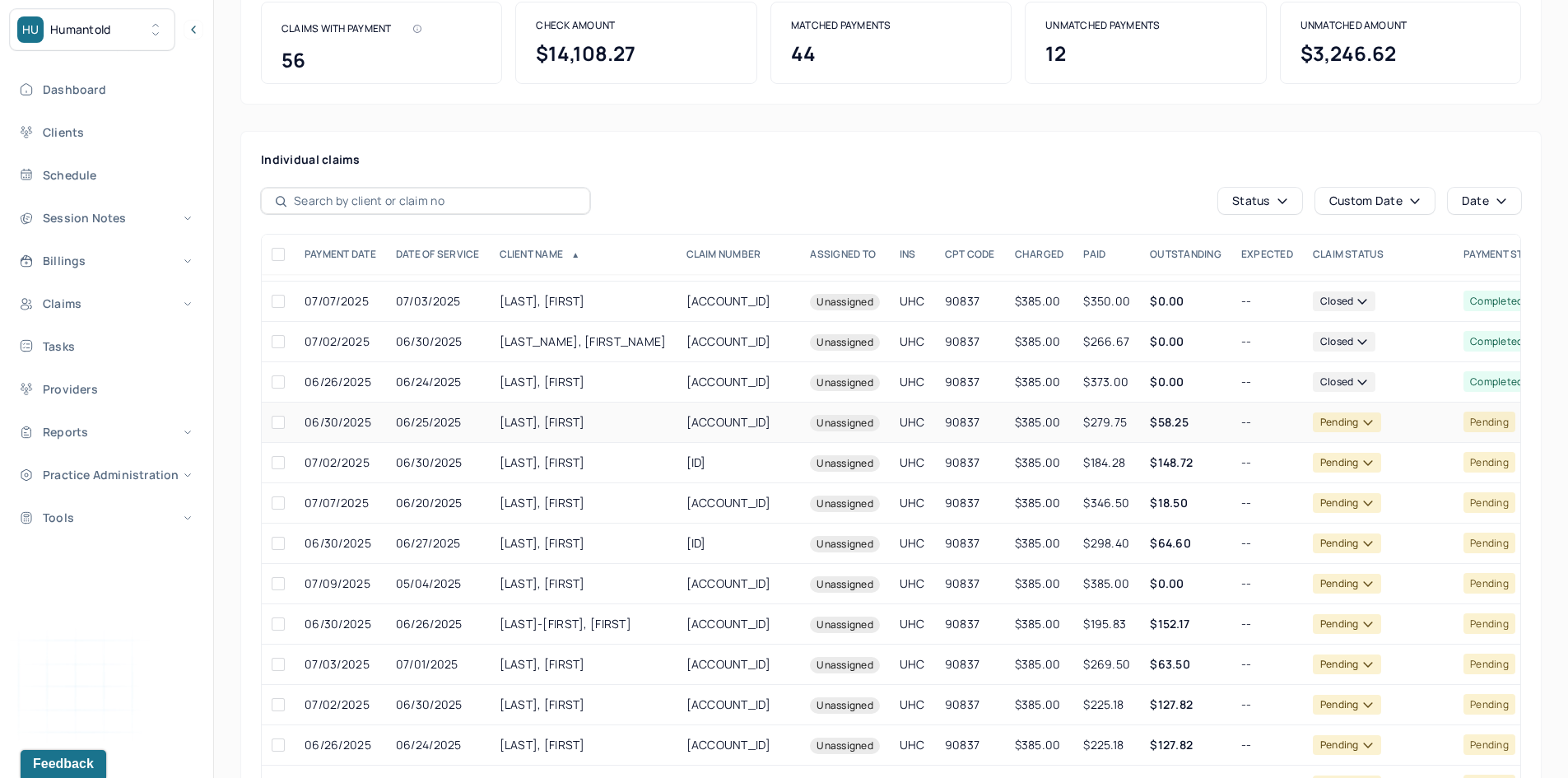click on "POSADA, LAUREN" at bounding box center (583, 422) 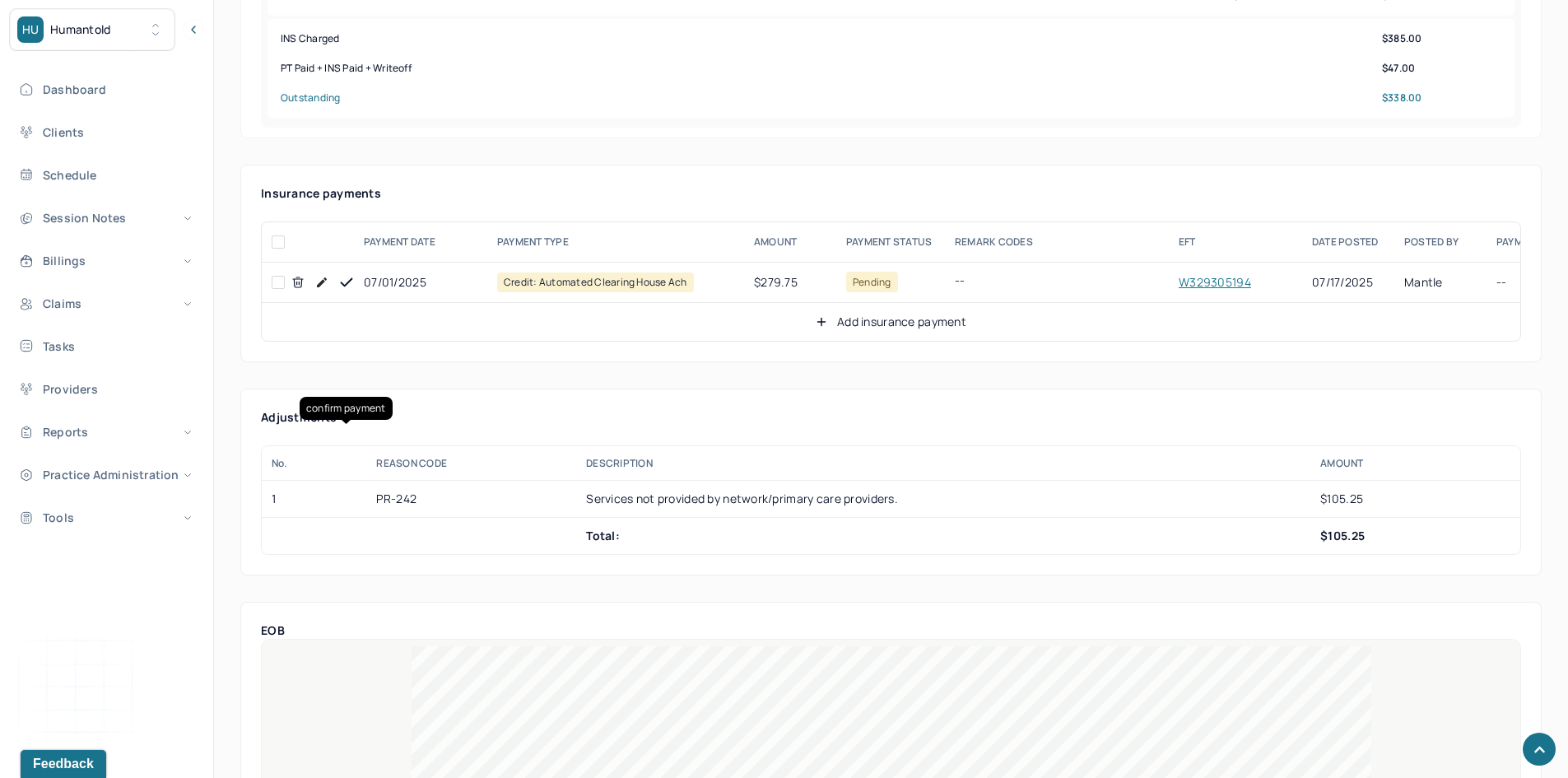 scroll, scrollTop: 659, scrollLeft: 0, axis: vertical 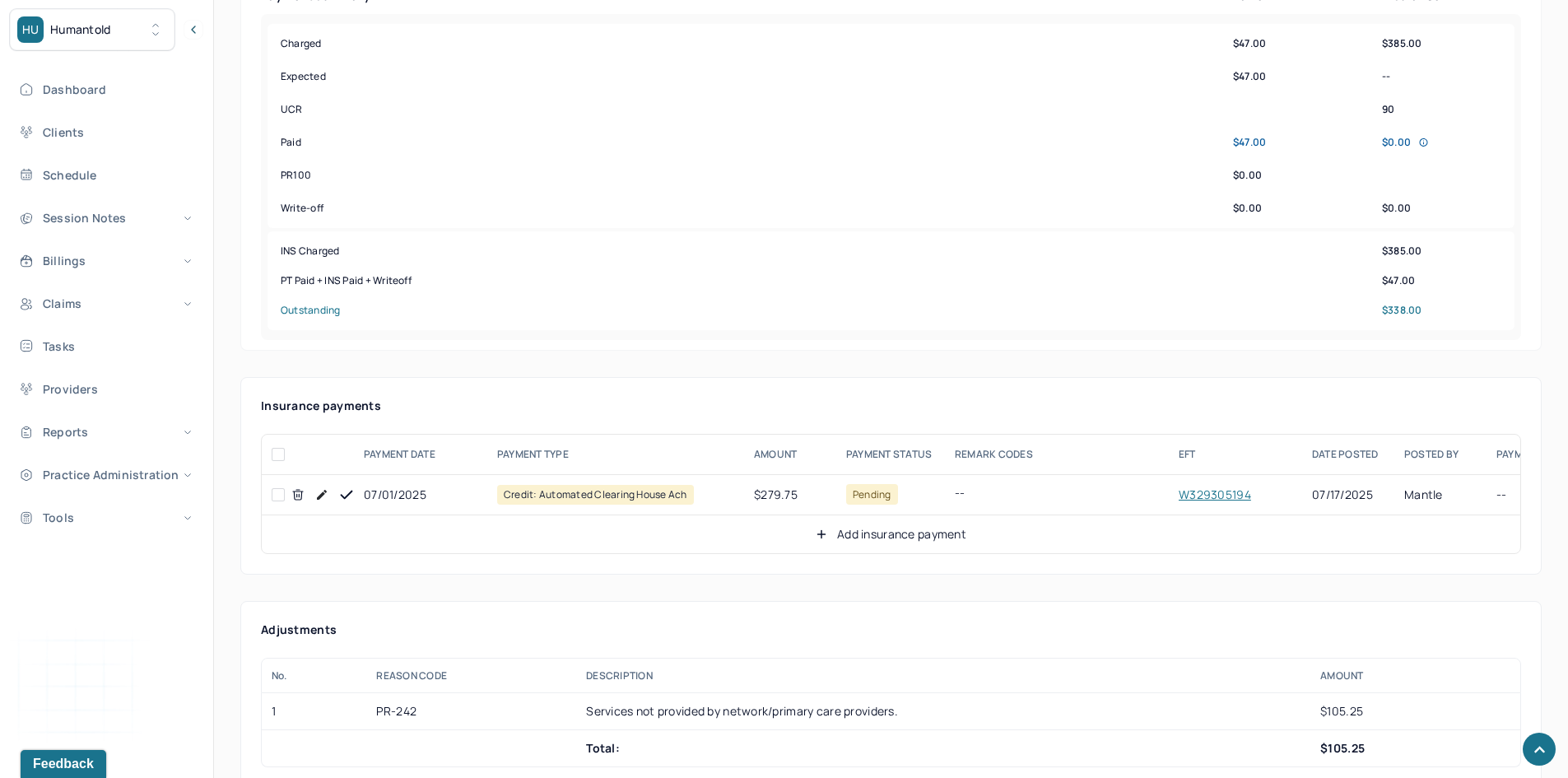 click at bounding box center (278, 495) 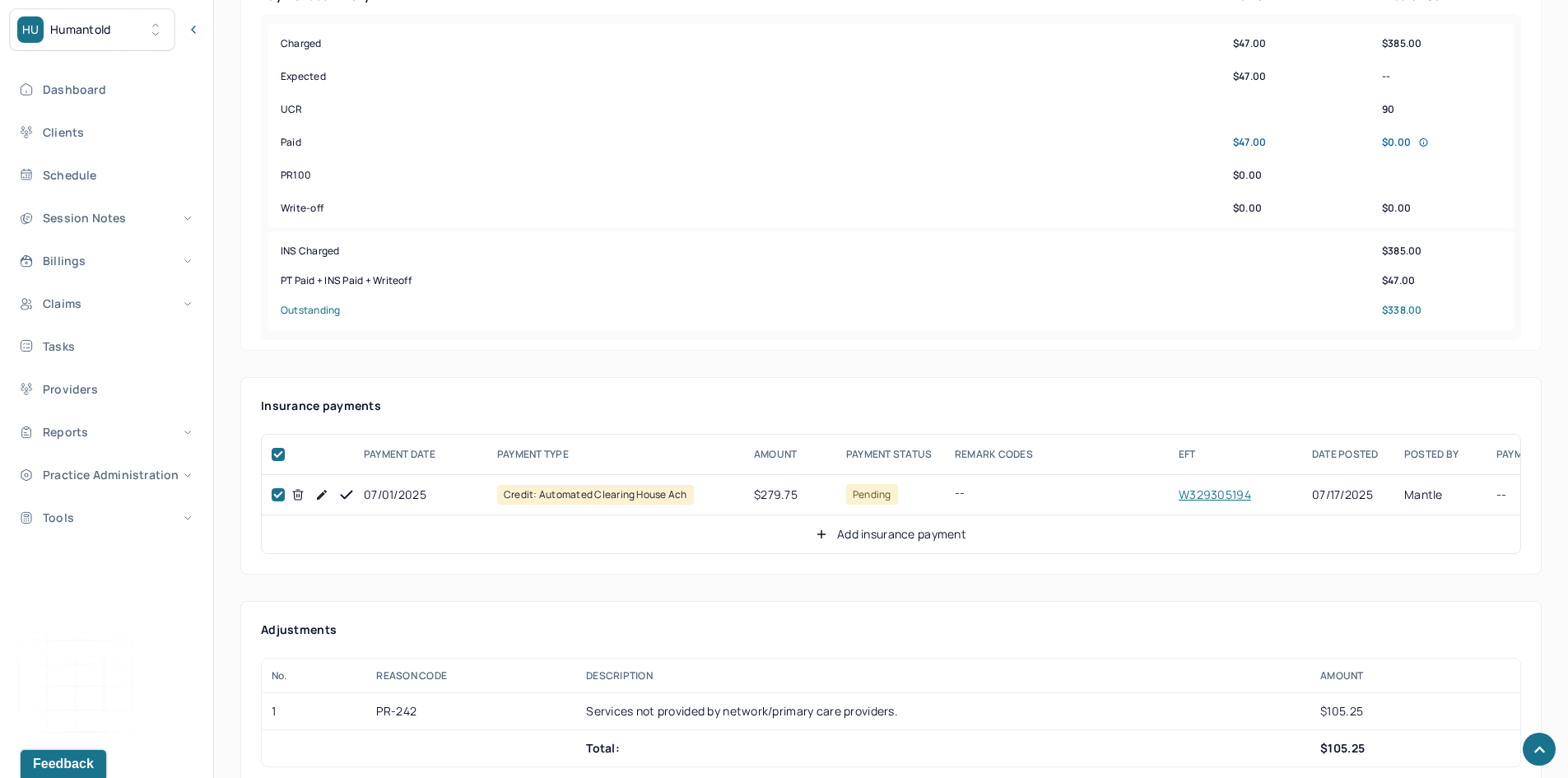 checkbox on "true" 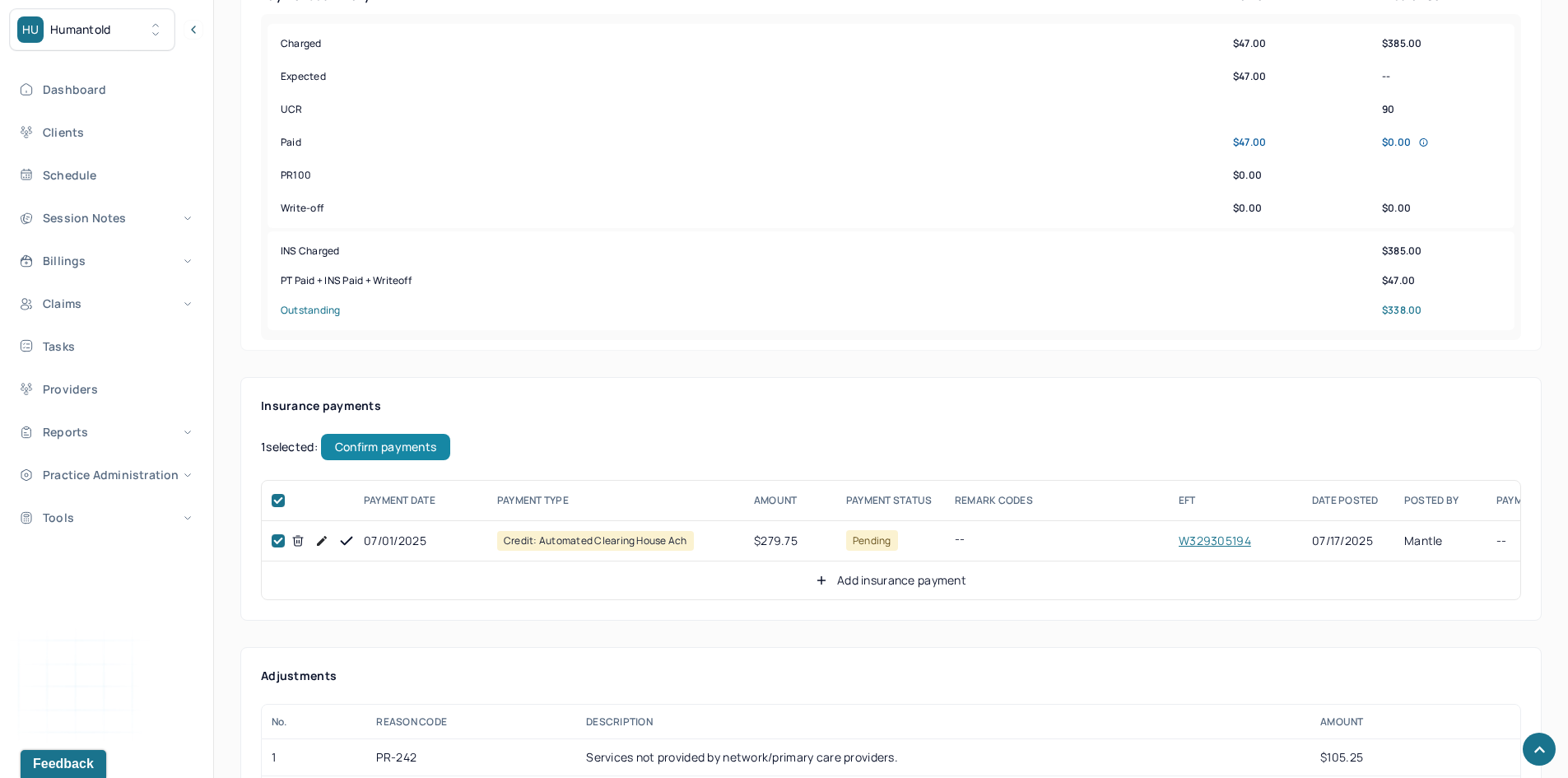 click on "Confirm payments" at bounding box center (385, 447) 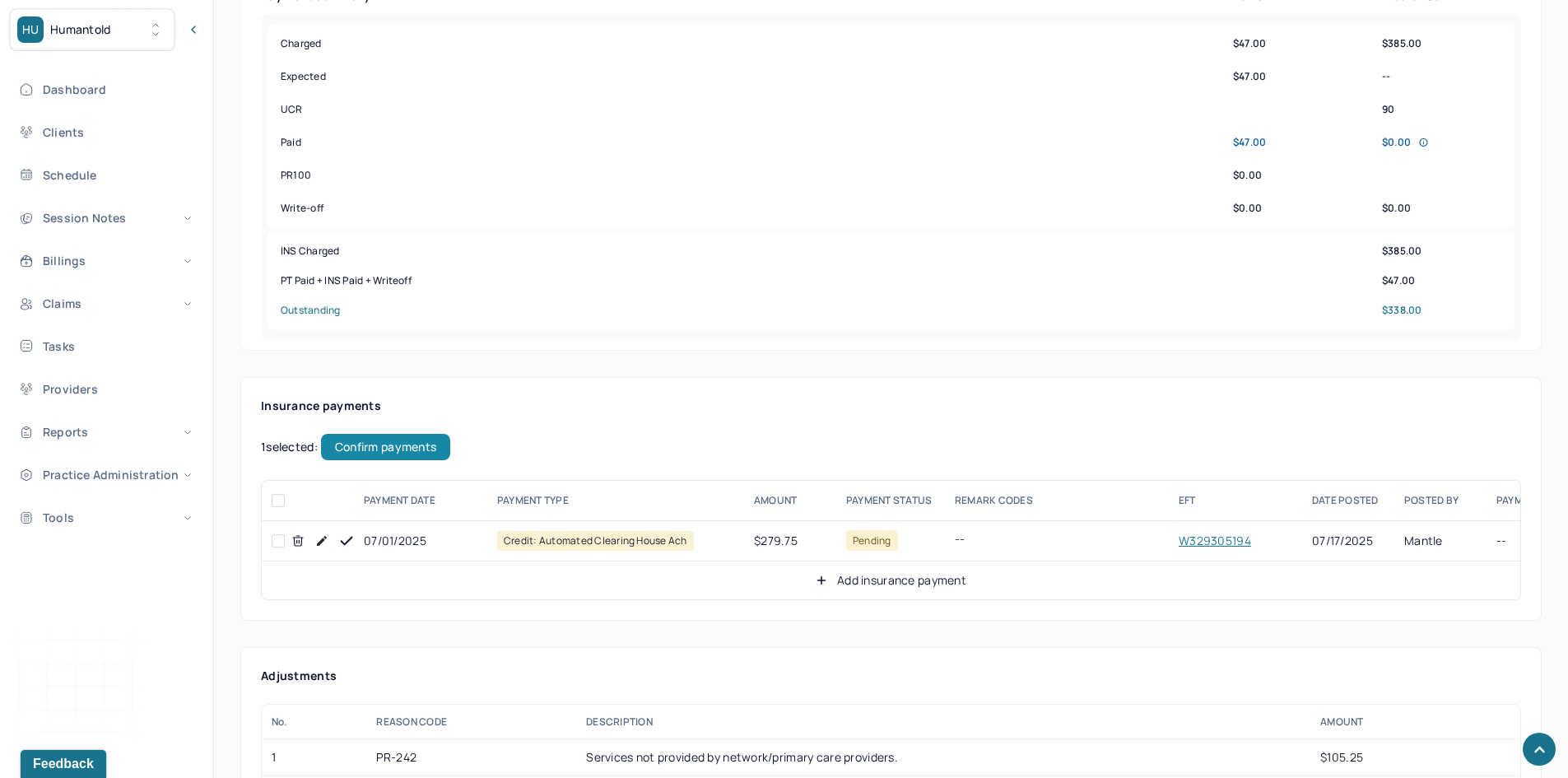 checkbox on "false" 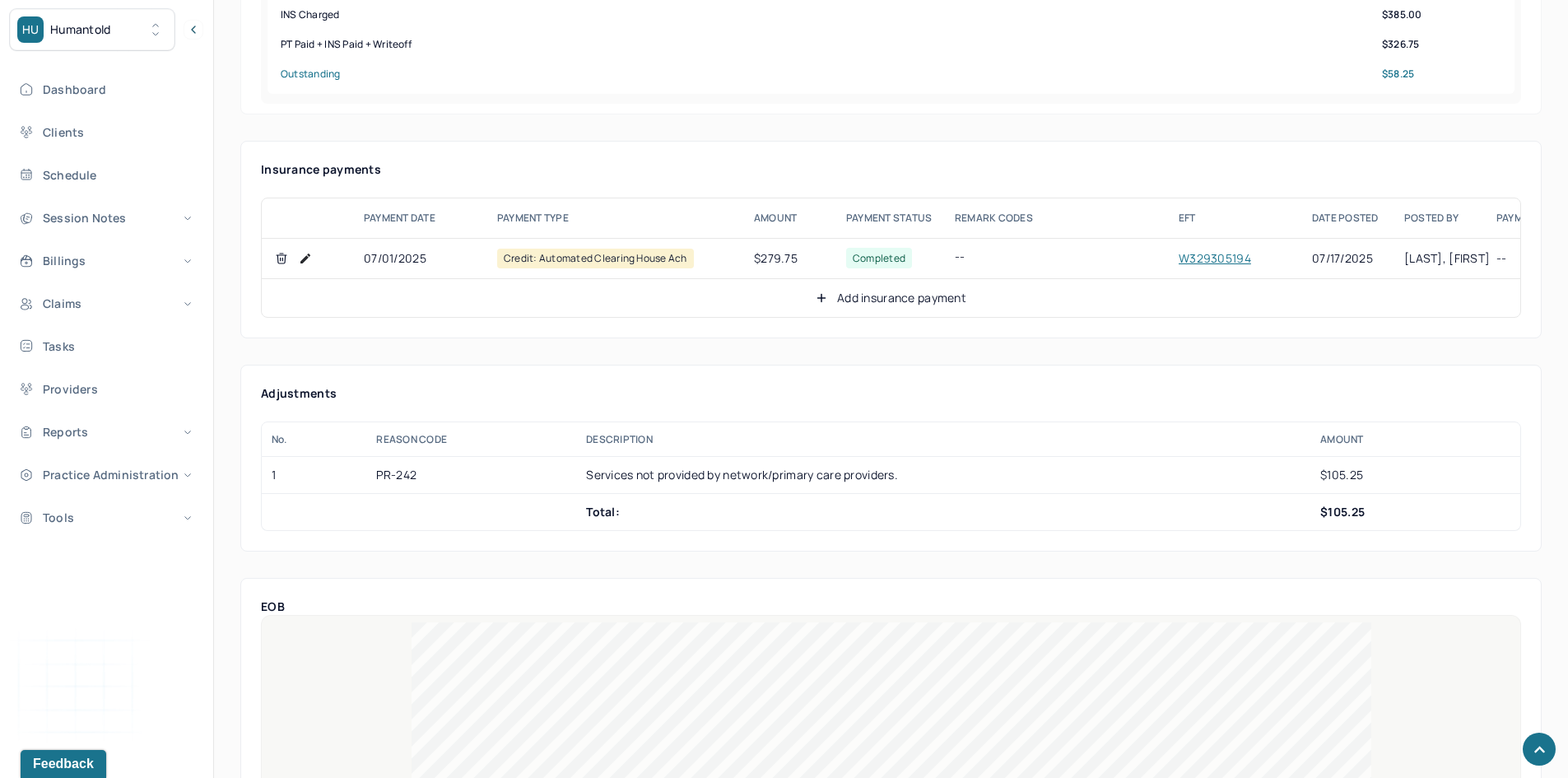 scroll, scrollTop: 906, scrollLeft: 0, axis: vertical 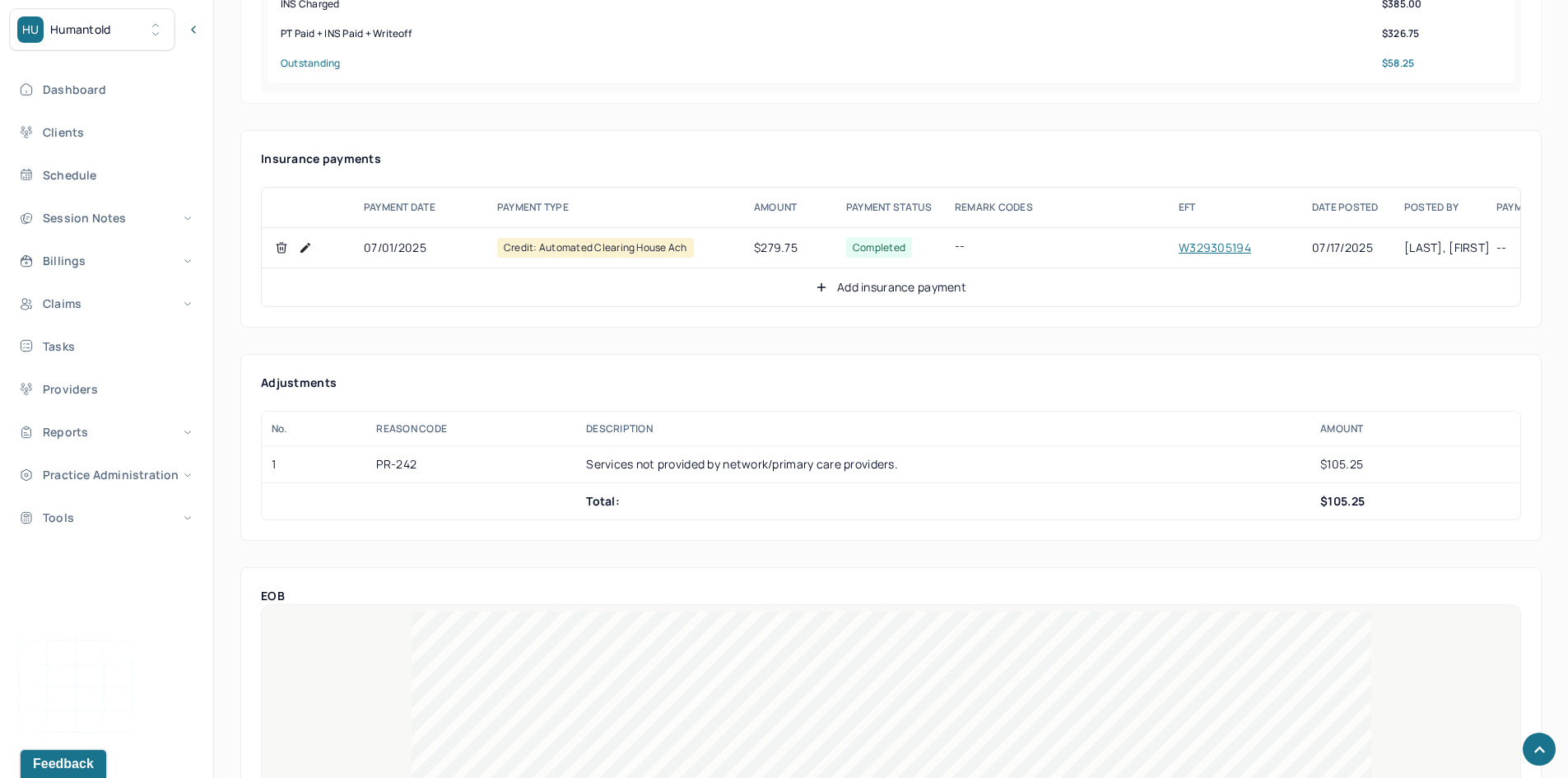 click 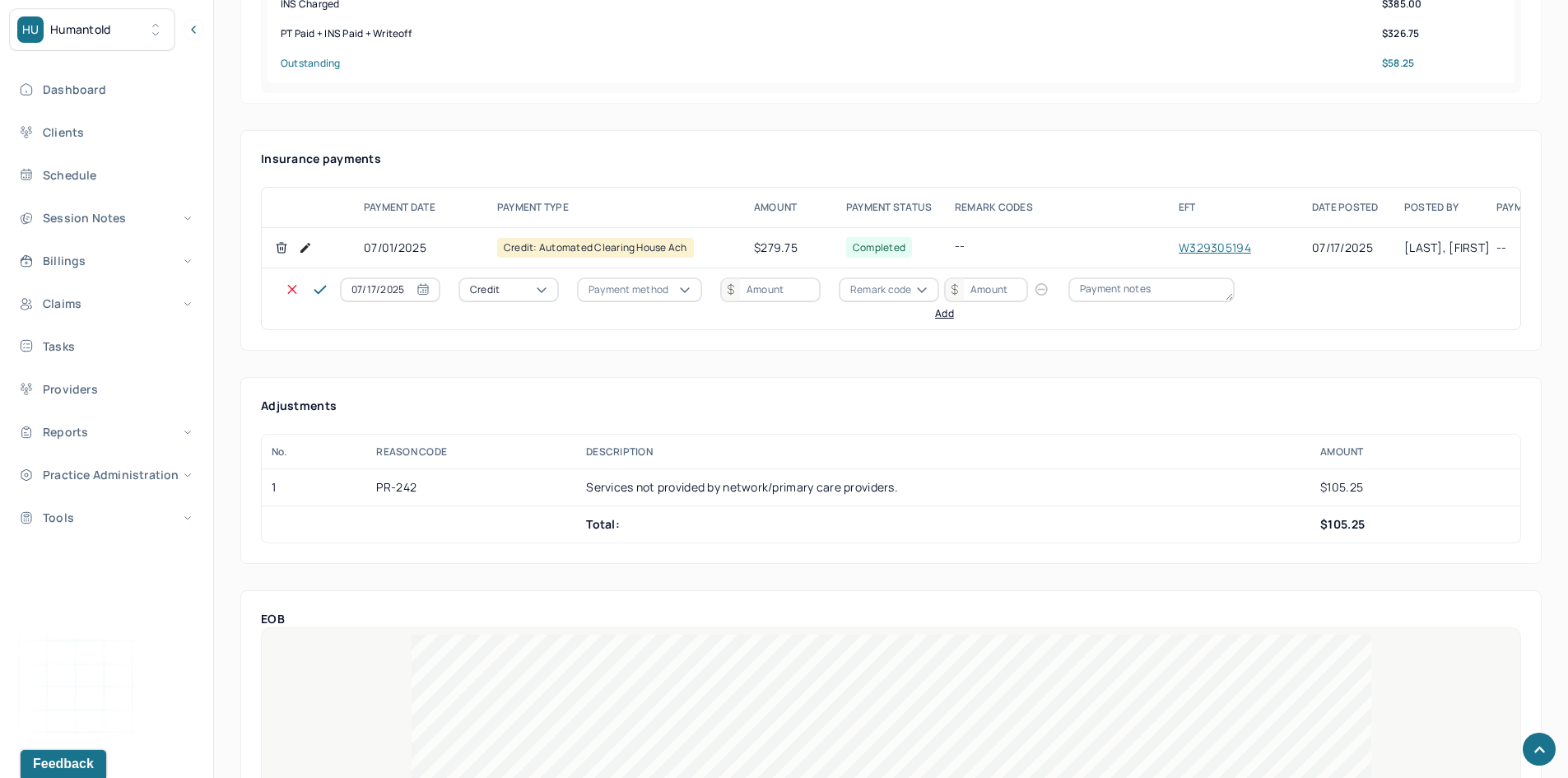click on "Credit" at bounding box center (509, 290) 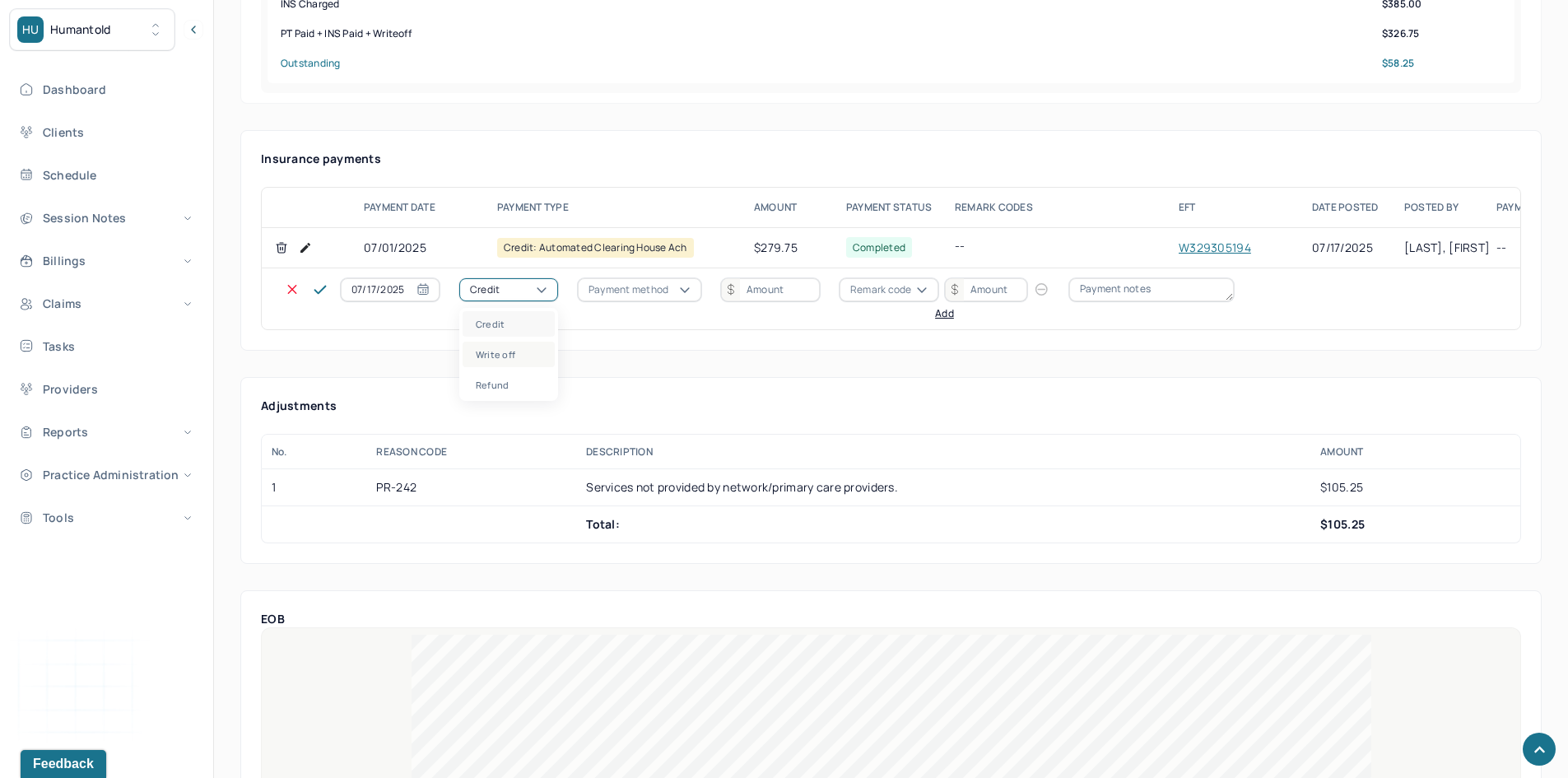 click on "Write off" at bounding box center (509, 354) 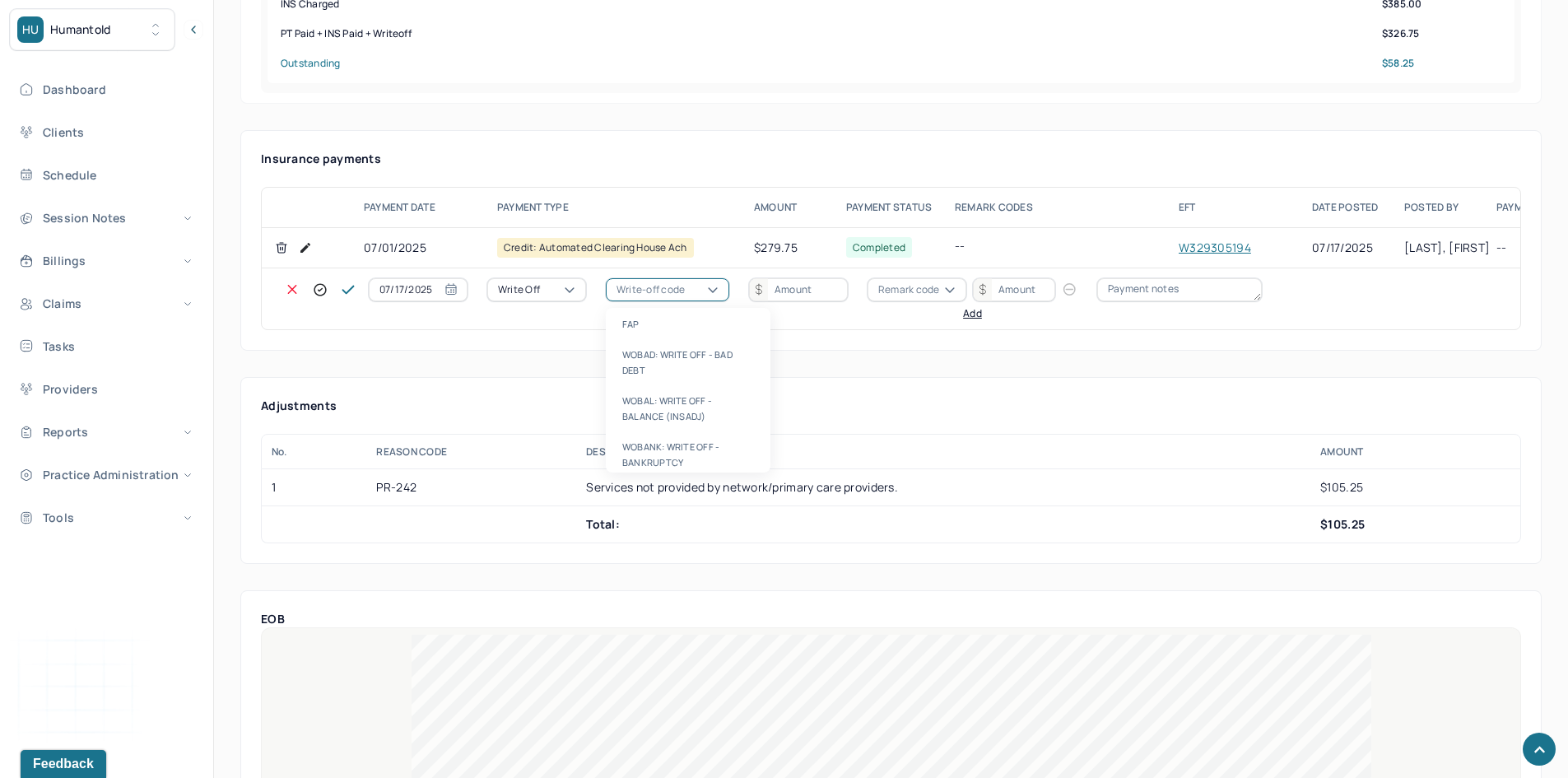 click on "Write-off code" at bounding box center (650, 290) 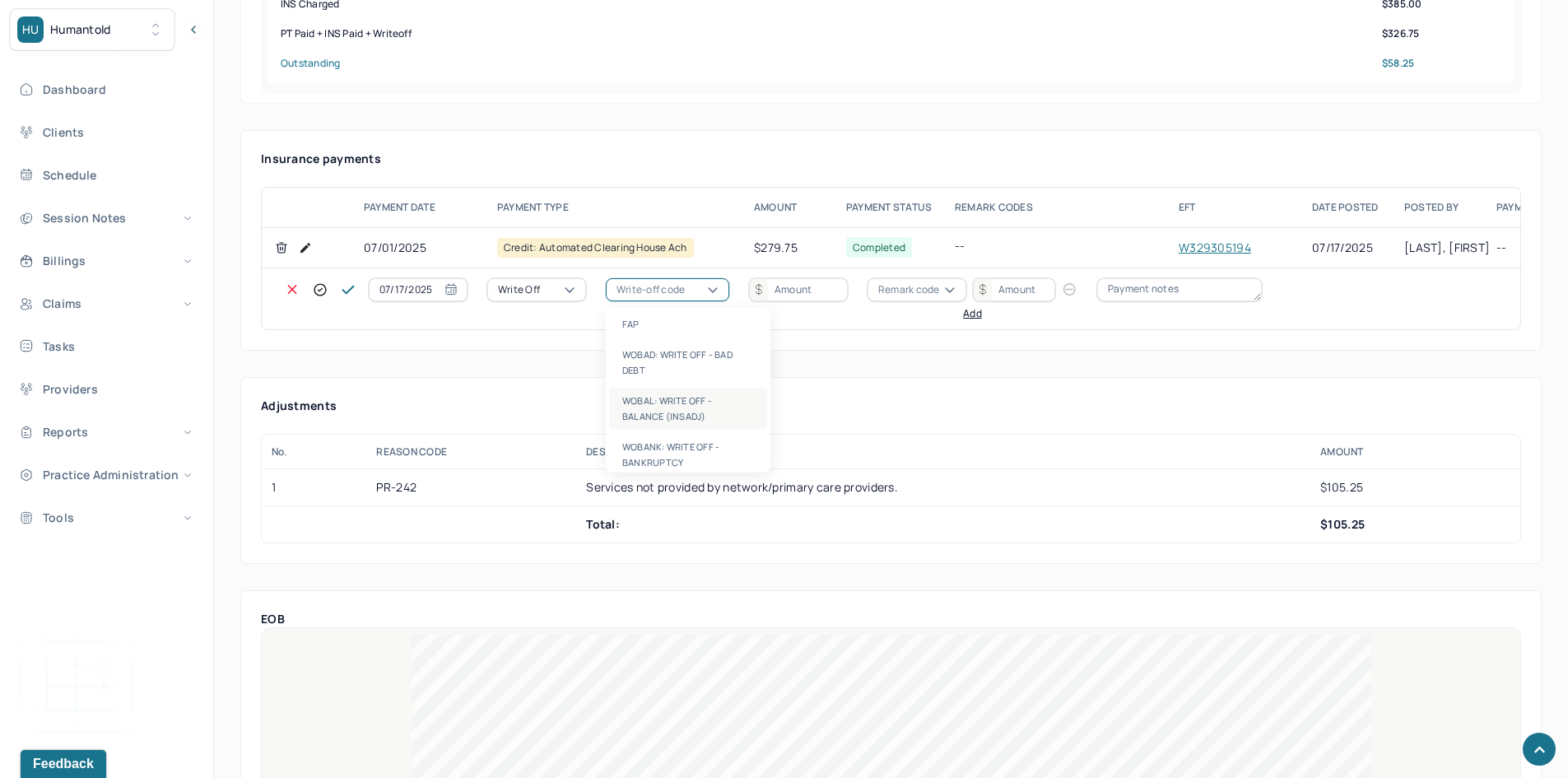 click on "WOBAL: WRITE OFF - BALANCE (INSADJ)" at bounding box center (688, 408) 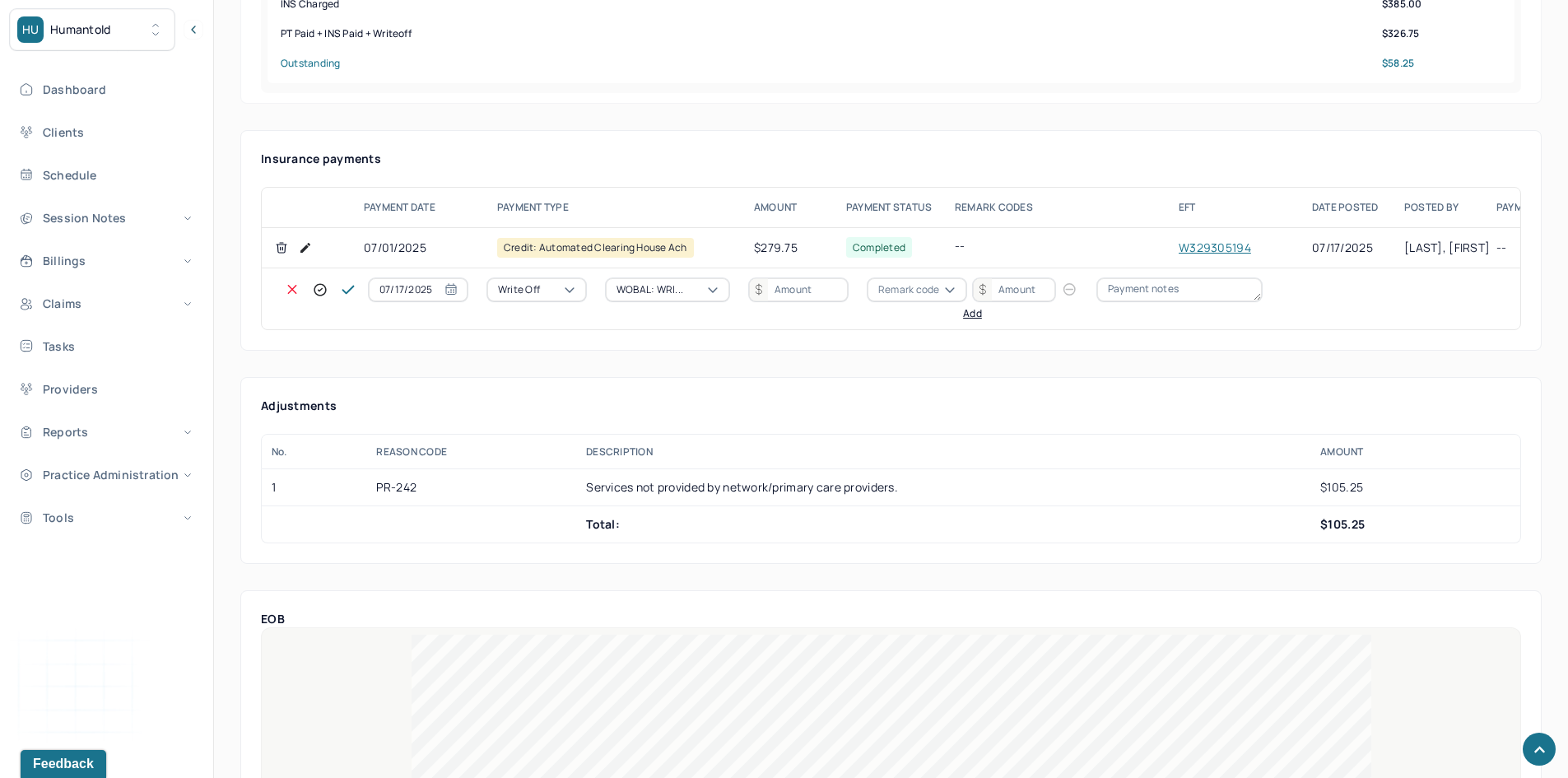 click at bounding box center [798, 290] 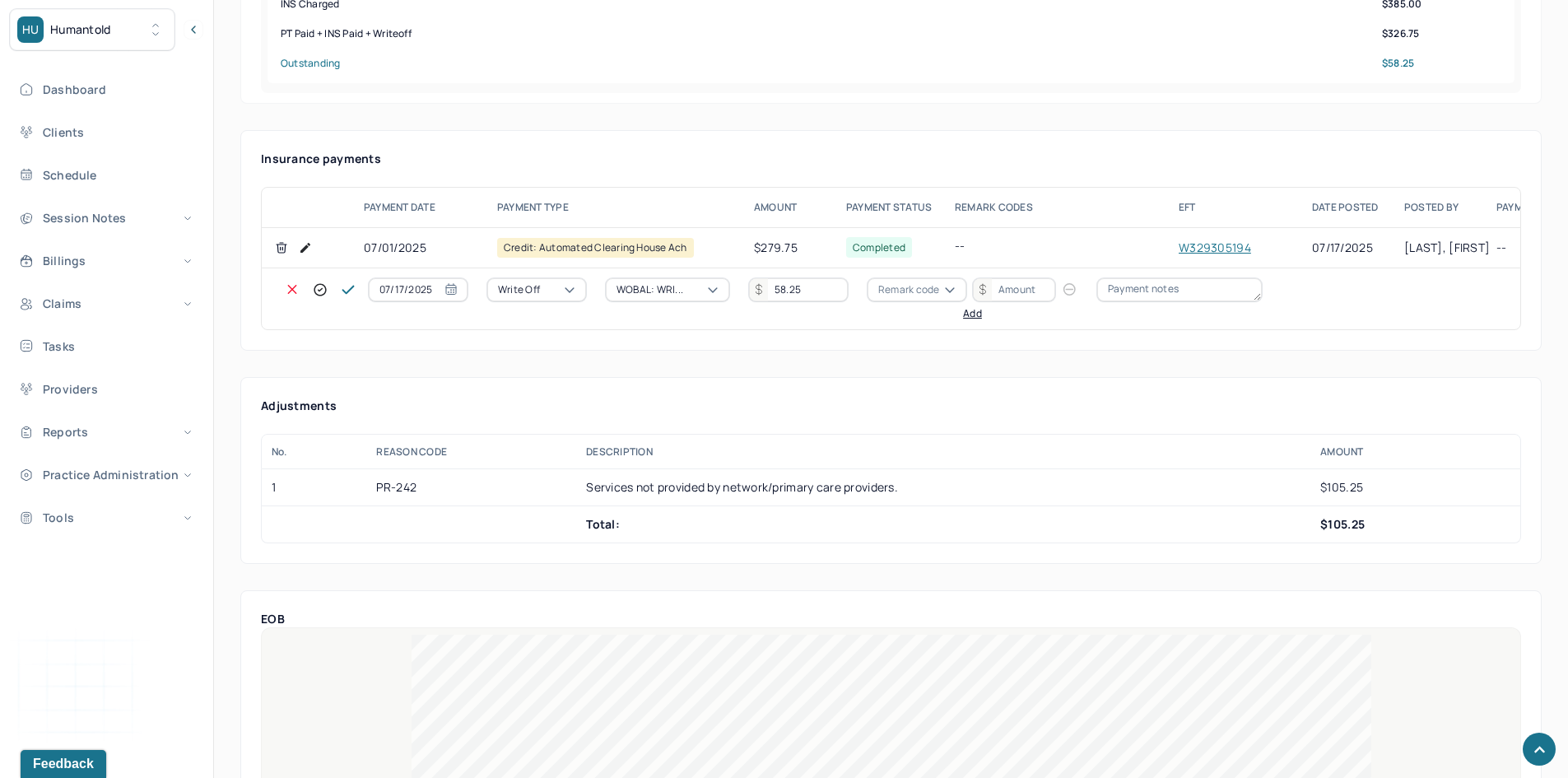 type on "58.25" 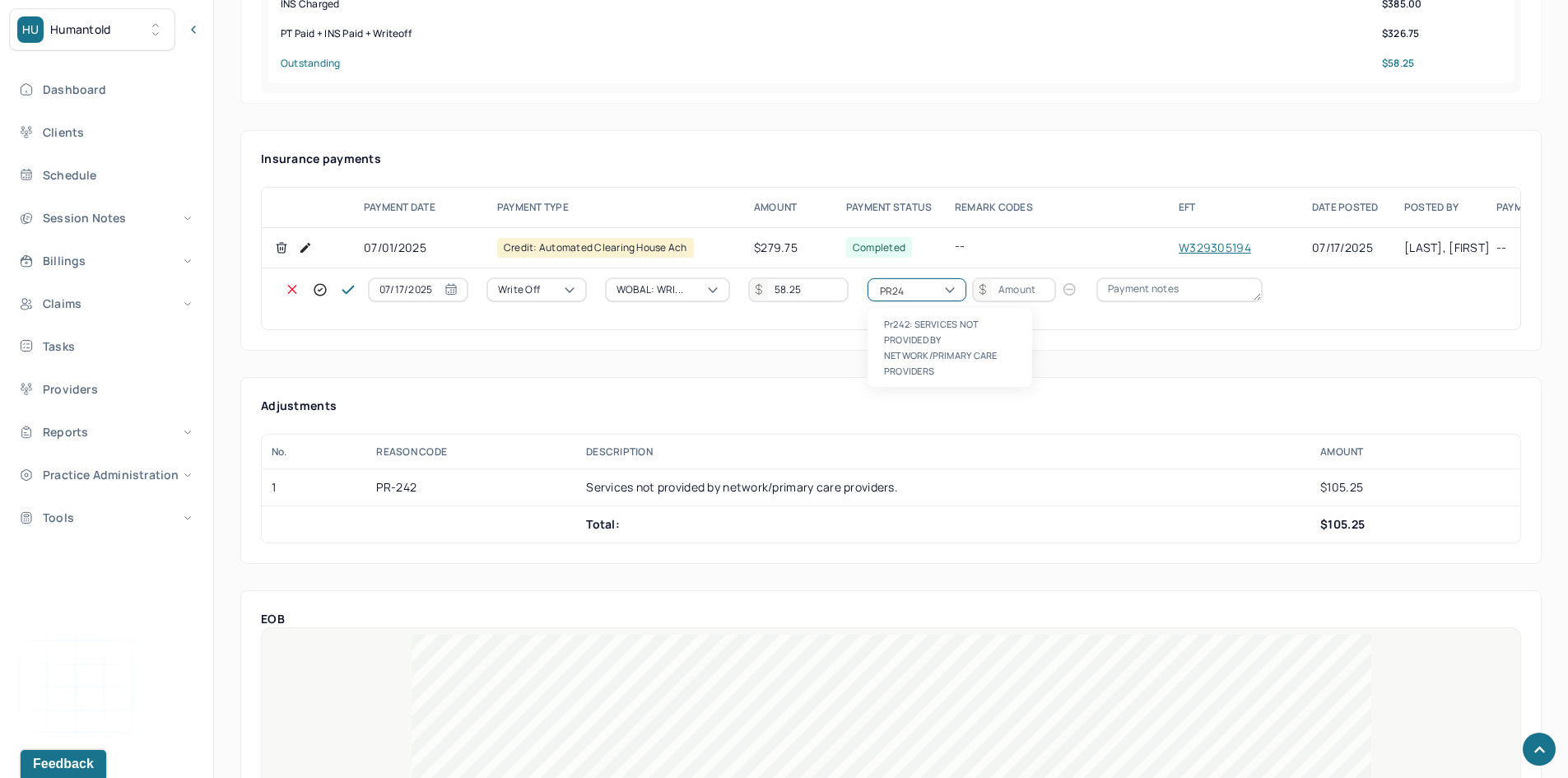 type on "PR242" 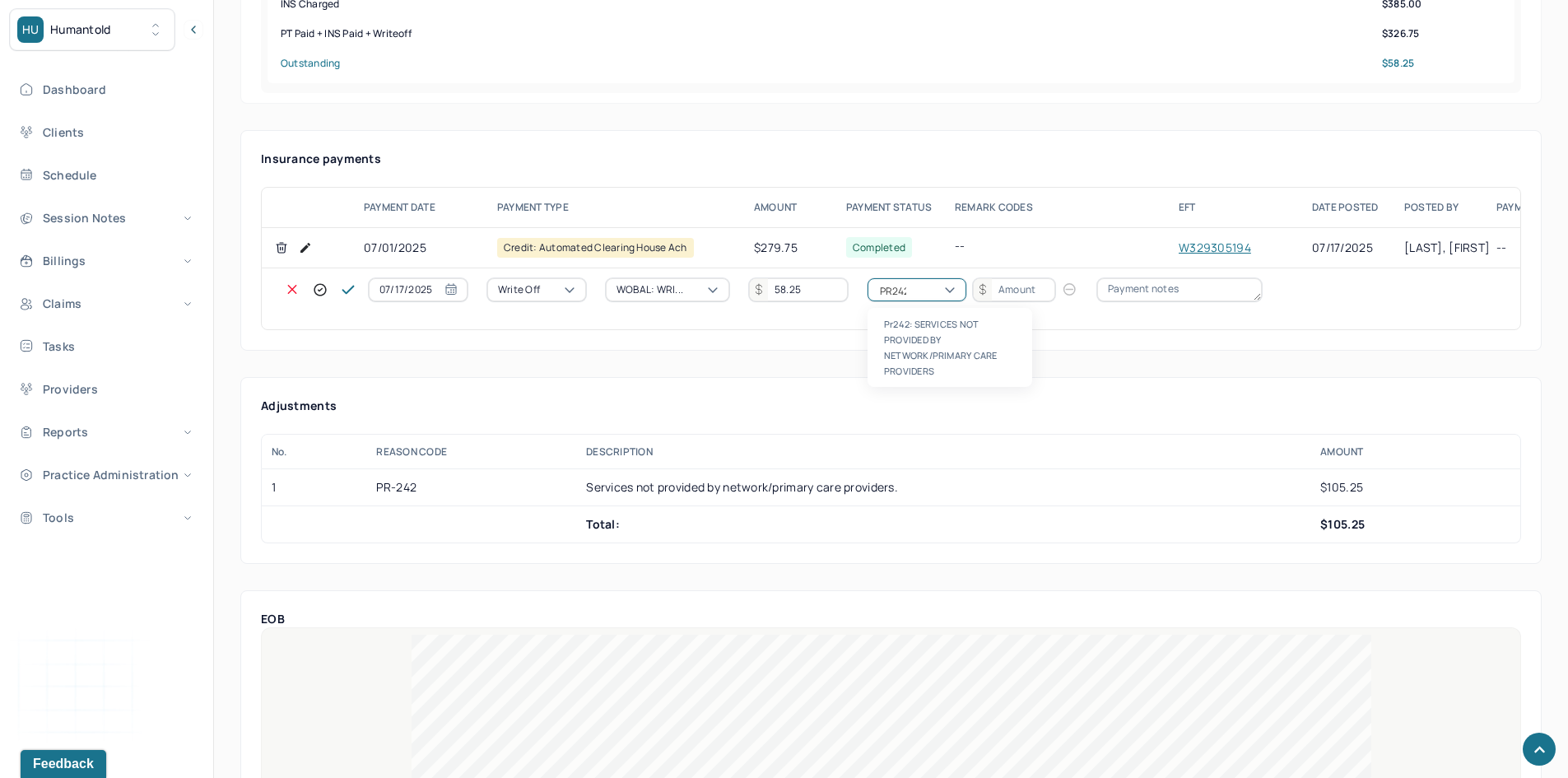 type 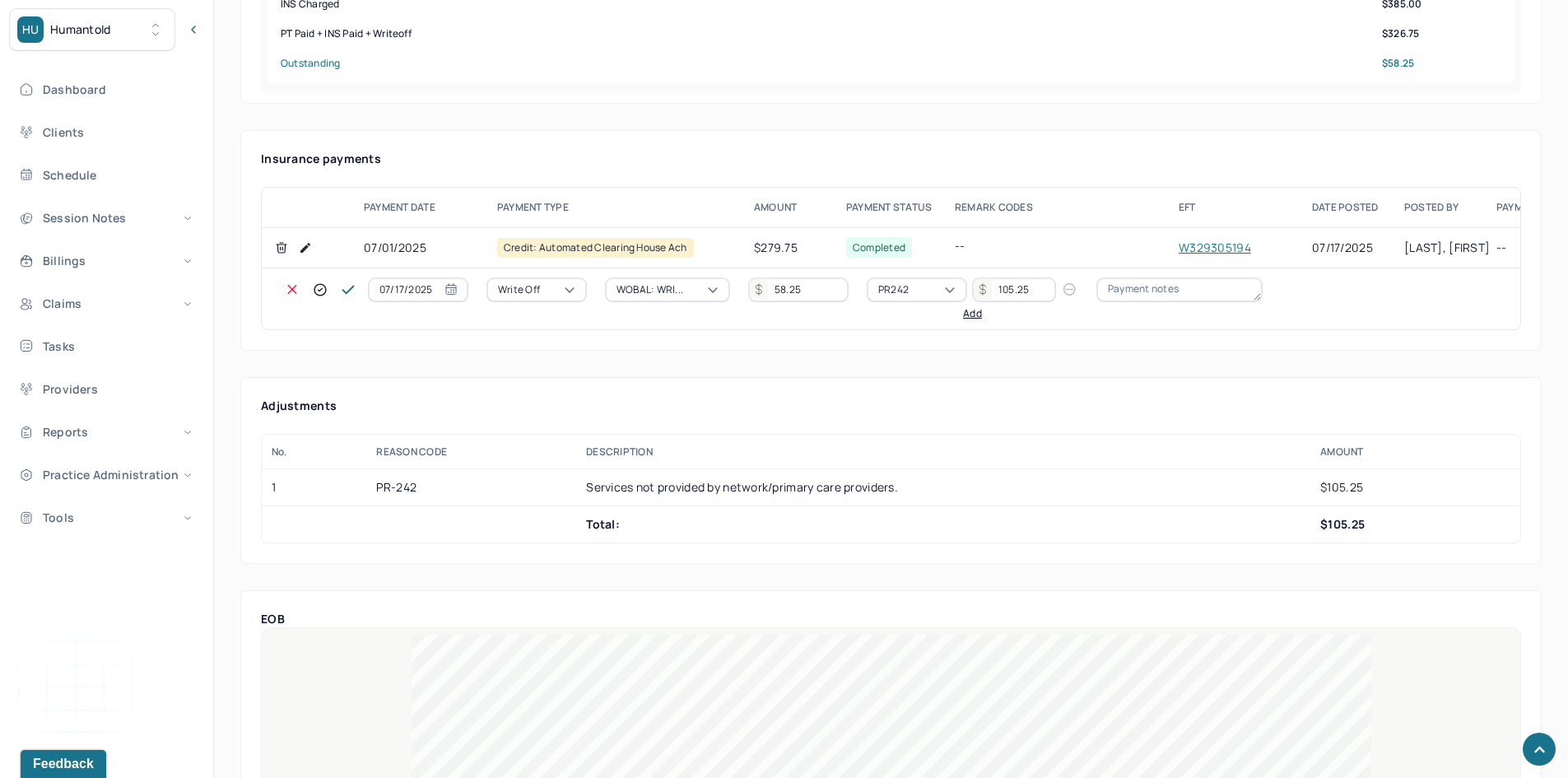 type on "105.25" 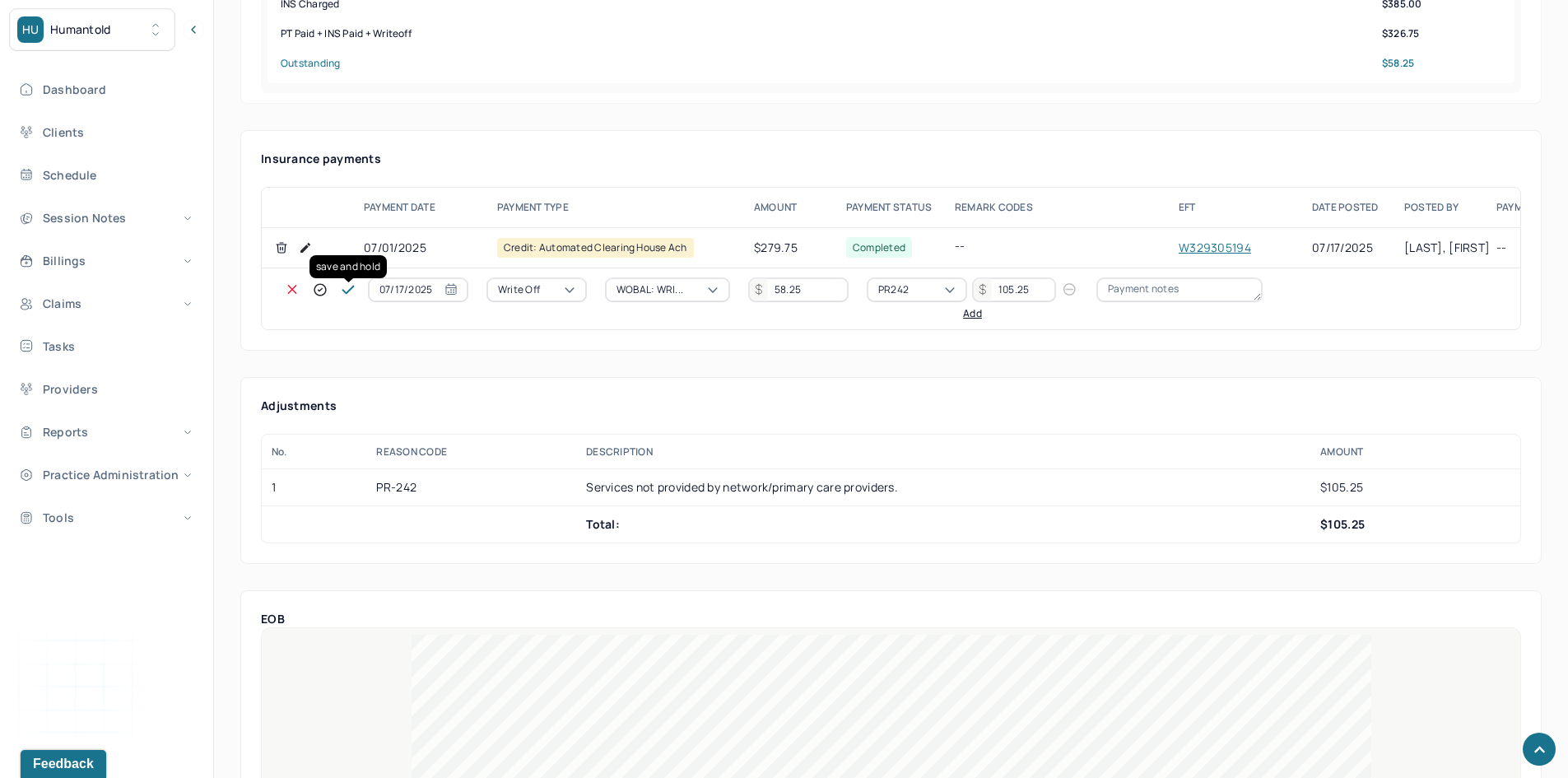drag, startPoint x: 347, startPoint y: 287, endPoint x: 359, endPoint y: 286, distance: 12.041595 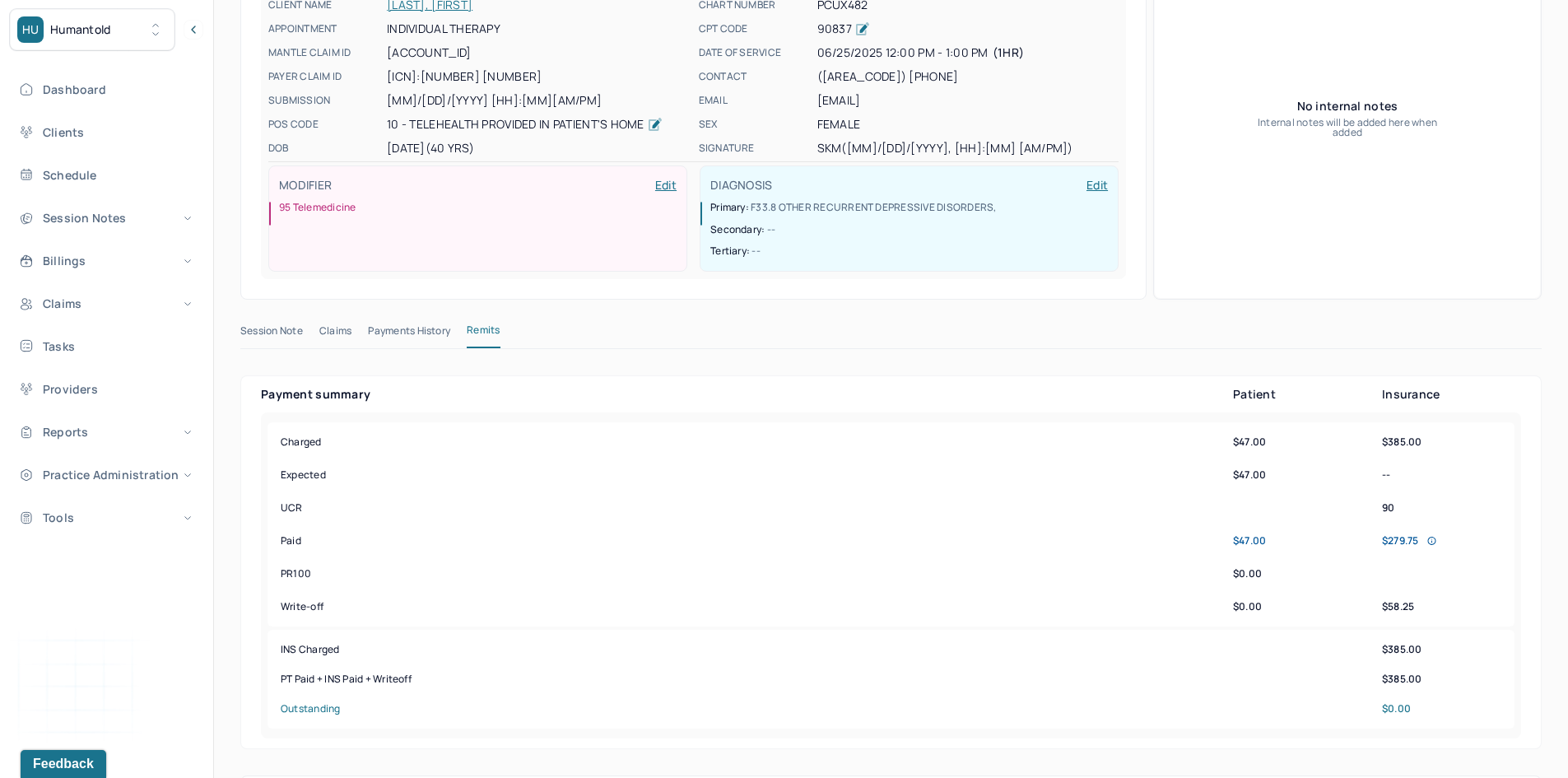 scroll, scrollTop: 82, scrollLeft: 0, axis: vertical 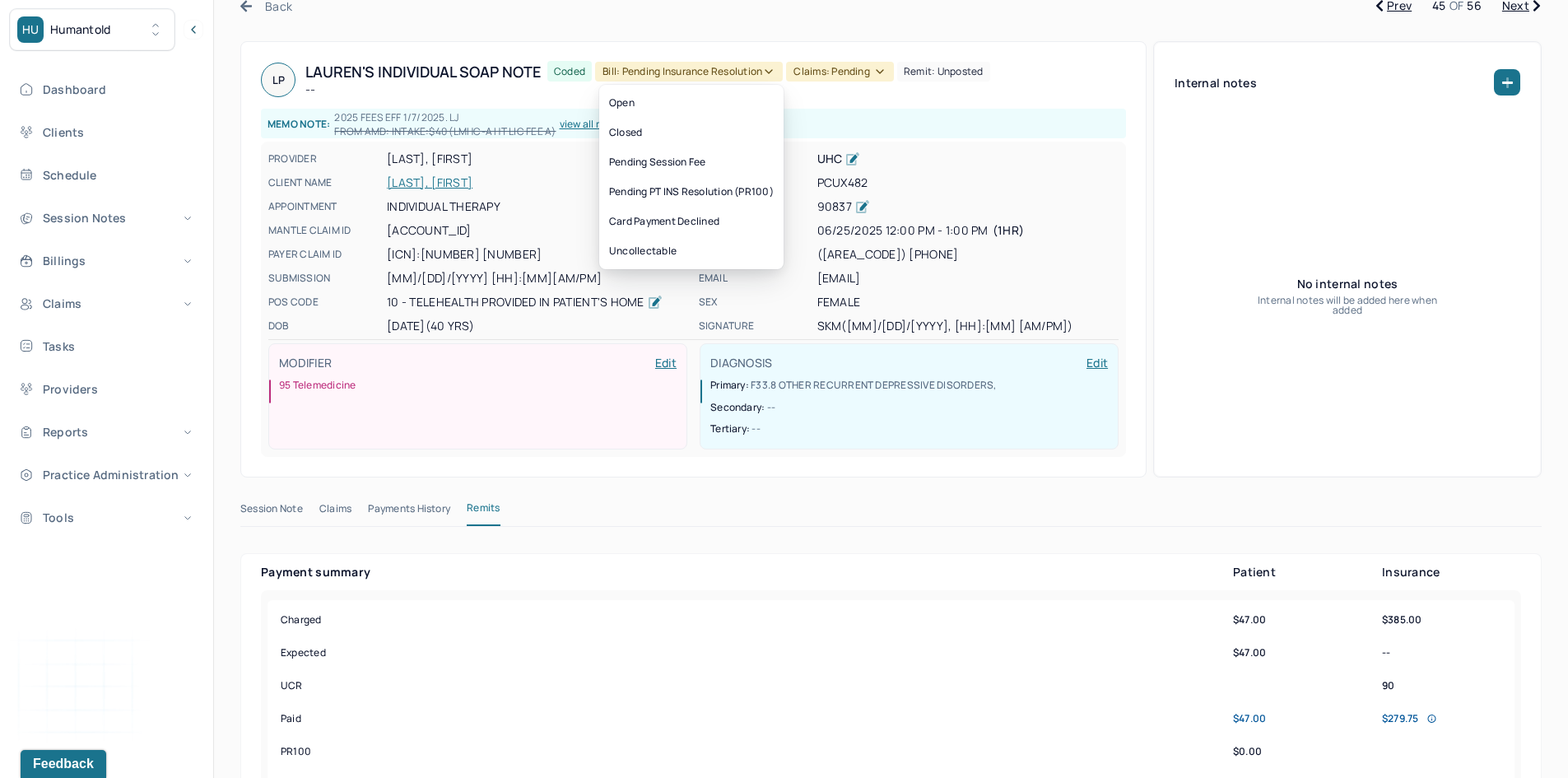 click on "Bill: Pending Insurance Resolution" at bounding box center (689, 72) 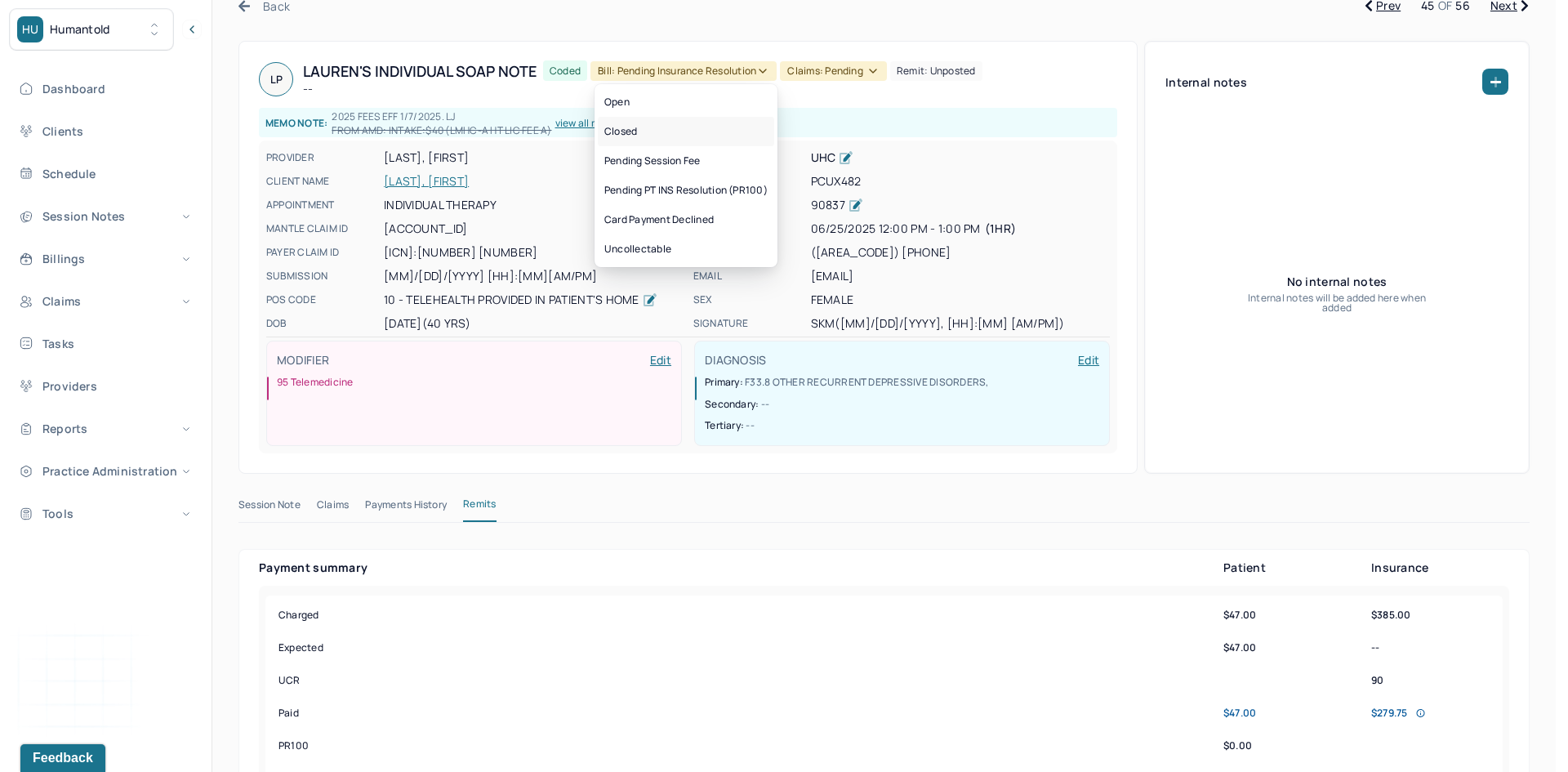 click on "Closed" at bounding box center (686, 132) 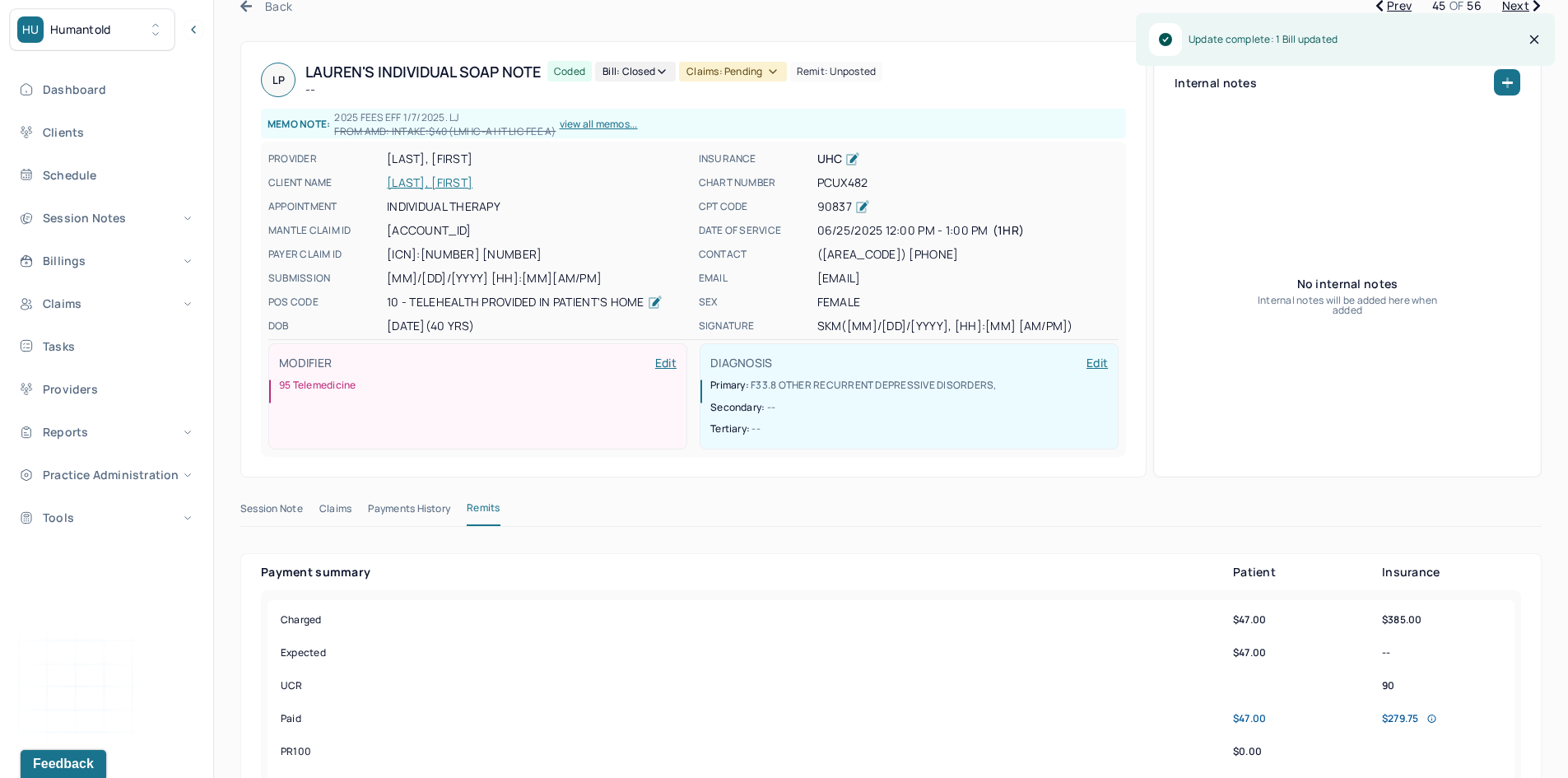 click on "Claims: pending" at bounding box center (733, 72) 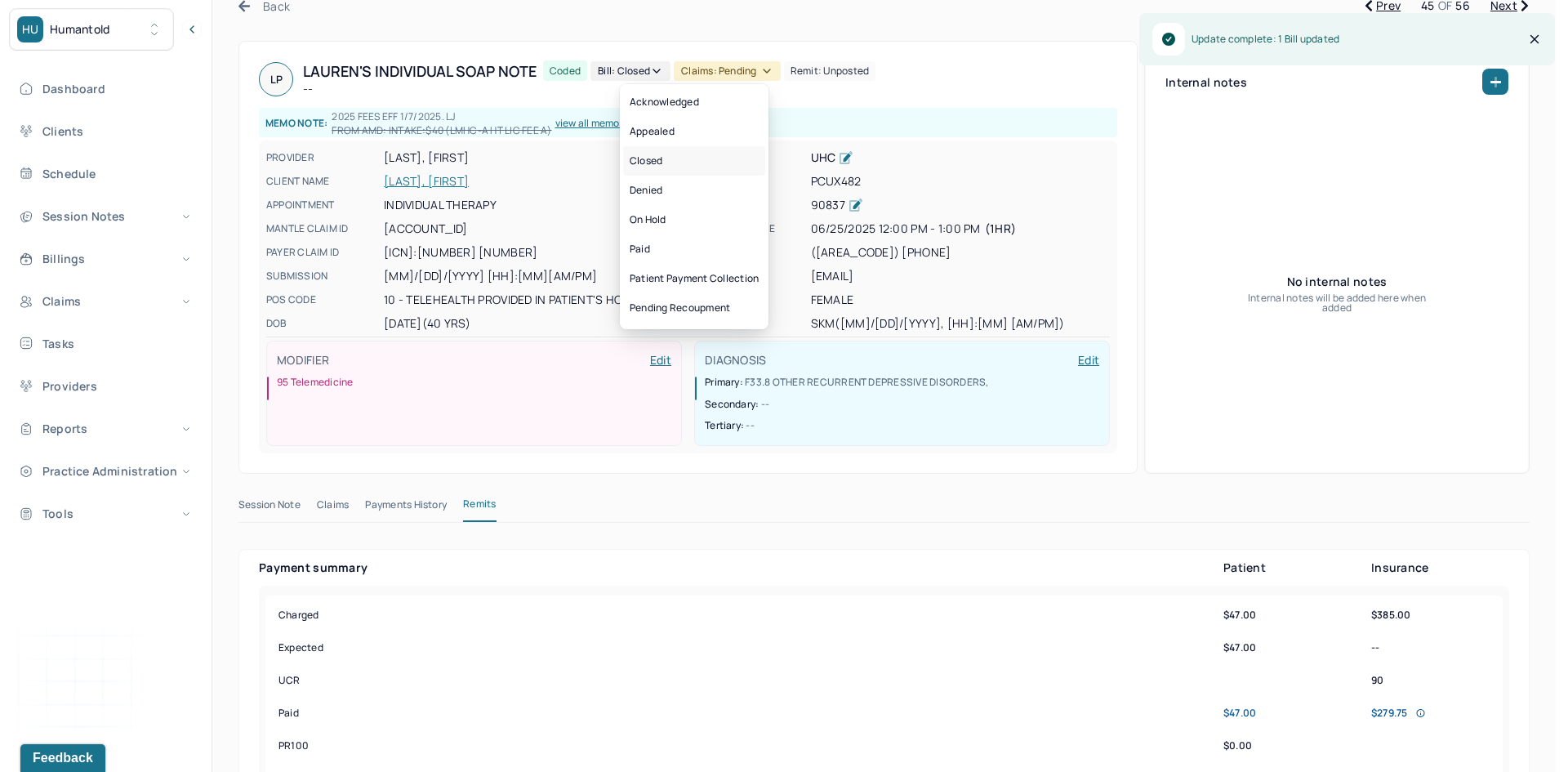 click on "Closed" at bounding box center (694, 161) 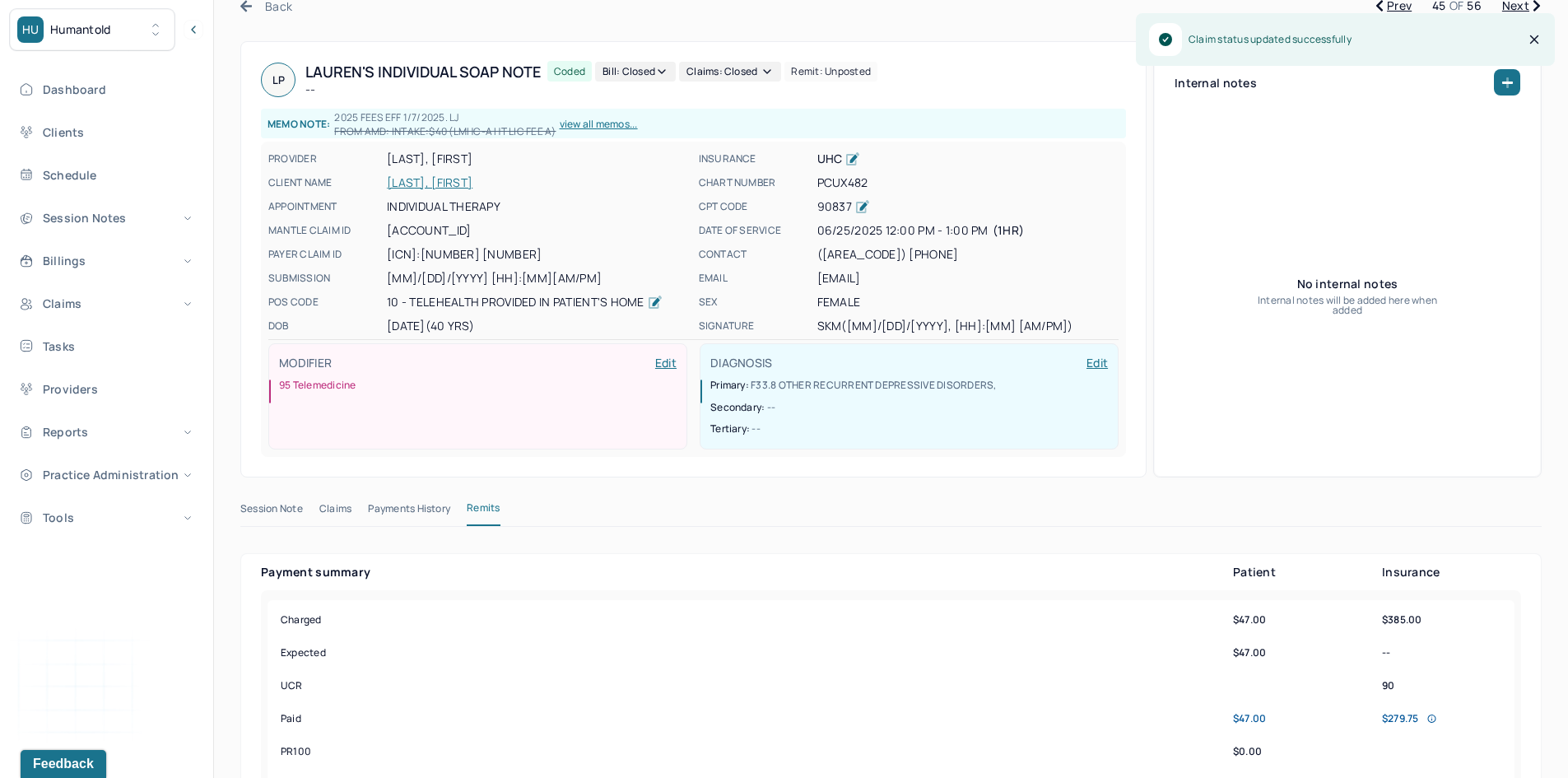 click on "Next" at bounding box center (1521, 6) 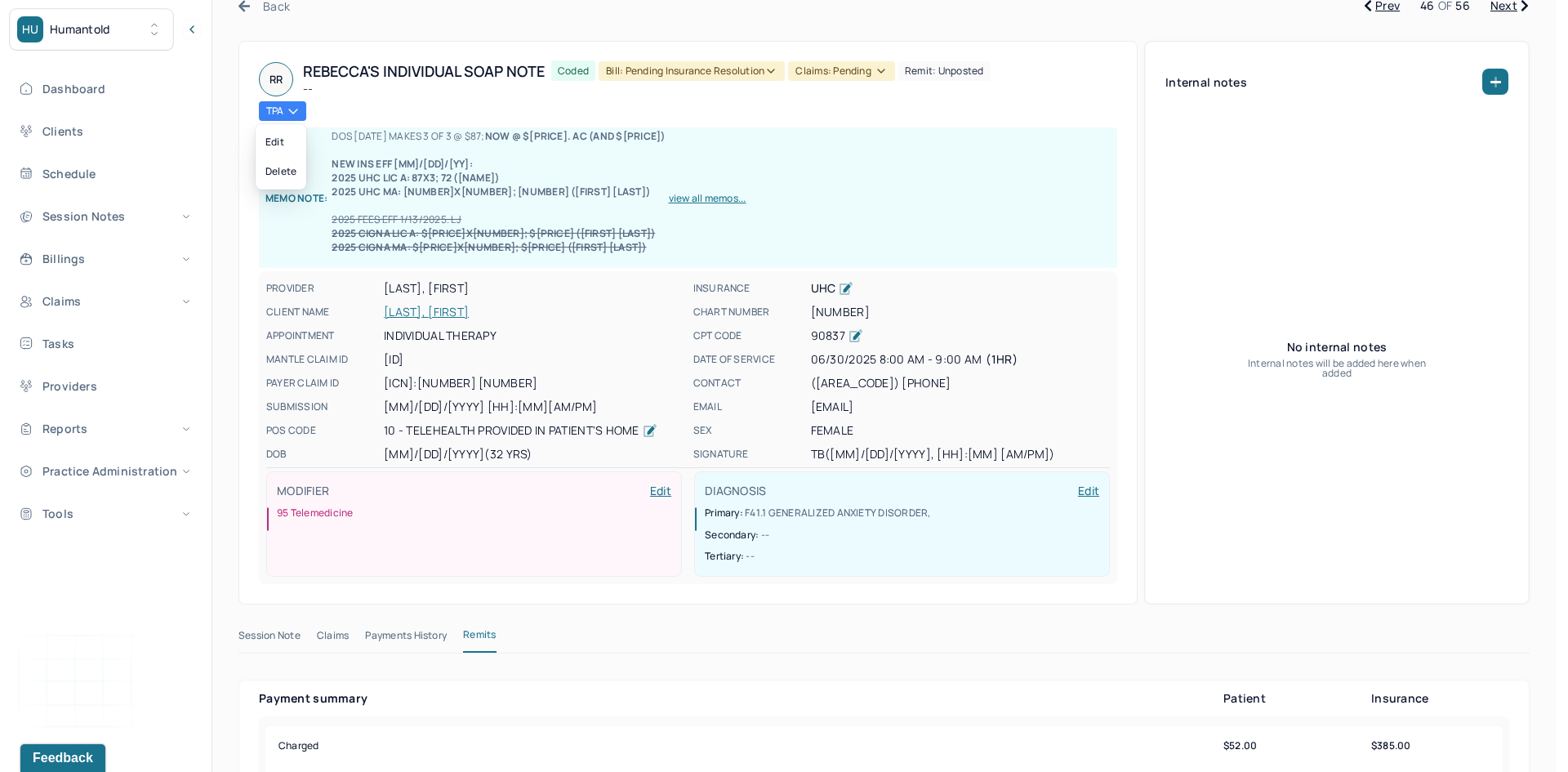 click 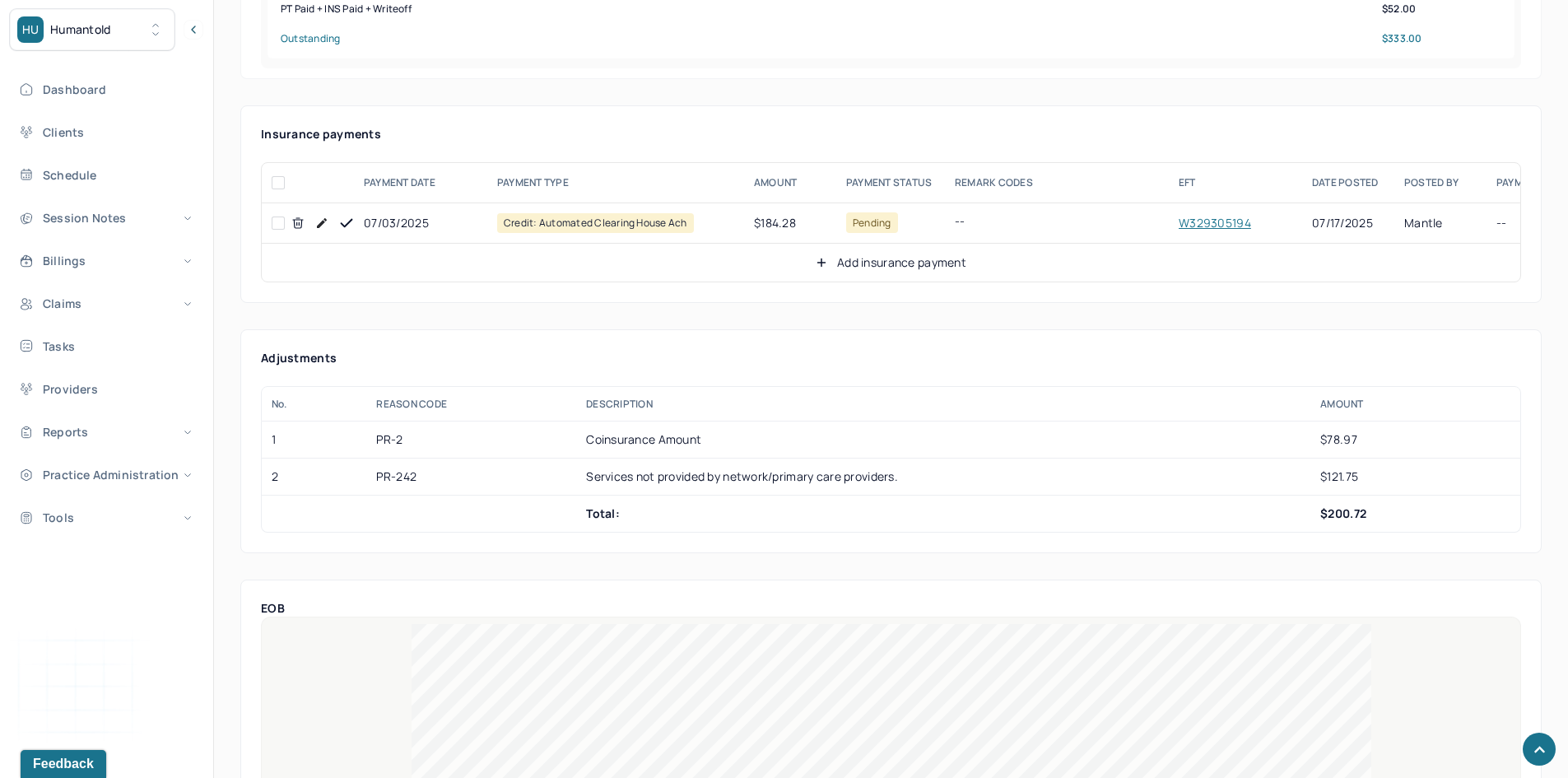 scroll, scrollTop: 988, scrollLeft: 0, axis: vertical 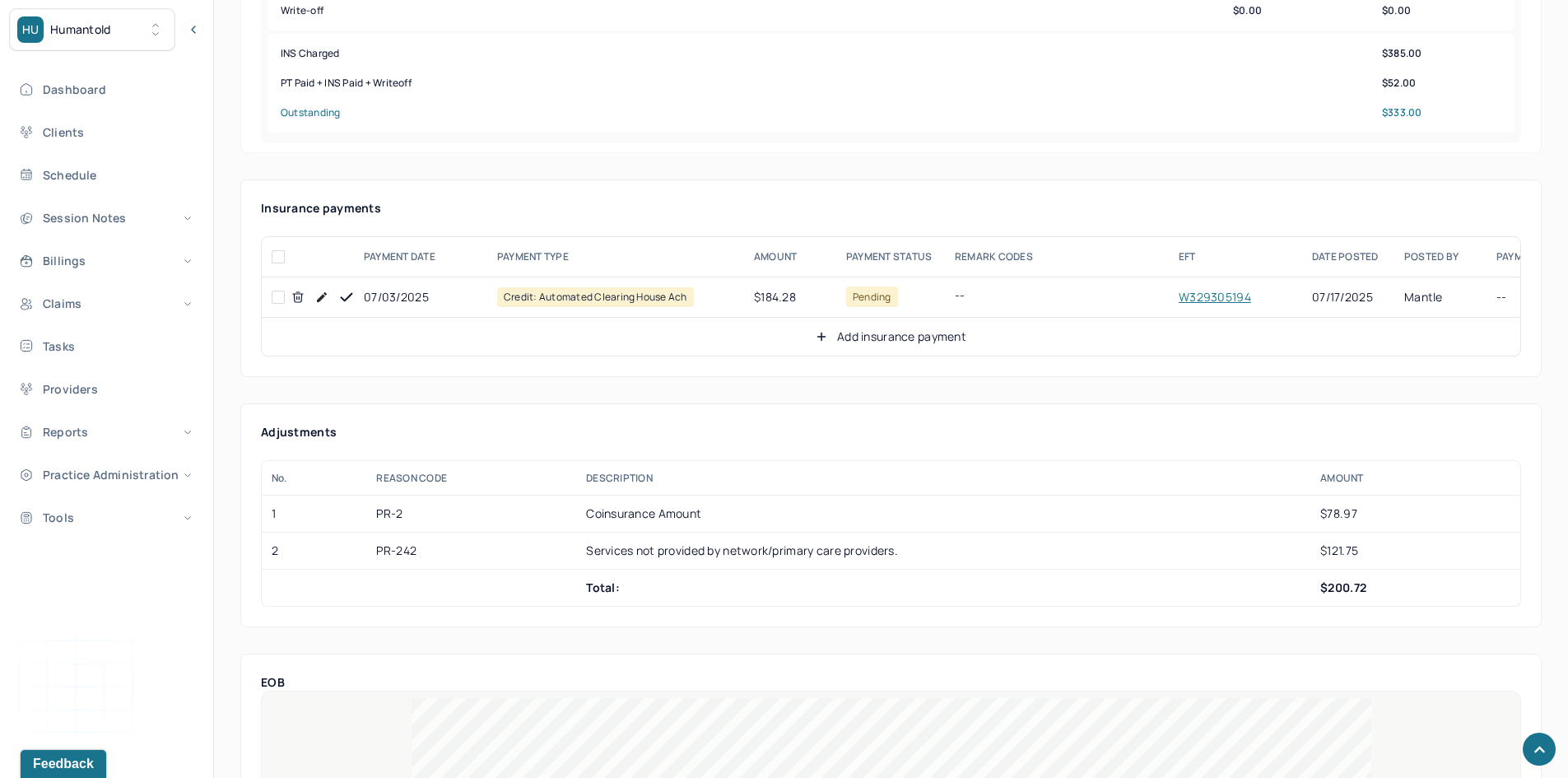 click at bounding box center [278, 297] 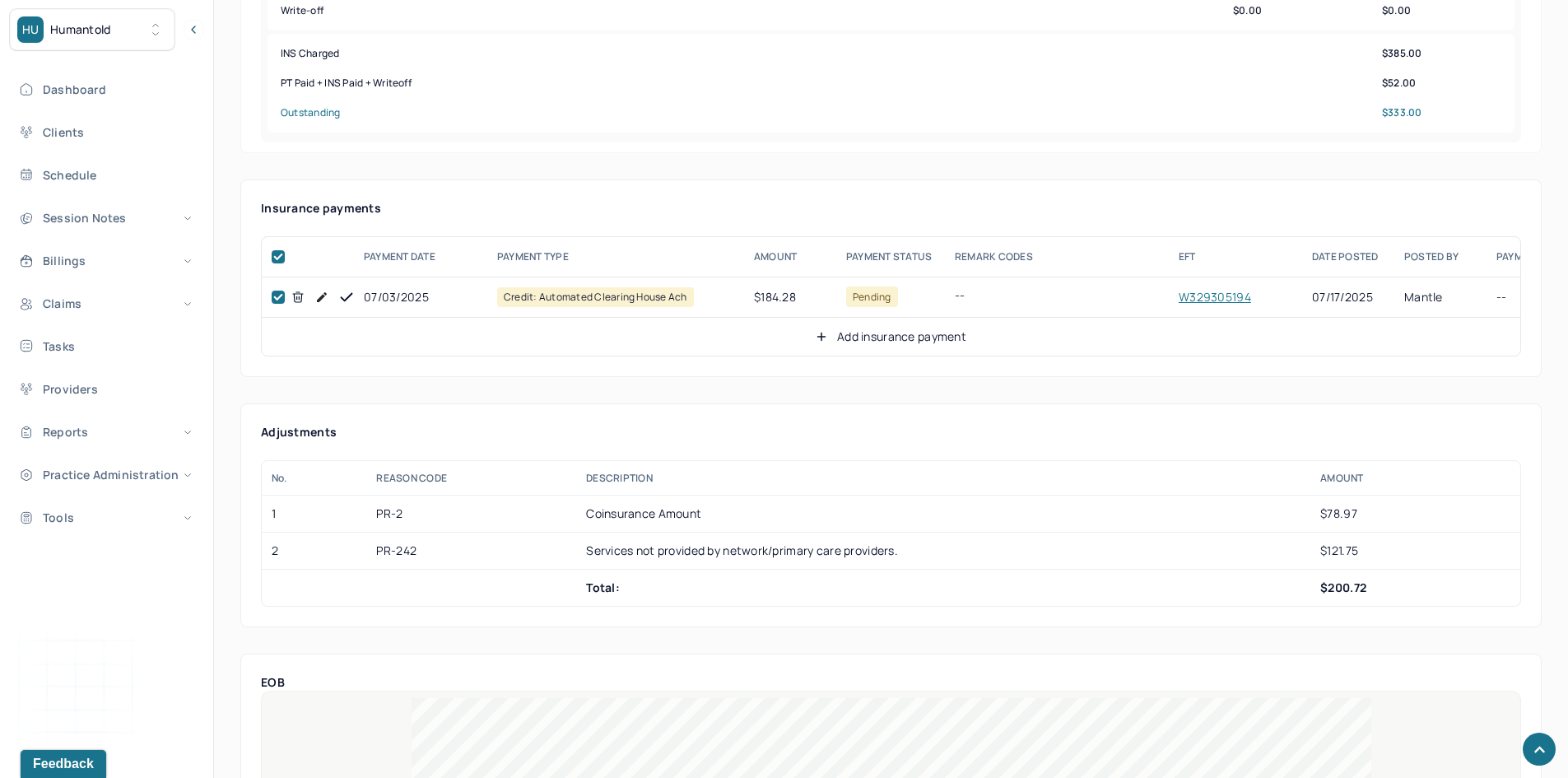 checkbox on "true" 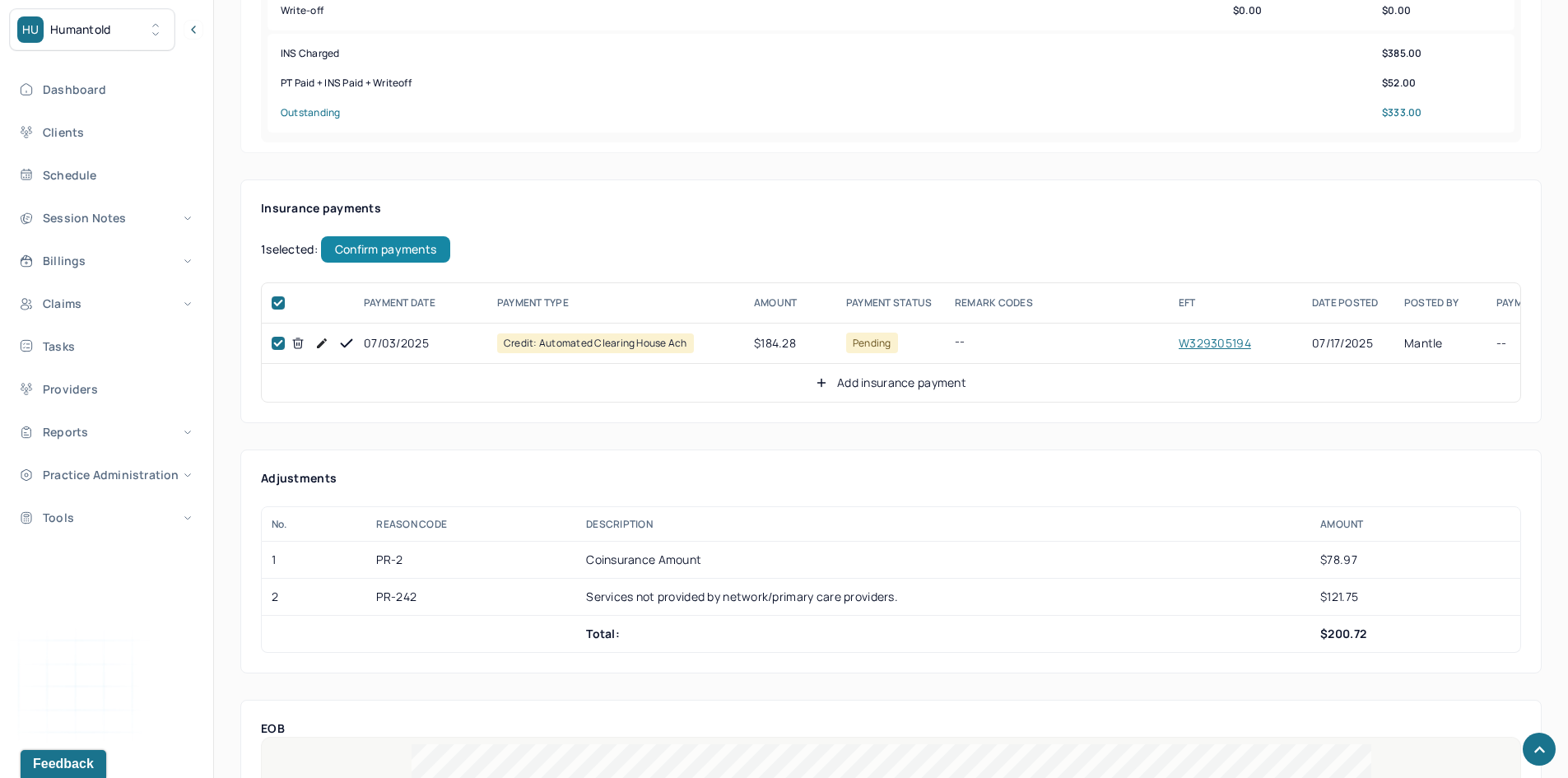 click on "Confirm payments" at bounding box center [385, 249] 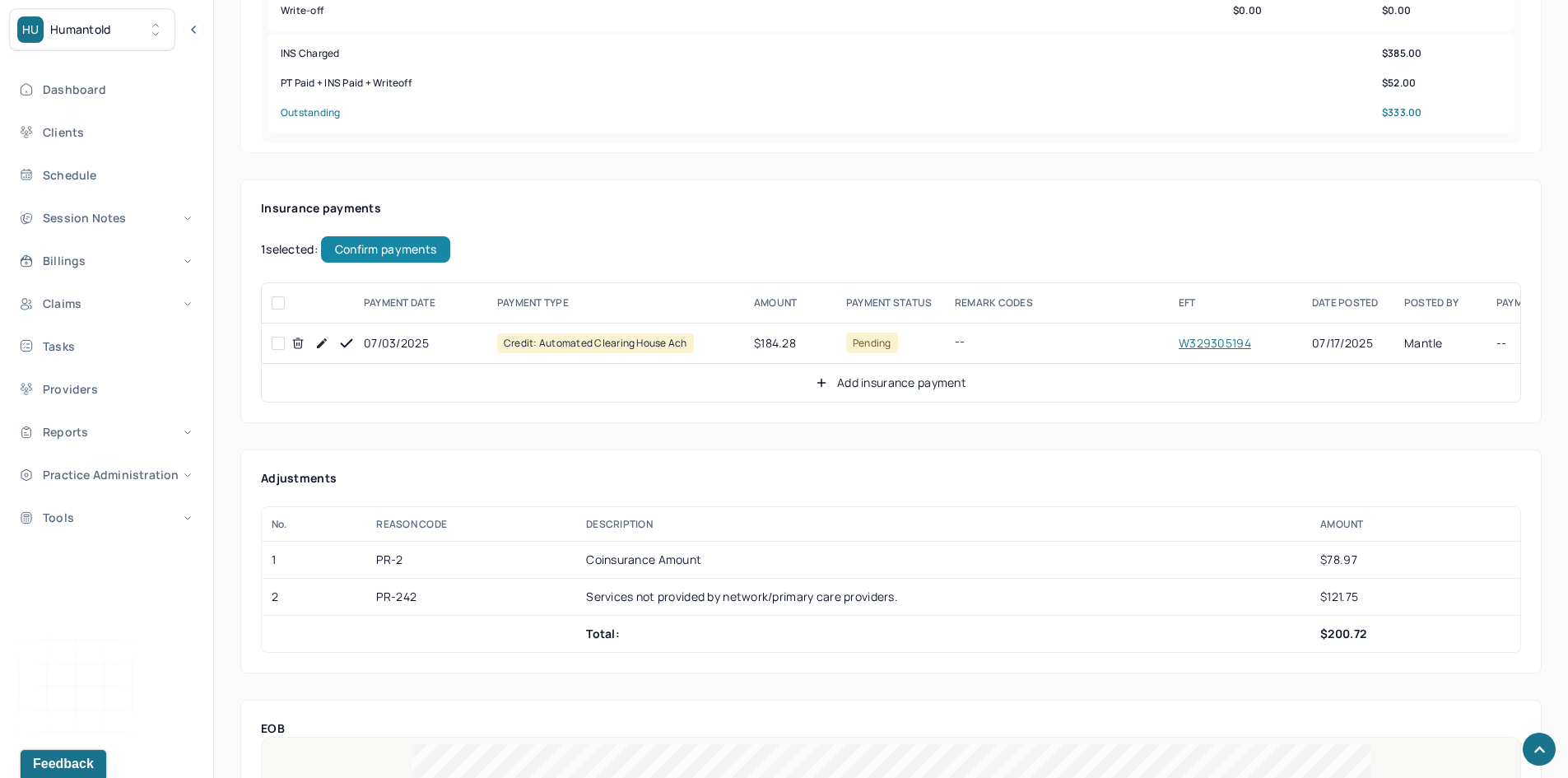 checkbox on "false" 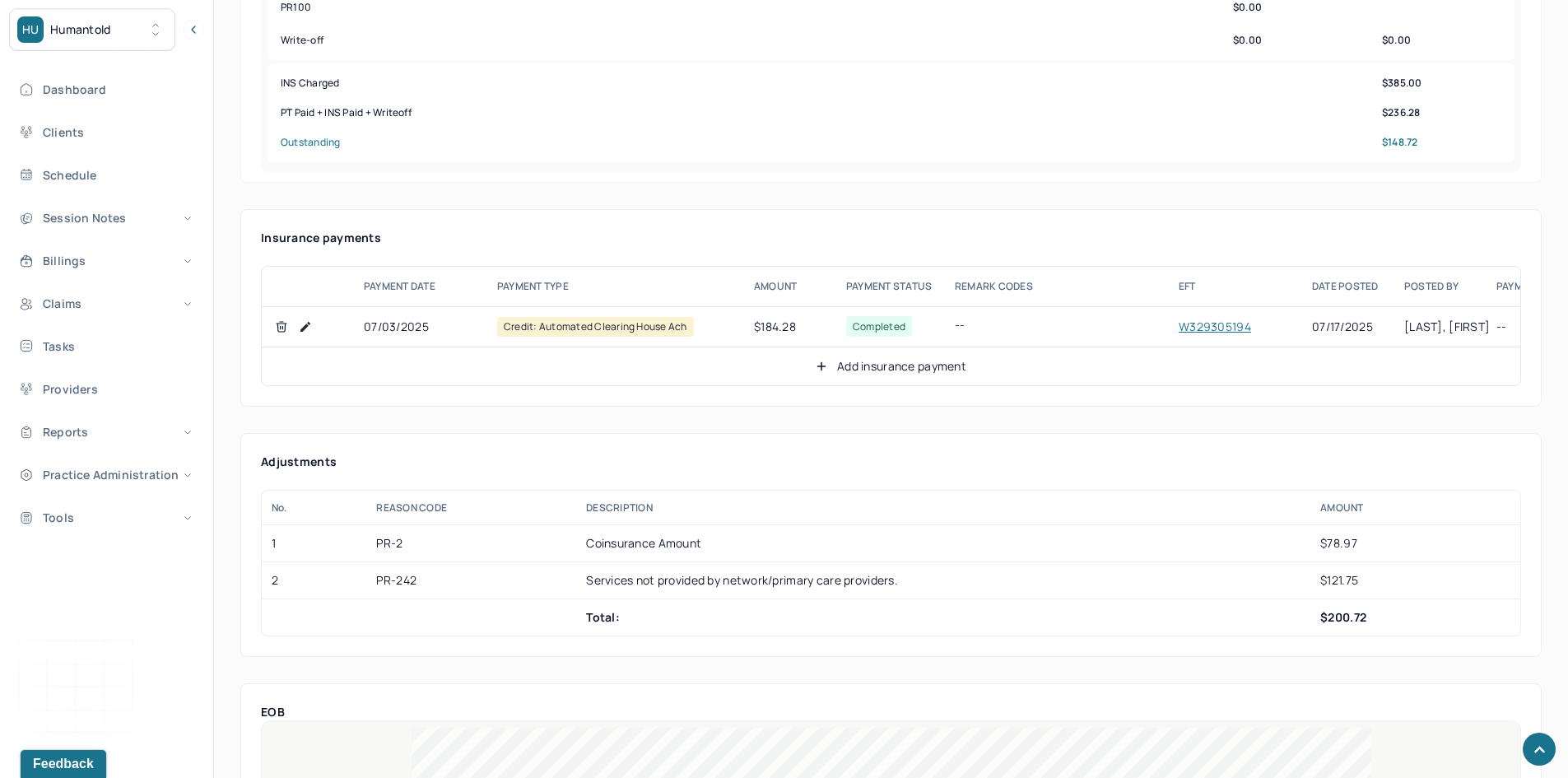 scroll, scrollTop: 988, scrollLeft: 0, axis: vertical 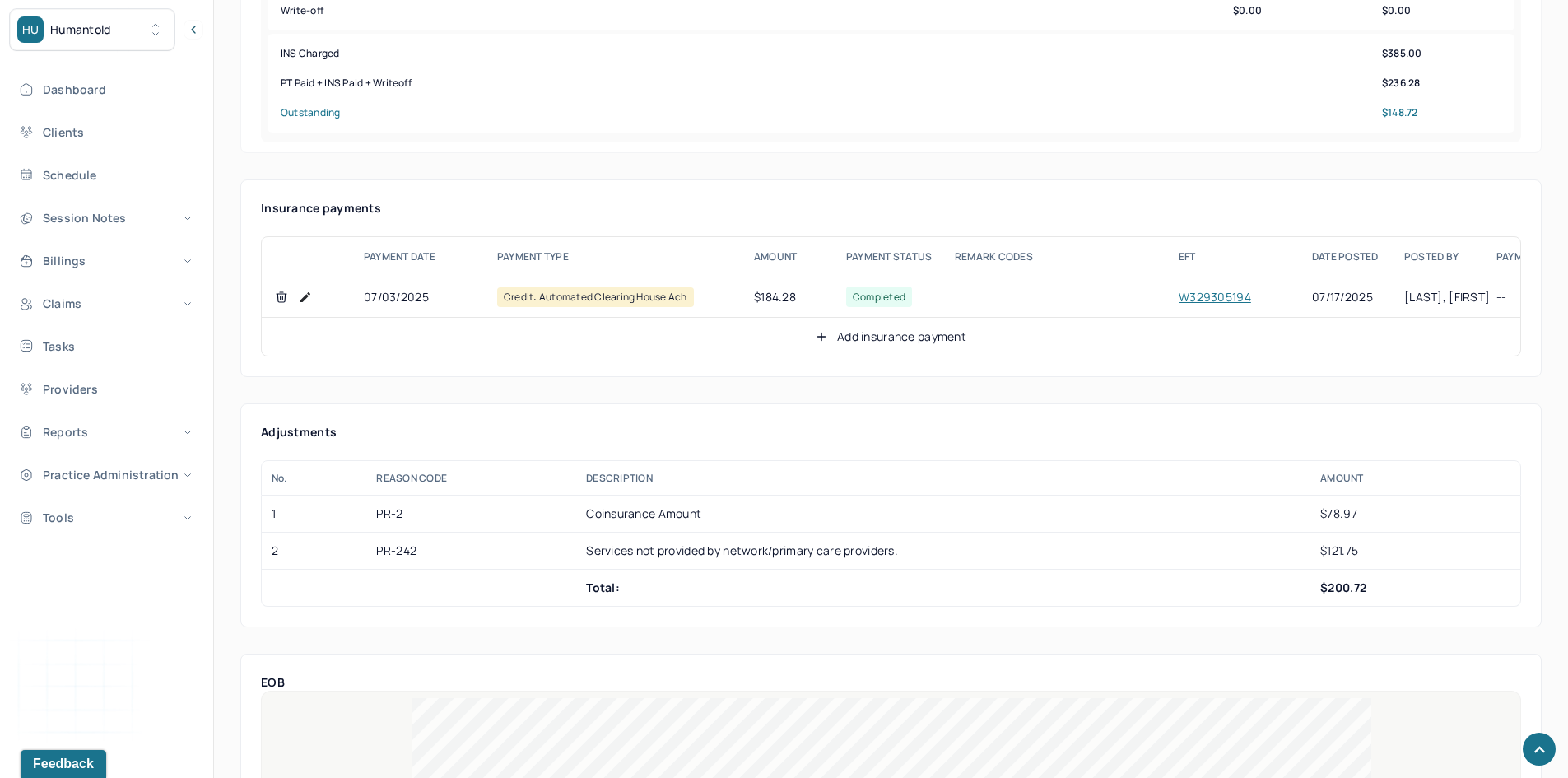 click 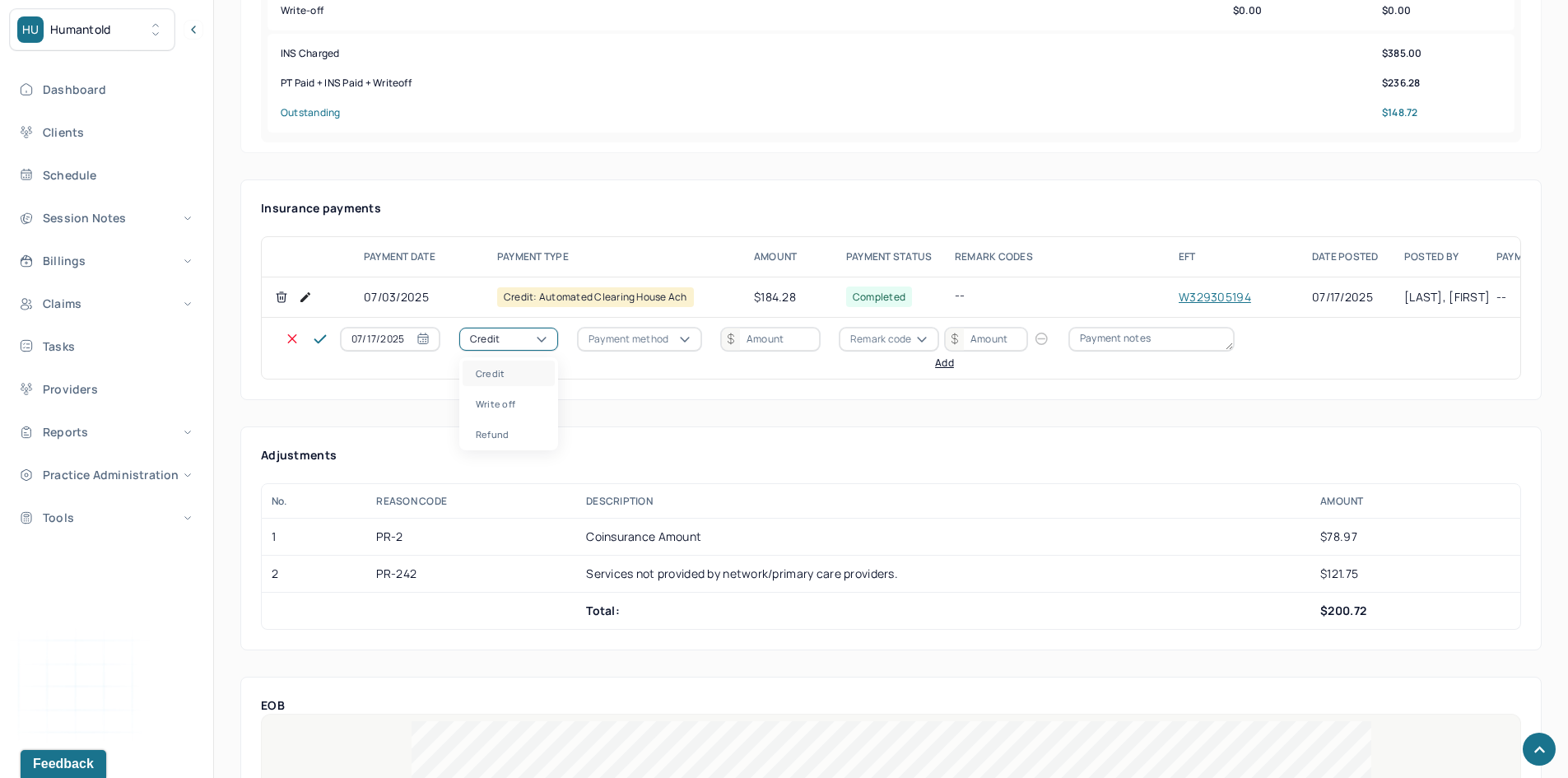click on "Credit" at bounding box center [509, 339] 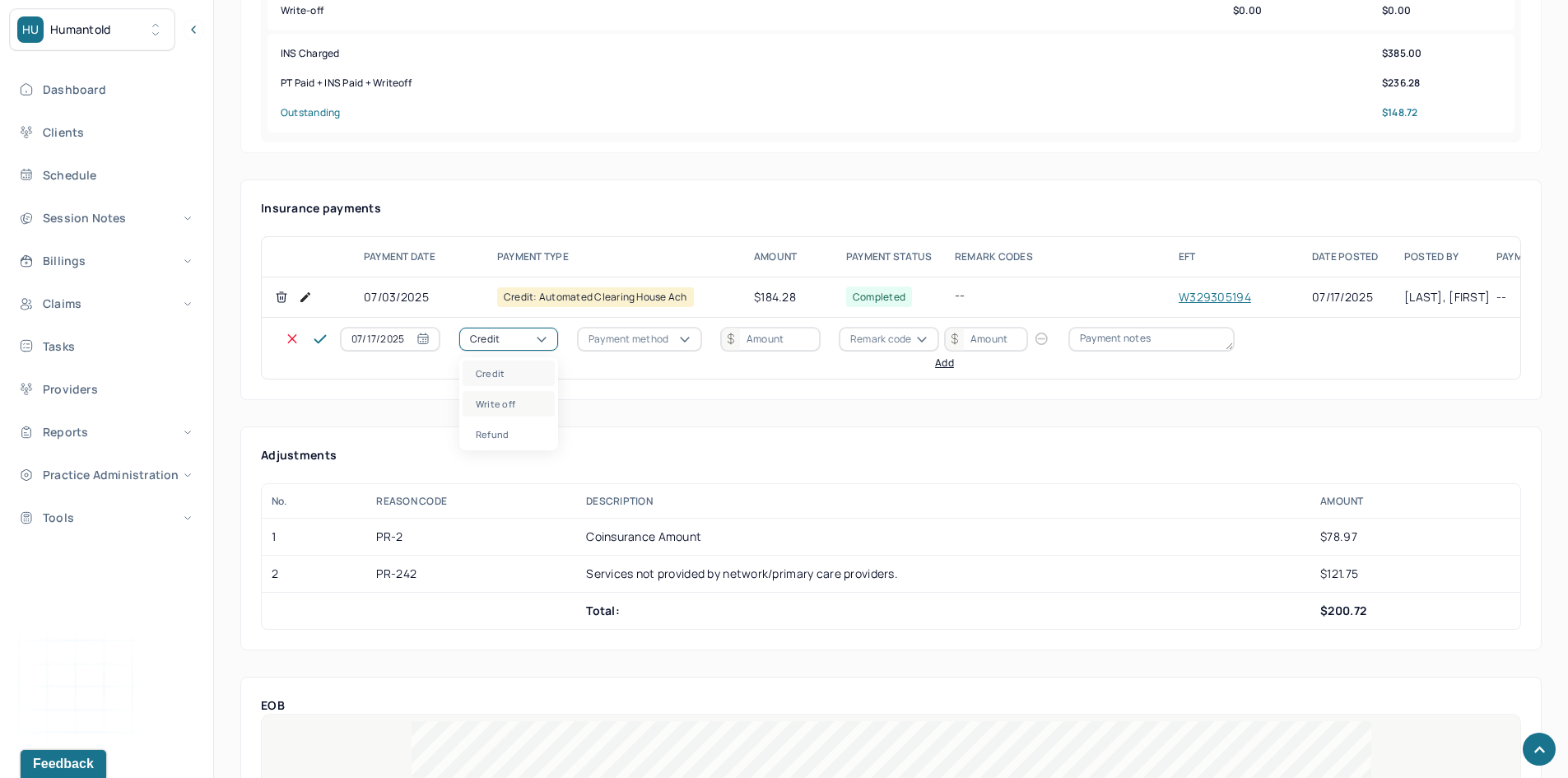 click on "Write off" at bounding box center [509, 403] 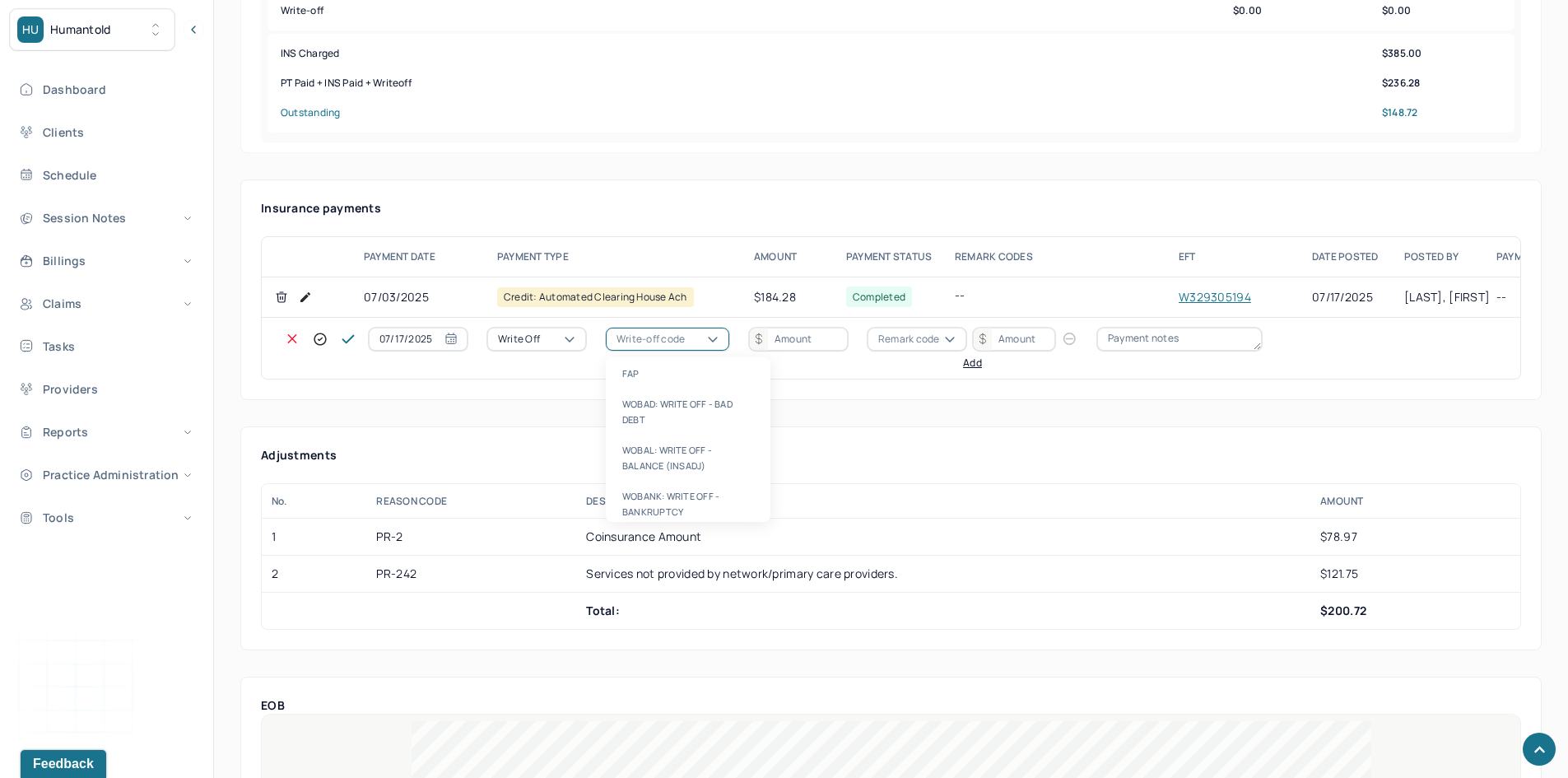 drag, startPoint x: 652, startPoint y: 342, endPoint x: 650, endPoint y: 388, distance: 46.04346 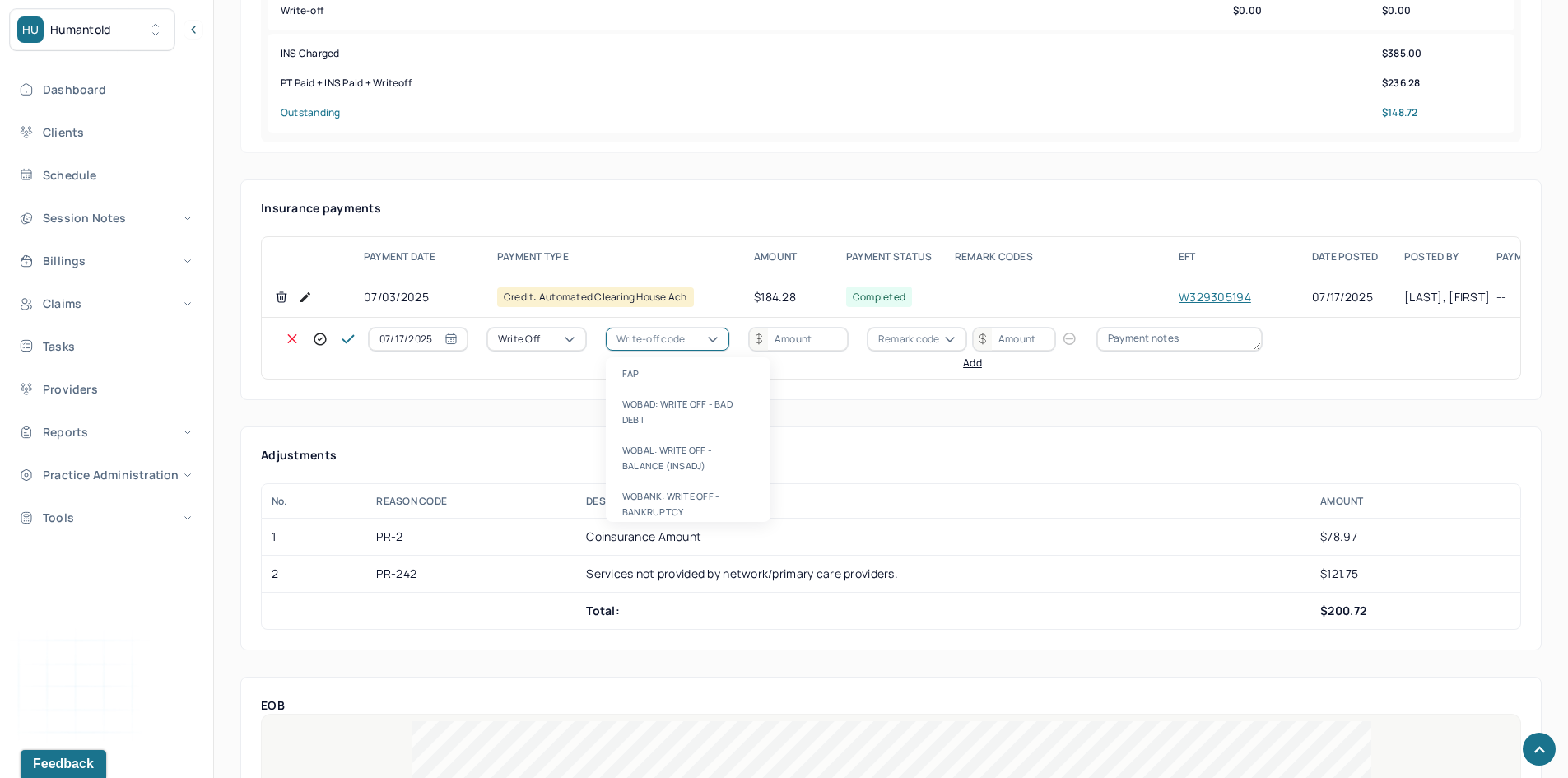 click on "Write-off code" at bounding box center (650, 339) 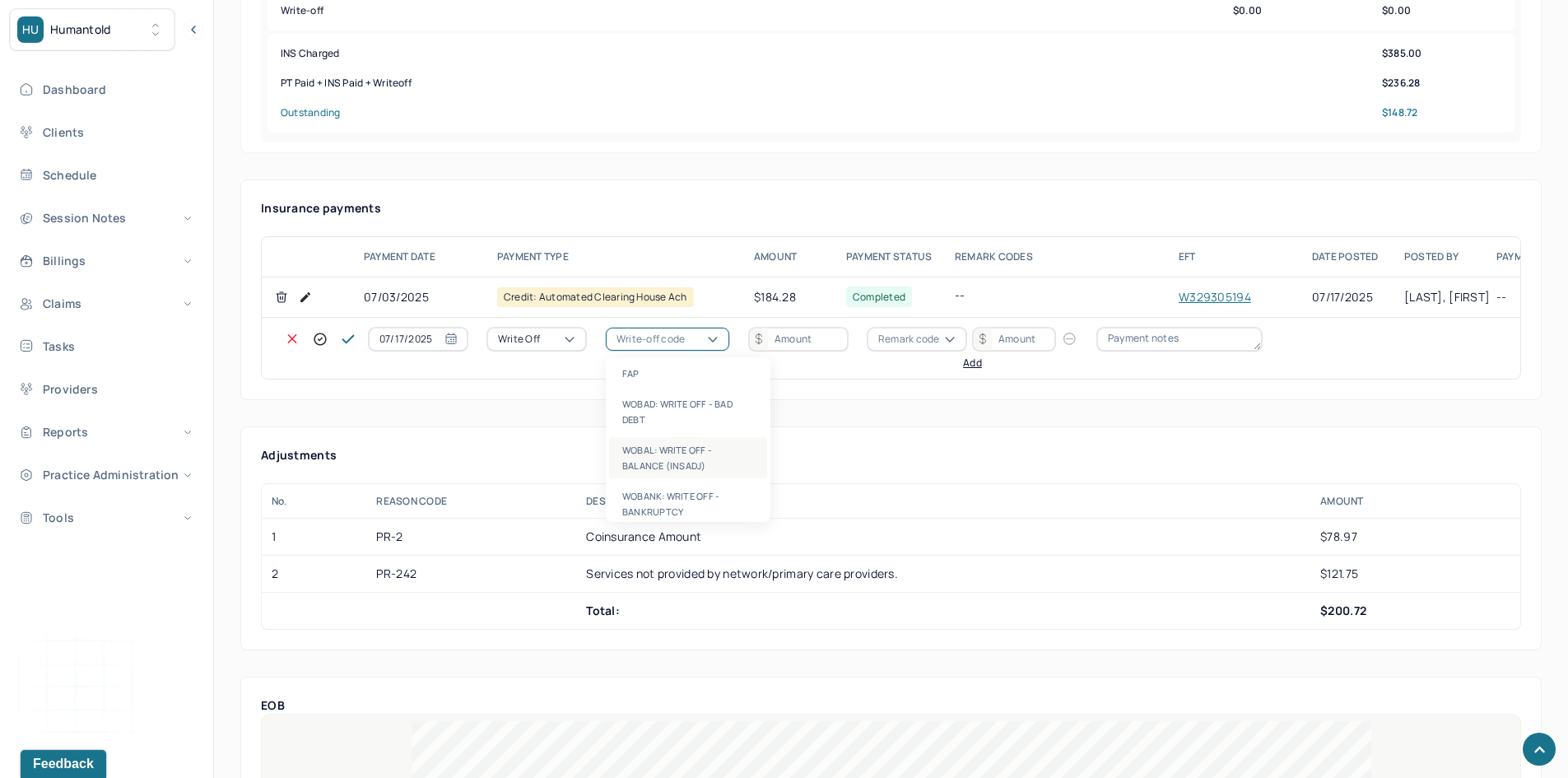 click on "WOBAL: WRITE OFF - BALANCE (INSADJ)" at bounding box center (688, 458) 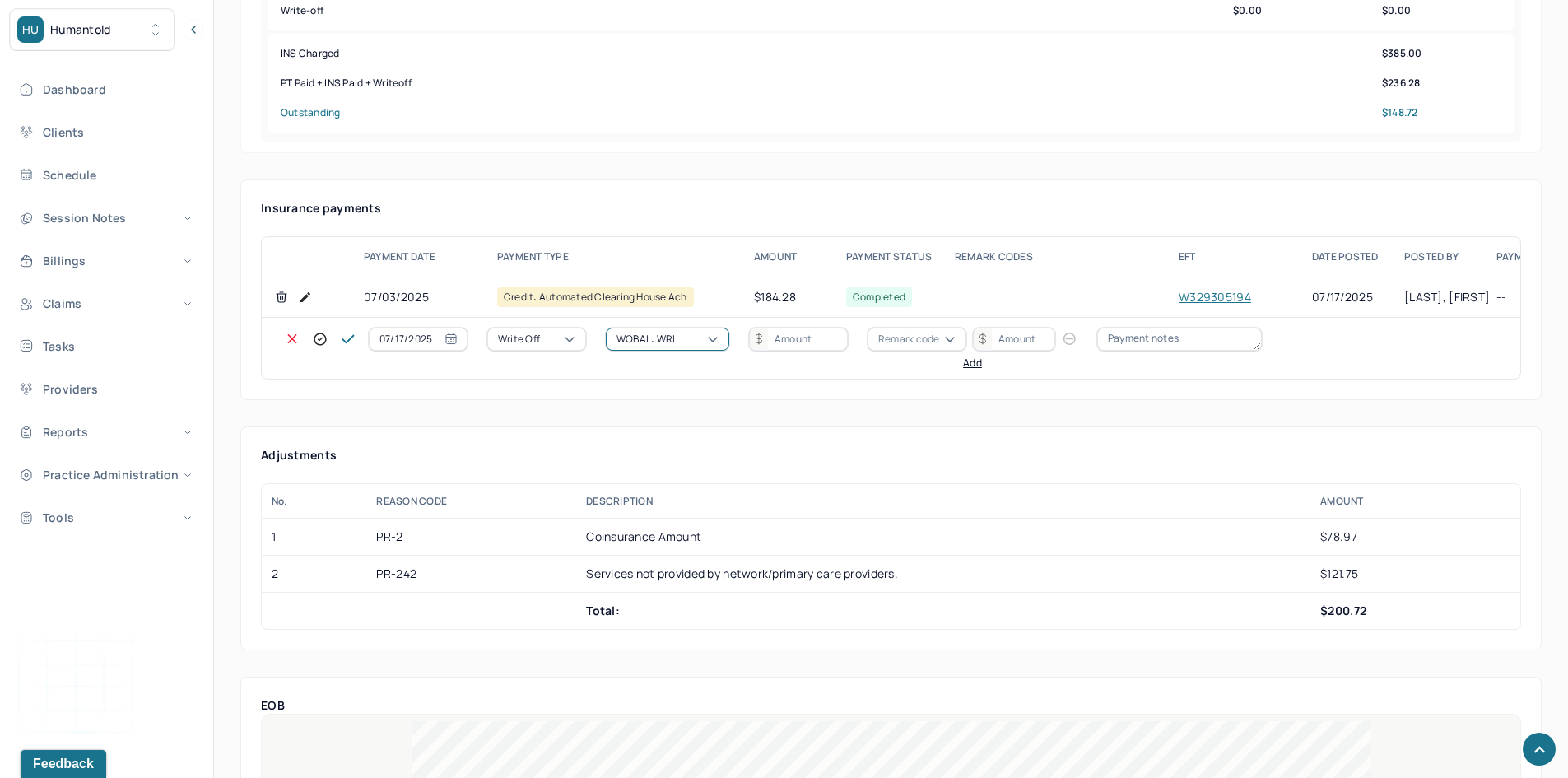 click at bounding box center [798, 339] 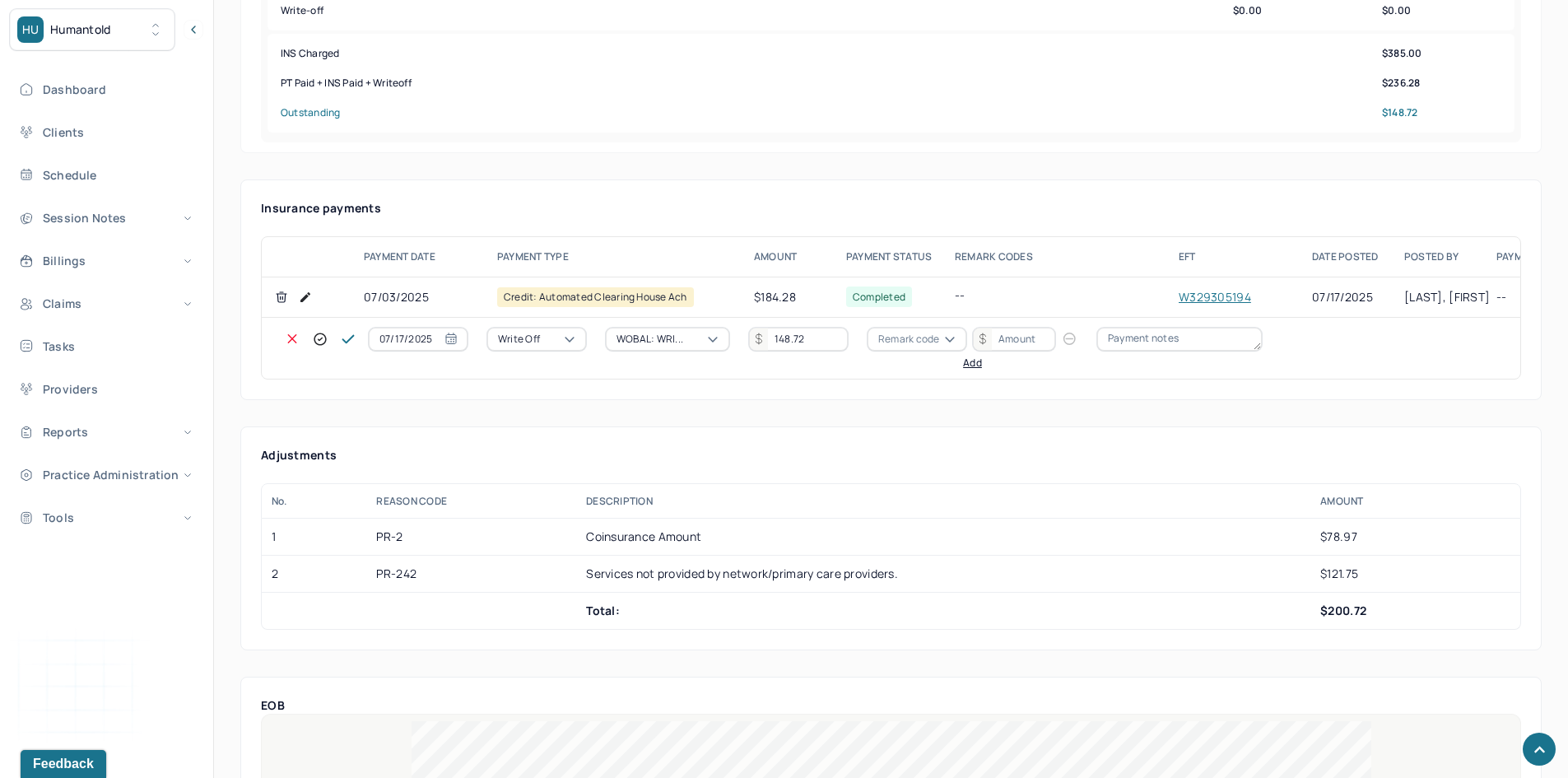 type on "148.72" 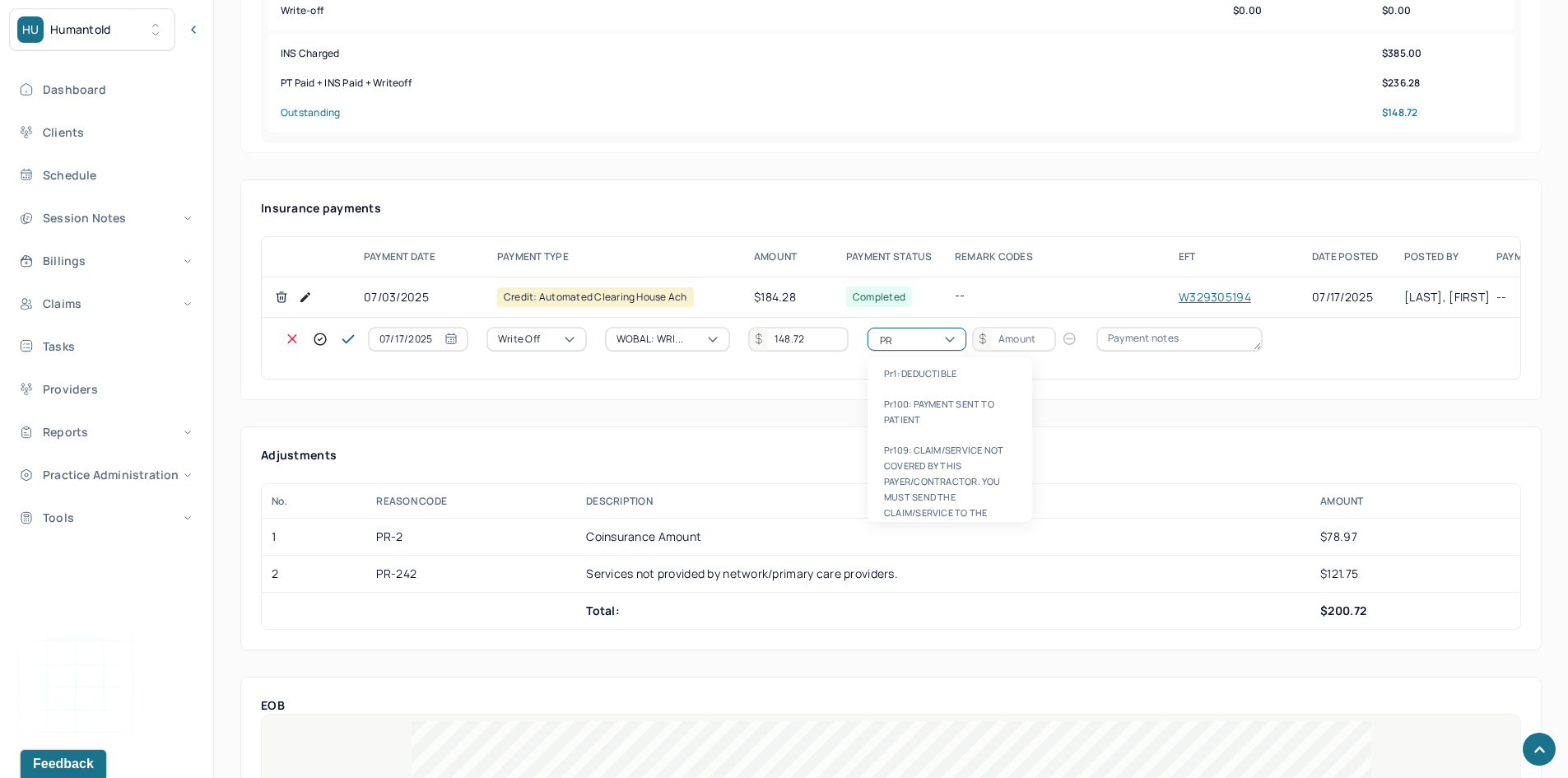 type on "PR2" 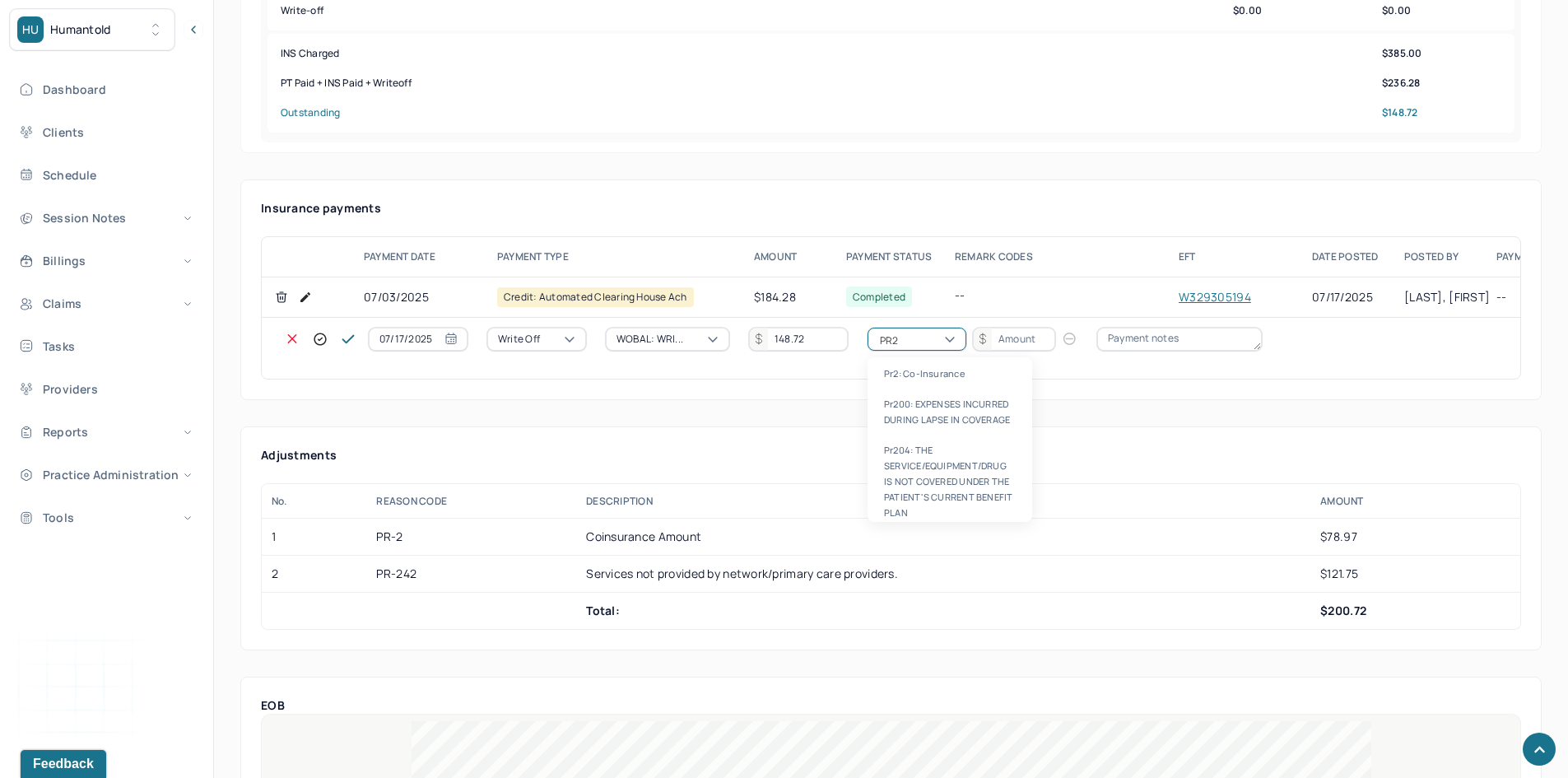 type 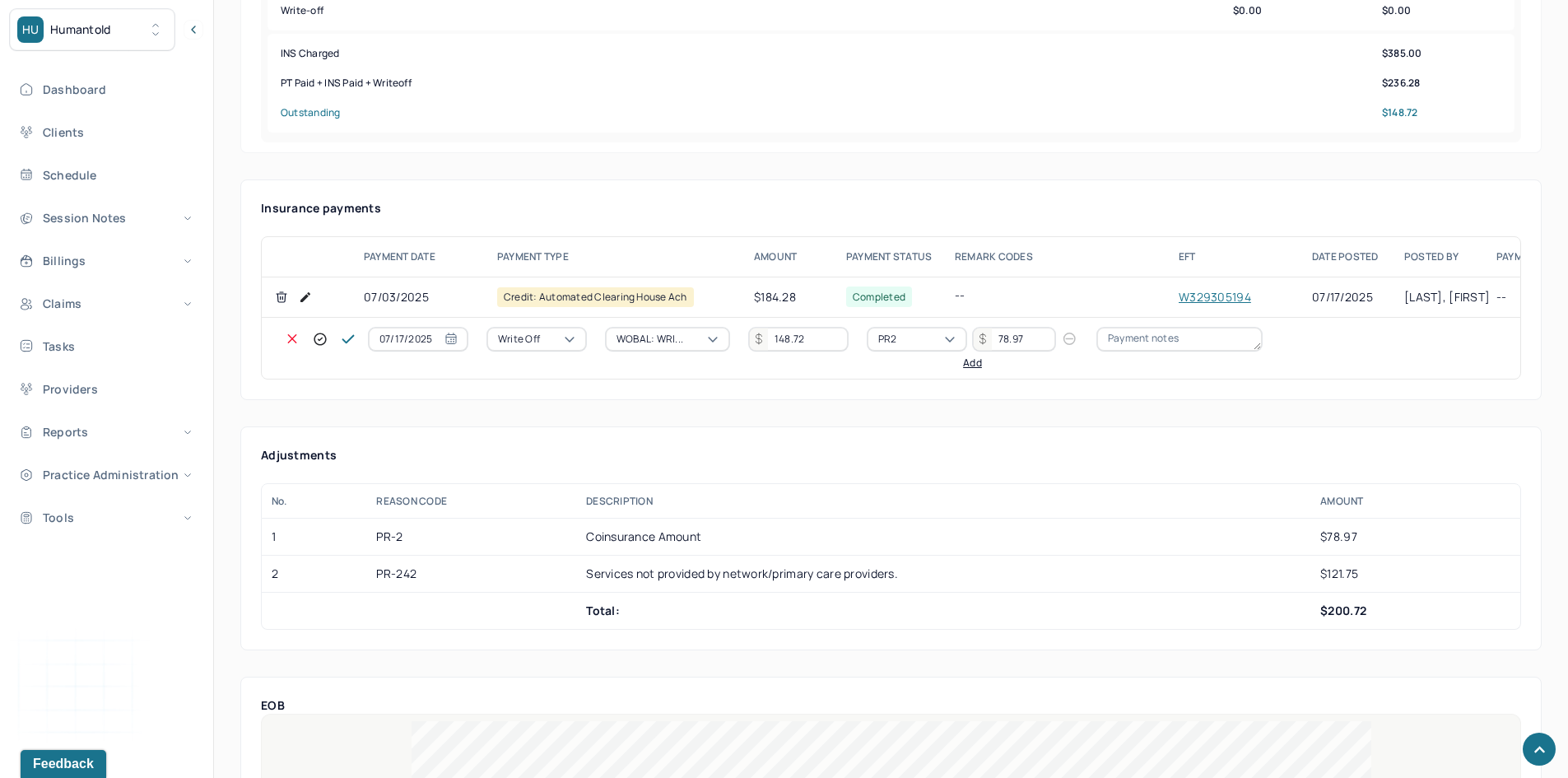 type on "78.97" 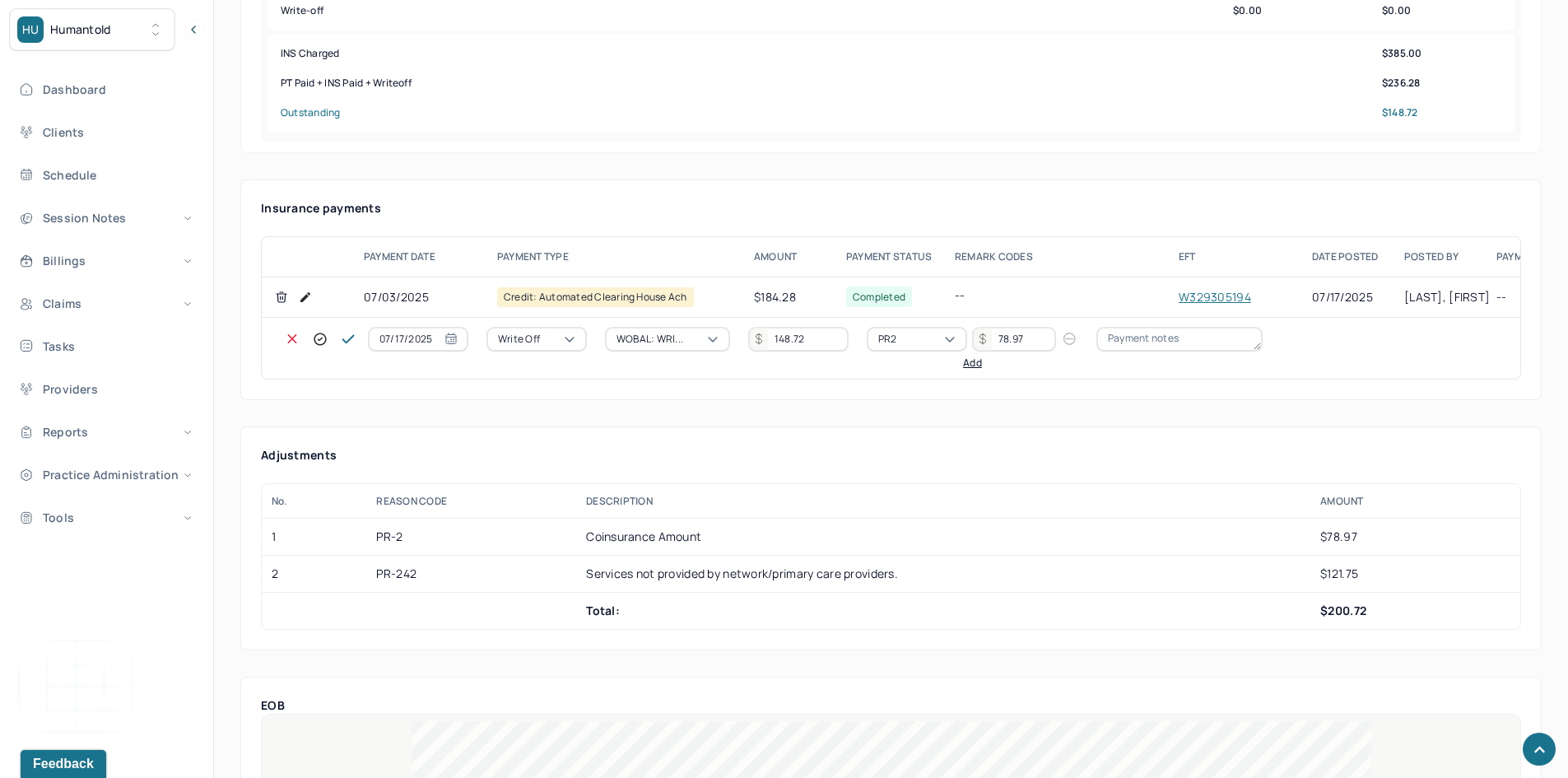 type 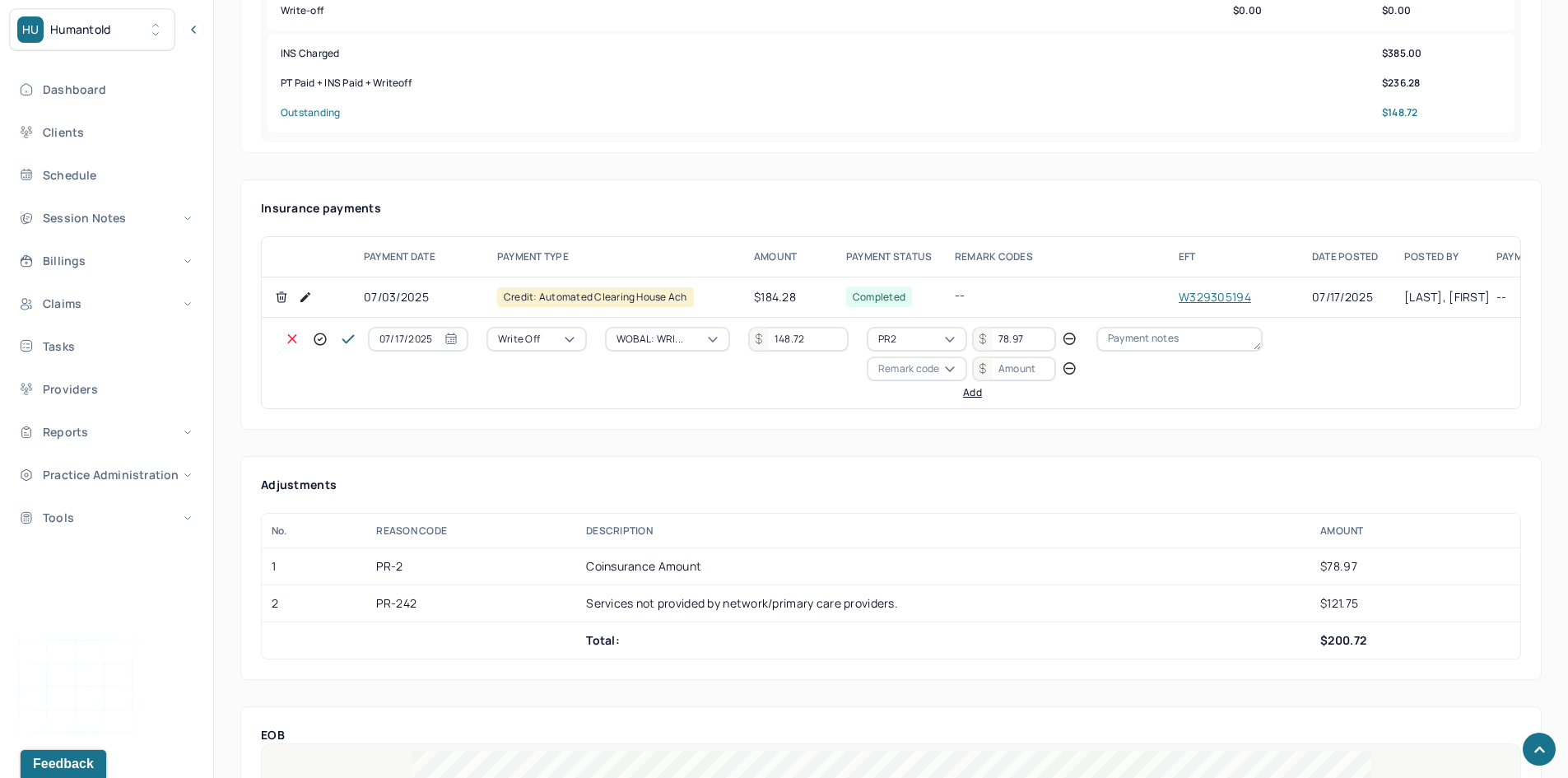 click on "Remark code" at bounding box center (909, 369) 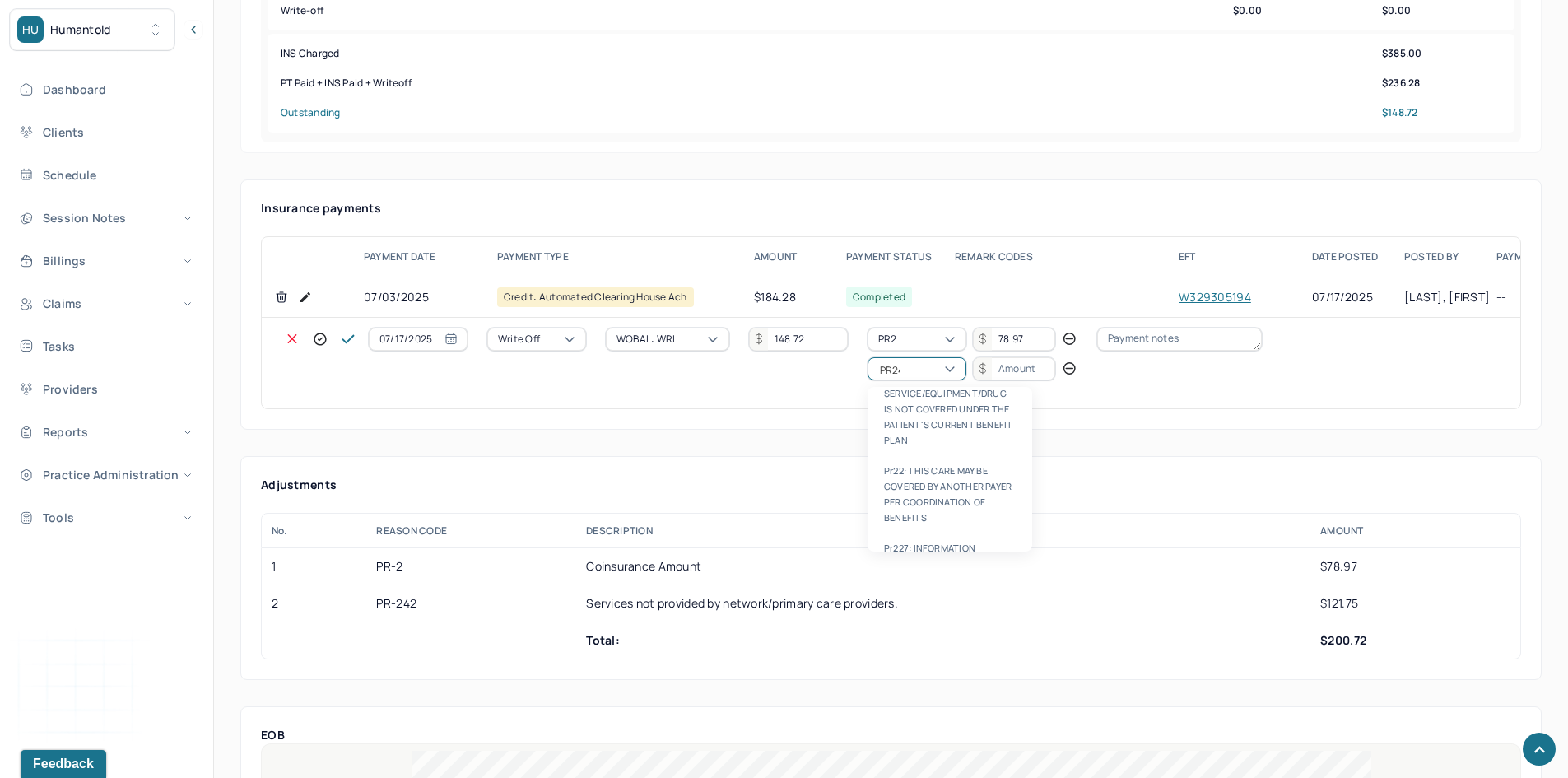 scroll, scrollTop: 0, scrollLeft: 0, axis: both 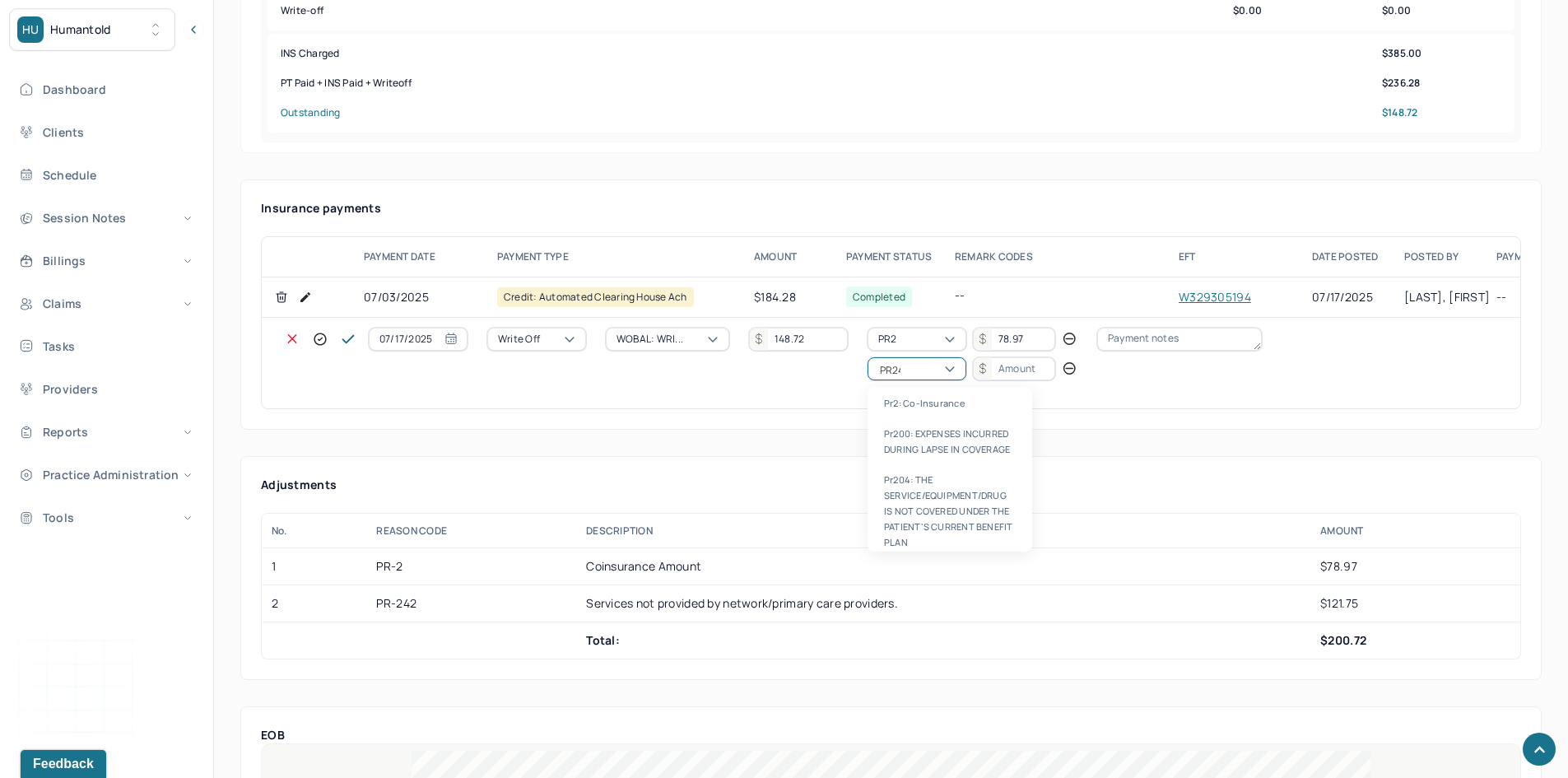 type on "PR242" 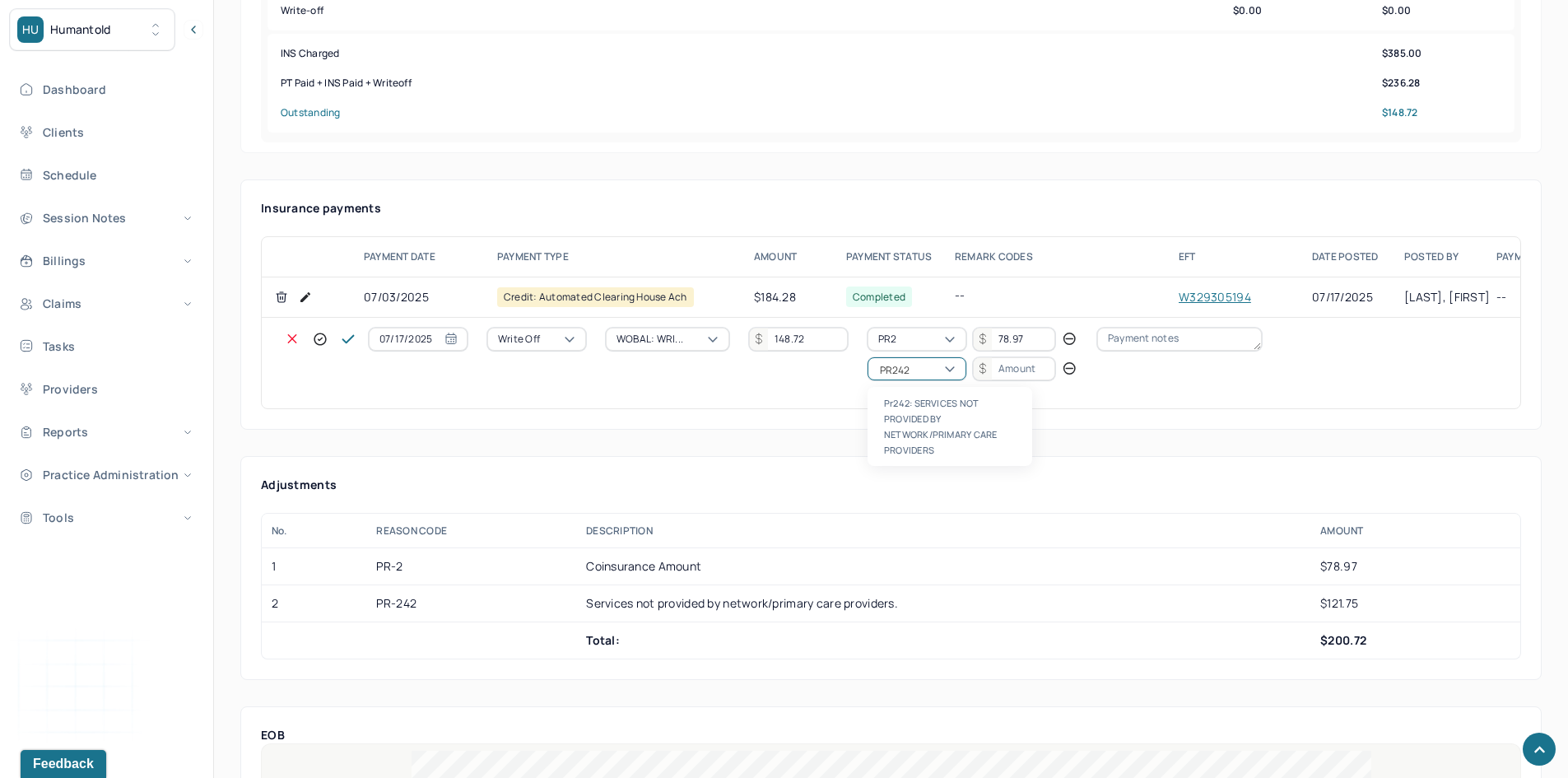 type 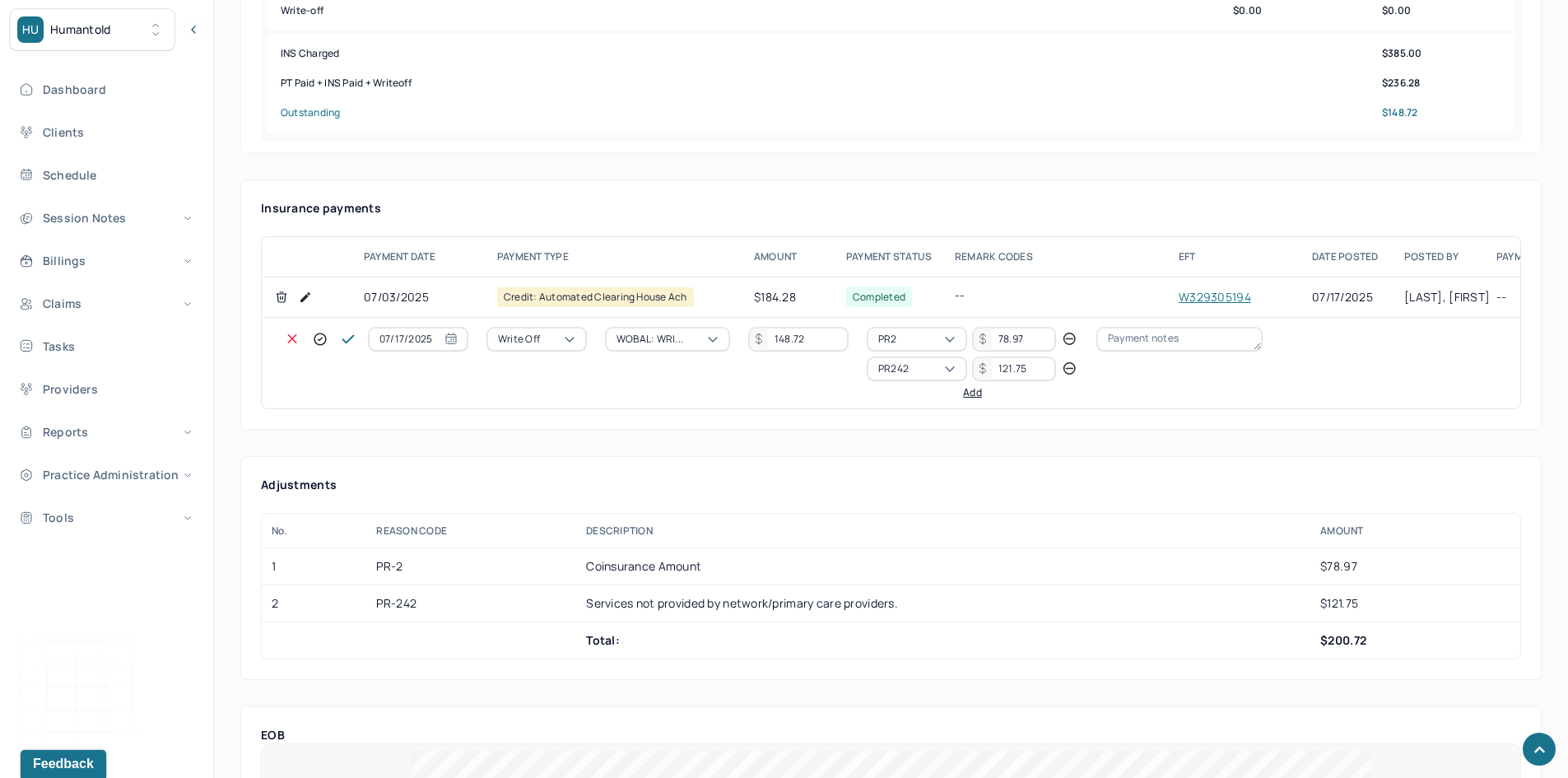 type on "121.75" 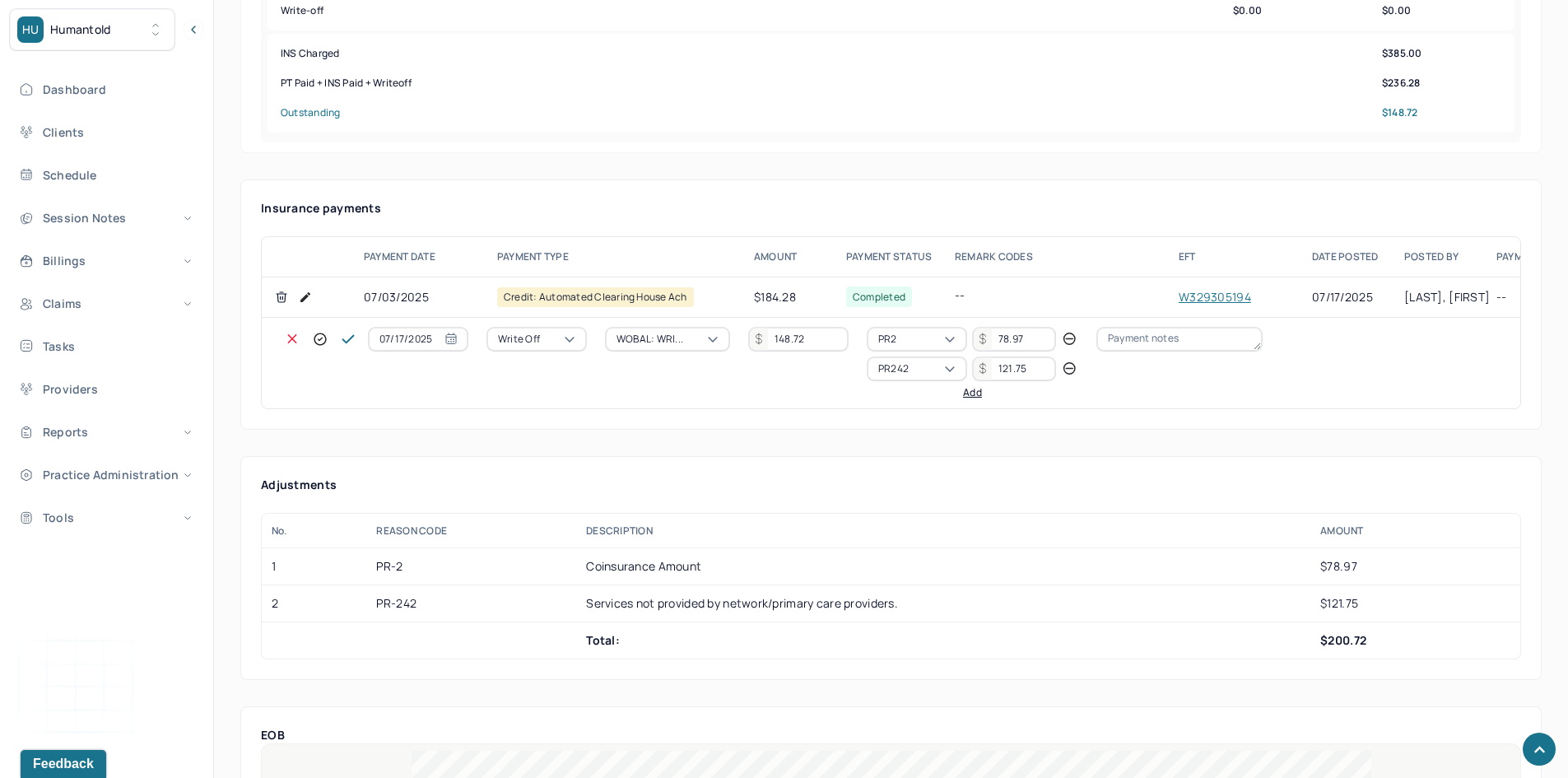 type 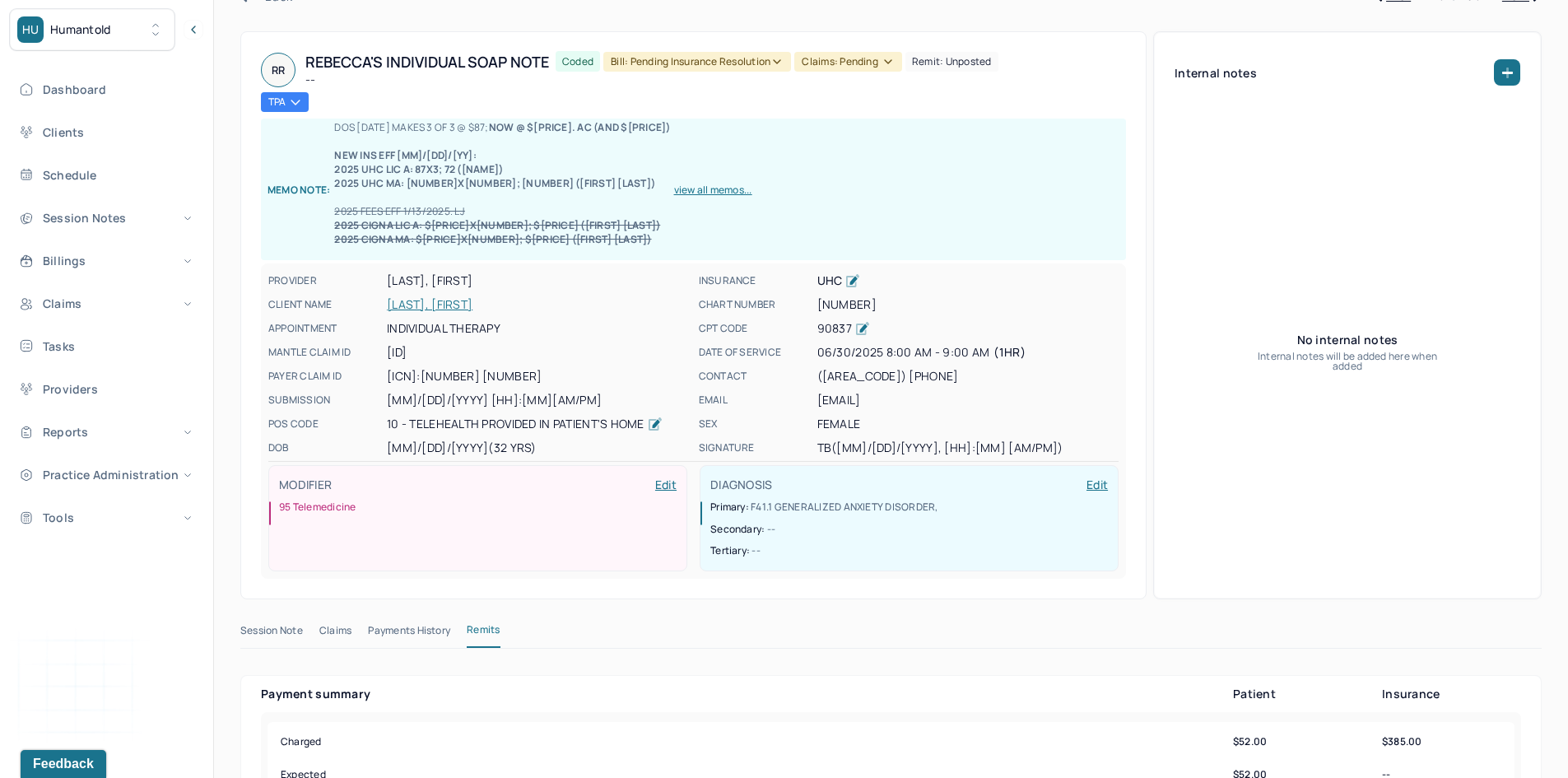 scroll, scrollTop: 82, scrollLeft: 0, axis: vertical 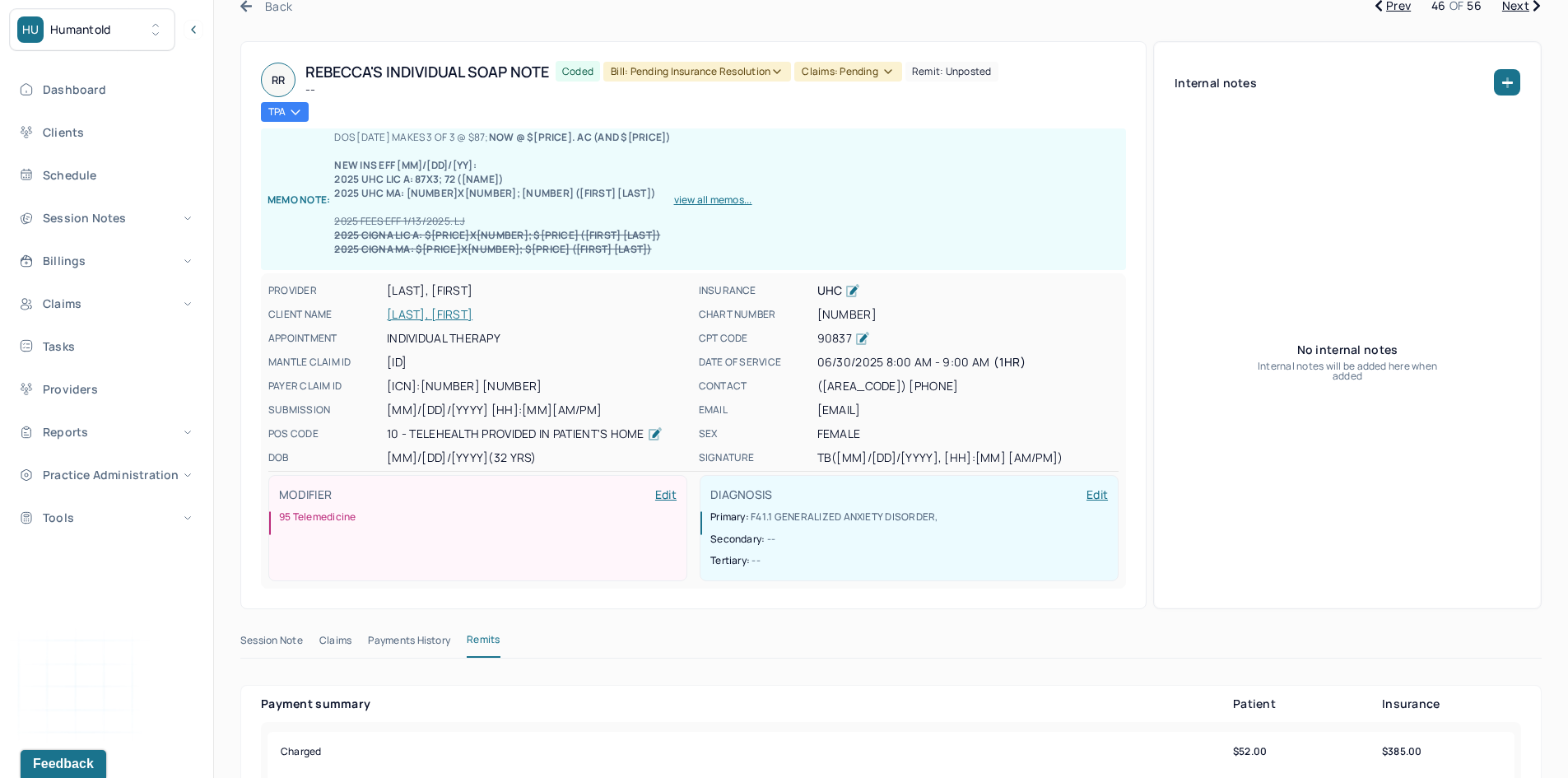 click on "Bill: Pending Insurance Resolution" at bounding box center (697, 72) 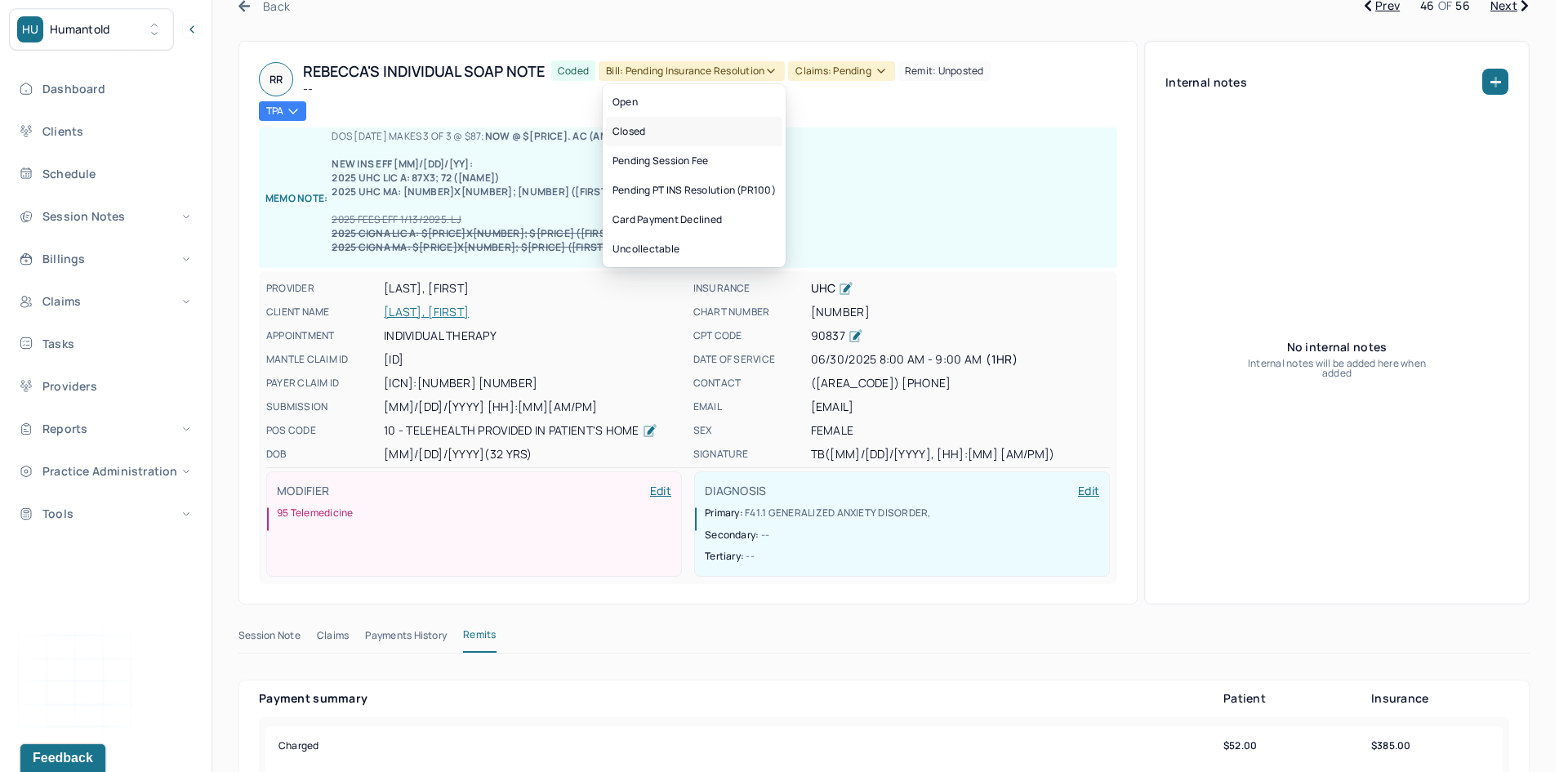 click on "Closed" at bounding box center (694, 132) 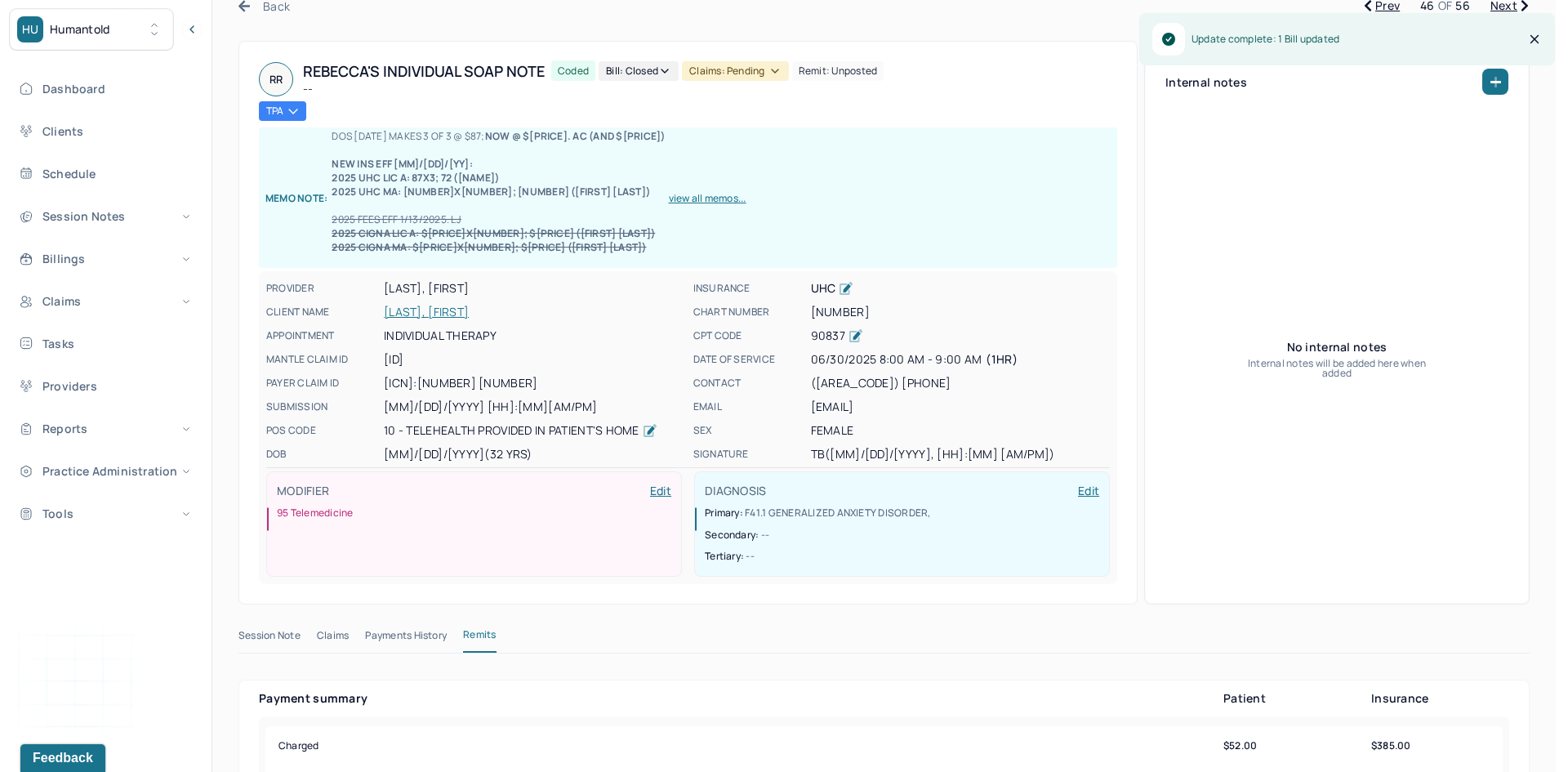 click on "Claims: pending" at bounding box center [735, 71] 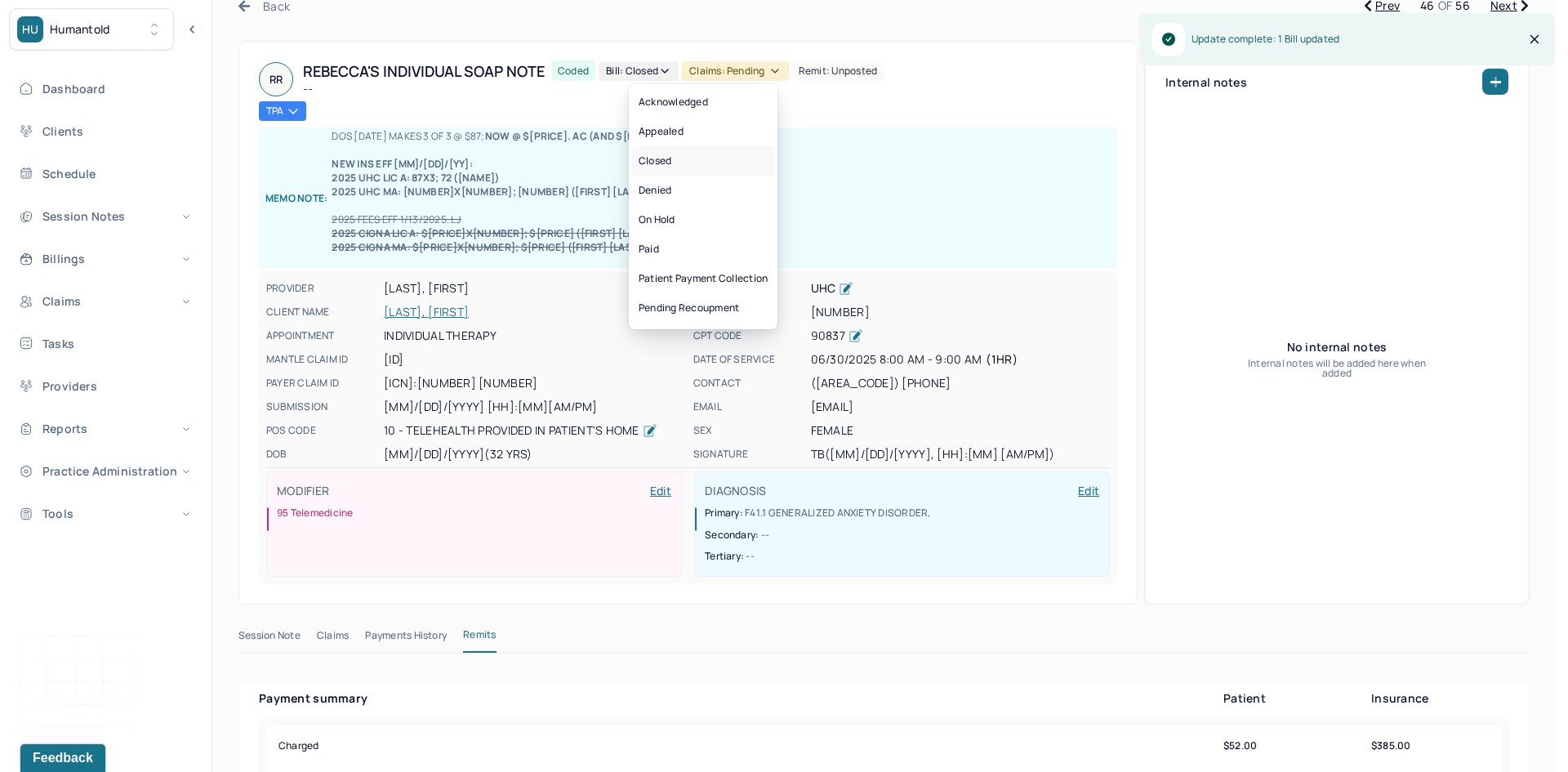 click on "Closed" at bounding box center (703, 161) 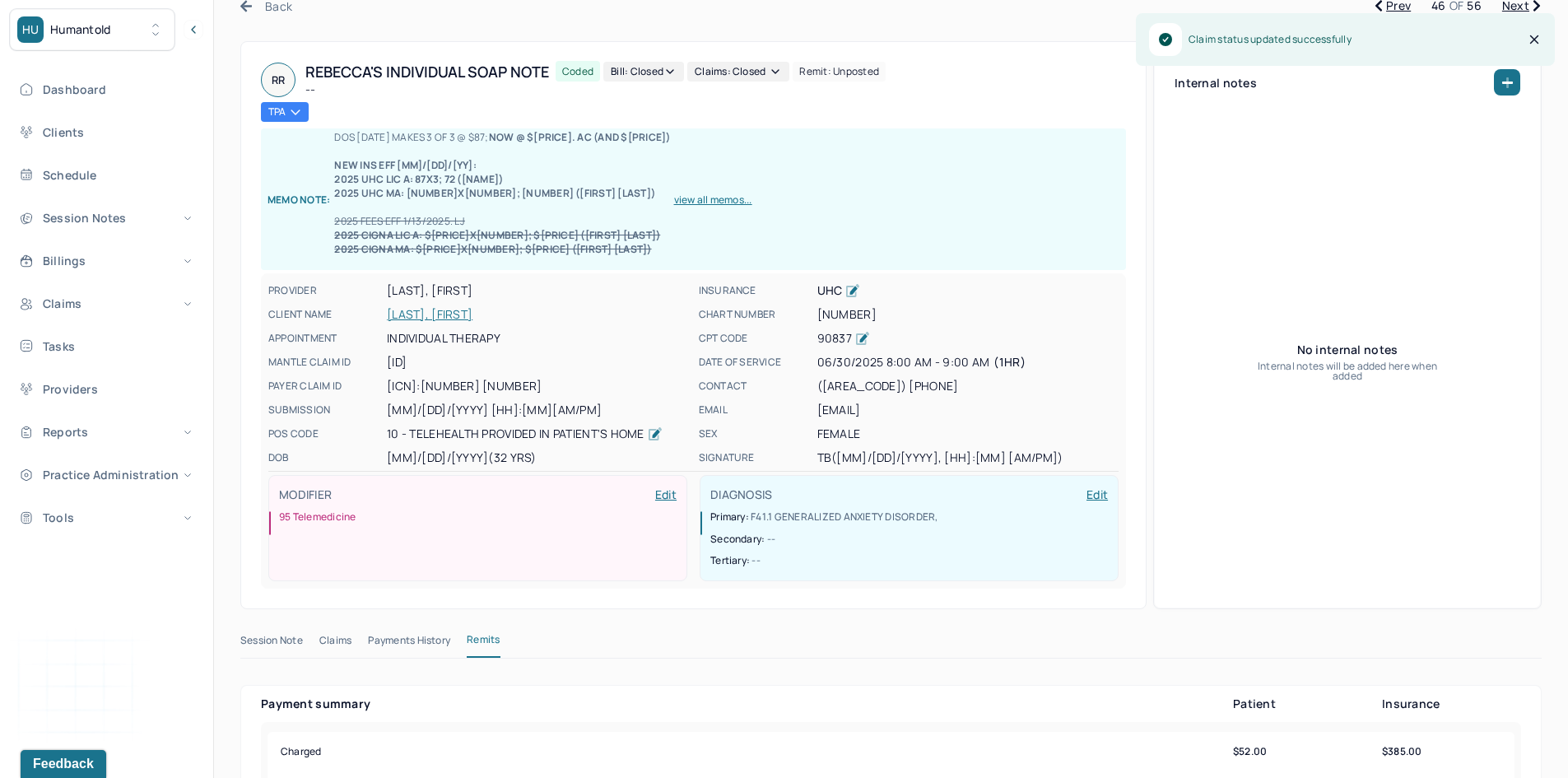 scroll, scrollTop: 0, scrollLeft: 0, axis: both 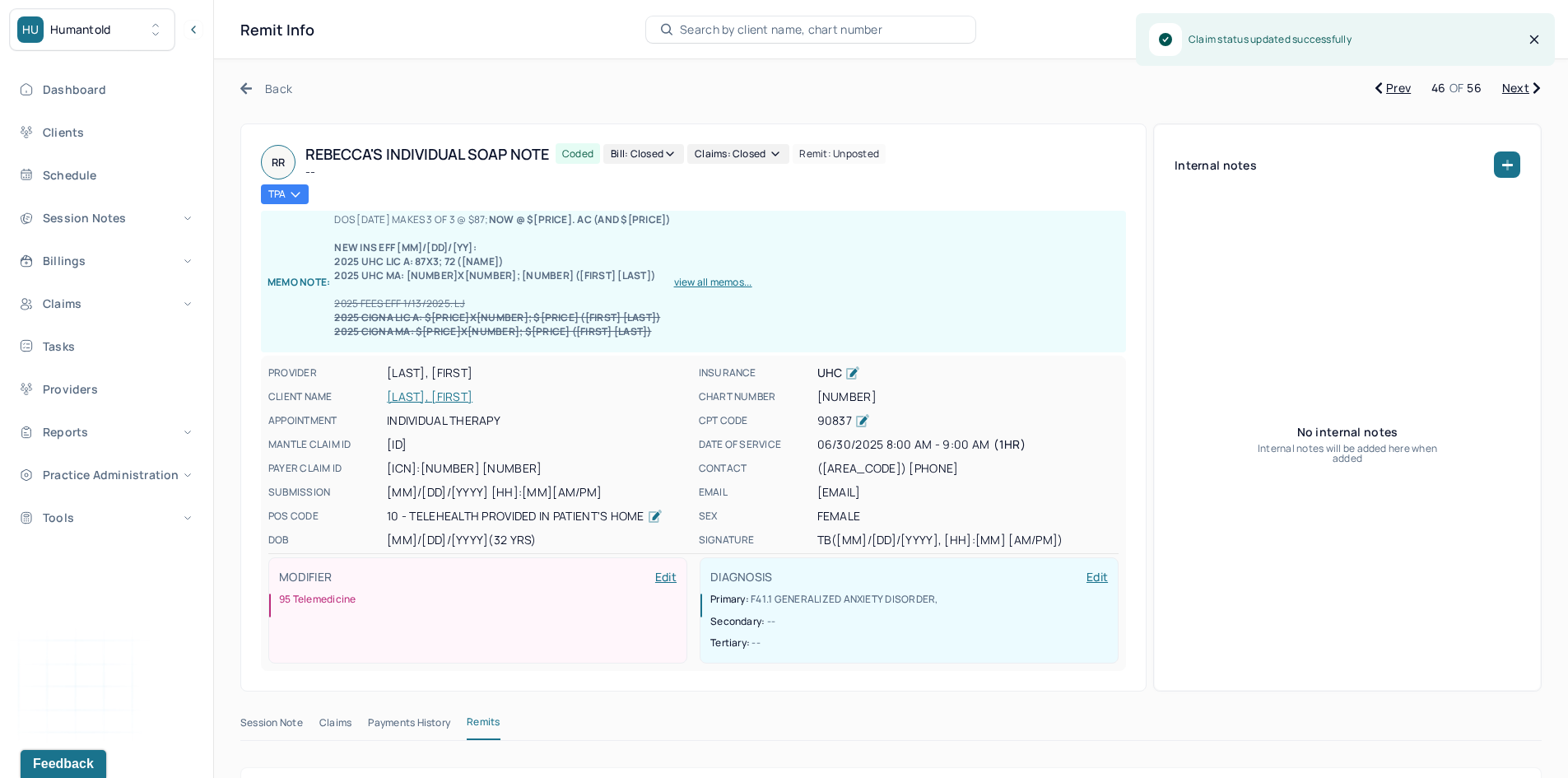click on "Next" at bounding box center (1521, 88) 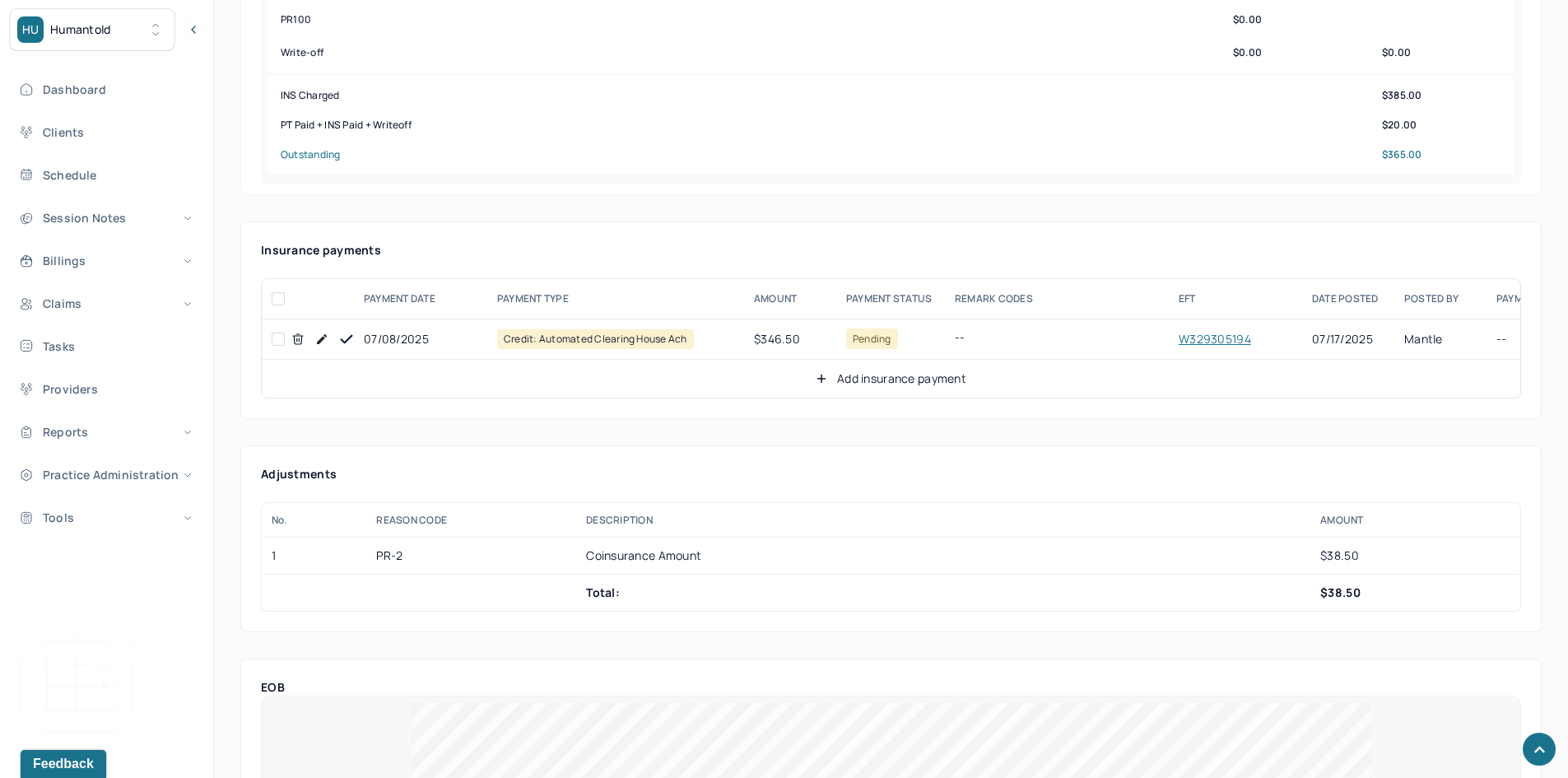 scroll, scrollTop: 823, scrollLeft: 0, axis: vertical 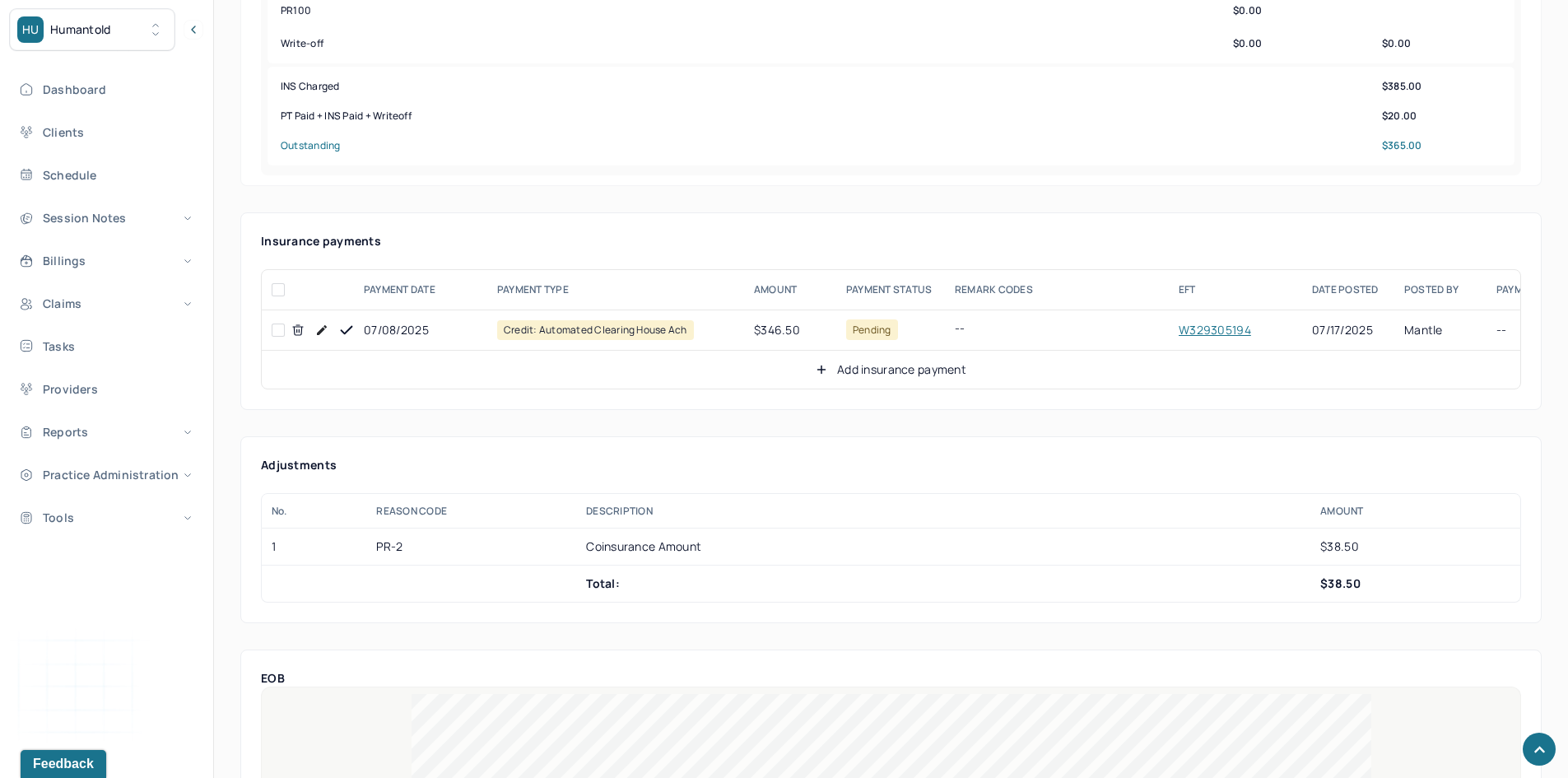 click at bounding box center [278, 330] 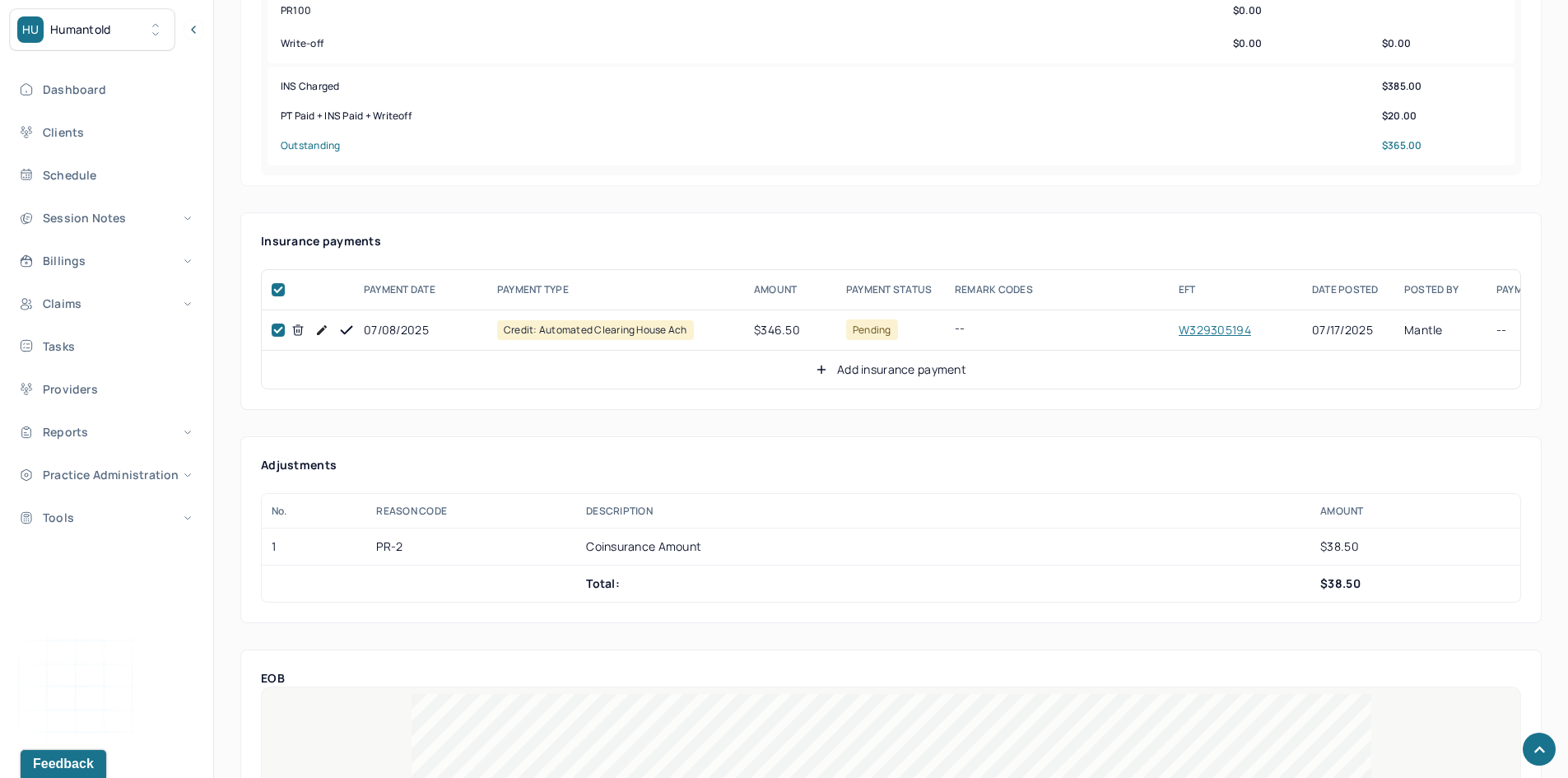 checkbox on "true" 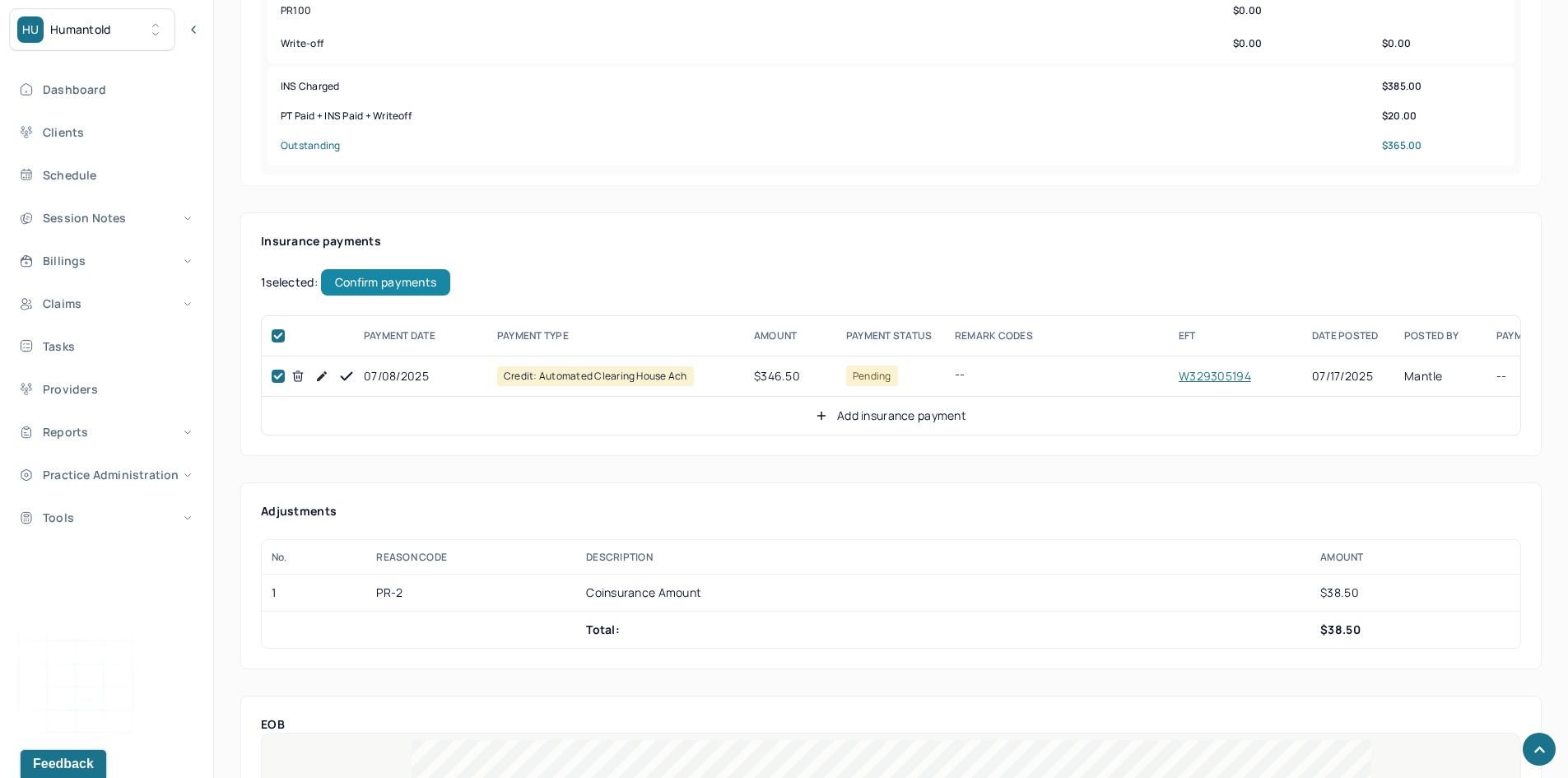 click on "Confirm payments" at bounding box center [385, 282] 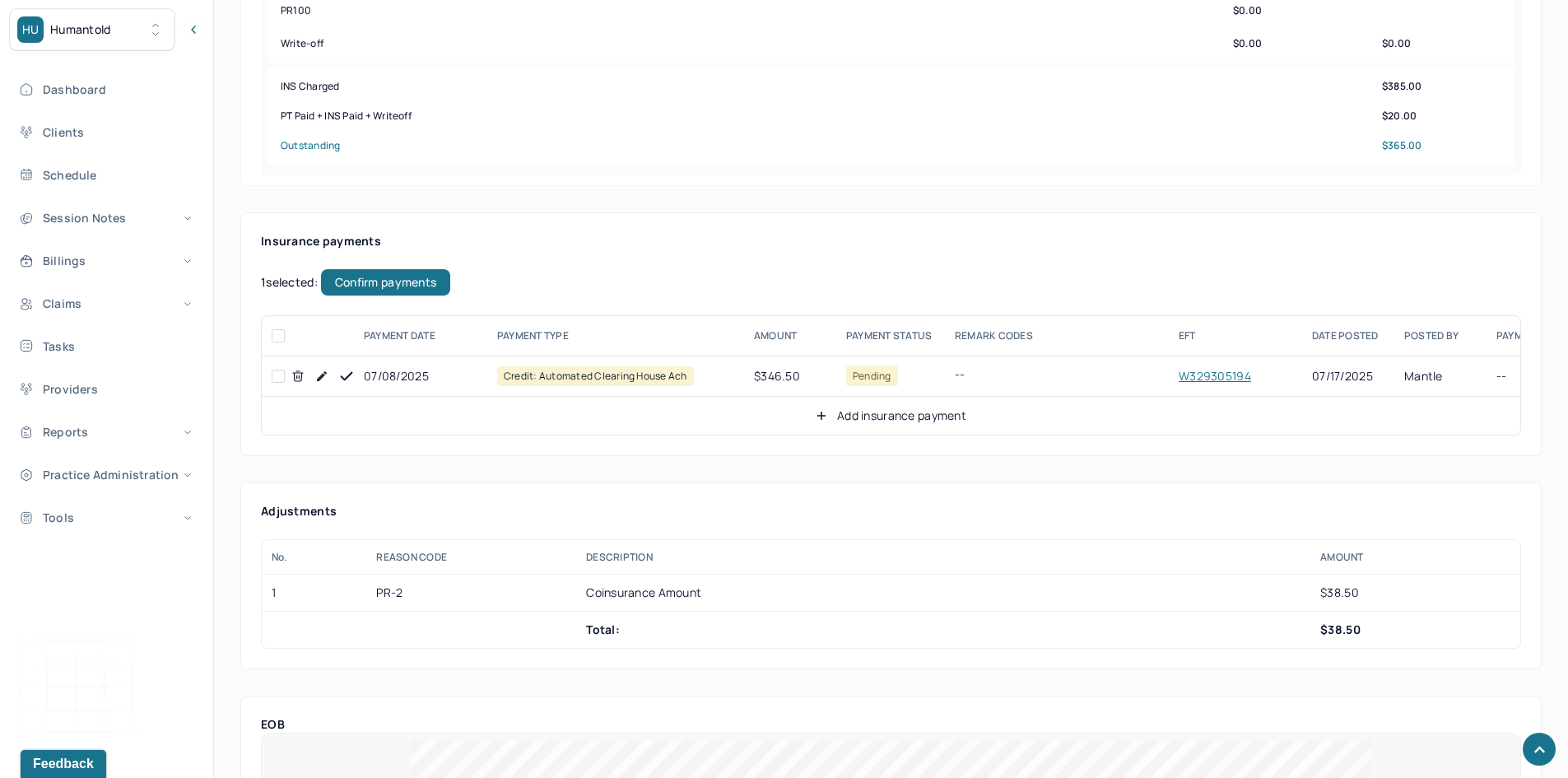 checkbox on "false" 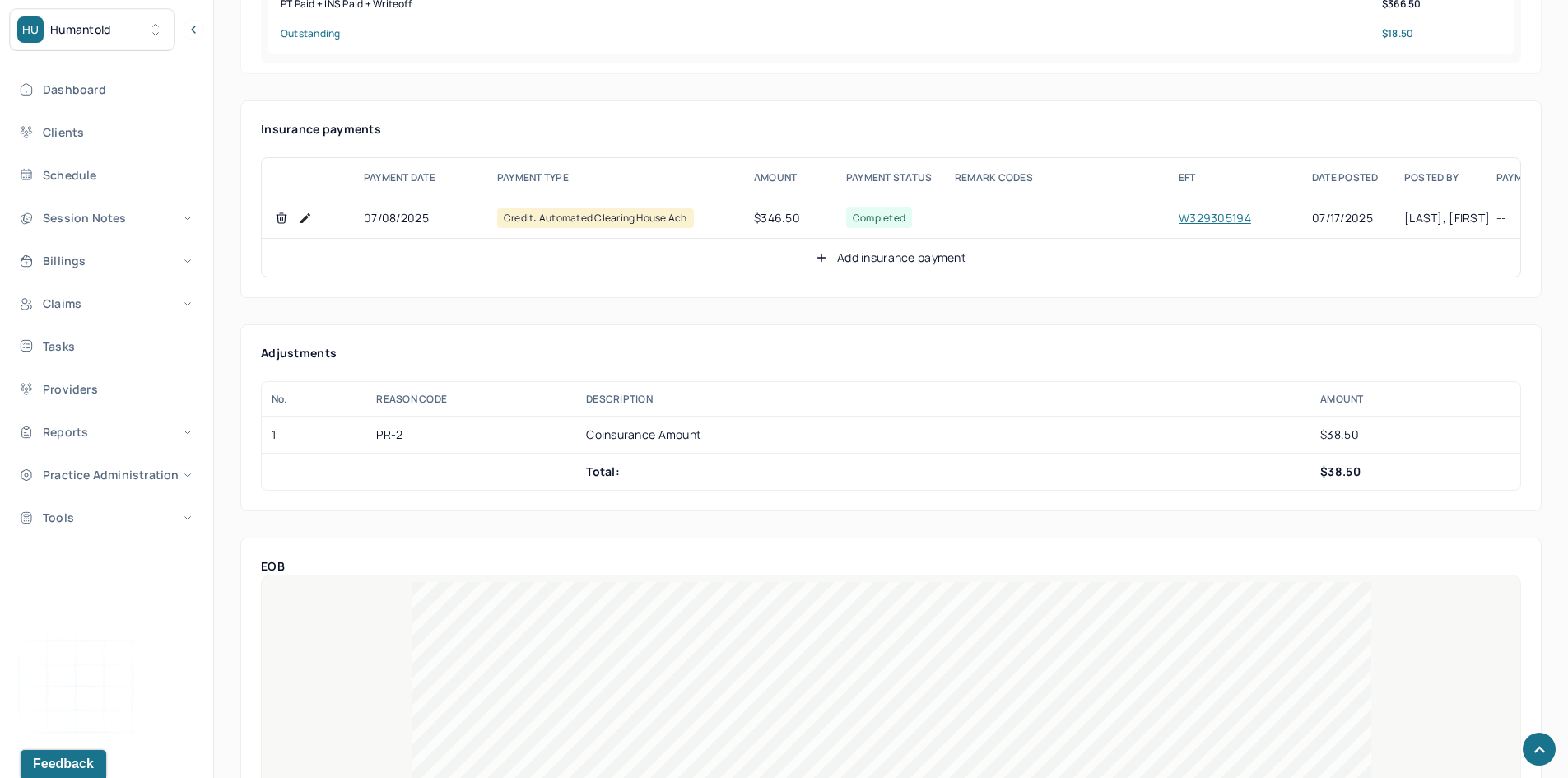 scroll, scrollTop: 906, scrollLeft: 0, axis: vertical 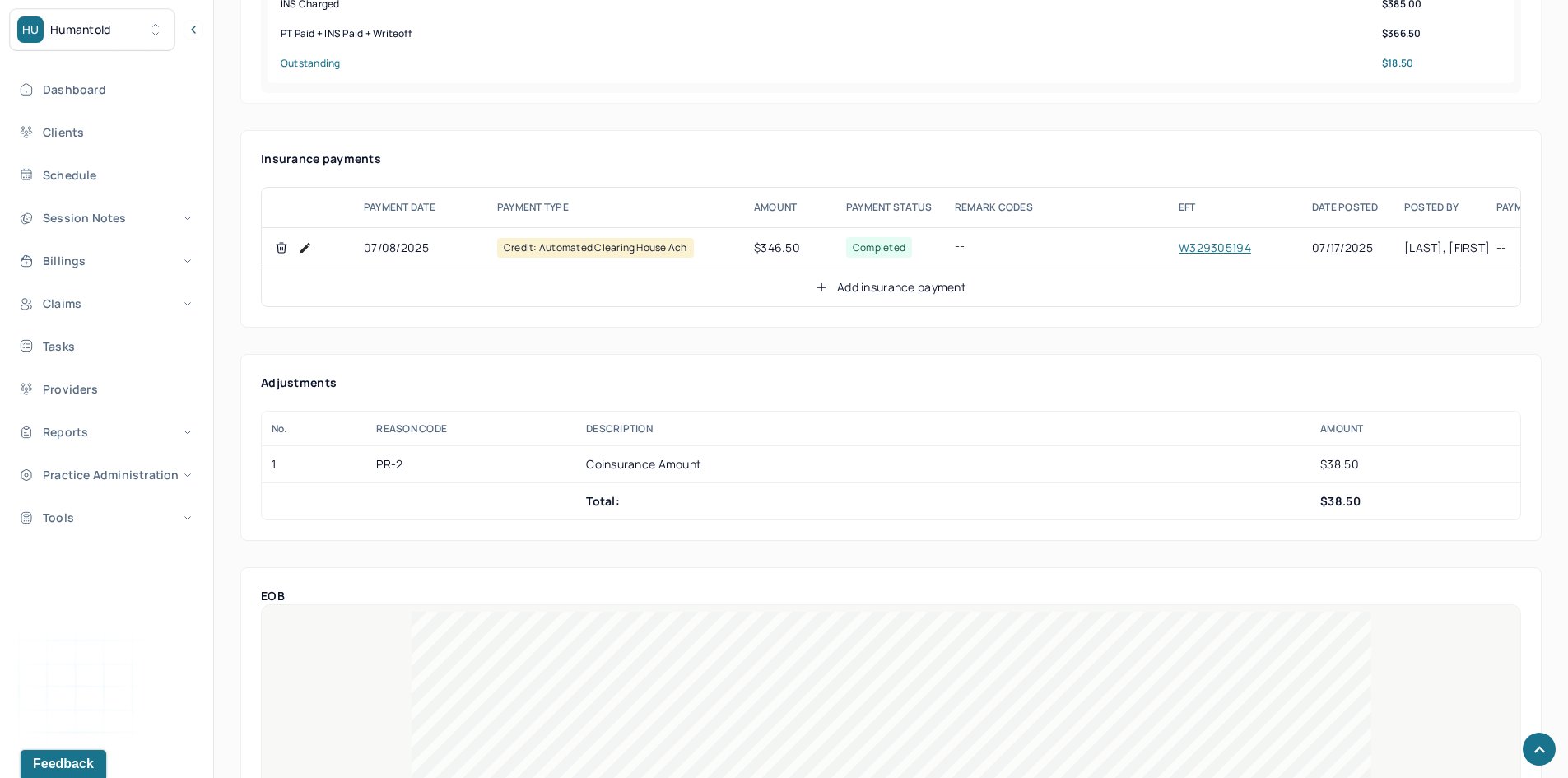 click 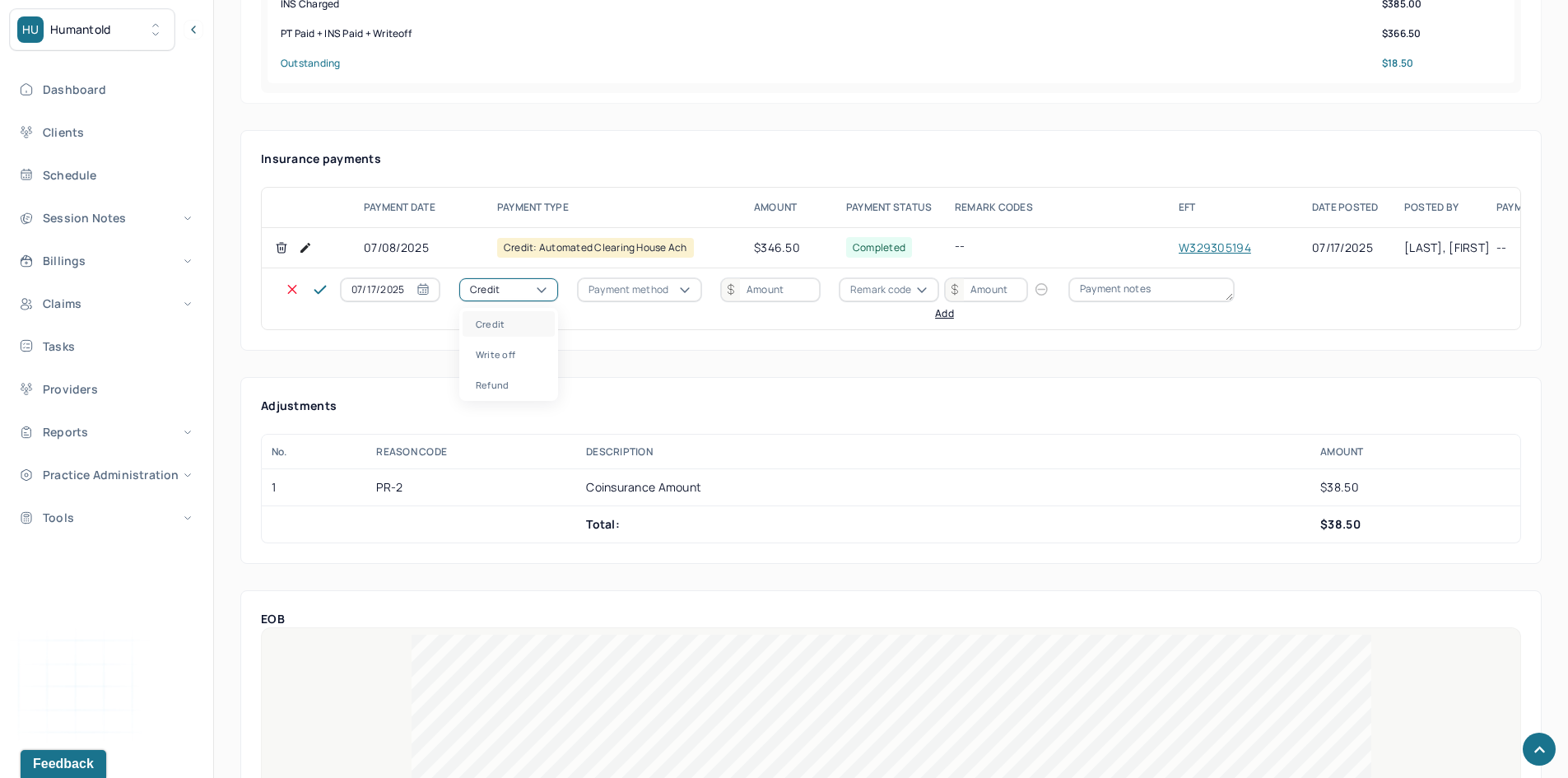 click on "Credit" at bounding box center (509, 290) 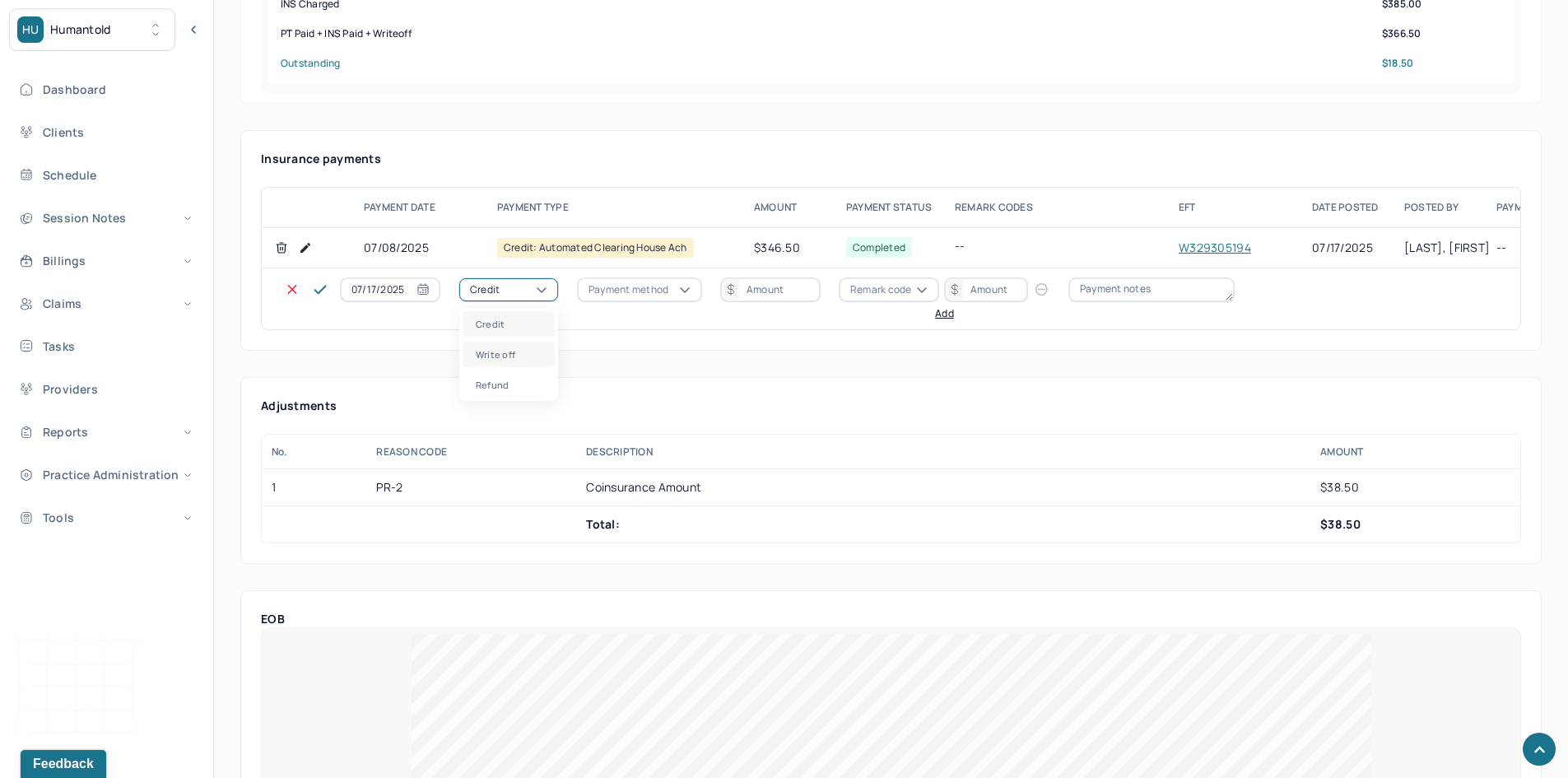 click on "Write off" at bounding box center [509, 354] 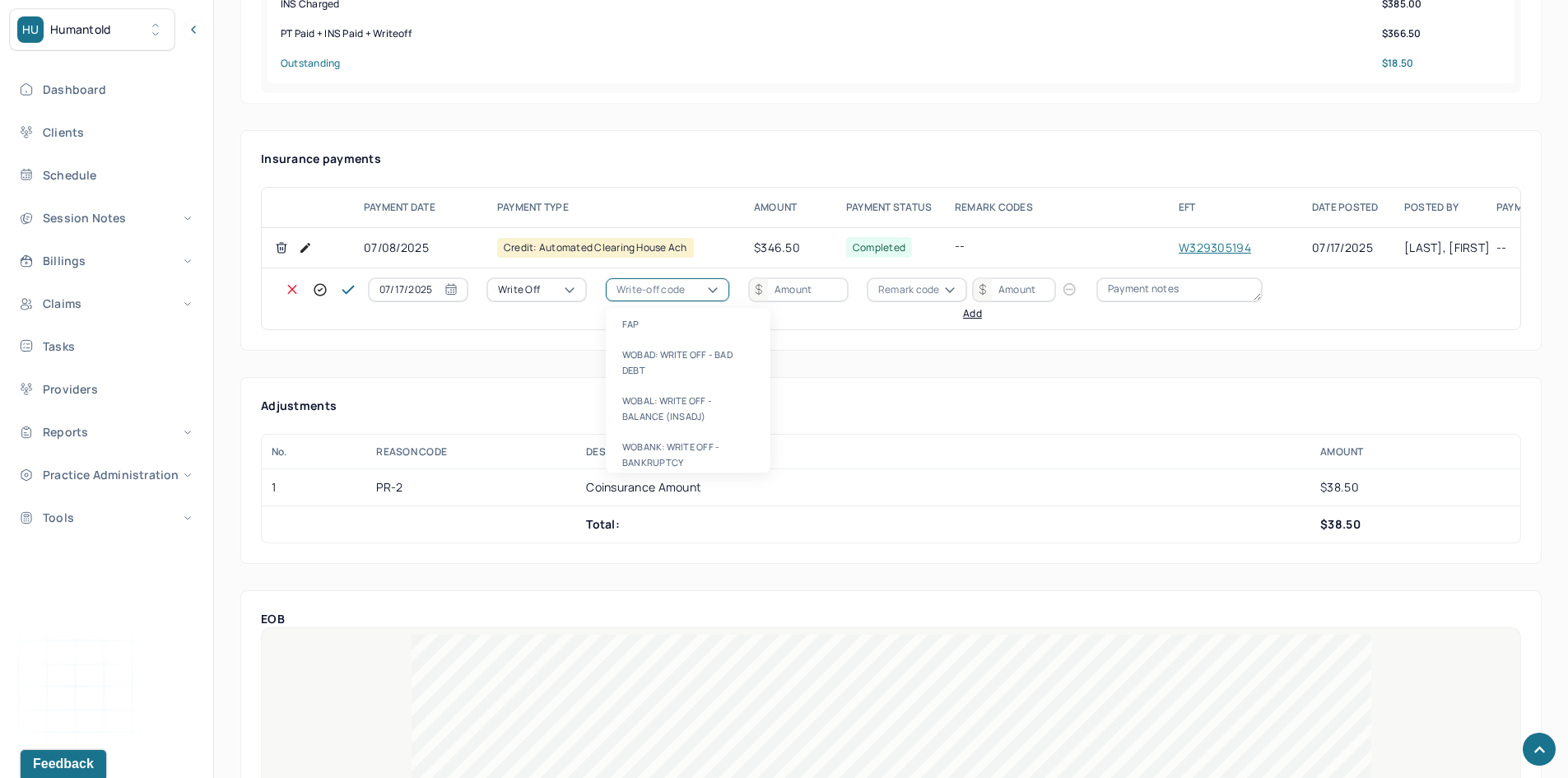 click on "Write-off code" at bounding box center [650, 290] 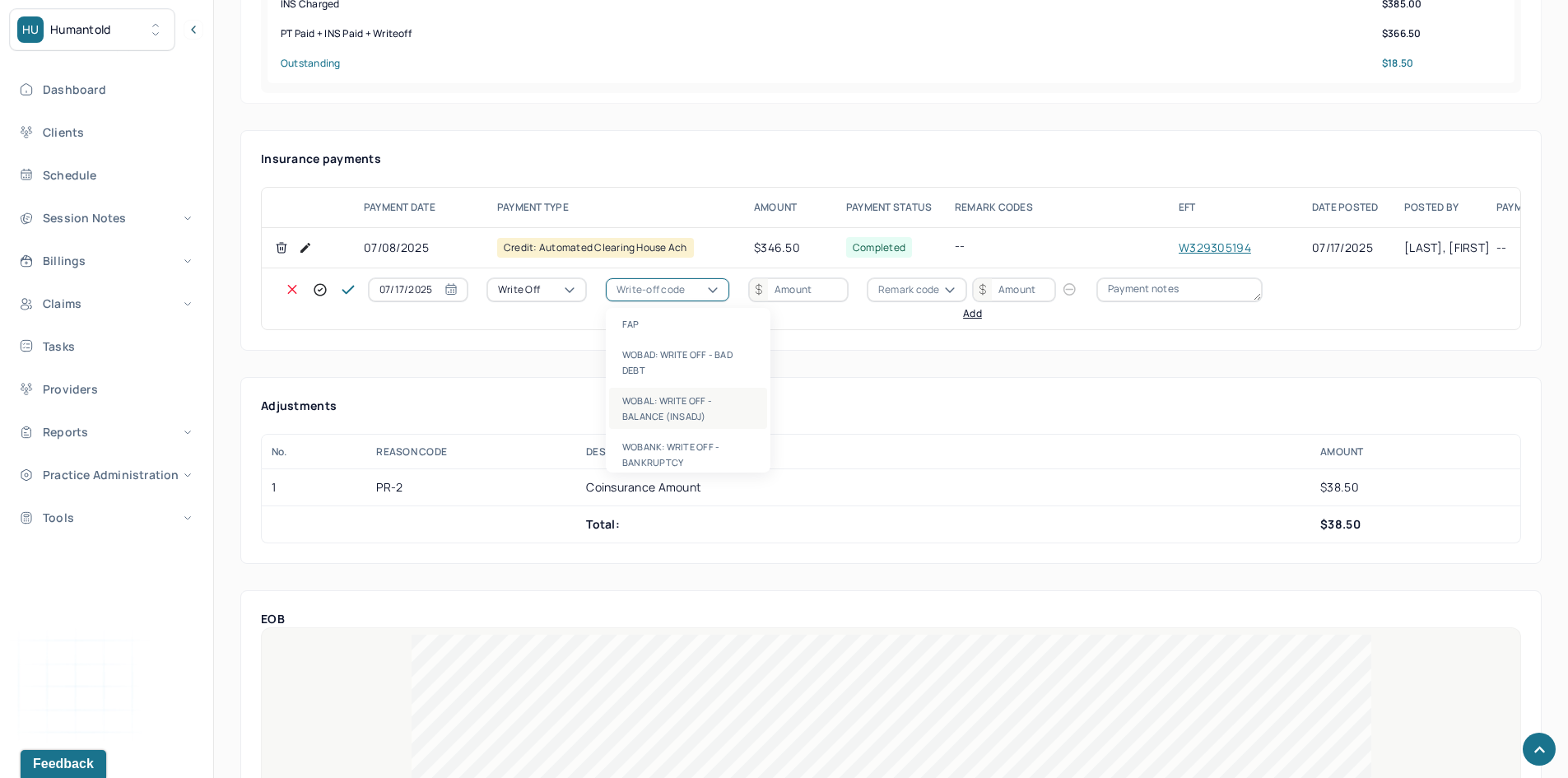 click on "WOBAL: WRITE OFF - BALANCE (INSADJ)" at bounding box center [688, 408] 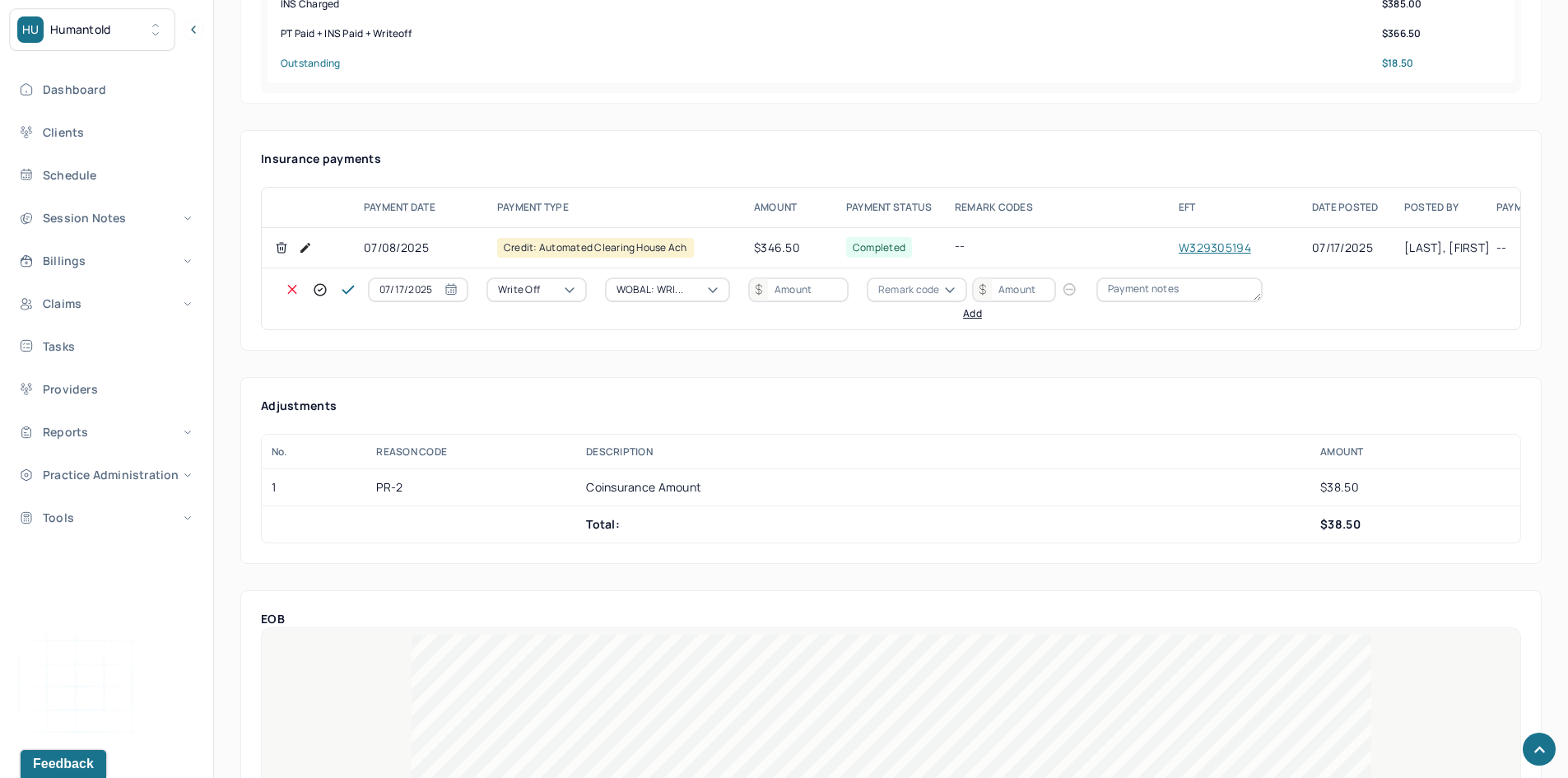 click at bounding box center [798, 290] 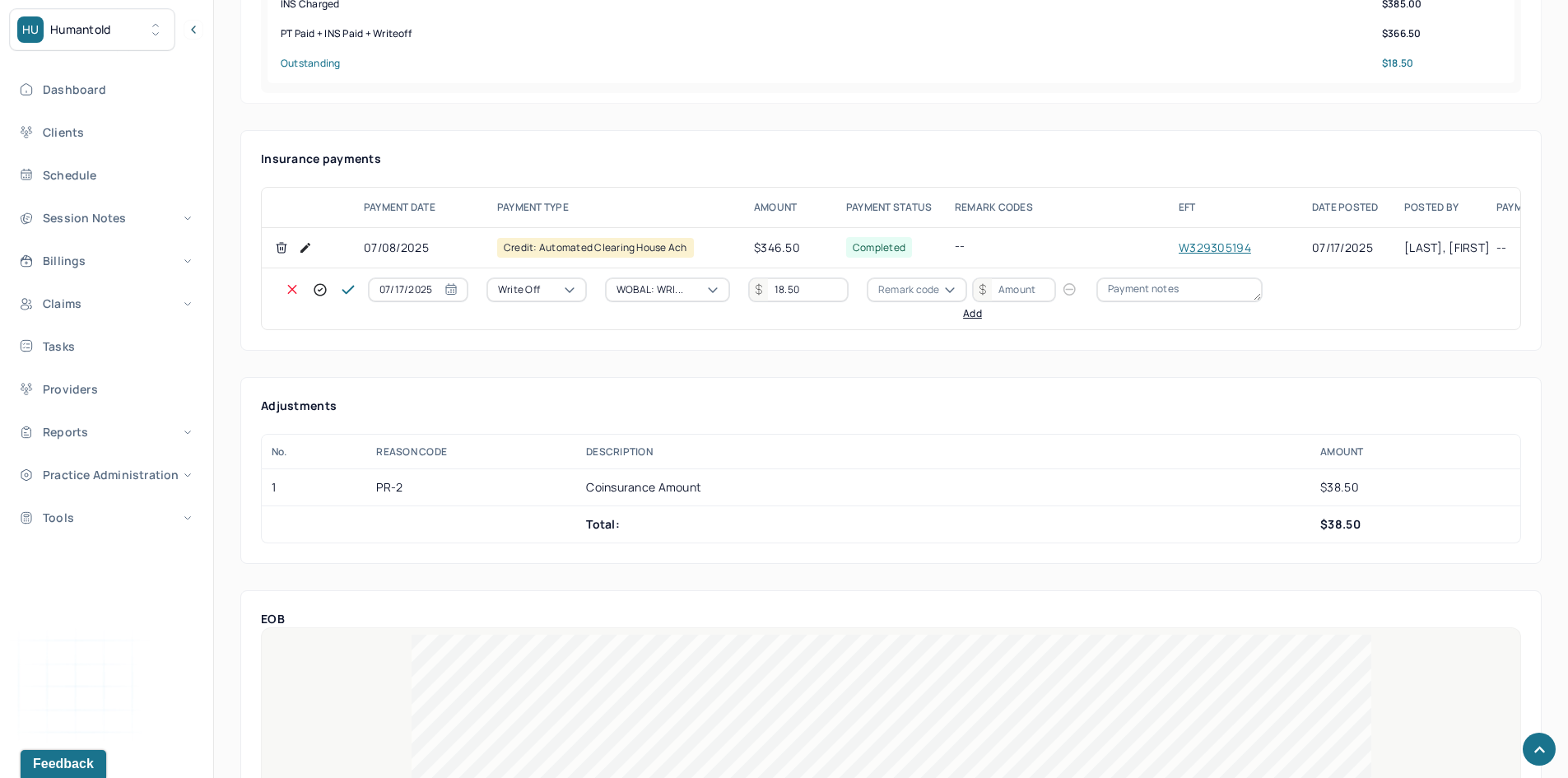 type on "18.50" 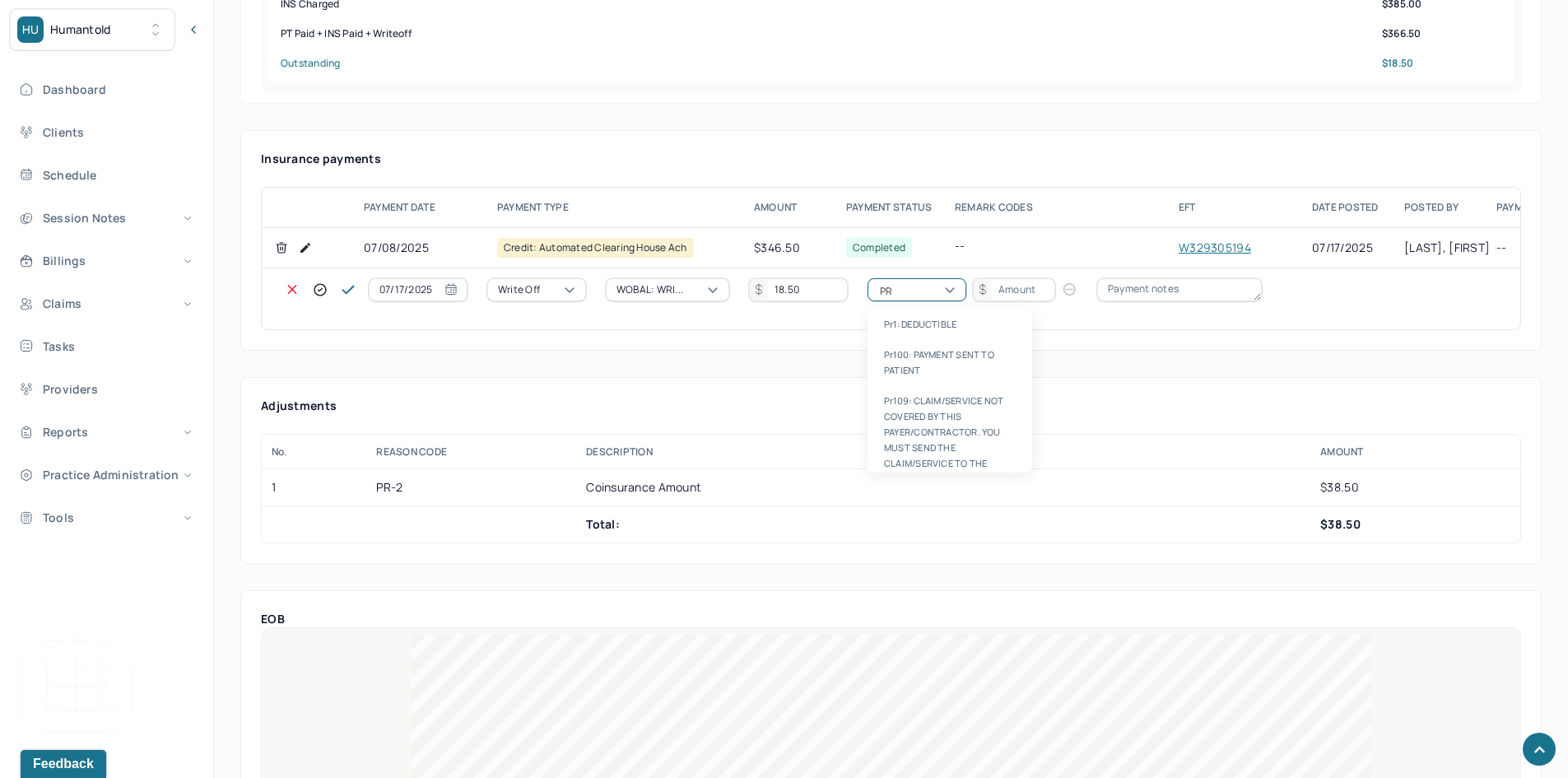 type on "PR2" 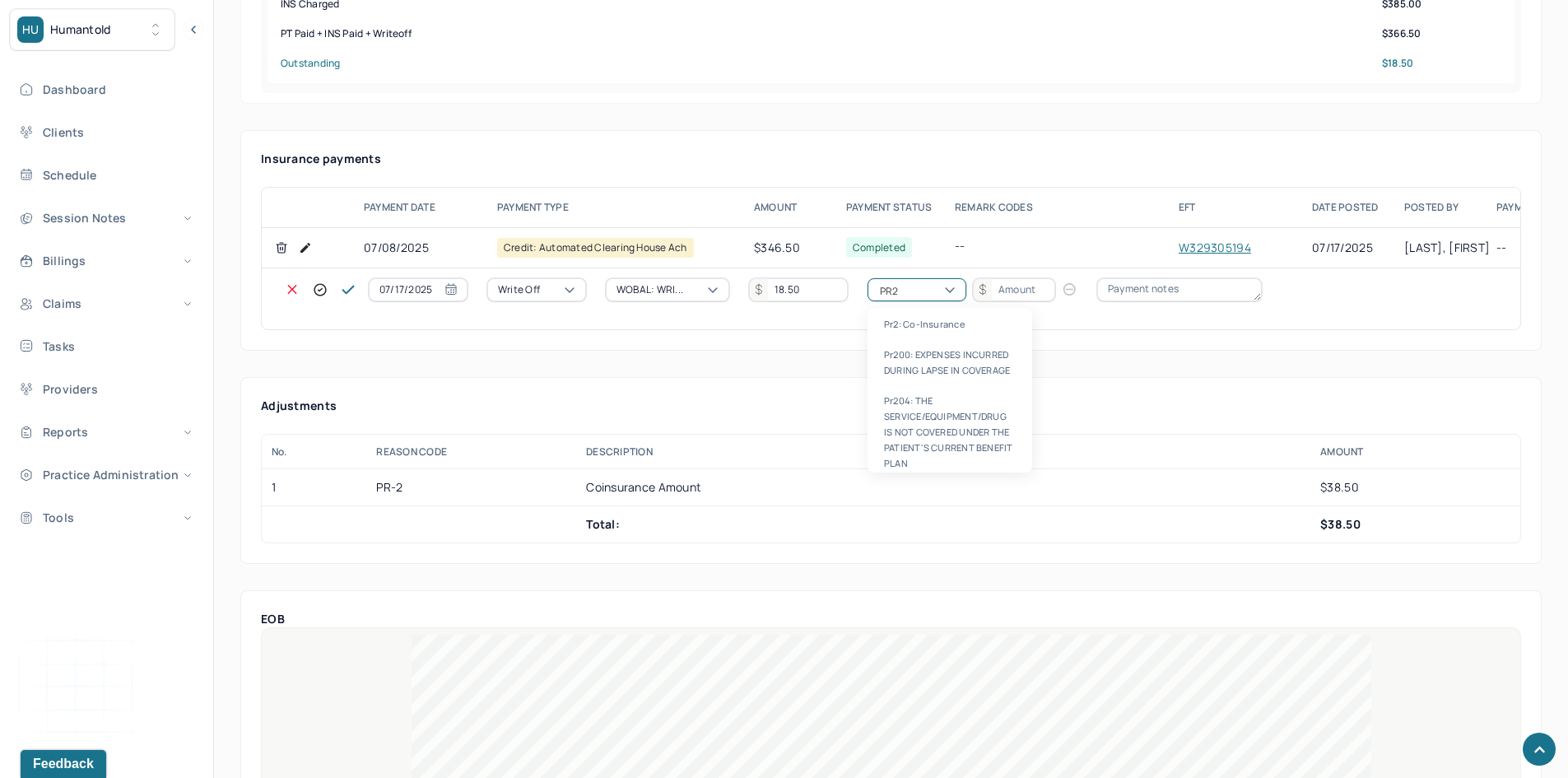 type 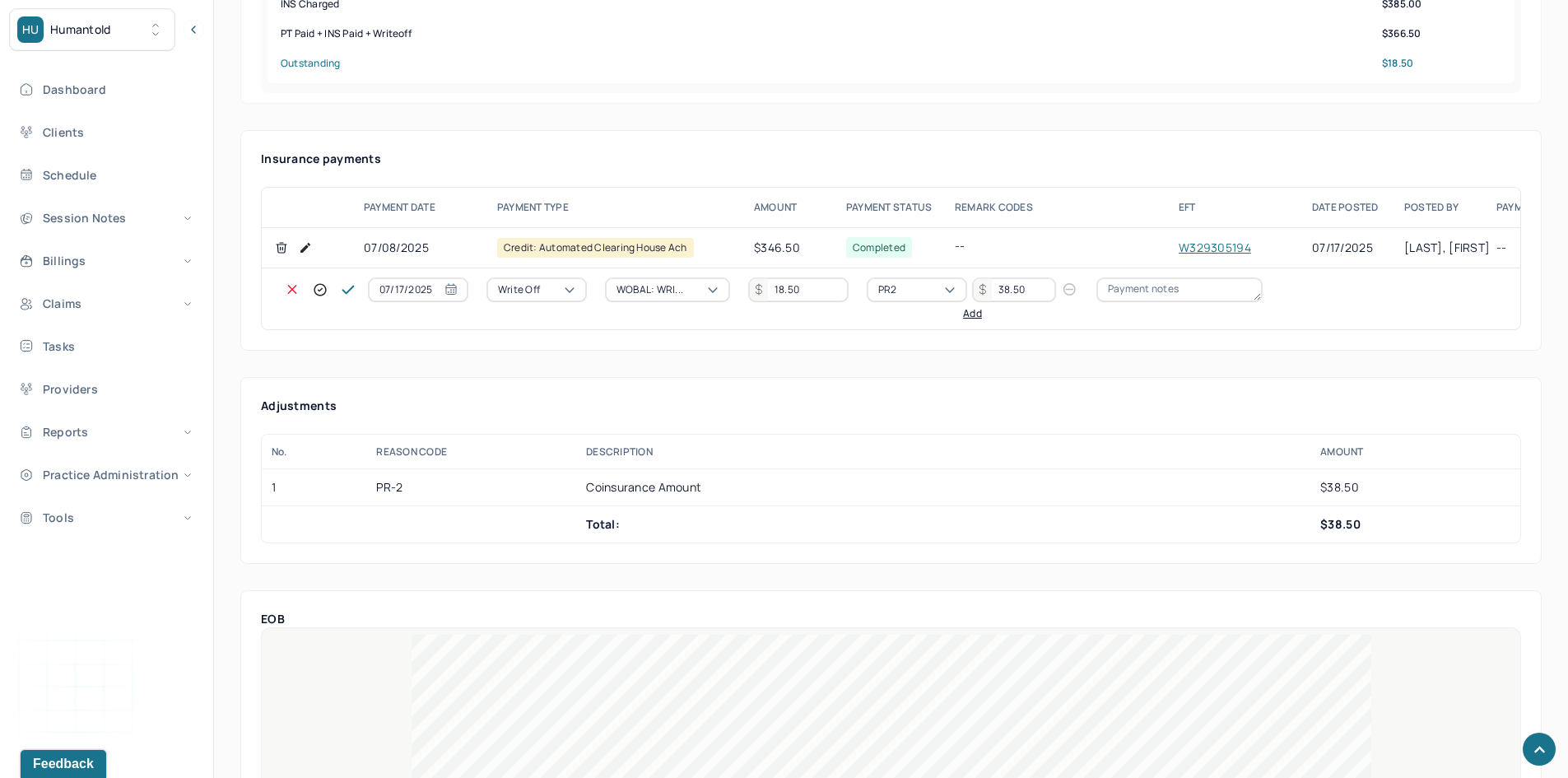 type on "38.50" 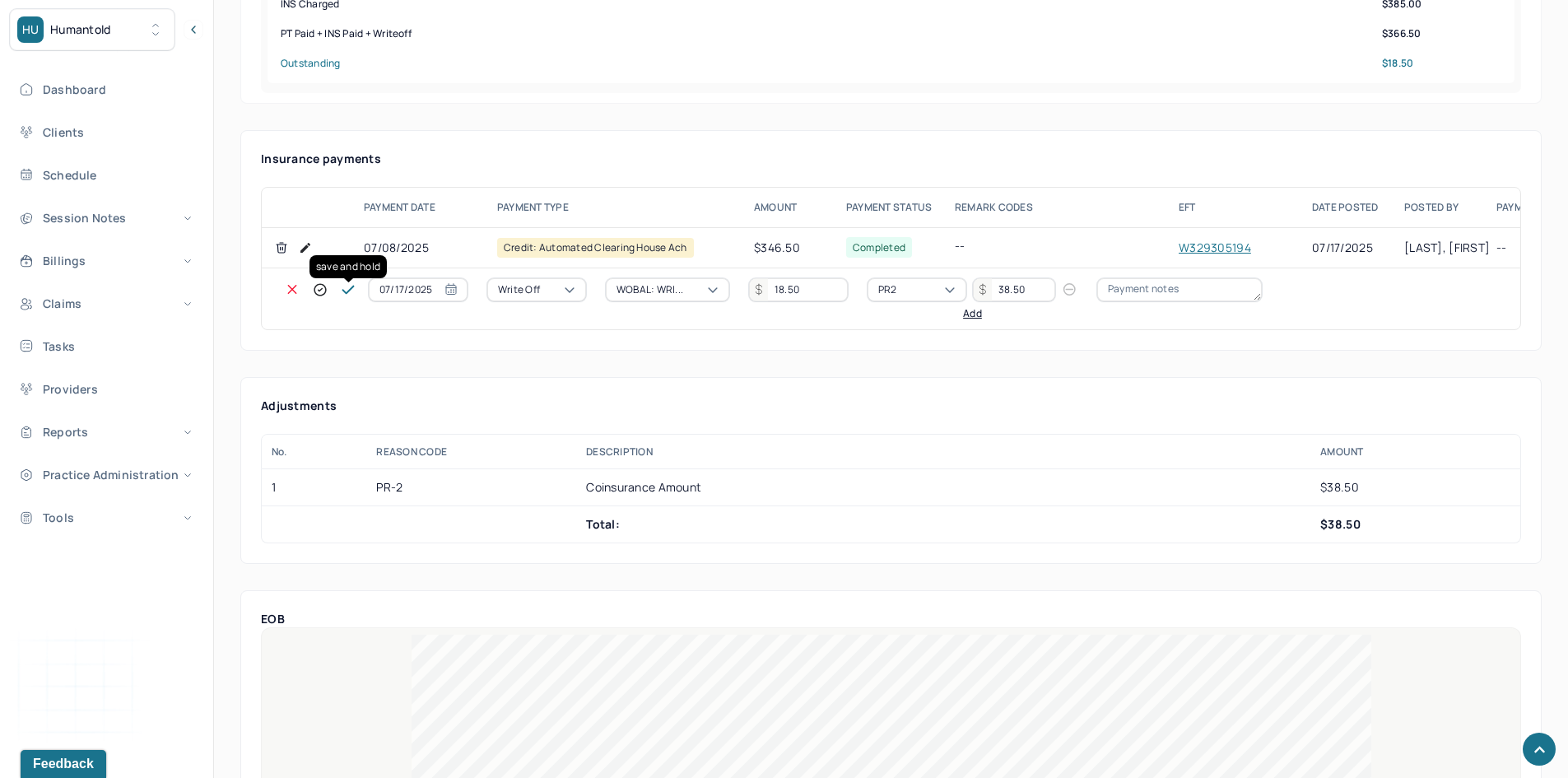 click 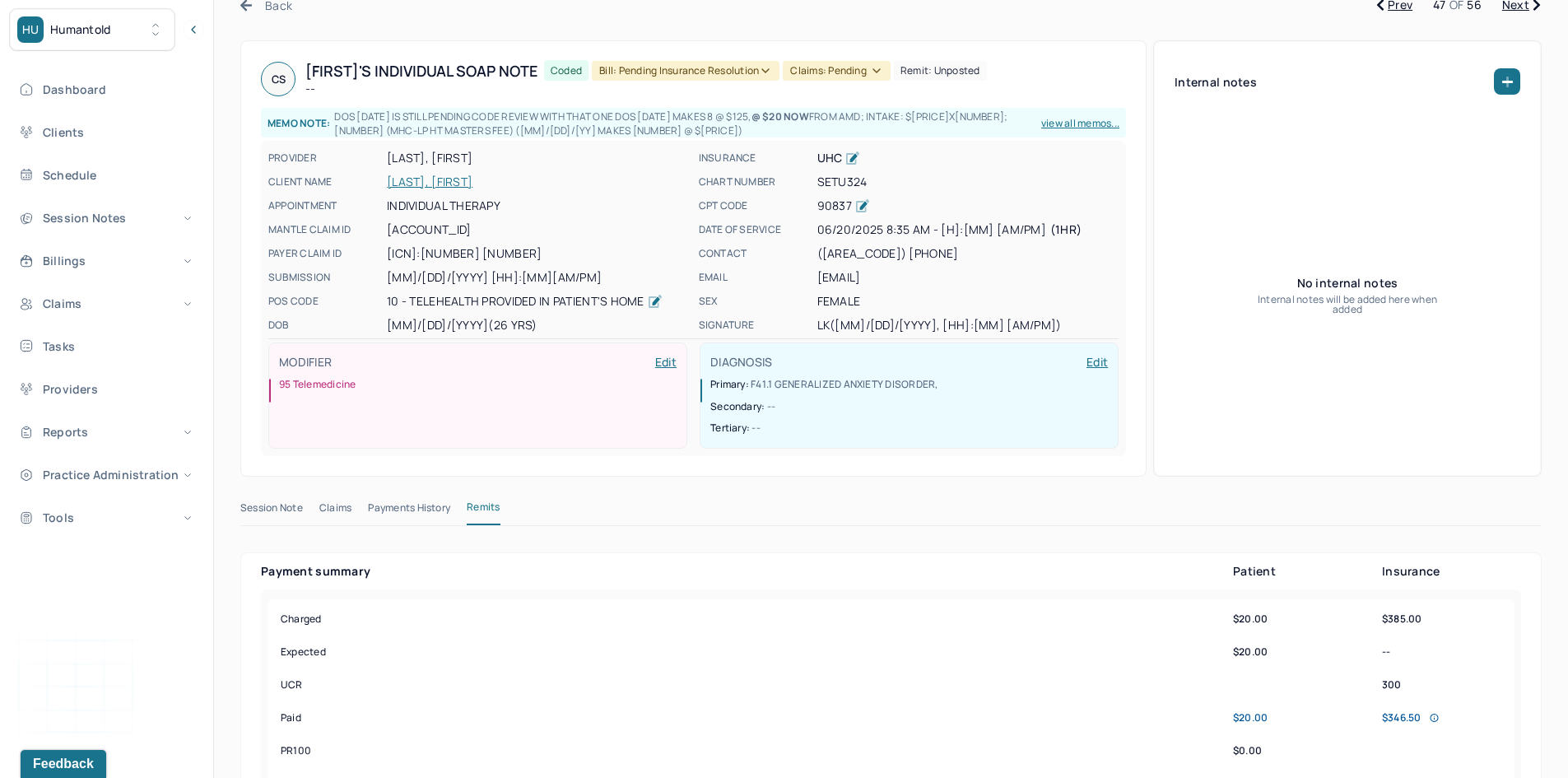 scroll, scrollTop: 82, scrollLeft: 0, axis: vertical 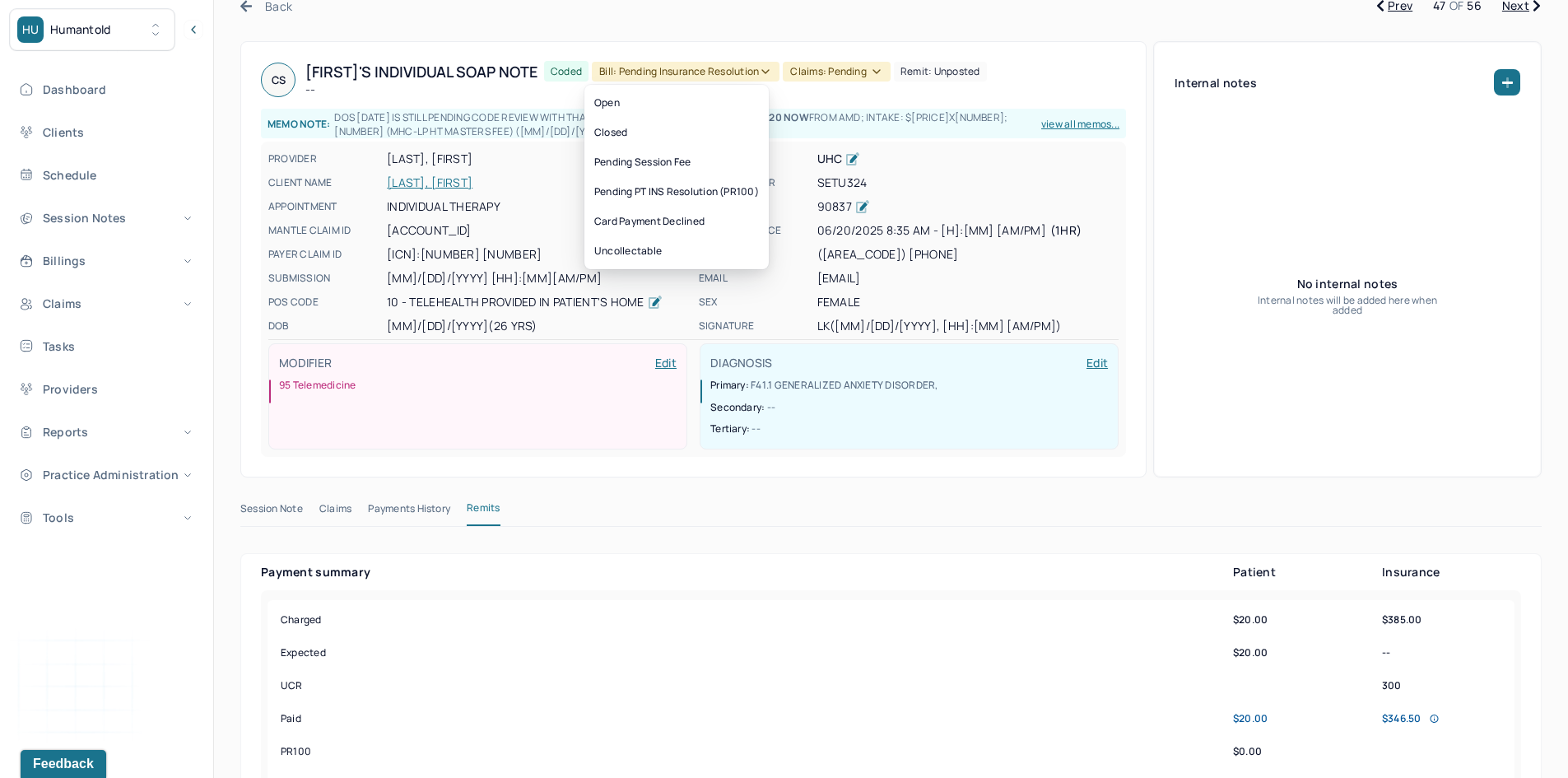 click on "Bill: Pending Insurance Resolution" at bounding box center [686, 72] 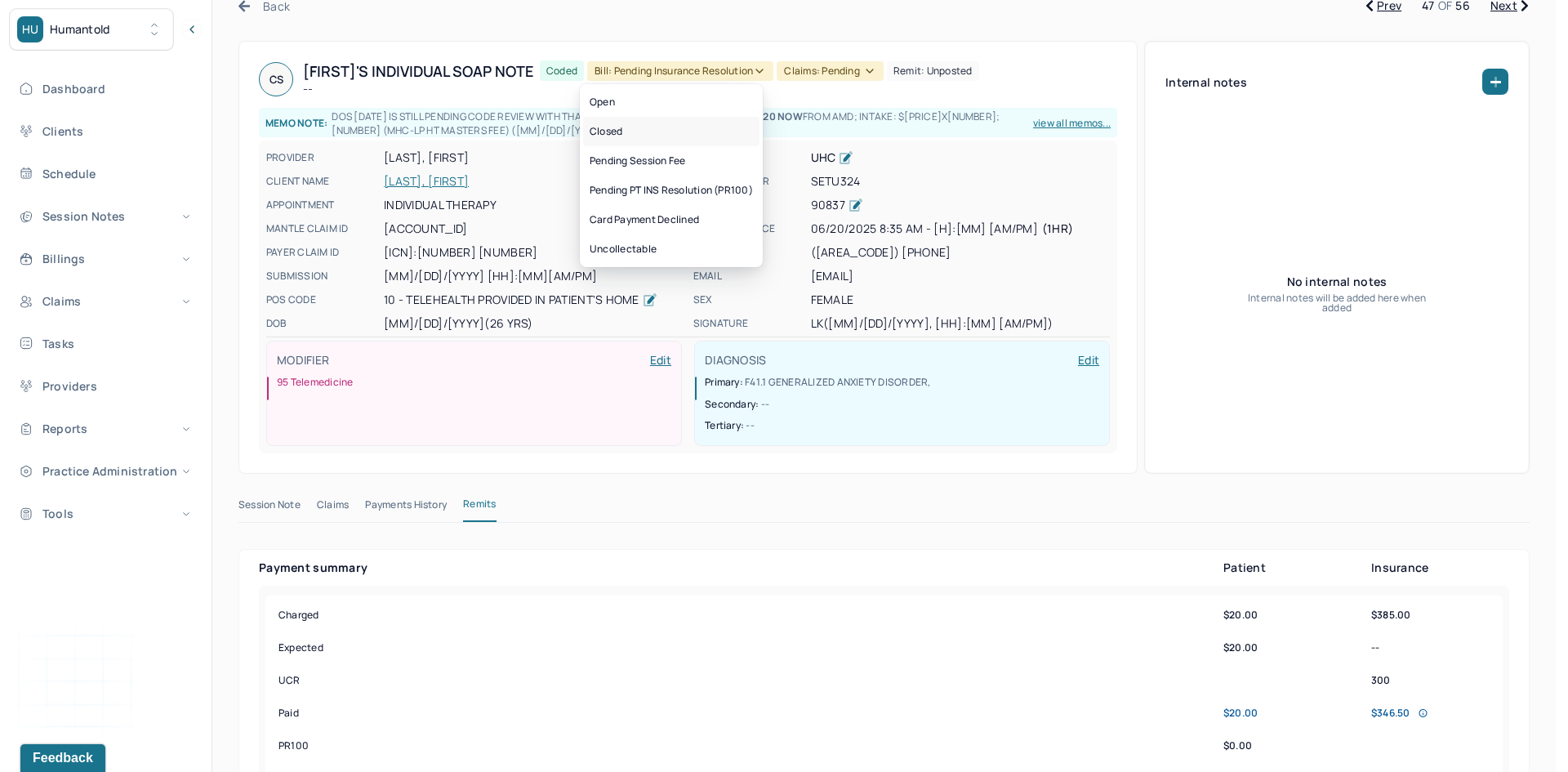 click on "Closed" at bounding box center (671, 132) 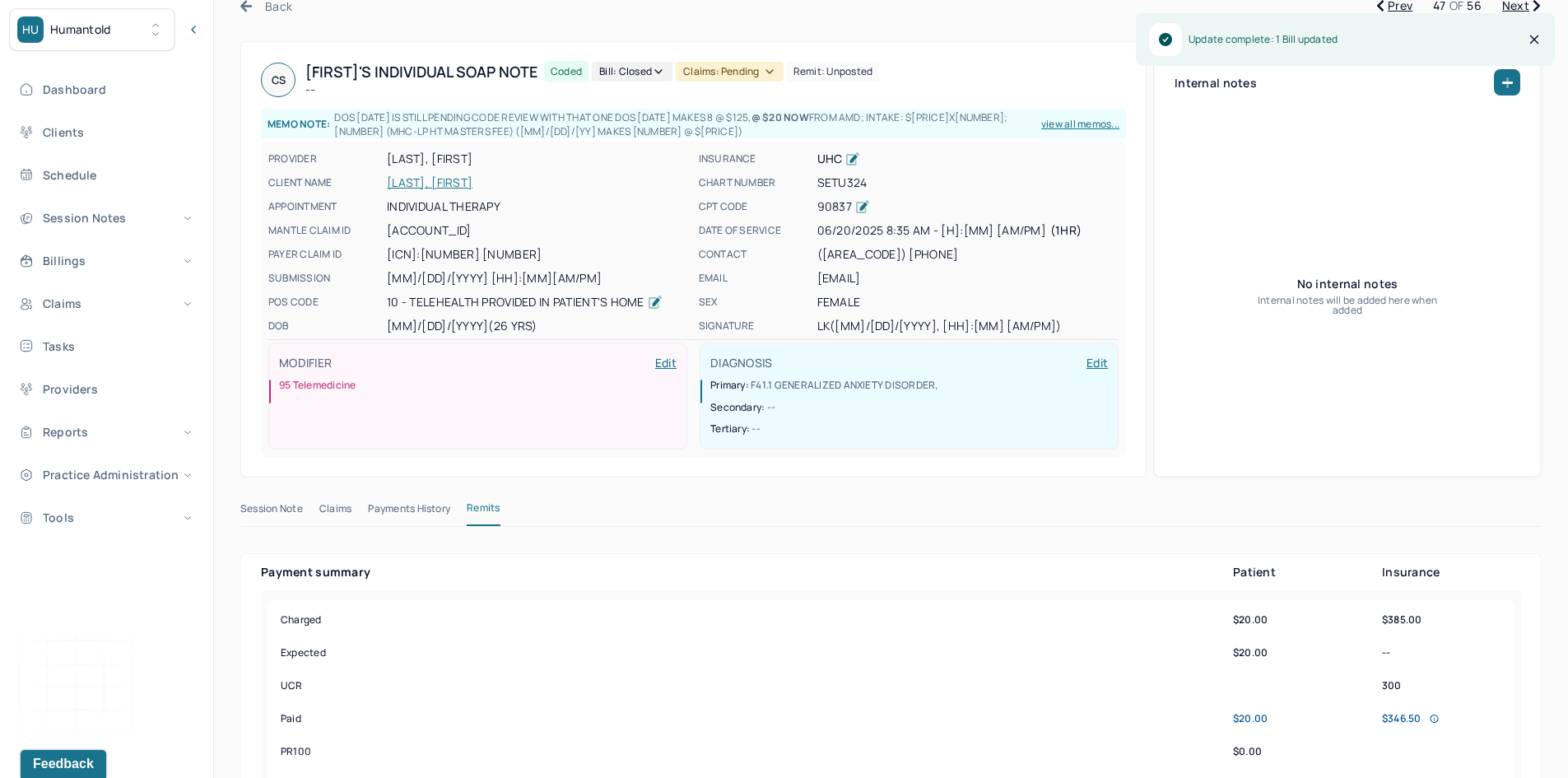 click on "Claims: pending" at bounding box center (729, 72) 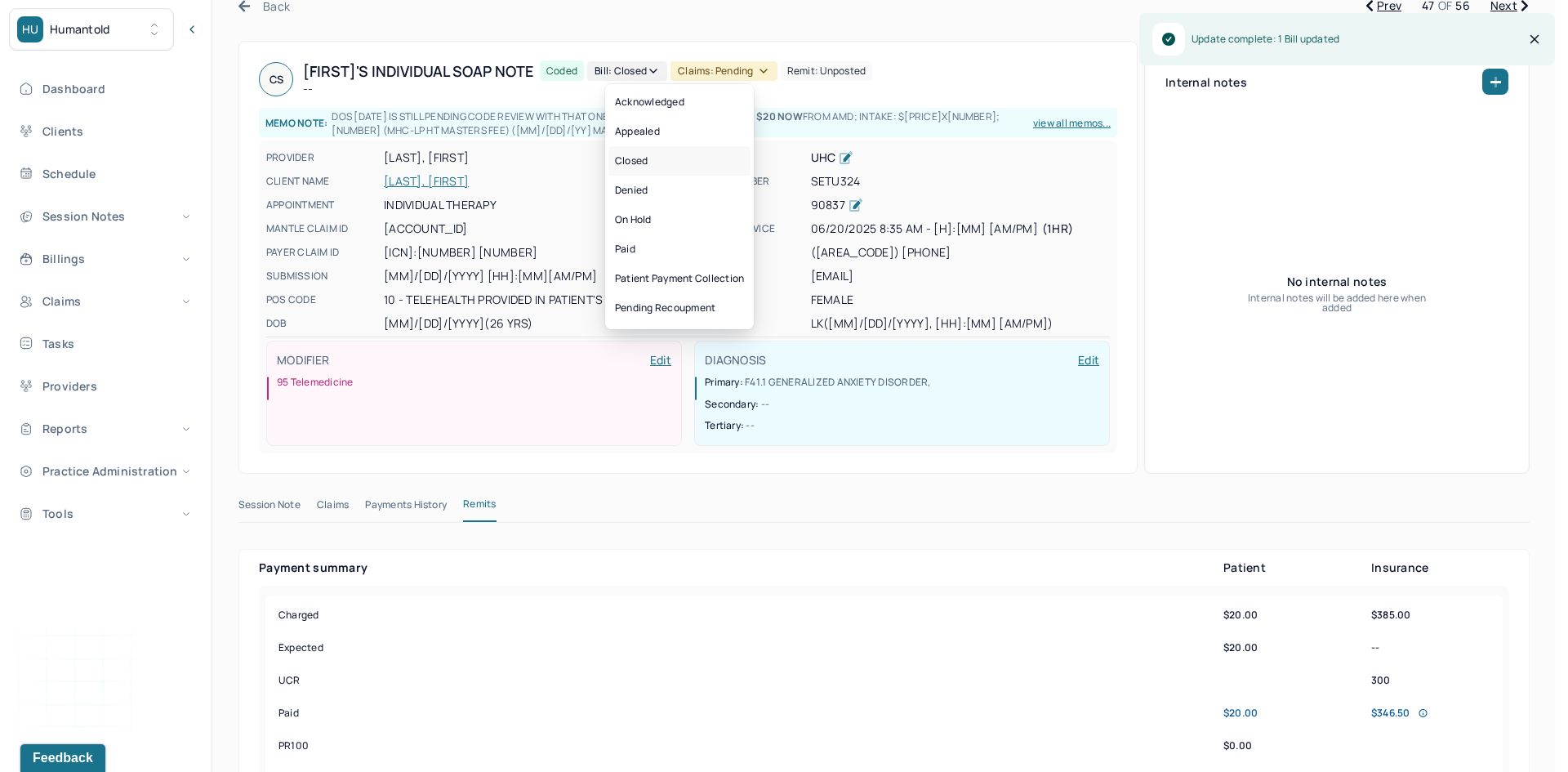 click on "Closed" at bounding box center [679, 161] 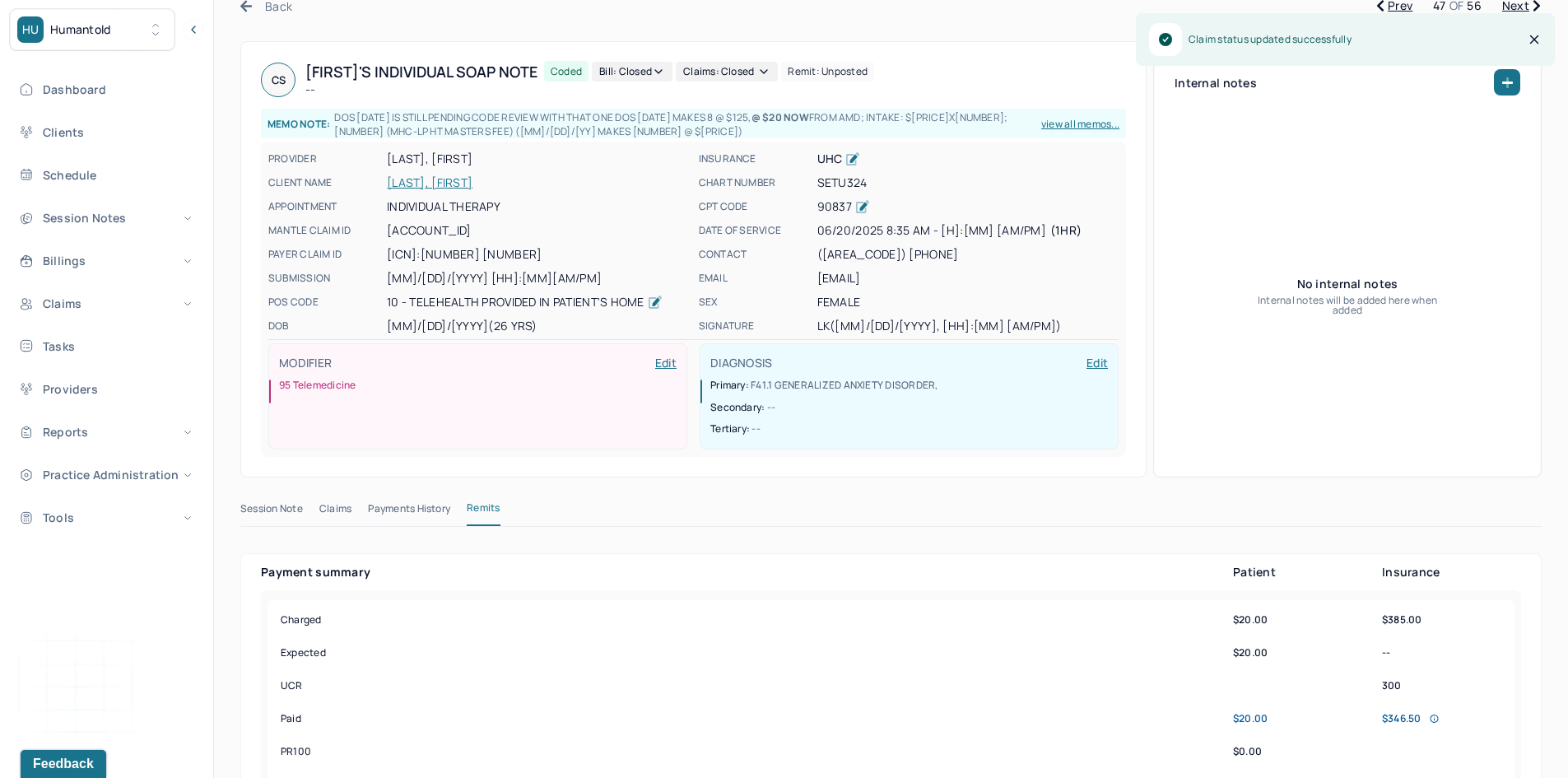 click on "Next" at bounding box center (1521, 6) 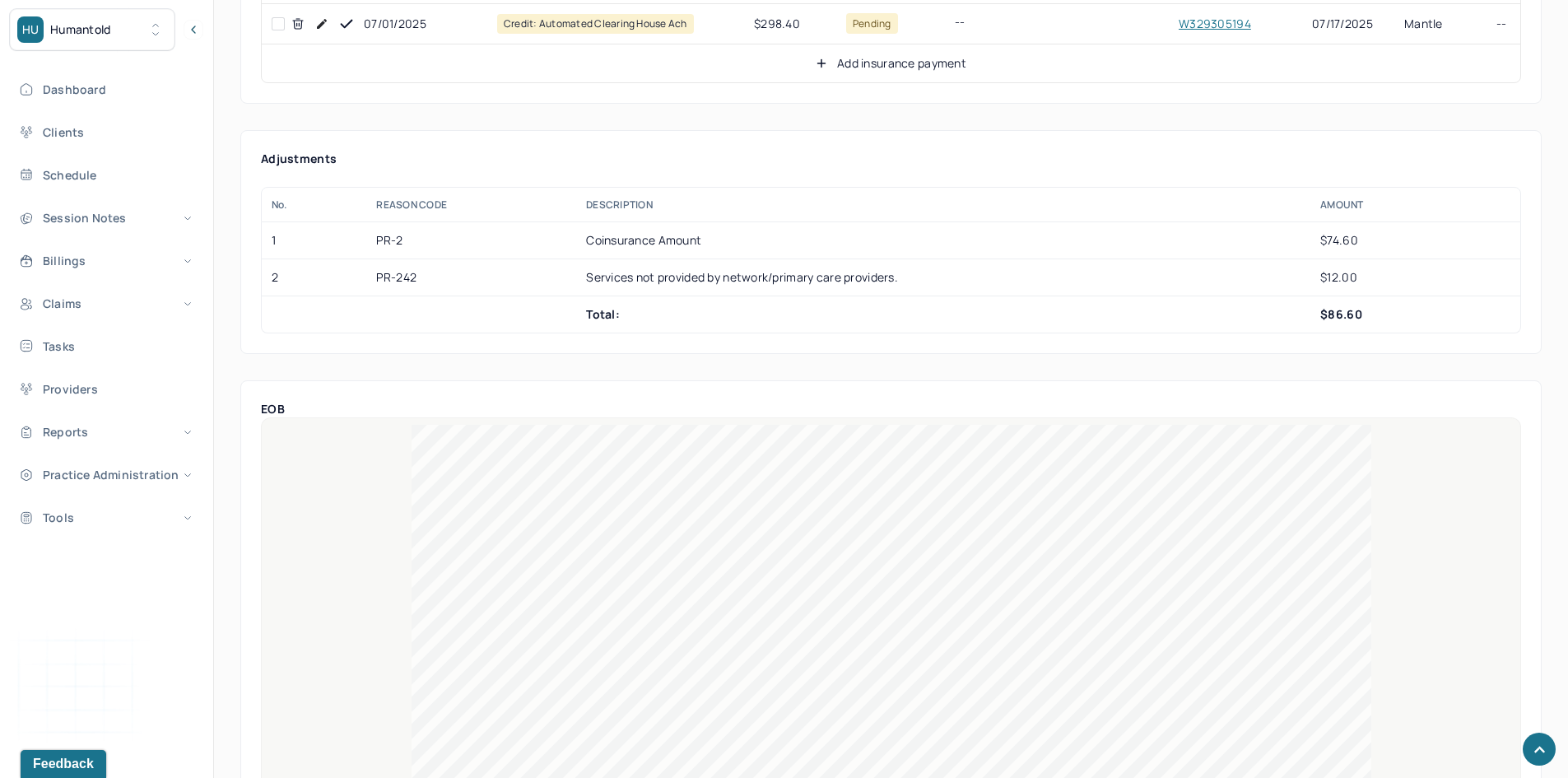 scroll, scrollTop: 906, scrollLeft: 0, axis: vertical 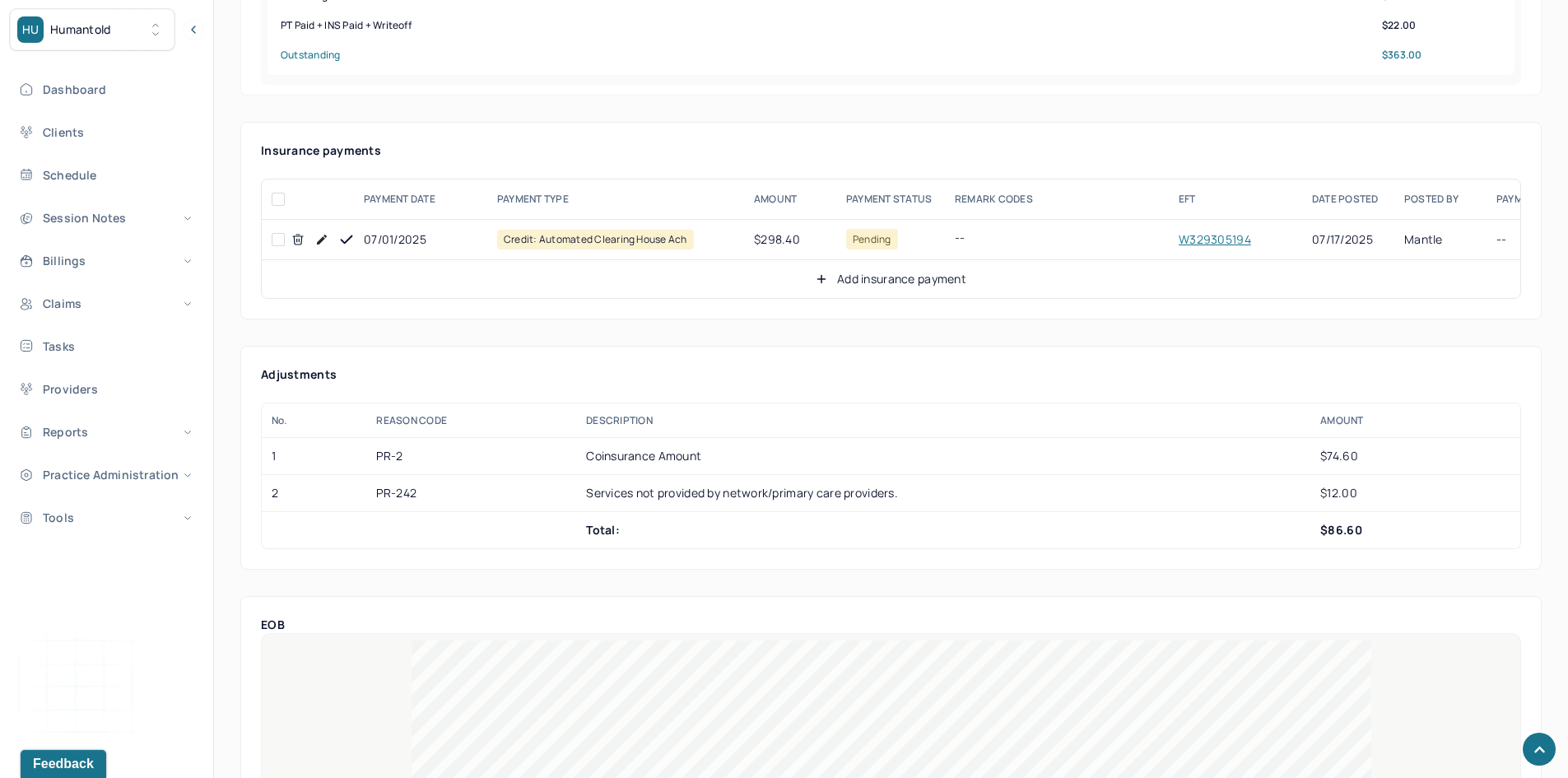 click at bounding box center (278, 240) 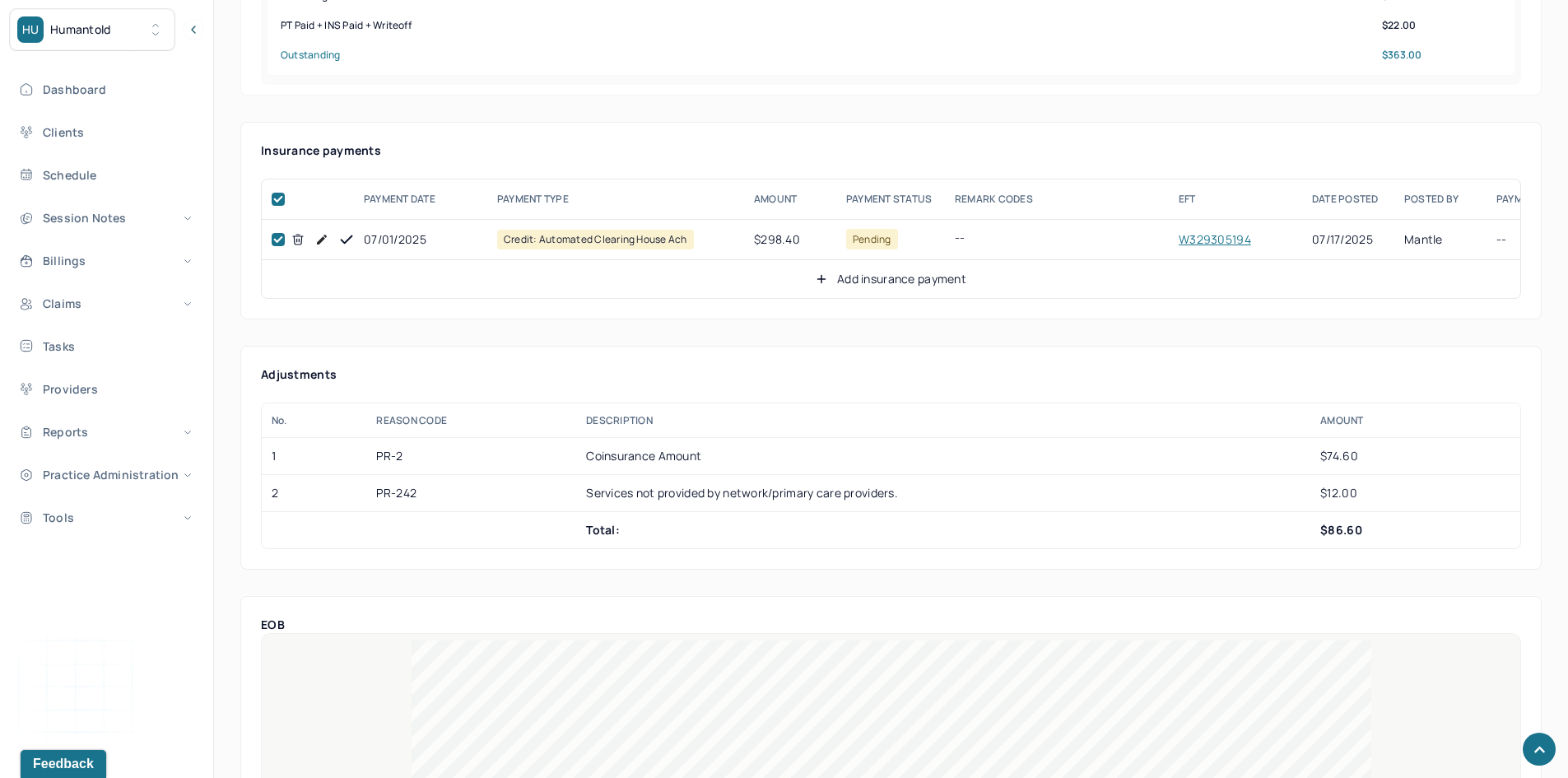 checkbox on "true" 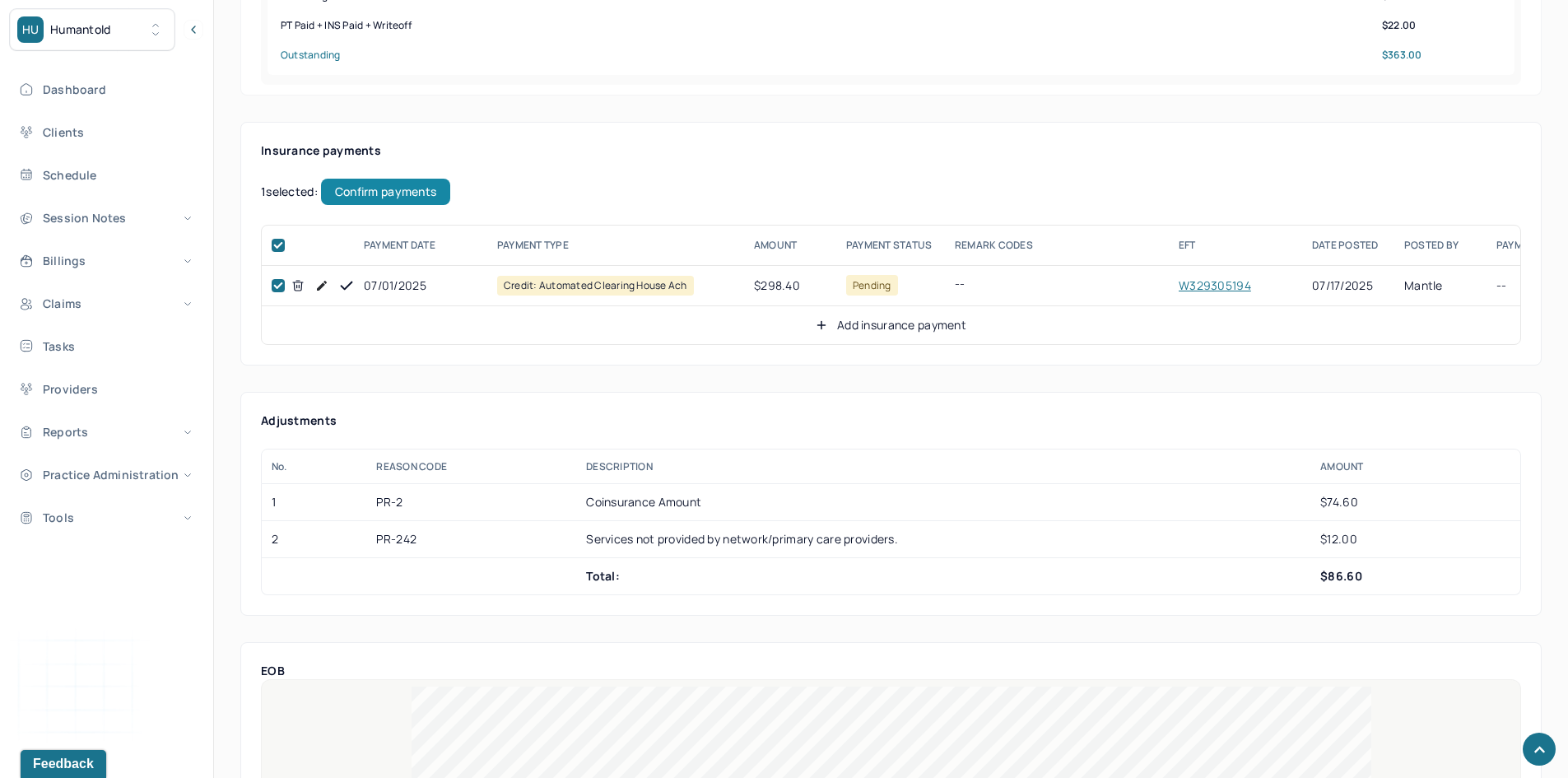 click on "Confirm payments" at bounding box center [385, 192] 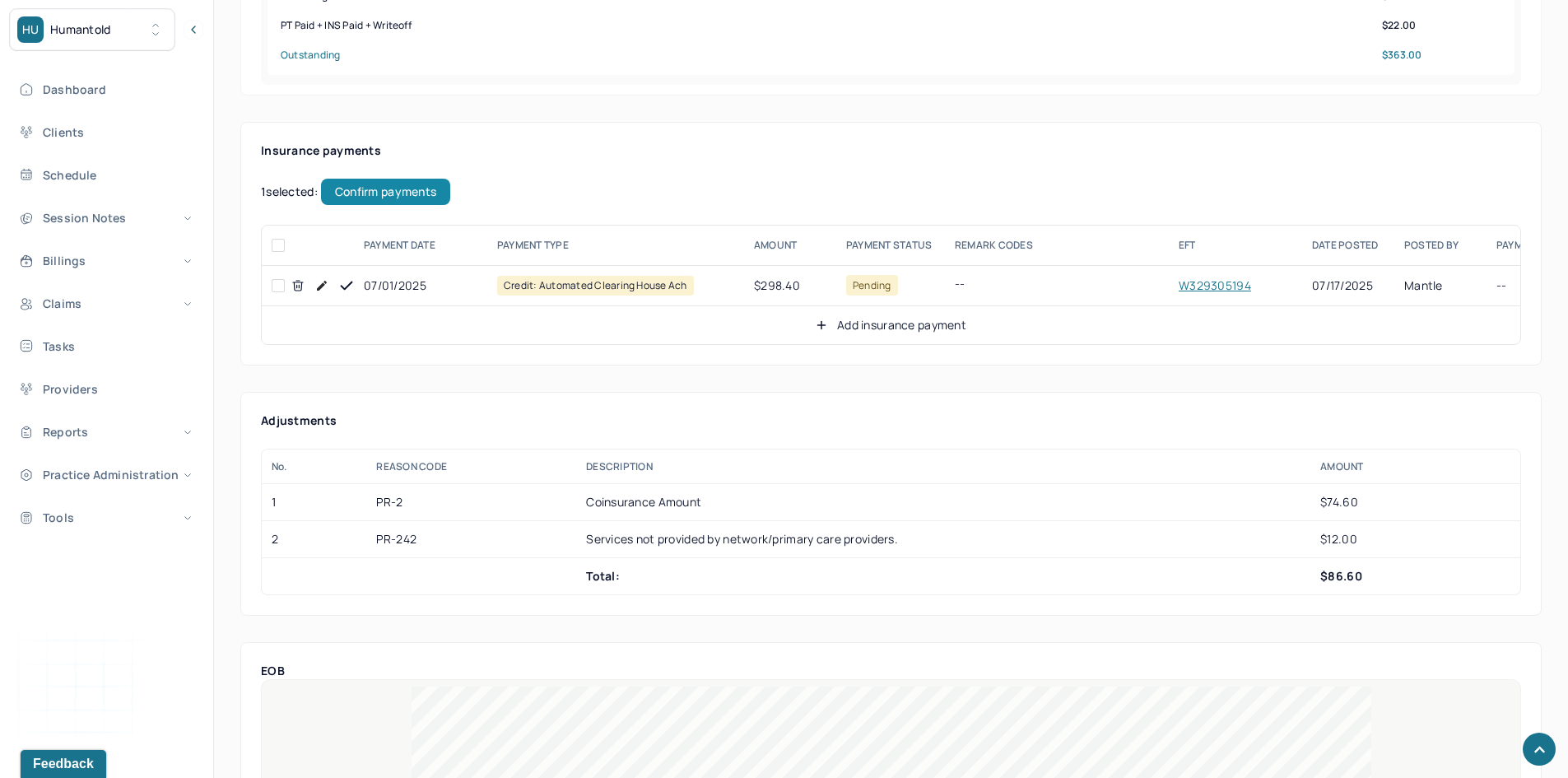 checkbox on "false" 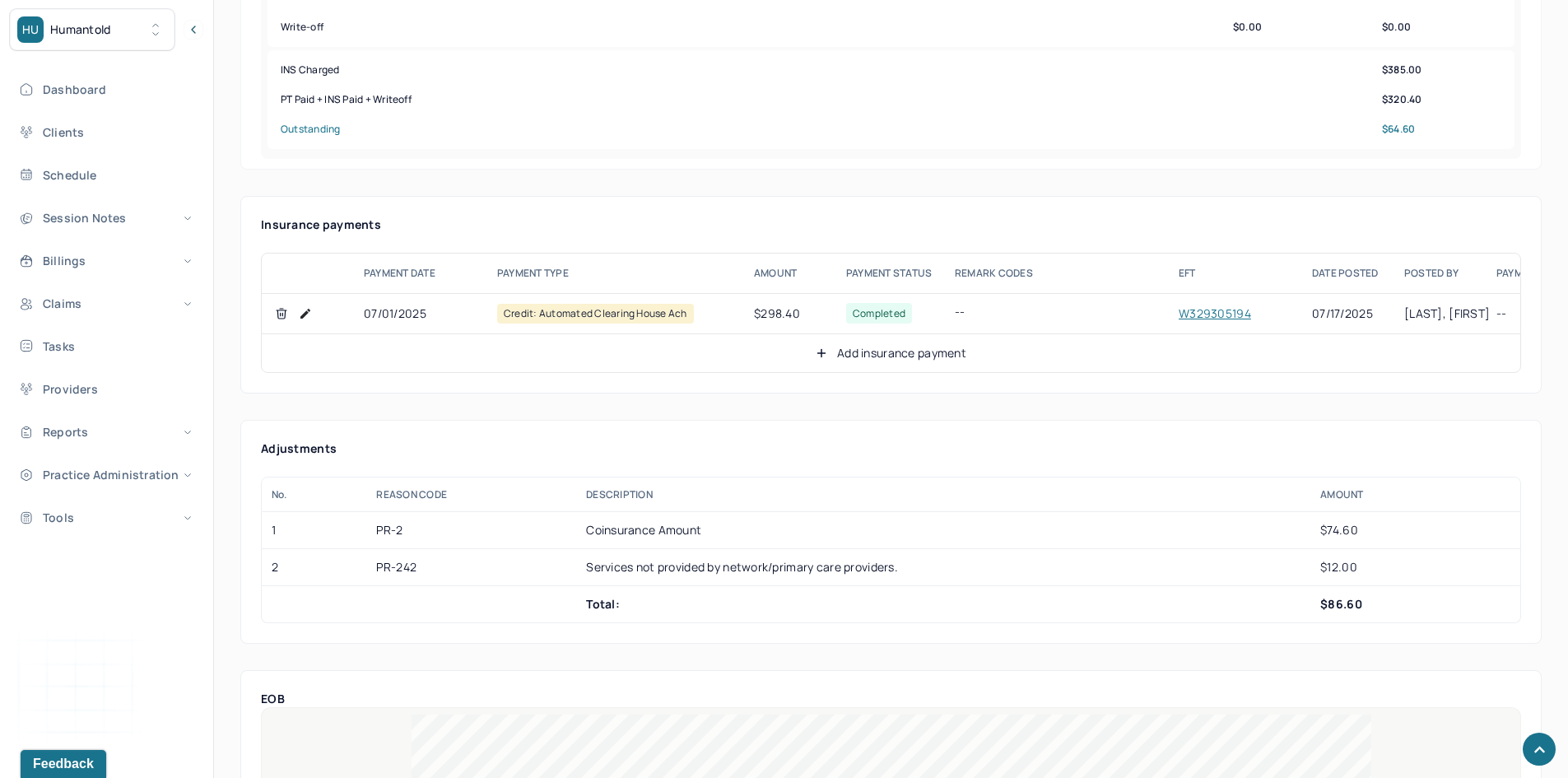 scroll, scrollTop: 906, scrollLeft: 0, axis: vertical 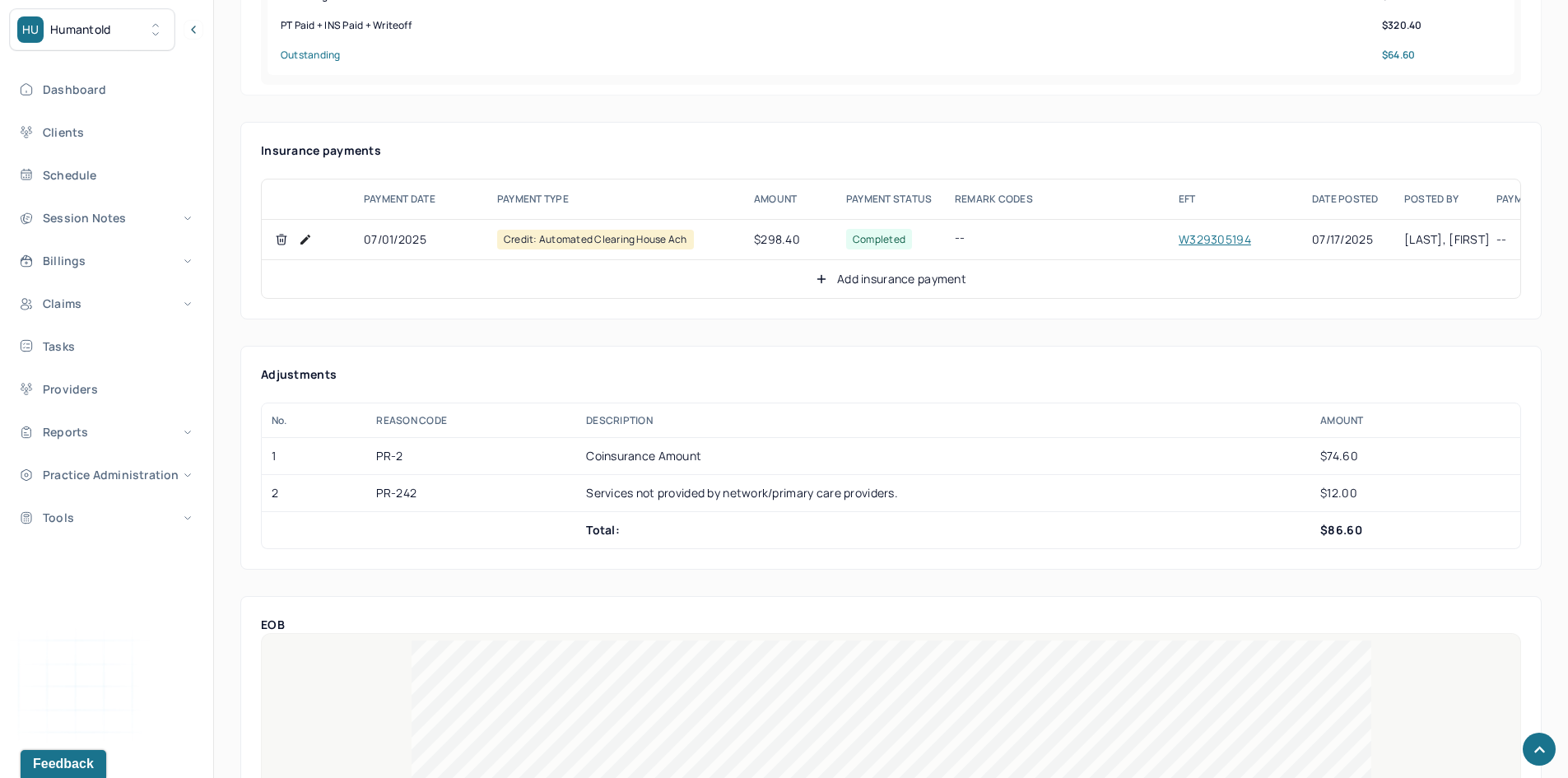 click 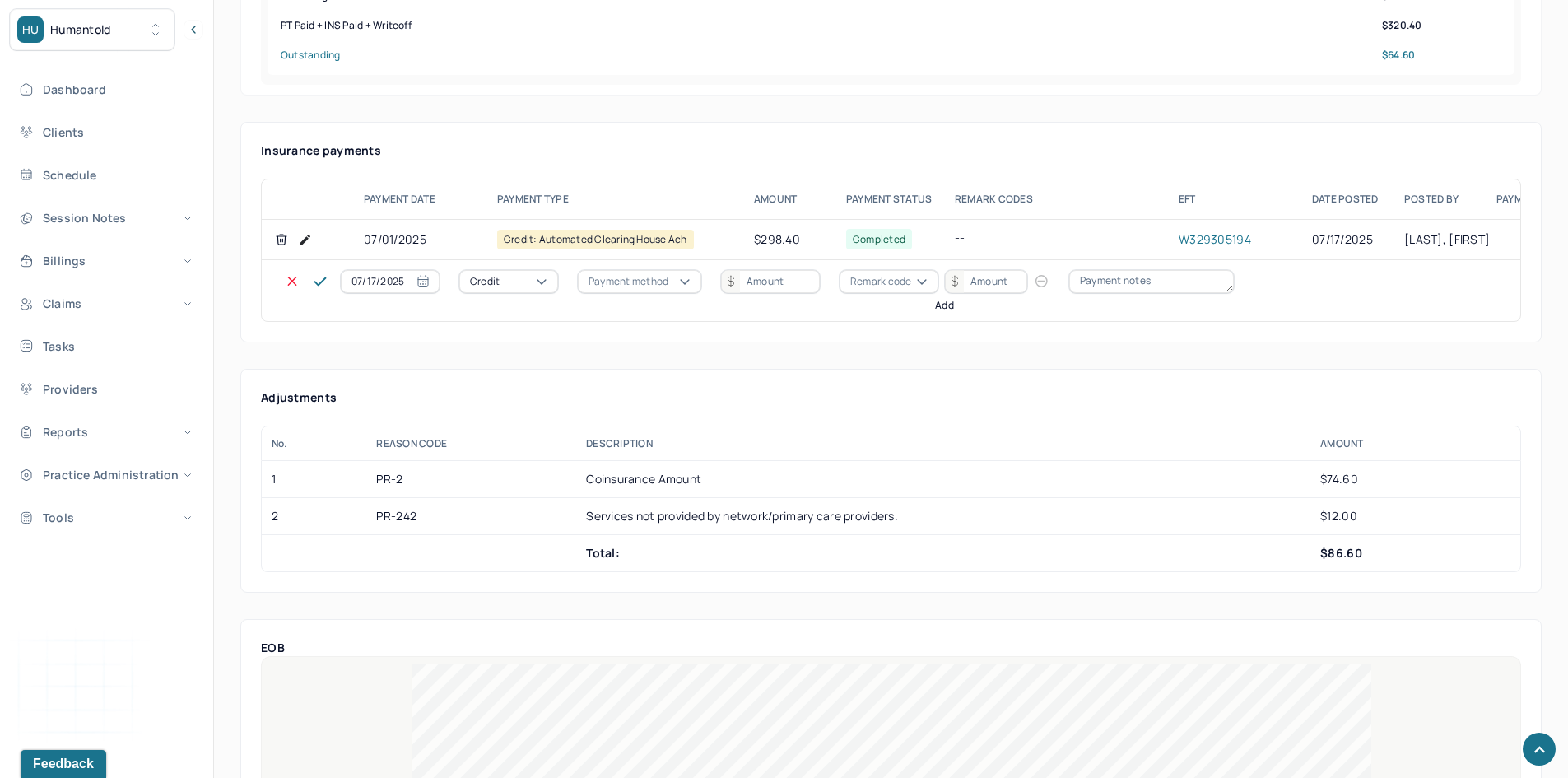 click on "Credit" at bounding box center (509, 282) 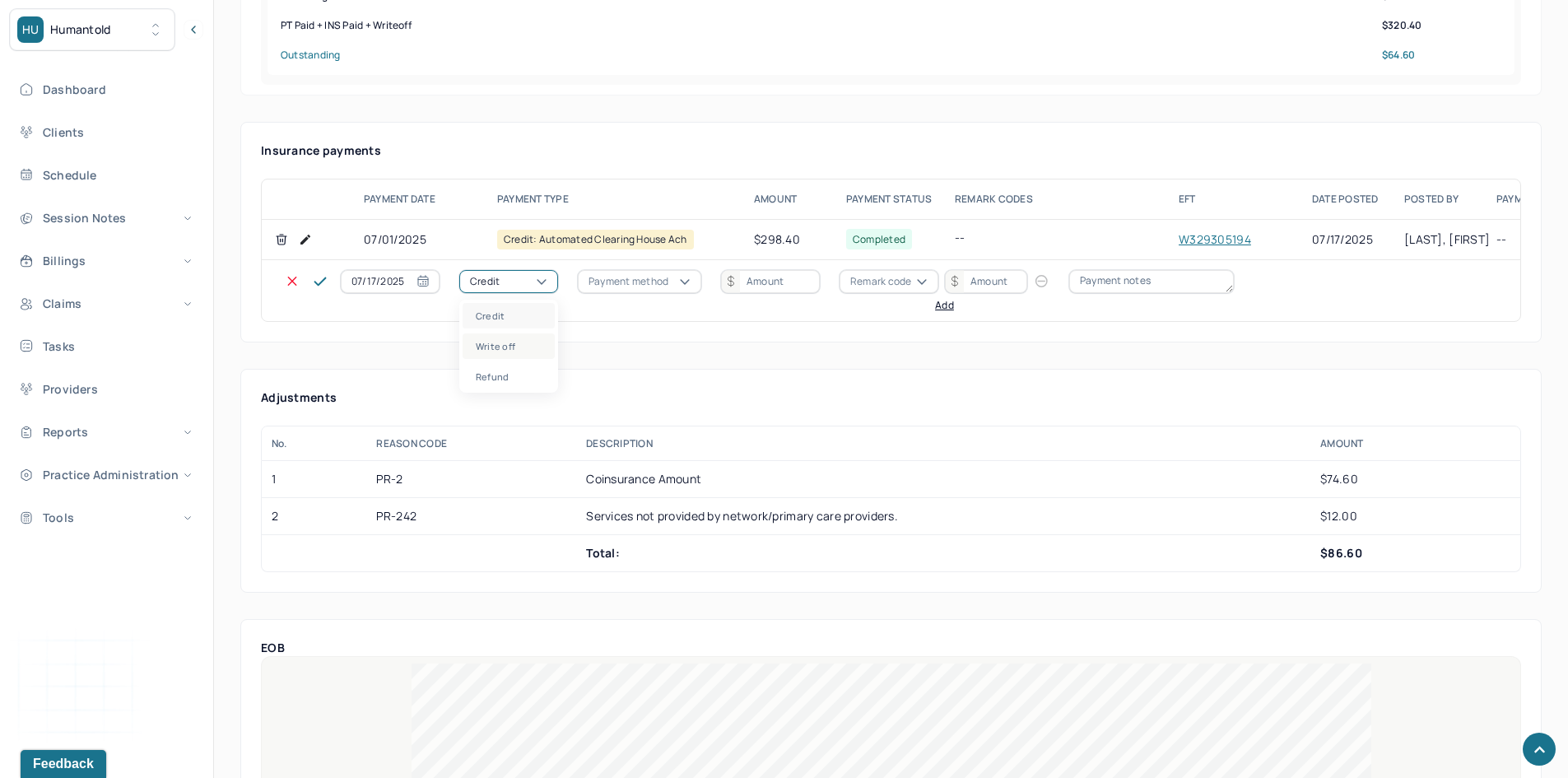 click on "Write off" at bounding box center (509, 346) 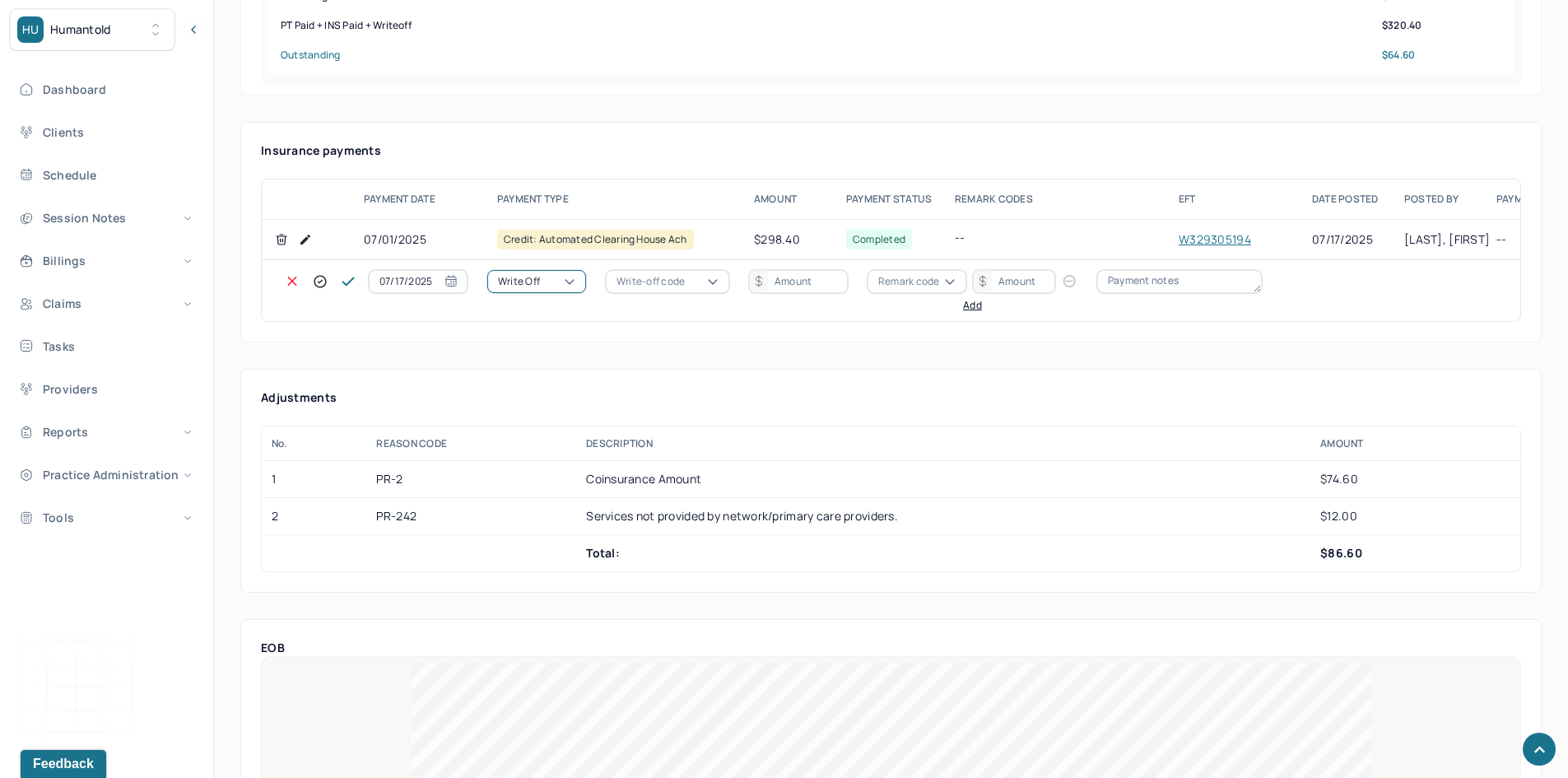 click on "Write-off code" at bounding box center (650, 282) 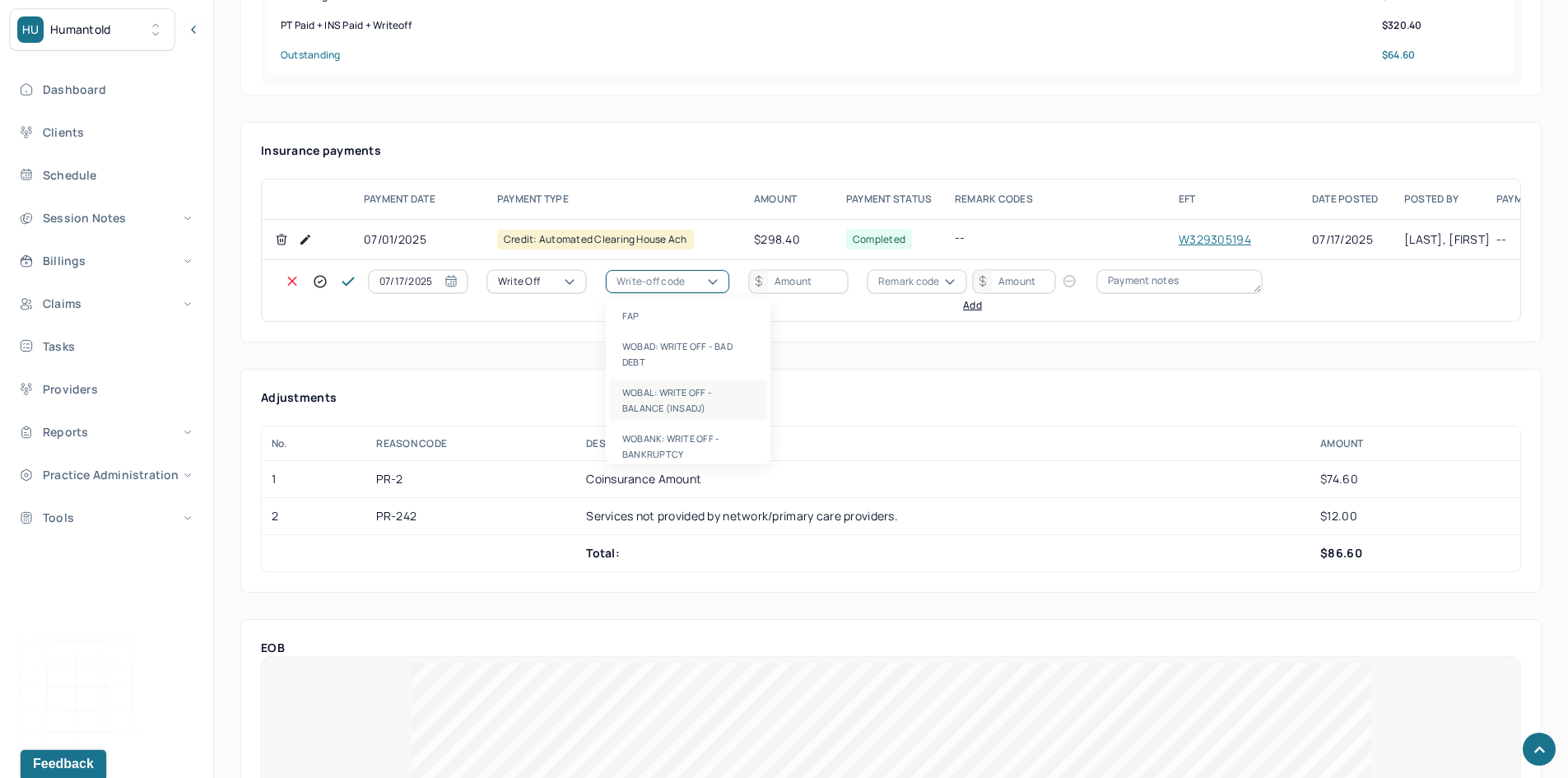 drag, startPoint x: 653, startPoint y: 400, endPoint x: 656, endPoint y: 392, distance: 8.544004 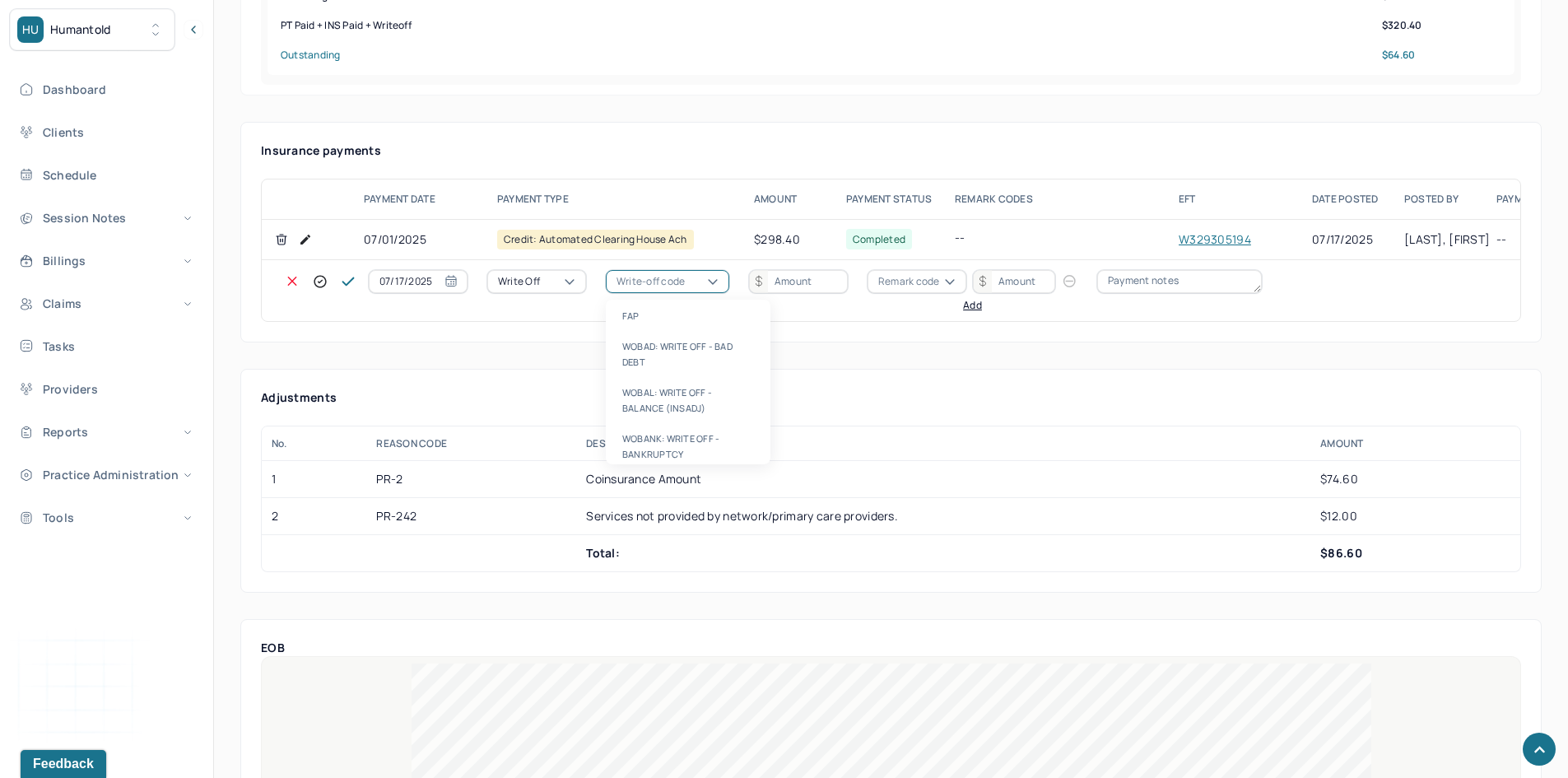 click on "WOBAL: WRITE OFF - BALANCE (INSADJ)" at bounding box center (688, 400) 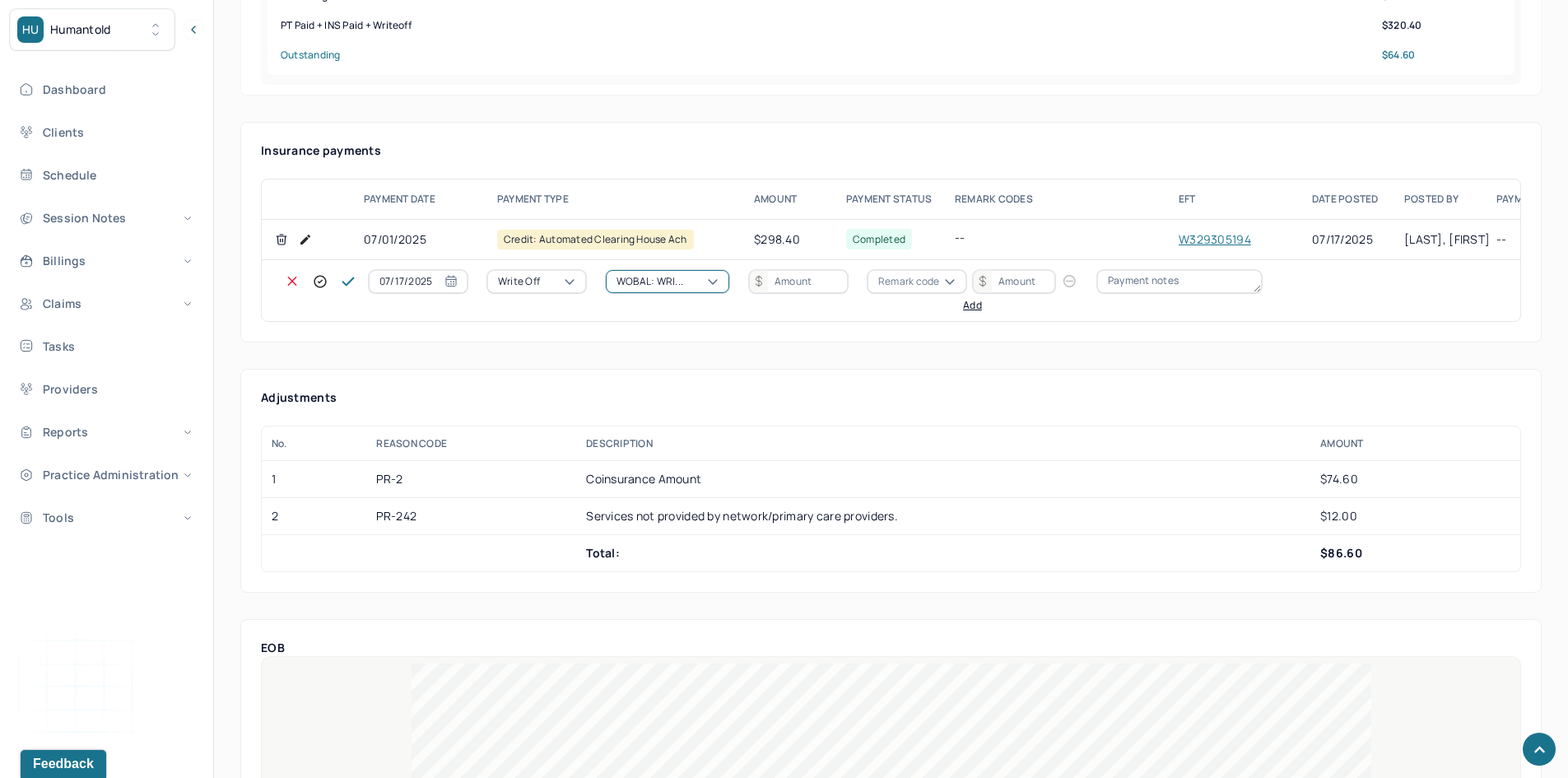 click at bounding box center [798, 282] 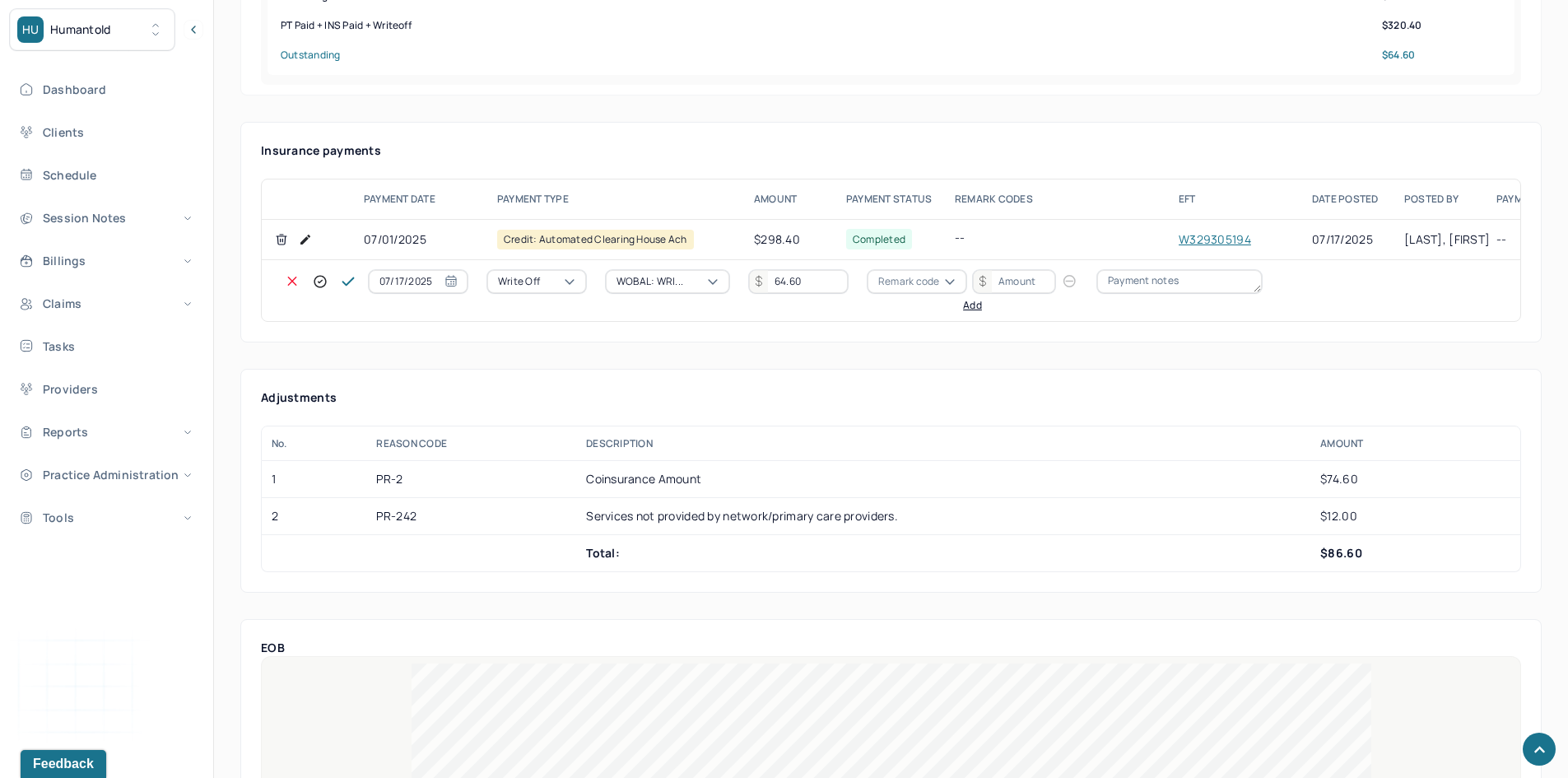 type on "64.60" 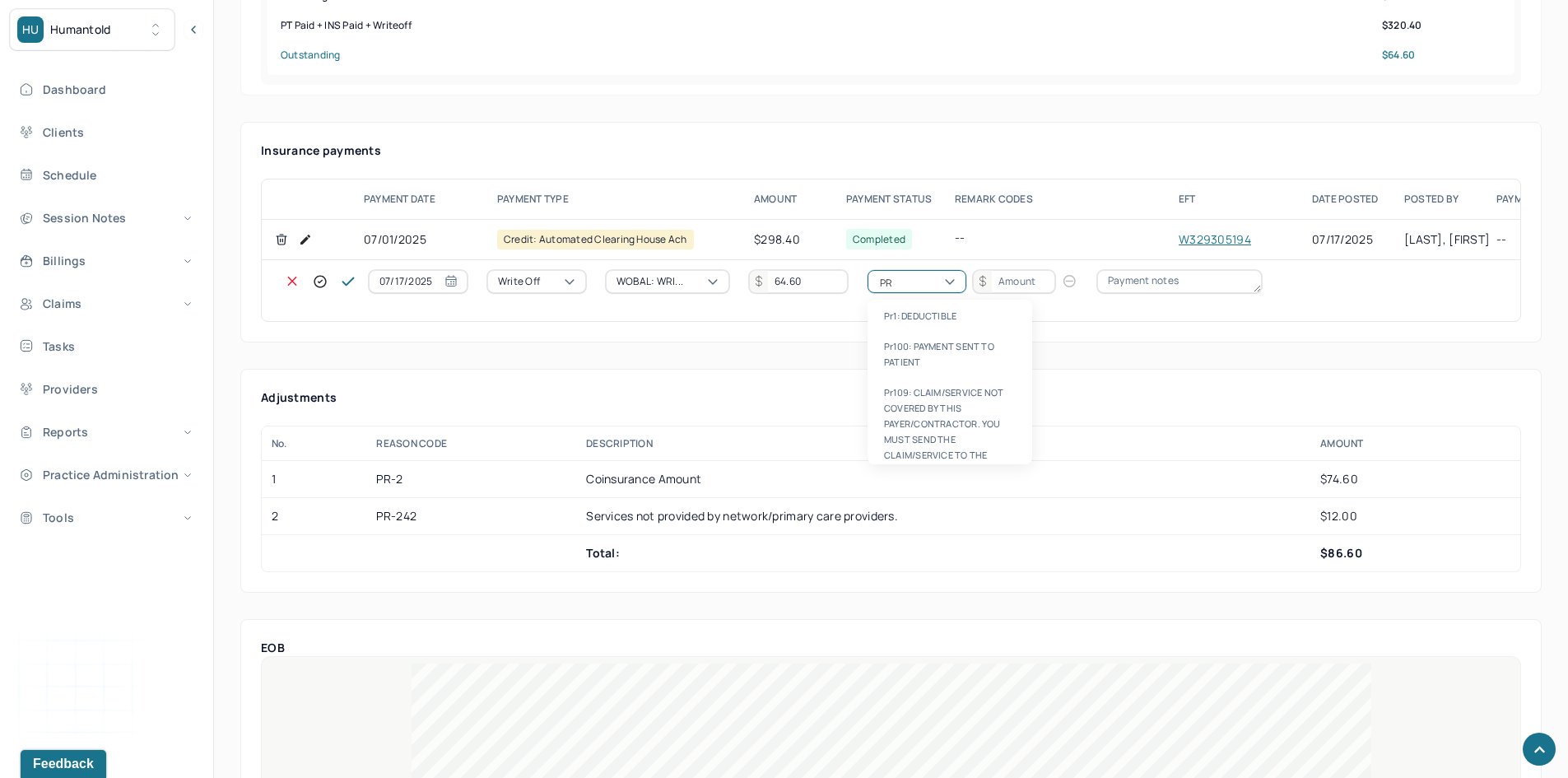 type on "PR2" 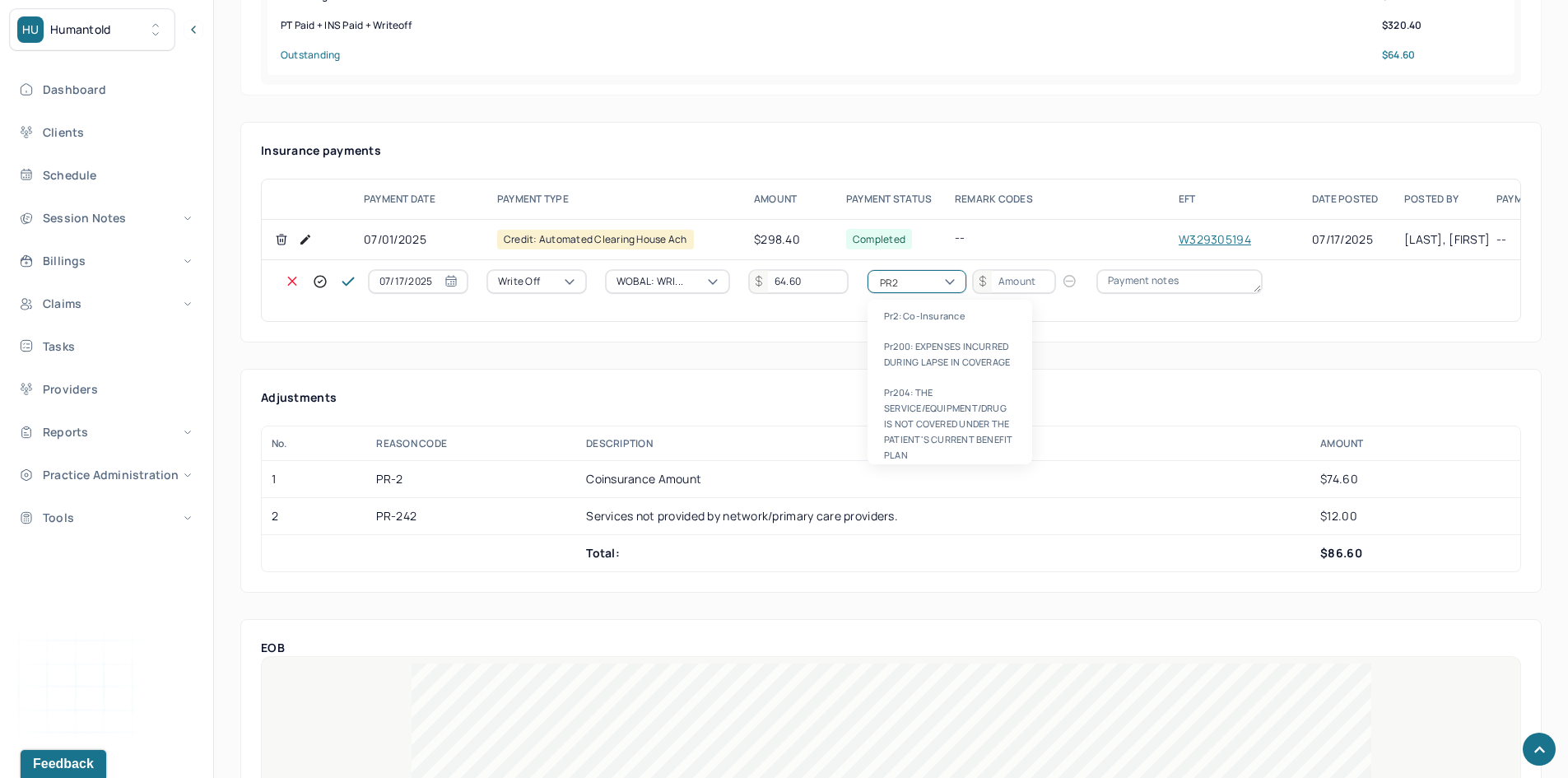 type 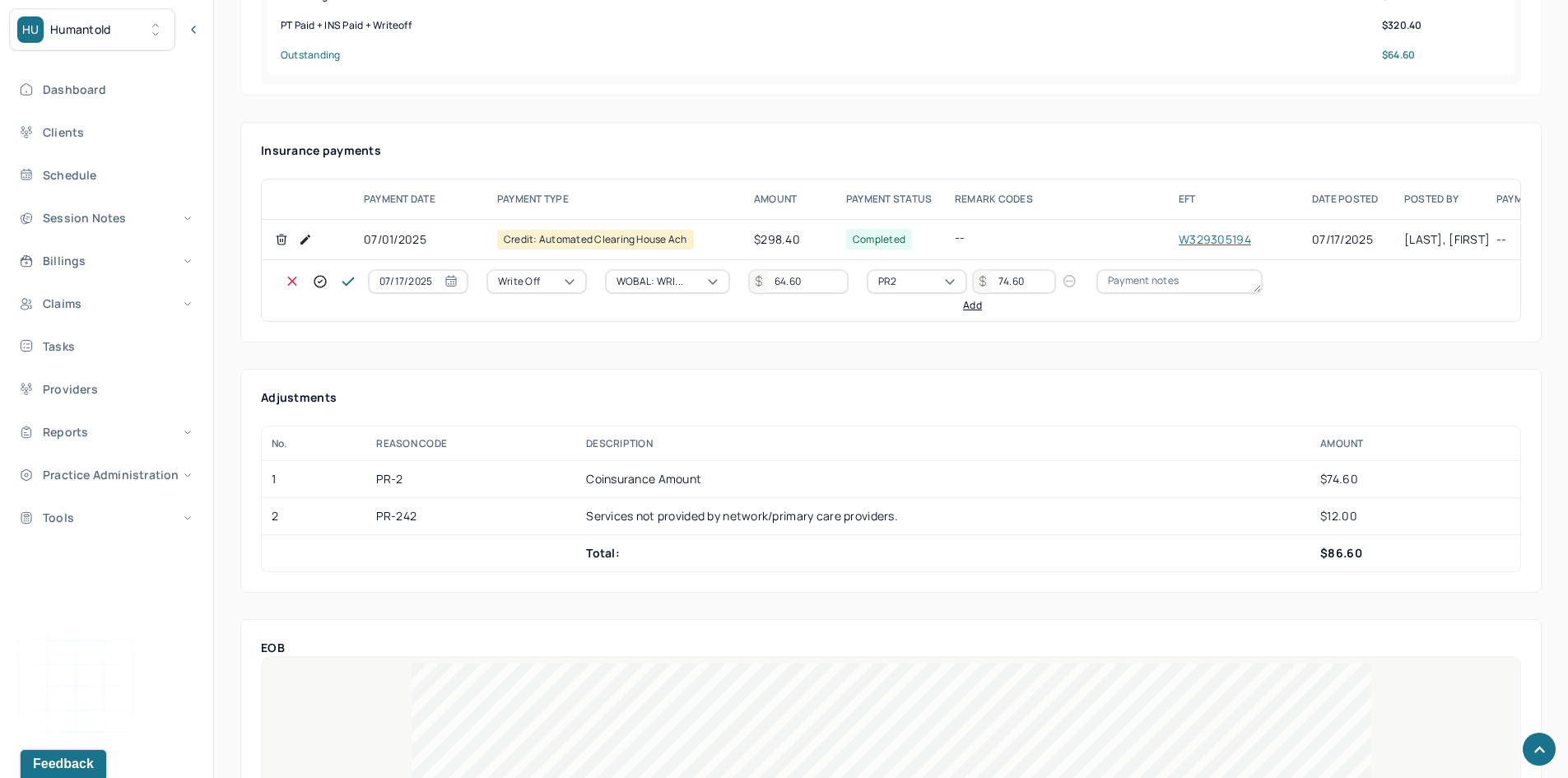 type on "74.60" 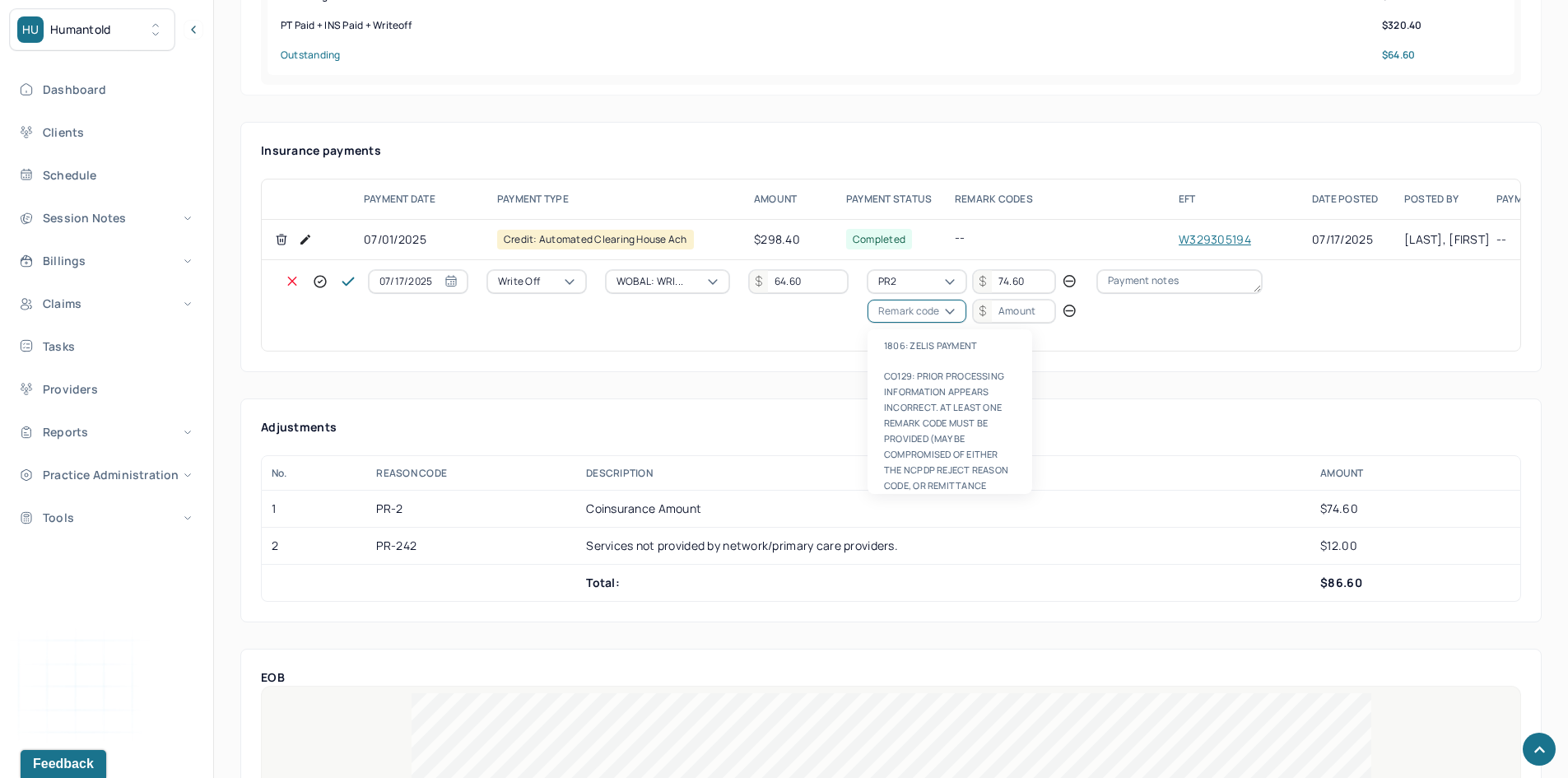 click on "Remark code" at bounding box center [909, 311] 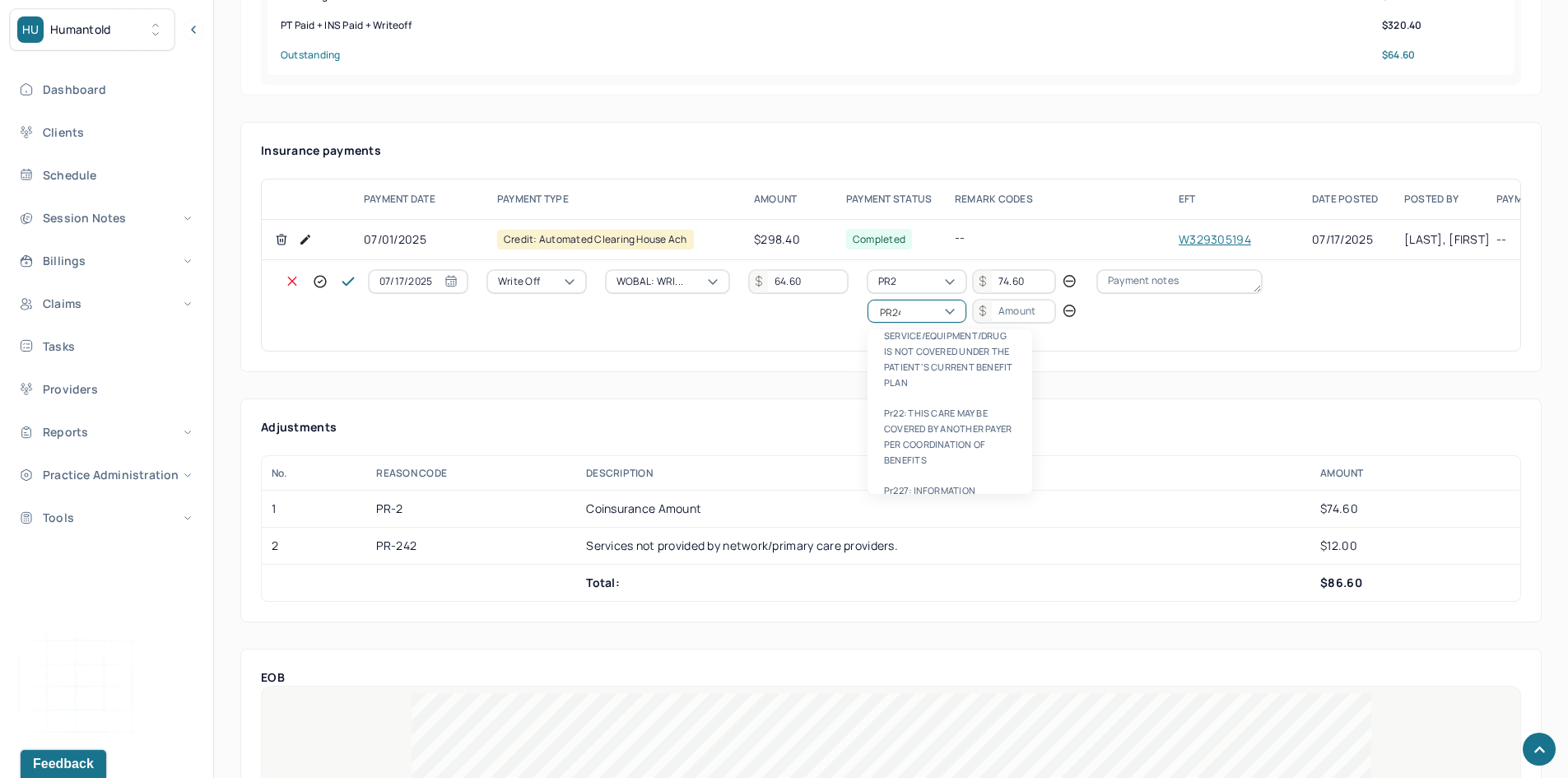 scroll, scrollTop: 0, scrollLeft: 0, axis: both 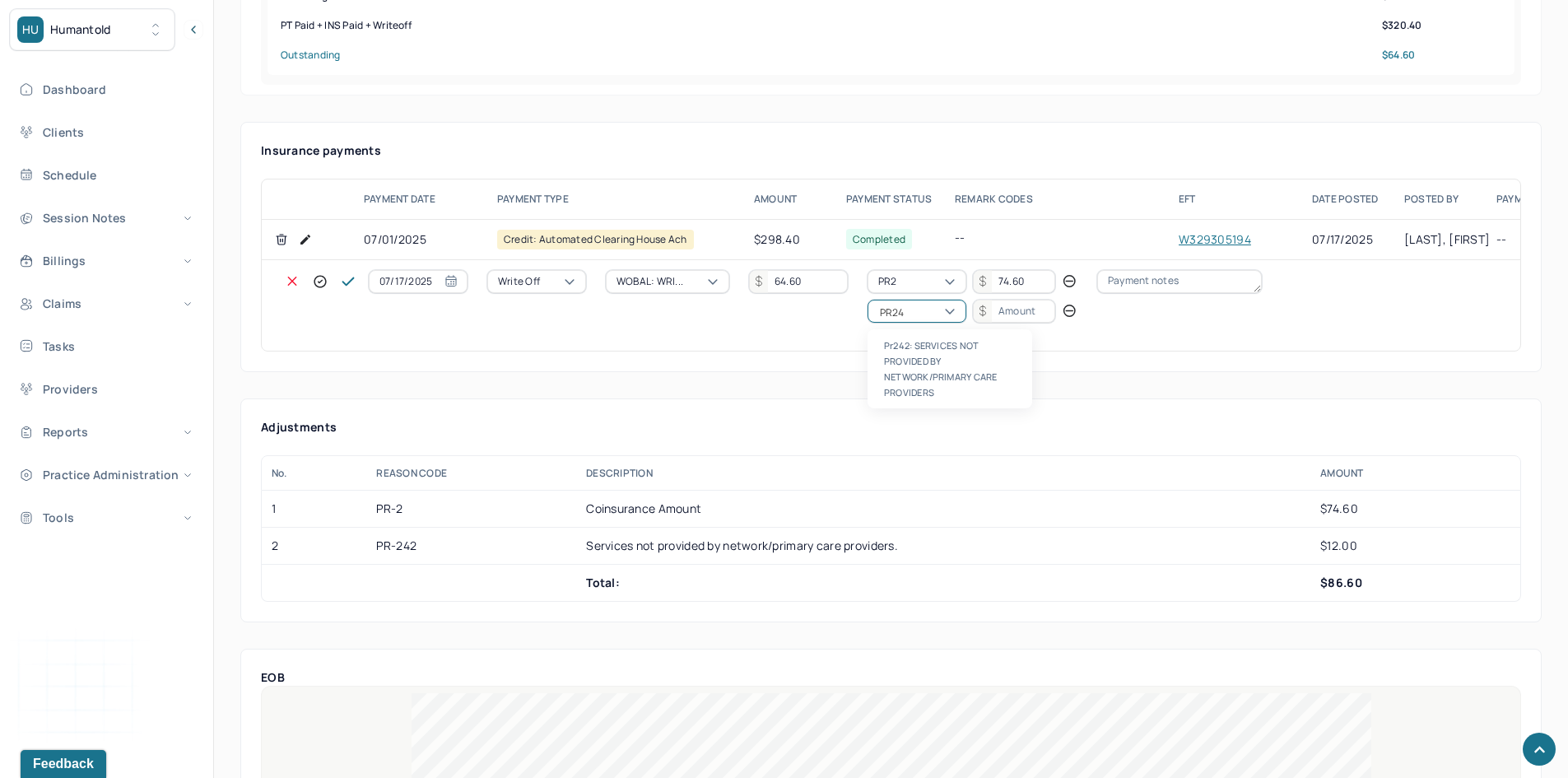 type on "PR242" 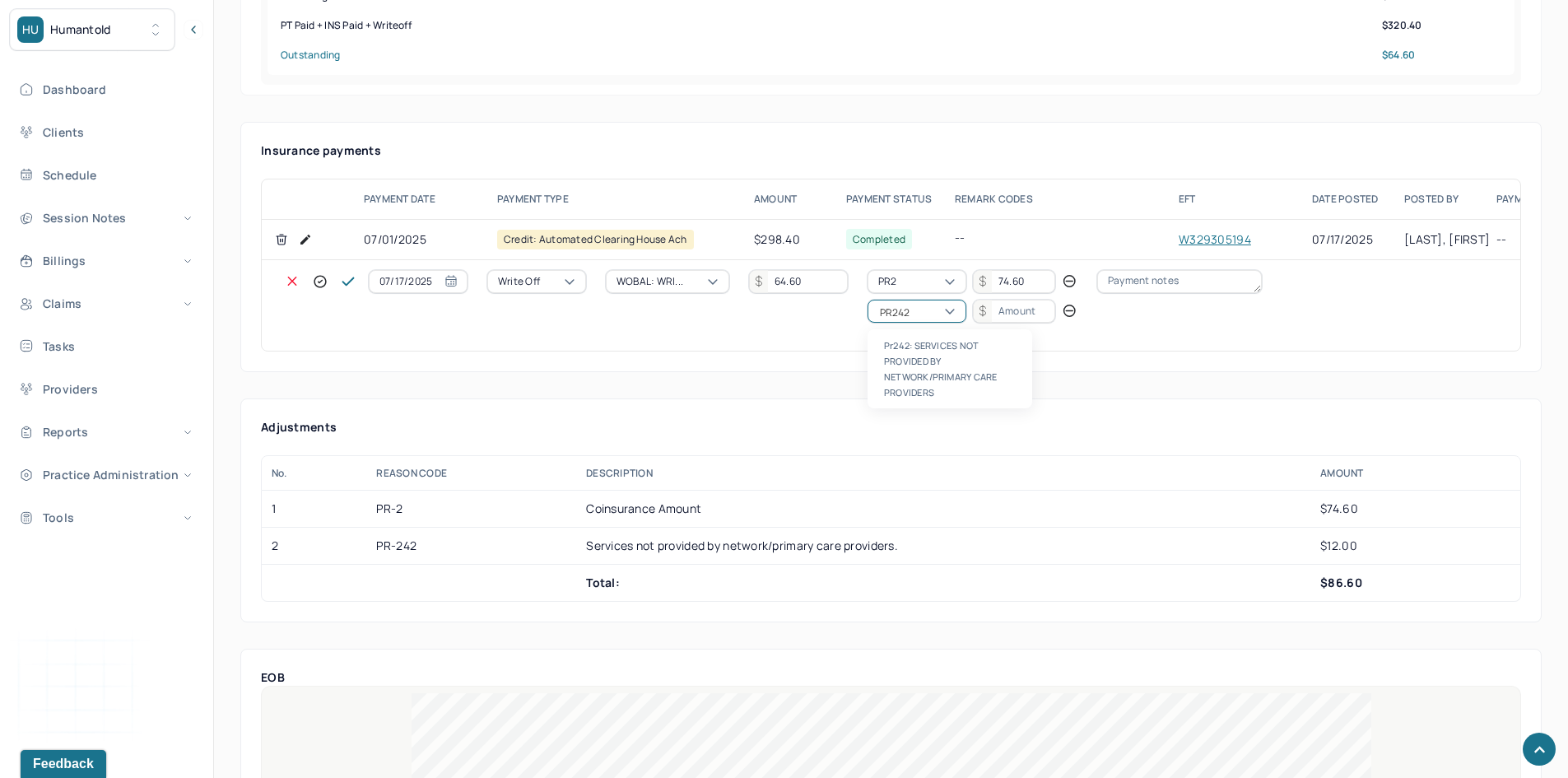 type 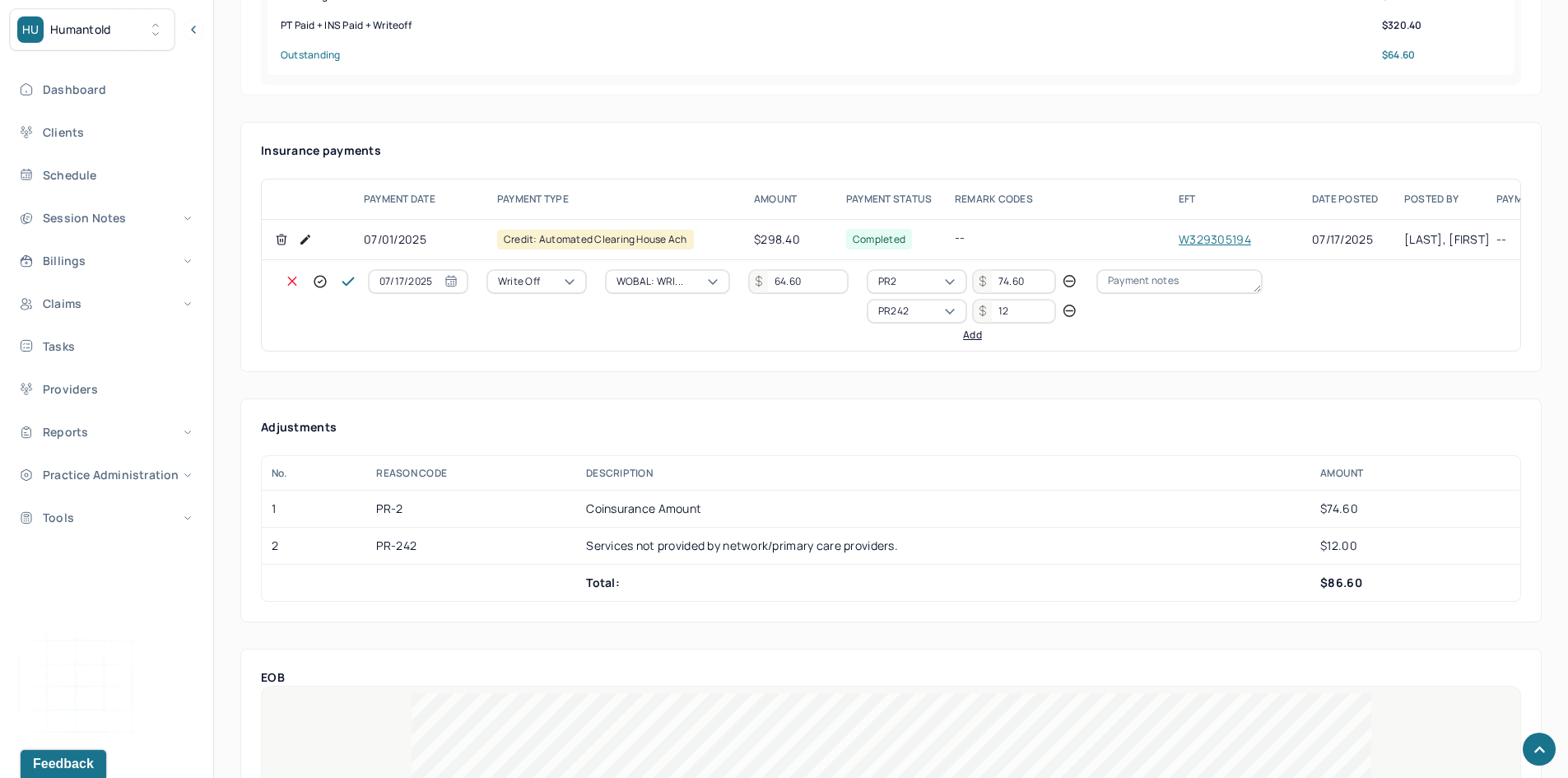 type on "12" 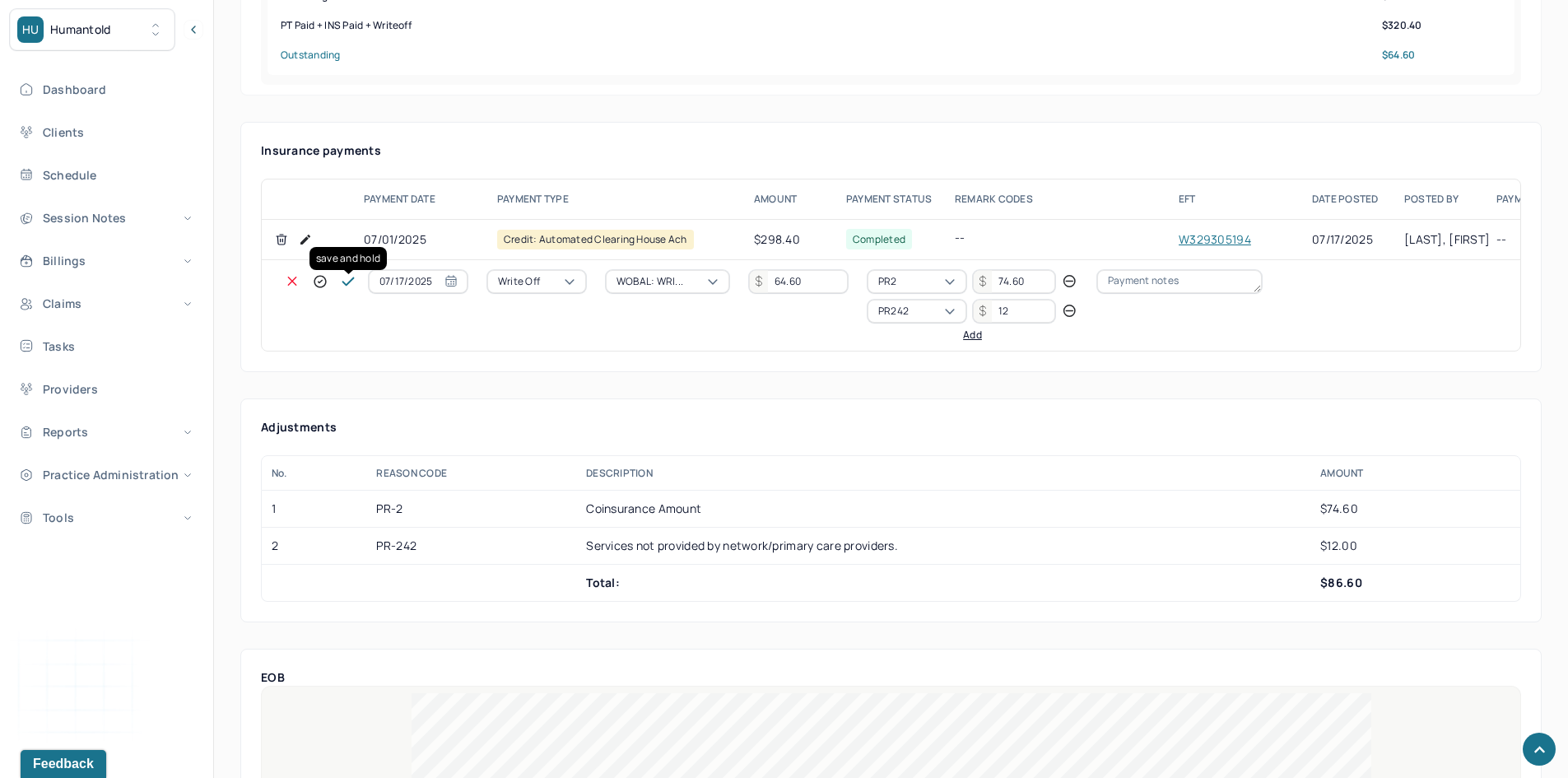 click 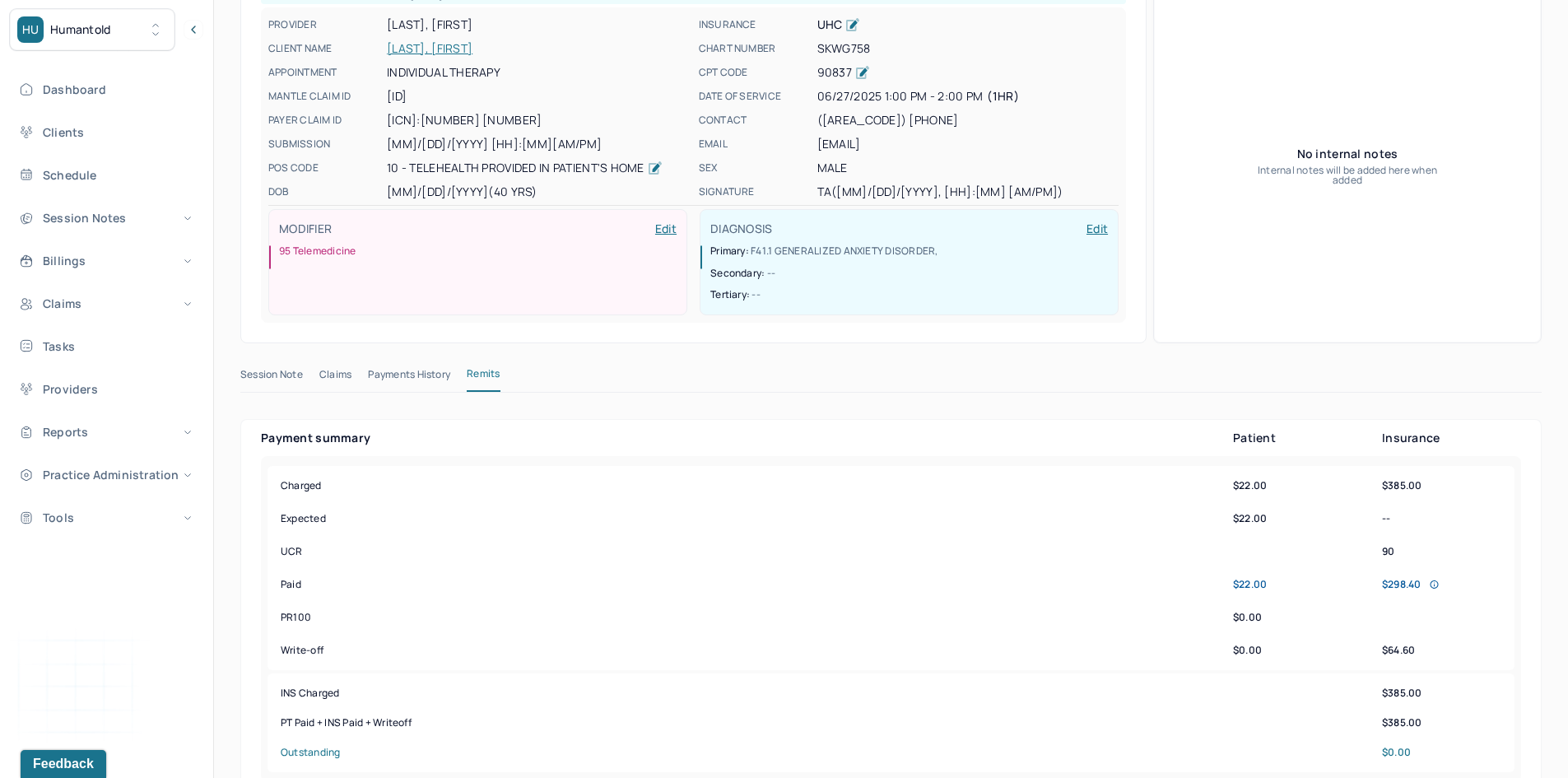 scroll, scrollTop: 0, scrollLeft: 0, axis: both 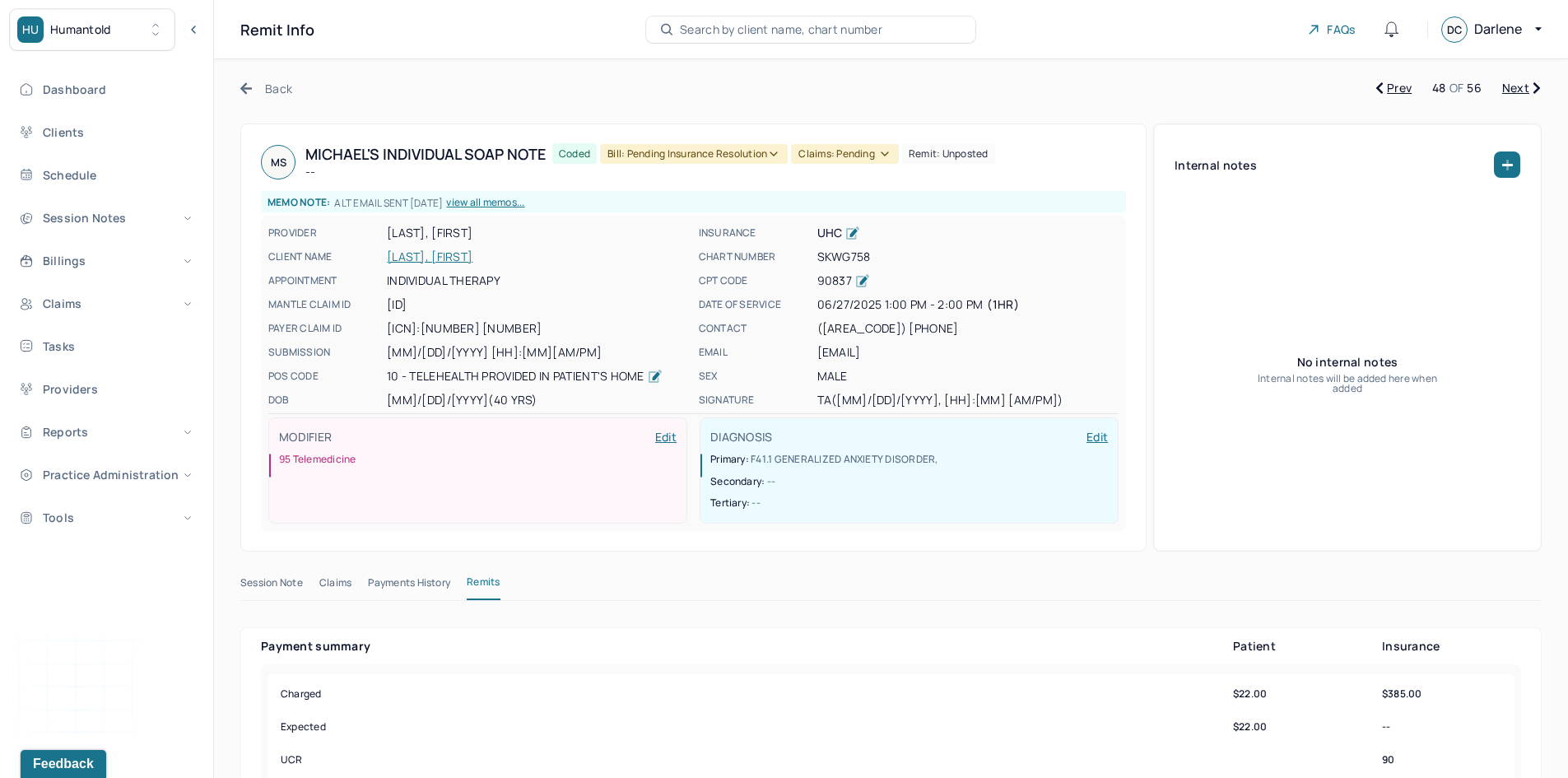 click on "Bill: Pending Insurance Resolution" at bounding box center [694, 154] 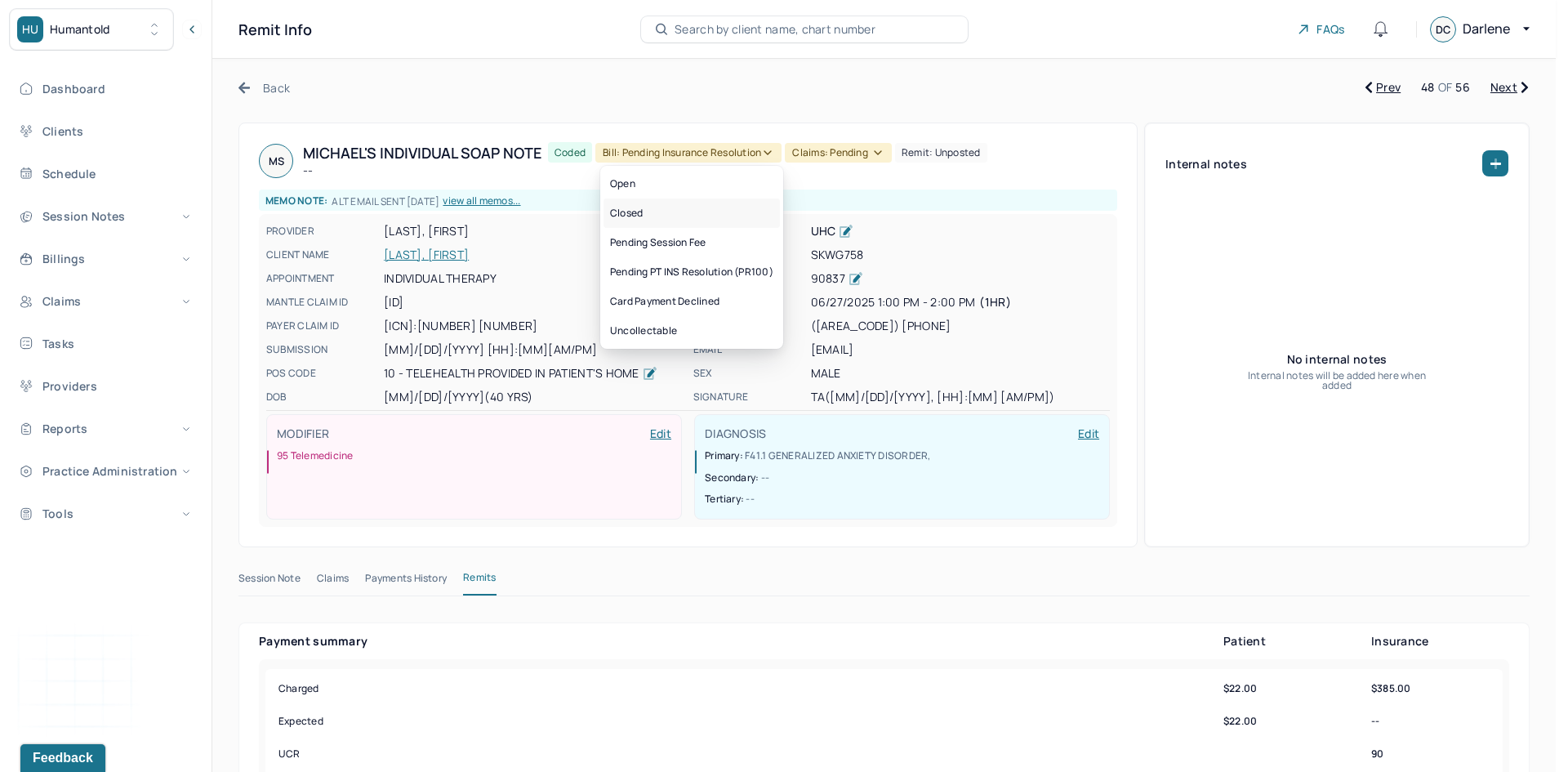 click on "Closed" at bounding box center [692, 213] 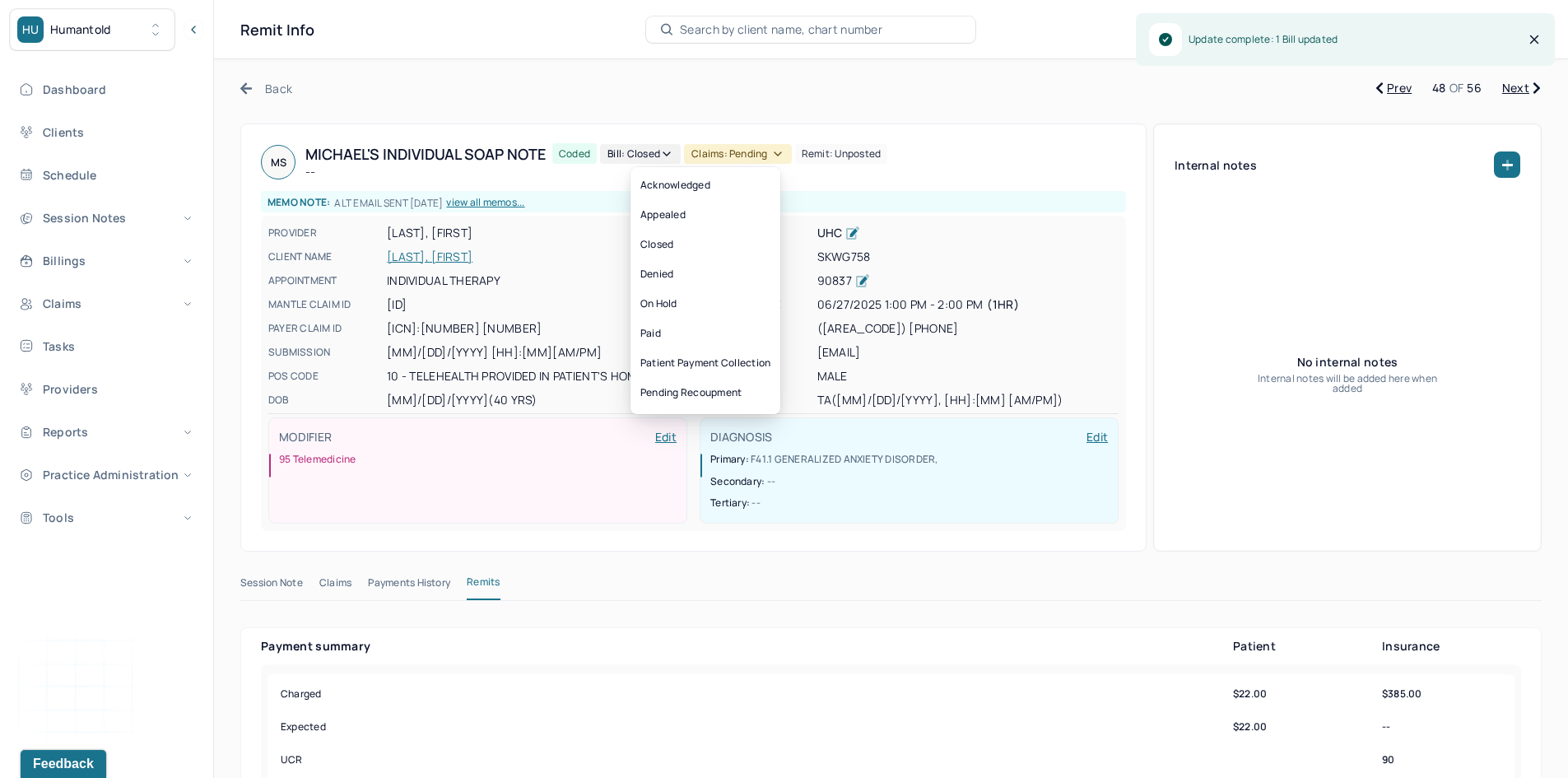 click on "Claims: pending" at bounding box center [737, 154] 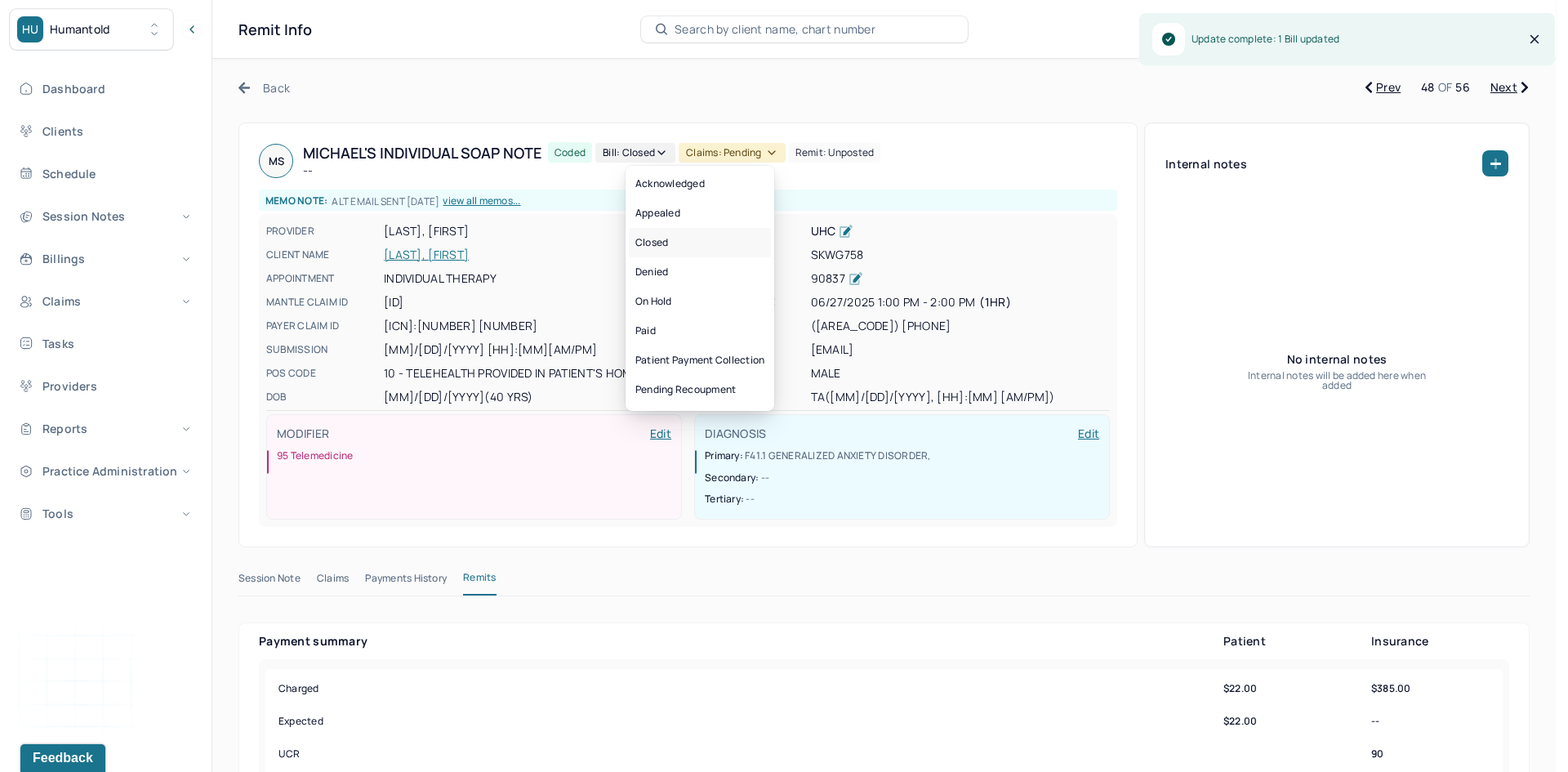 click on "Closed" at bounding box center (700, 243) 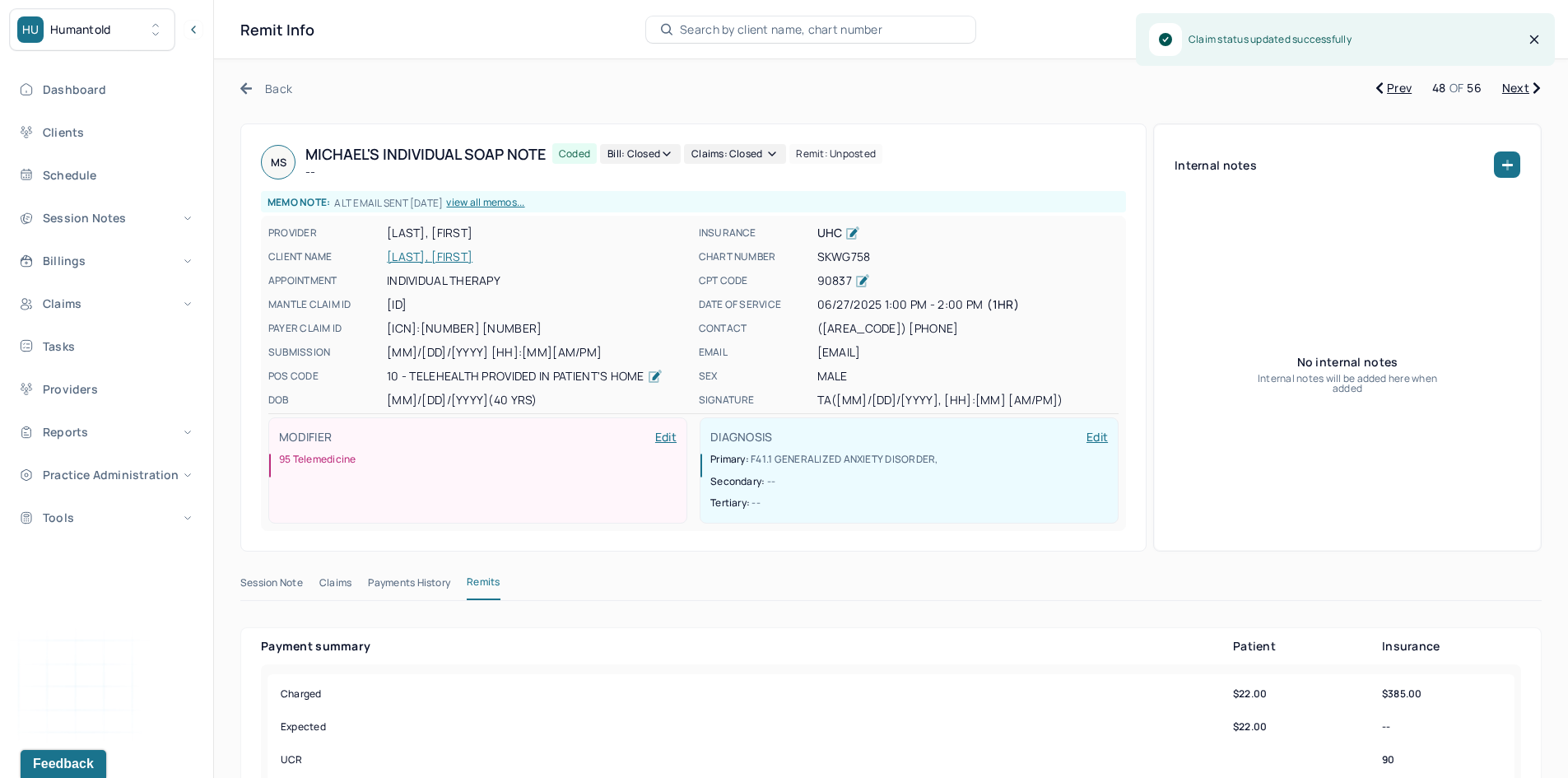click on "Next" at bounding box center [1521, 88] 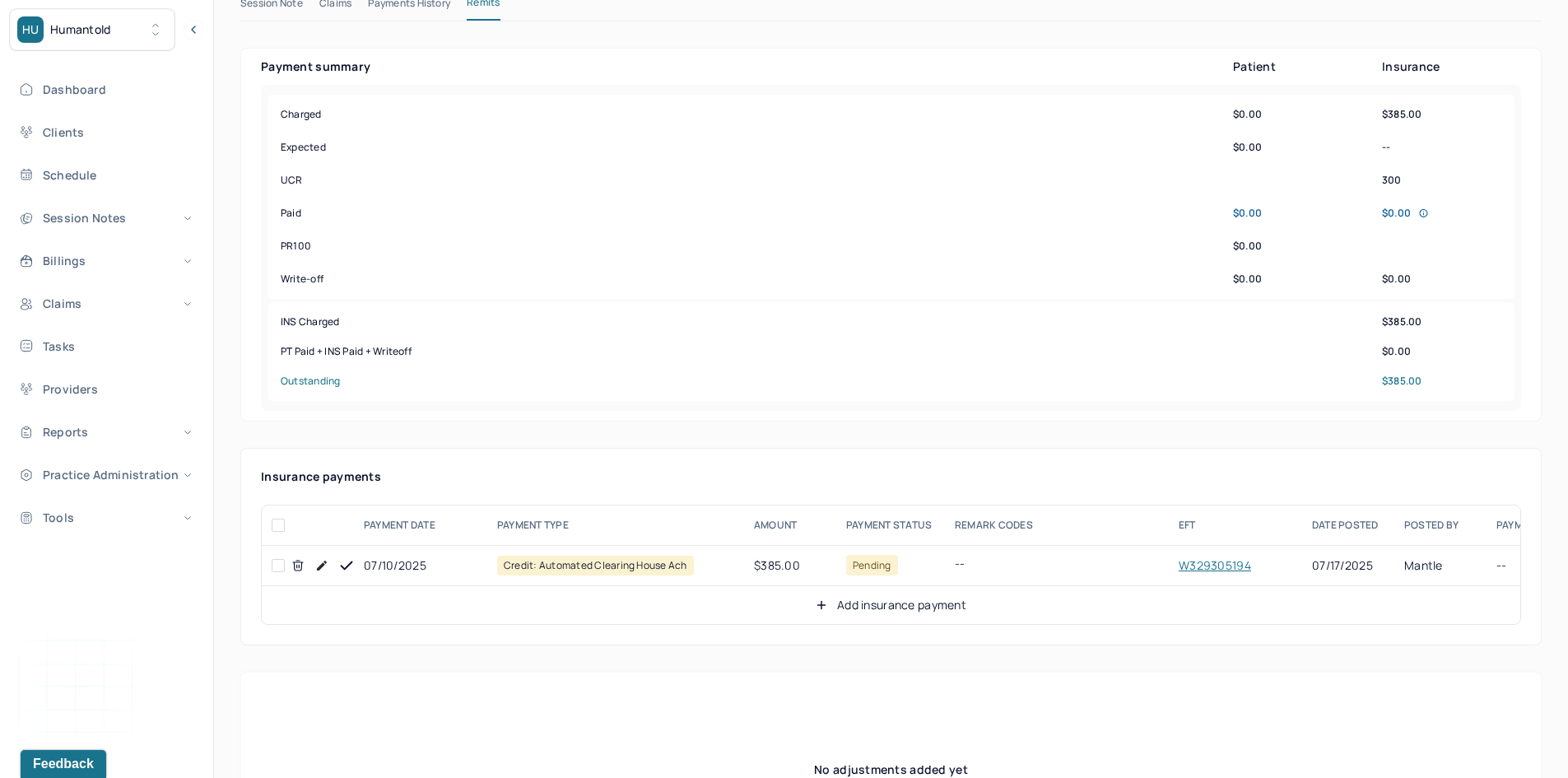 scroll, scrollTop: 659, scrollLeft: 0, axis: vertical 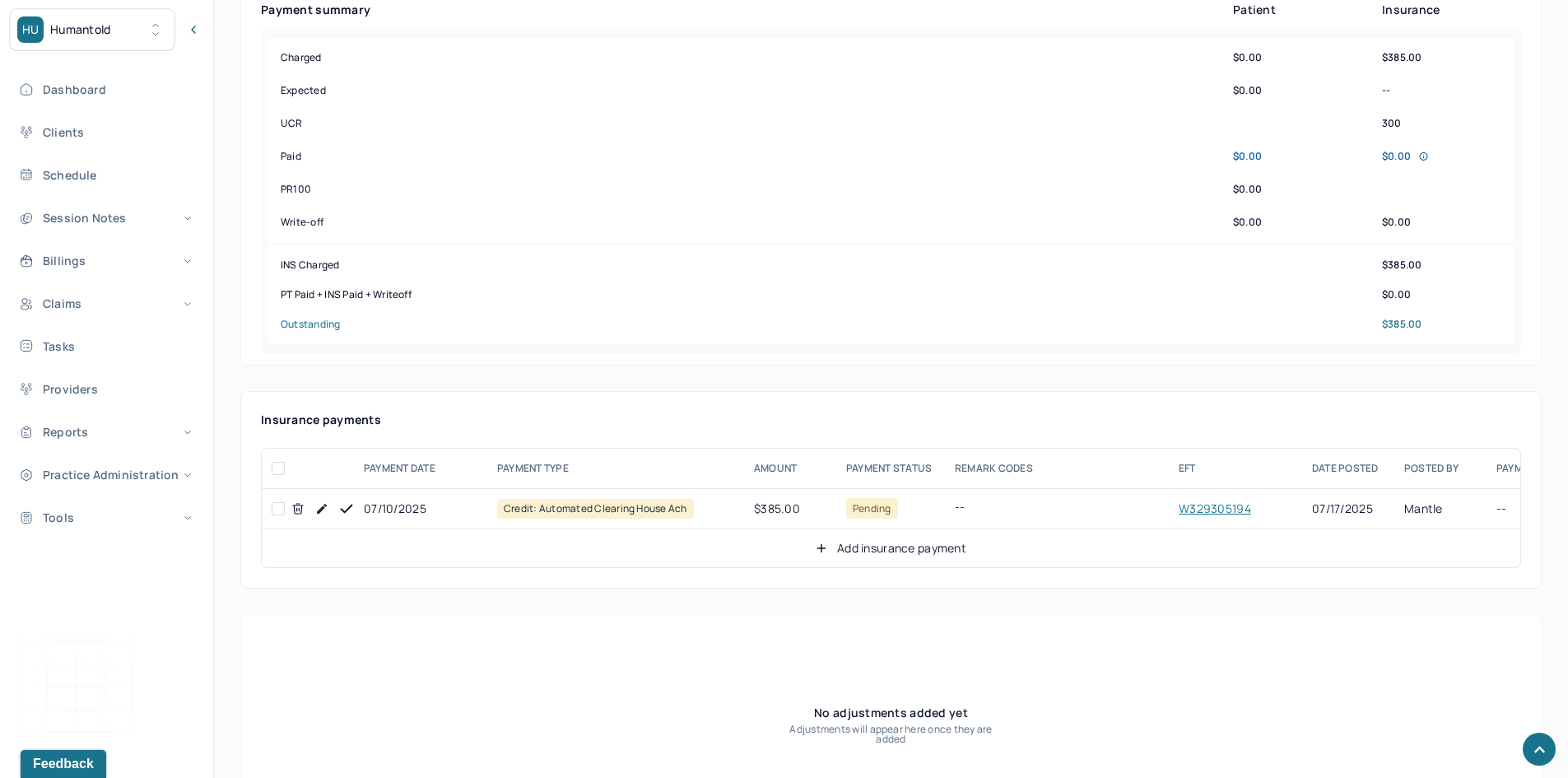 click at bounding box center [278, 509] 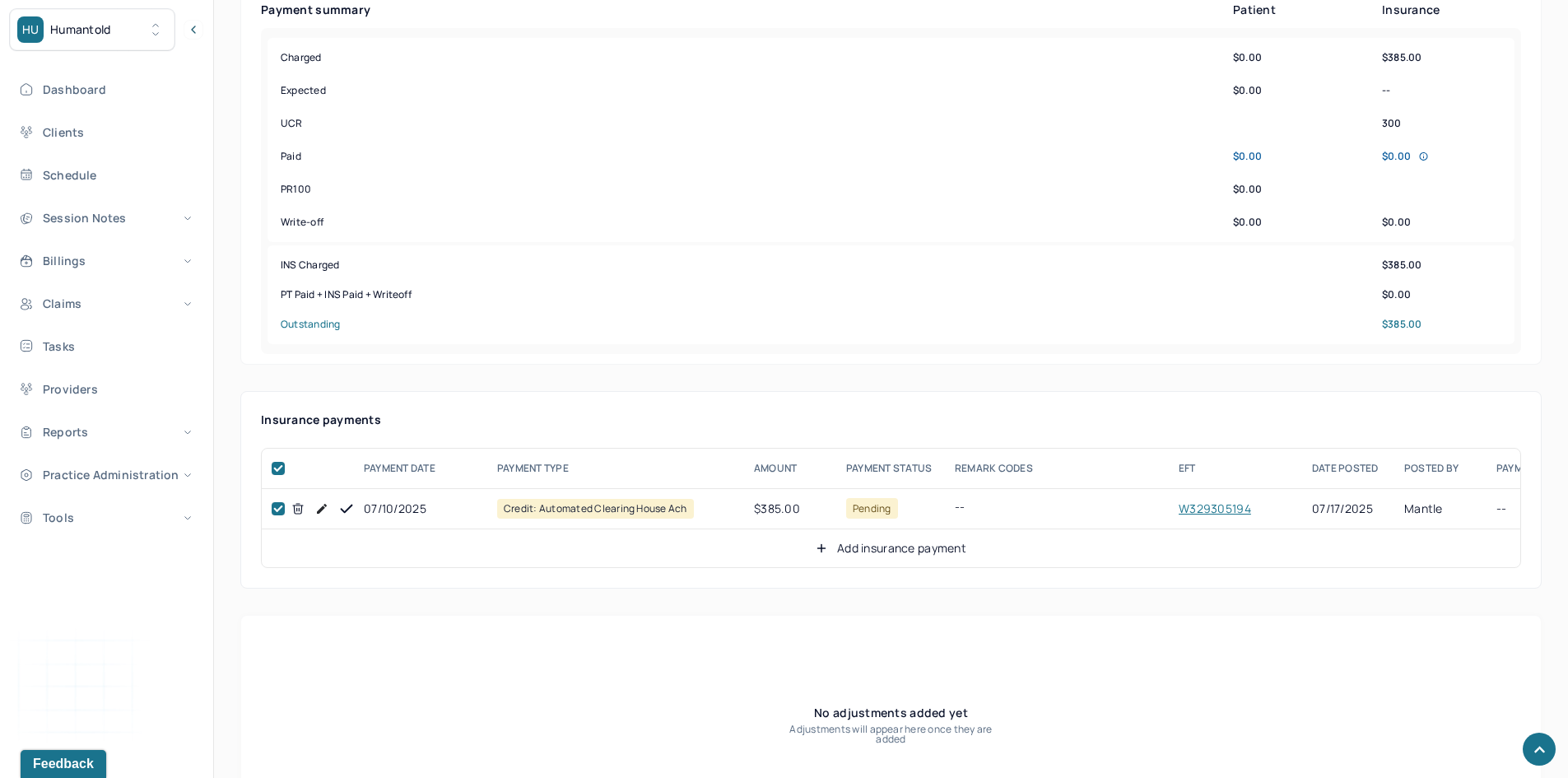 checkbox on "true" 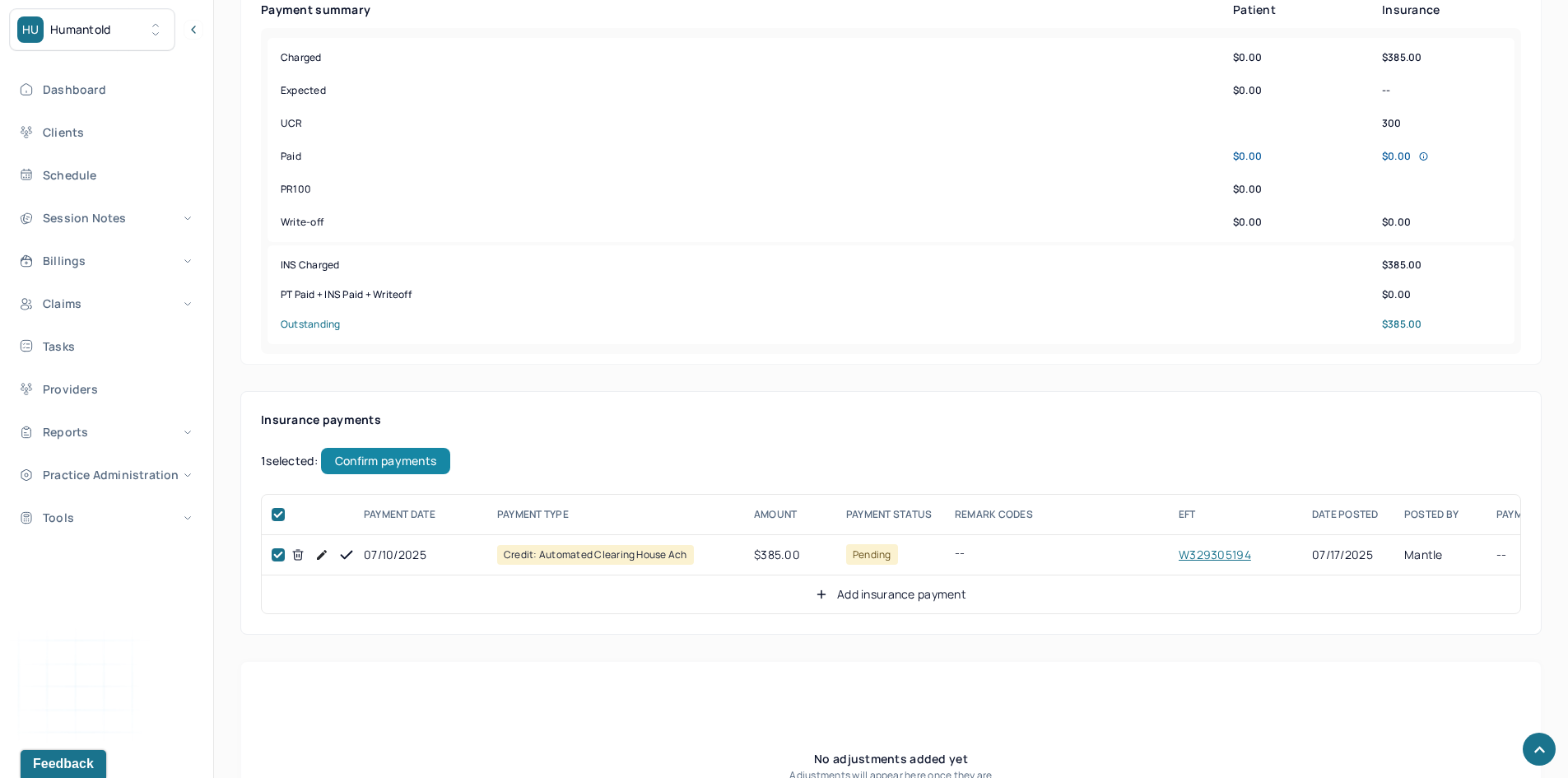 click on "Confirm payments" at bounding box center (385, 461) 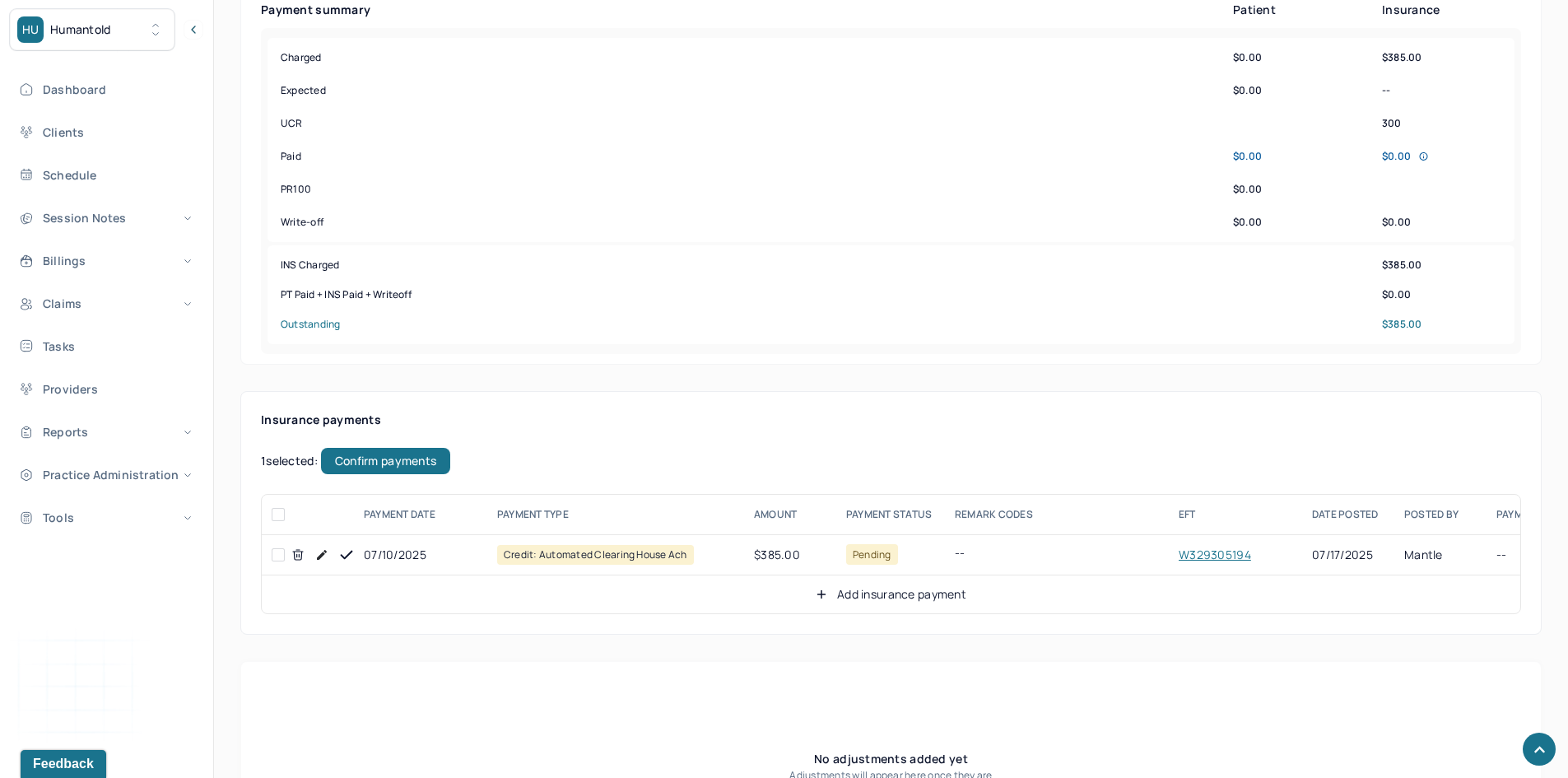 checkbox on "false" 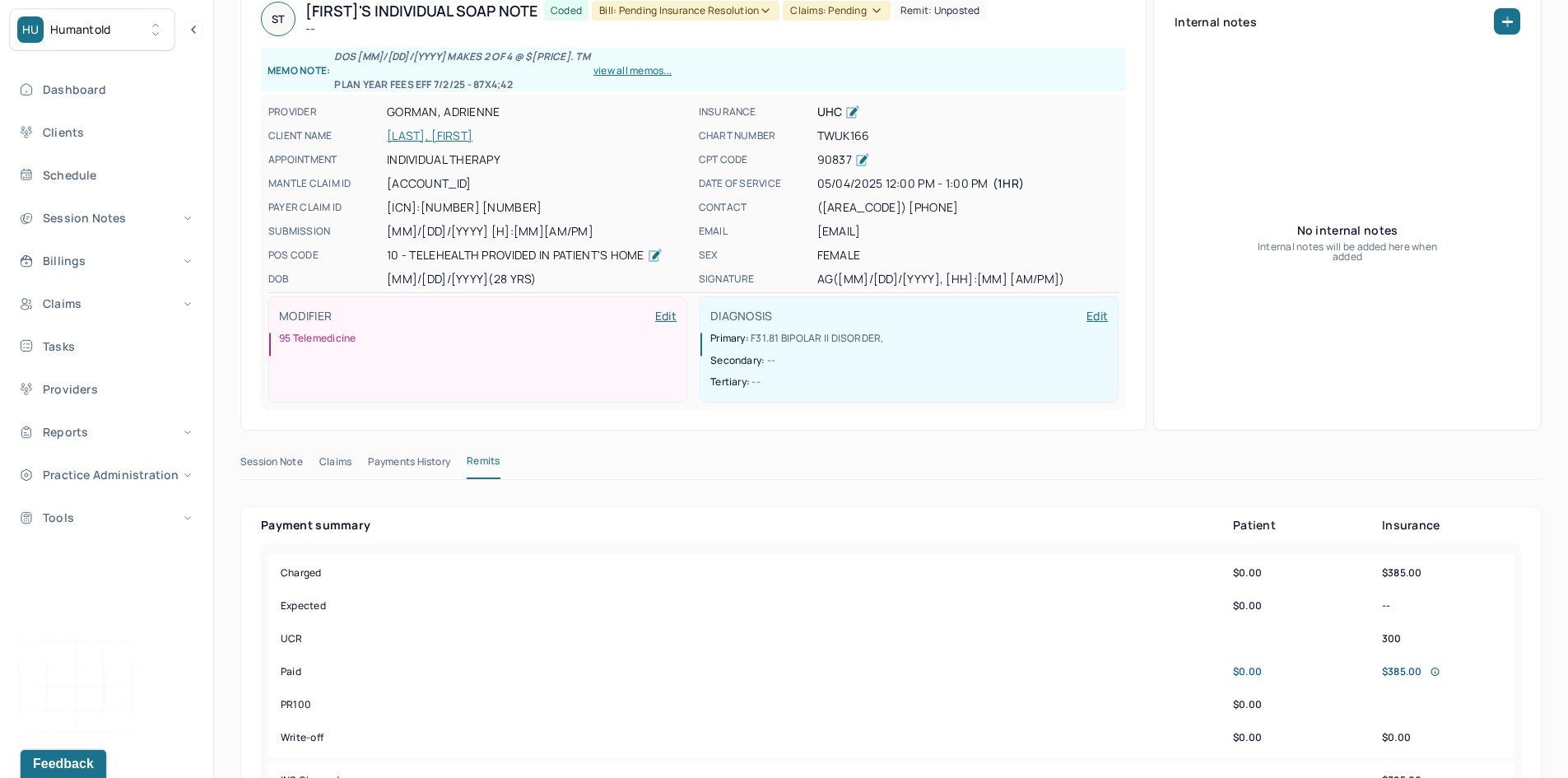 scroll, scrollTop: 0, scrollLeft: 0, axis: both 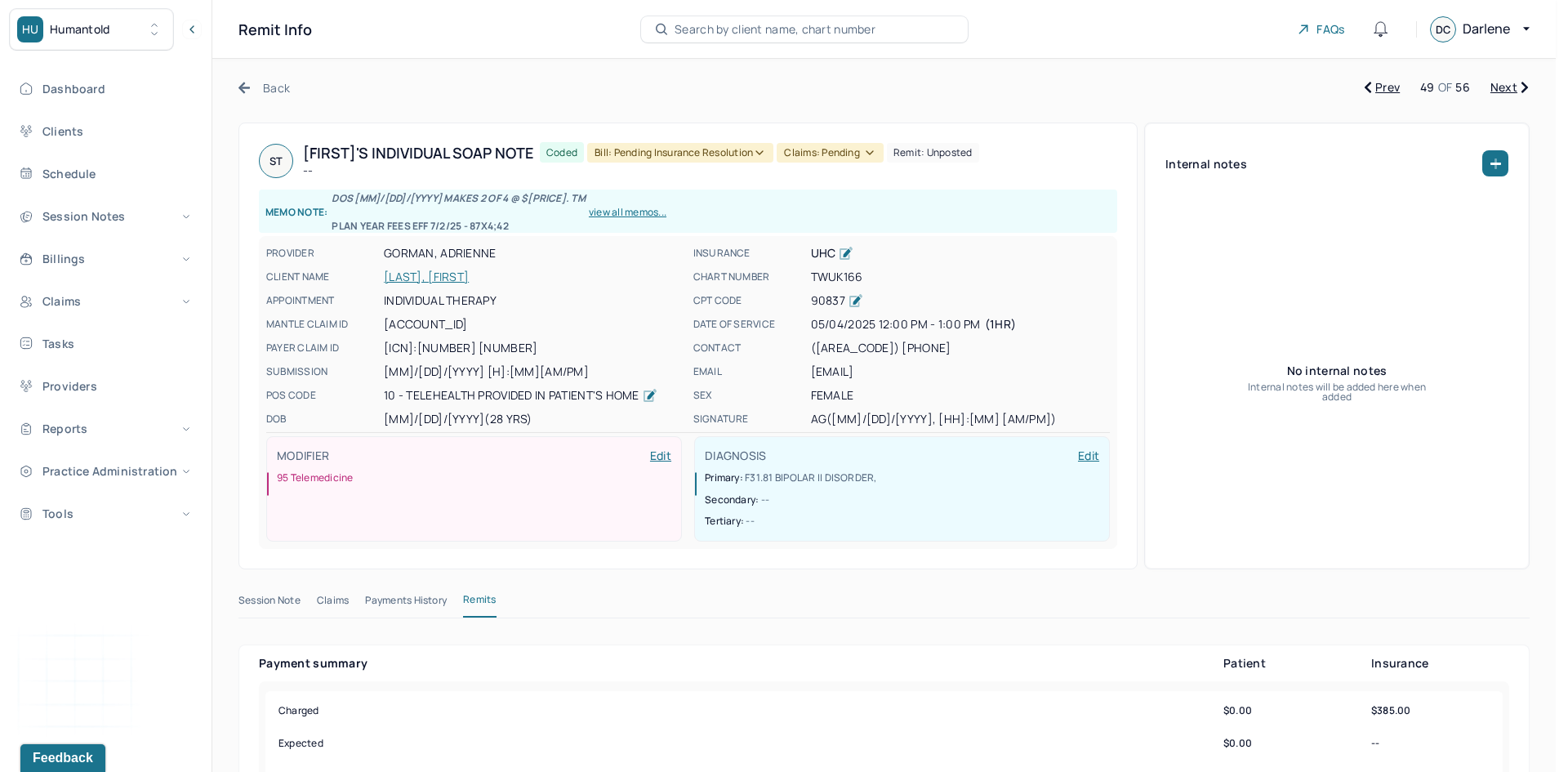 click on "Bill: Pending Insurance Resolution" at bounding box center [680, 153] 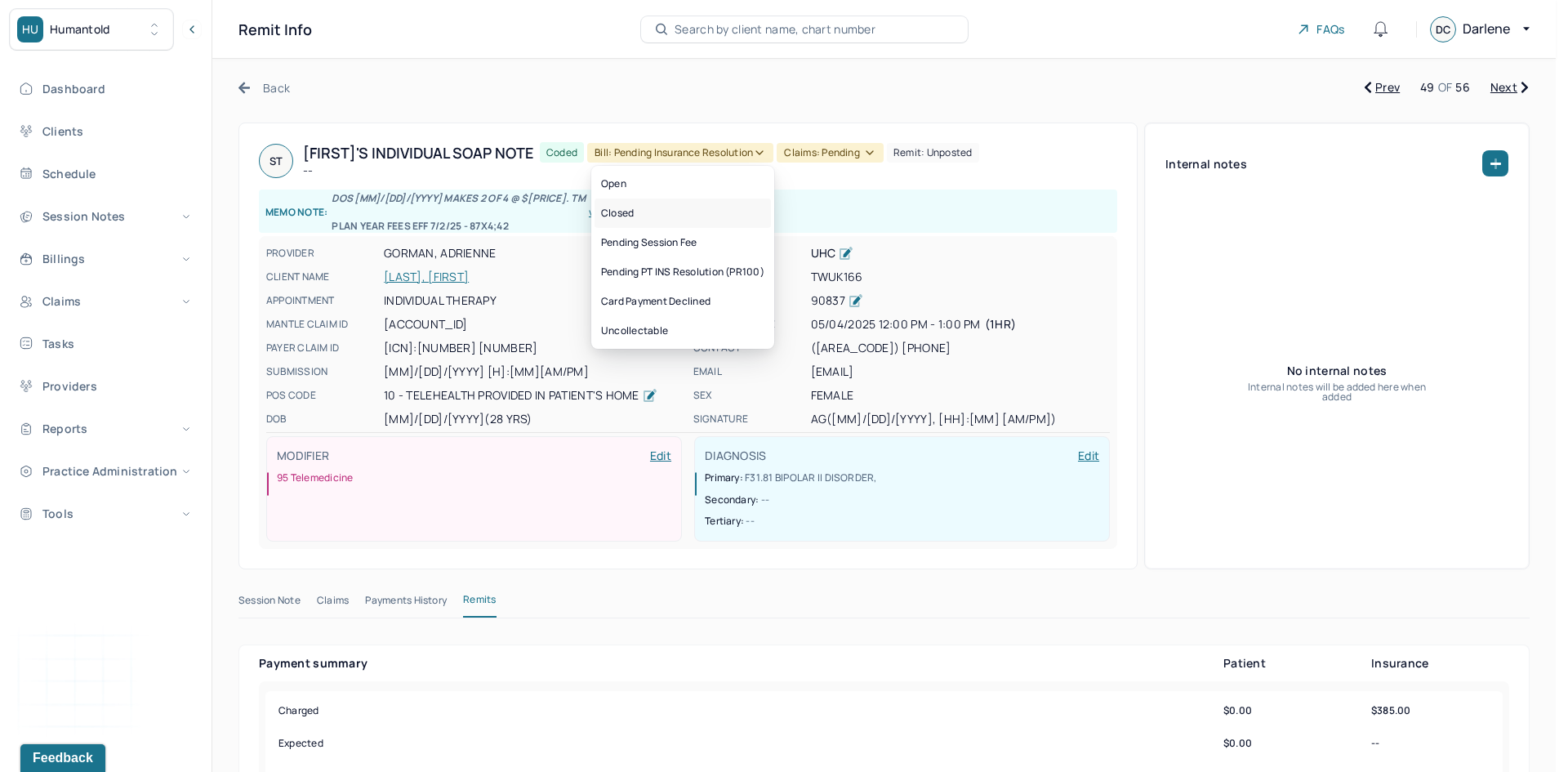 click on "Closed" at bounding box center [683, 213] 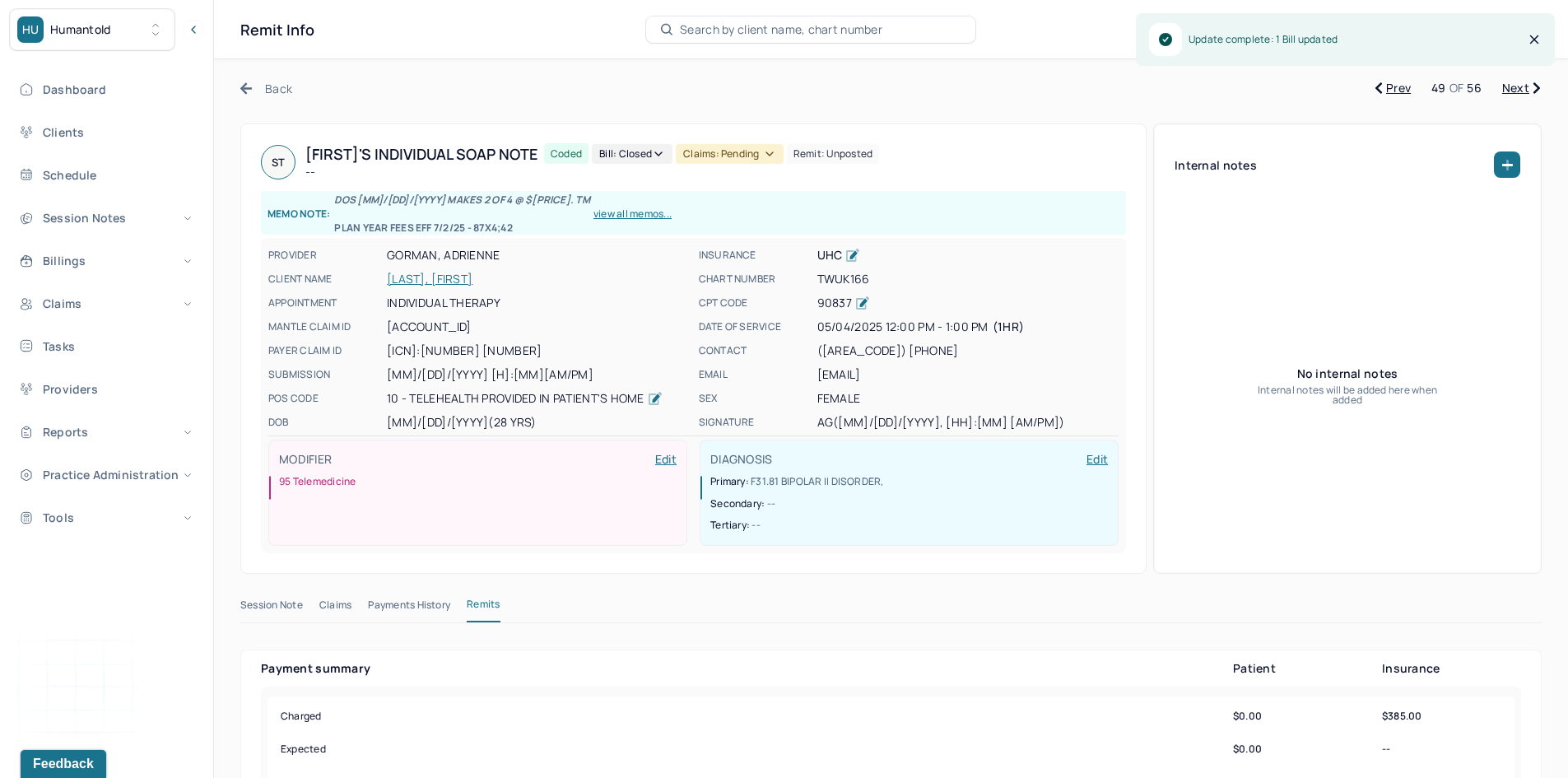 click on "Claims: pending" at bounding box center [729, 154] 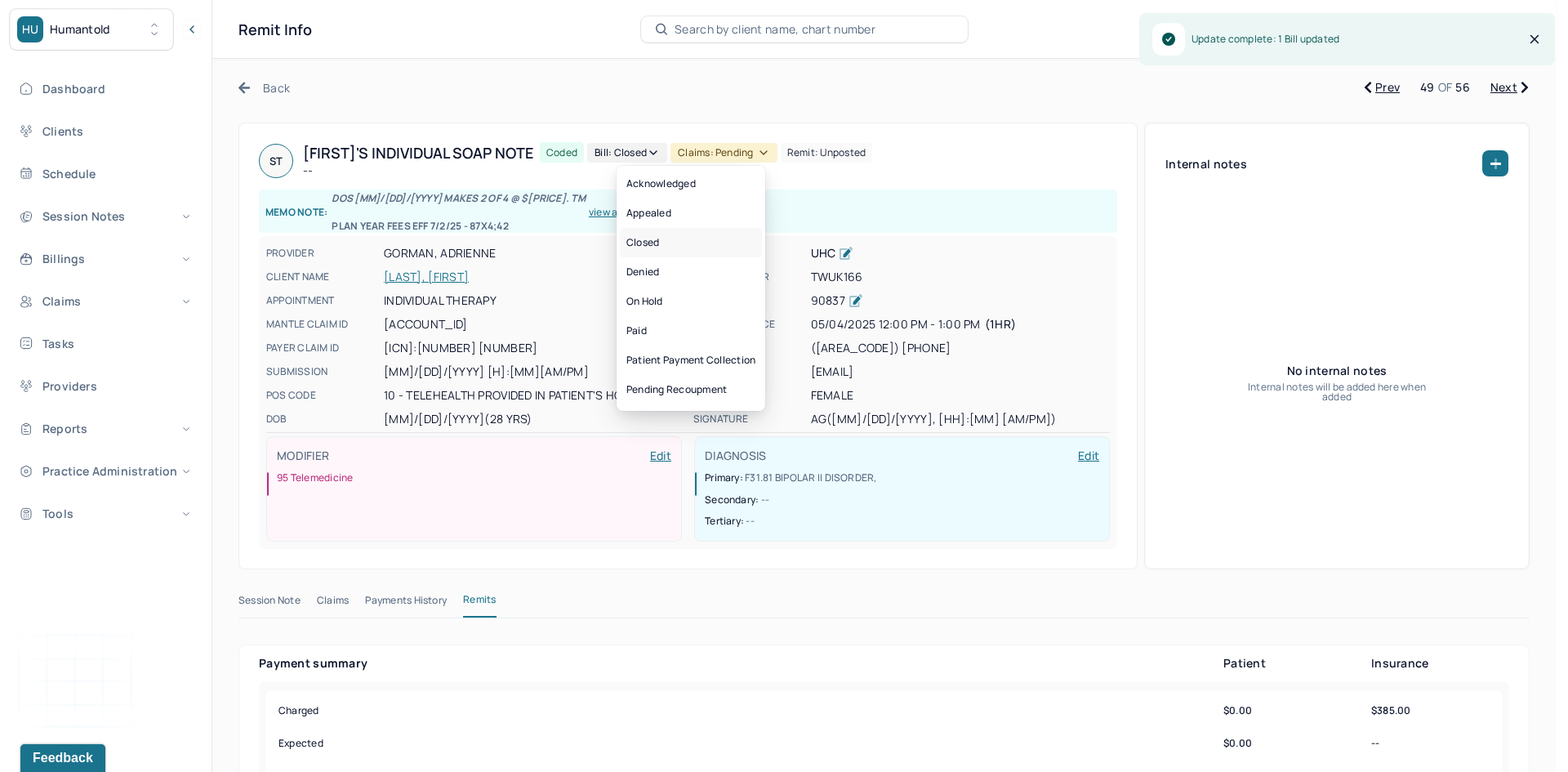 click on "Closed" at bounding box center [691, 243] 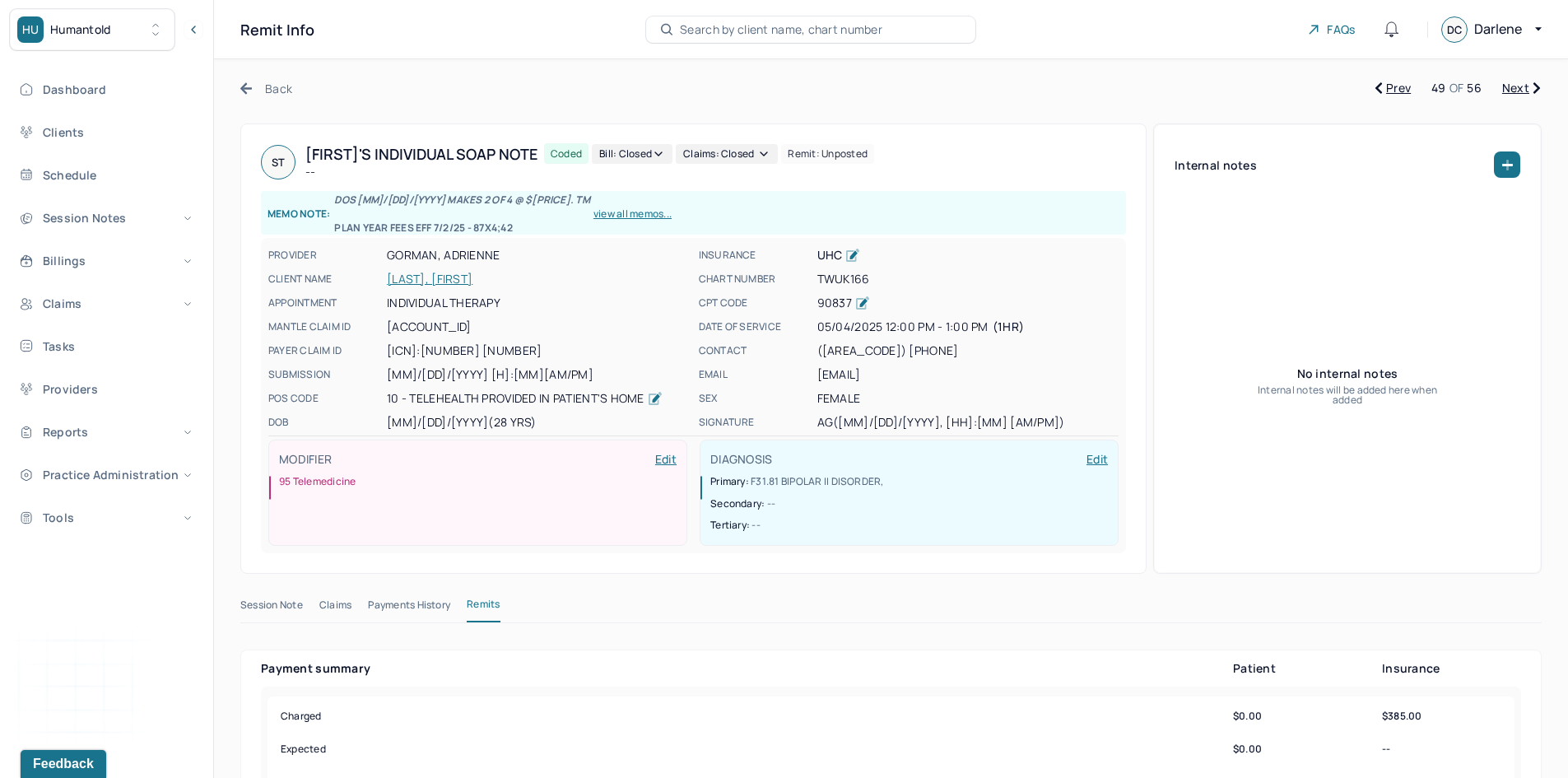 click on "Next" at bounding box center [1521, 88] 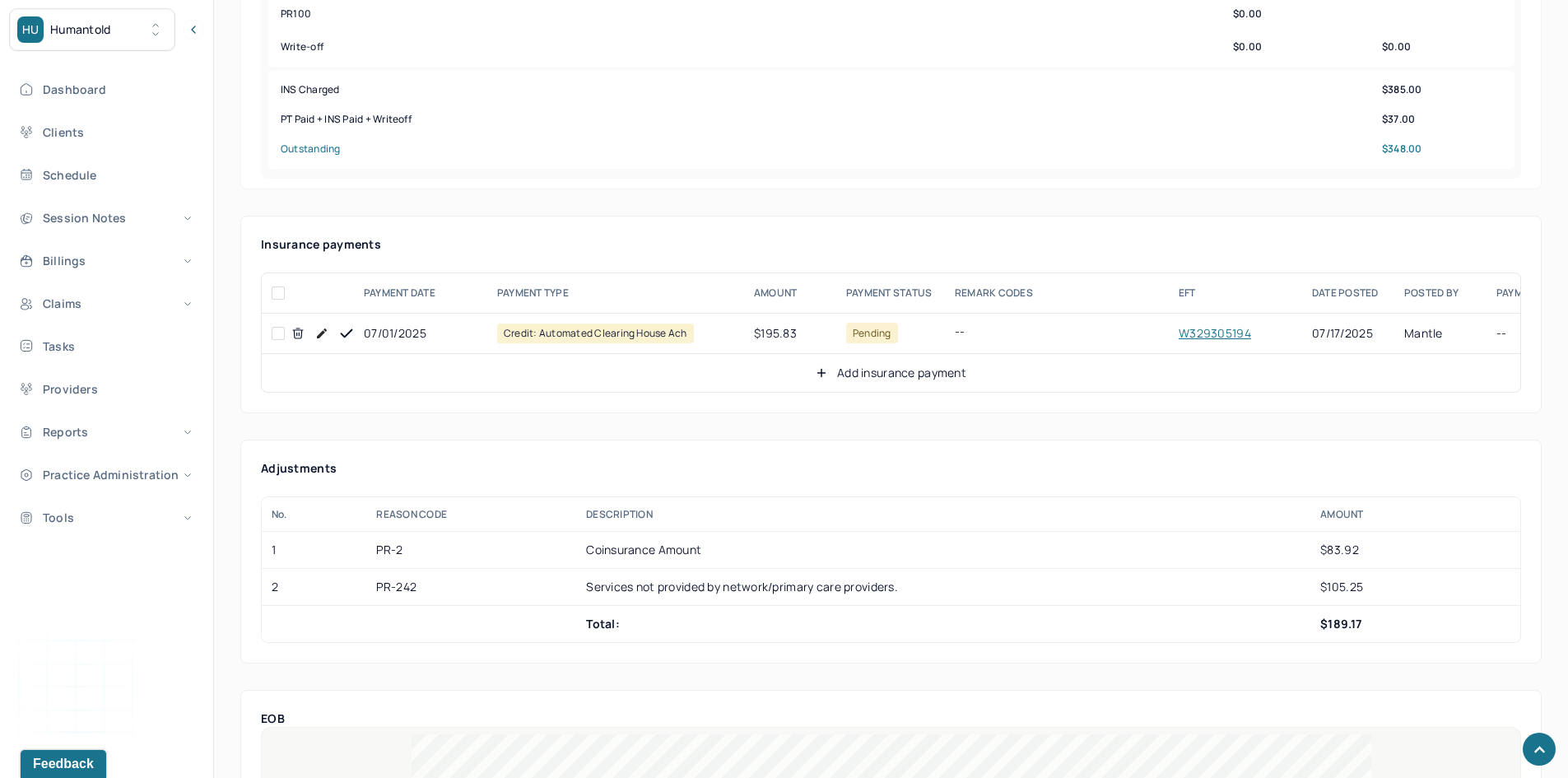 scroll, scrollTop: 576, scrollLeft: 0, axis: vertical 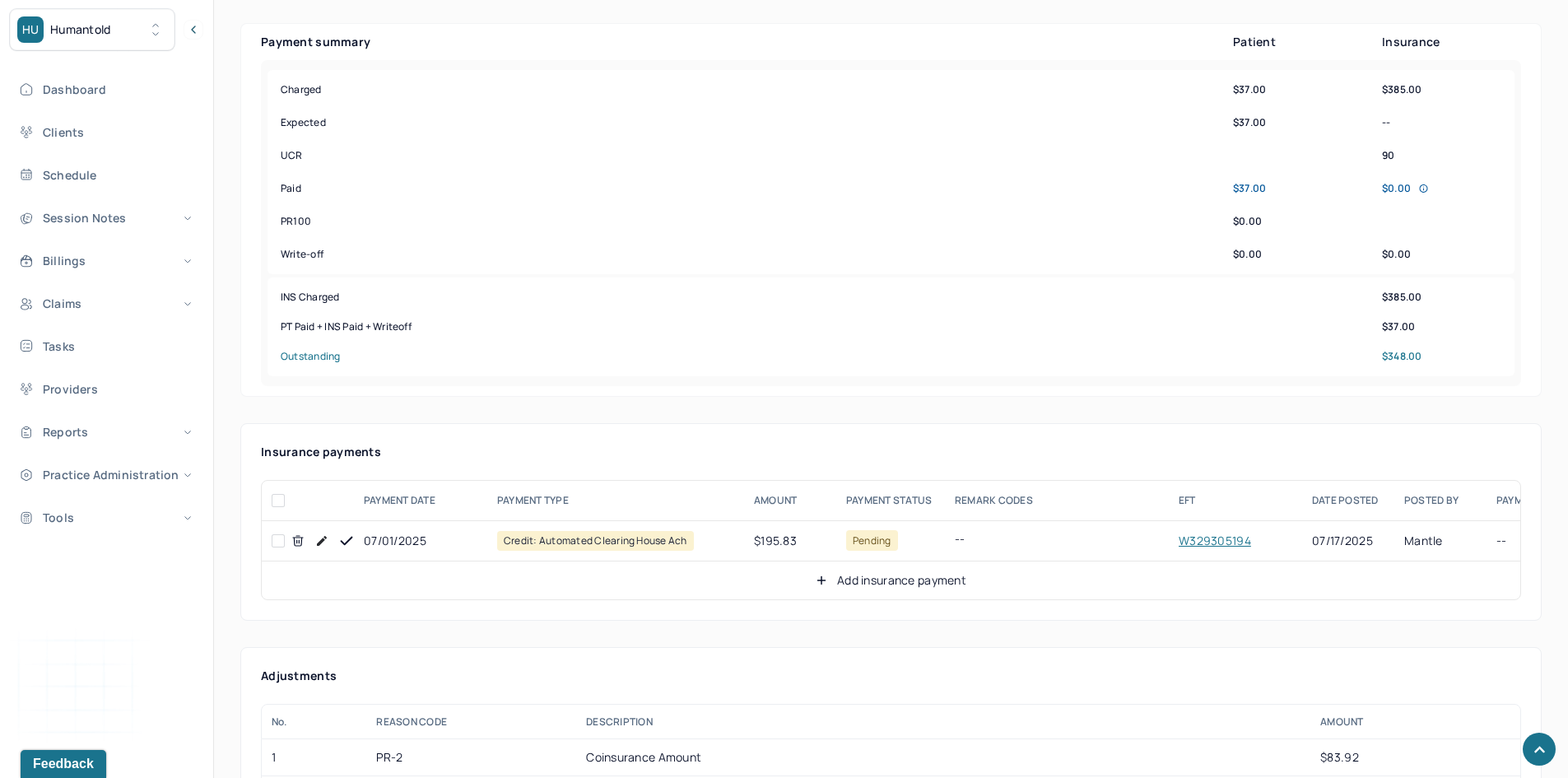 click at bounding box center (278, 541) 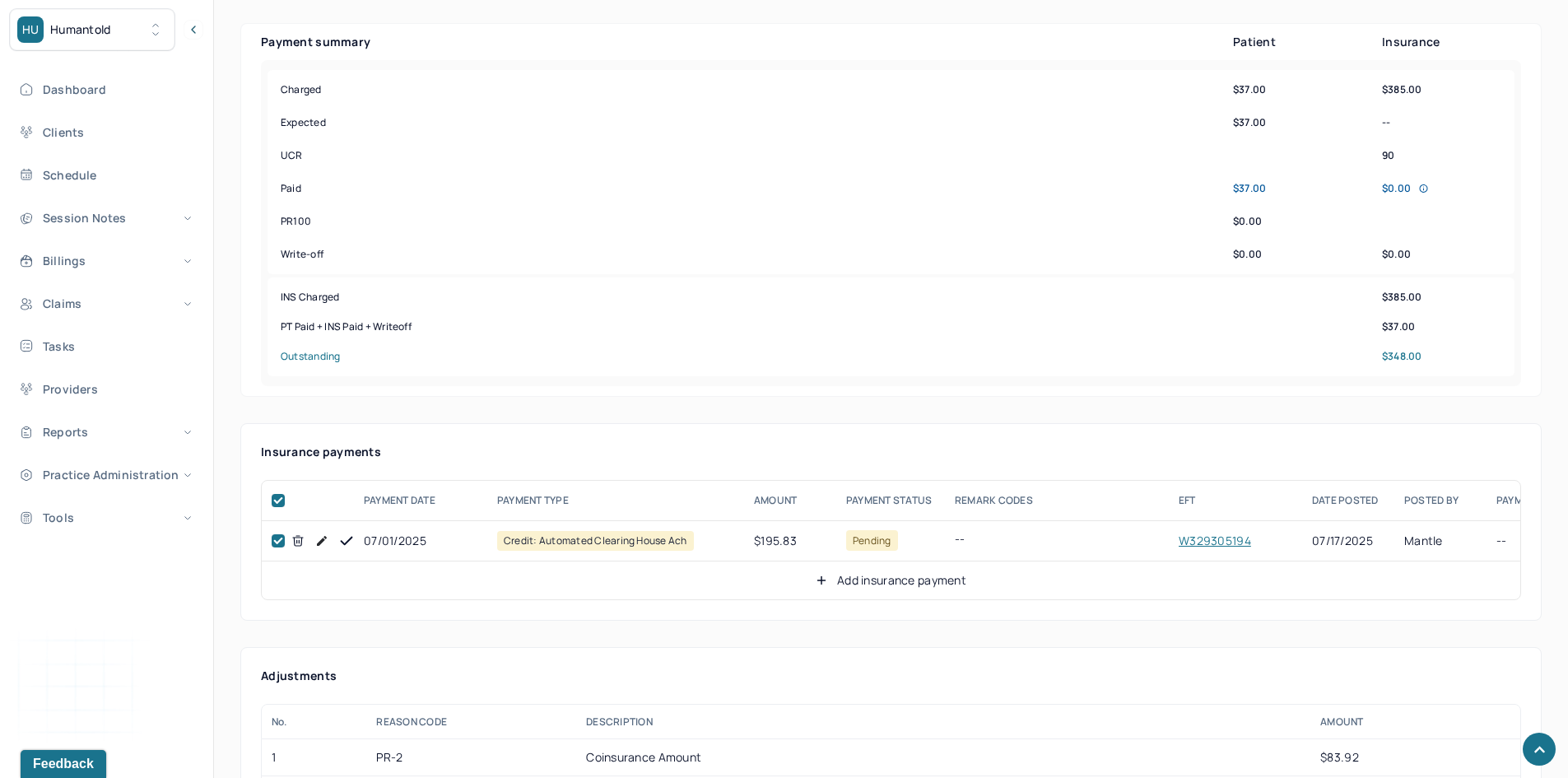 checkbox on "true" 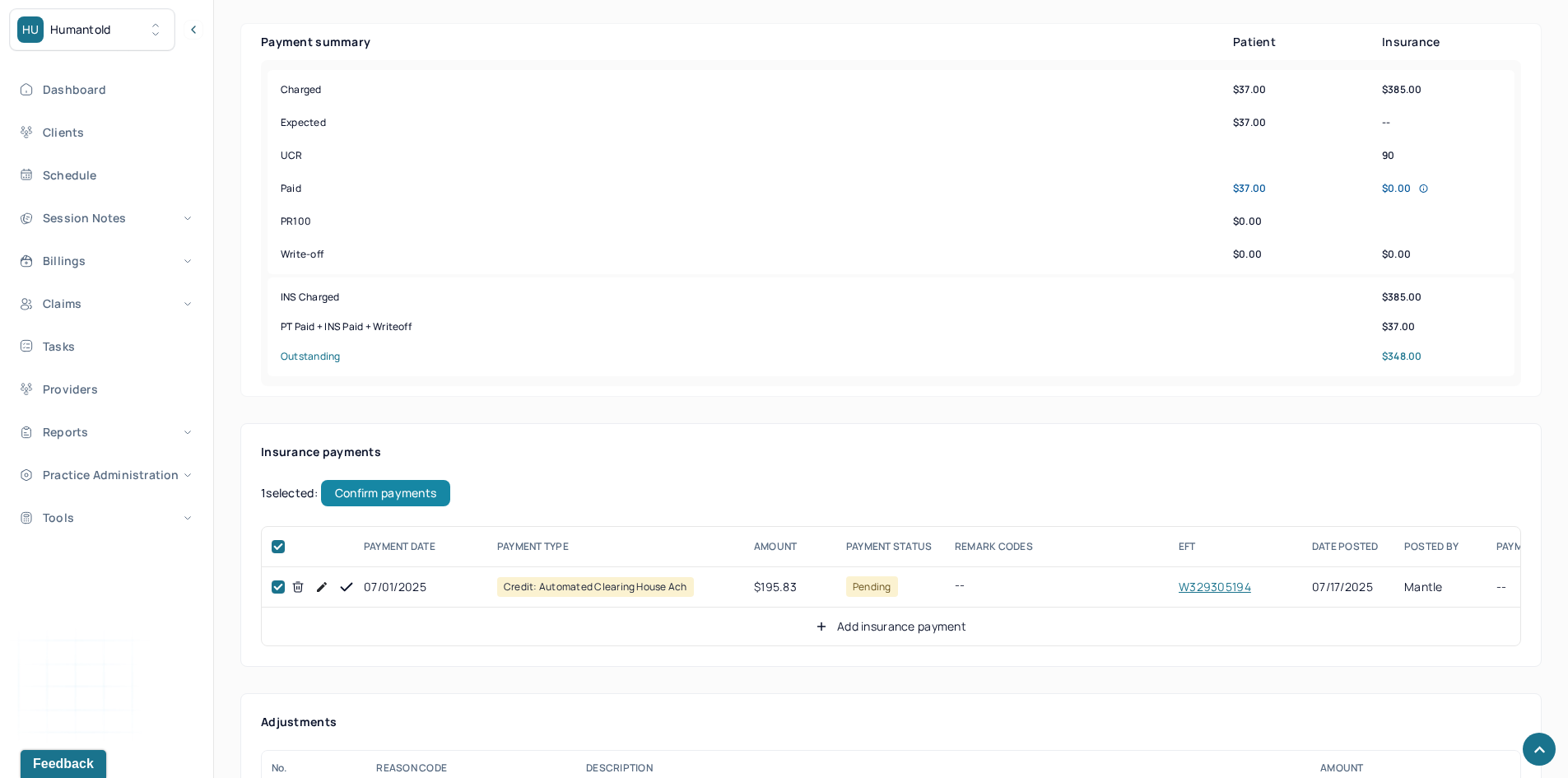 click on "Confirm payments" at bounding box center [385, 493] 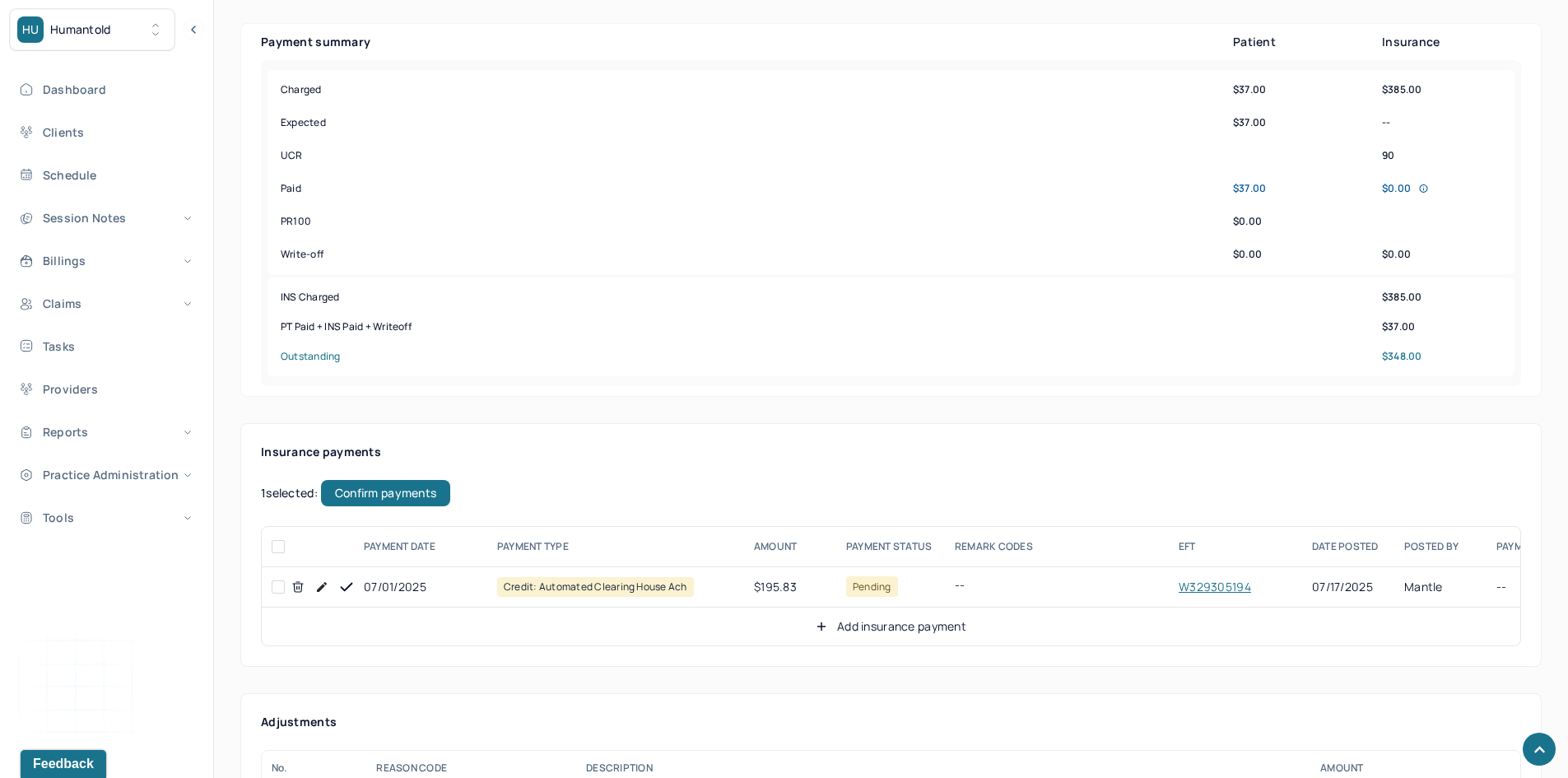 checkbox on "false" 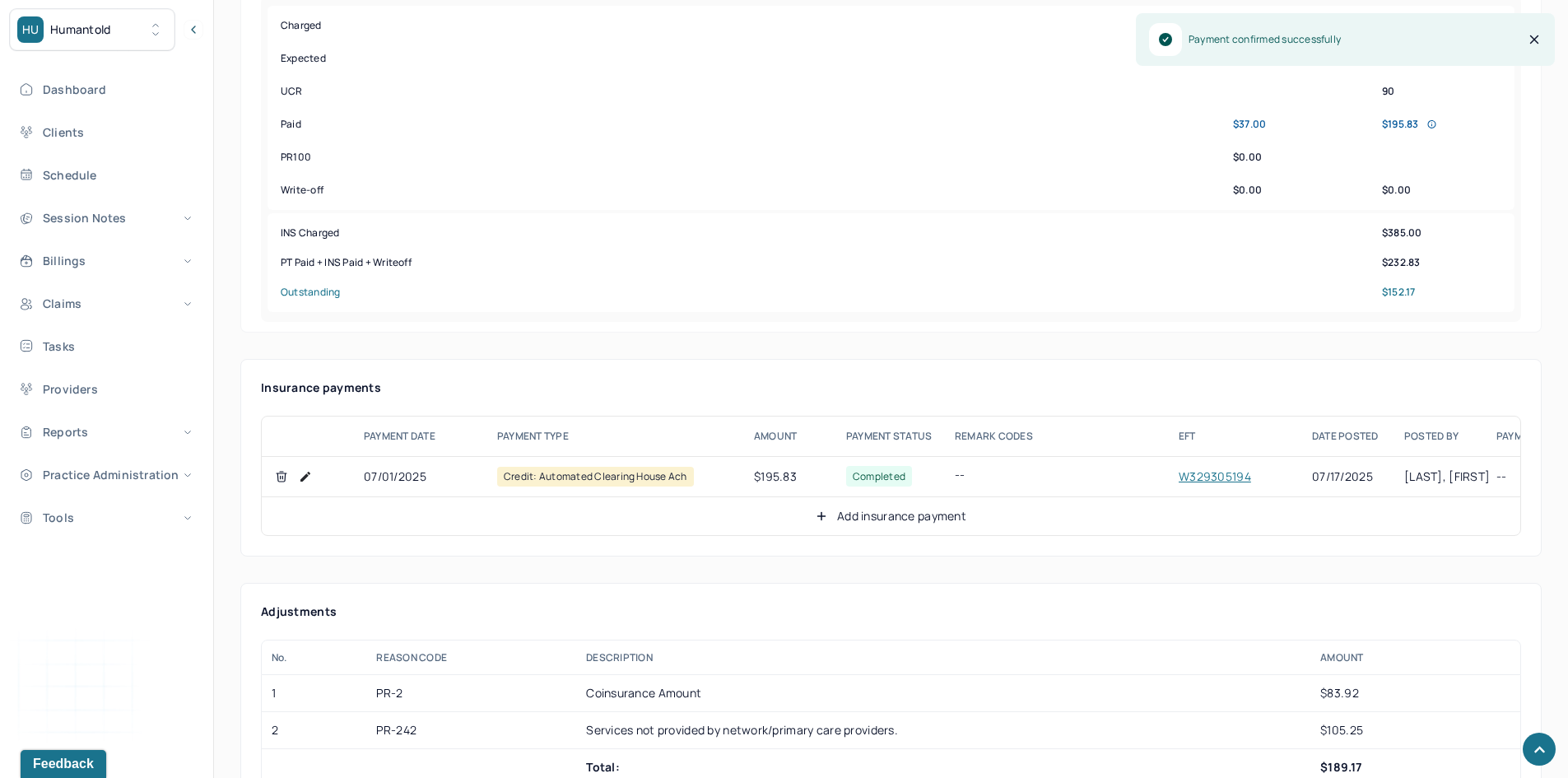scroll, scrollTop: 823, scrollLeft: 0, axis: vertical 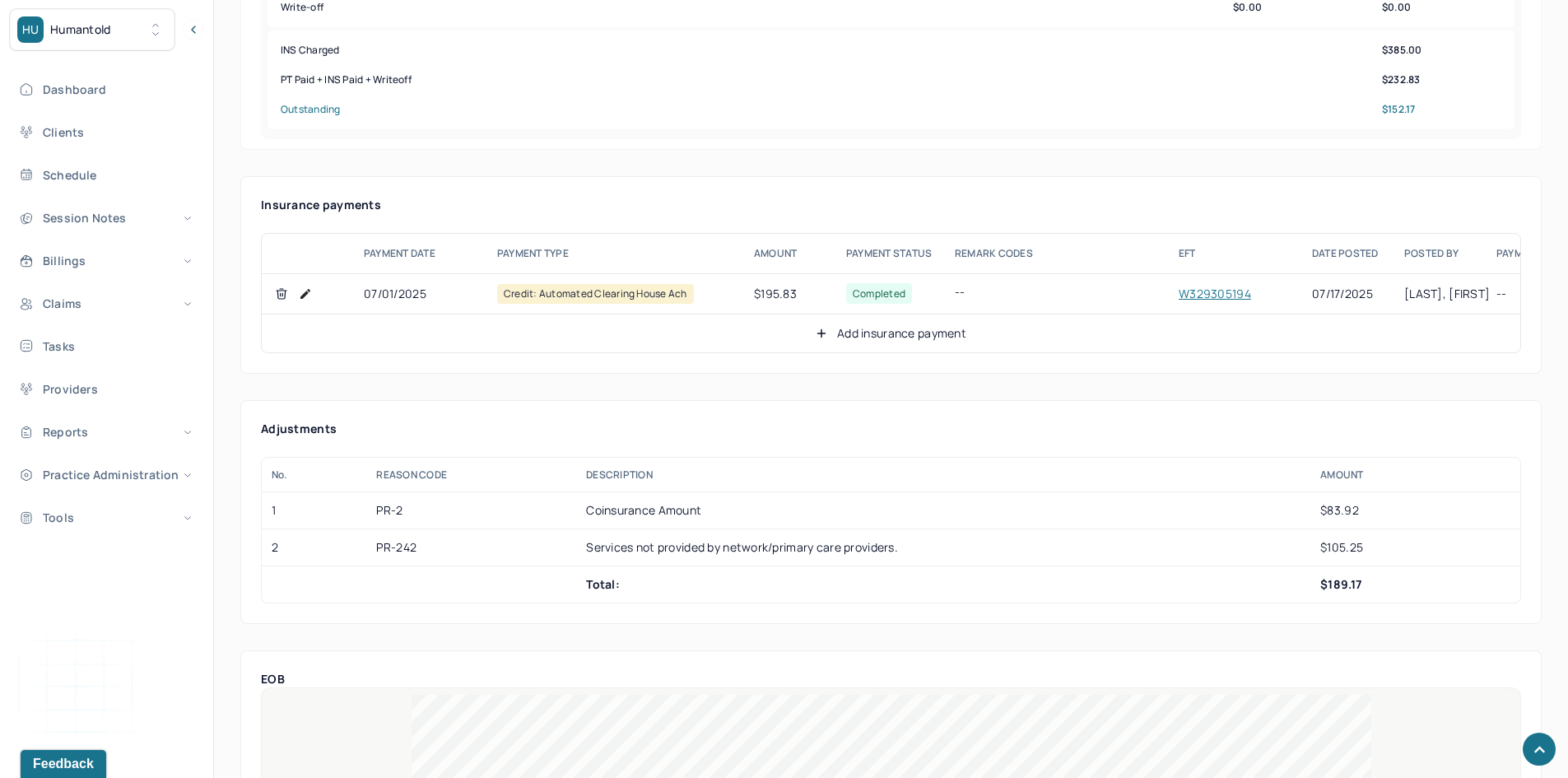 click 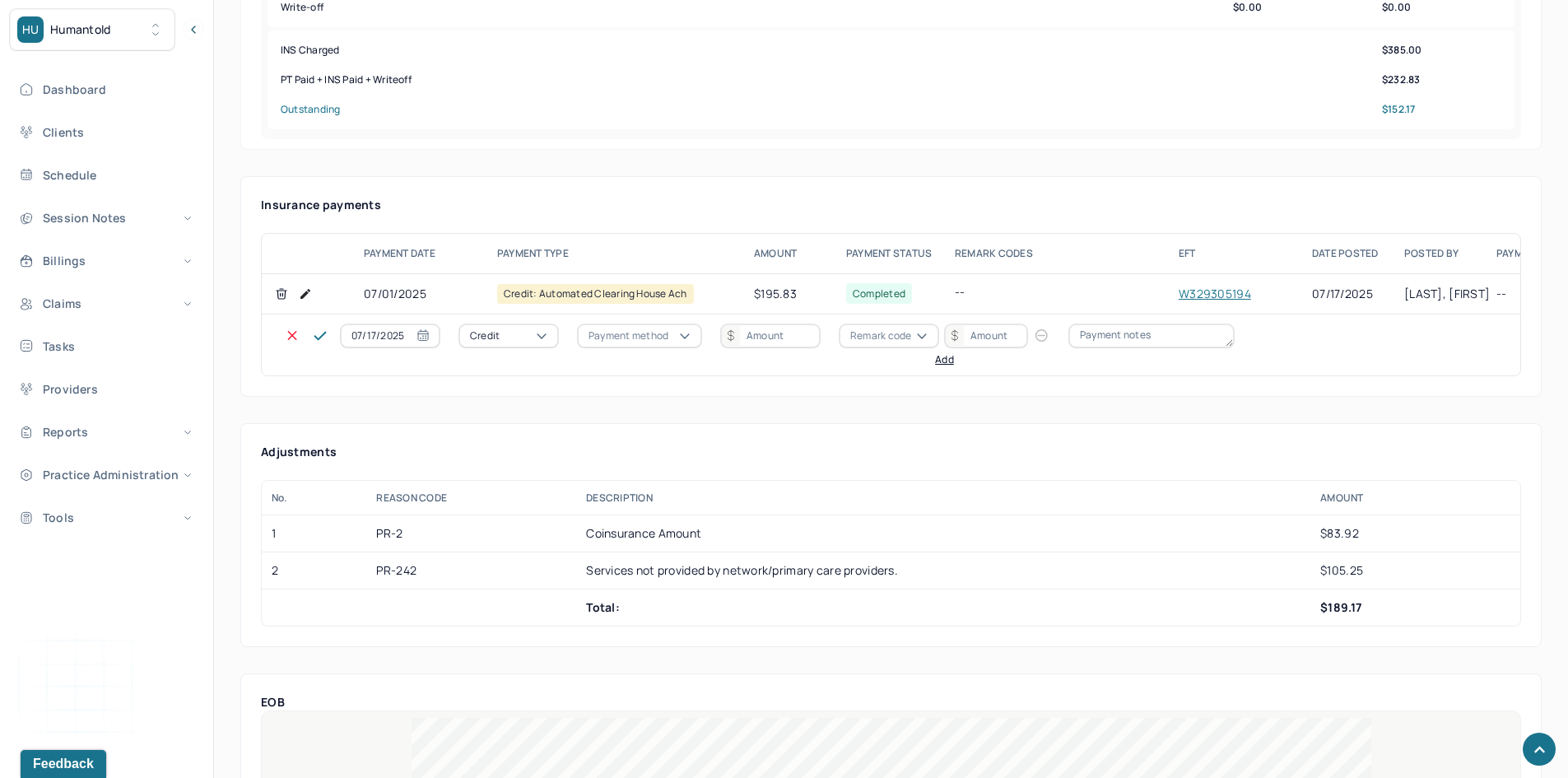 click on "Credit" at bounding box center [485, 336] 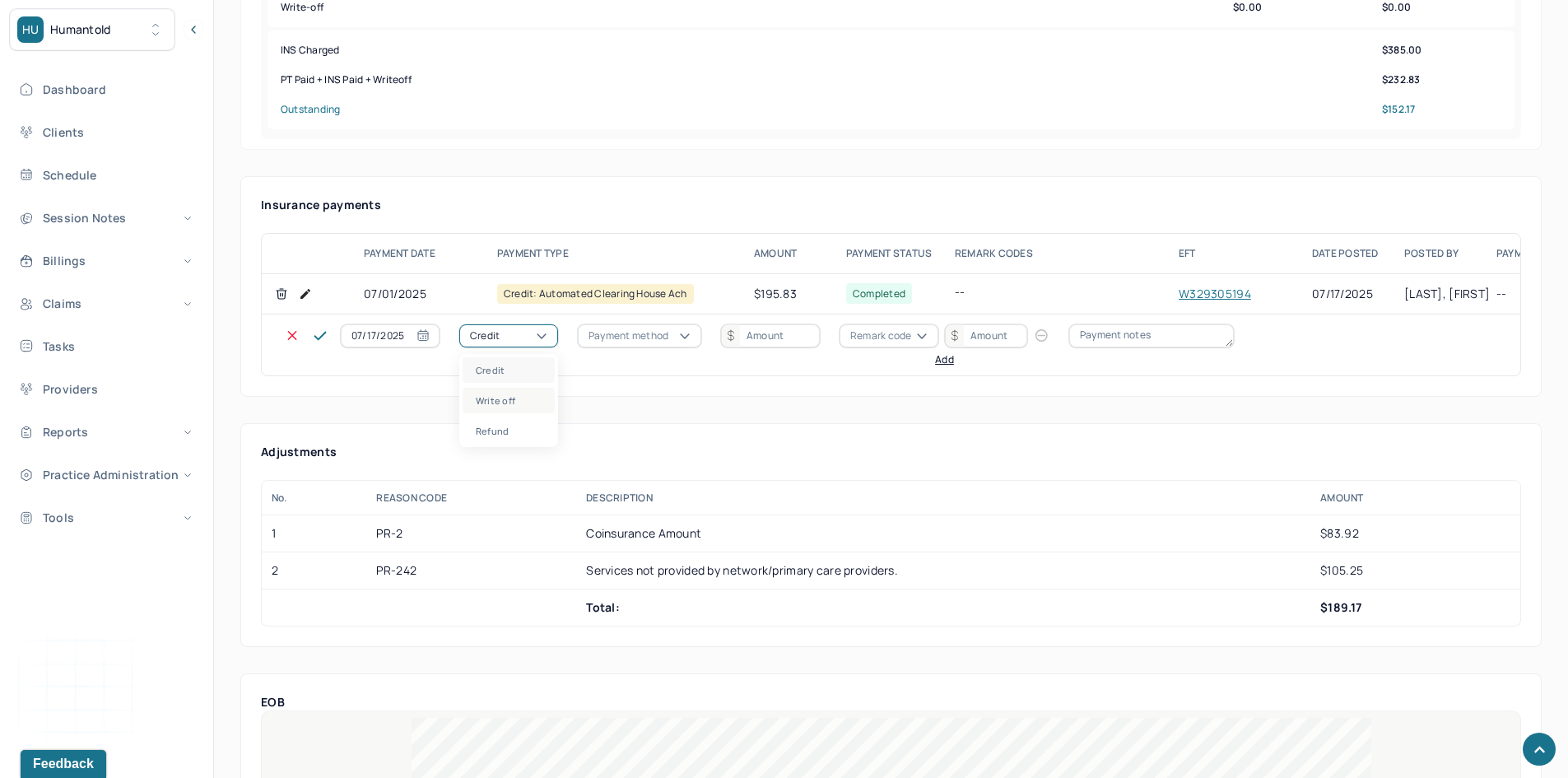 click on "Write off" at bounding box center (509, 400) 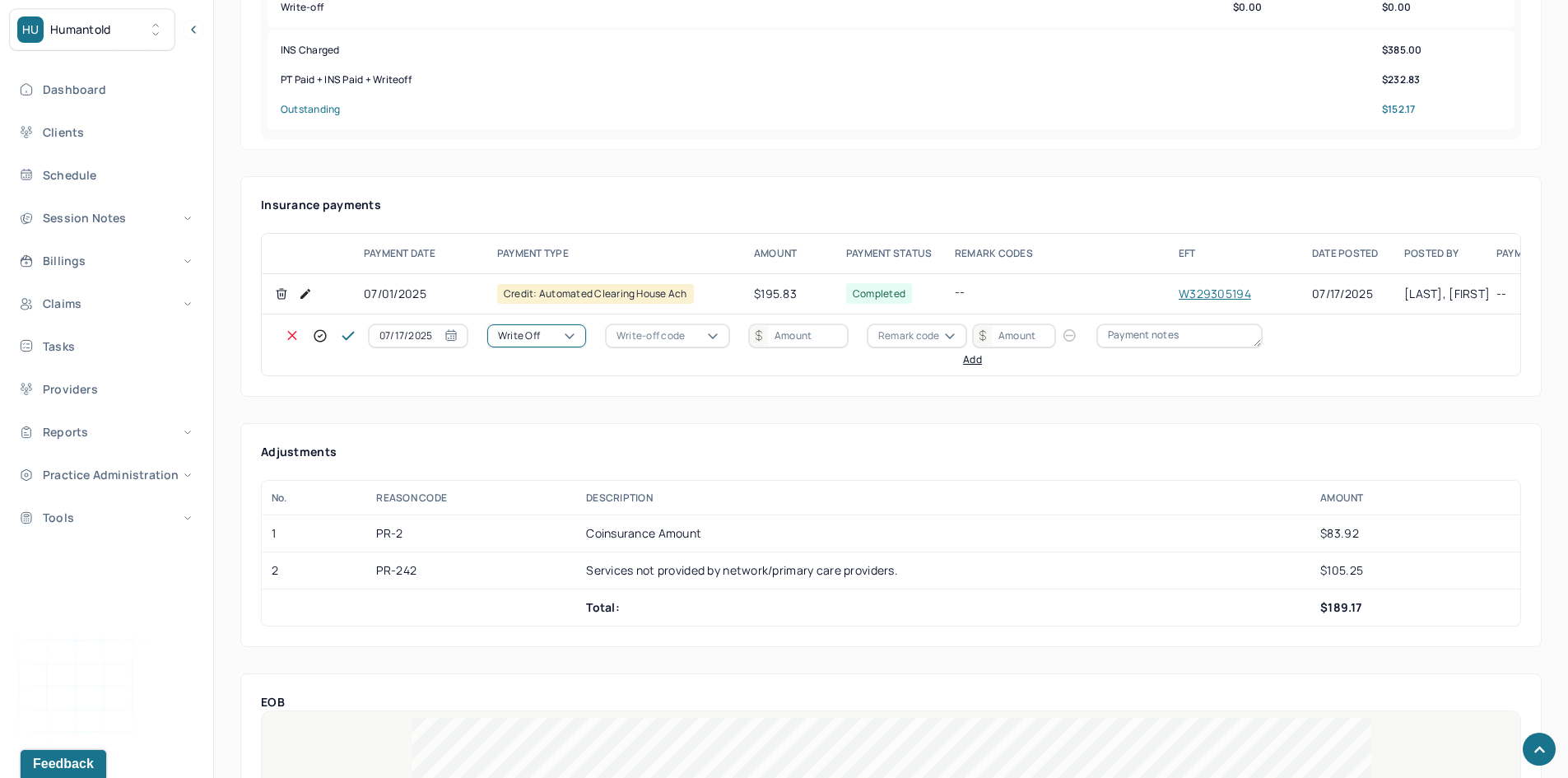 click on "Write-off code" at bounding box center [650, 336] 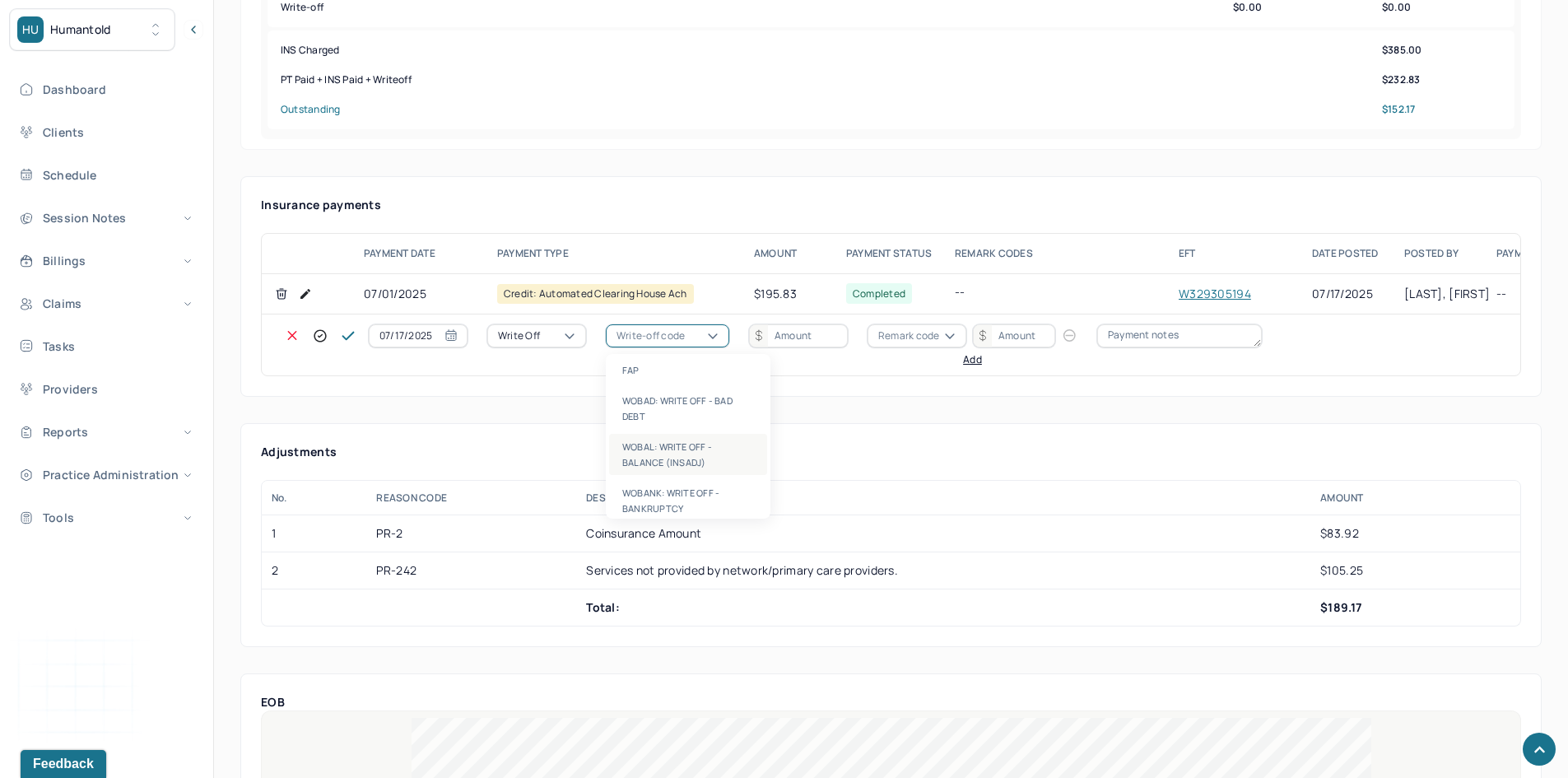 click on "WOBAL: WRITE OFF - BALANCE (INSADJ)" at bounding box center (688, 454) 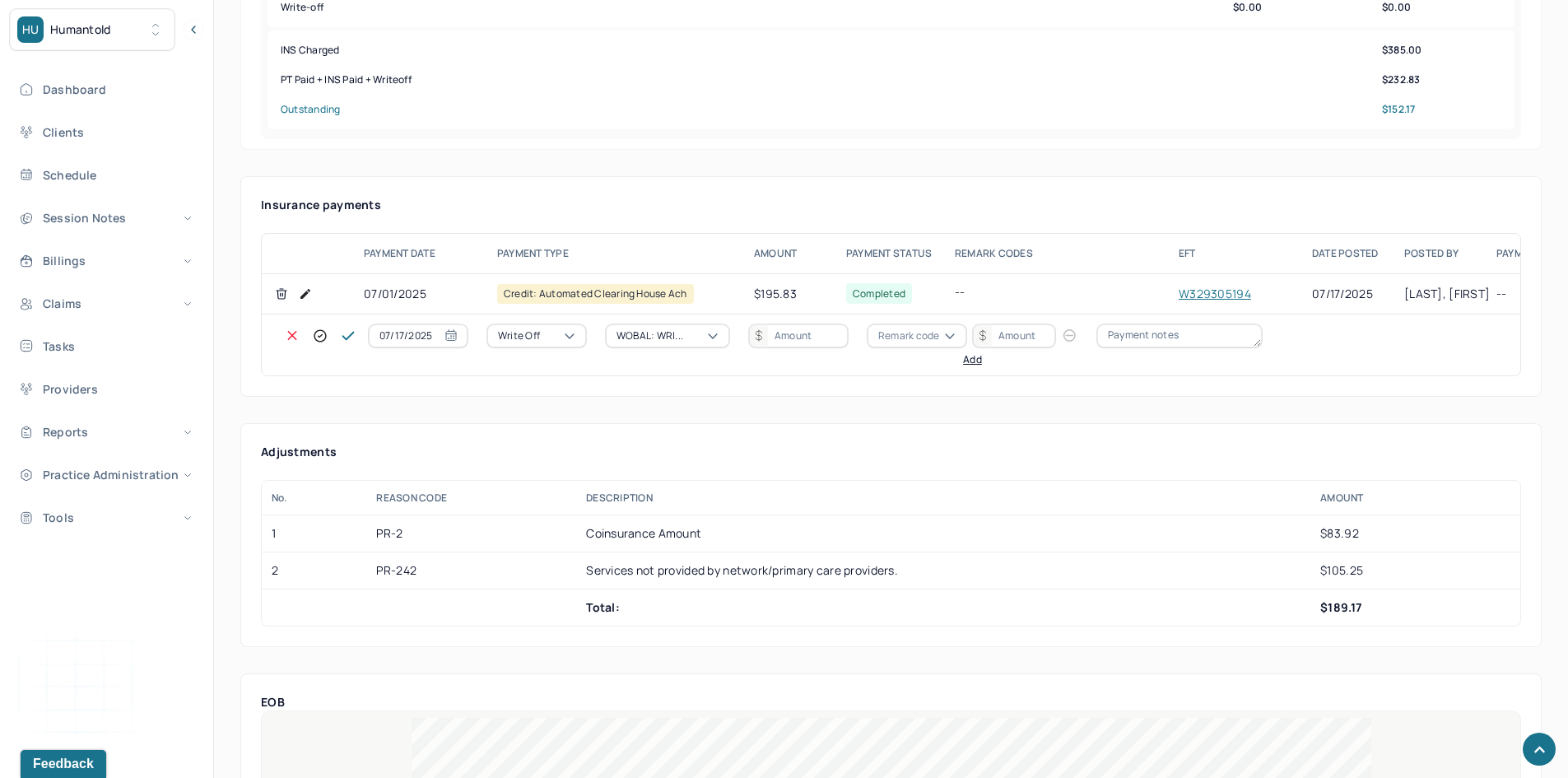 click at bounding box center (798, 336) 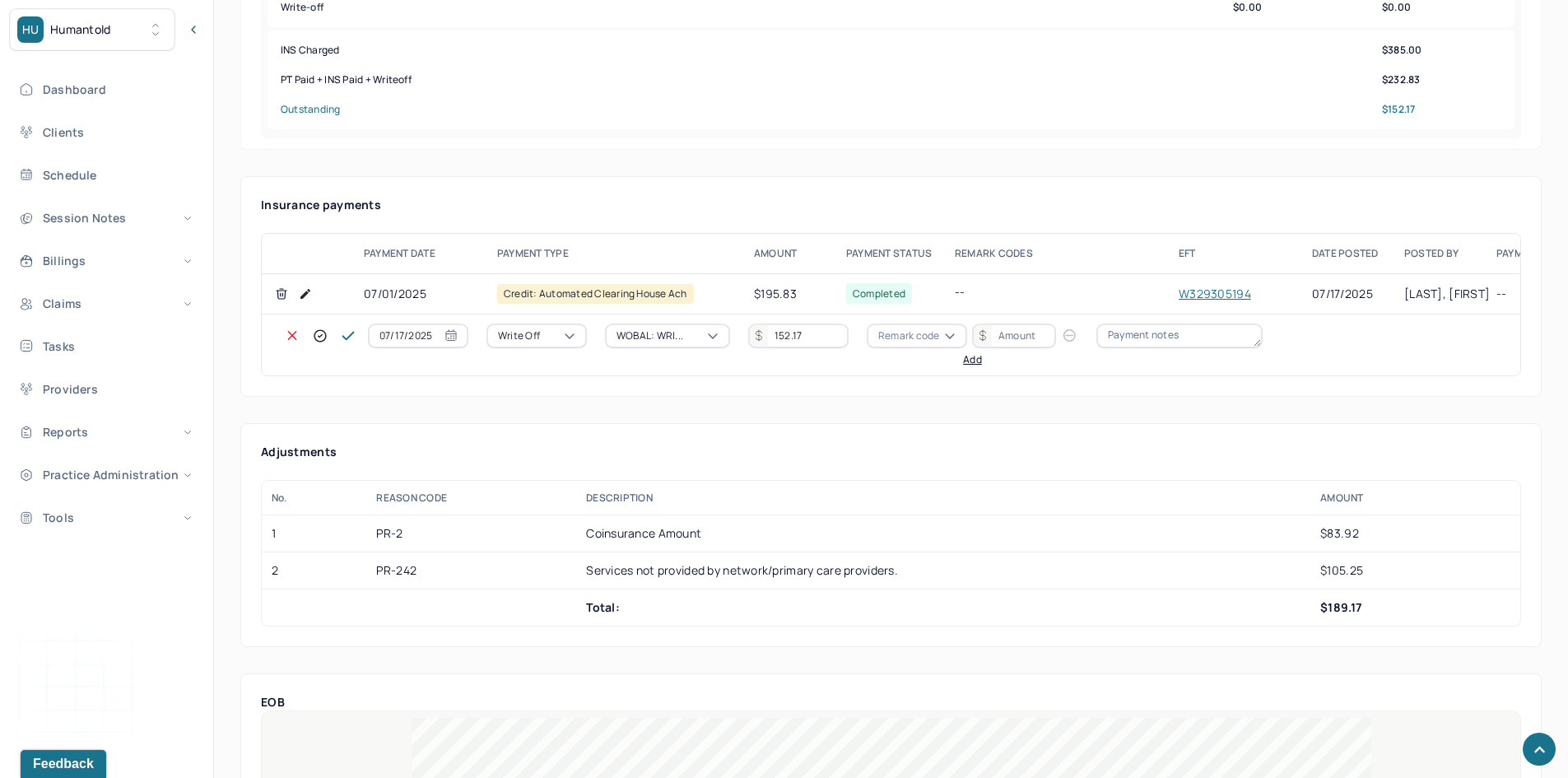 type on "152.17" 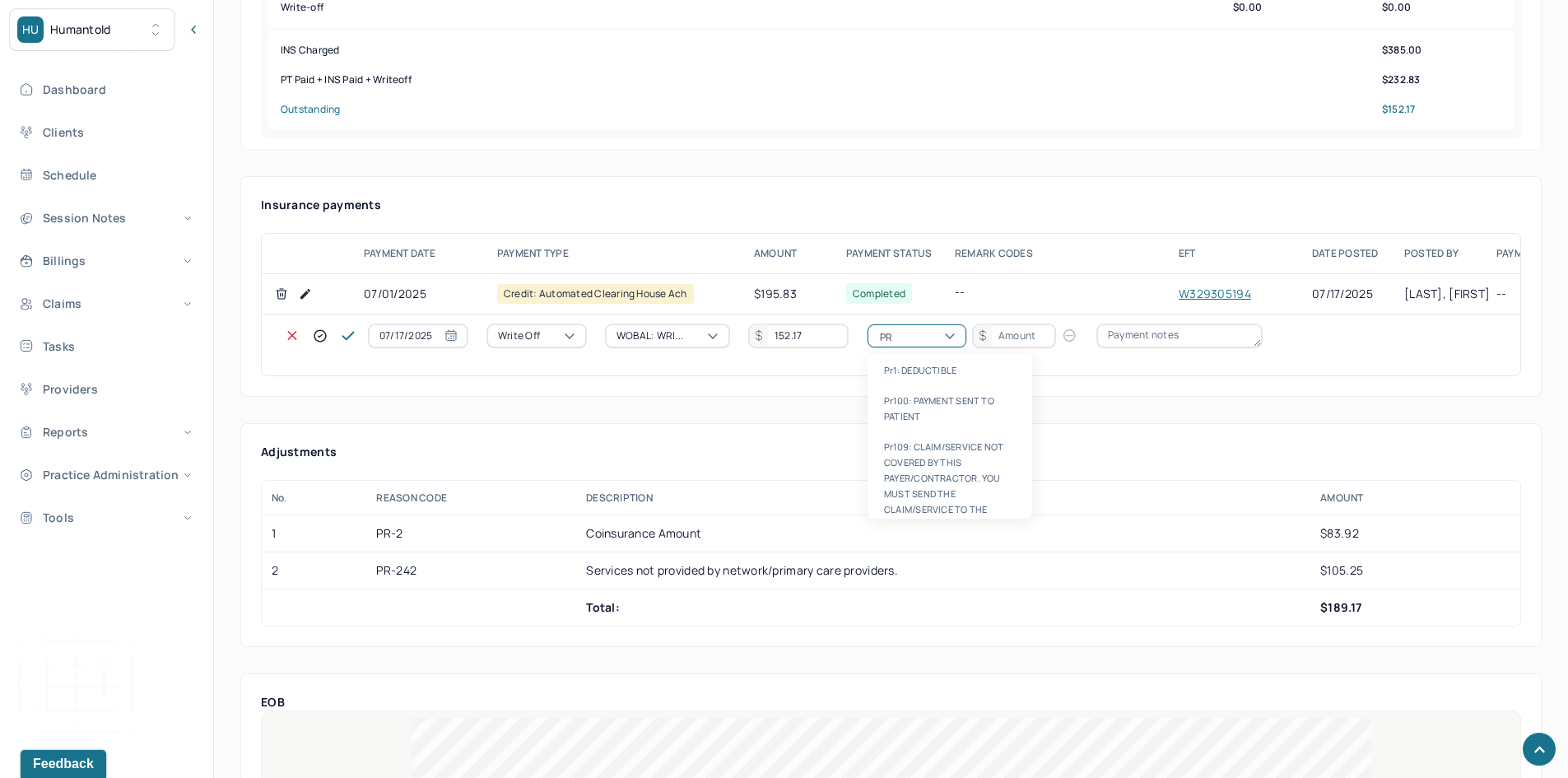 type on "PR2" 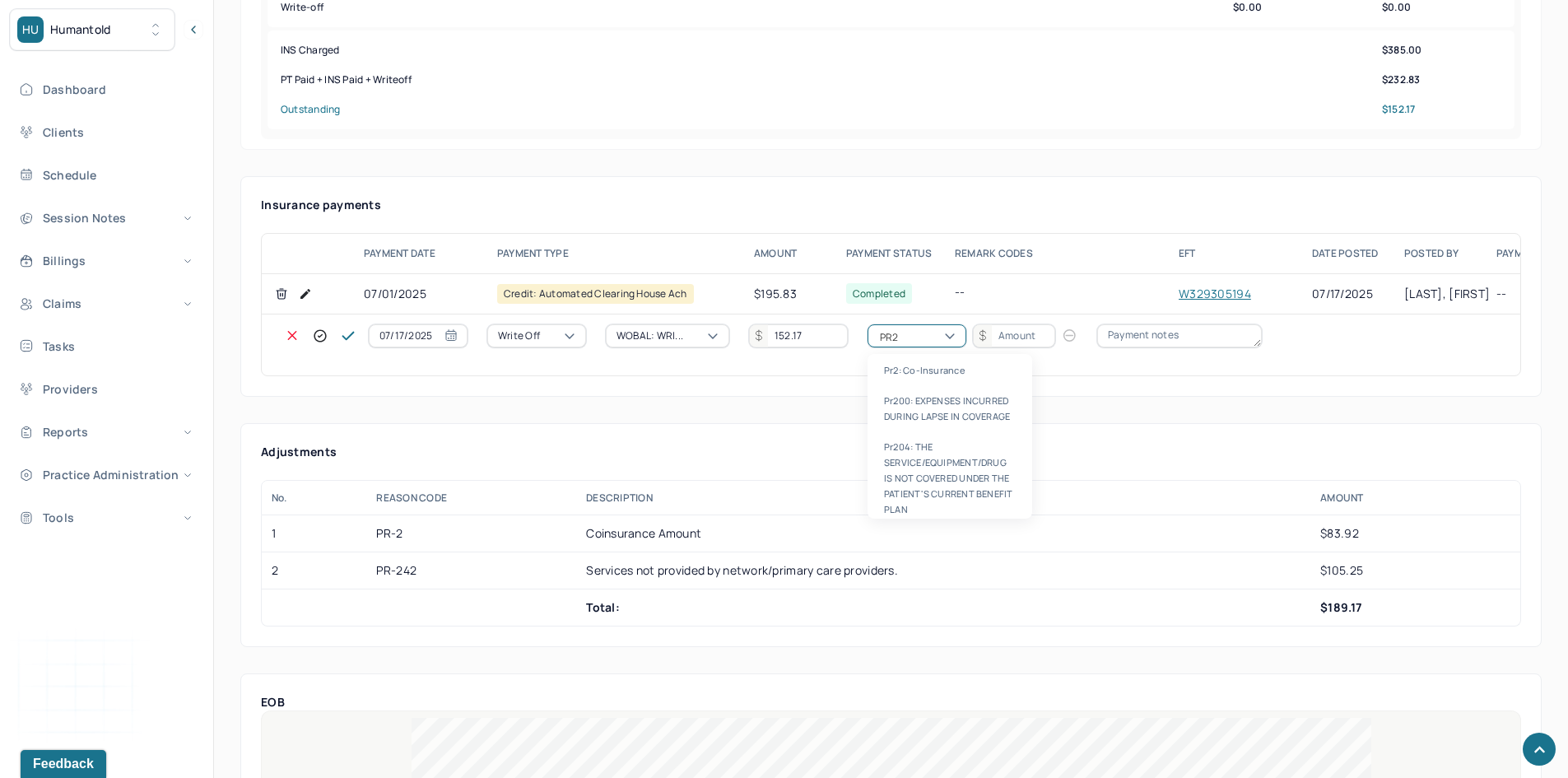 type 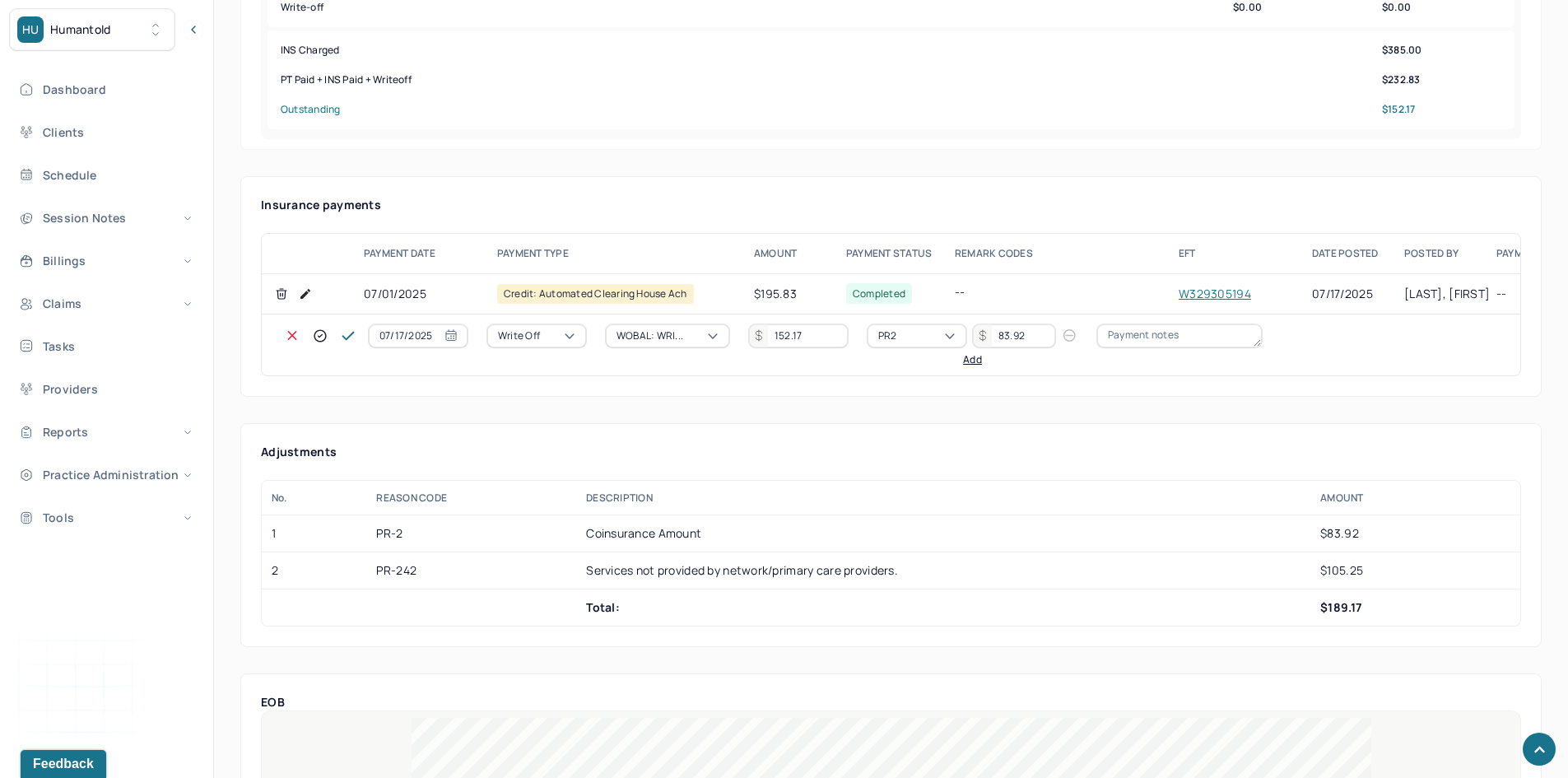 type on "83.92" 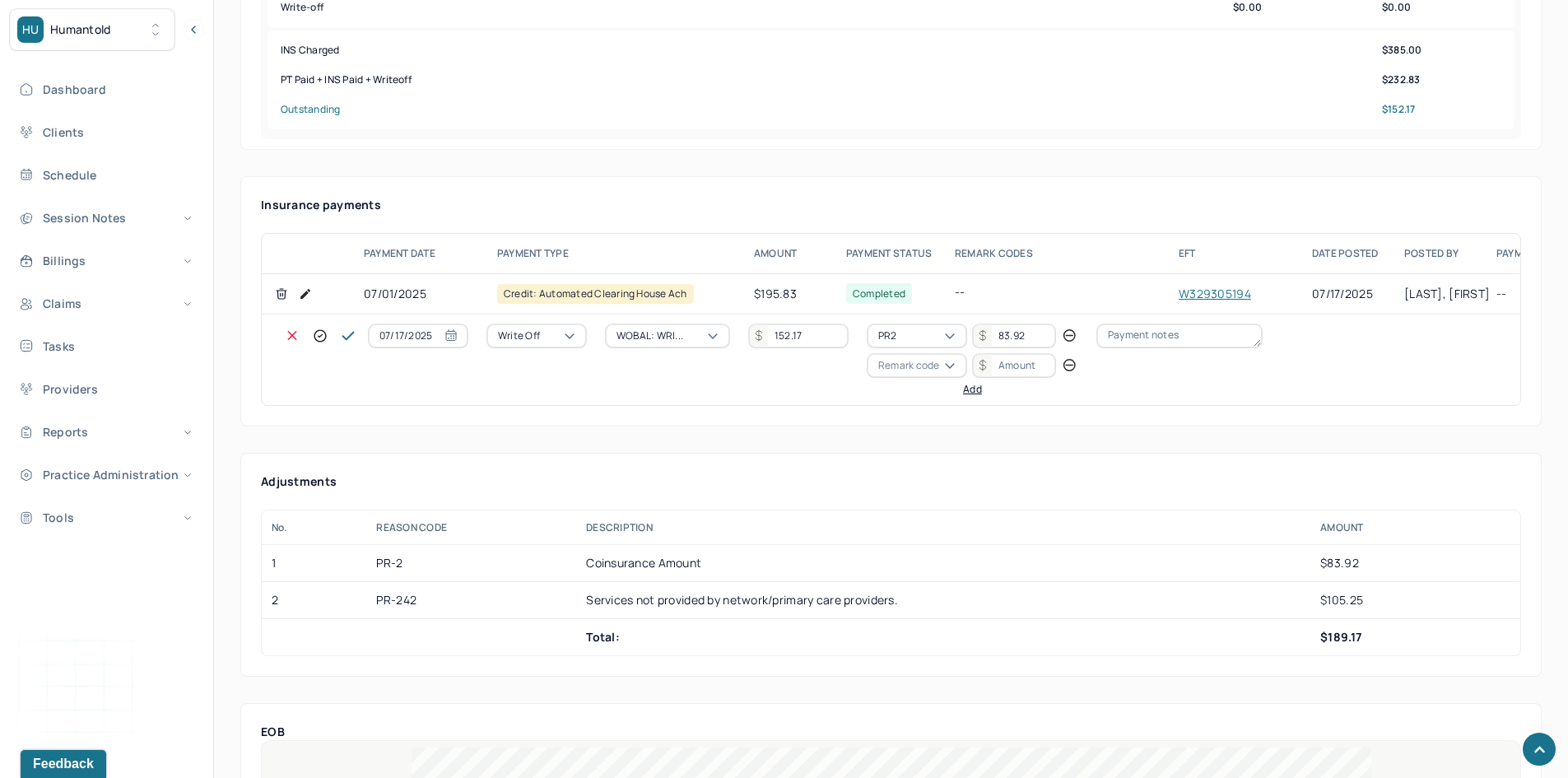 click on "Remark code" at bounding box center (909, 366) 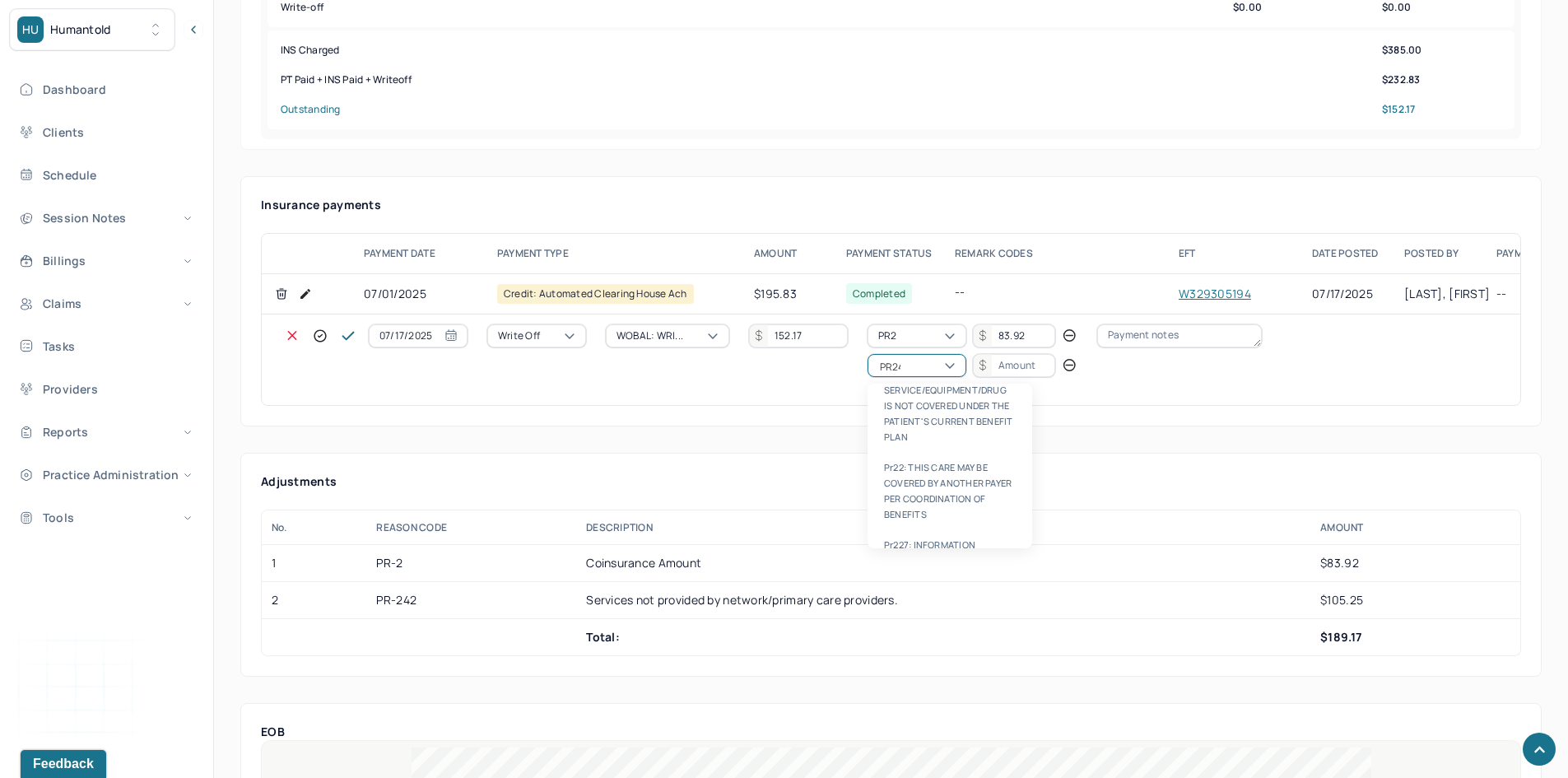 scroll, scrollTop: 0, scrollLeft: 0, axis: both 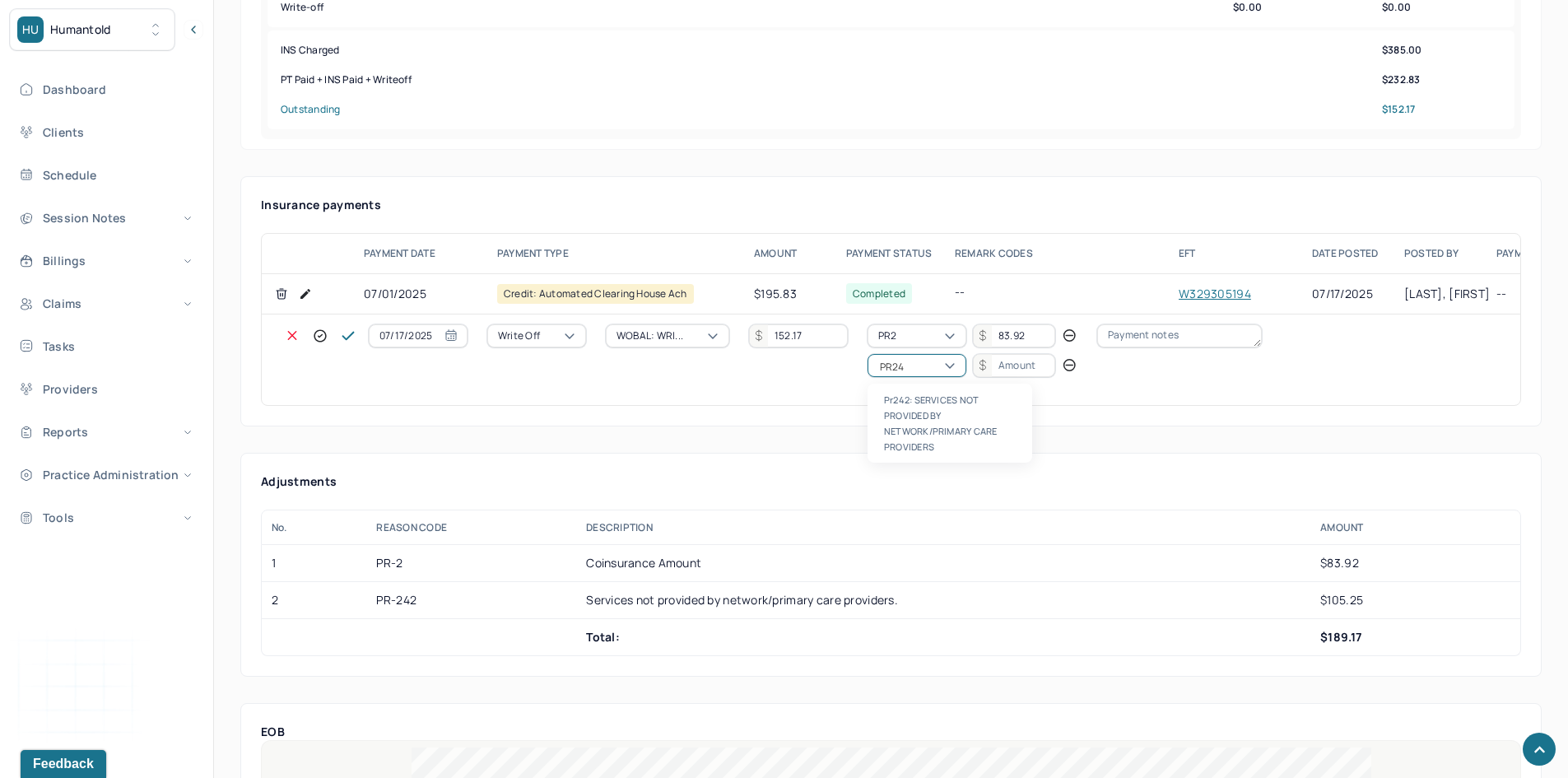 type on "PR242" 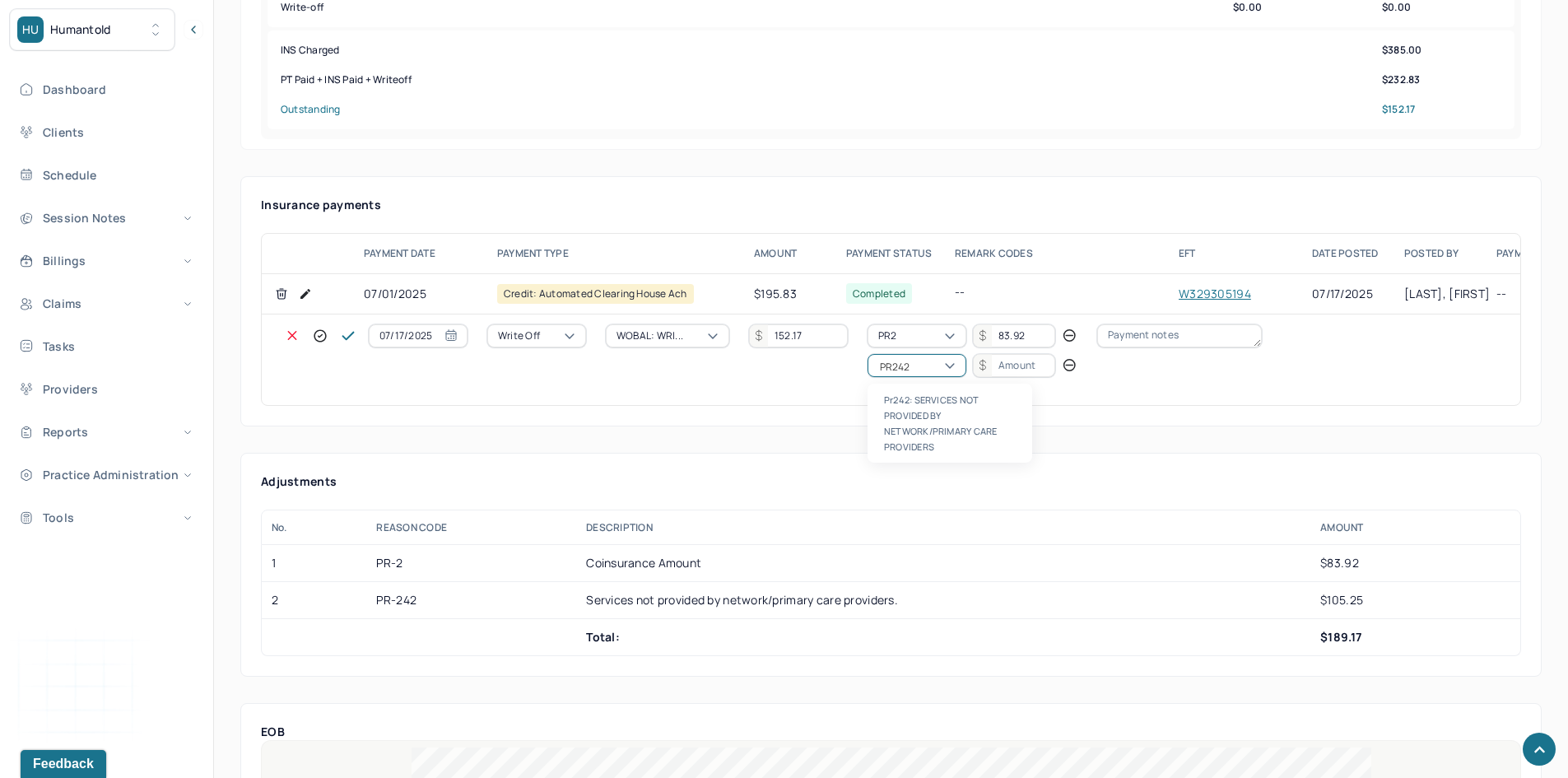 type 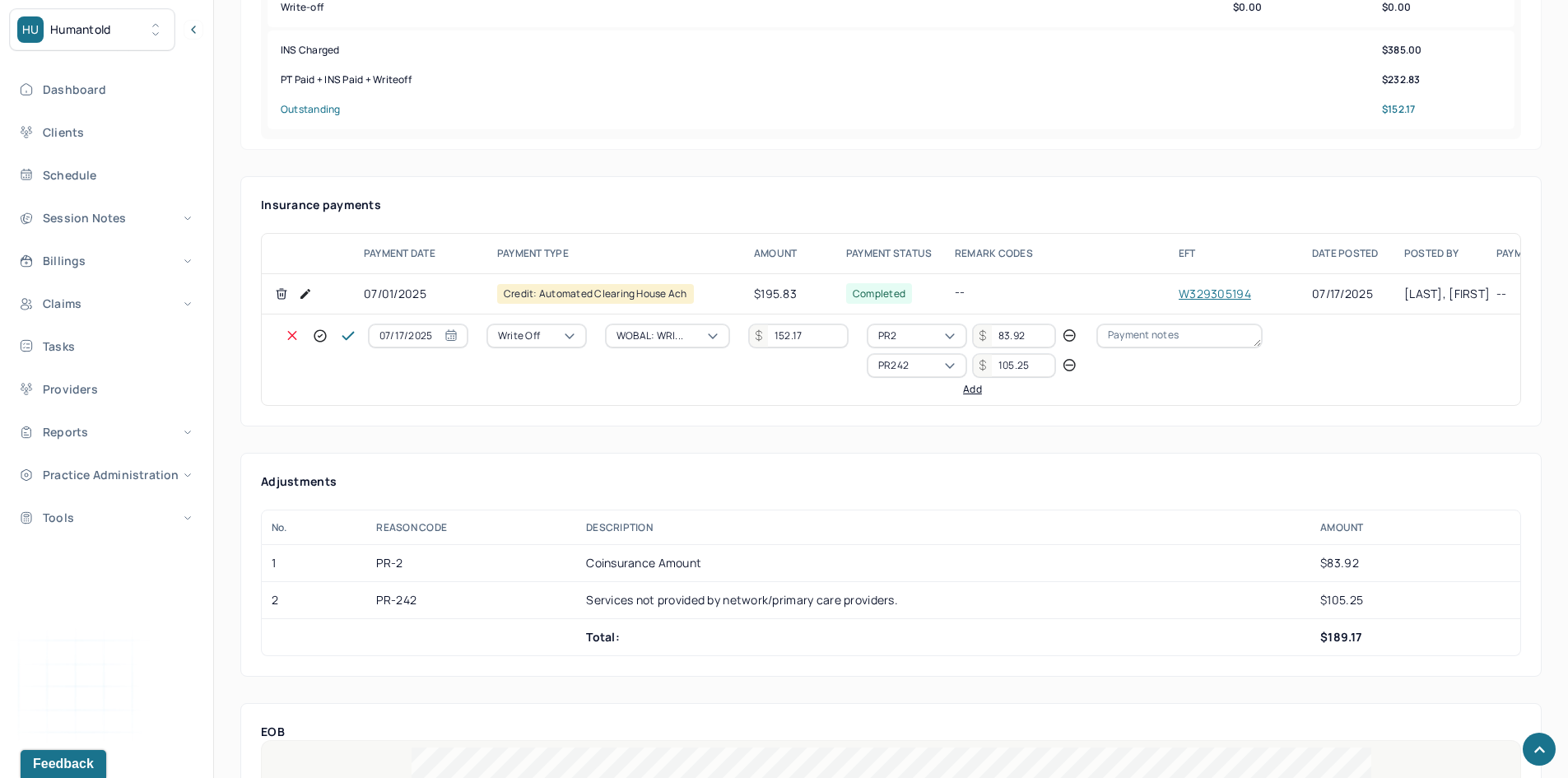 type on "105.25" 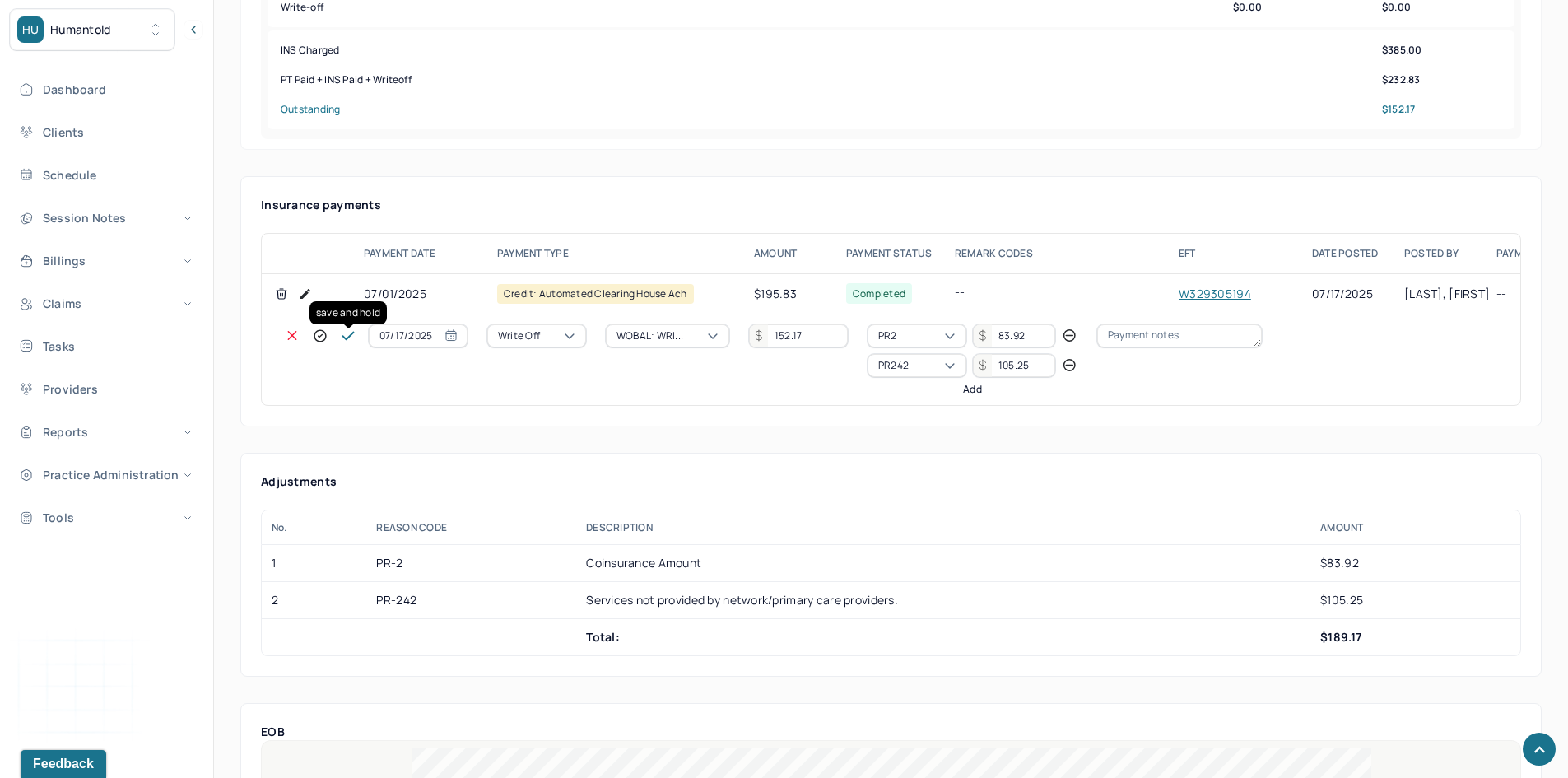click 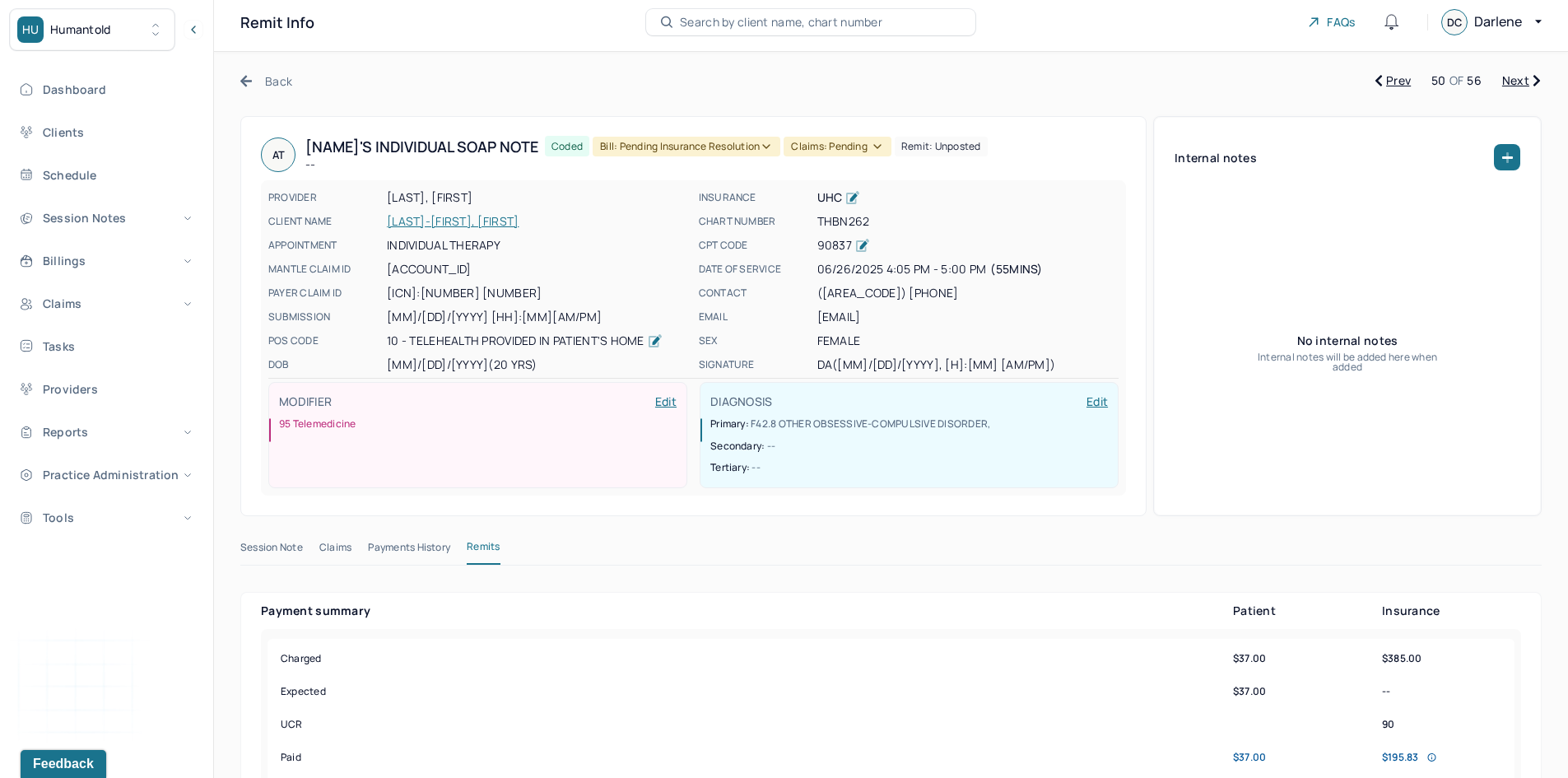 scroll, scrollTop: 0, scrollLeft: 0, axis: both 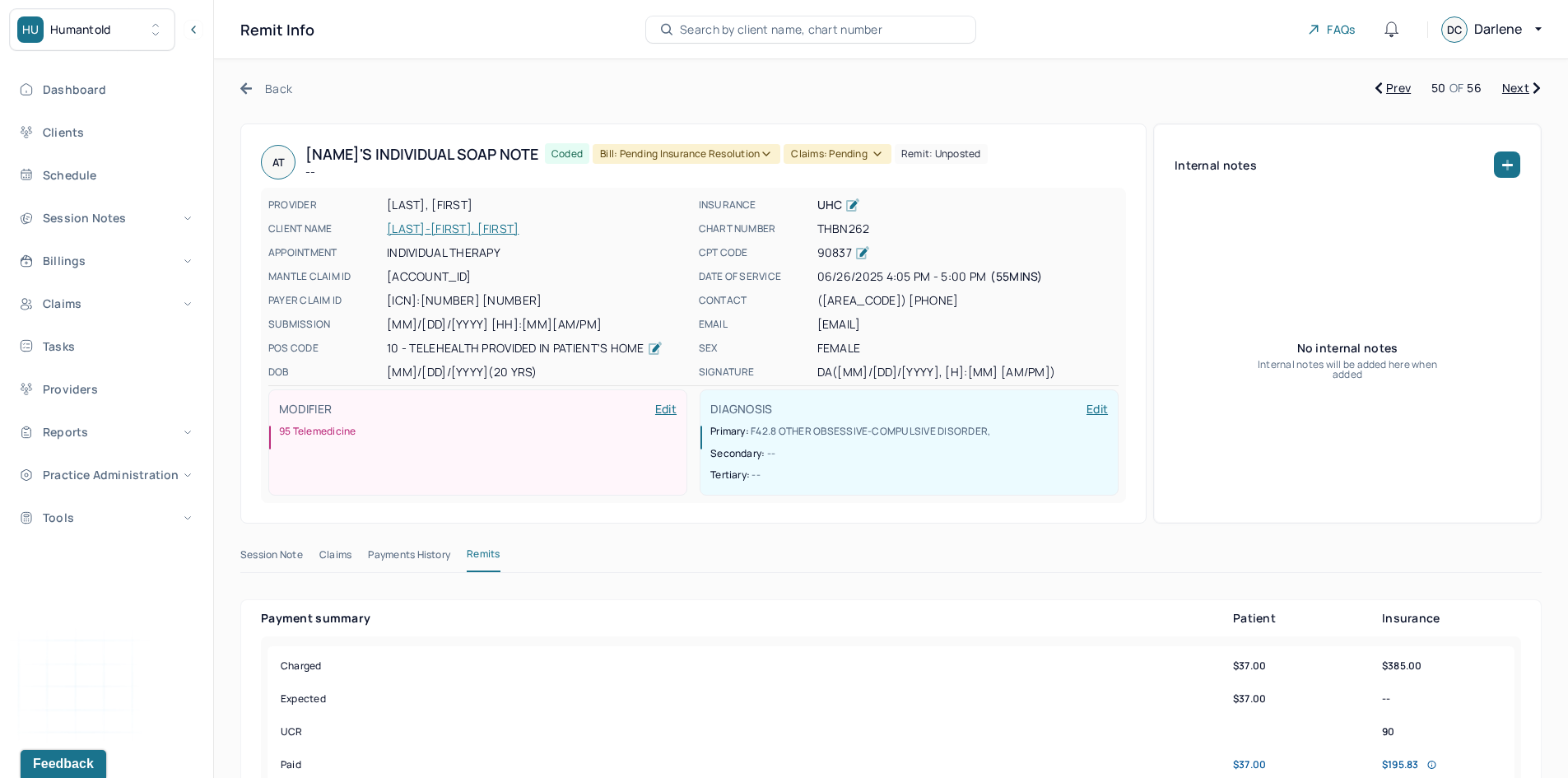 click on "Bill: Pending Insurance Resolution" at bounding box center (686, 154) 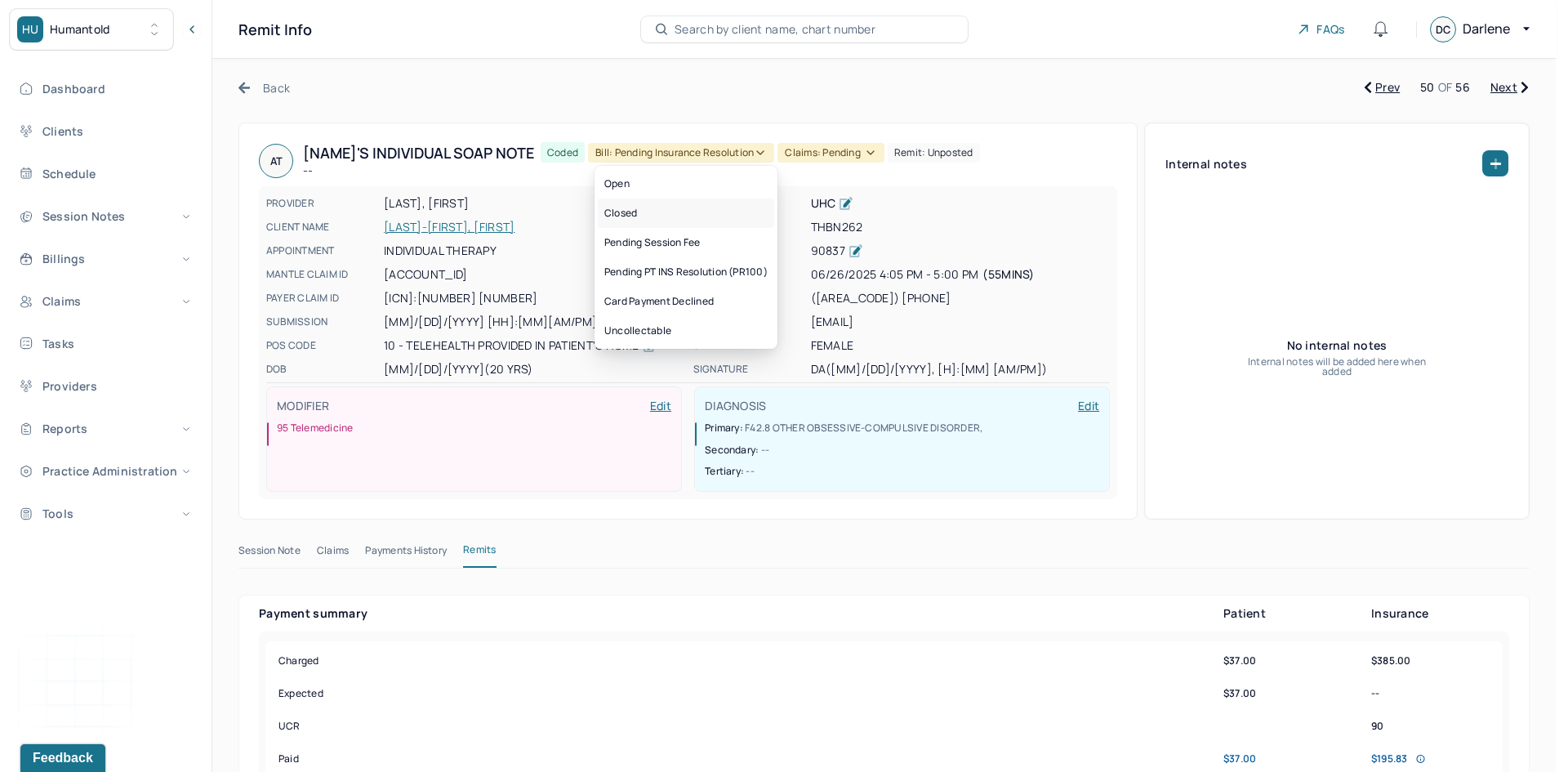 click on "Closed" at bounding box center [686, 213] 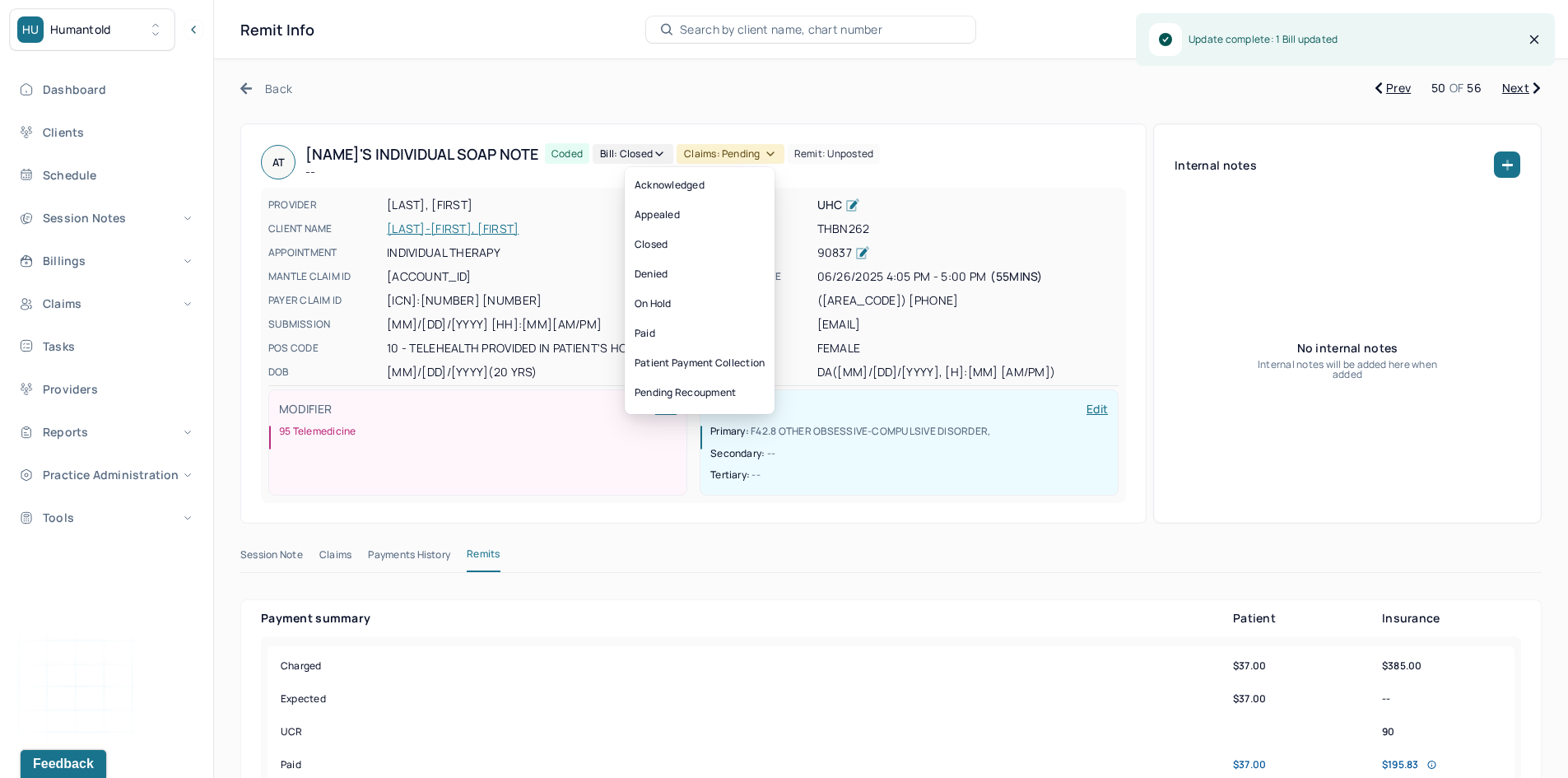 click on "Claims: pending" at bounding box center (730, 154) 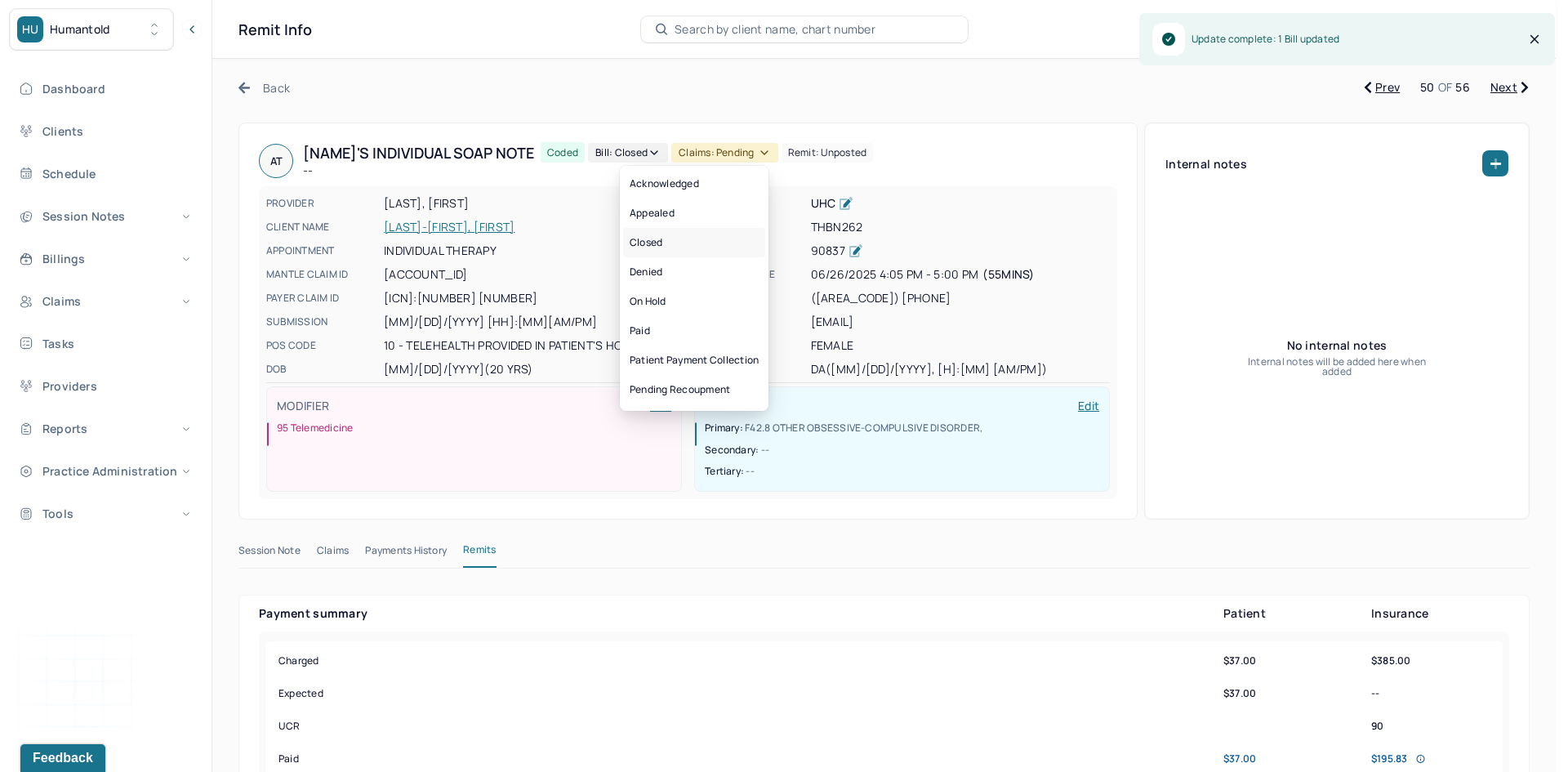 click on "Closed" at bounding box center [694, 243] 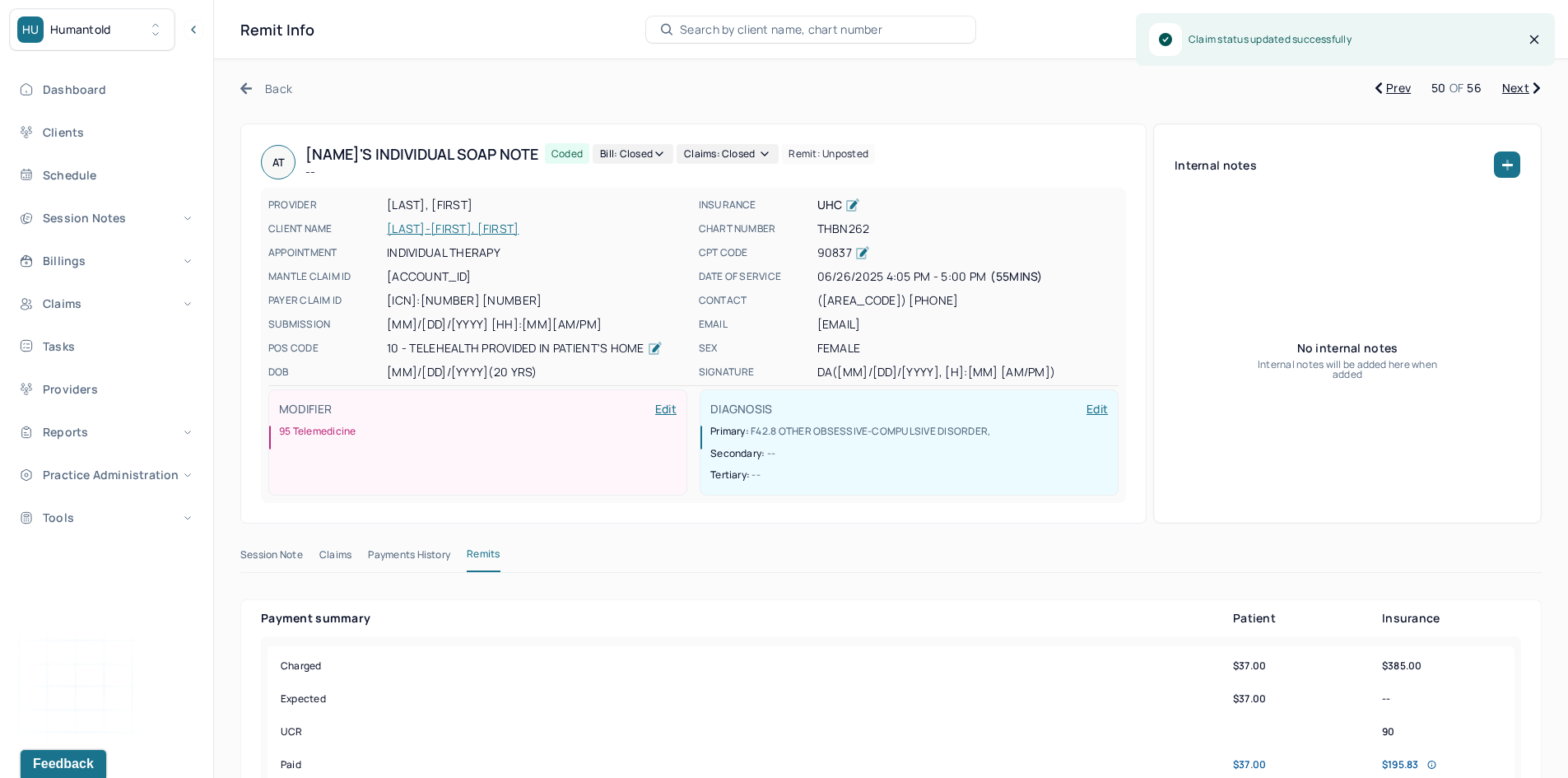 click on "Next" at bounding box center (1521, 88) 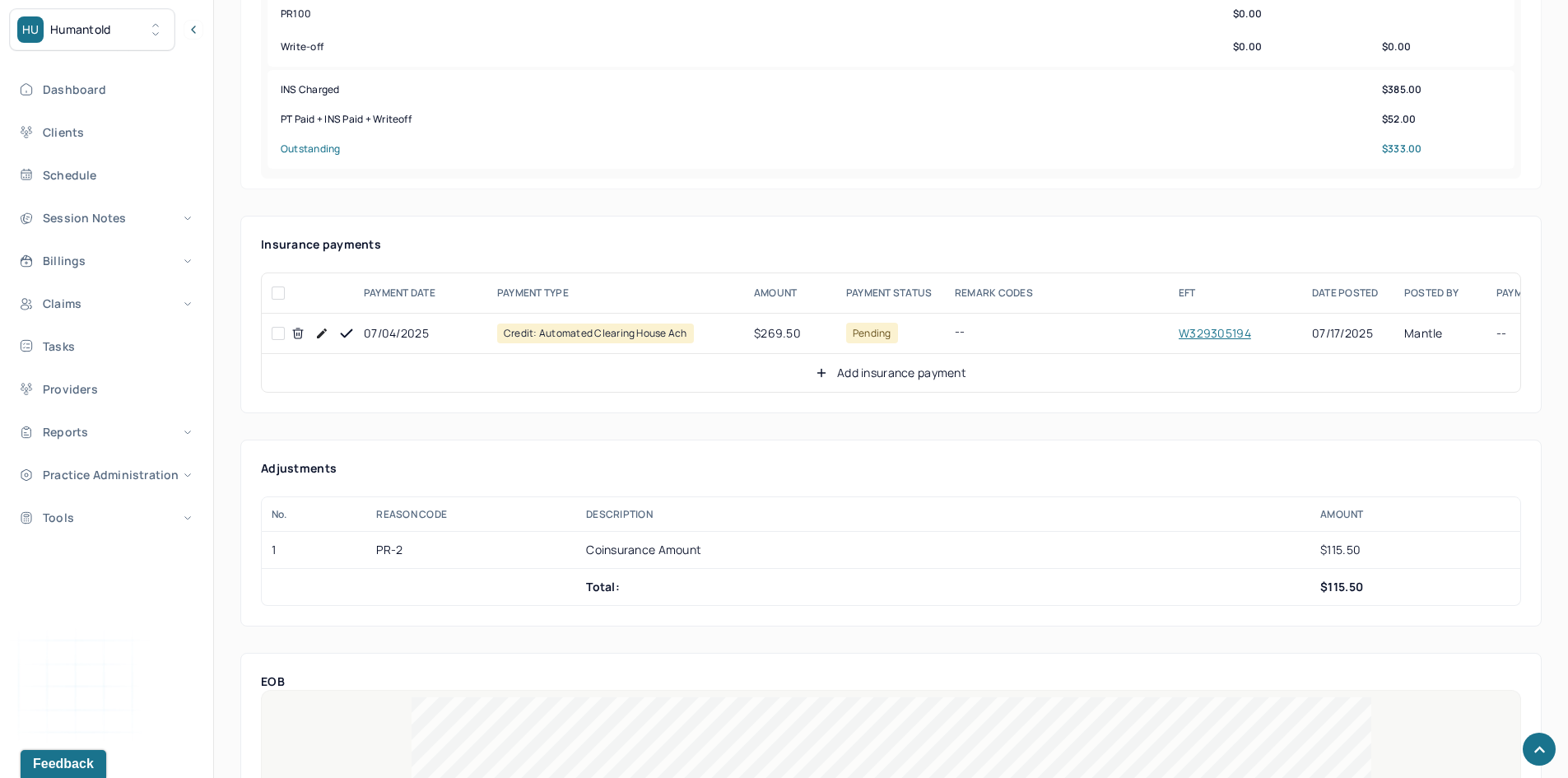 scroll, scrollTop: 823, scrollLeft: 0, axis: vertical 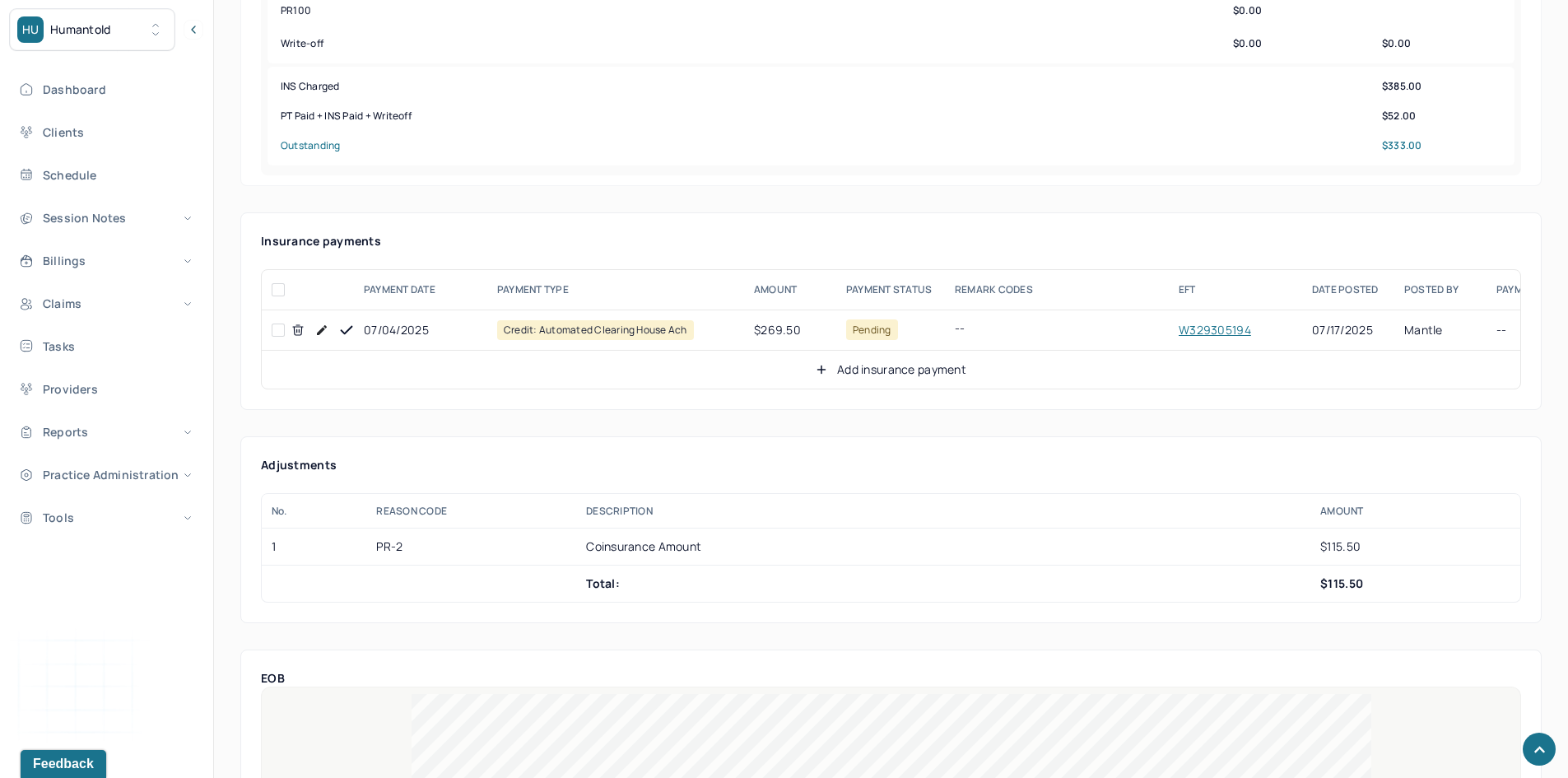 click at bounding box center (278, 330) 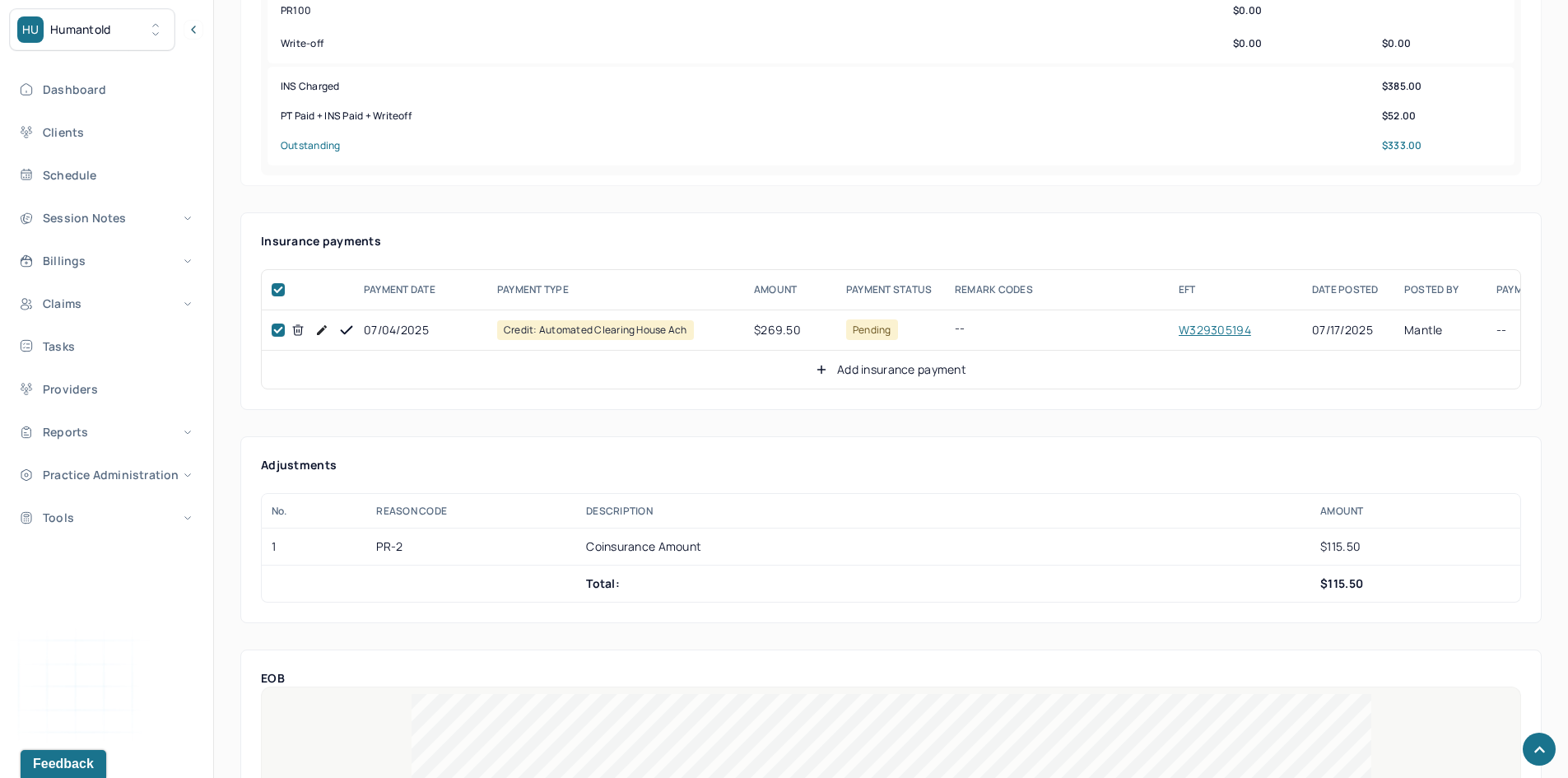 checkbox on "true" 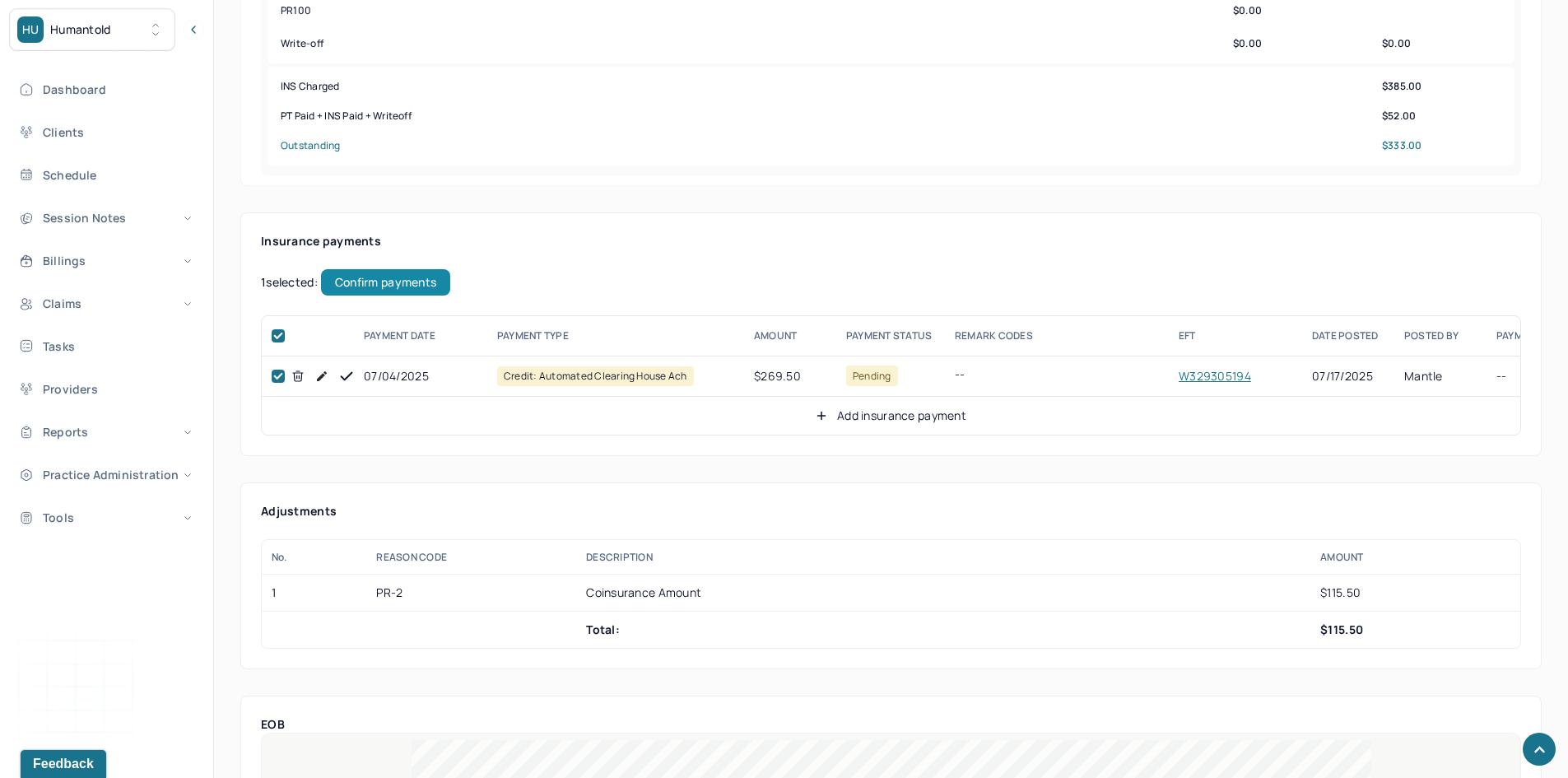 click on "Confirm payments" at bounding box center (385, 282) 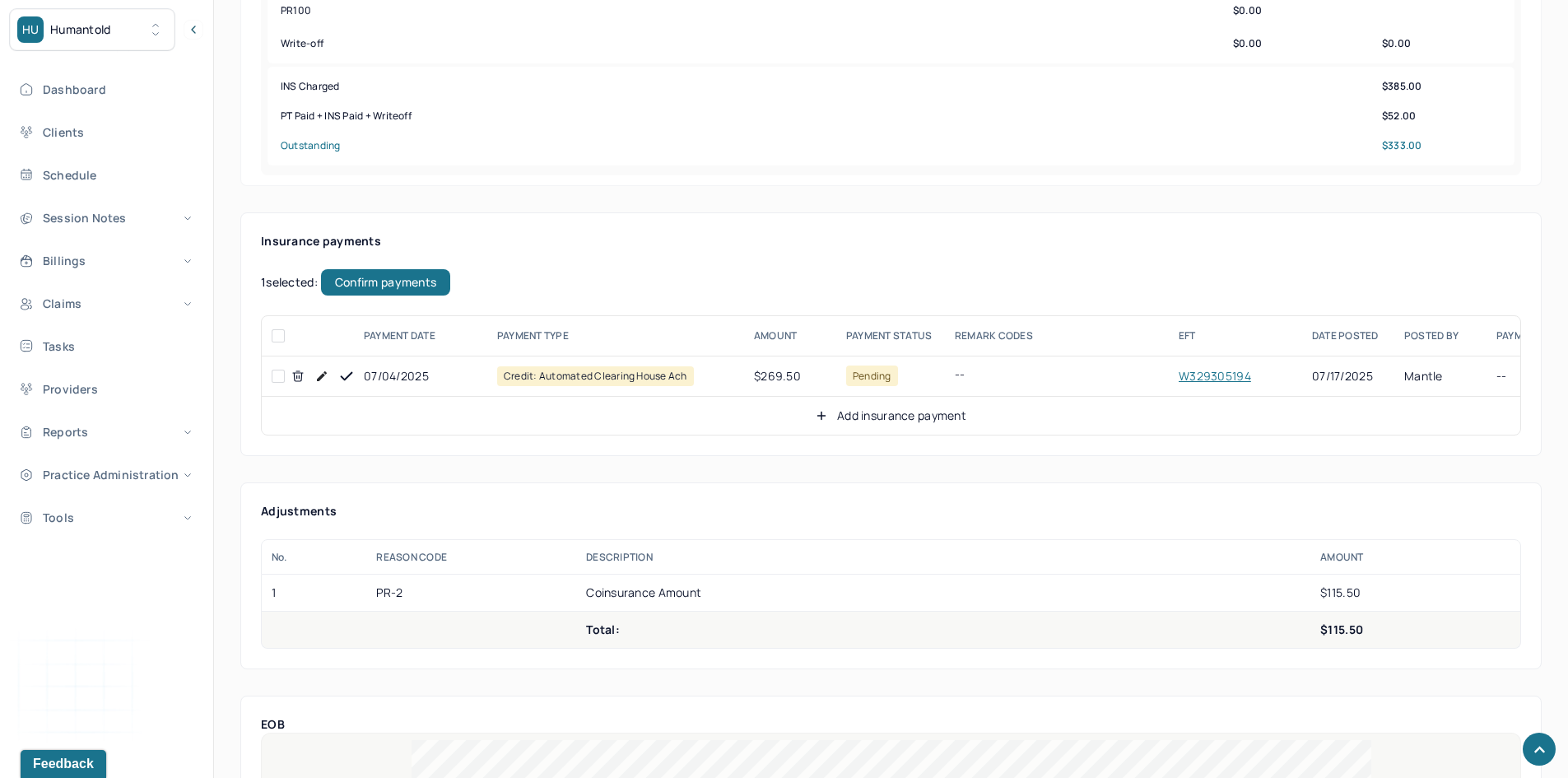 checkbox on "false" 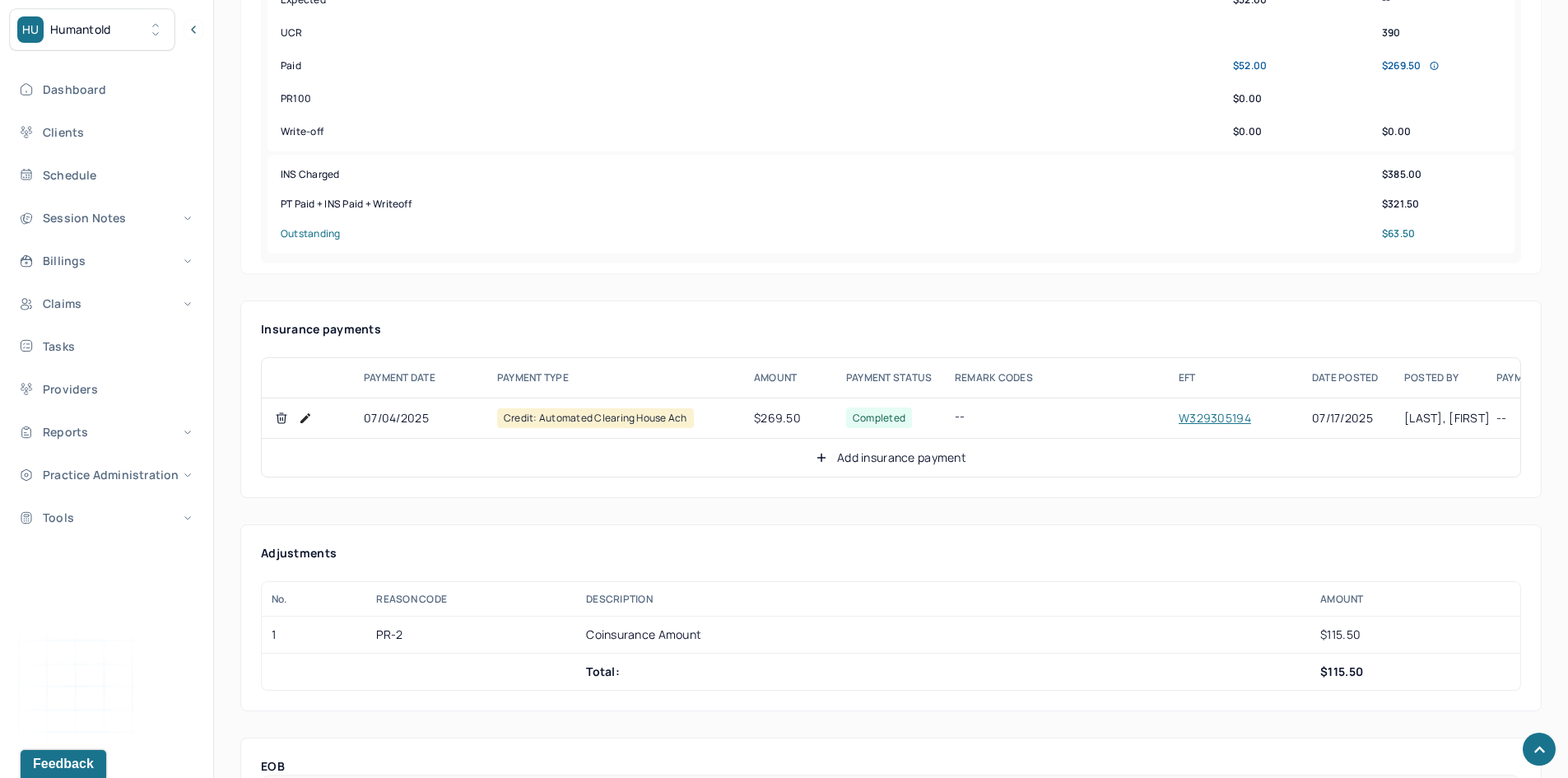 scroll, scrollTop: 823, scrollLeft: 0, axis: vertical 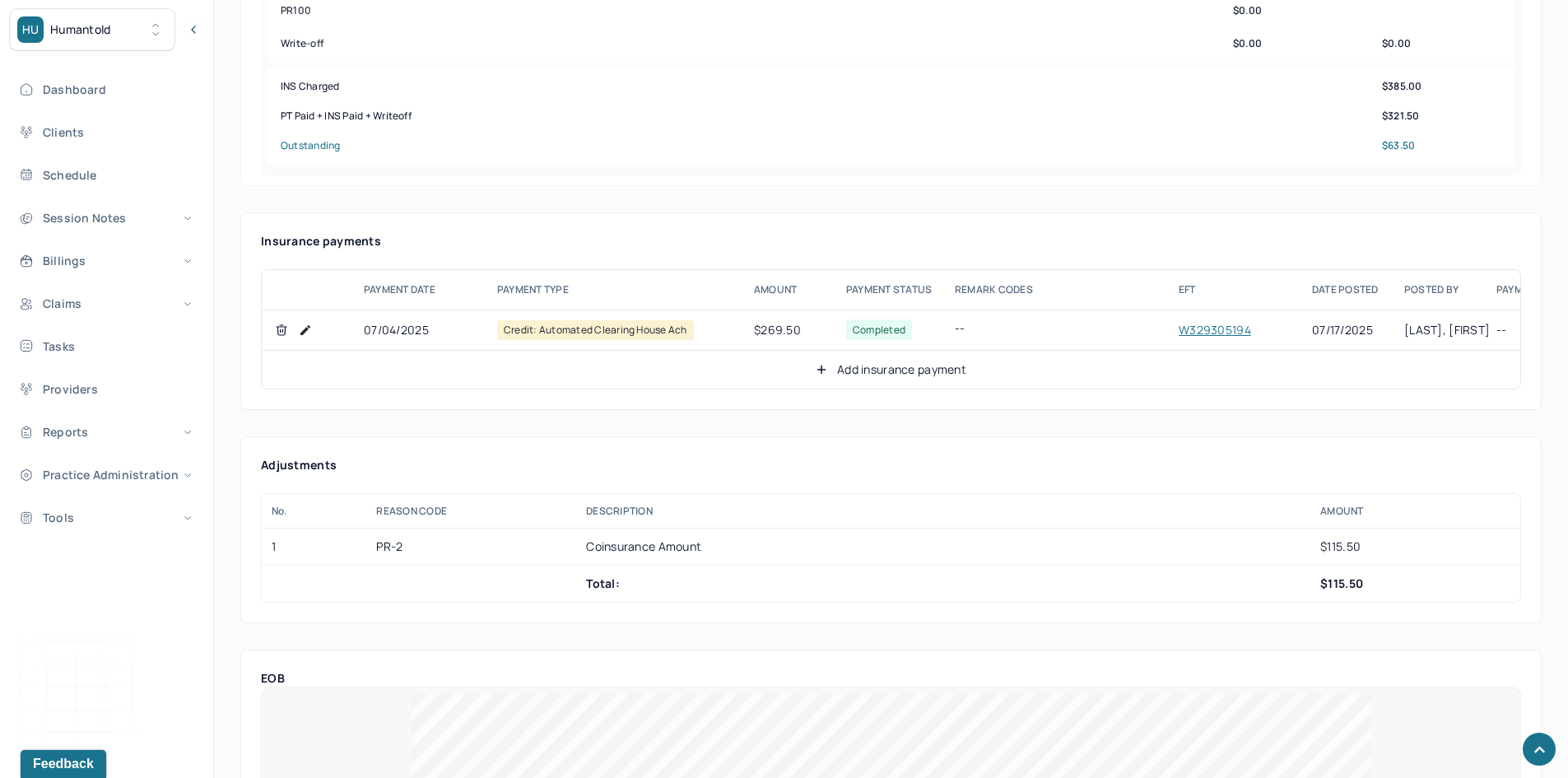 click 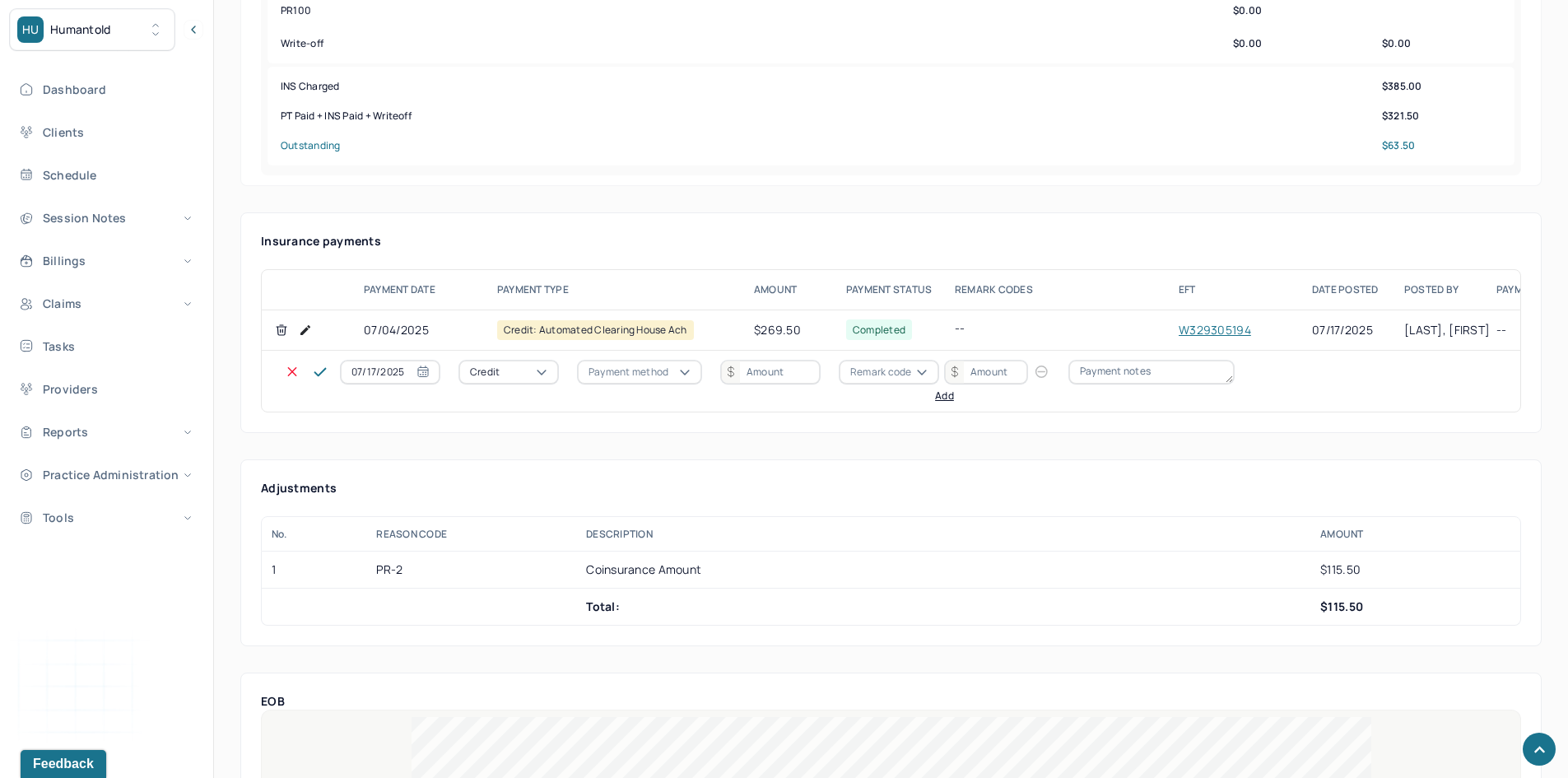 click on "Credit" at bounding box center [509, 372] 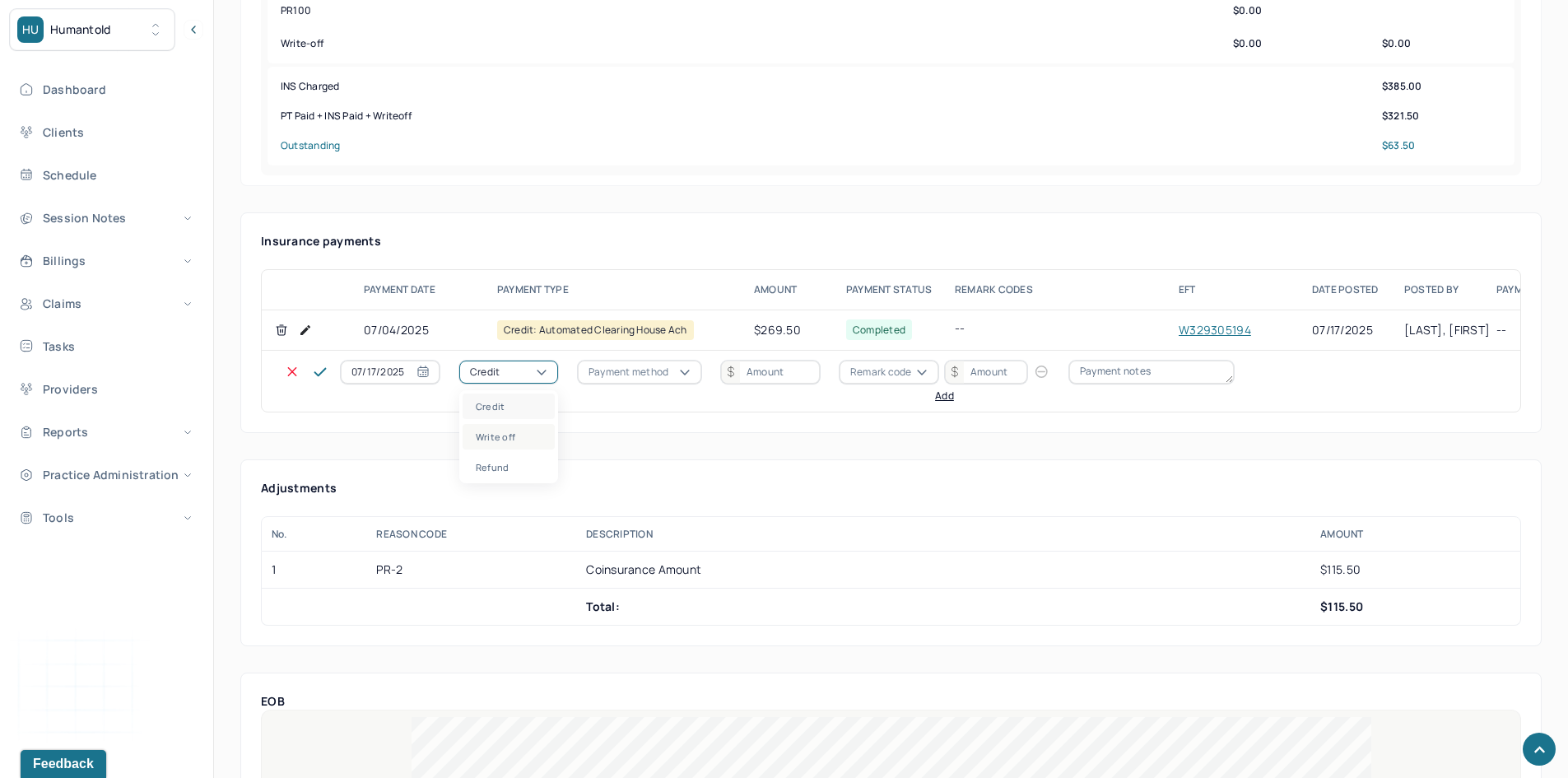 click on "Write off" at bounding box center (509, 436) 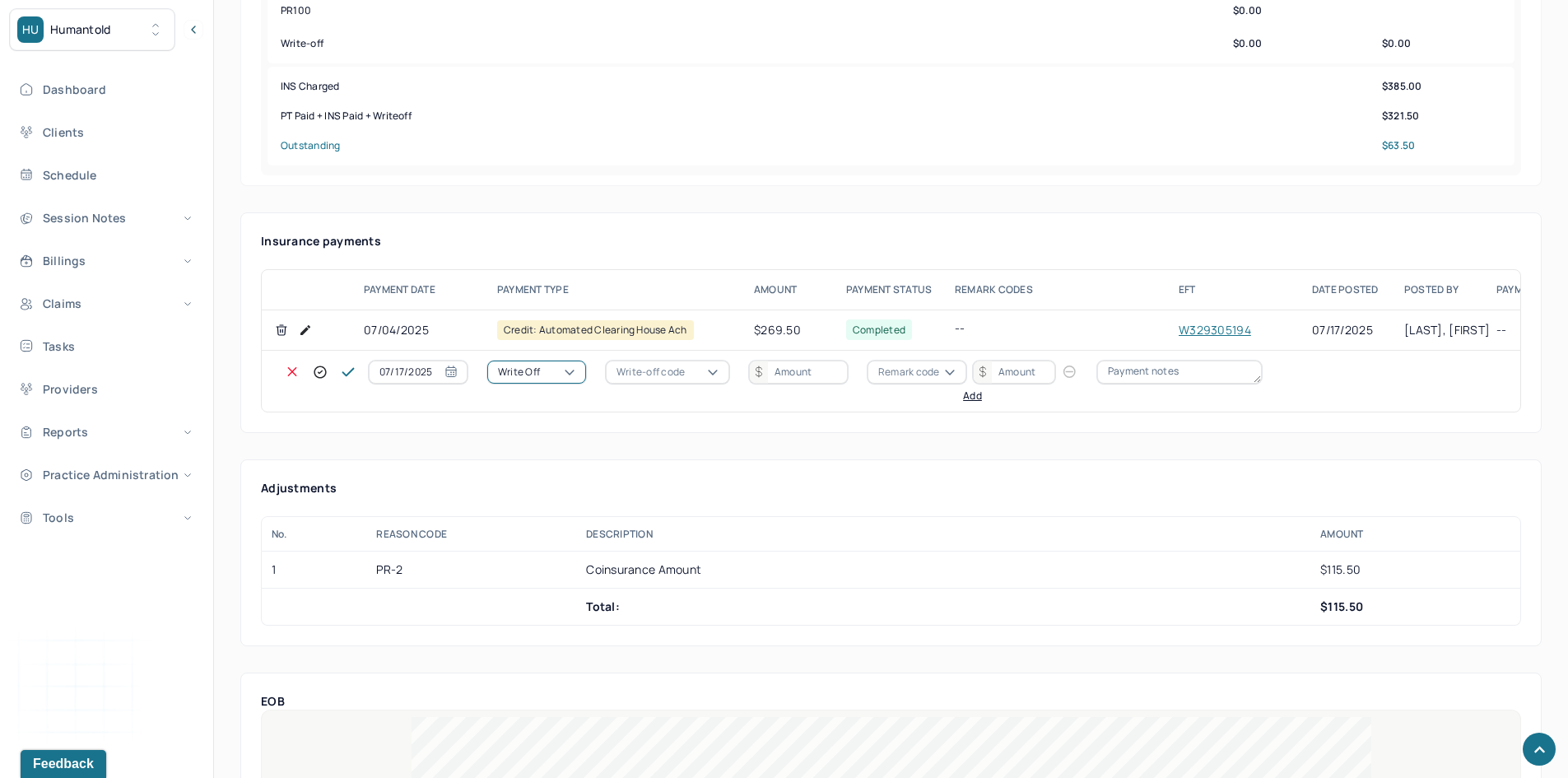 click on "Write-off code" at bounding box center [650, 372] 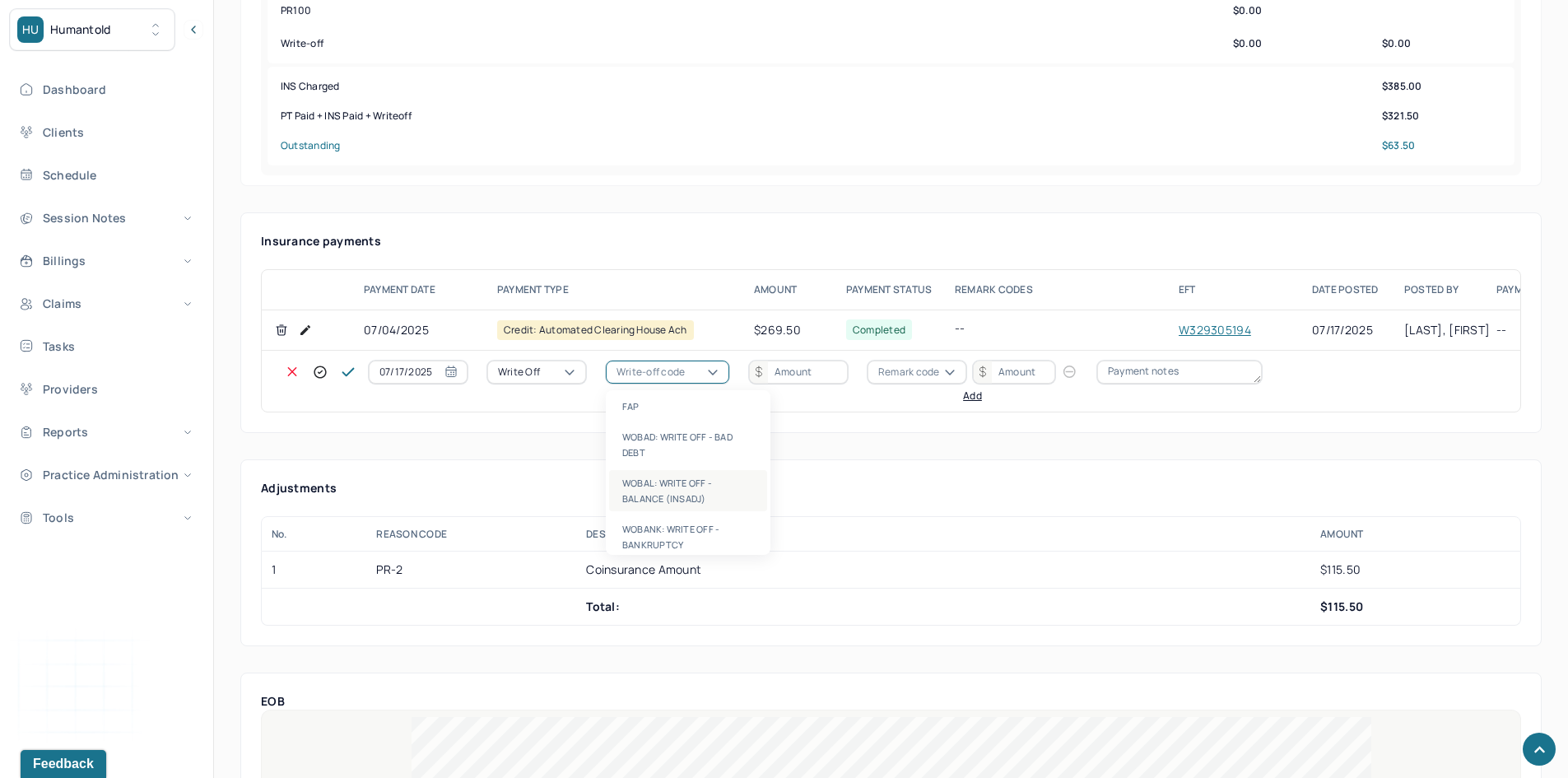 click on "WOBAL: WRITE OFF - BALANCE (INSADJ)" at bounding box center (688, 491) 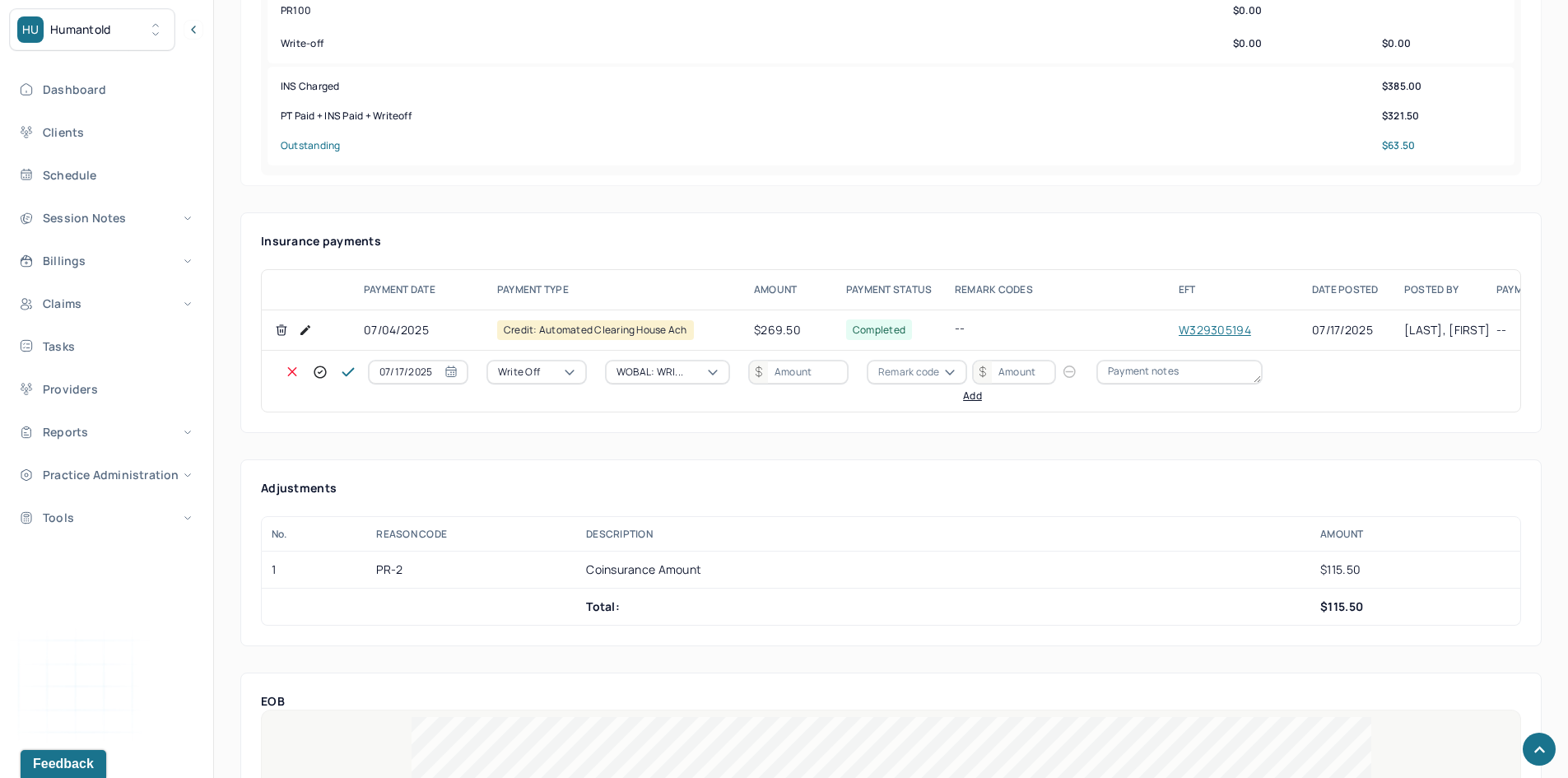 click at bounding box center (798, 372) 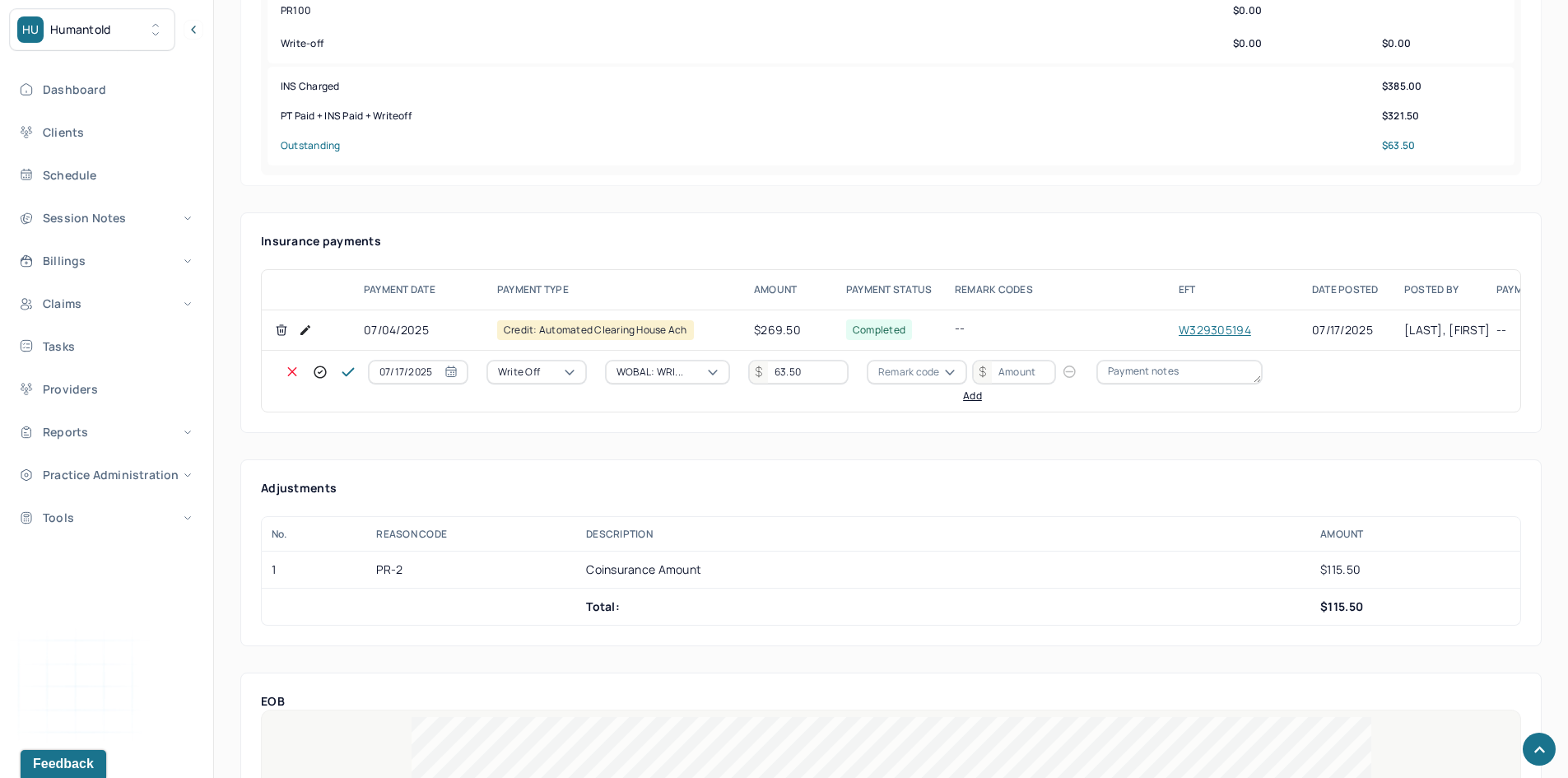 type on "63.50" 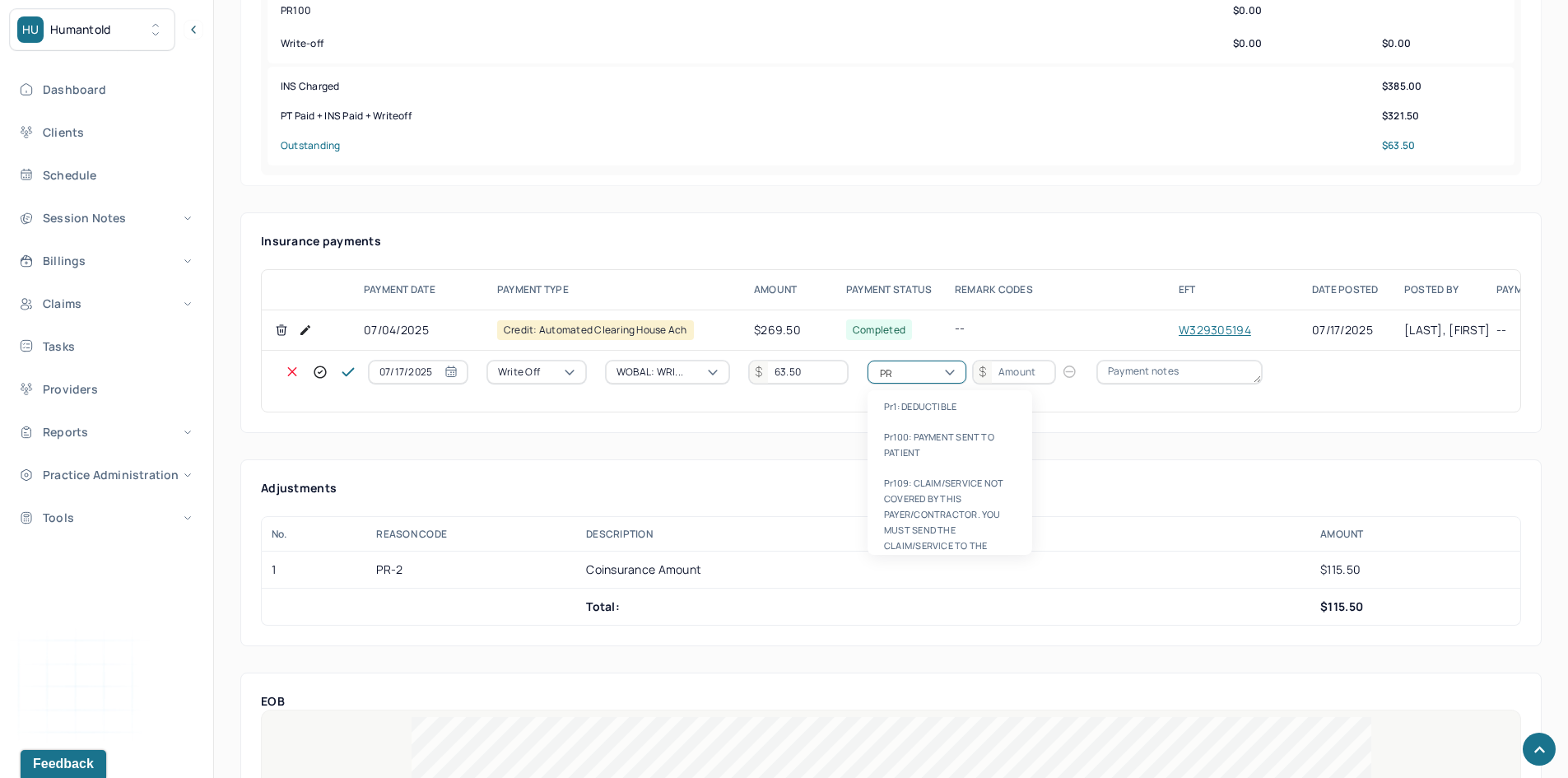 type on "PR2" 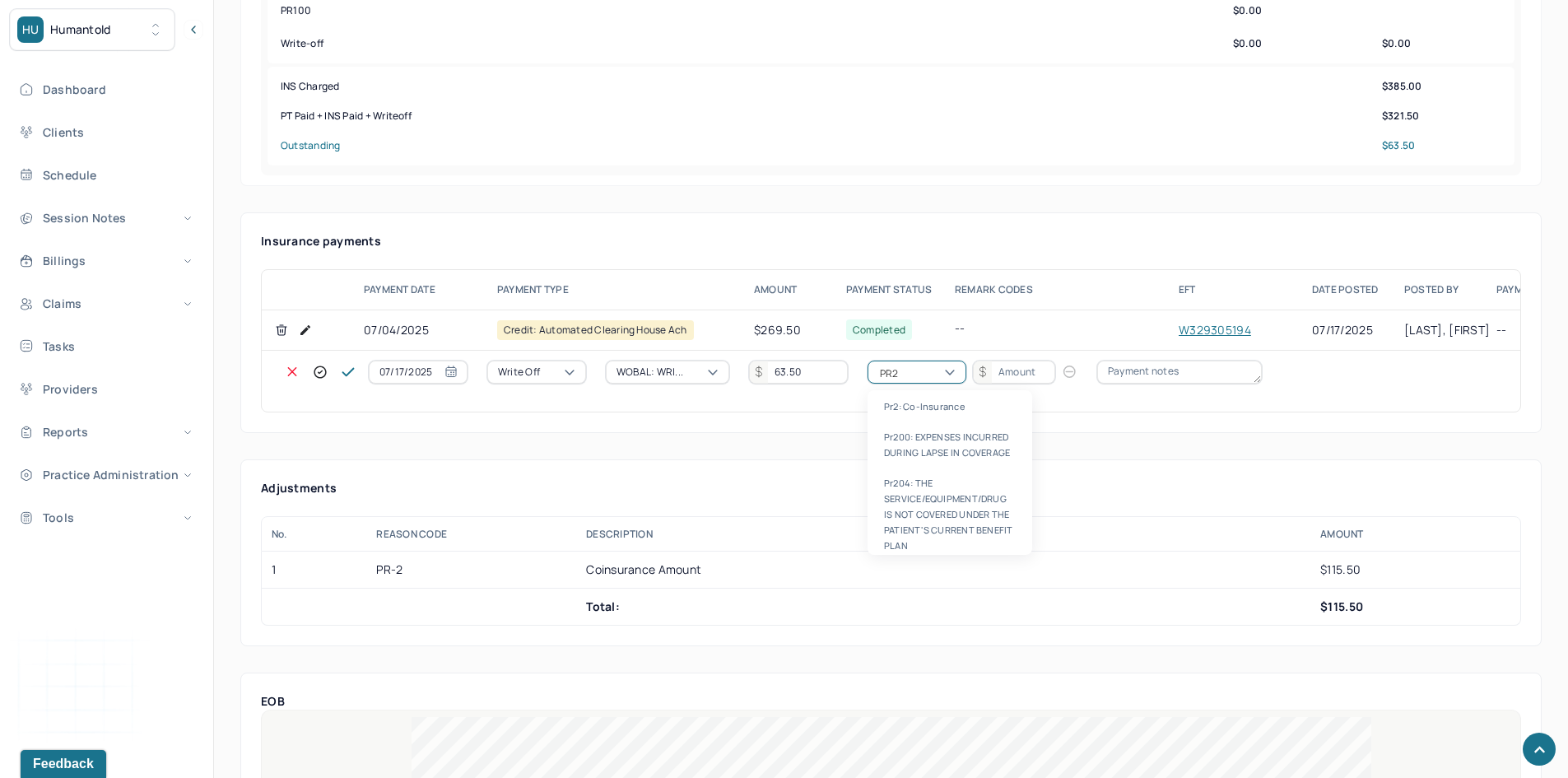 type 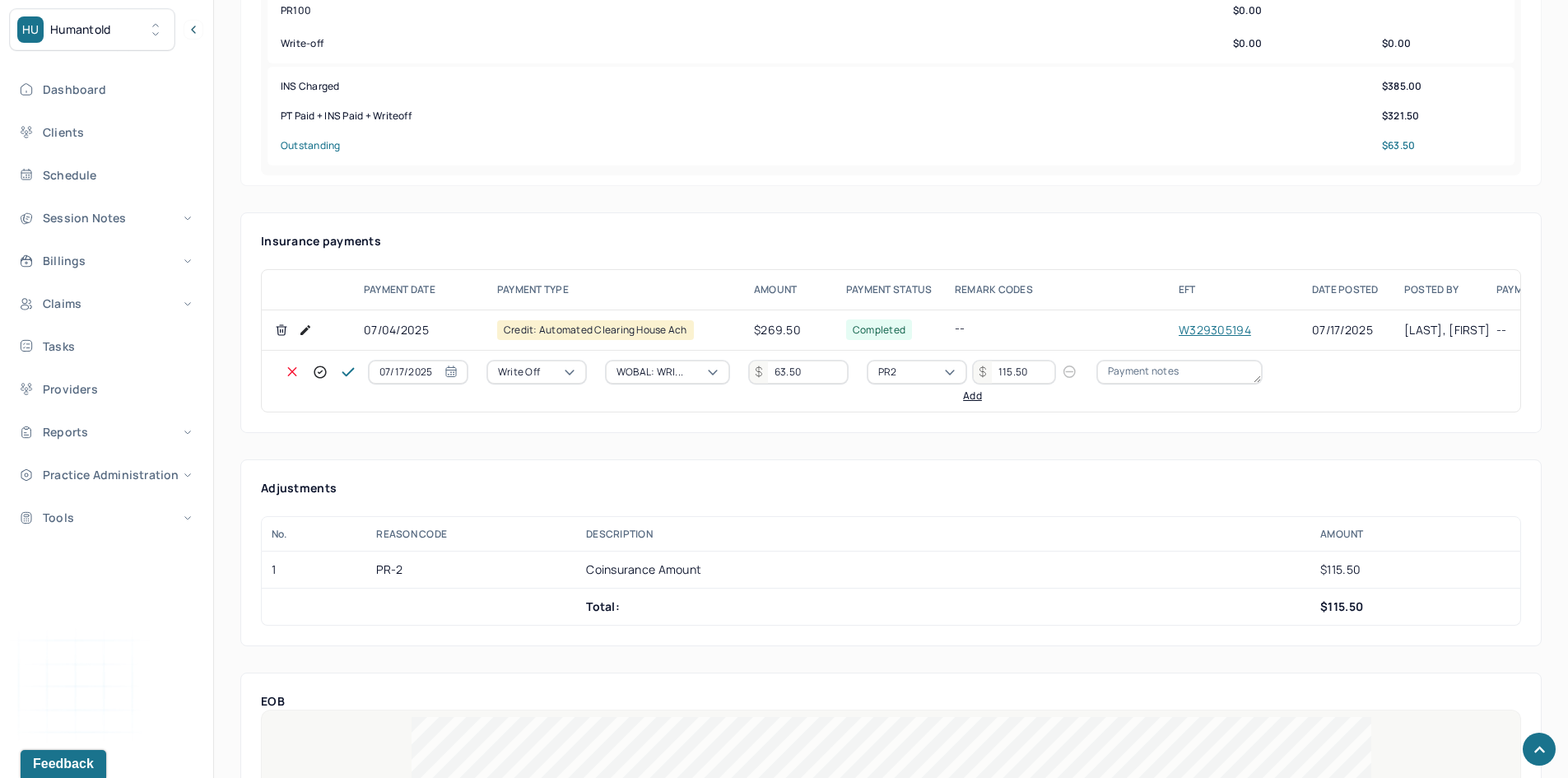 type on "115.50" 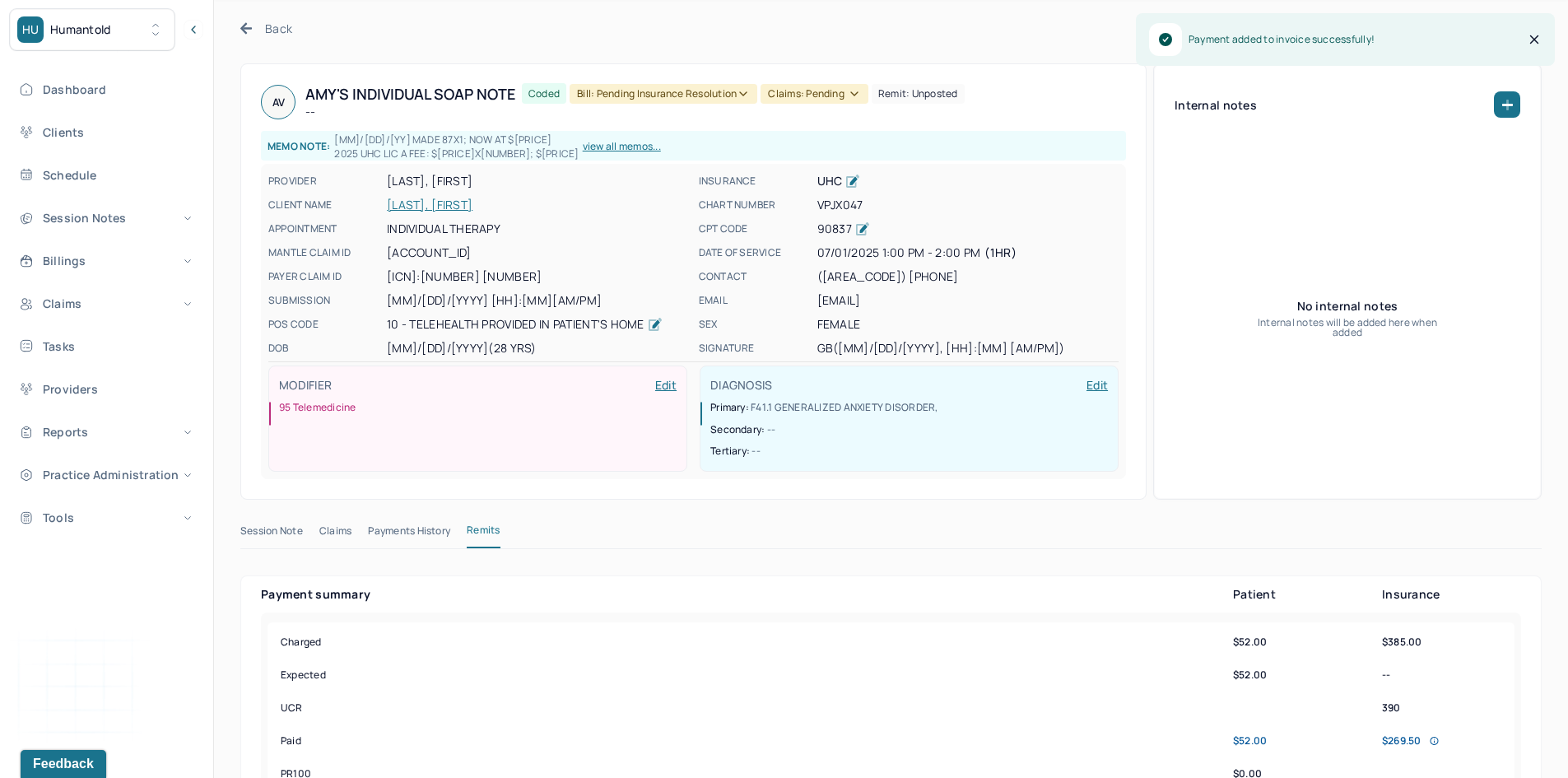 scroll, scrollTop: 0, scrollLeft: 0, axis: both 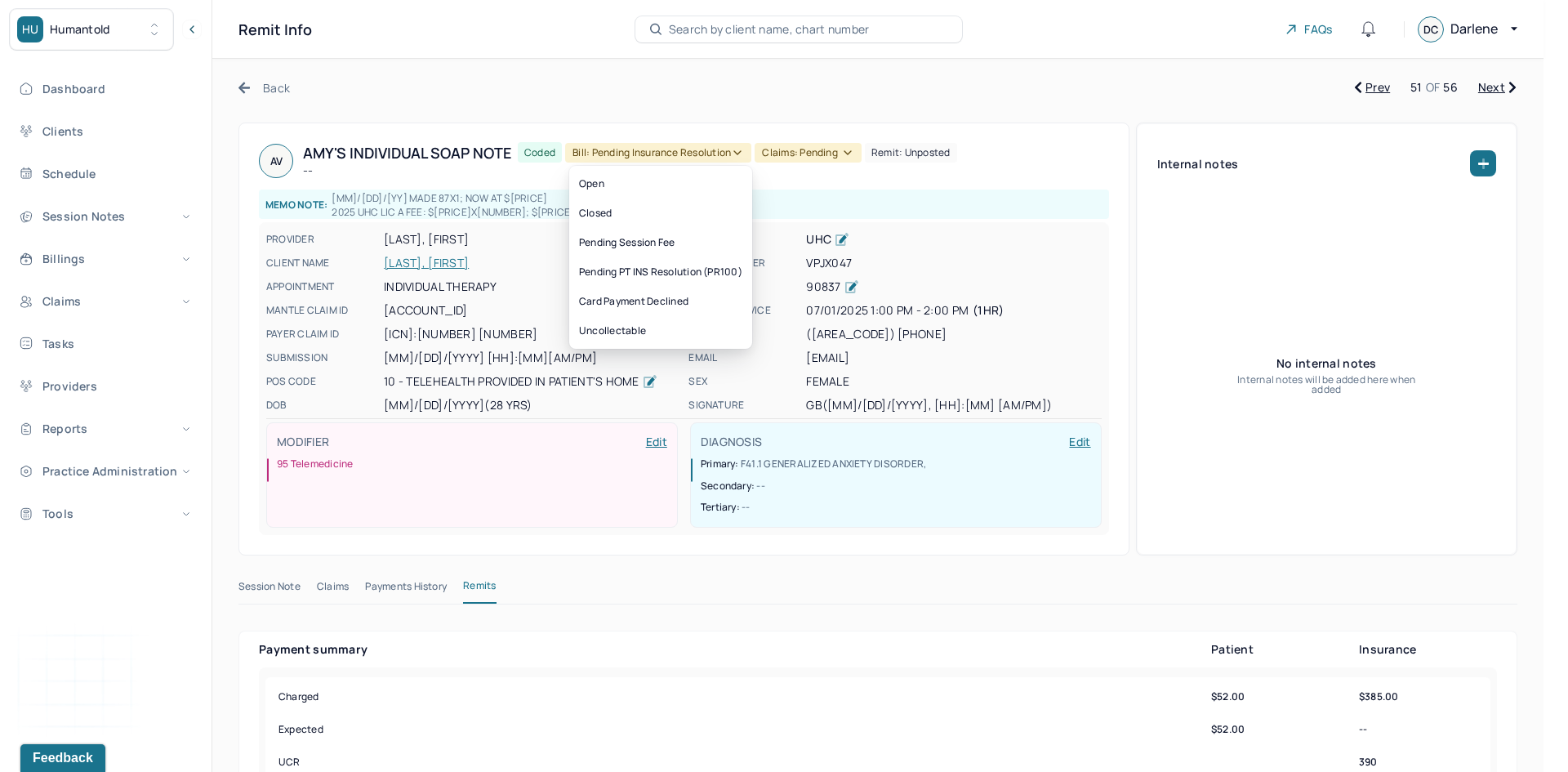 click on "Bill: Pending Insurance Resolution" at bounding box center [658, 153] 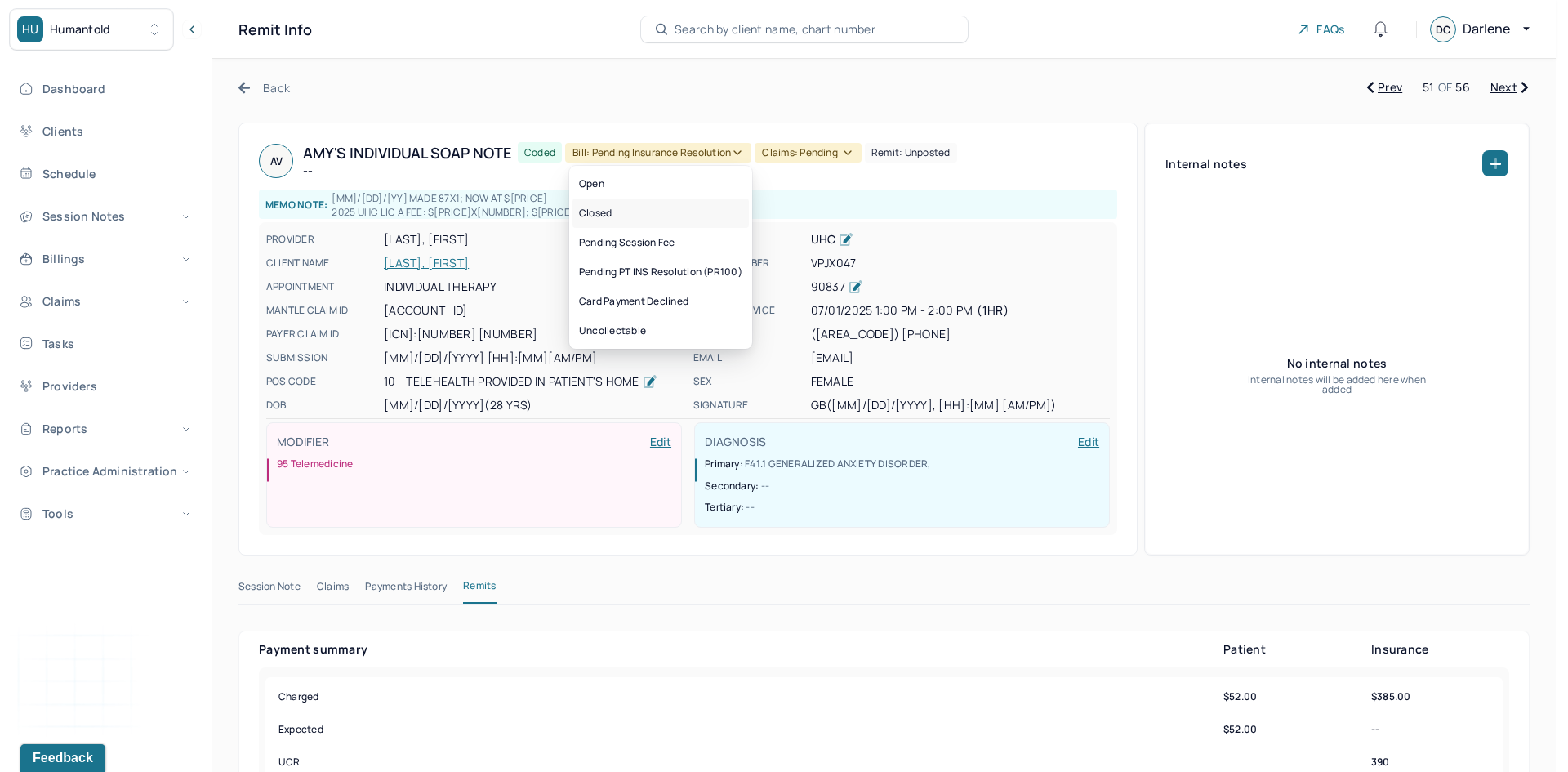 click on "Closed" at bounding box center [661, 213] 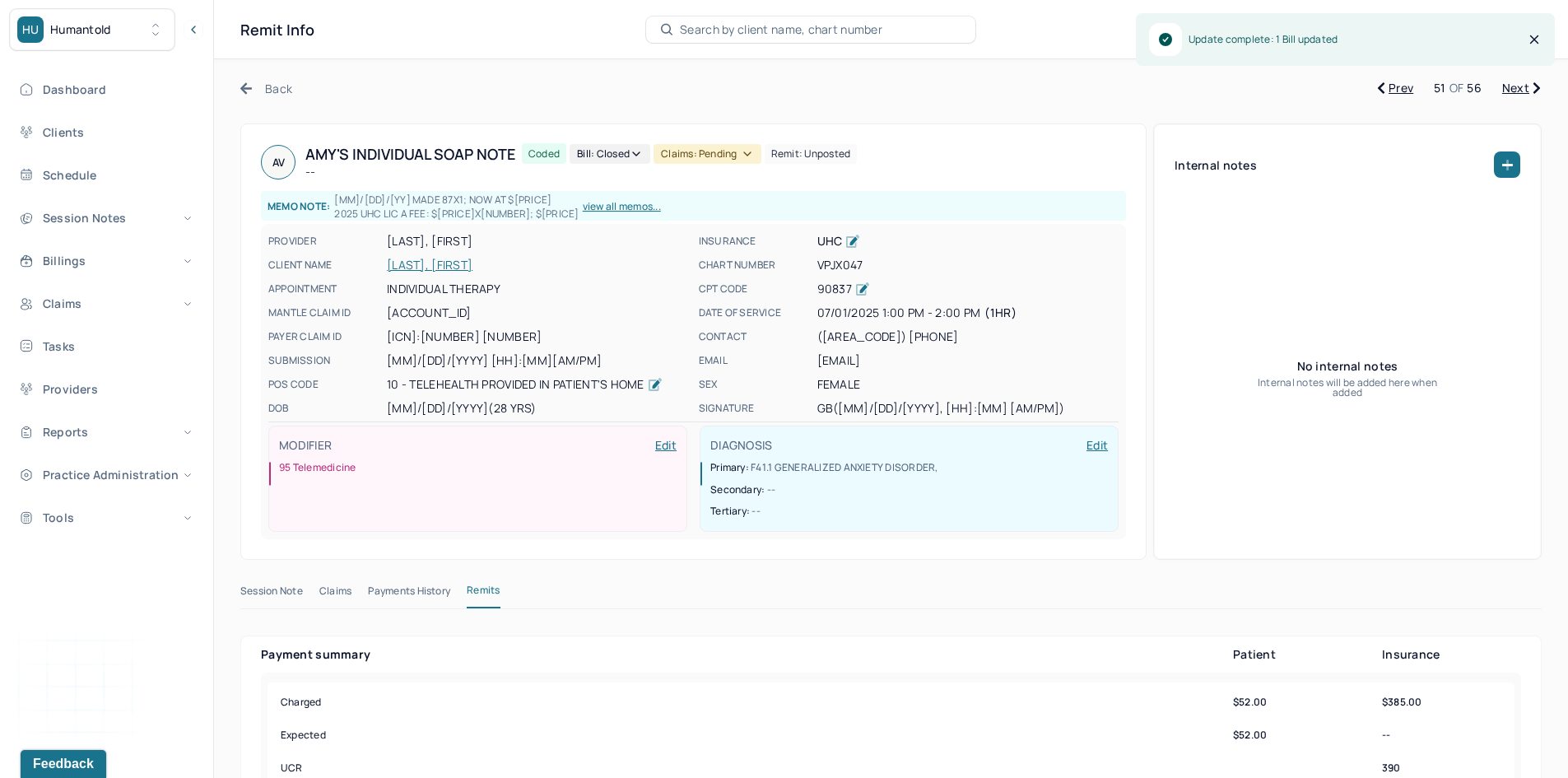 click on "Claims: pending" at bounding box center [707, 154] 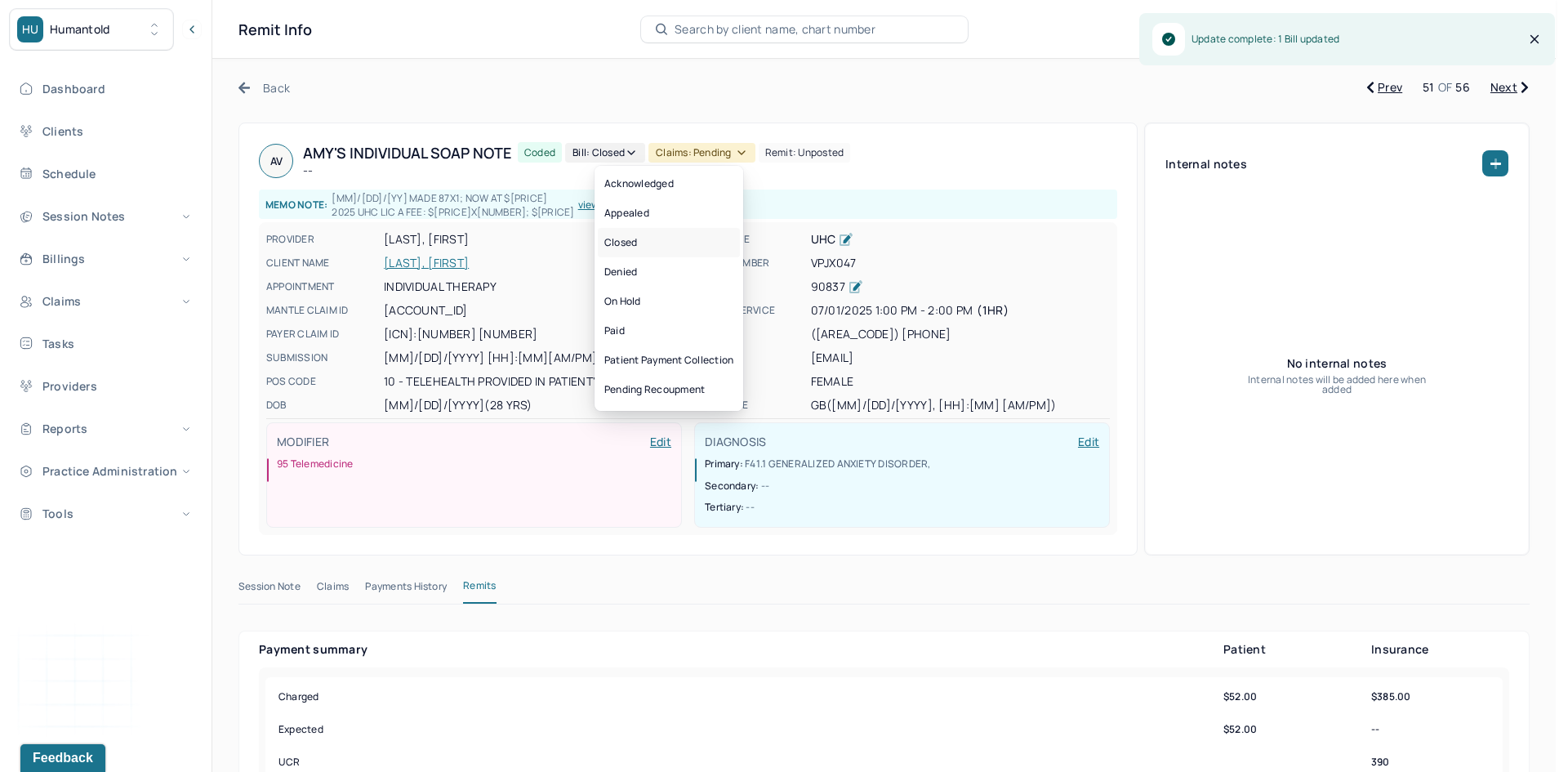 click on "Closed" at bounding box center (669, 243) 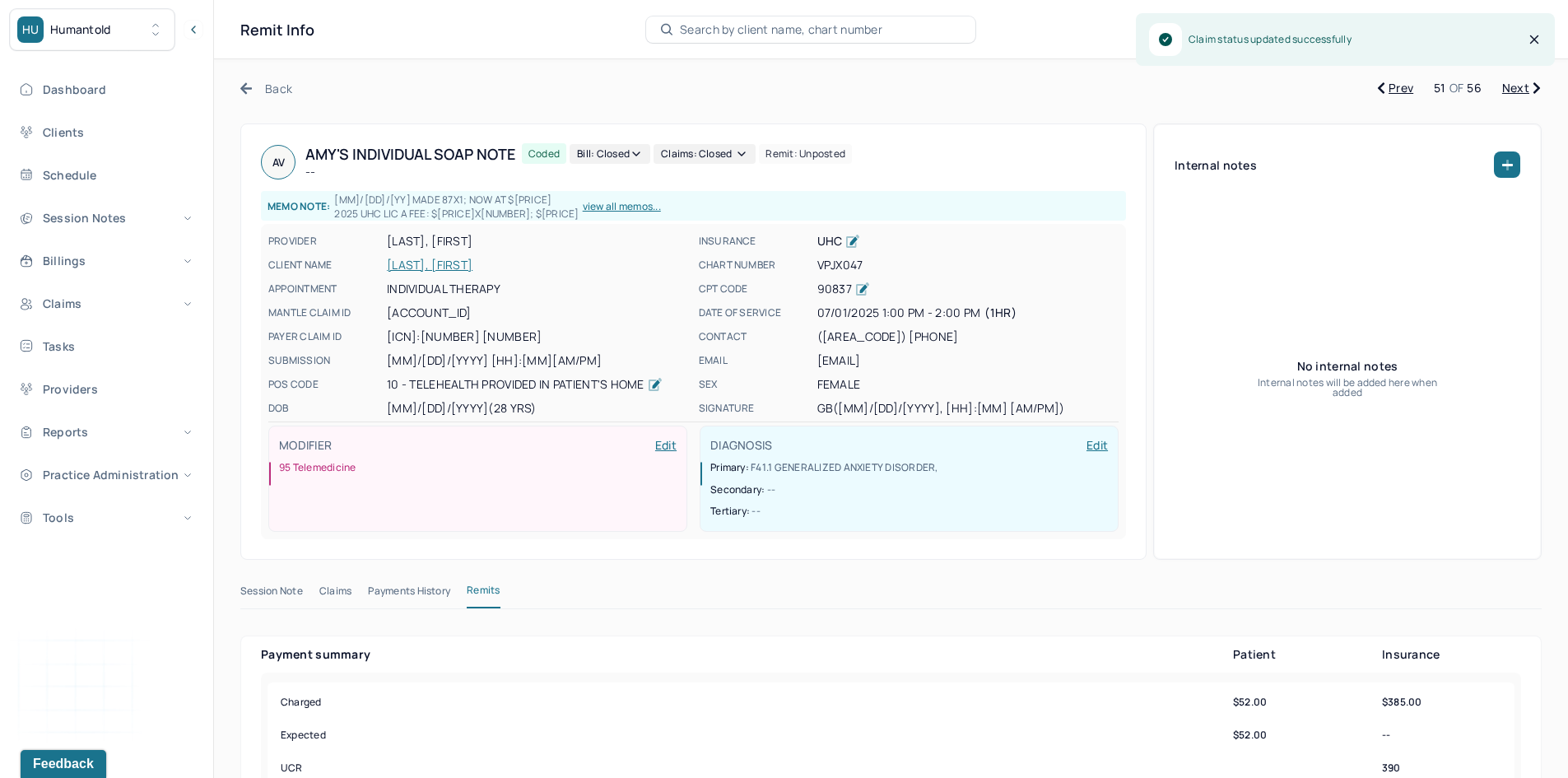 click on "Next" at bounding box center (1521, 88) 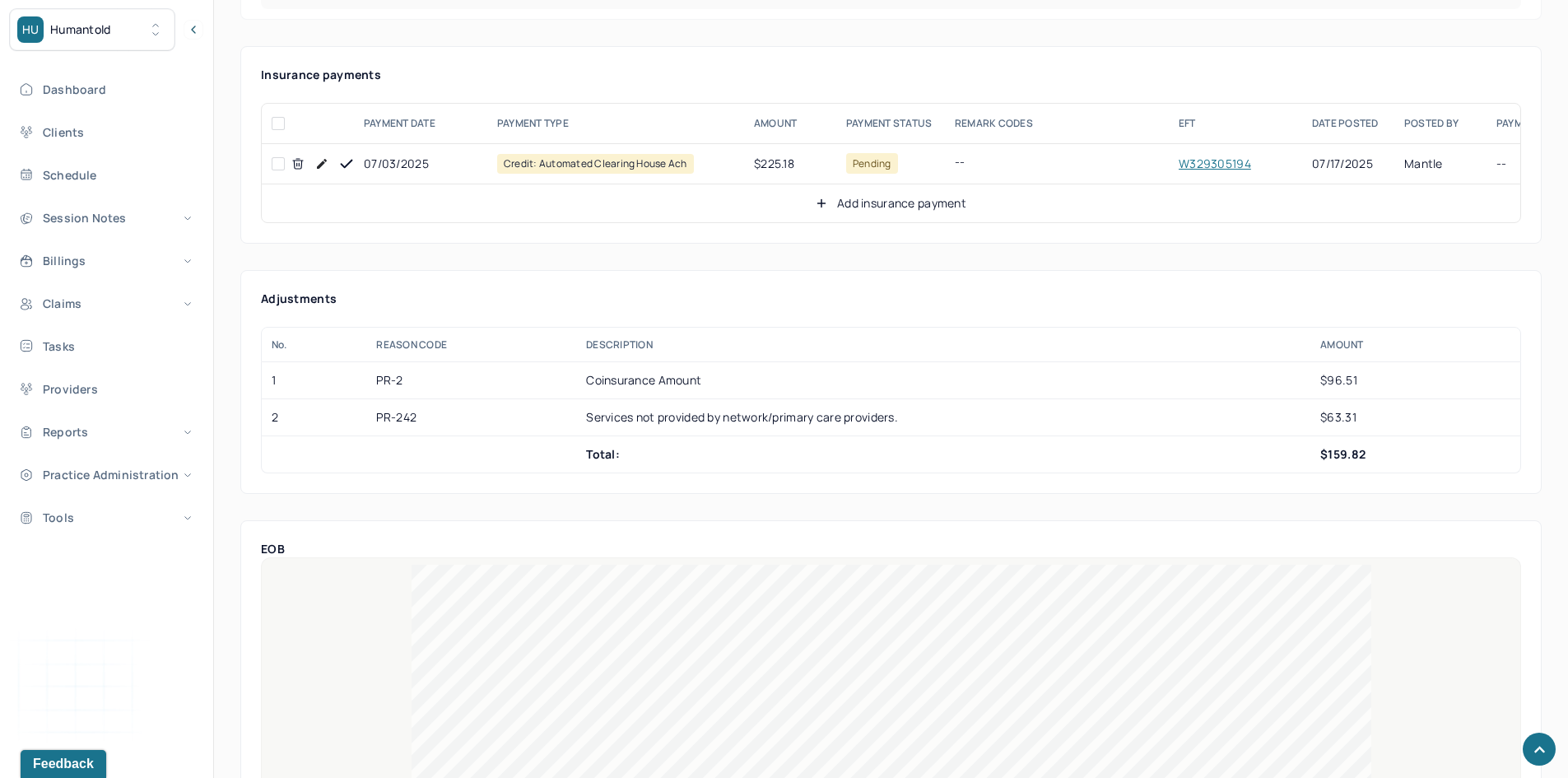 scroll, scrollTop: 988, scrollLeft: 0, axis: vertical 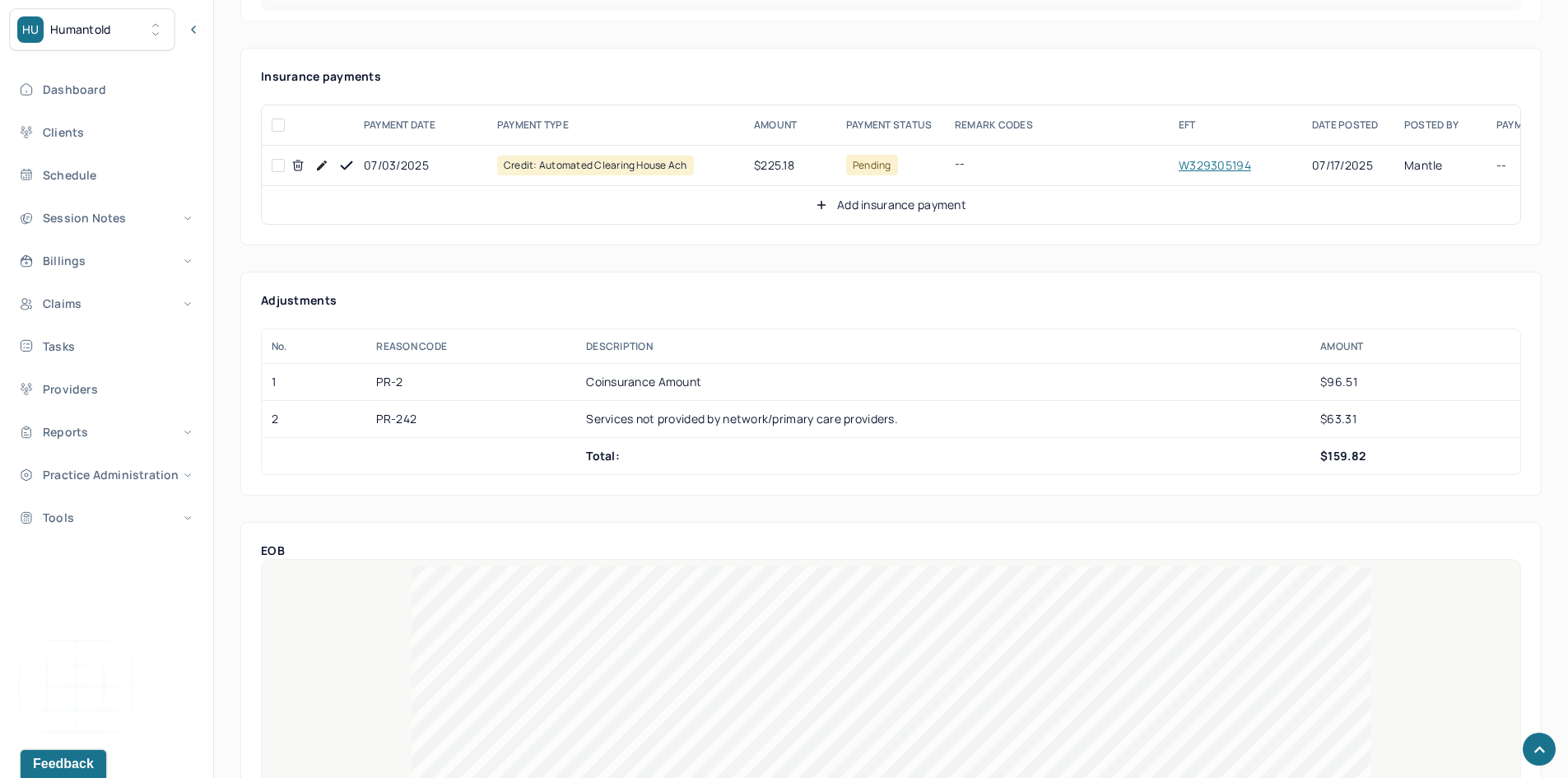 click at bounding box center (278, 165) 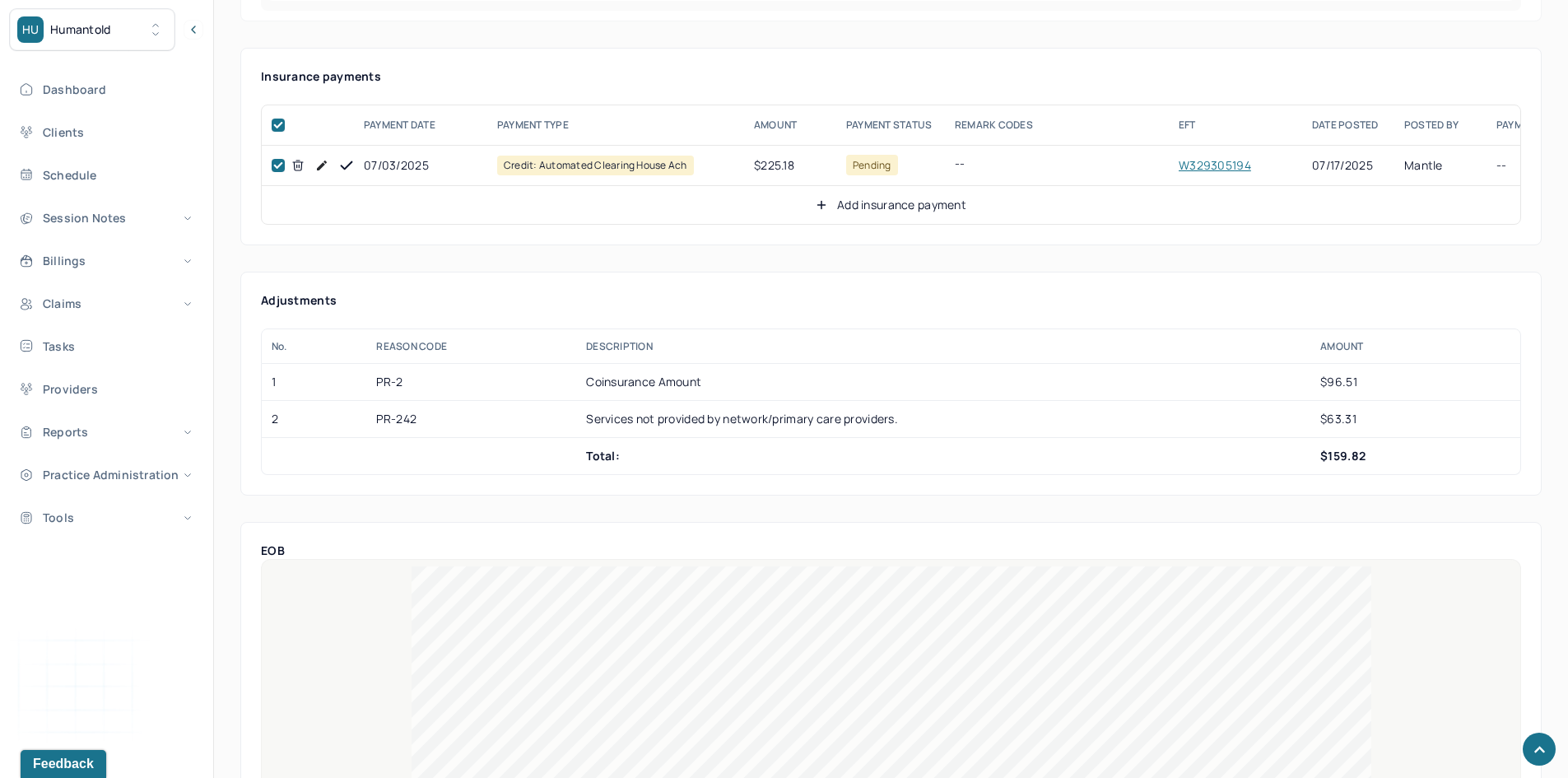 checkbox on "true" 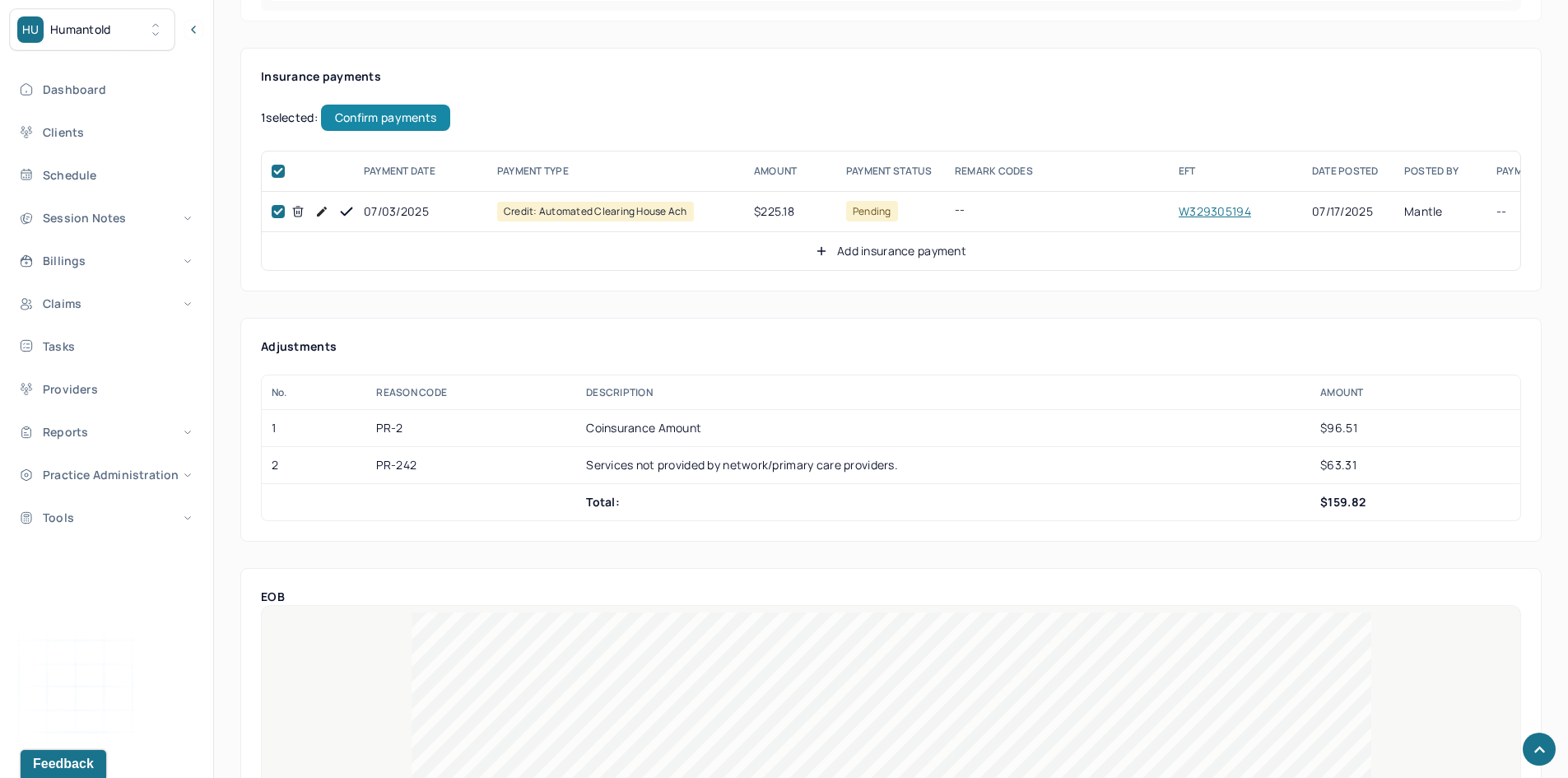 click on "Confirm payments" at bounding box center (385, 118) 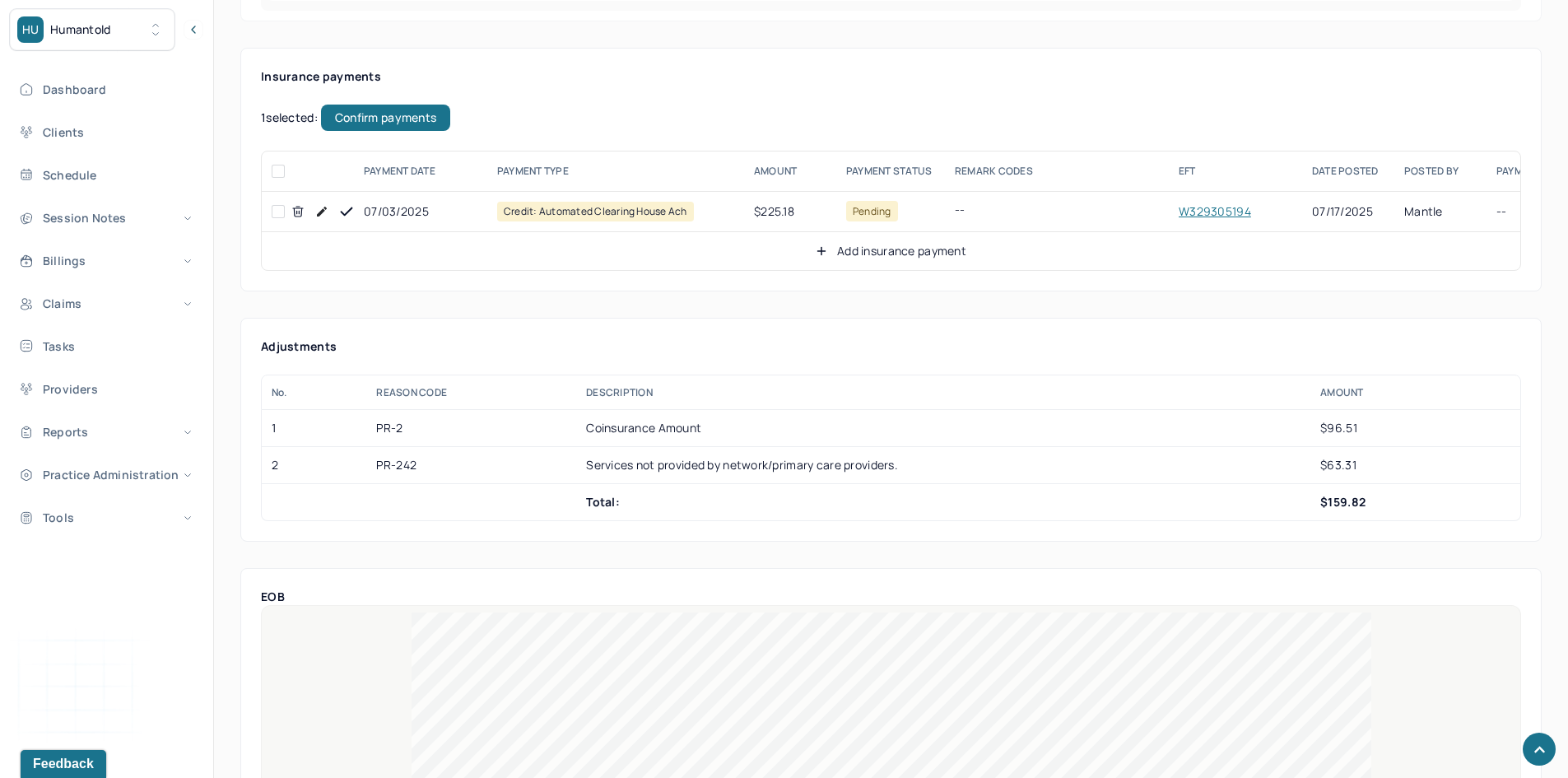 checkbox on "false" 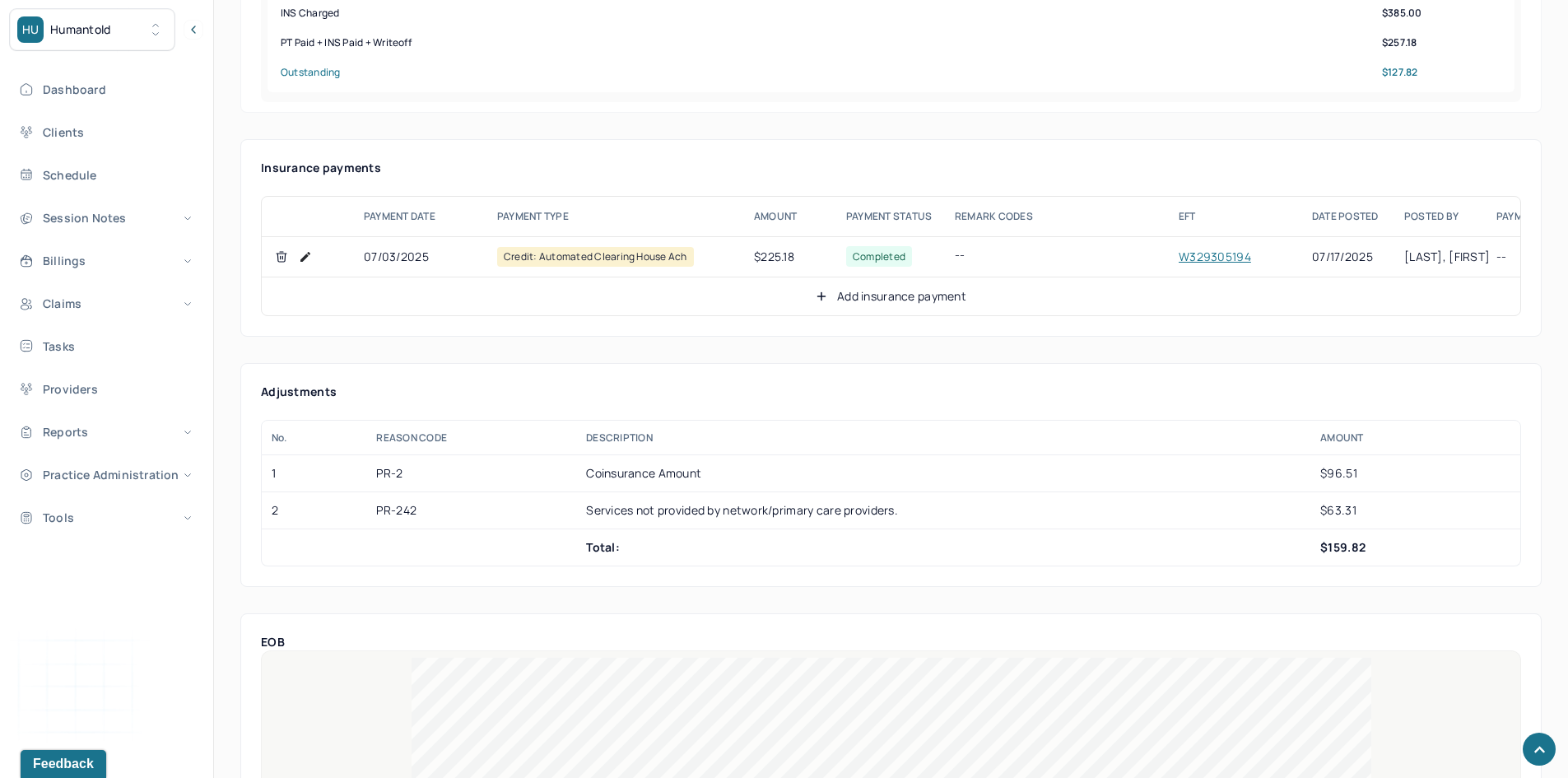 scroll, scrollTop: 906, scrollLeft: 0, axis: vertical 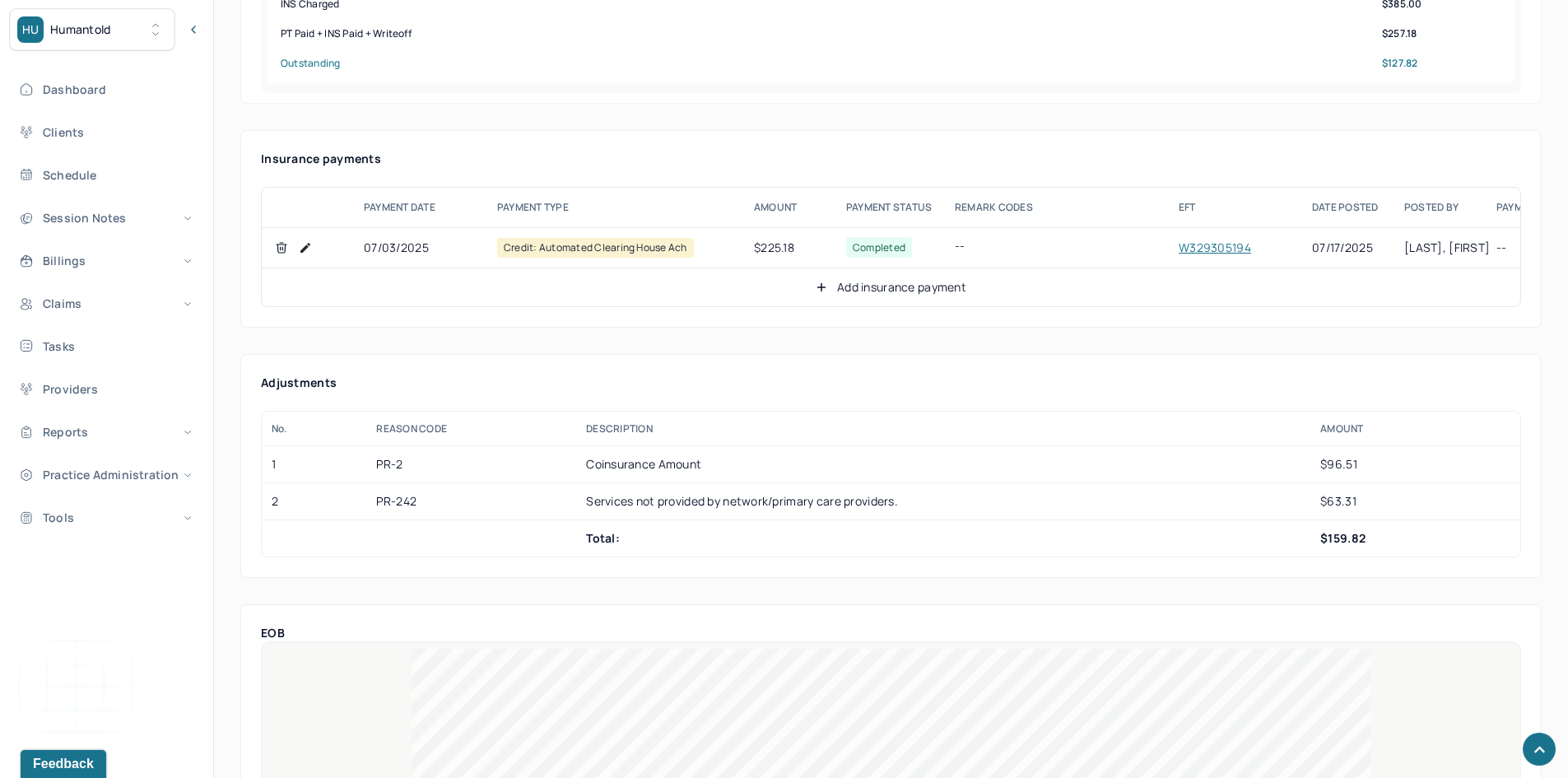 click 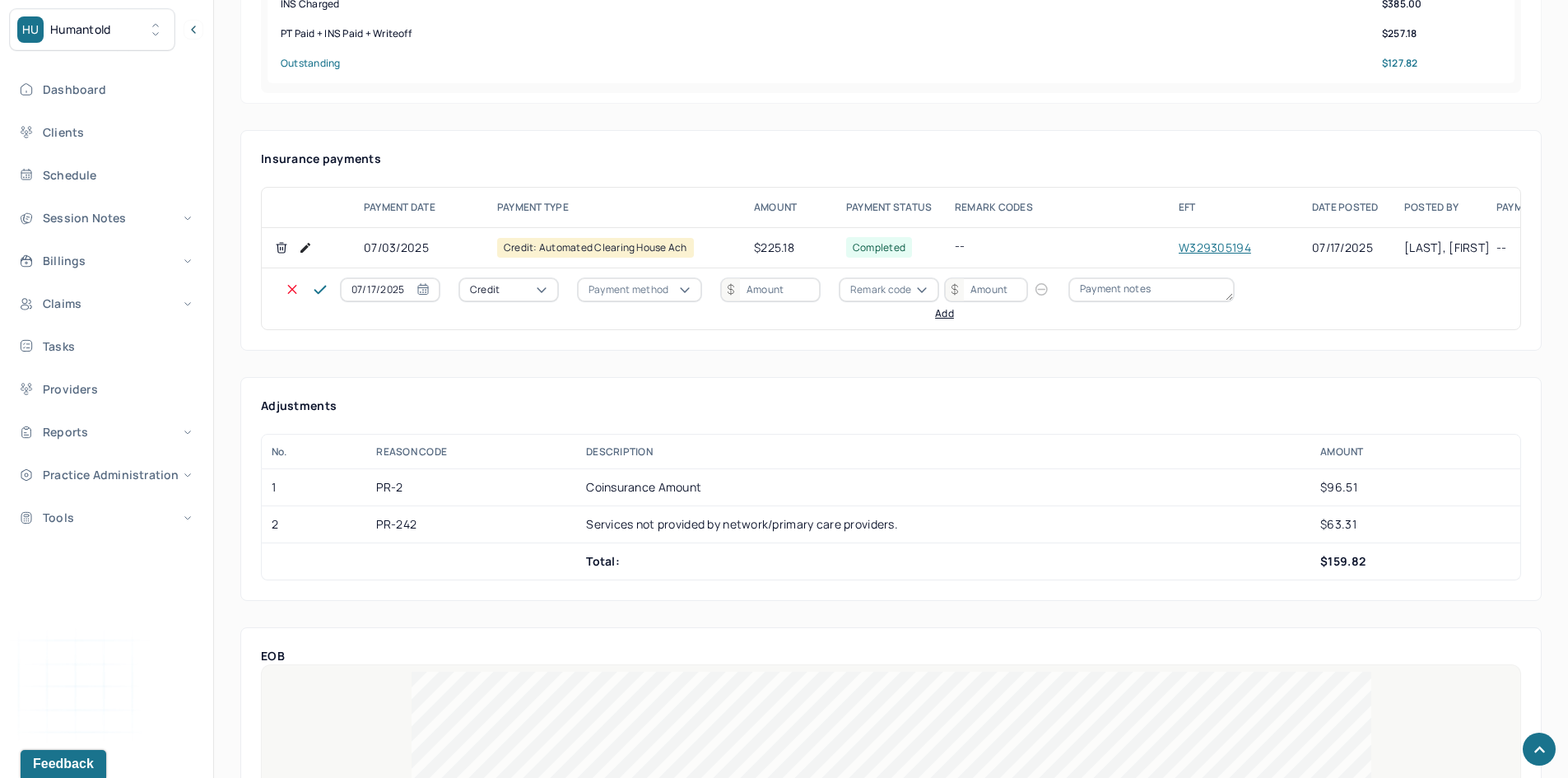 click on "Credit" at bounding box center [485, 290] 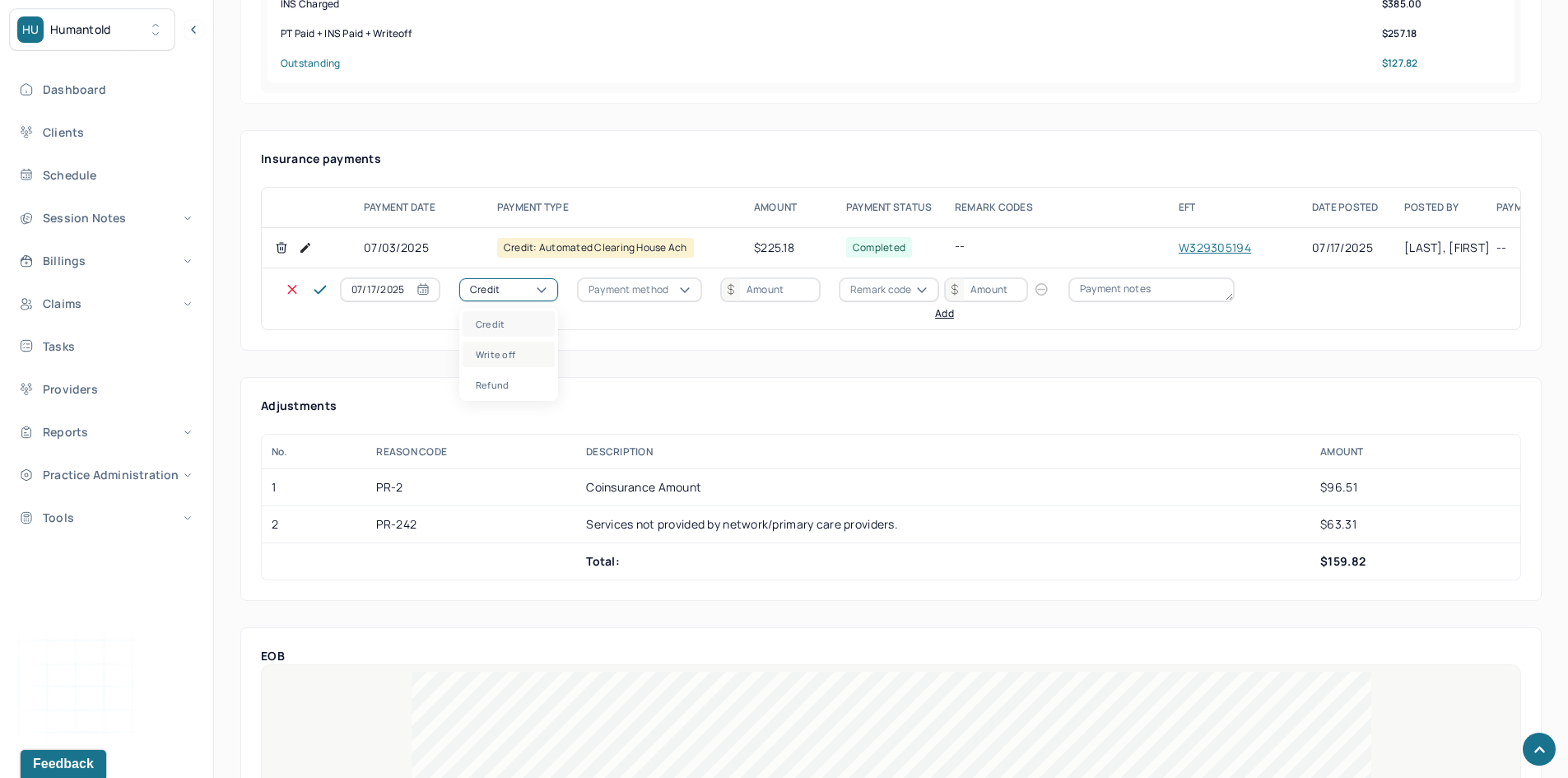 click on "Write off" at bounding box center [509, 354] 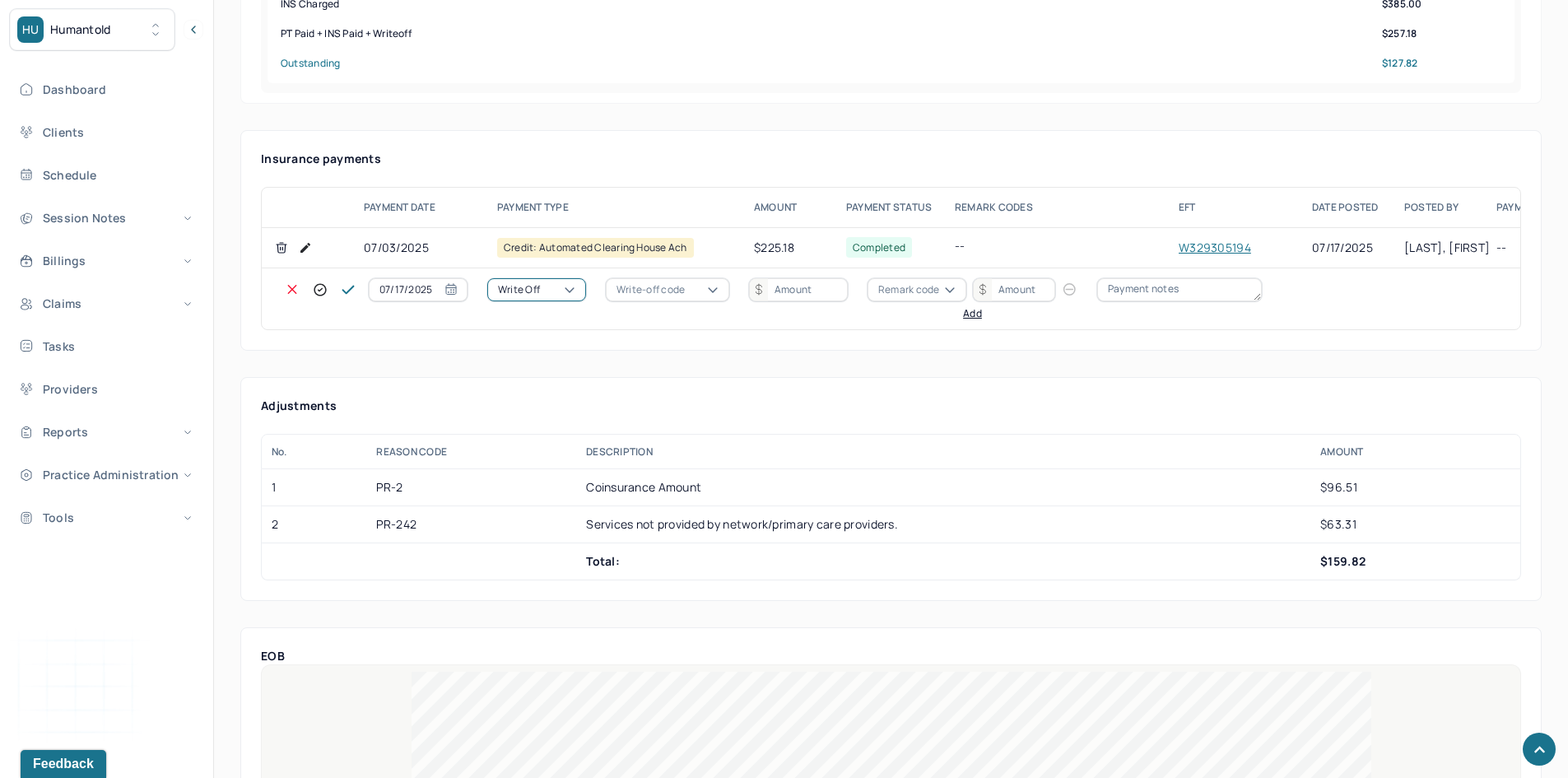 click on "Write-off code" at bounding box center (650, 290) 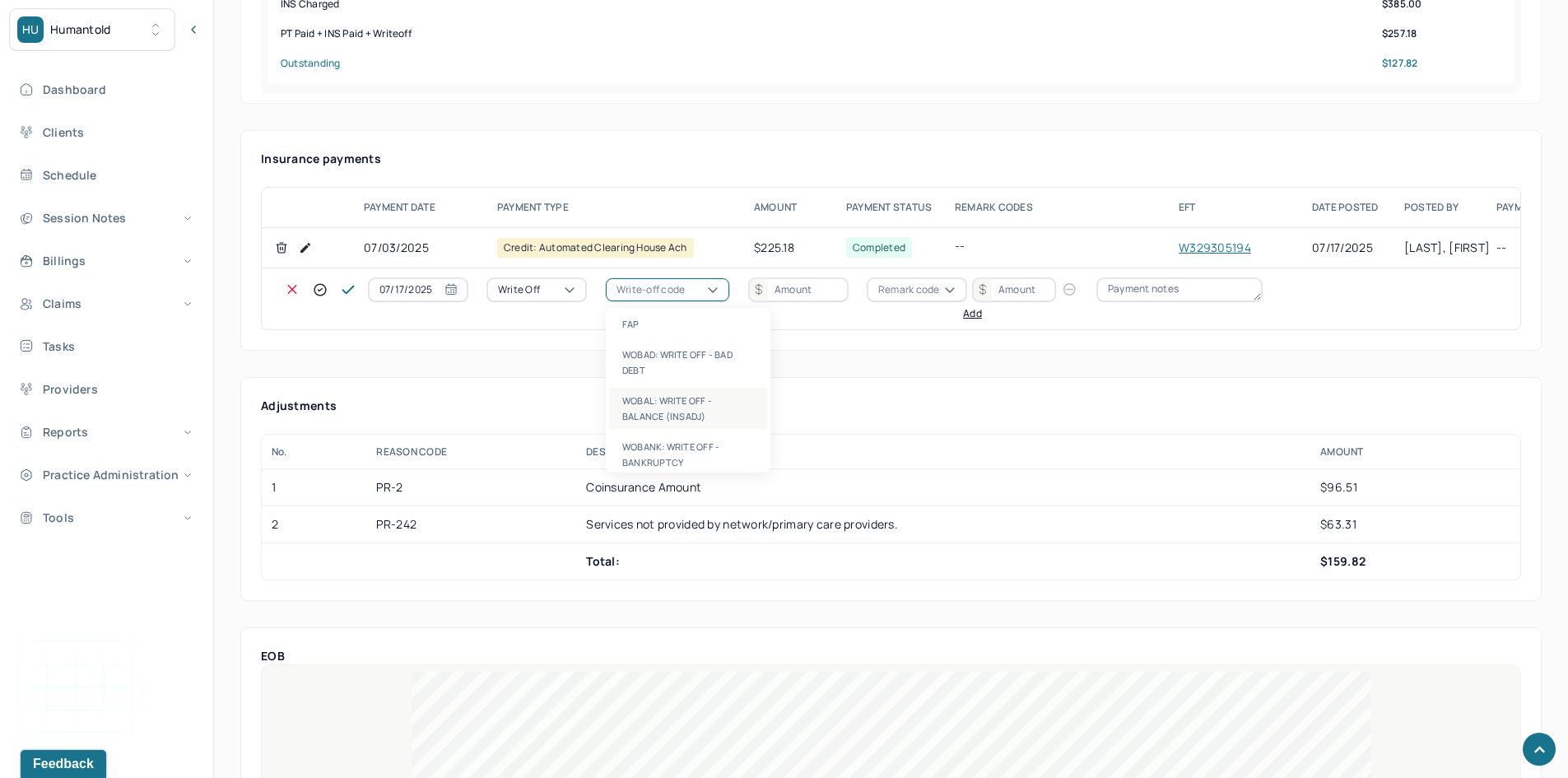 click on "WOBAL: WRITE OFF - BALANCE (INSADJ)" at bounding box center [688, 408] 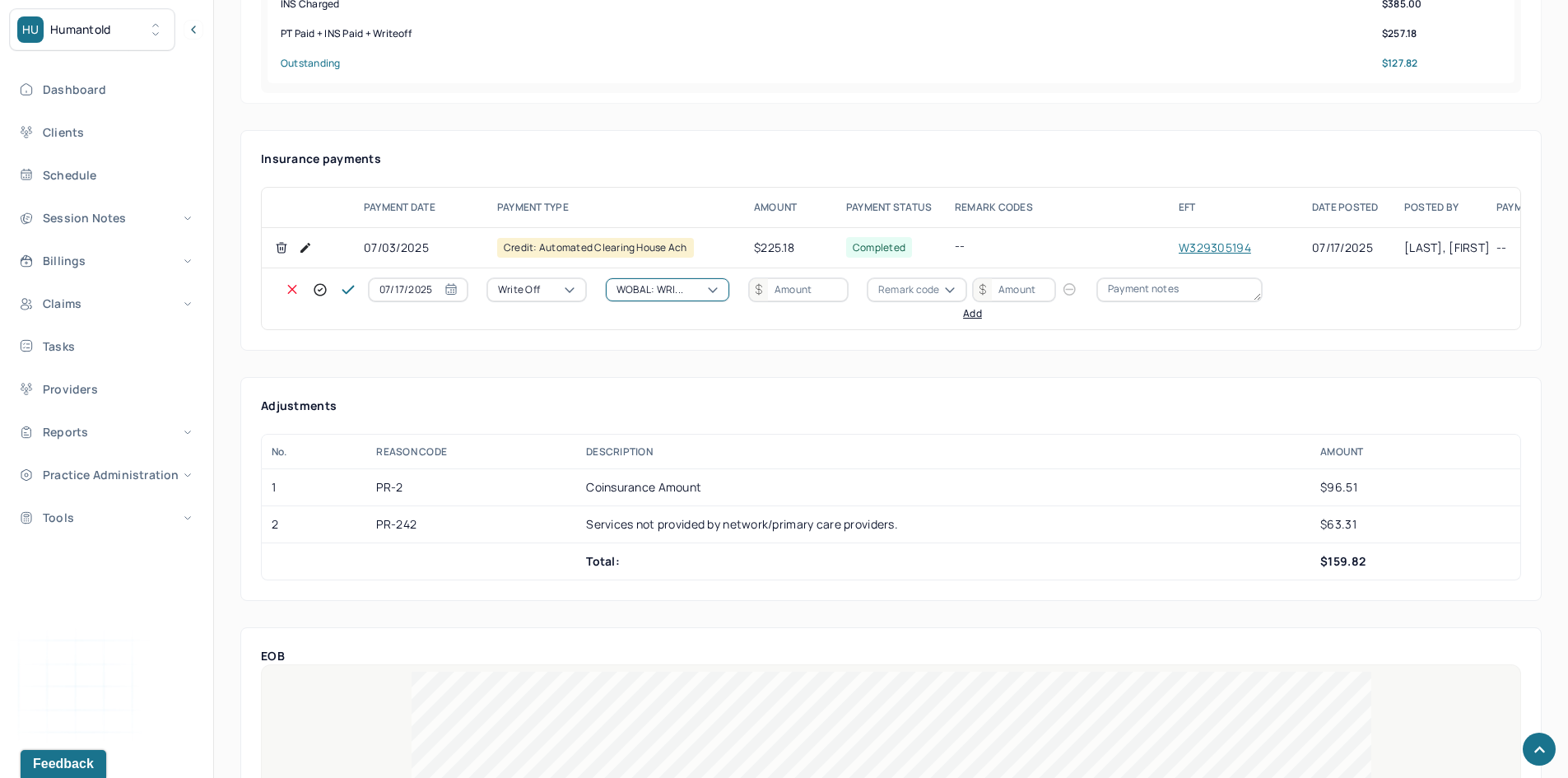click at bounding box center [798, 290] 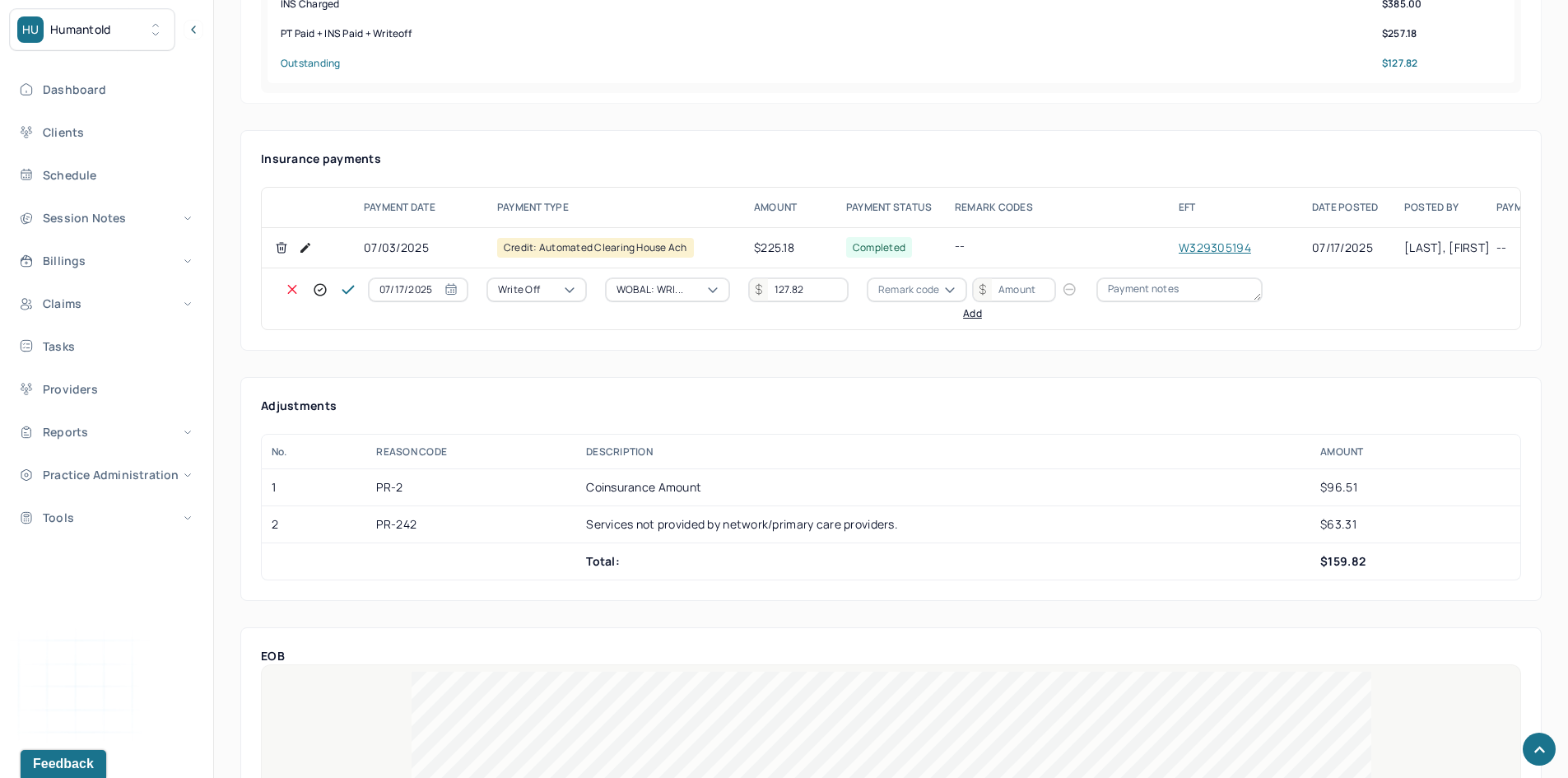 type on "127.82" 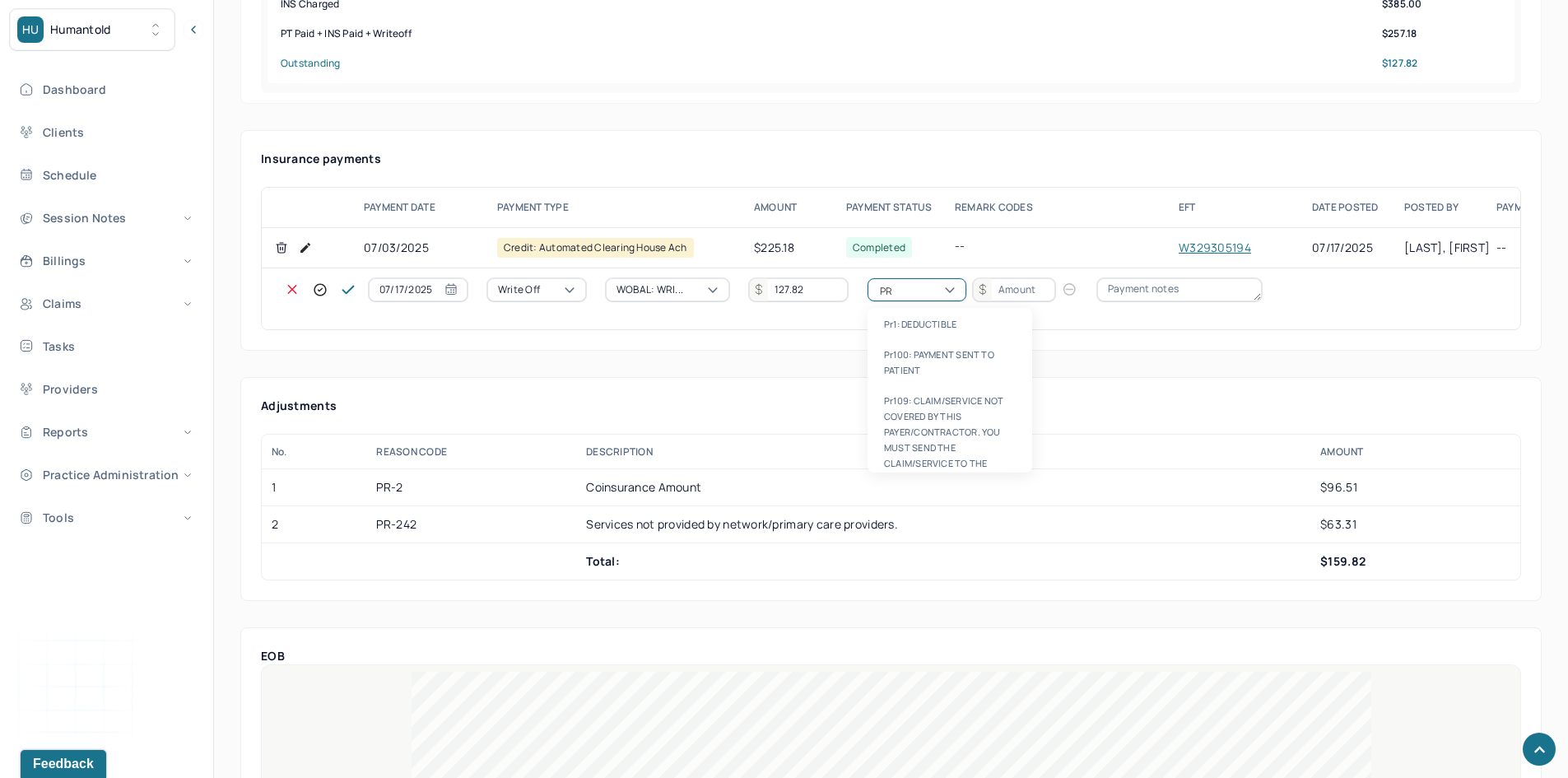 type on "PR2" 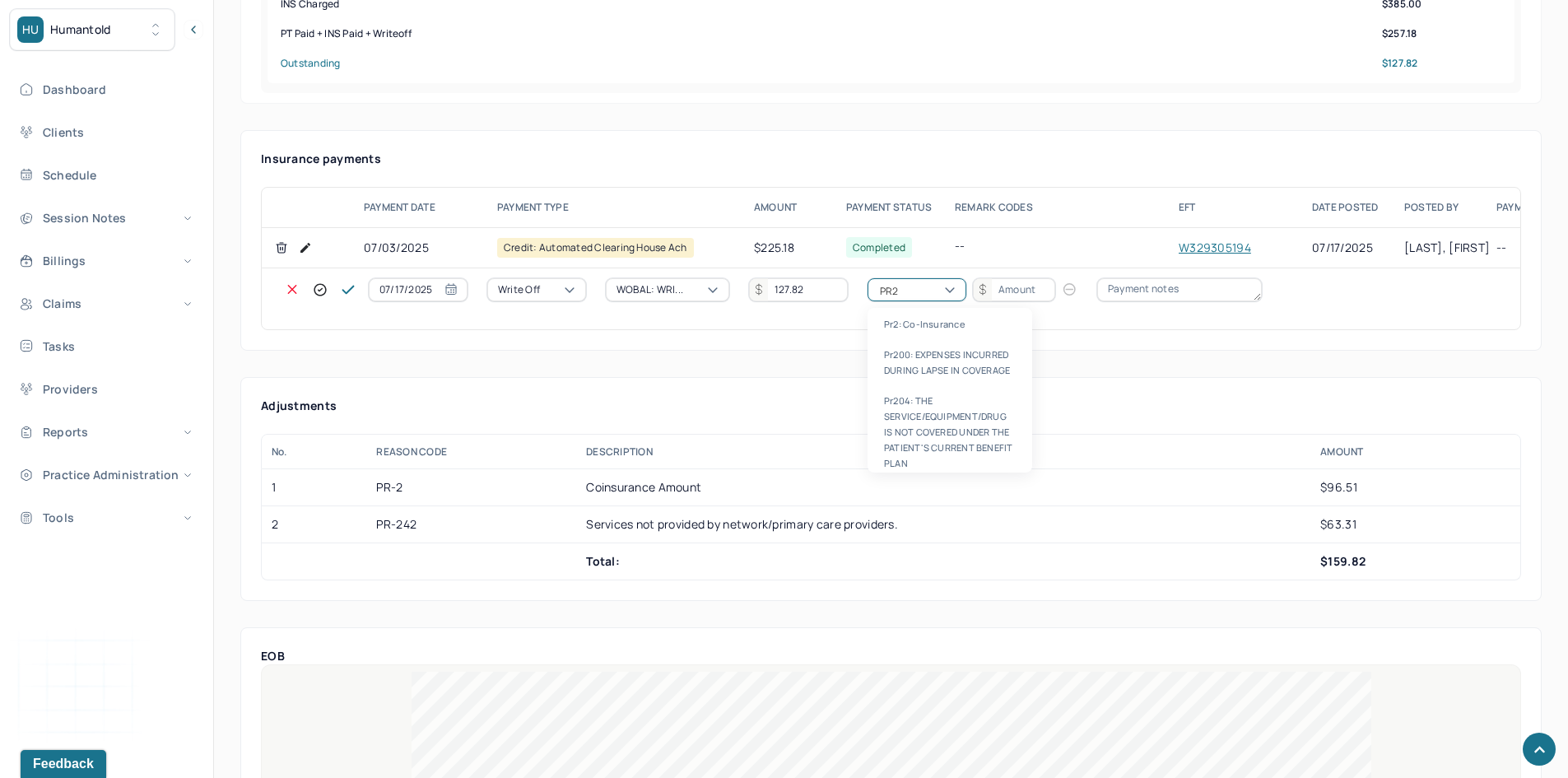 type 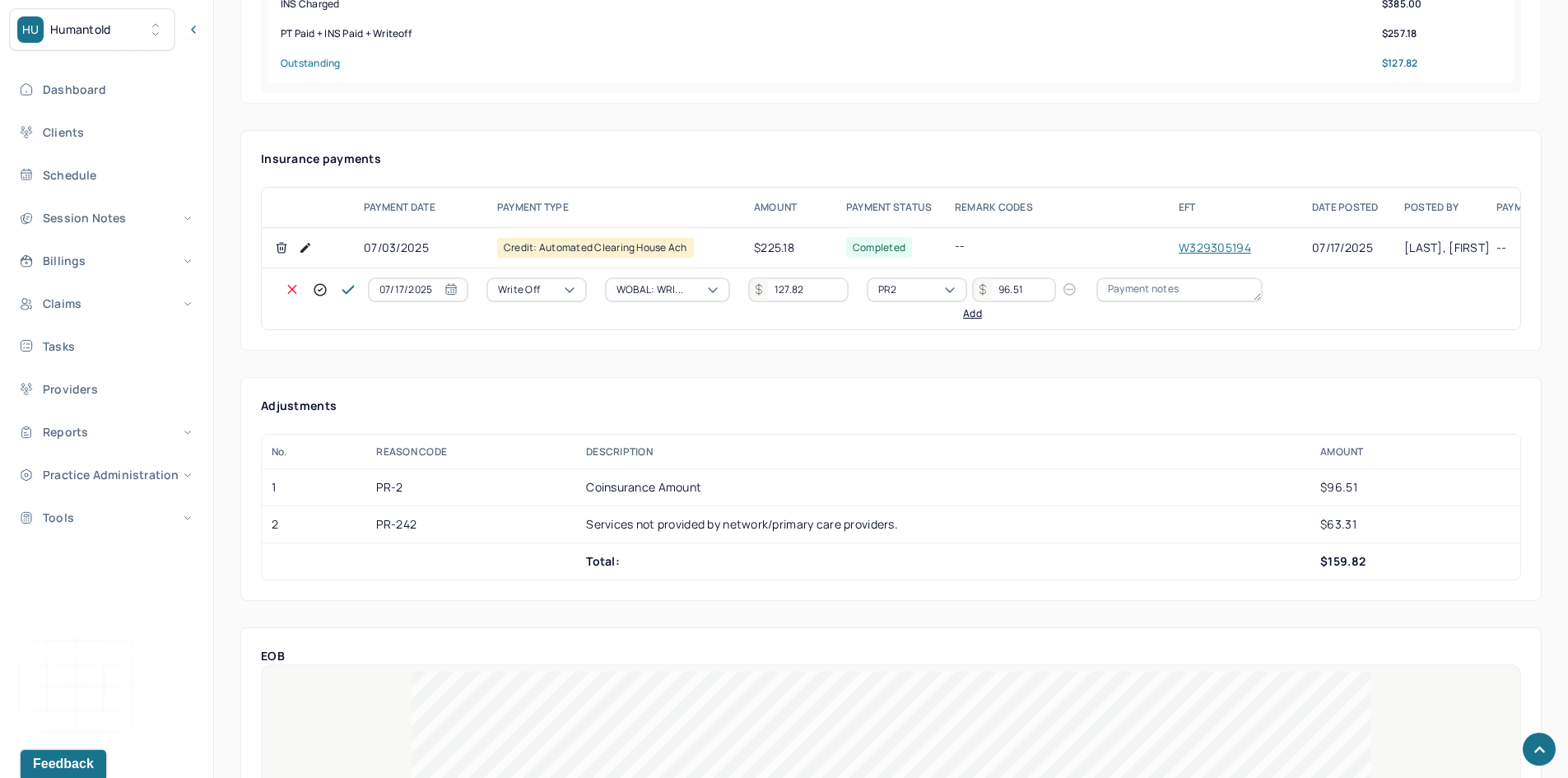 type on "96.51" 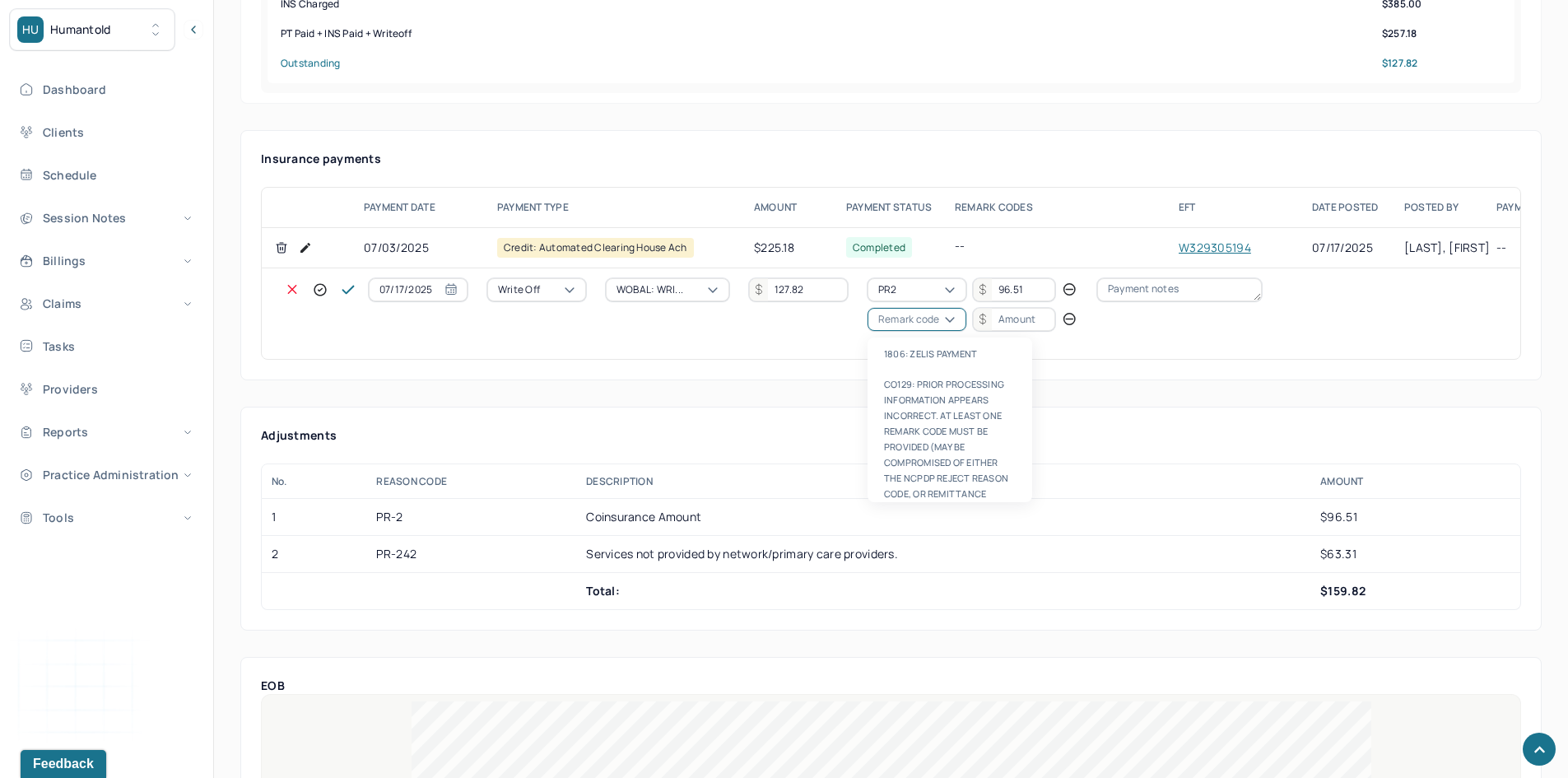 click on "Remark code" at bounding box center [909, 319] 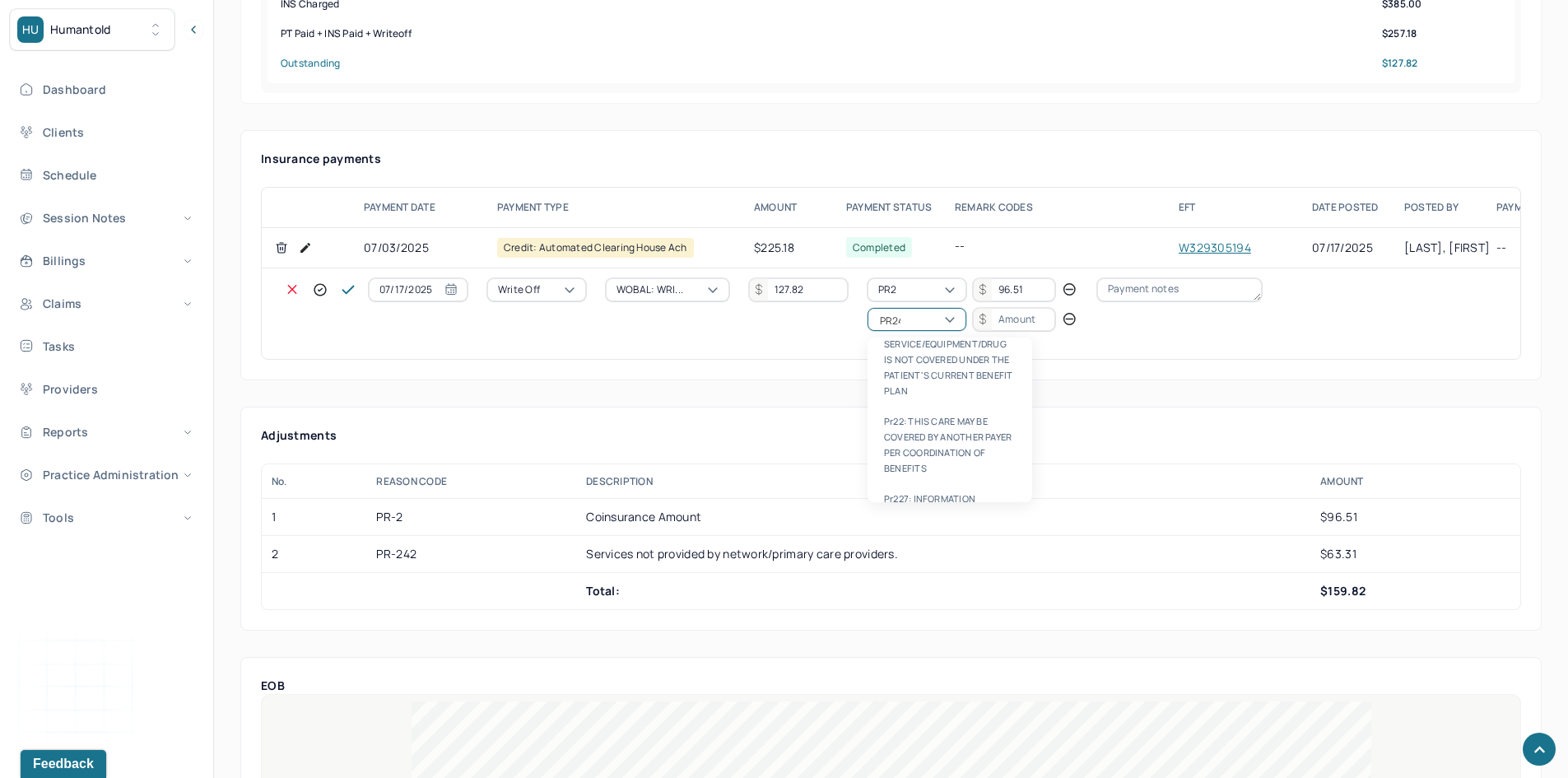 scroll, scrollTop: 0, scrollLeft: 0, axis: both 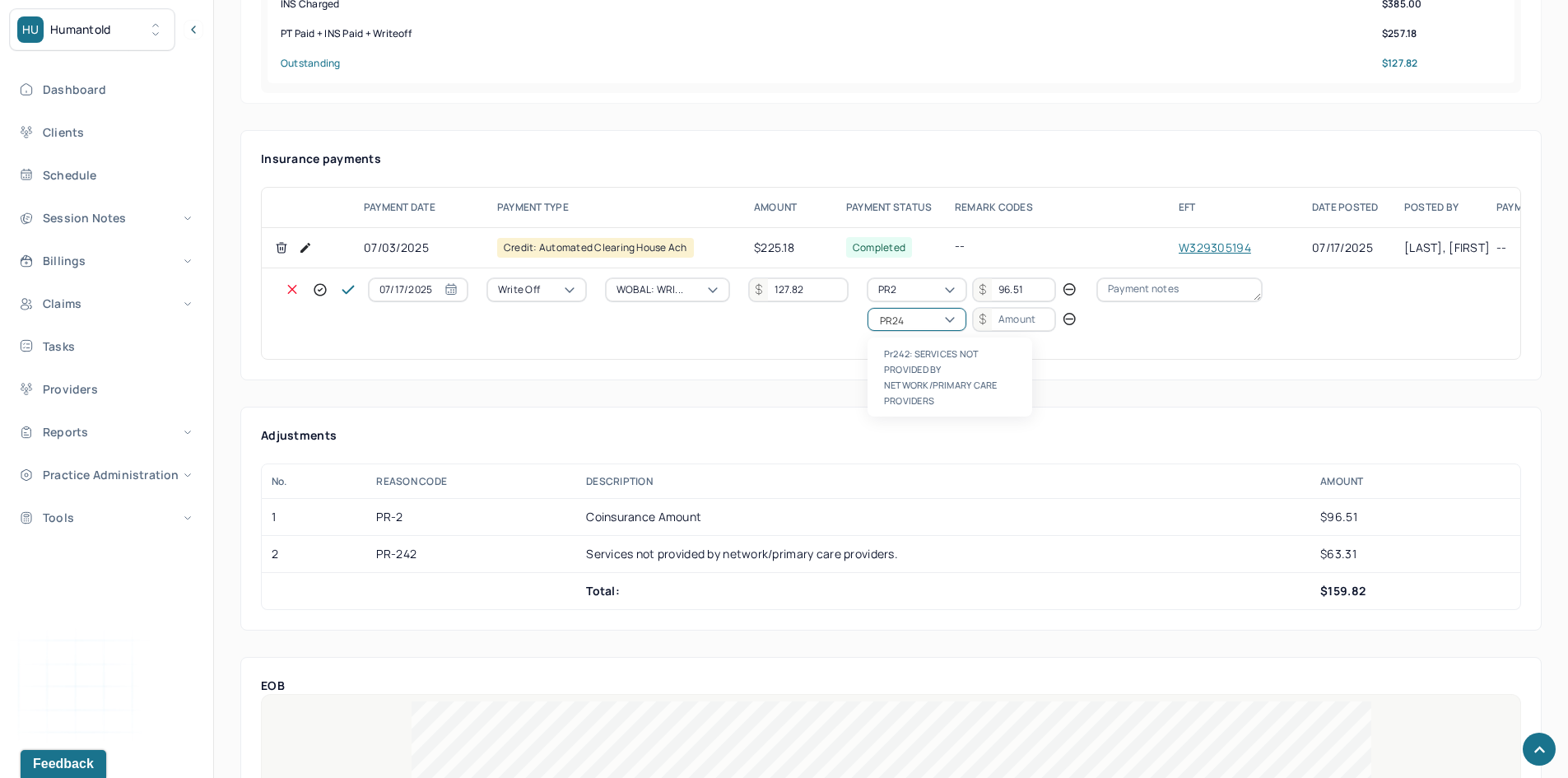 type on "PR242" 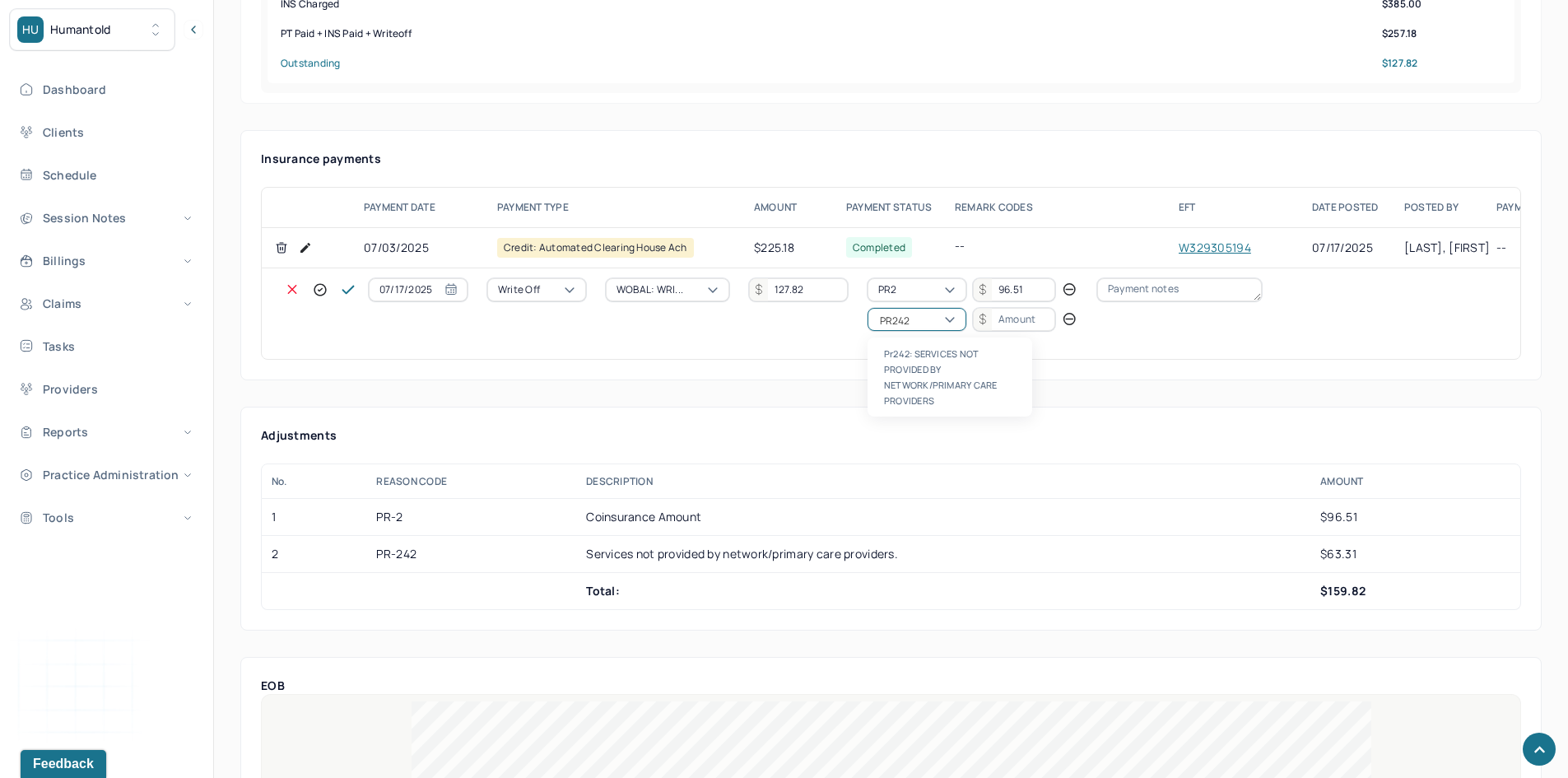 type 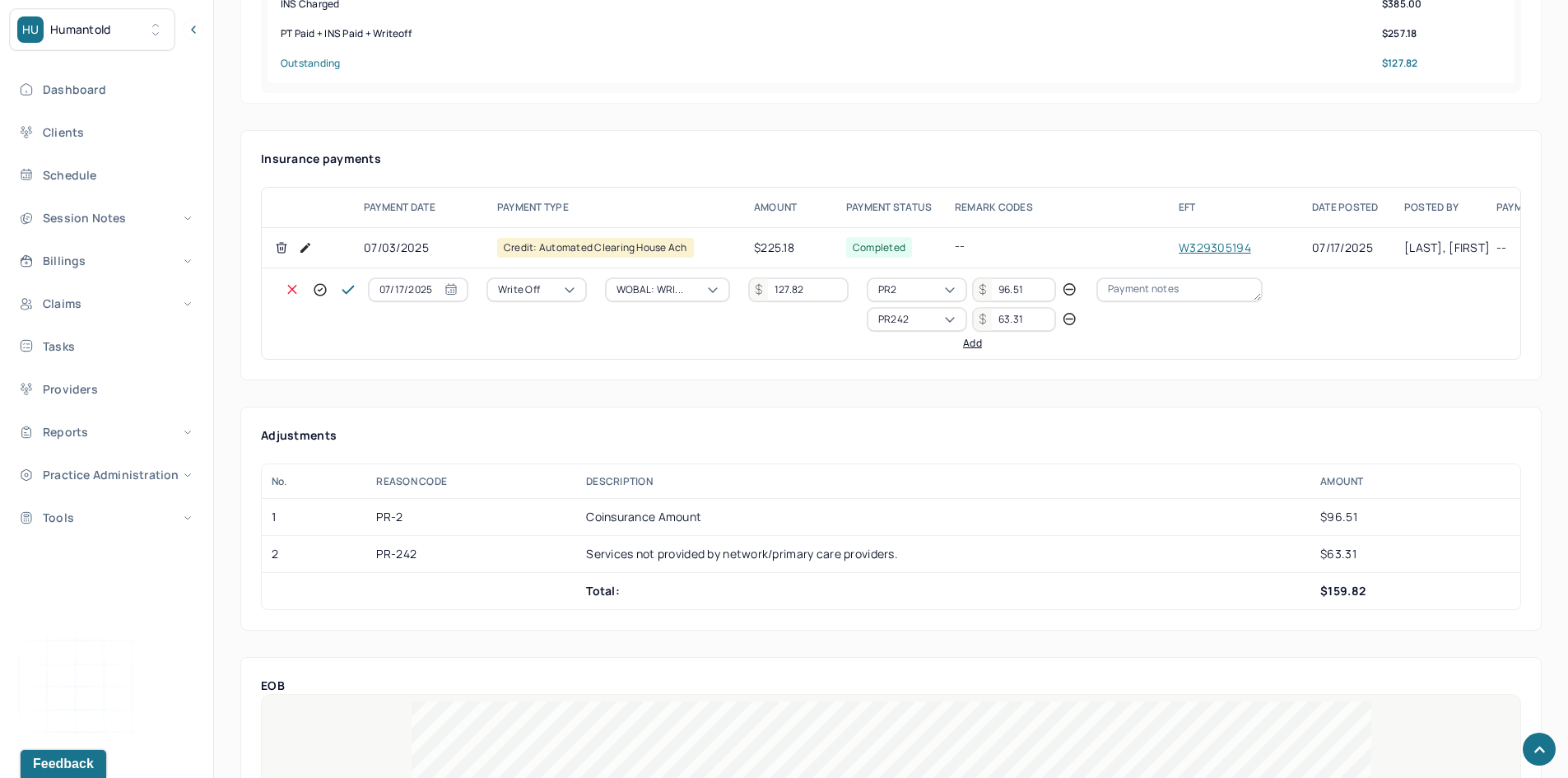 type on "63.31" 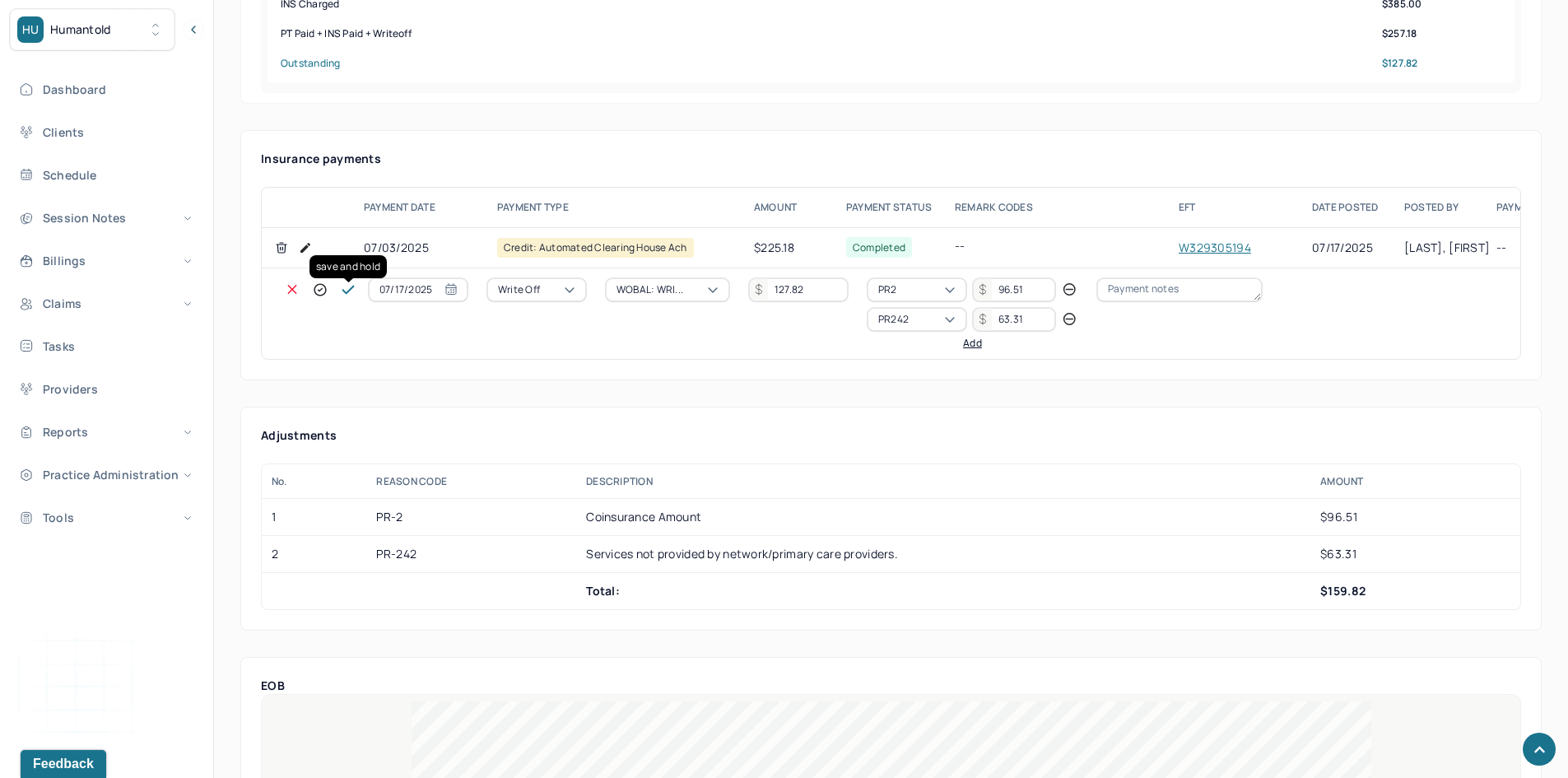 click 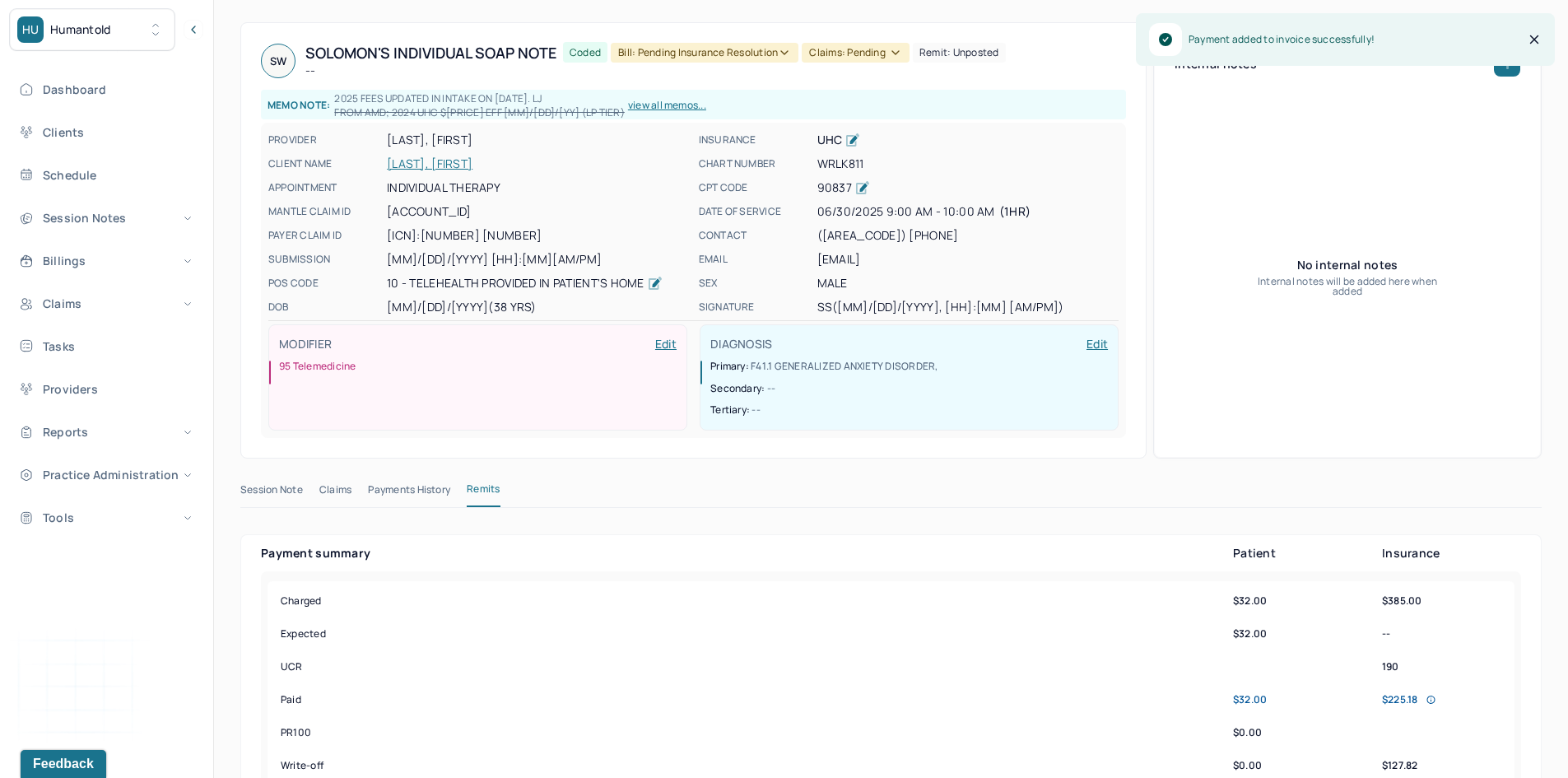 scroll, scrollTop: 0, scrollLeft: 0, axis: both 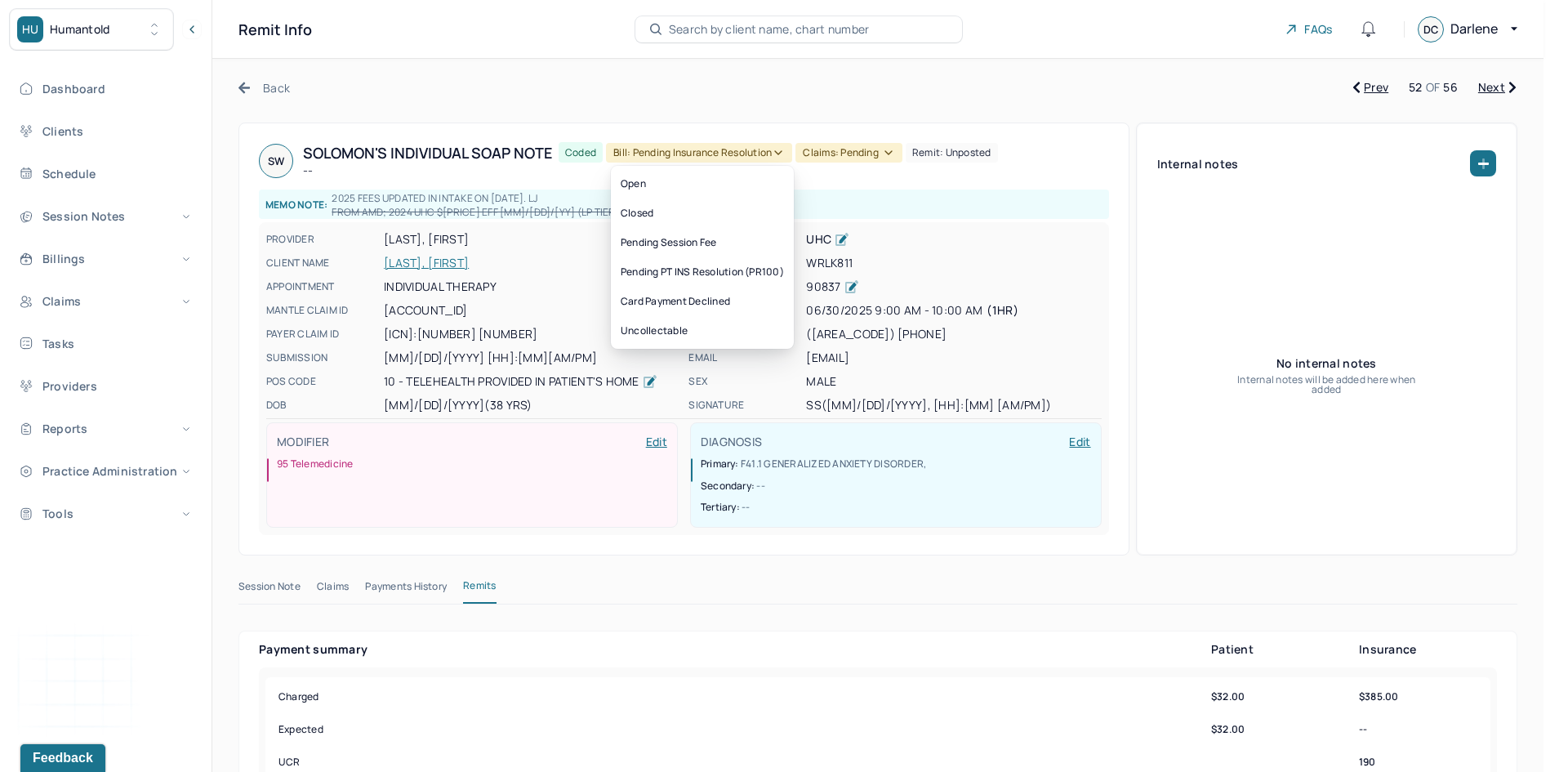 click on "Bill: Pending Insurance Resolution" at bounding box center [699, 153] 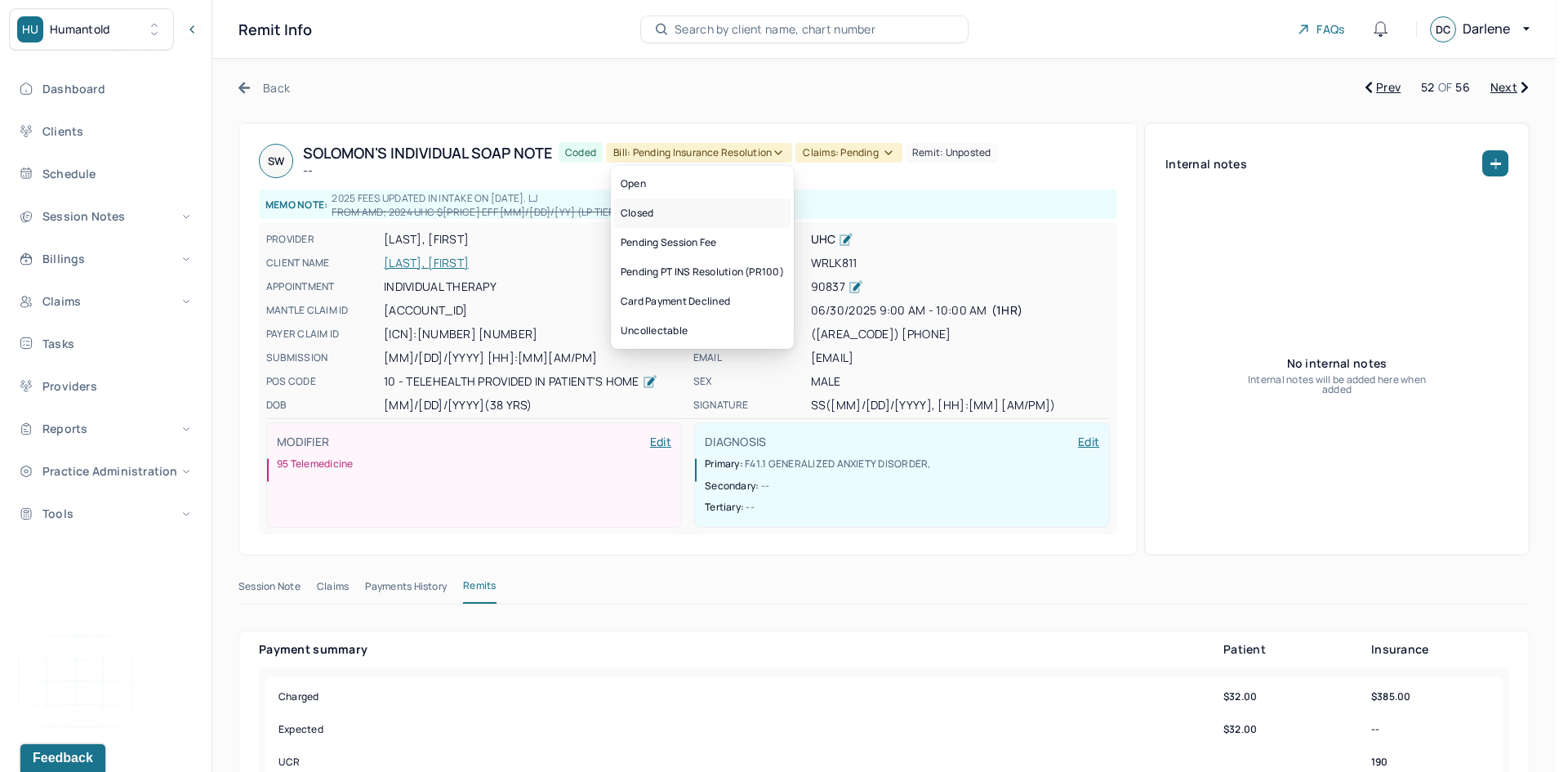 click on "Closed" at bounding box center (702, 213) 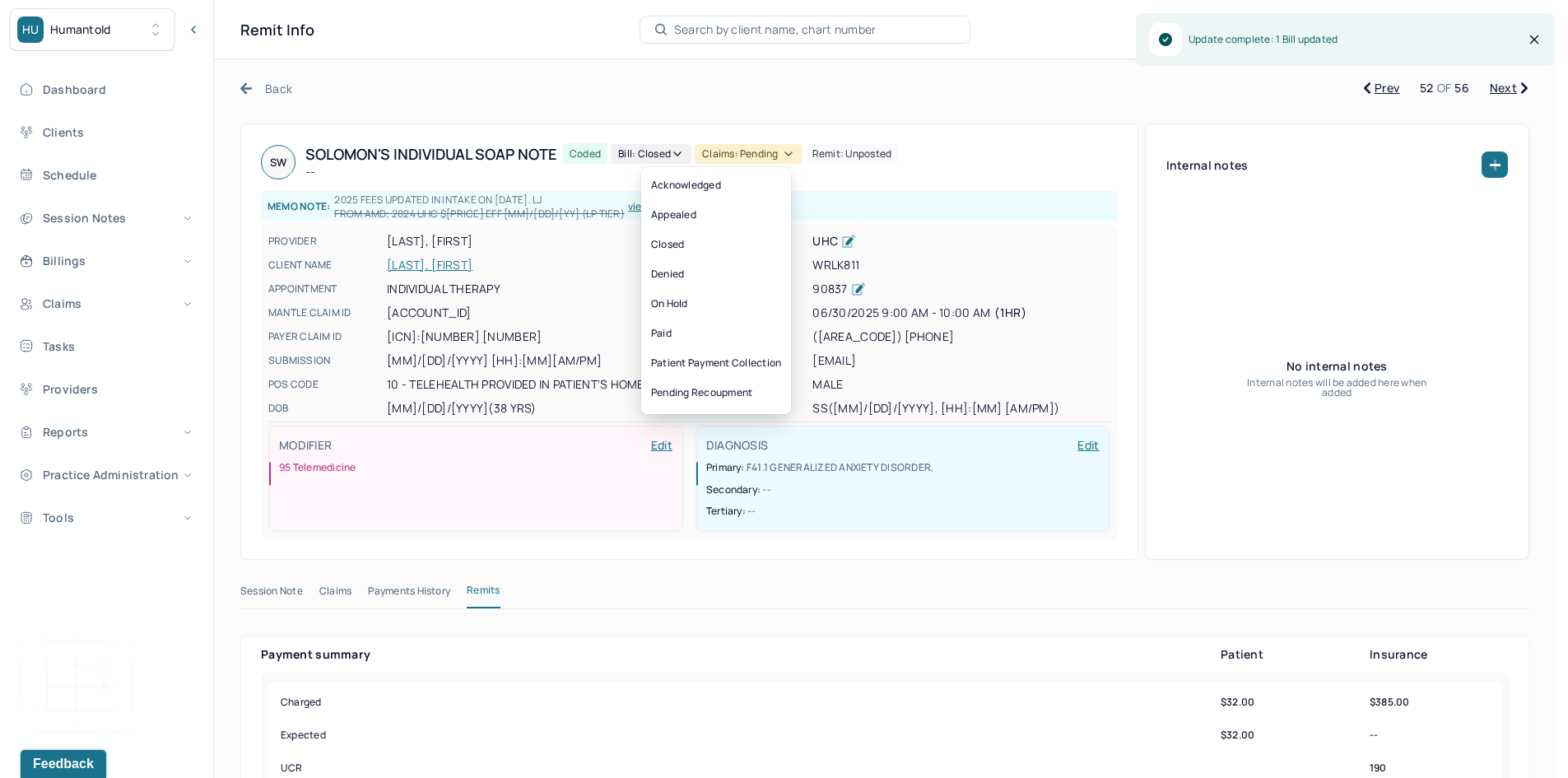 click on "Claims: pending" at bounding box center (748, 154) 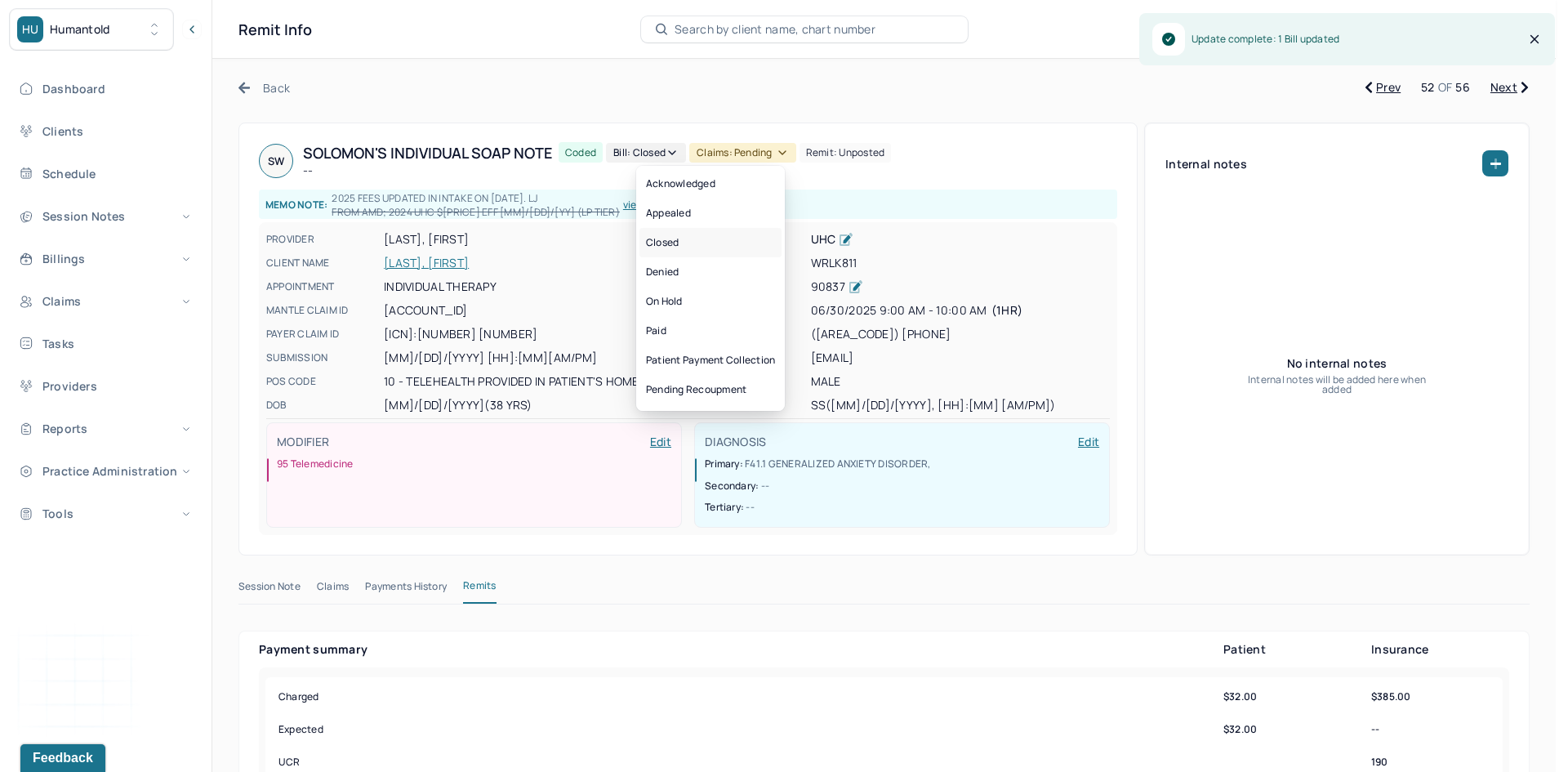 click on "Closed" at bounding box center (710, 243) 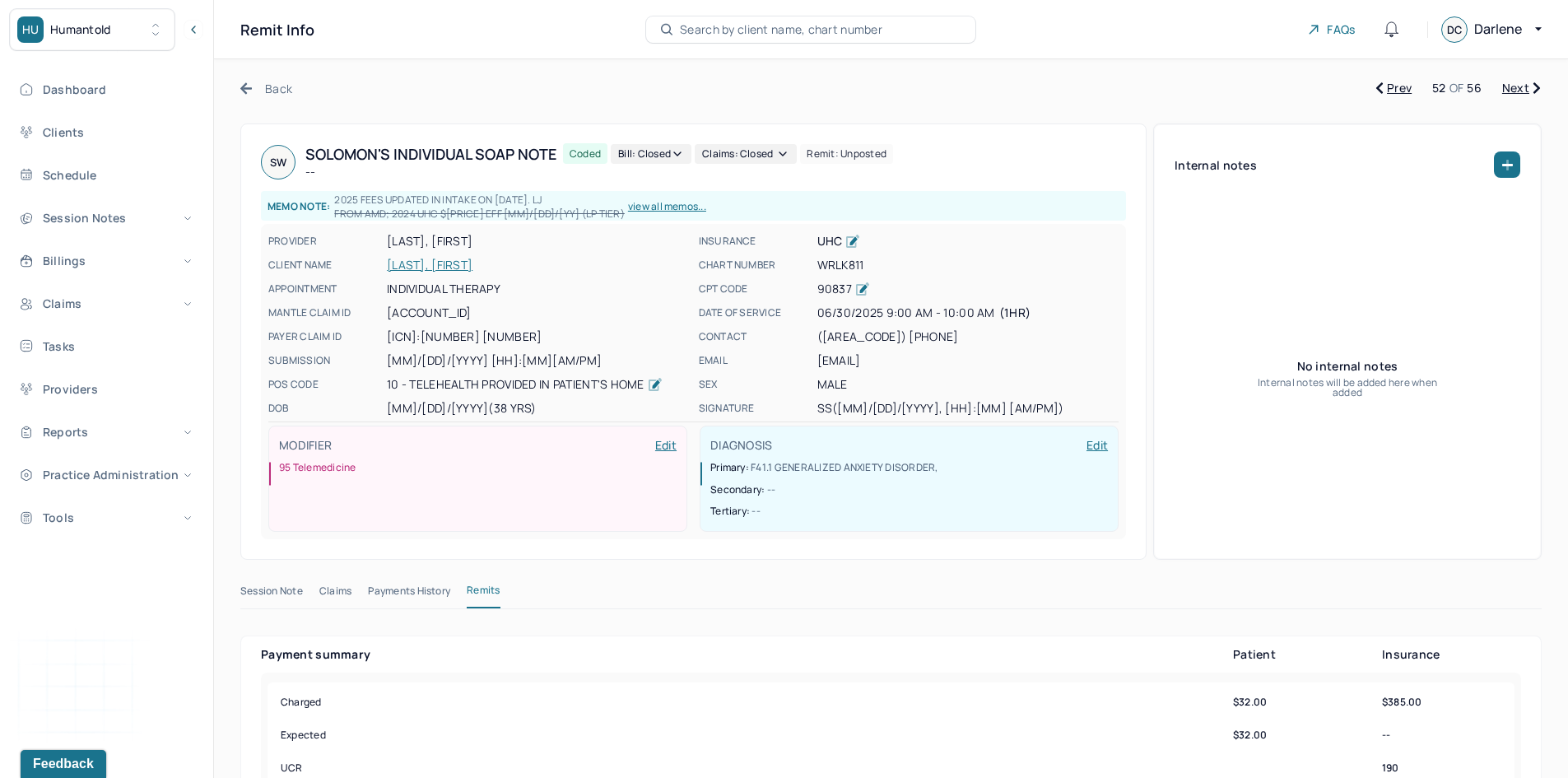 click on "Next" at bounding box center (1521, 88) 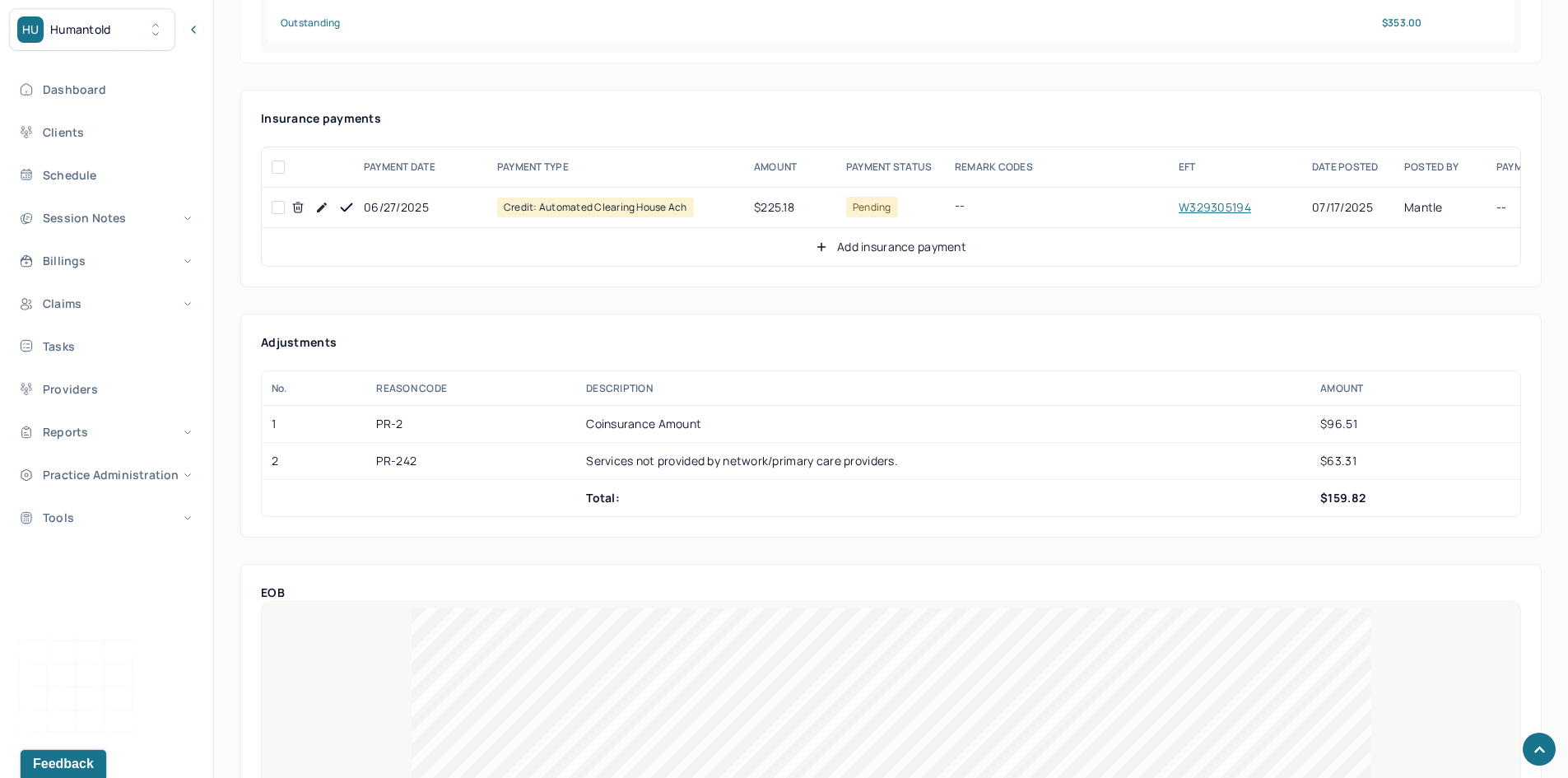 scroll, scrollTop: 906, scrollLeft: 0, axis: vertical 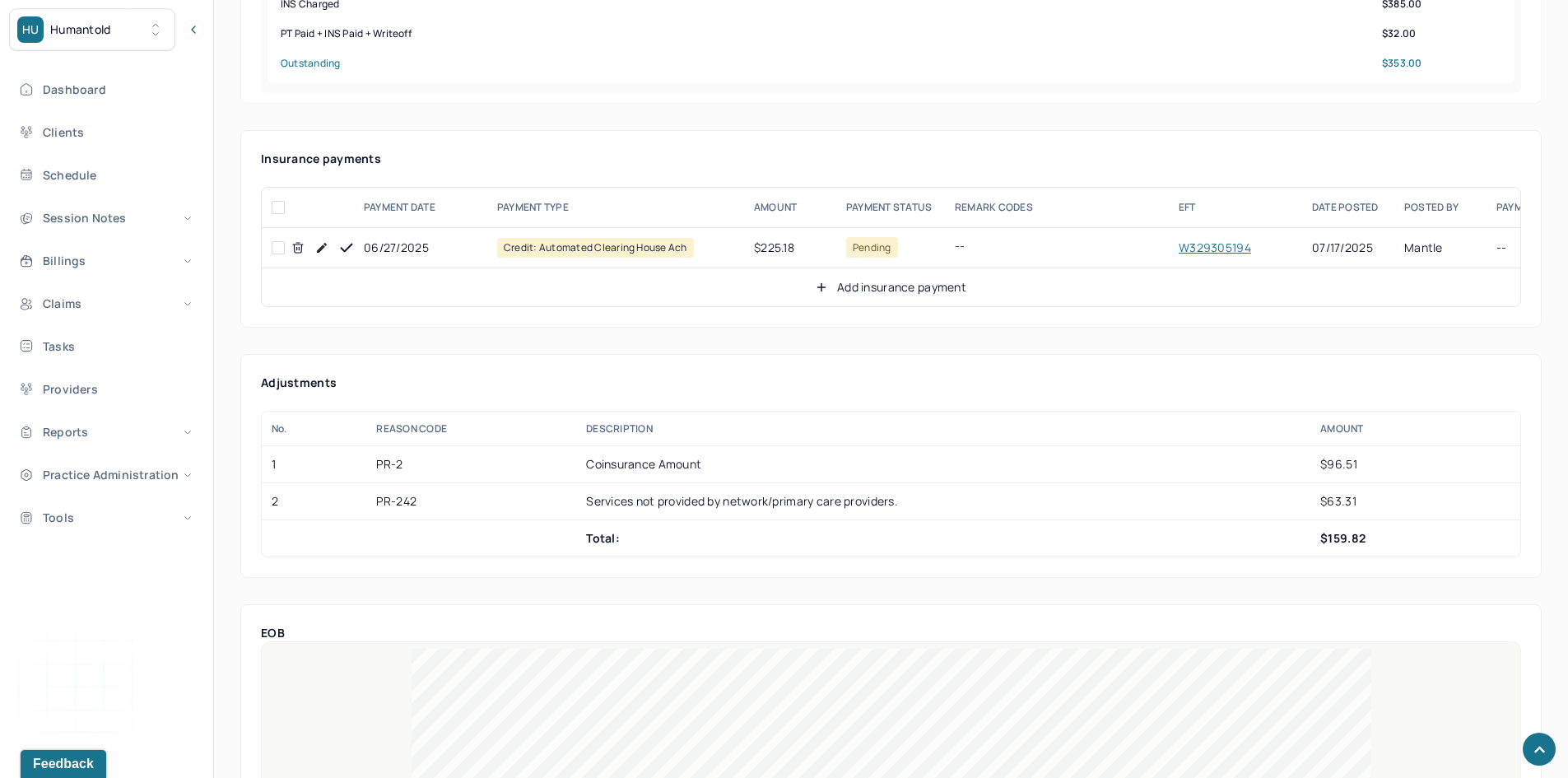 click at bounding box center [278, 248] 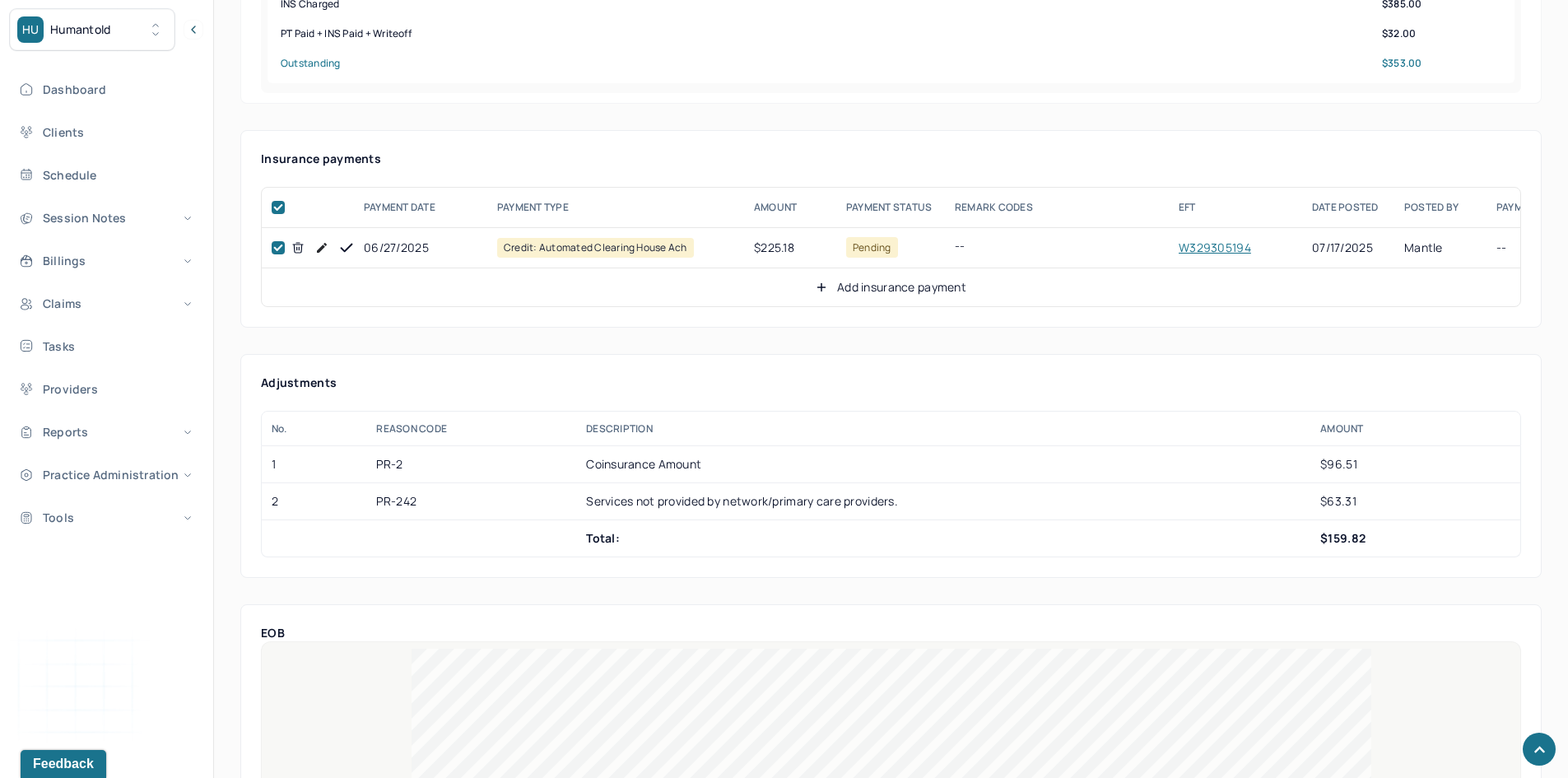 checkbox on "true" 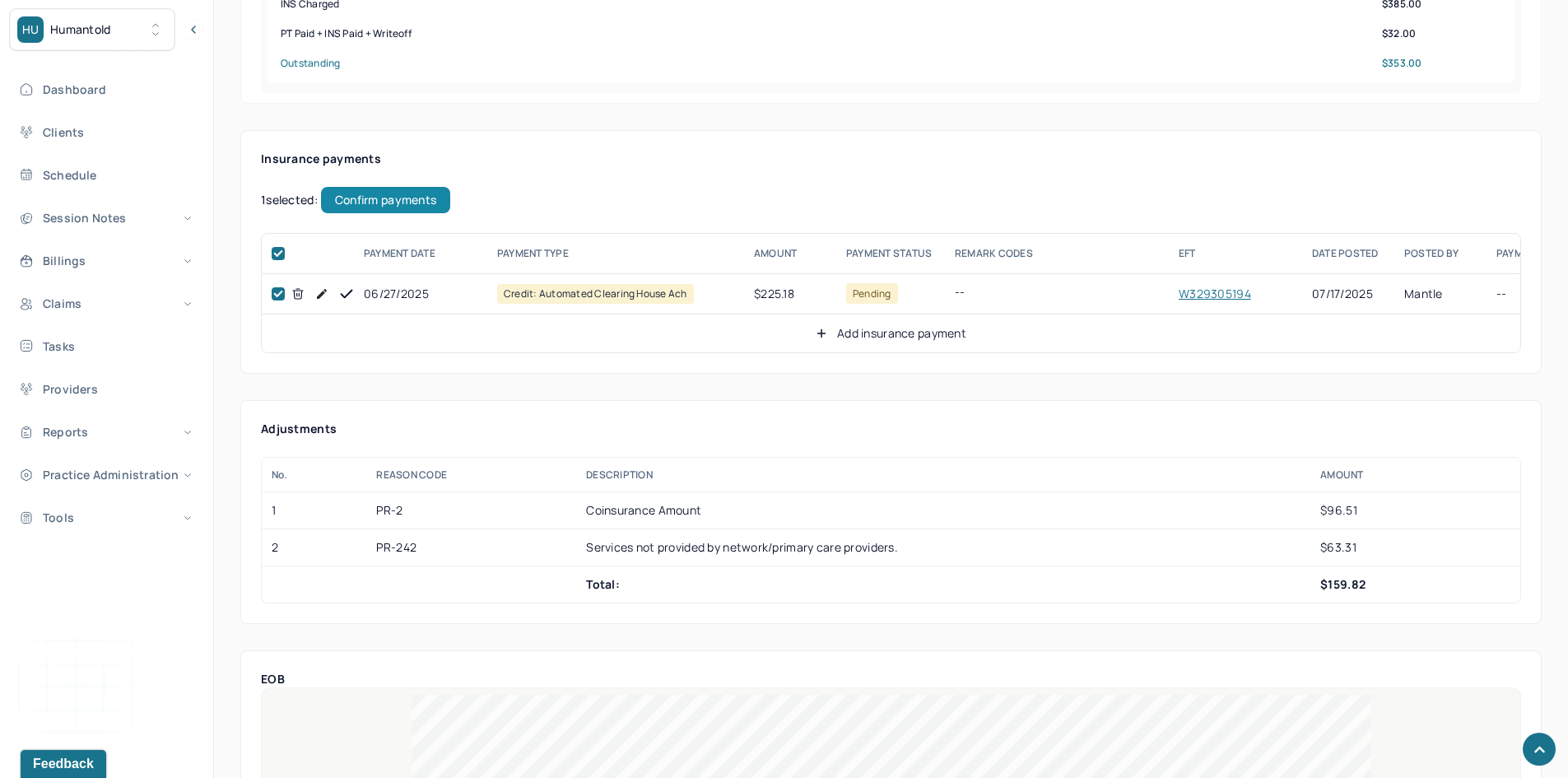 click on "Confirm payments" at bounding box center (385, 200) 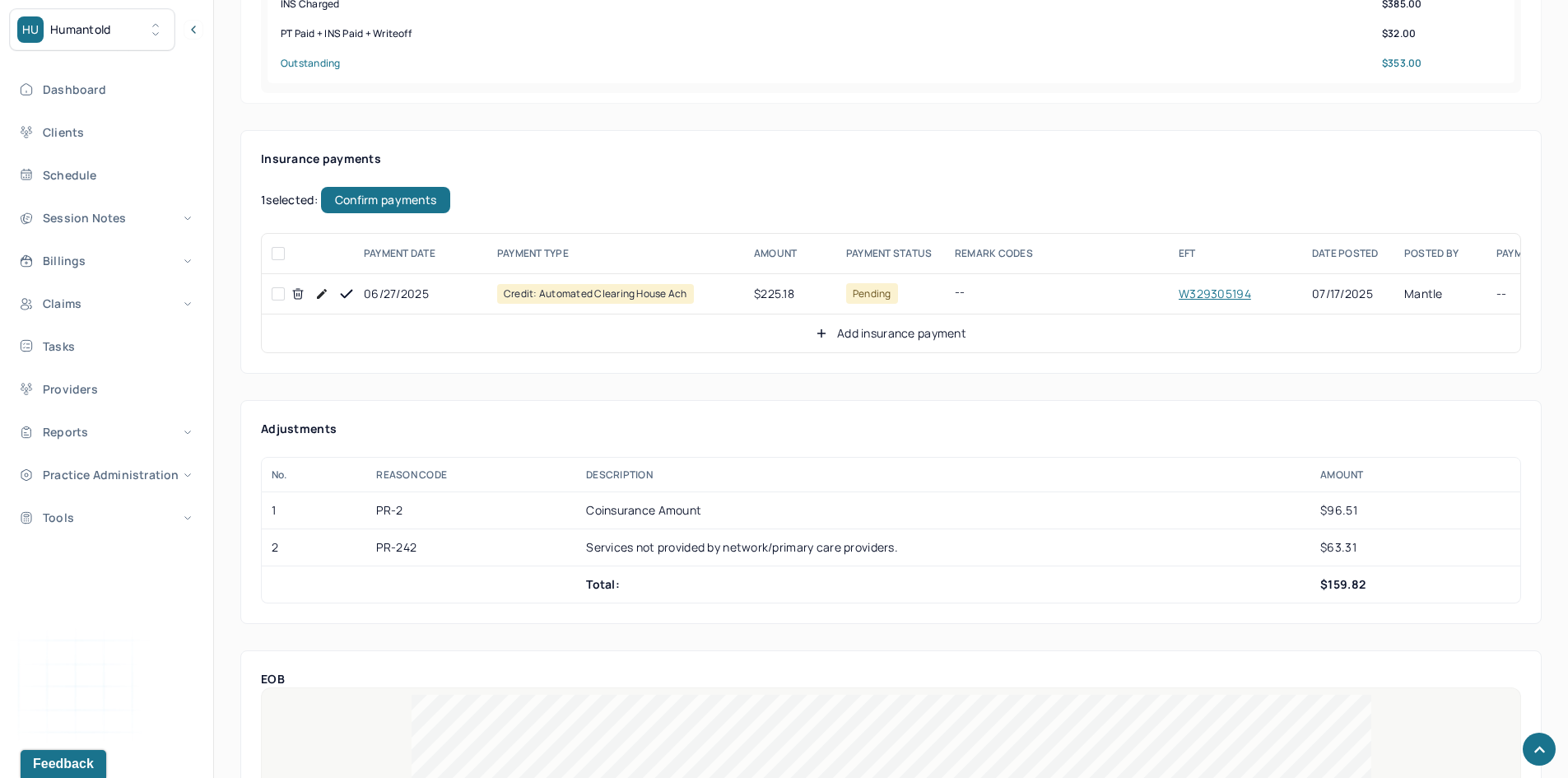 checkbox on "false" 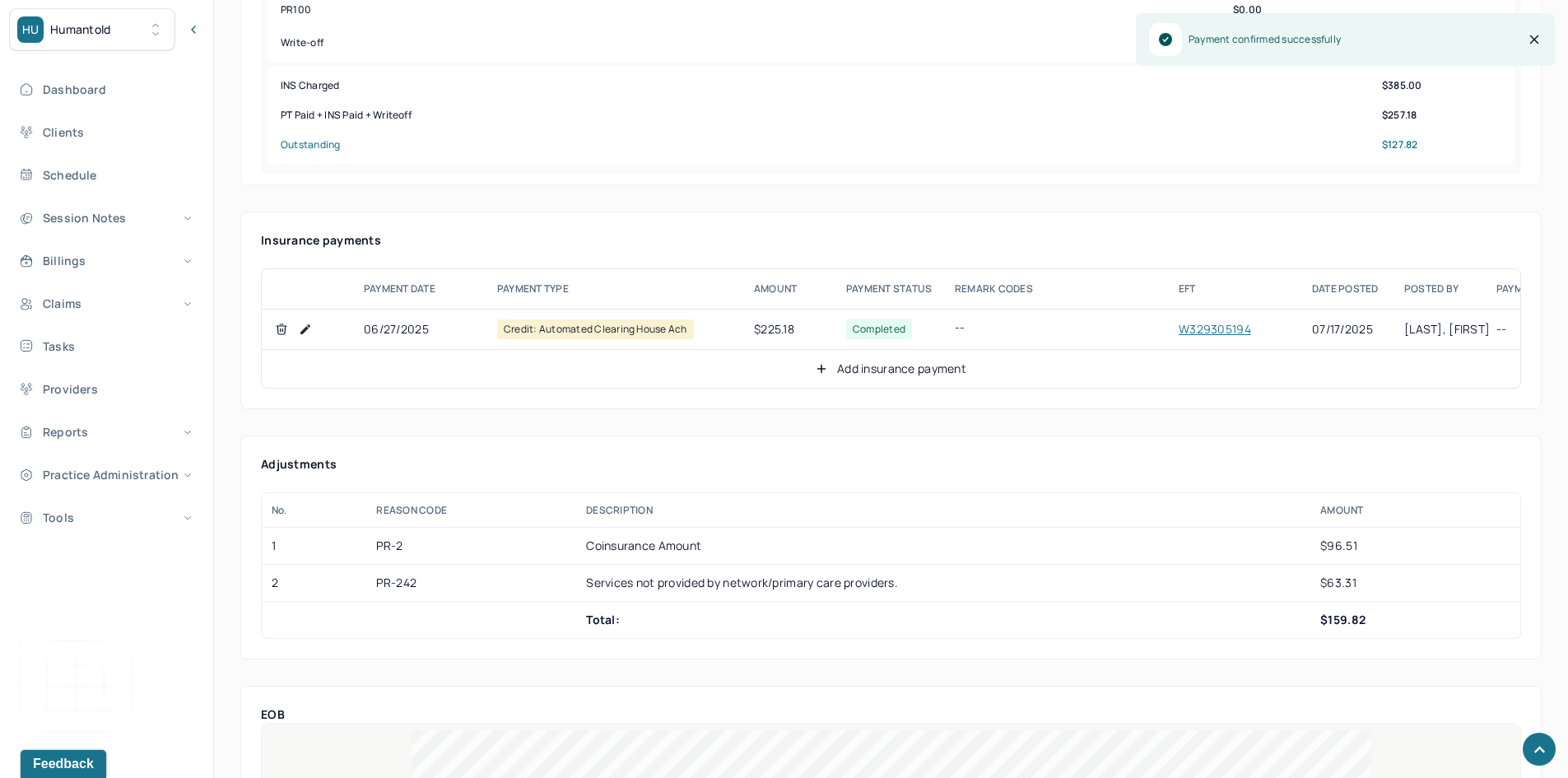 scroll, scrollTop: 823, scrollLeft: 0, axis: vertical 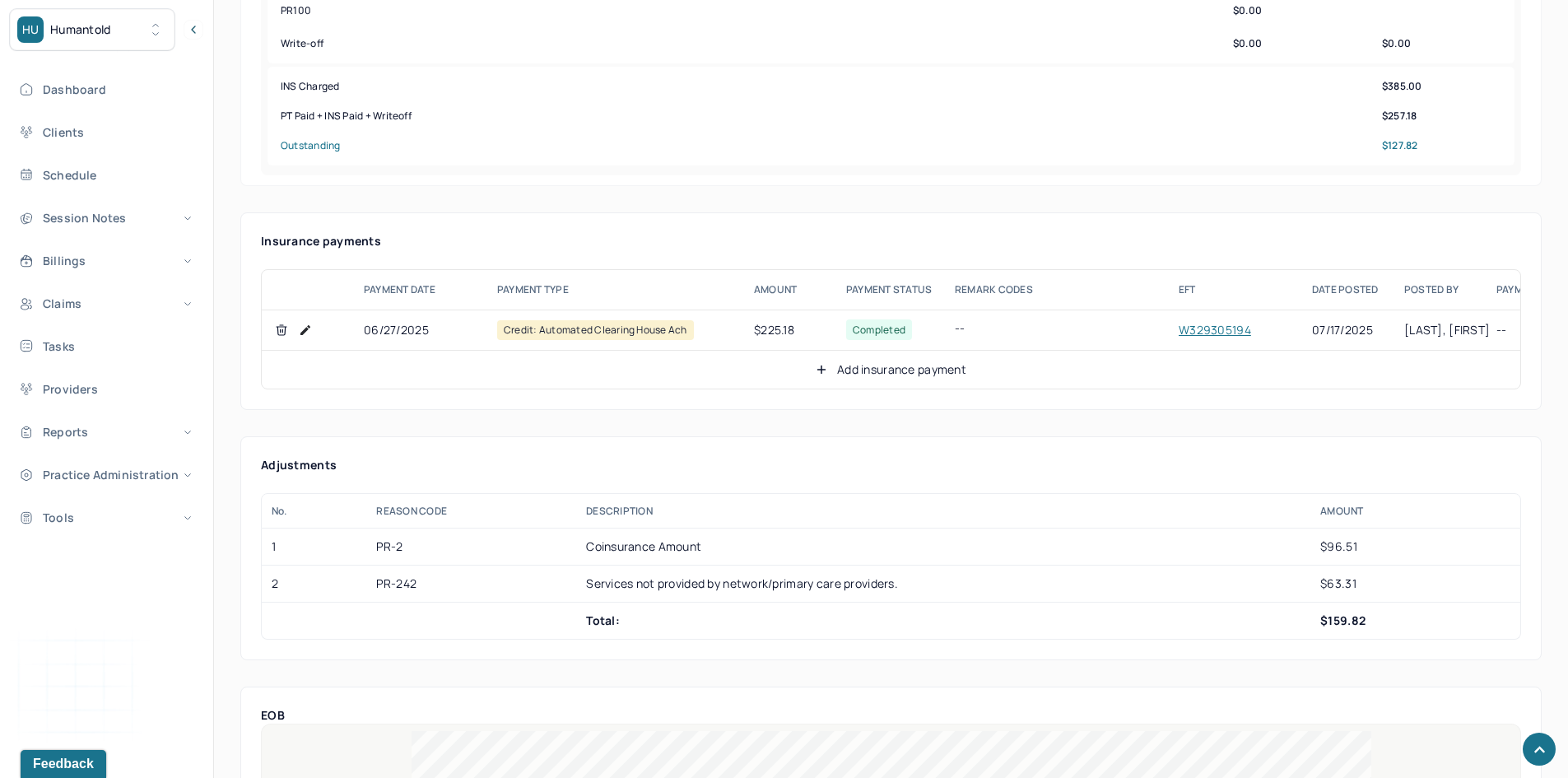 click 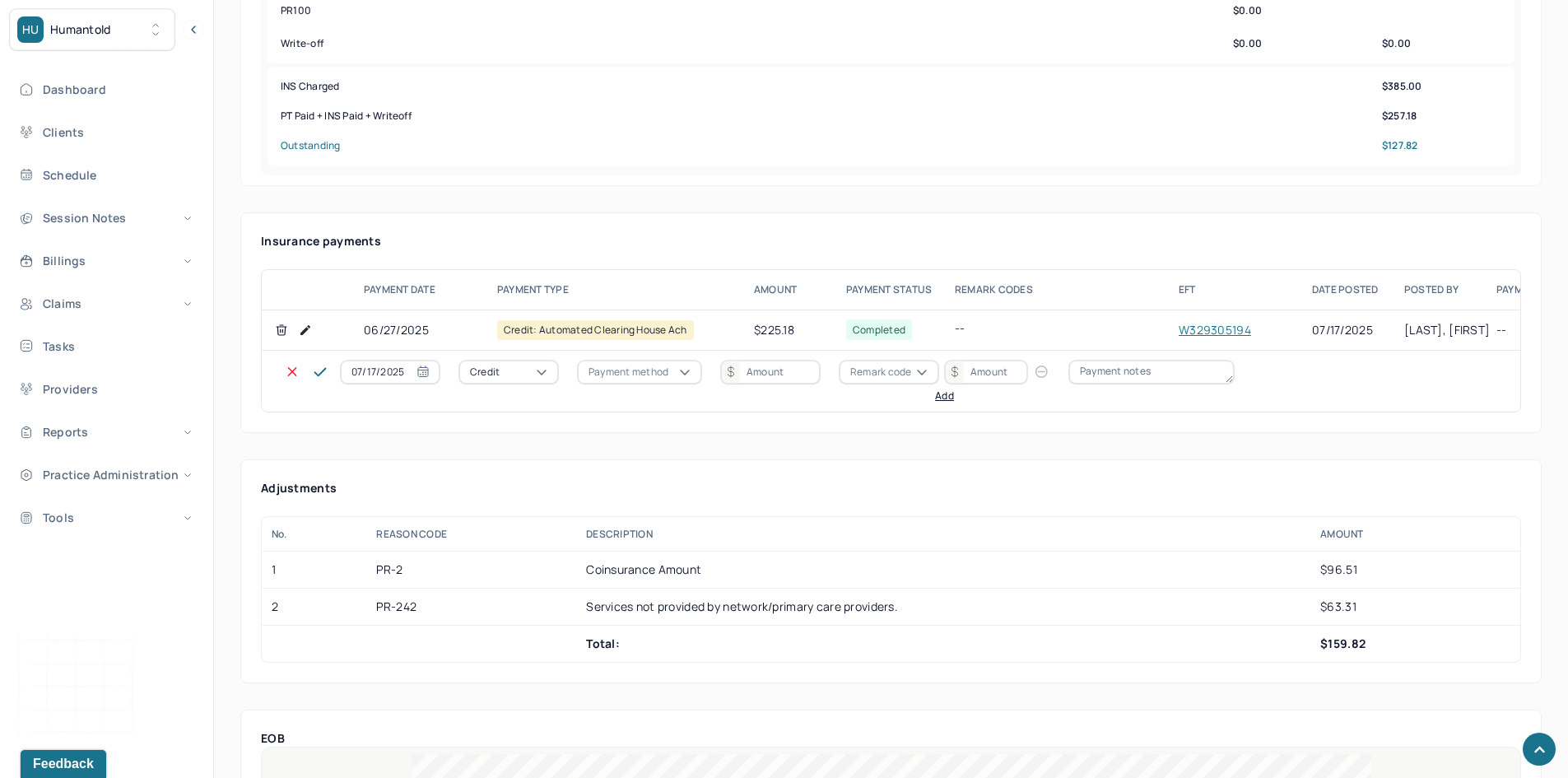 click on "Credit" at bounding box center [509, 372] 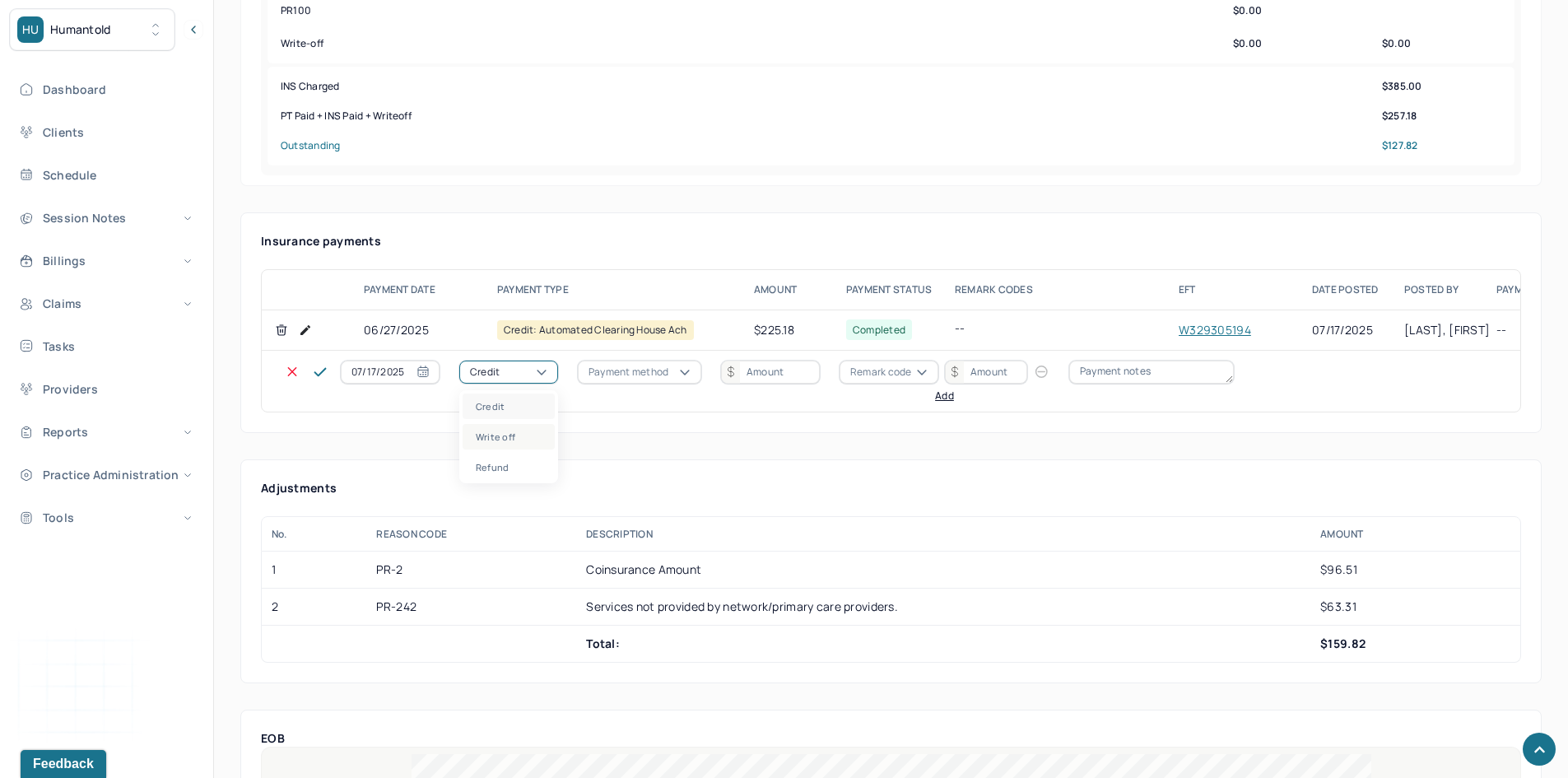 click on "Write off" at bounding box center (509, 436) 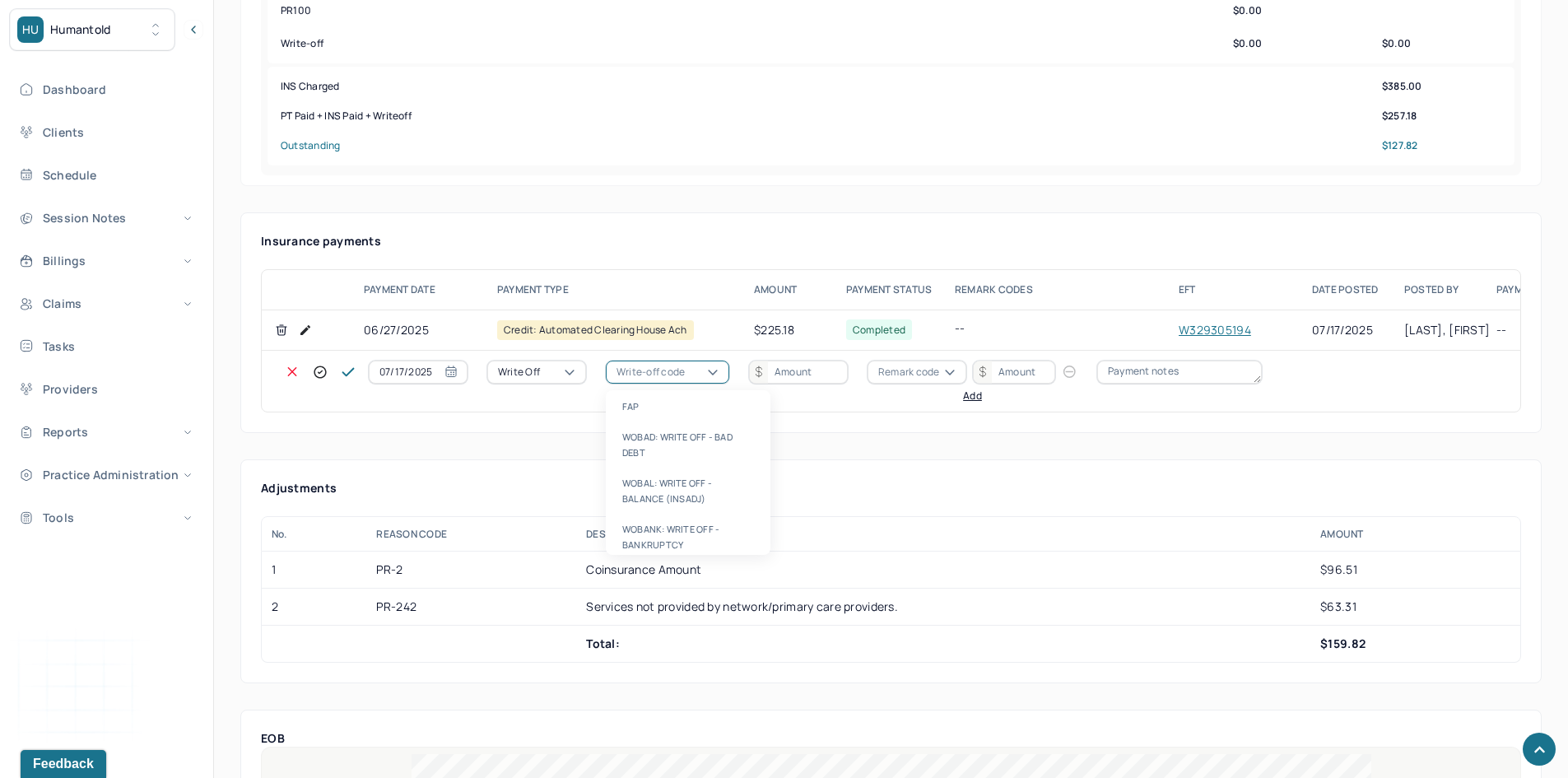 click on "Write-off code" at bounding box center (650, 372) 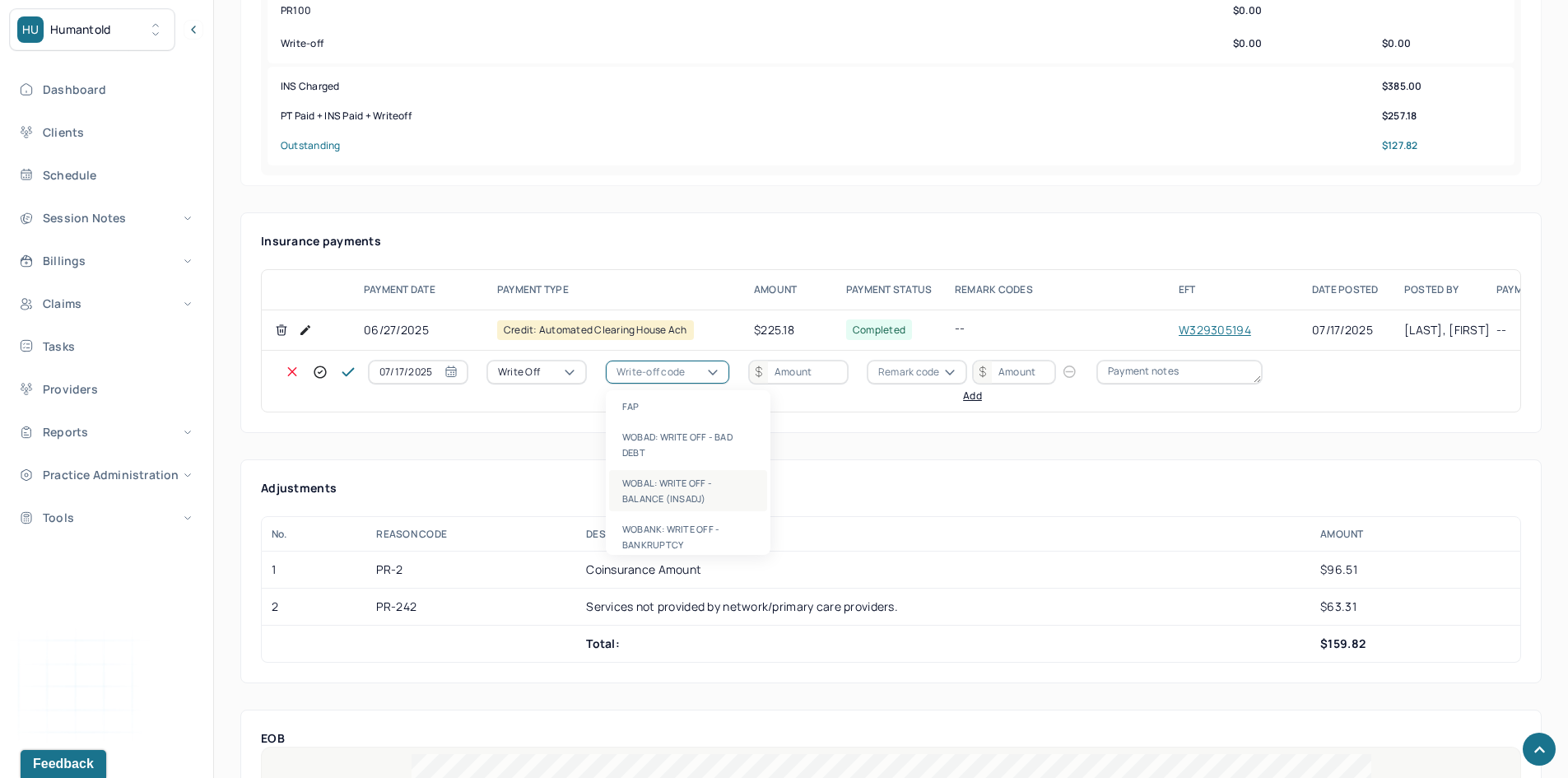 click on "WOBAL: WRITE OFF - BALANCE (INSADJ)" at bounding box center (688, 491) 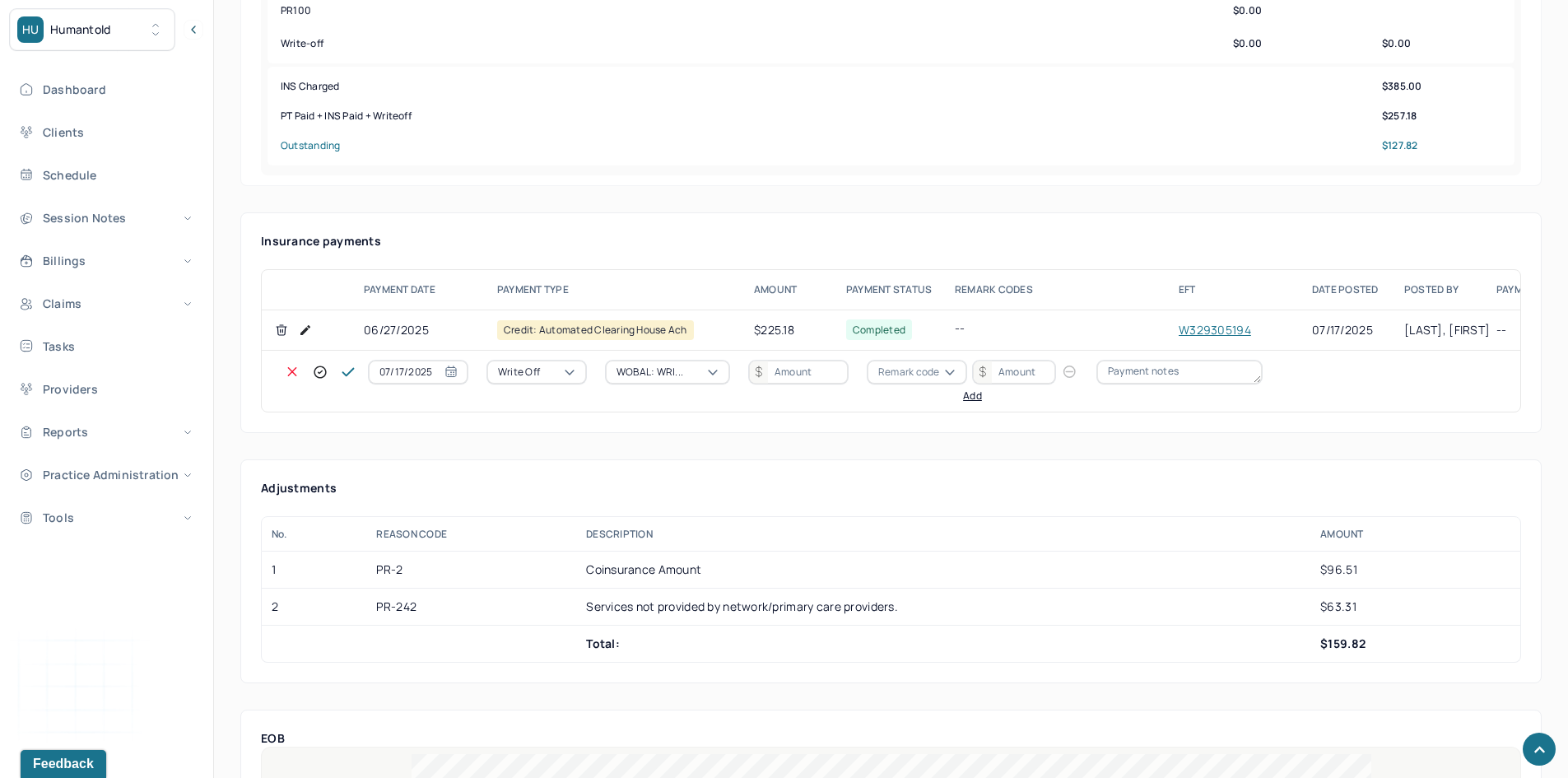 click at bounding box center (798, 372) 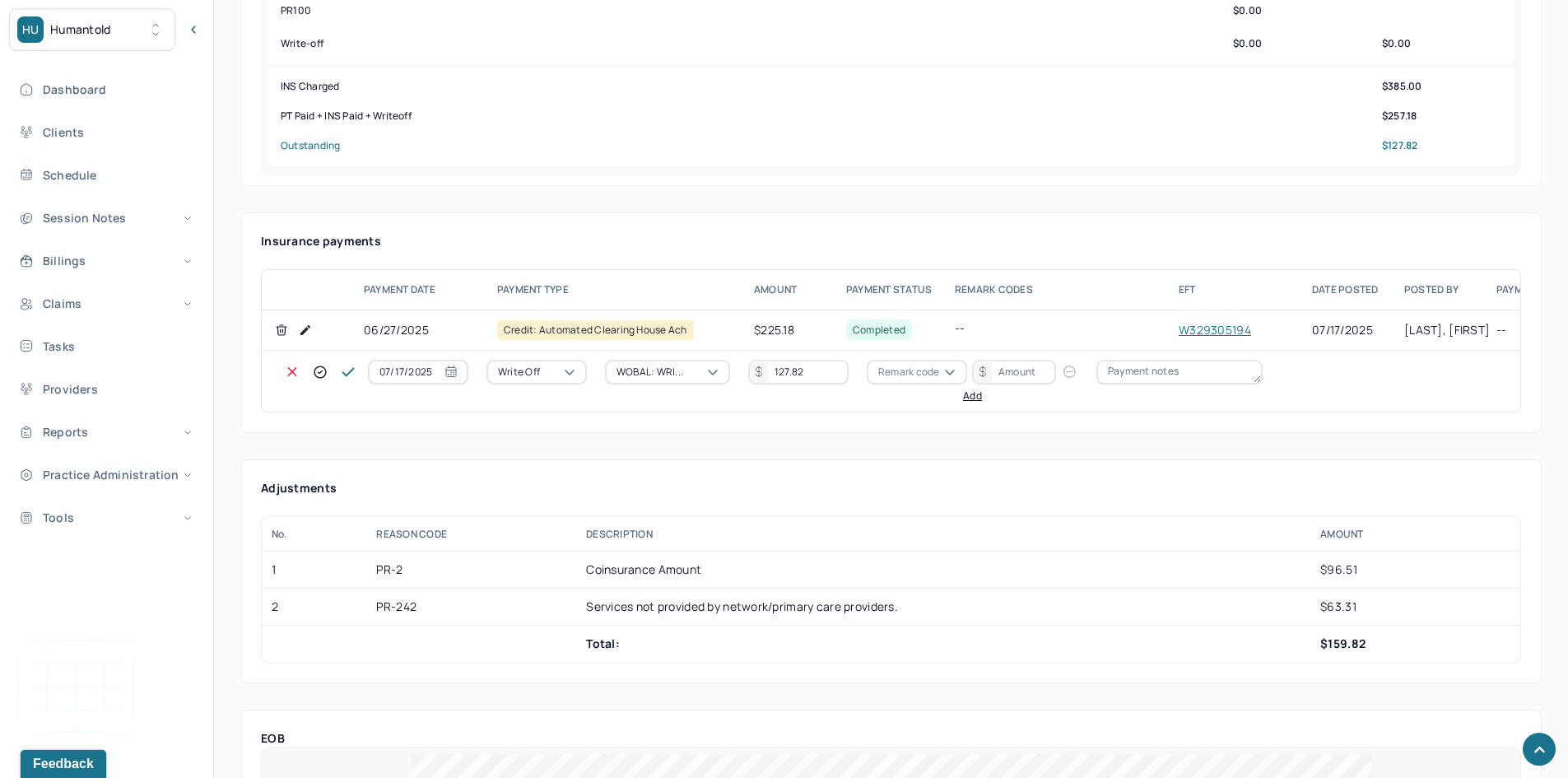 type on "127.82" 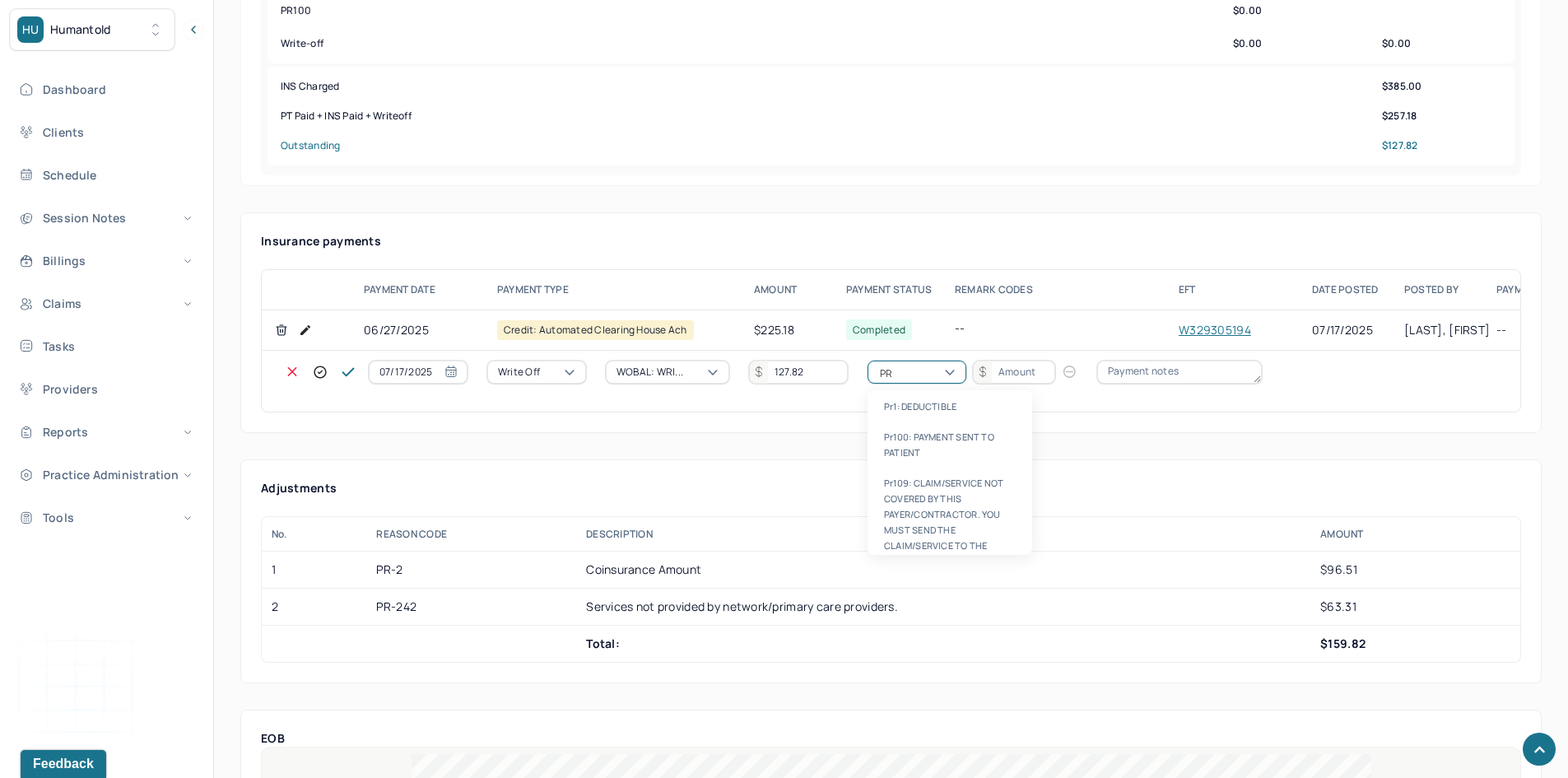 type on "PR2" 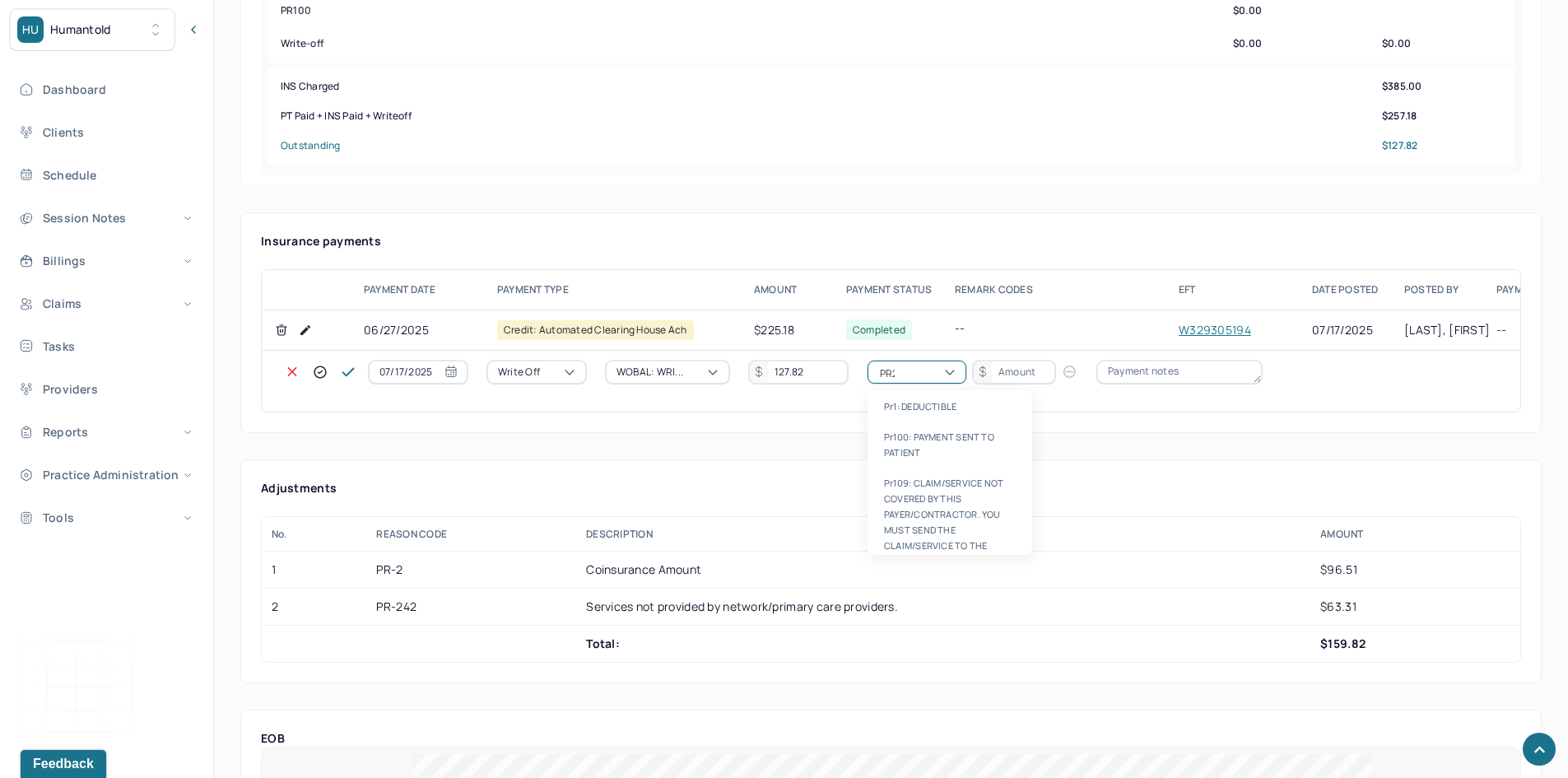type 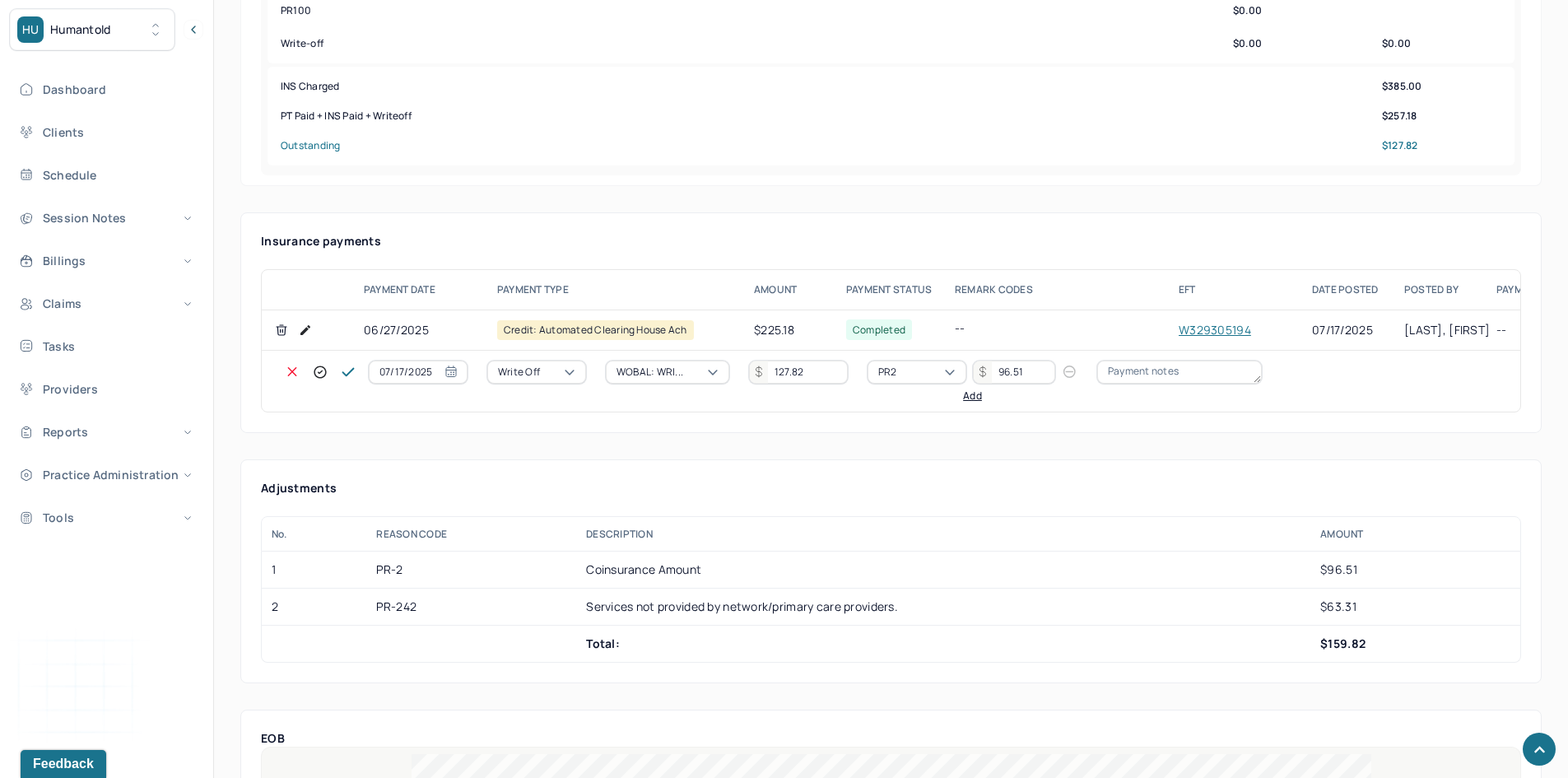 type on "96.51" 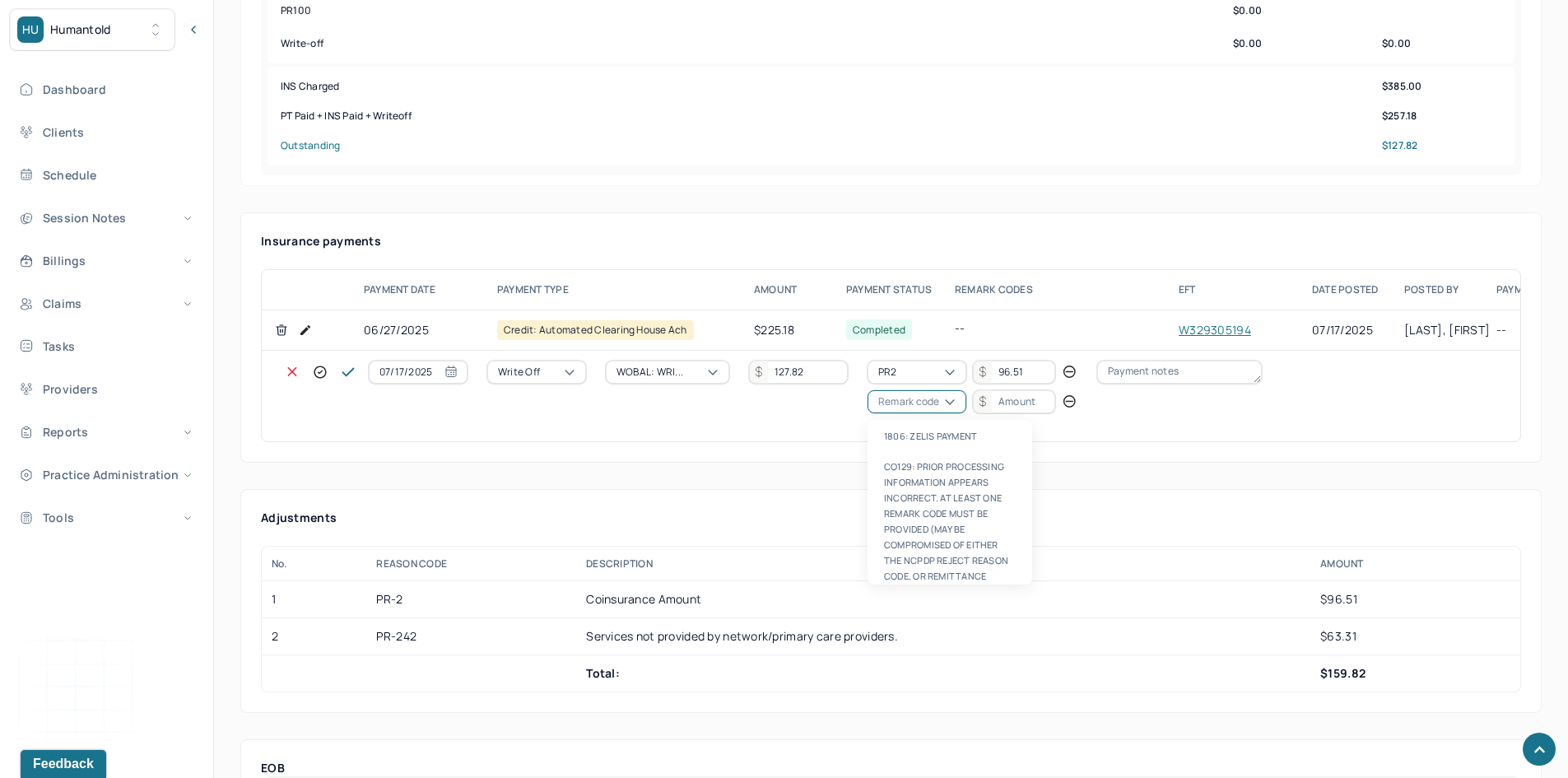 click on "Remark code" at bounding box center [909, 402] 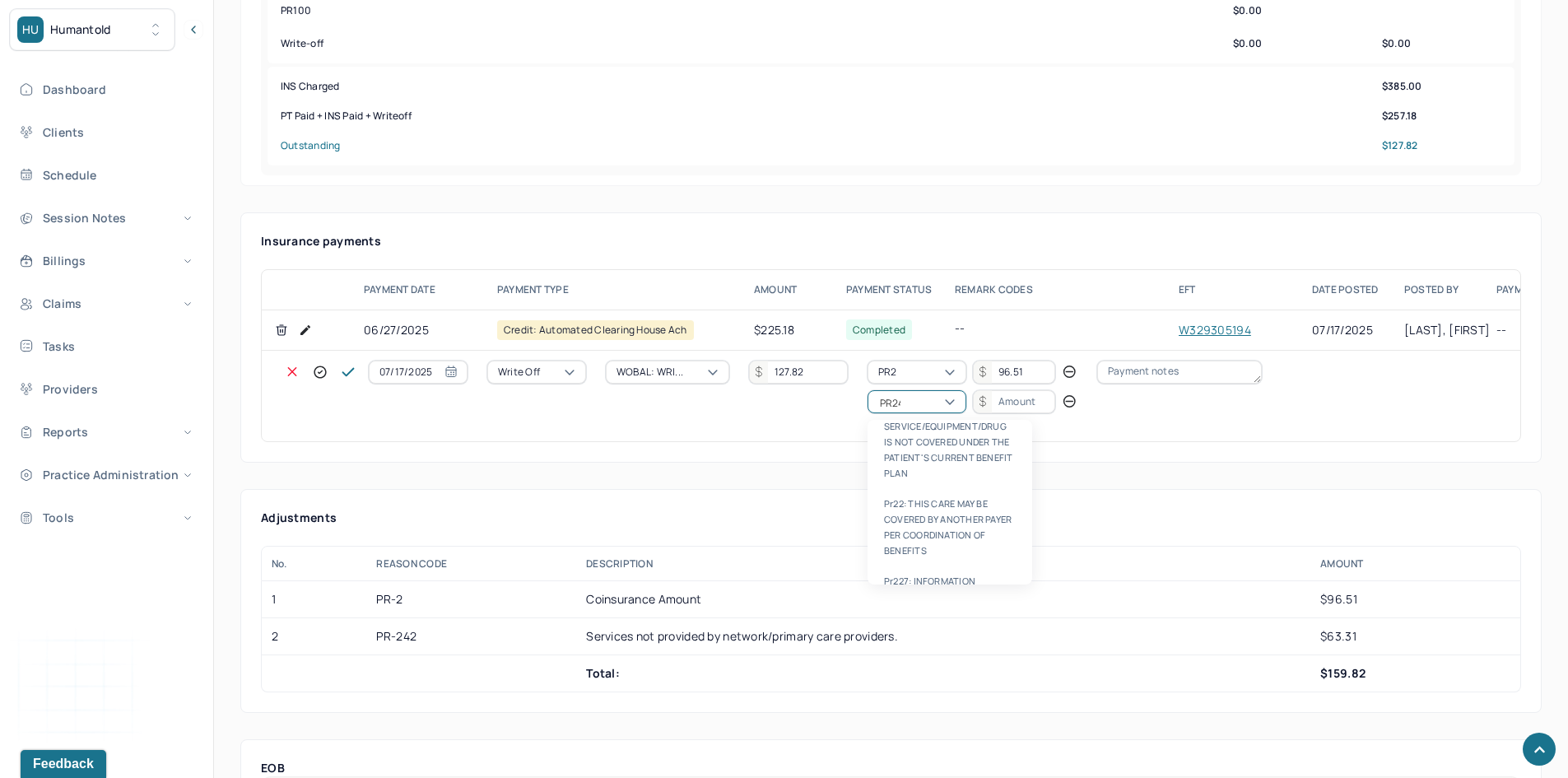 scroll, scrollTop: 0, scrollLeft: 0, axis: both 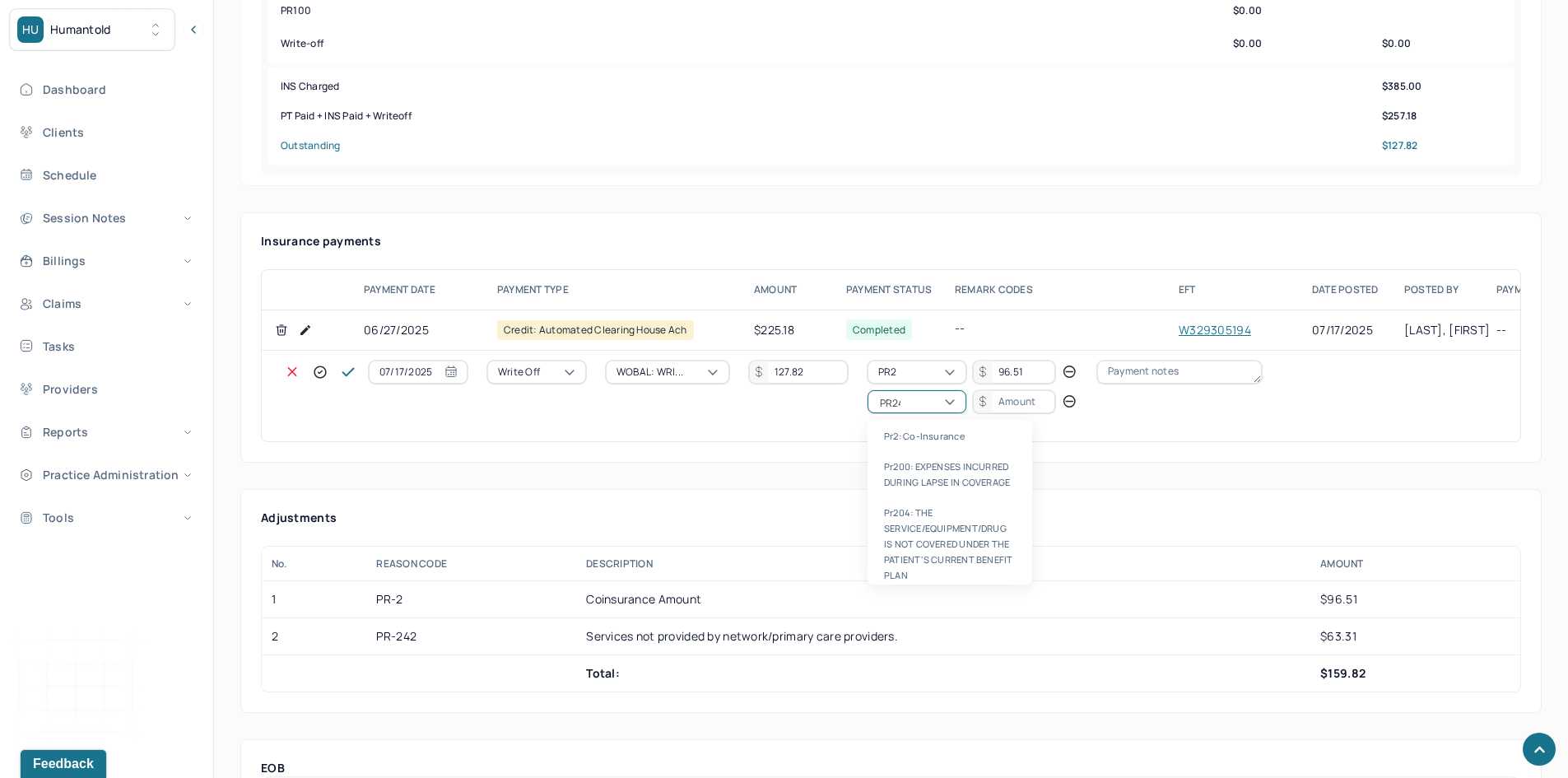 type on "PR242" 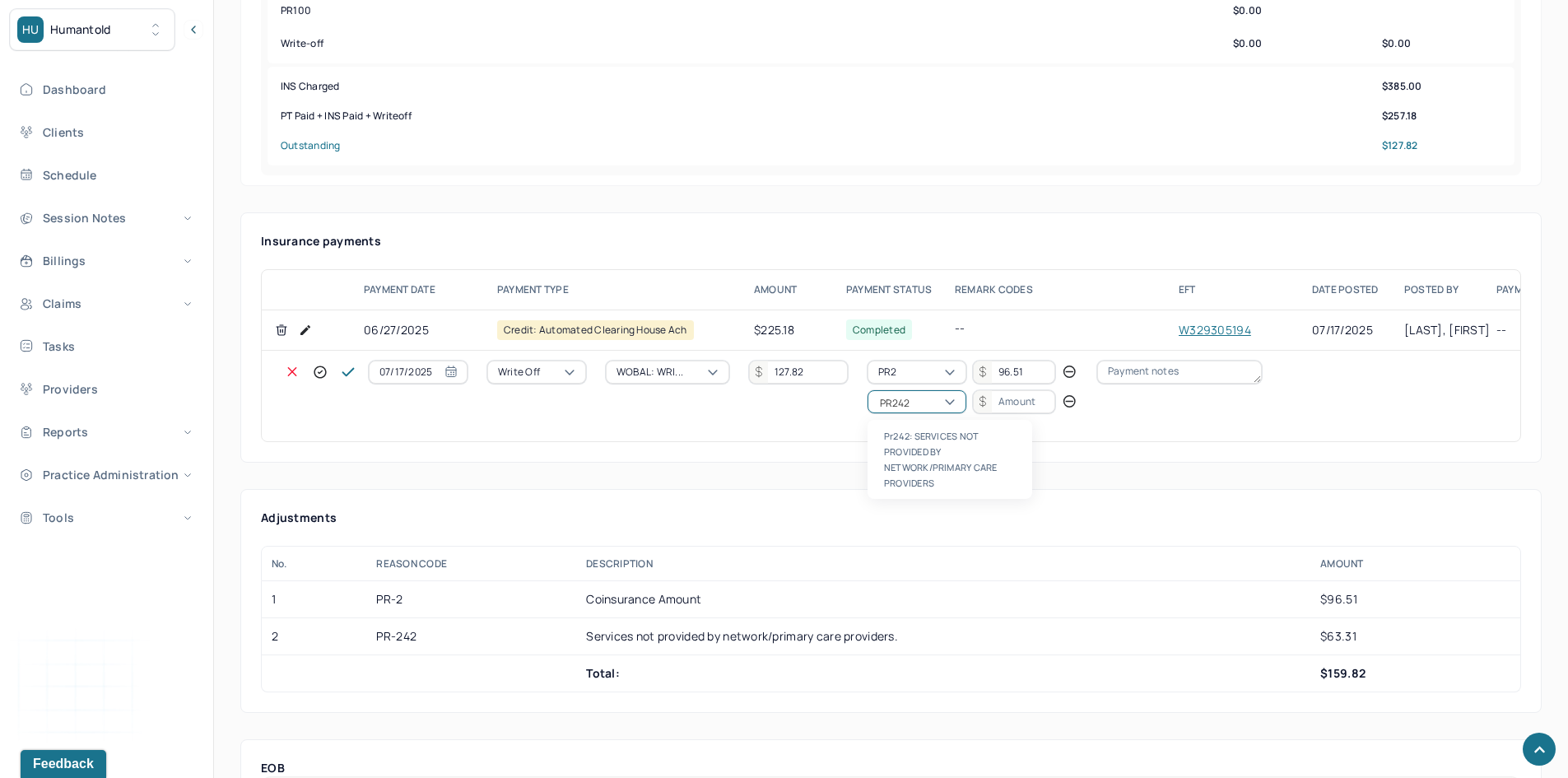 type 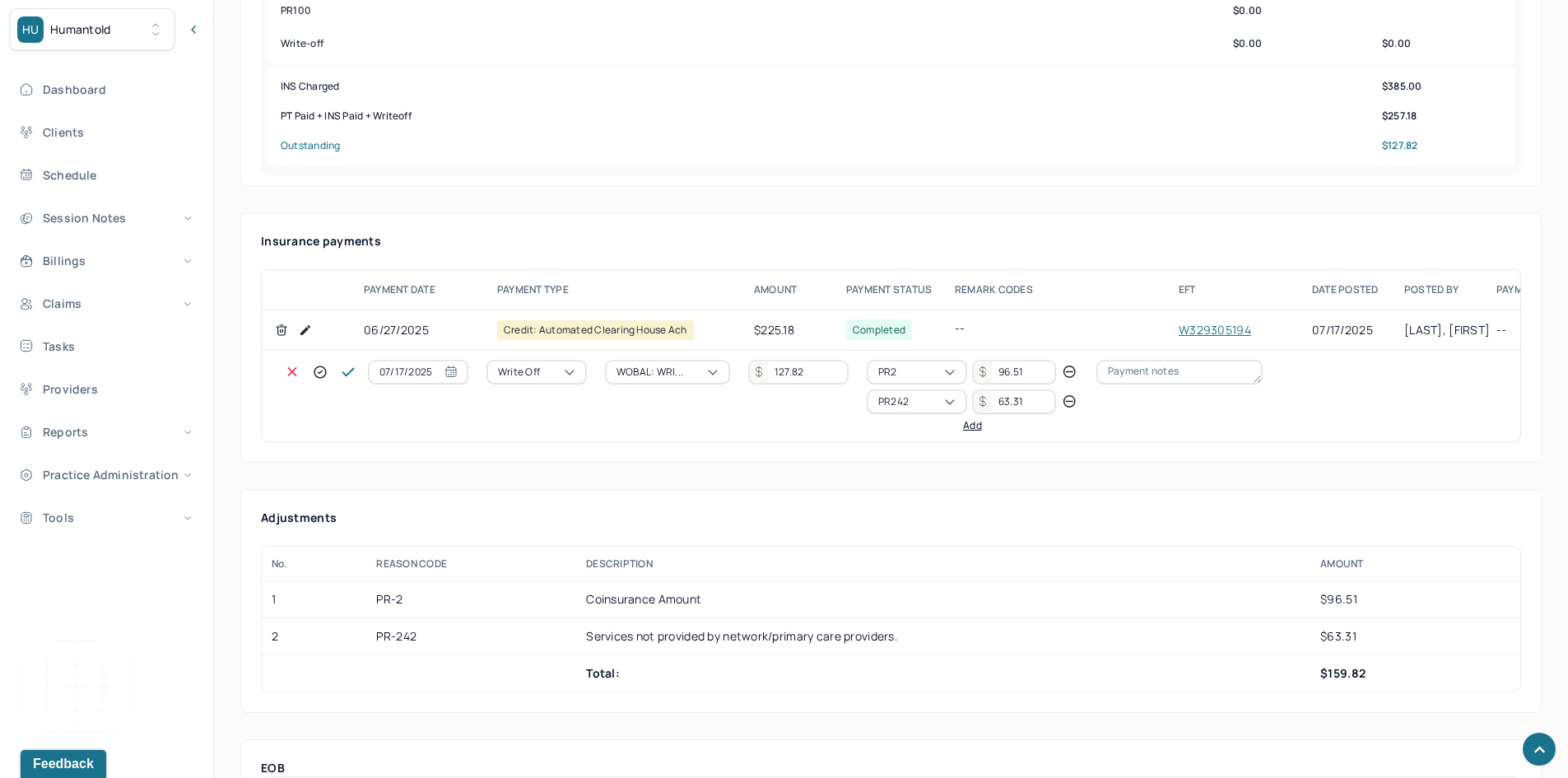 type on "63.31" 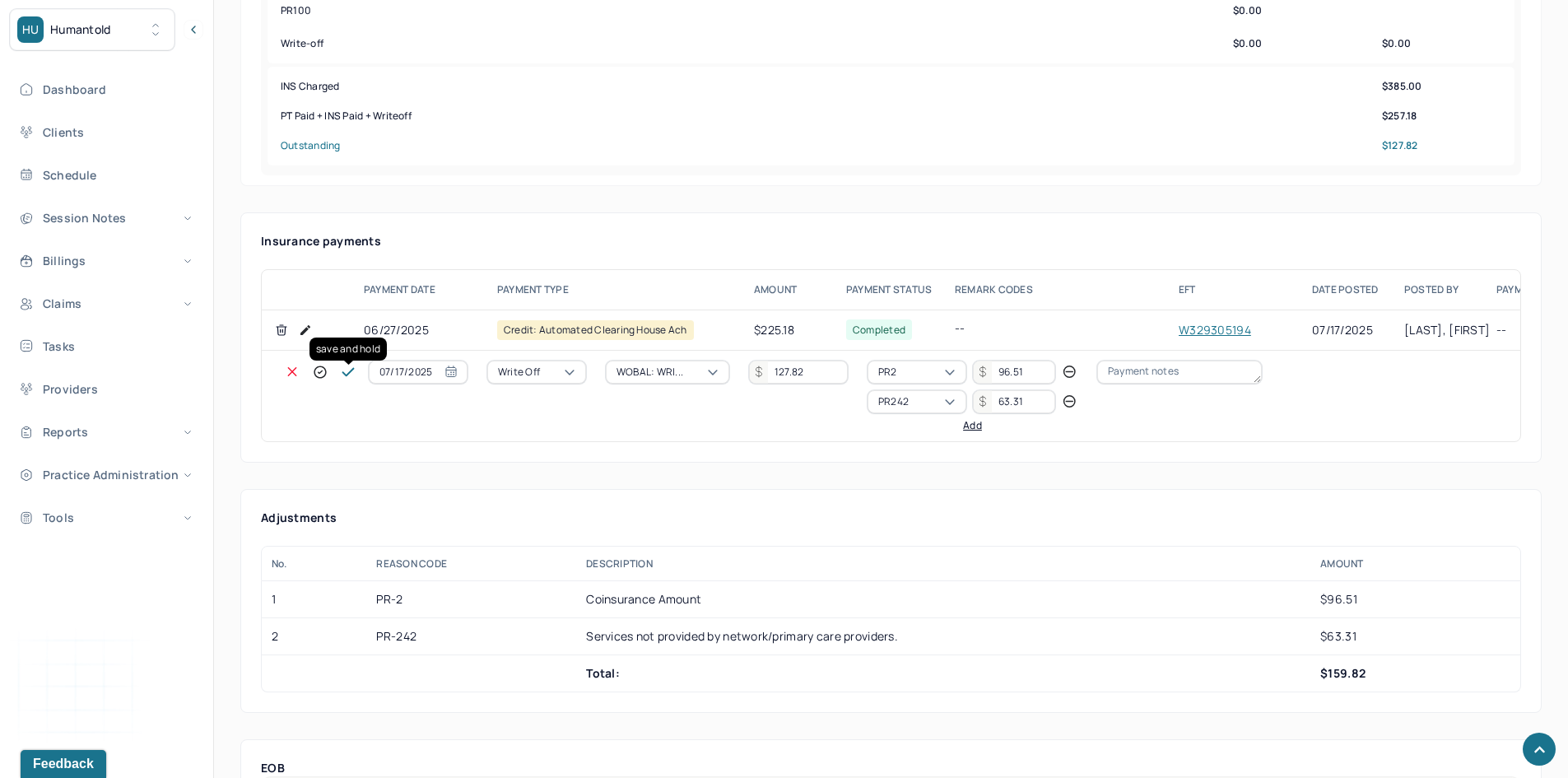 click 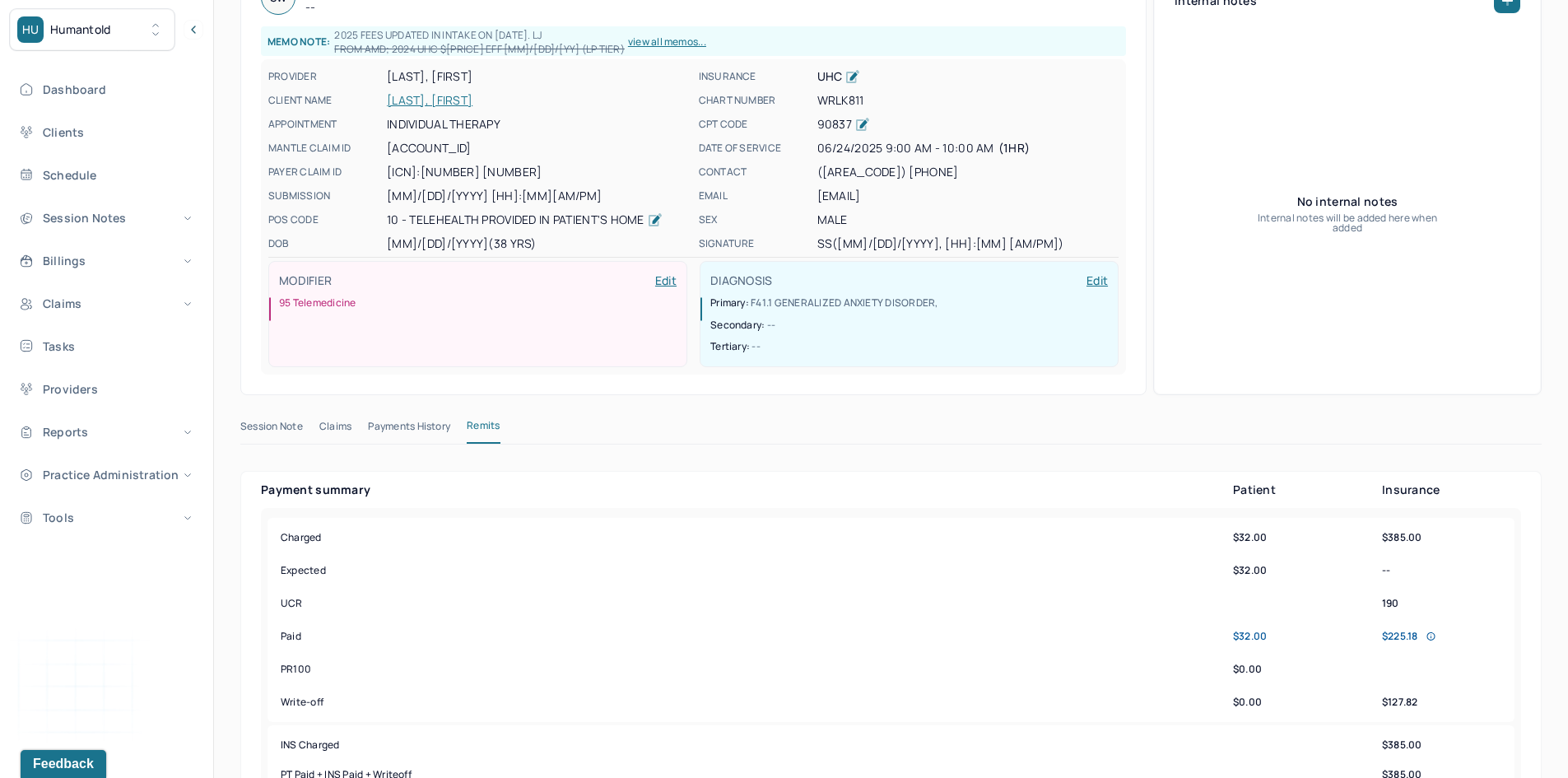 scroll, scrollTop: 0, scrollLeft: 0, axis: both 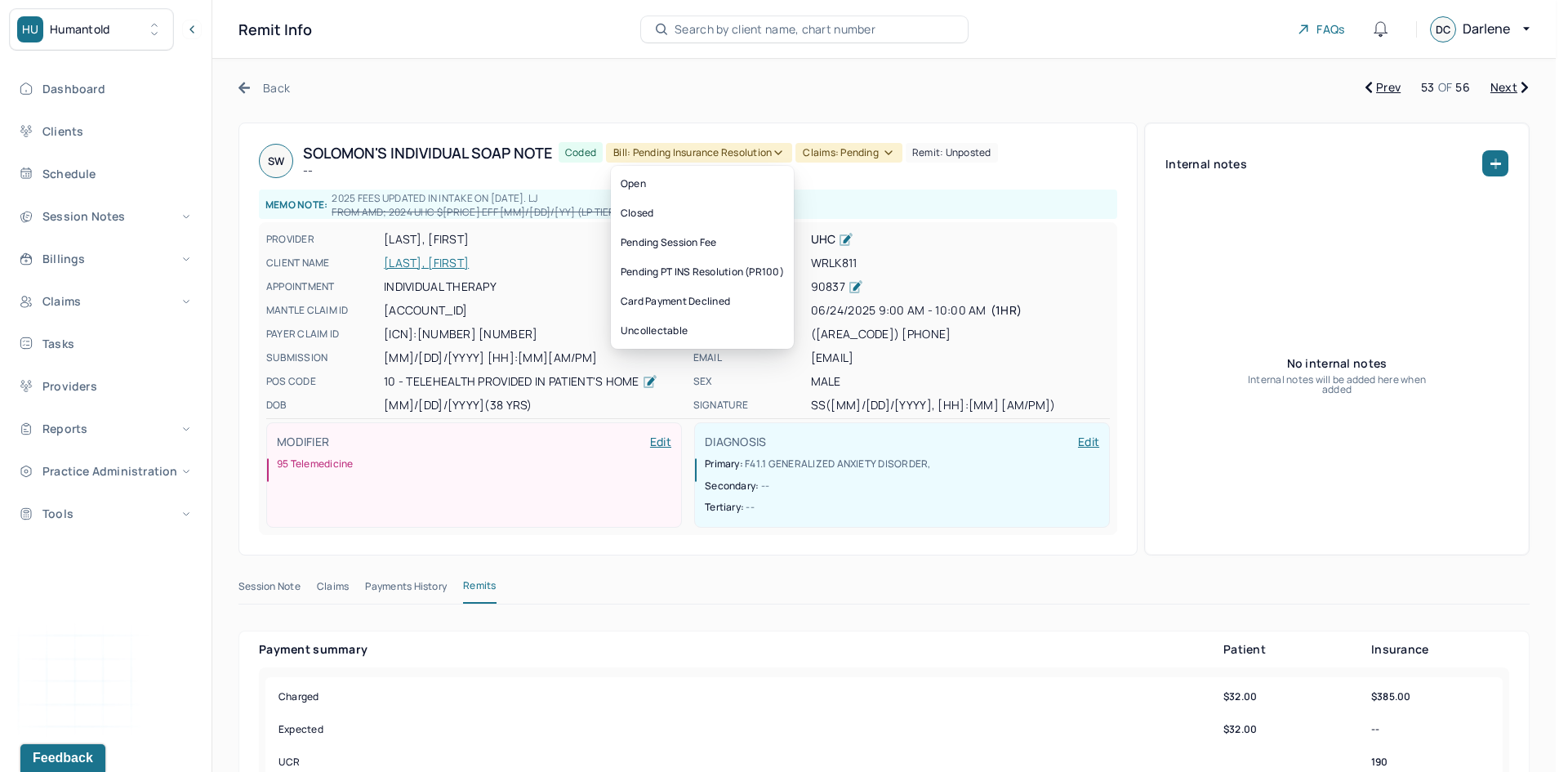 click on "Bill: Pending Insurance Resolution" at bounding box center (699, 153) 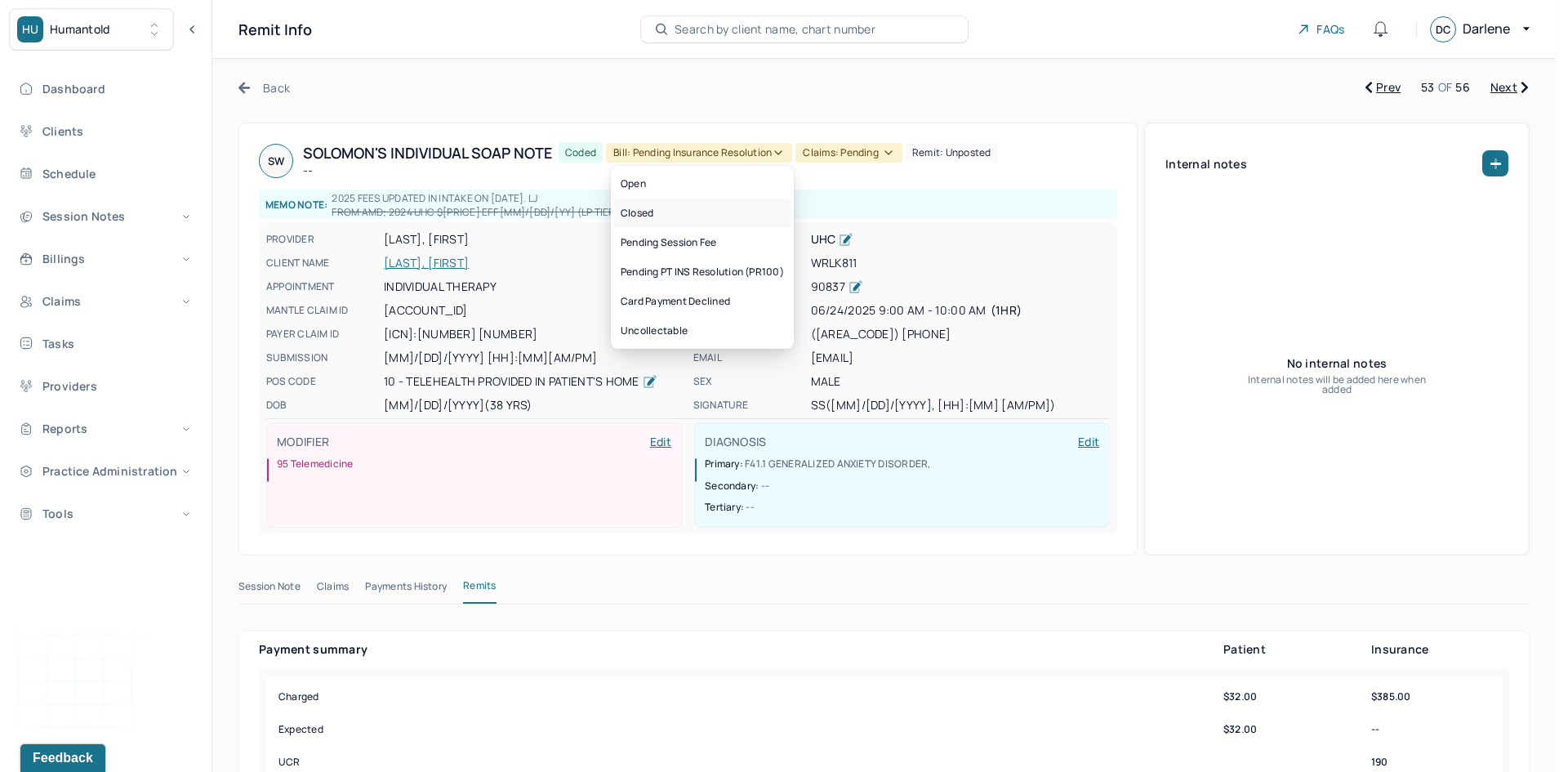 click on "Closed" at bounding box center (702, 213) 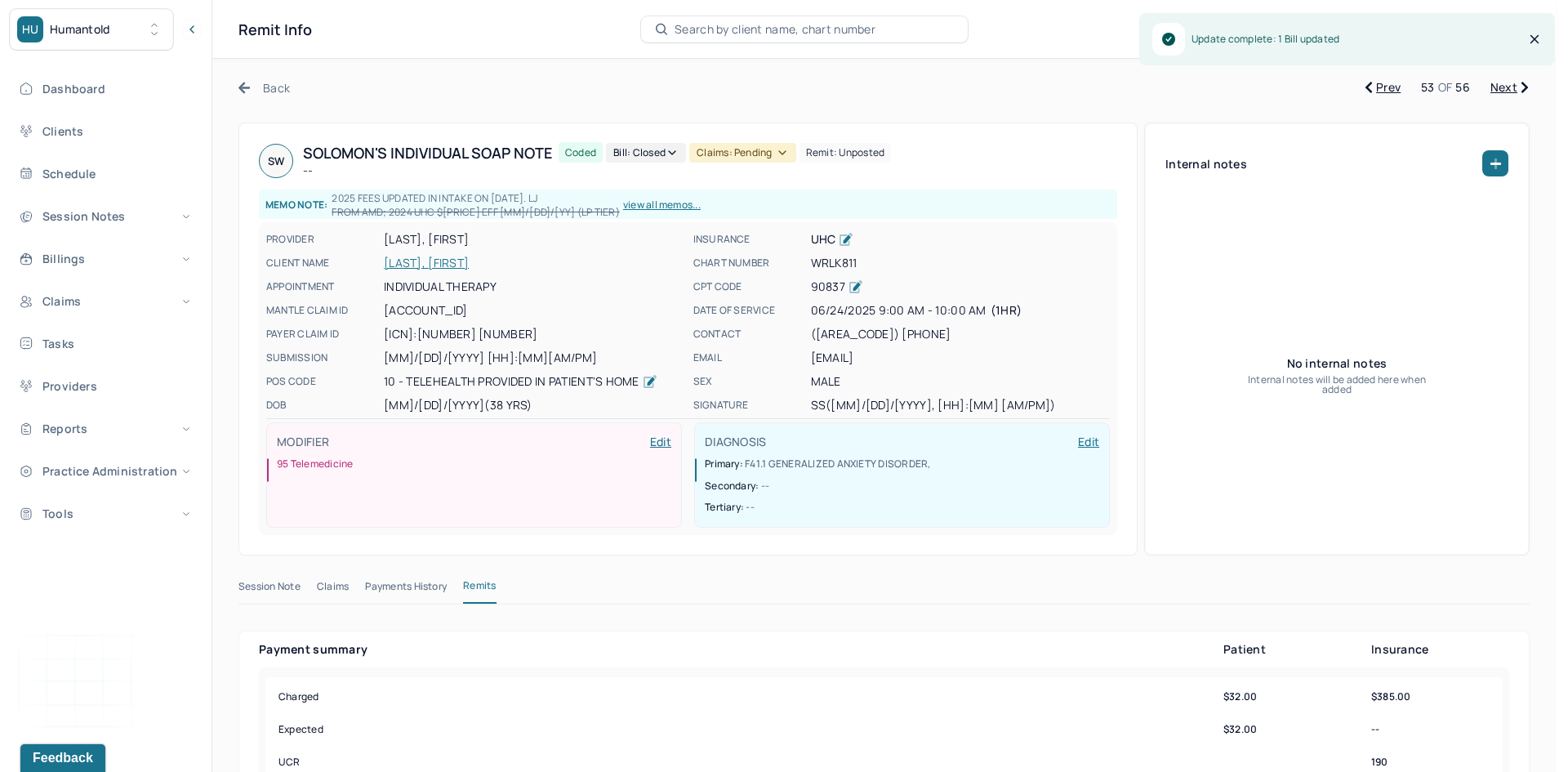 click on "Claims: pending" at bounding box center [742, 153] 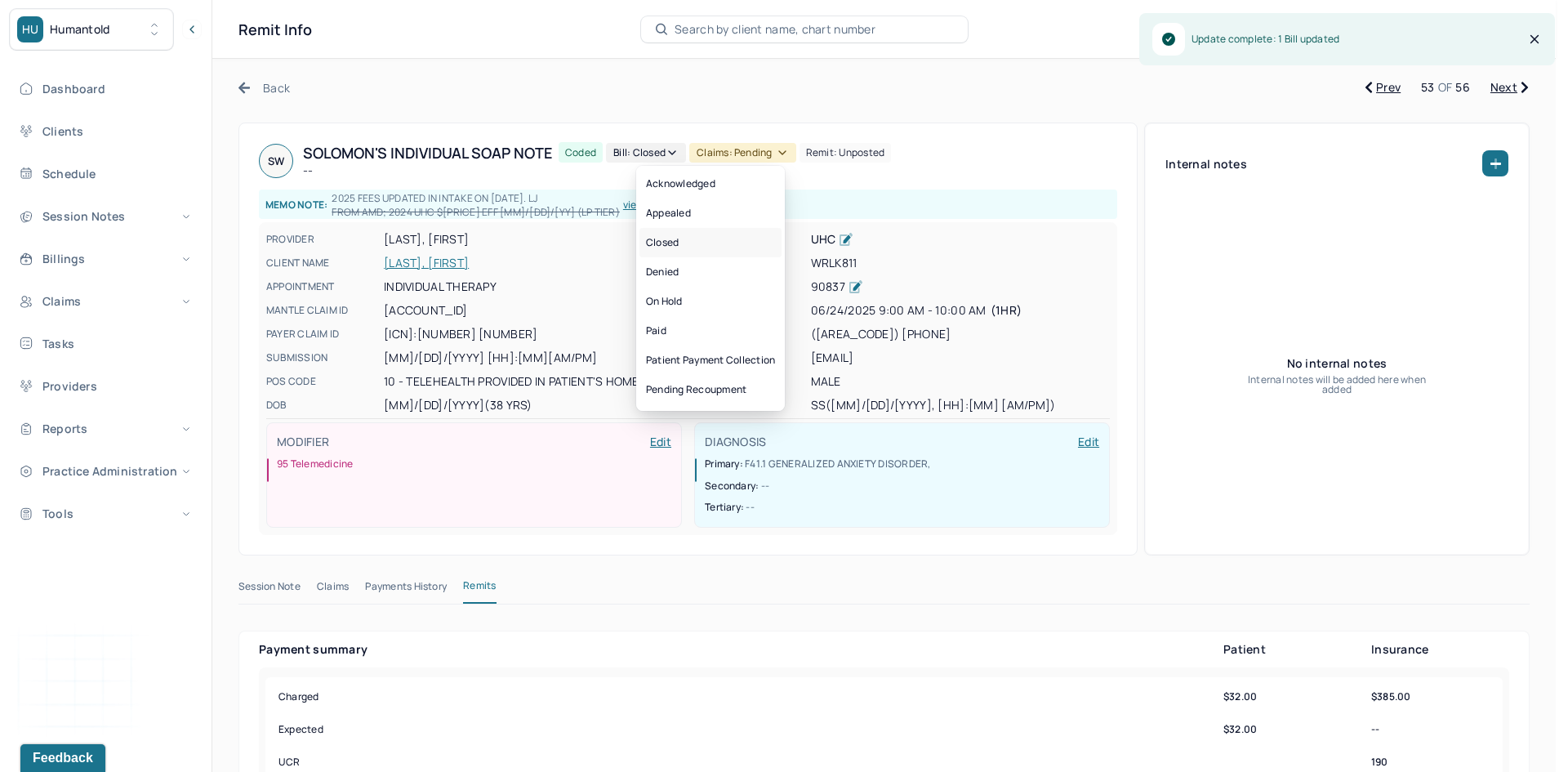 click on "Closed" at bounding box center (710, 243) 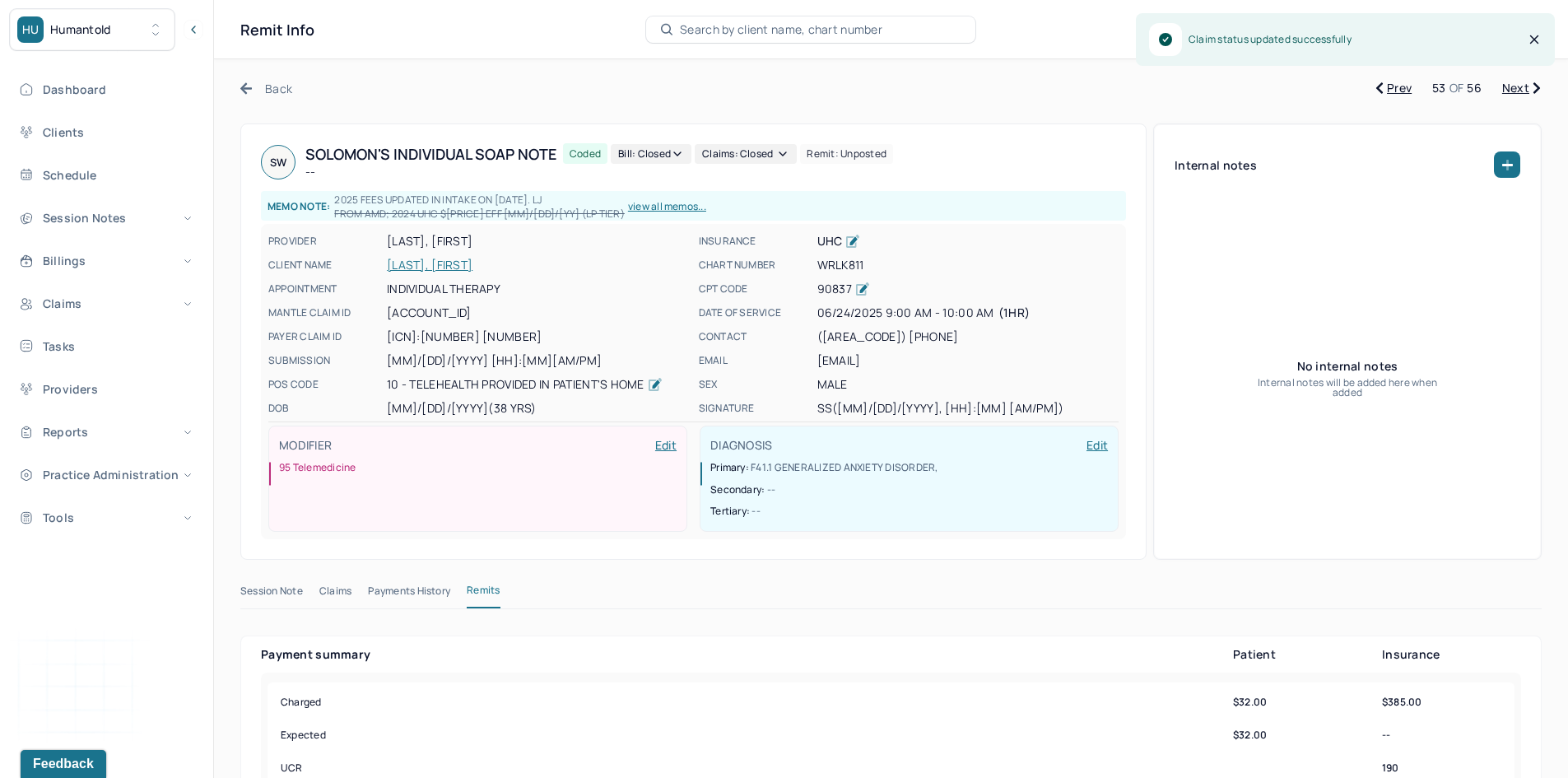 click on "Next" at bounding box center (1521, 88) 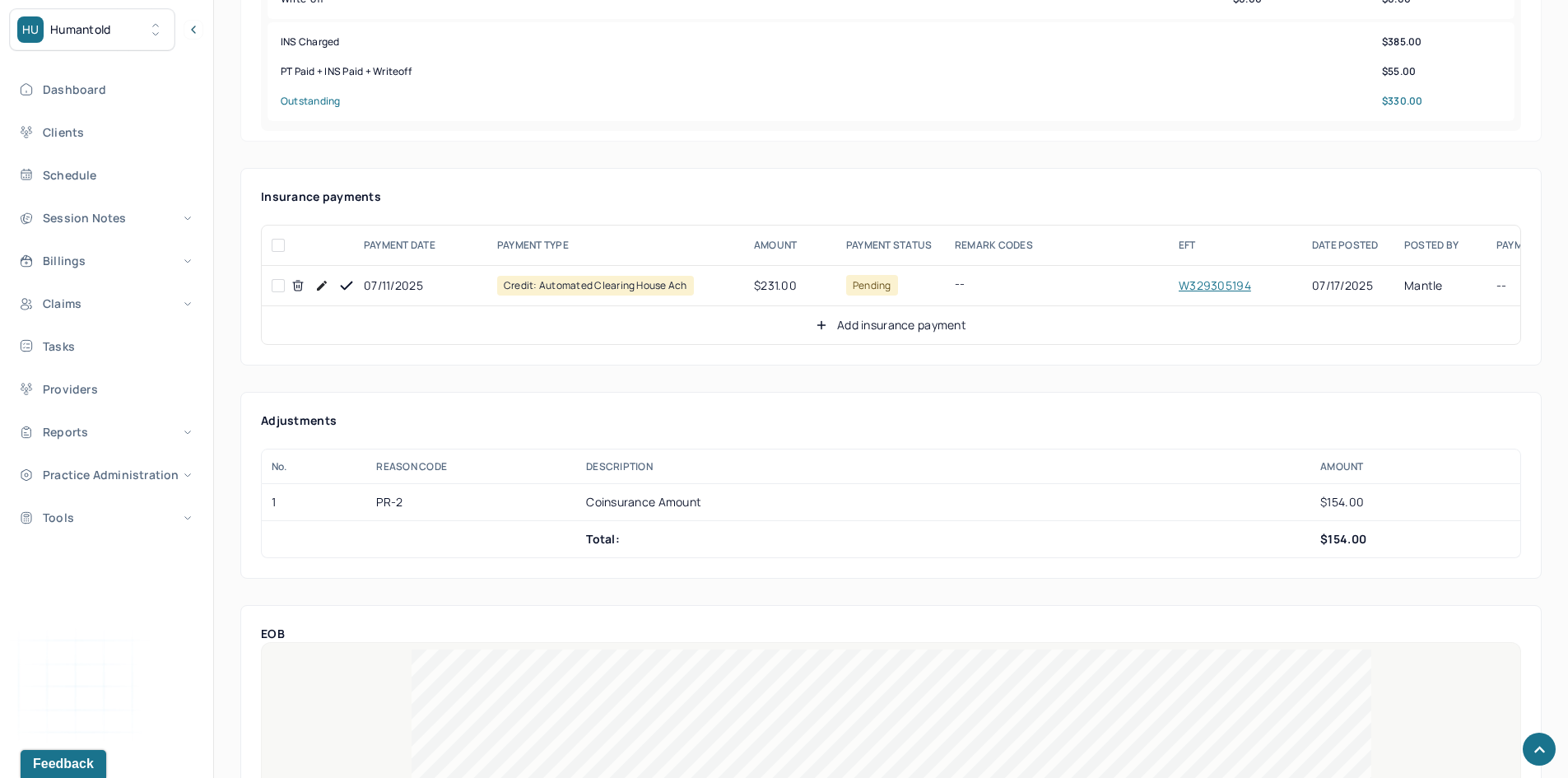 scroll, scrollTop: 741, scrollLeft: 0, axis: vertical 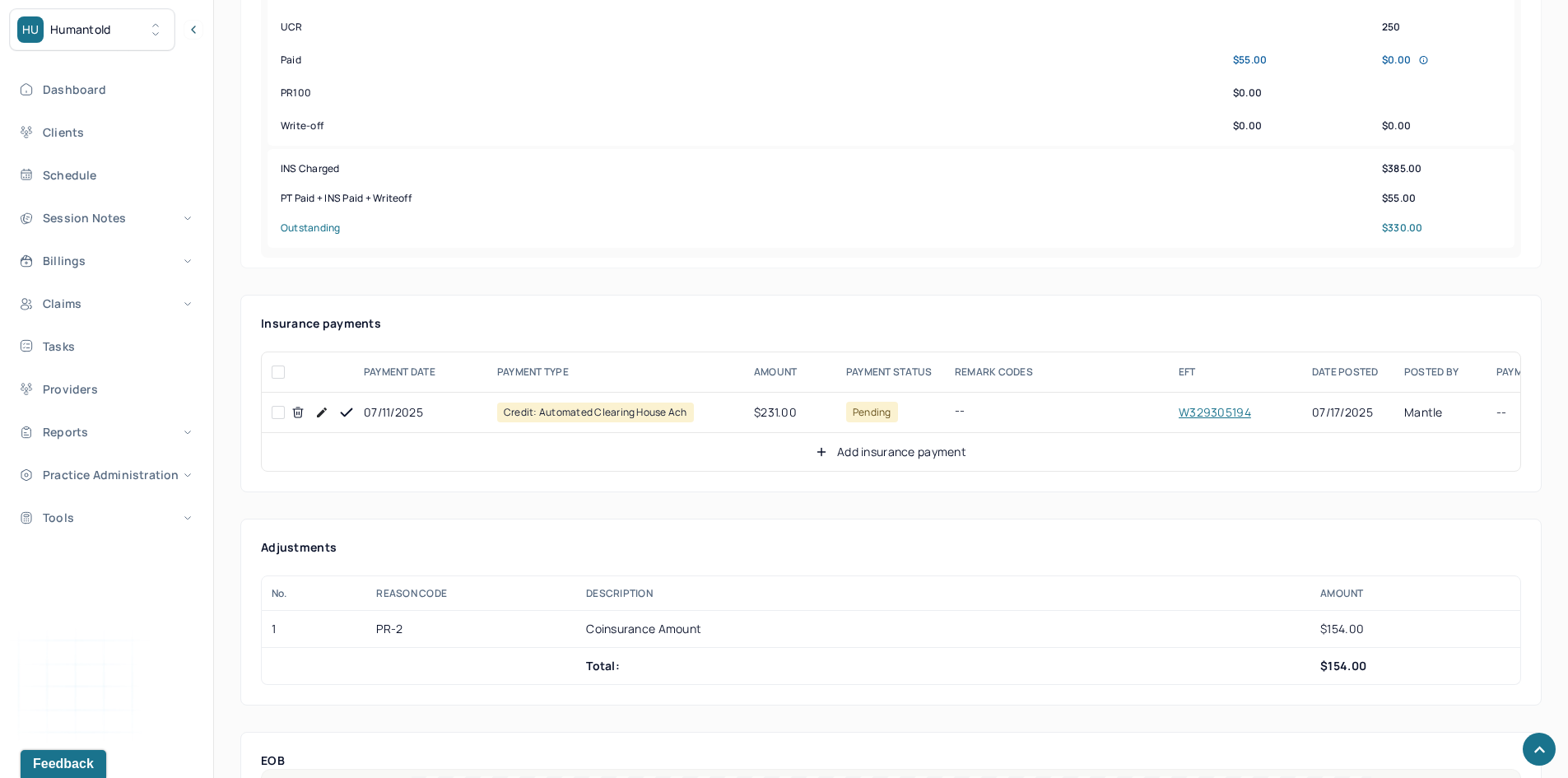 click at bounding box center [278, 412] 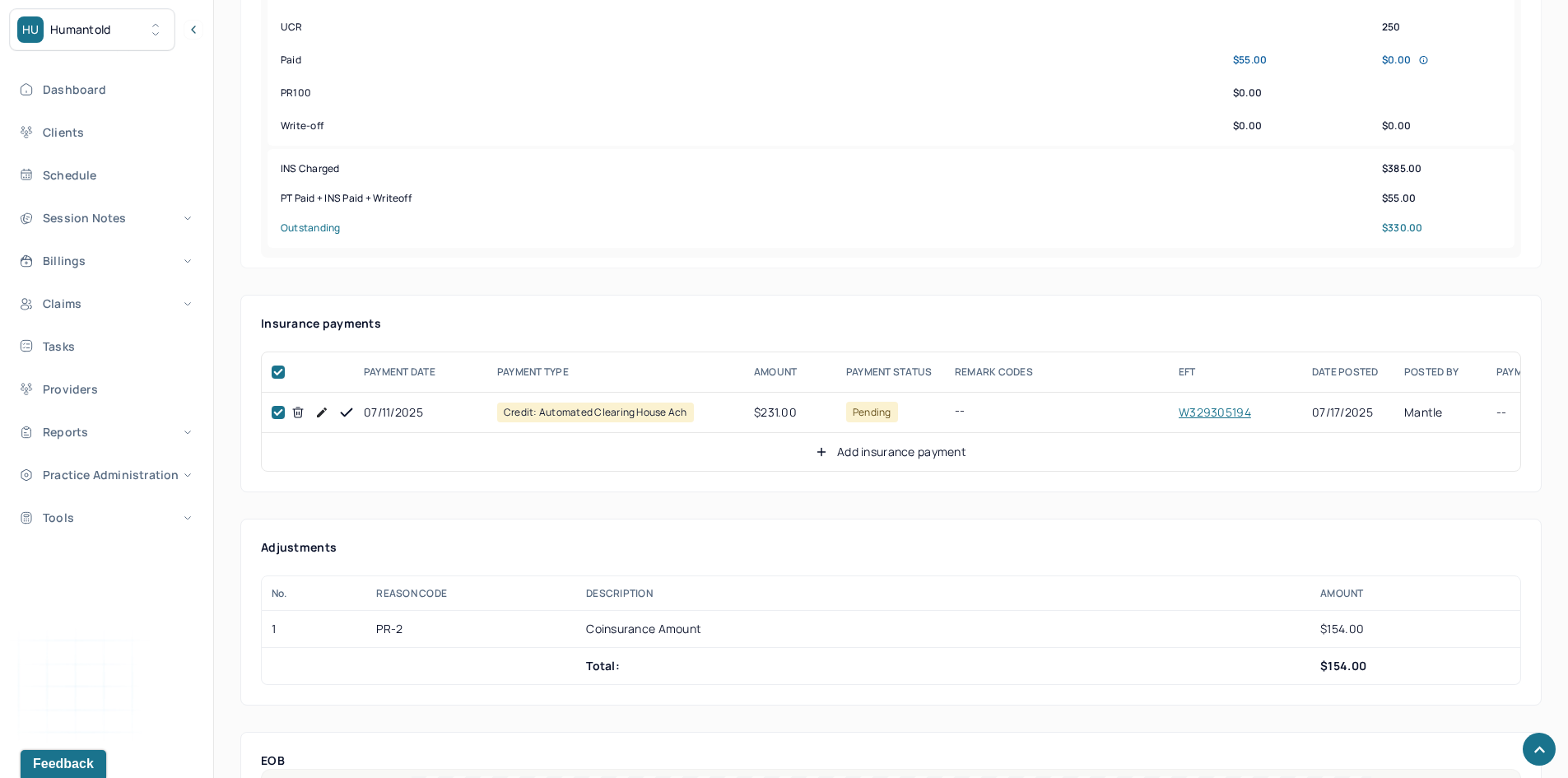 checkbox on "true" 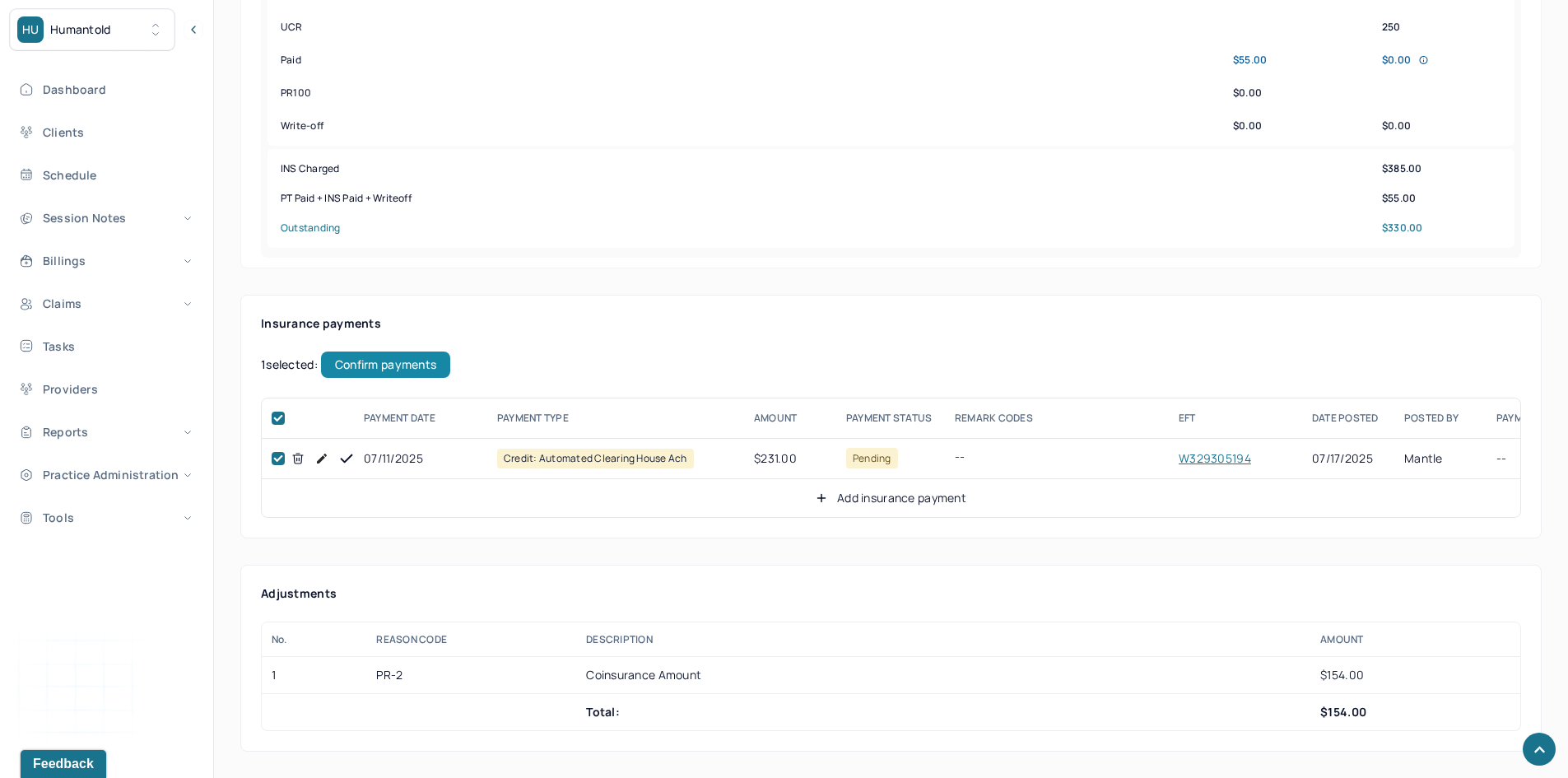 click on "Confirm payments" at bounding box center (385, 365) 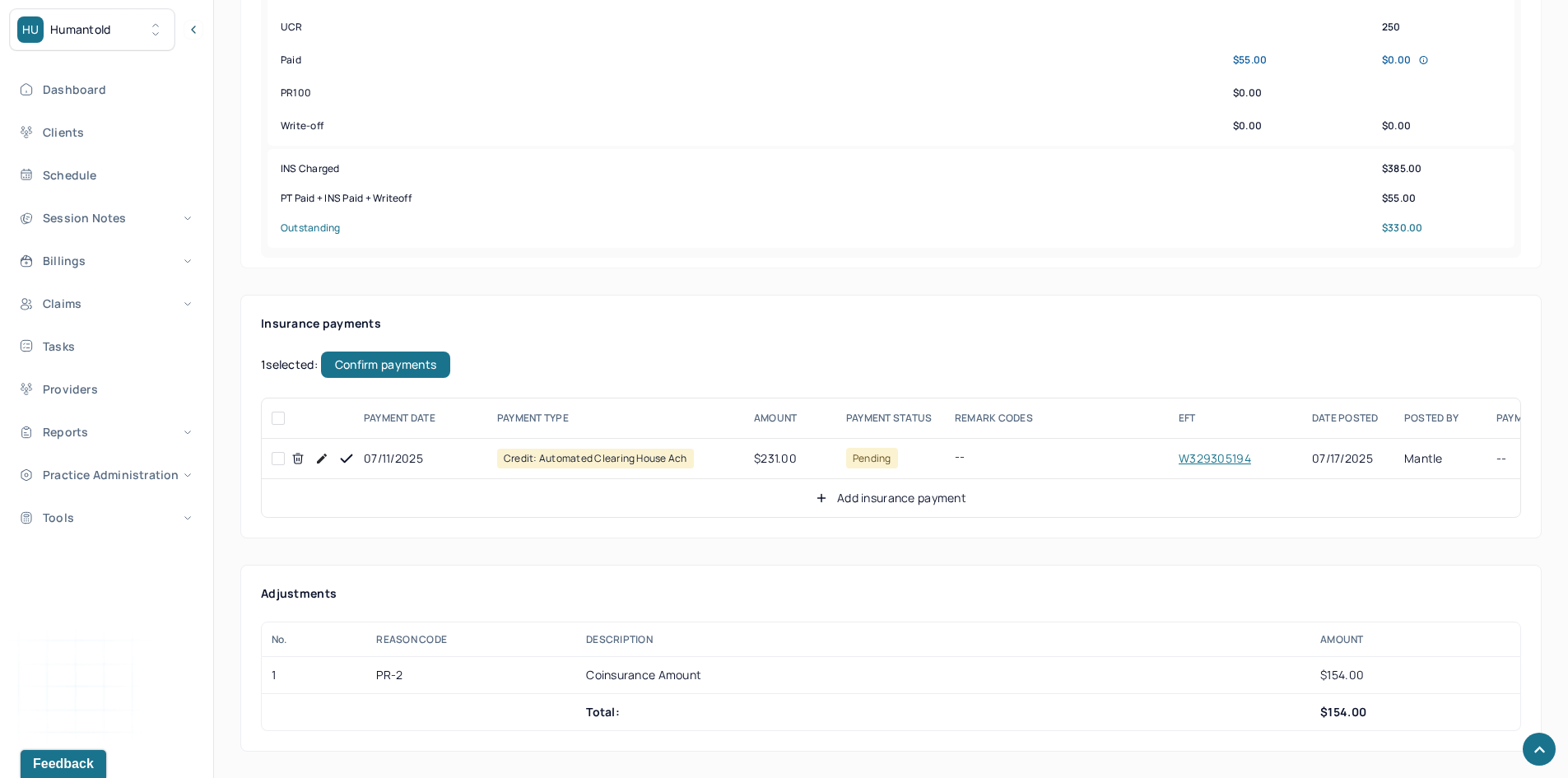 checkbox on "false" 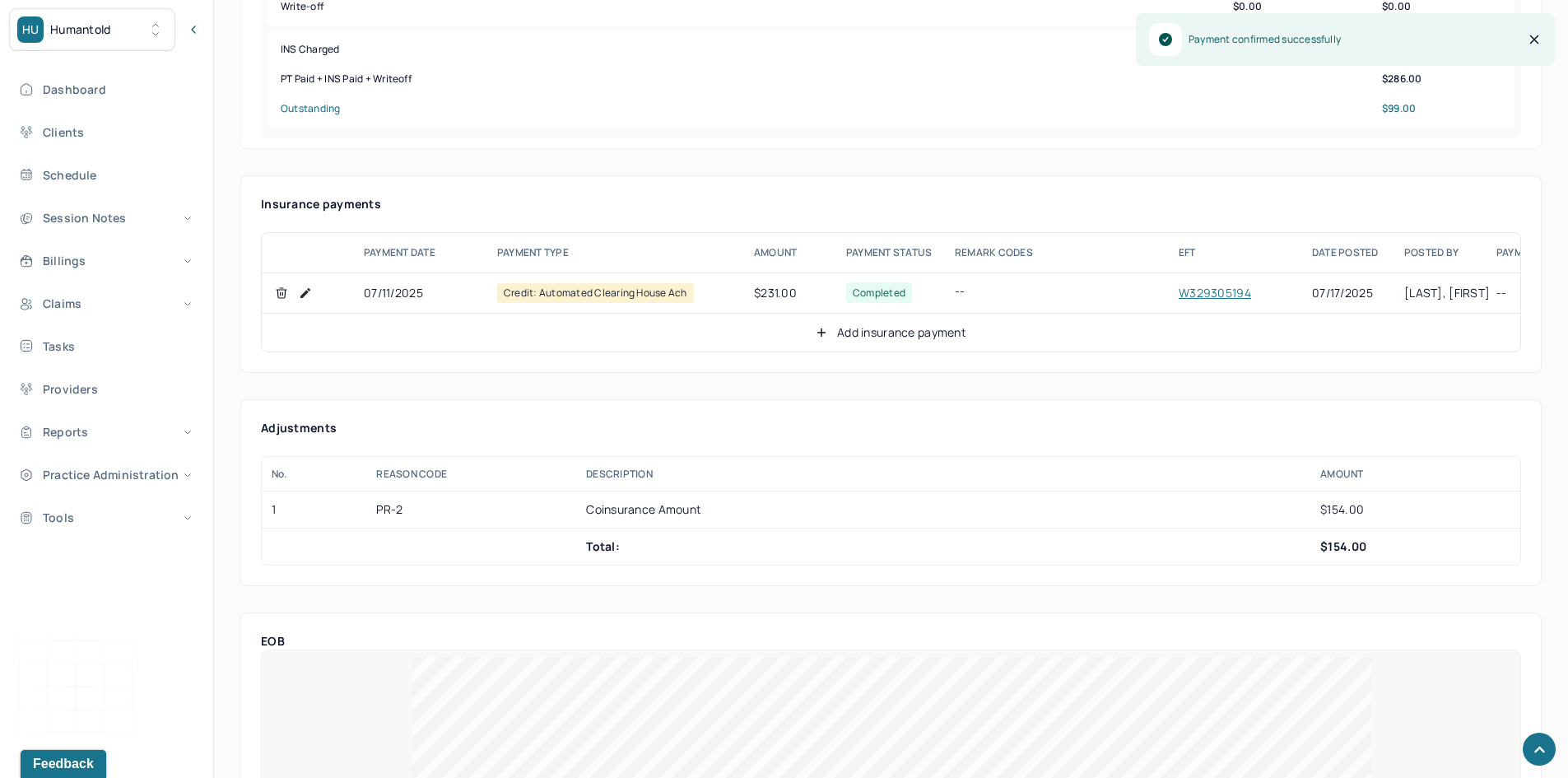 scroll, scrollTop: 823, scrollLeft: 0, axis: vertical 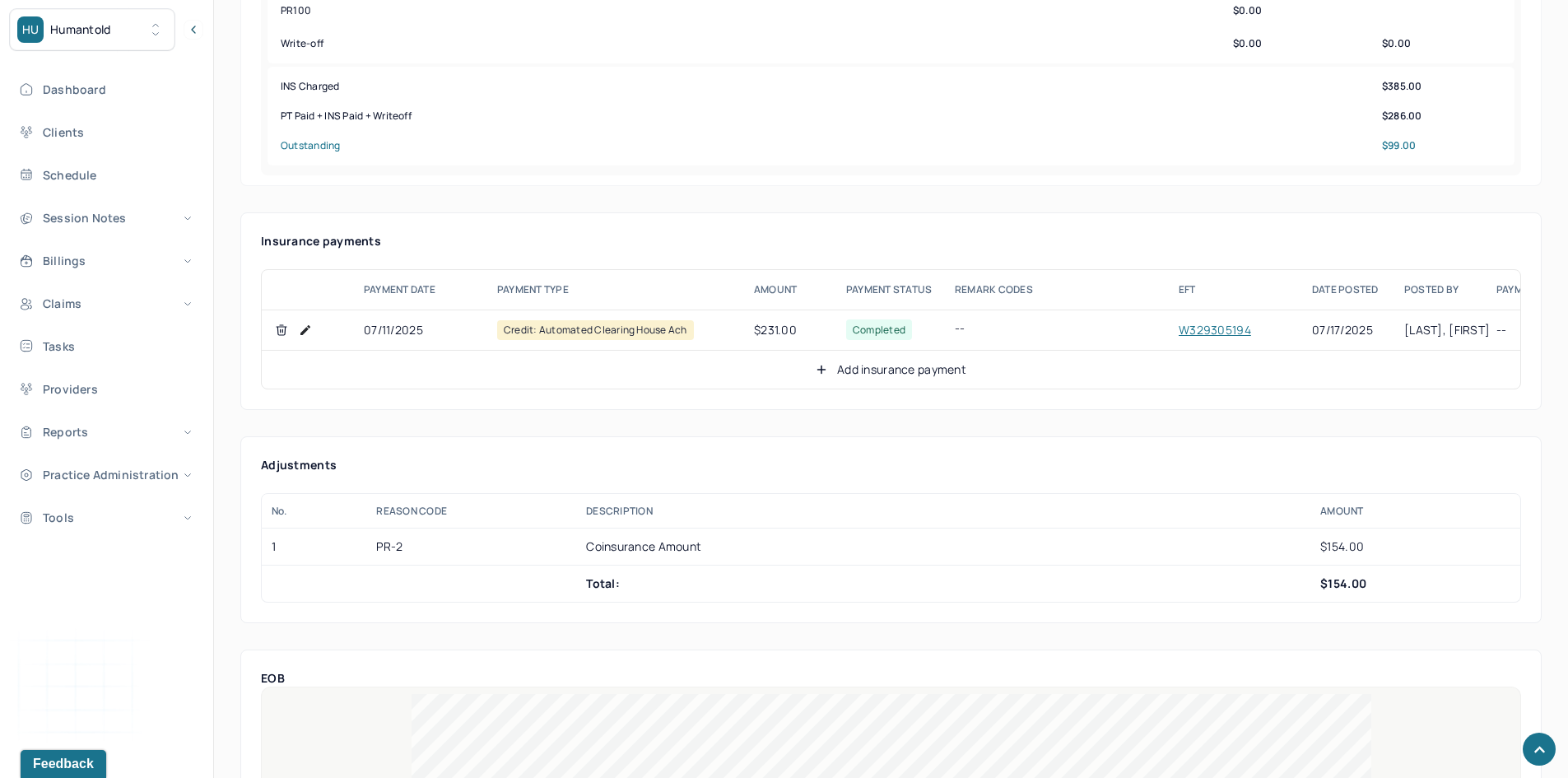 click 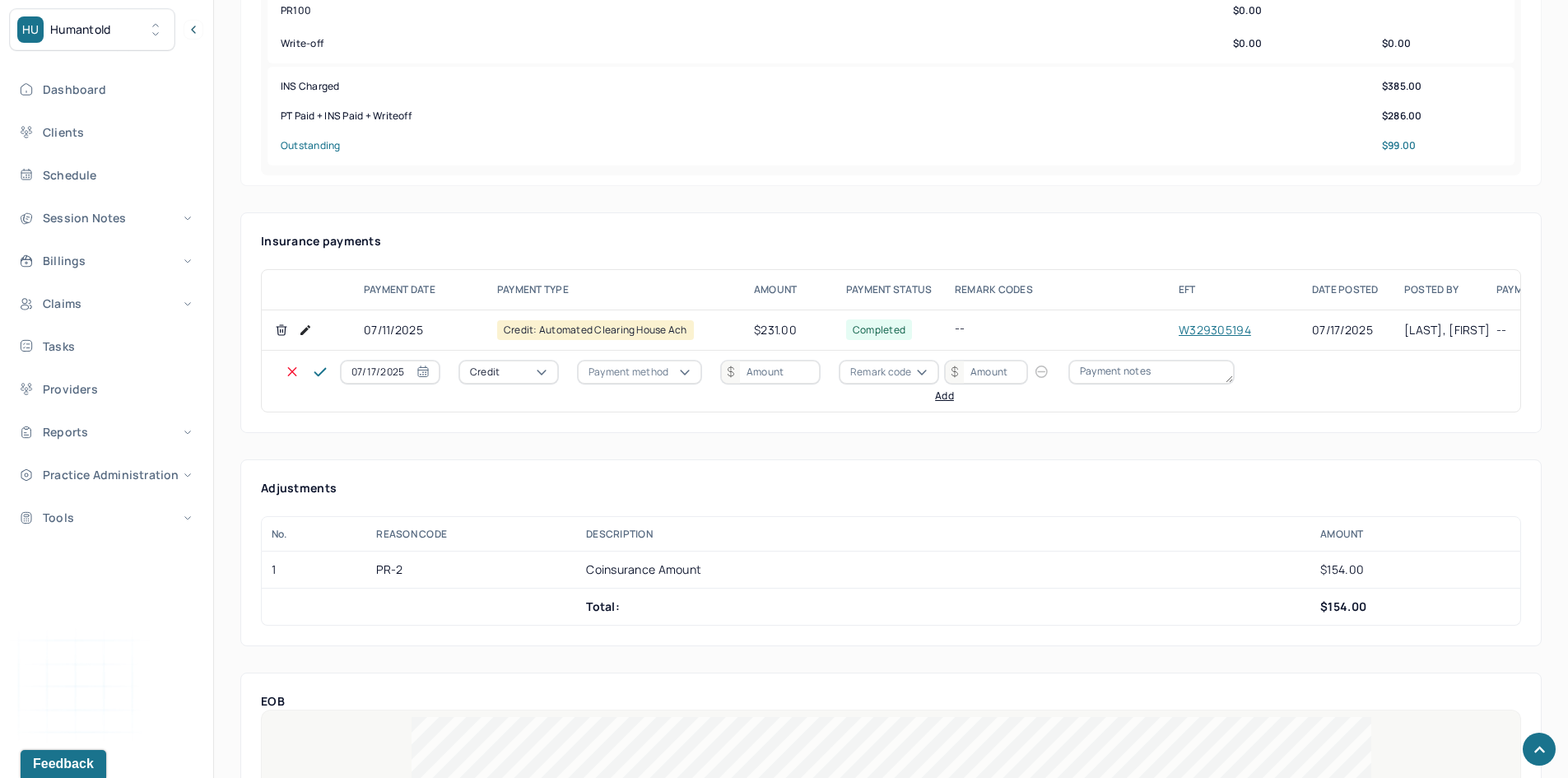click on "Credit" at bounding box center (509, 372) 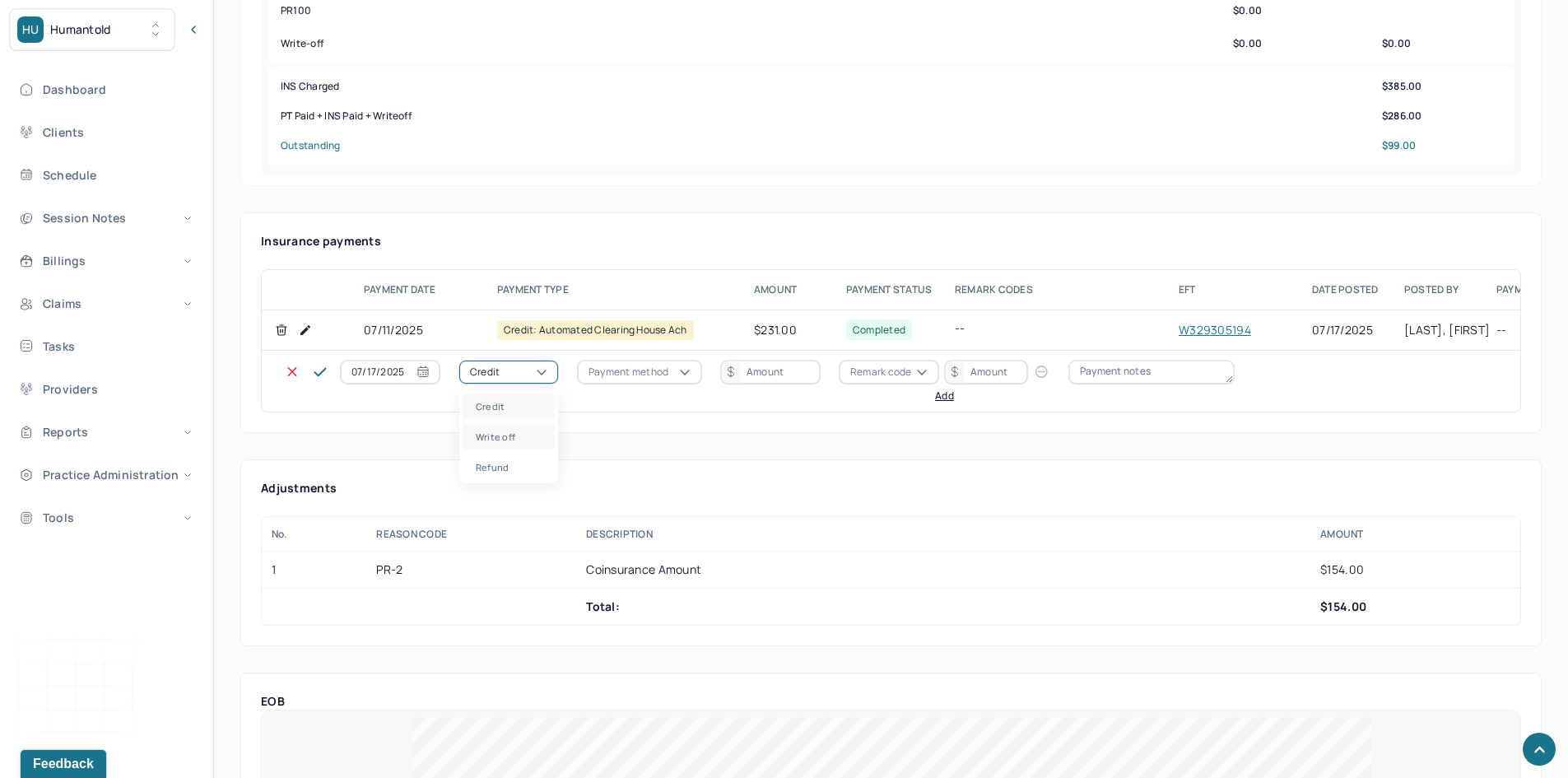 click on "Write off" at bounding box center (509, 436) 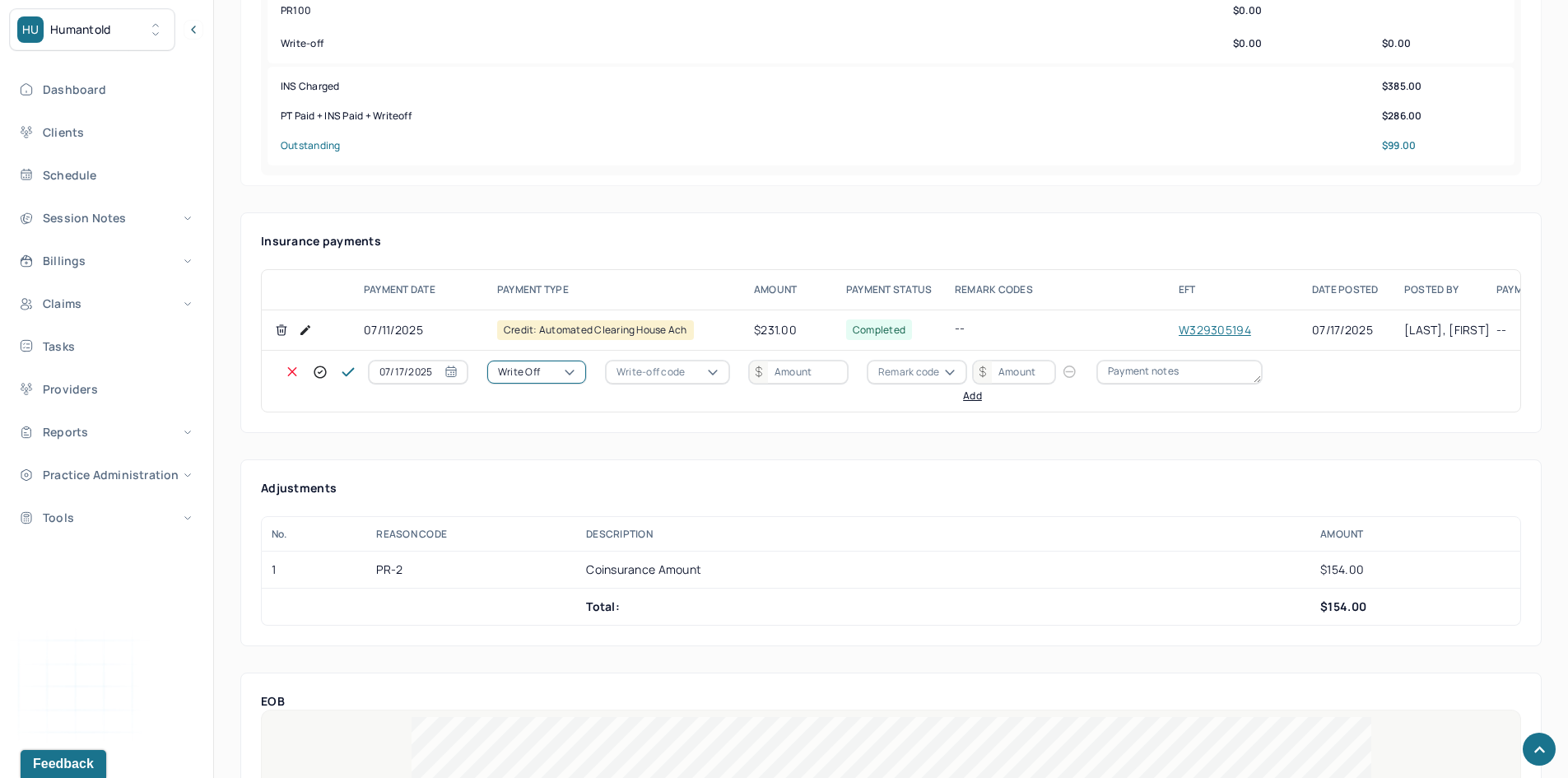 click on "Write-off code" at bounding box center (650, 372) 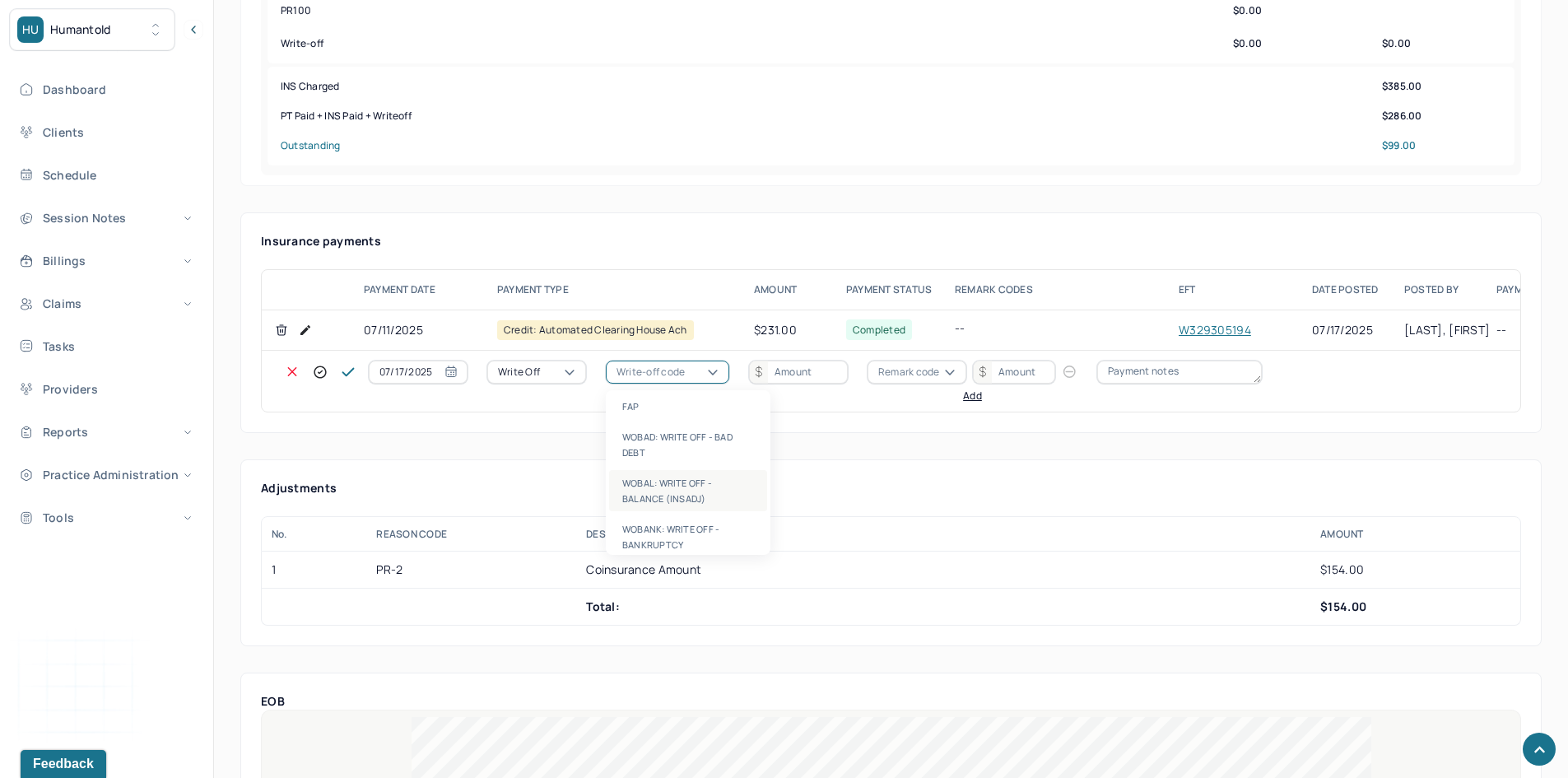 click on "WOBAL: WRITE OFF - BALANCE (INSADJ)" at bounding box center (688, 491) 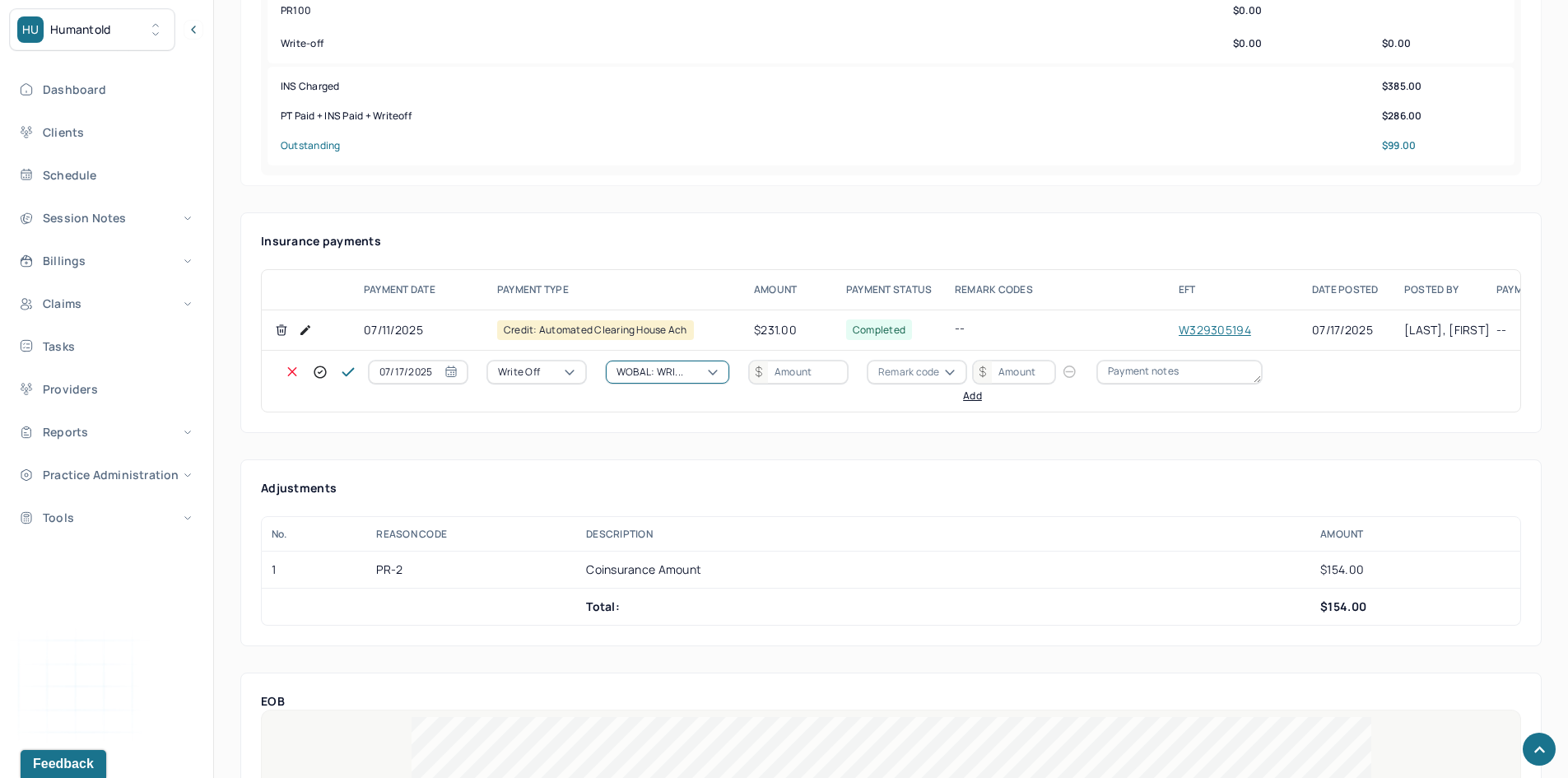click at bounding box center [798, 372] 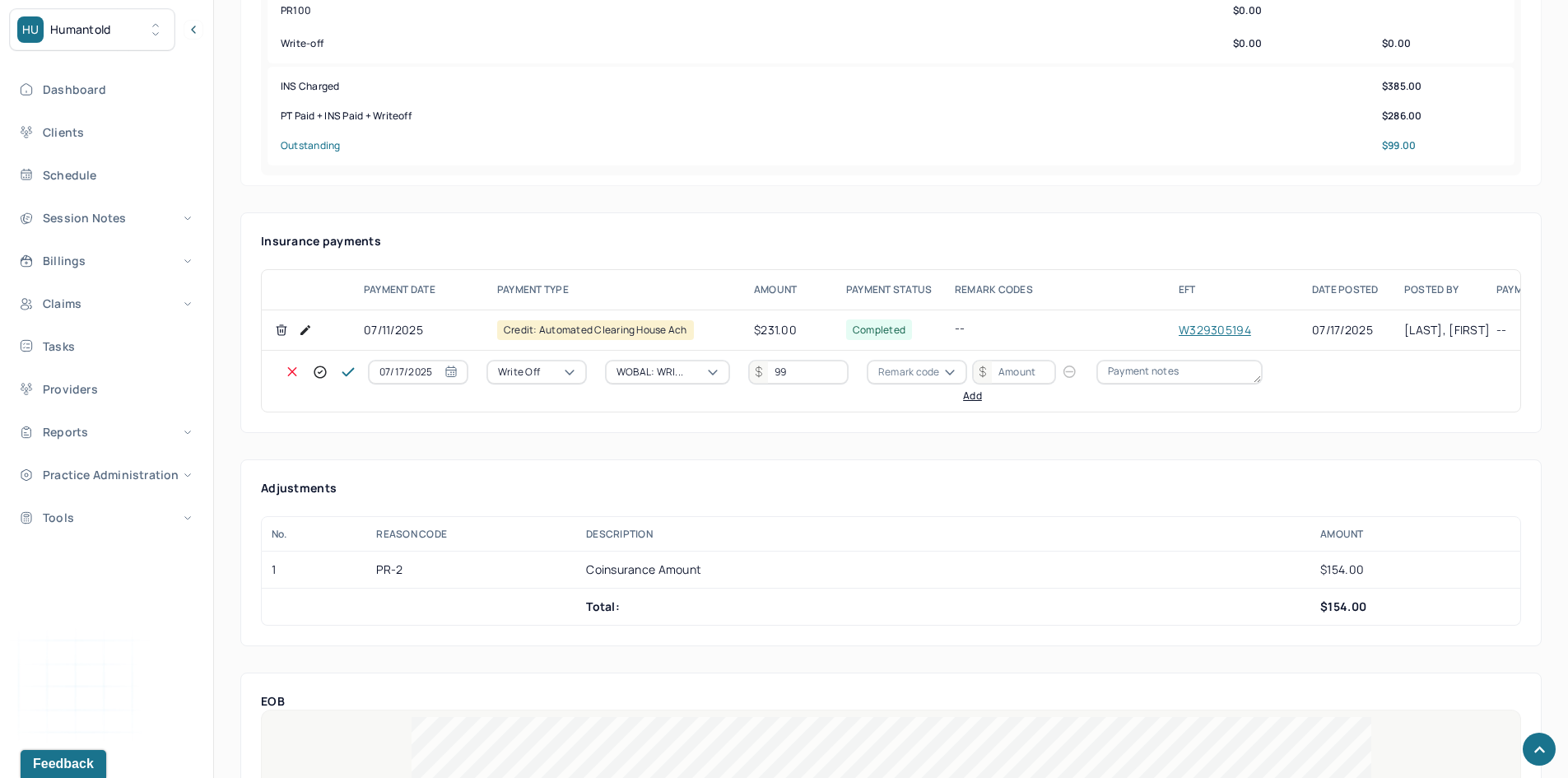 type on "99" 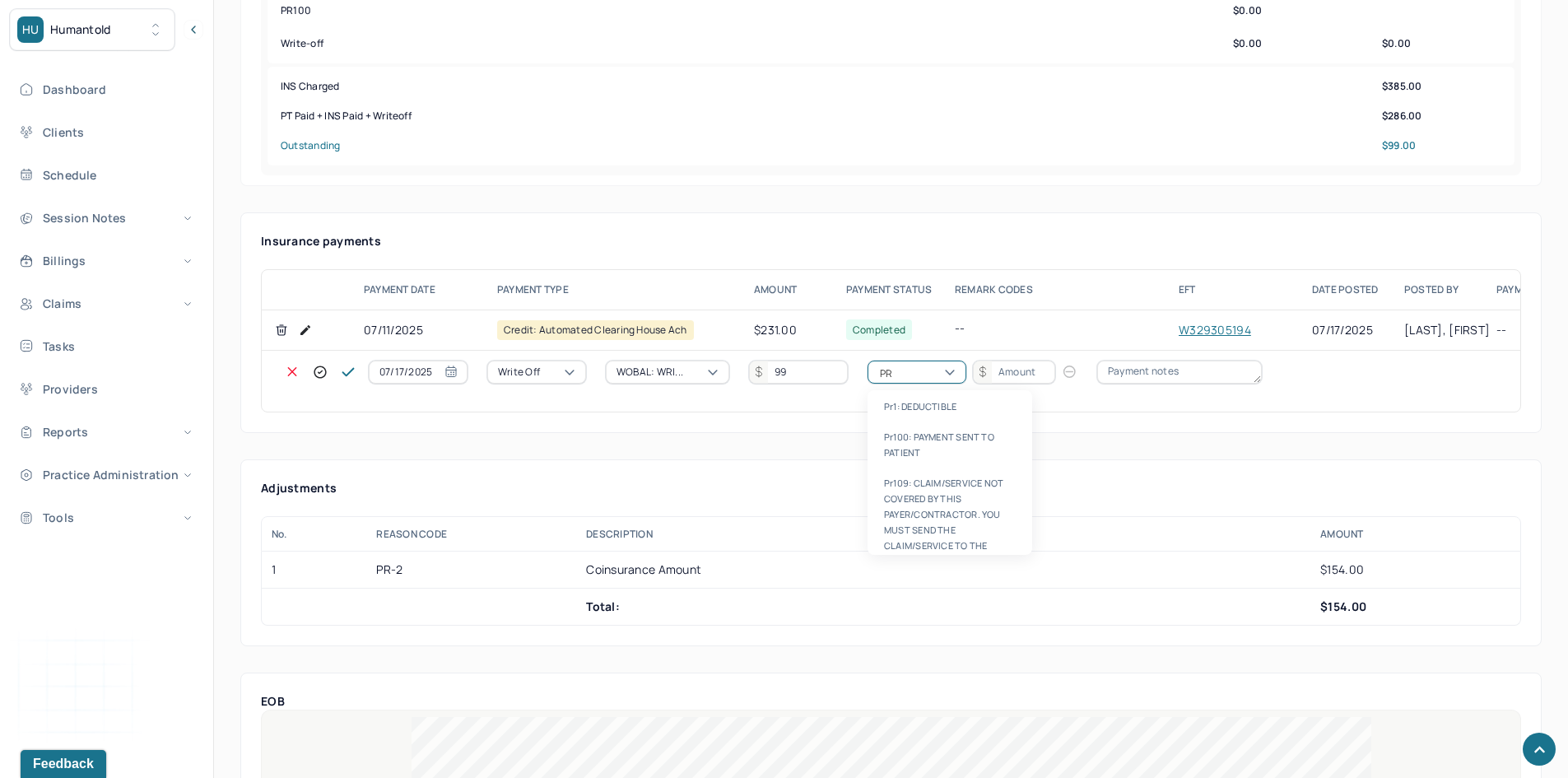 type on "PR2" 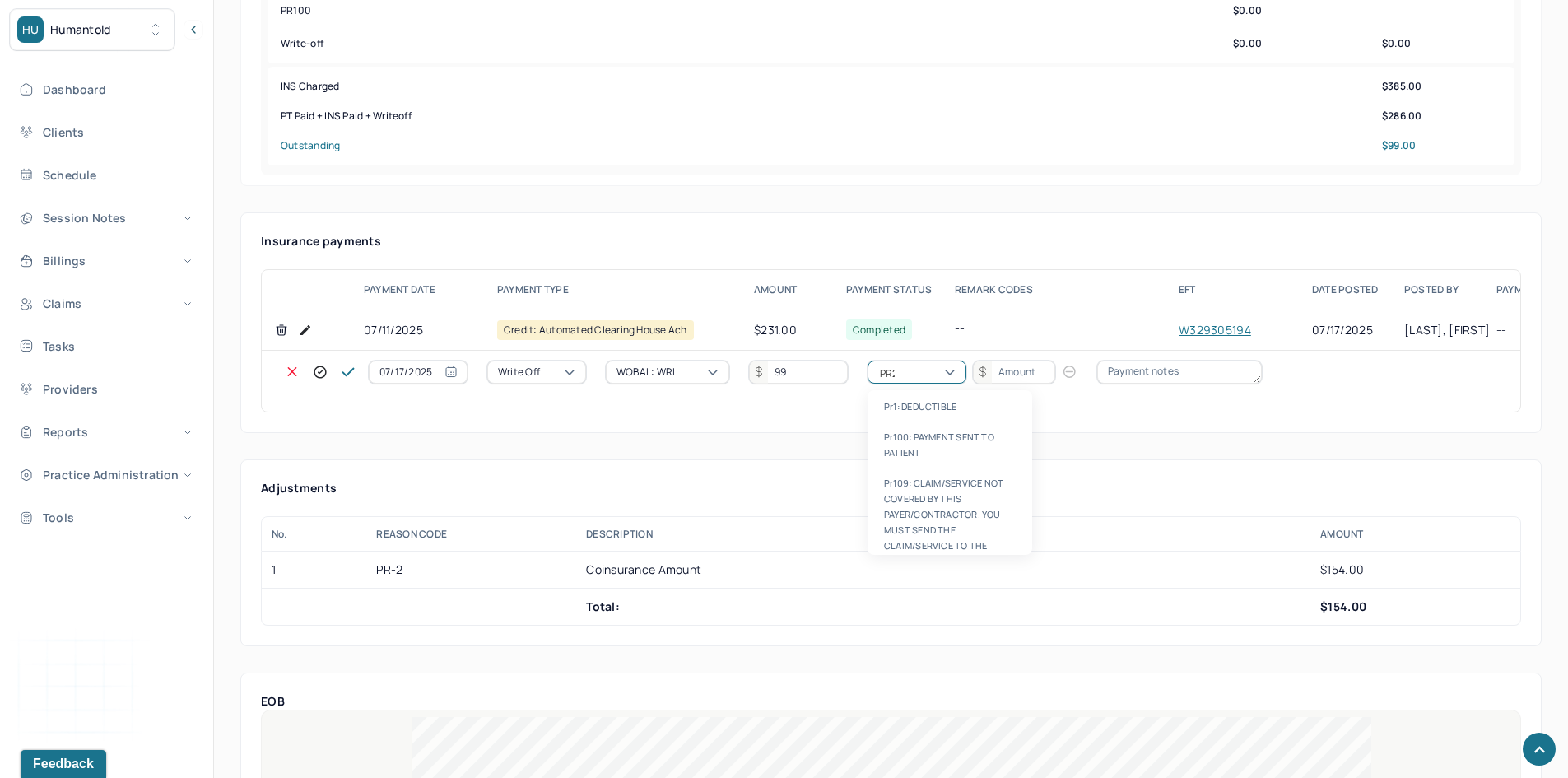 type 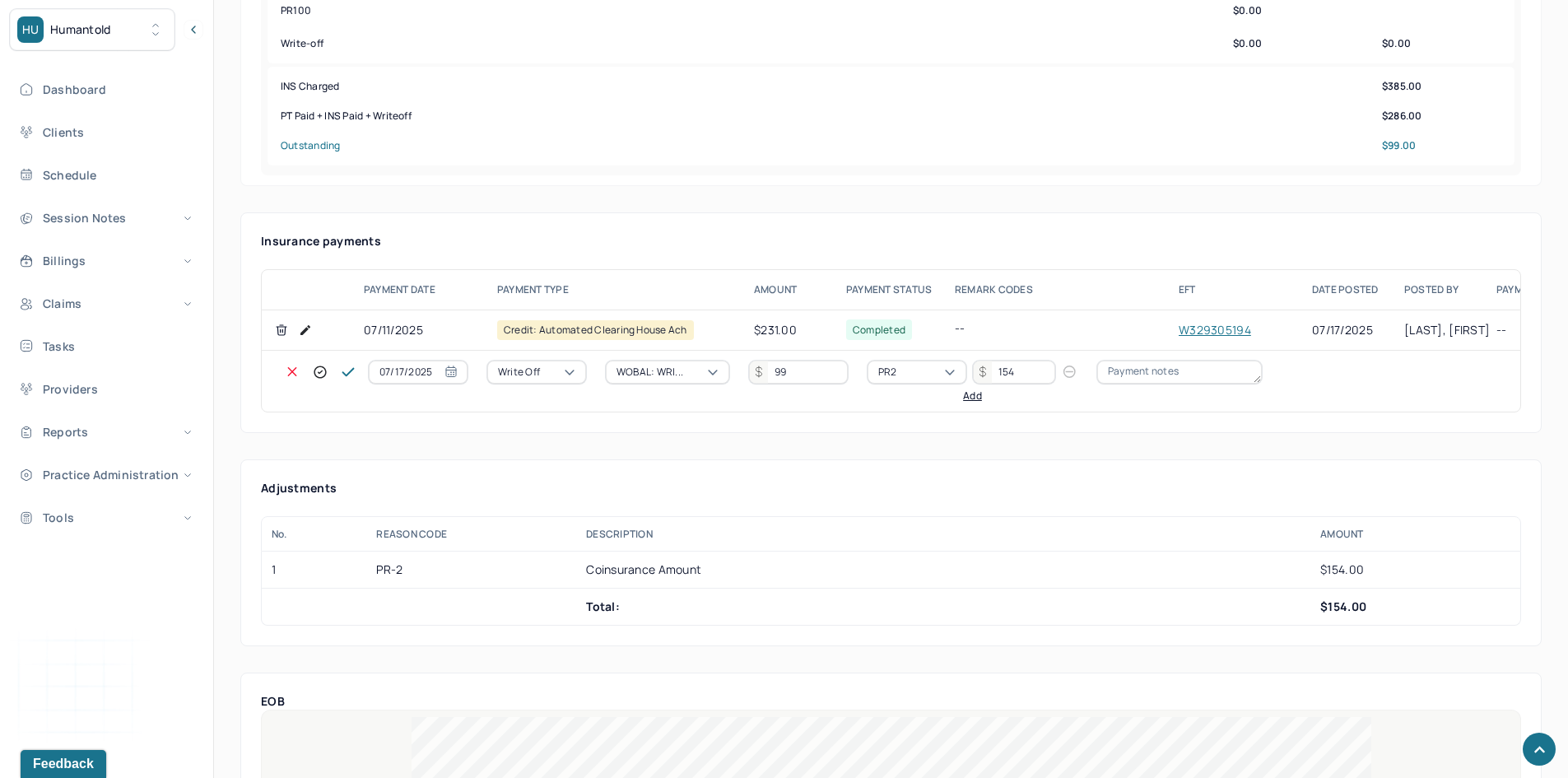 type on "154" 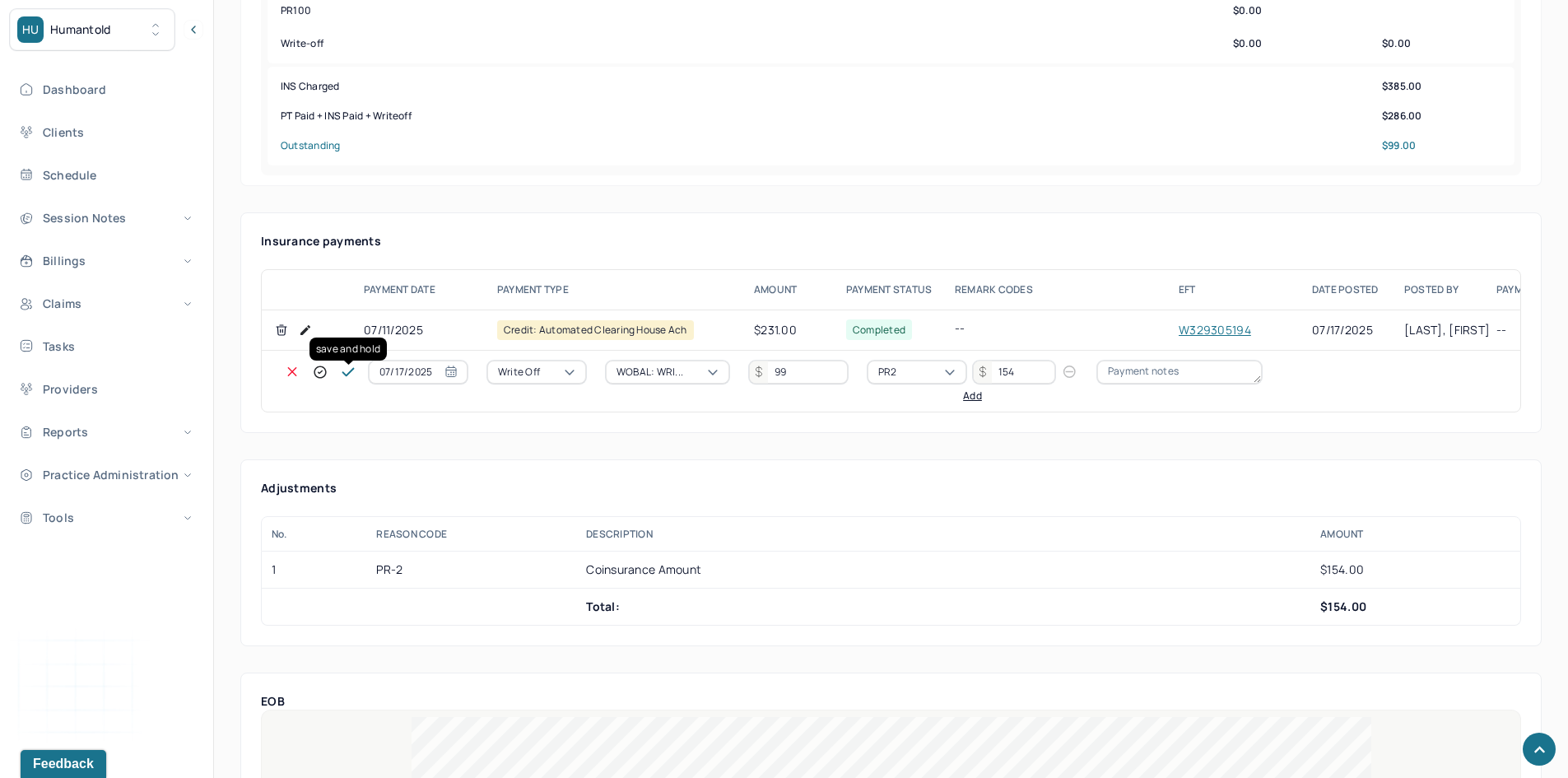 click 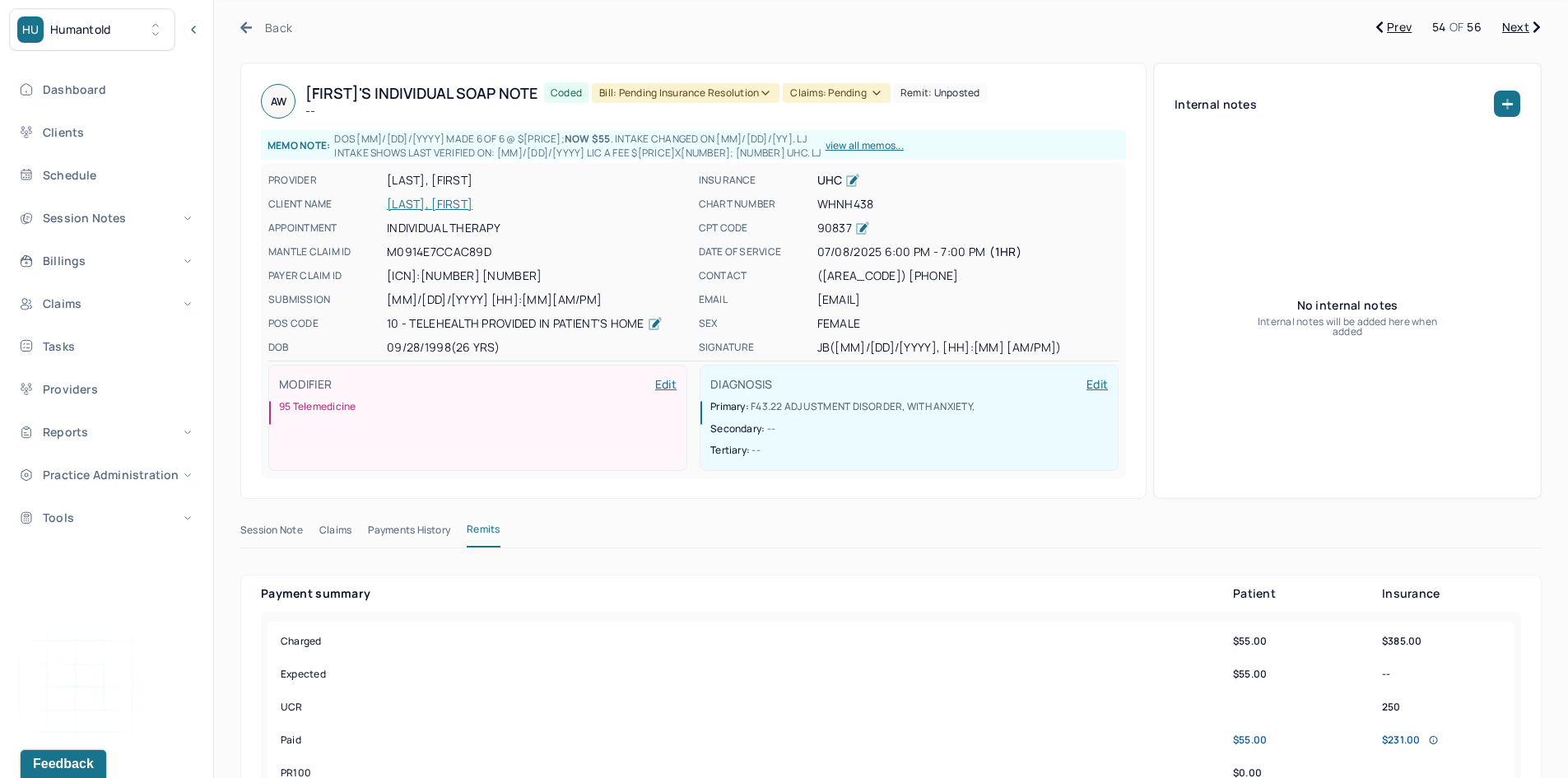 scroll, scrollTop: 0, scrollLeft: 0, axis: both 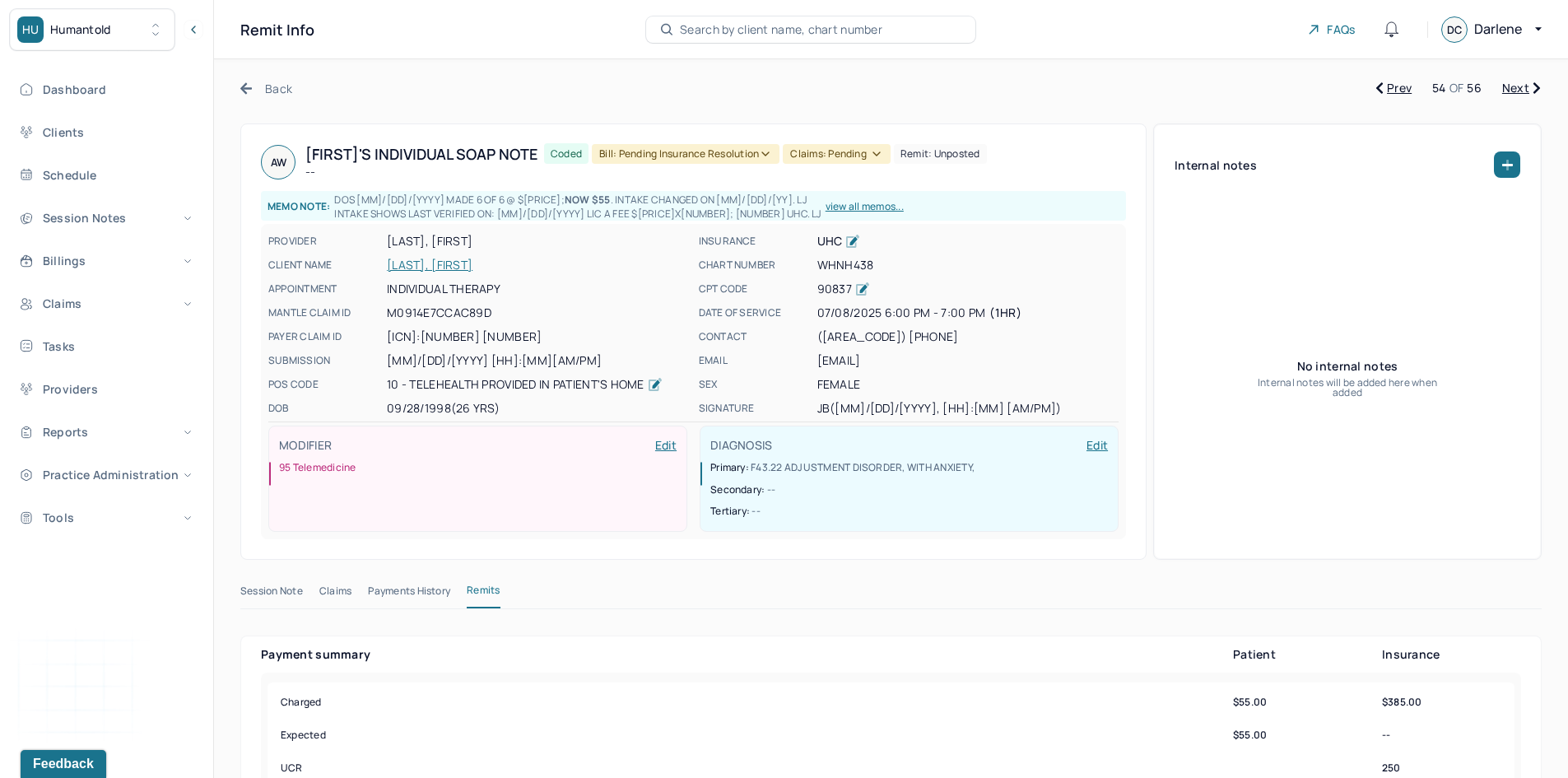 click on "Bill: Pending Insurance Resolution" at bounding box center (686, 154) 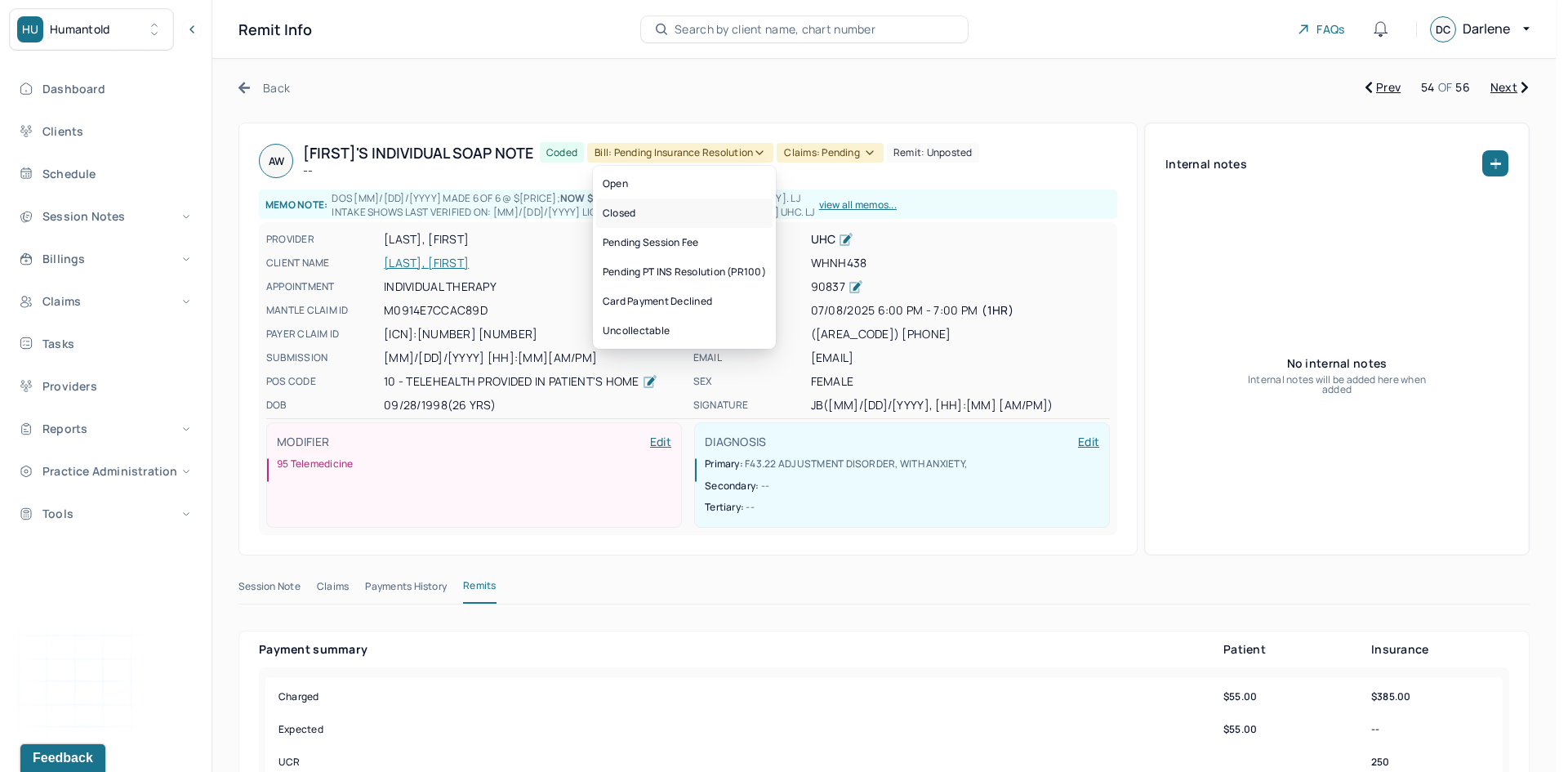 click on "Closed" at bounding box center (684, 213) 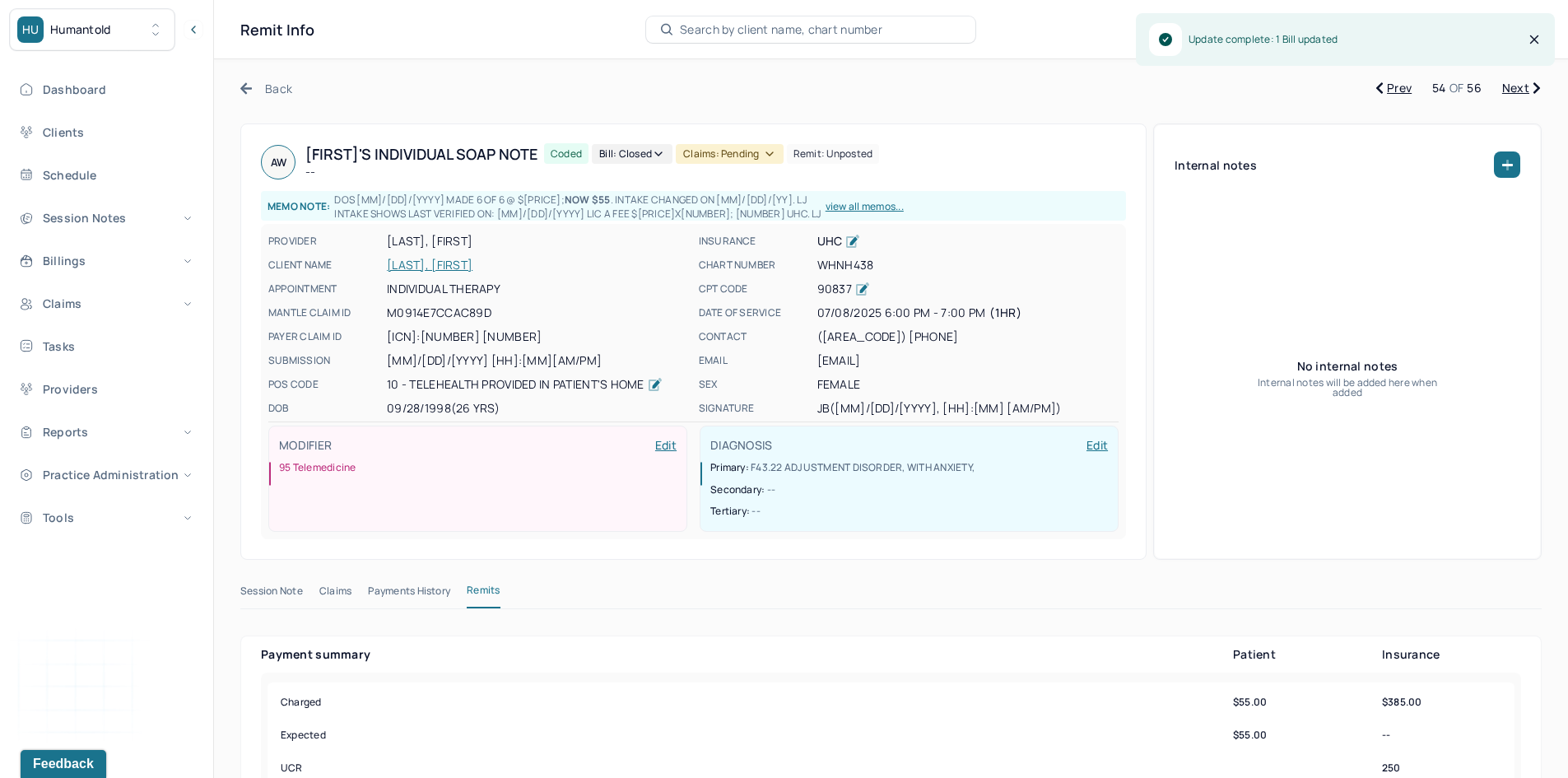 click on "Claims: pending" at bounding box center (729, 154) 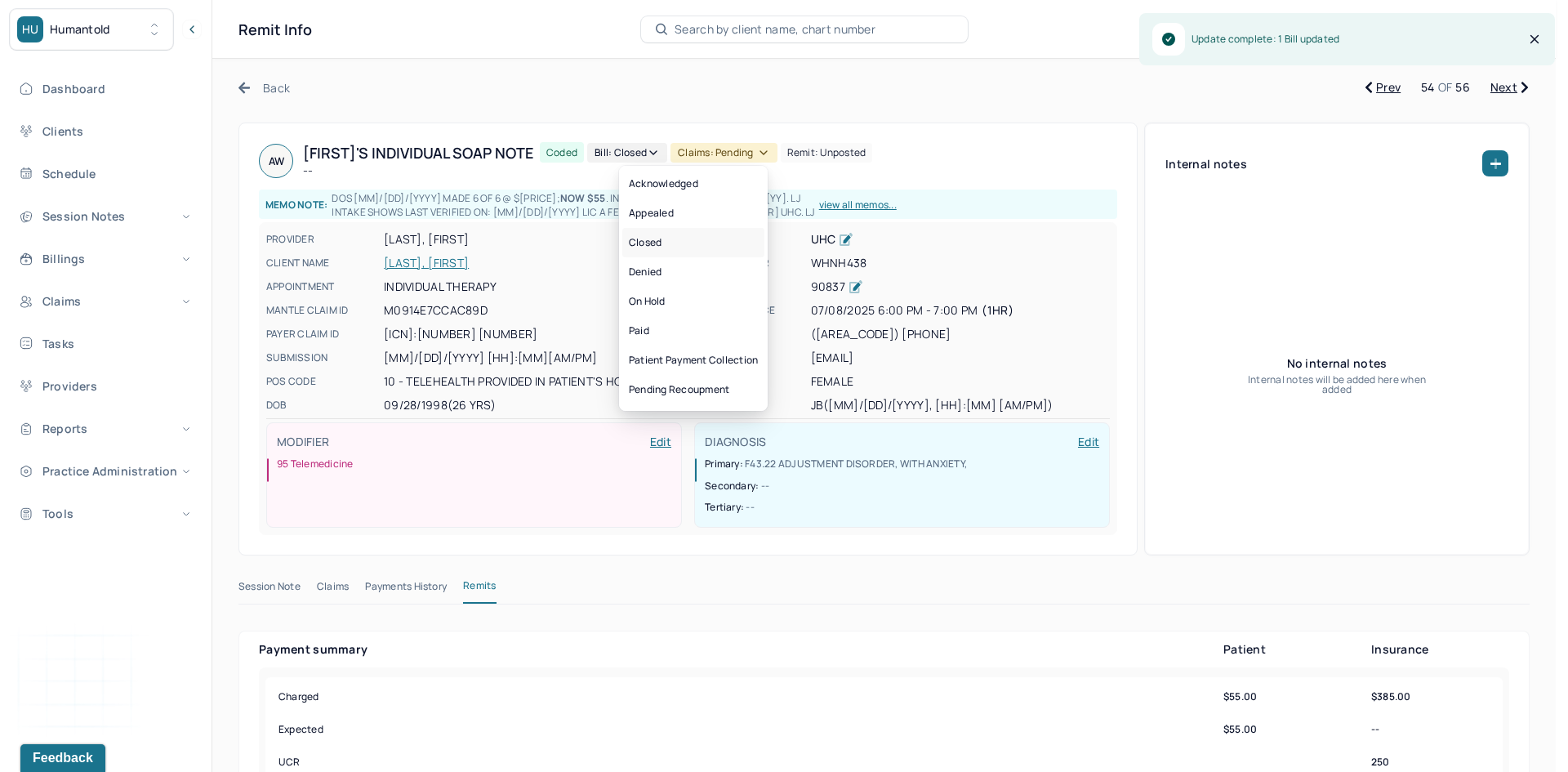 click on "Closed" at bounding box center [693, 243] 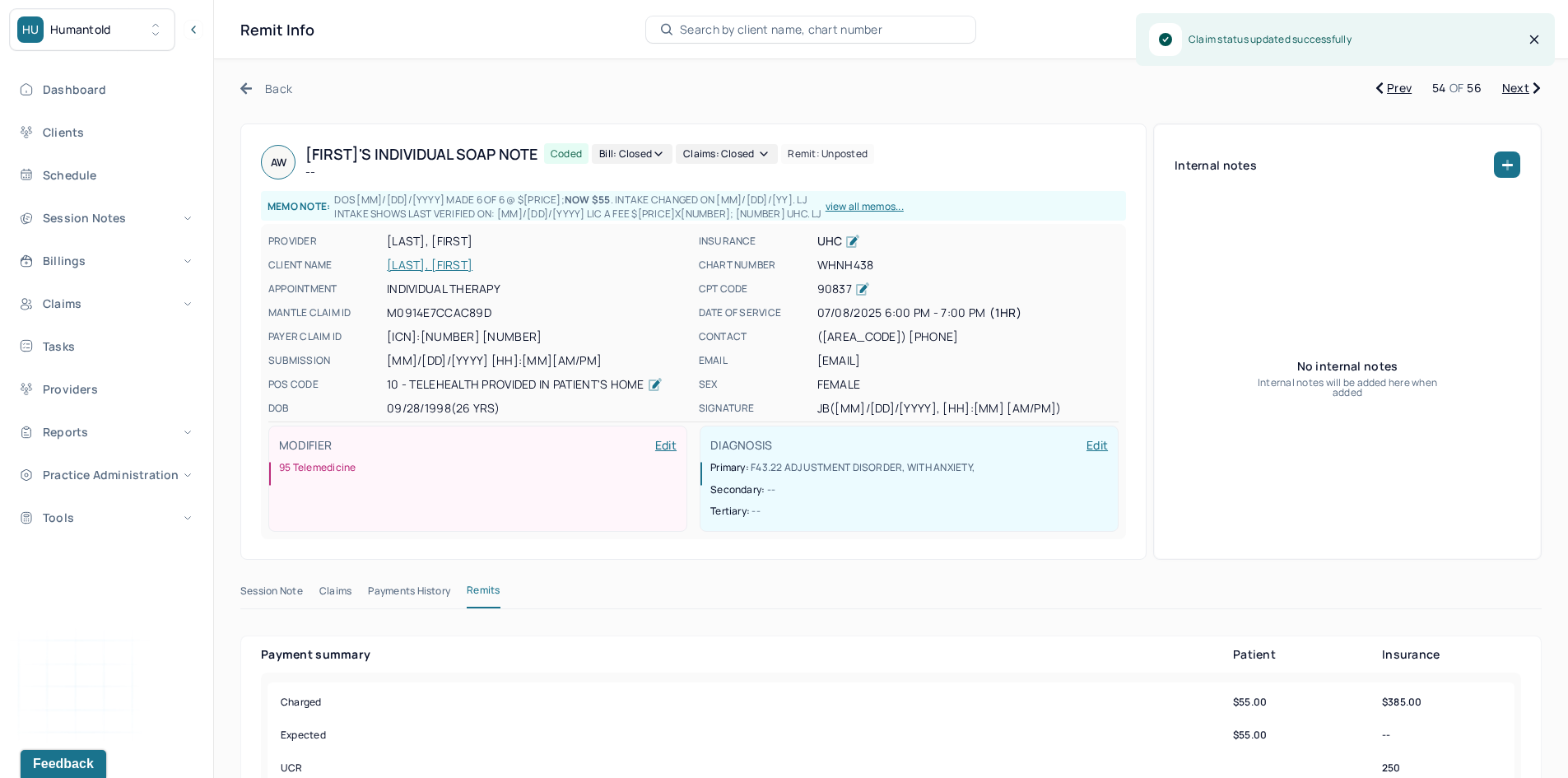 click on "Next" at bounding box center [1521, 88] 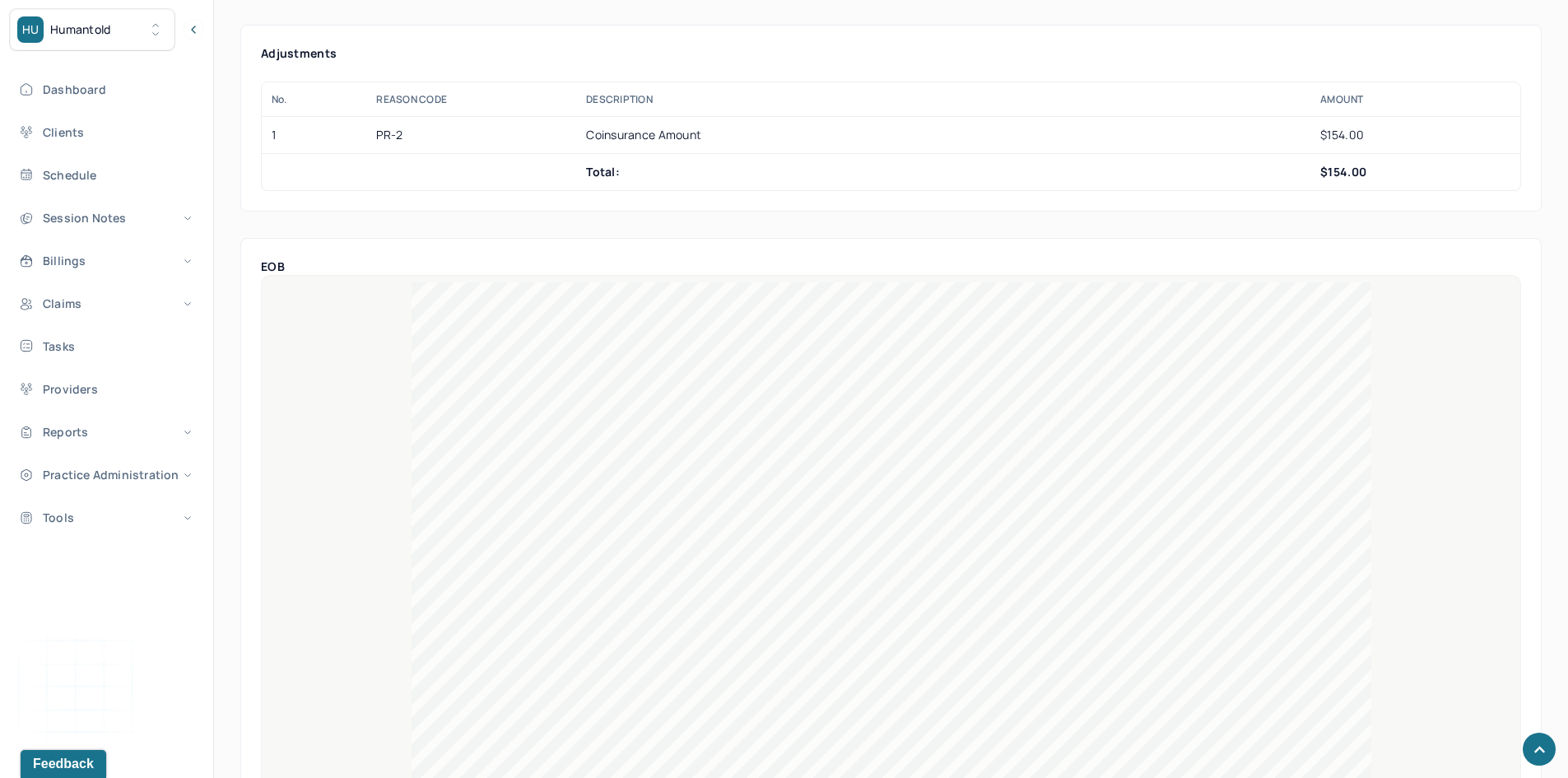 scroll, scrollTop: 906, scrollLeft: 0, axis: vertical 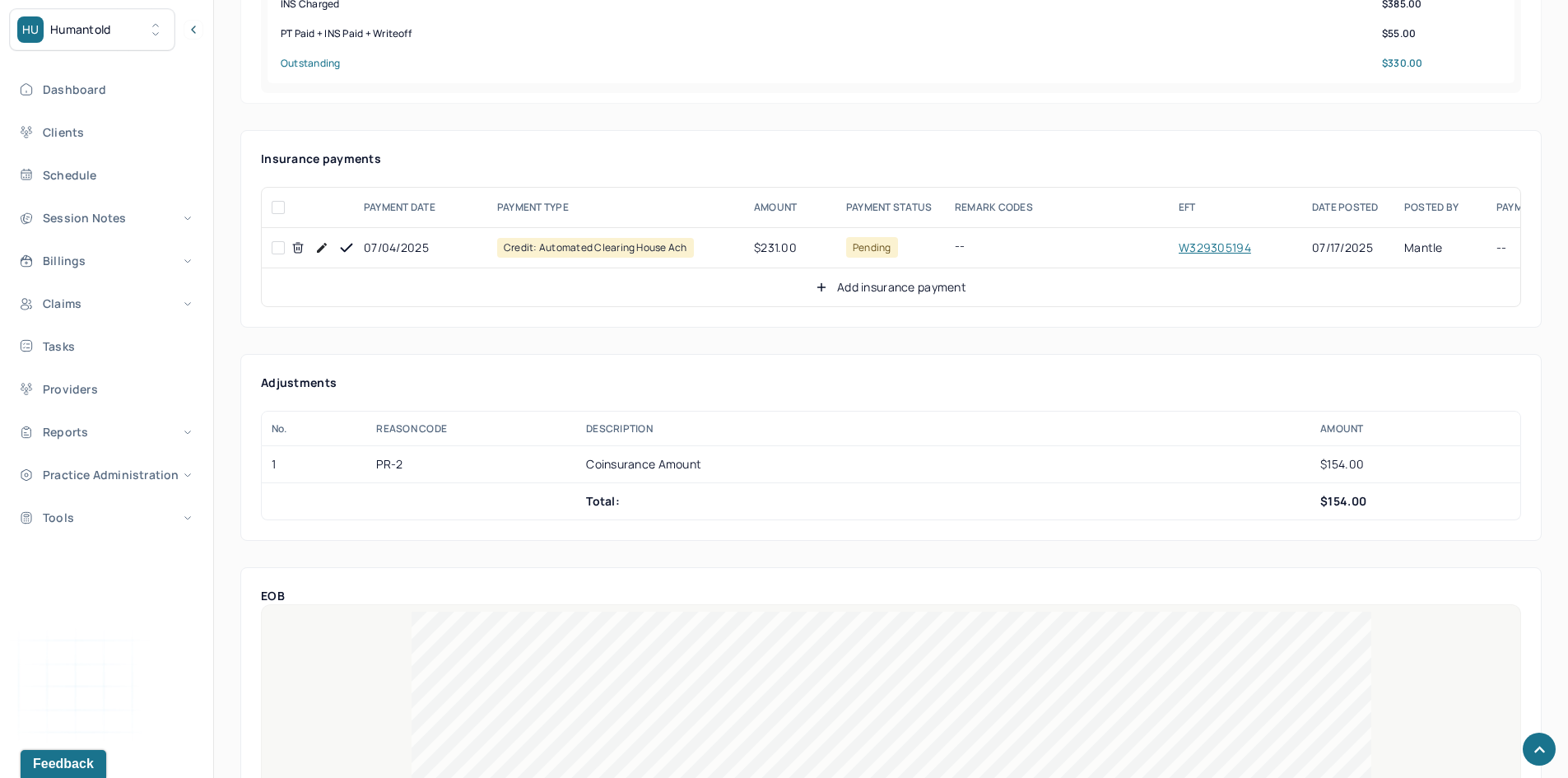 click at bounding box center (278, 248) 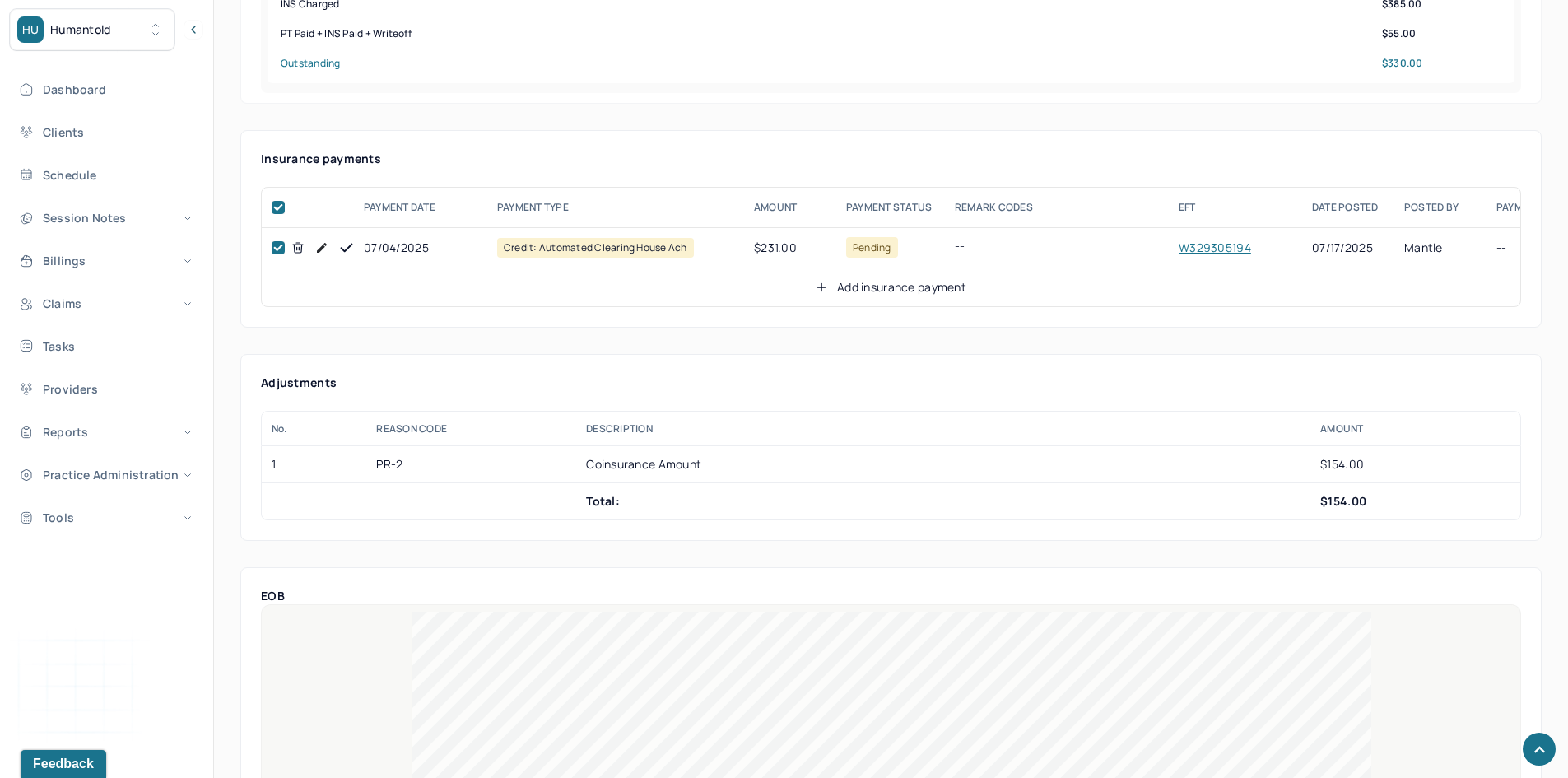 checkbox on "true" 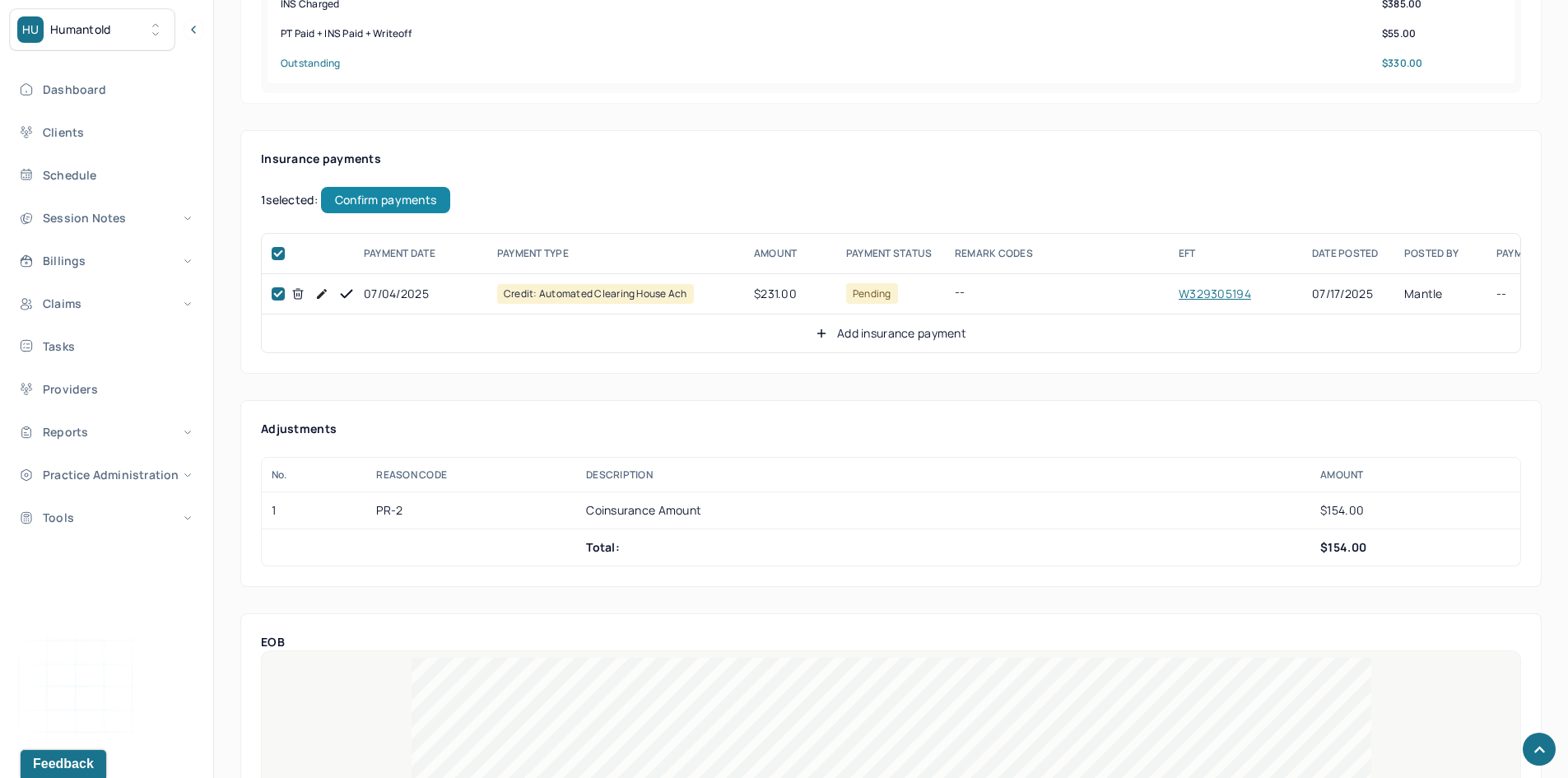 click on "Confirm payments" at bounding box center (385, 200) 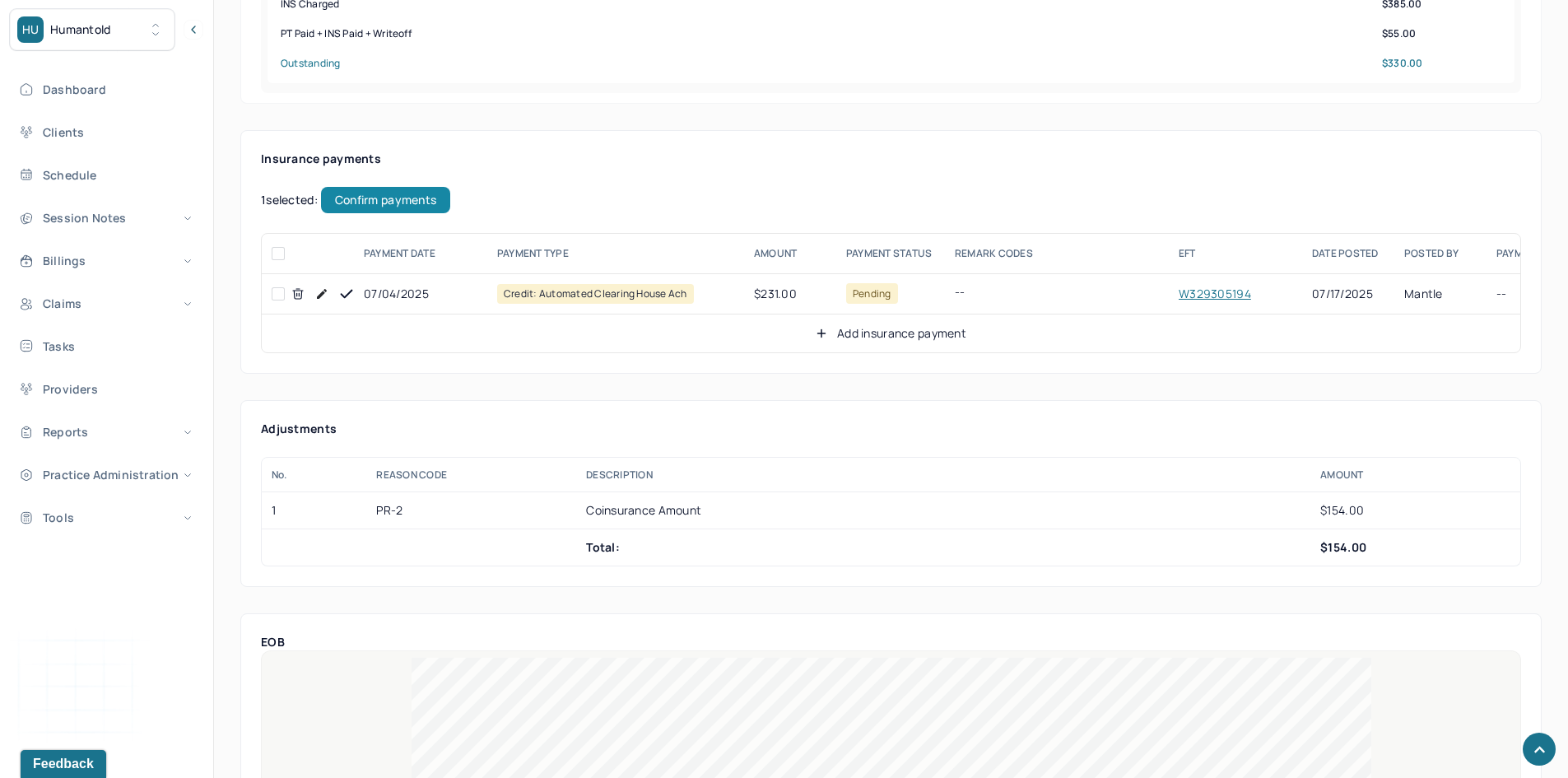 checkbox on "false" 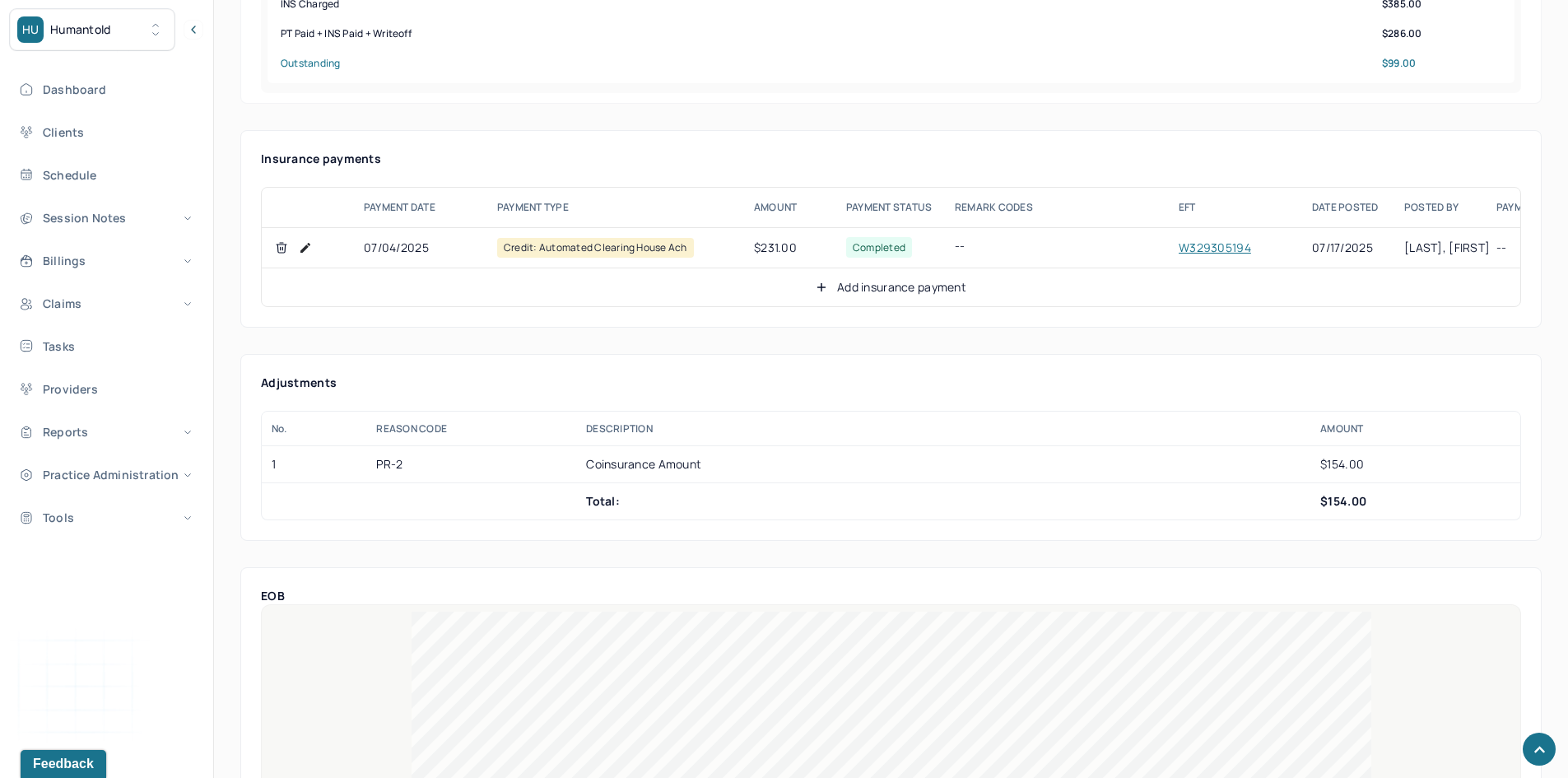click 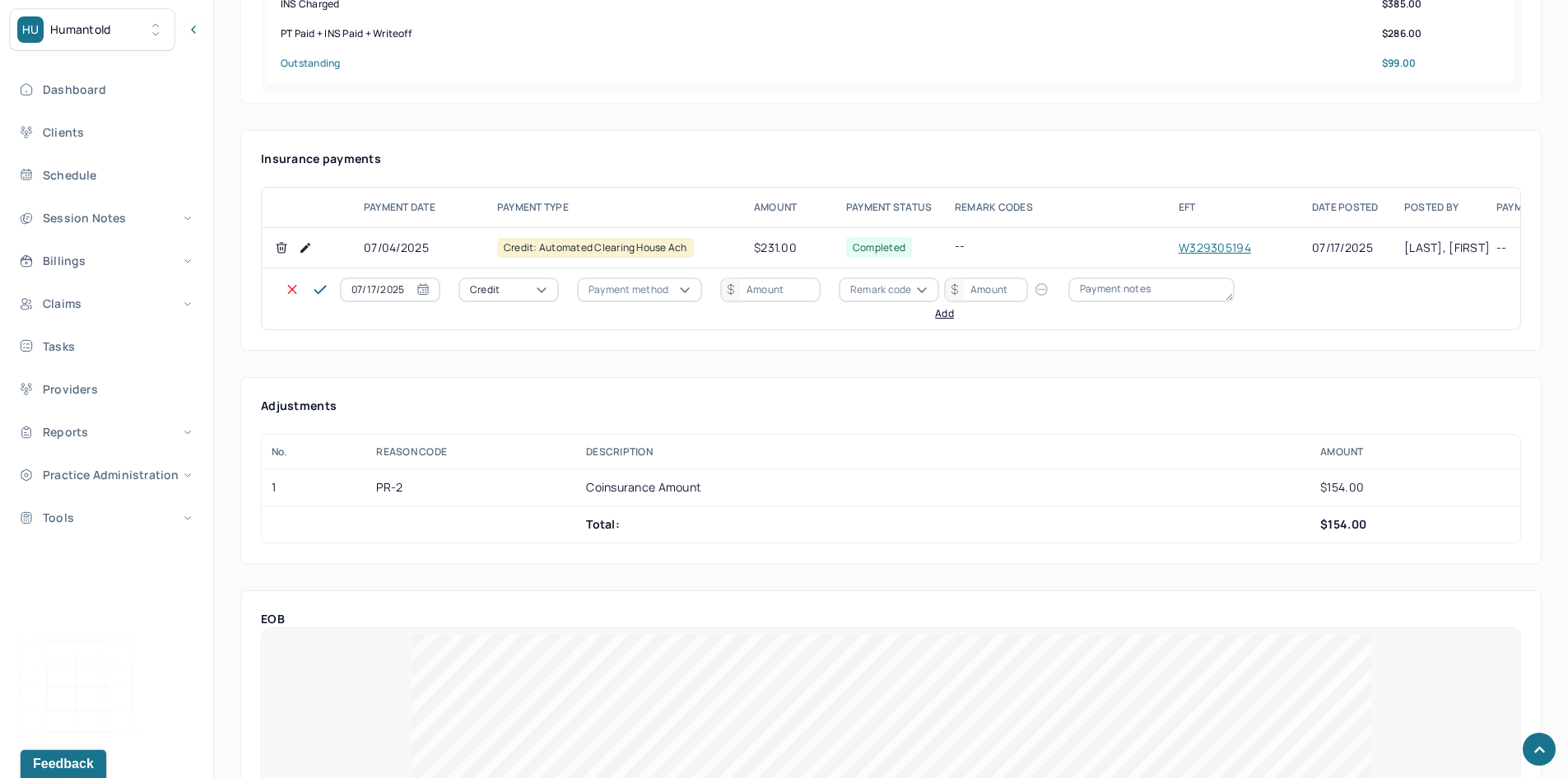 click on "Credit" at bounding box center [509, 290] 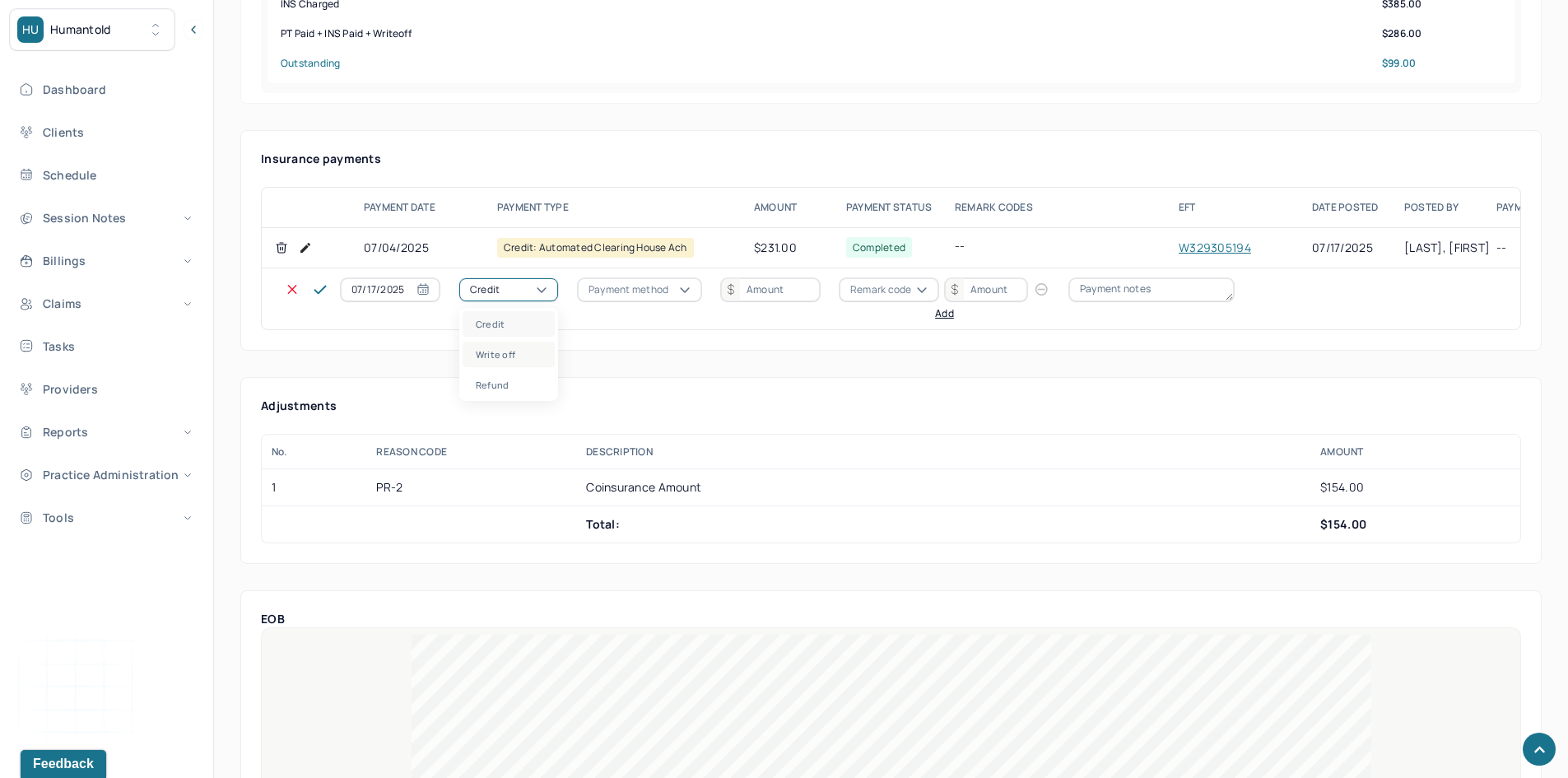 drag, startPoint x: 496, startPoint y: 353, endPoint x: 547, endPoint y: 336, distance: 53.75872 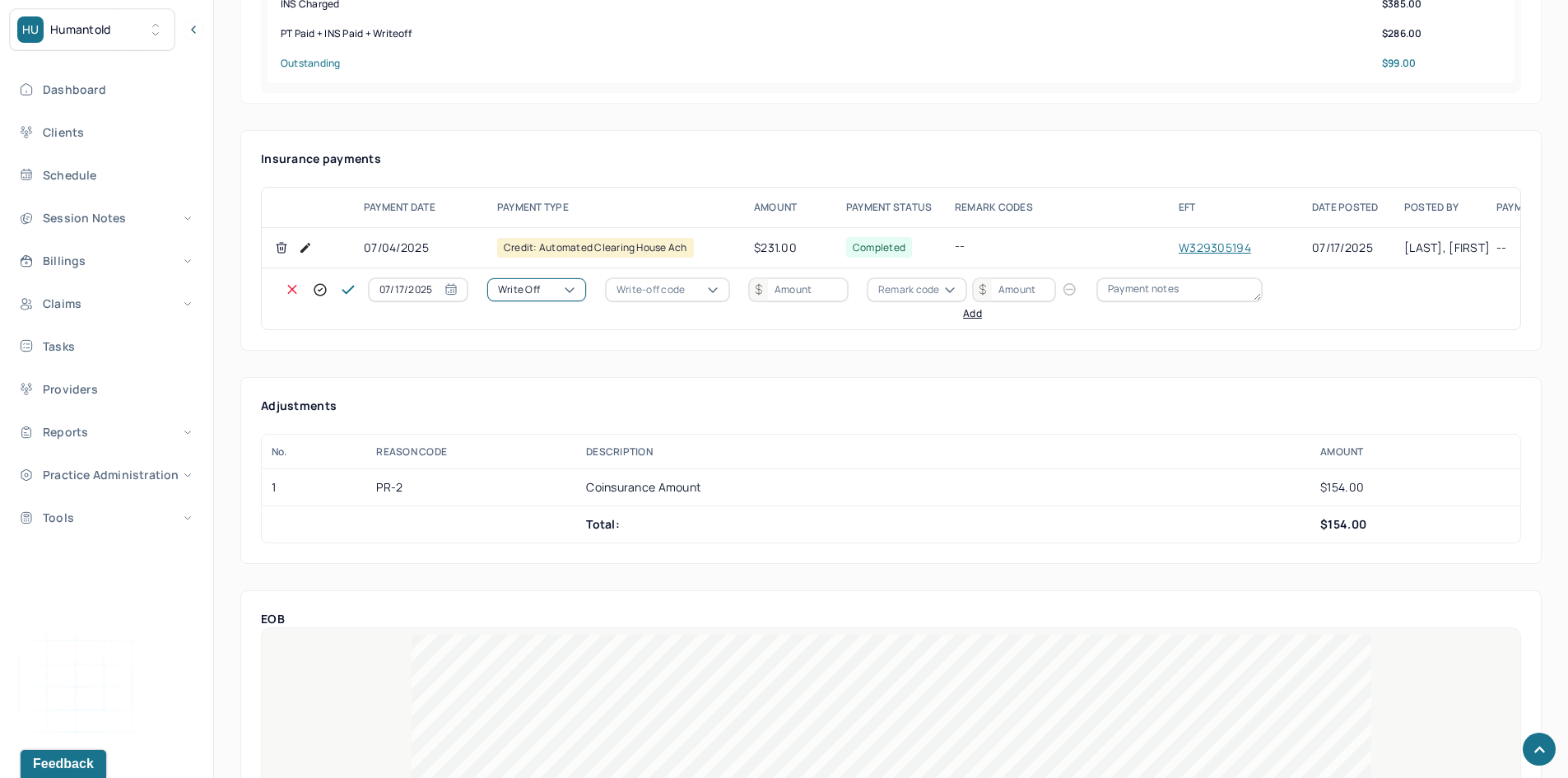 click on "Write-off code" at bounding box center (650, 290) 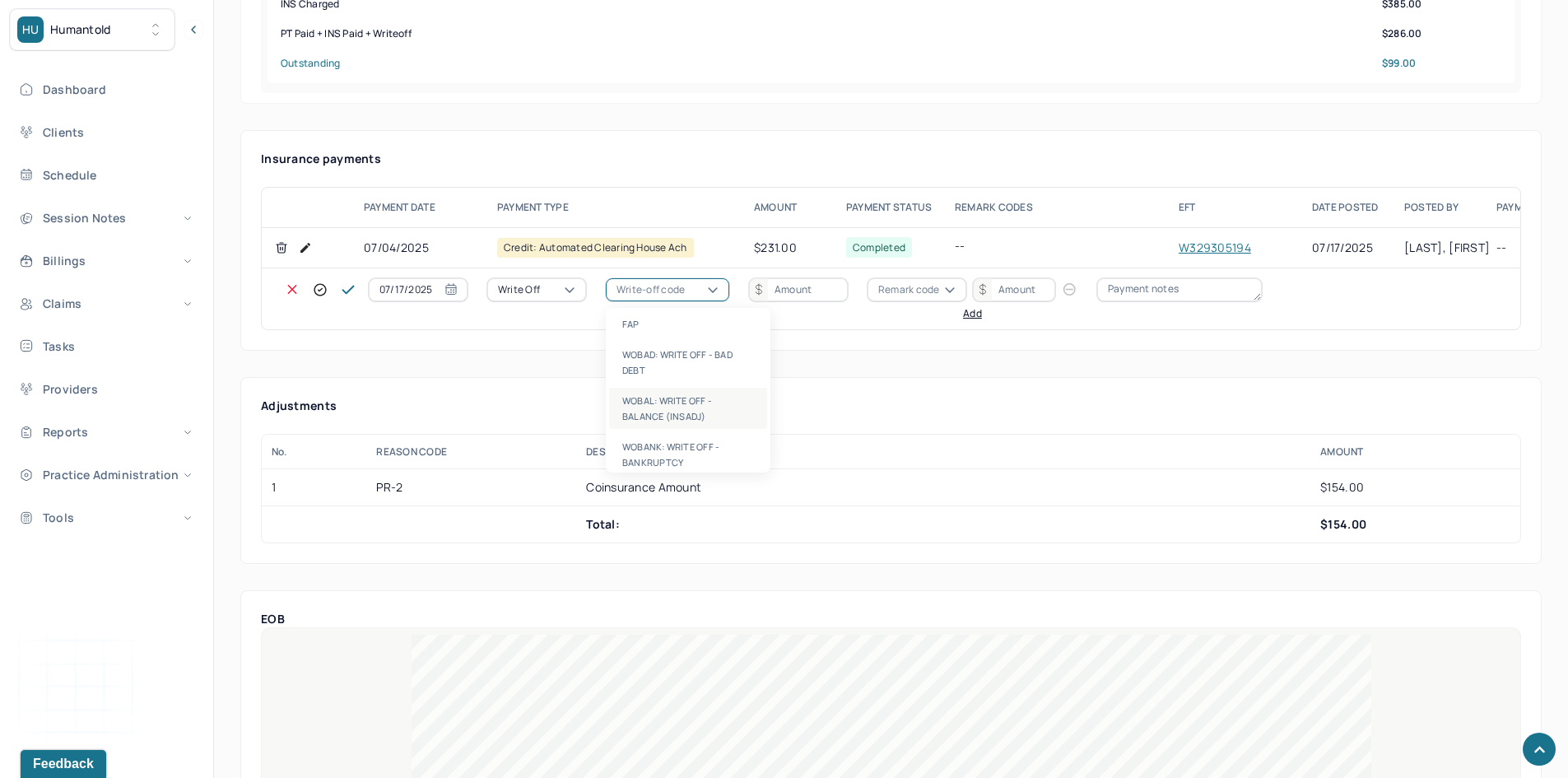 click on "WOBAL: WRITE OFF - BALANCE (INSADJ)" at bounding box center (688, 408) 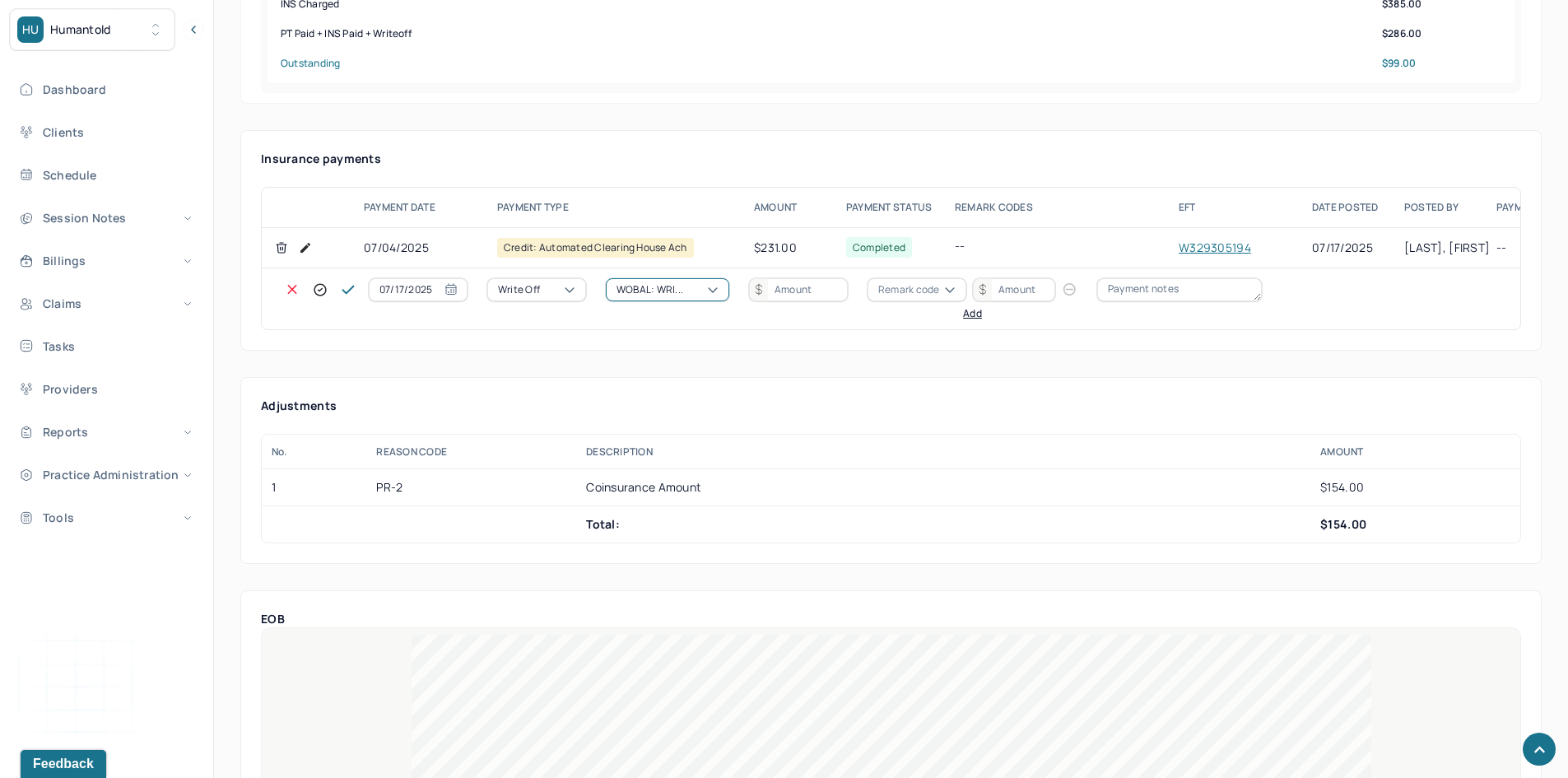 click at bounding box center [798, 290] 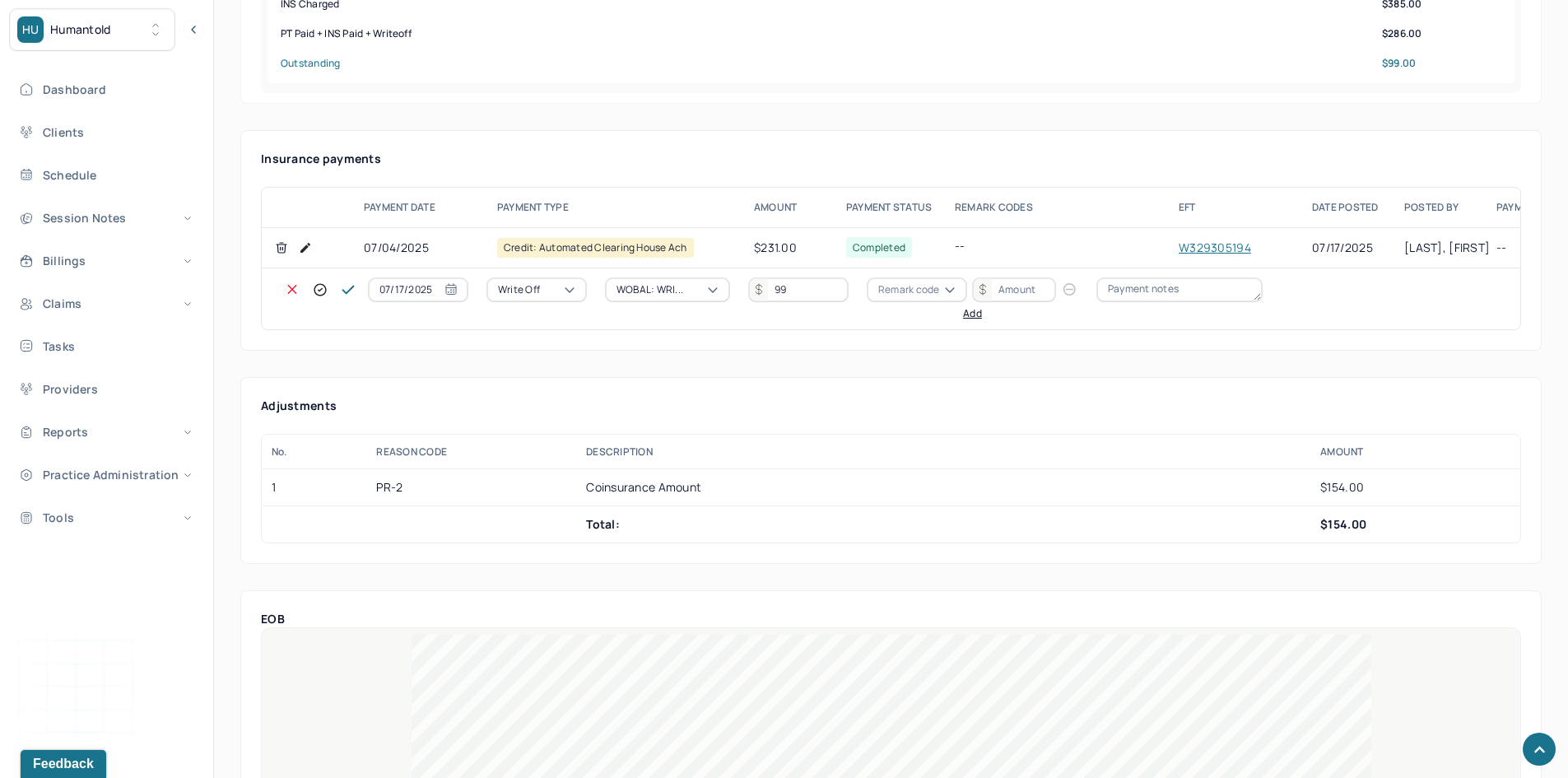 type on "99" 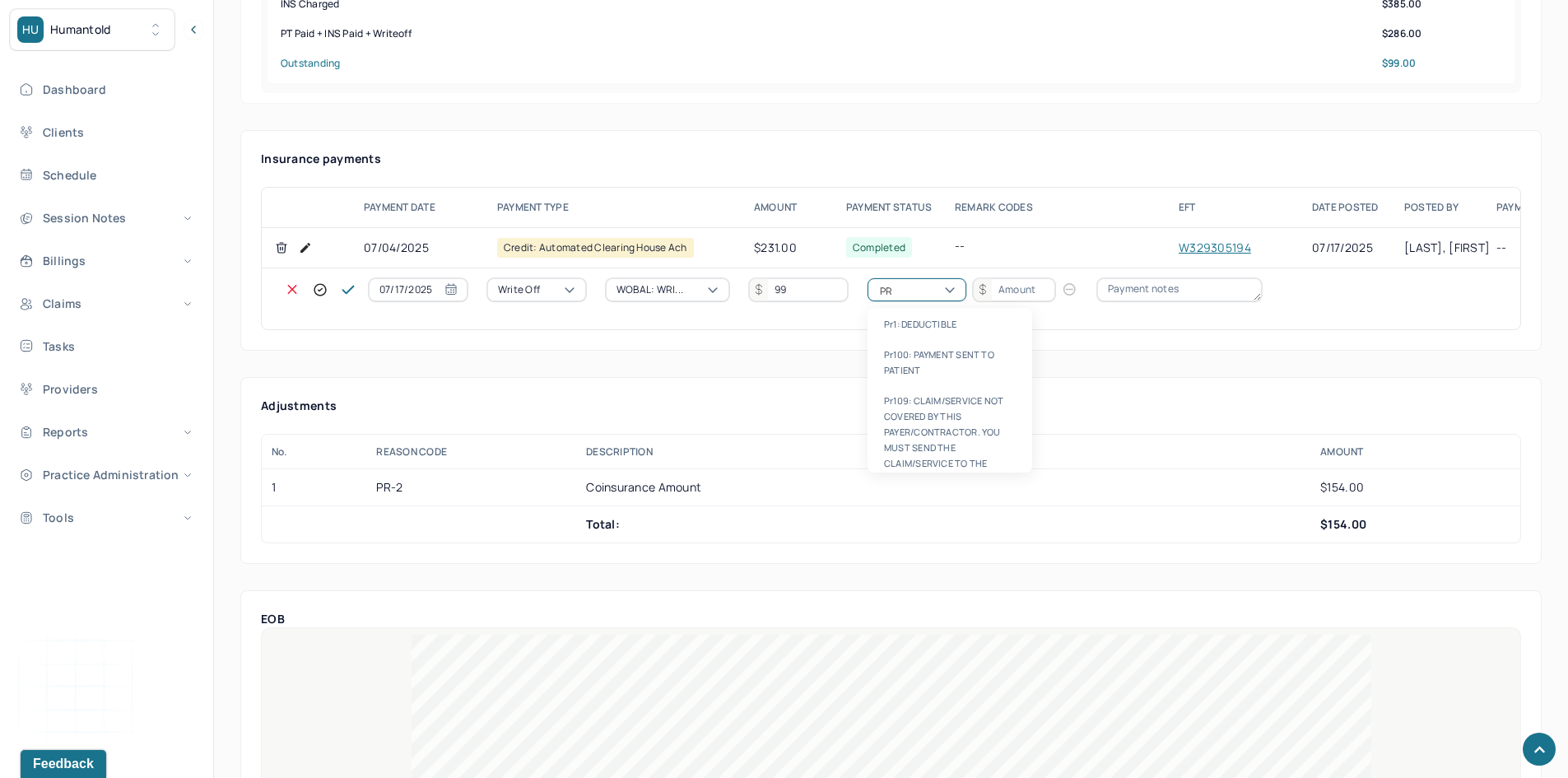 type on "PR2" 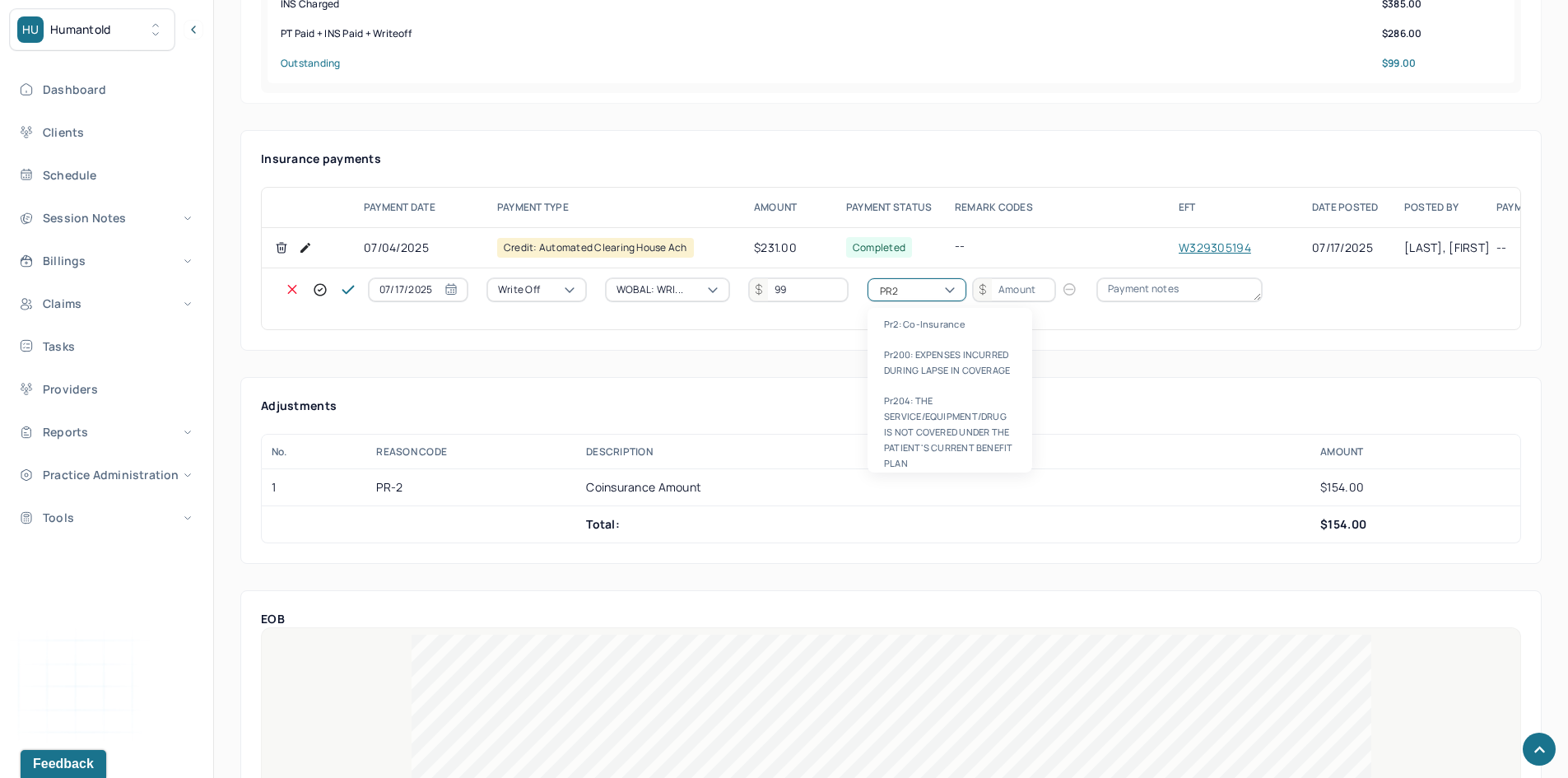 type 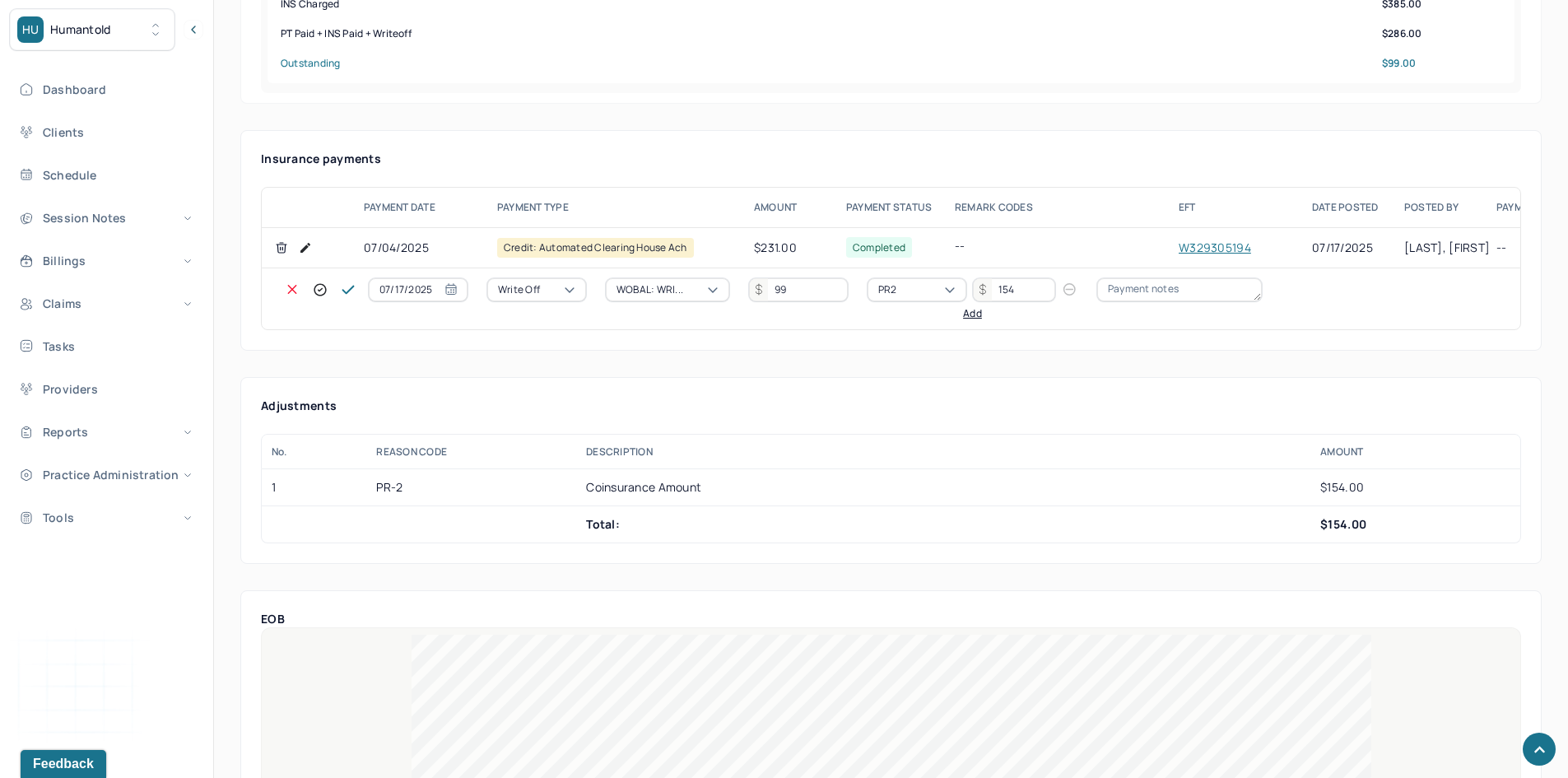 type on "154" 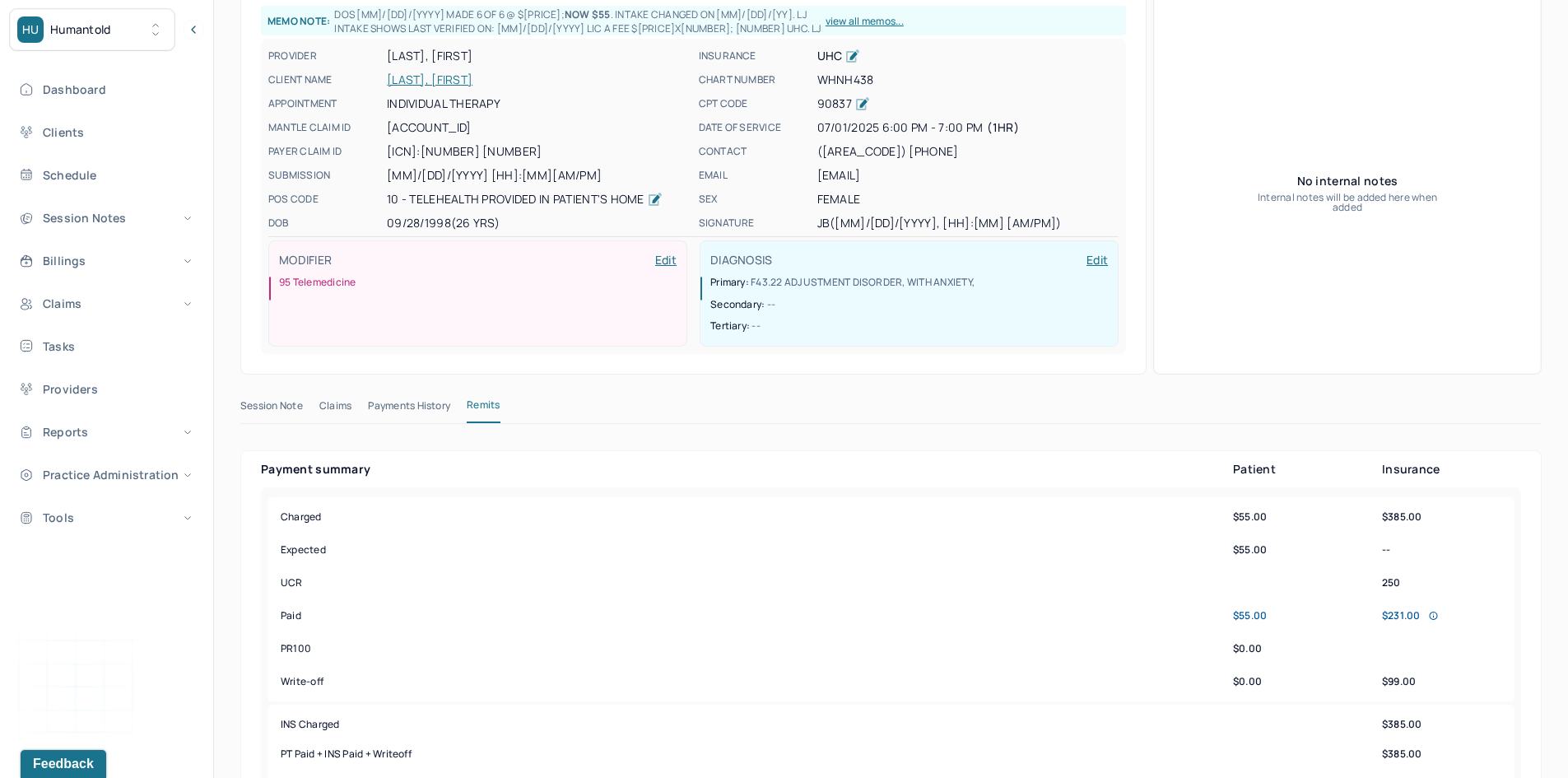 scroll, scrollTop: 0, scrollLeft: 0, axis: both 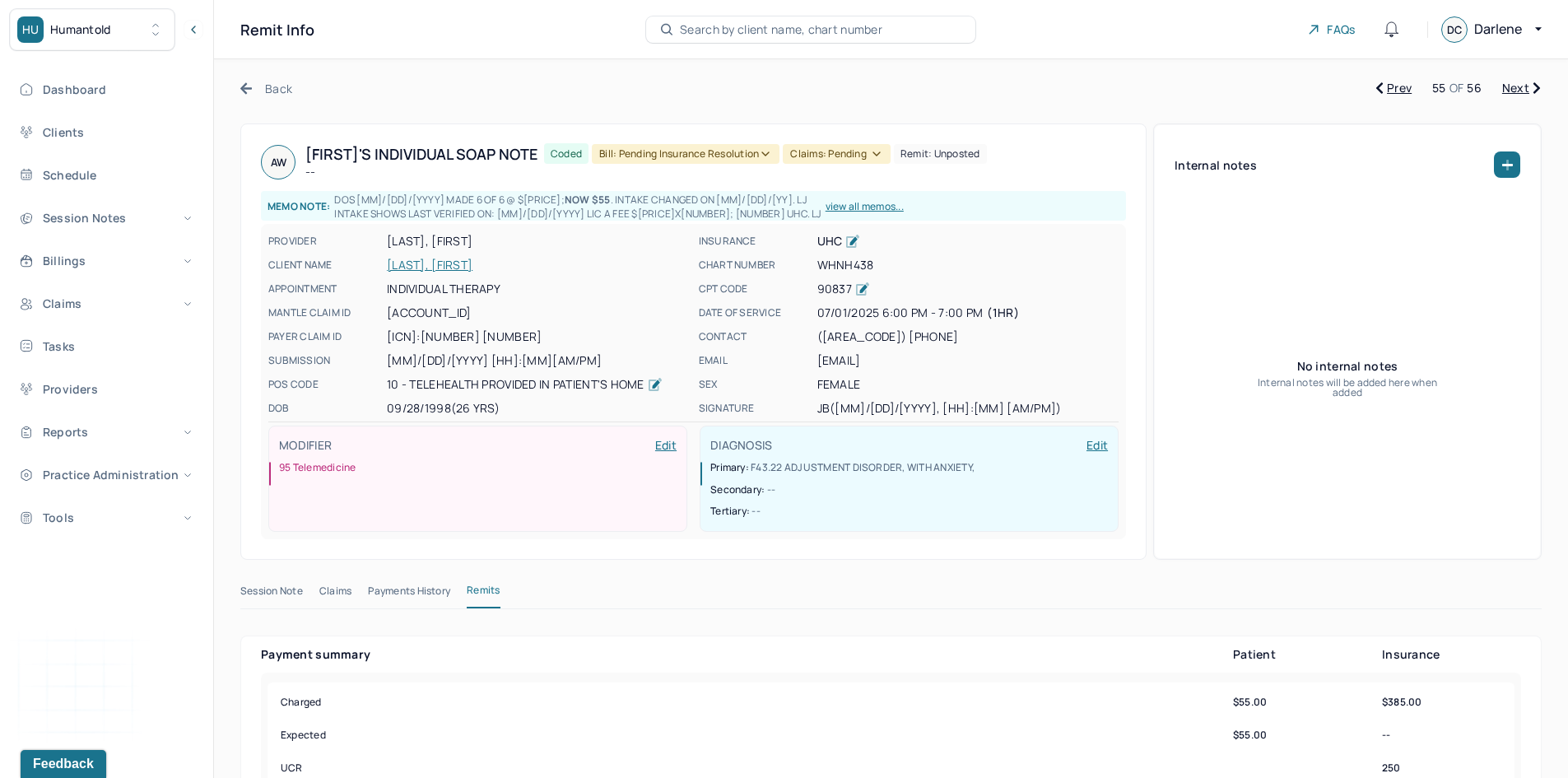 click on "Bill: Pending Insurance Resolution" at bounding box center [686, 154] 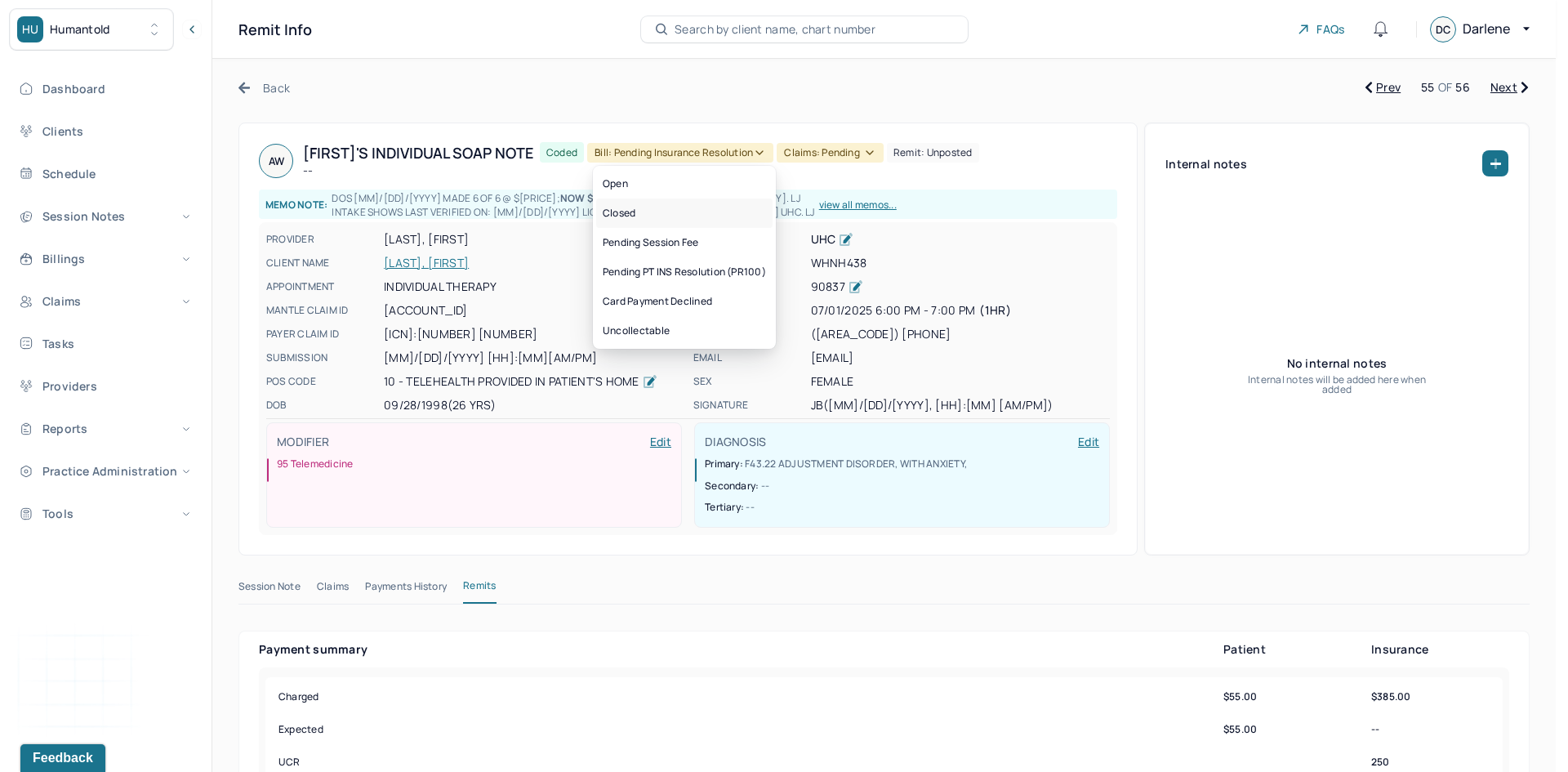 click on "Closed" at bounding box center [684, 213] 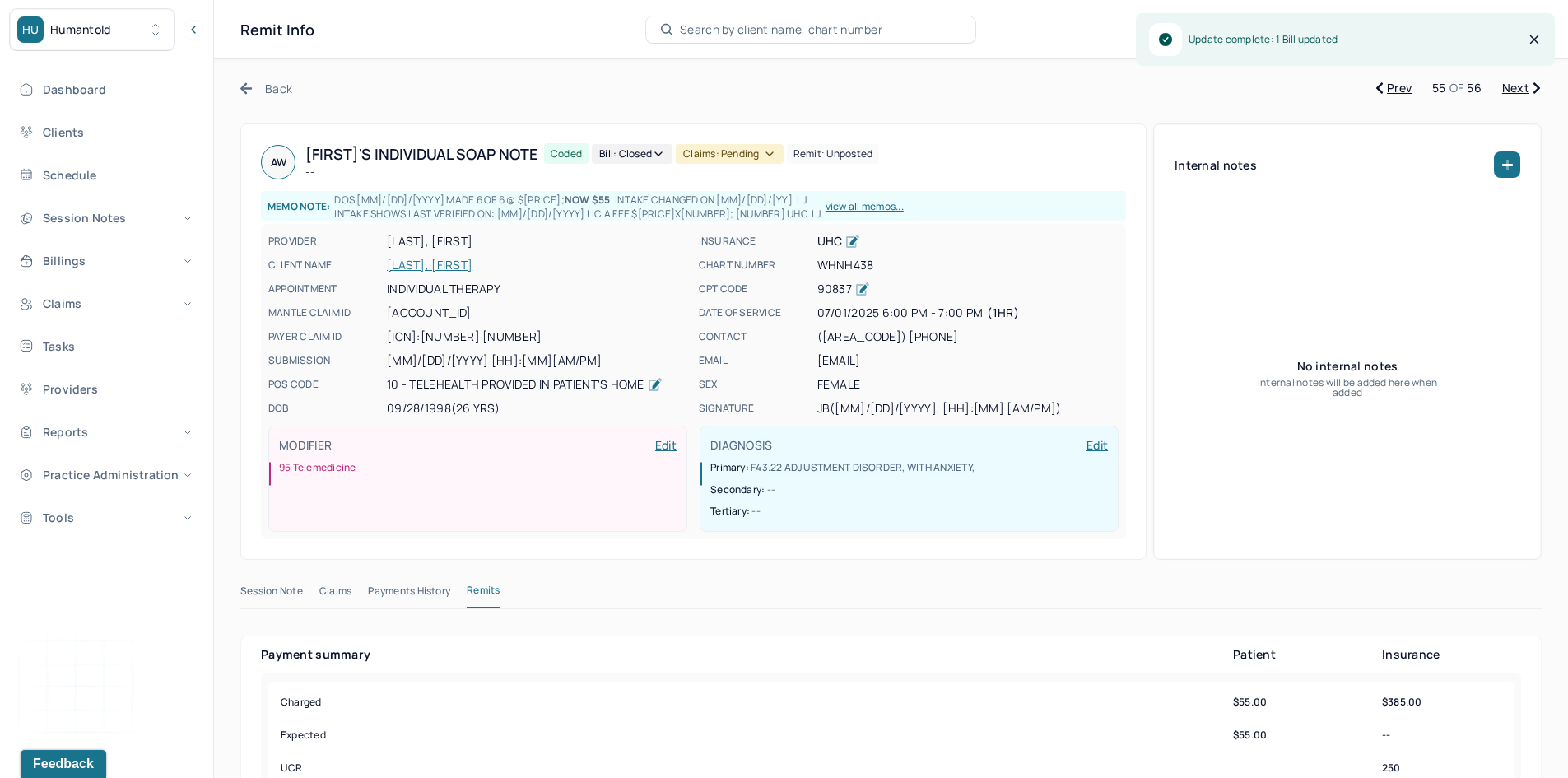click on "Claims: pending" at bounding box center (729, 154) 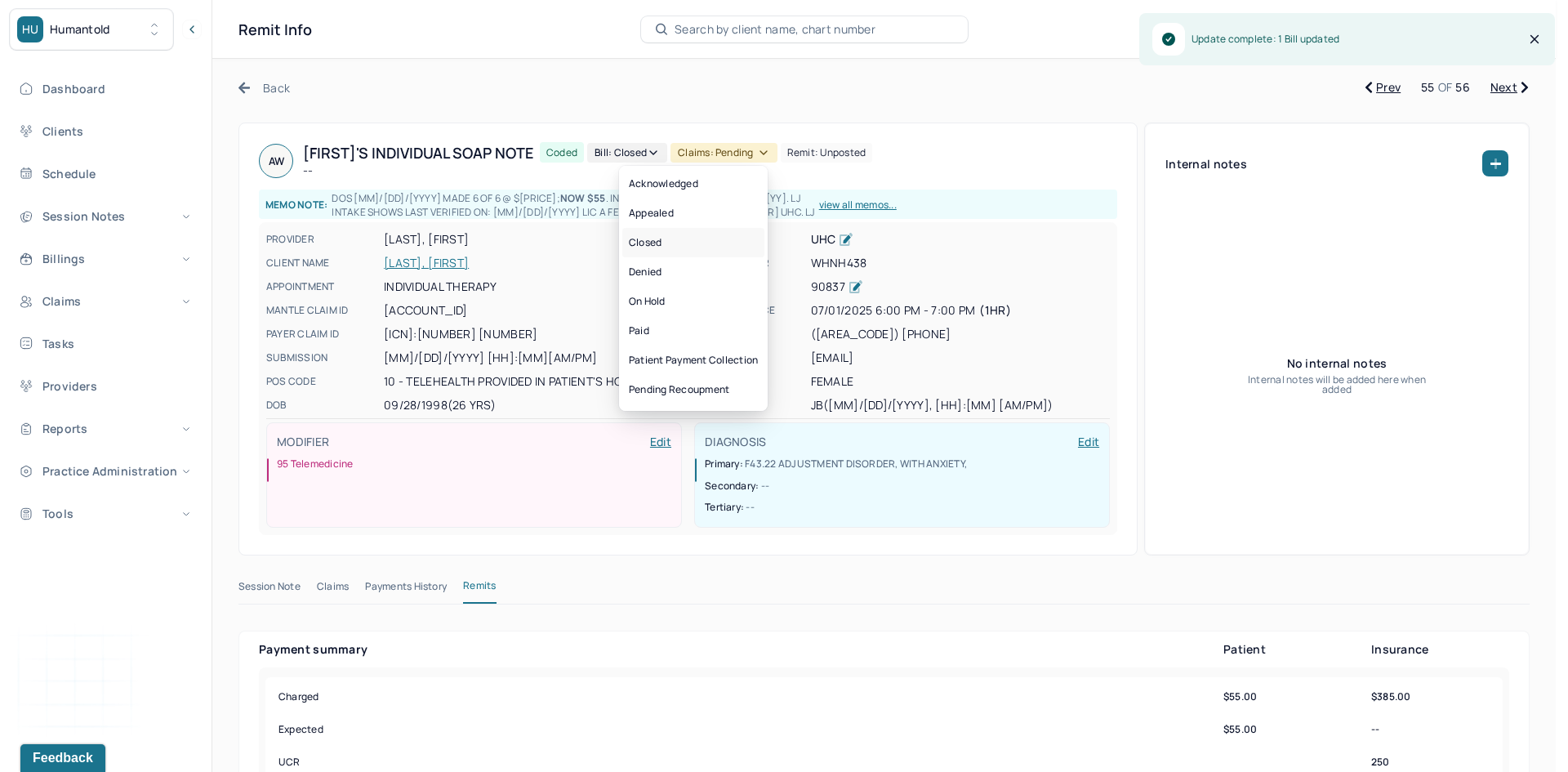 click on "Closed" at bounding box center (693, 243) 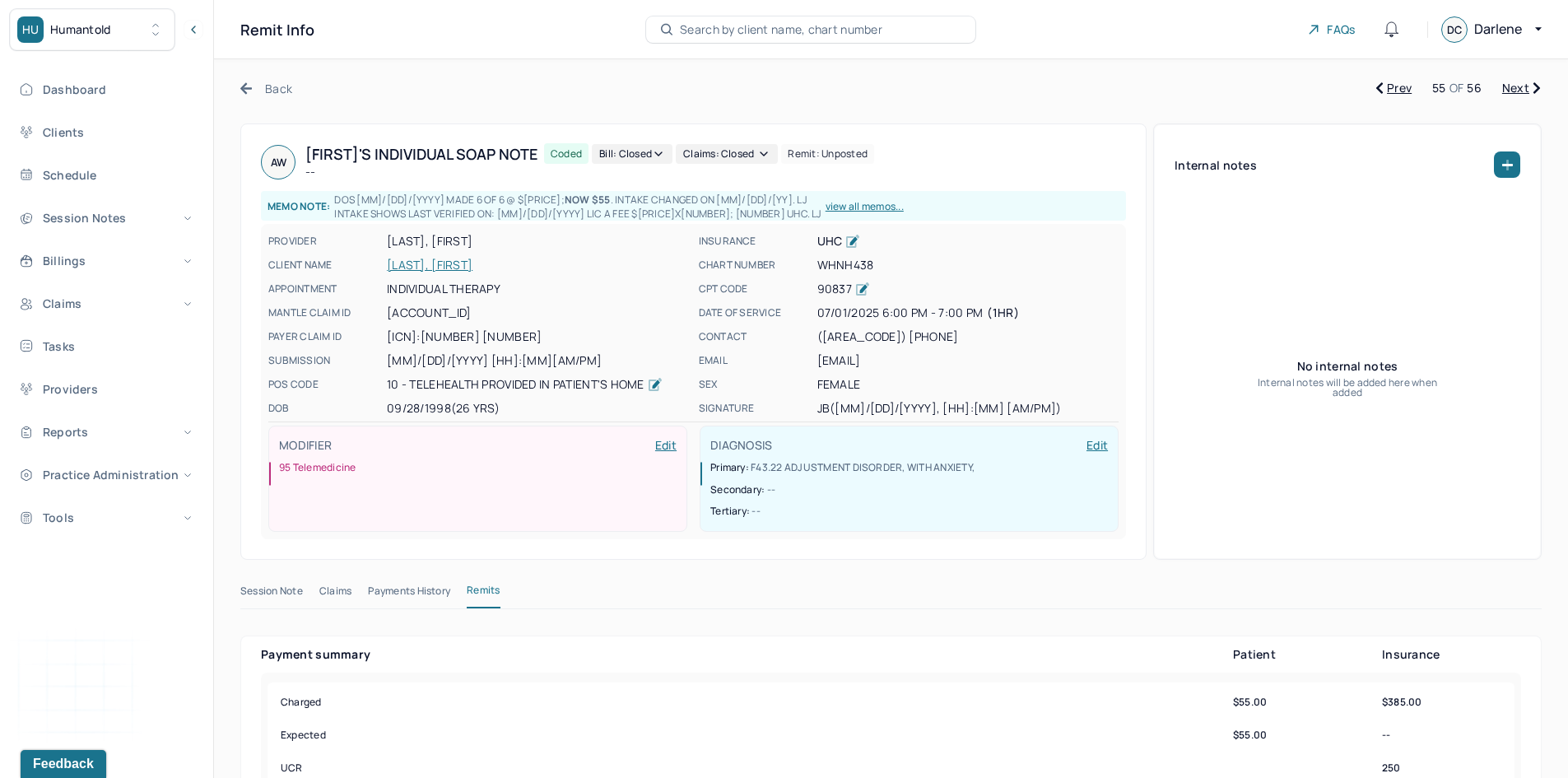click on "Next" at bounding box center (1521, 88) 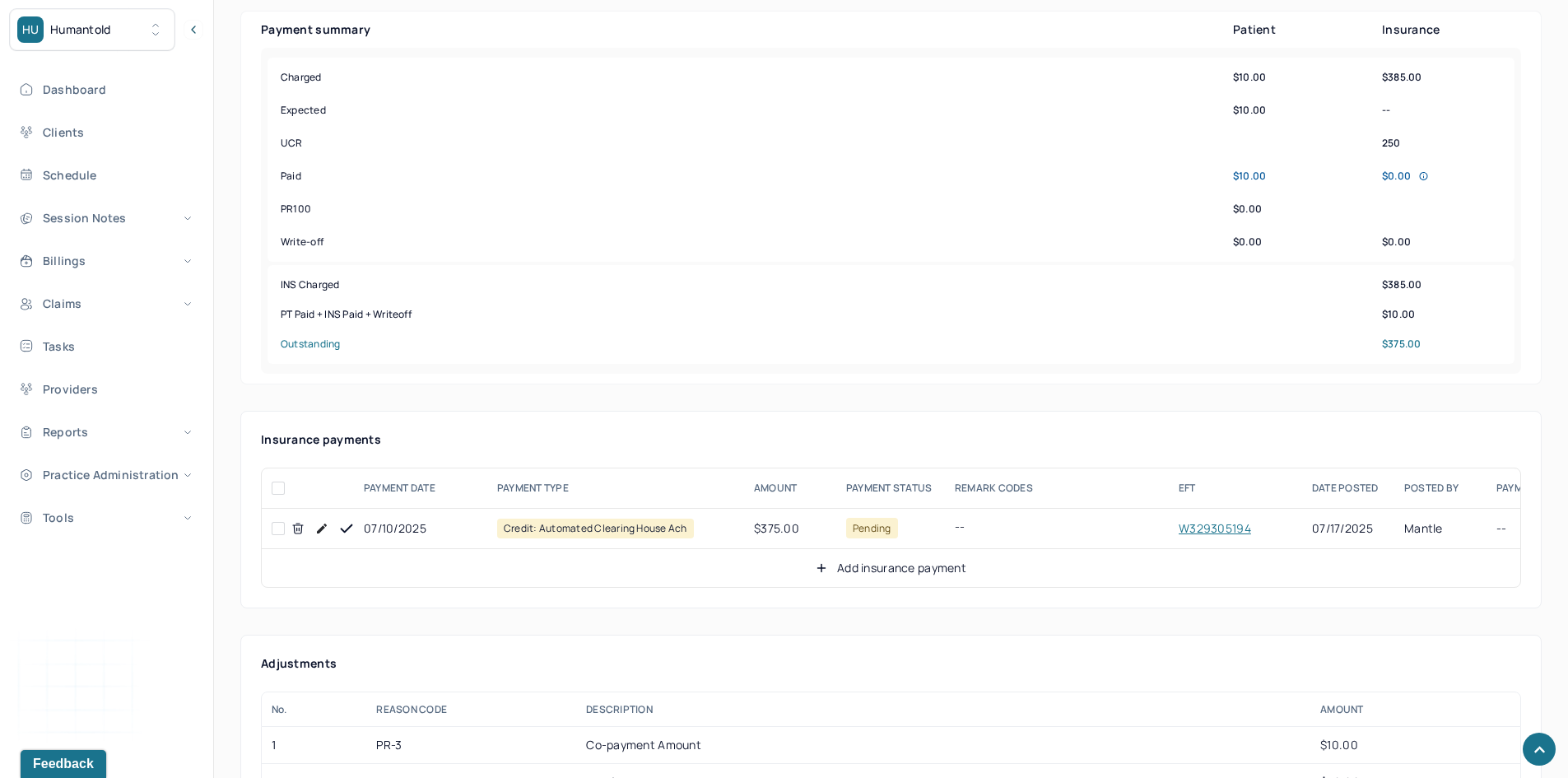 scroll, scrollTop: 741, scrollLeft: 0, axis: vertical 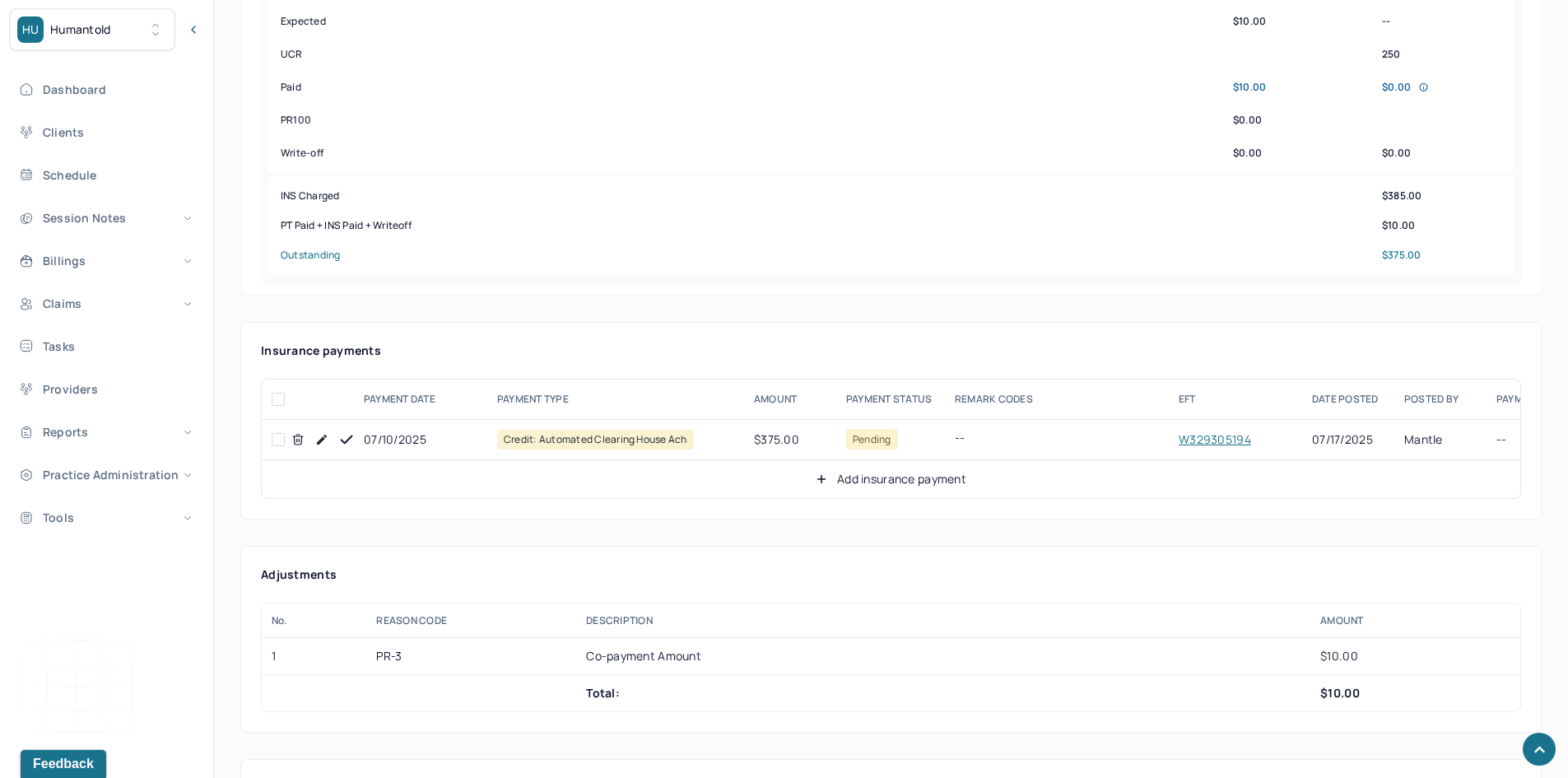 click at bounding box center (278, 440) 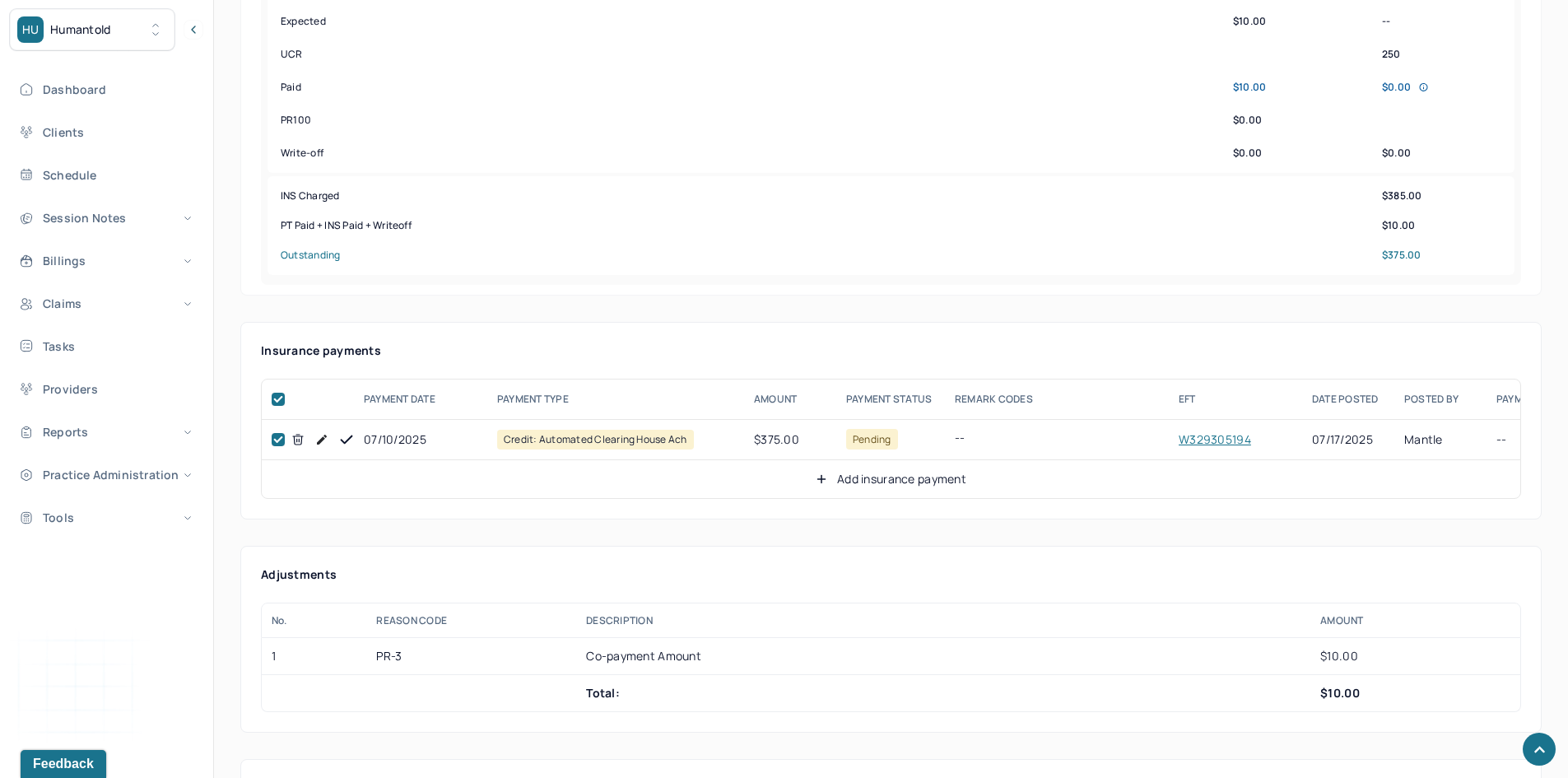 checkbox on "true" 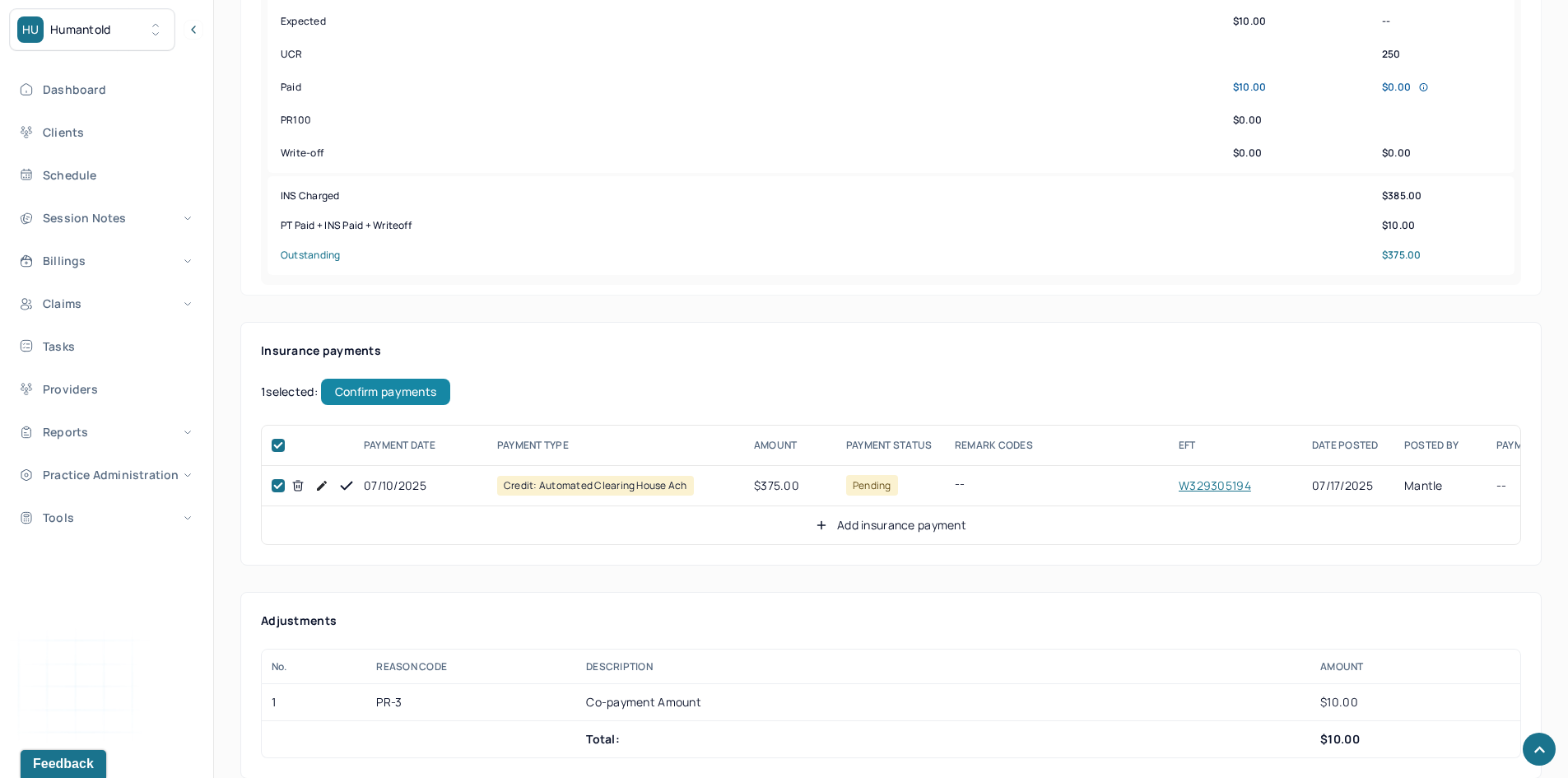click on "Confirm payments" at bounding box center (385, 392) 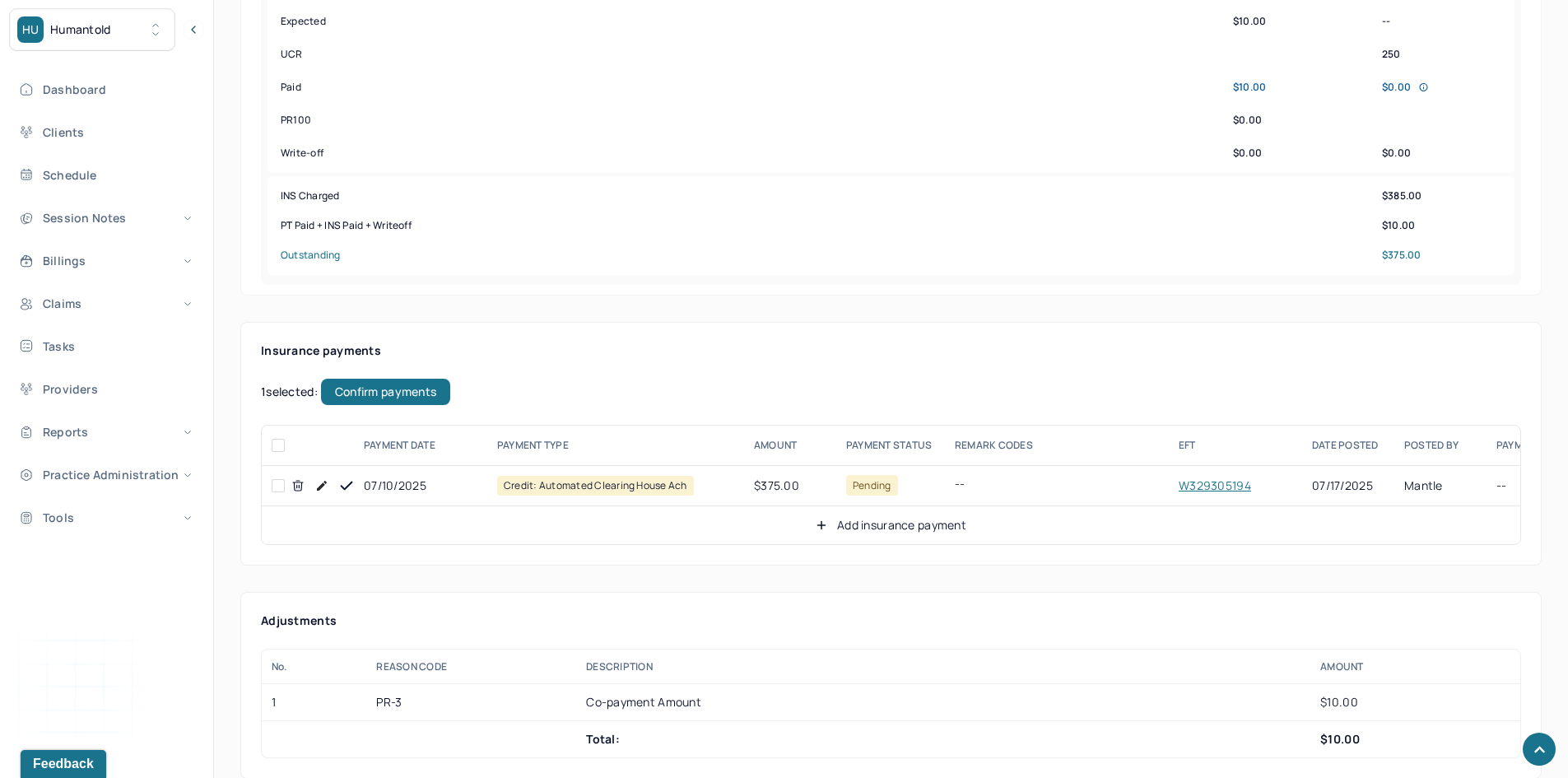 checkbox on "false" 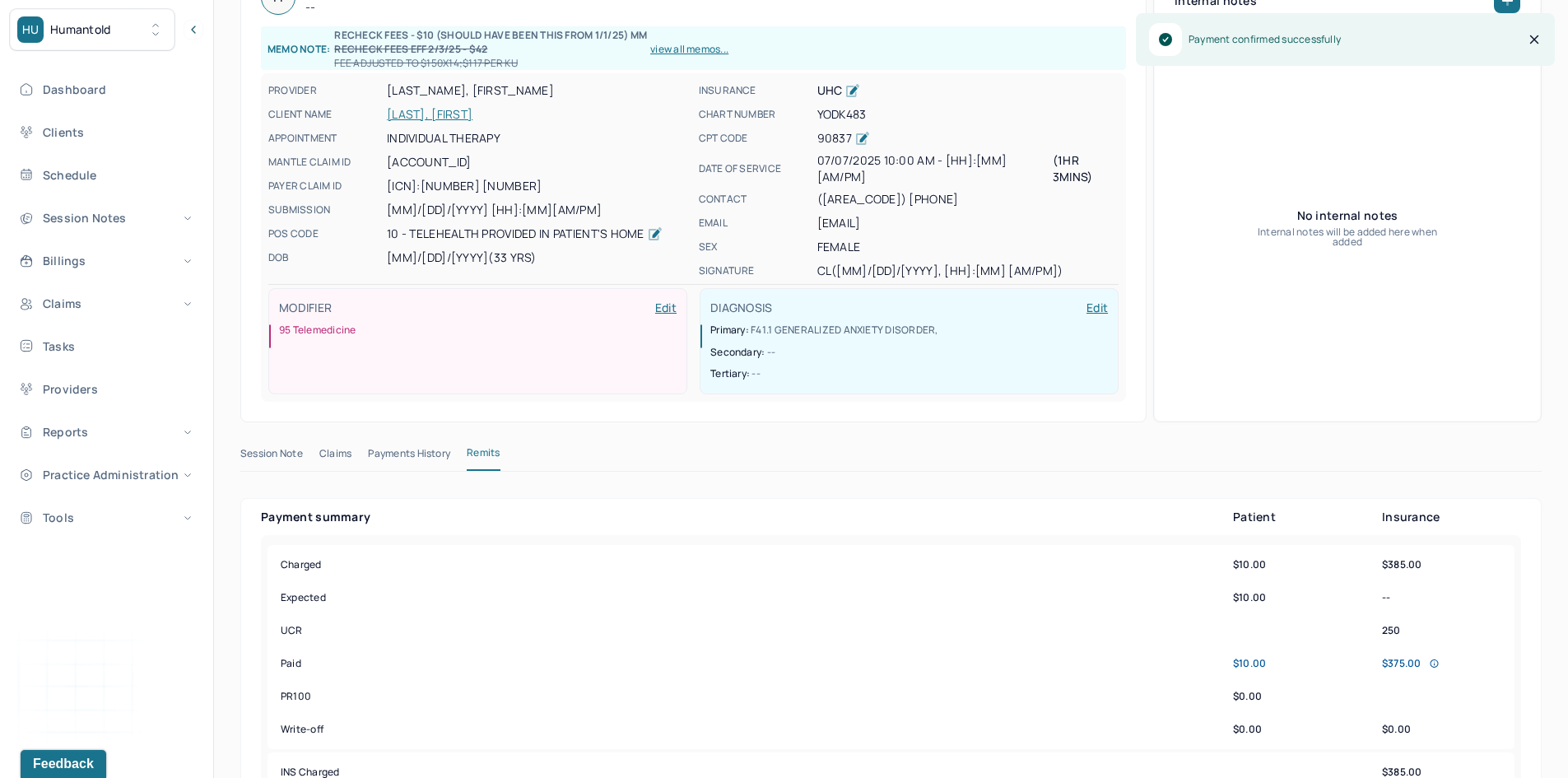 scroll, scrollTop: 0, scrollLeft: 0, axis: both 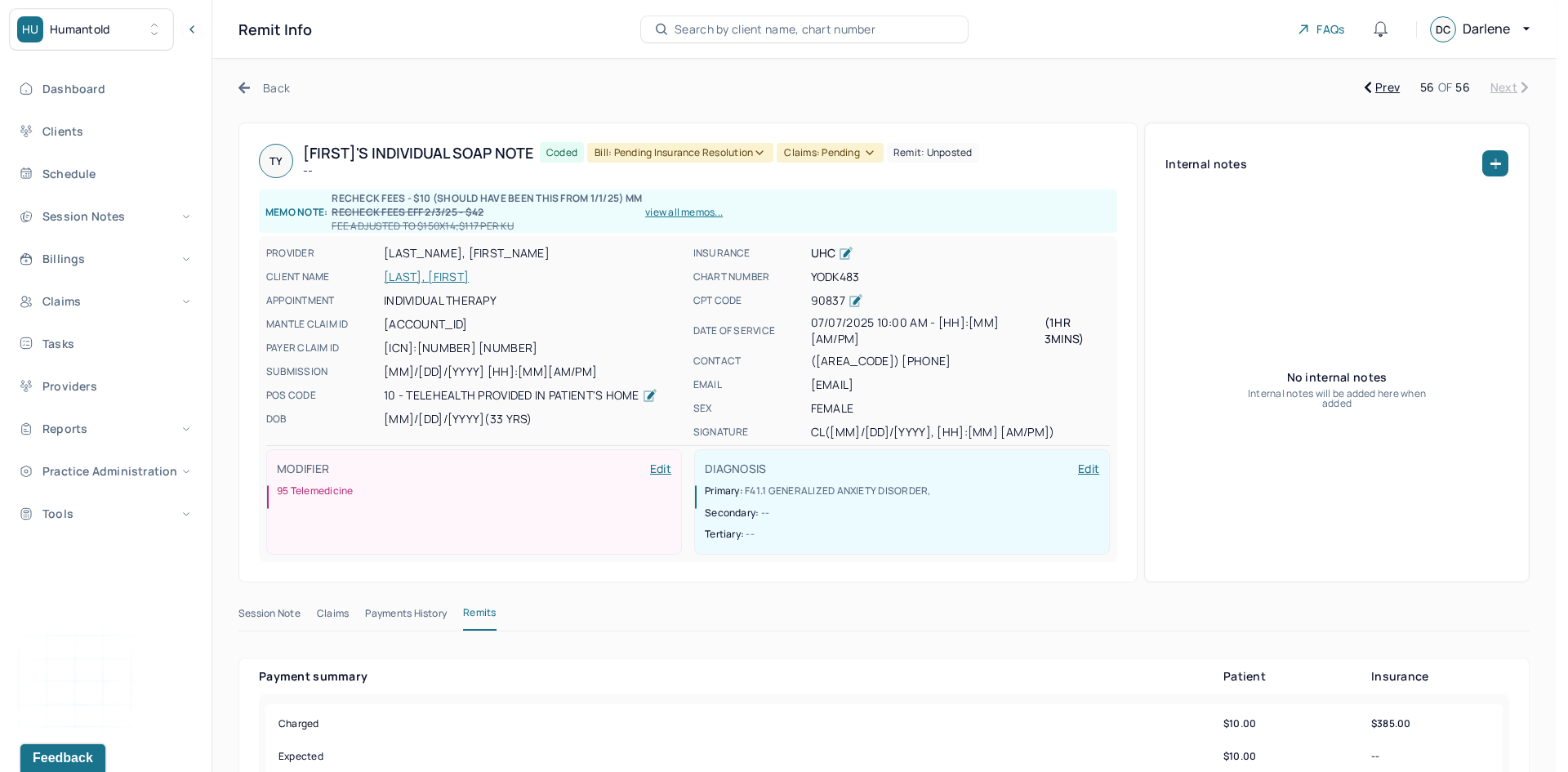 click on "Bill: Pending Insurance Resolution" at bounding box center (680, 153) 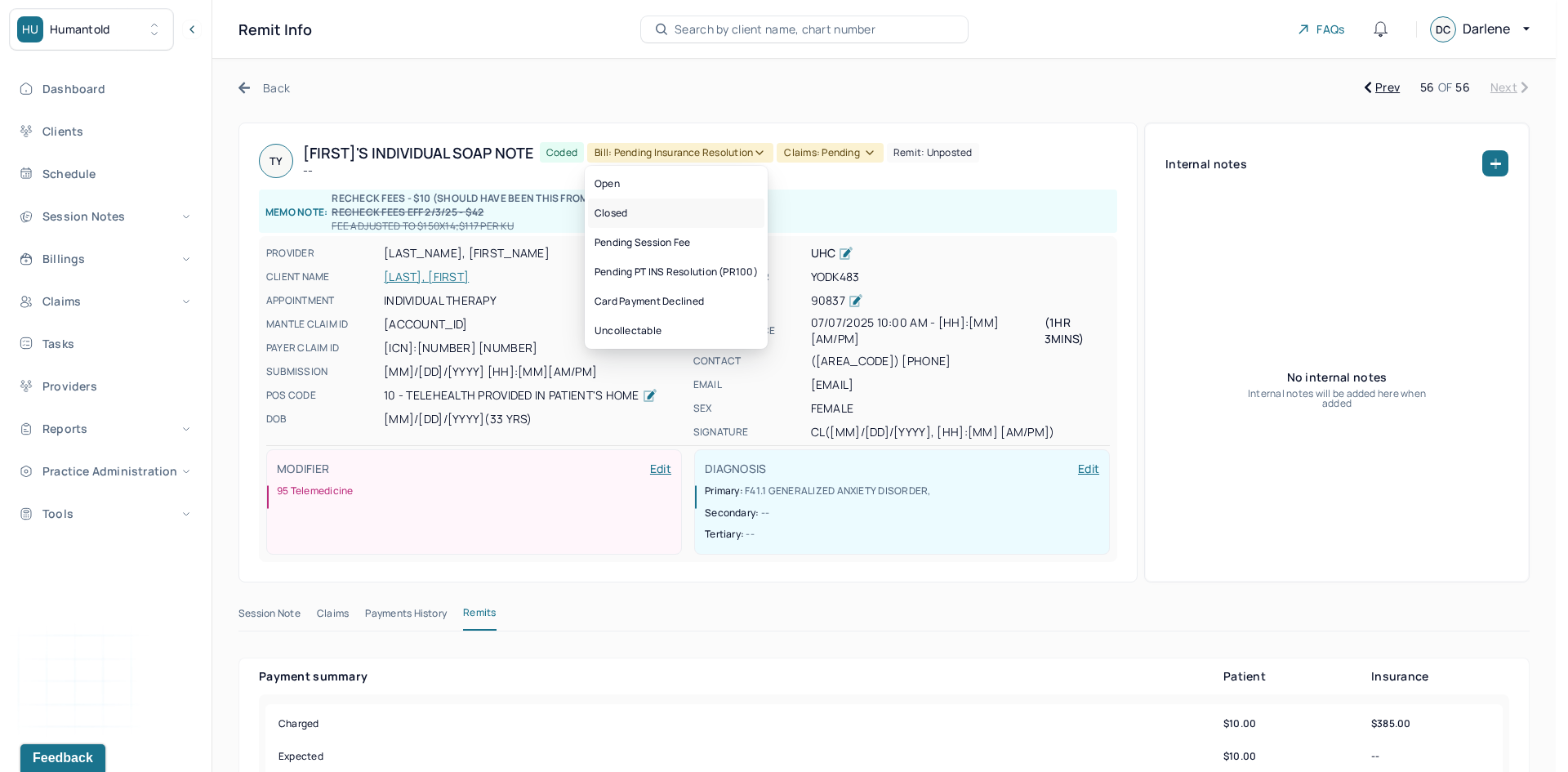 click on "Closed" at bounding box center (676, 213) 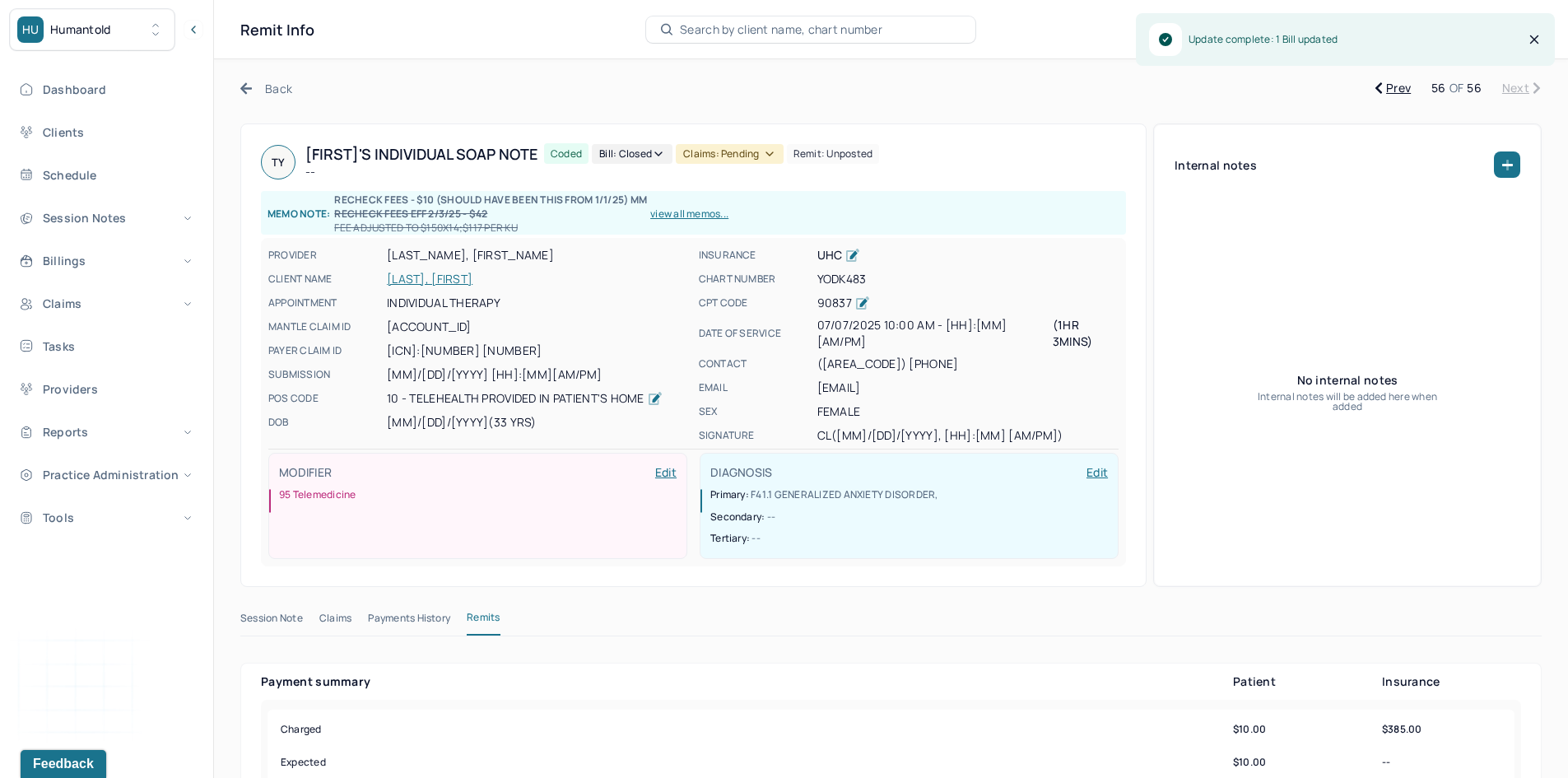 click on "Coded   Bill: Closed     Claims: pending   Remit: unposted" at bounding box center (711, 162) 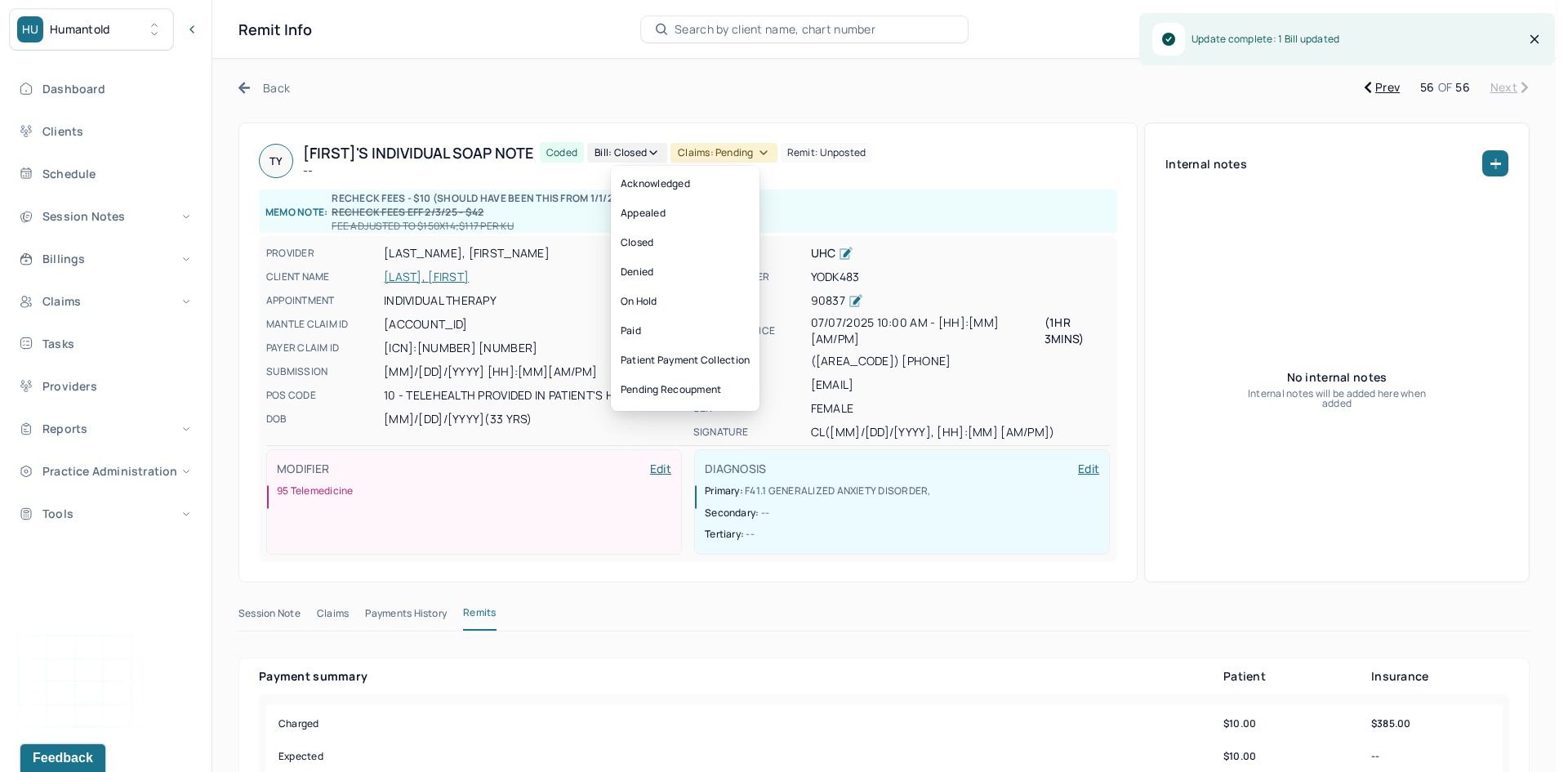 click on "Claims: pending" at bounding box center (724, 153) 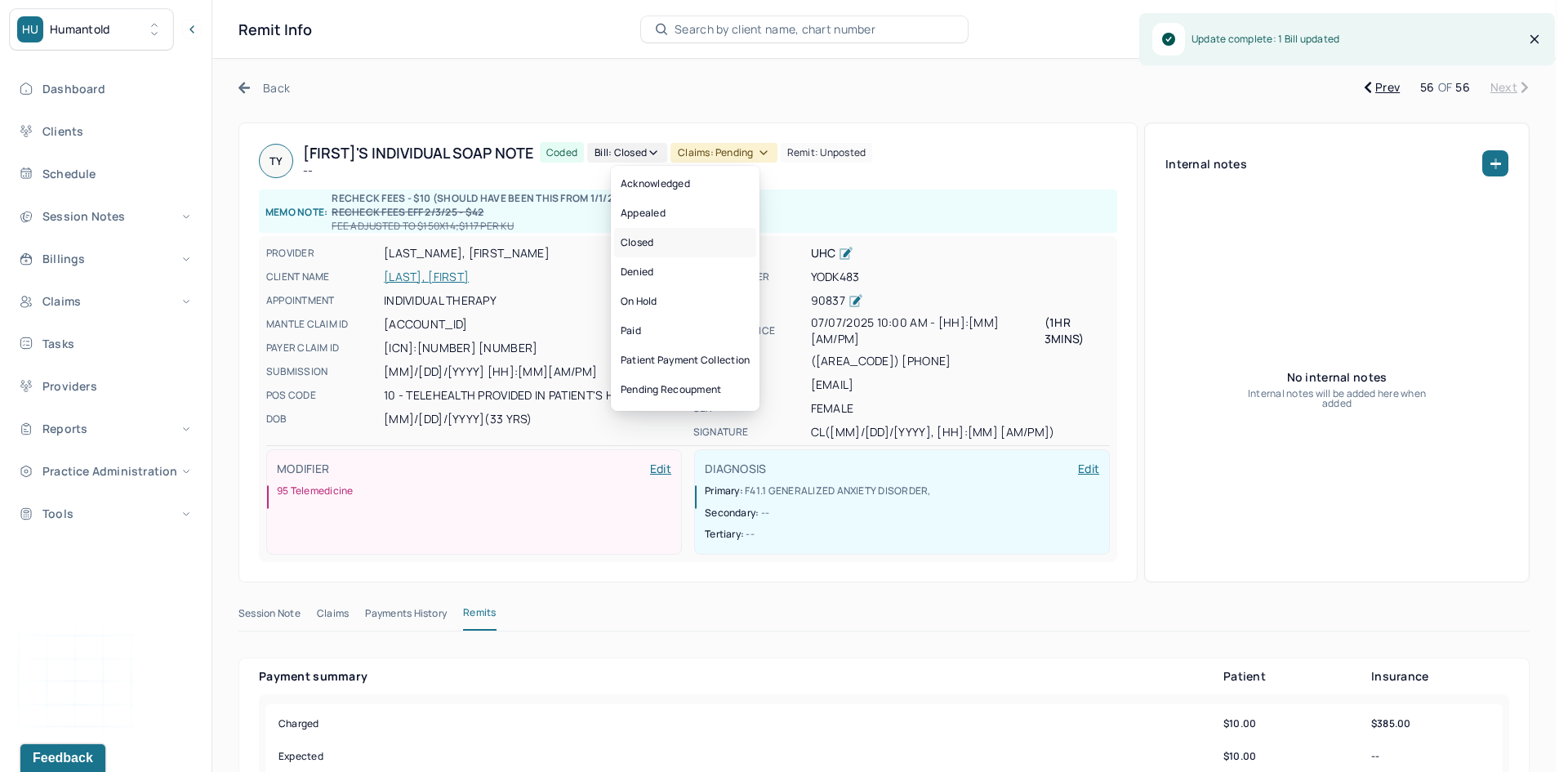 click on "Closed" at bounding box center (685, 243) 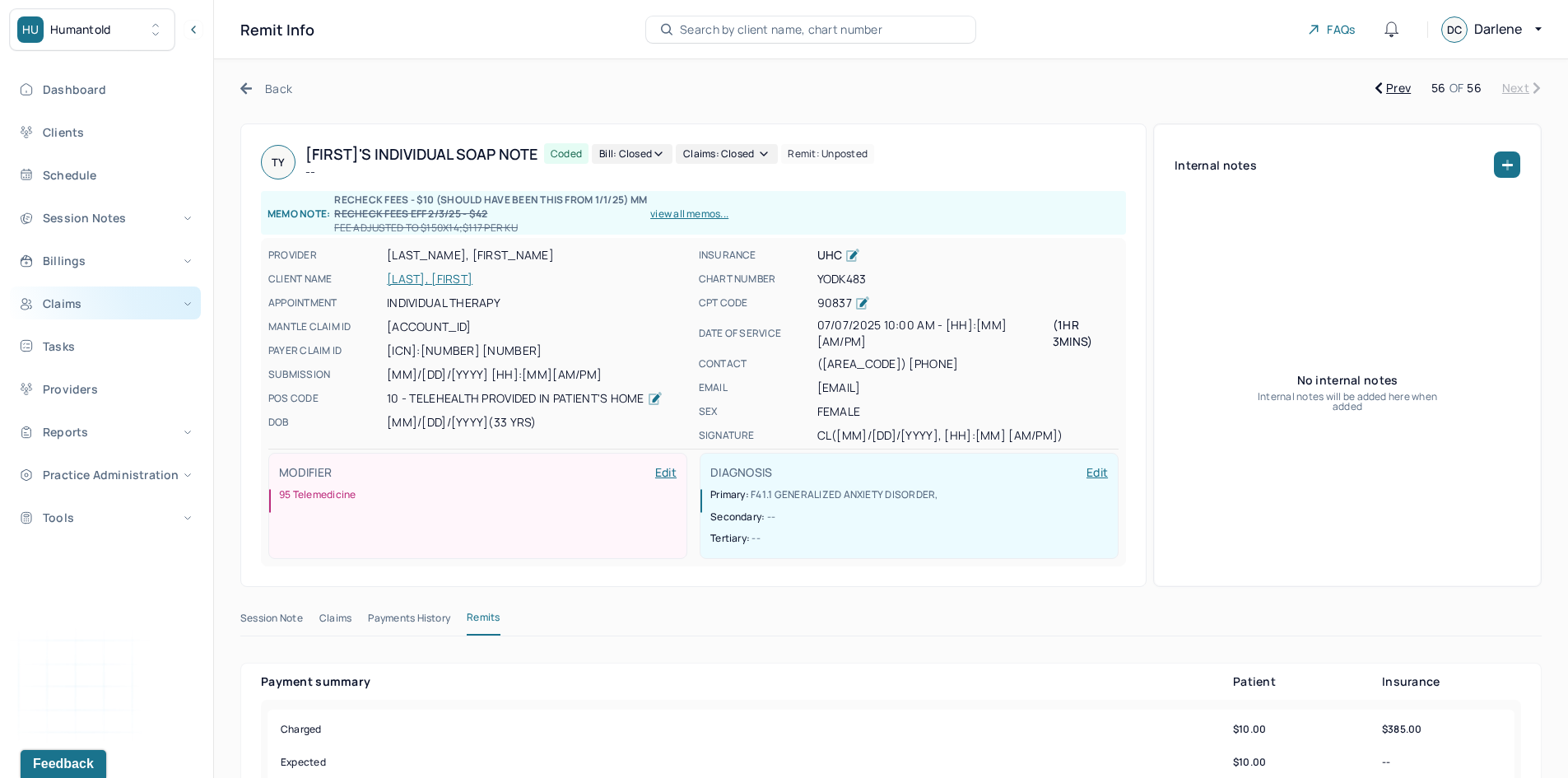 click on "Claims" at bounding box center (105, 303) 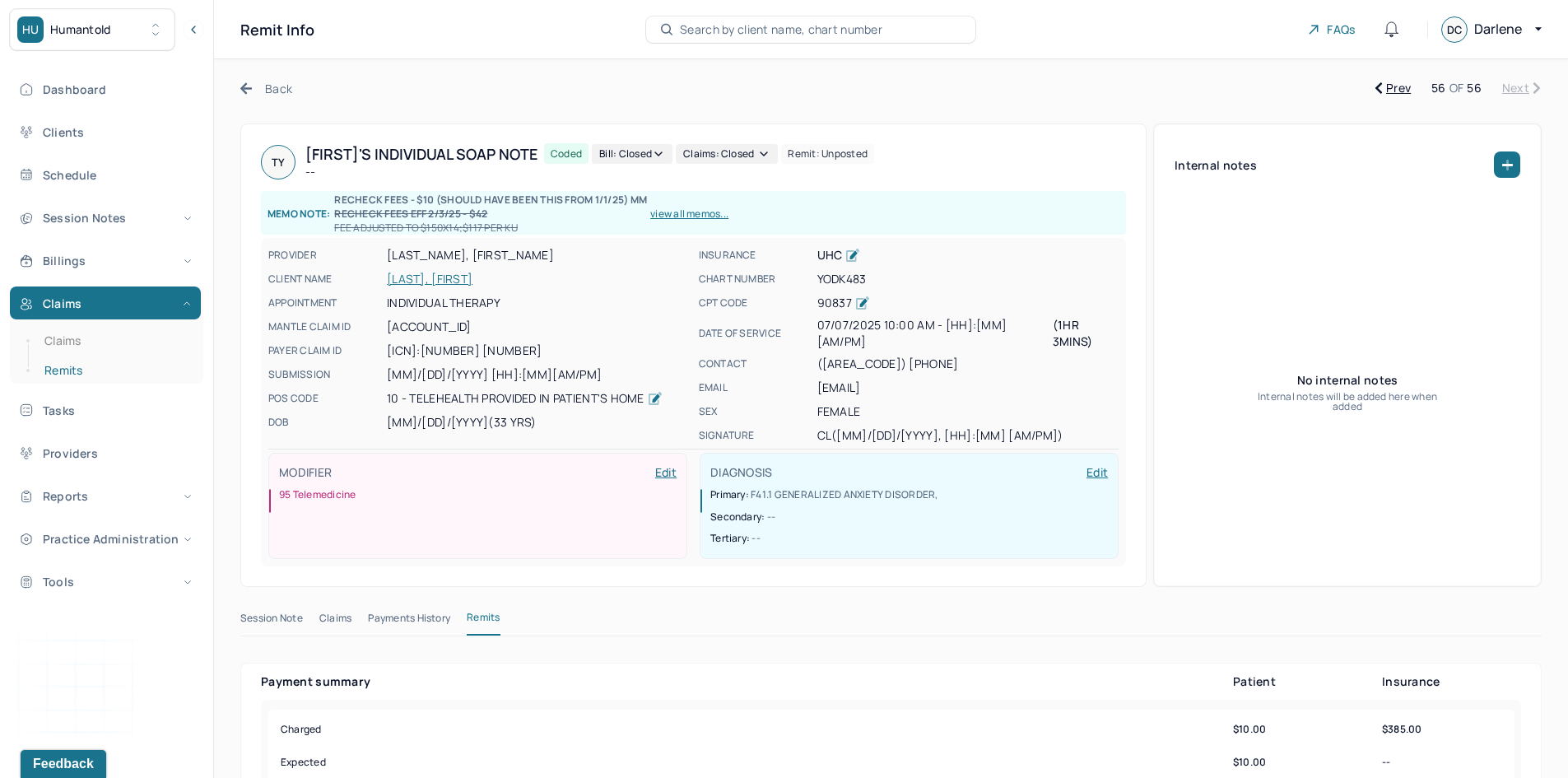 click on "Remits" at bounding box center (114, 370) 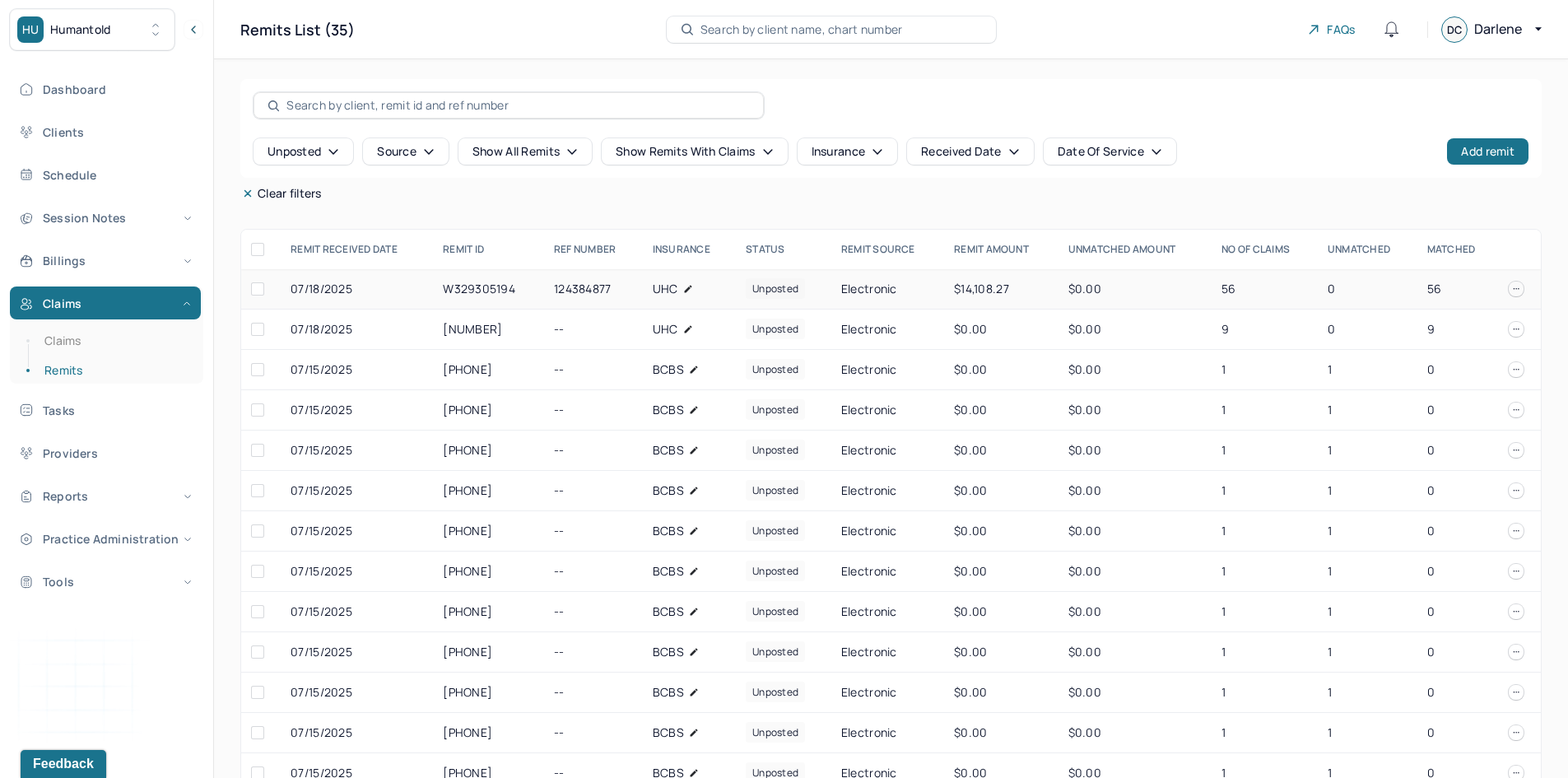 click on "UHC" at bounding box center [665, 289] 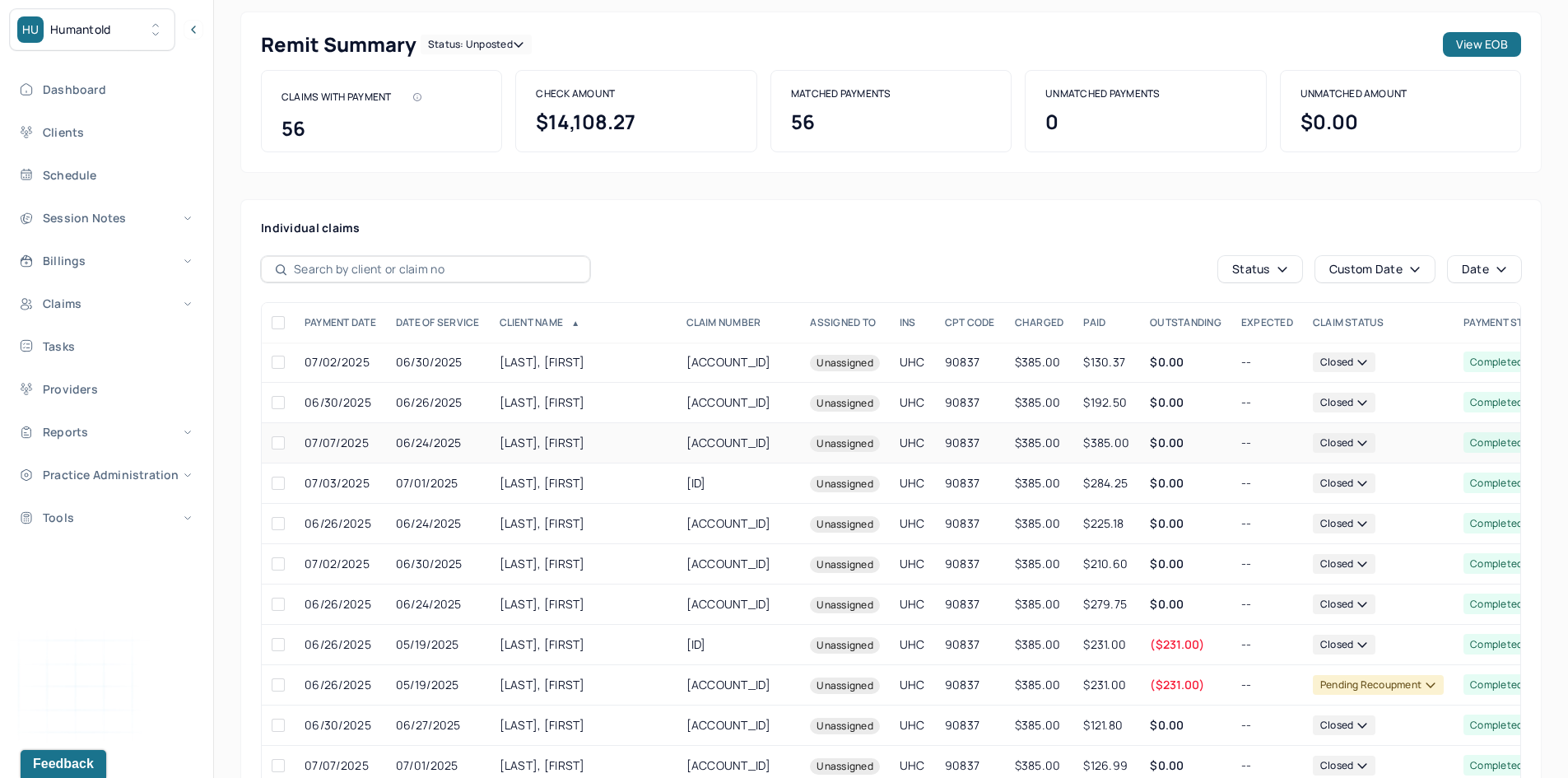 scroll, scrollTop: 247, scrollLeft: 0, axis: vertical 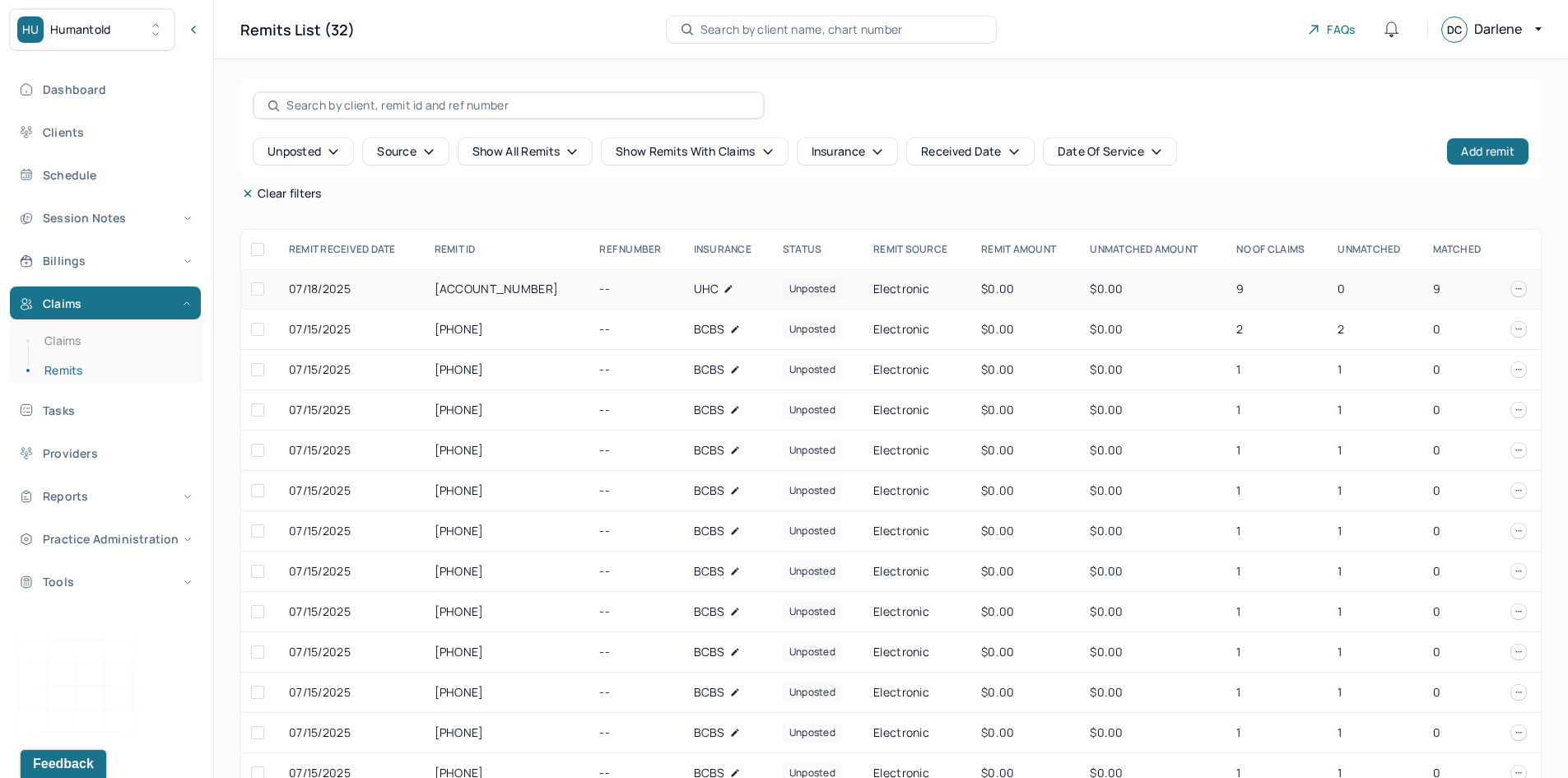 click on "[ACCOUNT_NUMBER]" at bounding box center (507, 289) 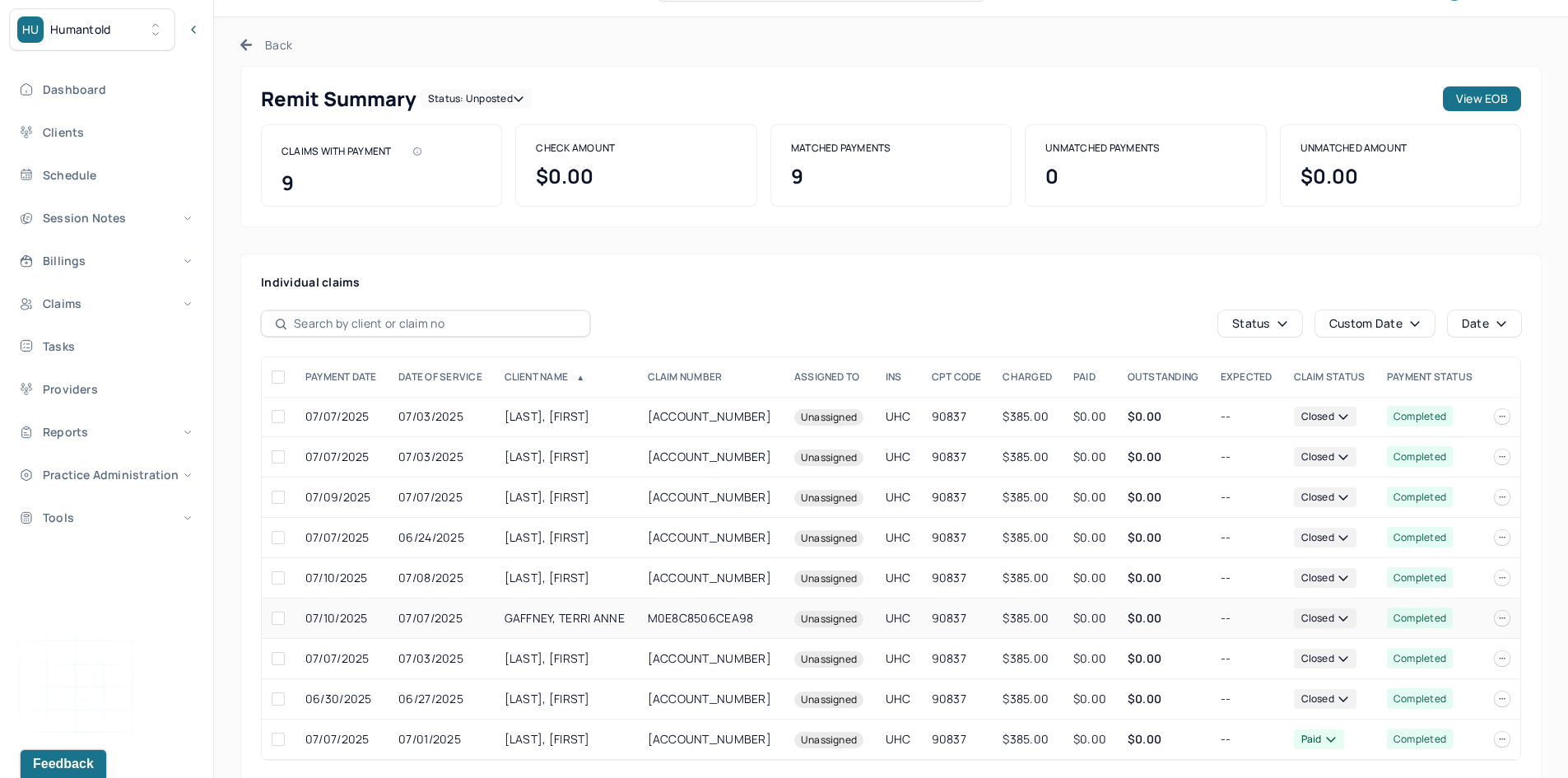 scroll, scrollTop: 65, scrollLeft: 0, axis: vertical 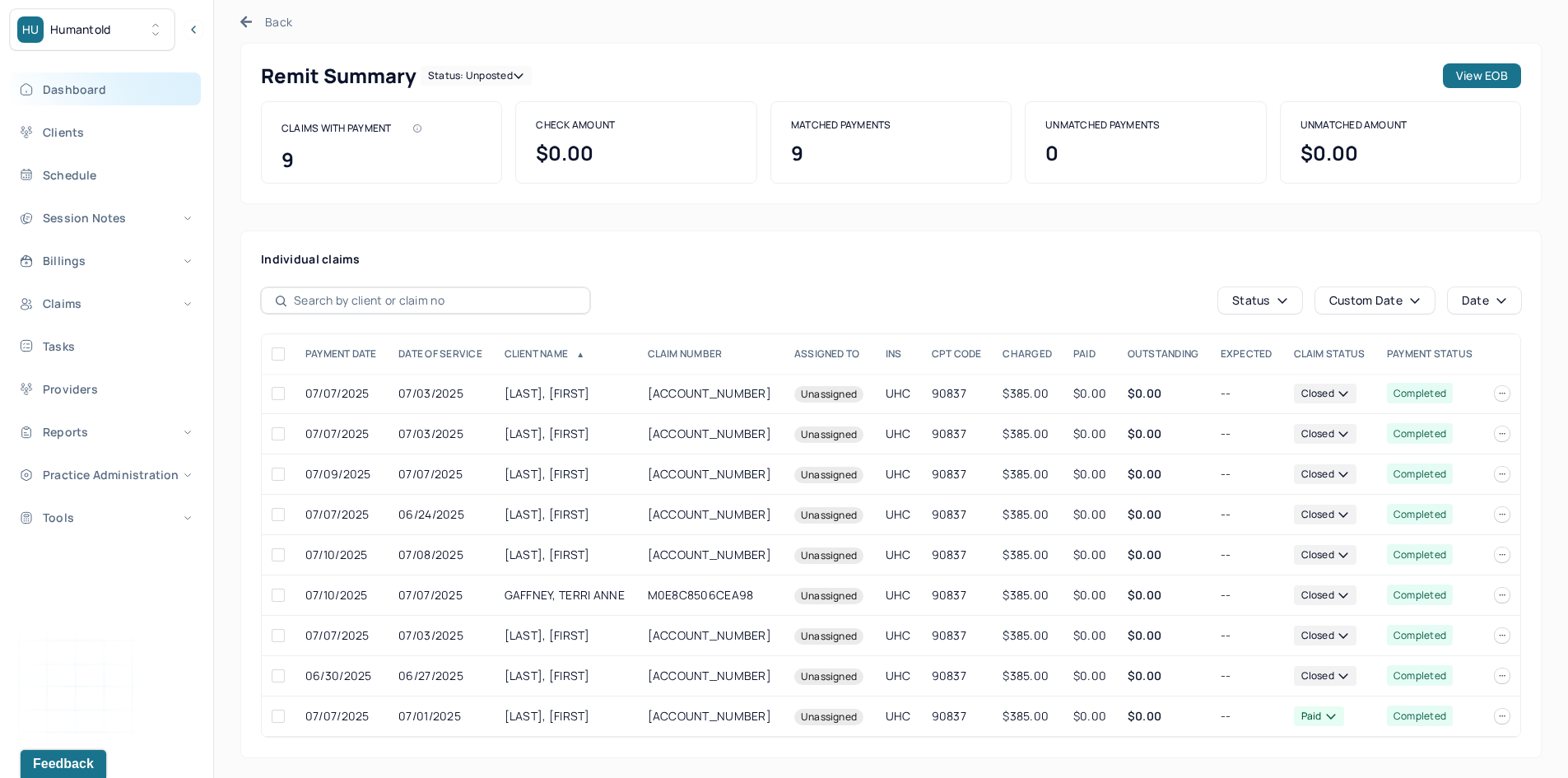 click on "Dashboard" at bounding box center (105, 89) 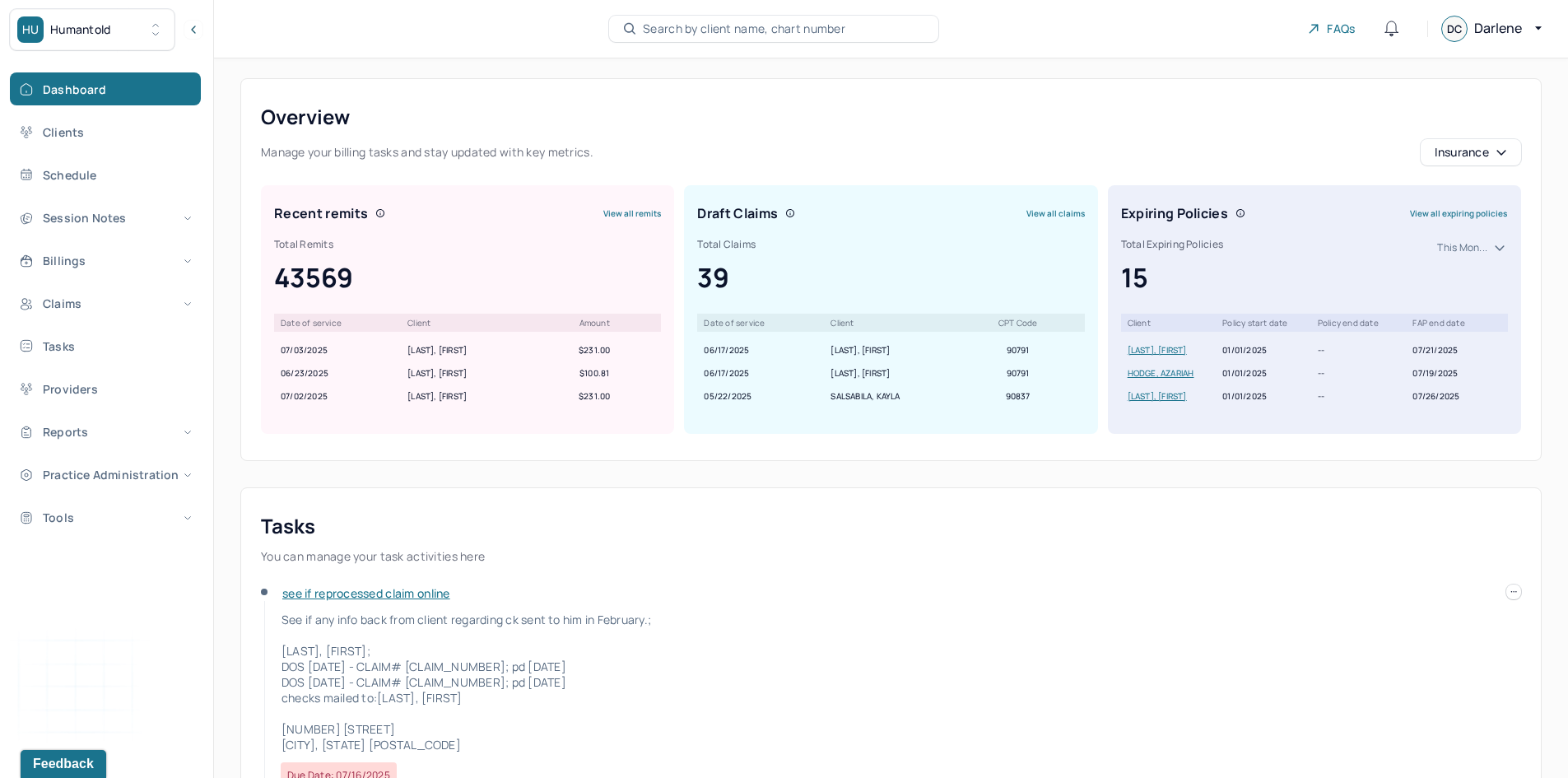 scroll, scrollTop: 0, scrollLeft: 0, axis: both 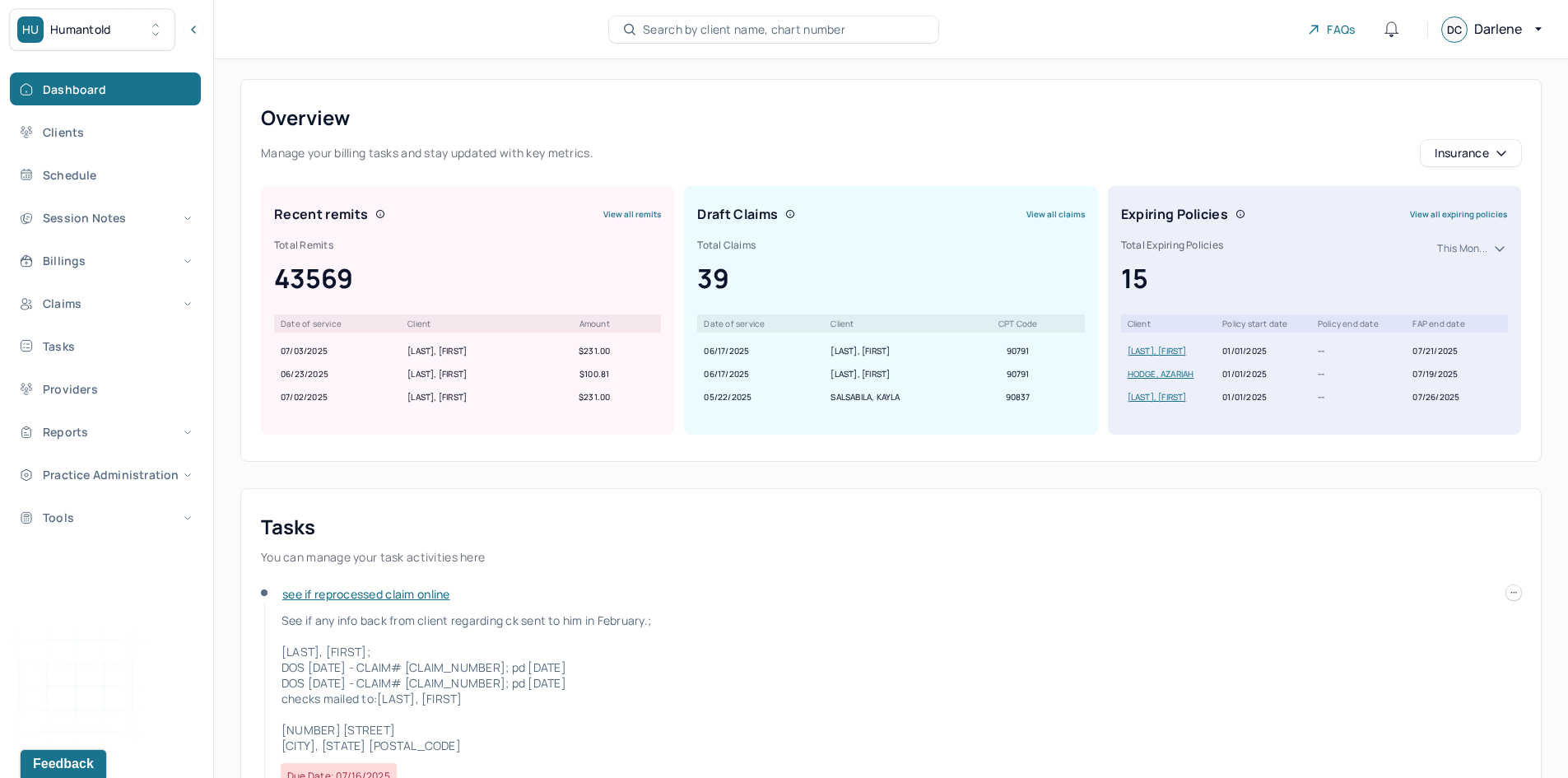 click on "Search by client name, chart number" at bounding box center [744, 30] 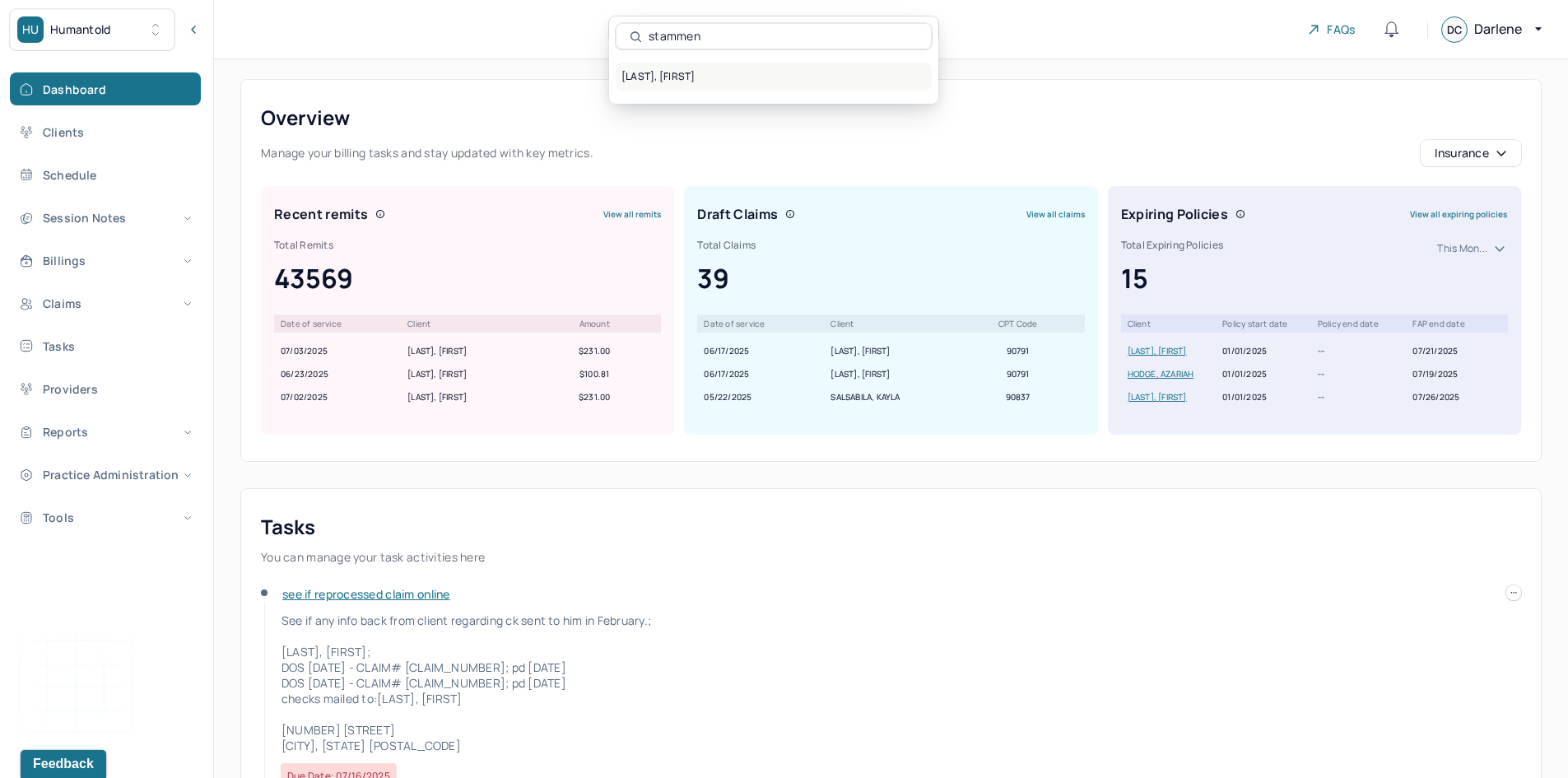 type on "stammen" 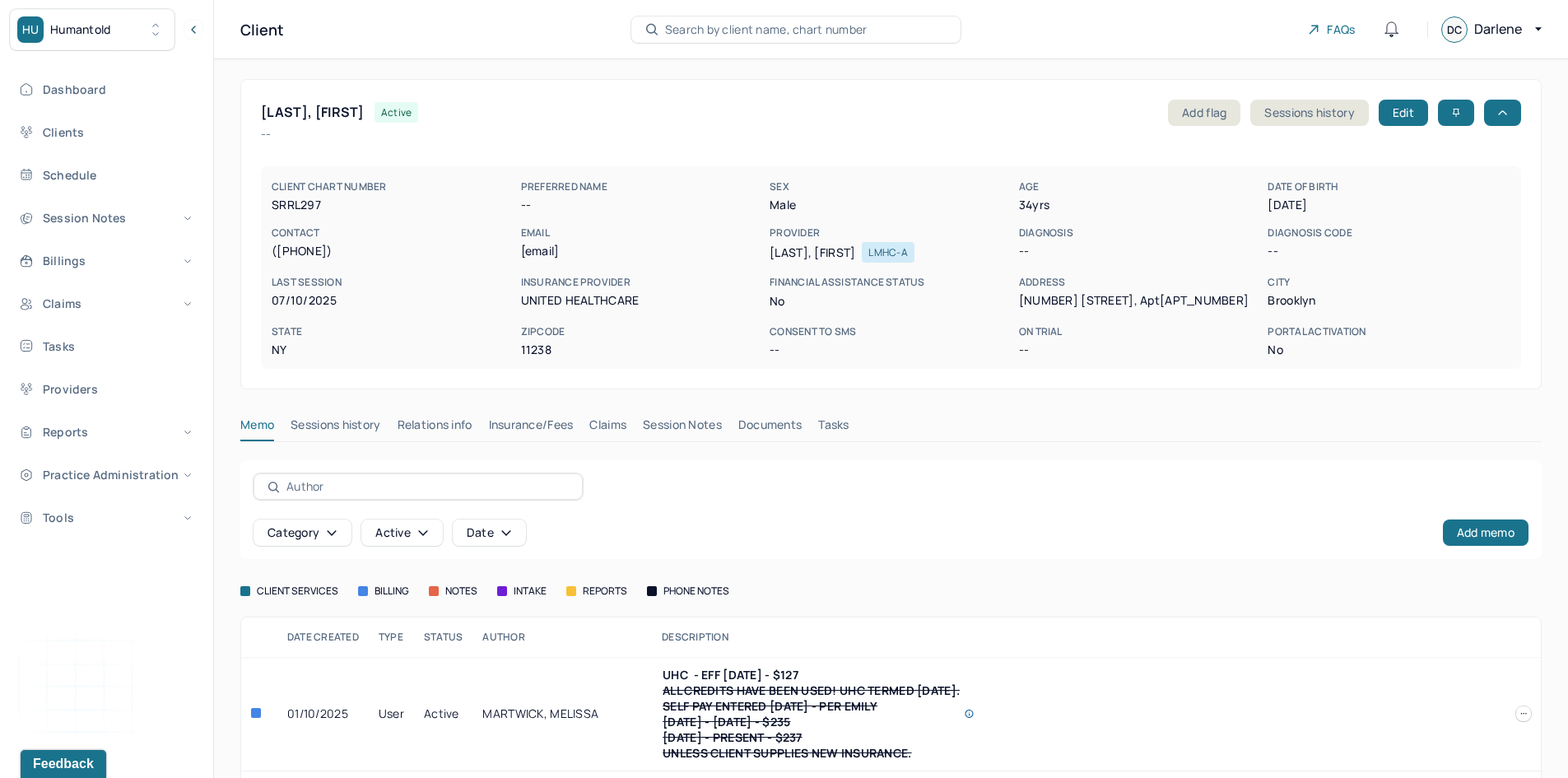 click on "Claims" at bounding box center [607, 428] 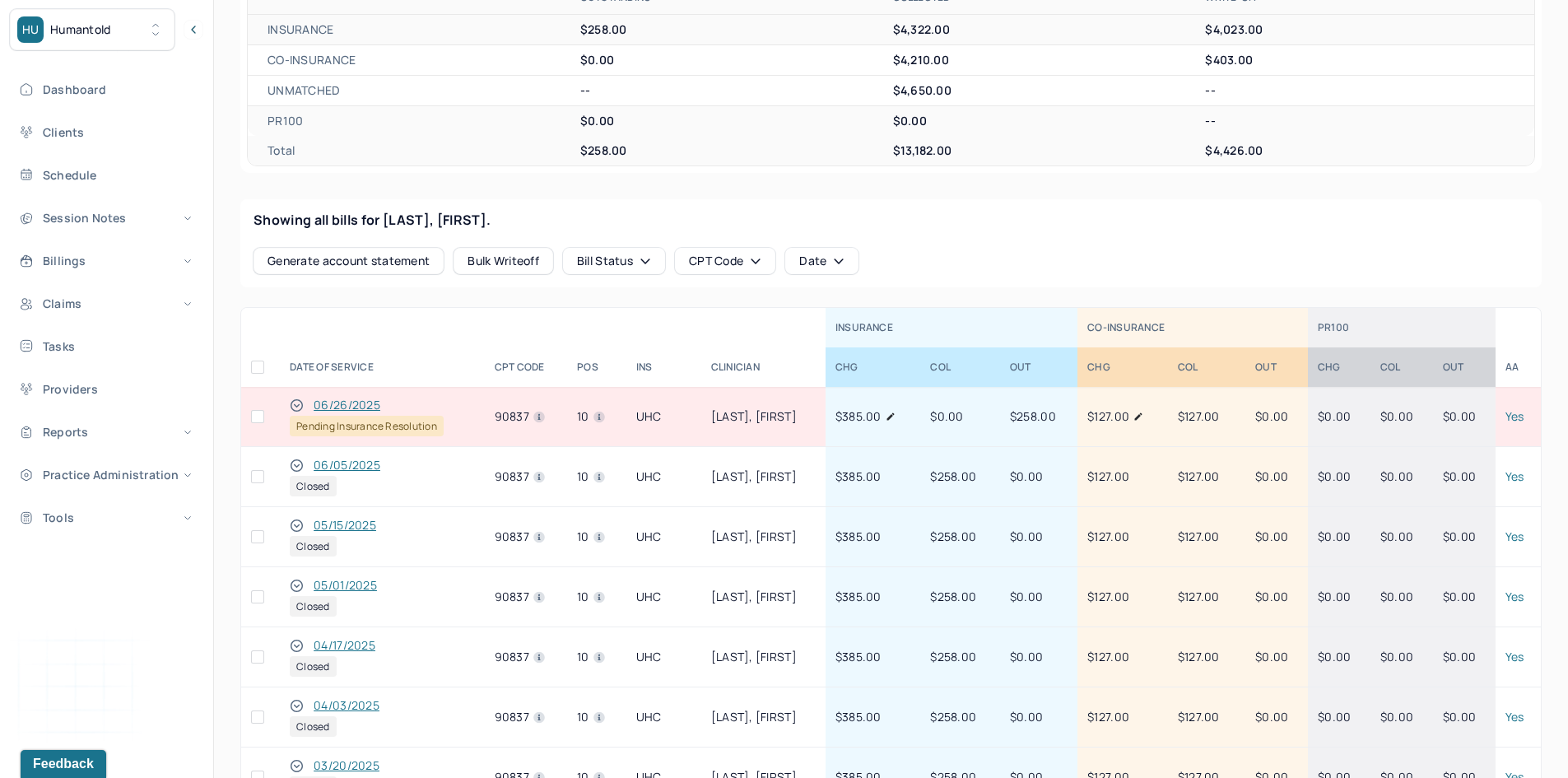 scroll, scrollTop: 494, scrollLeft: 0, axis: vertical 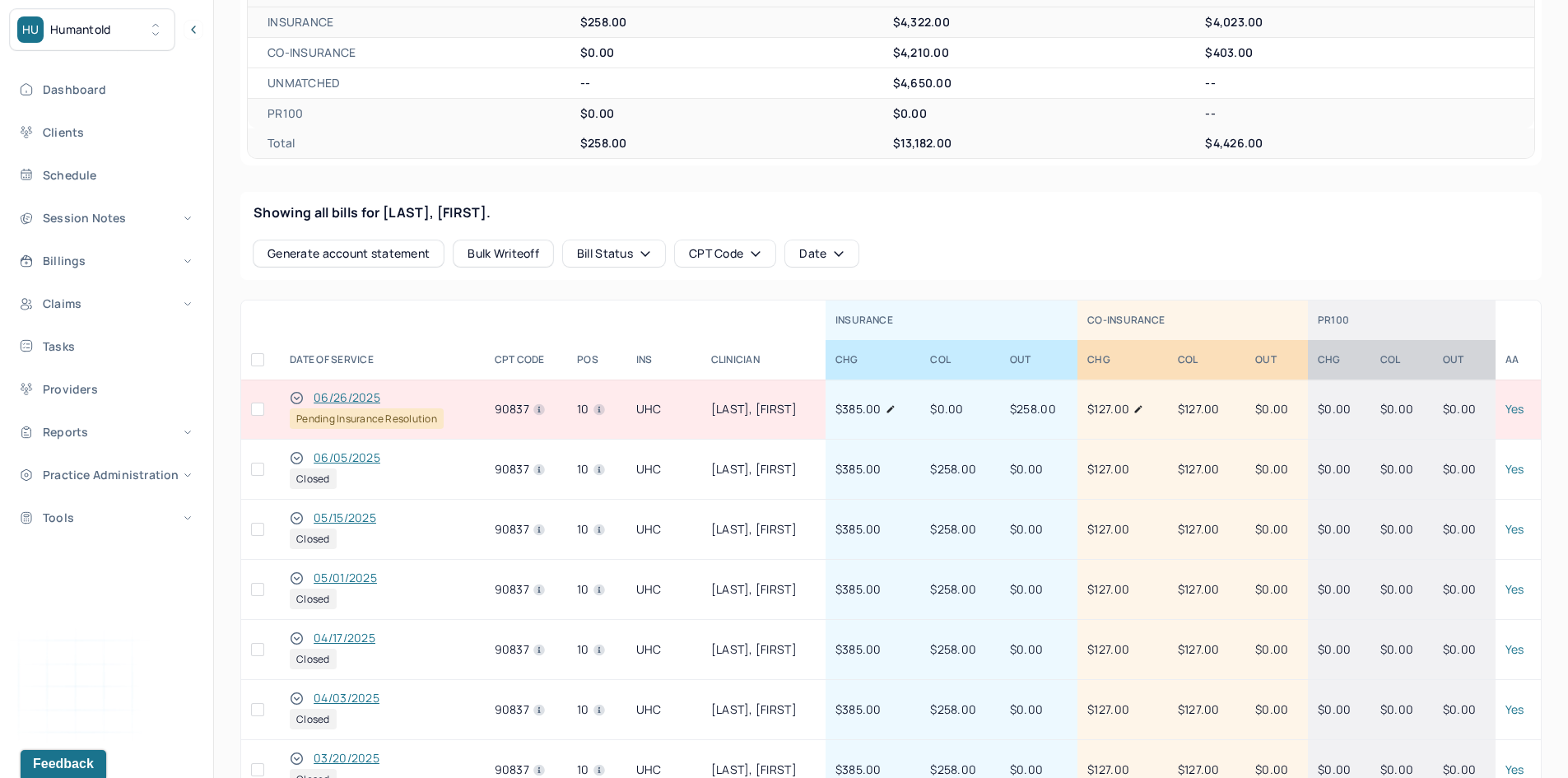 click 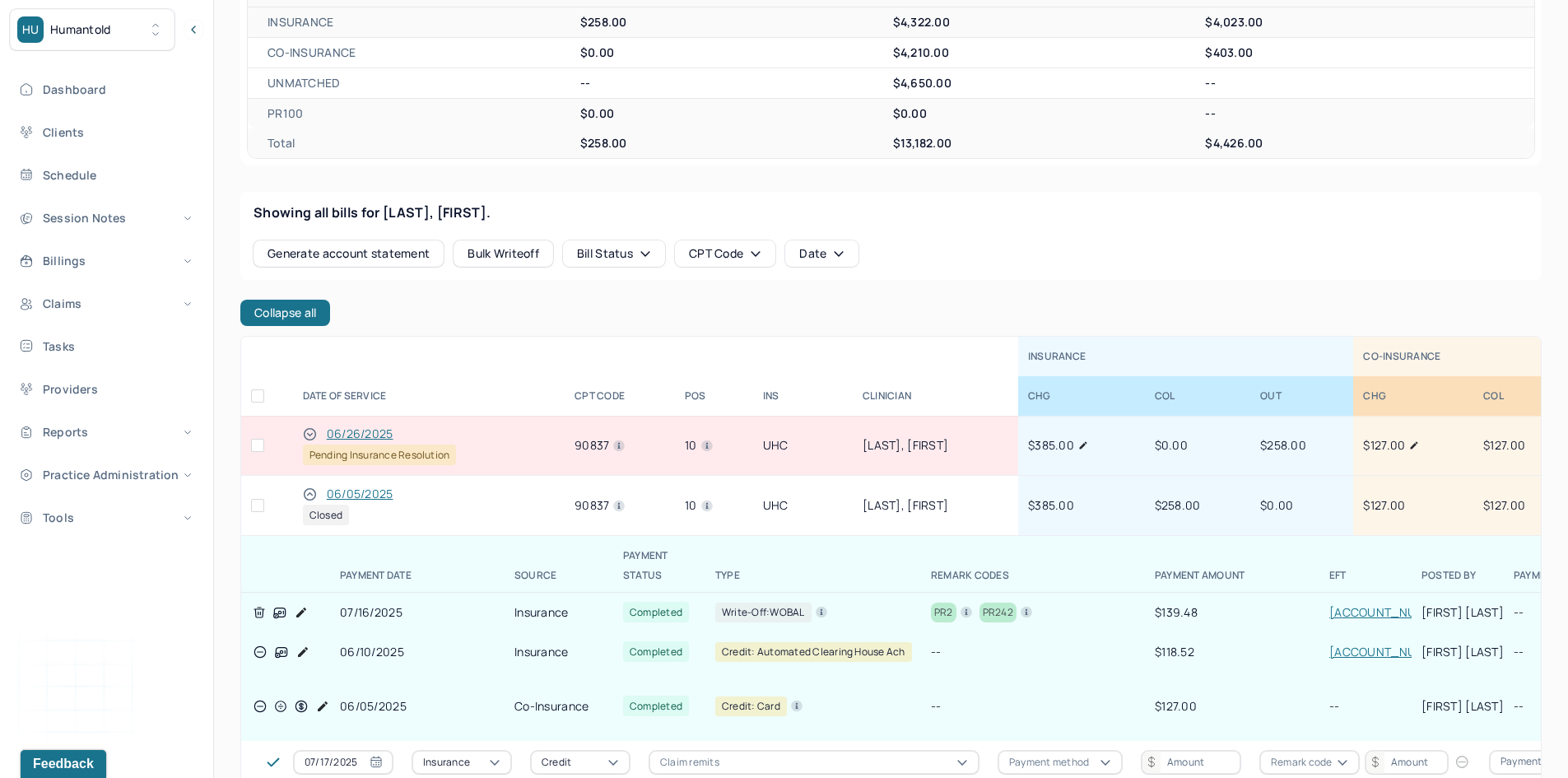 click 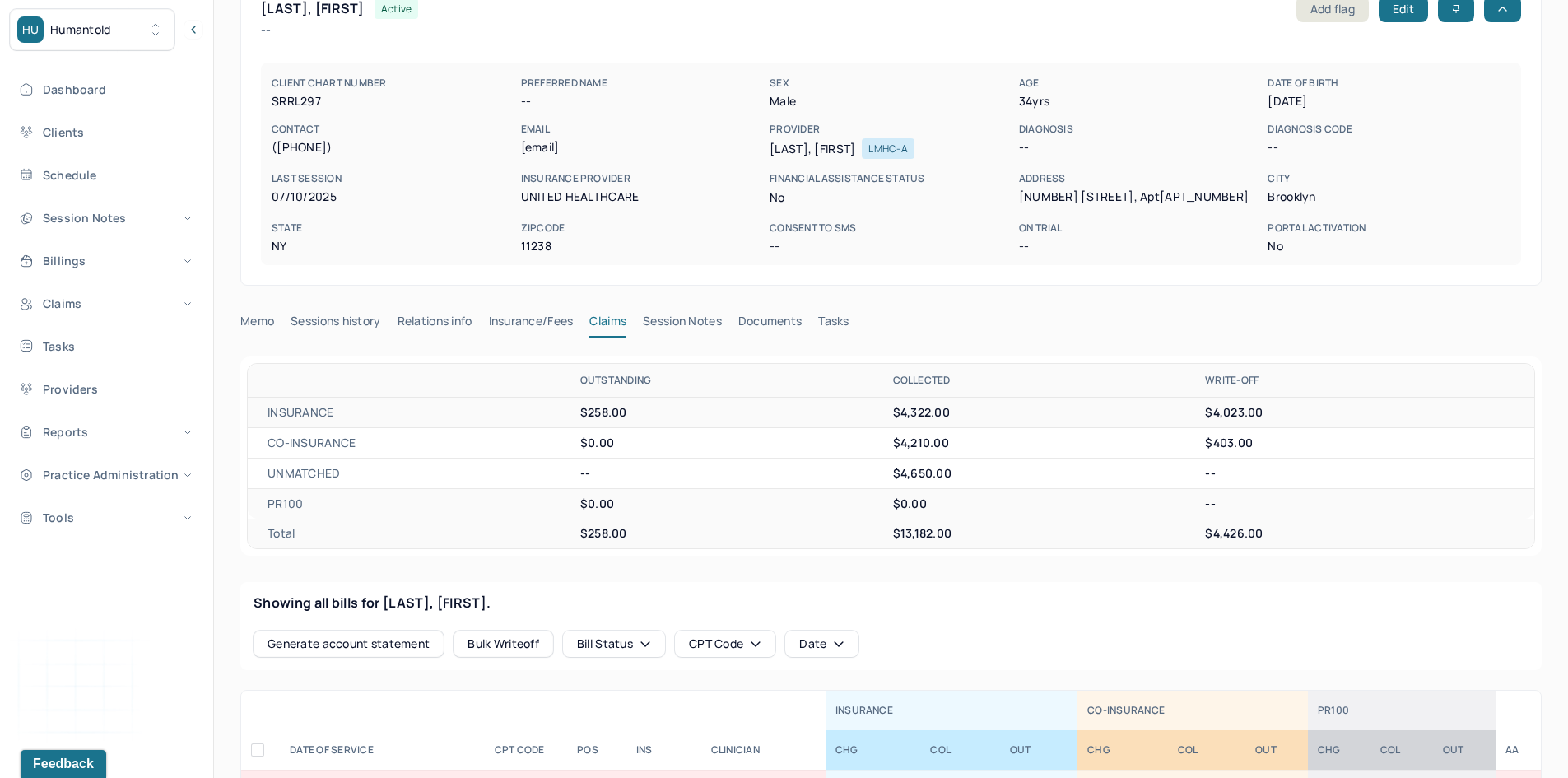 scroll, scrollTop: 0, scrollLeft: 0, axis: both 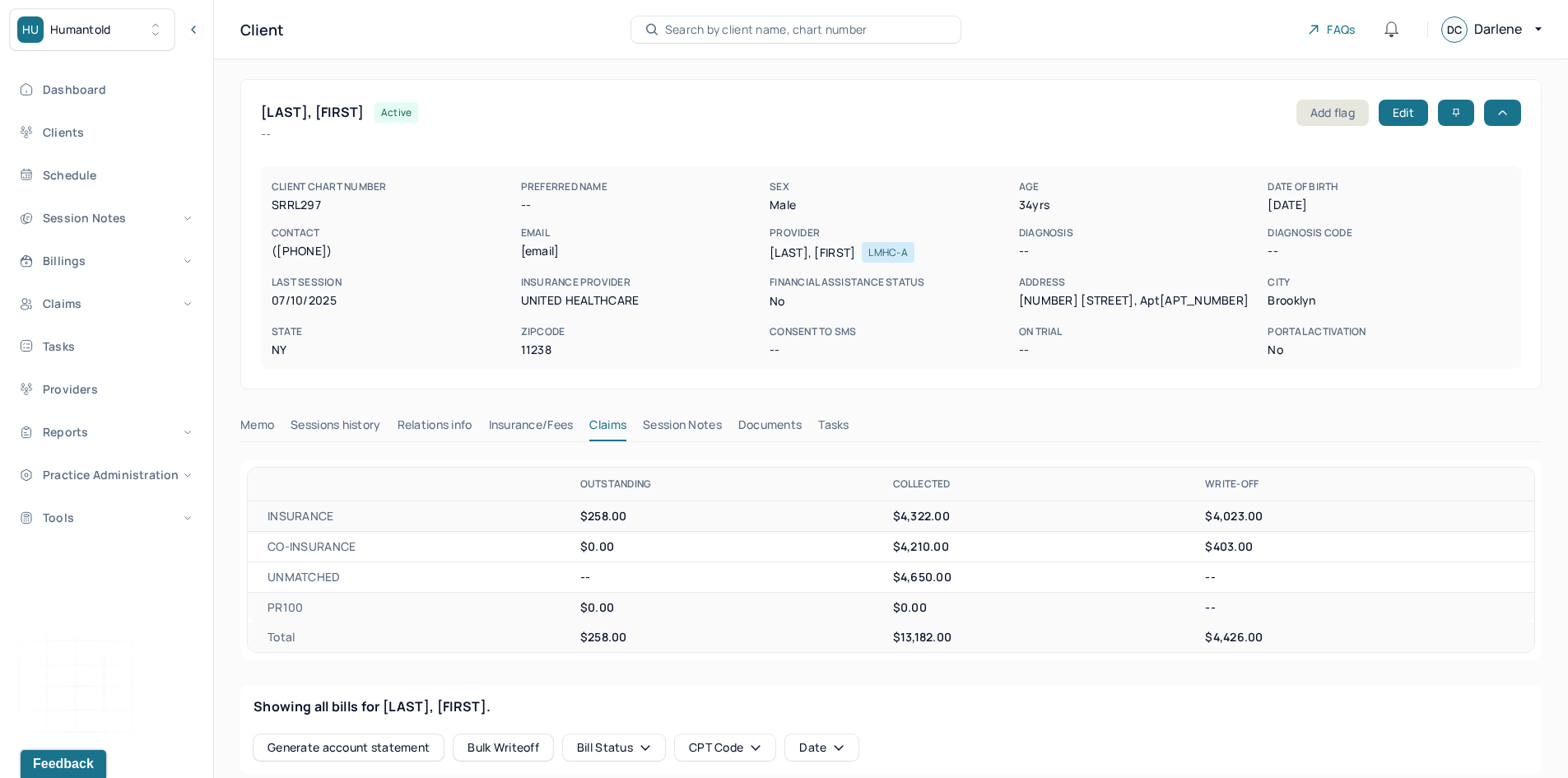 click on "Search by client name, chart number" at bounding box center (766, 30) 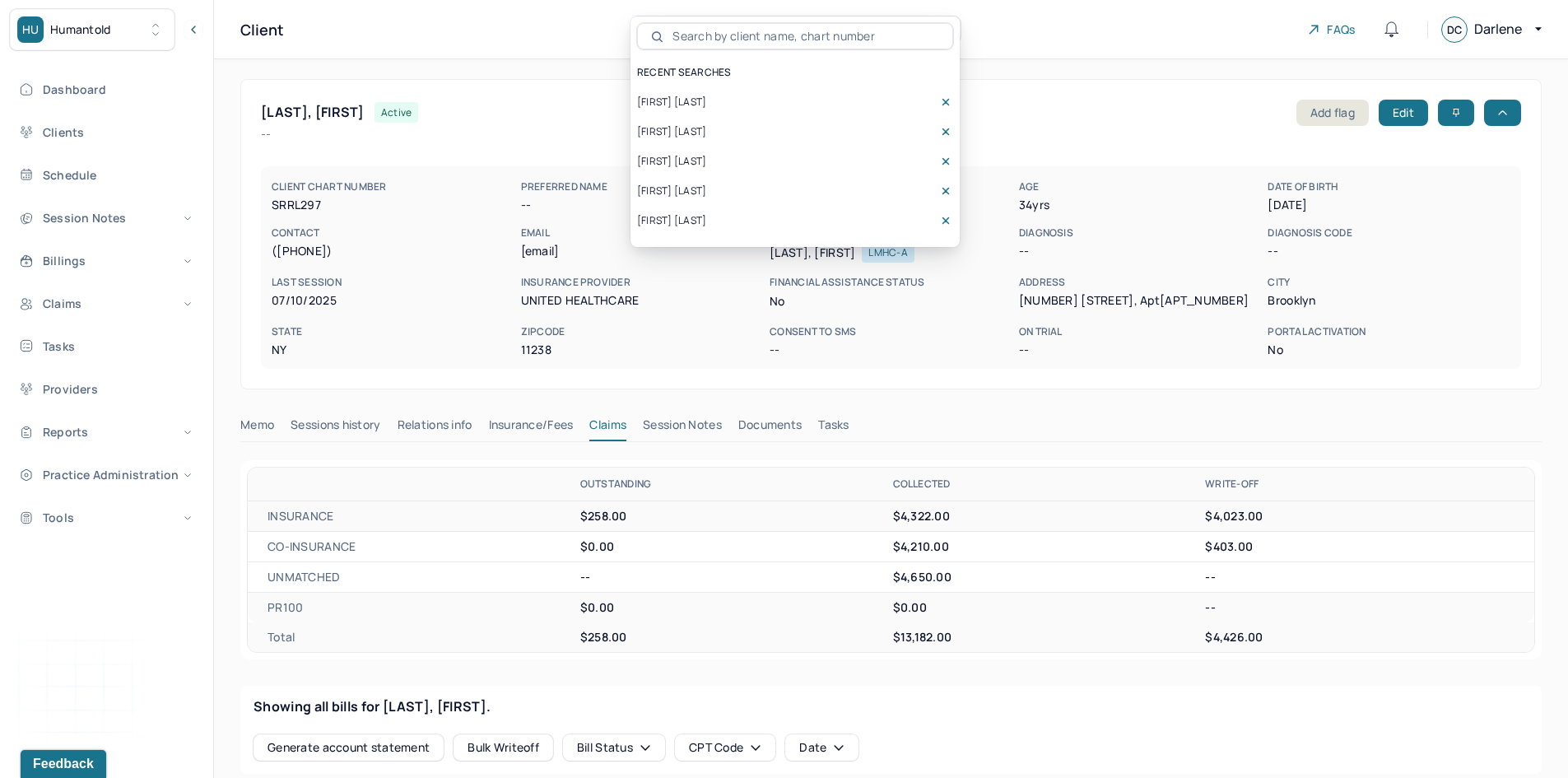 paste on "OXOK837" 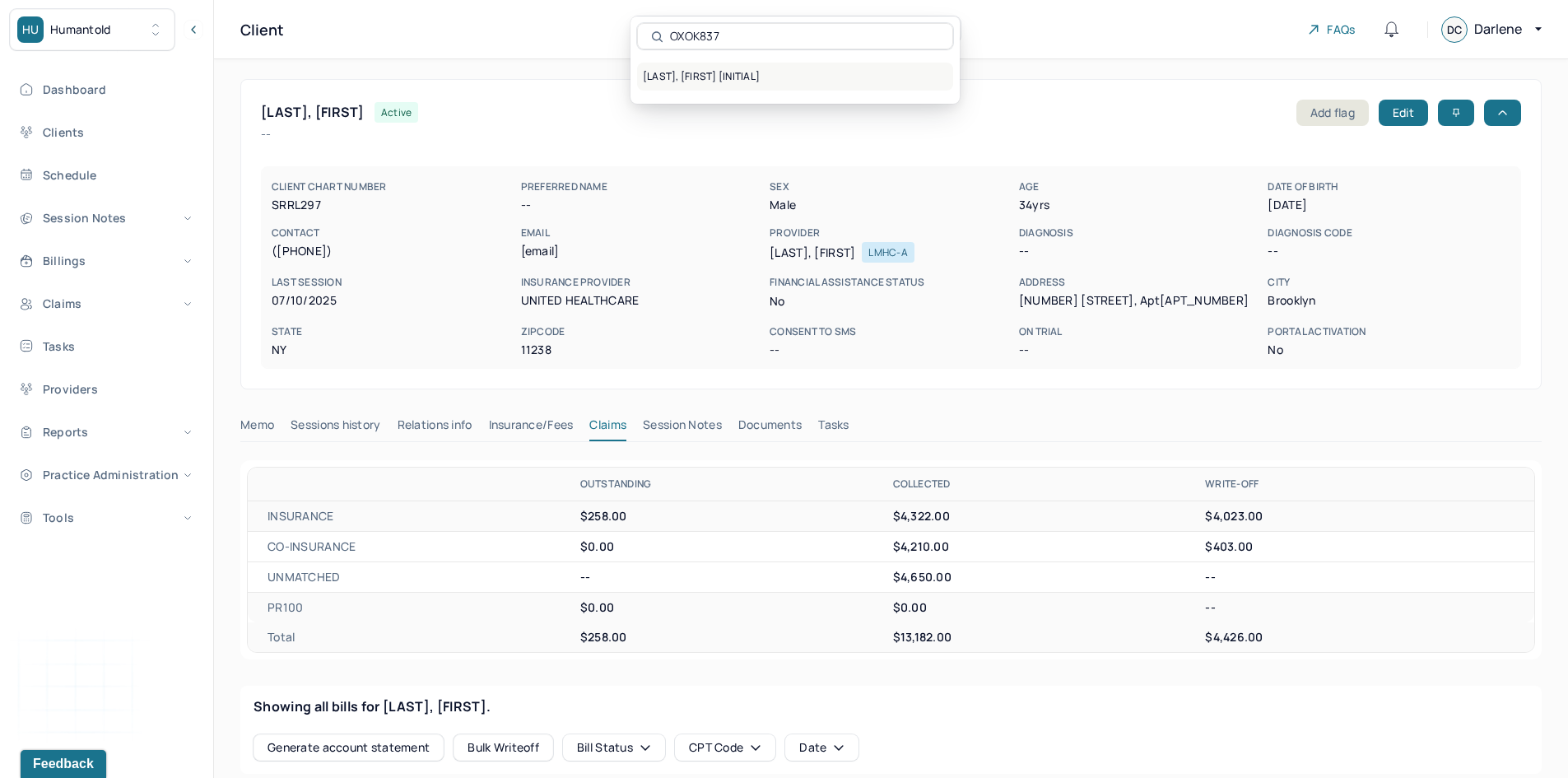 type on "OXOK837" 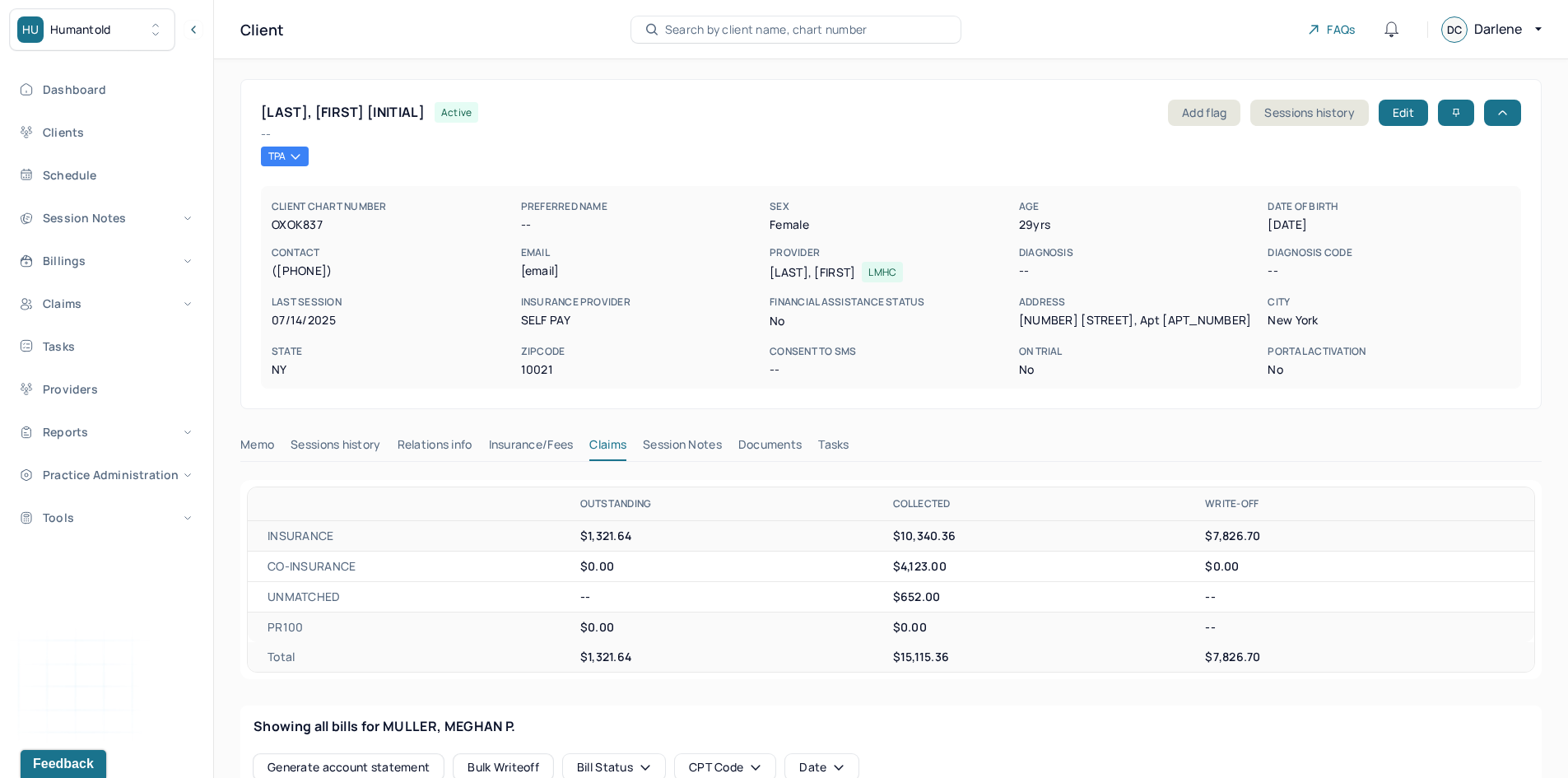 click on "Insurance/Fees" at bounding box center [531, 448] 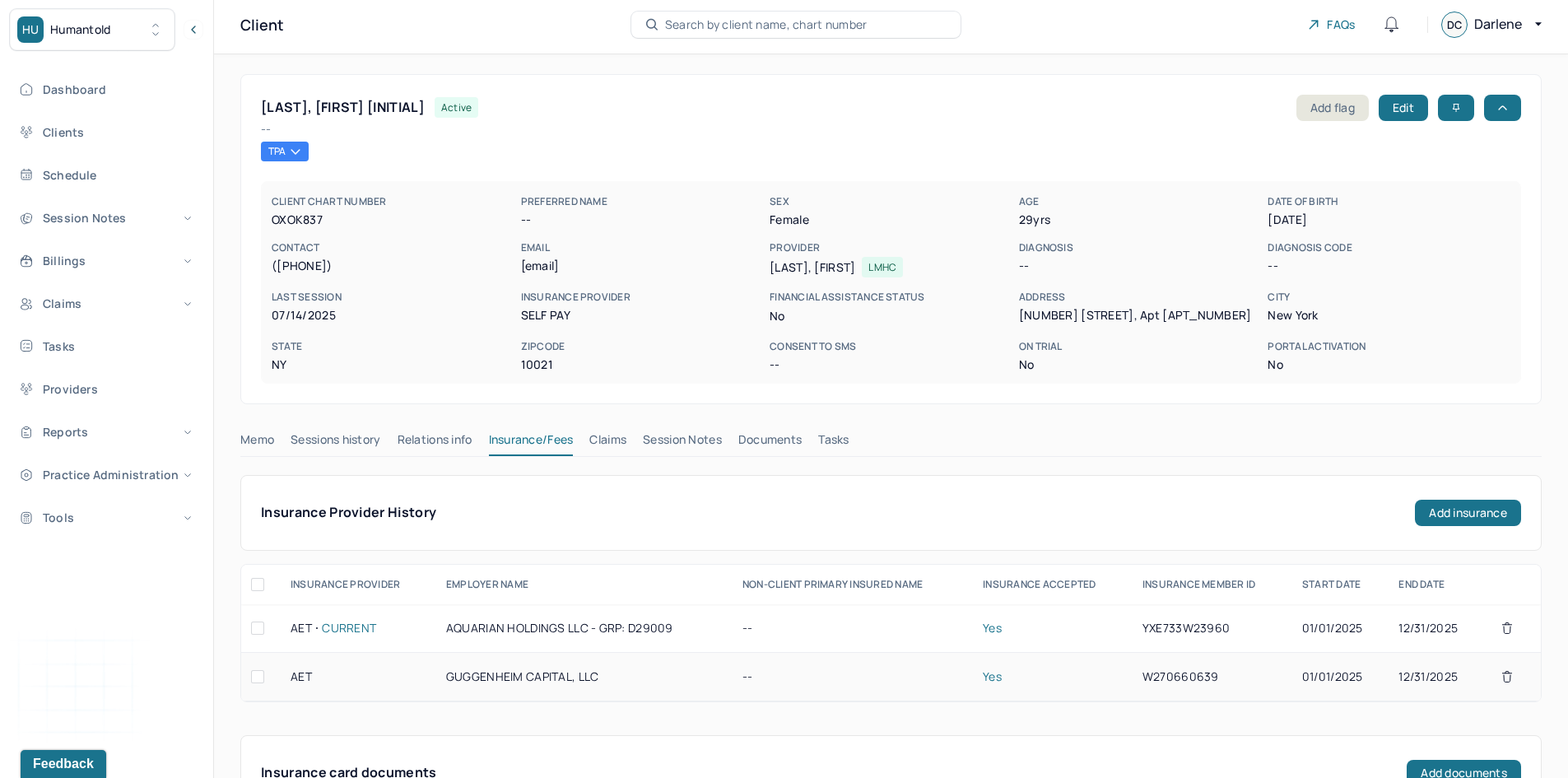 scroll, scrollTop: 0, scrollLeft: 0, axis: both 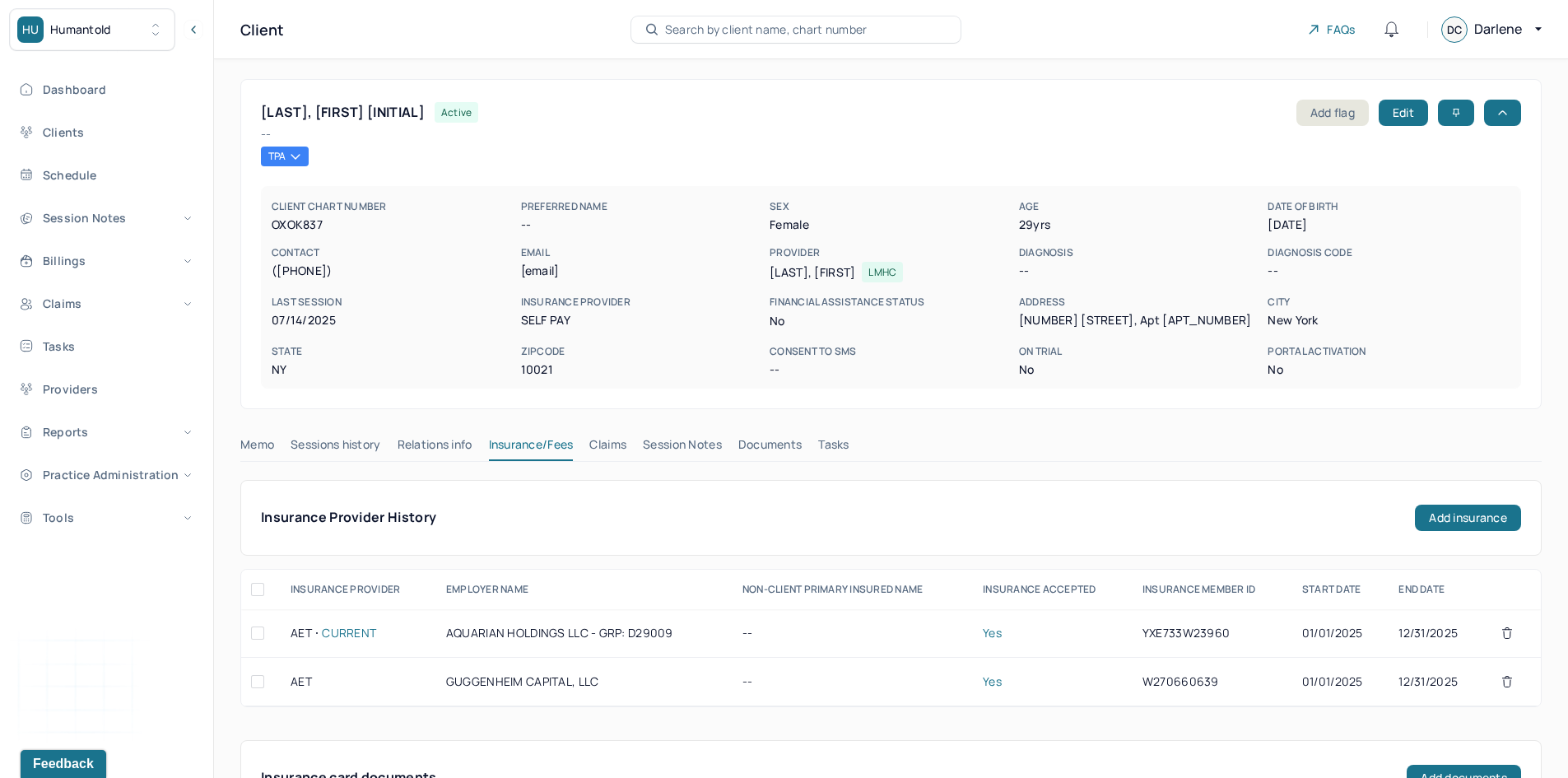 click on "Claims" at bounding box center [607, 448] 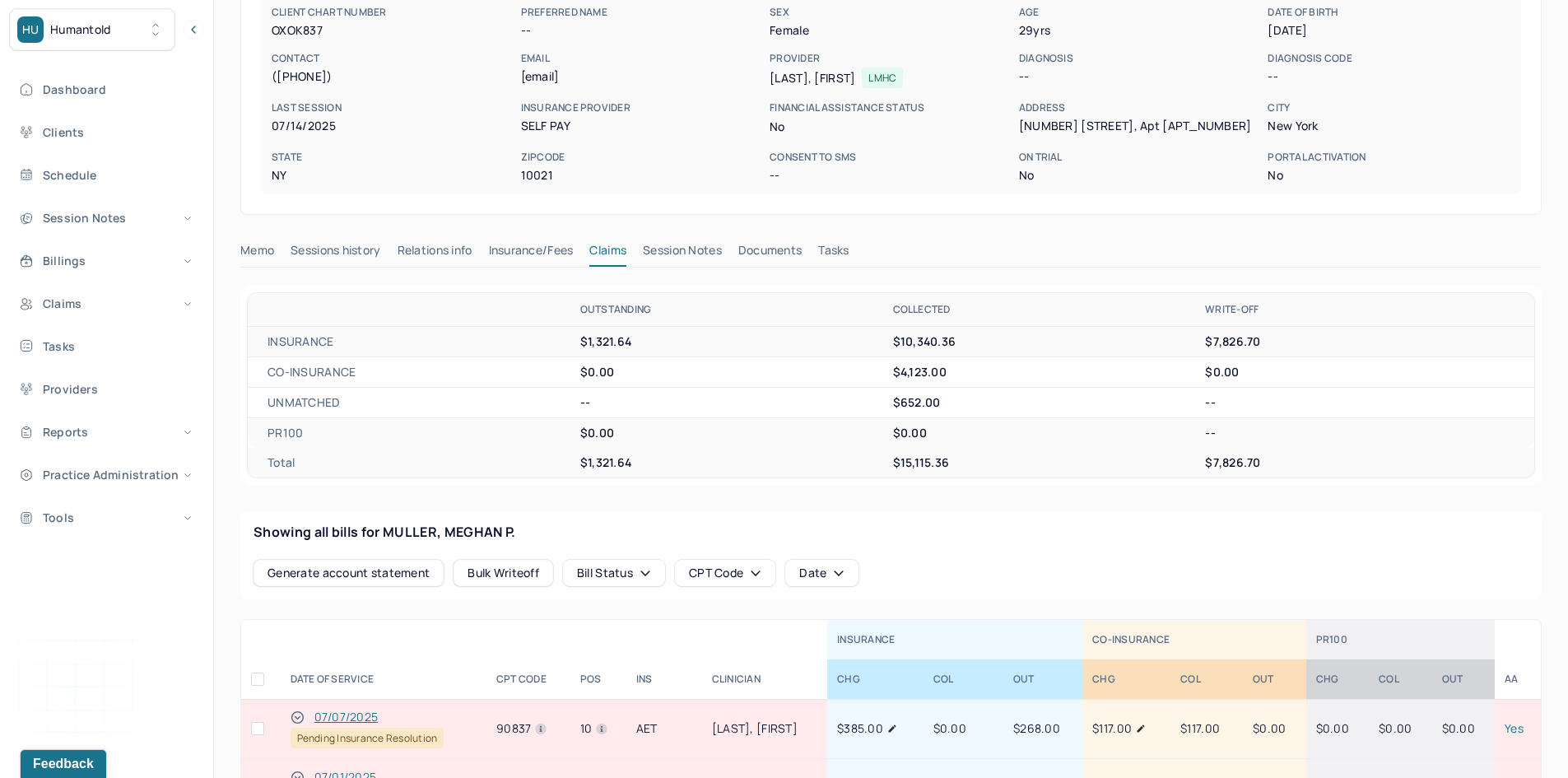 scroll, scrollTop: 165, scrollLeft: 0, axis: vertical 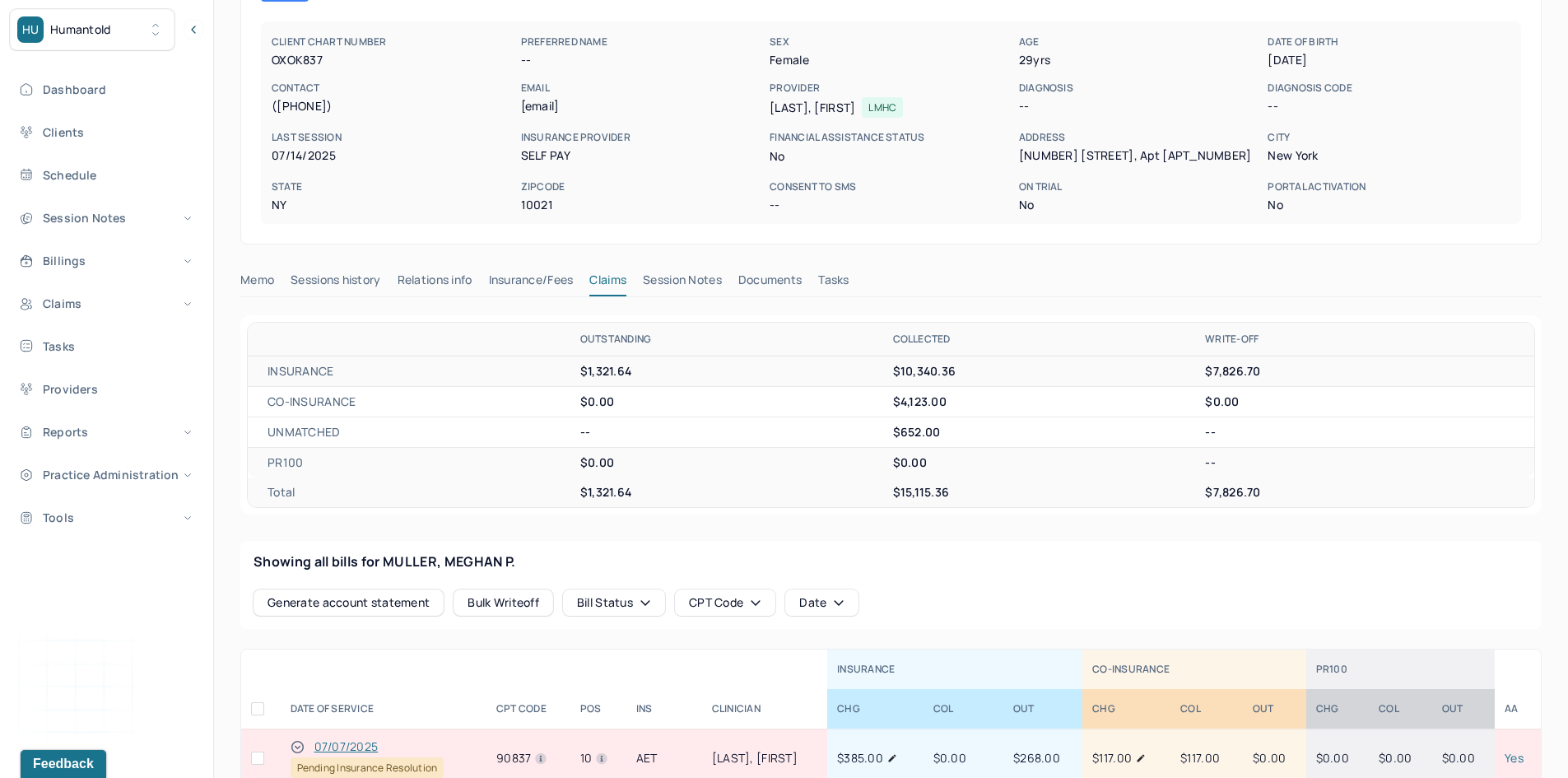 drag, startPoint x: 523, startPoint y: 277, endPoint x: 512, endPoint y: 278, distance: 11.045361 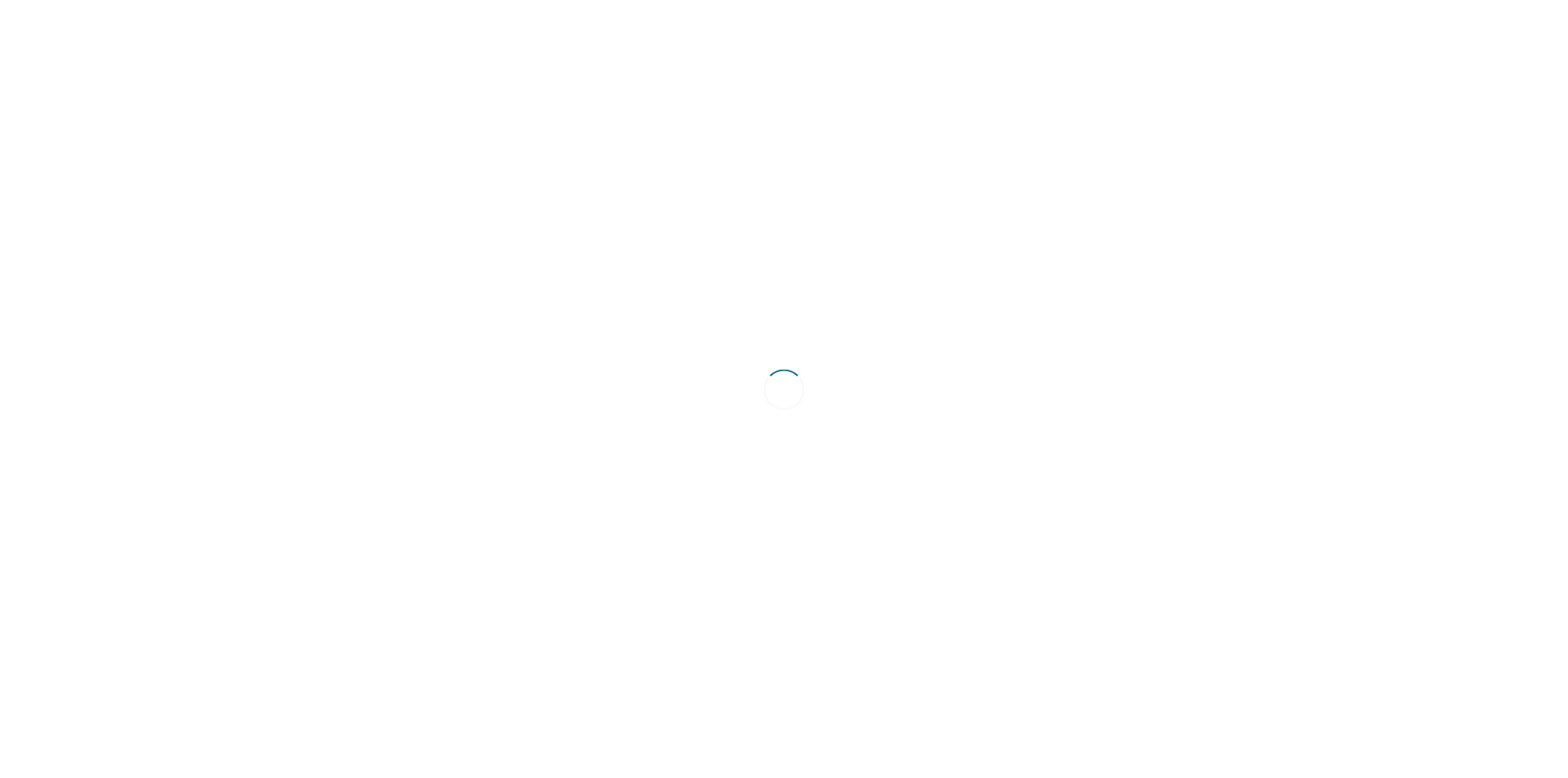 scroll, scrollTop: 0, scrollLeft: 0, axis: both 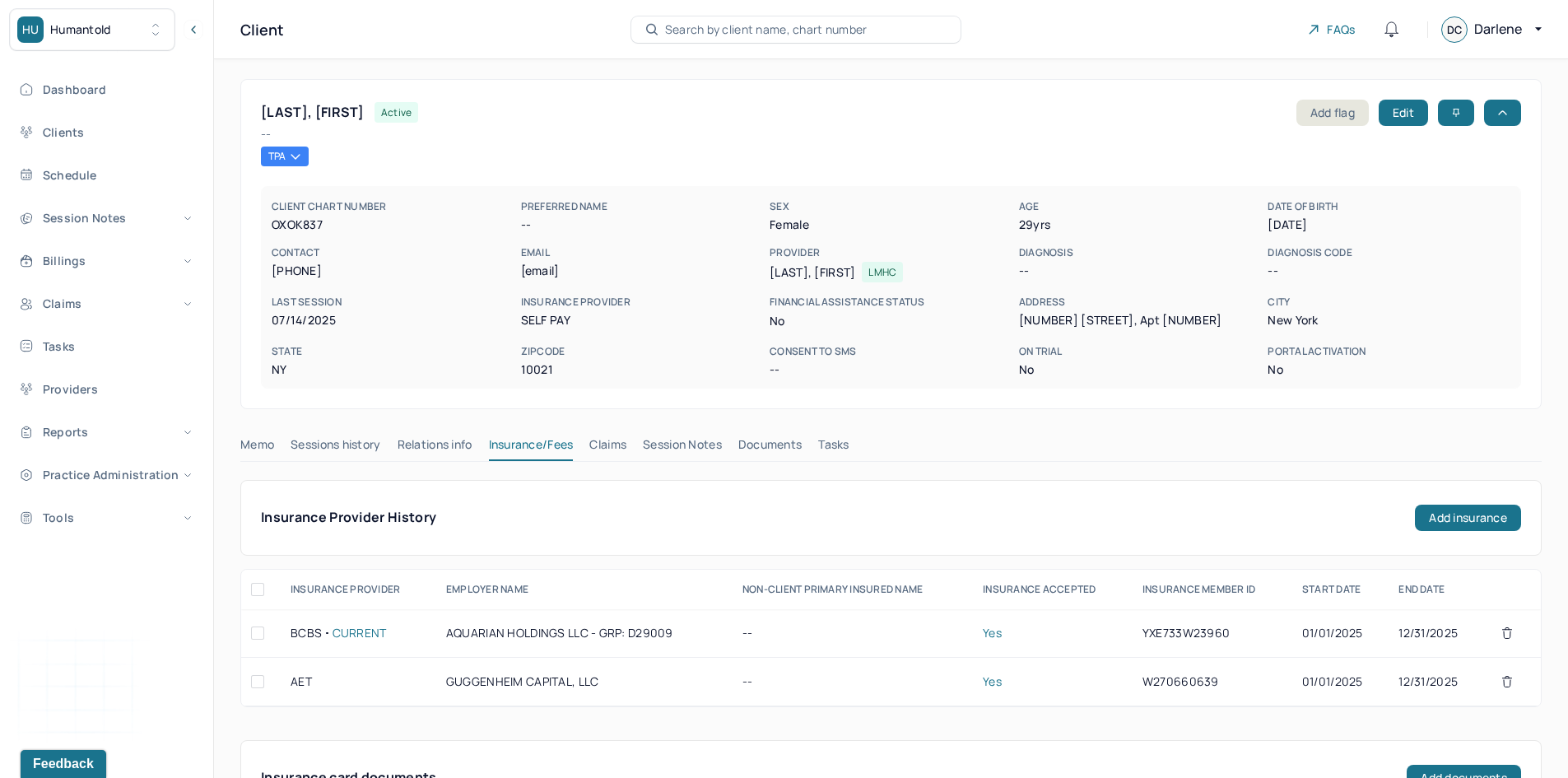 click on "Memo" at bounding box center [257, 448] 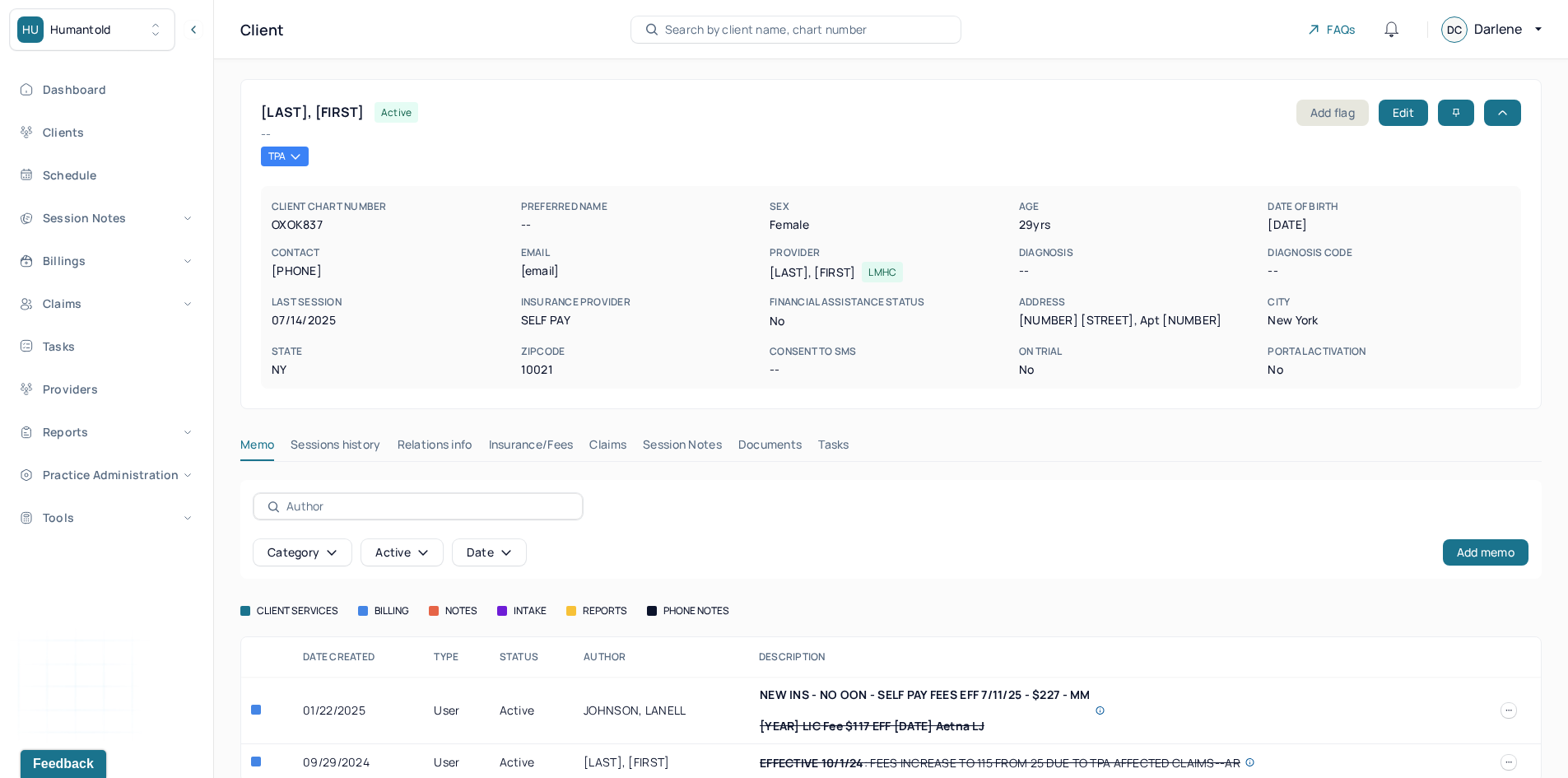 scroll, scrollTop: 24, scrollLeft: 0, axis: vertical 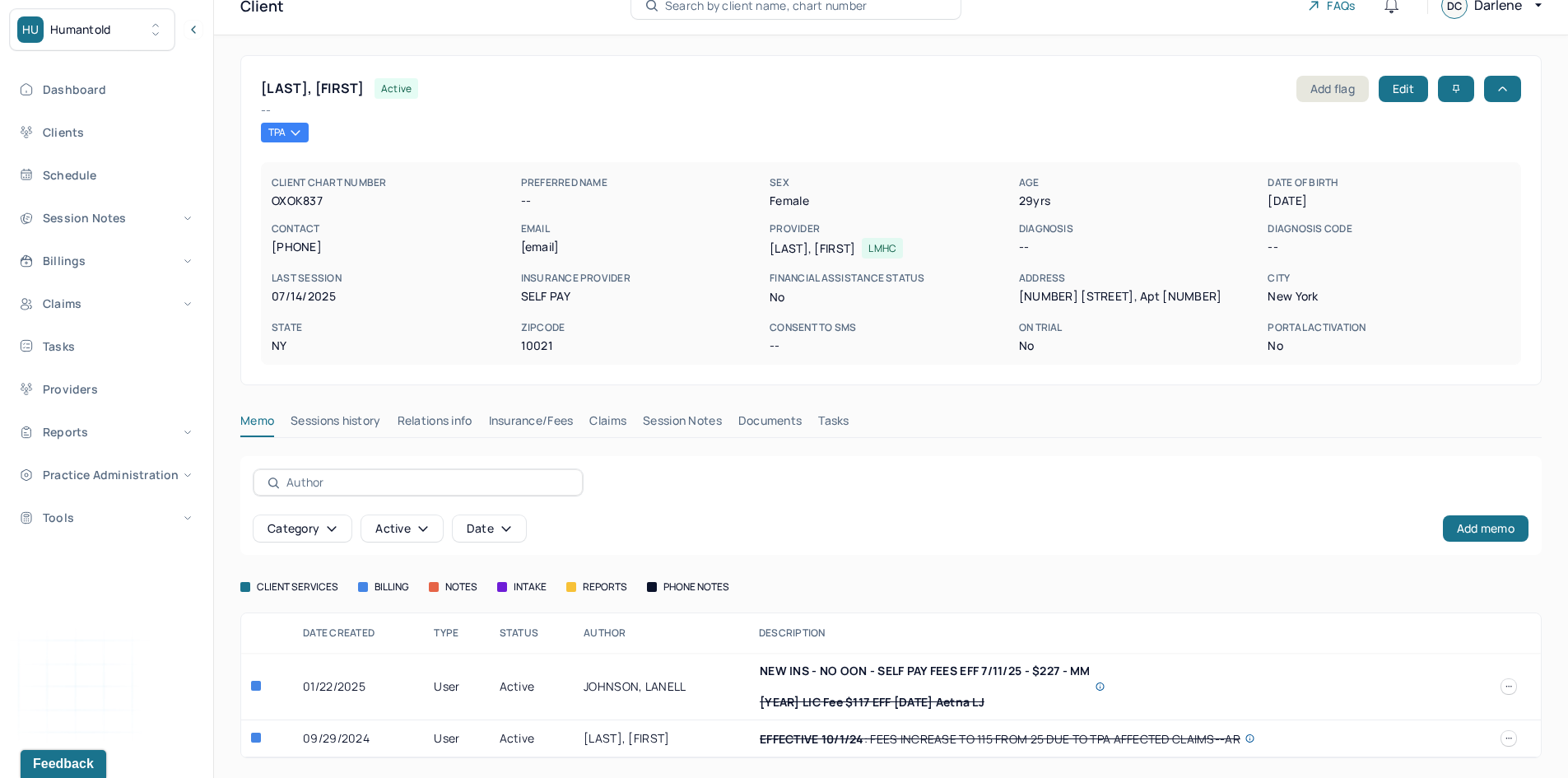 click on "Insurance/Fees" at bounding box center (531, 424) 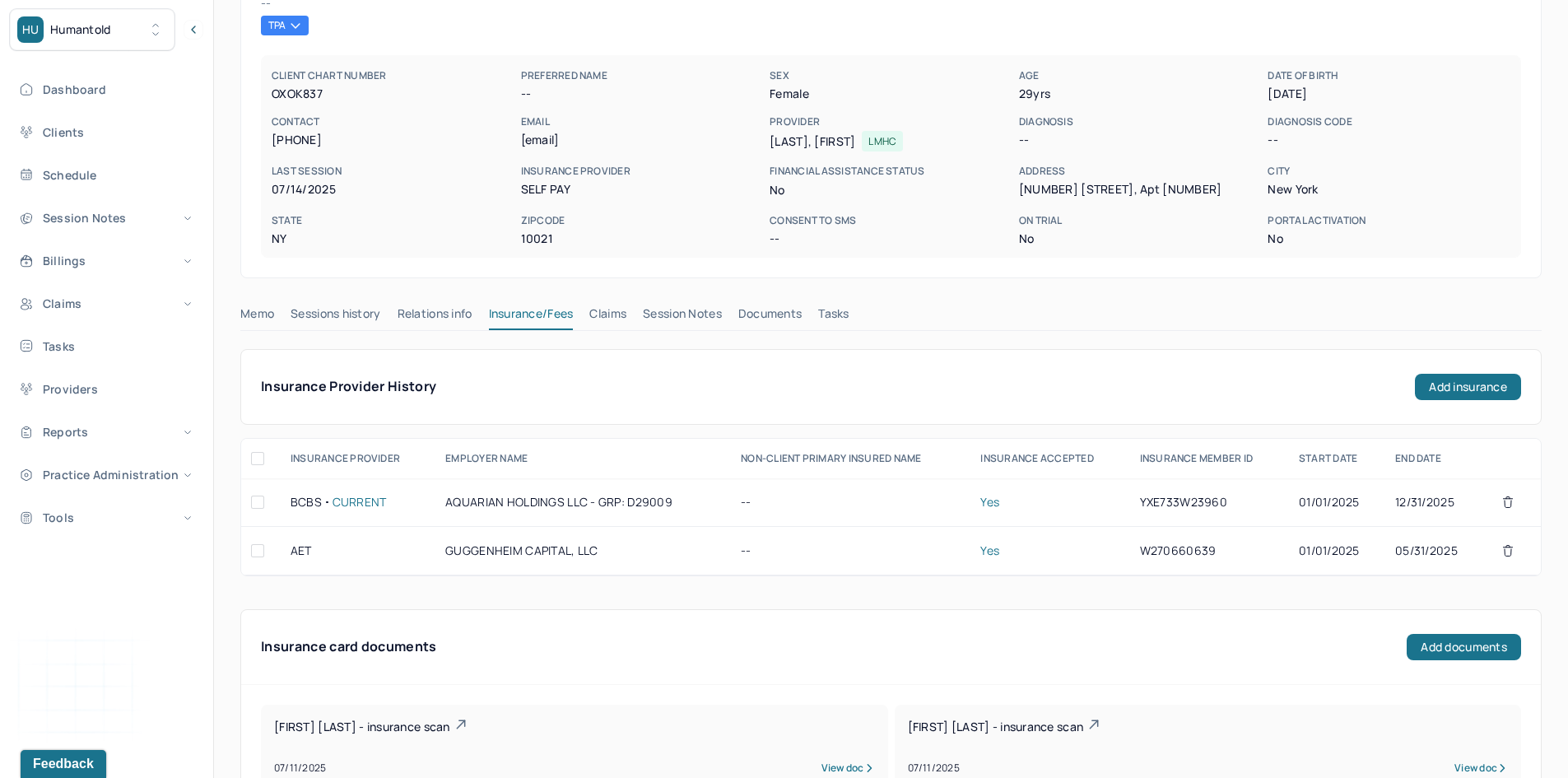 scroll, scrollTop: 106, scrollLeft: 0, axis: vertical 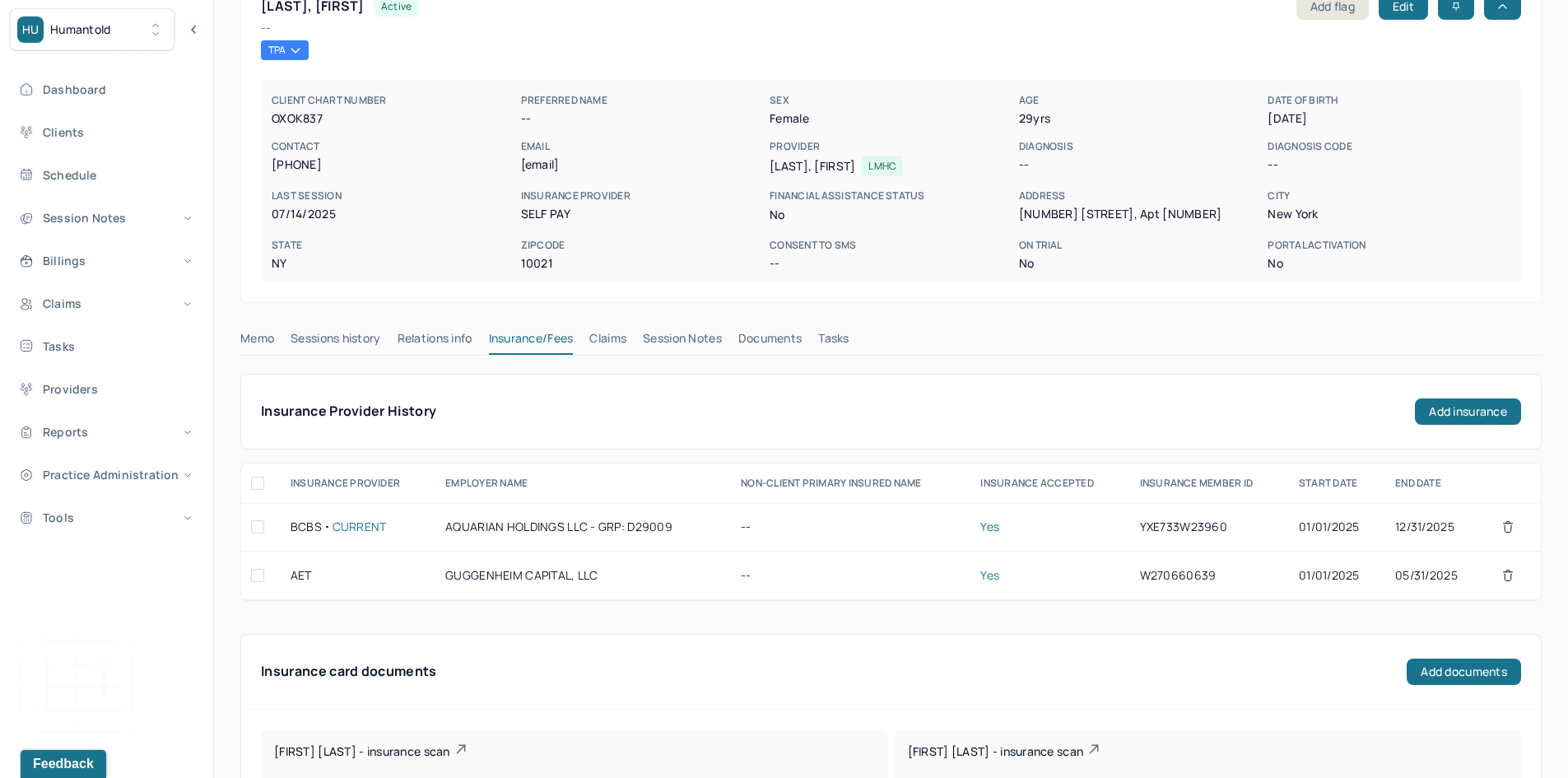 click on "Claims" at bounding box center [607, 342] 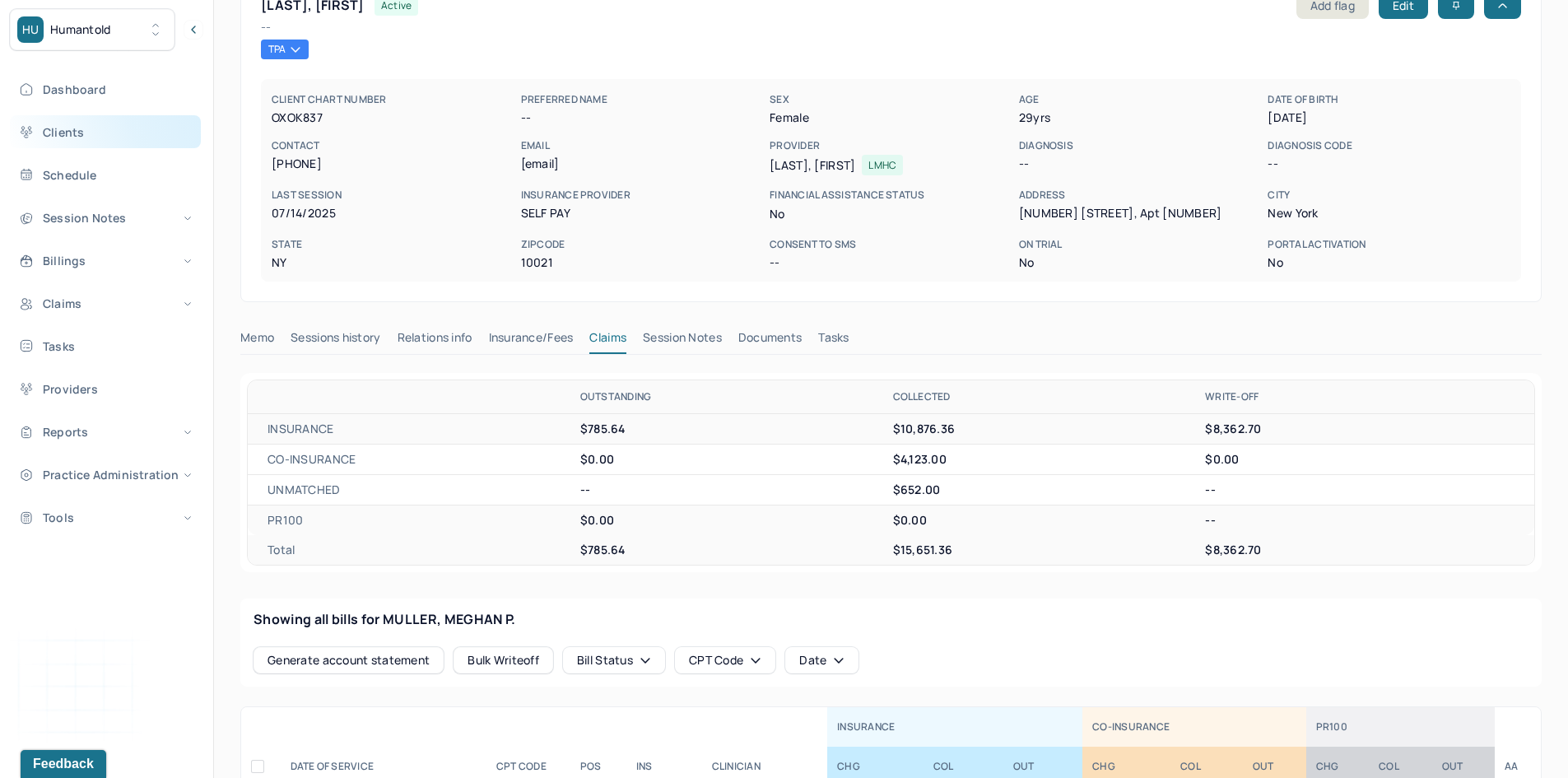 scroll, scrollTop: 106, scrollLeft: 0, axis: vertical 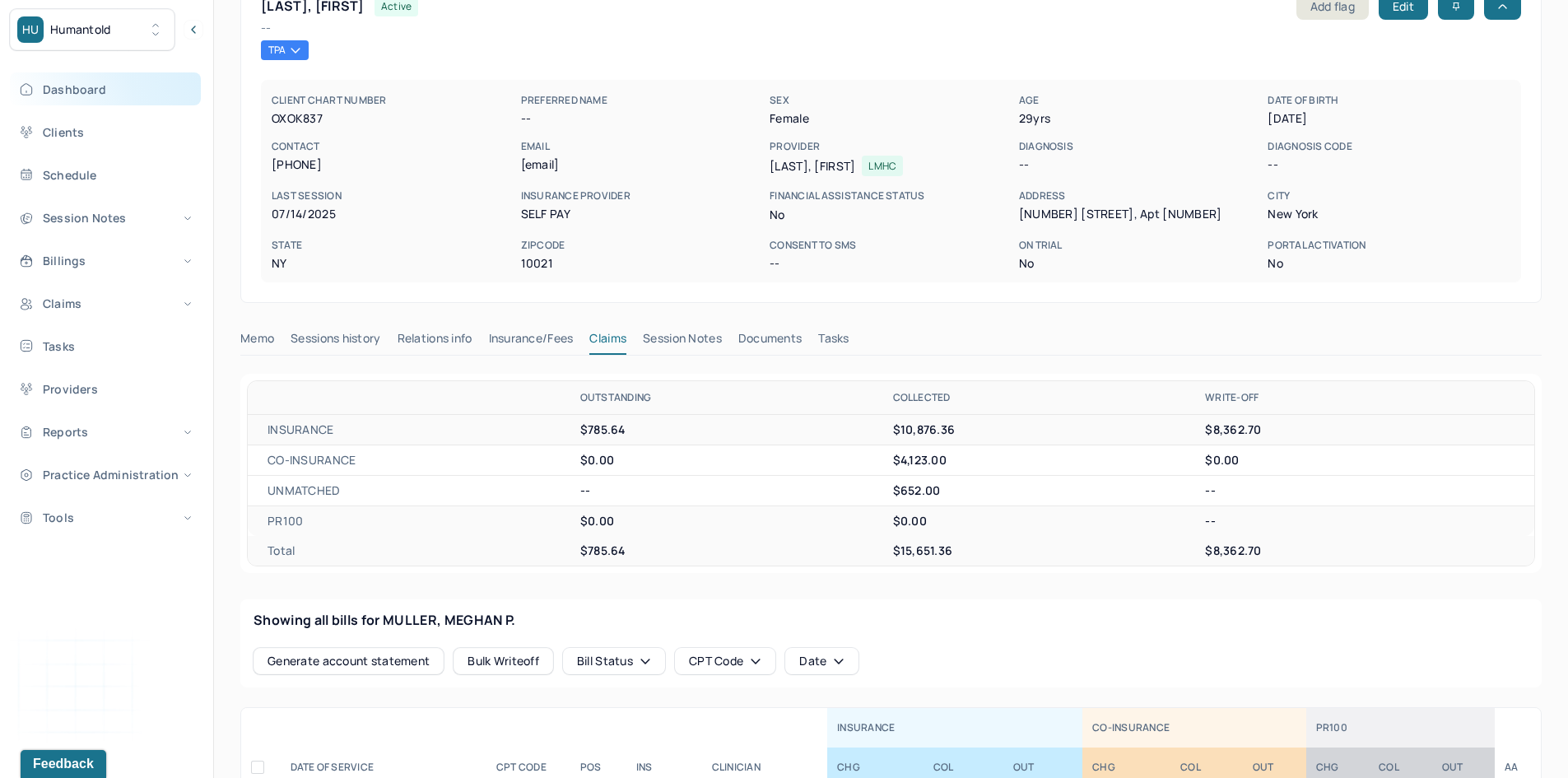 click on "Dashboard" at bounding box center [105, 89] 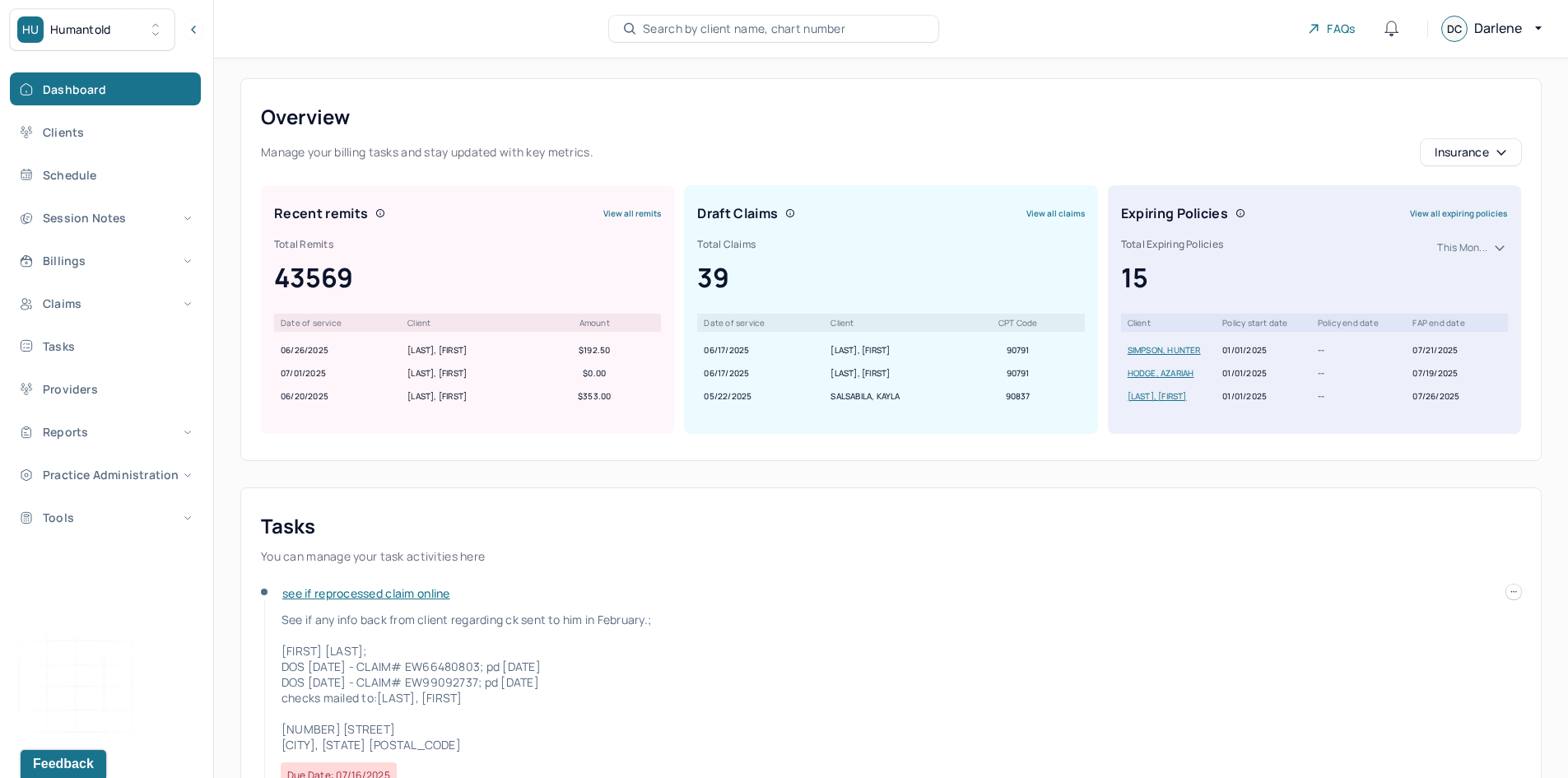 scroll, scrollTop: 0, scrollLeft: 0, axis: both 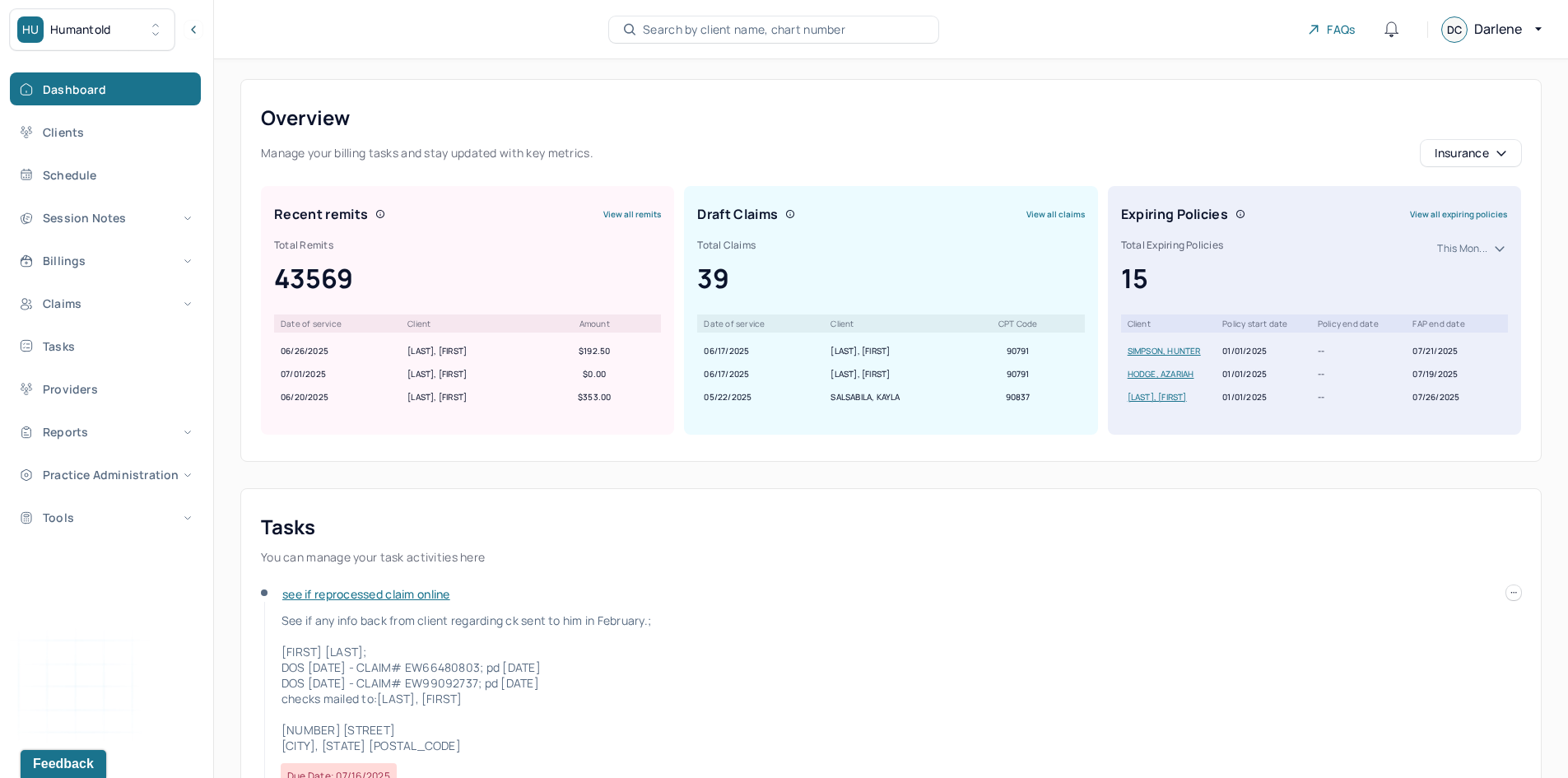 click on "Search by client name, chart number" at bounding box center [744, 30] 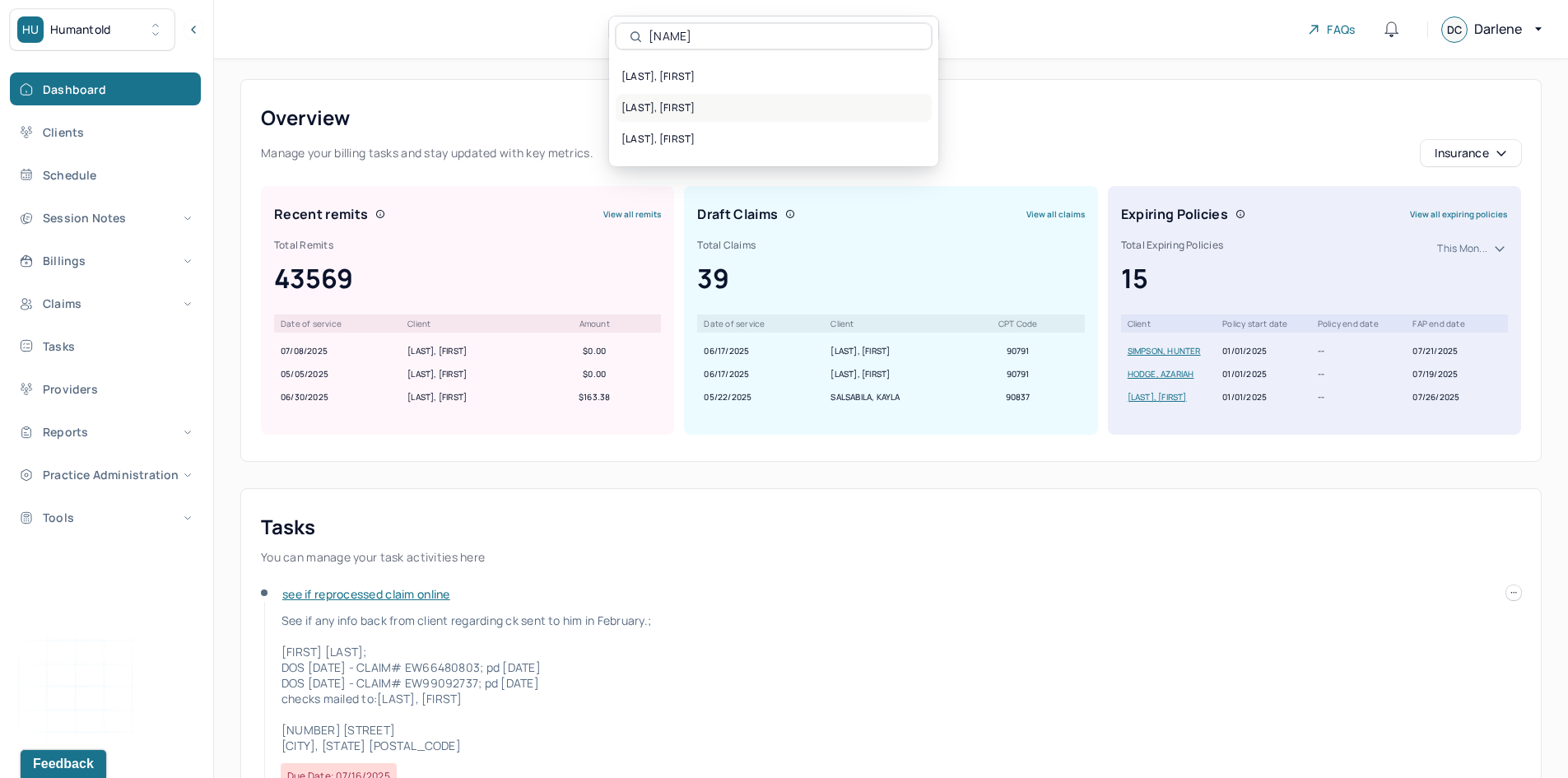 type on "bhasin" 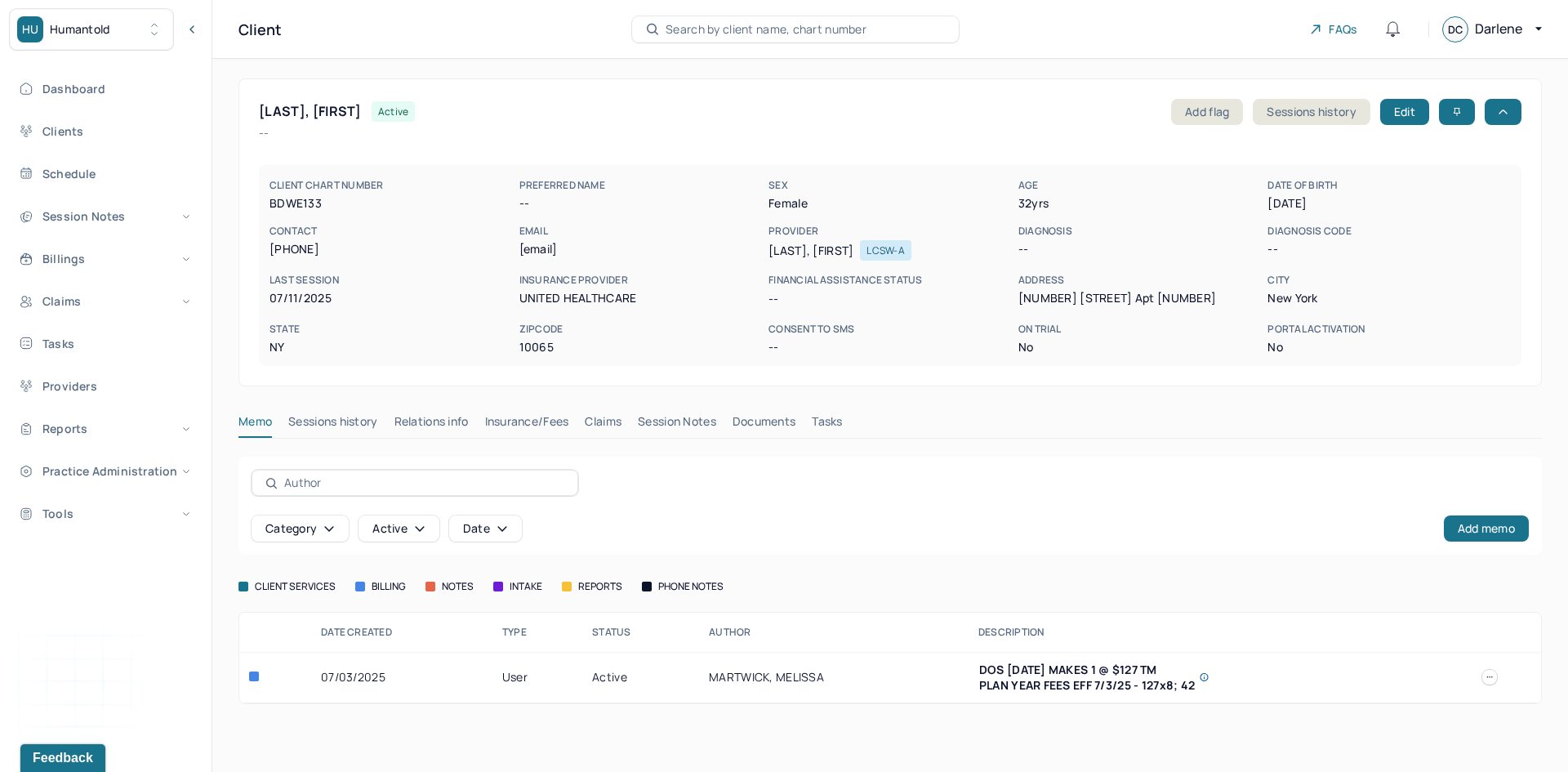 click on "Insurance/Fees" at bounding box center (527, 425) 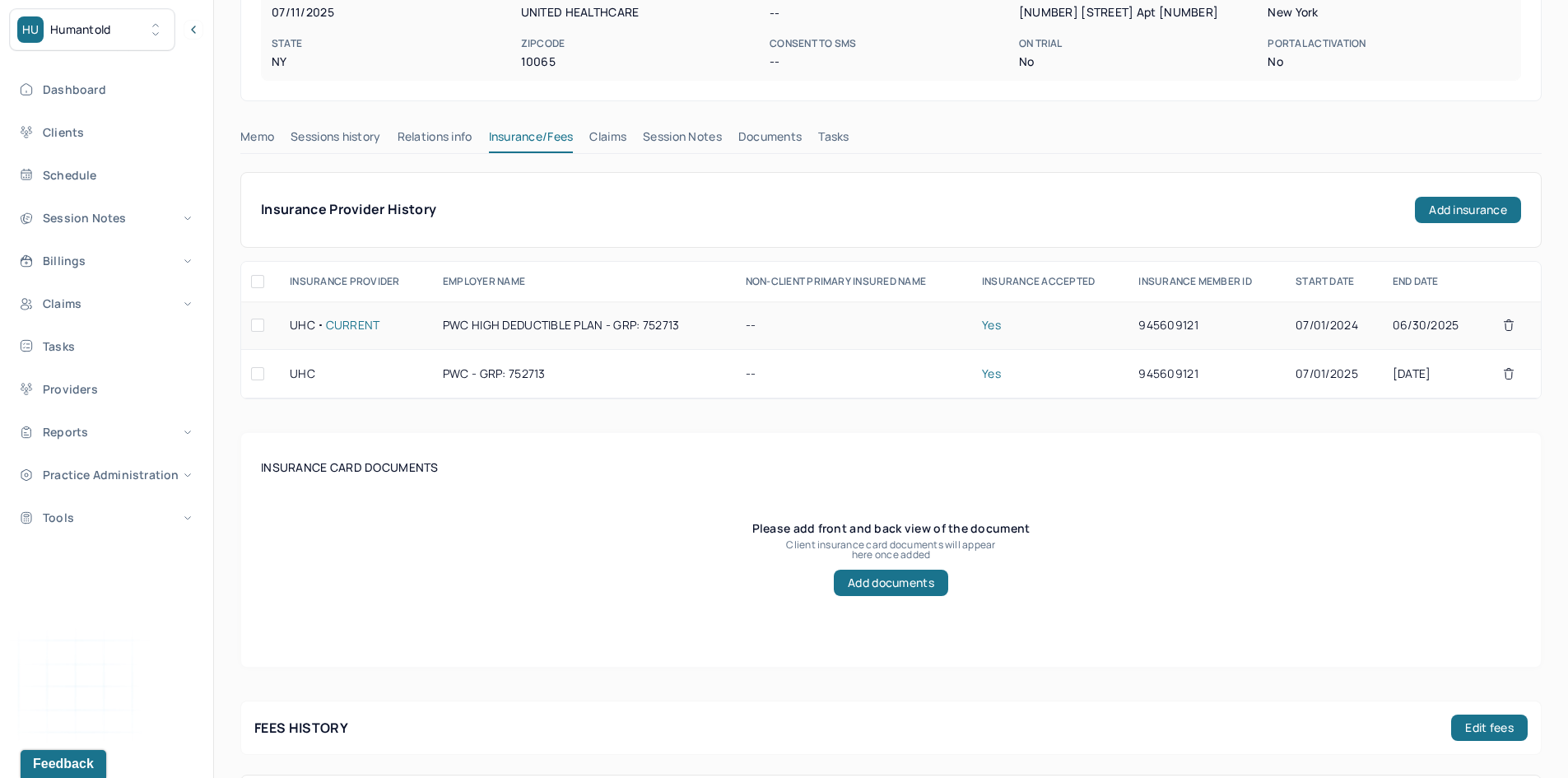 scroll, scrollTop: 329, scrollLeft: 0, axis: vertical 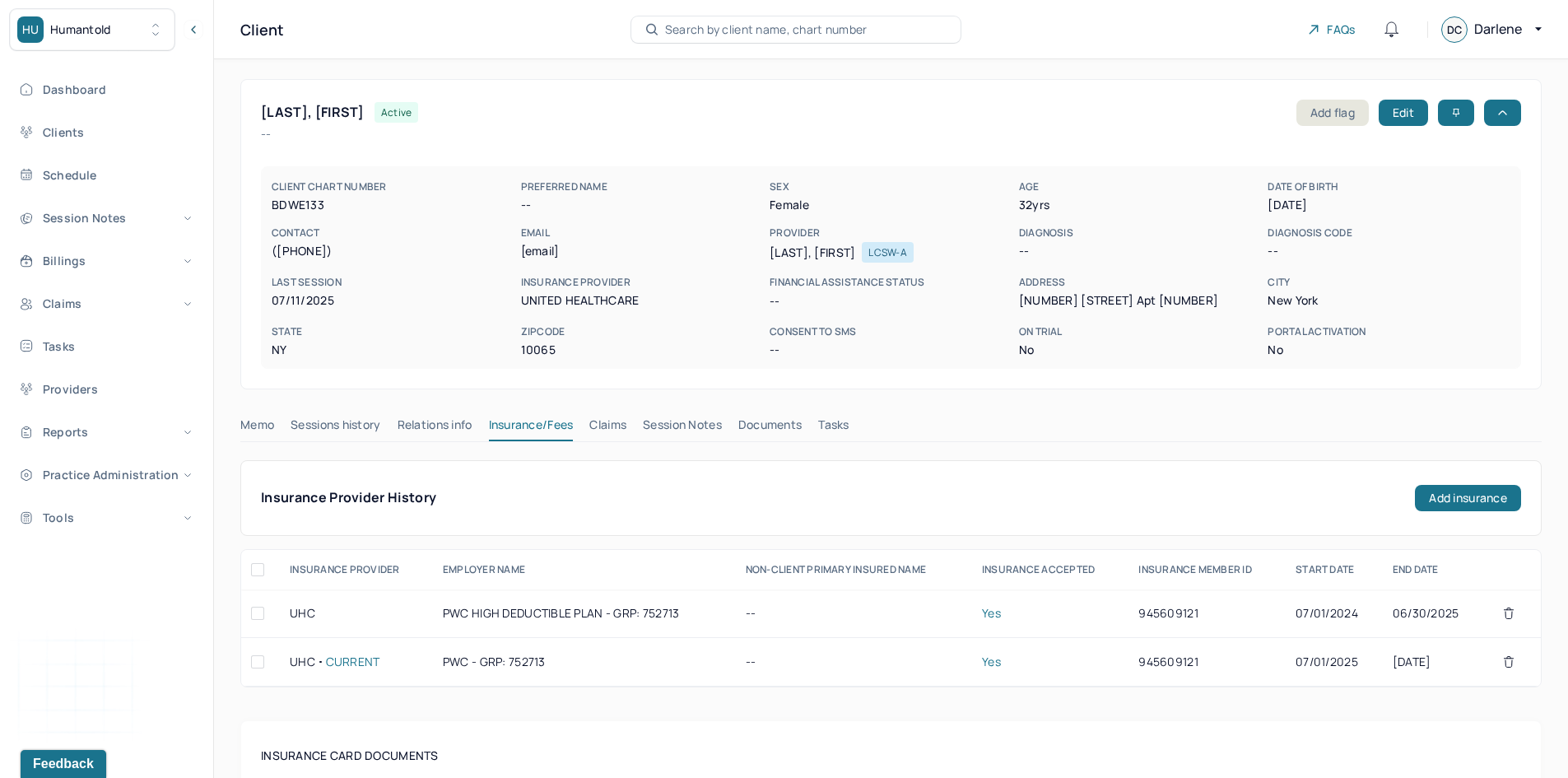 click on "Memo" at bounding box center (257, 428) 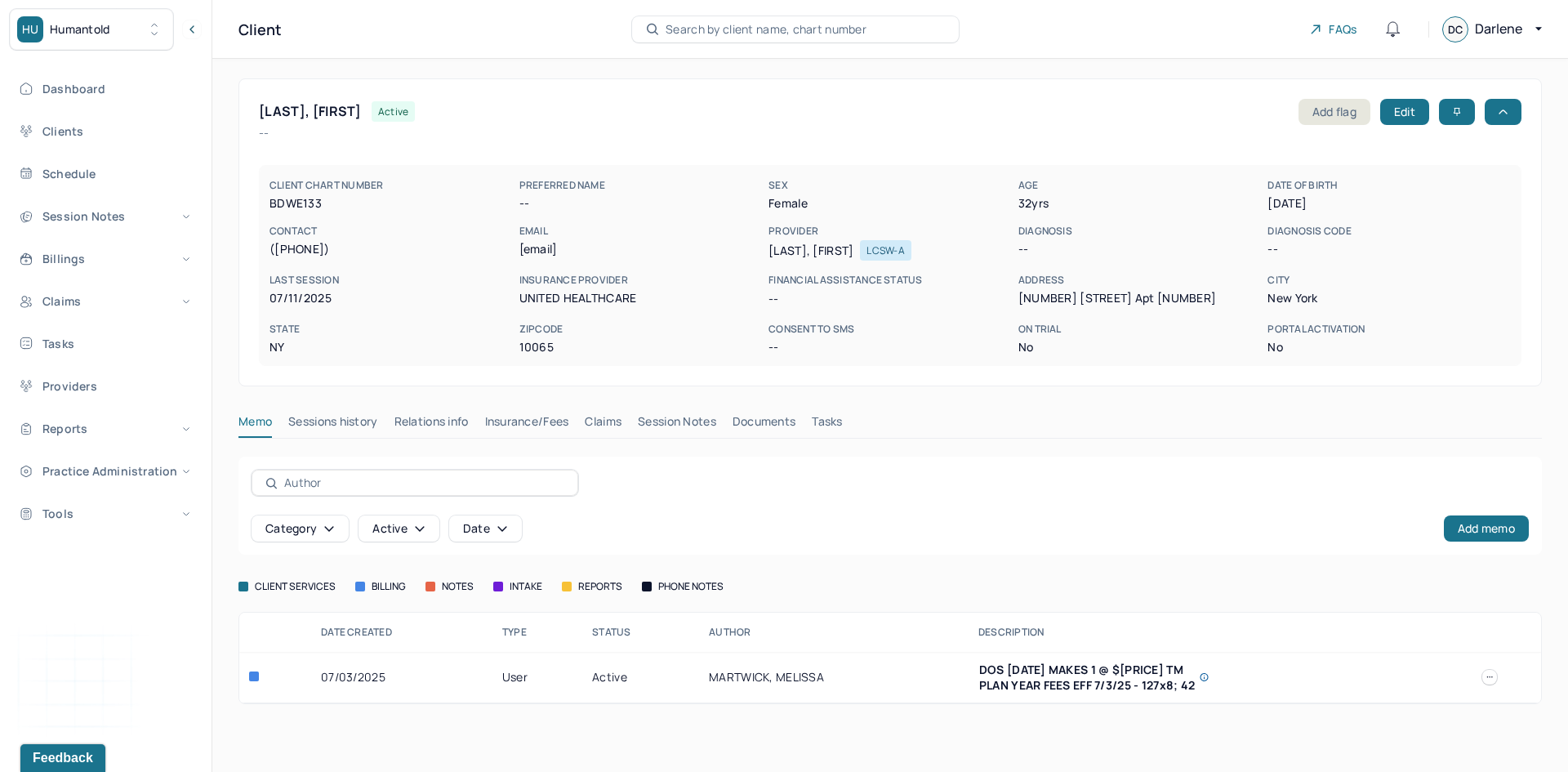 click on "Claims" at bounding box center [603, 425] 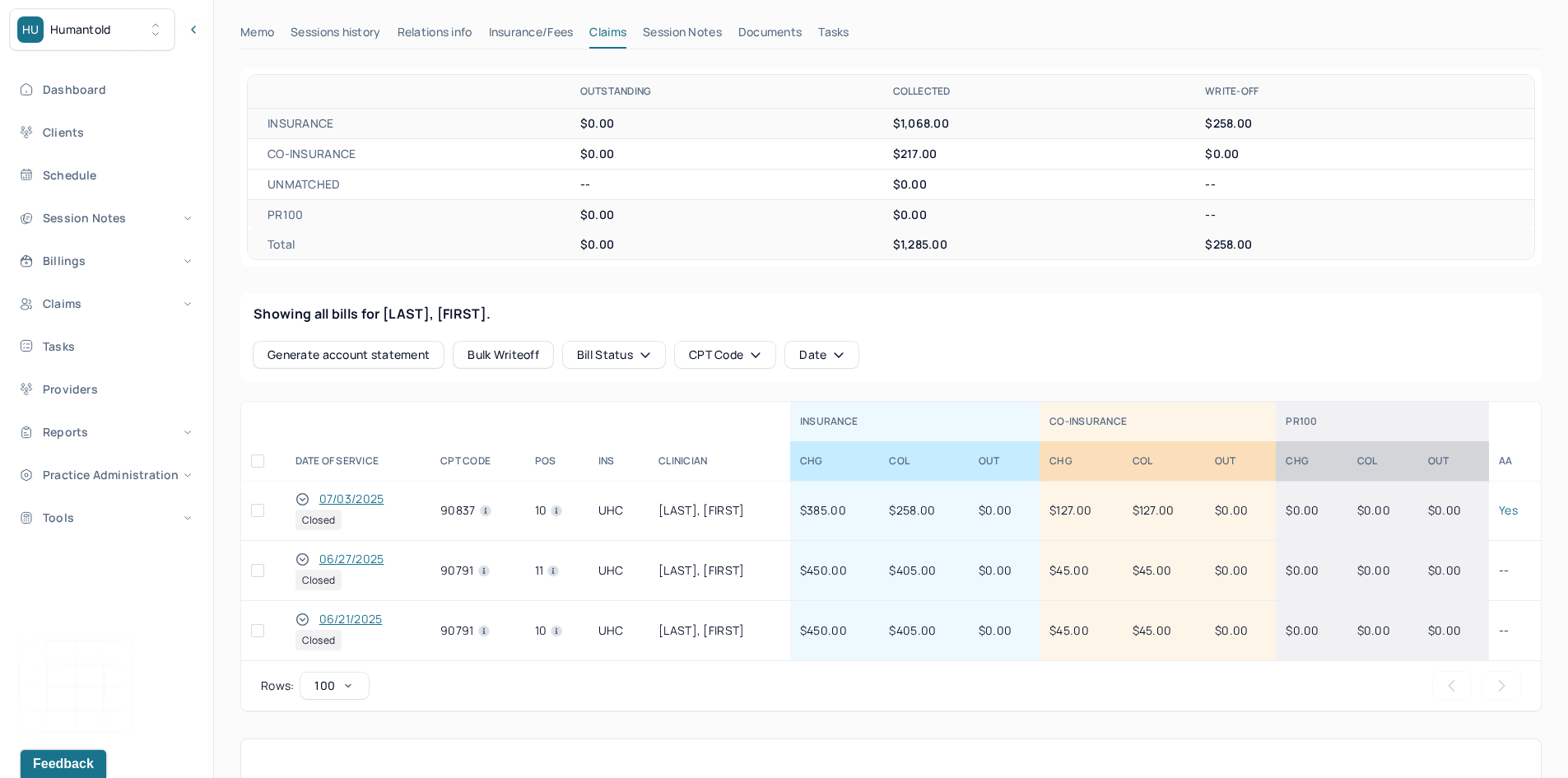 scroll, scrollTop: 165, scrollLeft: 0, axis: vertical 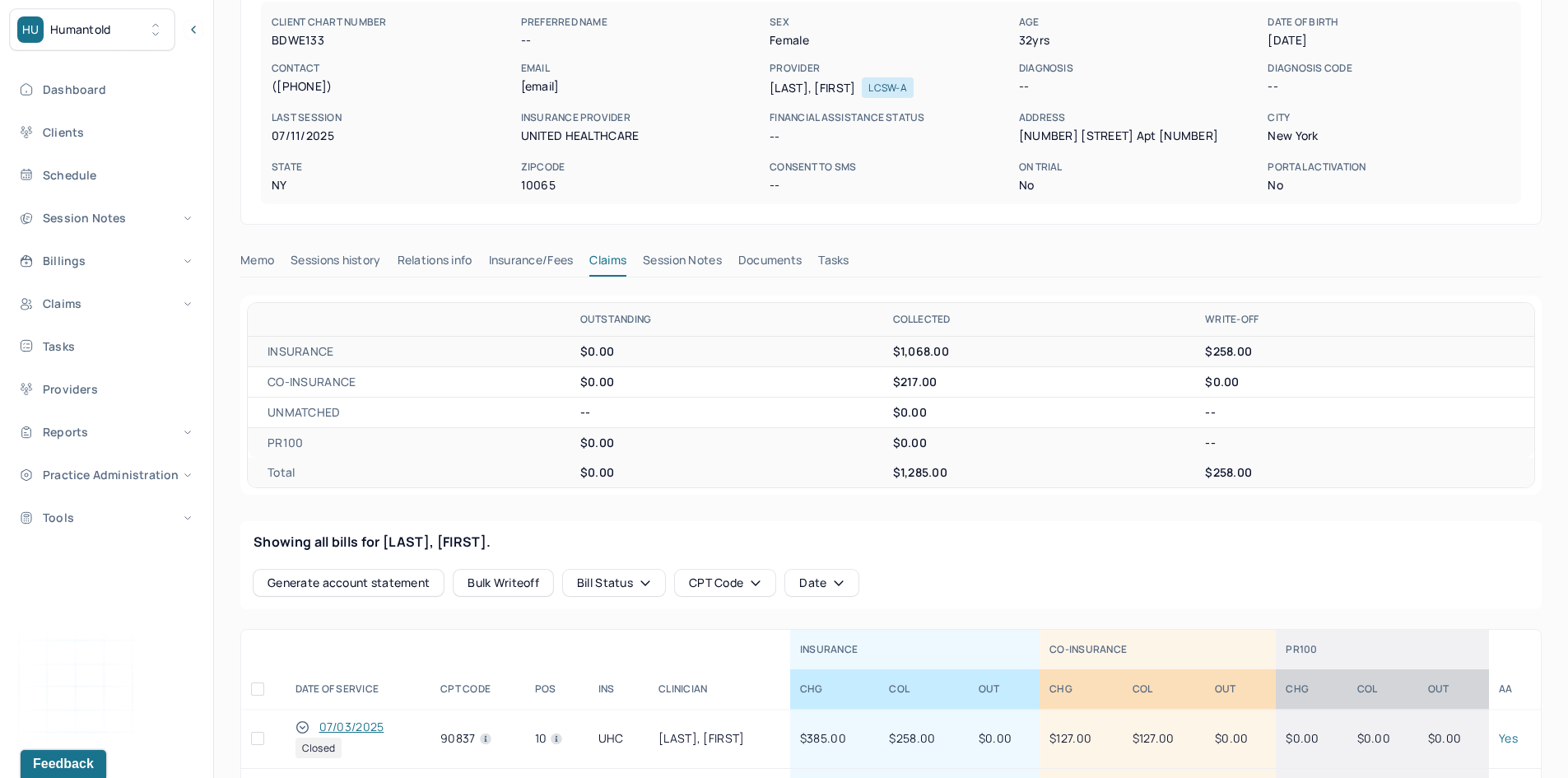 click on "Insurance/Fees" at bounding box center [531, 263] 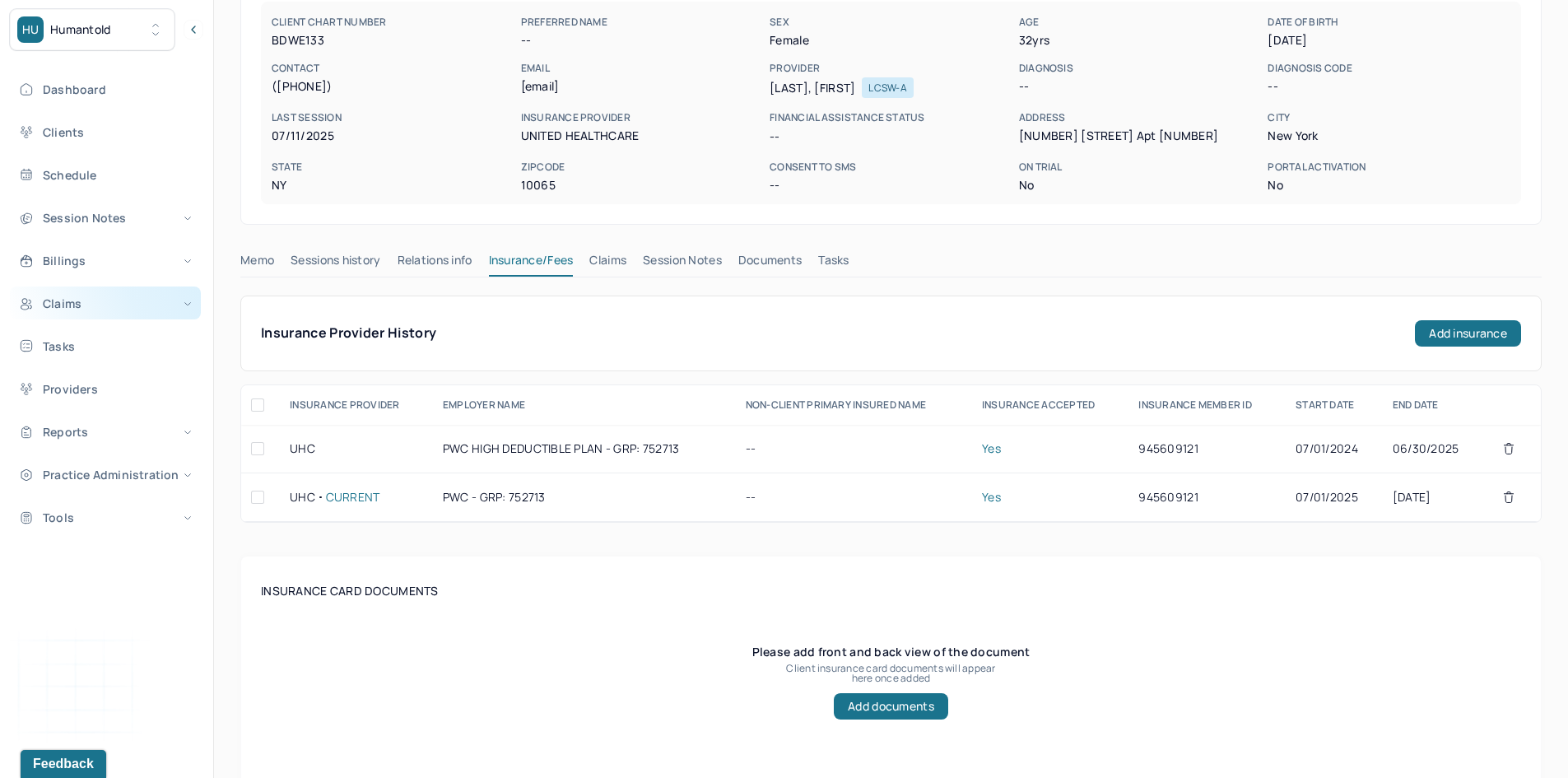click on "Claims" at bounding box center [105, 303] 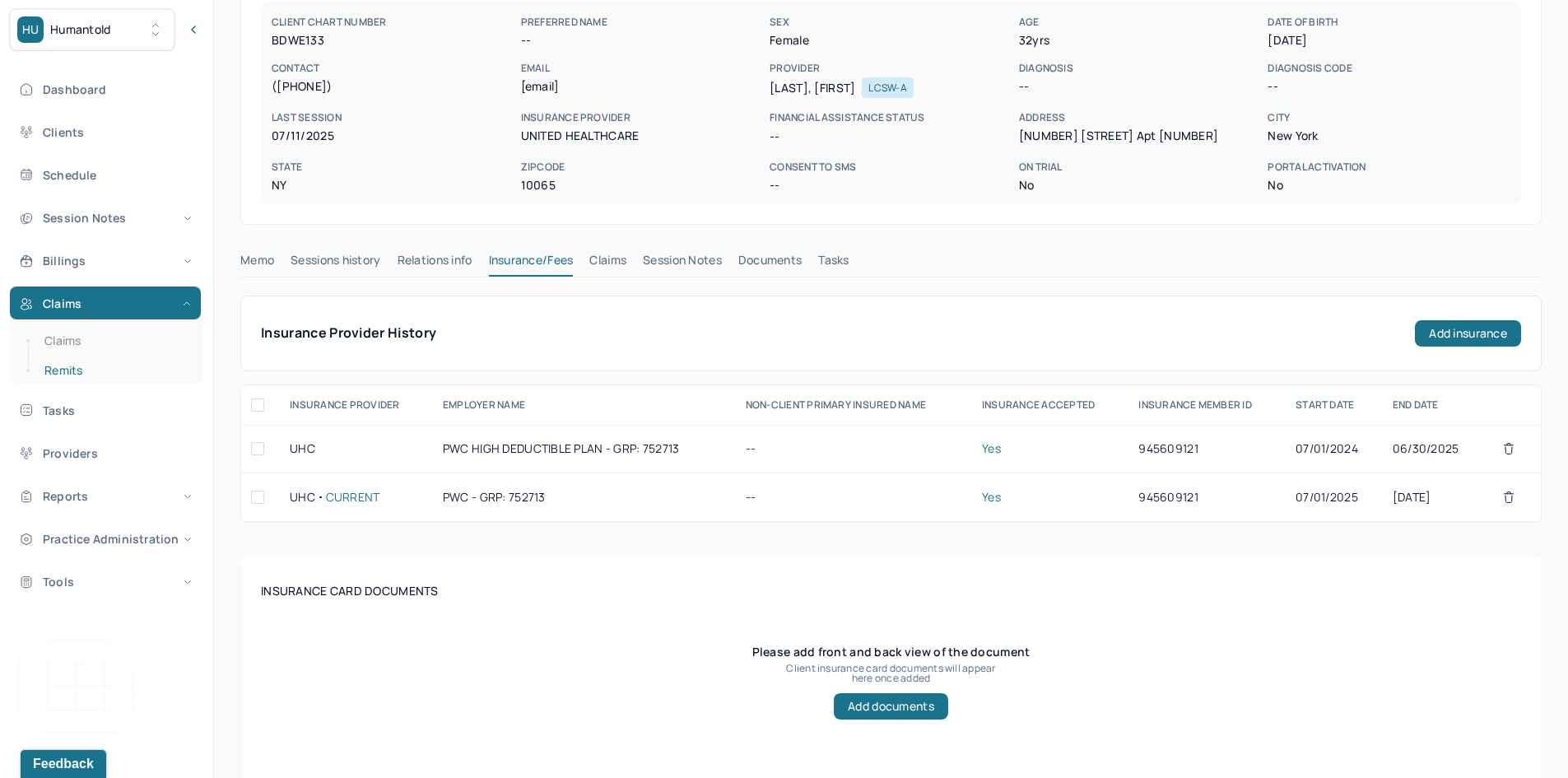 click on "Remits" at bounding box center [114, 370] 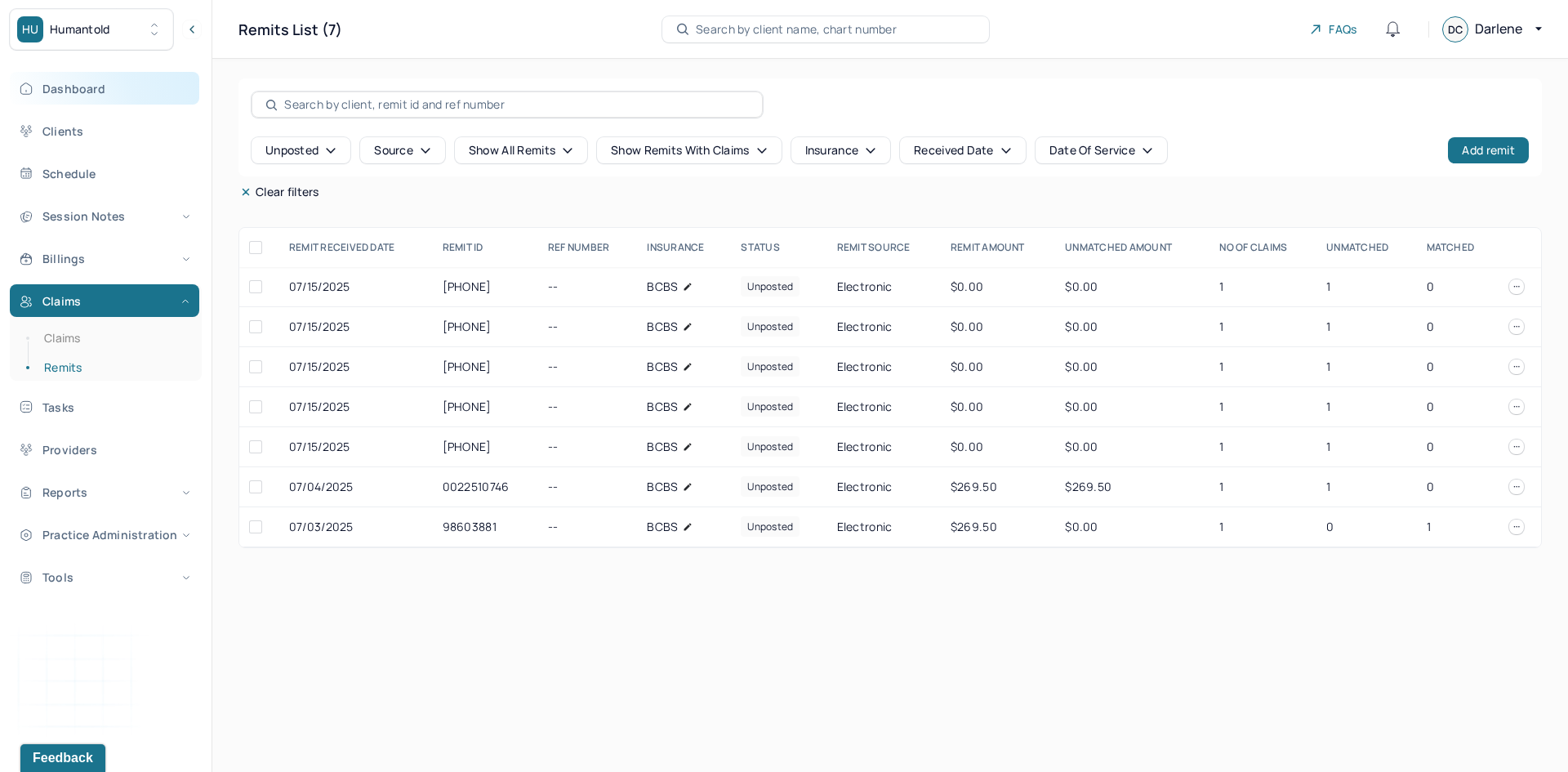 click on "Dashboard" at bounding box center (105, 88) 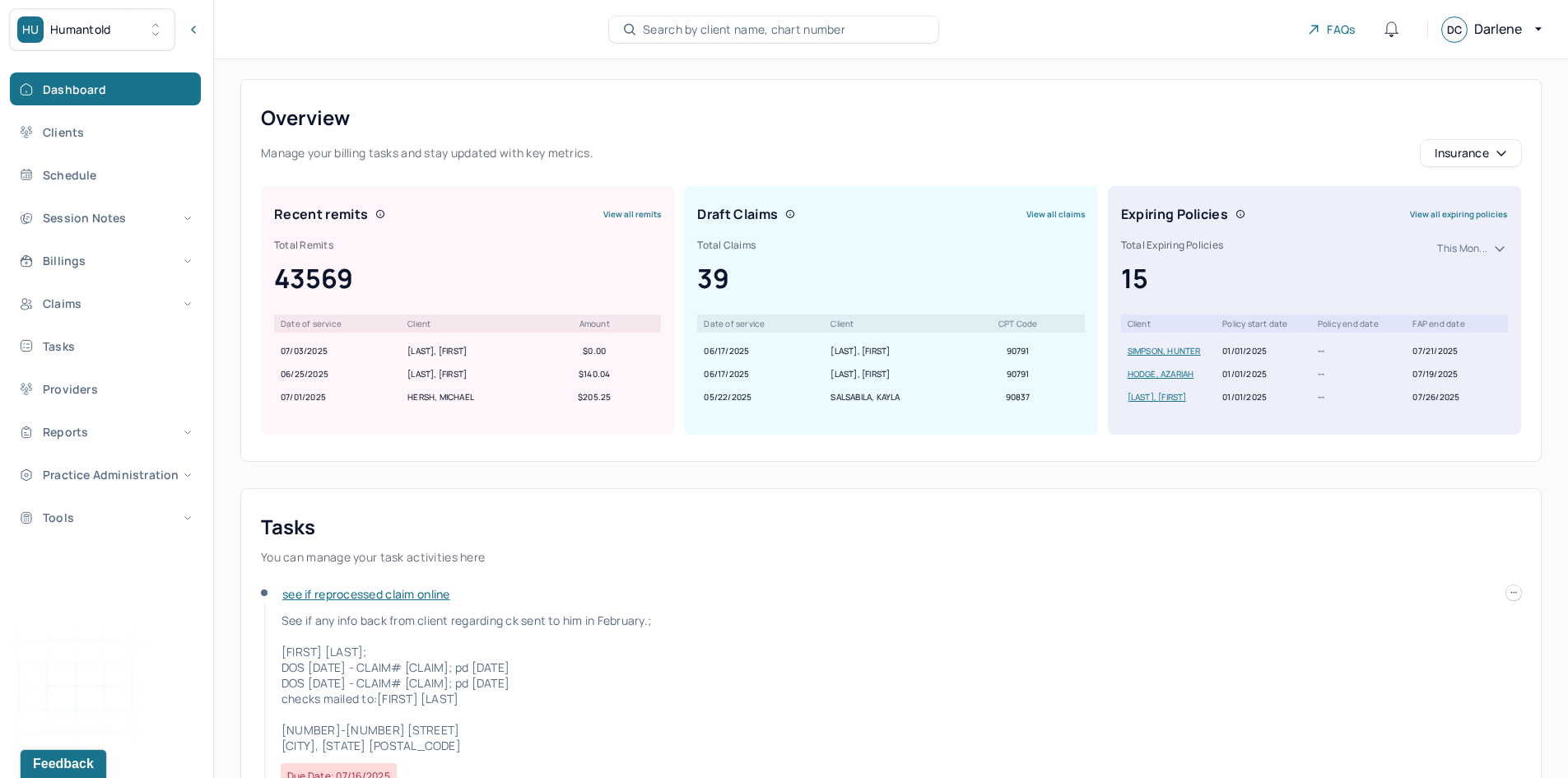 click on "View all claims" at bounding box center (1055, 214) 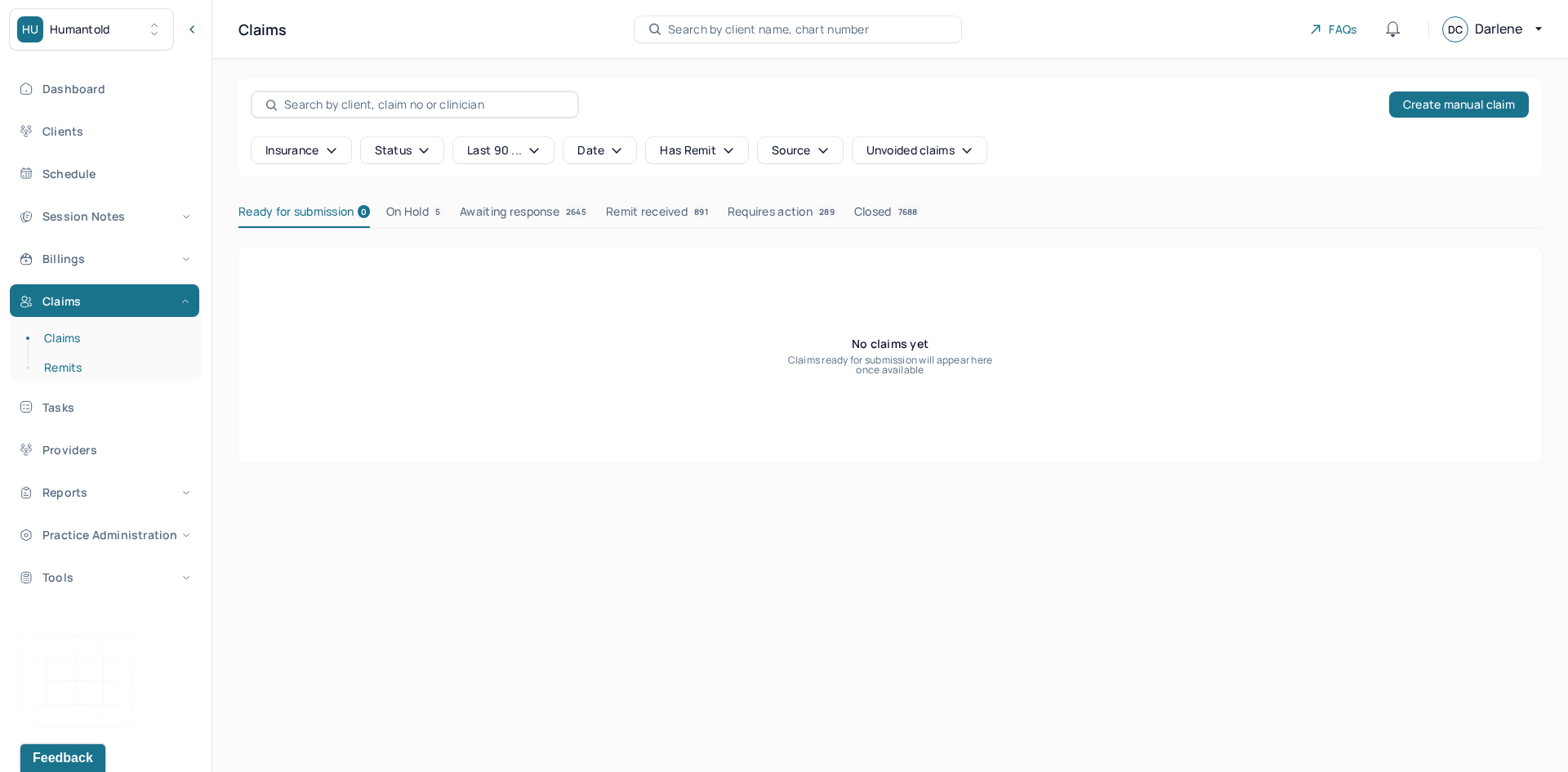click on "Remits" at bounding box center (114, 368) 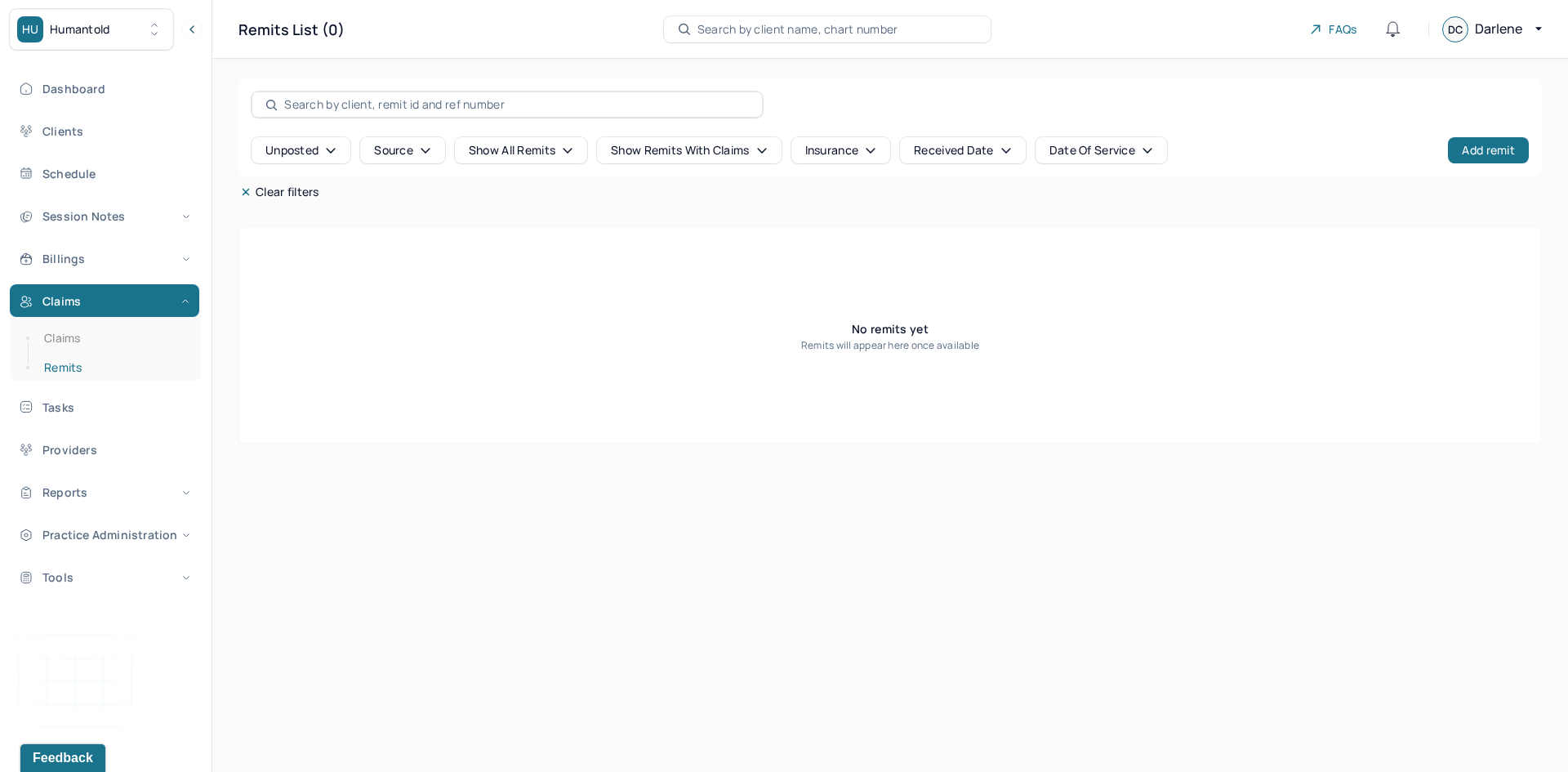 click on "Remits" at bounding box center (114, 368) 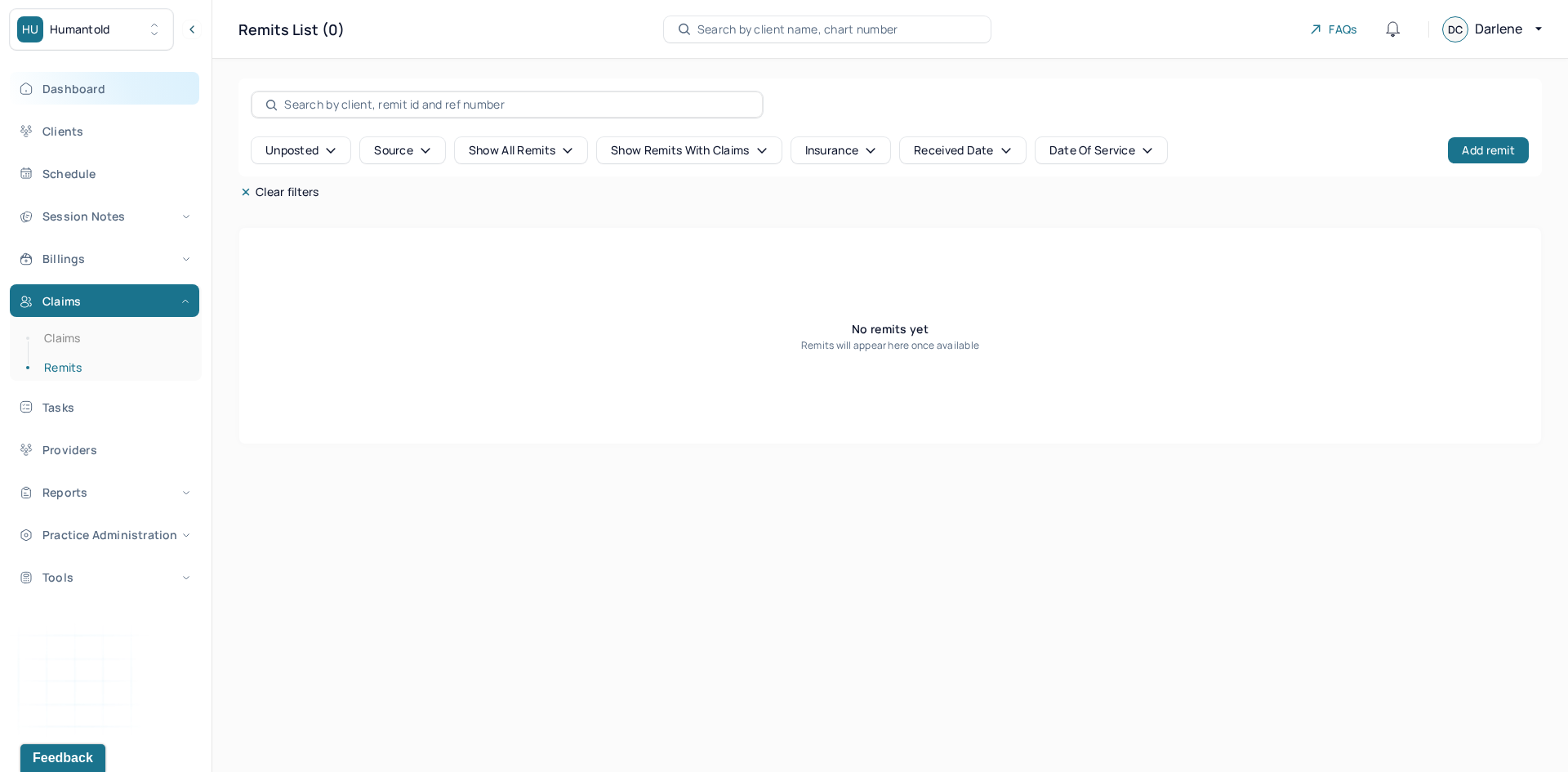 click on "Dashboard" at bounding box center (105, 88) 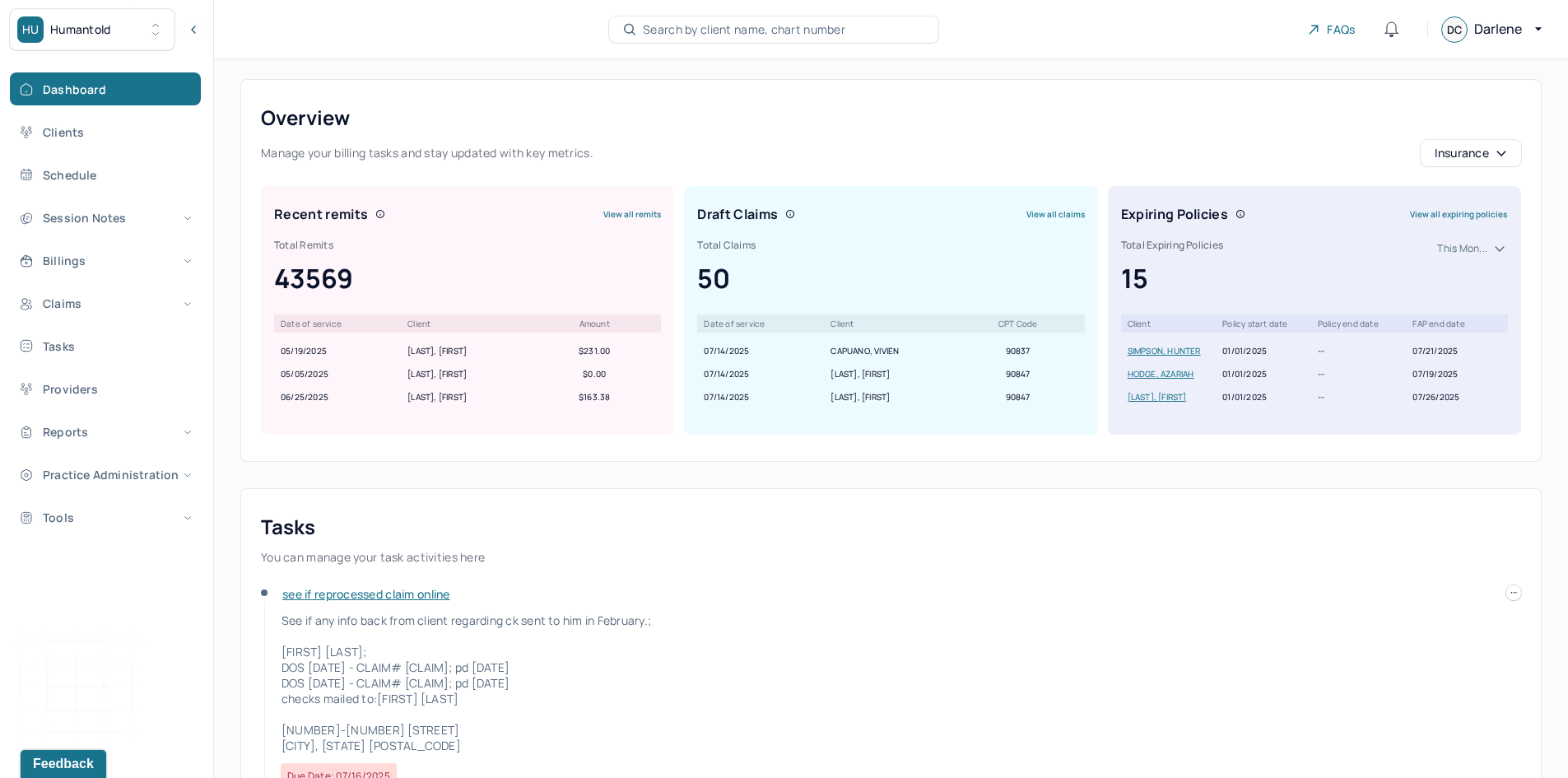click on "Search by client name, chart number" at bounding box center (744, 30) 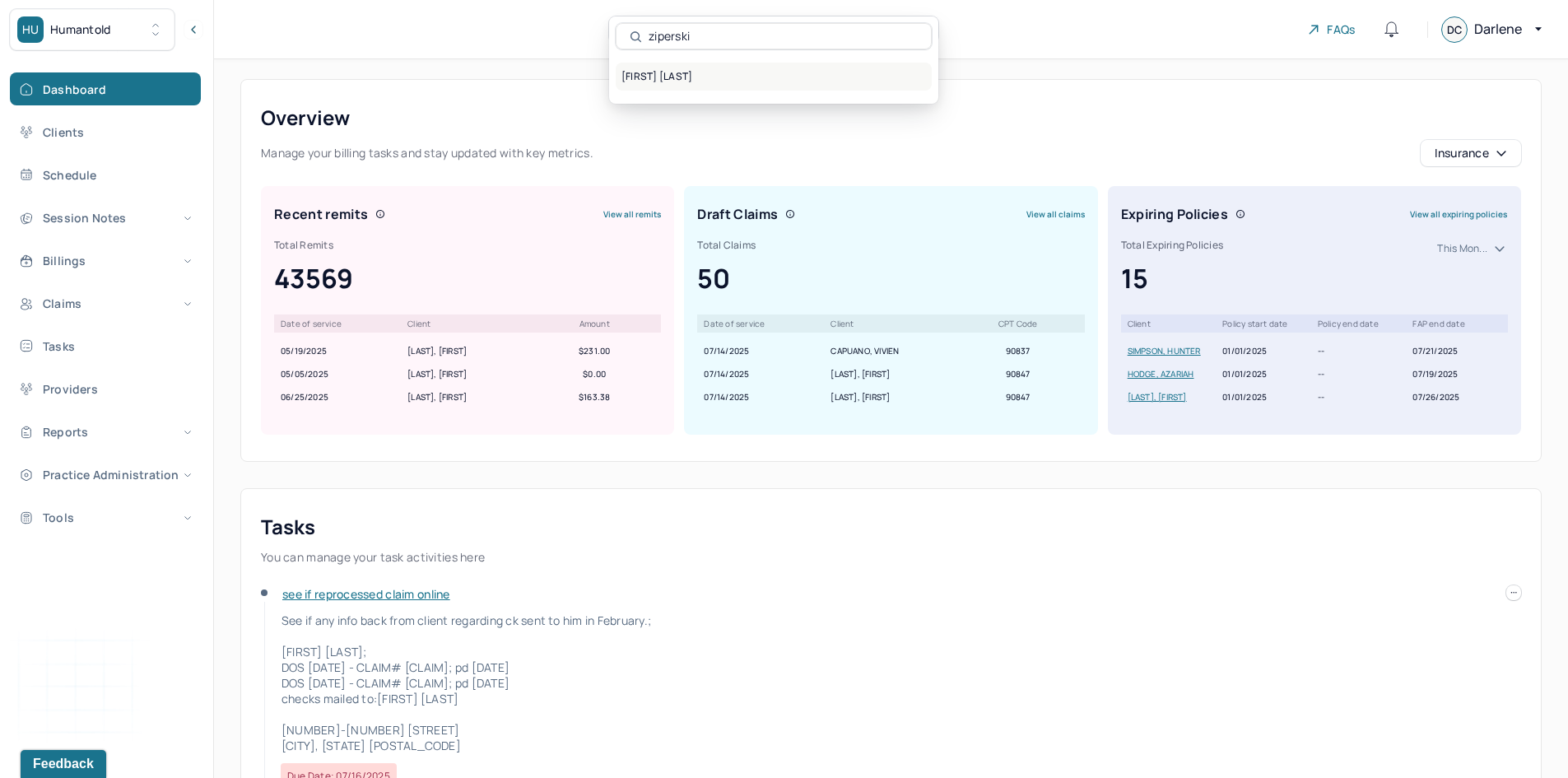 type on "ziperski" 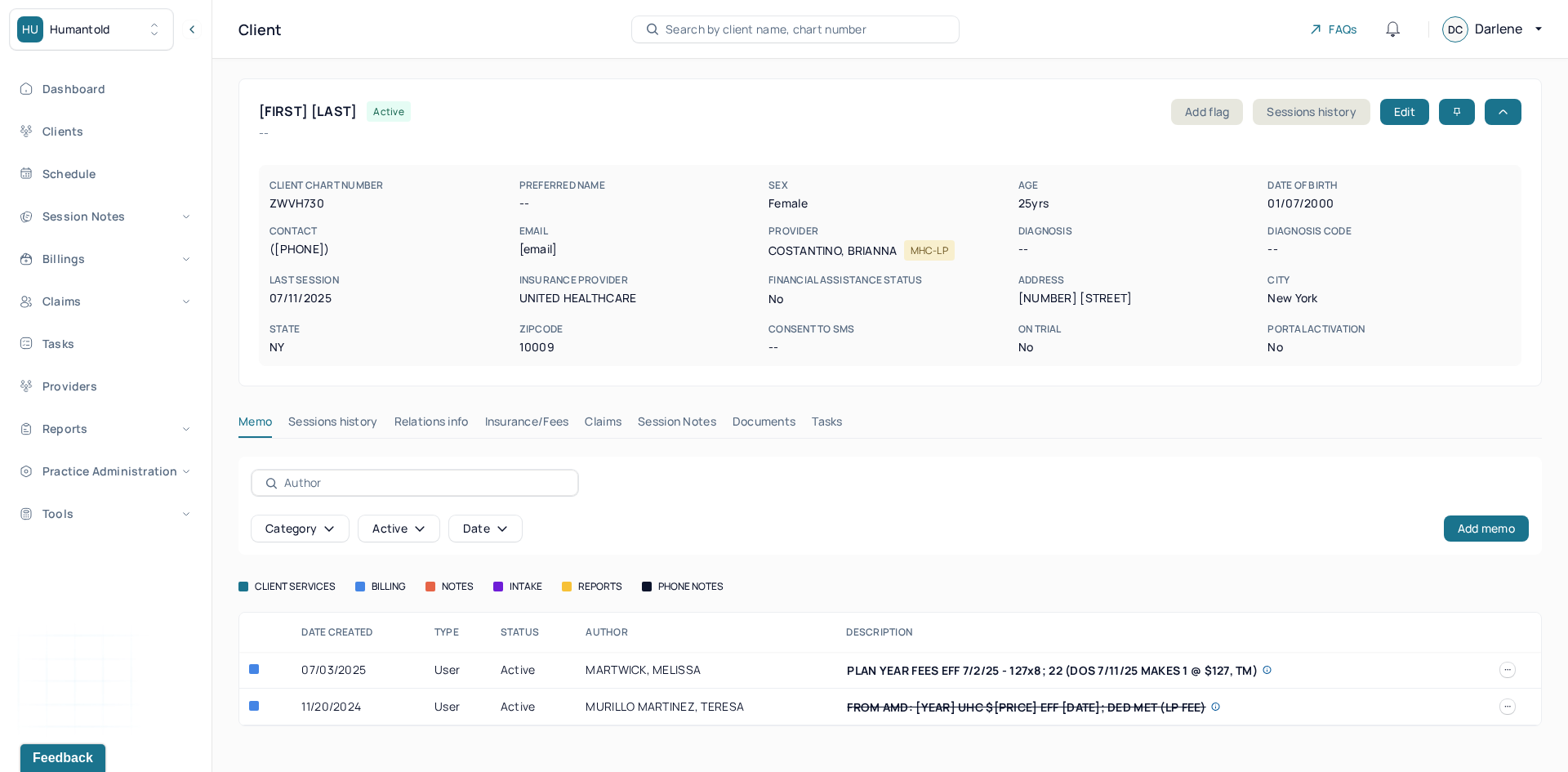 click on "Insurance/Fees" at bounding box center [527, 425] 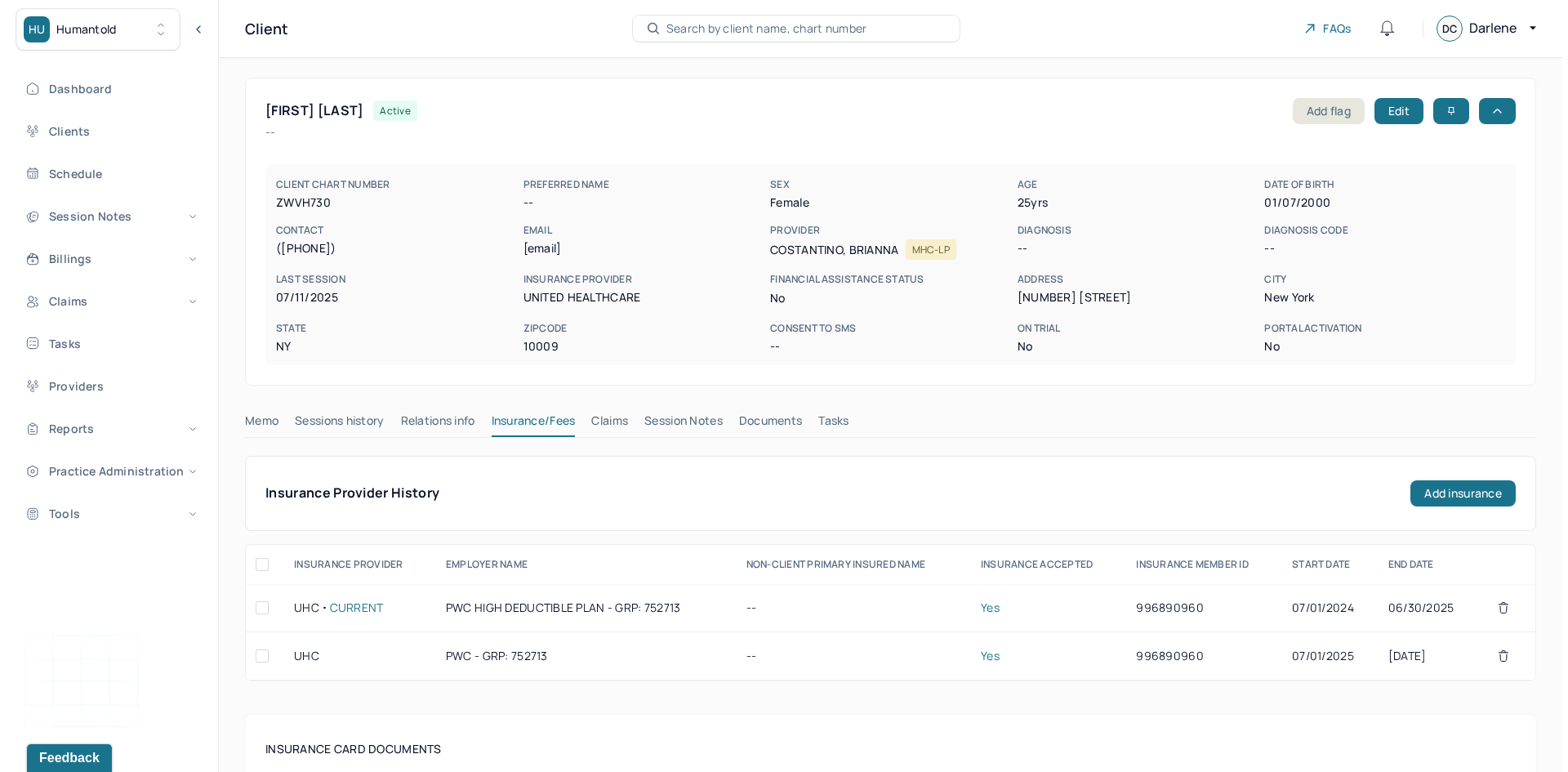 scroll, scrollTop: 0, scrollLeft: 0, axis: both 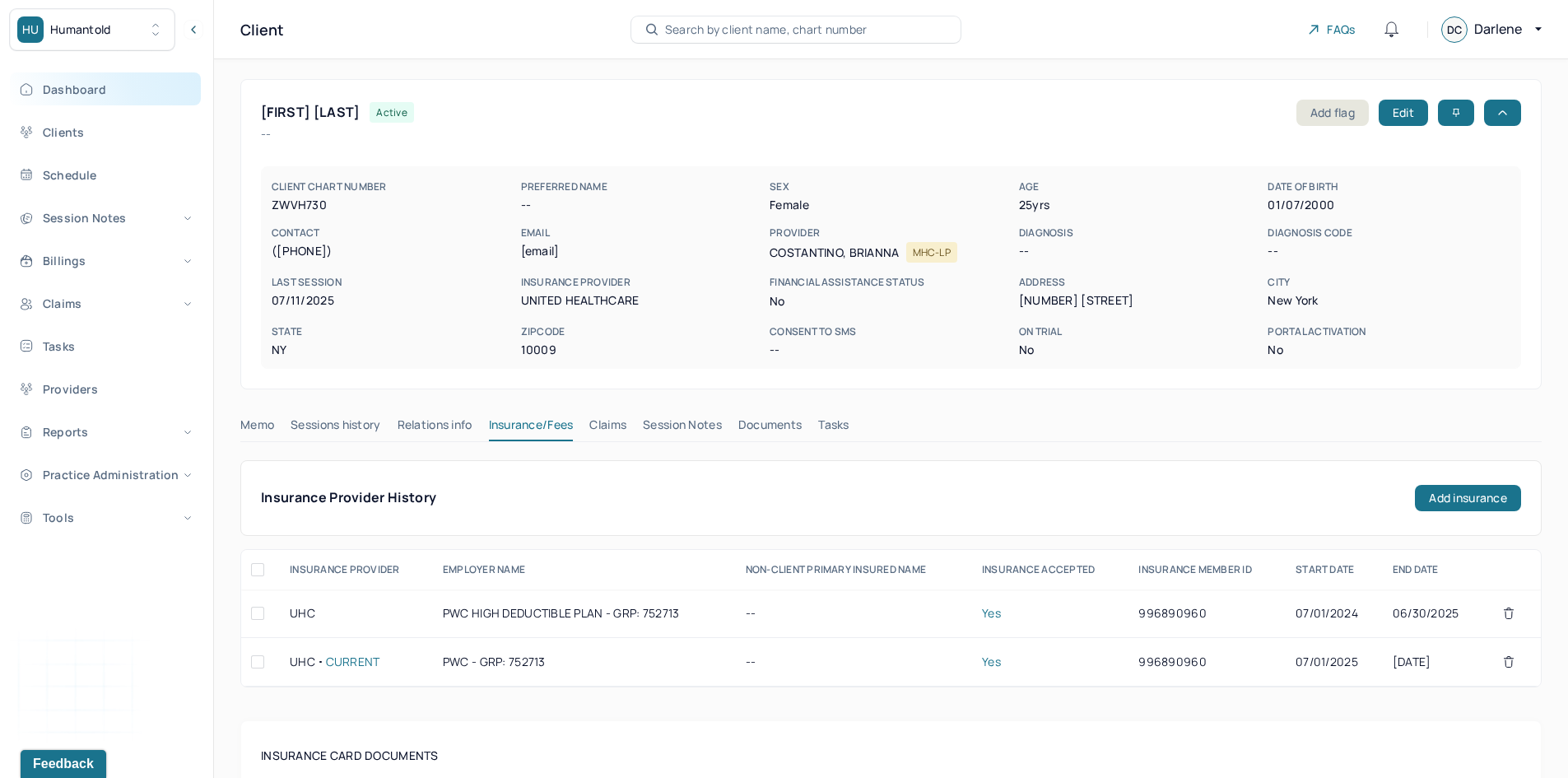click on "Dashboard" at bounding box center (105, 89) 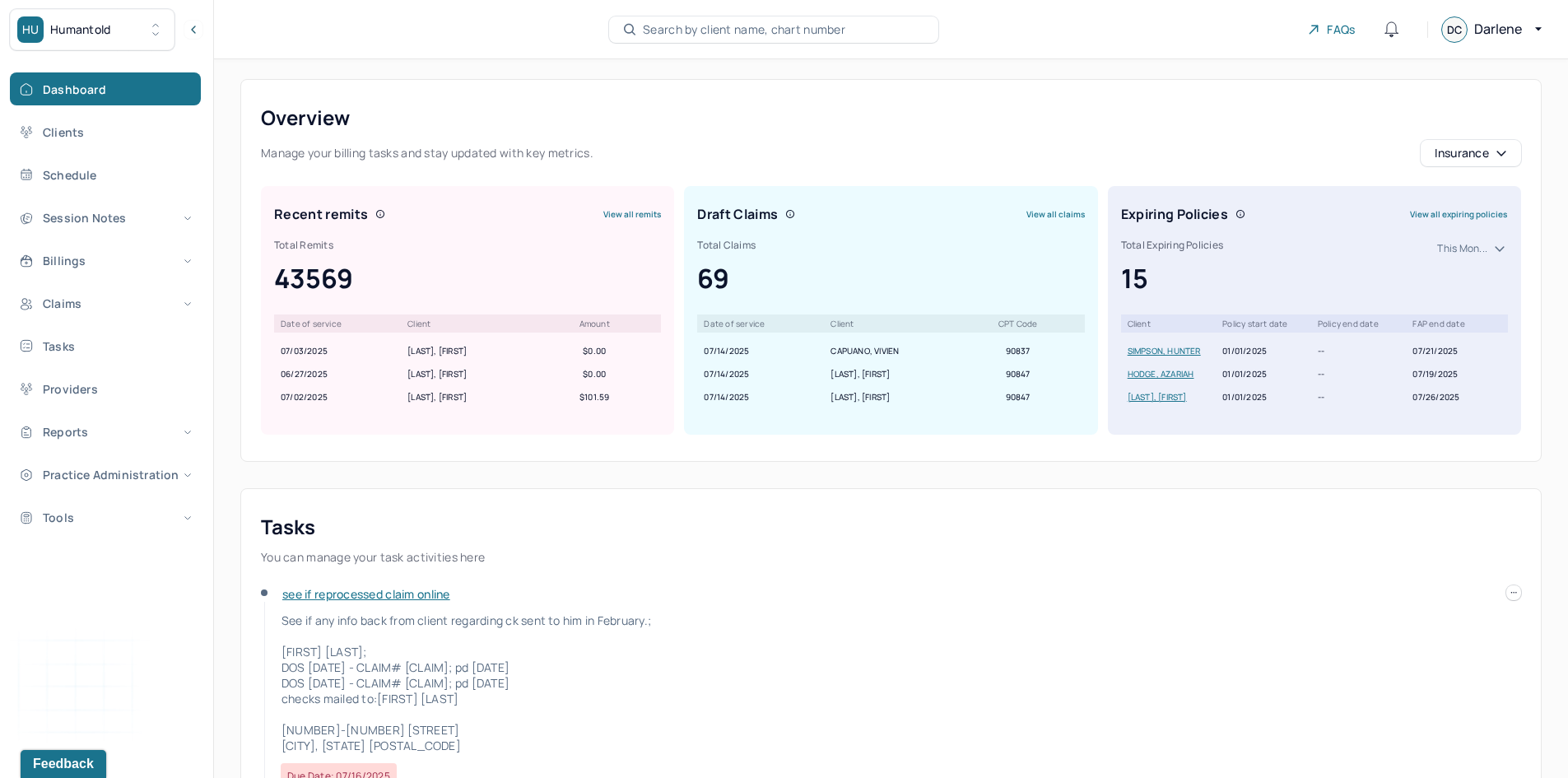 click on "View all expiring policies" at bounding box center (1459, 214) 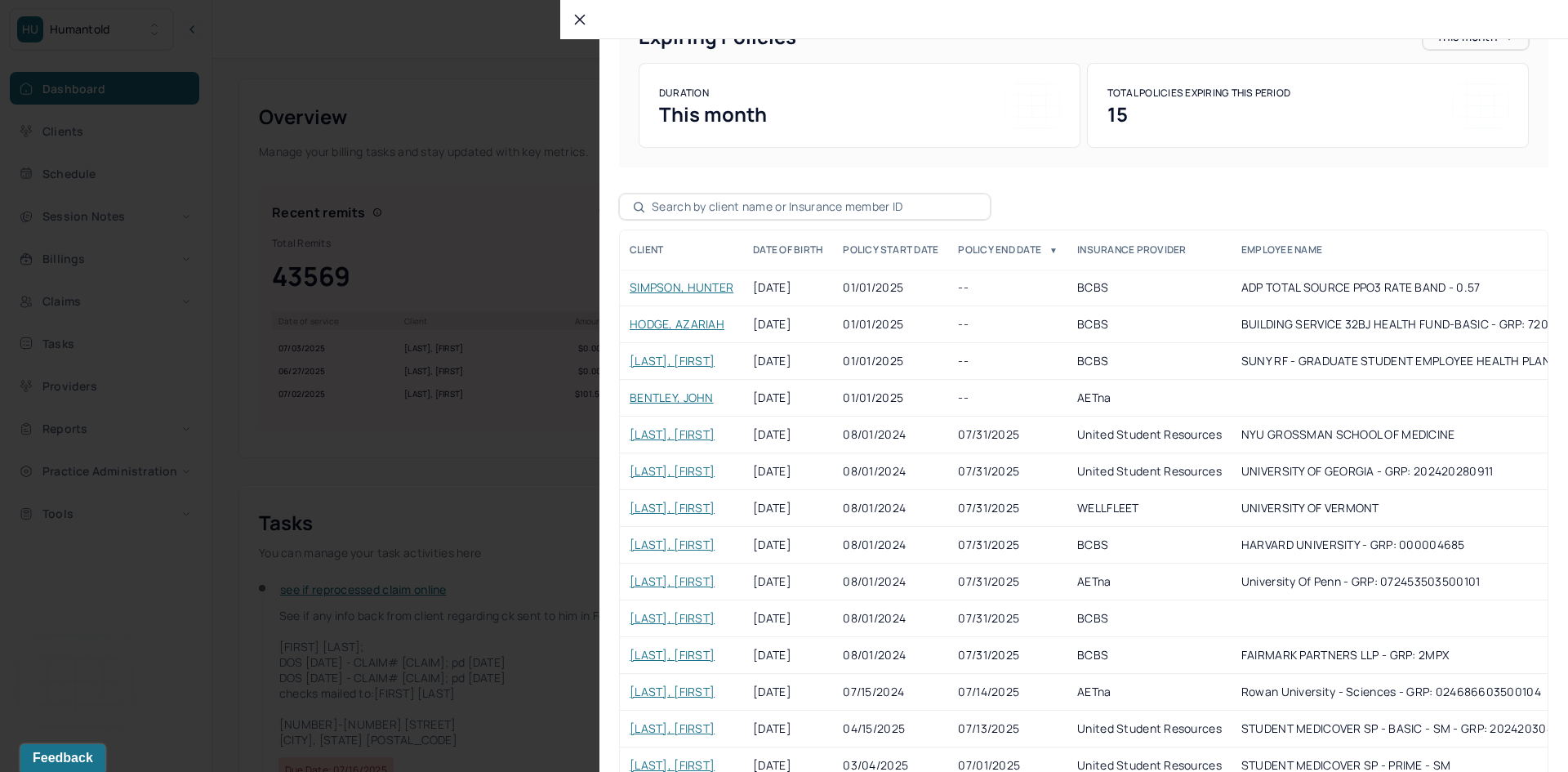scroll, scrollTop: 136, scrollLeft: 0, axis: vertical 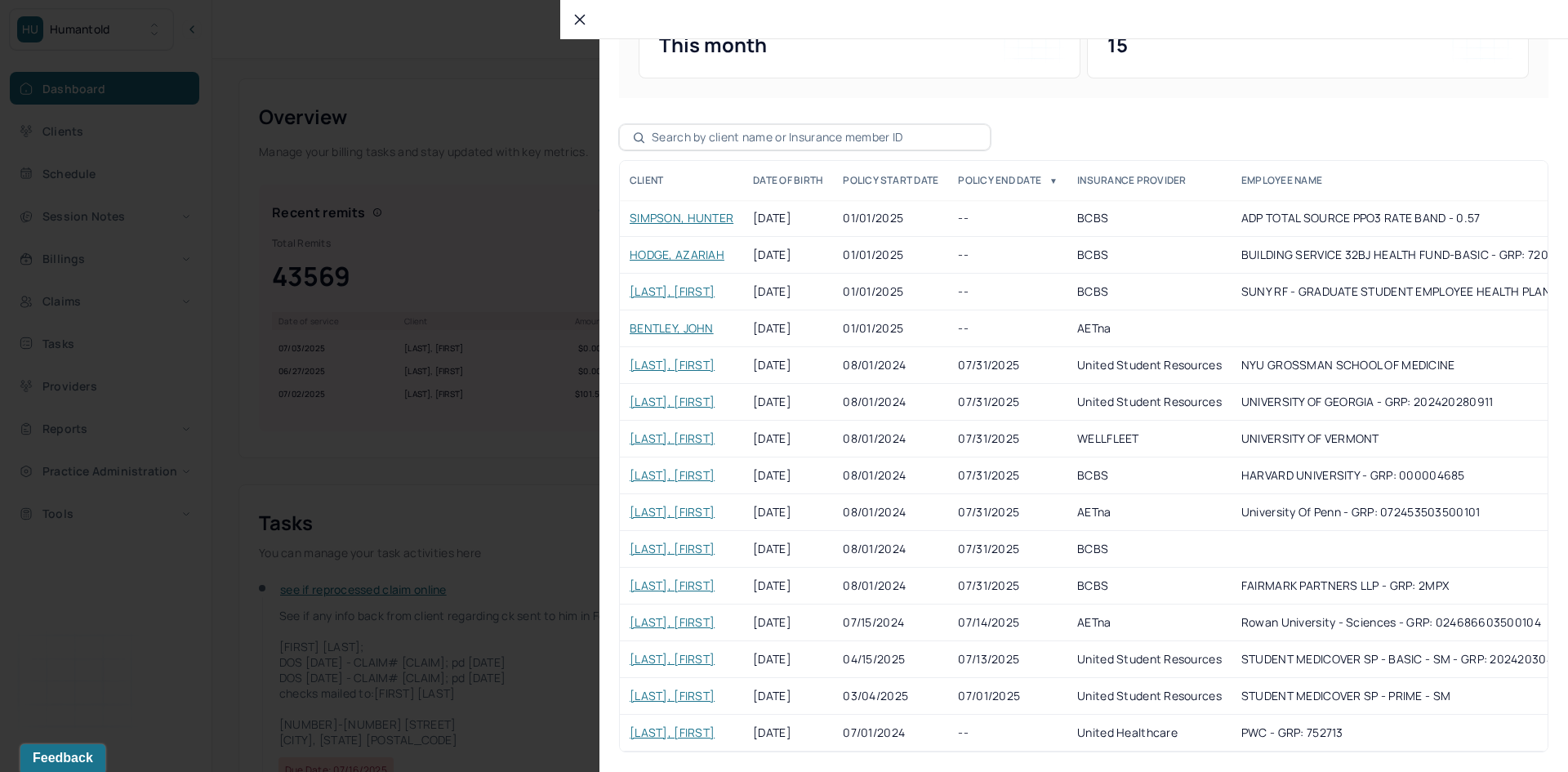 drag, startPoint x: 869, startPoint y: 752, endPoint x: 1211, endPoint y: 749, distance: 342.01316 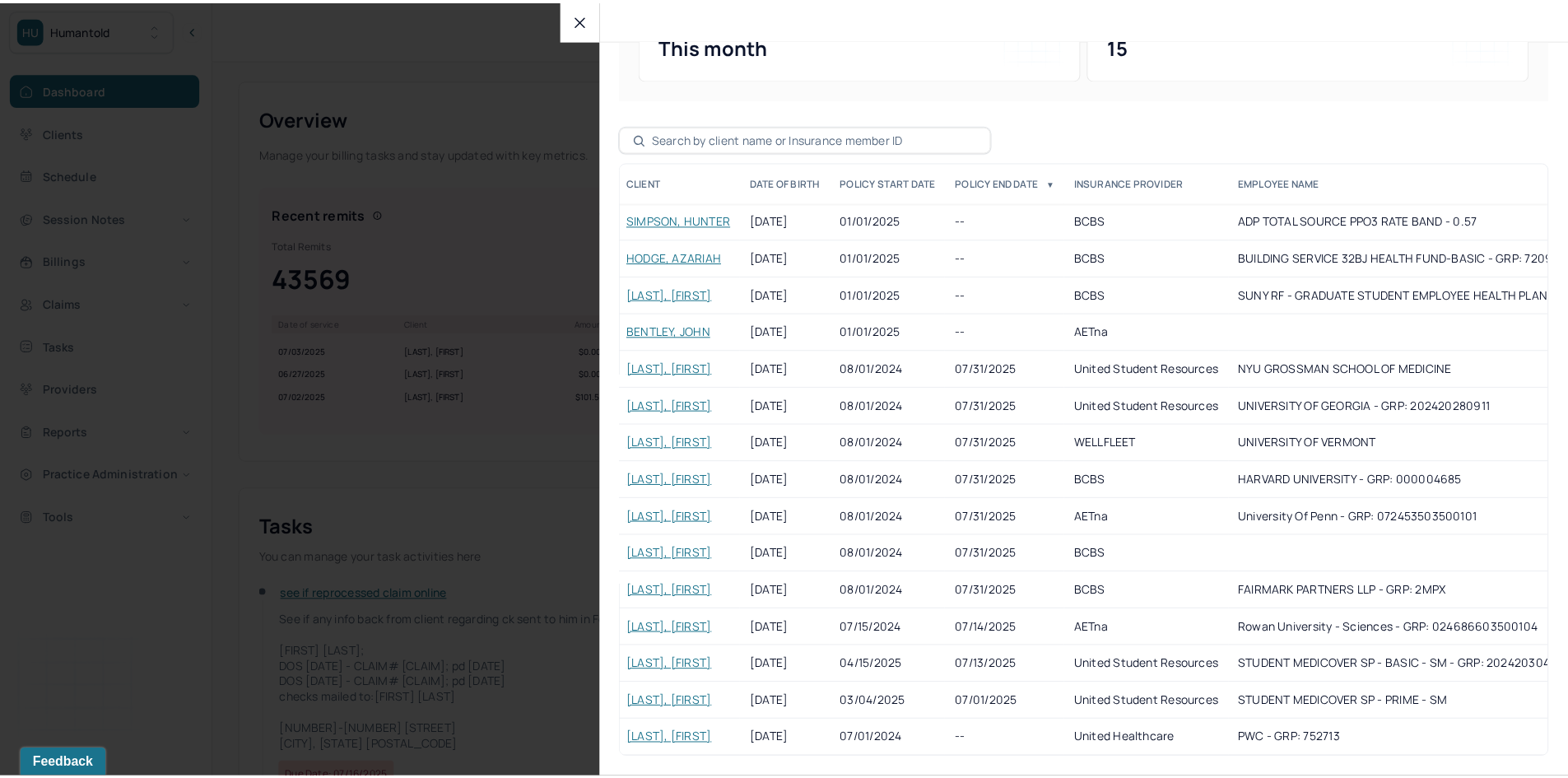 scroll, scrollTop: 0, scrollLeft: 0, axis: both 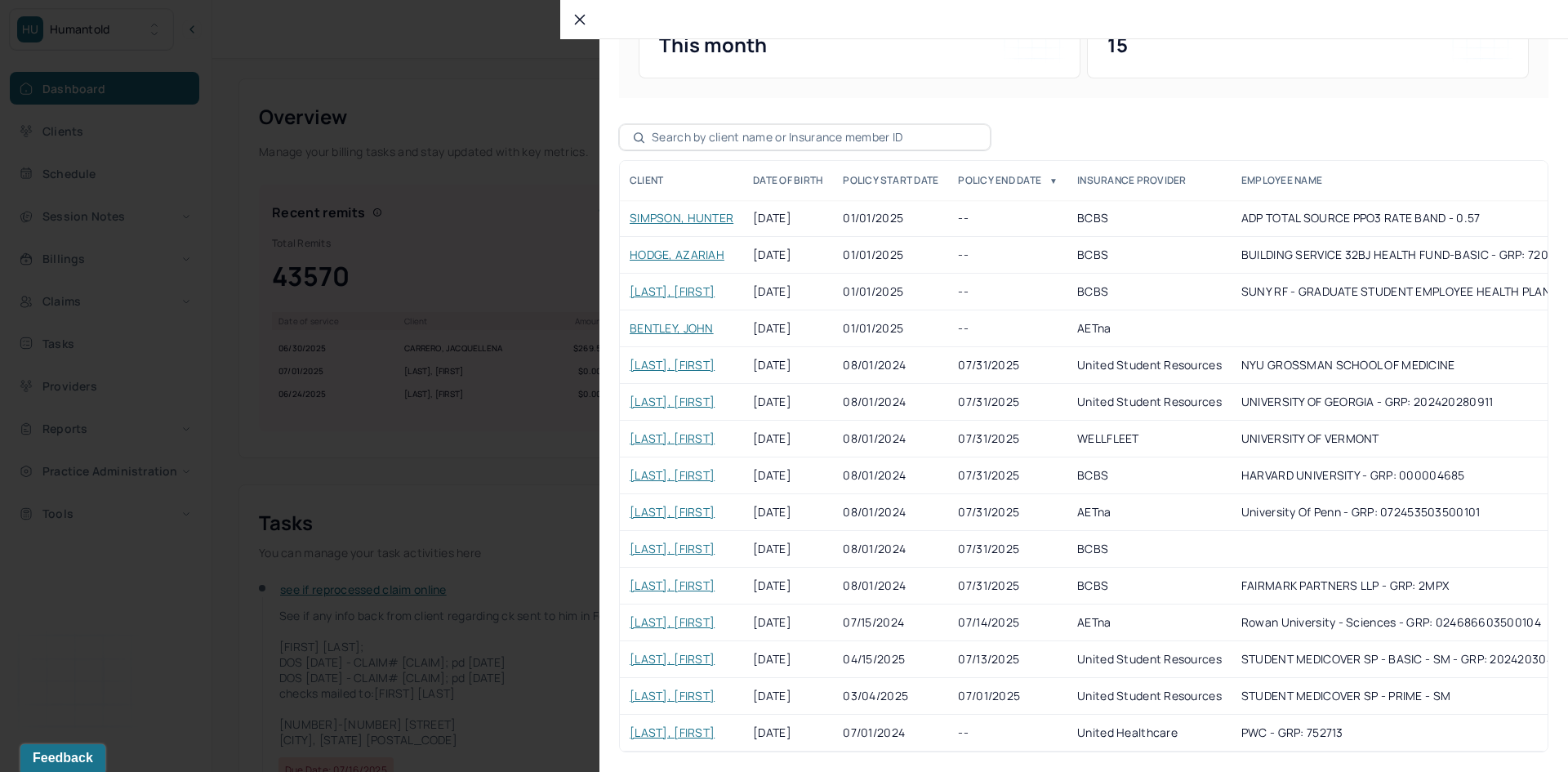click 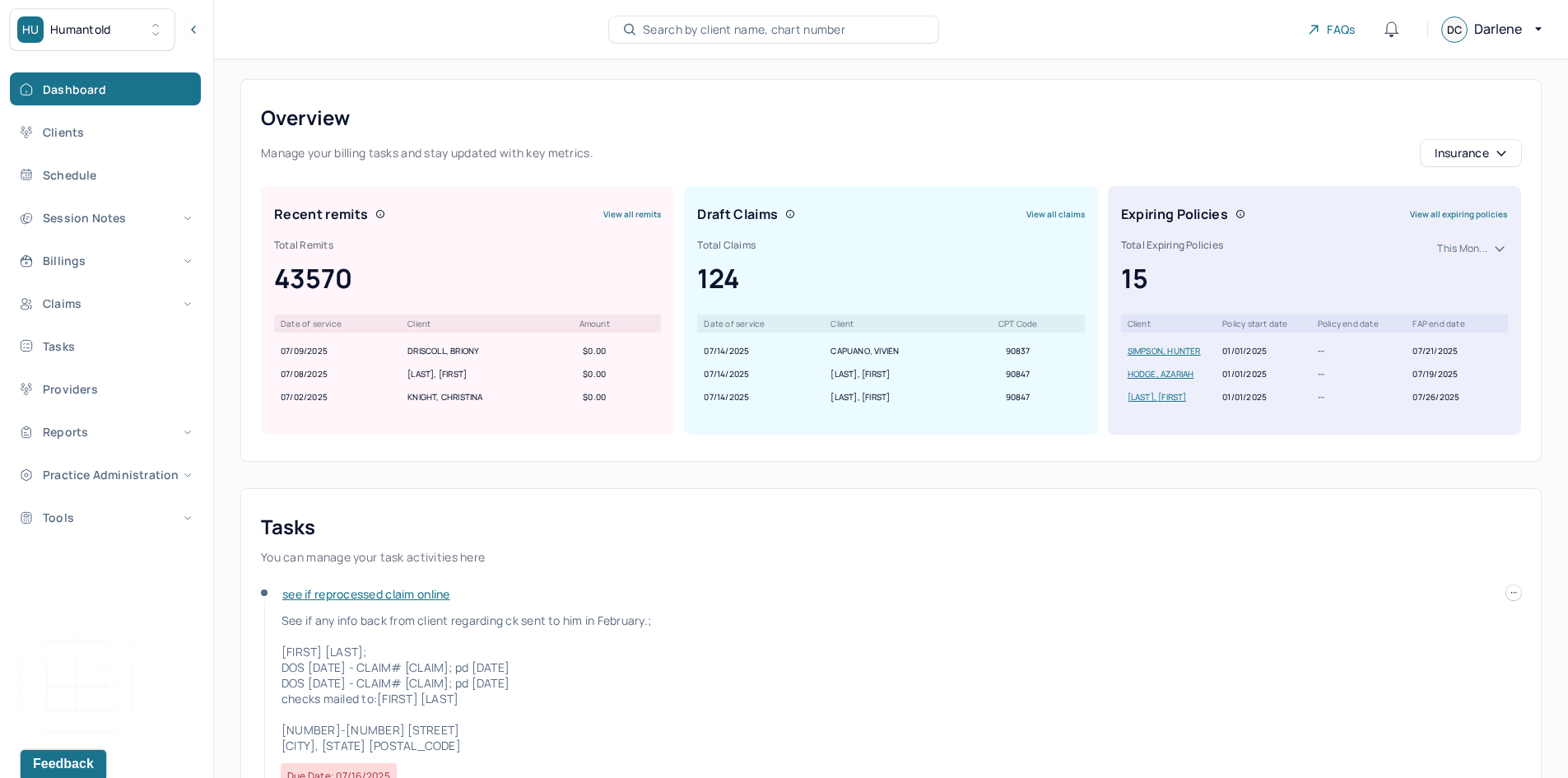 click on "View all claims" at bounding box center (1055, 214) 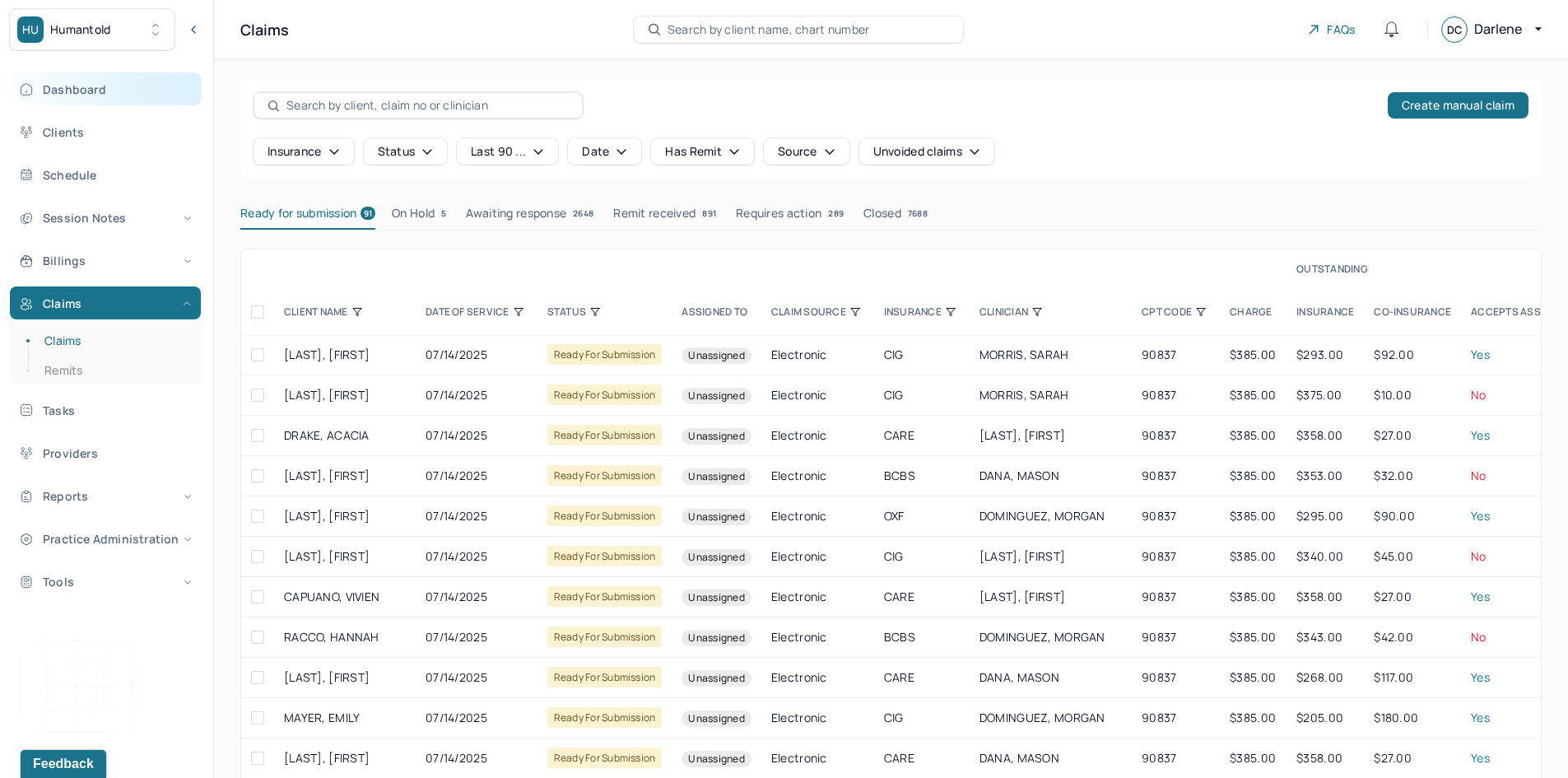 click on "Dashboard" at bounding box center (105, 89) 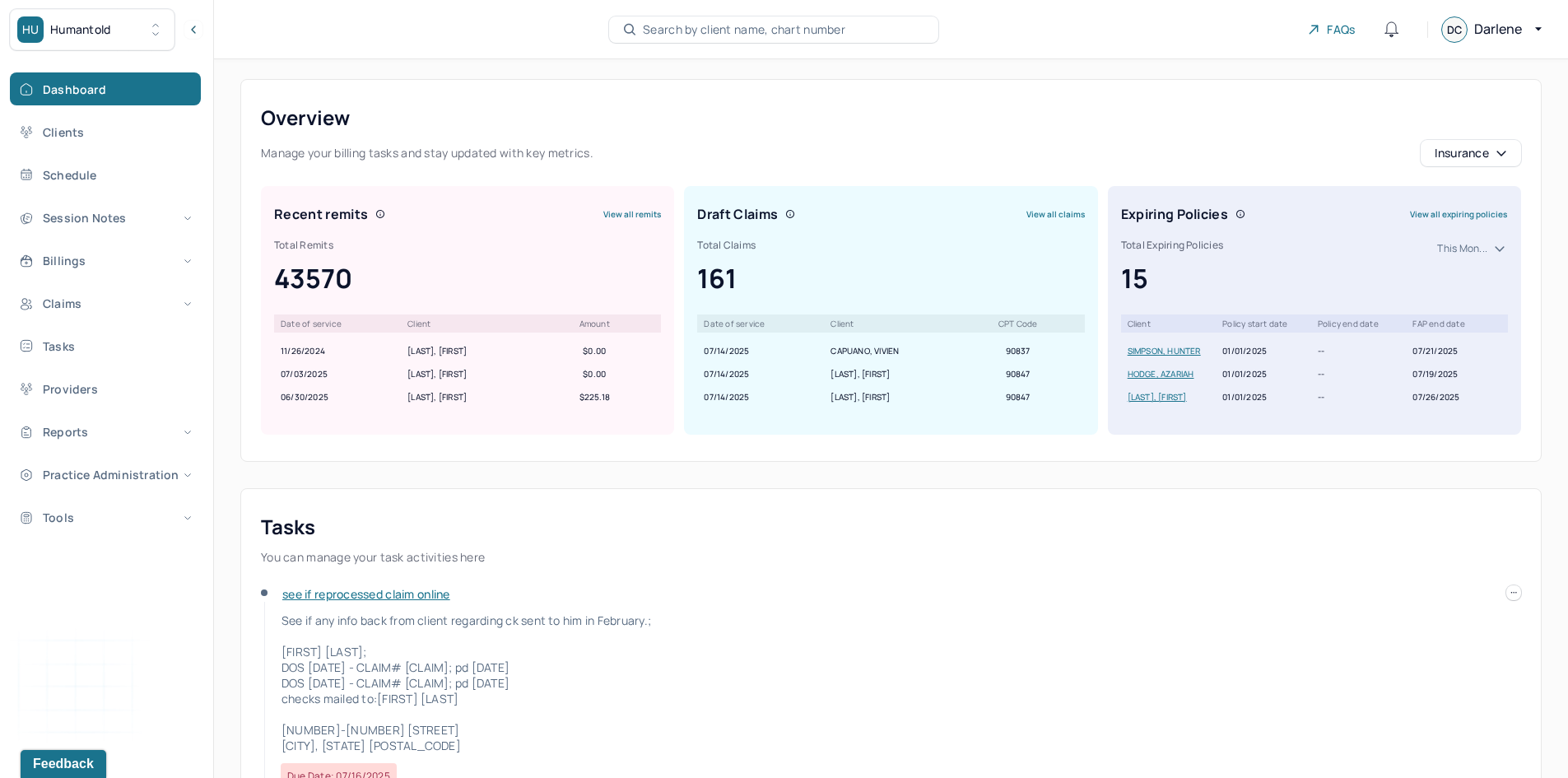 click on "View all remits" at bounding box center (632, 214) 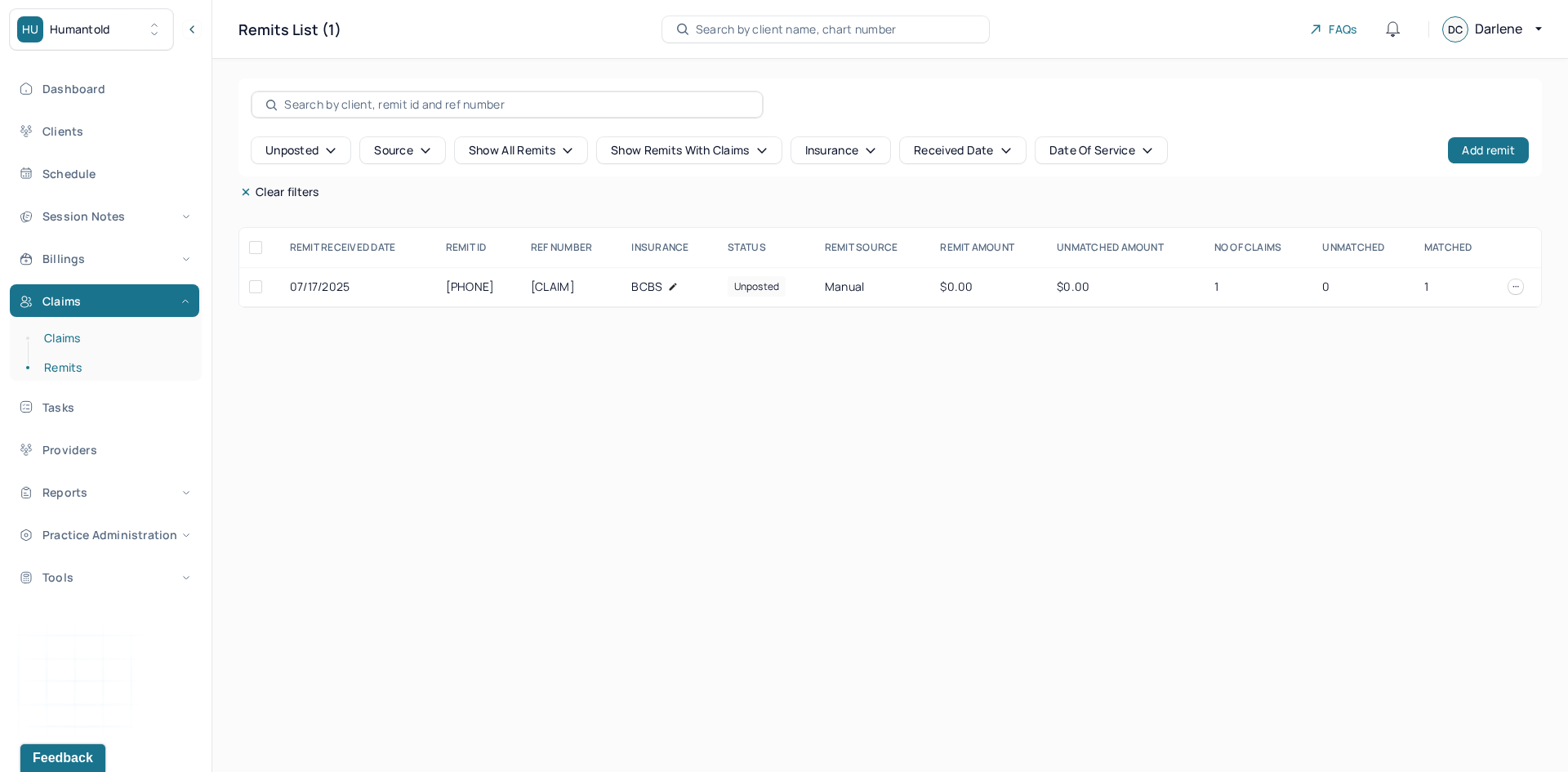 click on "Claims" at bounding box center (114, 338) 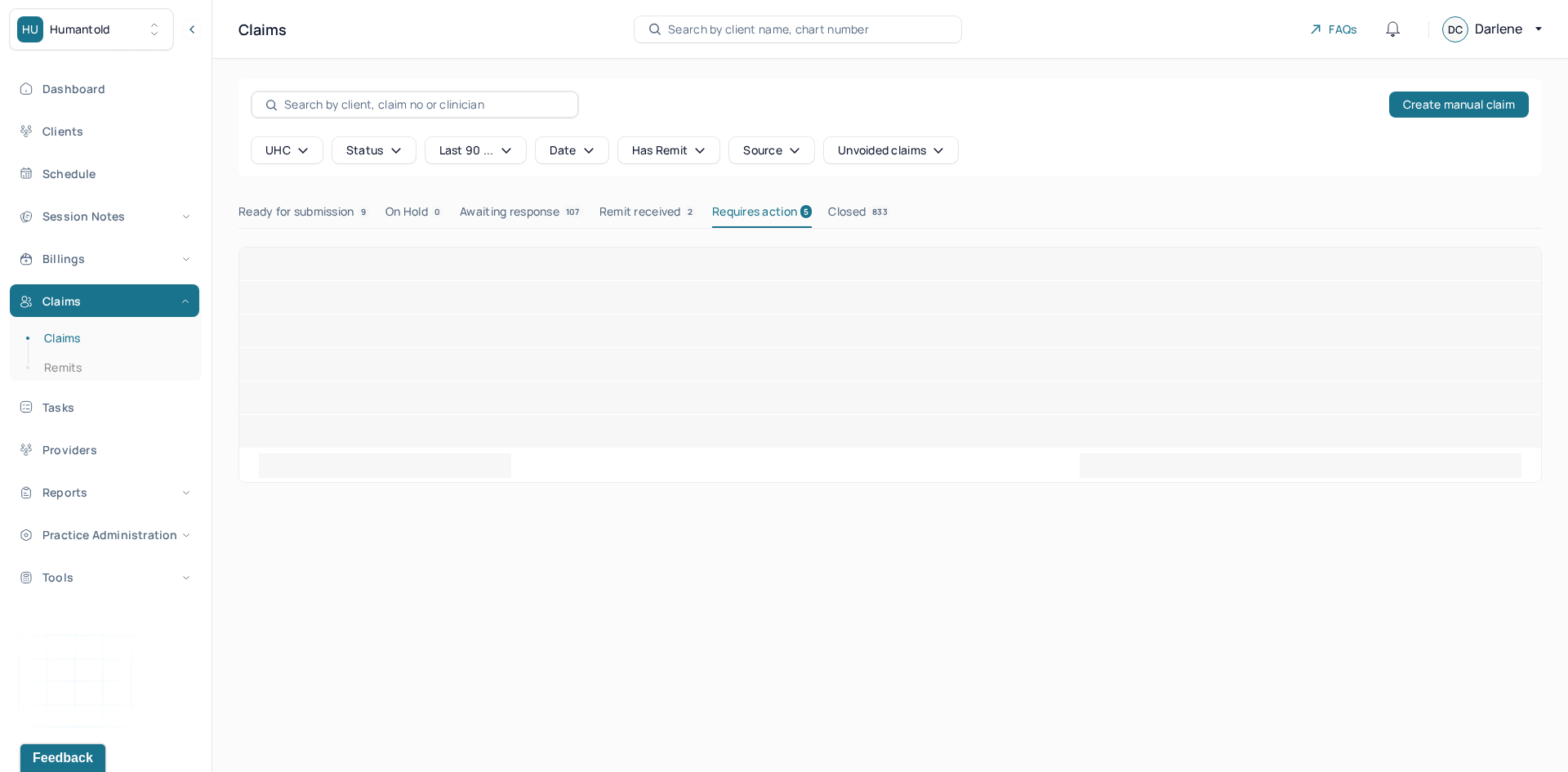 click on "Ready for submission 9" at bounding box center (304, 215) 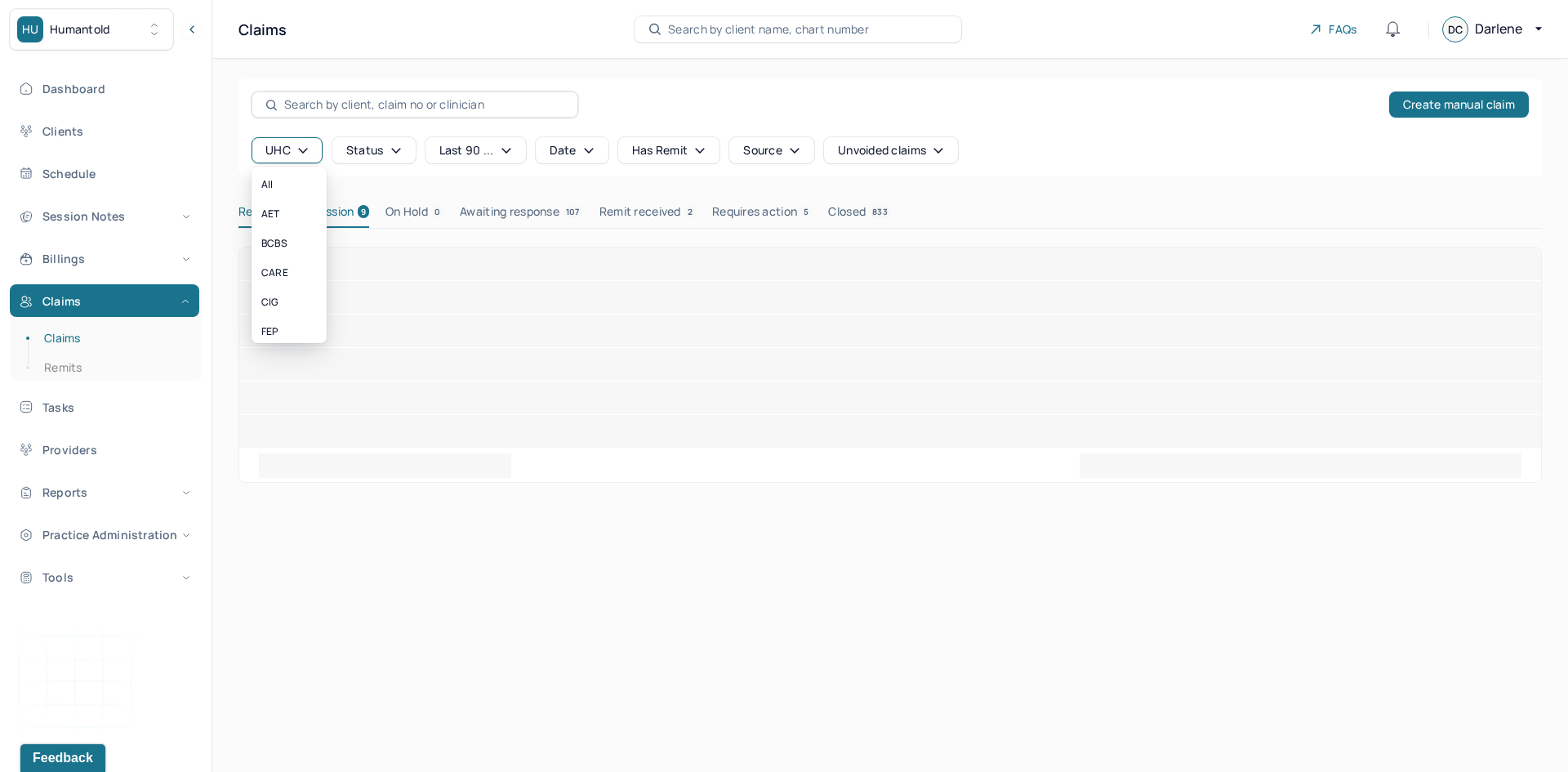 click on "UHC" at bounding box center (287, 150) 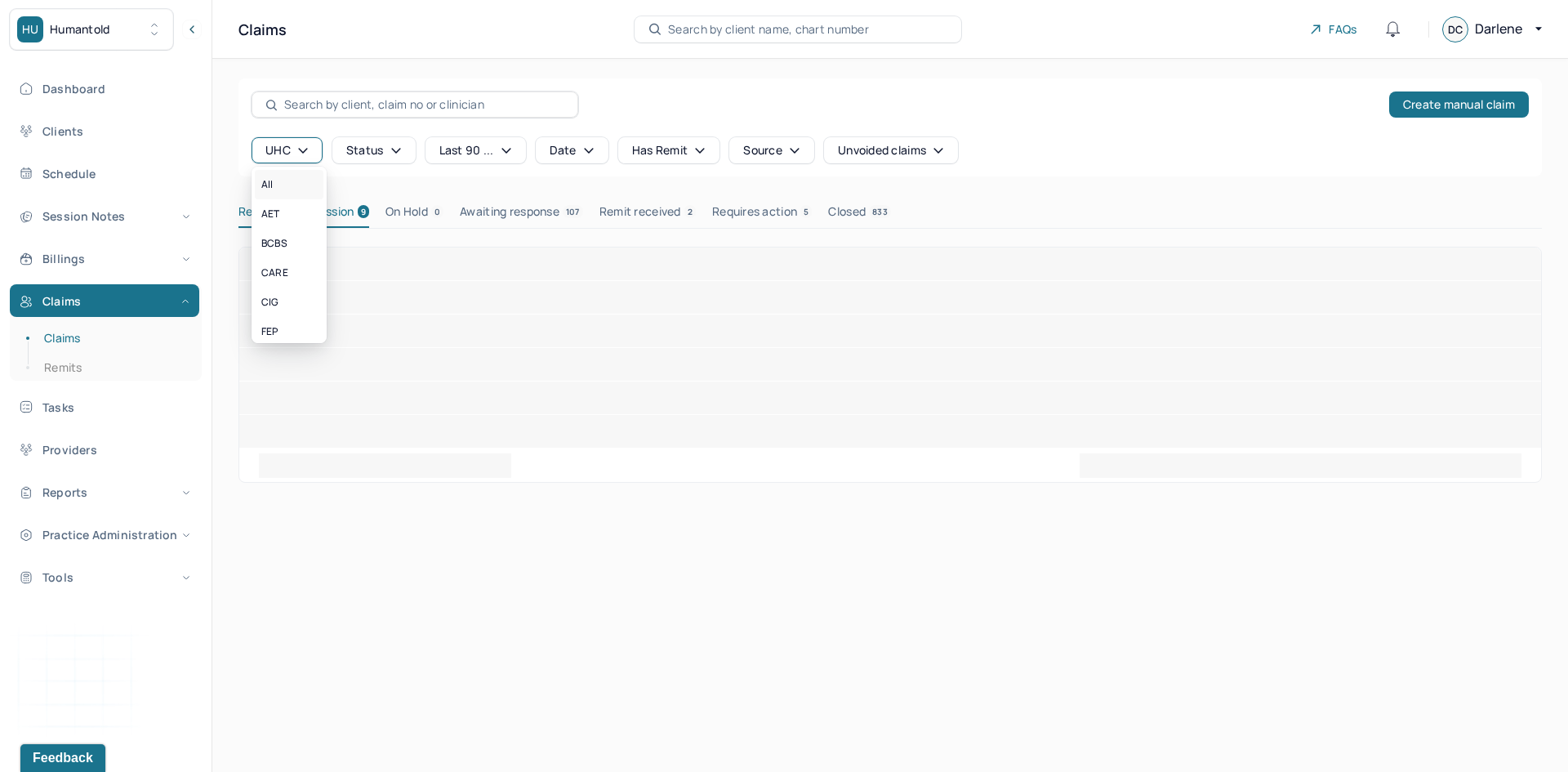 click on "All" at bounding box center (267, 185) 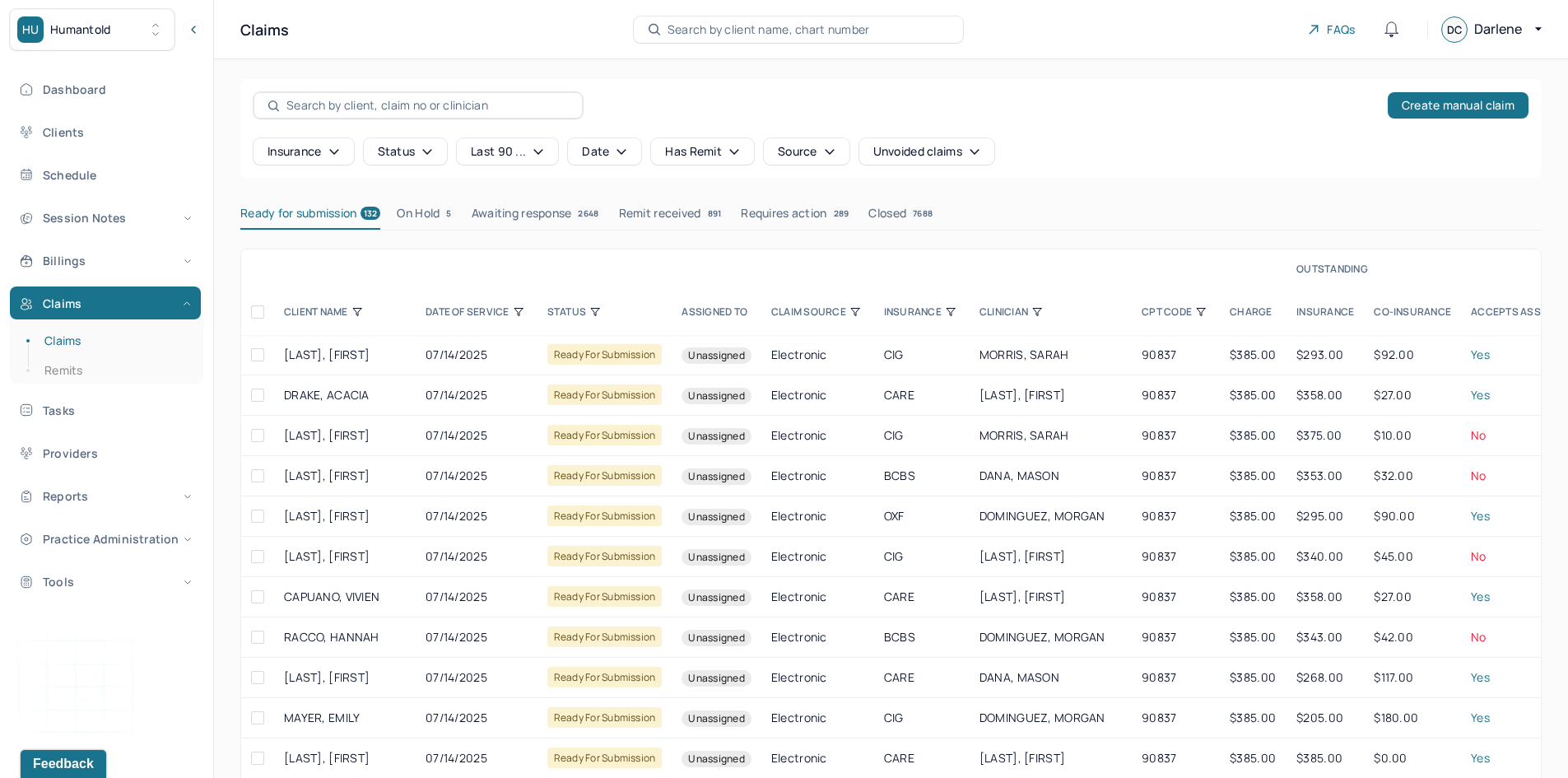 drag, startPoint x: 709, startPoint y: 34, endPoint x: 724, endPoint y: 29, distance: 15.811388 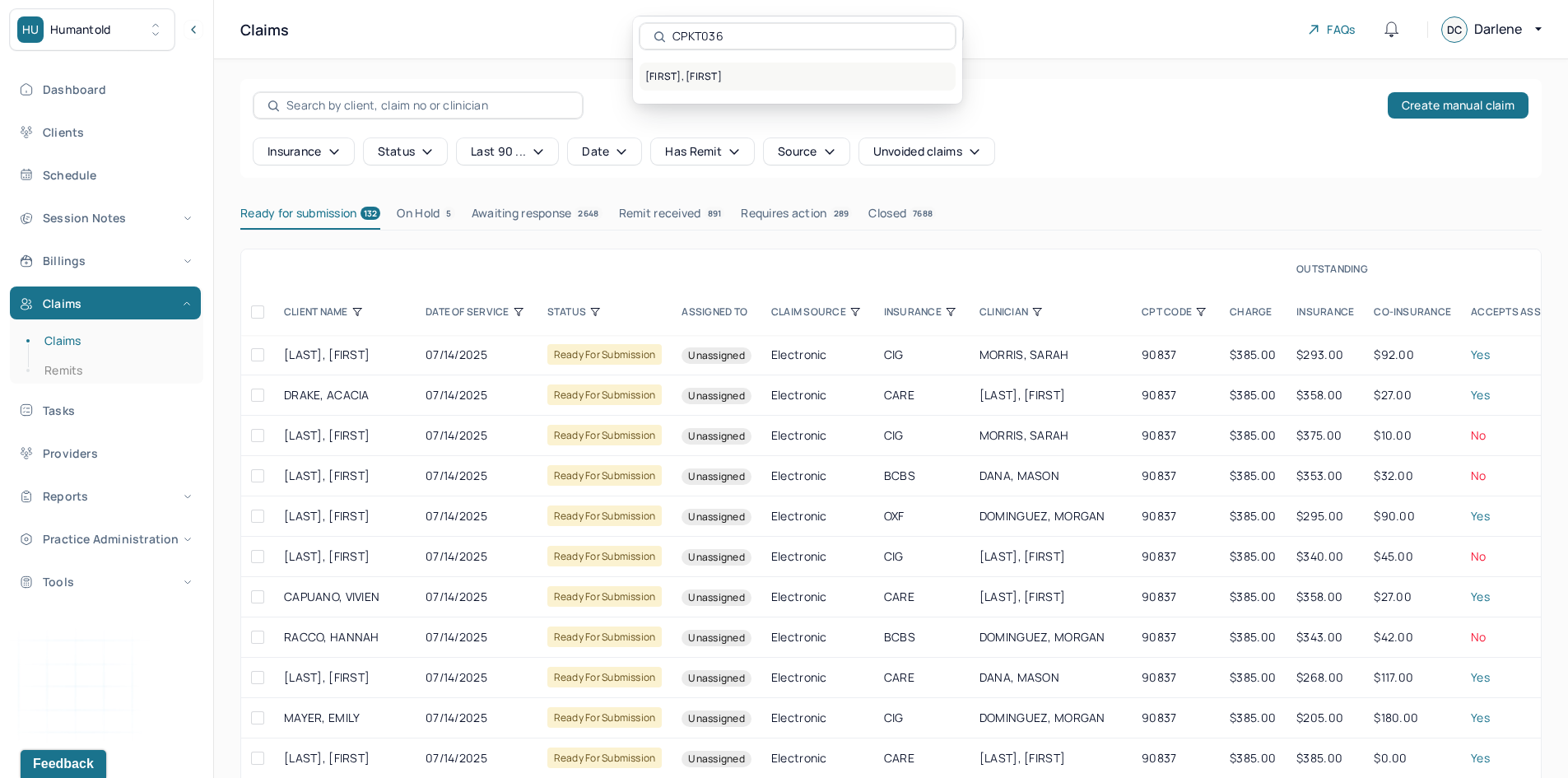 type on "CPKT036" 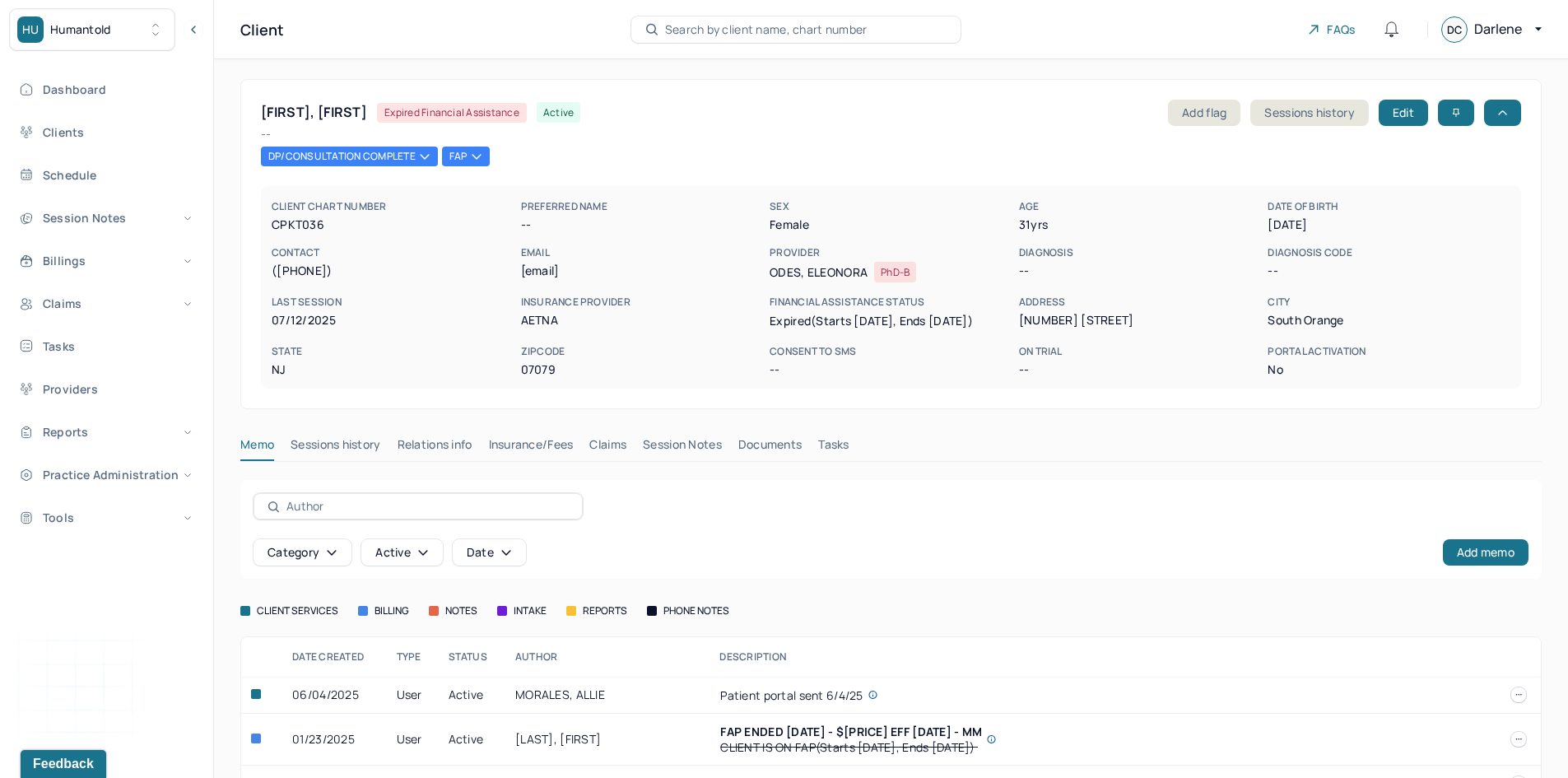 click on "Insurance/Fees" at bounding box center (531, 448) 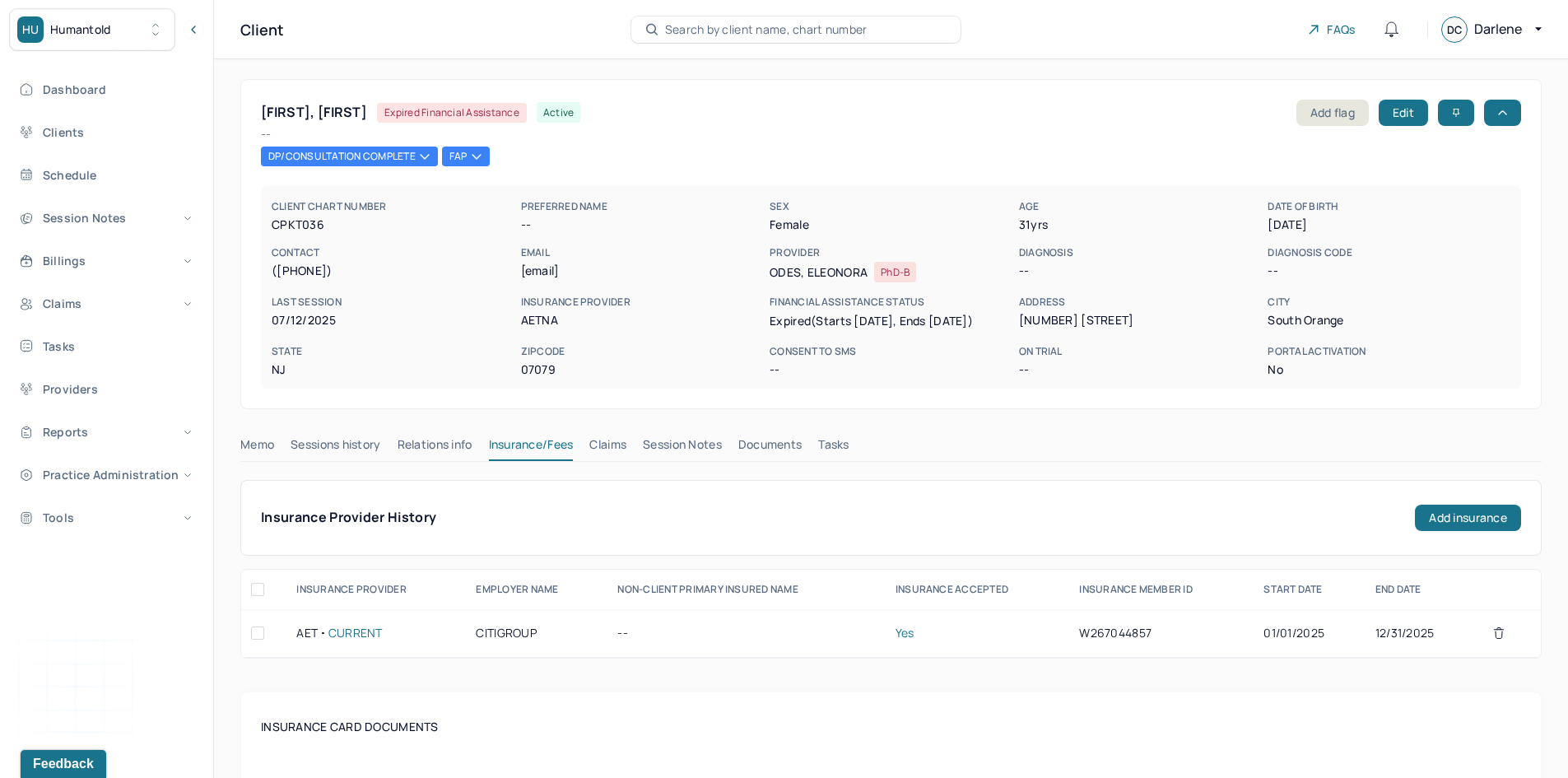 click on "Claims" at bounding box center [607, 448] 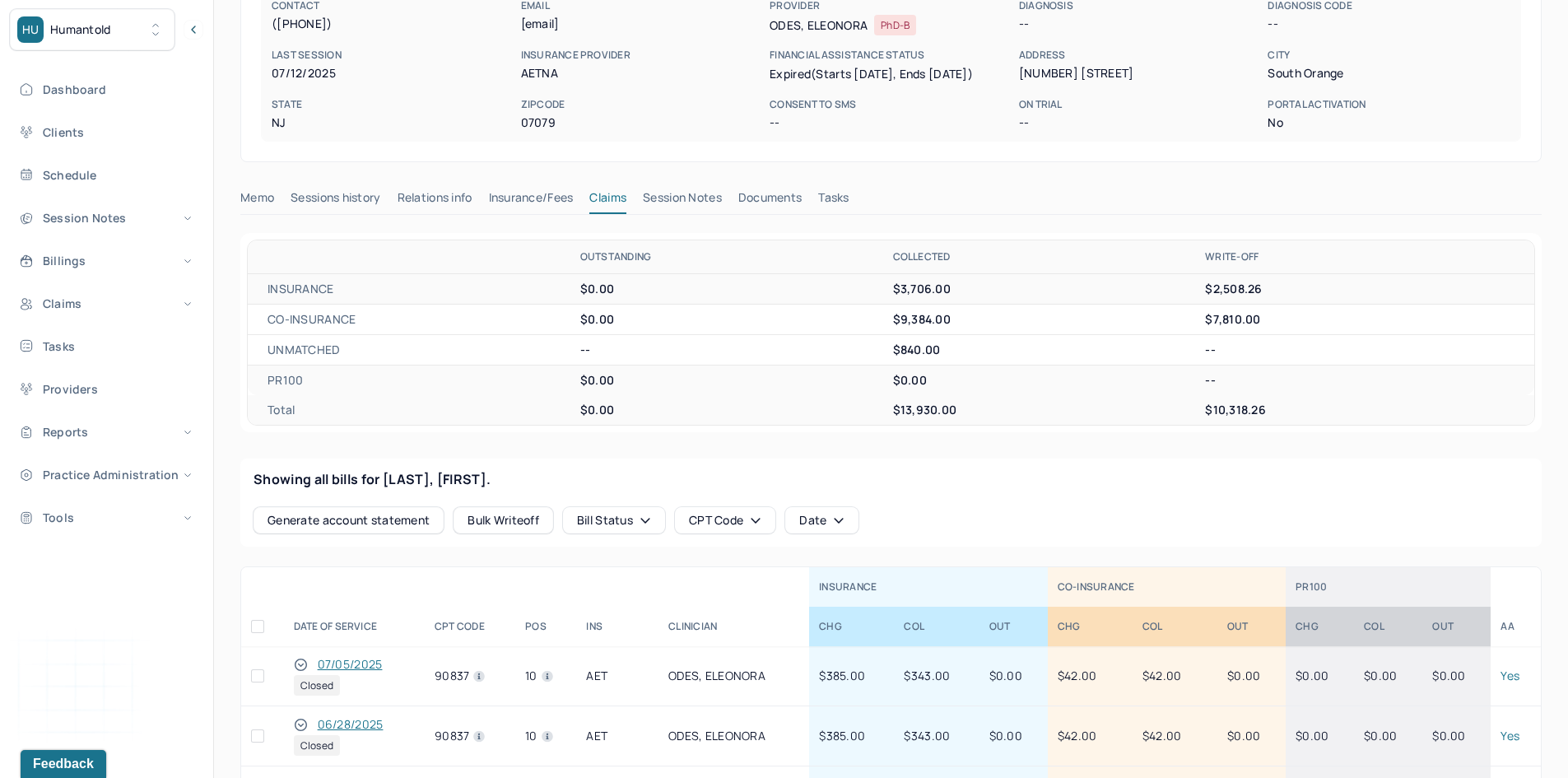 scroll, scrollTop: 329, scrollLeft: 0, axis: vertical 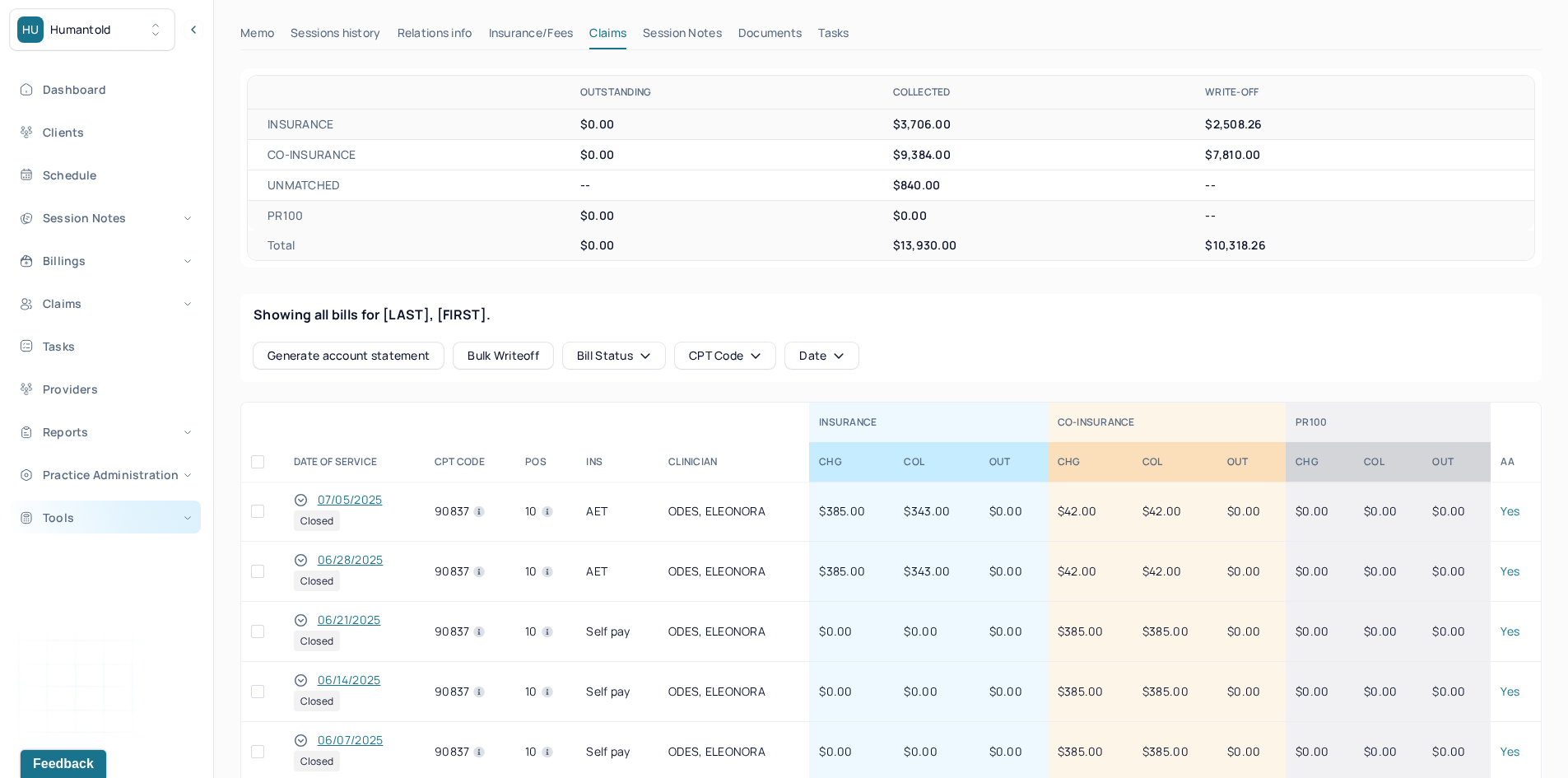 click on "Tools" at bounding box center [105, 517] 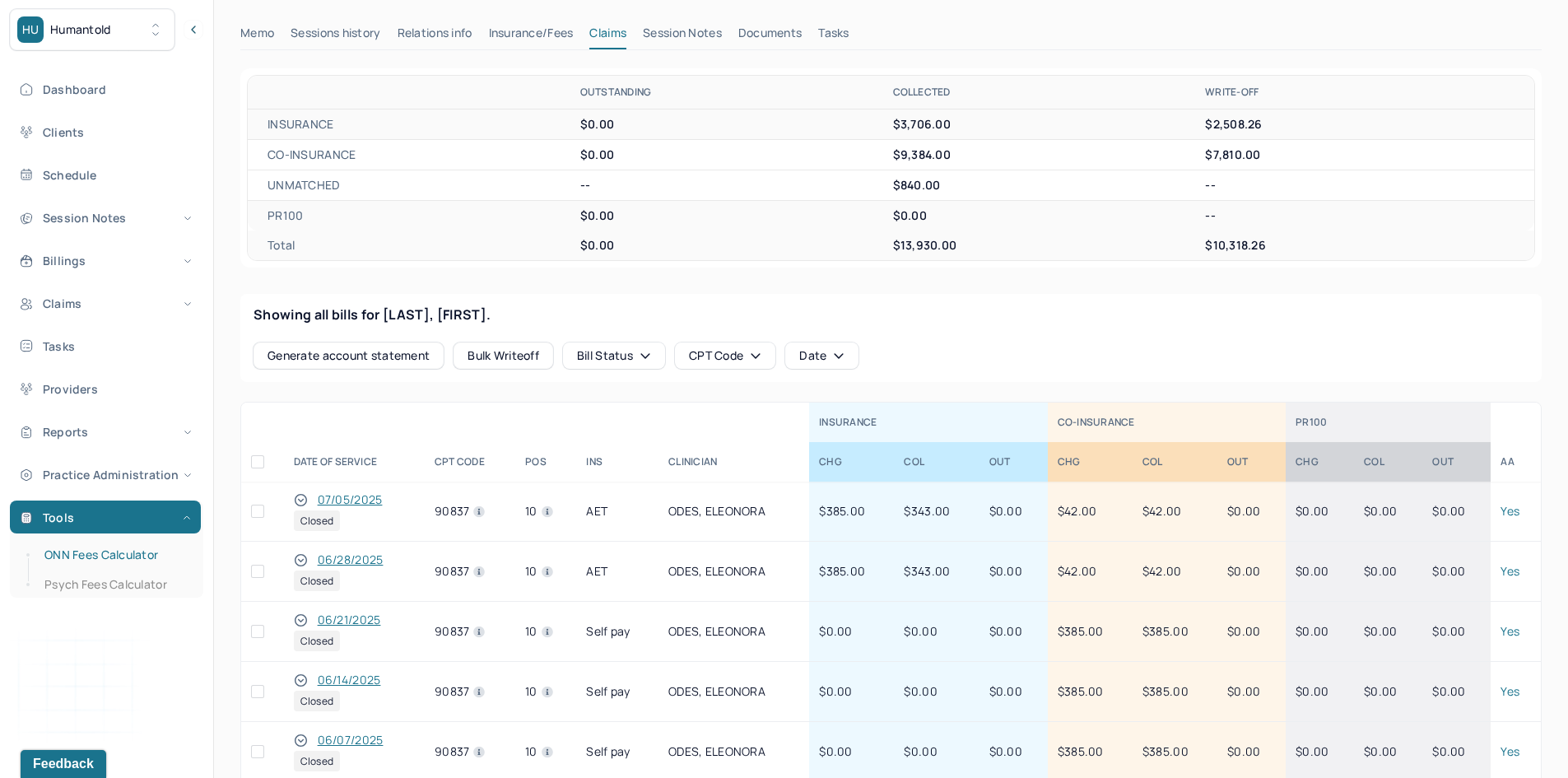 click on "ONN Fees Calculator" at bounding box center [114, 555] 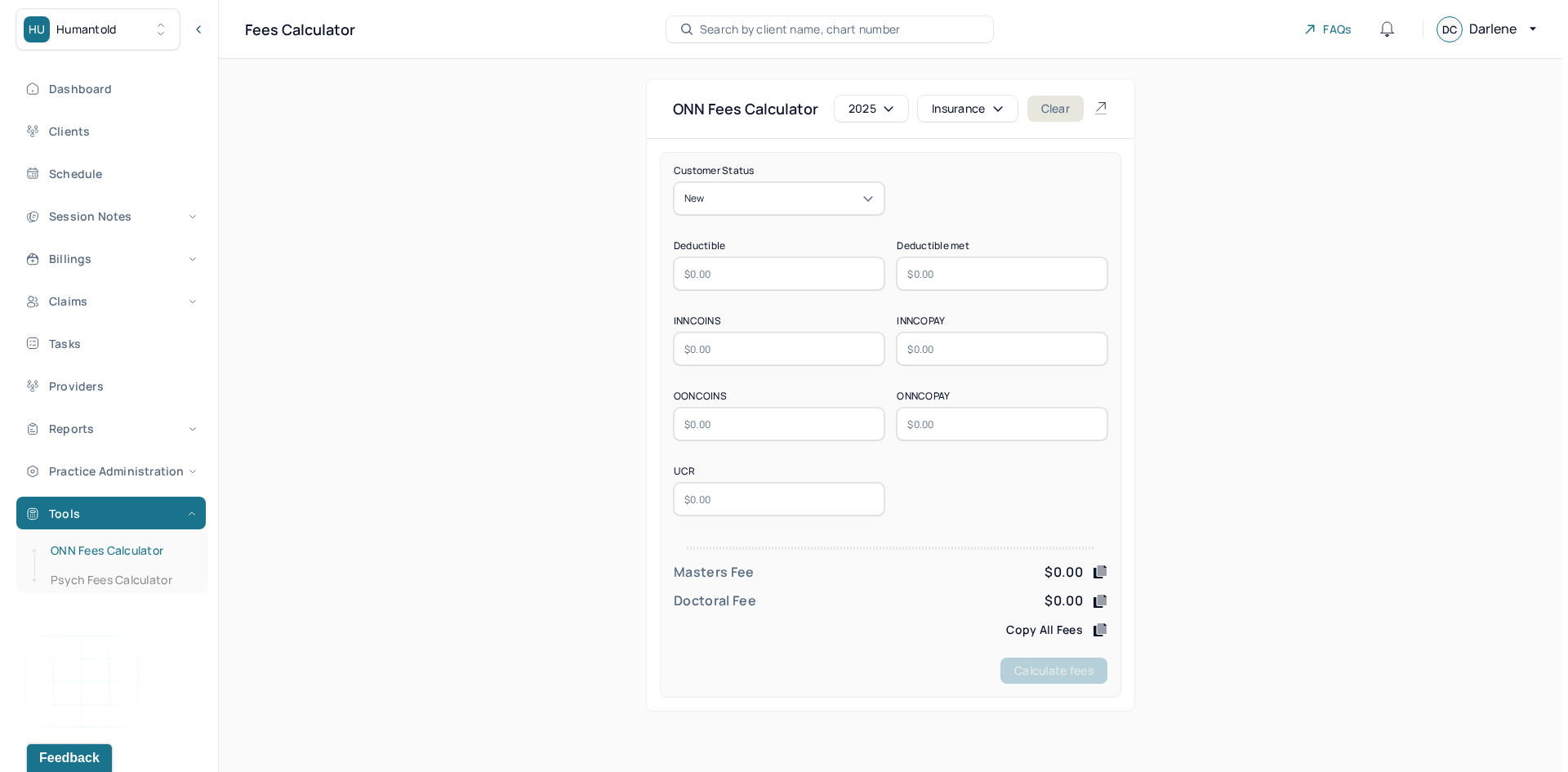 scroll, scrollTop: 0, scrollLeft: 0, axis: both 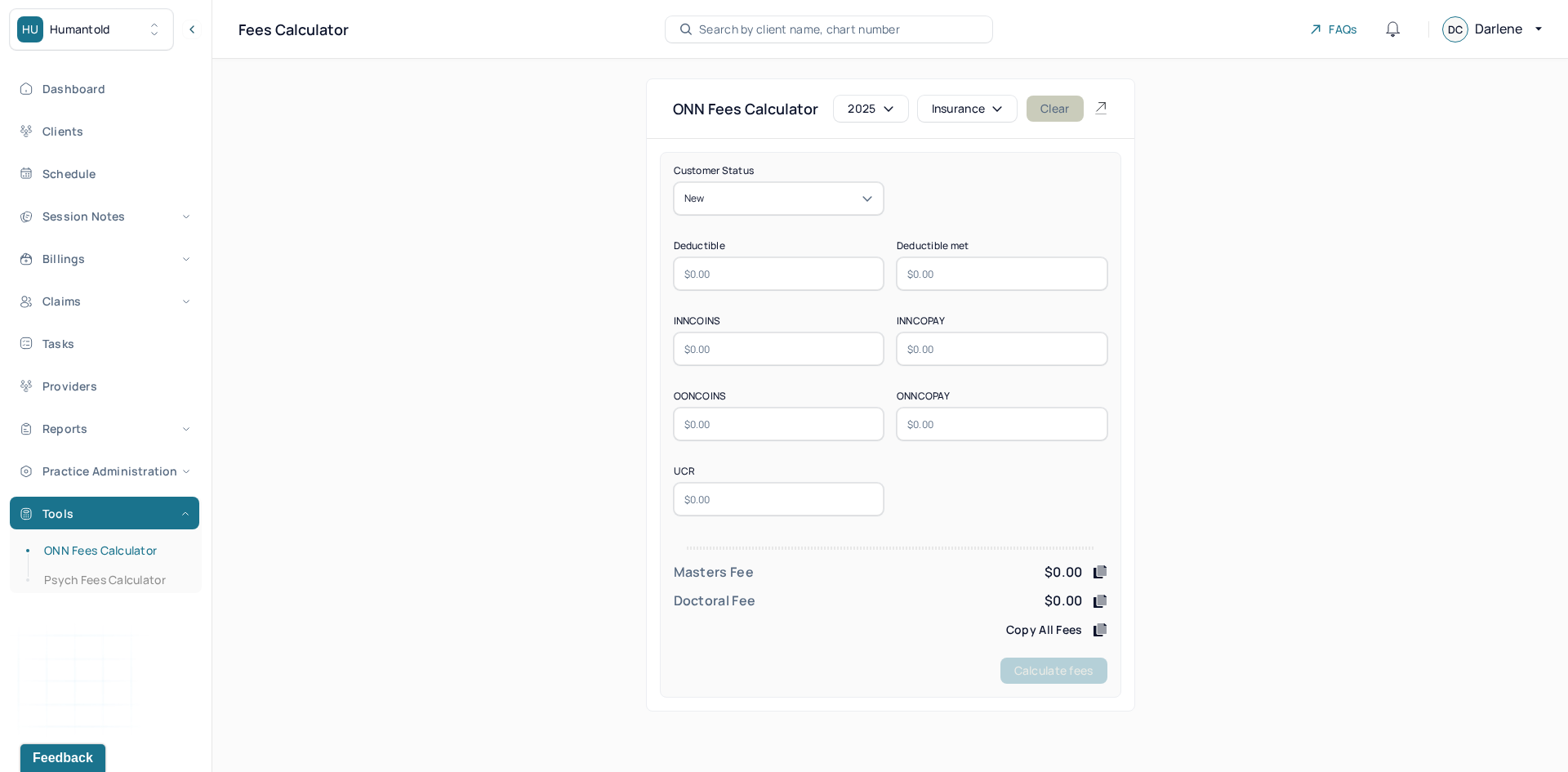 click on "Clear" at bounding box center (1054, 109) 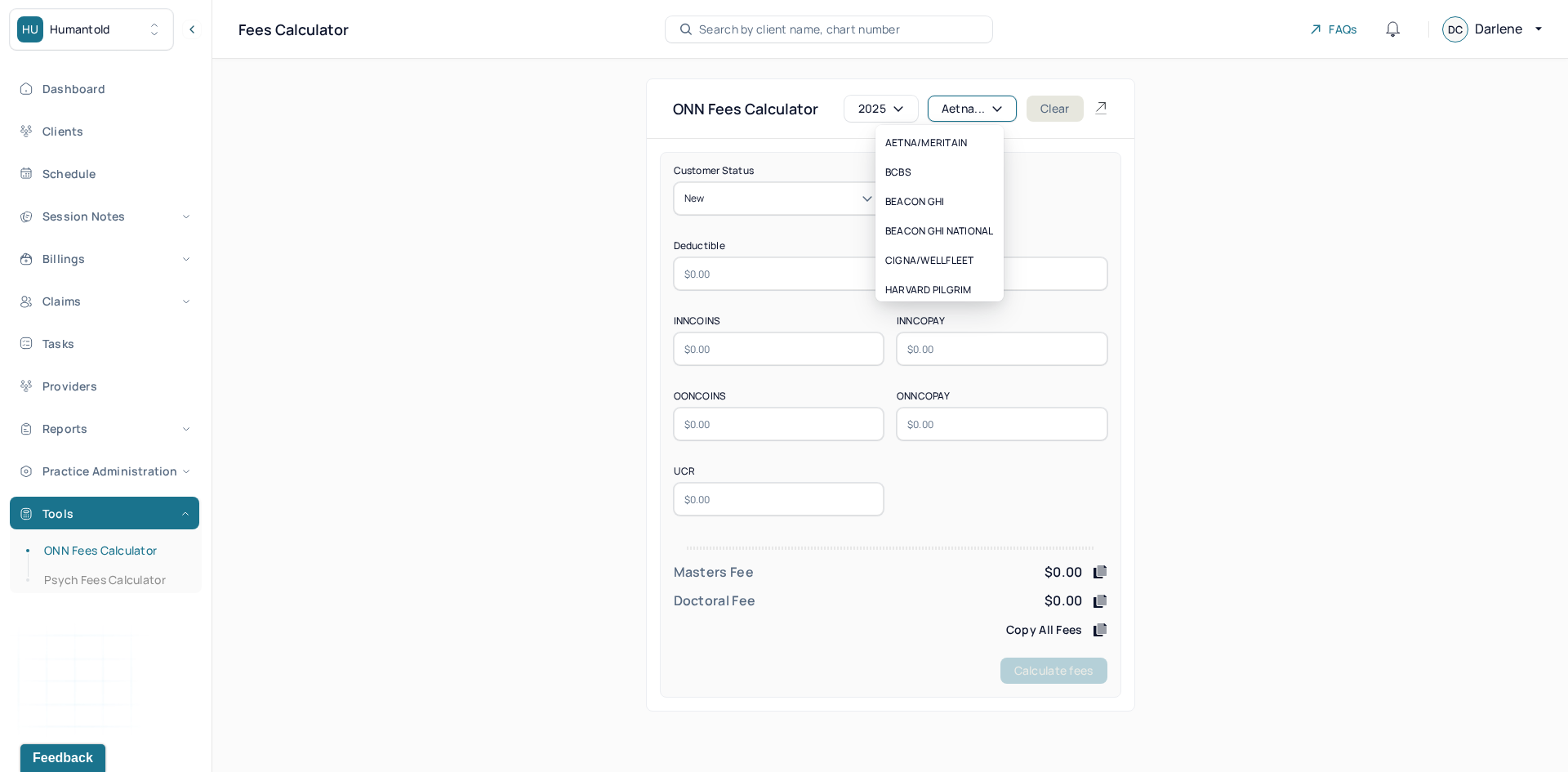 click on "Aetna..." at bounding box center [972, 109] 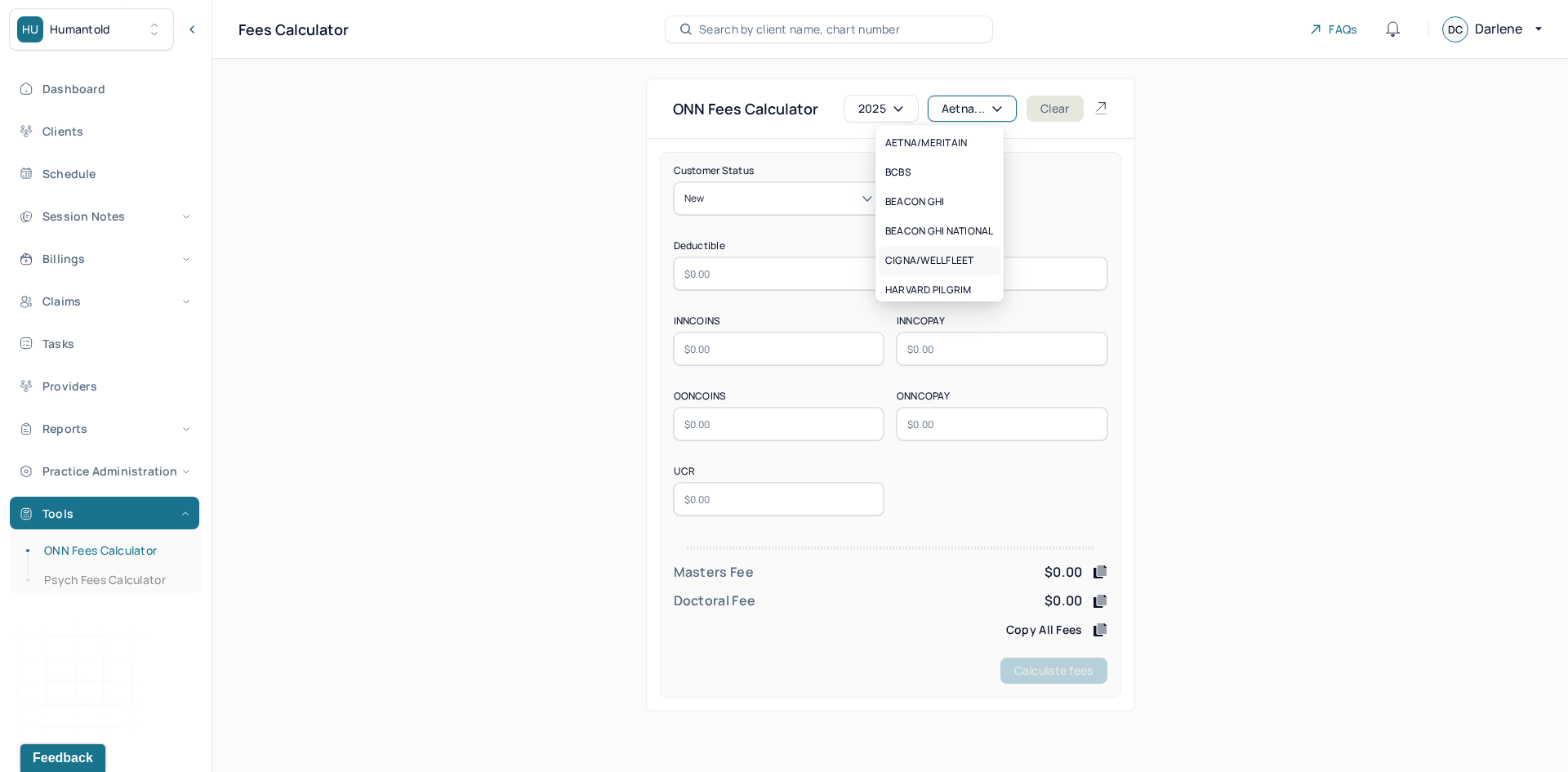 click on "CIGNA/WELLFLEET" at bounding box center (929, 261) 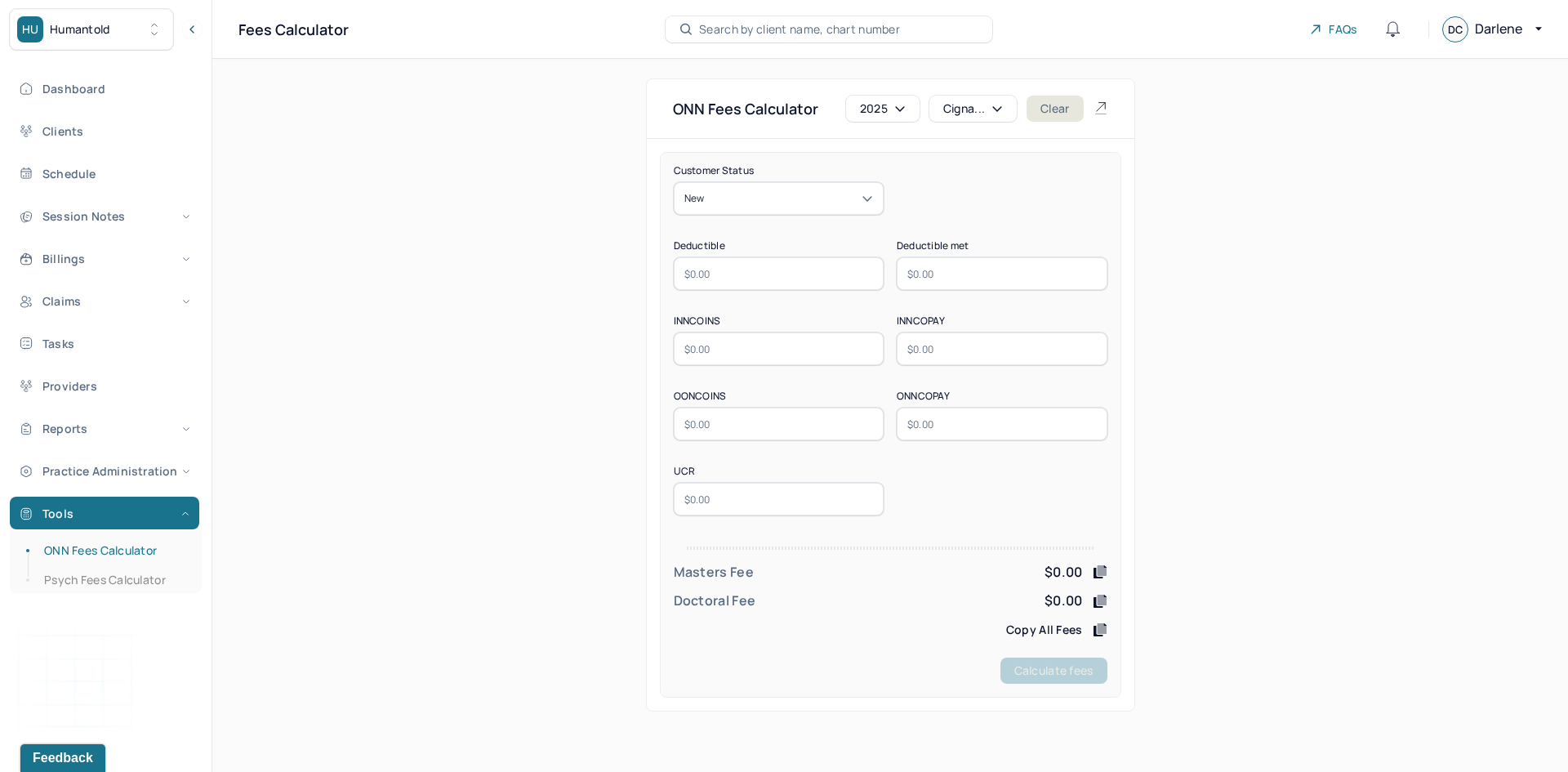 click at bounding box center [779, 274] 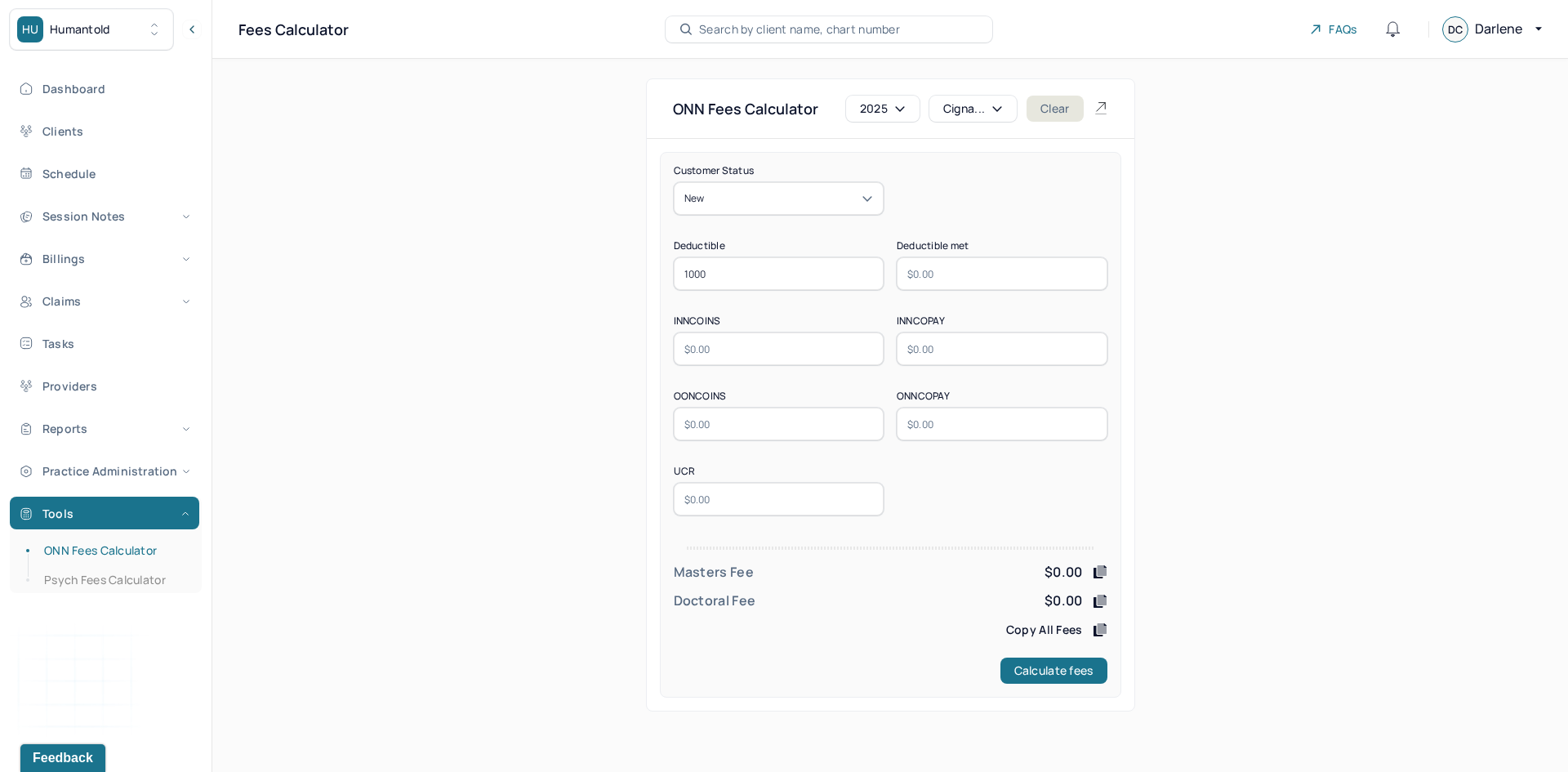 type on "1000" 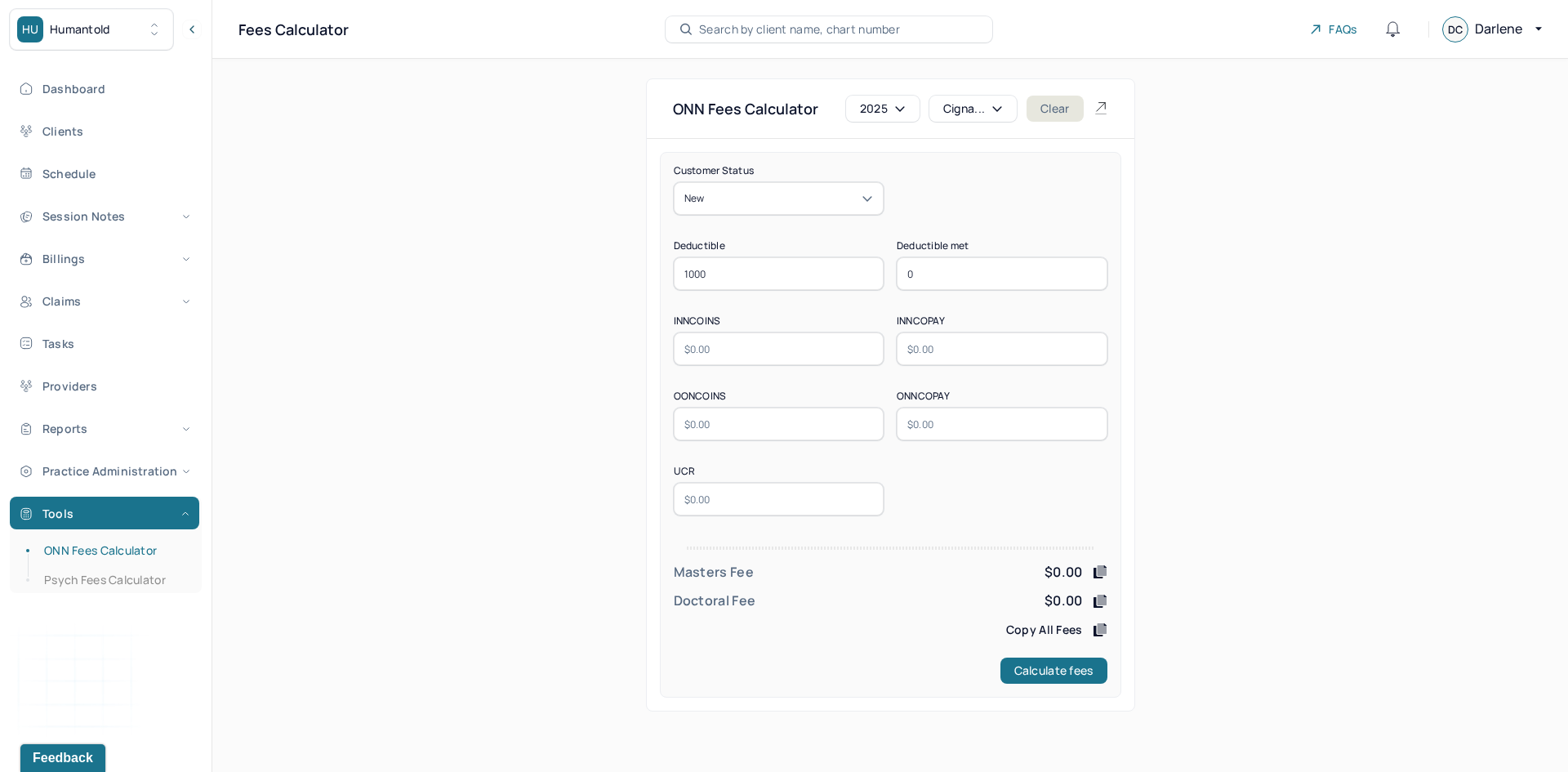 type on "0" 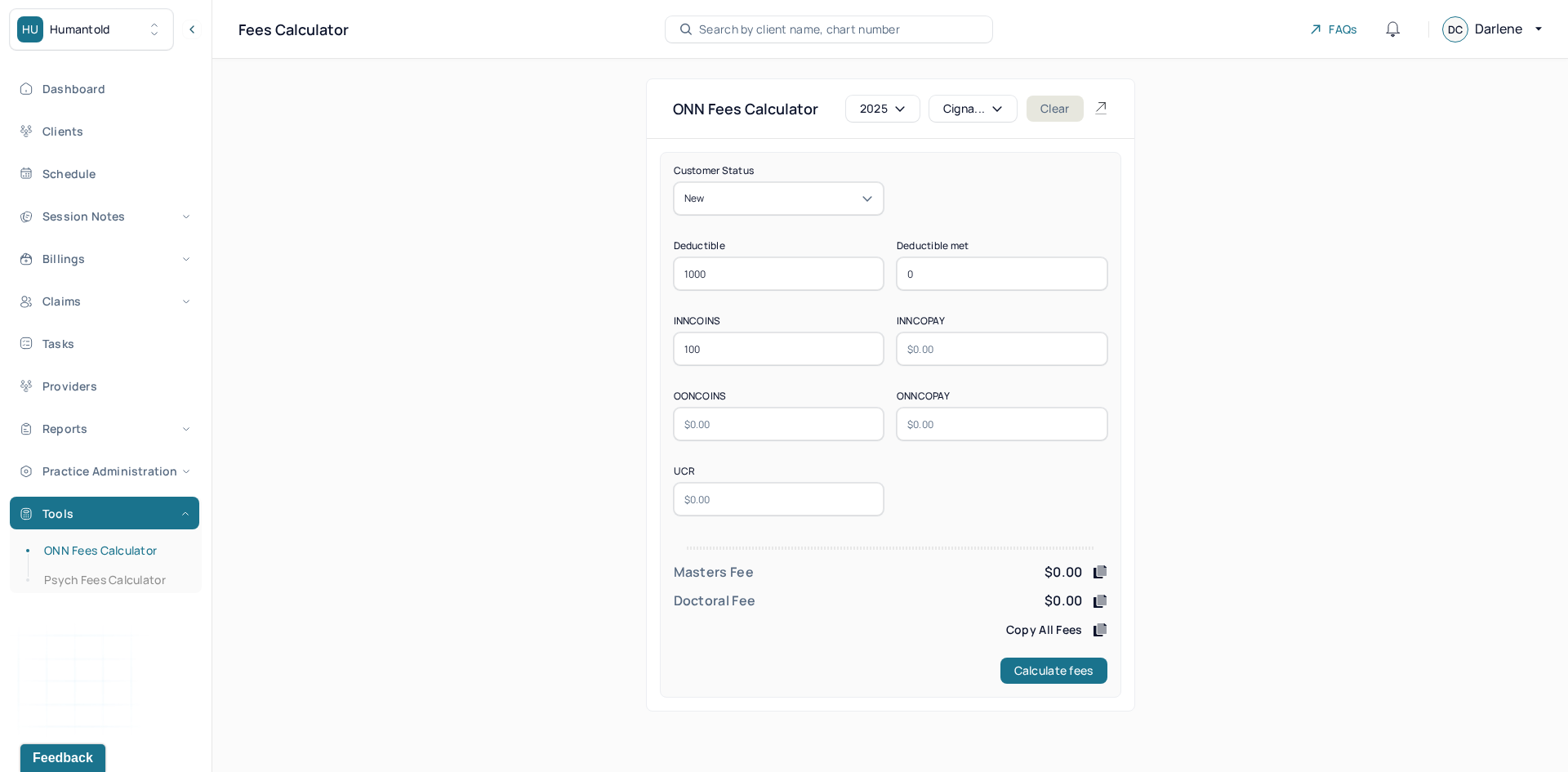 type on "100" 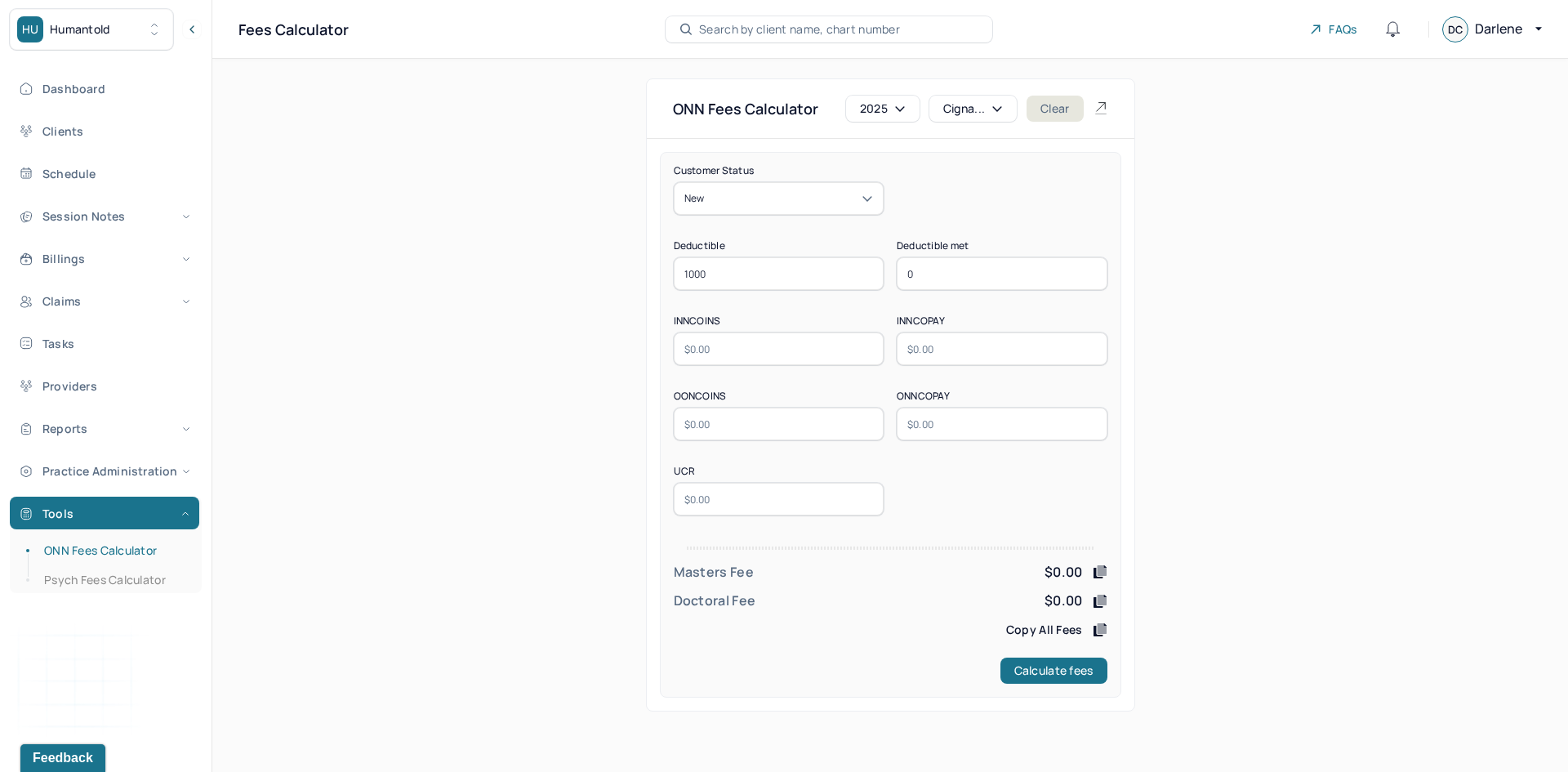 type 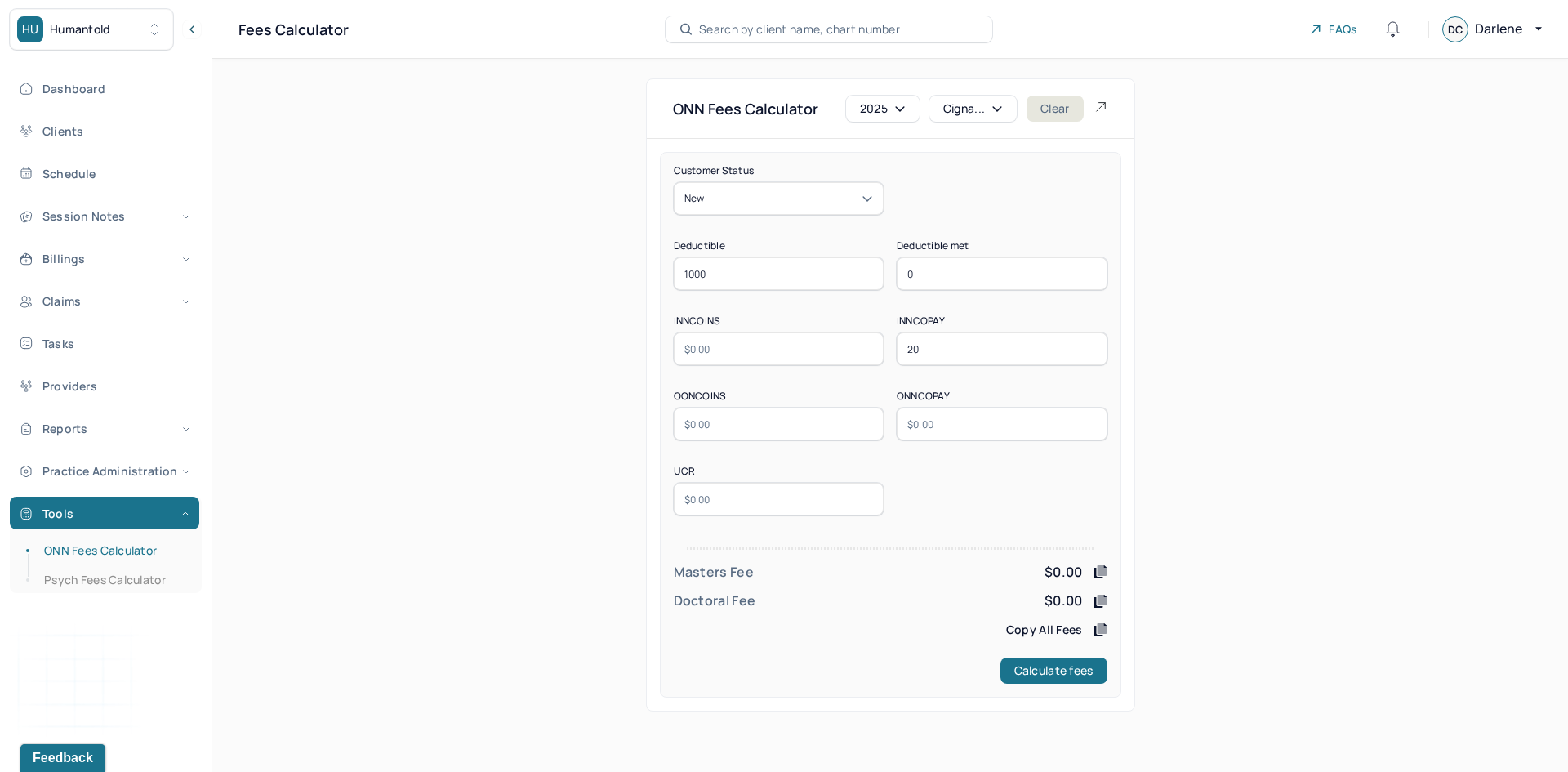 type on "20" 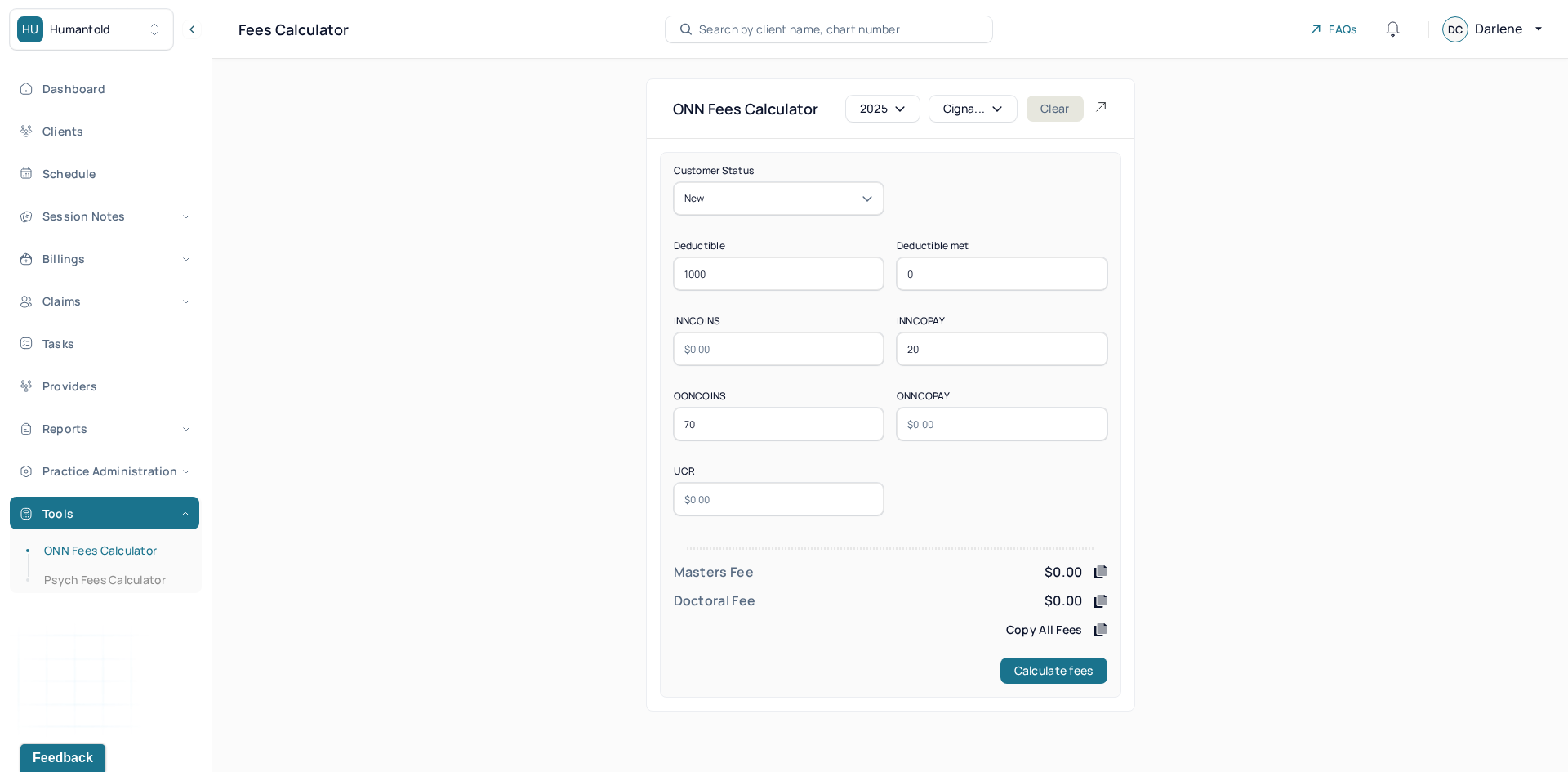 type on "70" 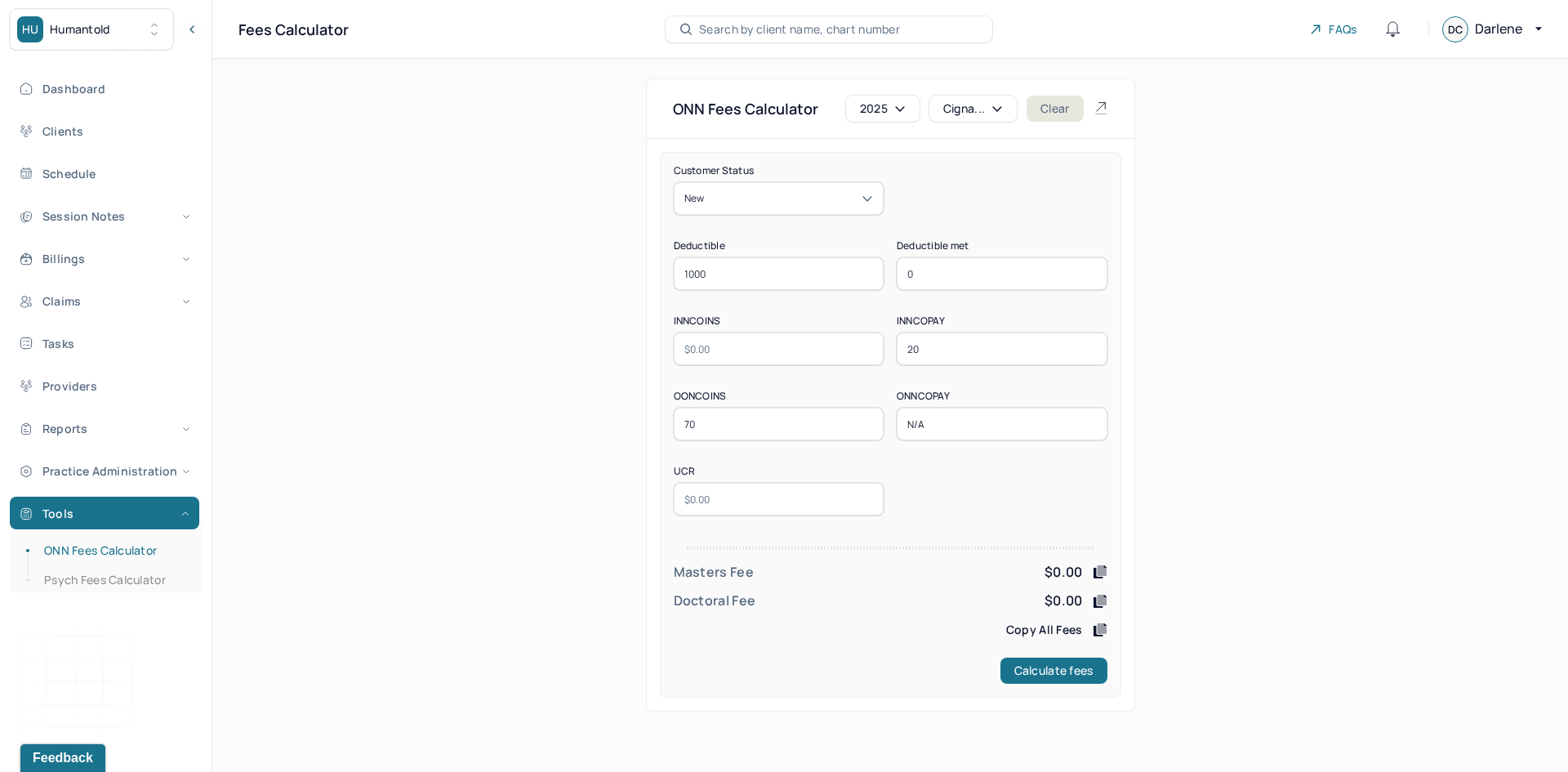 type on "N/A" 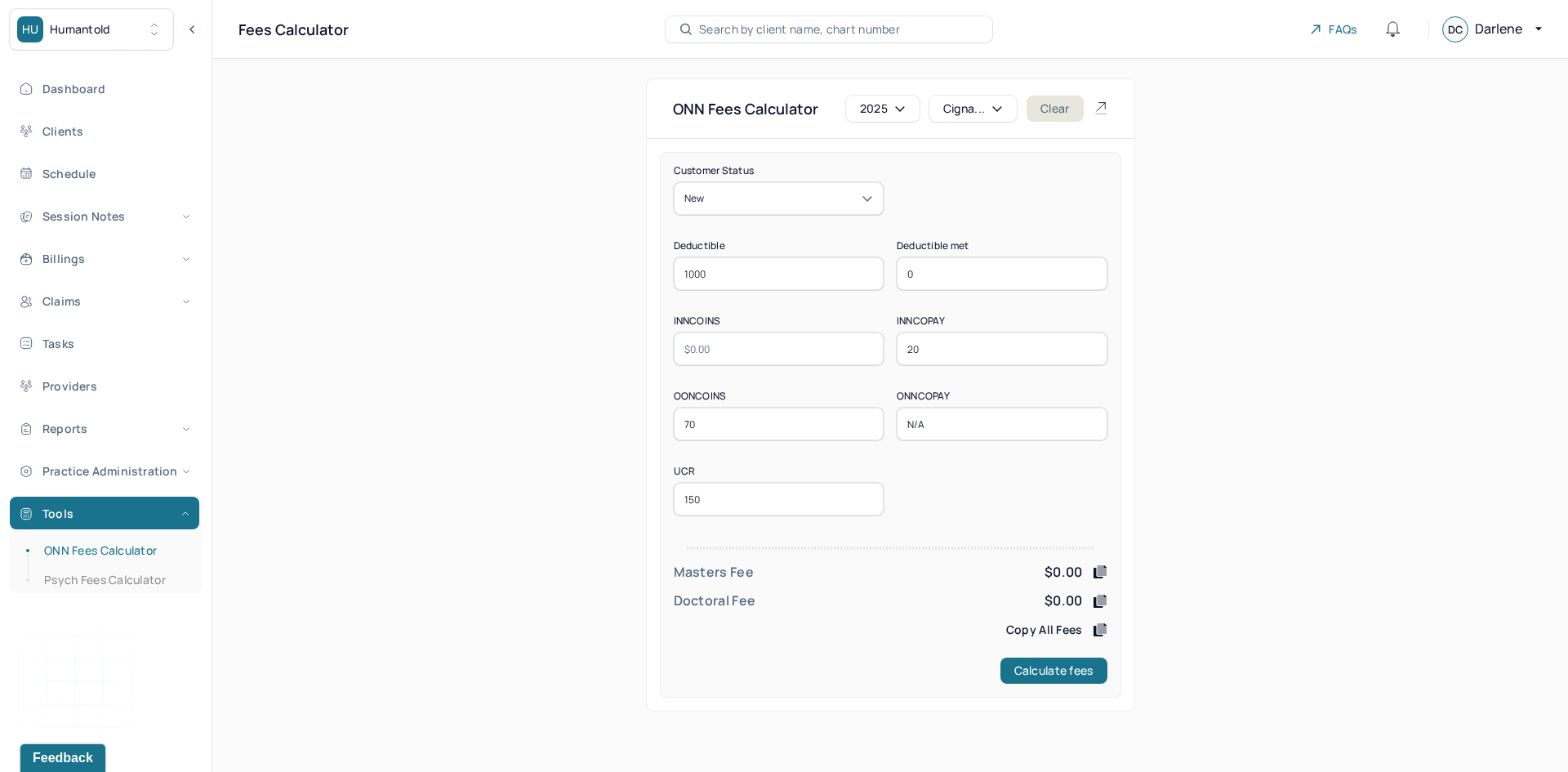 type on "150" 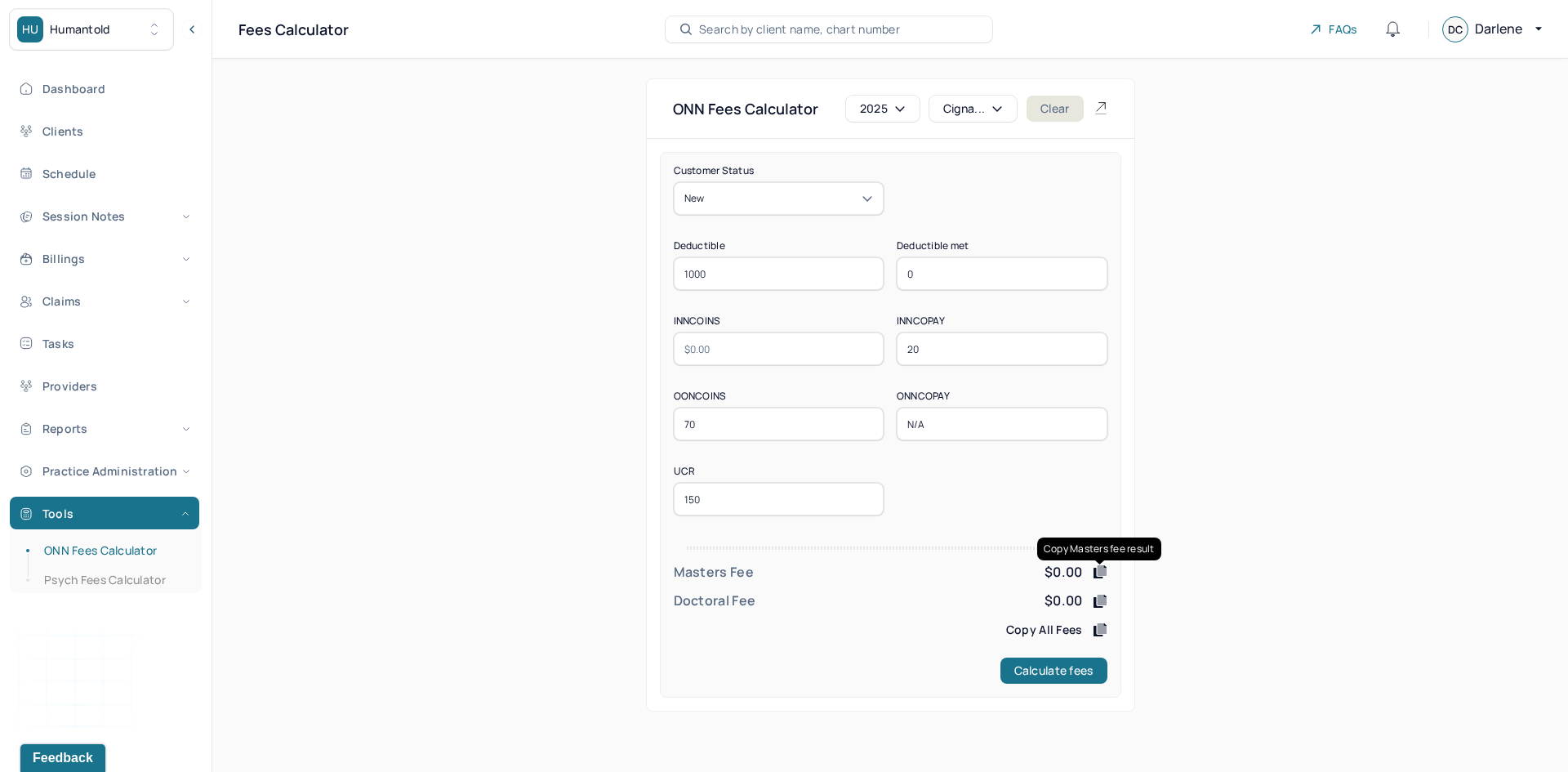 type 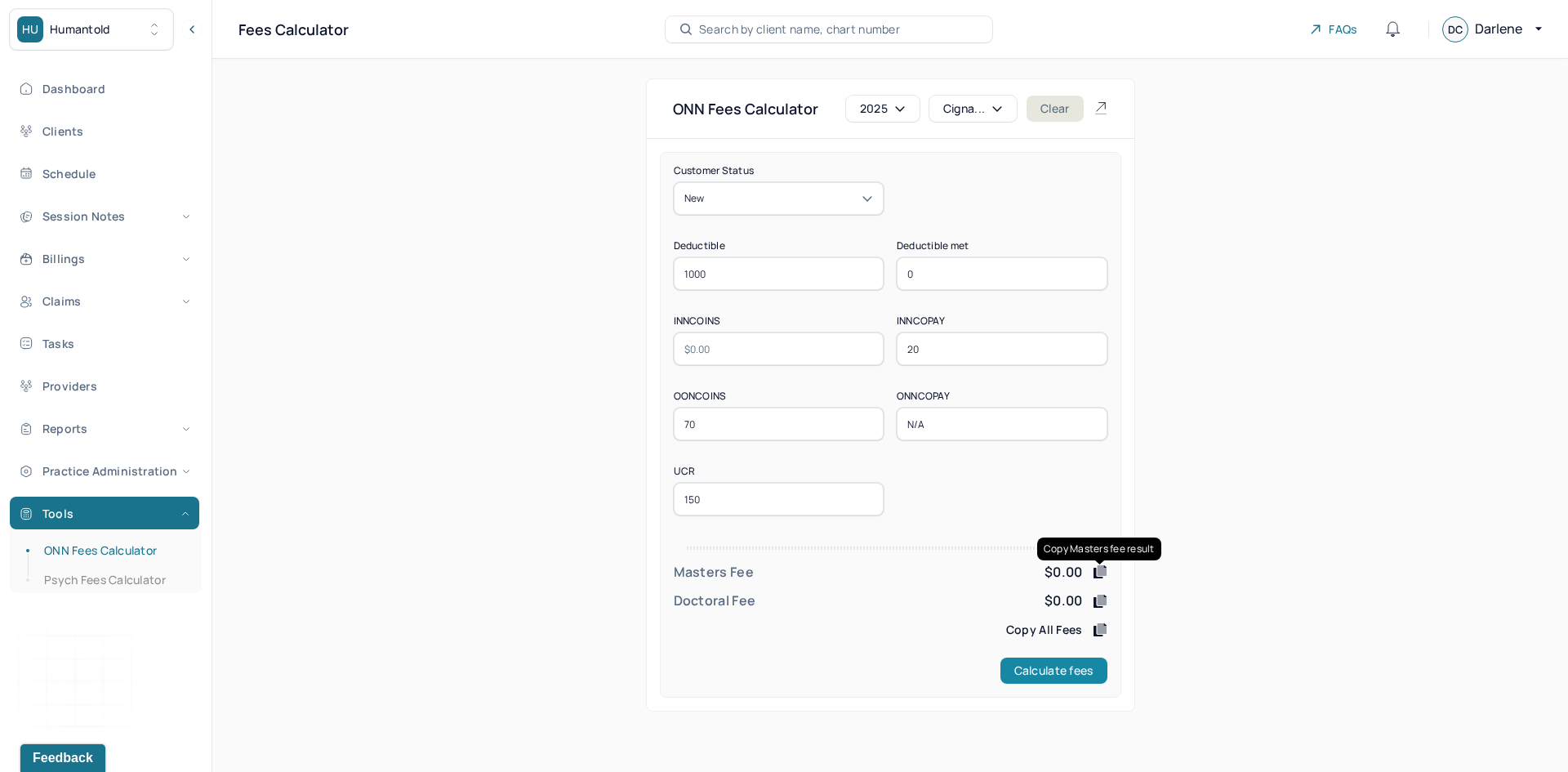click on "Calculate fees" at bounding box center [1054, 671] 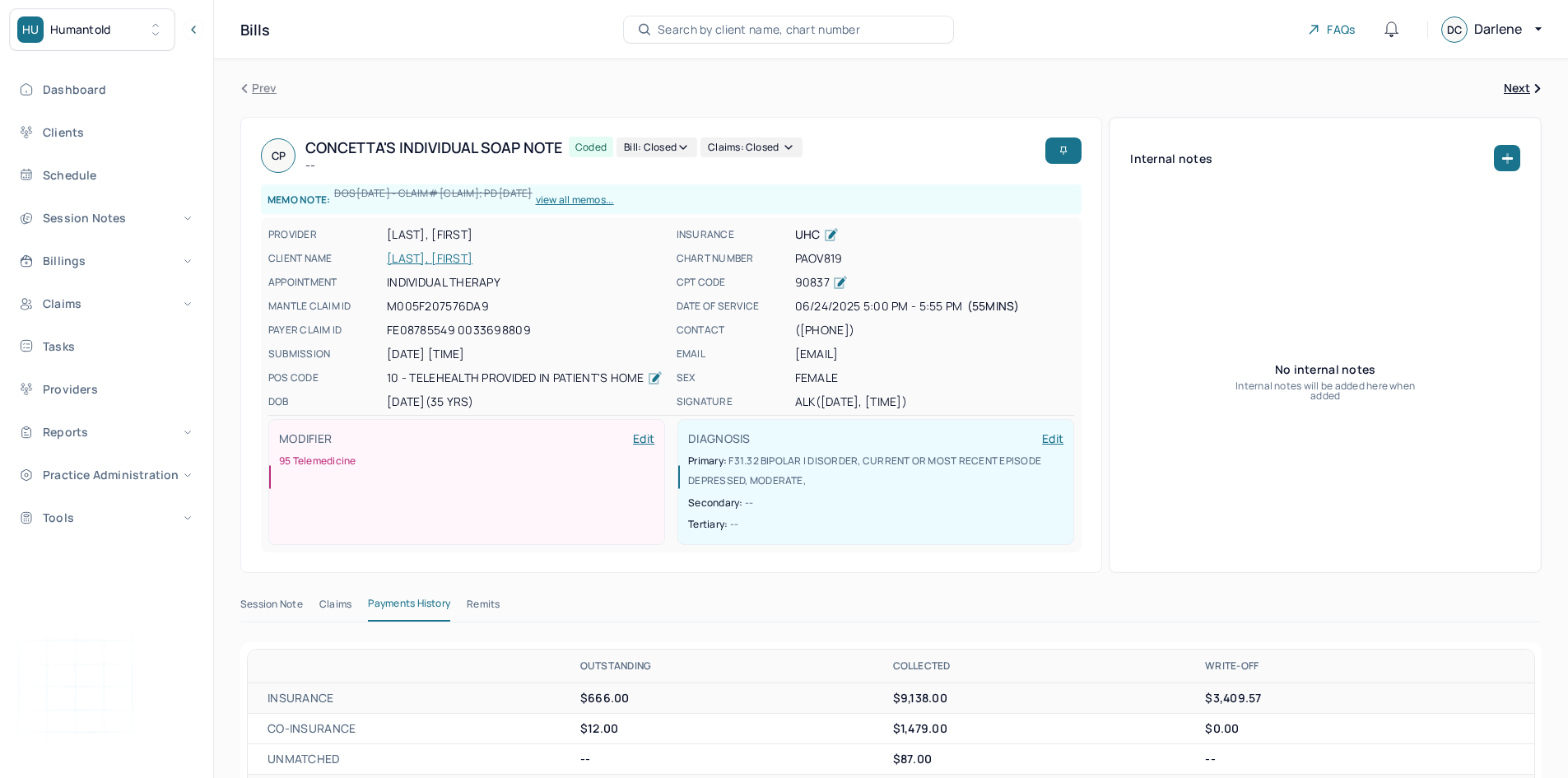 scroll, scrollTop: 0, scrollLeft: 0, axis: both 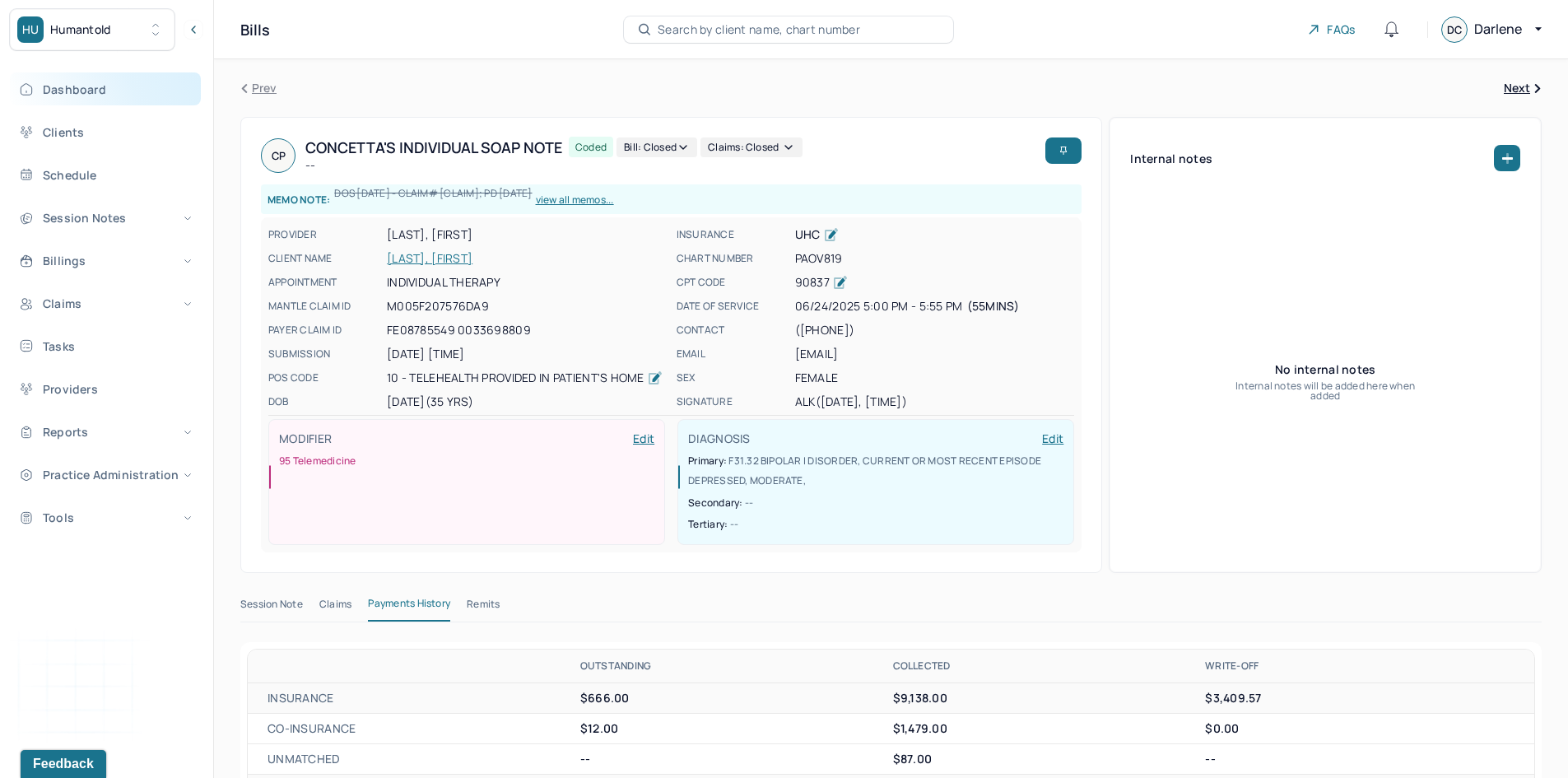 click on "Dashboard" at bounding box center (105, 89) 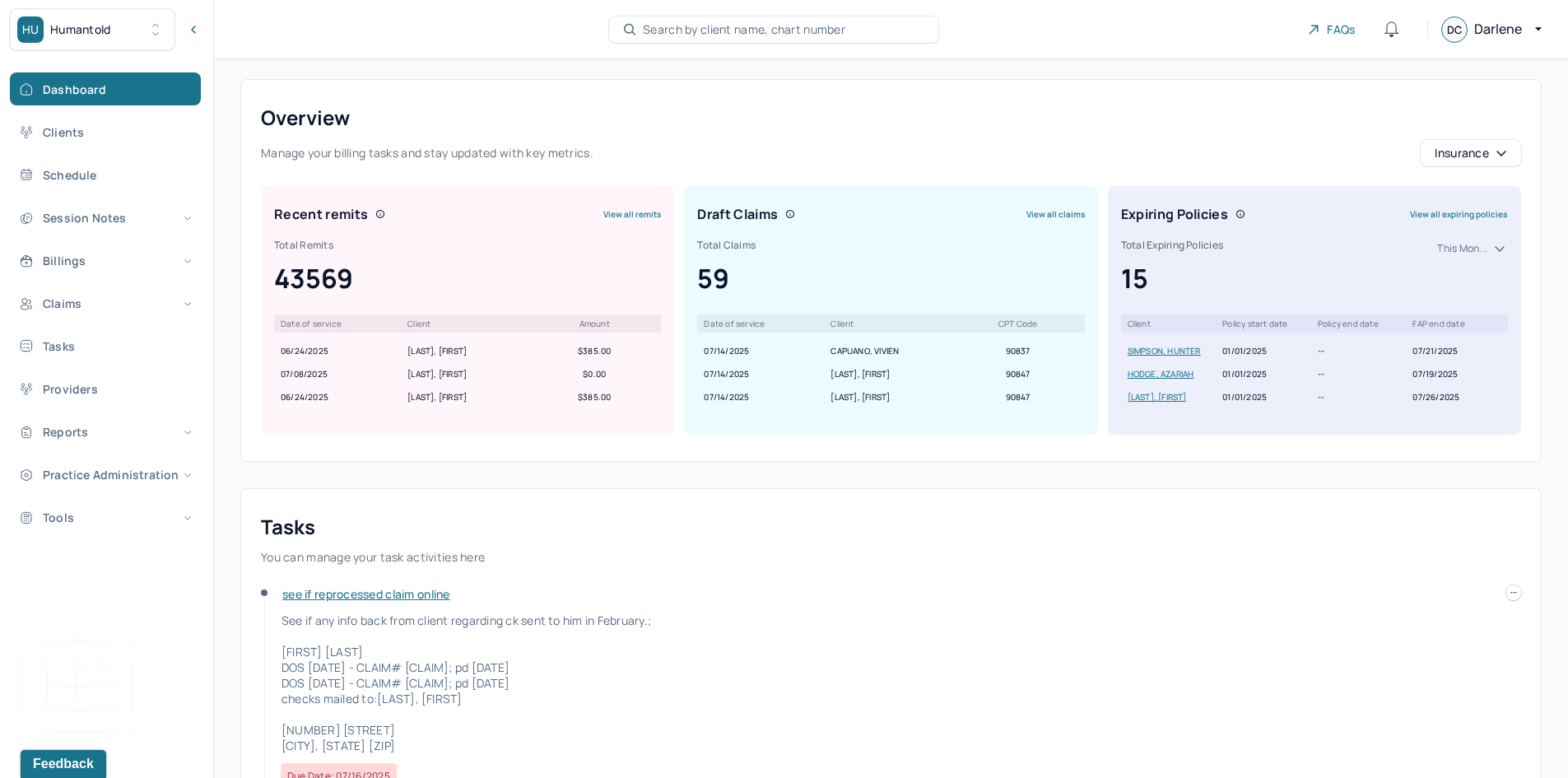 click on "View all expiring policies" at bounding box center [1459, 214] 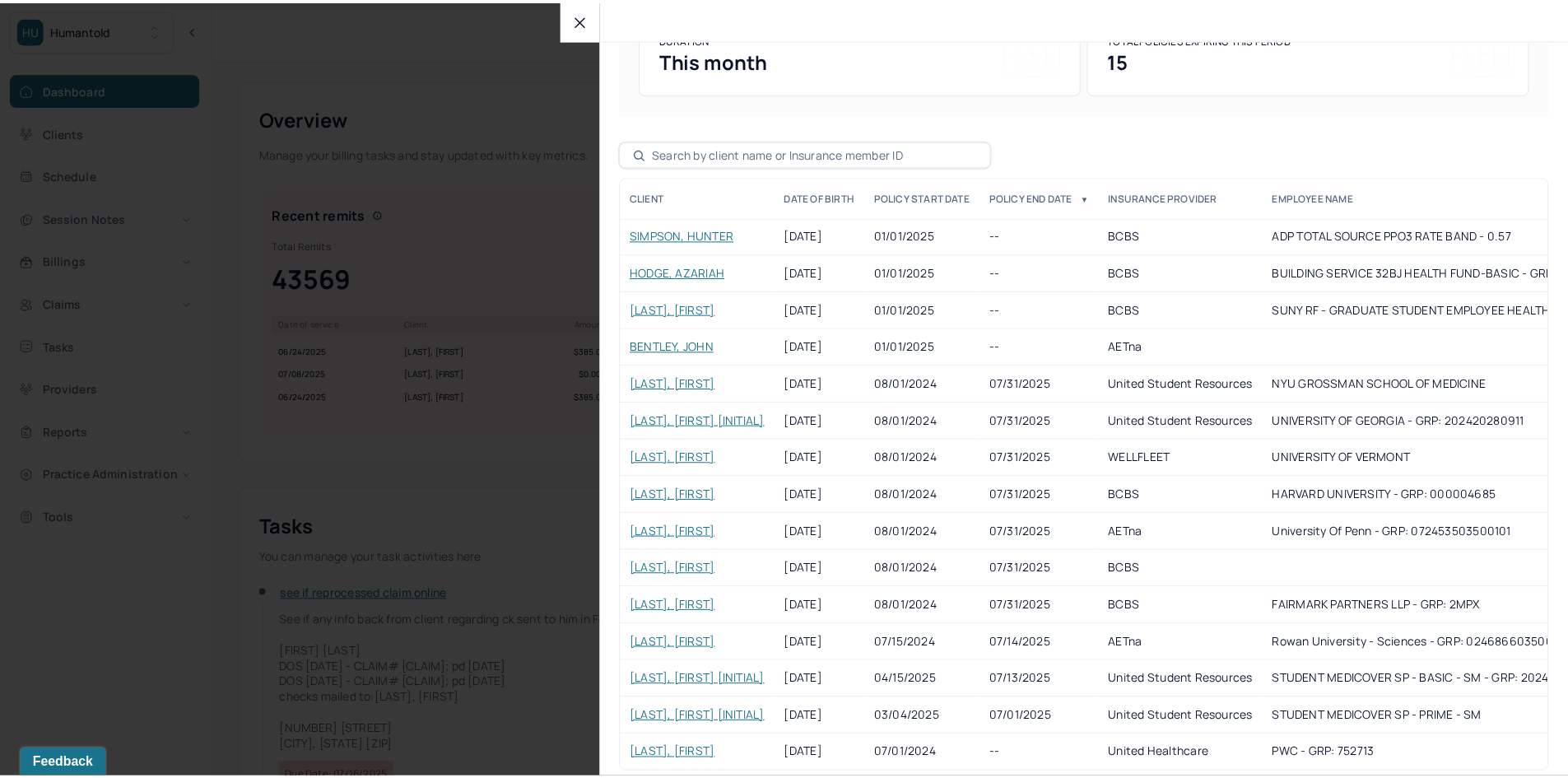 scroll, scrollTop: 137, scrollLeft: 0, axis: vertical 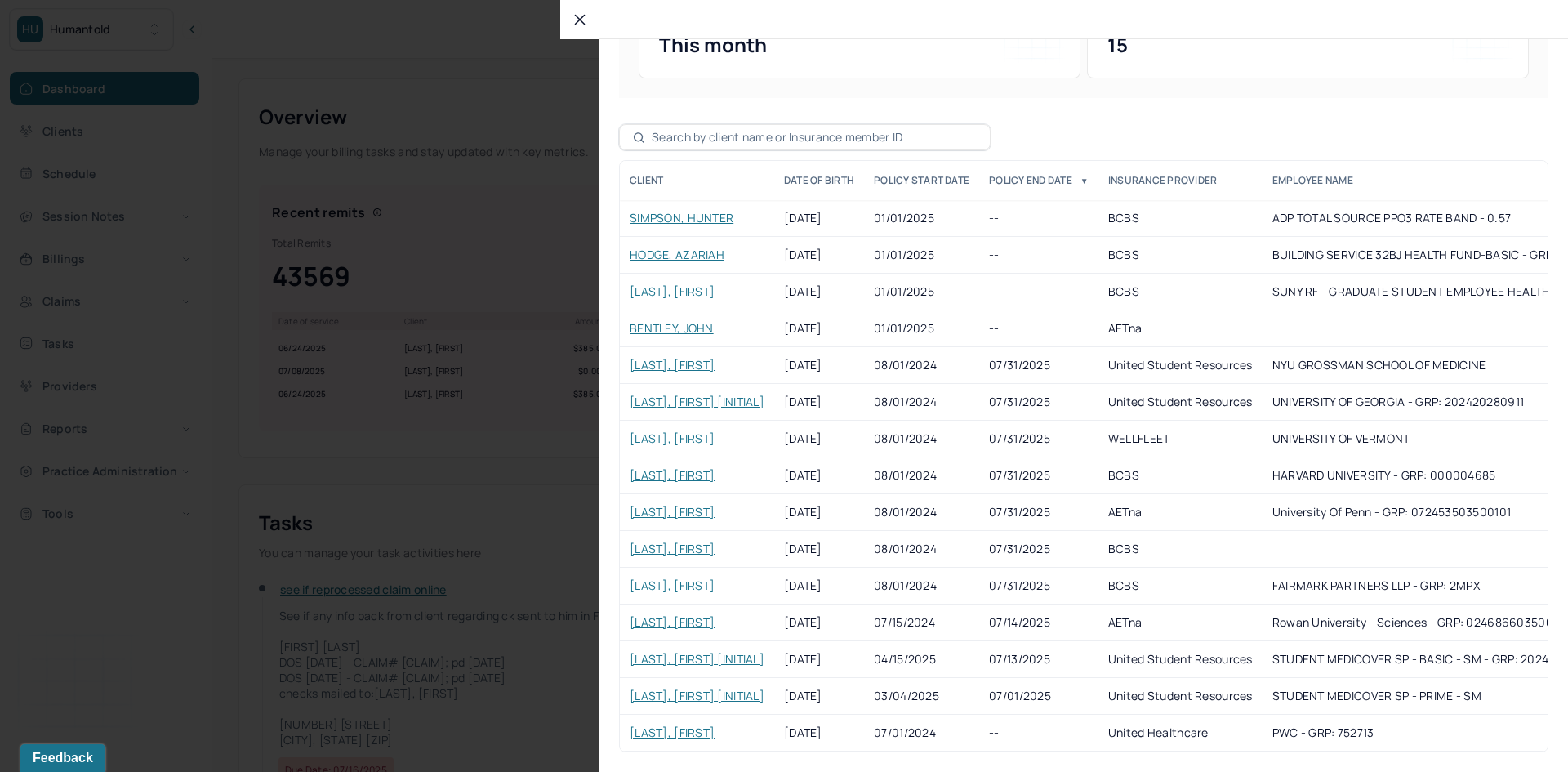 click 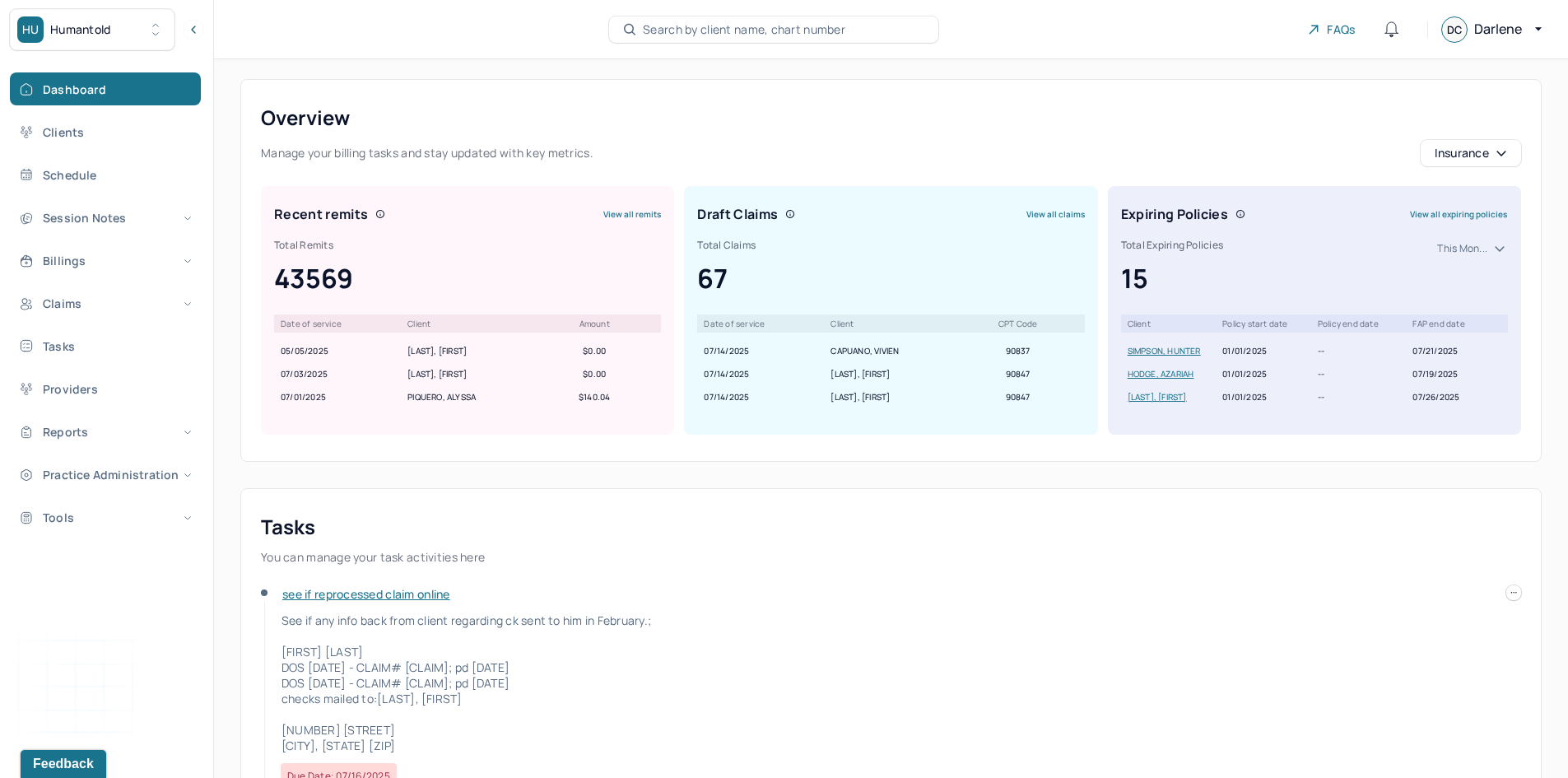 click on "Search by client name, chart number" at bounding box center [744, 30] 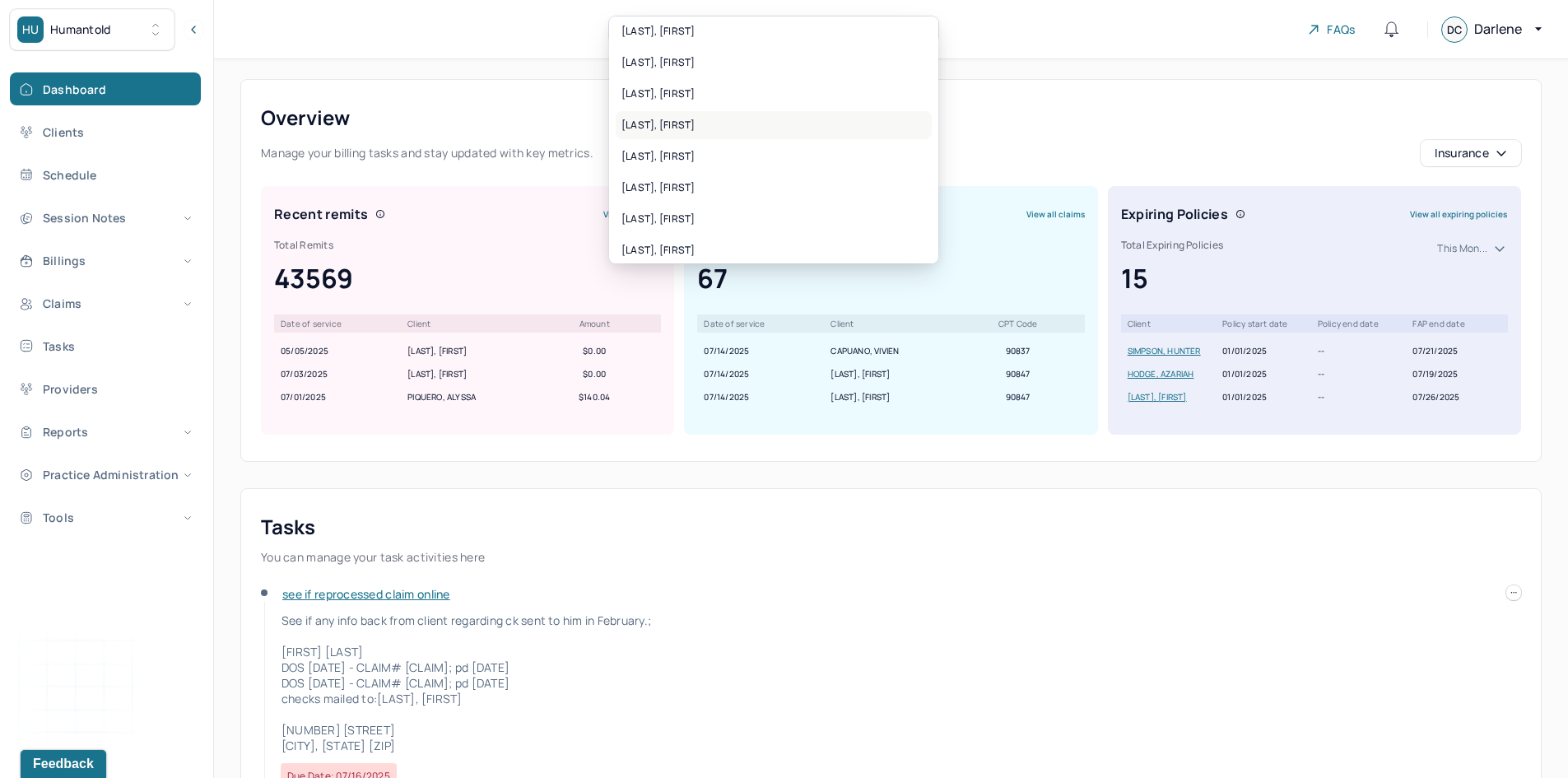 scroll, scrollTop: 165, scrollLeft: 0, axis: vertical 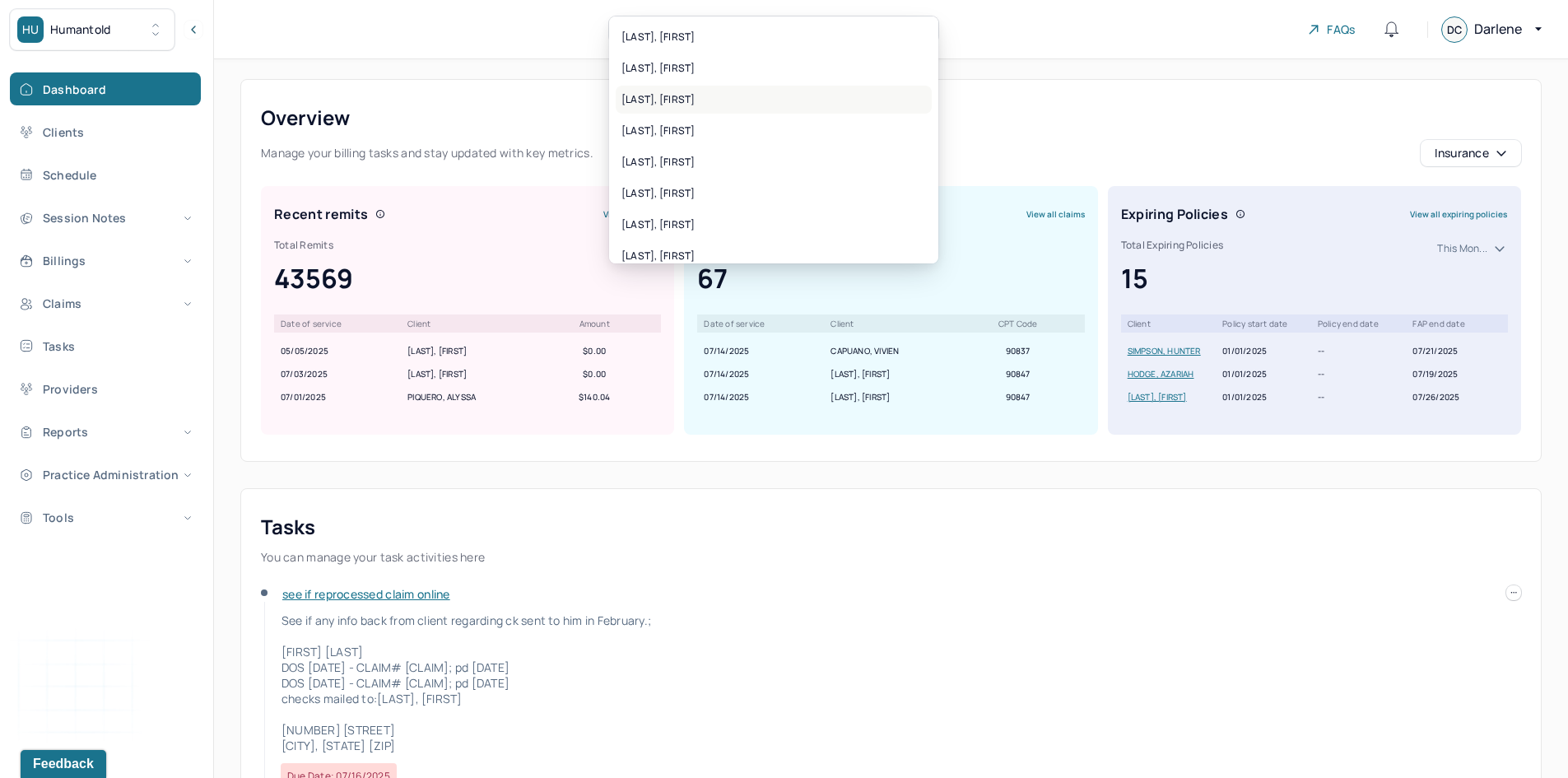 type on "[LAST]" 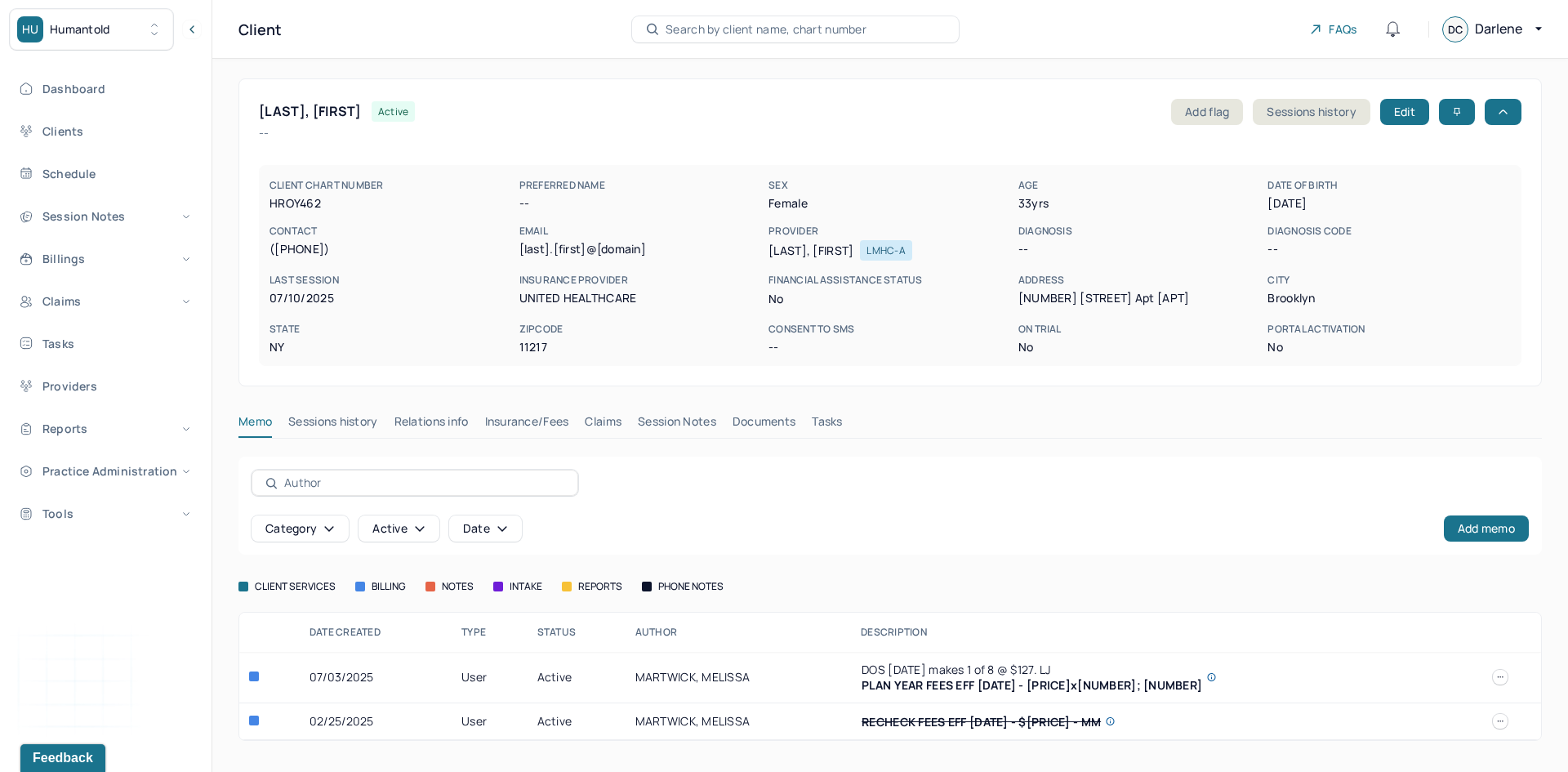 click on "Insurance/Fees" at bounding box center [527, 425] 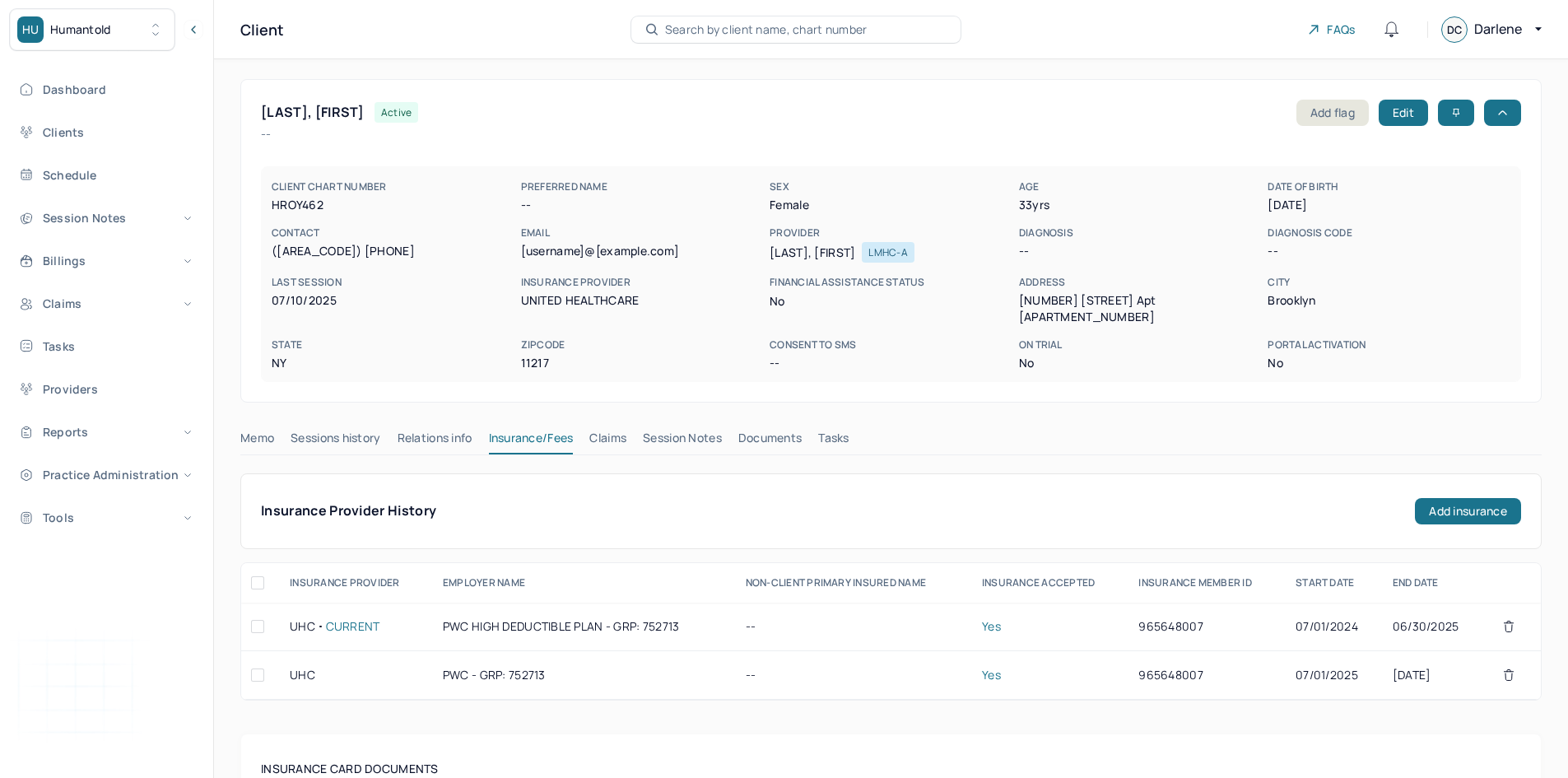 scroll, scrollTop: 0, scrollLeft: 0, axis: both 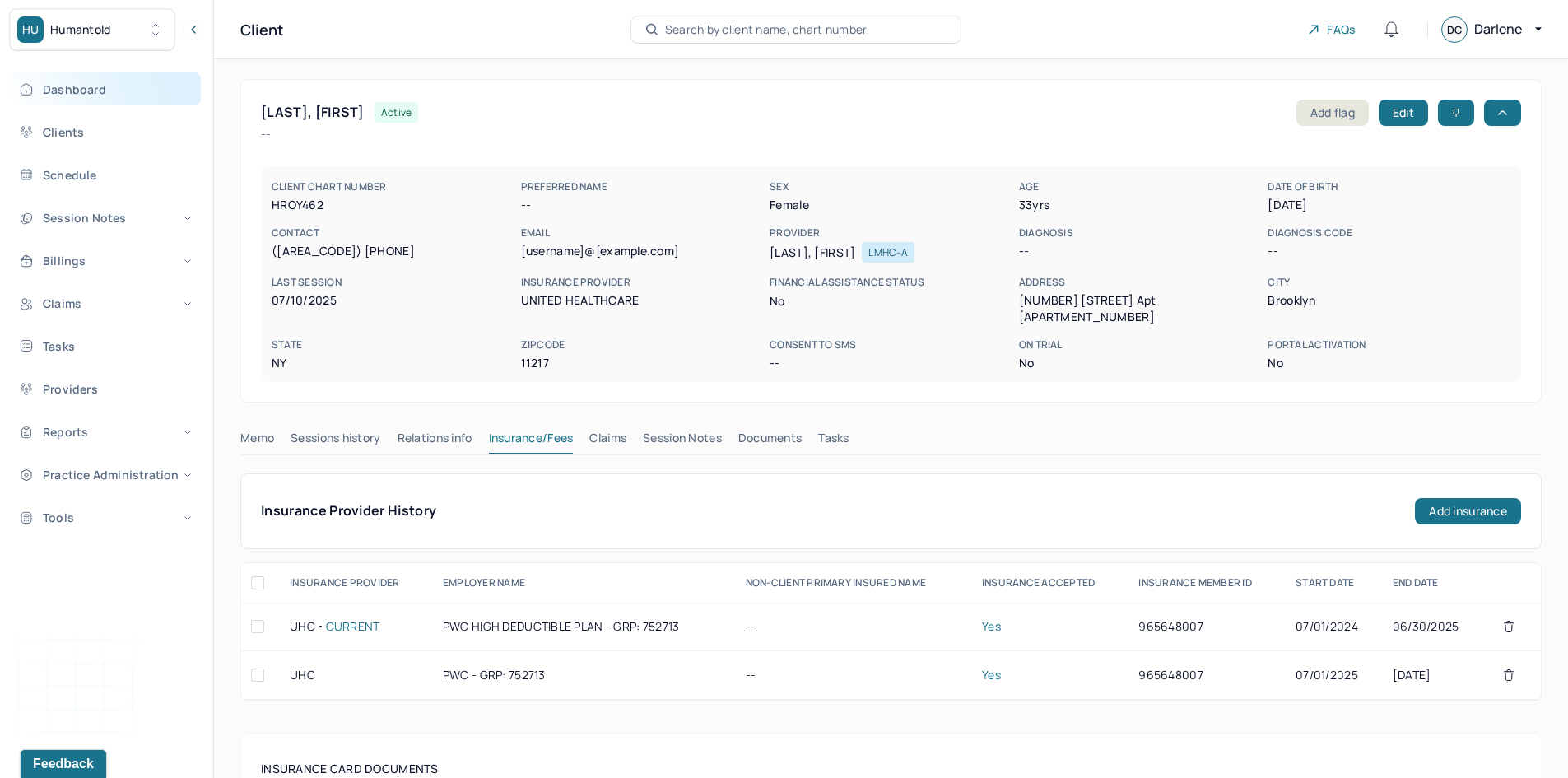 click on "Dashboard" at bounding box center [105, 89] 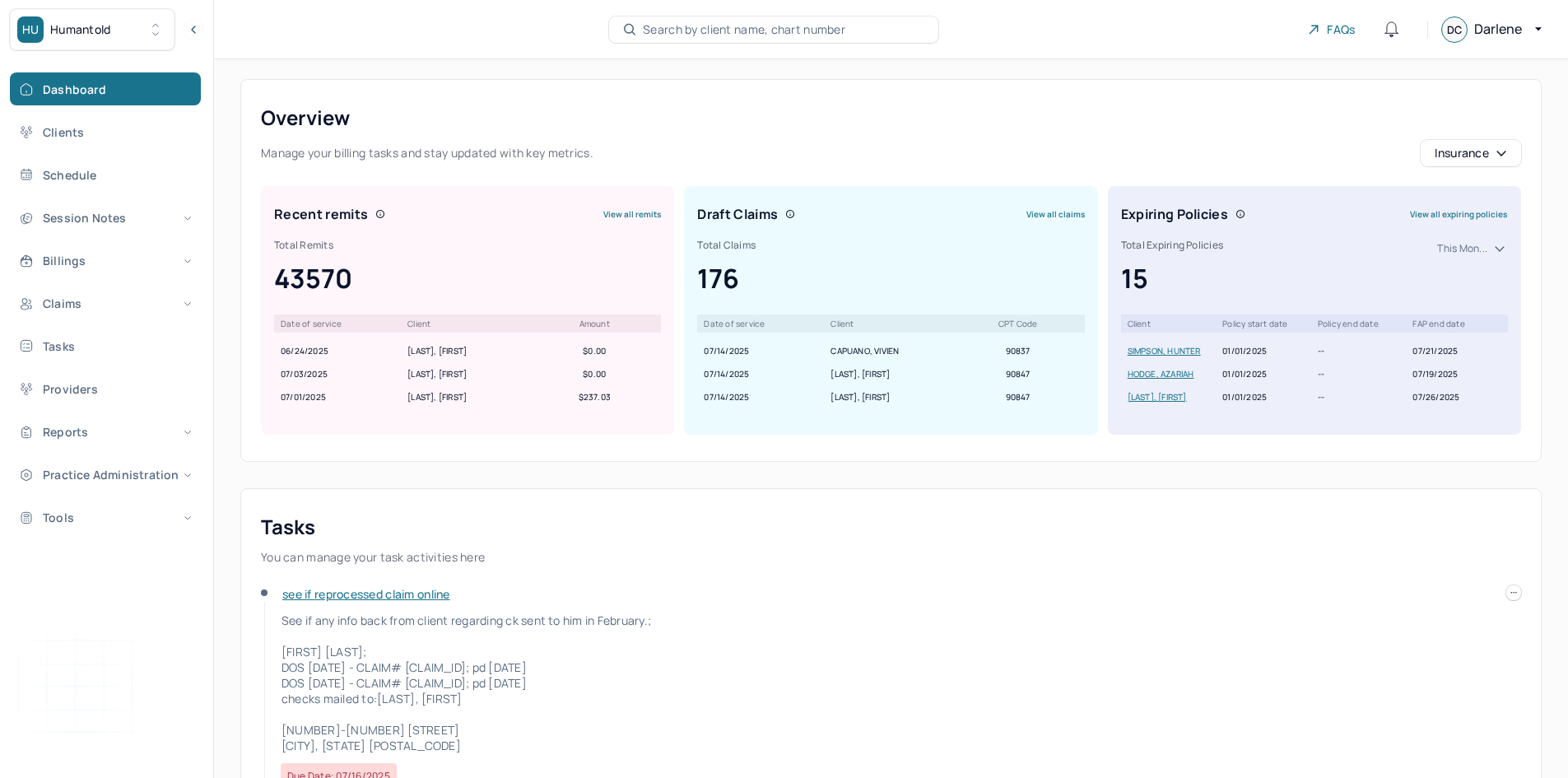 scroll, scrollTop: 0, scrollLeft: 0, axis: both 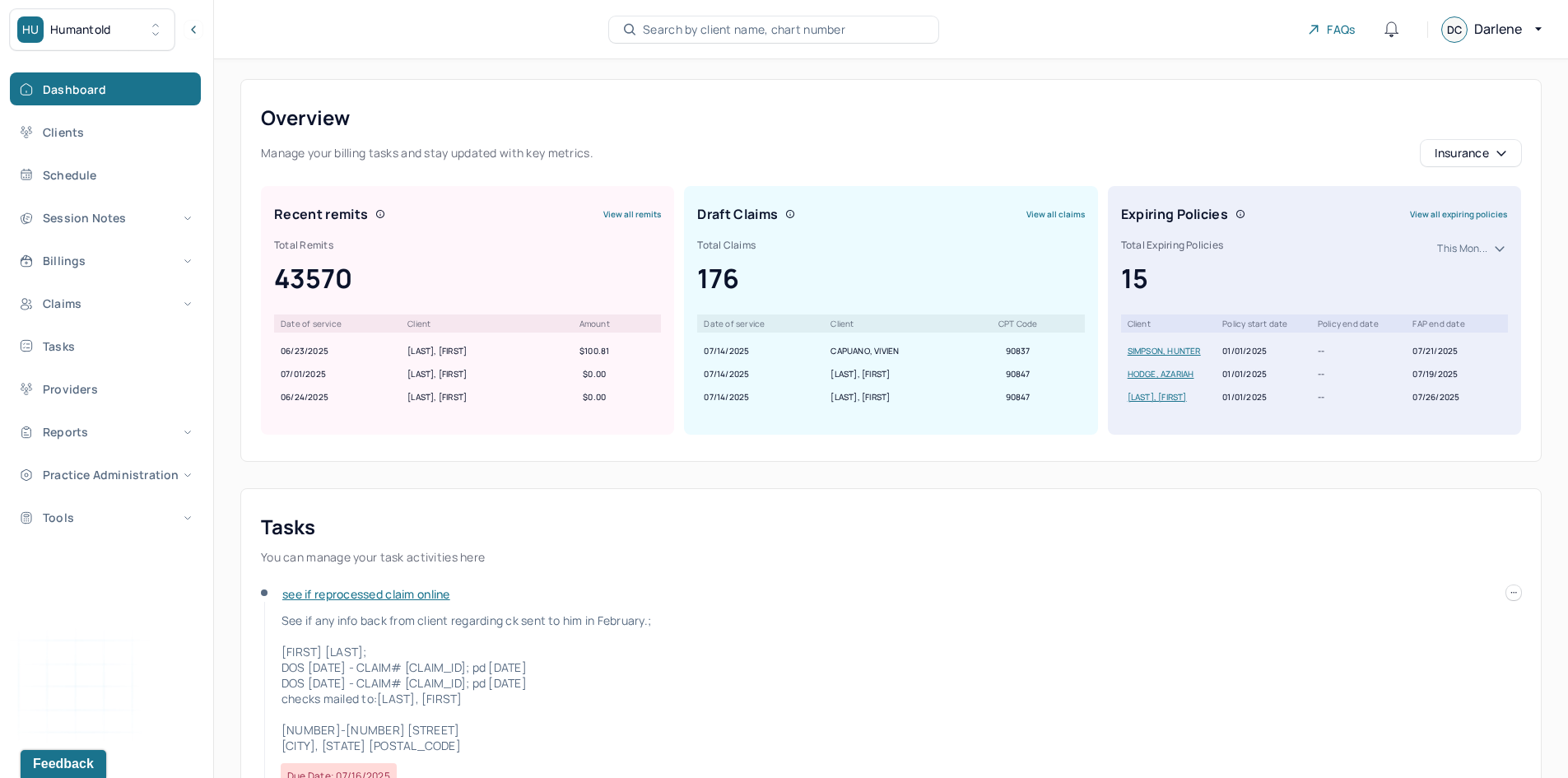 click on "View all claims" at bounding box center [1055, 214] 